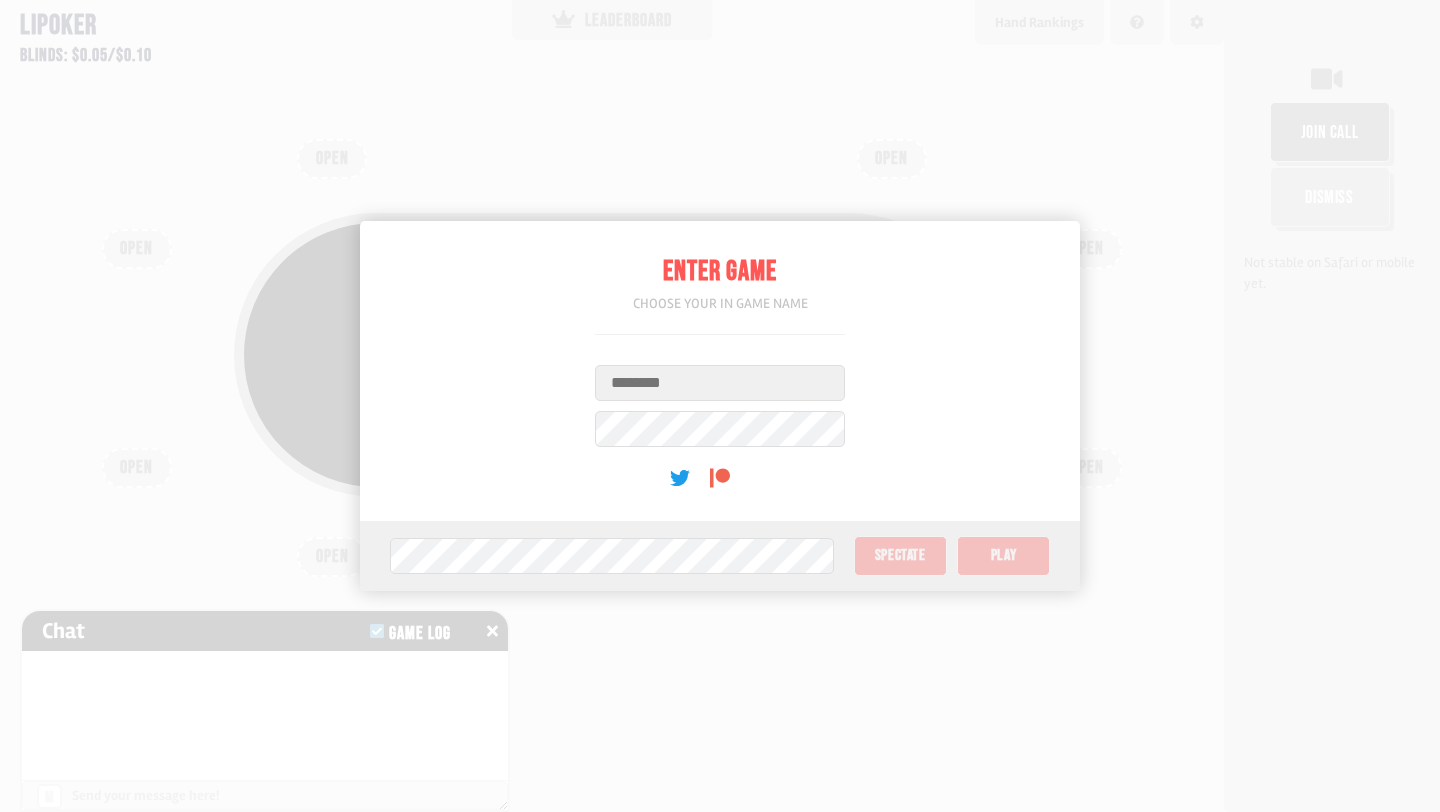 scroll, scrollTop: 0, scrollLeft: 0, axis: both 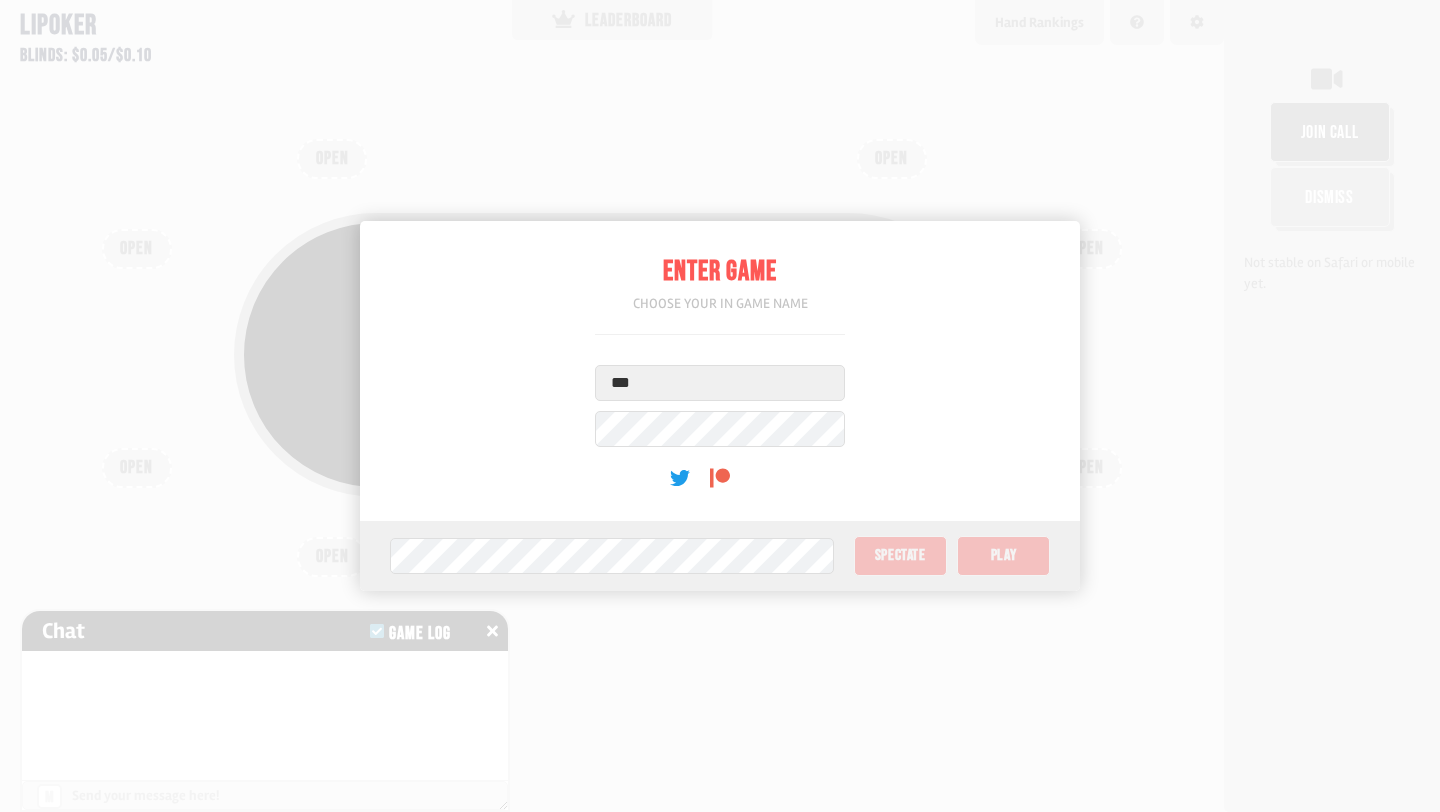 type on "***" 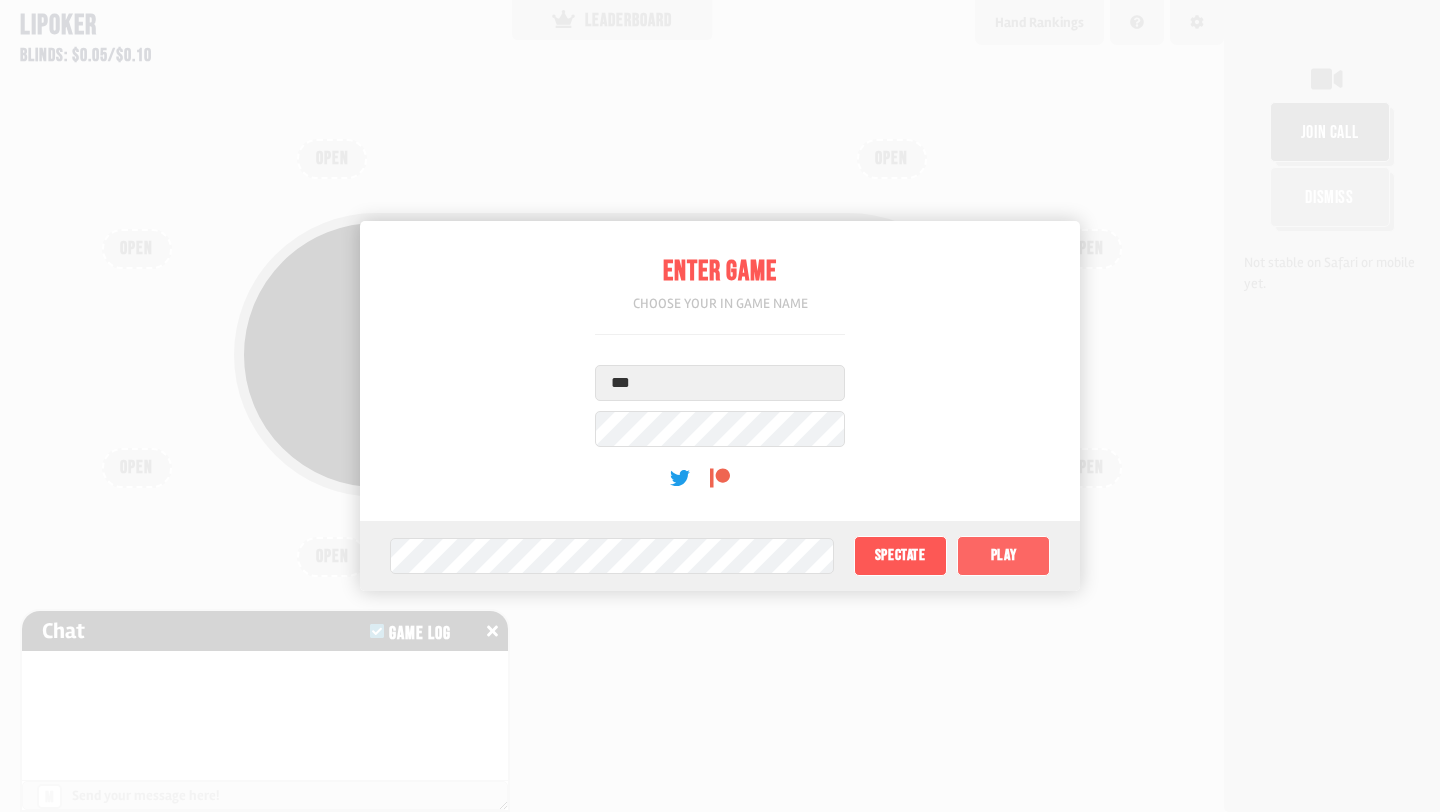 click on "Play" at bounding box center [1003, 556] 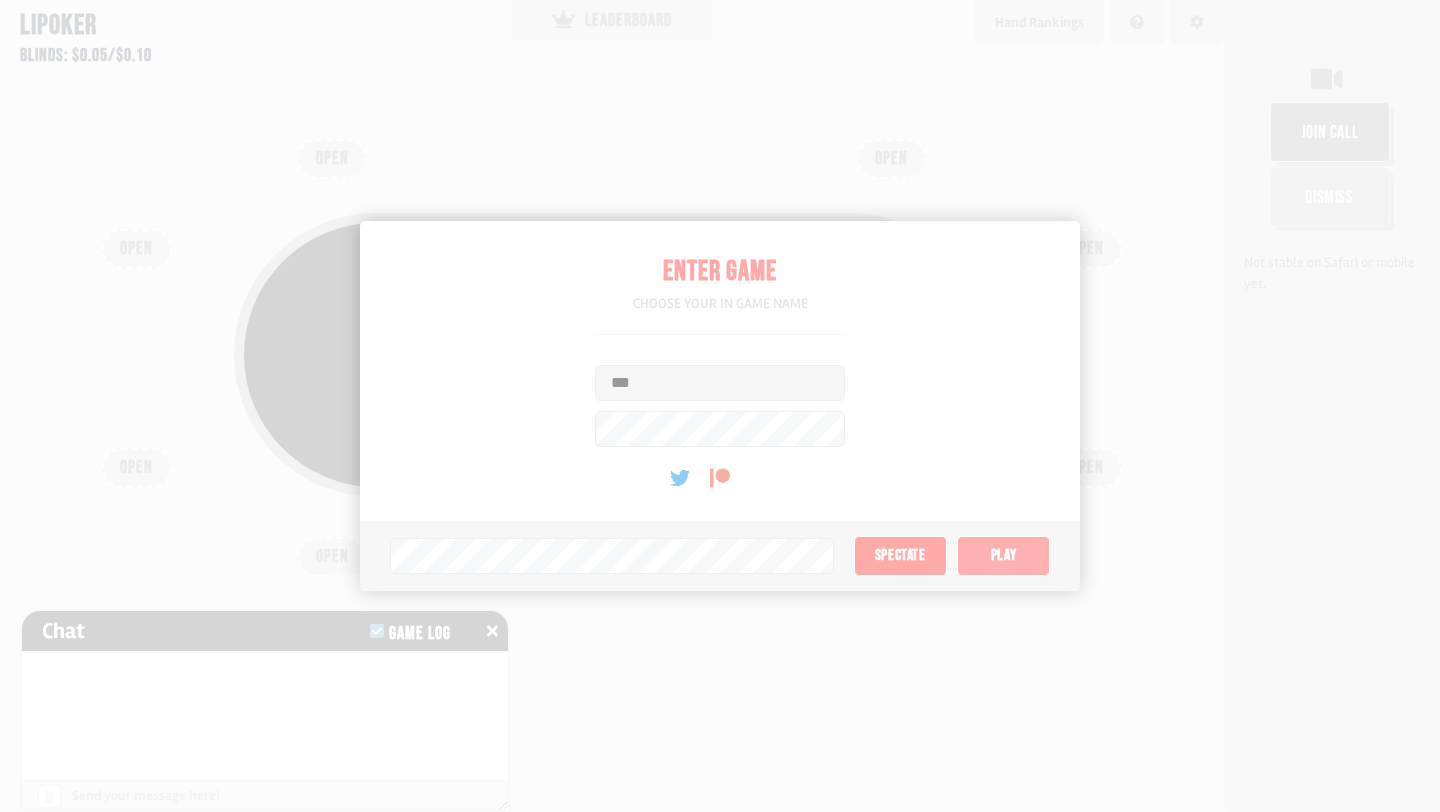 type on "*" 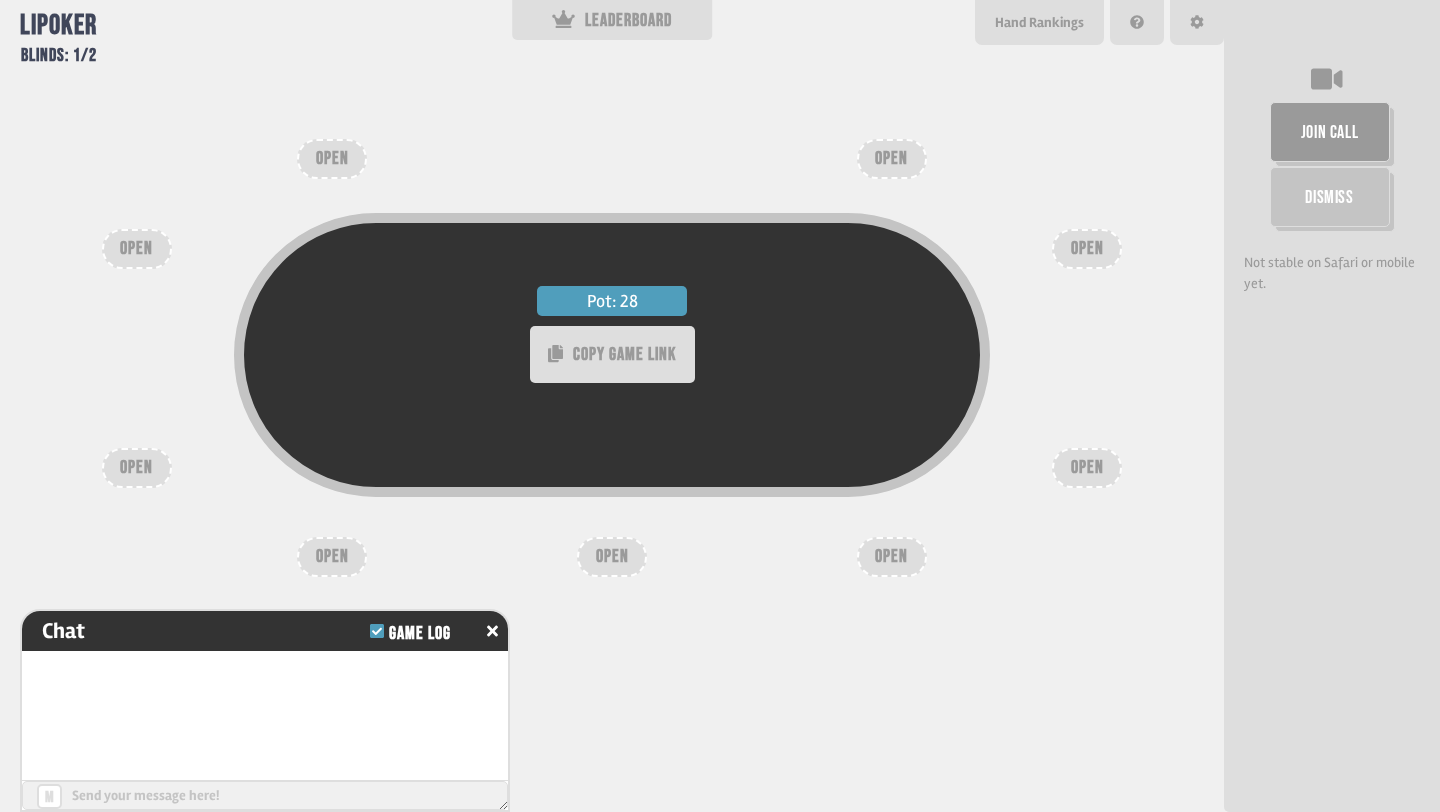 click on "join call" at bounding box center (1330, 132) 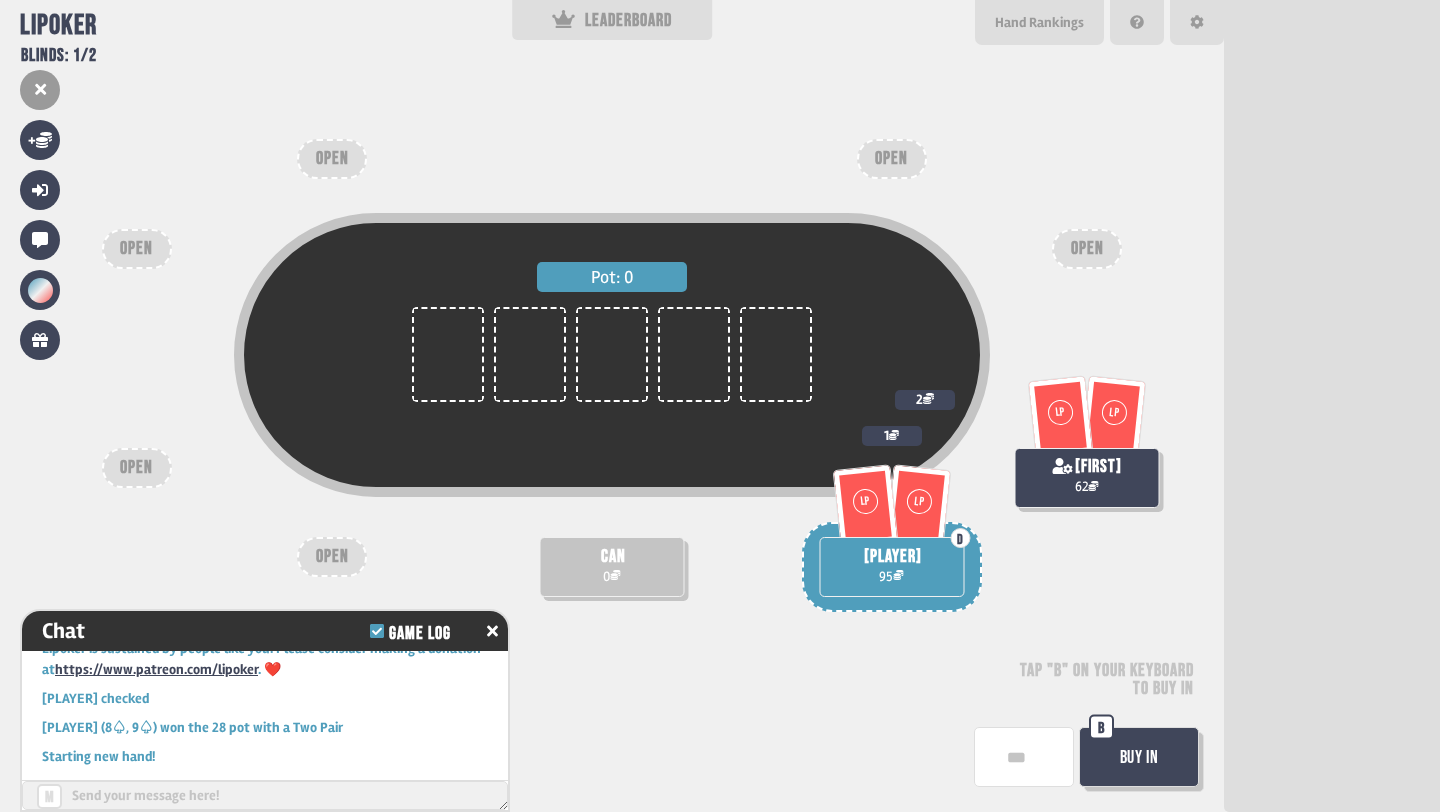 scroll, scrollTop: 121, scrollLeft: 0, axis: vertical 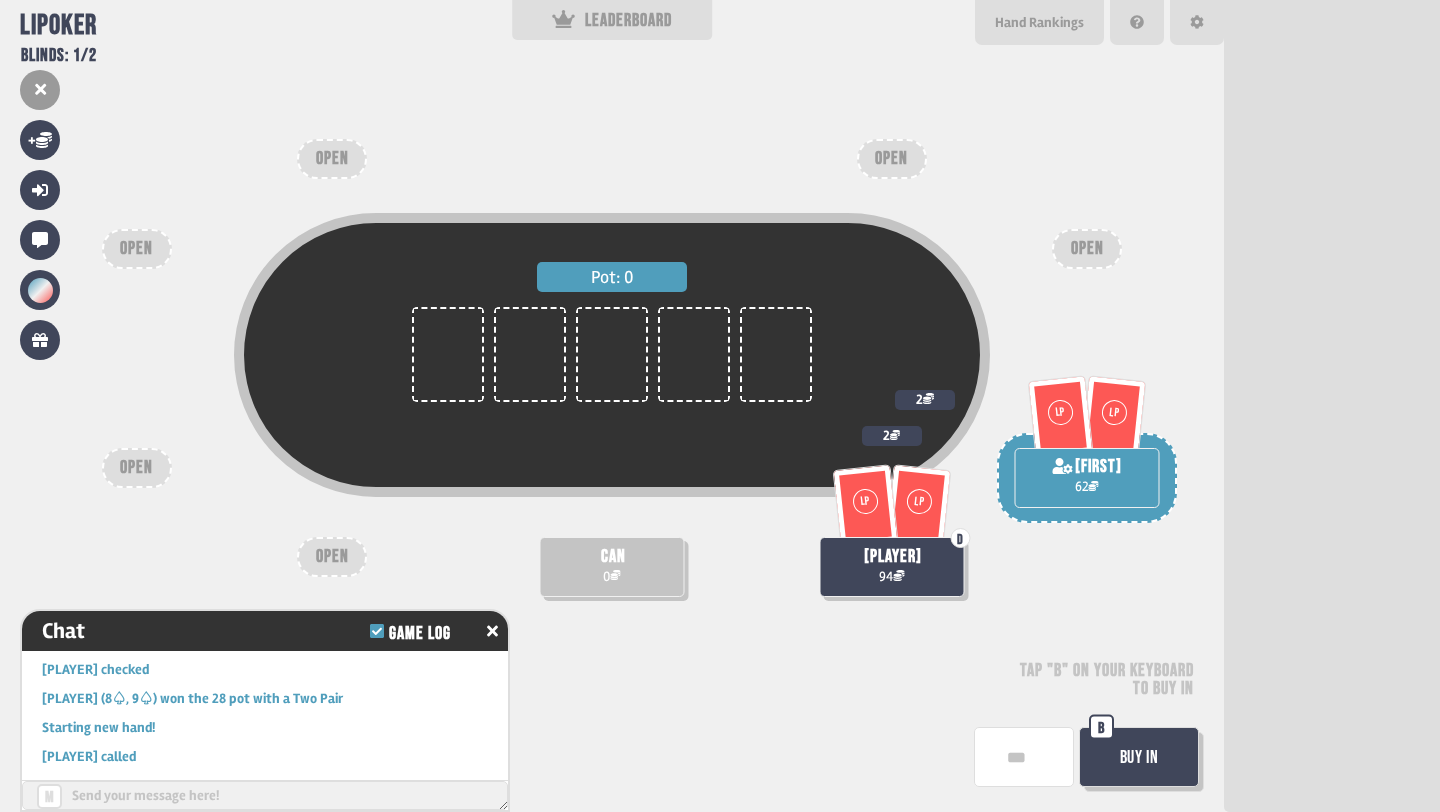click on "Buy In" at bounding box center (1139, 757) 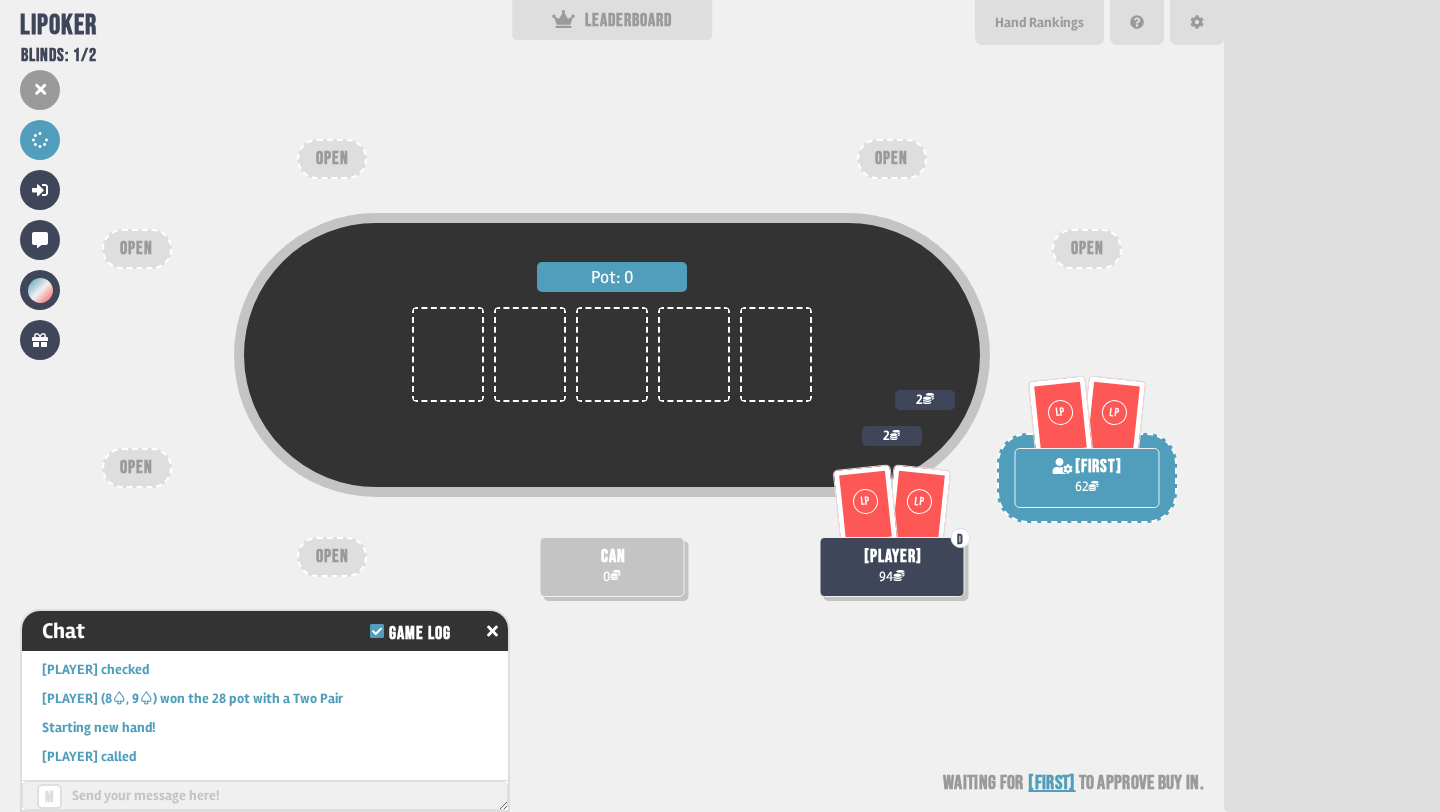 click on "can [NUMBER]" at bounding box center (612, 567) 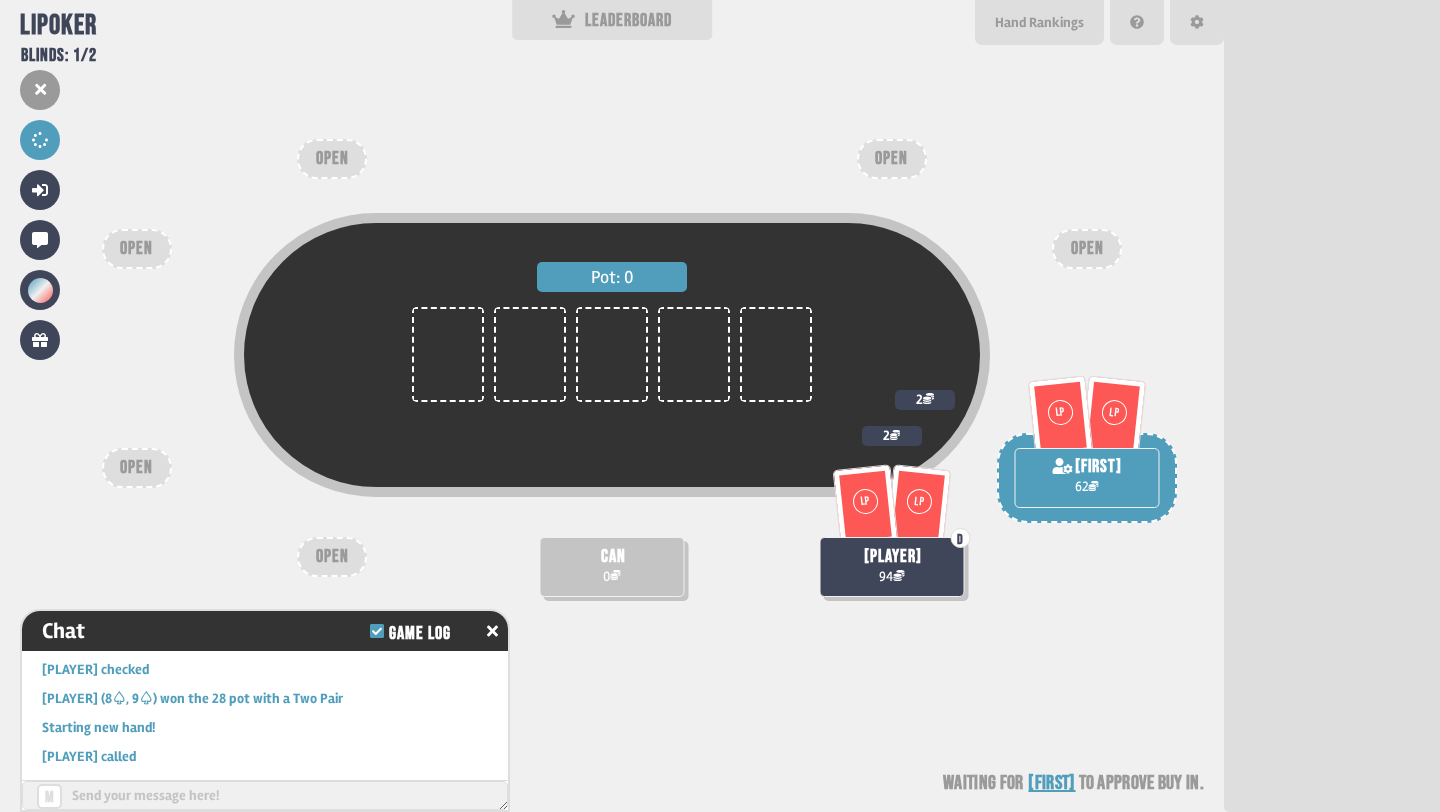 click at bounding box center (265, 795) 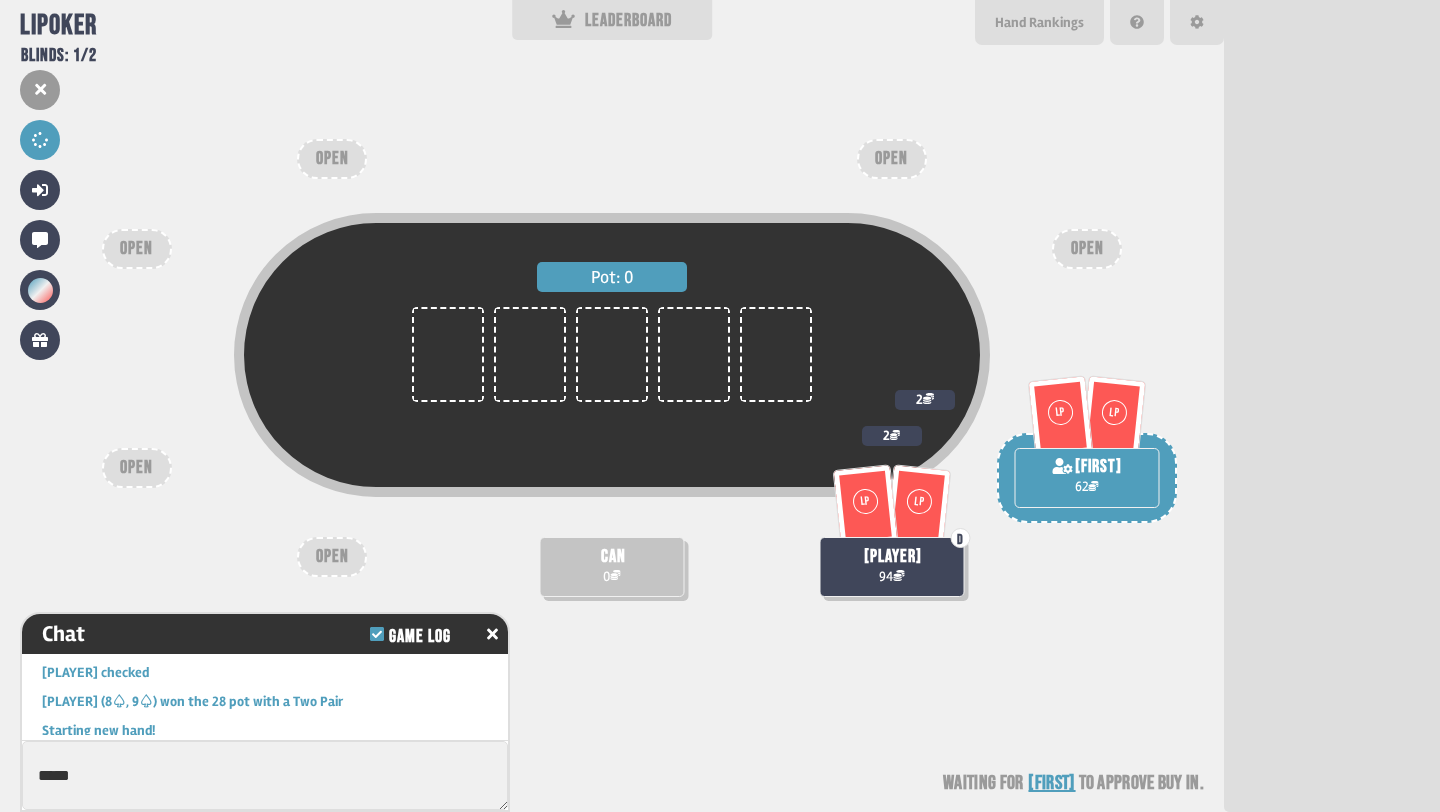 type on "*****" 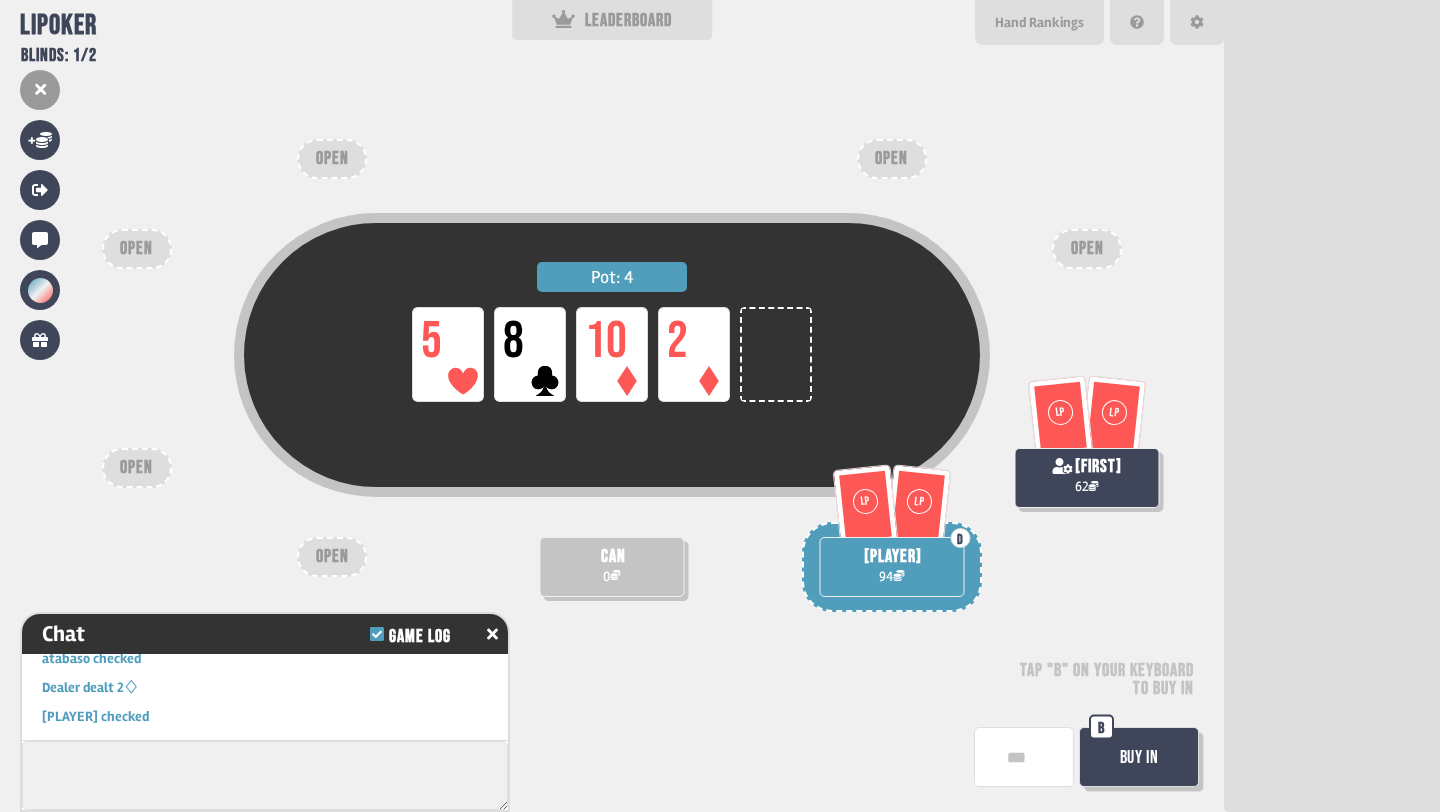 scroll, scrollTop: 396, scrollLeft: 0, axis: vertical 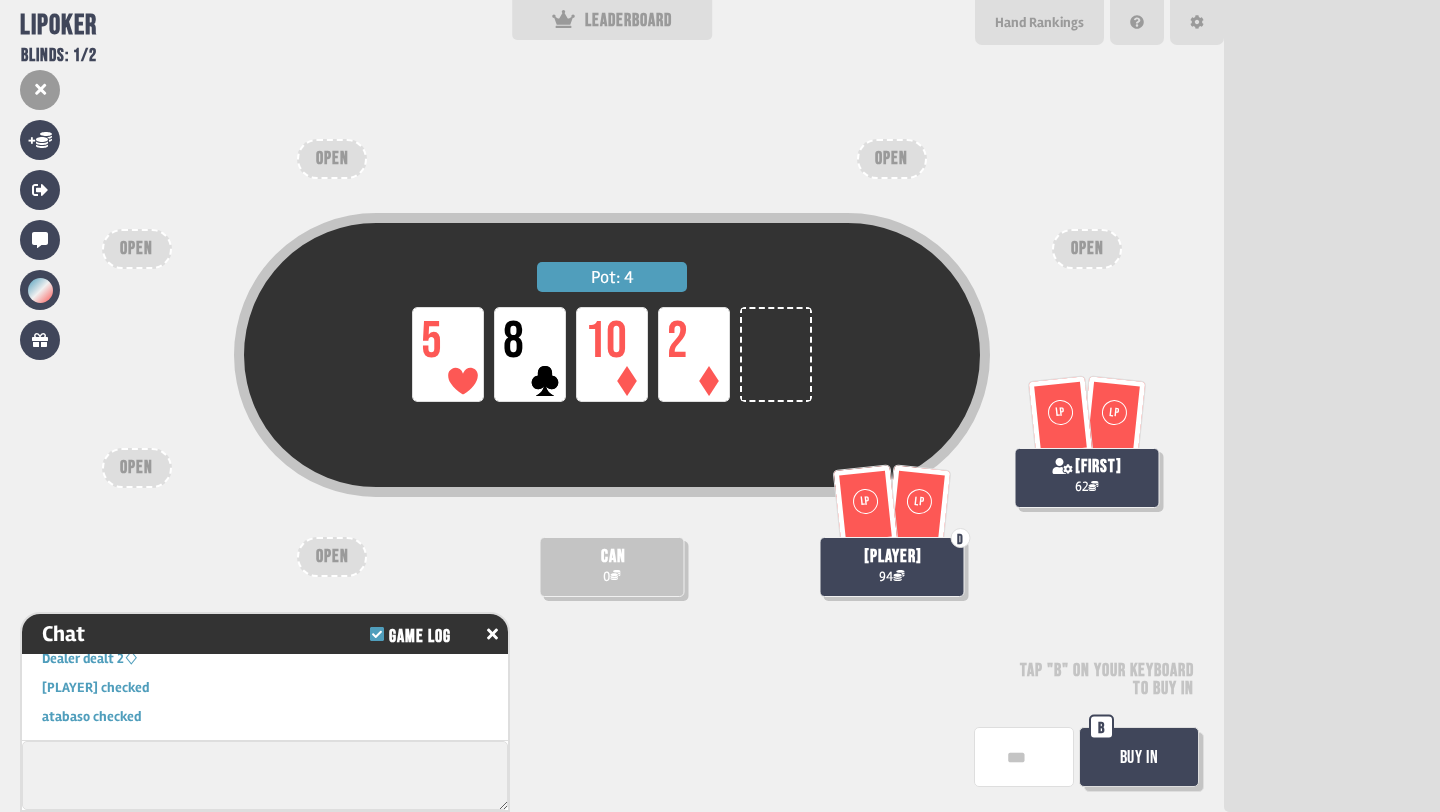 click at bounding box center (1024, 757) 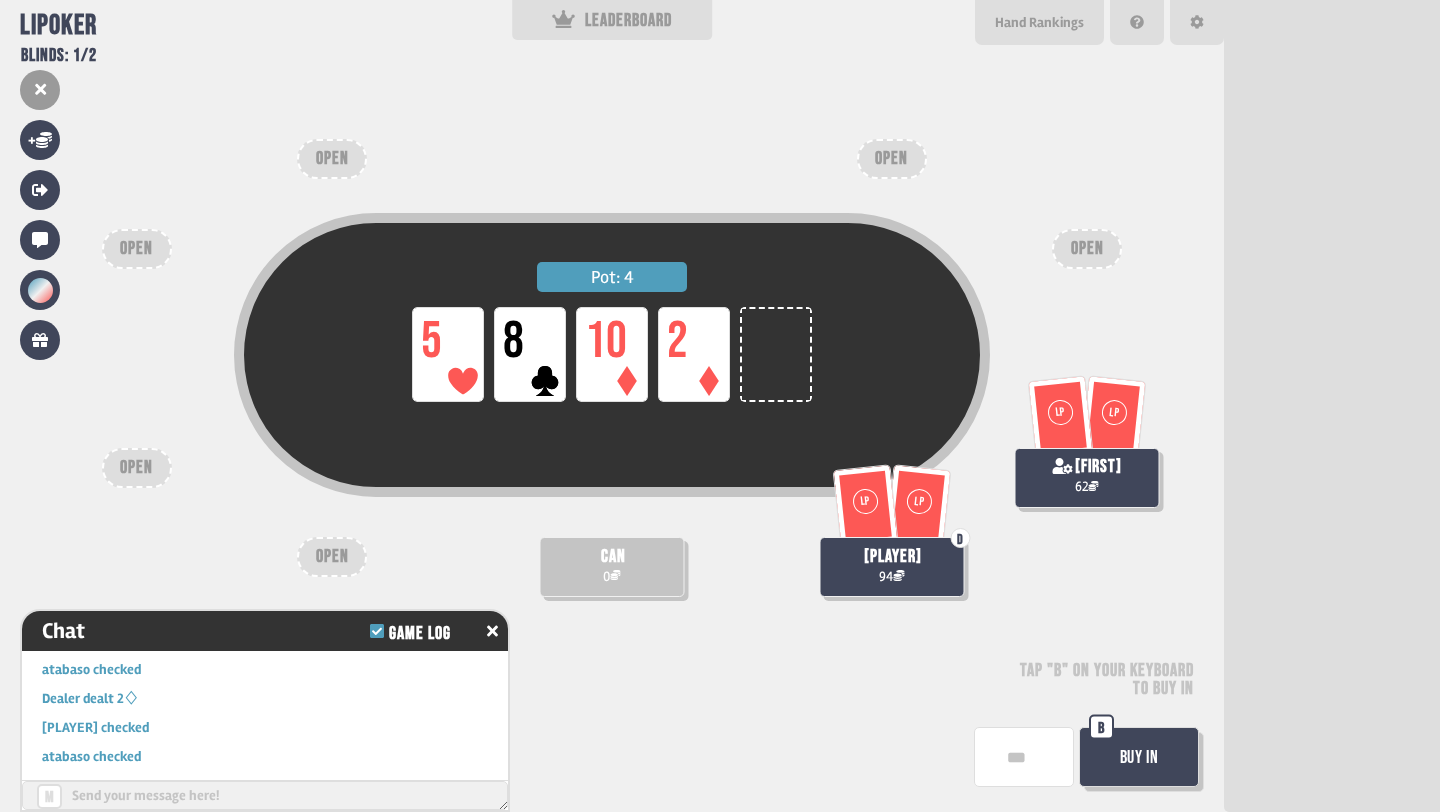 scroll, scrollTop: 382, scrollLeft: 0, axis: vertical 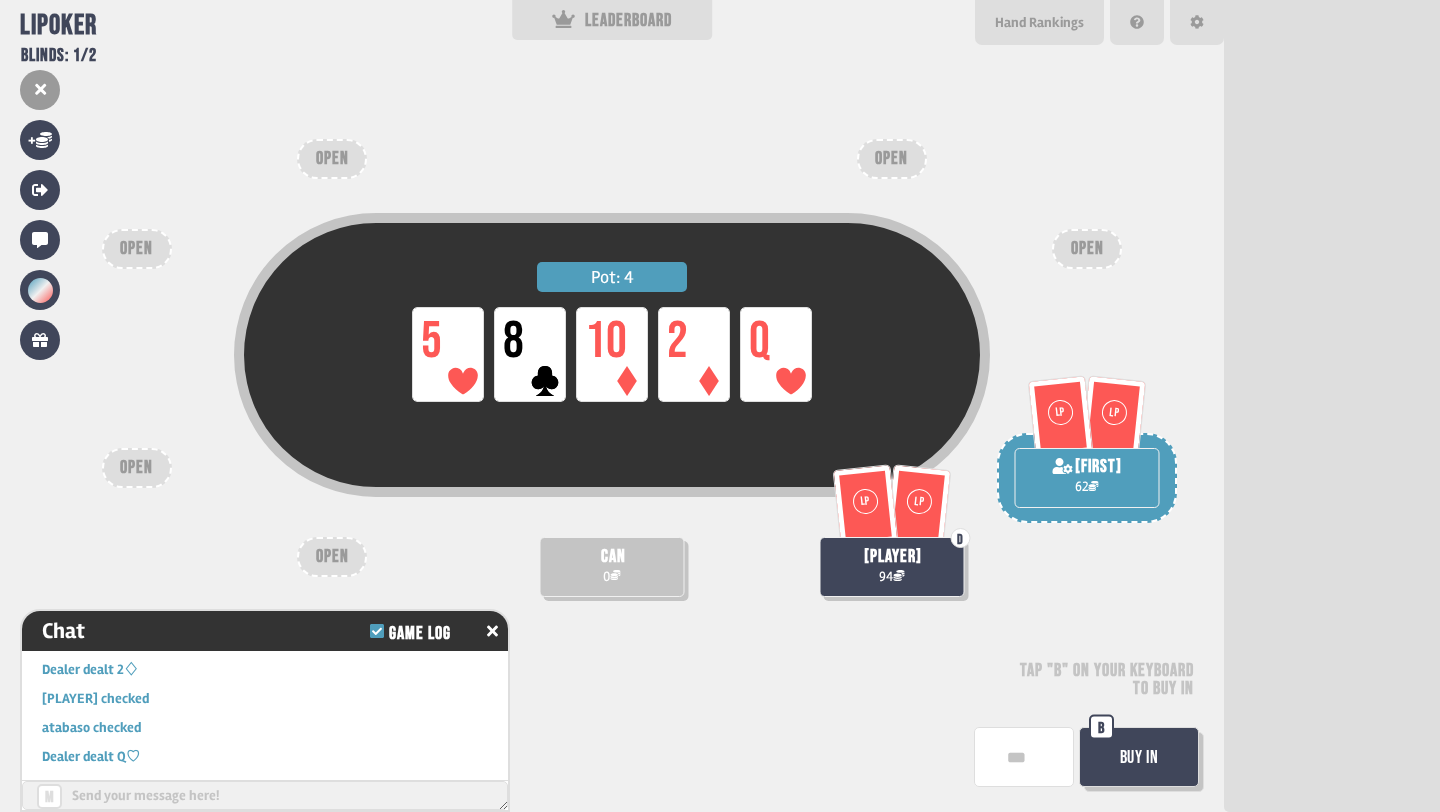 click on "*" at bounding box center (1024, 757) 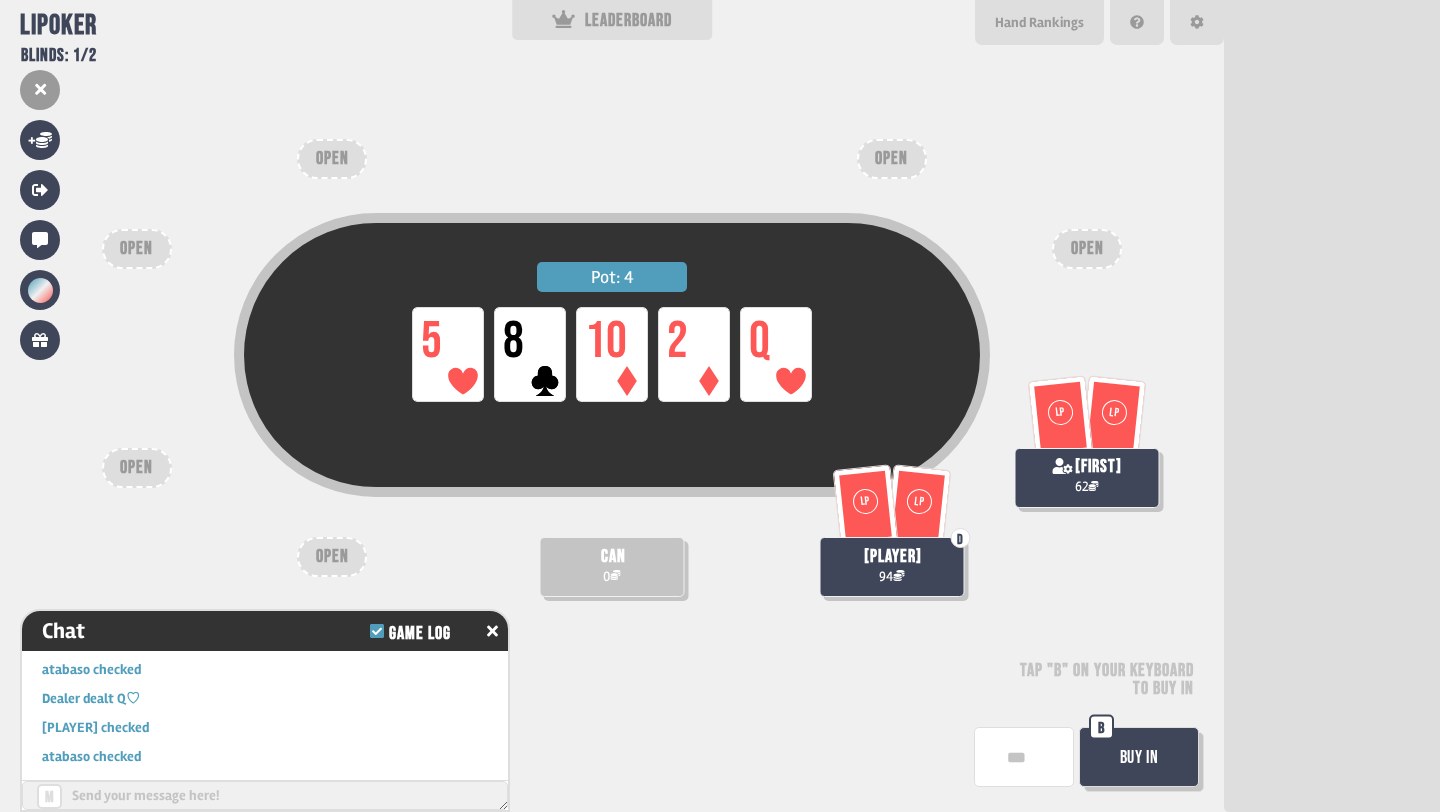 scroll, scrollTop: 469, scrollLeft: 0, axis: vertical 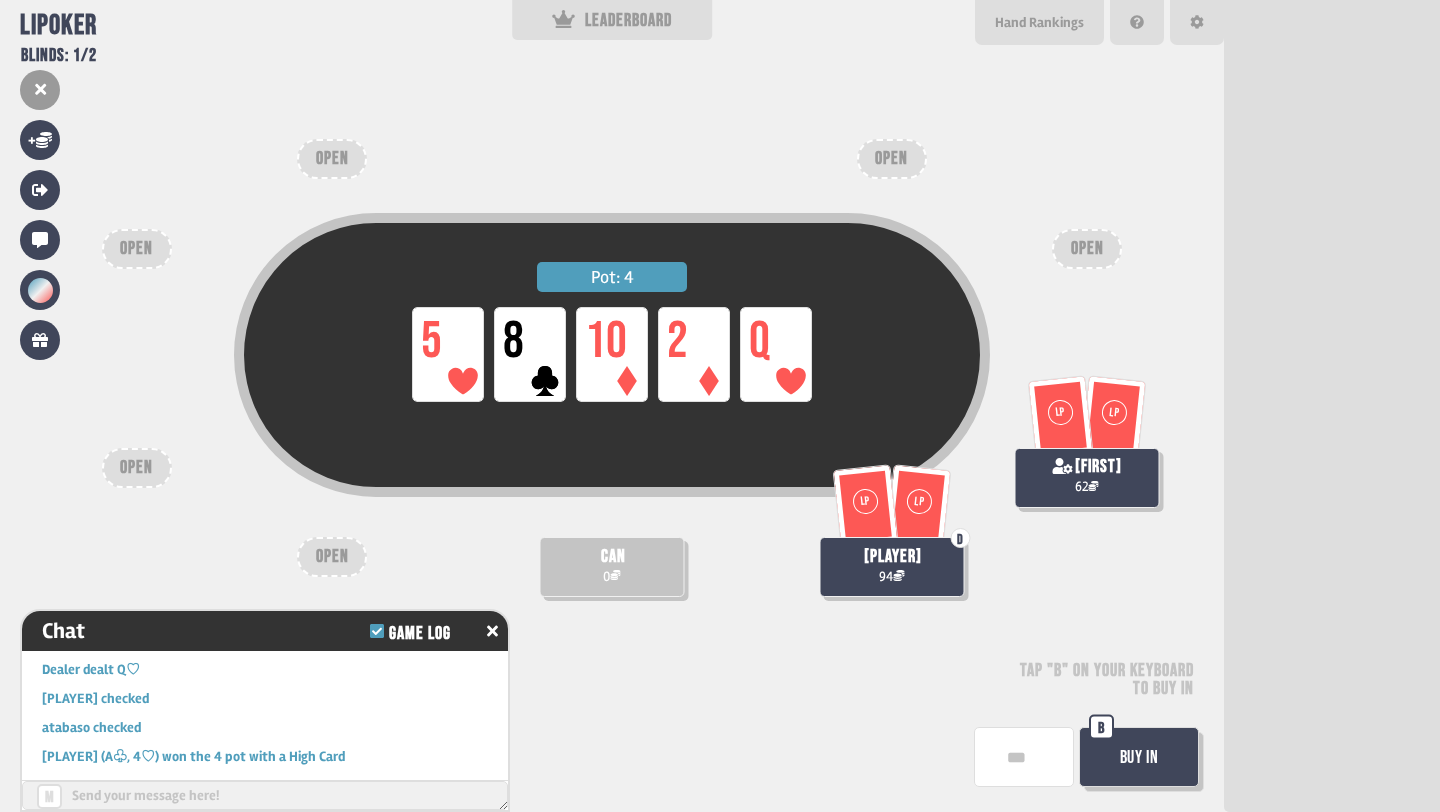 click on "Buy In" at bounding box center (1139, 757) 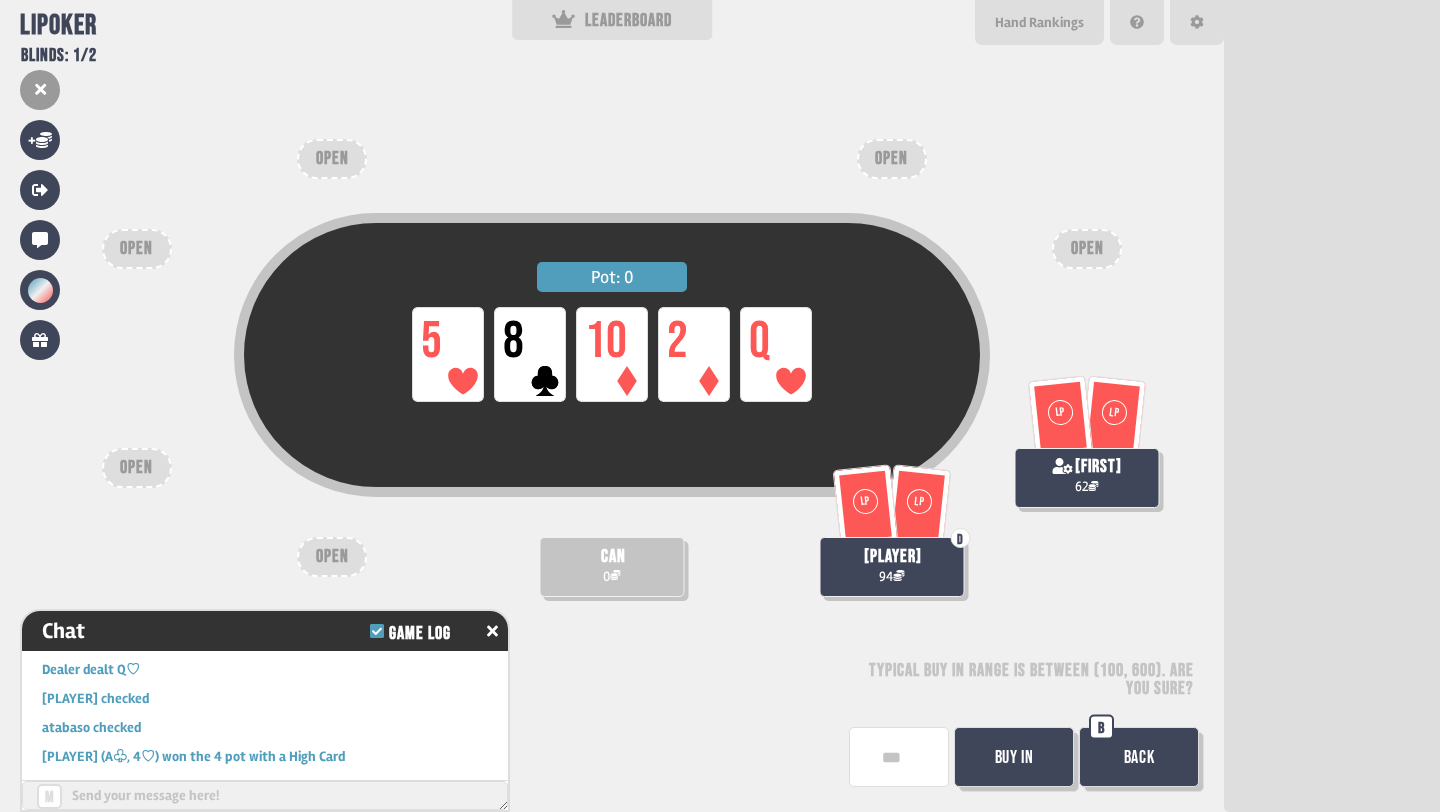 click on "Buy In" at bounding box center (1014, 757) 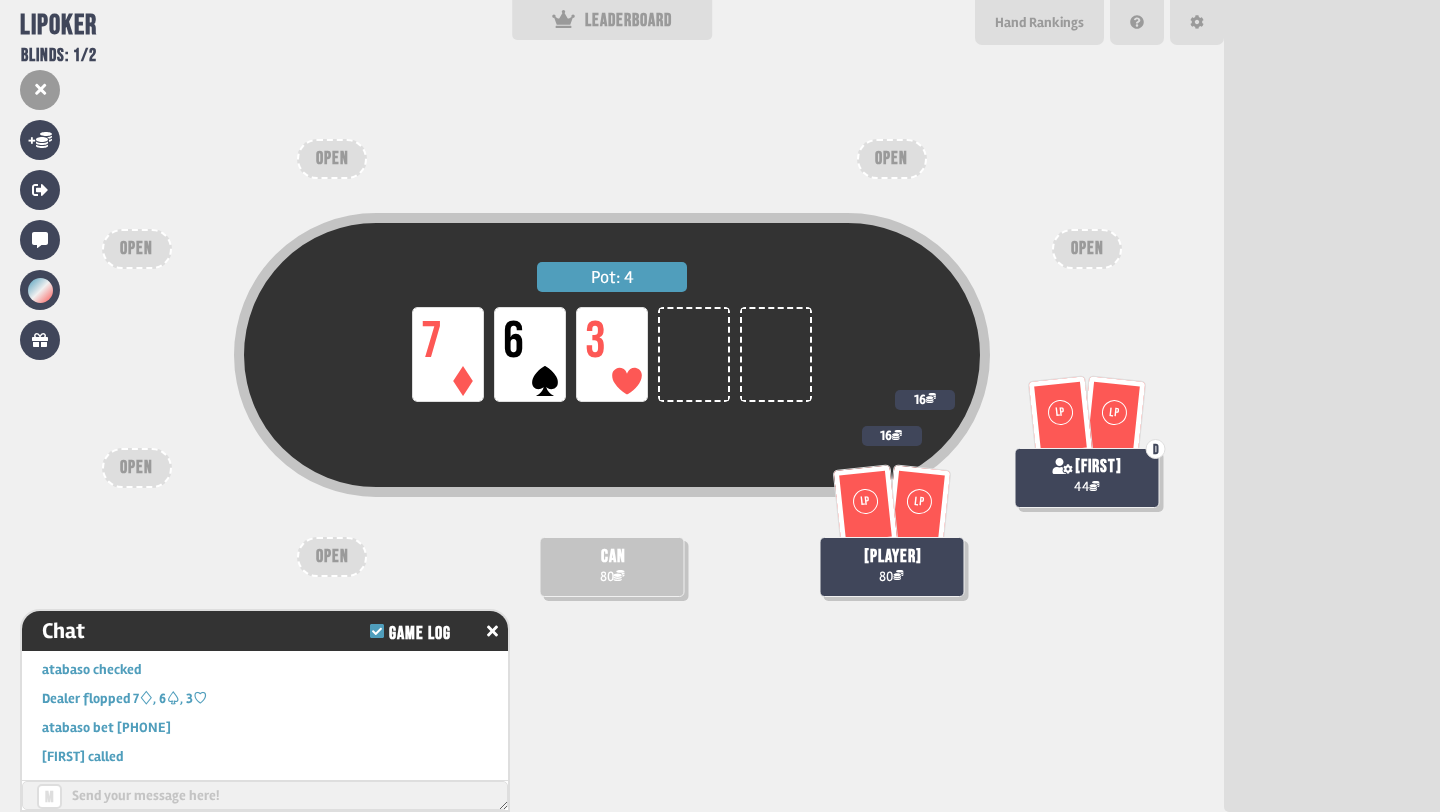 scroll, scrollTop: 701, scrollLeft: 0, axis: vertical 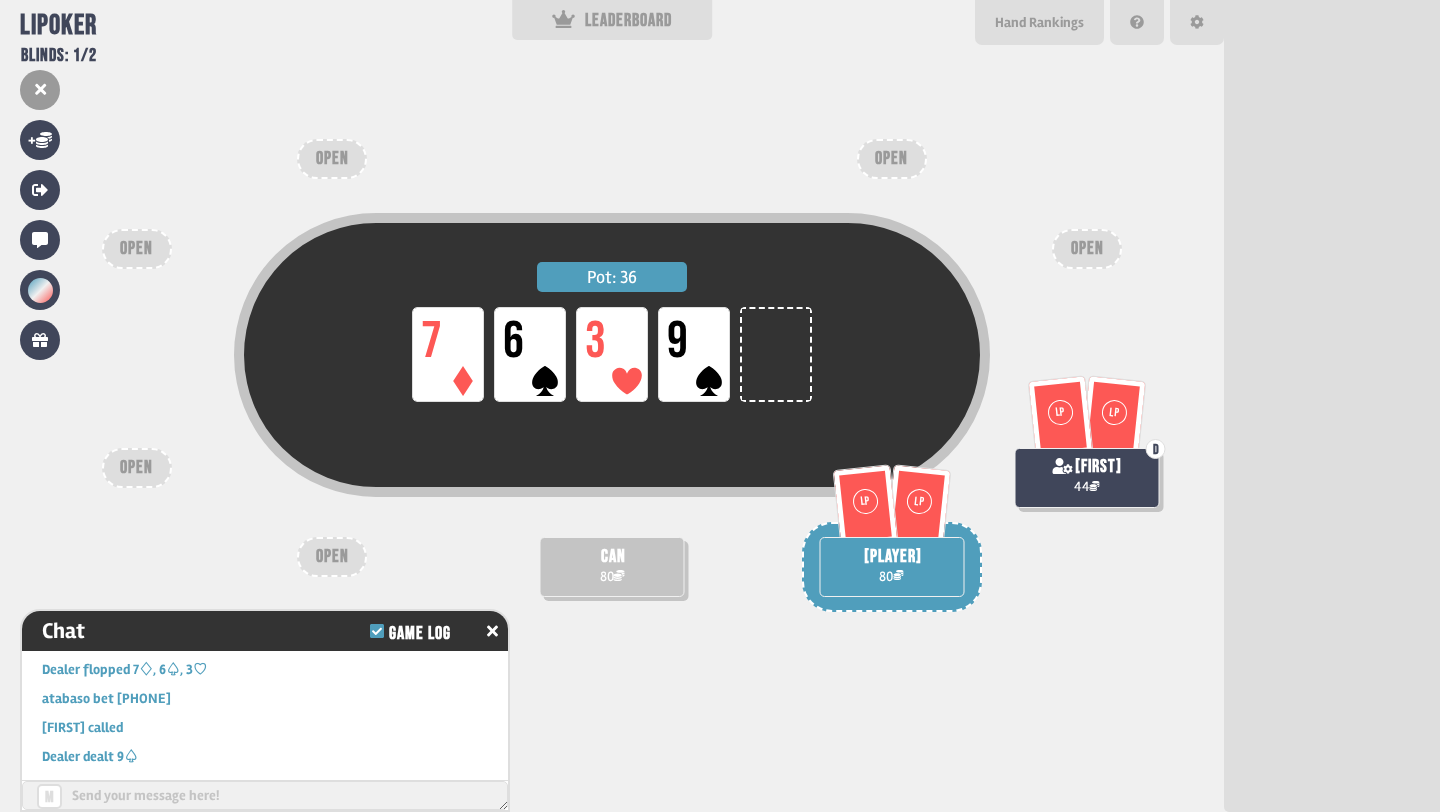 click on "Pot: 36   LP 7 LP 6 LP 3 LP 9 can 80  LP LP atabaso 80  LP LP D bob 44  OPEN OPEN OPEN OPEN OPEN OPEN" at bounding box center [612, 406] 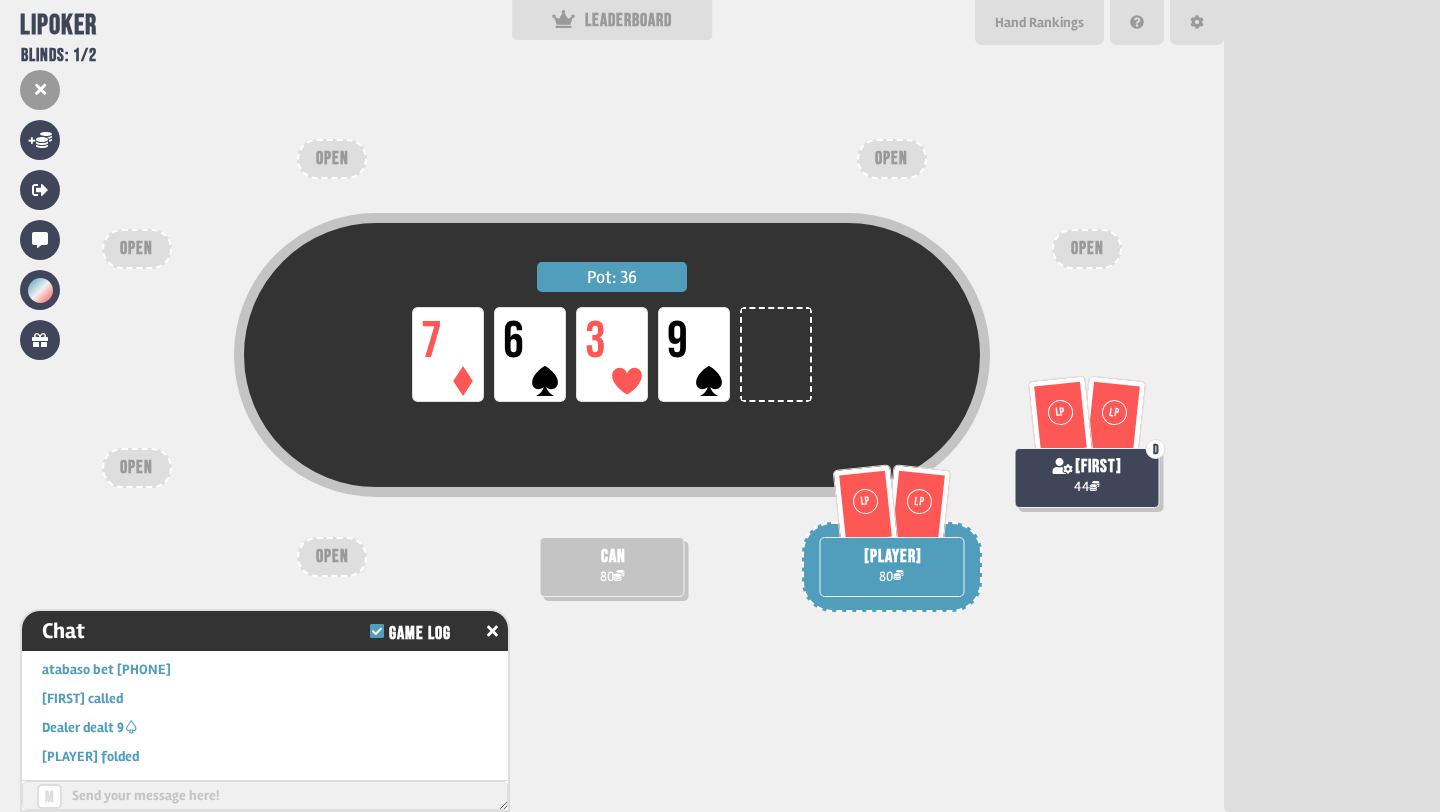 scroll, scrollTop: 759, scrollLeft: 0, axis: vertical 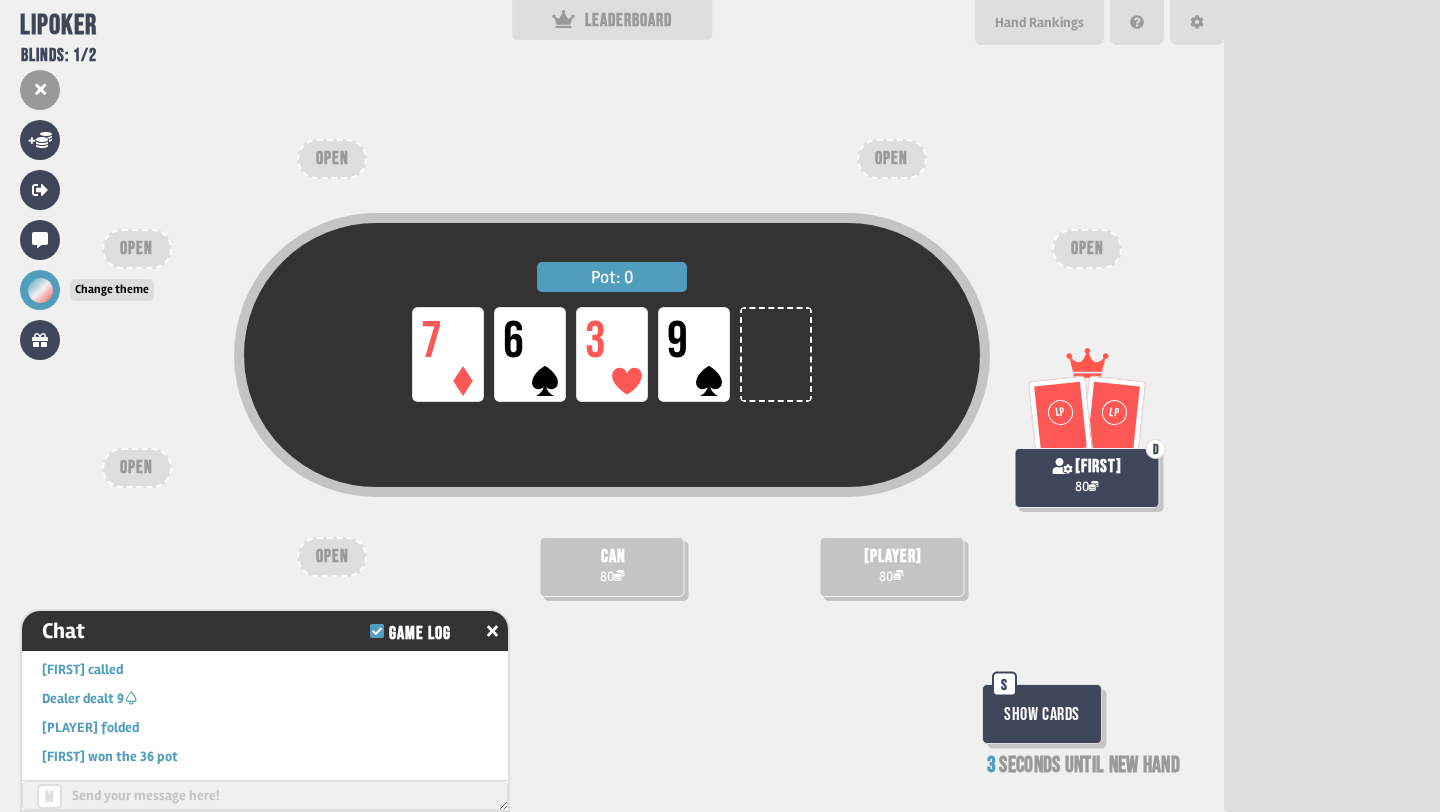 click at bounding box center (40, 290) 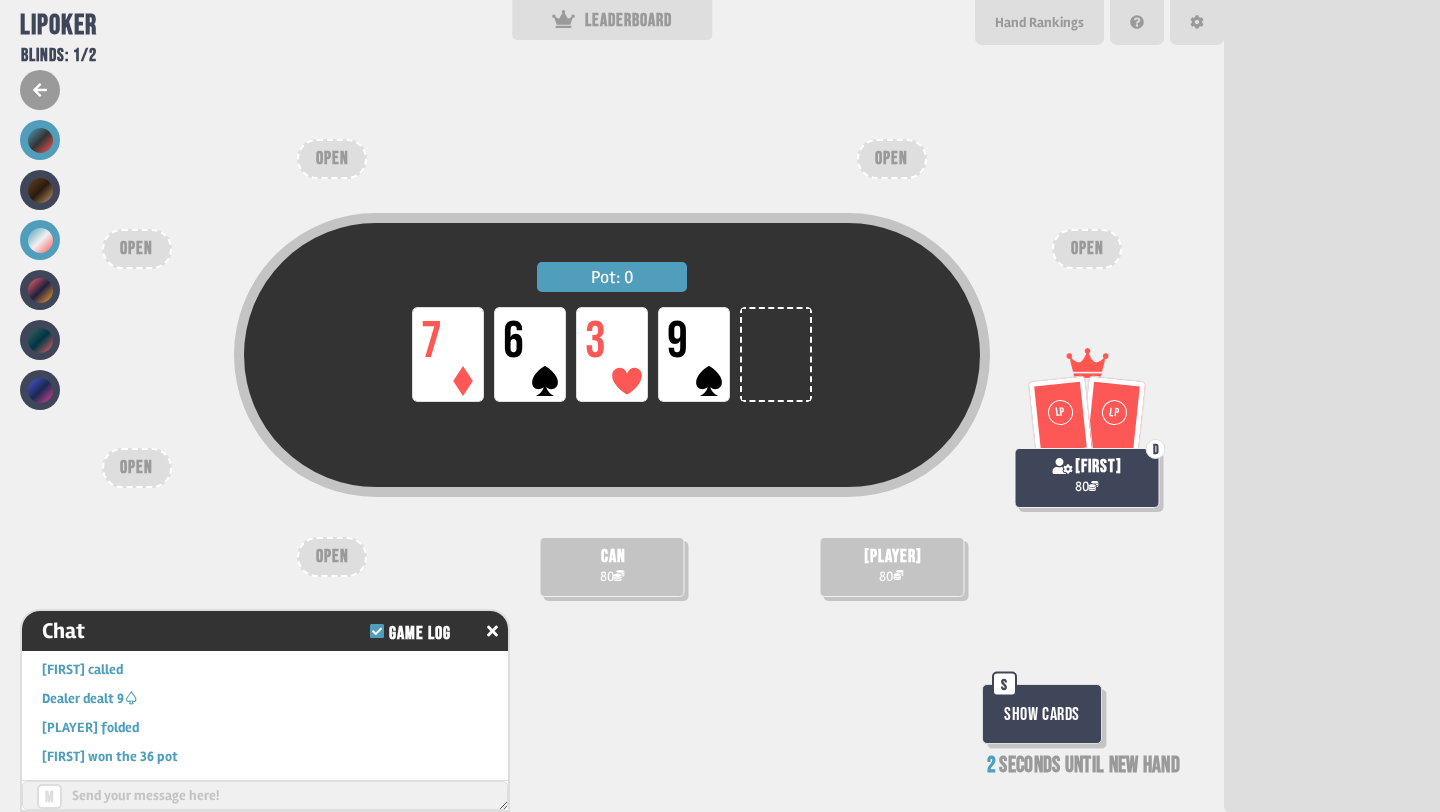 click at bounding box center [40, 140] 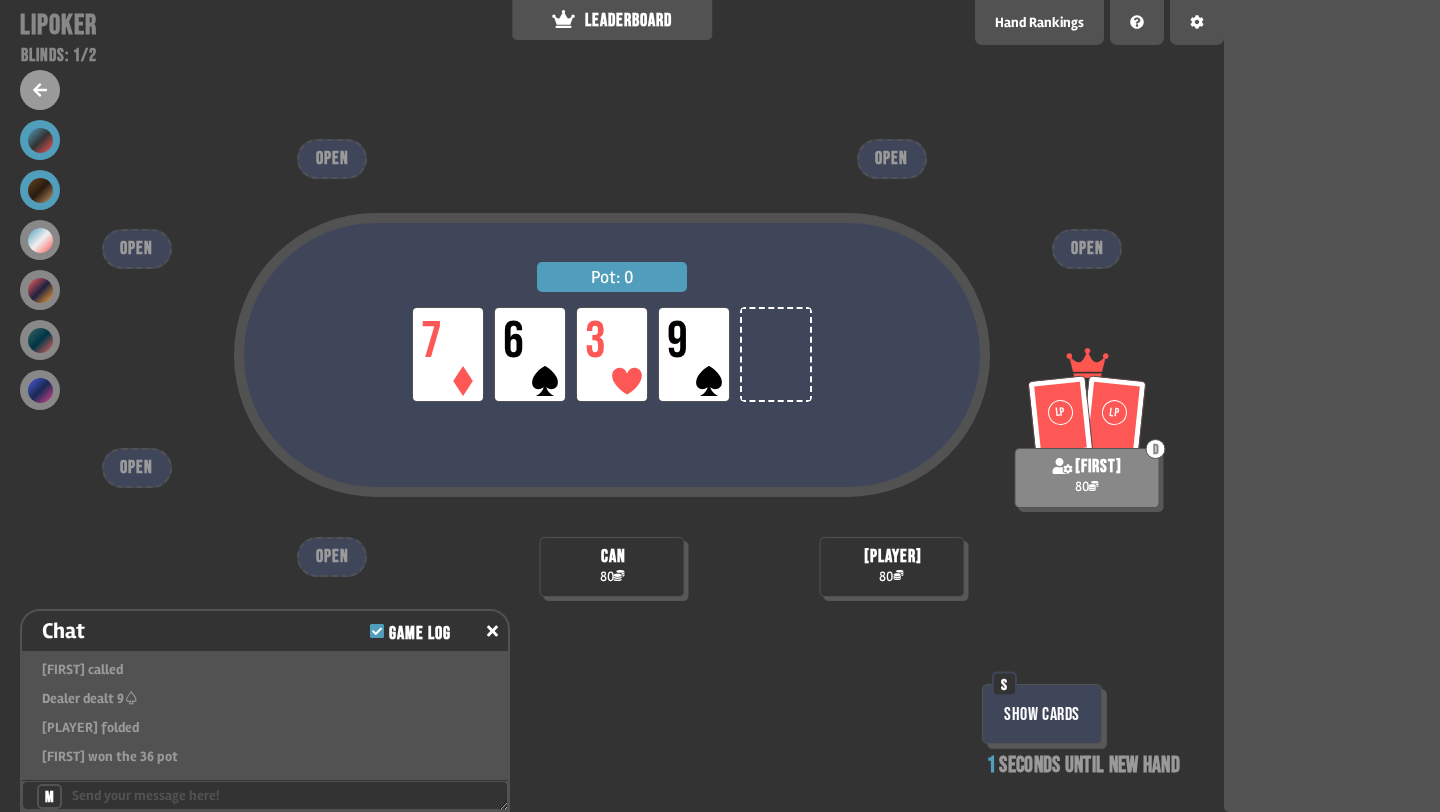 click at bounding box center [40, 190] 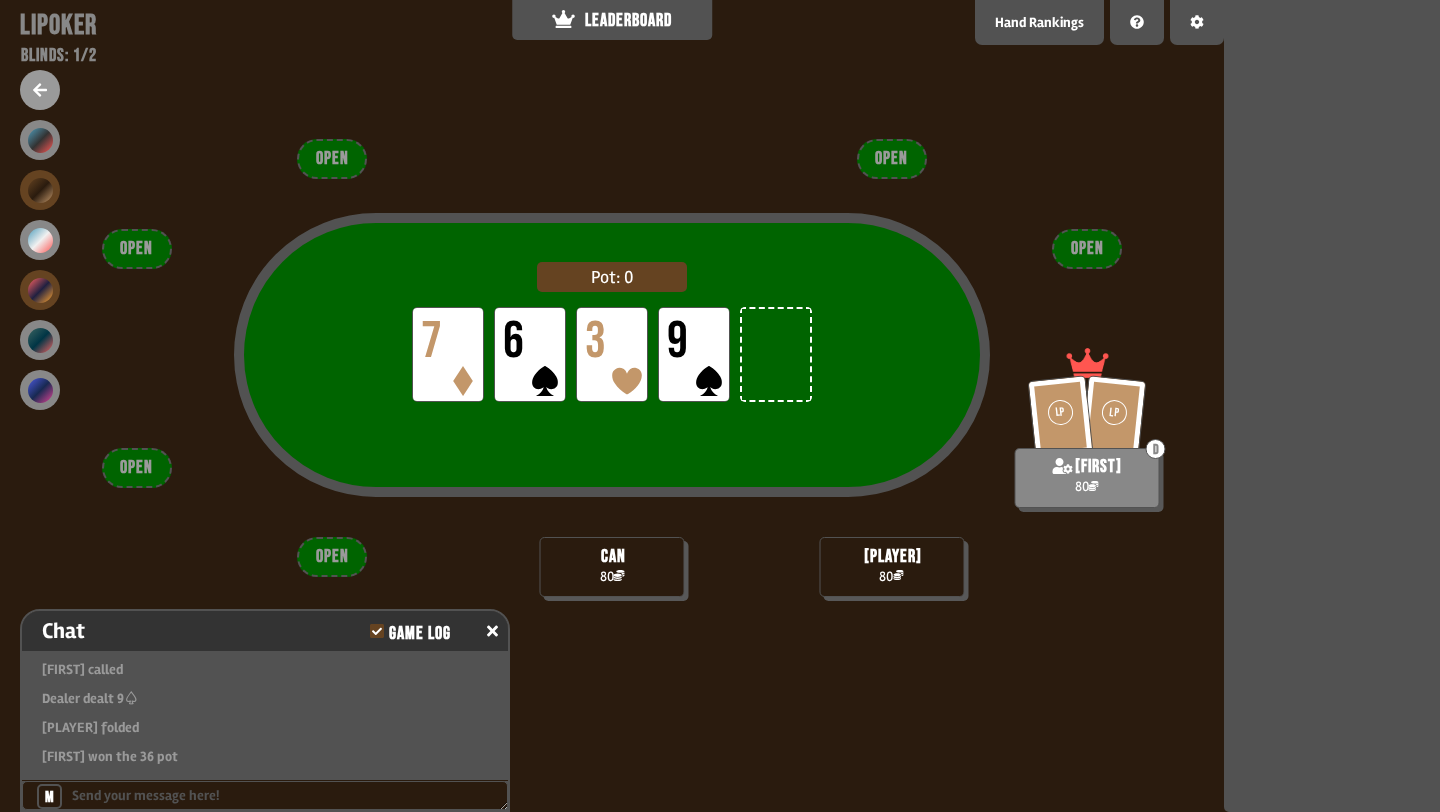 click at bounding box center [40, 290] 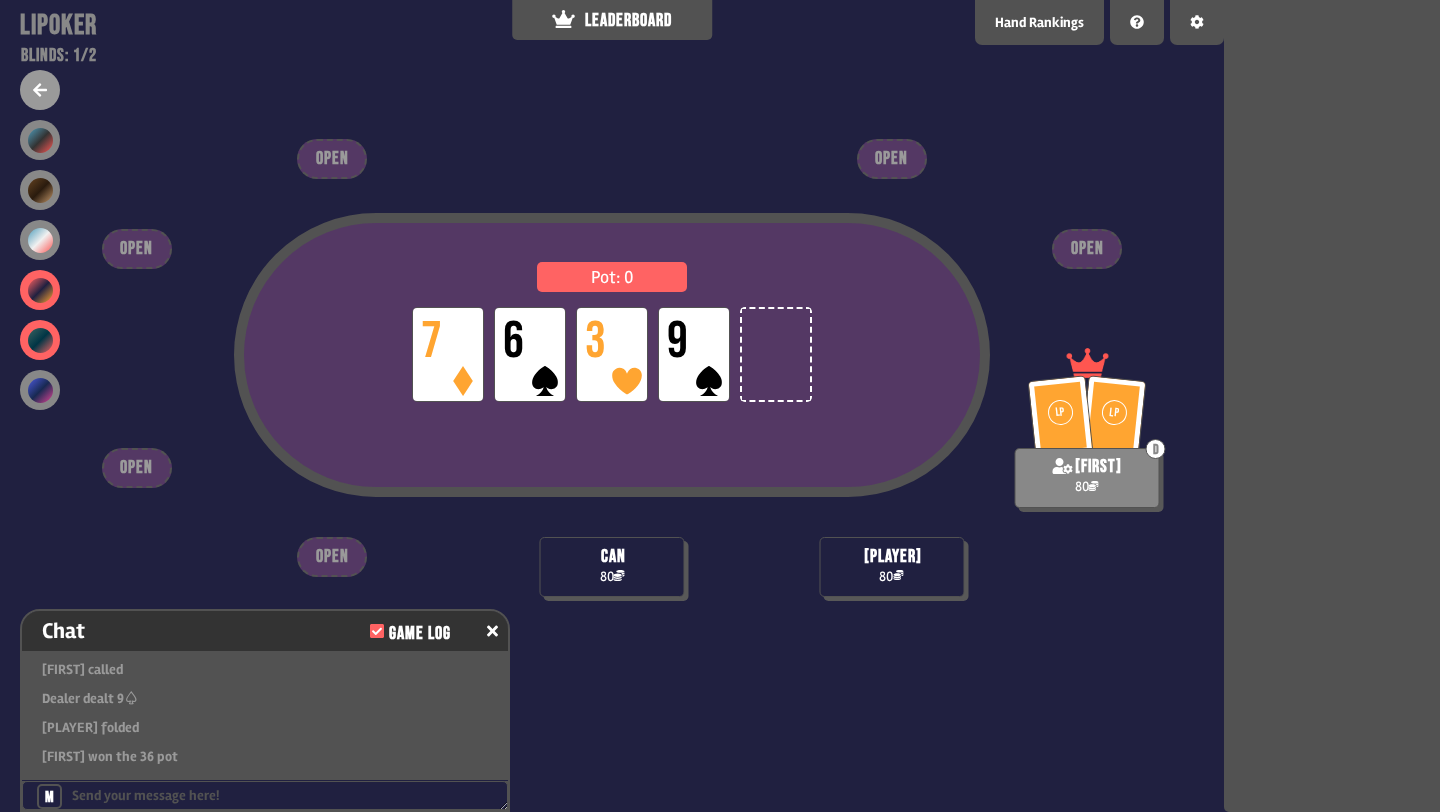 click at bounding box center (40, 340) 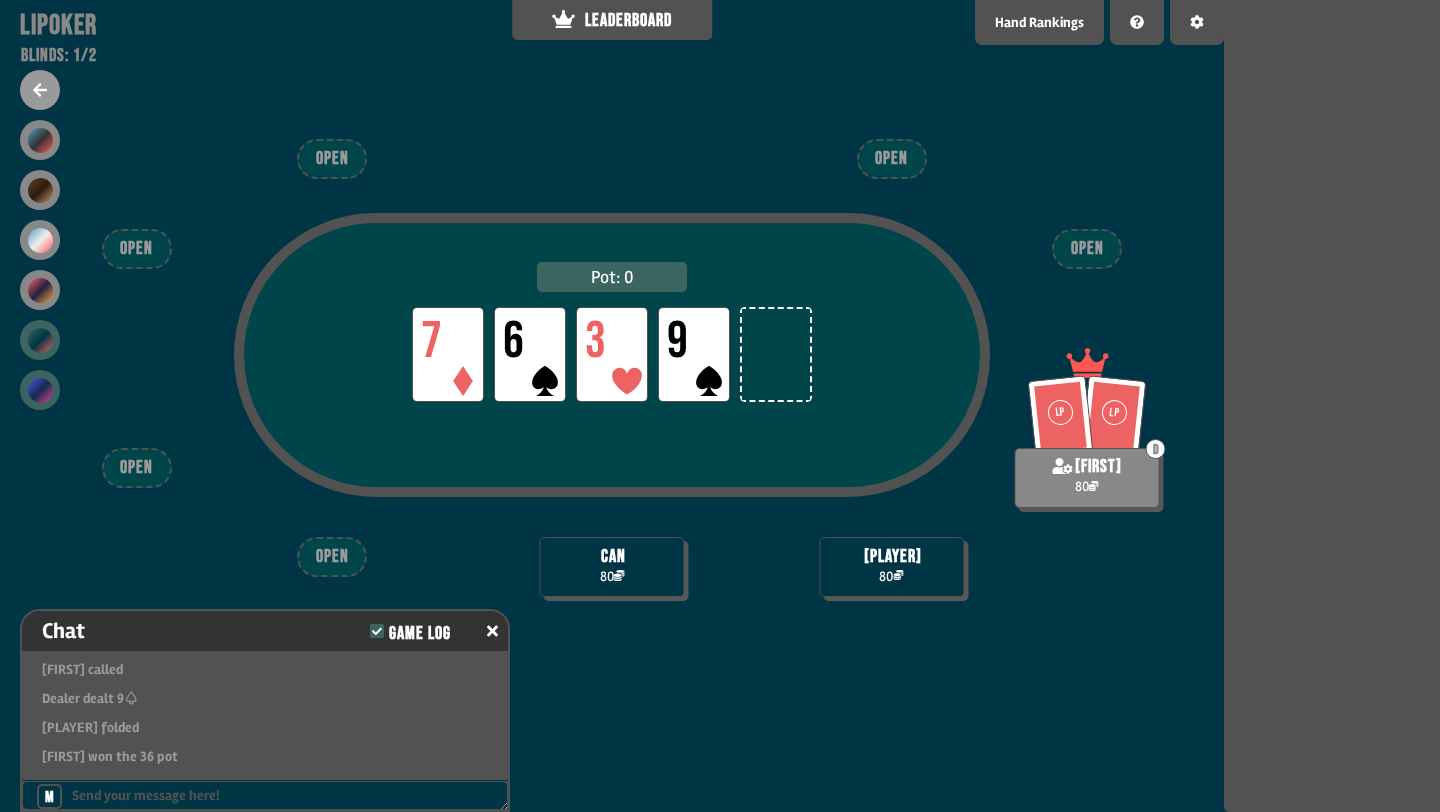 scroll, scrollTop: 817, scrollLeft: 0, axis: vertical 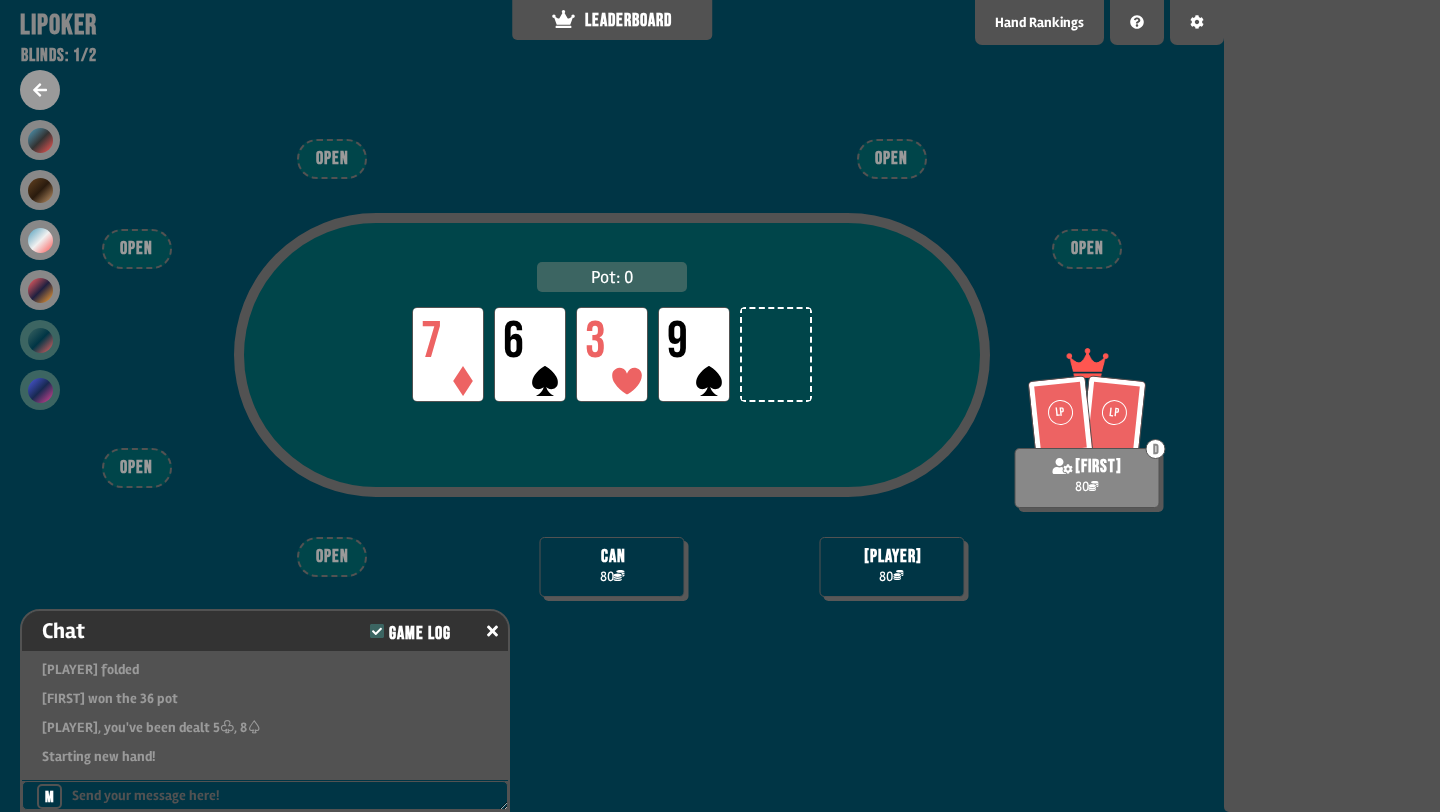 click at bounding box center (40, 390) 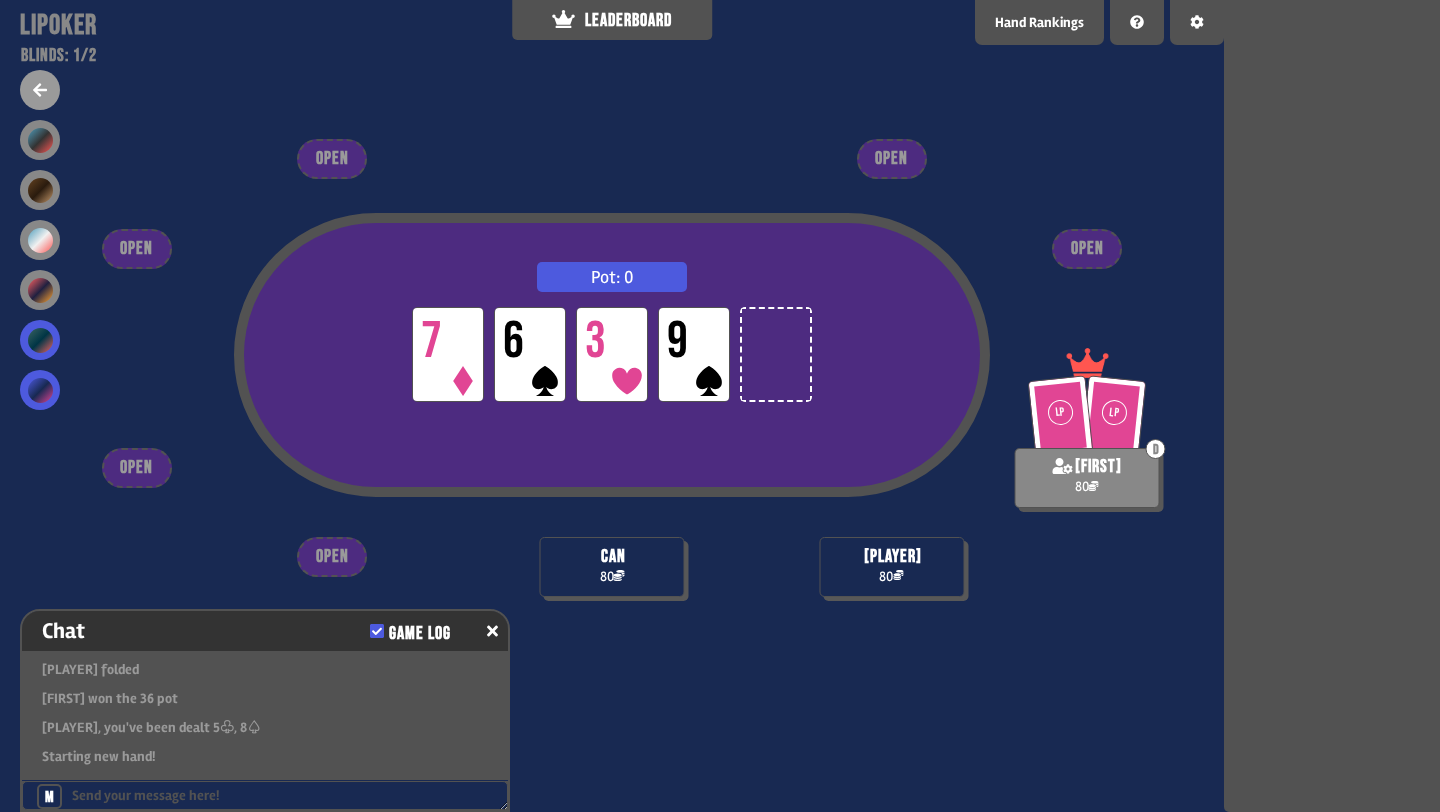 click at bounding box center [40, 340] 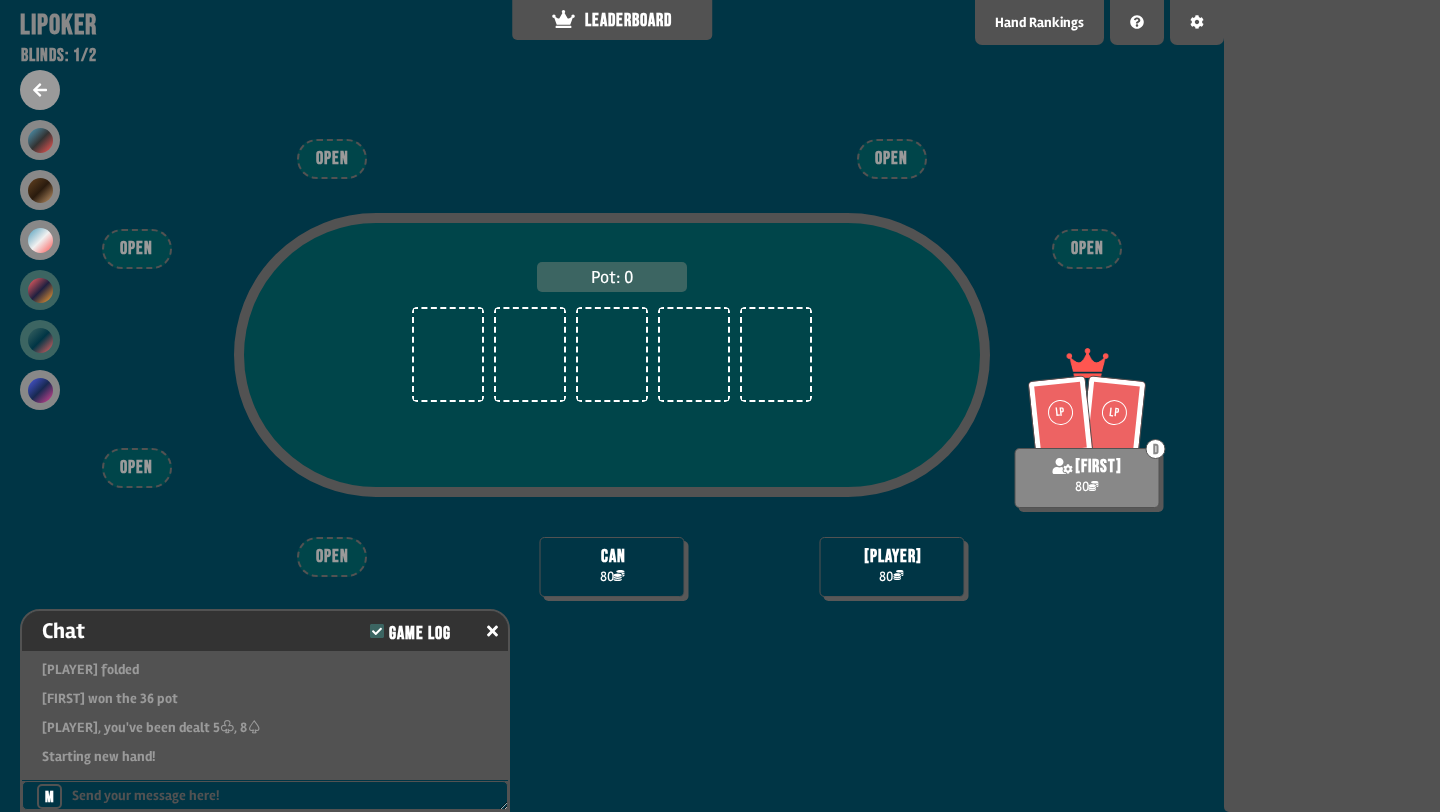 click at bounding box center (40, 290) 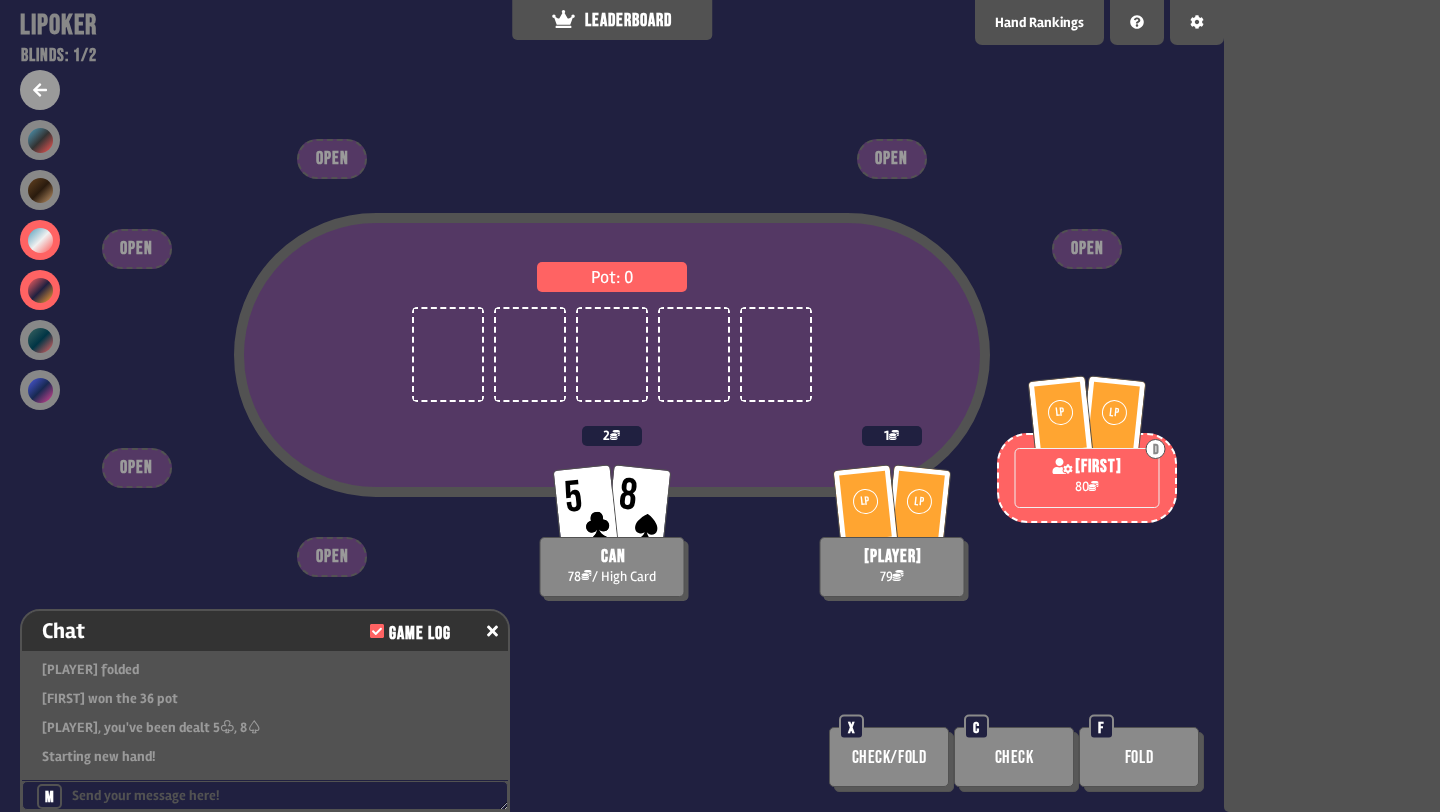 click at bounding box center (40, 240) 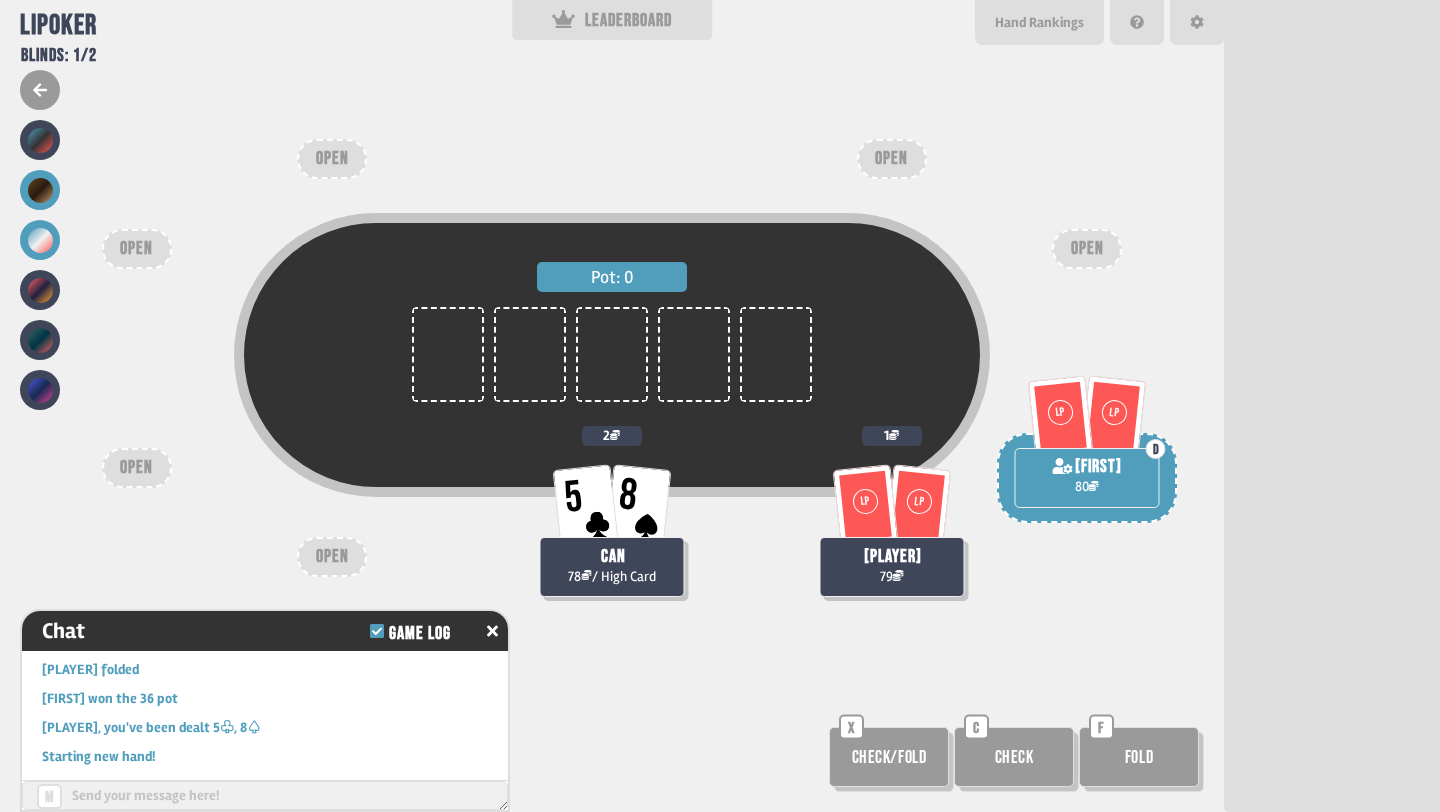 click at bounding box center (40, 190) 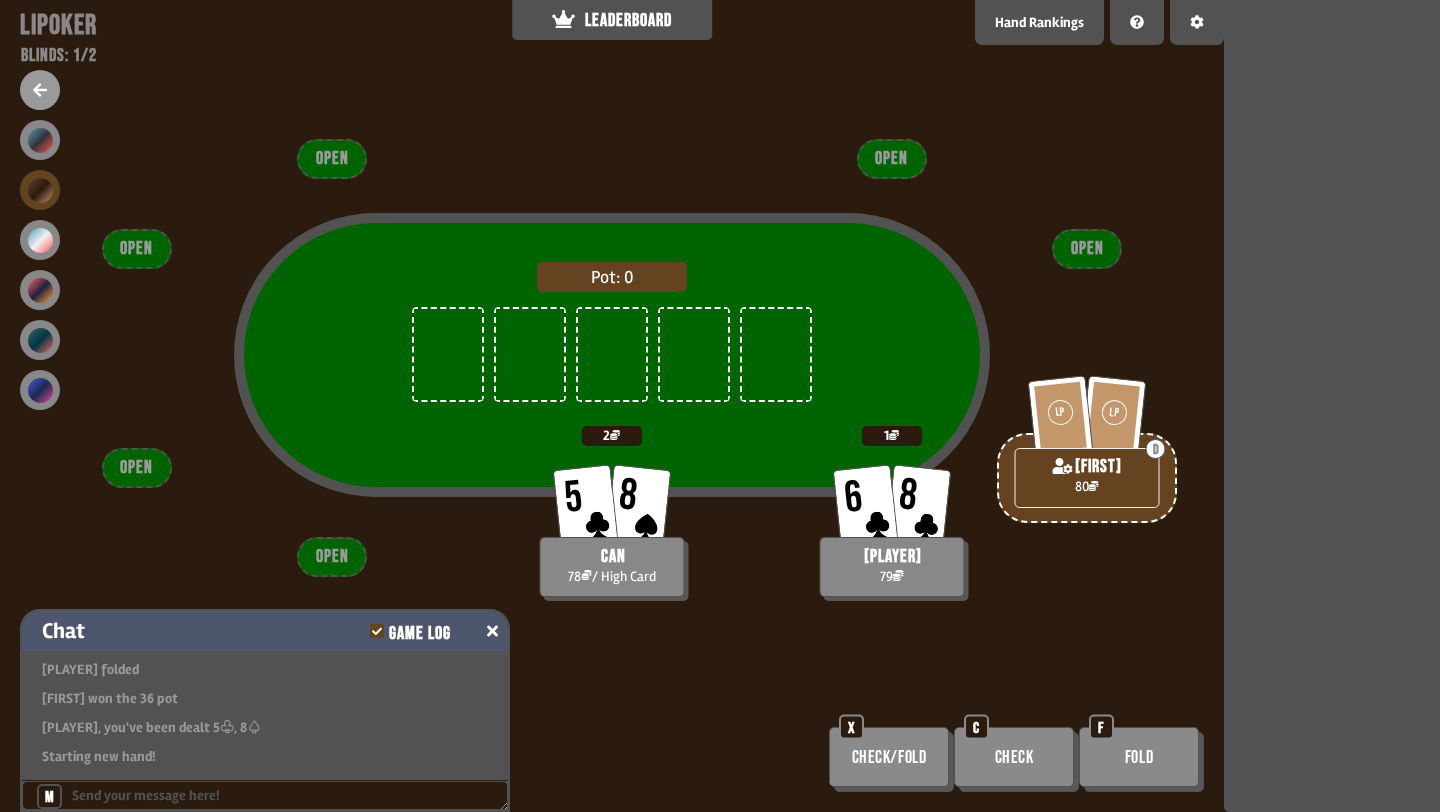 click 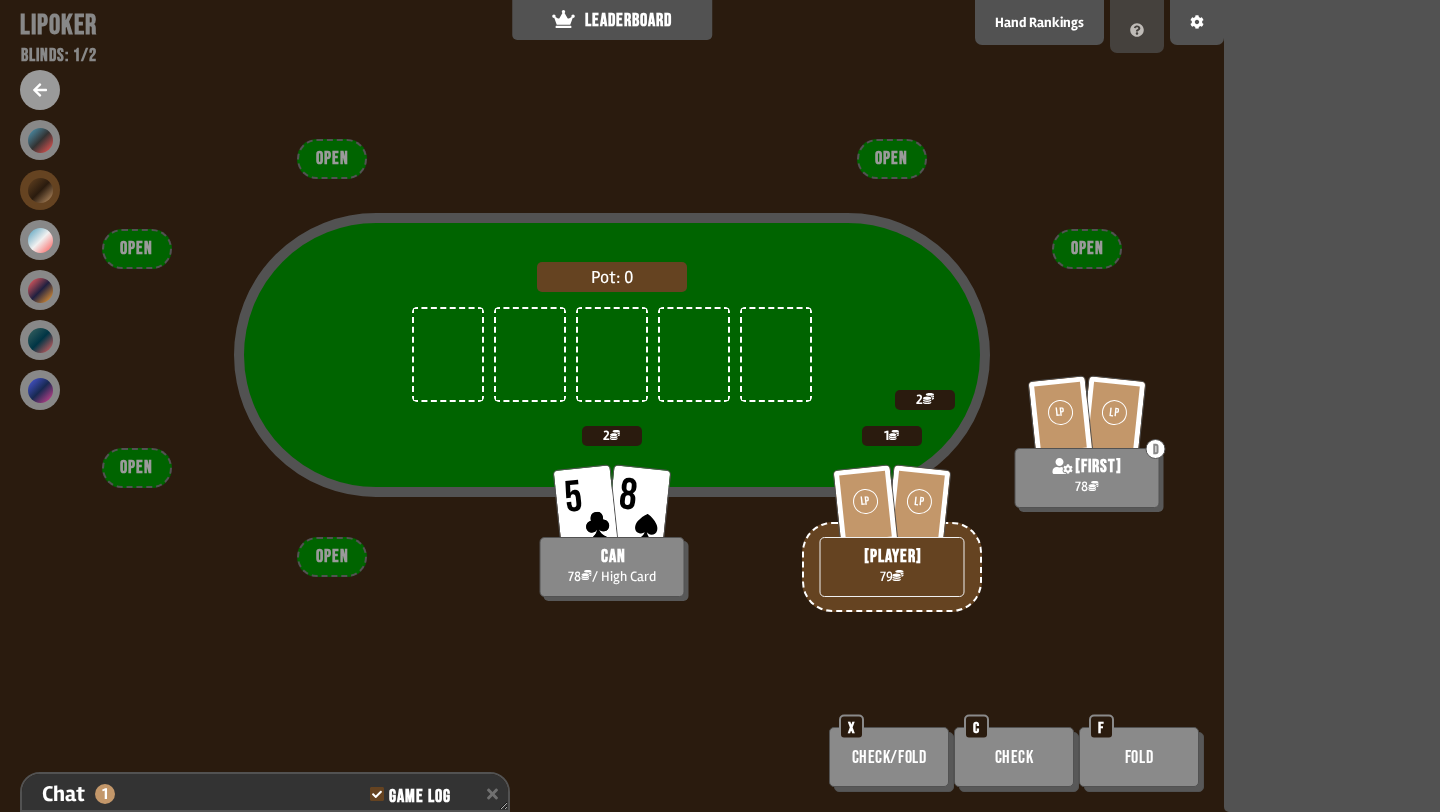 scroll, scrollTop: 999, scrollLeft: 0, axis: vertical 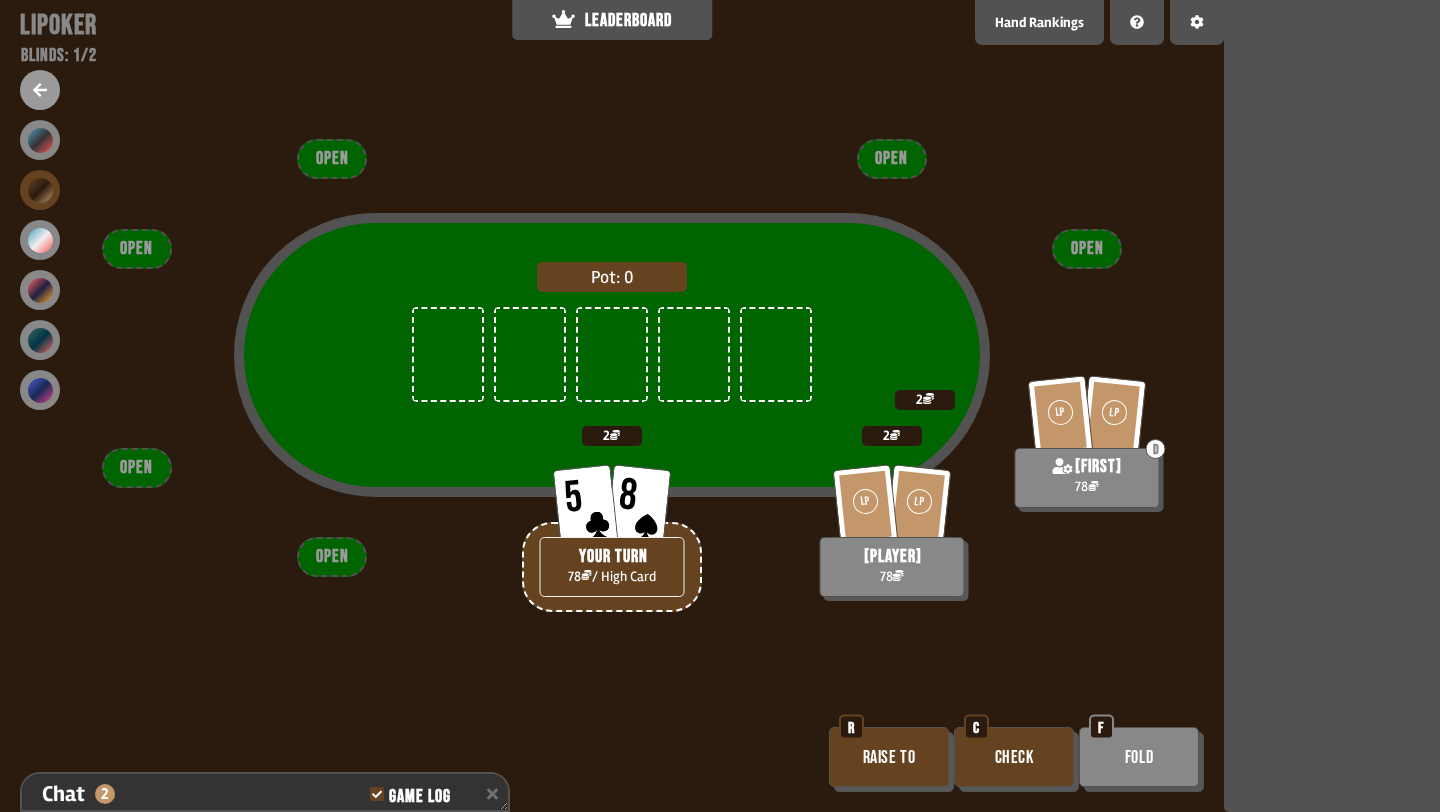 click on "Check" at bounding box center (1014, 757) 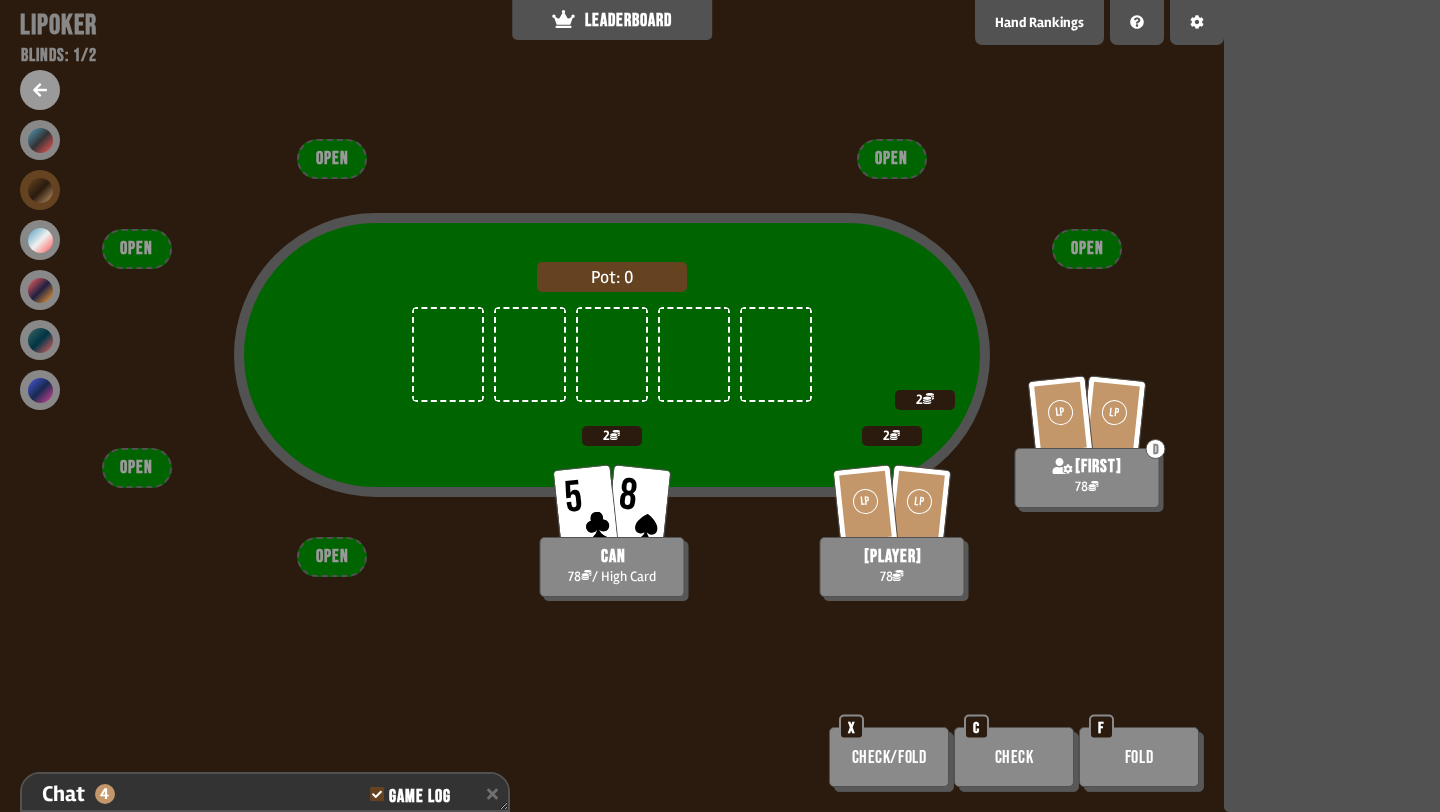 scroll, scrollTop: 1086, scrollLeft: 0, axis: vertical 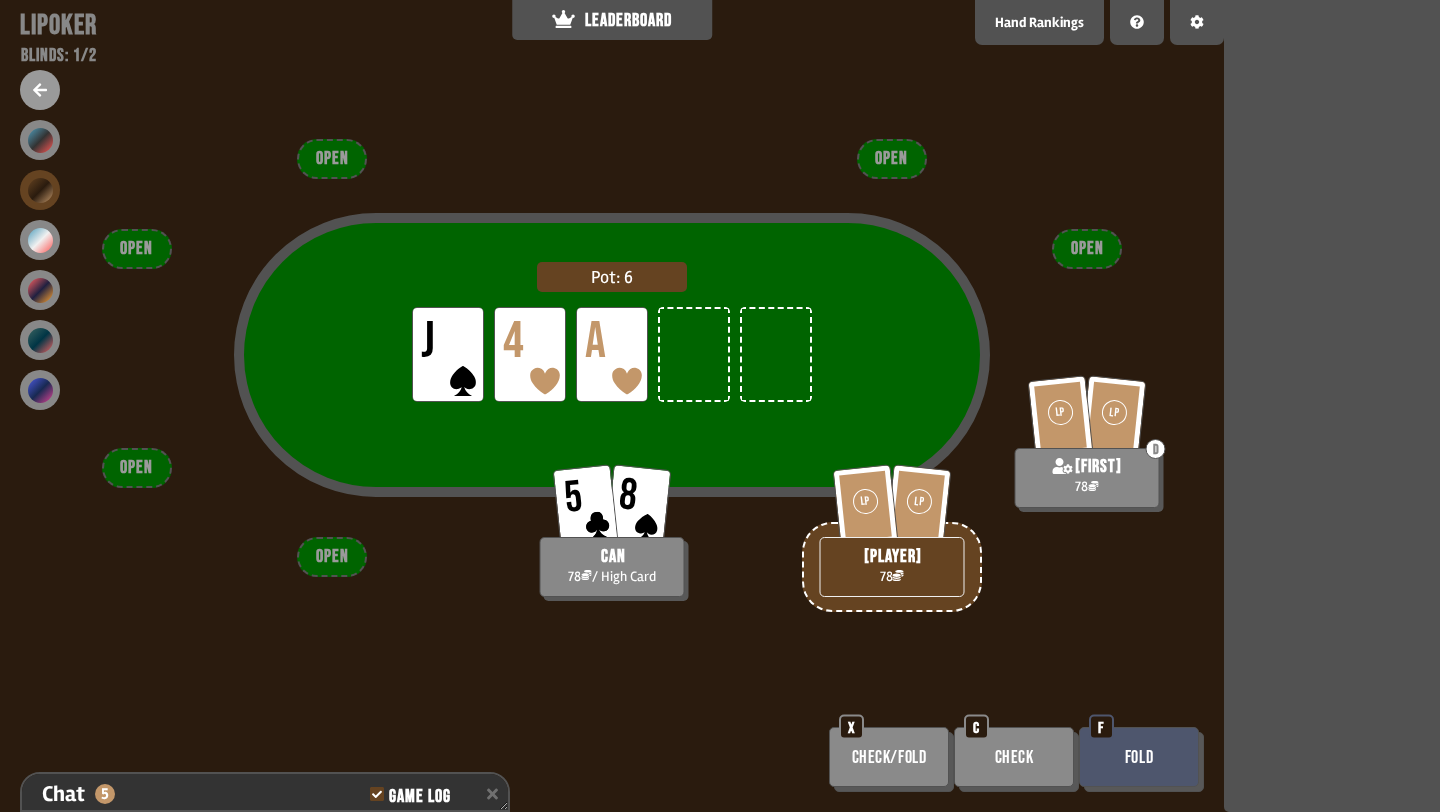 click on "Pot: 6   LP J LP 4 LP A 5 8 [PLAYER] 78   / High Card LP LP [PLAYER] 78  LP LP D [PLAYER] 78  OPEN OPEN OPEN OPEN OPEN OPEN Check/Fold X Check C Fold F" at bounding box center (612, 406) 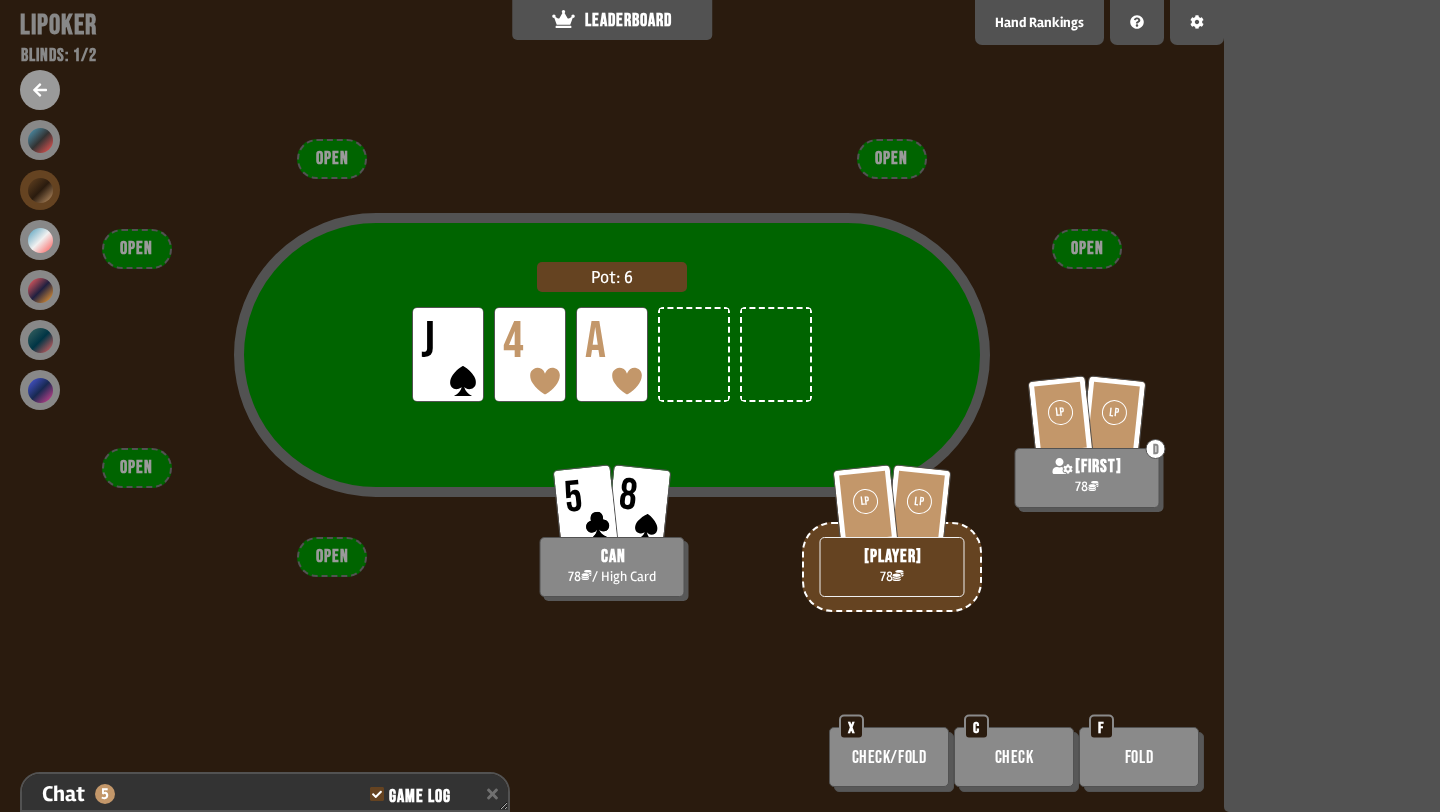click on "Check" at bounding box center (1014, 757) 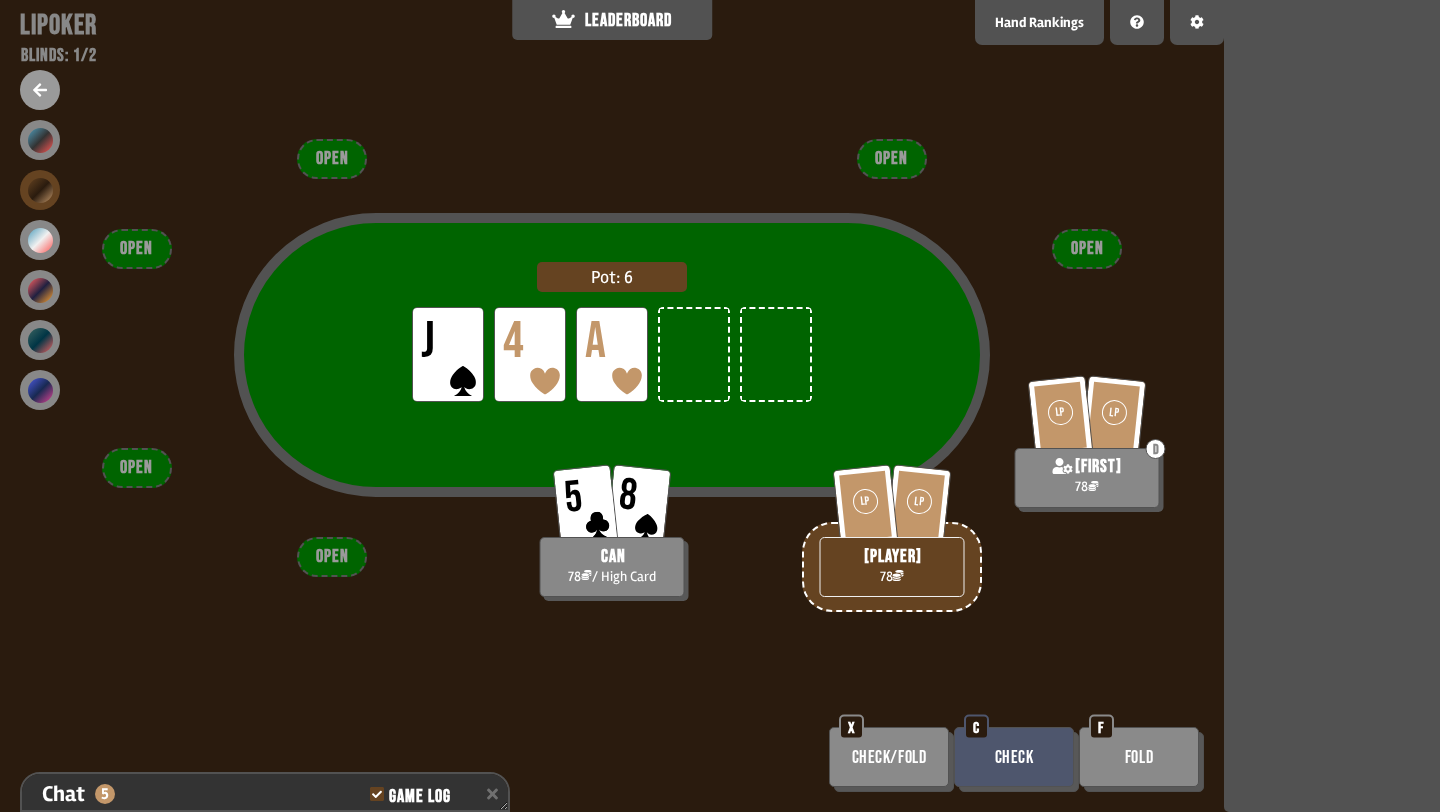 click on "Check" at bounding box center (1014, 757) 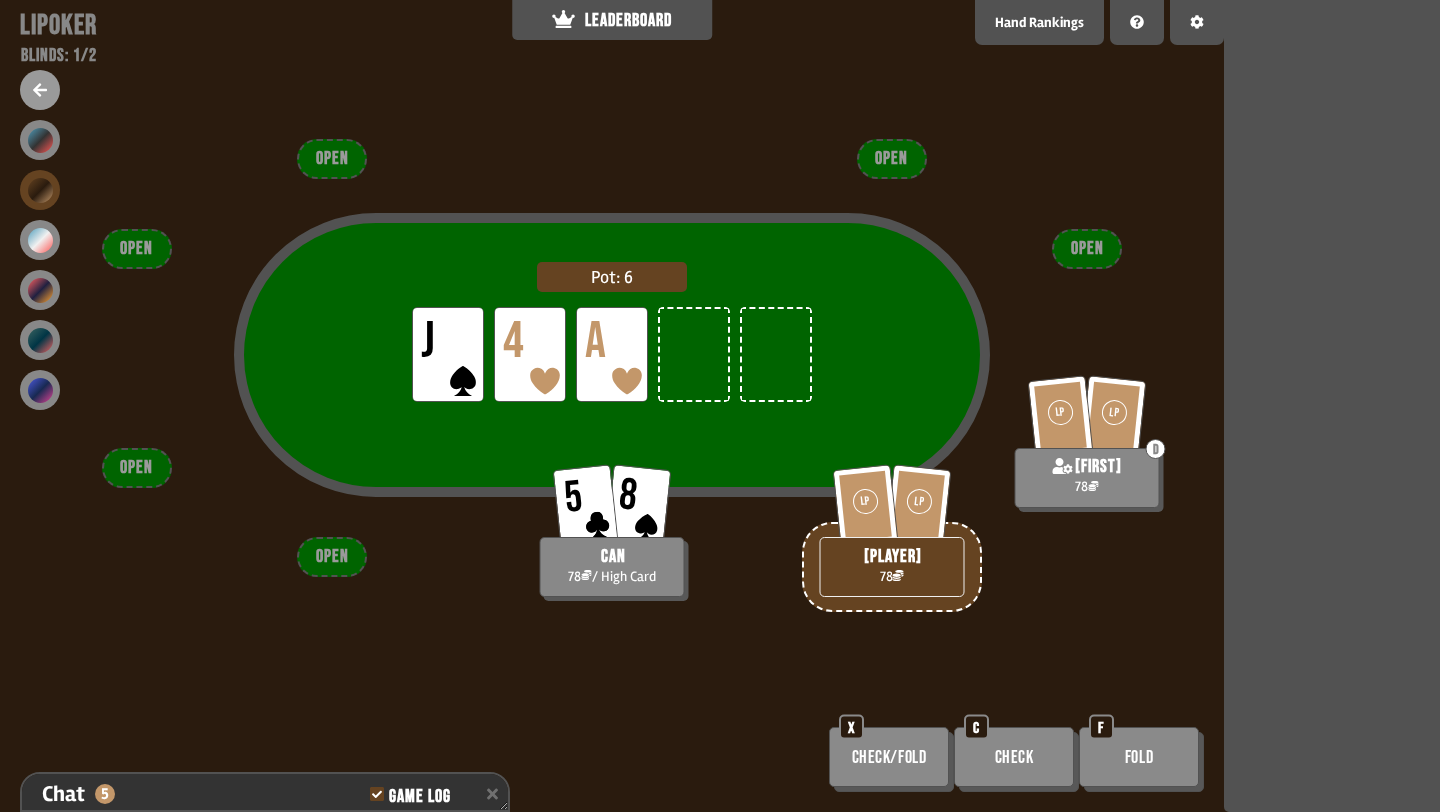 scroll, scrollTop: 1115, scrollLeft: 0, axis: vertical 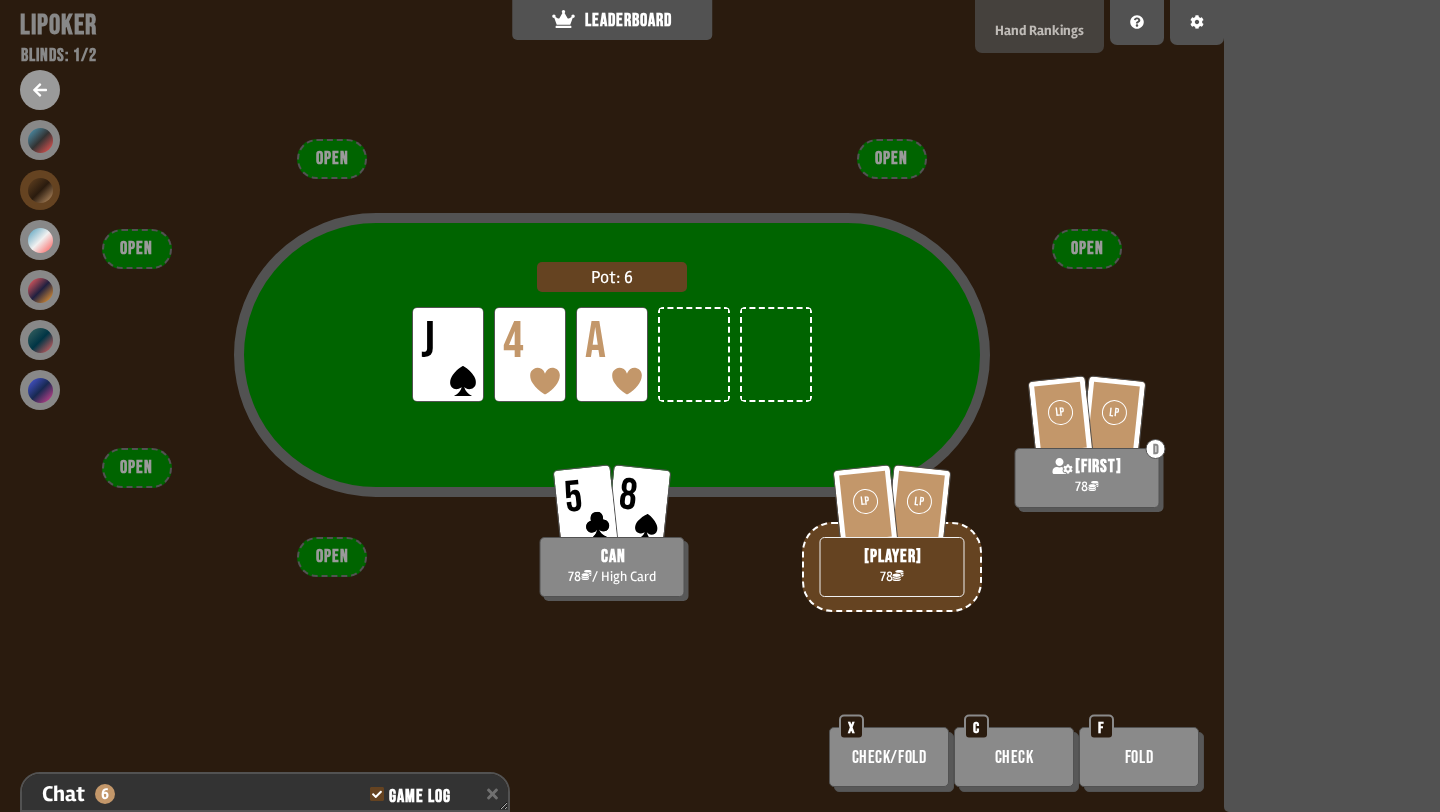 click on "Hand Rankings" at bounding box center (1039, 30) 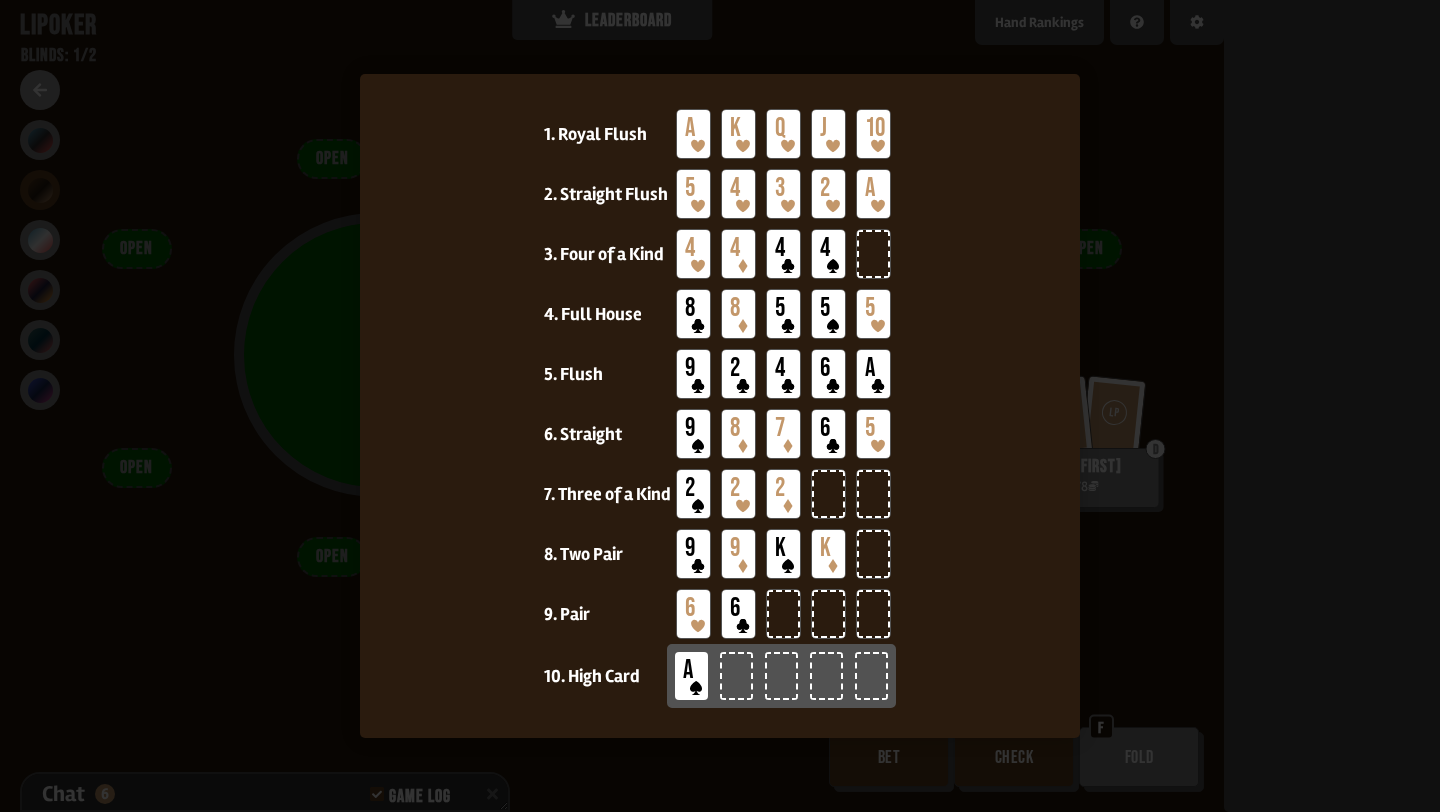 click at bounding box center (720, 406) 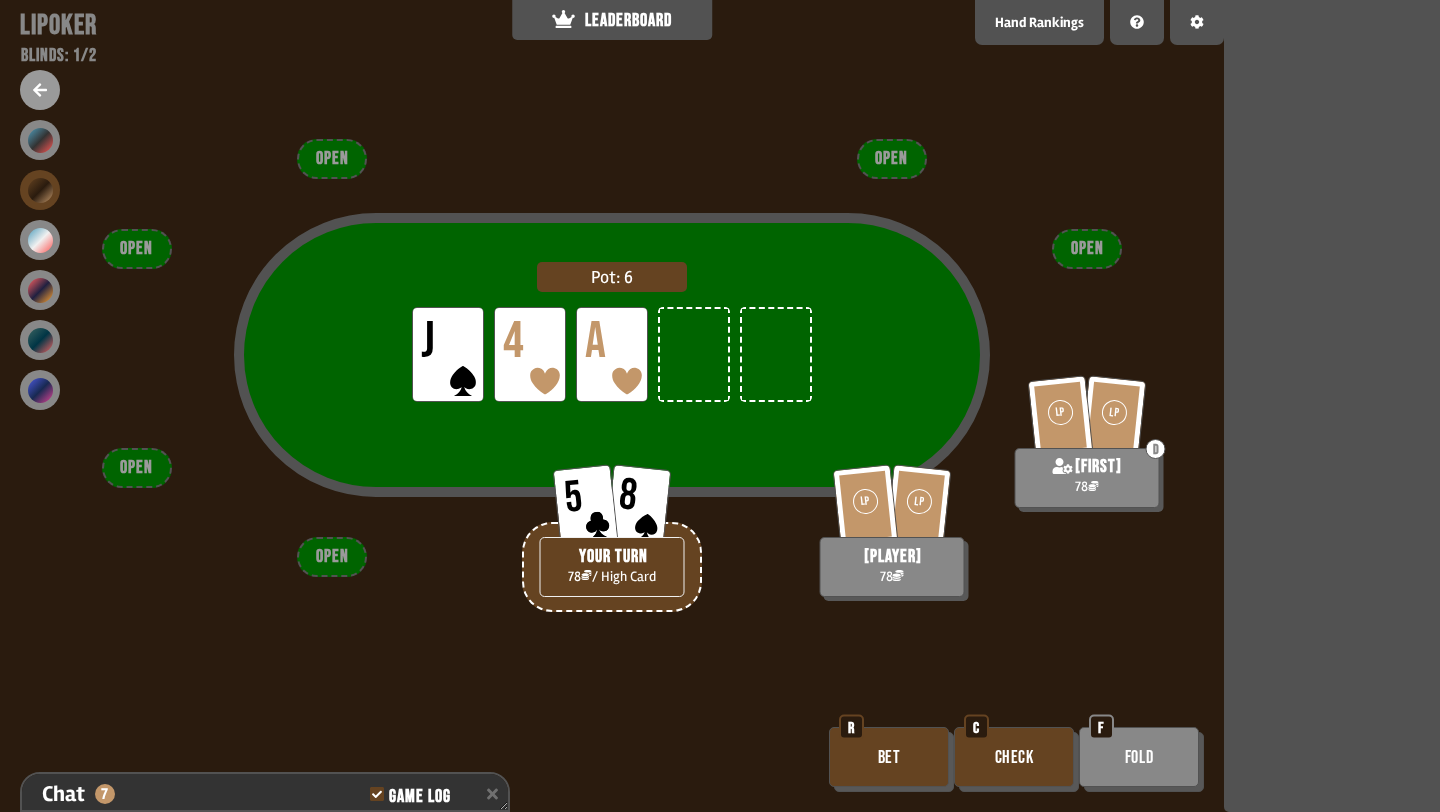 scroll, scrollTop: 1144, scrollLeft: 0, axis: vertical 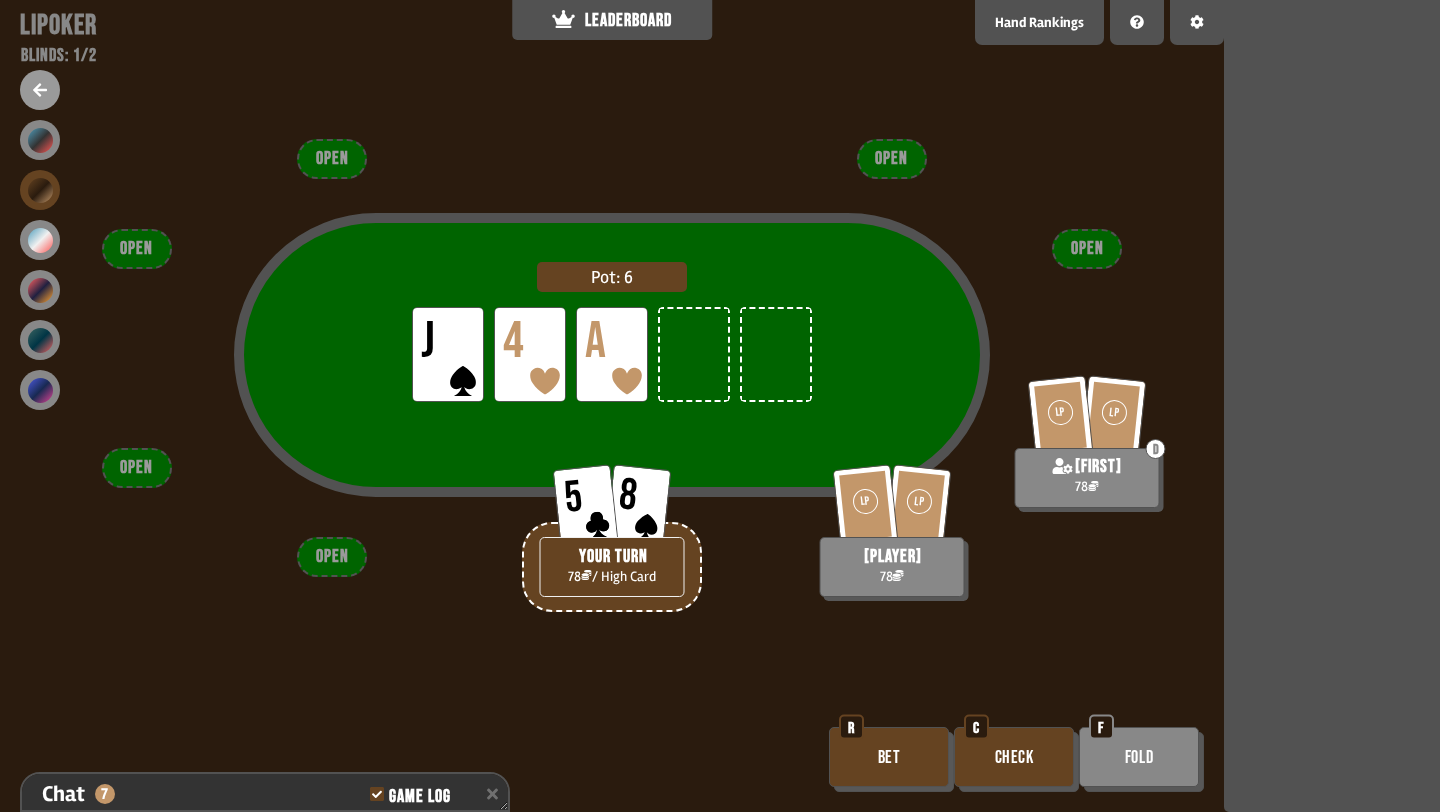 click at bounding box center (40, 90) 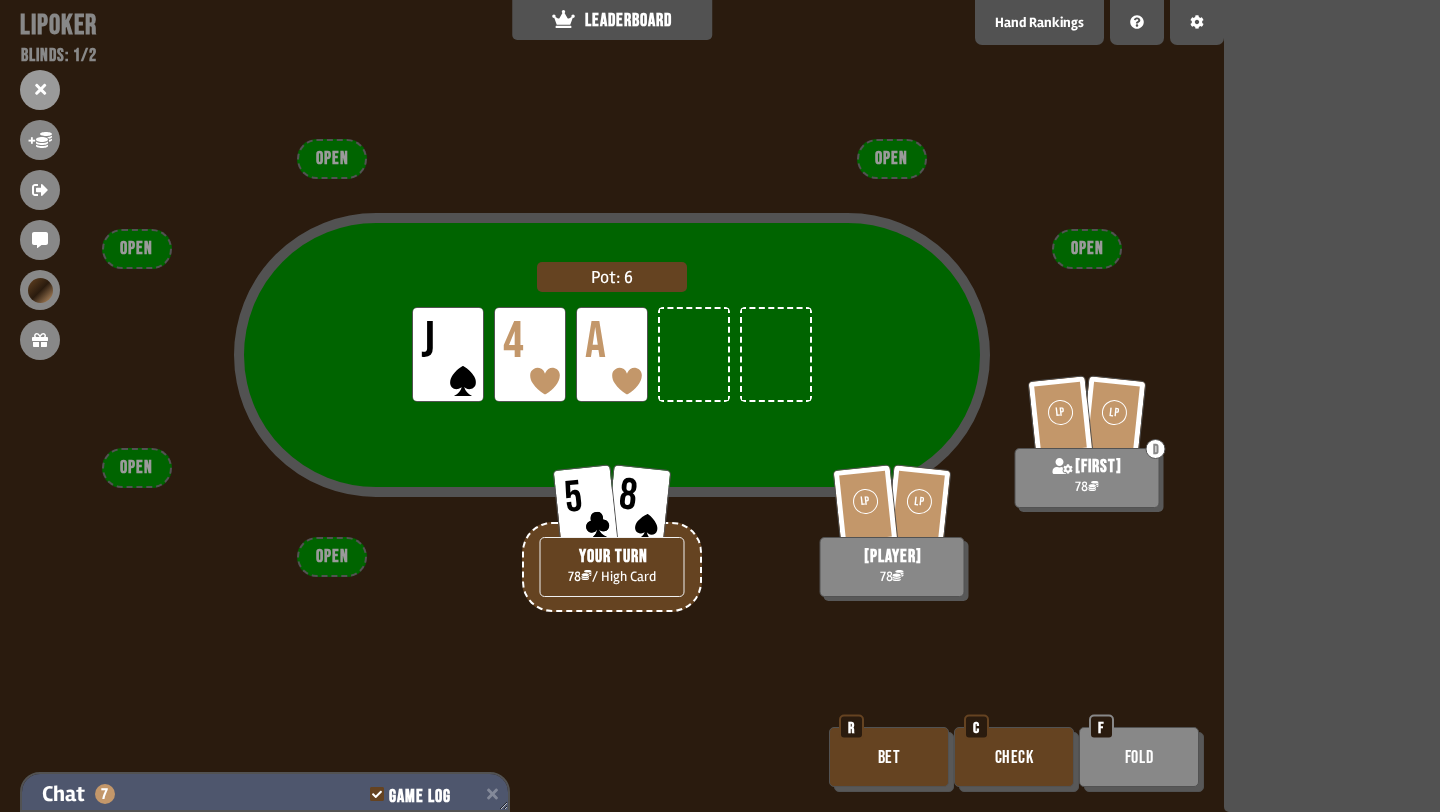 click on "Chat   7 Game Log" at bounding box center (265, 794) 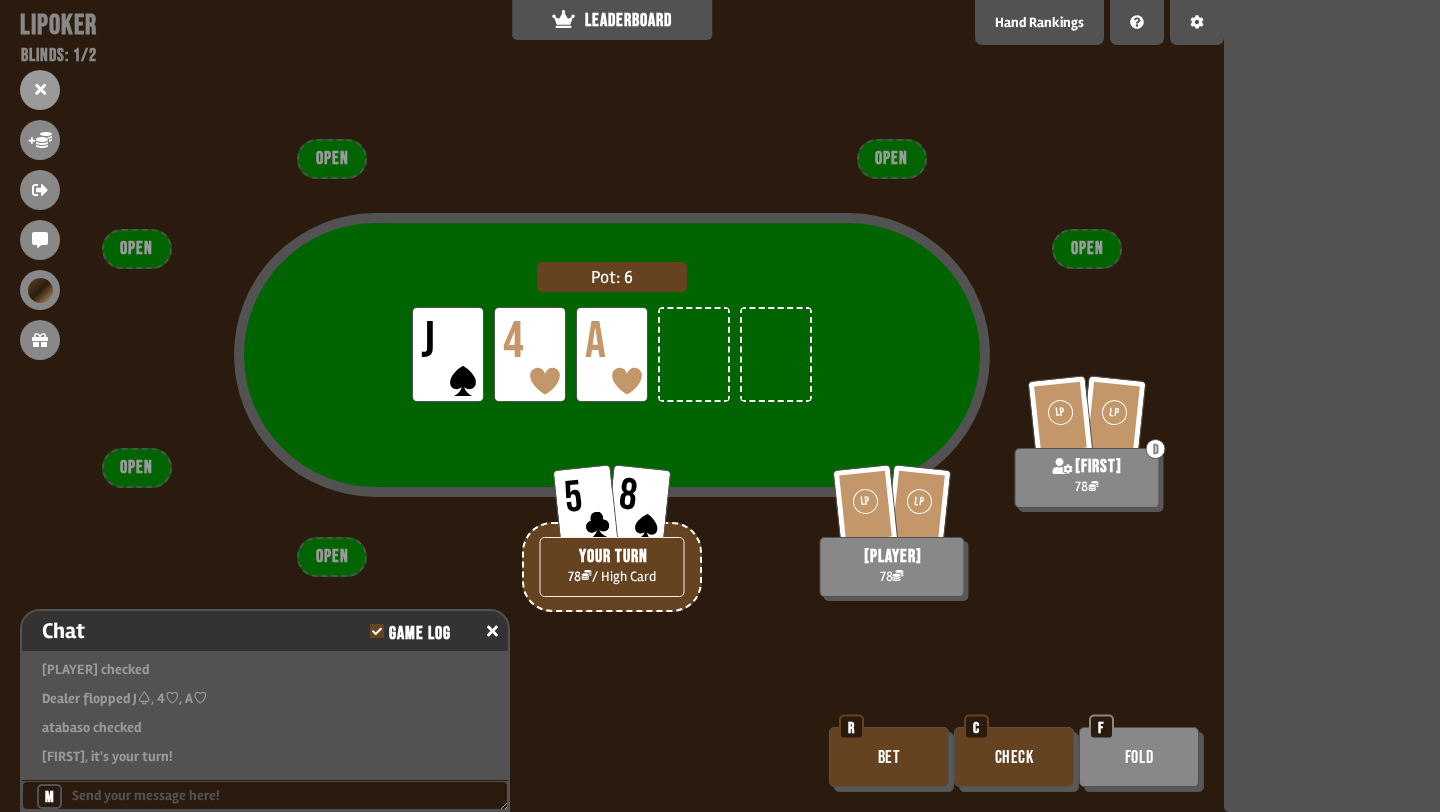 scroll, scrollTop: 1020, scrollLeft: 0, axis: vertical 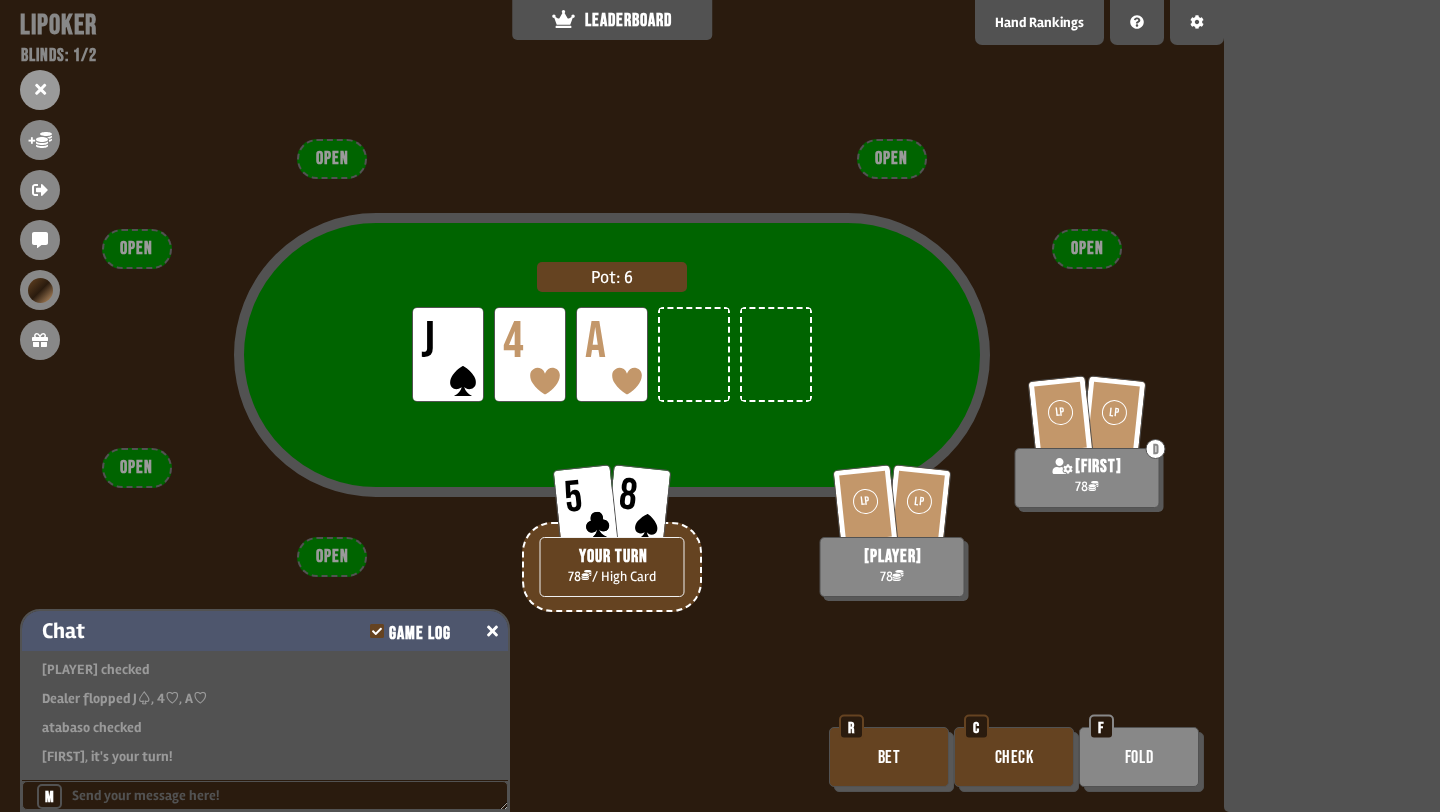 click 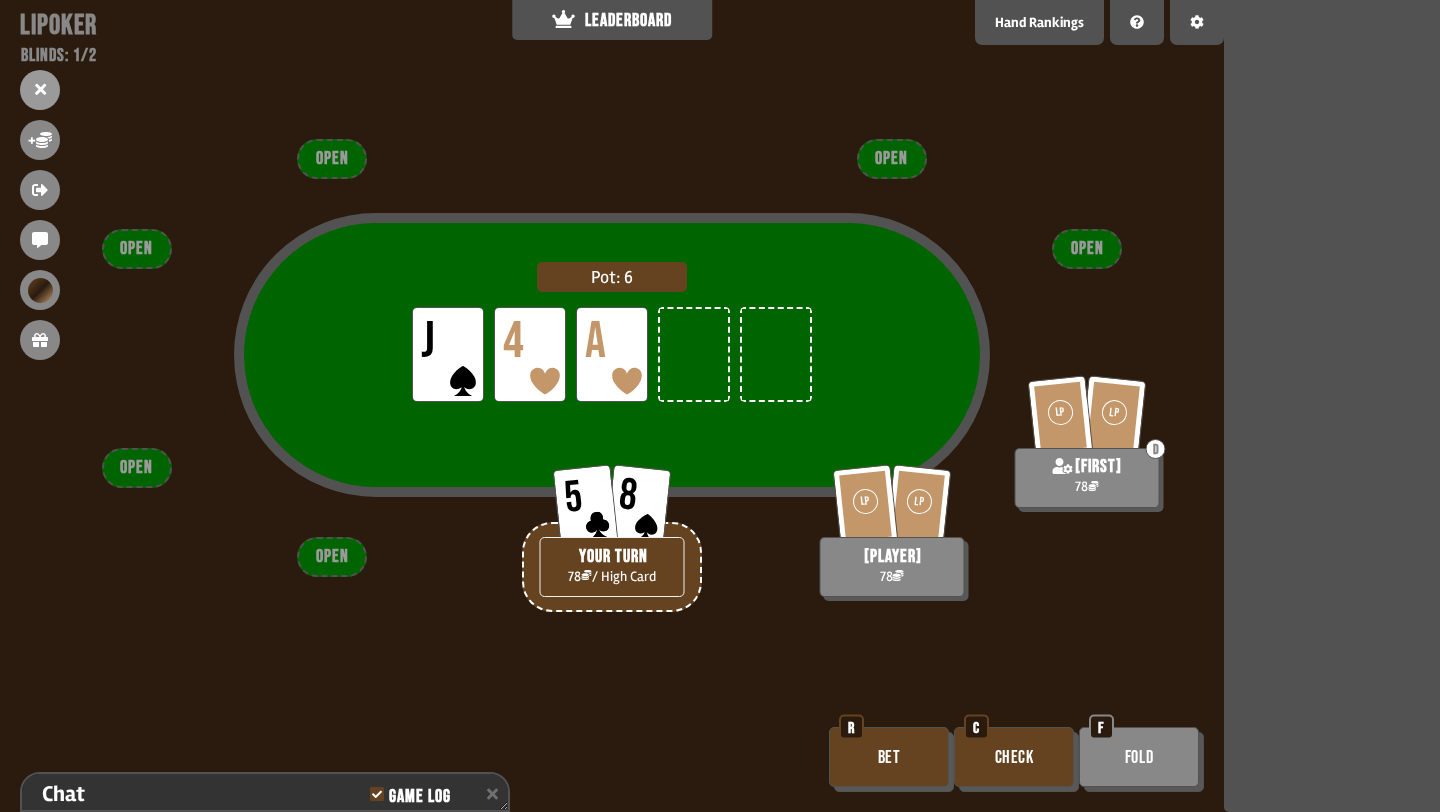 click on "Check" at bounding box center [1014, 757] 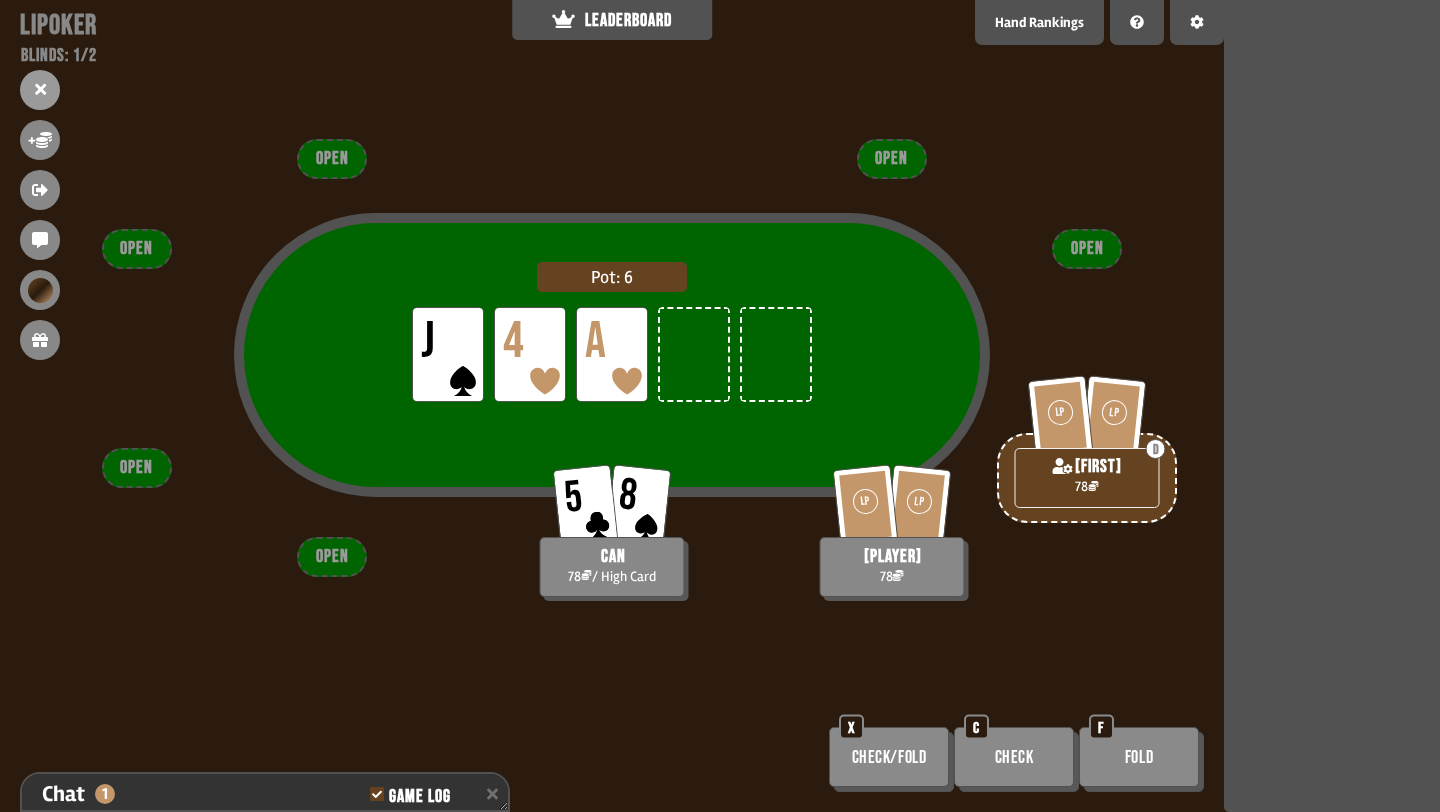 click on "Check" at bounding box center [1014, 757] 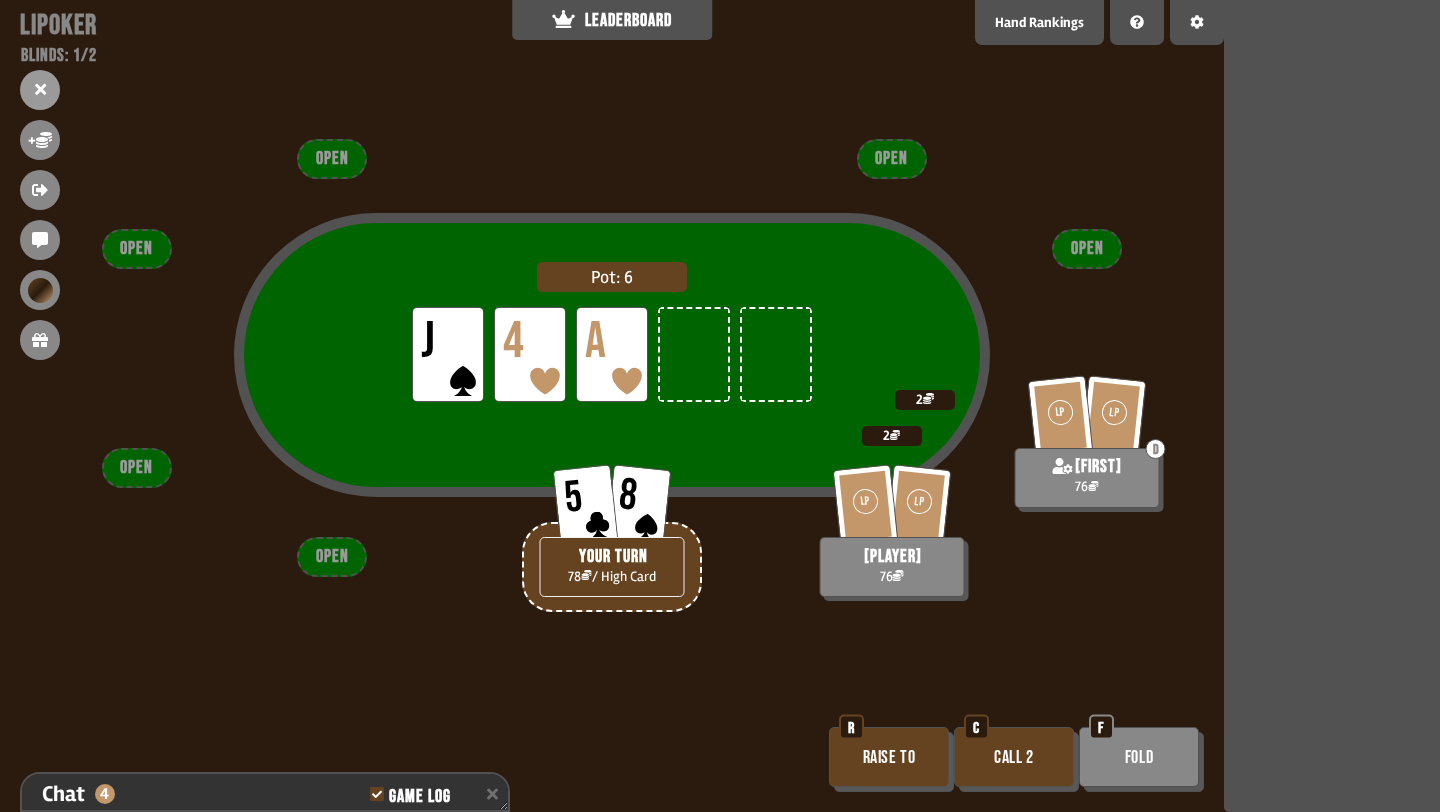 click on "Call 2" at bounding box center (1014, 757) 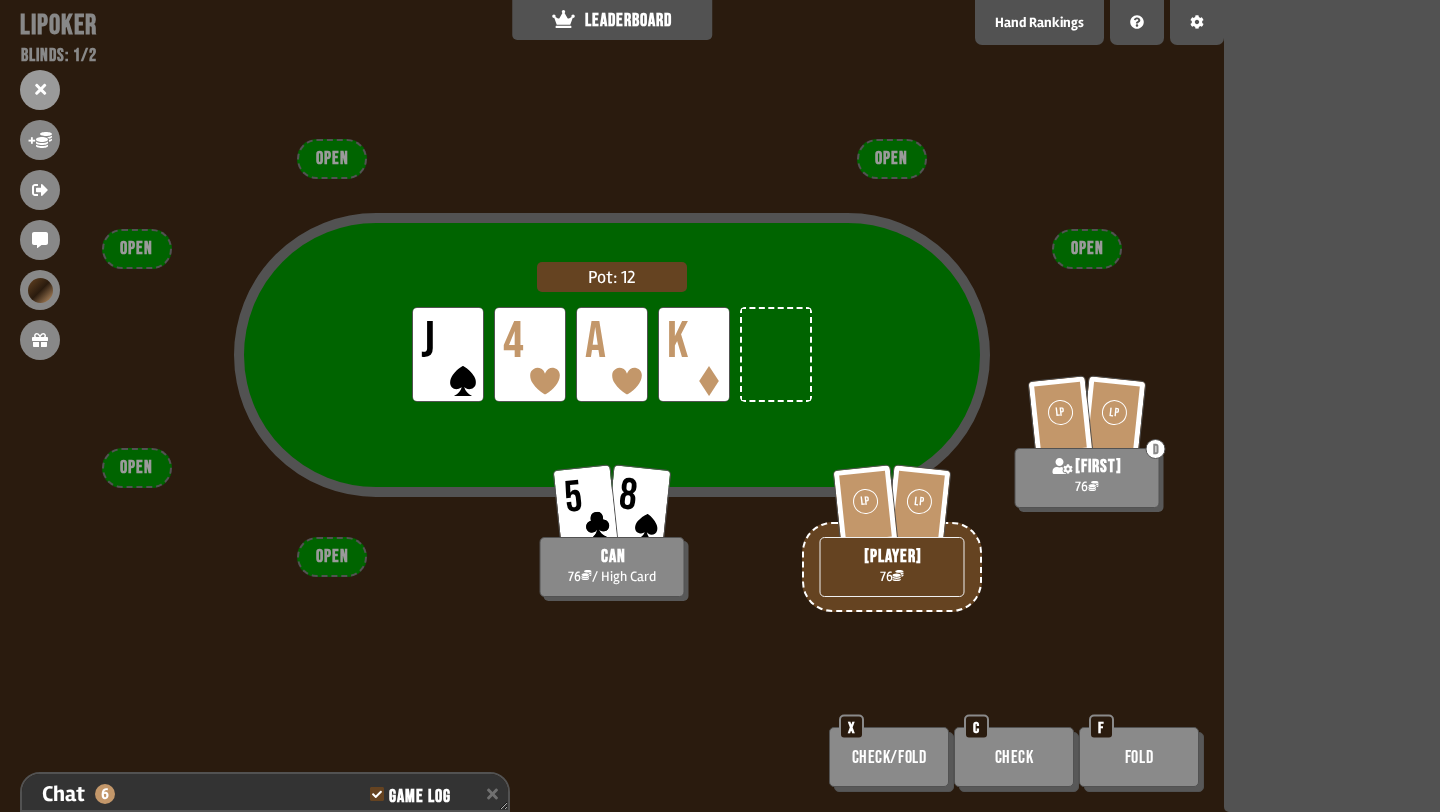 click on "Fold" at bounding box center [1139, 757] 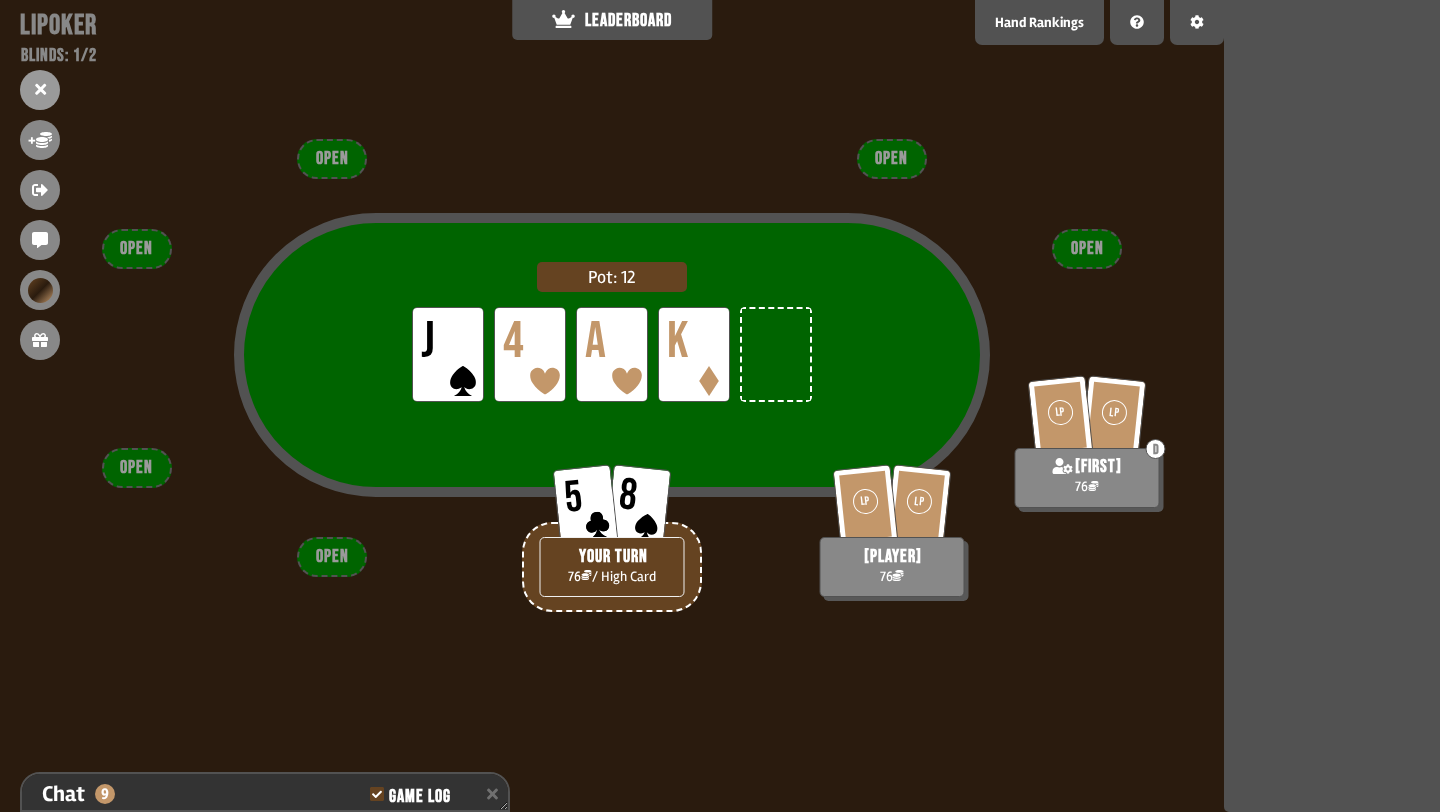 click on "Pot: 12   LP J LP 4 LP A LP K" at bounding box center (612, 395) 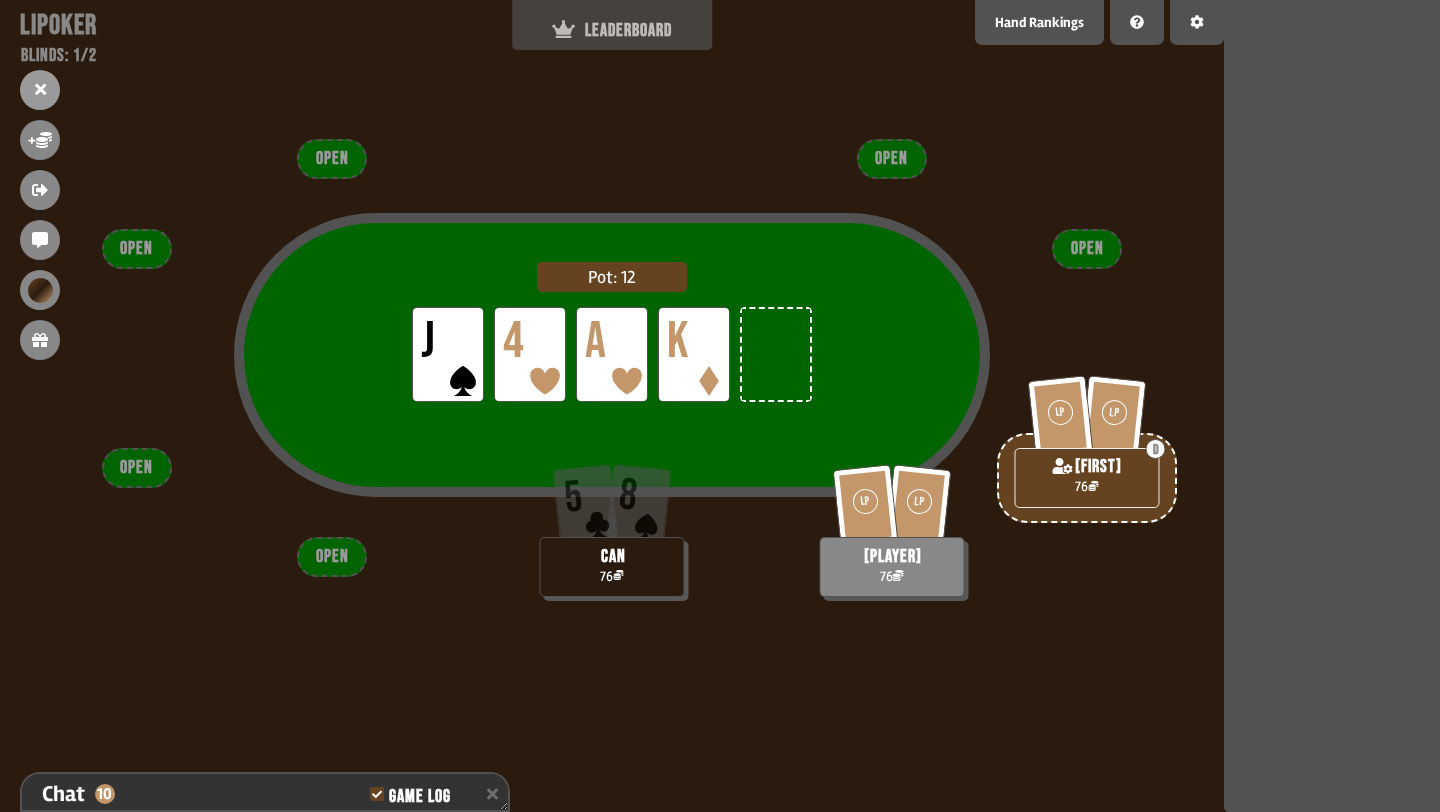 click 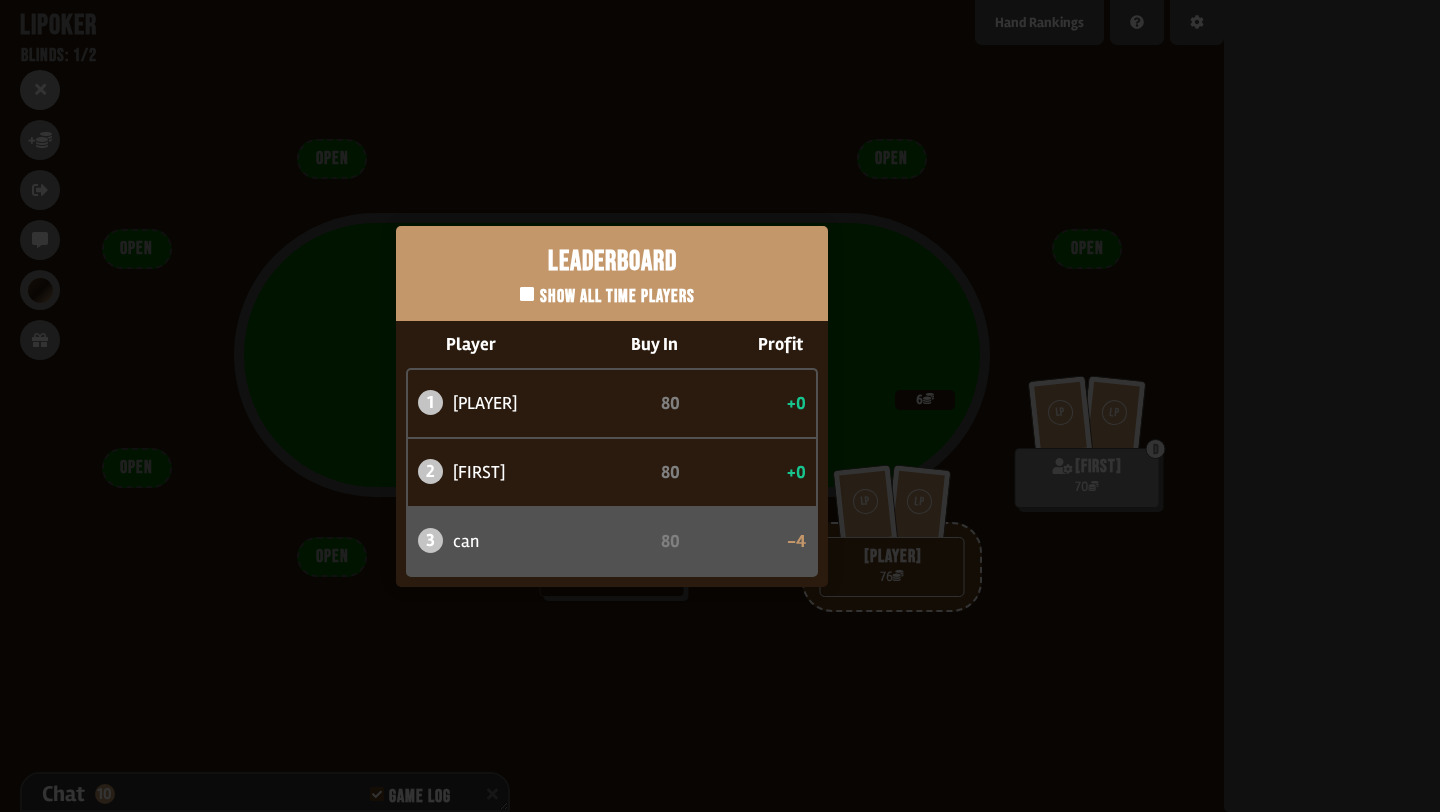 click on "Leaderboard   Show all time players Player Buy In Profit 1 atabaso 80 +0 2 [FIRST] 80 +0 3 [FIRST] 80 -4" at bounding box center (612, 406) 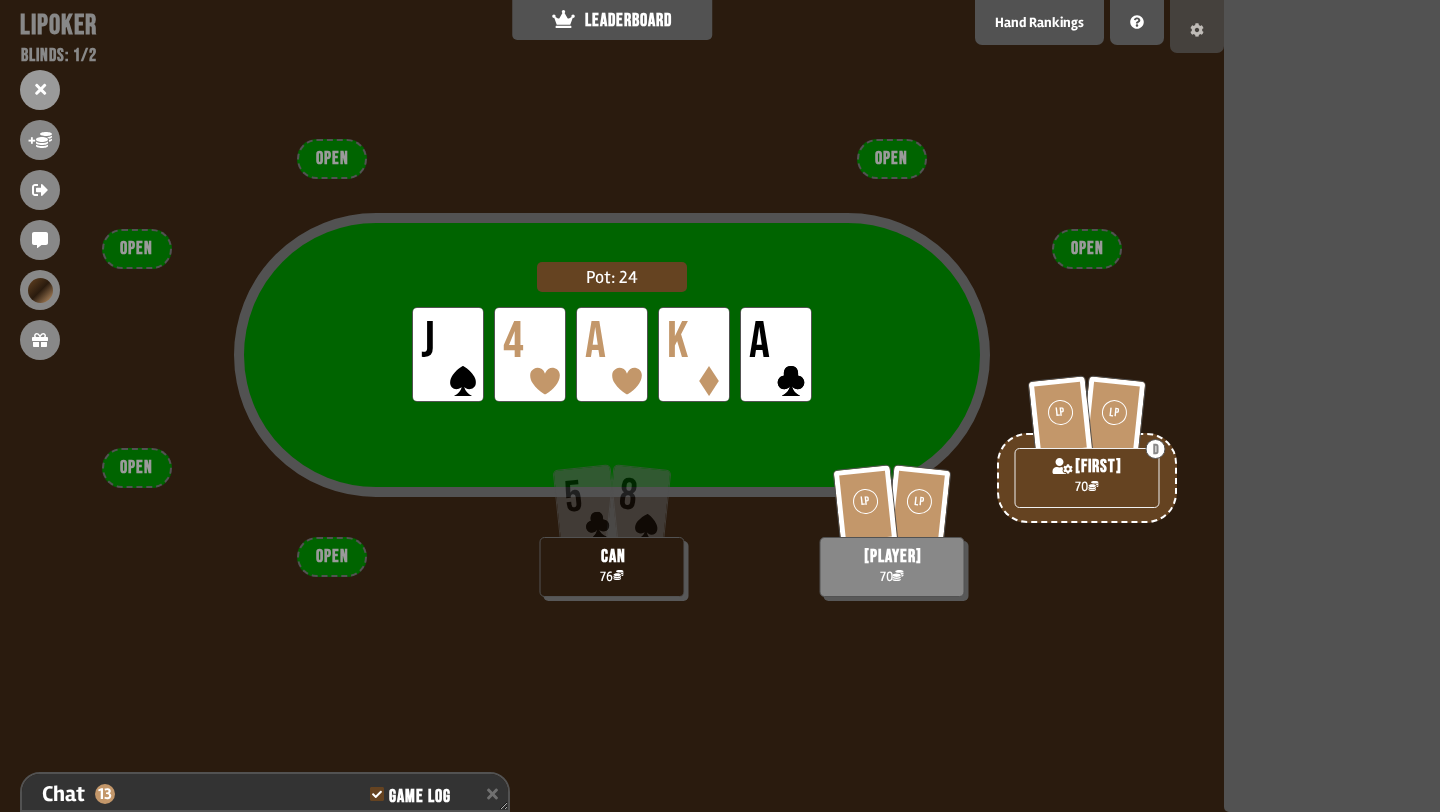 click 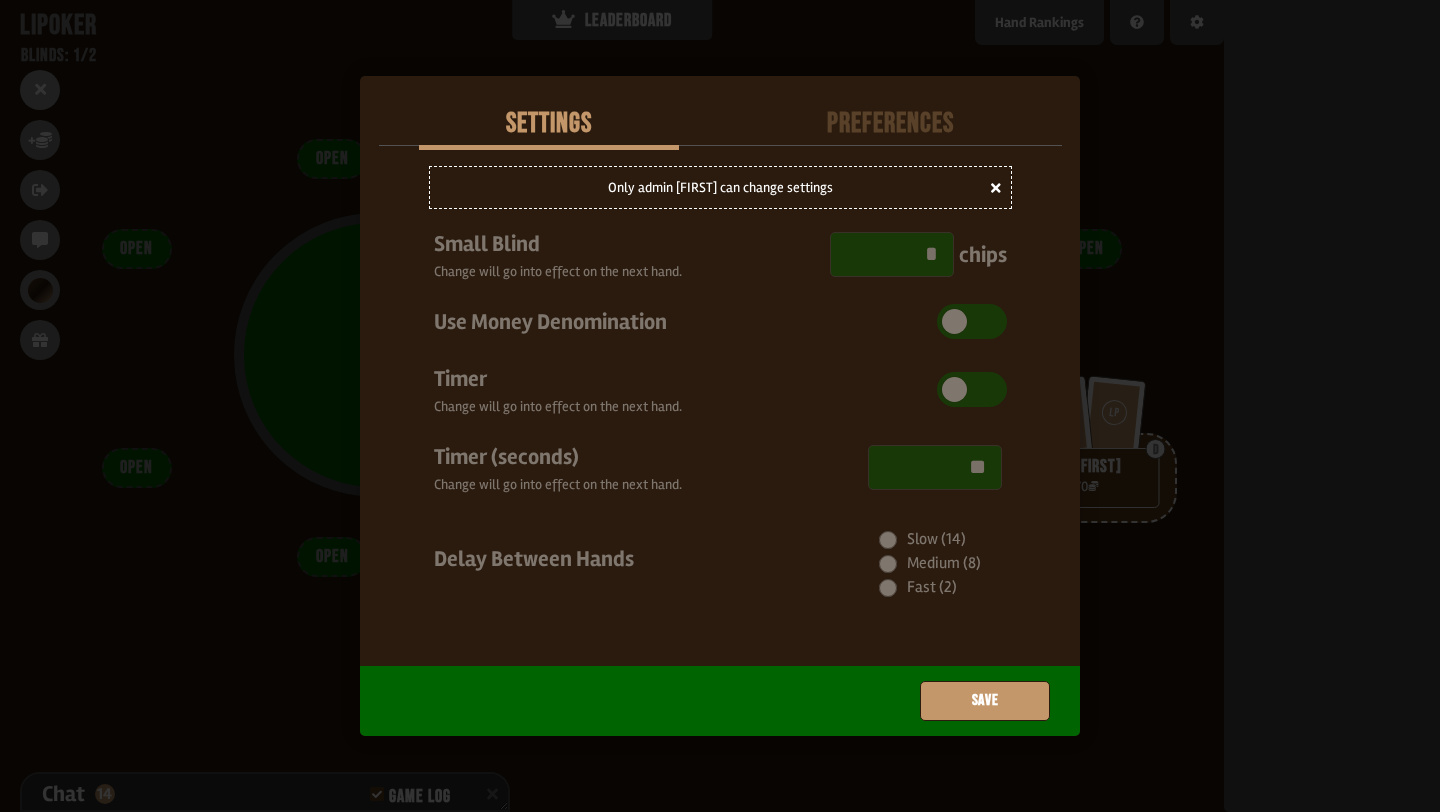 click on "Preferences" at bounding box center [891, 124] 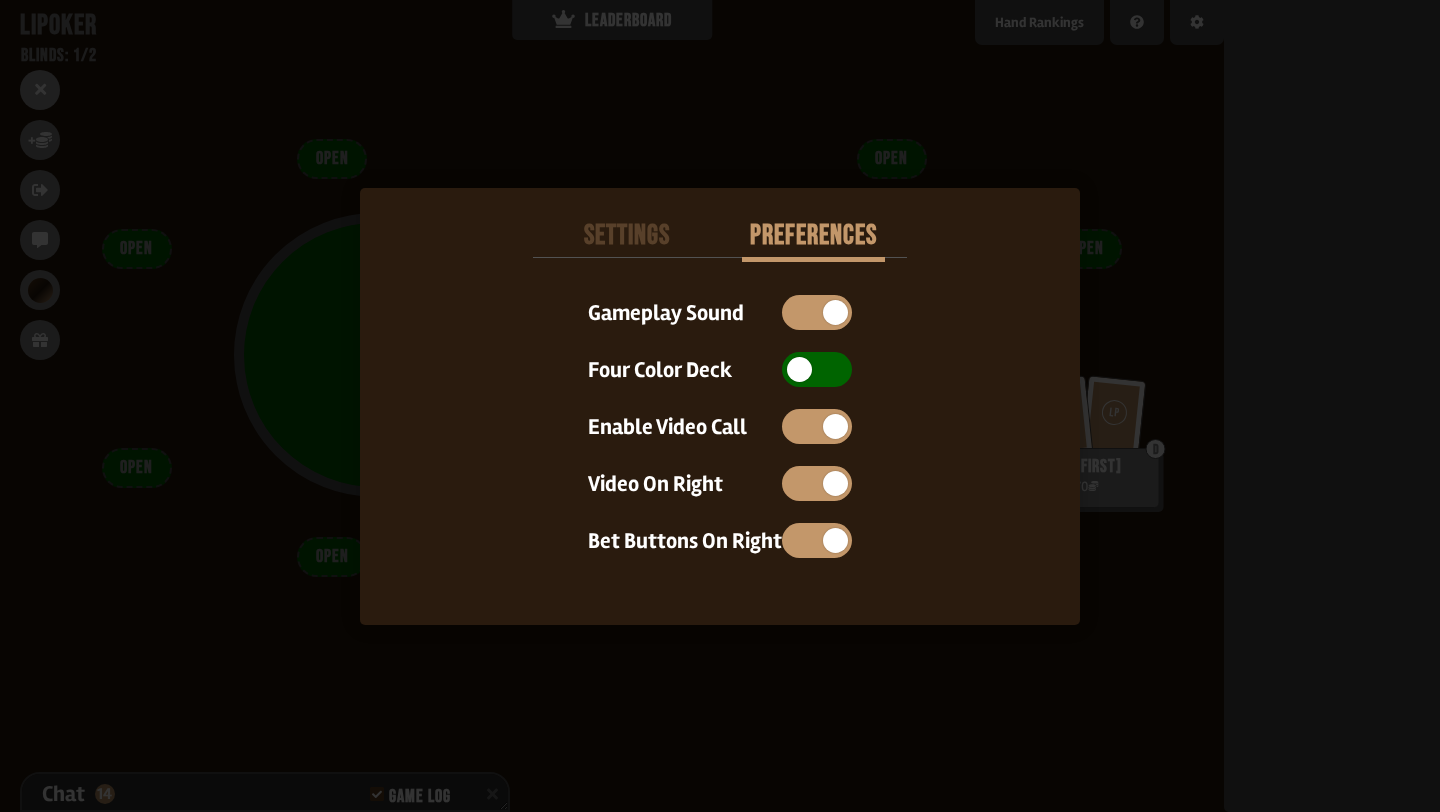 click at bounding box center [799, 369] 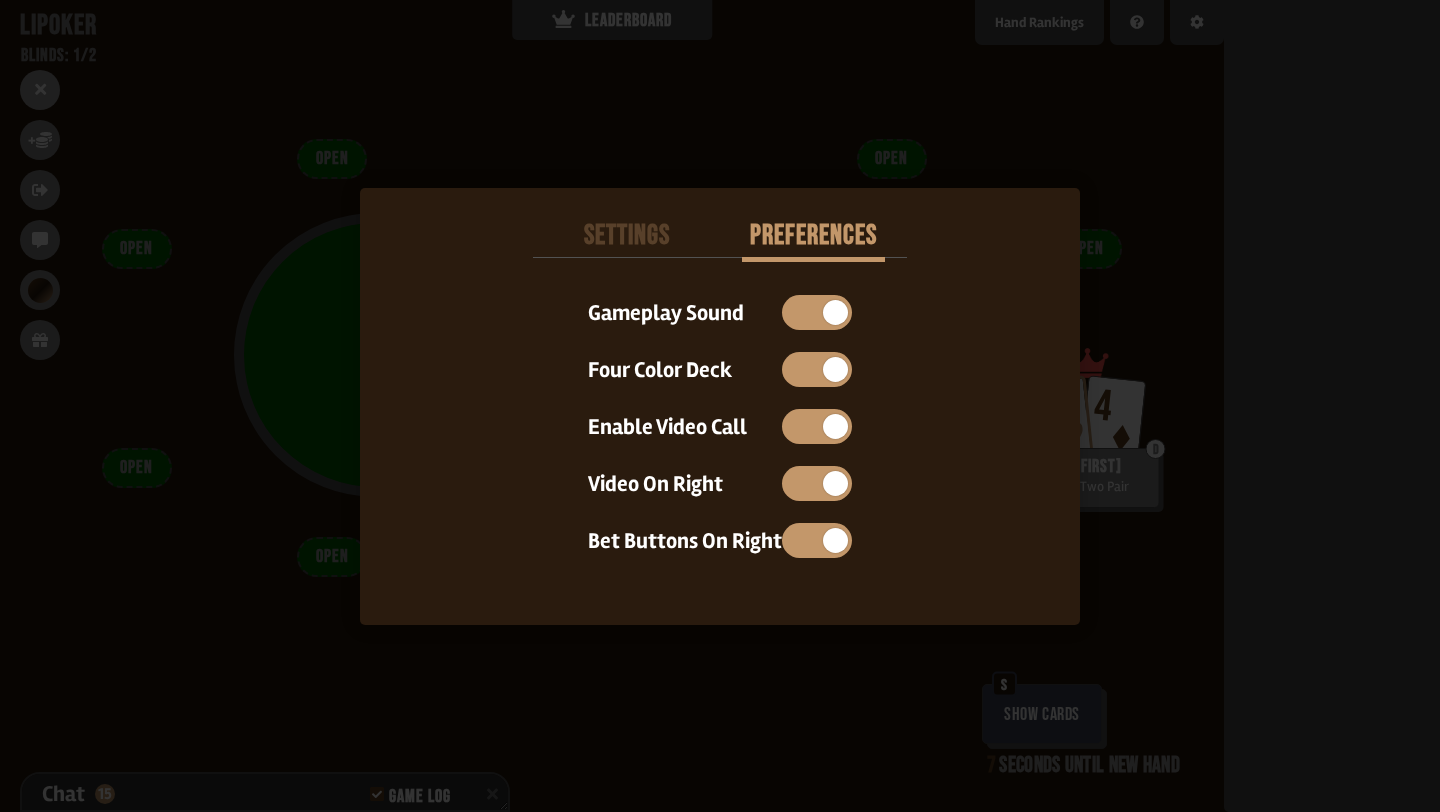 click on "Settings" at bounding box center [626, 236] 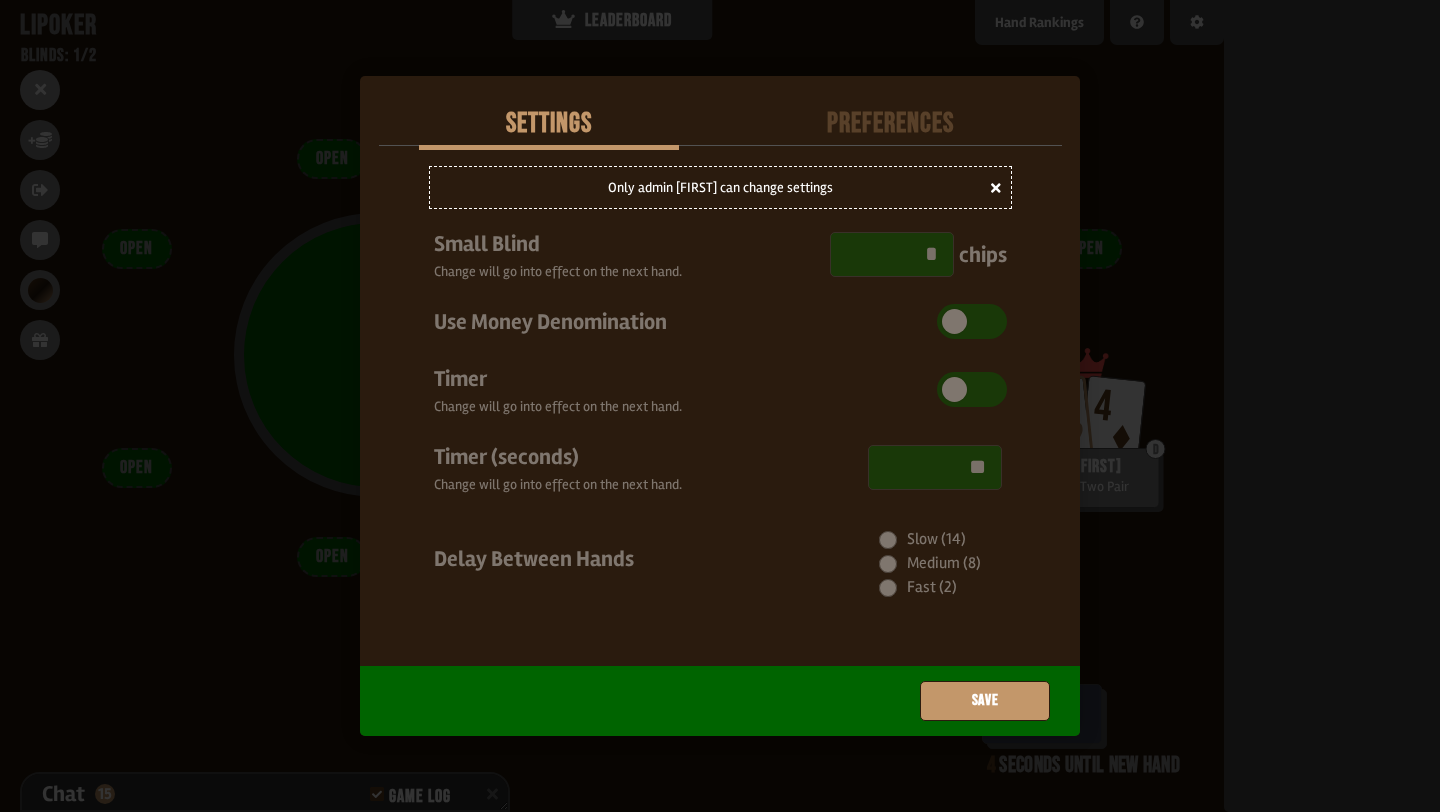 click at bounding box center [720, 406] 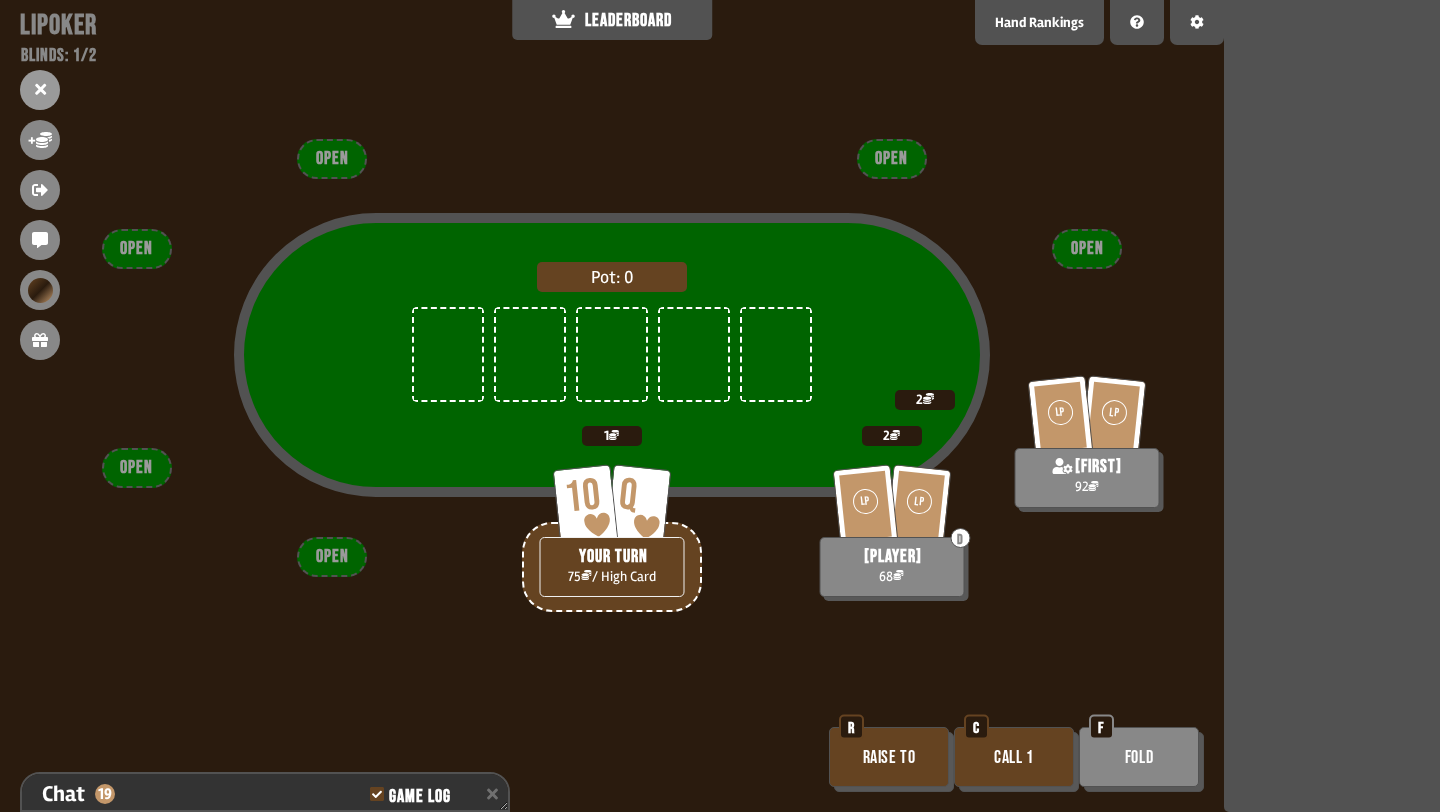 click on "Raise to" at bounding box center (889, 757) 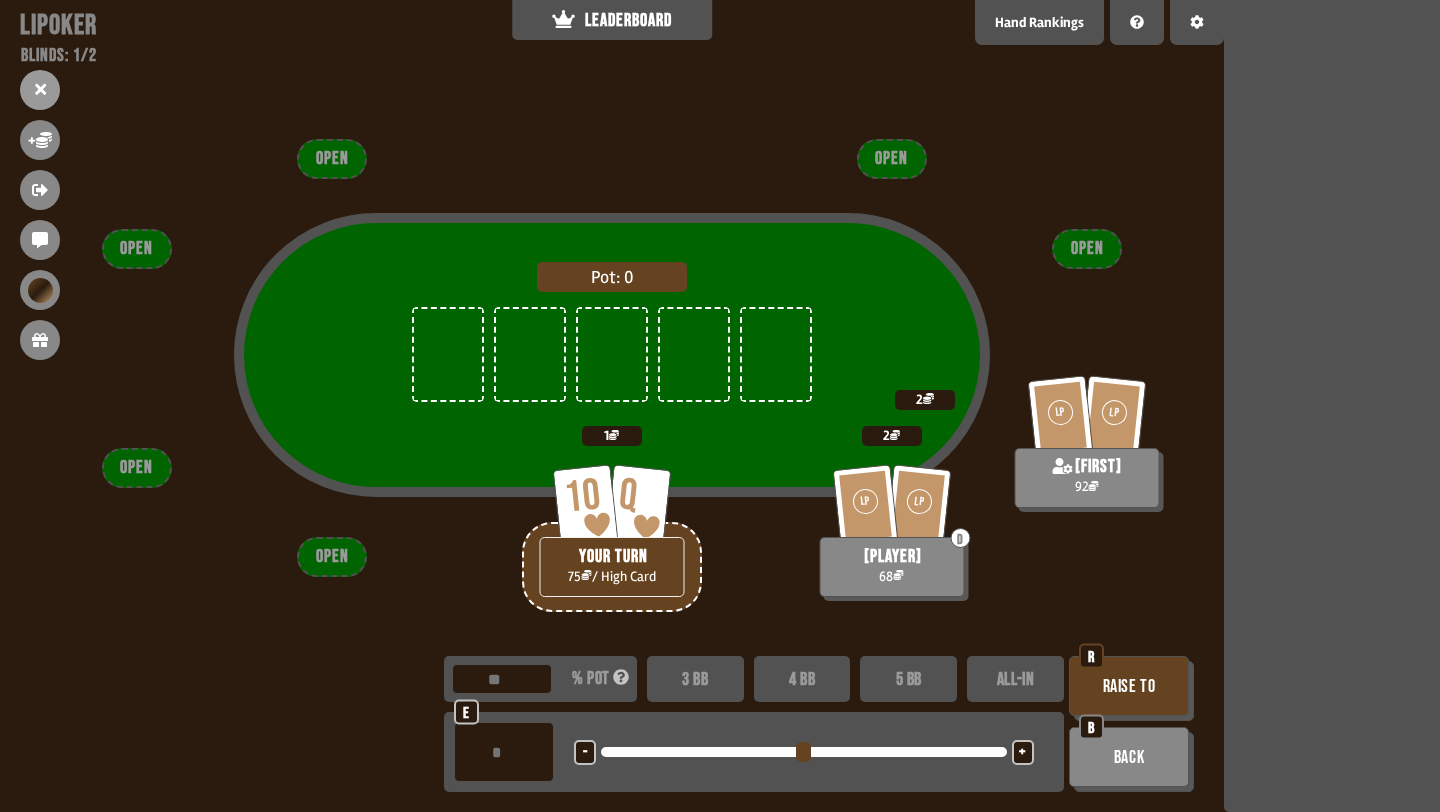 click on "-" at bounding box center (585, 752) 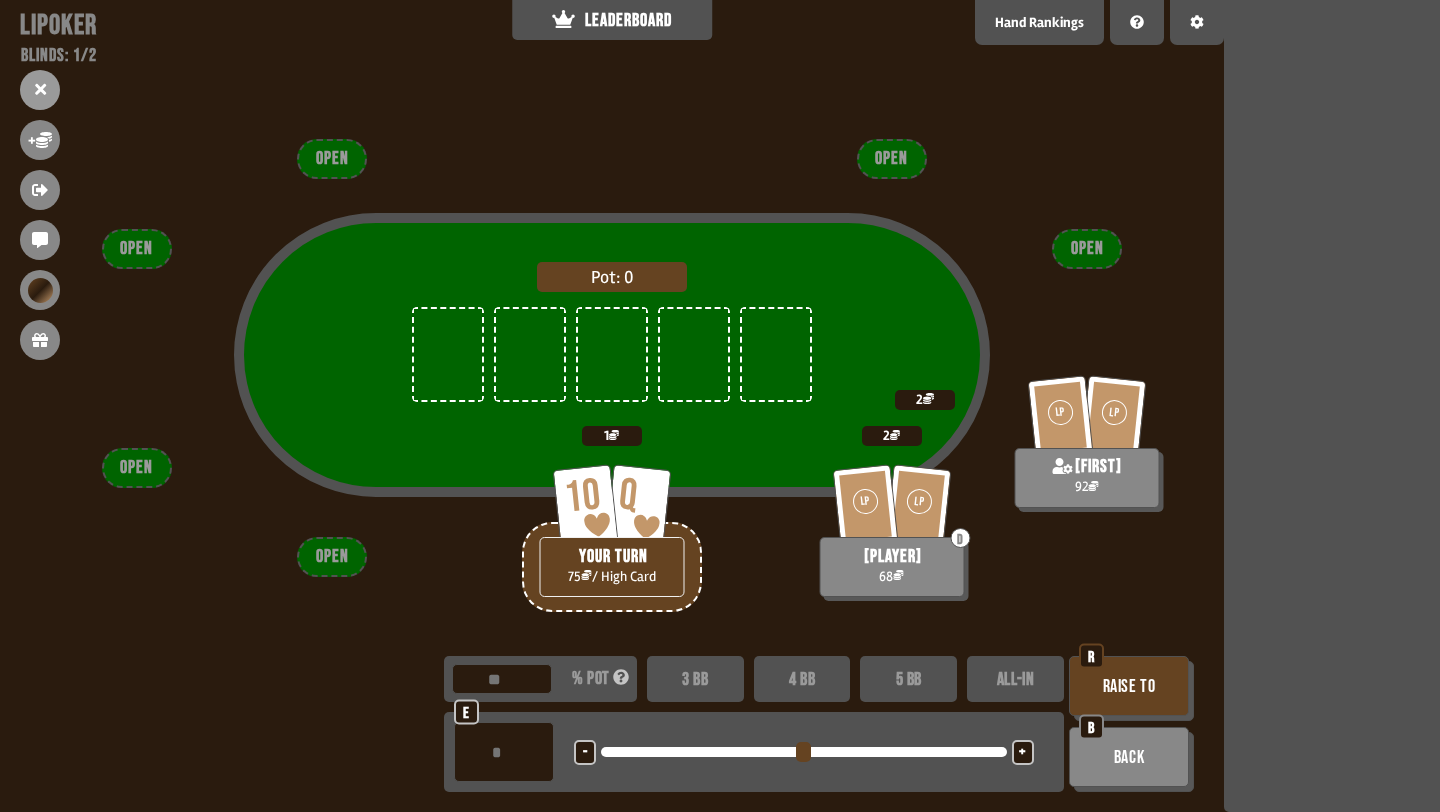 click on "-" at bounding box center [585, 752] 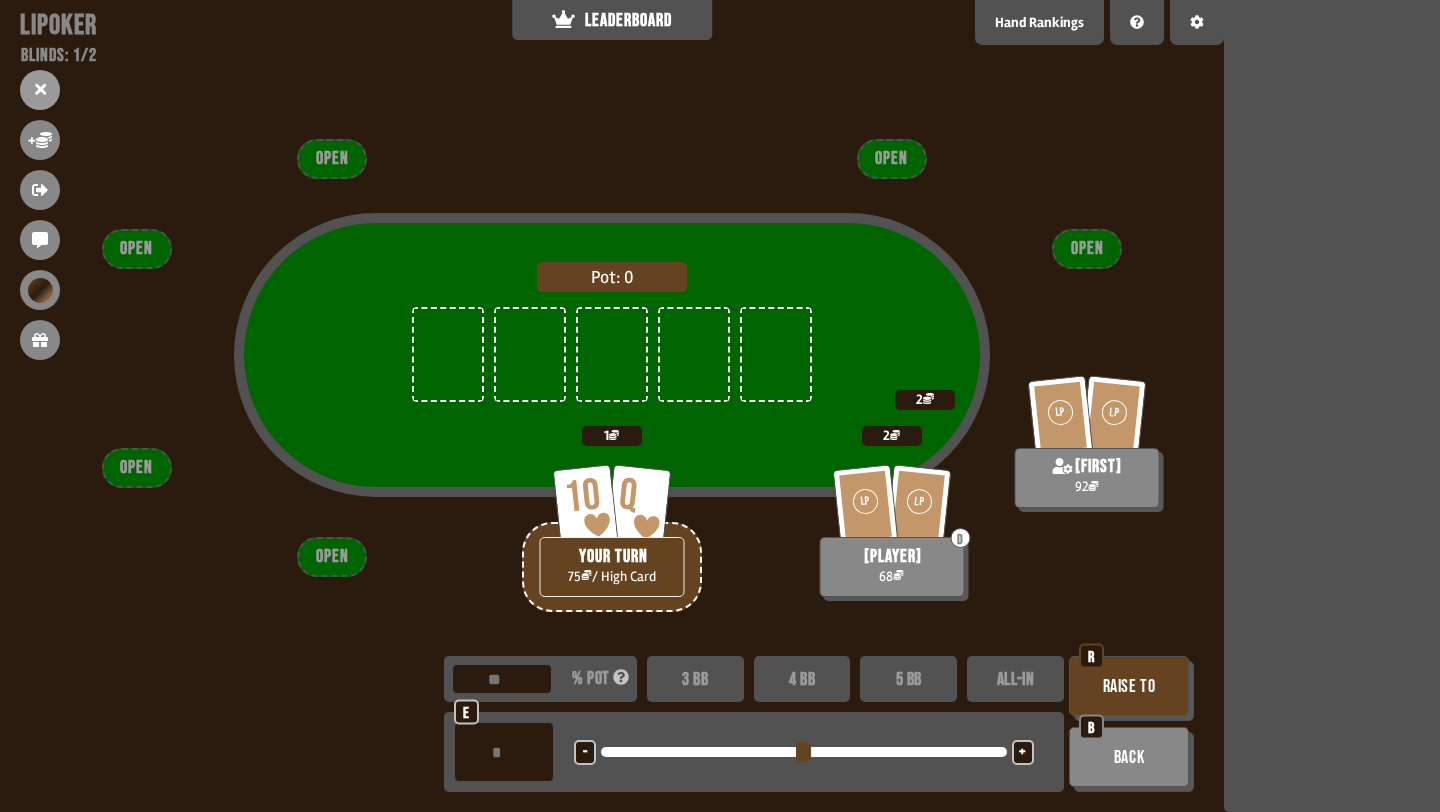 click on "Raise to" at bounding box center (1129, 686) 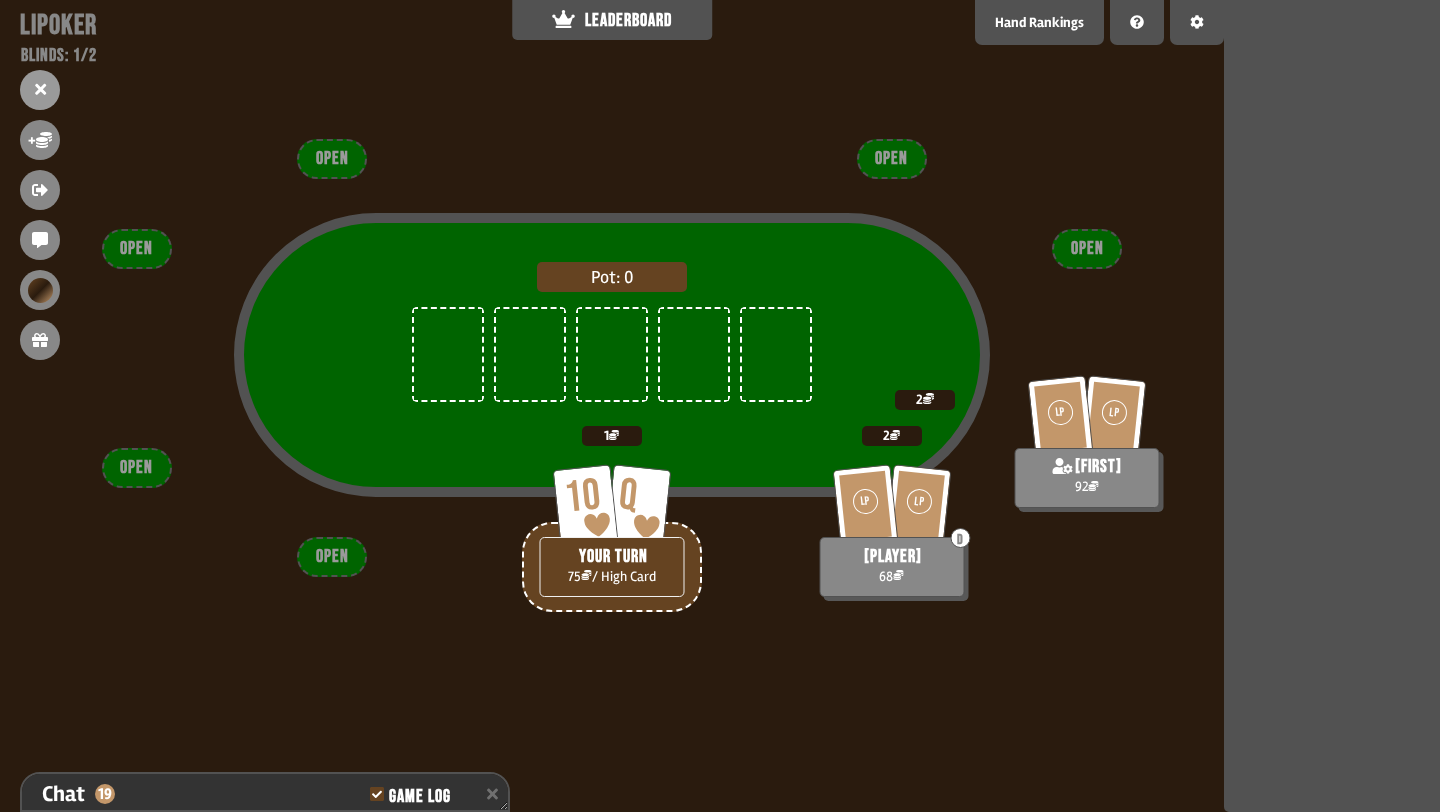 scroll, scrollTop: 1724, scrollLeft: 0, axis: vertical 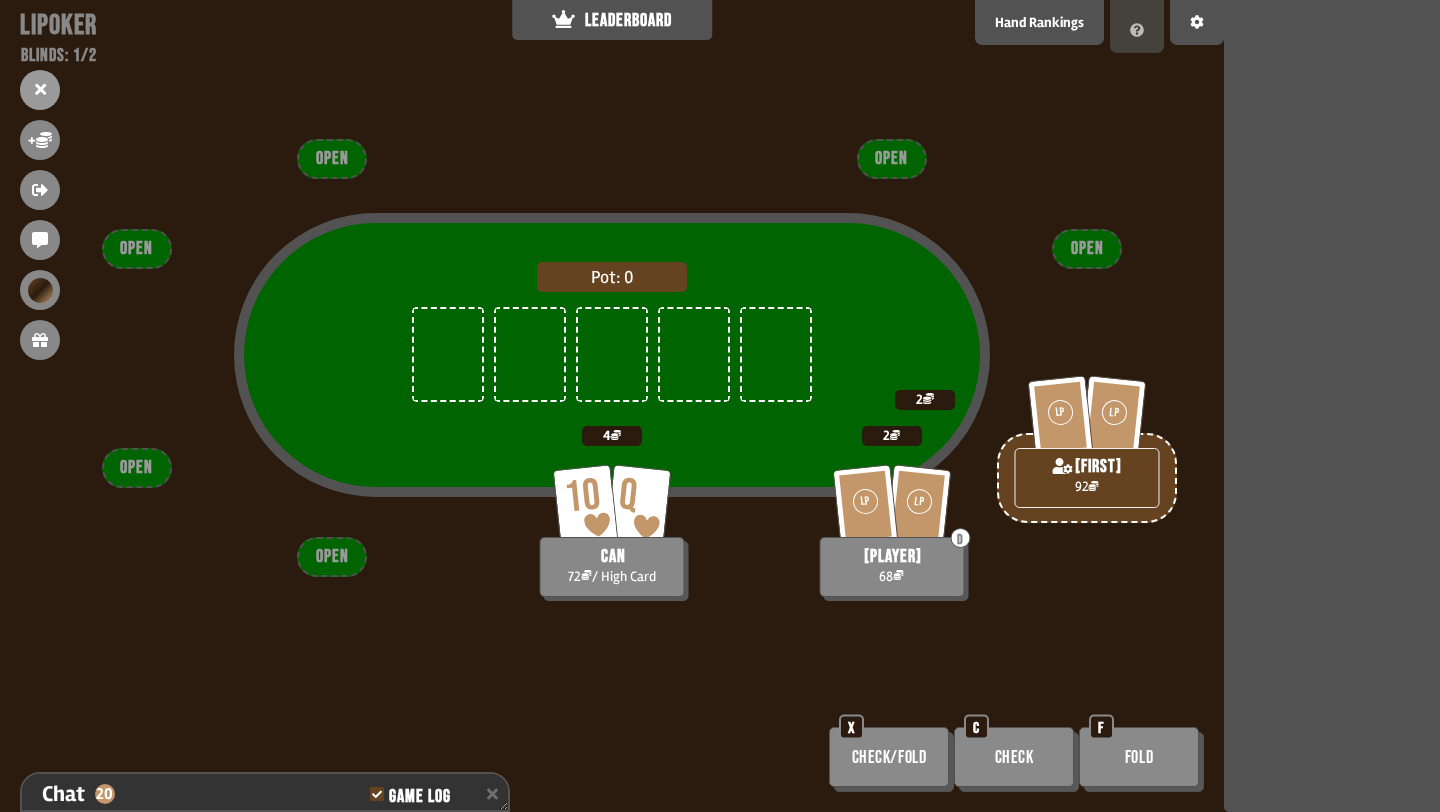 click at bounding box center [1137, 26] 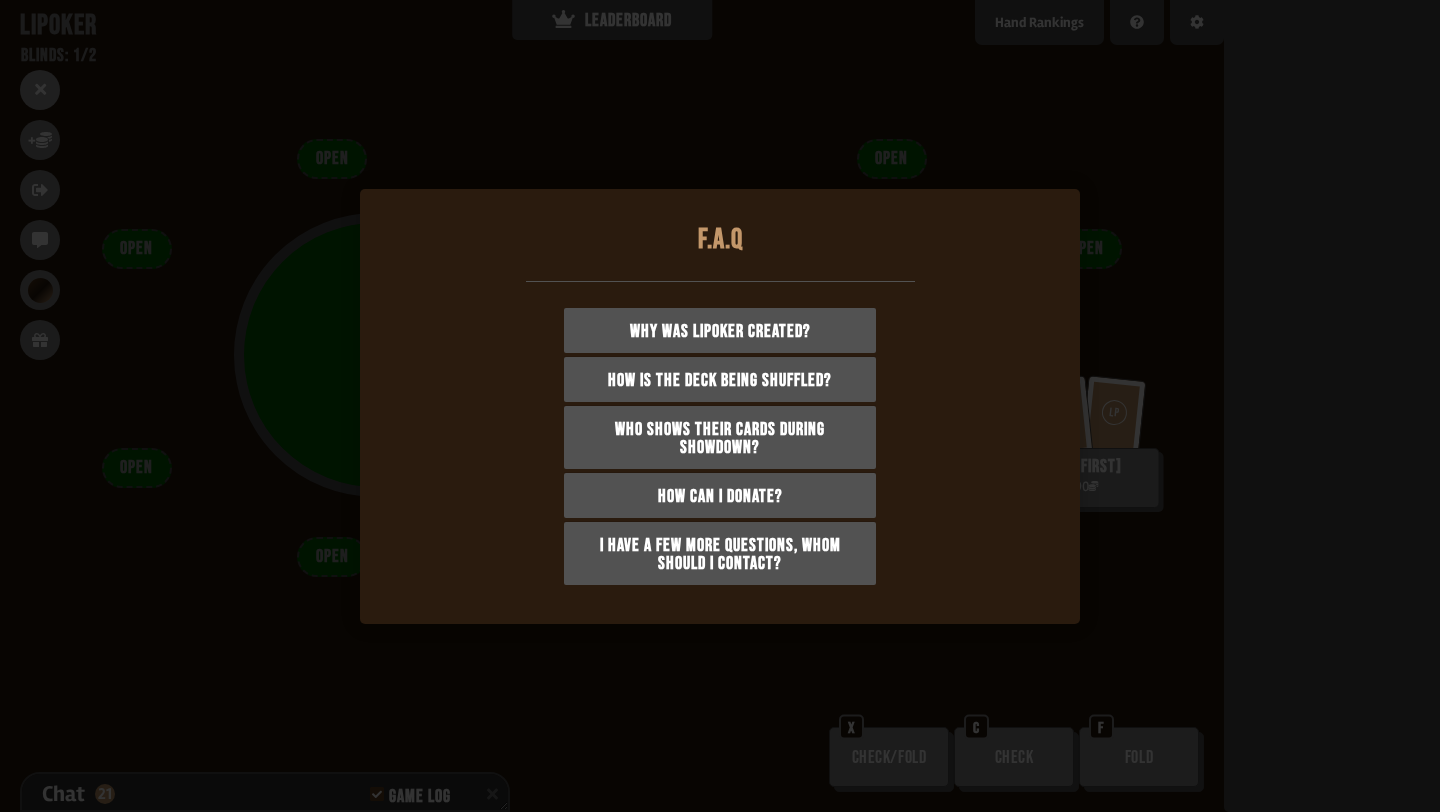 scroll, scrollTop: 1782, scrollLeft: 0, axis: vertical 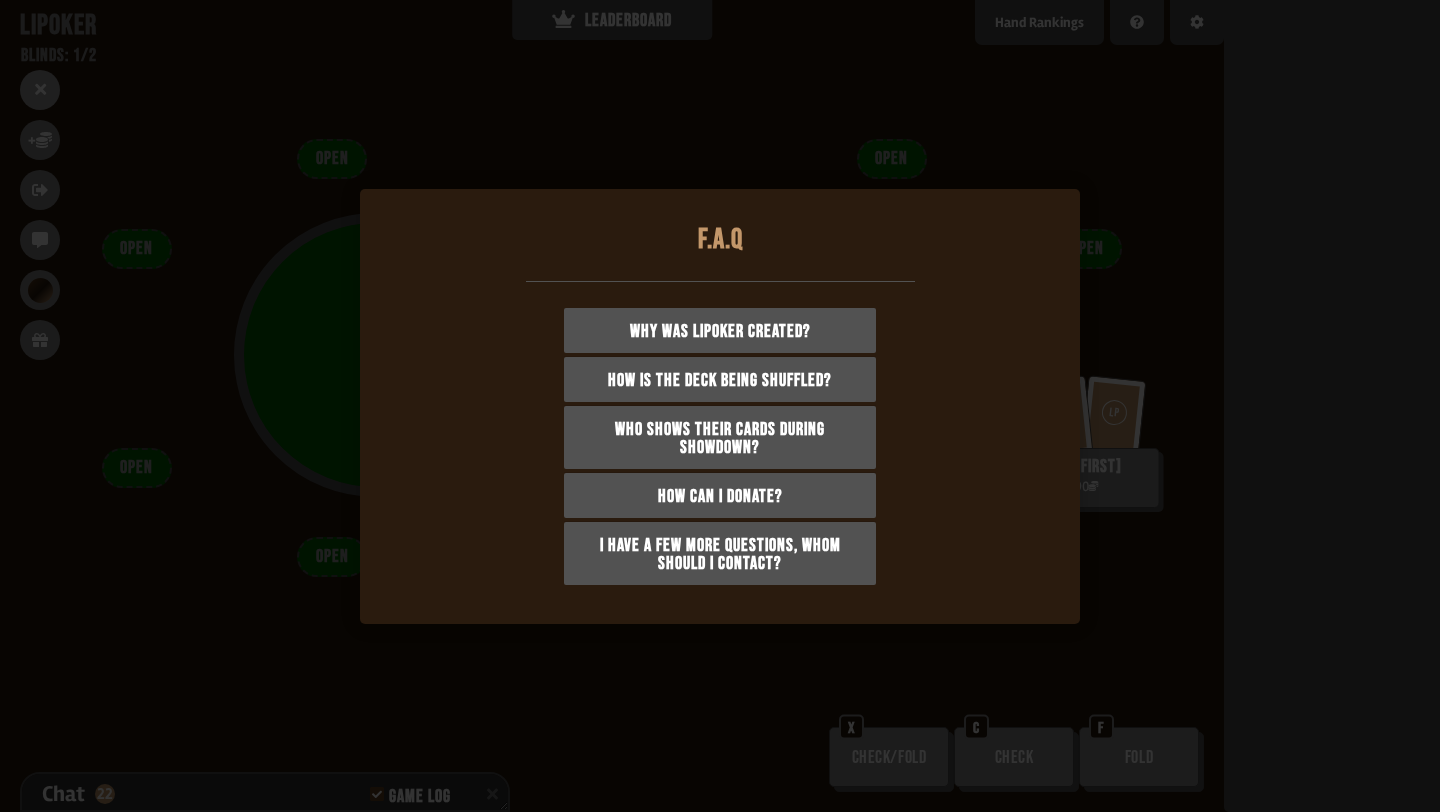 click at bounding box center [720, 406] 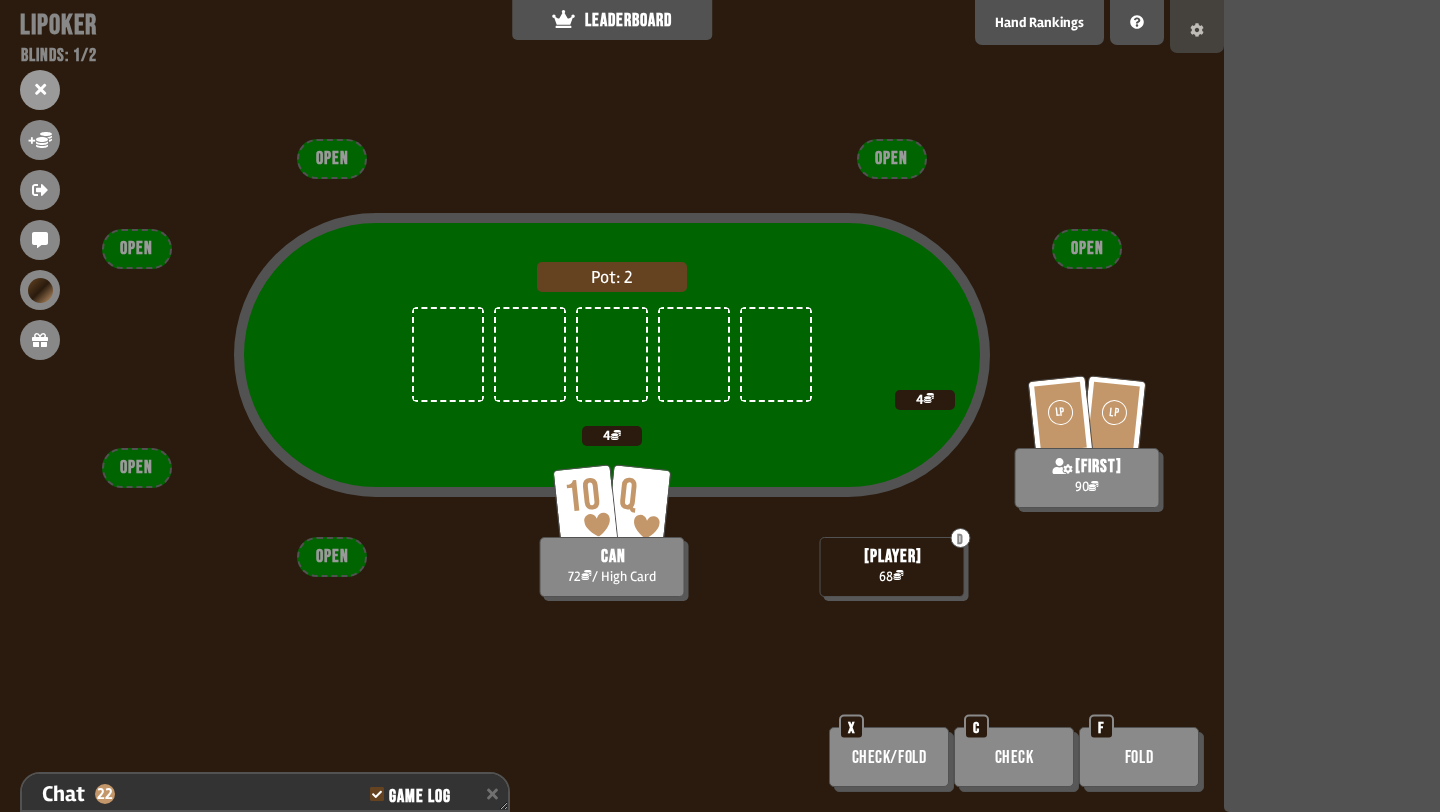 click at bounding box center [1197, 26] 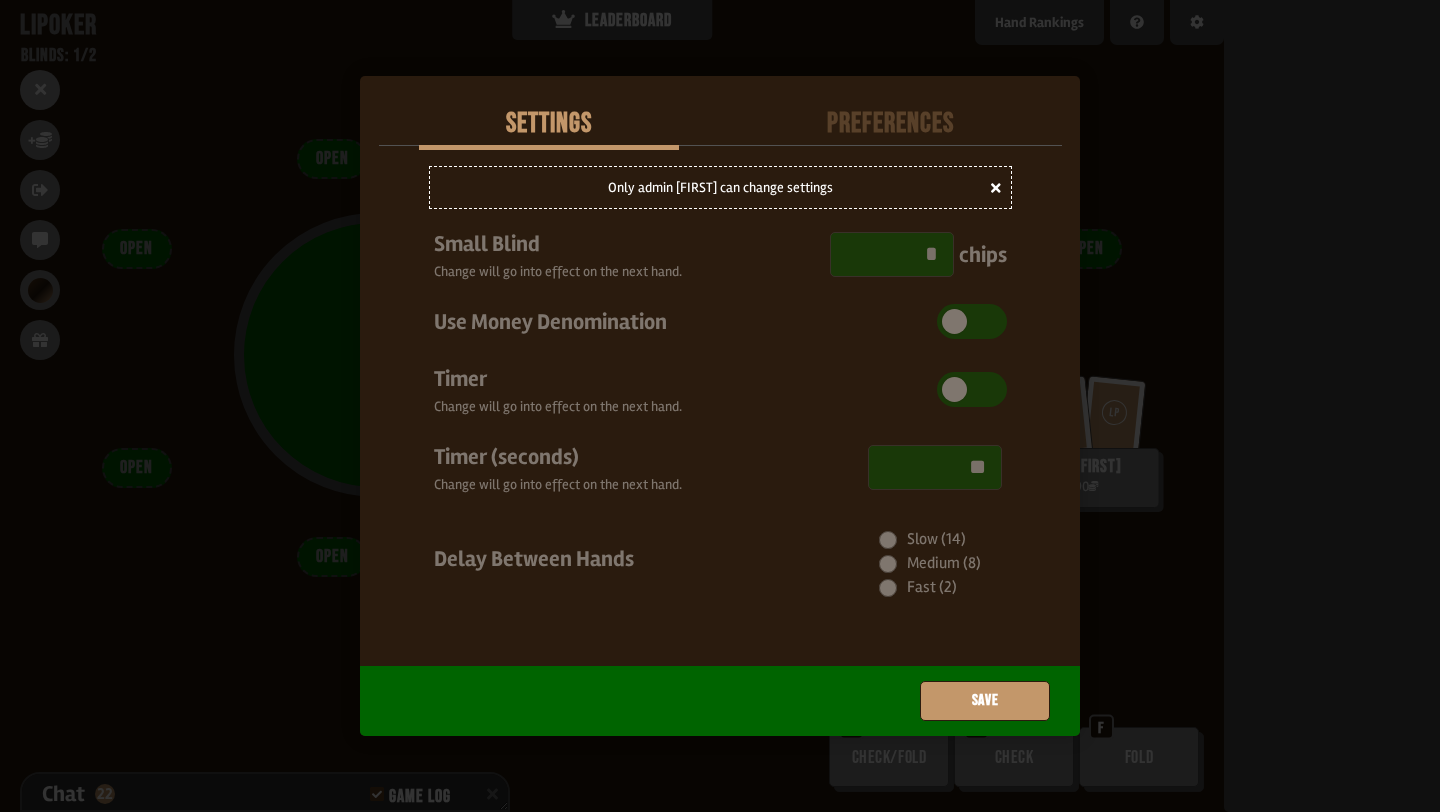 scroll, scrollTop: 1811, scrollLeft: 0, axis: vertical 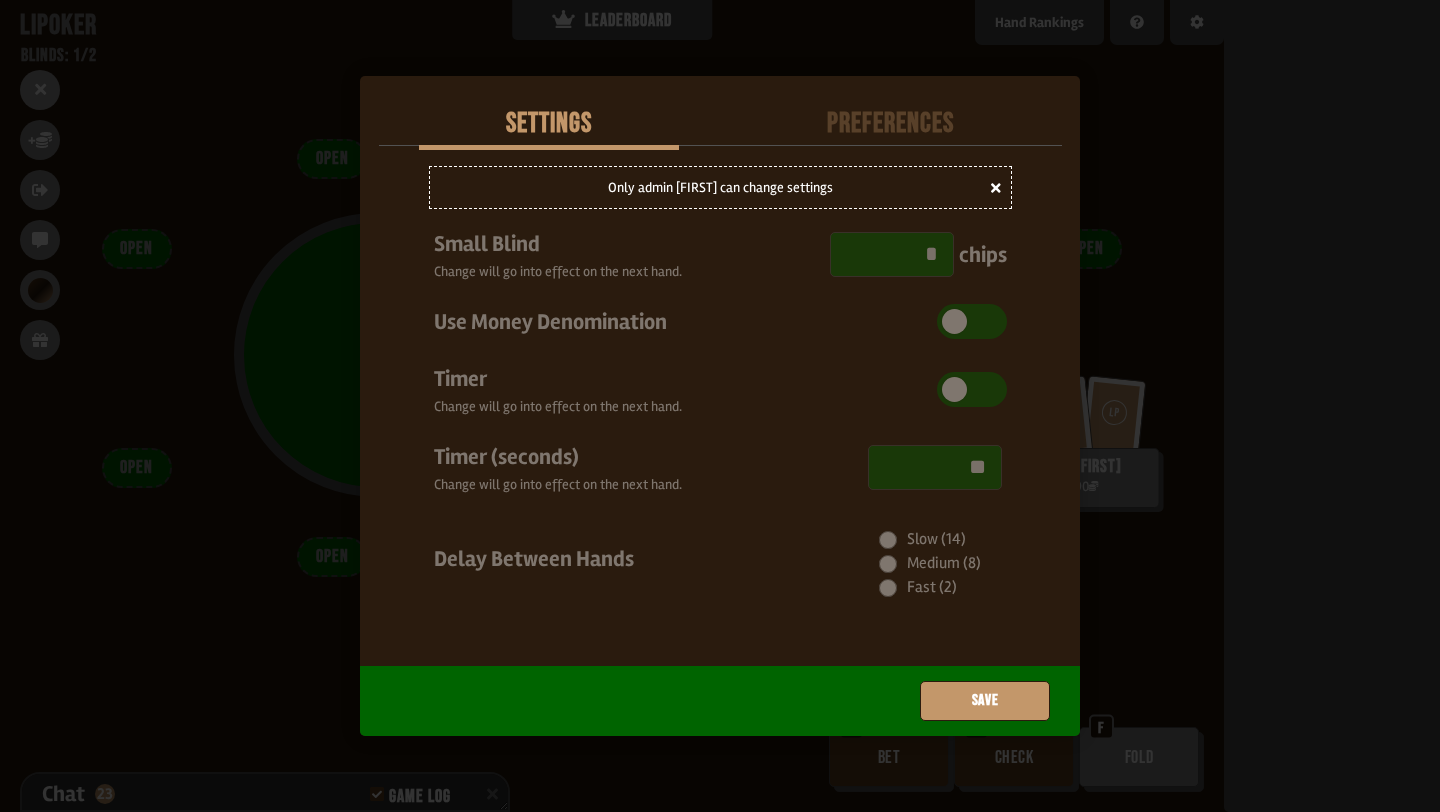 click at bounding box center (720, 406) 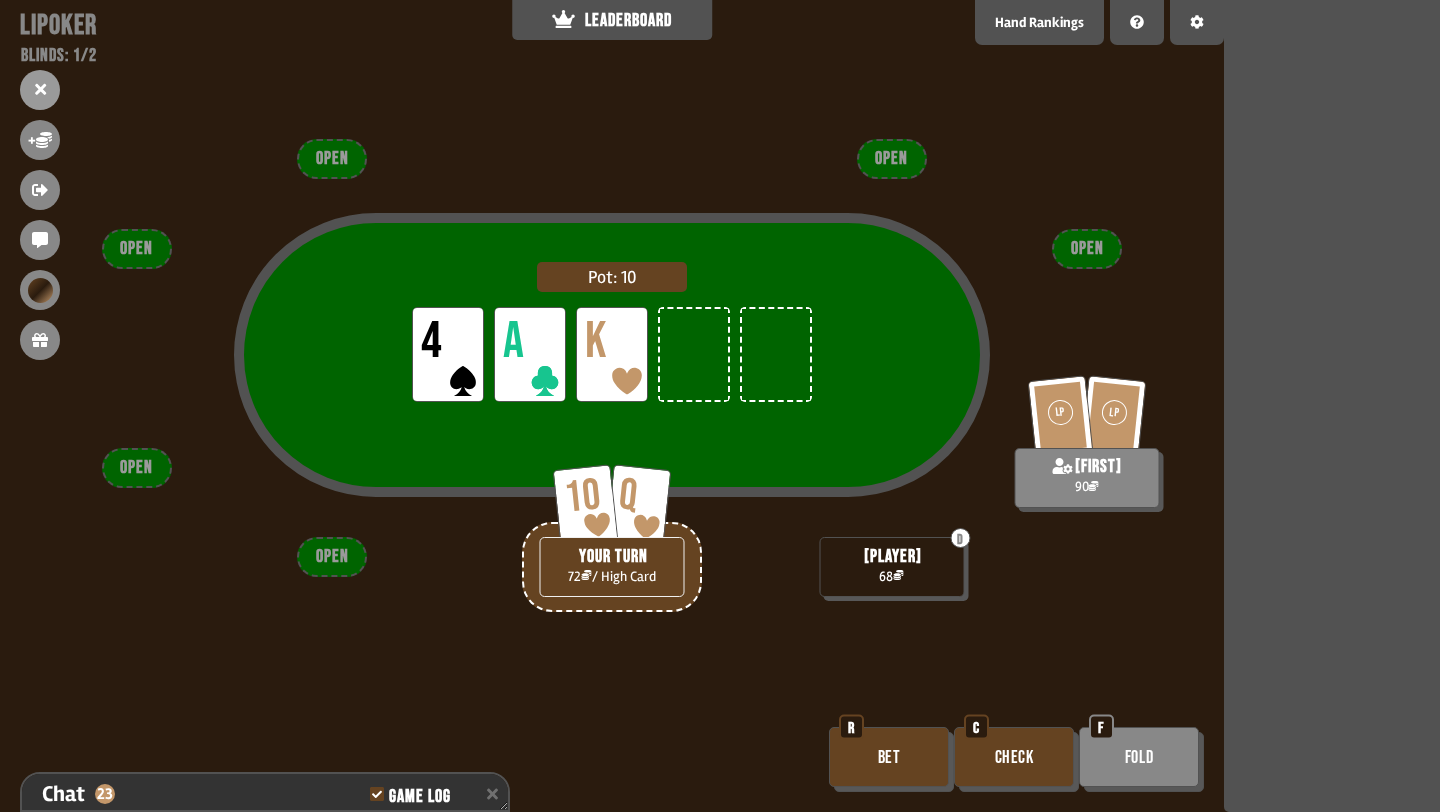 scroll, scrollTop: 1840, scrollLeft: 0, axis: vertical 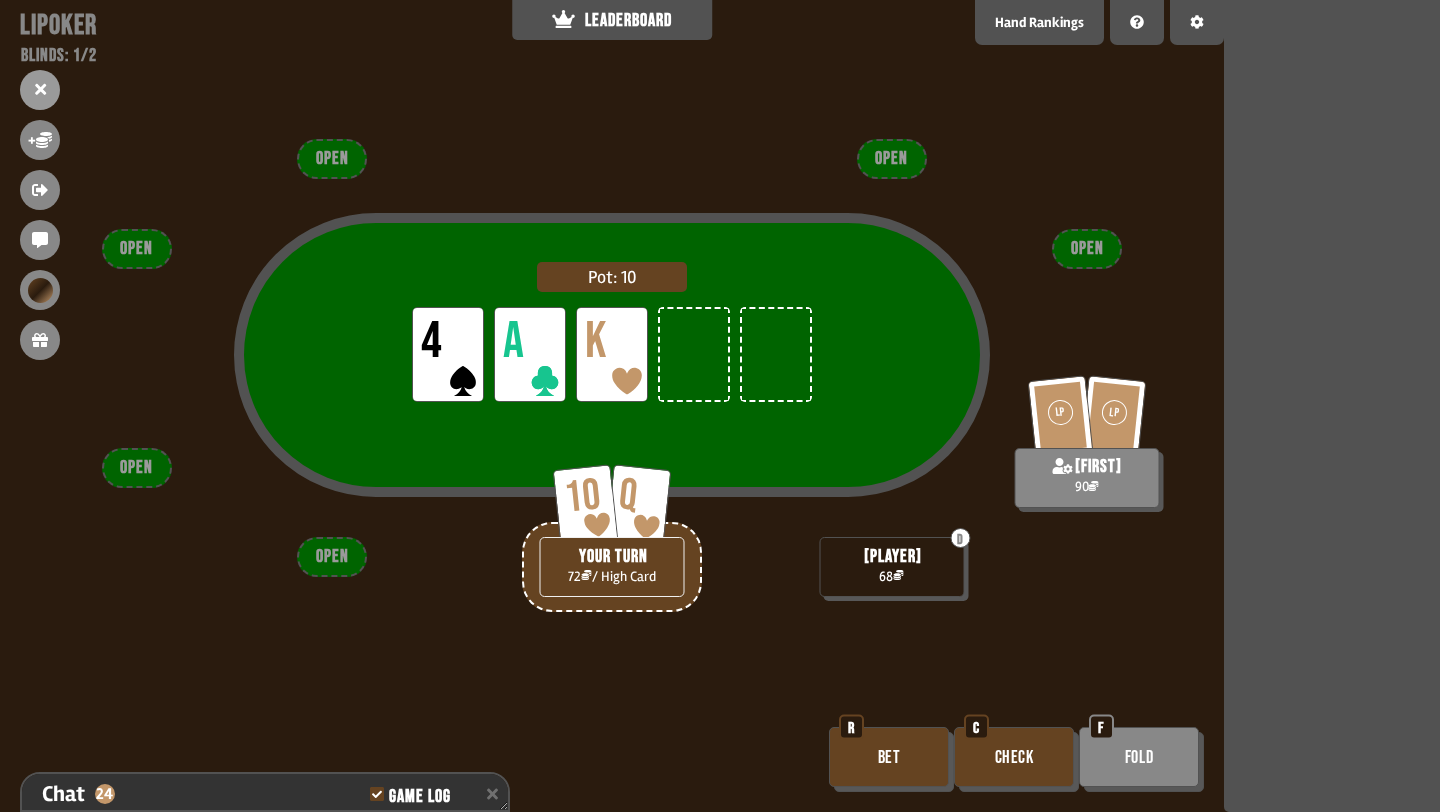 click on "Check" at bounding box center (1014, 757) 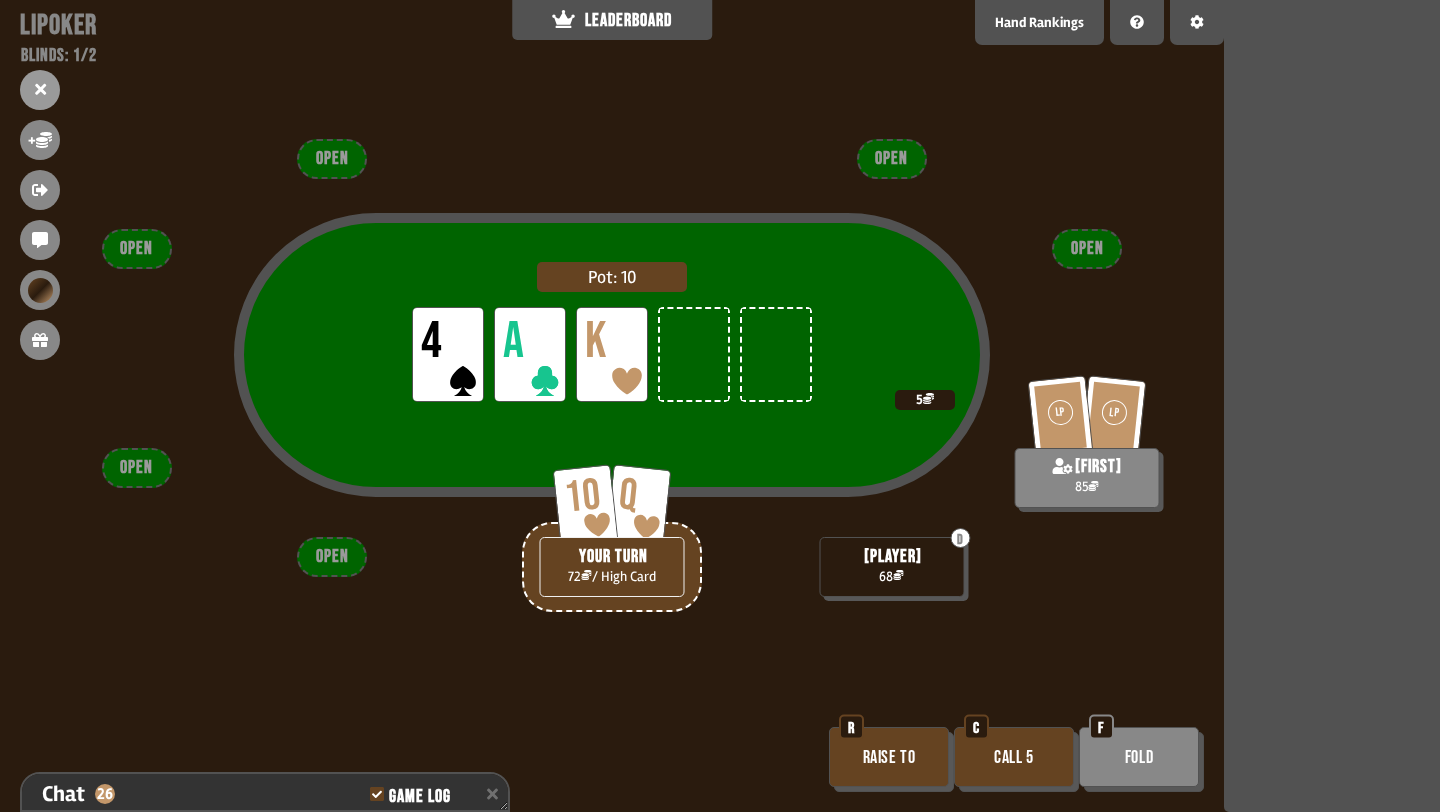 scroll, scrollTop: 1927, scrollLeft: 0, axis: vertical 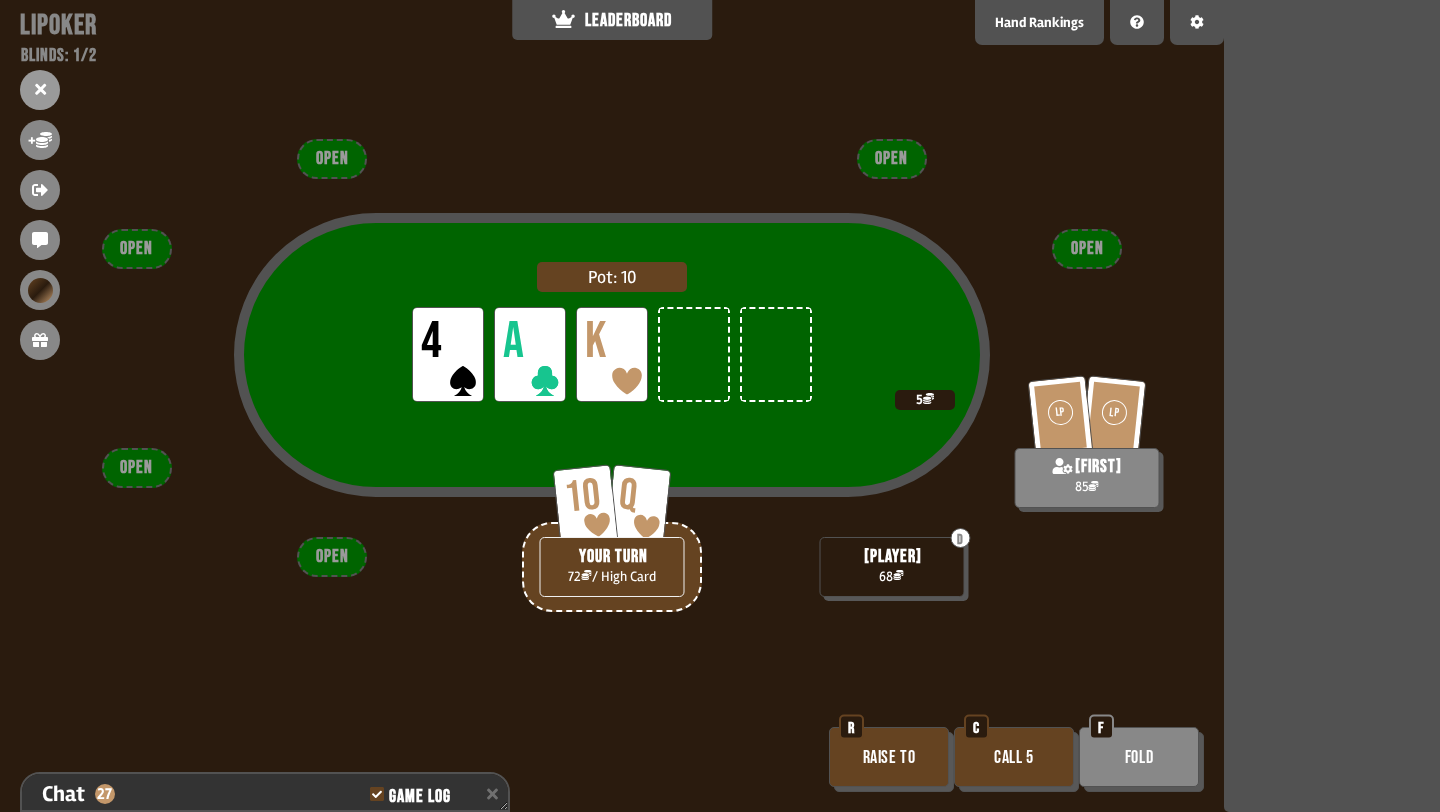 click on "Call 5" at bounding box center (1014, 757) 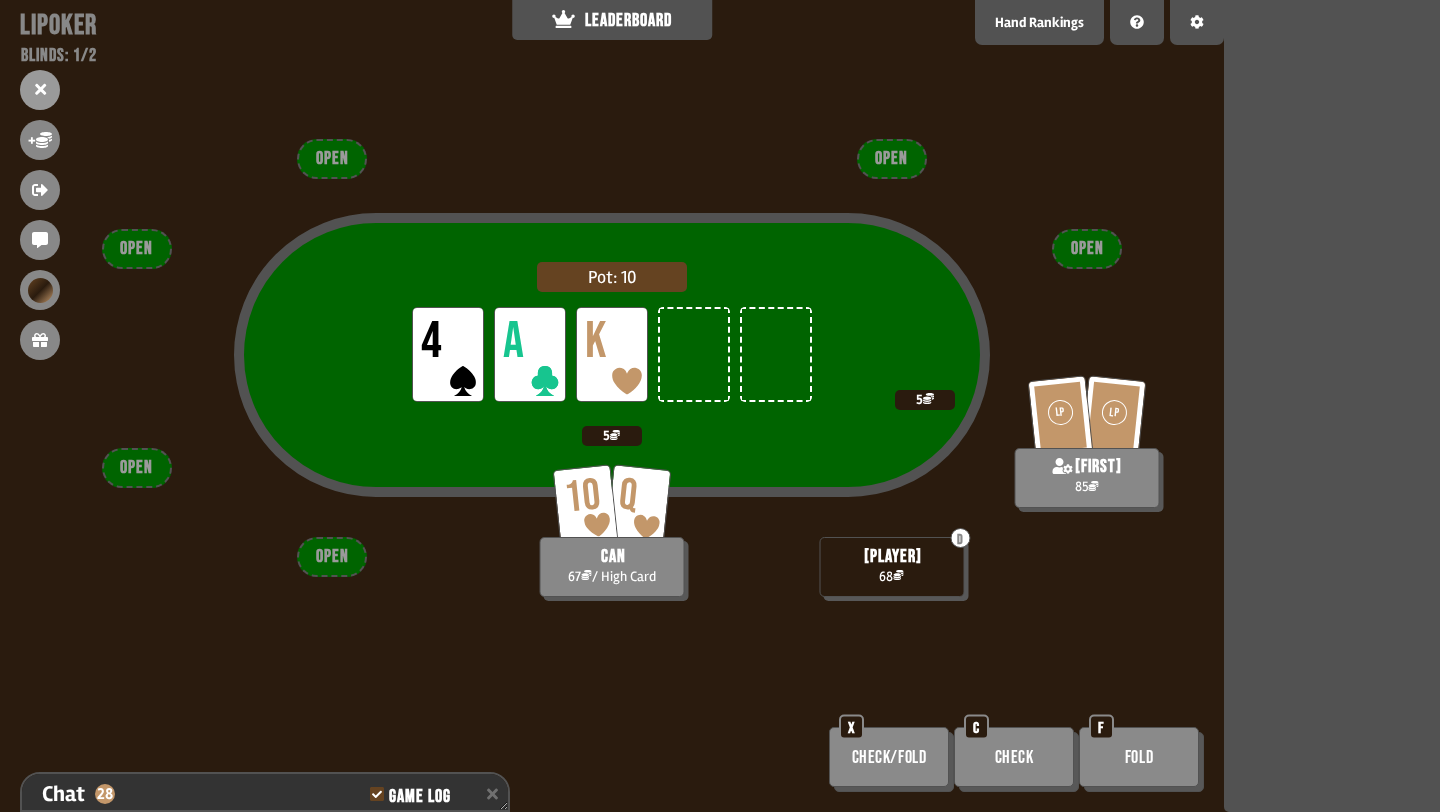 scroll, scrollTop: 1985, scrollLeft: 0, axis: vertical 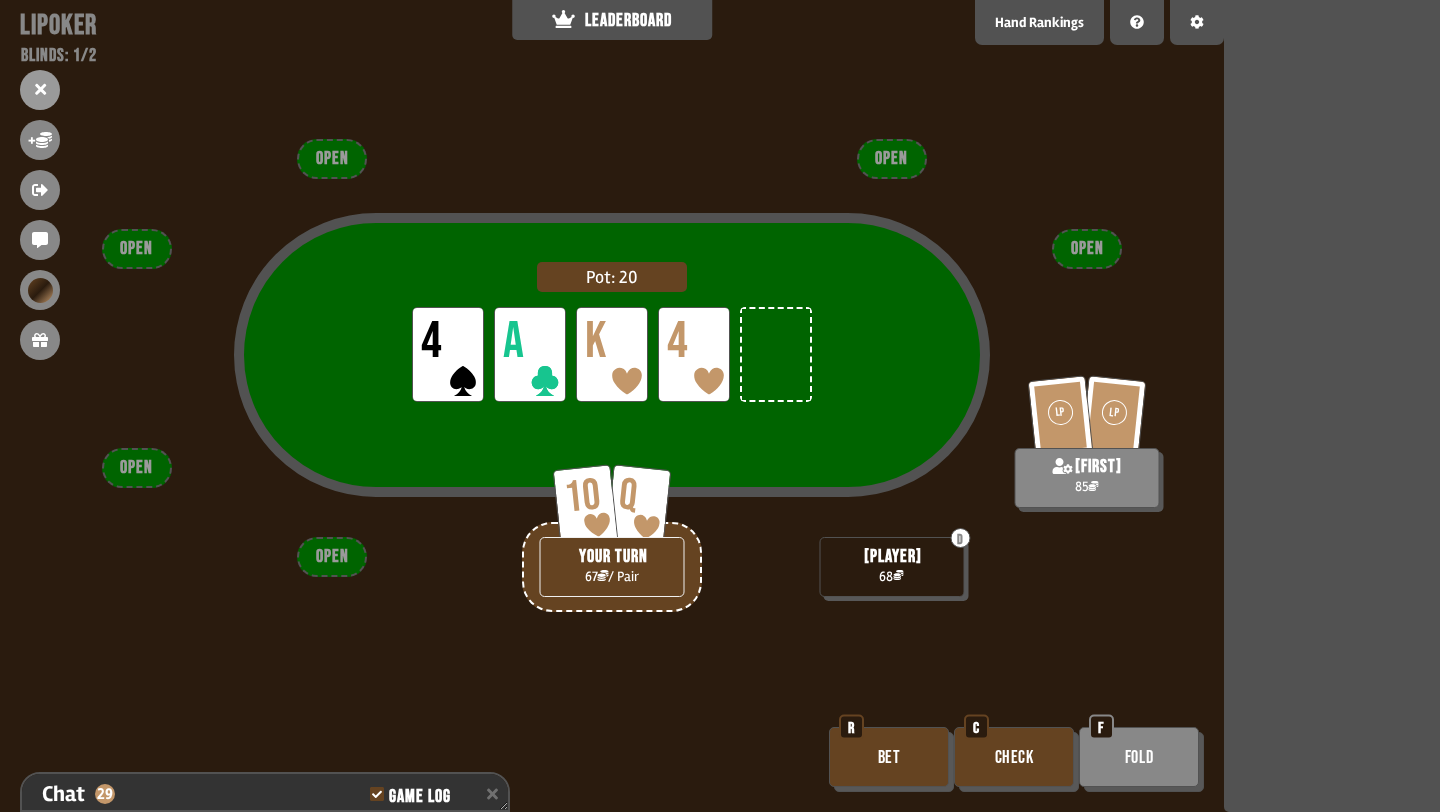 click on "Check" at bounding box center (1014, 757) 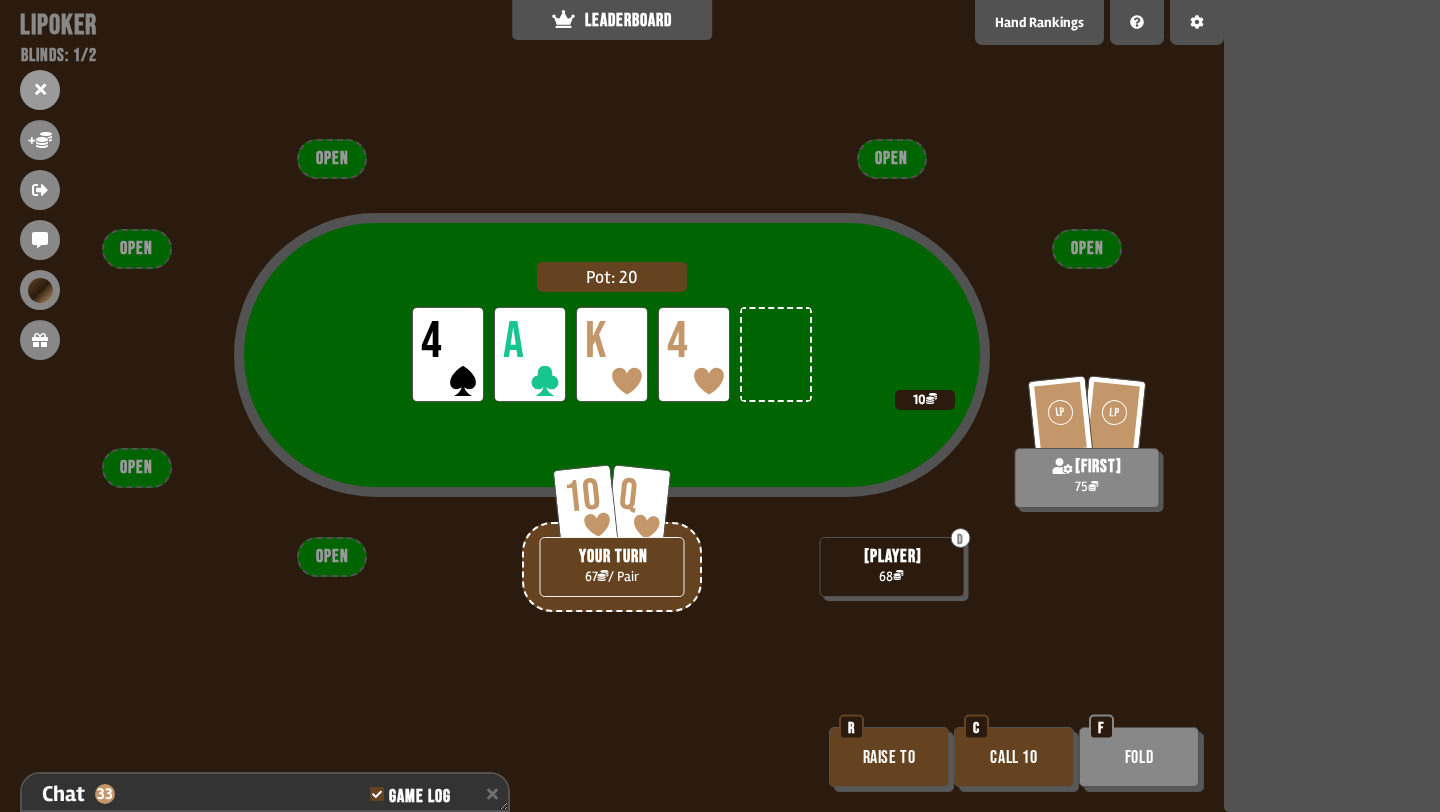 scroll, scrollTop: 2101, scrollLeft: 0, axis: vertical 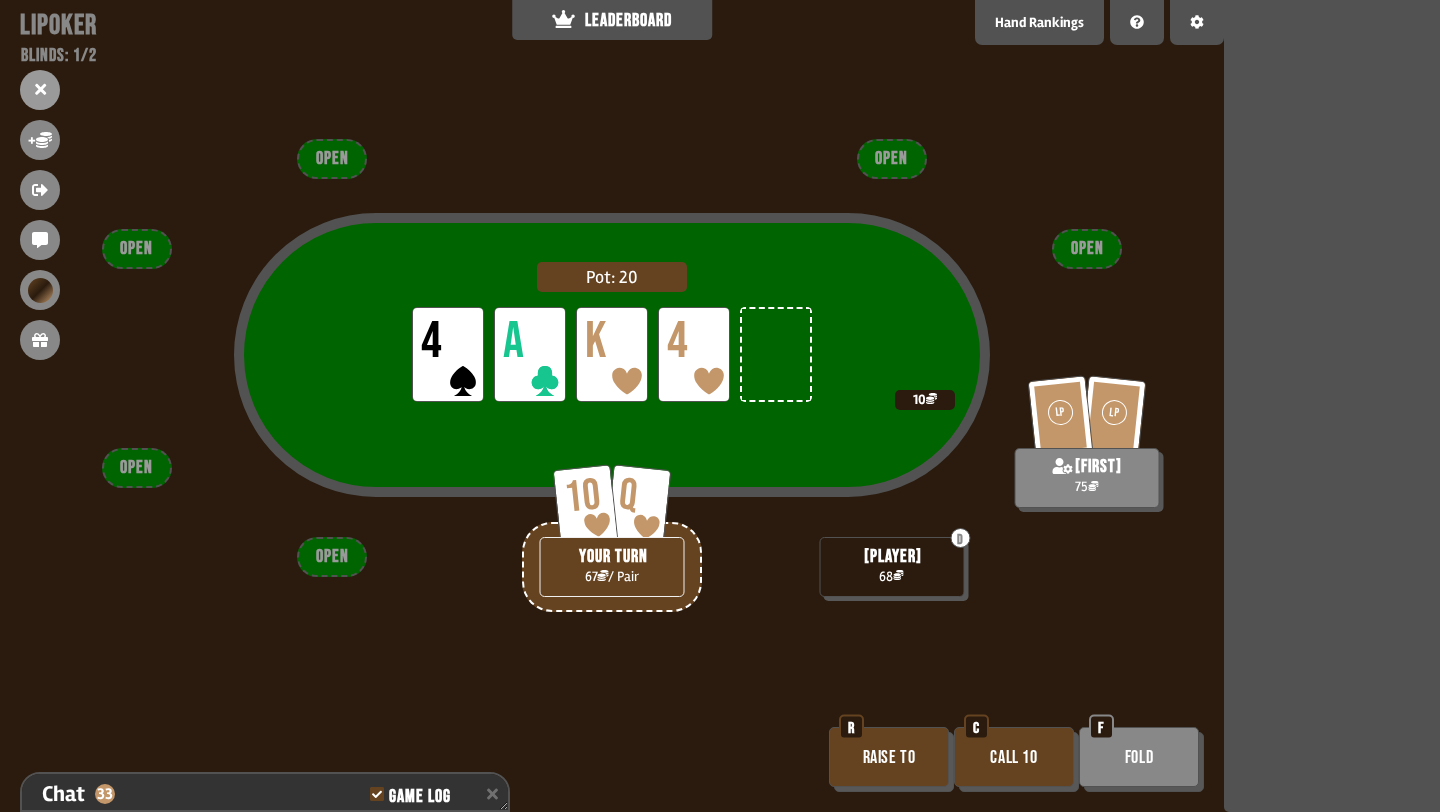click on "Call 10" at bounding box center [1014, 757] 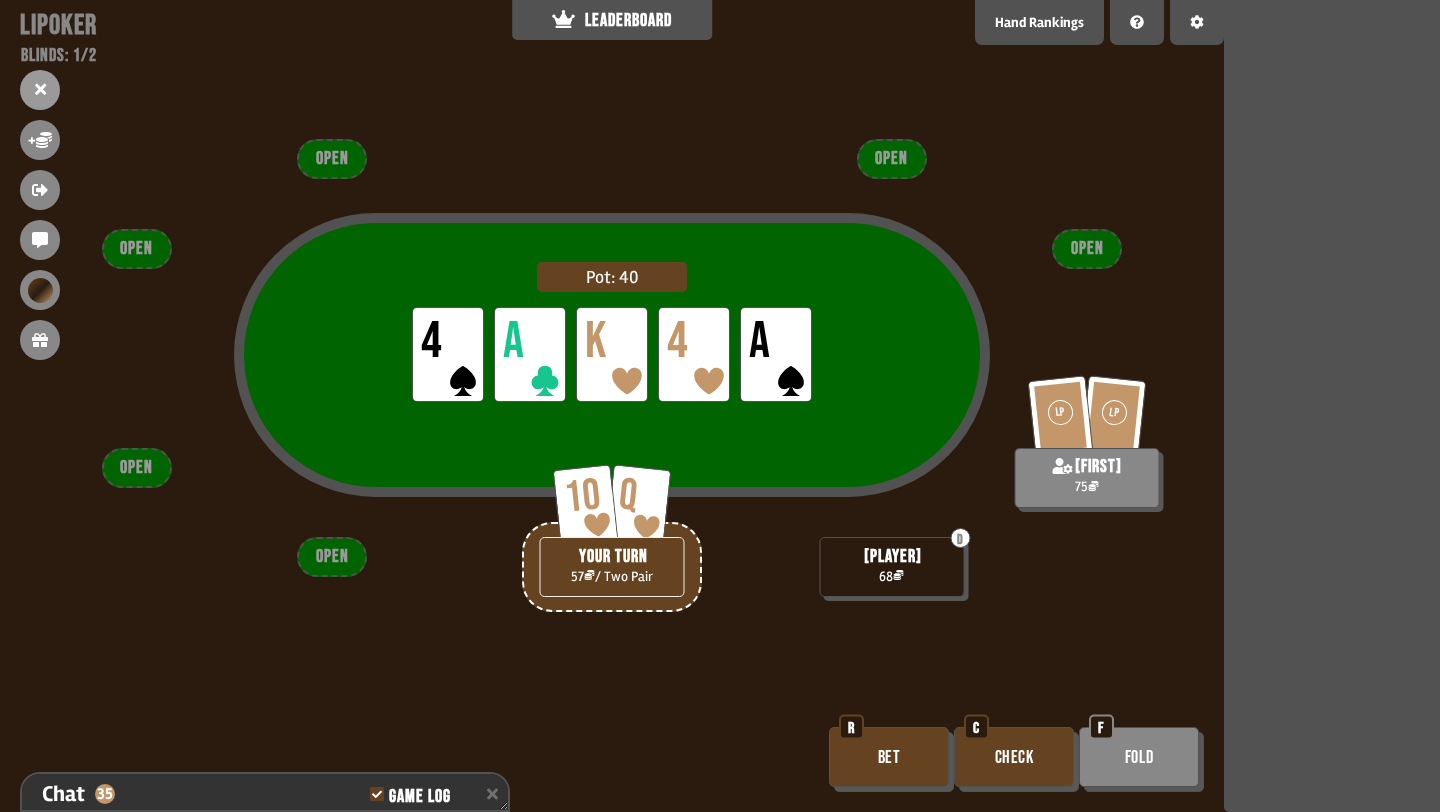 scroll, scrollTop: 2188, scrollLeft: 0, axis: vertical 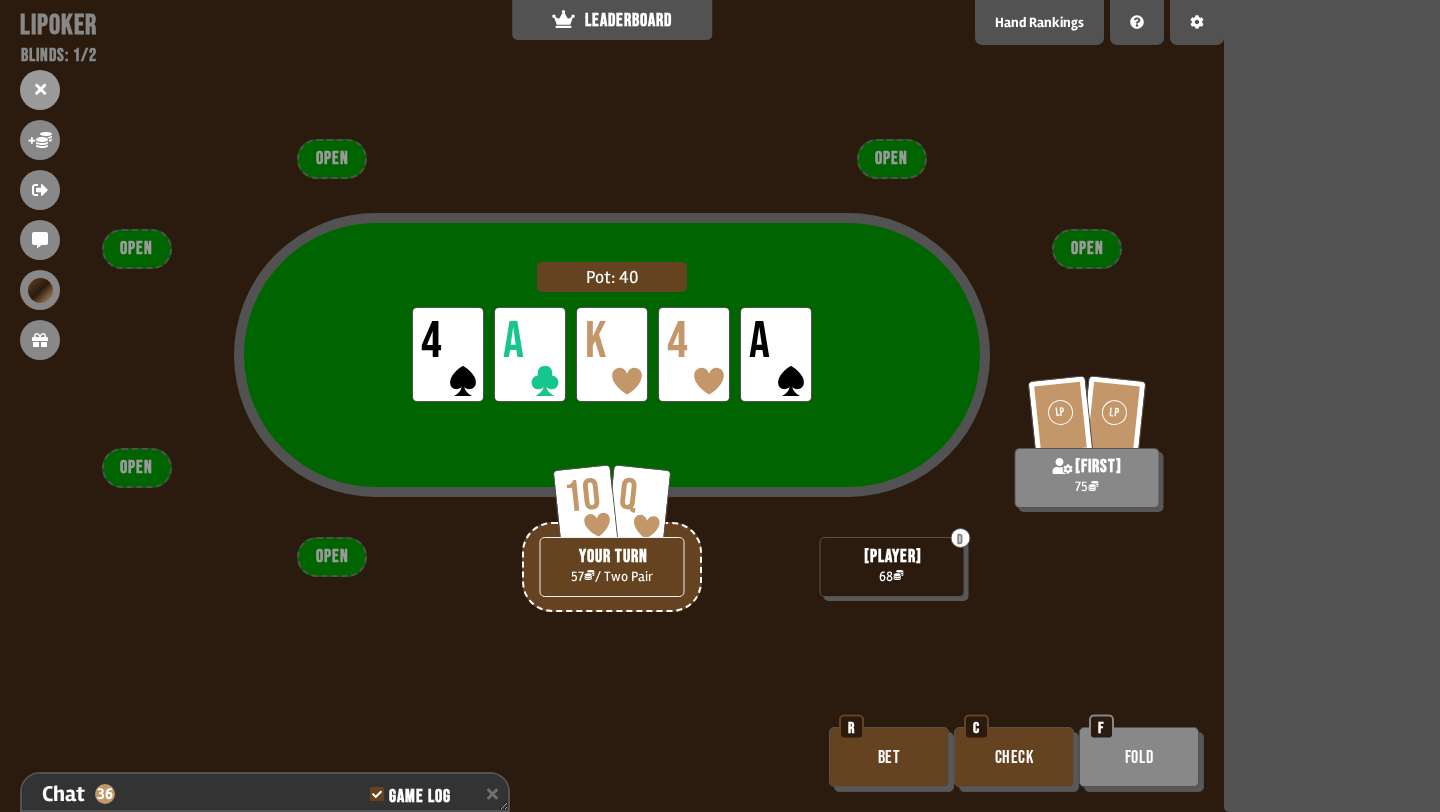 click on "Check" at bounding box center (1014, 757) 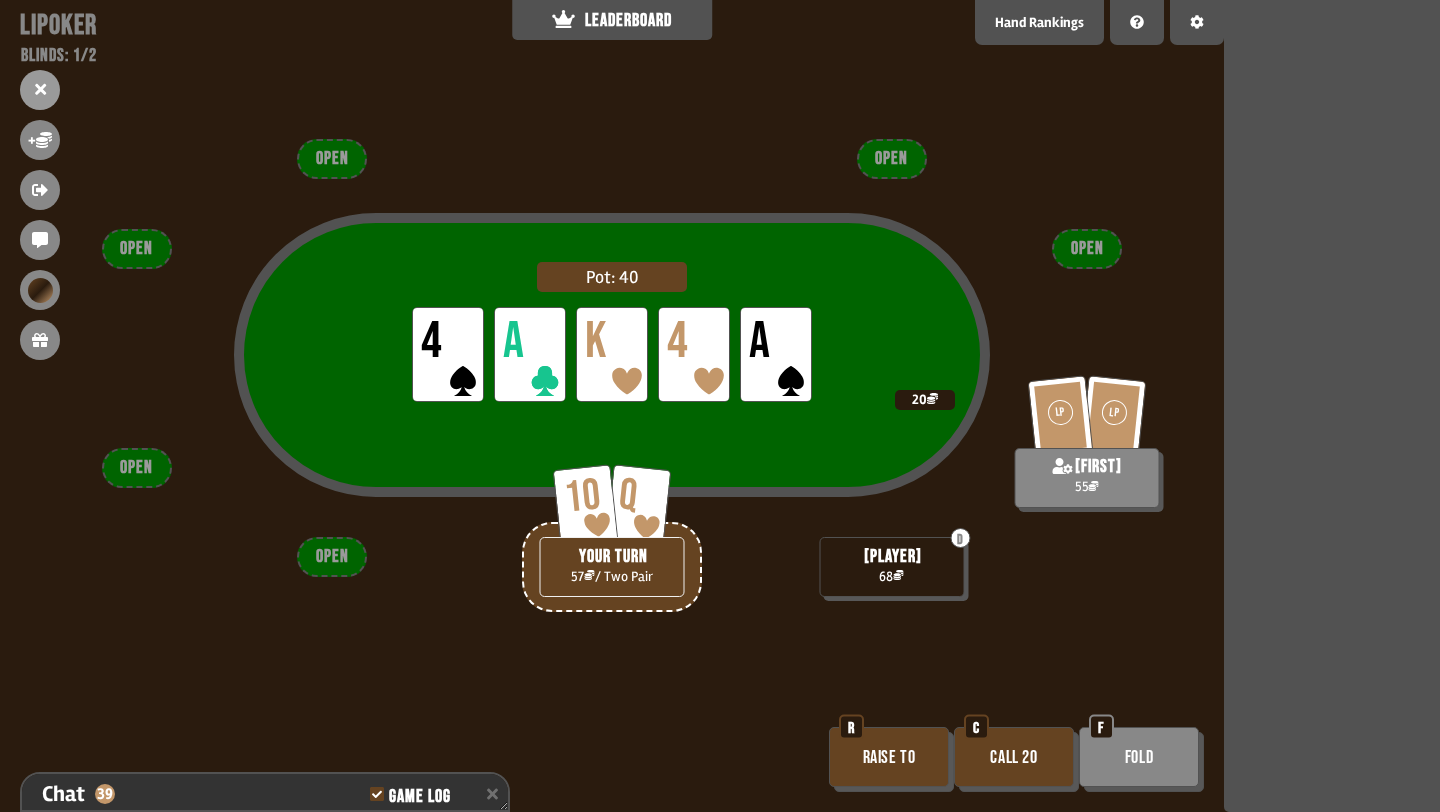 scroll, scrollTop: 2275, scrollLeft: 0, axis: vertical 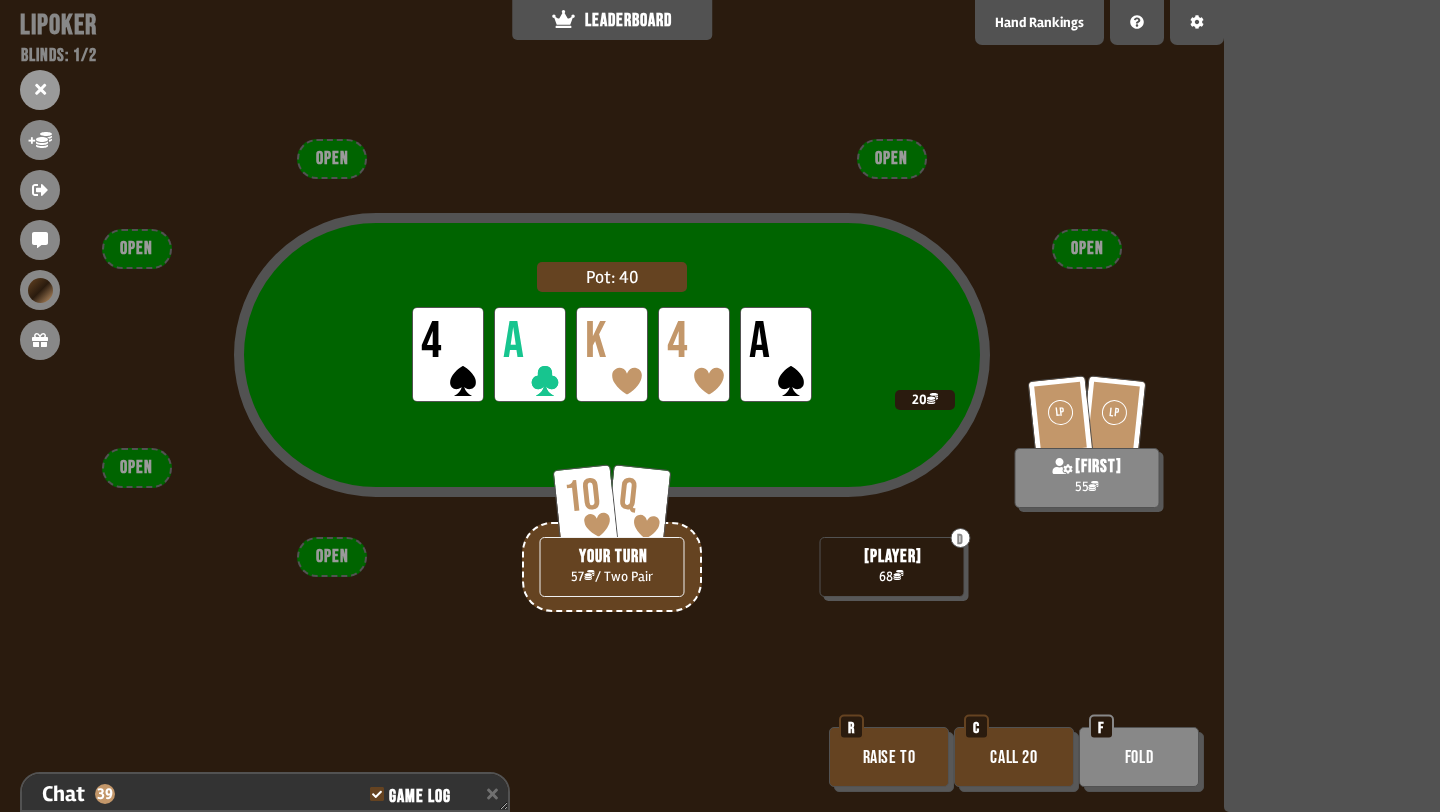 click on "Fold" at bounding box center [1139, 757] 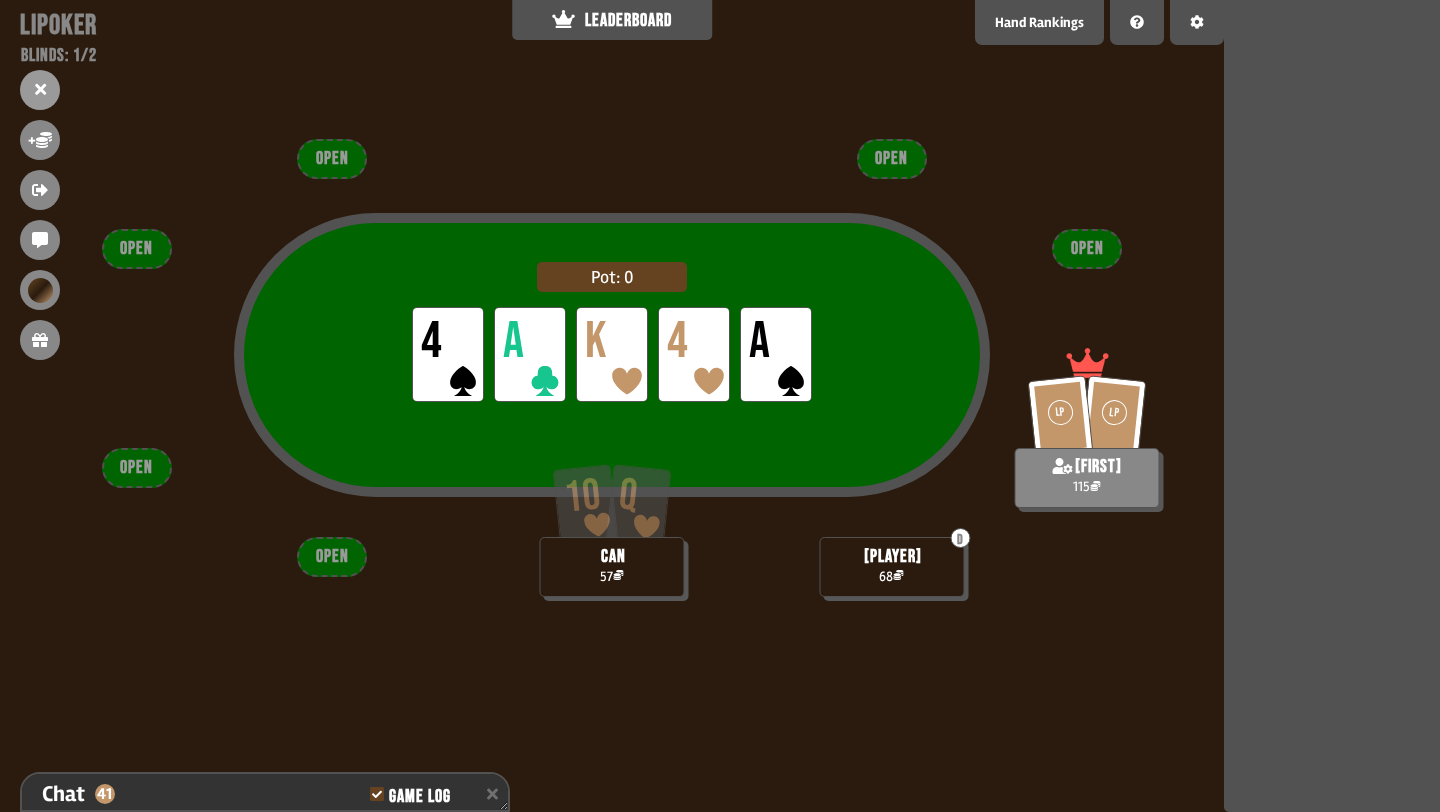 scroll, scrollTop: 2420, scrollLeft: 0, axis: vertical 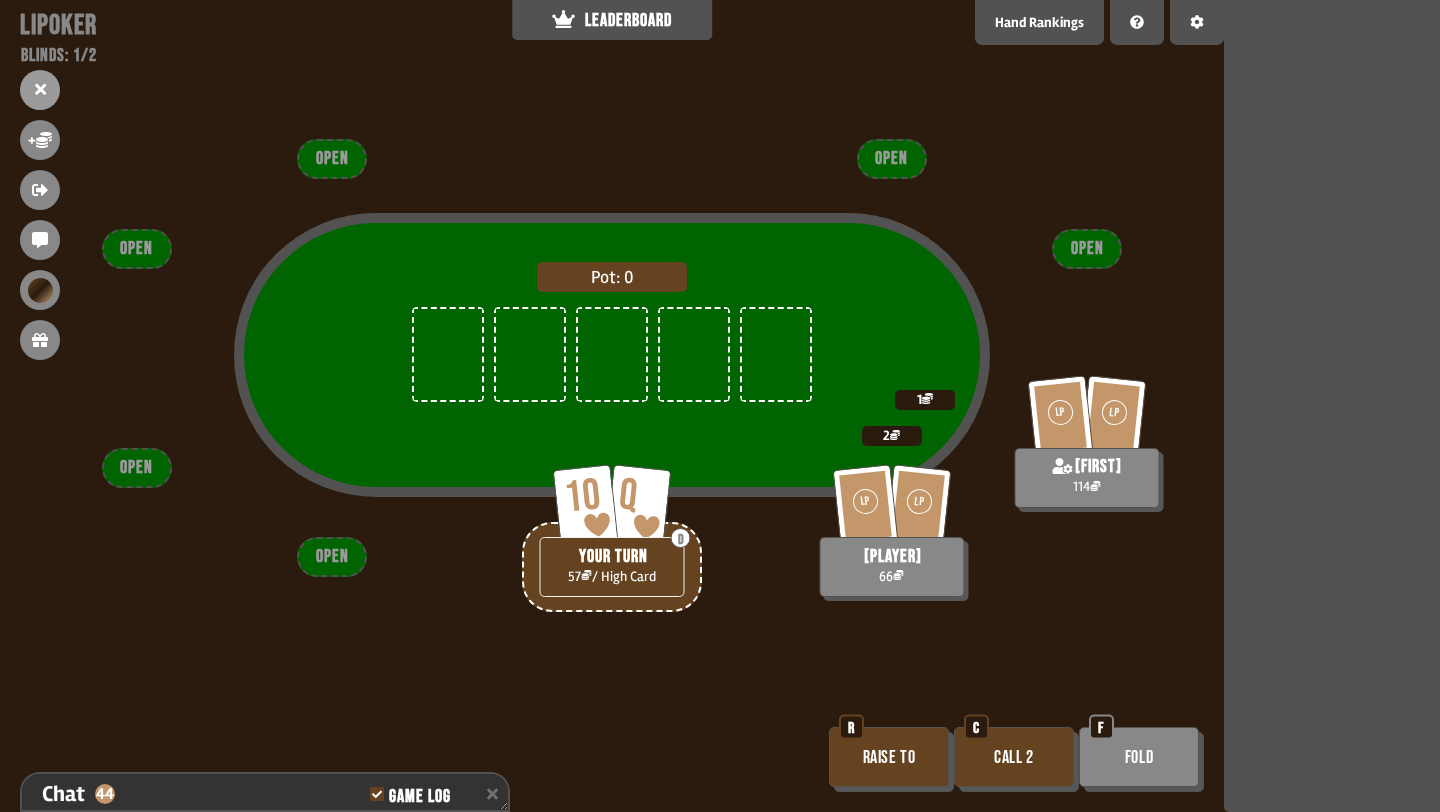 click on "Call 2" at bounding box center (1014, 757) 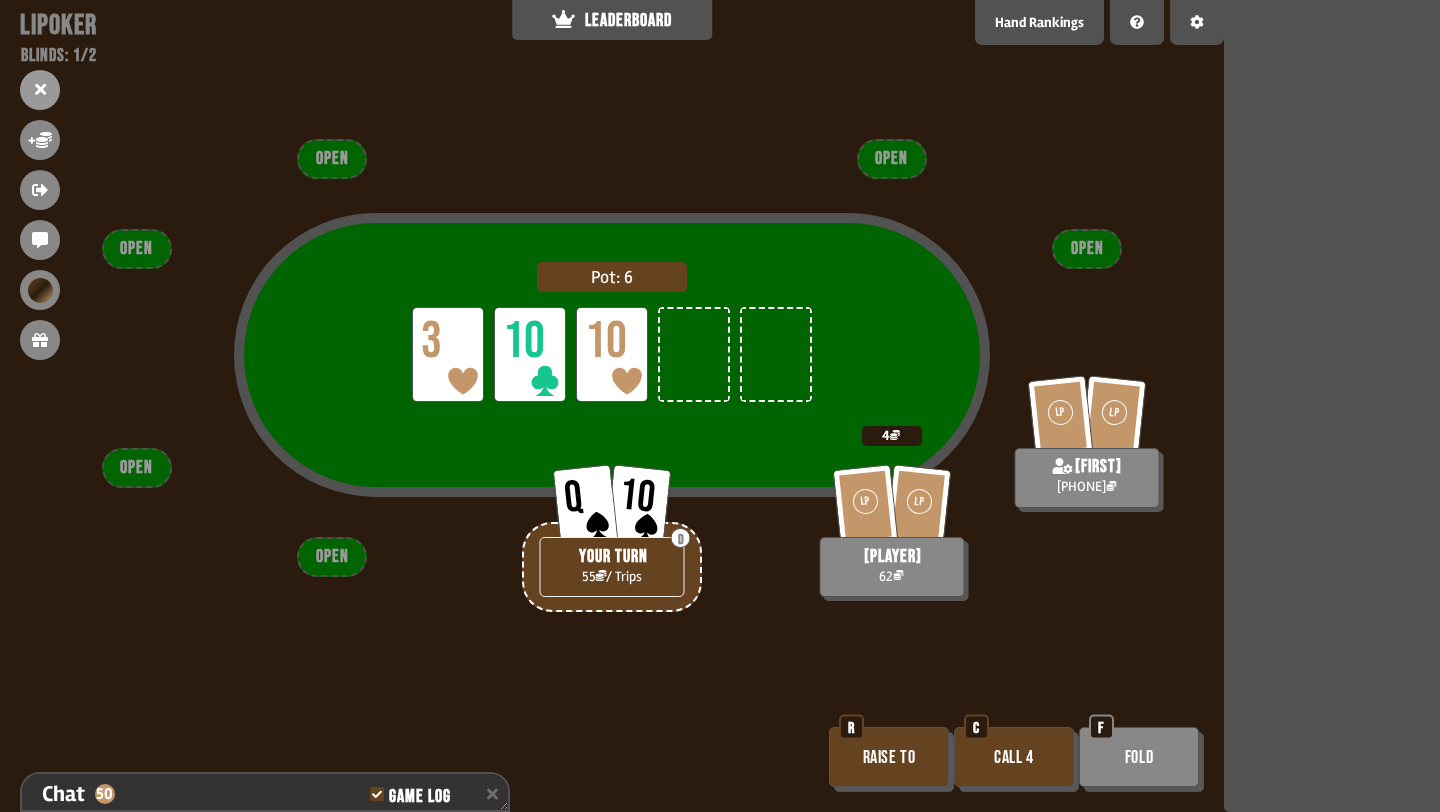 scroll, scrollTop: 2623, scrollLeft: 0, axis: vertical 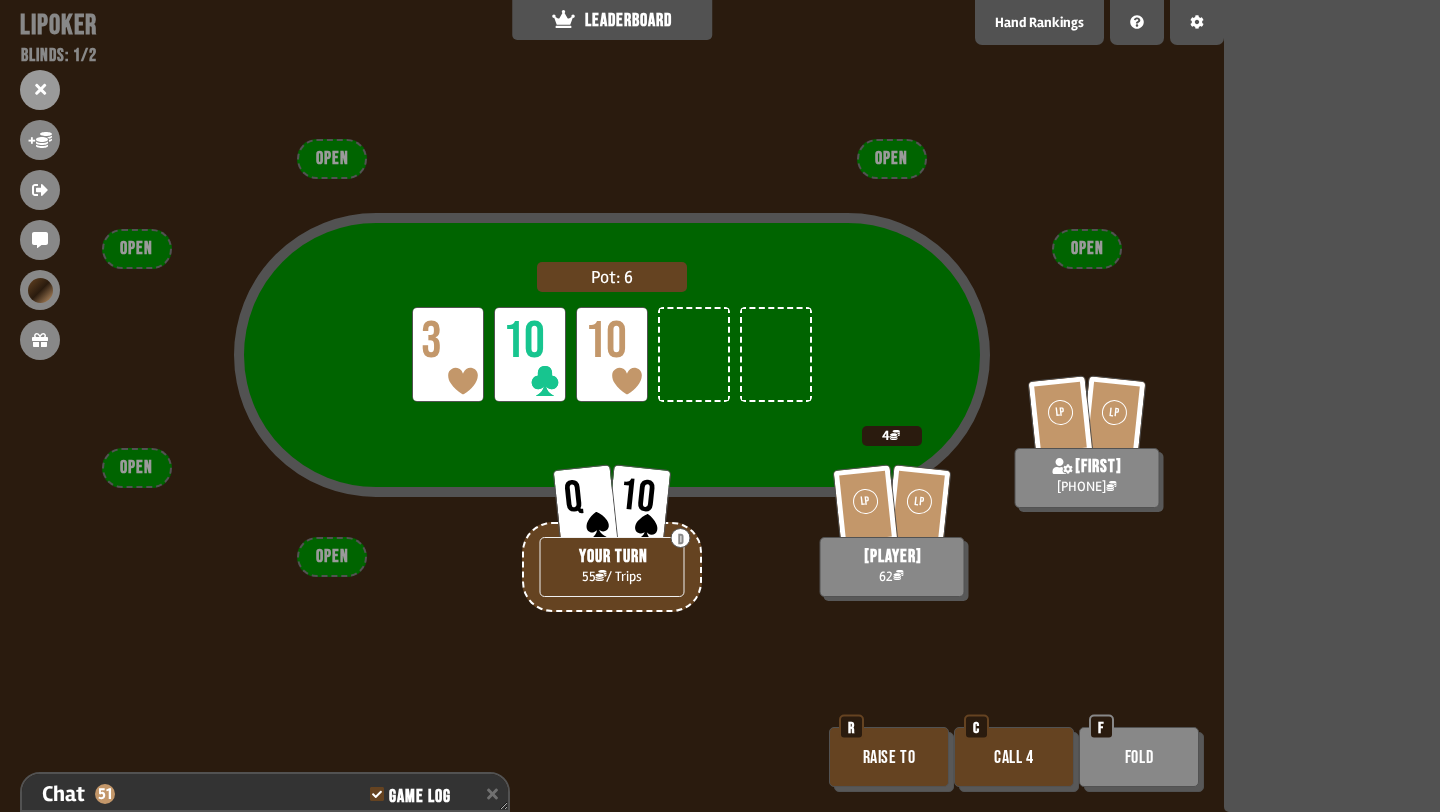 click on "Call 4" at bounding box center [1014, 757] 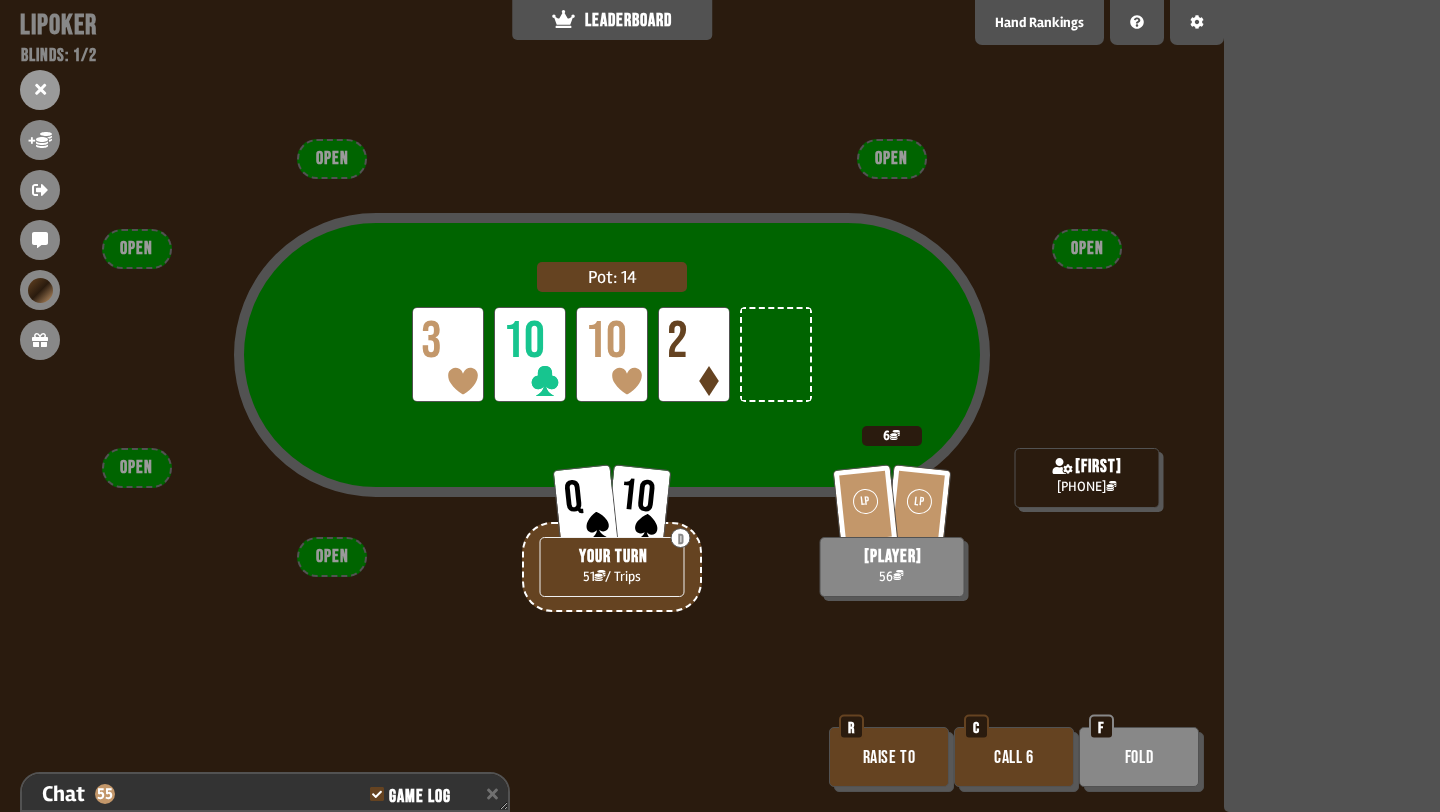 scroll, scrollTop: 2768, scrollLeft: 0, axis: vertical 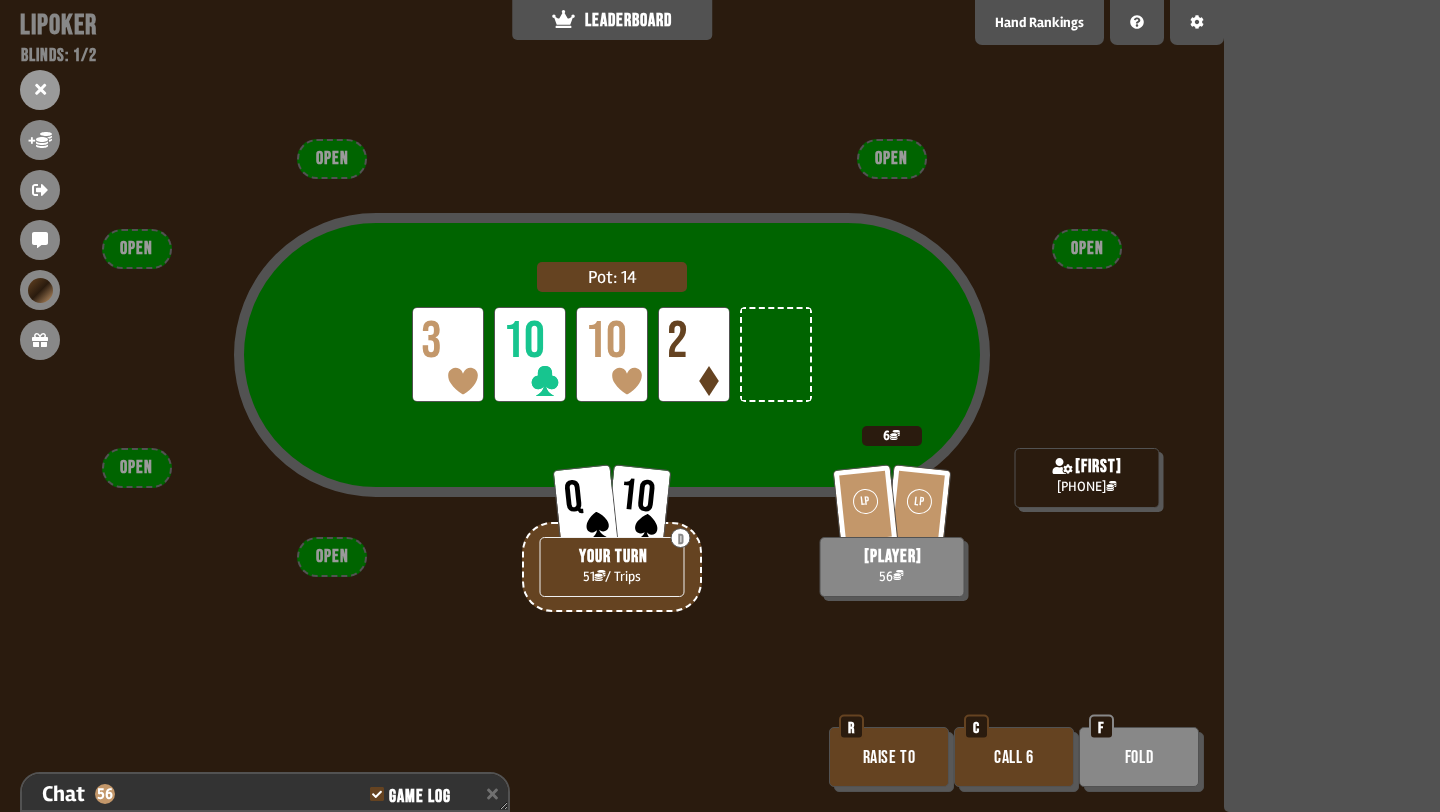 click on "Raise to" at bounding box center [889, 757] 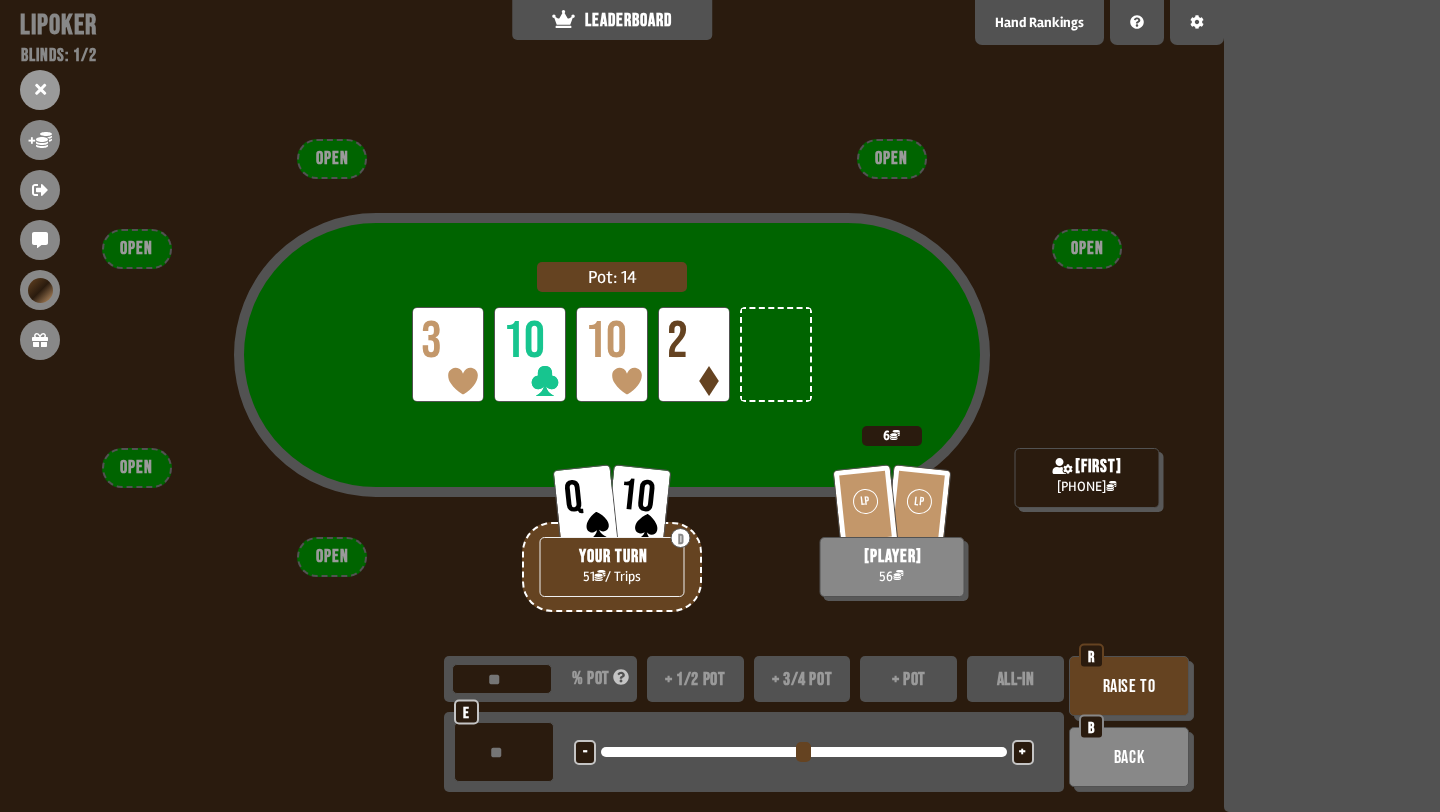 click on "+" at bounding box center [1022, 753] 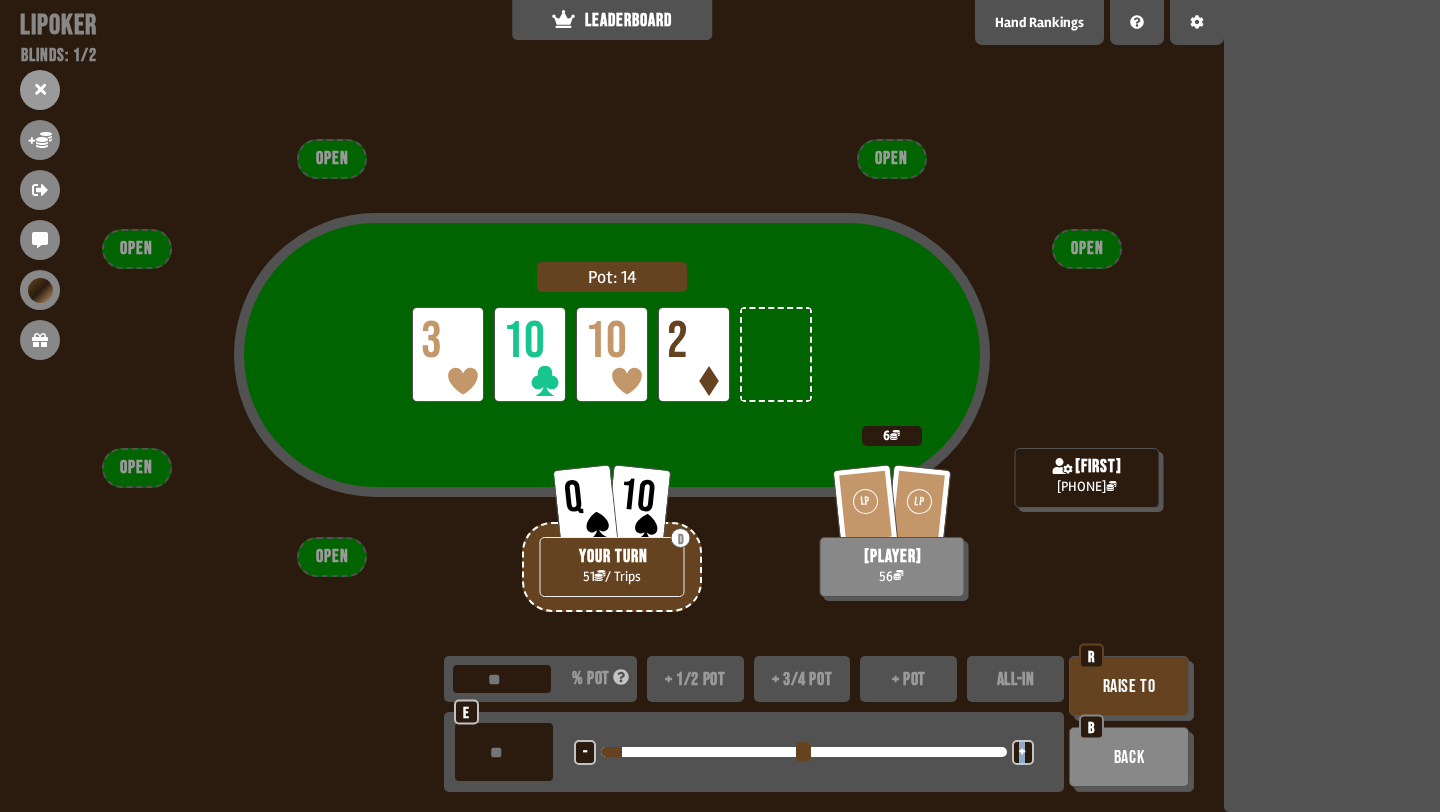 click on "+" at bounding box center (1022, 753) 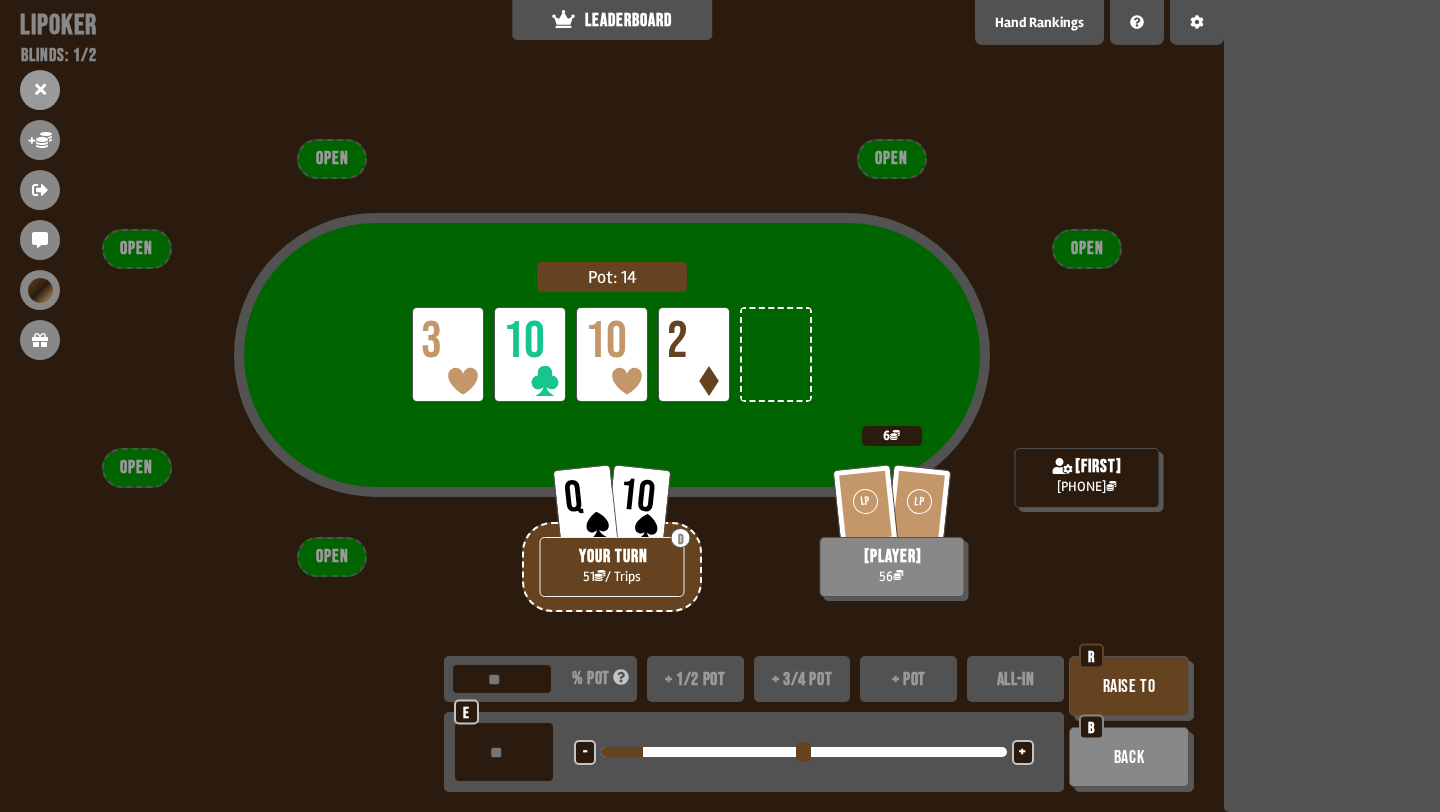 click on "-" at bounding box center [585, 752] 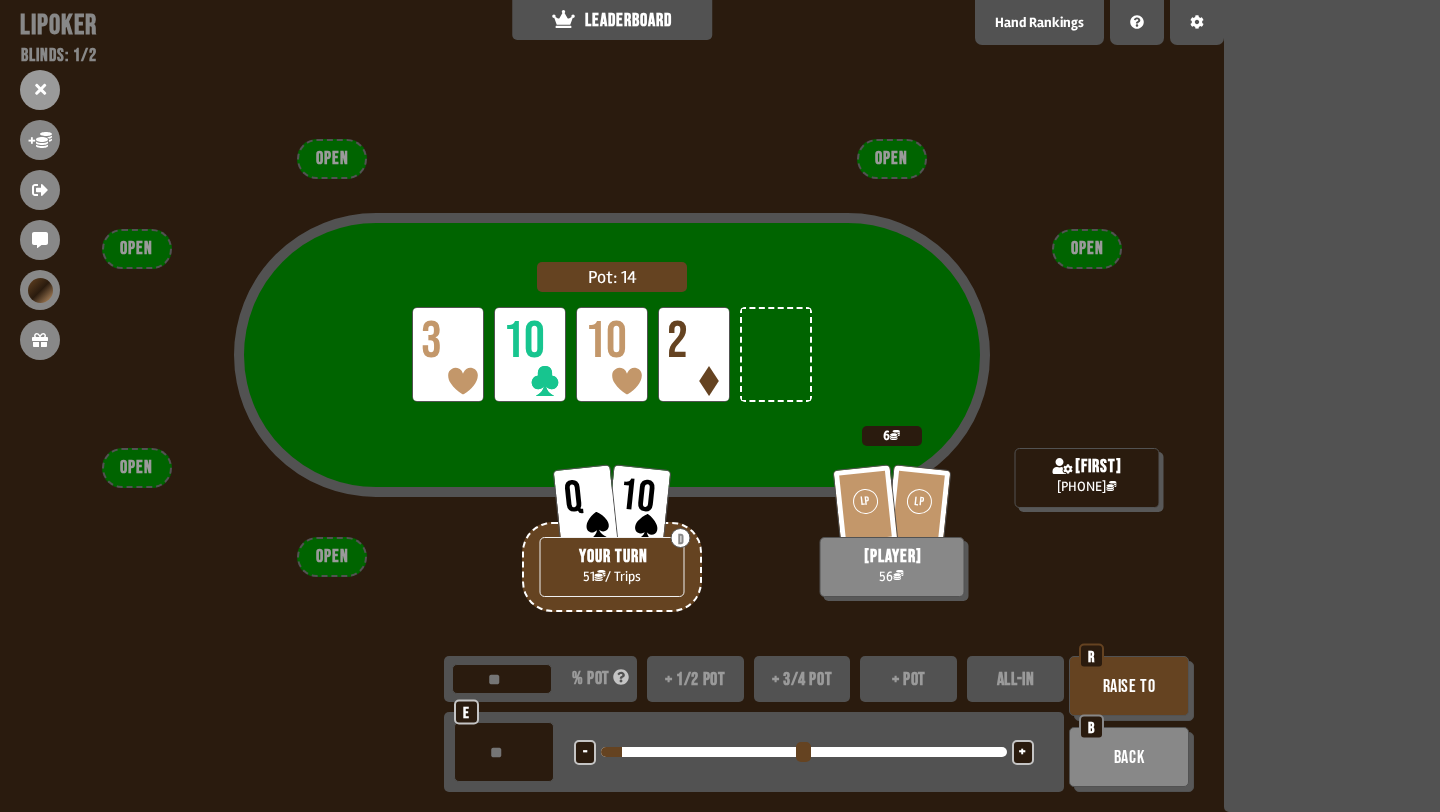 click on "-" at bounding box center (585, 752) 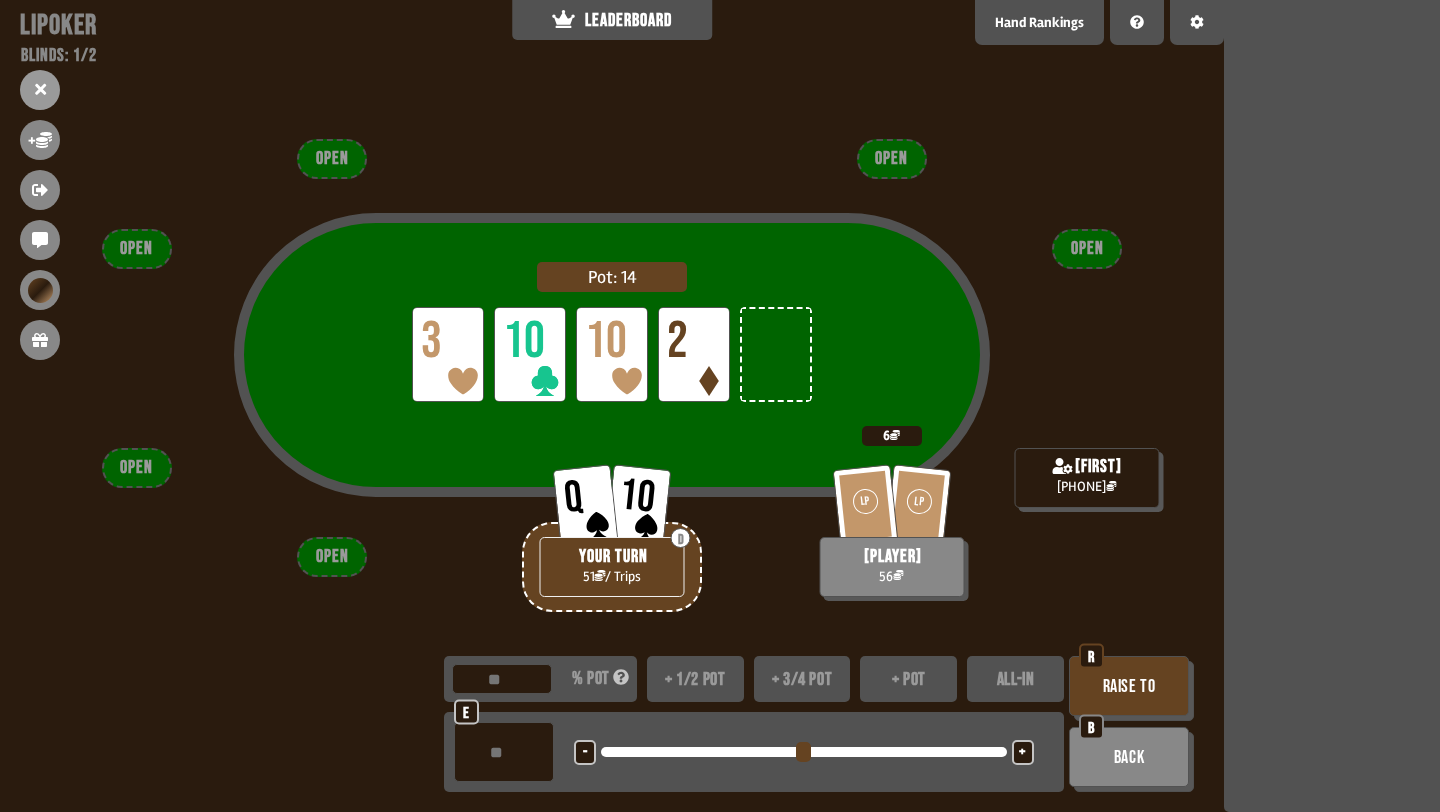 click on "-" at bounding box center [585, 752] 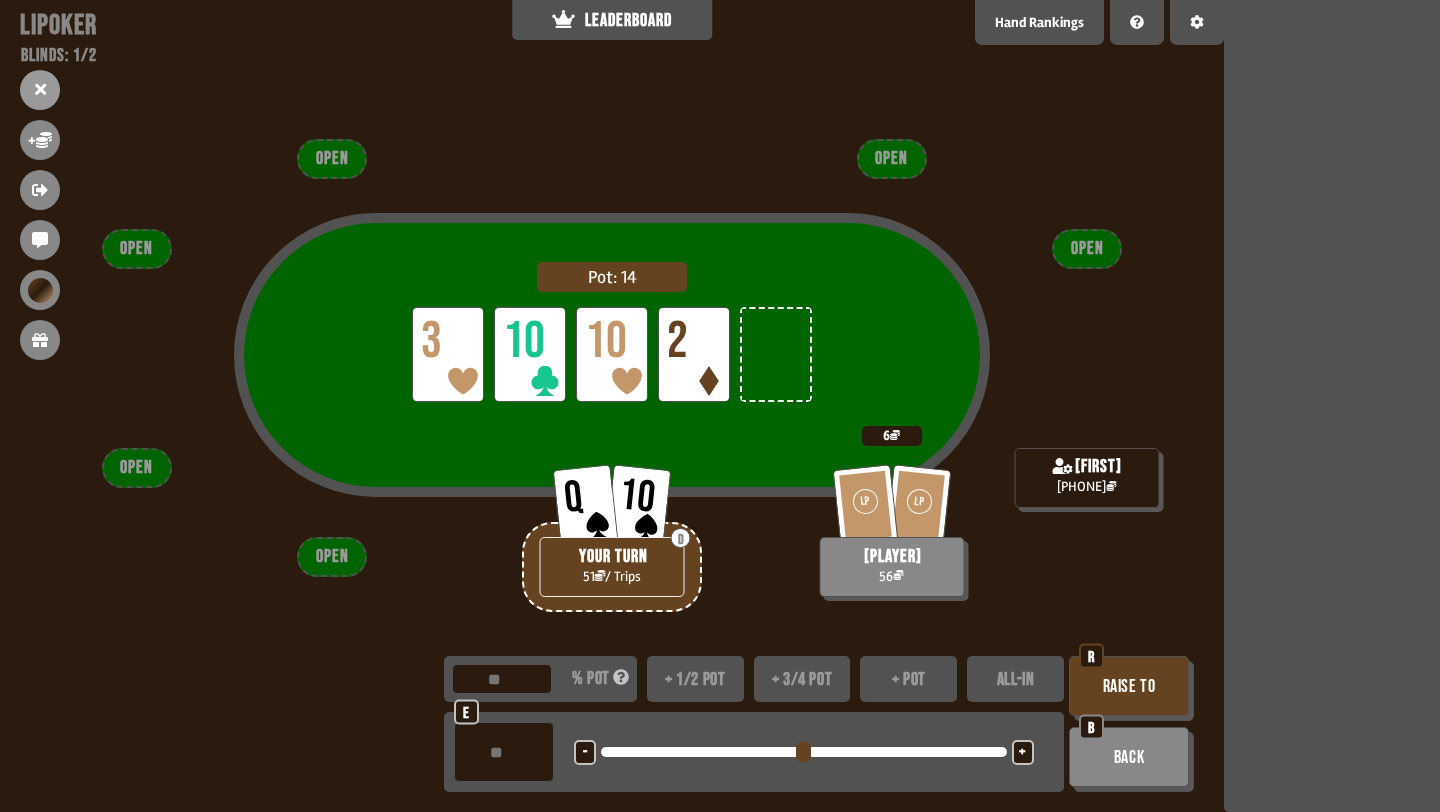 click on "Raise to" at bounding box center (1129, 686) 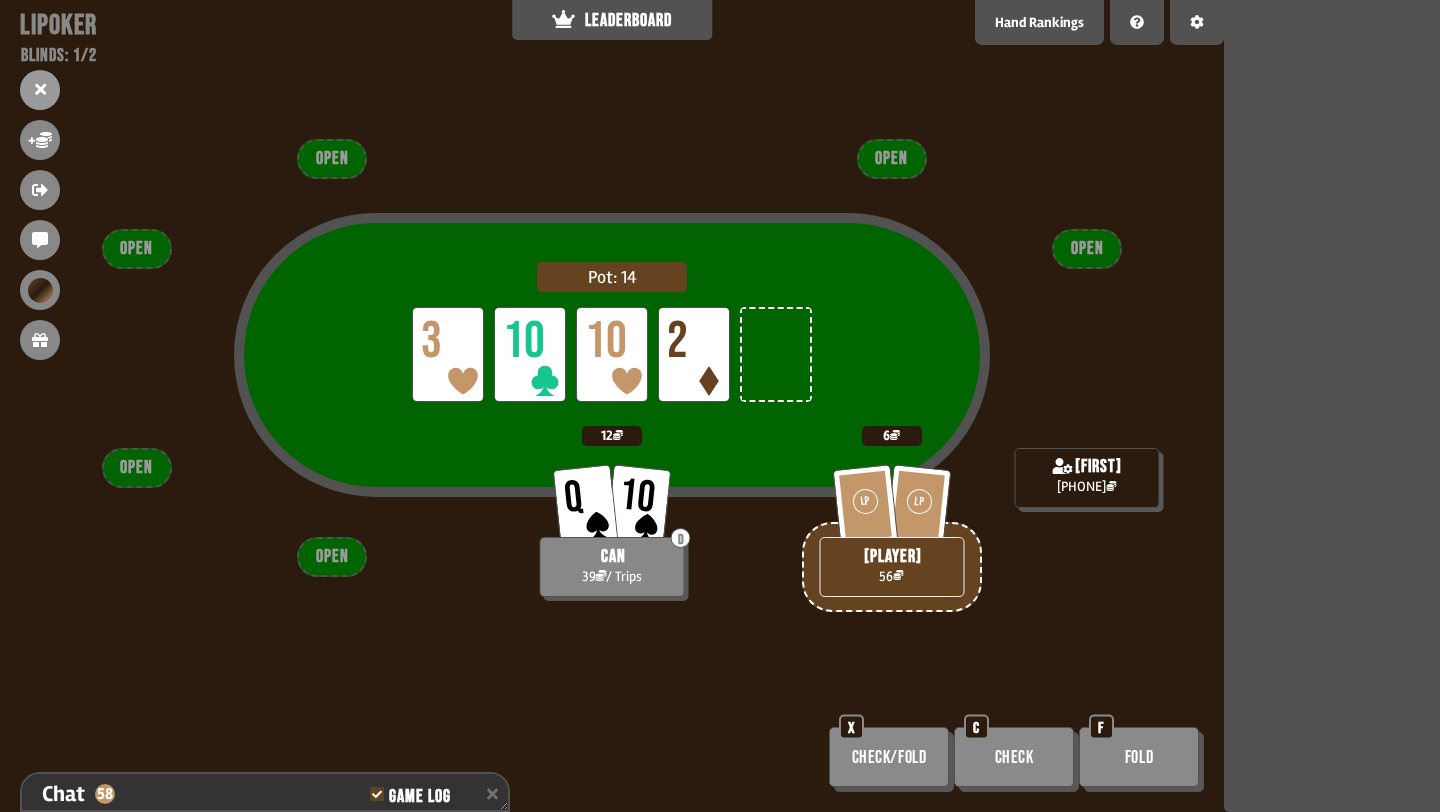 scroll, scrollTop: 2855, scrollLeft: 0, axis: vertical 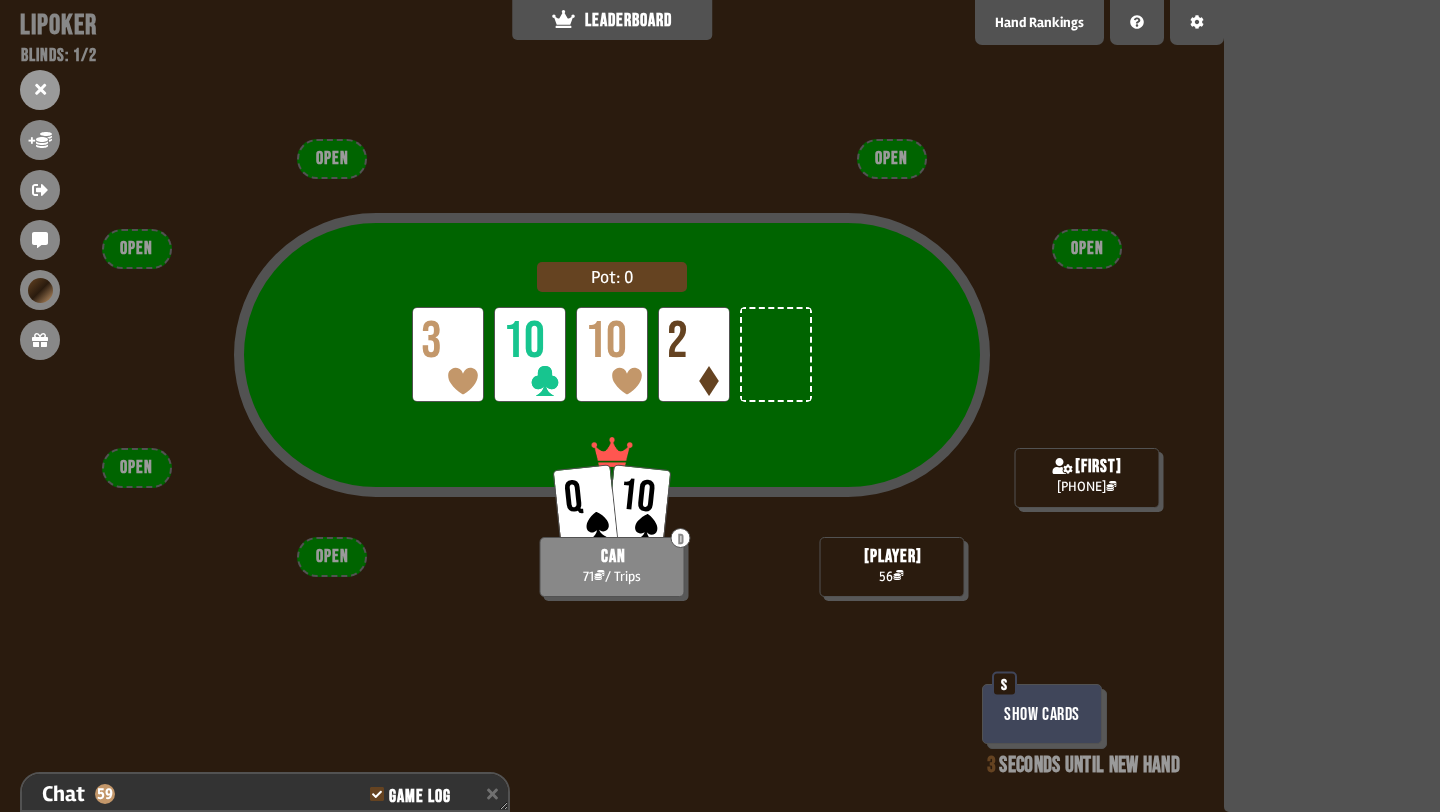 click on "Show Cards" at bounding box center (1042, 714) 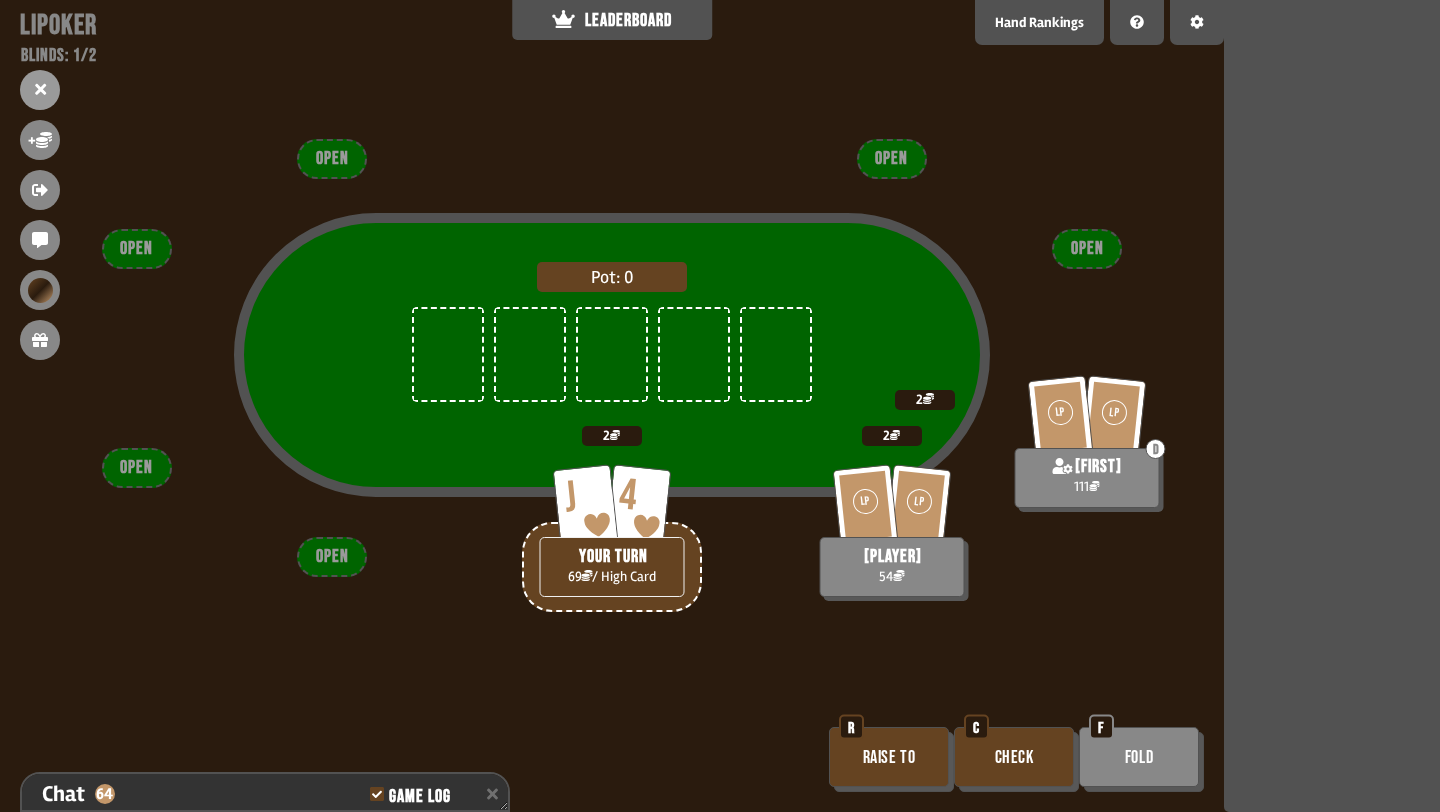 scroll, scrollTop: 3000, scrollLeft: 0, axis: vertical 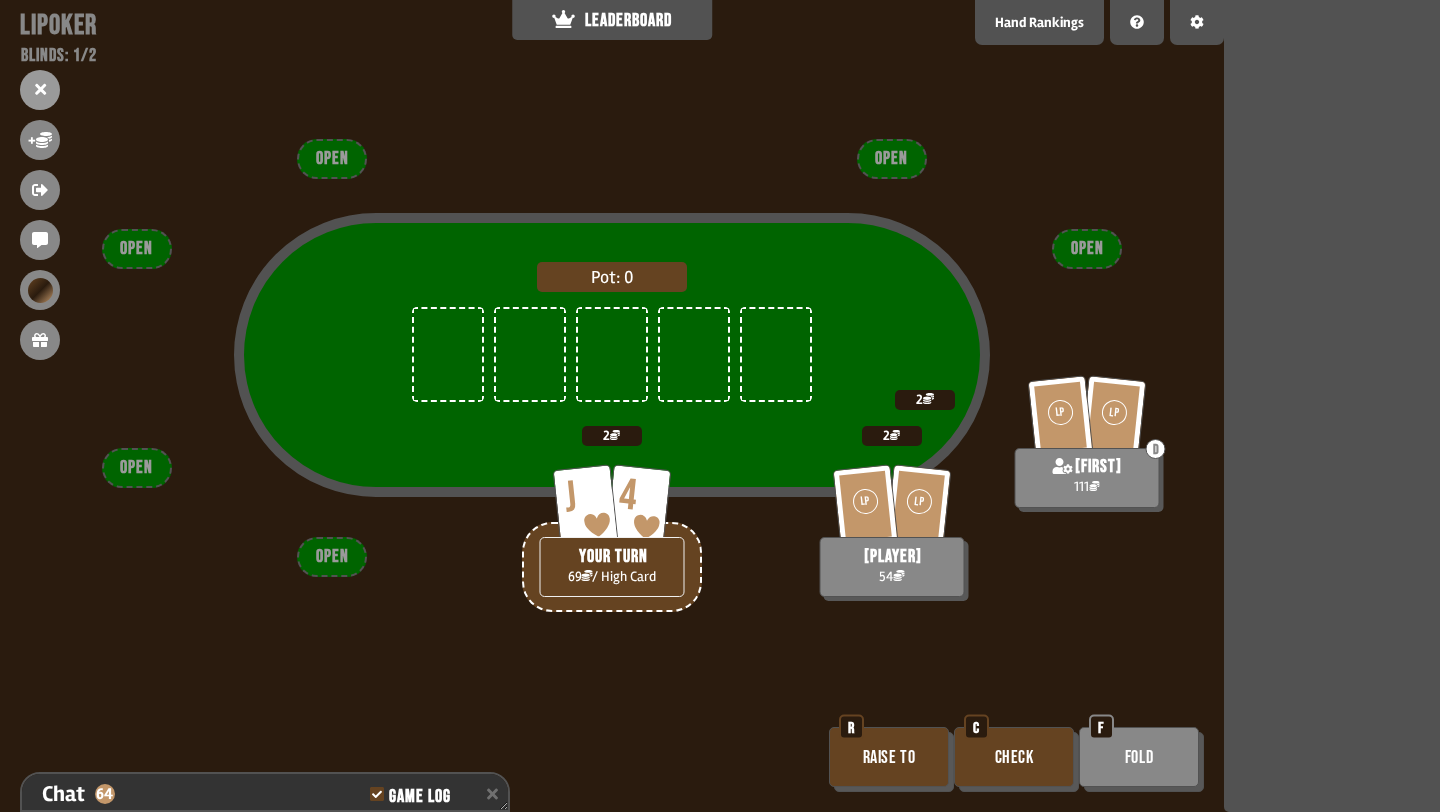 click on "Check" at bounding box center (1014, 757) 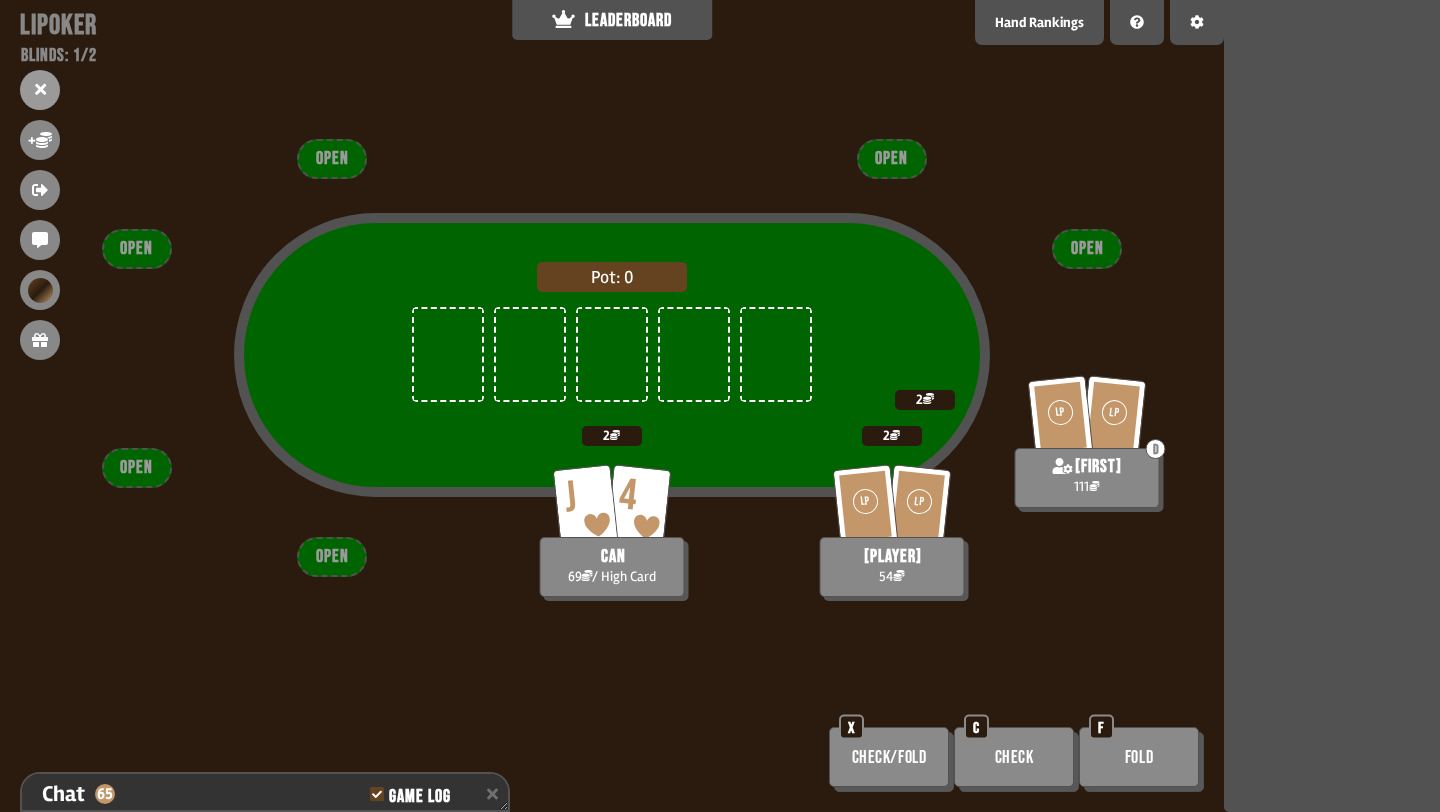 scroll, scrollTop: 3058, scrollLeft: 0, axis: vertical 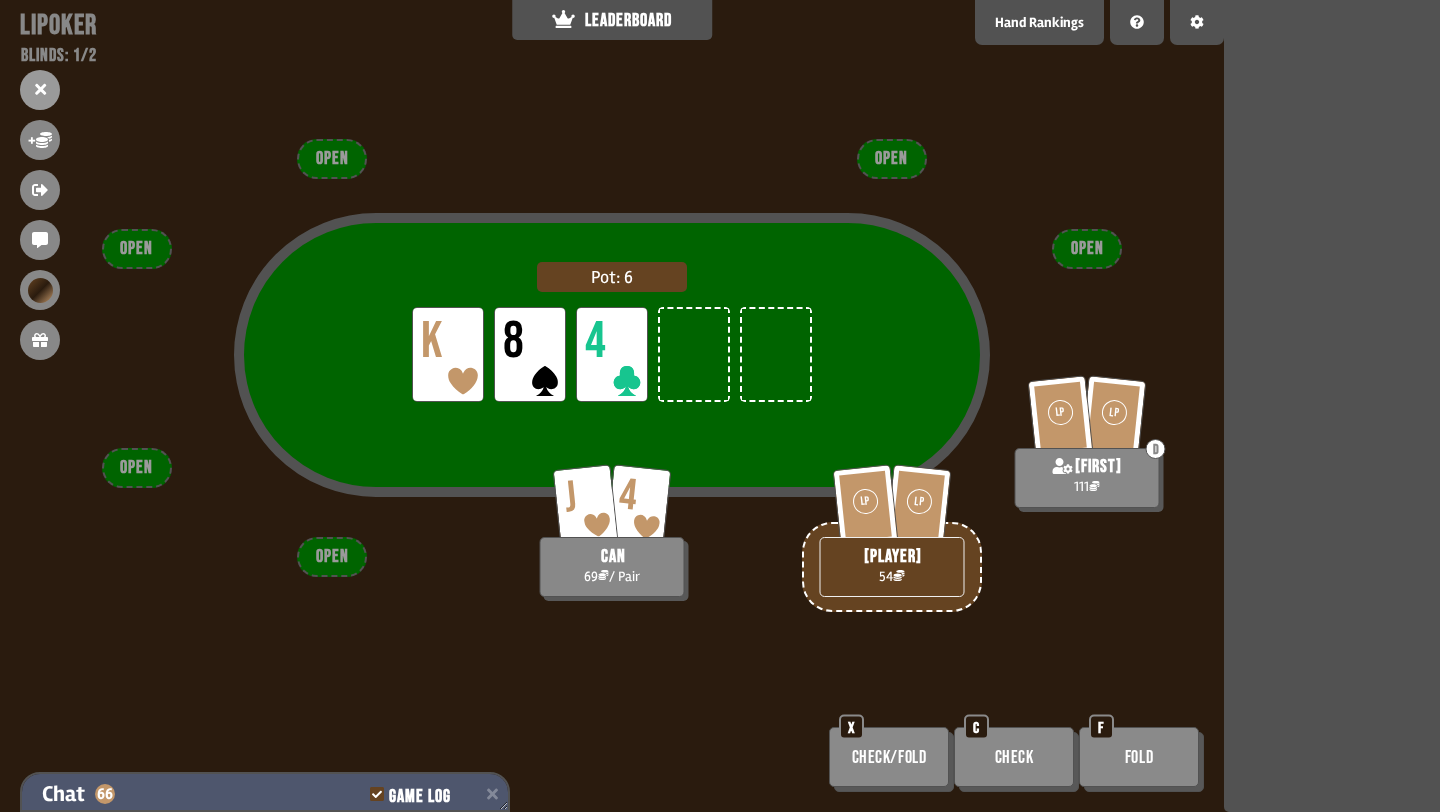 click on "Chat   66 Game Log" at bounding box center (265, 794) 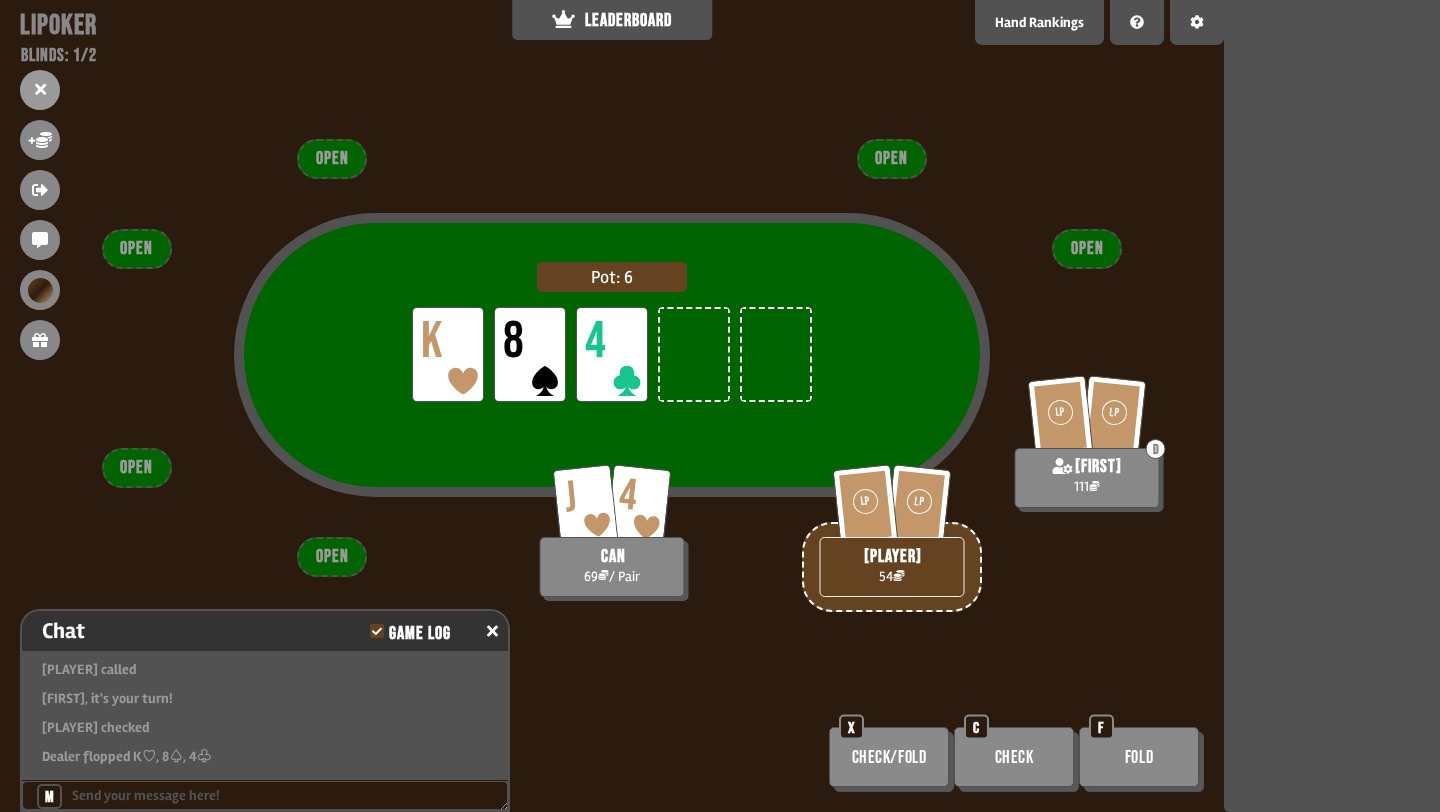 scroll, scrollTop: 2963, scrollLeft: 0, axis: vertical 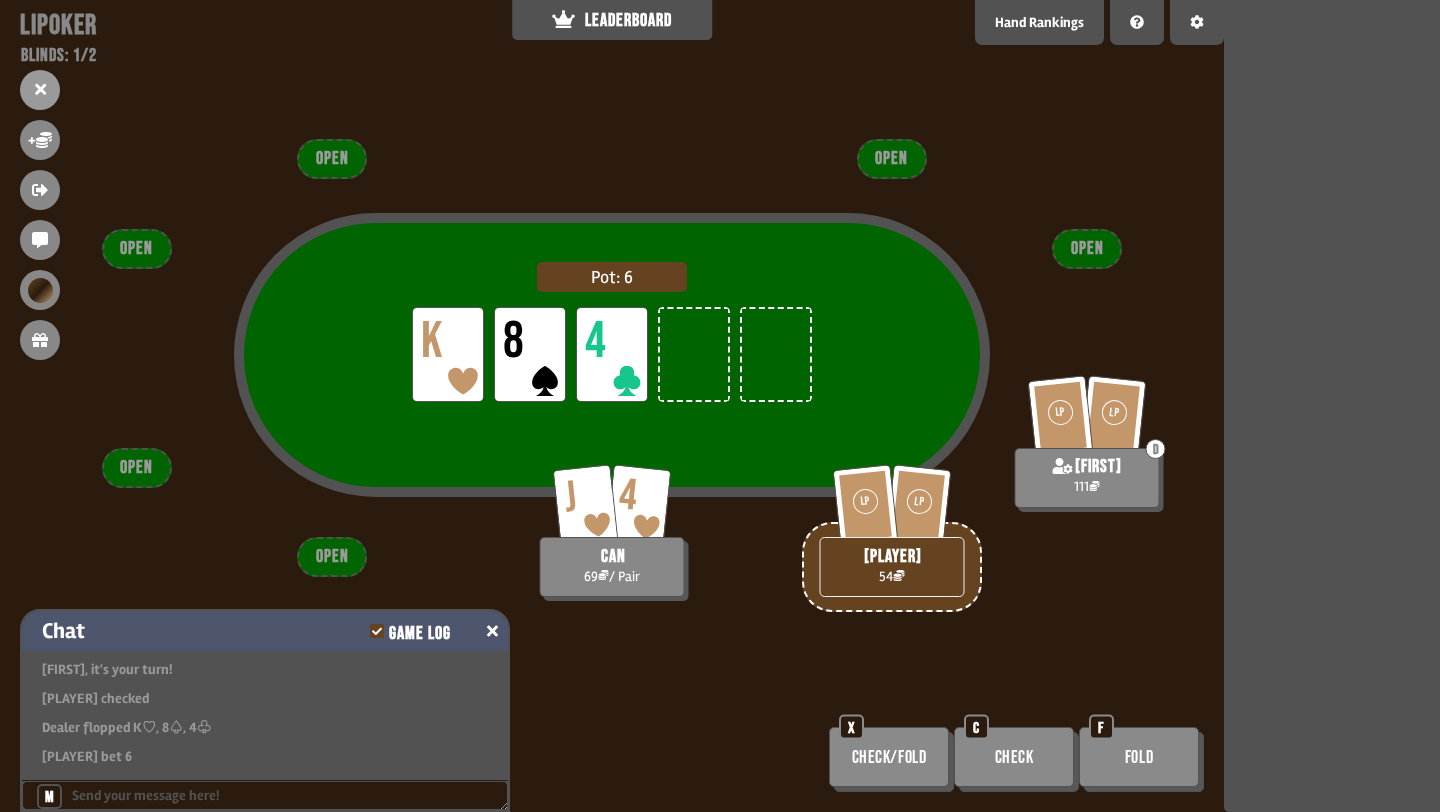 click on "Game Log" at bounding box center [420, 634] 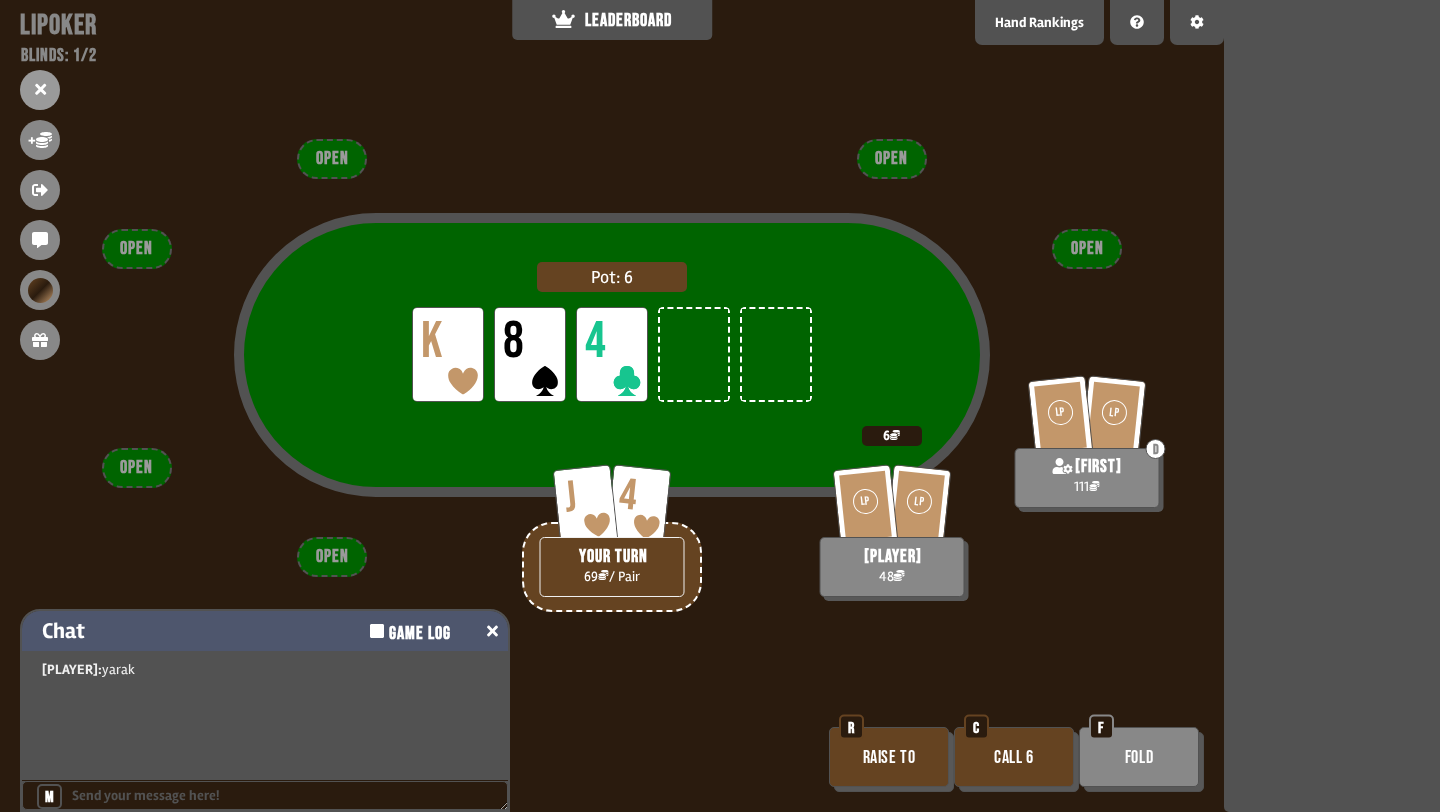 click on "Game Log" at bounding box center (420, 634) 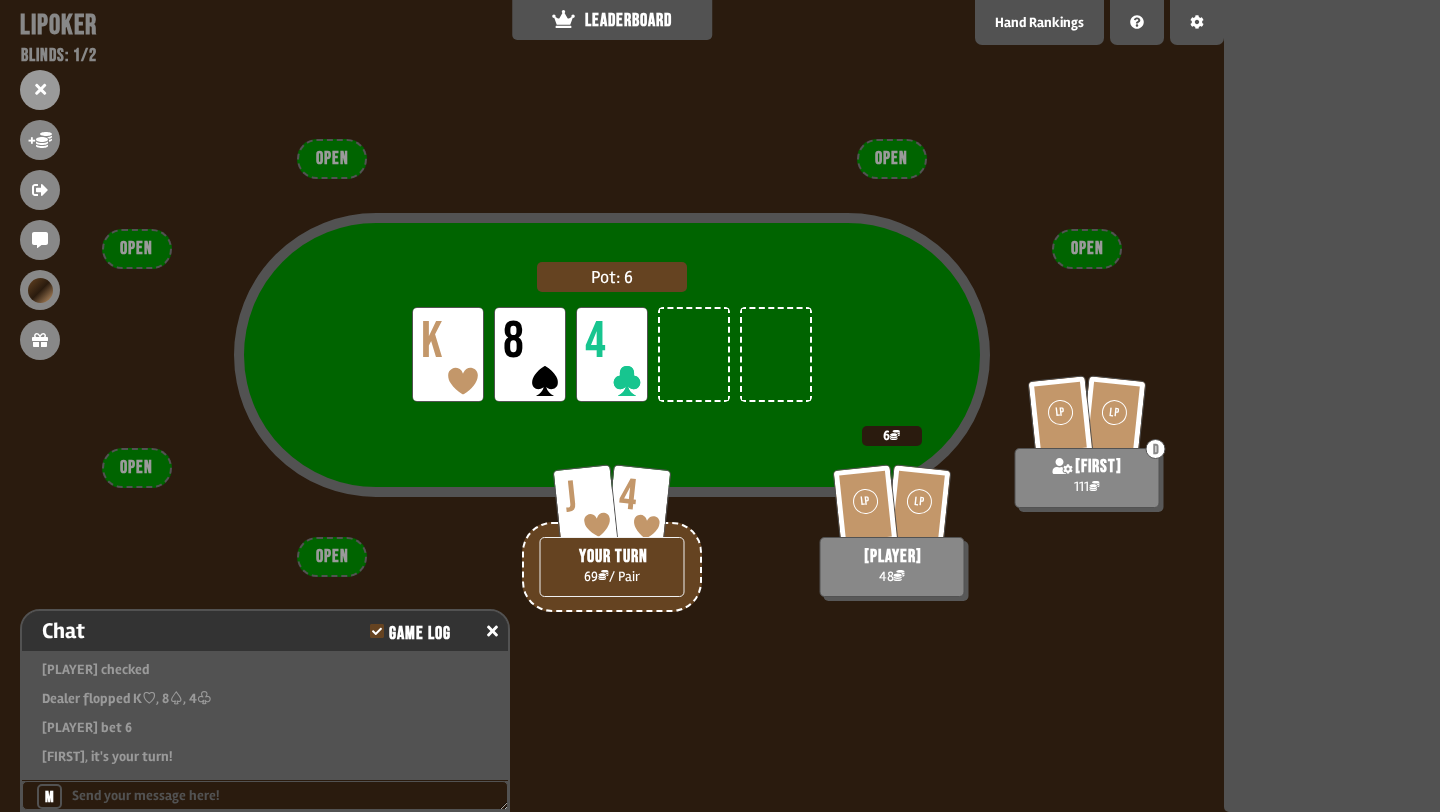 scroll, scrollTop: 3021, scrollLeft: 0, axis: vertical 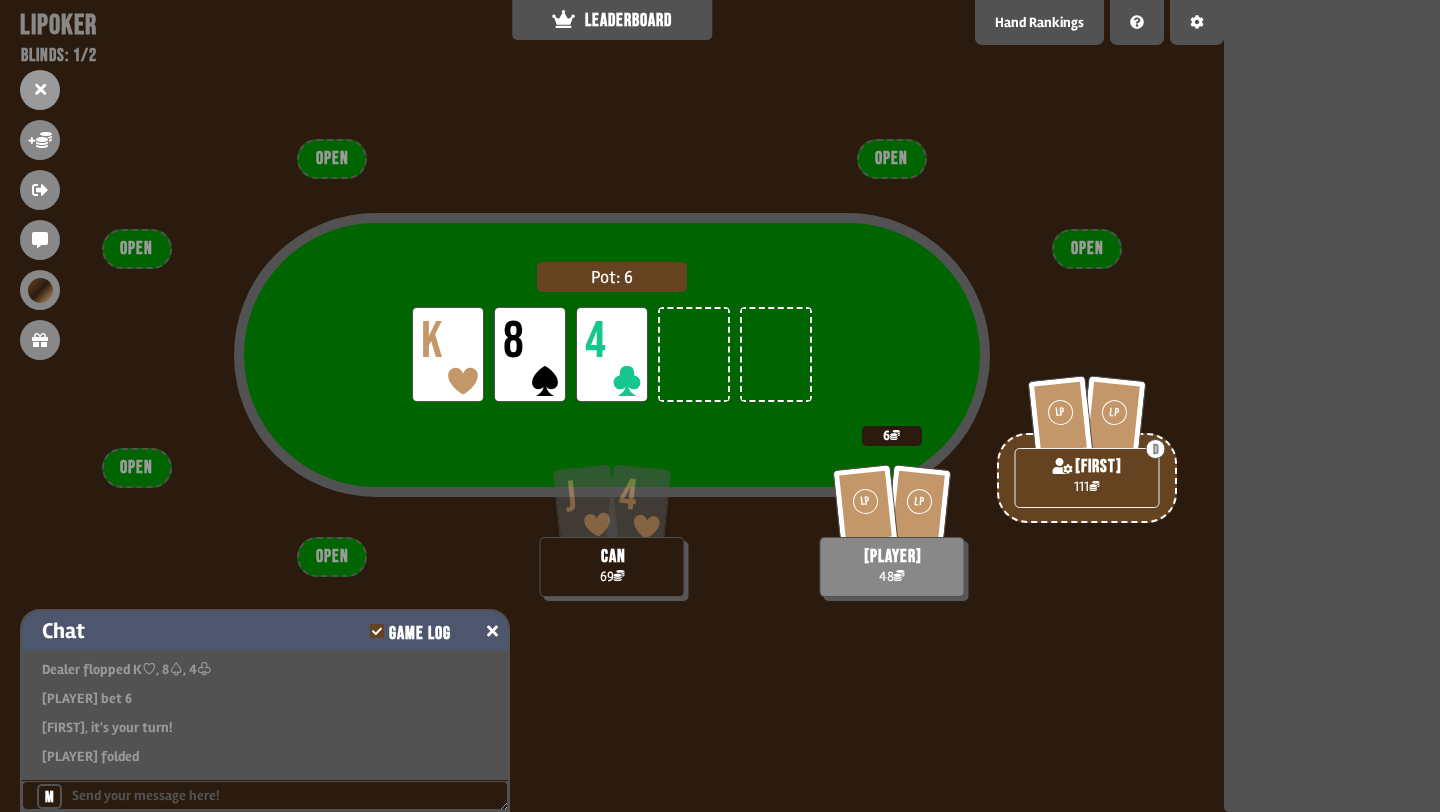 click at bounding box center [492, 631] 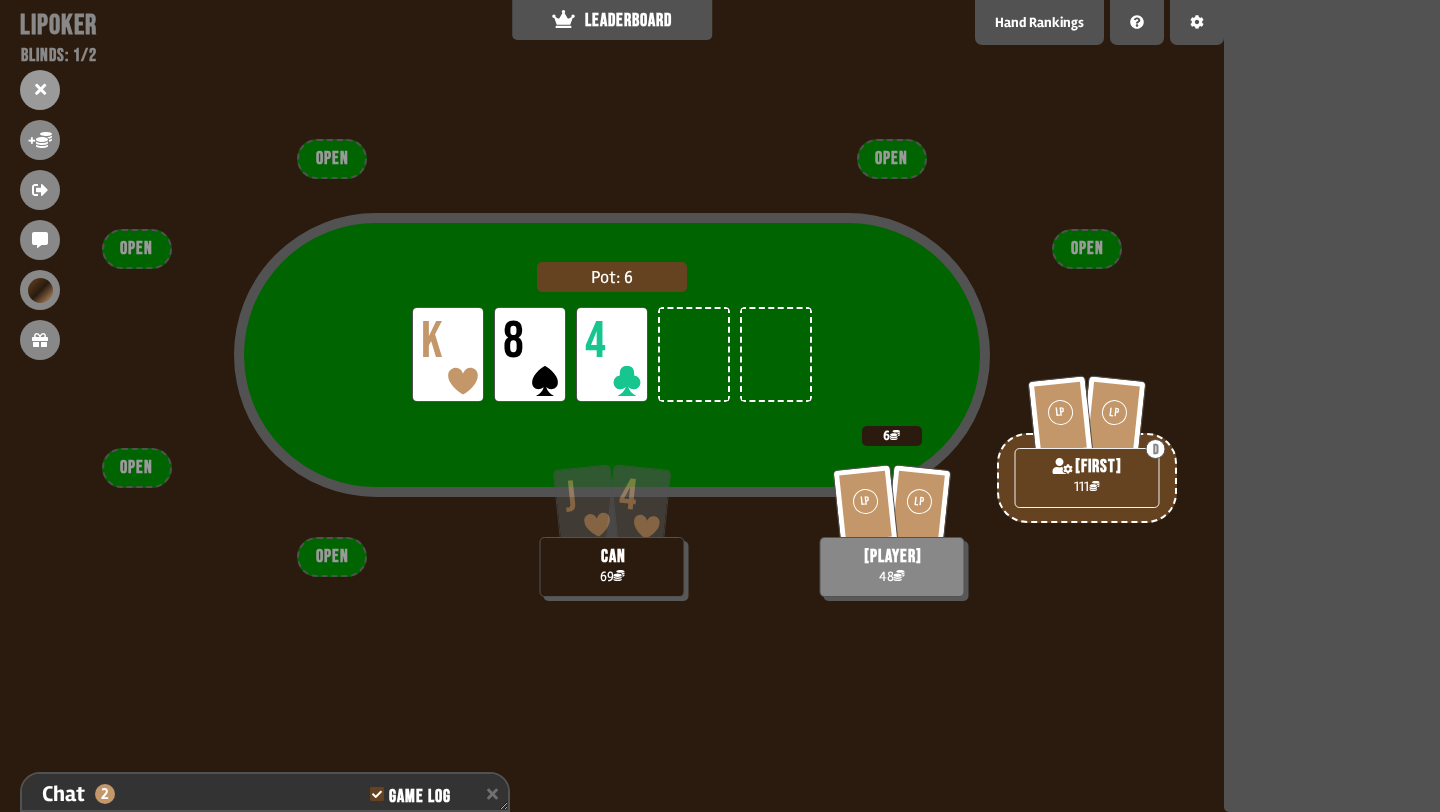 scroll, scrollTop: 3203, scrollLeft: 0, axis: vertical 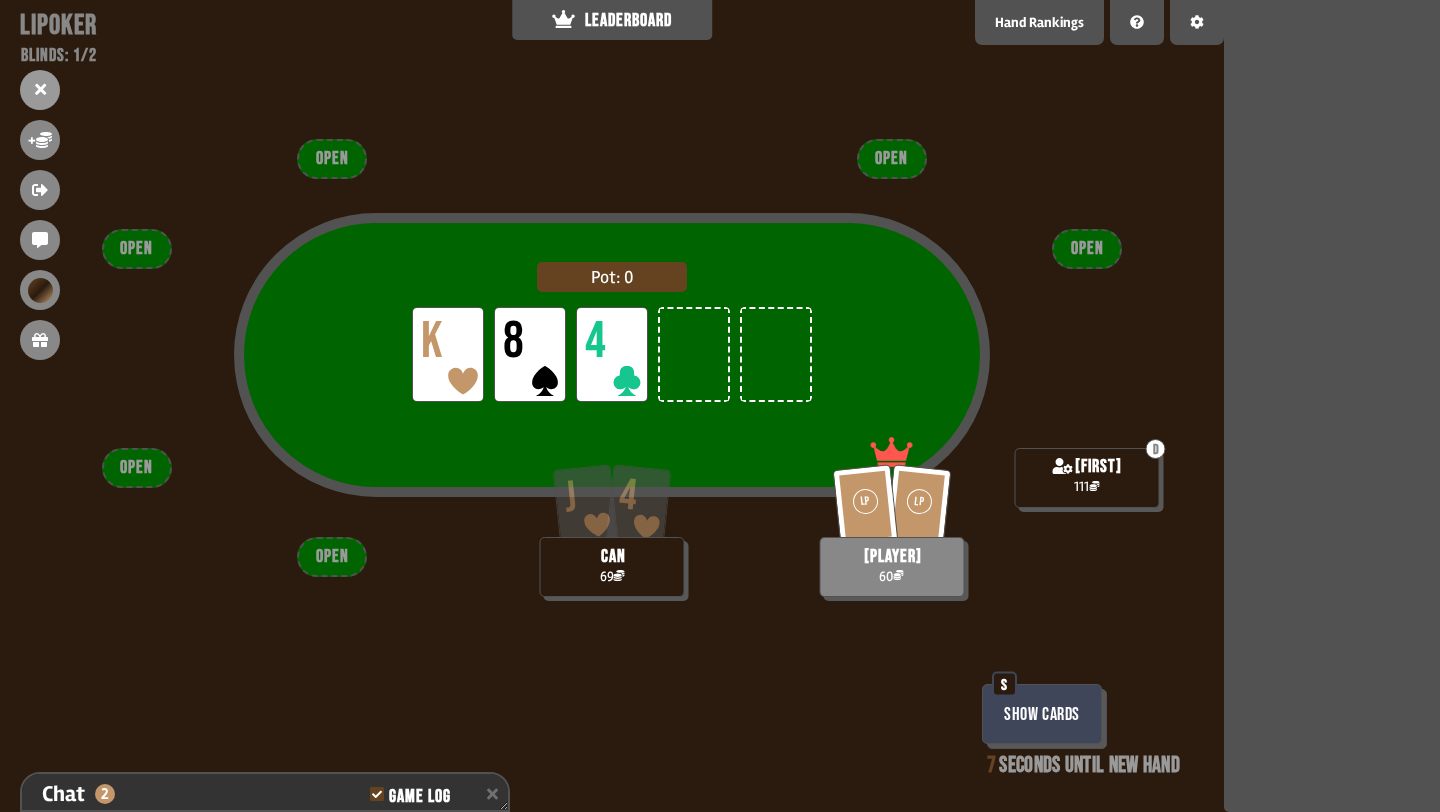 click on "Show Cards" at bounding box center [1042, 714] 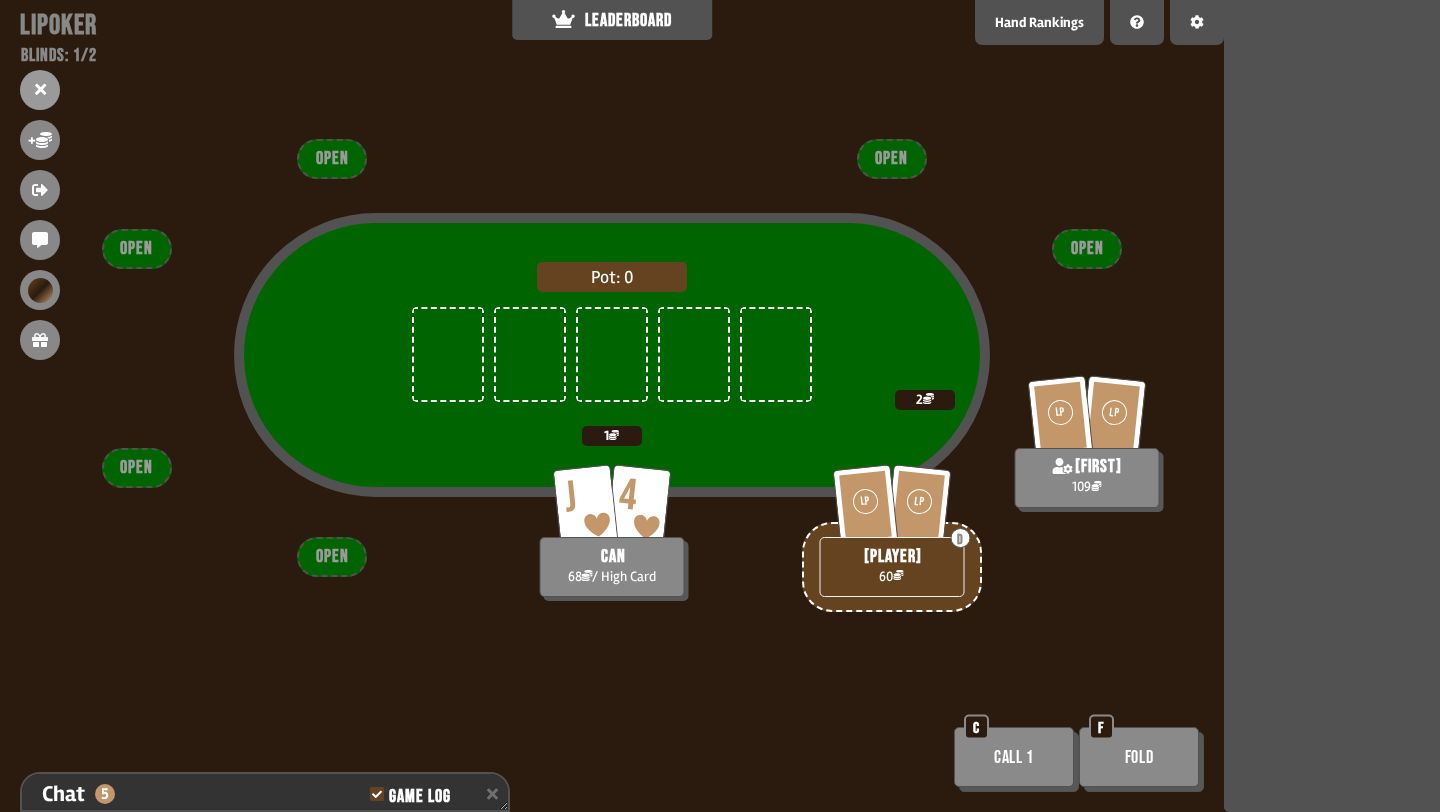 scroll, scrollTop: 3290, scrollLeft: 0, axis: vertical 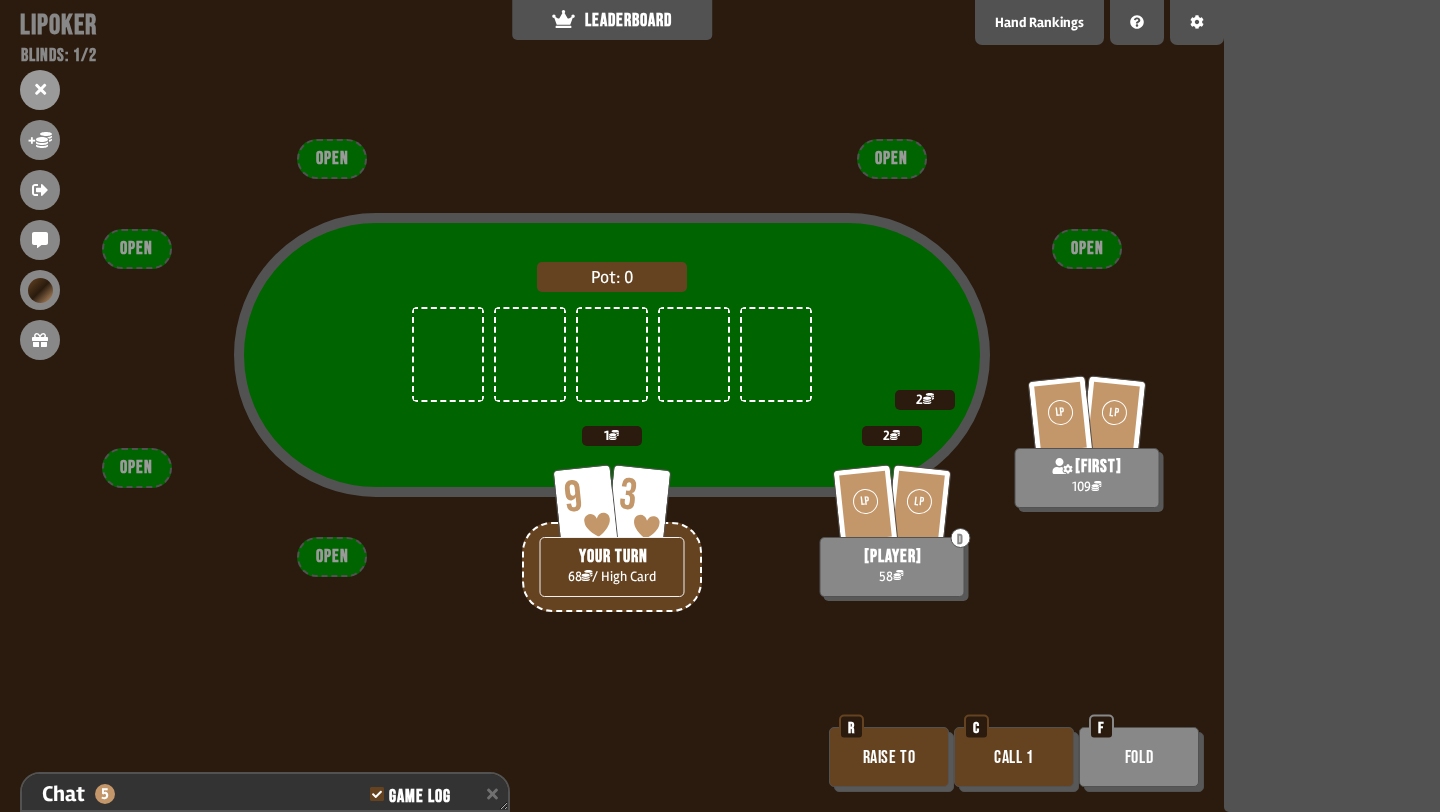 click on "Raise to" at bounding box center [889, 757] 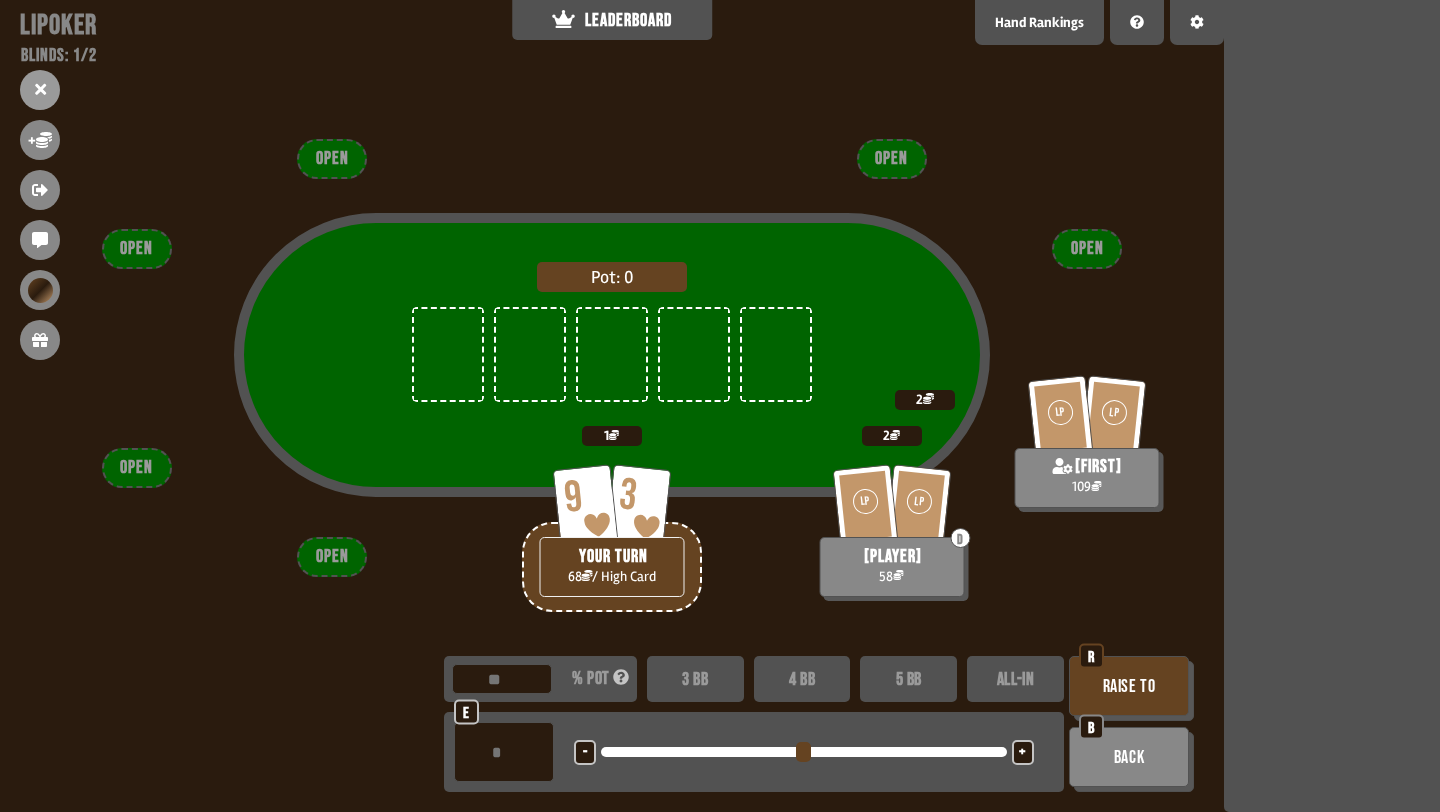 click on "Raise to" at bounding box center [1129, 686] 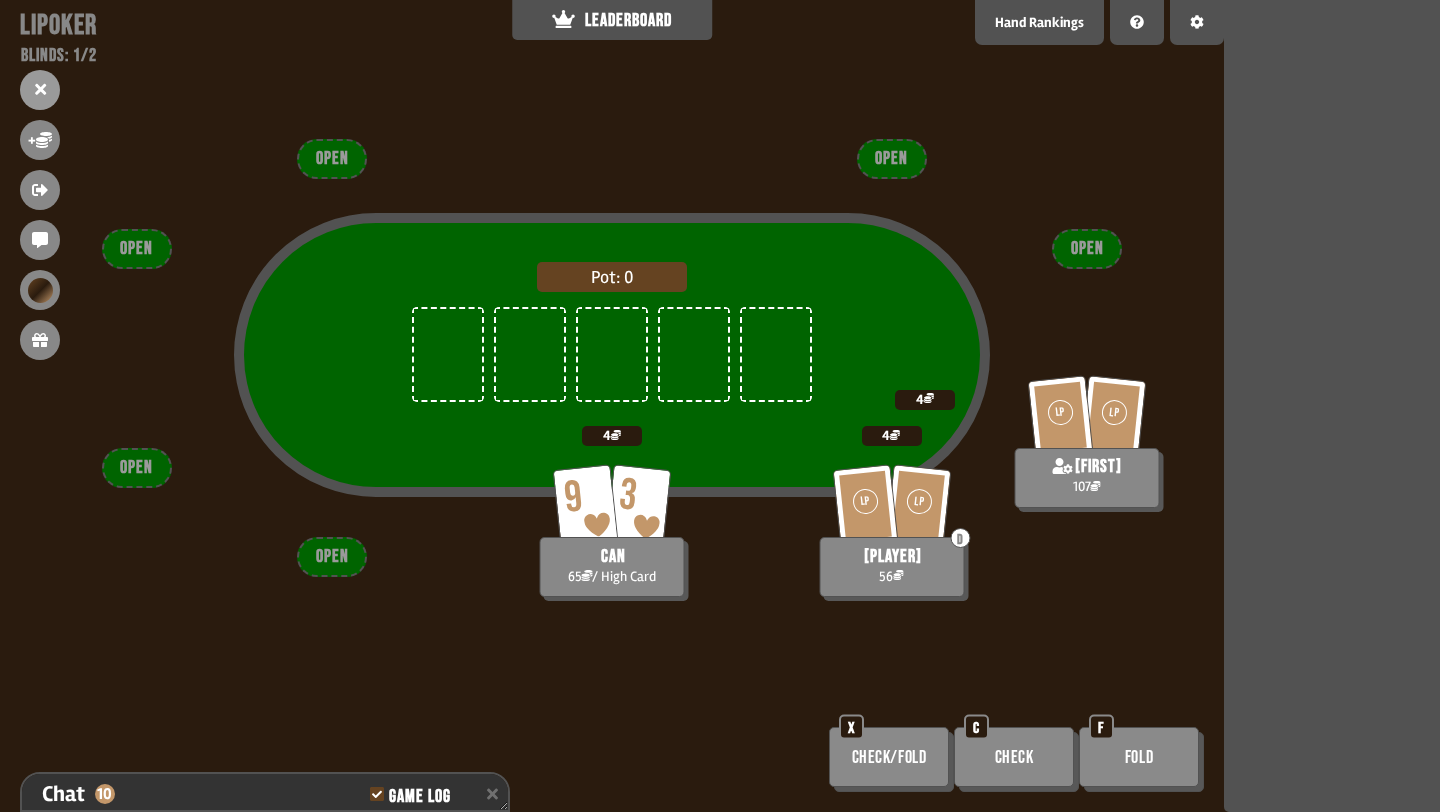 scroll, scrollTop: 3435, scrollLeft: 0, axis: vertical 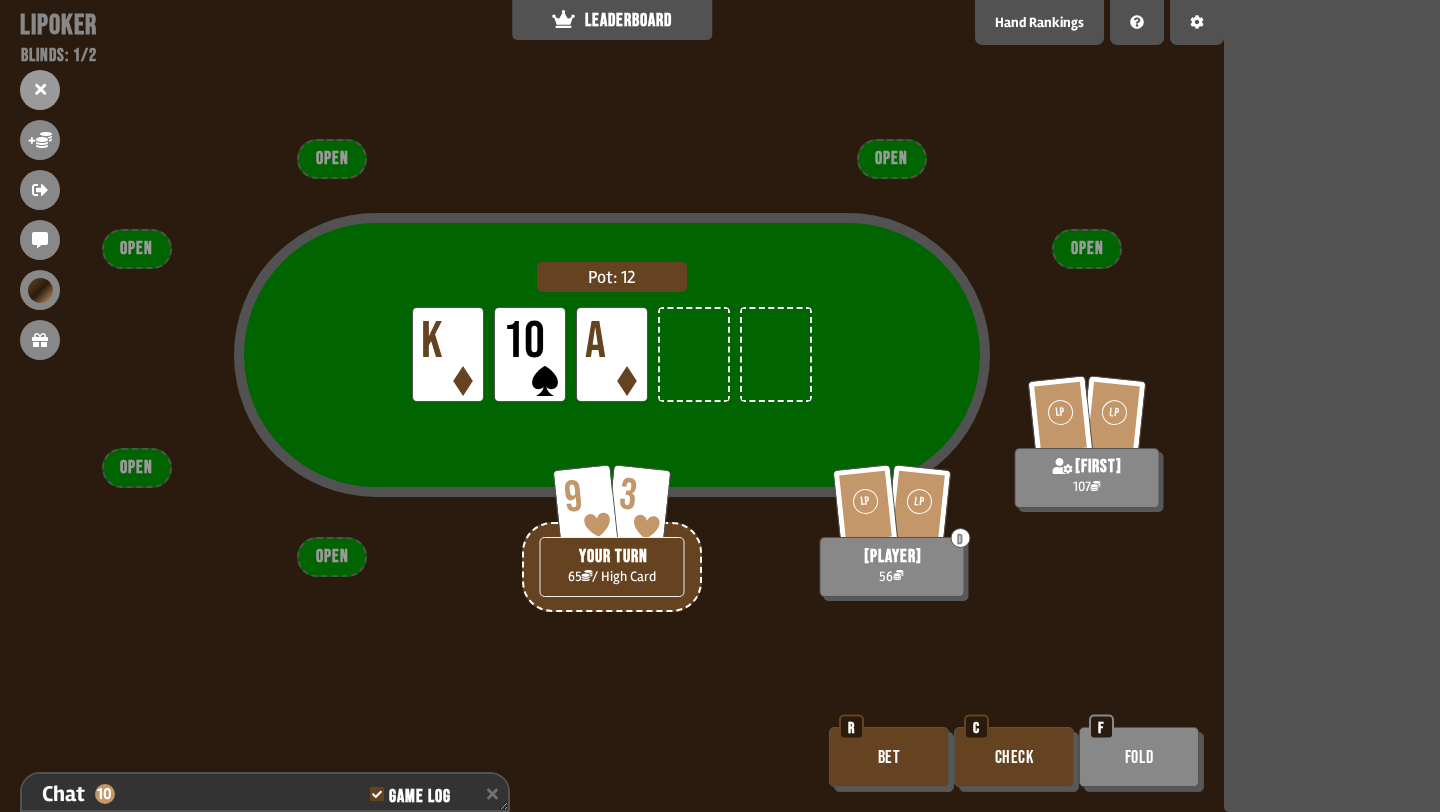 click on "Bet" at bounding box center (889, 757) 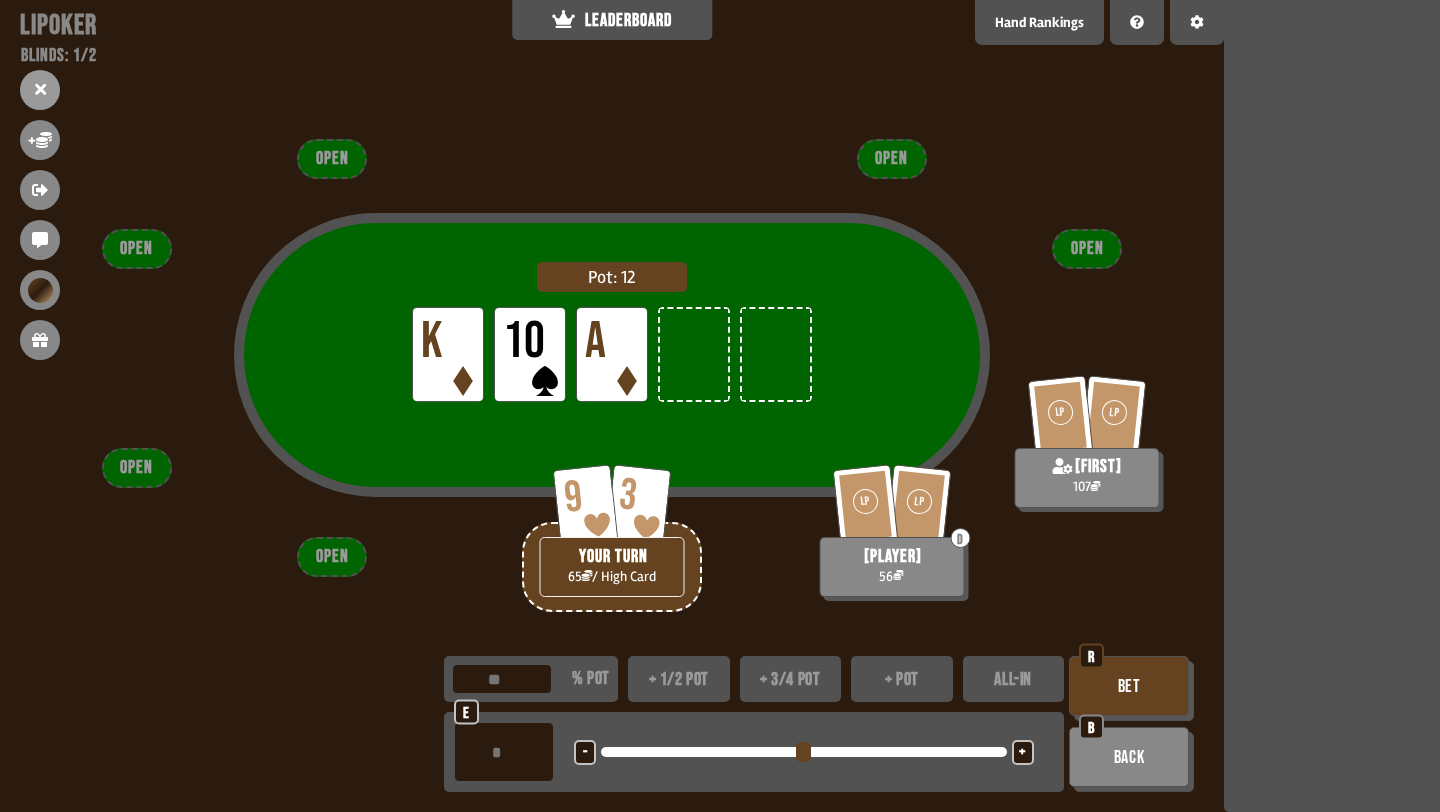 click on "+" at bounding box center (1023, 752) 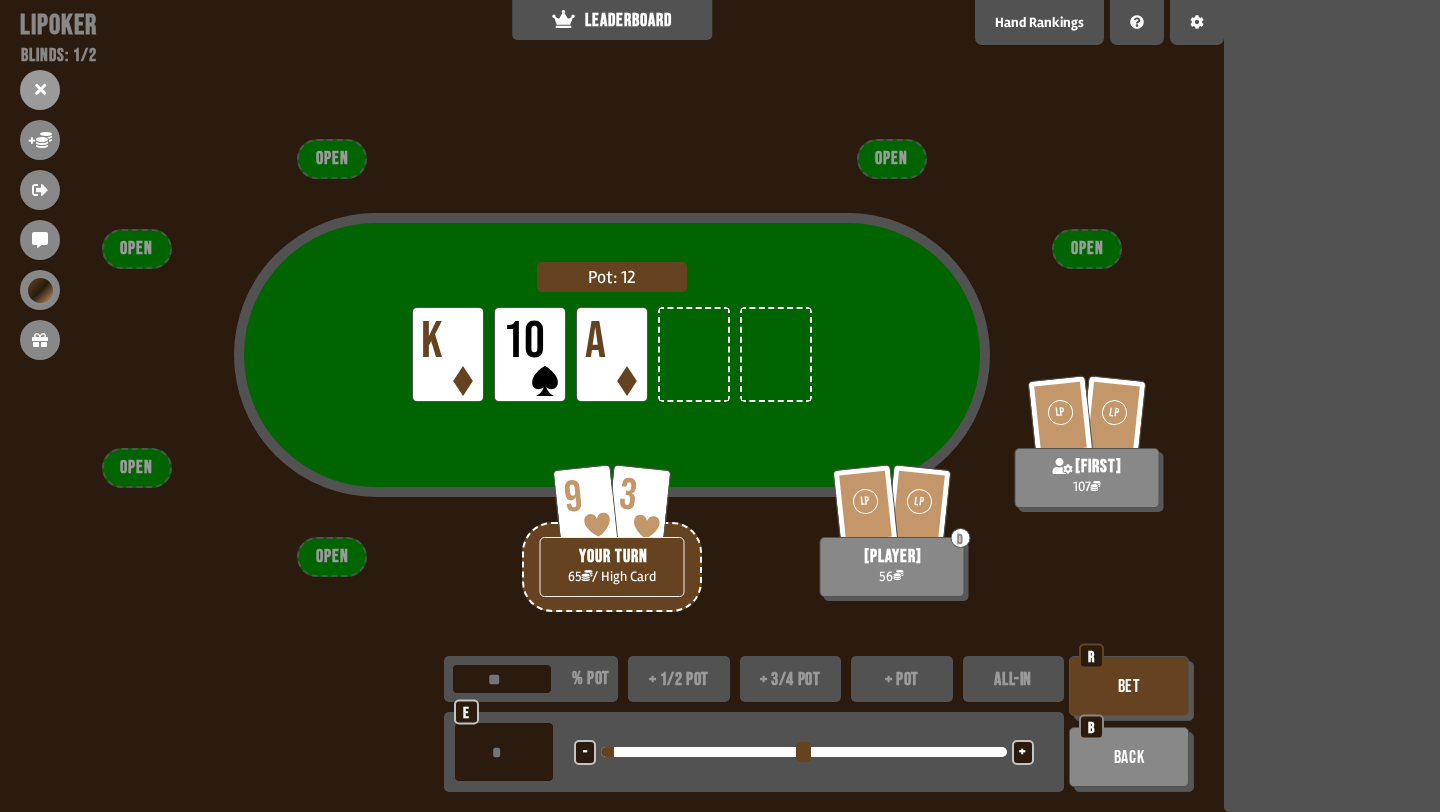 click on "Bet" at bounding box center [1129, 686] 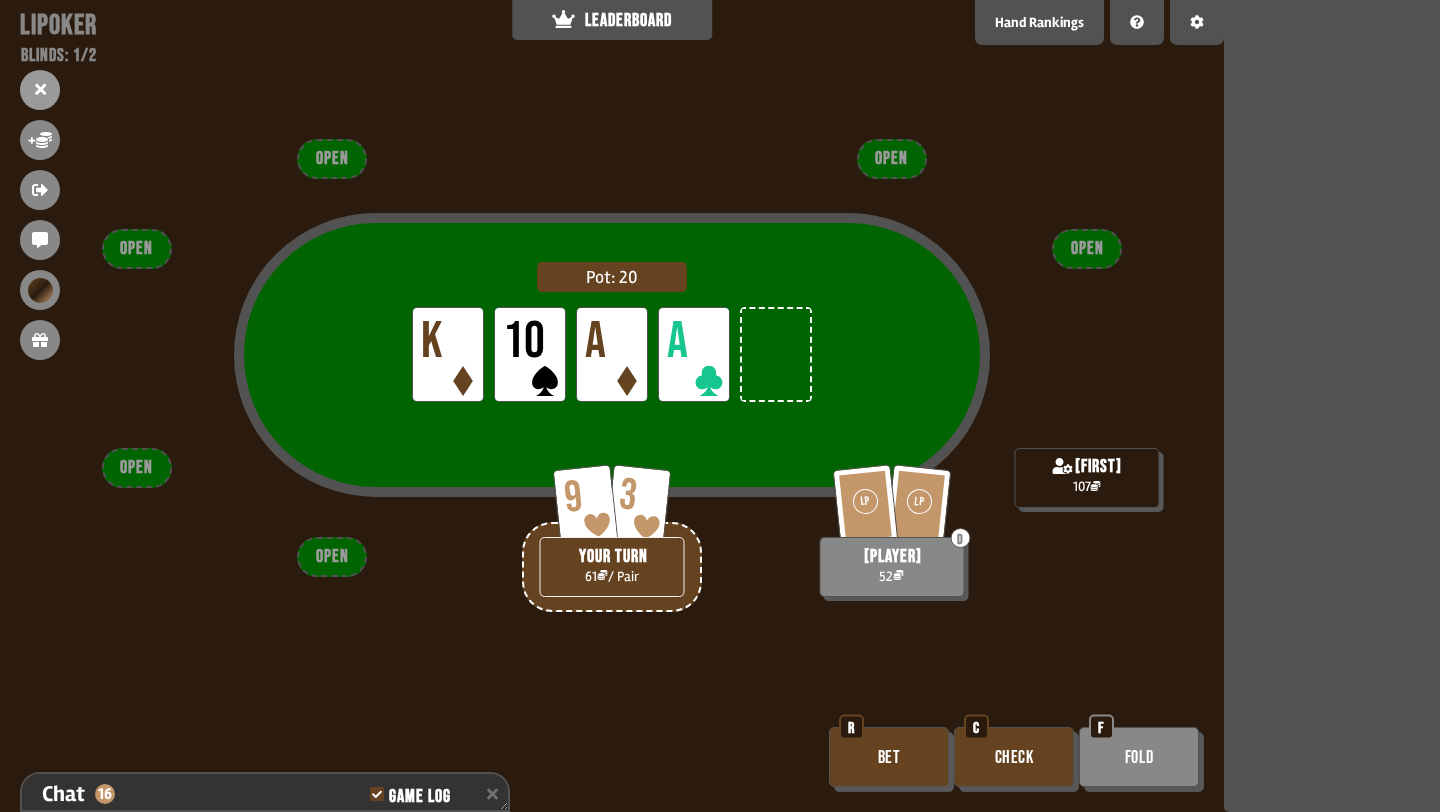 scroll, scrollTop: 3609, scrollLeft: 0, axis: vertical 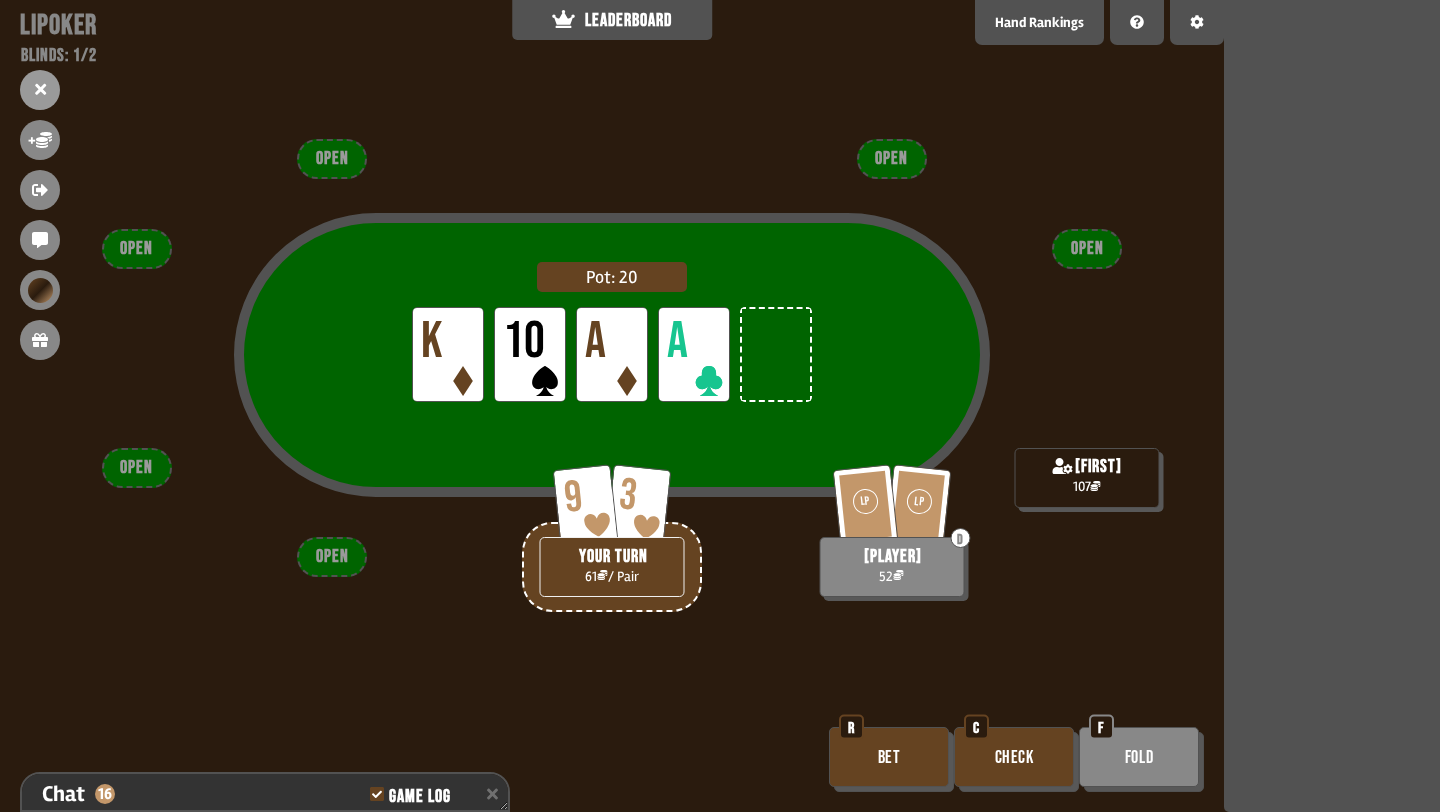 click on "Bet" at bounding box center (889, 757) 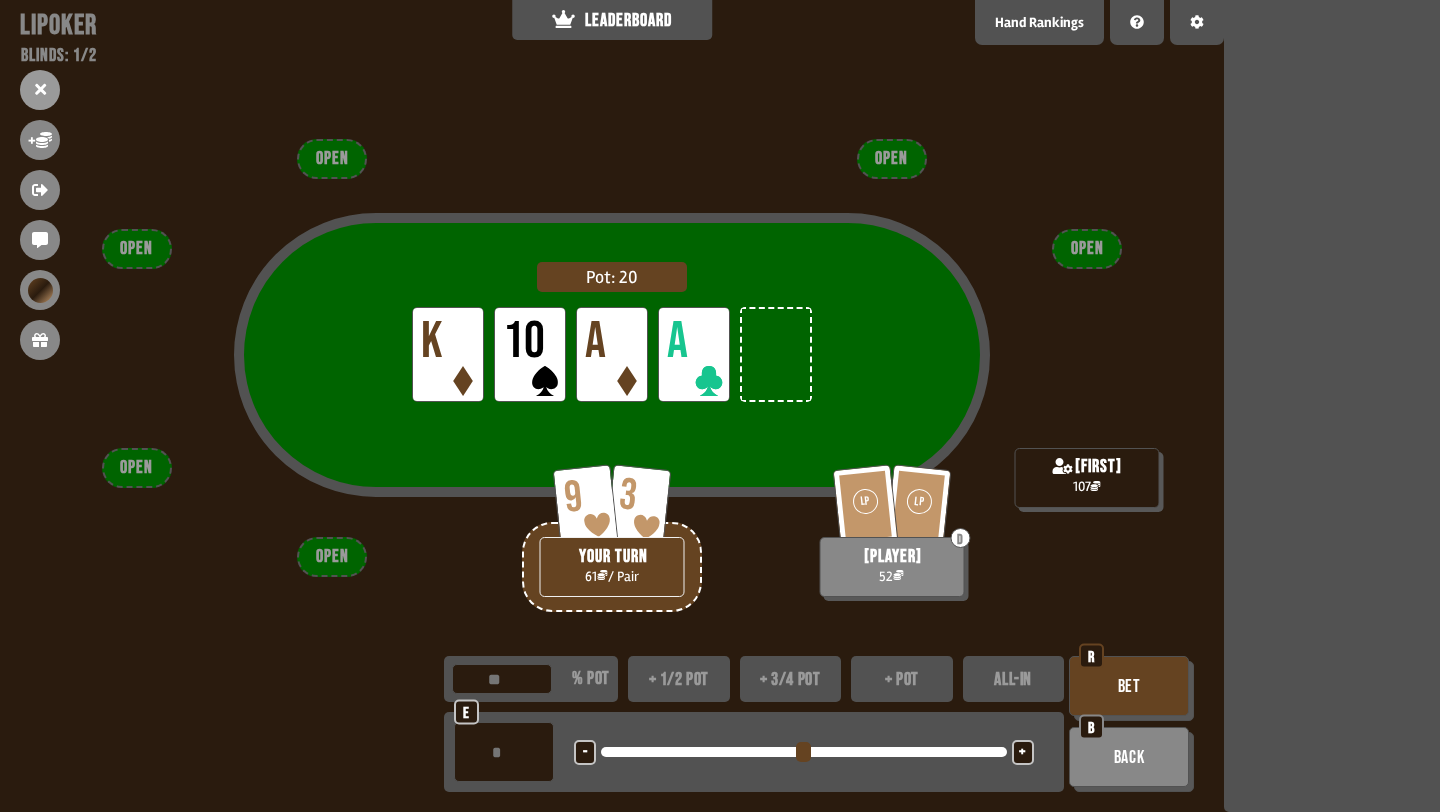 click on "+" at bounding box center (1022, 753) 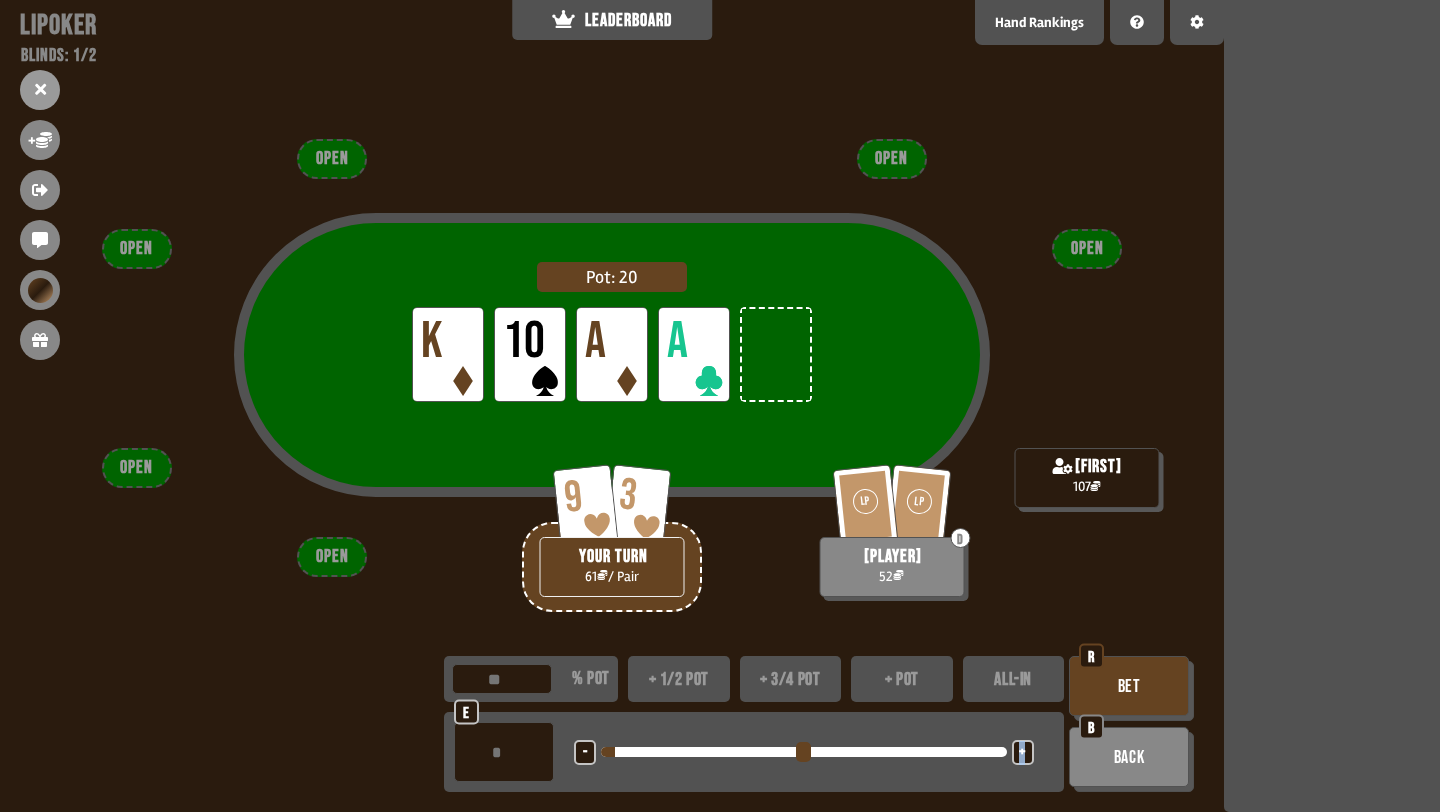 click on "+" at bounding box center (1022, 753) 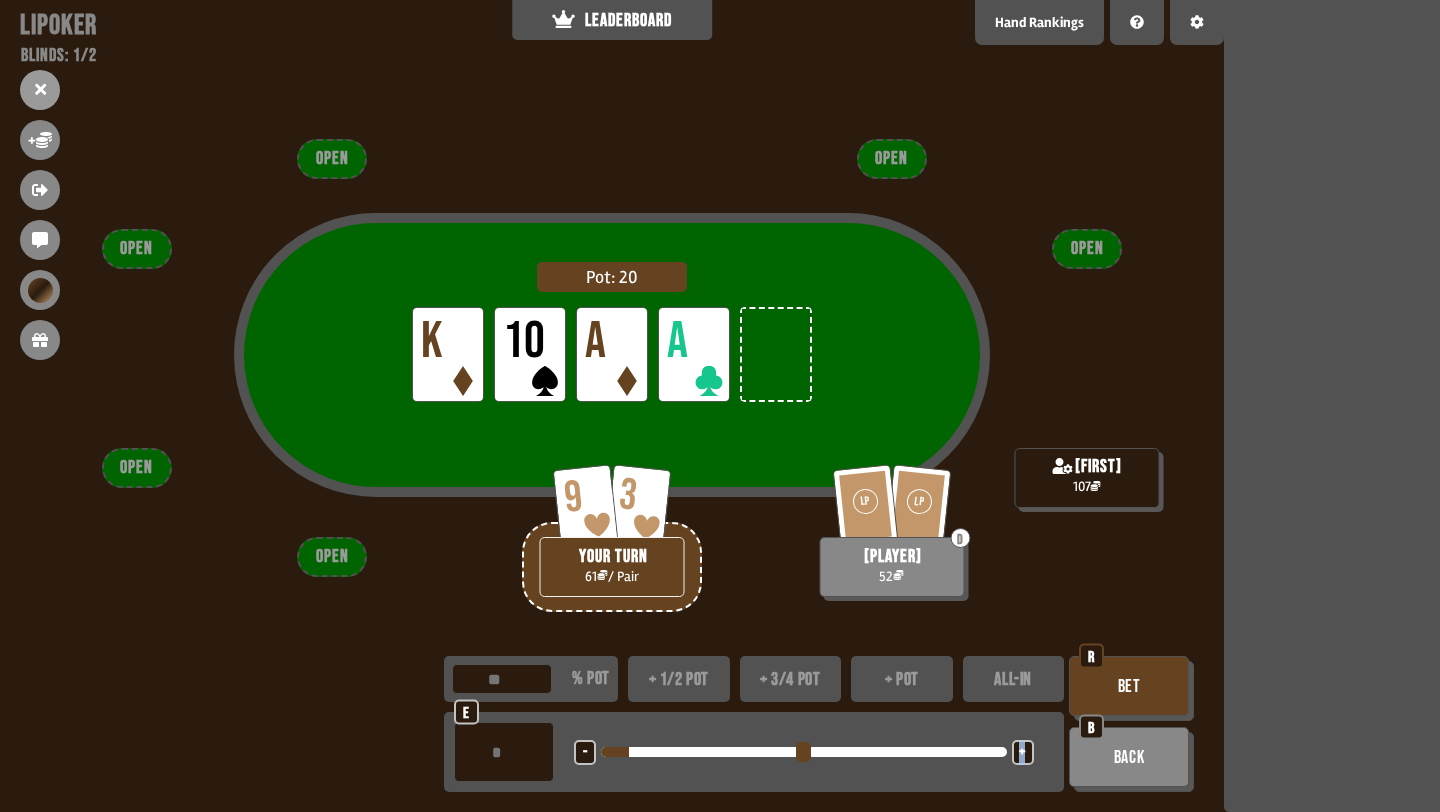 click on "Bet" at bounding box center (1129, 686) 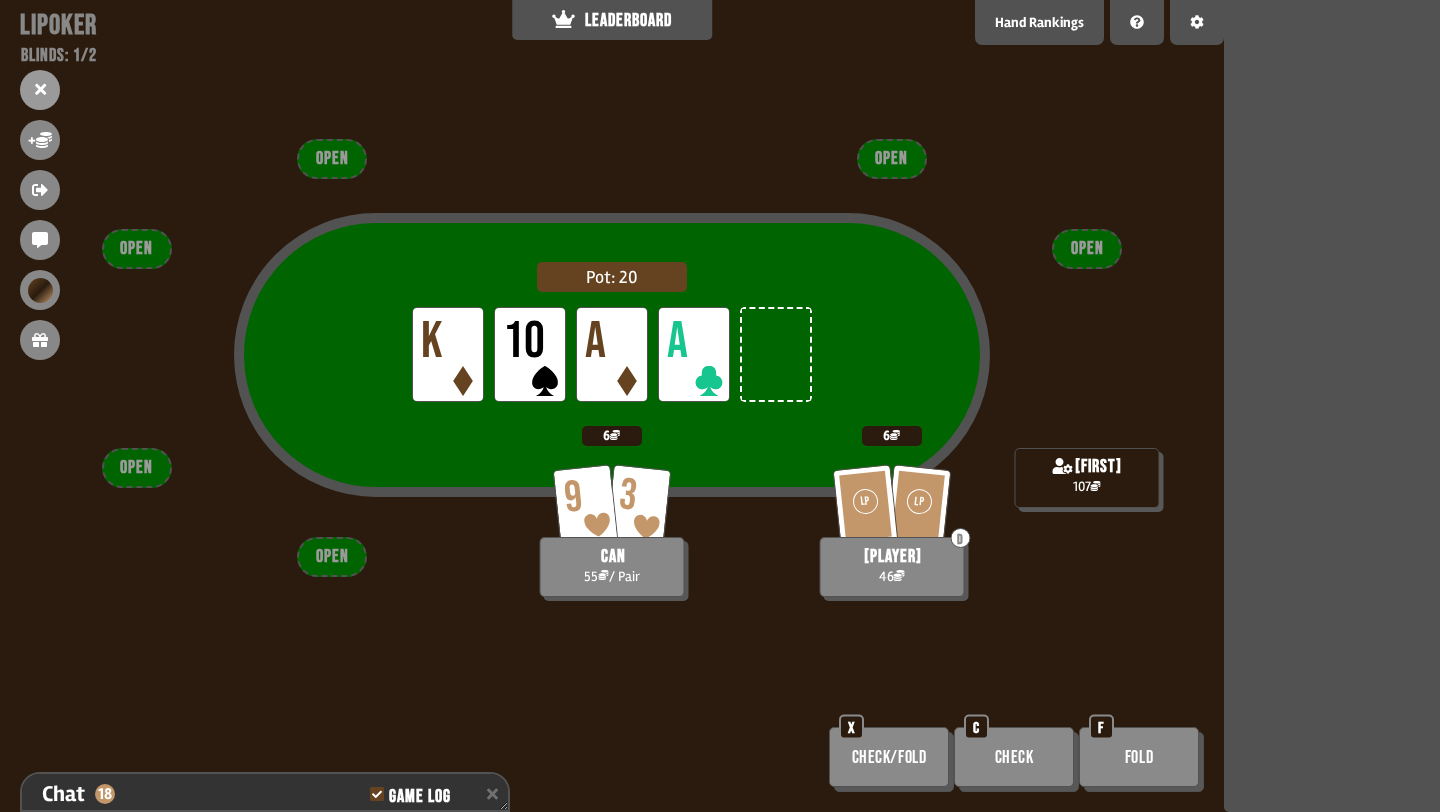 scroll, scrollTop: 3696, scrollLeft: 0, axis: vertical 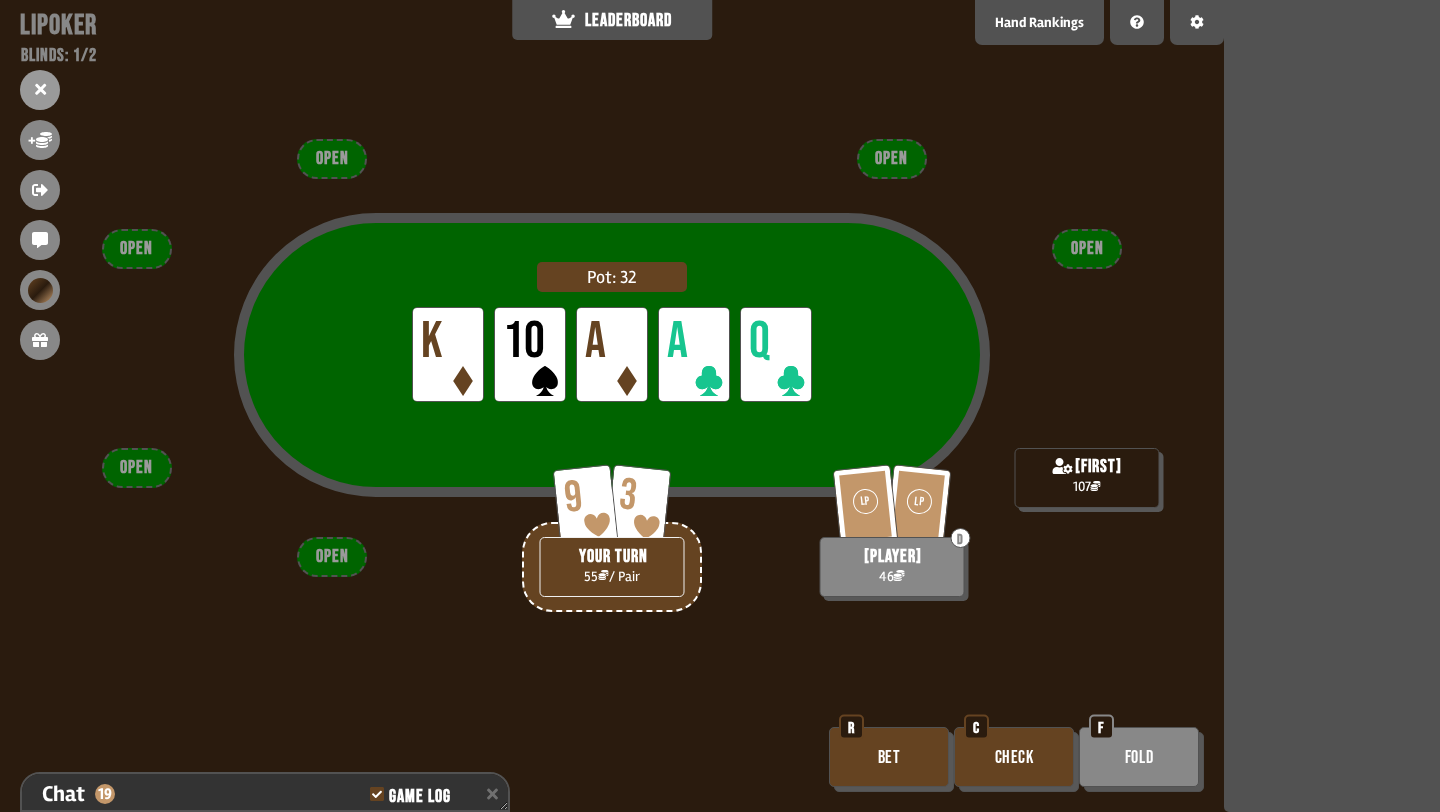 click on "Bet" at bounding box center (889, 757) 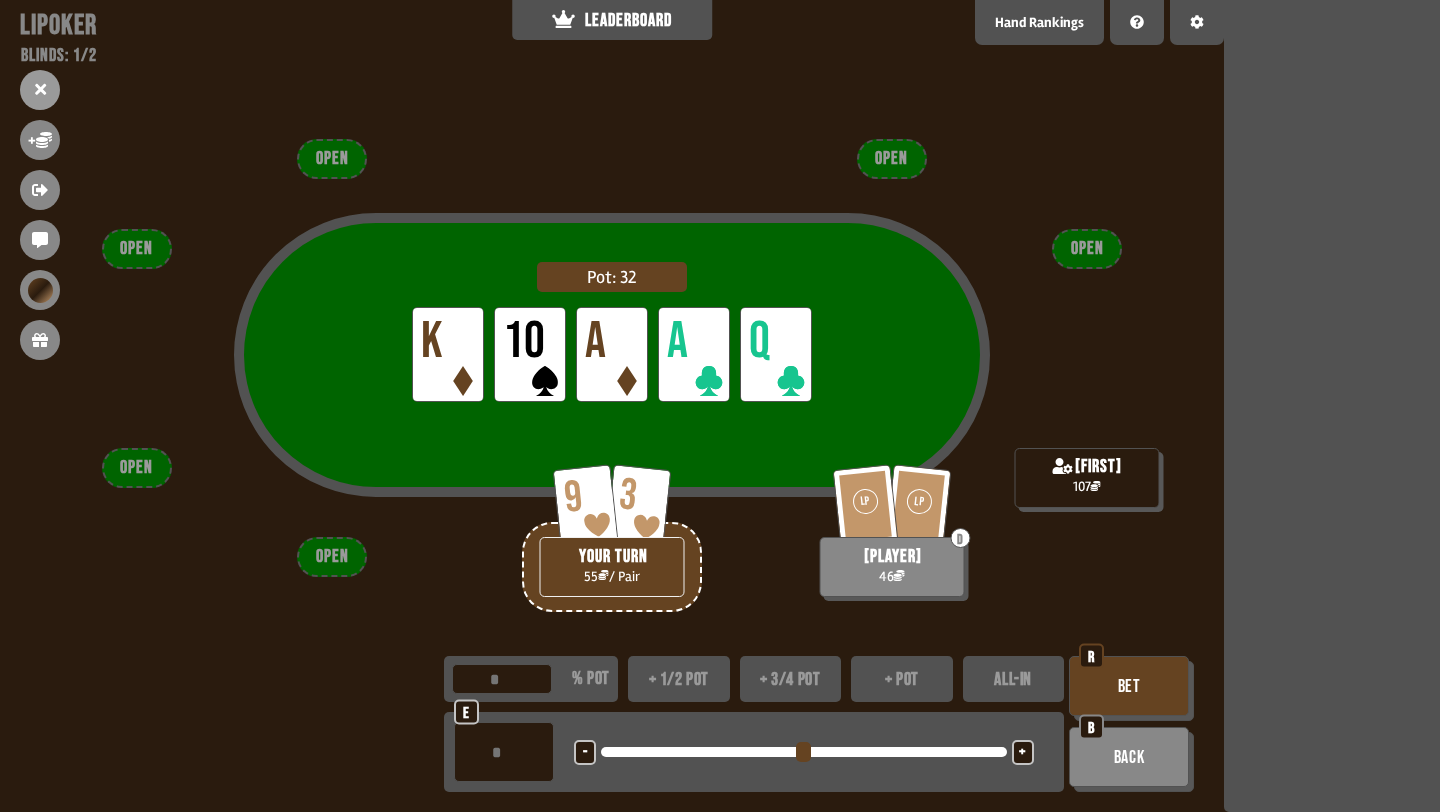 type on "**" 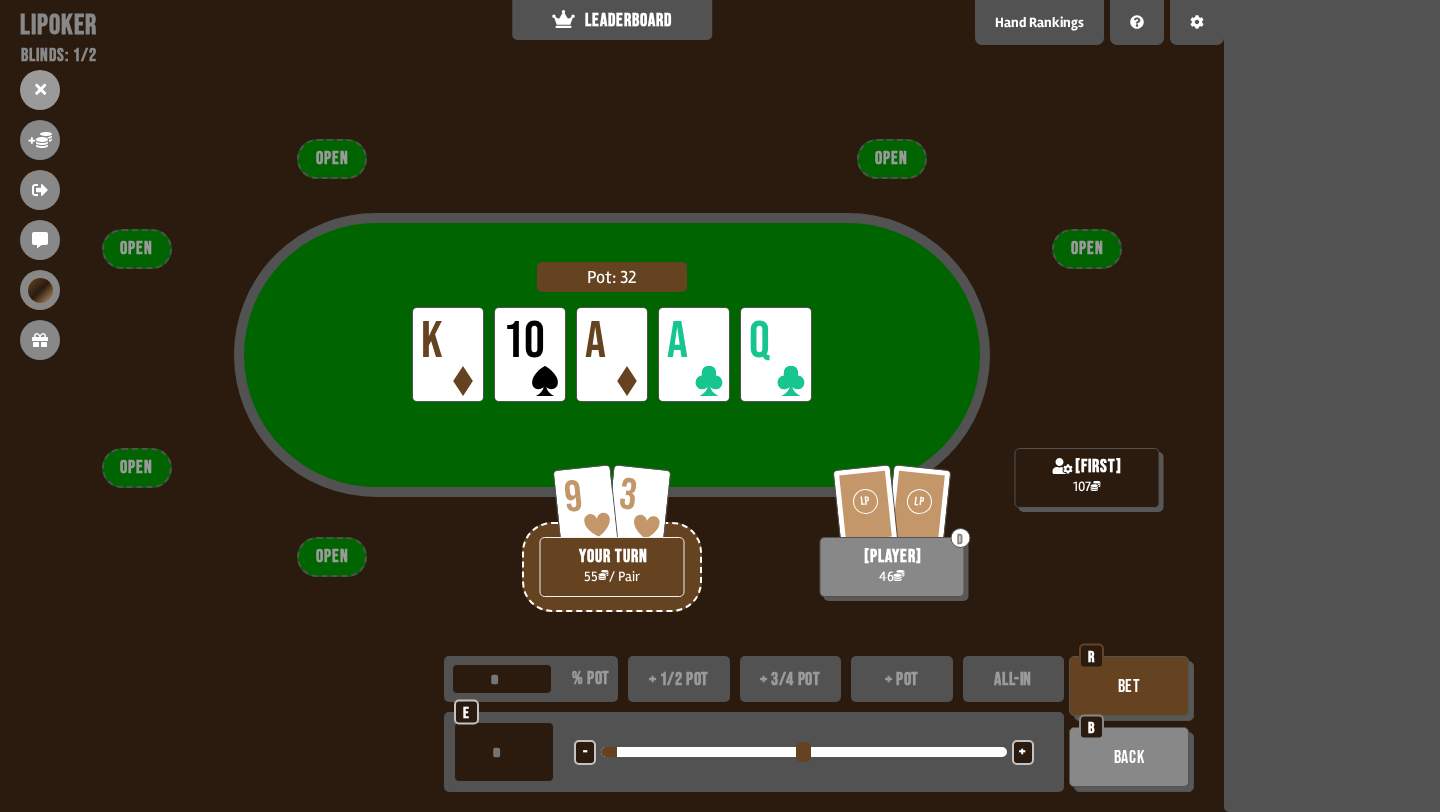 type on "**" 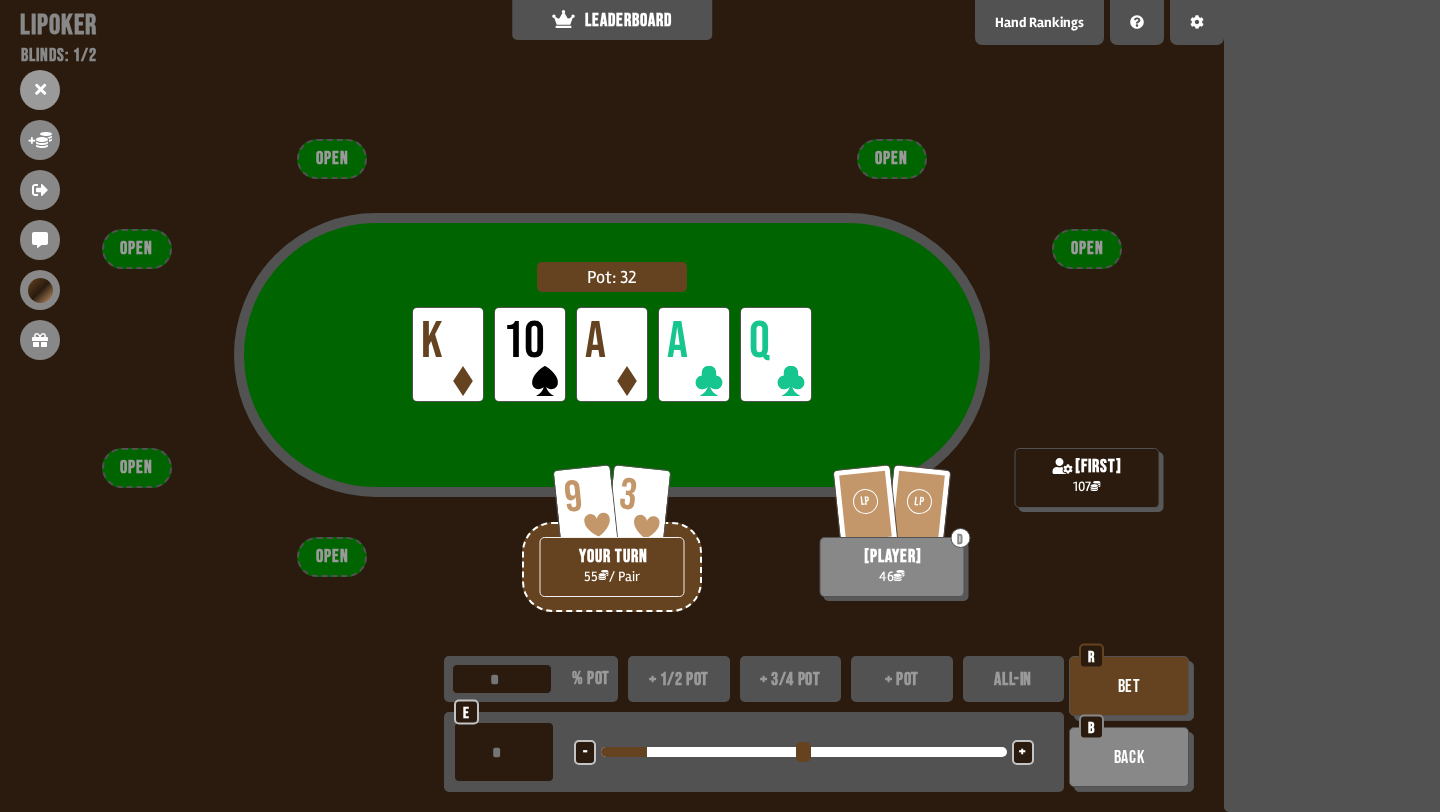 type on "*" 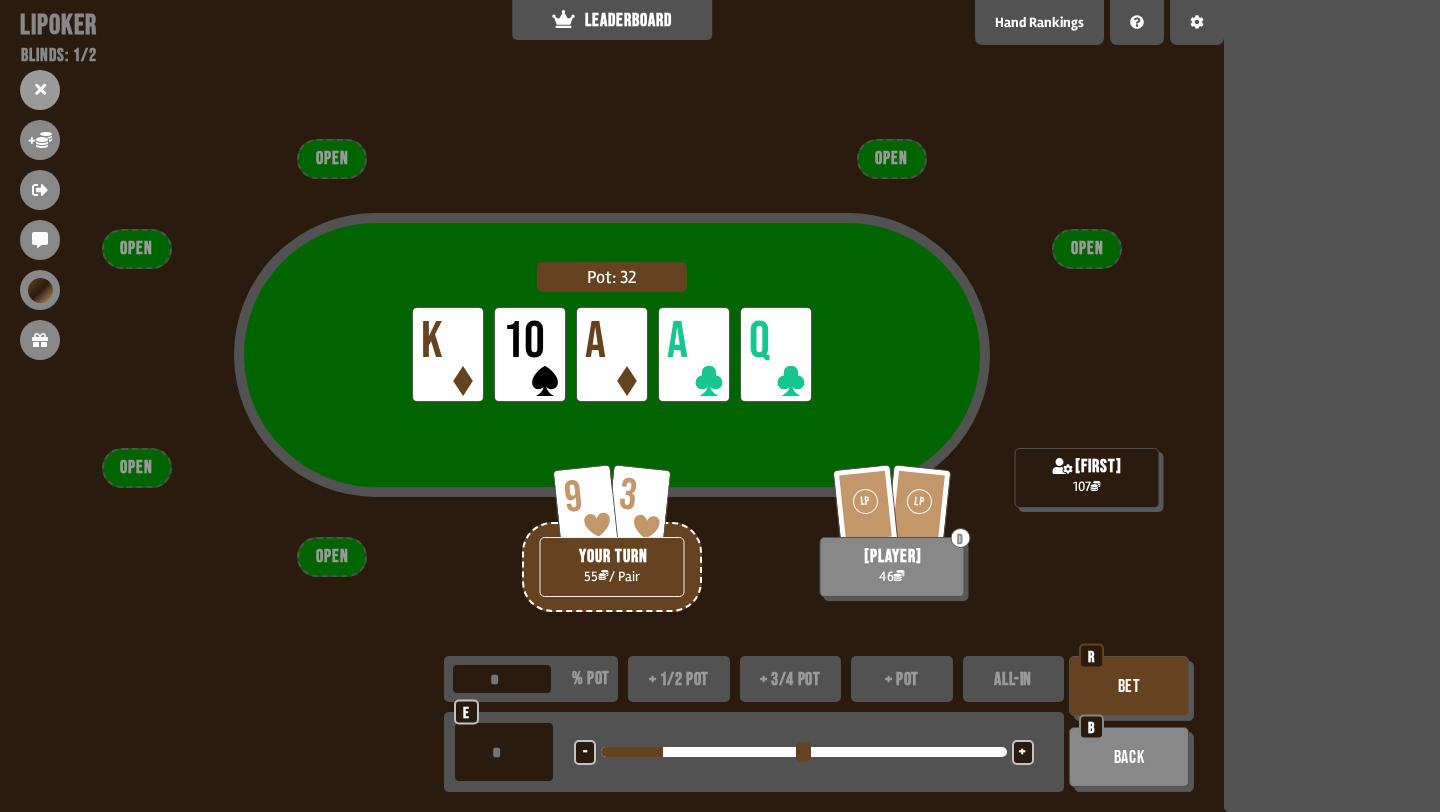 type on "**" 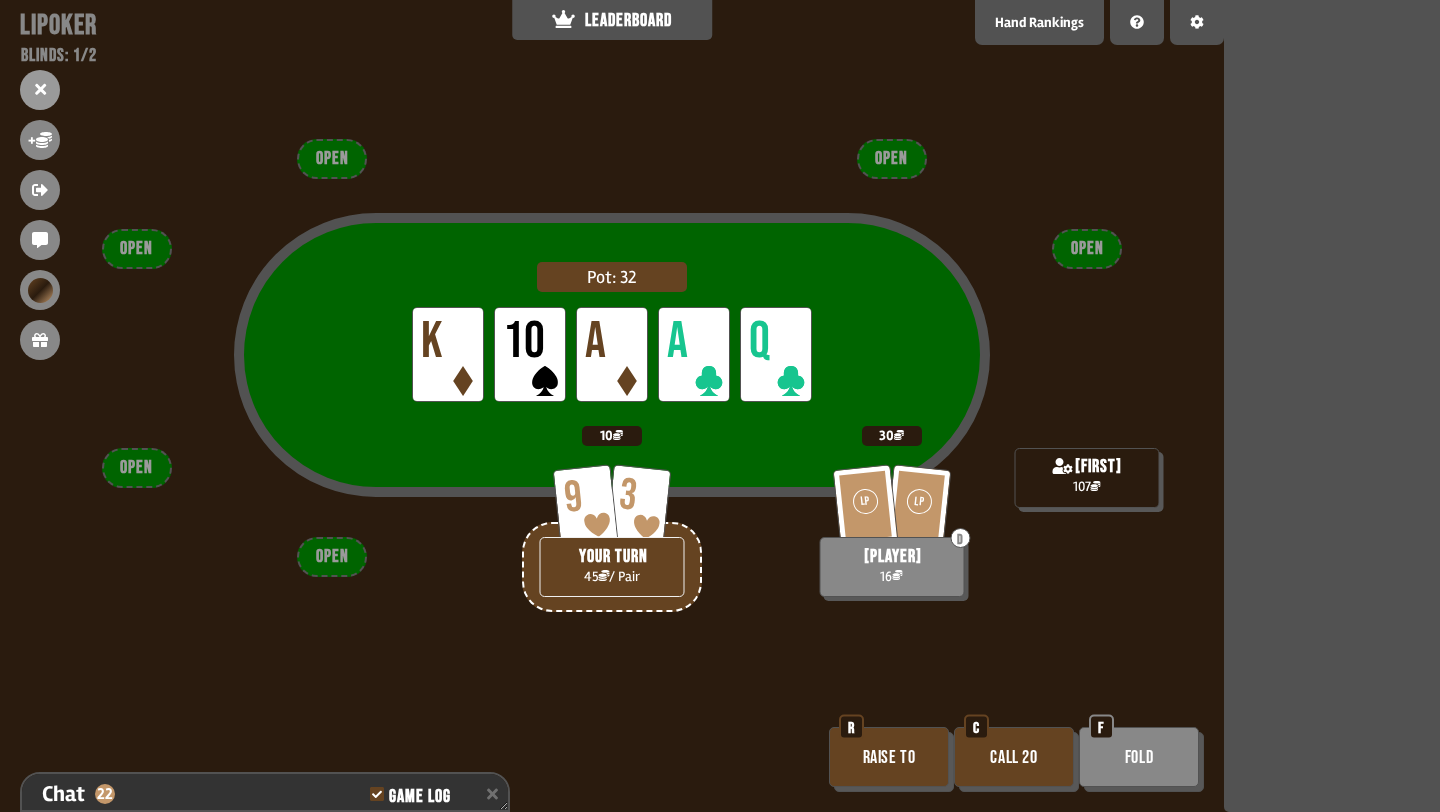 scroll, scrollTop: 3812, scrollLeft: 0, axis: vertical 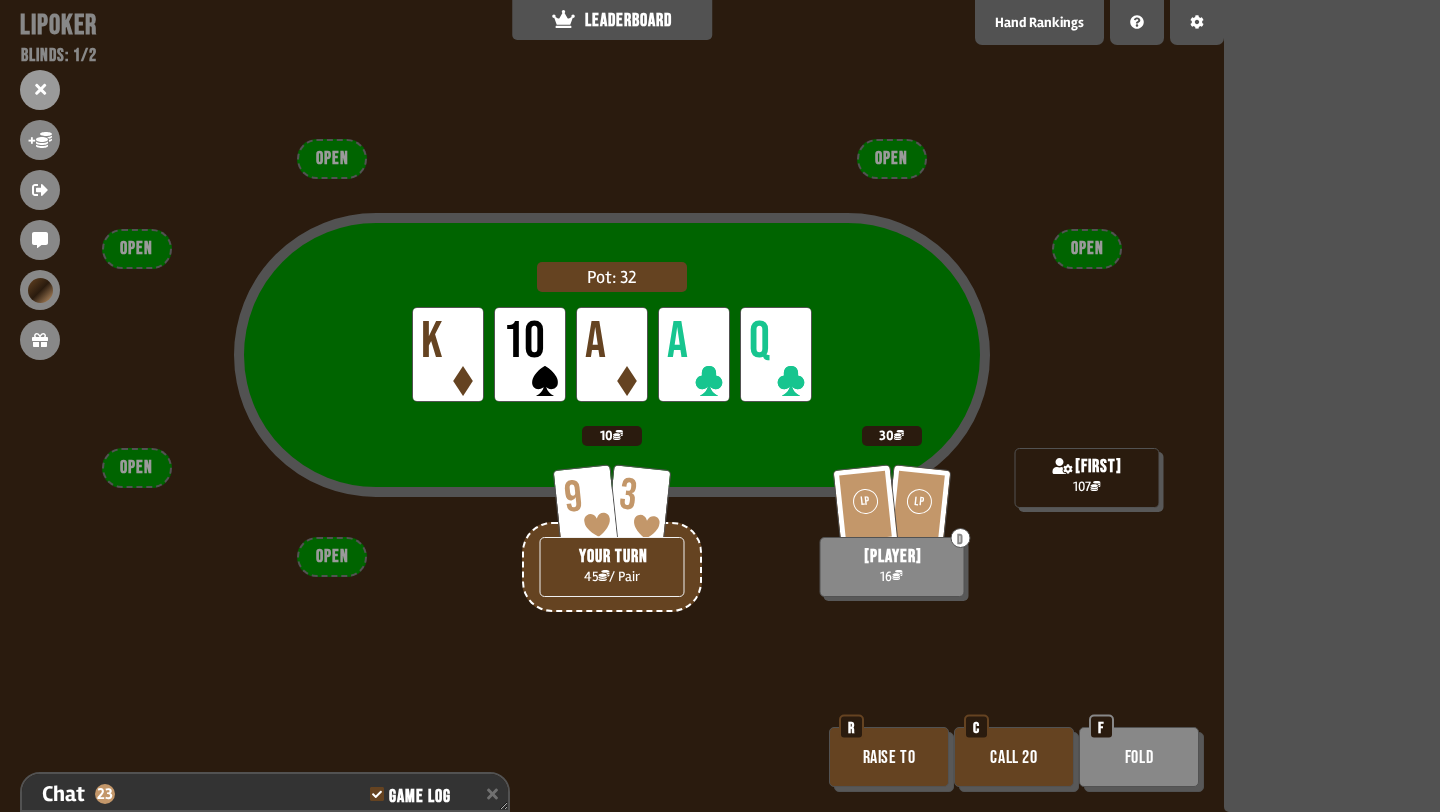 click on "Fold" at bounding box center (1139, 757) 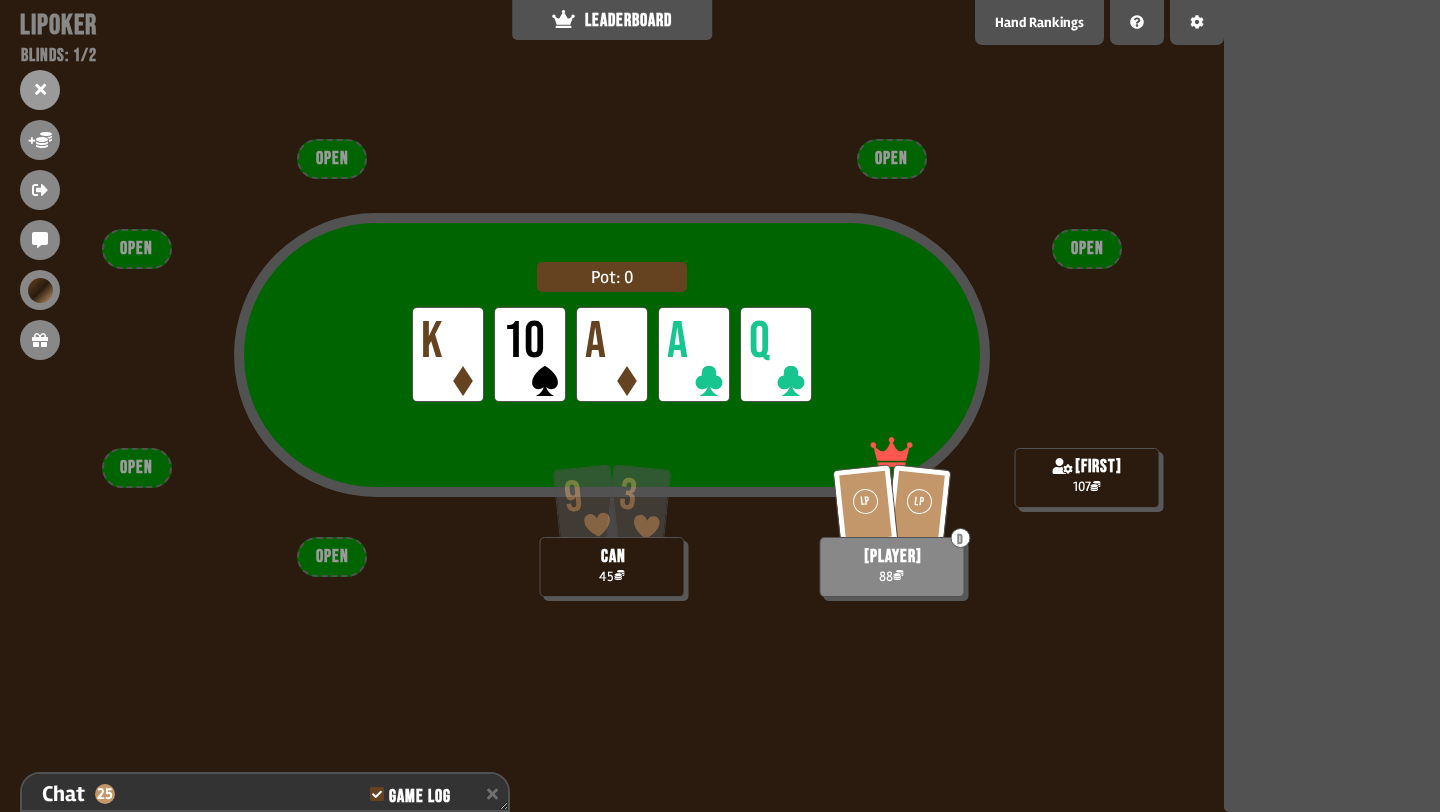 scroll, scrollTop: 3957, scrollLeft: 0, axis: vertical 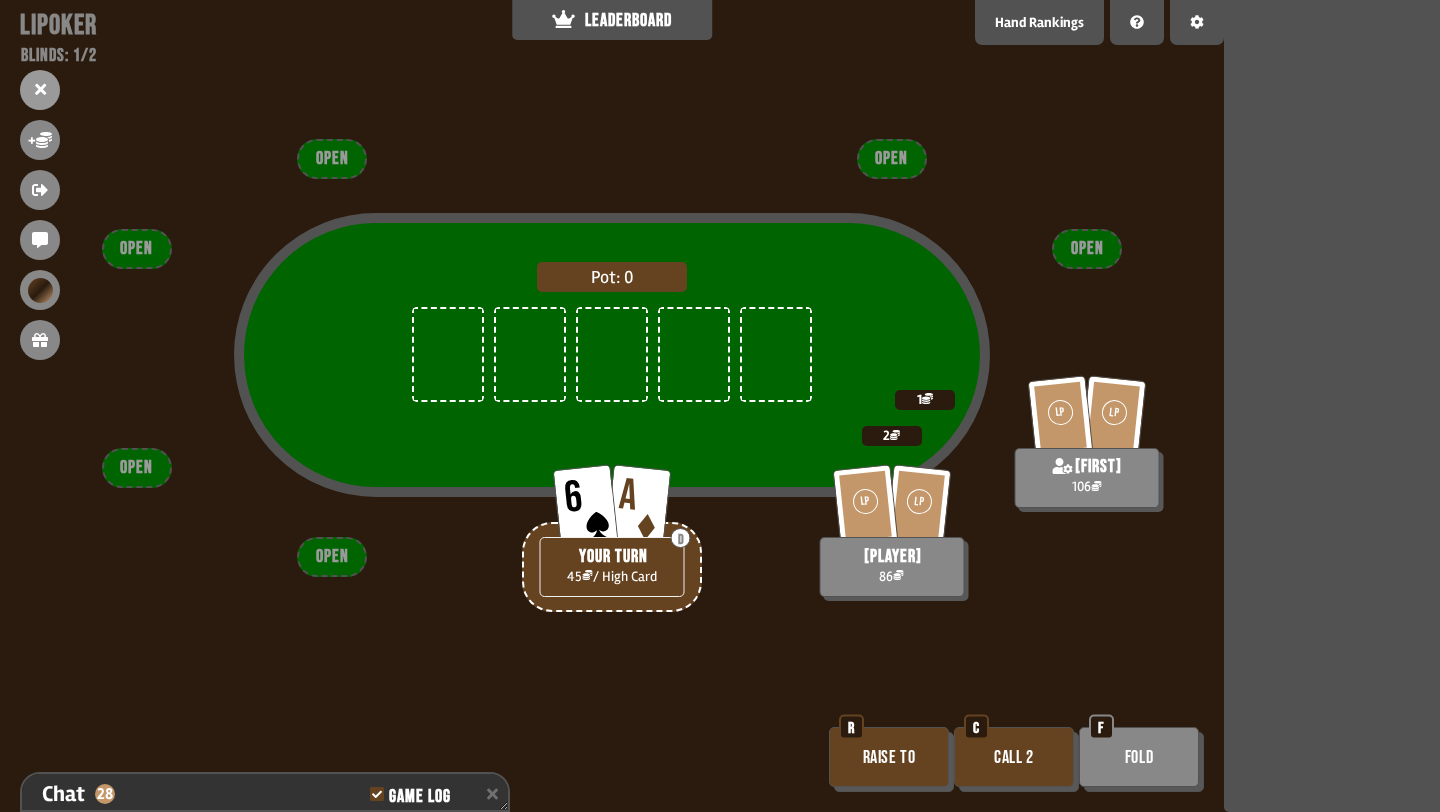 click on "Call 2" at bounding box center (1014, 757) 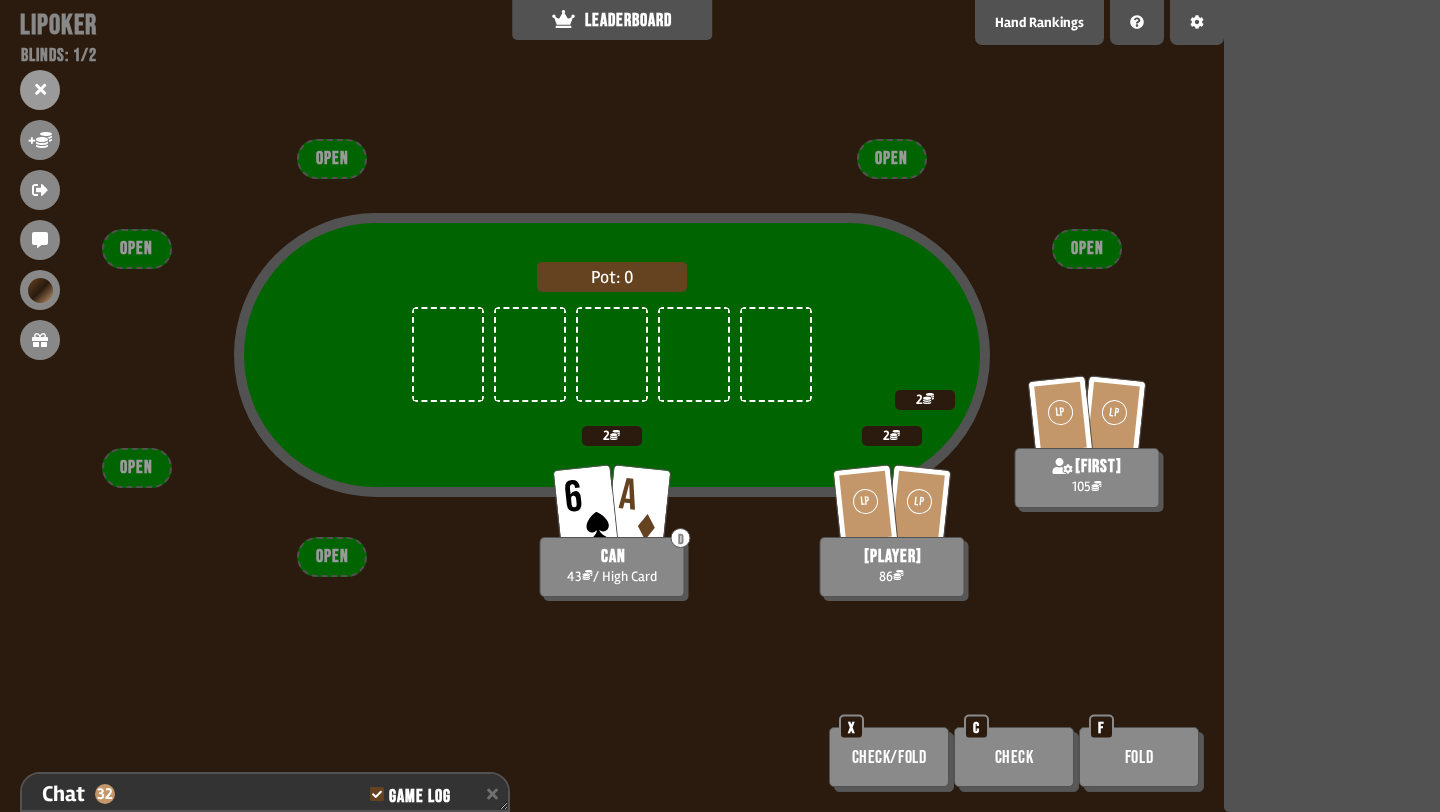 scroll, scrollTop: 4073, scrollLeft: 0, axis: vertical 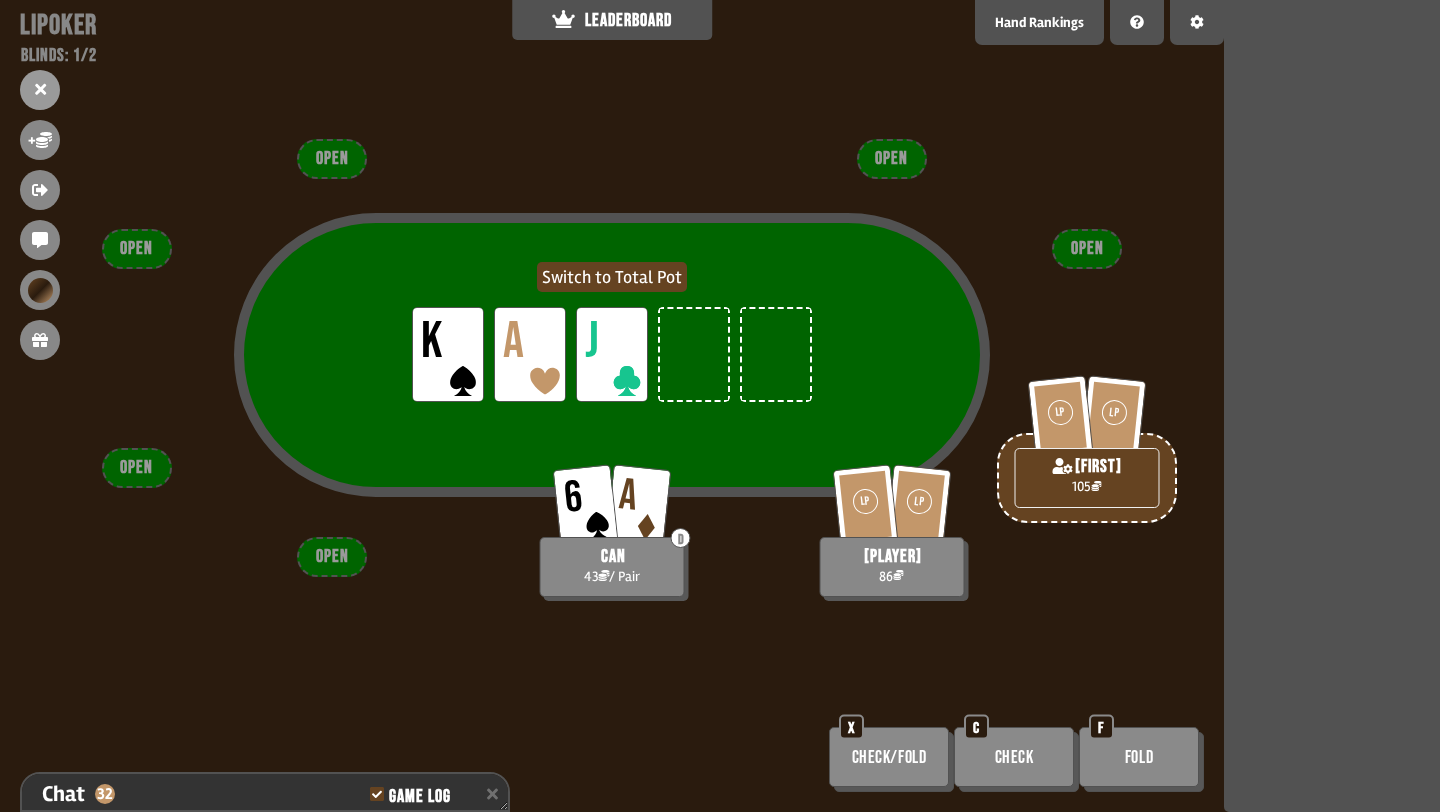 click on "Switch to Total Pot" at bounding box center (612, 277) 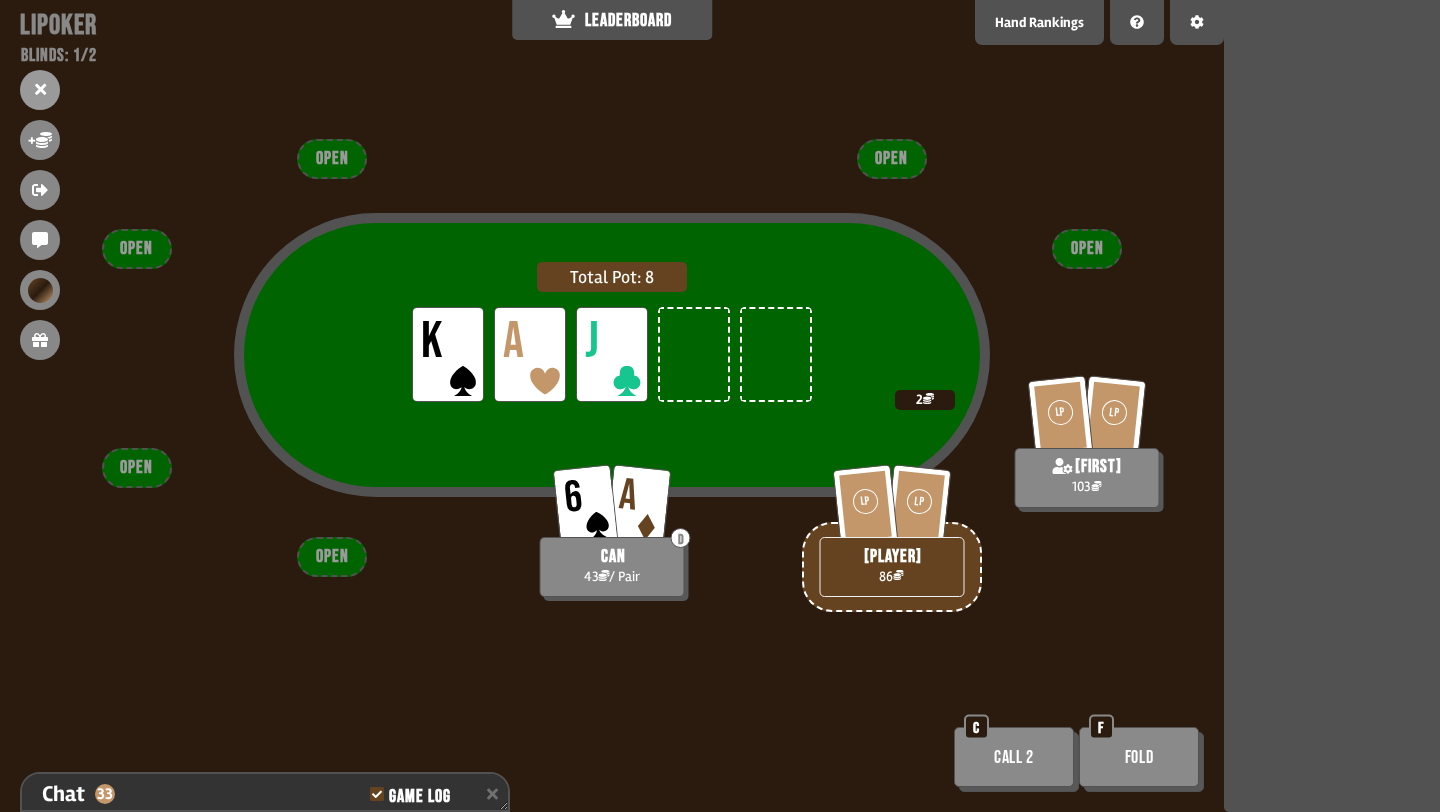 scroll, scrollTop: 4131, scrollLeft: 0, axis: vertical 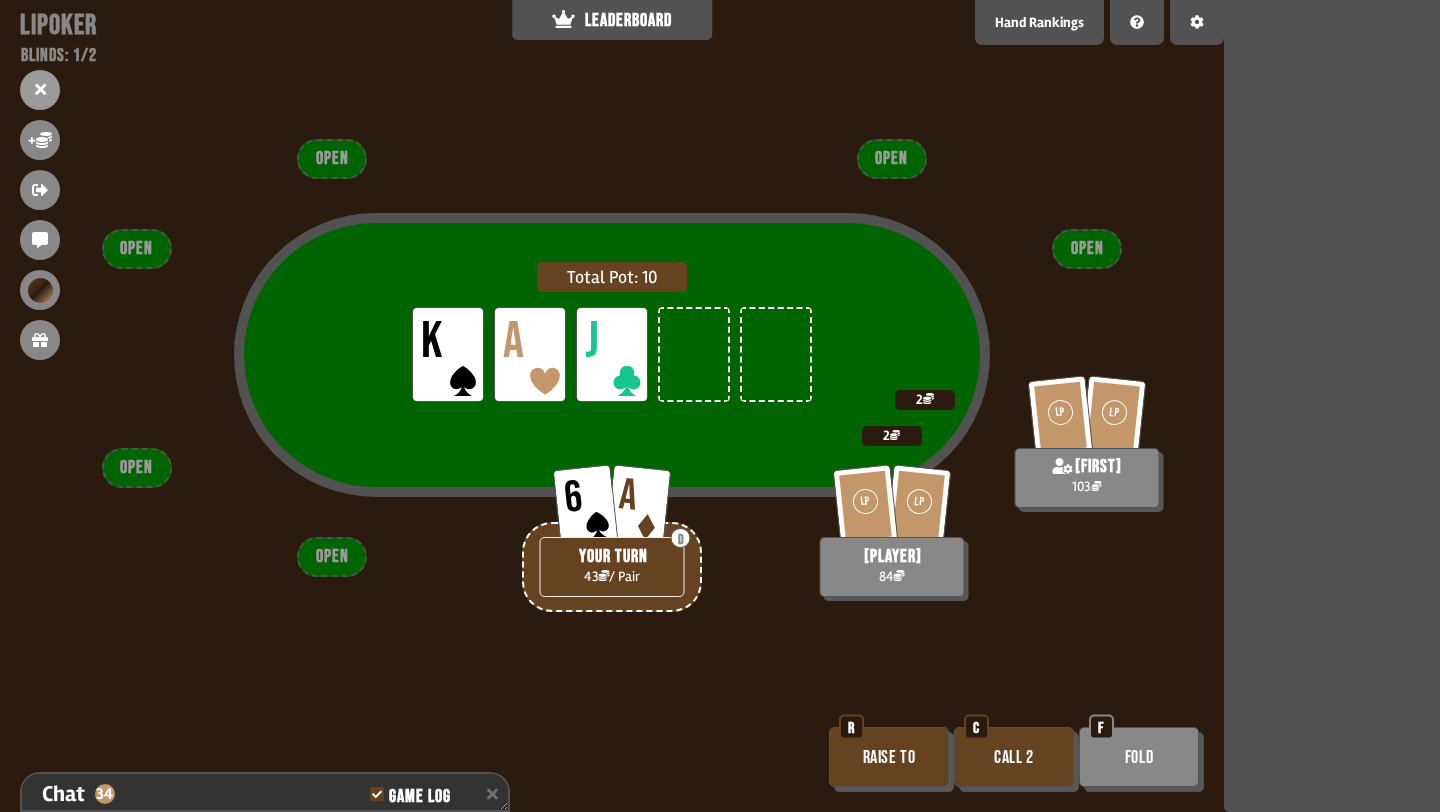 click on "Call 2" at bounding box center [1014, 757] 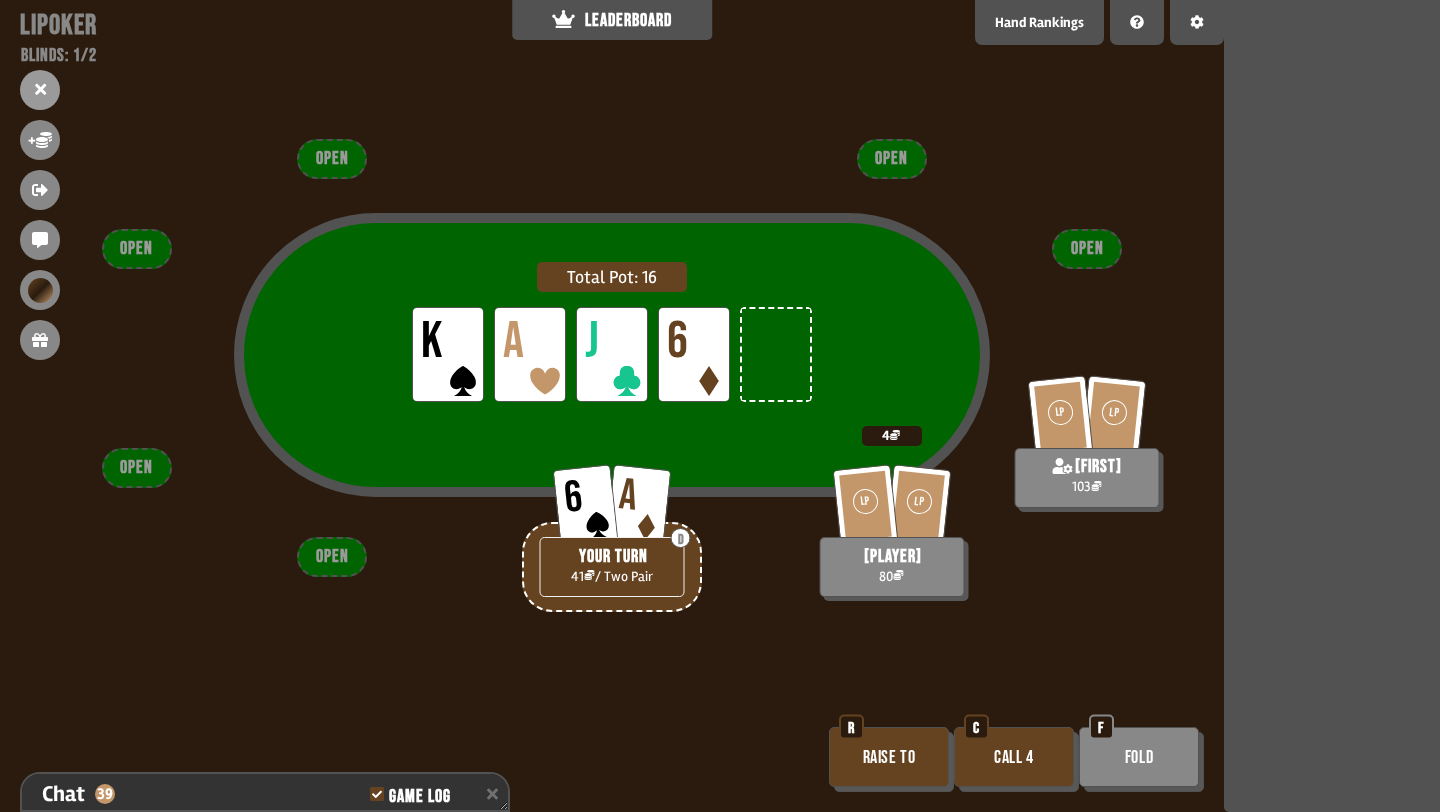 scroll, scrollTop: 4305, scrollLeft: 0, axis: vertical 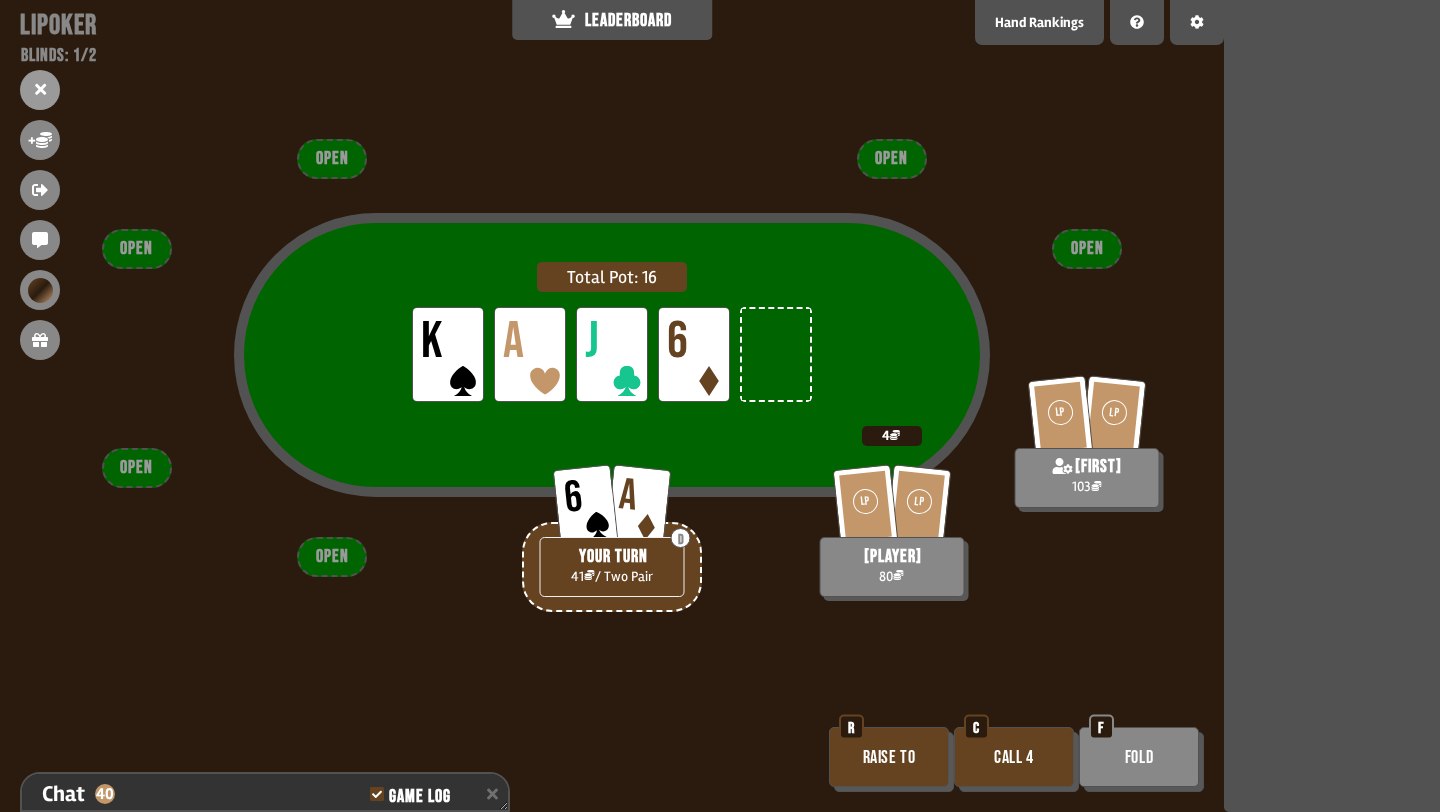 click on "Call 4" at bounding box center (1014, 757) 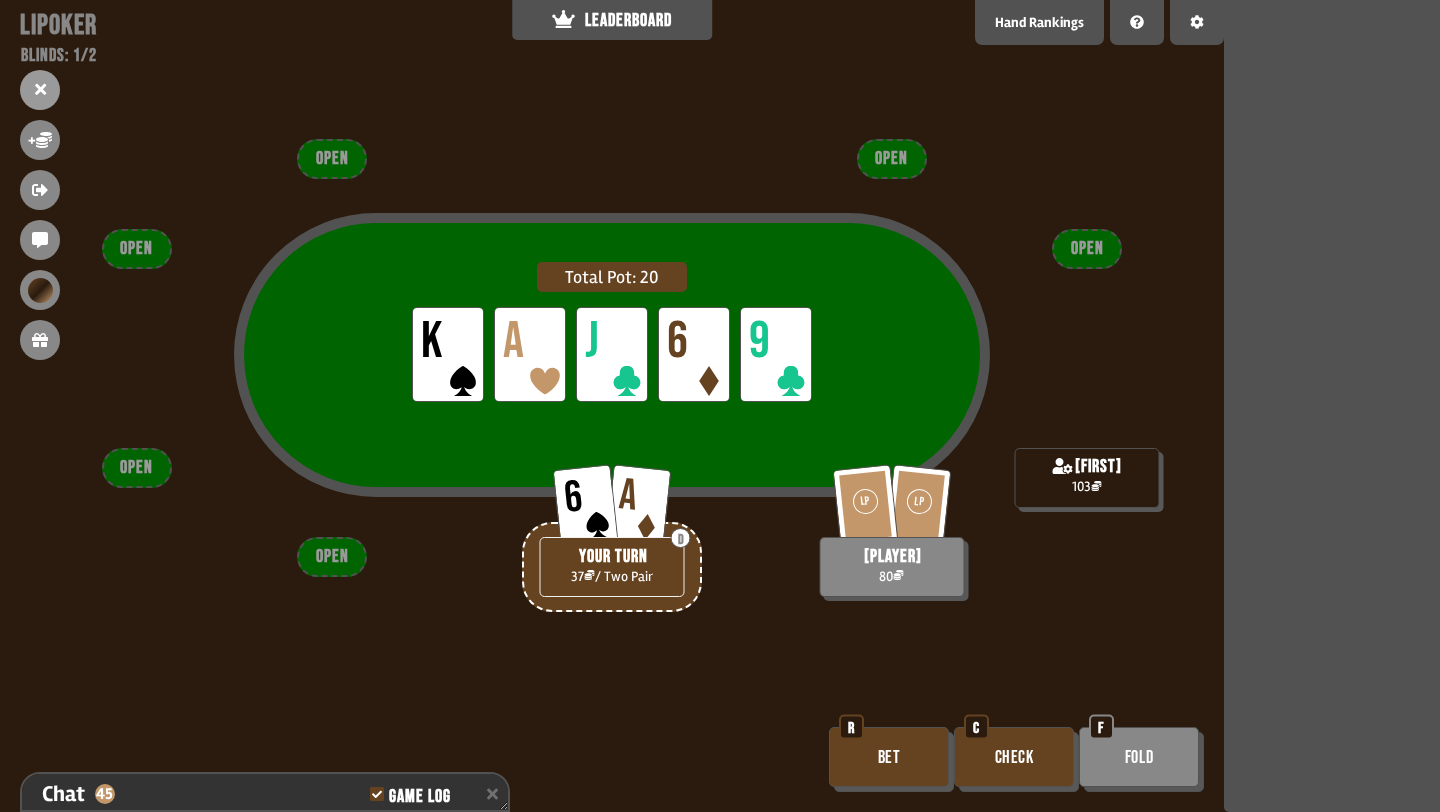 scroll, scrollTop: 4450, scrollLeft: 0, axis: vertical 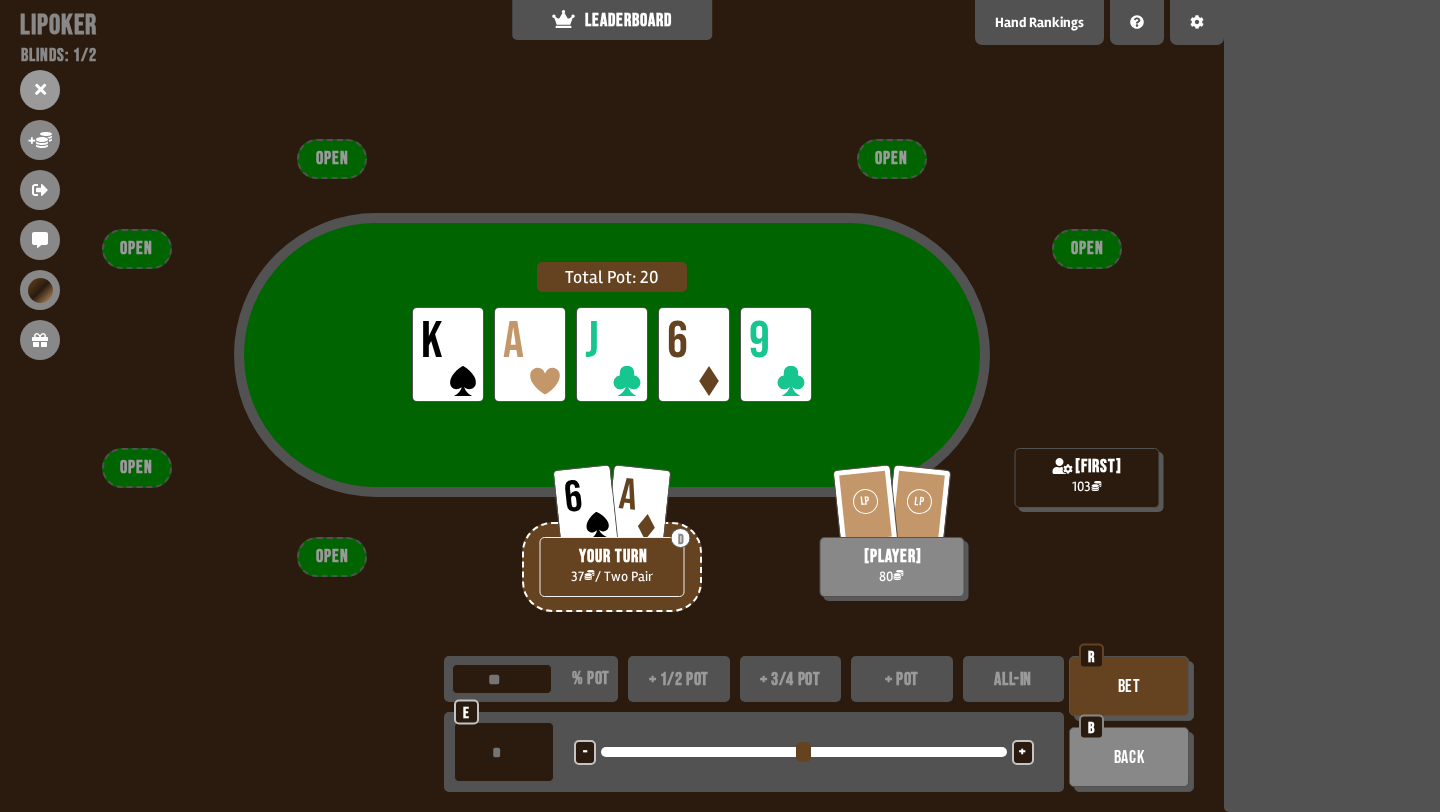 type on "**" 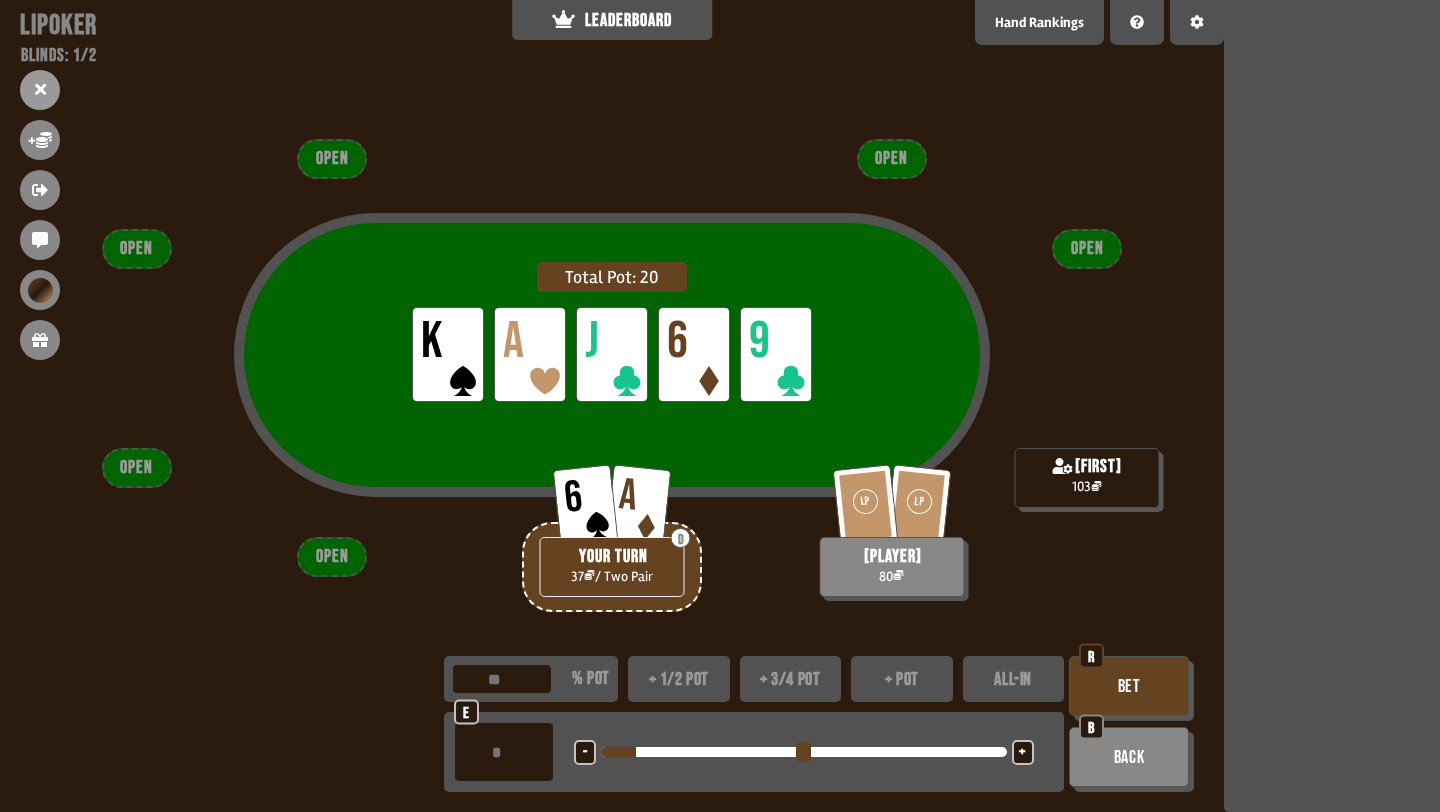 type on "*" 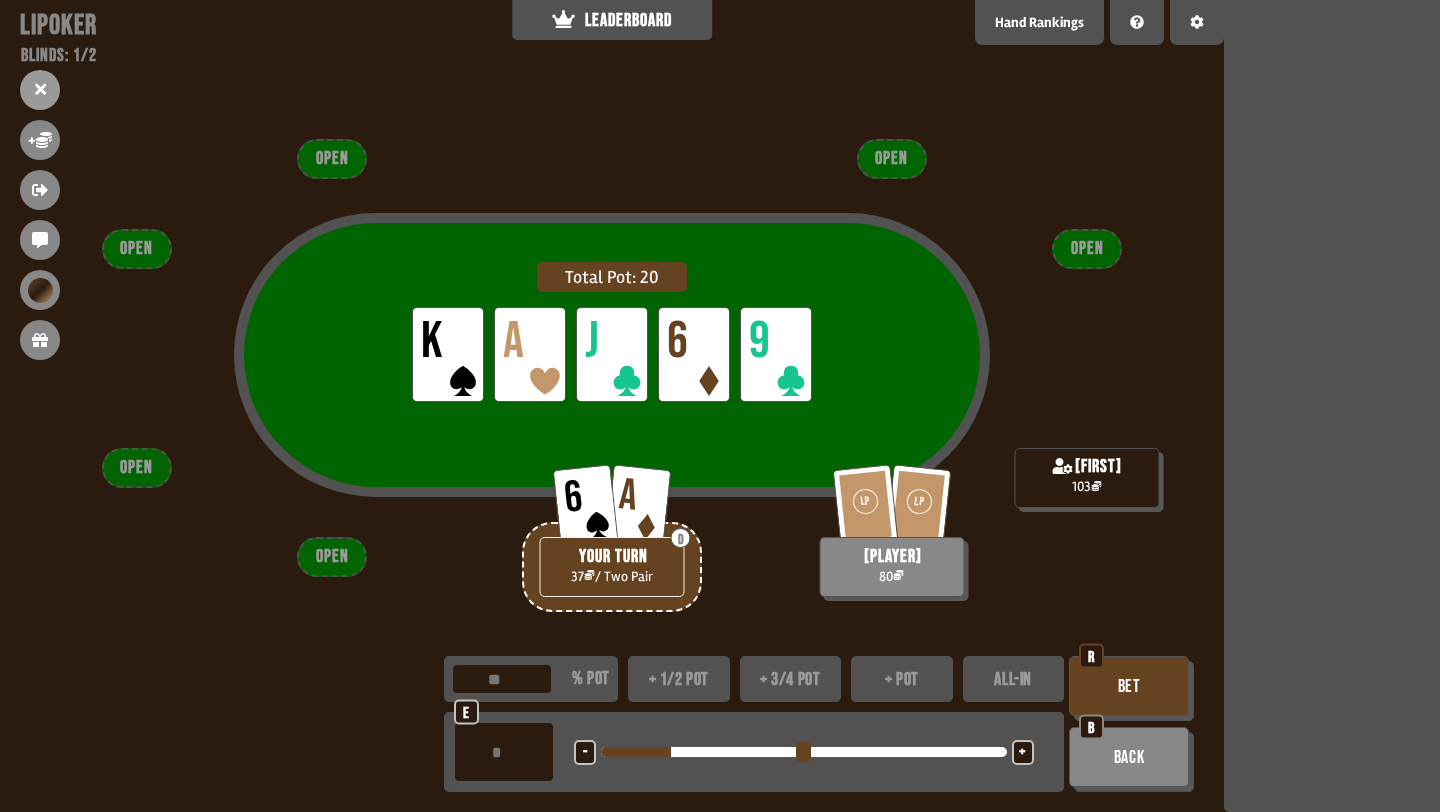 type on "*" 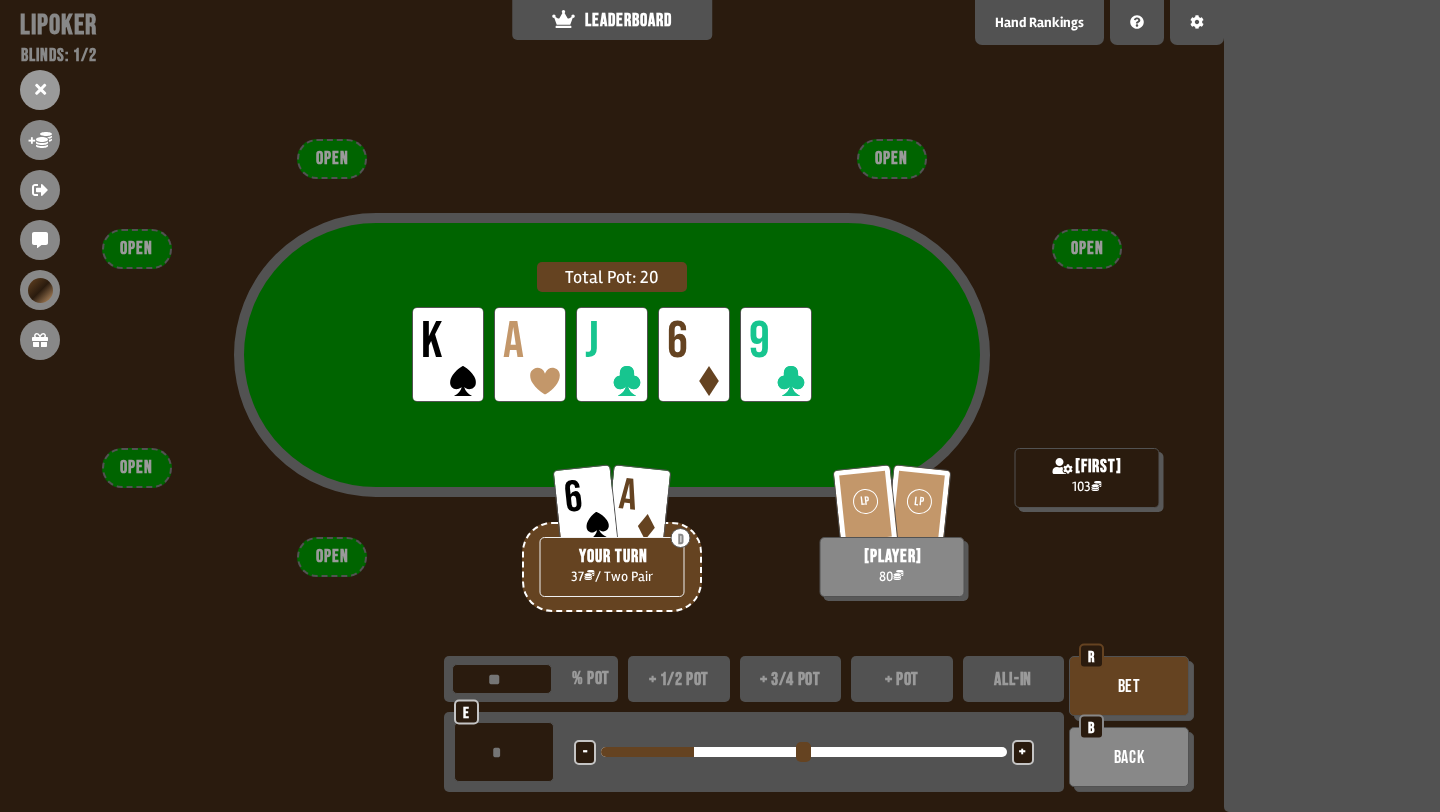 click on "+" at bounding box center [1022, 753] 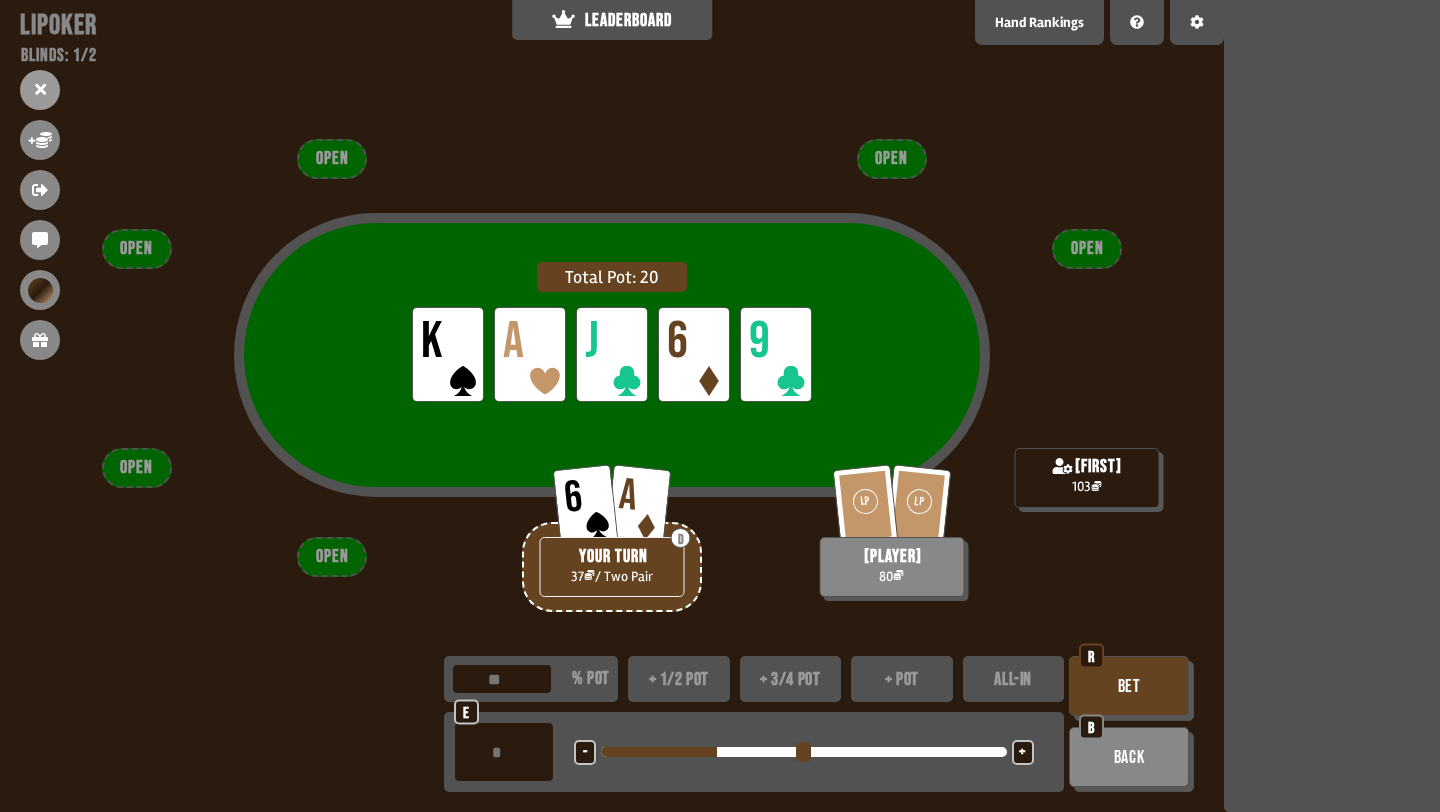 click on "+" at bounding box center (1022, 753) 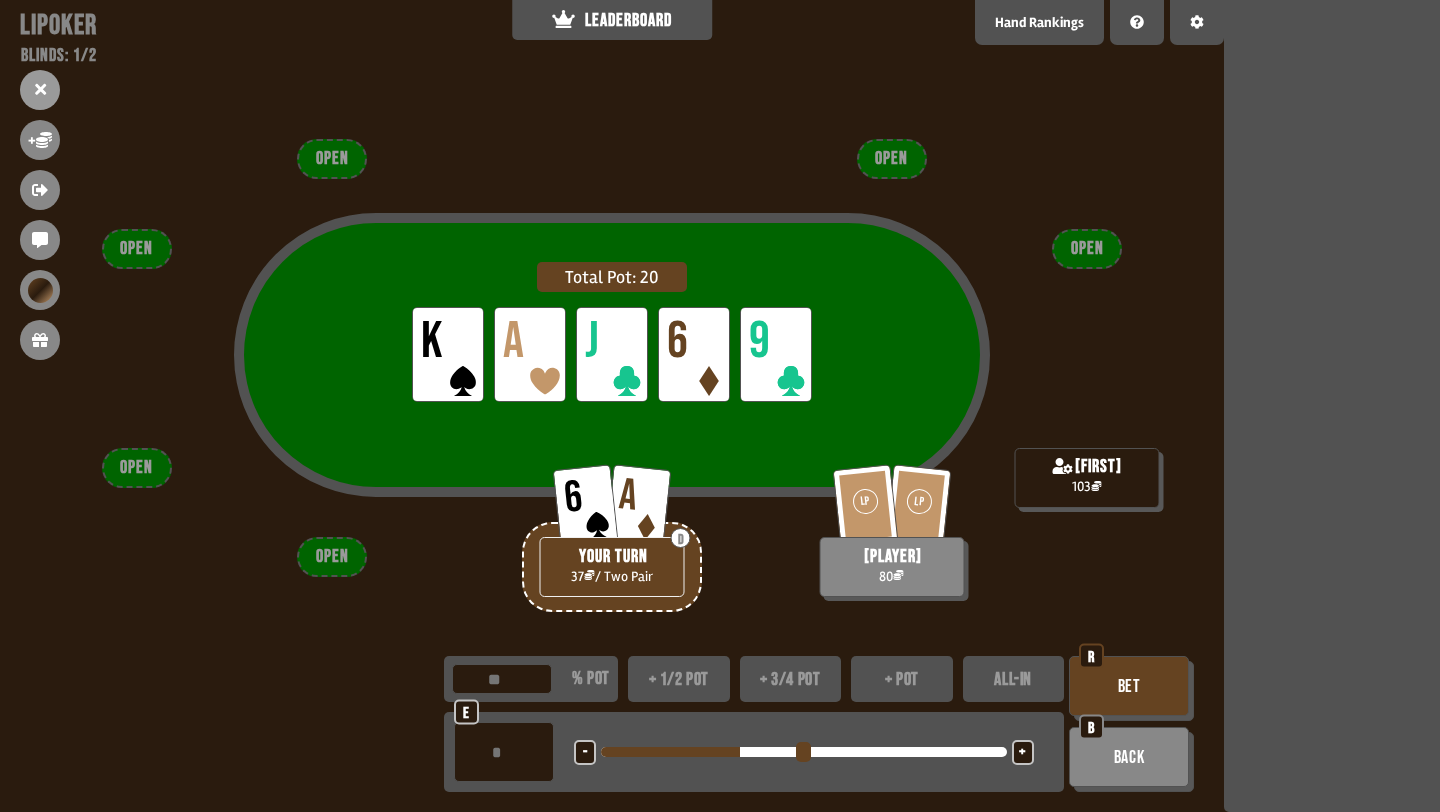 click on "Bet" at bounding box center (1129, 686) 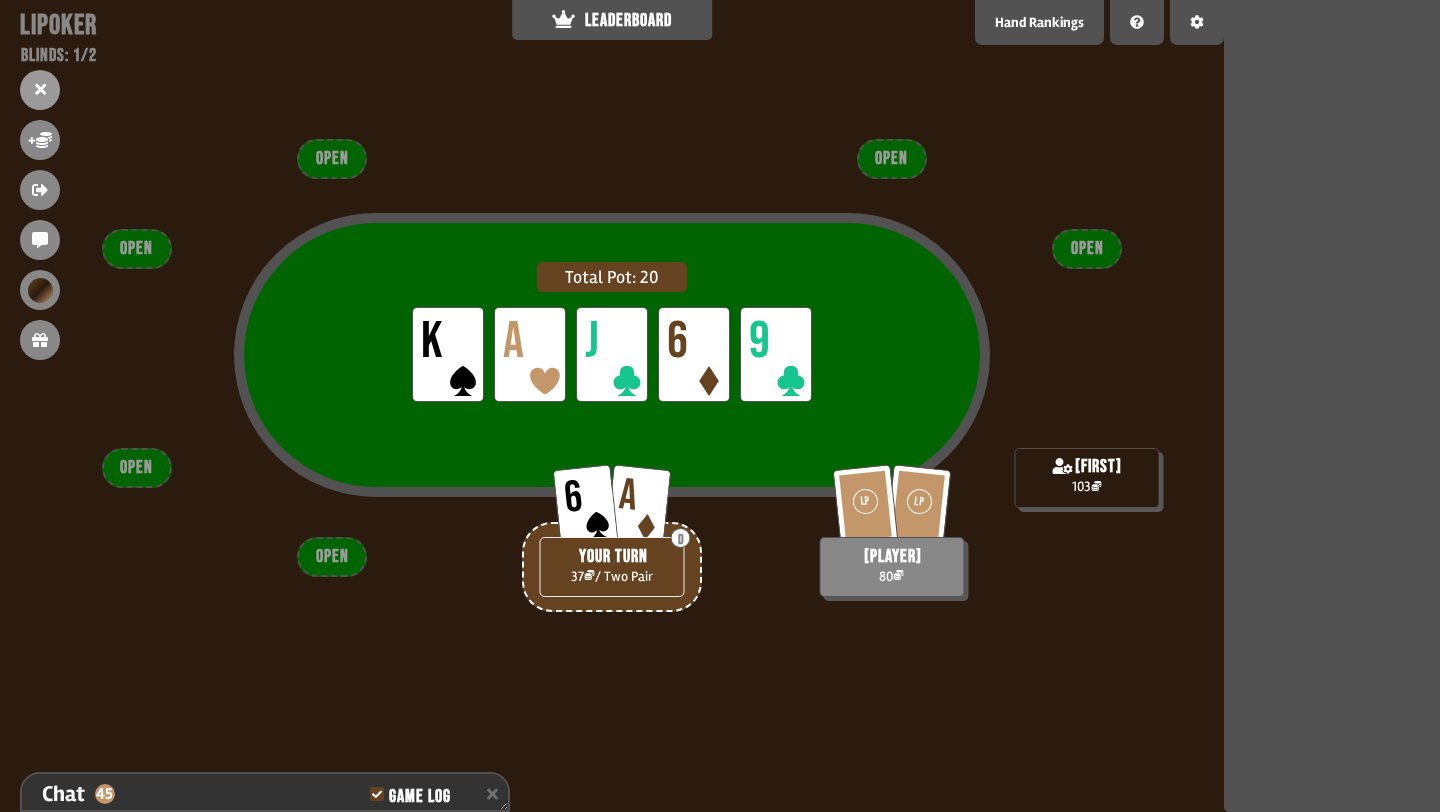 scroll, scrollTop: 4479, scrollLeft: 0, axis: vertical 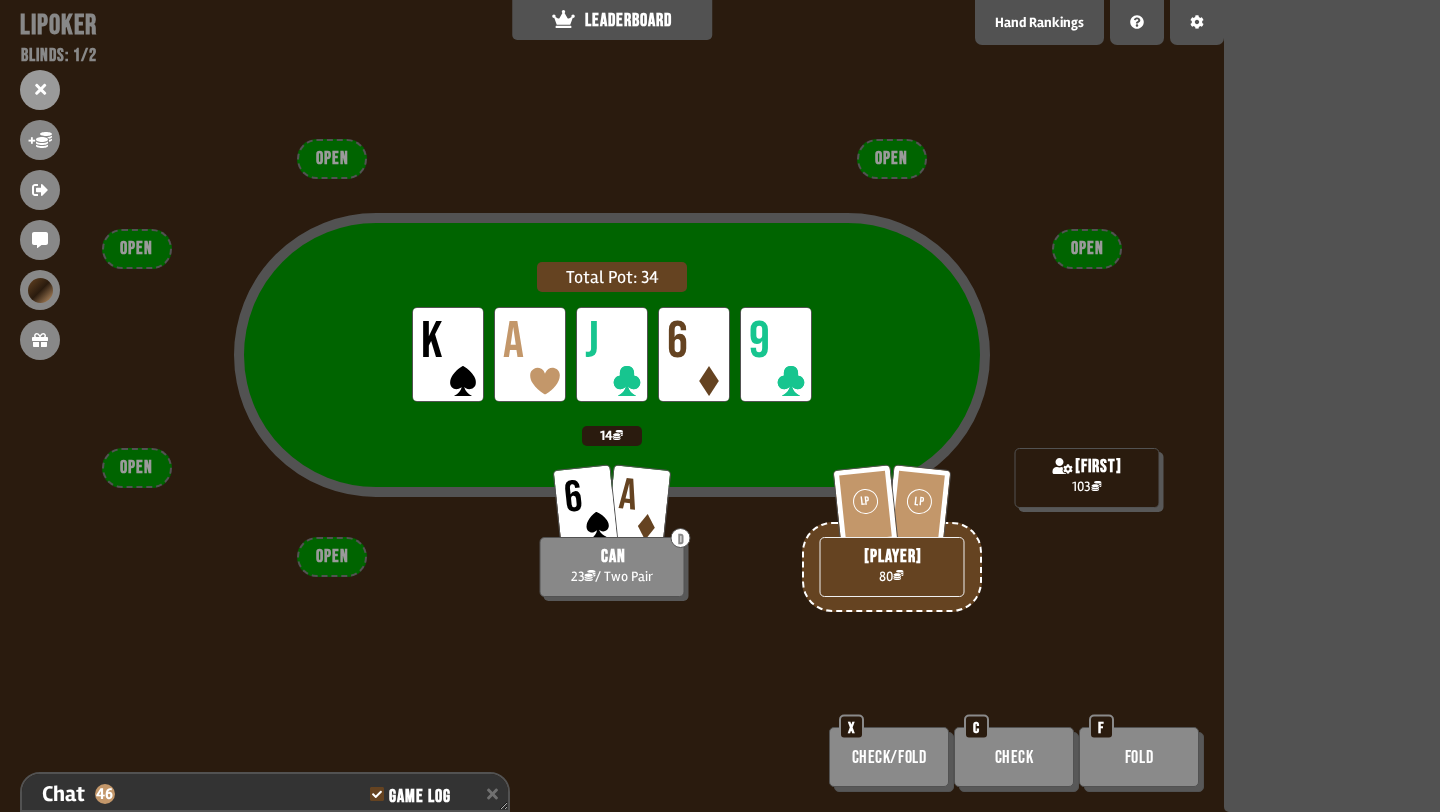 click 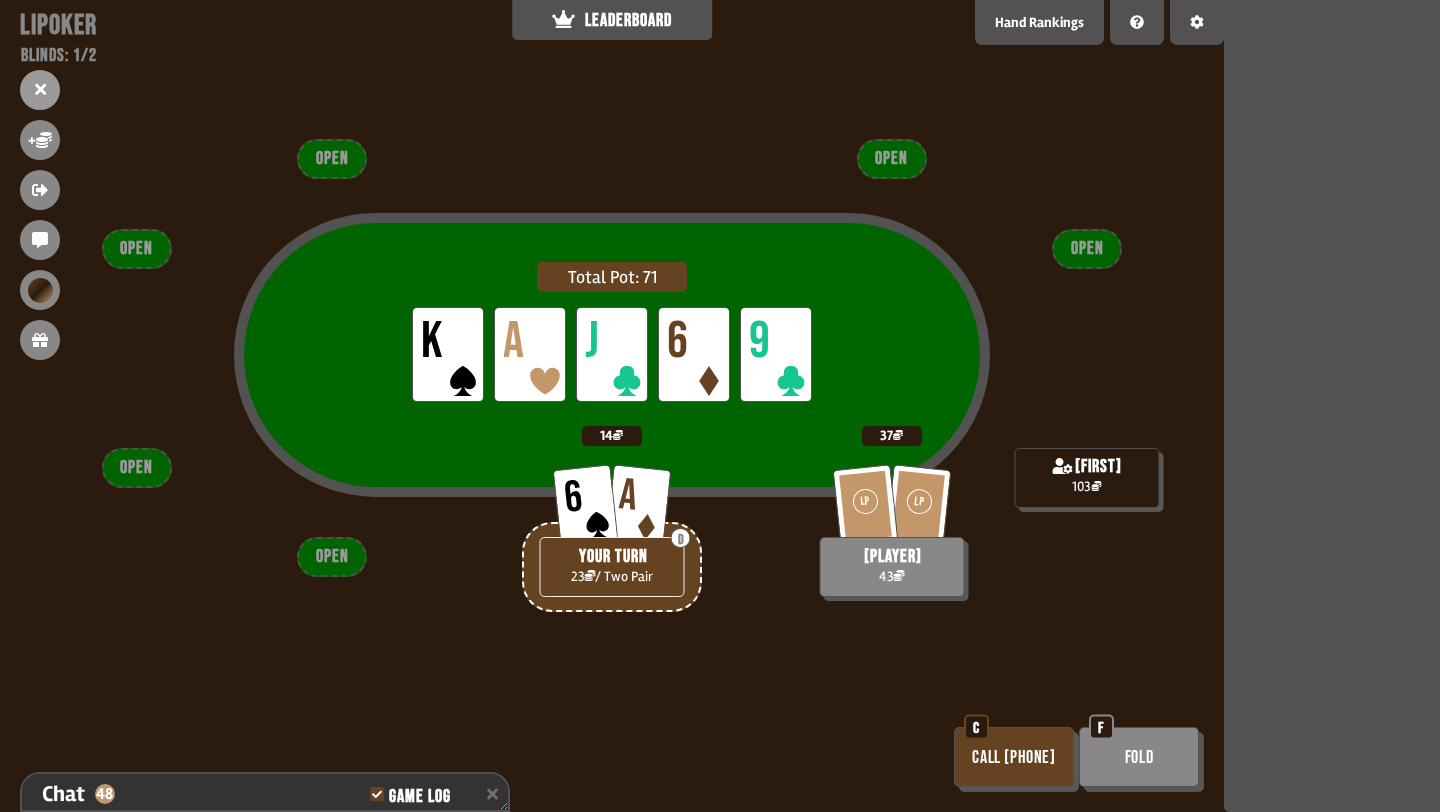scroll, scrollTop: 4537, scrollLeft: 0, axis: vertical 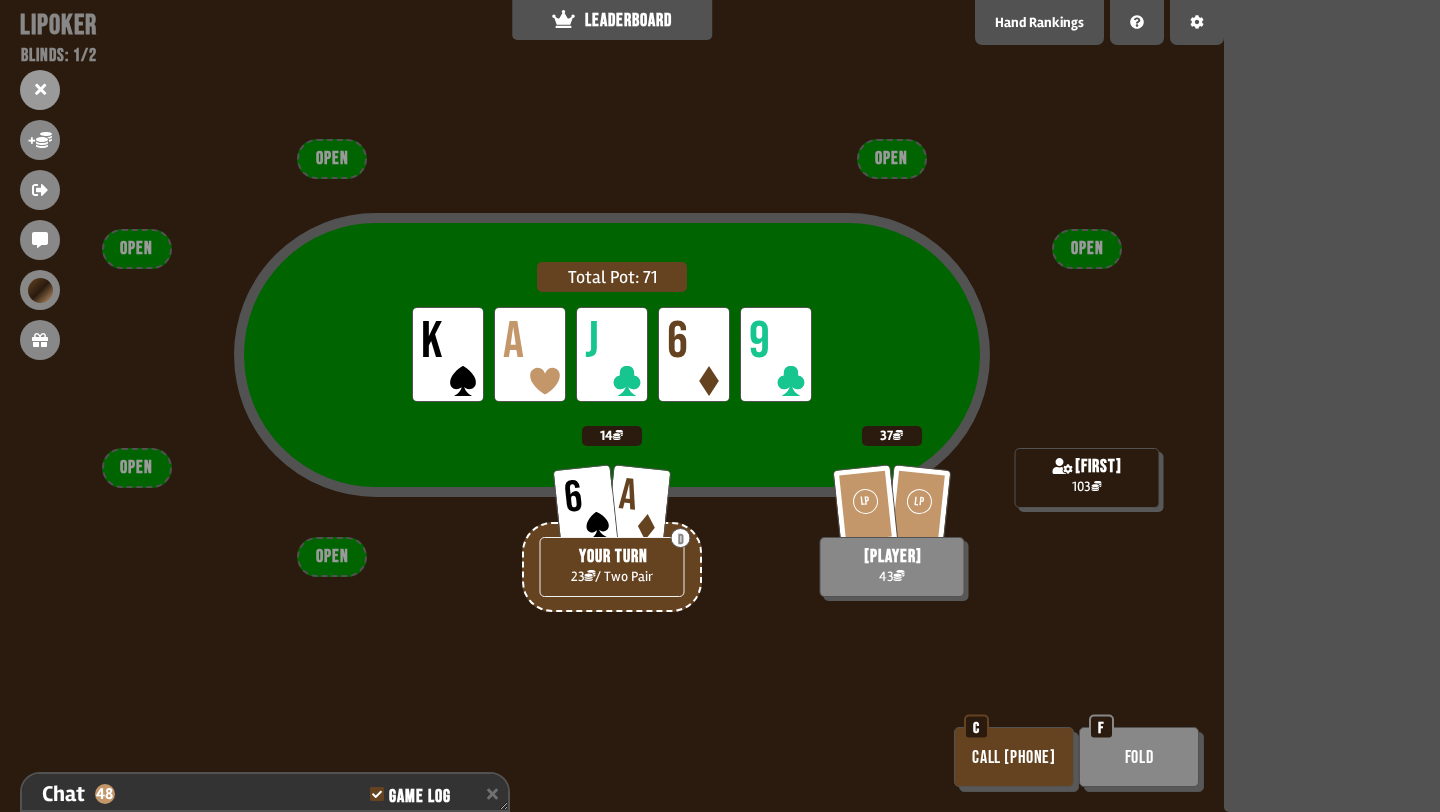 click on "Call [PHONE]" at bounding box center [1014, 757] 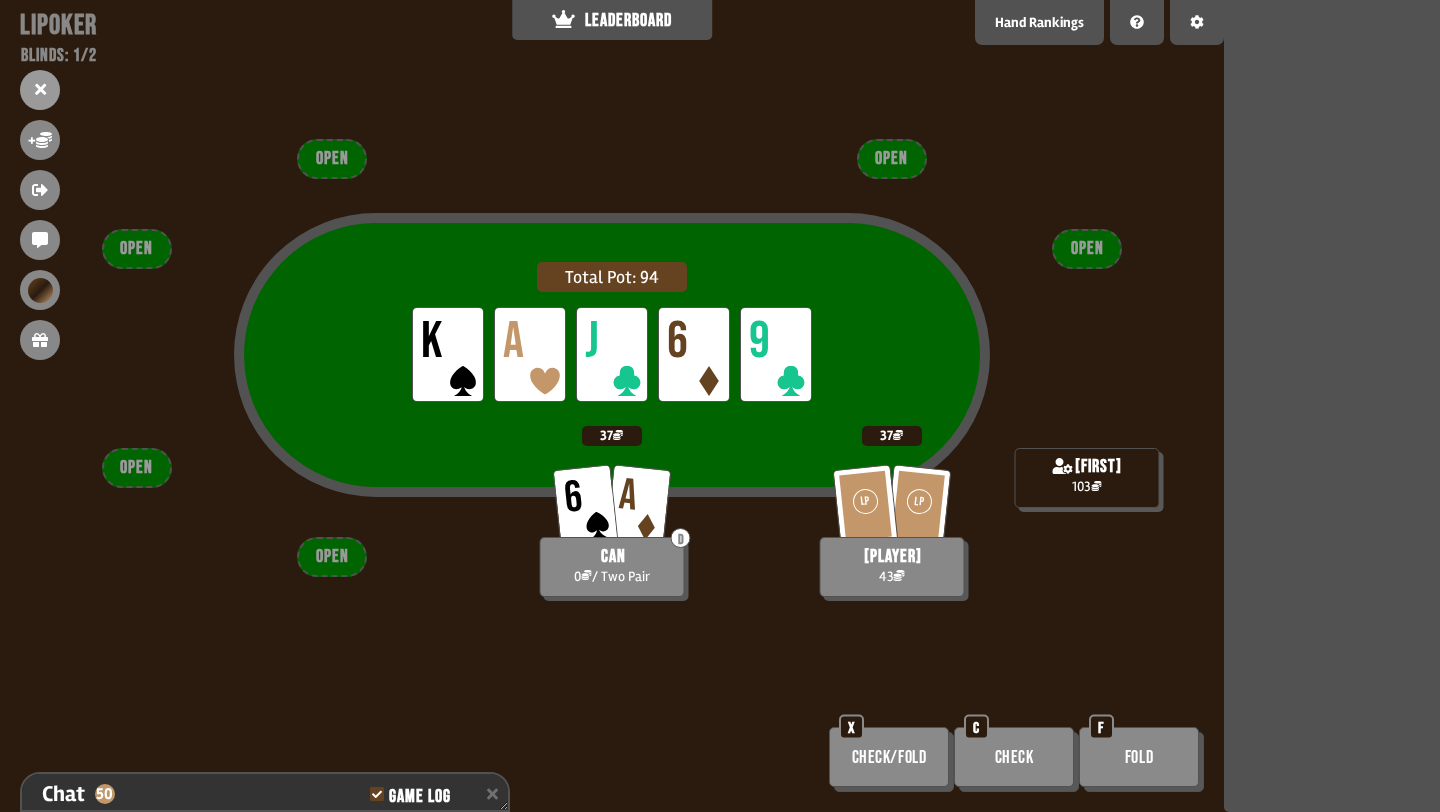 scroll, scrollTop: 4595, scrollLeft: 0, axis: vertical 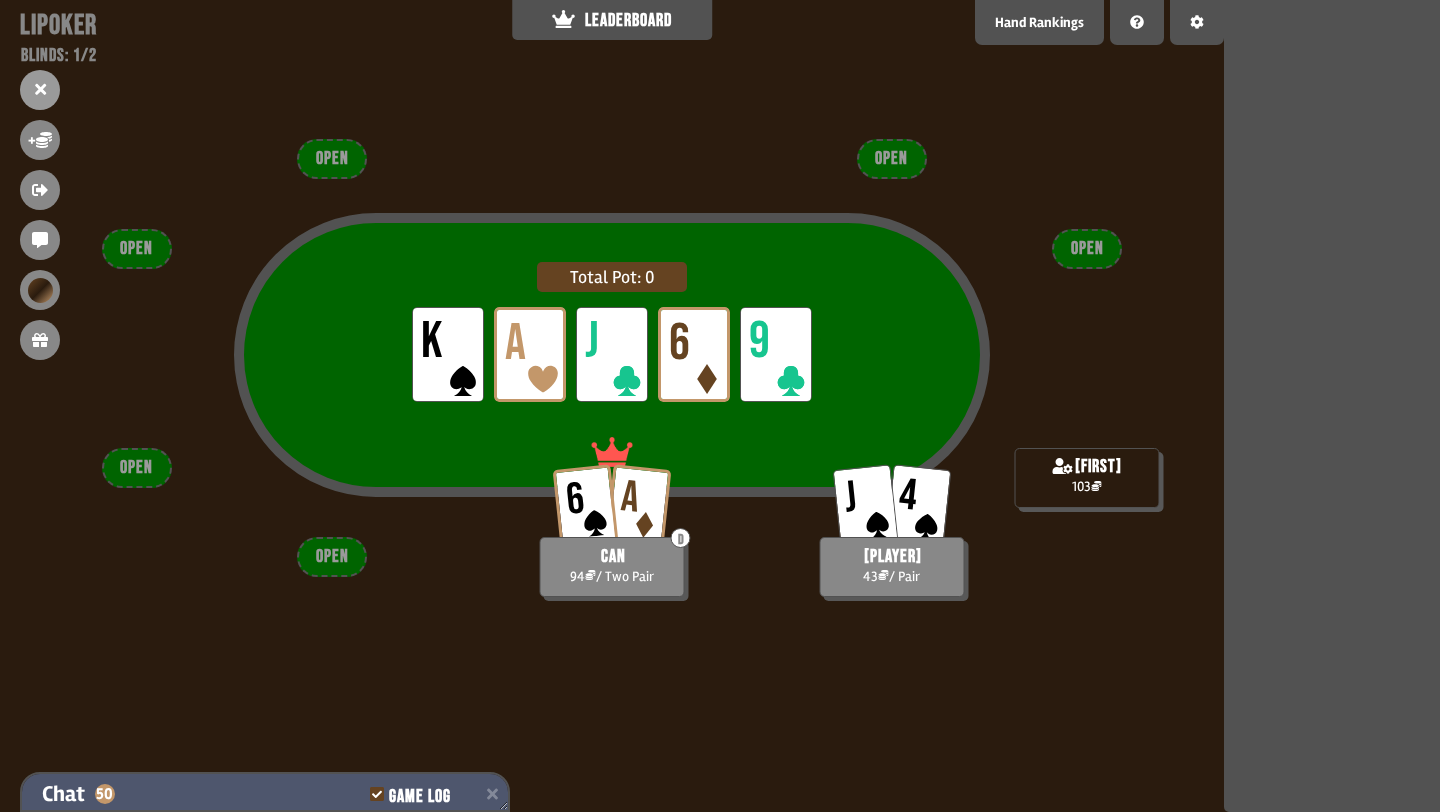 click on "Chat   50 Game Log" at bounding box center (265, 794) 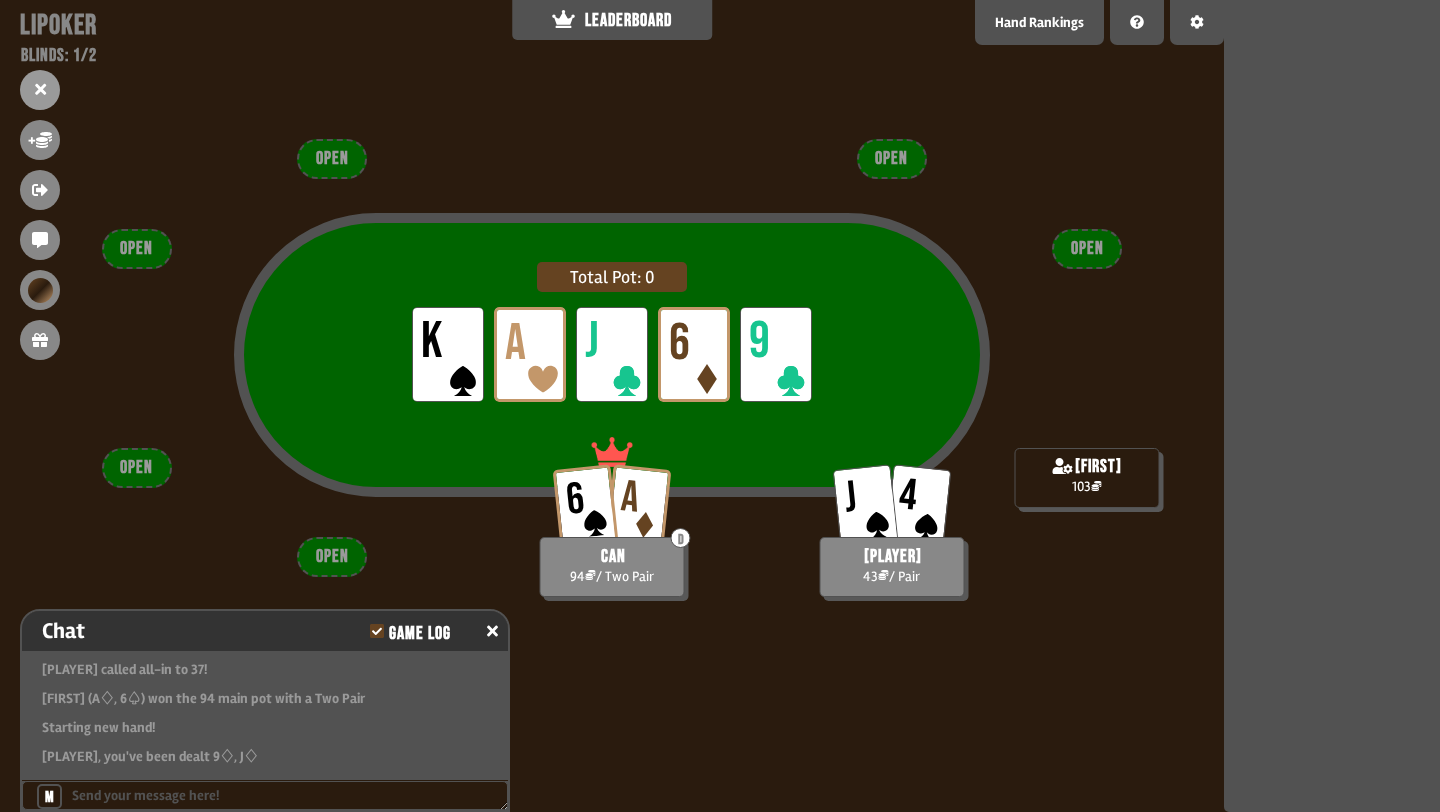 click at bounding box center [265, 795] 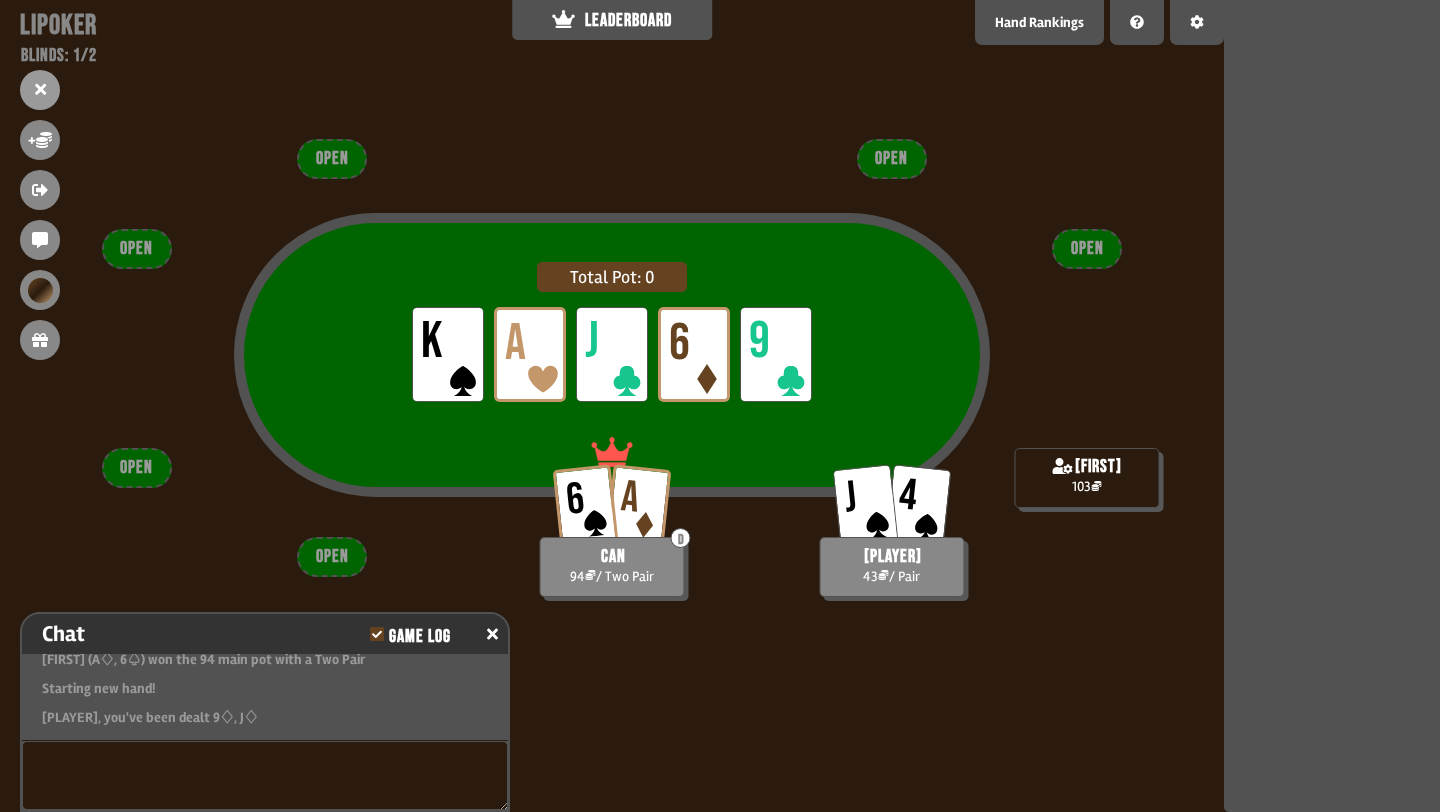 scroll, scrollTop: 4572, scrollLeft: 0, axis: vertical 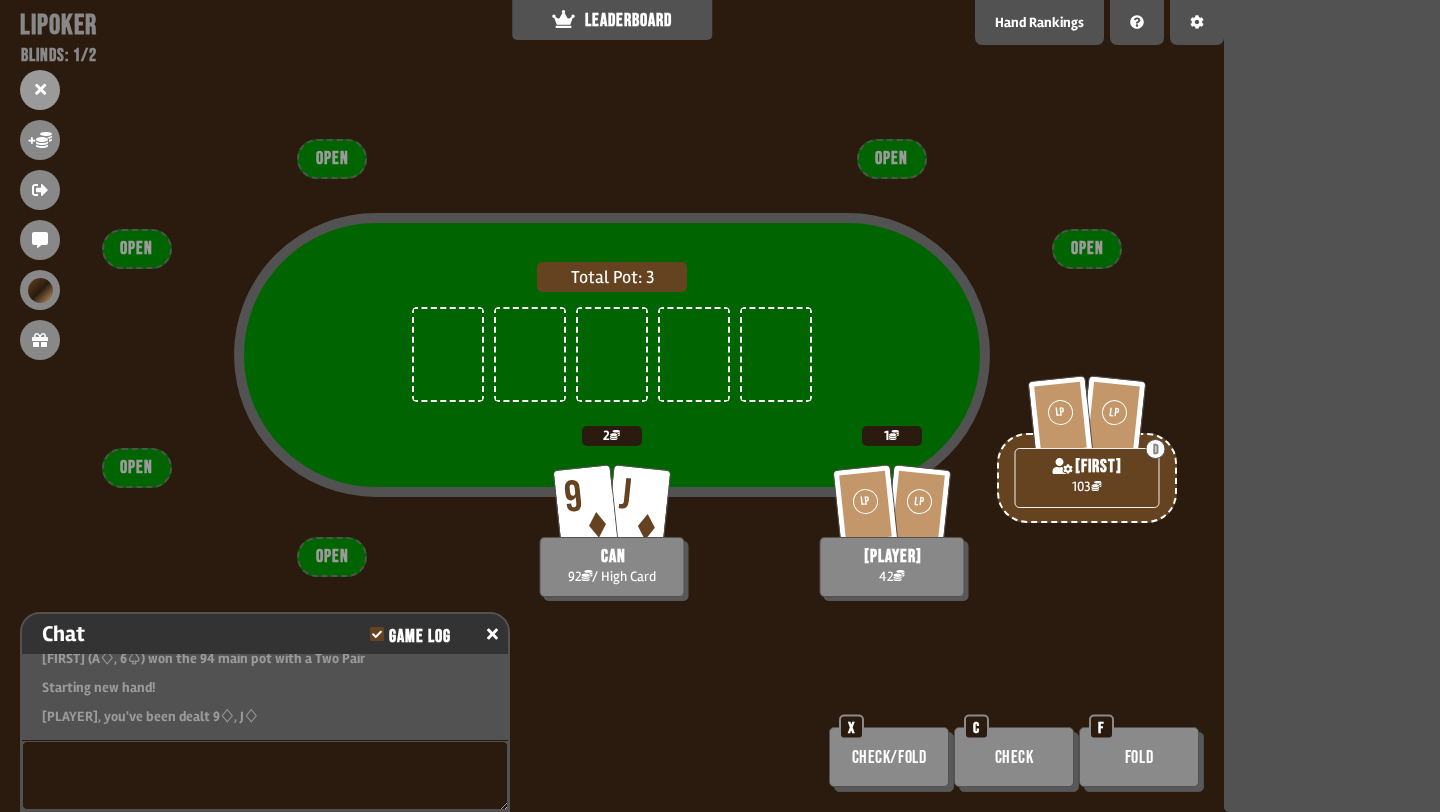 type on "*" 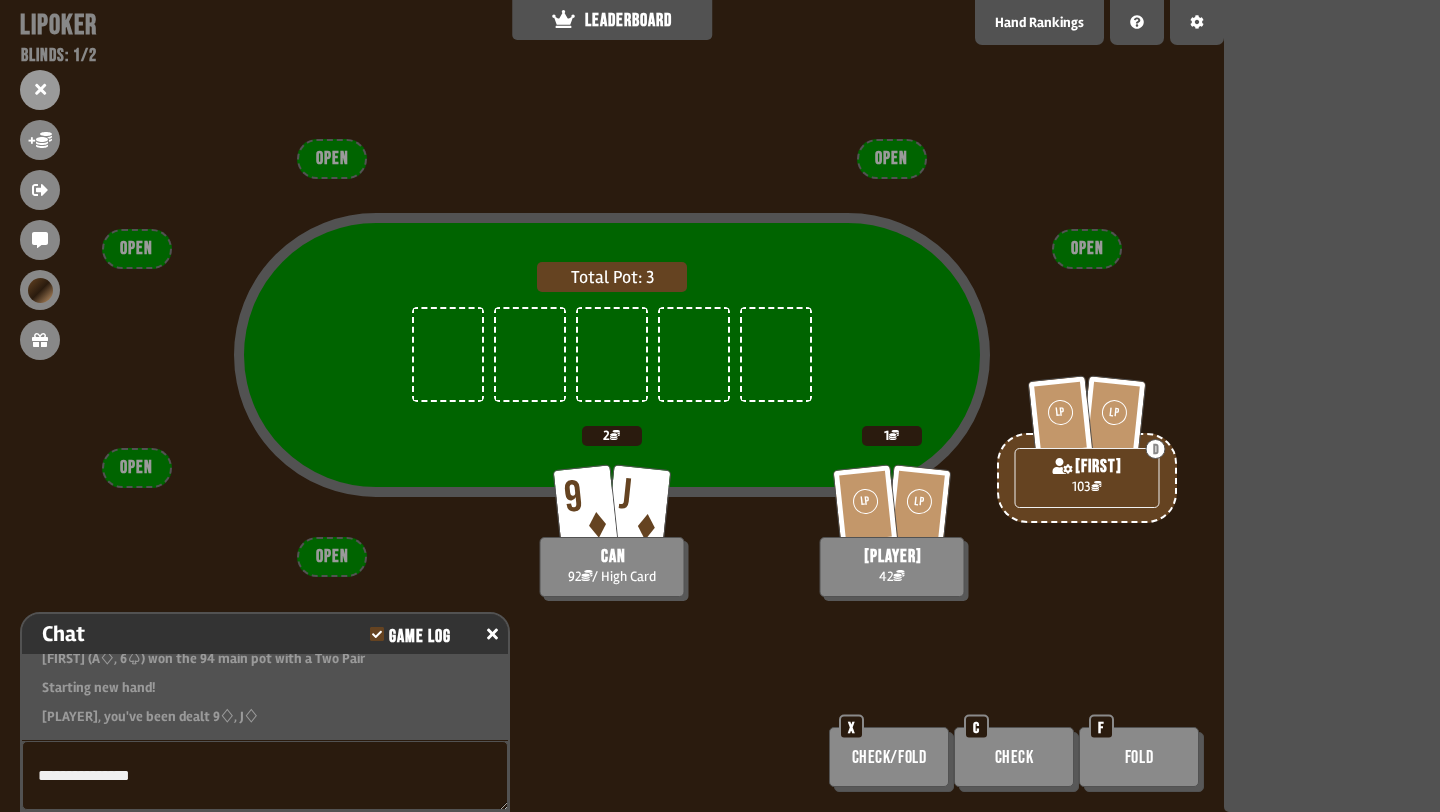 type on "**********" 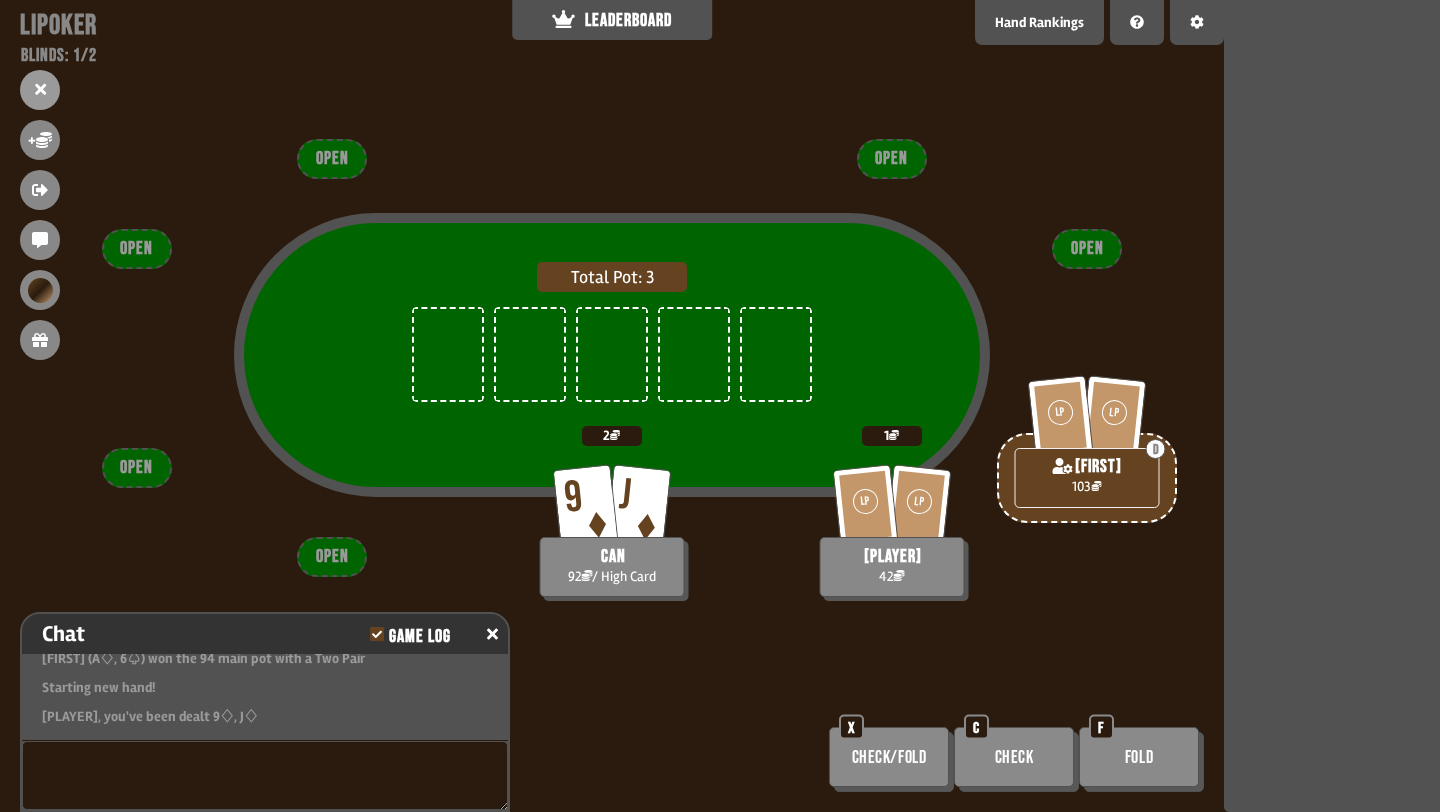 scroll, scrollTop: 4601, scrollLeft: 0, axis: vertical 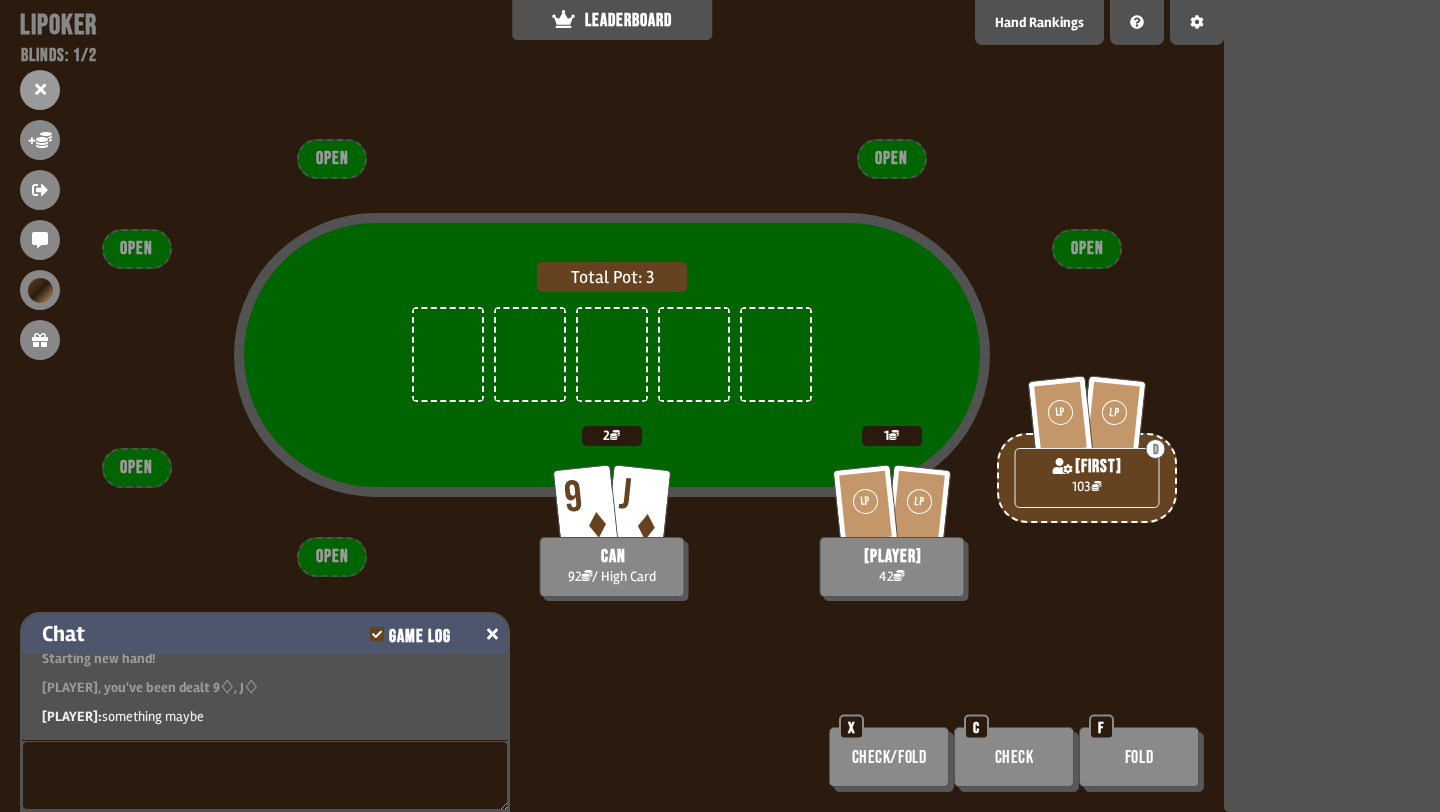 click 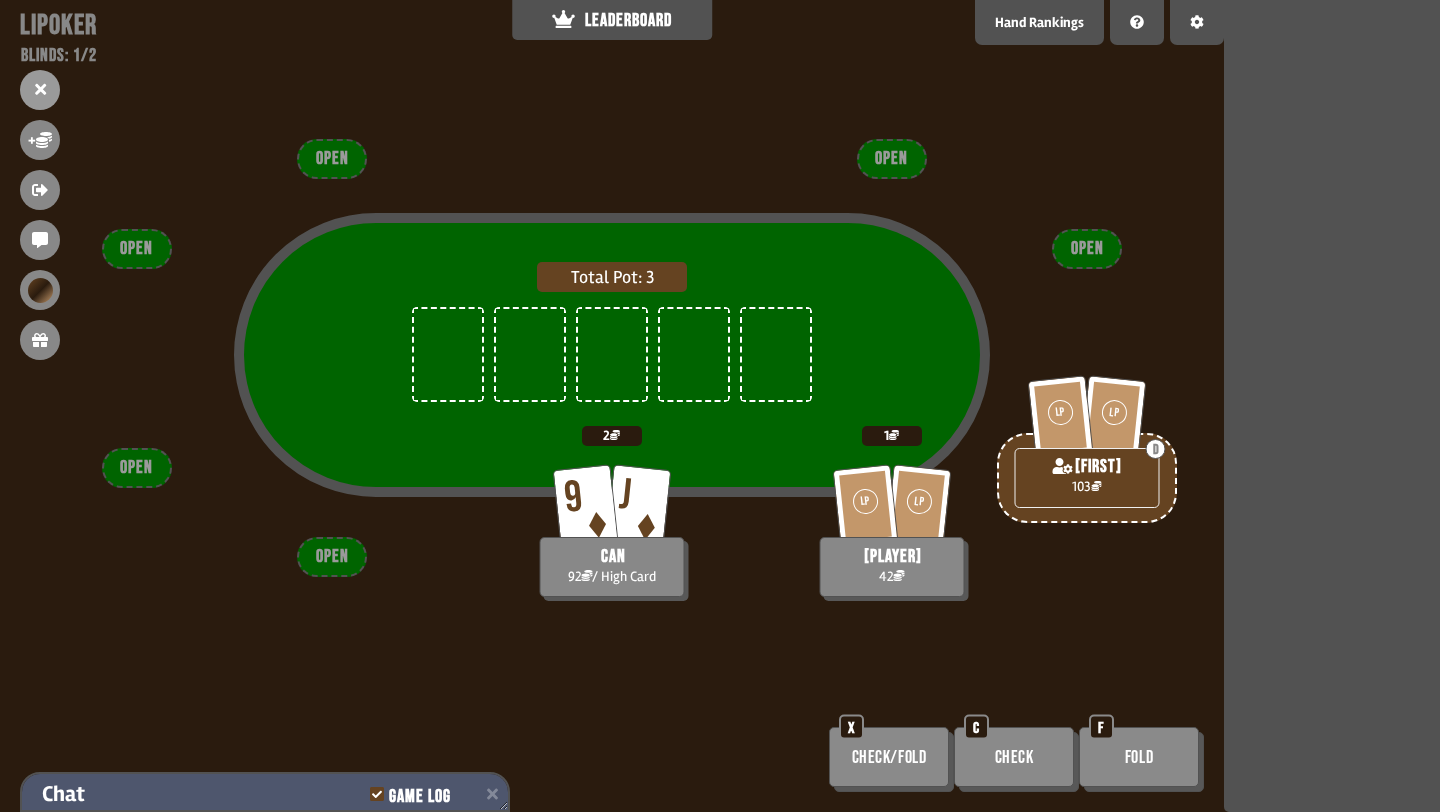 scroll, scrollTop: 4682, scrollLeft: 0, axis: vertical 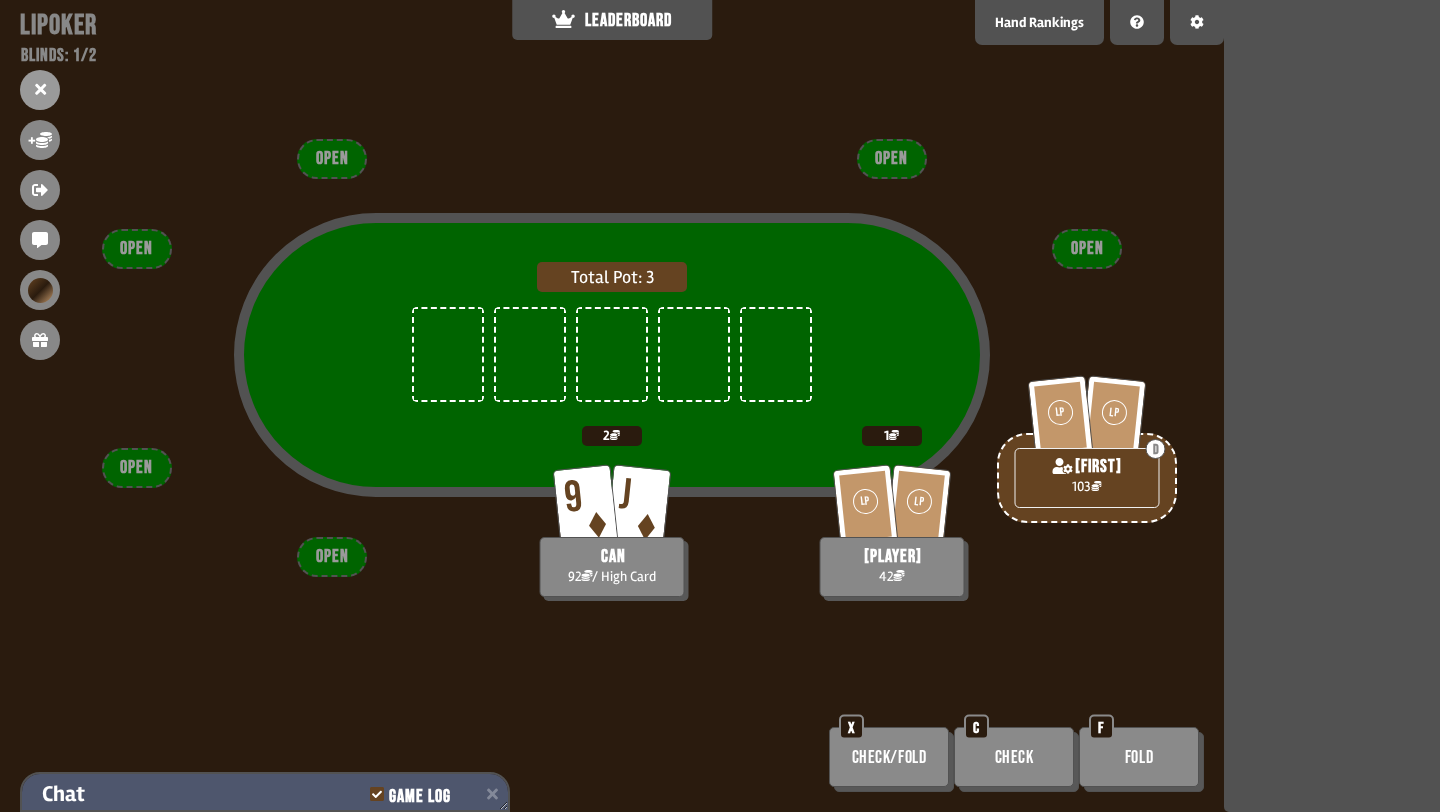 click on "Chat   Game Log" at bounding box center (265, 794) 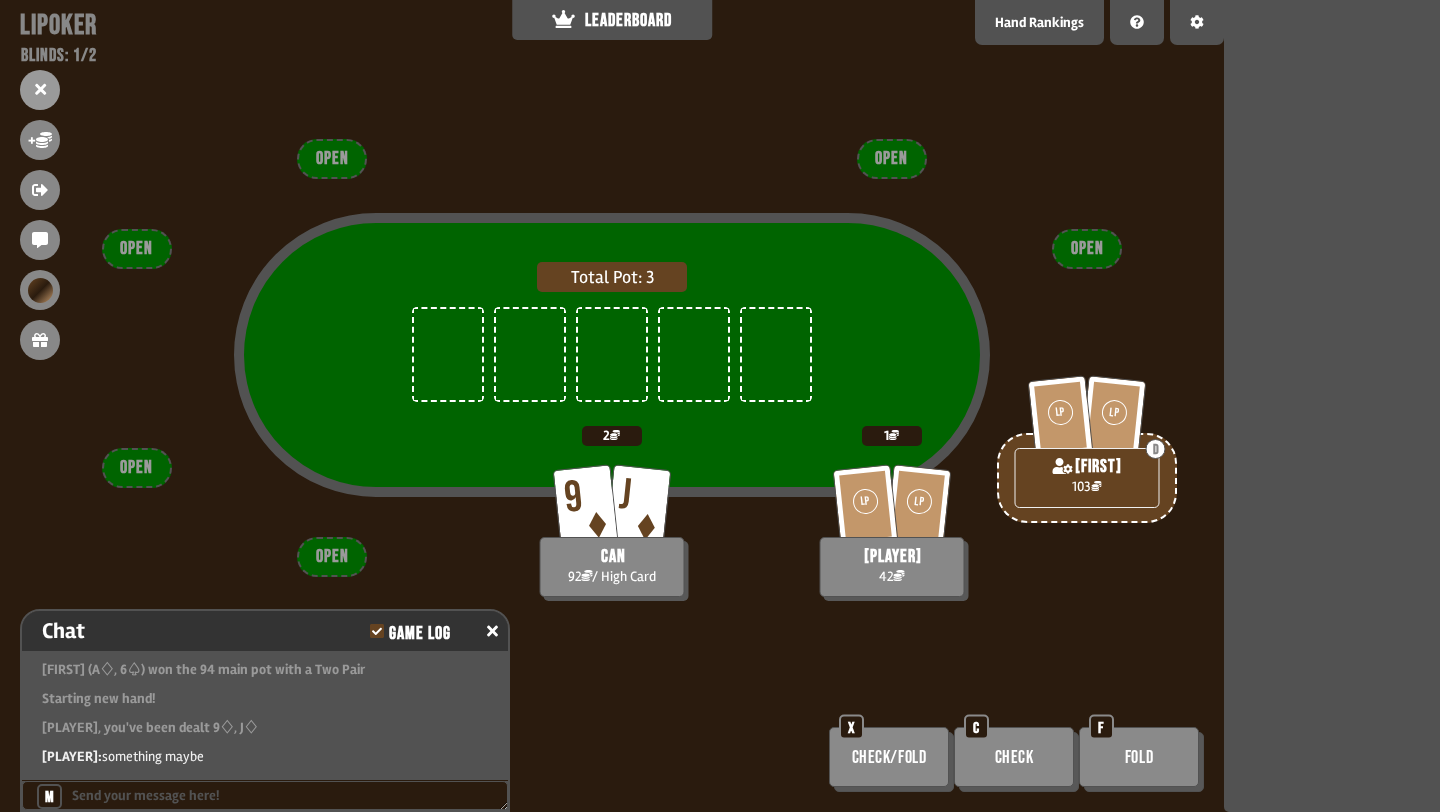 click at bounding box center [265, 795] 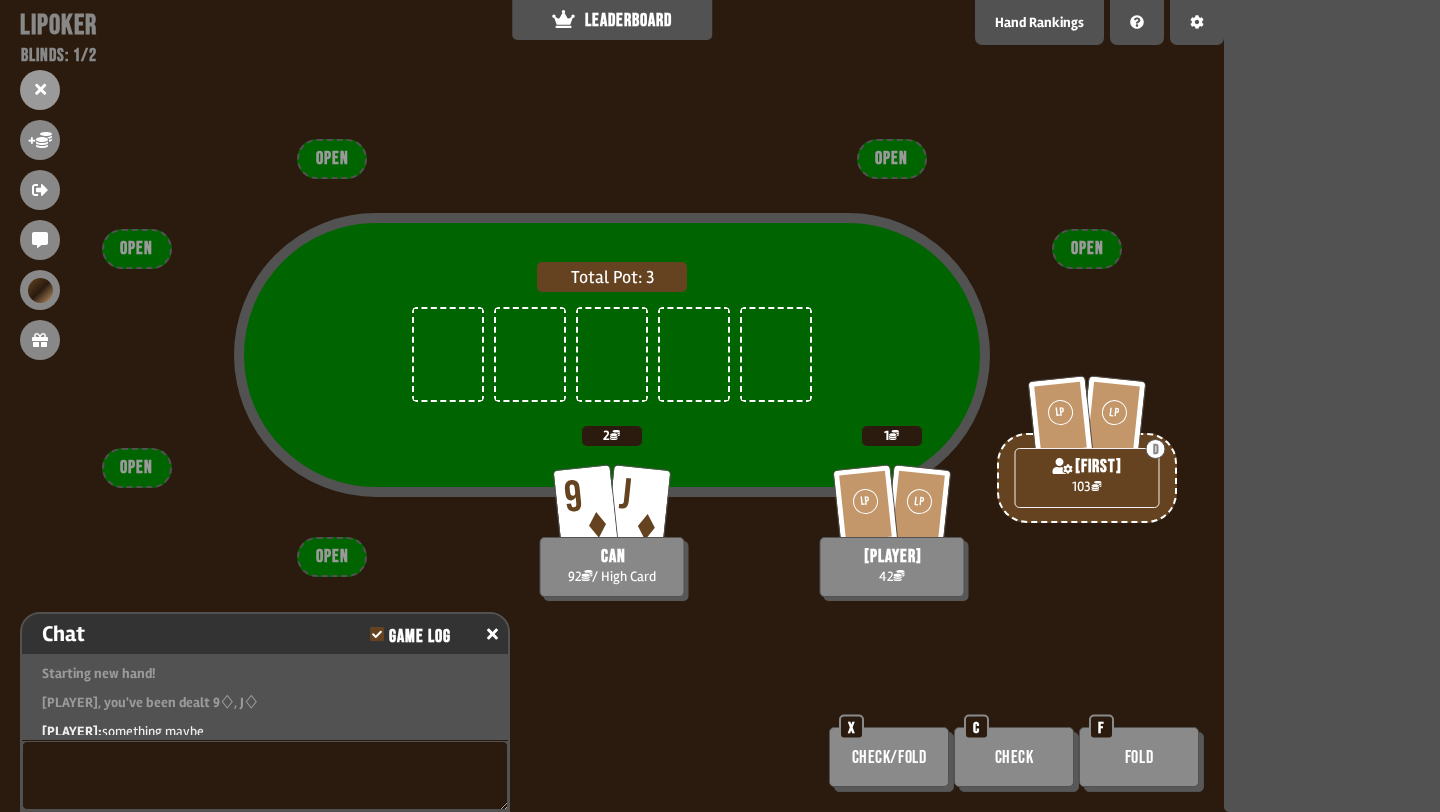 scroll, scrollTop: 4601, scrollLeft: 0, axis: vertical 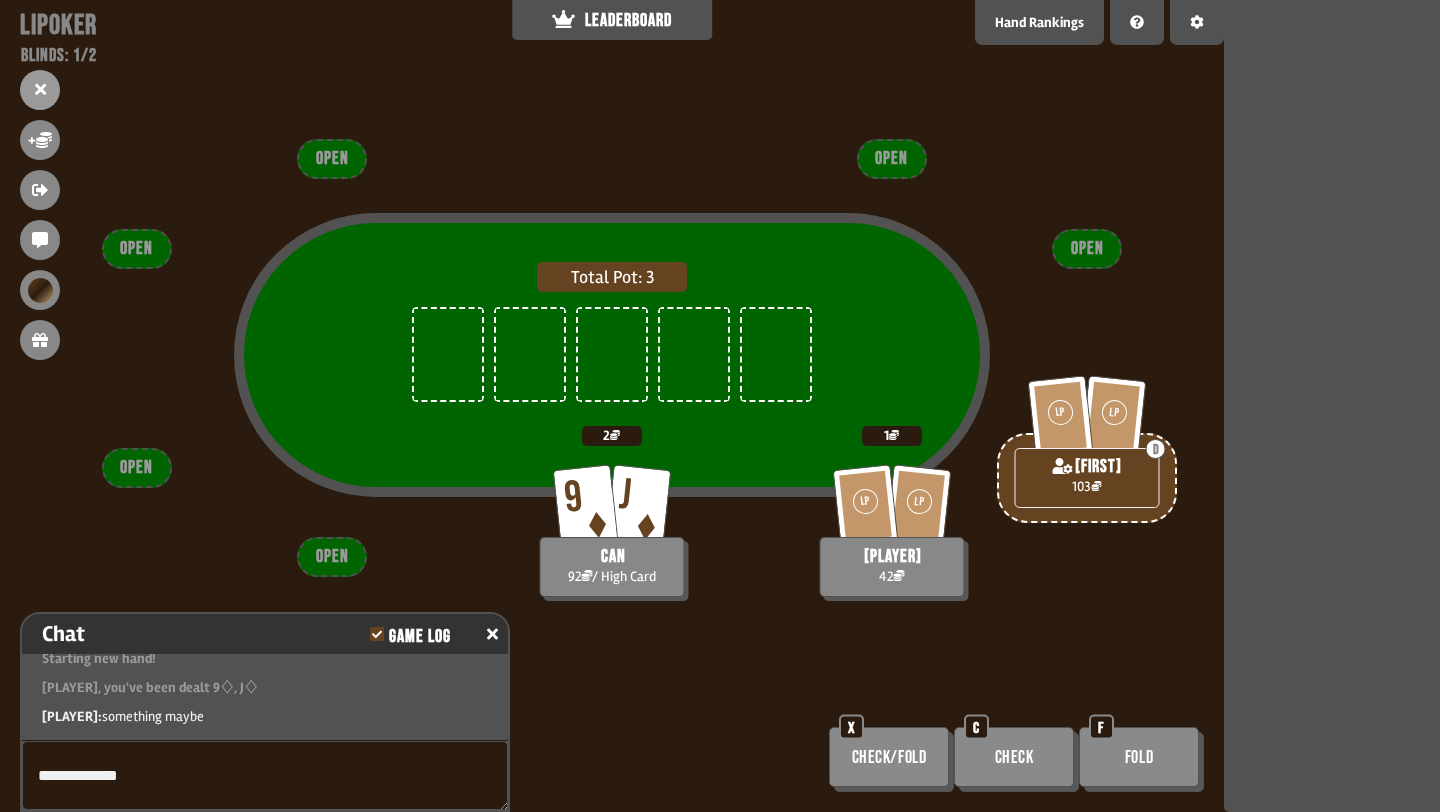 type on "**********" 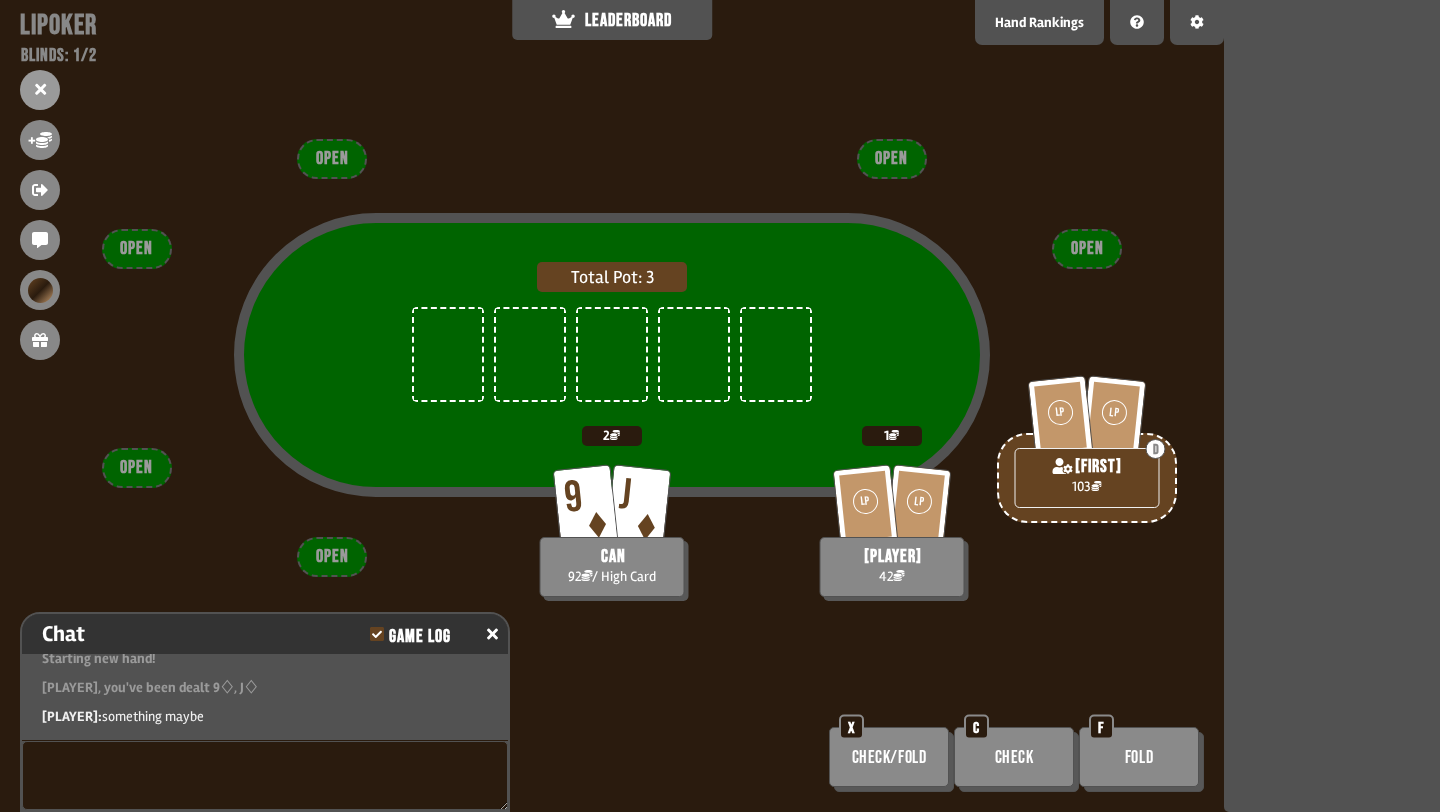 scroll, scrollTop: 4630, scrollLeft: 0, axis: vertical 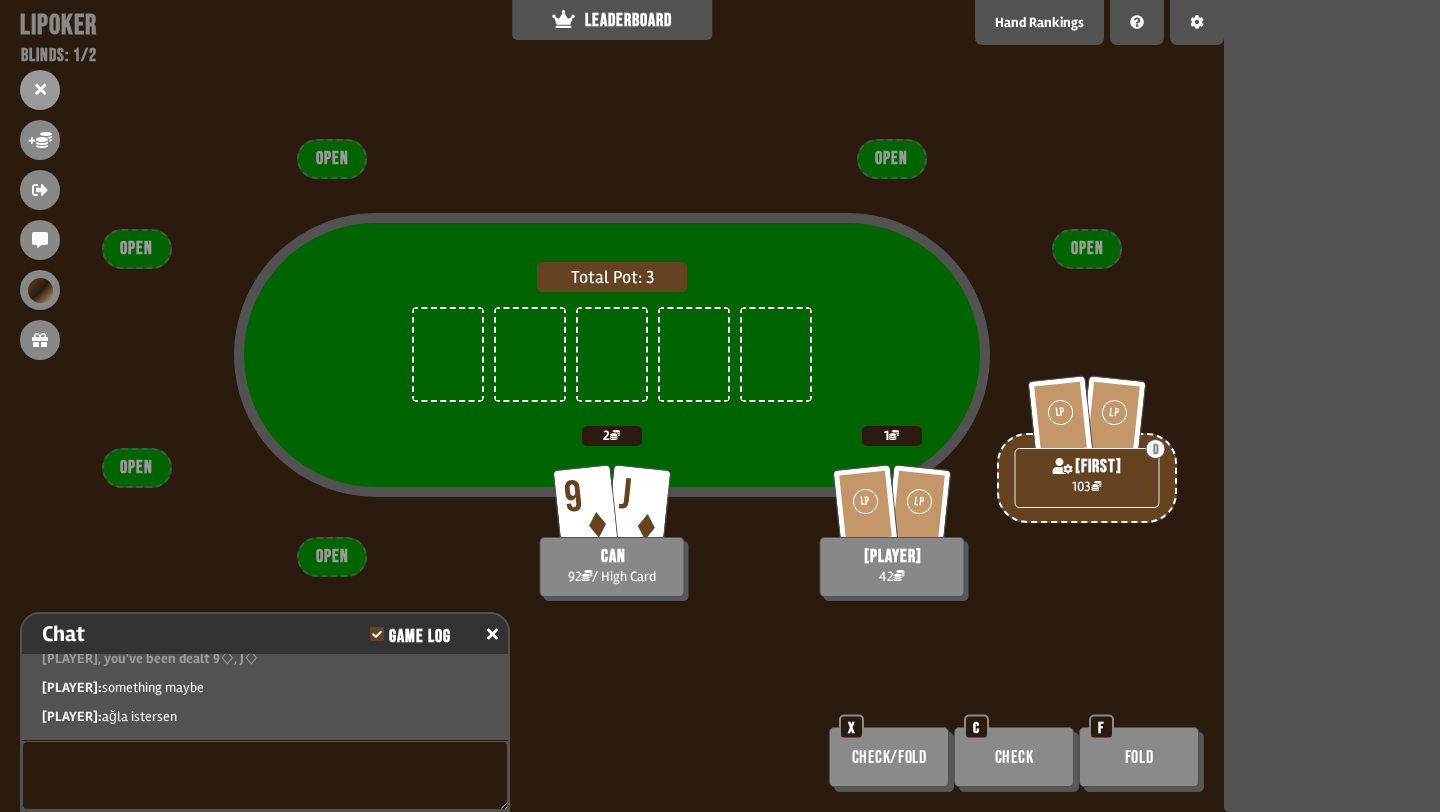 click on "Total Pot: 3" at bounding box center (612, 395) 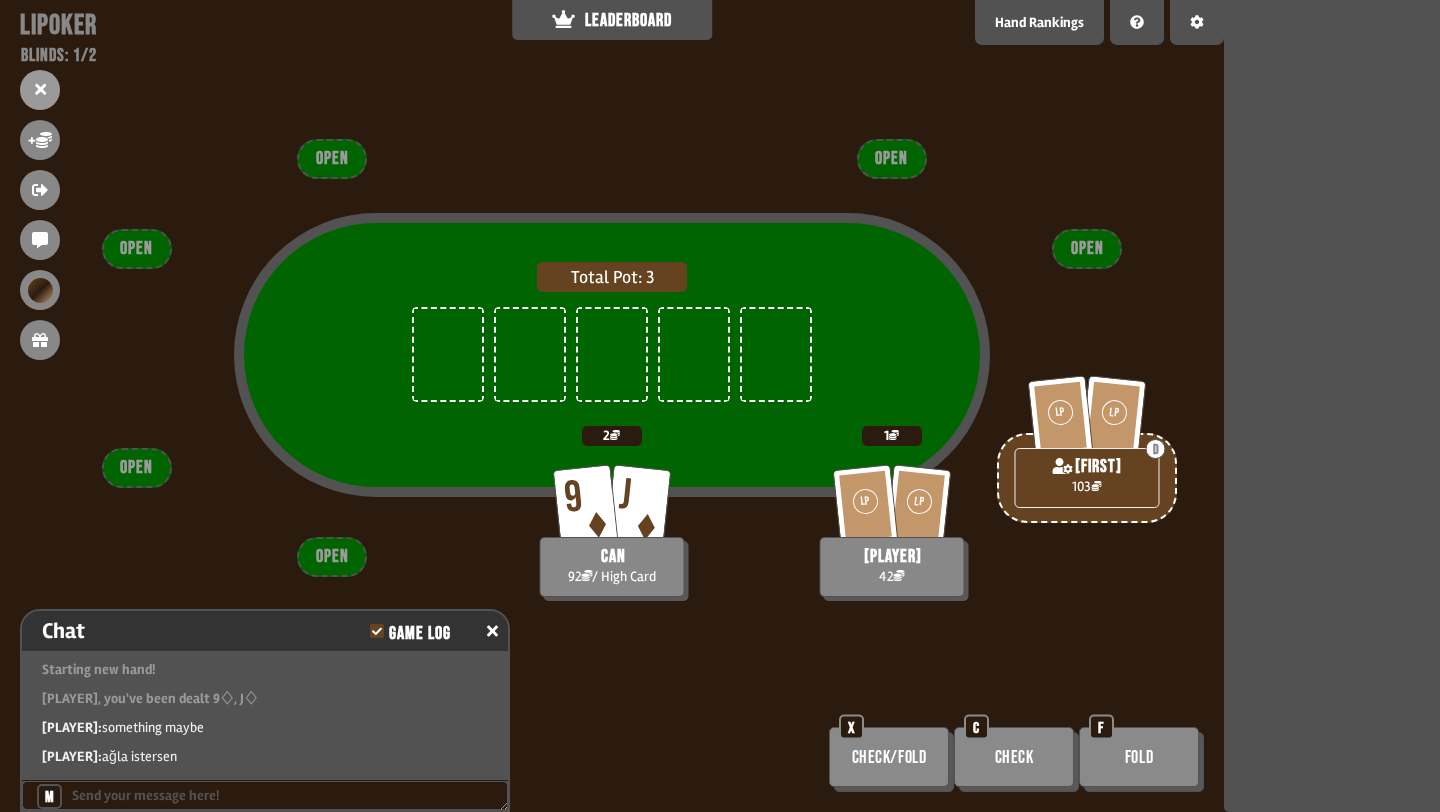 scroll, scrollTop: 4587, scrollLeft: 0, axis: vertical 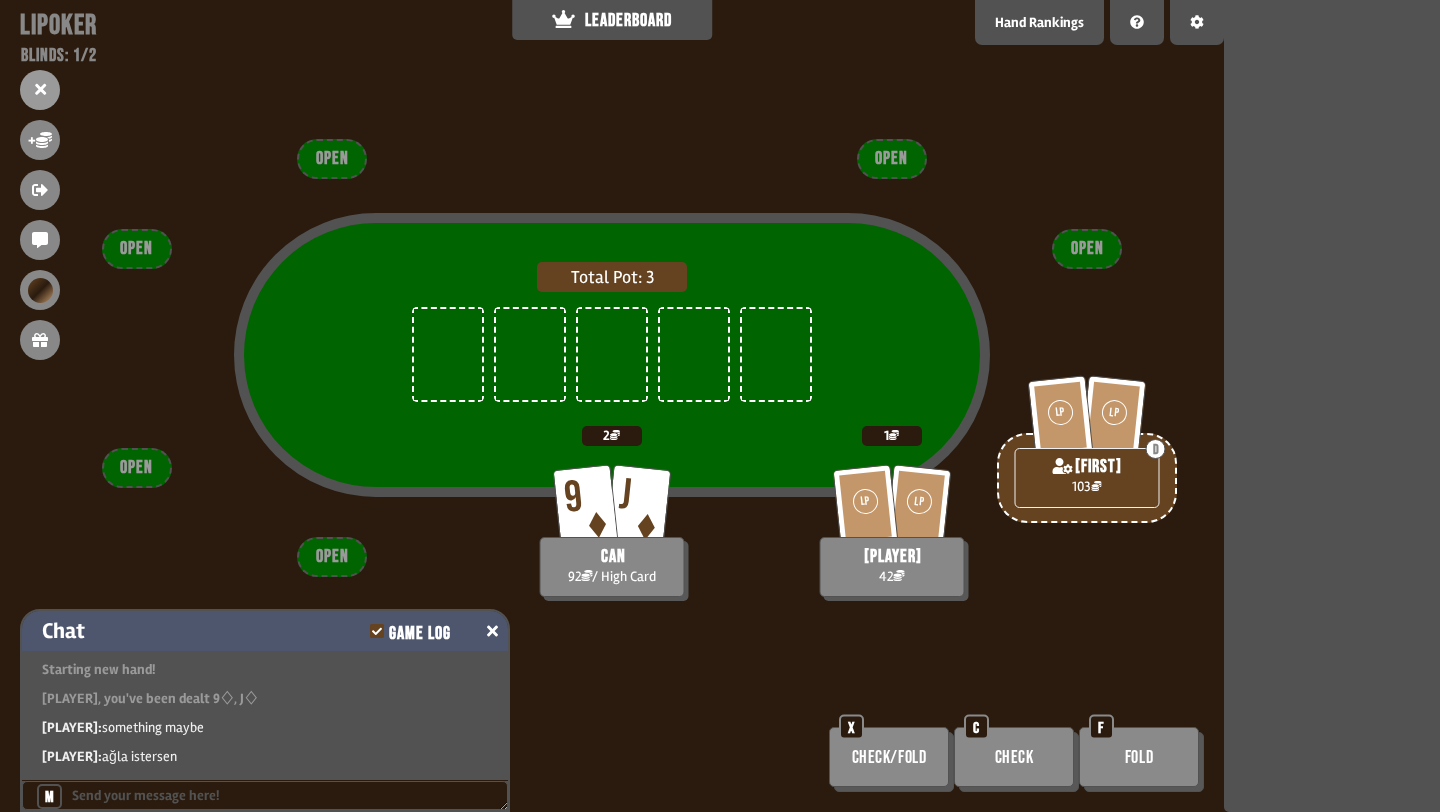 click at bounding box center (492, 631) 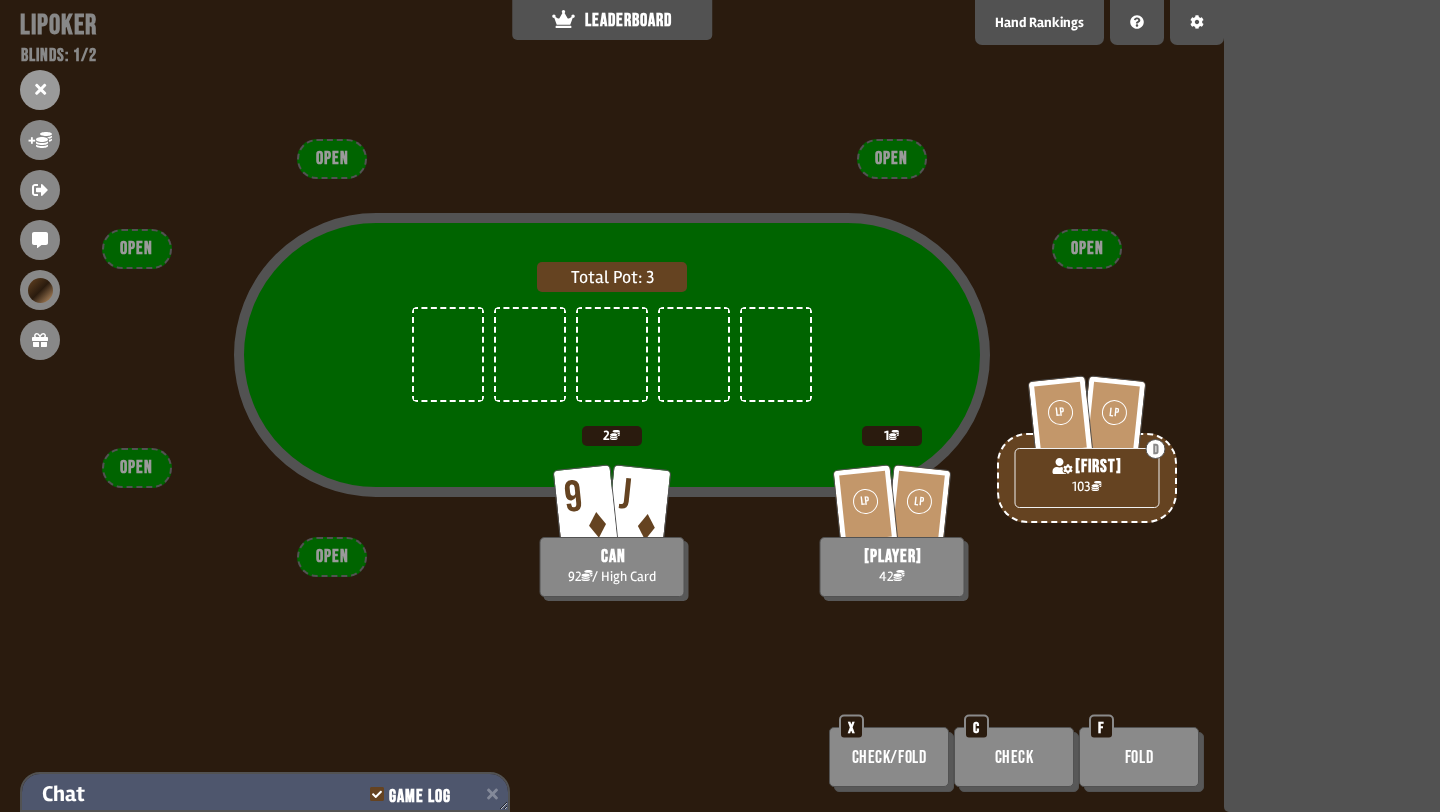 scroll, scrollTop: 4664, scrollLeft: 0, axis: vertical 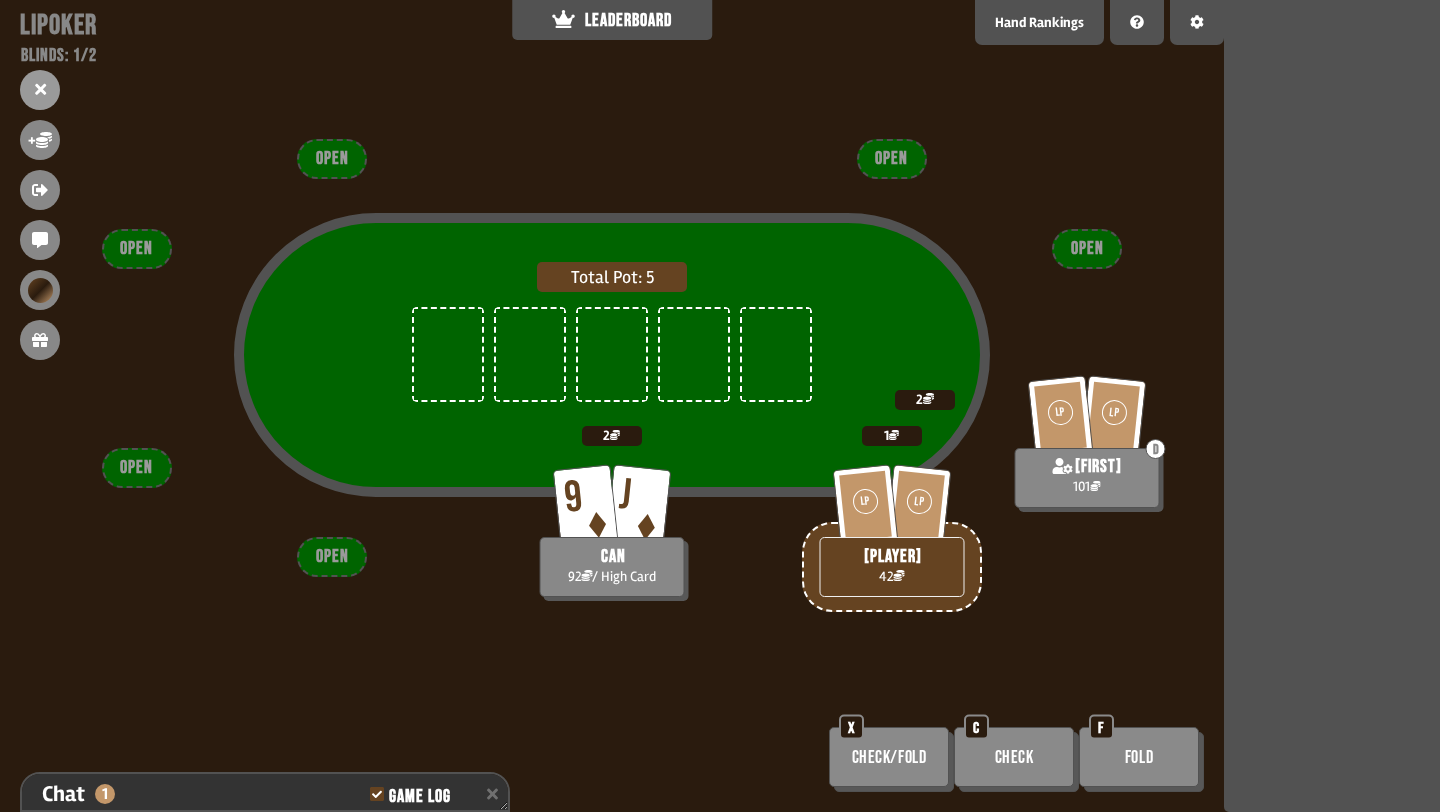 click on "Check" at bounding box center (1014, 757) 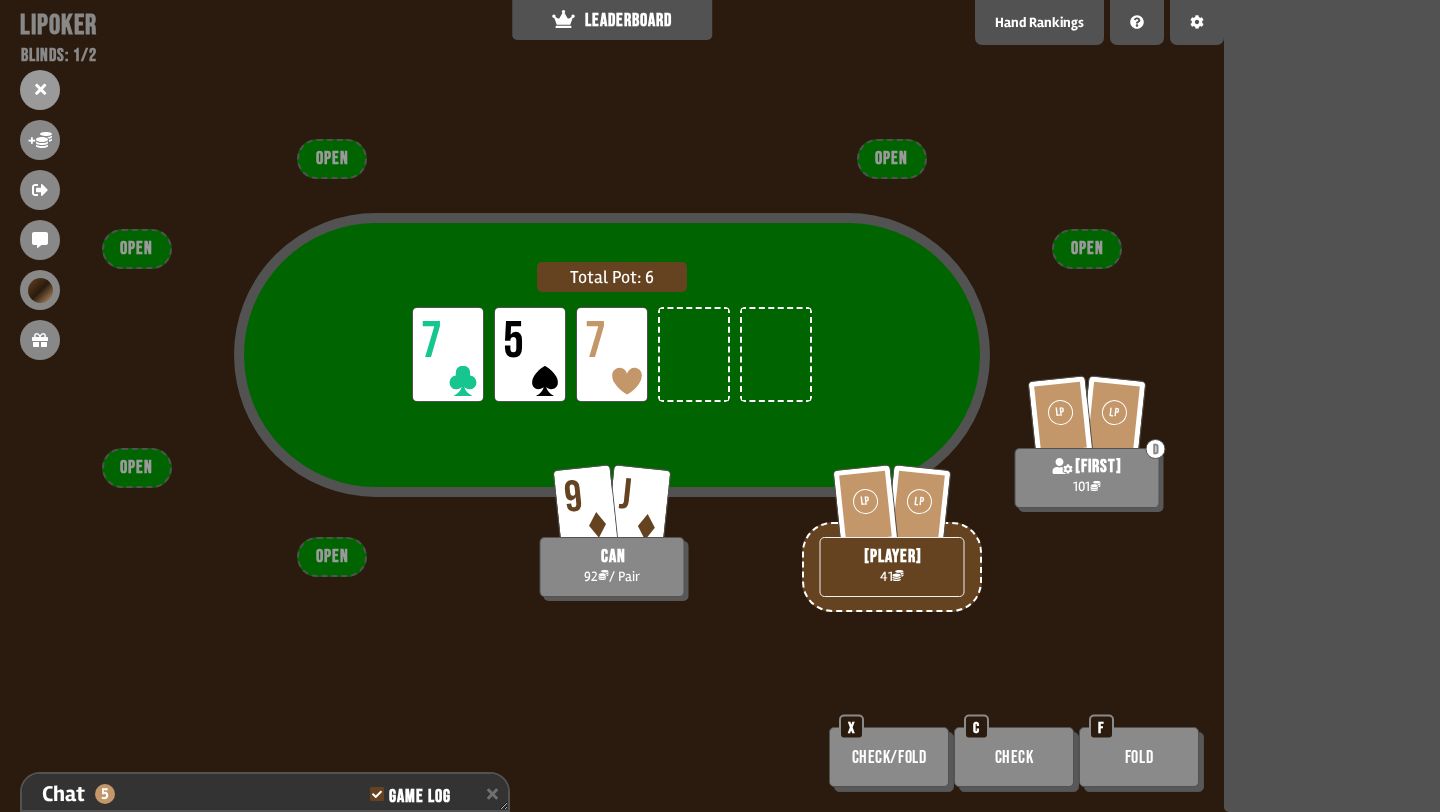 click on "Check/Fold" at bounding box center [889, 757] 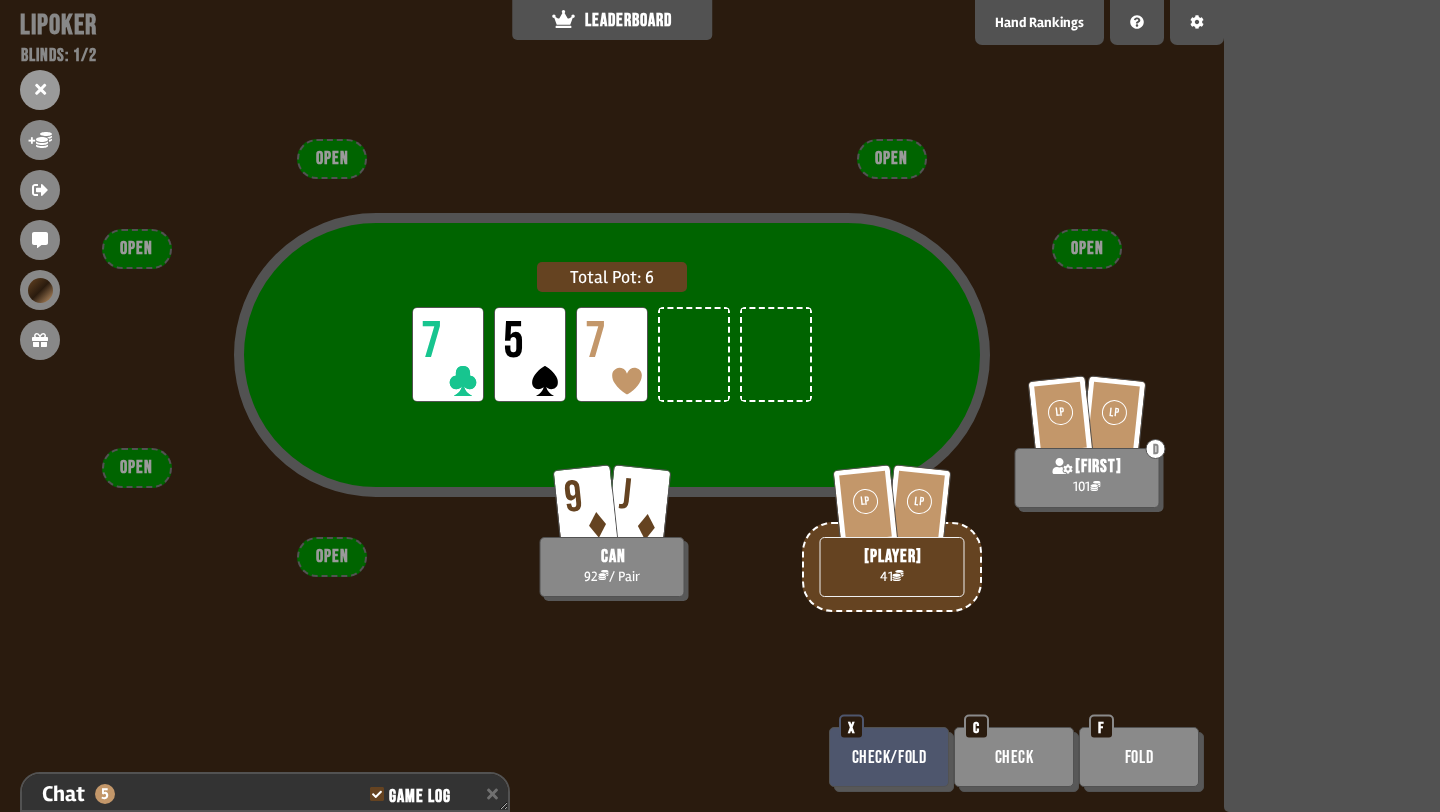 click on "Check/Fold" at bounding box center [889, 757] 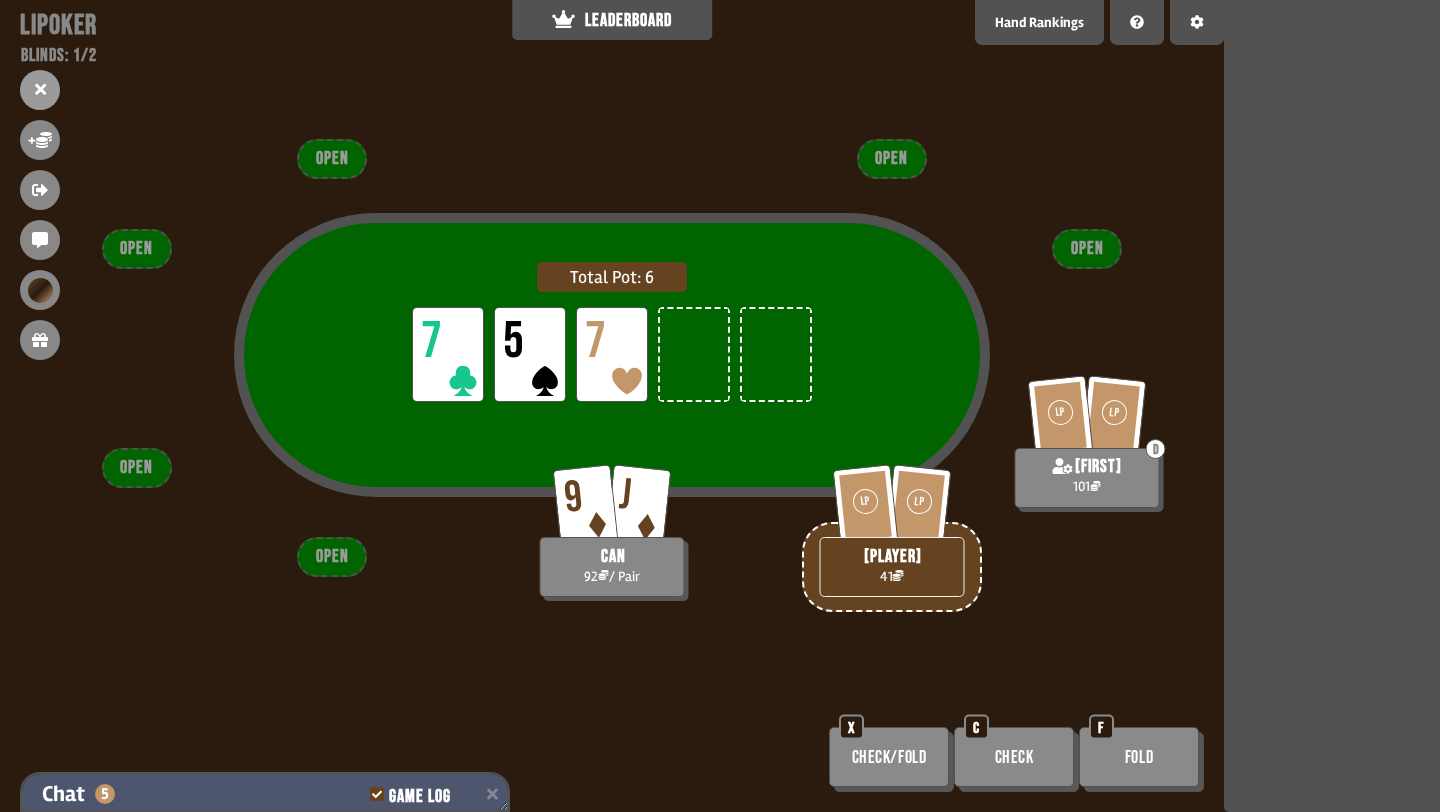 click on "Chat   [NUMBER] Game Log" at bounding box center (265, 794) 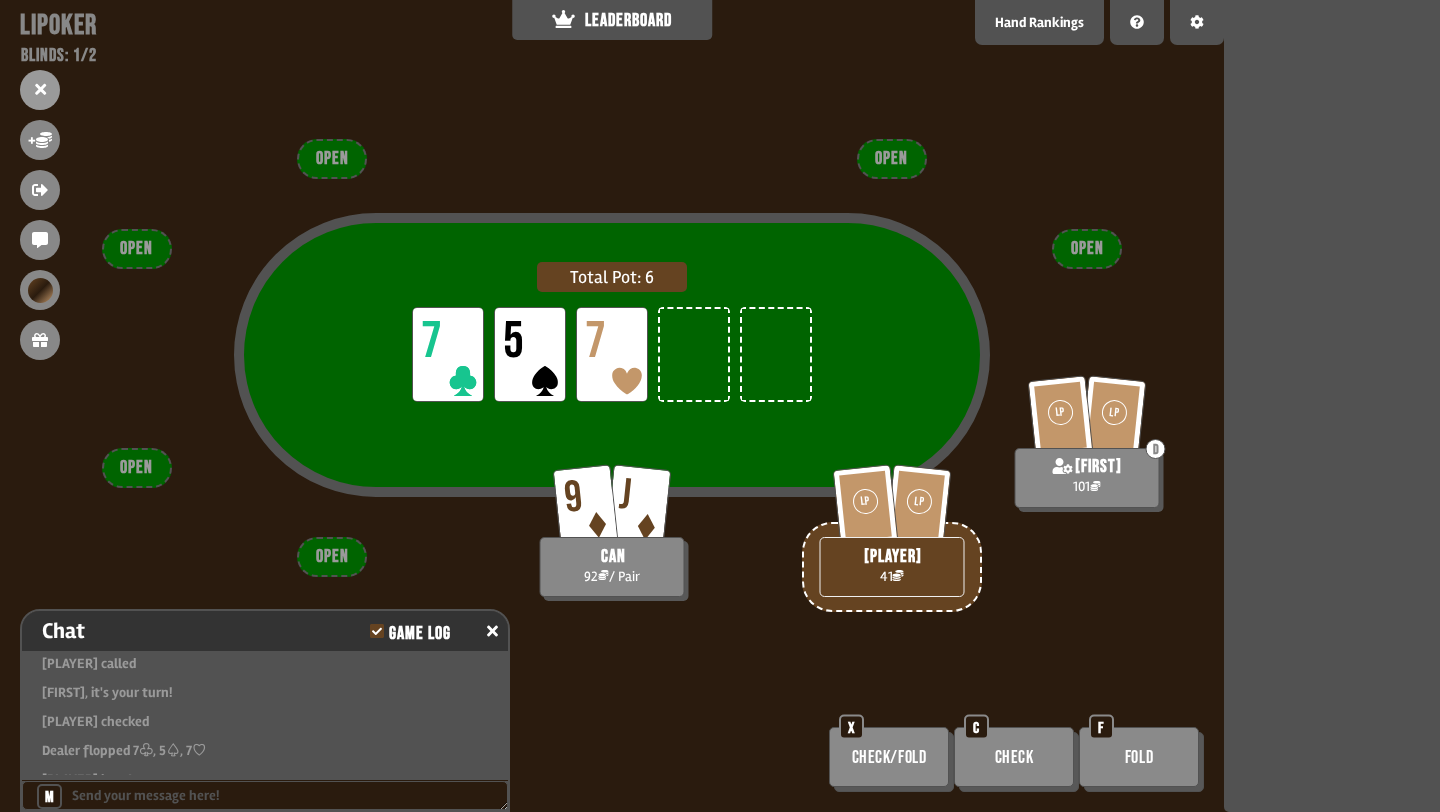 scroll, scrollTop: 4761, scrollLeft: 0, axis: vertical 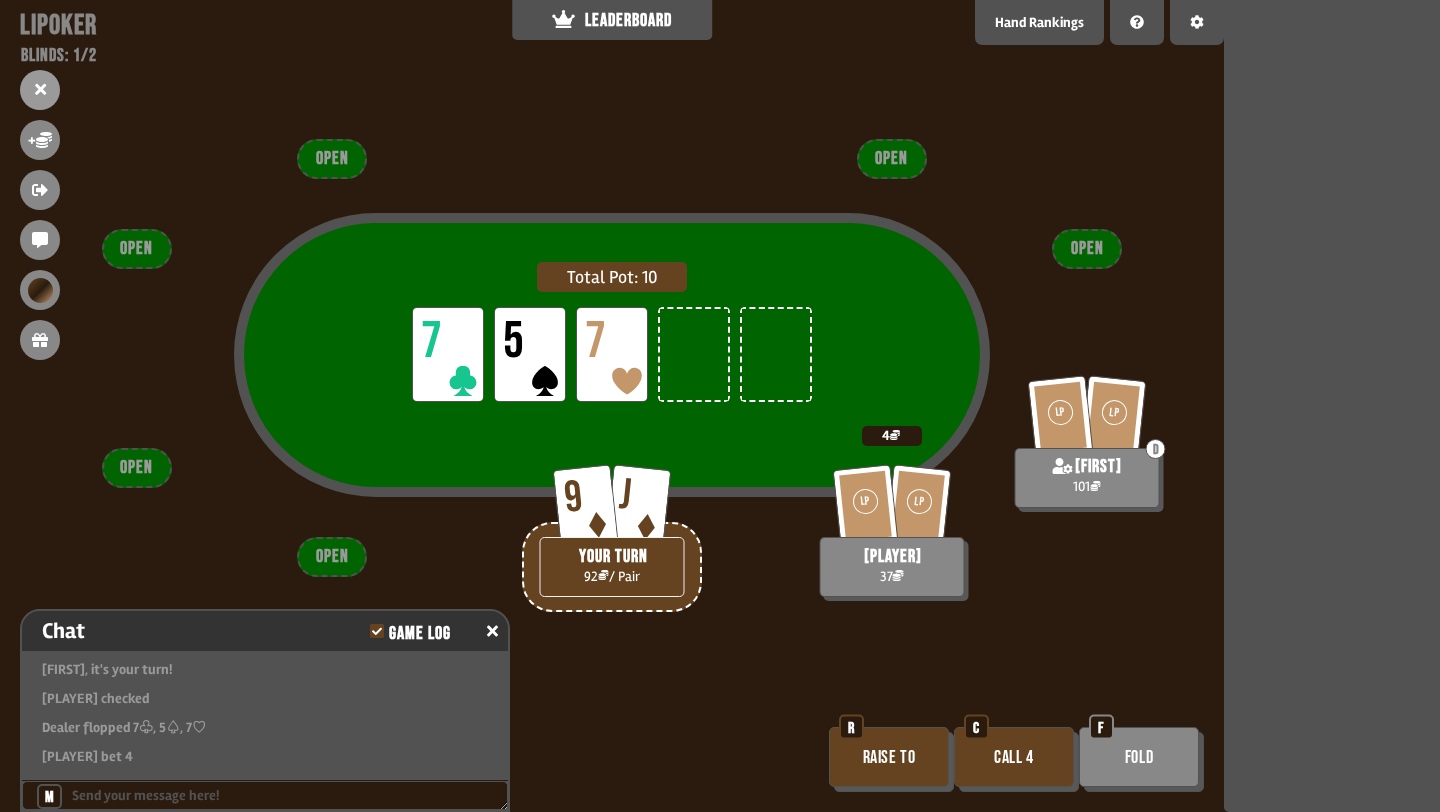 click on "Pot: 10   LP 7 LP 5 LP 7 9 J YOUR TURN 92   / Pair [PLAYER] 37  4  LP LP D [PLAYER] 101  OPEN OPEN OPEN OPEN OPEN OPEN Raise to R Call 4 C Fold F" at bounding box center [612, 406] 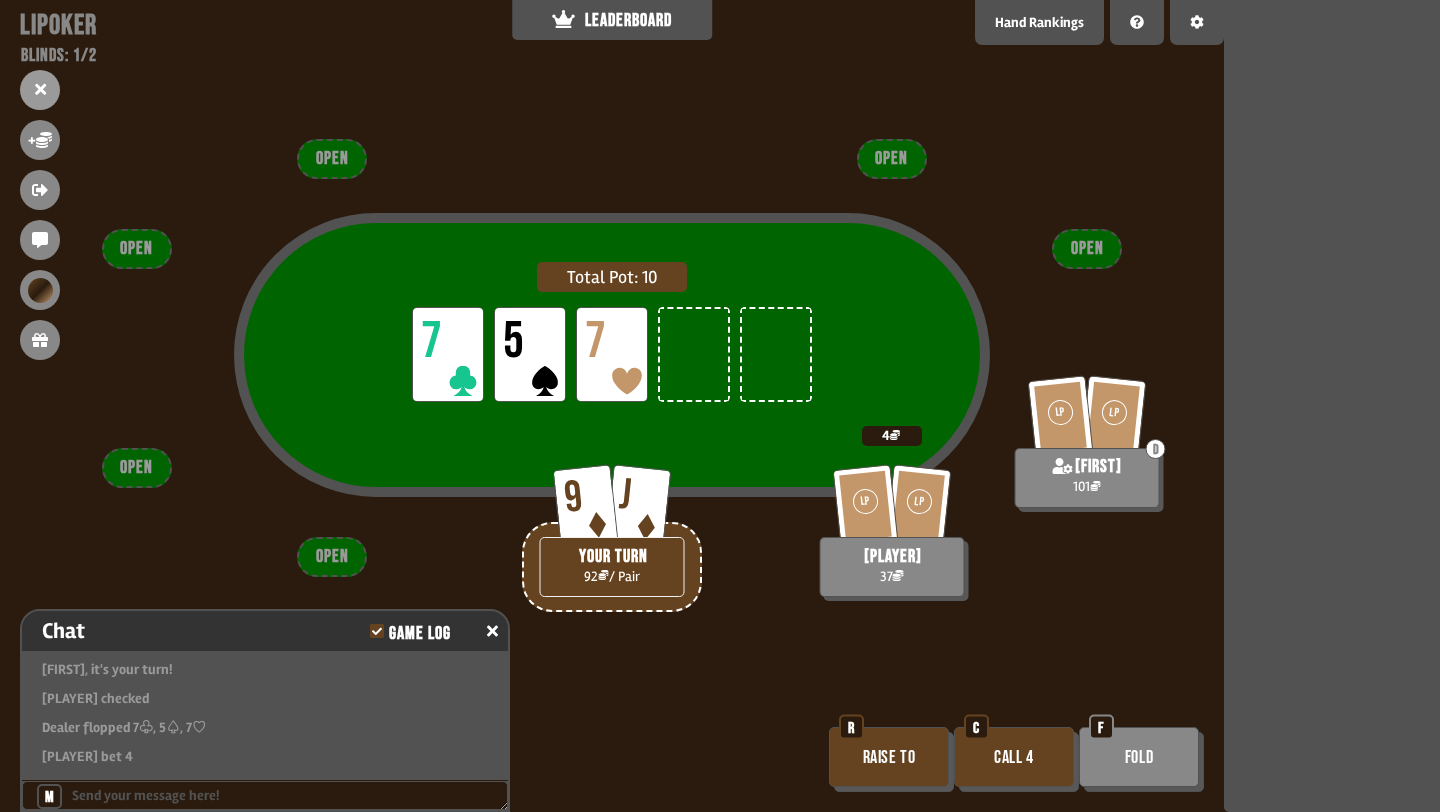 scroll, scrollTop: 4790, scrollLeft: 0, axis: vertical 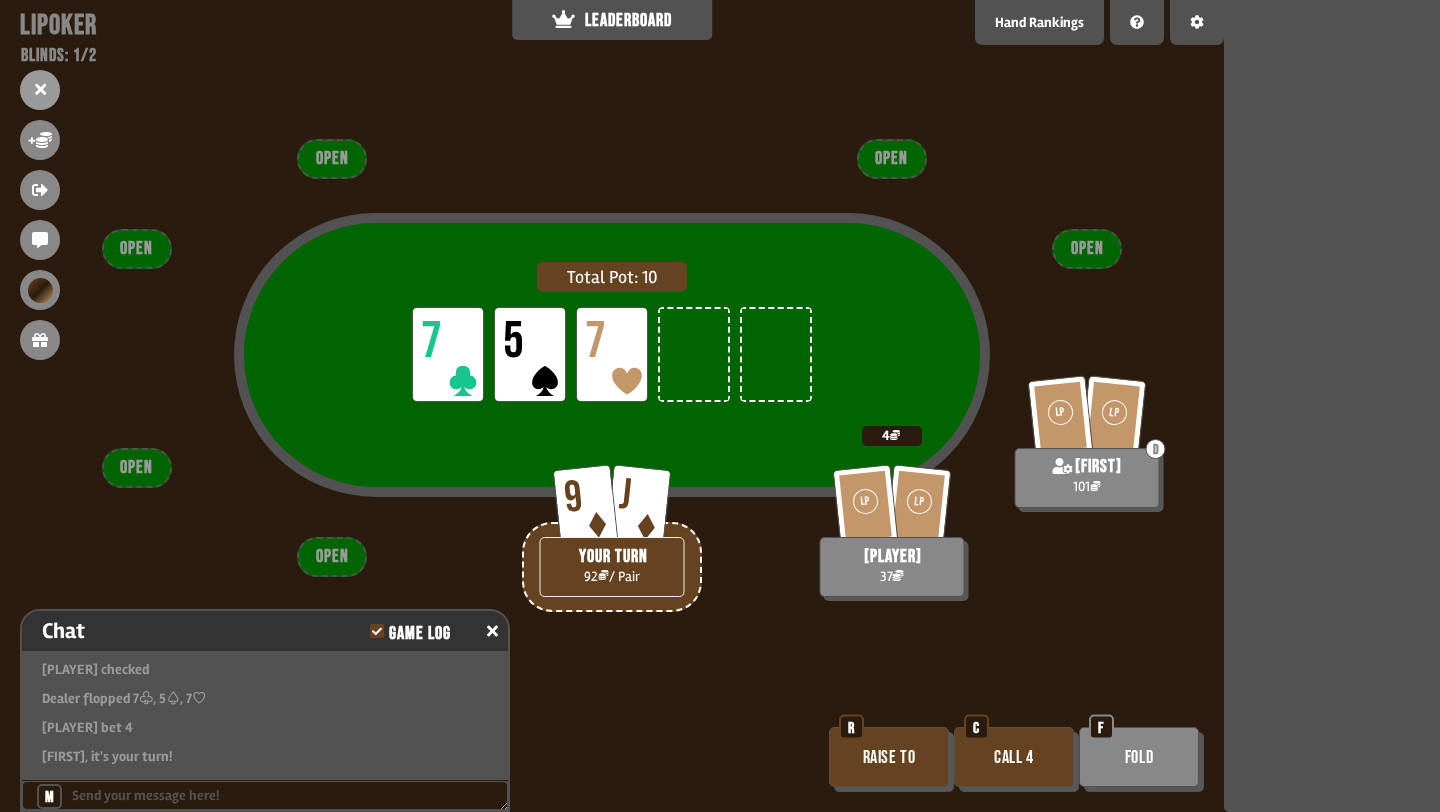click on "Fold" at bounding box center [1139, 757] 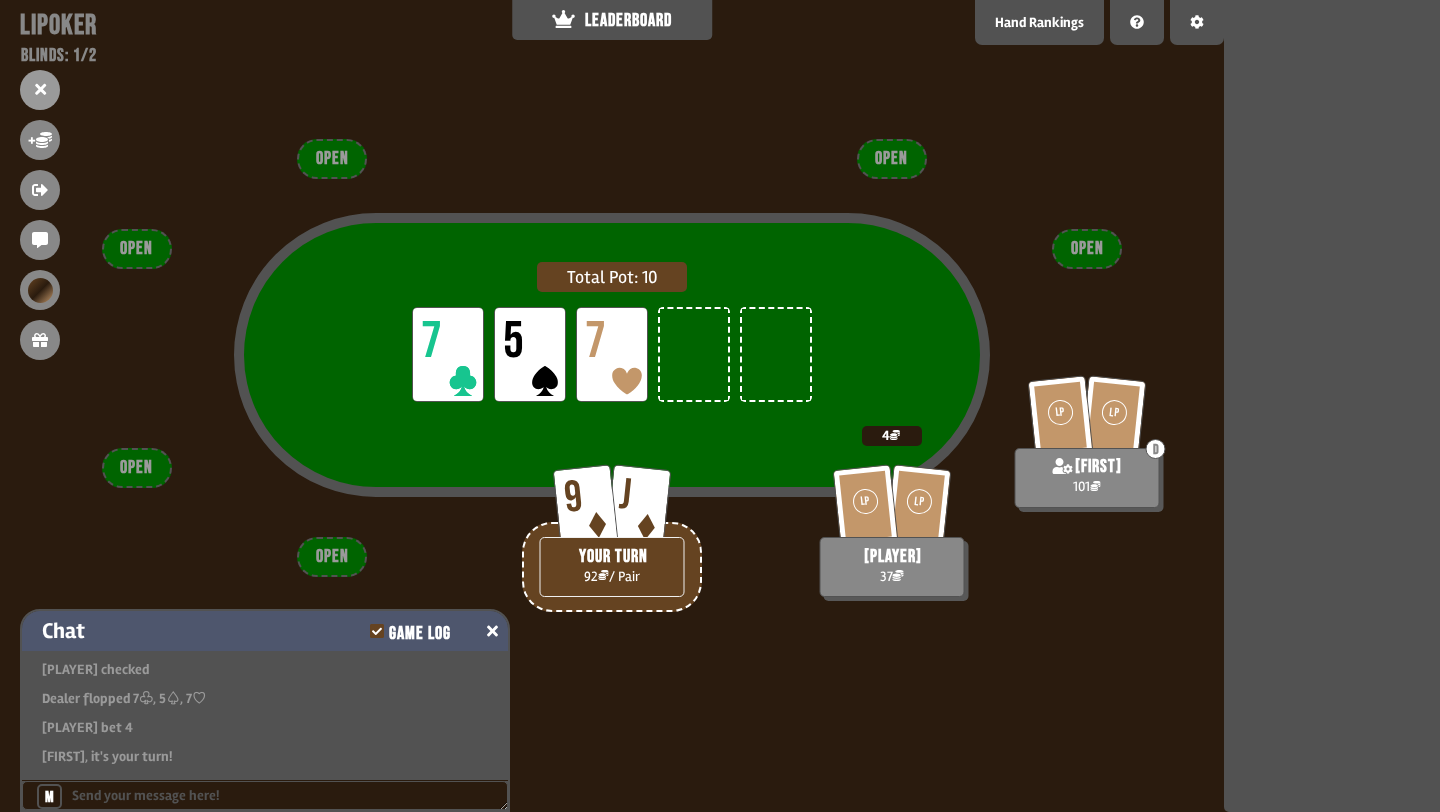 scroll, scrollTop: 4819, scrollLeft: 0, axis: vertical 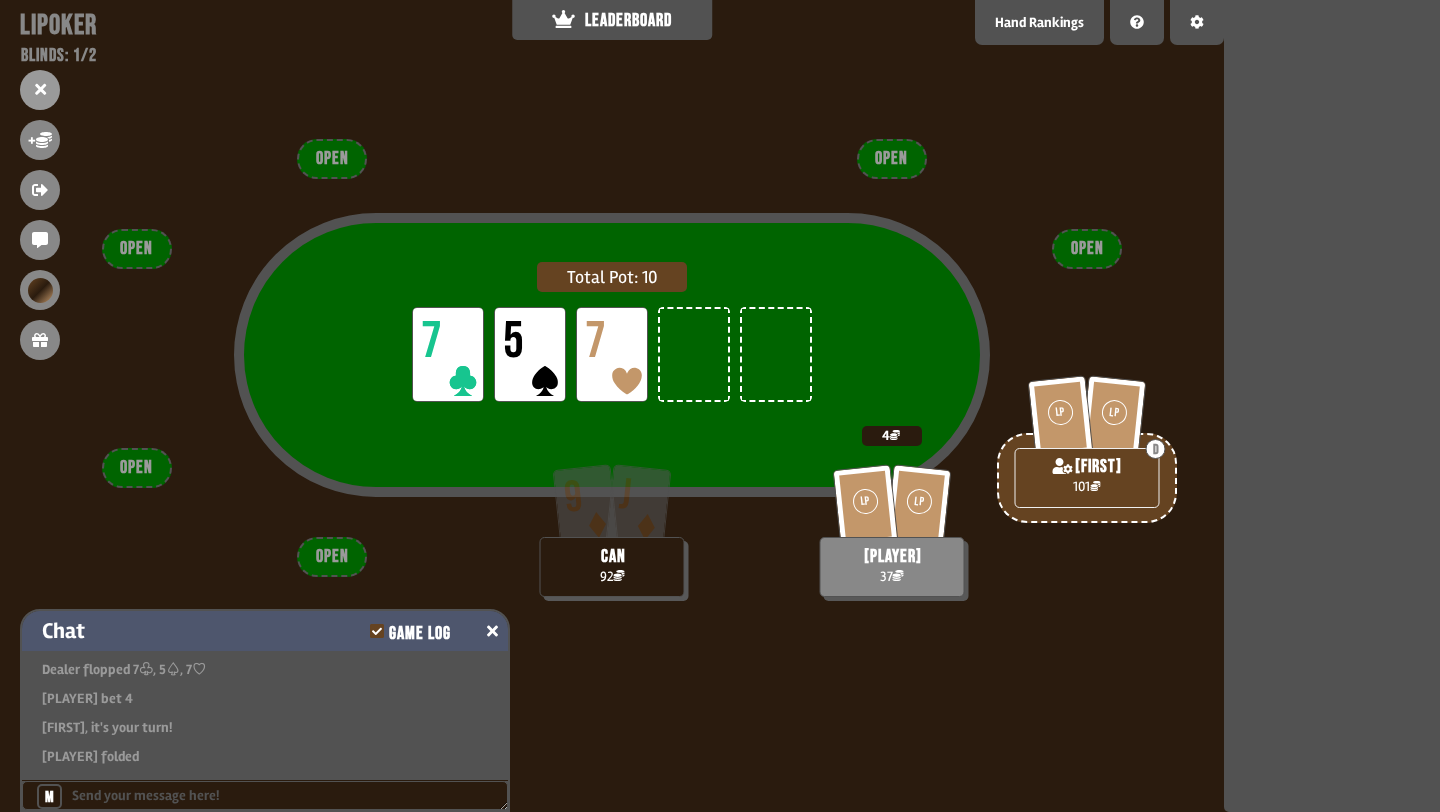 click 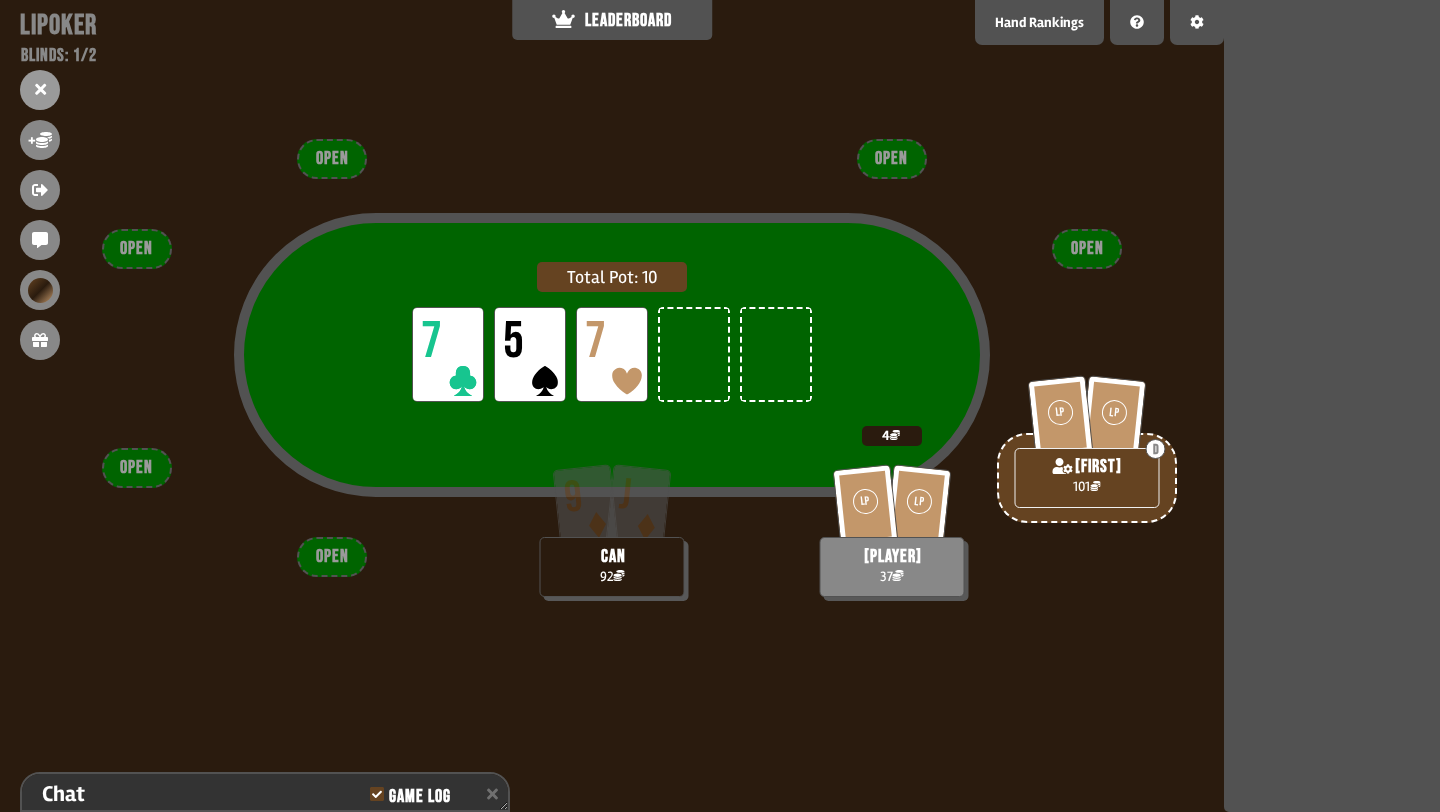 scroll, scrollTop: 4943, scrollLeft: 0, axis: vertical 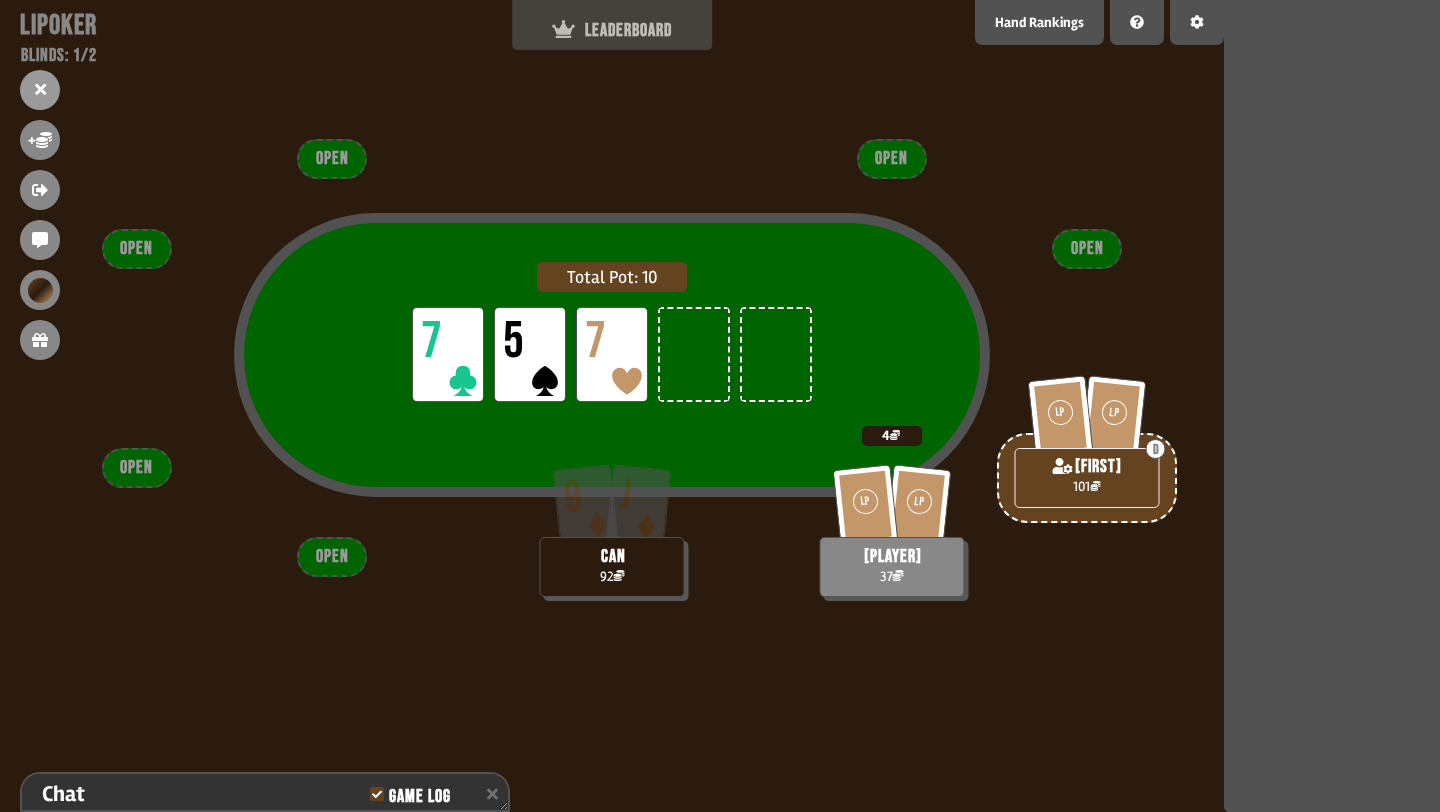 click on "LEADERBOARD" at bounding box center [612, 30] 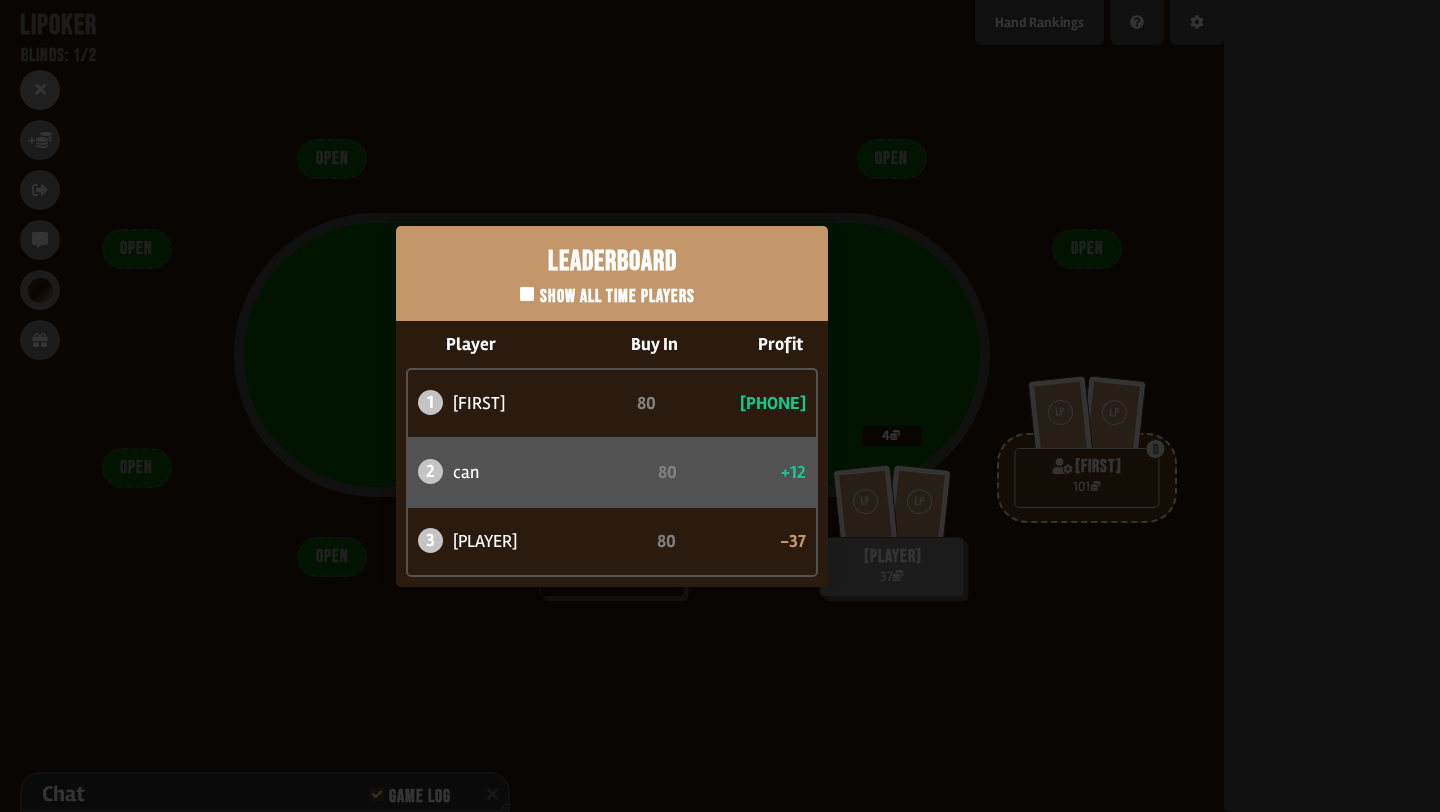 scroll, scrollTop: 4972, scrollLeft: 0, axis: vertical 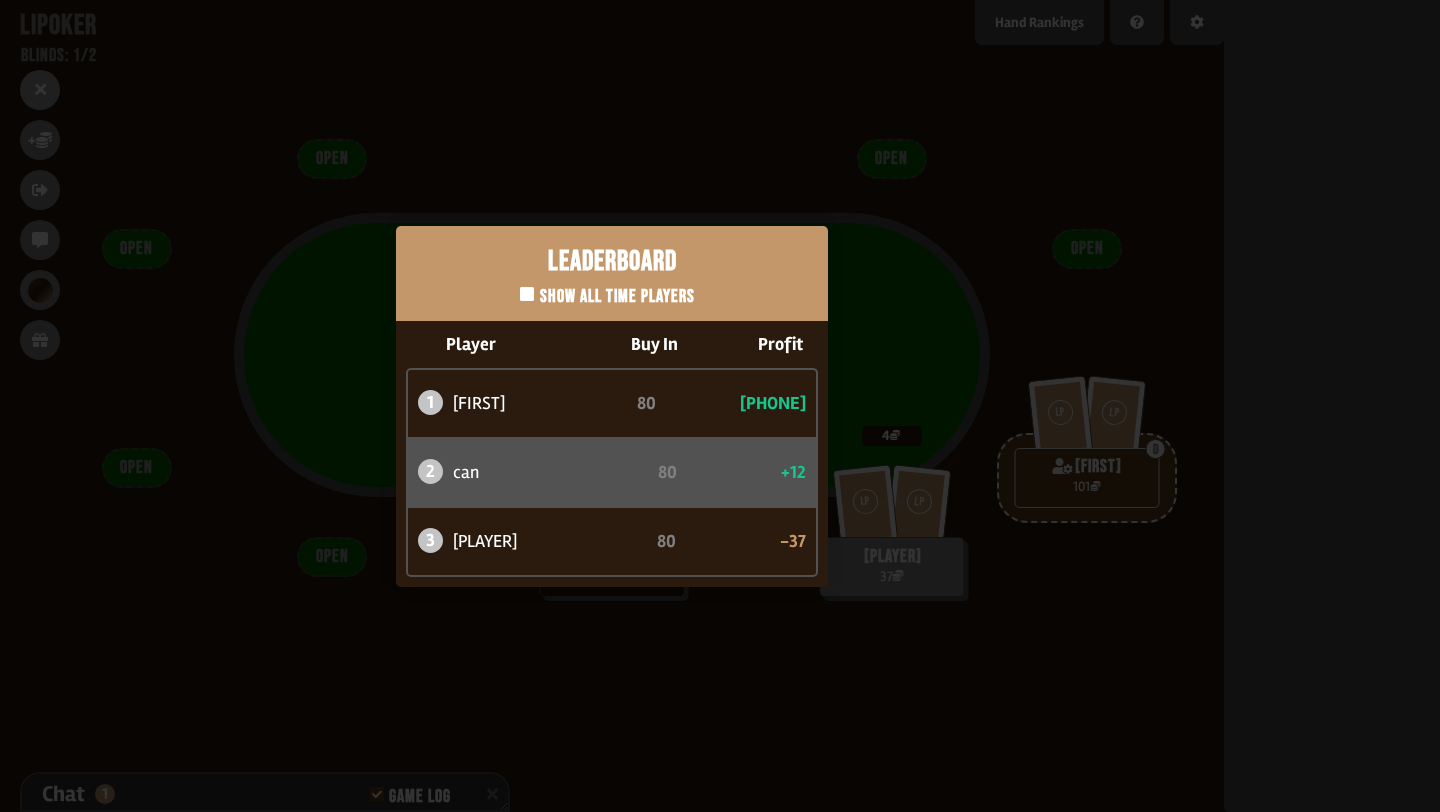 click on "Leaderboard   Show all time players Player Buy In Profit 1 [PLAYER] 80 +23 2 [PLAYER] 80 +12 3 [PLAYER] 80 -37" at bounding box center [612, 406] 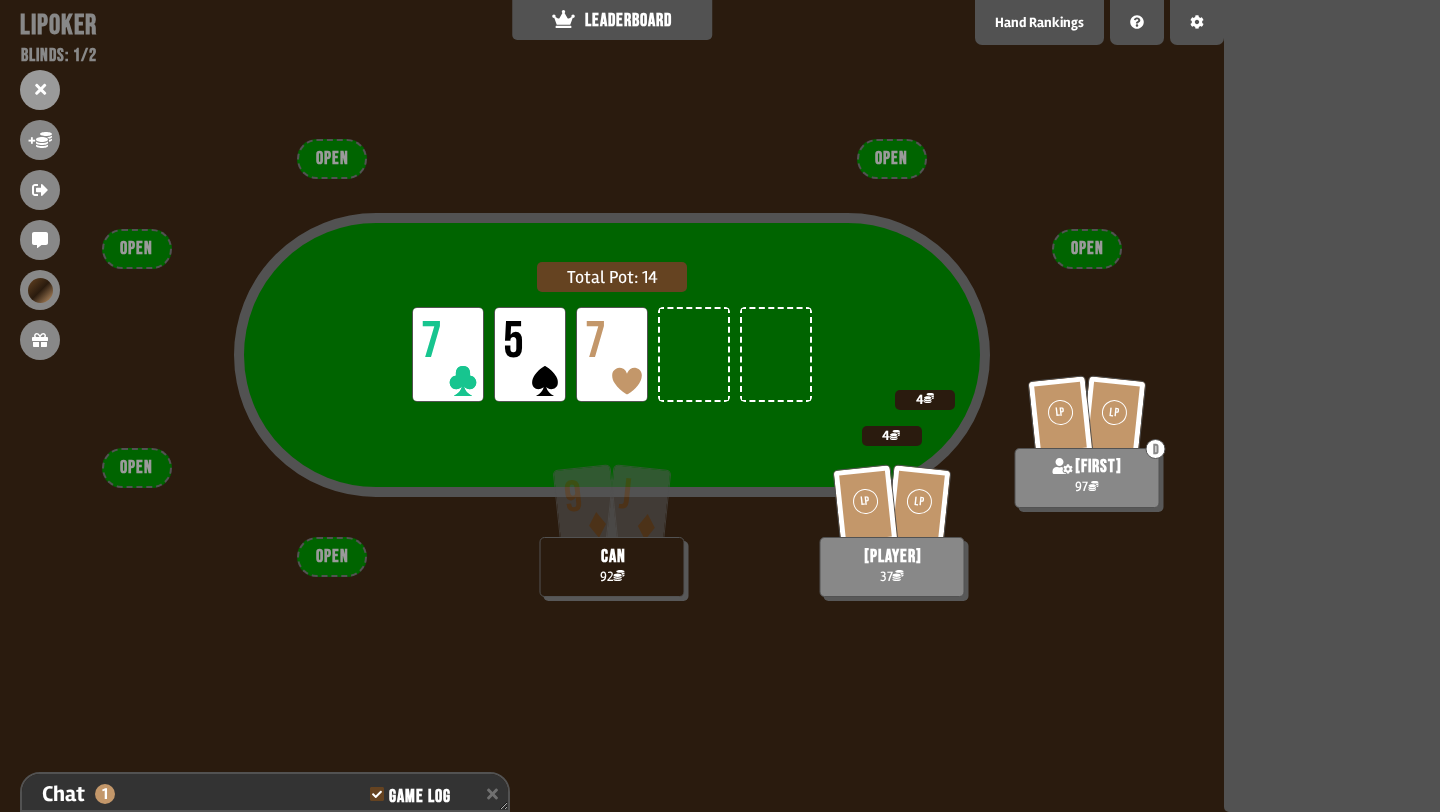 scroll, scrollTop: 5001, scrollLeft: 0, axis: vertical 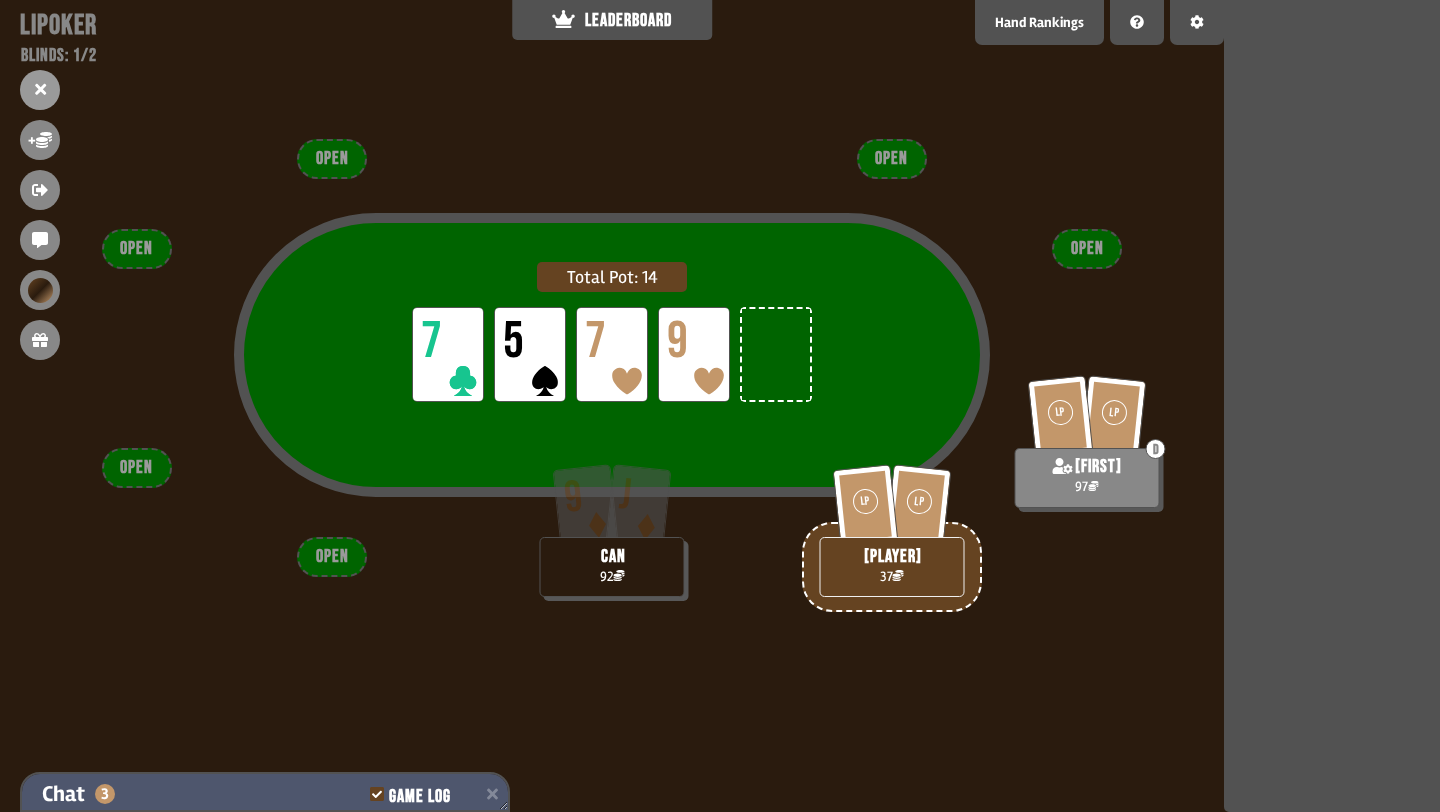 click on "Chat   3 Game Log" at bounding box center (265, 794) 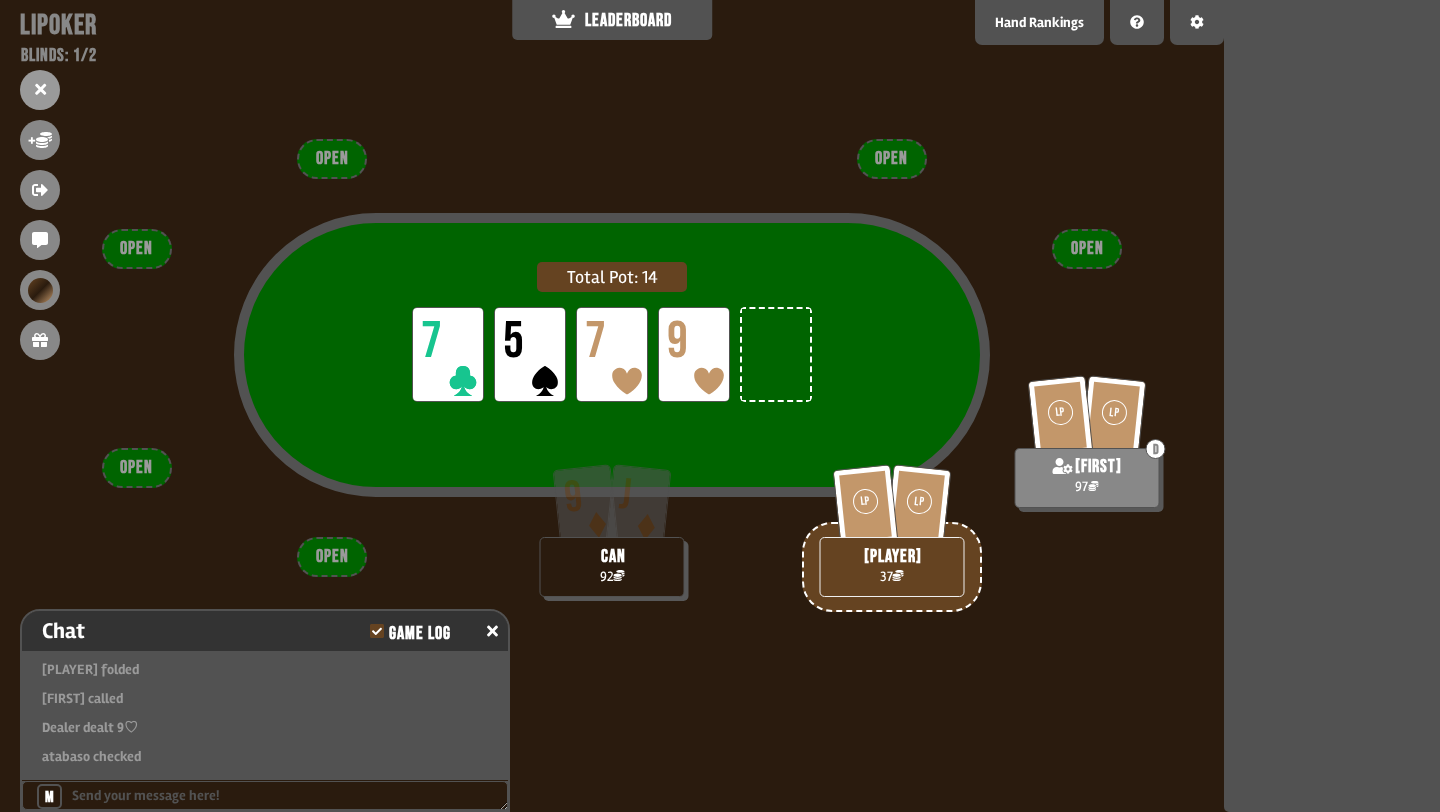 scroll, scrollTop: 4906, scrollLeft: 0, axis: vertical 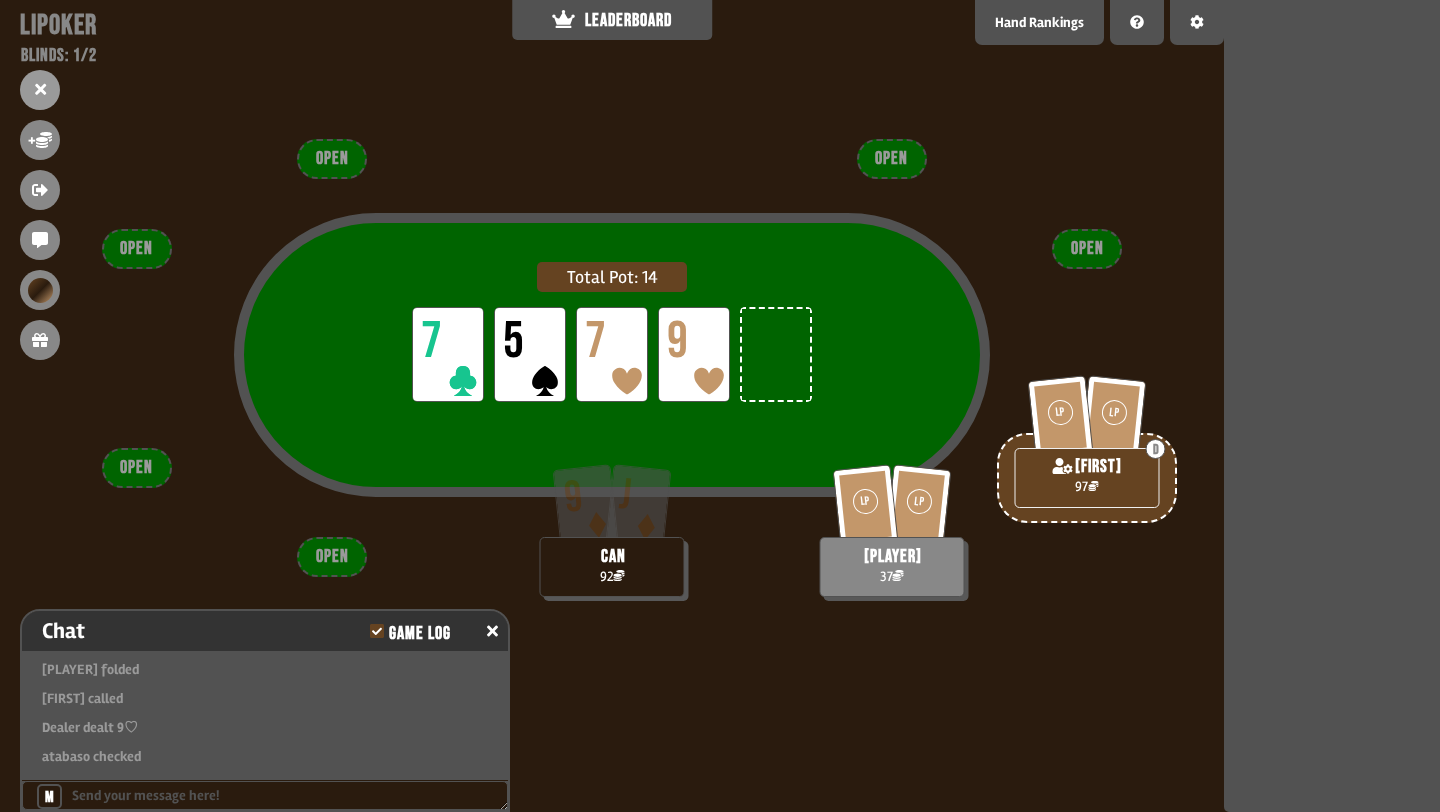 click on "Total Pot: 14   LP 7 LP 5 LP 7 LP 9" at bounding box center [612, 355] 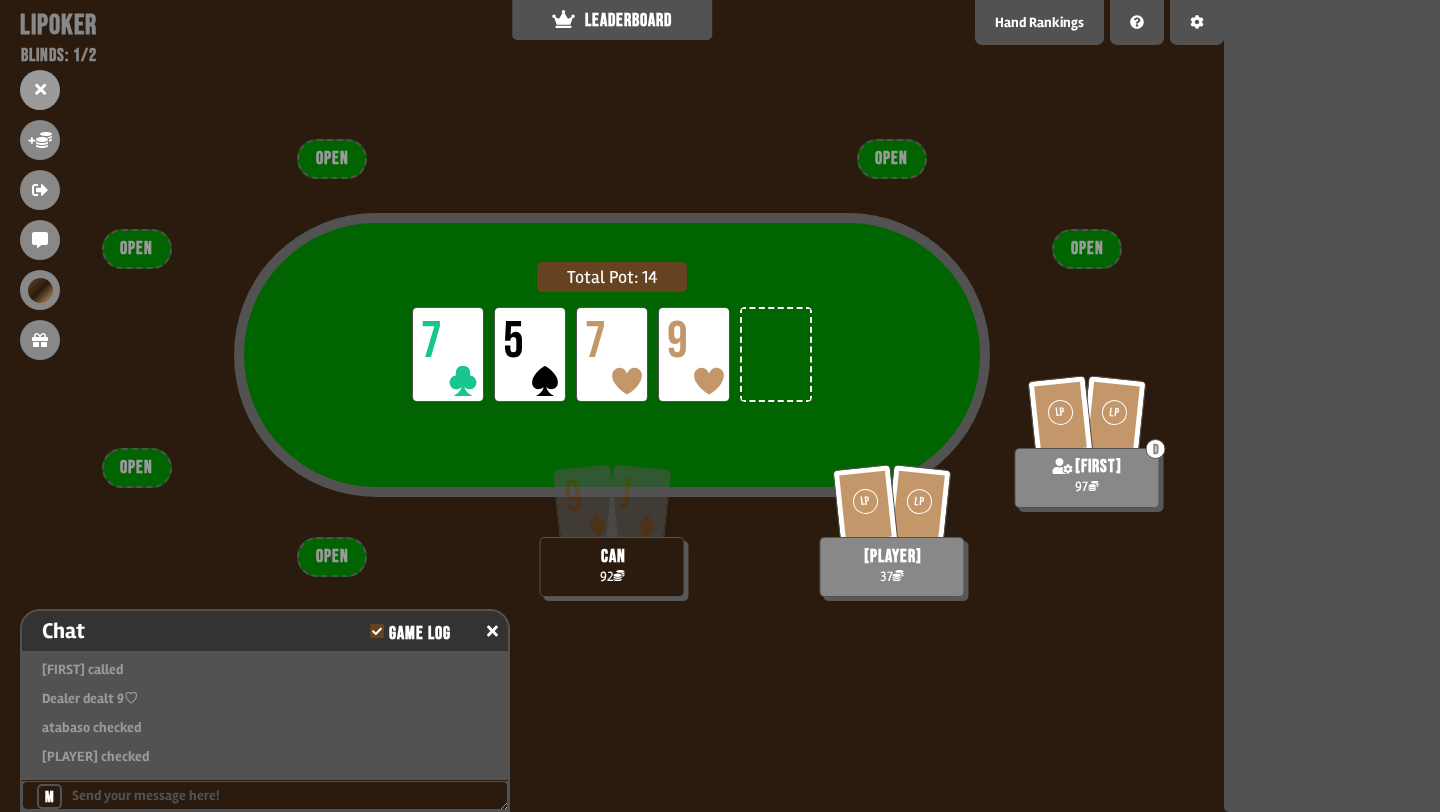 scroll, scrollTop: 4964, scrollLeft: 0, axis: vertical 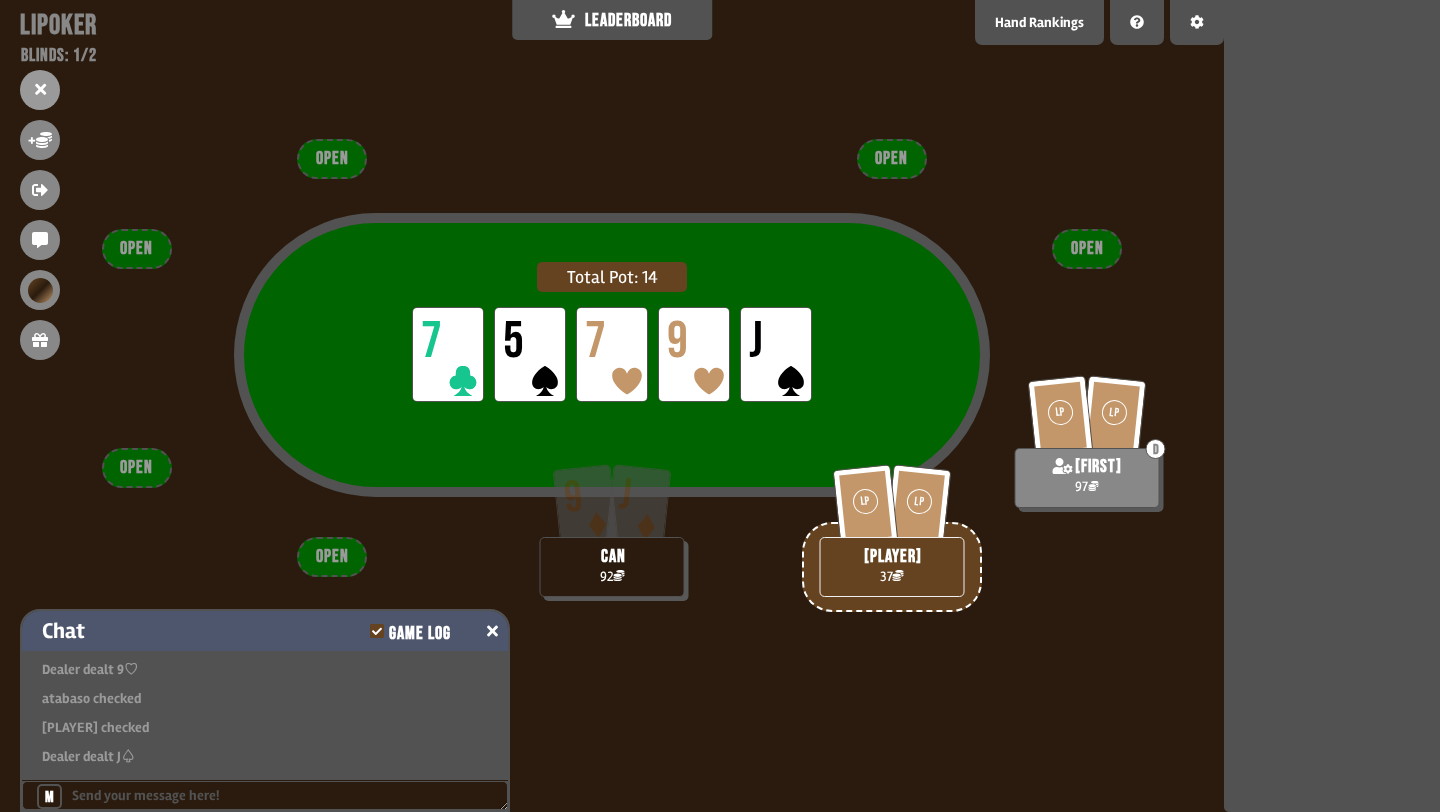 click 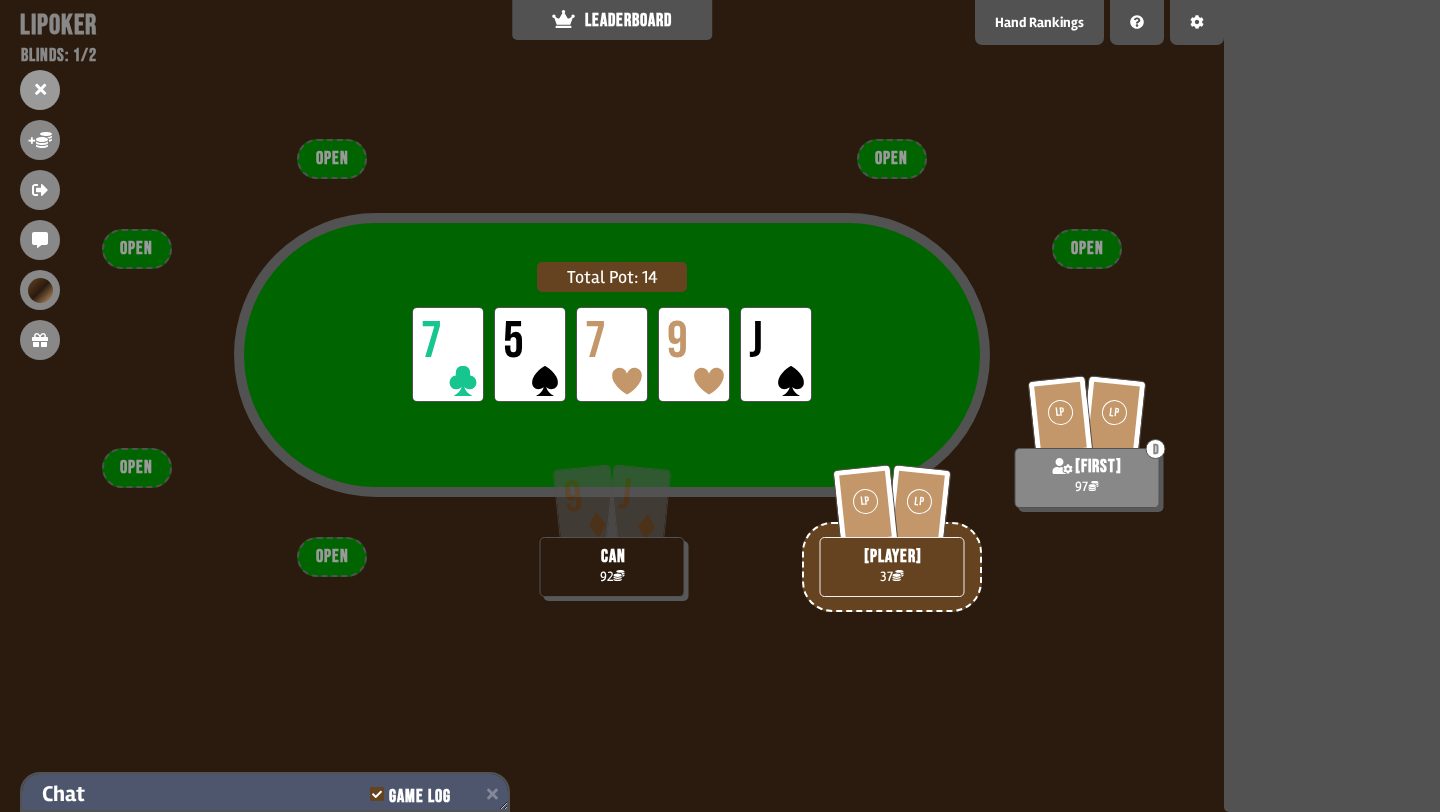 scroll, scrollTop: 5012, scrollLeft: 0, axis: vertical 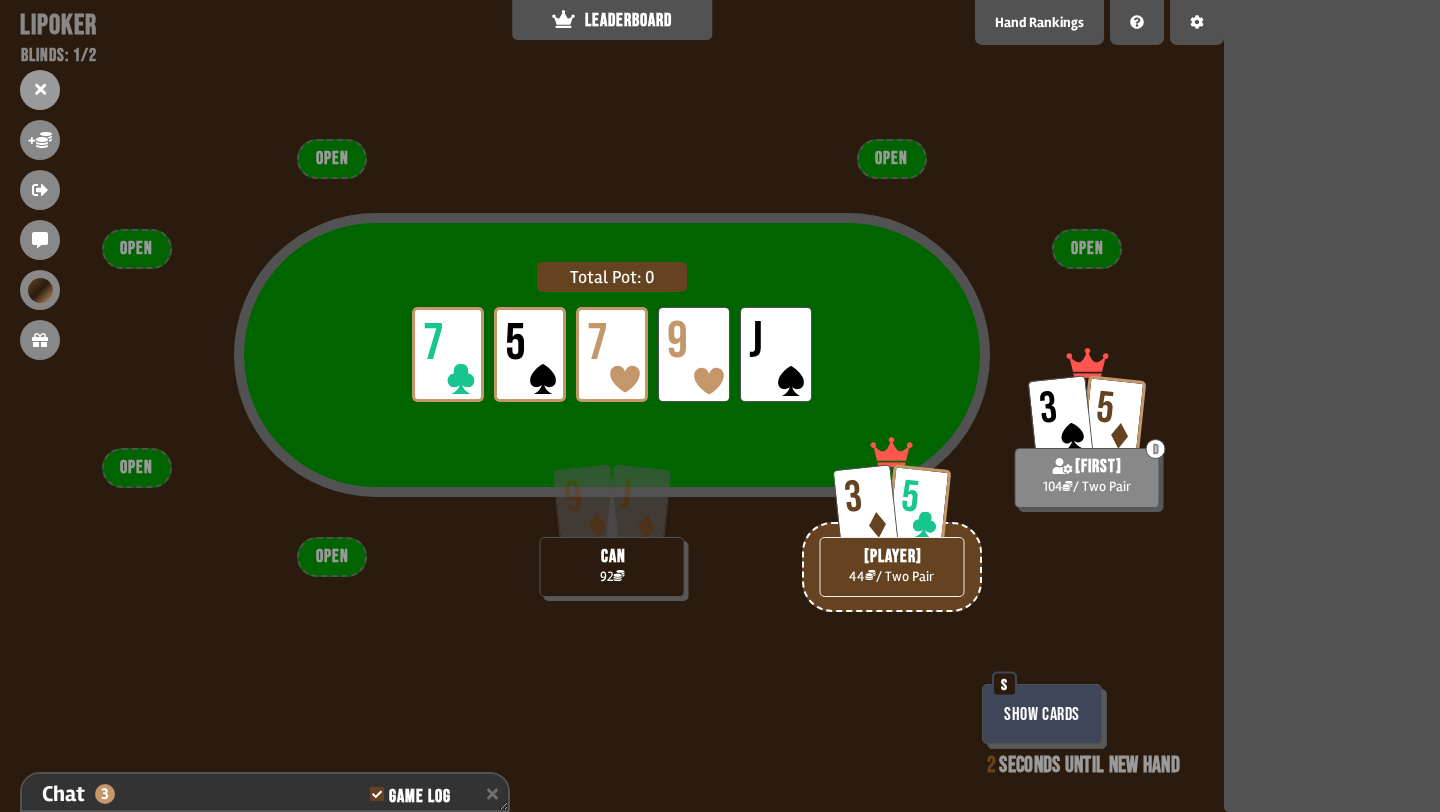 click on "S" at bounding box center [1004, 684] 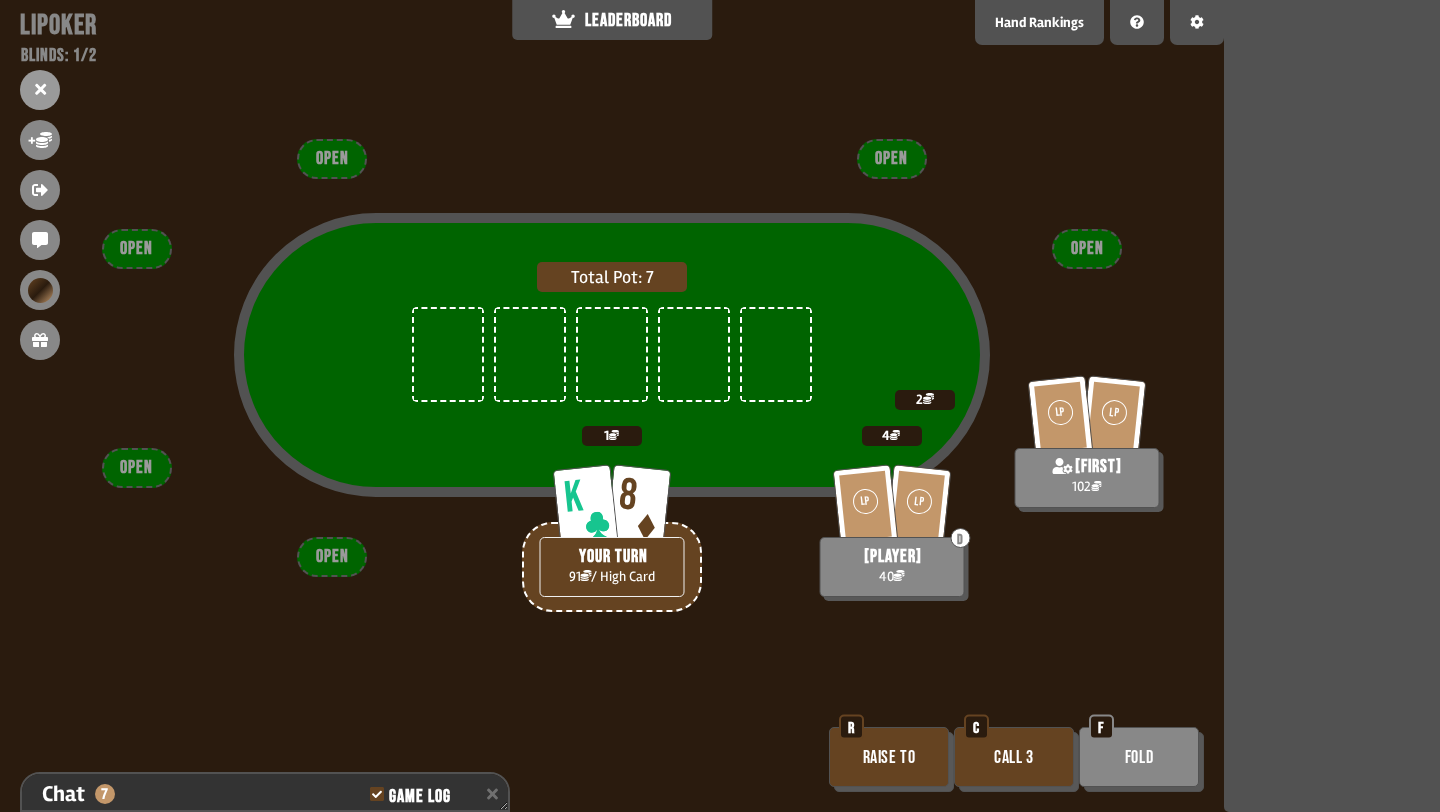 click on "Call 3" at bounding box center (1014, 757) 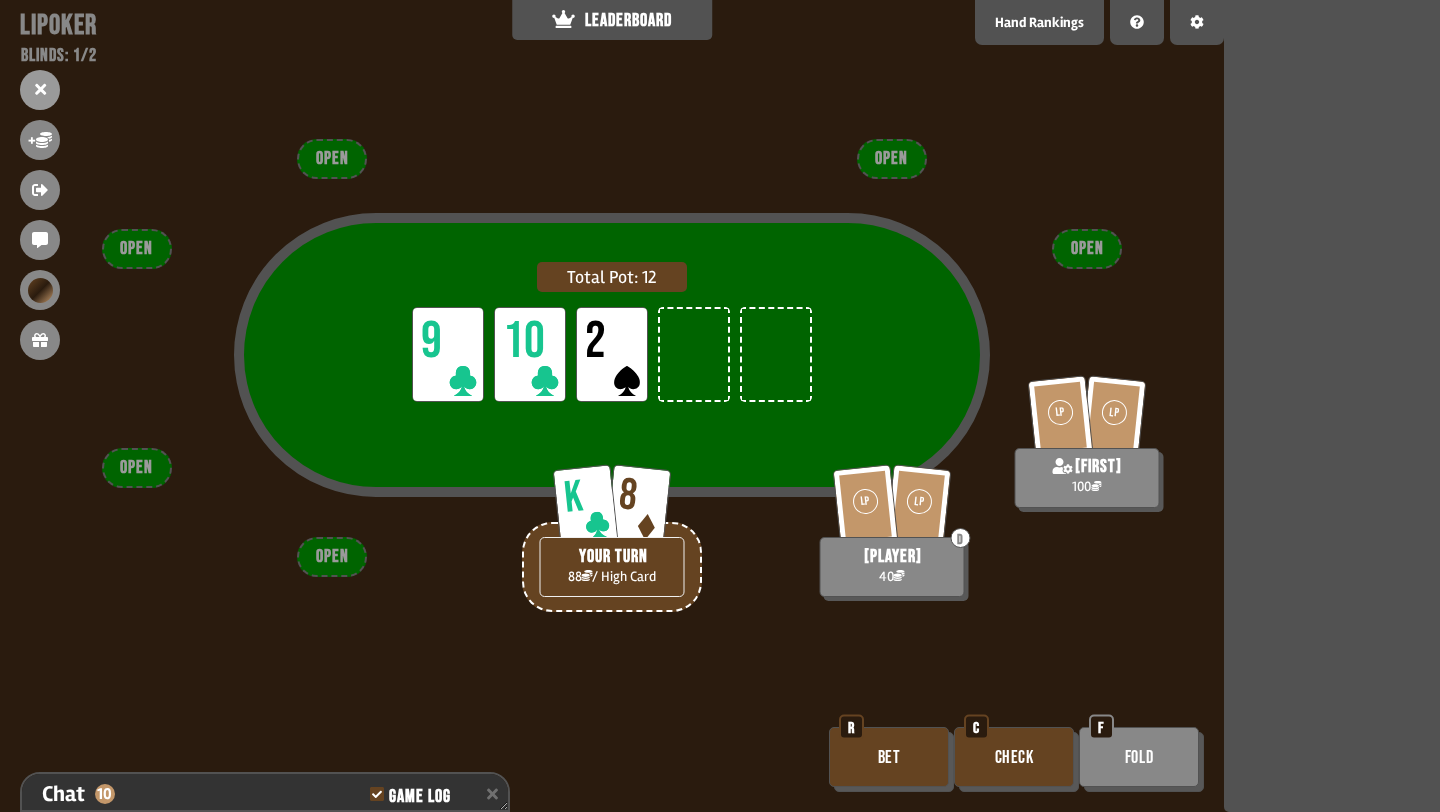 click on "Check" at bounding box center [1014, 757] 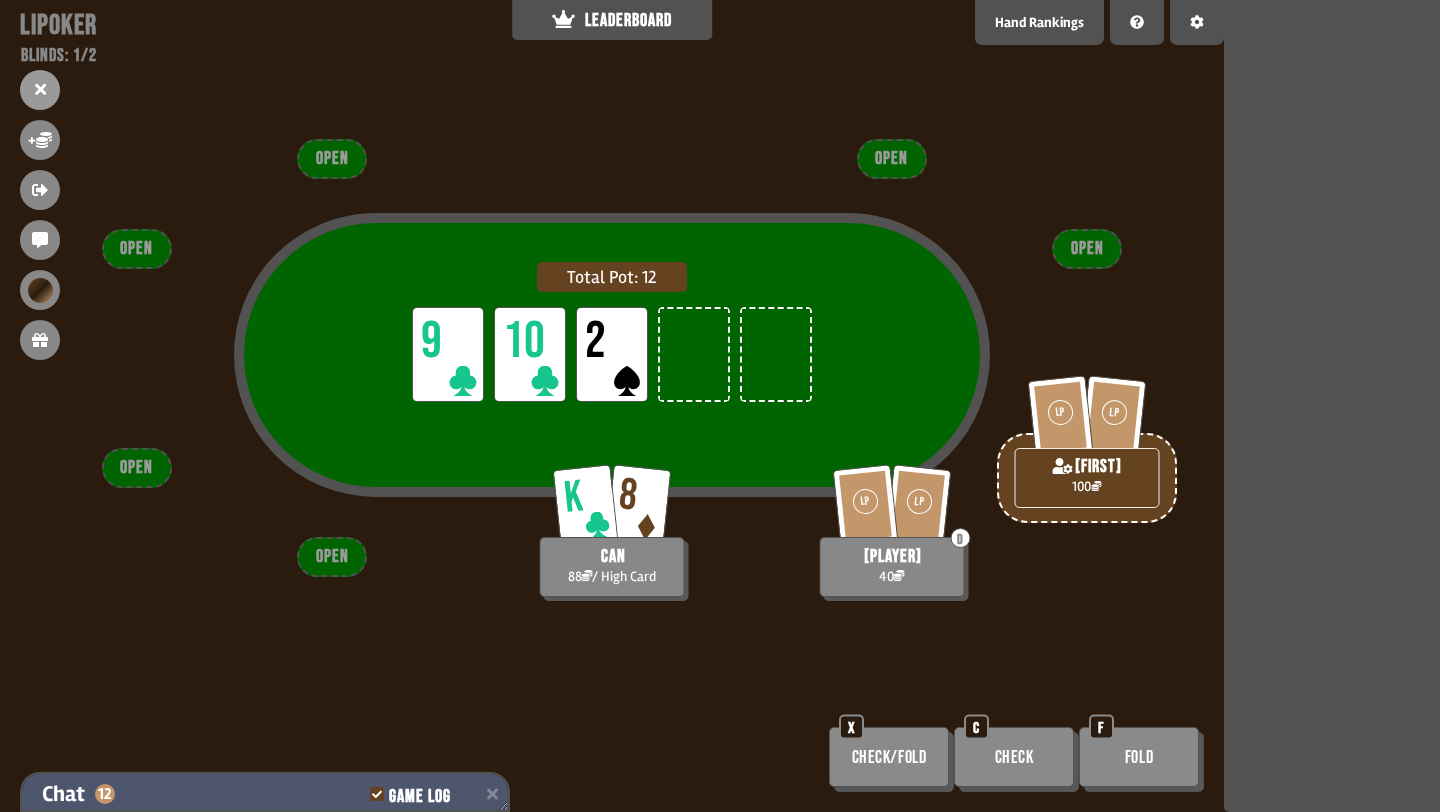 click on "Chat   12 Game Log" at bounding box center (265, 794) 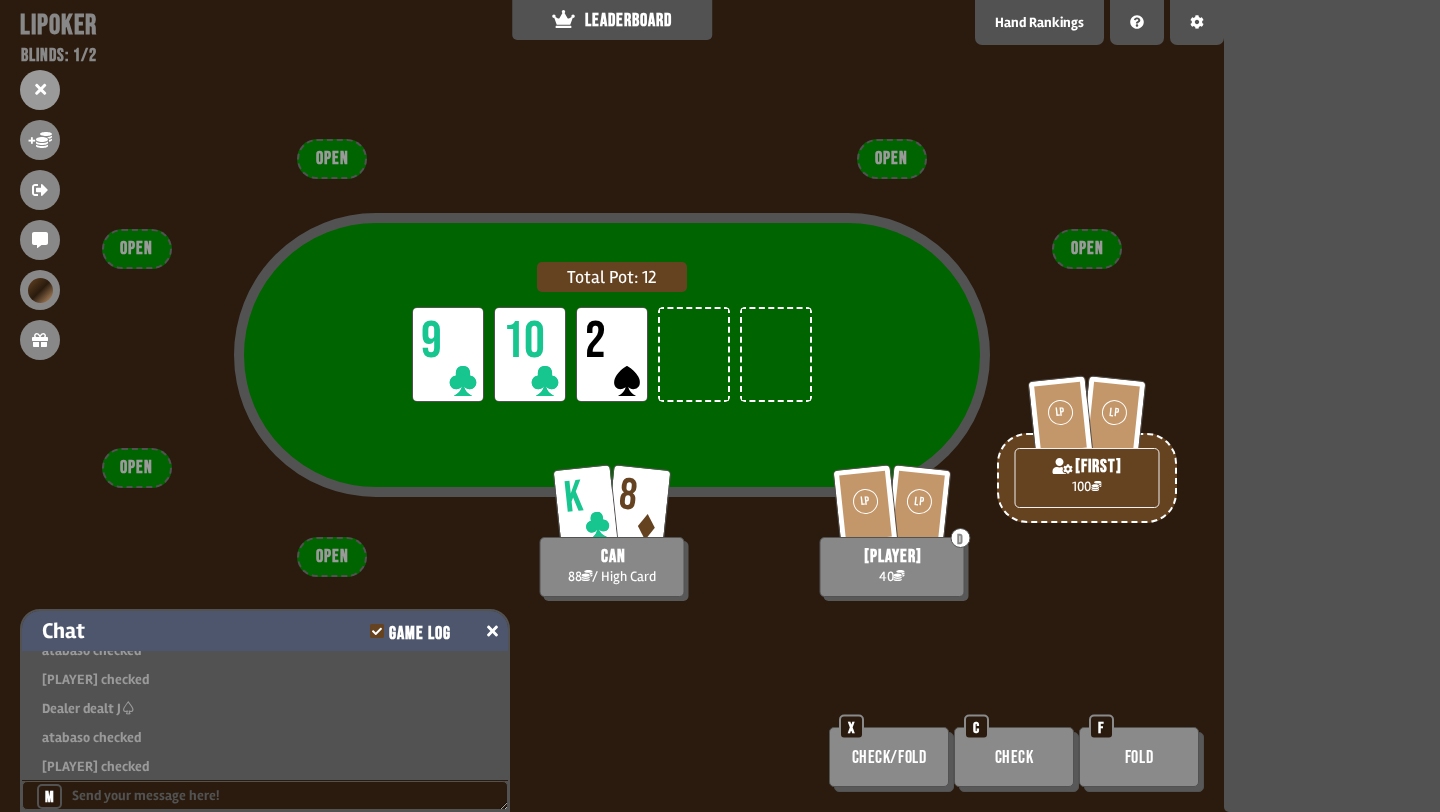 click at bounding box center (265, 795) 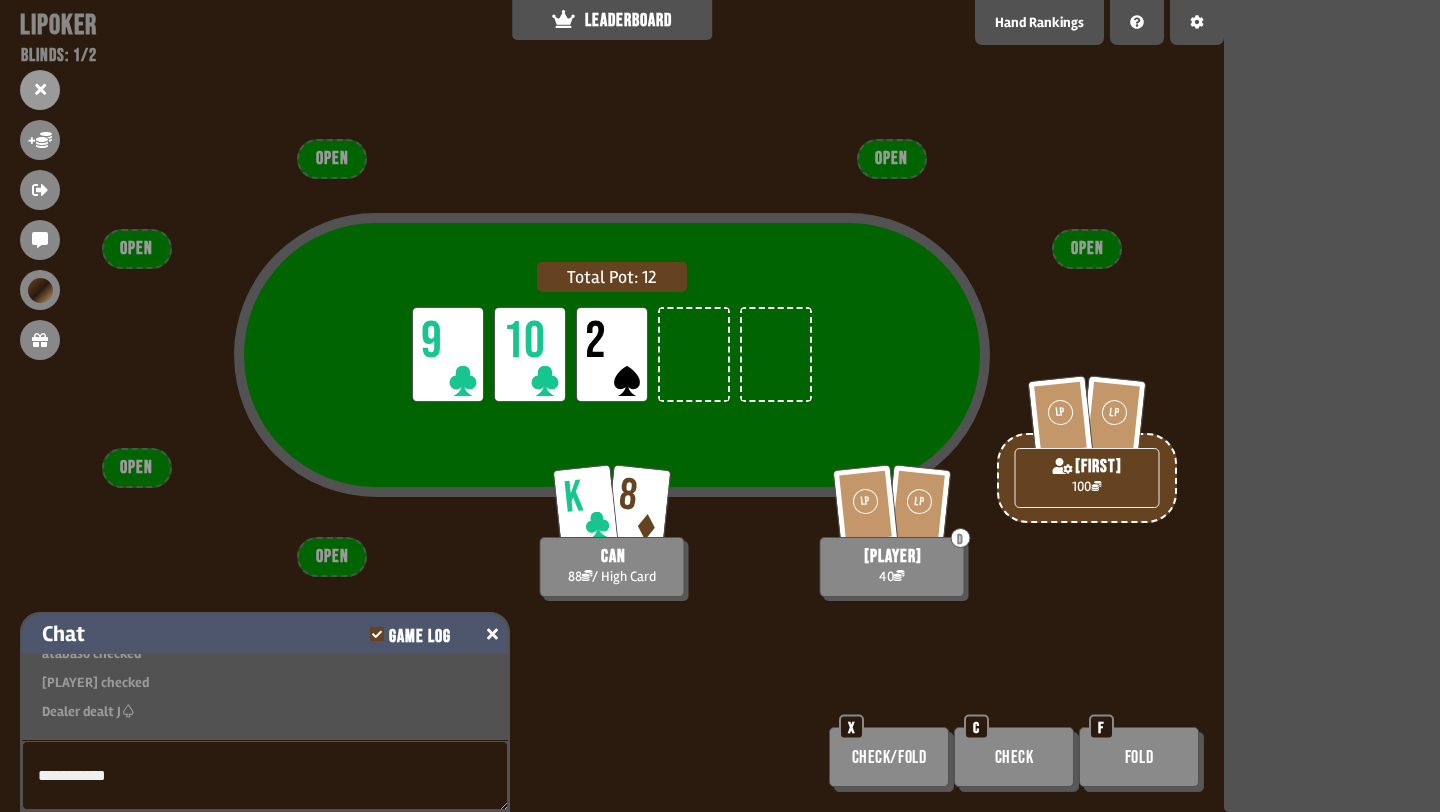 type on "**********" 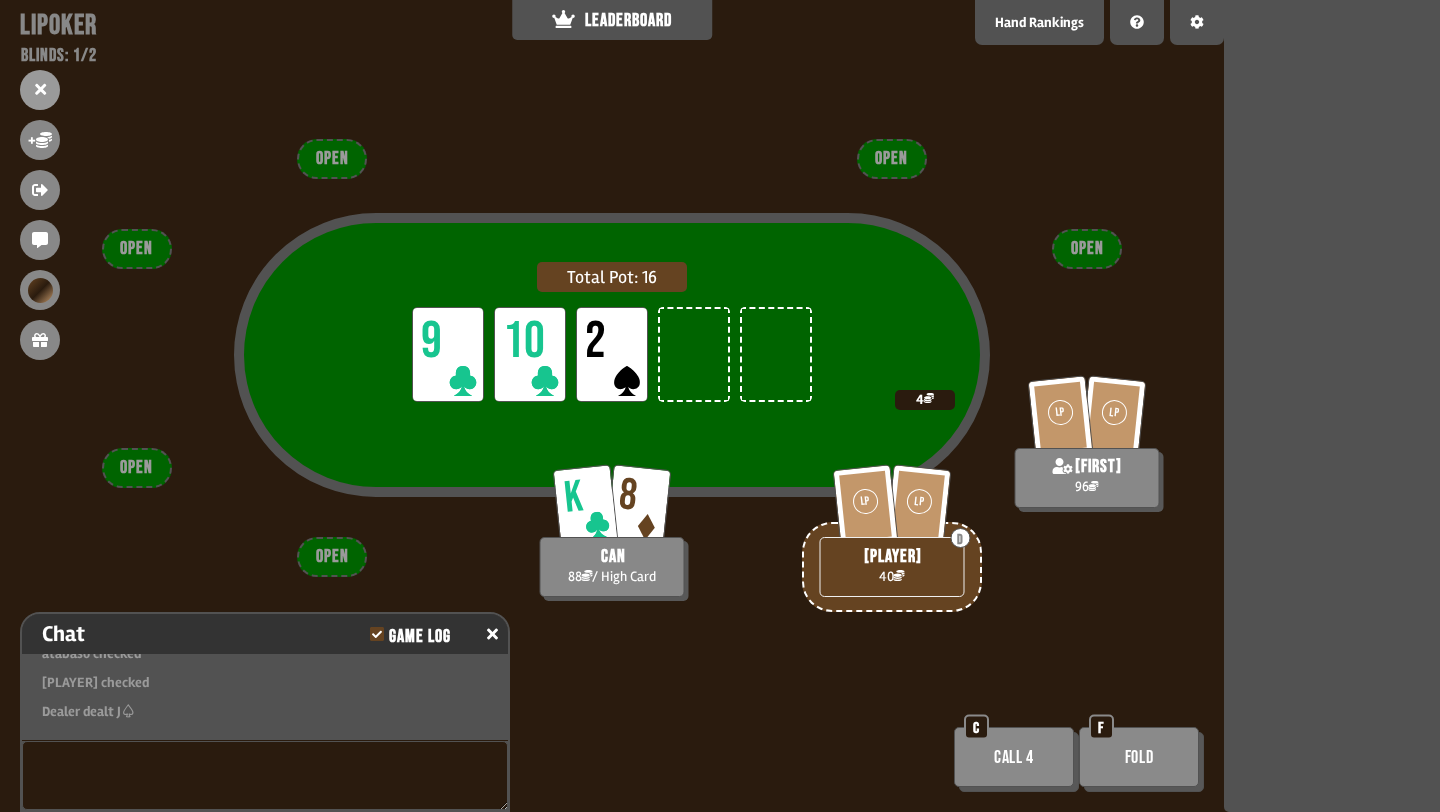 click on "Total Pot: 16   LP 9 LP 10 LP 2" at bounding box center (612, 395) 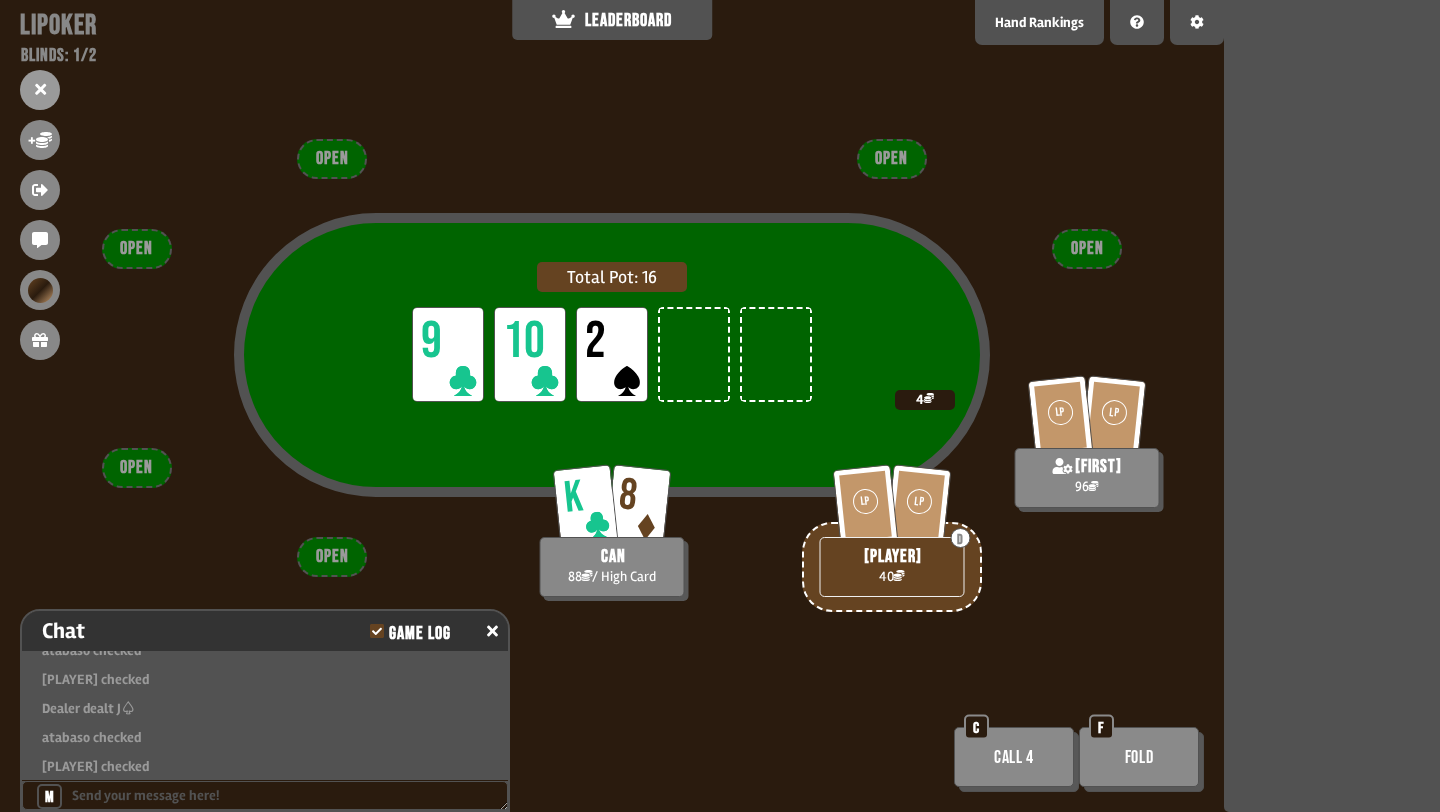 click on "Total Pot: 16   LP 9 LP 10 LP 2 K 8 [PLAYER] 88   / High Card LP LP D [PLAYER] 40  LP LP [PLAYER] 96  4  OPEN OPEN OPEN OPEN OPEN OPEN Call 4 C Fold F" at bounding box center (612, 406) 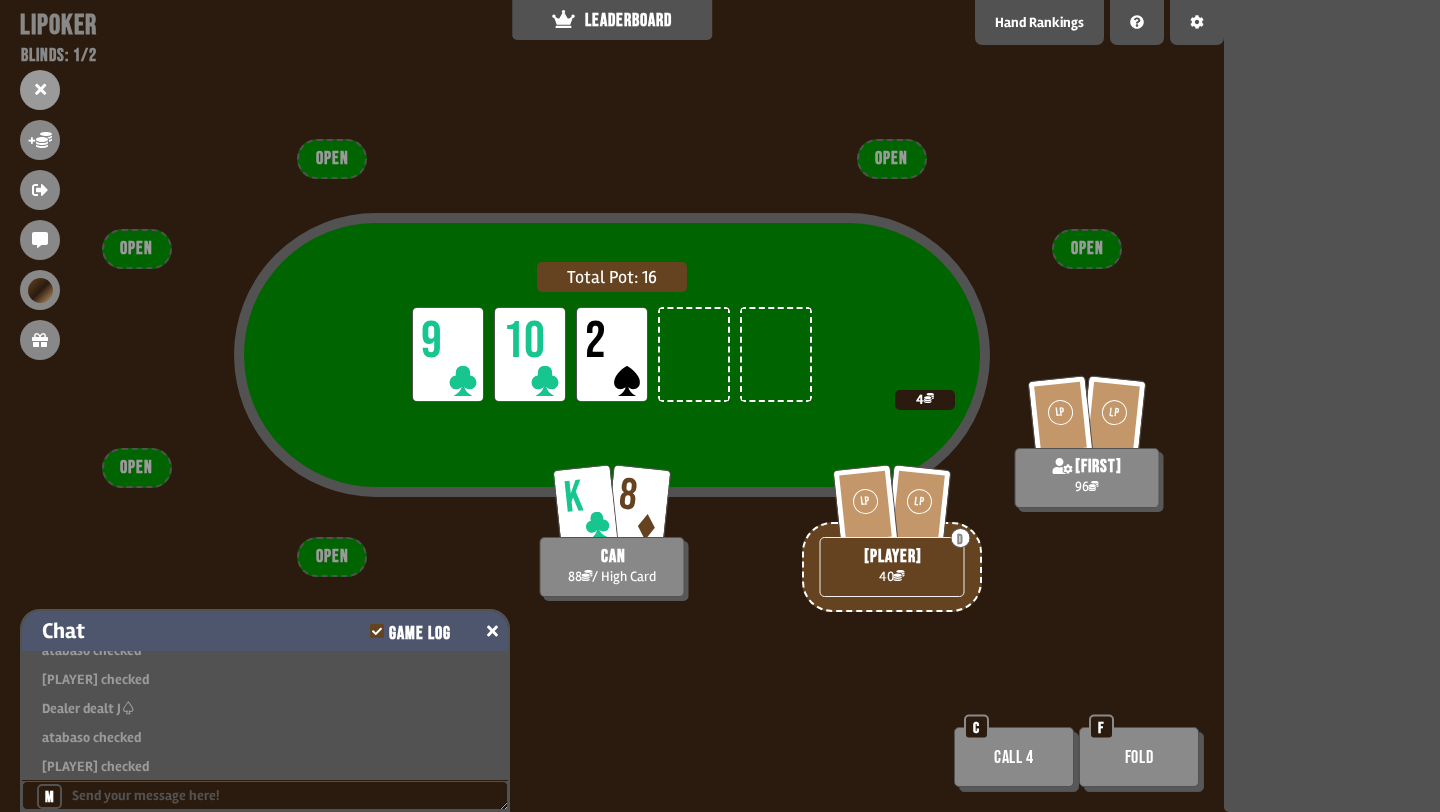click 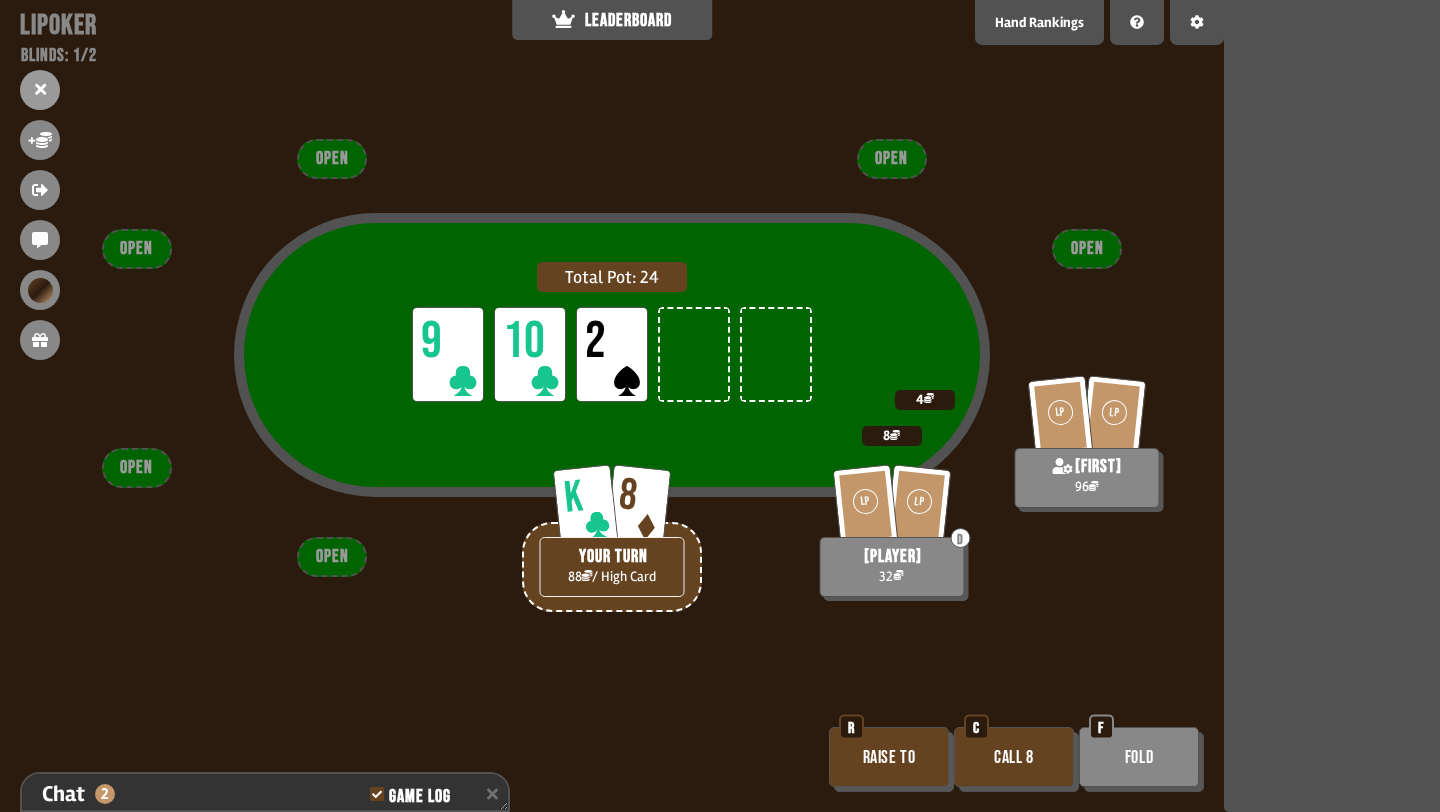 click on "Fold" at bounding box center (1139, 757) 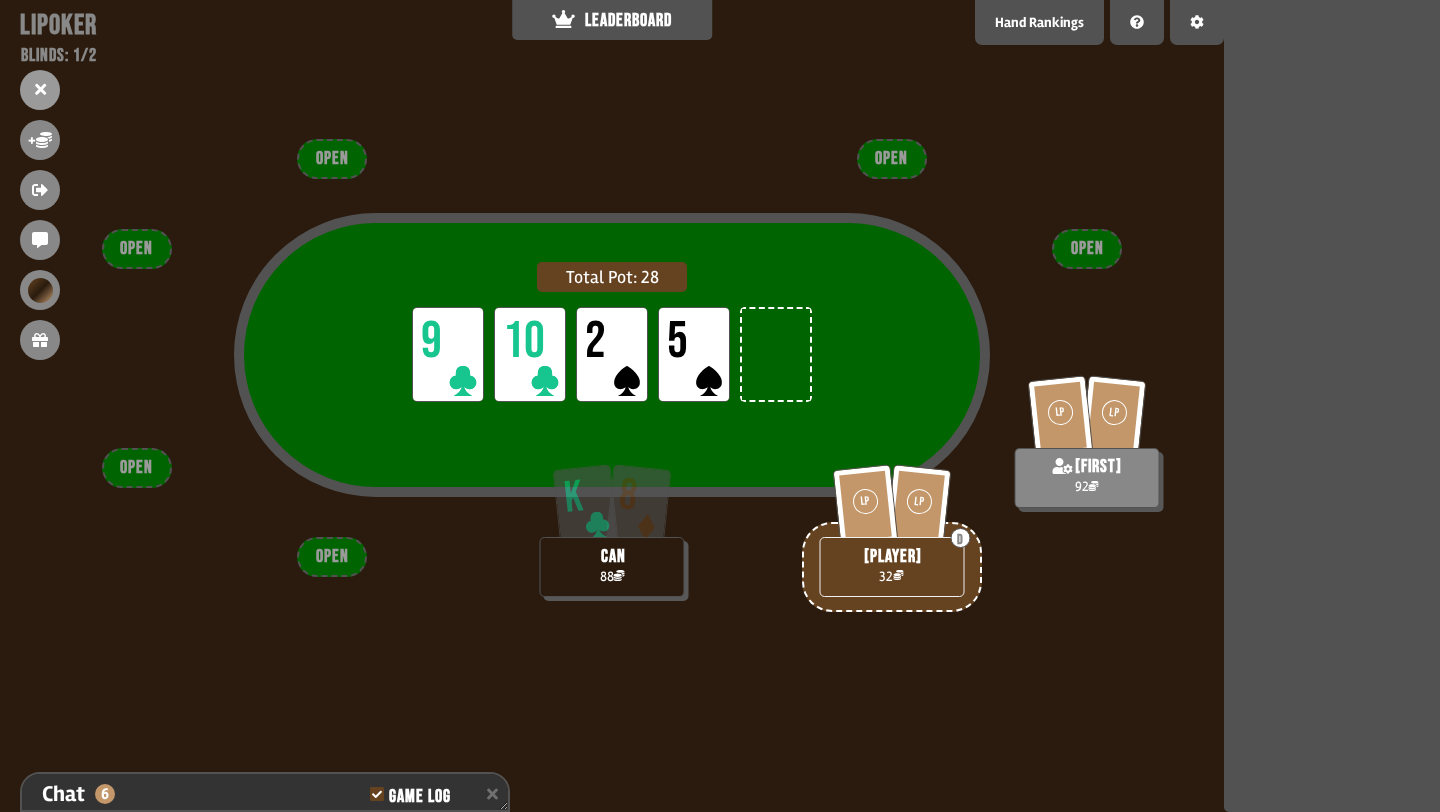 click on "Total Pot: 28   LP 9 LP 10 LP 2 LP 5 K 8 [FIRST] 88  LP LP D atabaso 32  LP LP [FIRST] 92  OPEN OPEN OPEN OPEN OPEN OPEN" at bounding box center [612, 406] 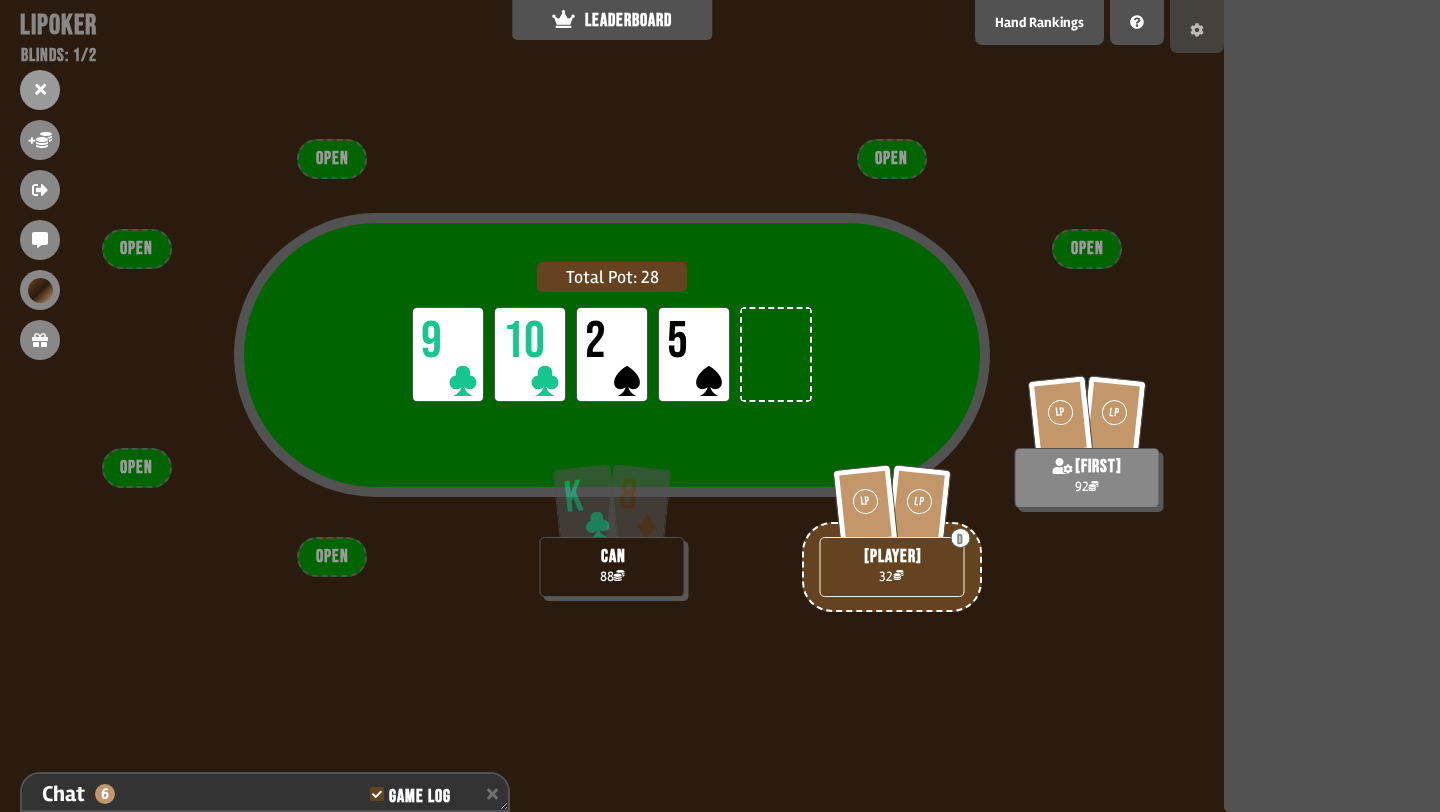 click 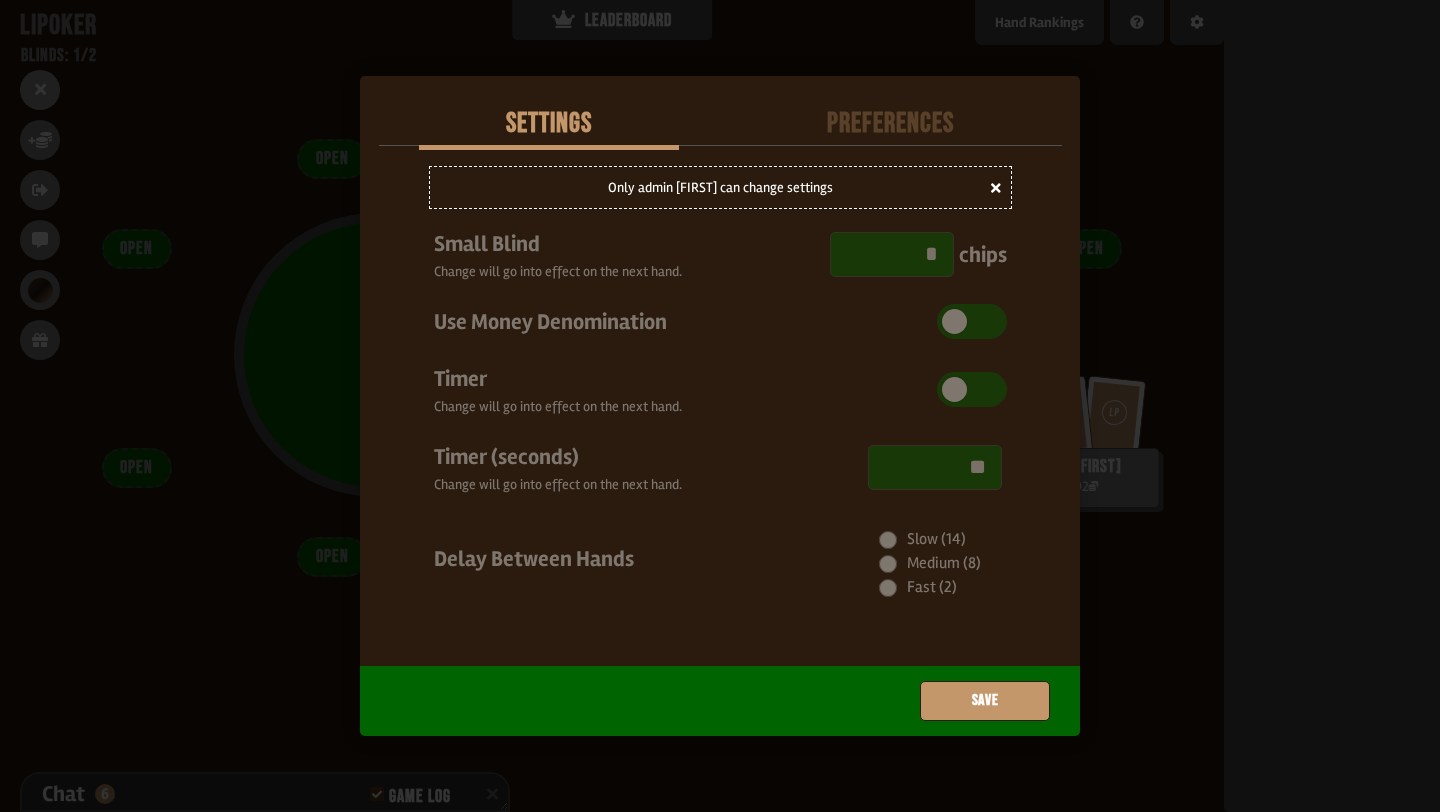 click on "Preferences" at bounding box center (891, 124) 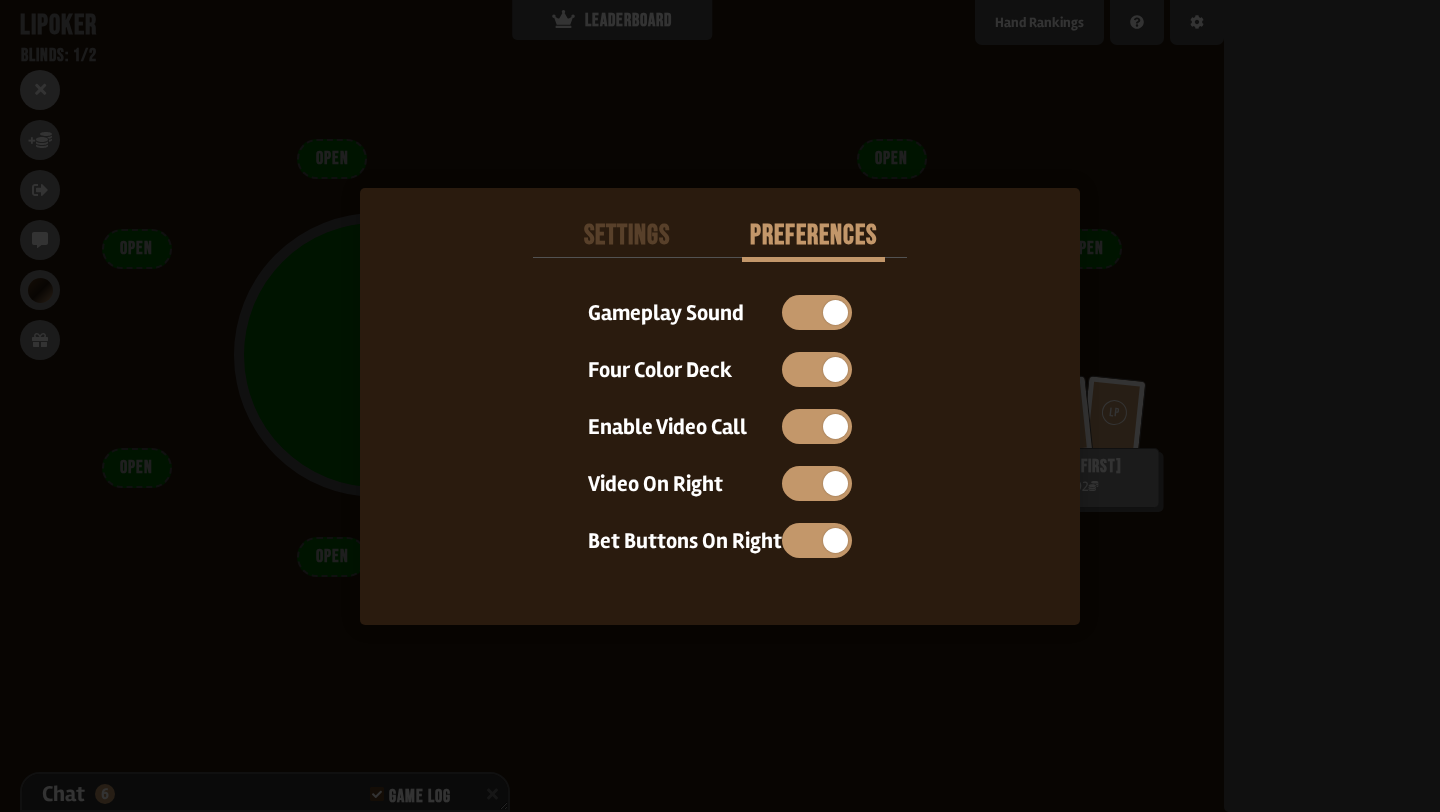 click at bounding box center (720, 406) 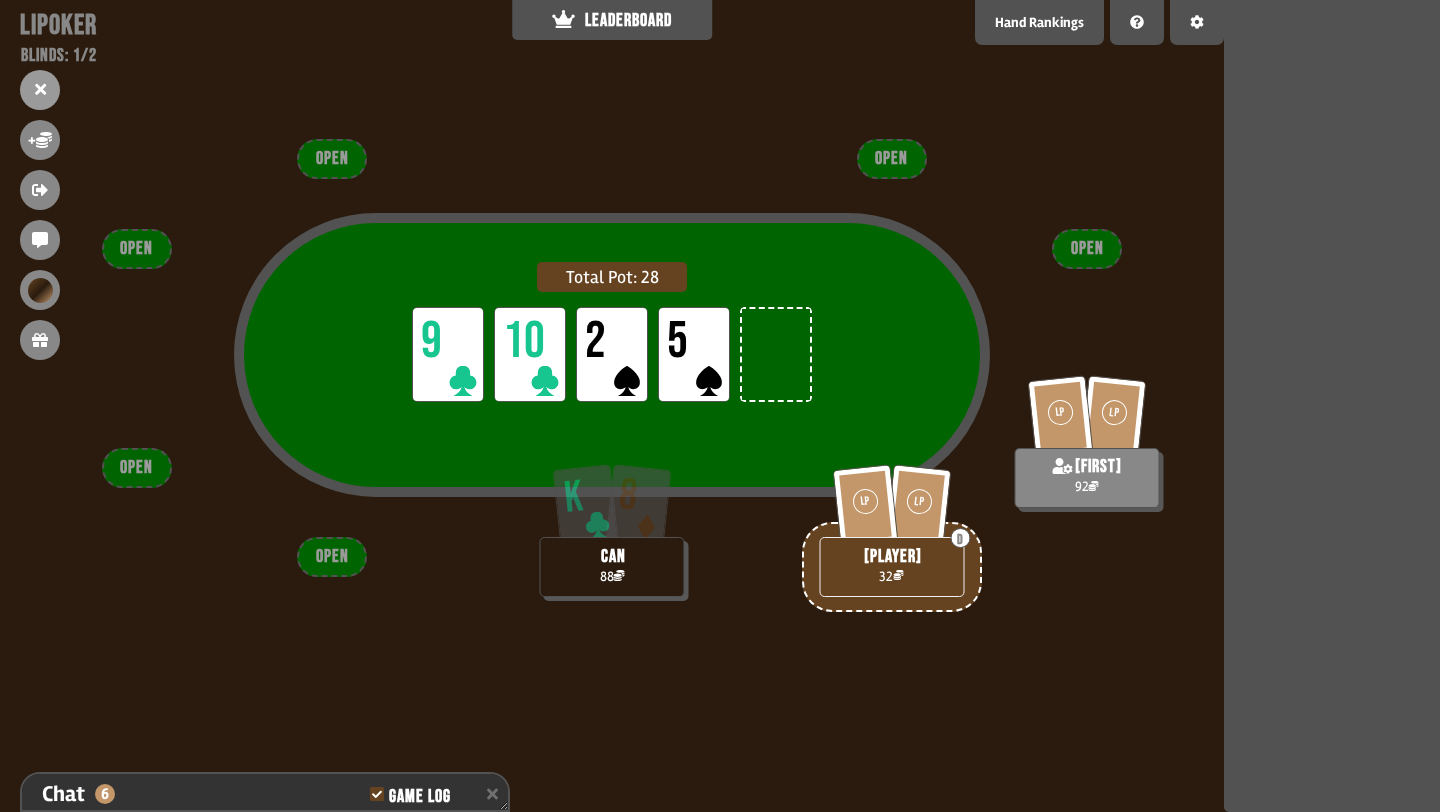 click at bounding box center (40, 290) 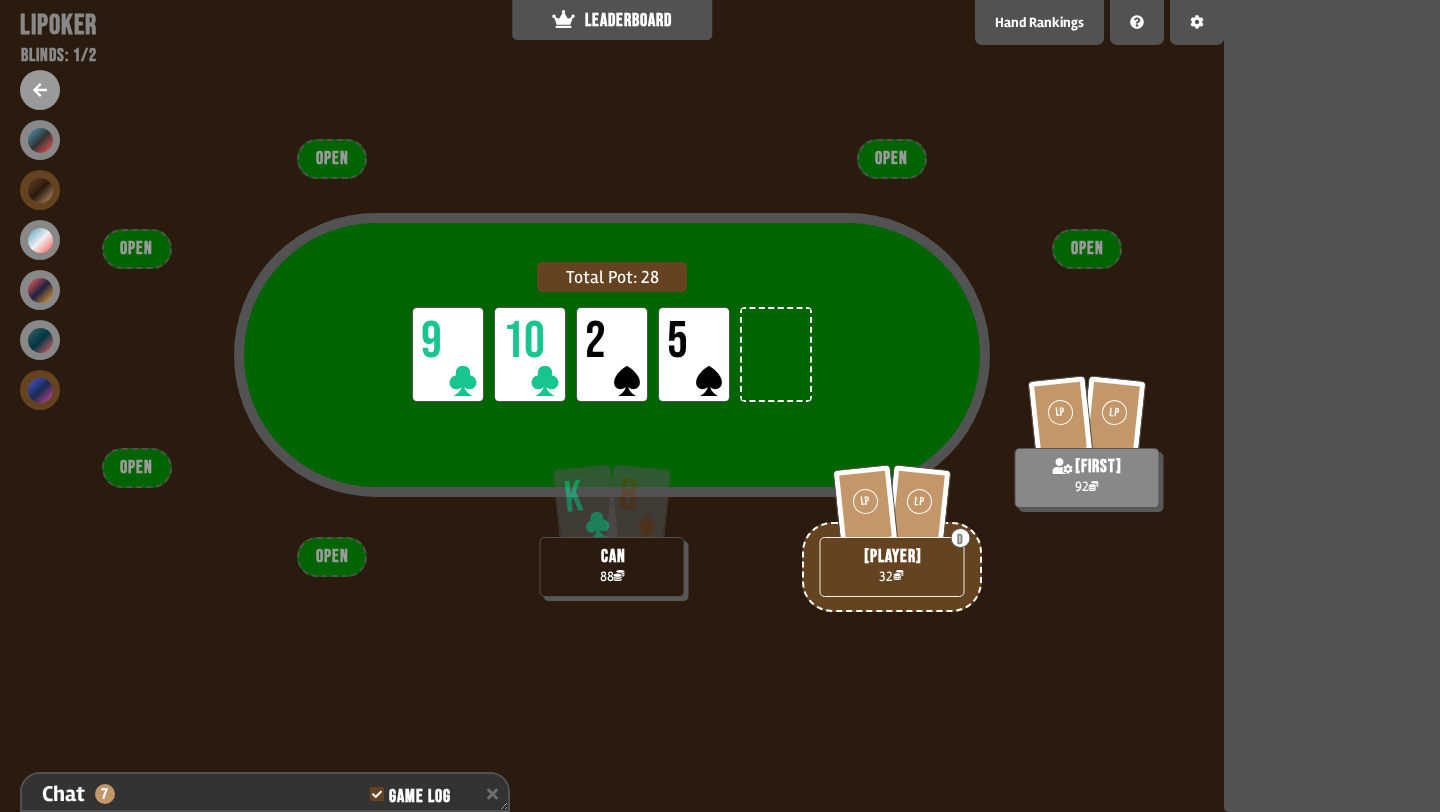 click at bounding box center (40, 390) 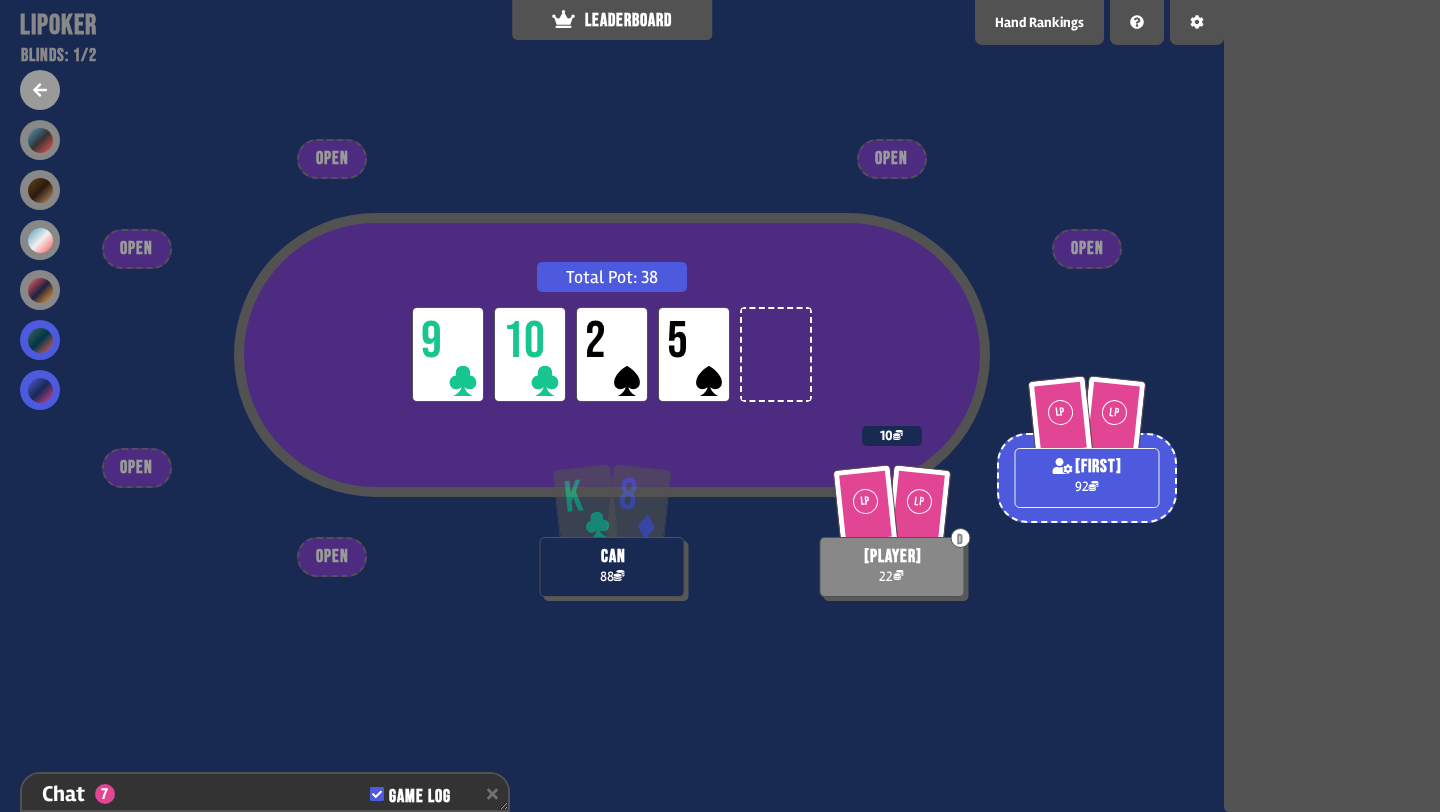 click at bounding box center [40, 340] 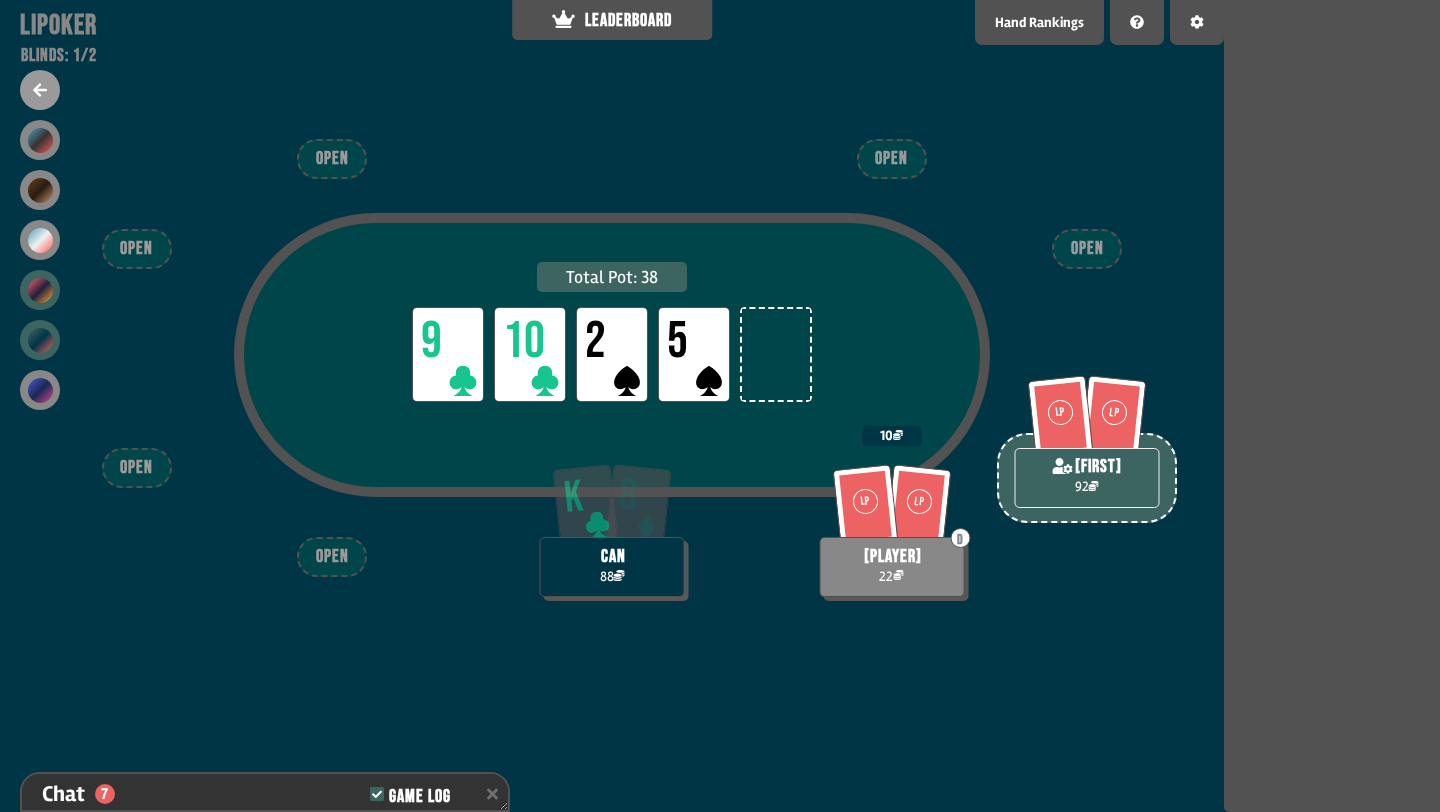 click at bounding box center (40, 290) 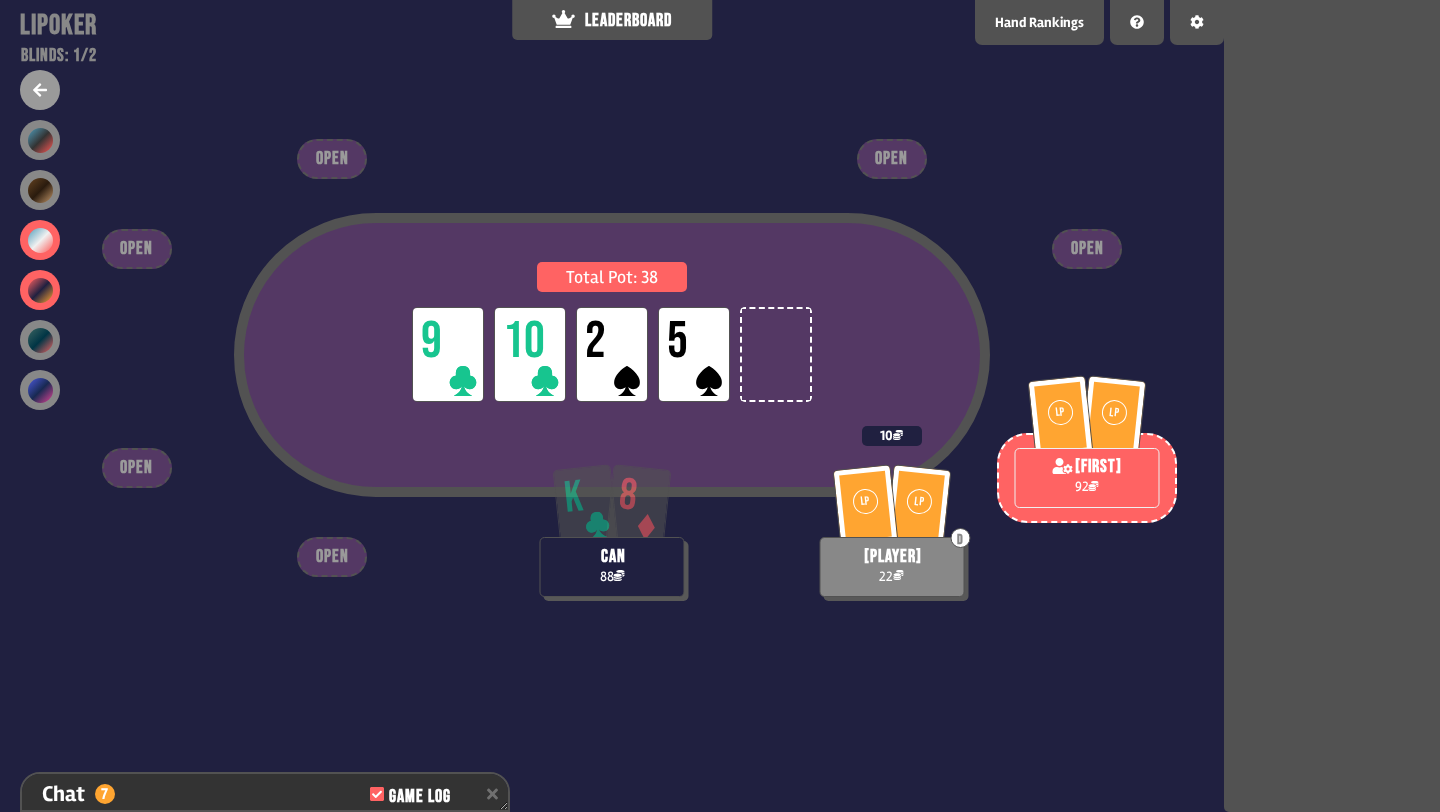 click at bounding box center (40, 240) 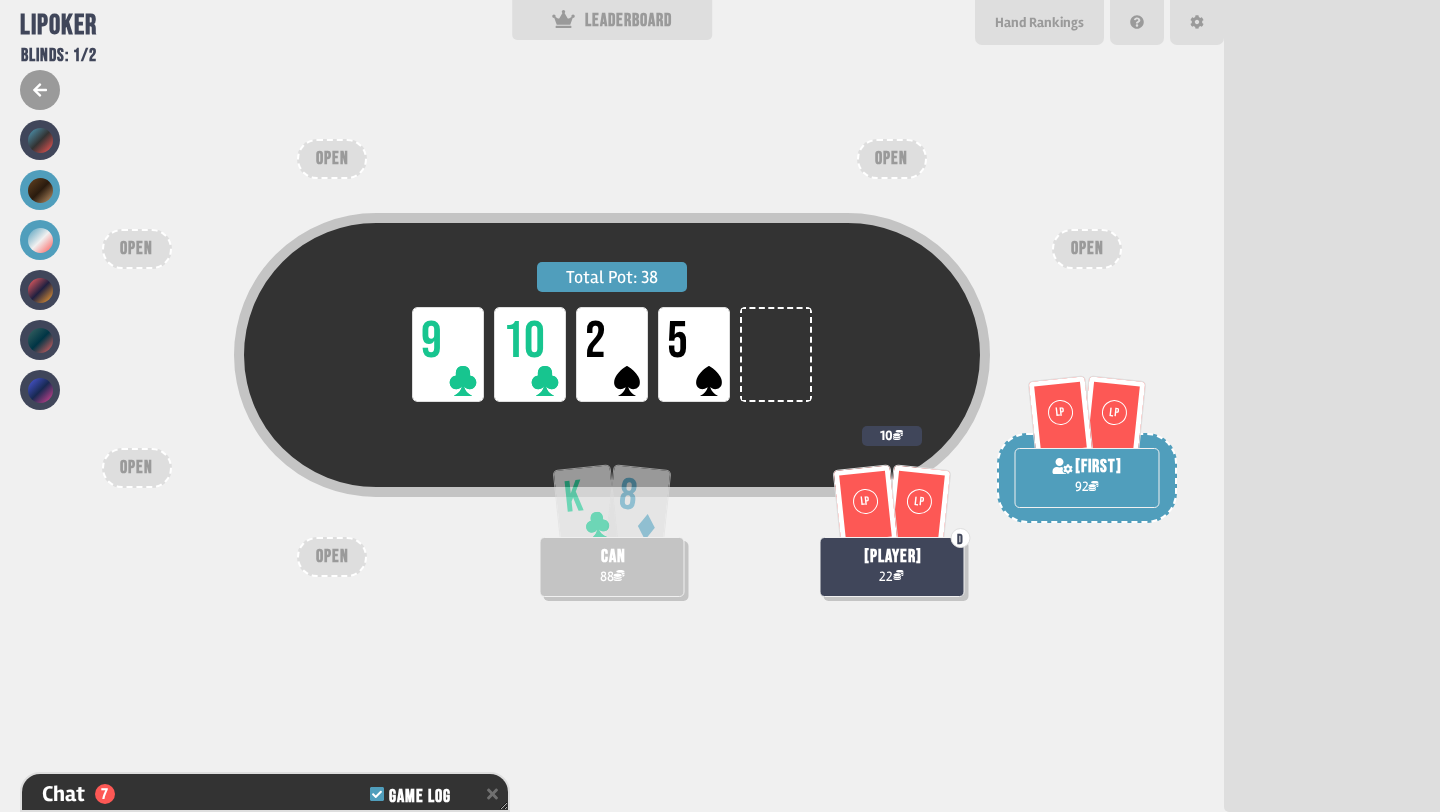 click at bounding box center (40, 190) 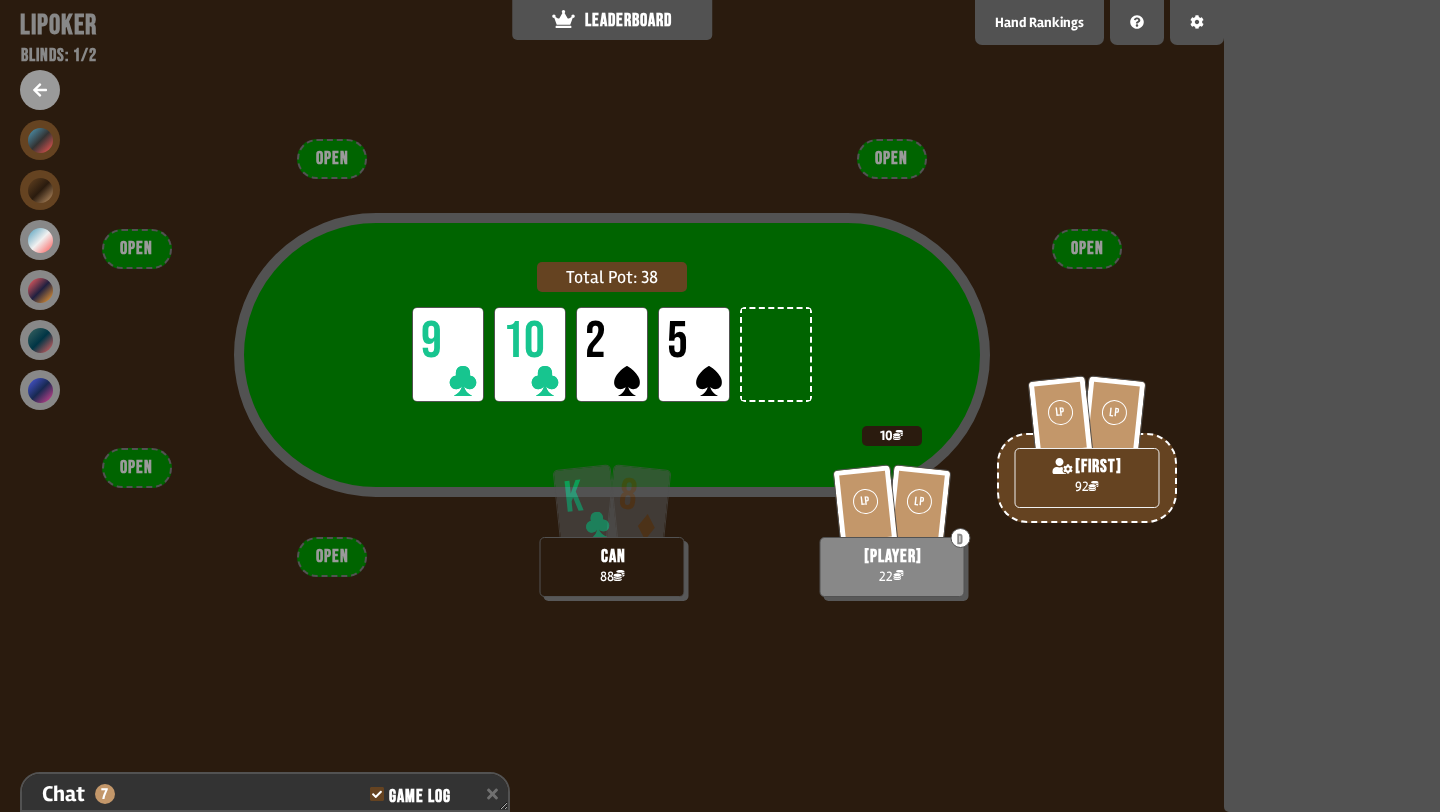 click at bounding box center [40, 140] 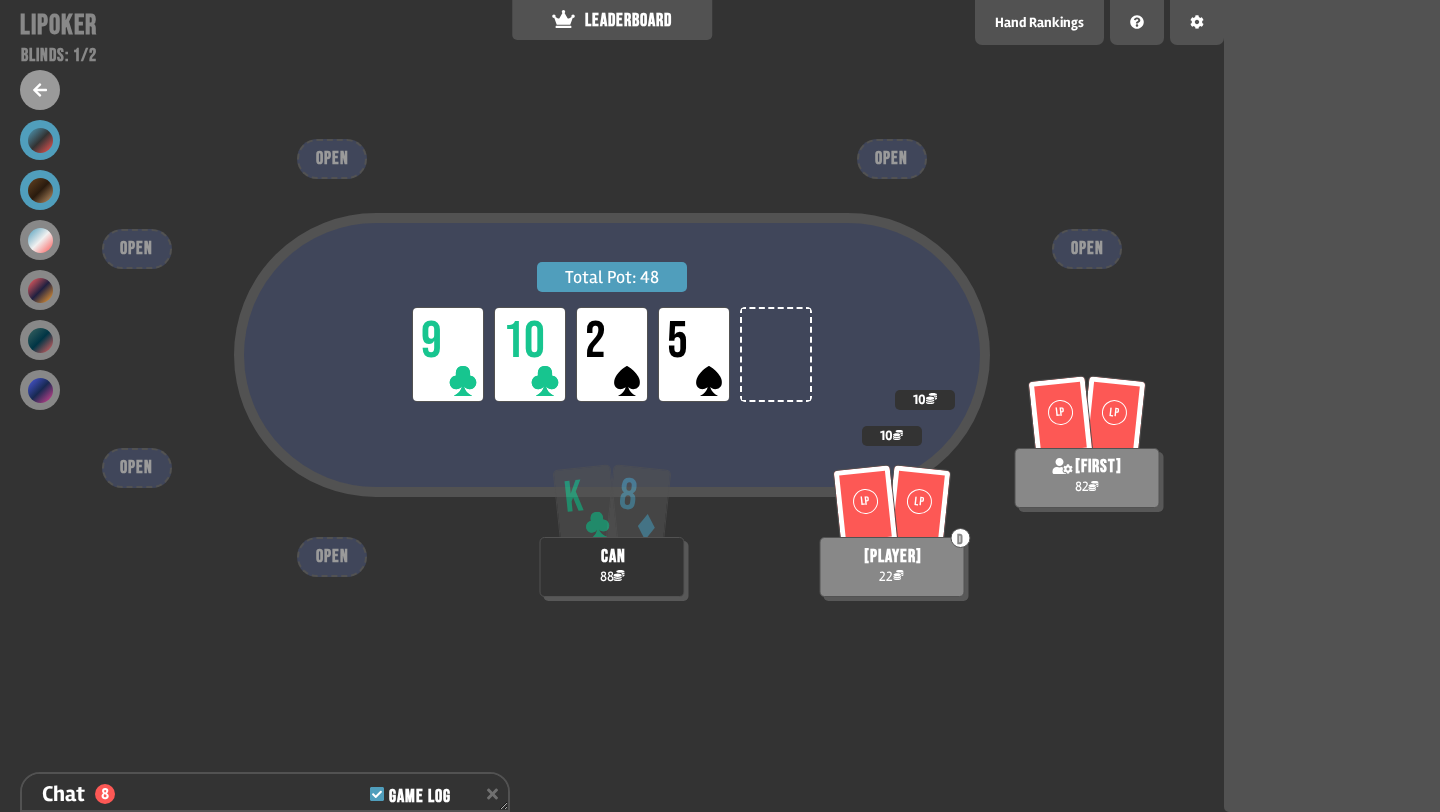 click at bounding box center [40, 190] 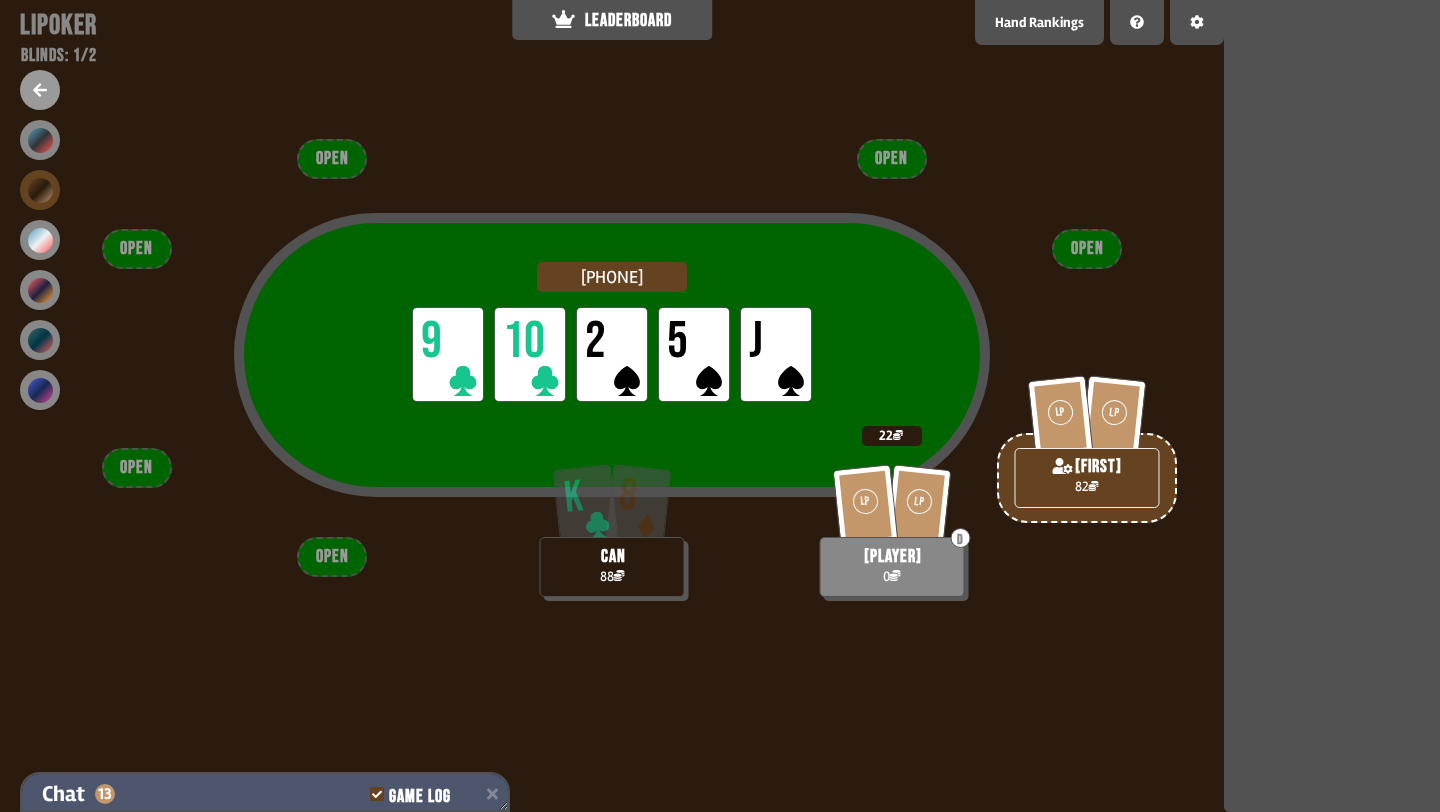 click on "Chat   13 Game Log" at bounding box center [265, 794] 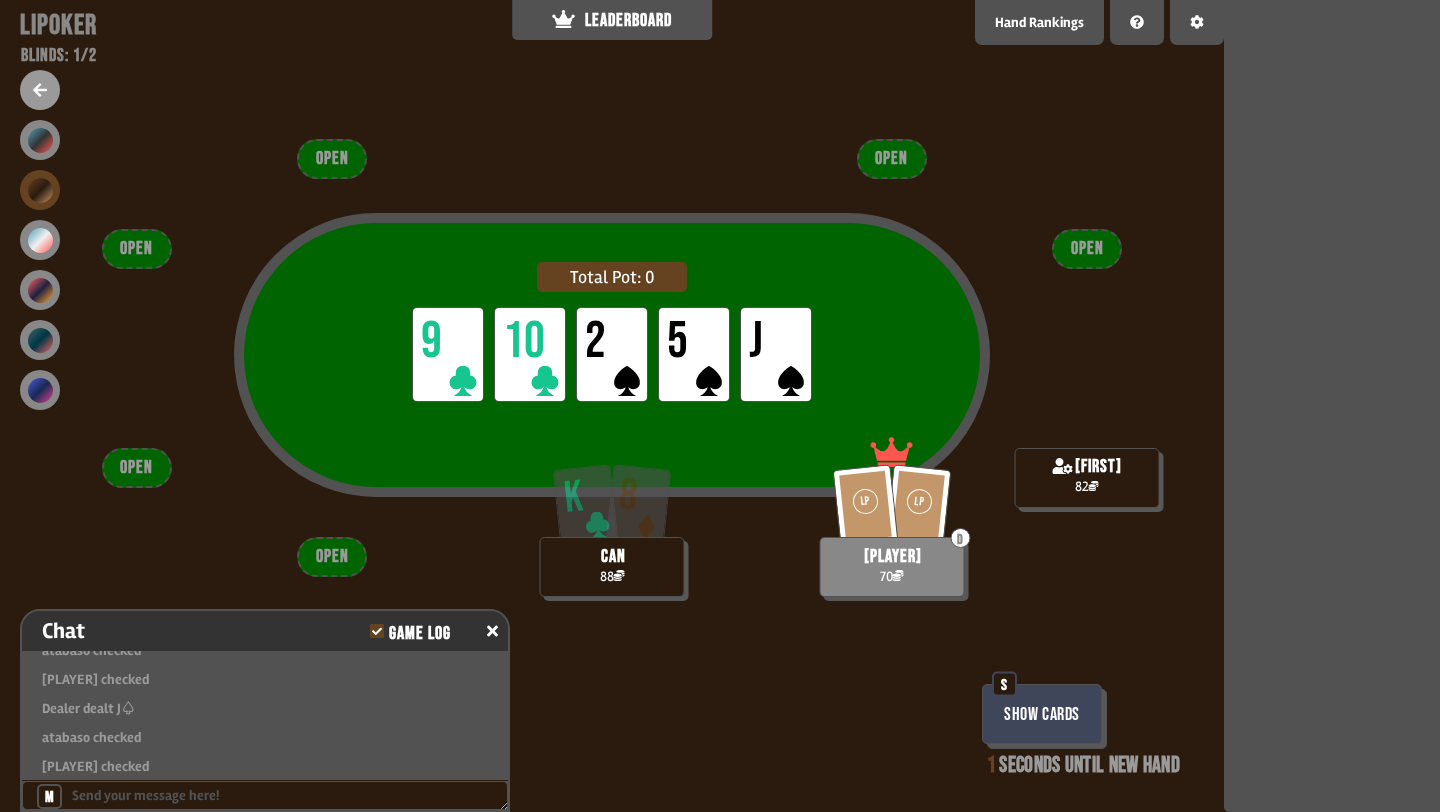 click on "Show Cards" at bounding box center (1042, 714) 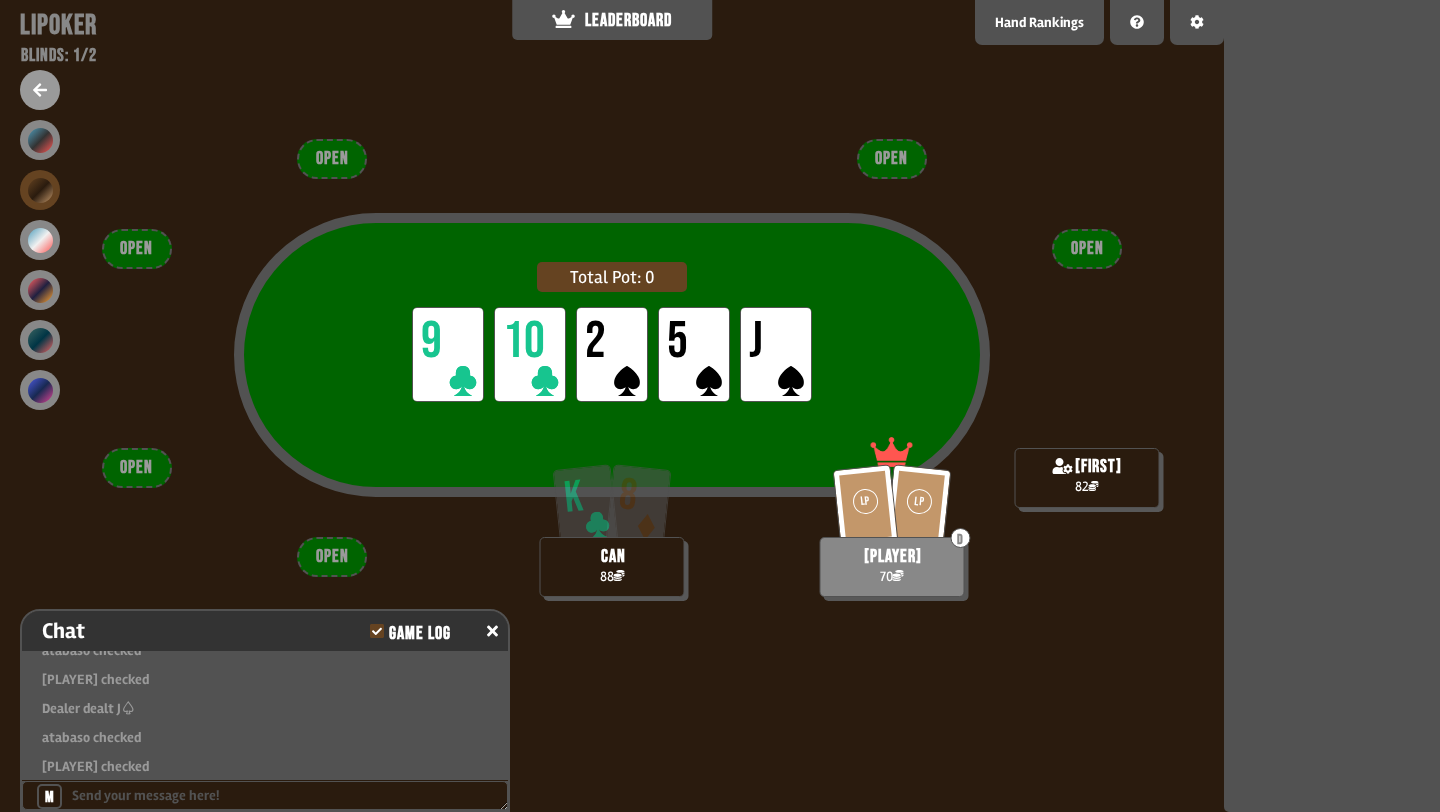 click on "Total Pot: 0   LP 9 LP 10 LP 2 LP 5 K 8 [FIRST] 88  LP LP D atabaso 70  [FIRST] 82  OPEN OPEN OPEN OPEN OPEN OPEN" at bounding box center (612, 406) 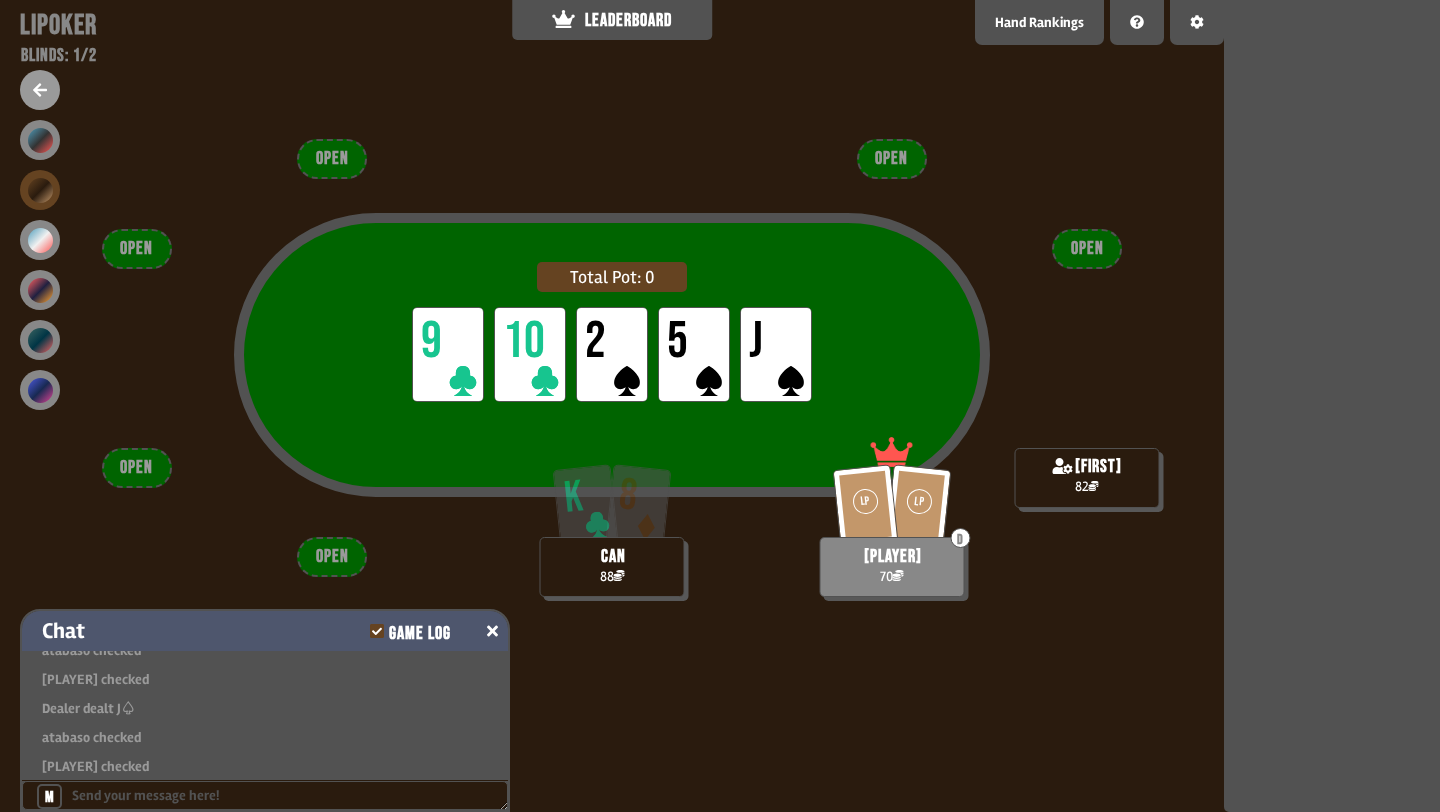 click 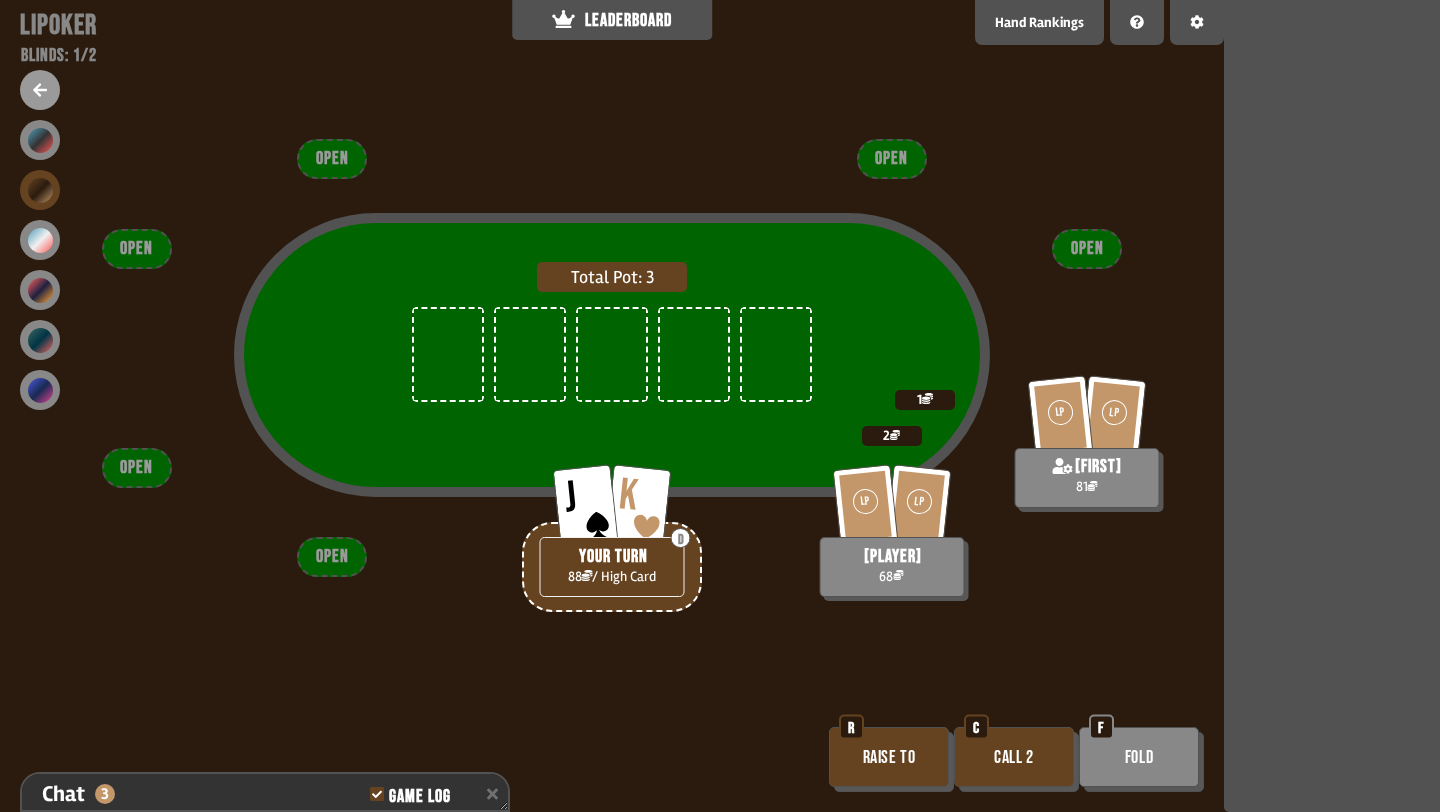 click on "Call 2" at bounding box center [1014, 757] 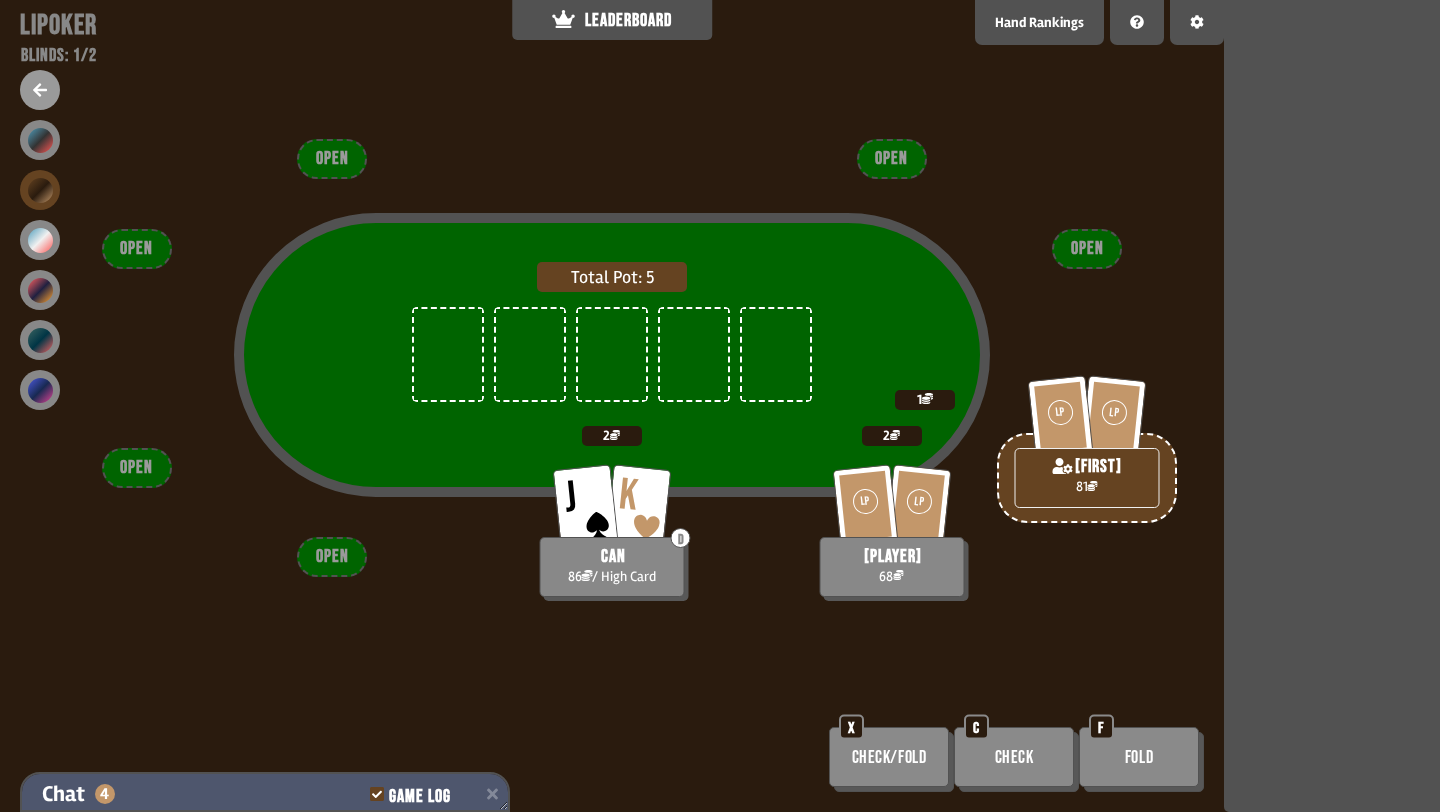 click on "Chat   4 Game Log" at bounding box center (265, 794) 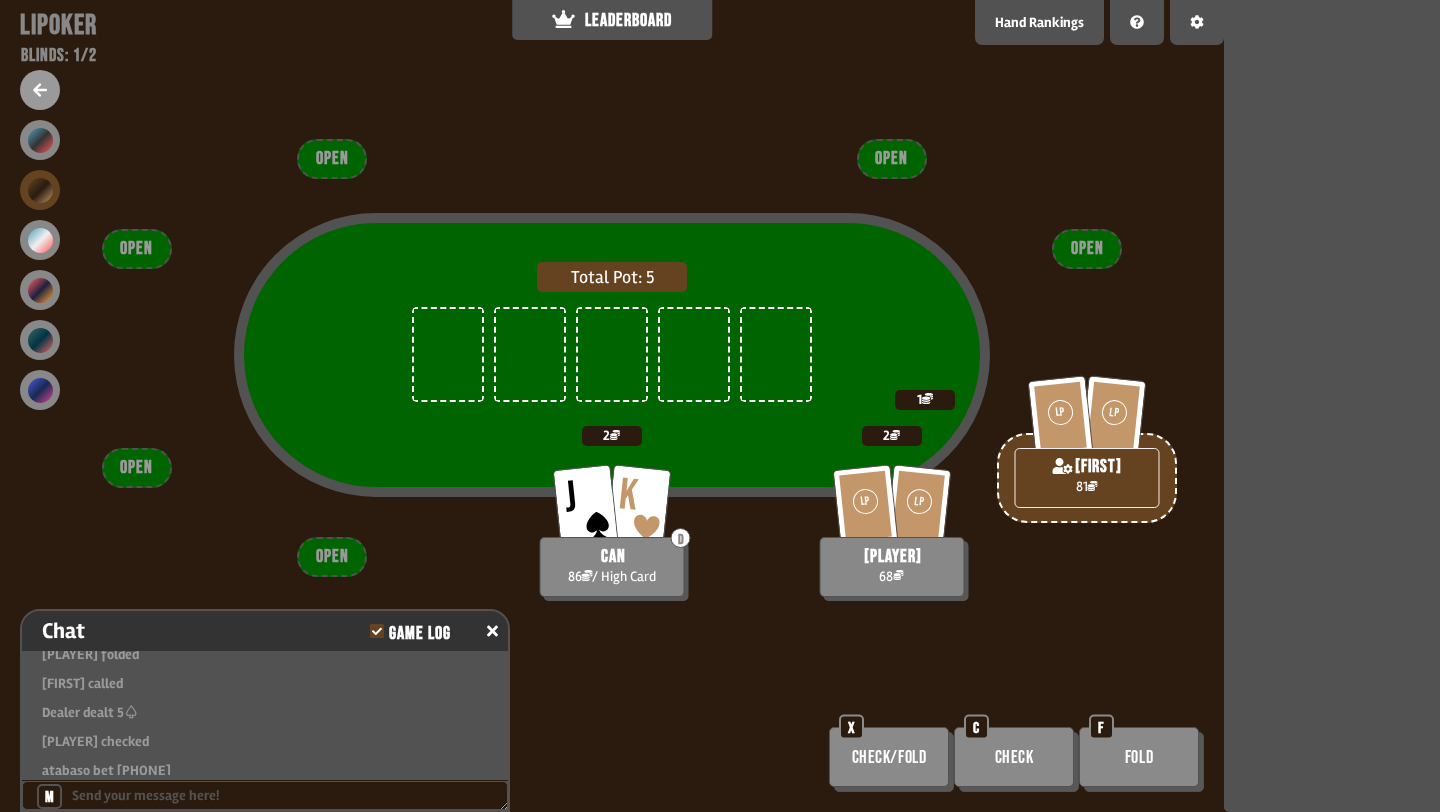 scroll, scrollTop: 5892, scrollLeft: 0, axis: vertical 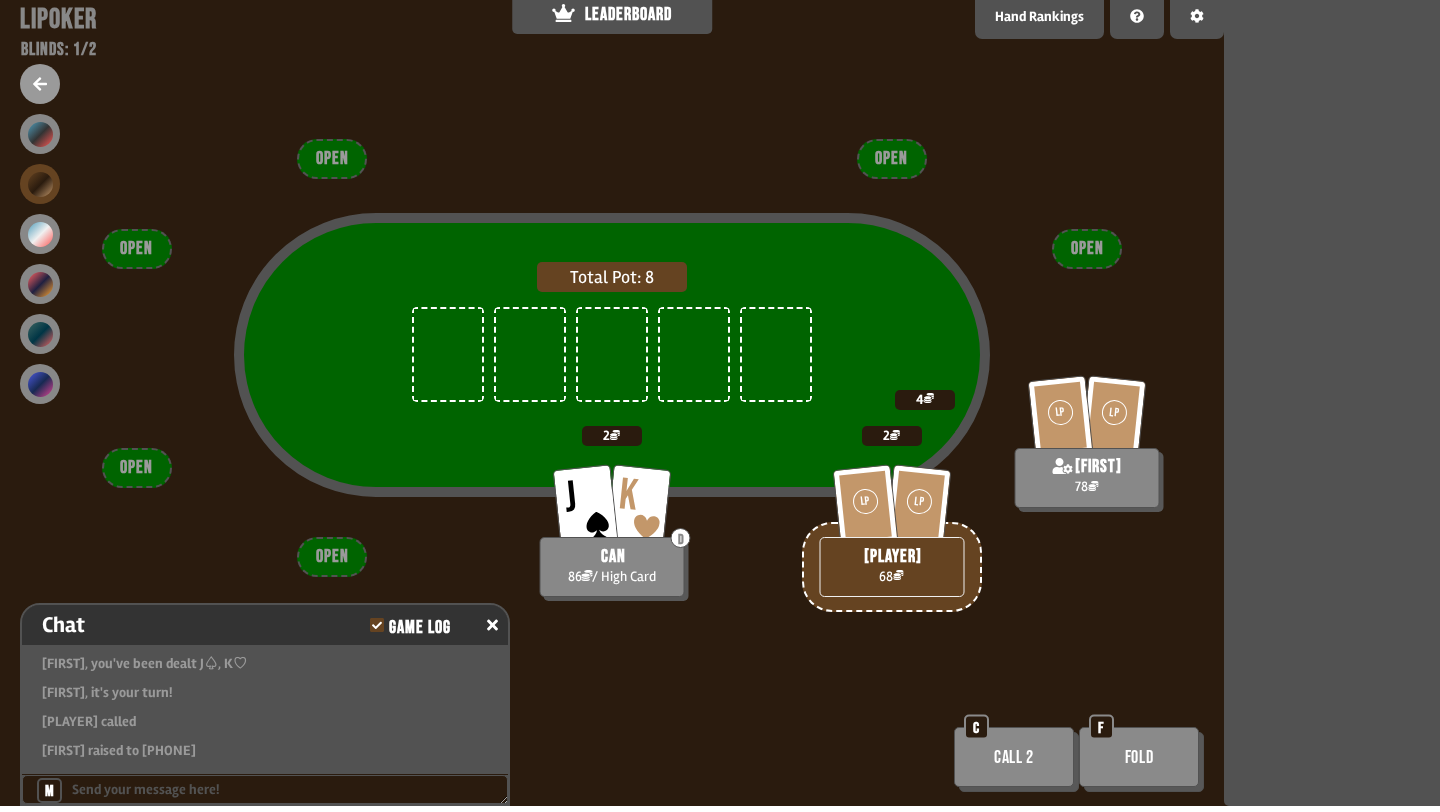 click on "Total Pot: 8" at bounding box center [612, 355] 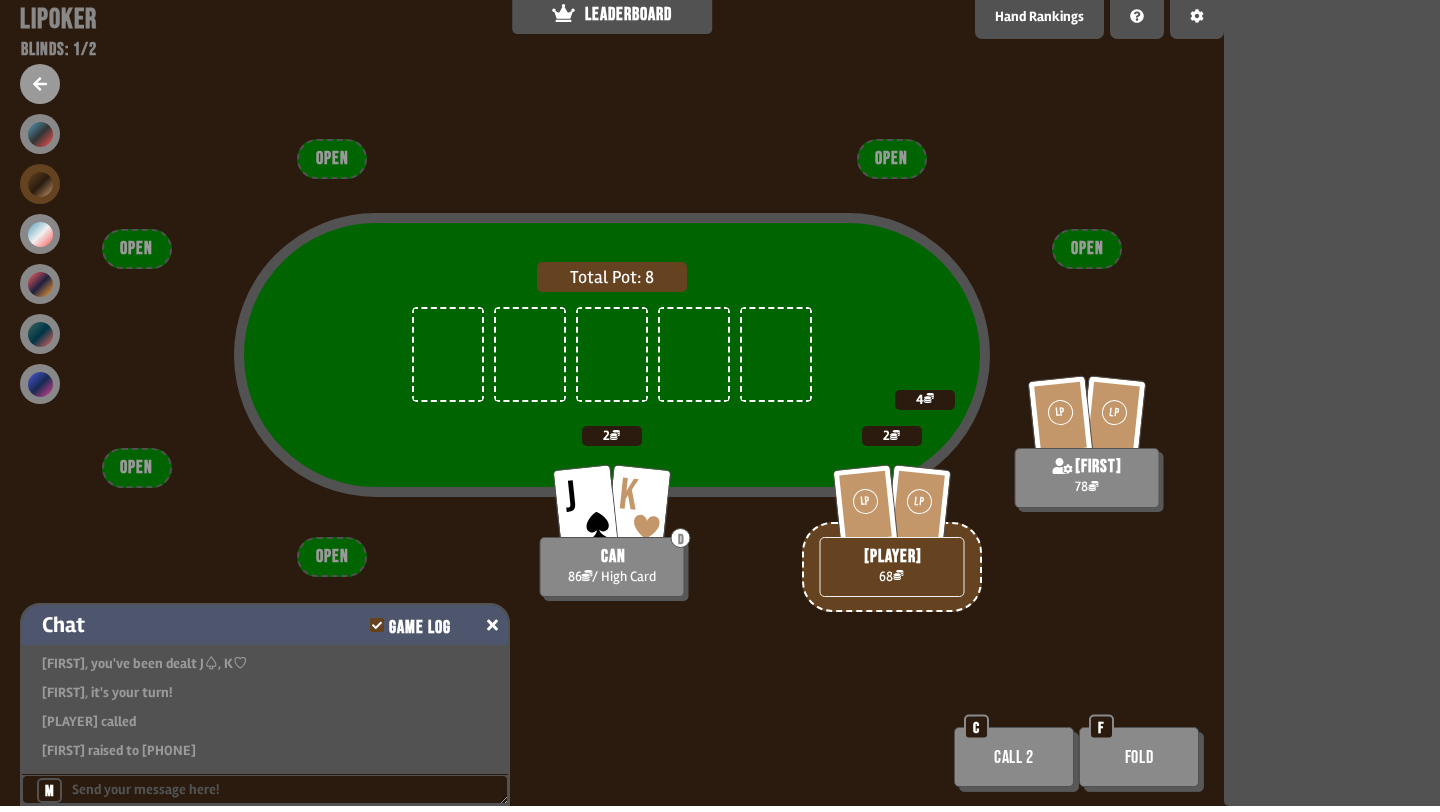 click 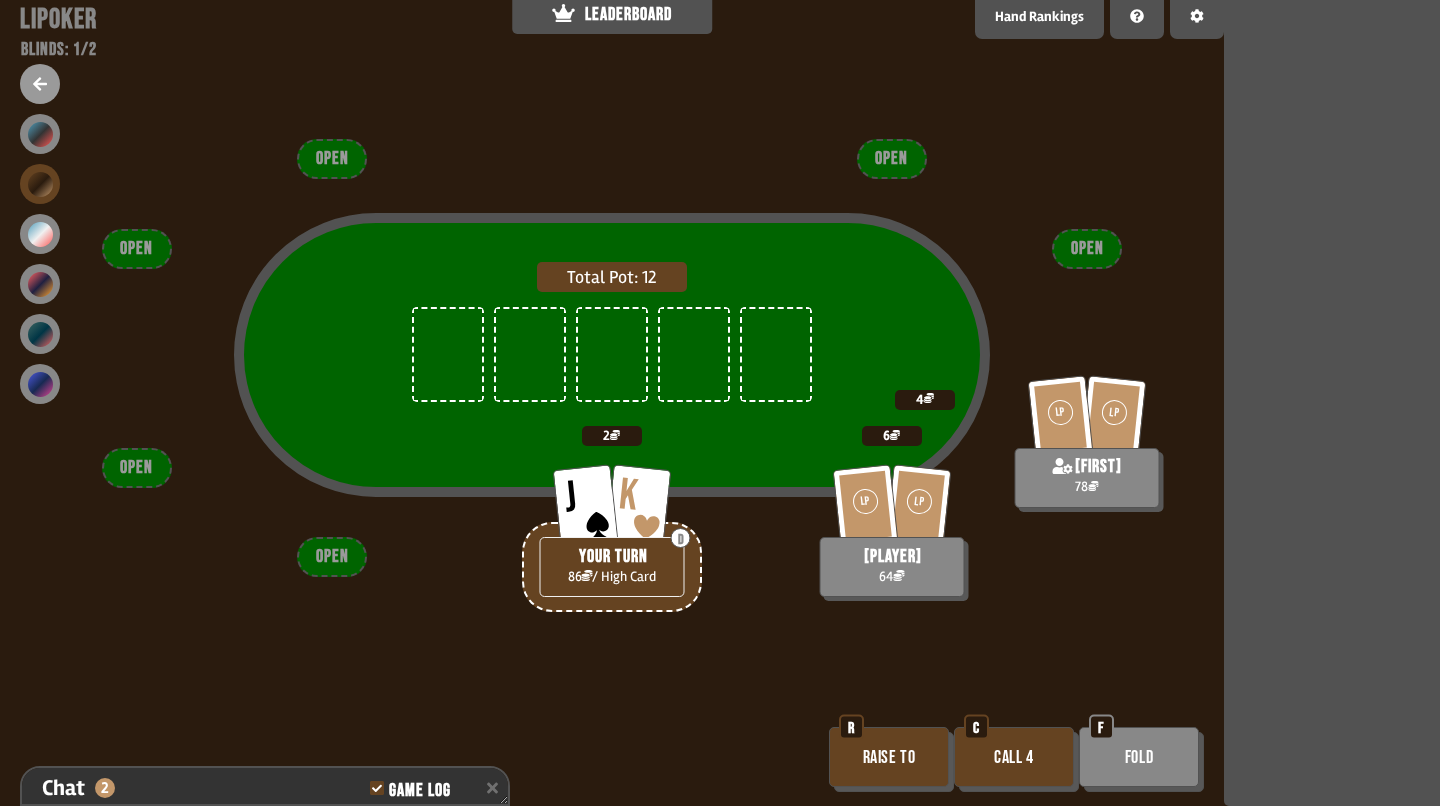 scroll, scrollTop: 6074, scrollLeft: 0, axis: vertical 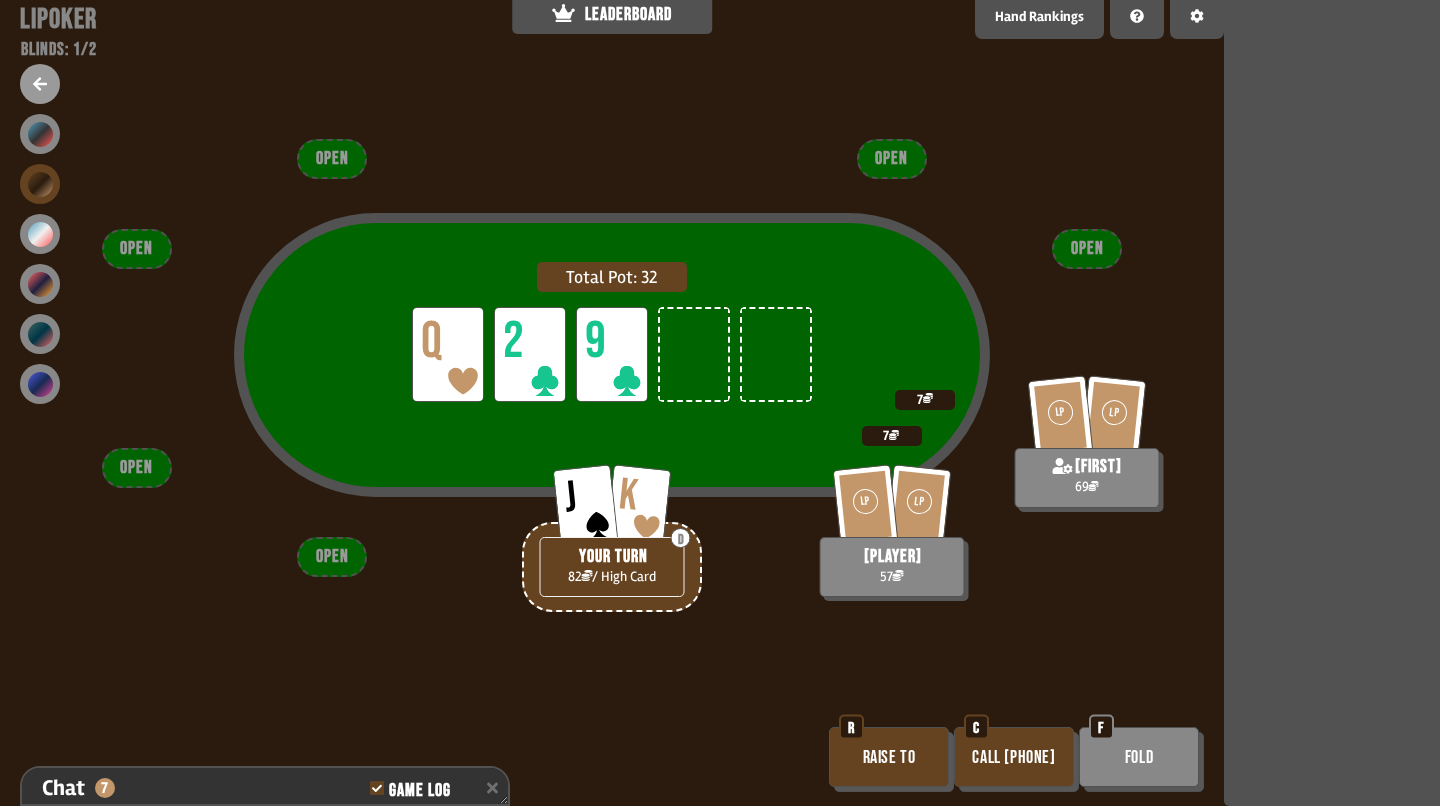 click on "Call [PHONE]" at bounding box center (1014, 757) 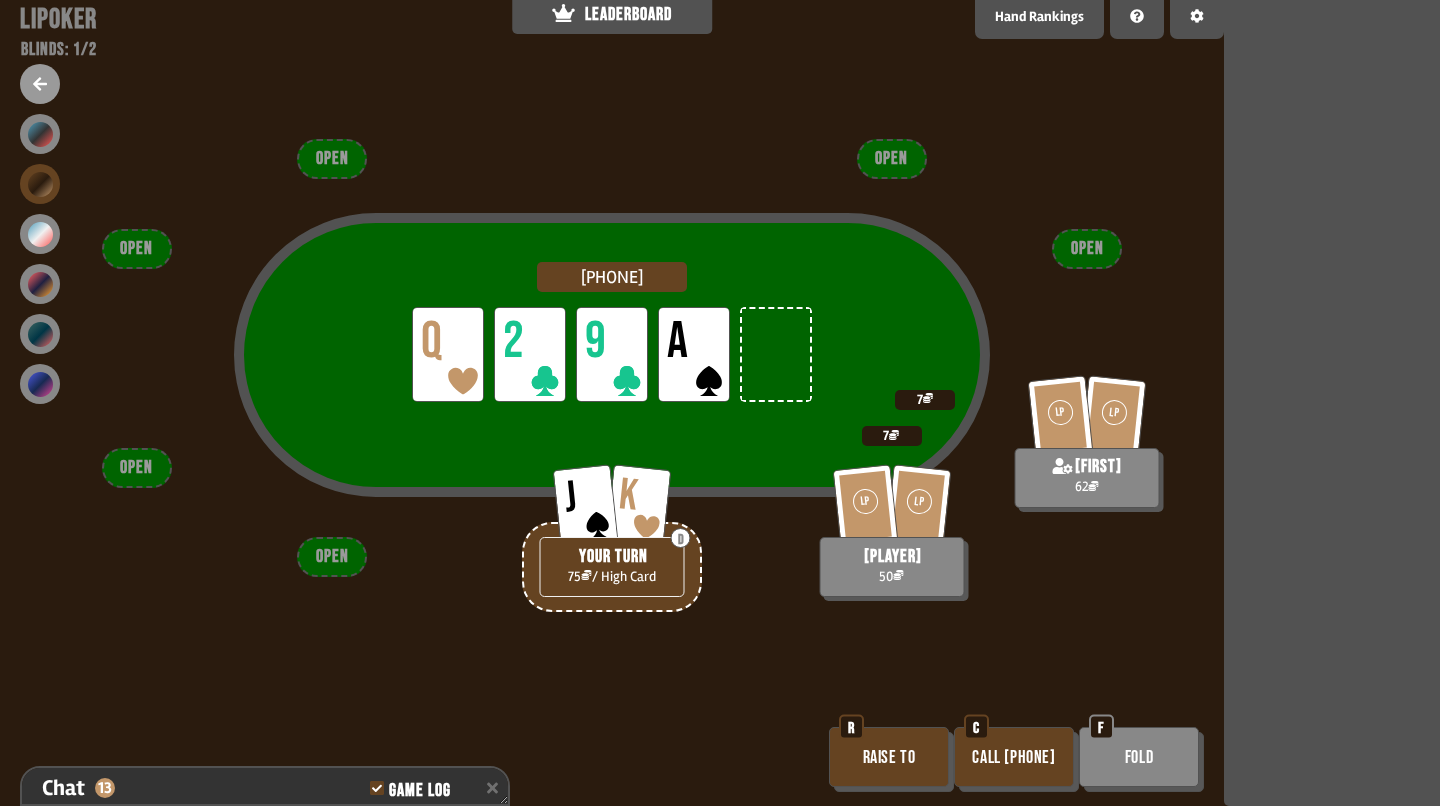 scroll, scrollTop: 6393, scrollLeft: 0, axis: vertical 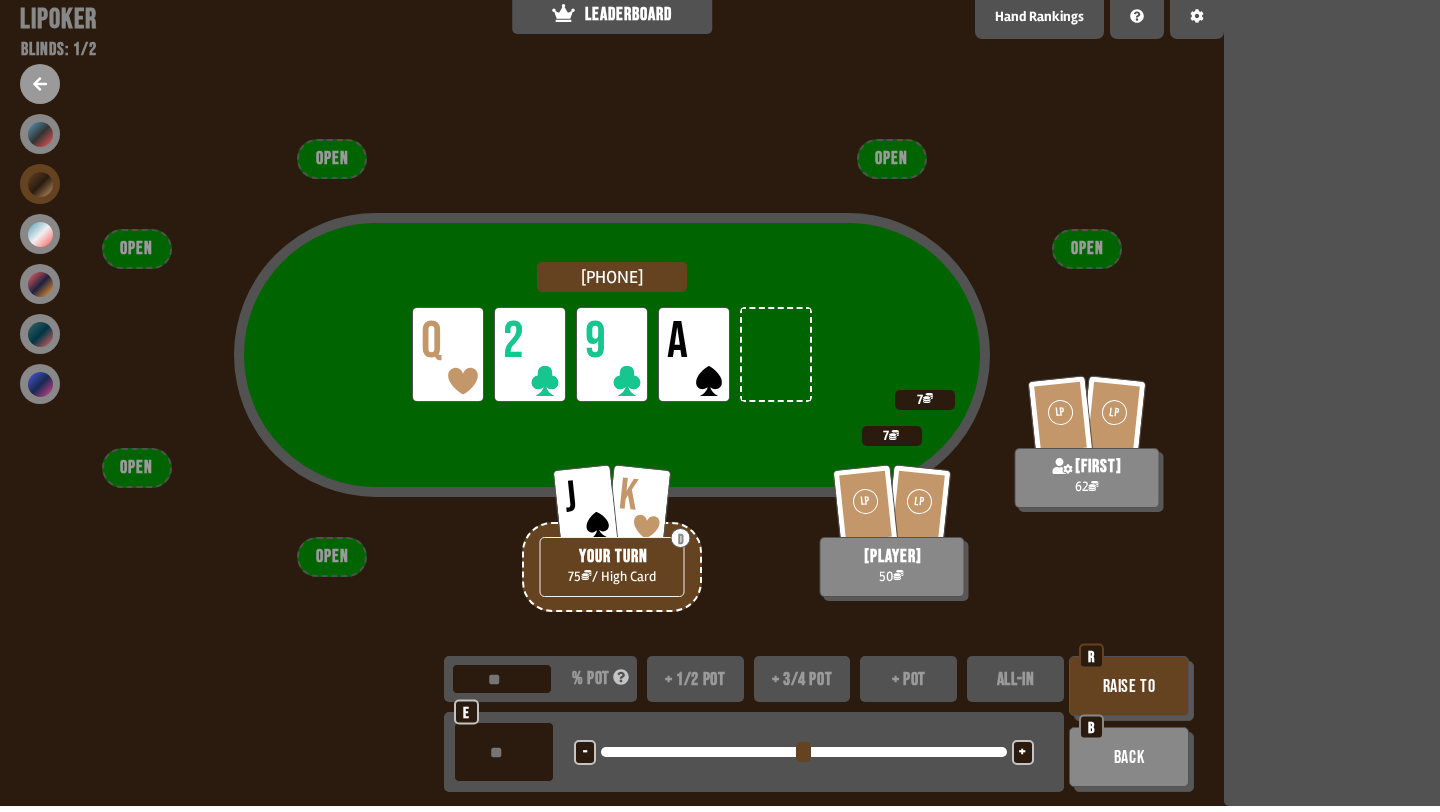 click on "-" at bounding box center (585, 753) 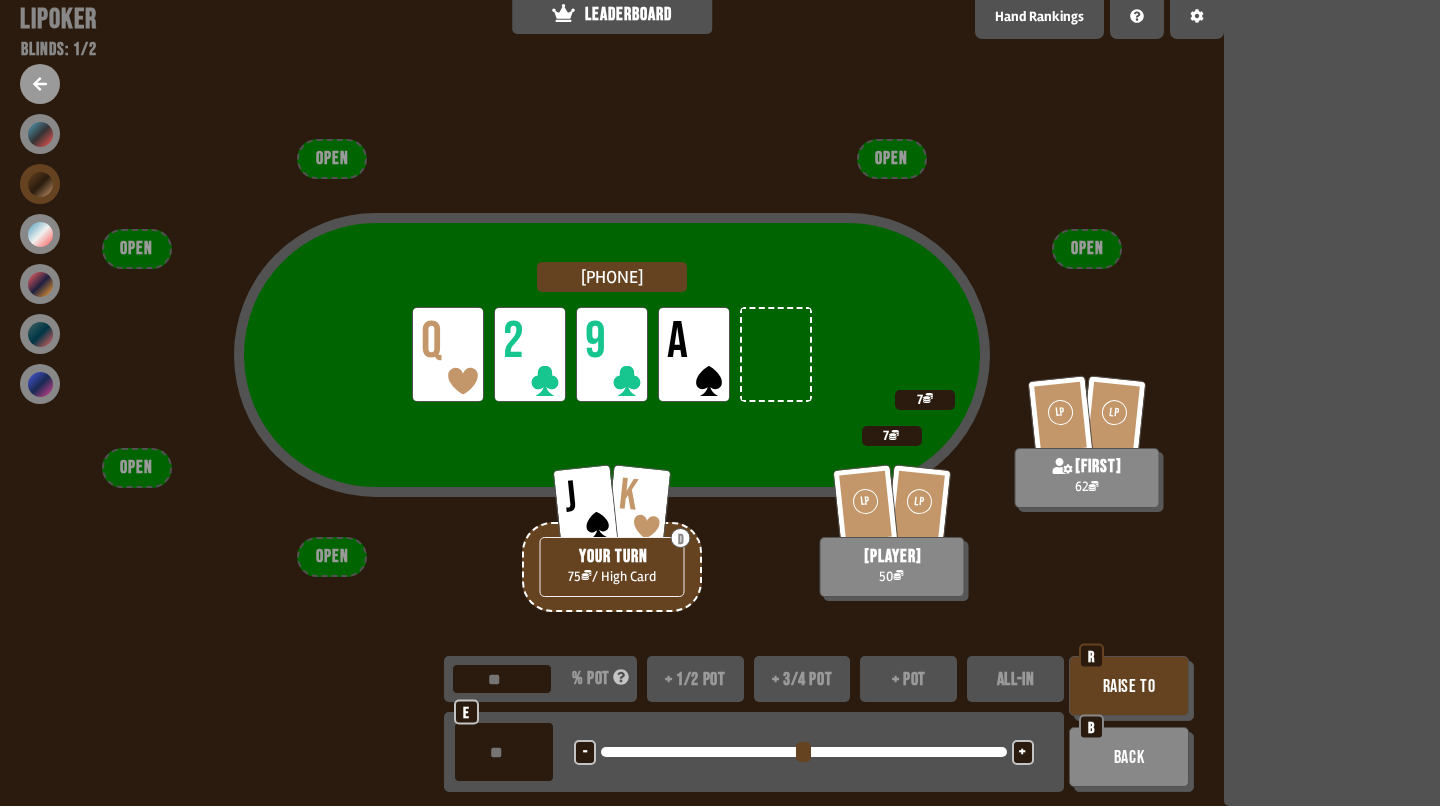 click on "Back" at bounding box center [1129, 757] 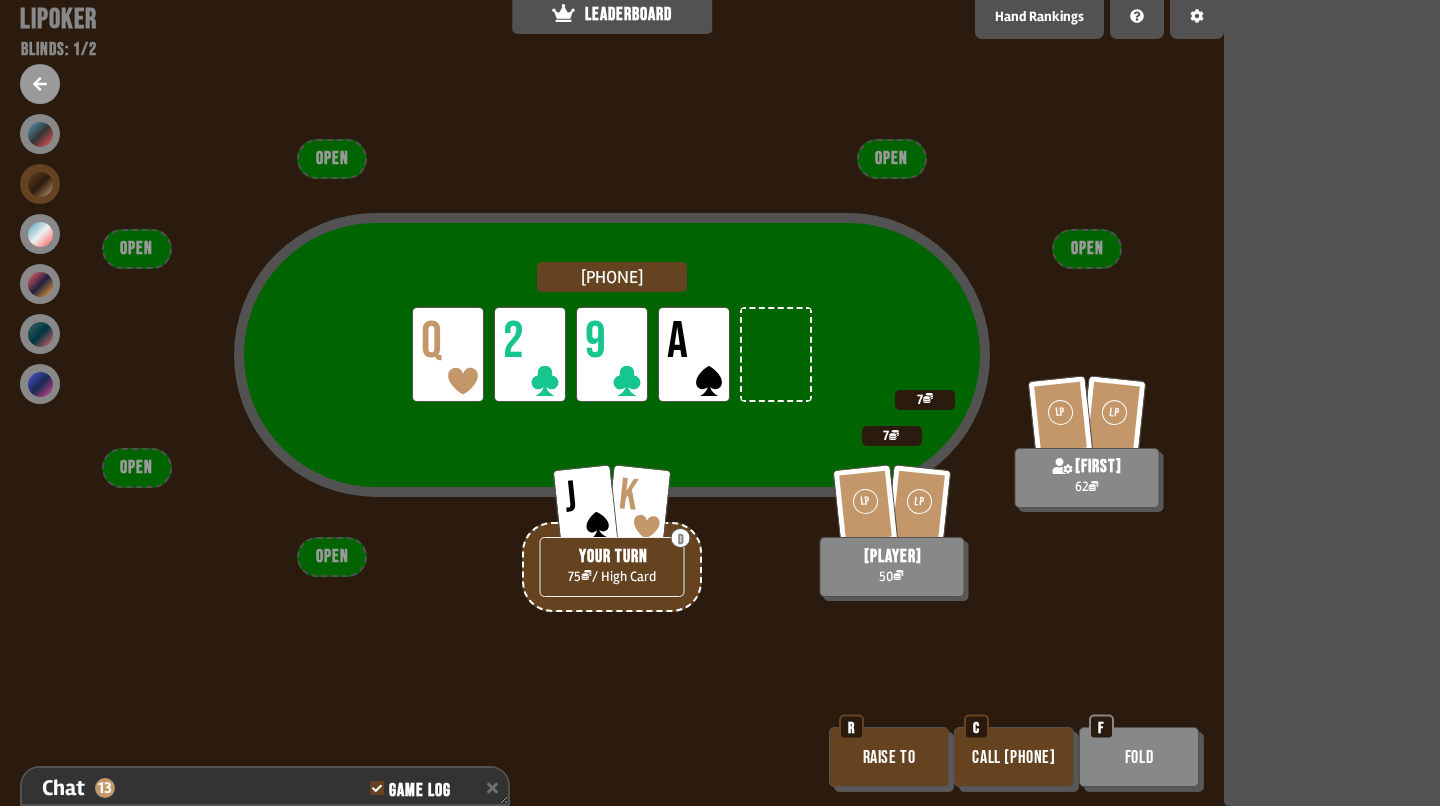 scroll, scrollTop: 6393, scrollLeft: 0, axis: vertical 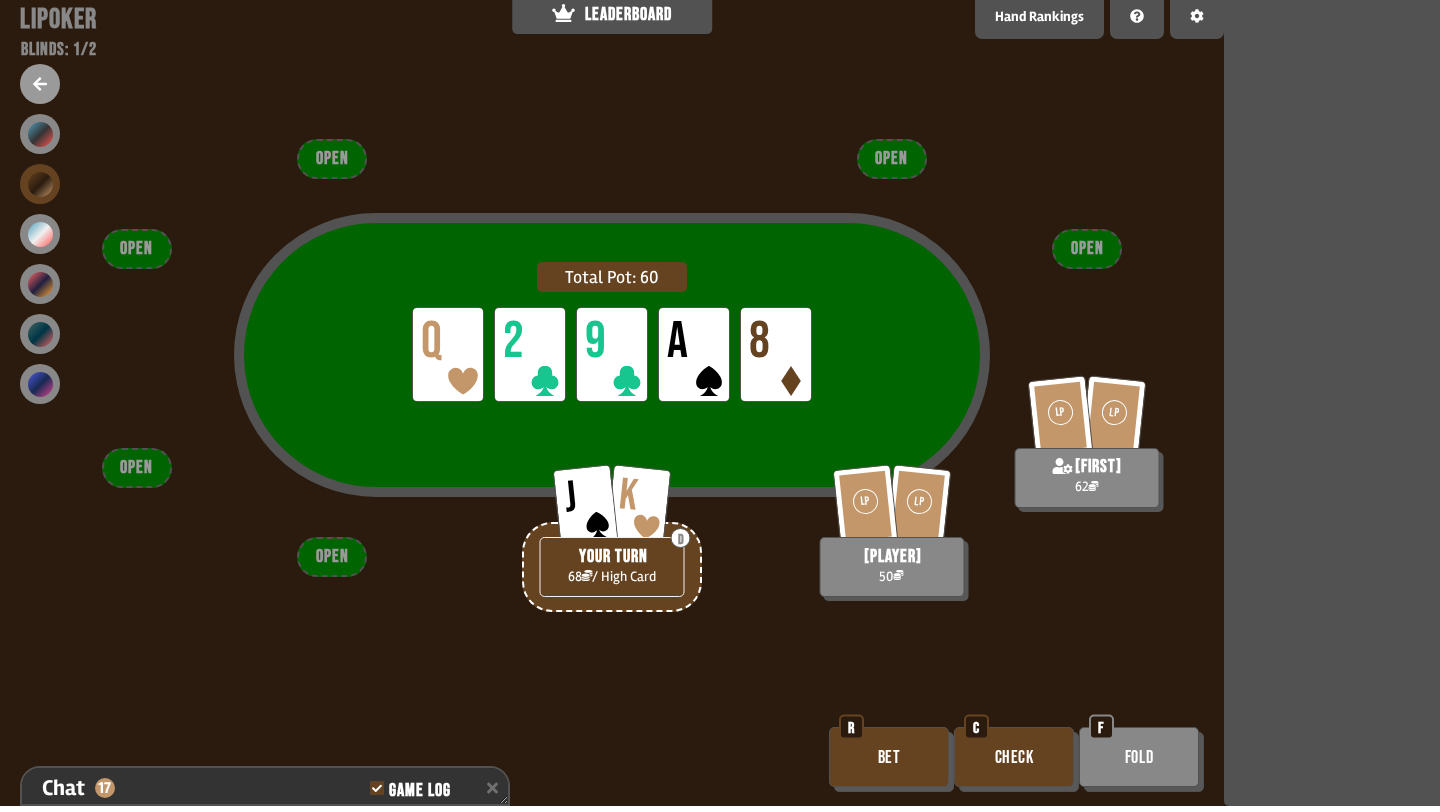 click on "Check" at bounding box center [1014, 757] 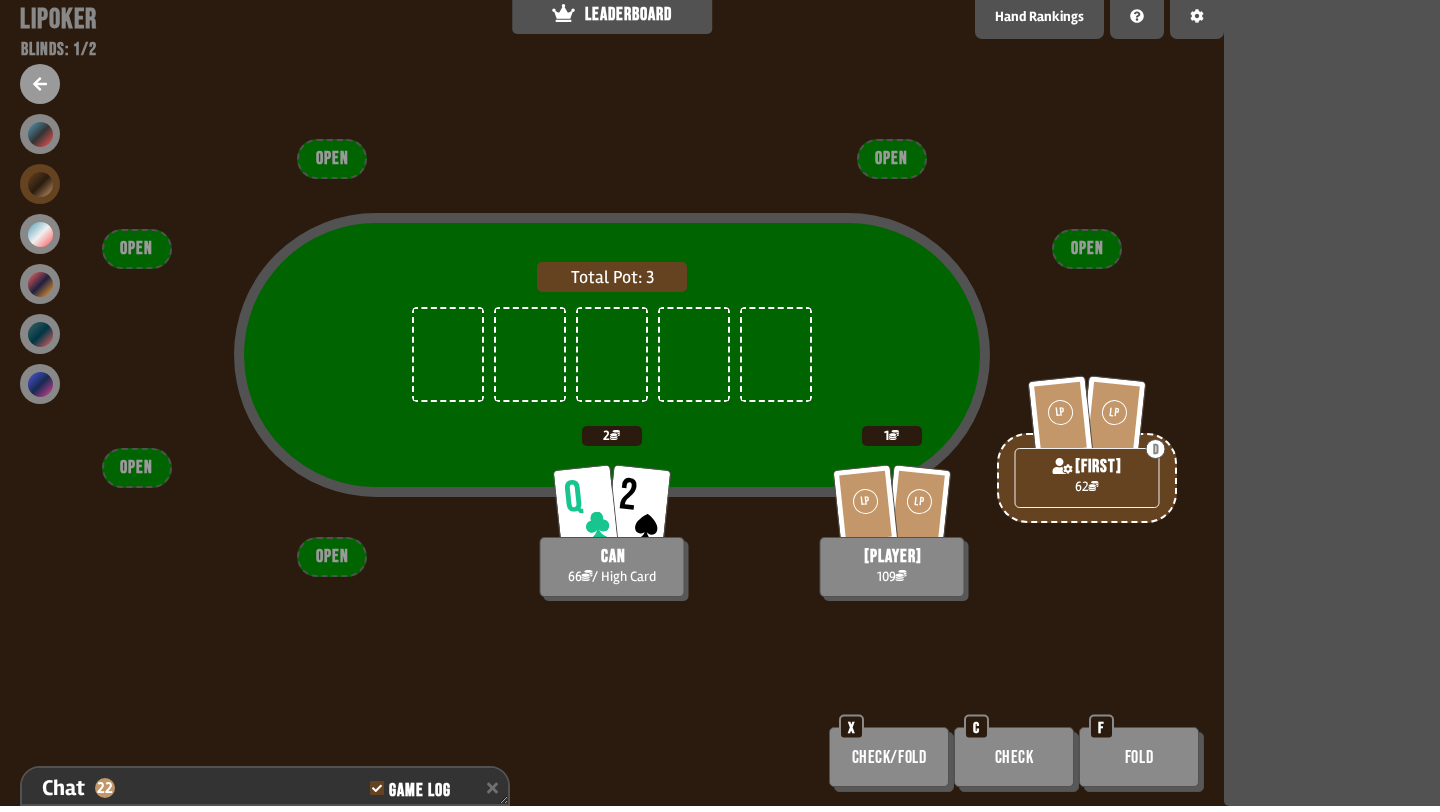 scroll, scrollTop: 6683, scrollLeft: 0, axis: vertical 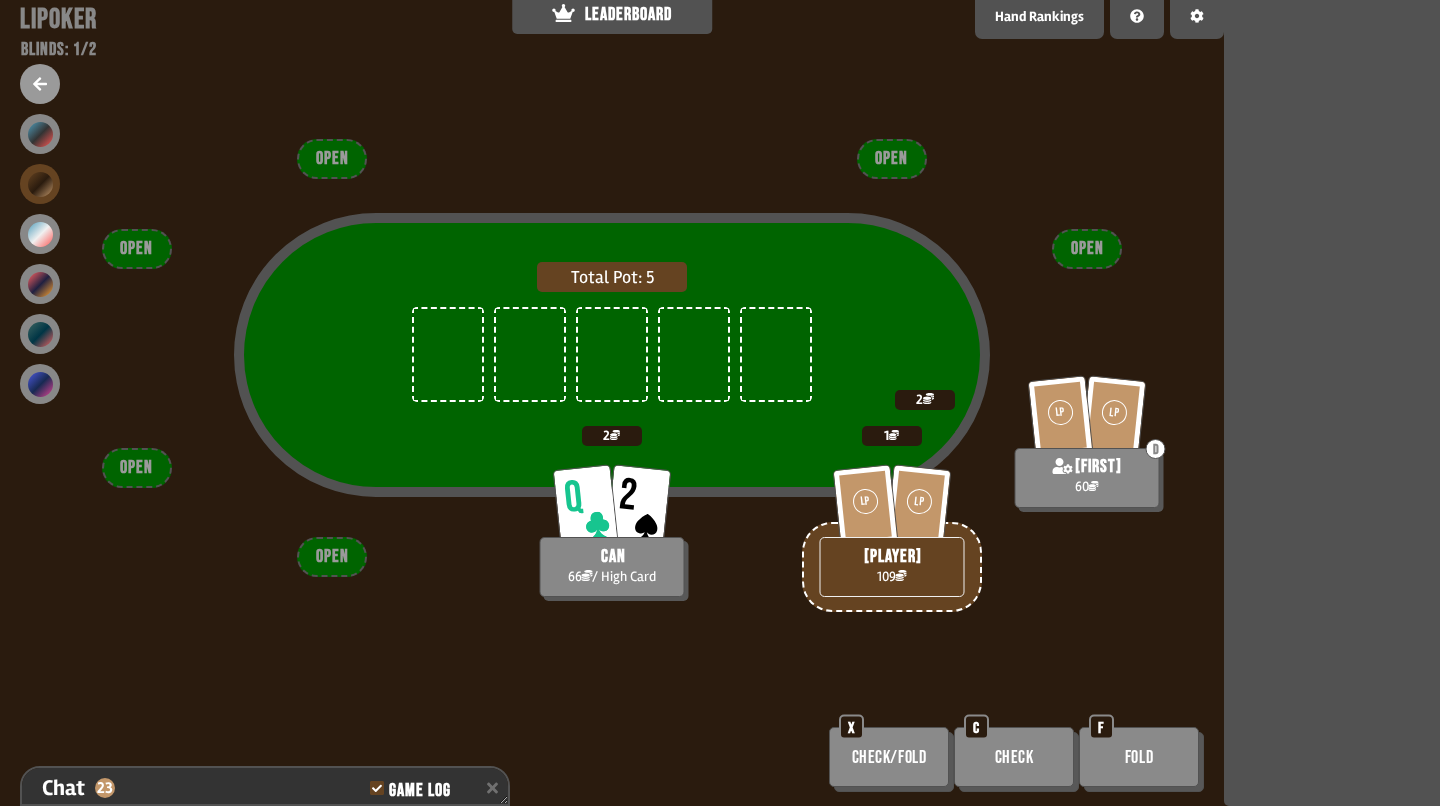 drag, startPoint x: 876, startPoint y: 753, endPoint x: 843, endPoint y: 753, distance: 33 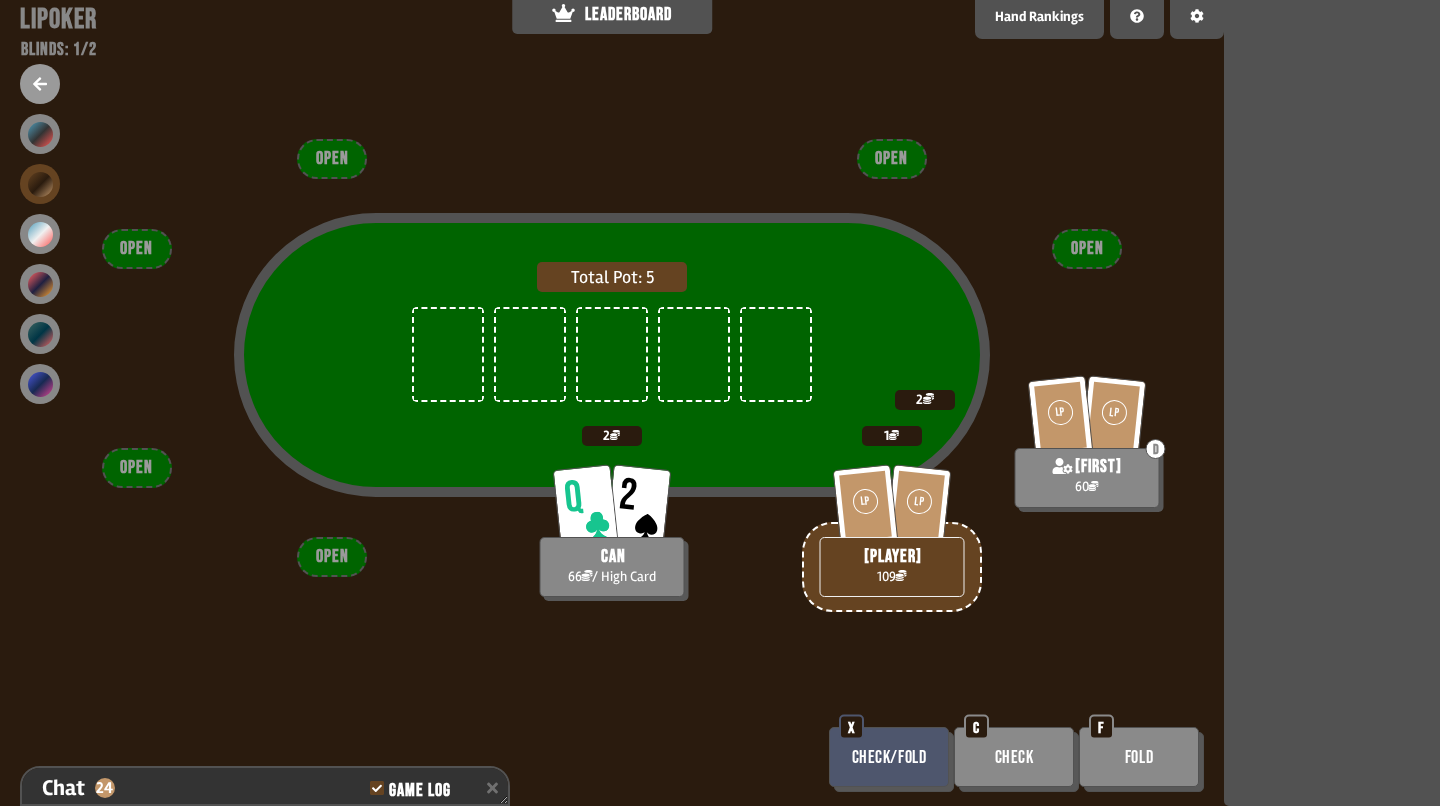 scroll, scrollTop: 6712, scrollLeft: 0, axis: vertical 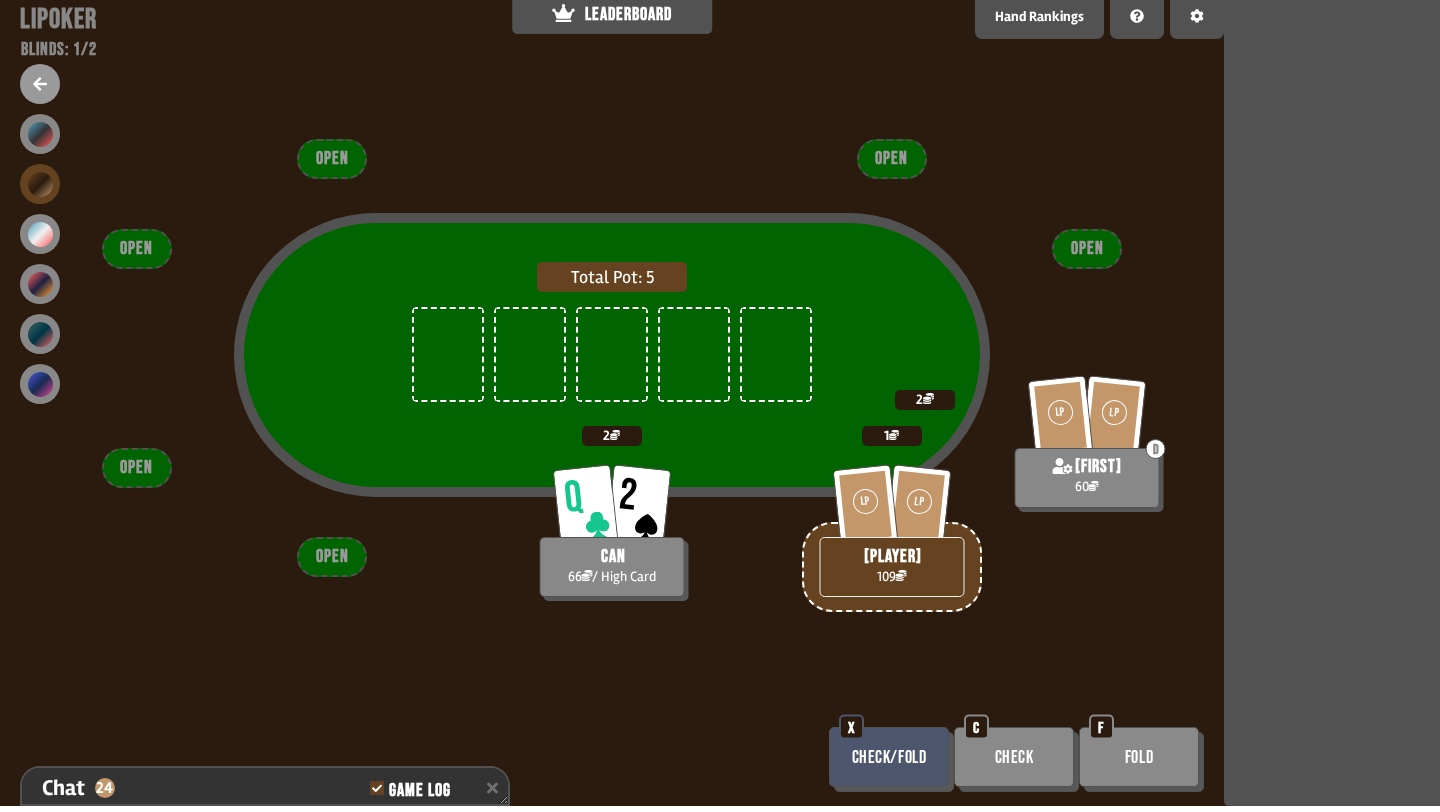 click on "Check/Fold" at bounding box center [889, 757] 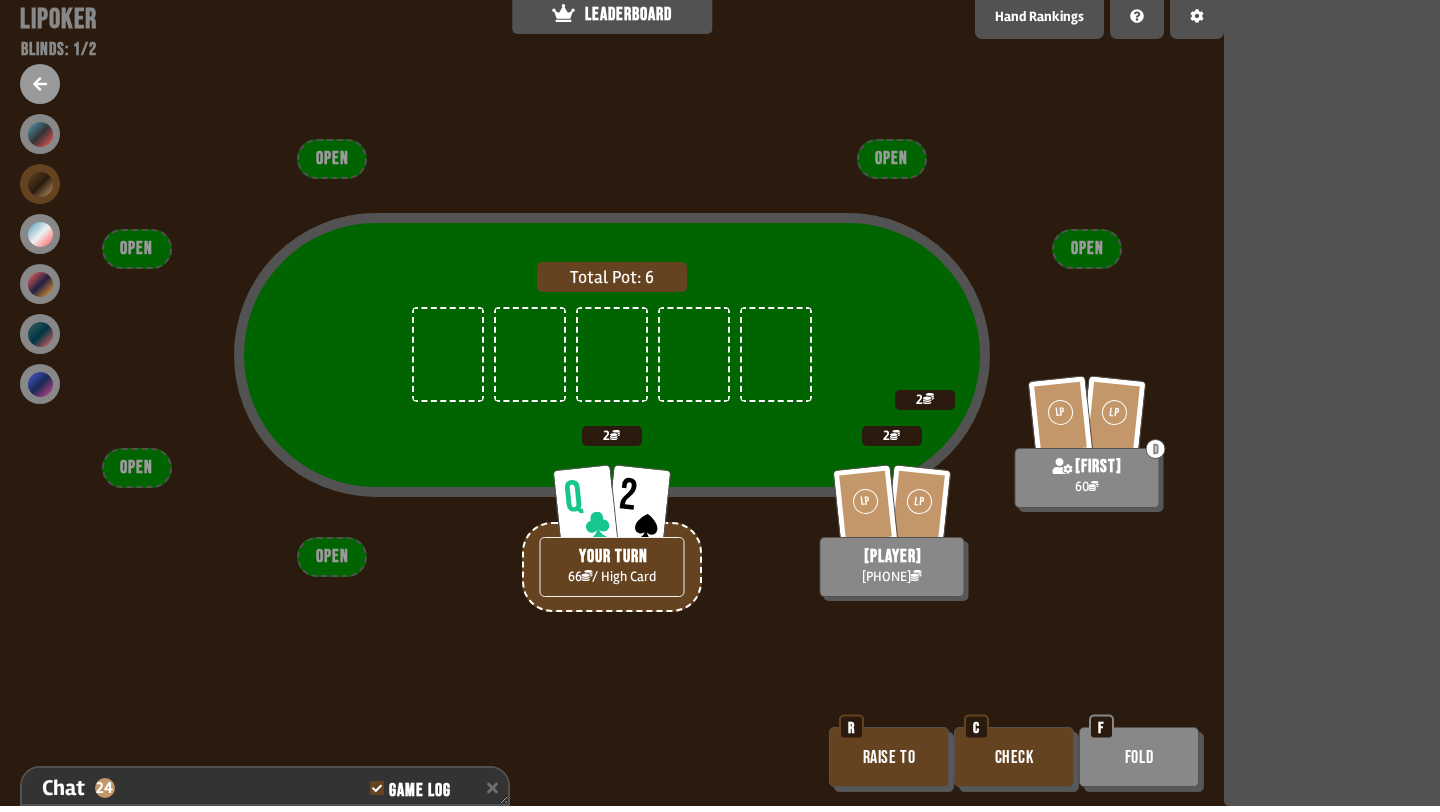 click on "Check" at bounding box center (1014, 757) 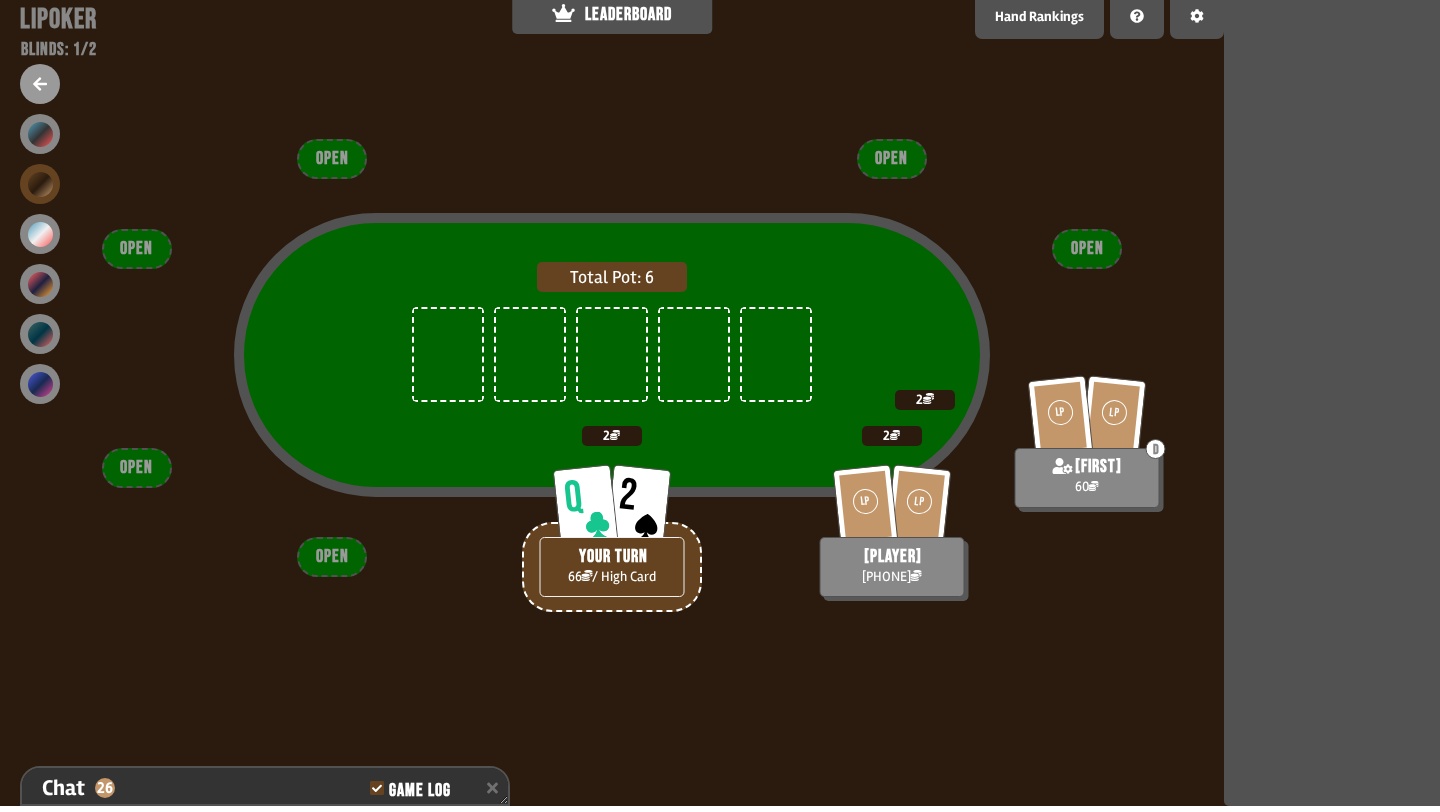 scroll, scrollTop: 6770, scrollLeft: 0, axis: vertical 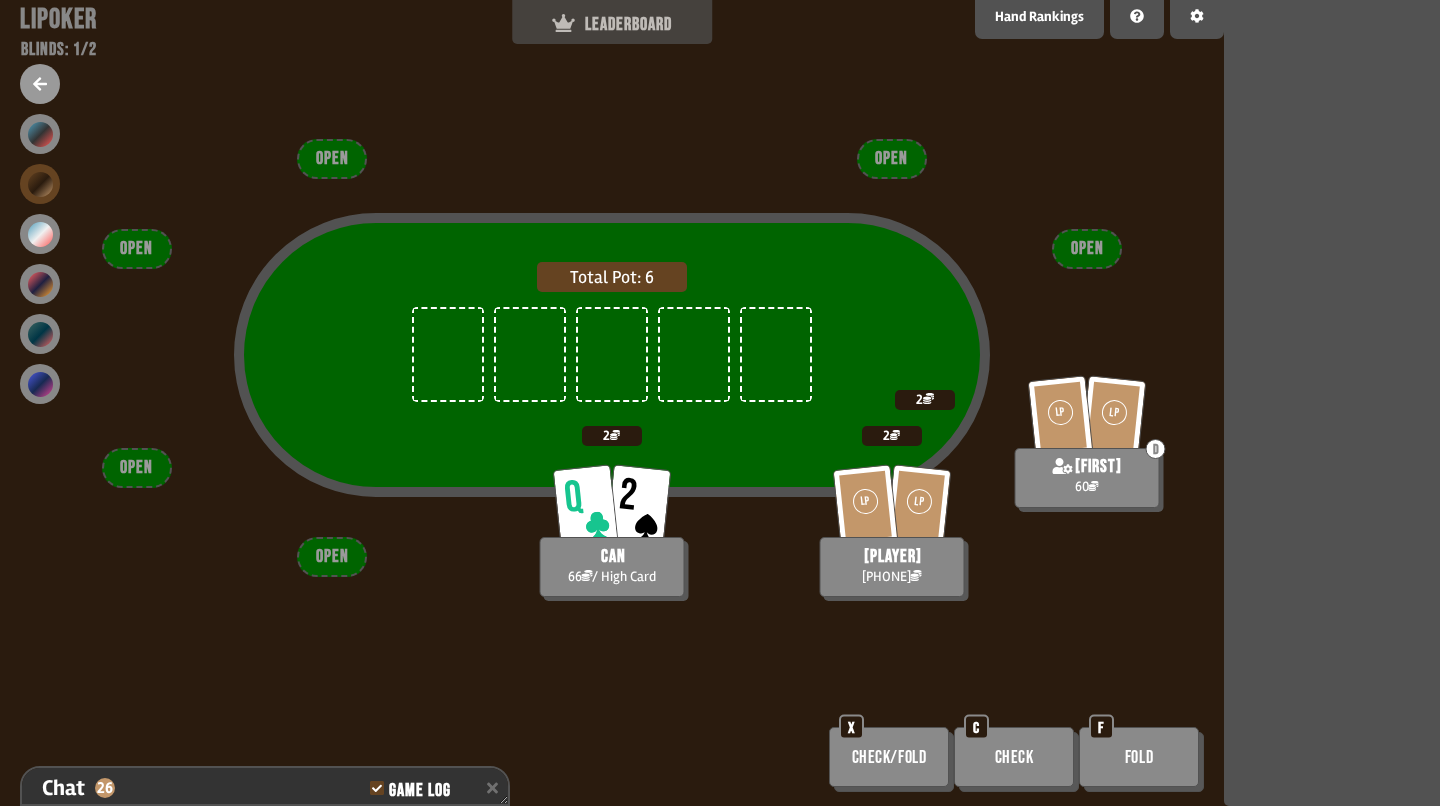 click on "LEADERBOARD" at bounding box center [612, 24] 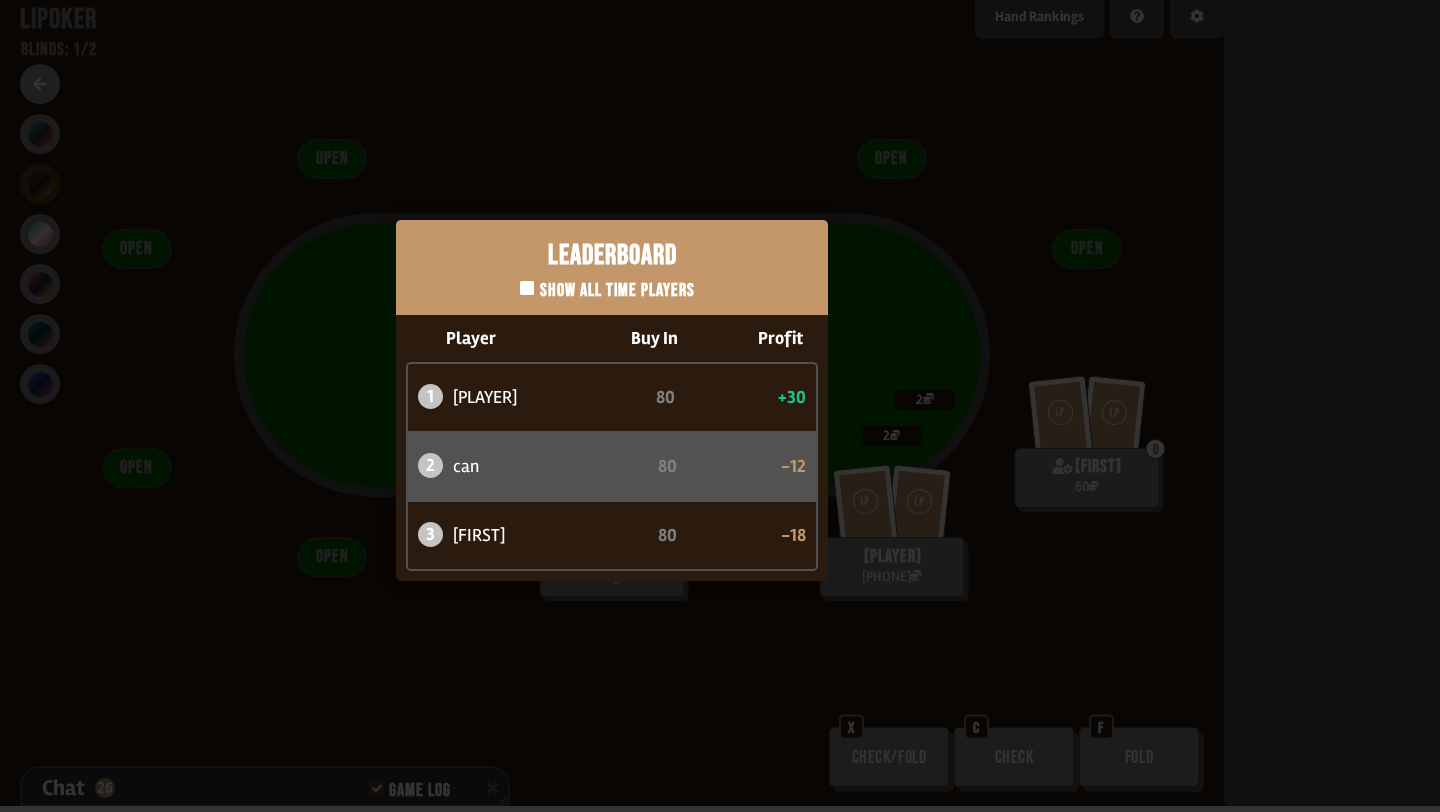scroll, scrollTop: 6799, scrollLeft: 0, axis: vertical 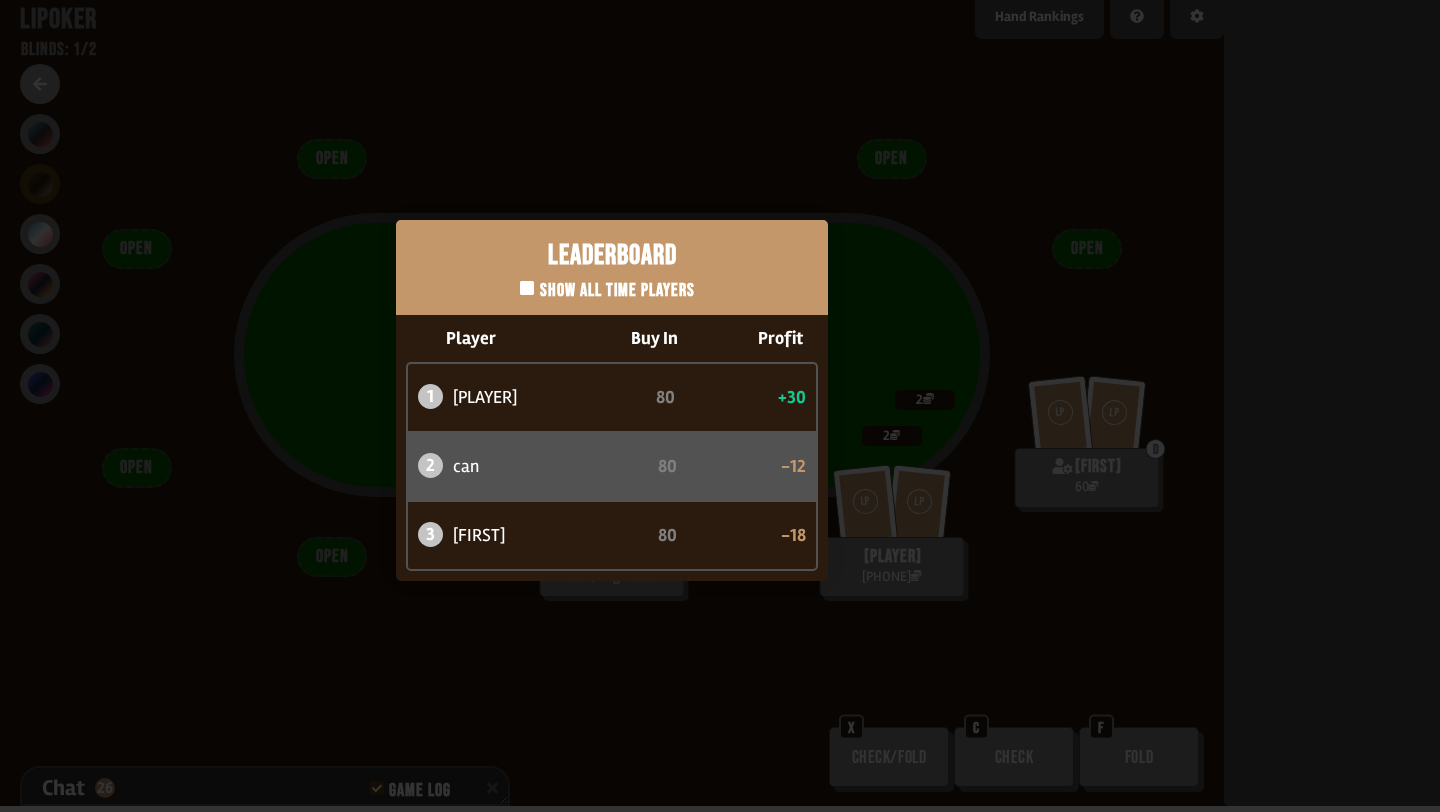 click on "Leaderboard   Show all time players Player Buy In Profit 1 [PLAYER] 80 +30 2 [PLAYER] 80 -12 3 [PLAYER] 80 -18" at bounding box center [612, 400] 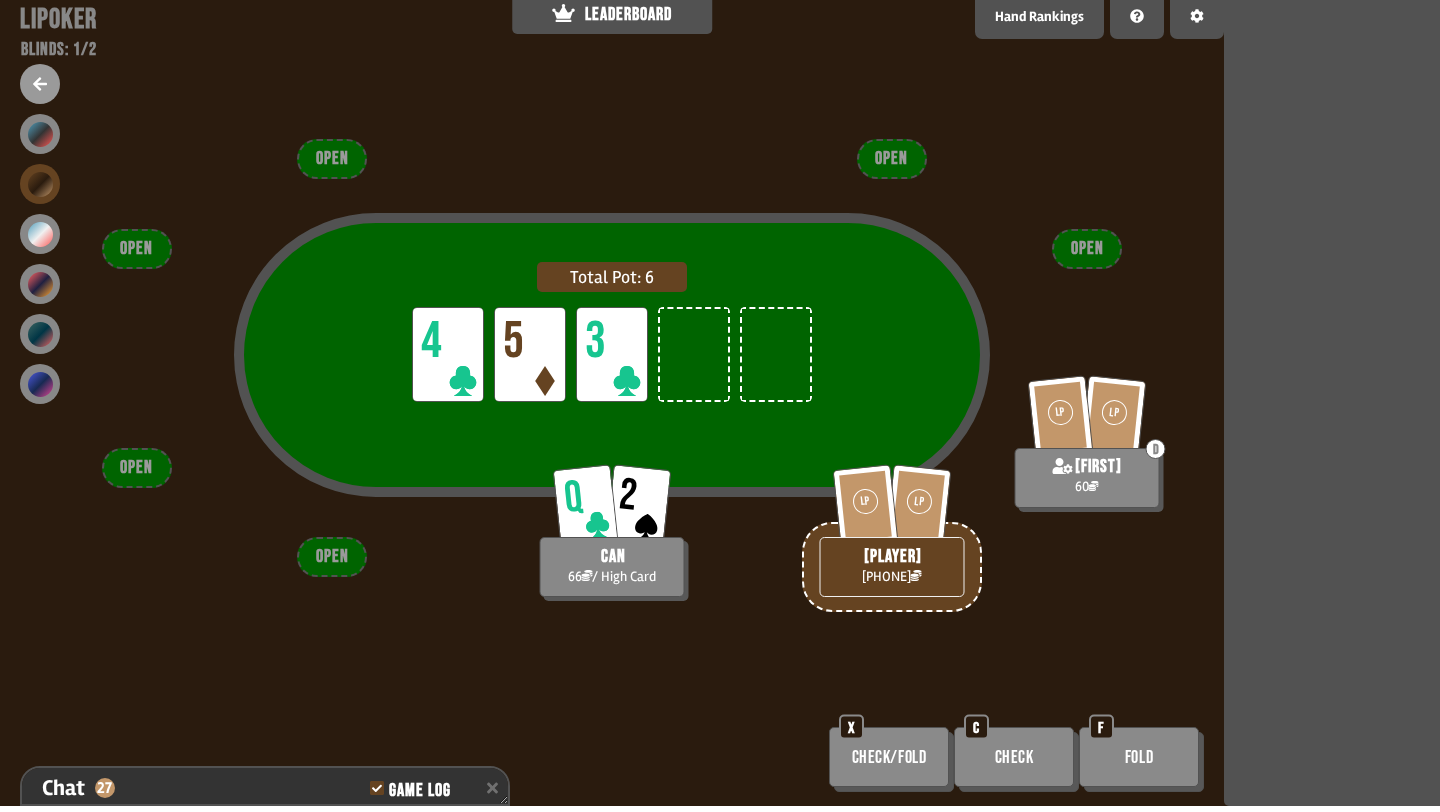 scroll, scrollTop: 6828, scrollLeft: 0, axis: vertical 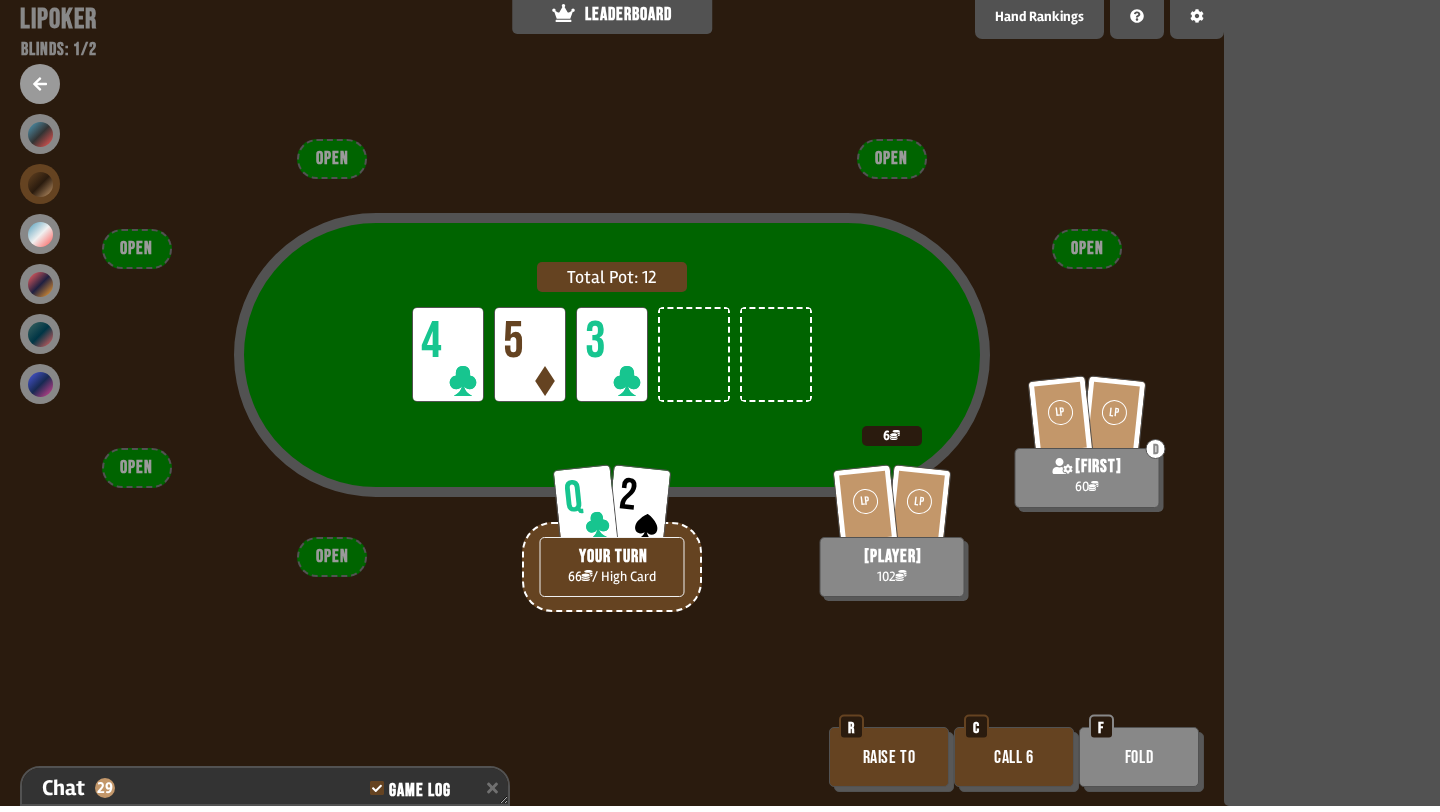 click on "Call 6" at bounding box center (1014, 757) 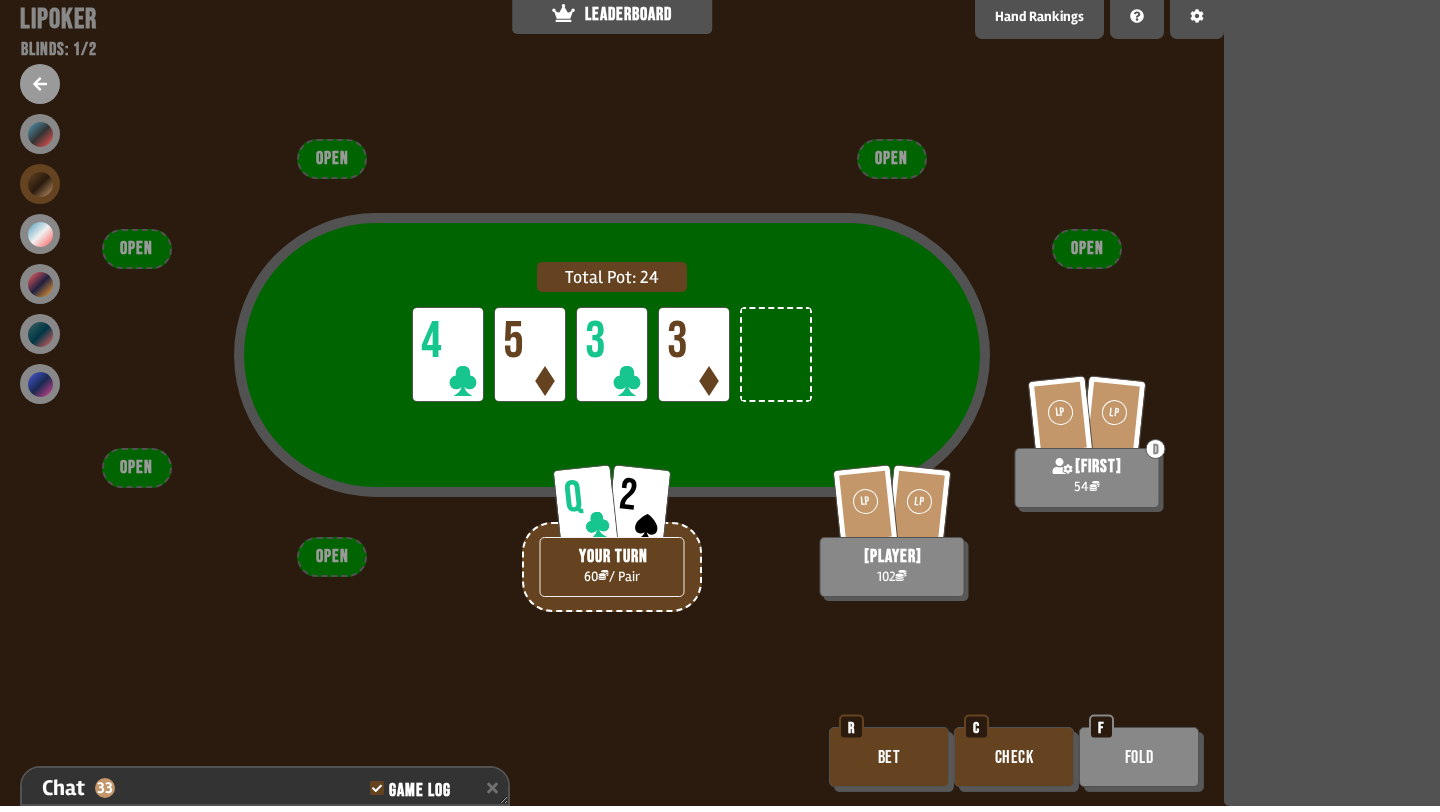 scroll, scrollTop: 7002, scrollLeft: 0, axis: vertical 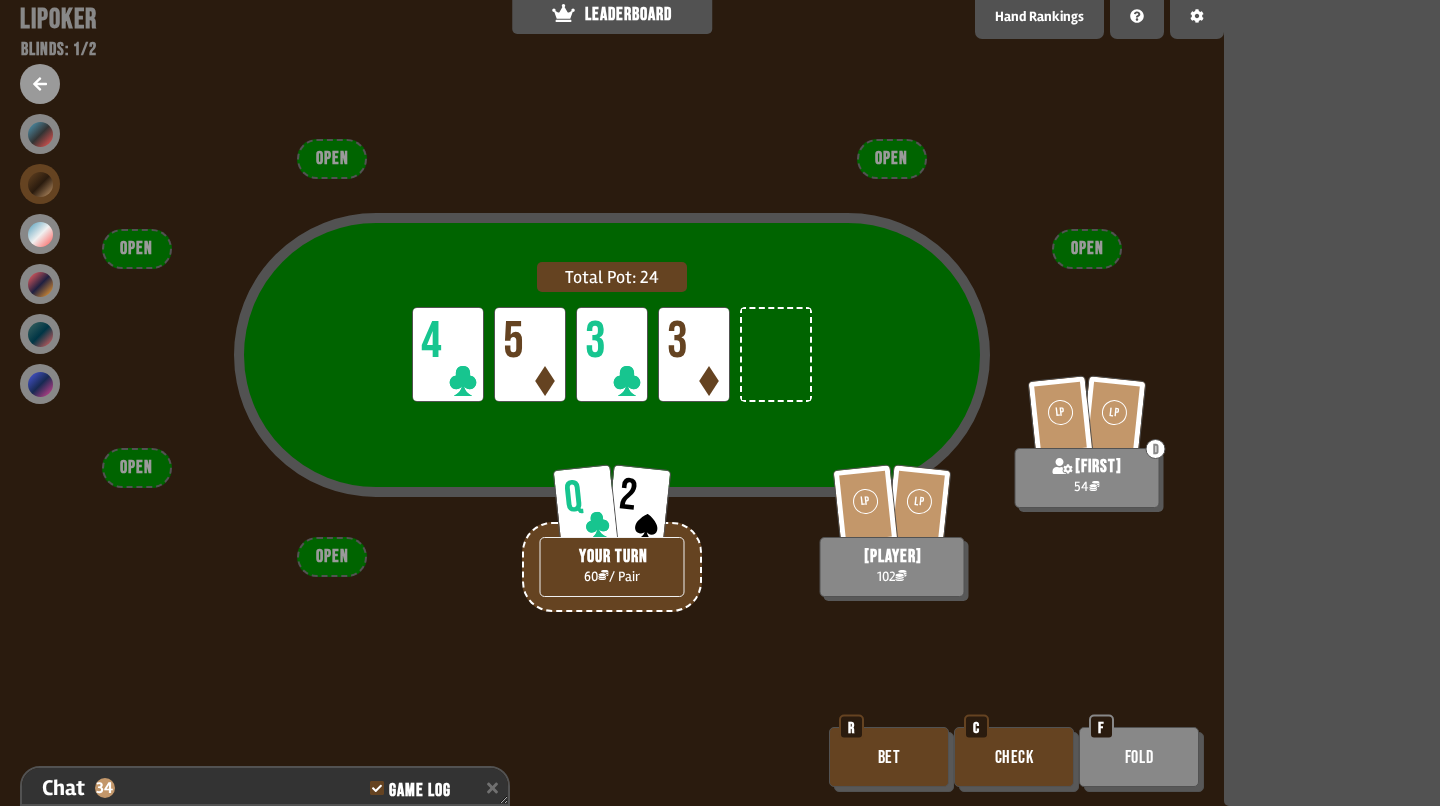 click on "Bet" at bounding box center [889, 757] 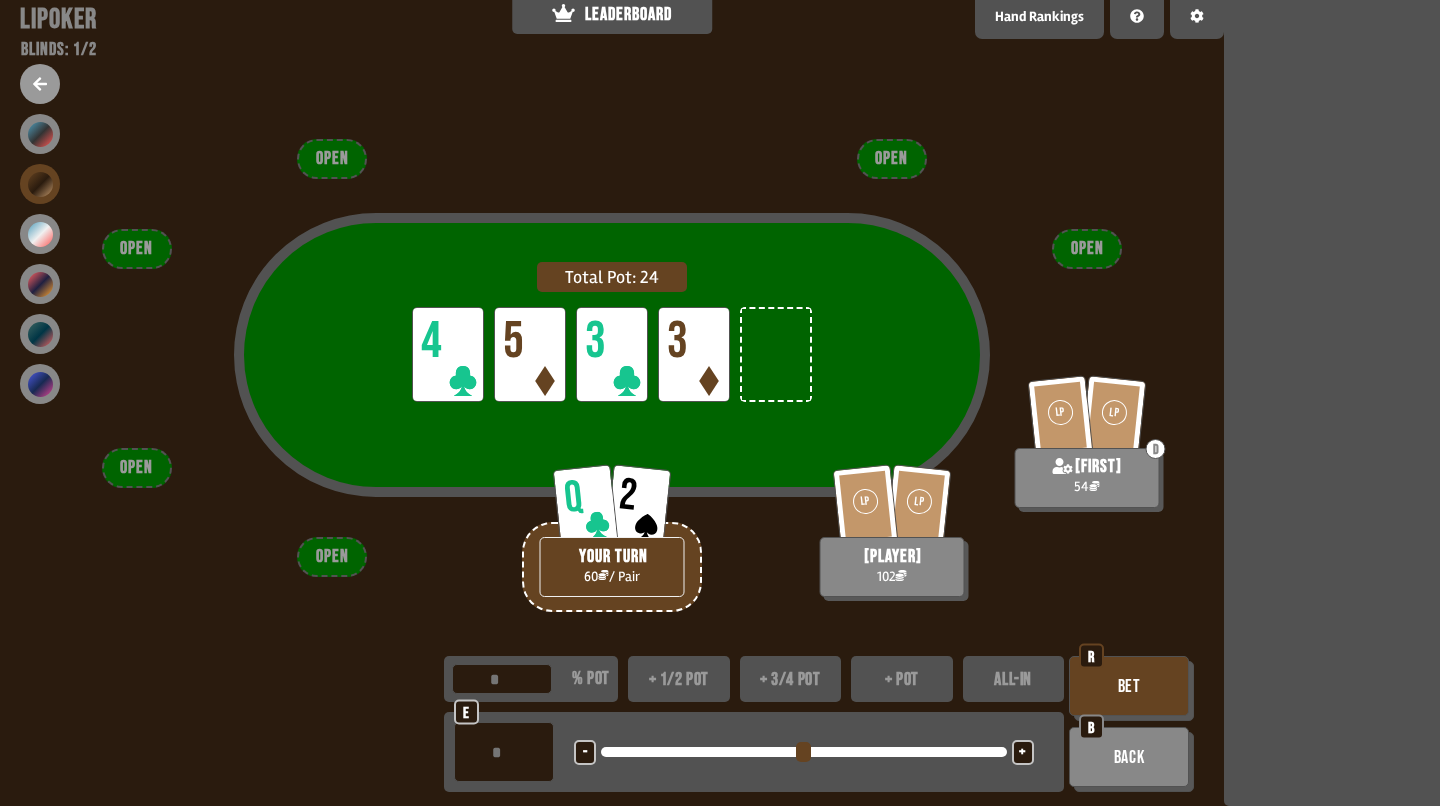 click on "+" at bounding box center (1022, 753) 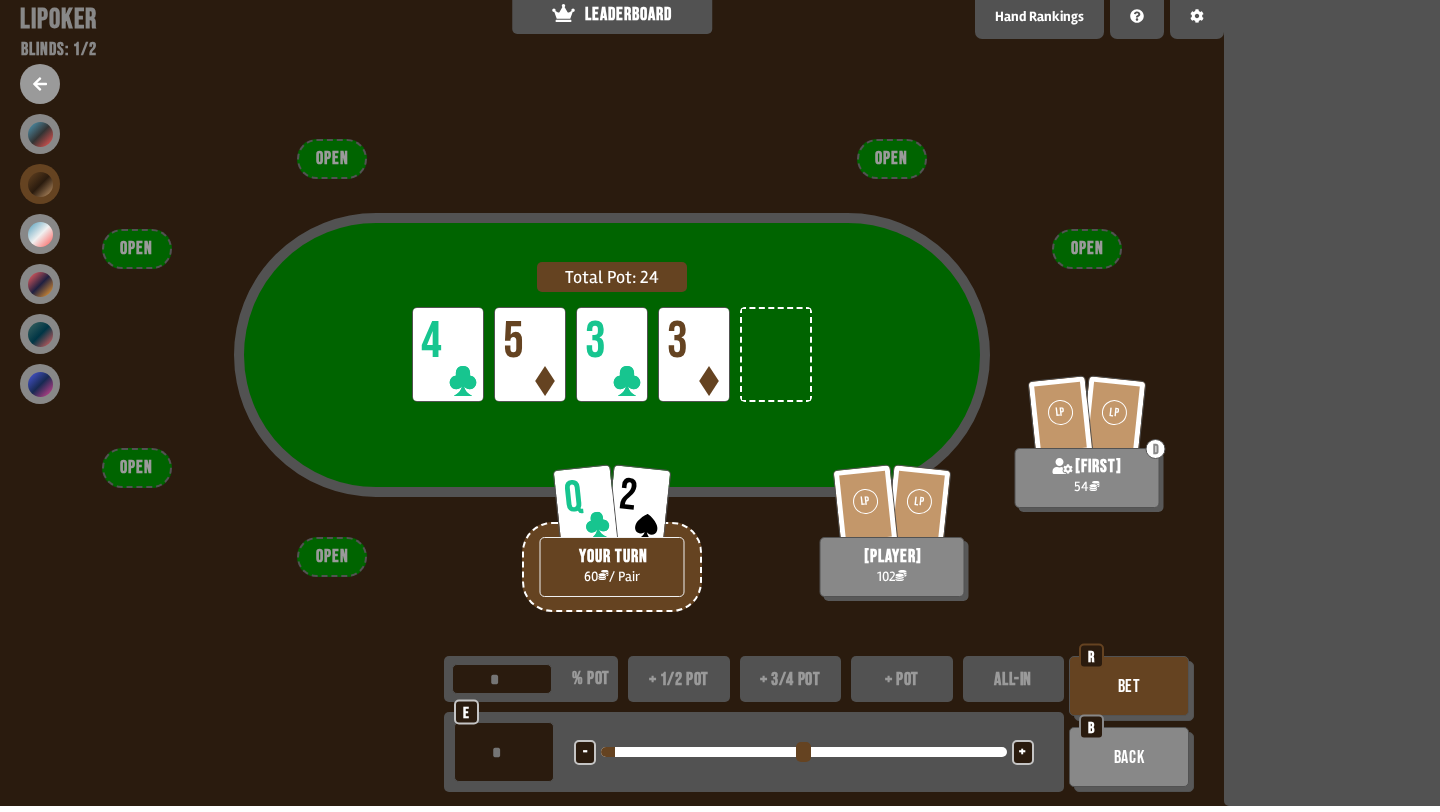 click on "+" at bounding box center [1022, 753] 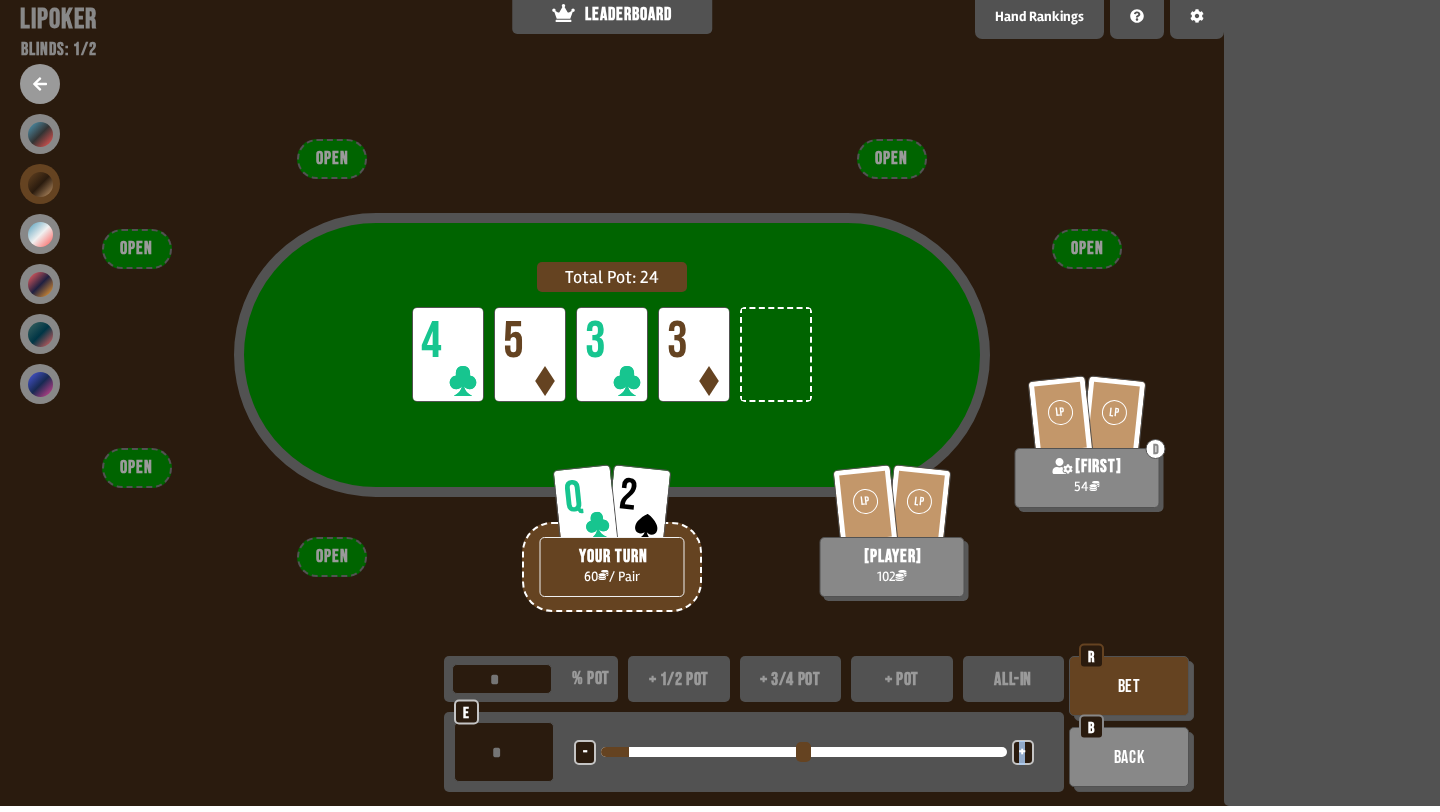 click on "+" at bounding box center (1022, 753) 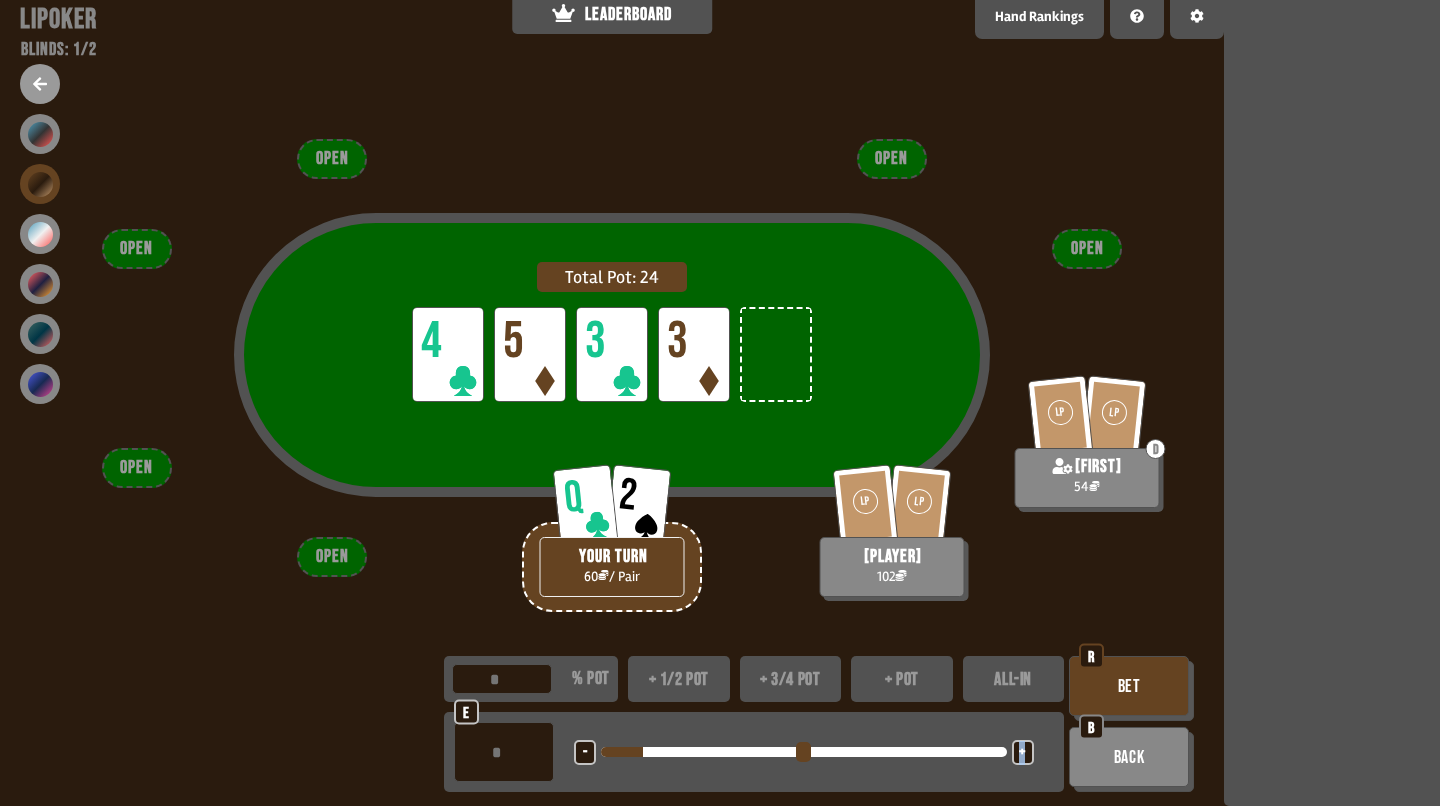 click on "Bet" at bounding box center (1129, 686) 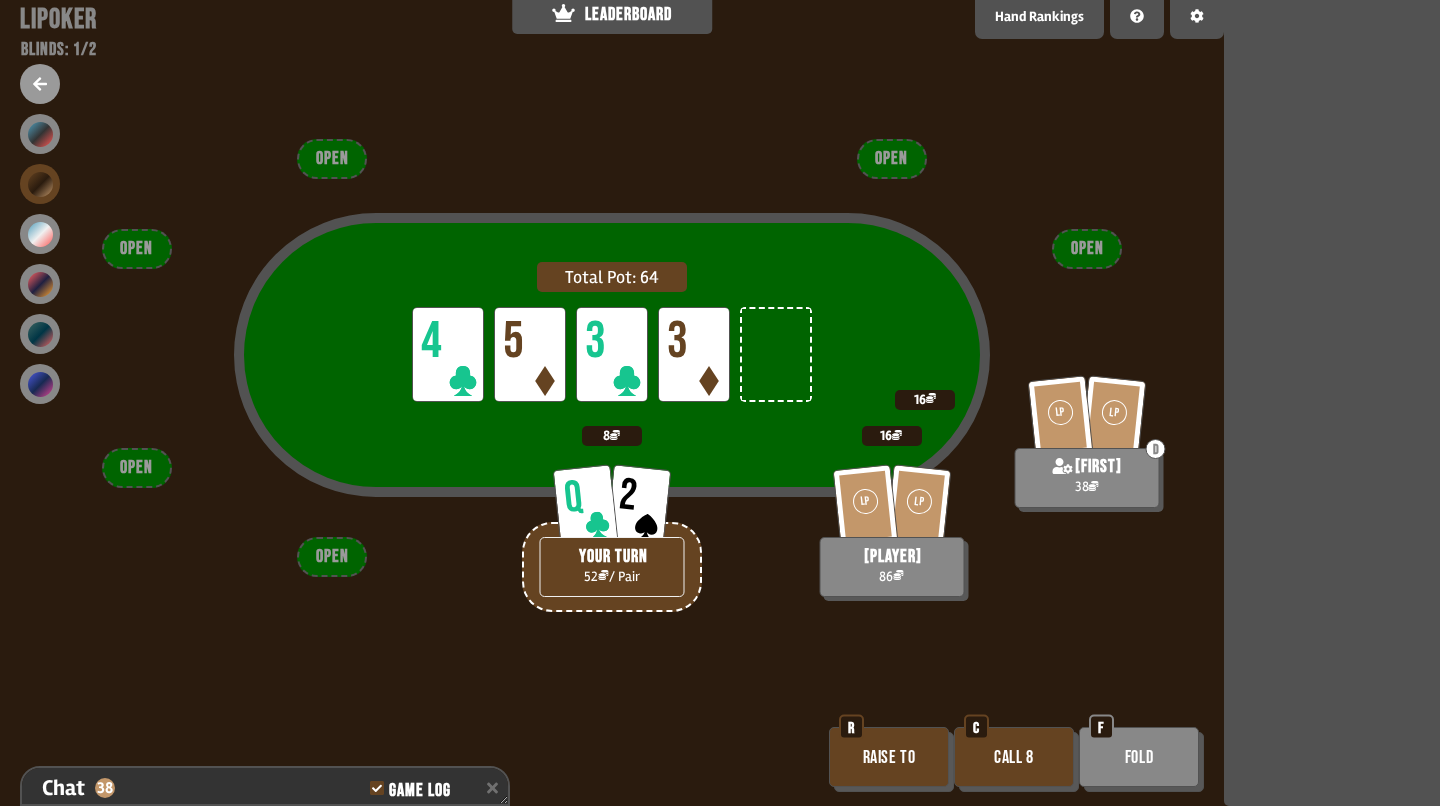scroll, scrollTop: 7118, scrollLeft: 0, axis: vertical 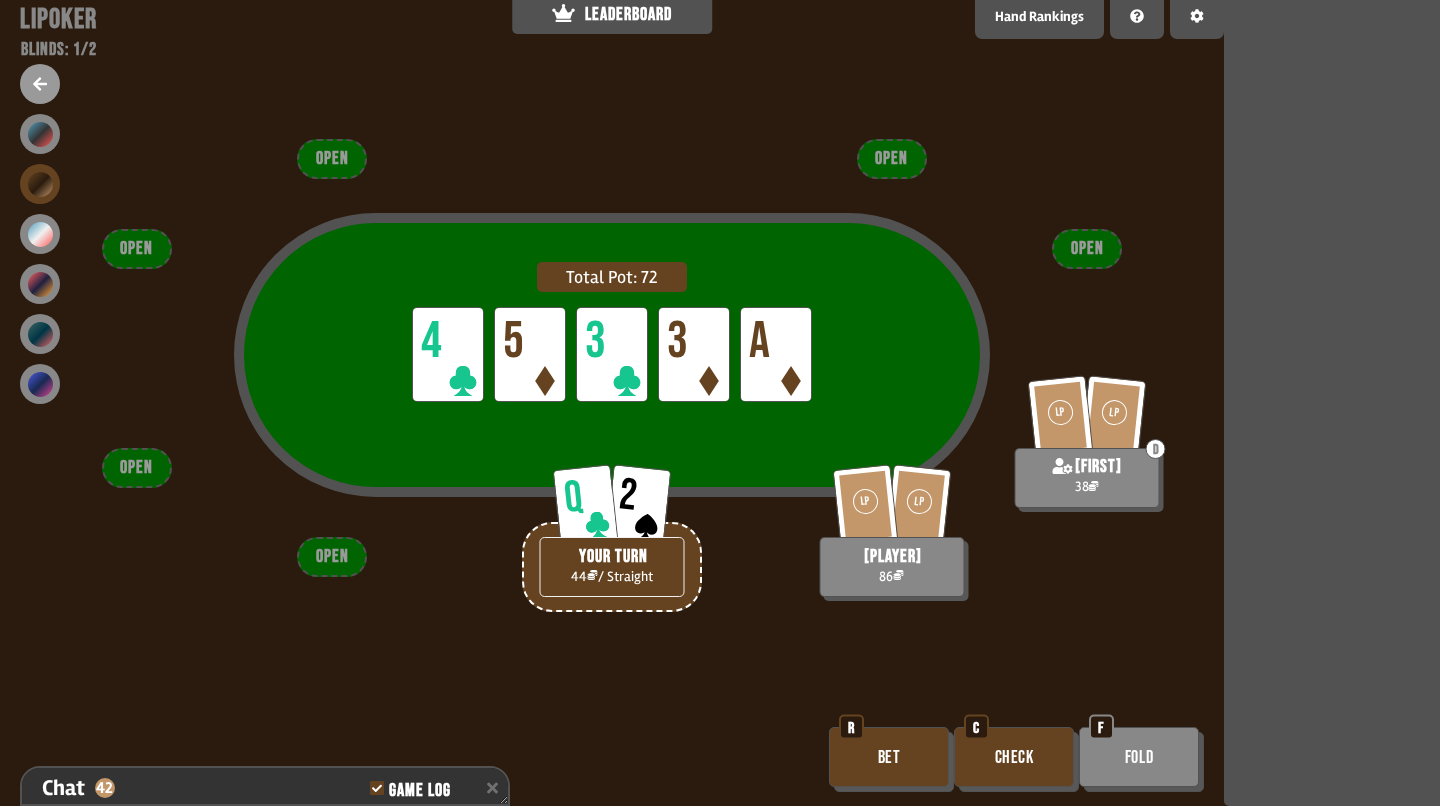 click on "Bet" at bounding box center [889, 757] 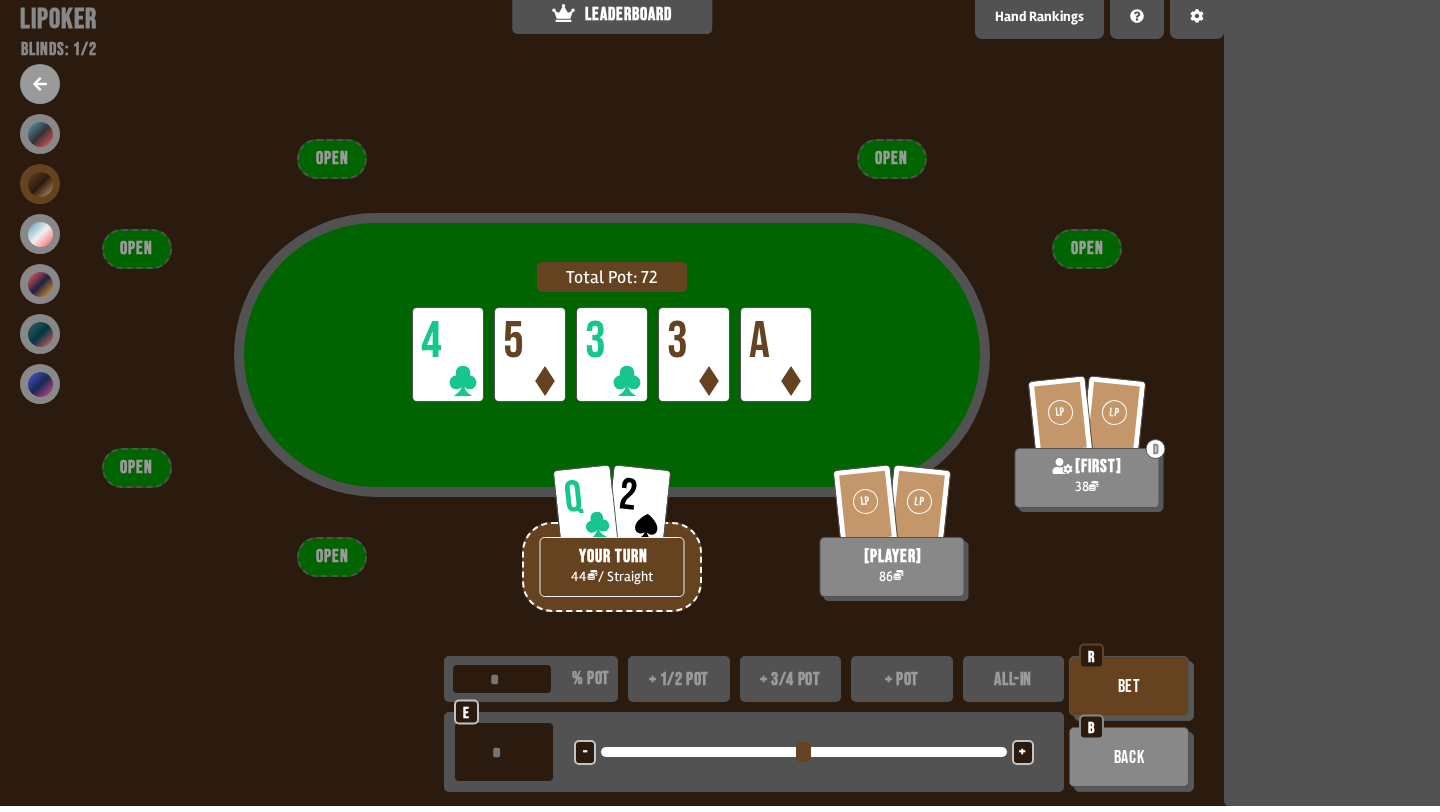 click on "+" at bounding box center (1023, 752) 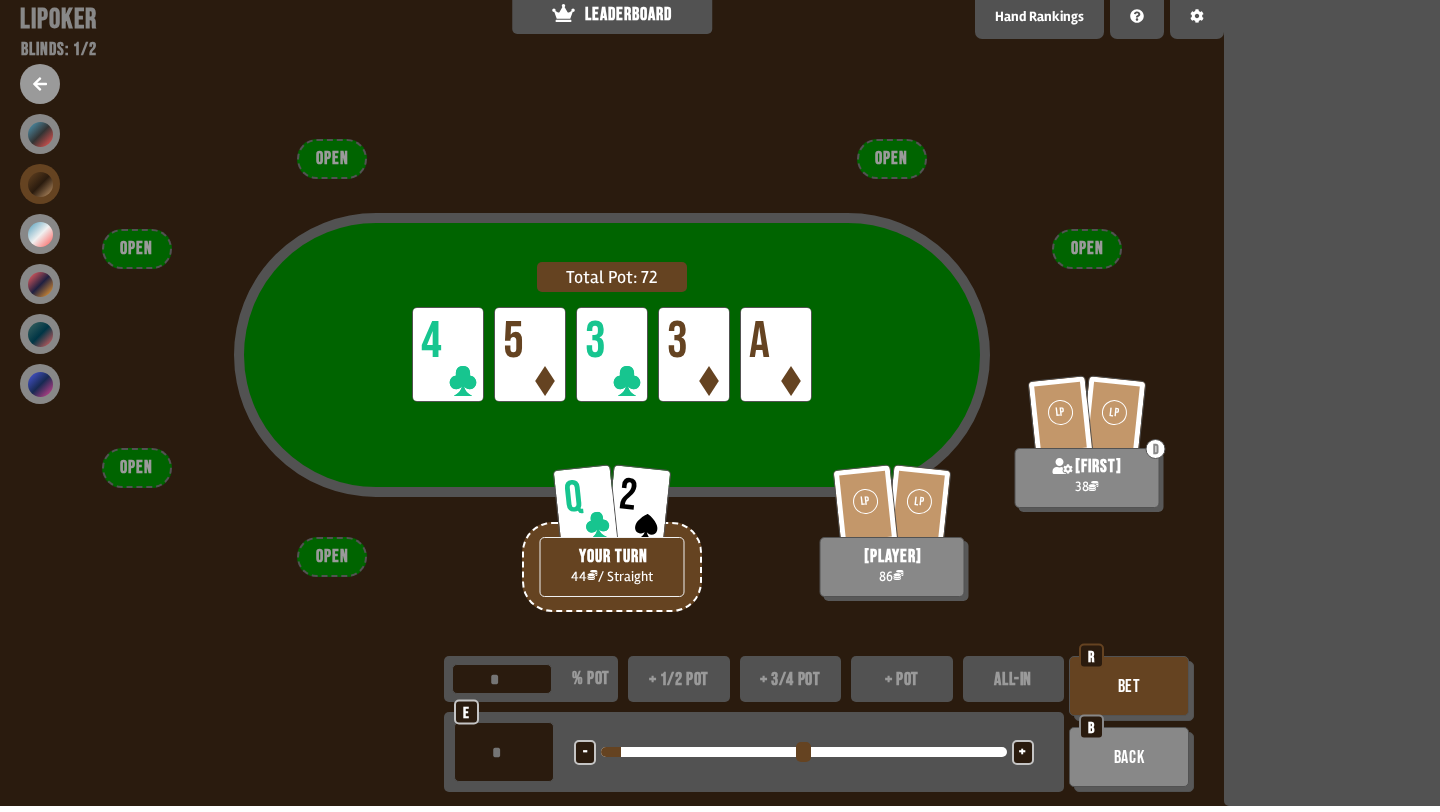 click on "+" at bounding box center (1023, 752) 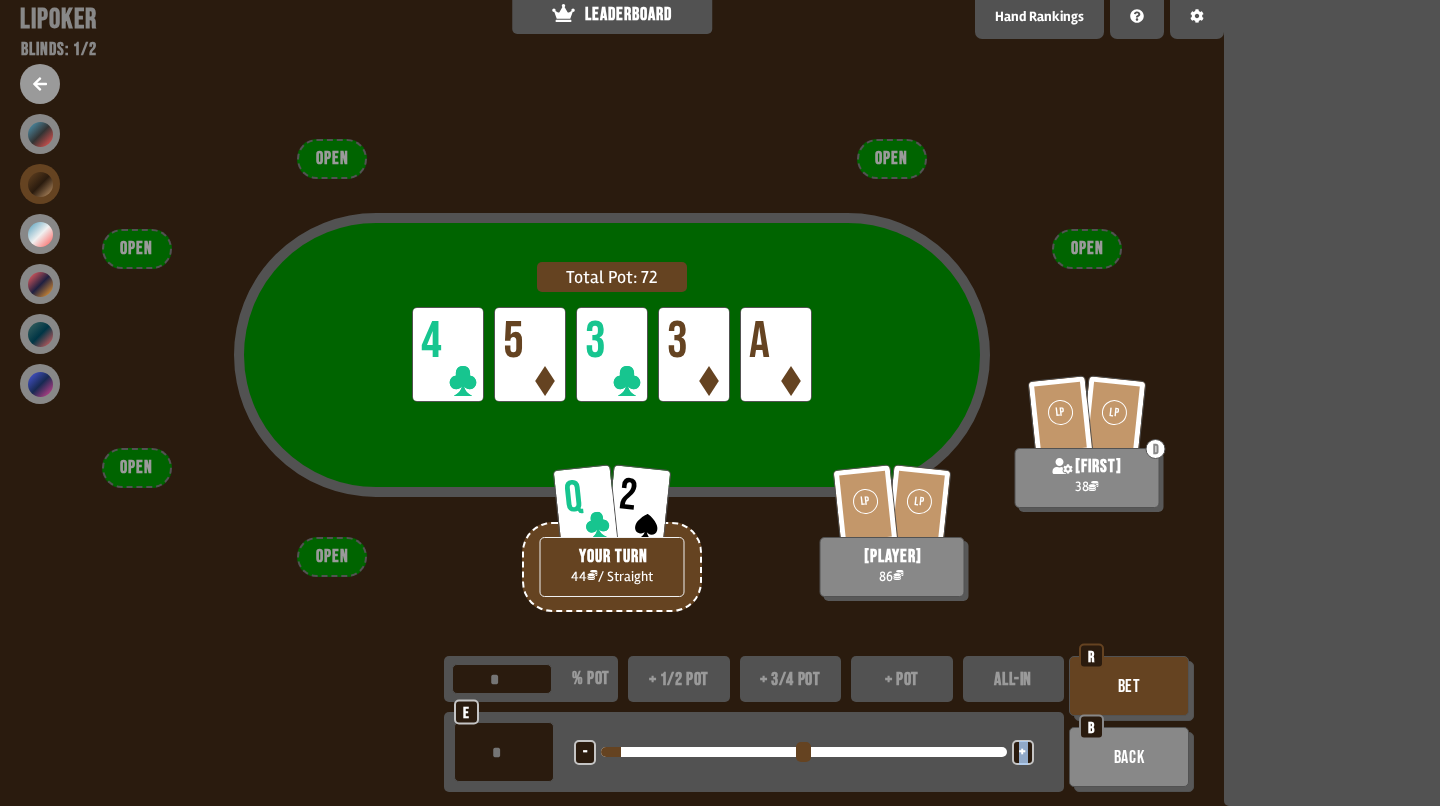 click on "+" at bounding box center (1023, 752) 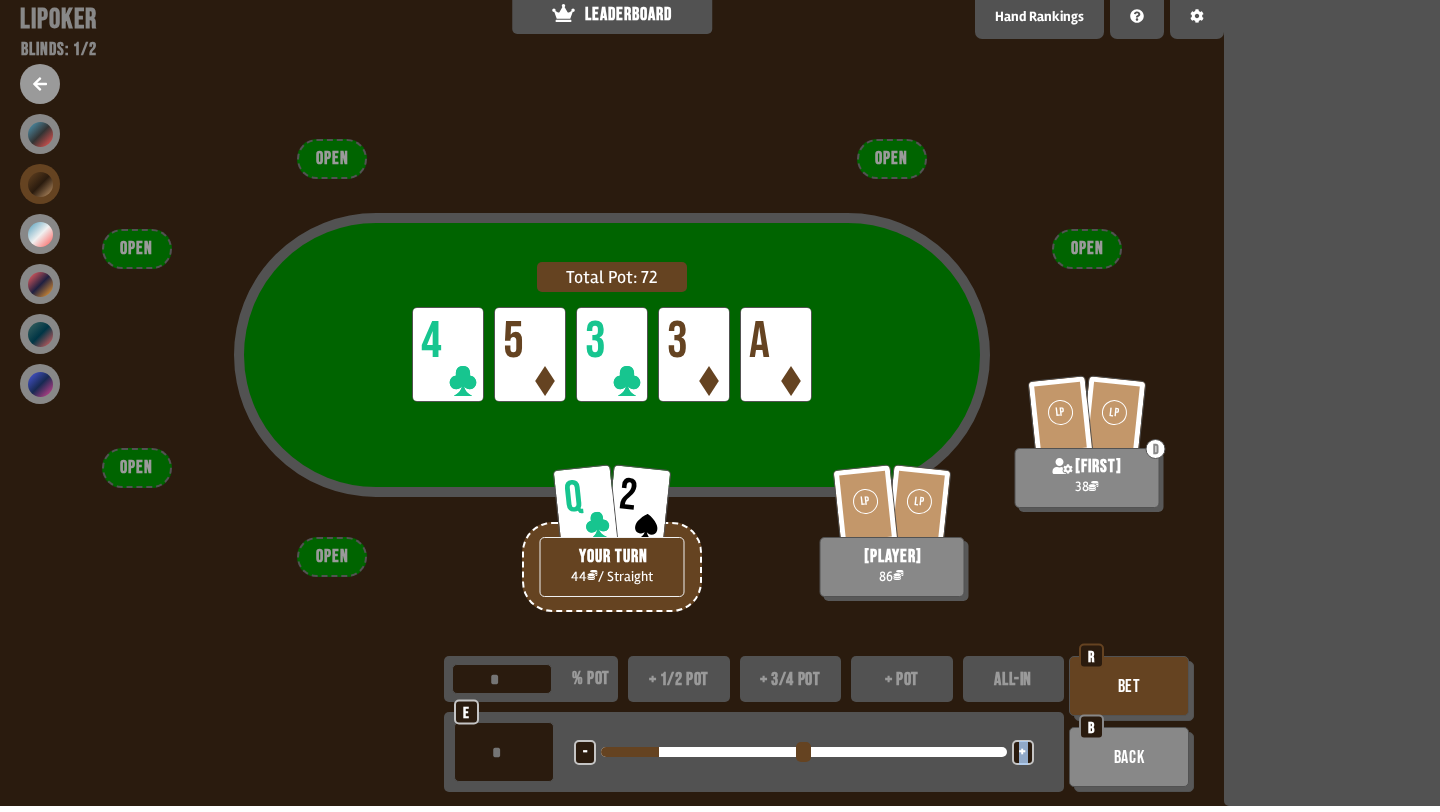 click on "+" at bounding box center [1023, 752] 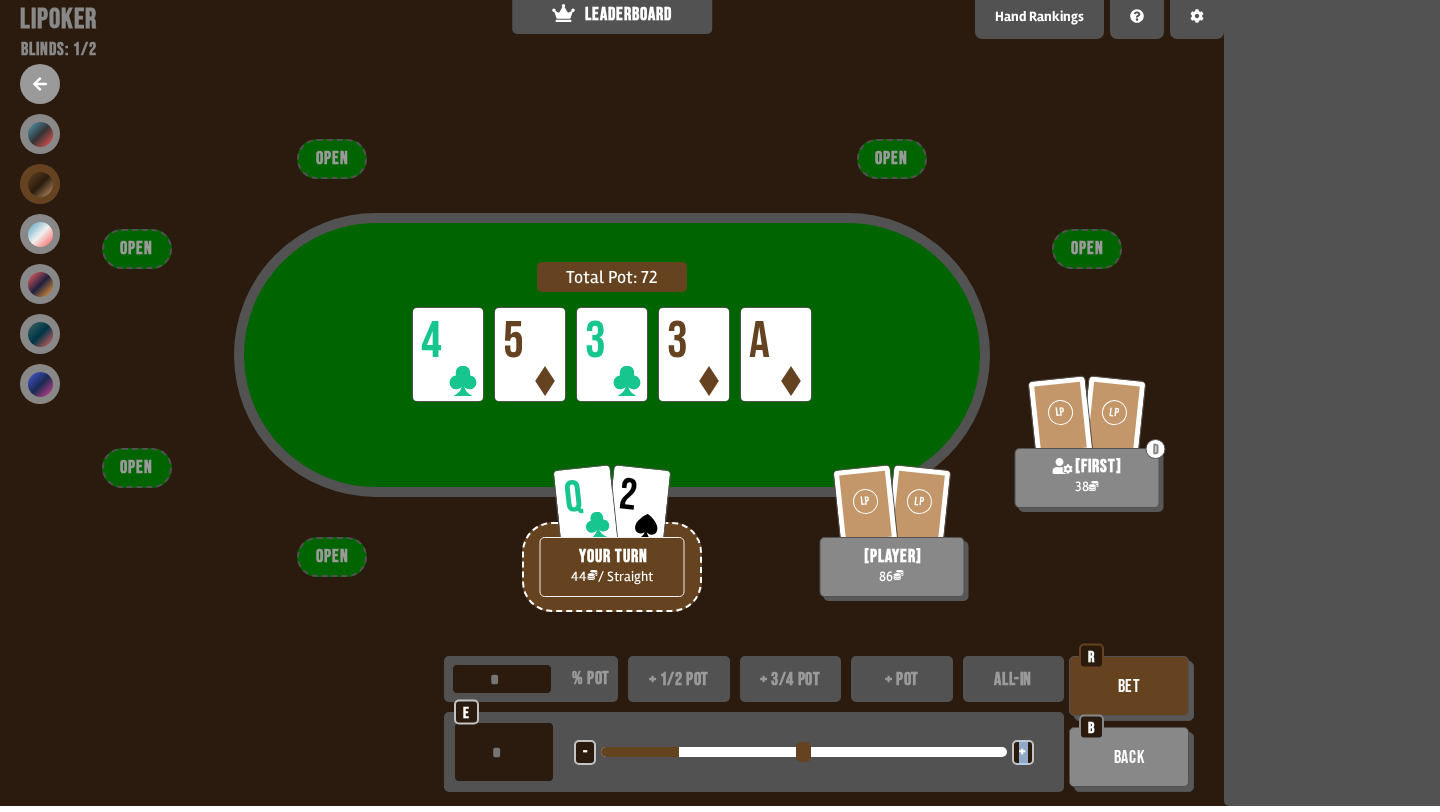 click on "+" at bounding box center [1023, 752] 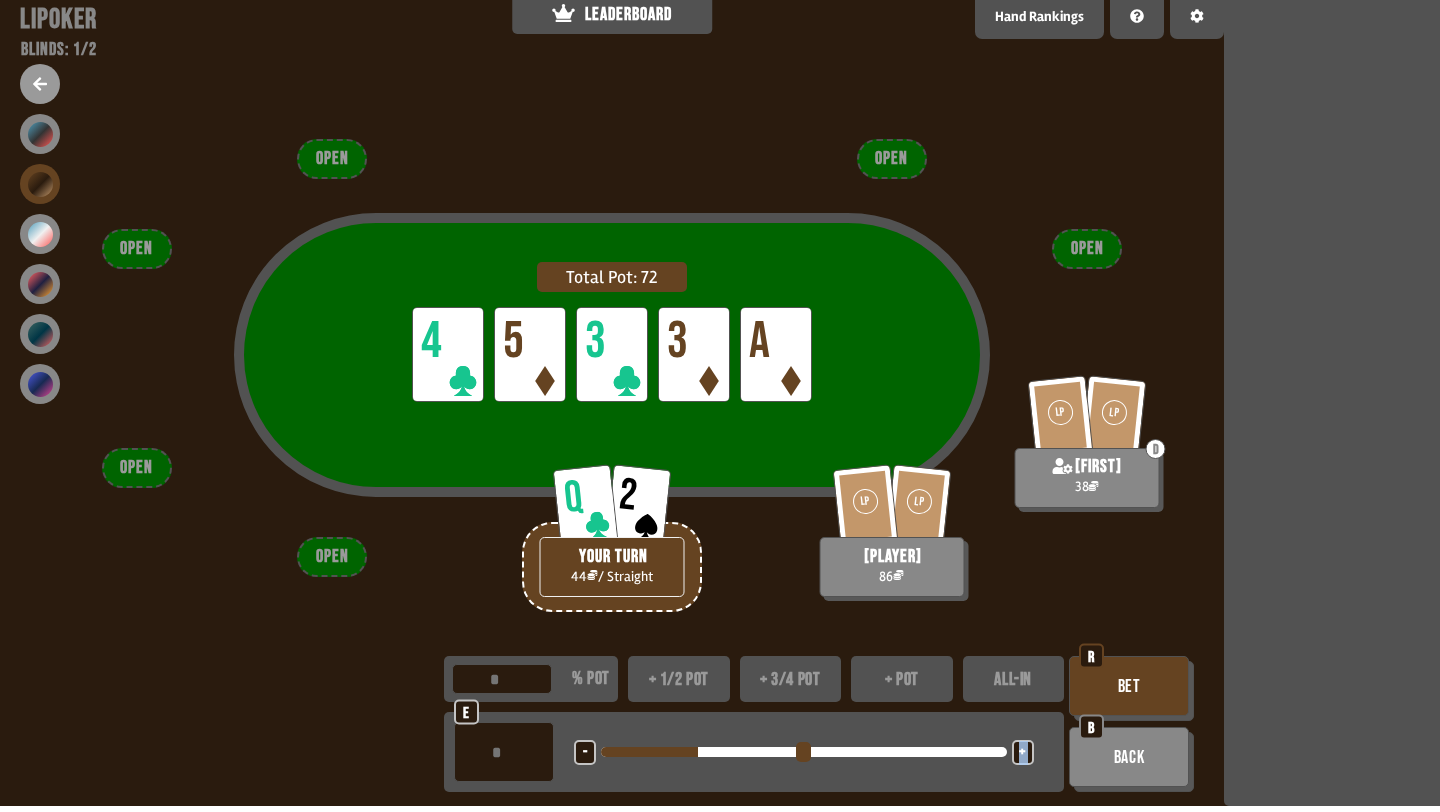click on "+" at bounding box center (1023, 752) 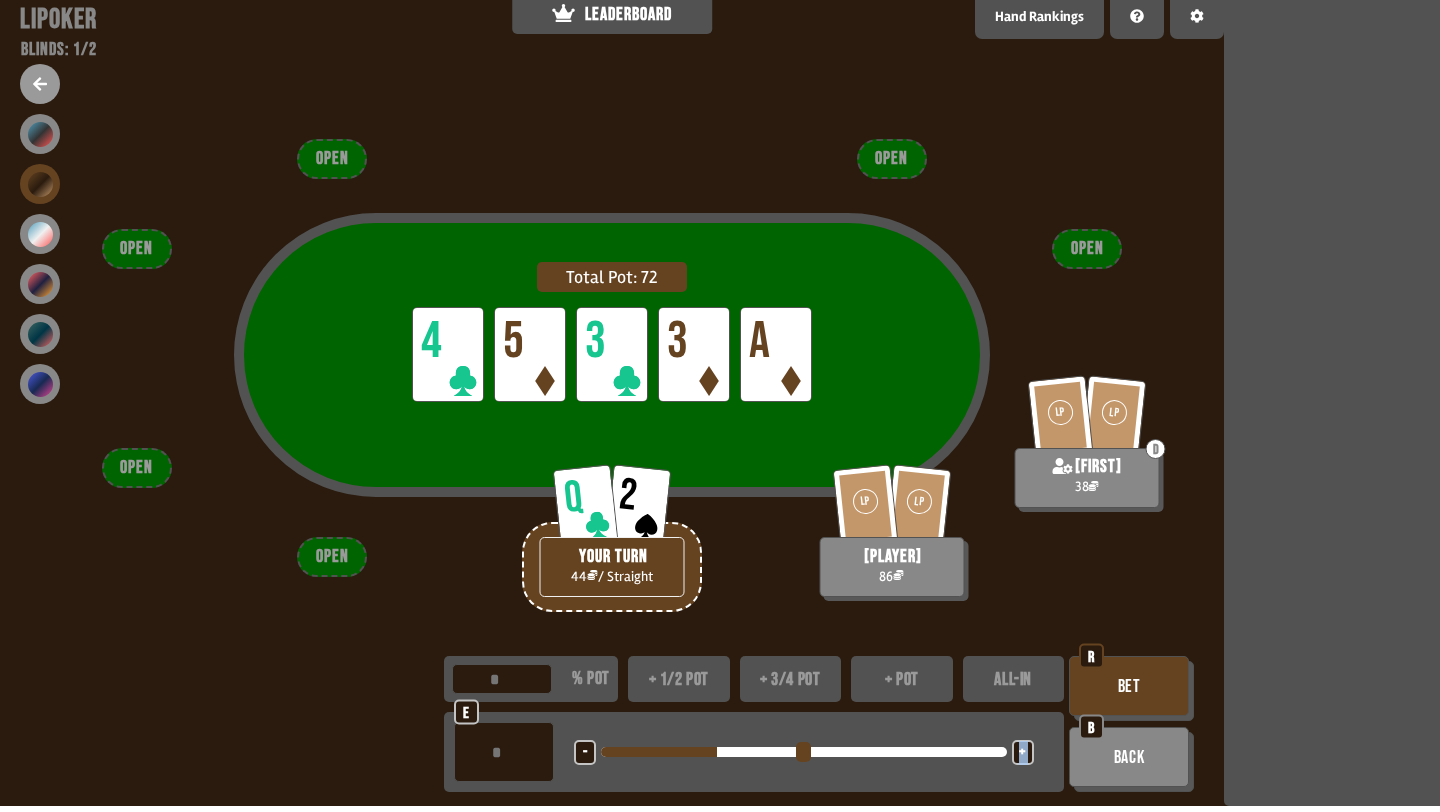 click on "Bet" at bounding box center (1129, 686) 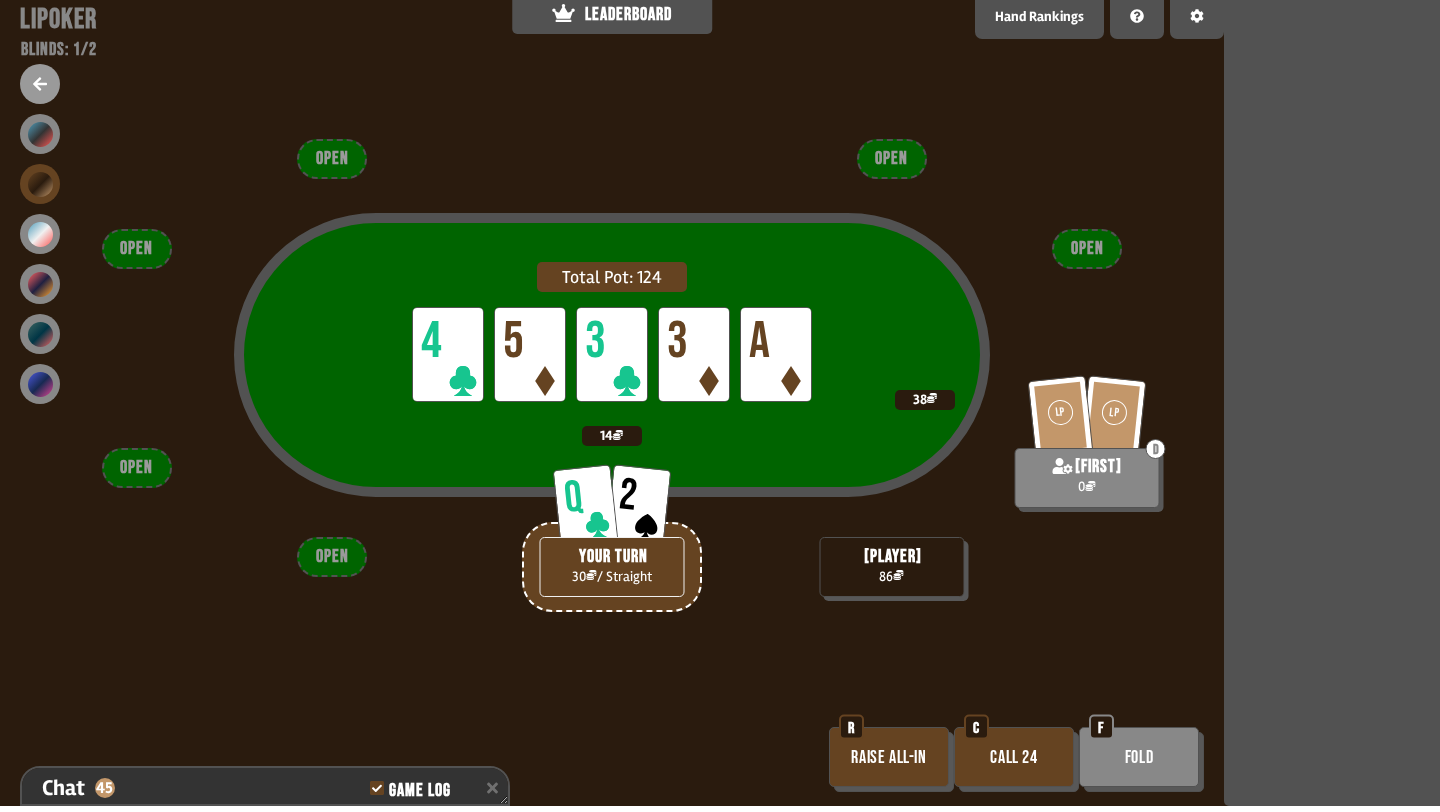 scroll, scrollTop: 7350, scrollLeft: 0, axis: vertical 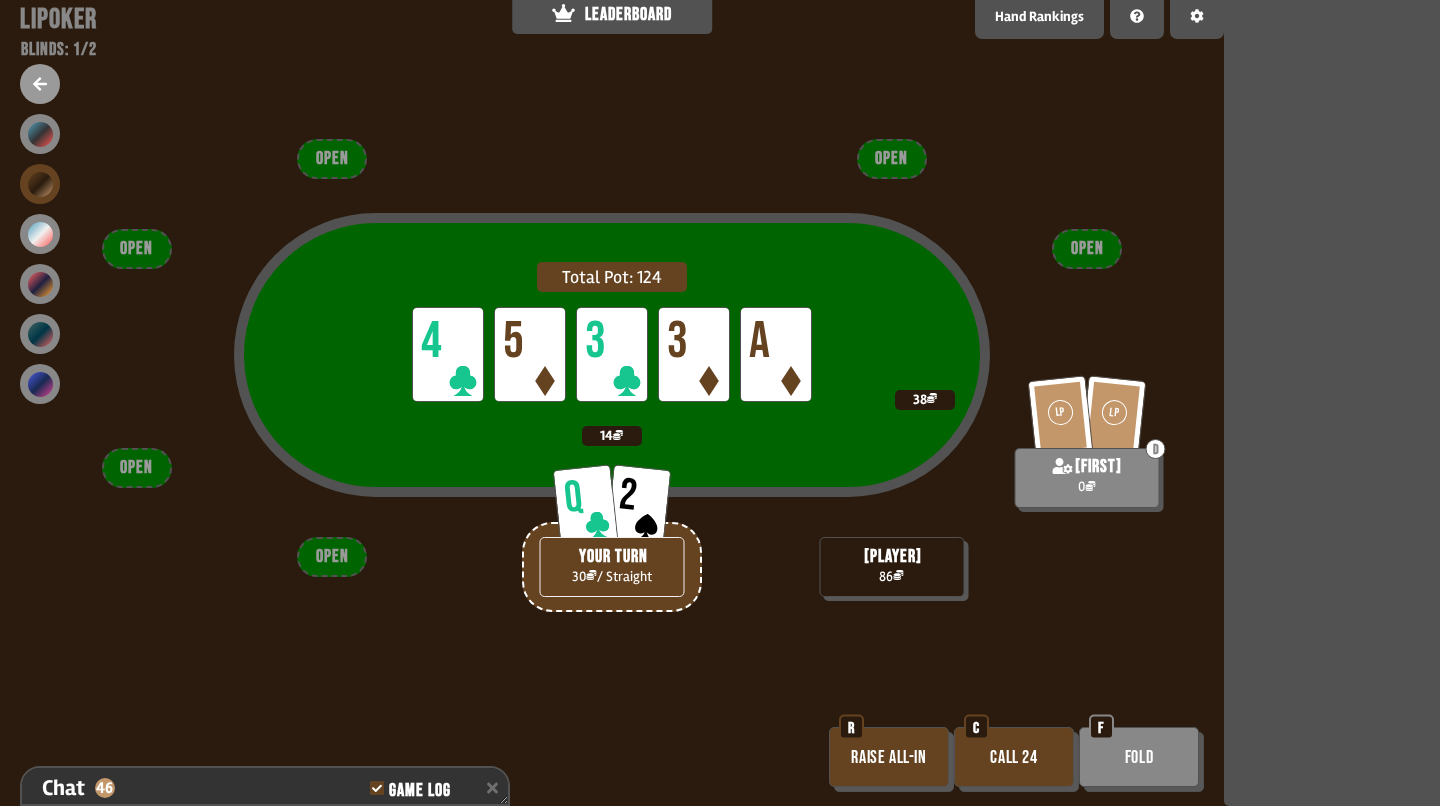 click on "Raise all-in" at bounding box center (889, 757) 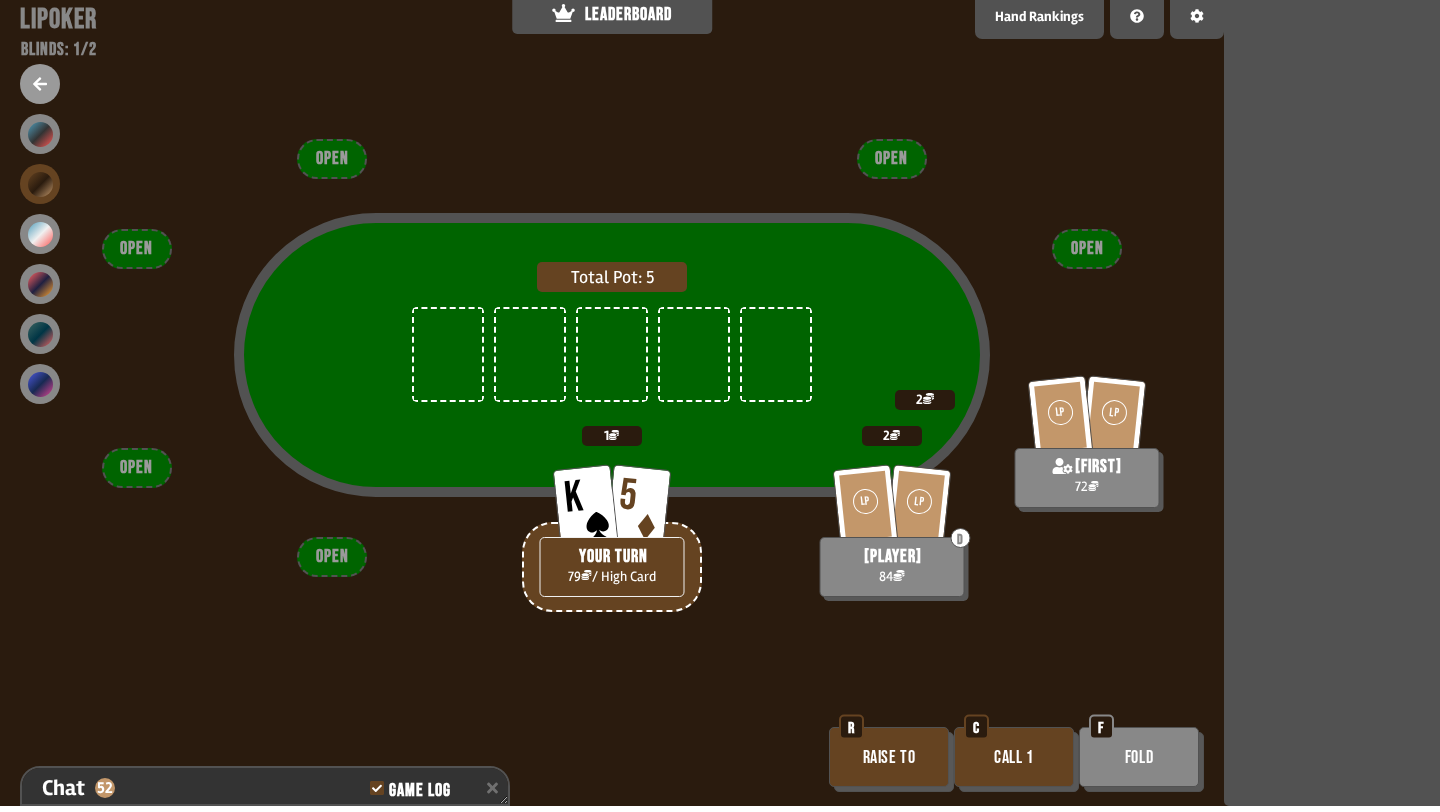 scroll, scrollTop: 7524, scrollLeft: 0, axis: vertical 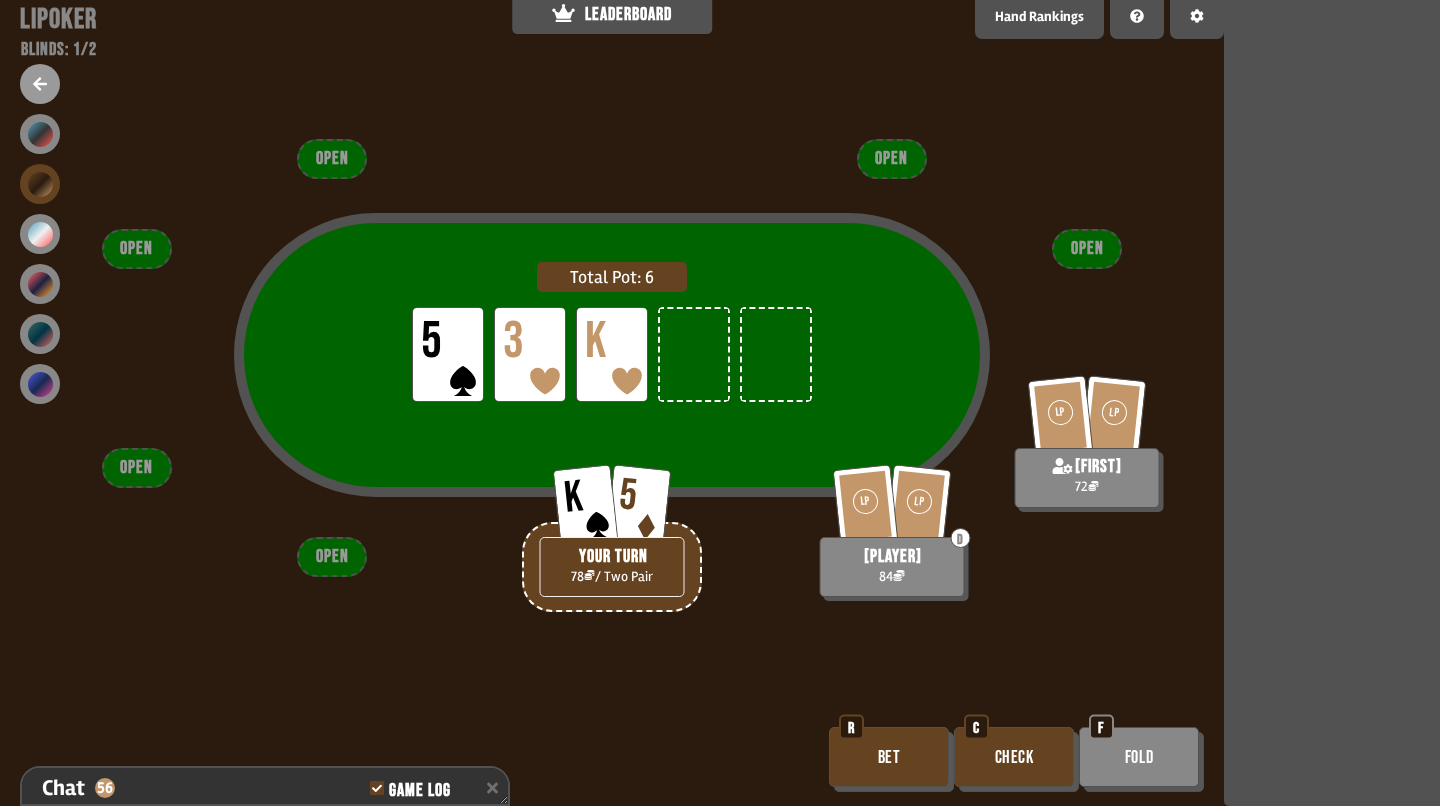 click on "Bet" at bounding box center (889, 757) 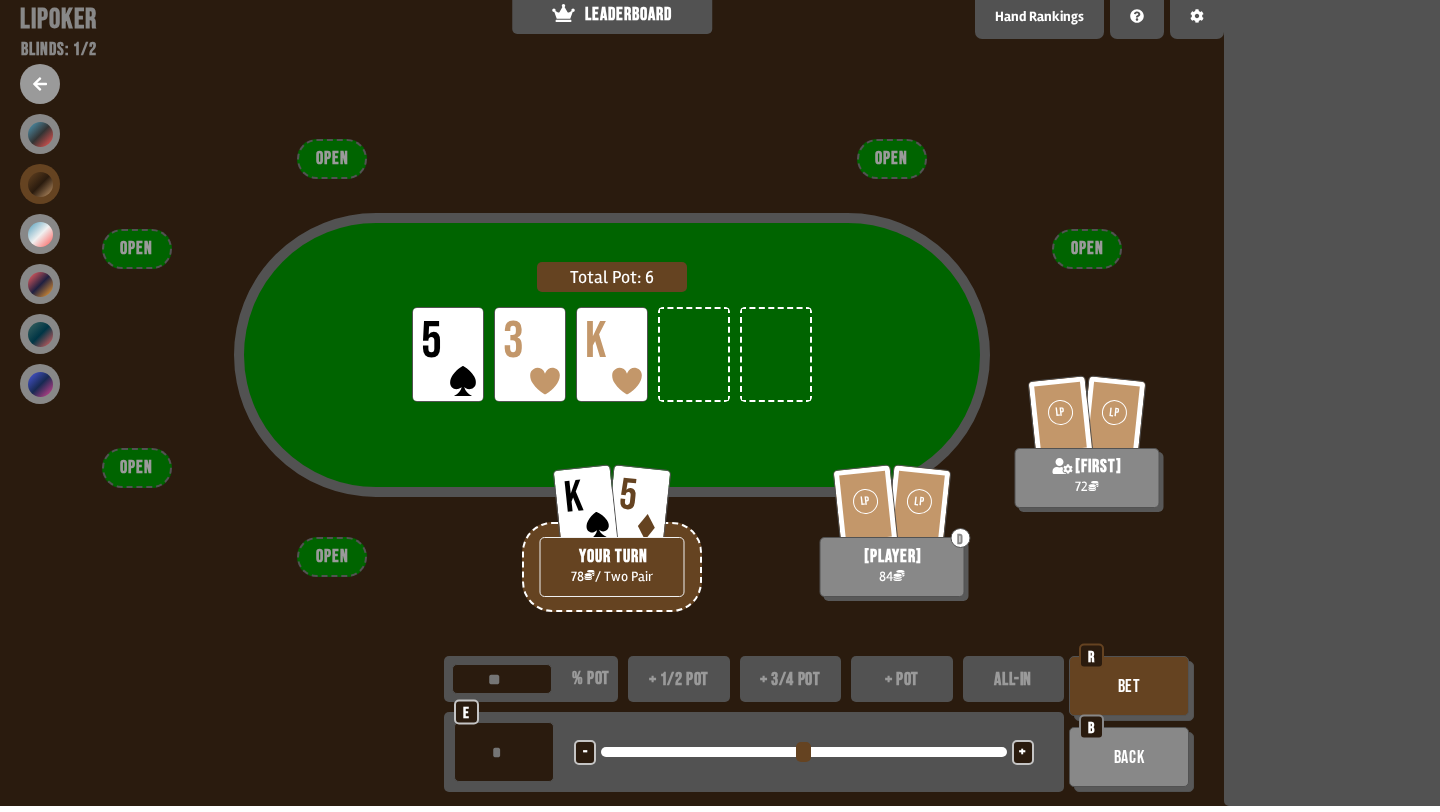 click on "+" at bounding box center (1022, 753) 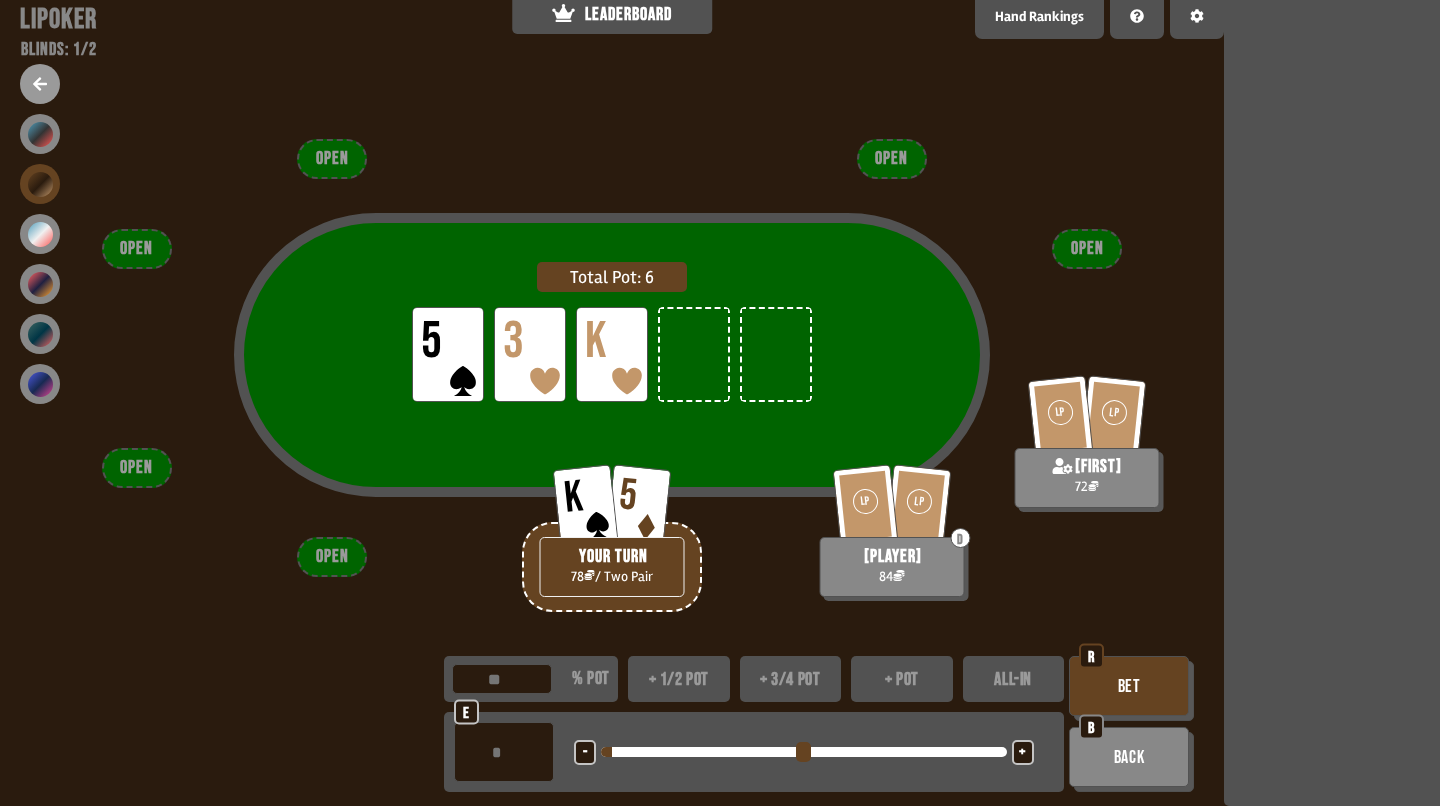 click on "+" at bounding box center [1022, 753] 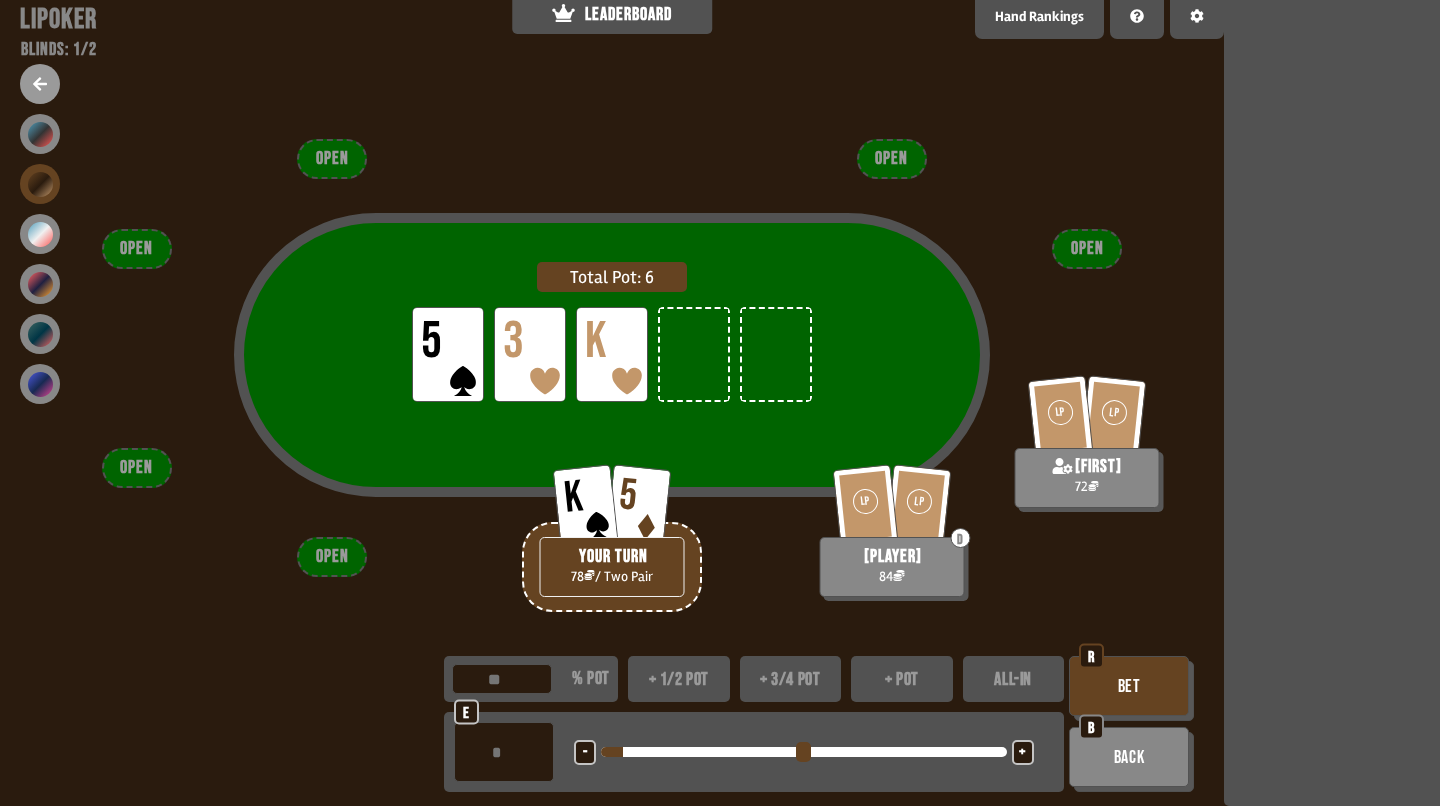 click on "+" at bounding box center [1023, 752] 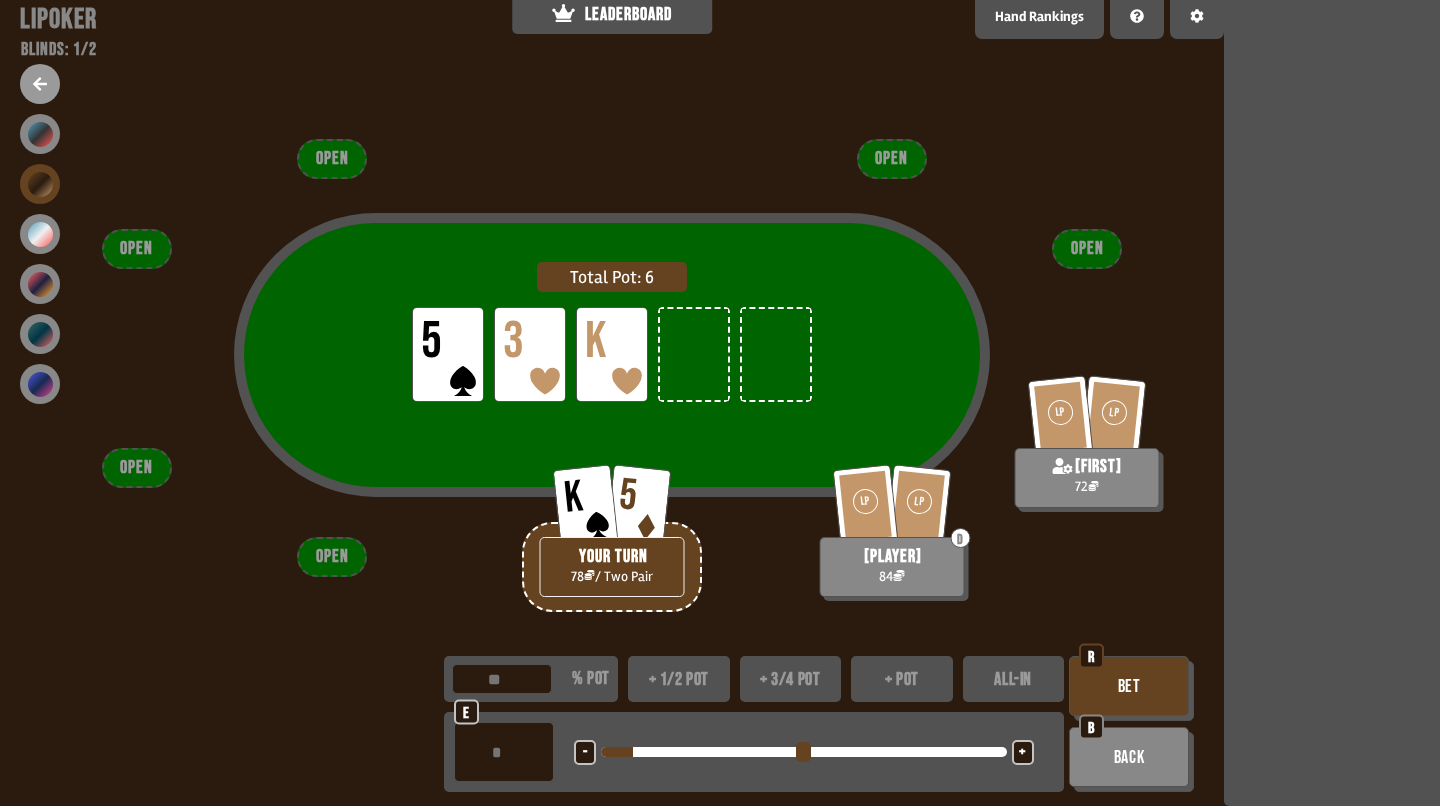 click on "Bet" at bounding box center (1129, 686) 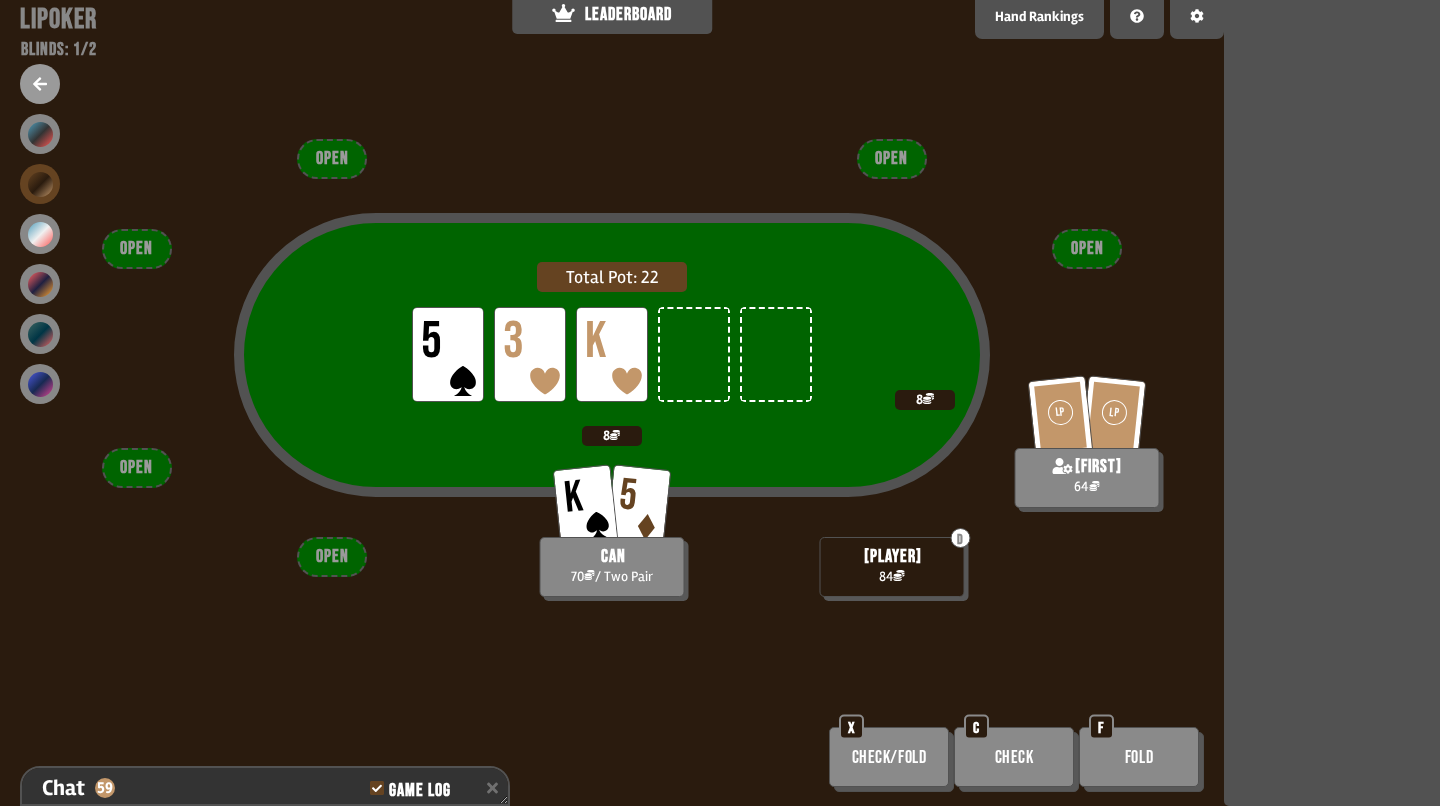 scroll, scrollTop: 7756, scrollLeft: 0, axis: vertical 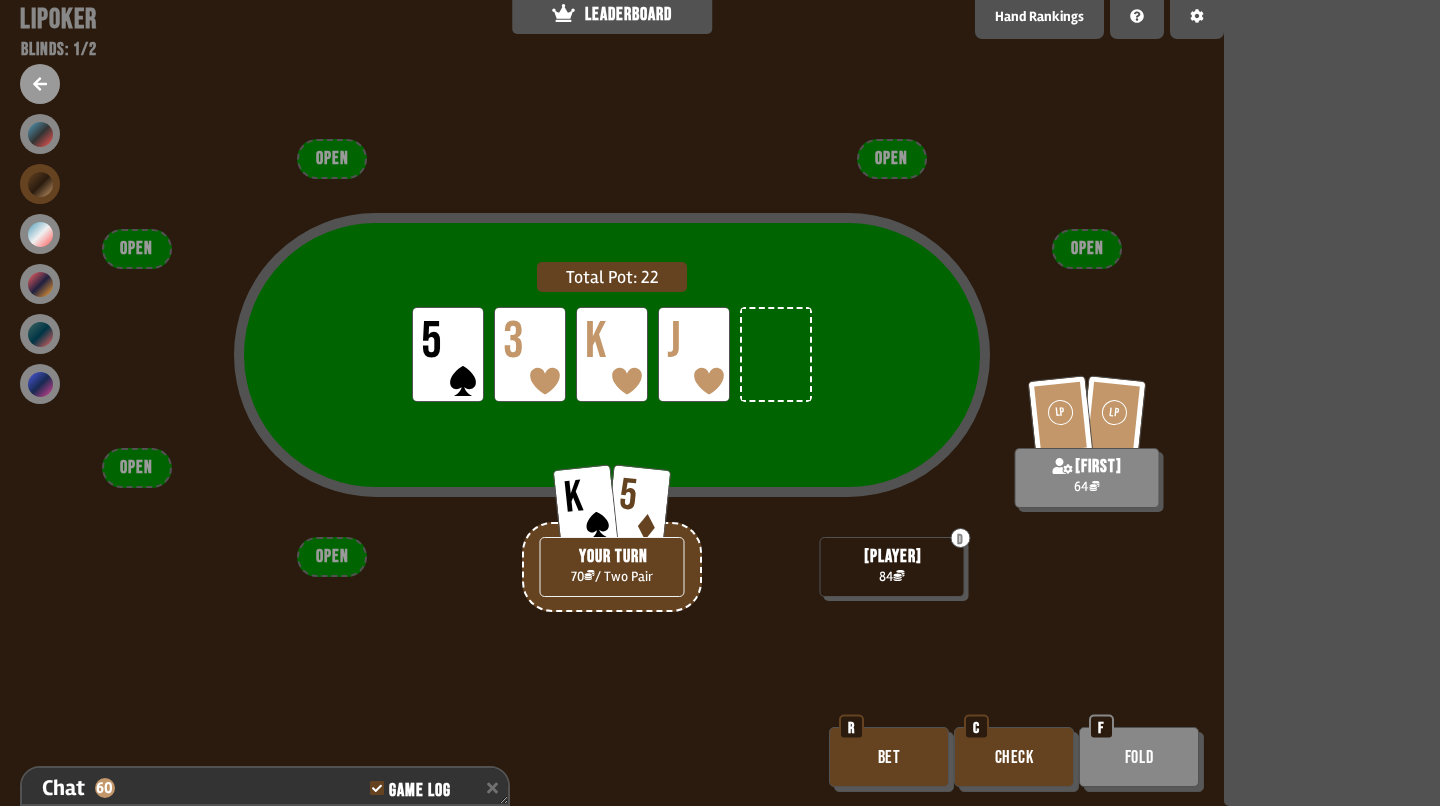 click on "Bet" at bounding box center (889, 757) 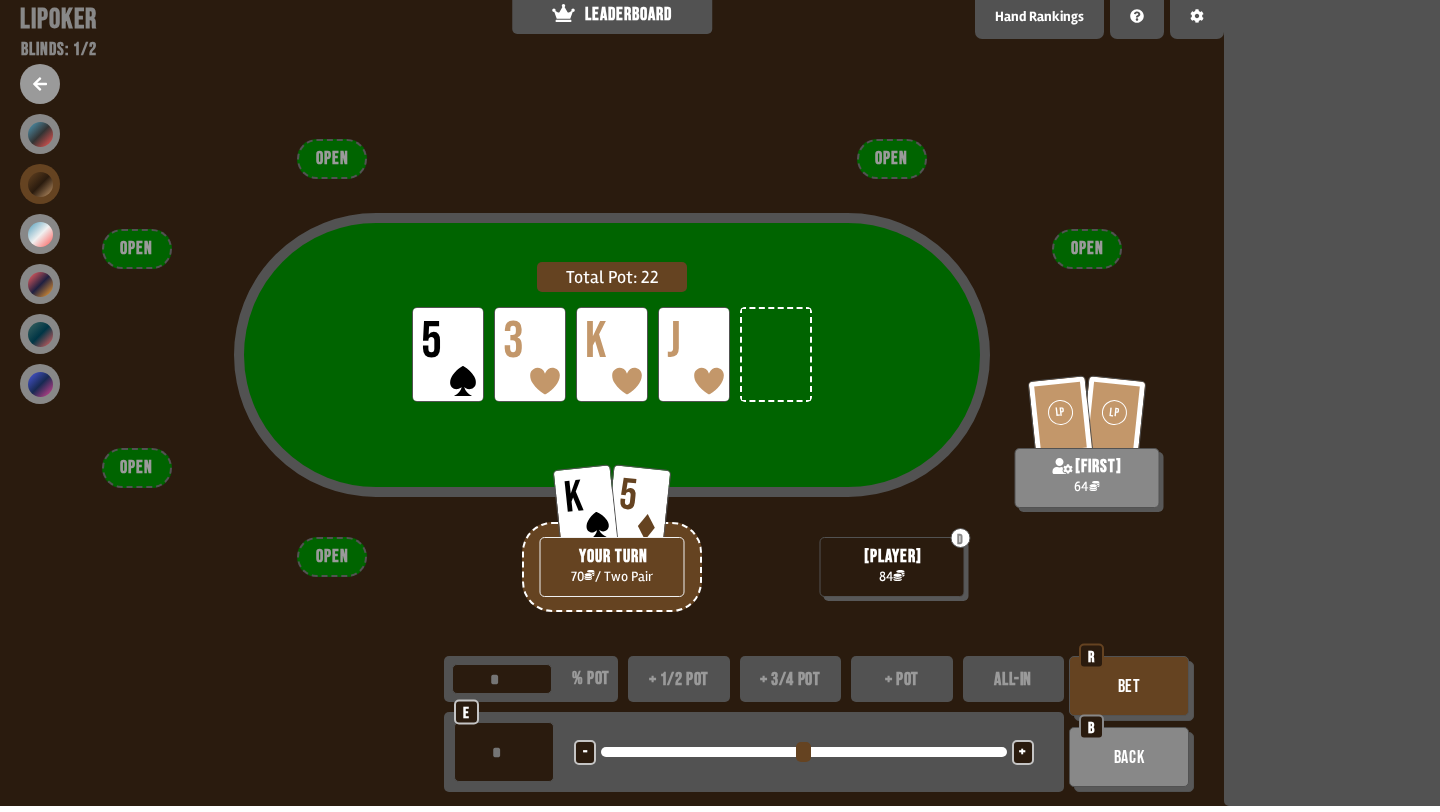 click on "+" at bounding box center (1023, 752) 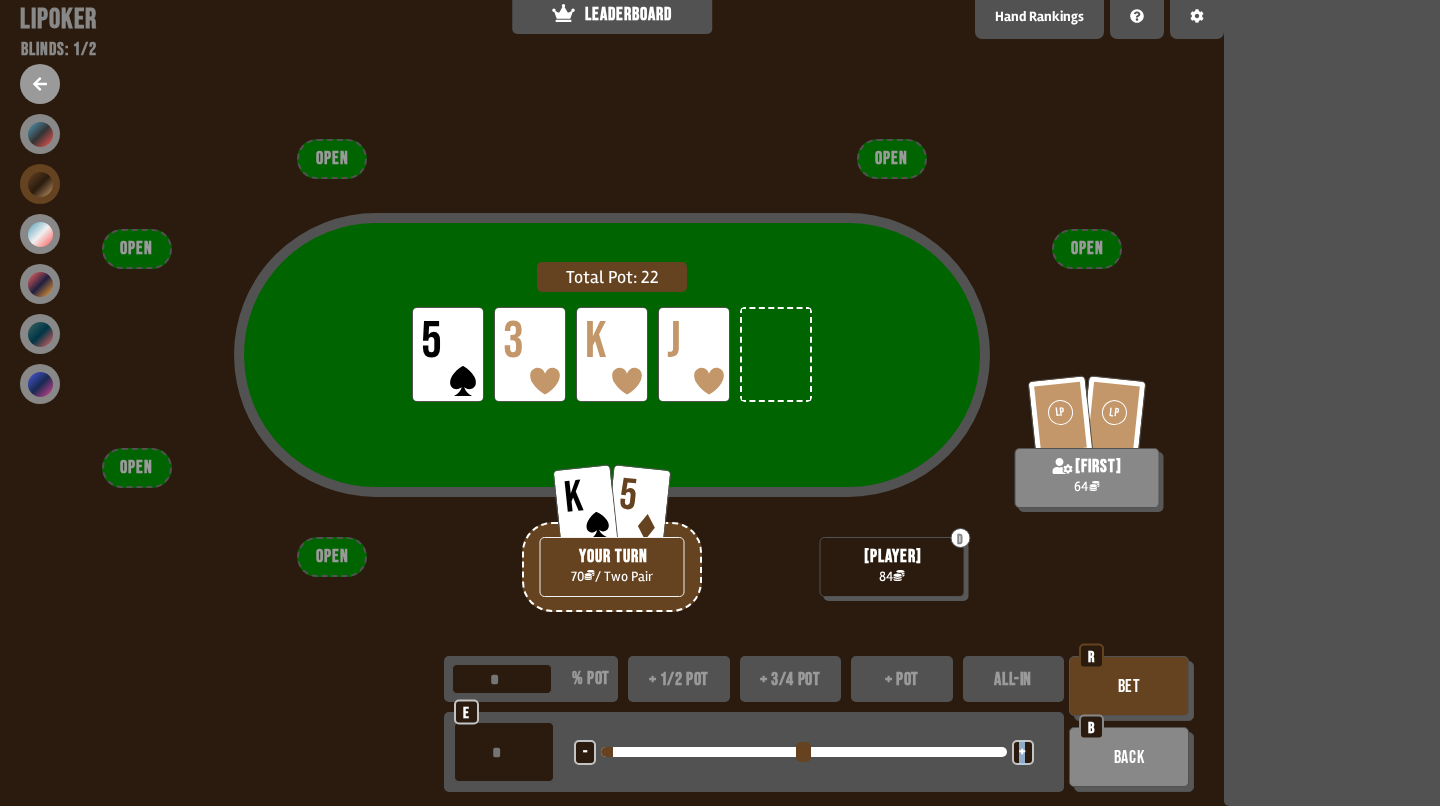 click on "+" at bounding box center (1023, 752) 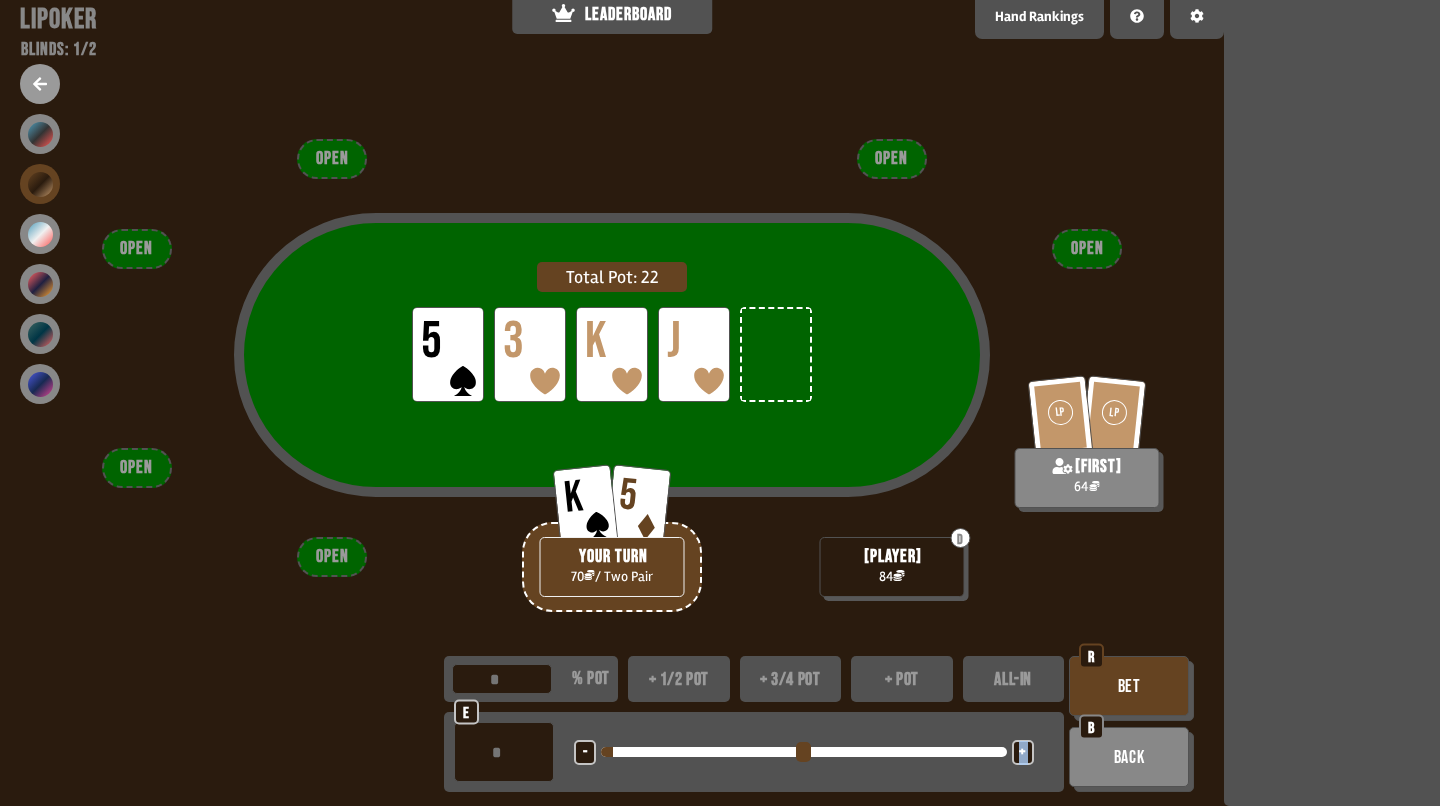 click on "+" at bounding box center [1023, 752] 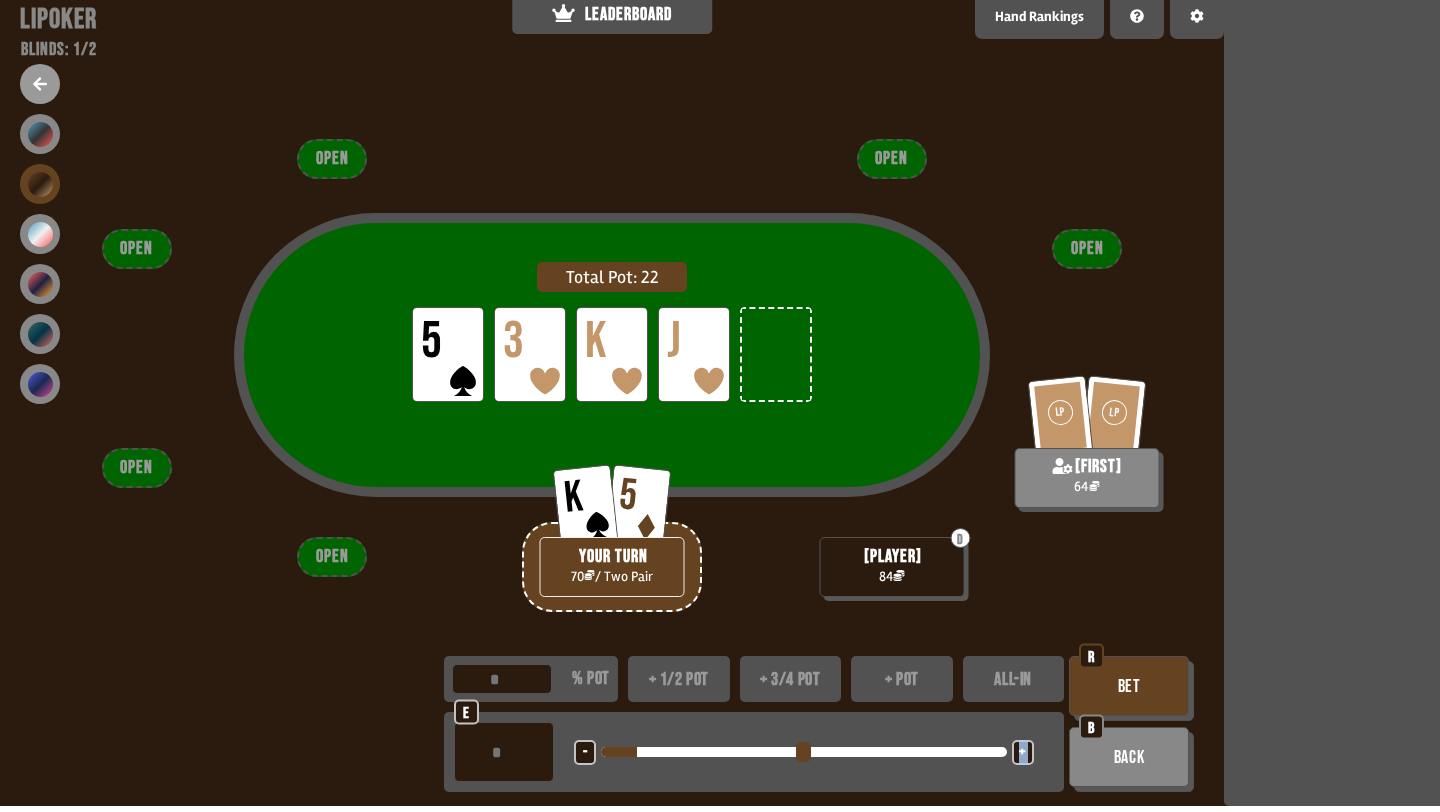 click on "+" at bounding box center (1023, 752) 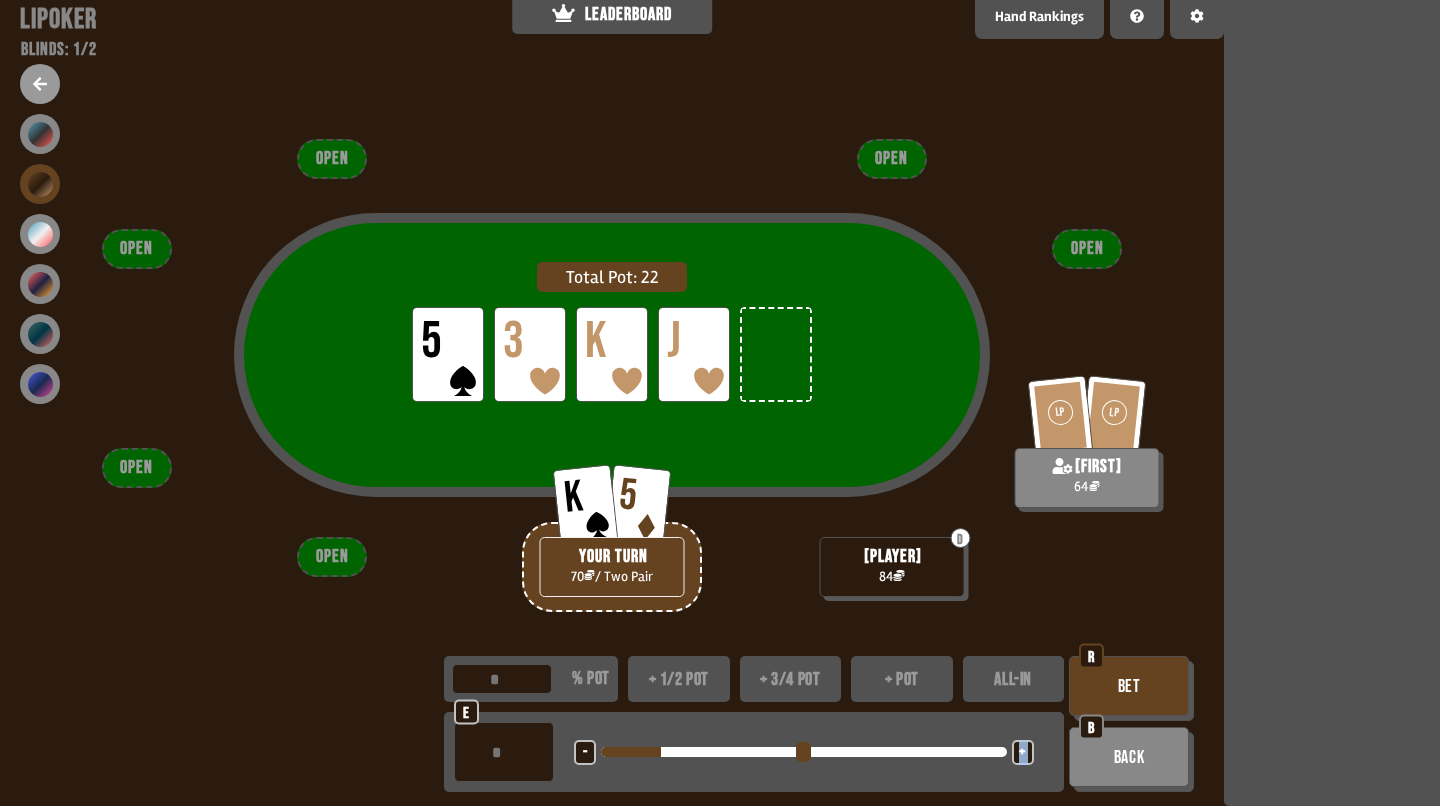 click on "+" at bounding box center (1023, 752) 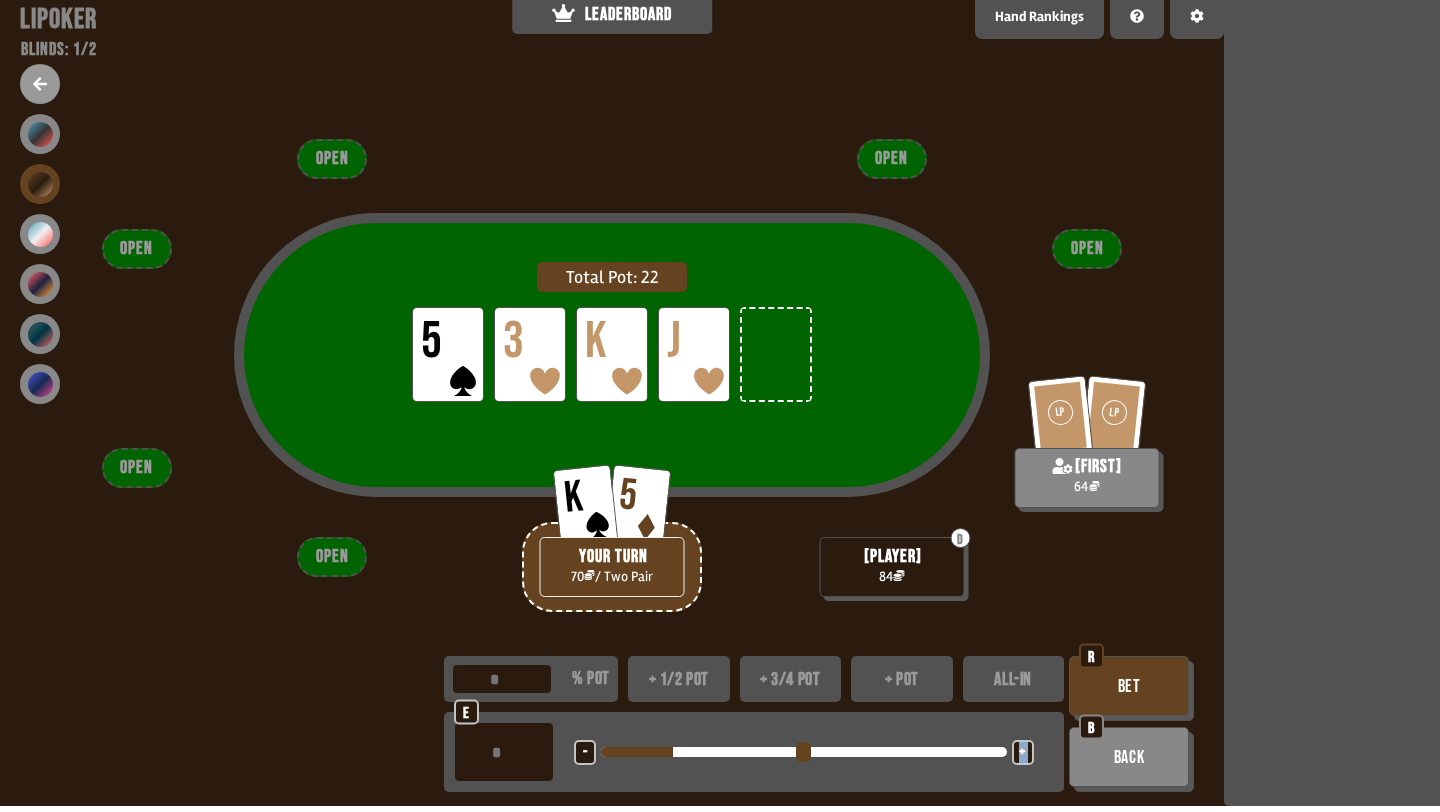 click on "+" at bounding box center [1023, 752] 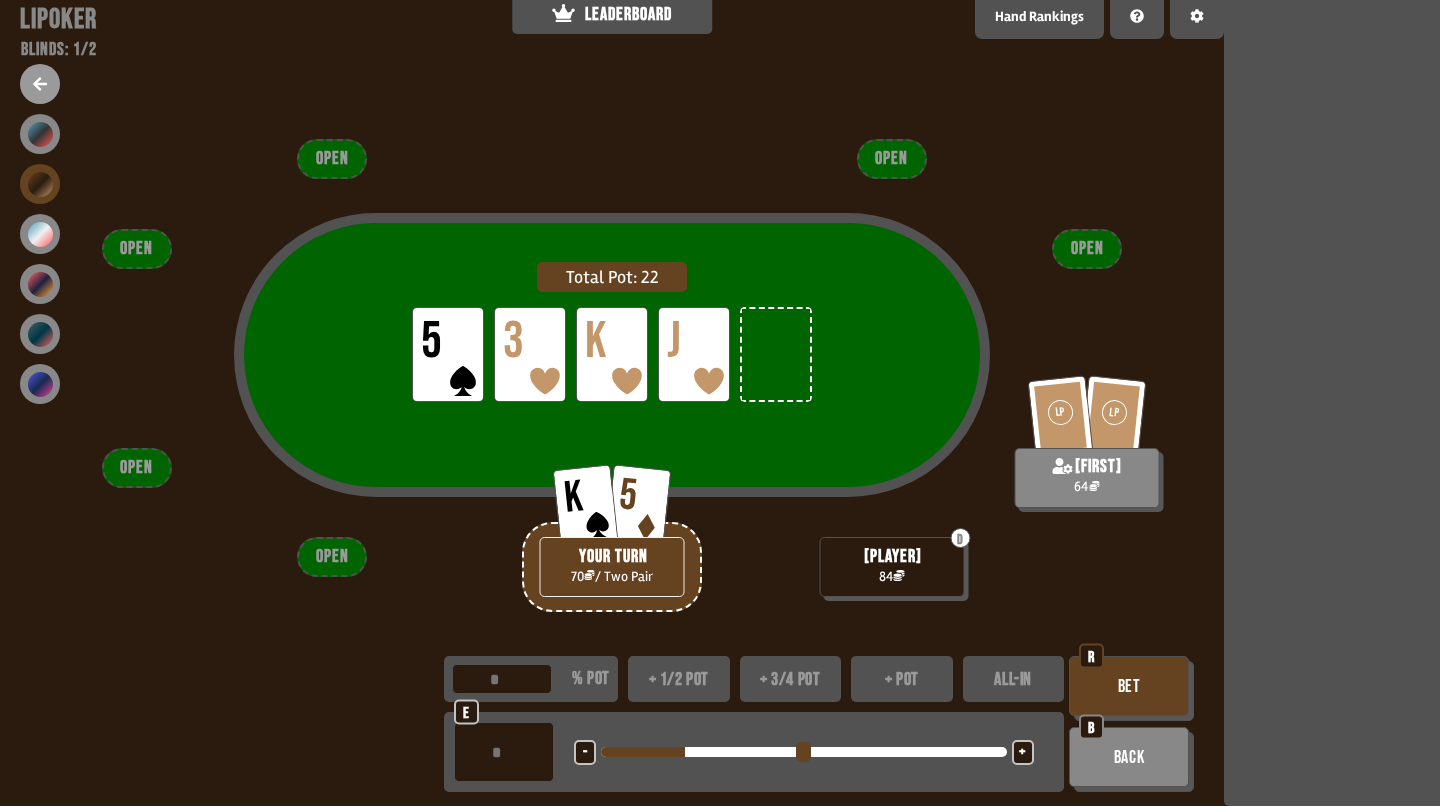 click on "-" at bounding box center (585, 753) 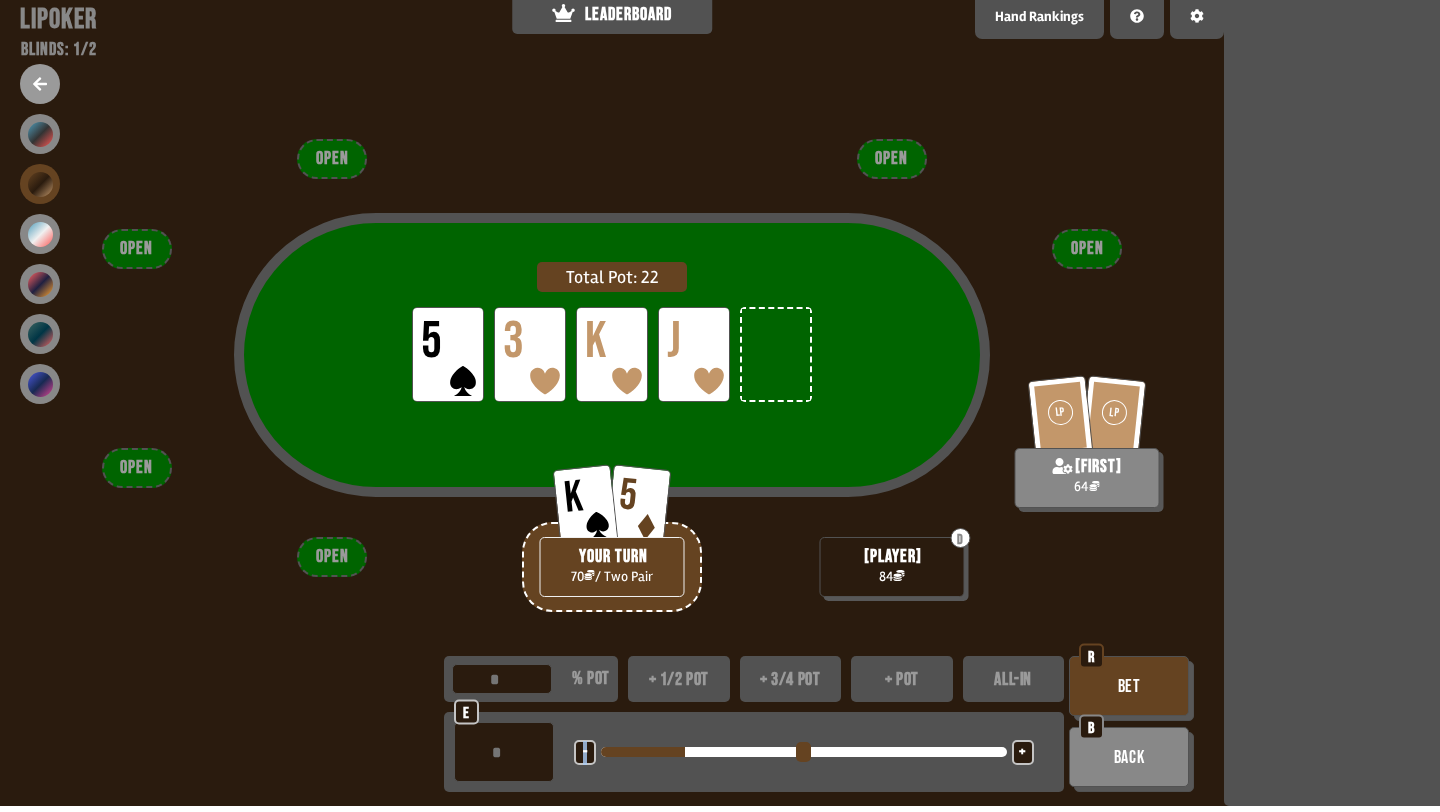 click on "-" at bounding box center [585, 753] 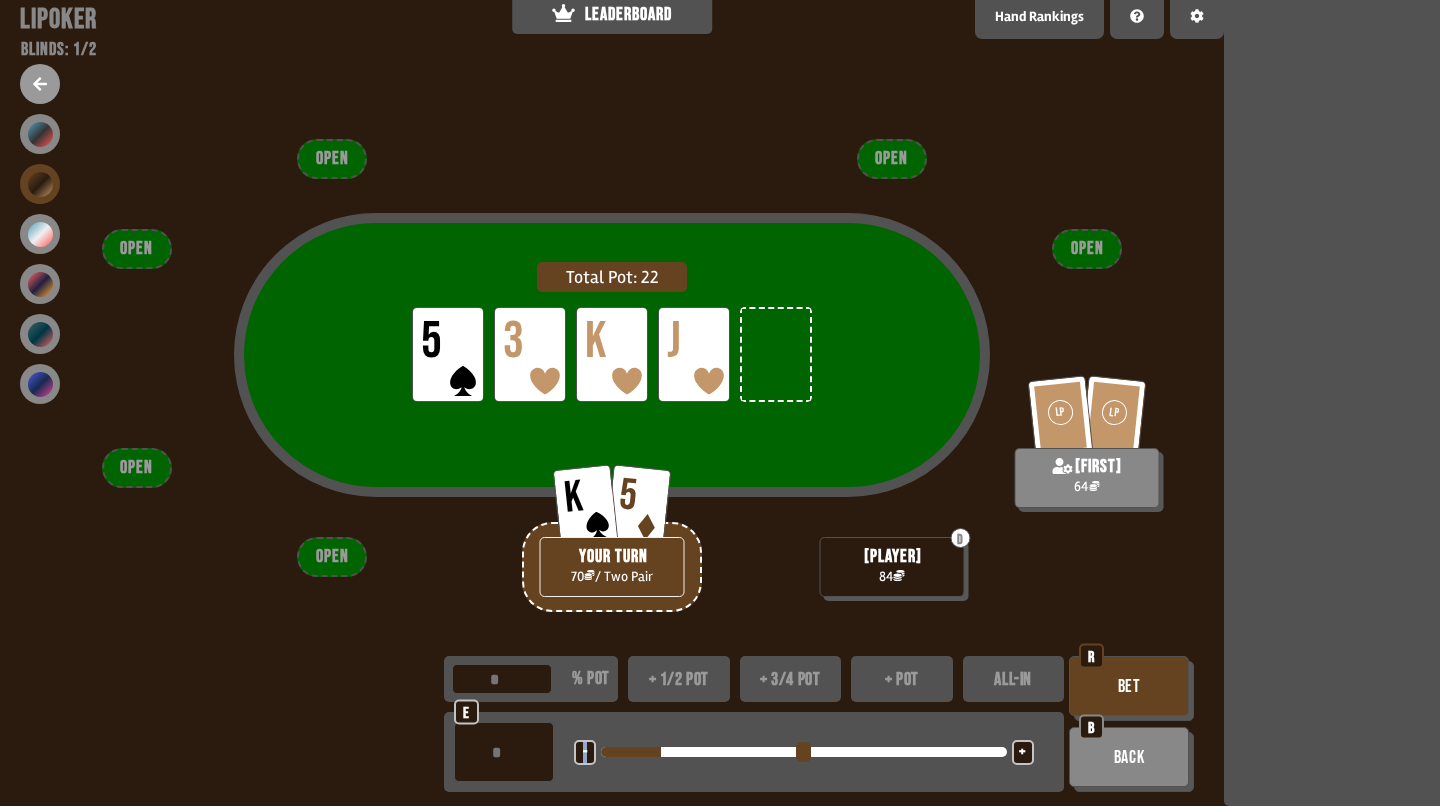click on "-" at bounding box center (585, 753) 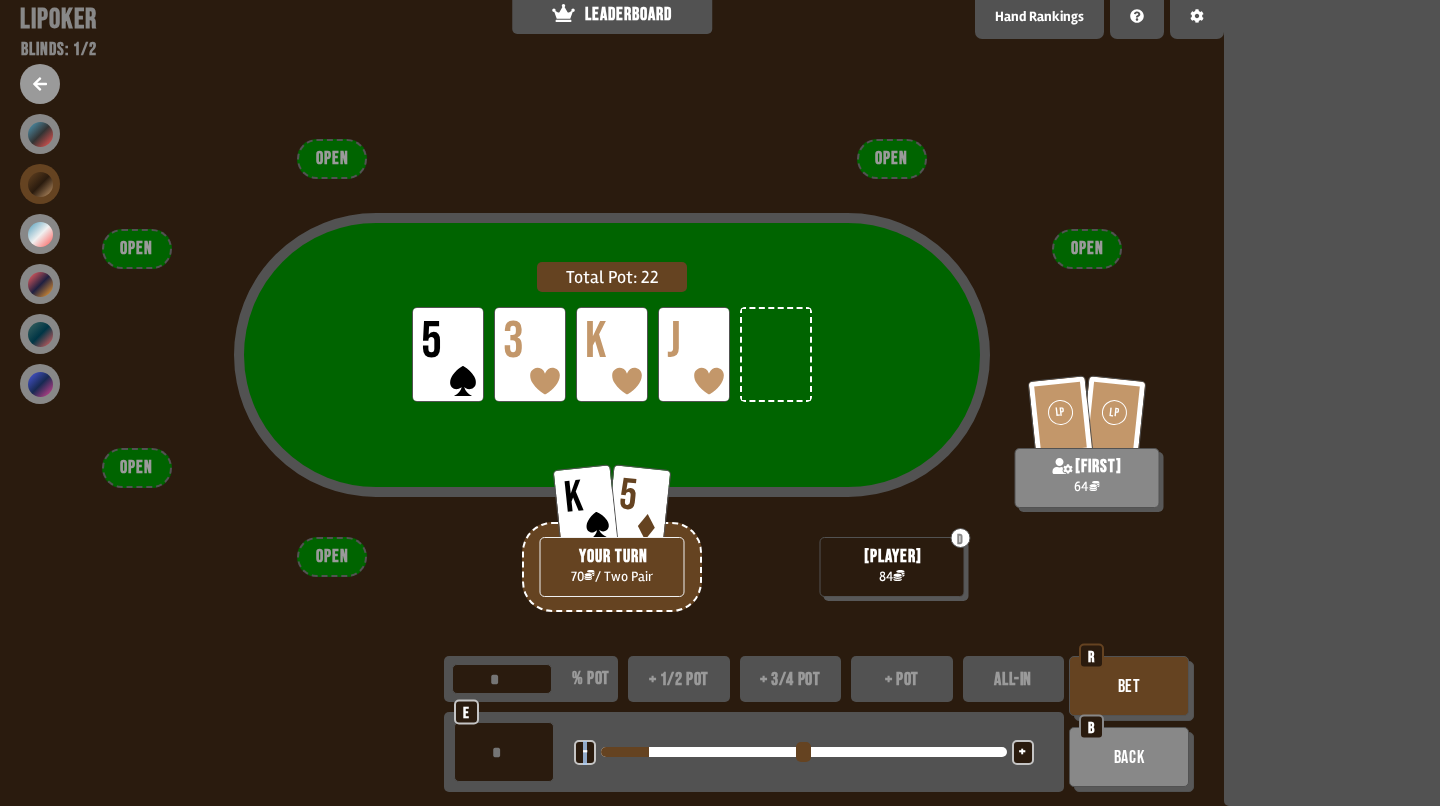 click on "Bet" at bounding box center [1129, 686] 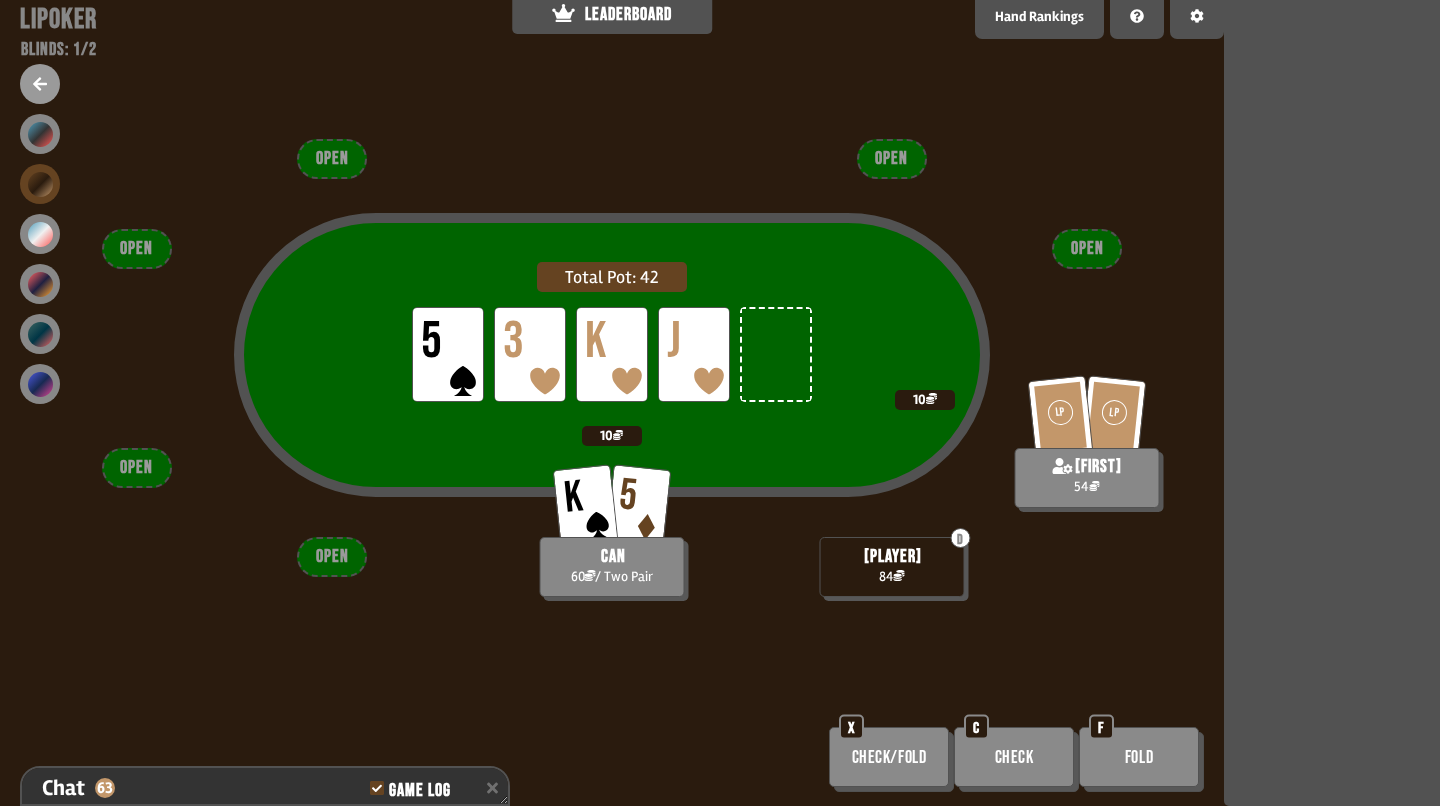 scroll, scrollTop: 7872, scrollLeft: 0, axis: vertical 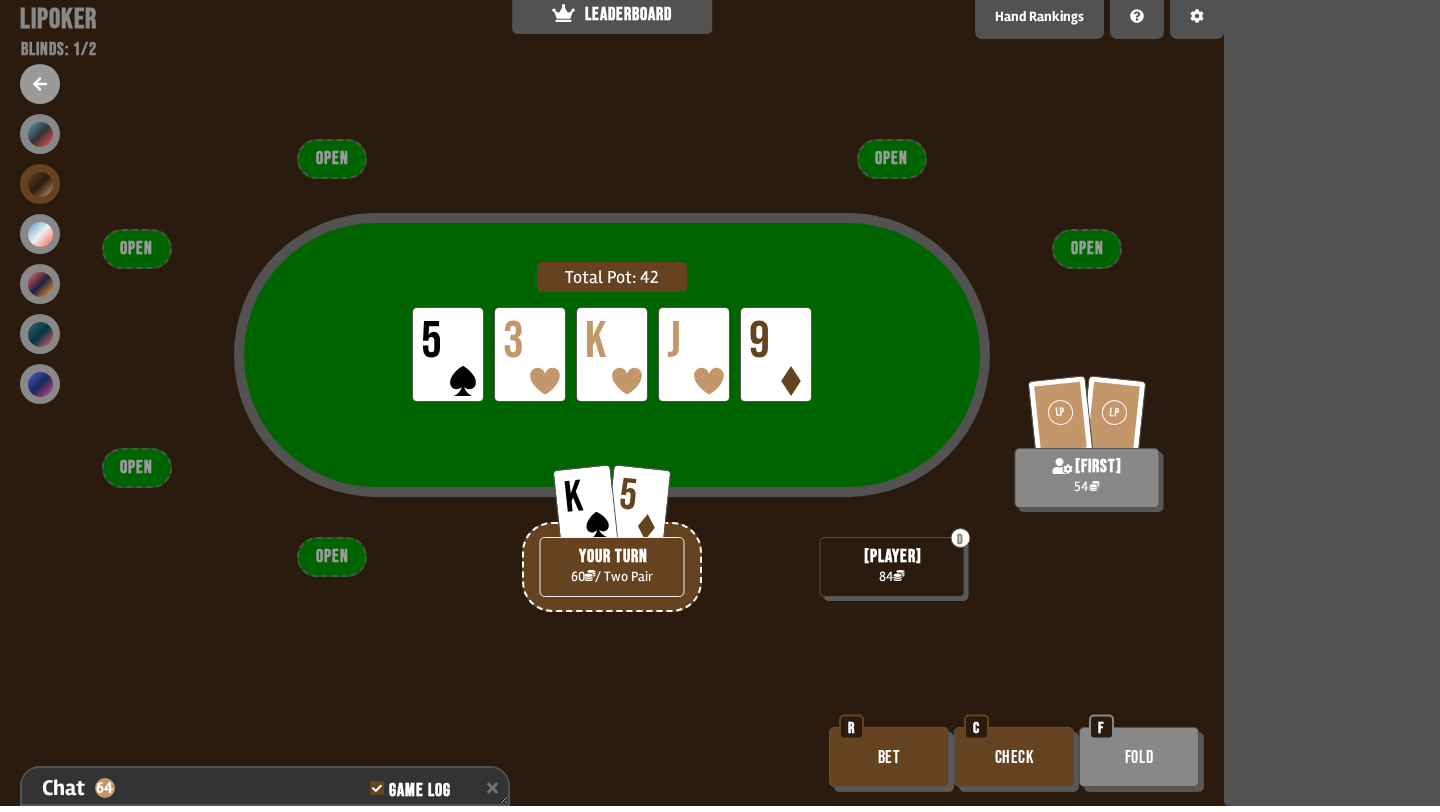 click on "Bet" at bounding box center [889, 757] 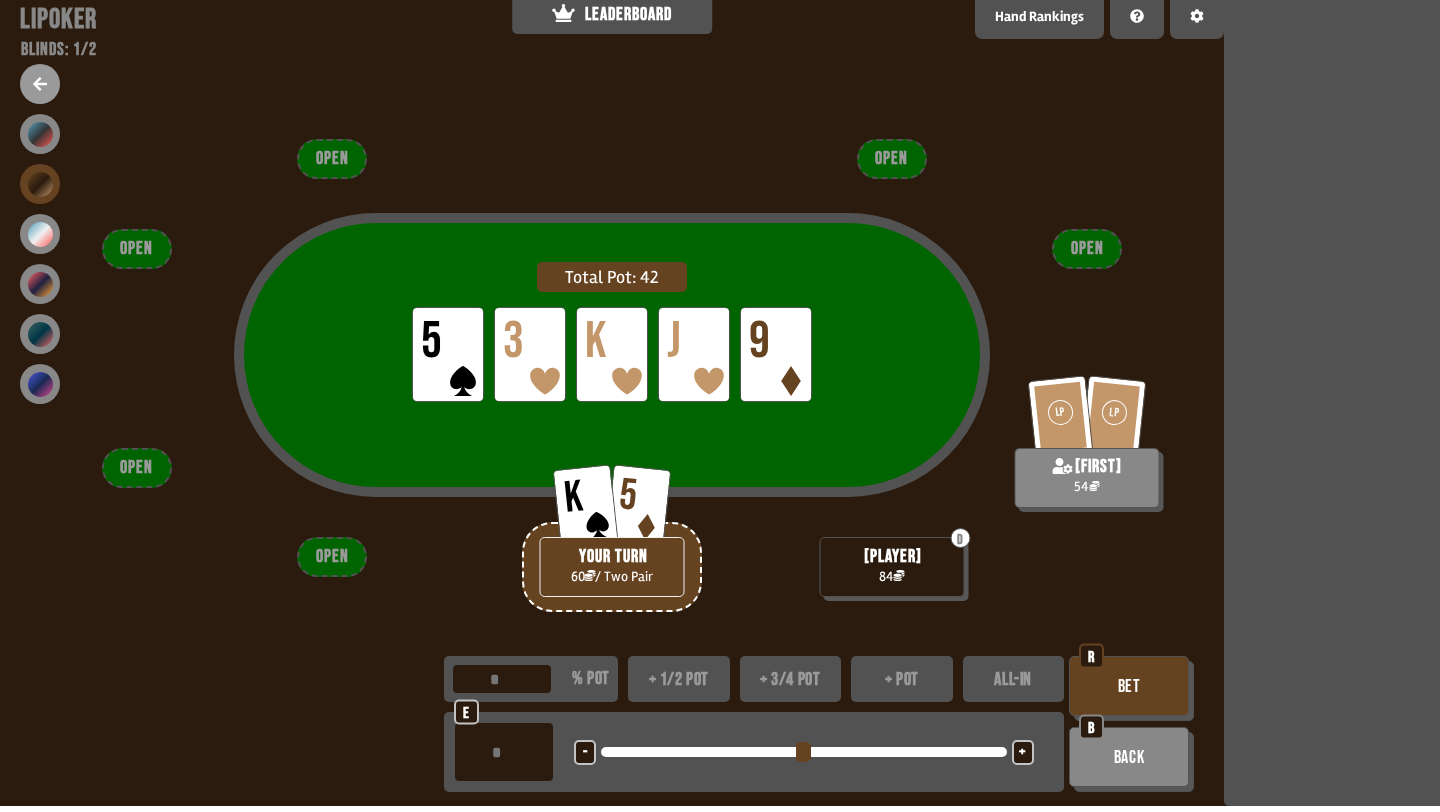 click on "+" at bounding box center [1023, 752] 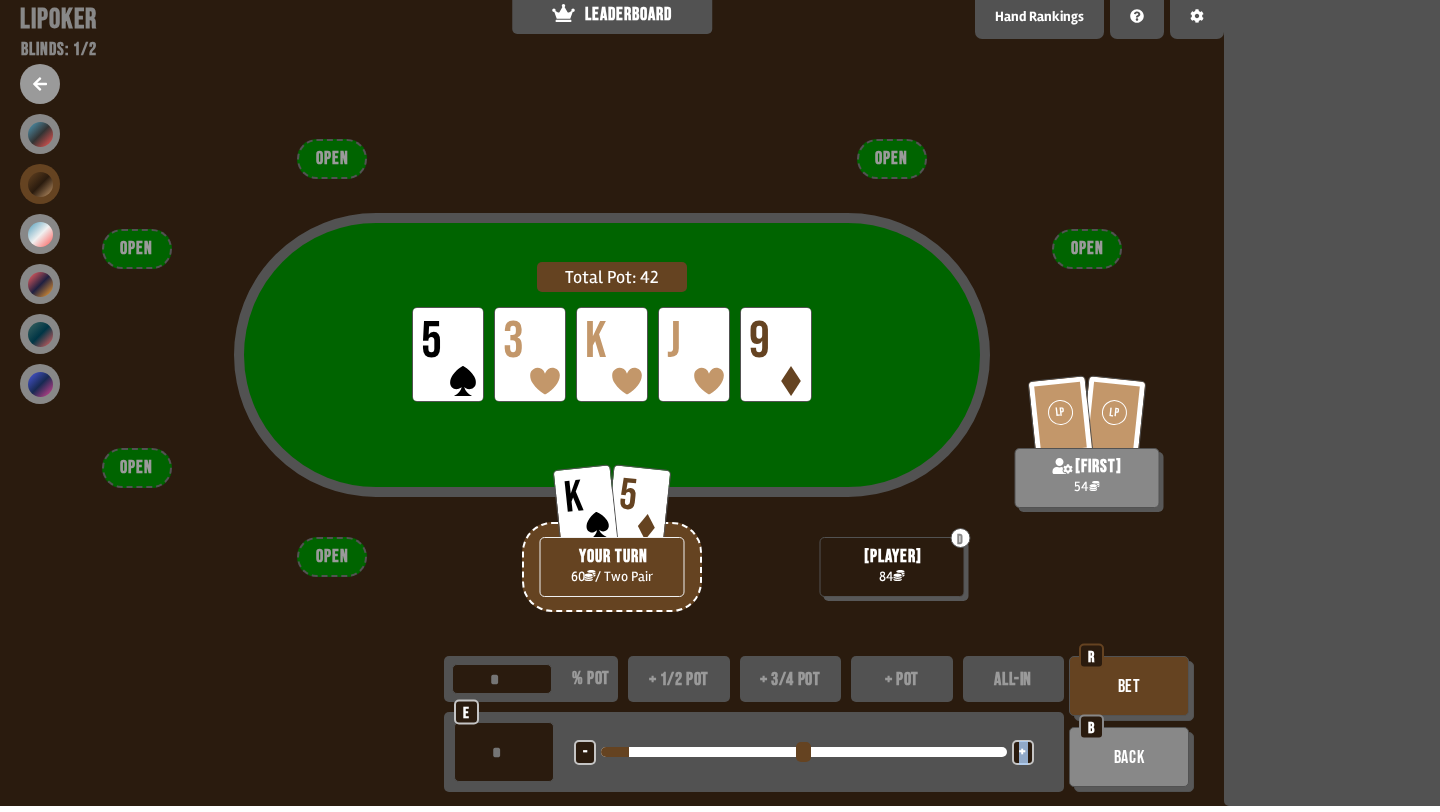 click on "+" at bounding box center [1023, 752] 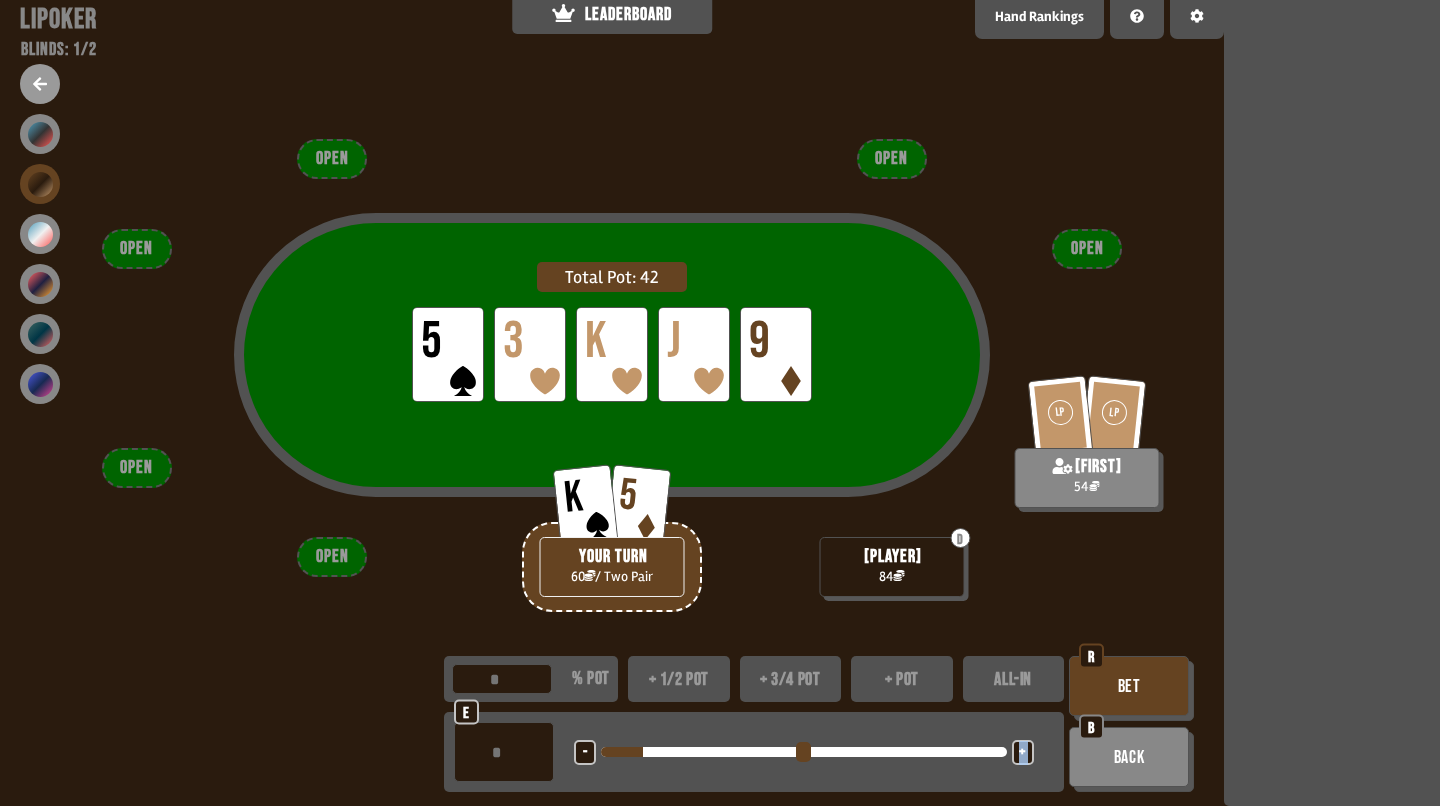 click on "+" at bounding box center [1023, 752] 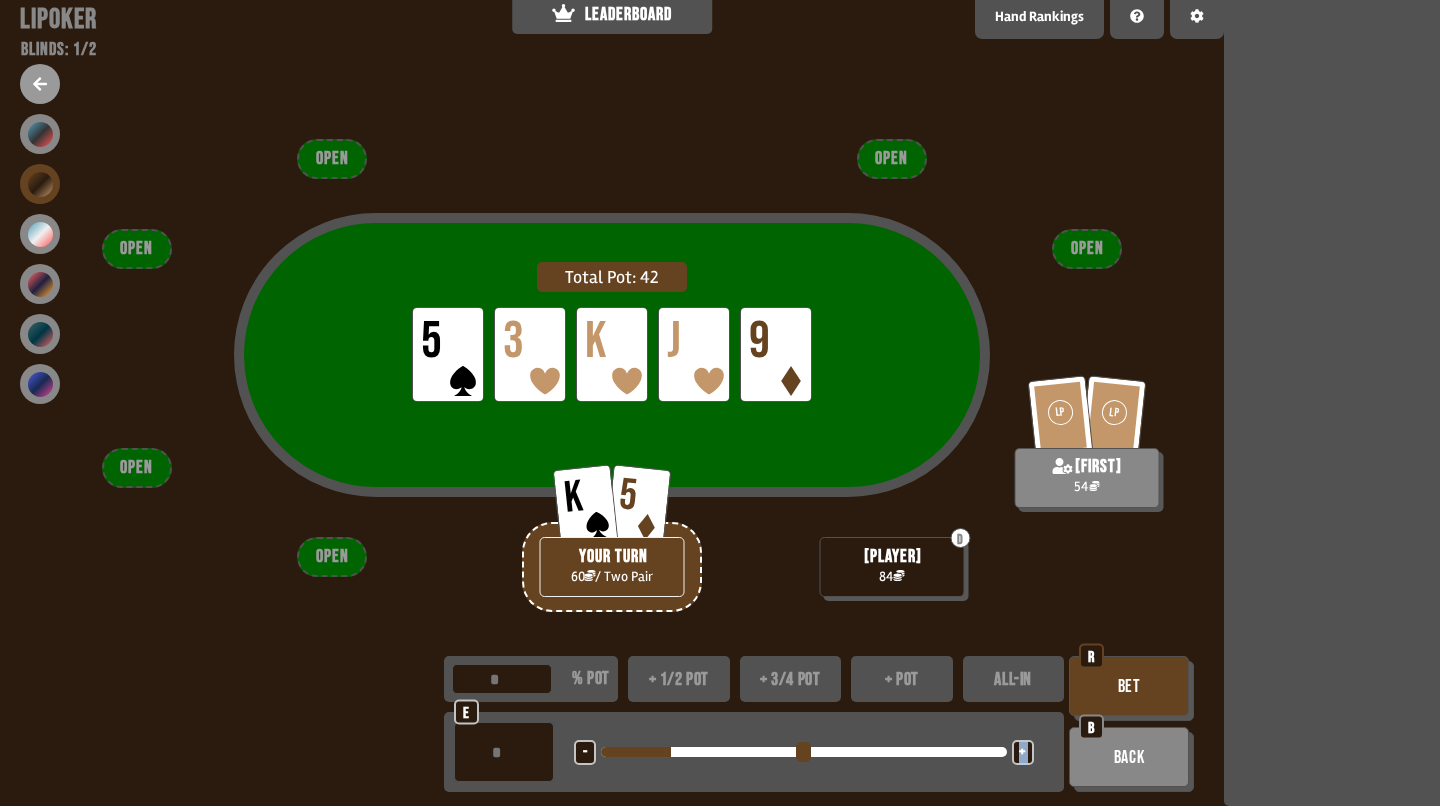 click on "+" at bounding box center (1023, 752) 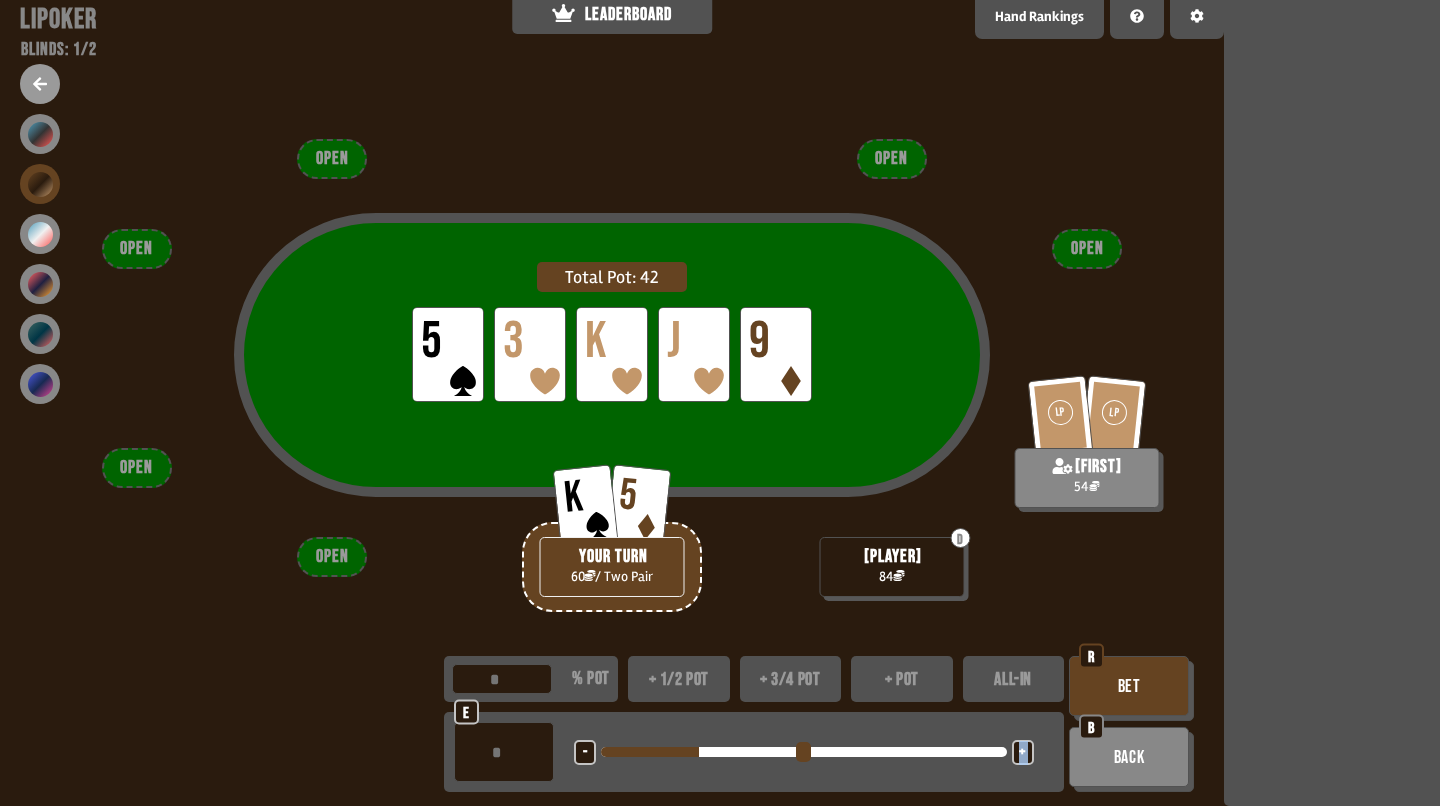 click on "+" at bounding box center (1023, 752) 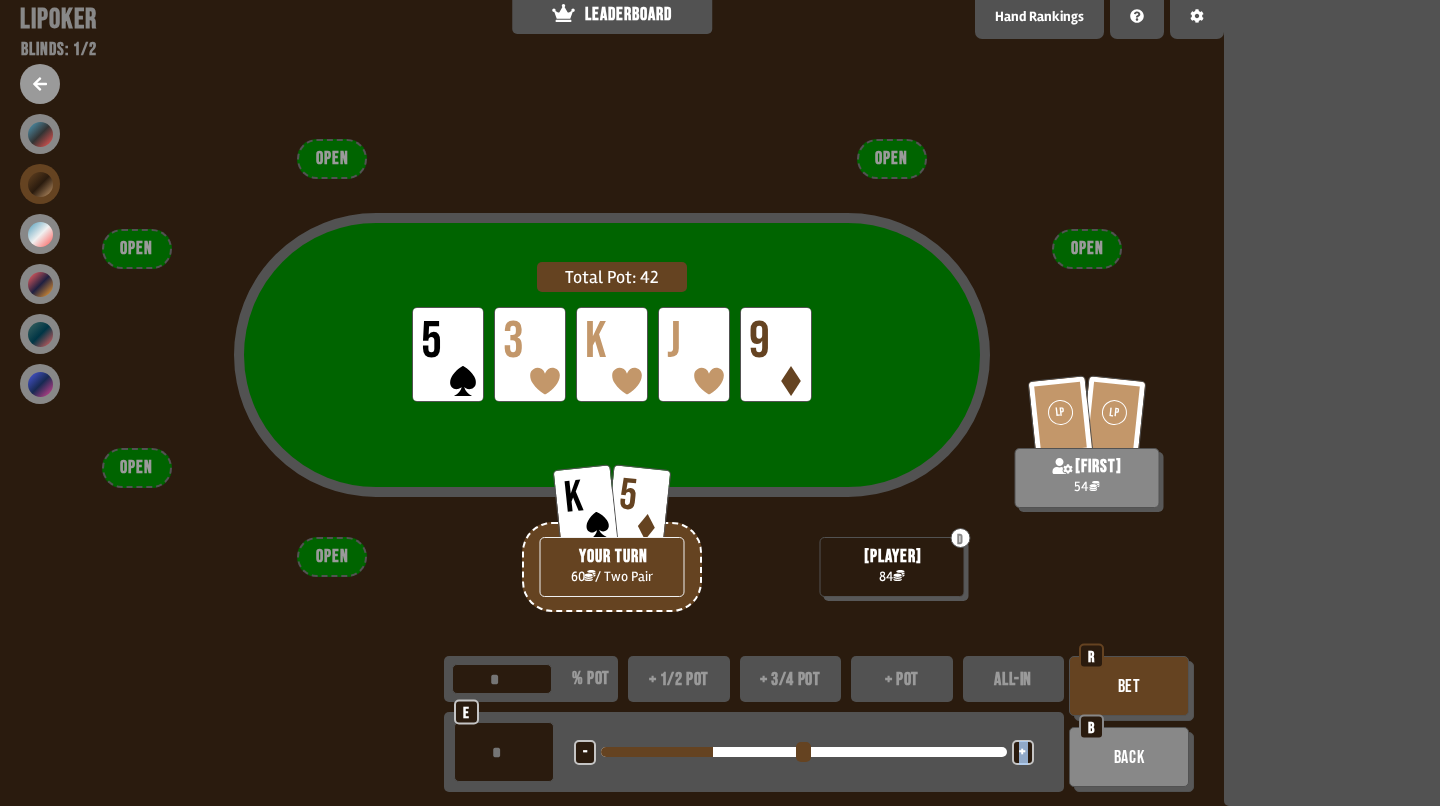 click on "+" at bounding box center (1023, 752) 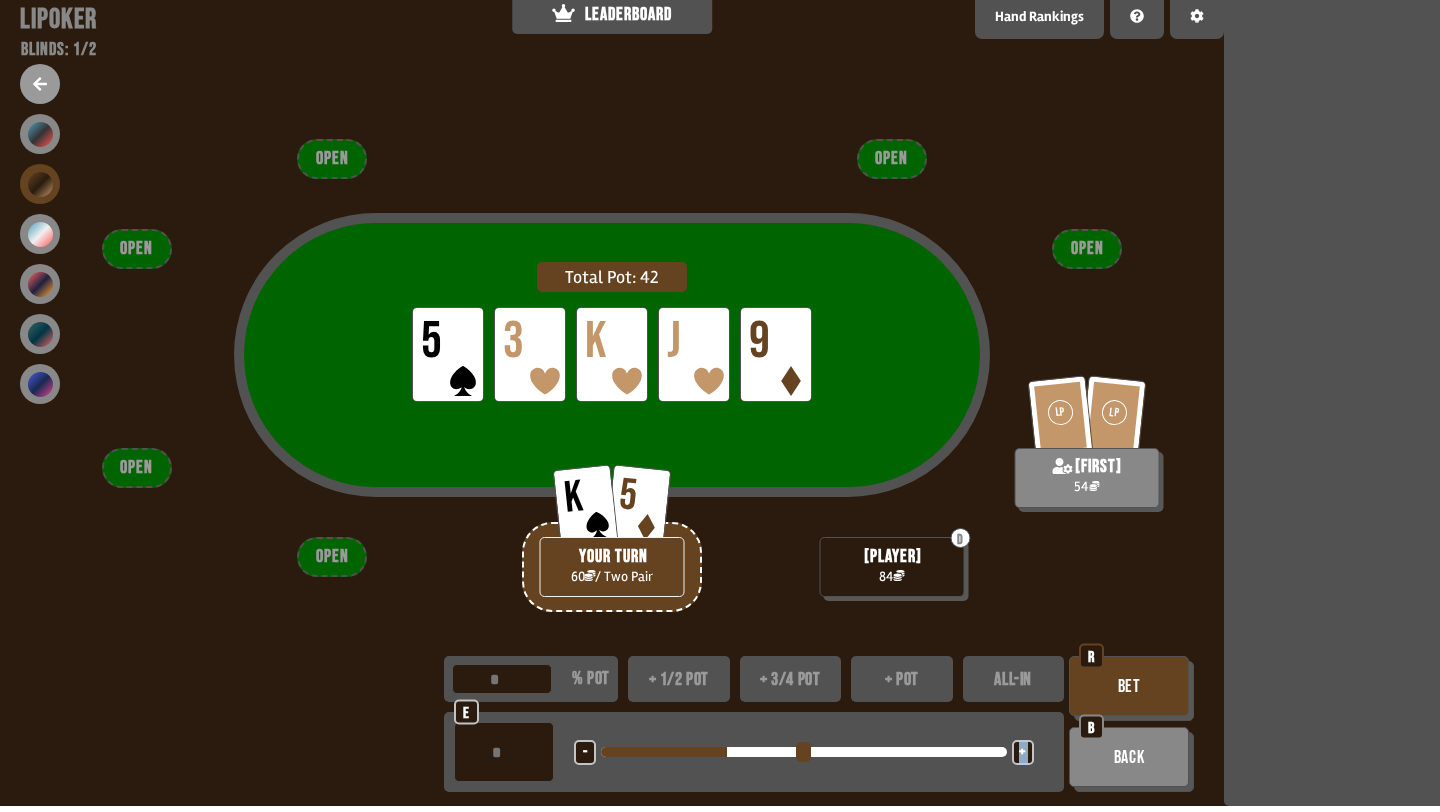click on "Bet" at bounding box center [1129, 686] 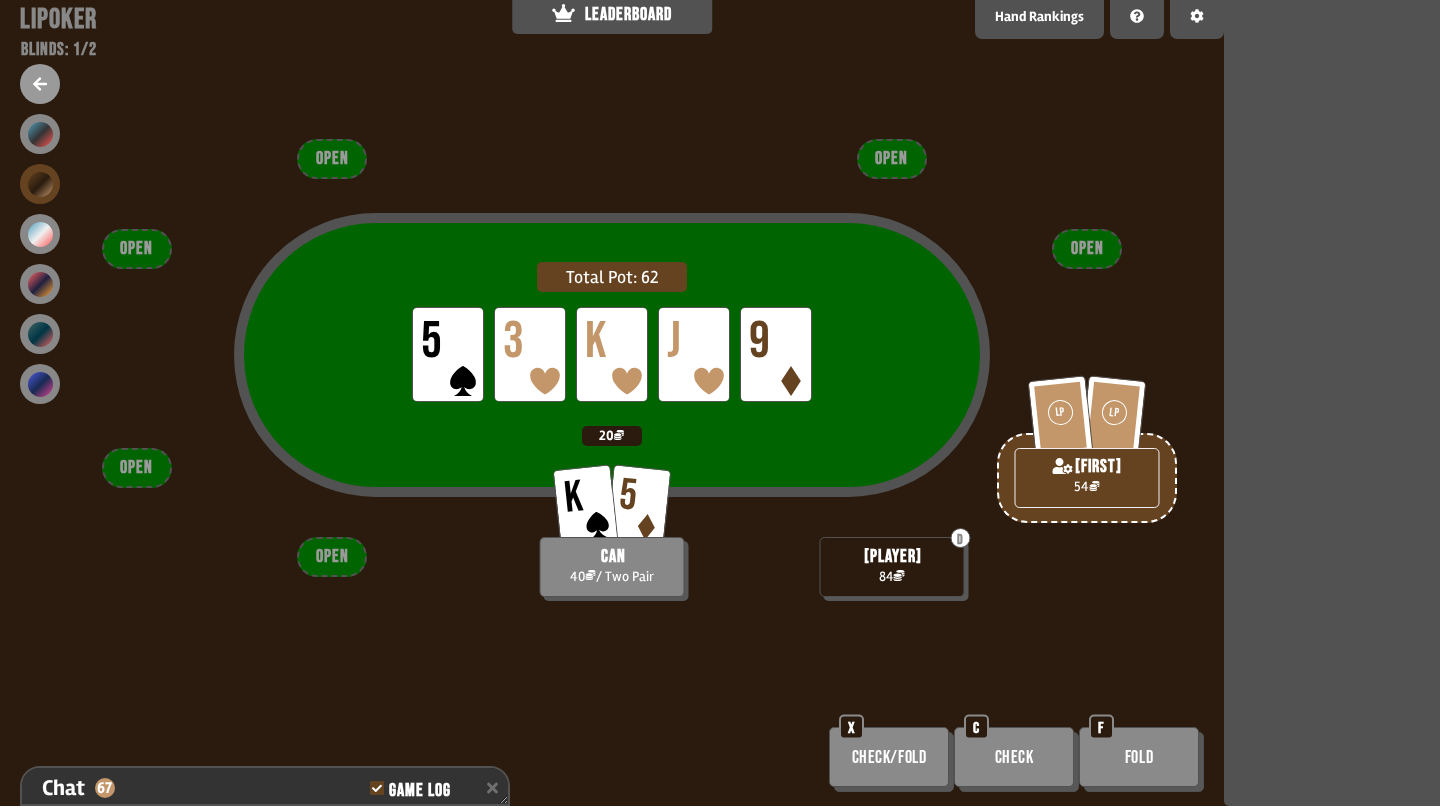 scroll, scrollTop: 7988, scrollLeft: 0, axis: vertical 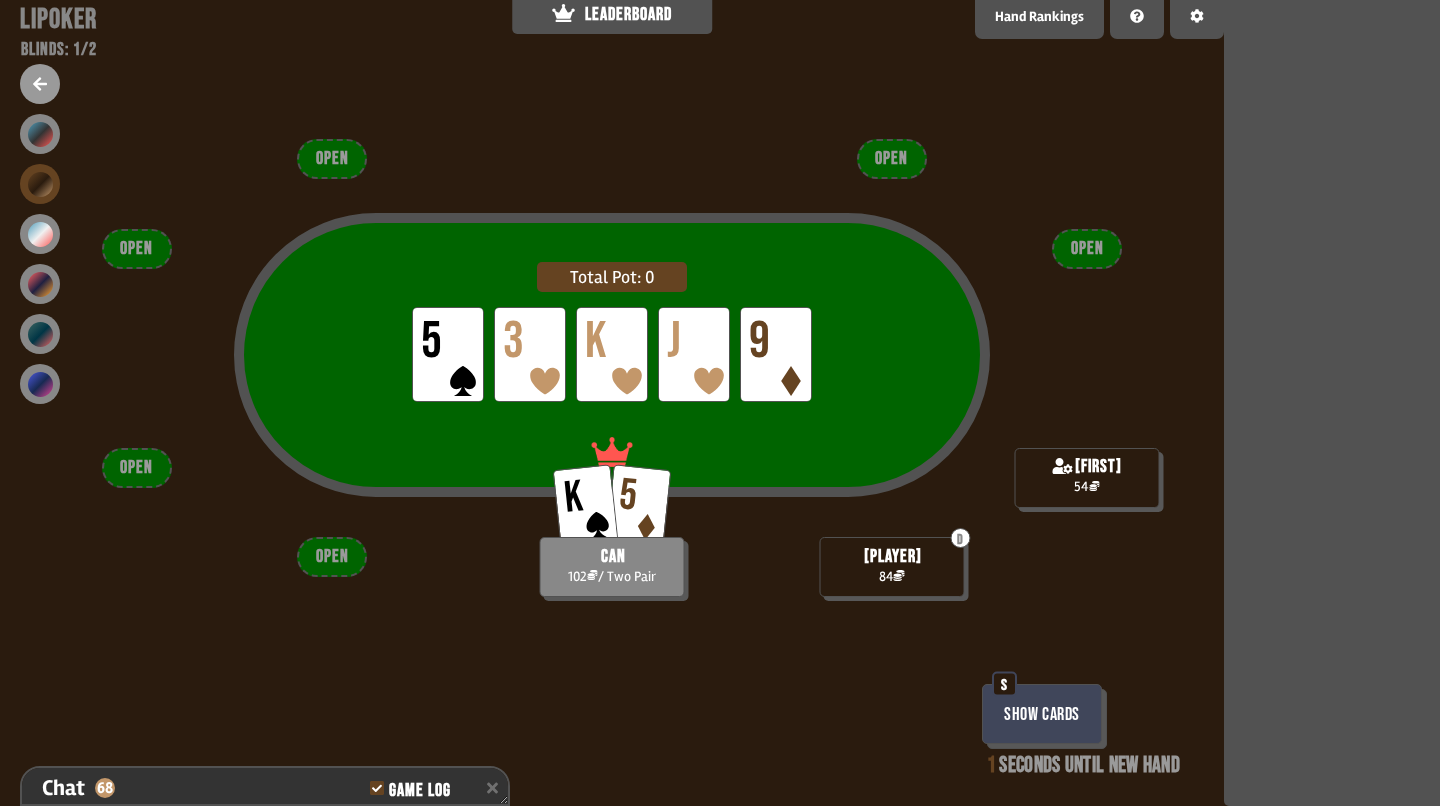 click on "Show Cards" at bounding box center [1042, 714] 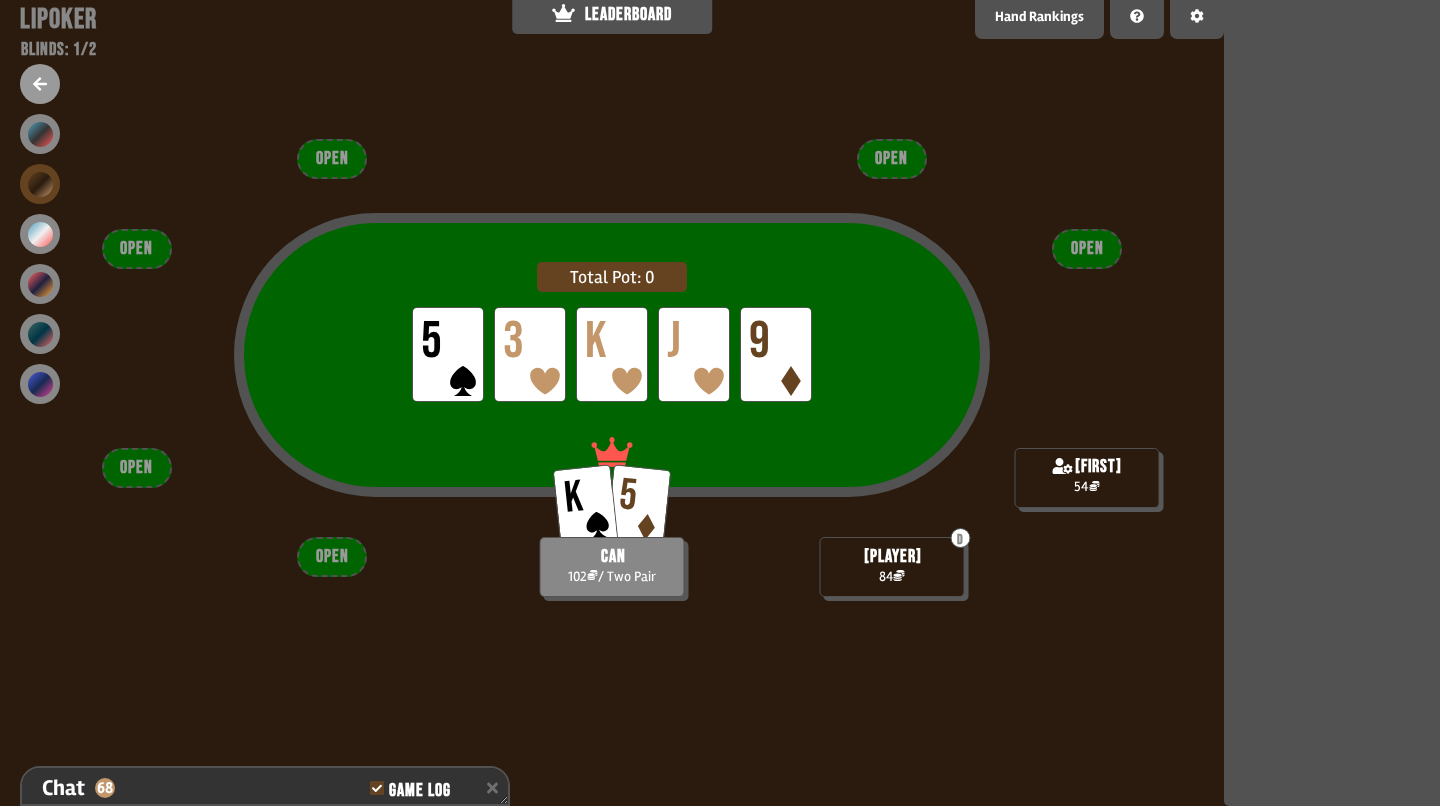 scroll, scrollTop: 8075, scrollLeft: 0, axis: vertical 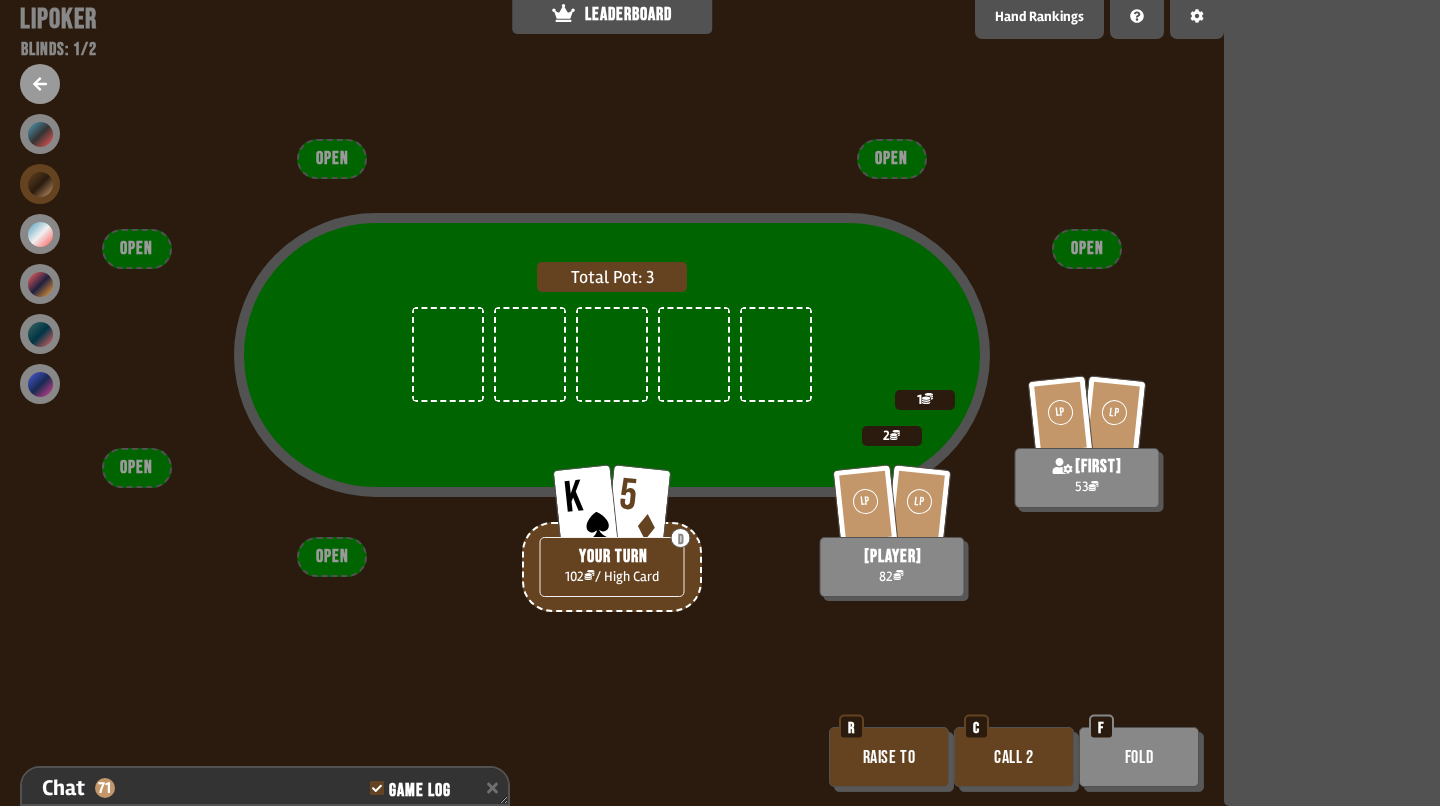 click on "Call 2" at bounding box center [1014, 757] 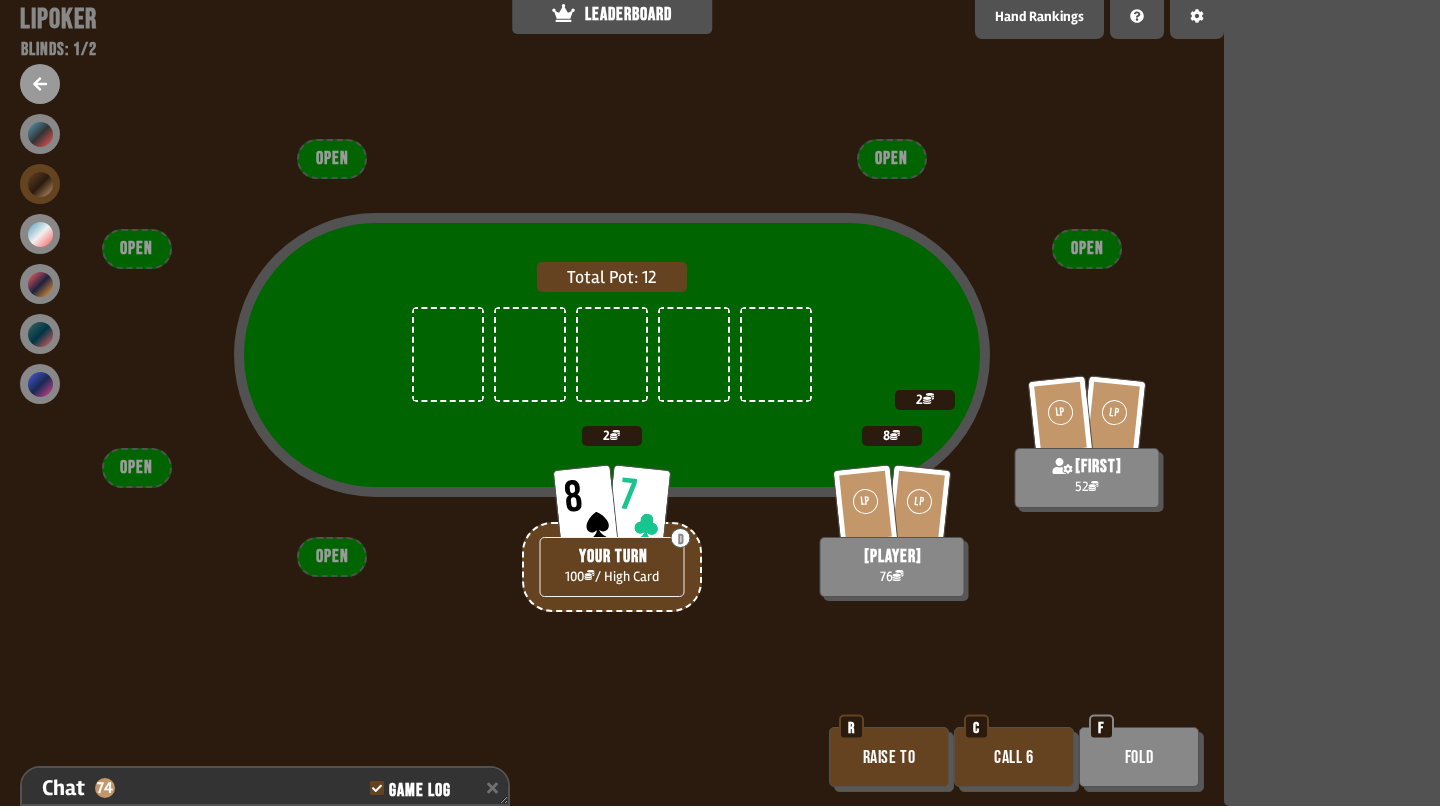 scroll, scrollTop: 8191, scrollLeft: 0, axis: vertical 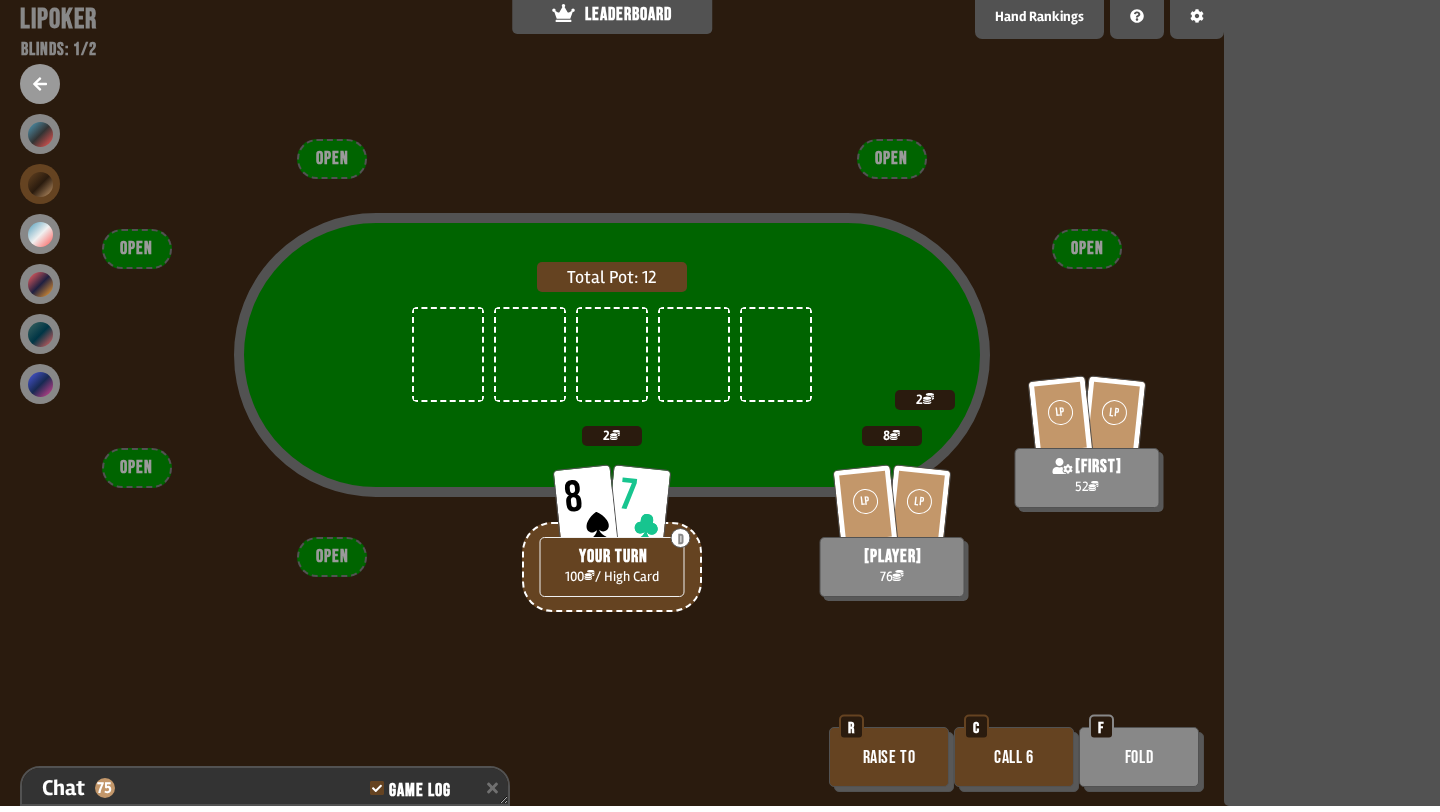 click on "Call 6" at bounding box center (1014, 757) 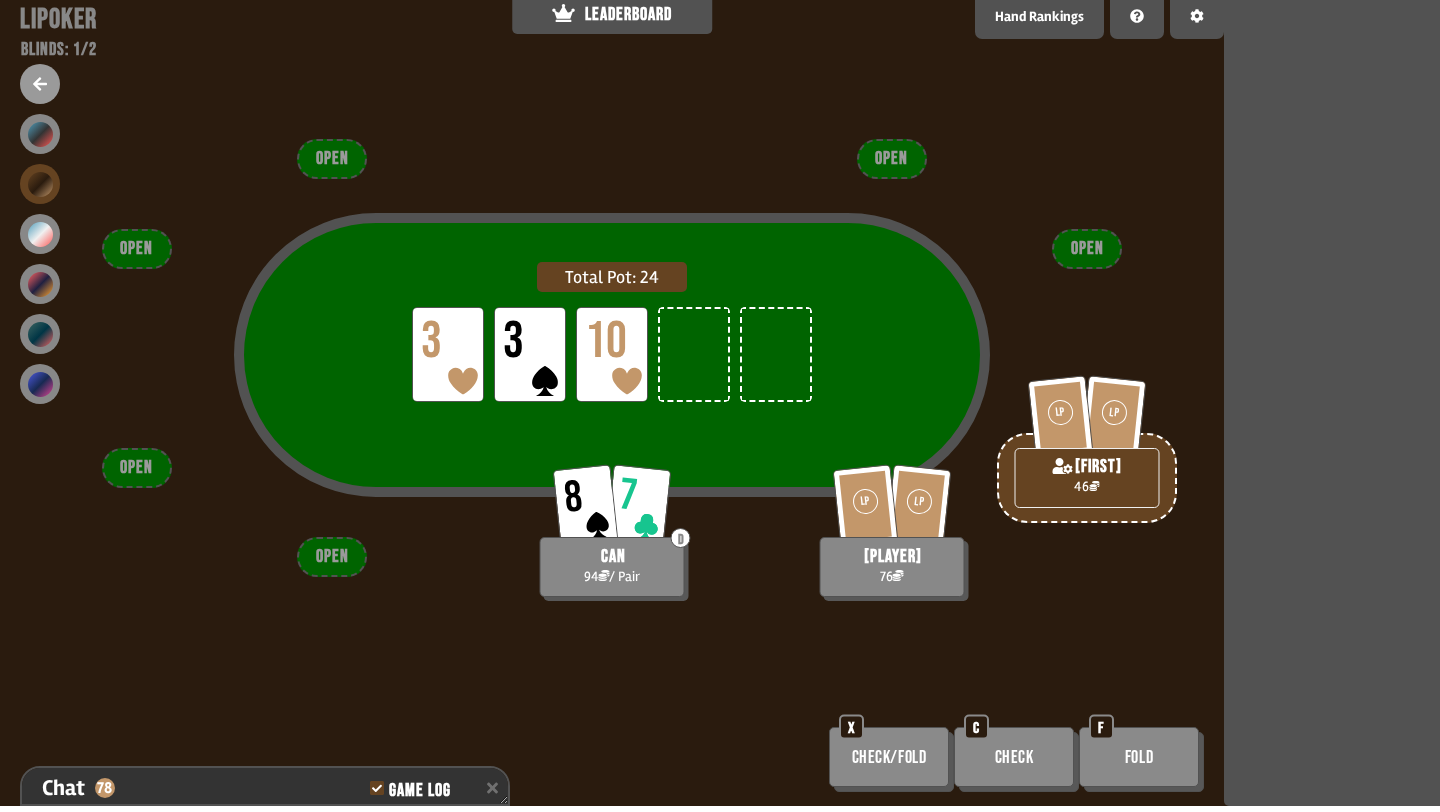 scroll, scrollTop: 8307, scrollLeft: 0, axis: vertical 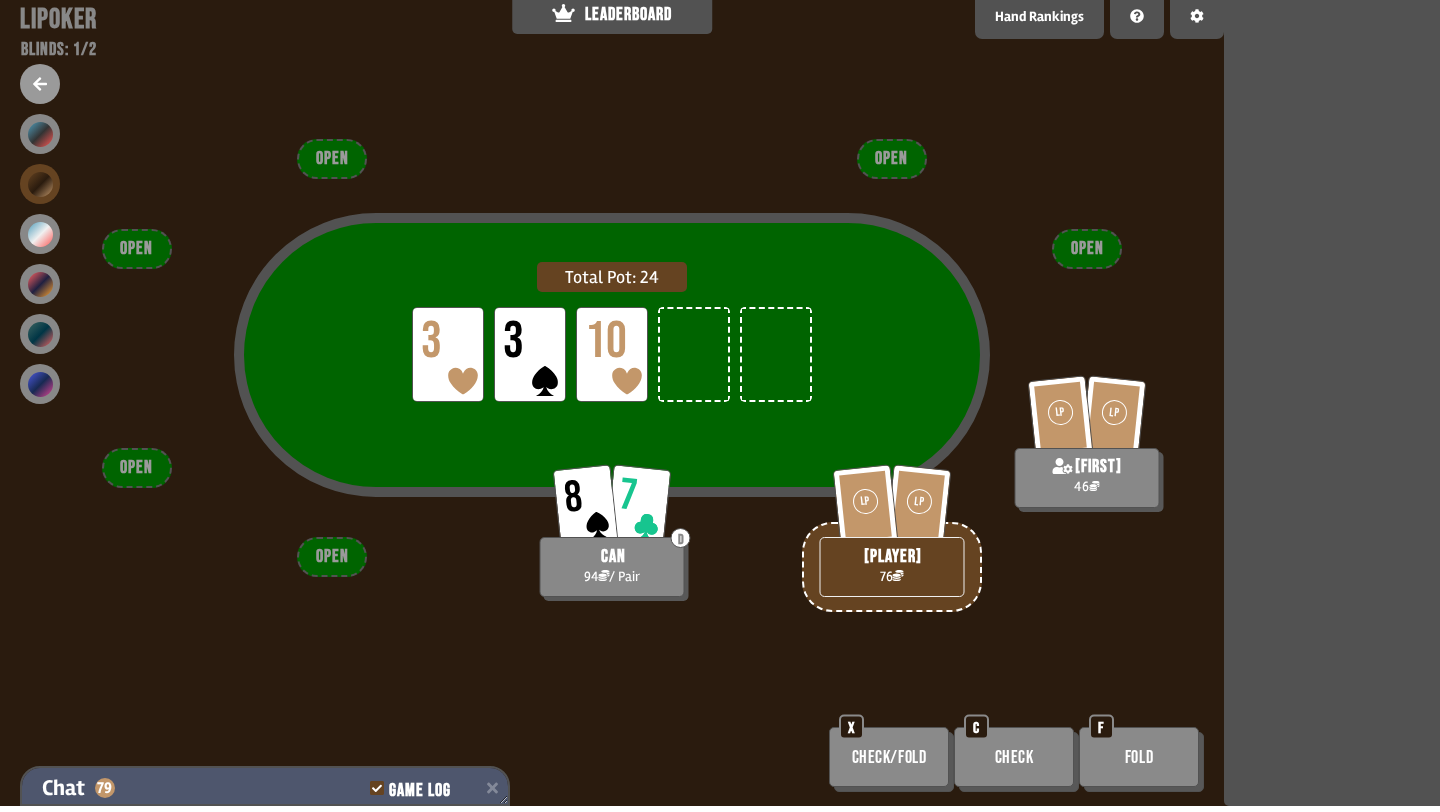 click on "Chat   79 Game Log" at bounding box center (265, 788) 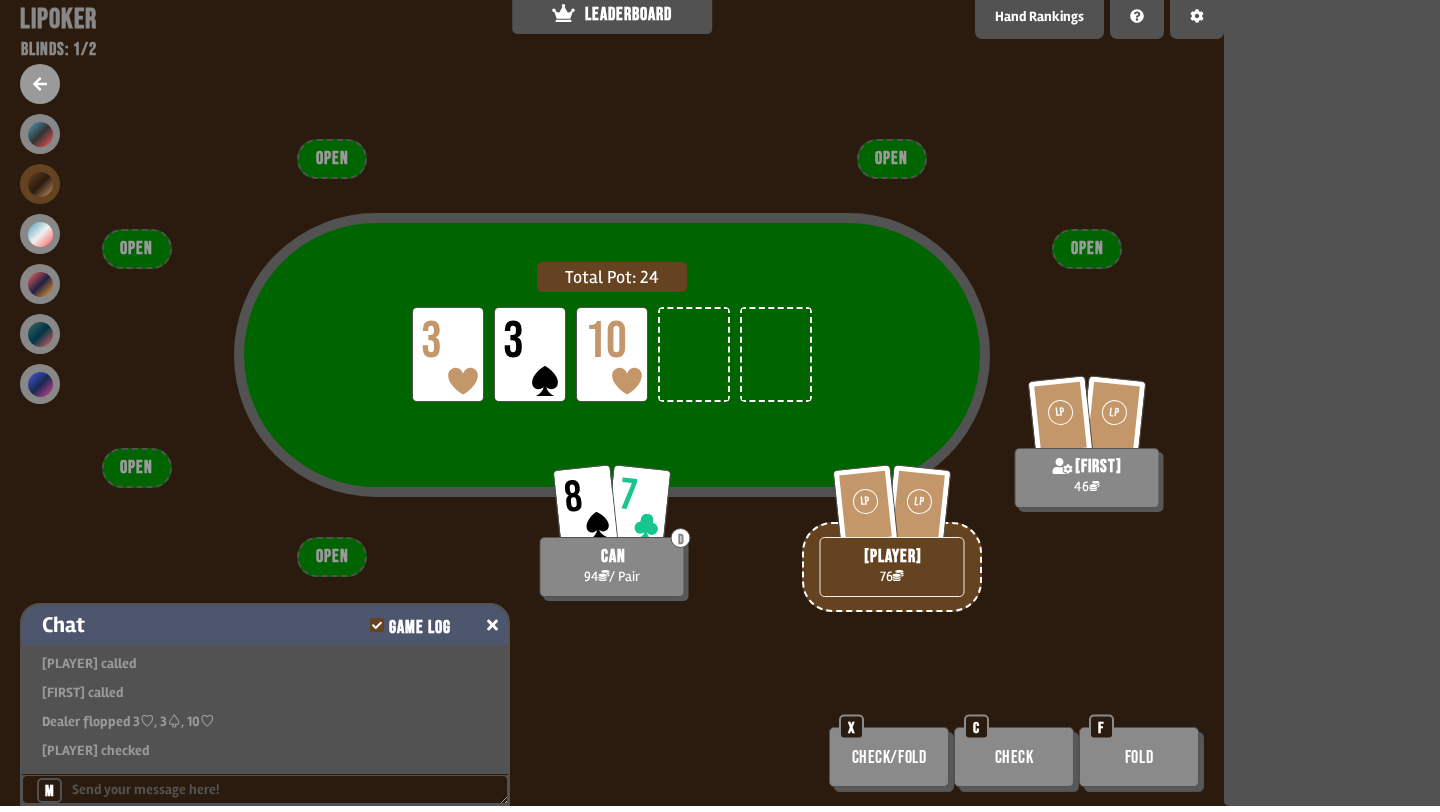 scroll, scrollTop: 8183, scrollLeft: 0, axis: vertical 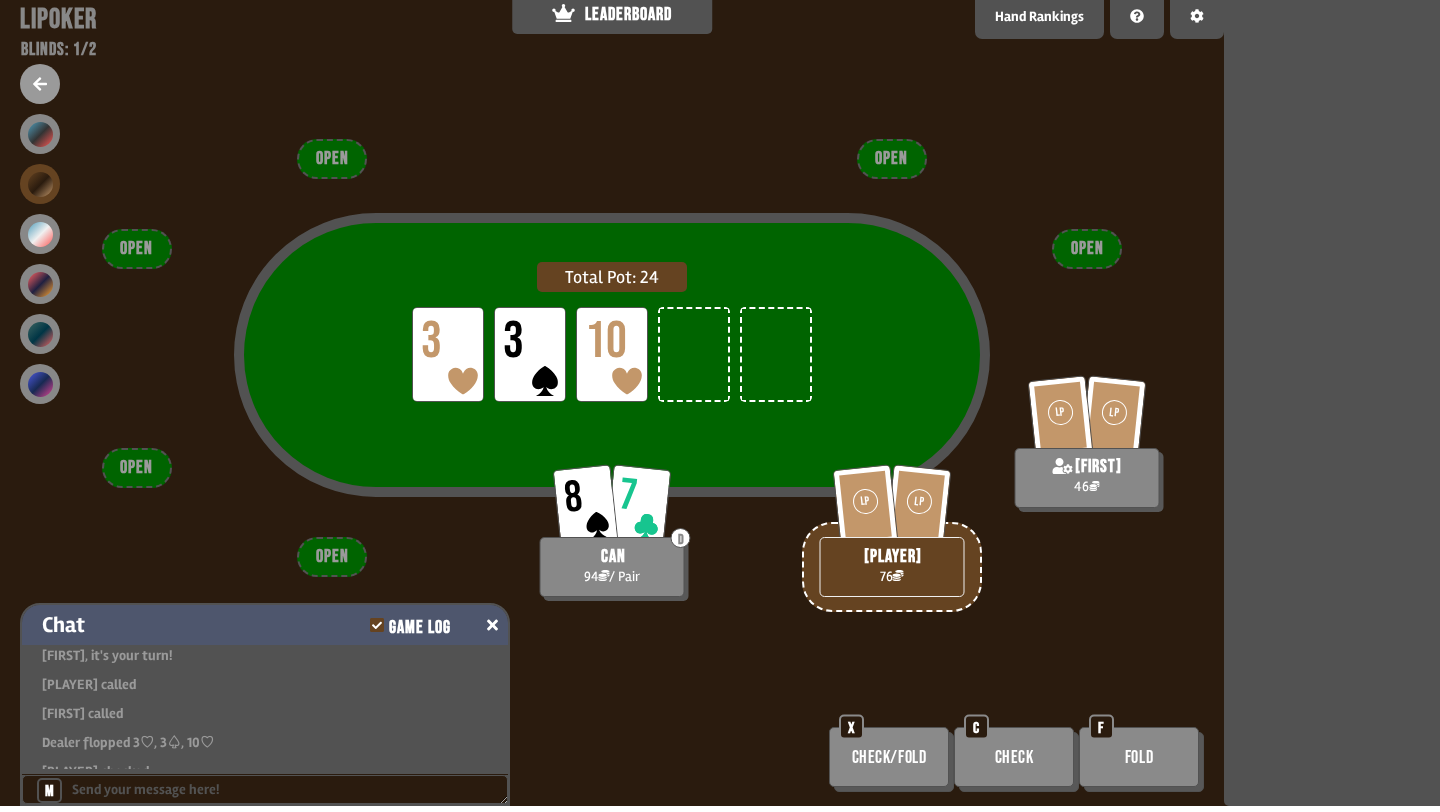 click on "Game Log" at bounding box center [420, 628] 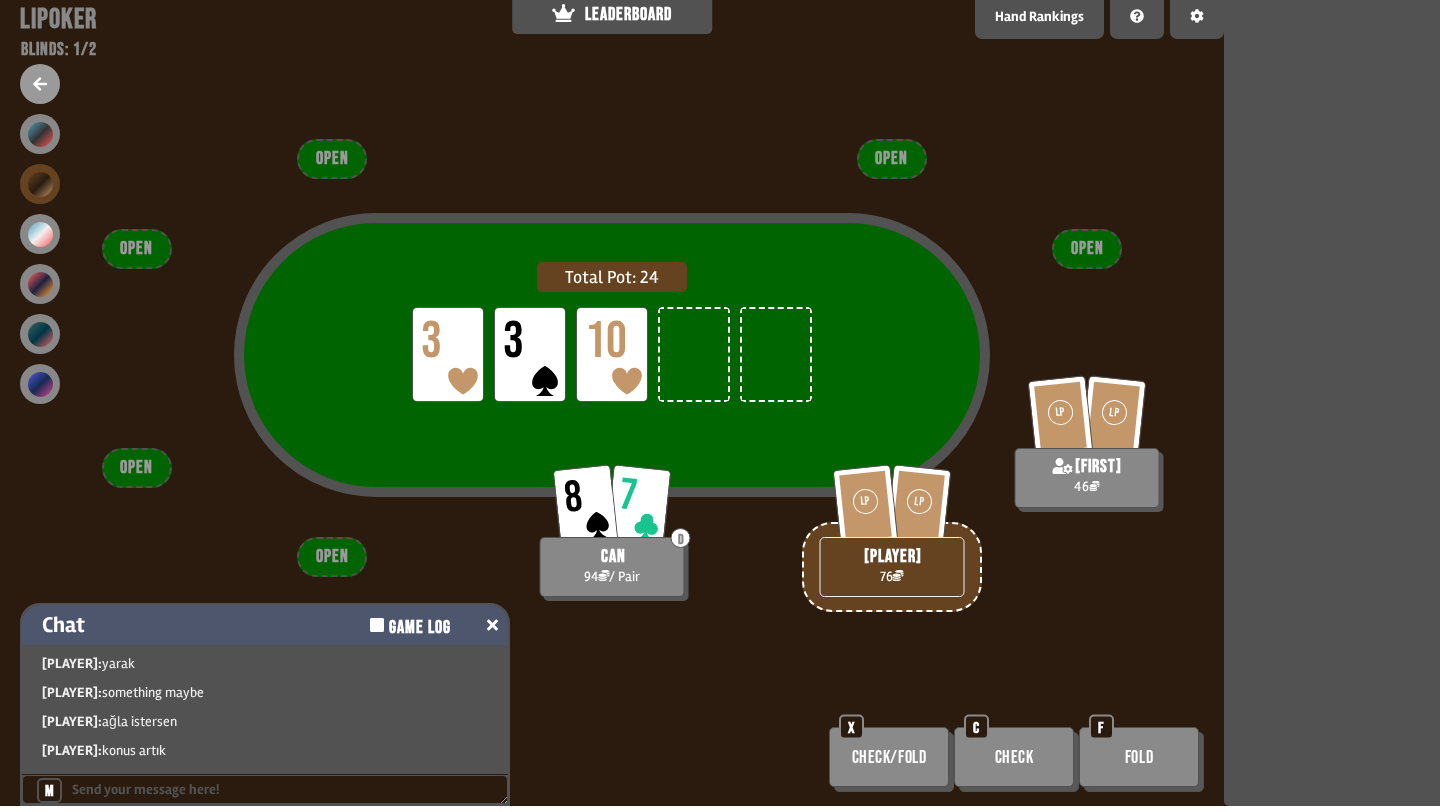 click 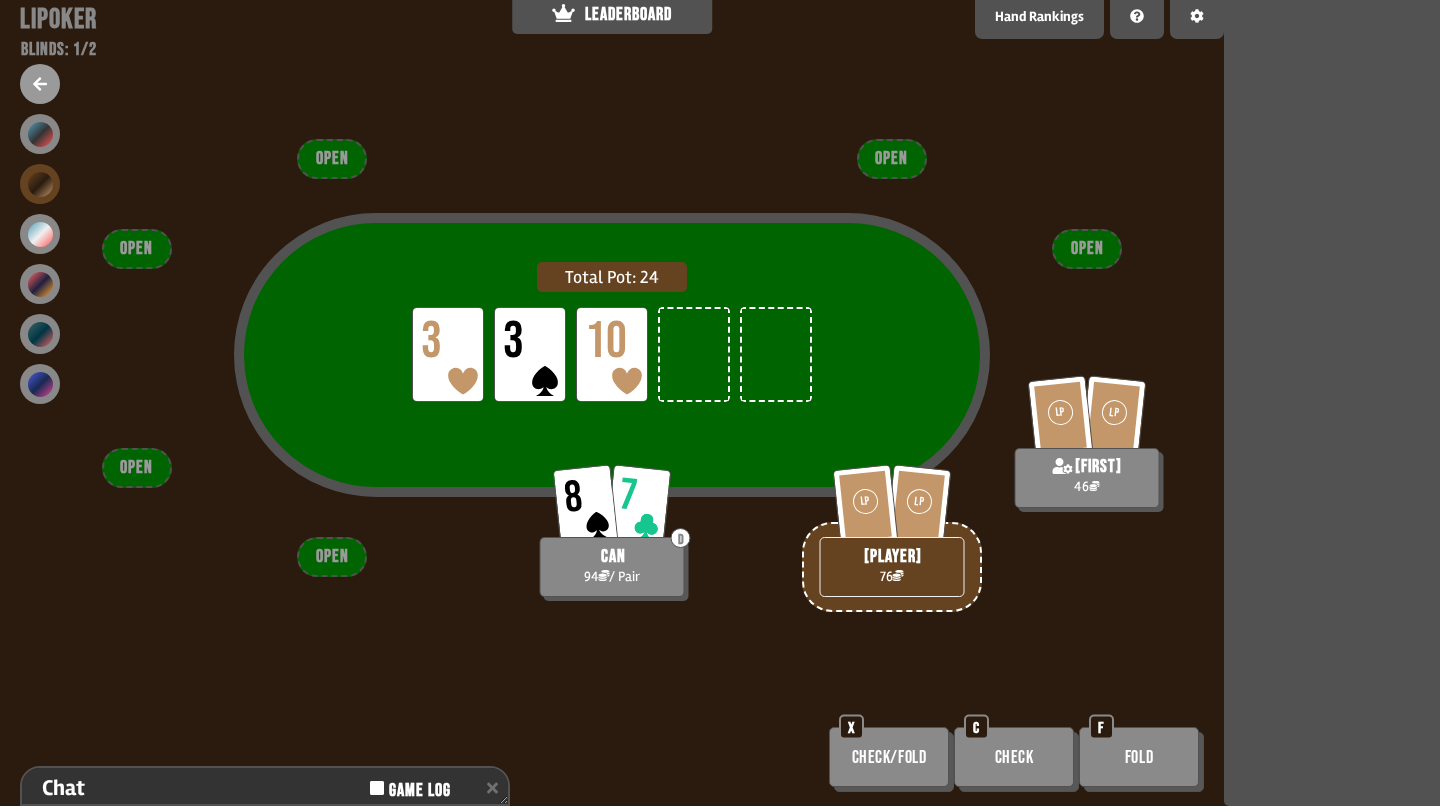 scroll, scrollTop: 124, scrollLeft: 0, axis: vertical 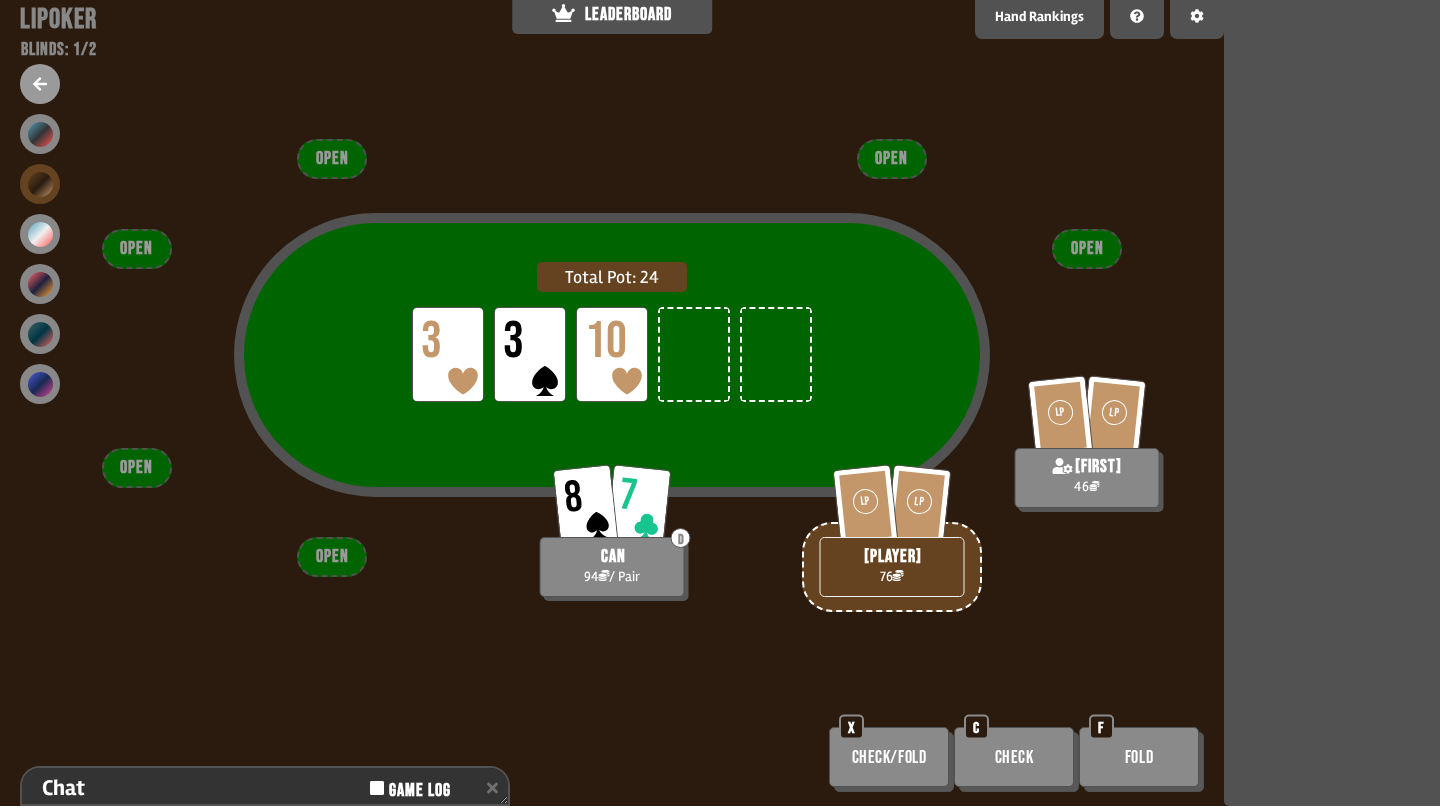 click on "Check/Fold" at bounding box center (889, 757) 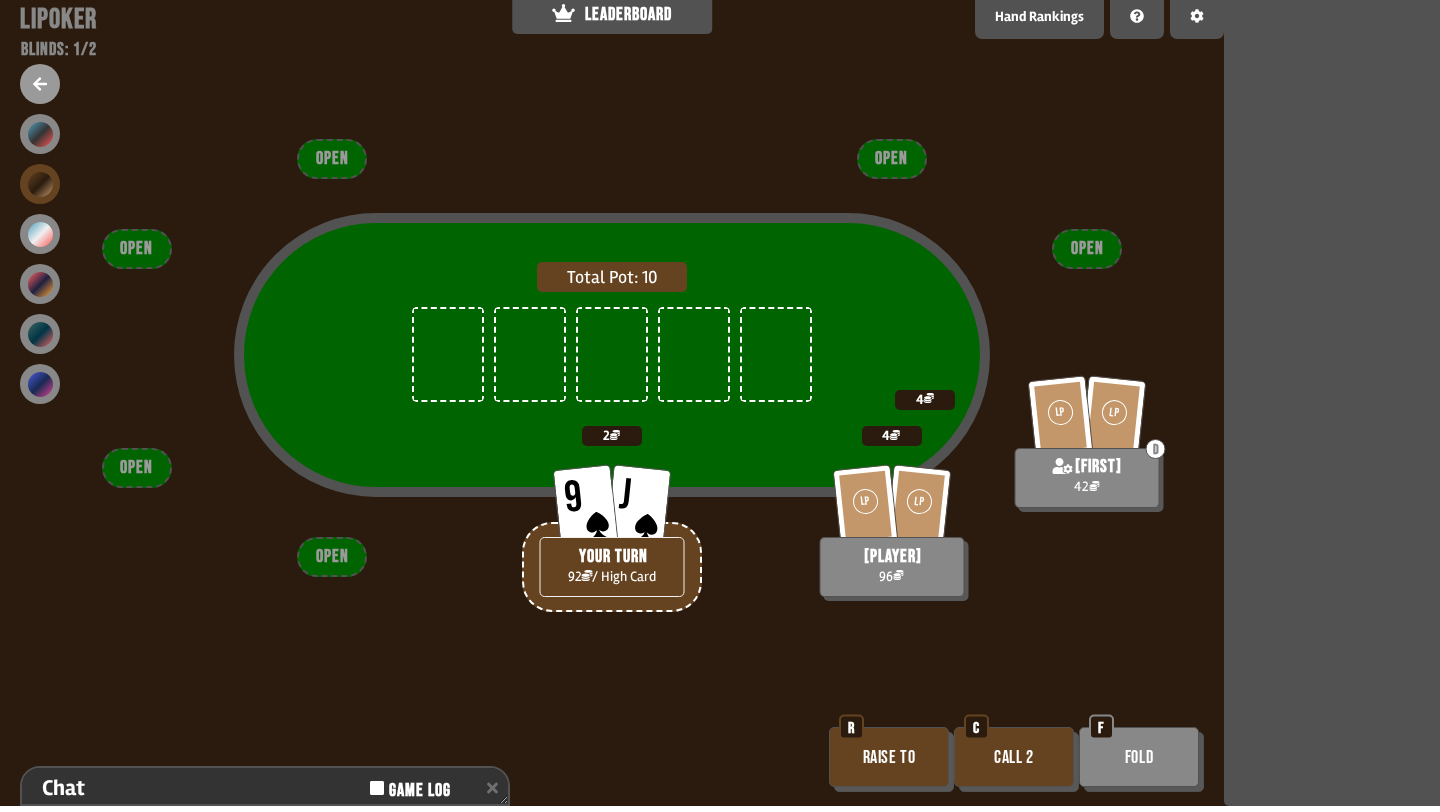 click on "Raise to" at bounding box center (889, 757) 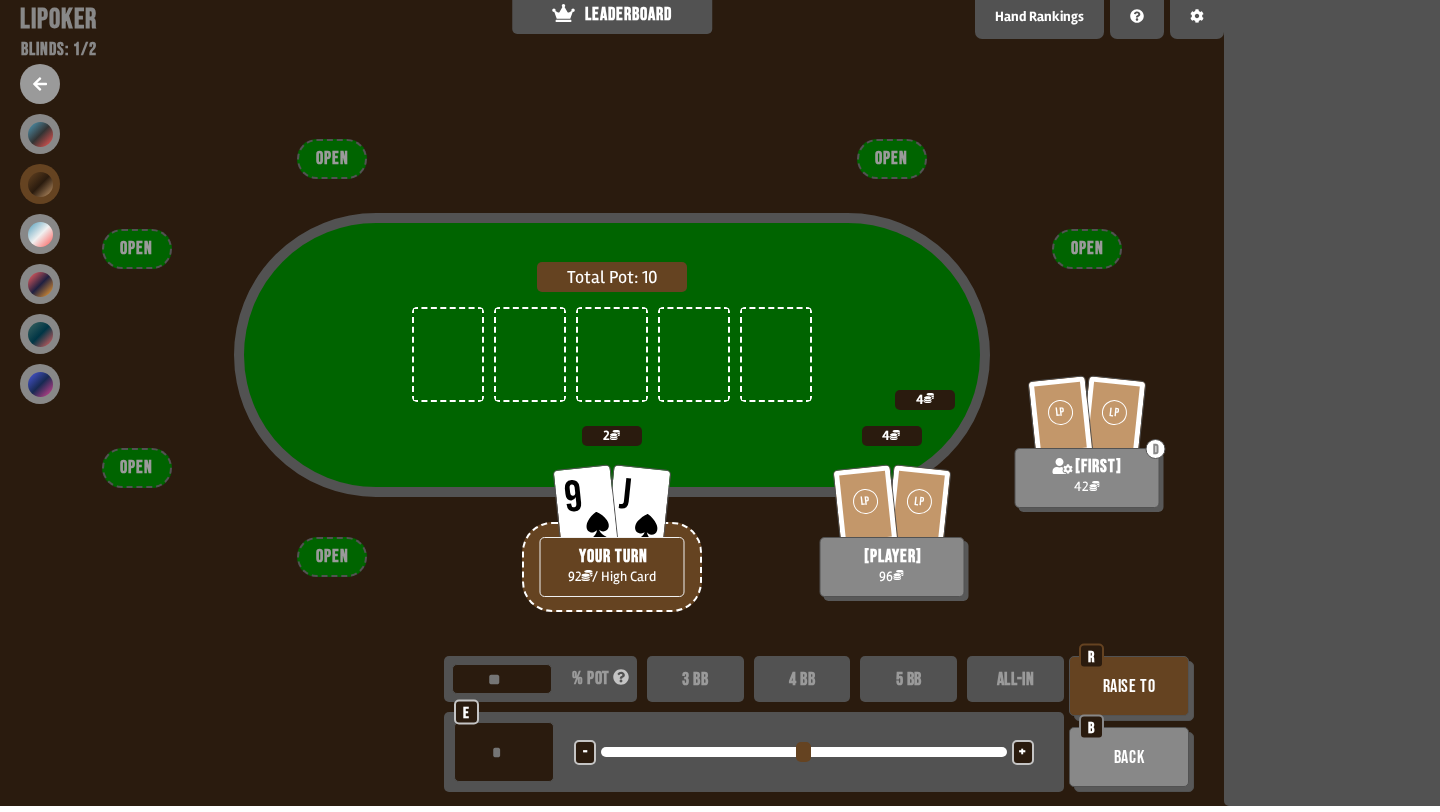 click on "+" at bounding box center (1023, 752) 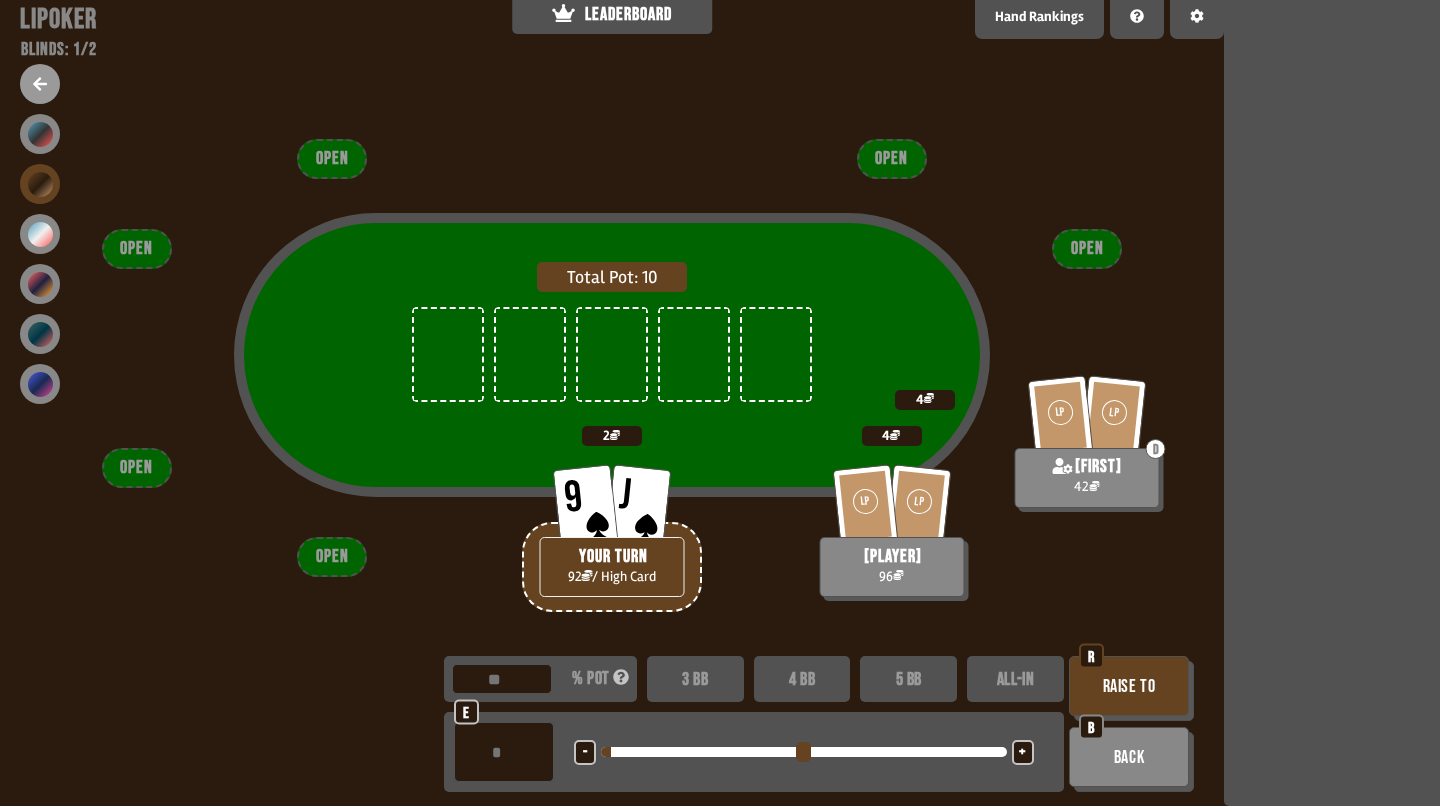 click on "-" at bounding box center [585, 752] 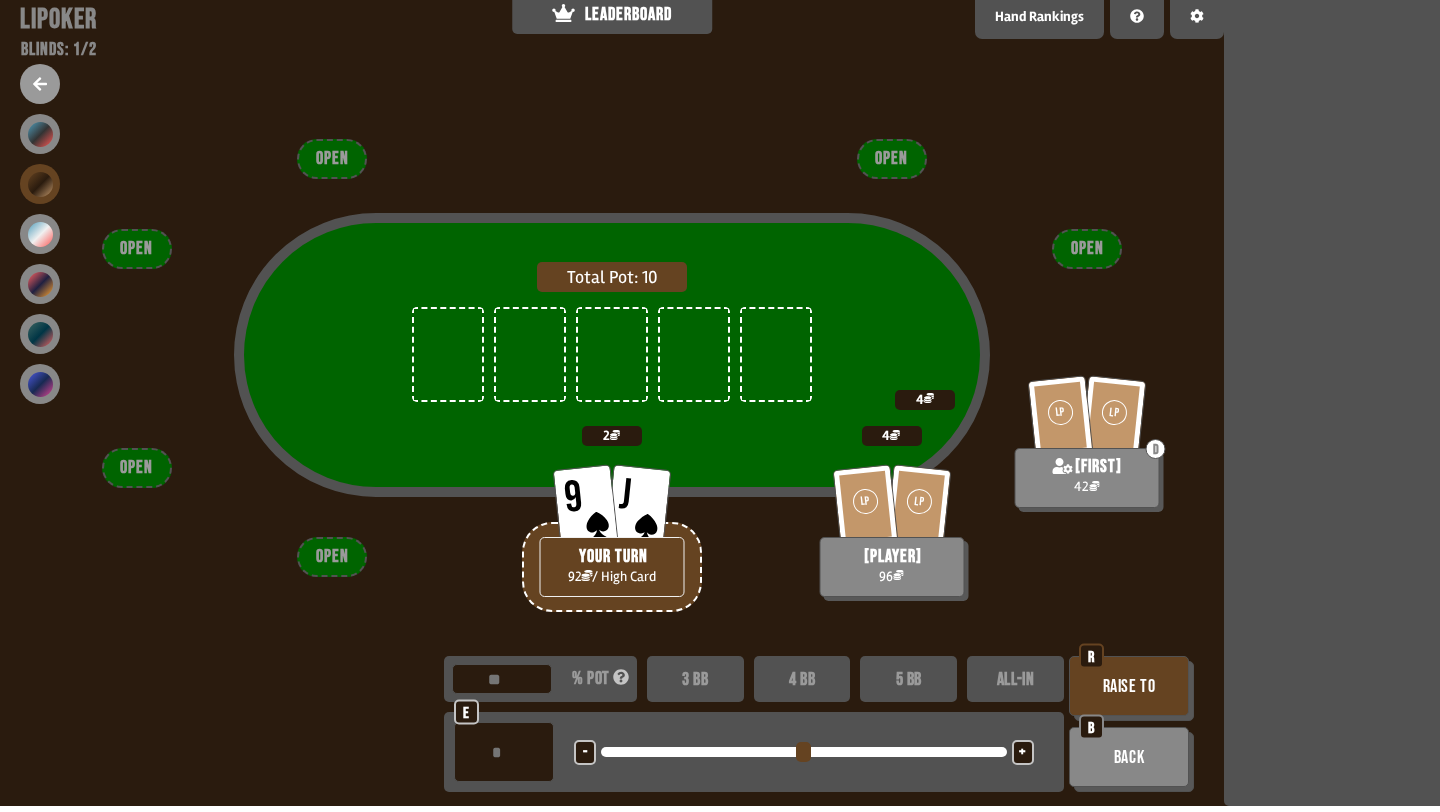 click on "+" at bounding box center [1023, 752] 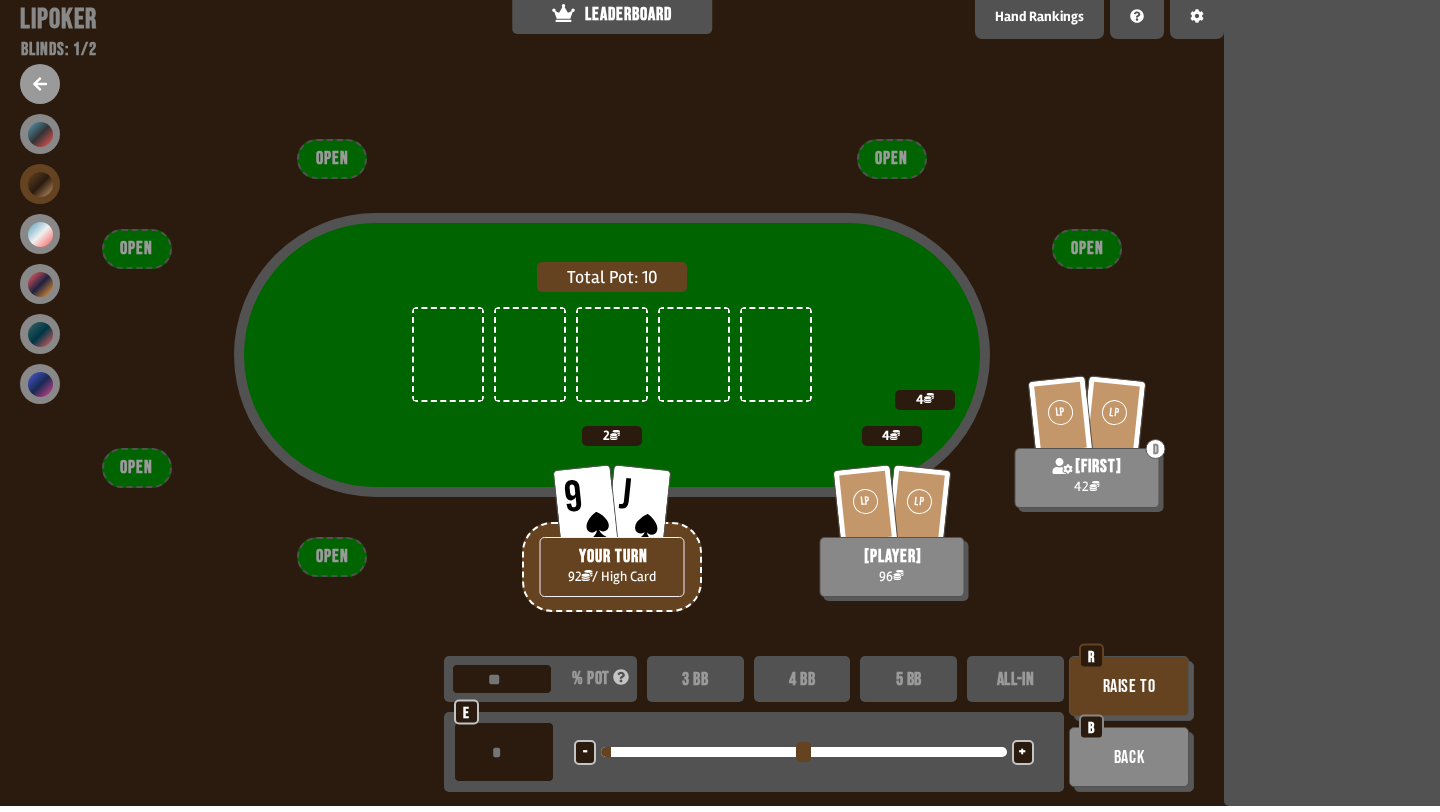 click on "Raise to" at bounding box center [1129, 686] 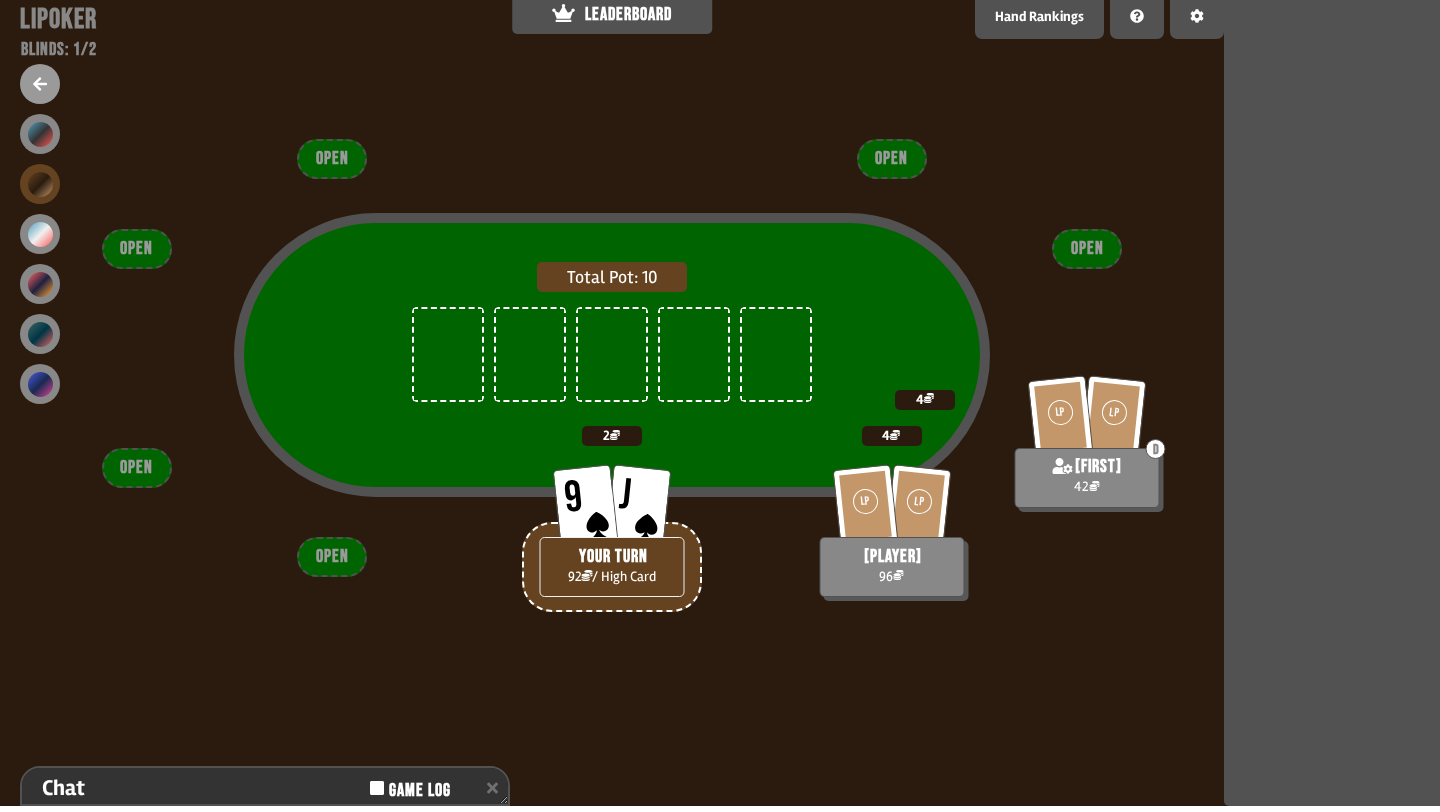 scroll, scrollTop: 124, scrollLeft: 0, axis: vertical 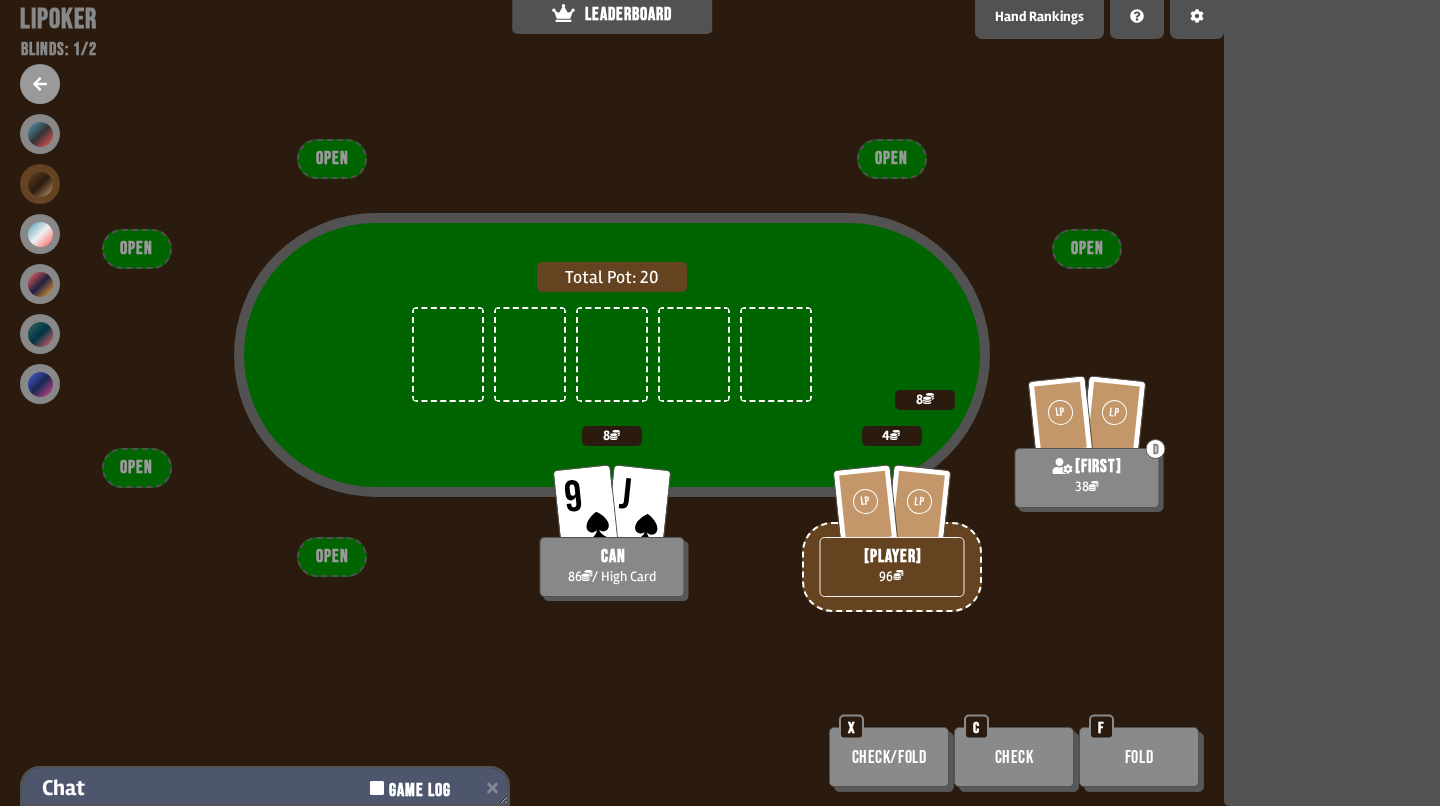 click on "Chat   Game Log" at bounding box center (265, 788) 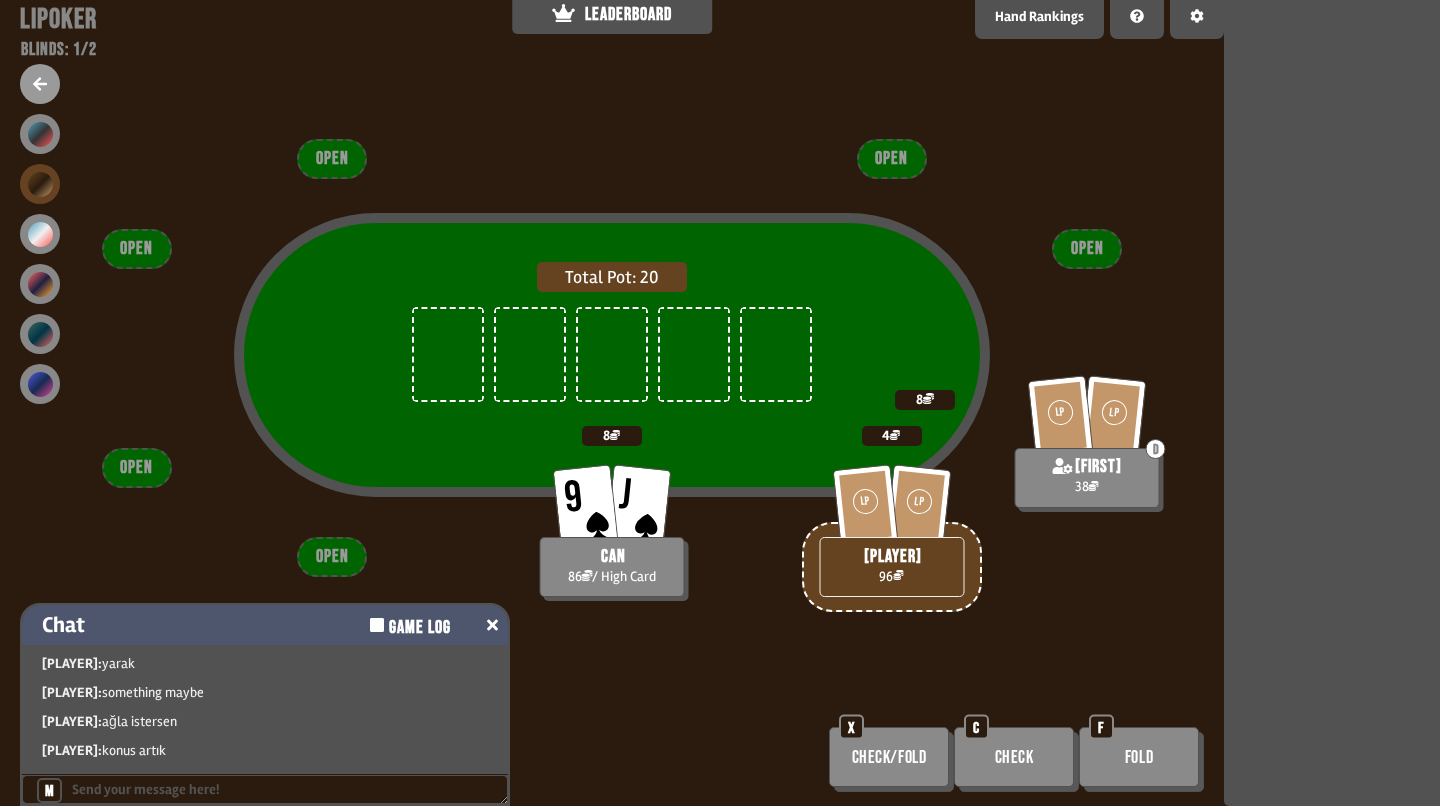 scroll, scrollTop: 0, scrollLeft: 0, axis: both 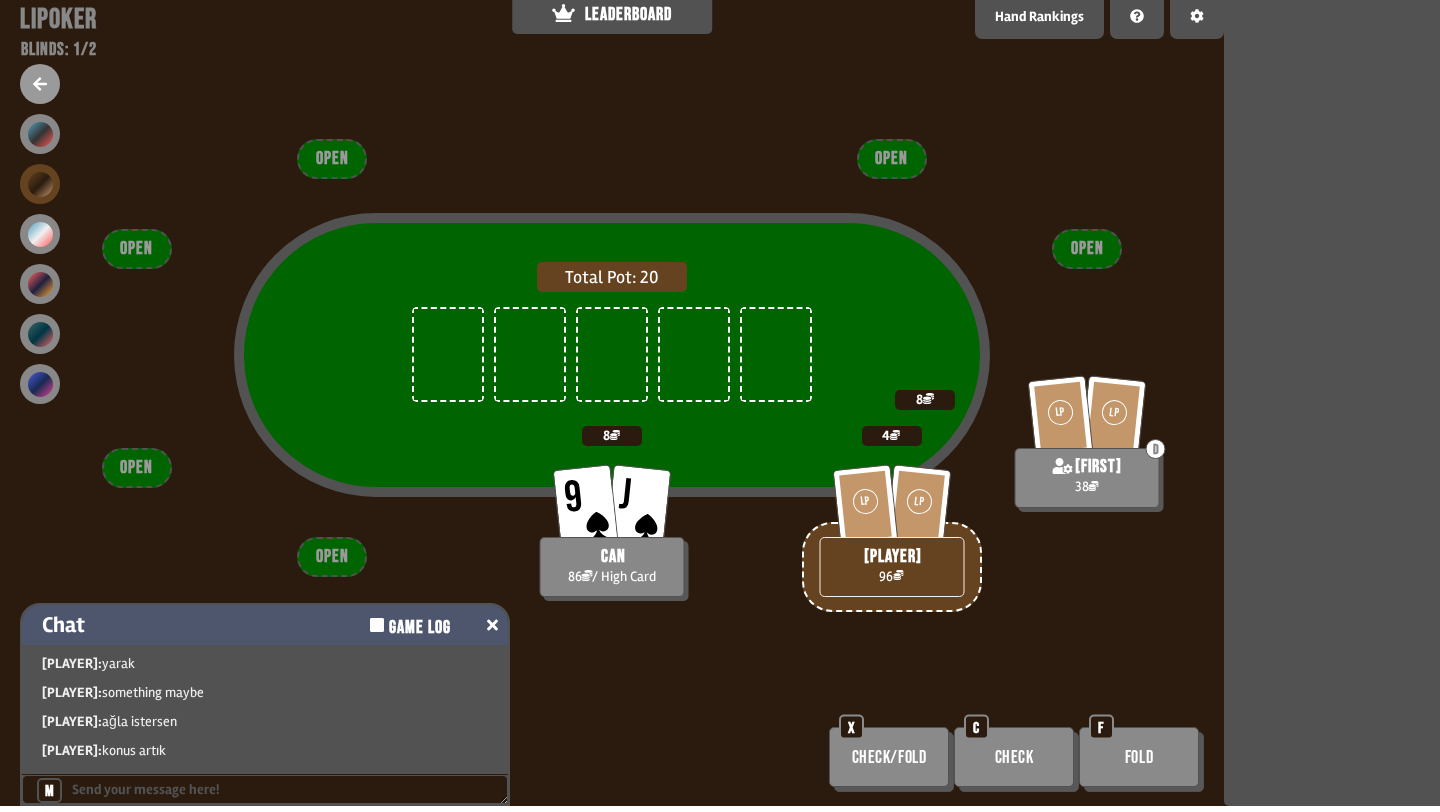 click at bounding box center (265, 789) 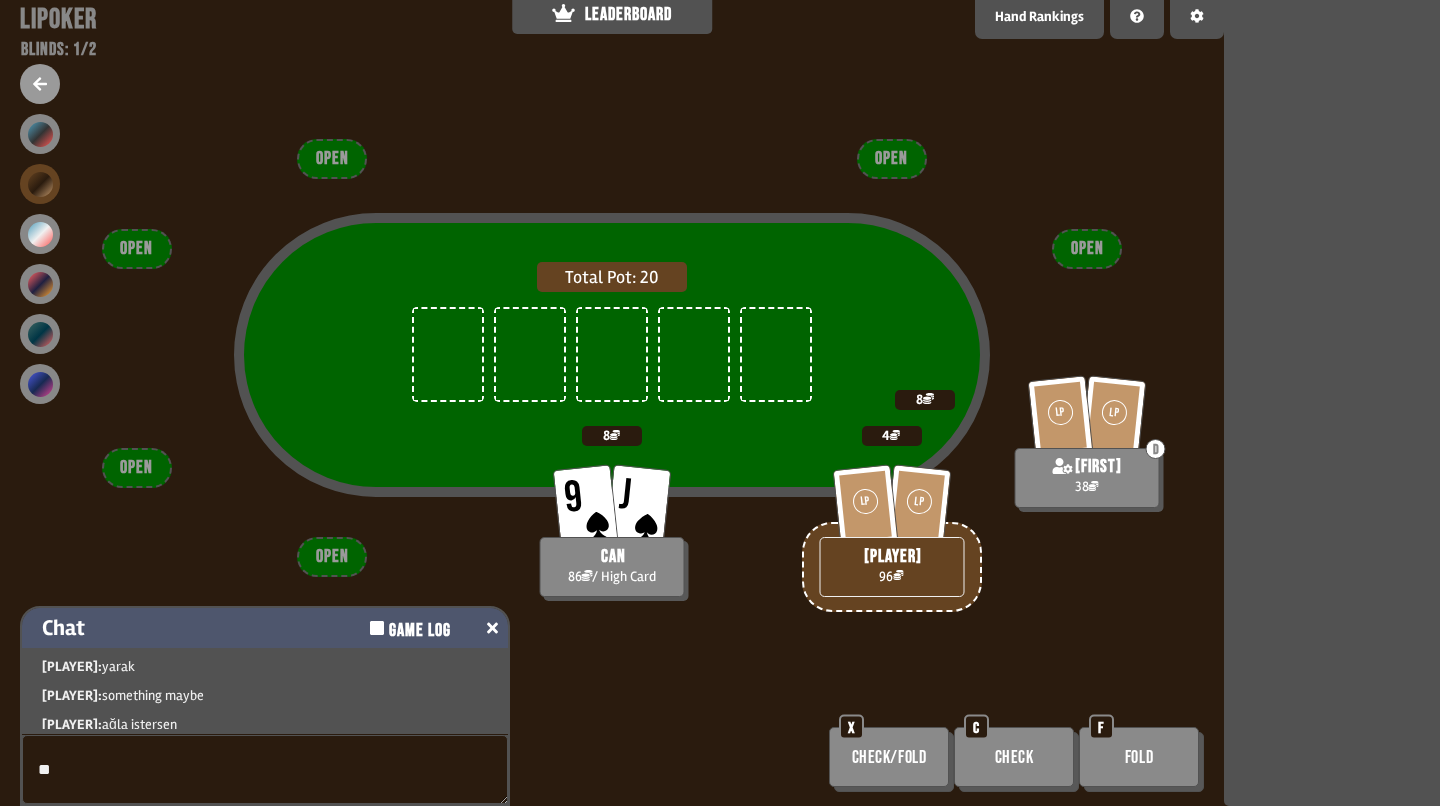 scroll, scrollTop: 43, scrollLeft: 0, axis: vertical 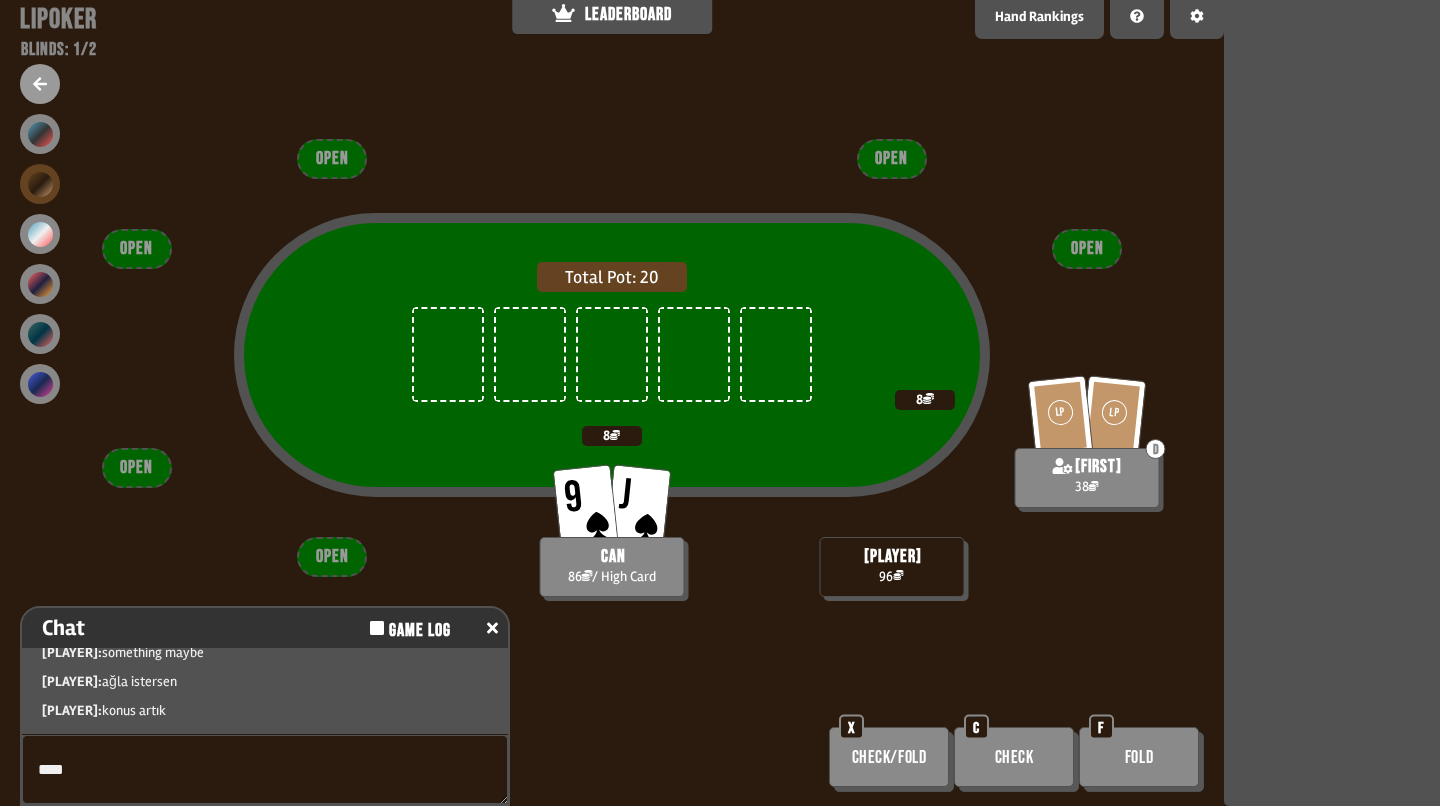 drag, startPoint x: 83, startPoint y: 771, endPoint x: 0, endPoint y: 771, distance: 83 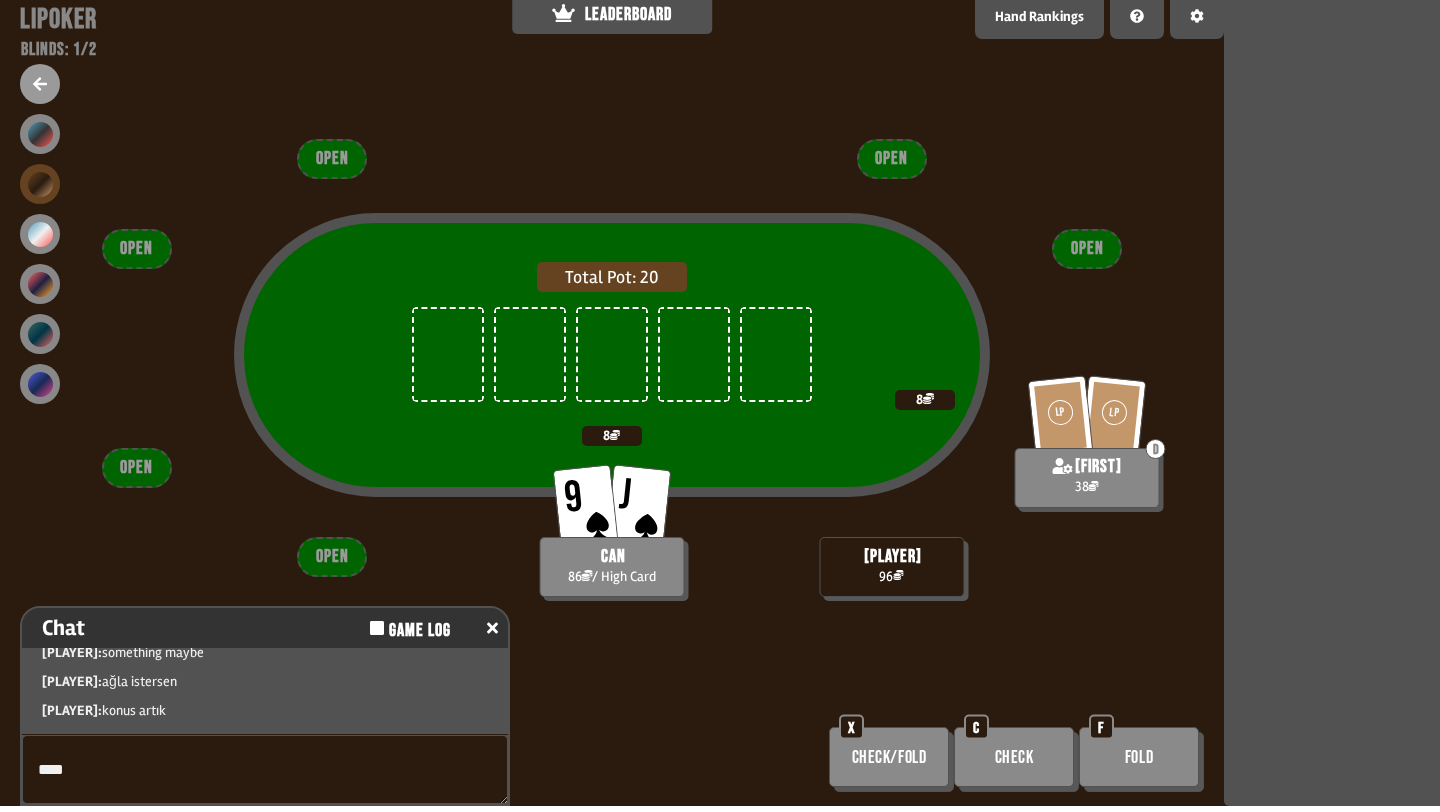 click on "****" at bounding box center (265, 769) 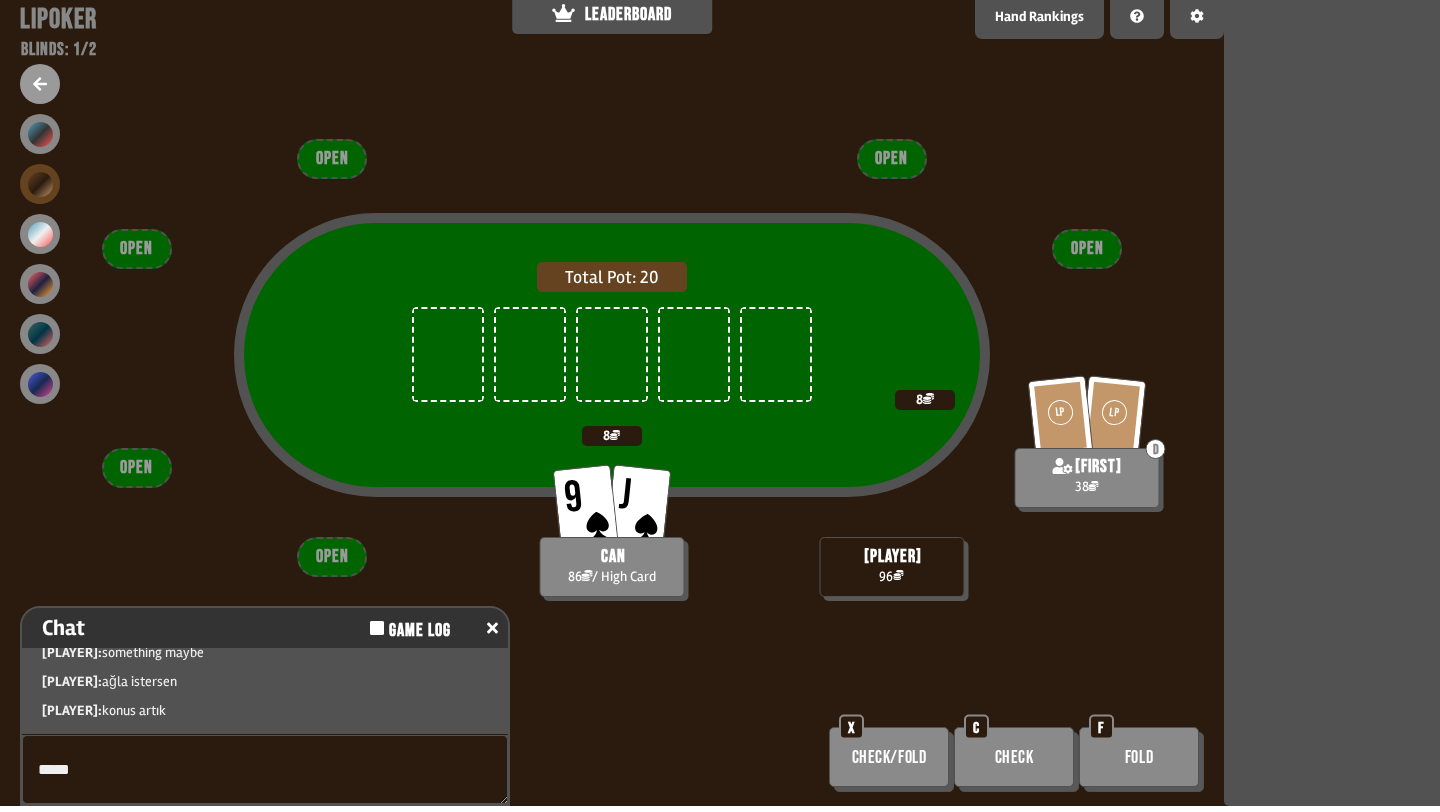 paste on "*****" 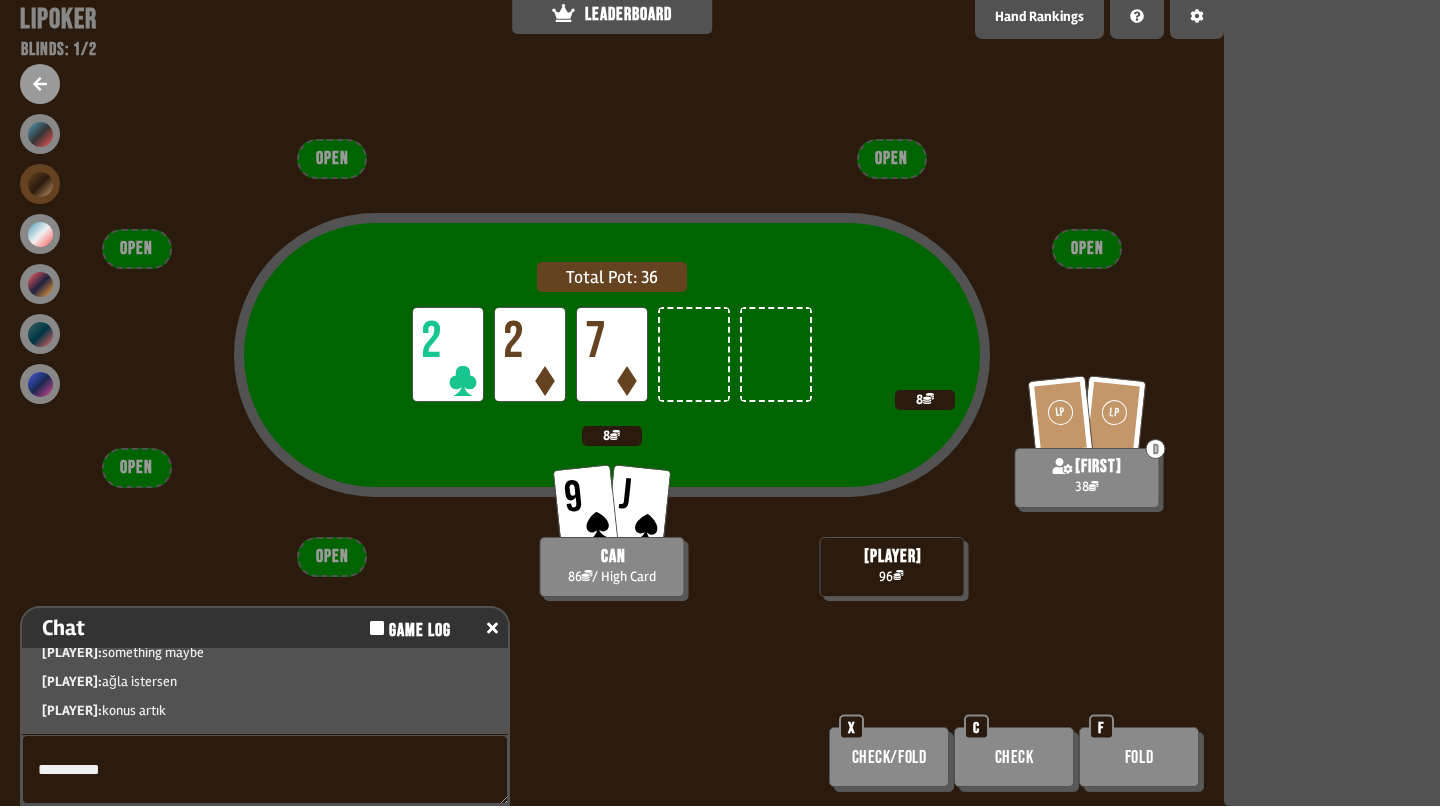 paste on "*****" 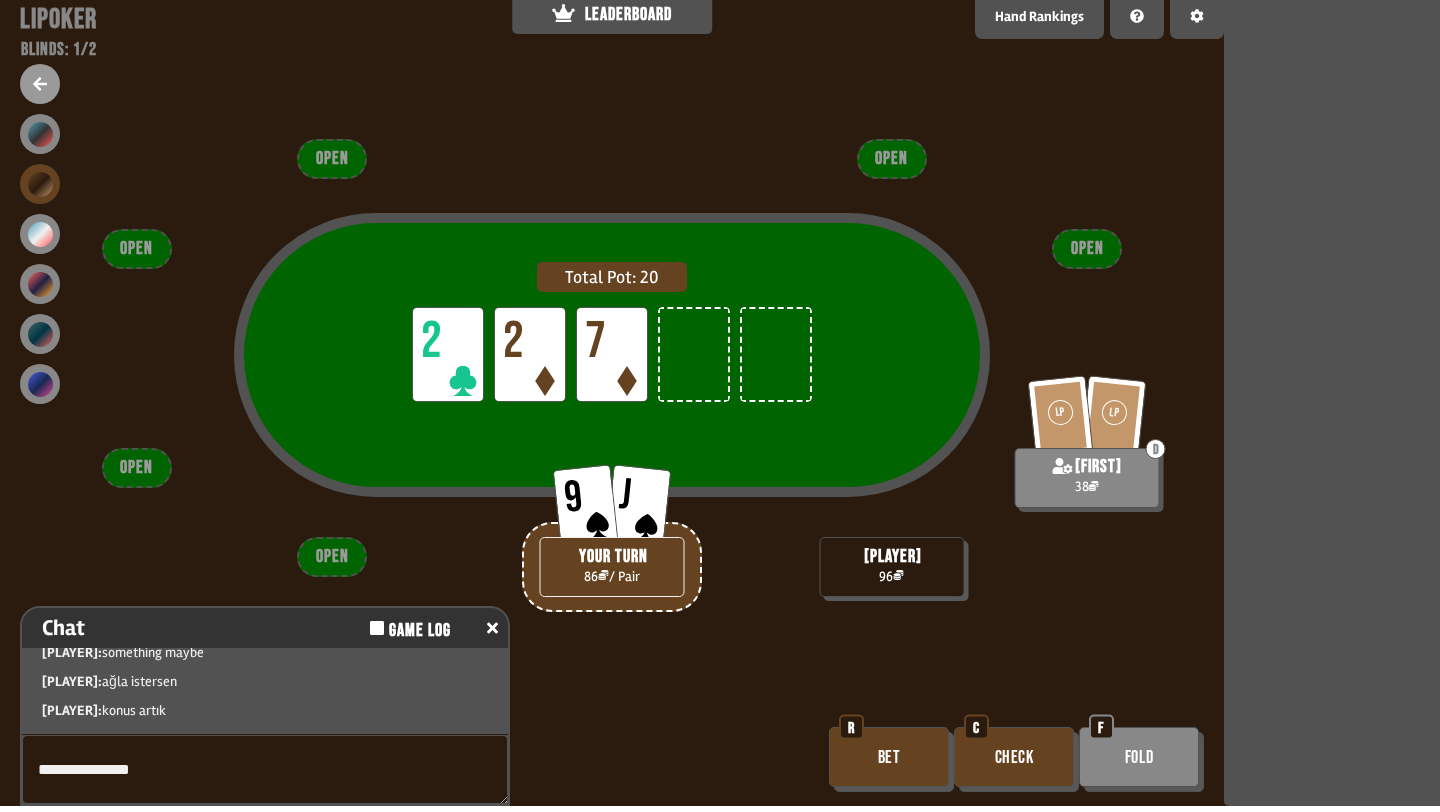 paste on "*****" 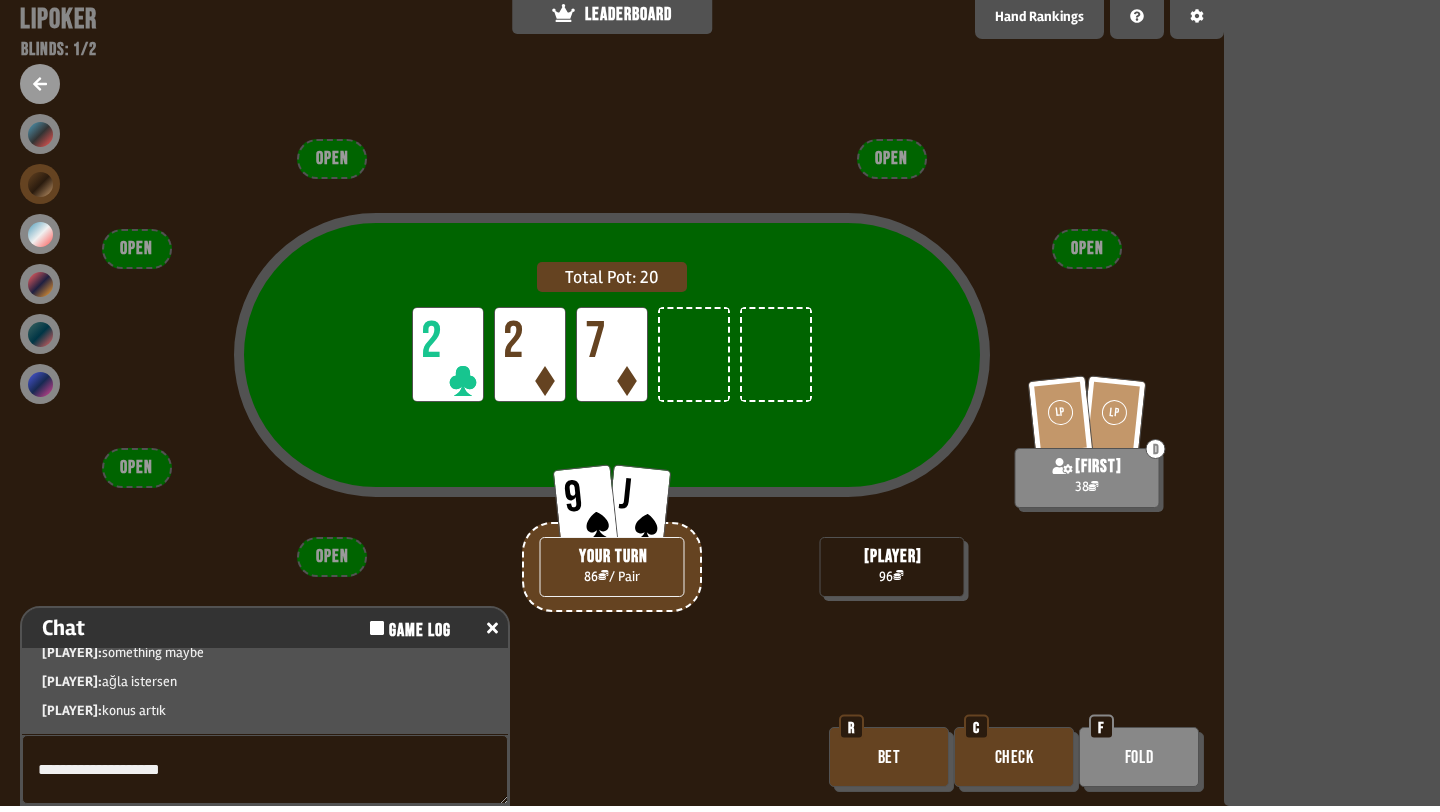 paste on "*****" 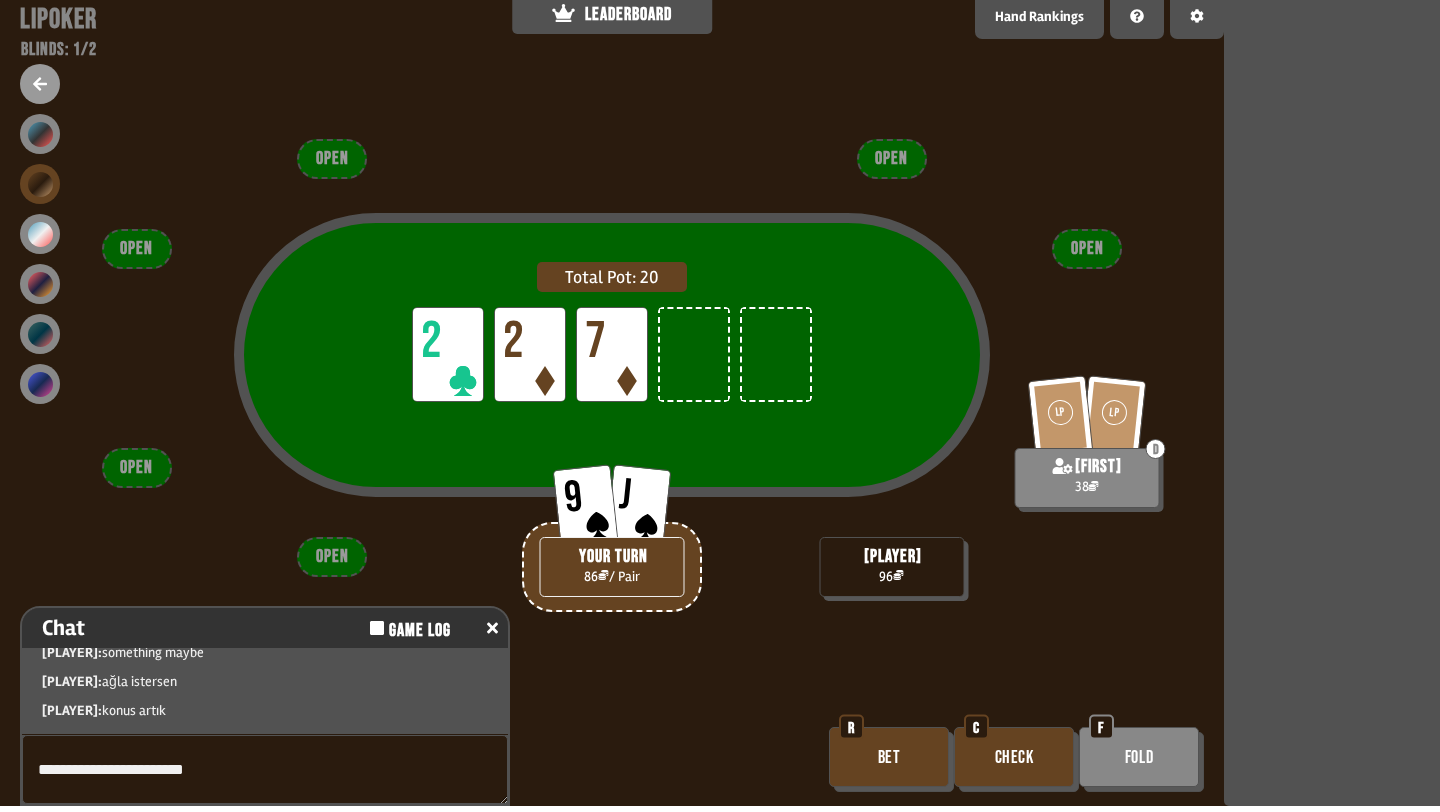 type on "**********" 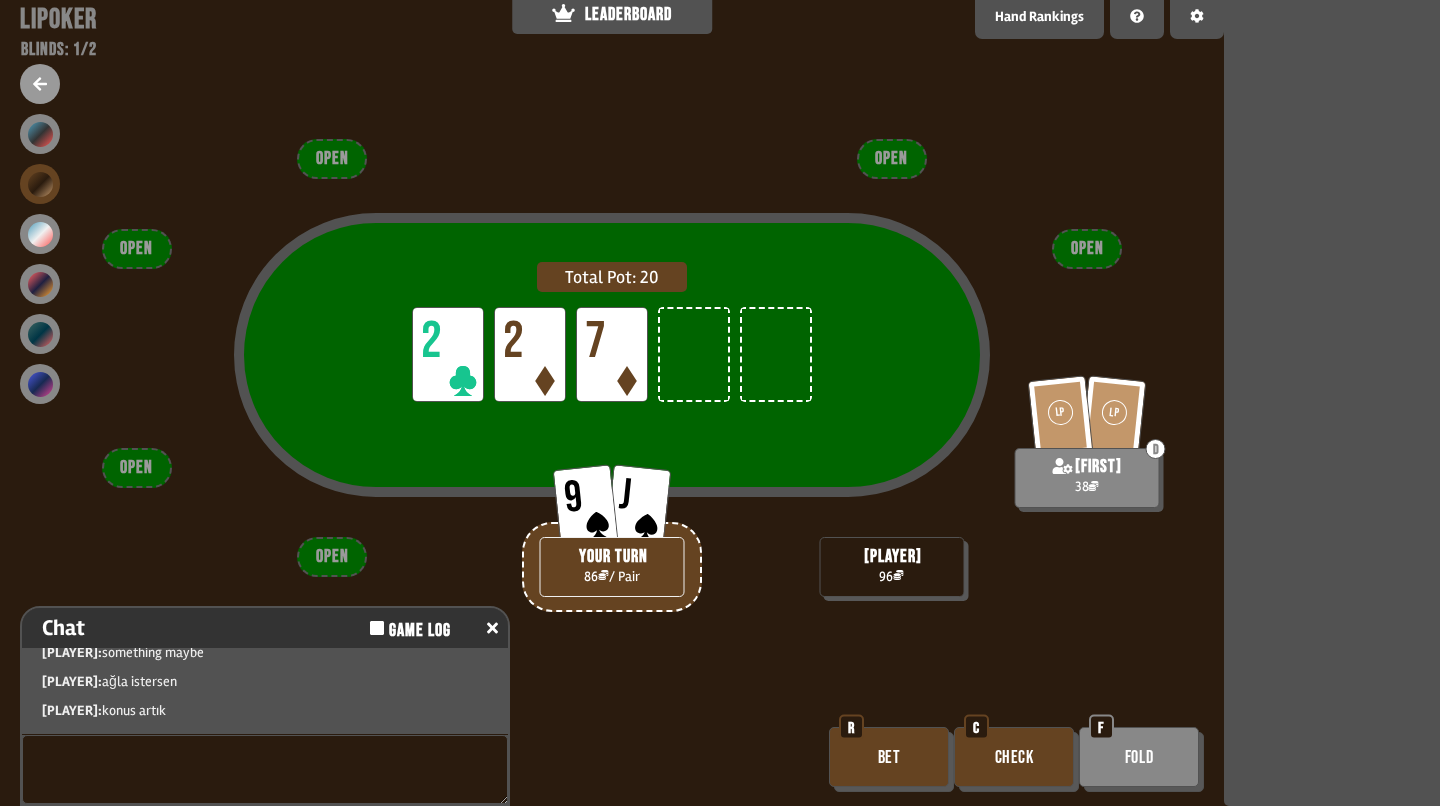 click on "Total Pot: 20   LP 2 LP 2 LP 7 9 J YOUR TURN 86   / Pair [PLAYER] 96  LP LP D [PLAYER] 38  OPEN OPEN OPEN OPEN OPEN OPEN Bet R Check C Fold F" at bounding box center (612, 406) 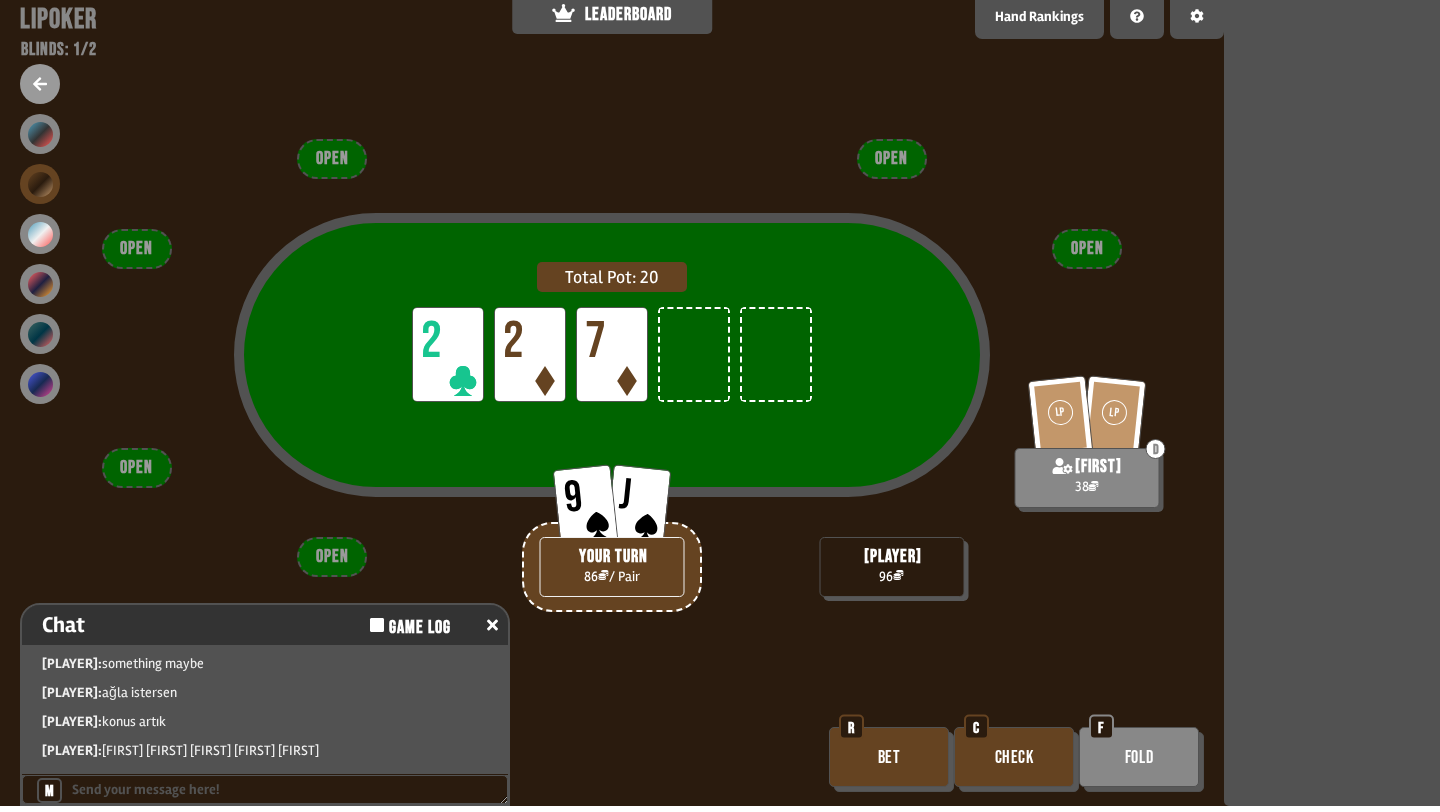 scroll, scrollTop: 29, scrollLeft: 0, axis: vertical 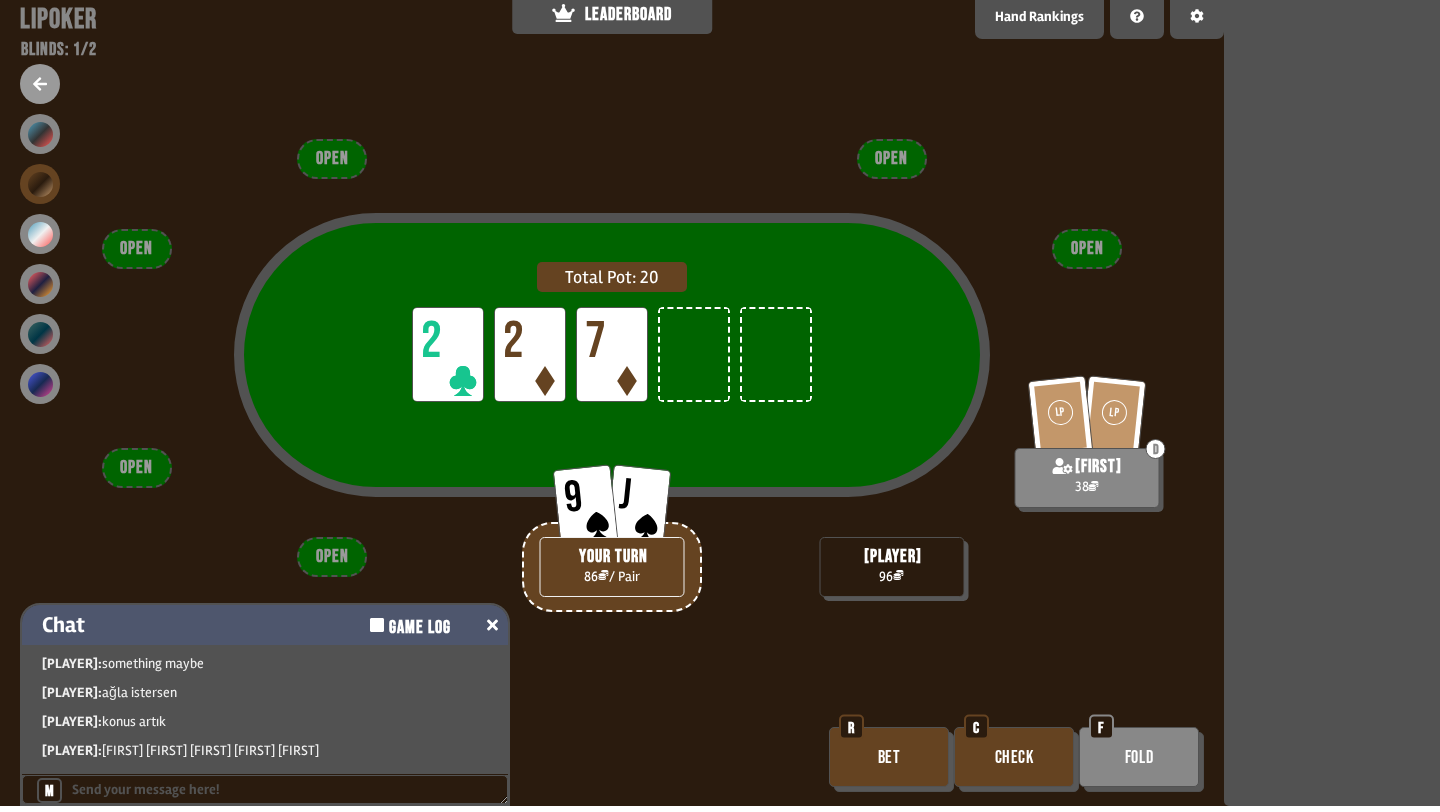 click 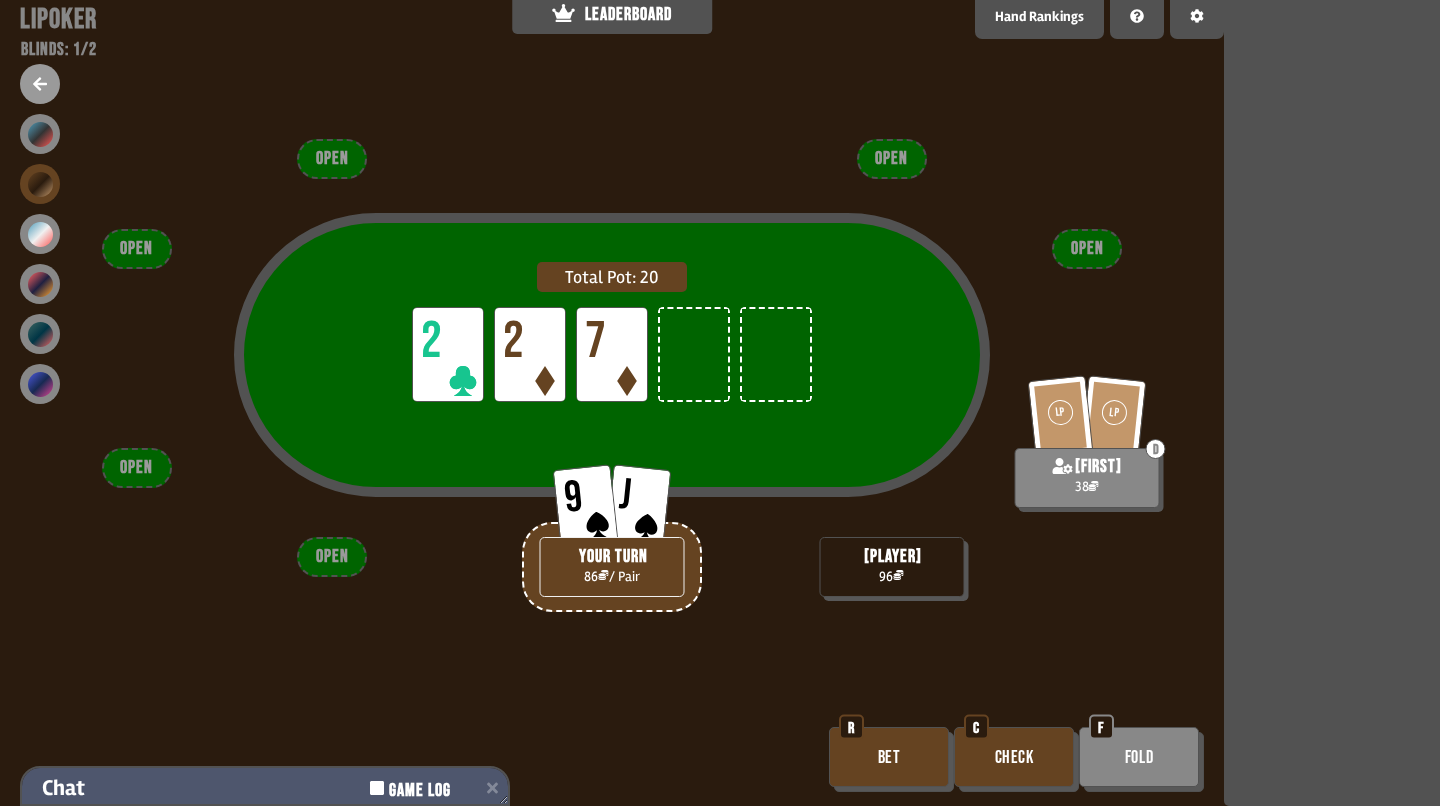 scroll, scrollTop: 72, scrollLeft: 0, axis: vertical 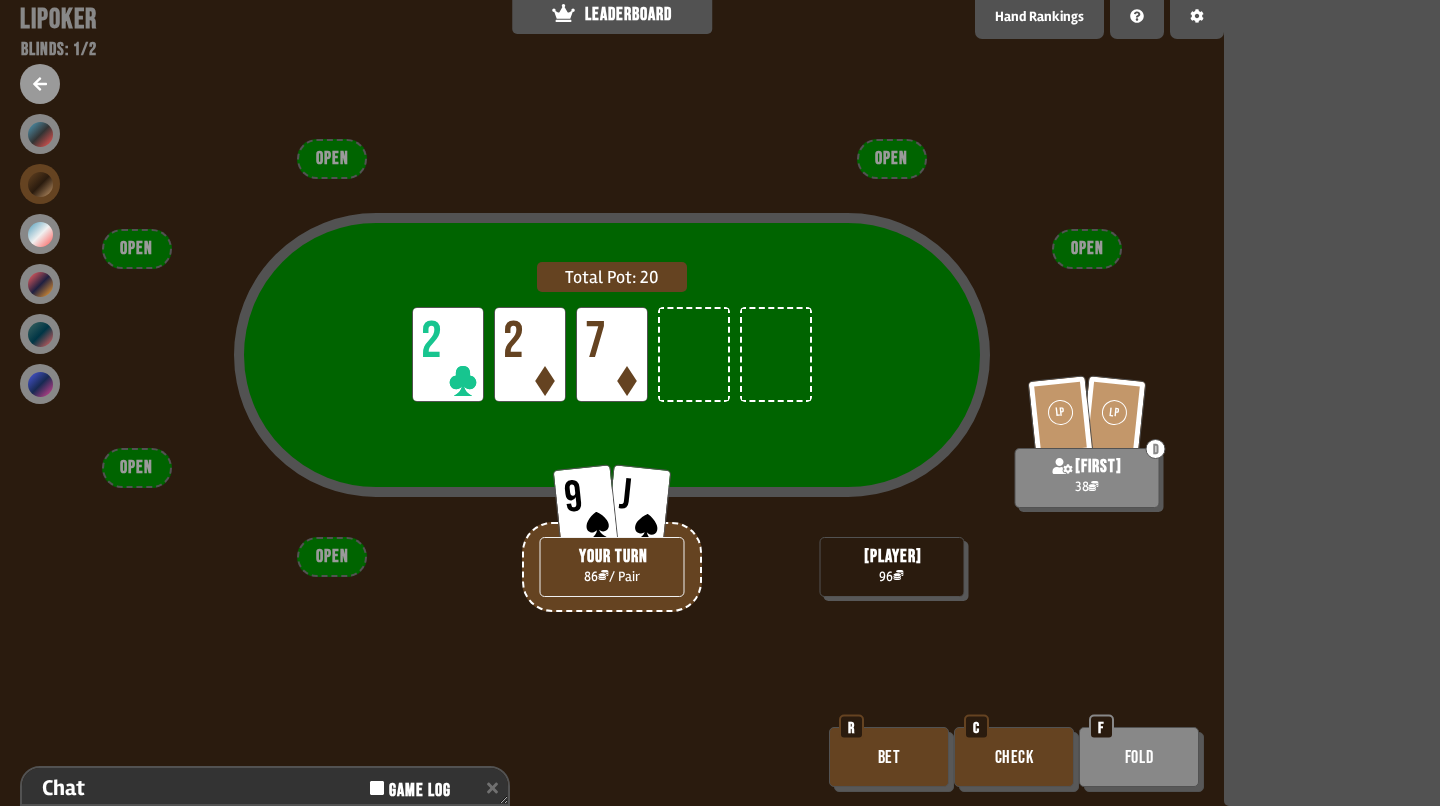 click on "Check" at bounding box center [1014, 757] 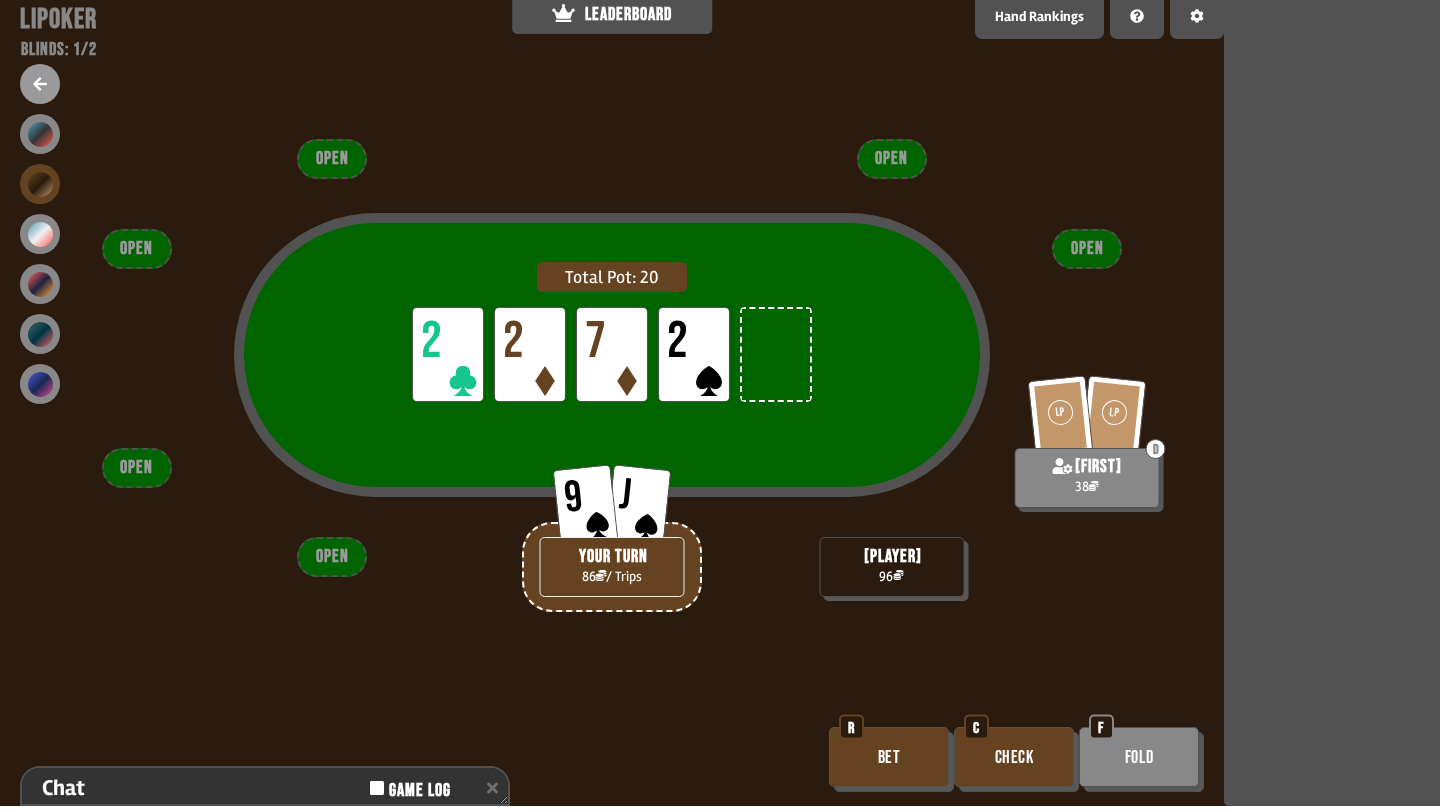 click on "Check" at bounding box center (1014, 757) 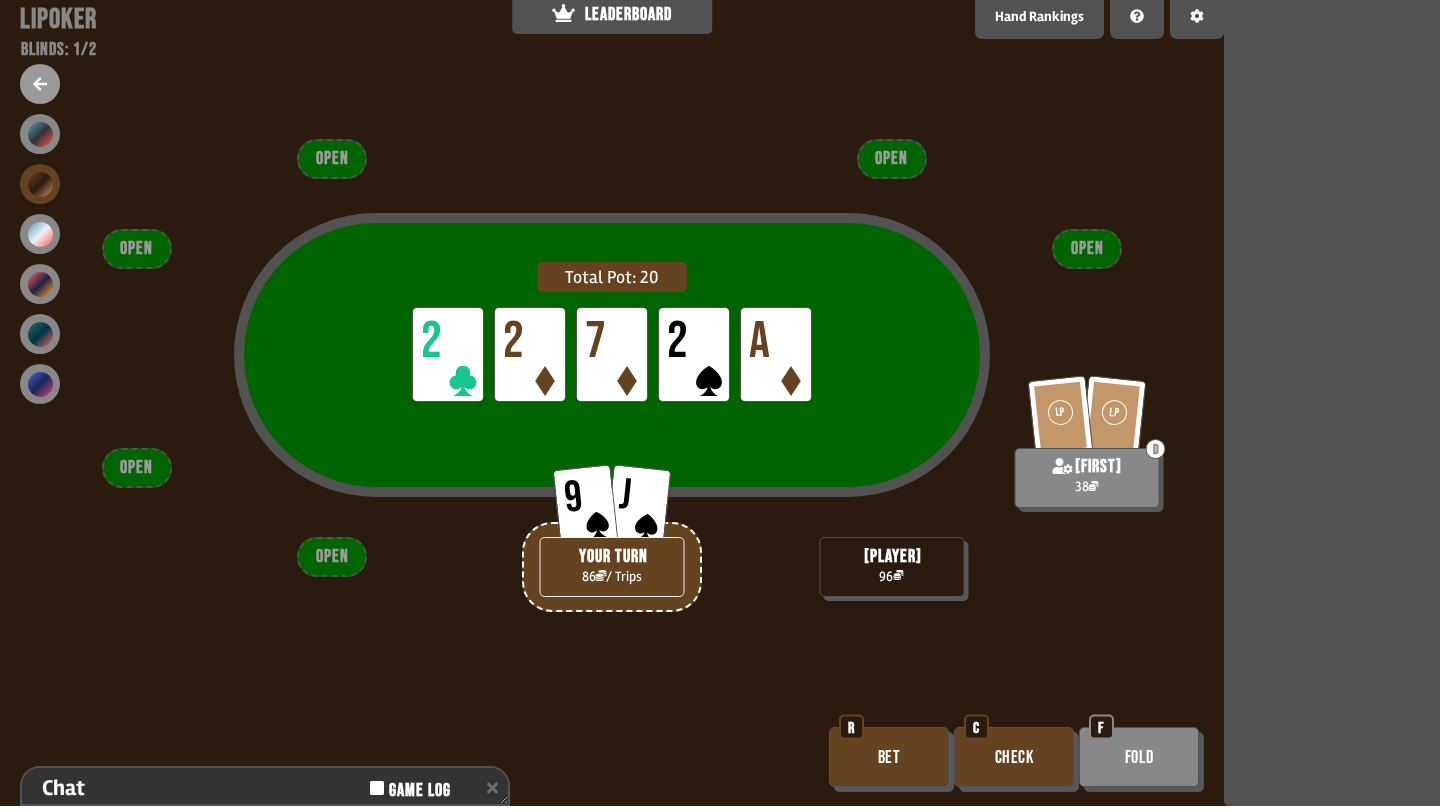 click on "Check" at bounding box center (1014, 757) 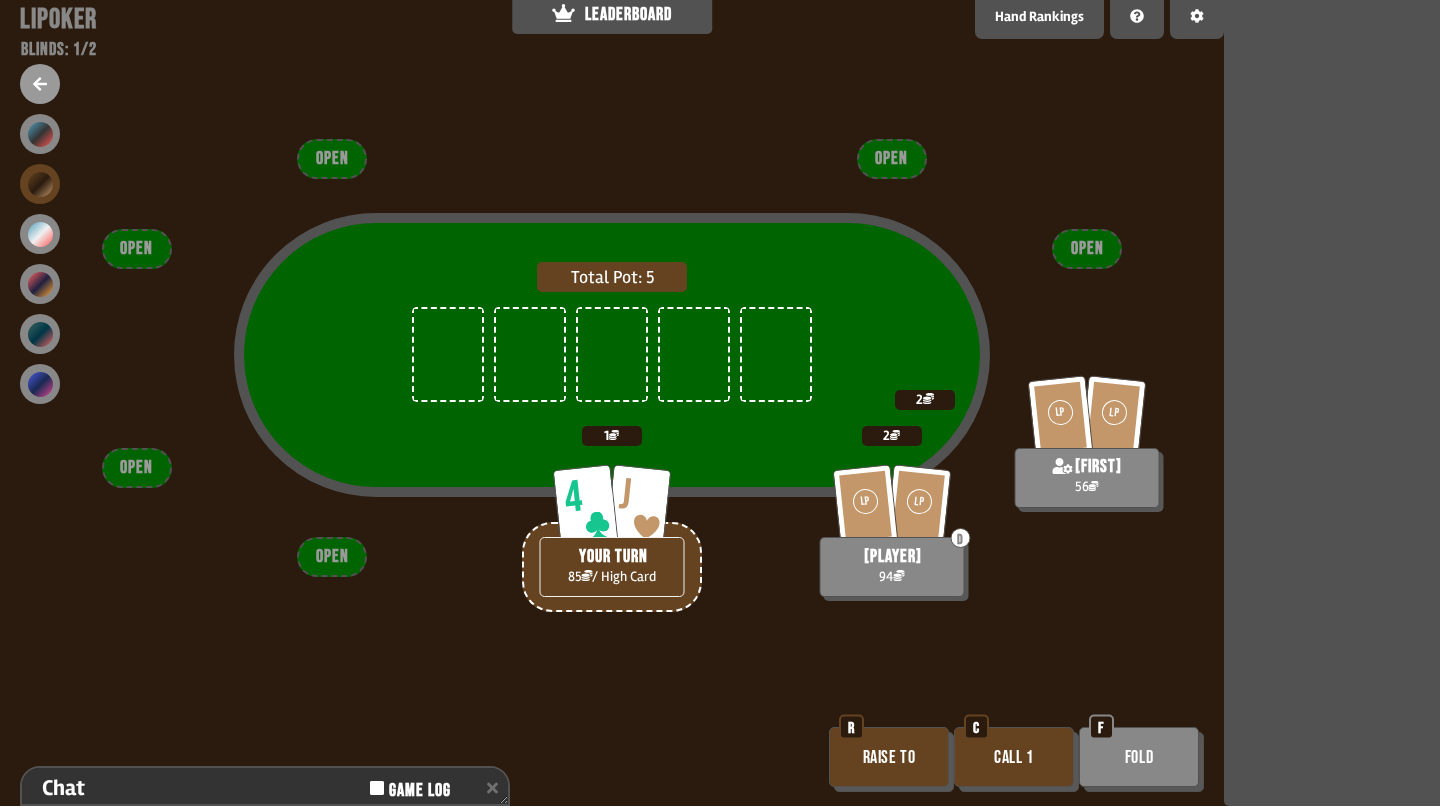 click on "Call 1" at bounding box center [1014, 757] 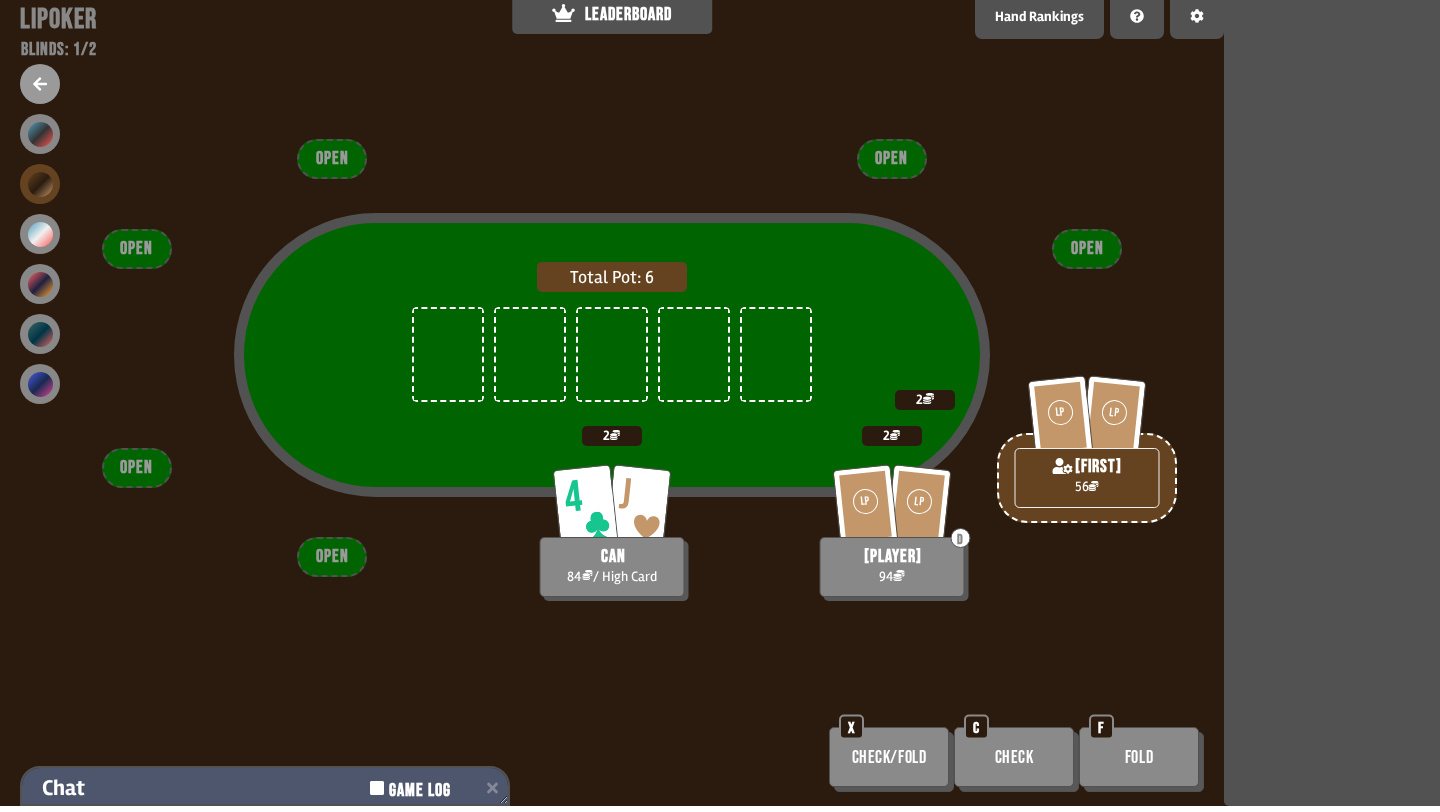 click on "Chat   Game Log" at bounding box center (265, 788) 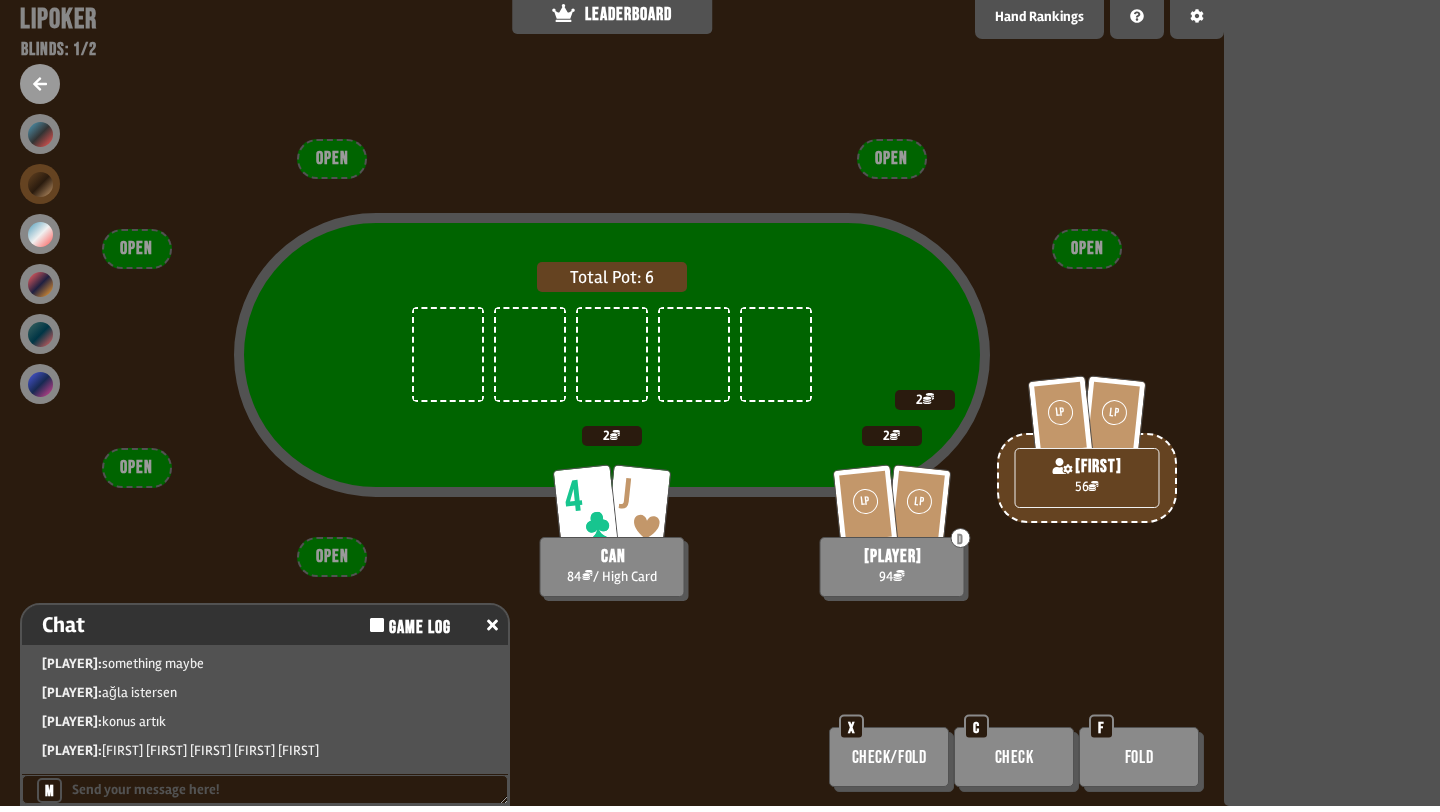 scroll, scrollTop: 29, scrollLeft: 0, axis: vertical 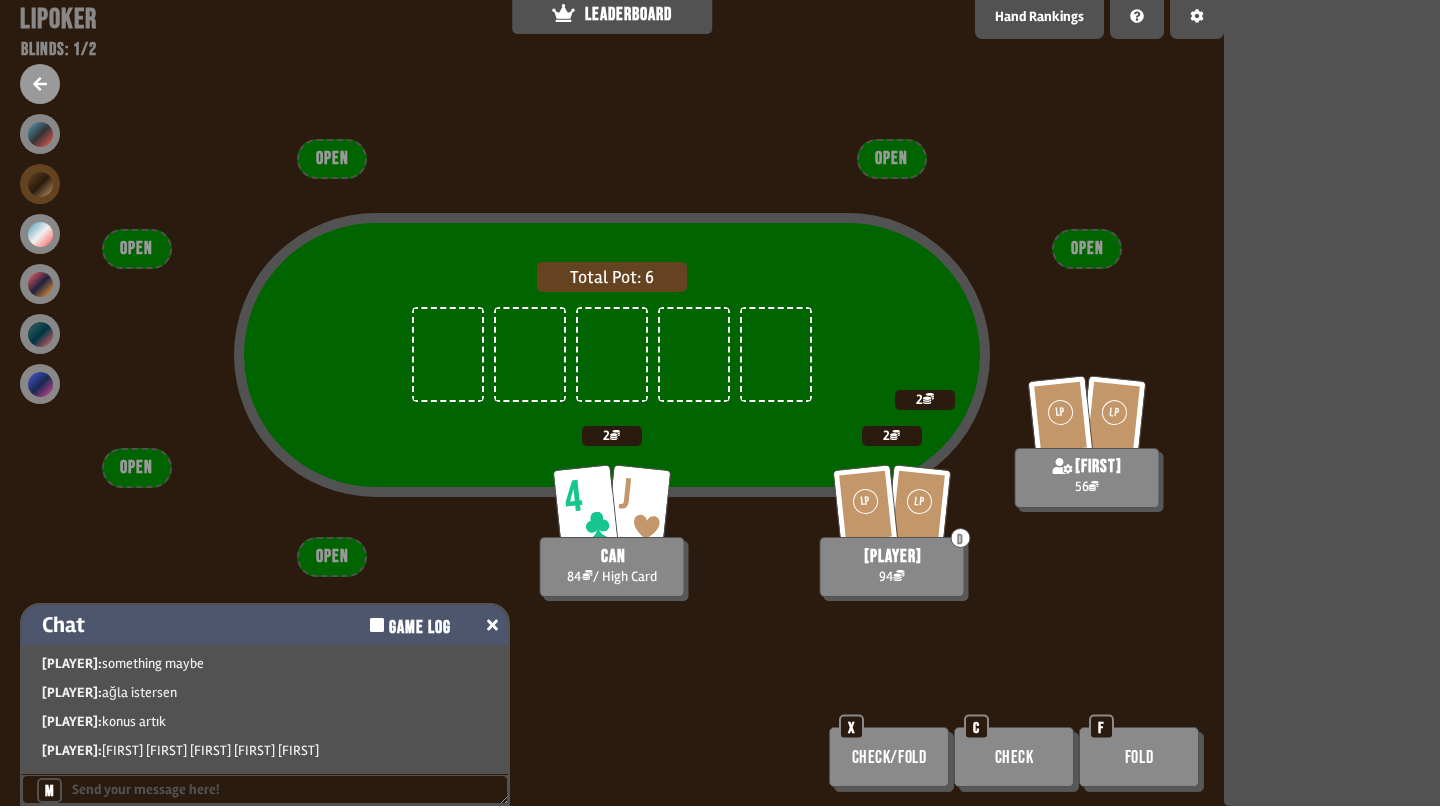 click on "Chat   Game Log" at bounding box center [265, 625] 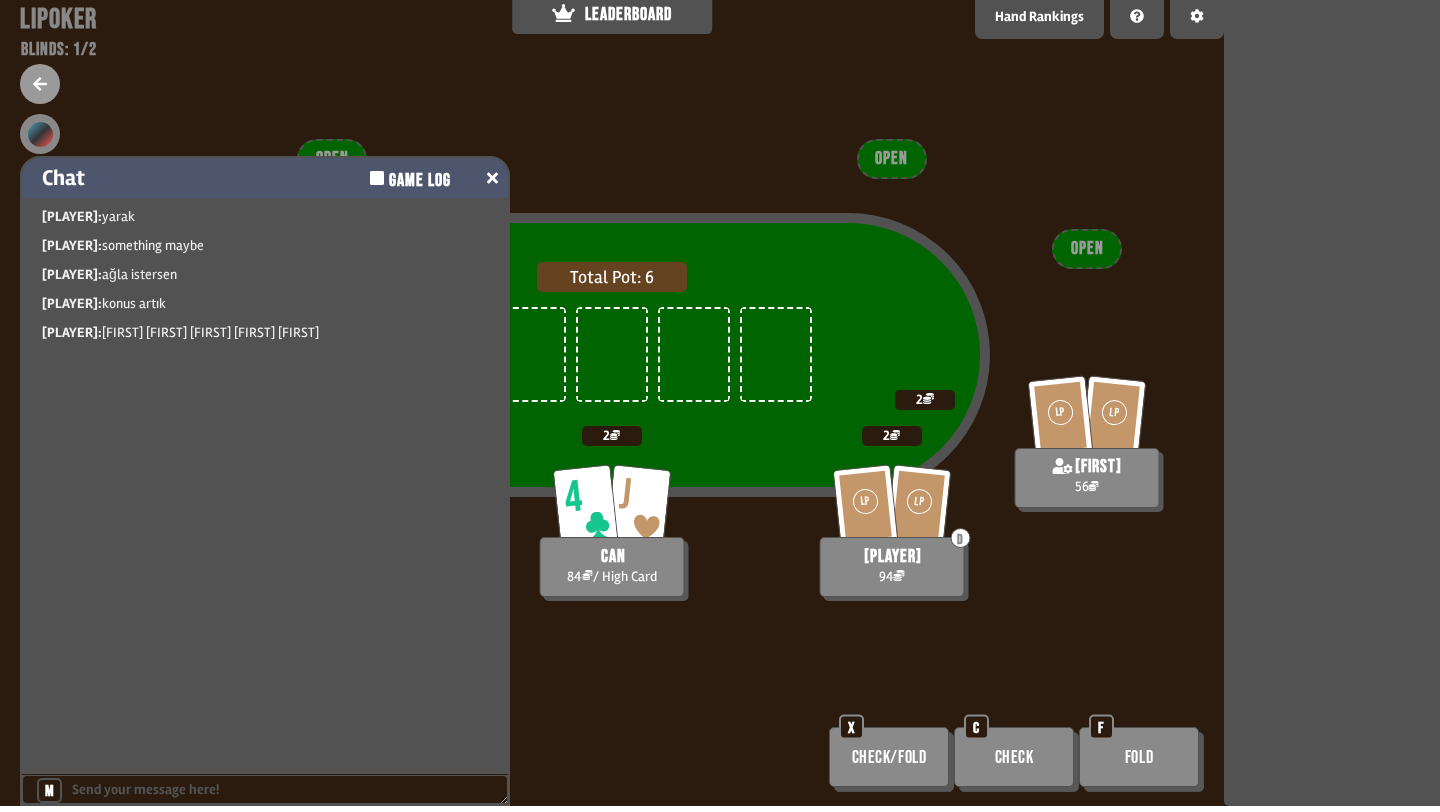 scroll, scrollTop: 0, scrollLeft: 0, axis: both 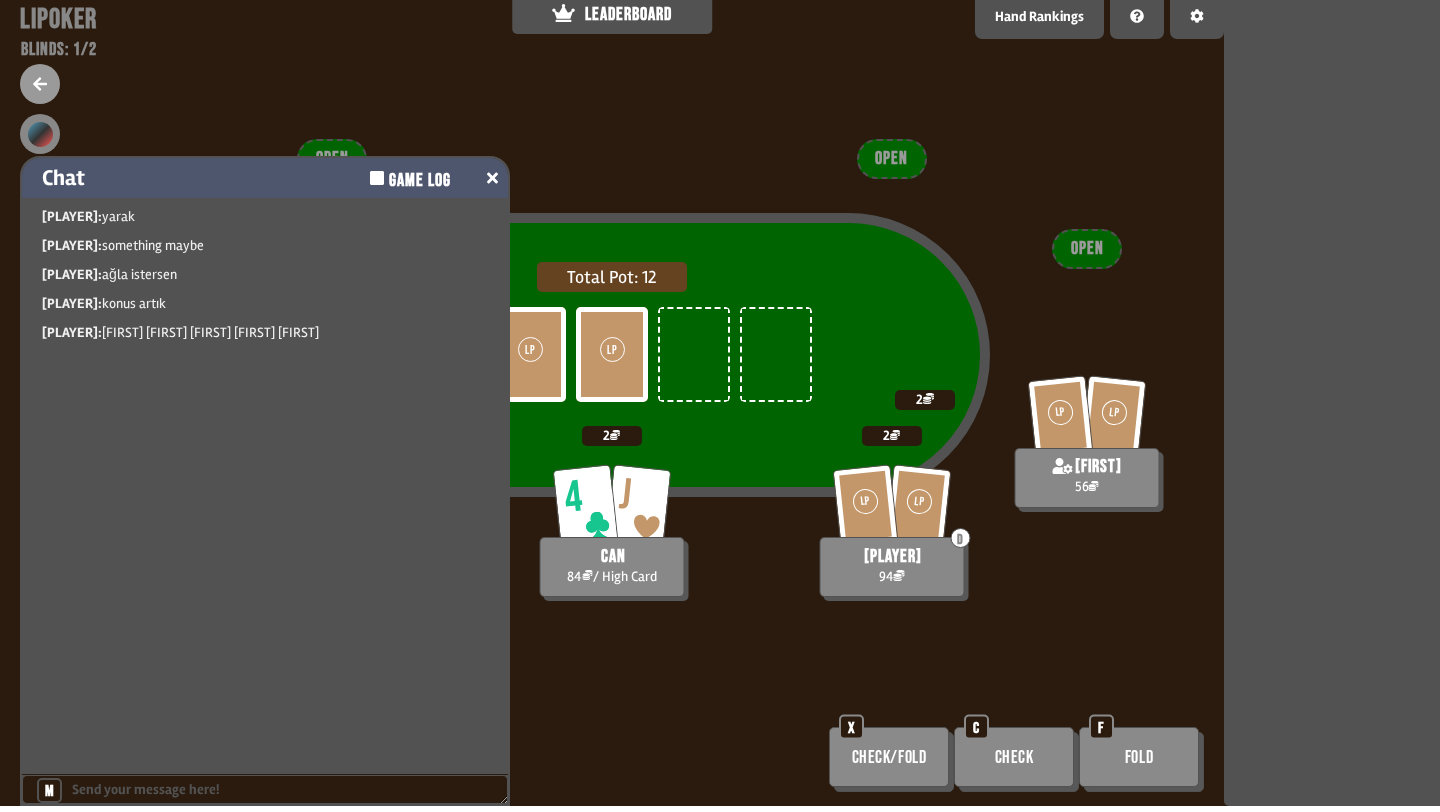 click on "Chat   Game Log" at bounding box center (265, 178) 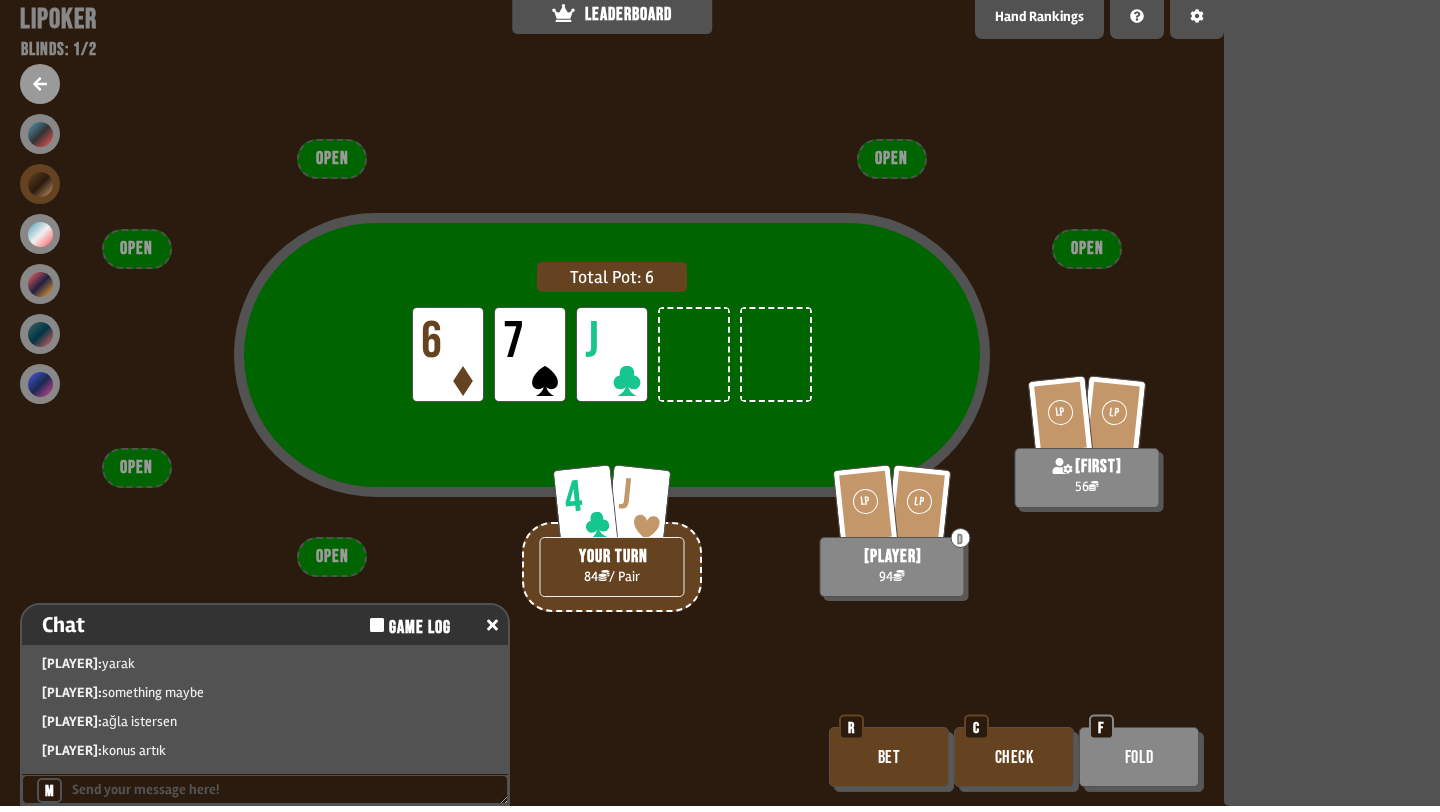 scroll, scrollTop: 29, scrollLeft: 0, axis: vertical 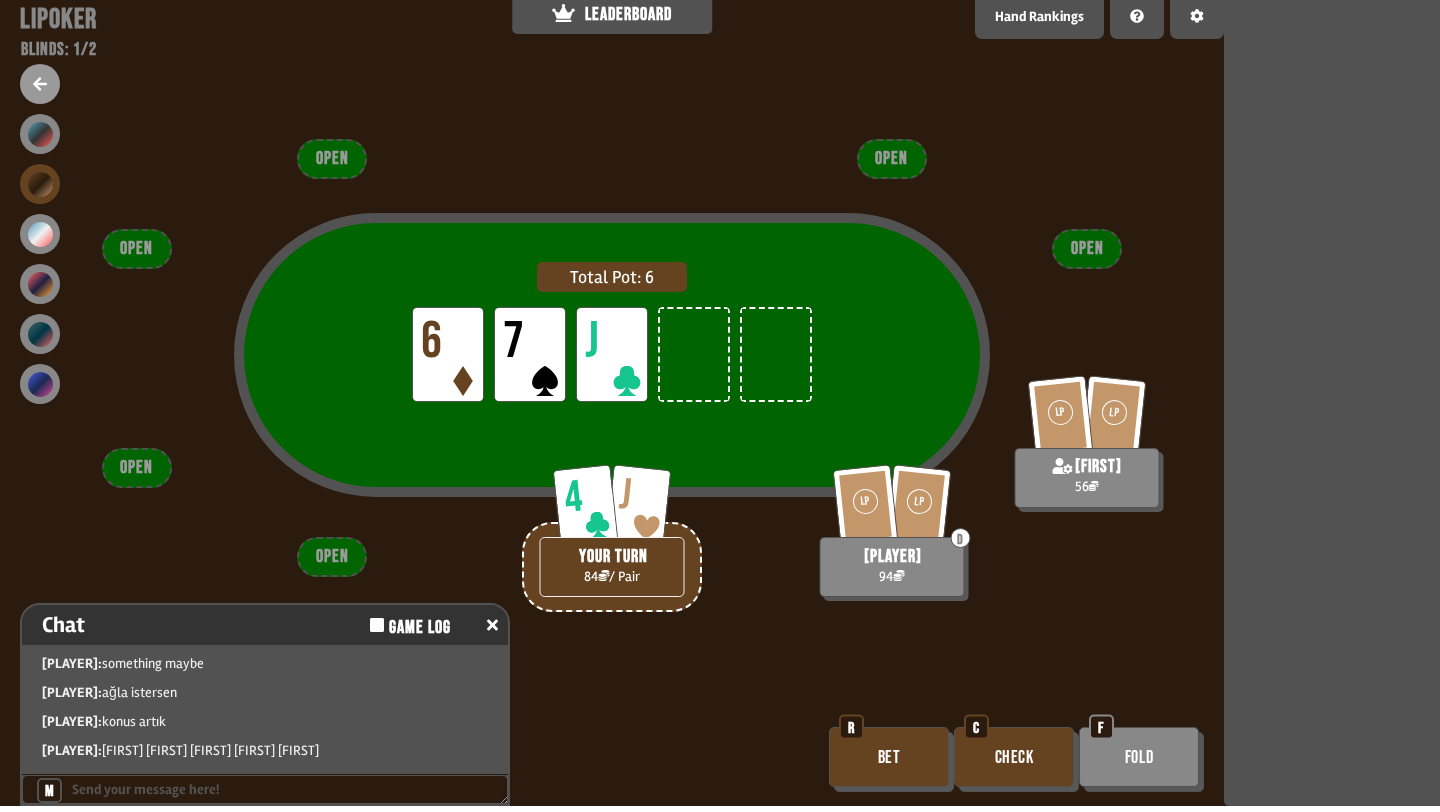 click on "Bet" at bounding box center [889, 757] 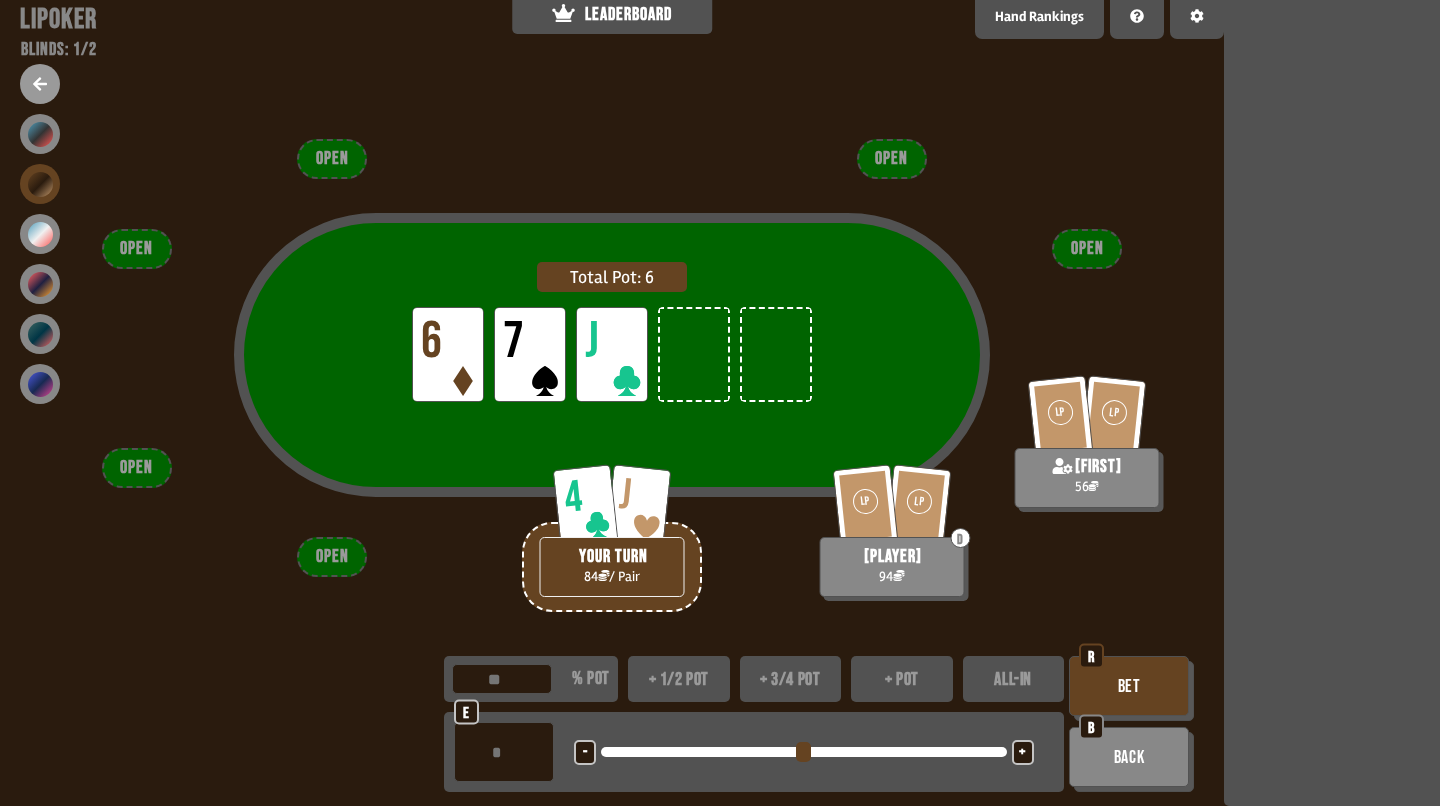 click on "+" at bounding box center (1022, 753) 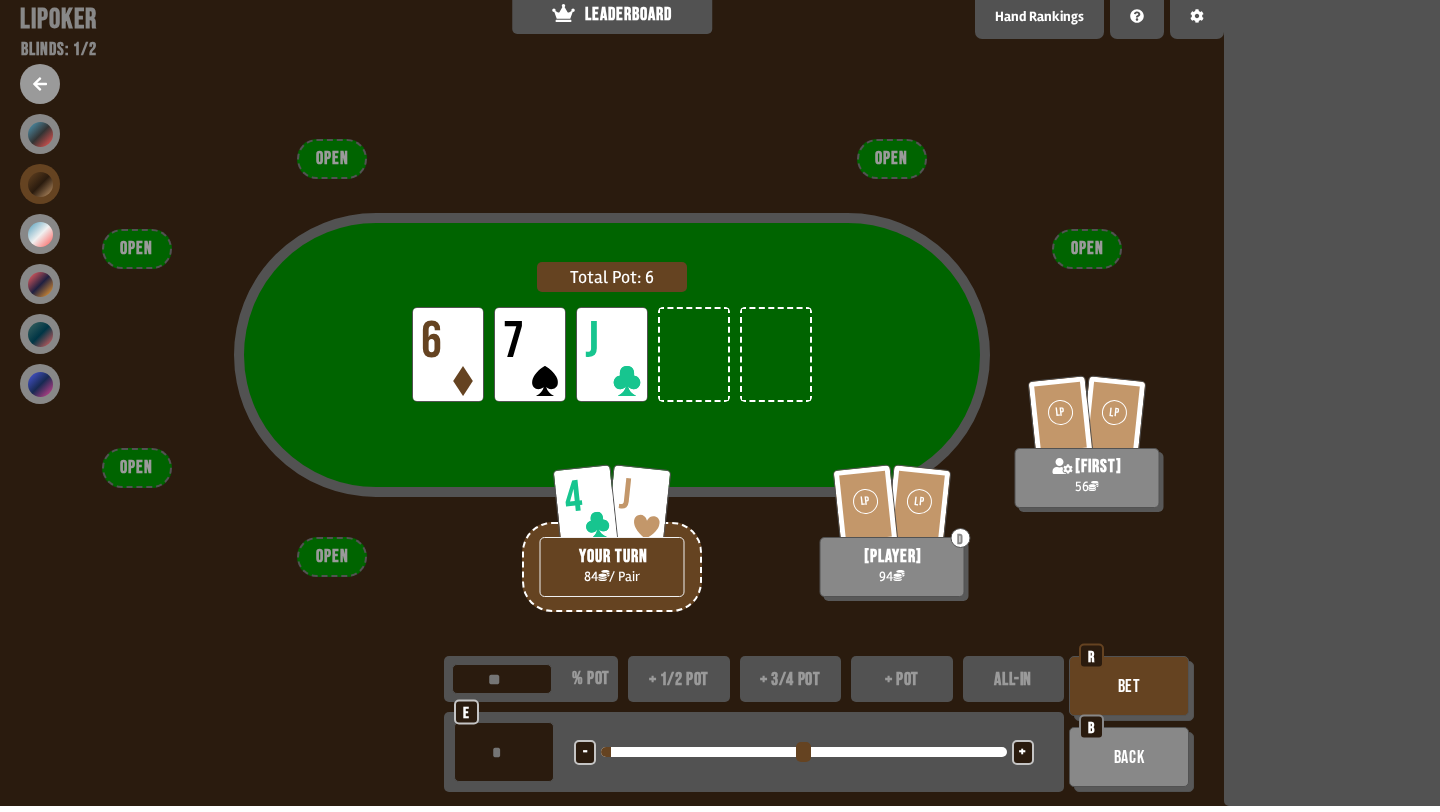 click on "+" at bounding box center (1022, 753) 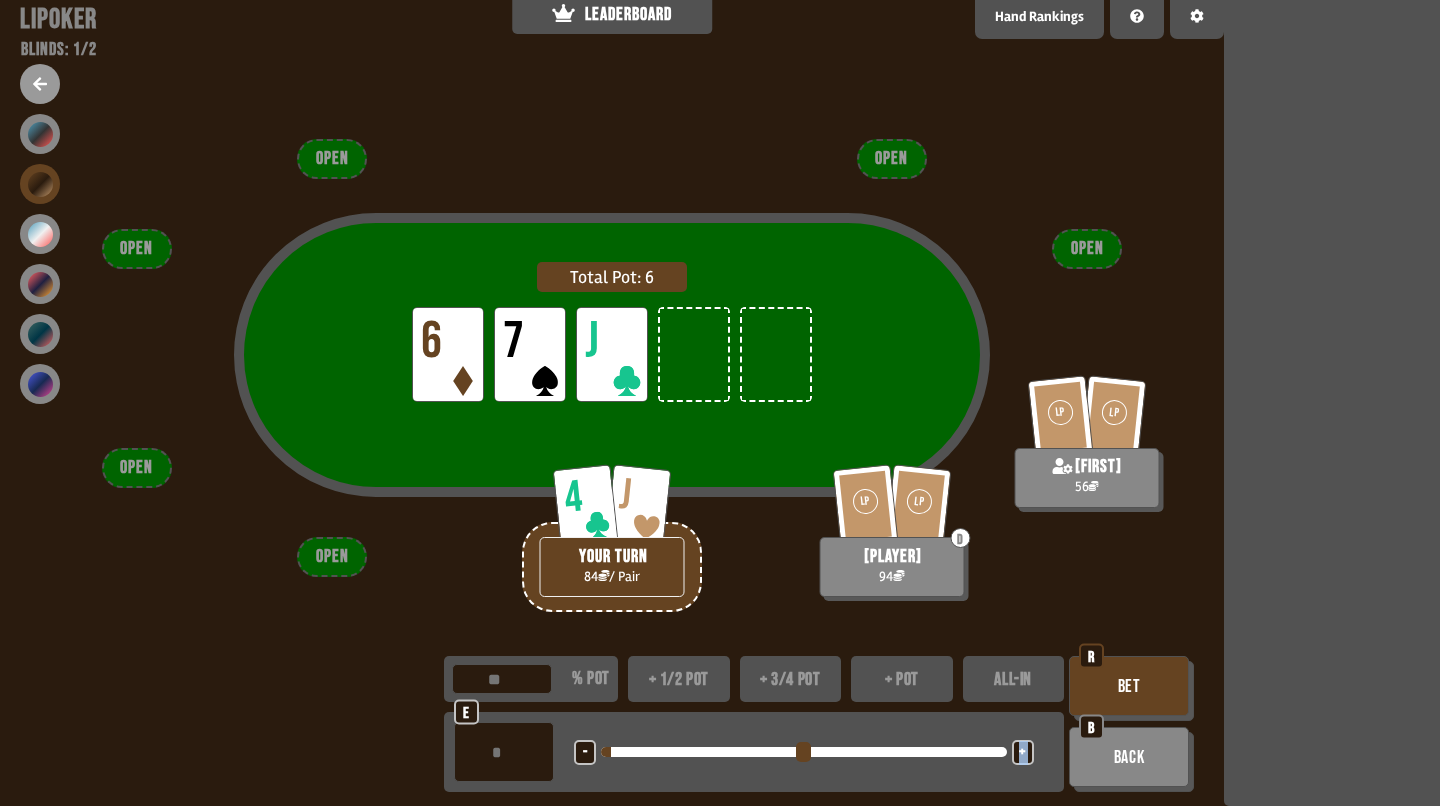 click on "+" at bounding box center [1022, 753] 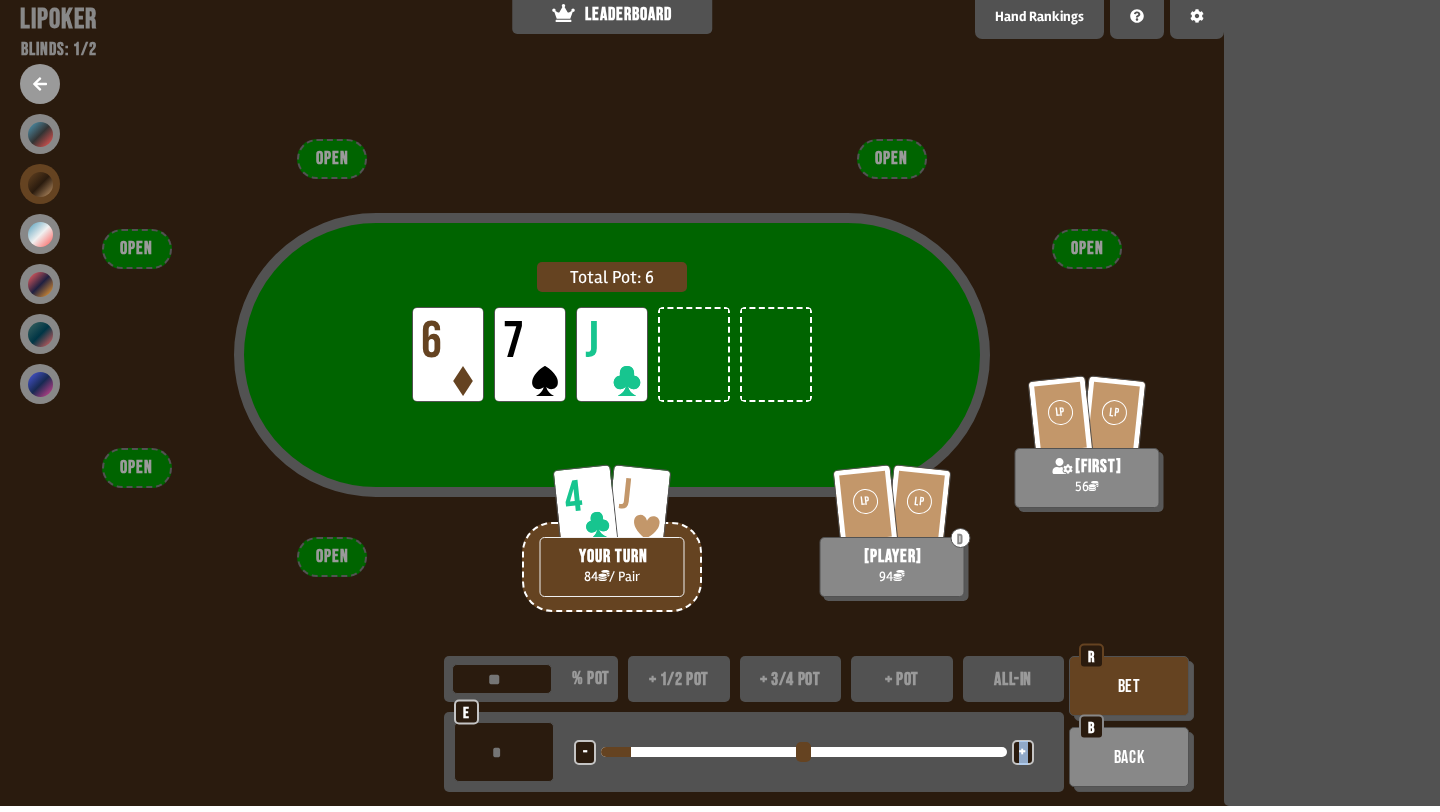 type on "*" 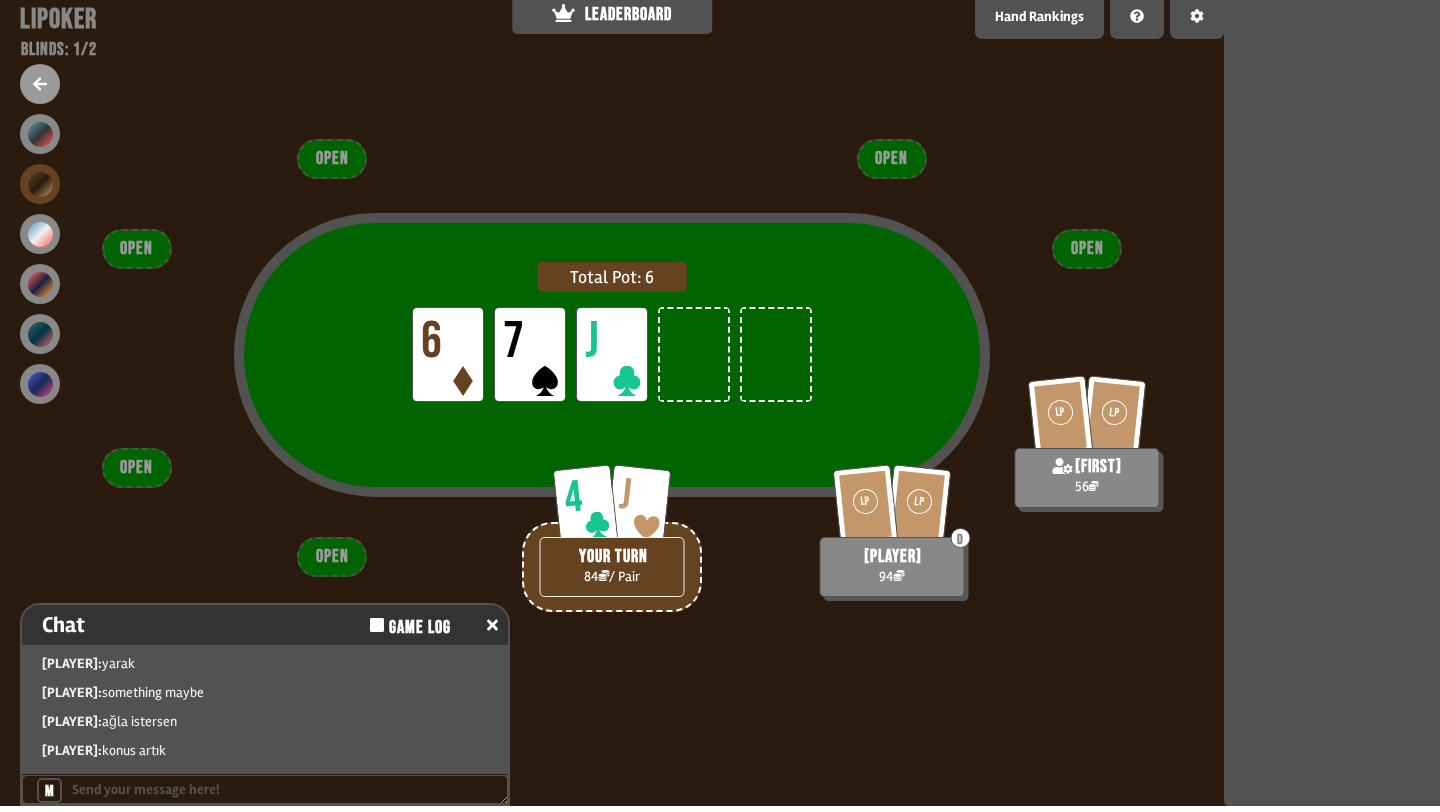 scroll, scrollTop: 29, scrollLeft: 0, axis: vertical 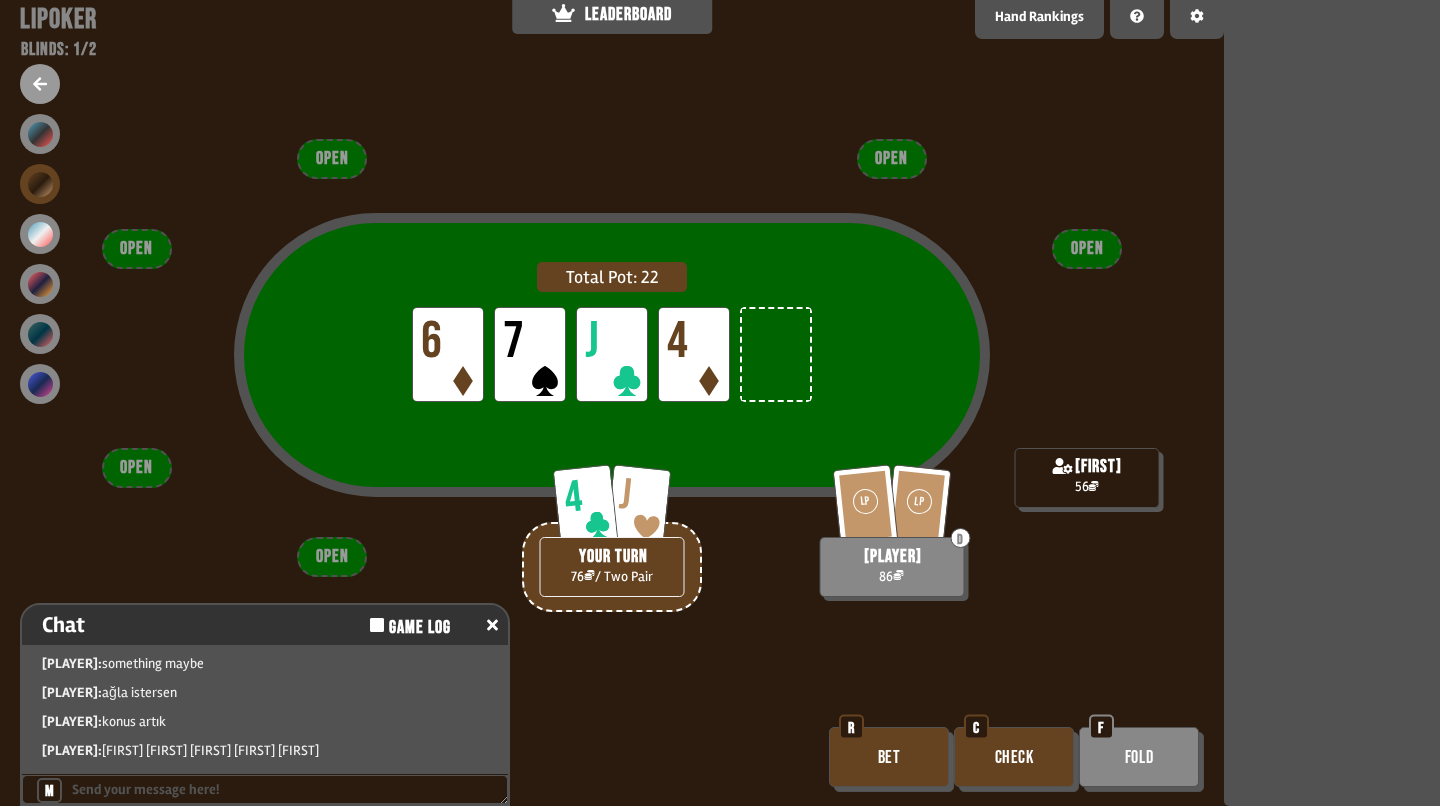 click on "Bet" at bounding box center [889, 757] 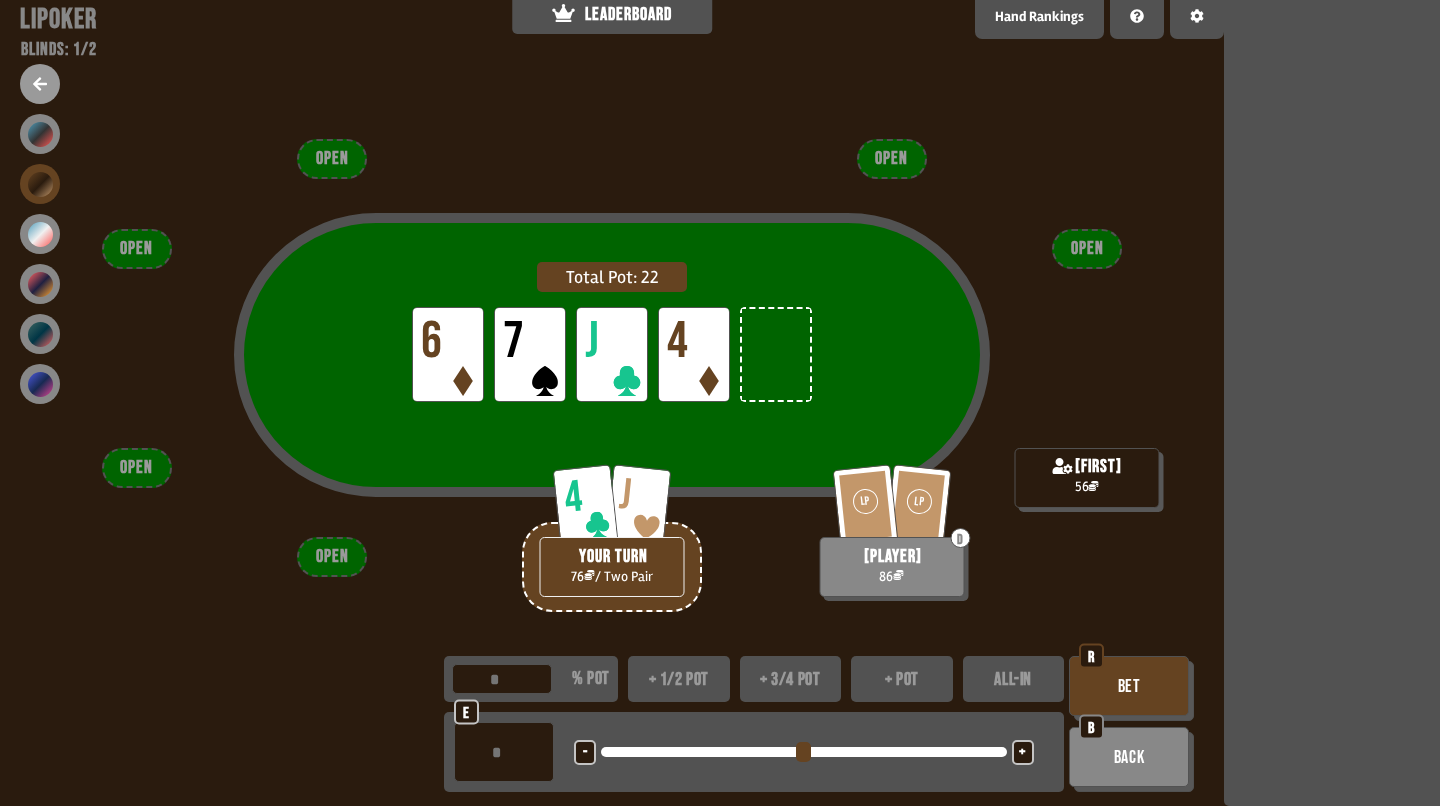 click on "+" at bounding box center [1022, 753] 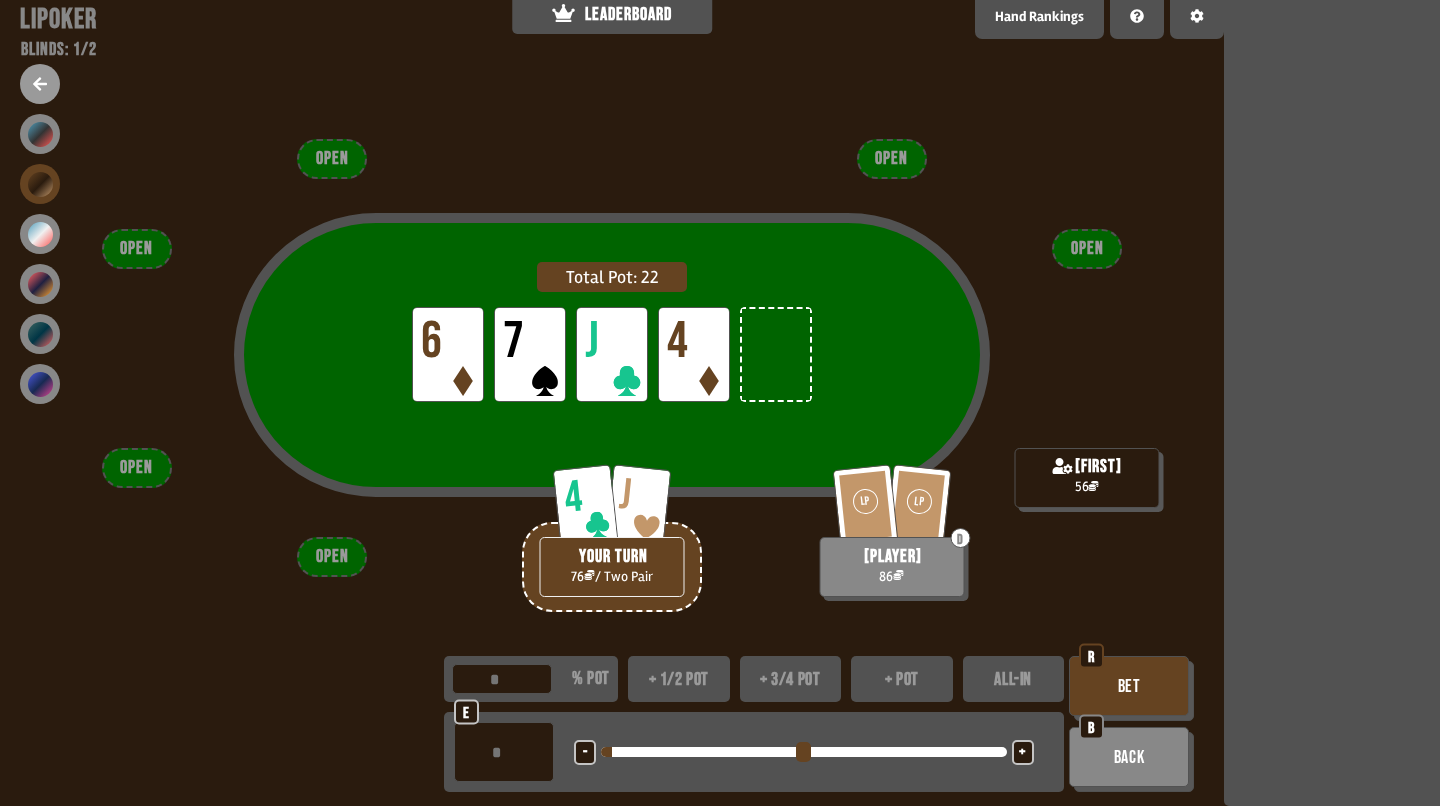 click on "+" at bounding box center (1022, 753) 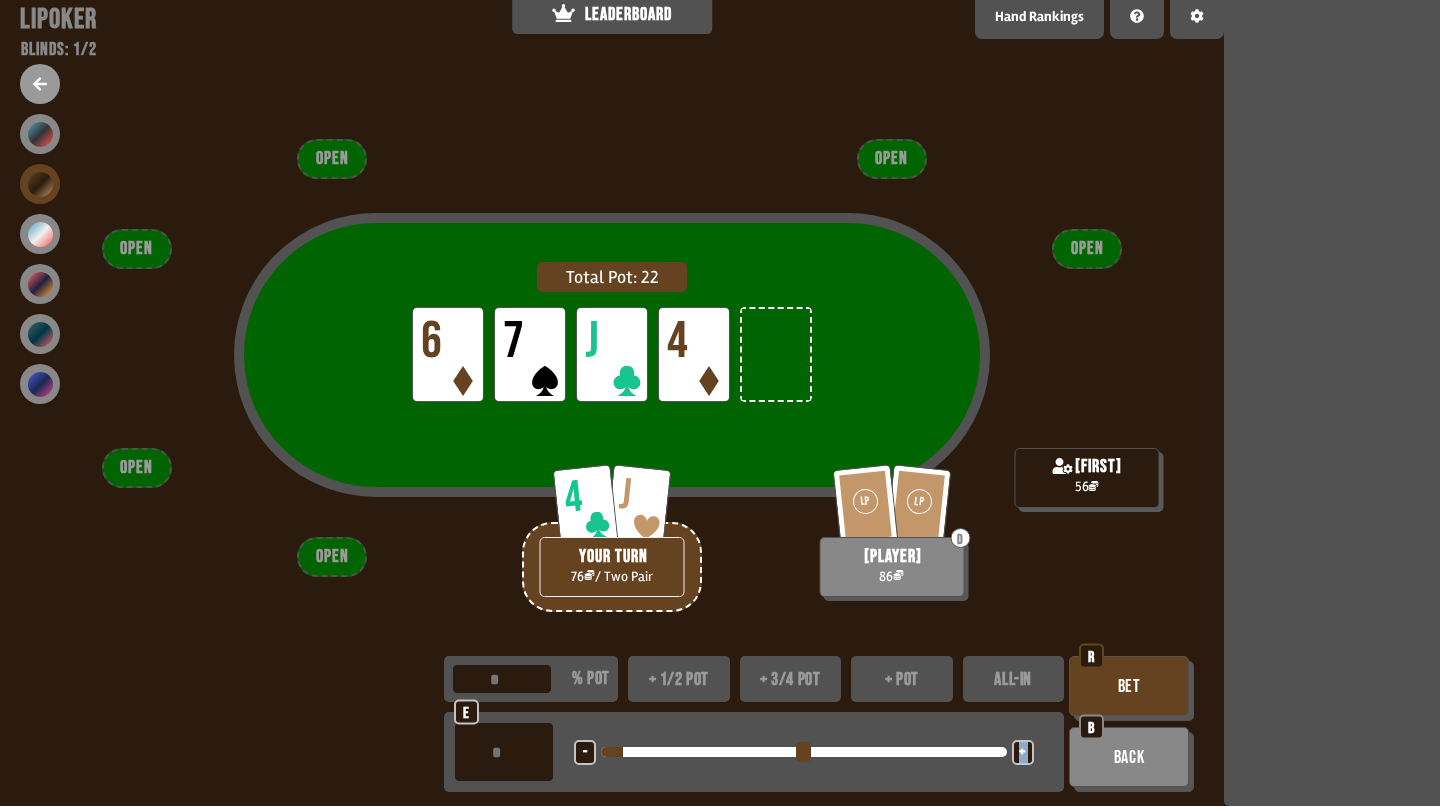 click on "+" at bounding box center (1022, 753) 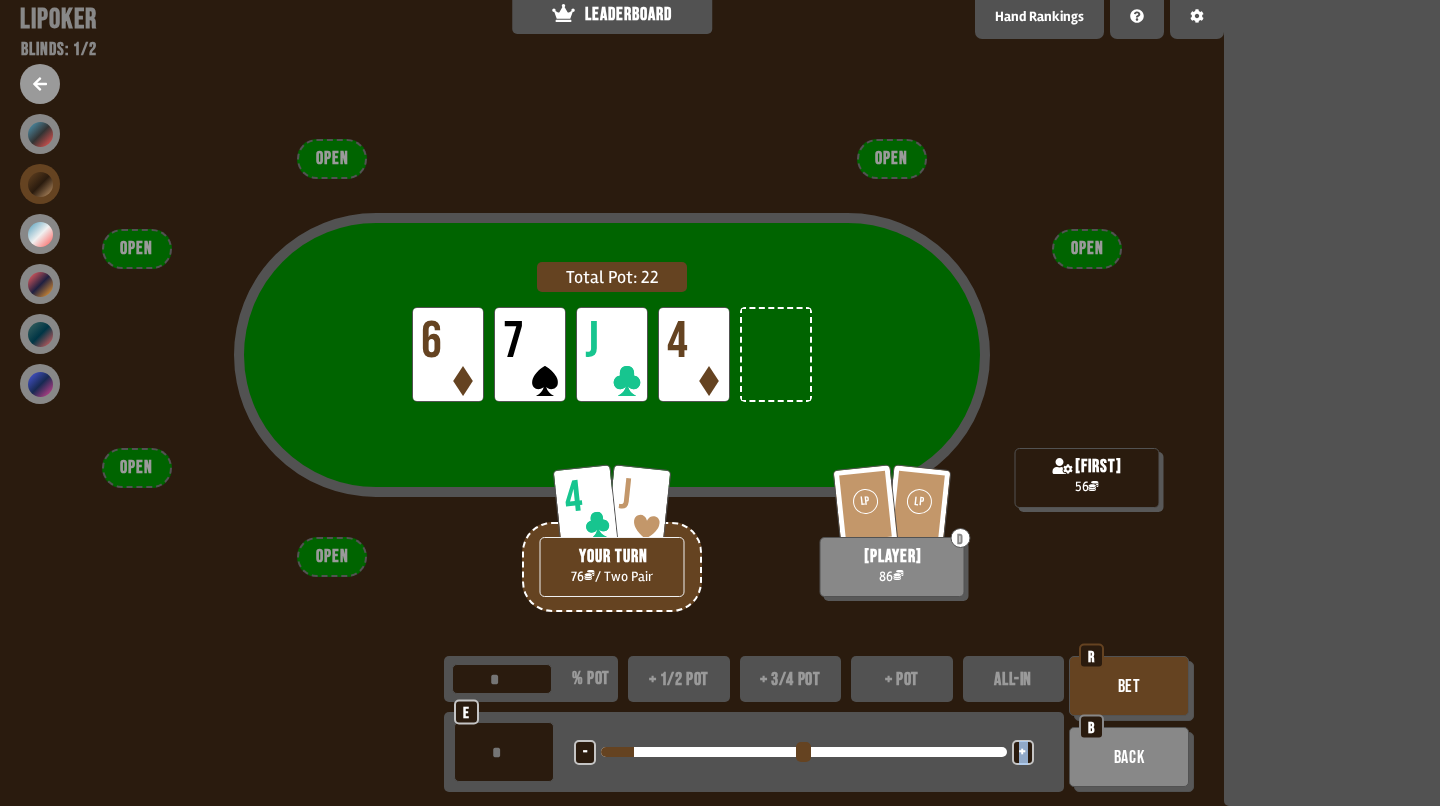 click on "+" at bounding box center [1022, 753] 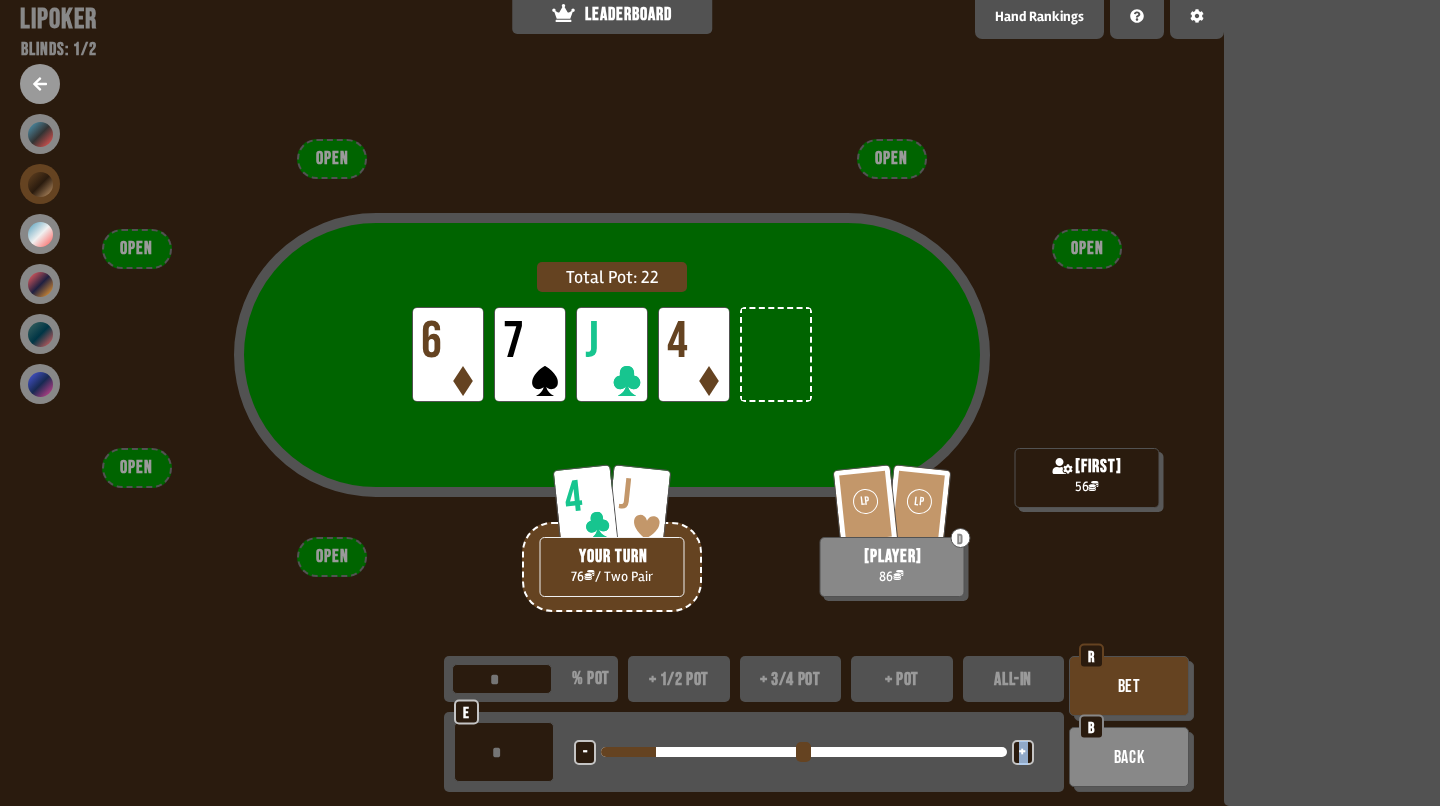 click on "+" at bounding box center (1022, 753) 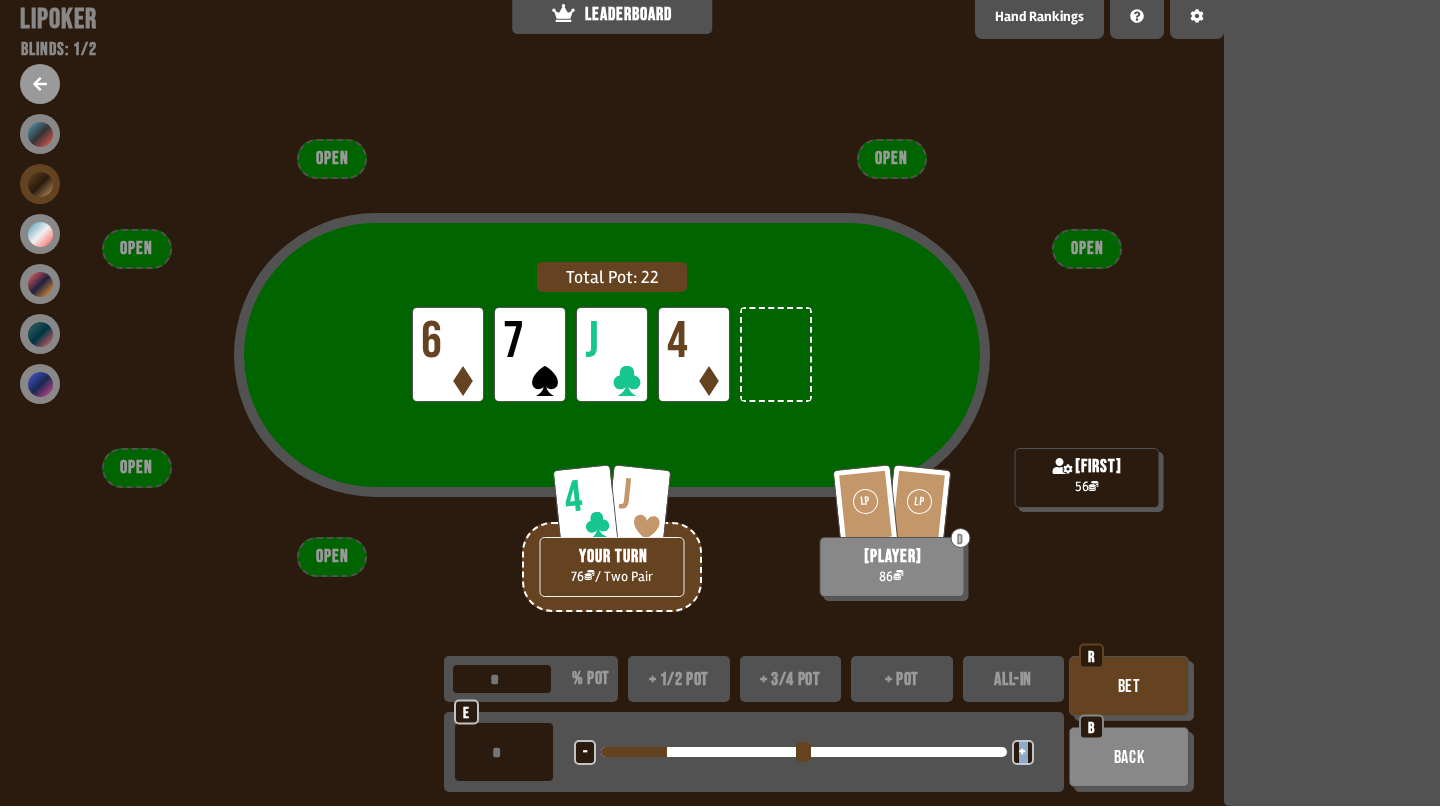 click on "+" at bounding box center (1022, 753) 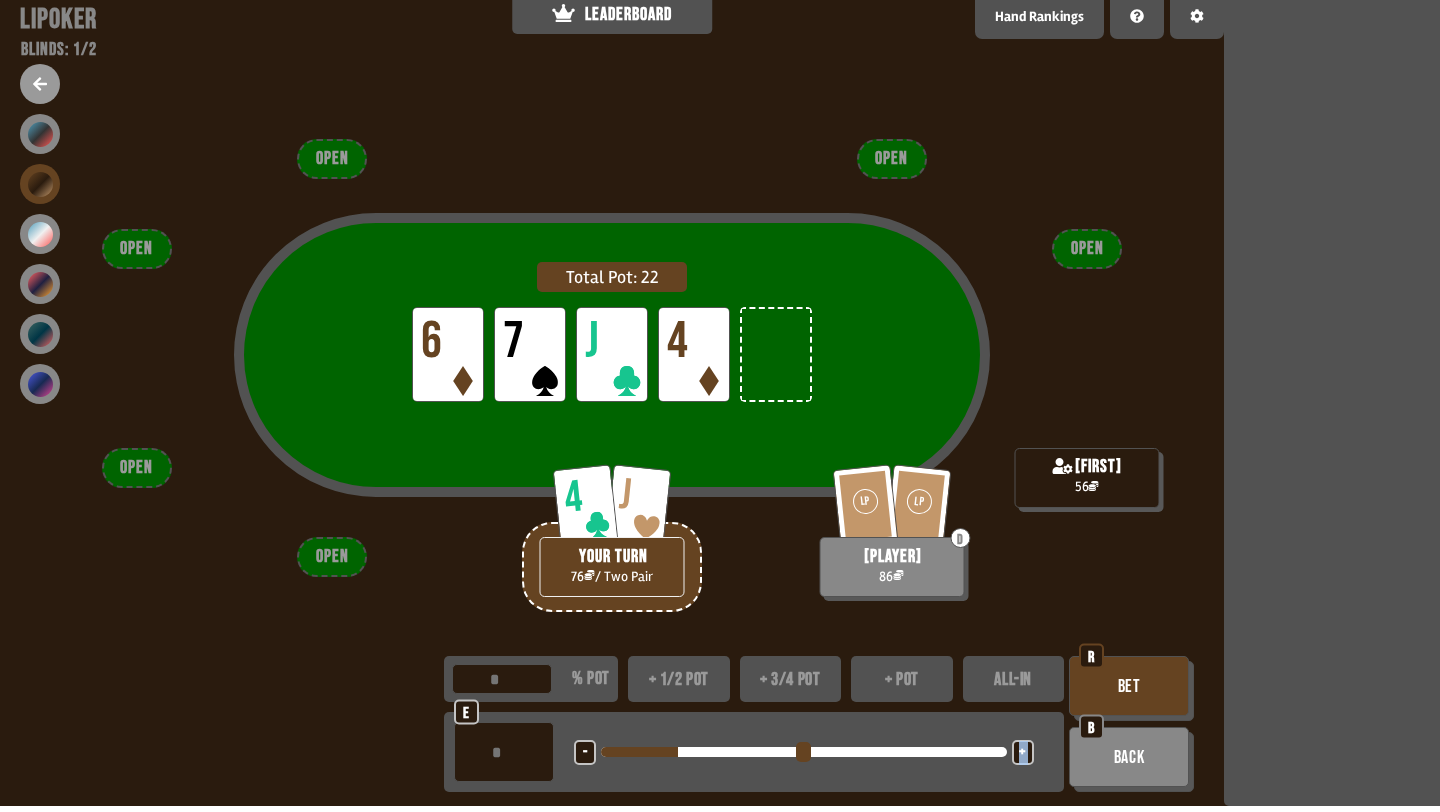 click on "Bet" at bounding box center (1129, 686) 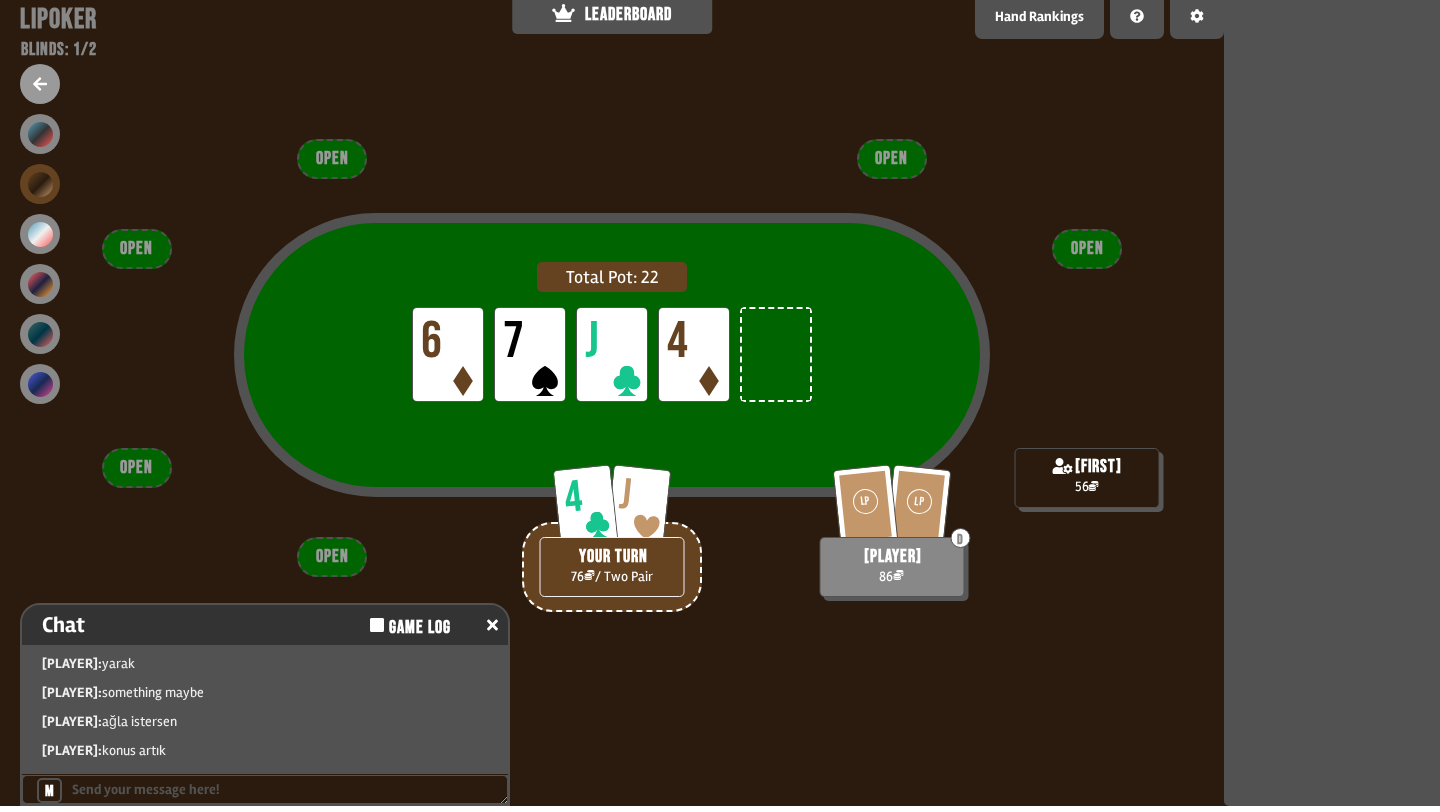 scroll, scrollTop: 29, scrollLeft: 0, axis: vertical 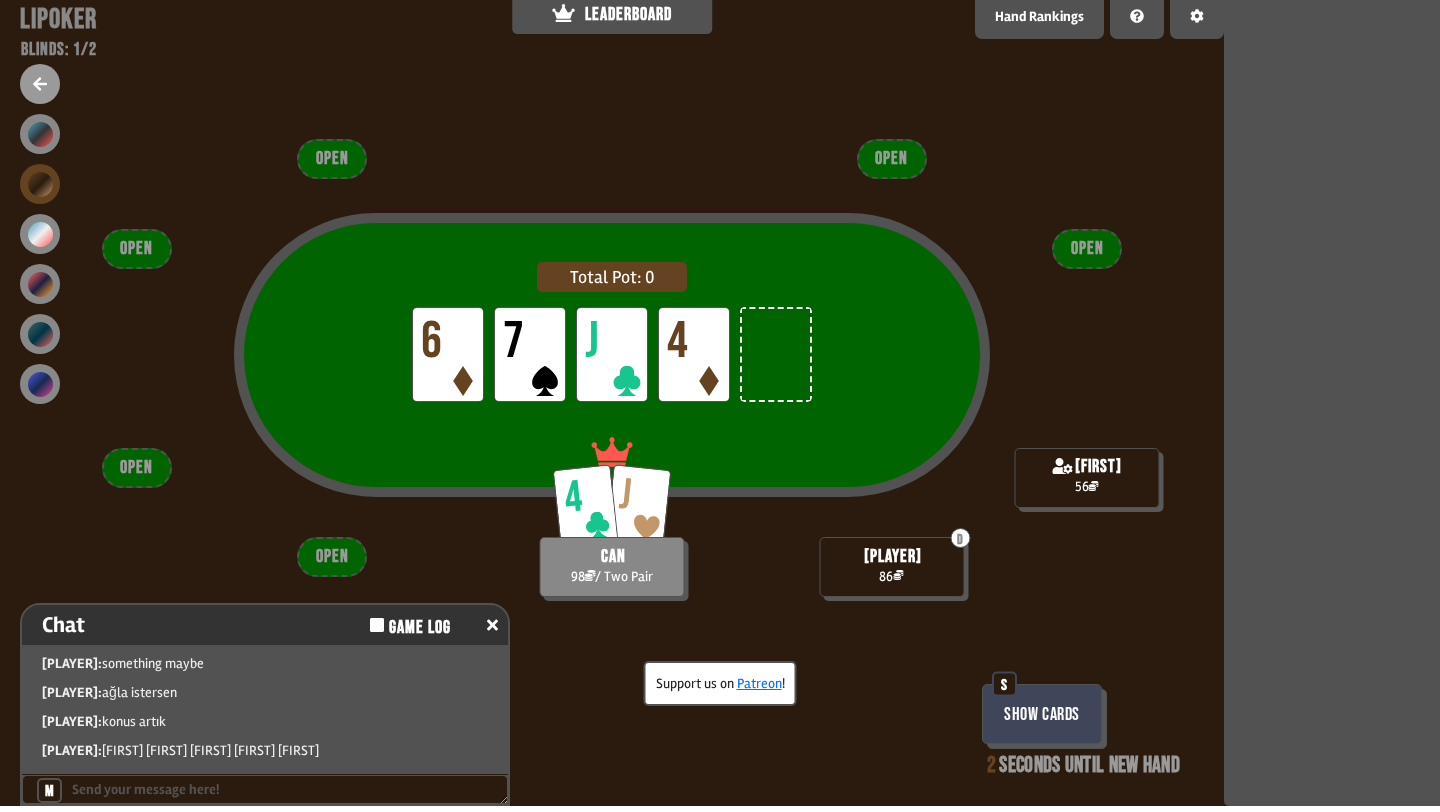 click on "S" at bounding box center [1004, 684] 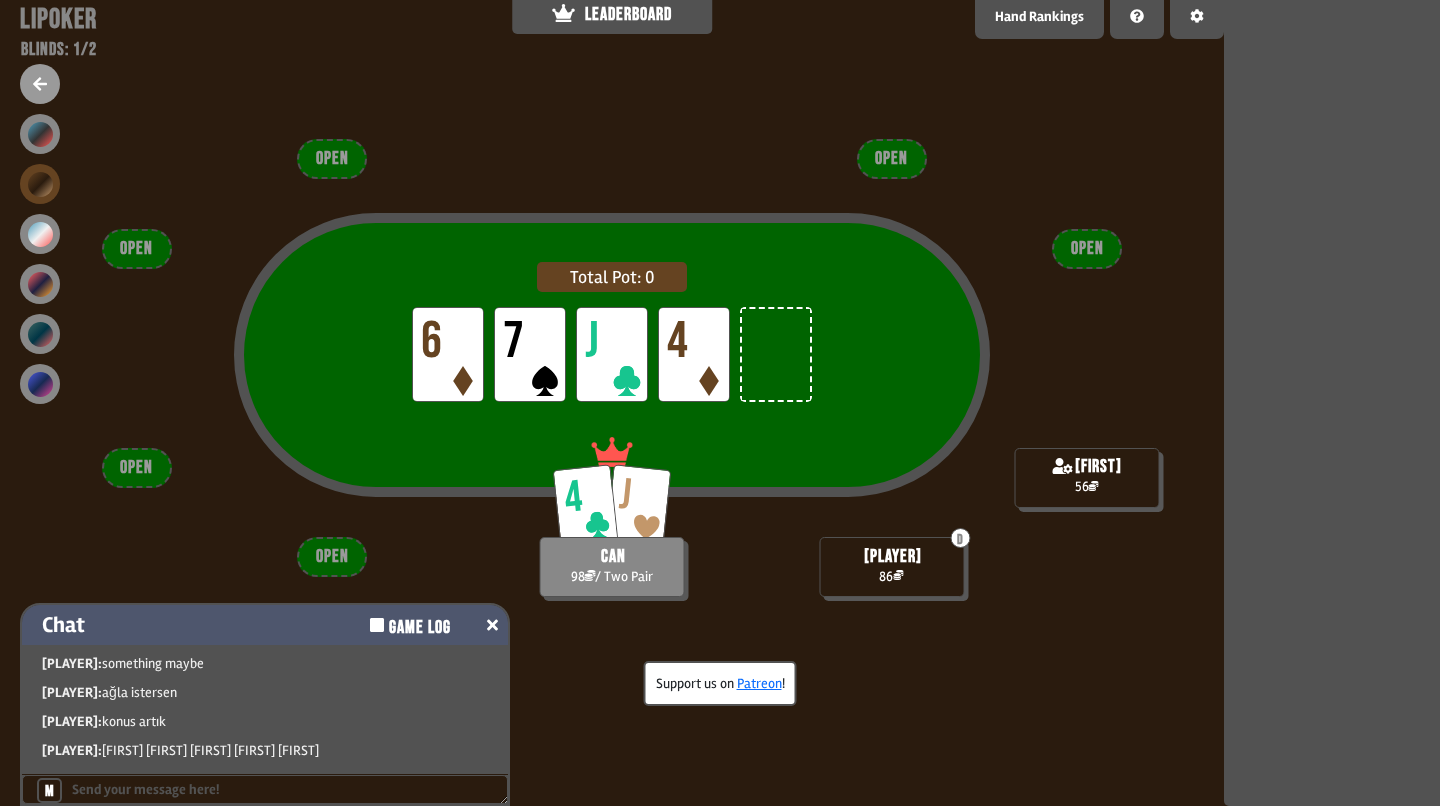 click 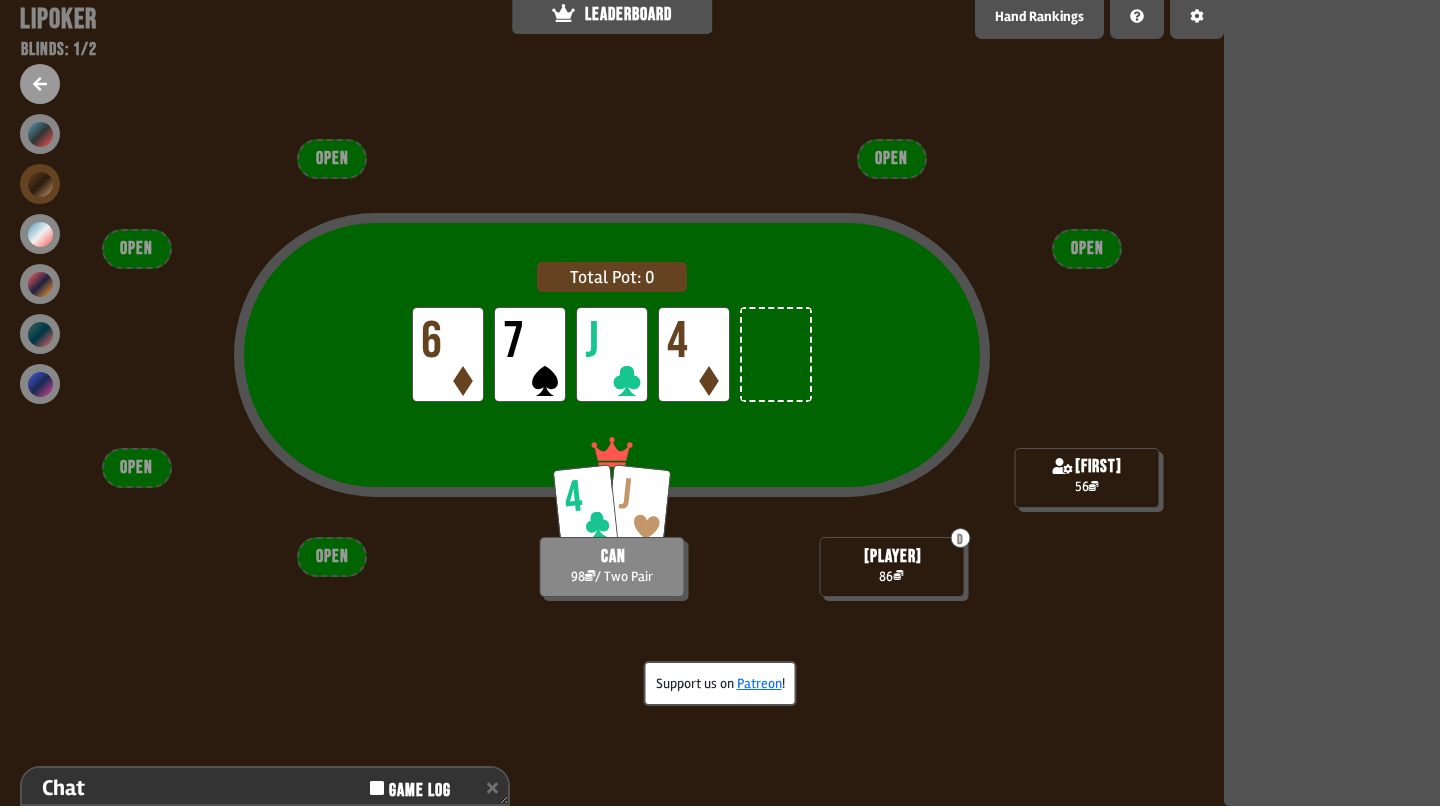scroll, scrollTop: 153, scrollLeft: 0, axis: vertical 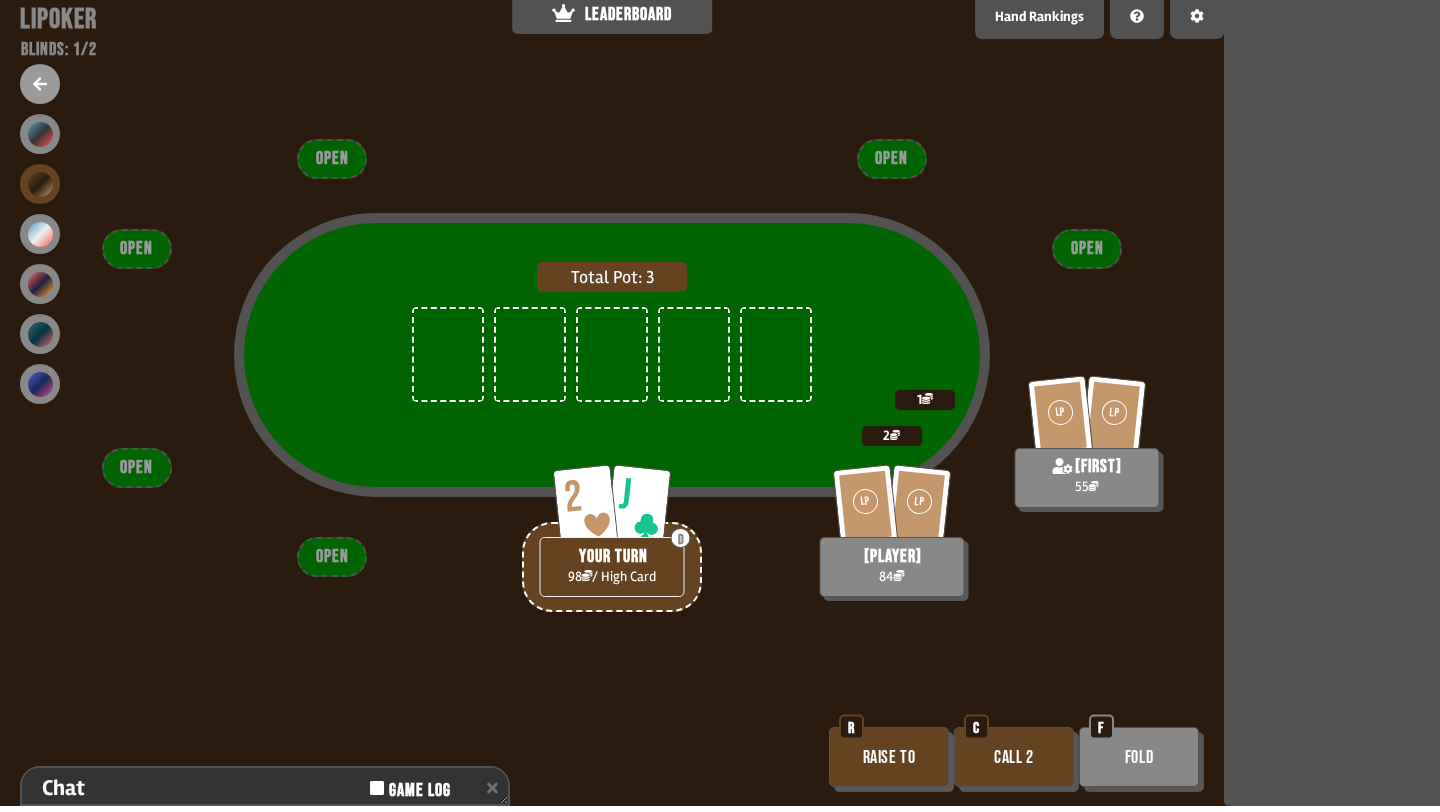 click on "Raise to" at bounding box center [889, 757] 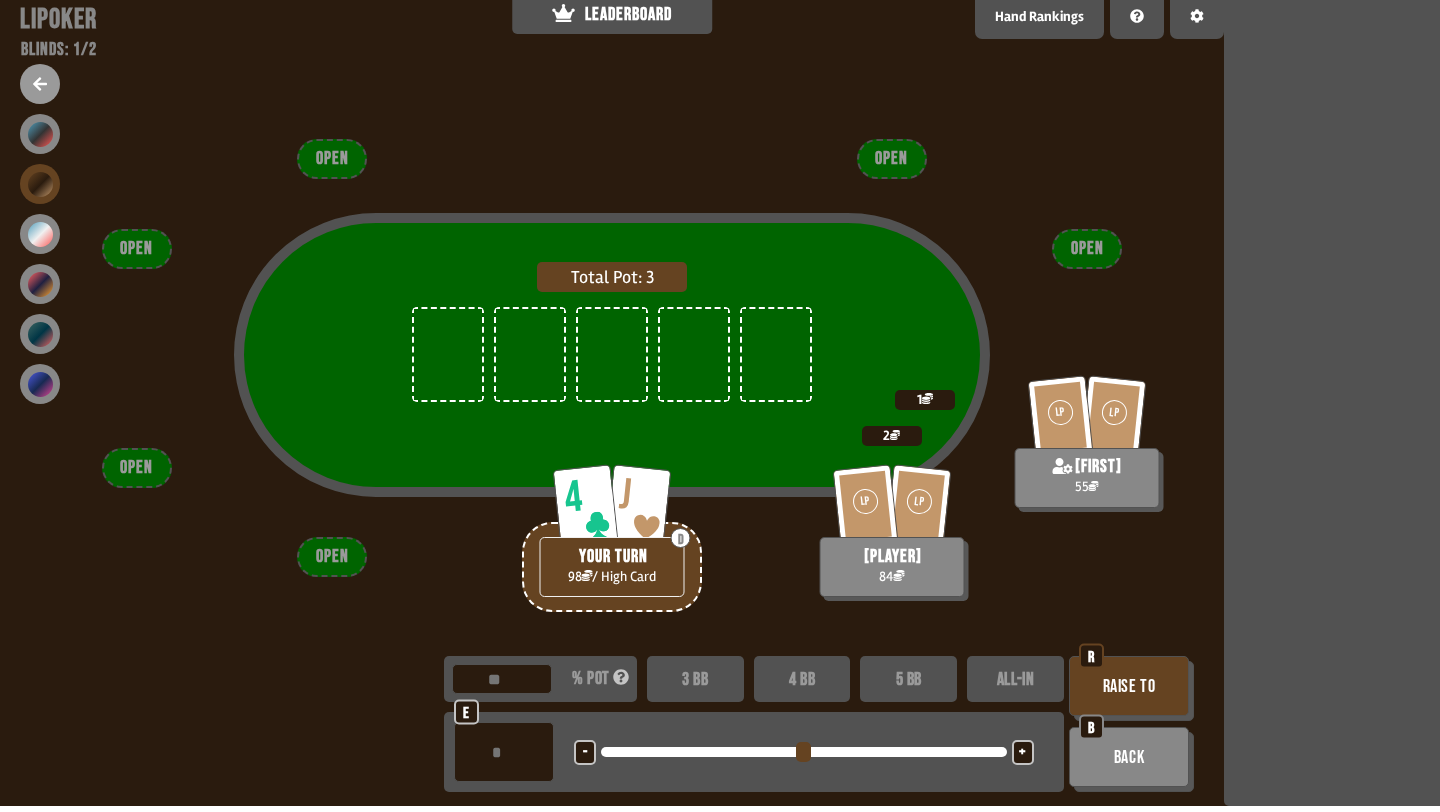 click on "Raise to" at bounding box center (1129, 686) 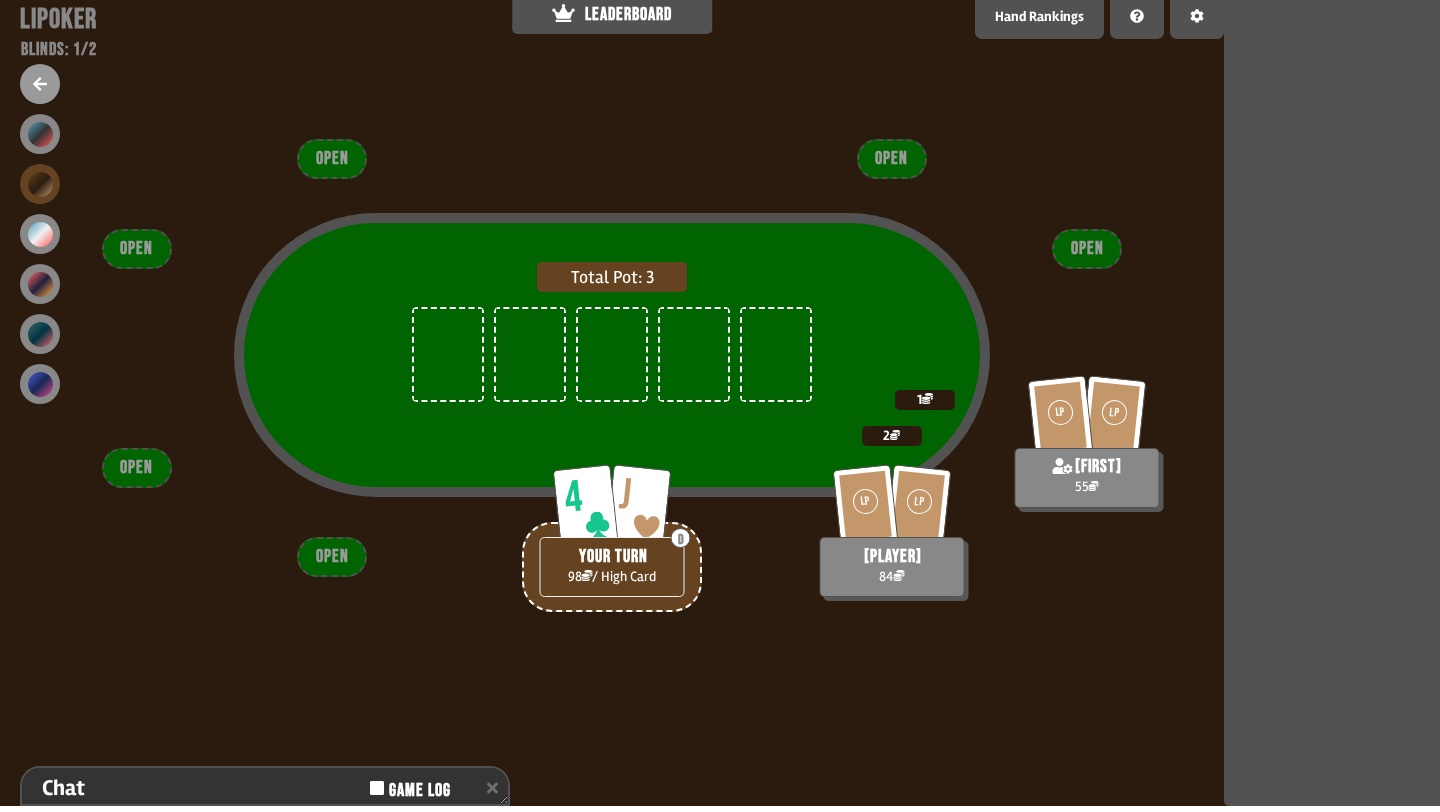 scroll, scrollTop: 153, scrollLeft: 0, axis: vertical 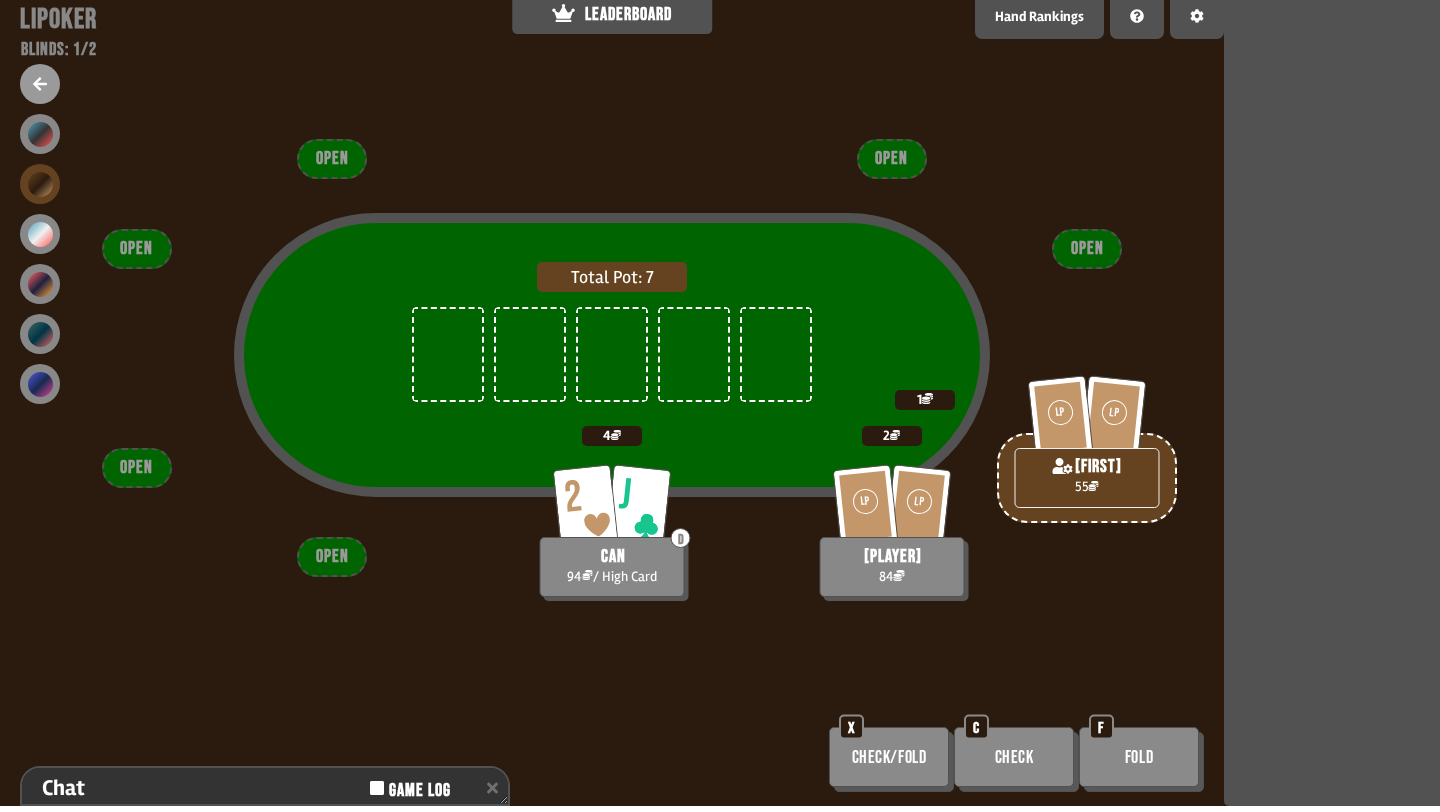 click at bounding box center (40, 84) 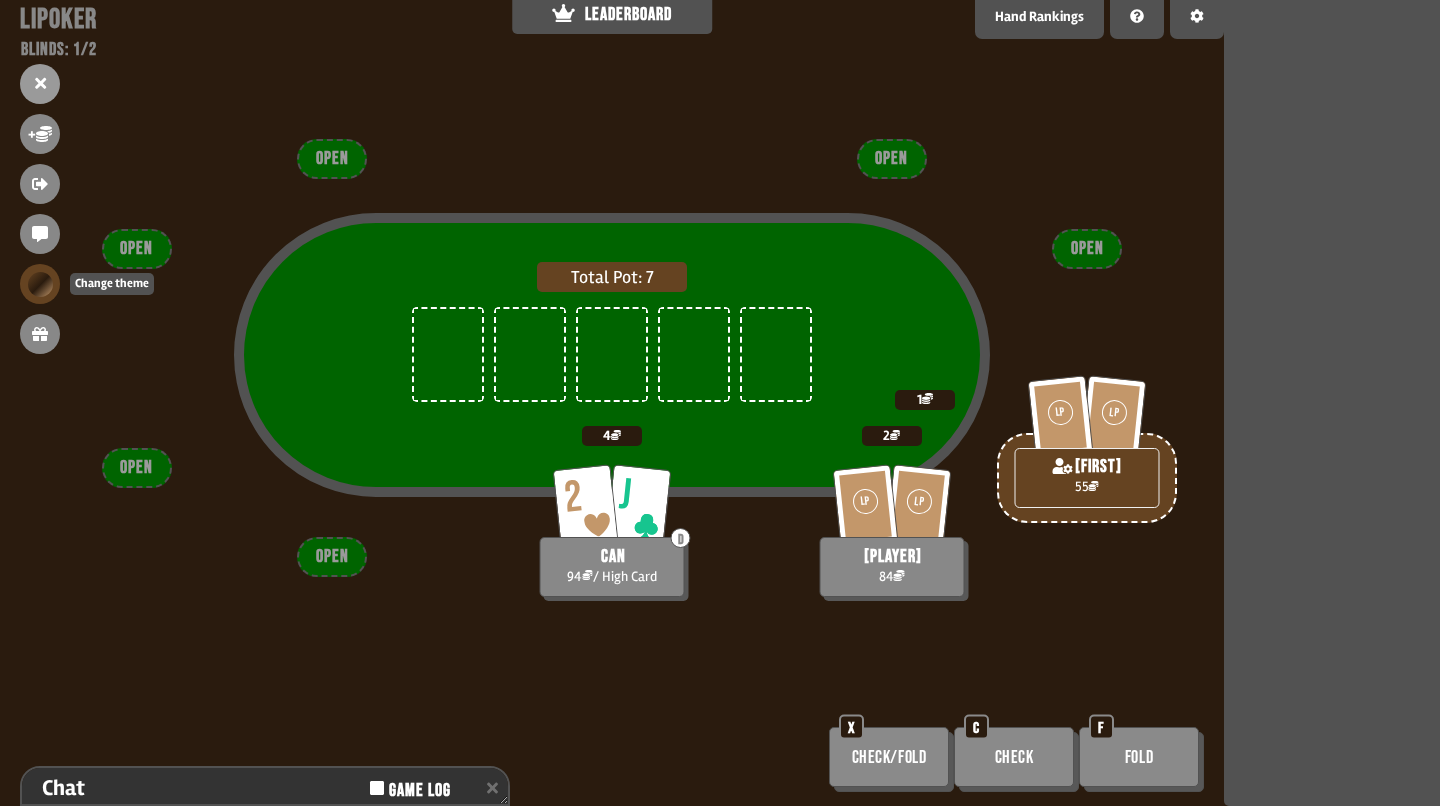 click at bounding box center [40, 284] 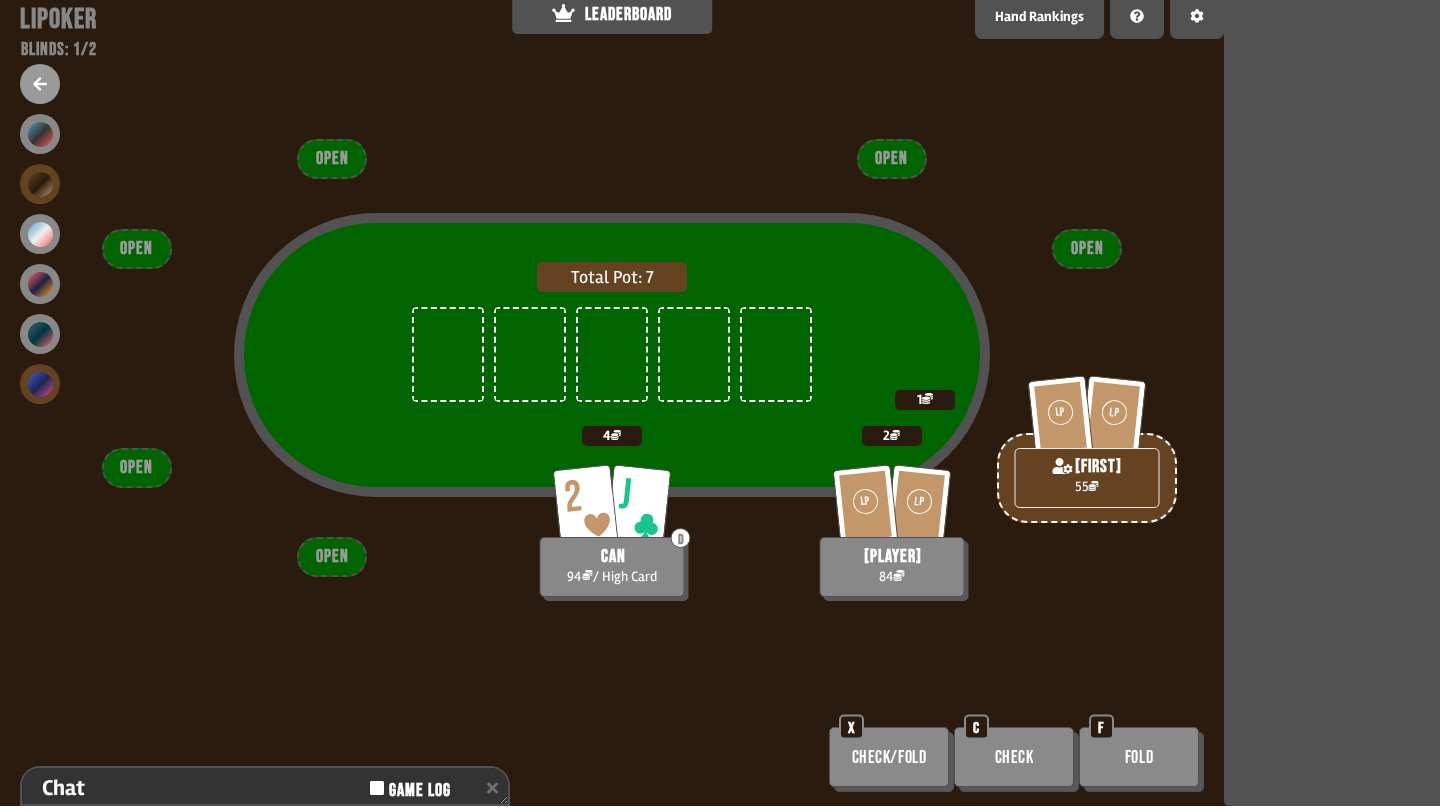 click at bounding box center (40, 384) 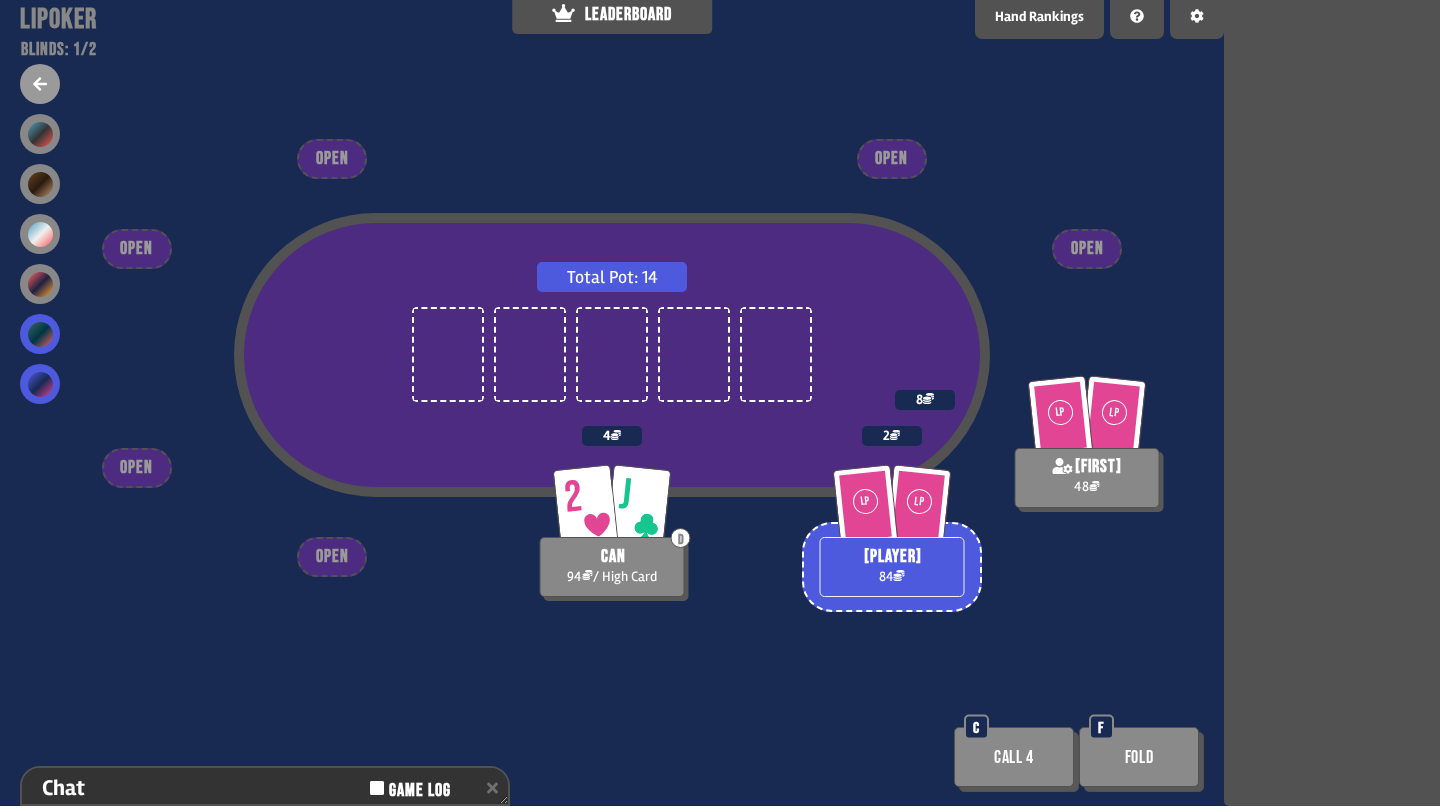 click at bounding box center [40, 334] 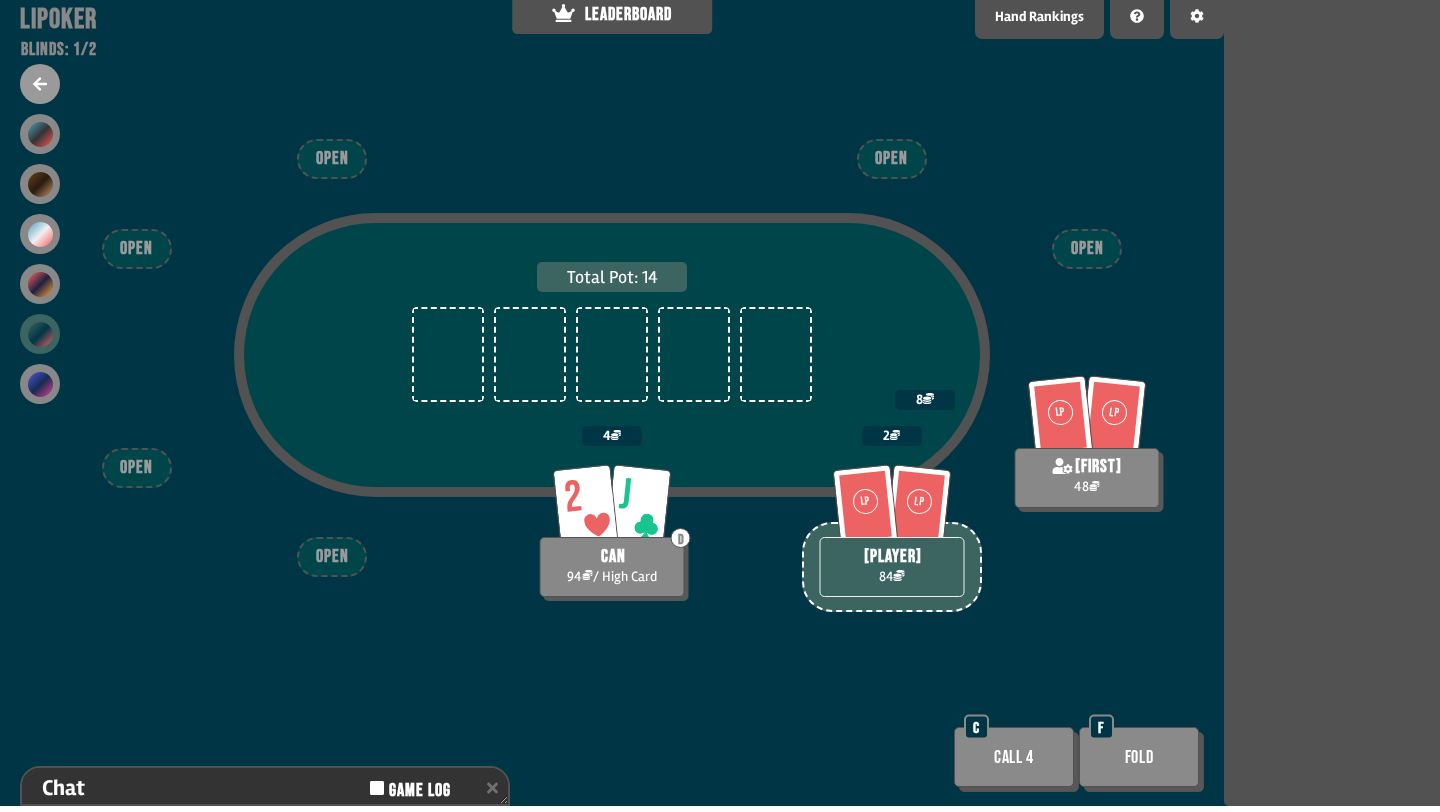 click at bounding box center (40, 259) 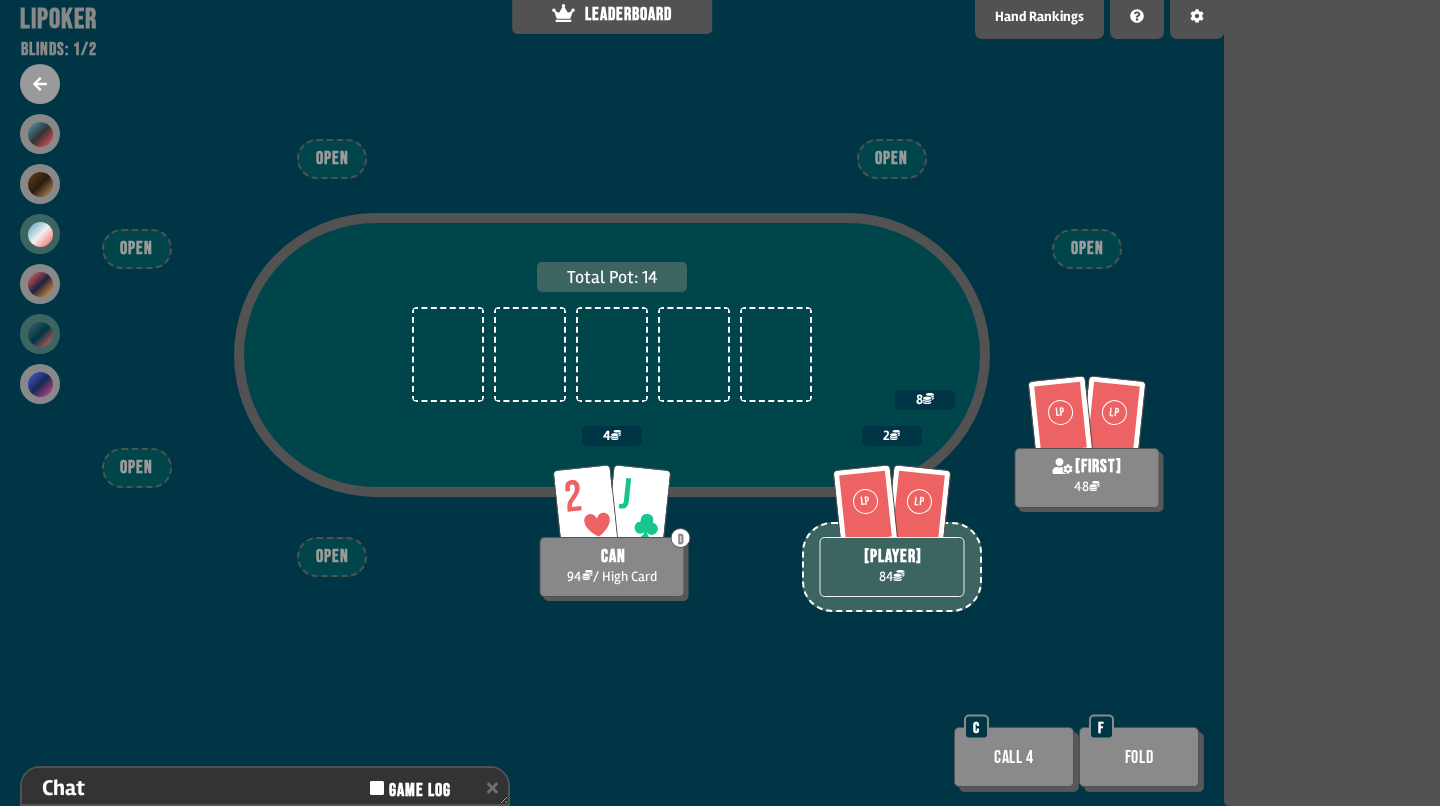 click at bounding box center [40, 234] 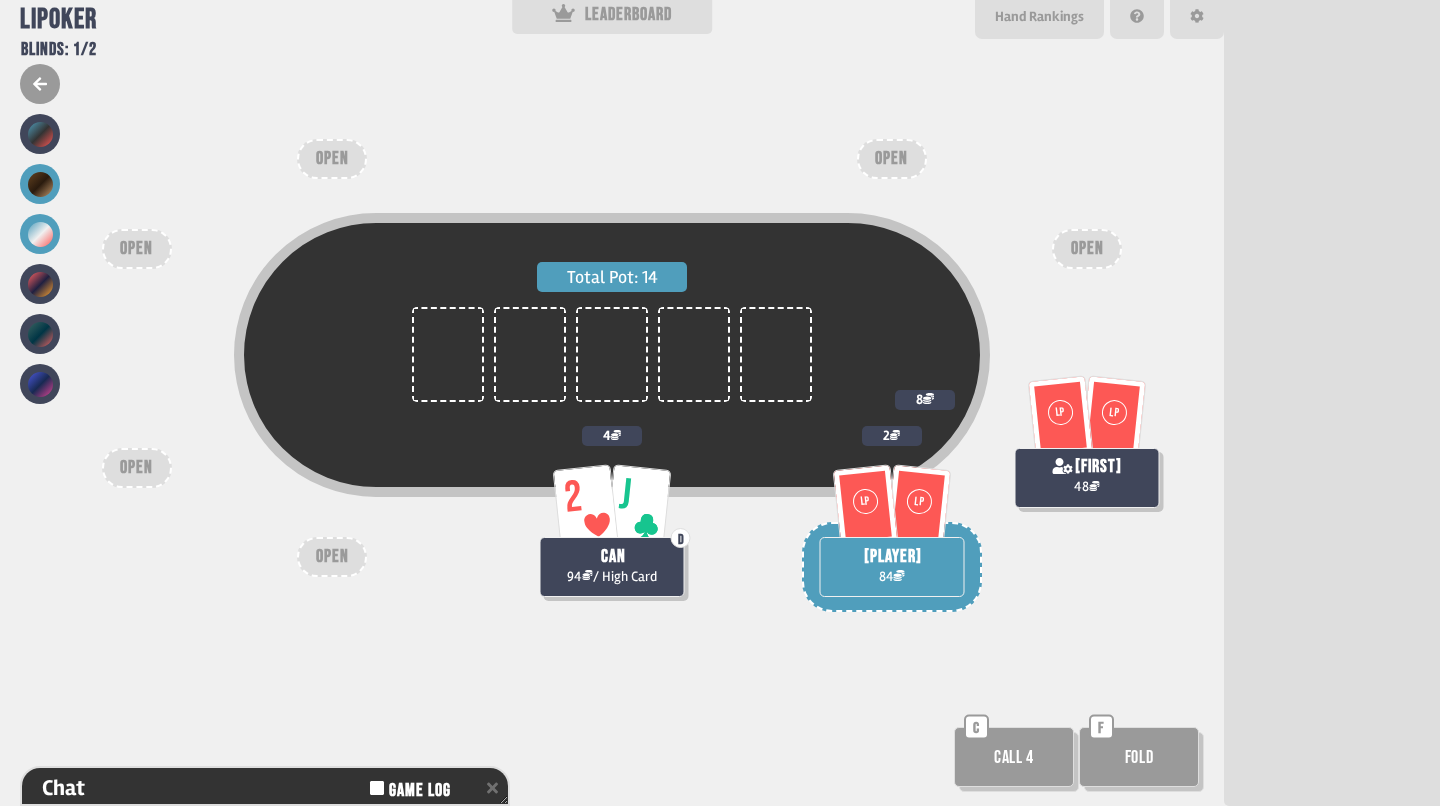 click at bounding box center [40, 184] 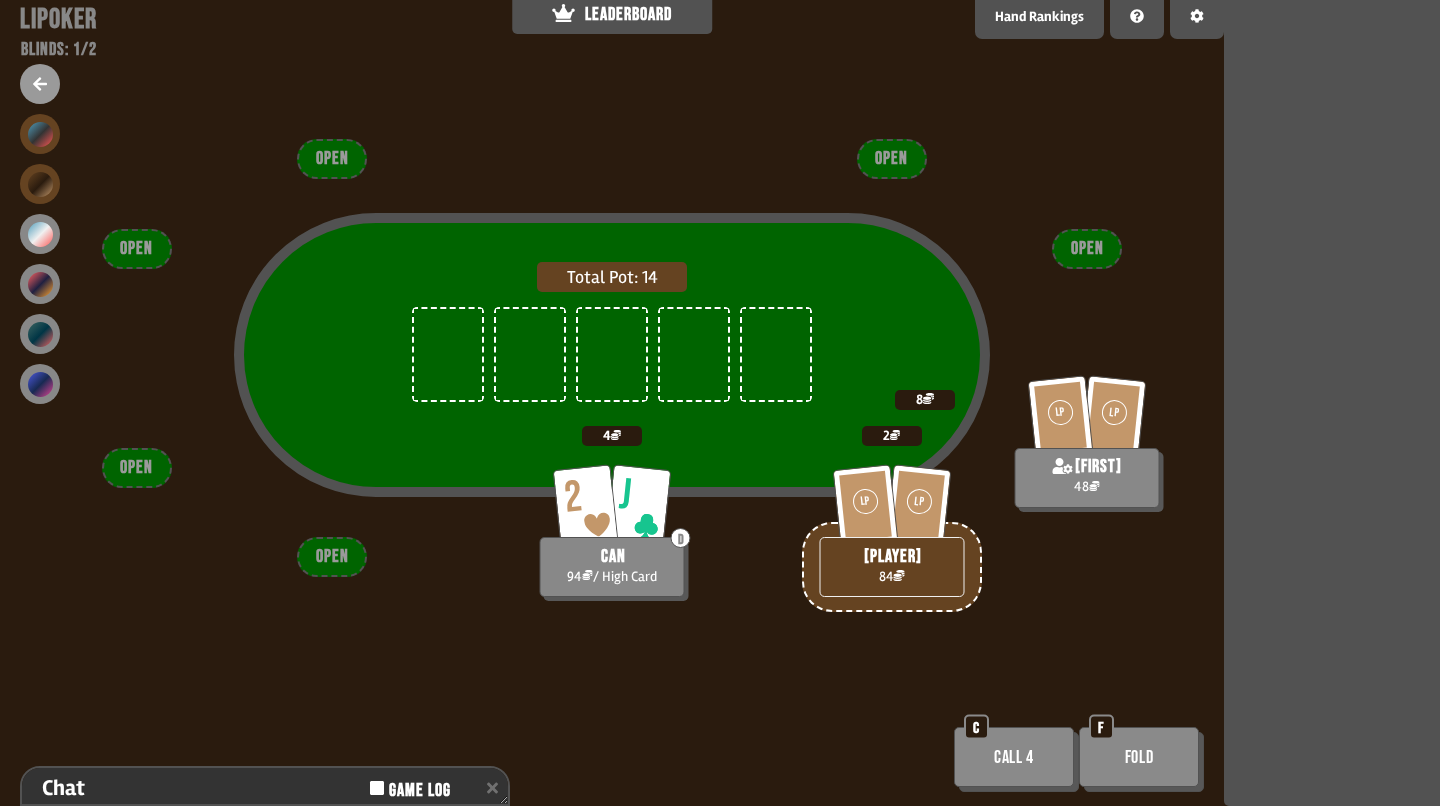 click at bounding box center (40, 134) 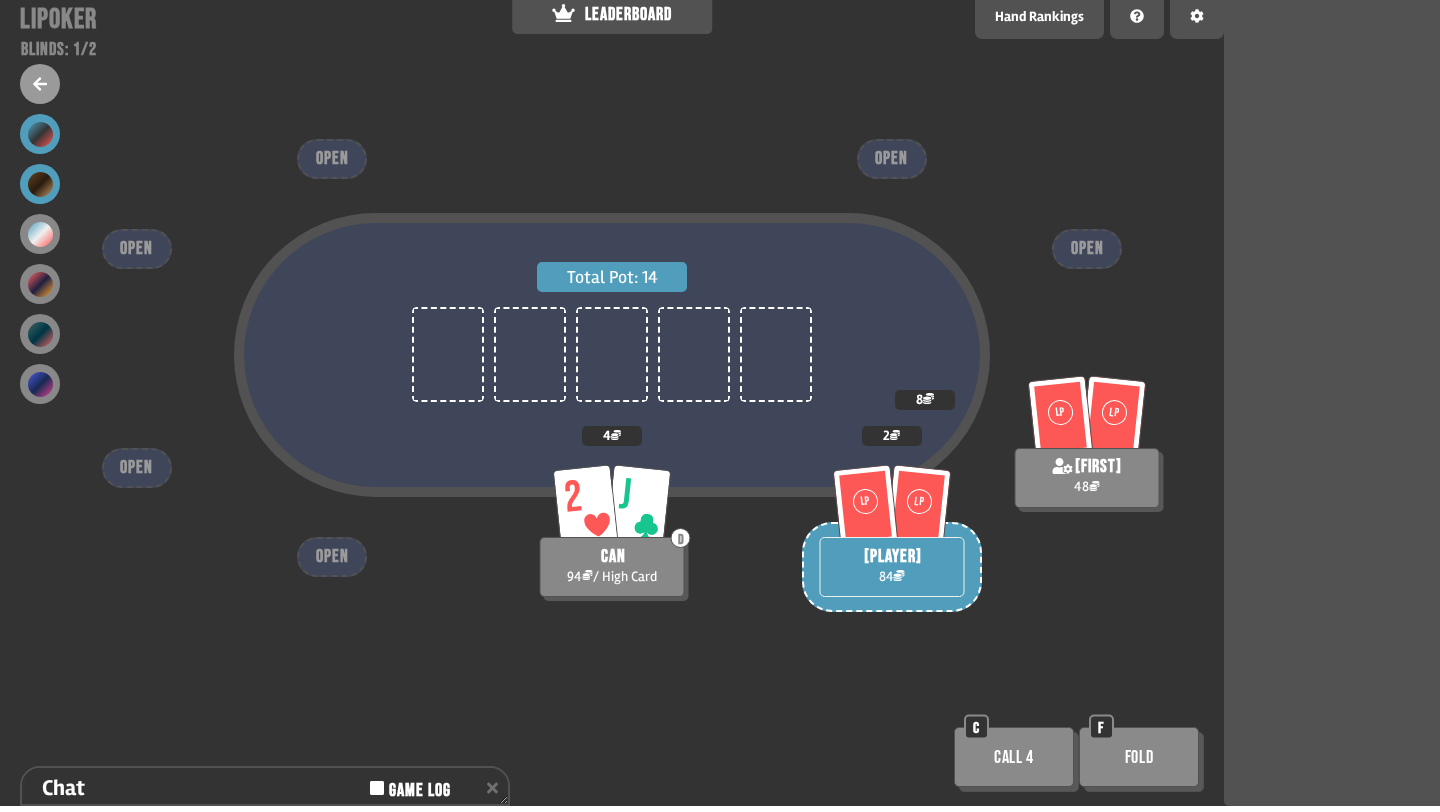 click at bounding box center (40, 184) 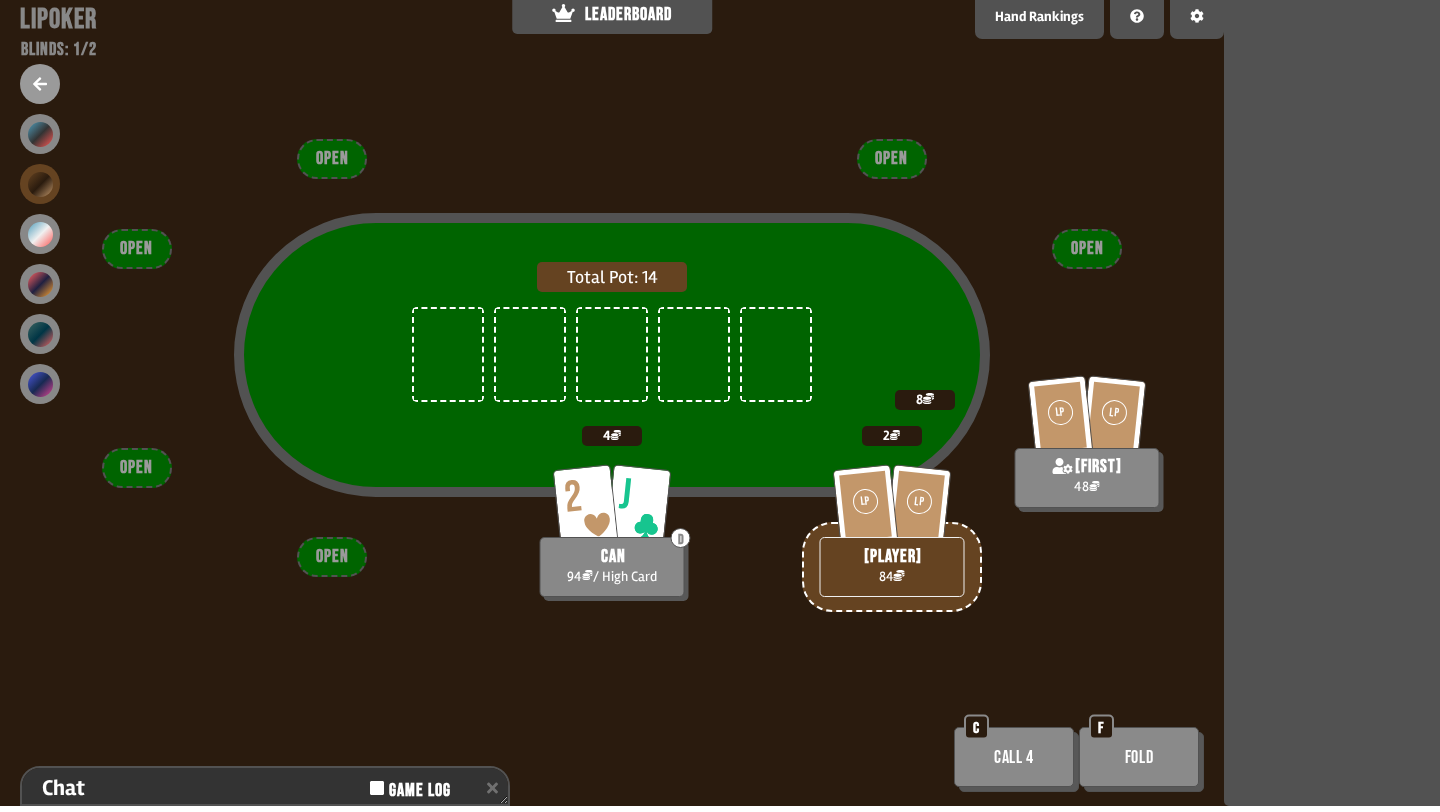 click at bounding box center (40, 184) 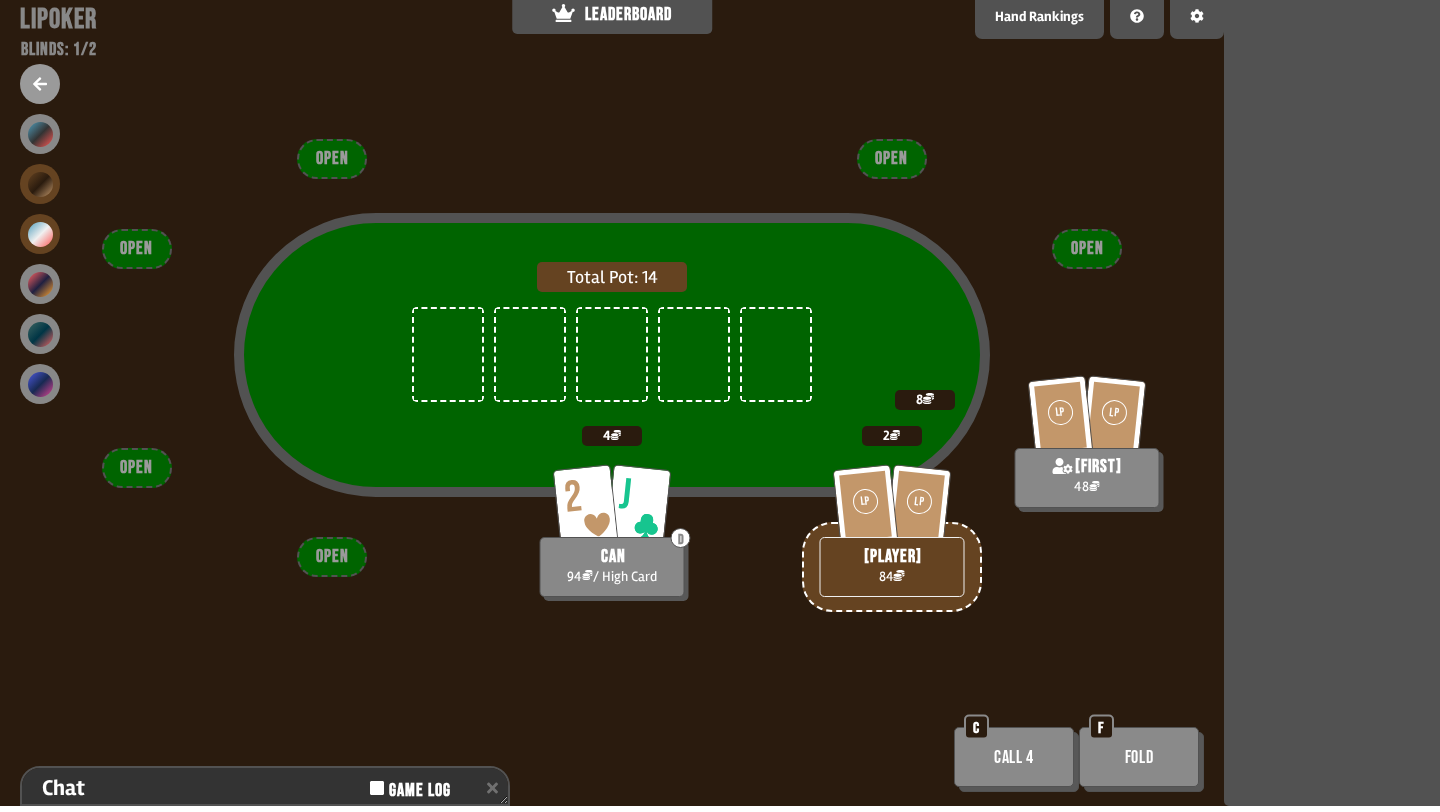 click at bounding box center [40, 234] 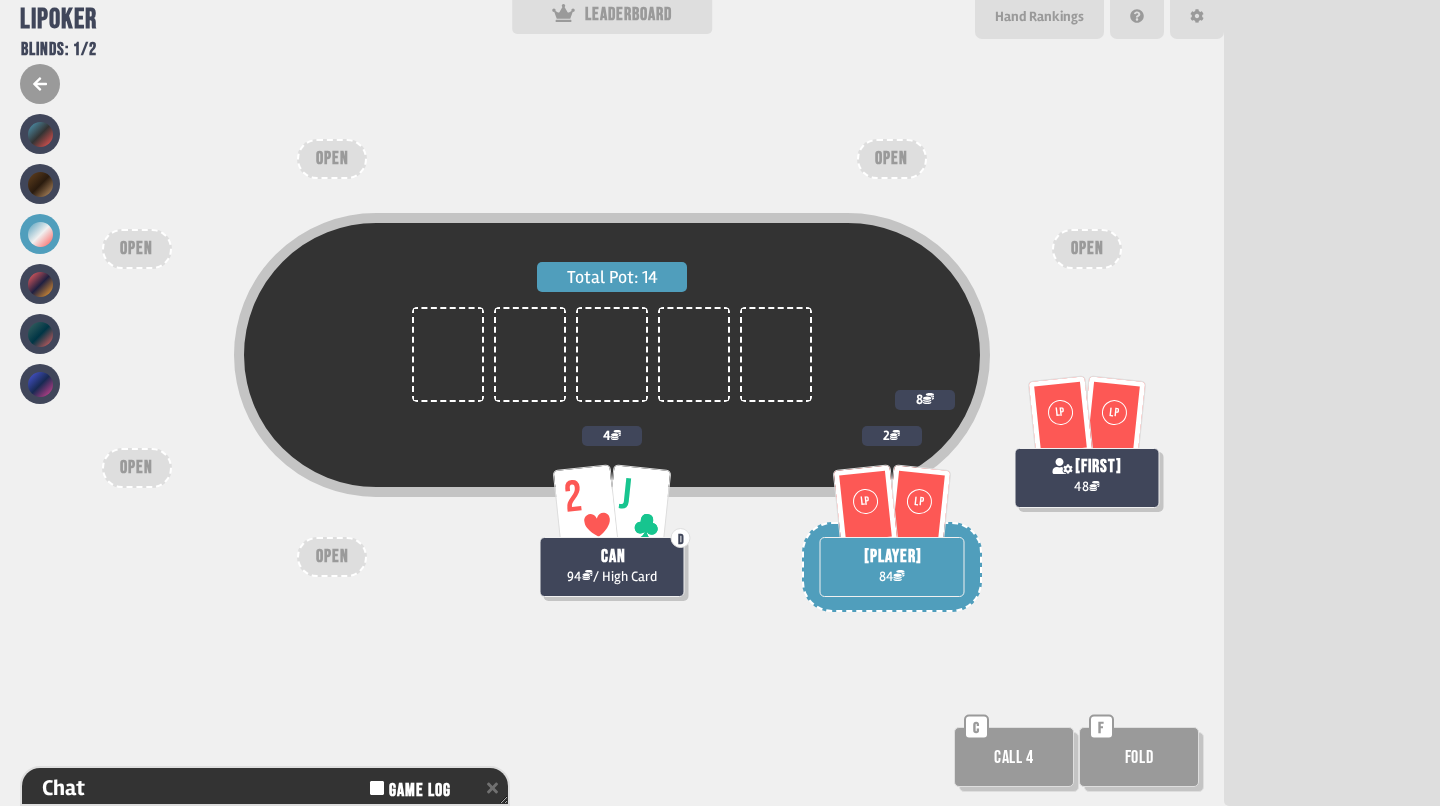 click at bounding box center (40, 234) 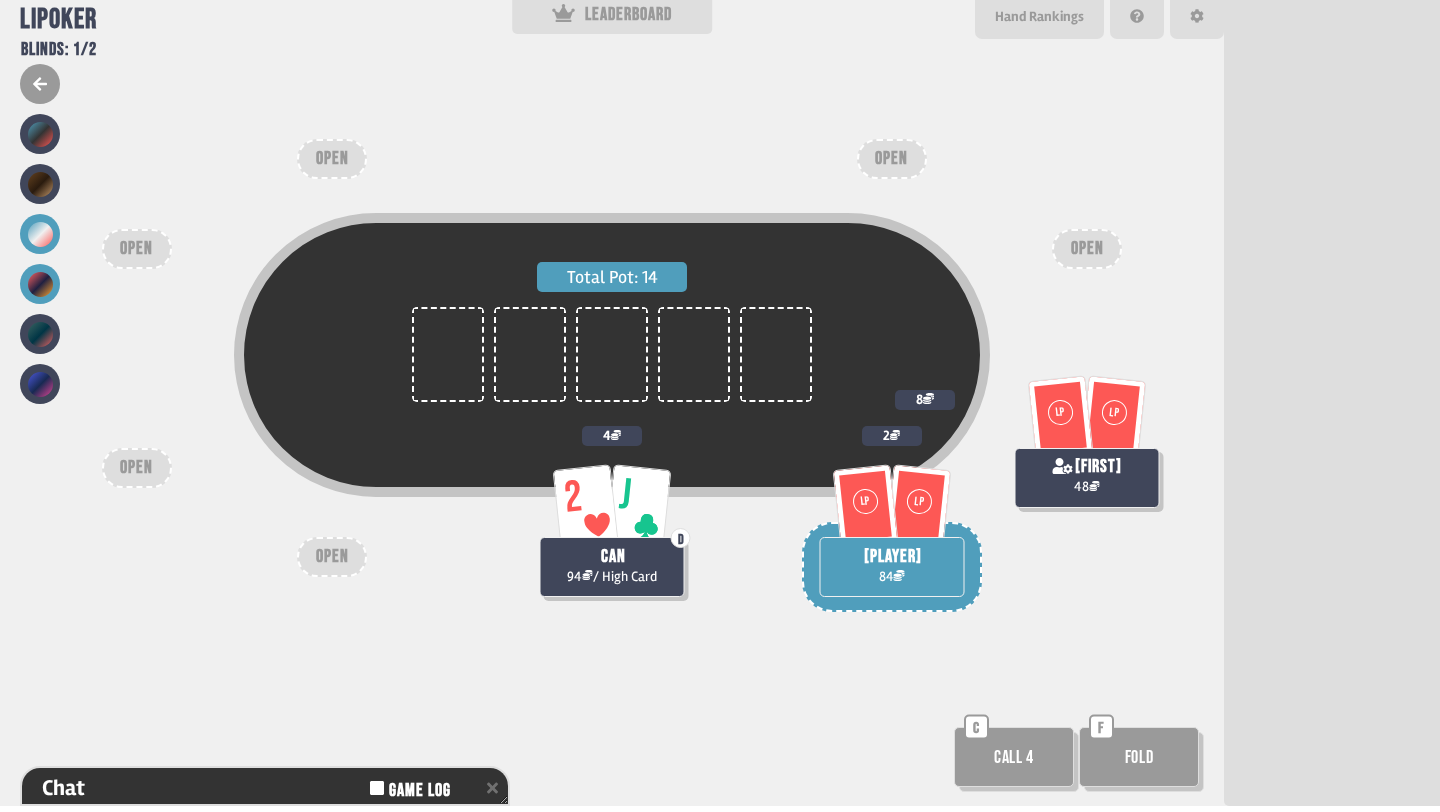 click at bounding box center [40, 284] 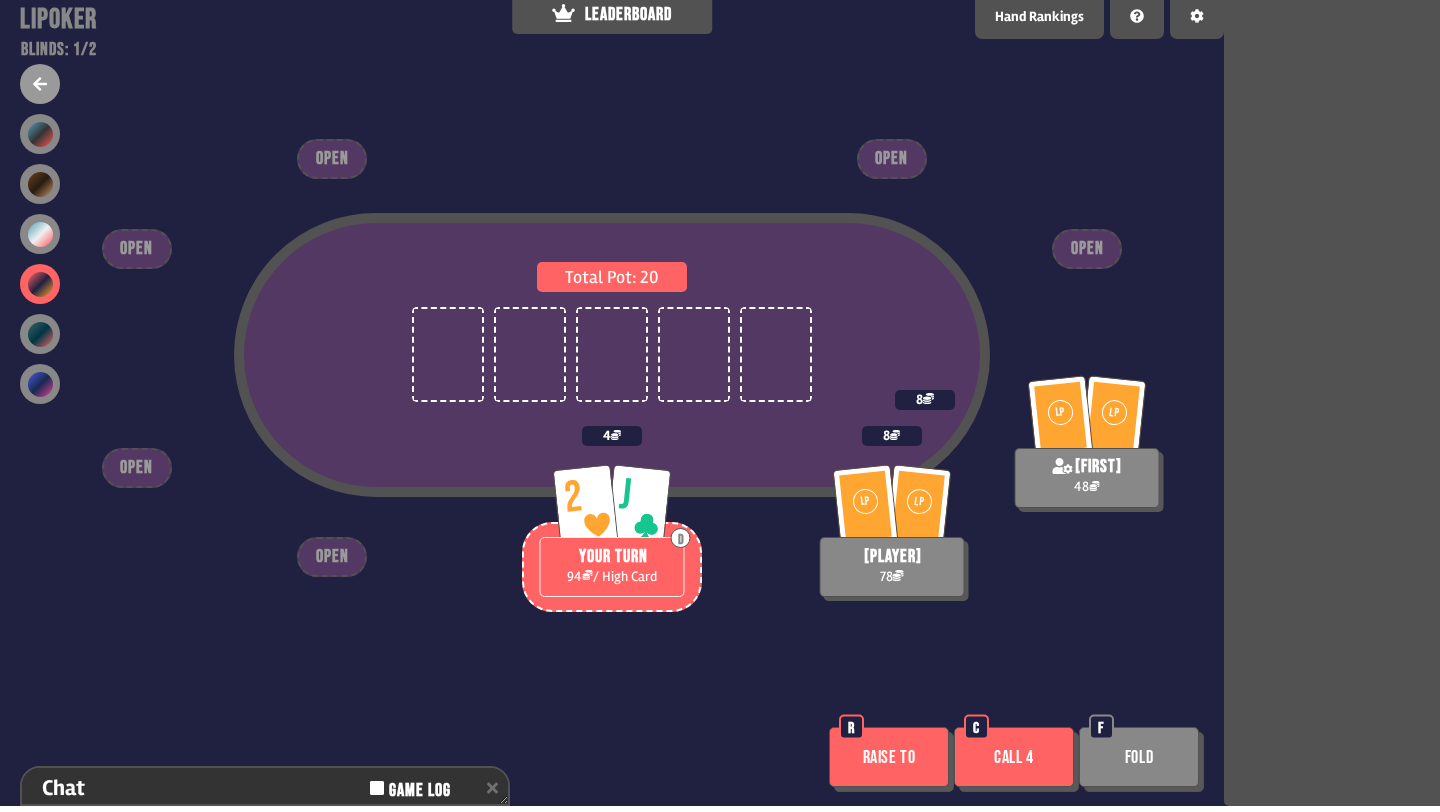 click on "Call 4" at bounding box center (1014, 757) 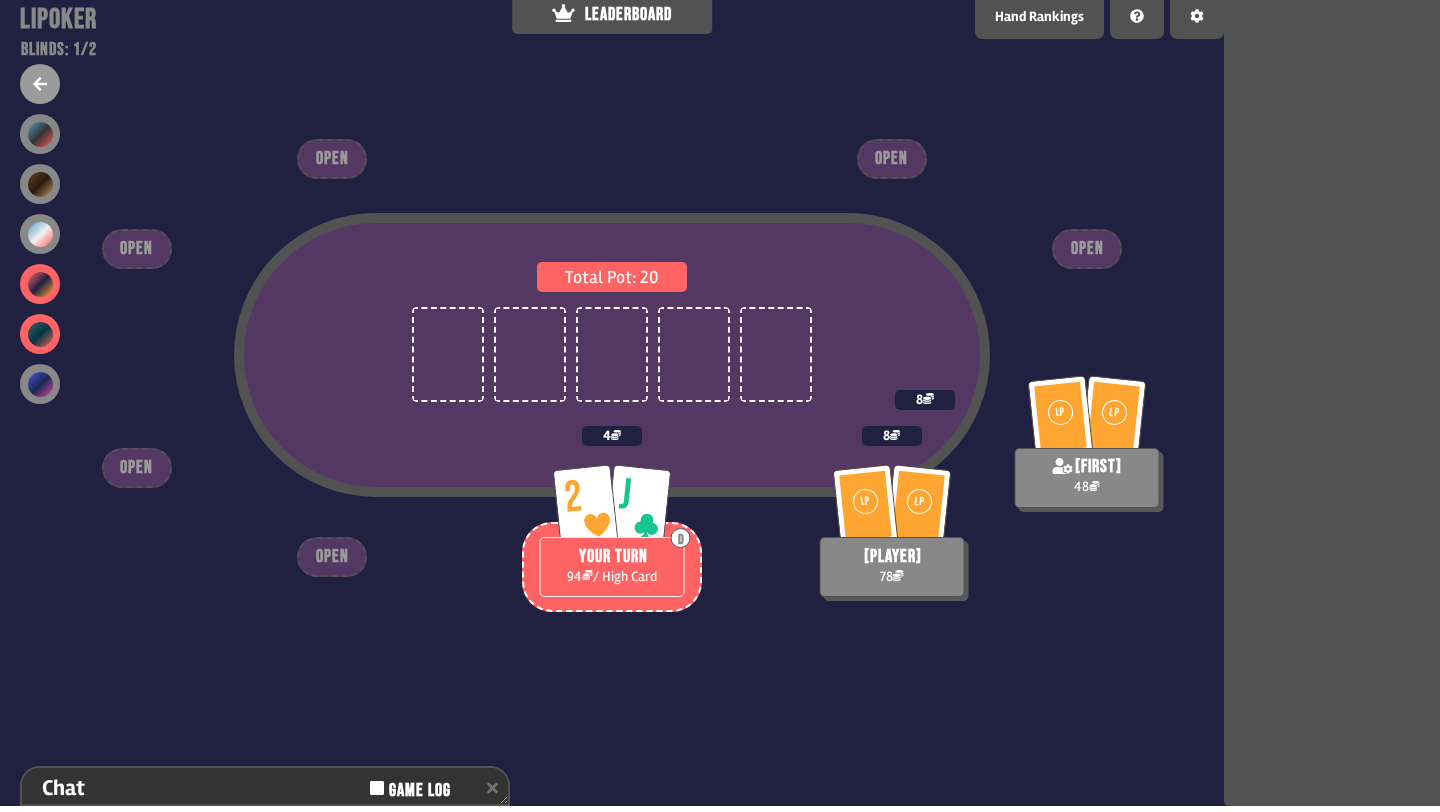click at bounding box center [40, 334] 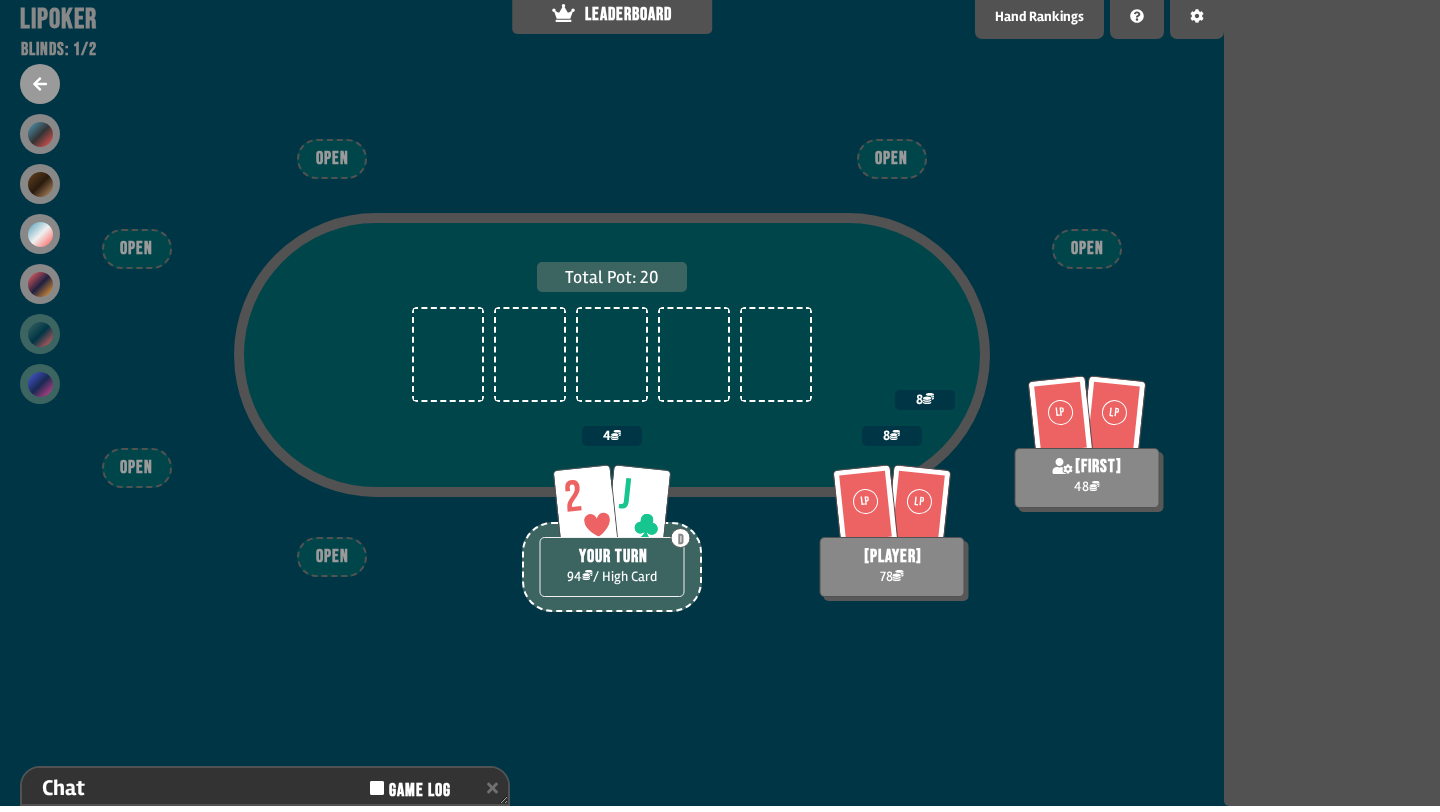 click at bounding box center (40, 384) 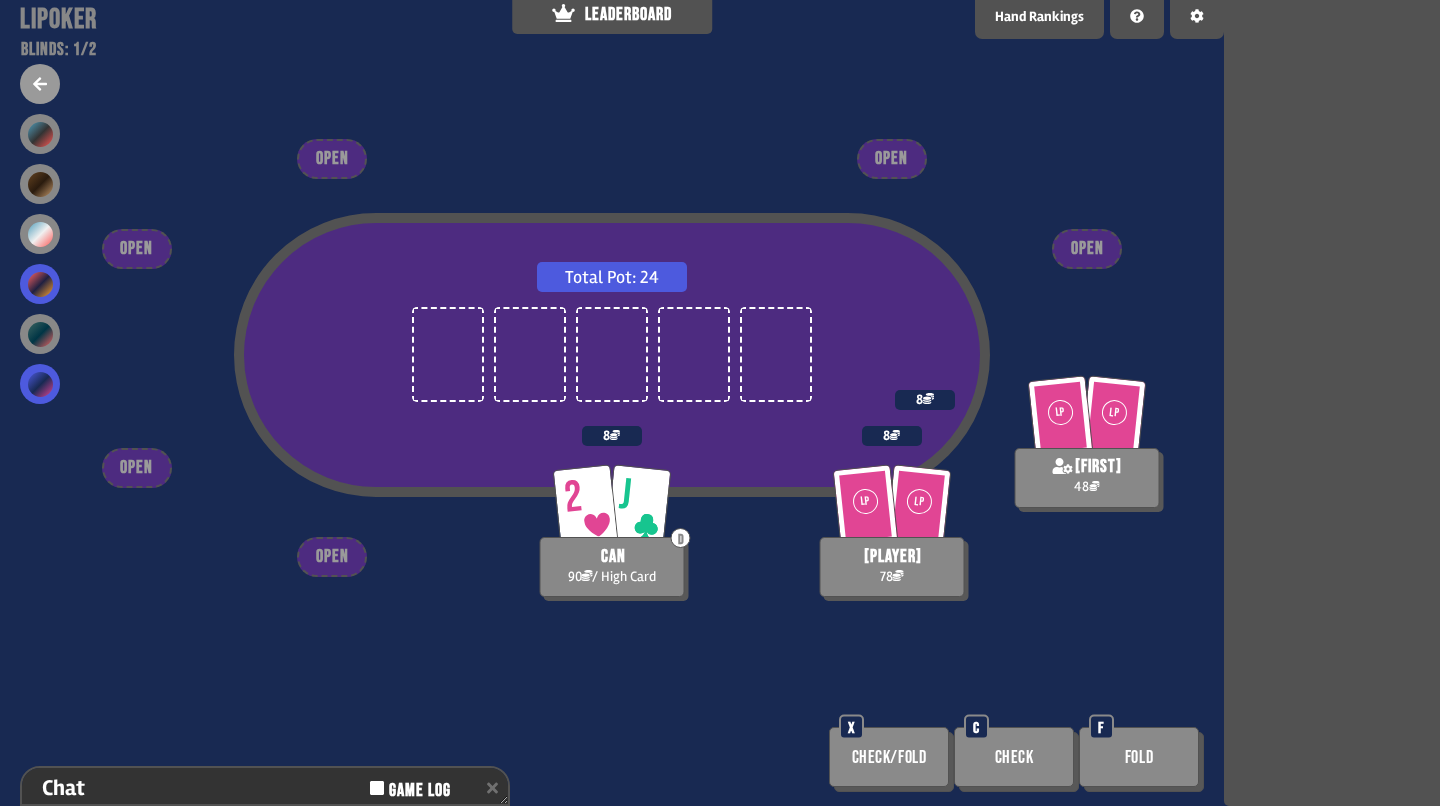 click at bounding box center (40, 284) 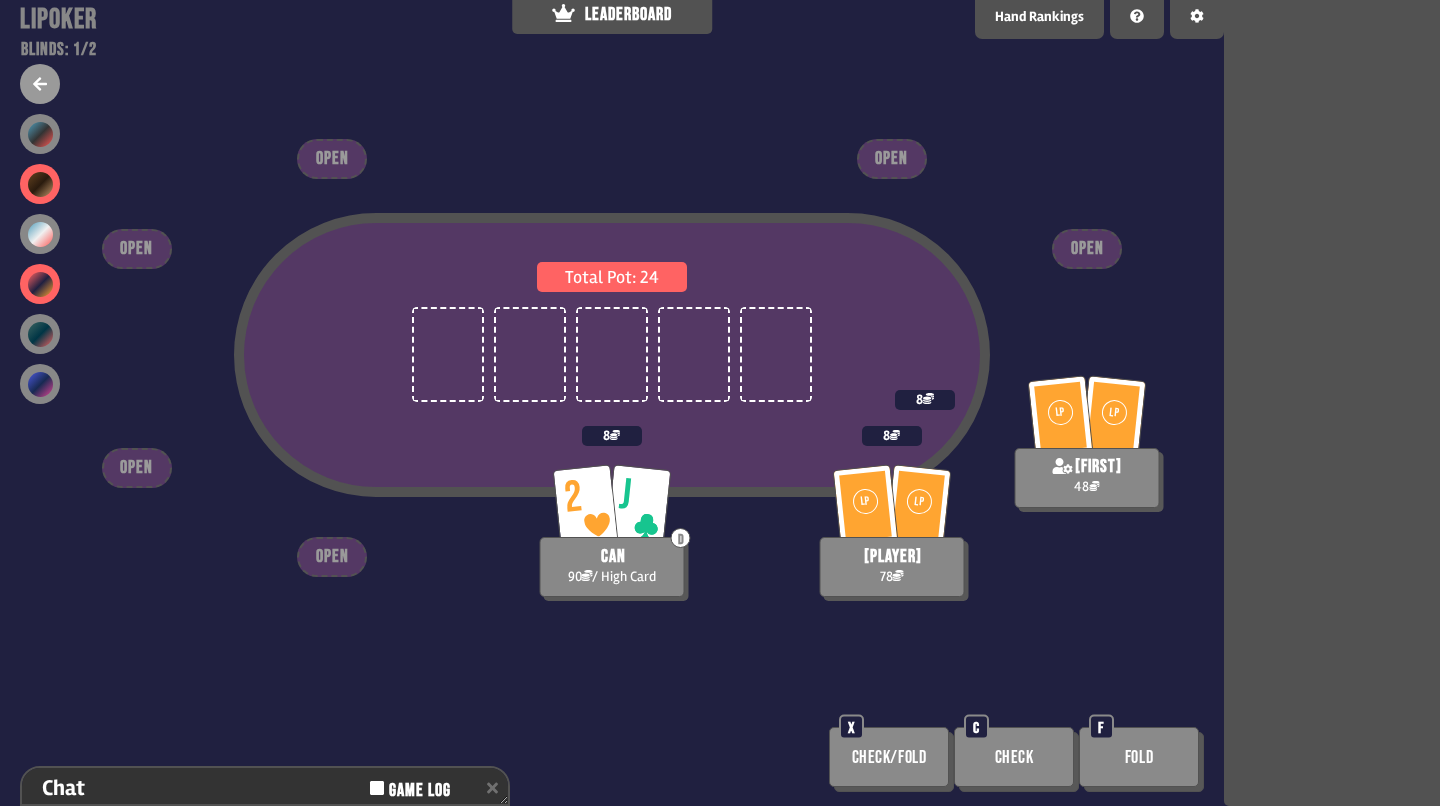 click at bounding box center [40, 184] 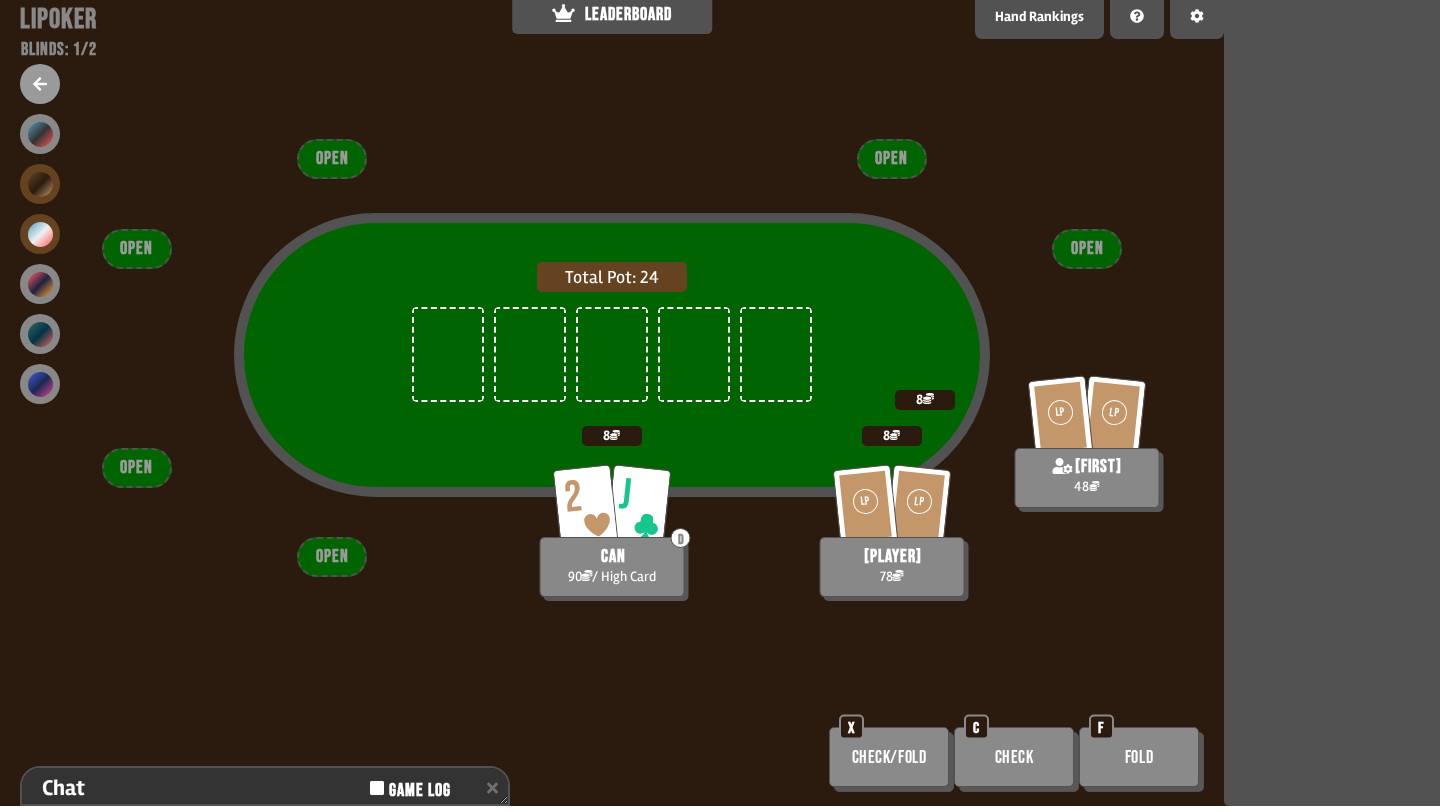 click at bounding box center [40, 234] 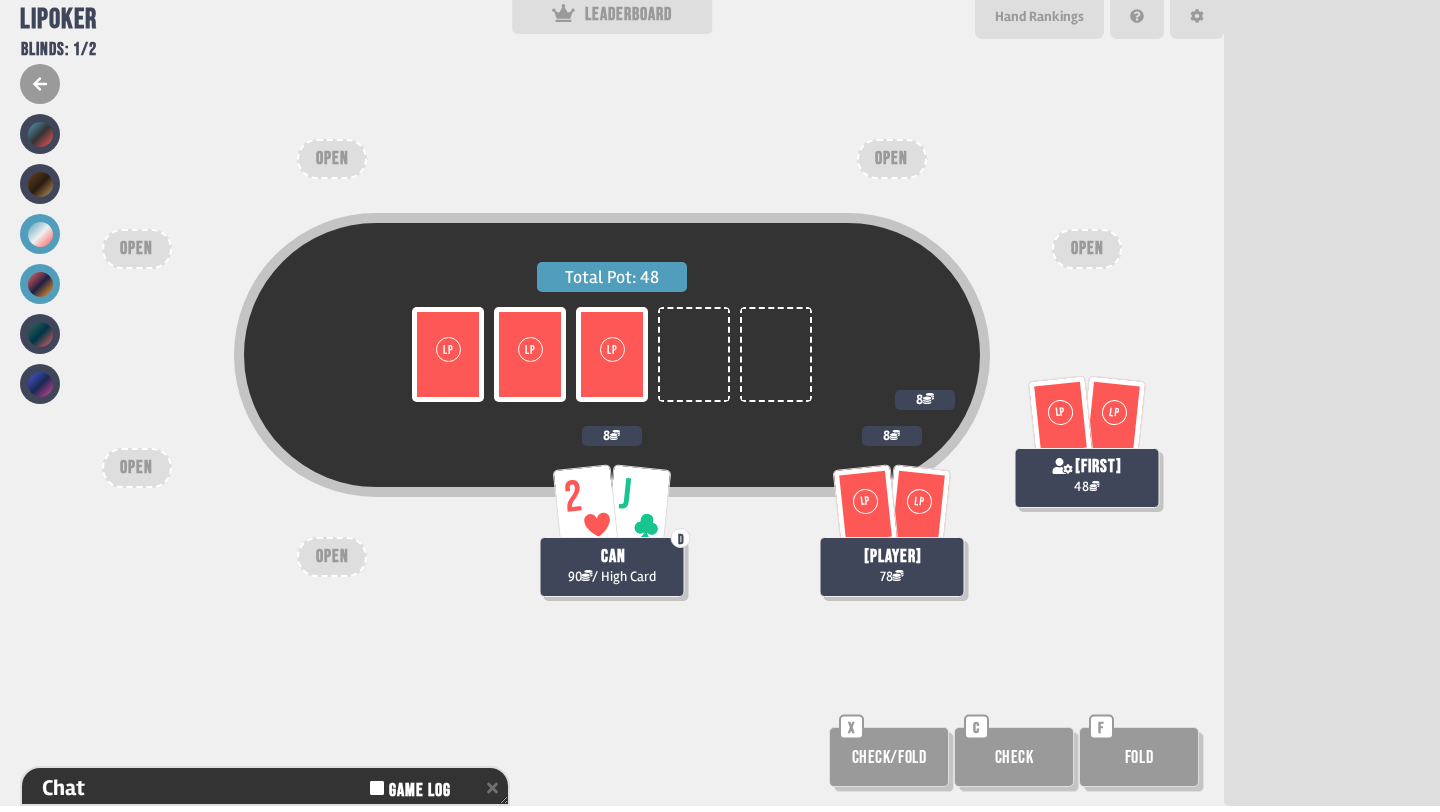 click at bounding box center (40, 284) 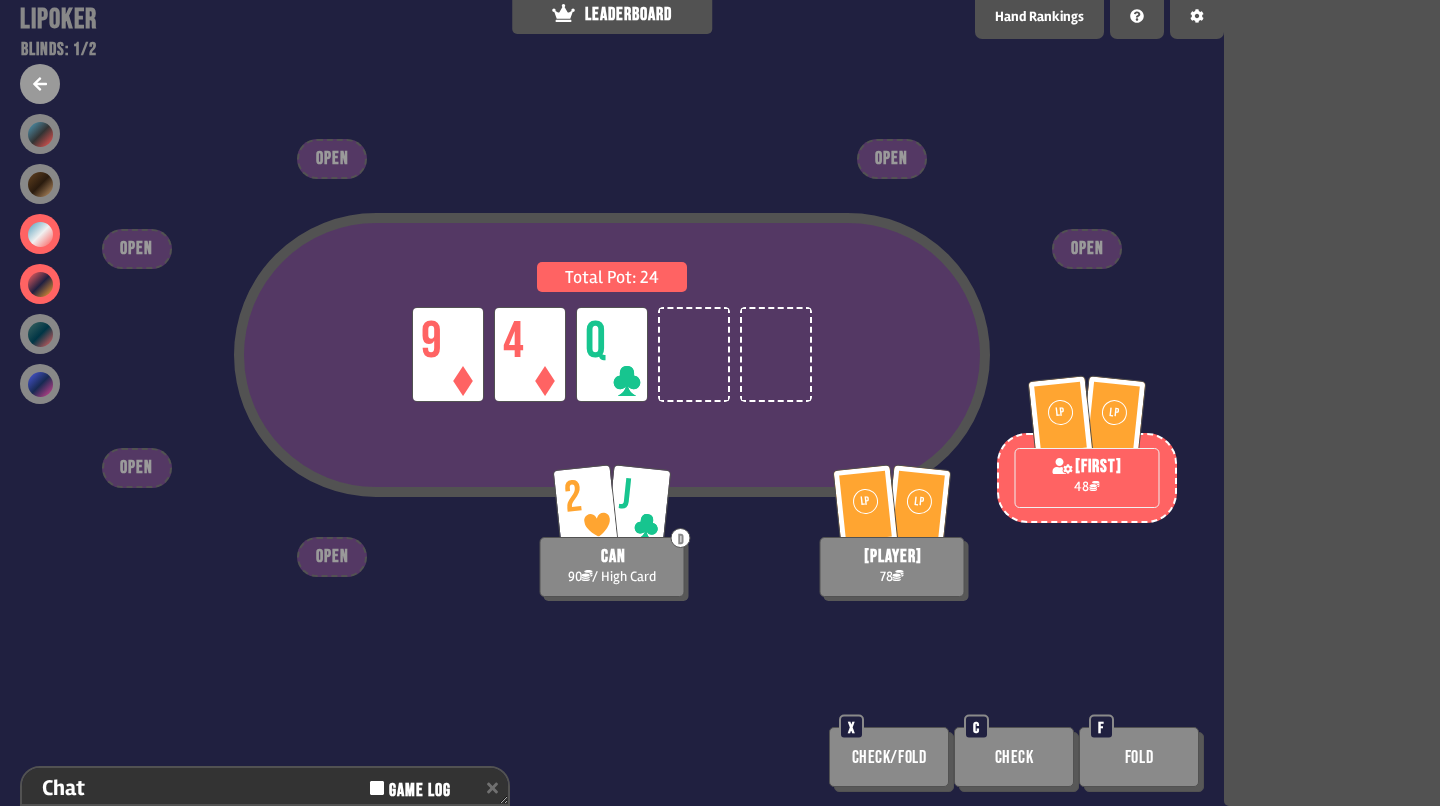 click at bounding box center (40, 234) 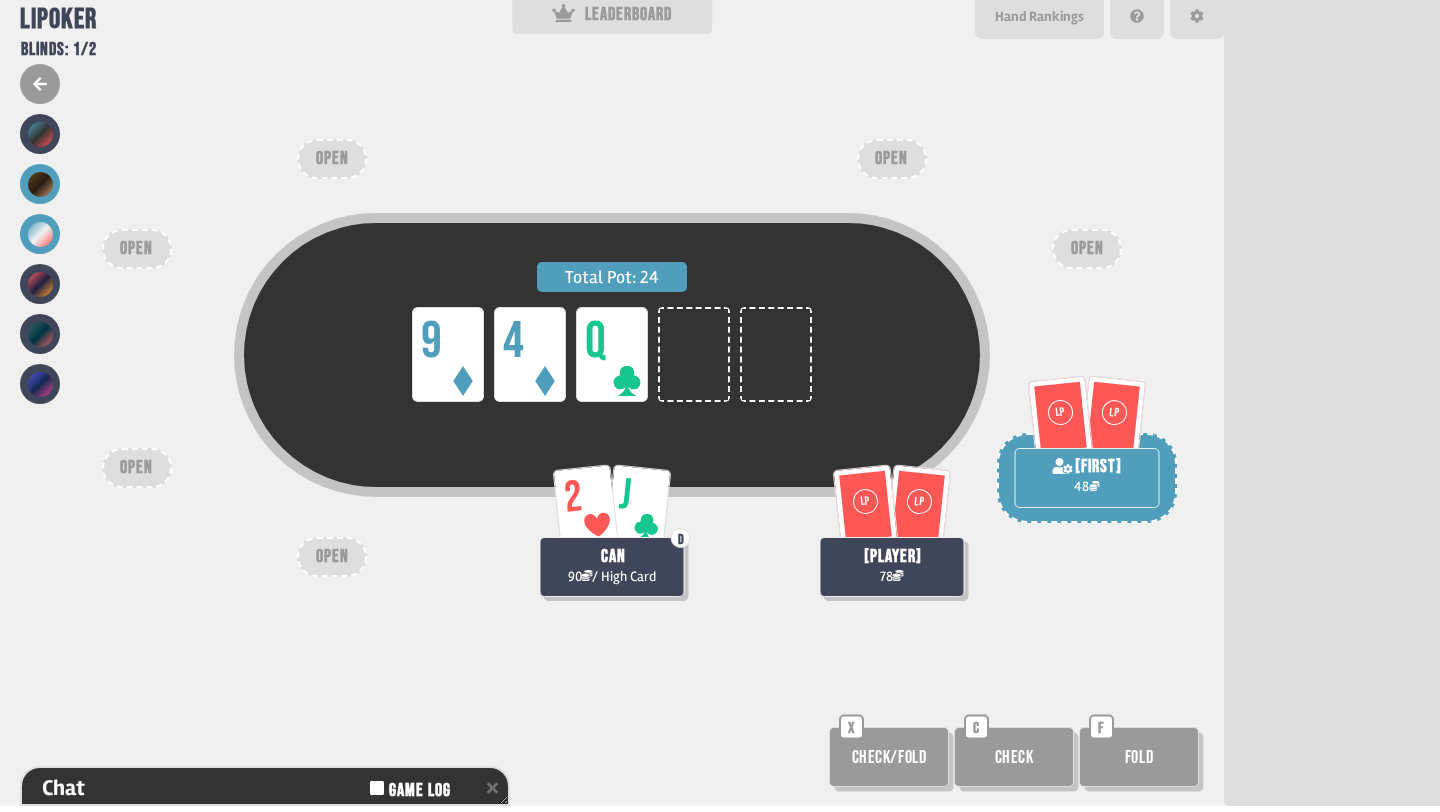 click at bounding box center (40, 184) 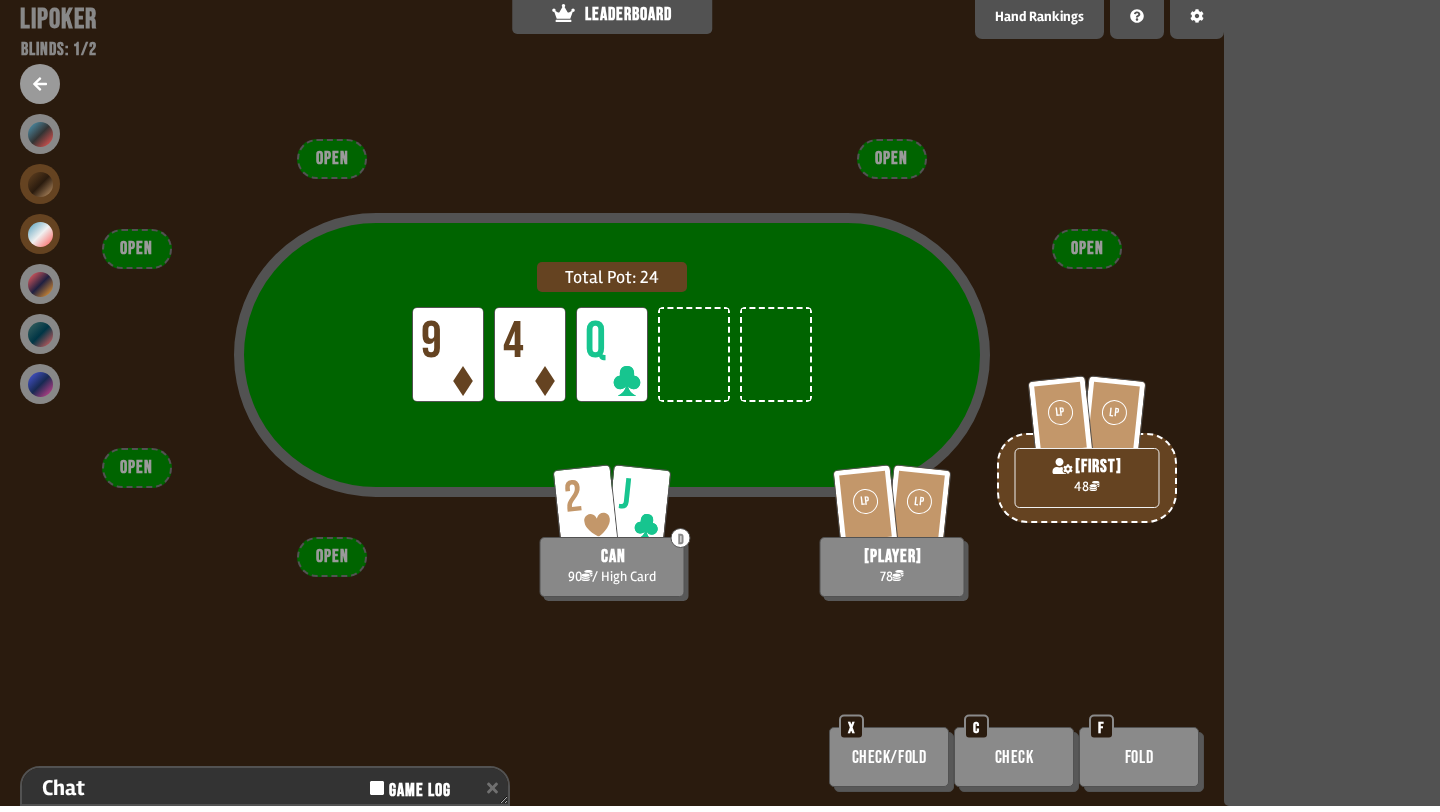 click at bounding box center [40, 234] 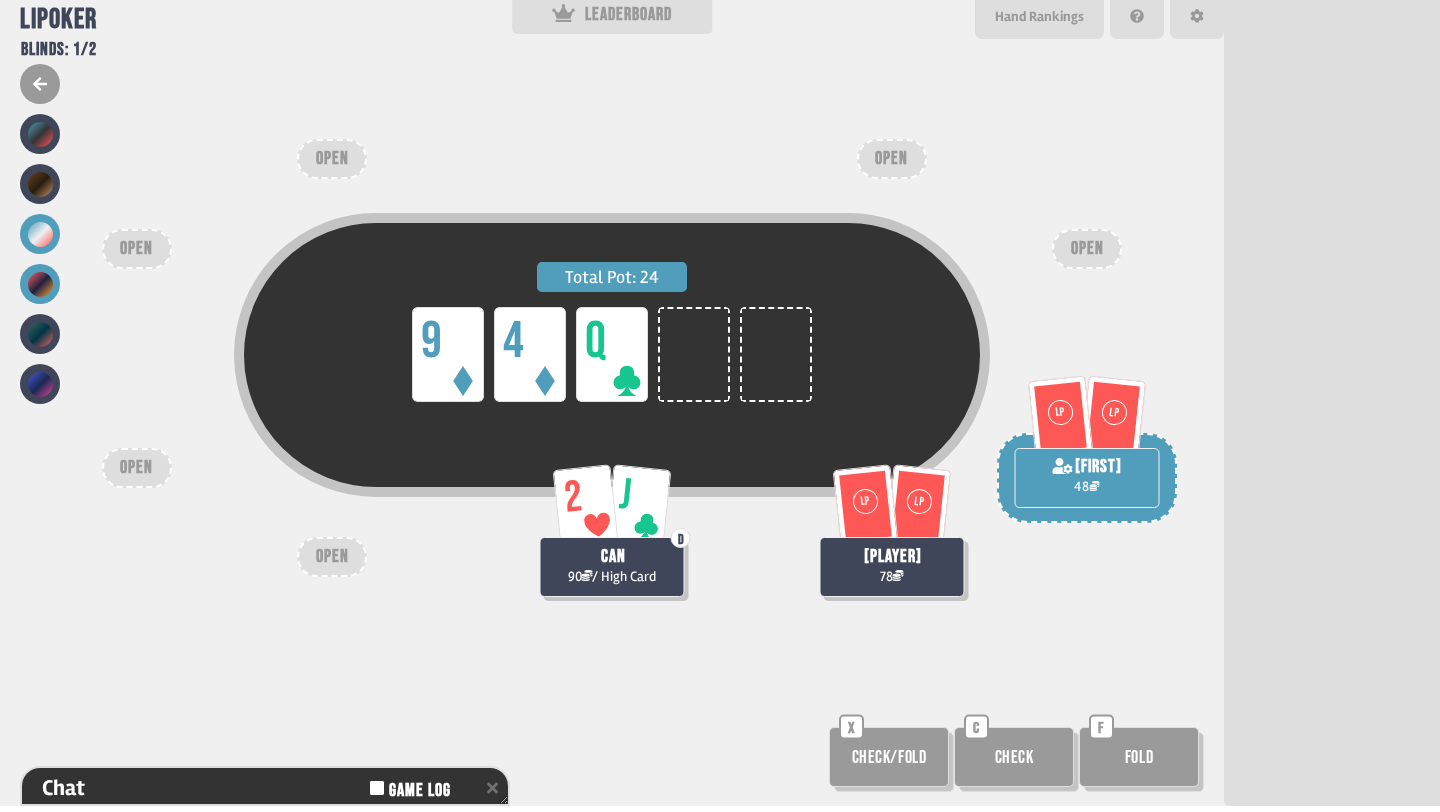 click at bounding box center (40, 284) 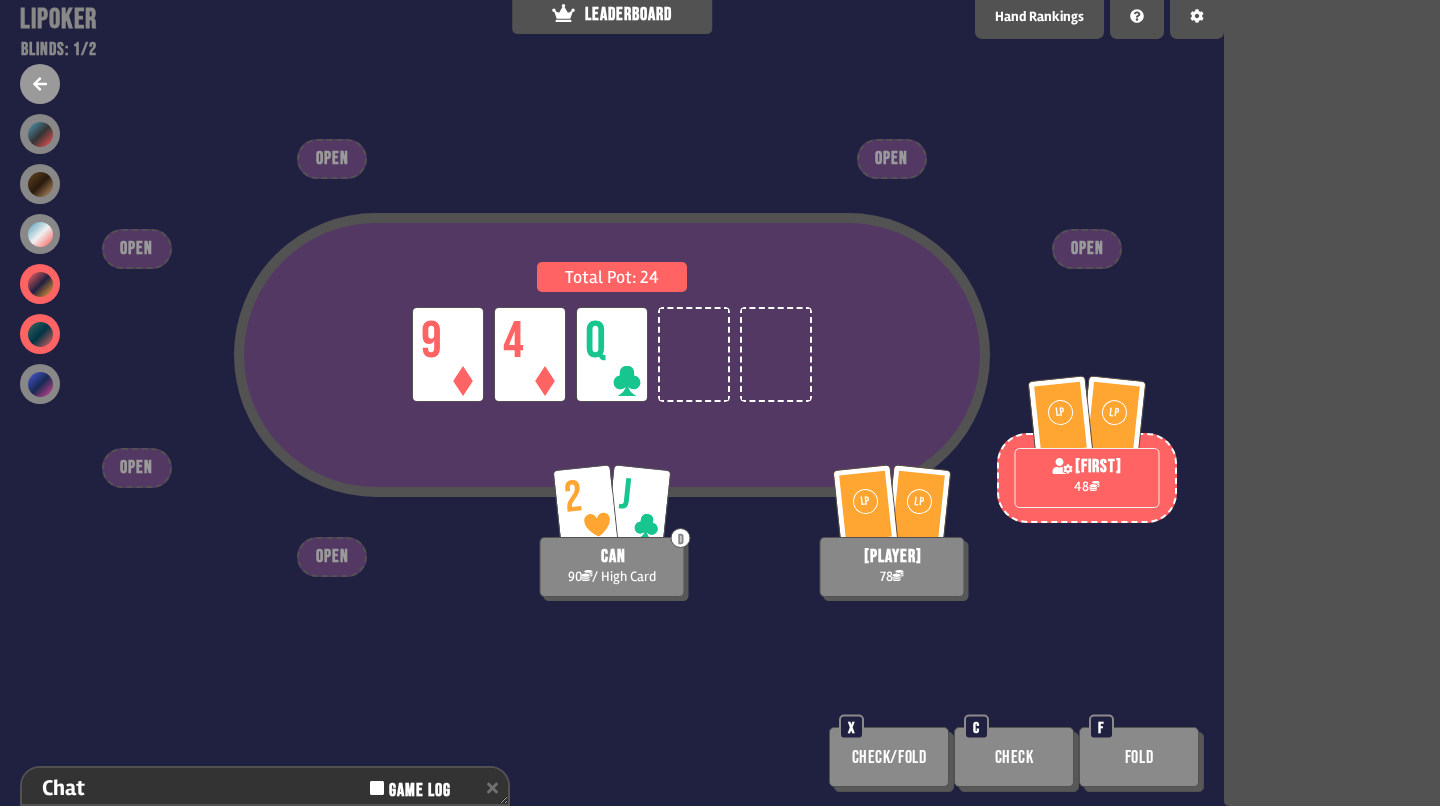 click at bounding box center [40, 334] 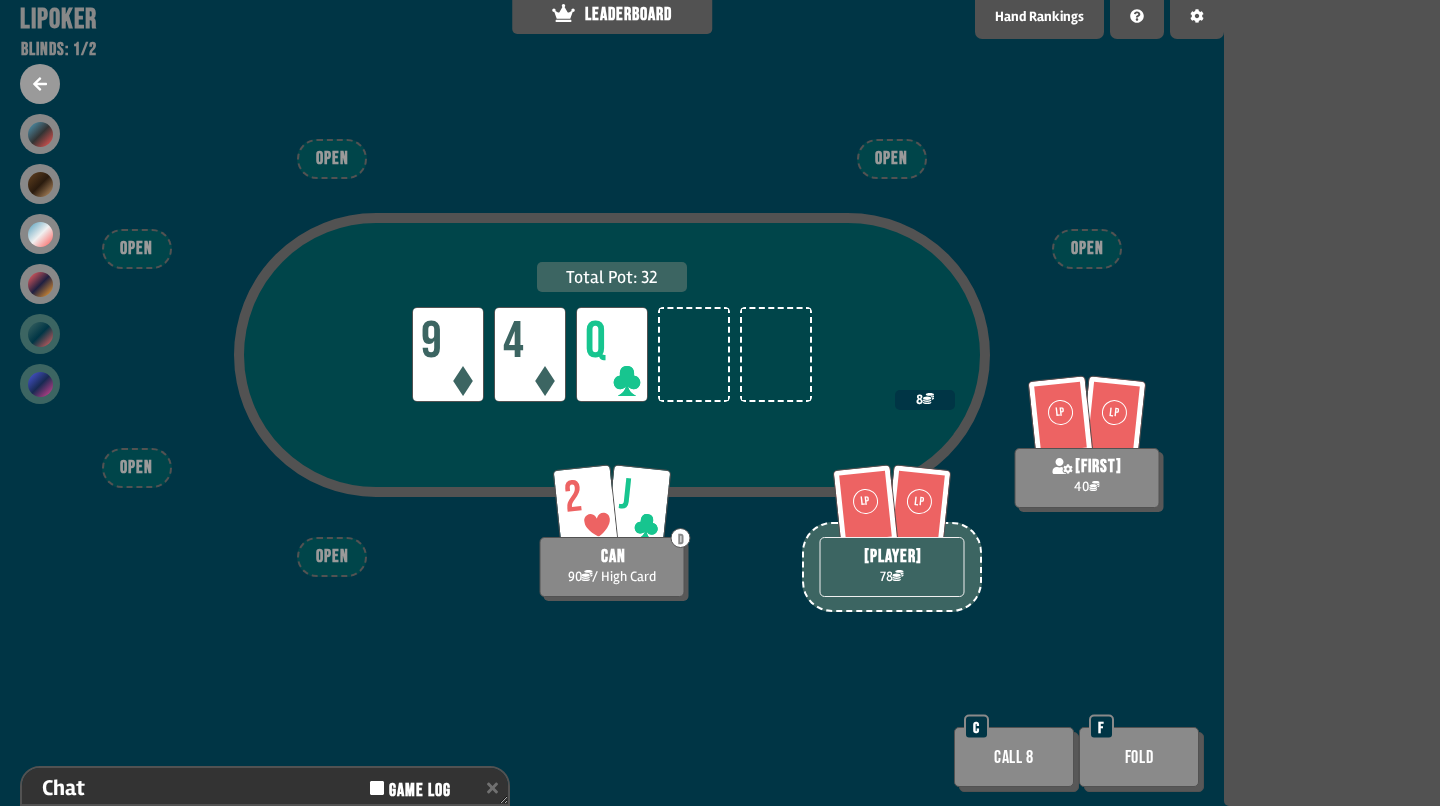 click at bounding box center [40, 384] 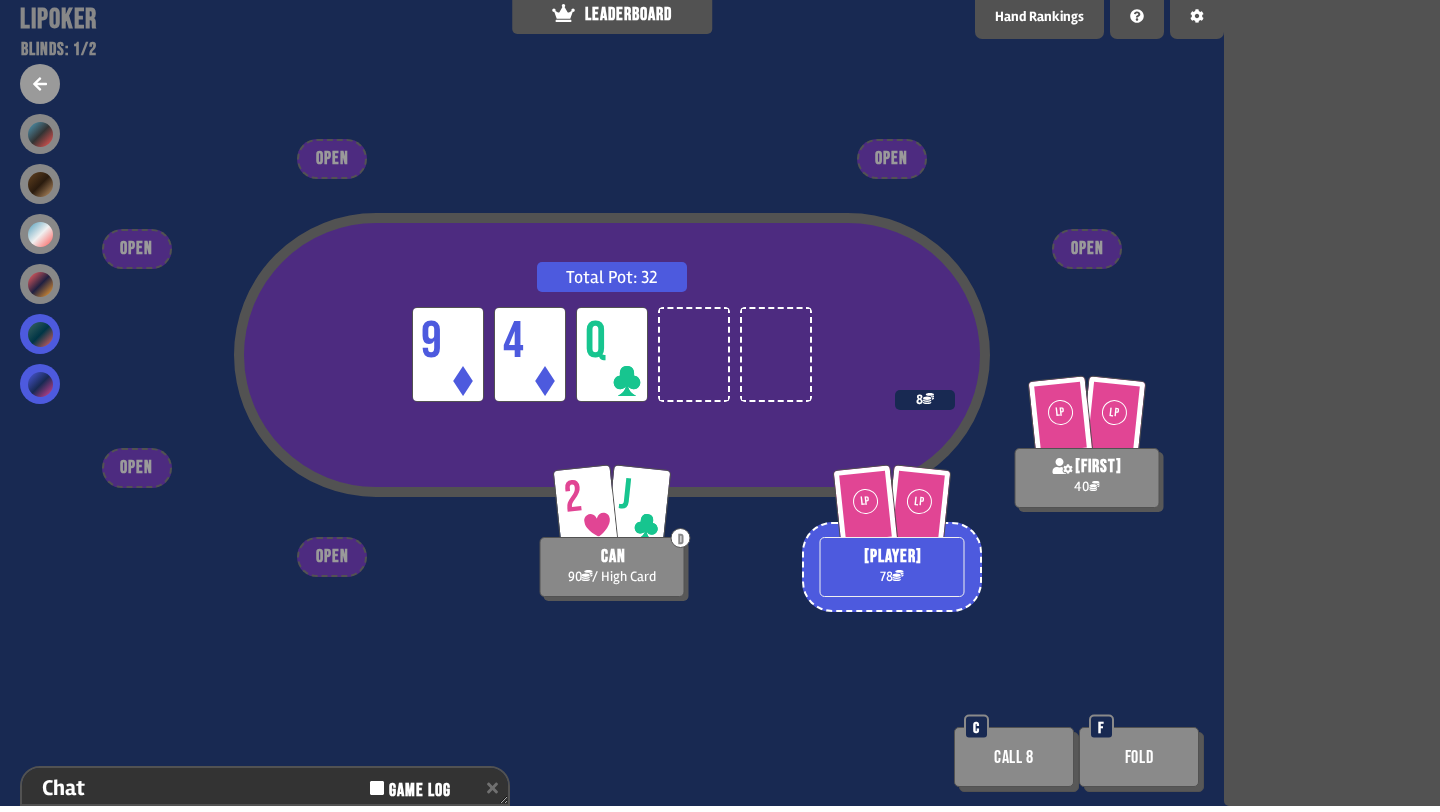 click at bounding box center (40, 334) 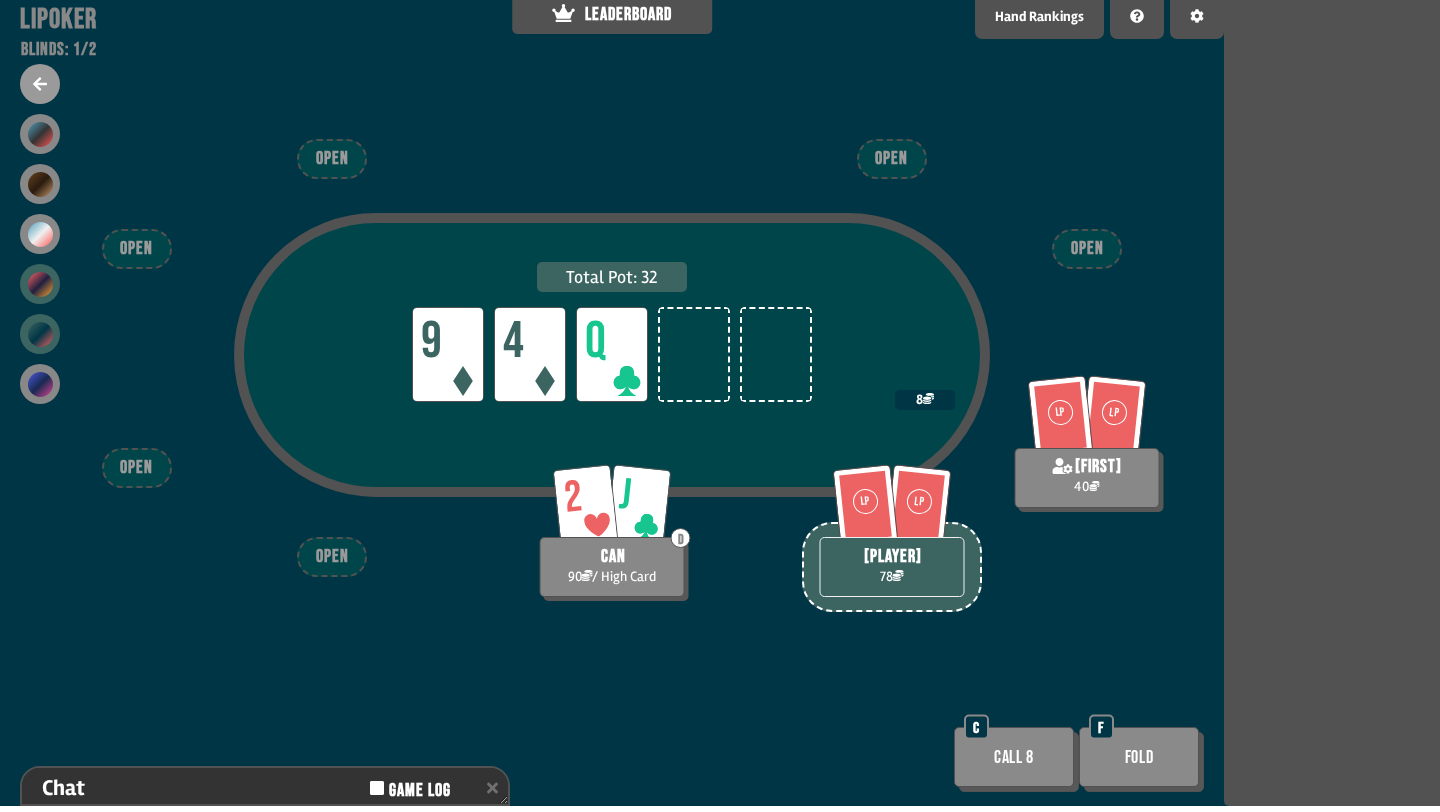 click at bounding box center (40, 284) 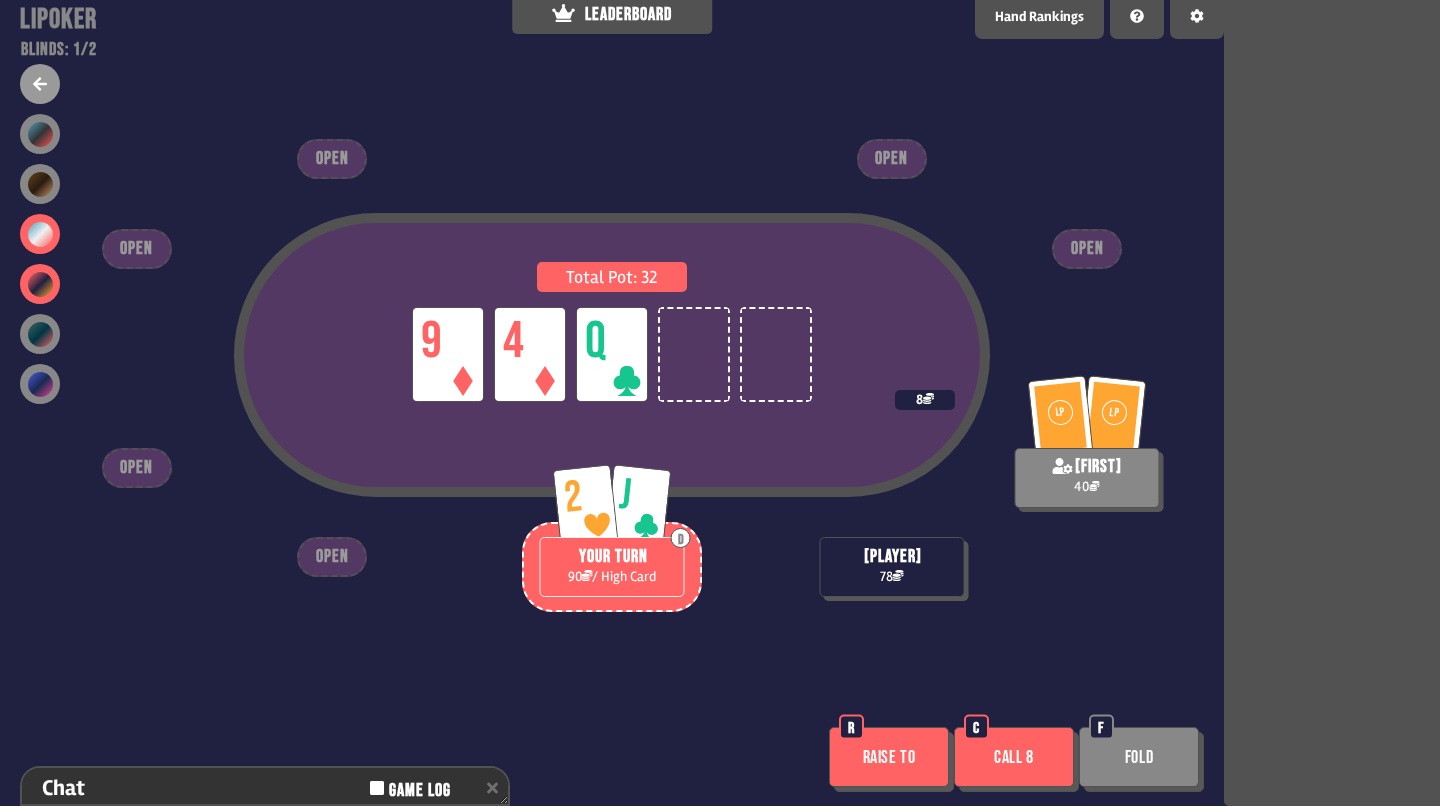 click at bounding box center (40, 234) 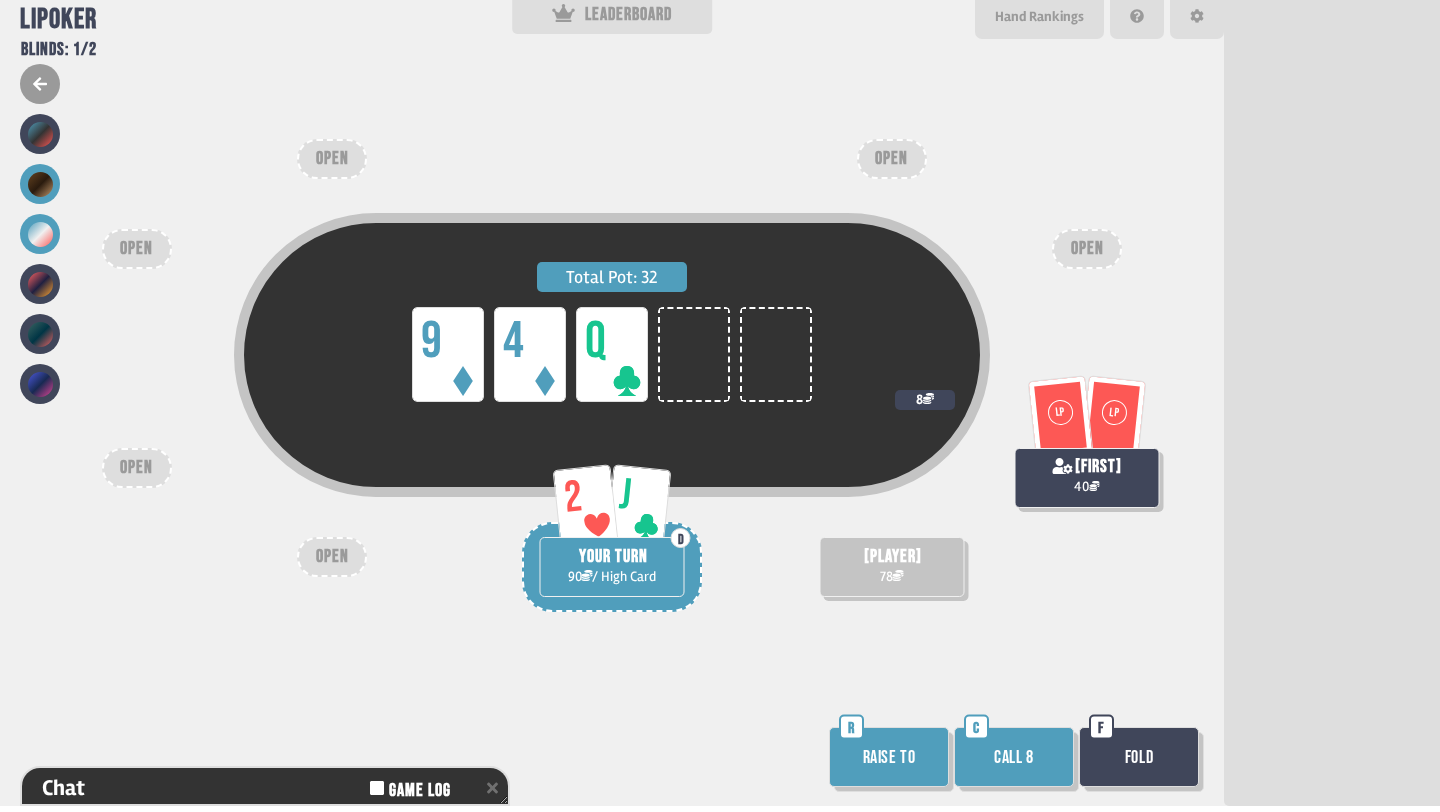 click at bounding box center [40, 184] 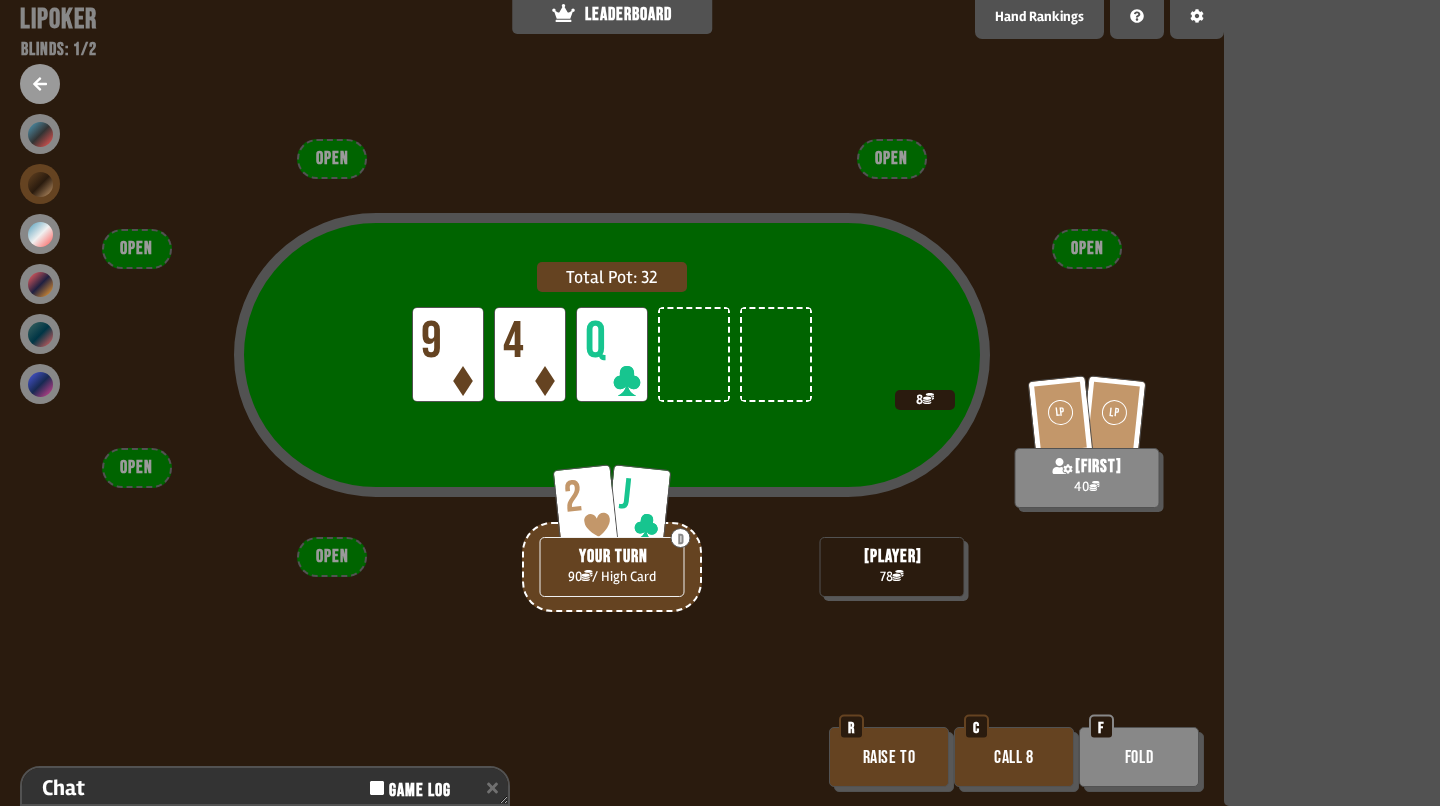click on "Fold" at bounding box center (1139, 757) 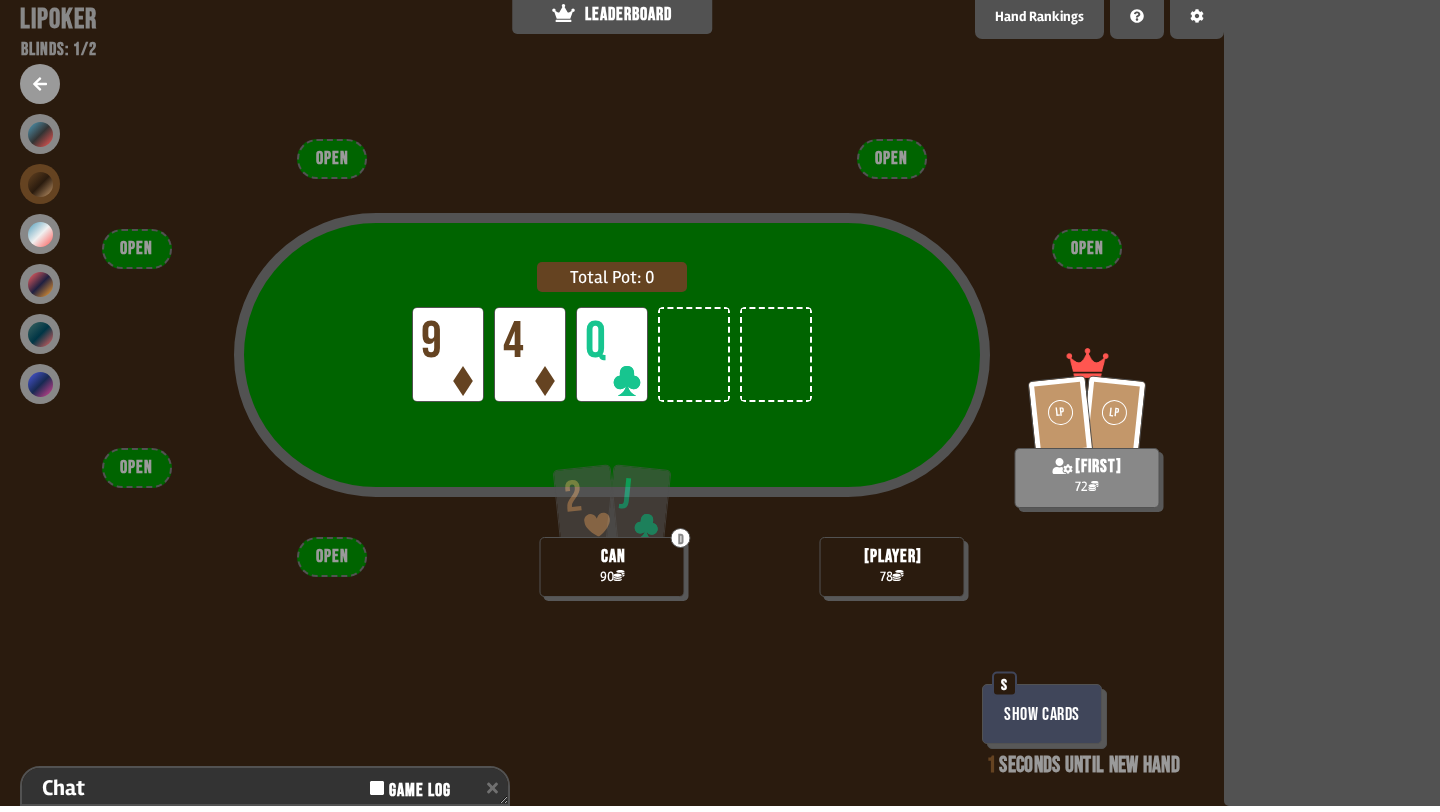 click on "Show Cards" at bounding box center [1042, 714] 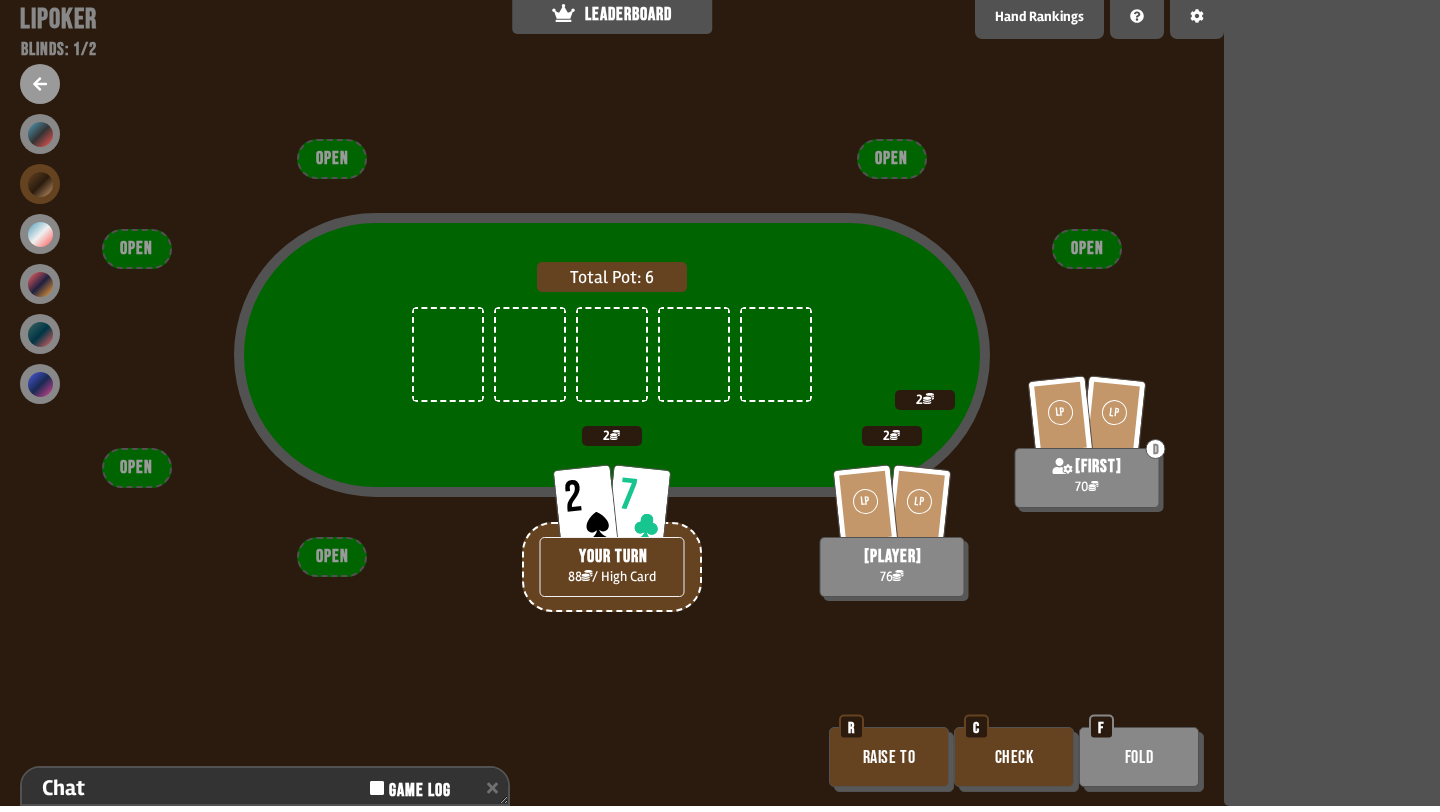 click on "Check" at bounding box center [1014, 757] 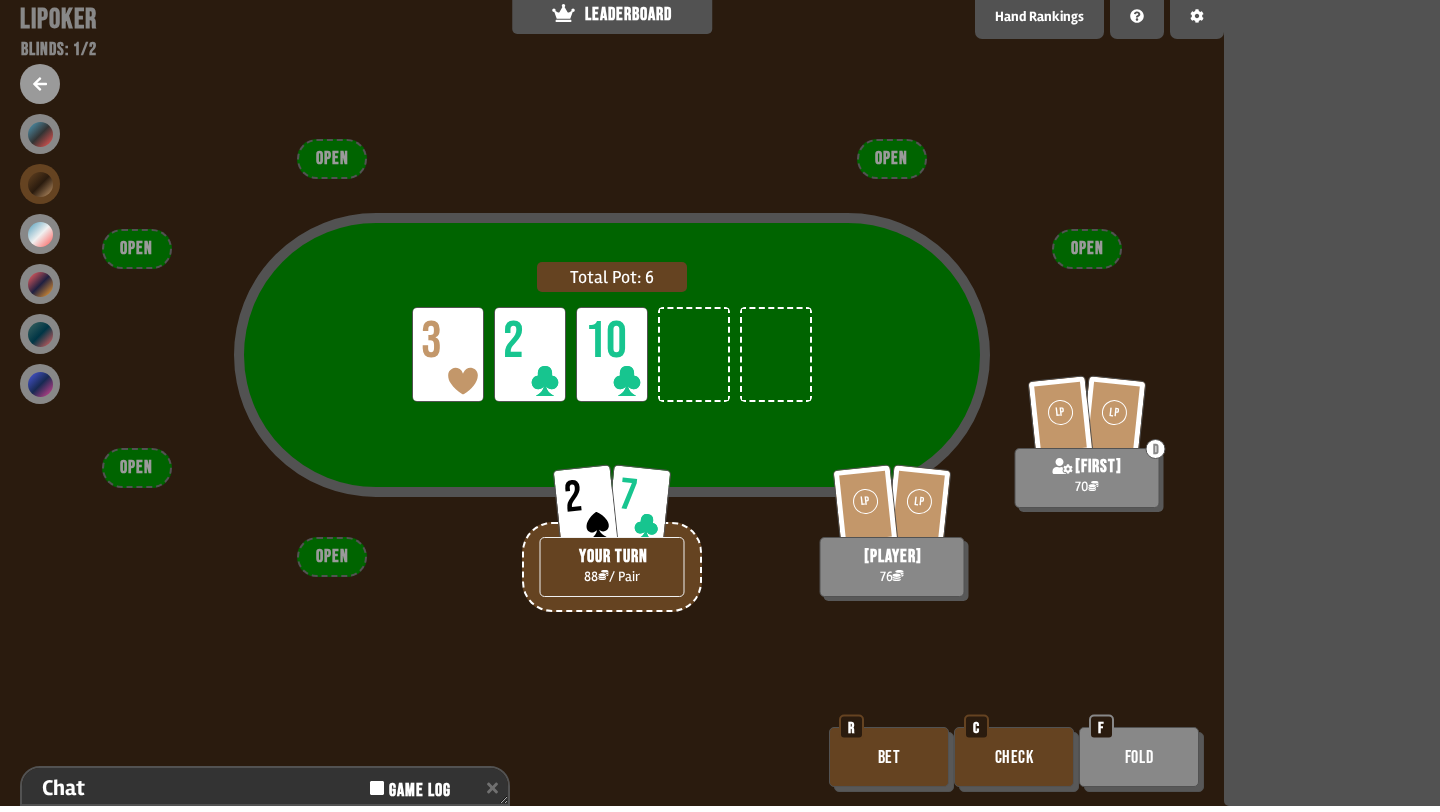 click on "Bet" at bounding box center (889, 757) 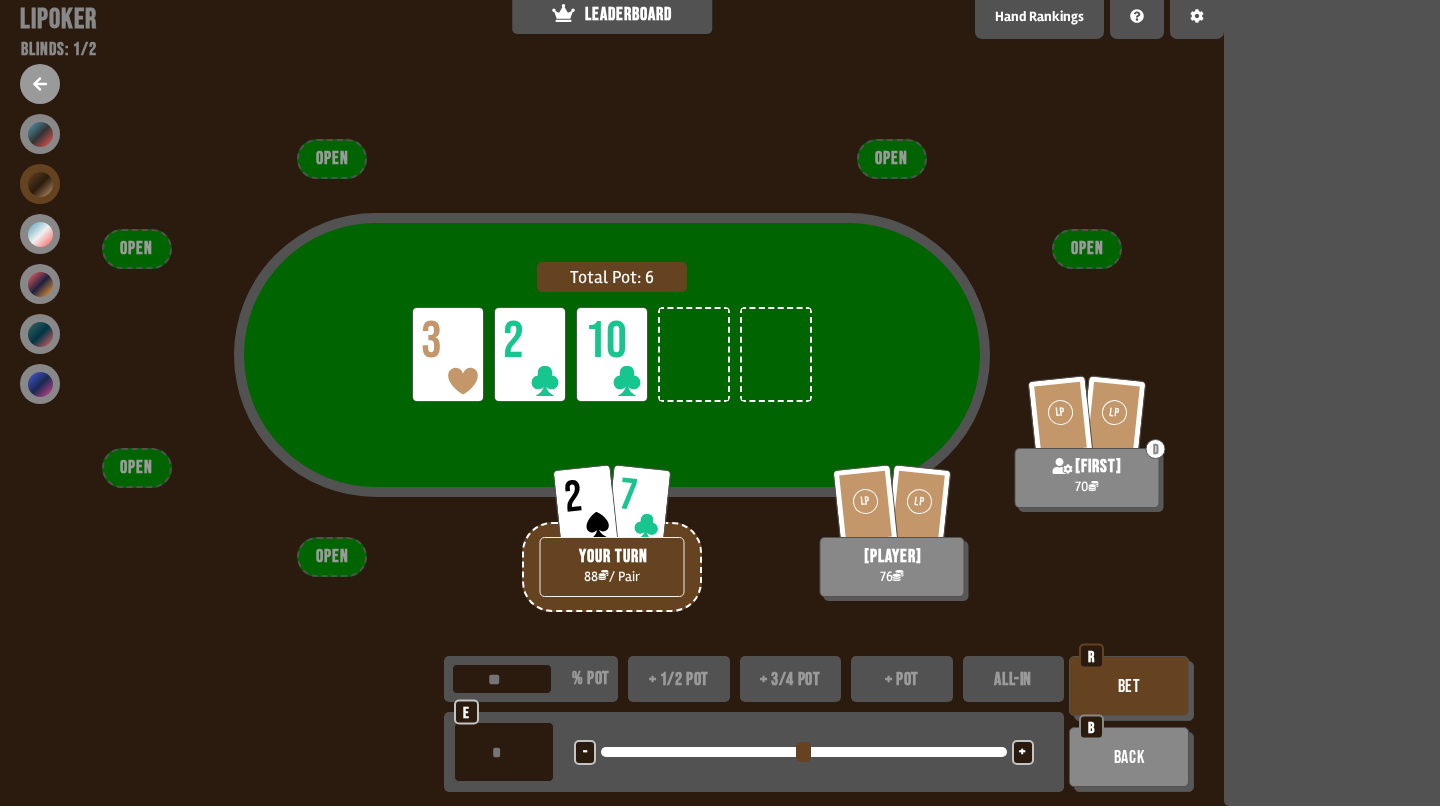 click on "+ pot" at bounding box center [902, 679] 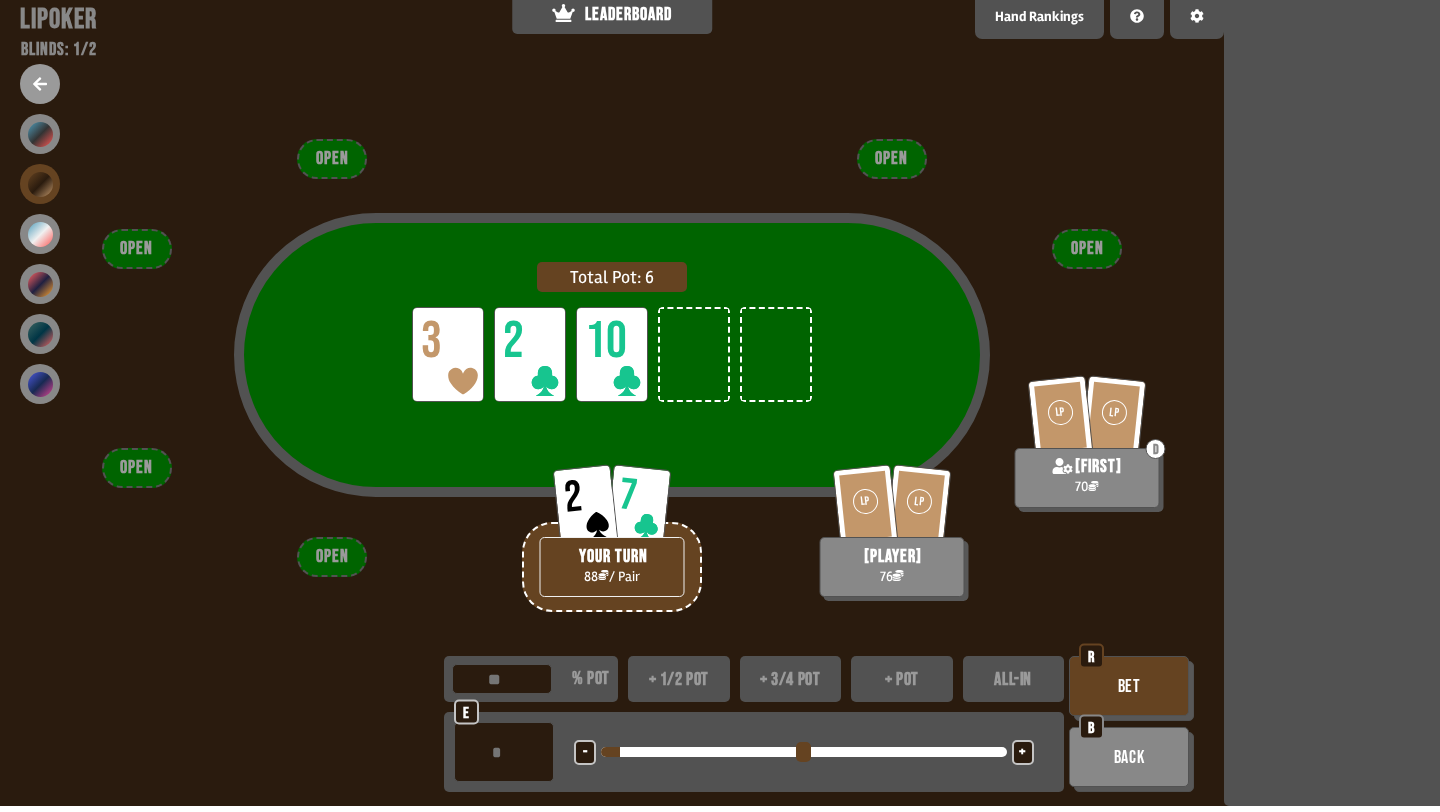 click on "Bet" at bounding box center [1129, 686] 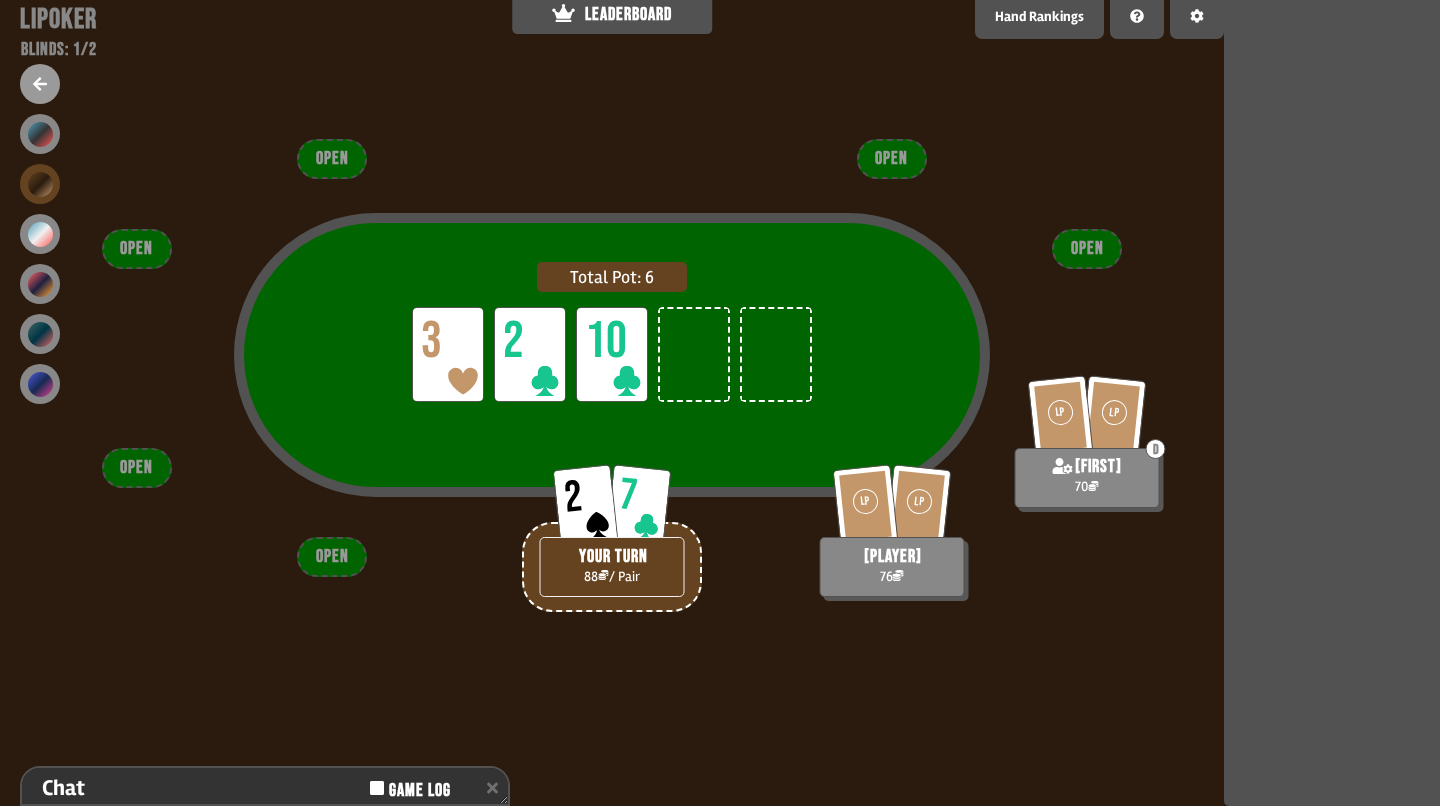 scroll, scrollTop: 153, scrollLeft: 0, axis: vertical 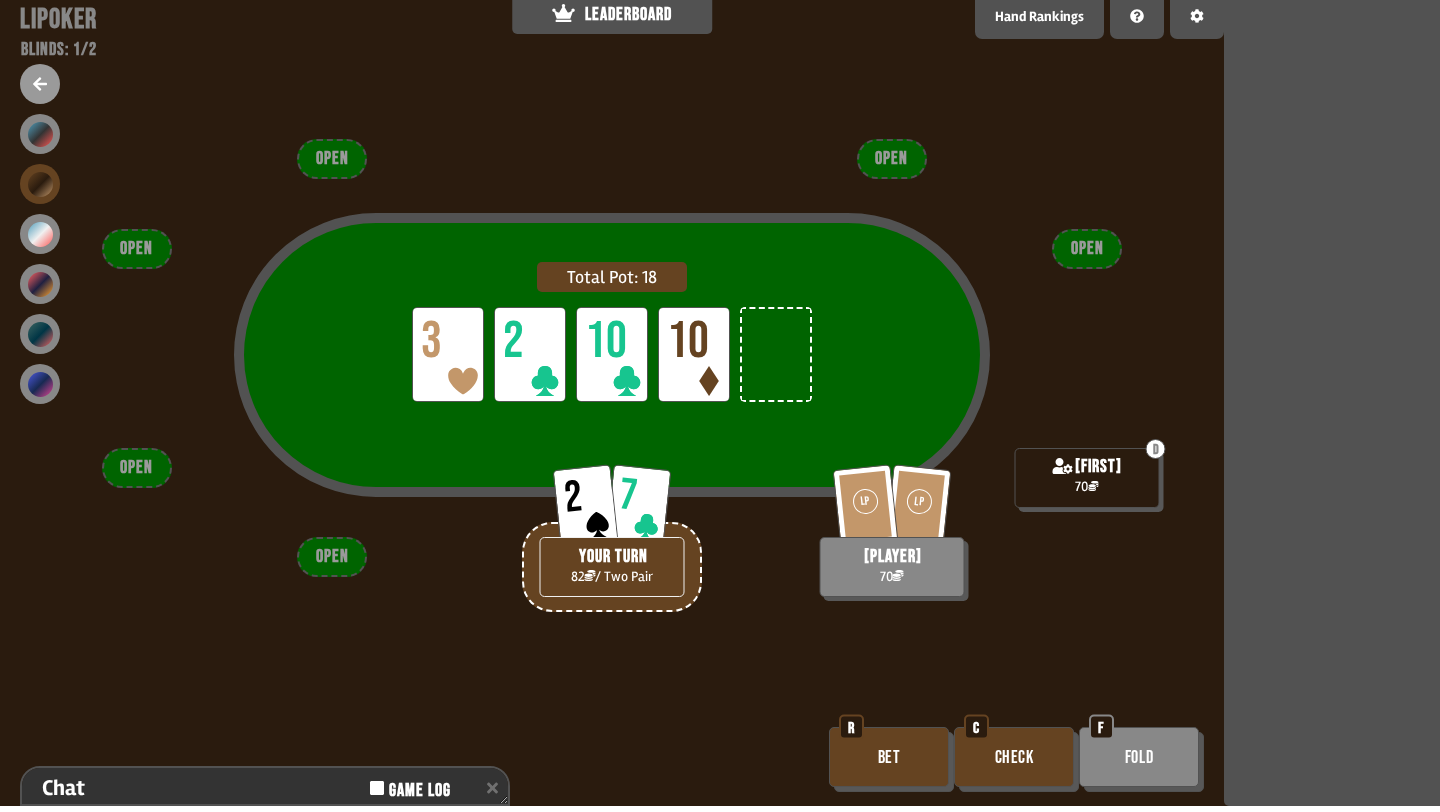 click on "Bet" at bounding box center (889, 757) 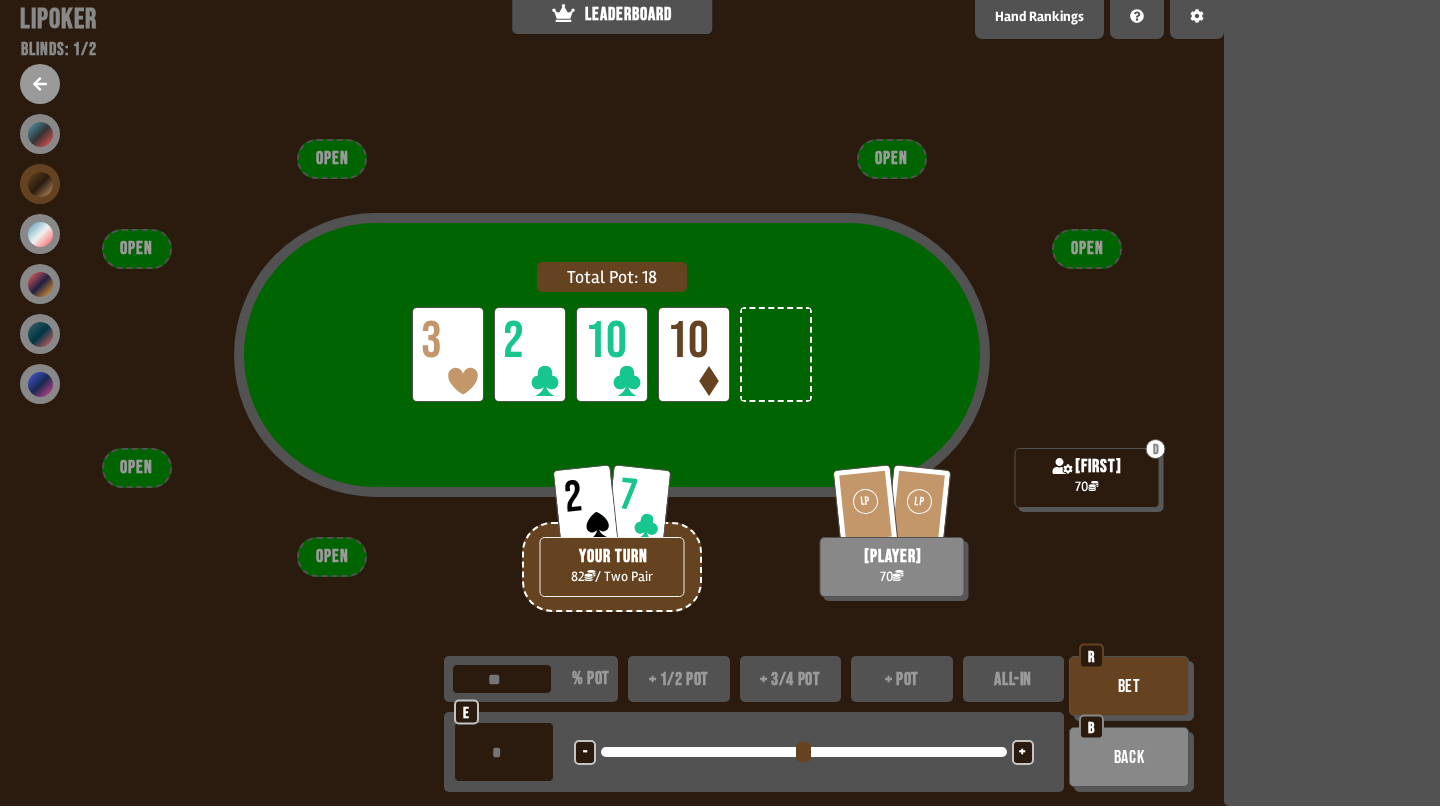 click on "- <LEFT> <DOWN> + <UP> <RIGHT>" at bounding box center [804, 752] 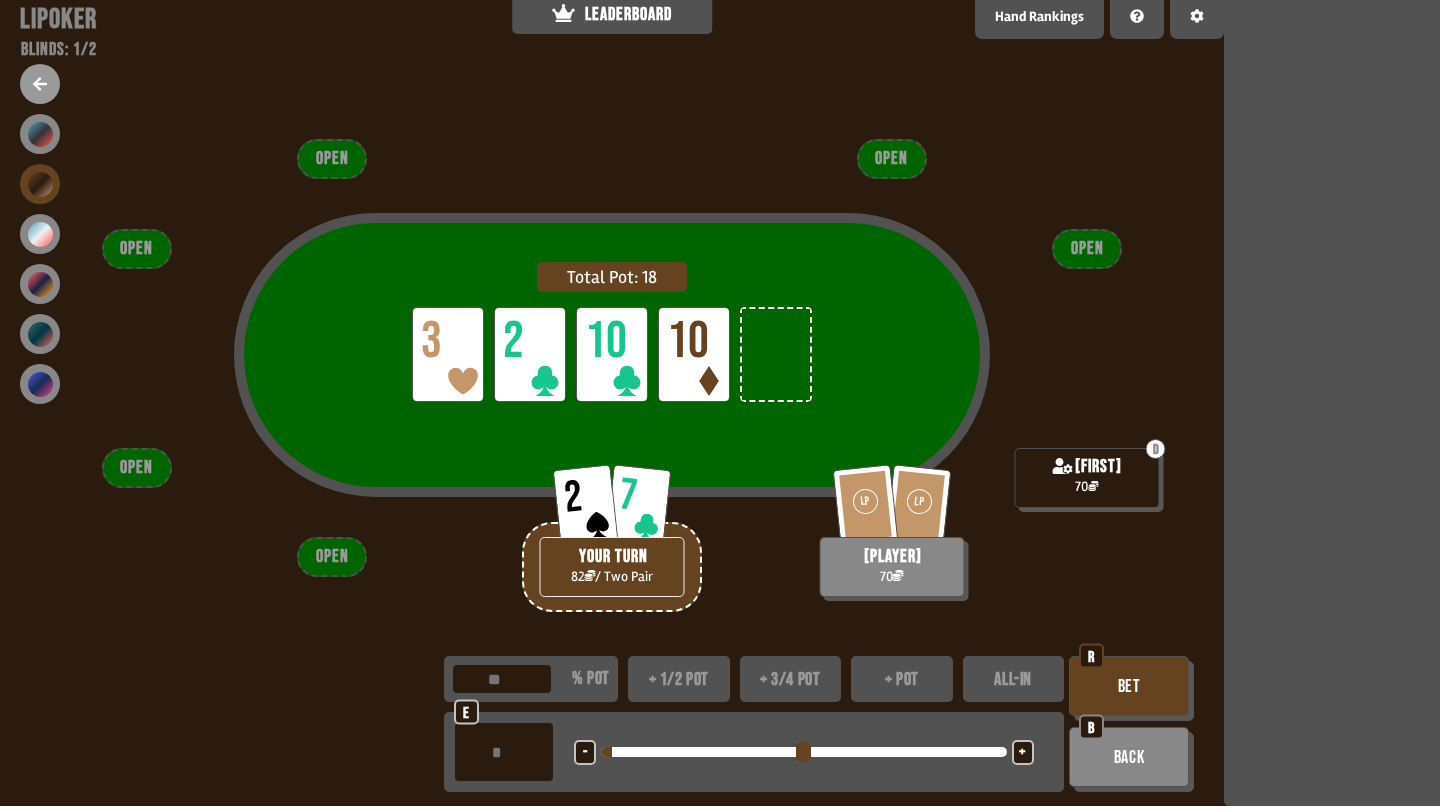 click on "+" at bounding box center (1023, 752) 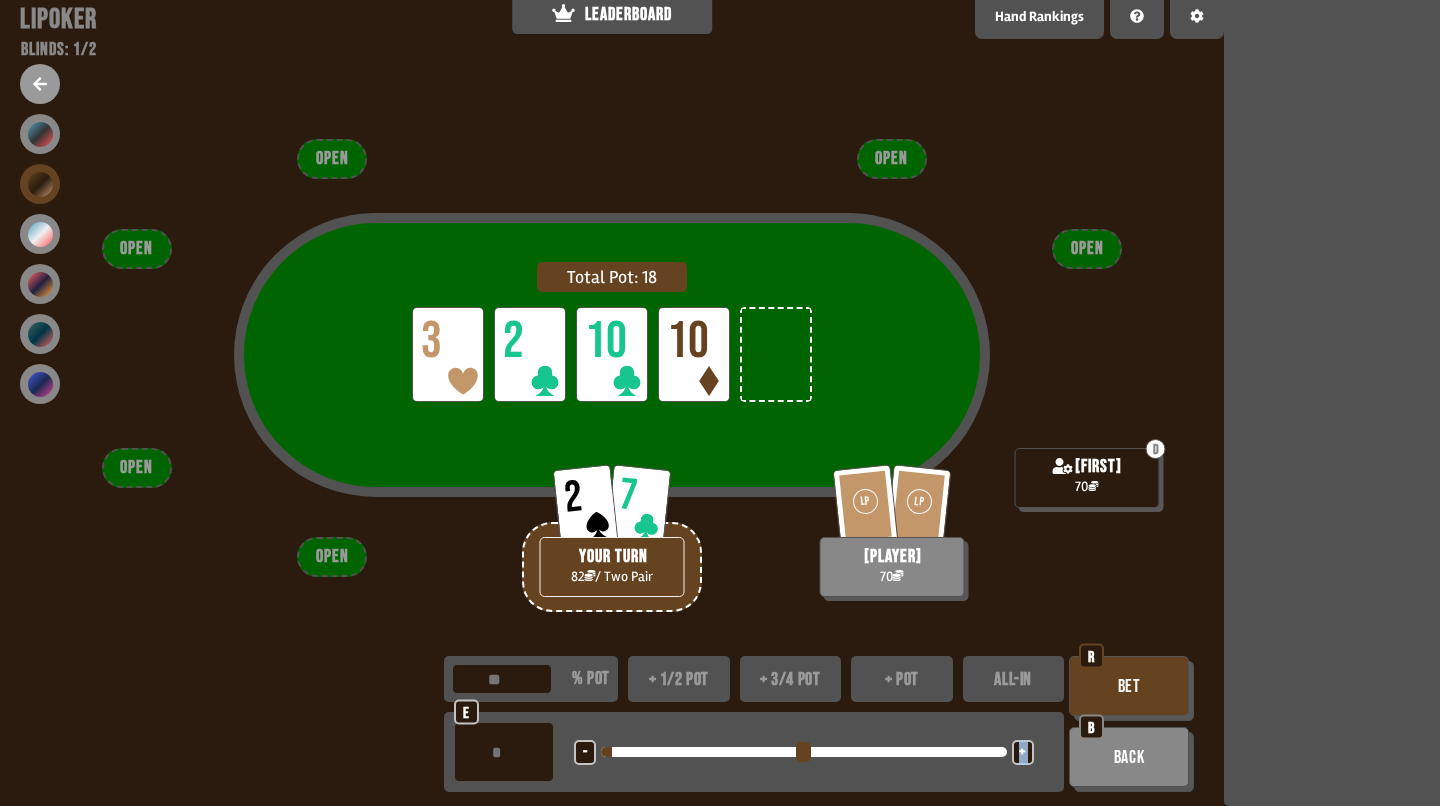 click on "+" at bounding box center [1023, 752] 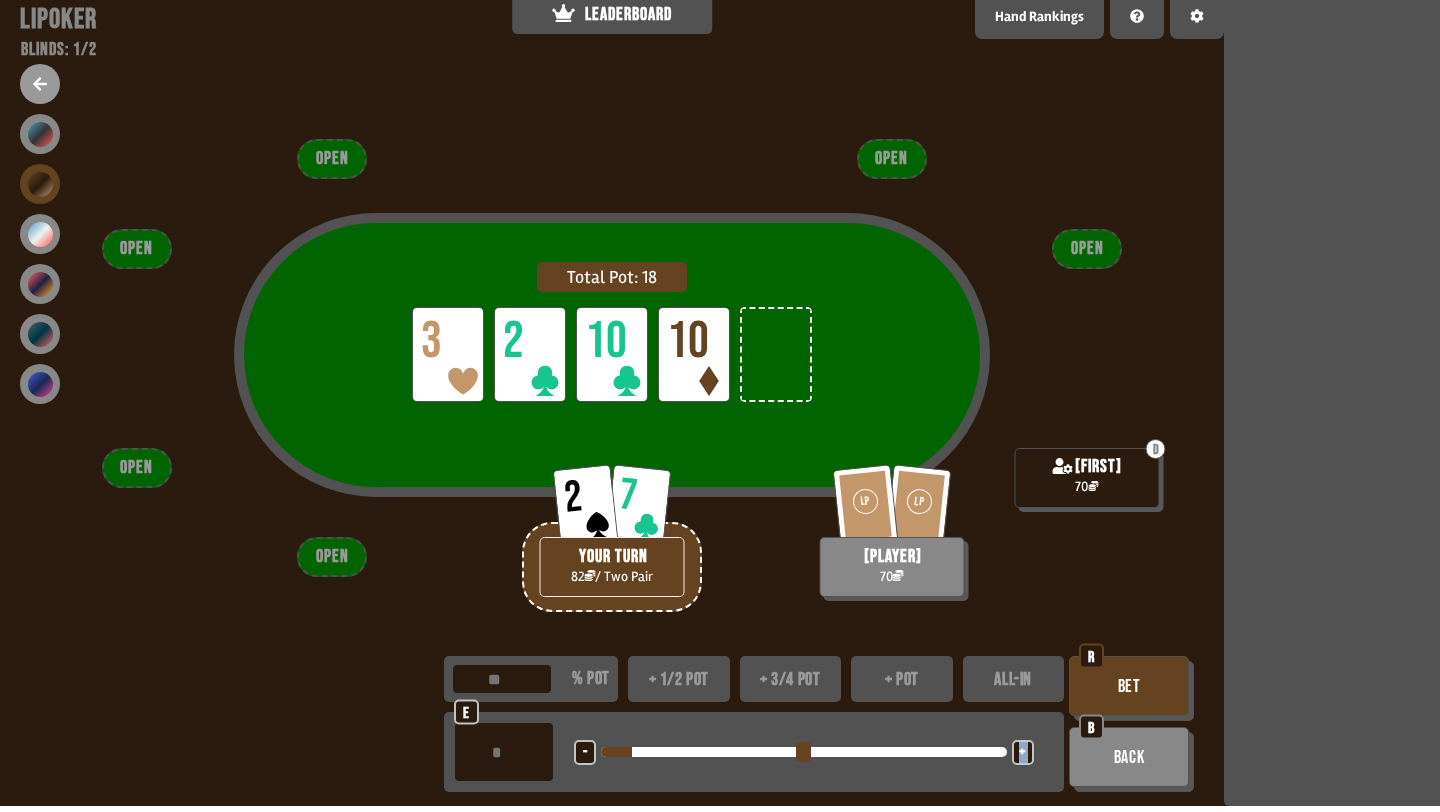 click on "+" at bounding box center [1023, 752] 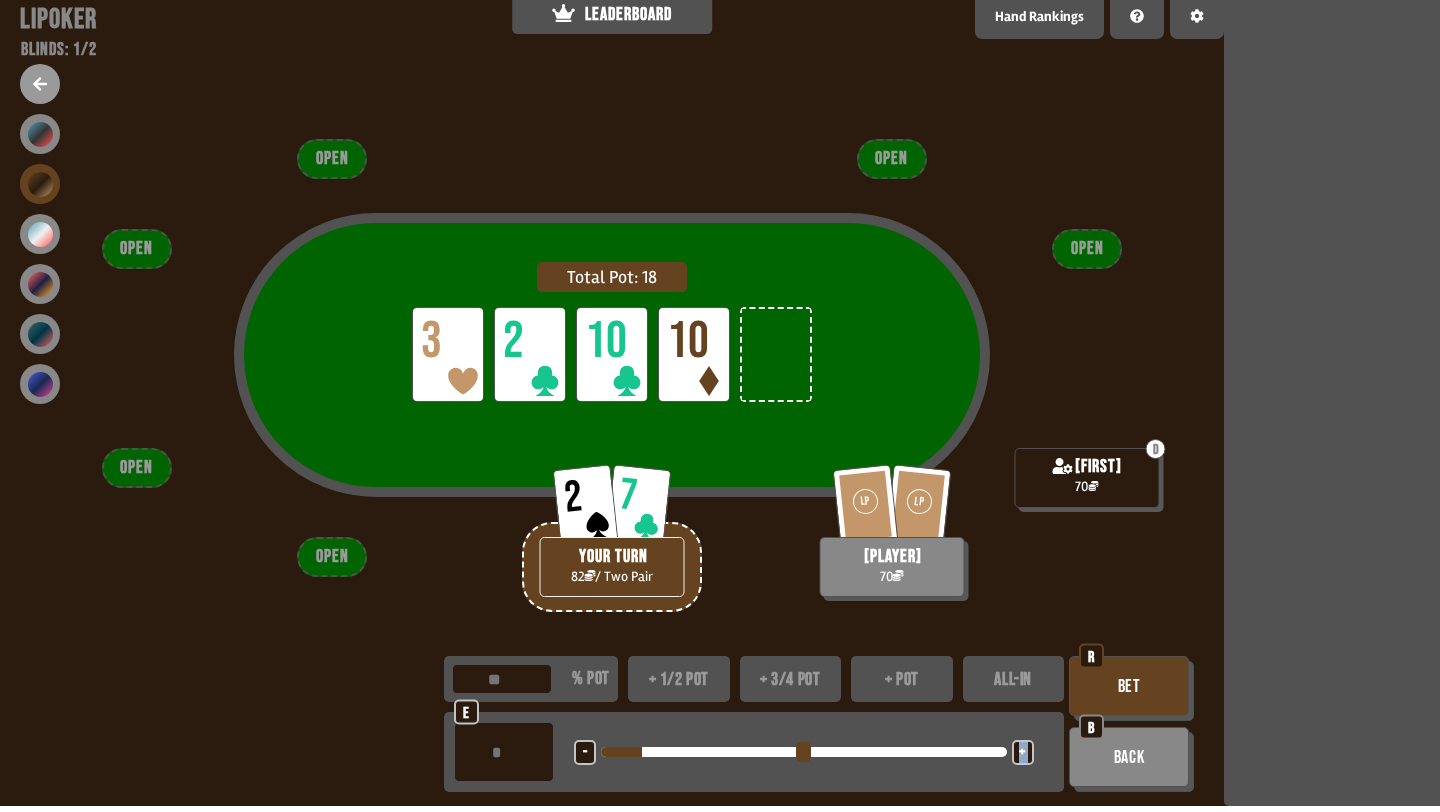 click on "+" at bounding box center [1023, 752] 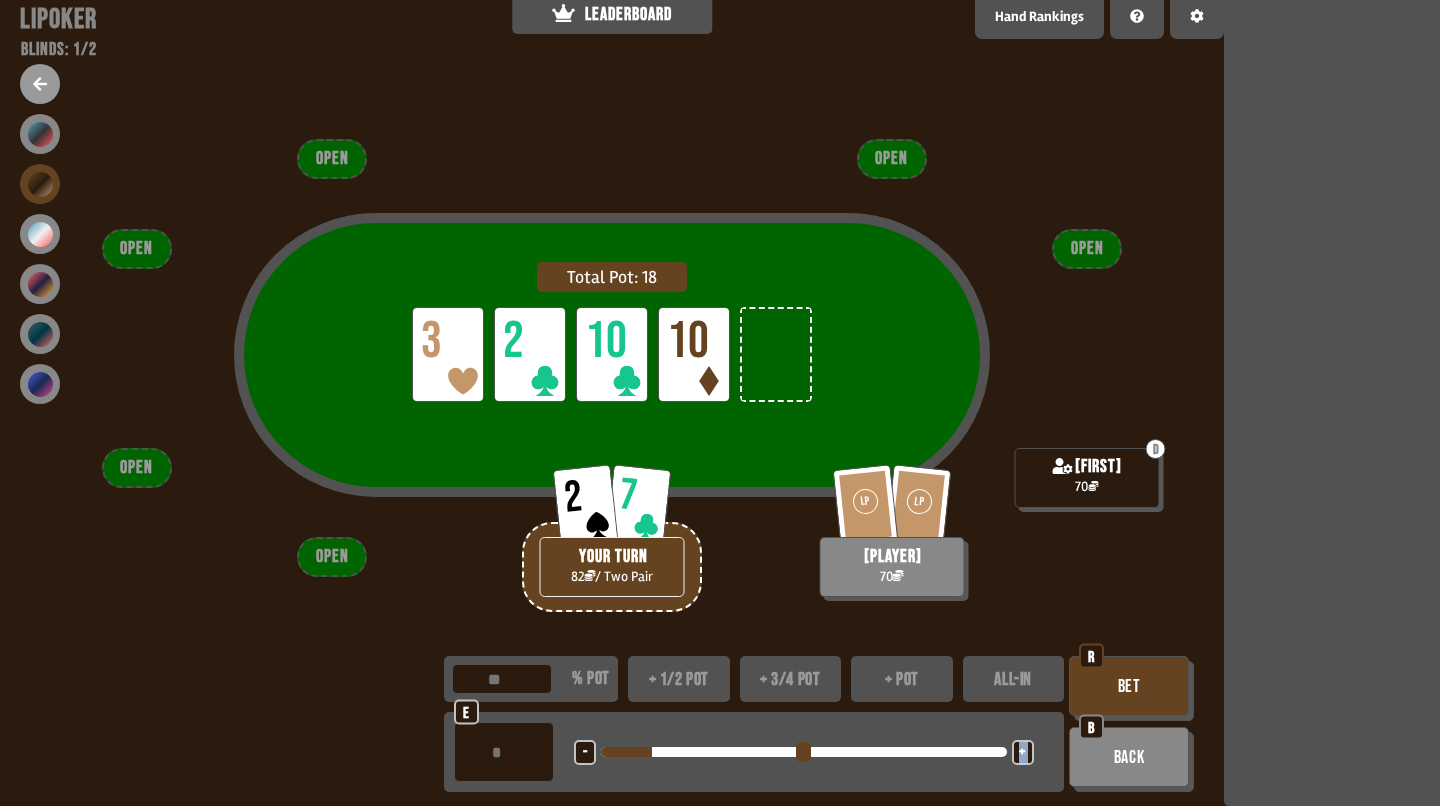 click on "Bet" at bounding box center [1129, 686] 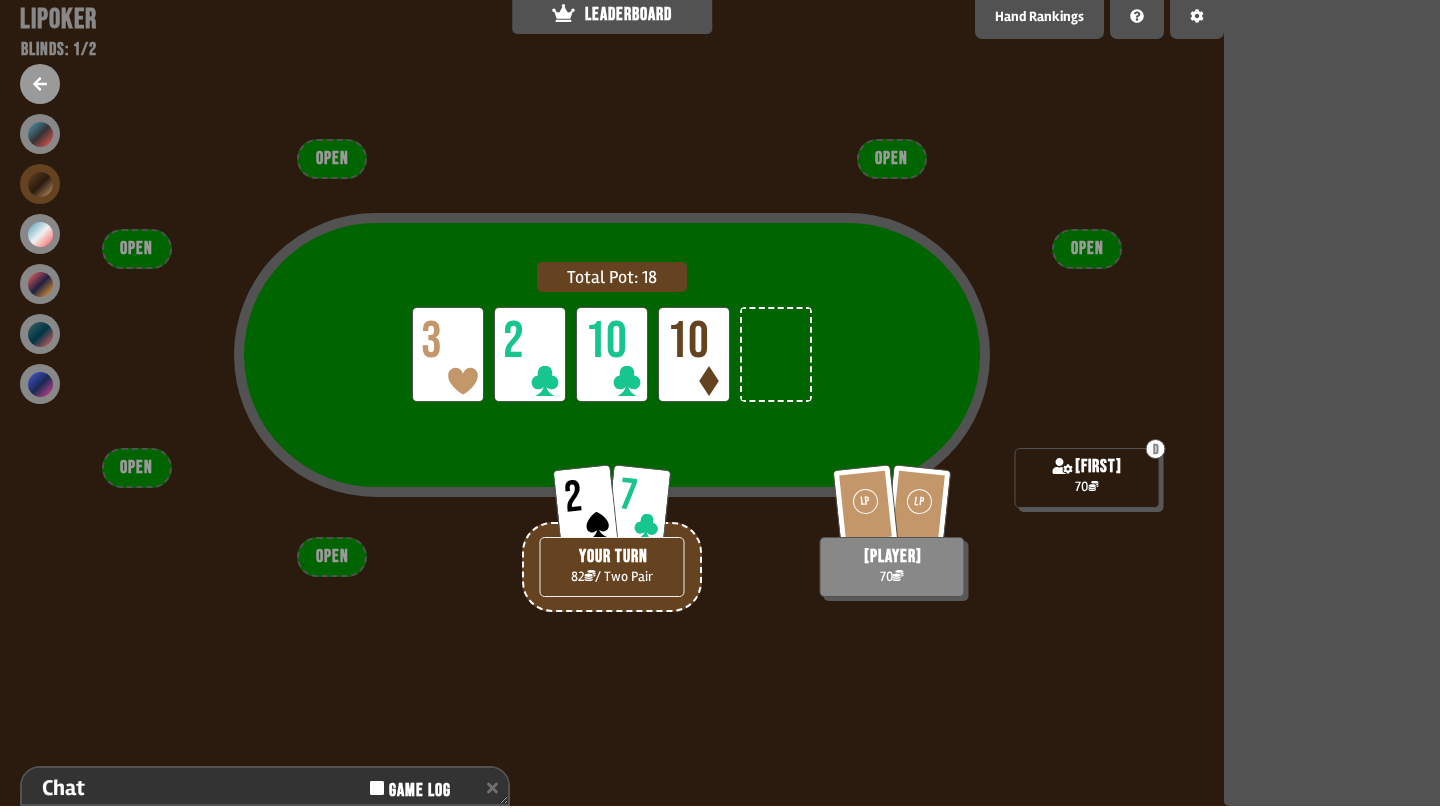 scroll, scrollTop: 153, scrollLeft: 0, axis: vertical 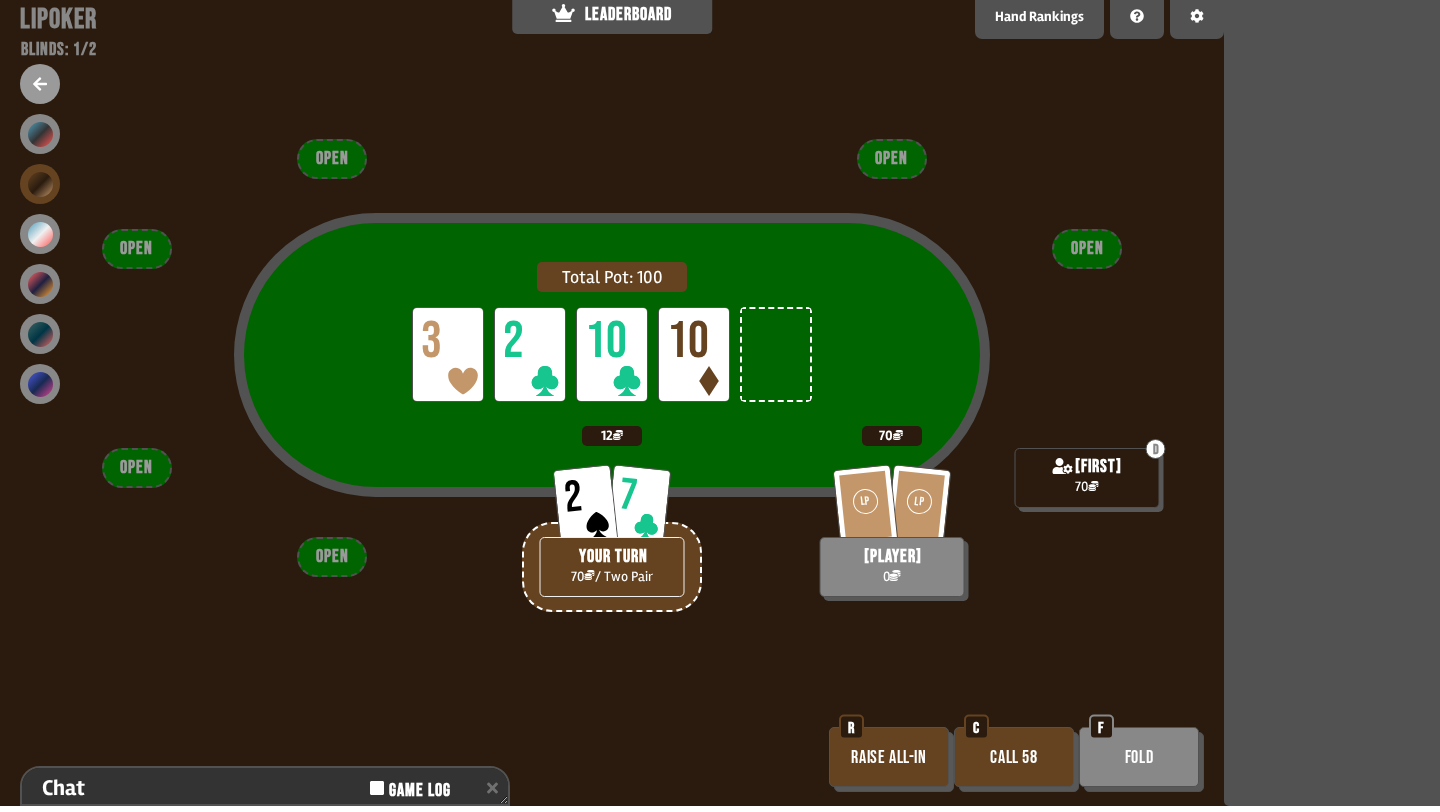 click on "Fold" at bounding box center [1139, 757] 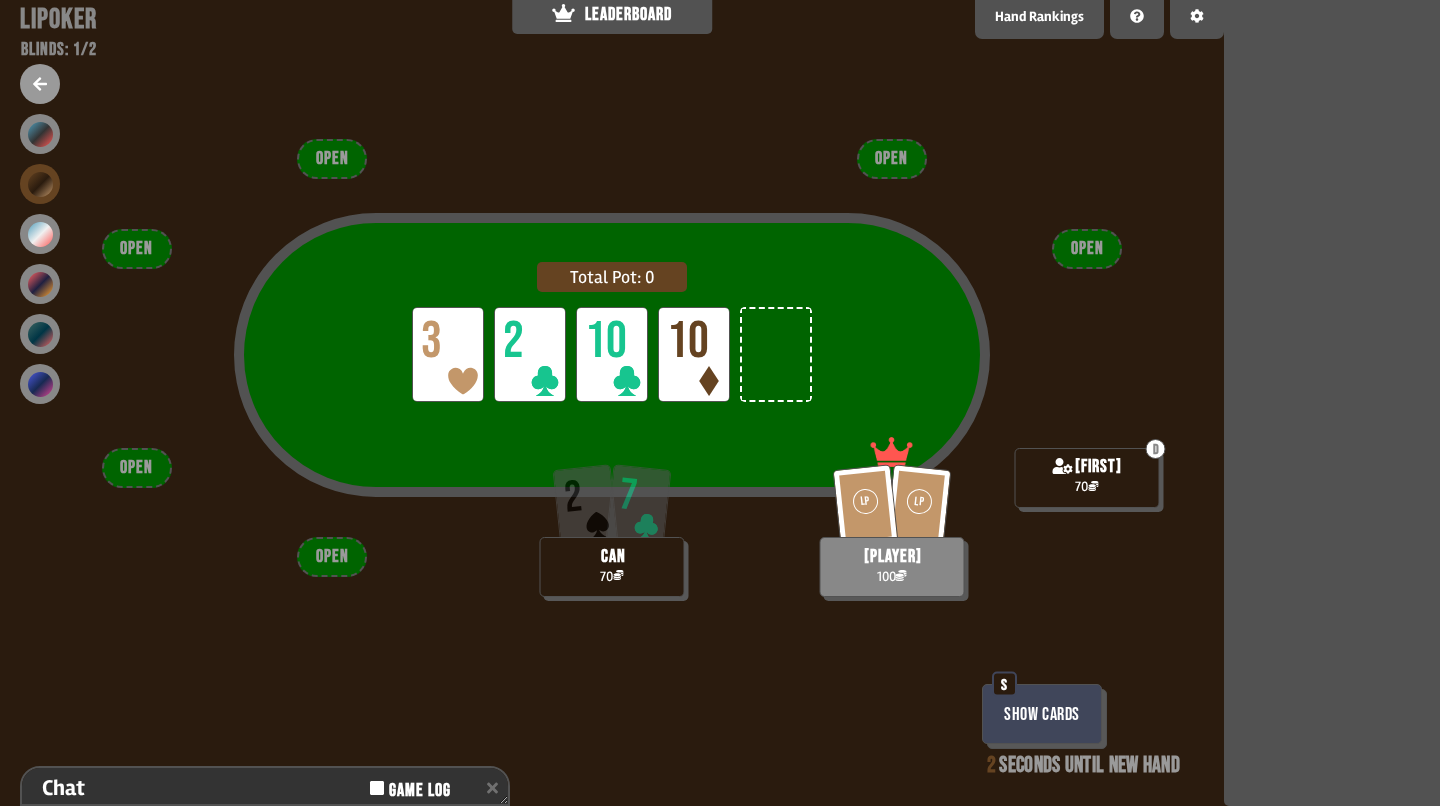 click on "Show Cards" at bounding box center [1042, 714] 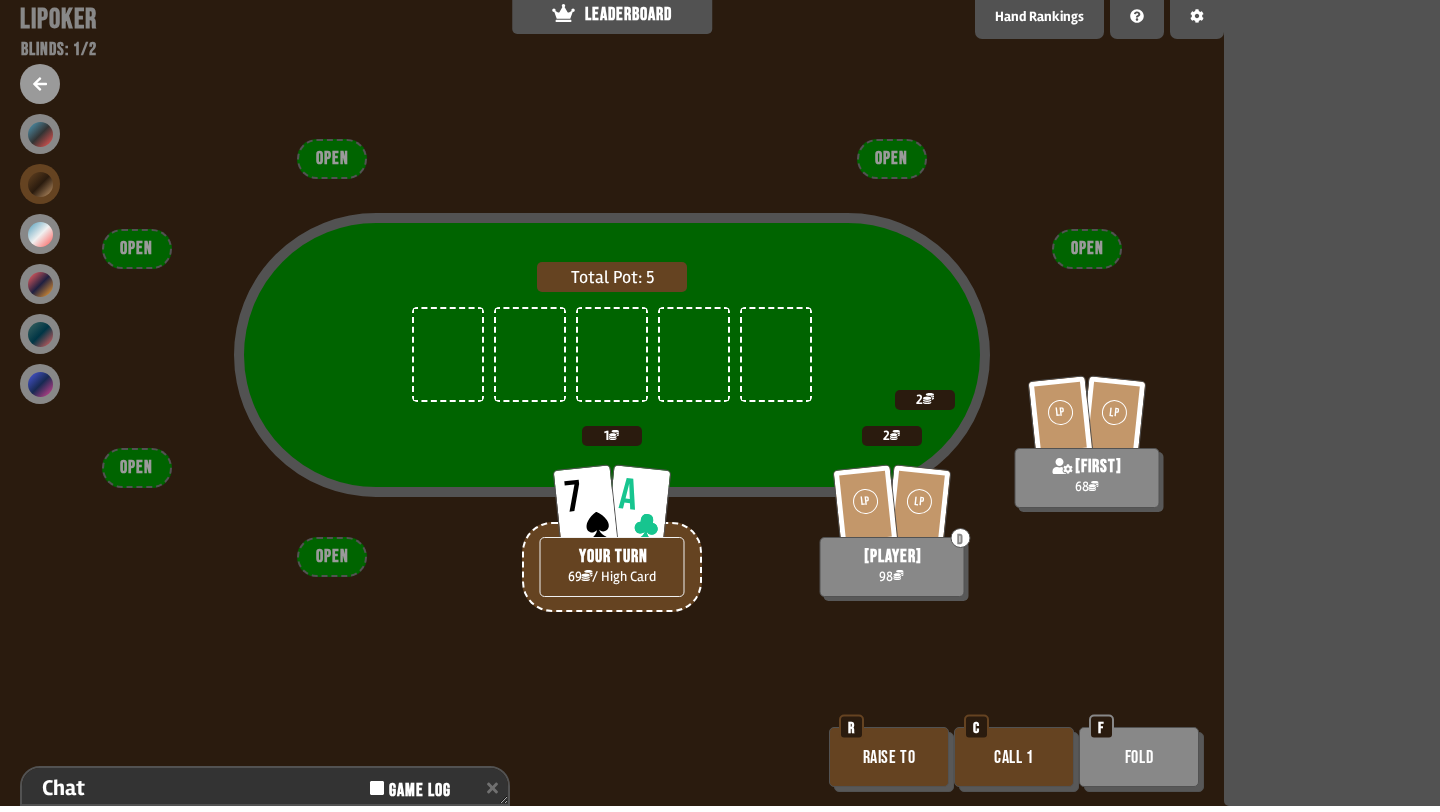 click on "Raise to" at bounding box center (889, 757) 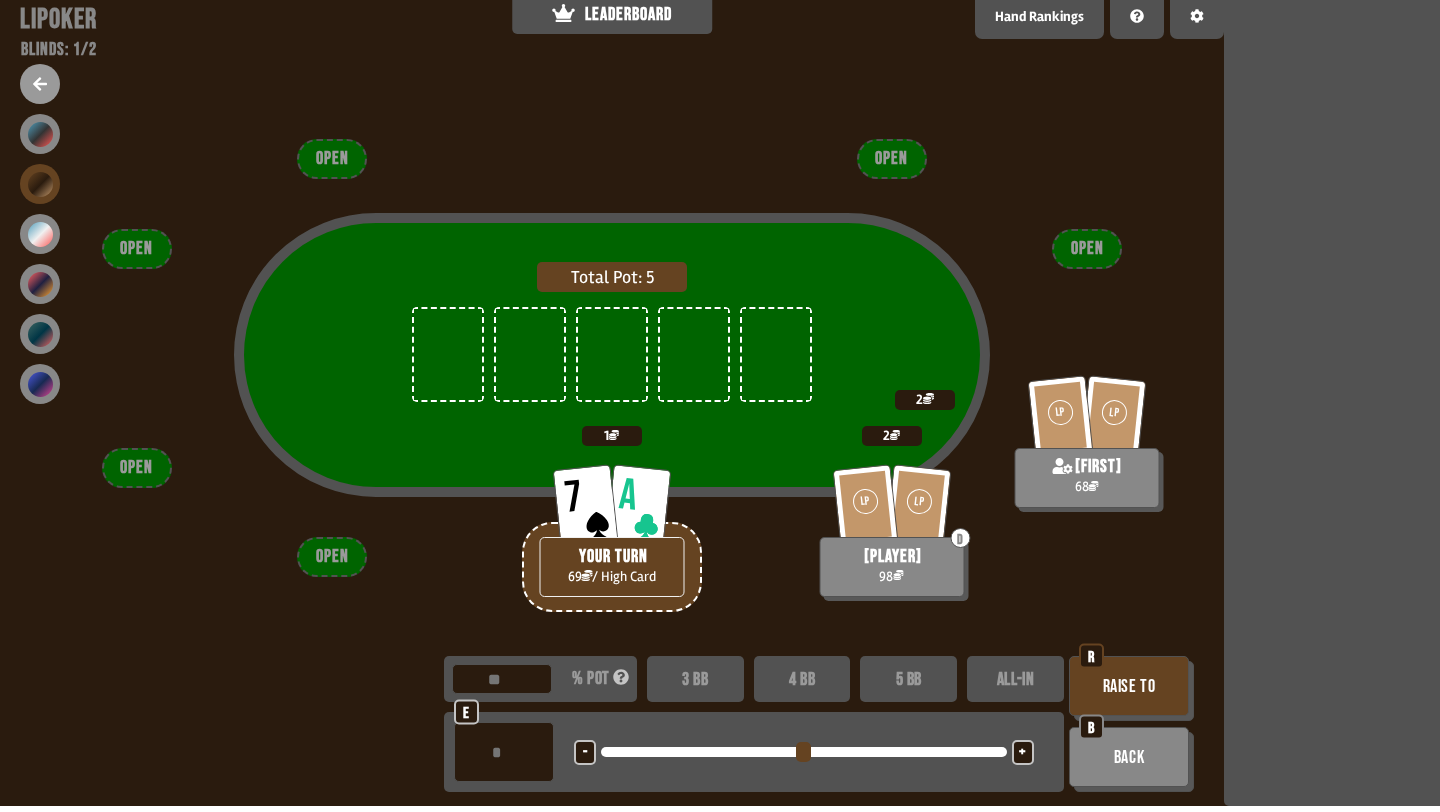 click on "4 BB" at bounding box center (802, 679) 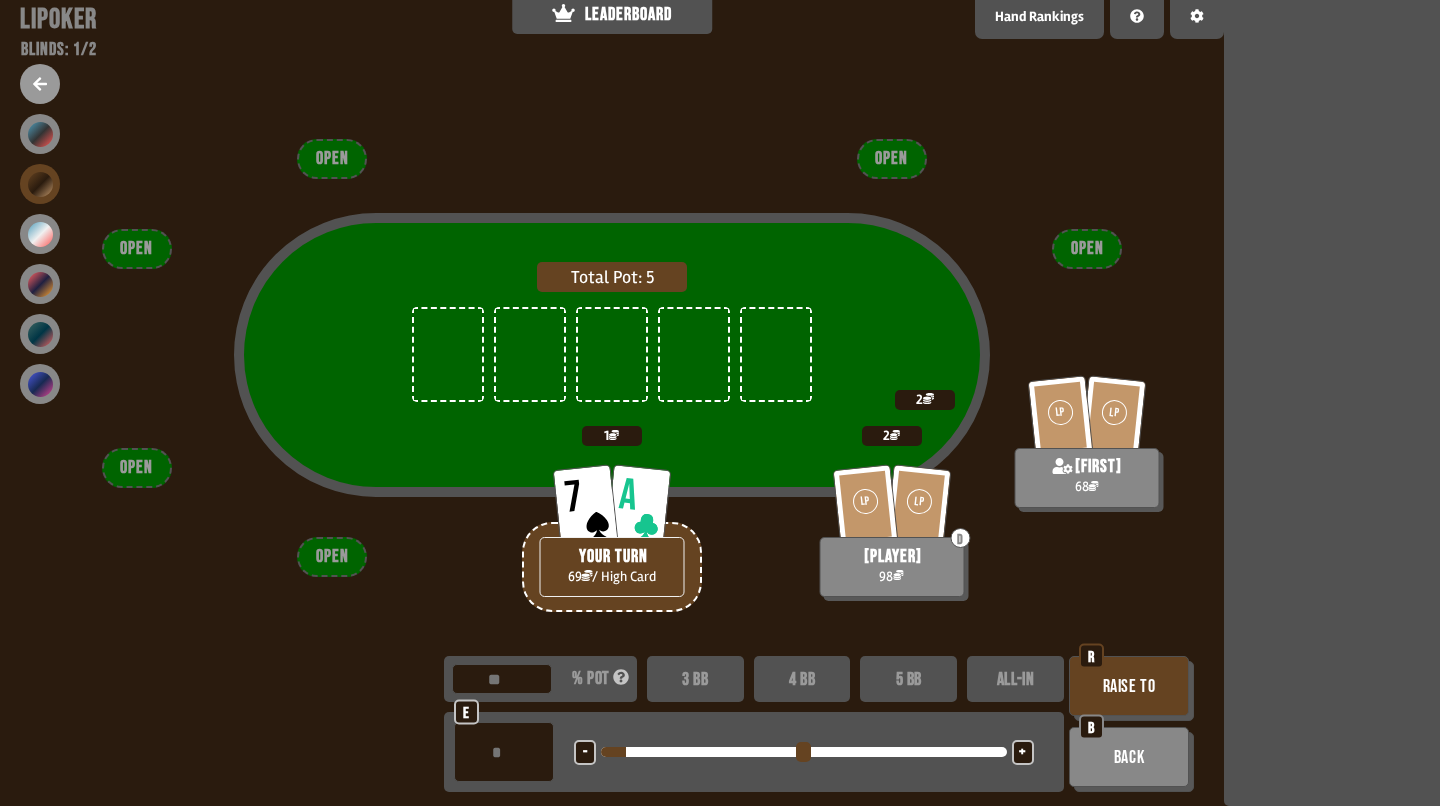 click on "Raise to" at bounding box center [1129, 686] 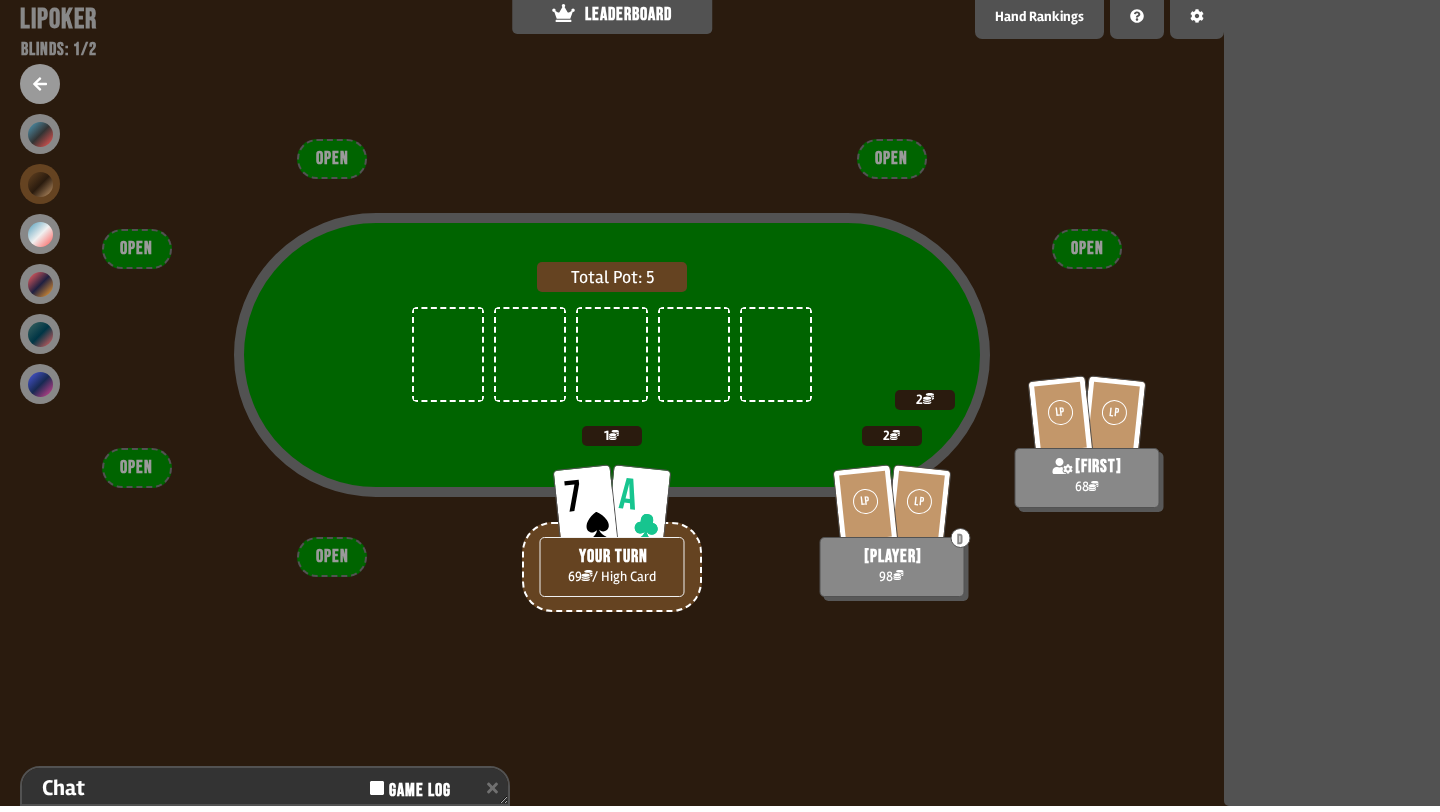 scroll, scrollTop: 153, scrollLeft: 0, axis: vertical 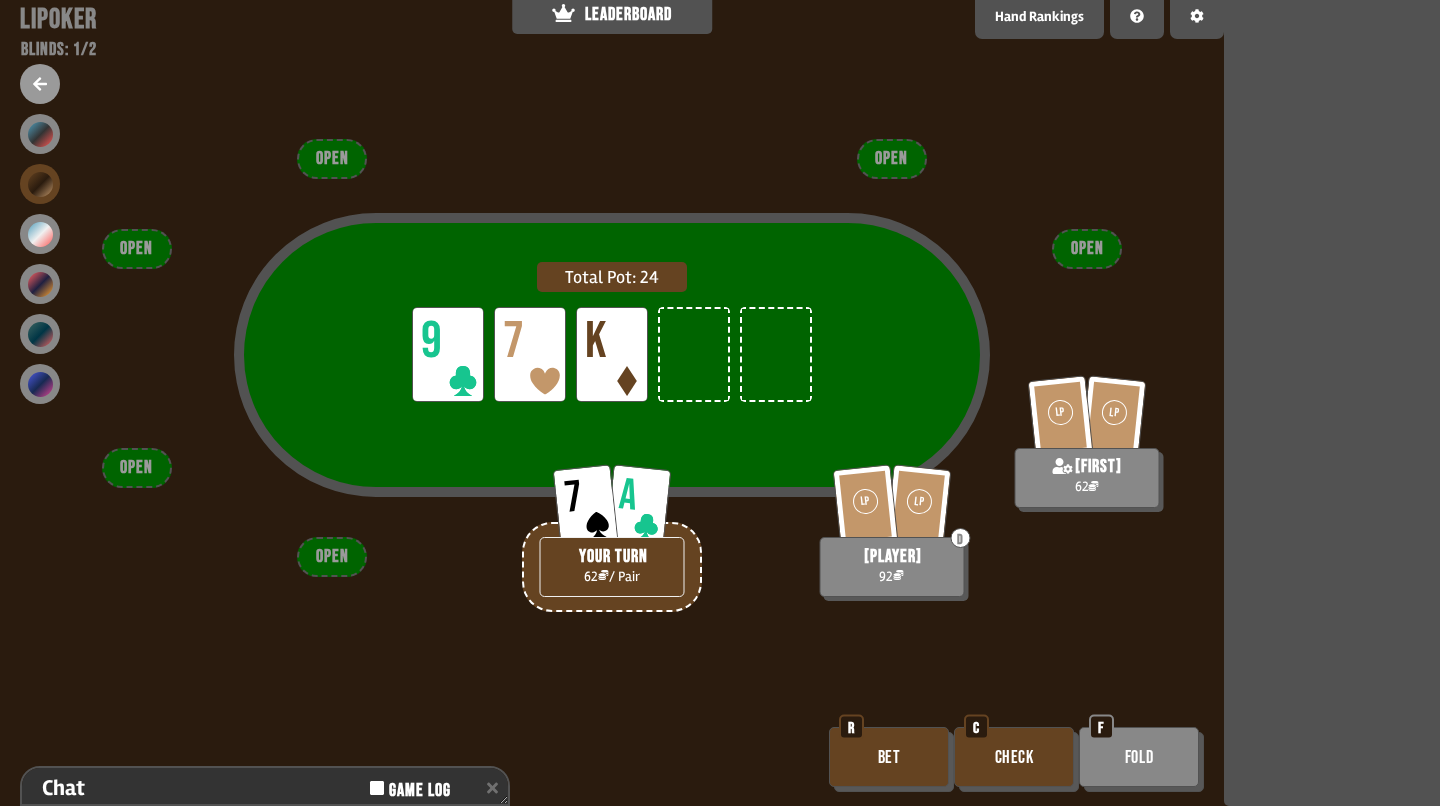 click on "Check" at bounding box center [1014, 757] 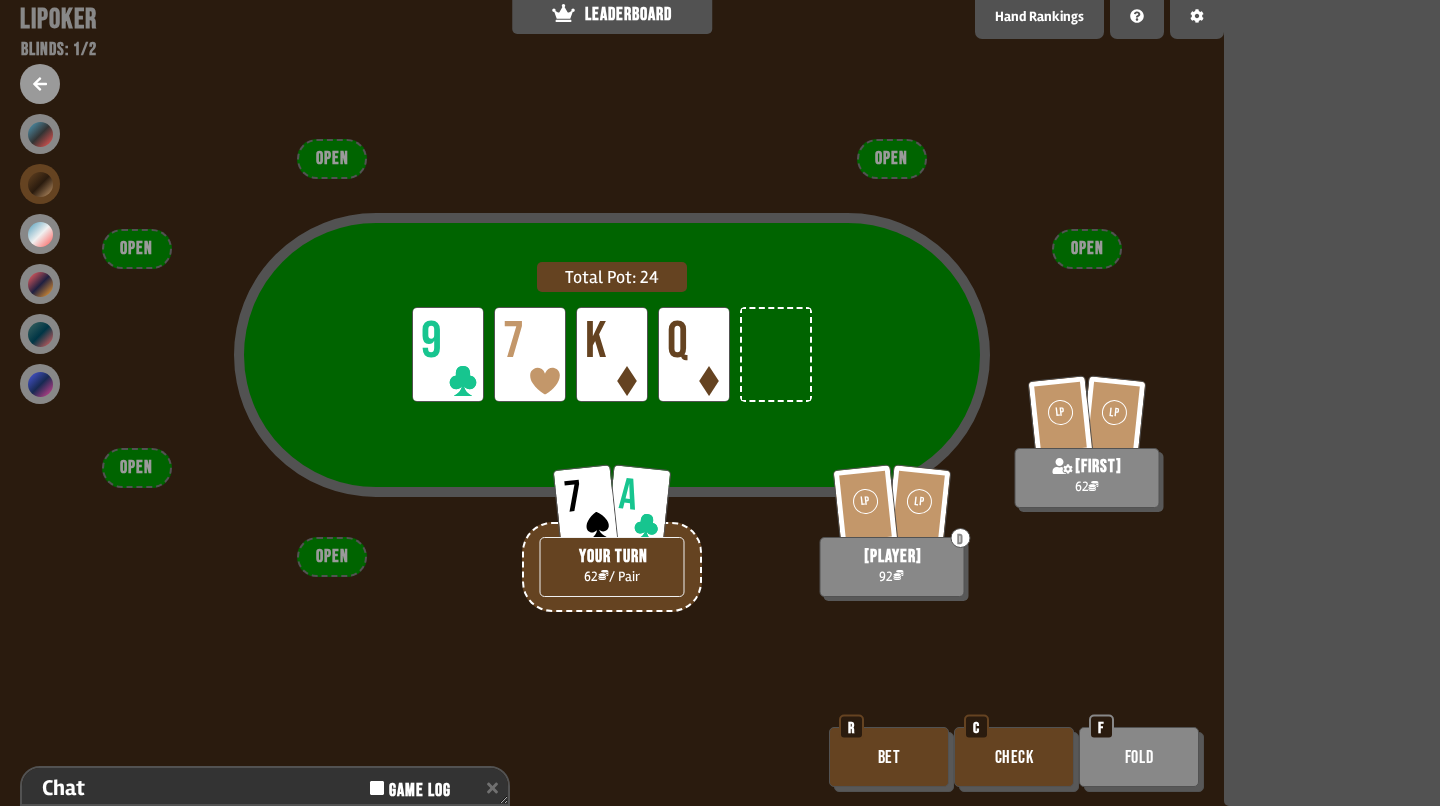 click on "Check" at bounding box center (1014, 757) 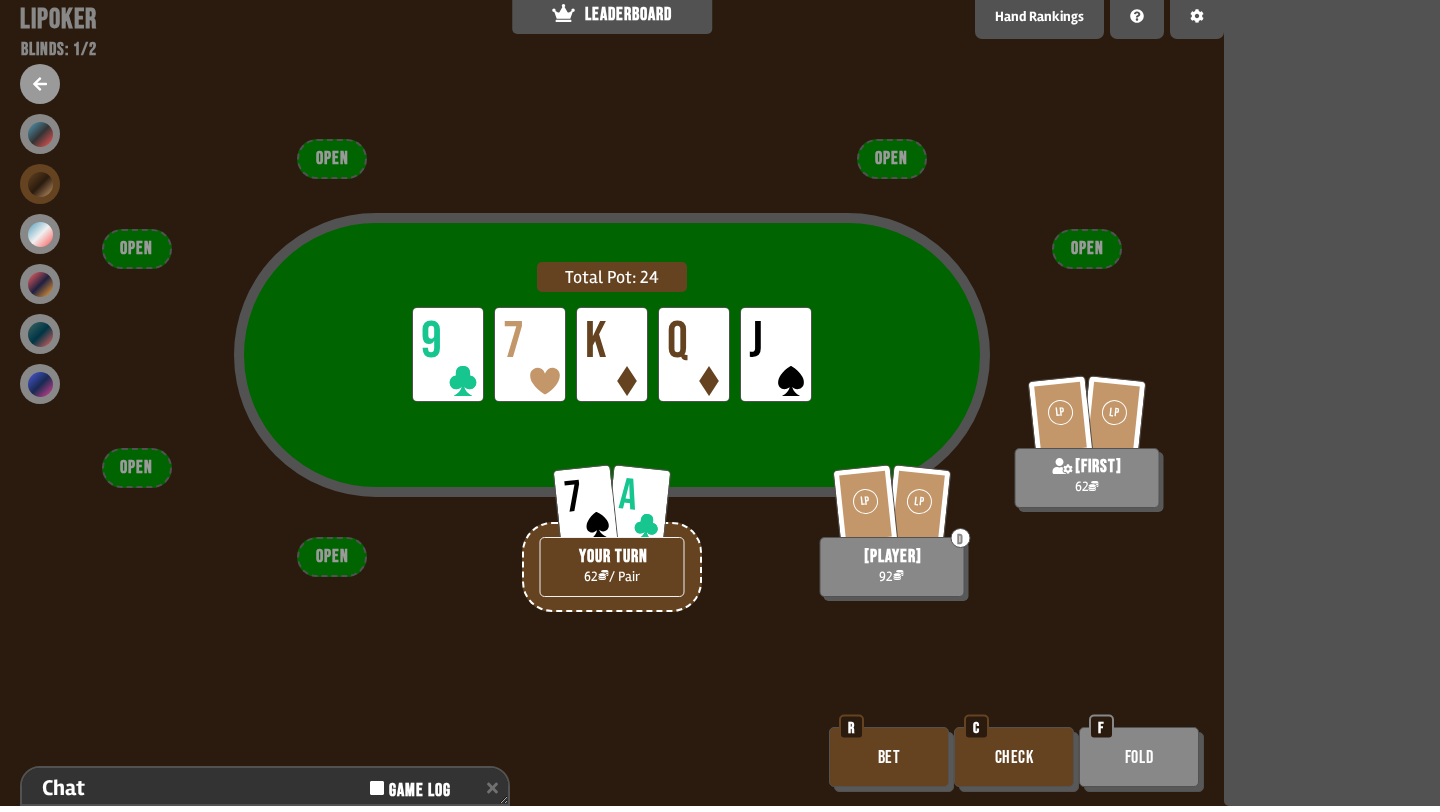 click on "Bet" at bounding box center (889, 757) 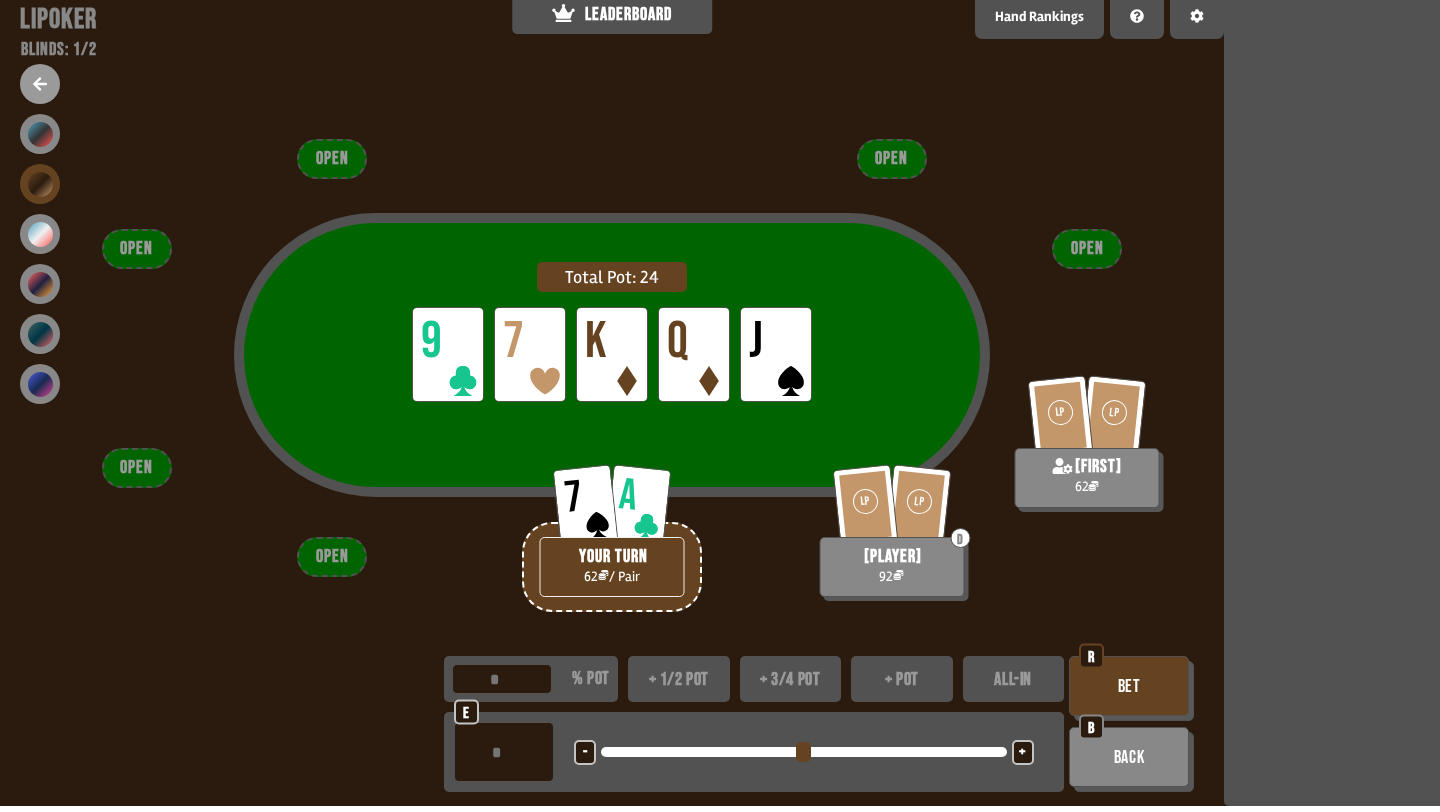 click on "+" at bounding box center [1023, 752] 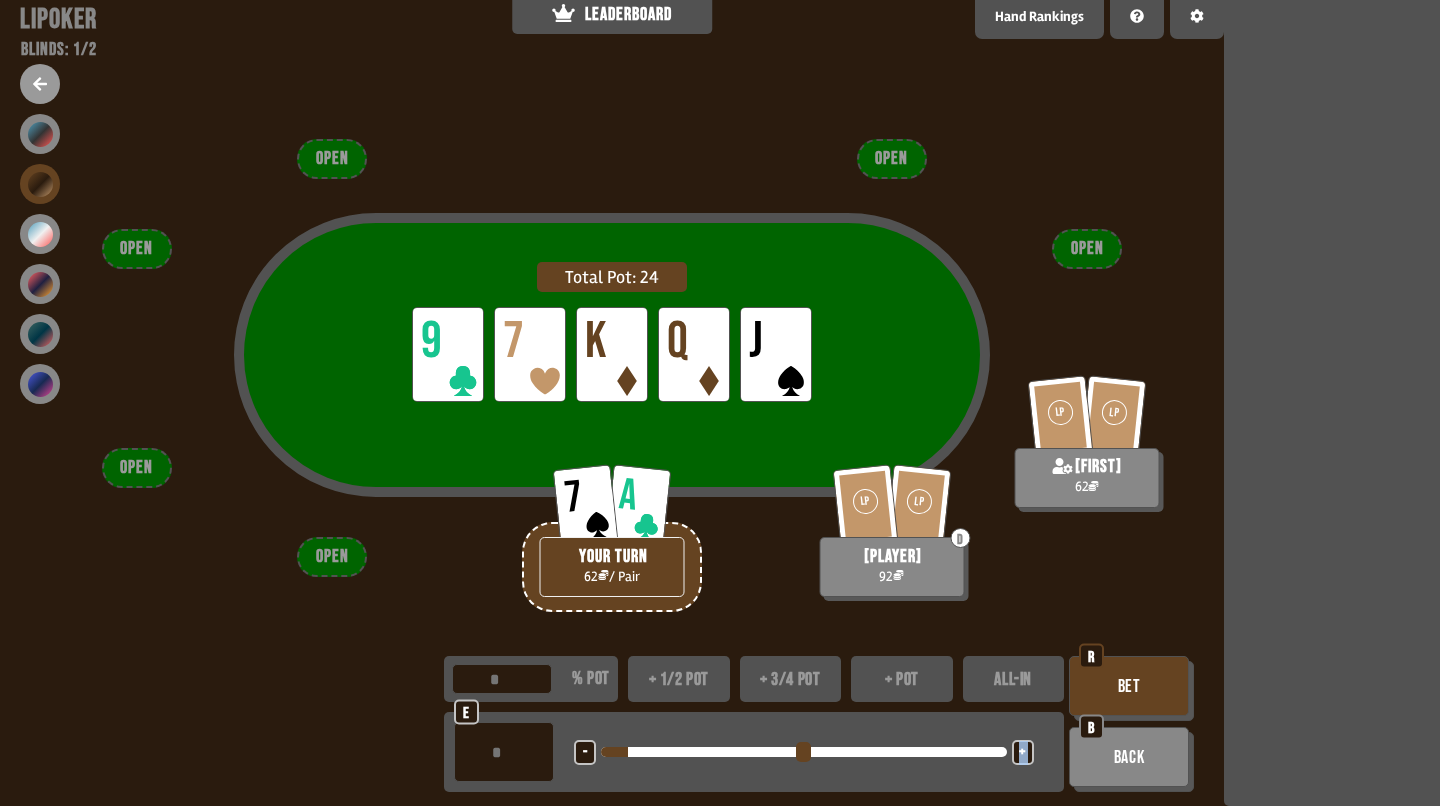 click on "+" at bounding box center [1023, 752] 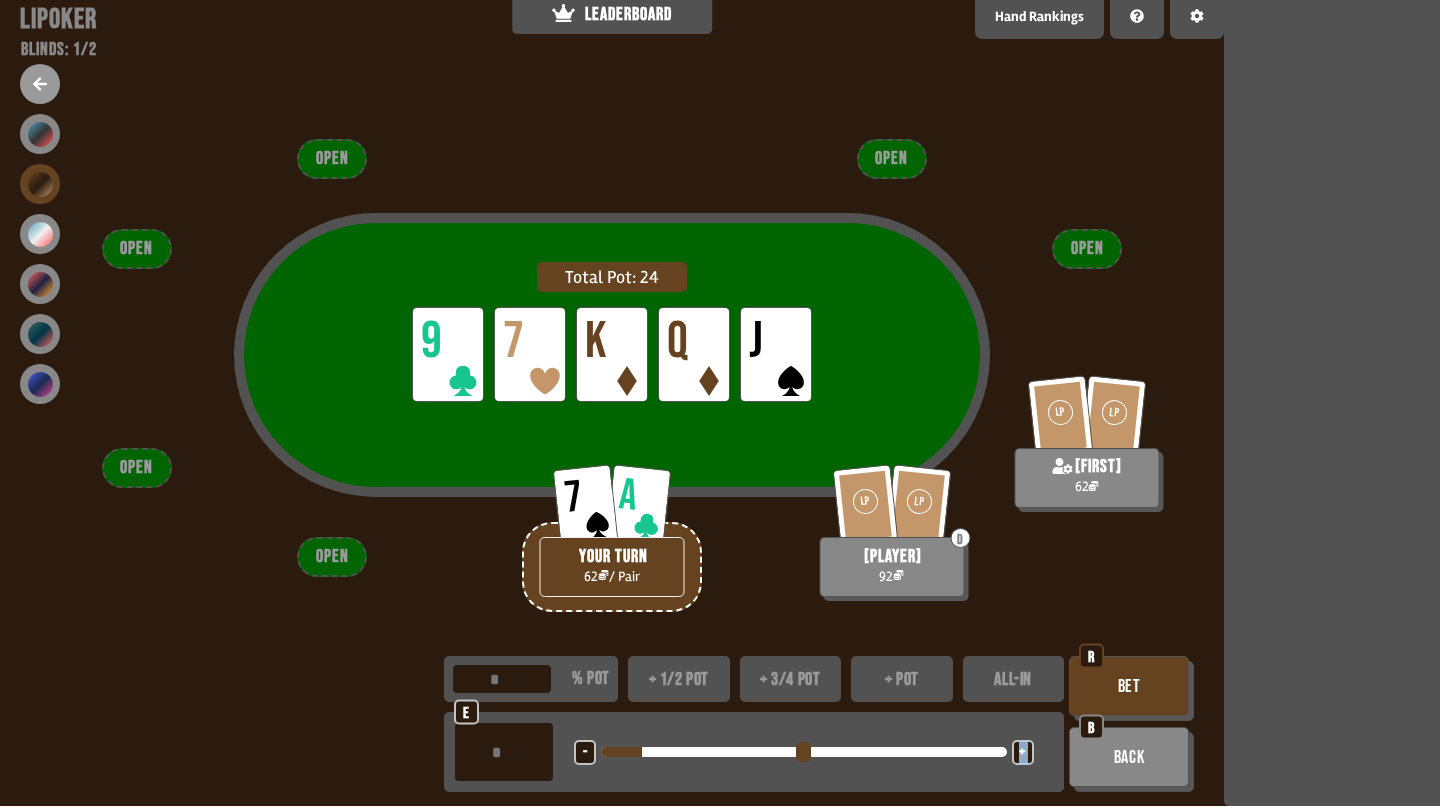 click on "+" at bounding box center [1023, 752] 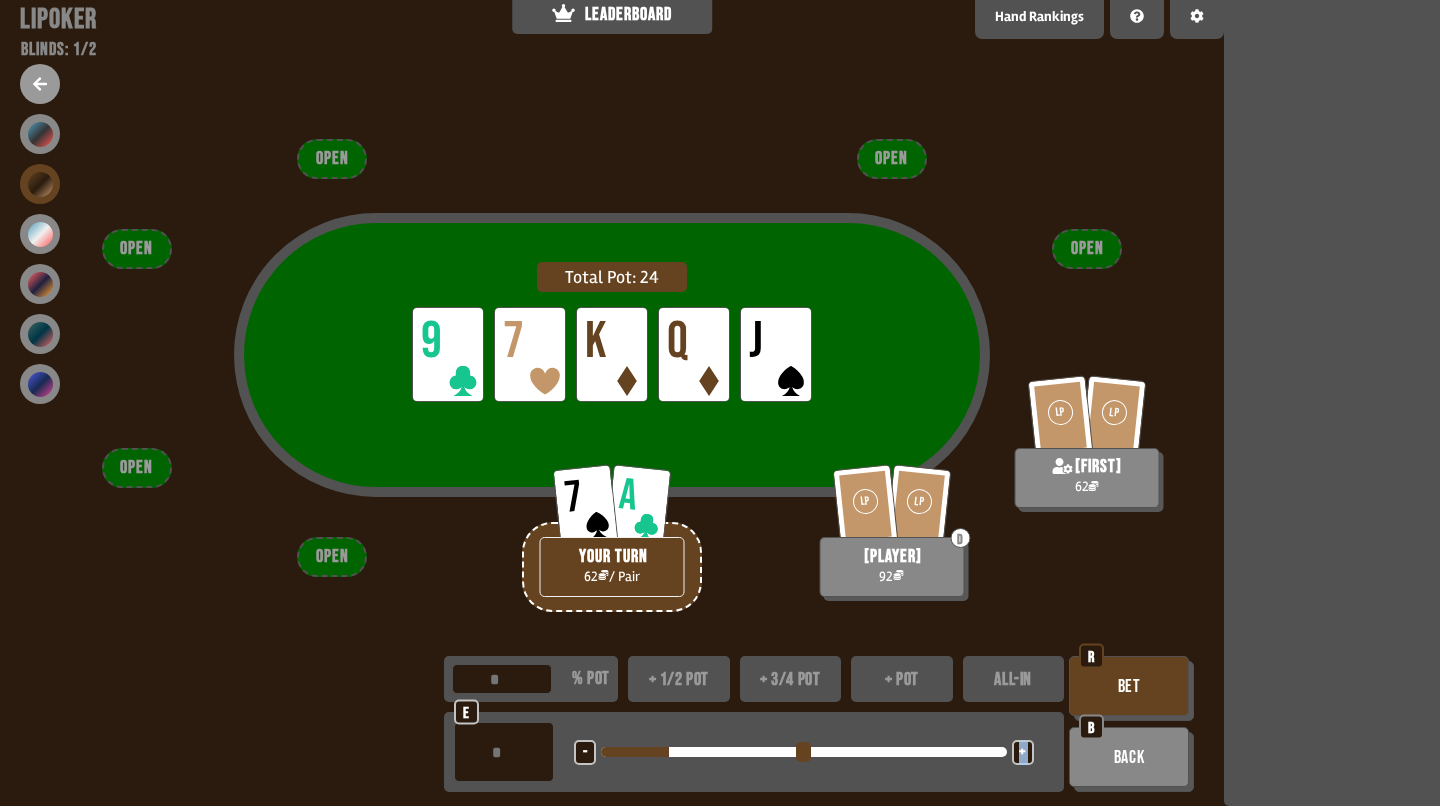 click on "Bet" at bounding box center (1129, 686) 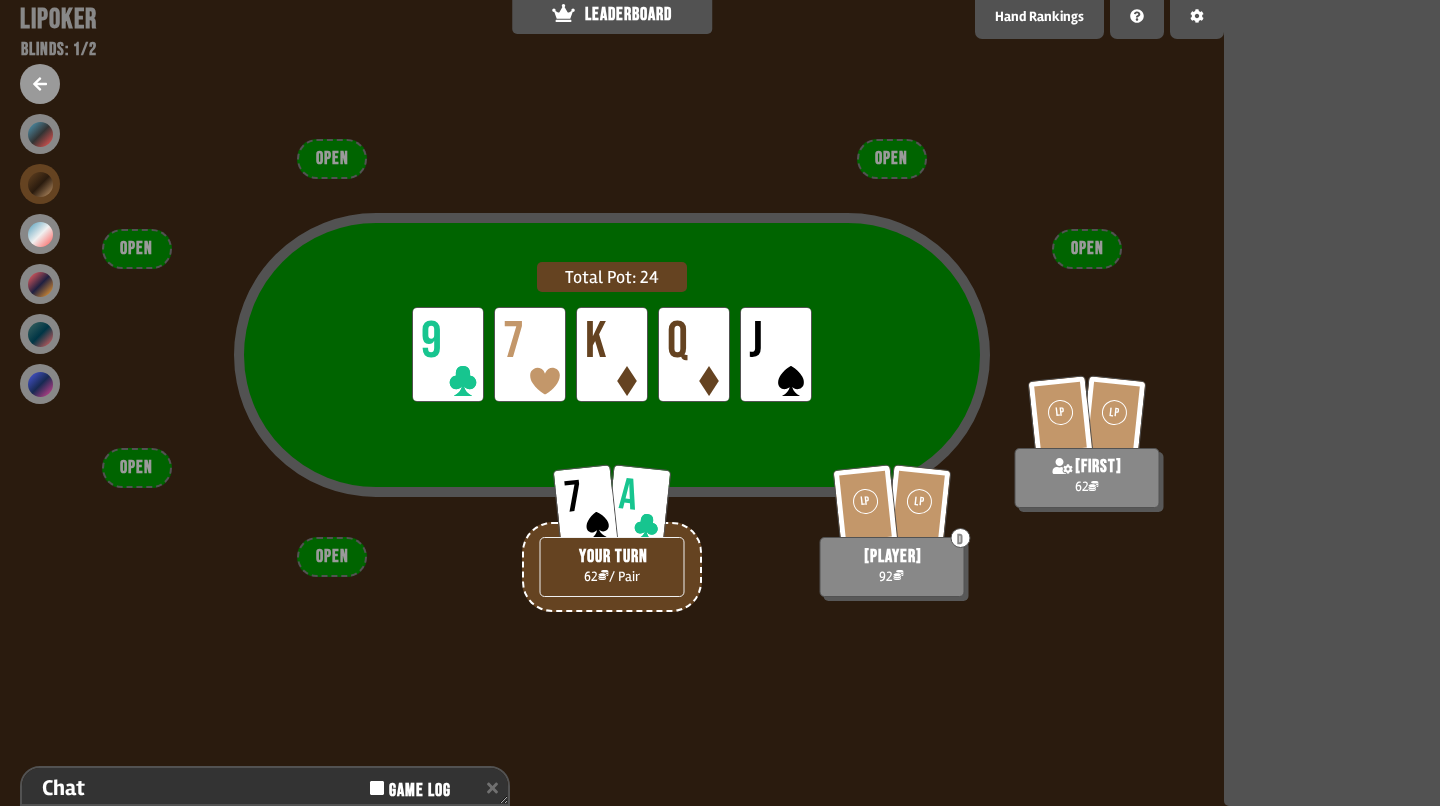 scroll, scrollTop: 153, scrollLeft: 0, axis: vertical 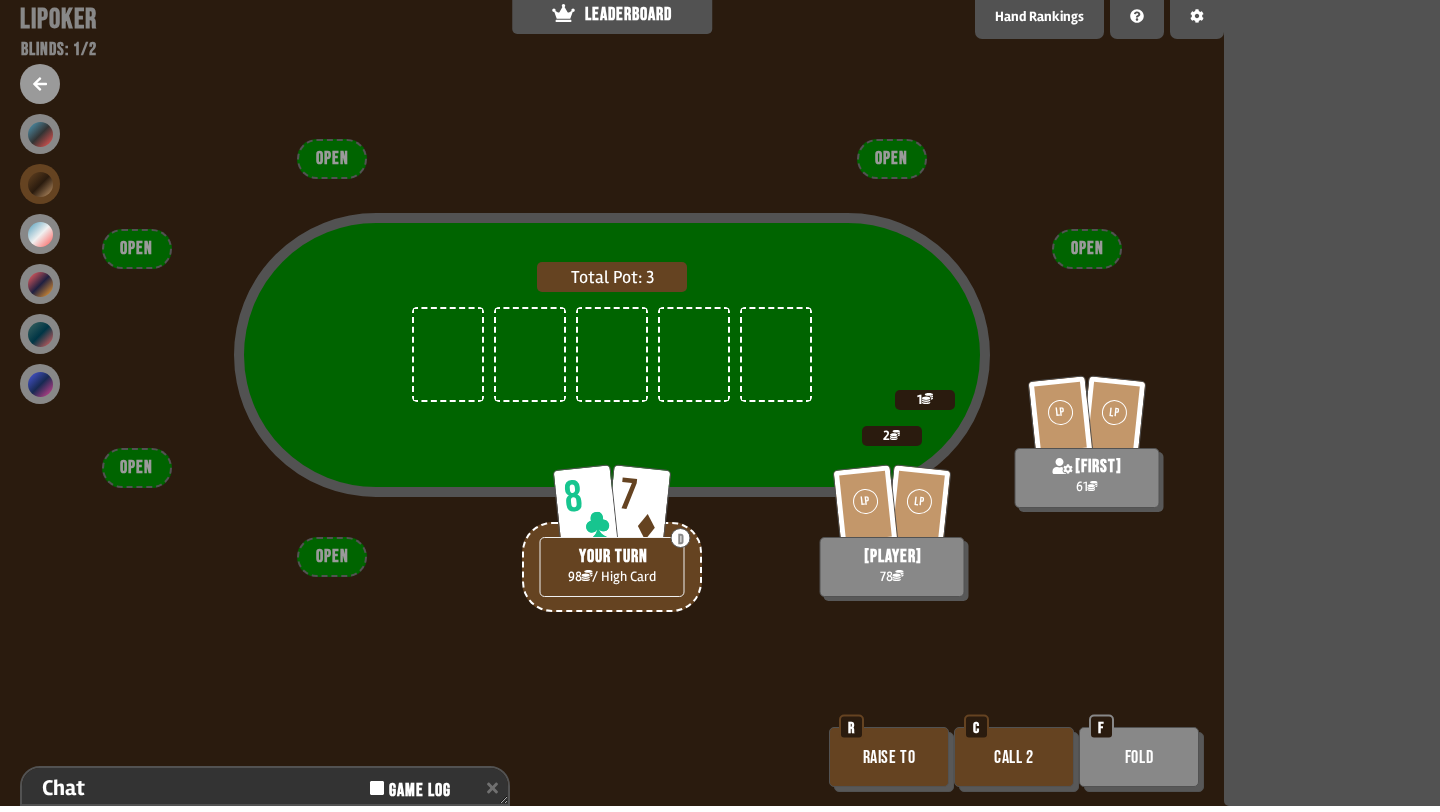 click on "Call 2" at bounding box center [1014, 757] 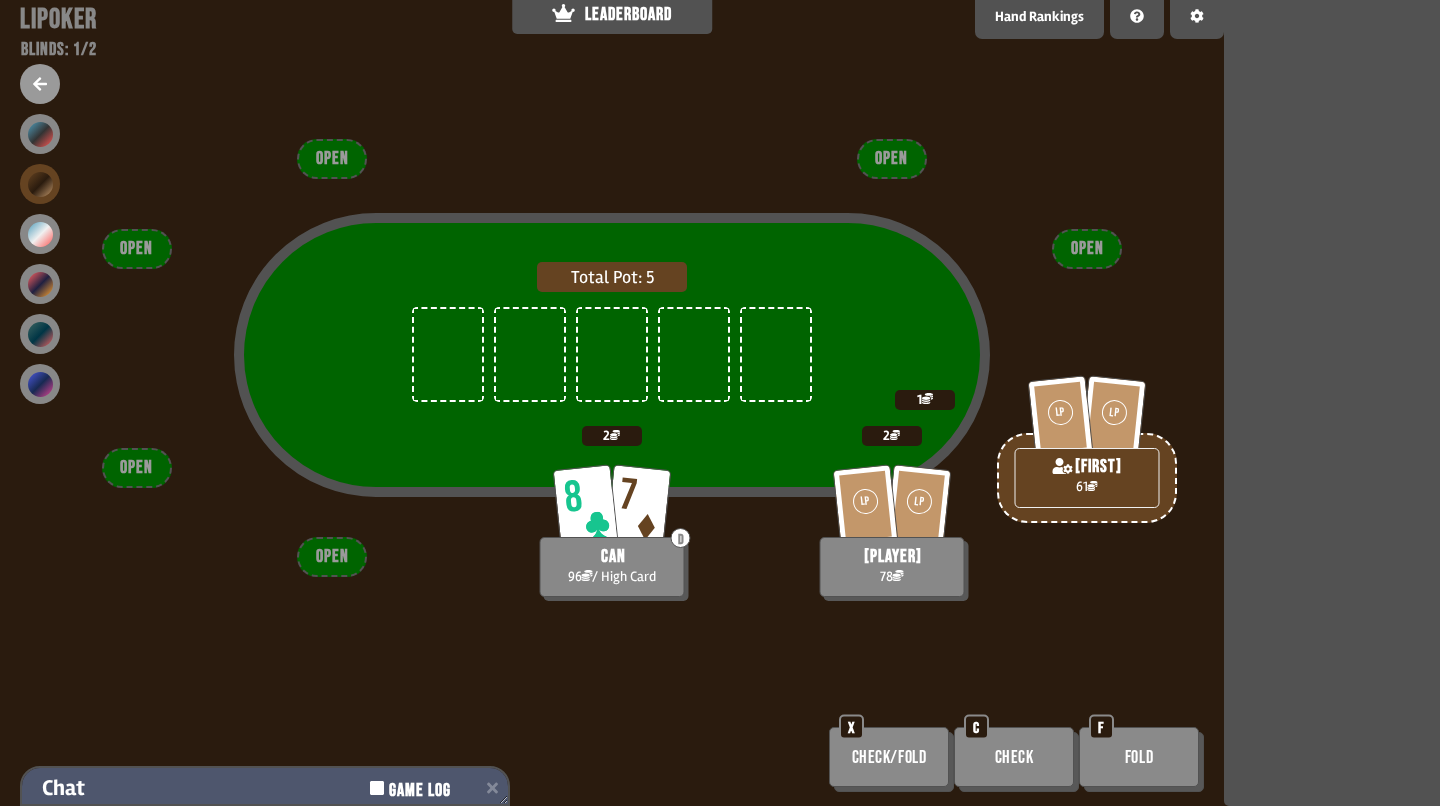 click on "Chat   Game Log" at bounding box center (265, 788) 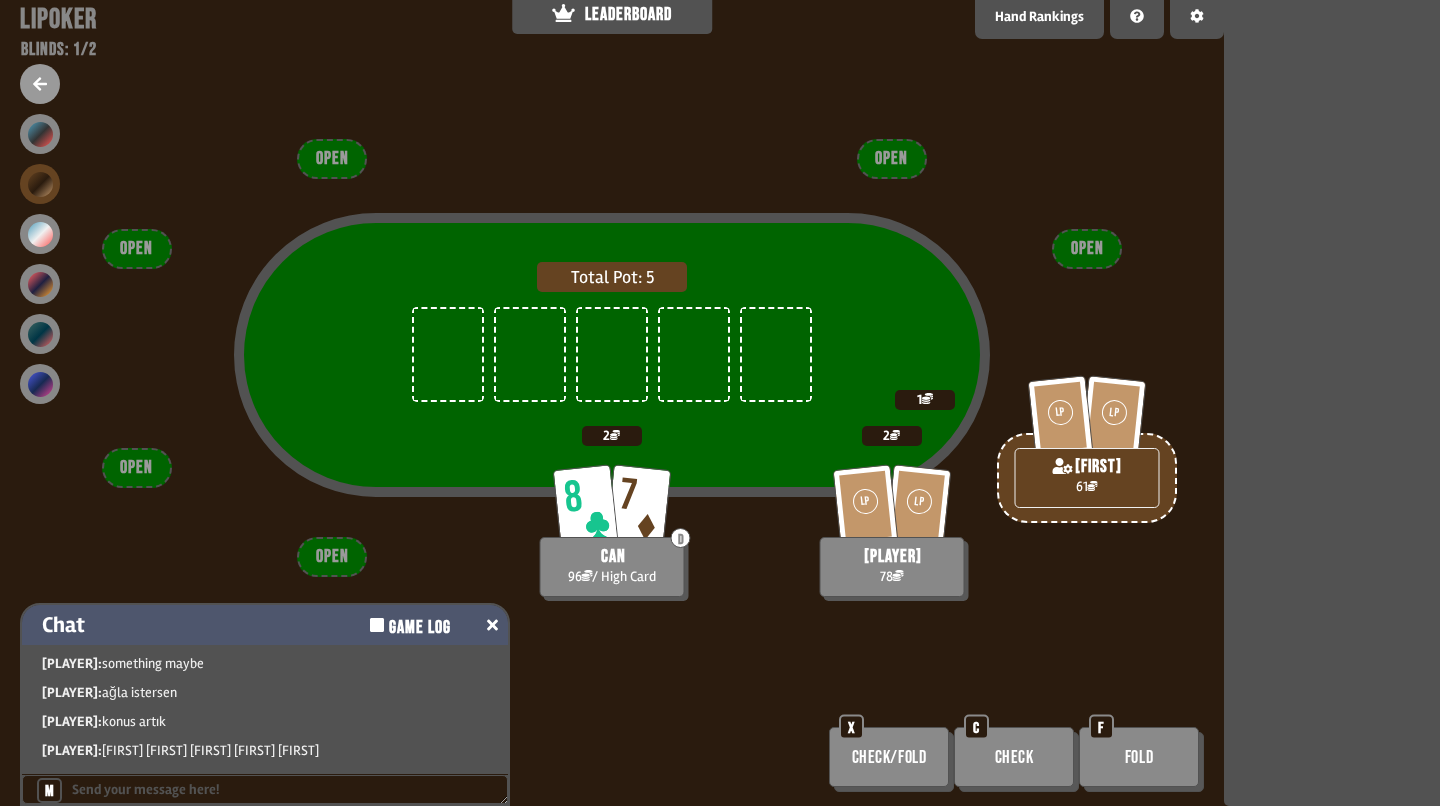 scroll, scrollTop: 29, scrollLeft: 0, axis: vertical 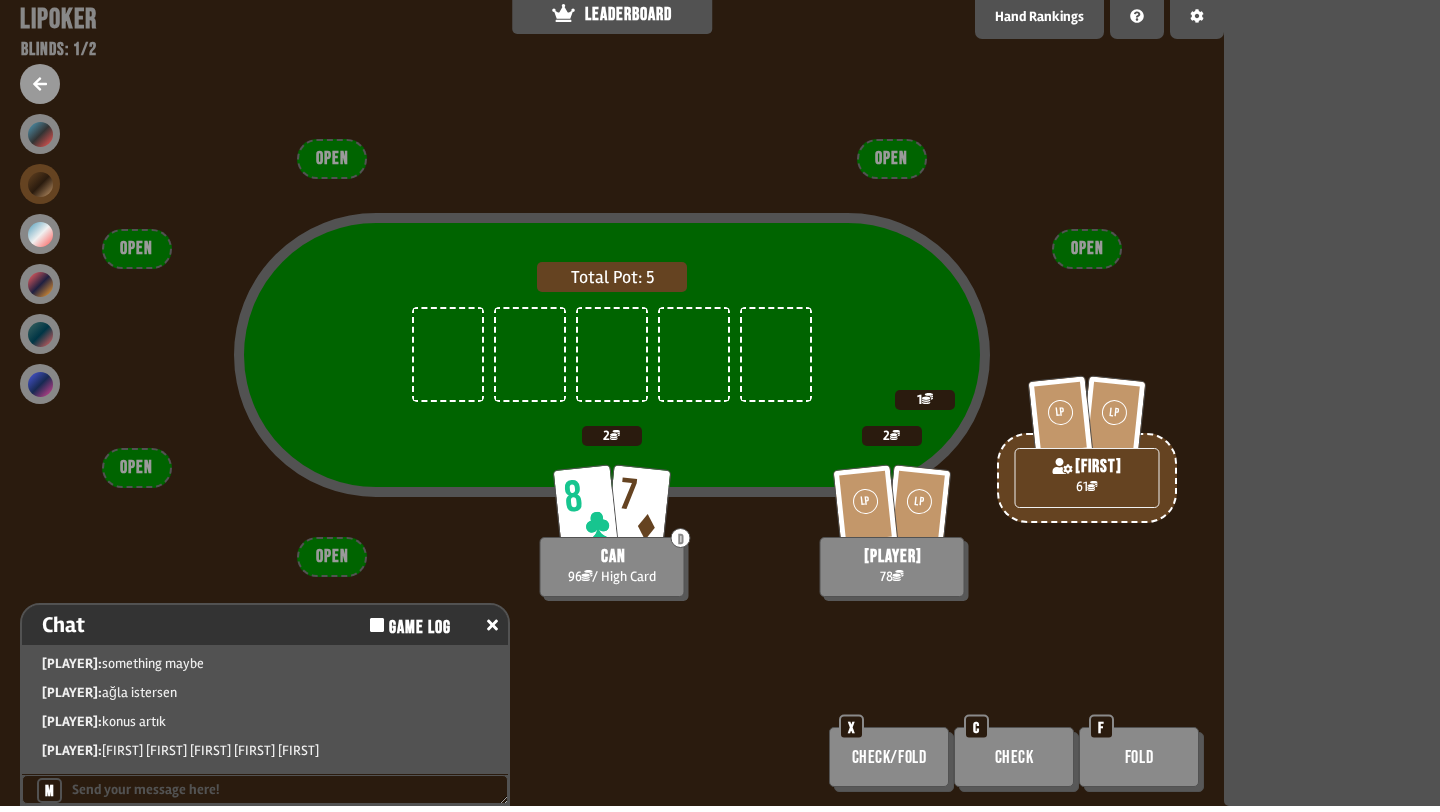 click at bounding box center [694, 354] 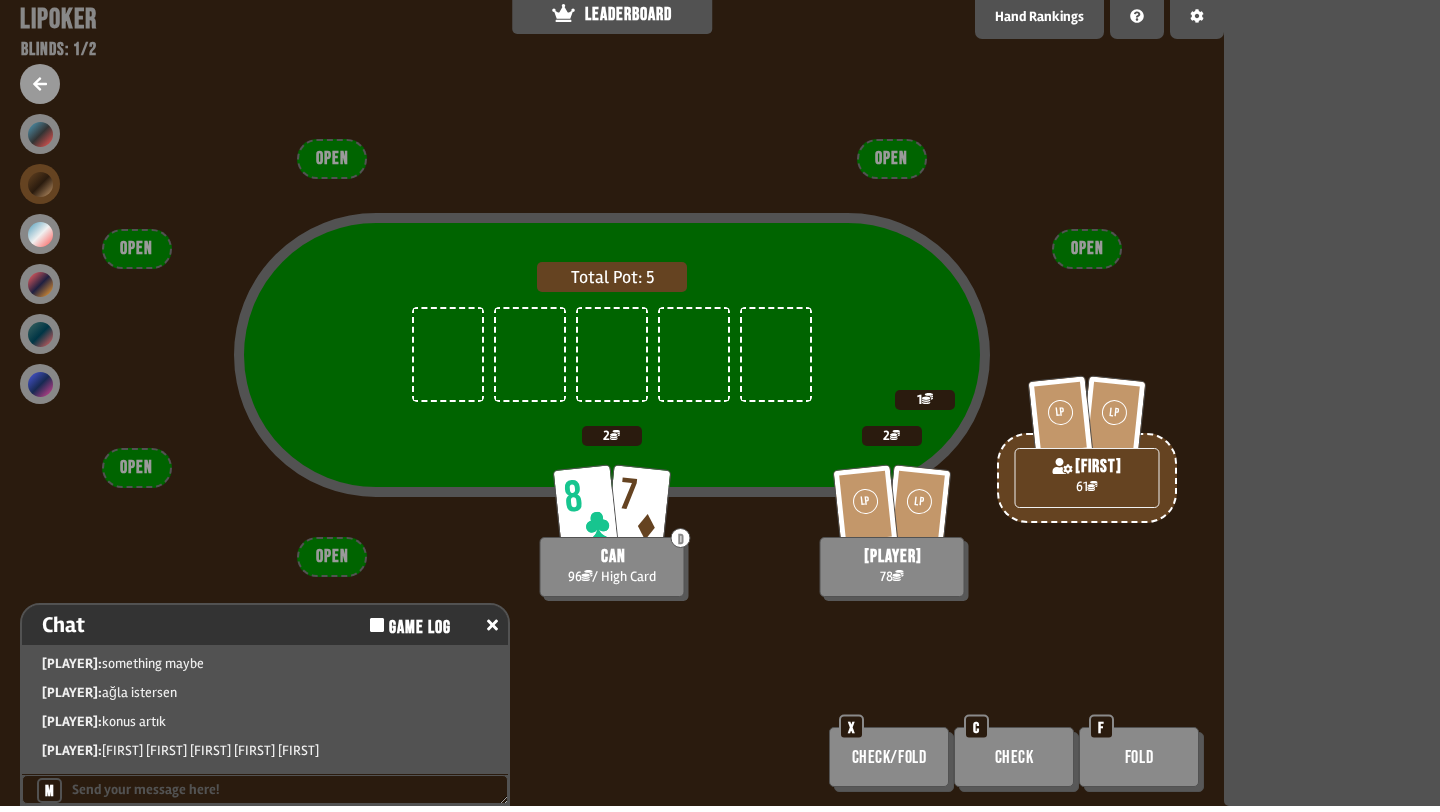 click on "Total Pot: 5" at bounding box center (612, 355) 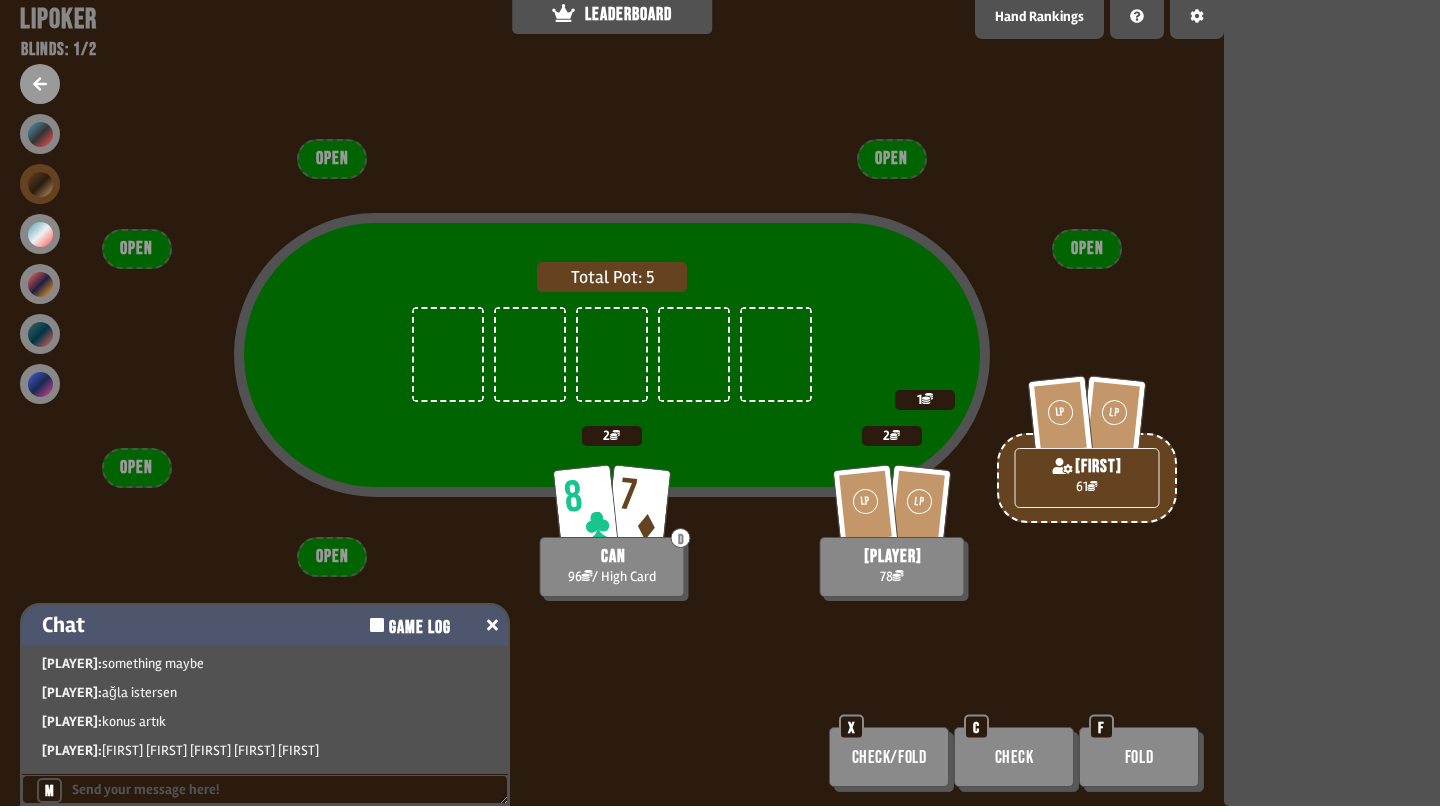 click 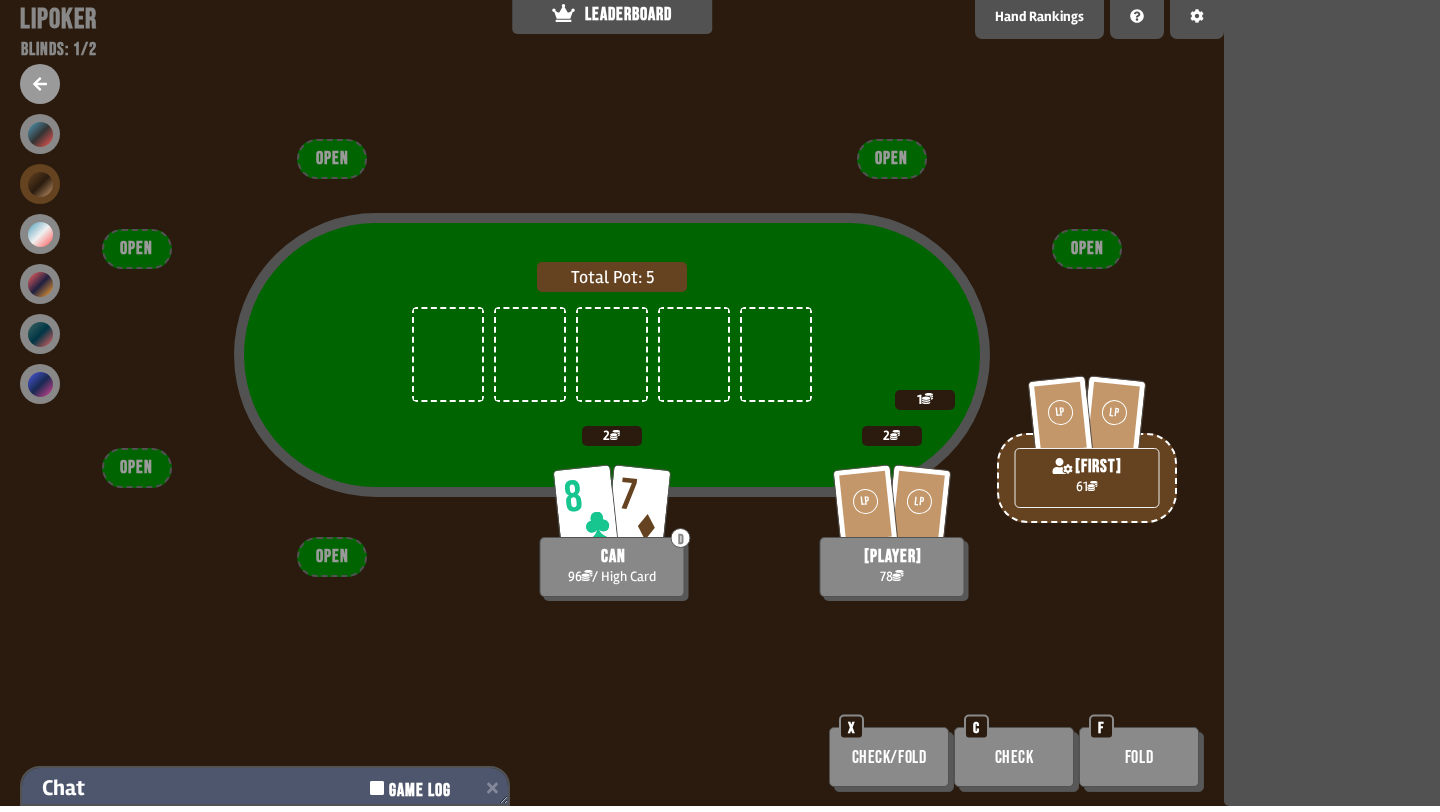 scroll, scrollTop: 136, scrollLeft: 0, axis: vertical 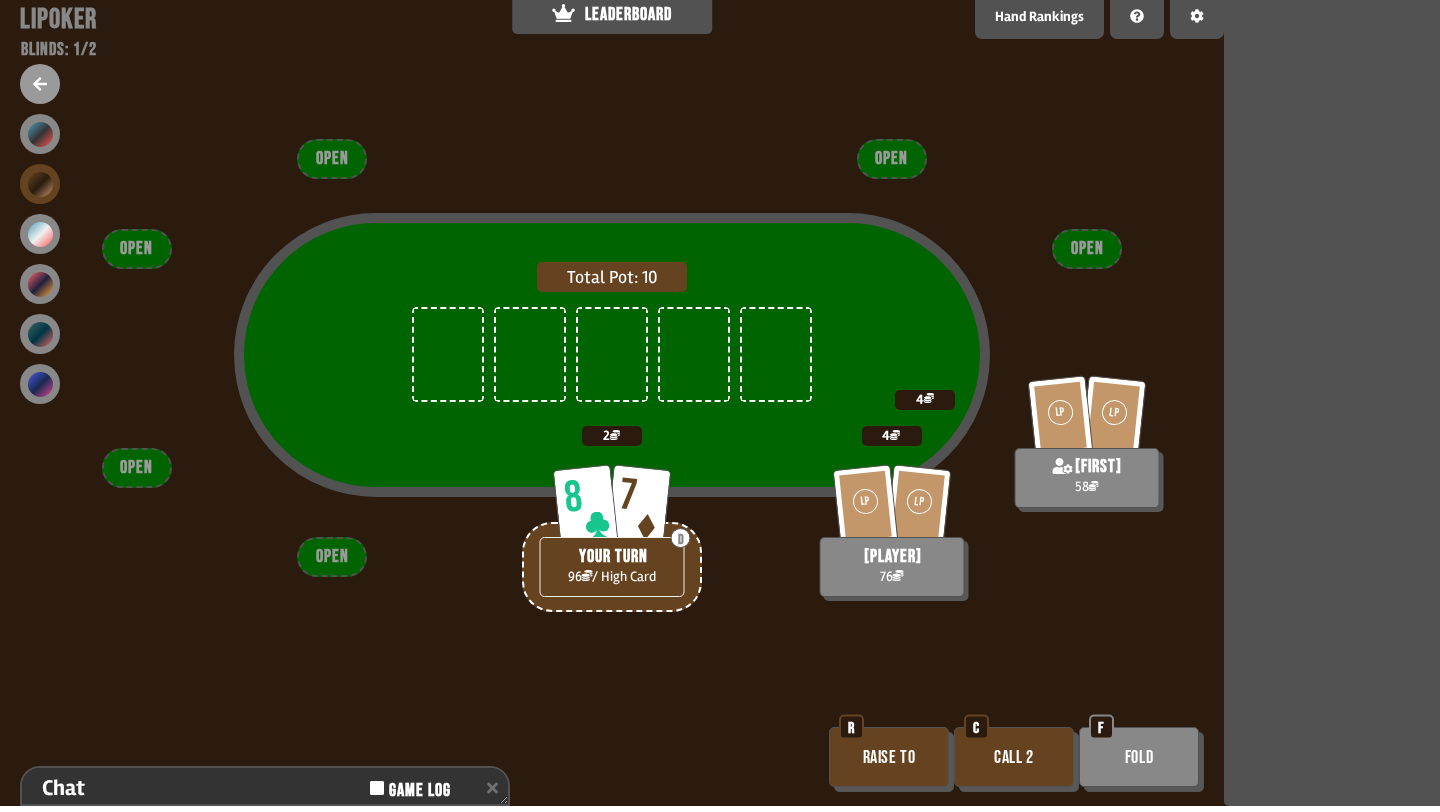 click on "Call 2" at bounding box center (1014, 757) 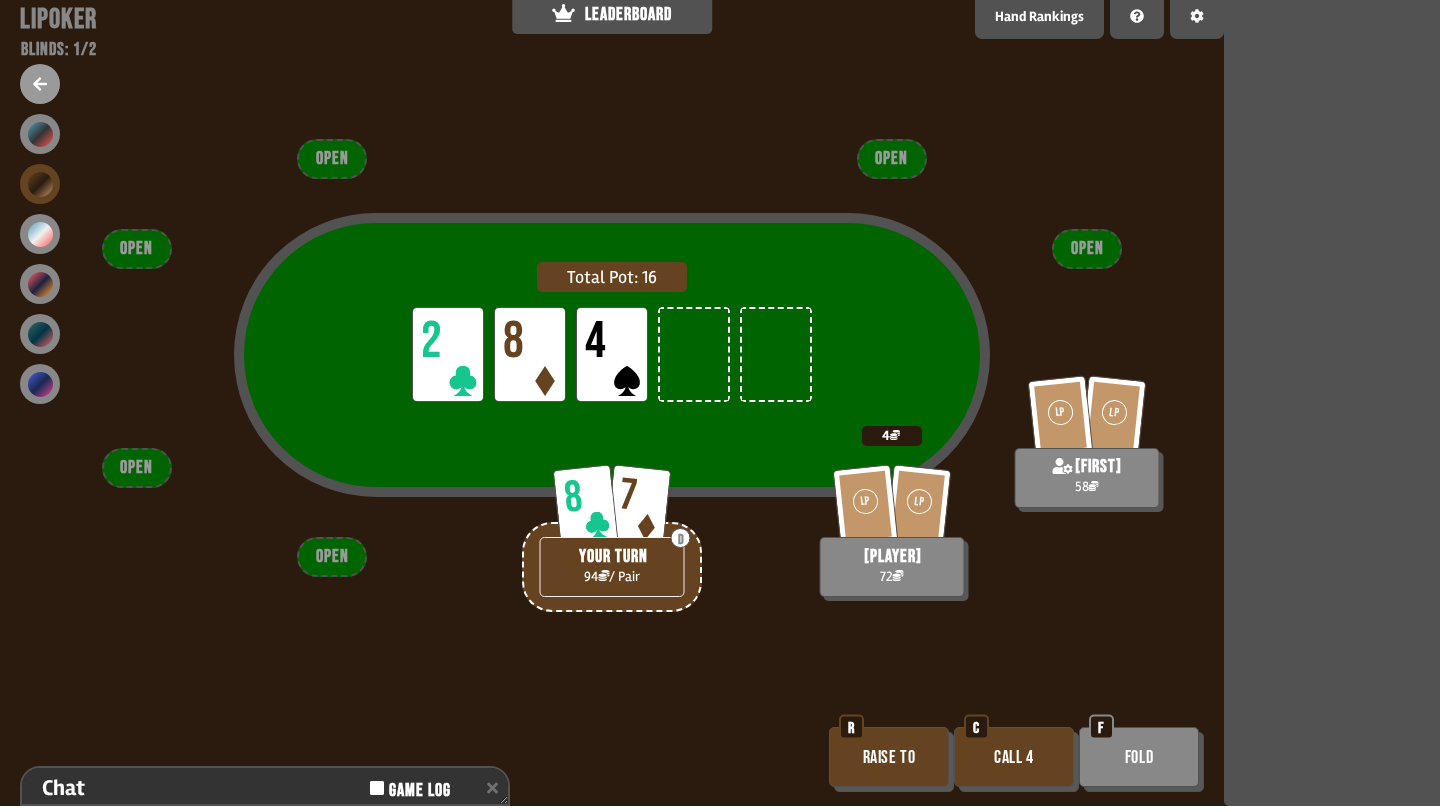 click on "Call 4" at bounding box center [1014, 757] 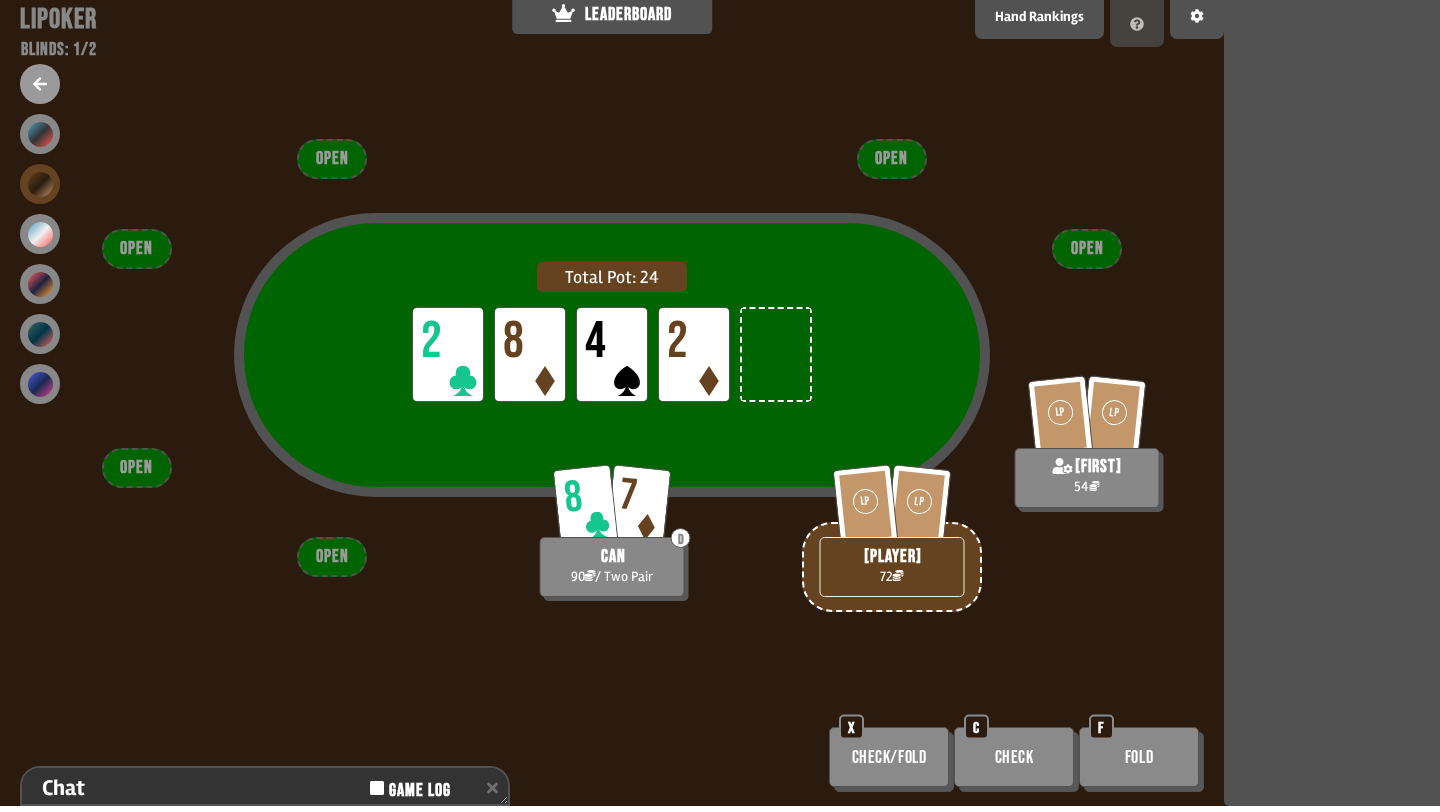 click at bounding box center [1137, 20] 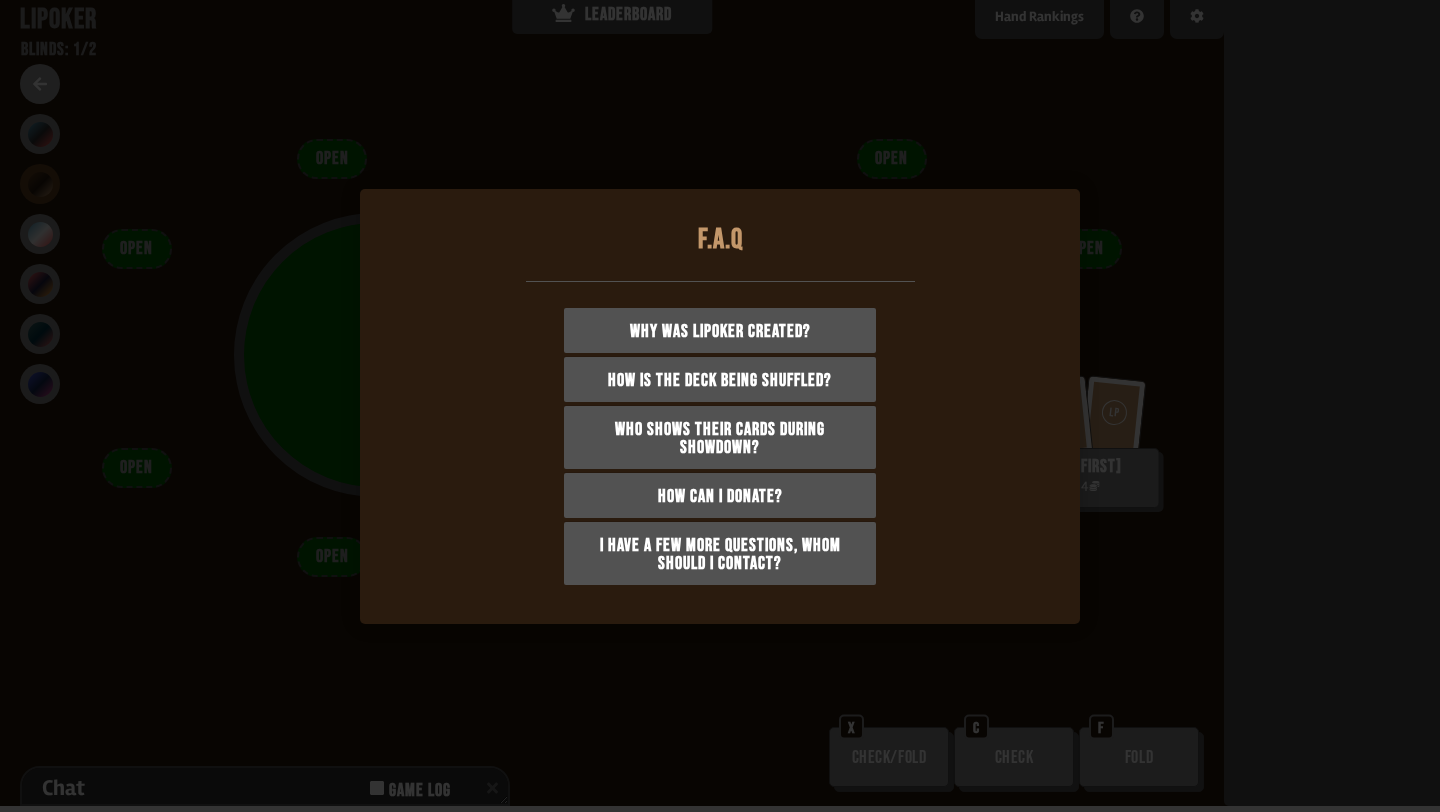 click at bounding box center (720, 406) 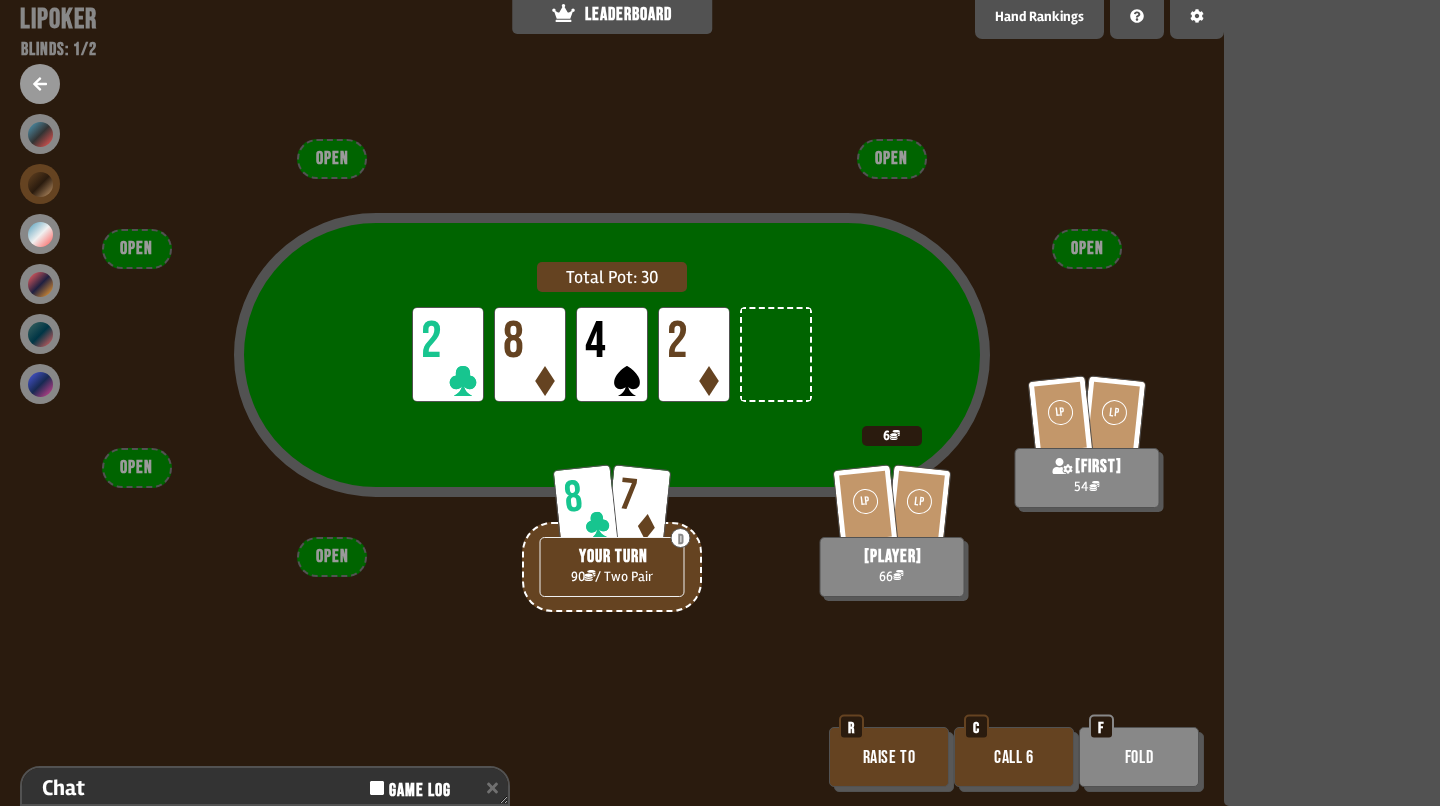 click on "Raise to" at bounding box center (889, 757) 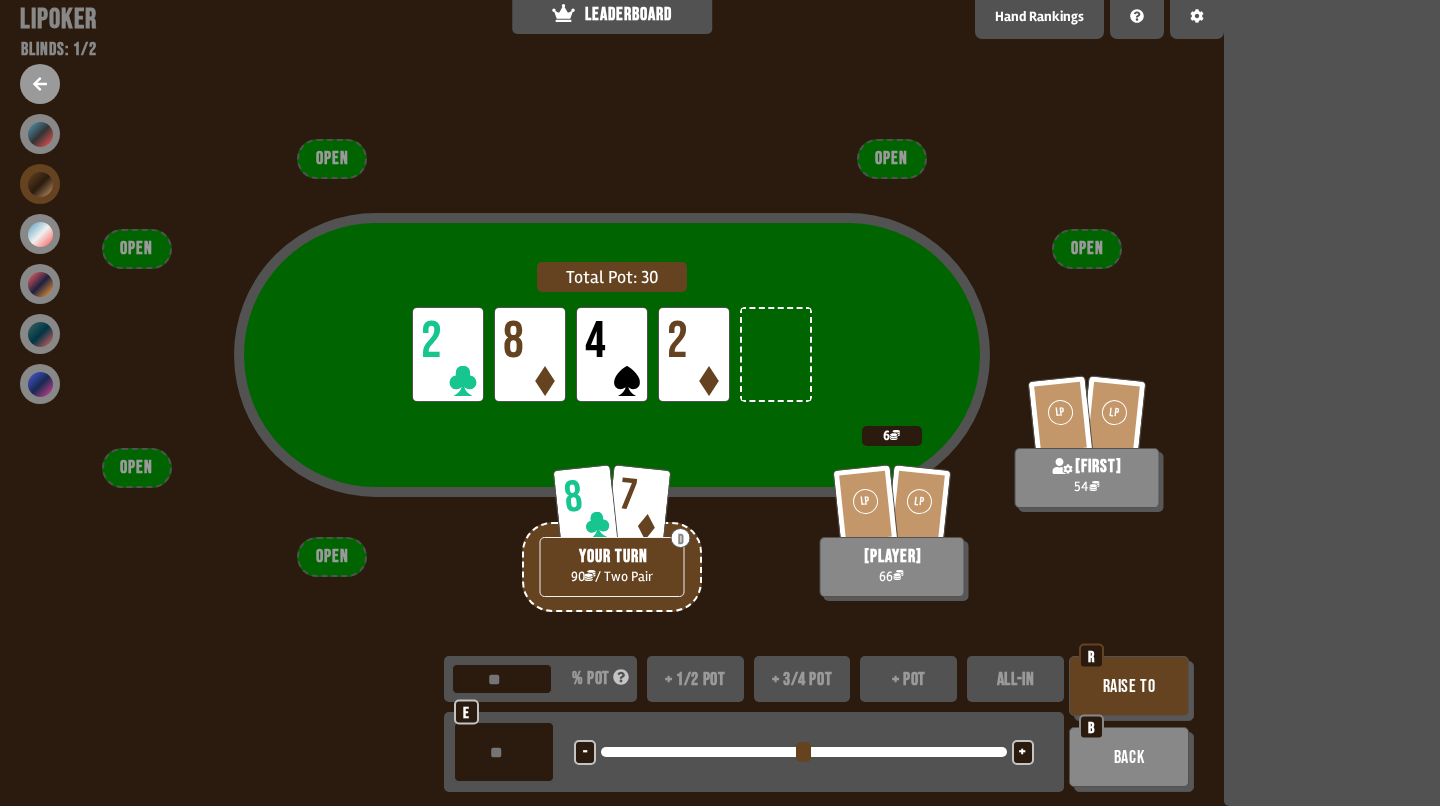 click on "+" at bounding box center [1022, 753] 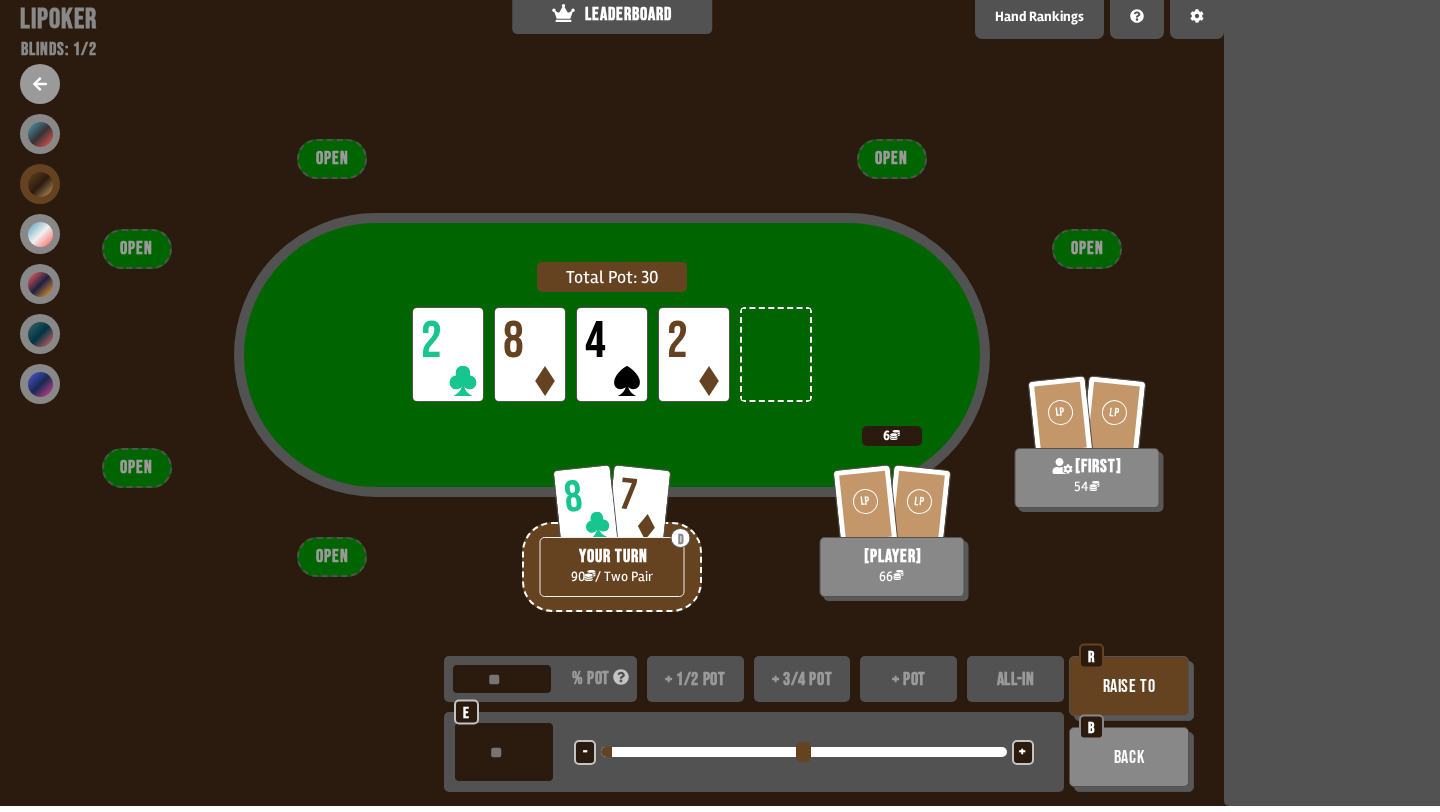 click on "-" at bounding box center (585, 753) 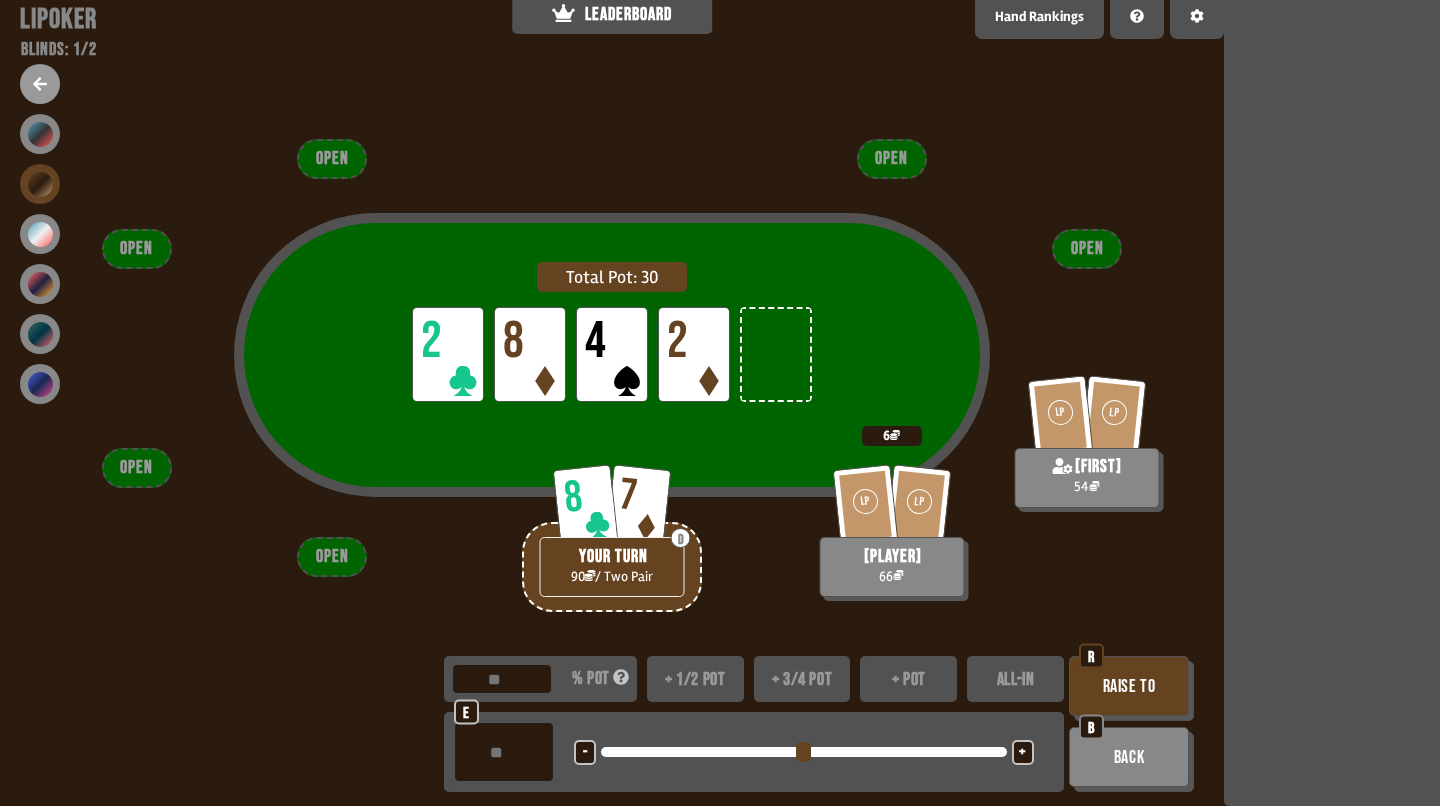 click on "+" at bounding box center (1023, 752) 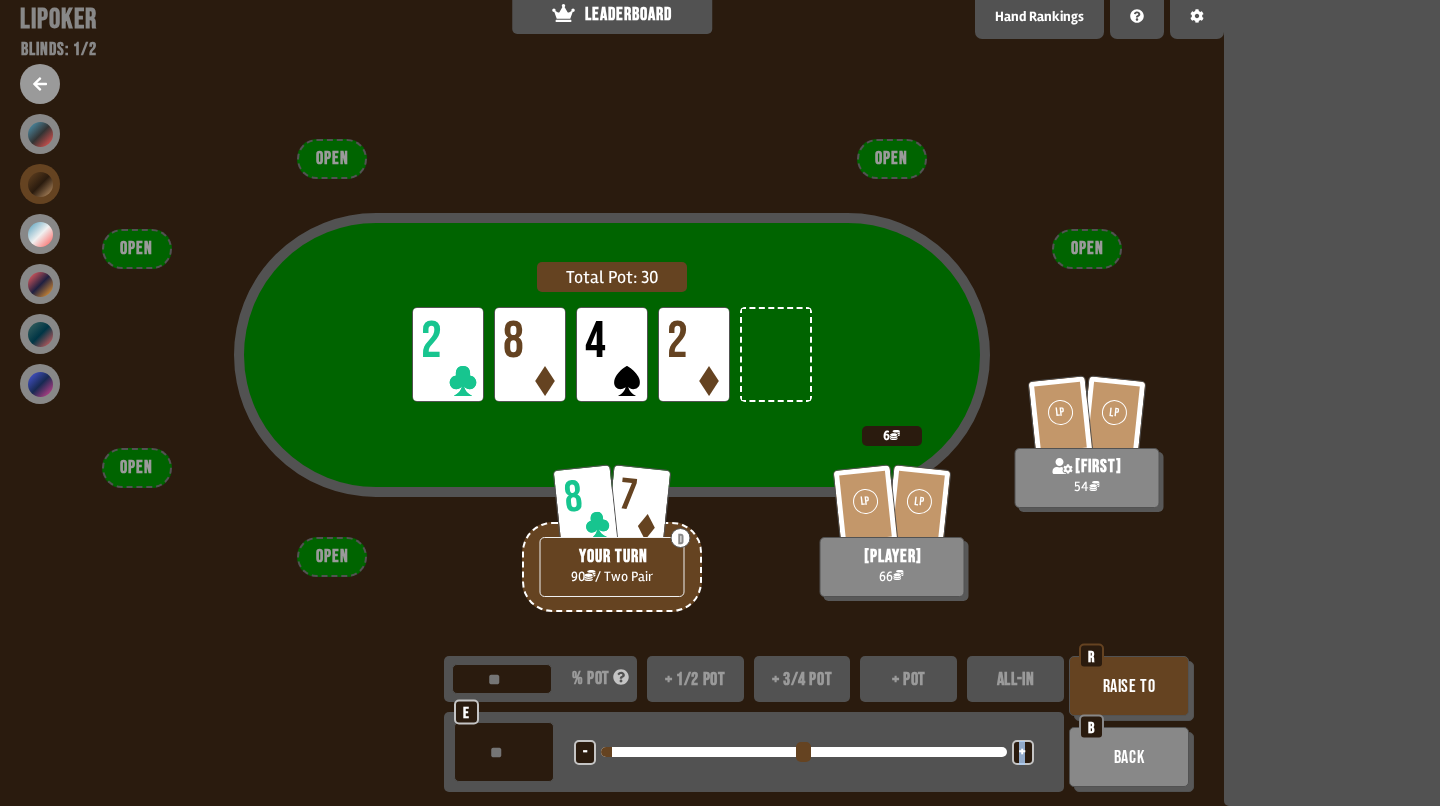 click on "+" at bounding box center [1023, 752] 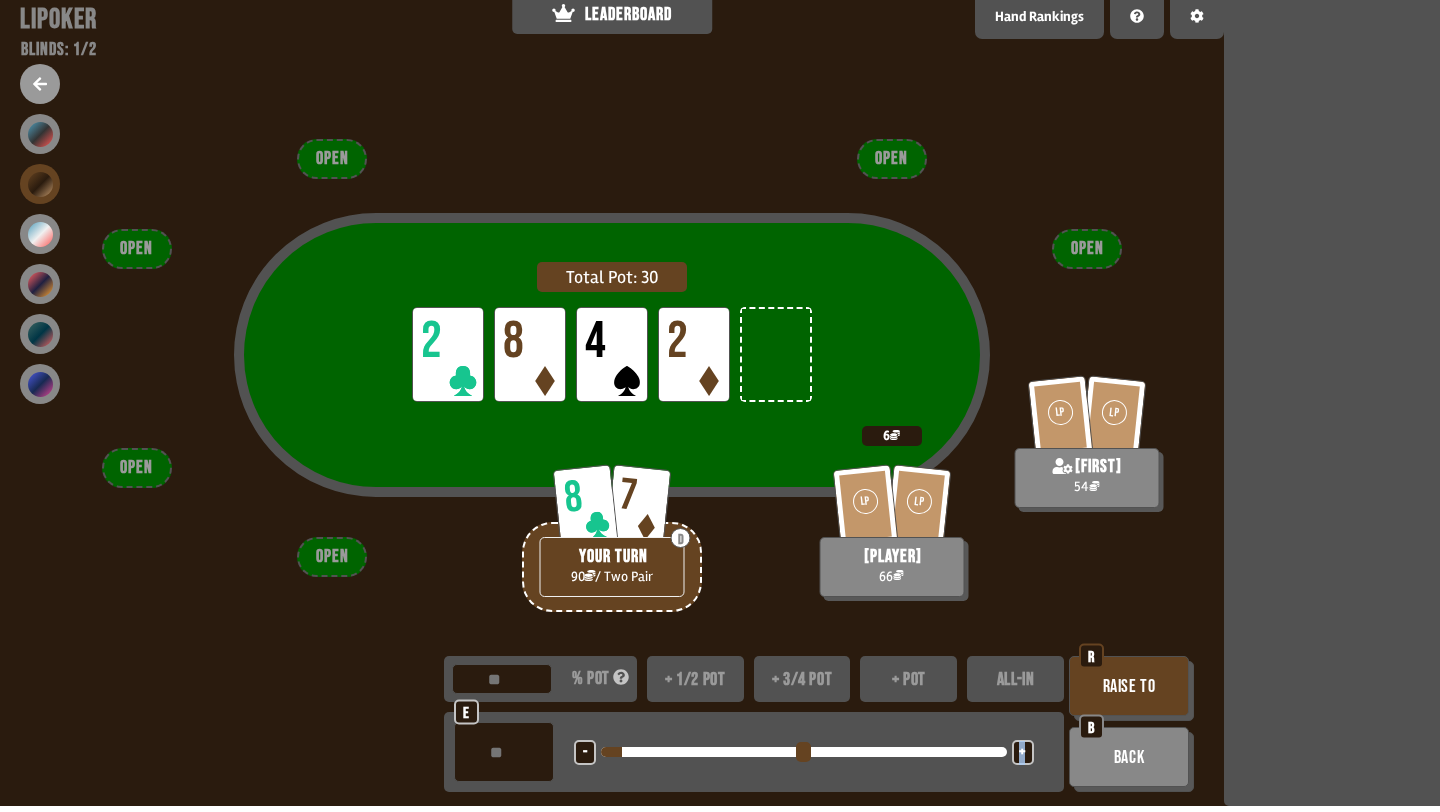 click on "Raise to" at bounding box center [1129, 686] 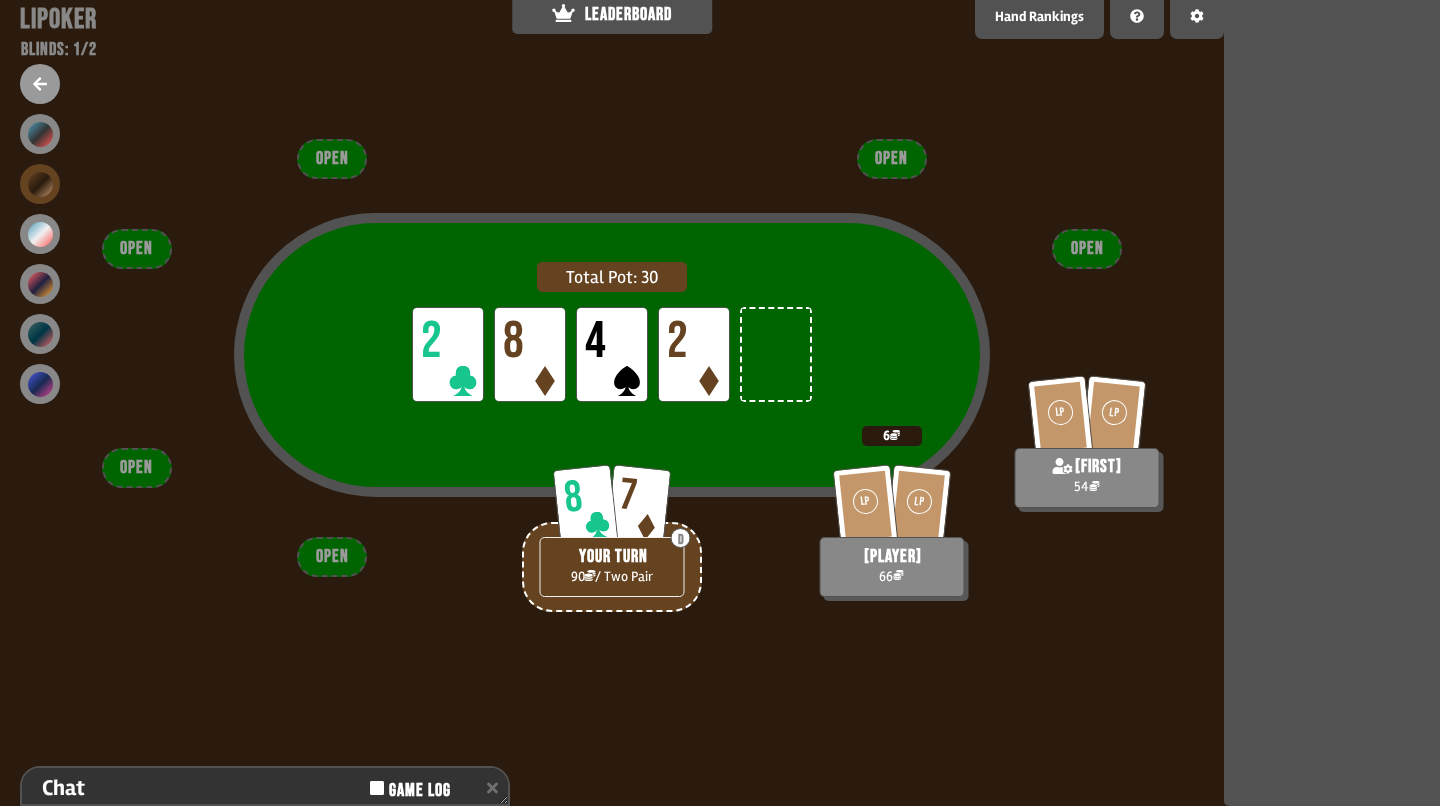 scroll, scrollTop: 153, scrollLeft: 0, axis: vertical 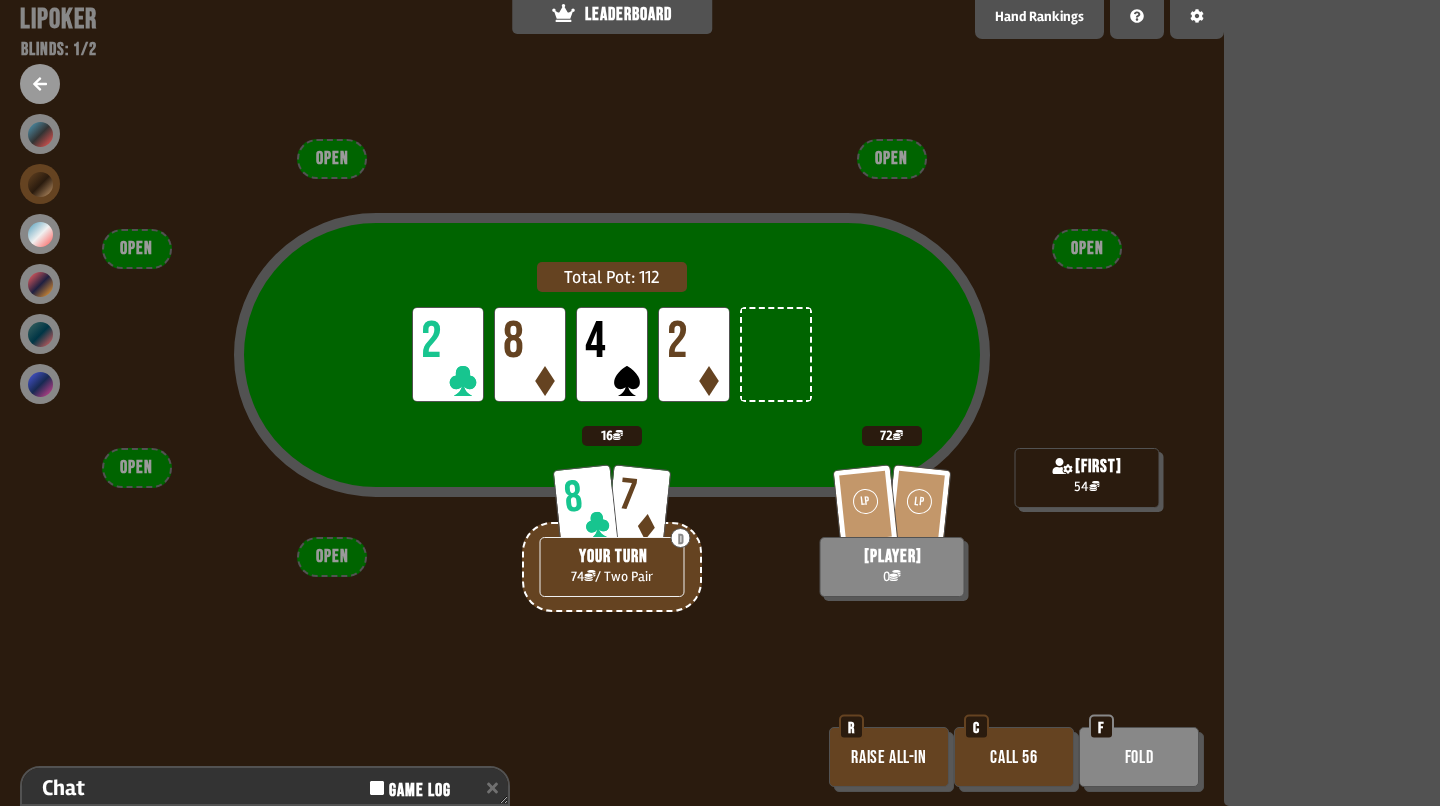 click on "Raise all-in" at bounding box center [889, 757] 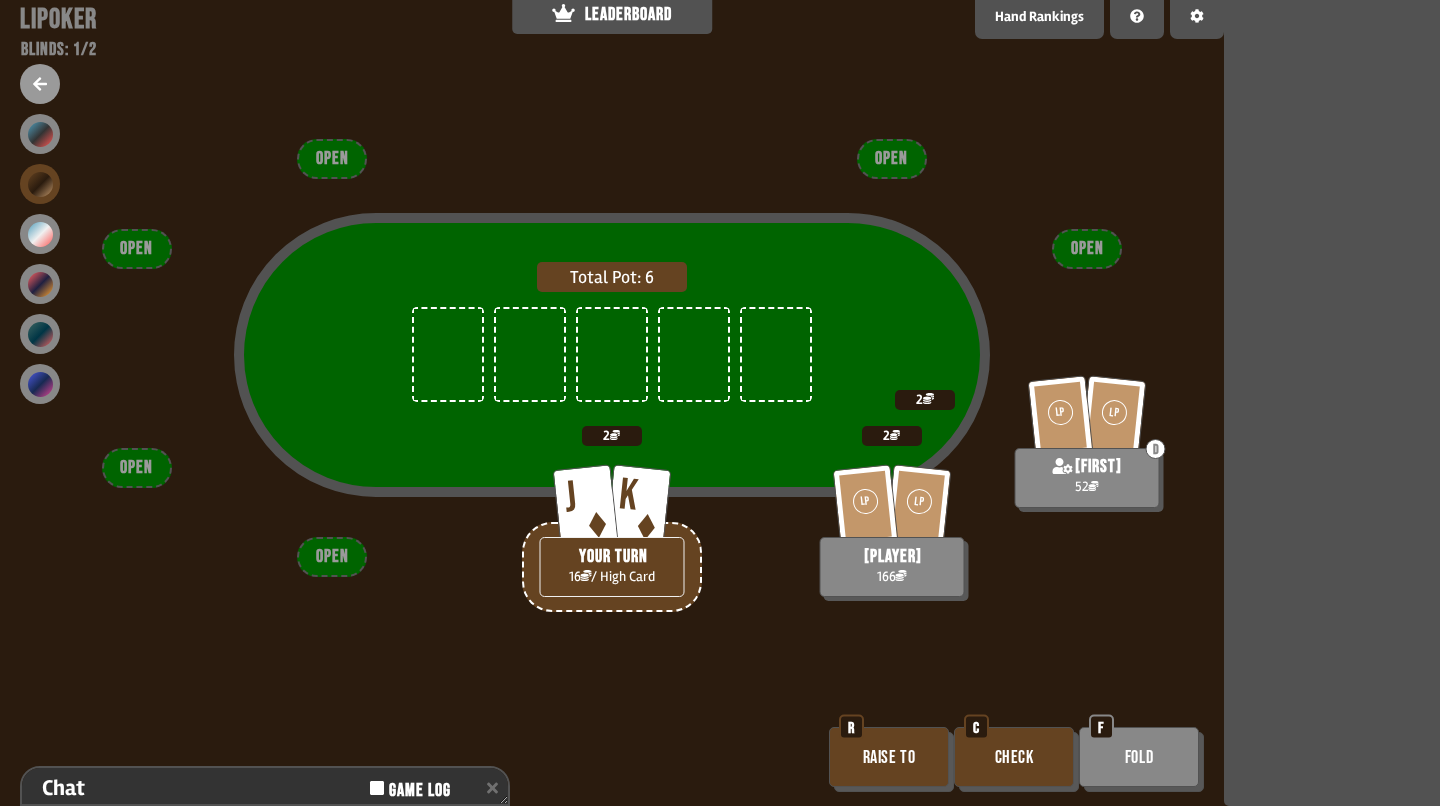 click on "Raise to" at bounding box center (889, 757) 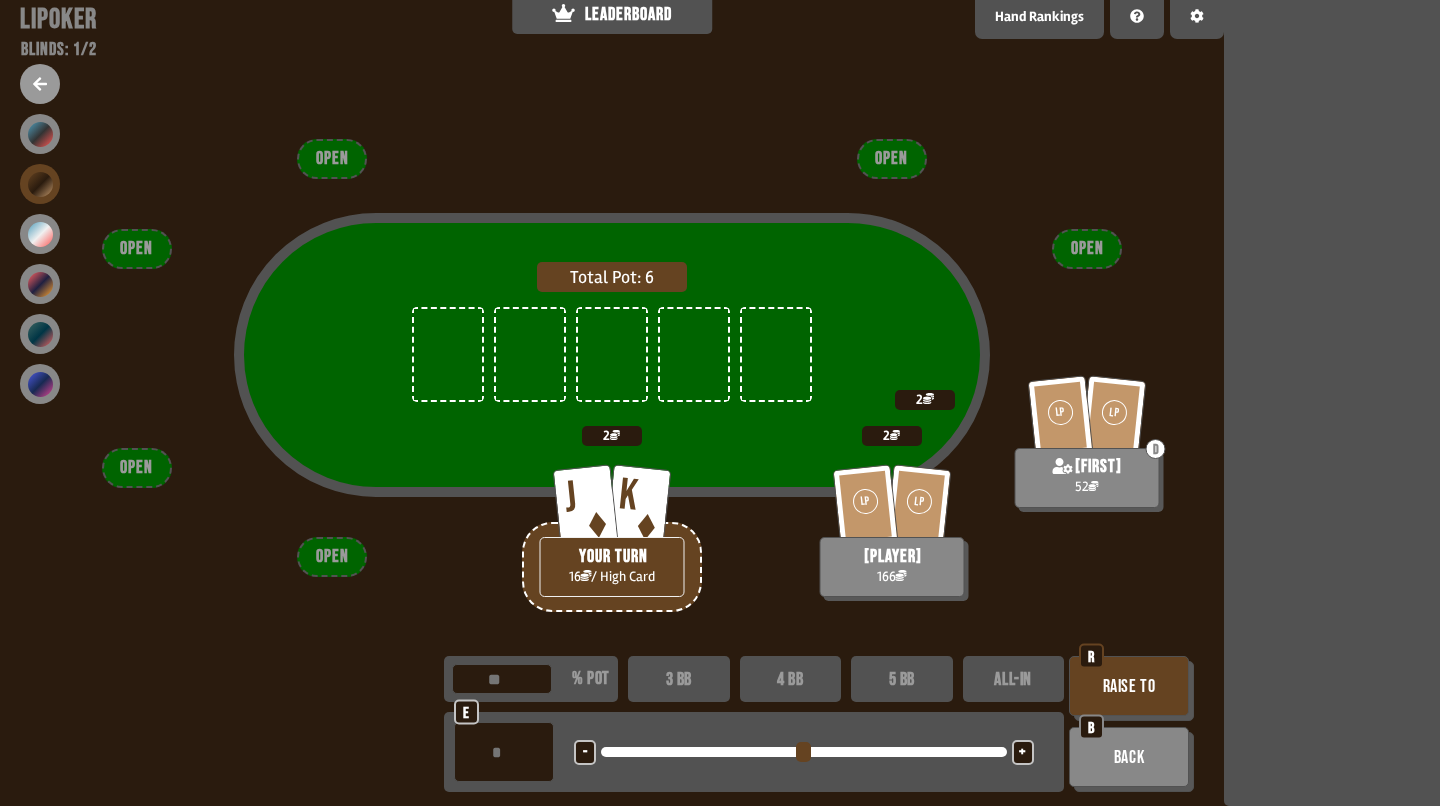 click on "ALL-IN" at bounding box center (1014, 679) 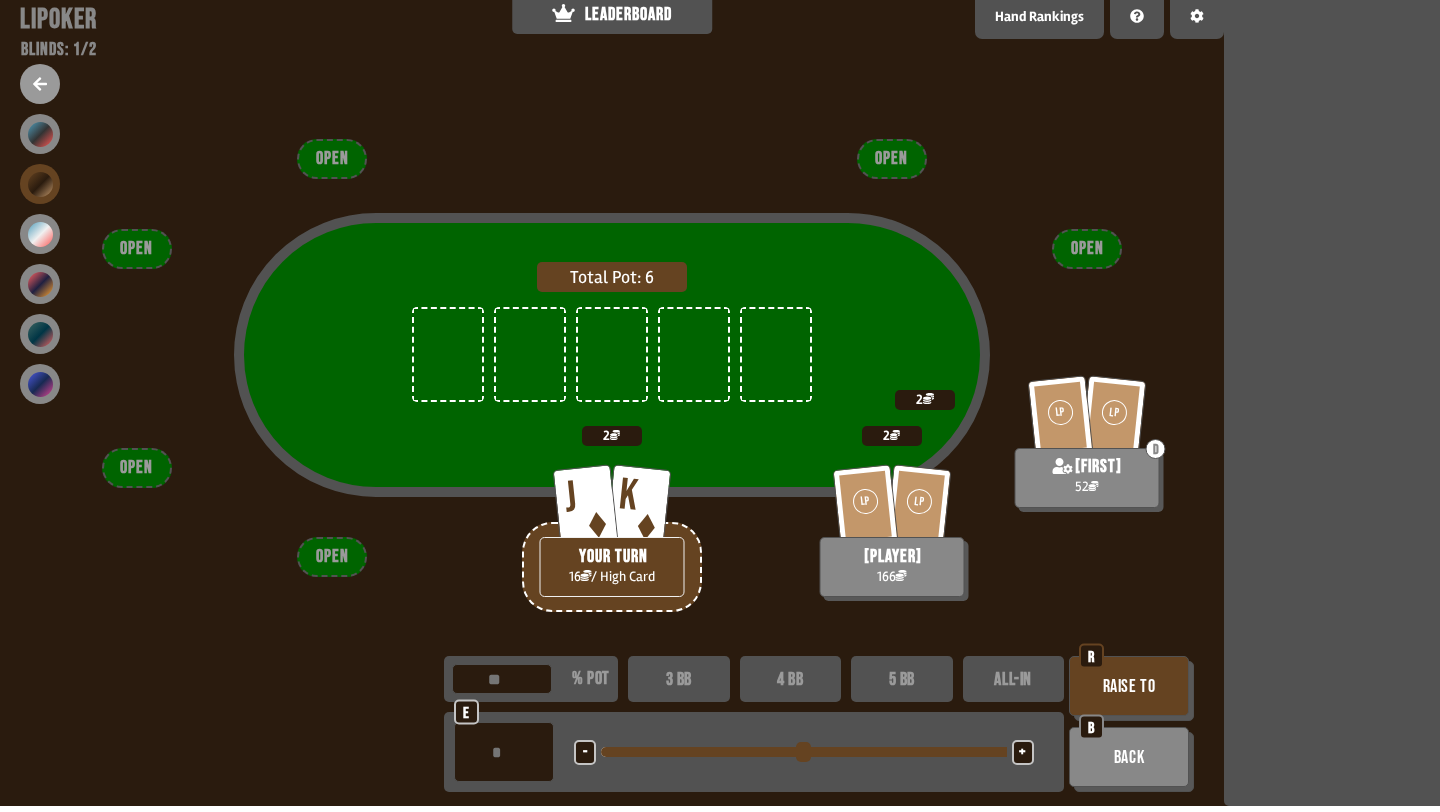 click on "Raise to" at bounding box center (1129, 686) 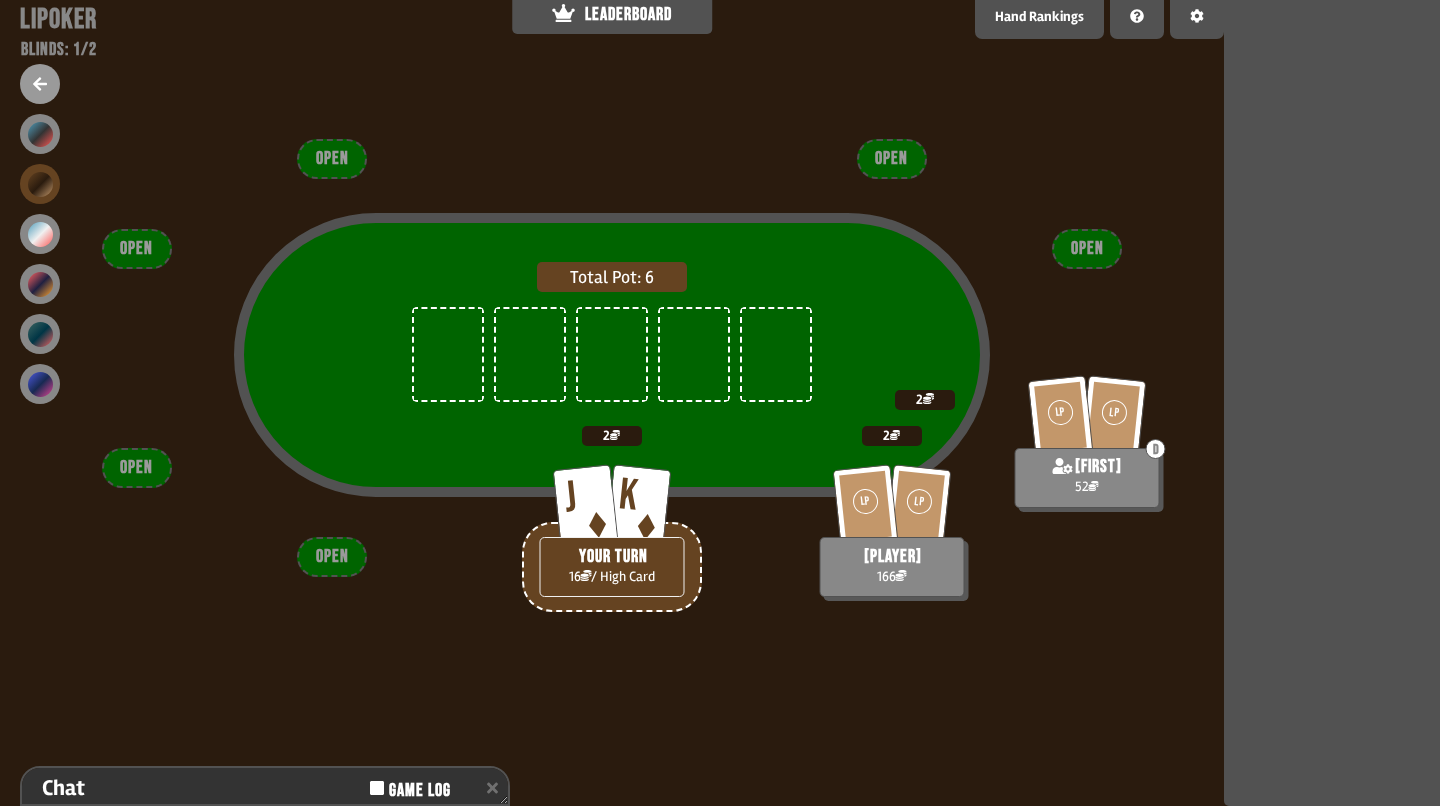 scroll, scrollTop: 153, scrollLeft: 0, axis: vertical 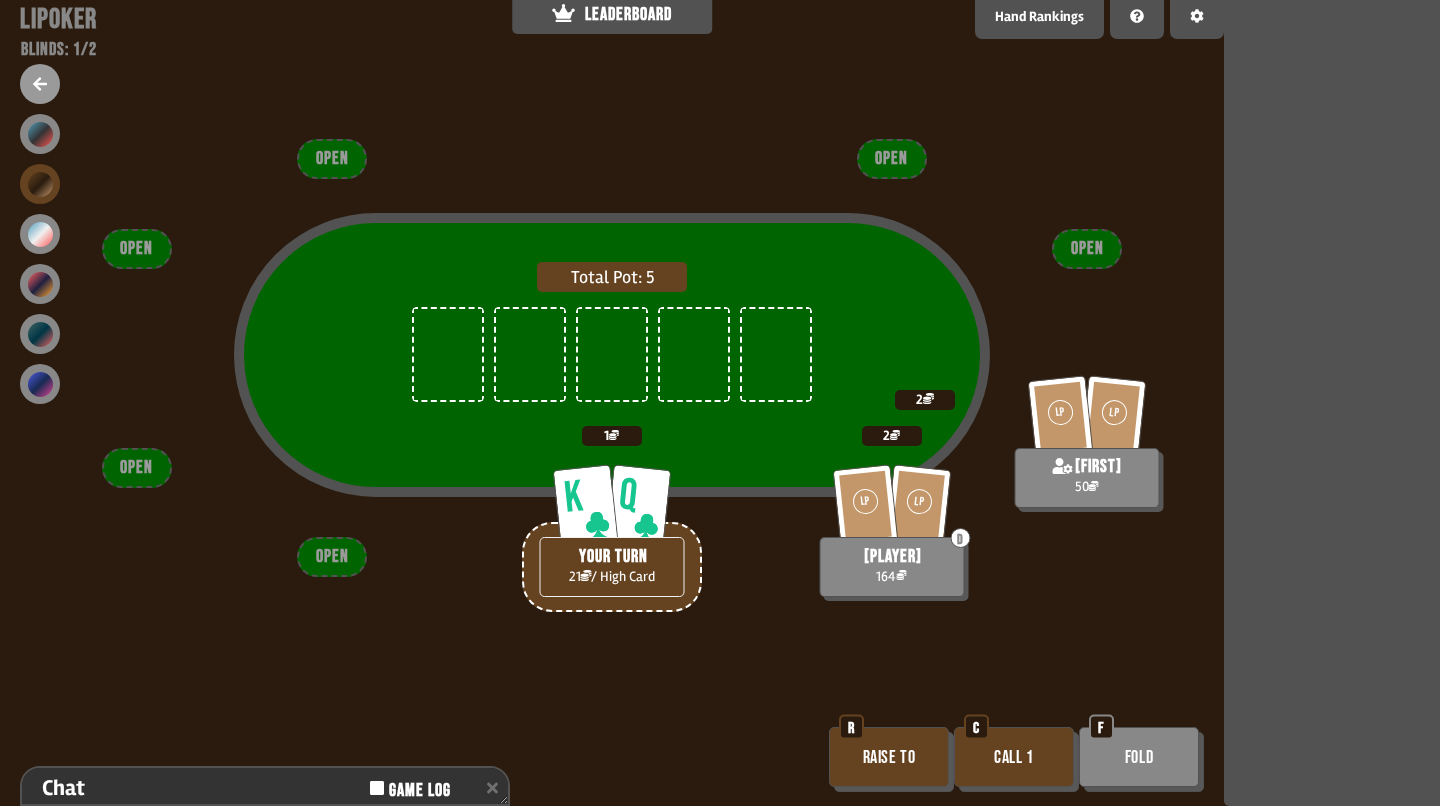 click on "Raise to" at bounding box center (889, 757) 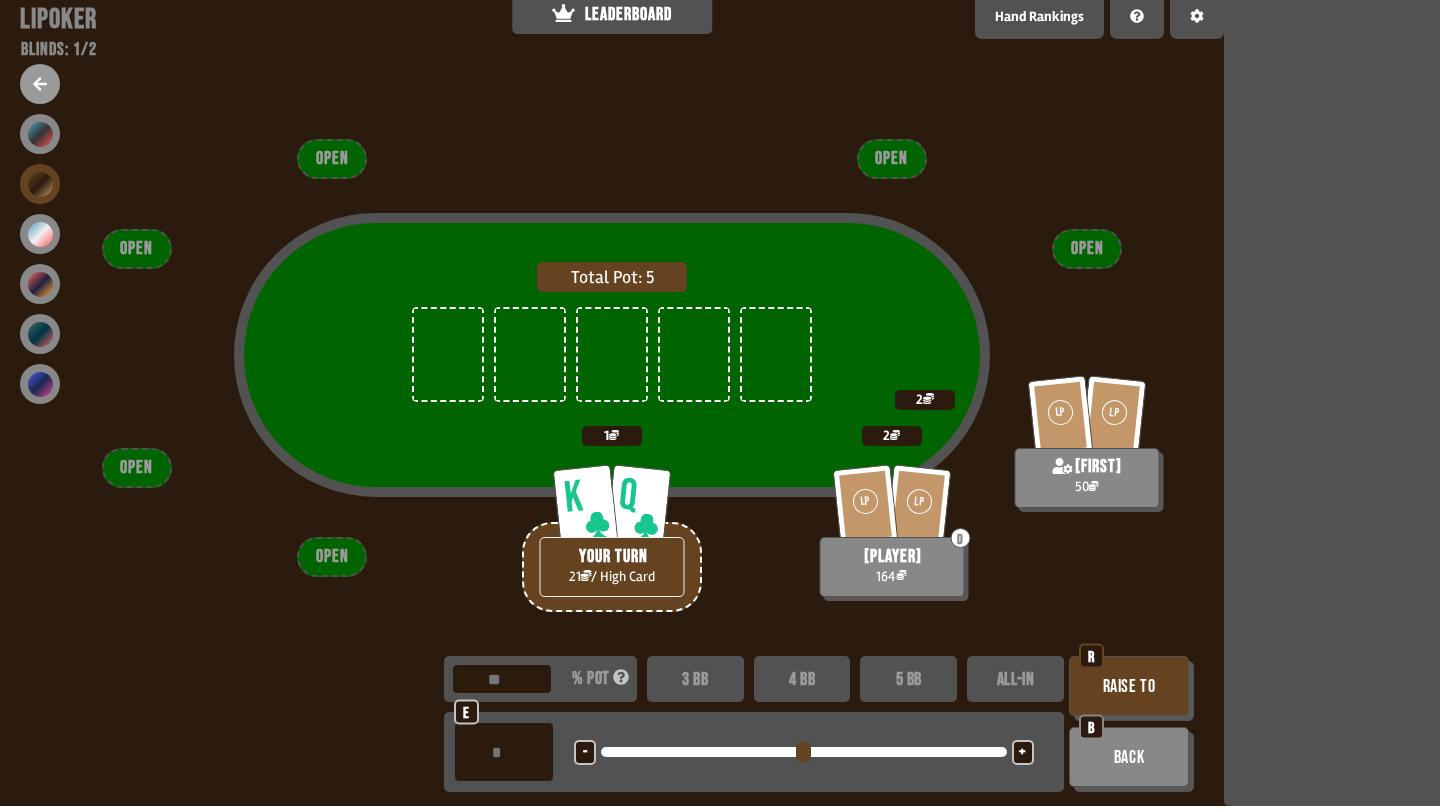 click on "ALL-IN" at bounding box center (1015, 679) 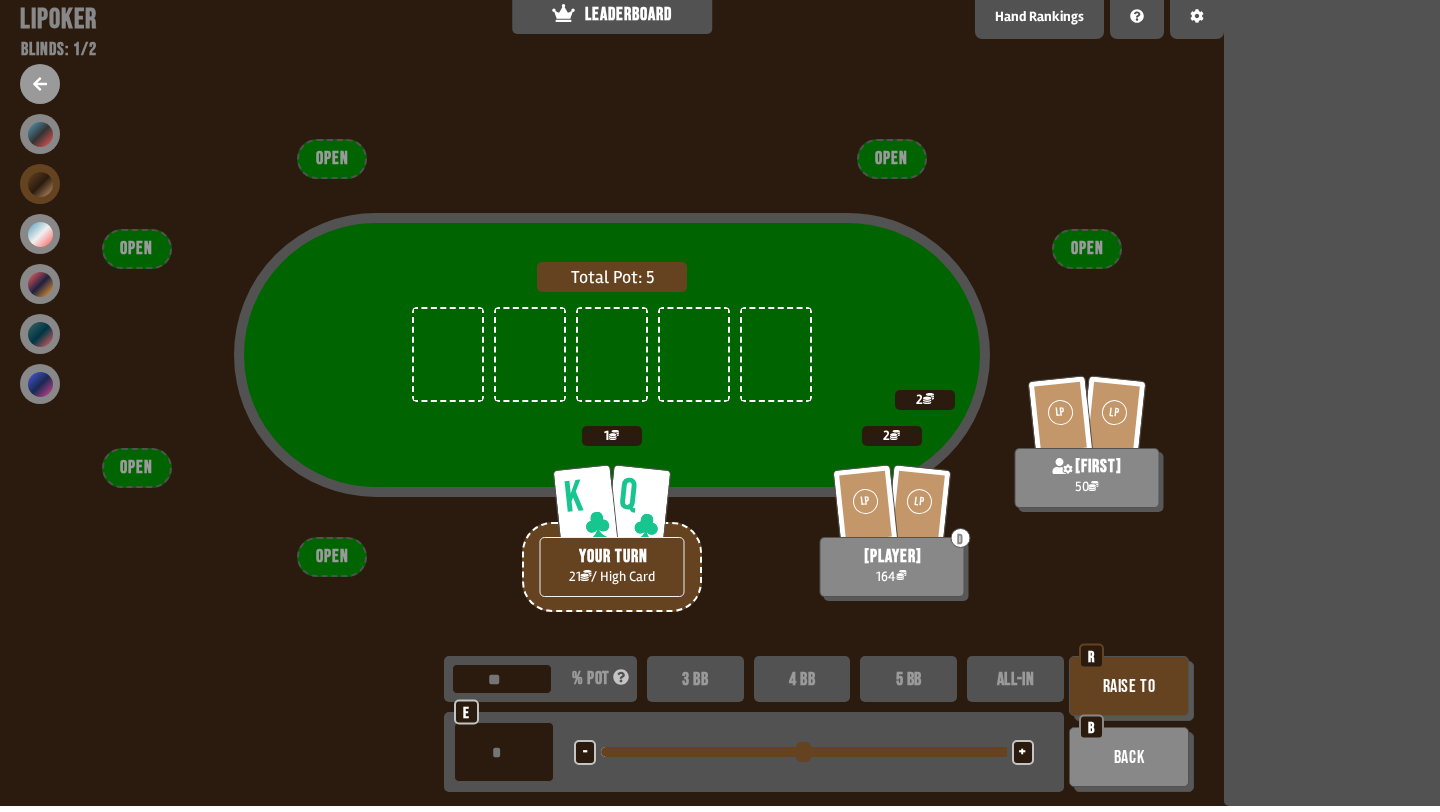 click on "Raise to" at bounding box center (1129, 686) 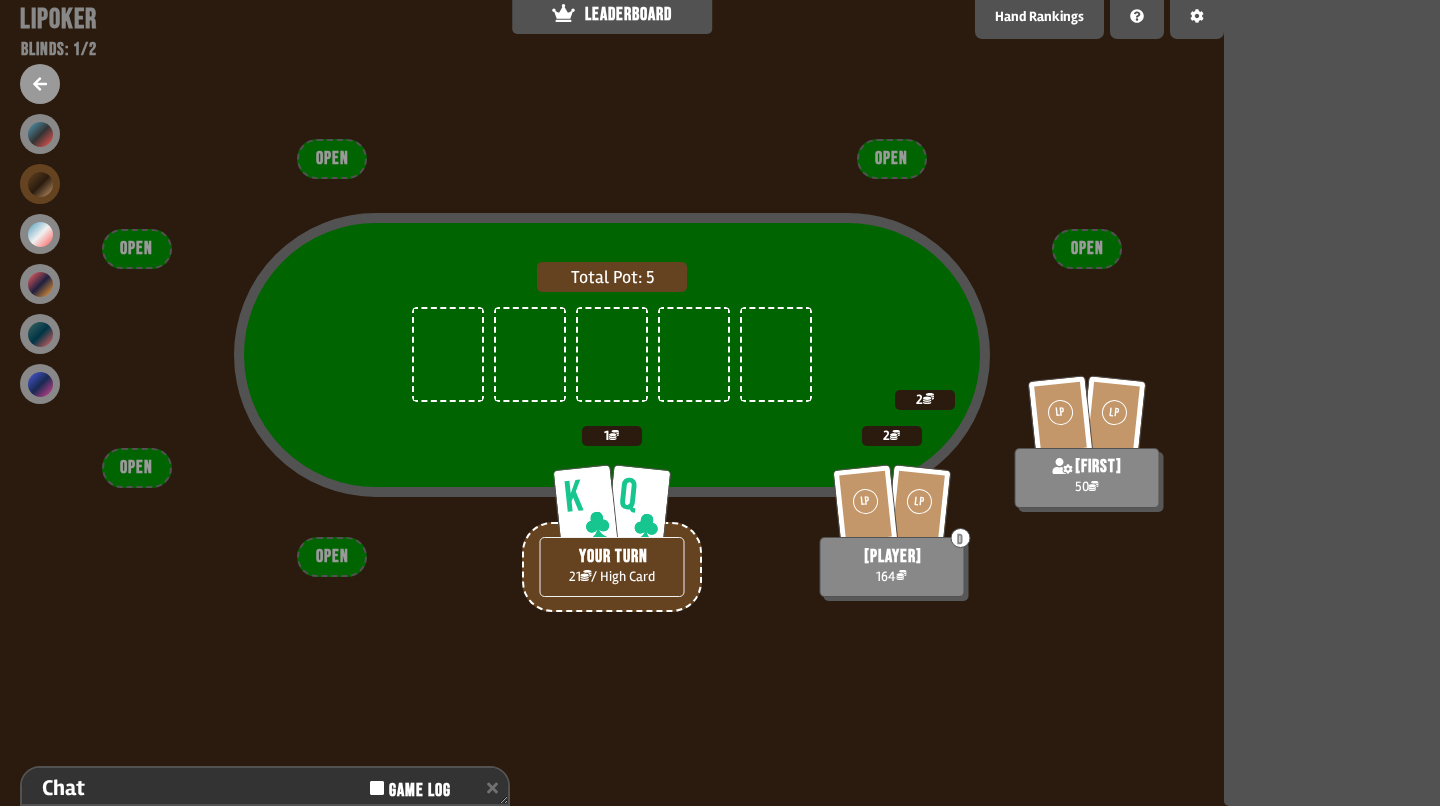 scroll, scrollTop: 153, scrollLeft: 0, axis: vertical 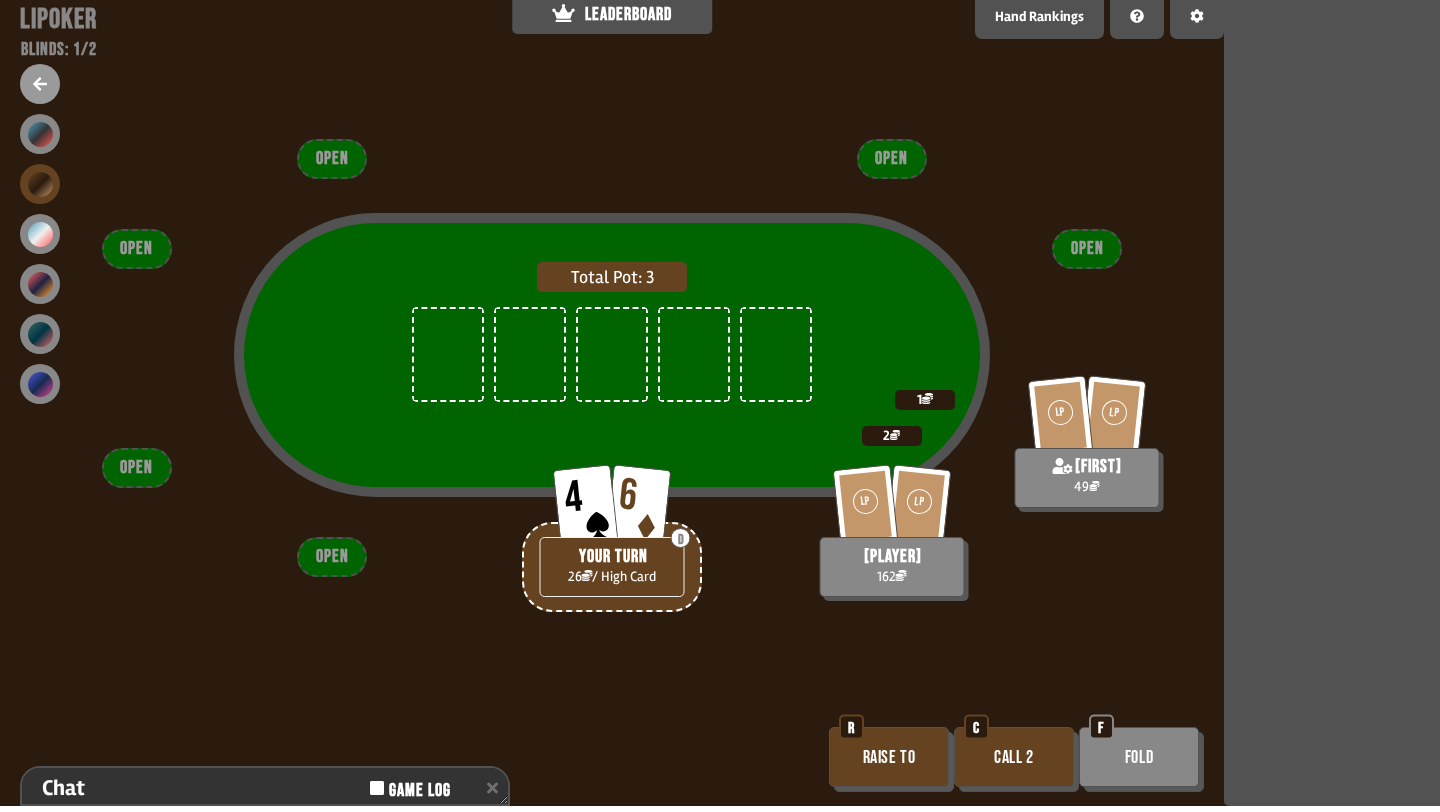click on "Call 2" at bounding box center [1014, 757] 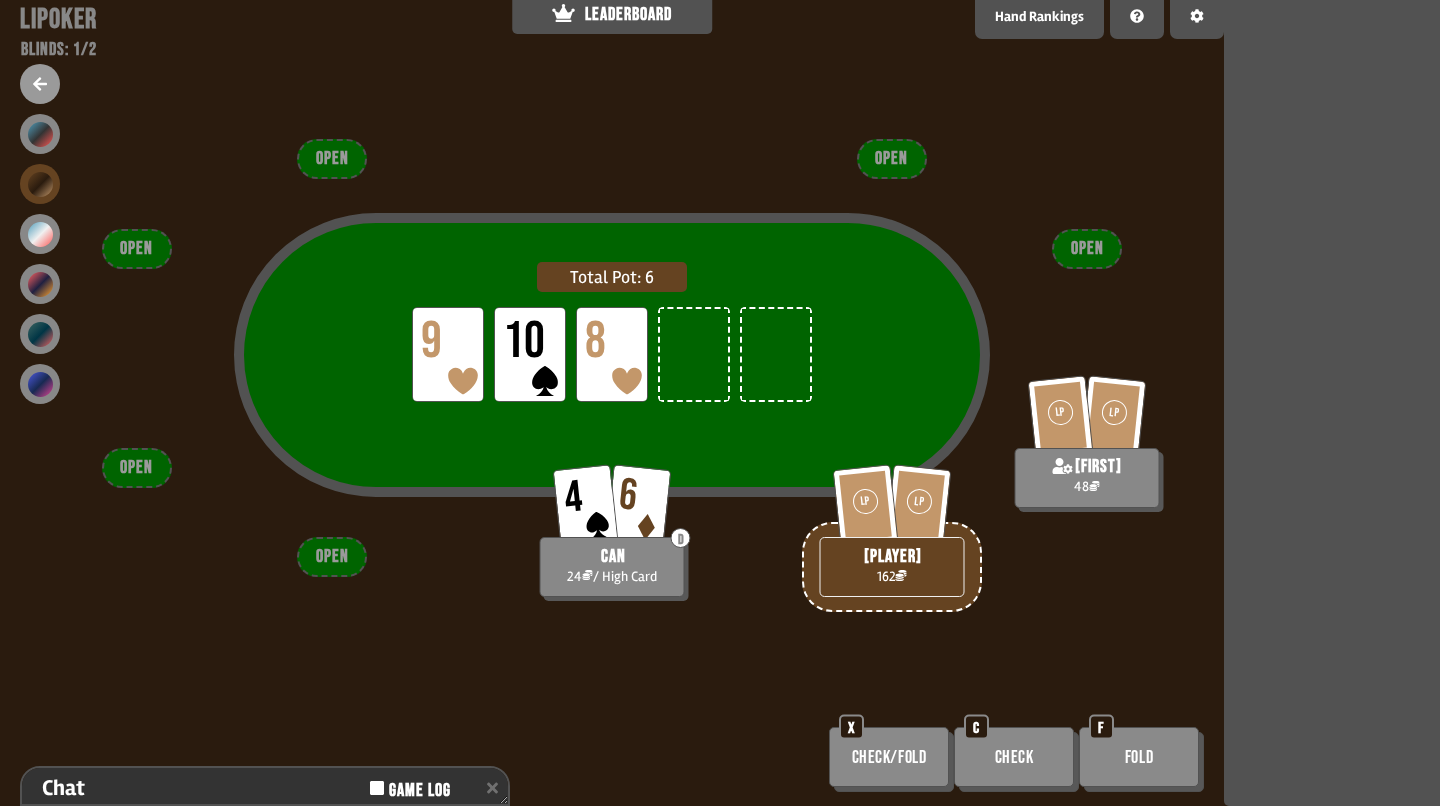 click on "Check" at bounding box center (1014, 757) 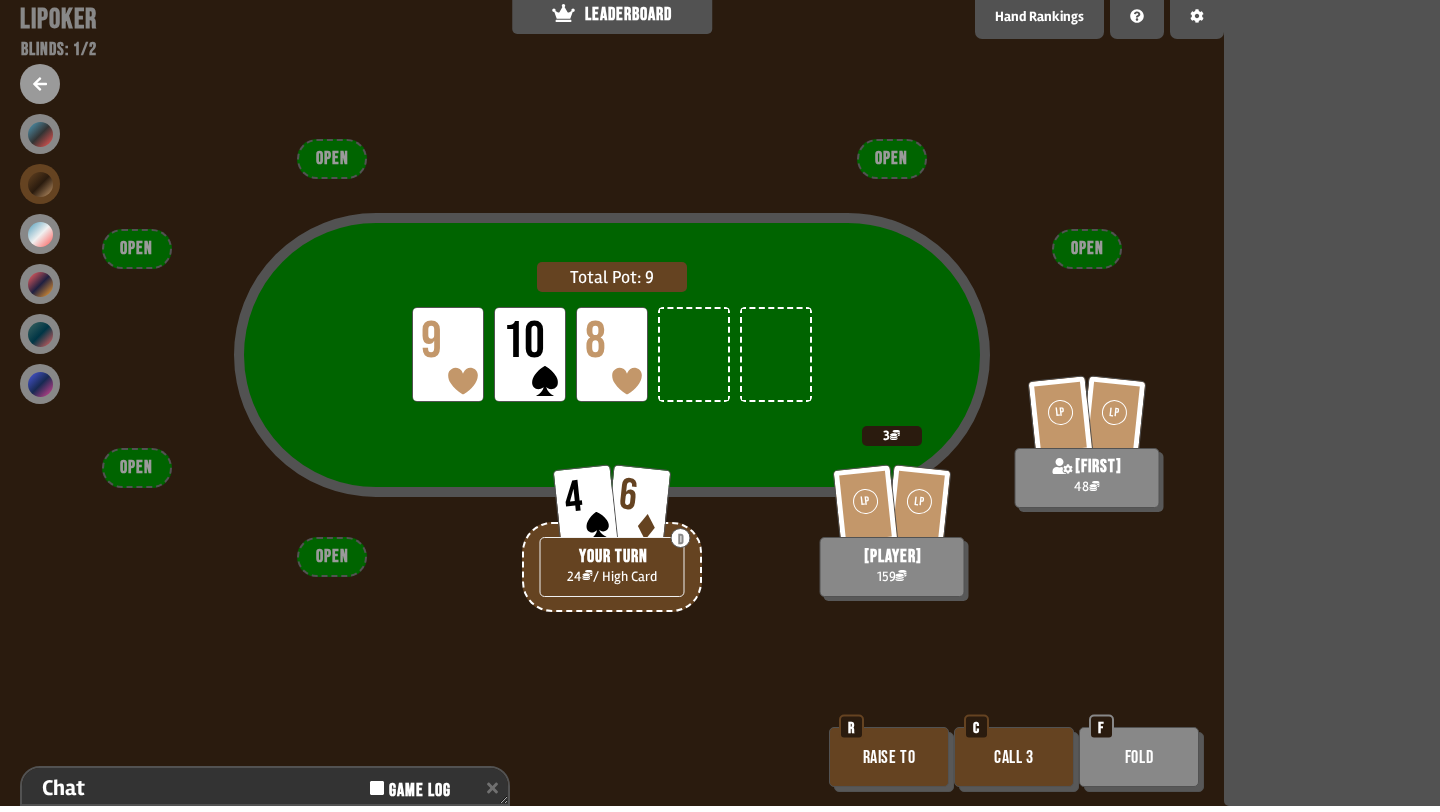 click on "Call 3" at bounding box center [1014, 757] 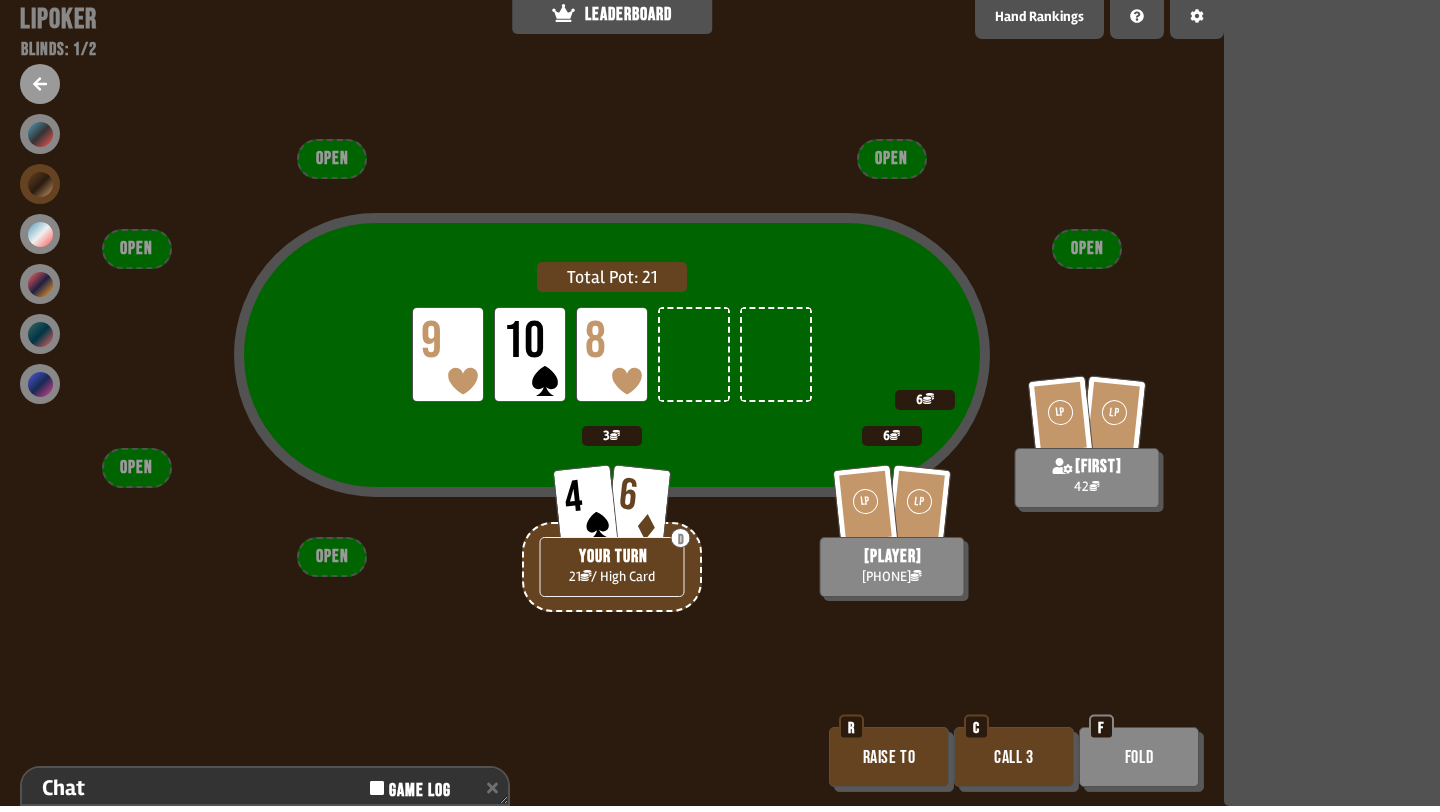 click on "Call 3" at bounding box center (1014, 757) 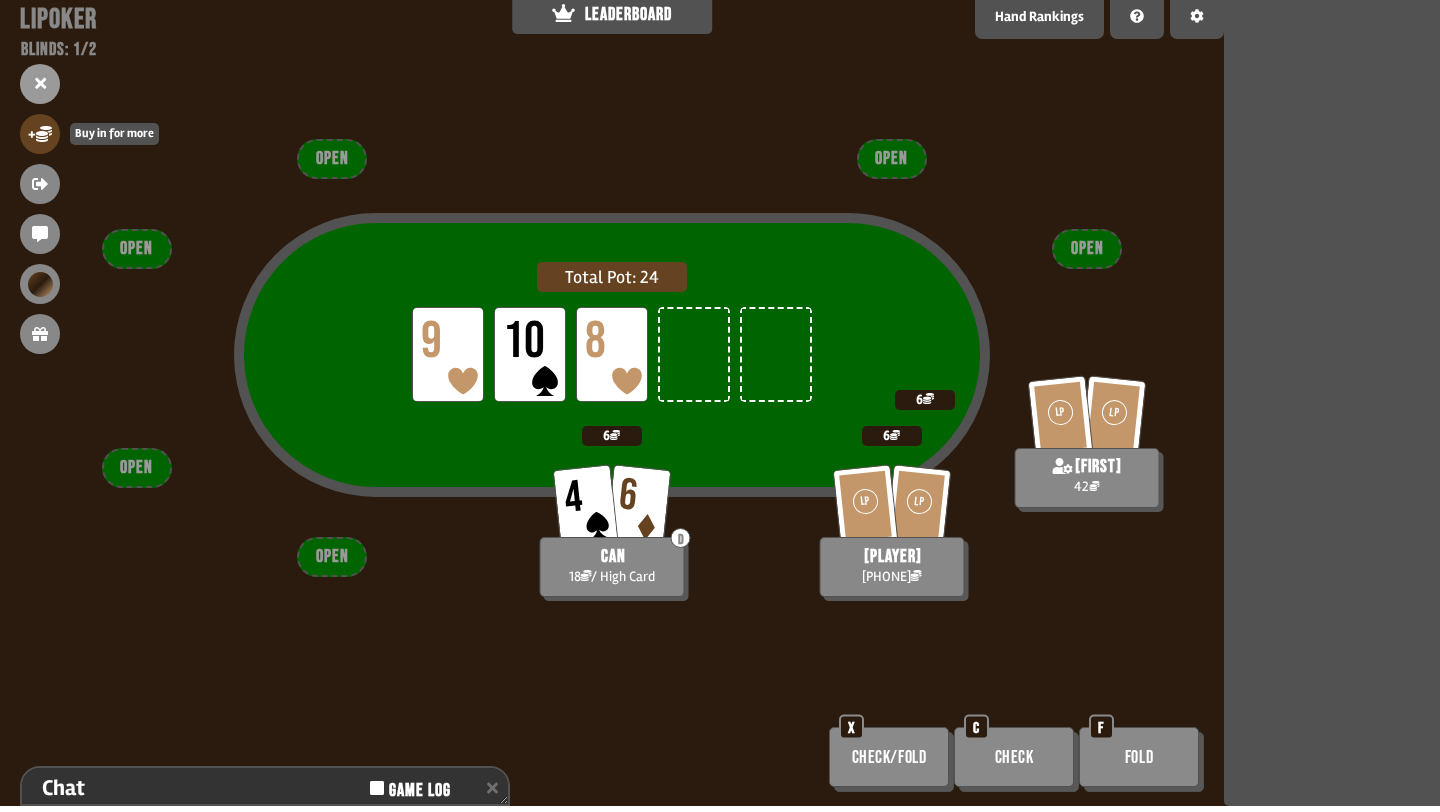 click 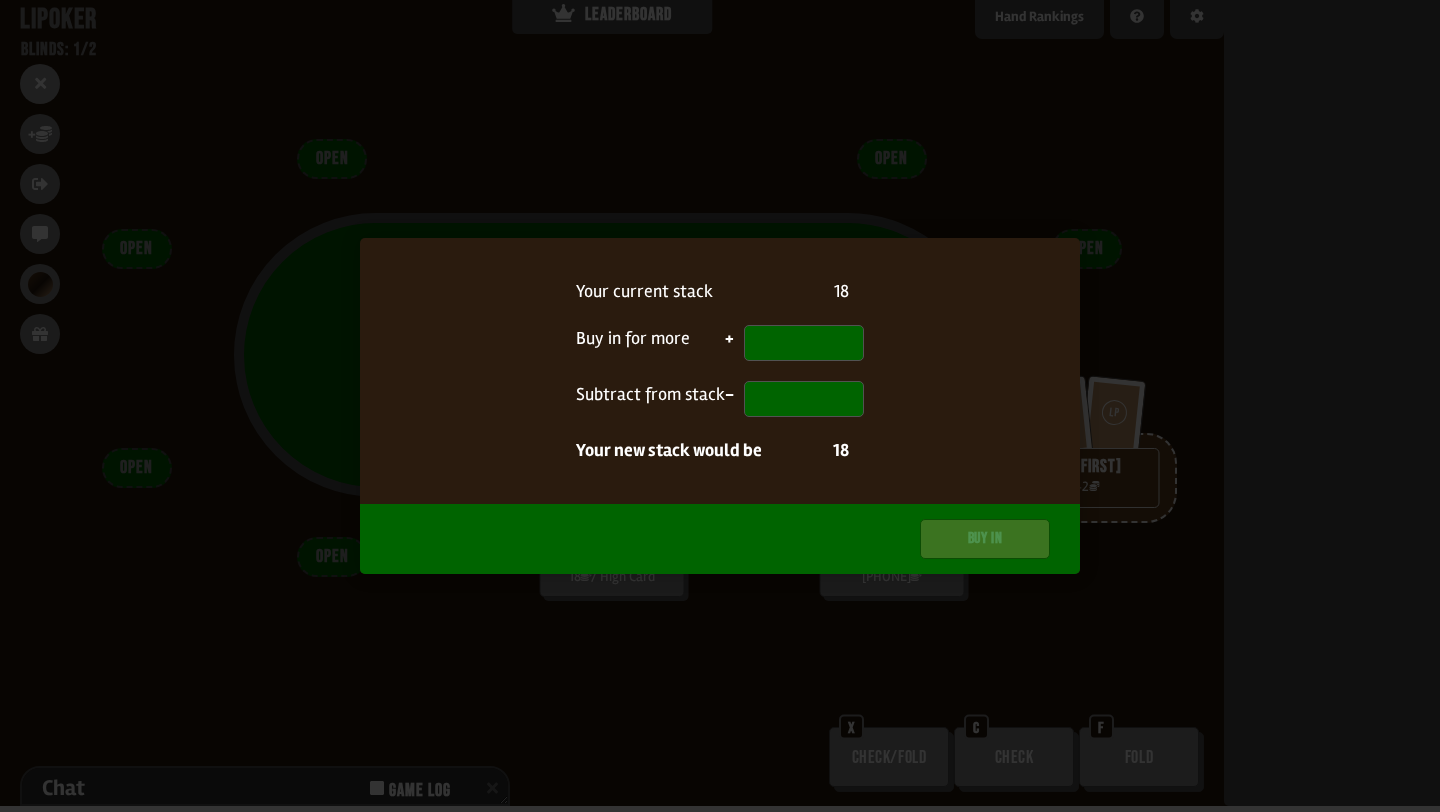 click at bounding box center (720, 406) 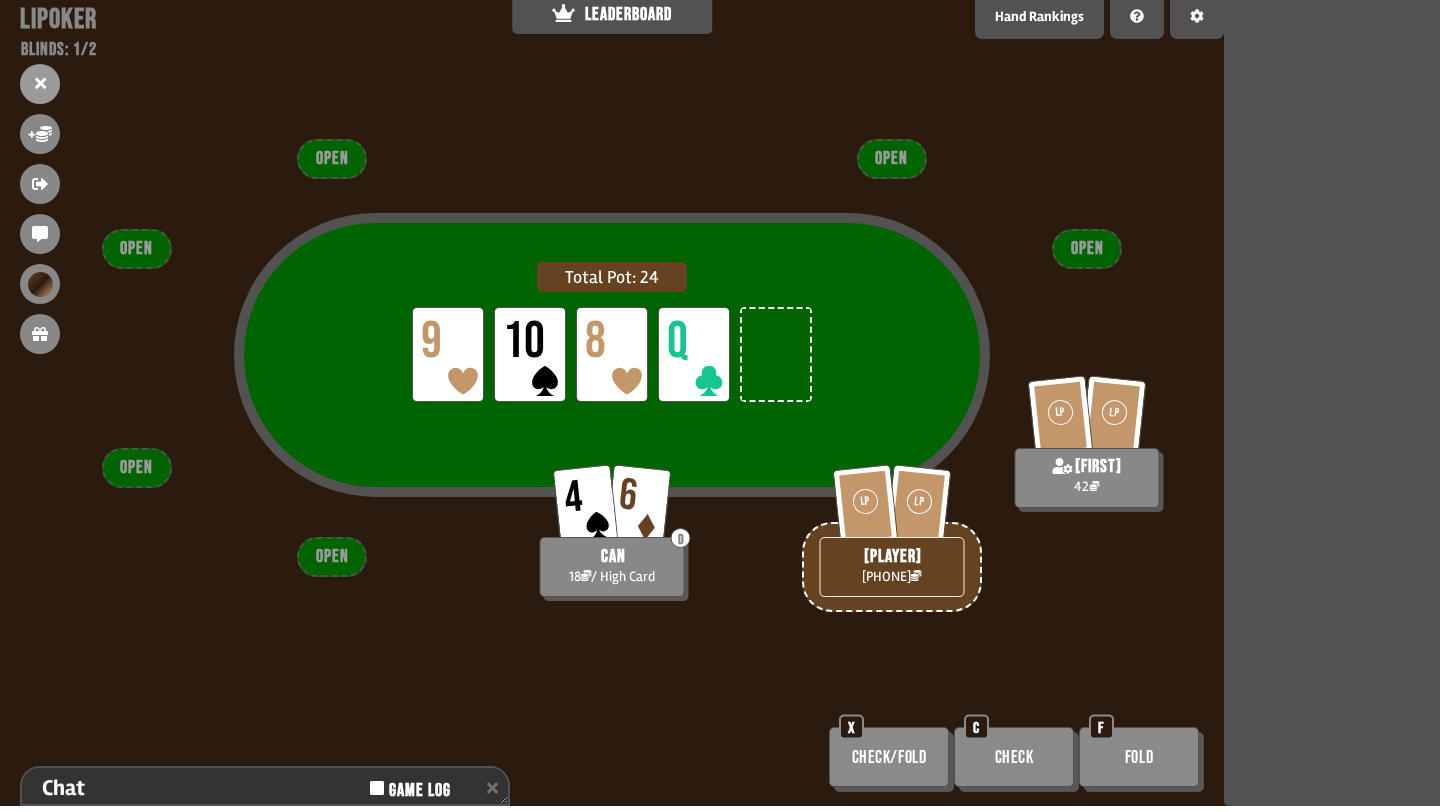 click on "Check" at bounding box center [1014, 757] 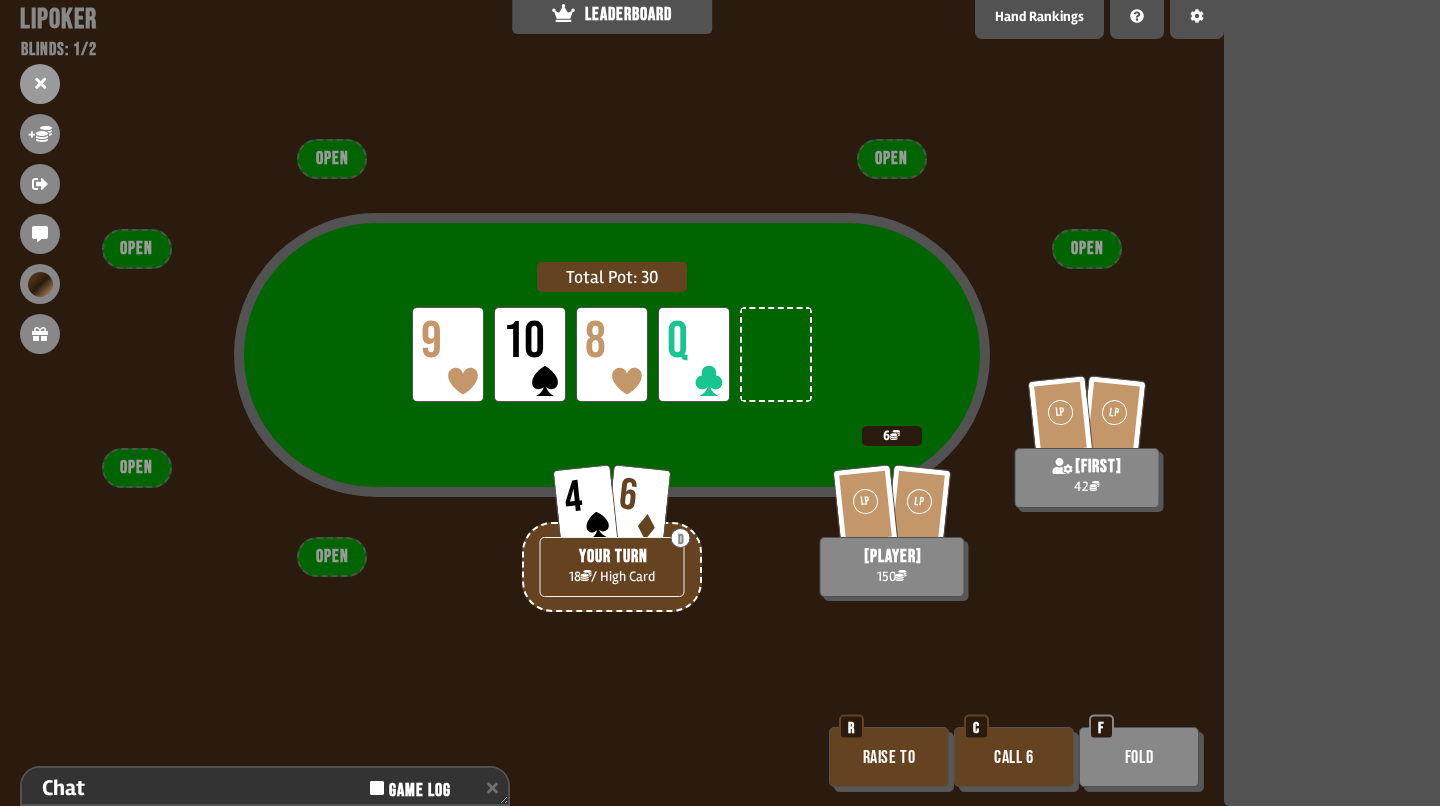 click on "Fold" at bounding box center (1139, 757) 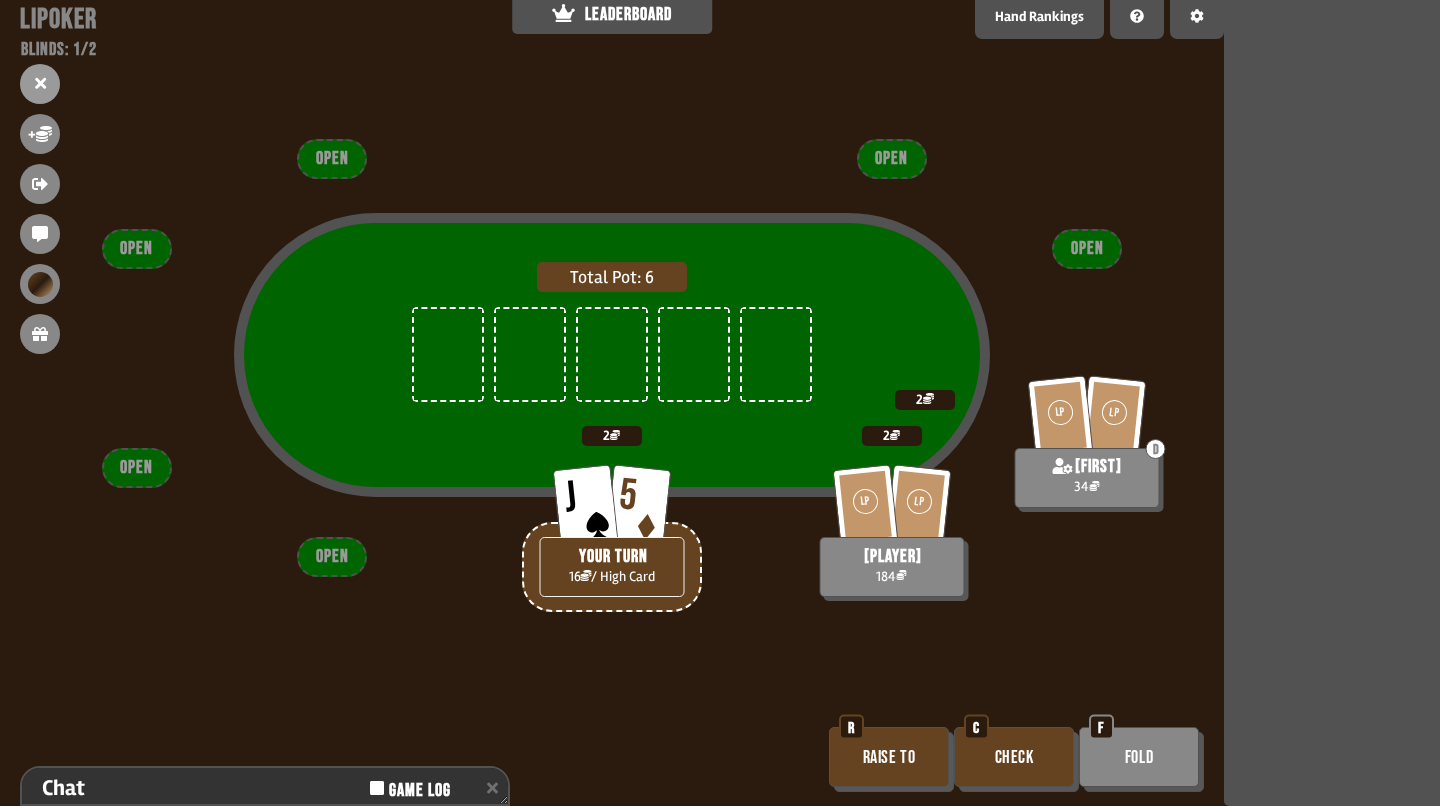 click on "Raise to" at bounding box center (889, 757) 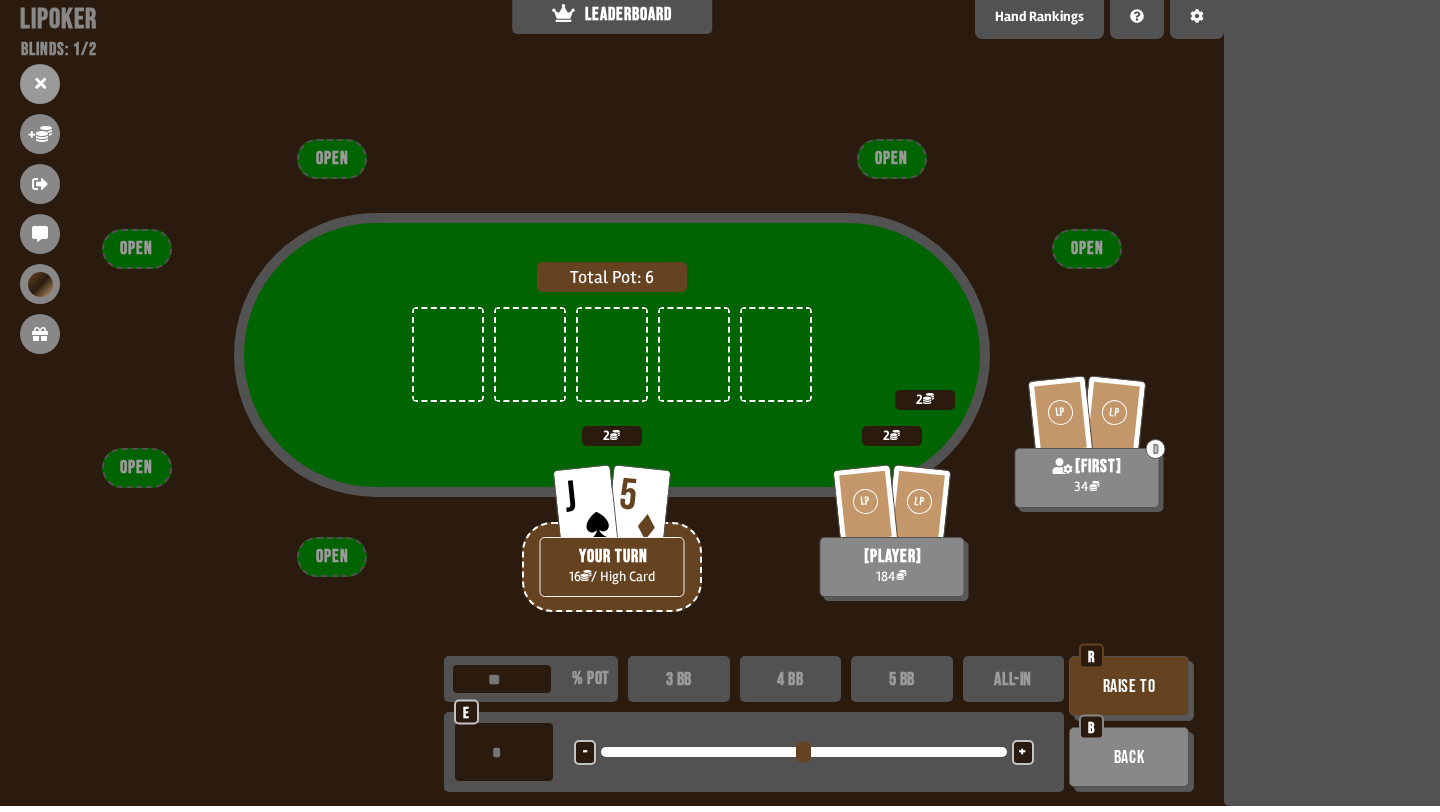click on "ALL-IN" at bounding box center (1014, 679) 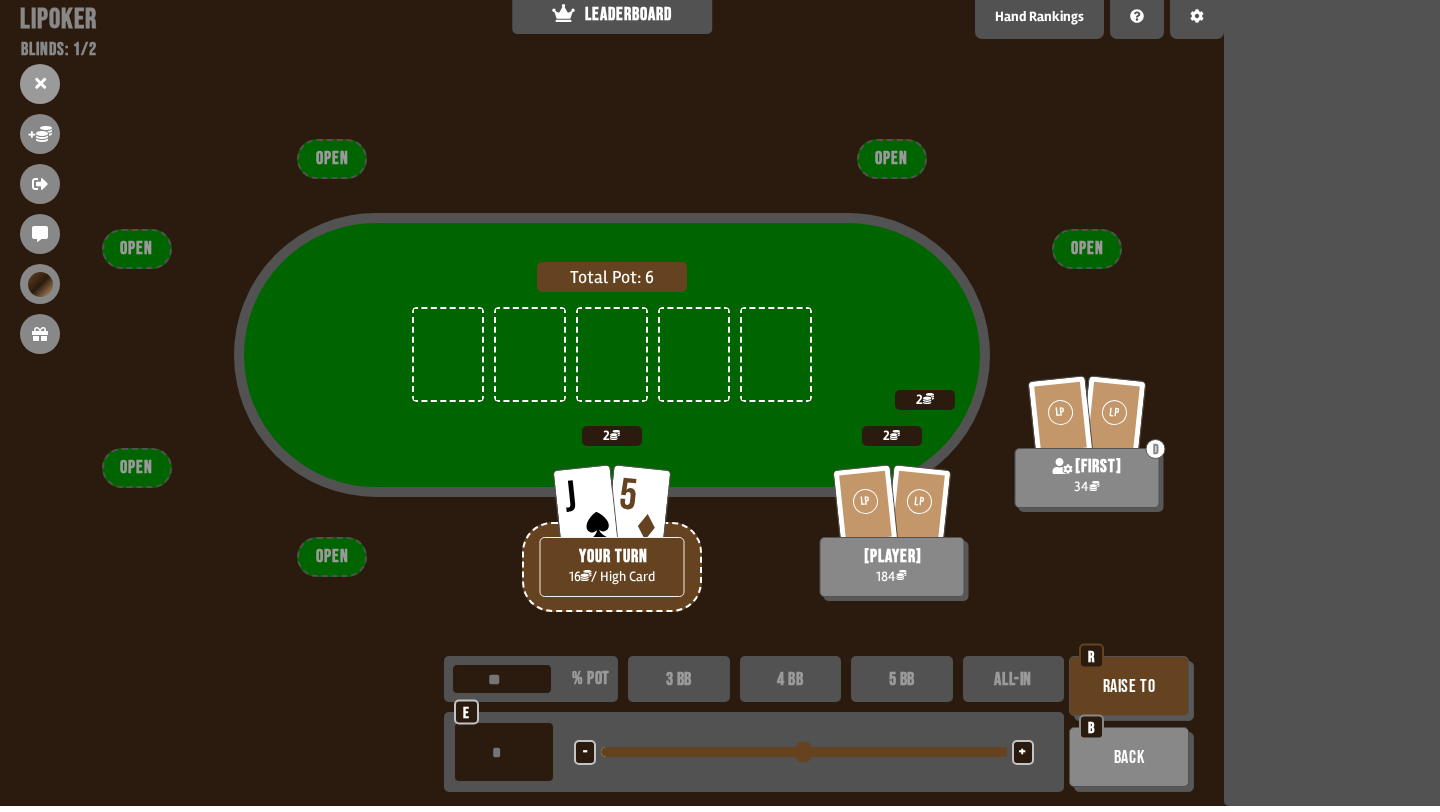 click on "Raise to" at bounding box center (1129, 686) 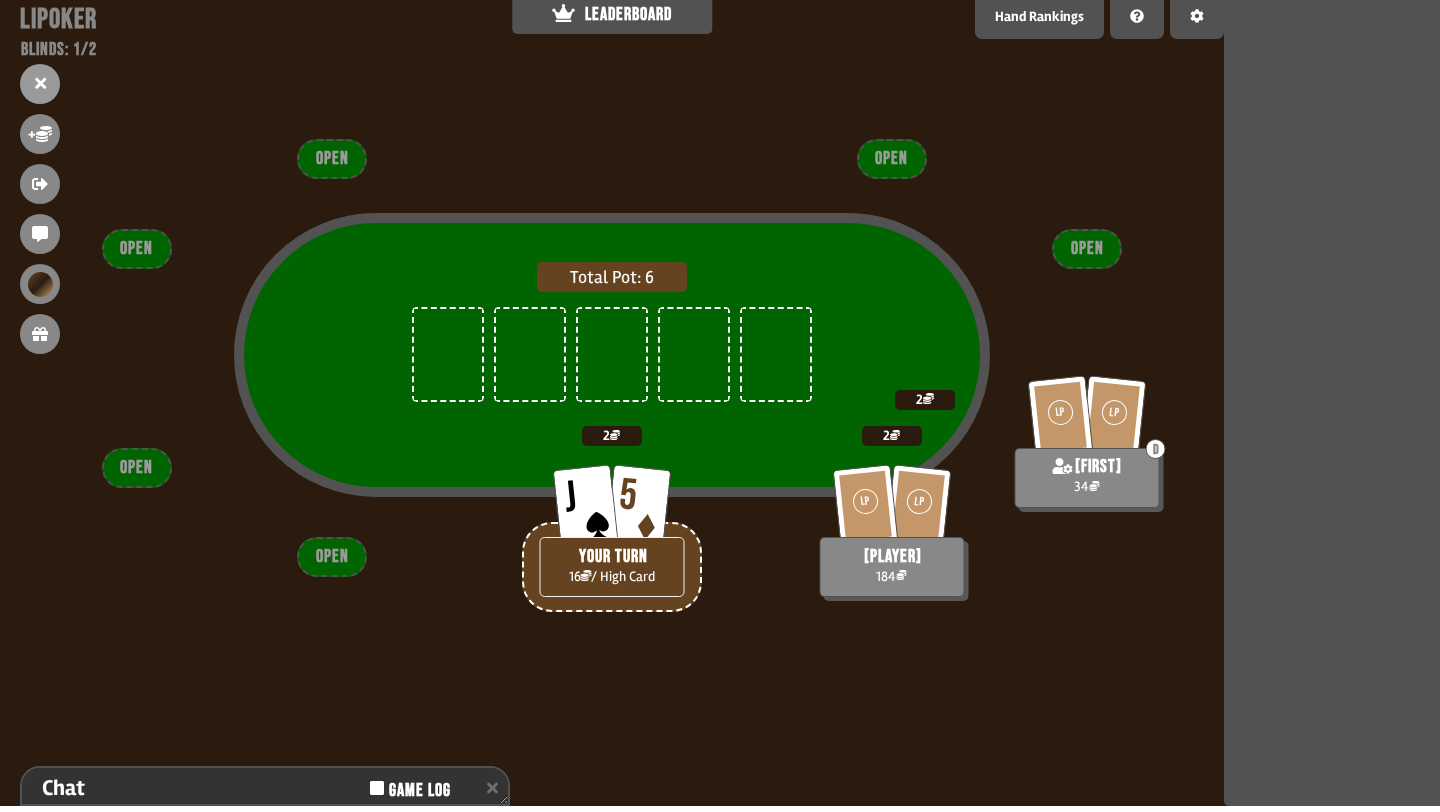scroll, scrollTop: 153, scrollLeft: 0, axis: vertical 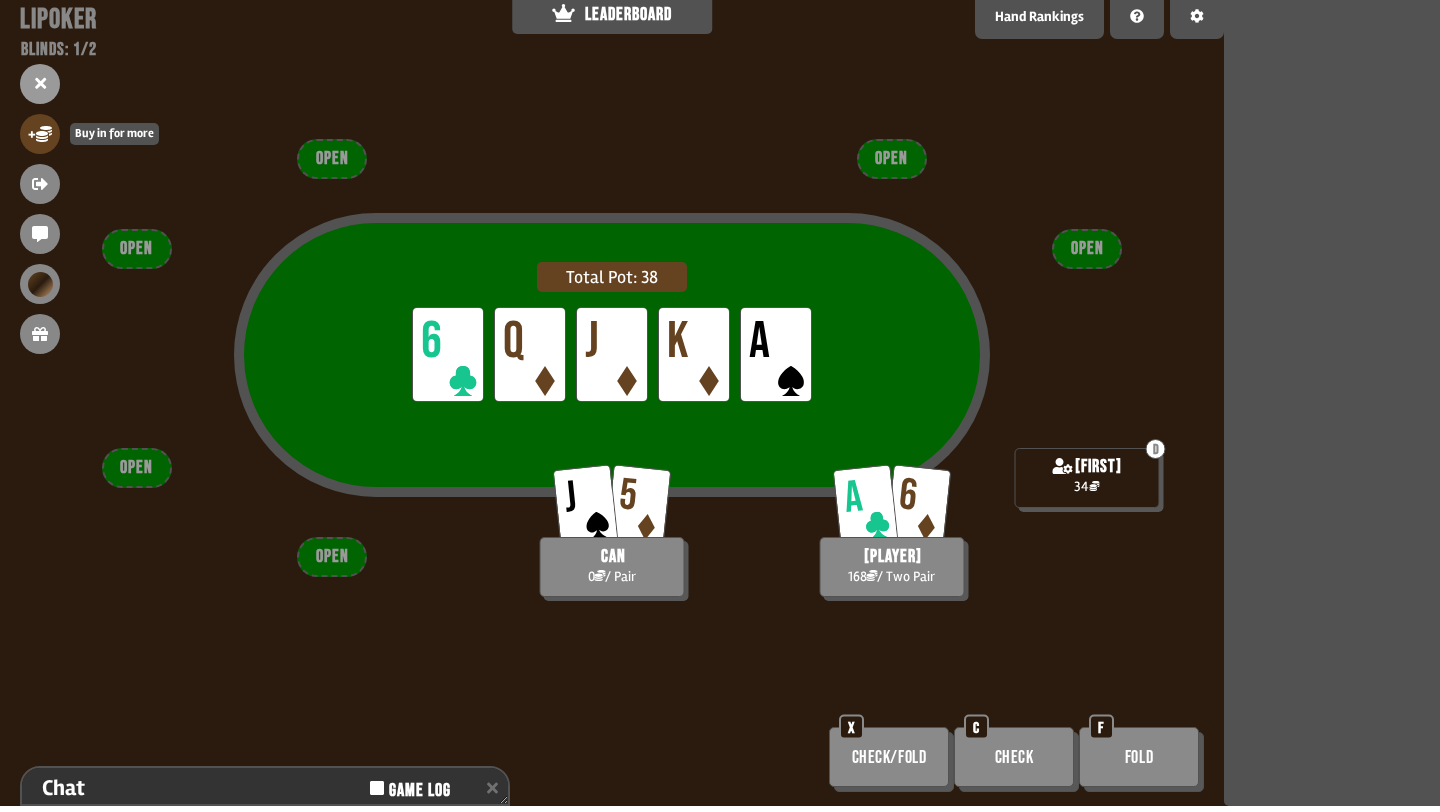 click 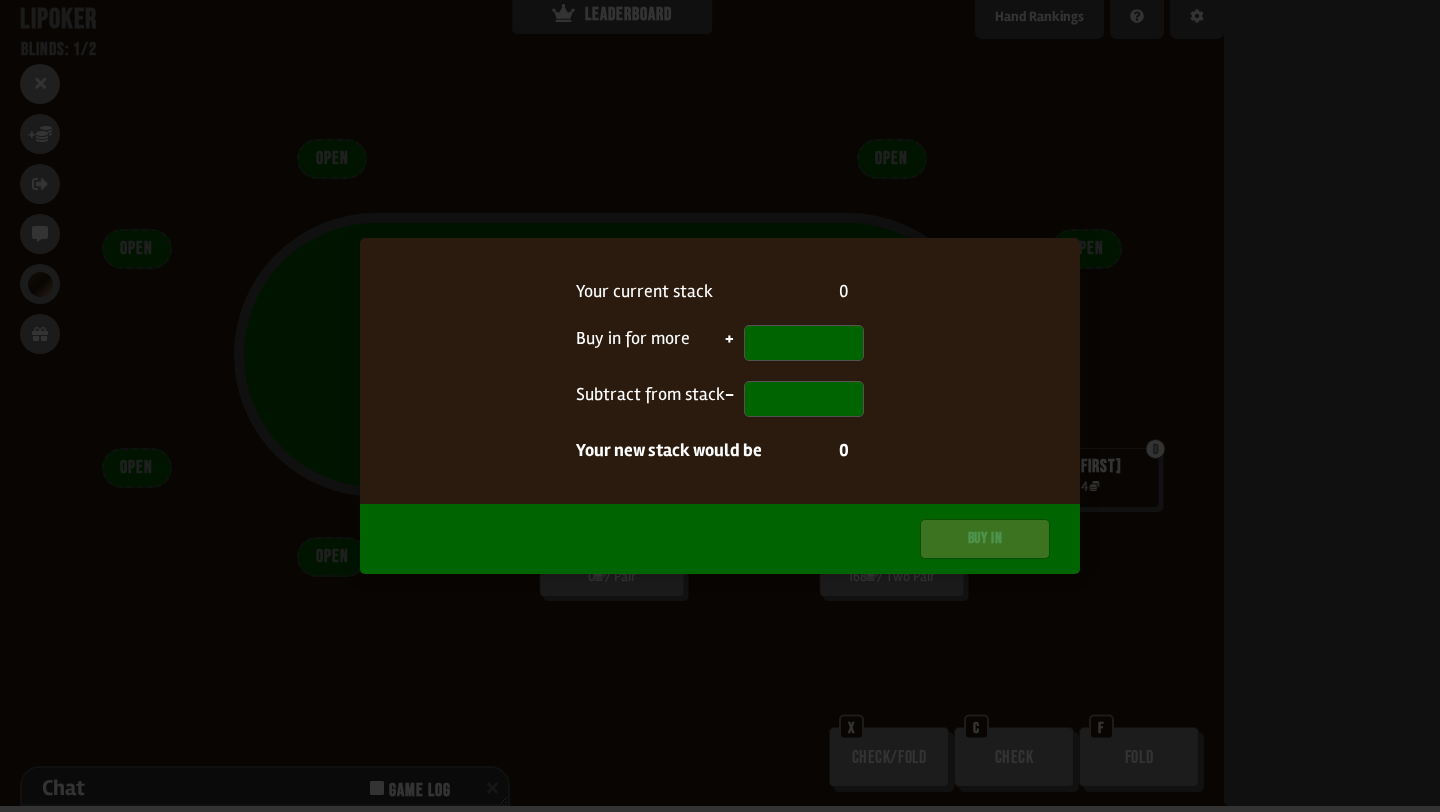 click at bounding box center [804, 343] 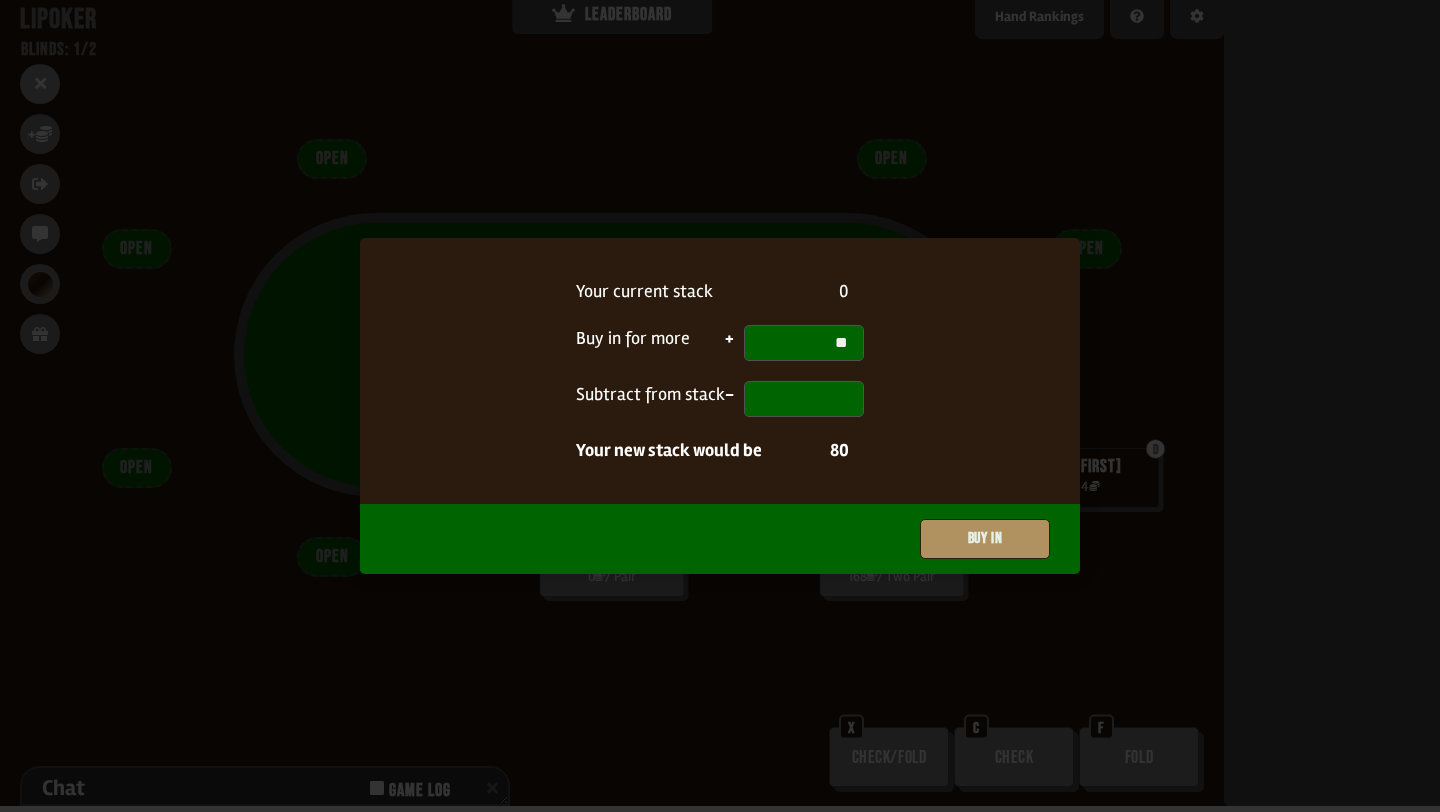 click on "Buy in" at bounding box center (985, 539) 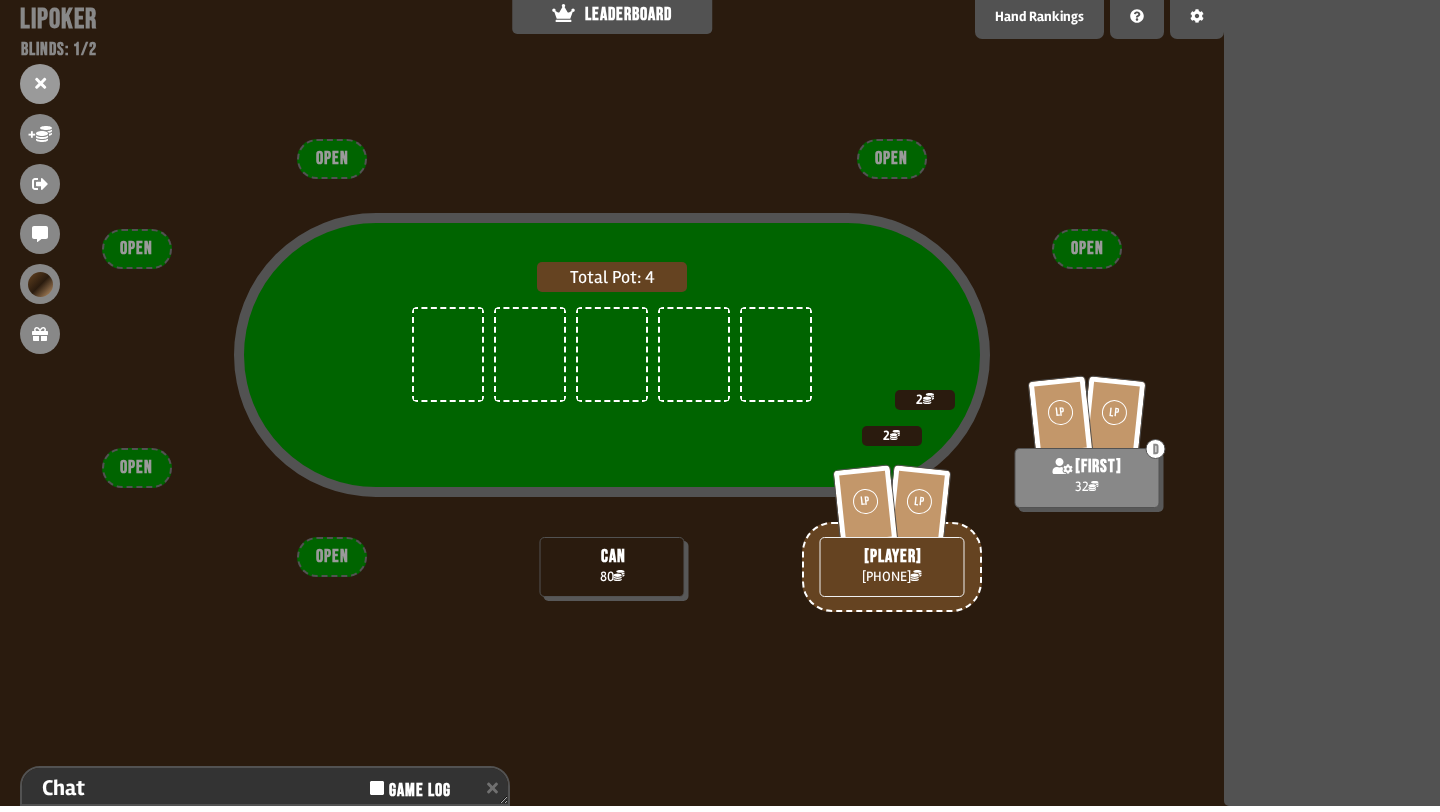 click on "Total Pot: 4   LP LP atabaso 204  2  [FIRST] 80  LP LP D [FIRST] 32  2  OPEN OPEN OPEN OPEN OPEN OPEN" at bounding box center [612, 406] 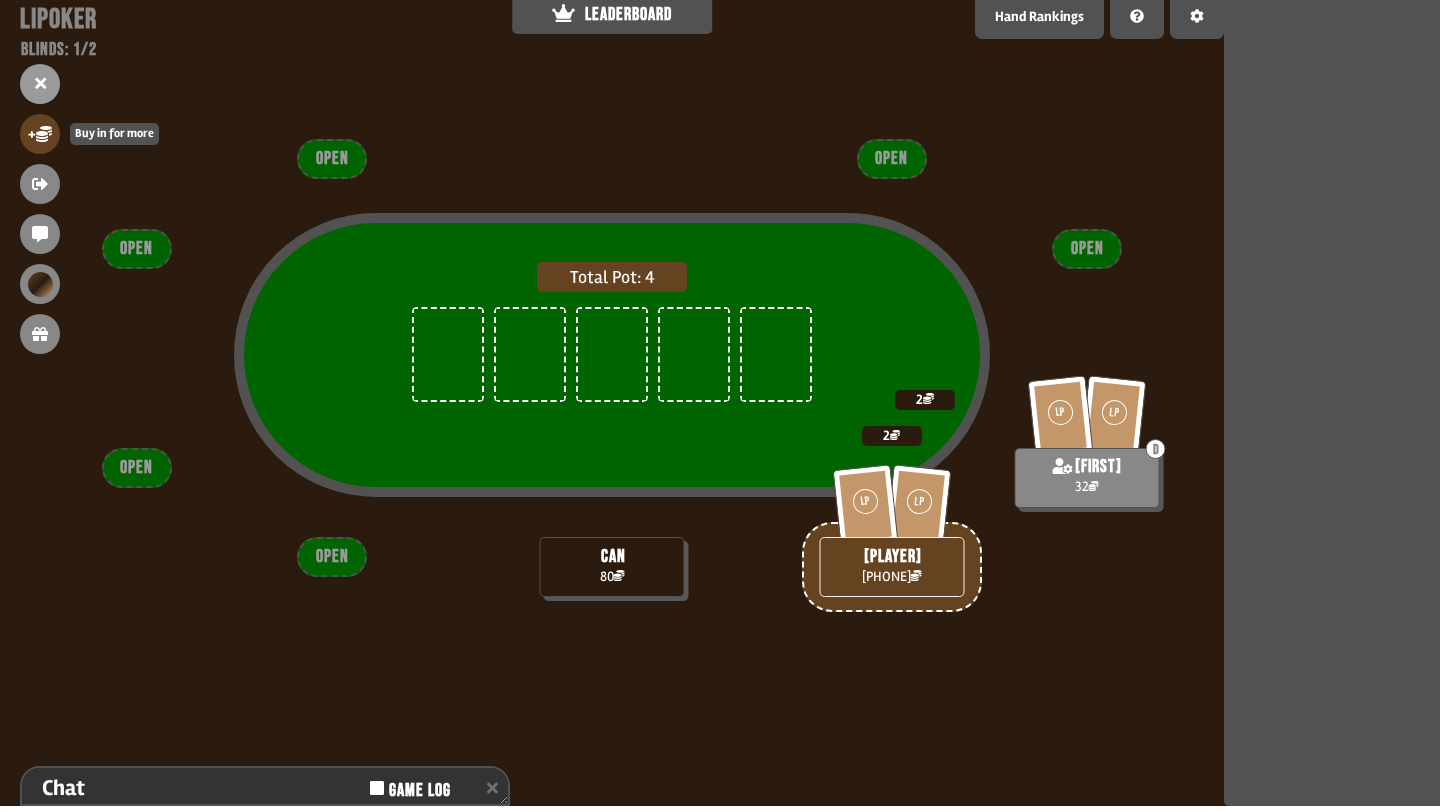click 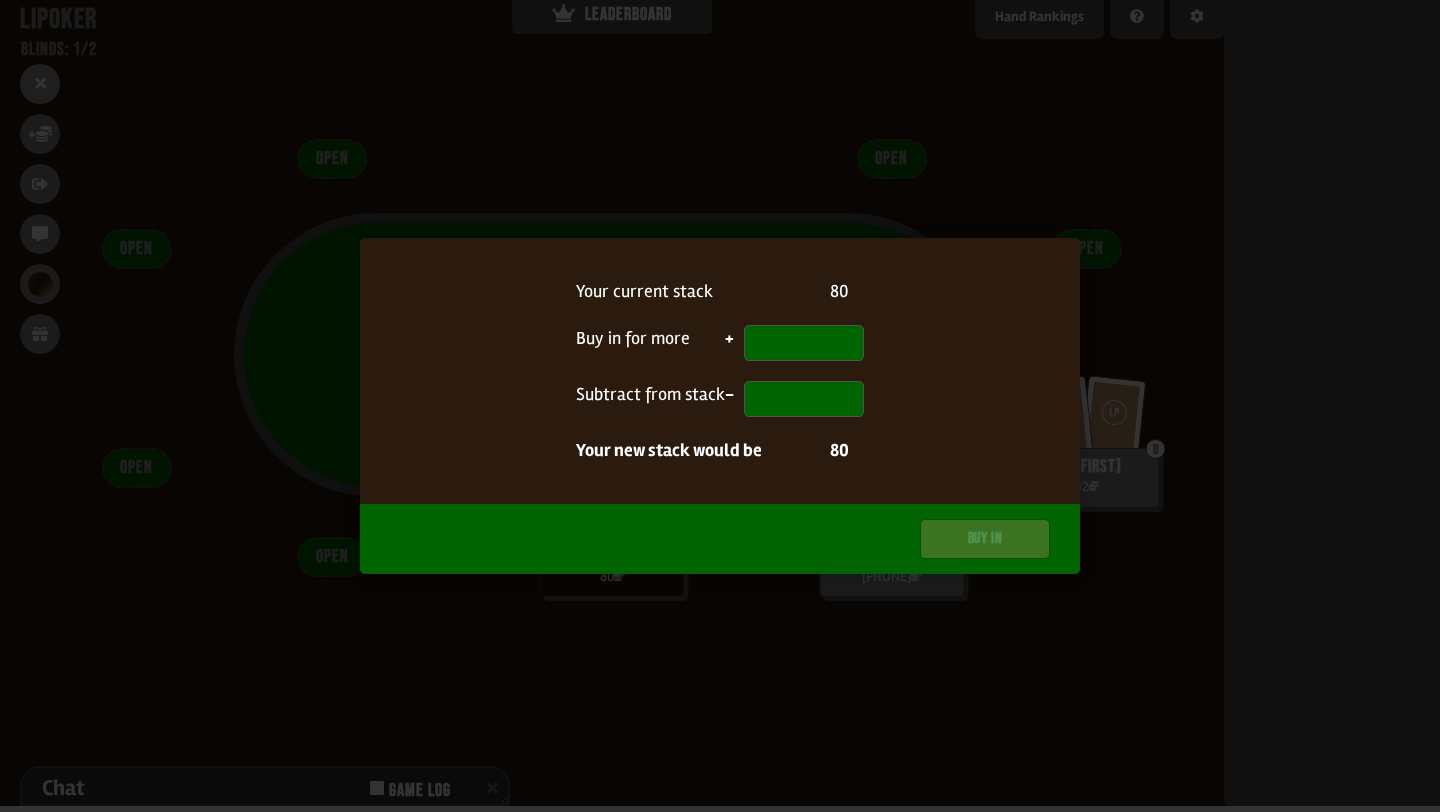 click at bounding box center [720, 406] 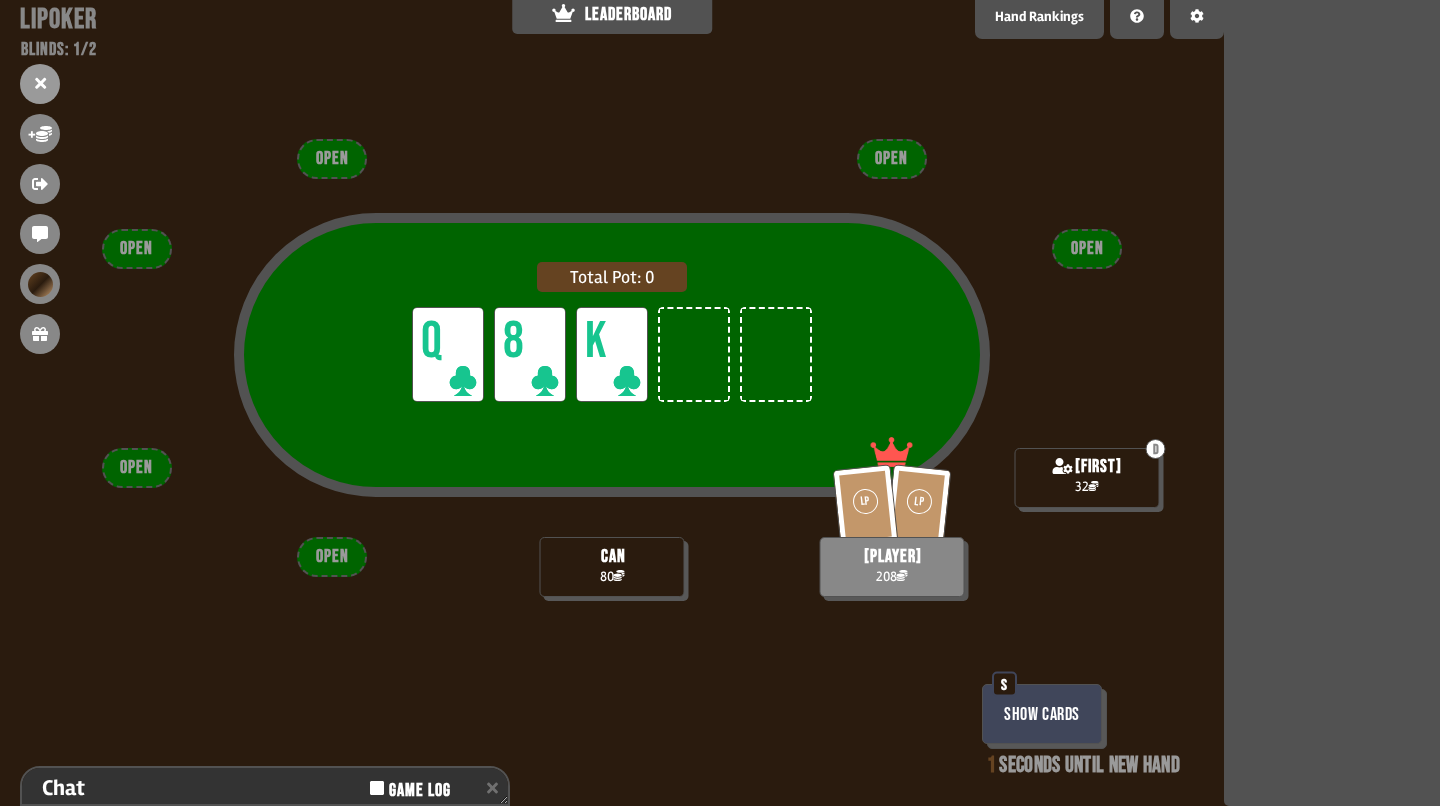 click on "Show Cards" at bounding box center [1042, 714] 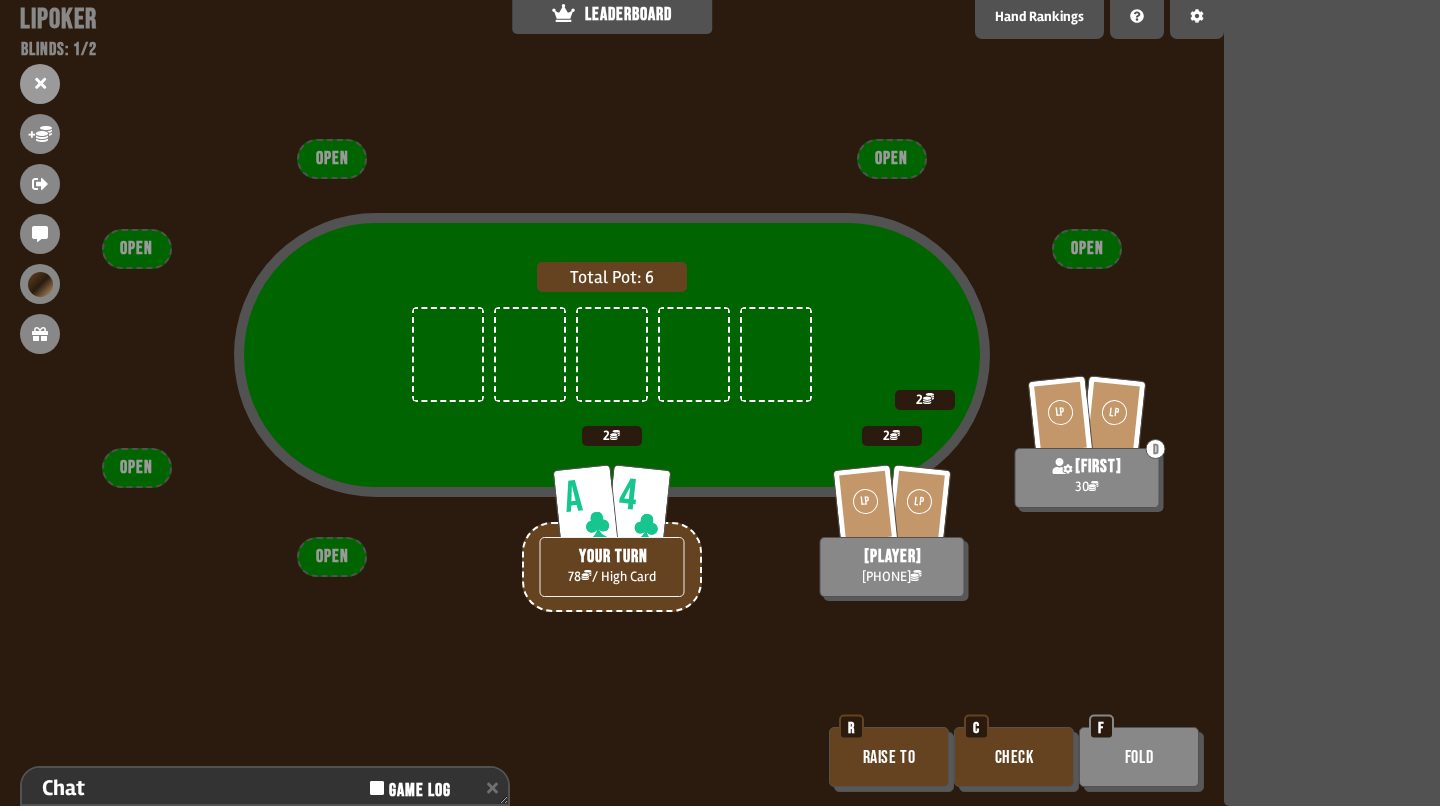 click on "Raise to" at bounding box center [889, 757] 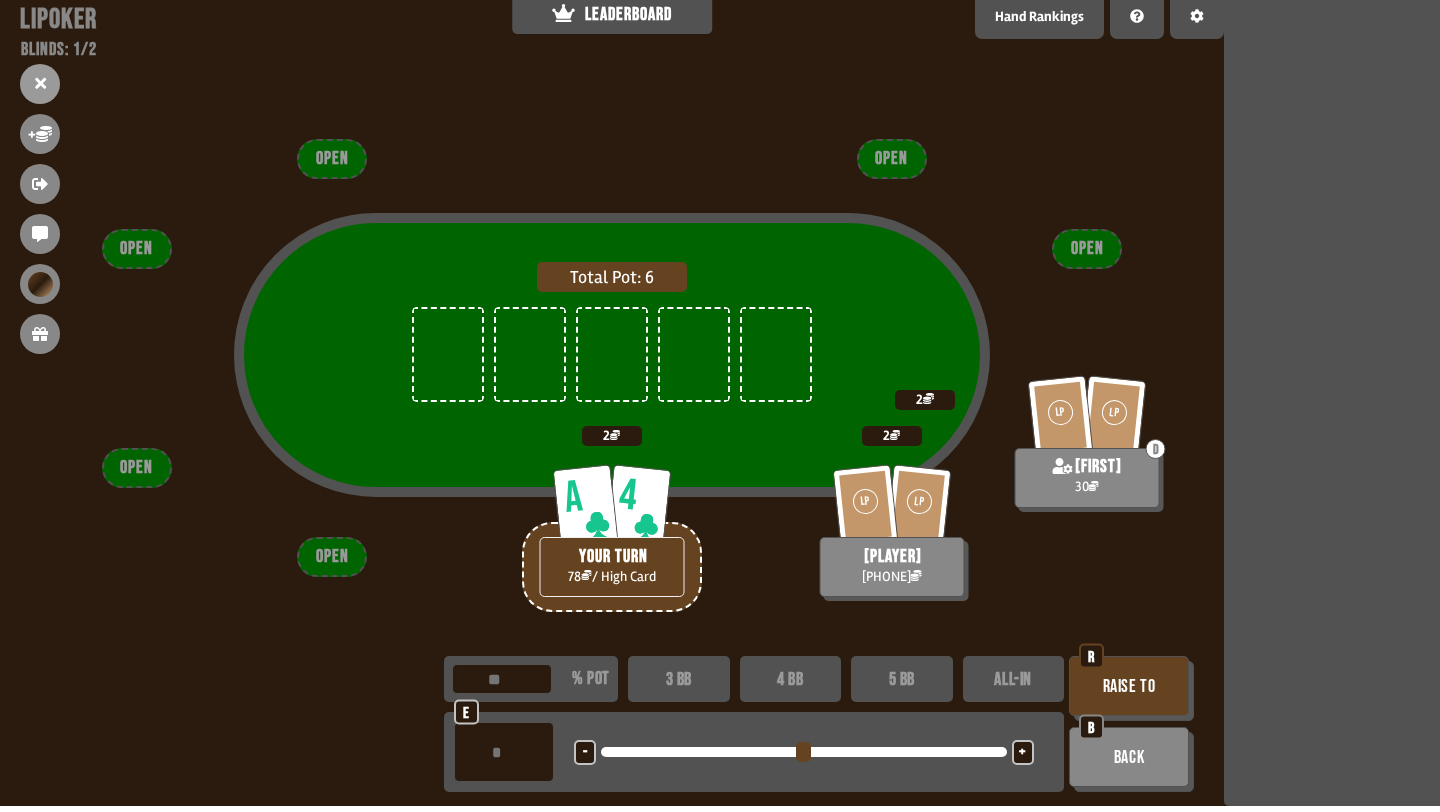 click on "e - <LEFT> <DOWN> + <UP> <RIGHT>" at bounding box center (754, 752) 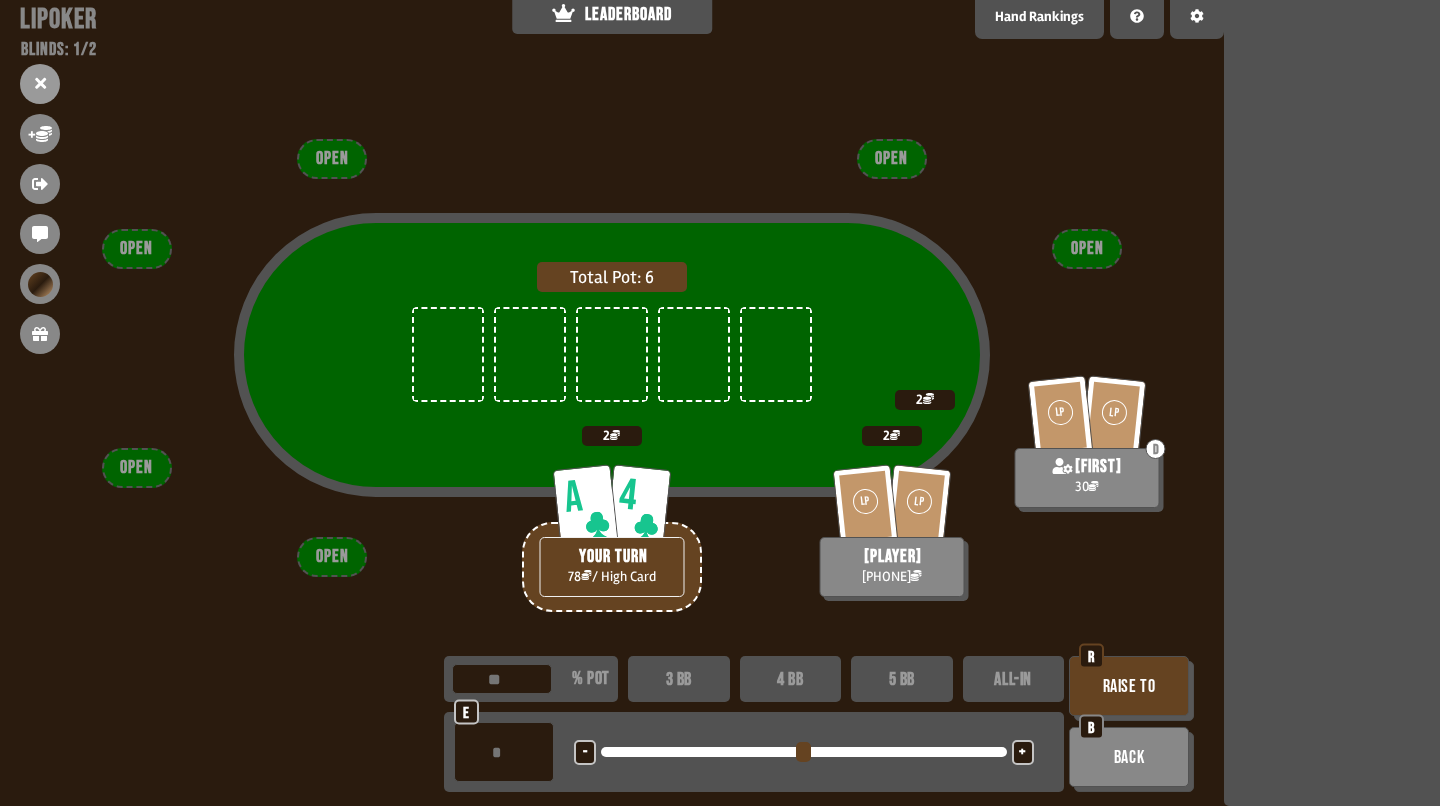 click on "- <LEFT> <DOWN> + <UP> <RIGHT>" at bounding box center [804, 752] 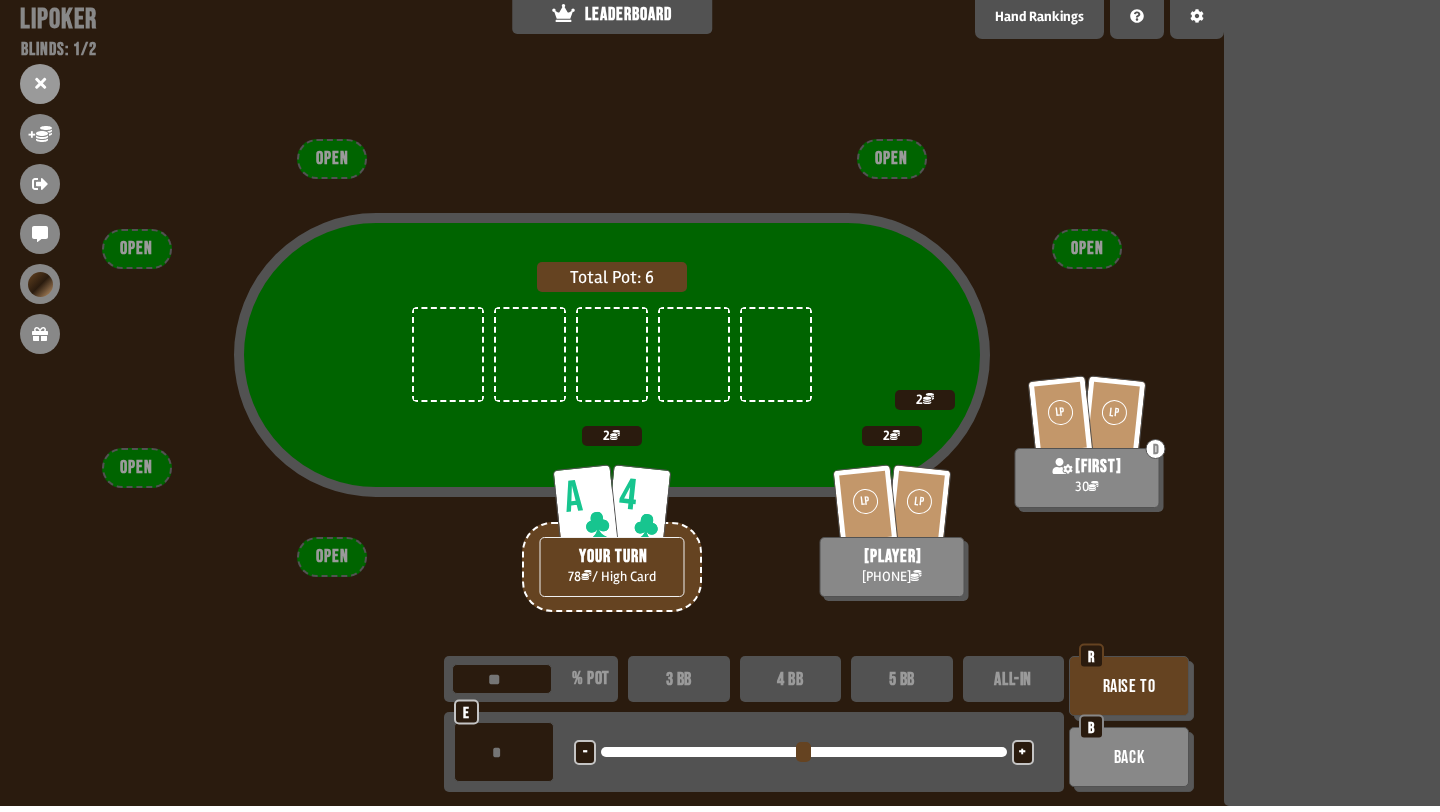 click on "+" at bounding box center [1022, 753] 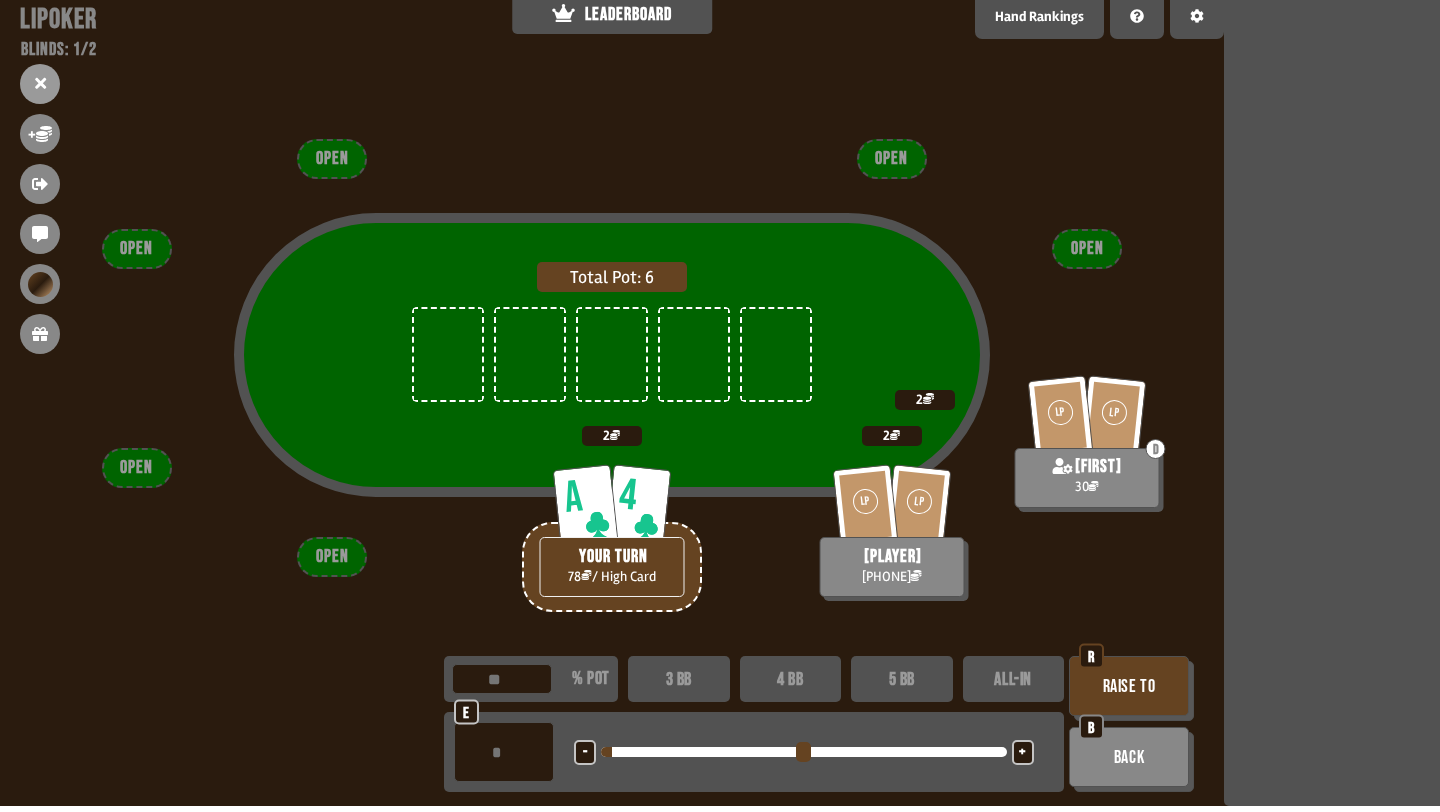 click on "Raise to" at bounding box center (1129, 686) 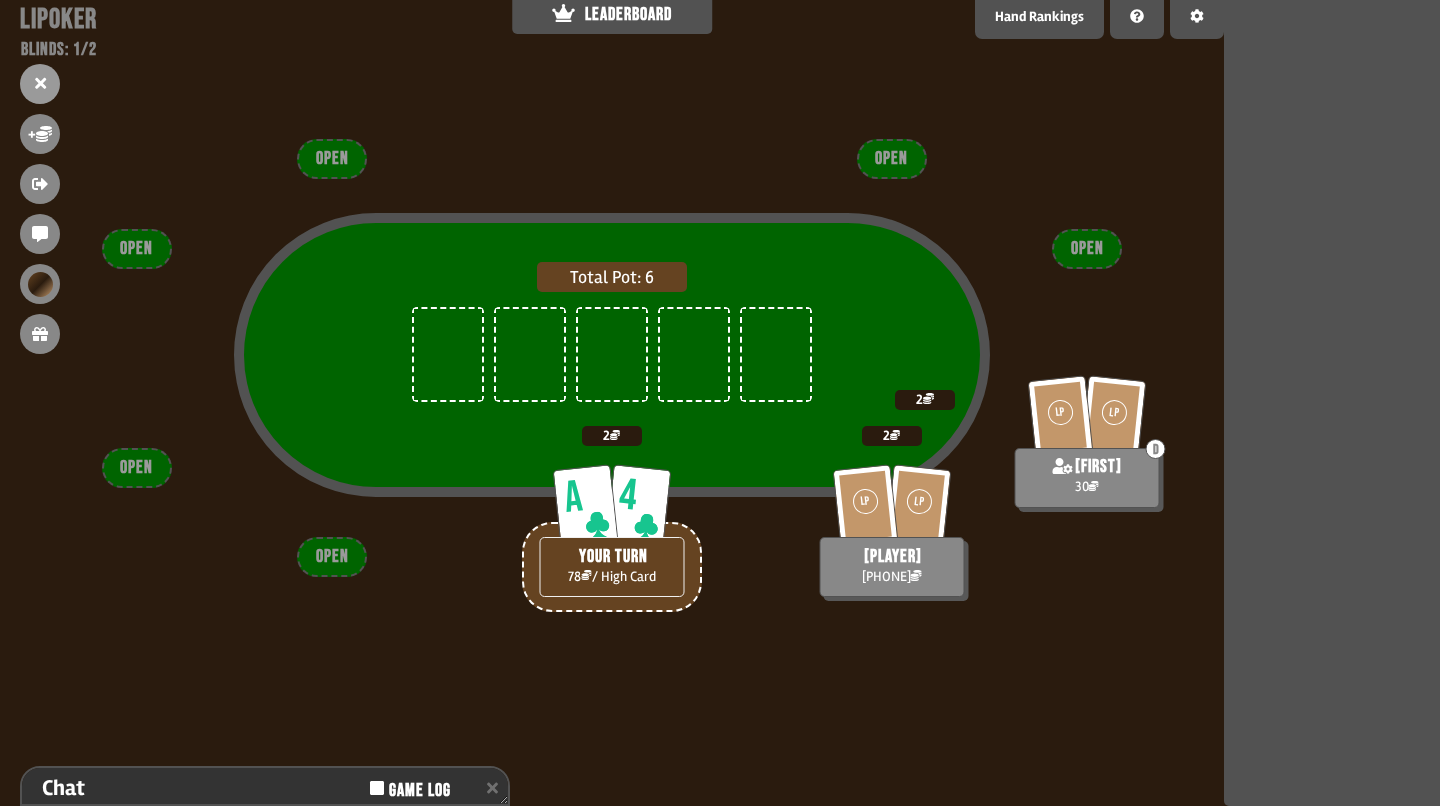 scroll, scrollTop: 153, scrollLeft: 0, axis: vertical 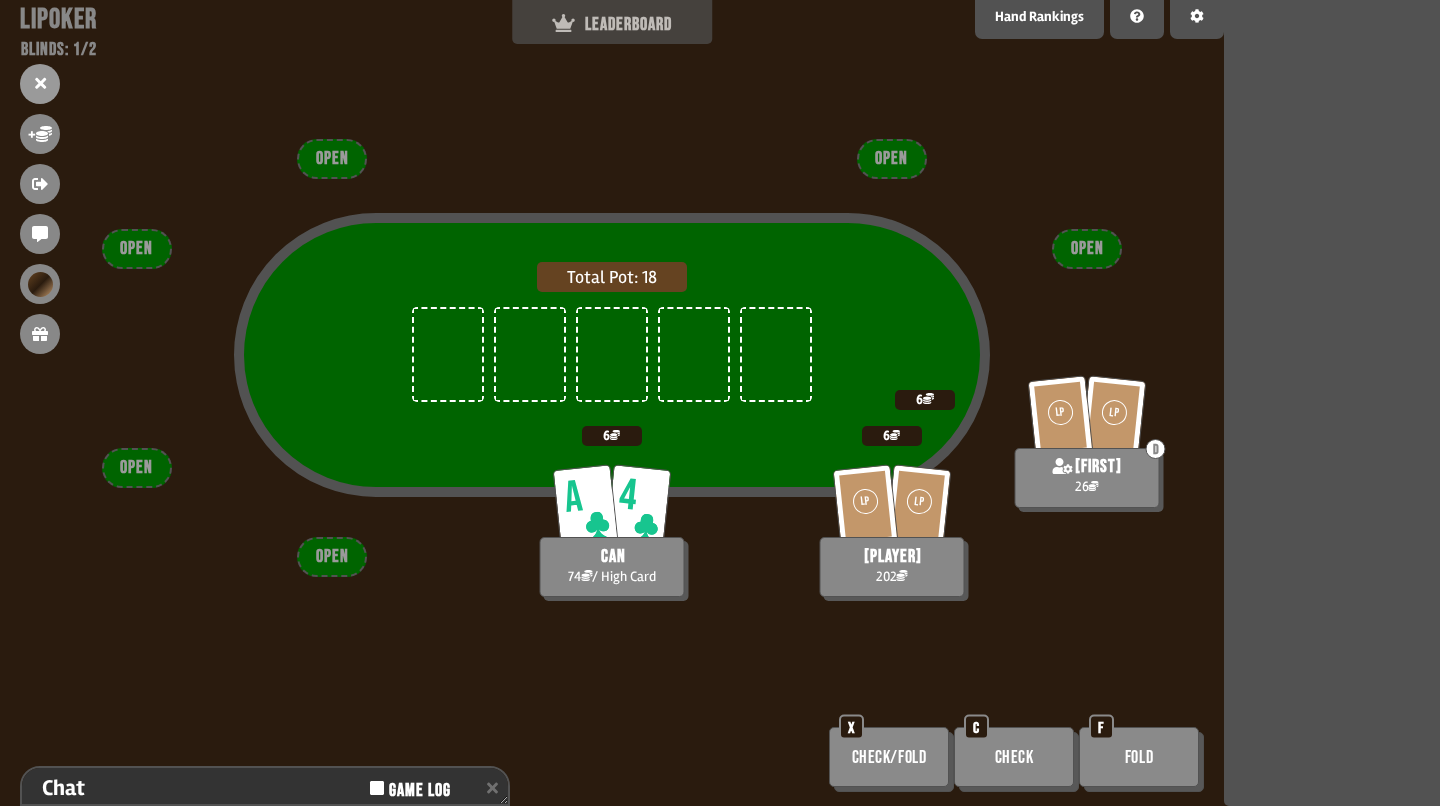 click on "LEADERBOARD" at bounding box center (612, 19) 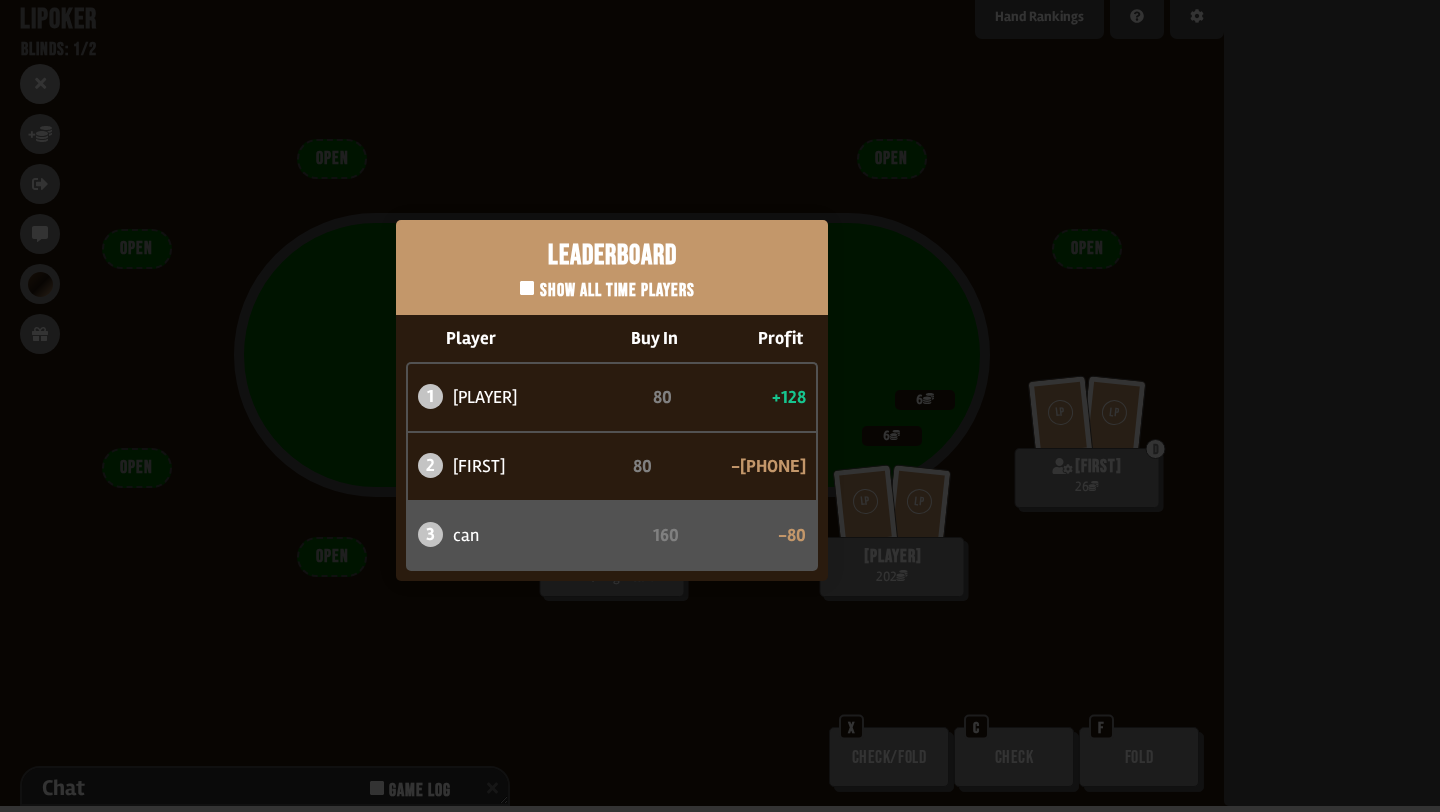 click on "Leaderboard   Show all time players Player Buy In Profit 1 atabaso 80 +128 2 [FIRST] 80 -48 3 [FIRST] 160 -80" at bounding box center (612, 400) 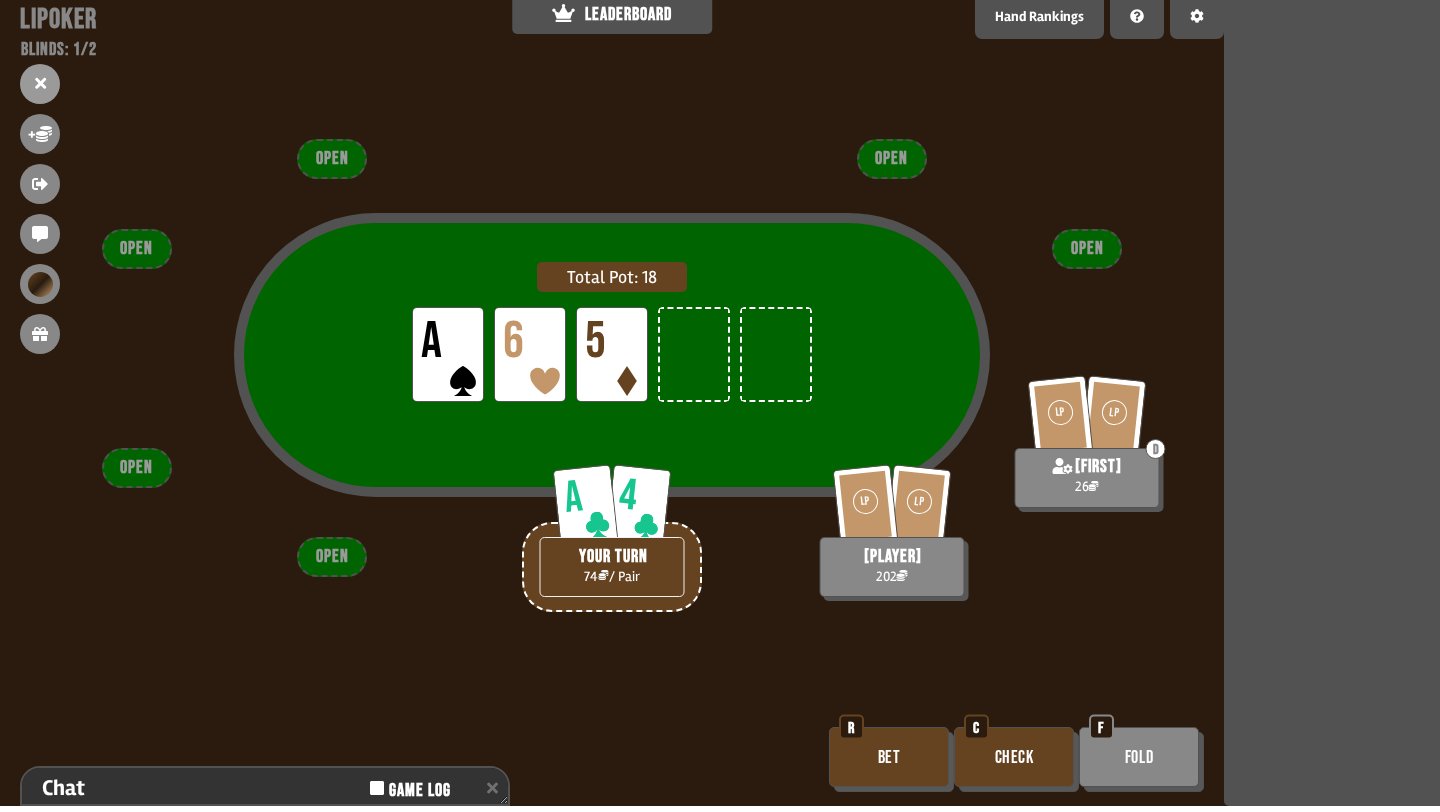 click on "Bet" at bounding box center (889, 757) 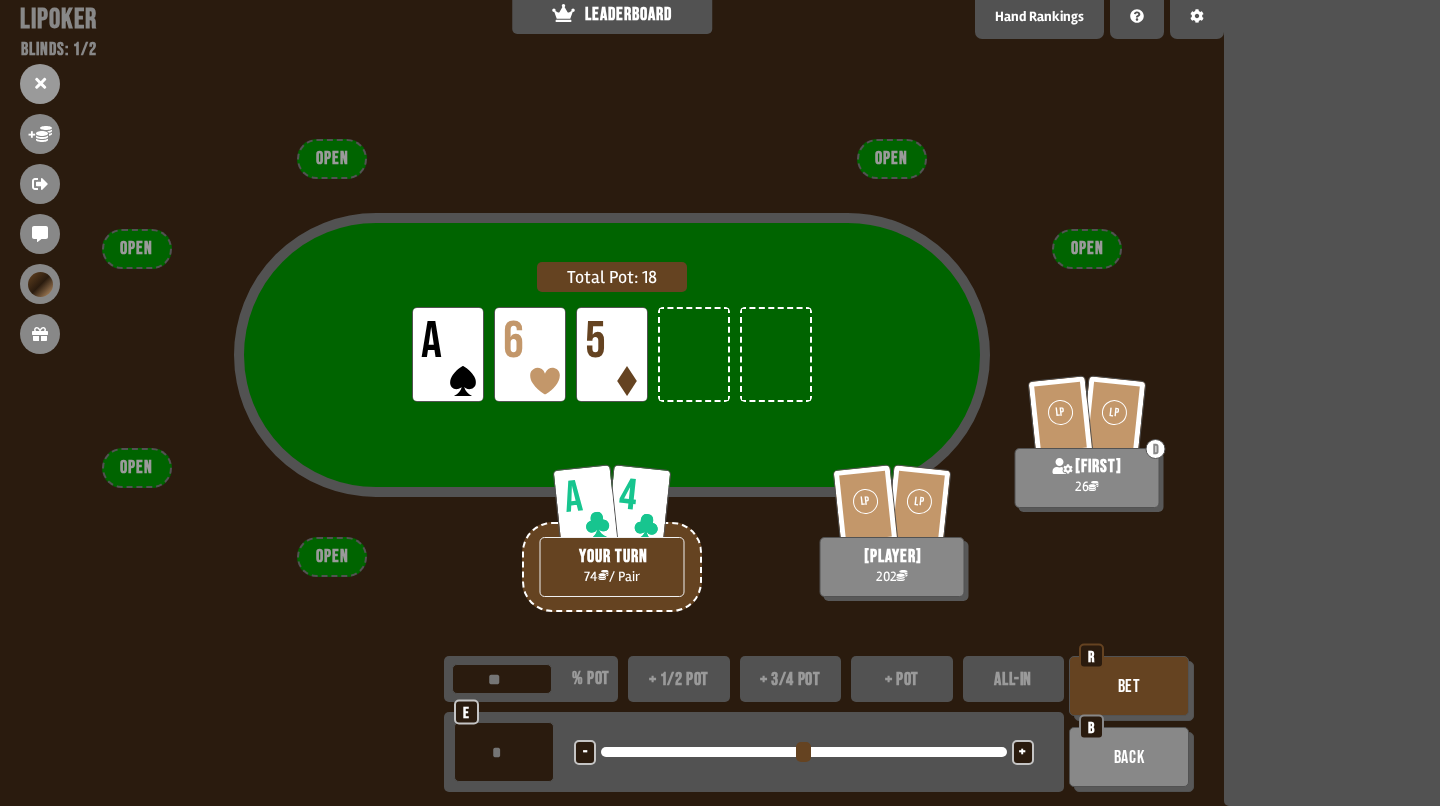 click on "+" at bounding box center (1023, 752) 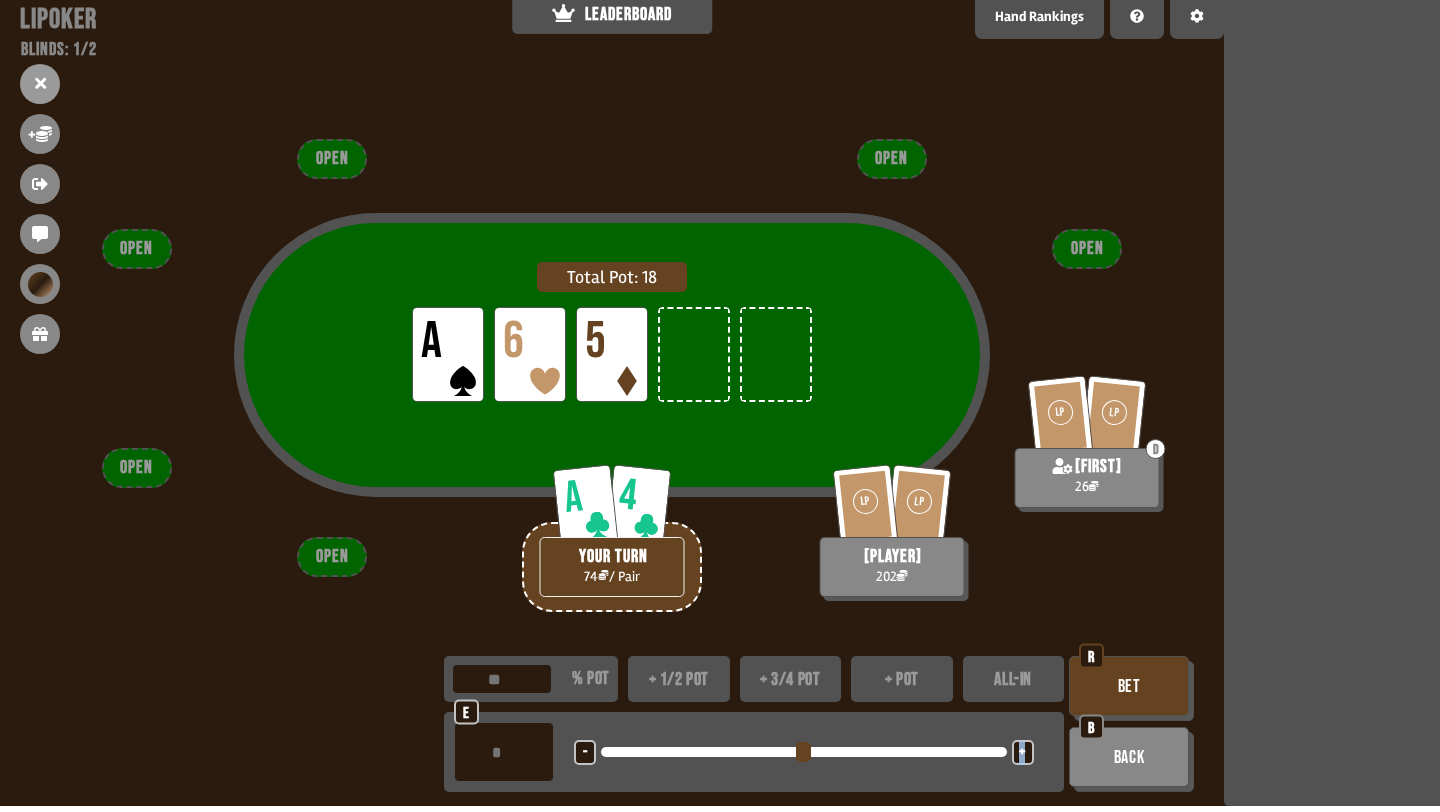 click on "+" at bounding box center (1023, 752) 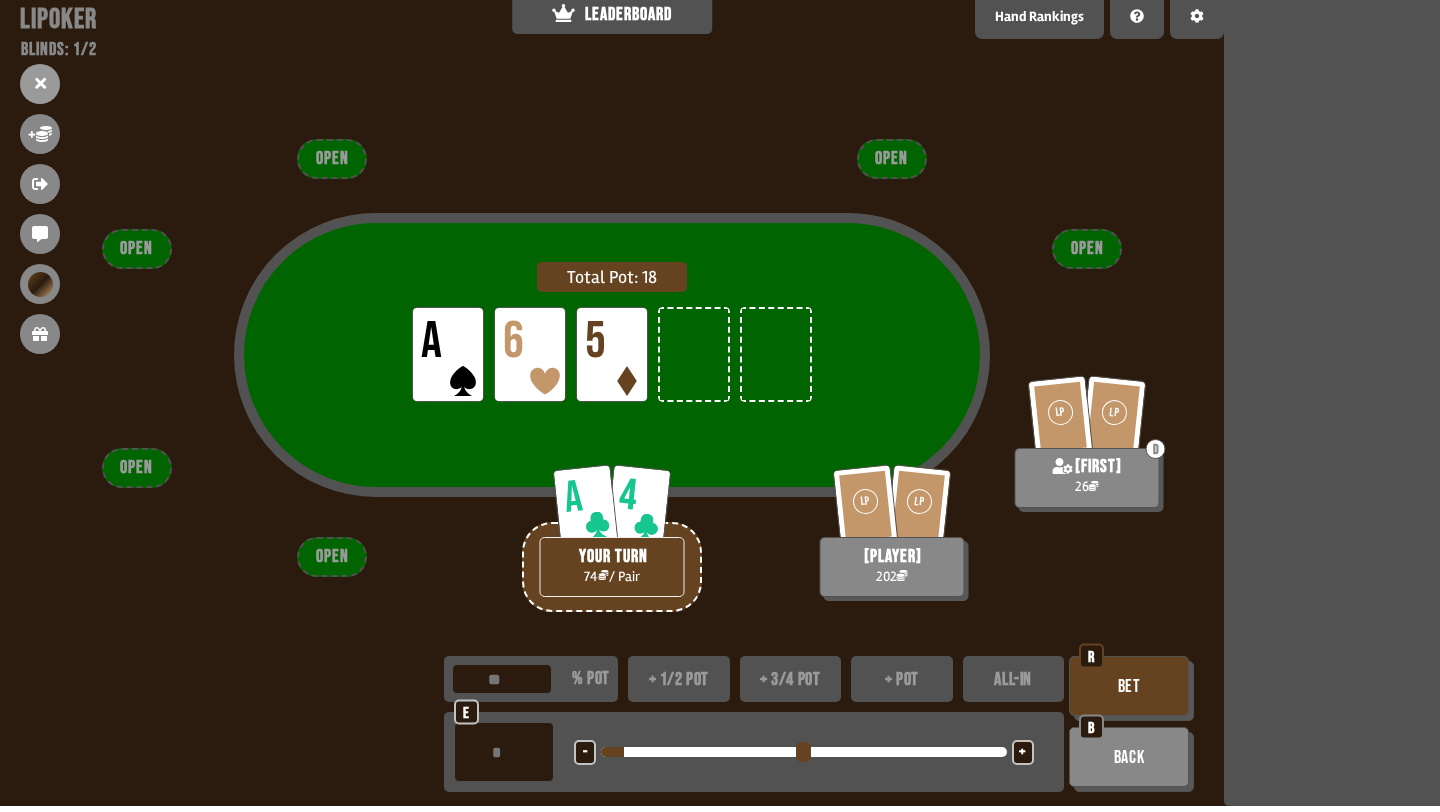 click on "-" at bounding box center [585, 752] 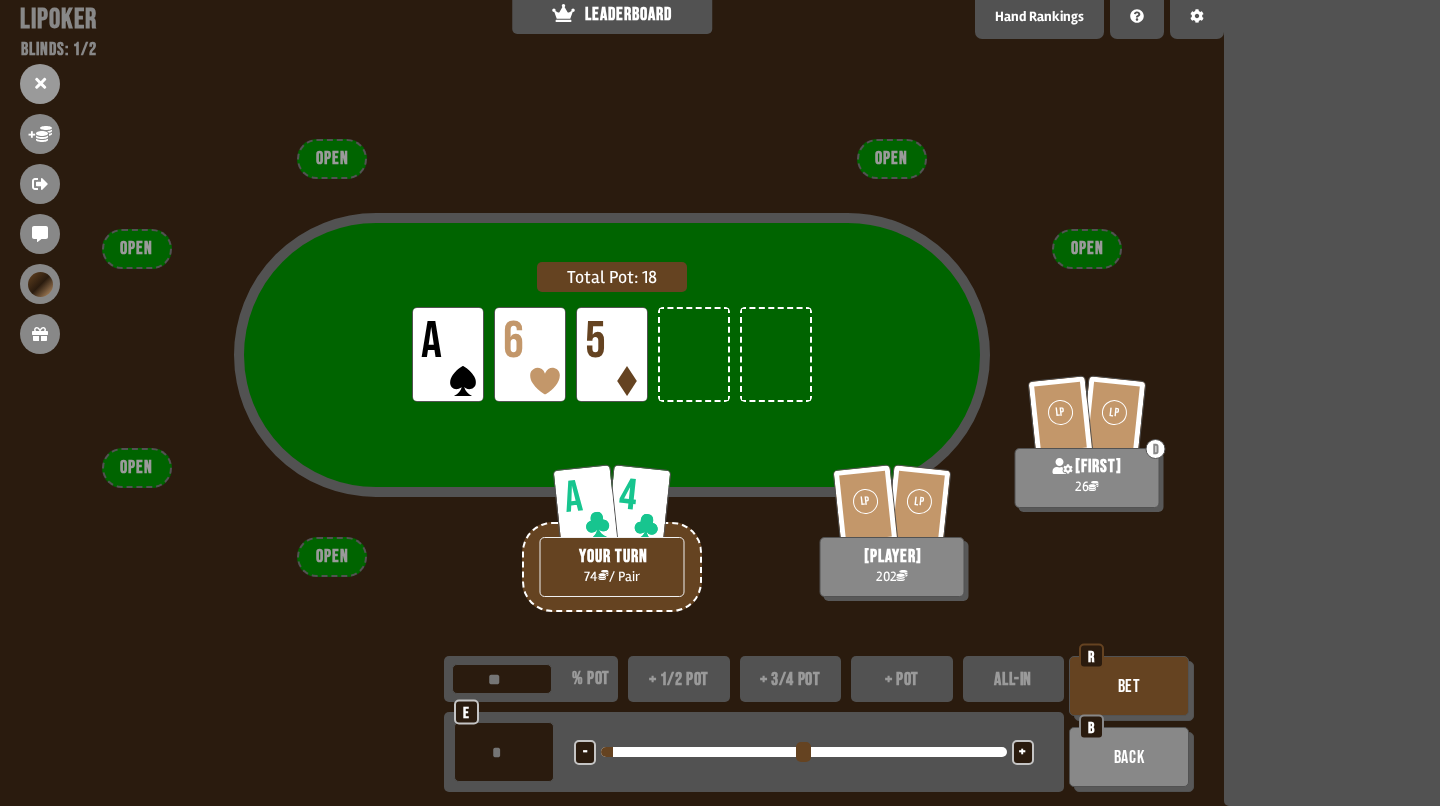 click on "+" at bounding box center (1023, 752) 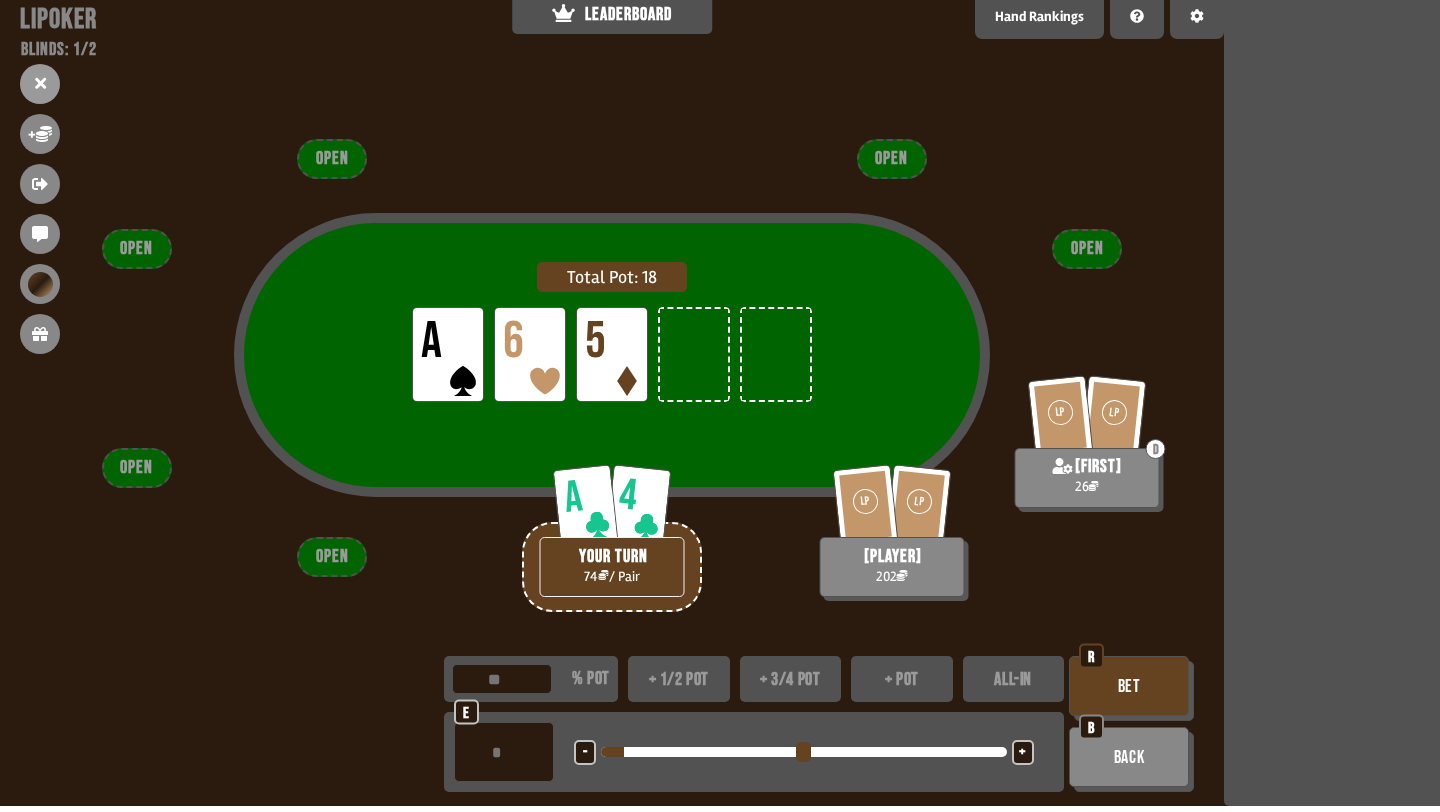 click on "Bet" at bounding box center [1129, 686] 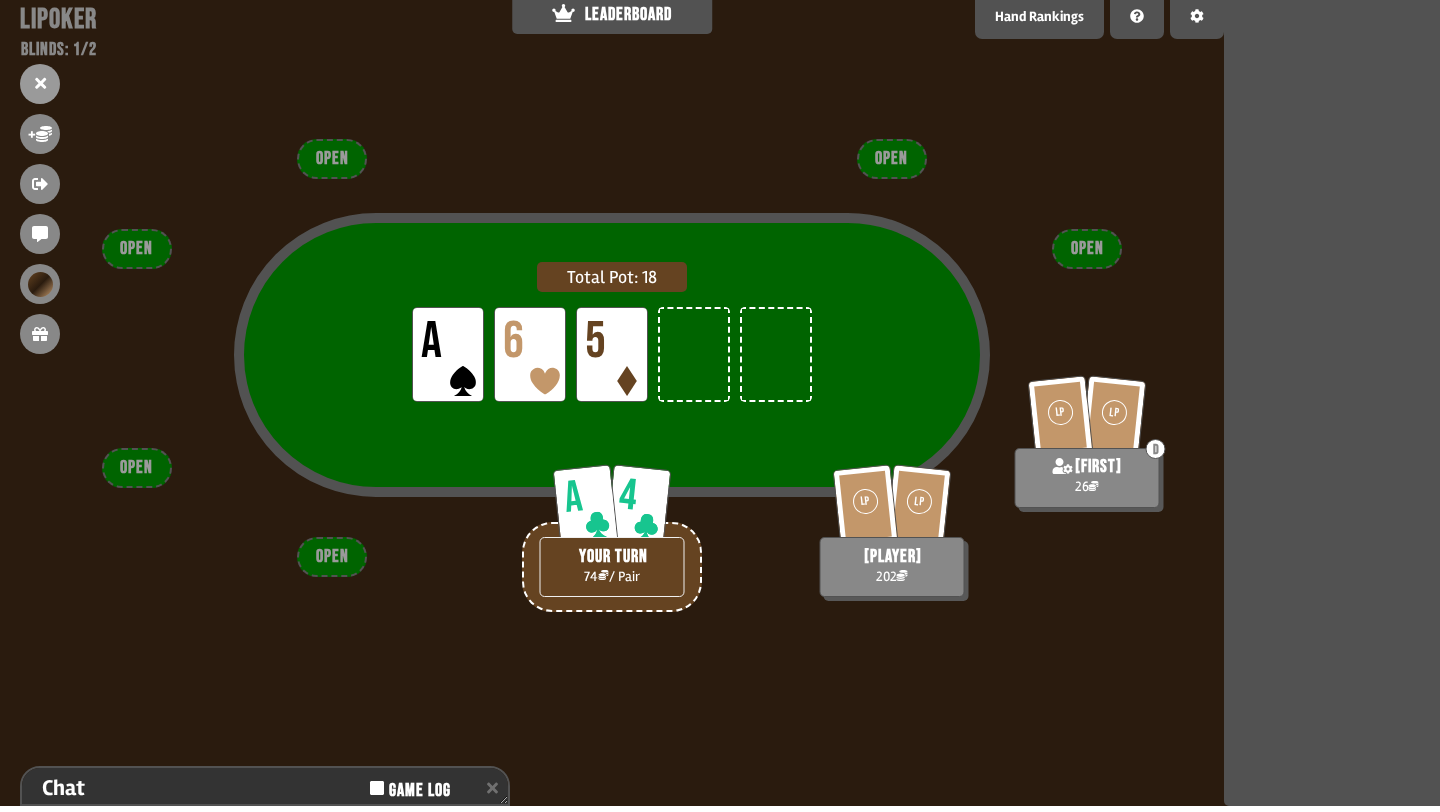 scroll, scrollTop: 153, scrollLeft: 0, axis: vertical 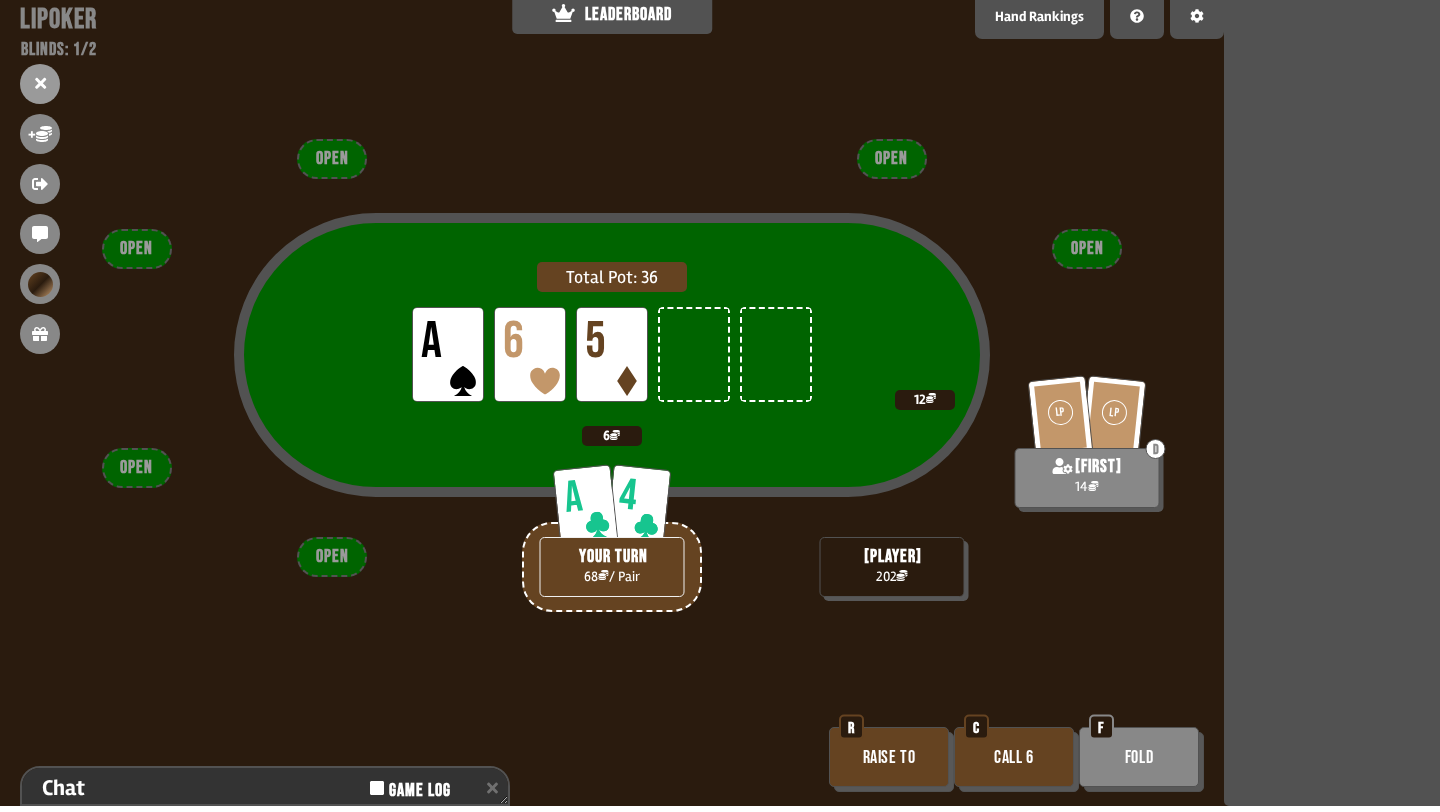 click on "Raise to" at bounding box center (889, 757) 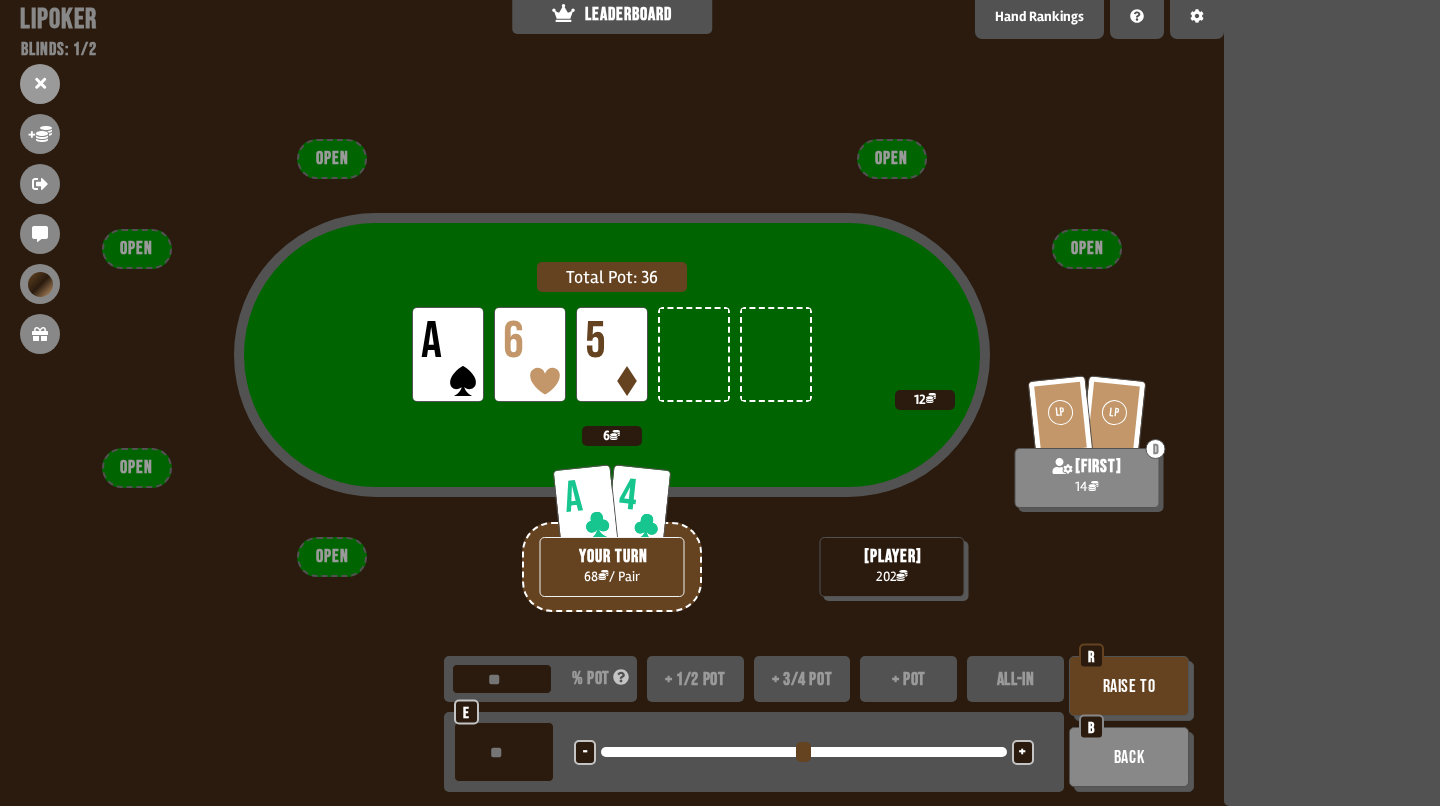 click on "ALL-IN" at bounding box center [1015, 679] 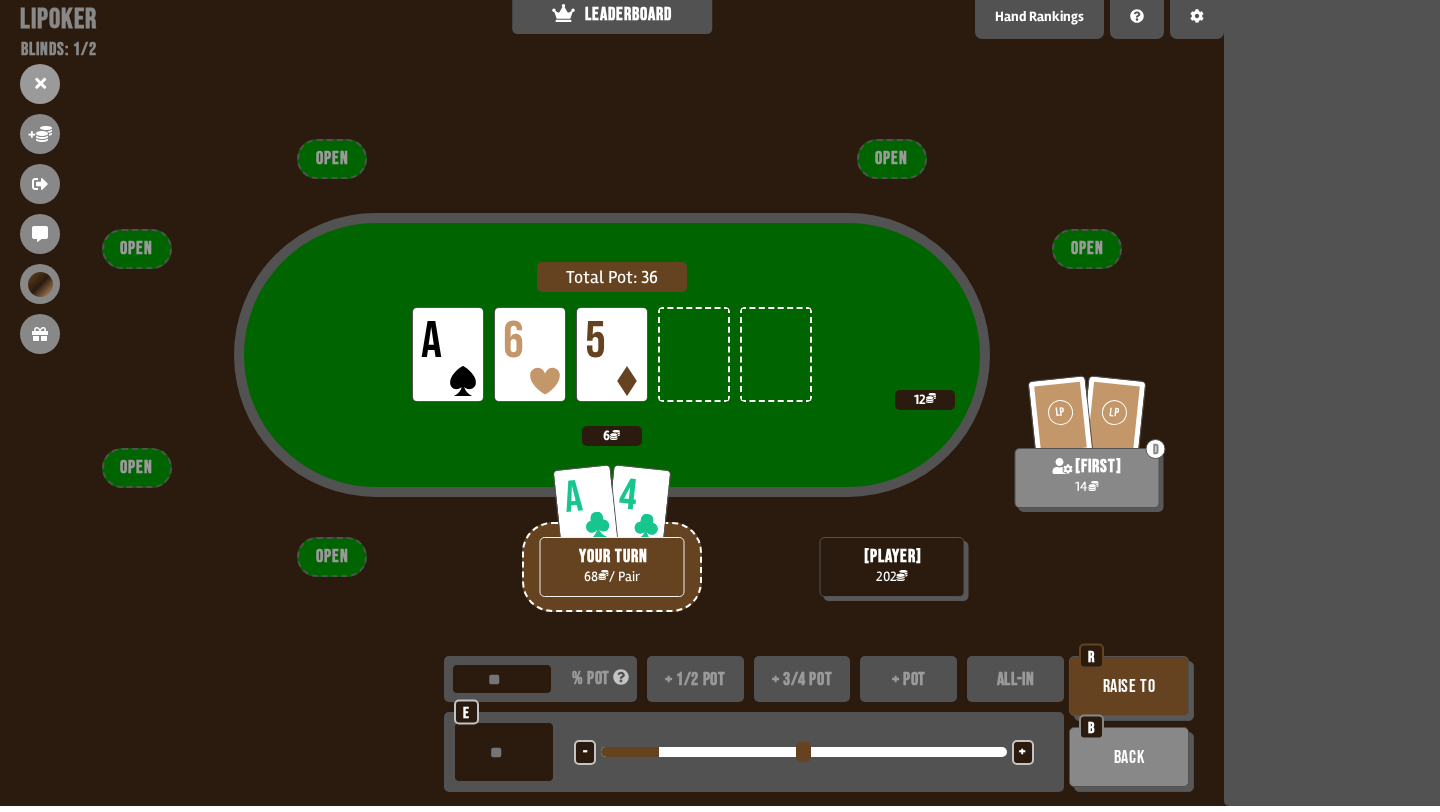 drag, startPoint x: 1003, startPoint y: 756, endPoint x: 665, endPoint y: 758, distance: 338.00592 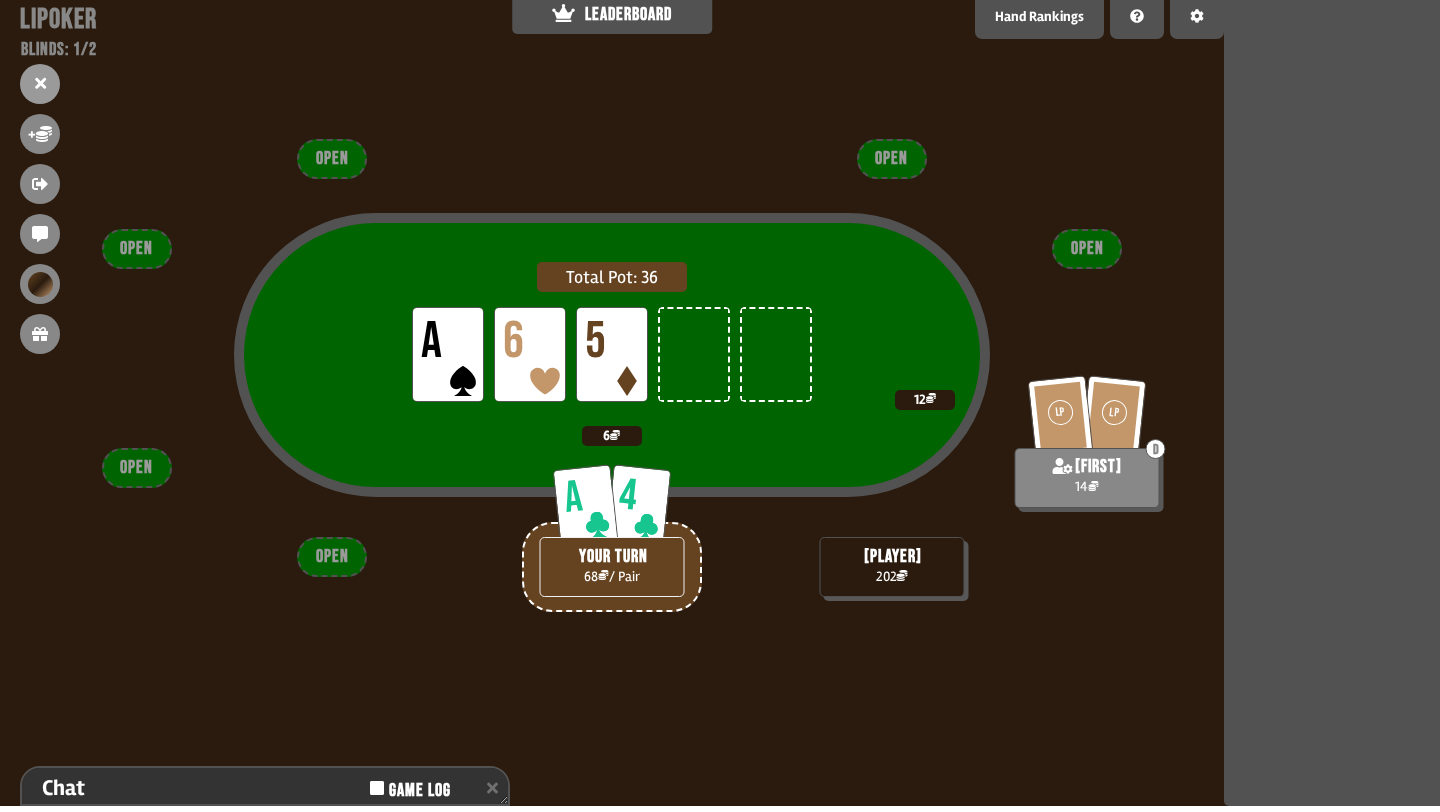 scroll, scrollTop: 153, scrollLeft: 0, axis: vertical 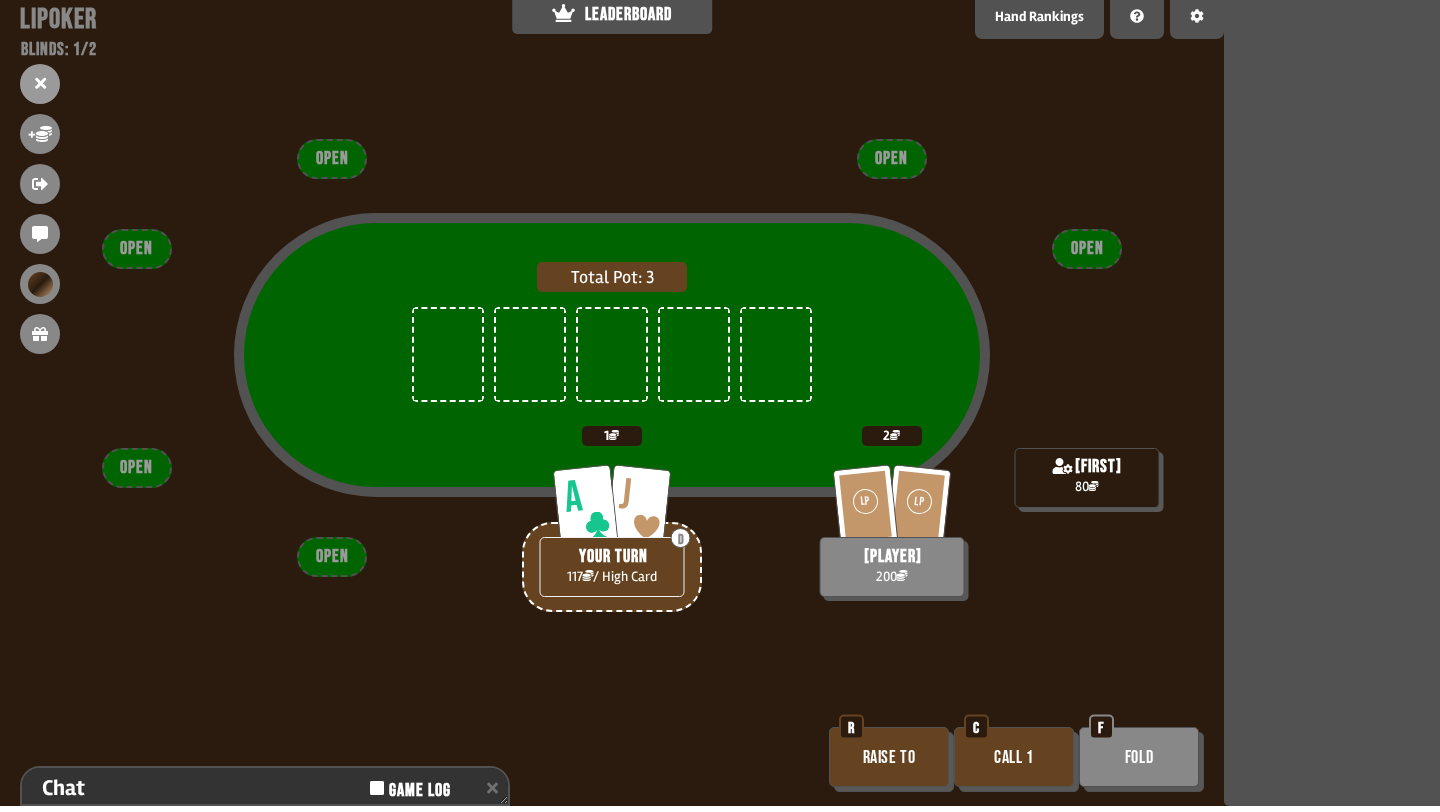 click on "Raise to" at bounding box center (889, 757) 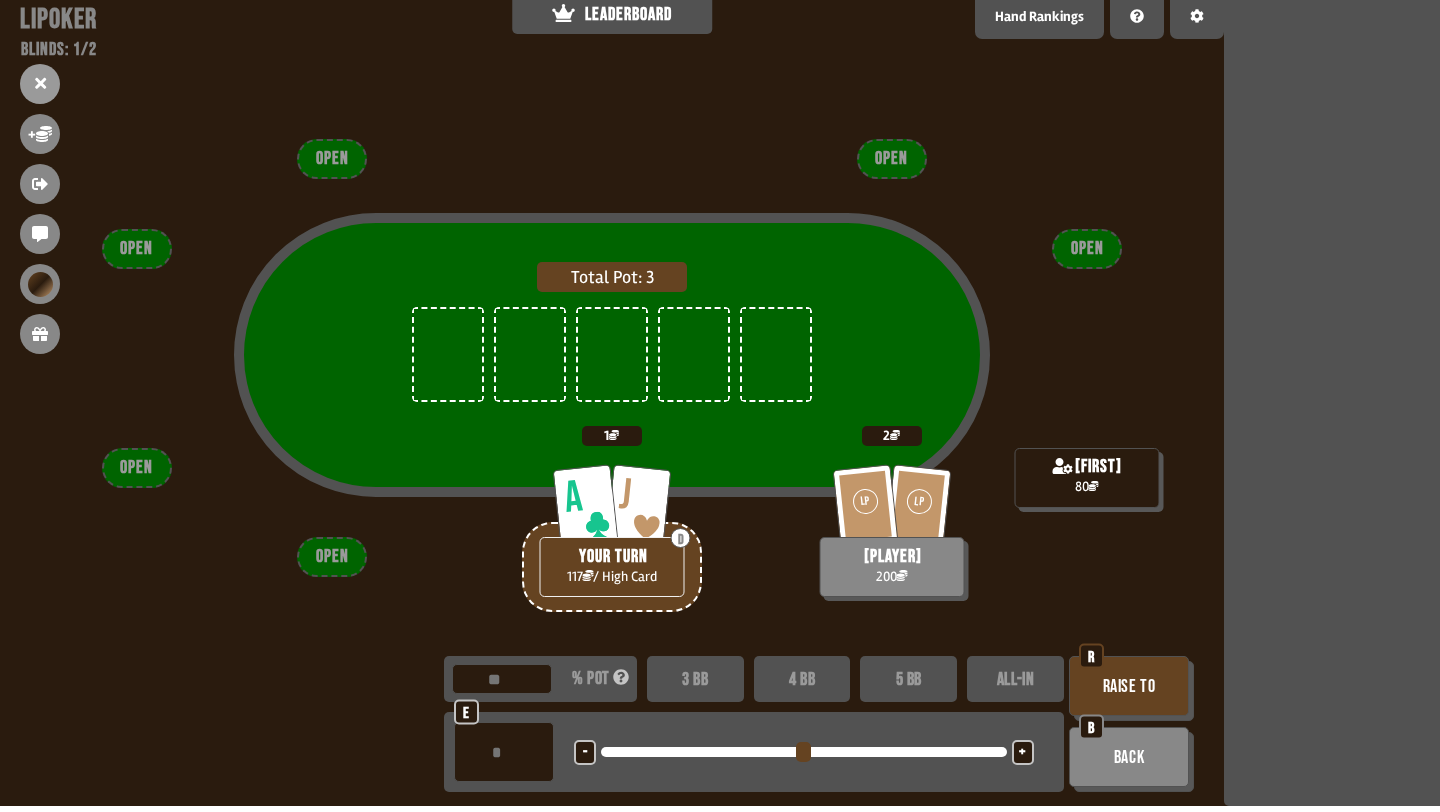 click on "4 BB" at bounding box center (802, 679) 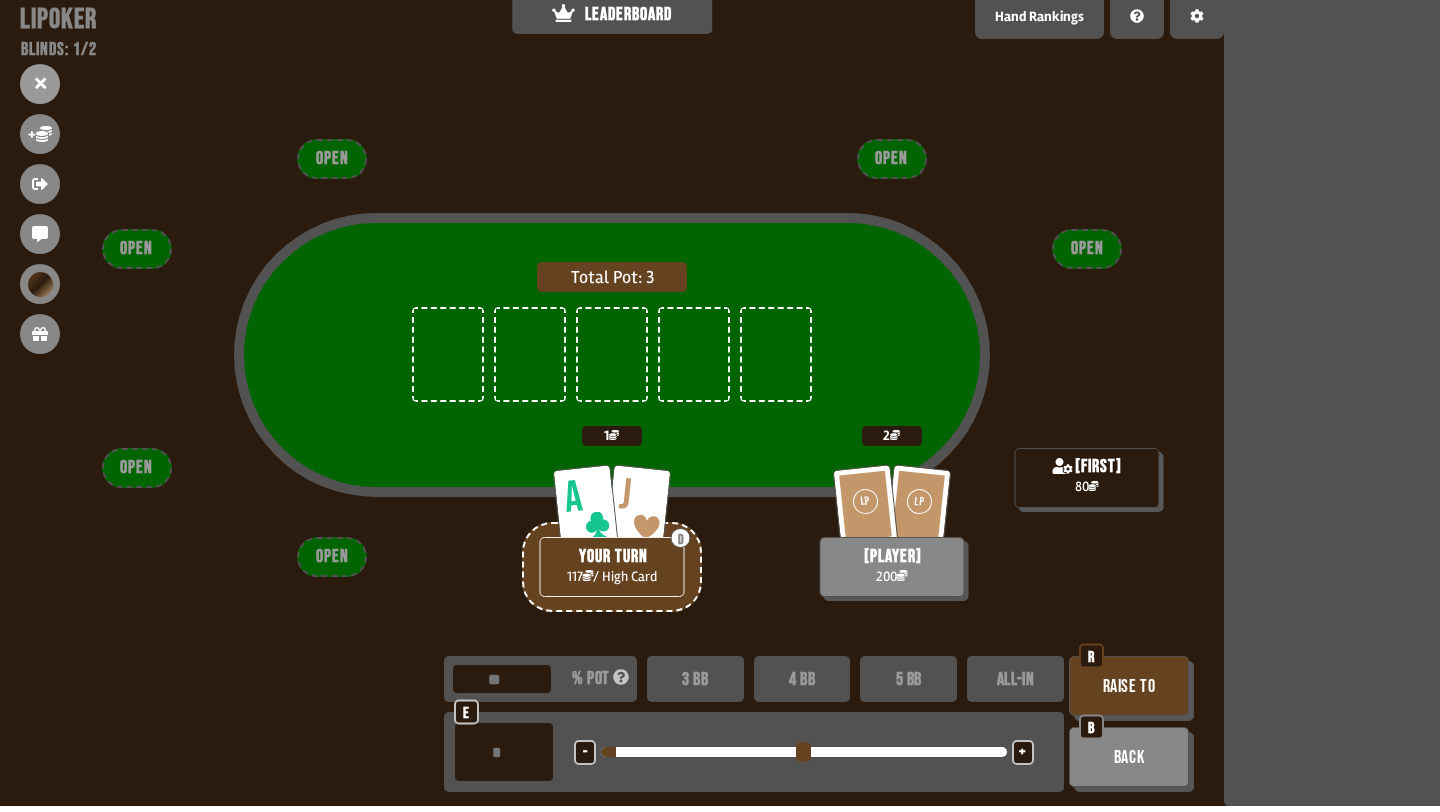 click on "Raise to" at bounding box center [1129, 686] 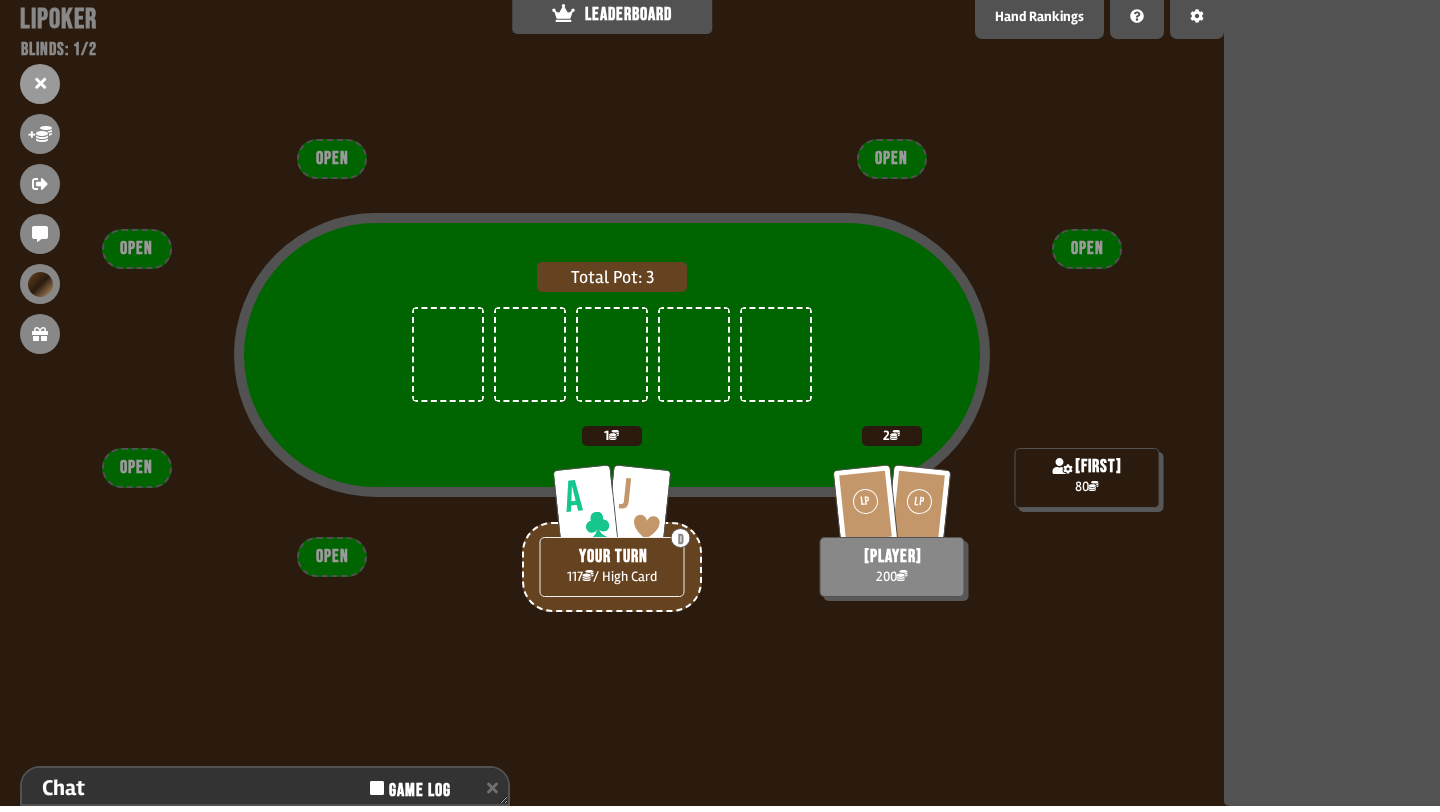 scroll, scrollTop: 153, scrollLeft: 0, axis: vertical 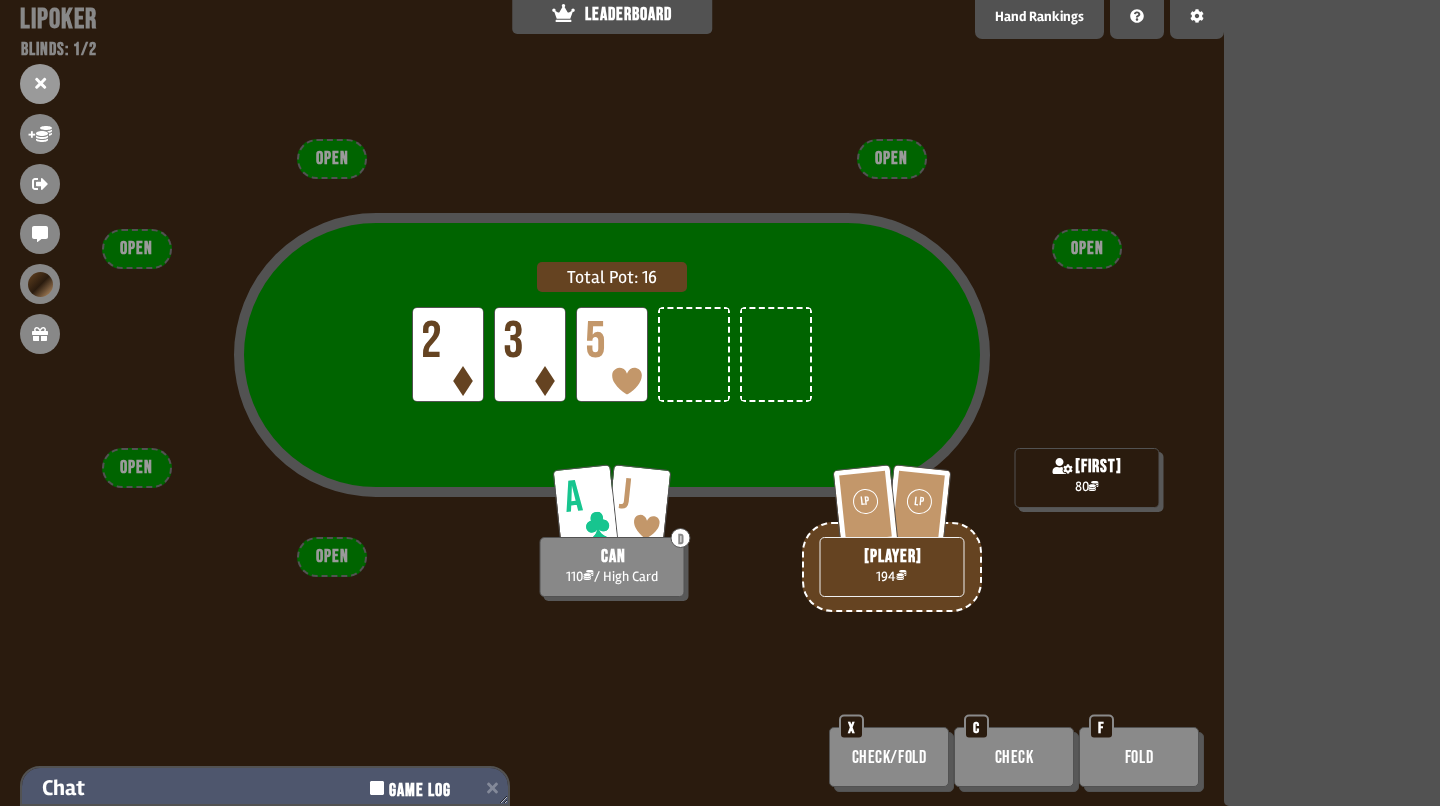 click on "Chat   Game Log" at bounding box center (265, 788) 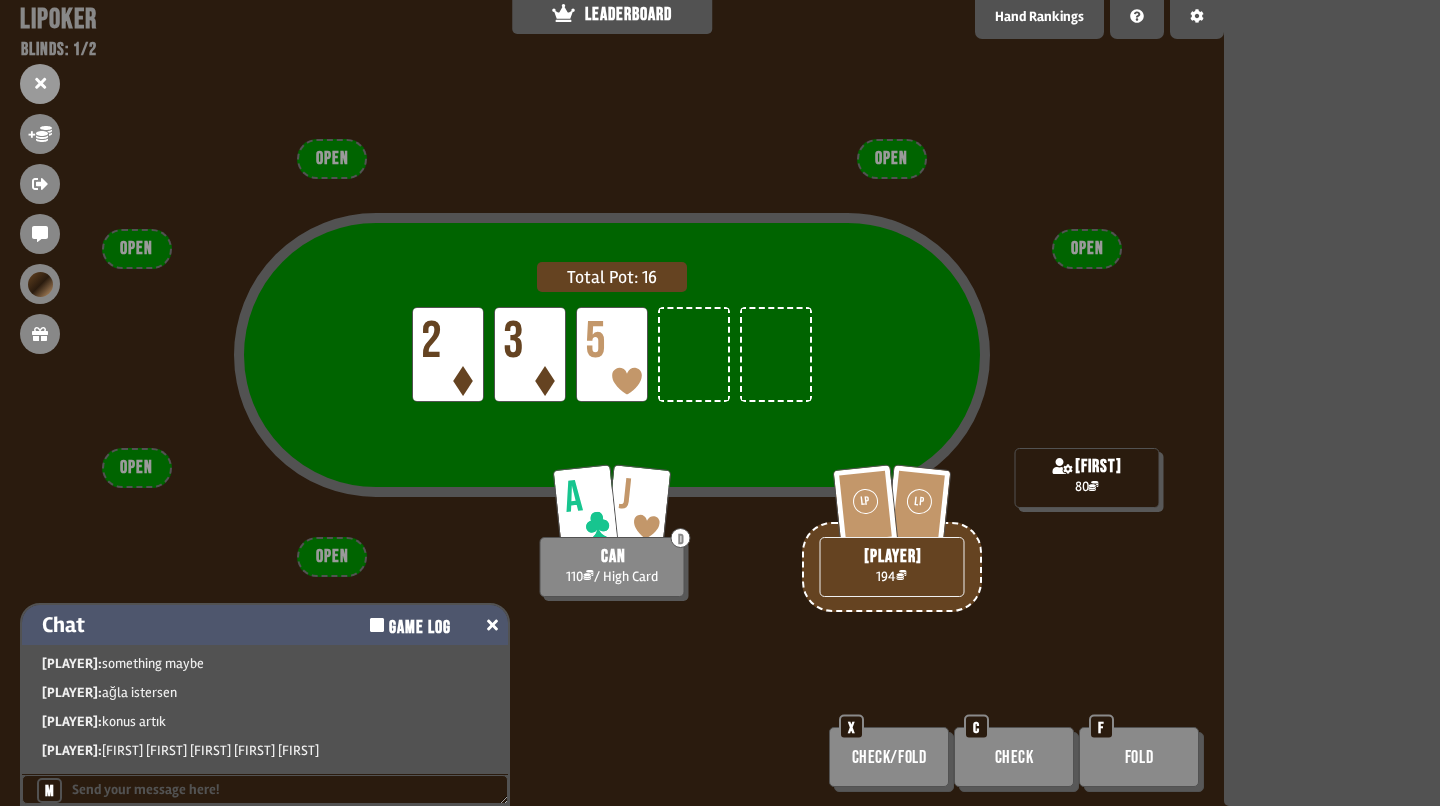 click at bounding box center [492, 625] 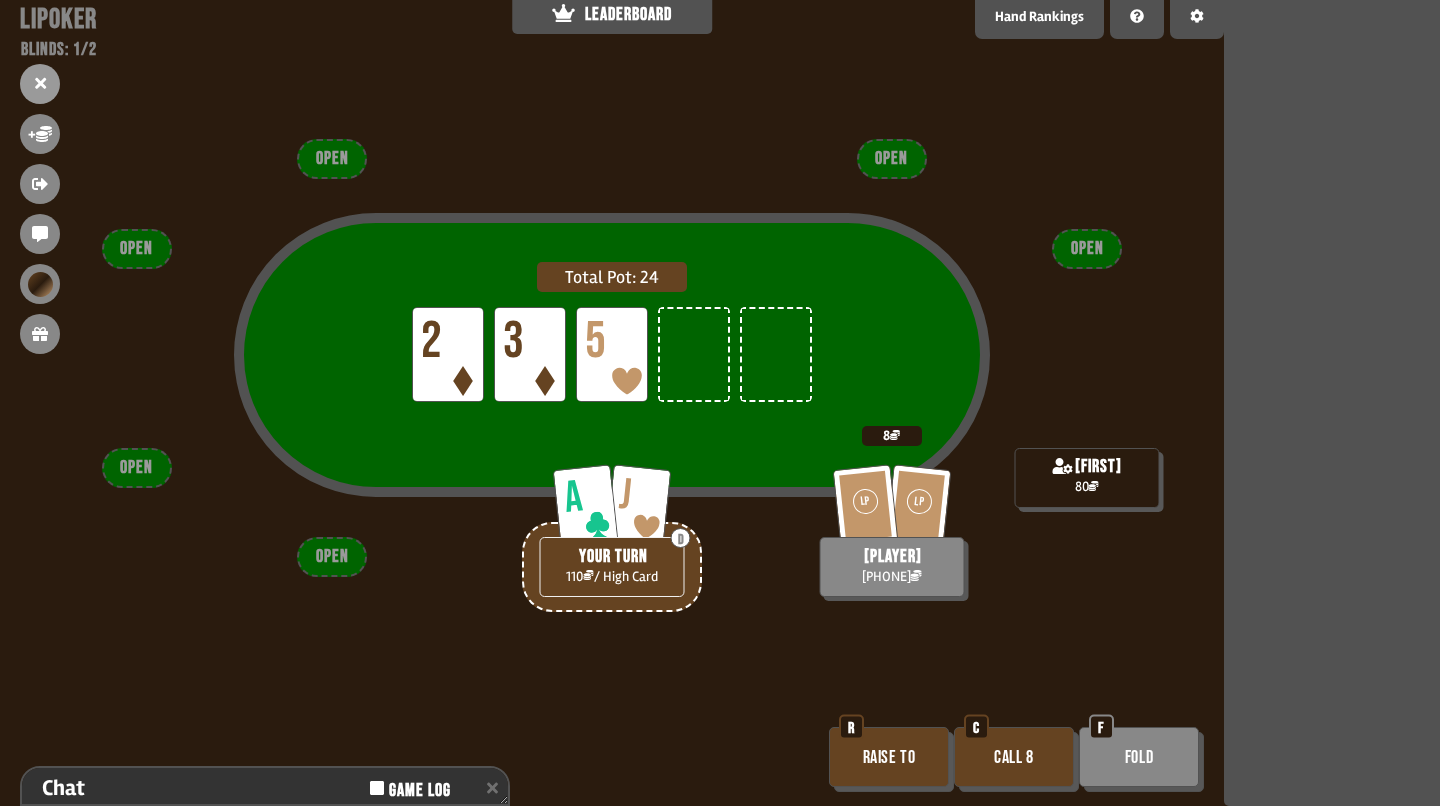 click on "Call 8" at bounding box center (1014, 757) 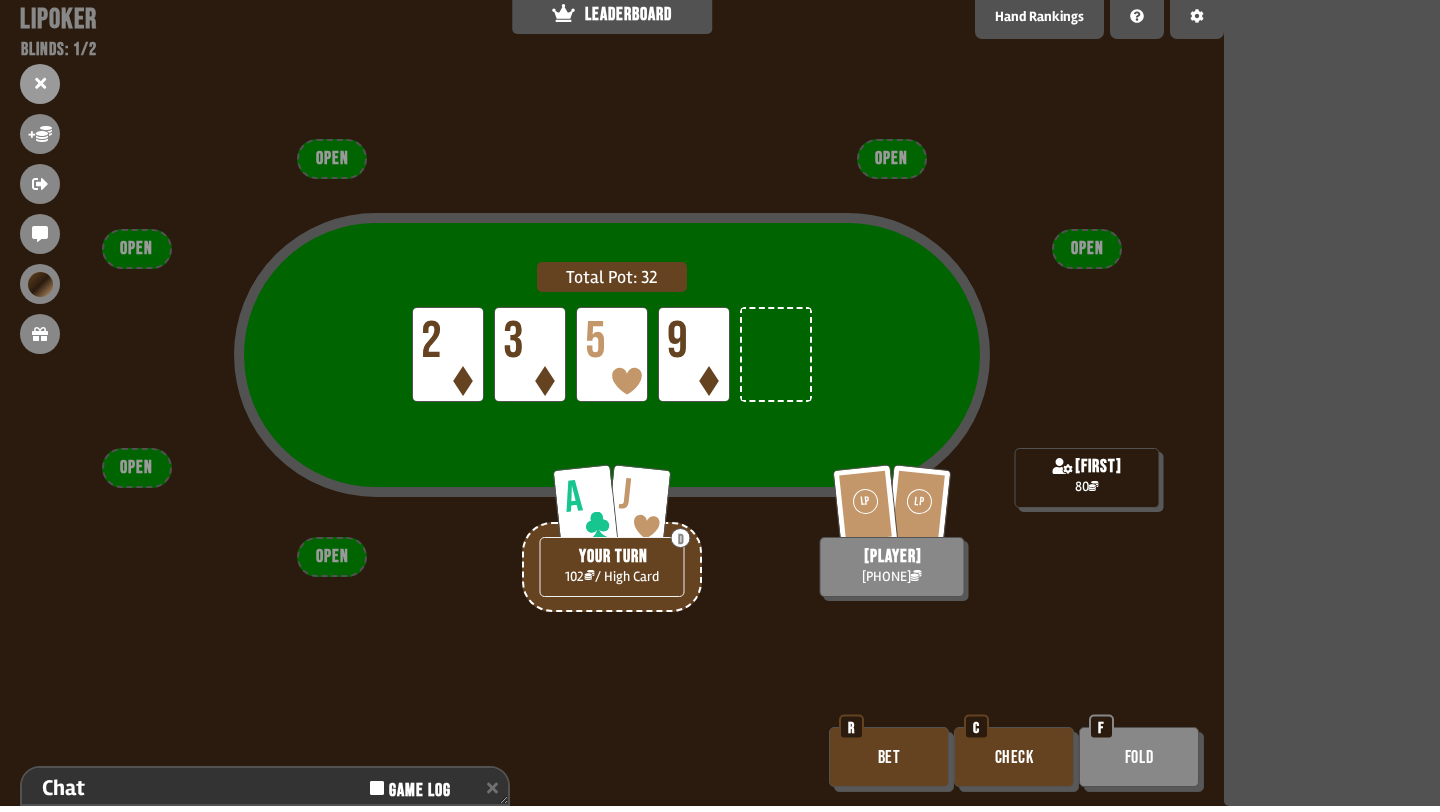 click on "Check" at bounding box center (1014, 757) 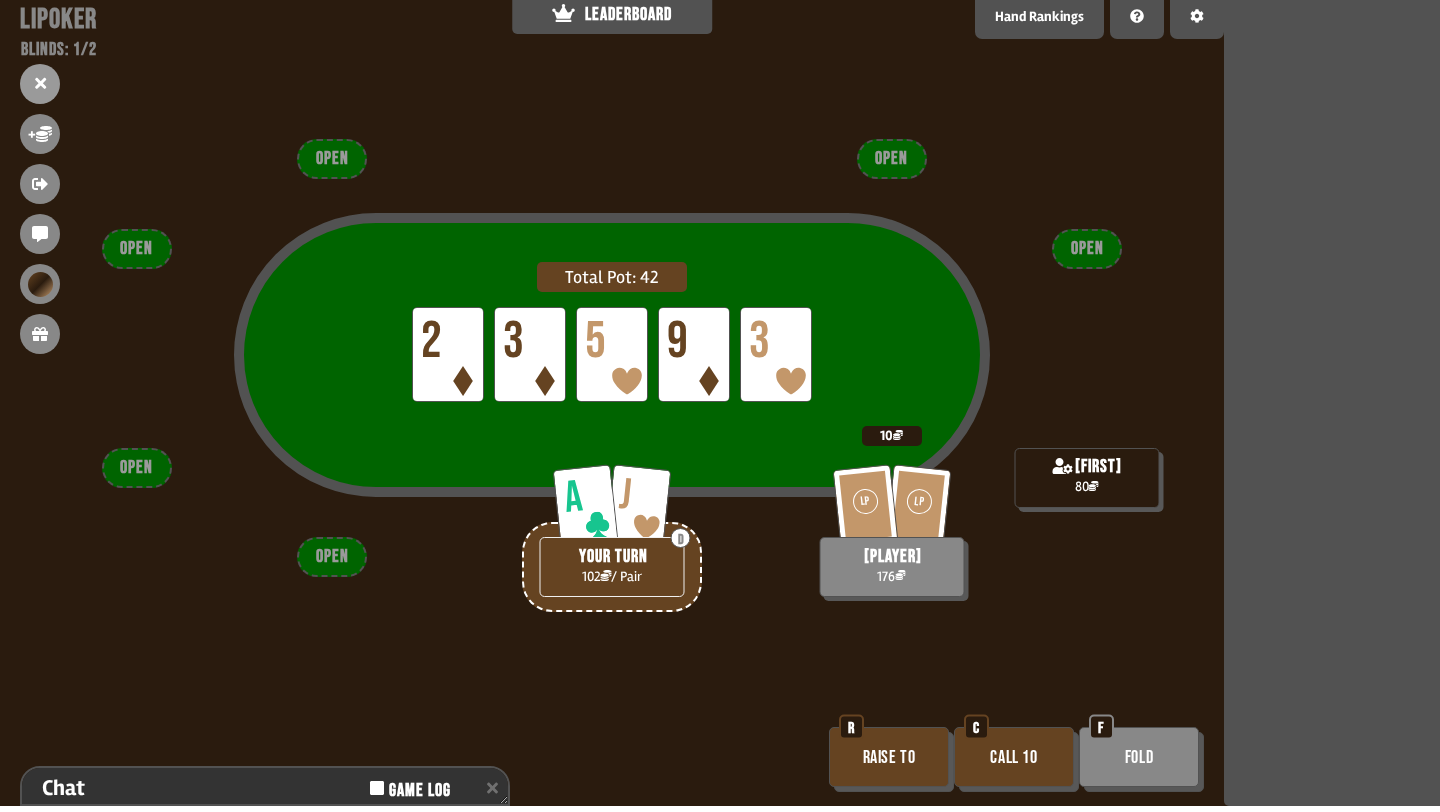 click on "Fold" at bounding box center [1139, 757] 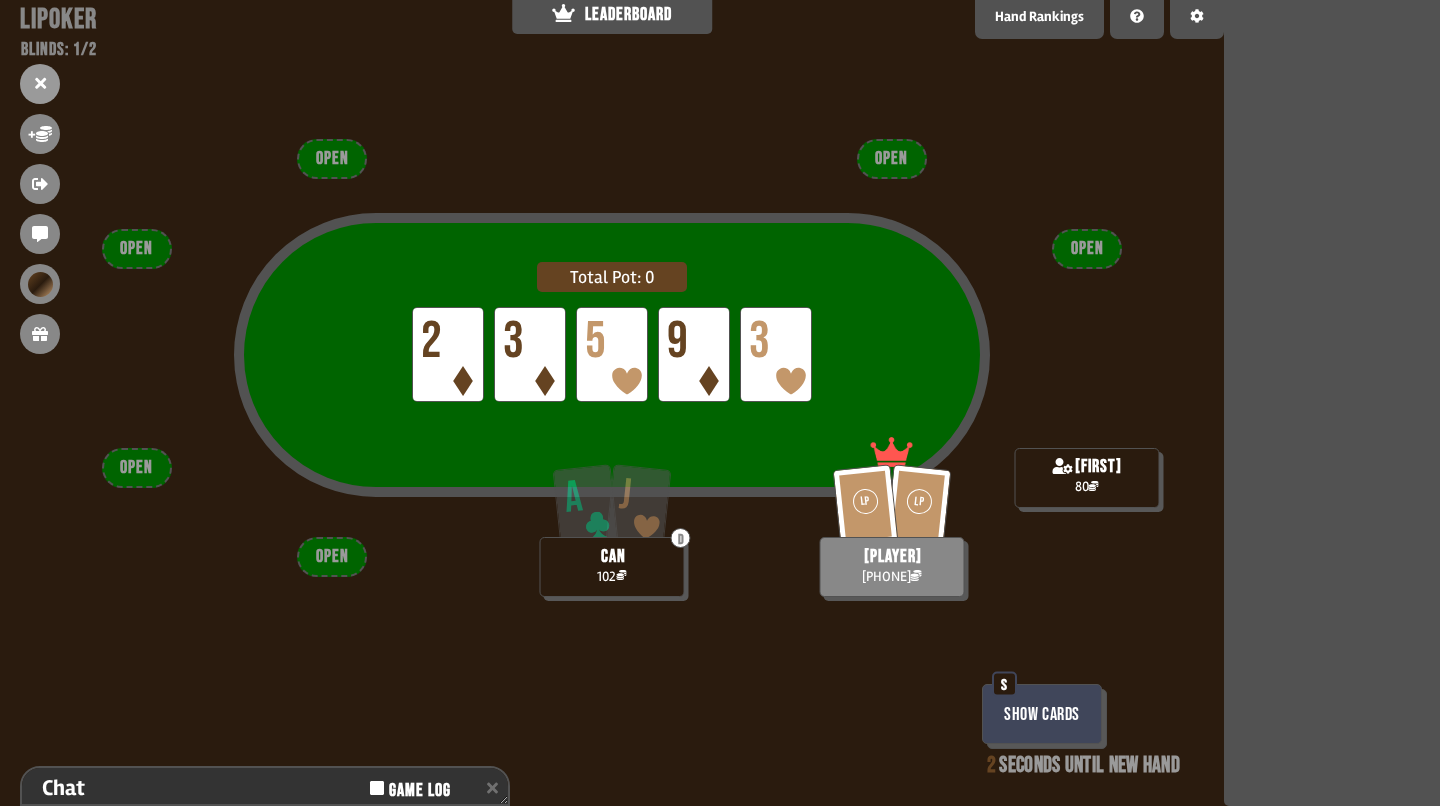 click on "Show Cards" at bounding box center [1042, 714] 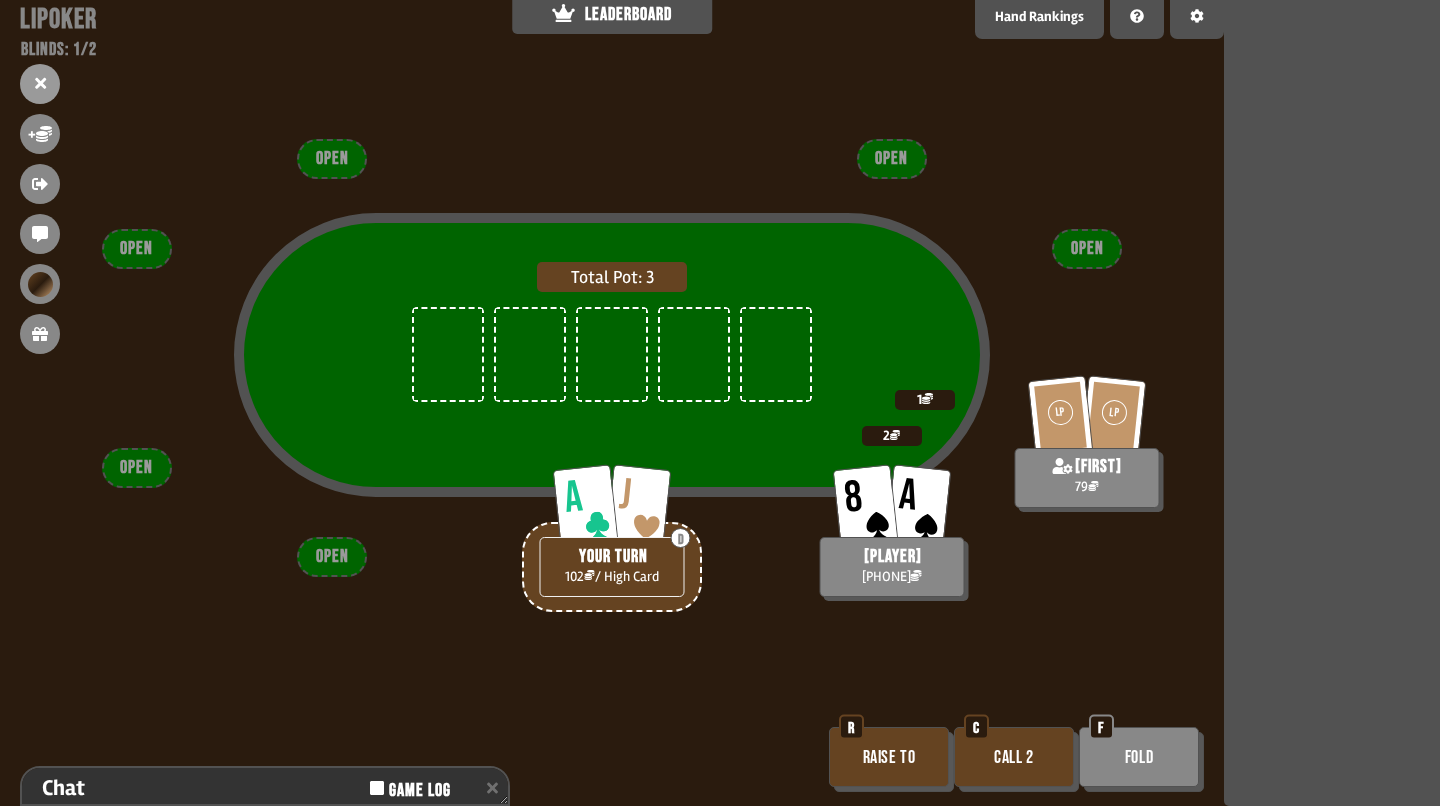 click on "Call 2" at bounding box center [1014, 757] 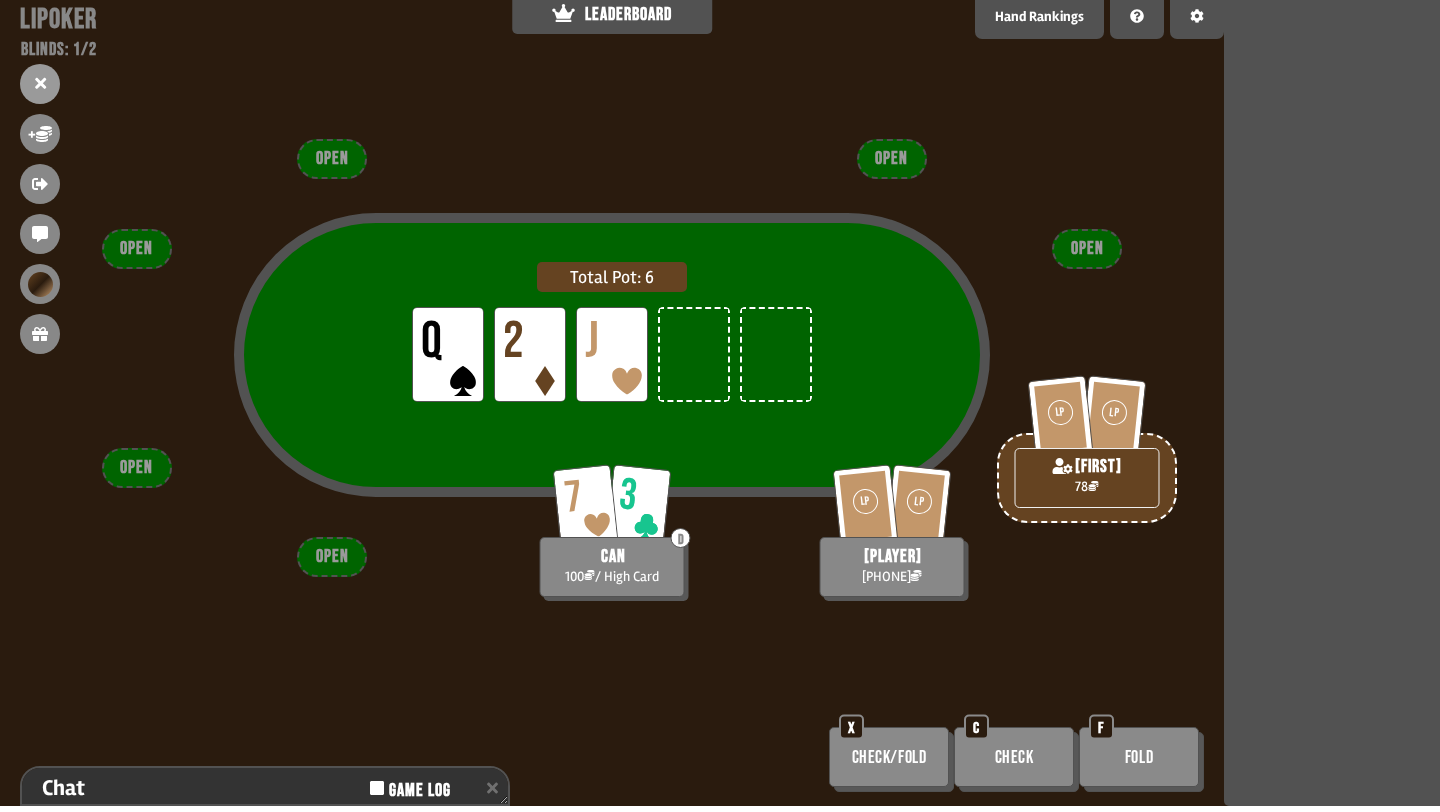 click on "Check/Fold" at bounding box center (889, 757) 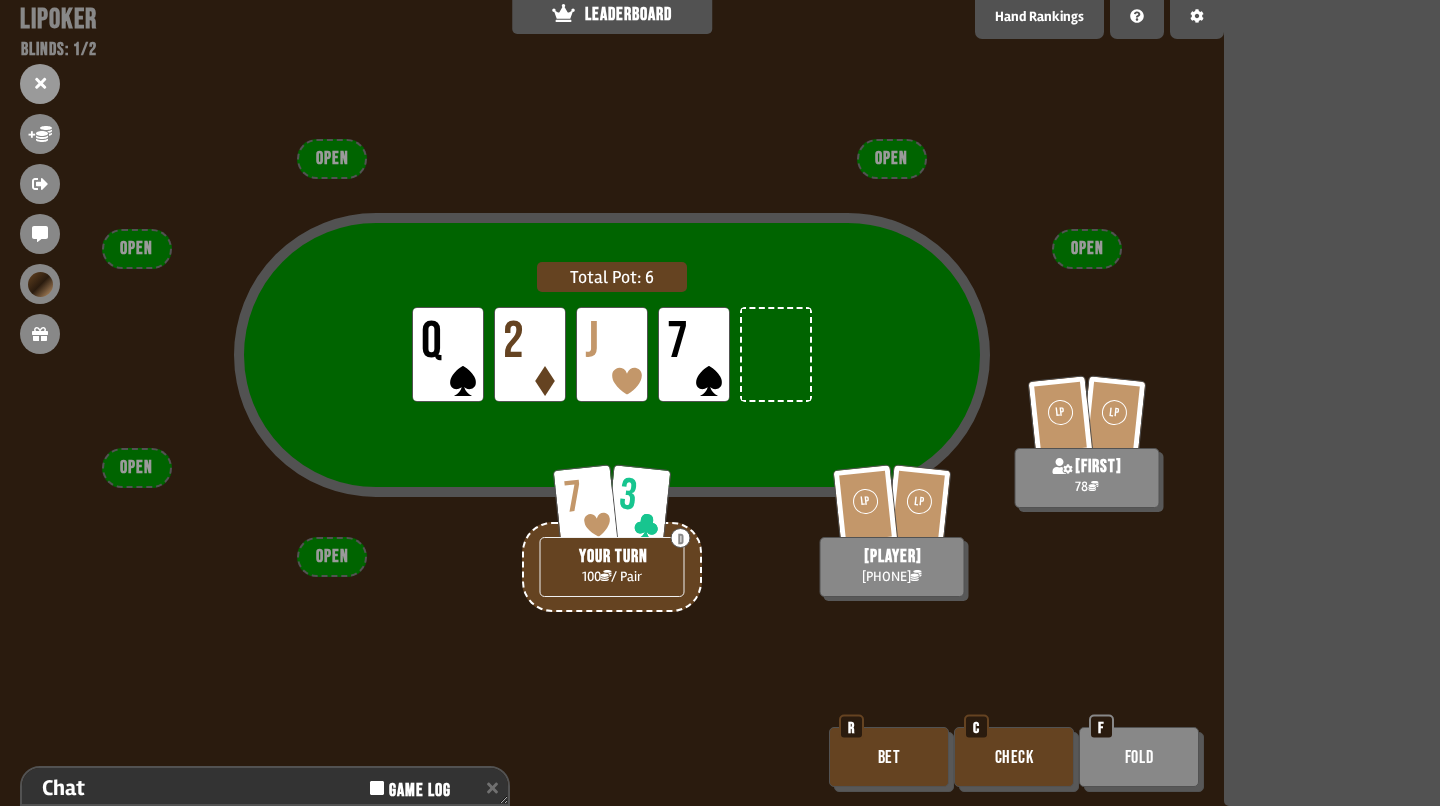 click on "Total Pot: 6   LP Q LP 2 LP J LP 7 LP LP atabaso 216  7 3 D YOUR TURN 100   / Pair LP LP [FIRST] 78  OPEN OPEN OPEN OPEN OPEN OPEN Bet R Check C Fold F" at bounding box center (612, 406) 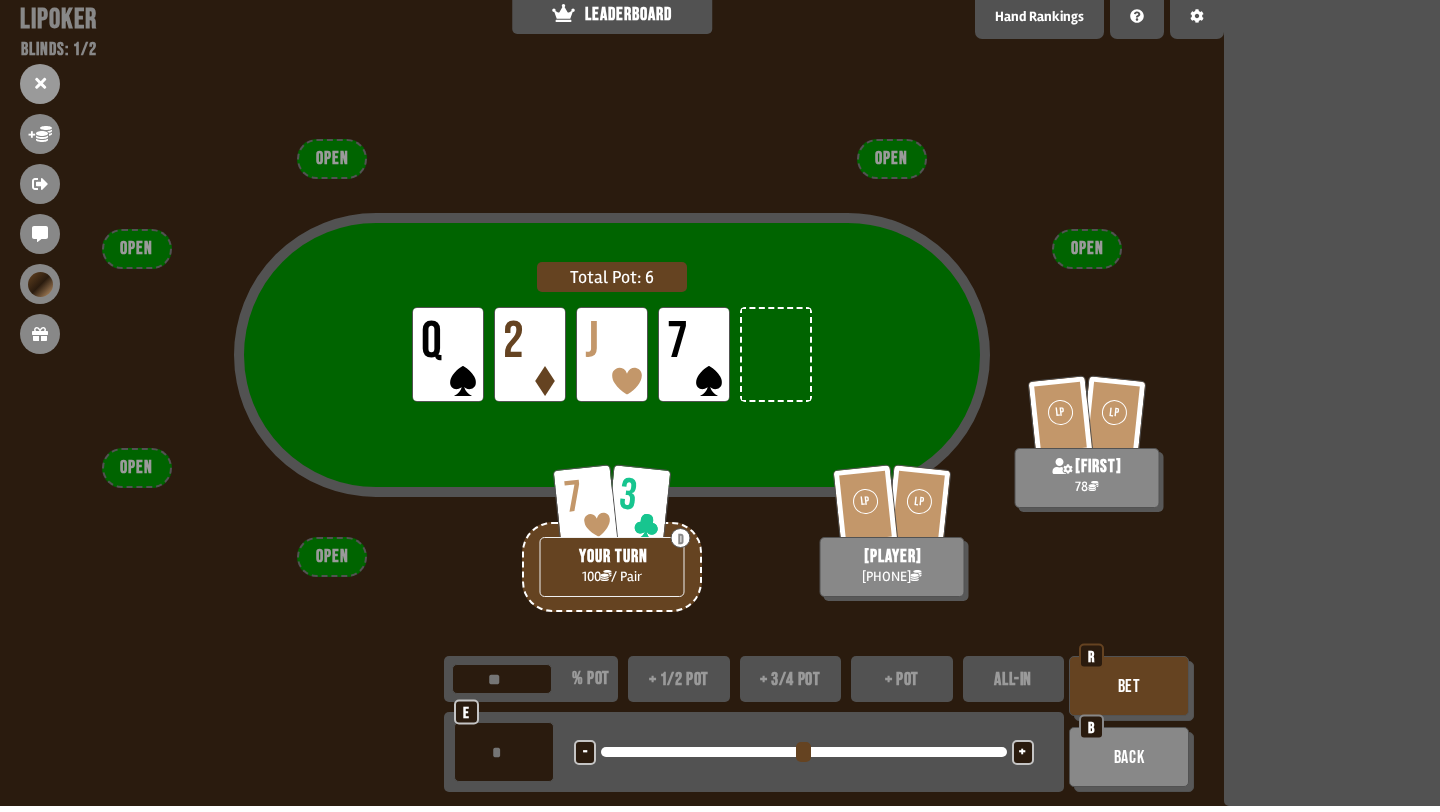 click on "e - <LEFT> <DOWN> + <UP> <RIGHT>" at bounding box center (754, 752) 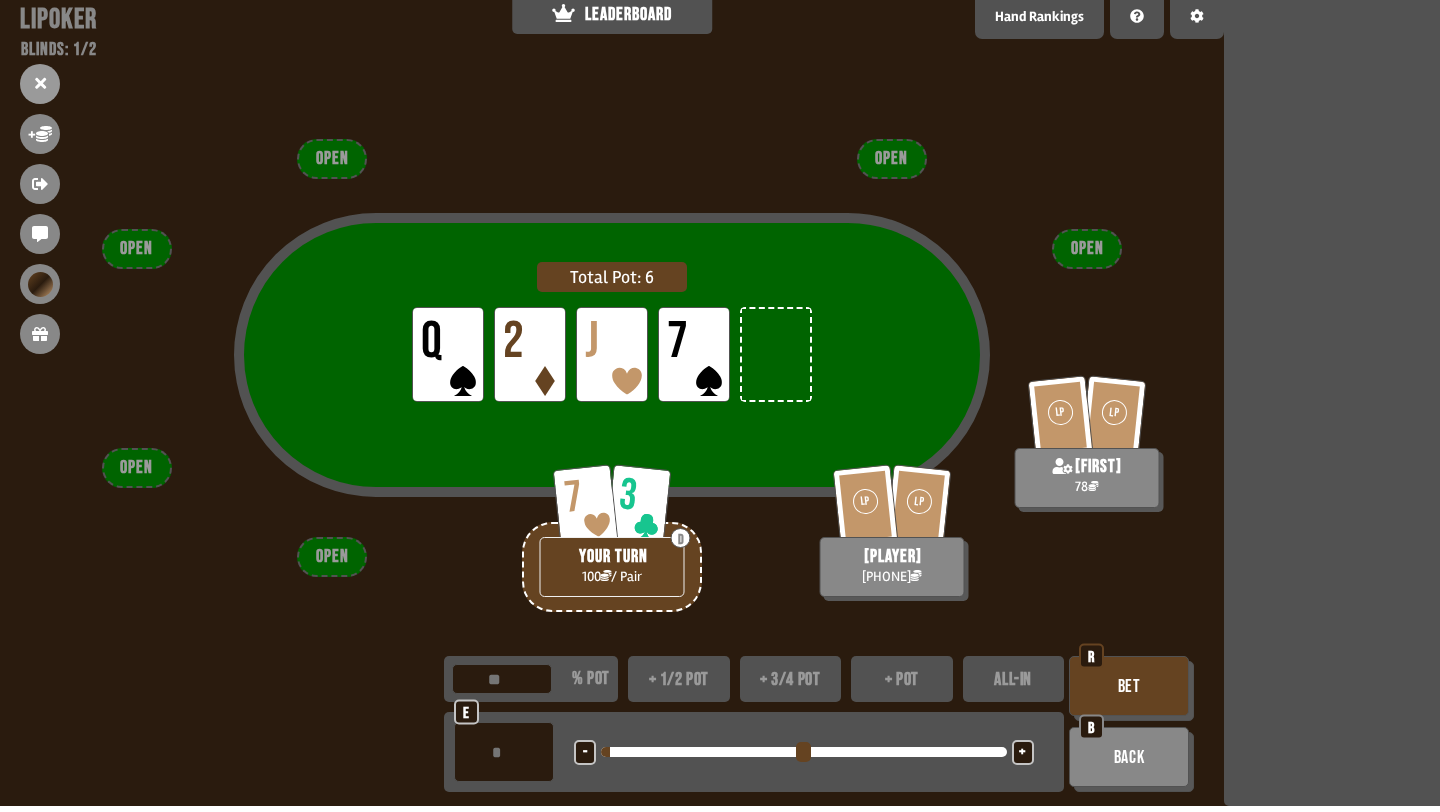click on "+" at bounding box center [1022, 753] 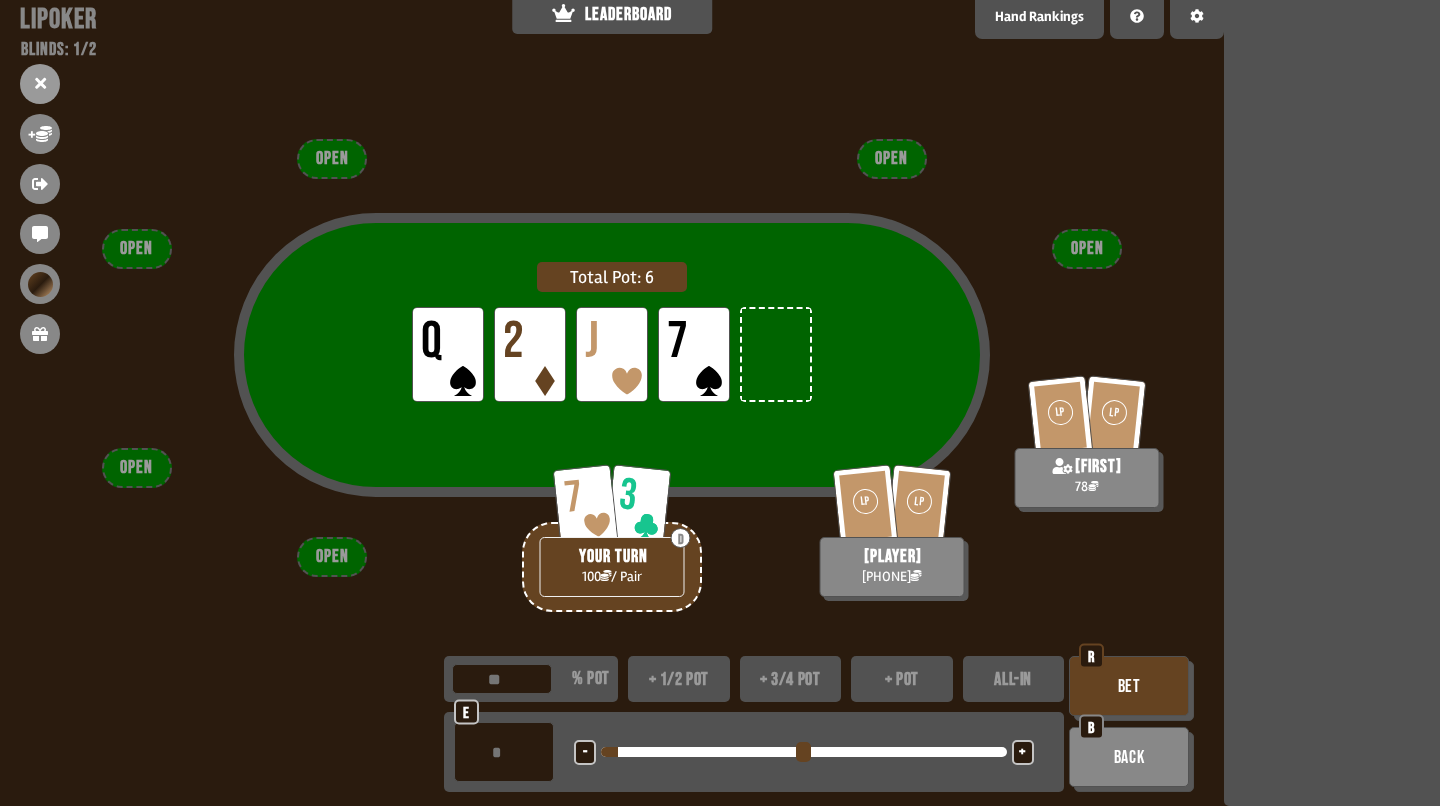 click on "Bet" at bounding box center [1129, 686] 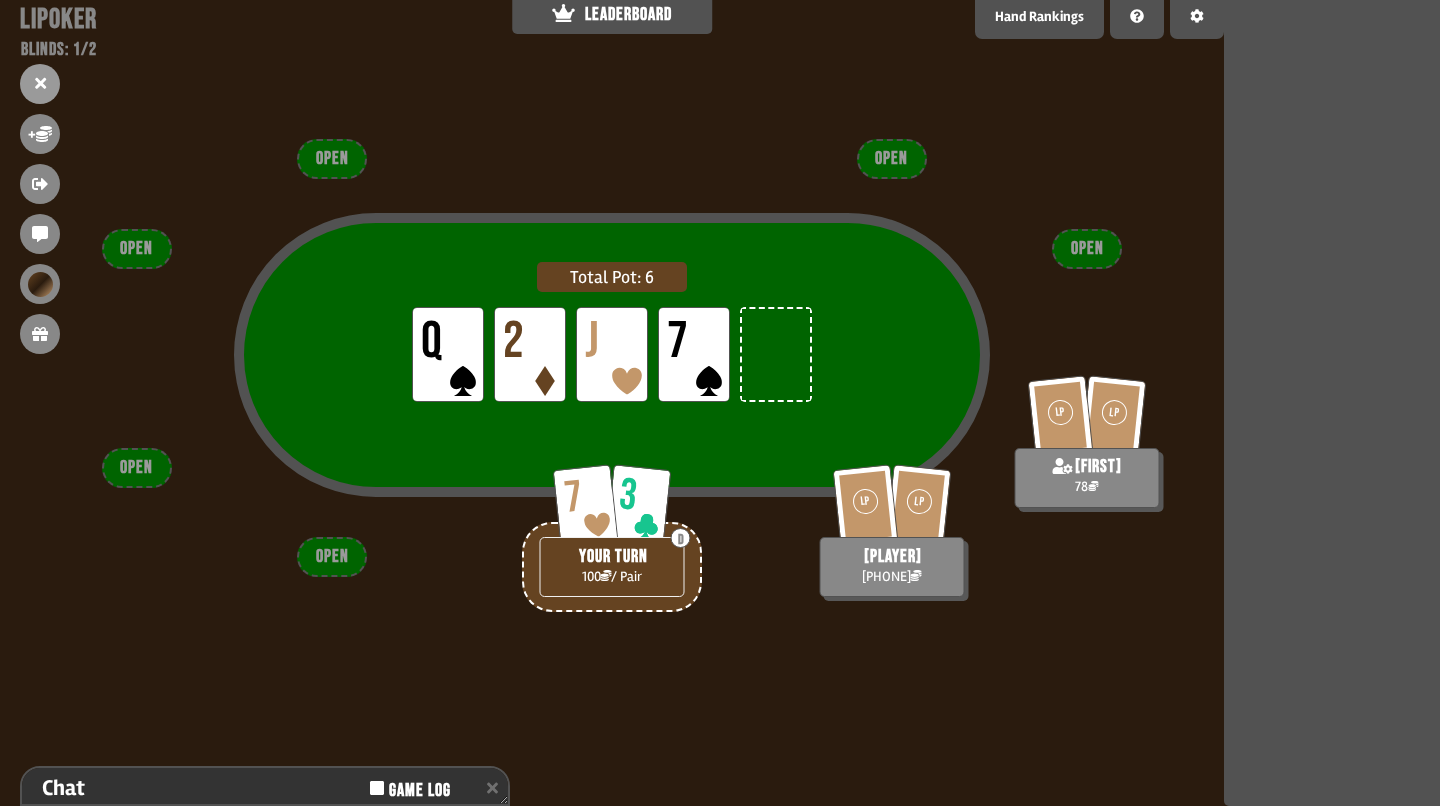 scroll, scrollTop: 153, scrollLeft: 0, axis: vertical 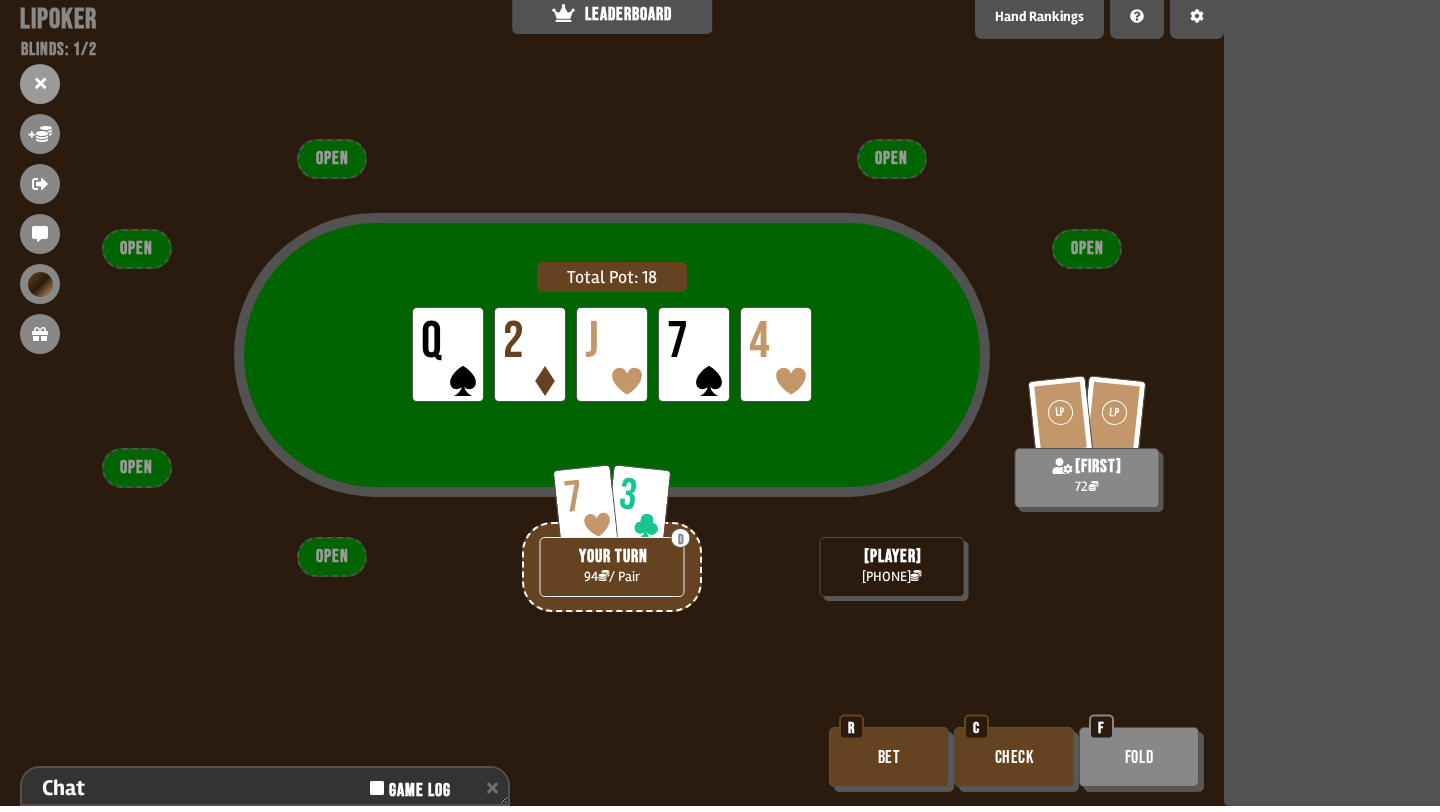 click on "Bet" at bounding box center (889, 757) 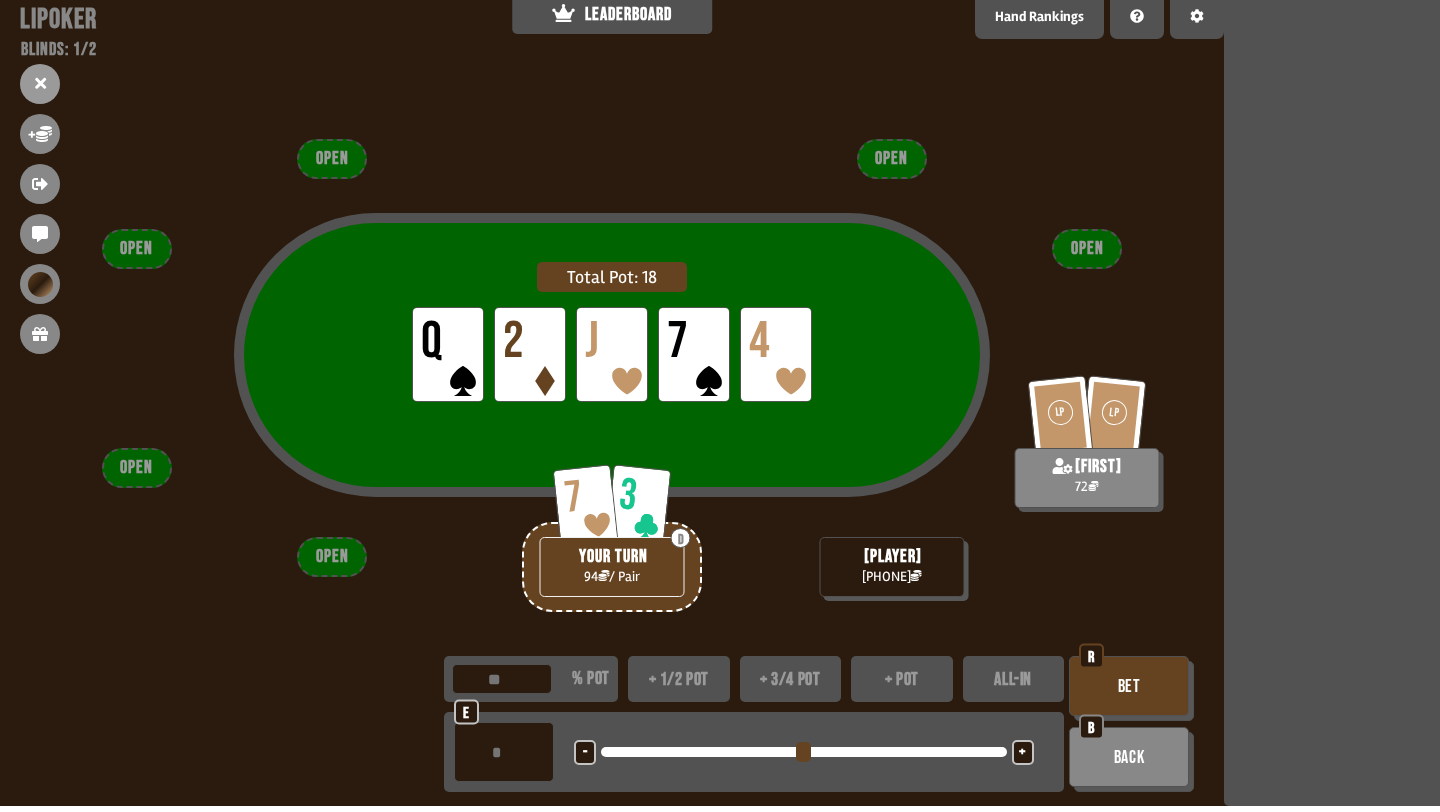 click on "+" at bounding box center [1022, 753] 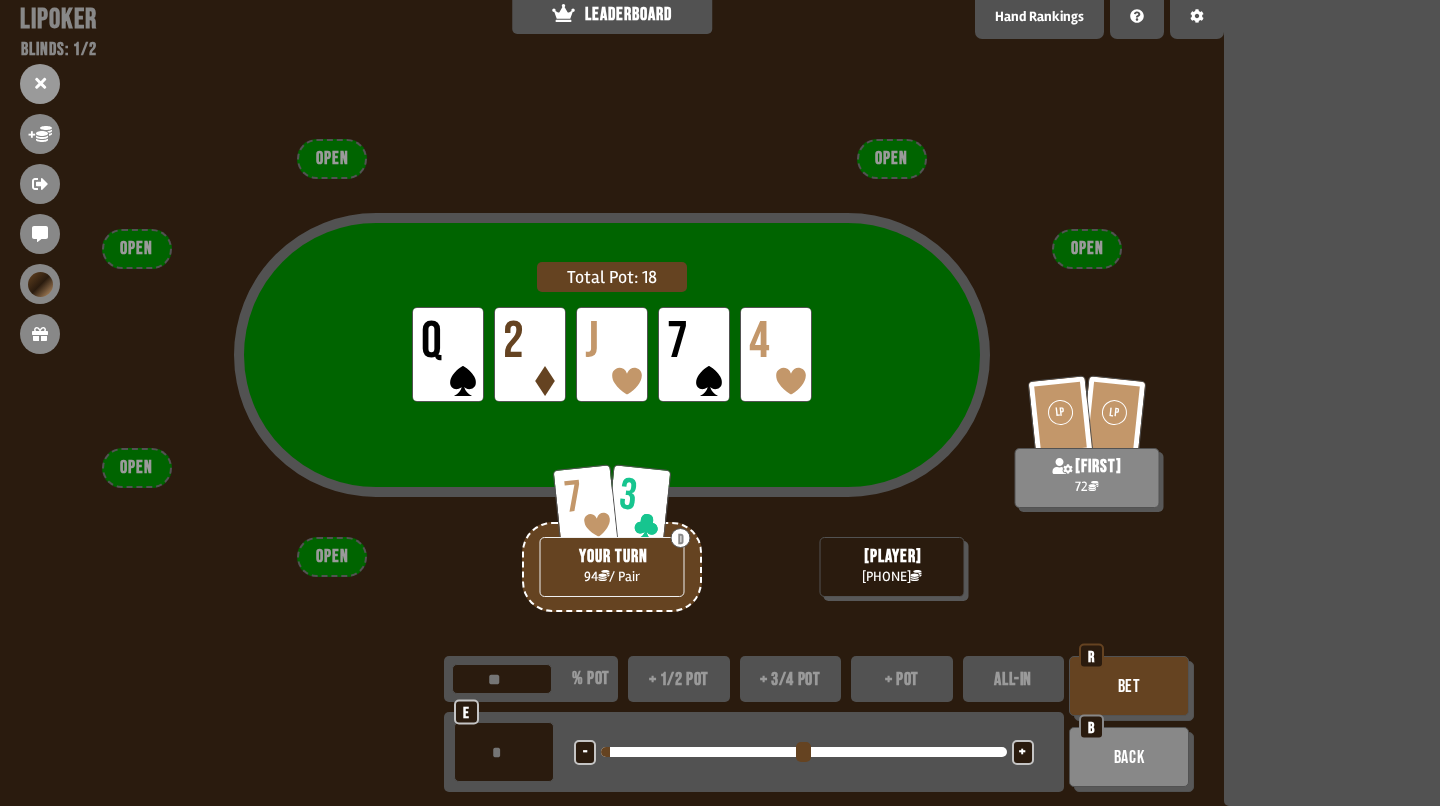click on "+" at bounding box center [1022, 753] 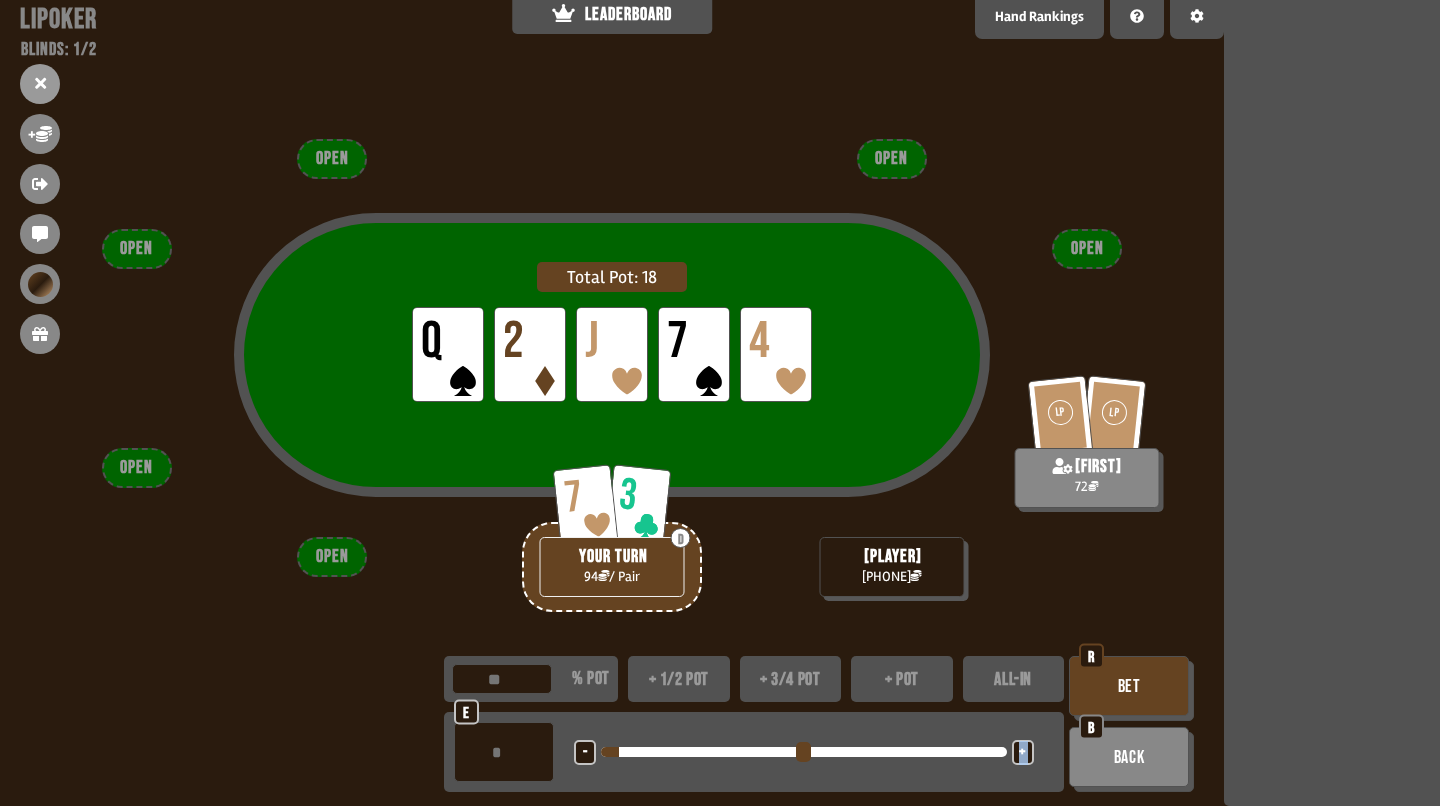 click on "+" at bounding box center [1022, 753] 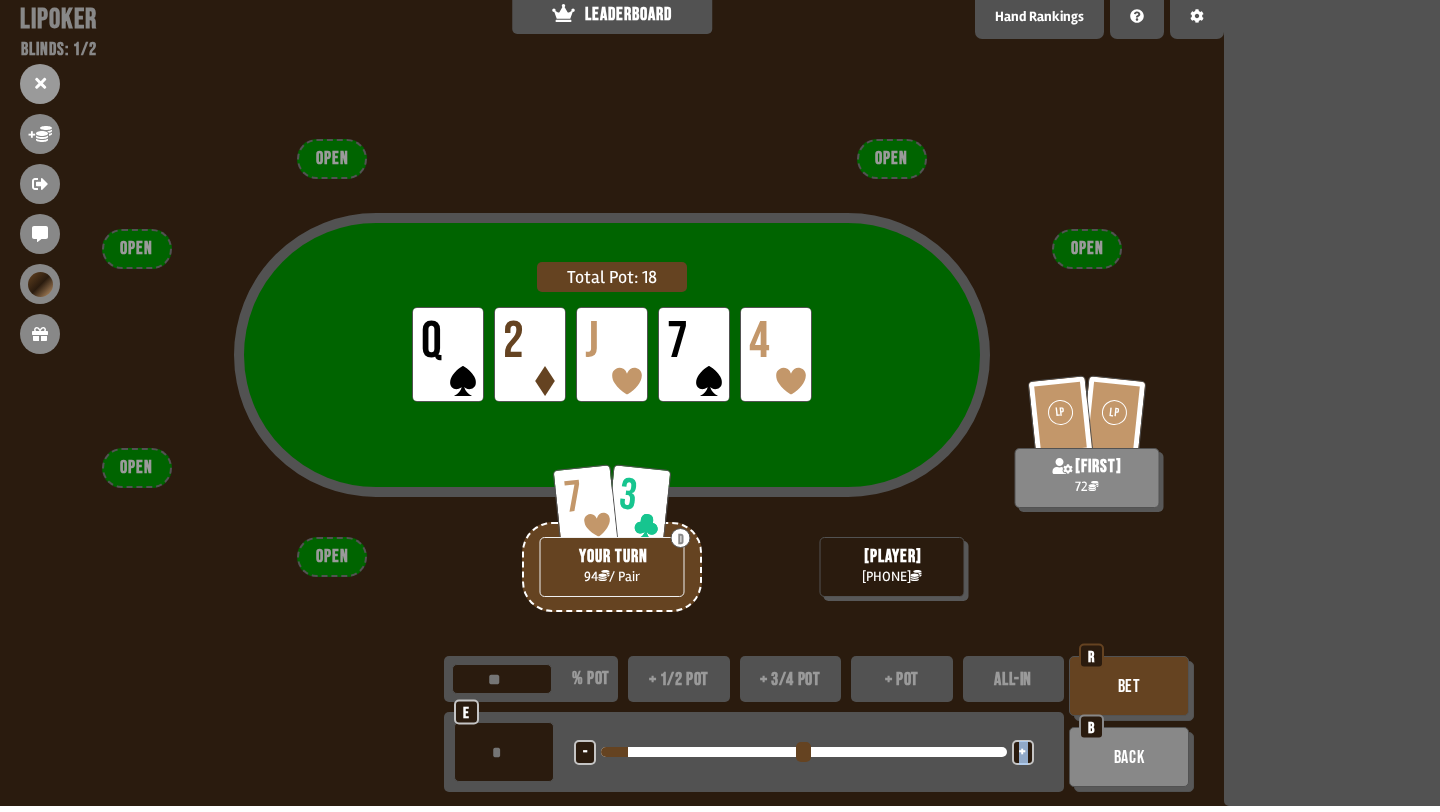 click on "+" at bounding box center (1022, 753) 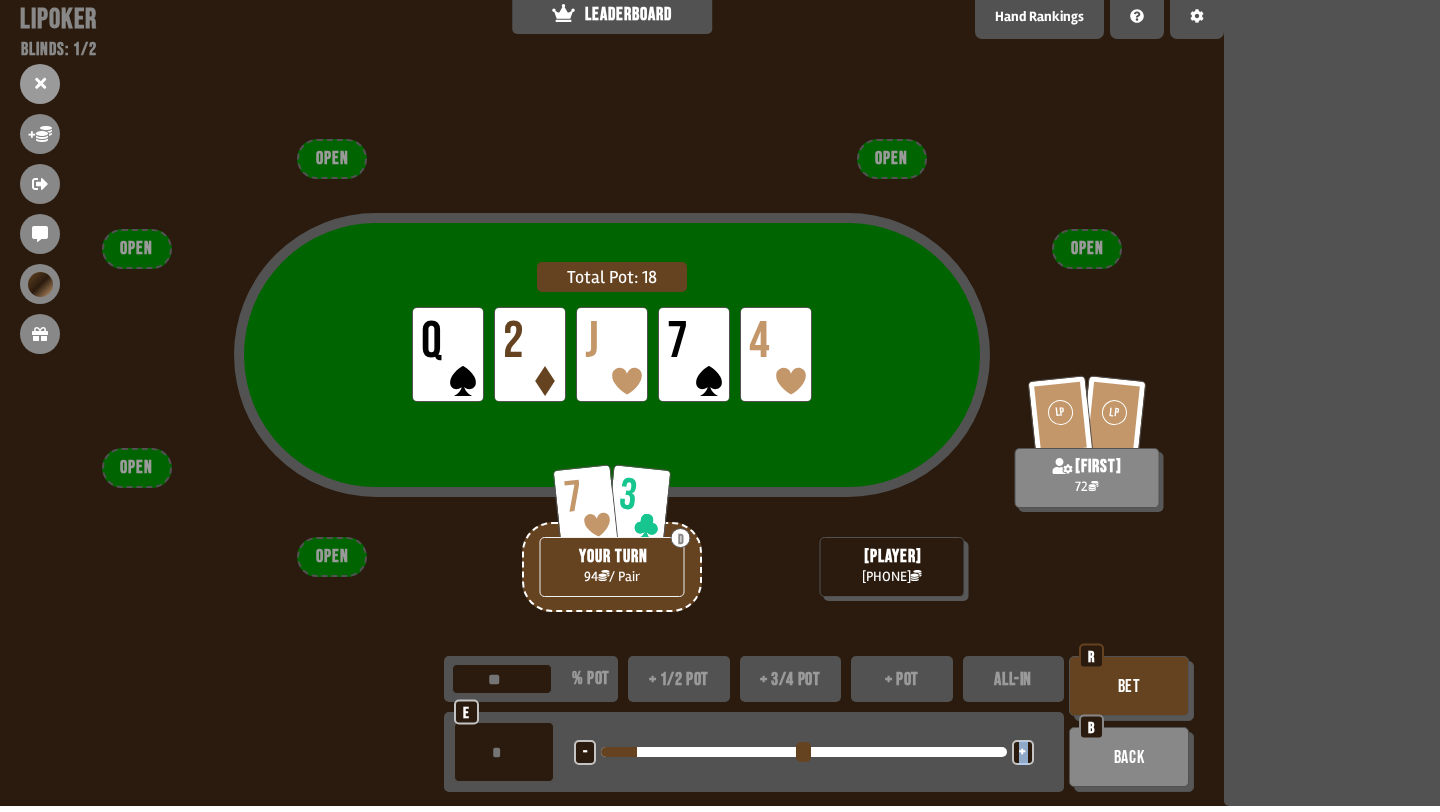 click on "+" at bounding box center (1022, 753) 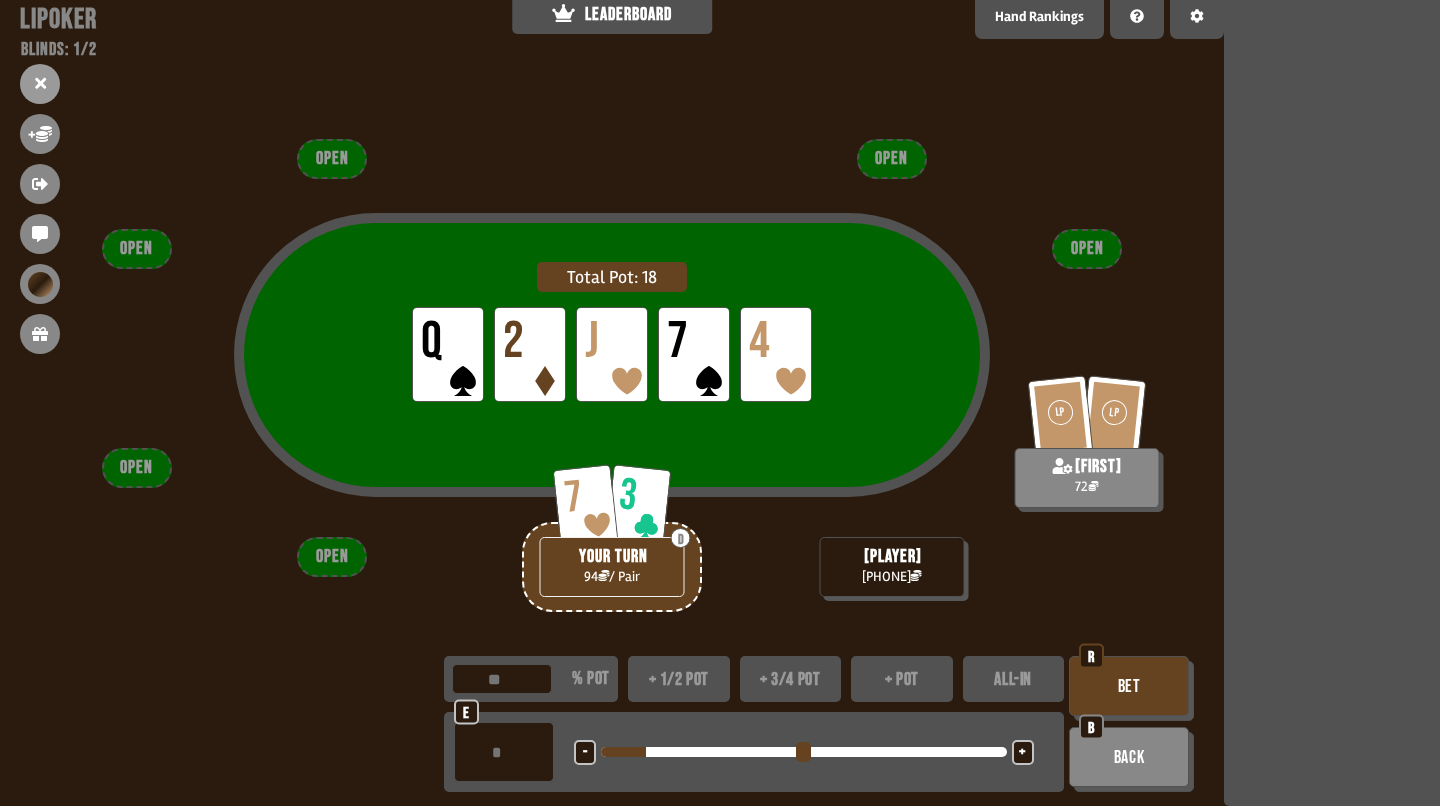 click on "Bet" at bounding box center (1129, 686) 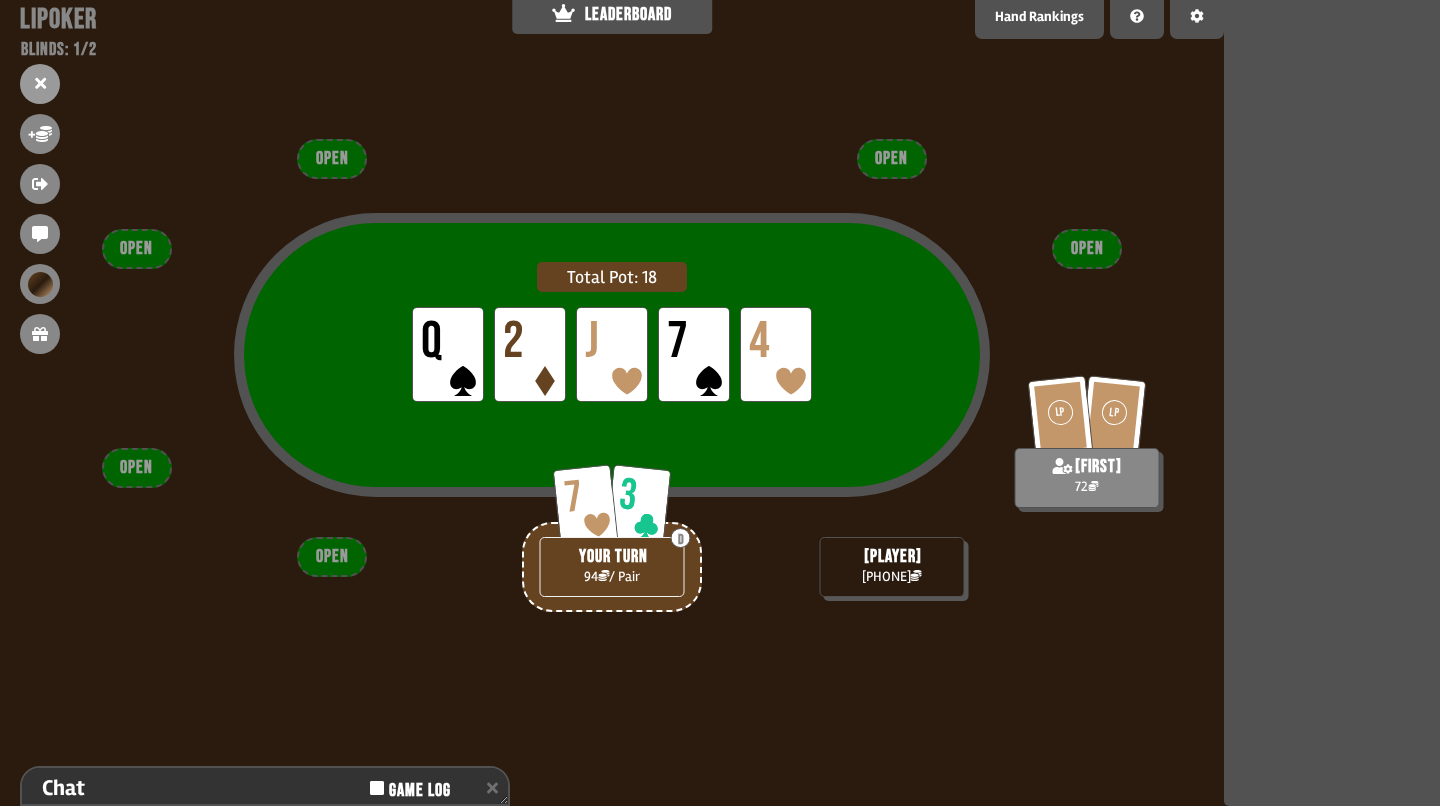 scroll, scrollTop: 153, scrollLeft: 0, axis: vertical 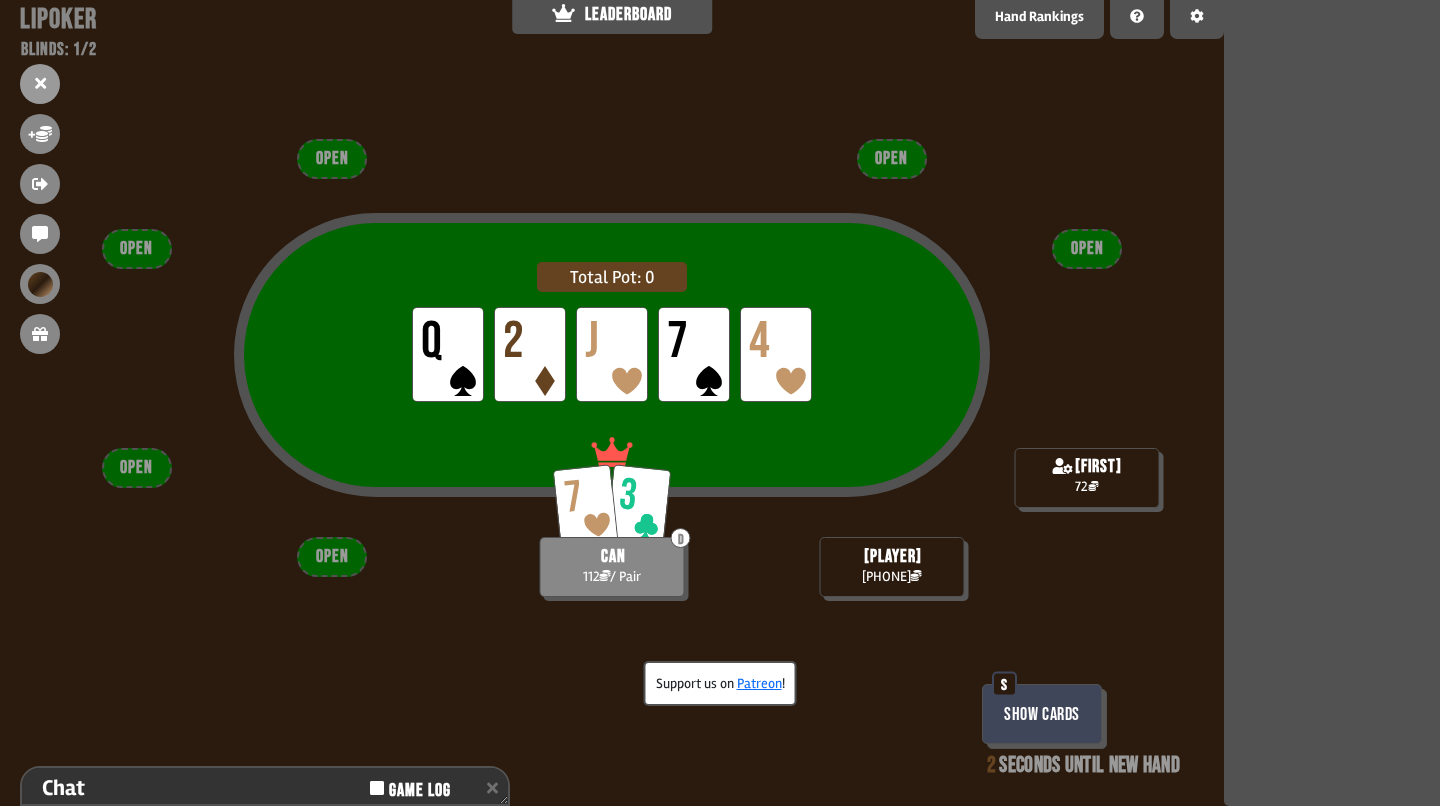 click on "Show Cards" at bounding box center [1042, 714] 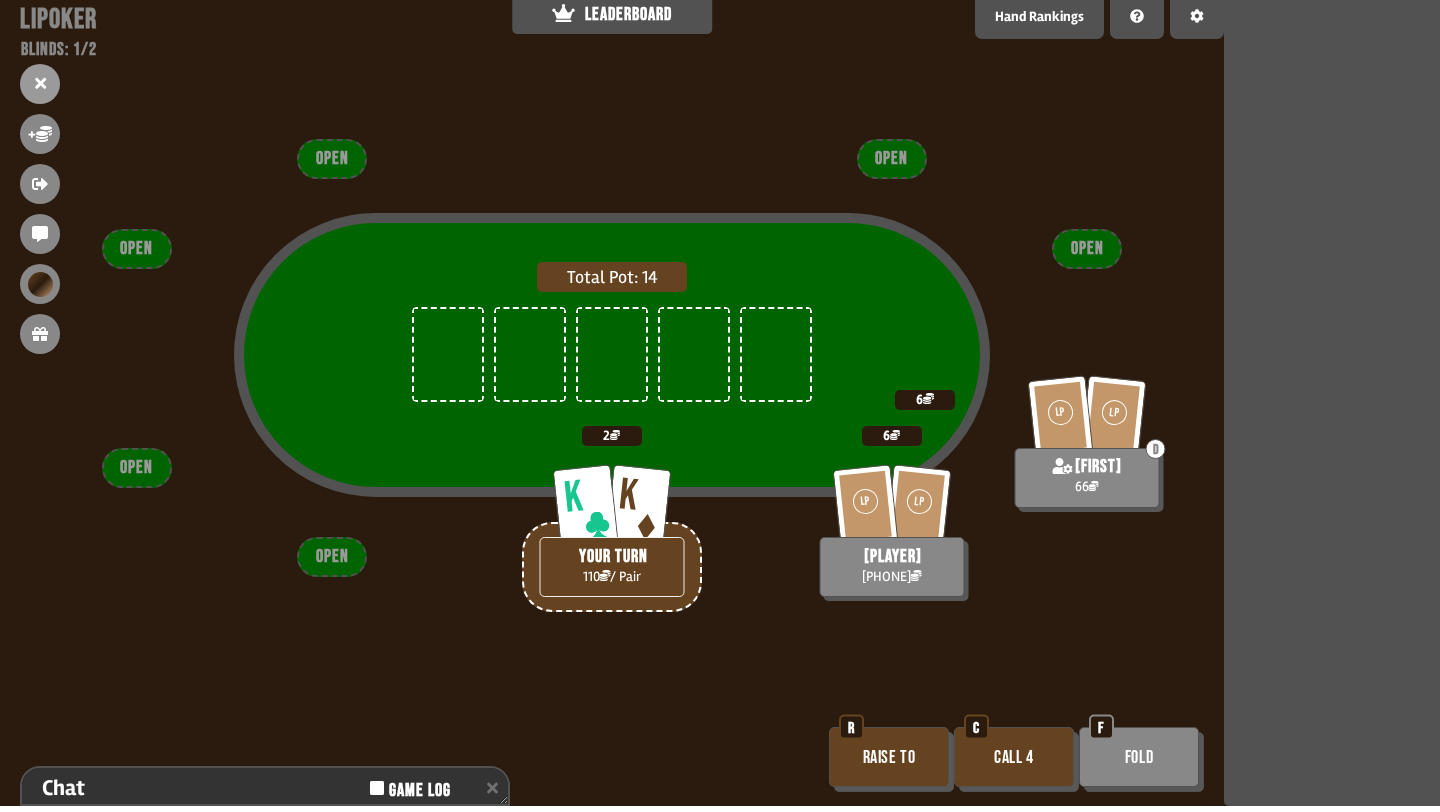 click on "Raise to" at bounding box center [889, 757] 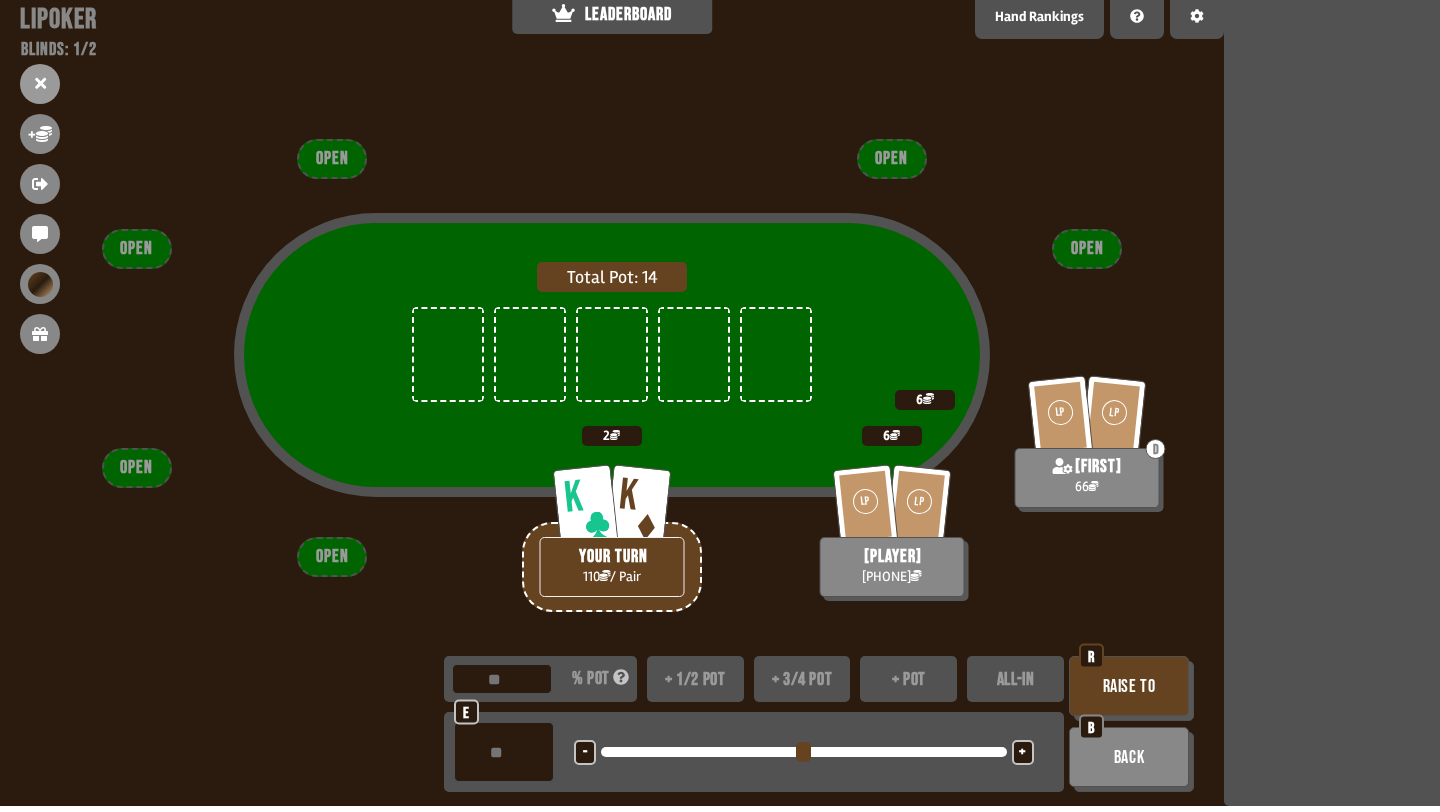 click on "Raise to" at bounding box center (1129, 686) 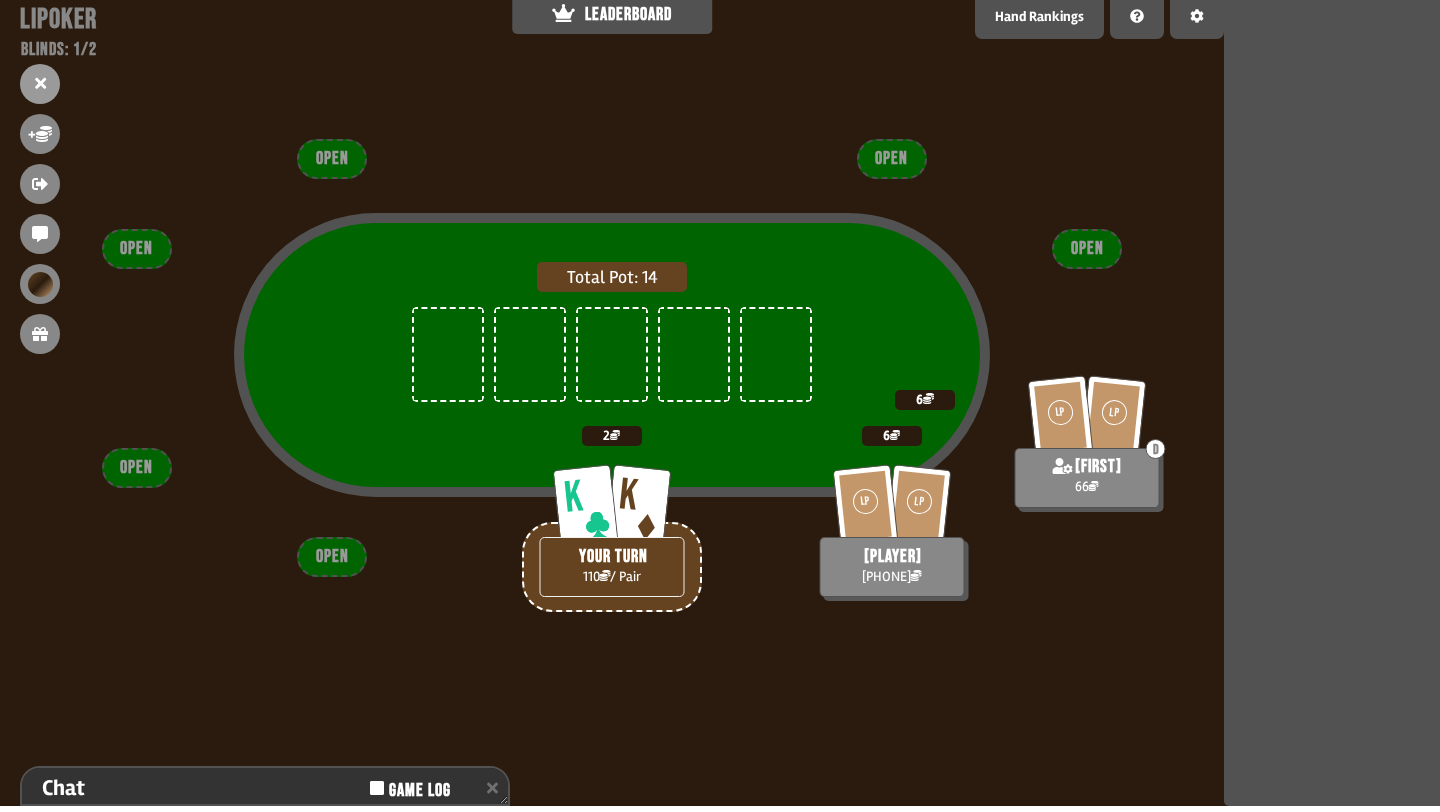 scroll, scrollTop: 153, scrollLeft: 0, axis: vertical 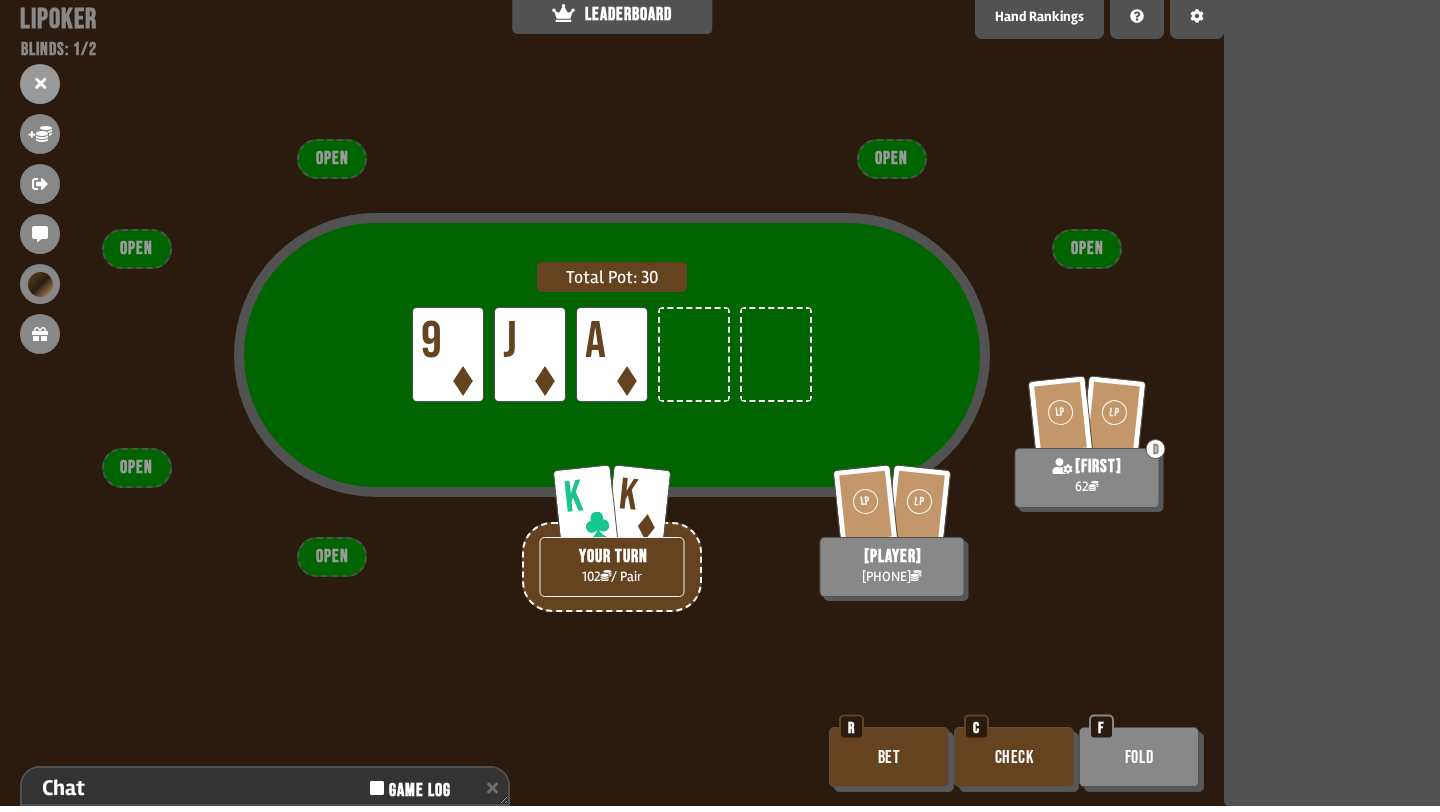 click on "Bet" at bounding box center (889, 757) 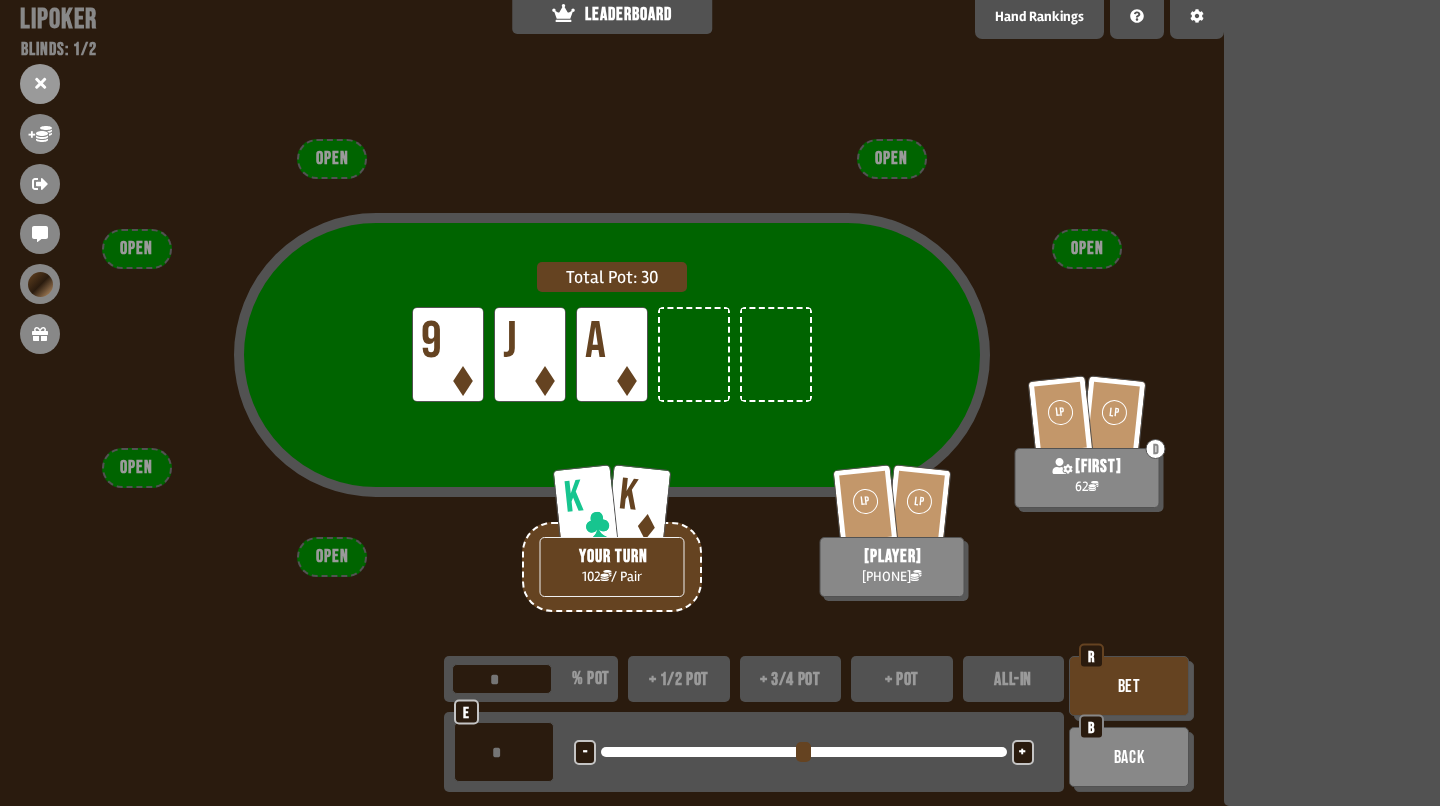 click on "+" at bounding box center (1023, 752) 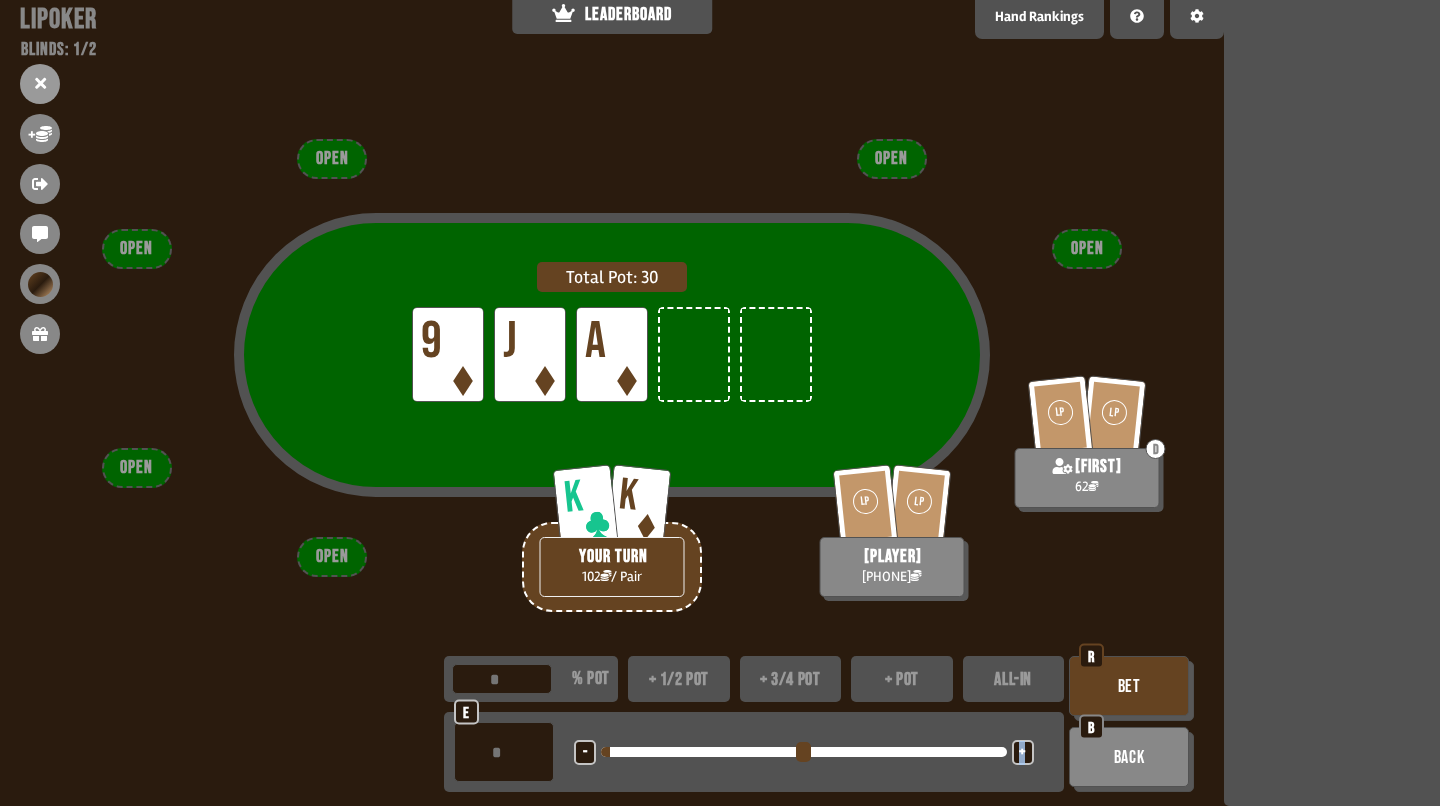 click on "+" at bounding box center (1023, 752) 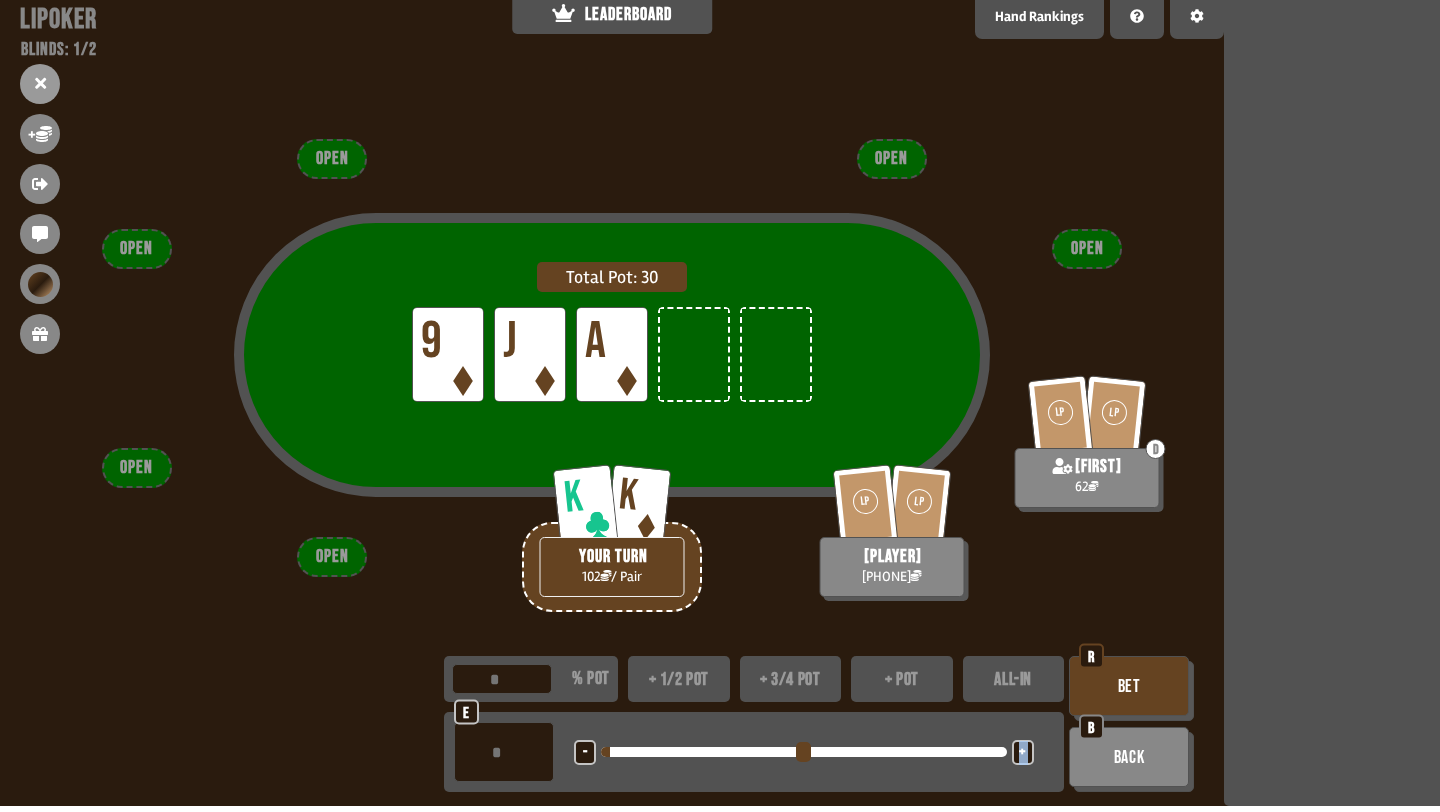 click on "+" at bounding box center (1023, 752) 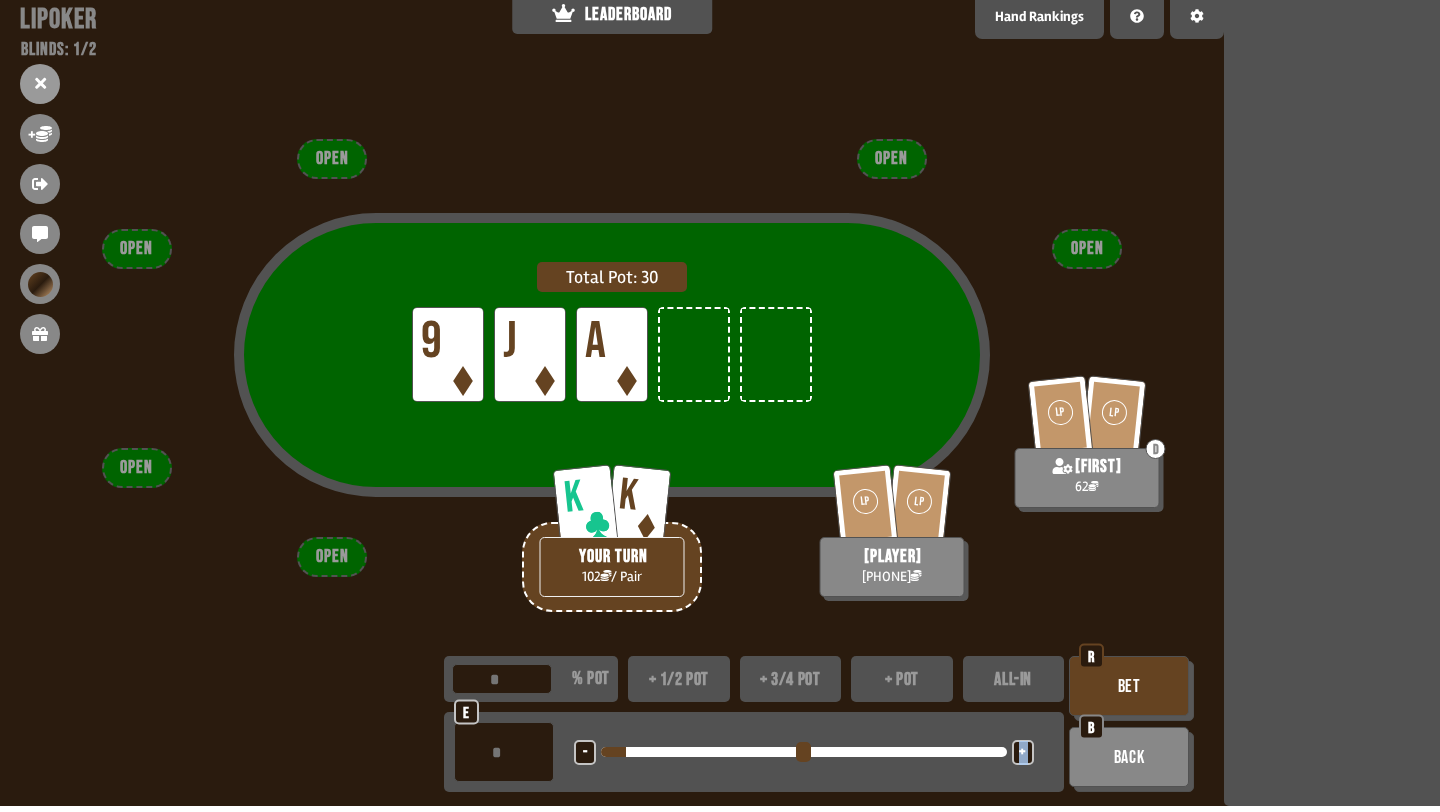 click on "+" at bounding box center (1022, 753) 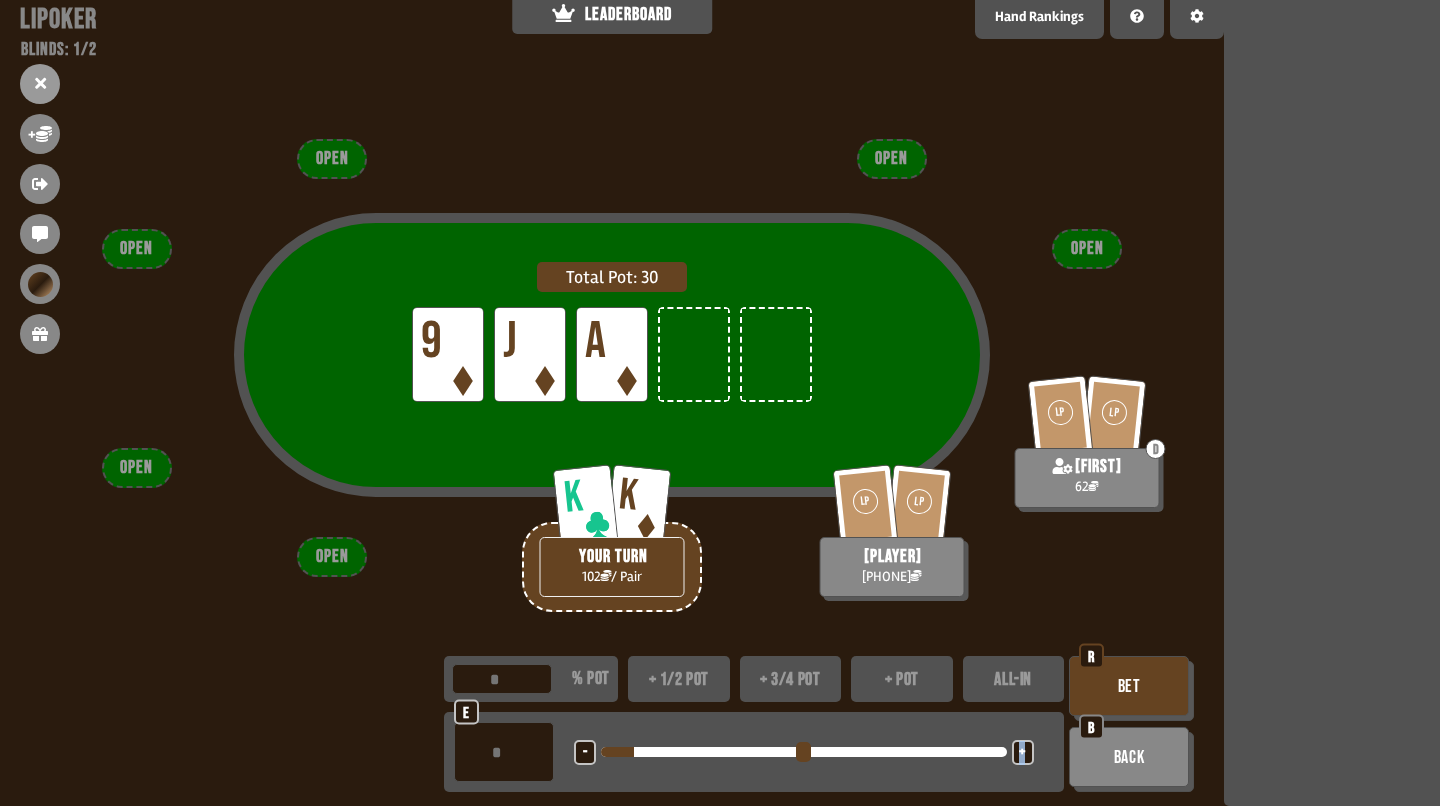 click on "+" at bounding box center (1022, 753) 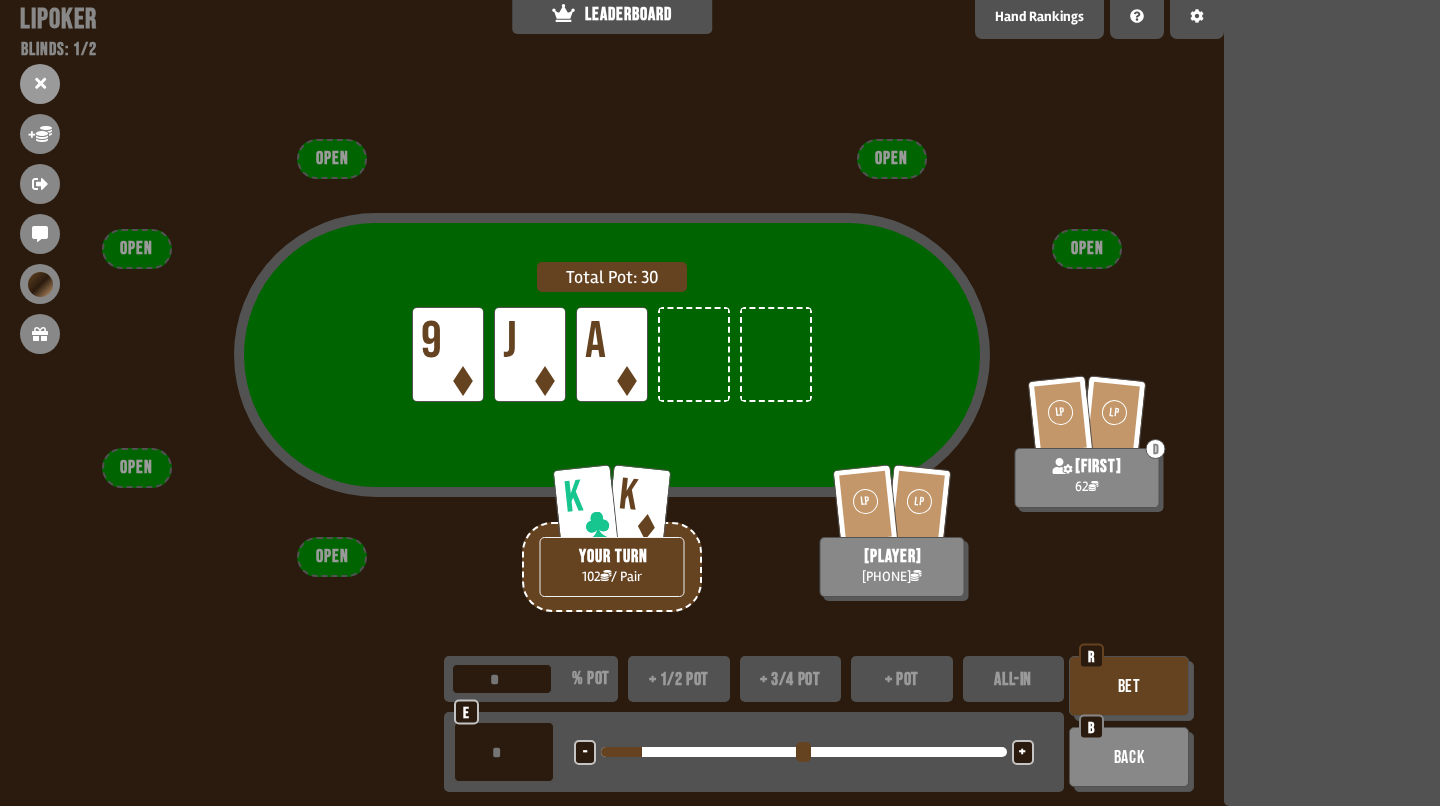 click on "- <LEFT> <DOWN> + <UP> <RIGHT>" at bounding box center [804, 752] 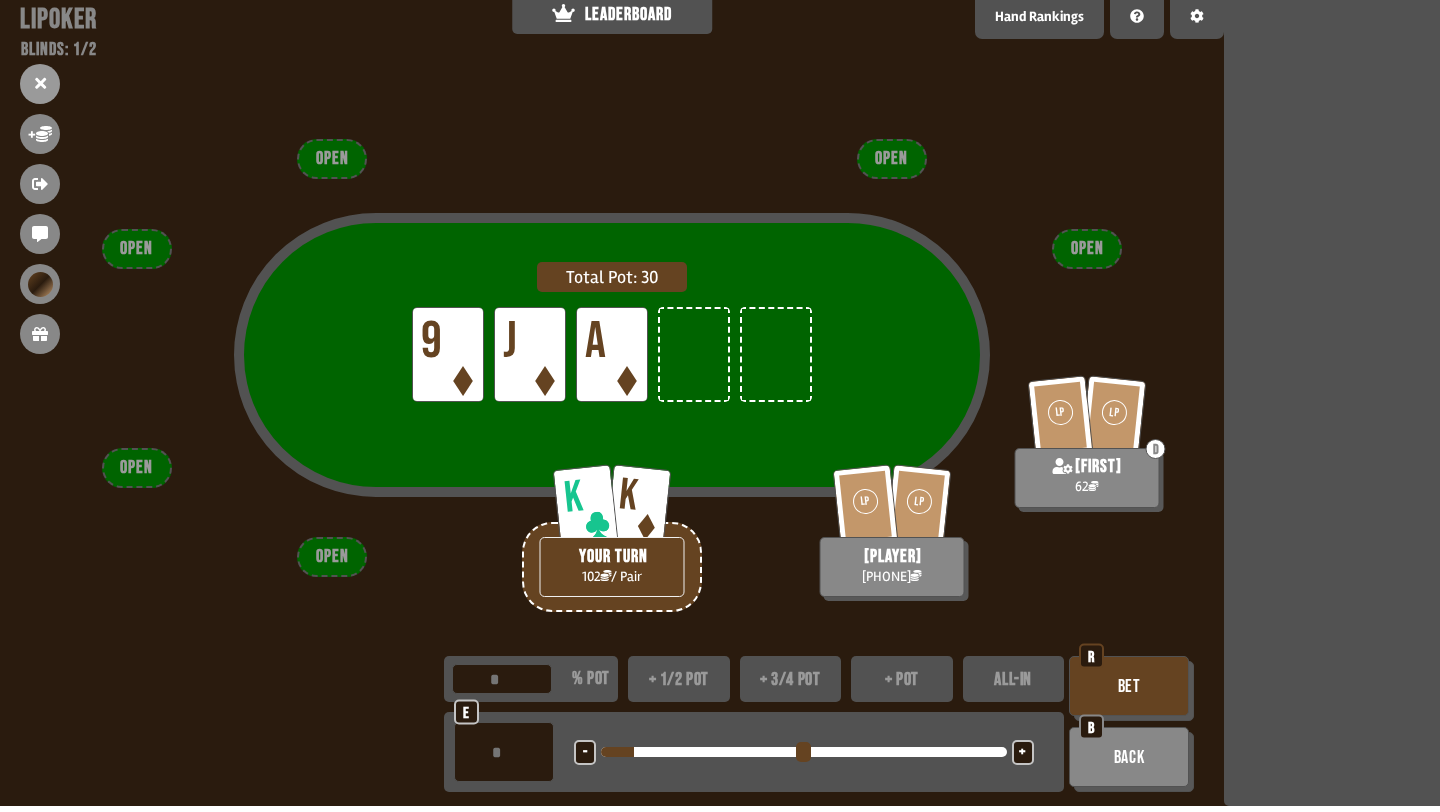 click on "Bet" at bounding box center [1129, 686] 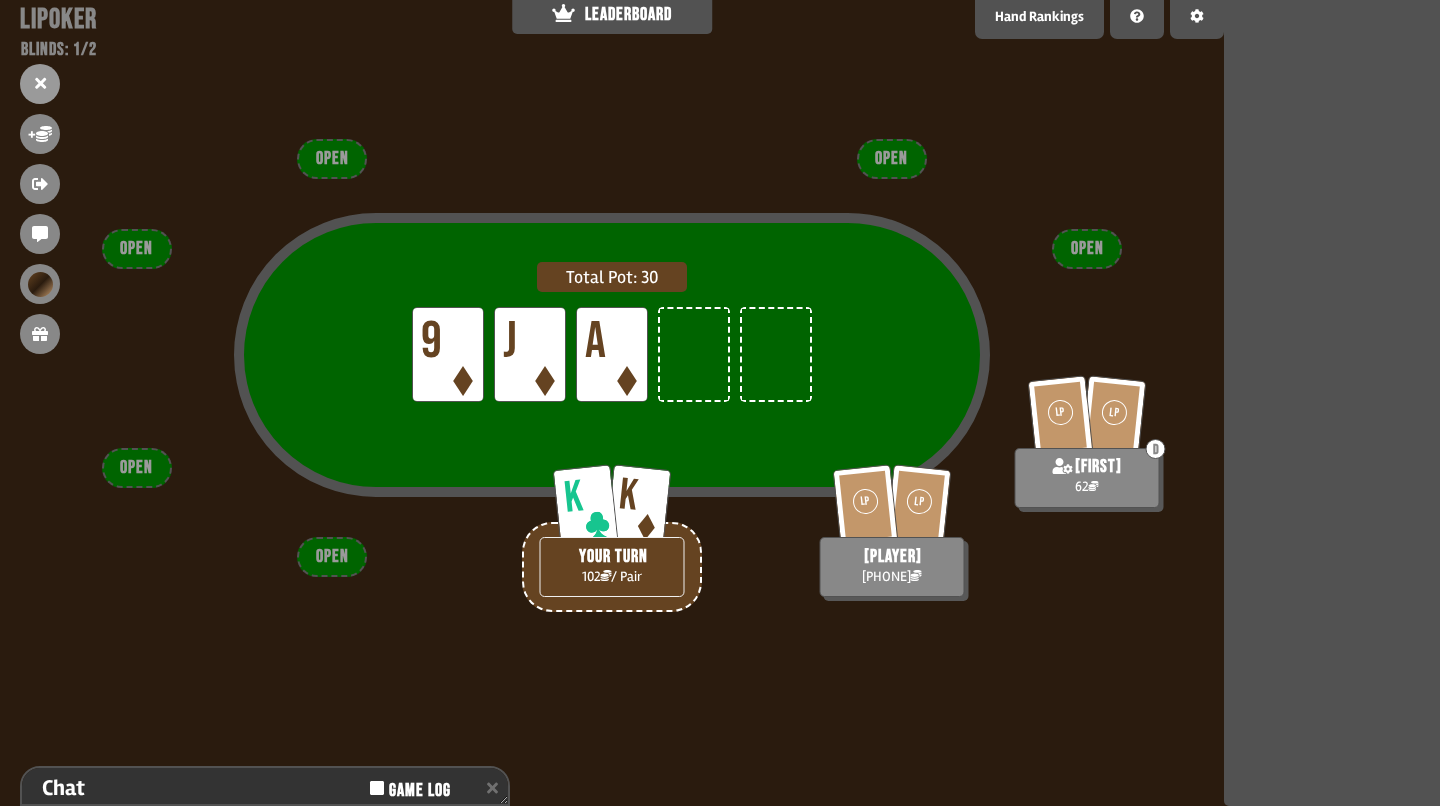 scroll, scrollTop: 153, scrollLeft: 0, axis: vertical 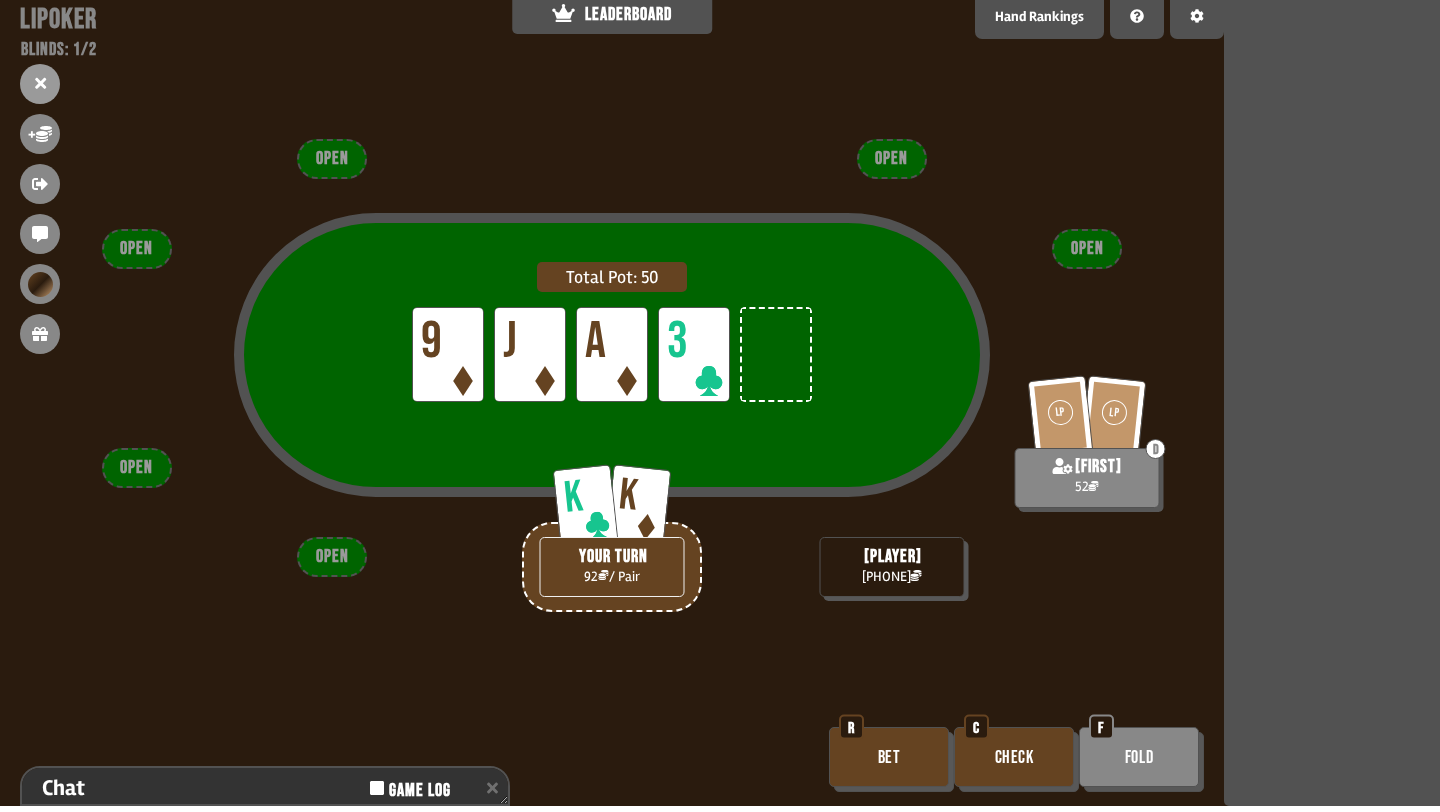 click on "Check" at bounding box center (1014, 757) 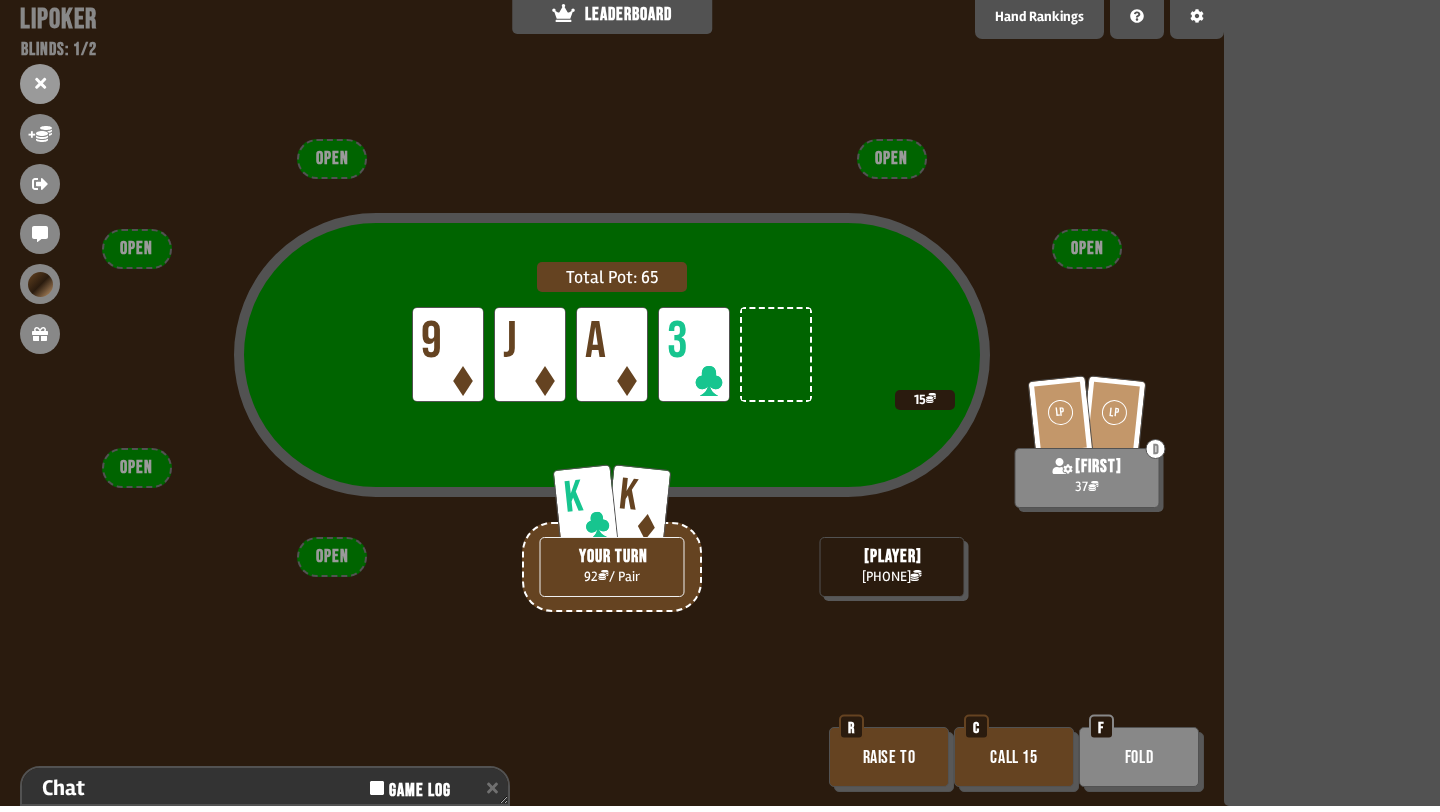 click on "Call 15" at bounding box center [1014, 757] 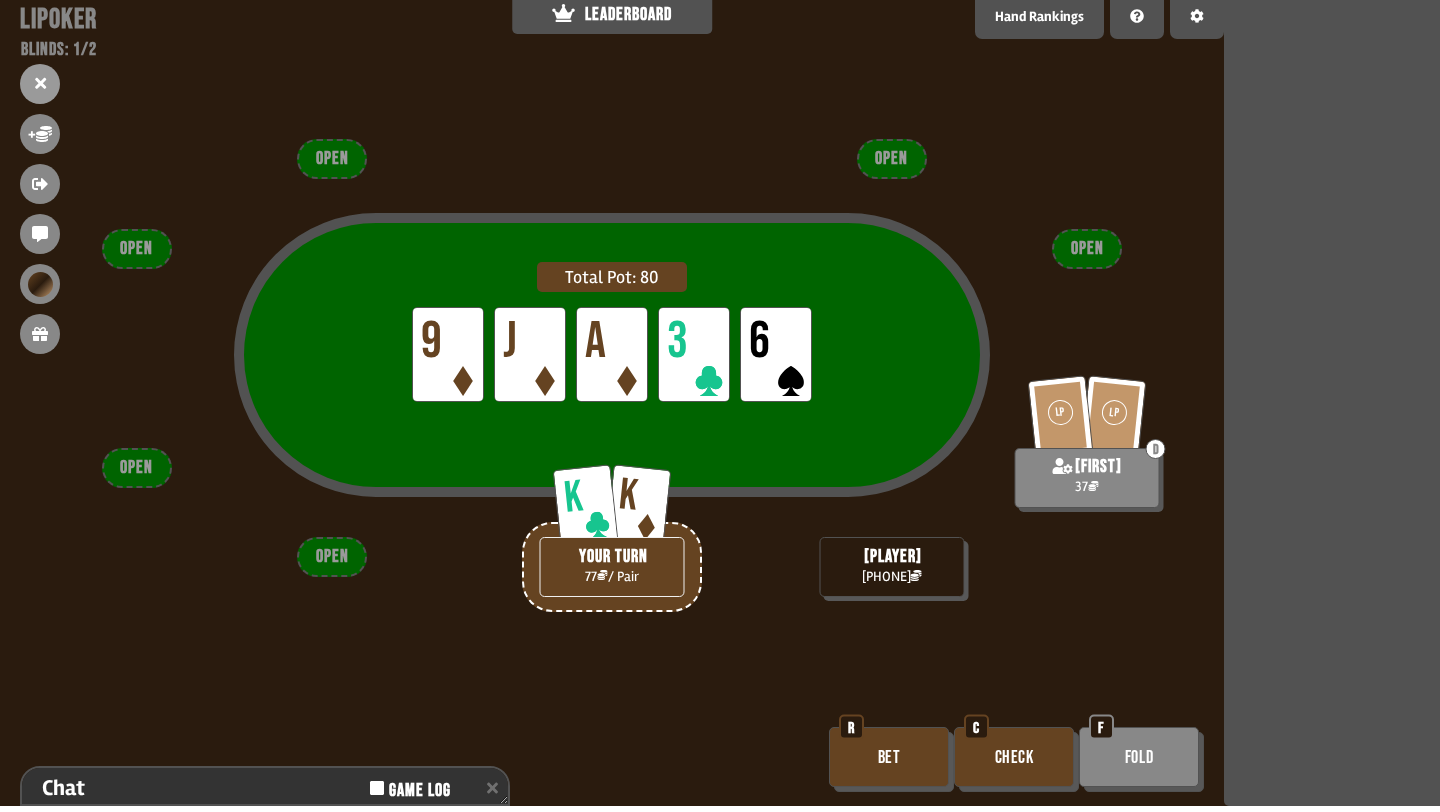 click on "Bet" at bounding box center [889, 757] 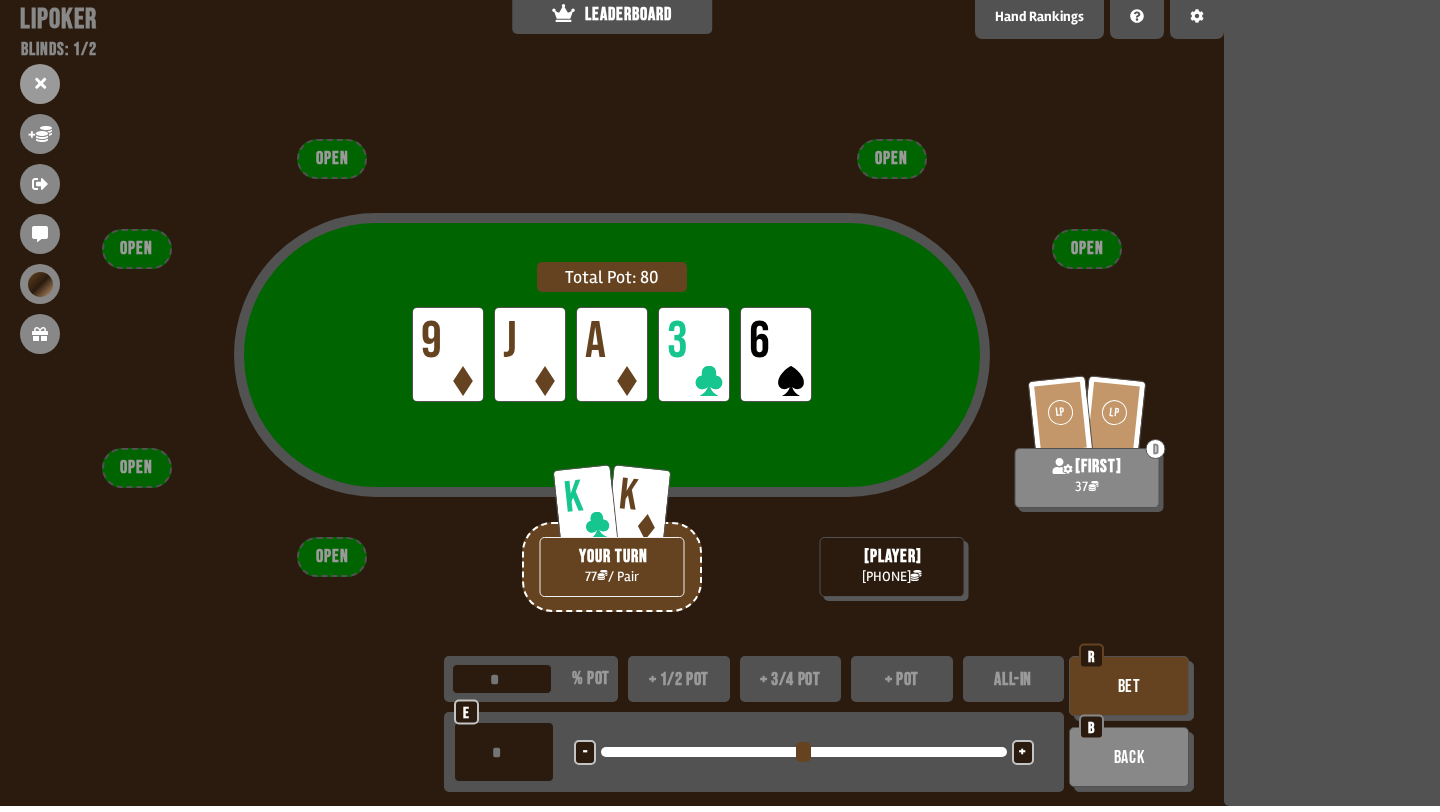 click on "*" at bounding box center (504, 752) 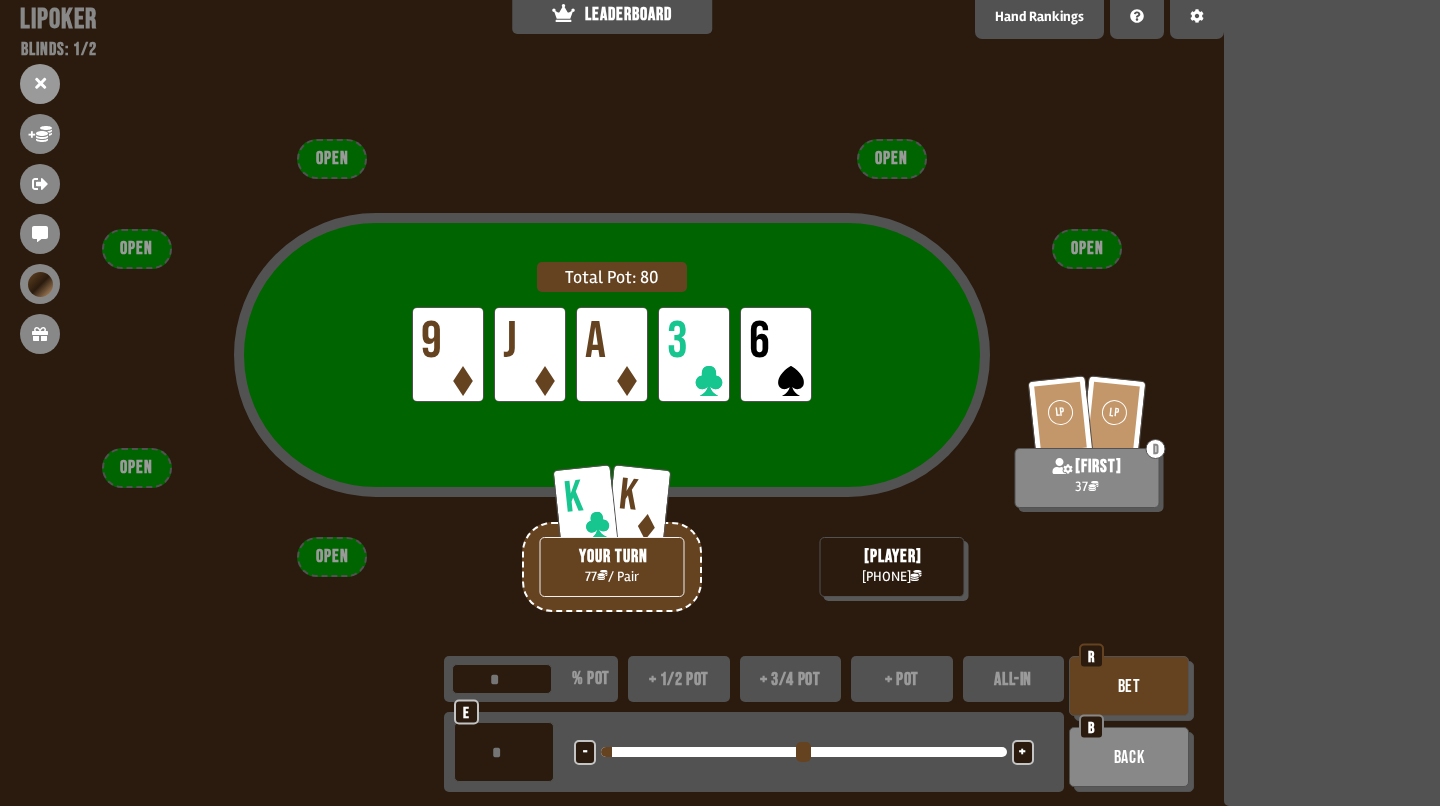 click on "*" at bounding box center (504, 752) 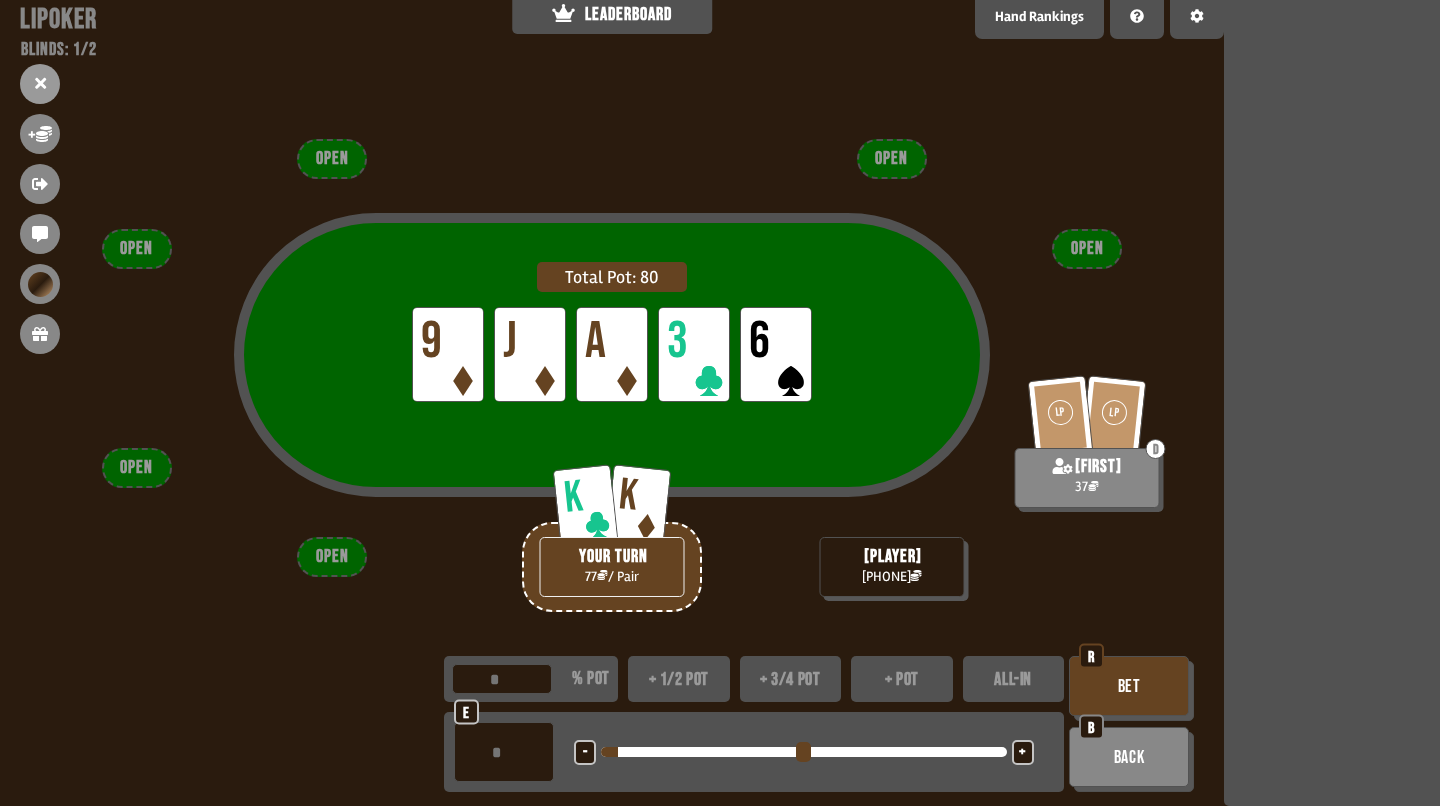 click on "*" at bounding box center (504, 752) 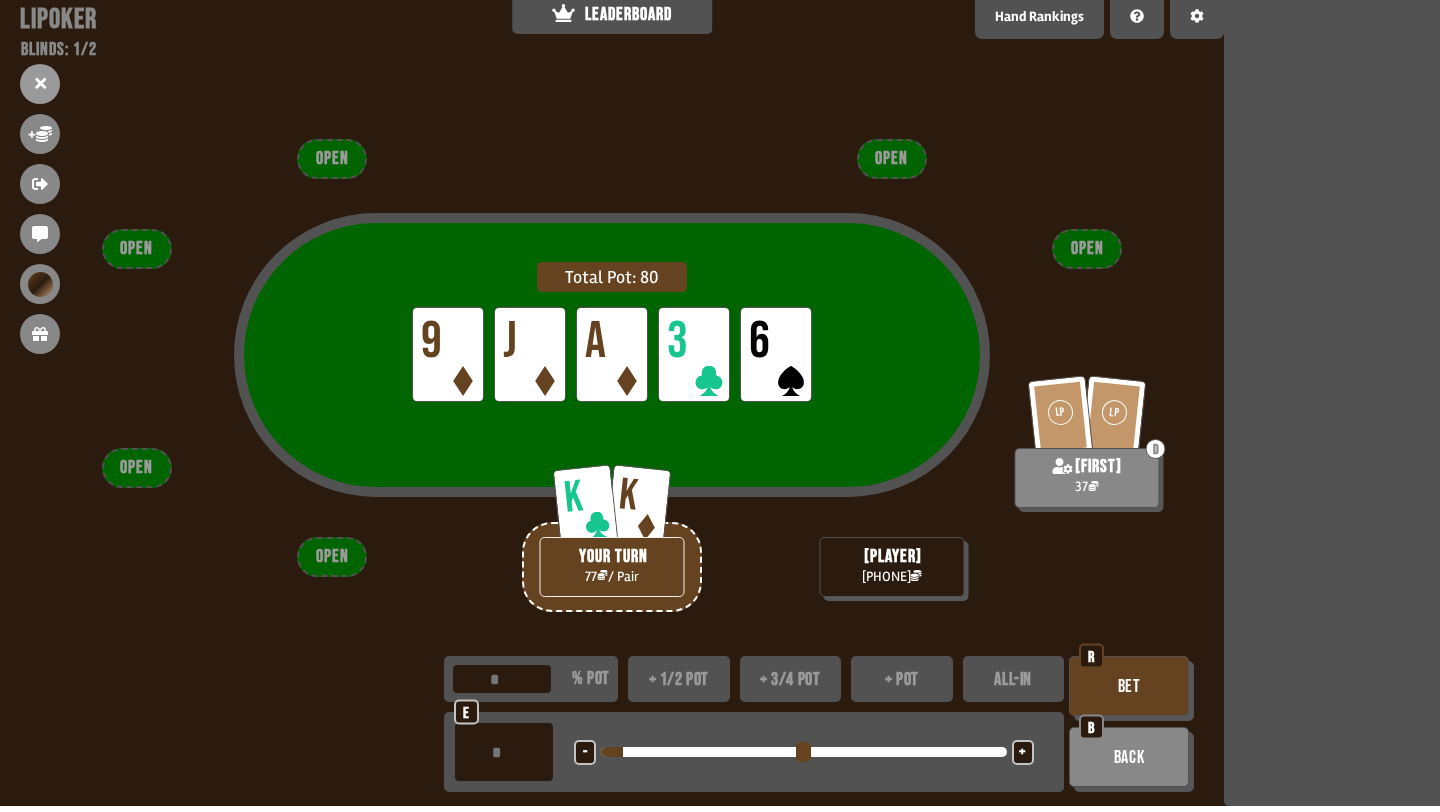 click on "*" at bounding box center [504, 752] 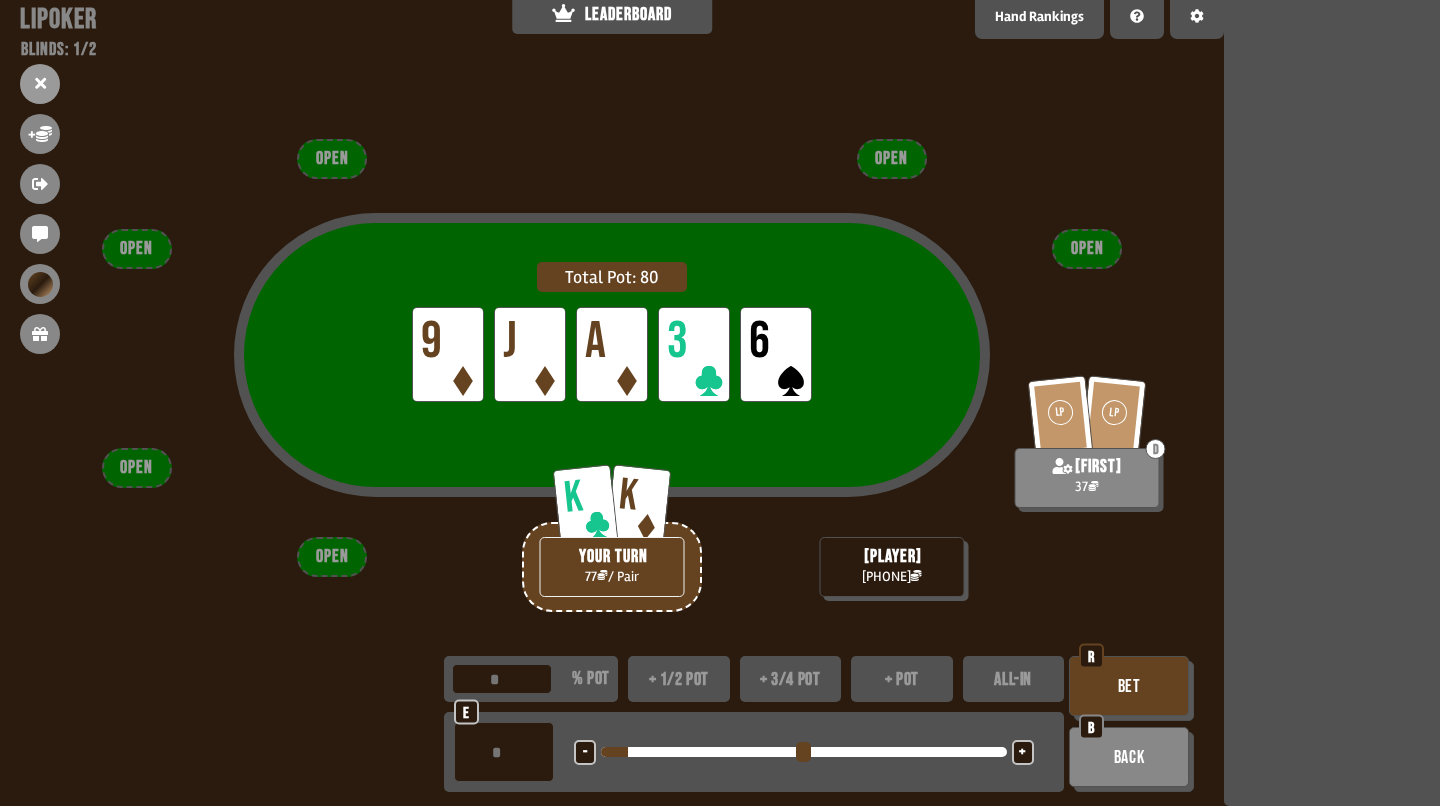 click on "*" at bounding box center (504, 752) 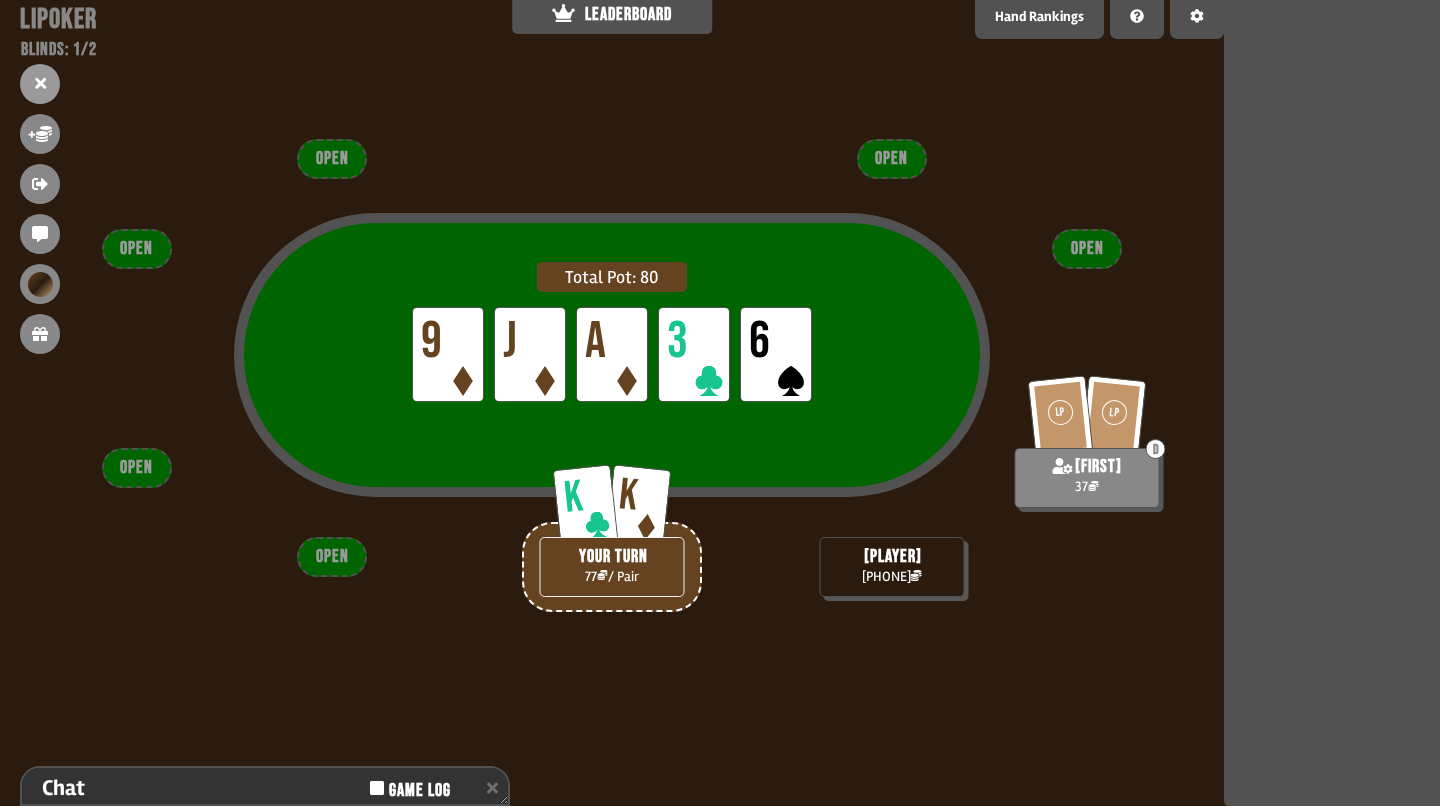 scroll, scrollTop: 153, scrollLeft: 0, axis: vertical 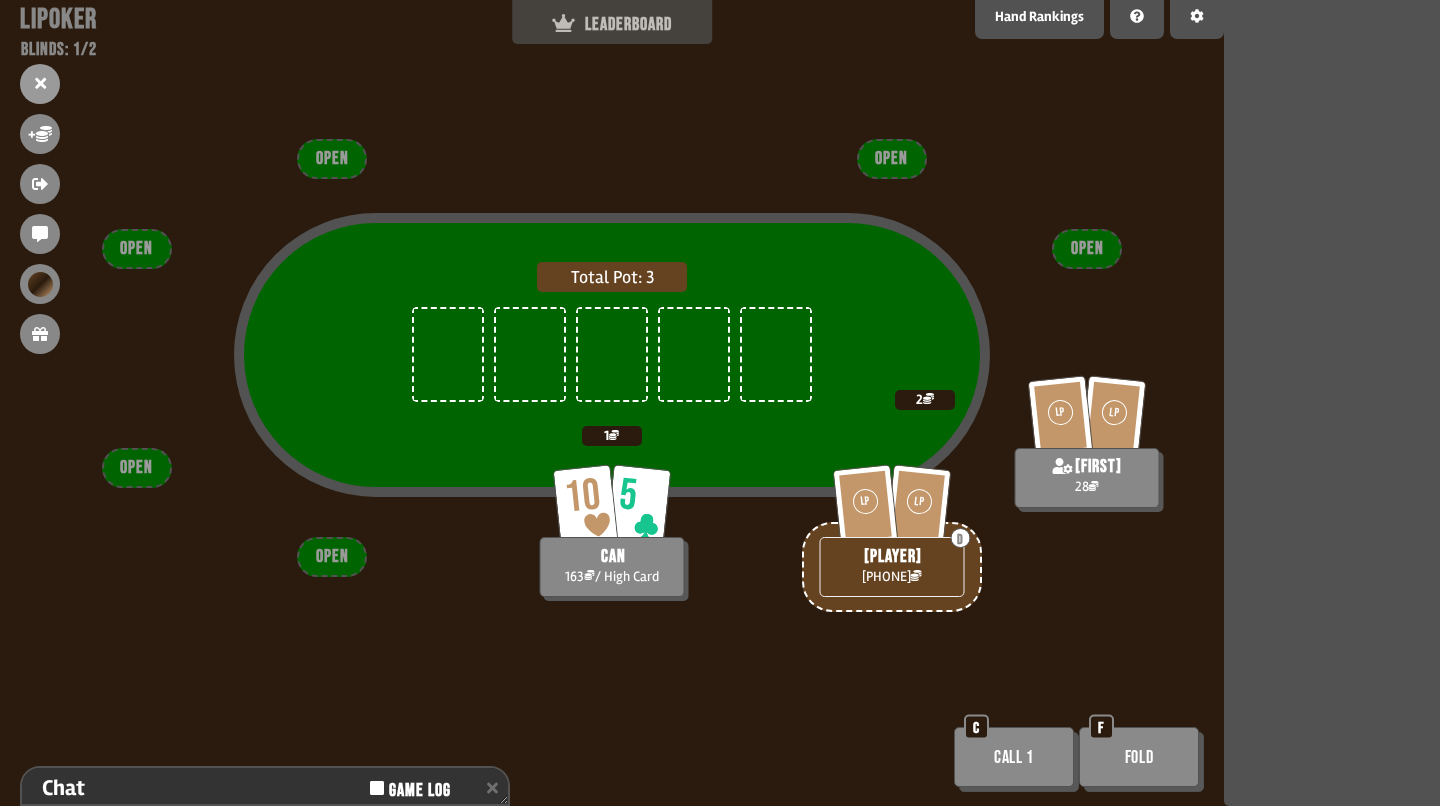 click on "LEADERBOARD" at bounding box center [612, 19] 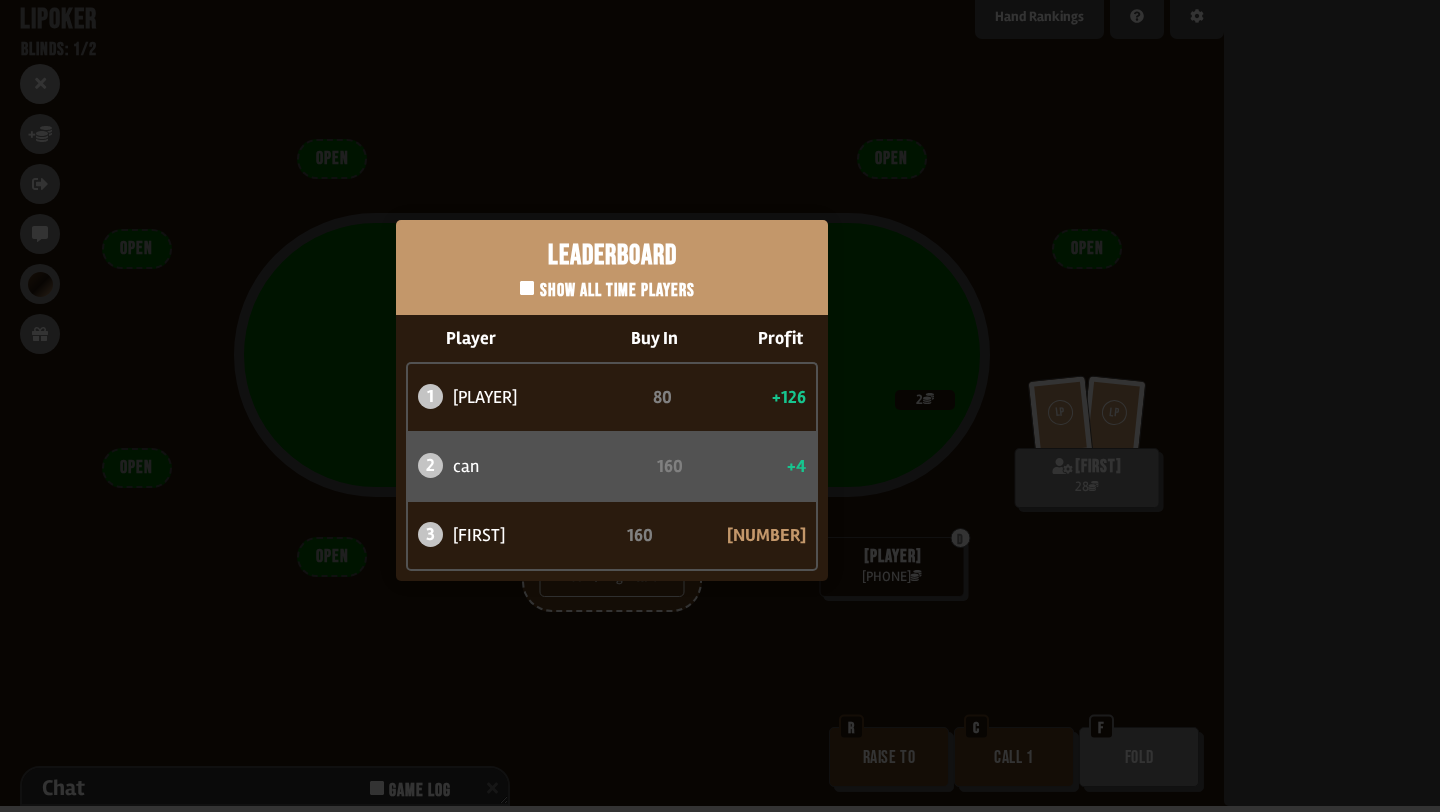 click on "Leaderboard   Show all time players Player Buy In Profit 1 atabaso 80 +126 2 [FIRST] 160 +4 3 [FIRST] 160 -130" at bounding box center [612, 400] 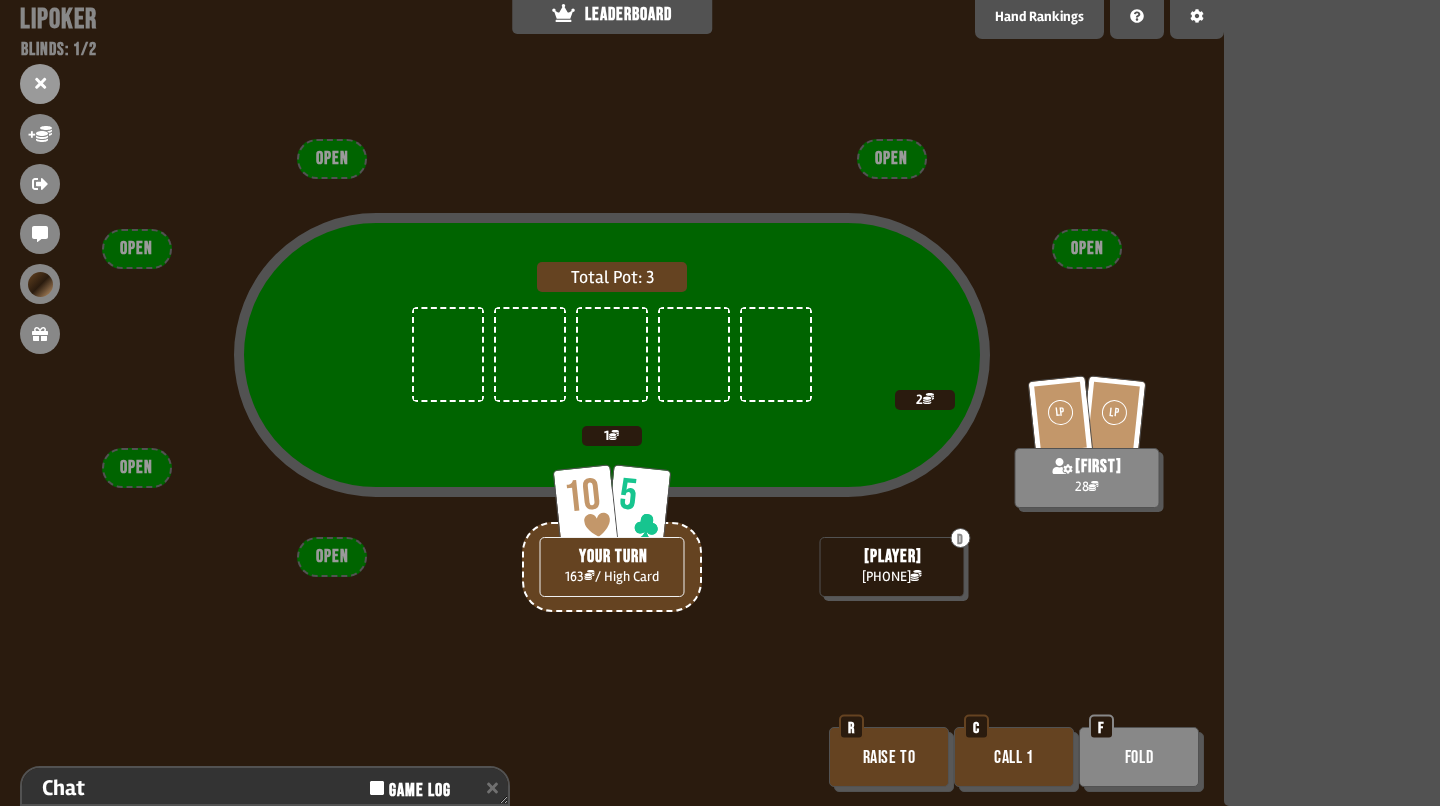 click on "Call 1" at bounding box center (1014, 757) 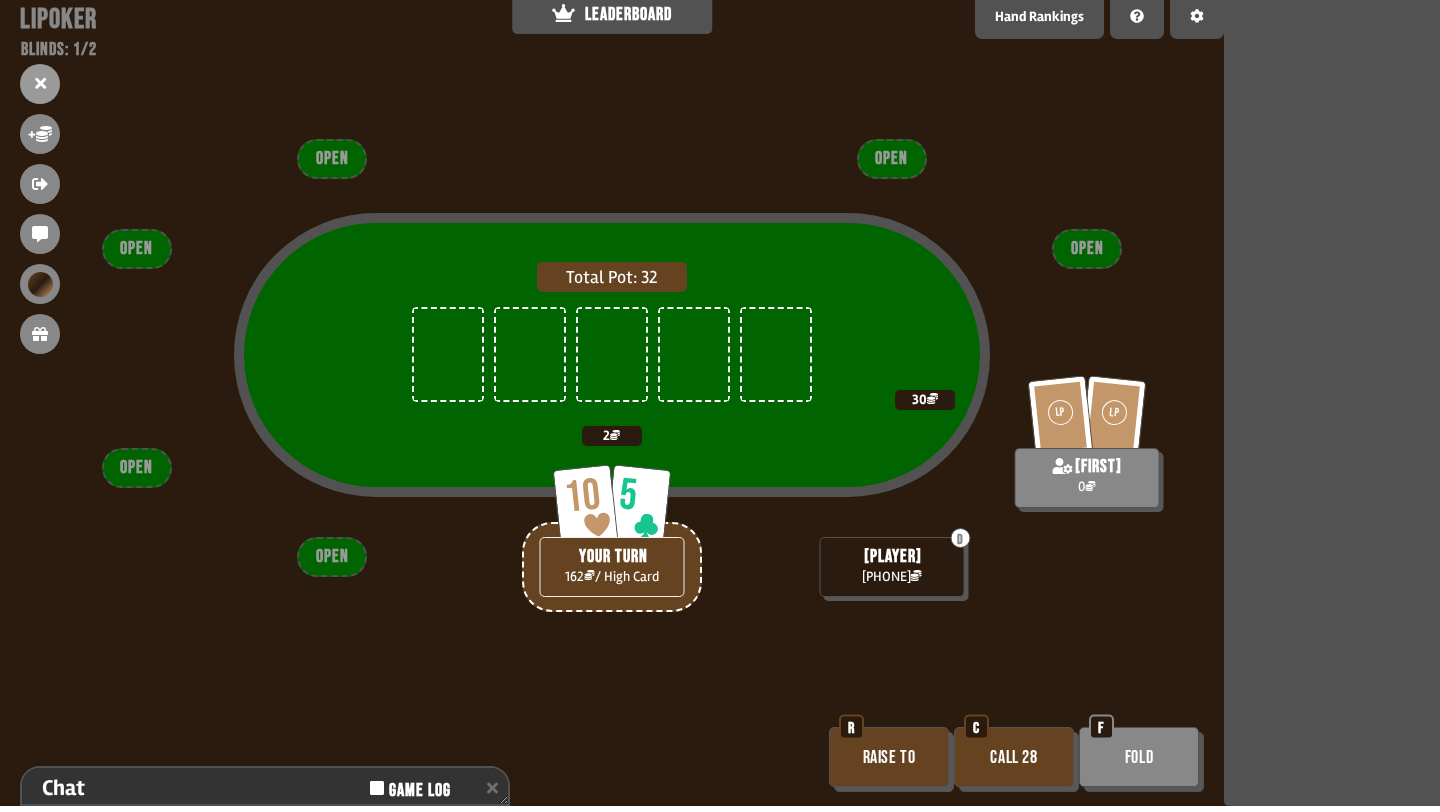 click on "Fold" at bounding box center [1139, 757] 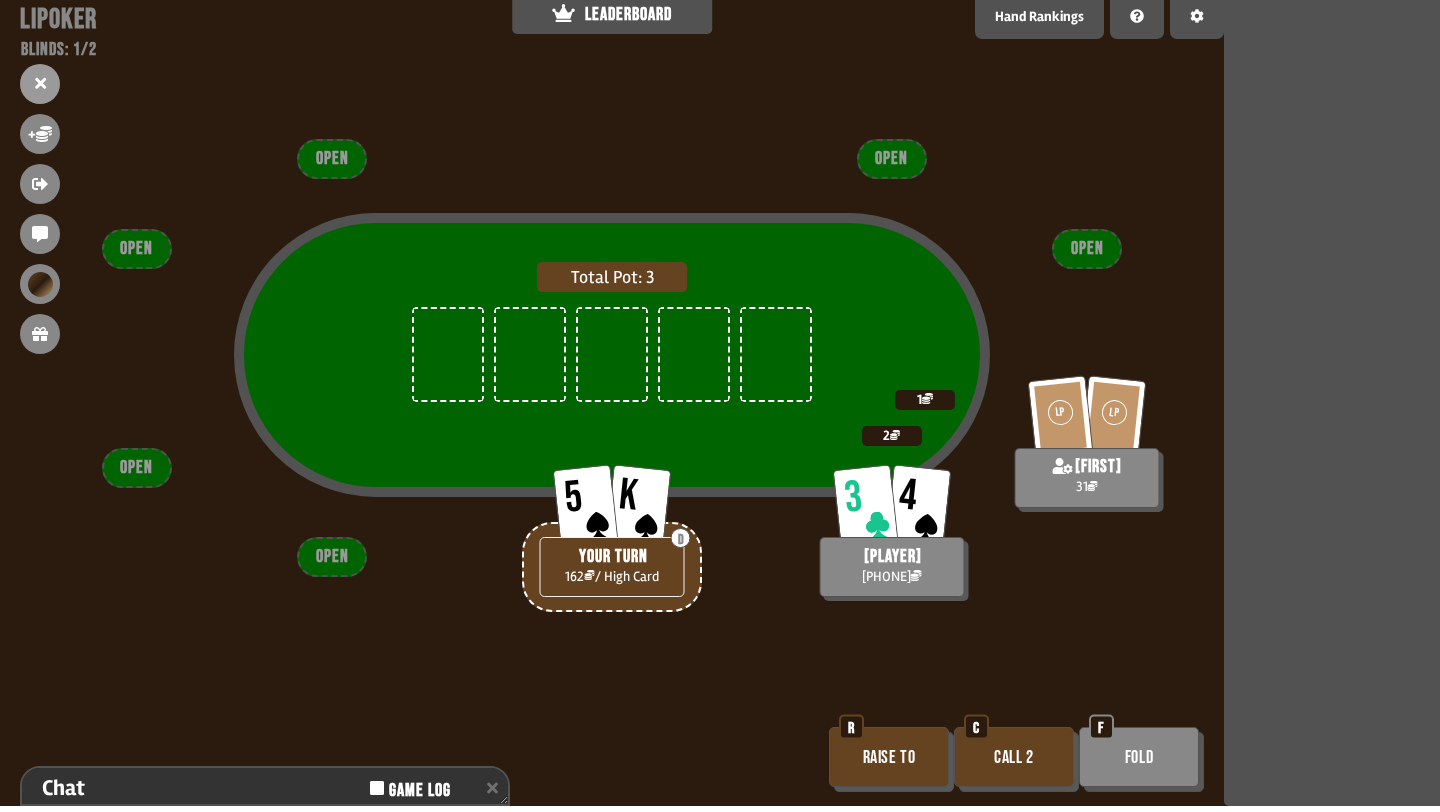 click on "Call 2" at bounding box center [1014, 757] 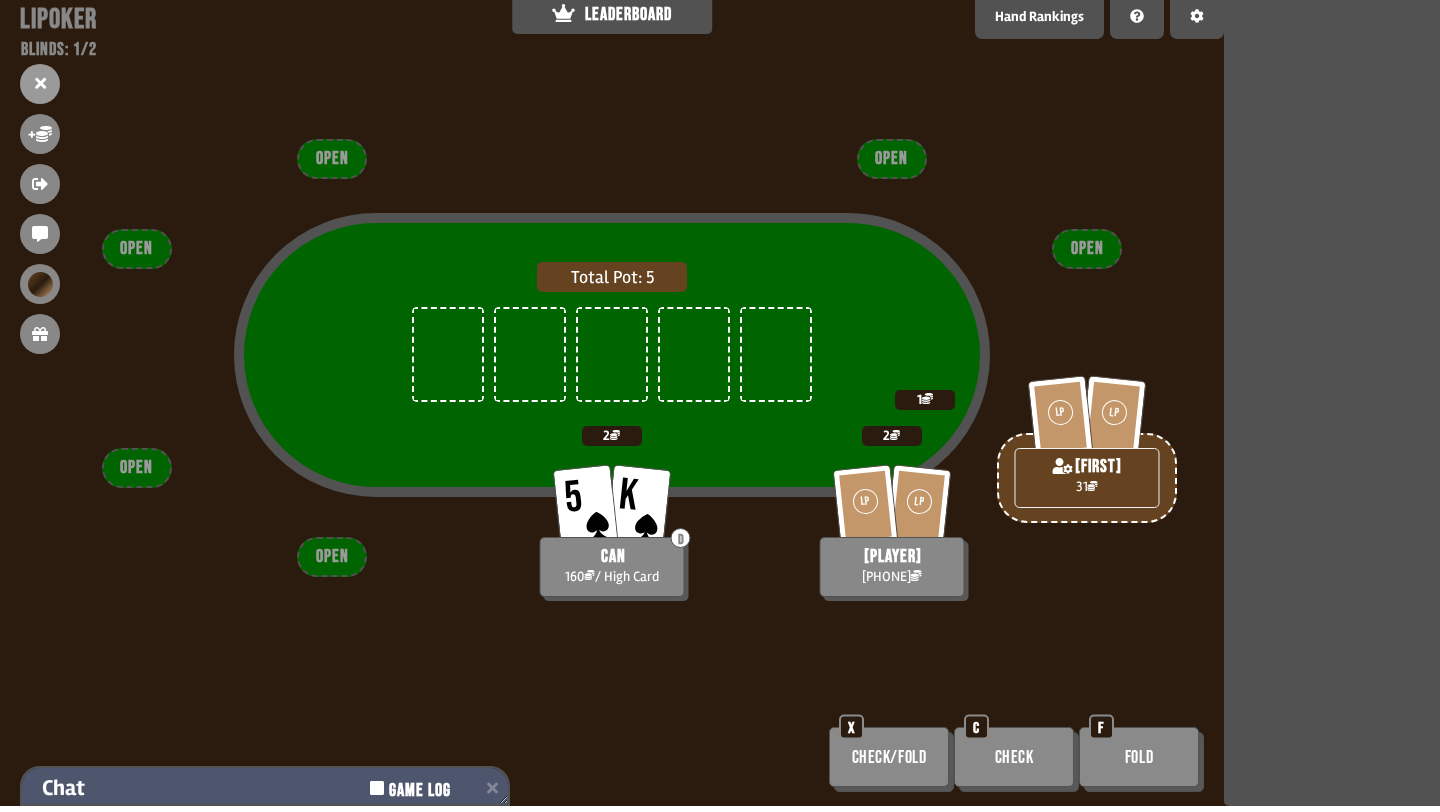 click on "Chat   Game Log" at bounding box center [265, 788] 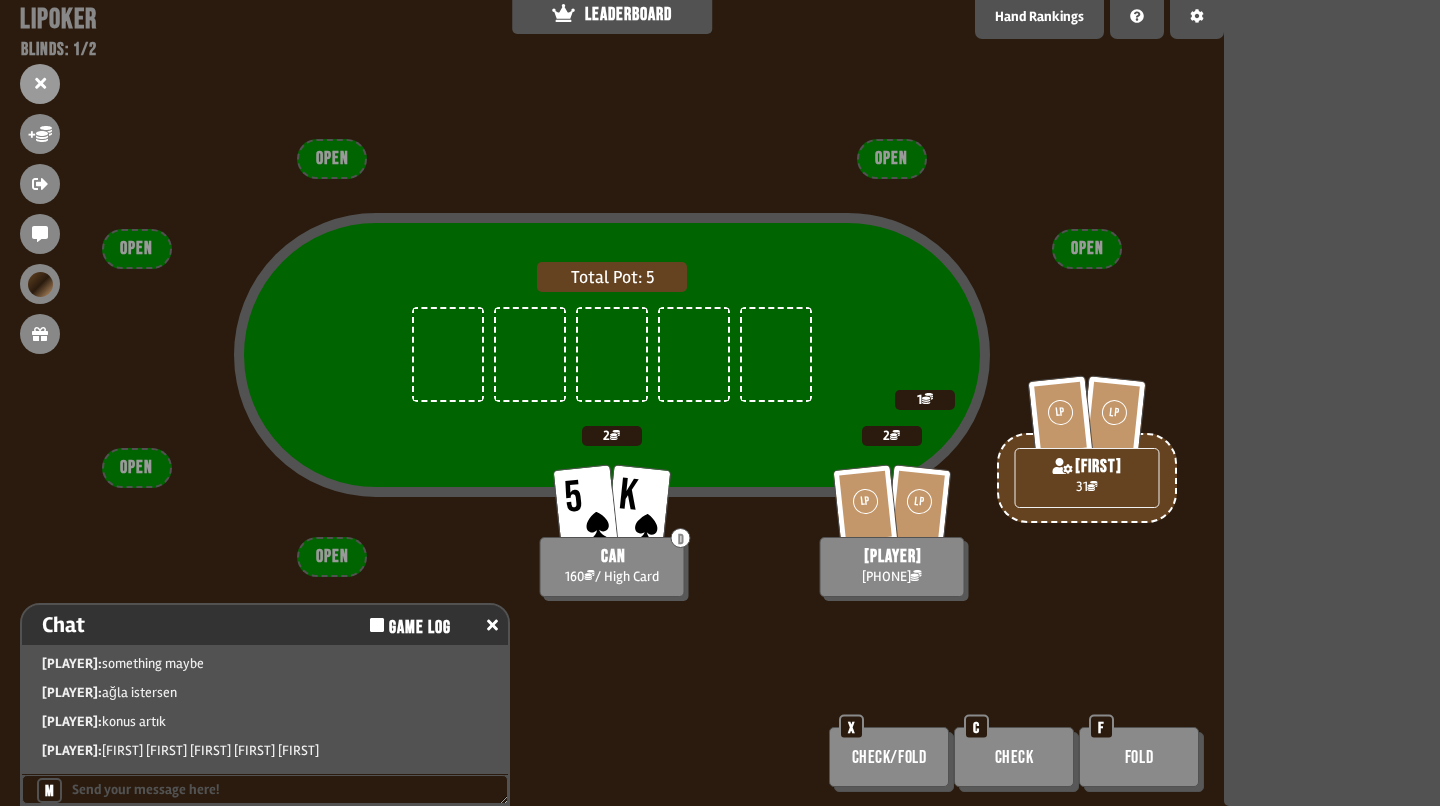 scroll, scrollTop: 29, scrollLeft: 0, axis: vertical 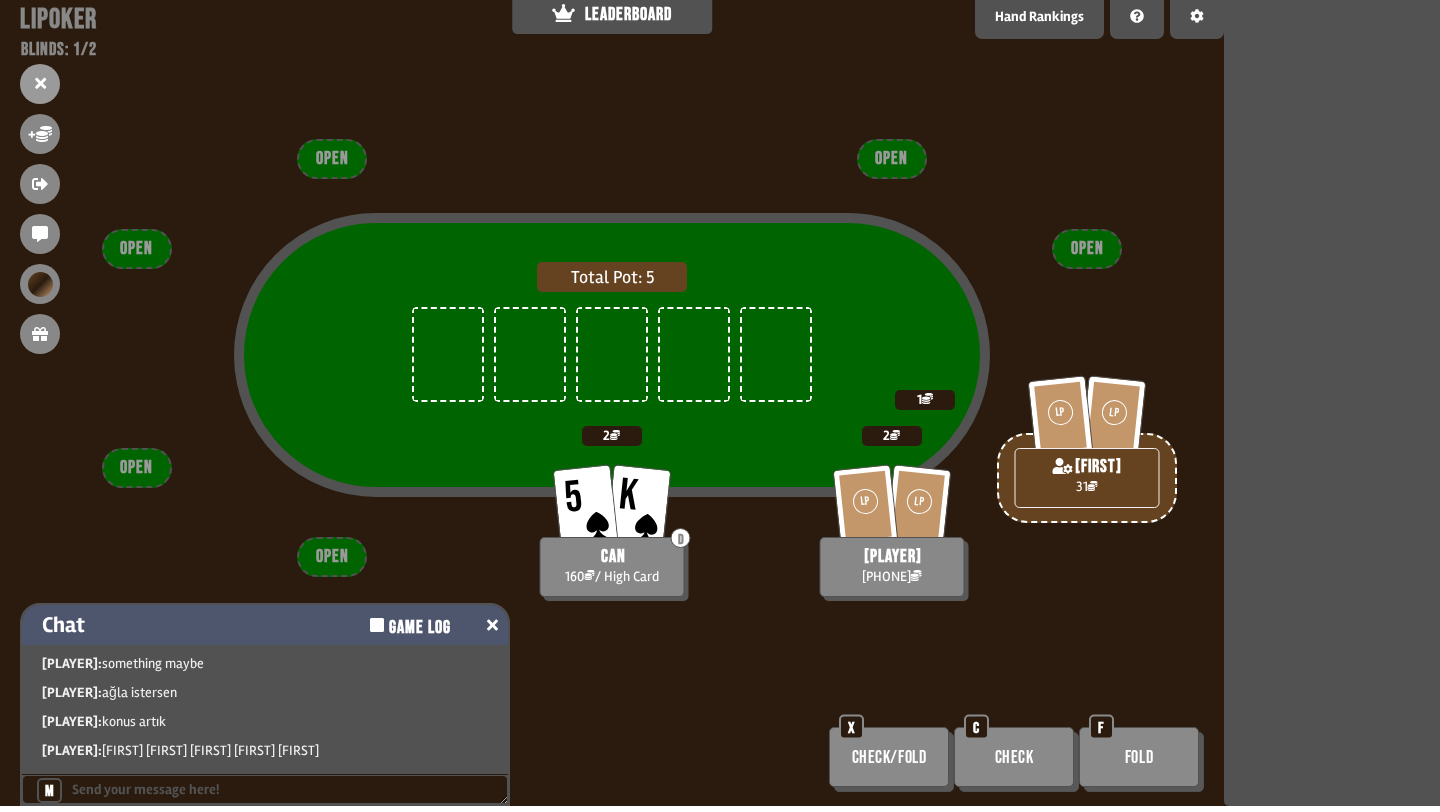 click on "Chat   Game Log" at bounding box center (265, 625) 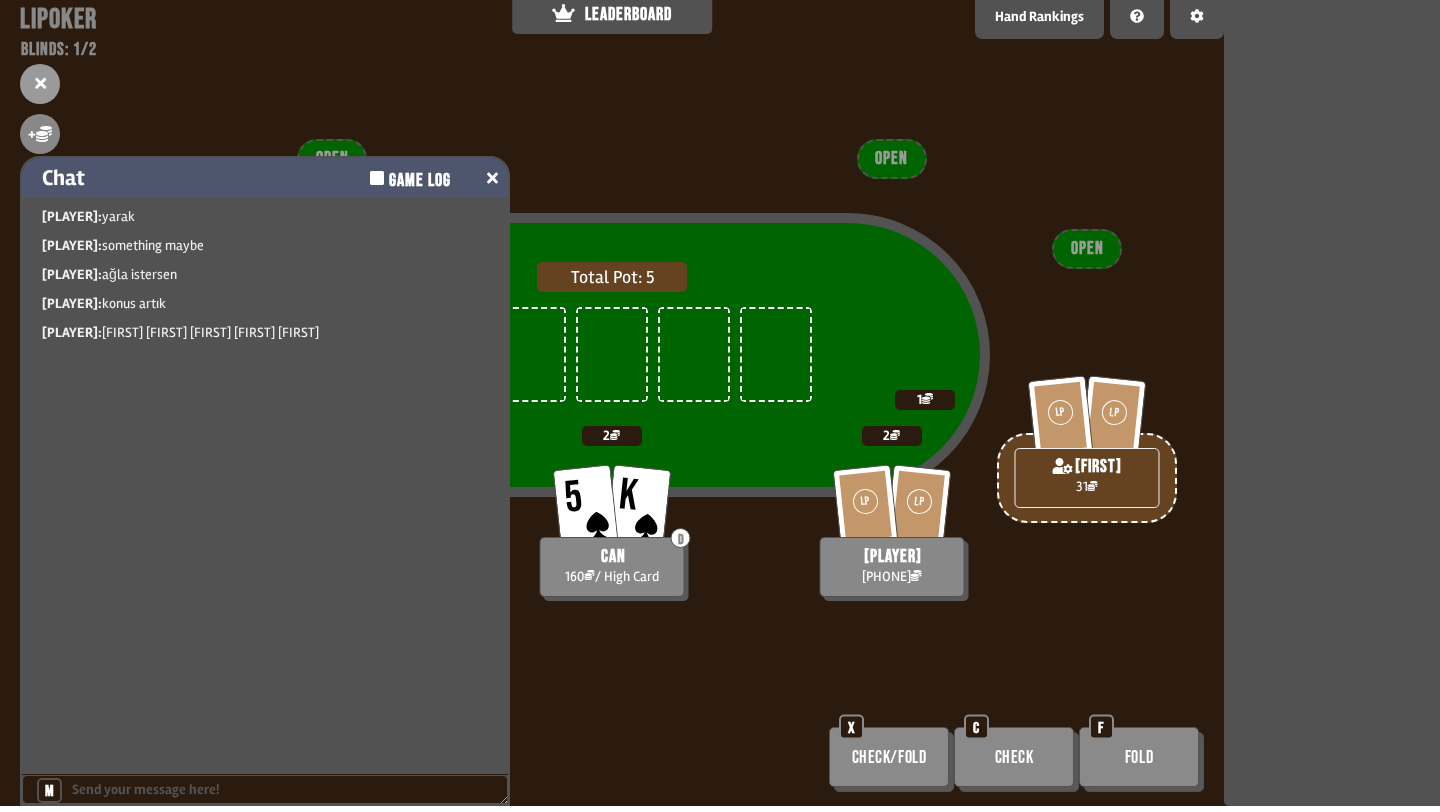 scroll, scrollTop: 0, scrollLeft: 0, axis: both 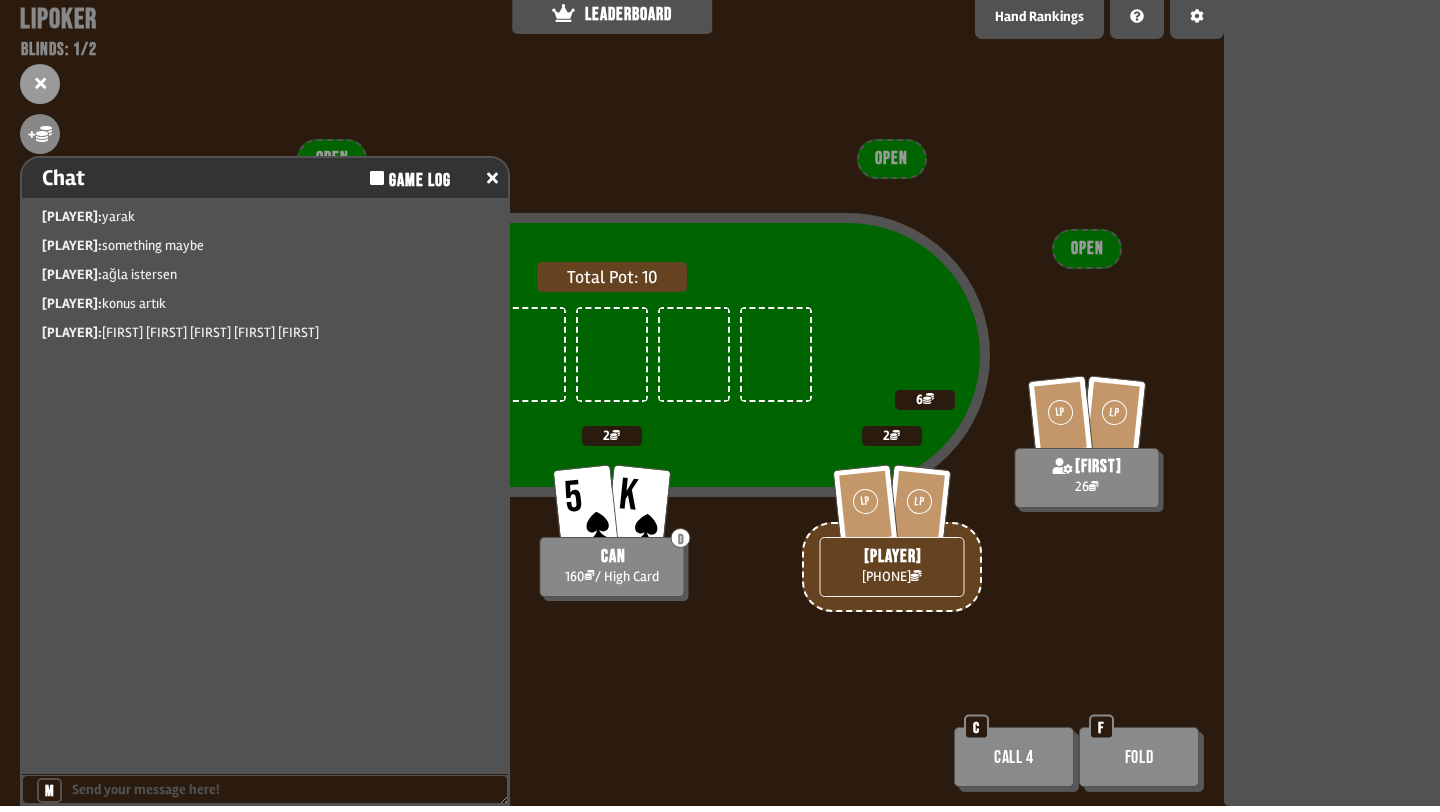 click on "Total Pot: 10   LP LP atabaso 204  2  5 K D [FIRST] 160   / High Card 2  LP LP [FIRST] 26  6  OPEN OPEN OPEN OPEN OPEN OPEN Call 4 C Fold F" at bounding box center (612, 406) 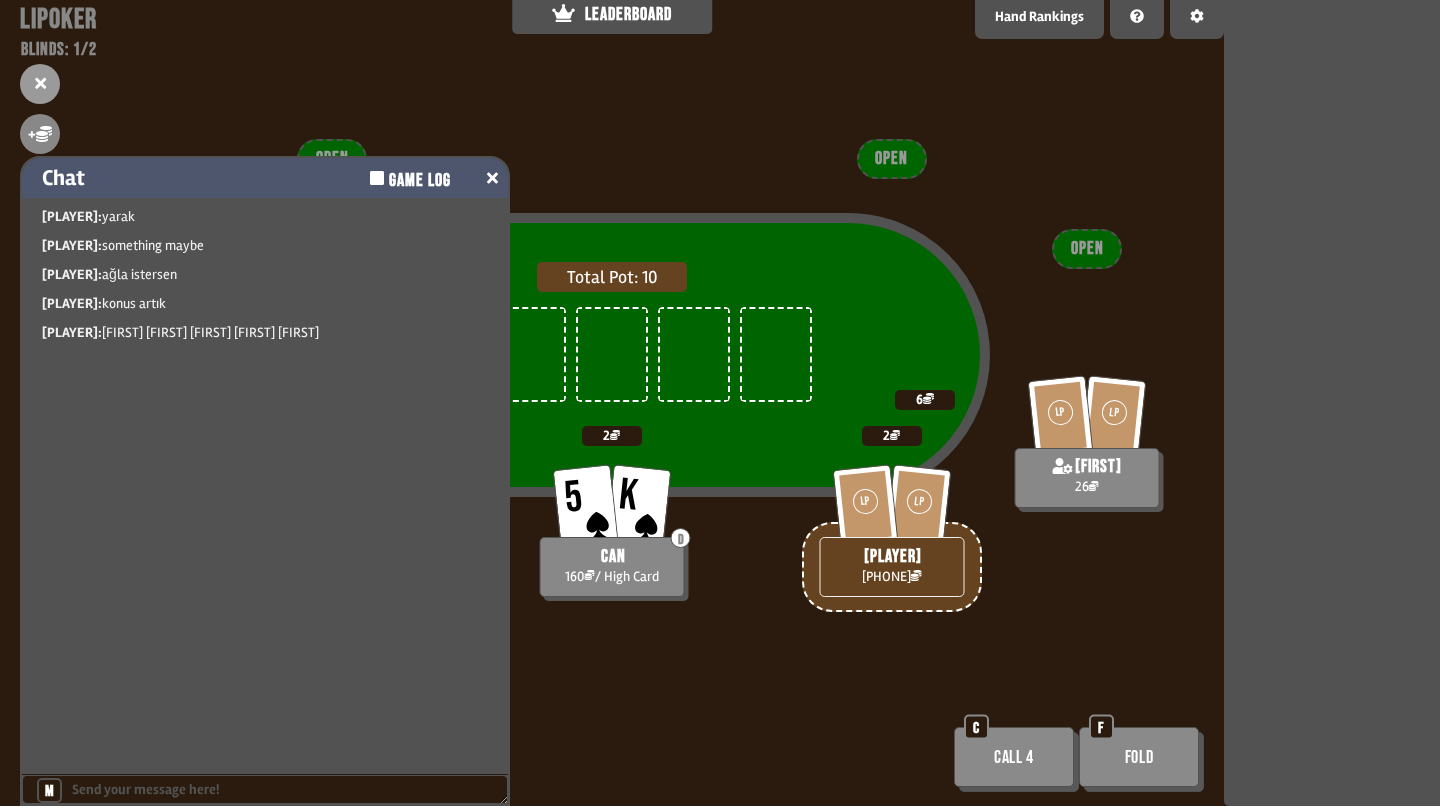click at bounding box center [492, 178] 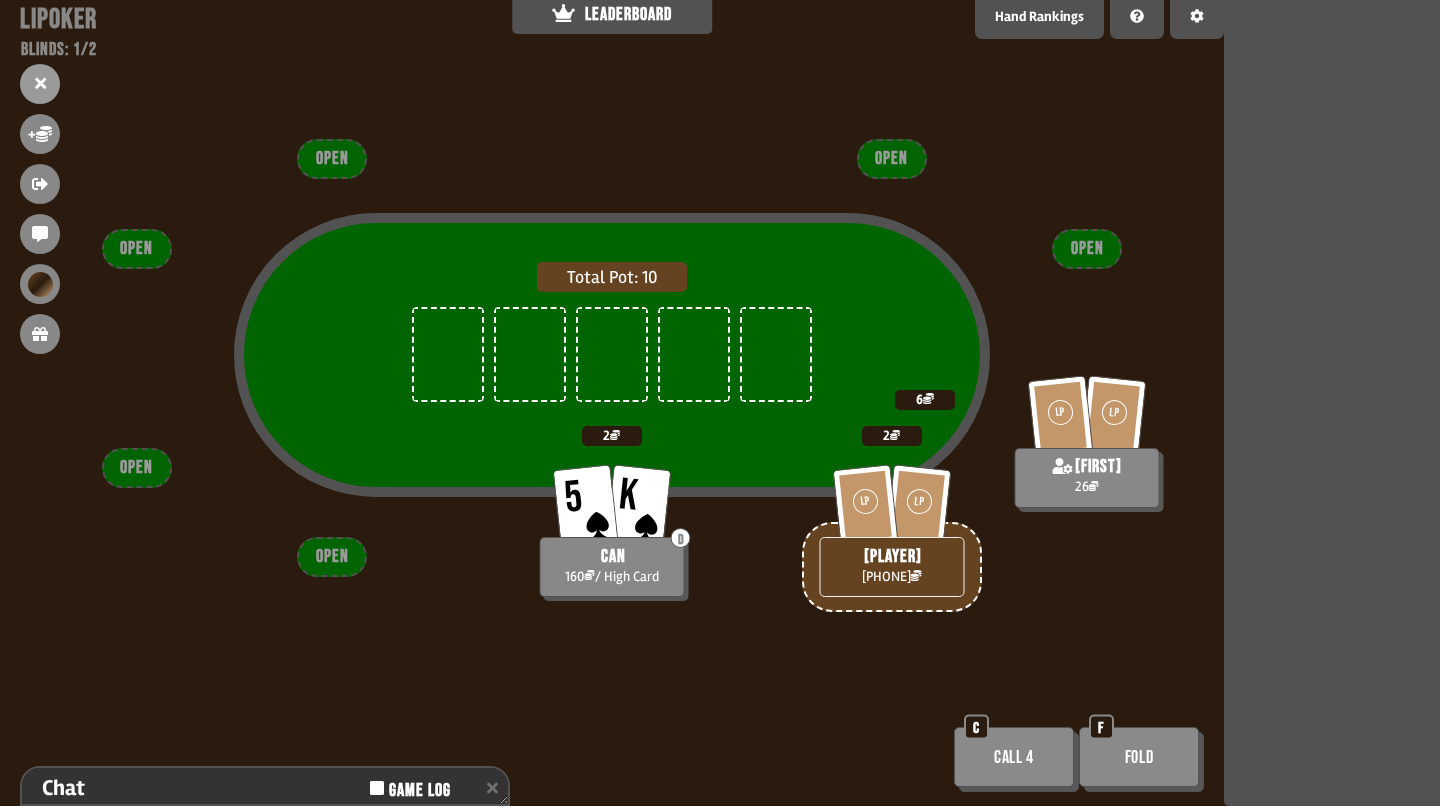 scroll, scrollTop: 153, scrollLeft: 0, axis: vertical 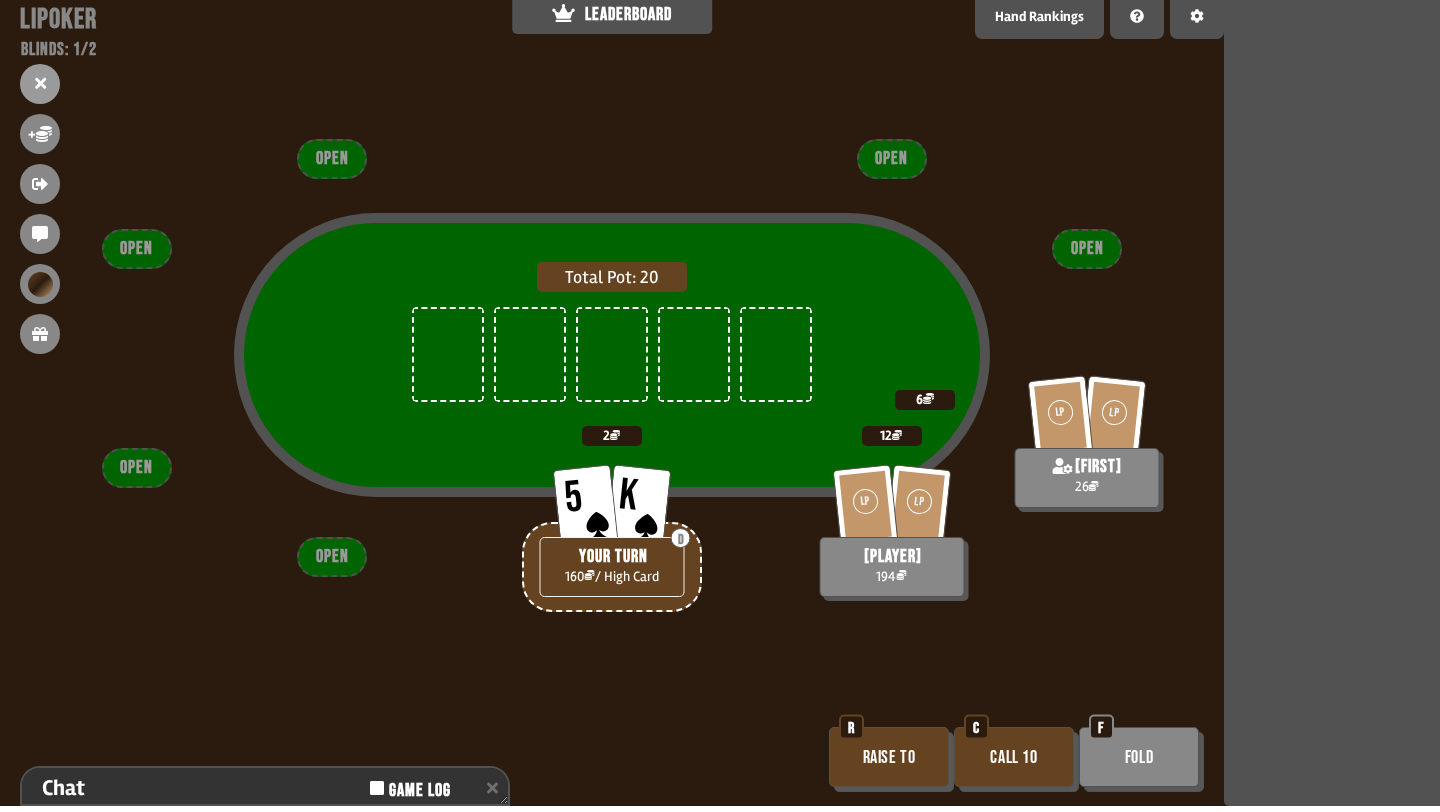 click on "Call 10" at bounding box center [1014, 757] 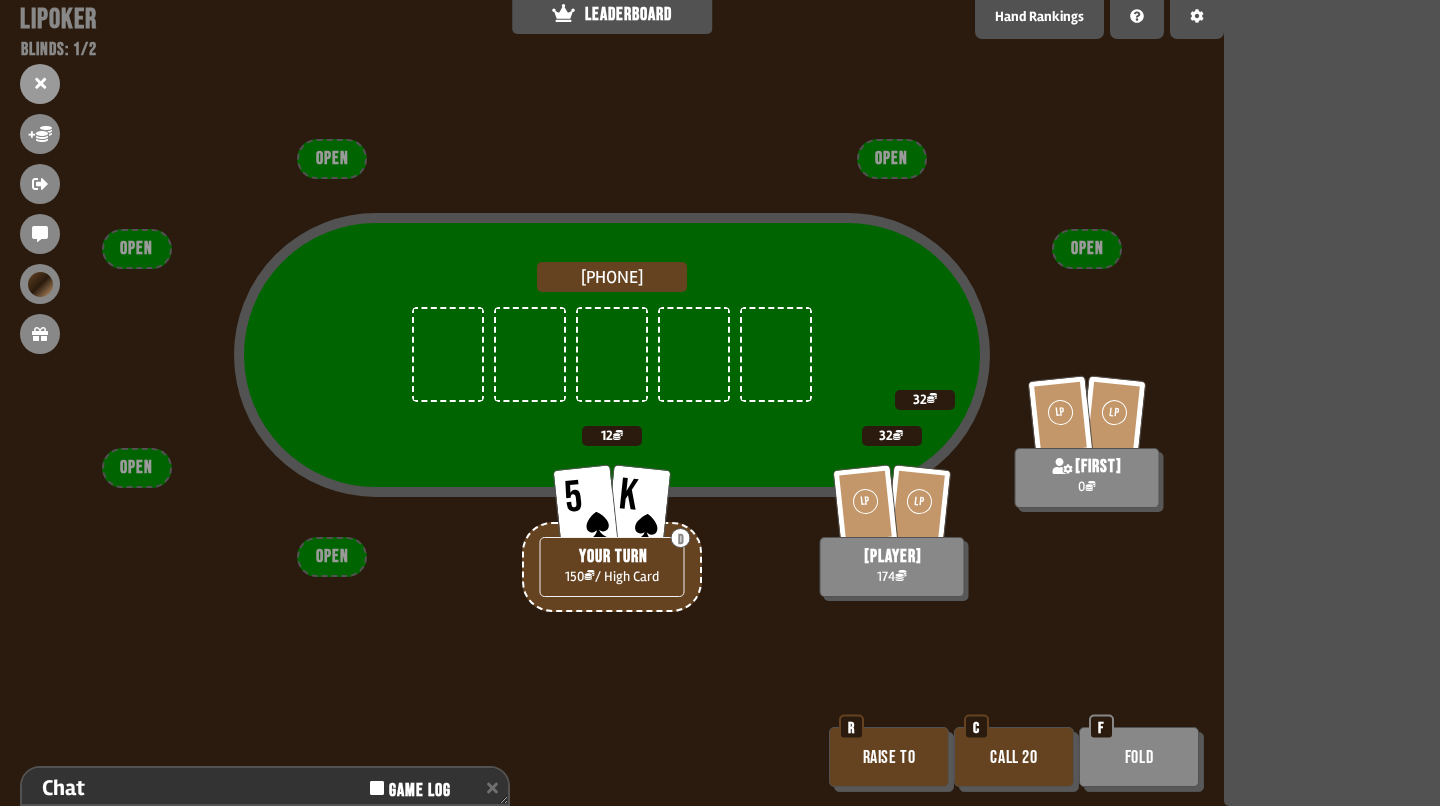 click on "Call 20" at bounding box center (1014, 757) 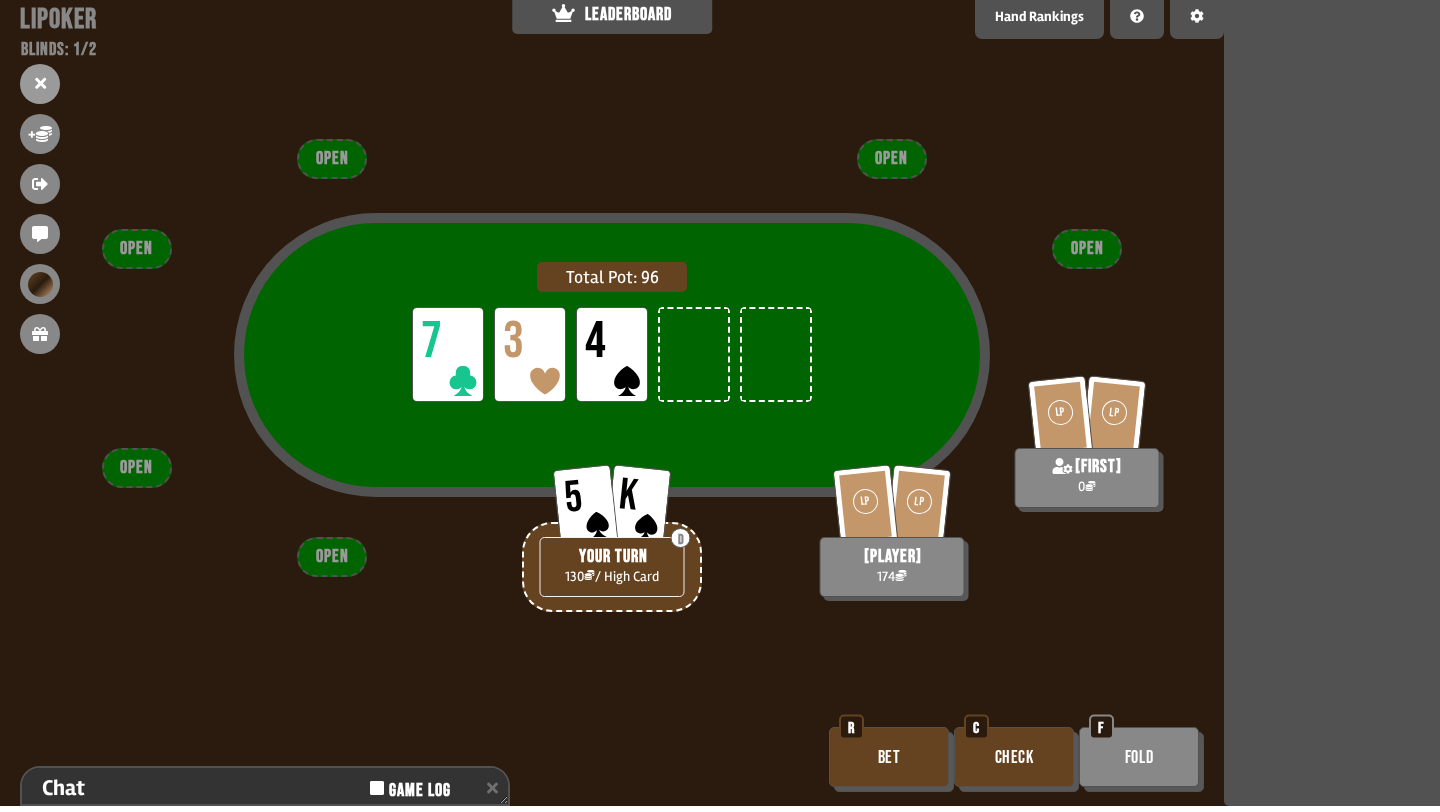 click on "C" at bounding box center (976, 727) 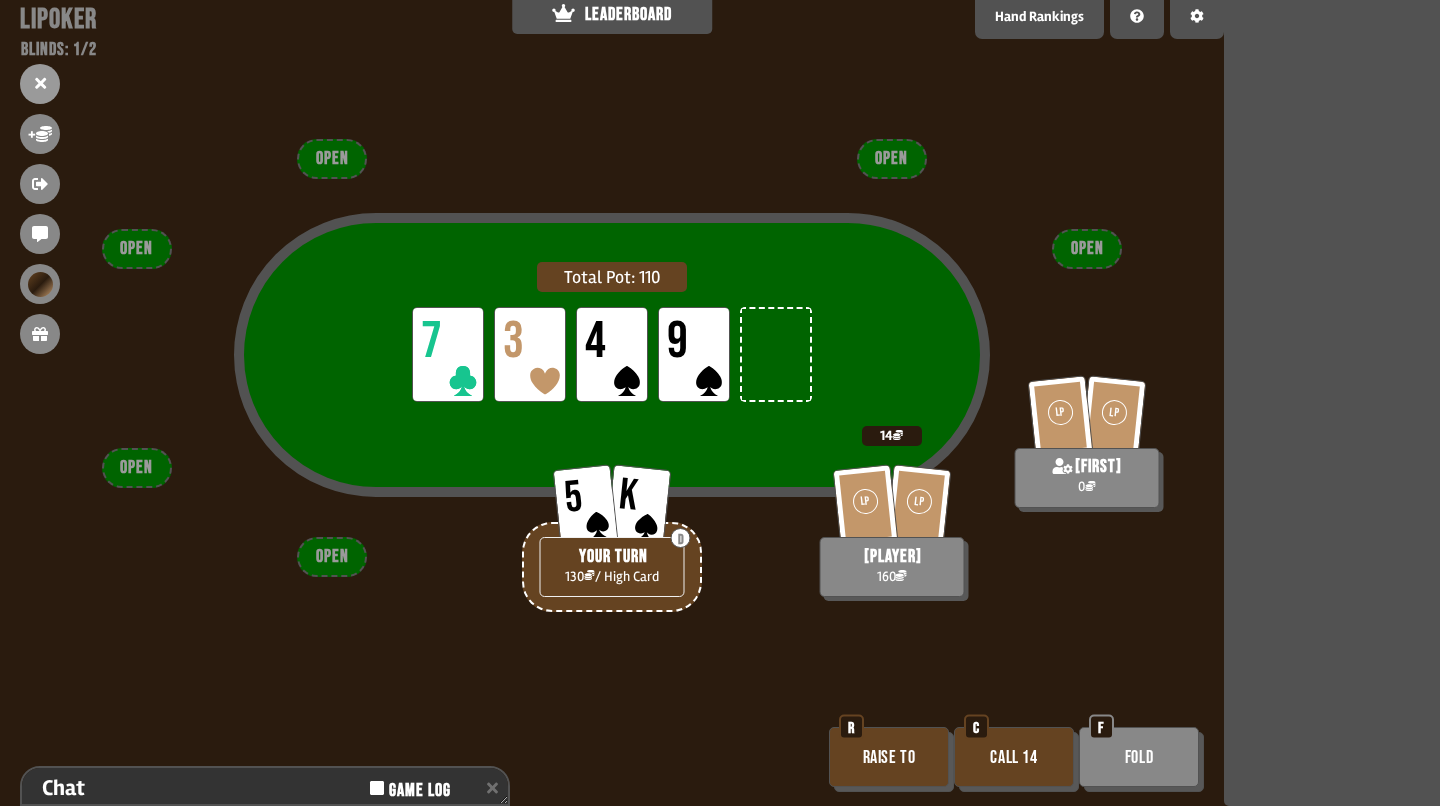 click on "Call 14" at bounding box center [1014, 757] 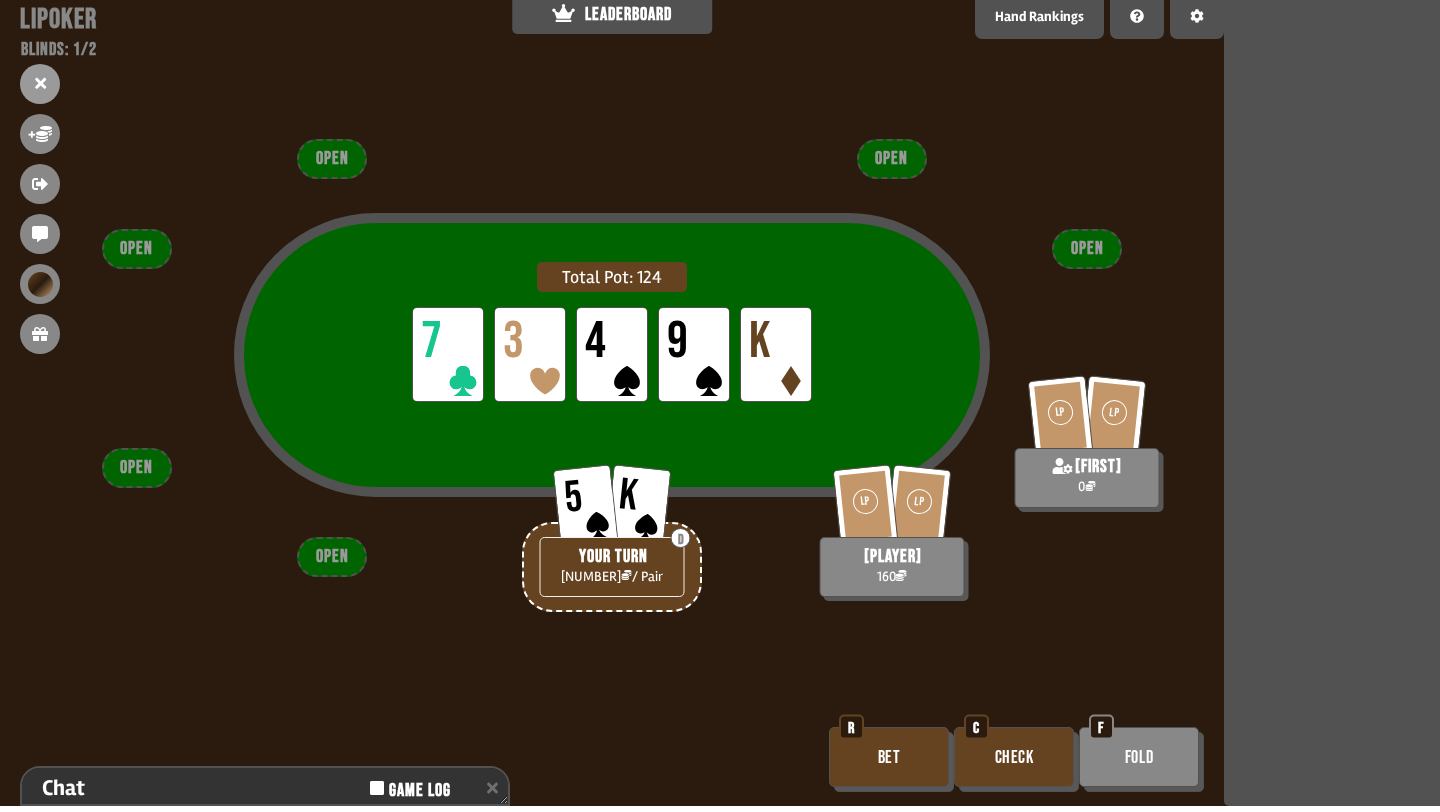 click on "Bet" at bounding box center [889, 757] 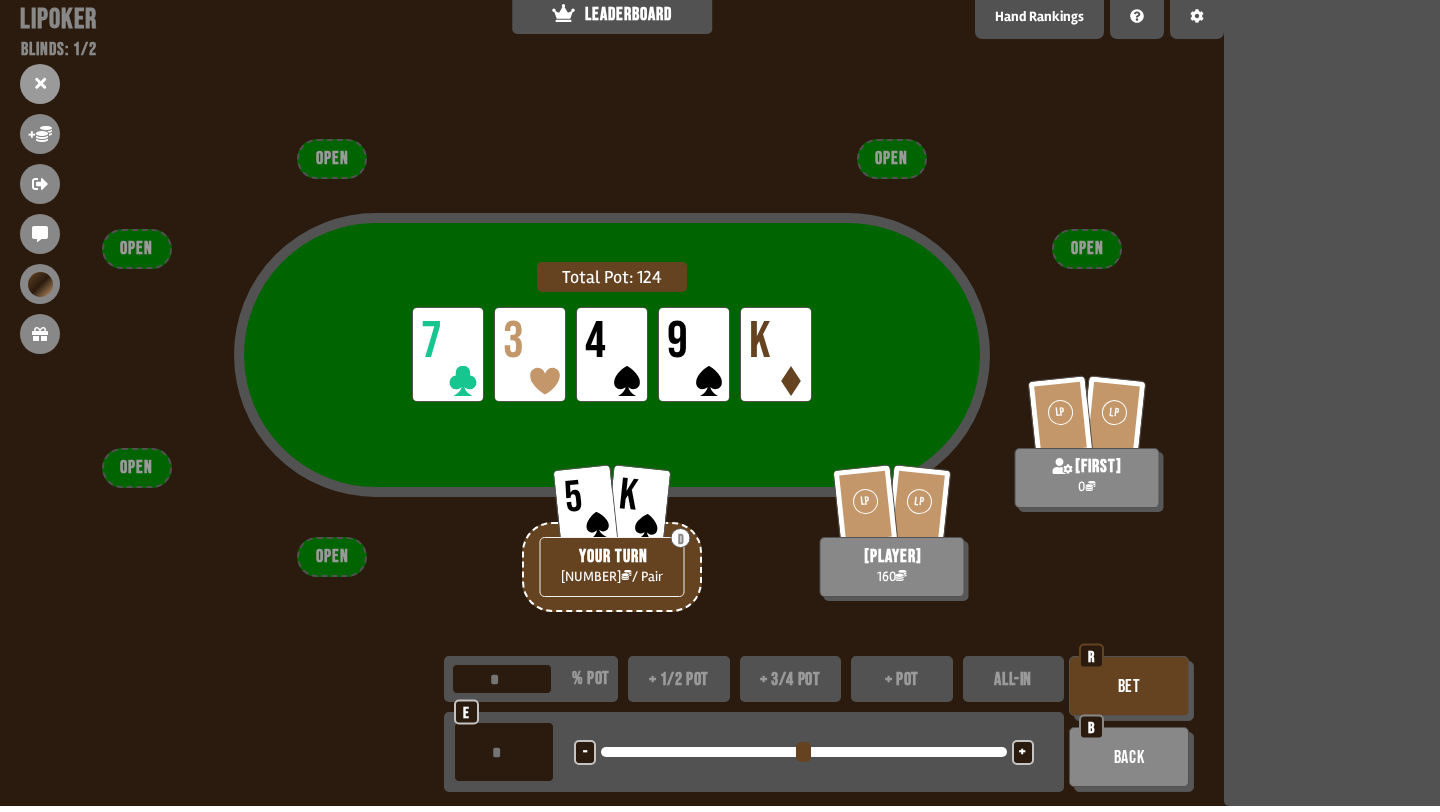 click on "+" at bounding box center (1023, 752) 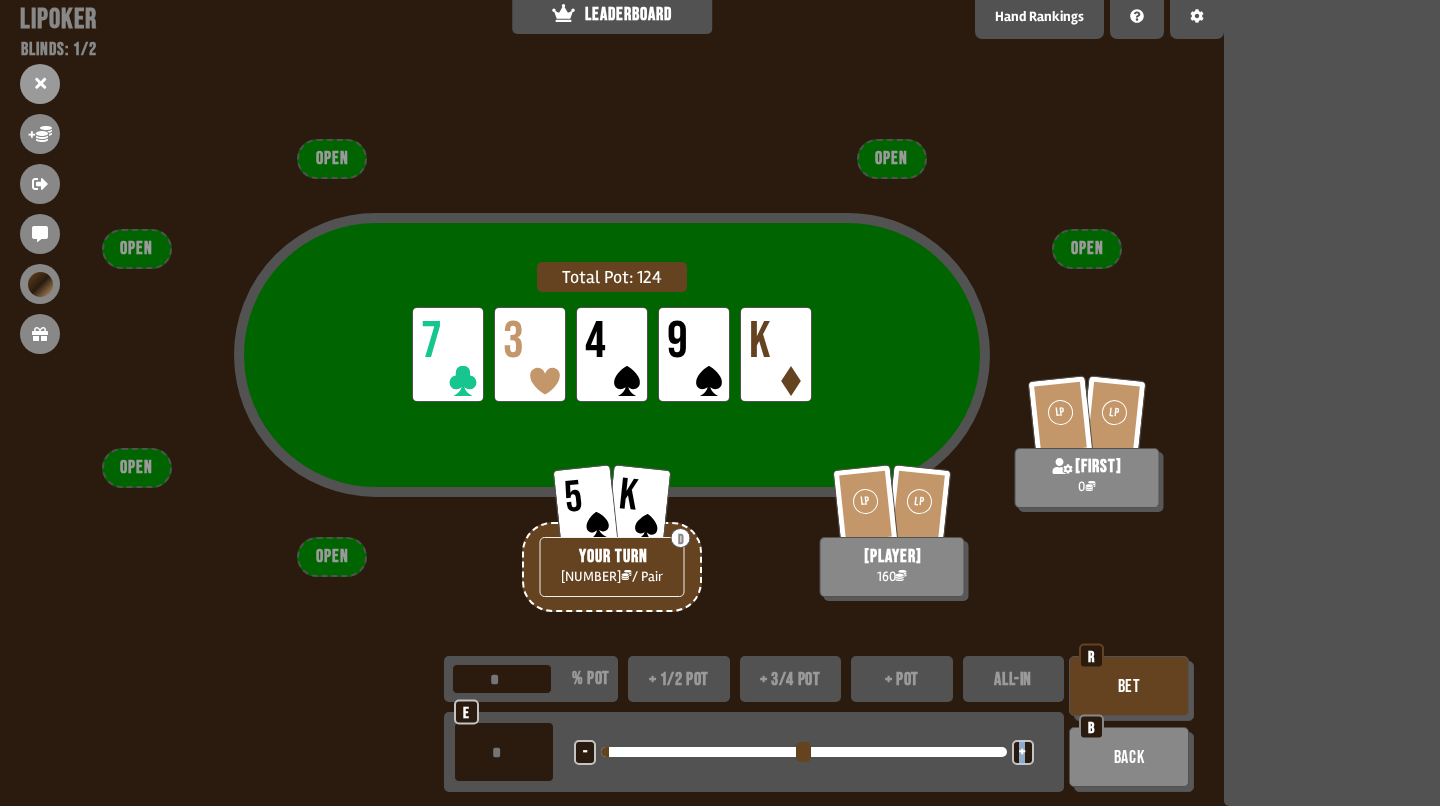 click on "+" at bounding box center (1023, 752) 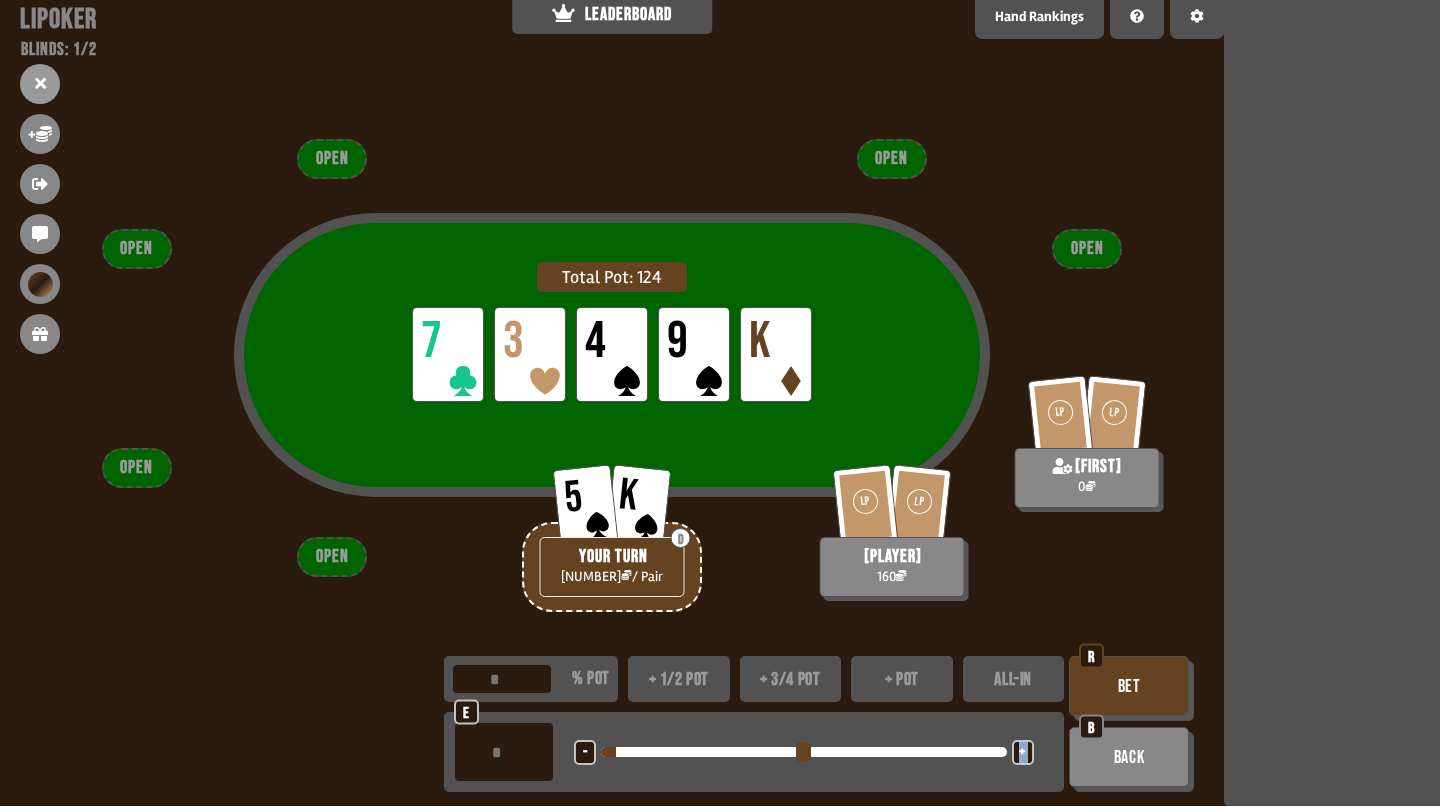 click on "+" at bounding box center (1023, 752) 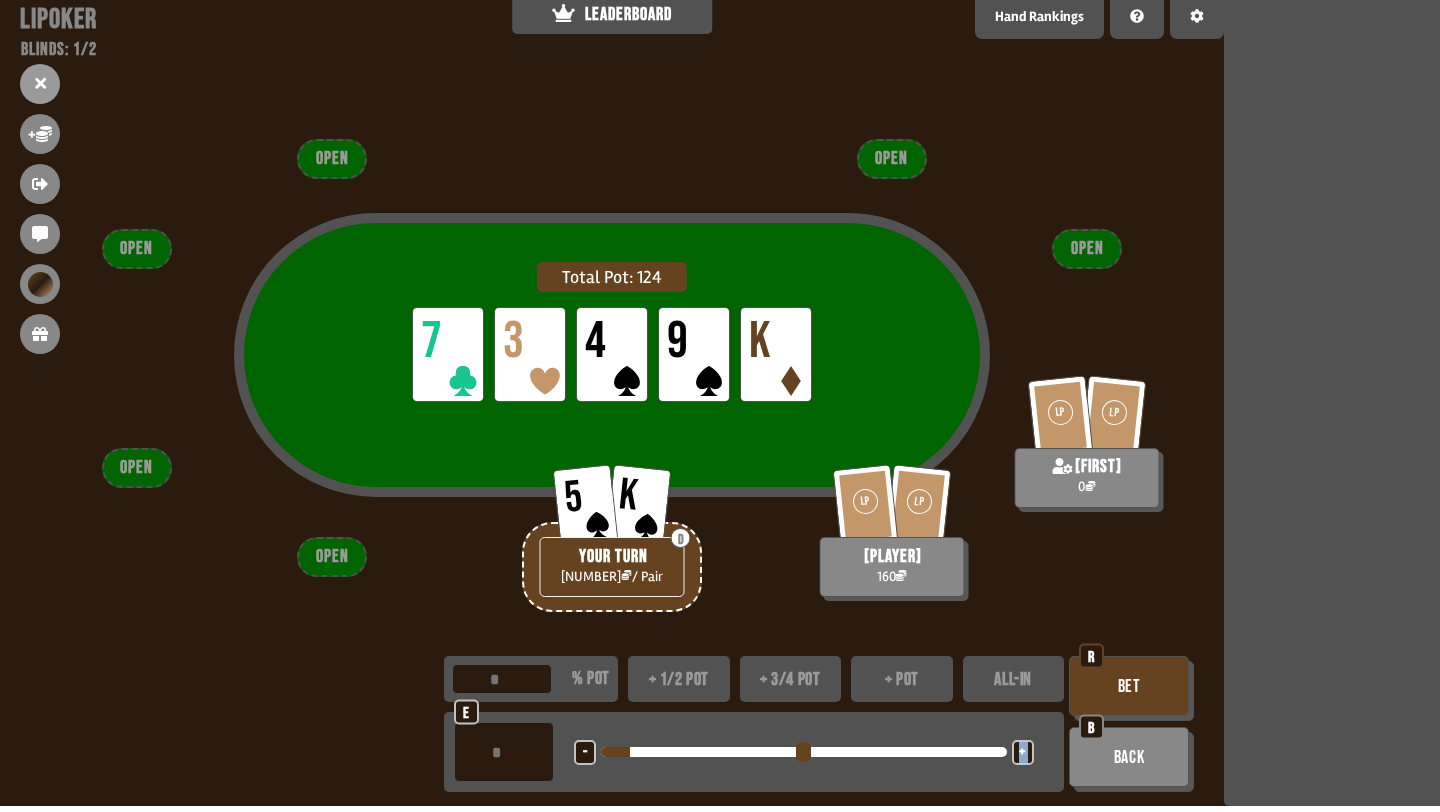 click on "+" at bounding box center [1023, 752] 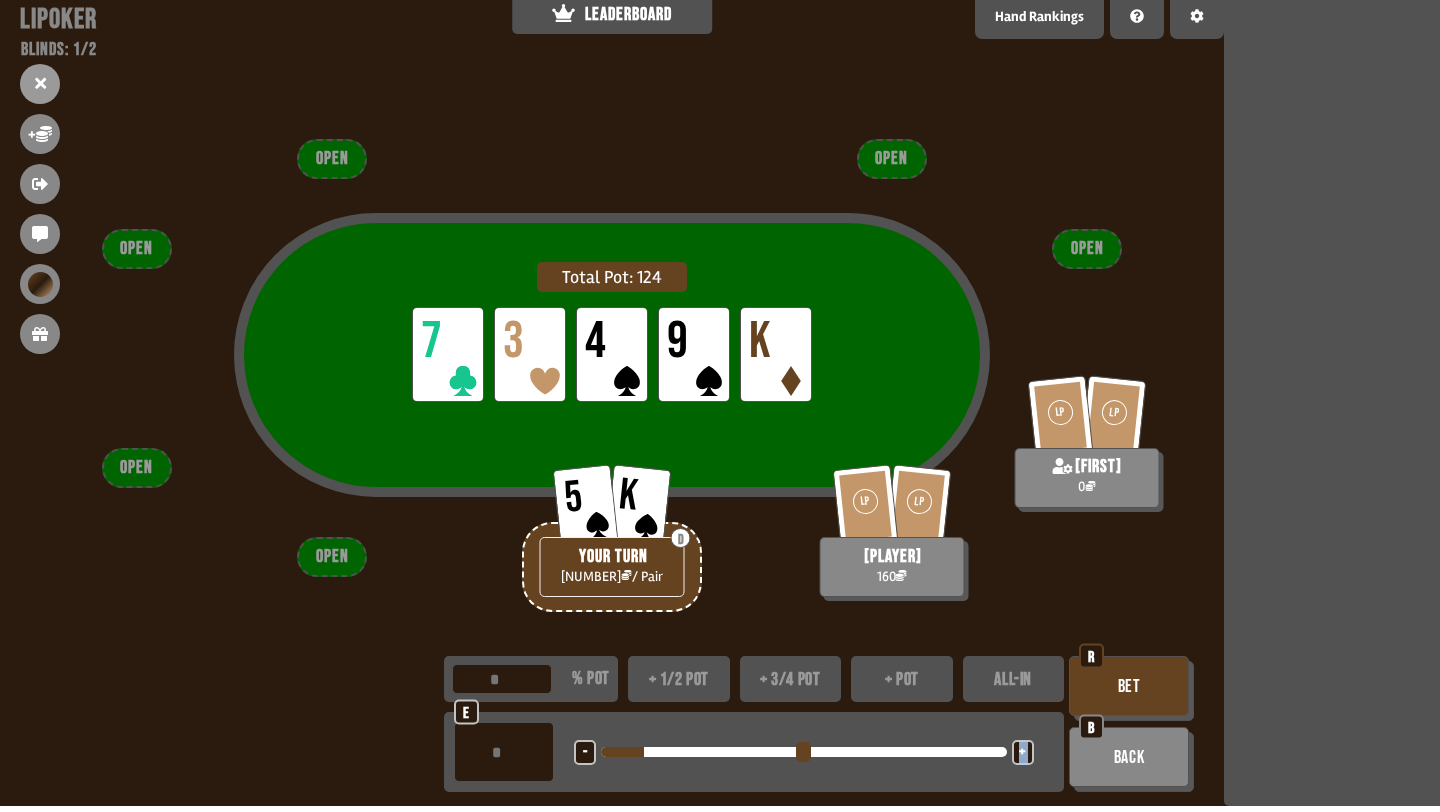 click on "+" at bounding box center [1023, 752] 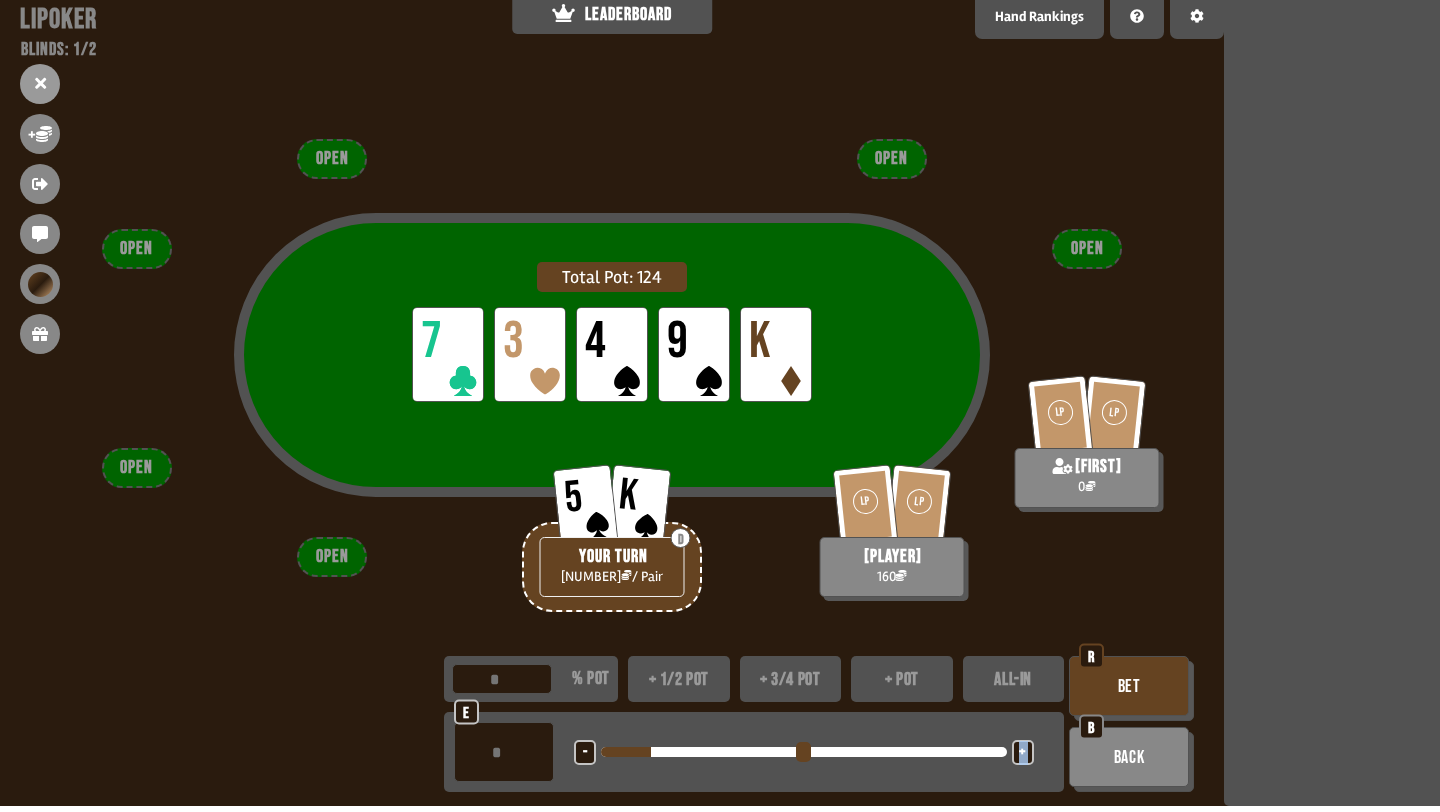 click on "Bet" at bounding box center (1129, 686) 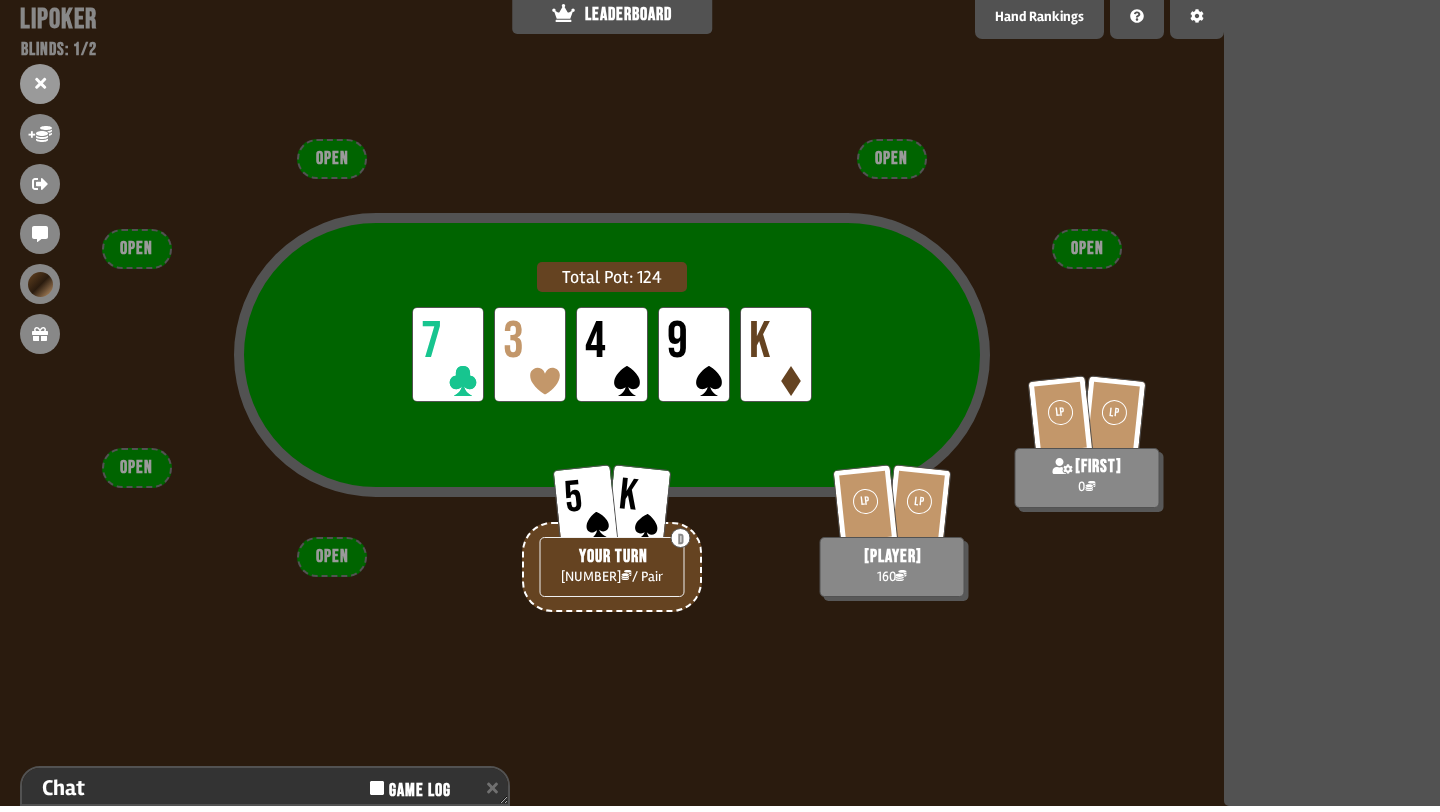 scroll, scrollTop: 153, scrollLeft: 0, axis: vertical 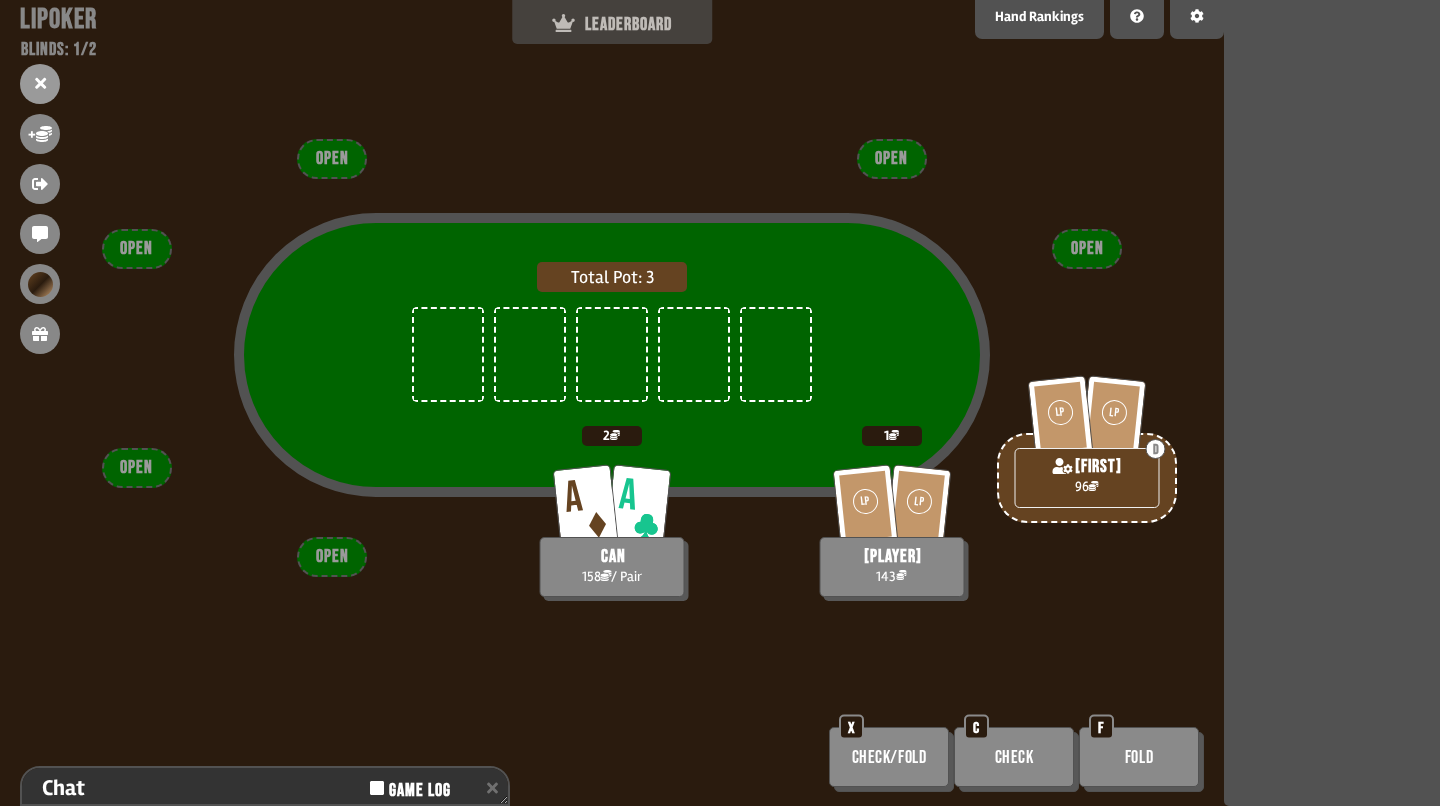 click on "LEADERBOARD" at bounding box center (612, 19) 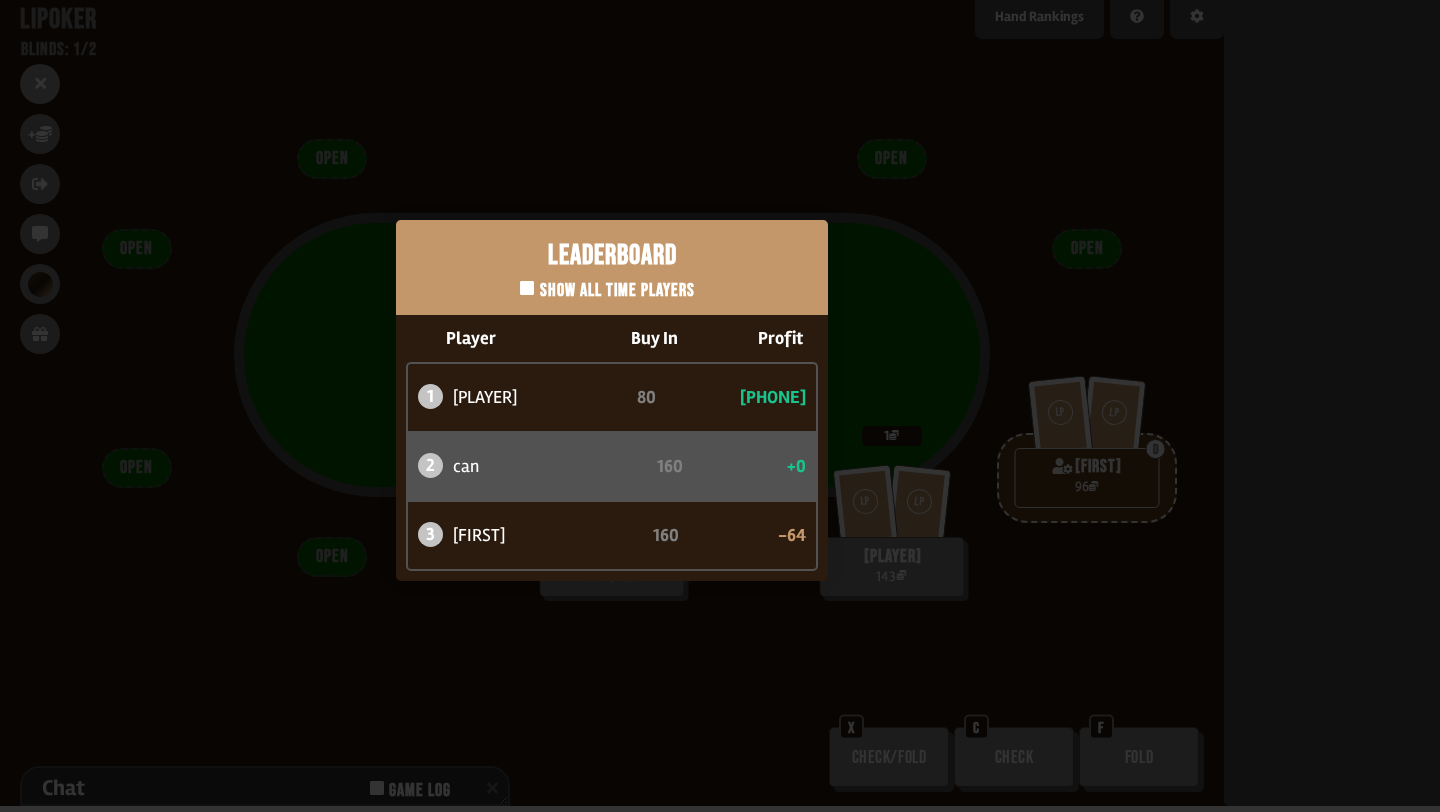 click on "Leaderboard   Show all time players Player Buy In Profit 1 atabaso 80 +64 2 [FIRST] 160 +0 3 [FIRST] 160 -64" at bounding box center [612, 400] 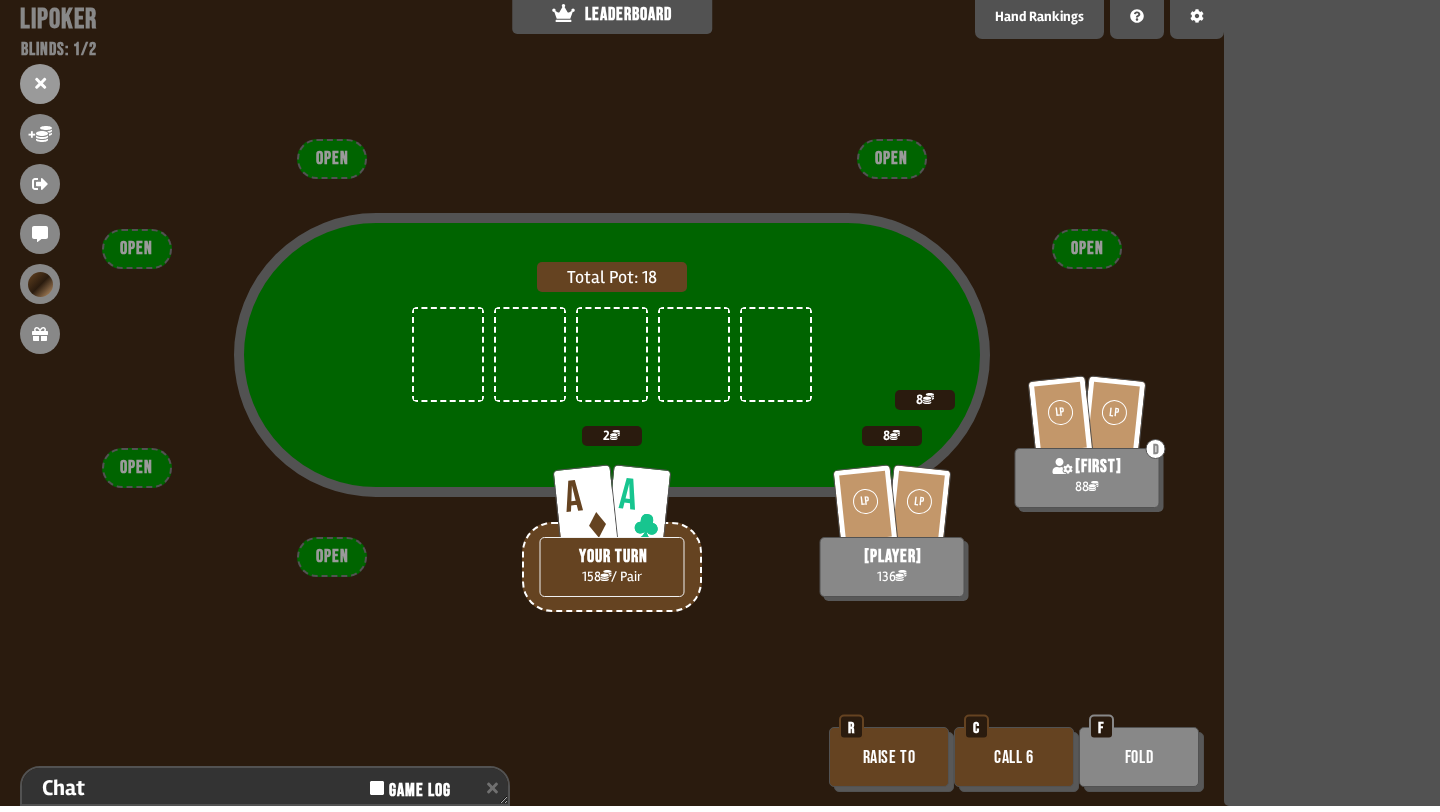 click on "Raise to" at bounding box center [889, 757] 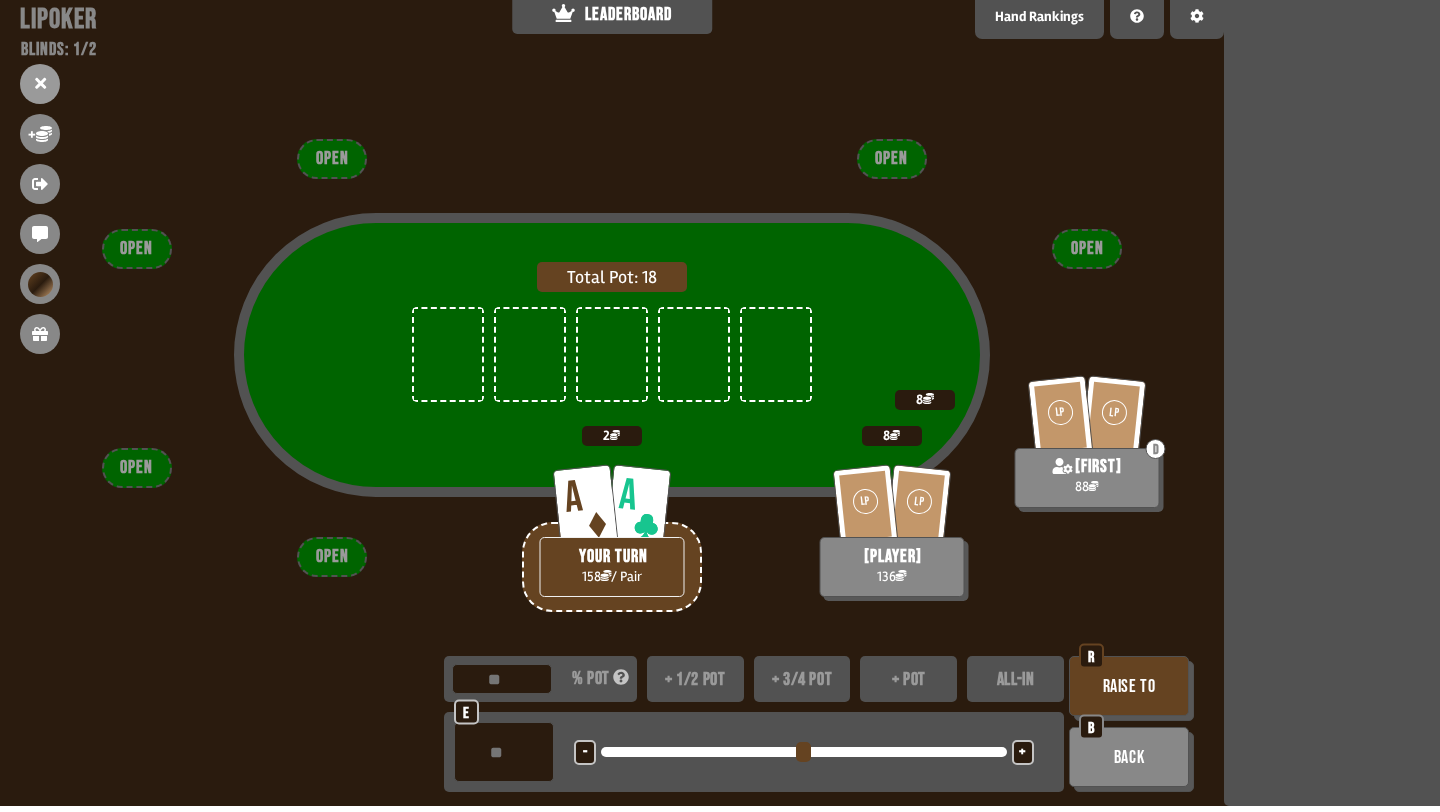 click on "Raise to" at bounding box center [1129, 686] 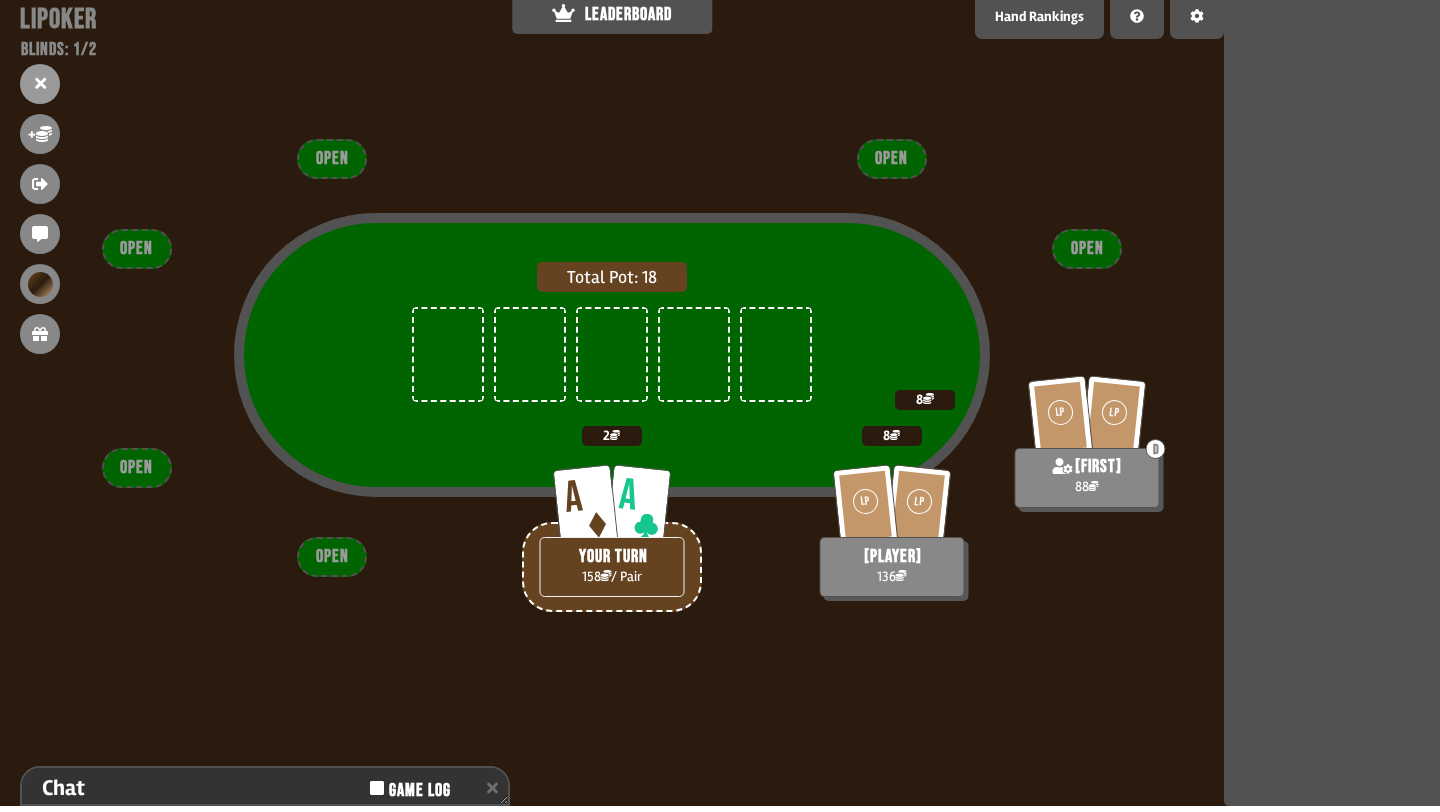 scroll, scrollTop: 153, scrollLeft: 0, axis: vertical 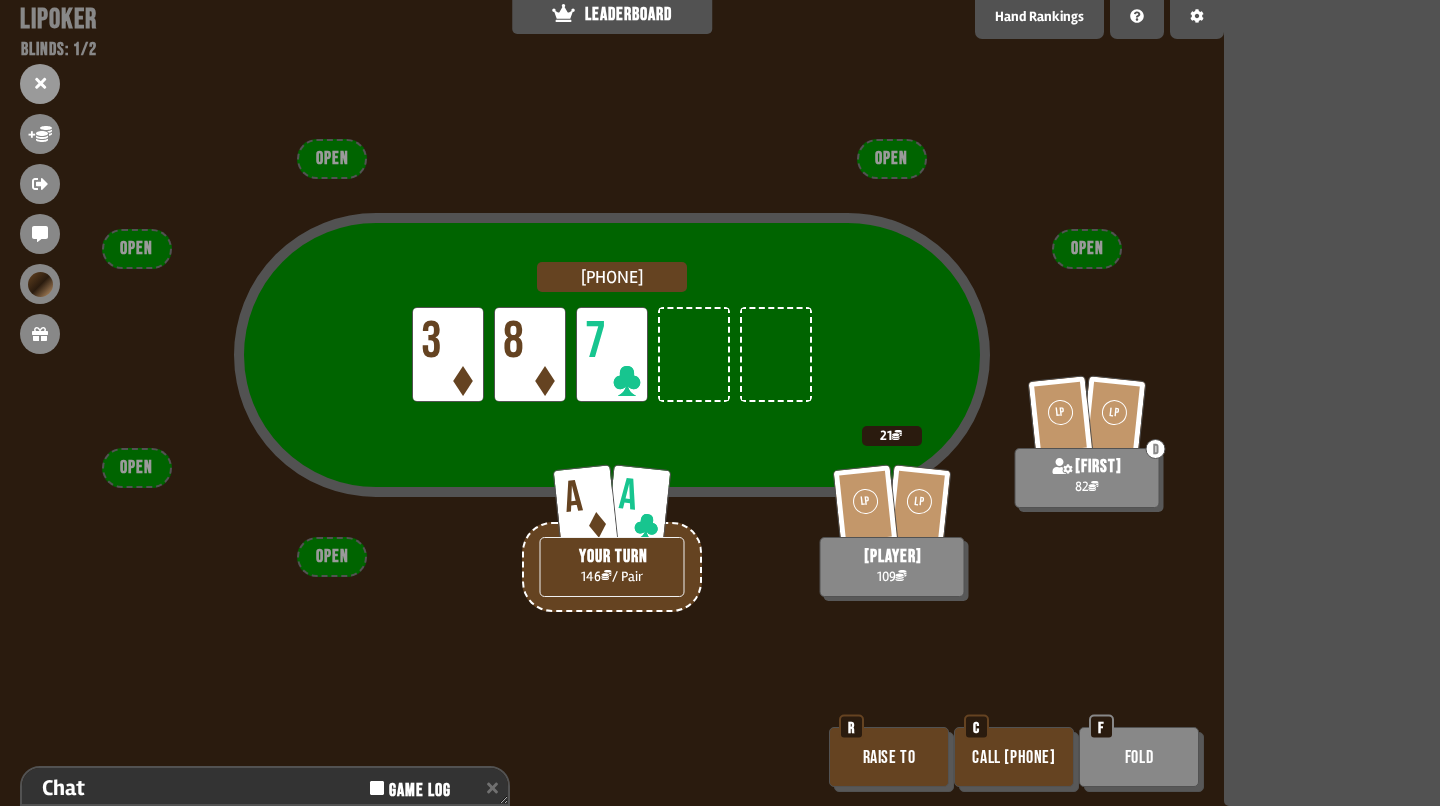 click on "Call [PHONE]" at bounding box center [1014, 757] 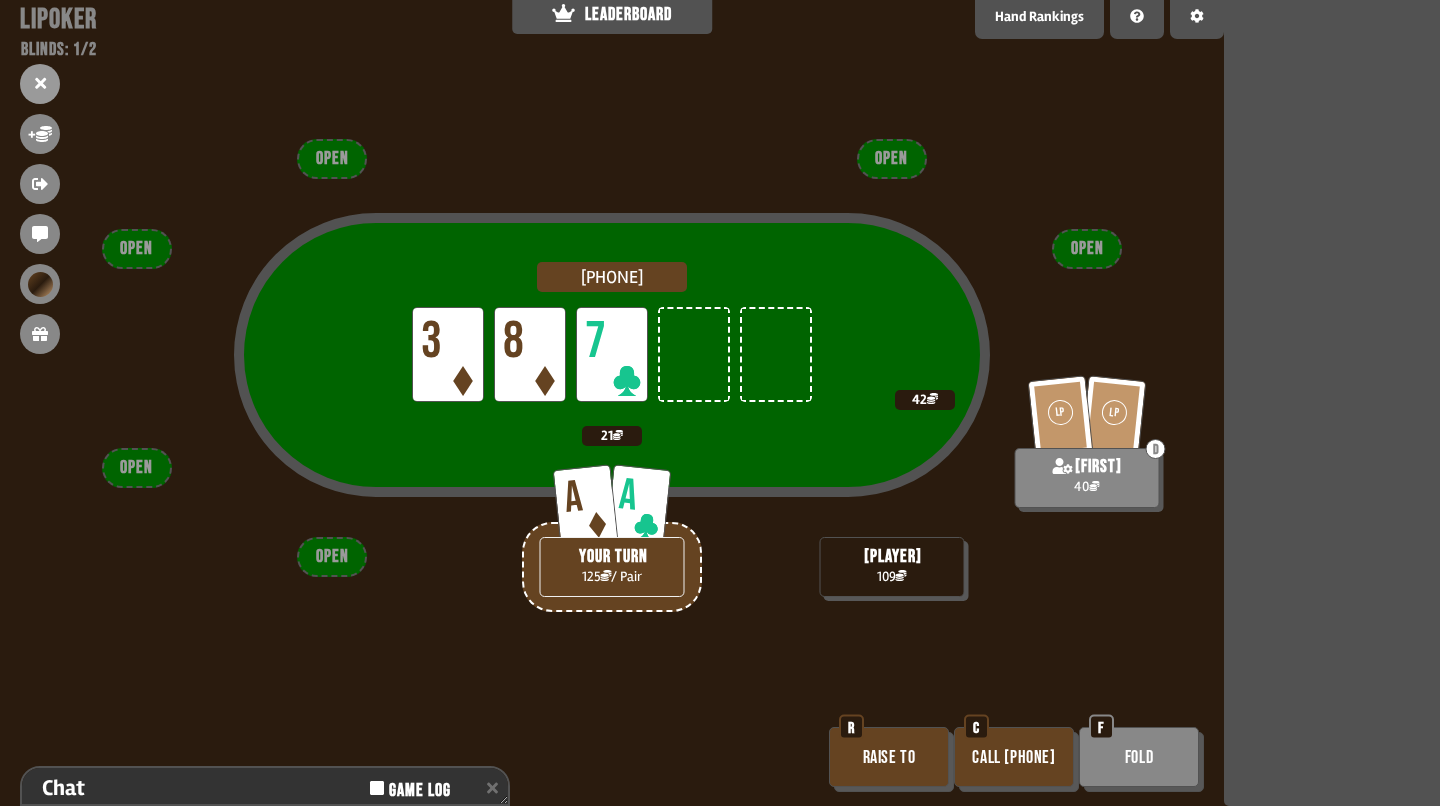 click on "Call [PHONE]" at bounding box center [1014, 757] 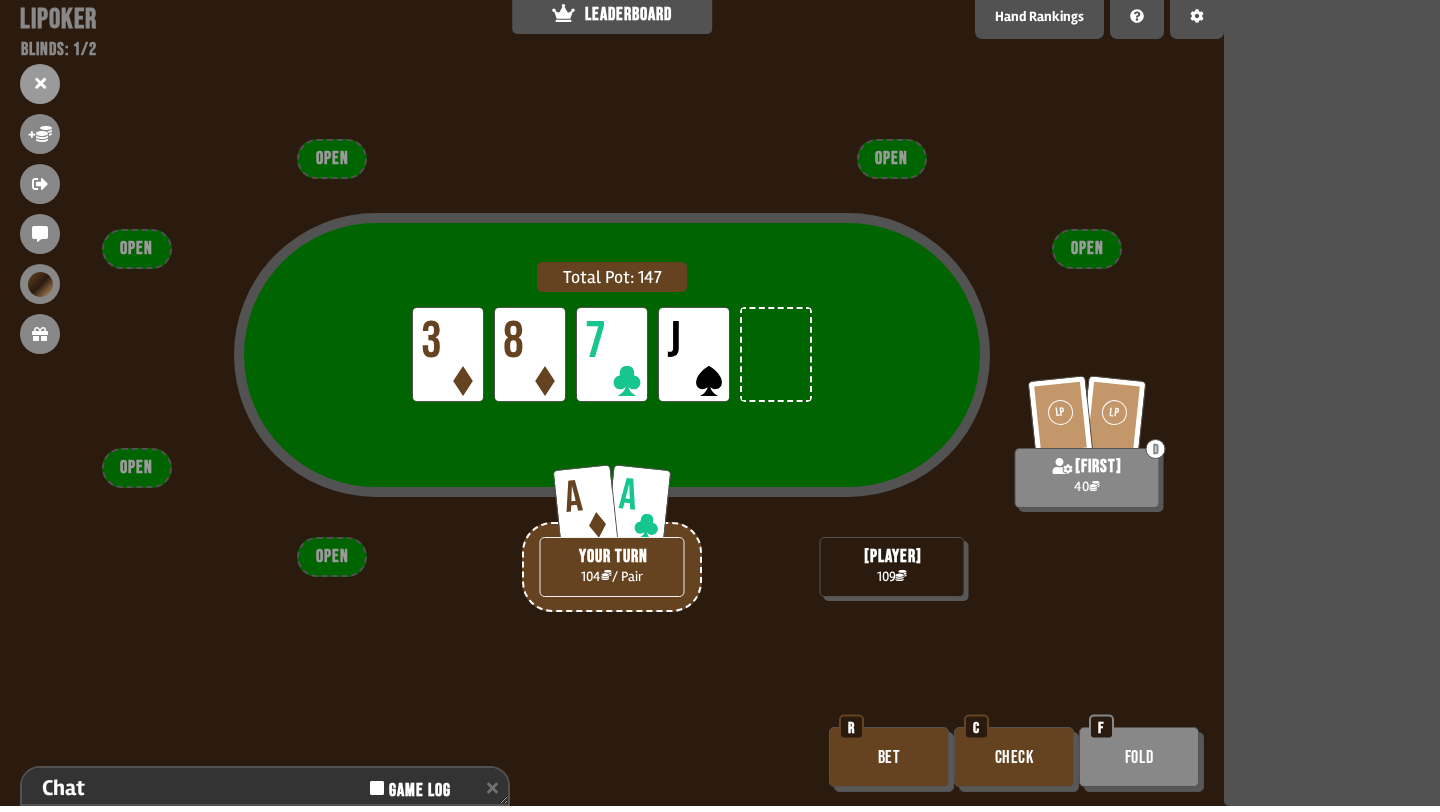 click on "Check" at bounding box center (1014, 757) 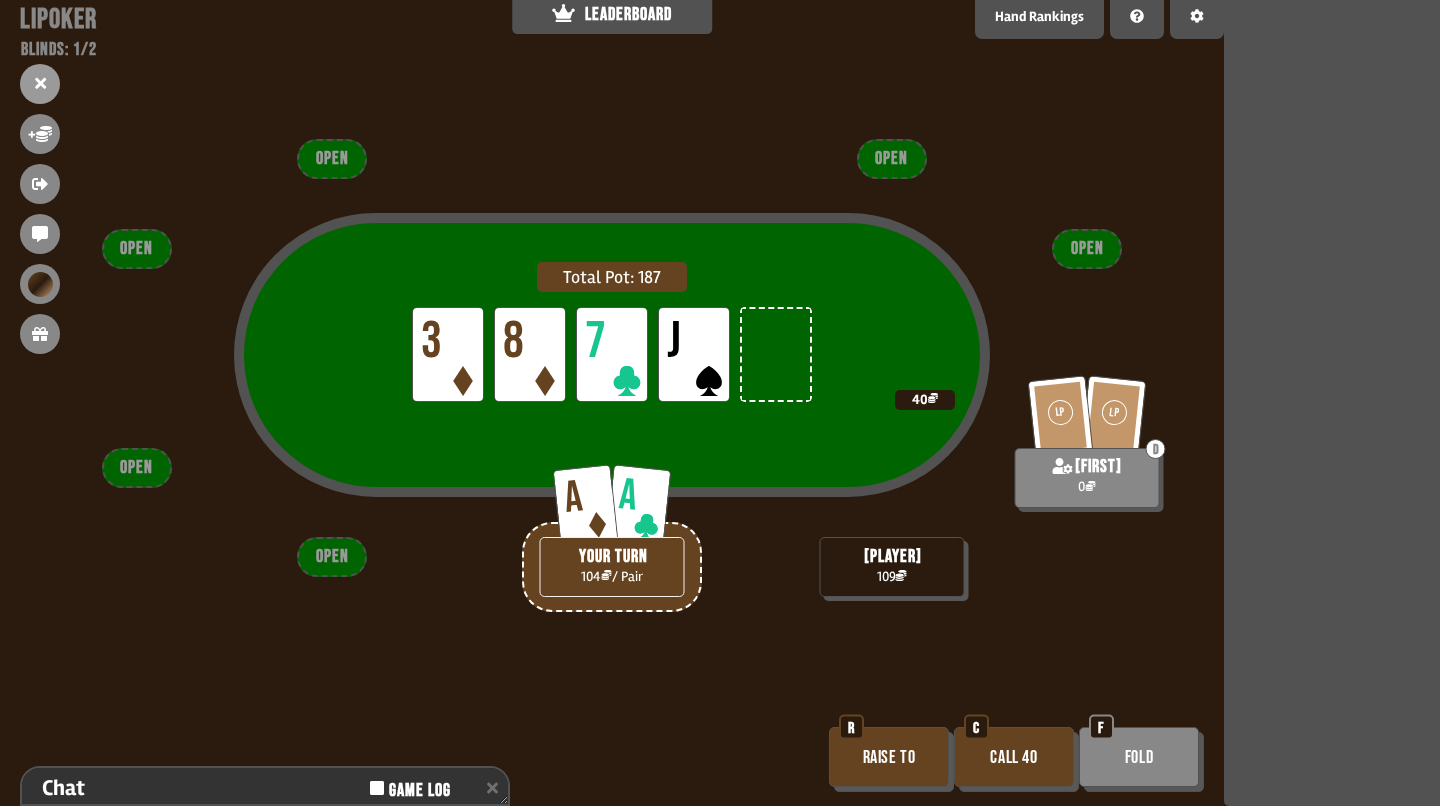 click on "Call 40" at bounding box center [1014, 757] 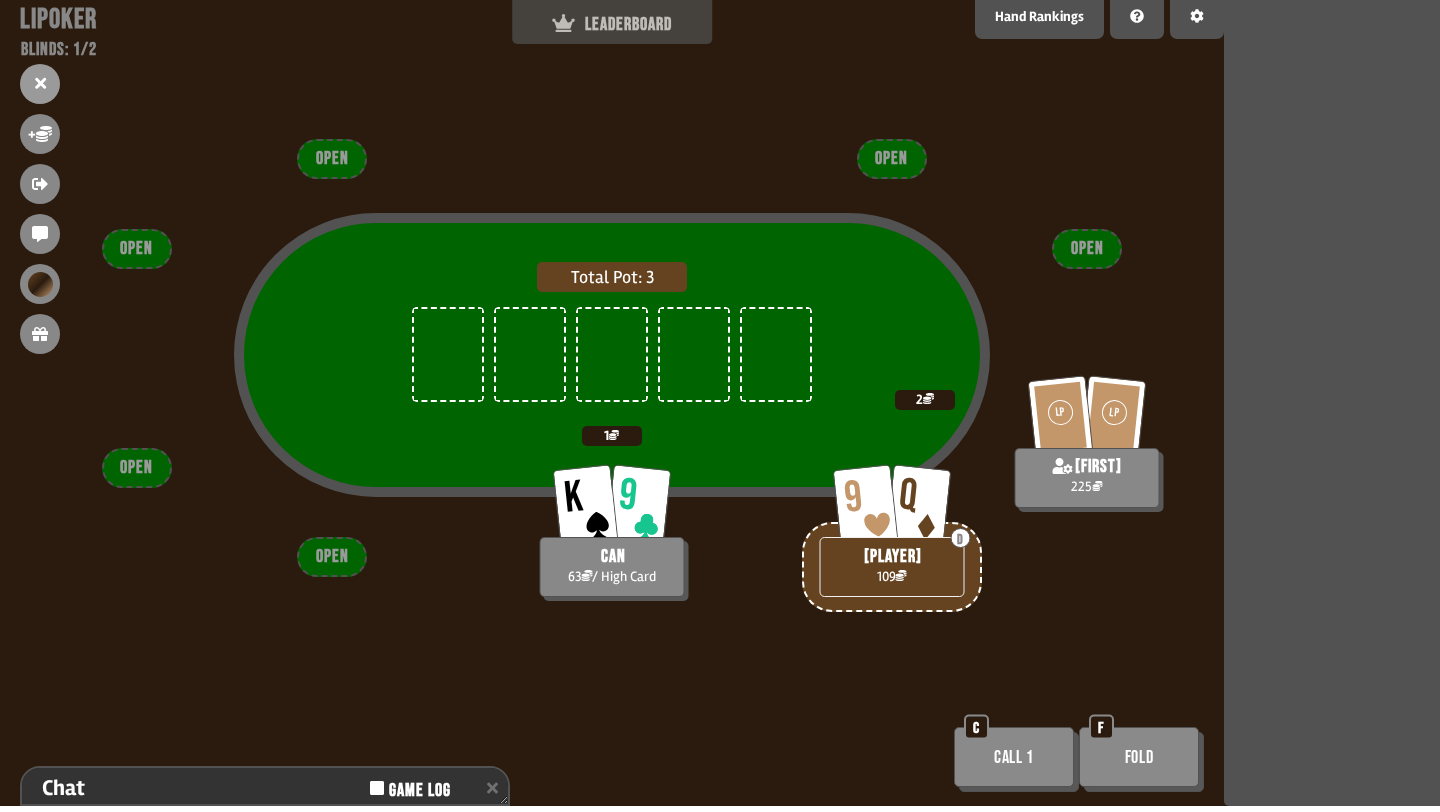 click on "LEADERBOARD" at bounding box center [612, 24] 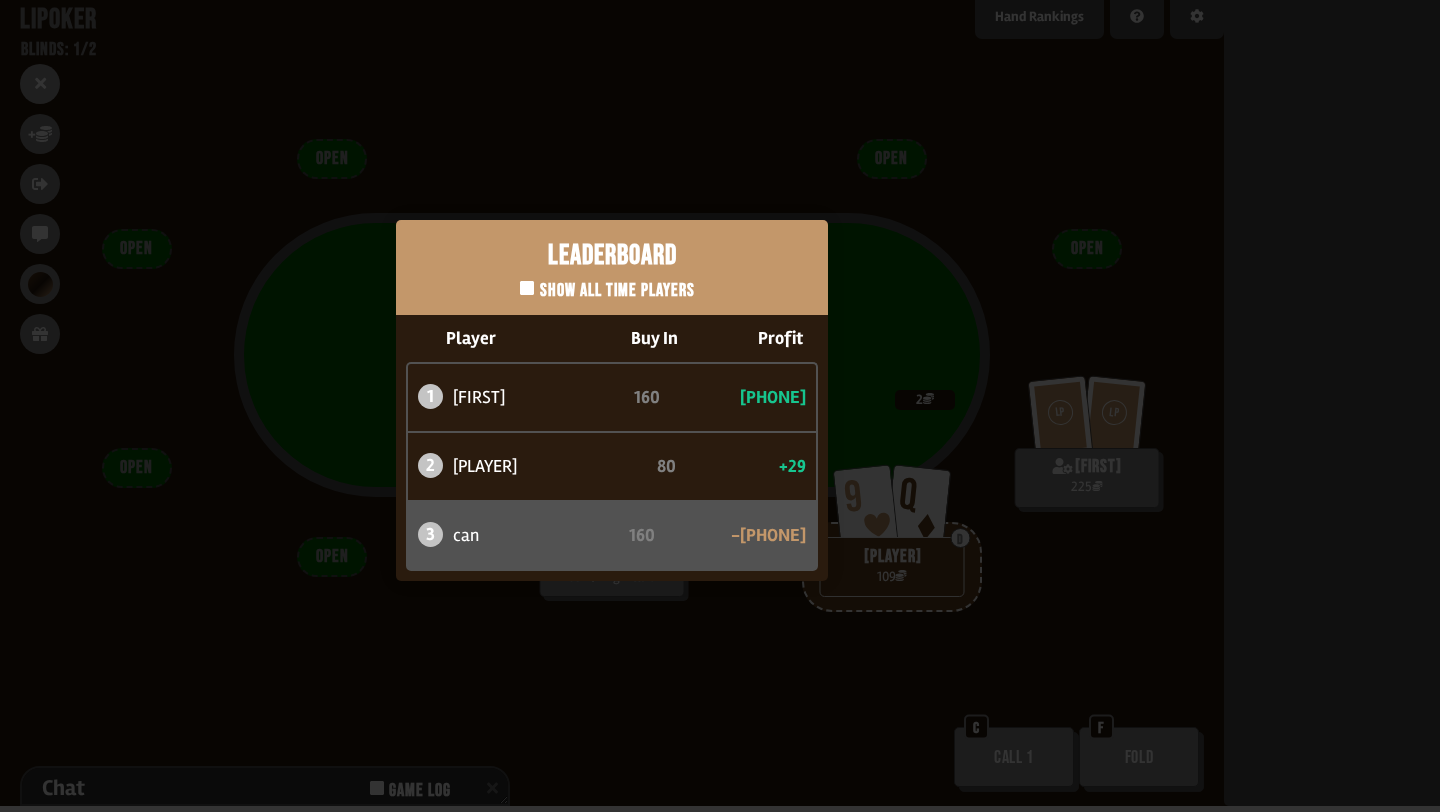 click on "Leaderboard   Show all time players Player Buy In Profit 1 [PLAYER] 160 +67 2 [PLAYER] 80 +29 3 [PLAYER] 160 -96" at bounding box center (612, 400) 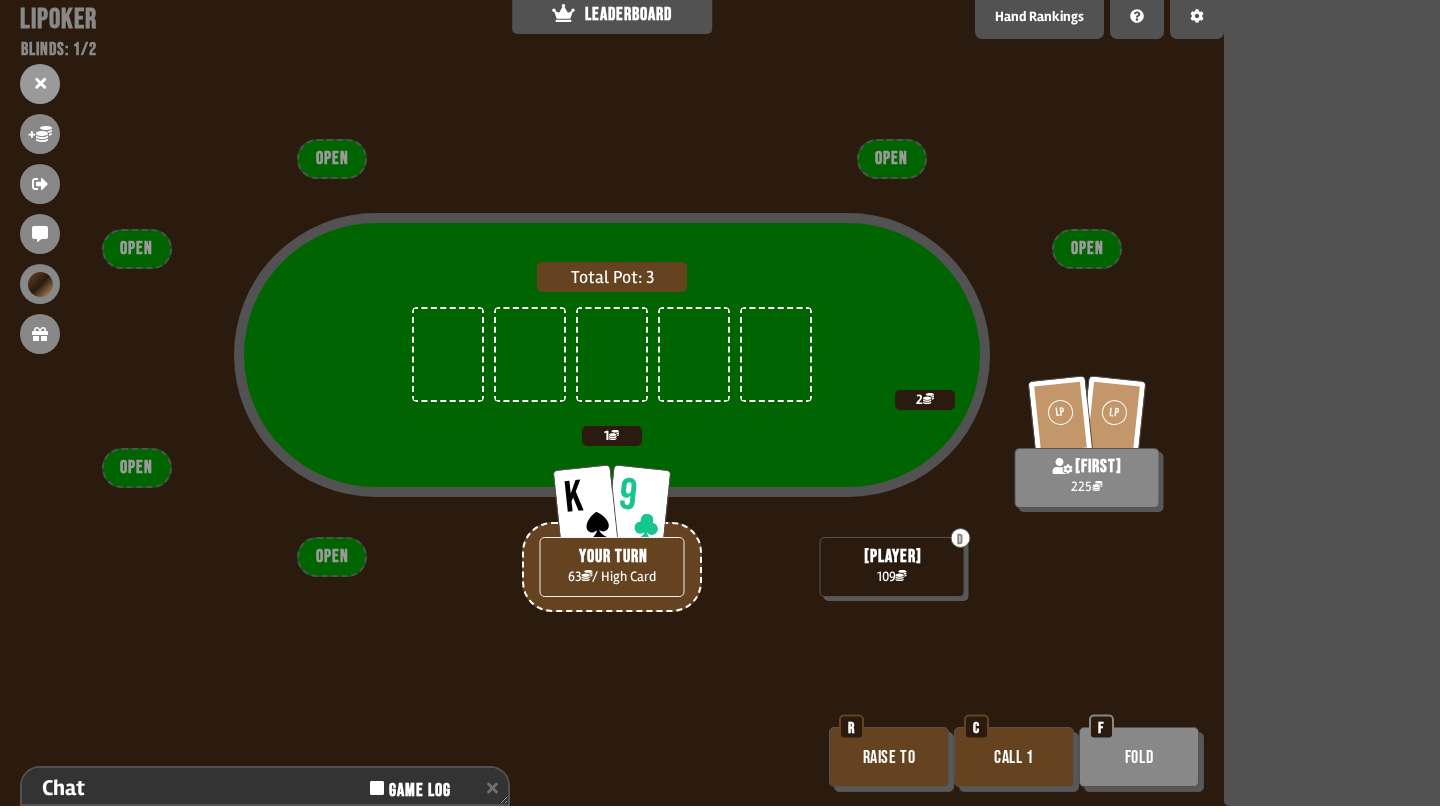 click on "Call 1" at bounding box center (1014, 757) 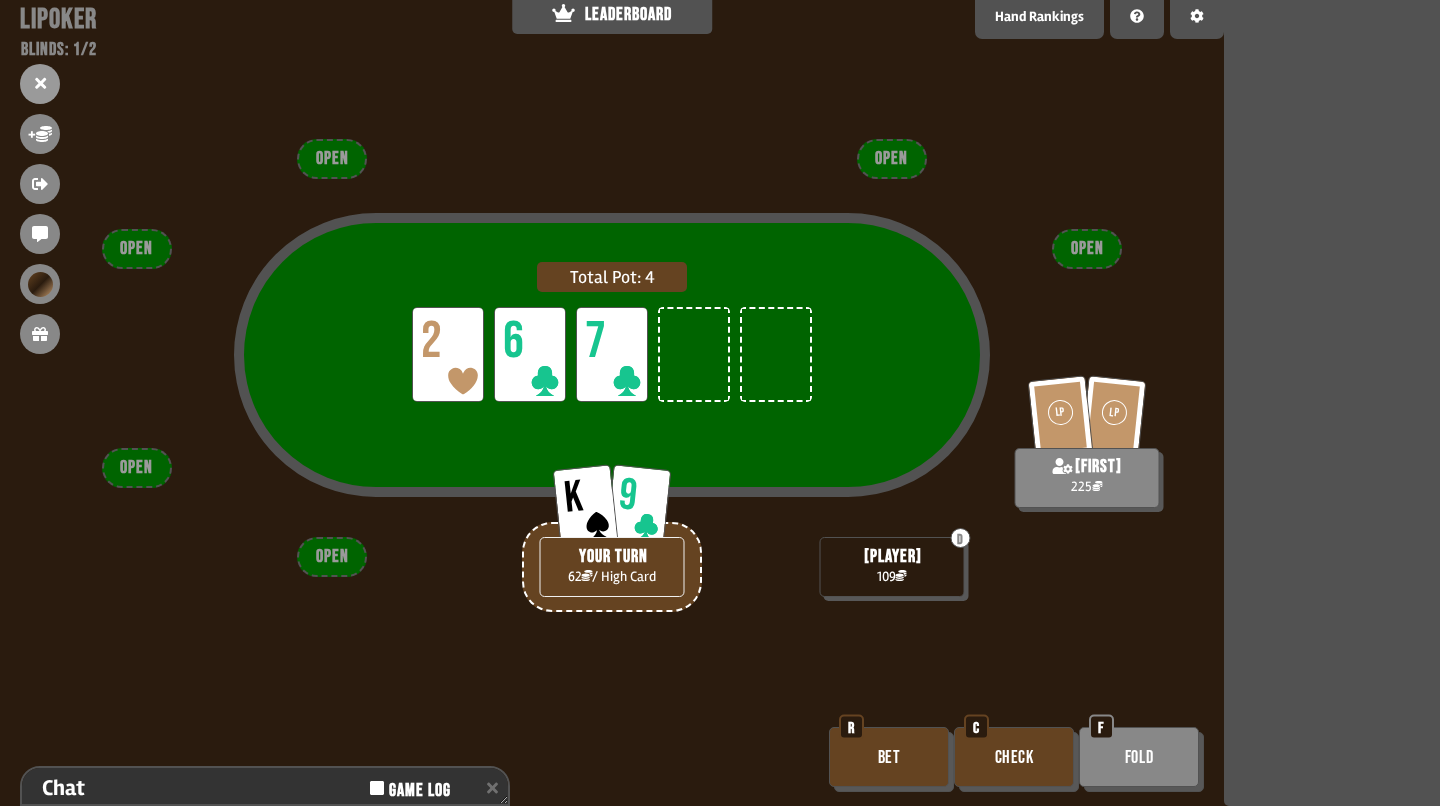 click on "Check" at bounding box center (1014, 757) 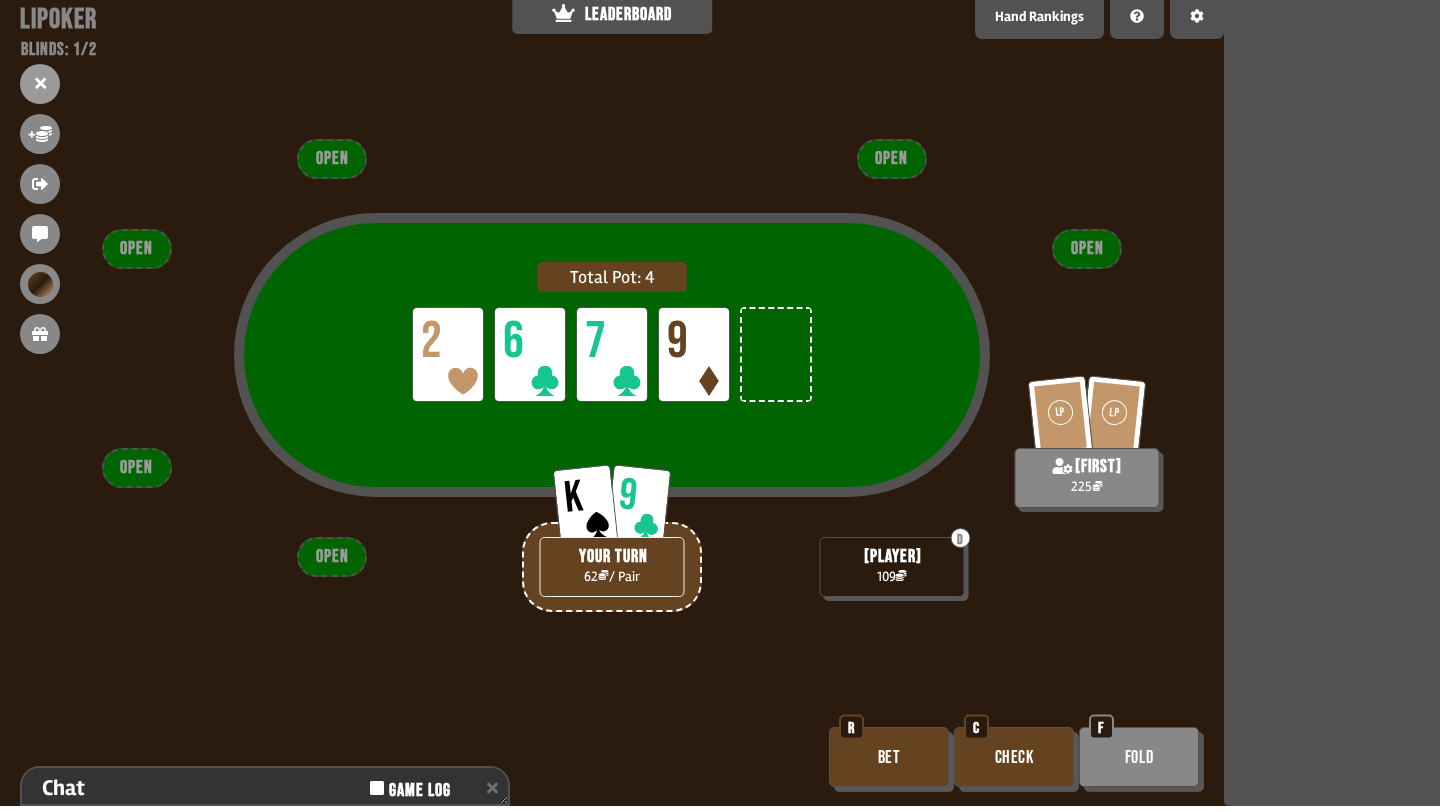 click on "Bet" at bounding box center [889, 757] 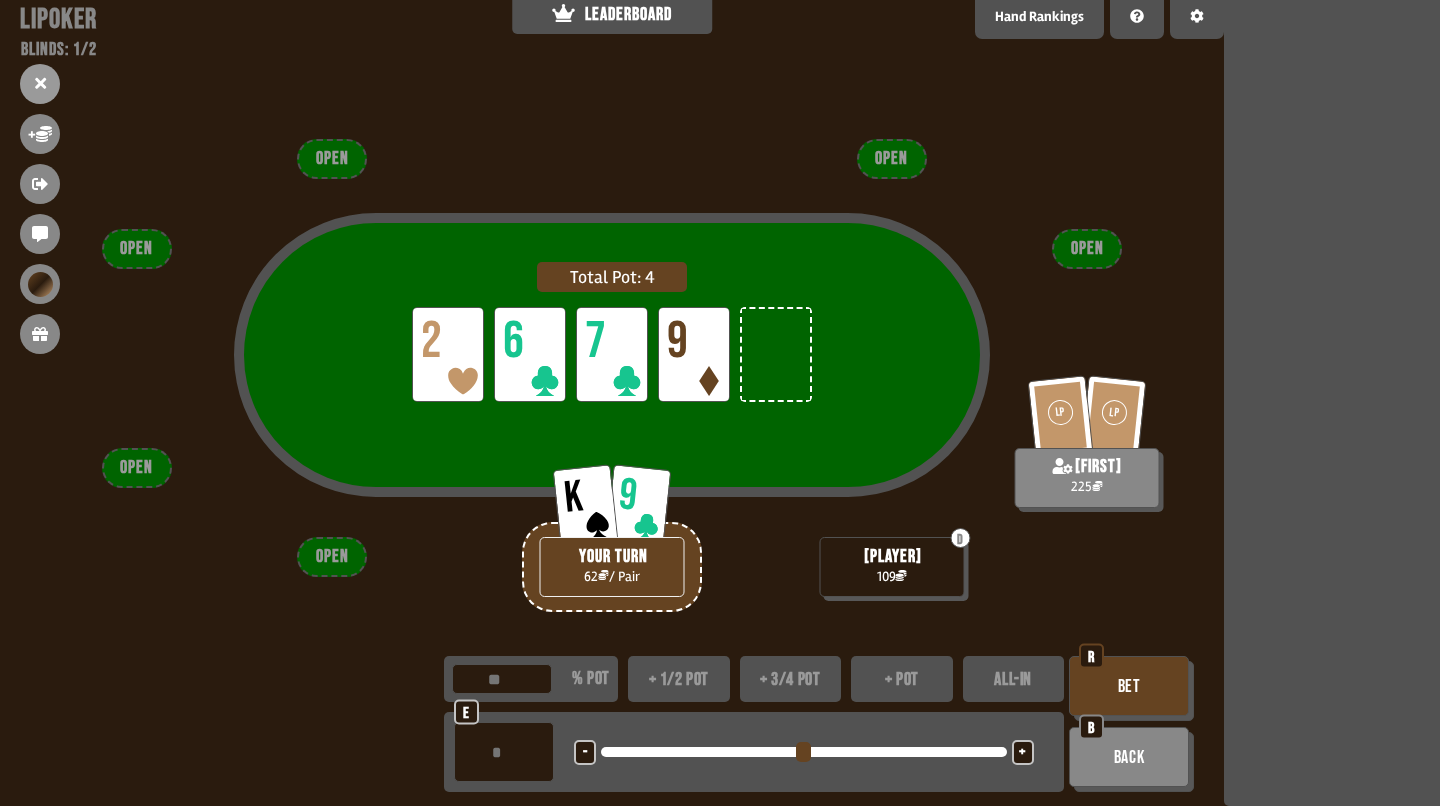 click on "+" at bounding box center [1023, 752] 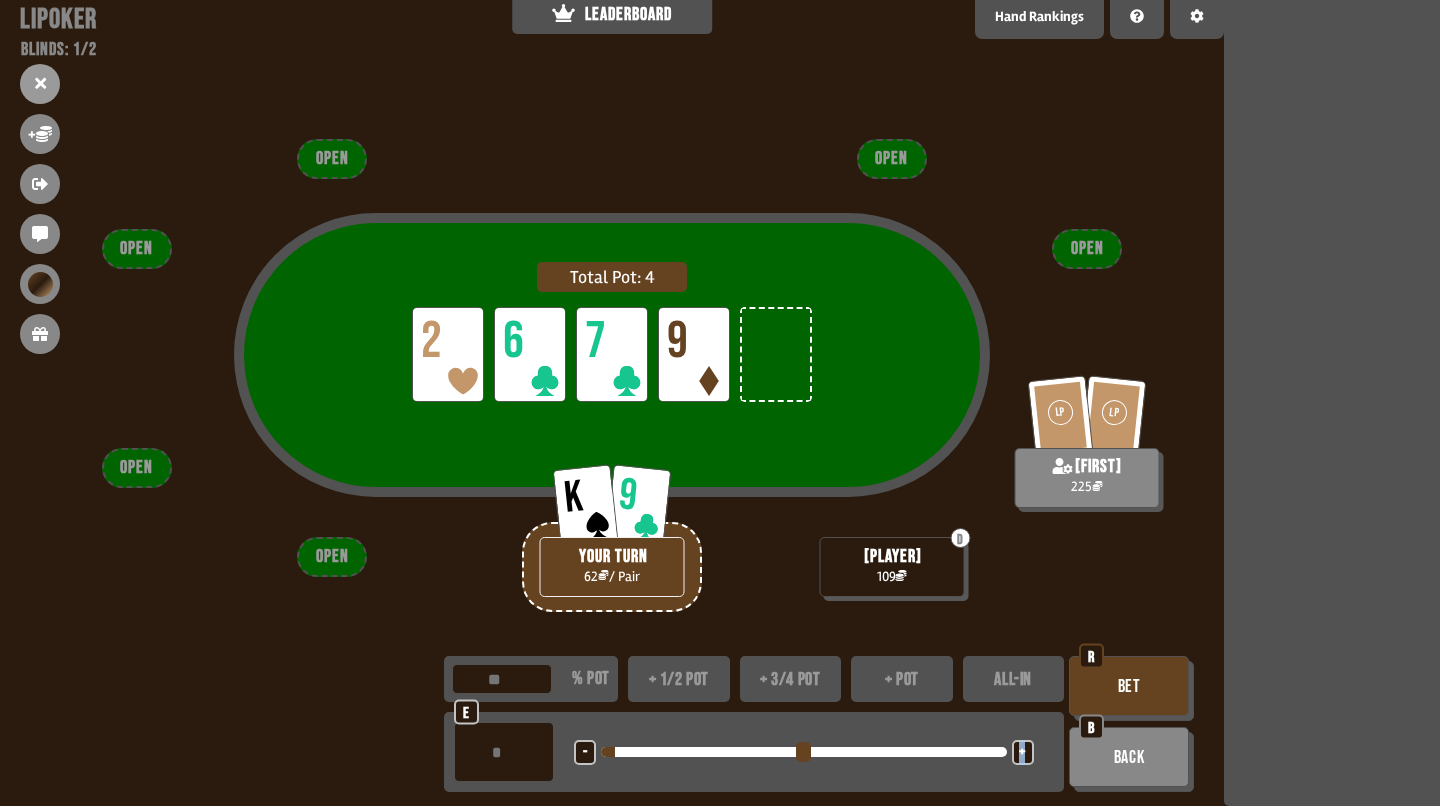 click on "+" at bounding box center (1023, 752) 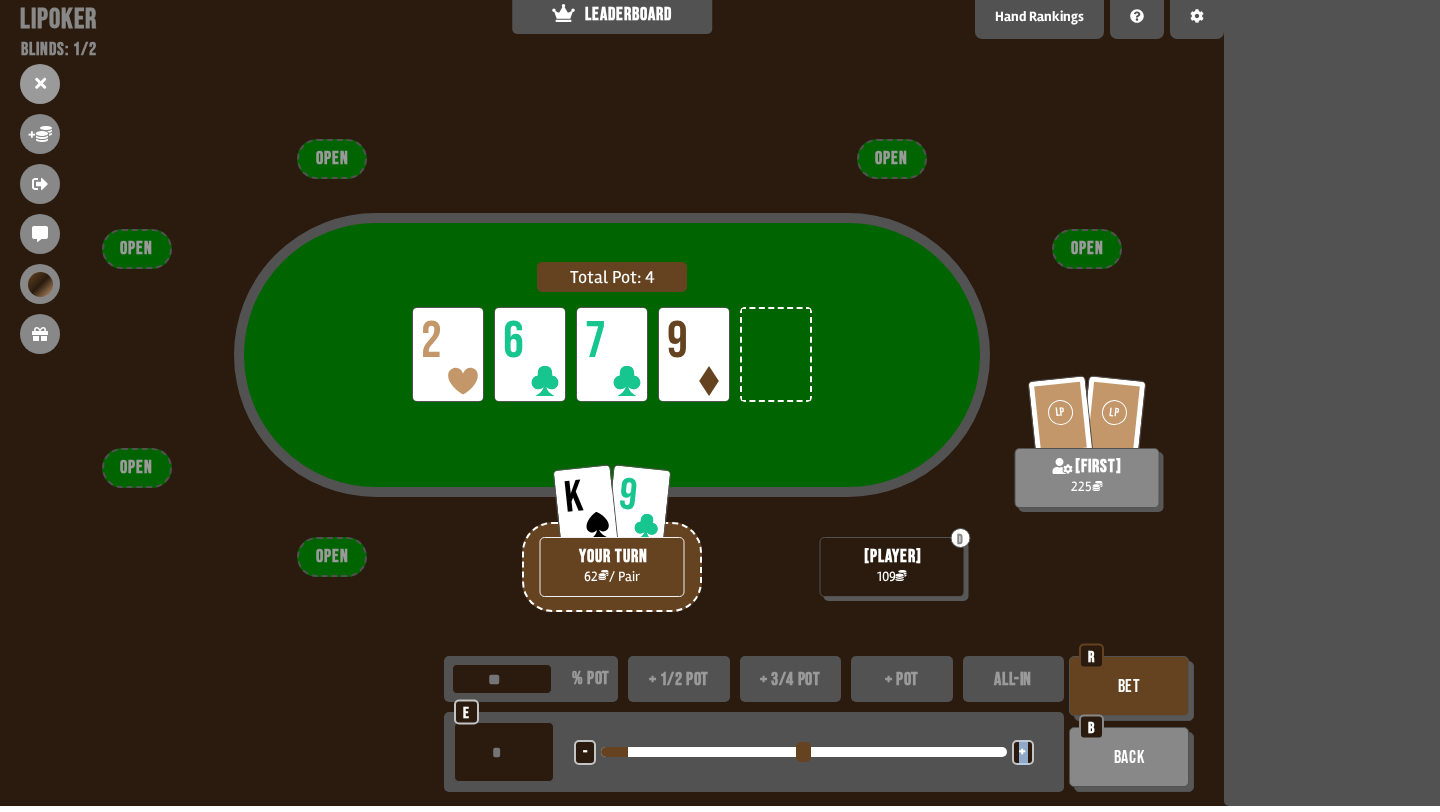 click on "+" at bounding box center [1023, 752] 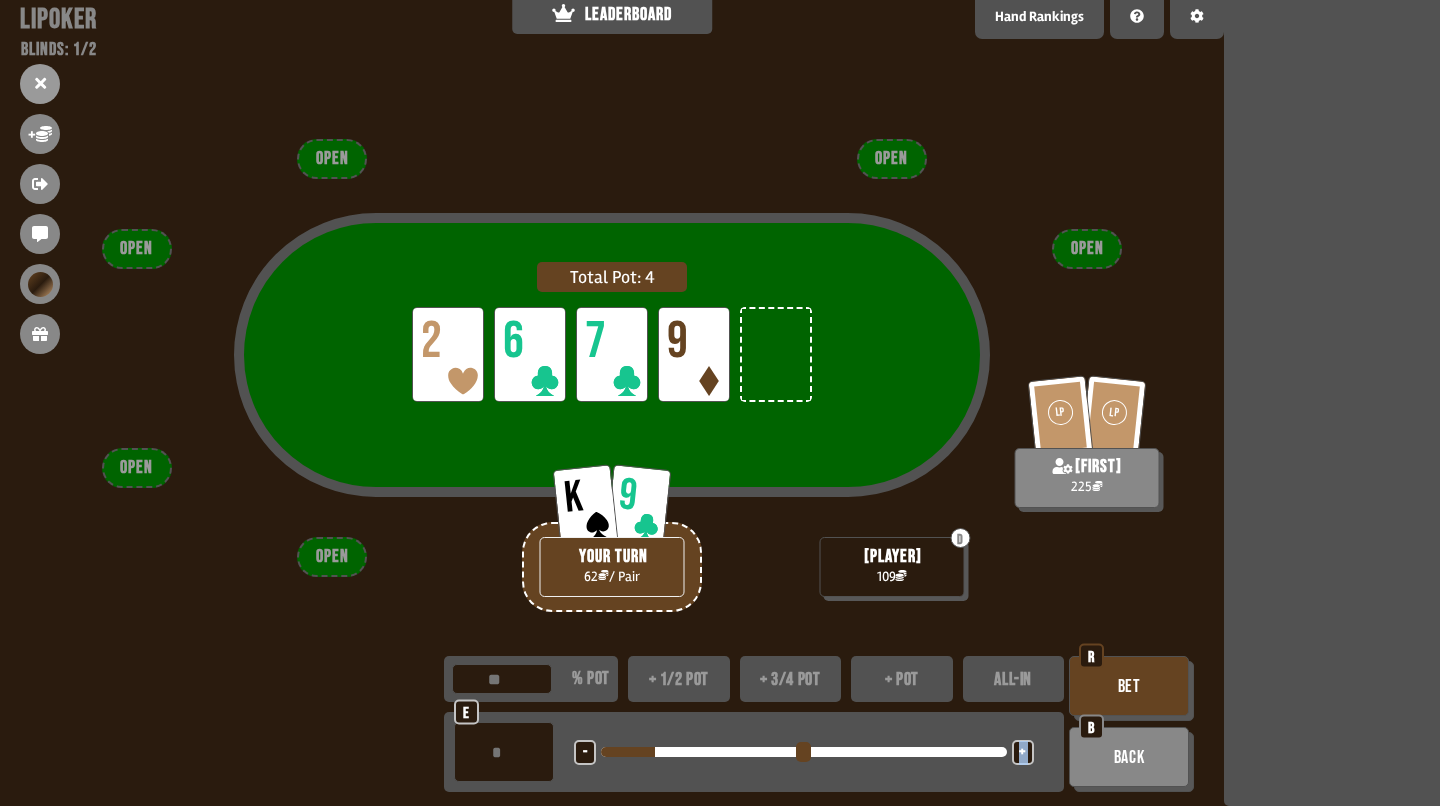 click on "+" at bounding box center (1023, 752) 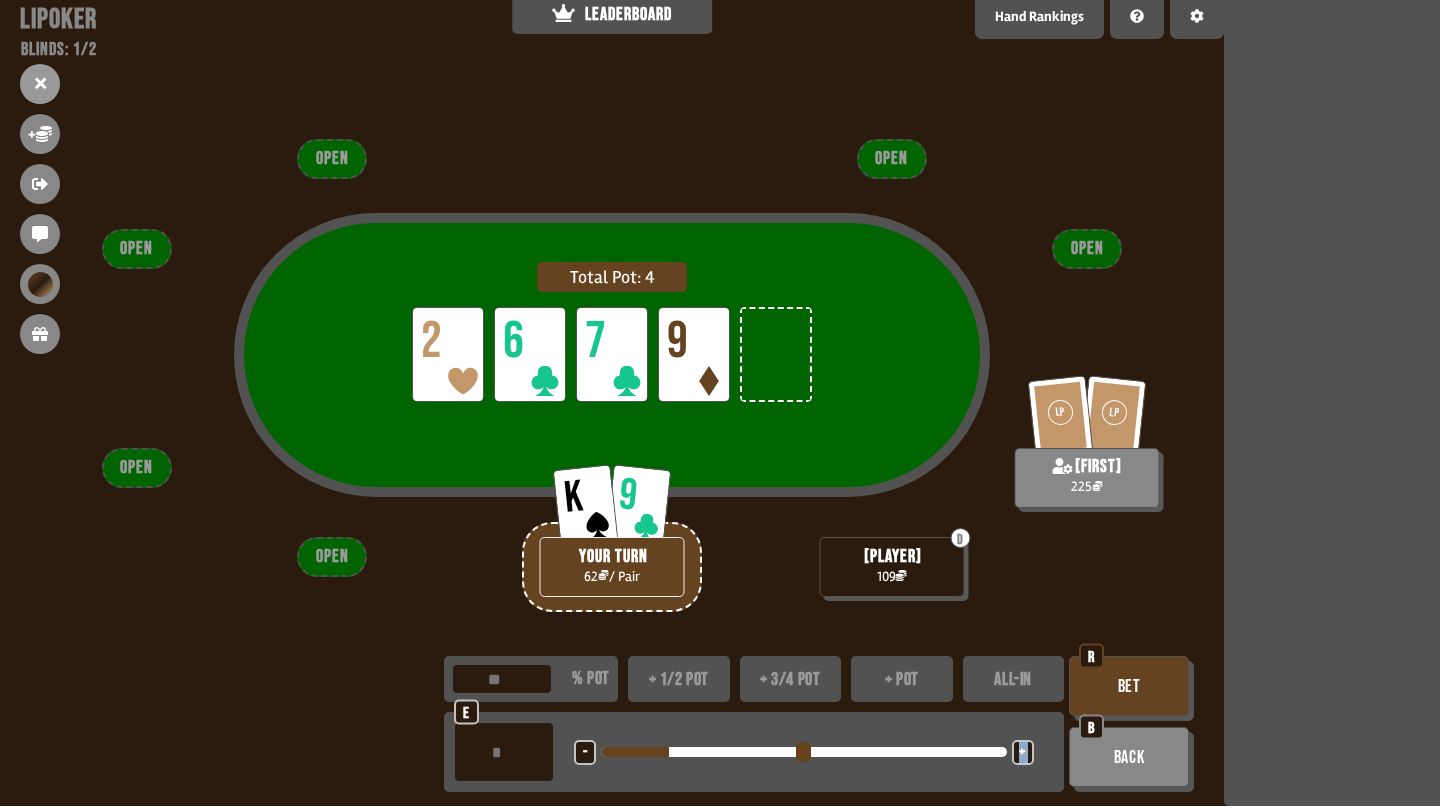 click on "Bet" at bounding box center (1129, 686) 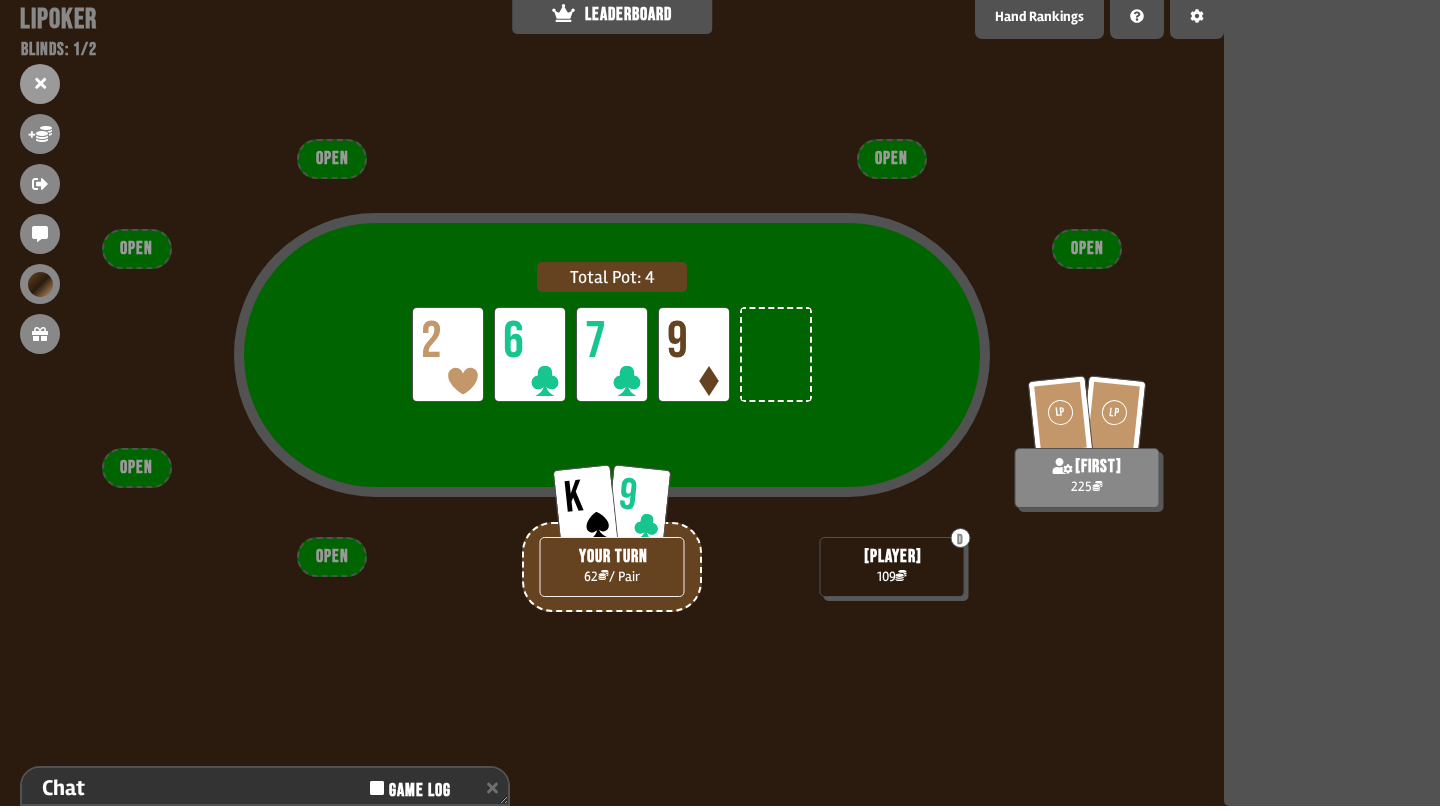 scroll, scrollTop: 153, scrollLeft: 0, axis: vertical 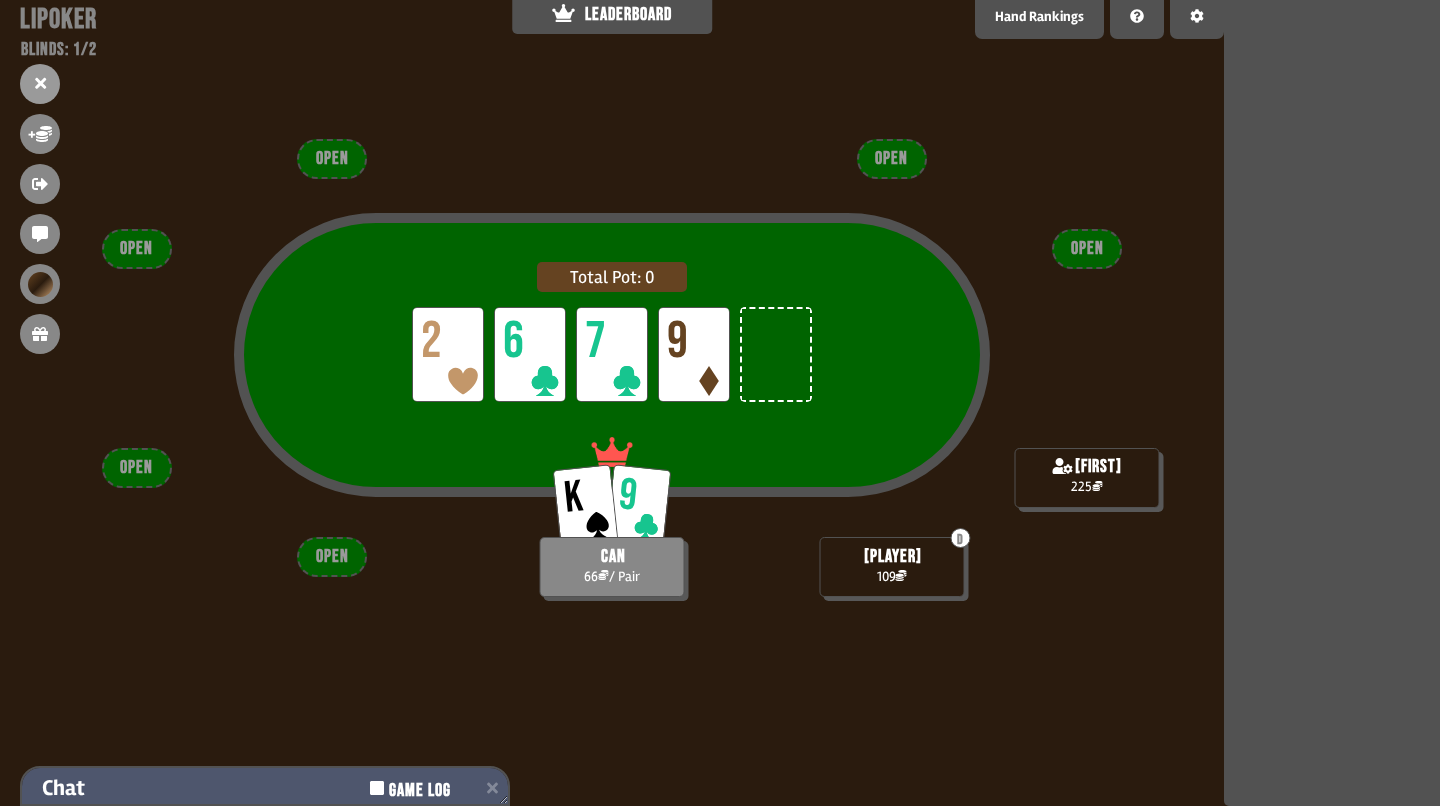 click on "Chat   Game Log" at bounding box center [265, 788] 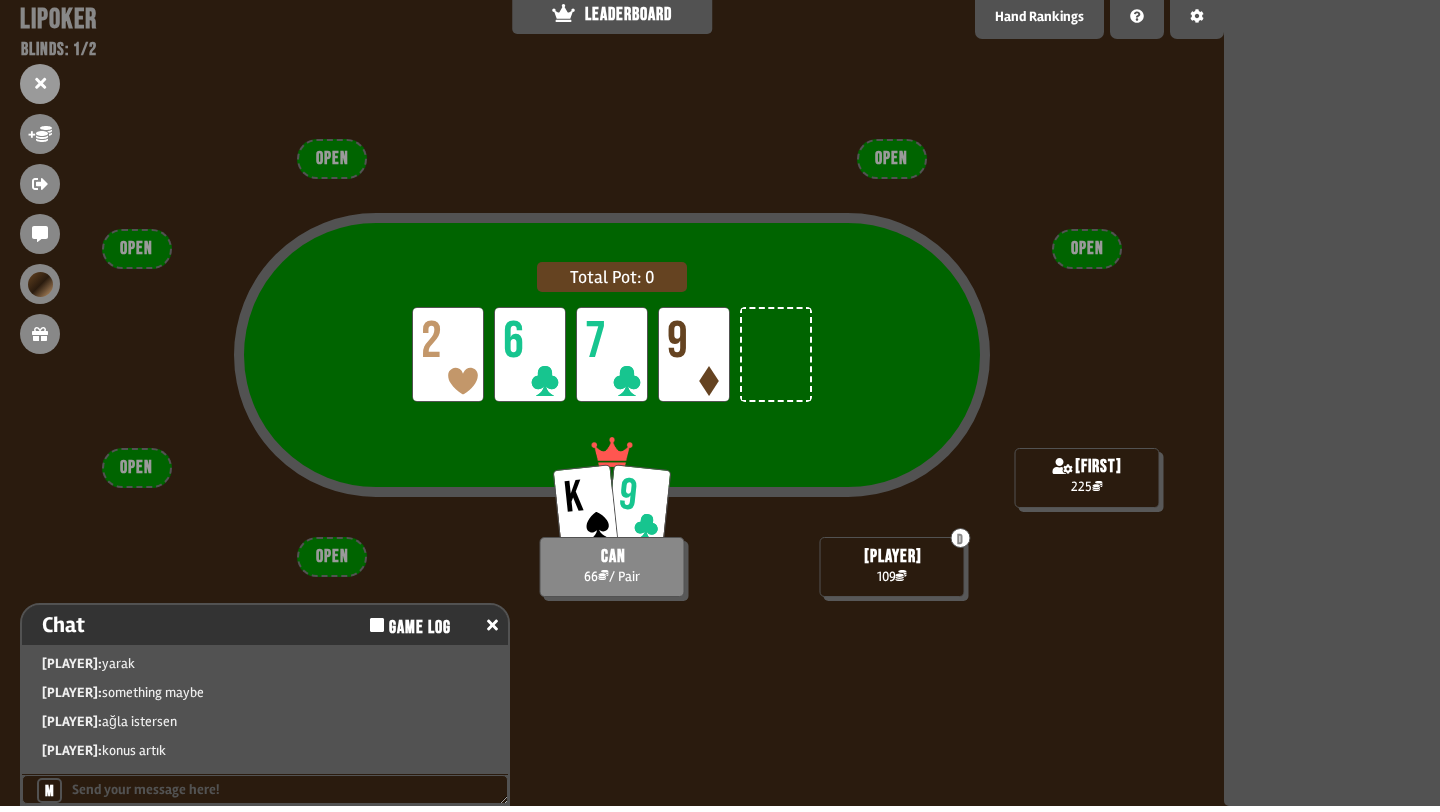 scroll, scrollTop: 29, scrollLeft: 0, axis: vertical 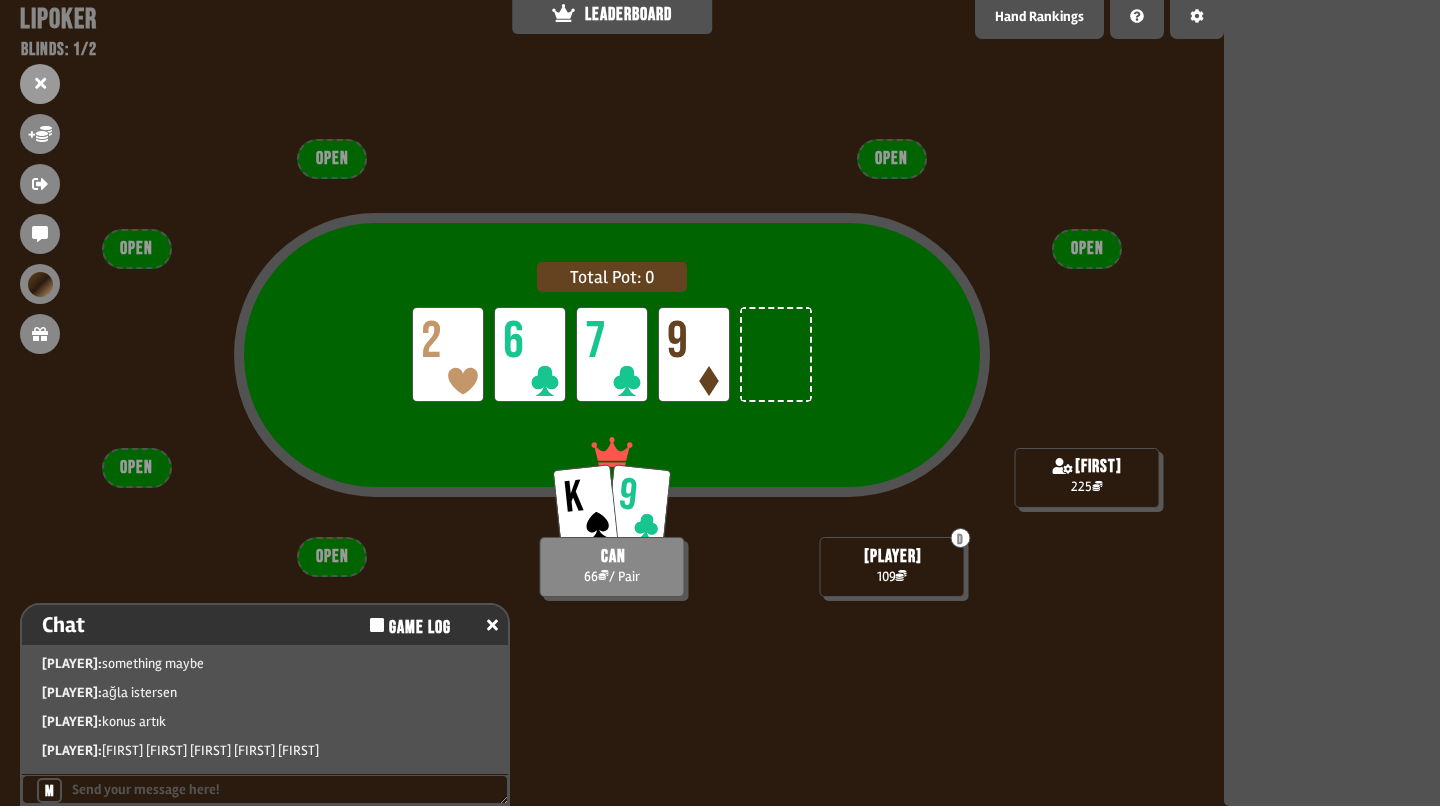 click on "Total Pot: 0   LP 2 LP 6 LP 7 LP 9" at bounding box center (612, 395) 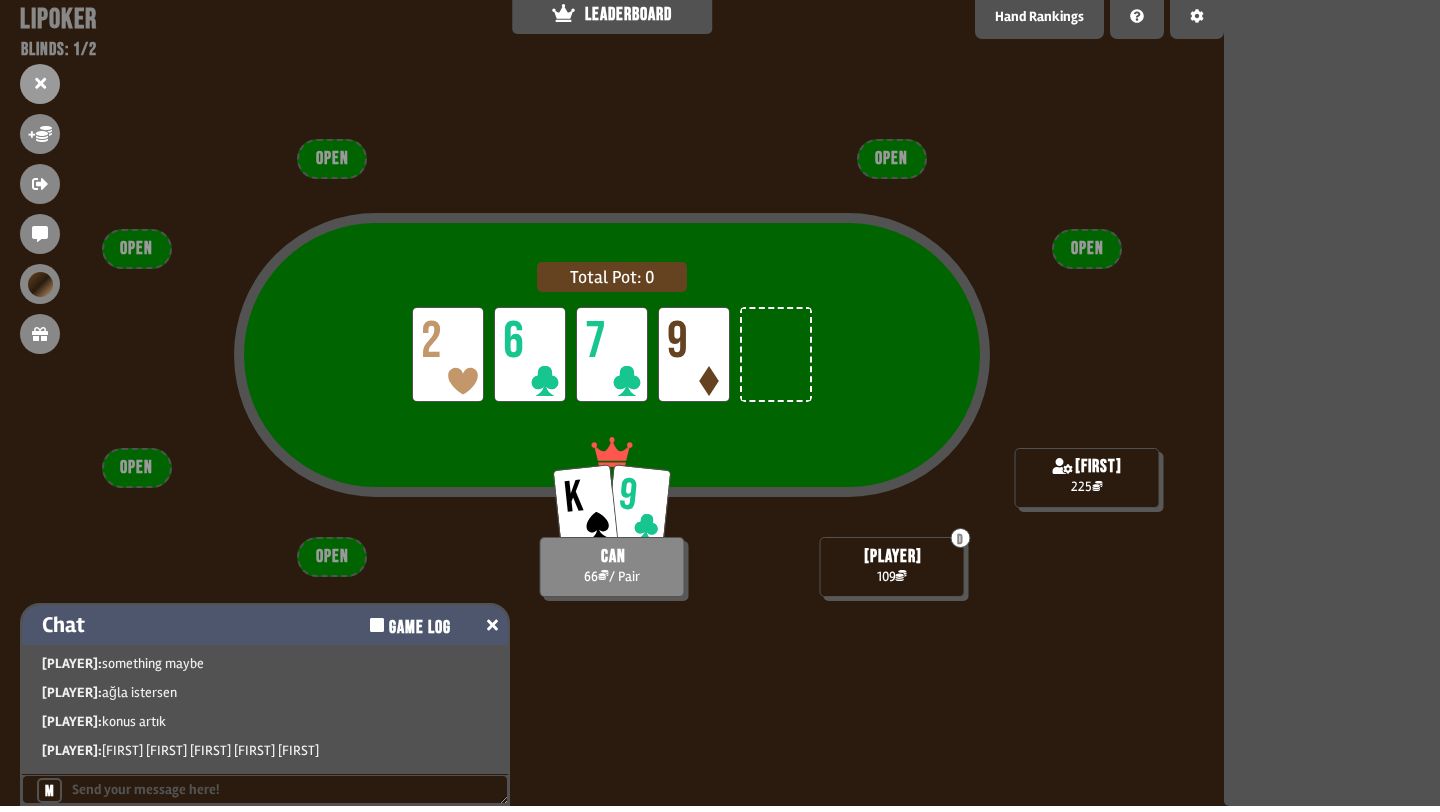 click 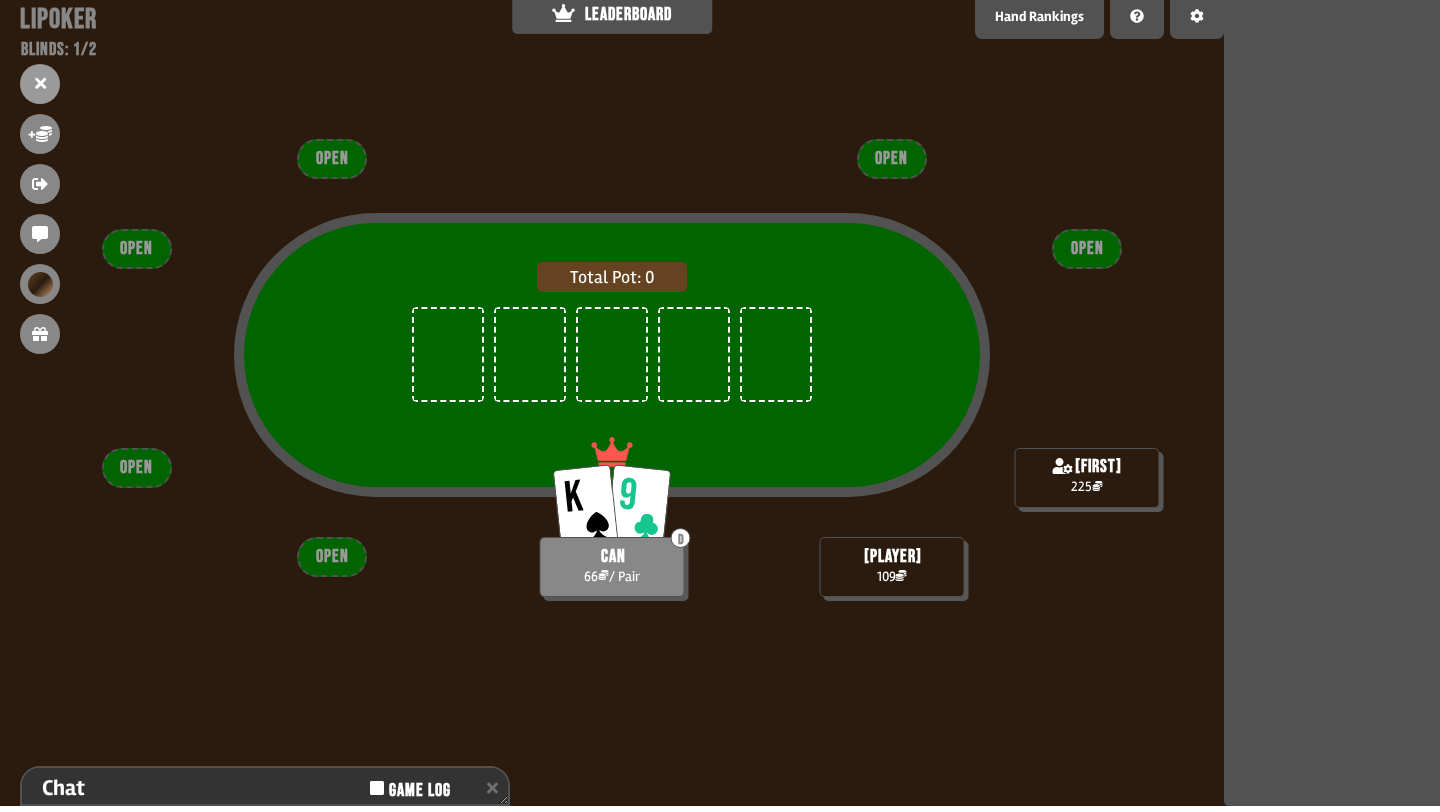scroll, scrollTop: 153, scrollLeft: 0, axis: vertical 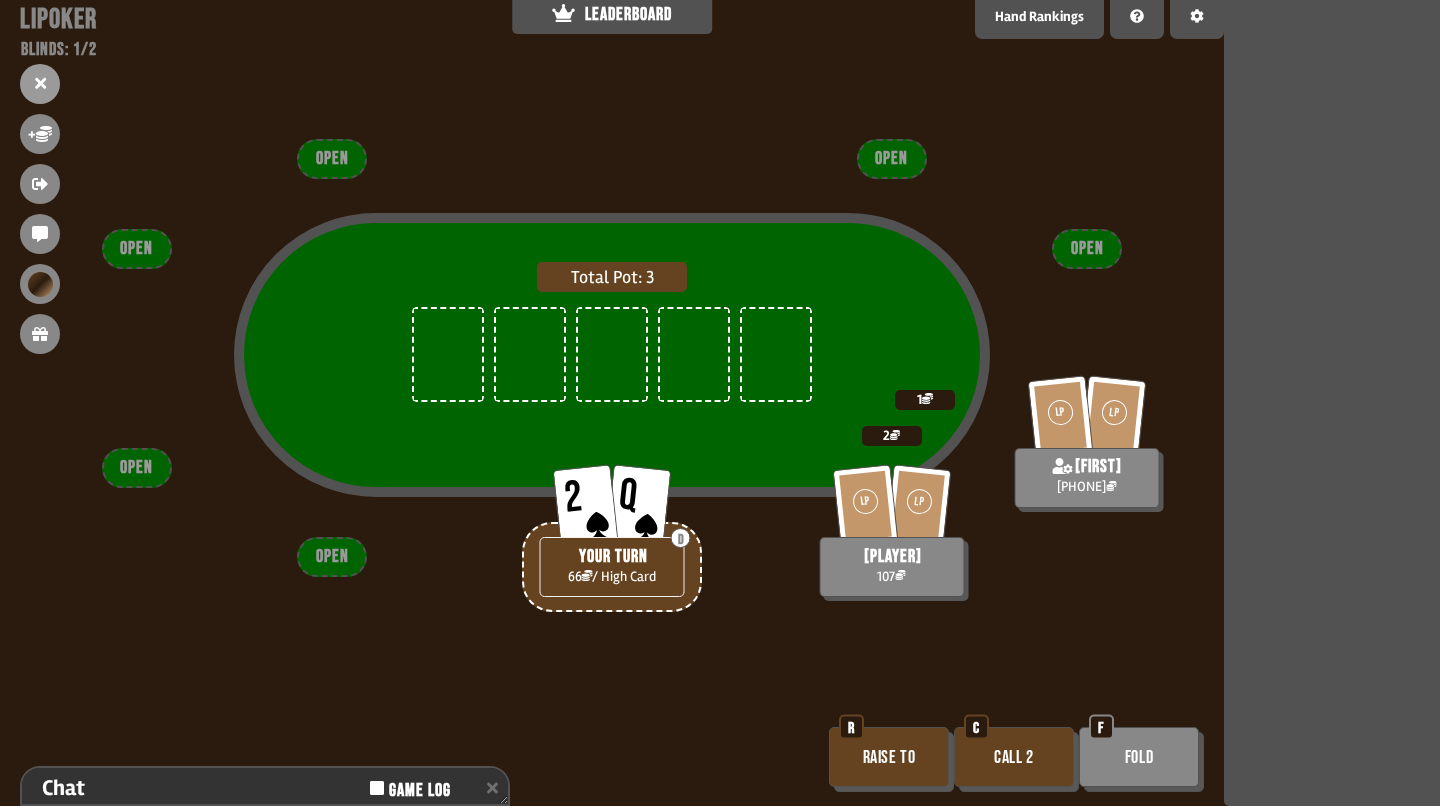 click on "Call 2" at bounding box center (1014, 757) 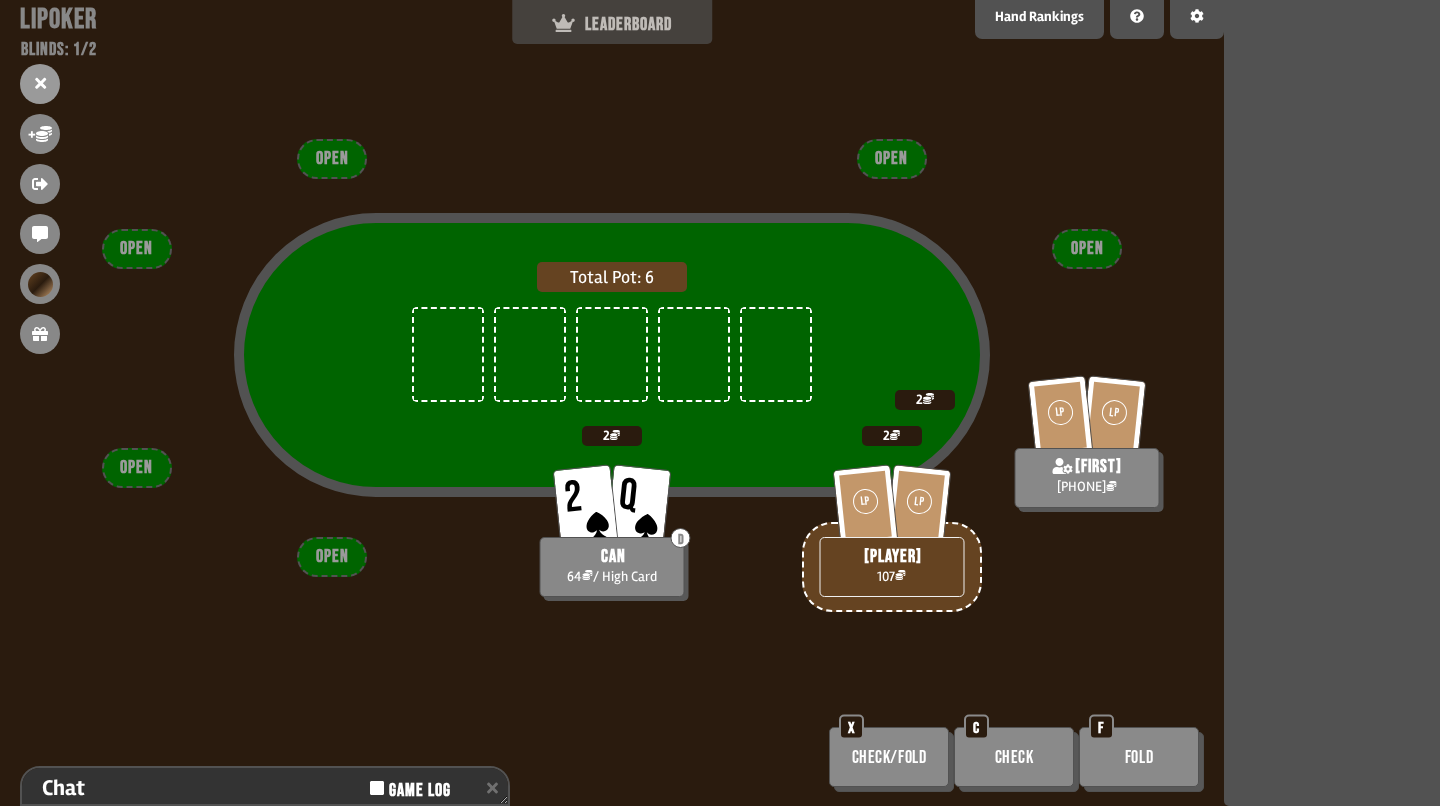 click on "LEADERBOARD" at bounding box center [612, 24] 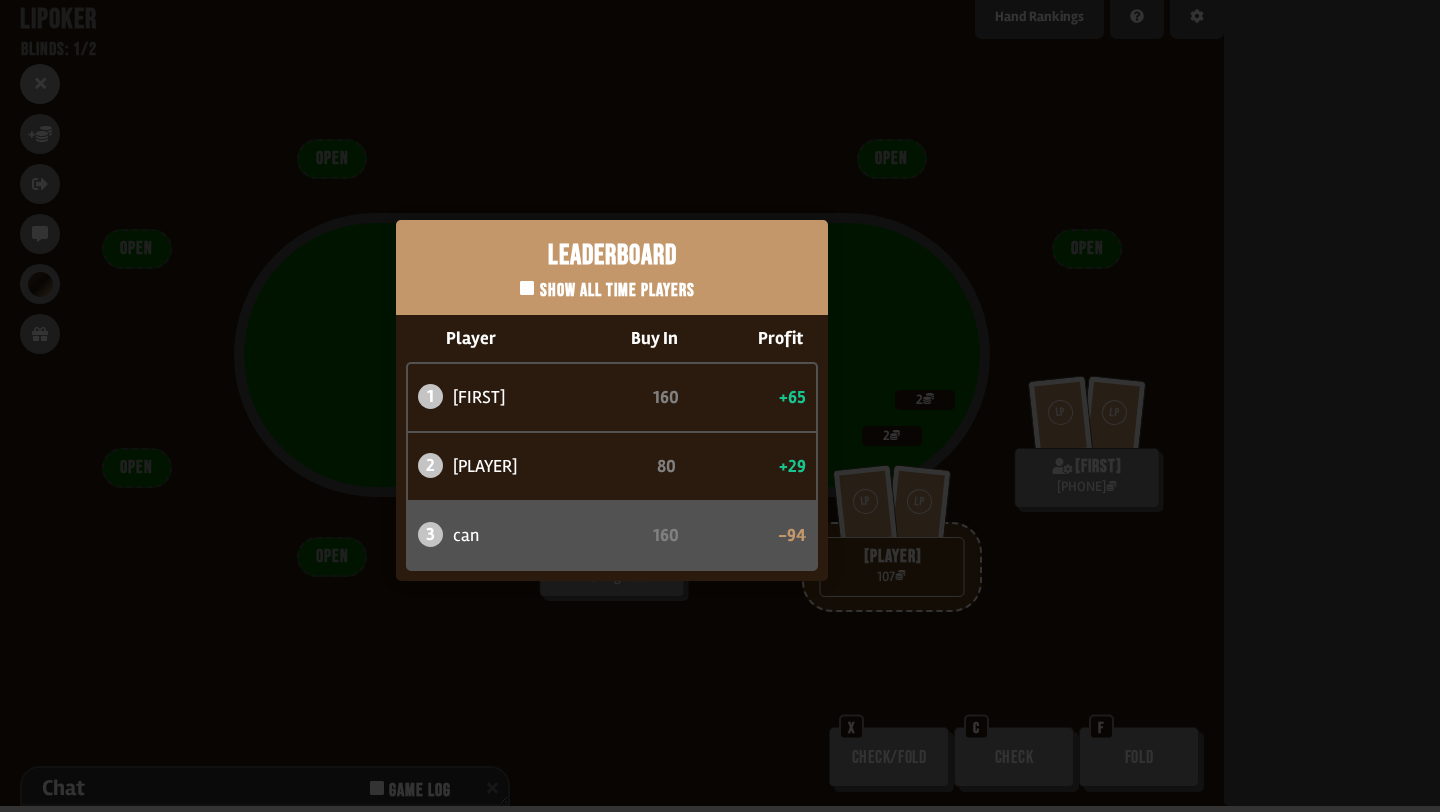 click on "Leaderboard   Show all time players Player Buy In Profit 1 [FIRST] 160 +65 2 atabaso 80 +29 3 [FIRST] 160 -94" at bounding box center (612, 400) 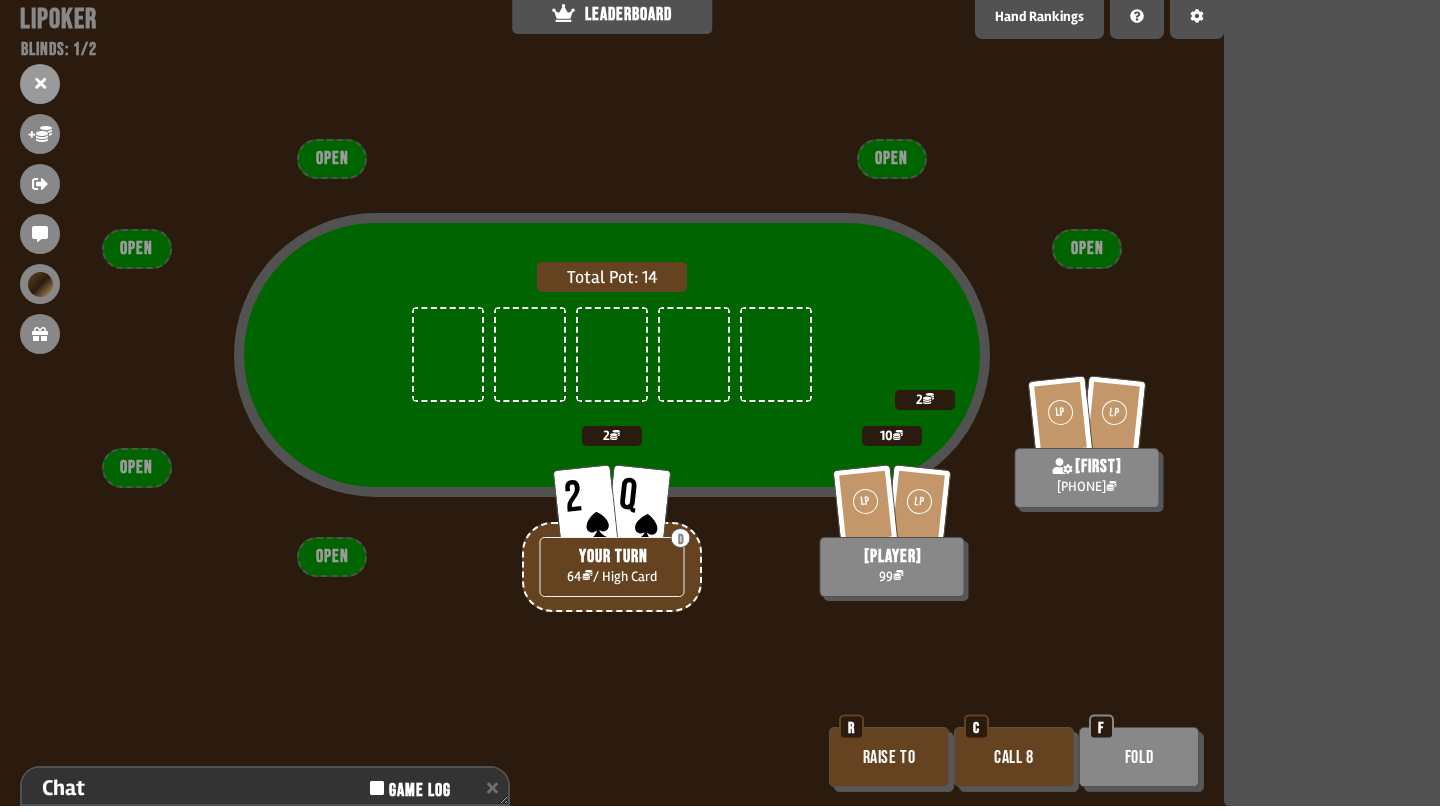 click on "Fold" at bounding box center (1139, 757) 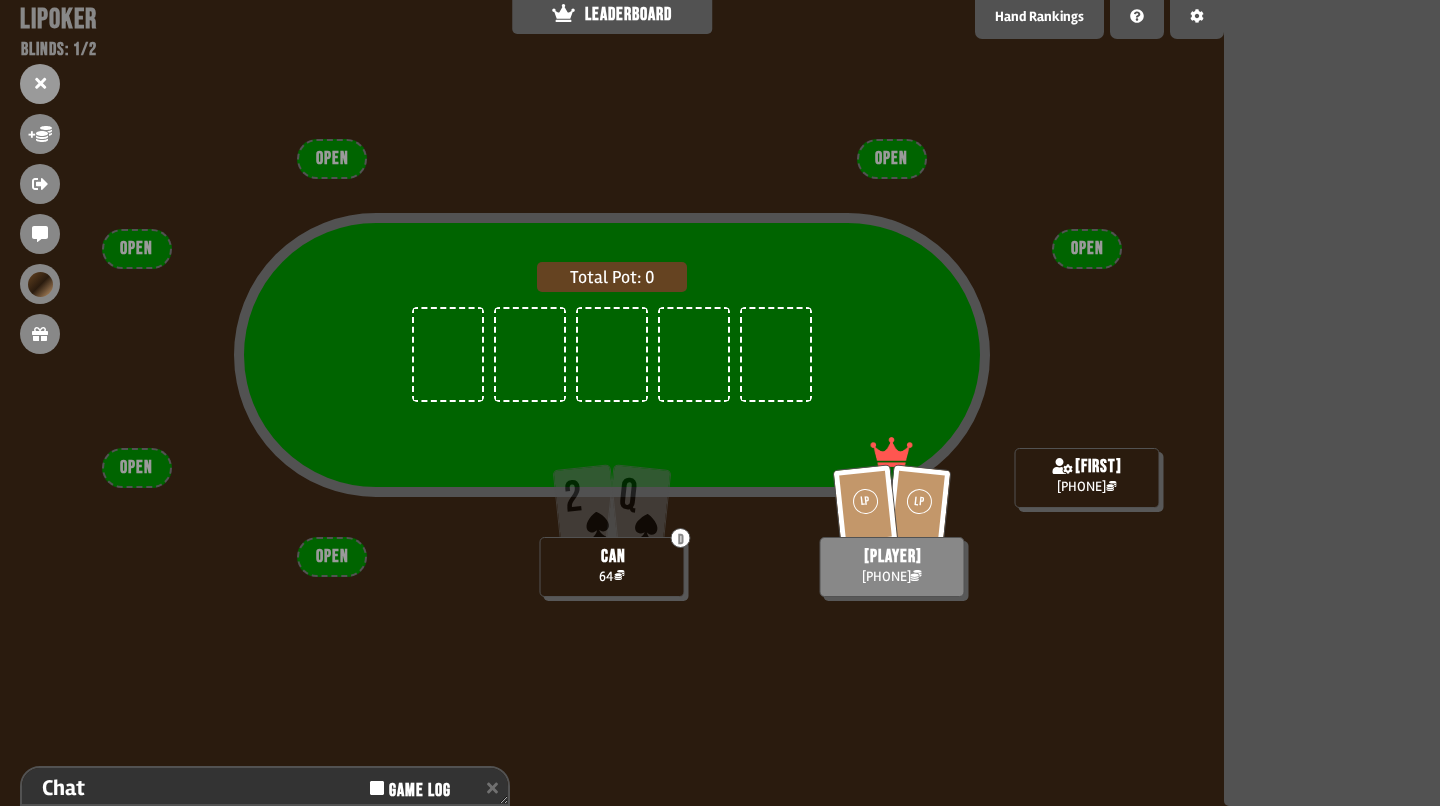 click on "Total Pot: 0   LP LP atabaso 113  2 Q D [FIRST] 64  [FIRST] 223  OPEN OPEN OPEN OPEN OPEN OPEN" at bounding box center [612, 406] 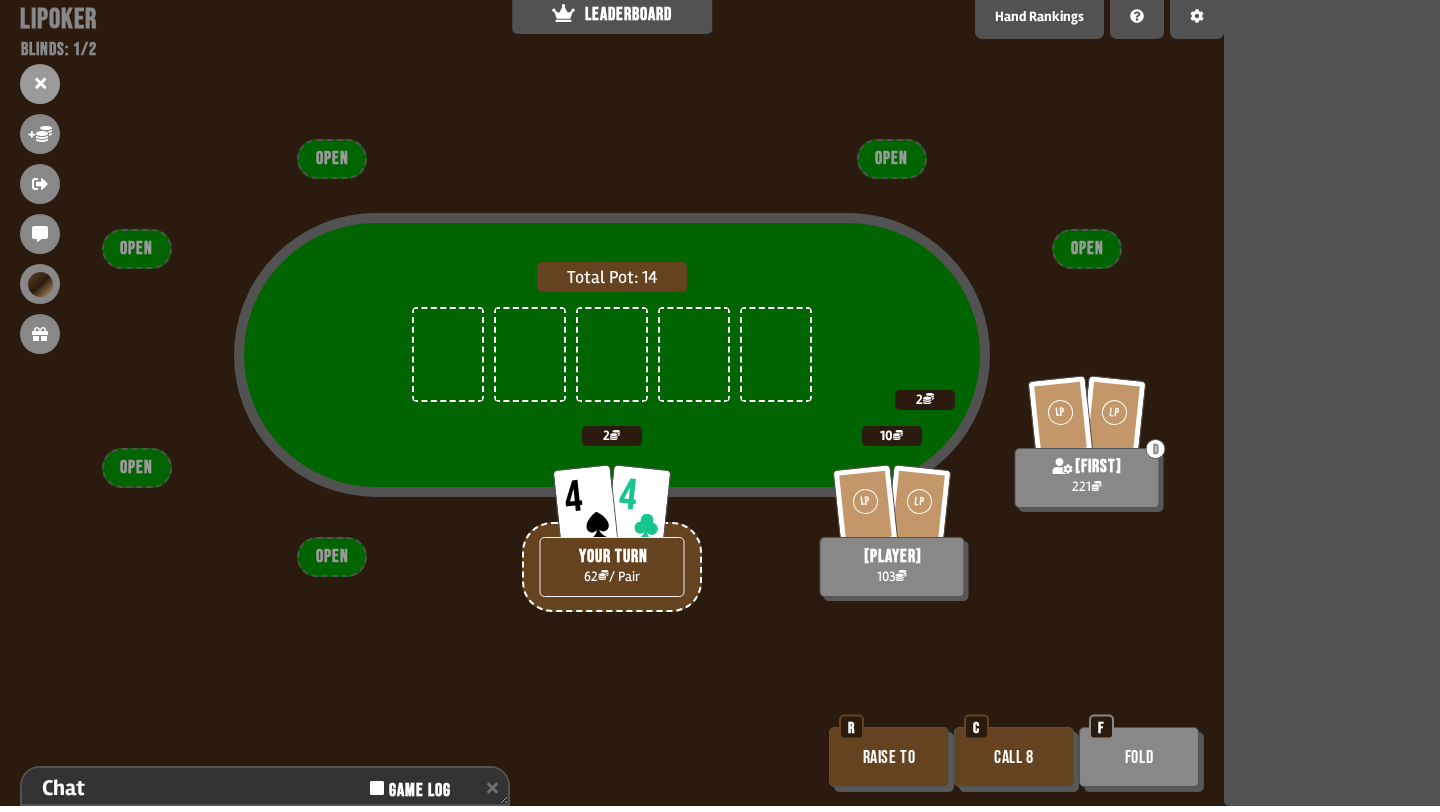 click on "Call 8" at bounding box center [1014, 757] 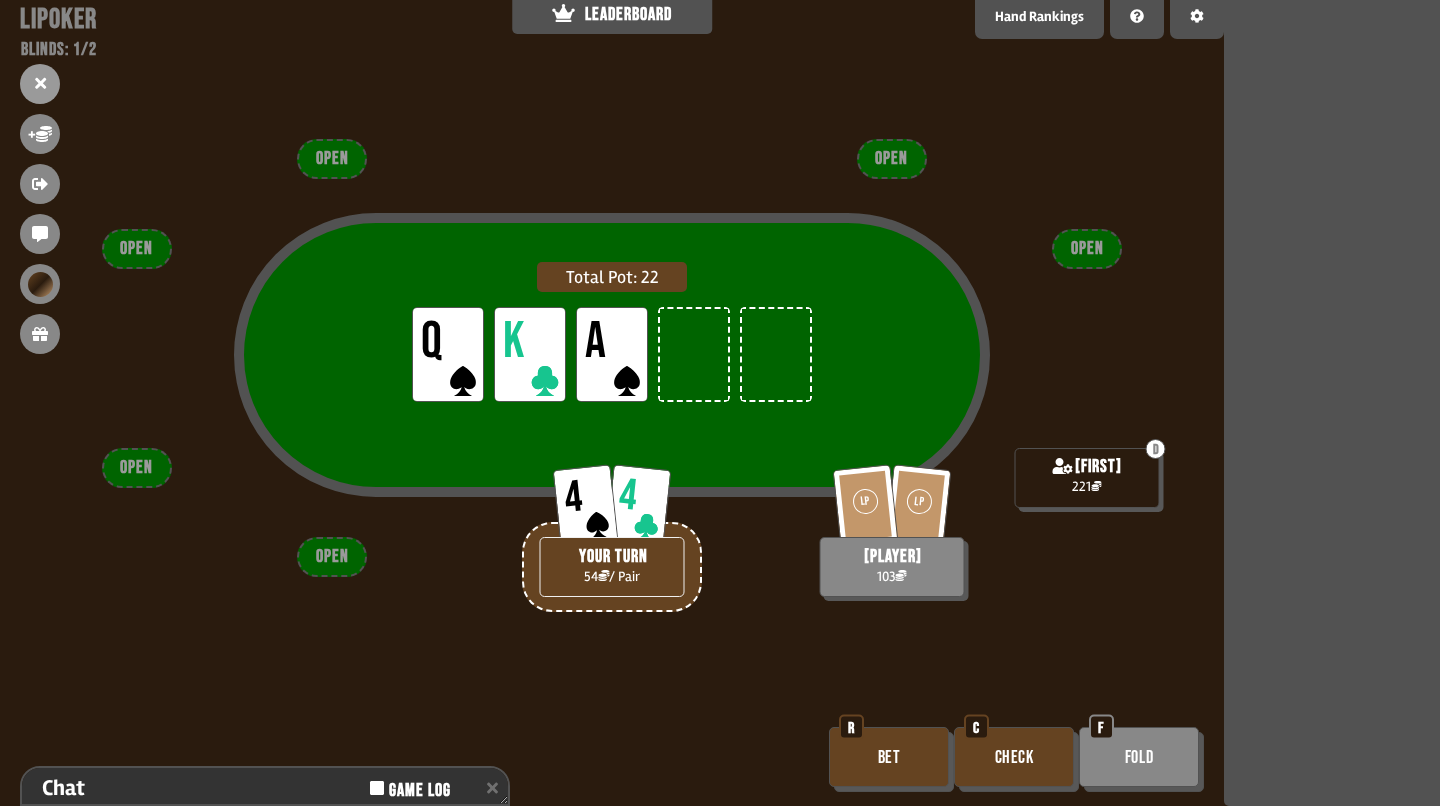 click on "Check" at bounding box center (1014, 757) 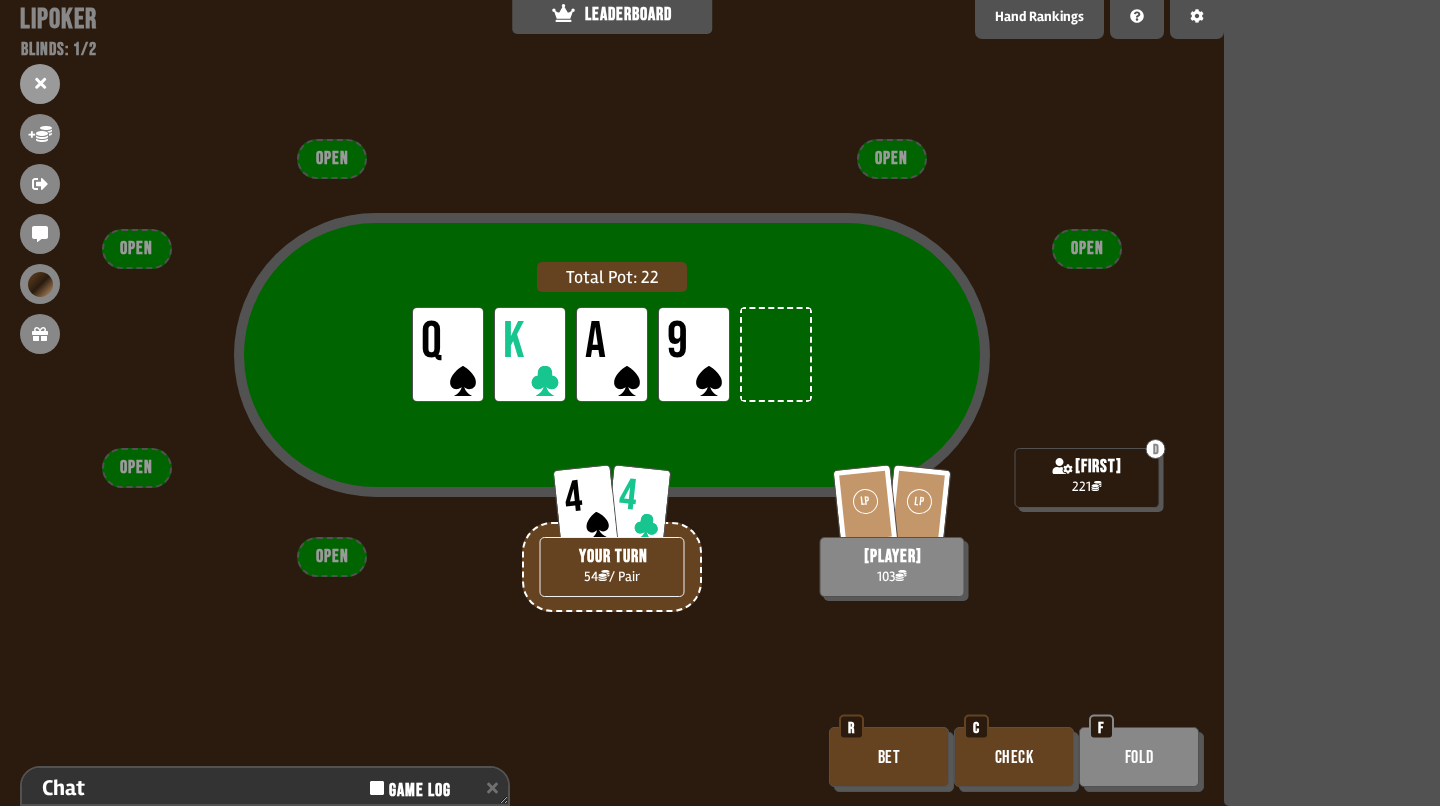 click on "Bet" at bounding box center [889, 757] 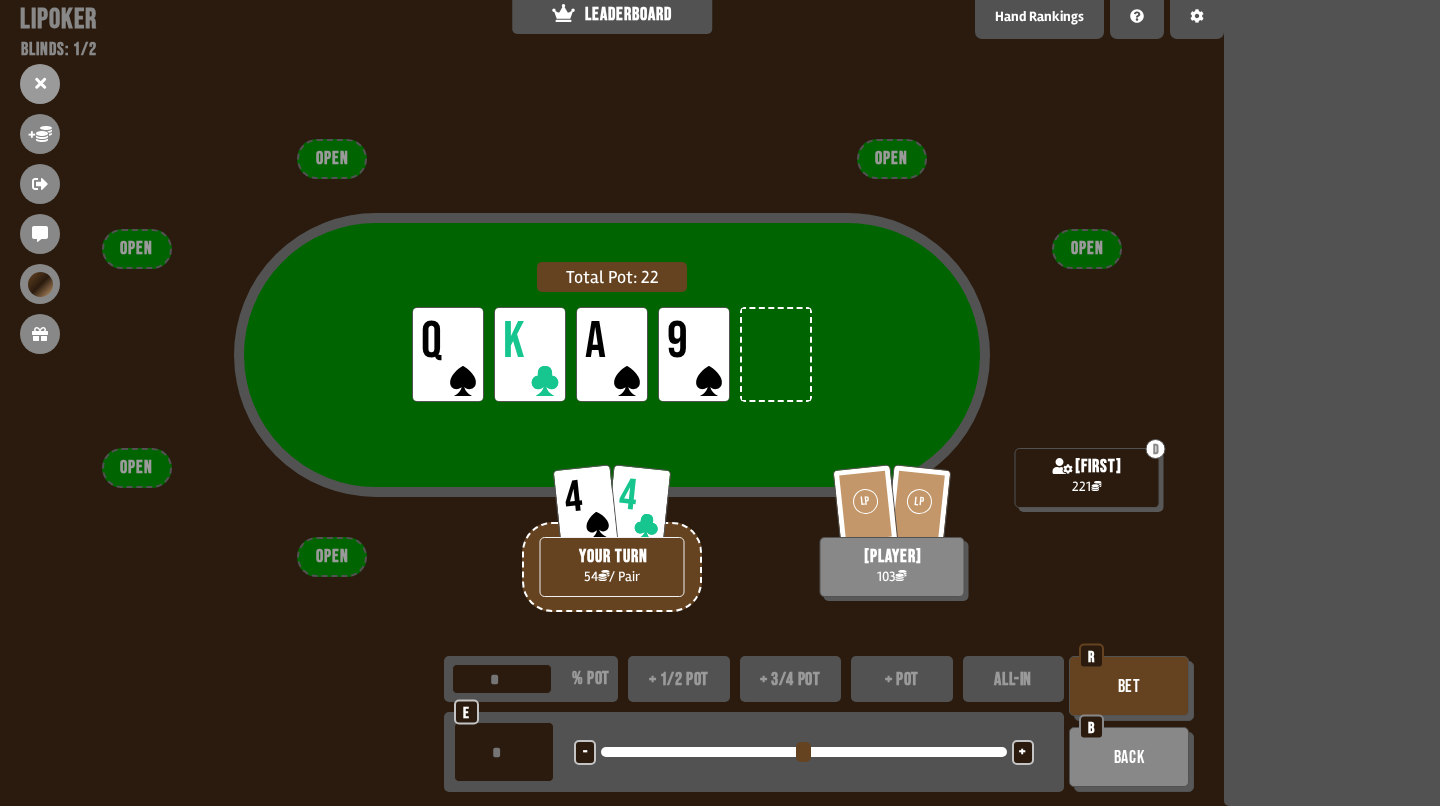 click on "+" at bounding box center [1022, 753] 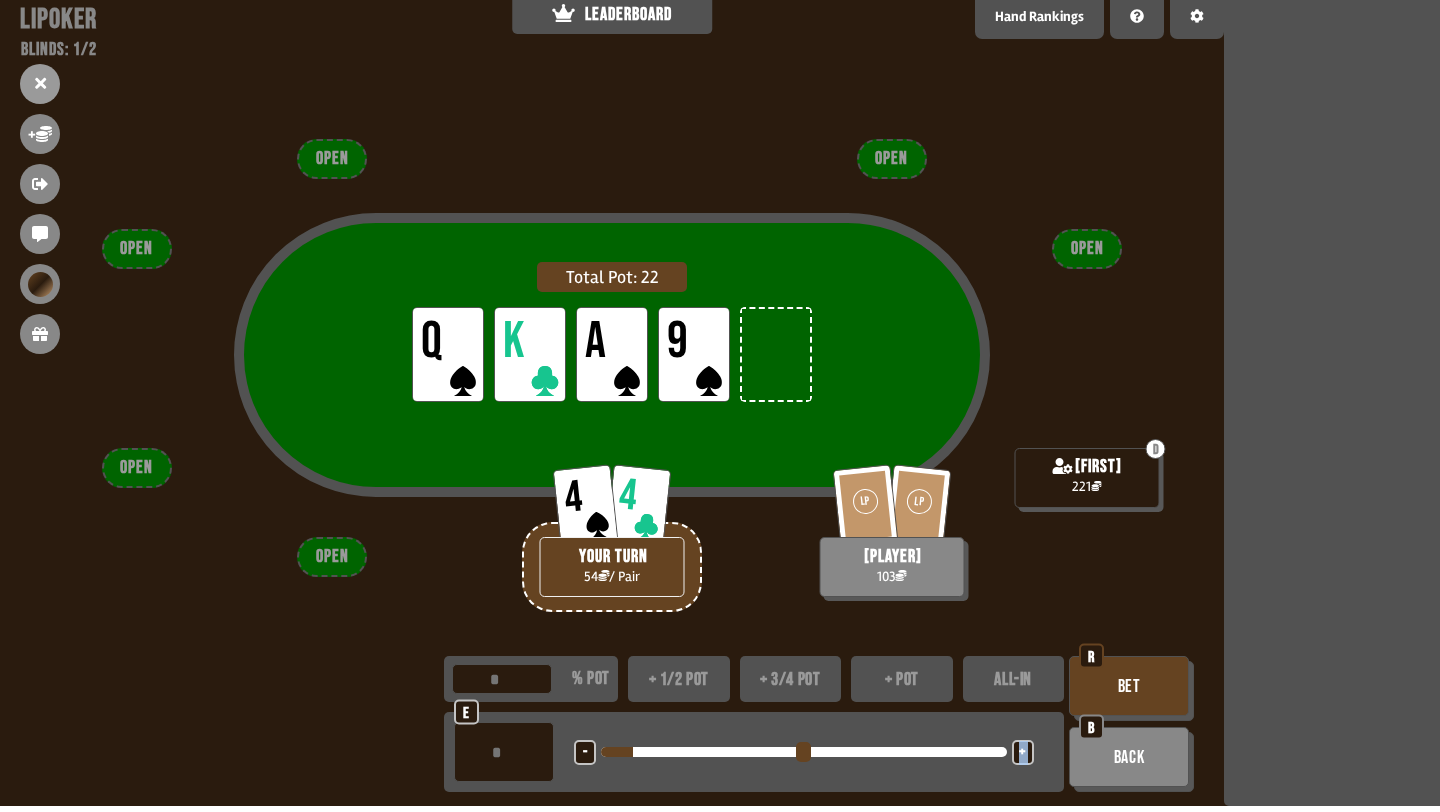 click on "+" at bounding box center [1022, 753] 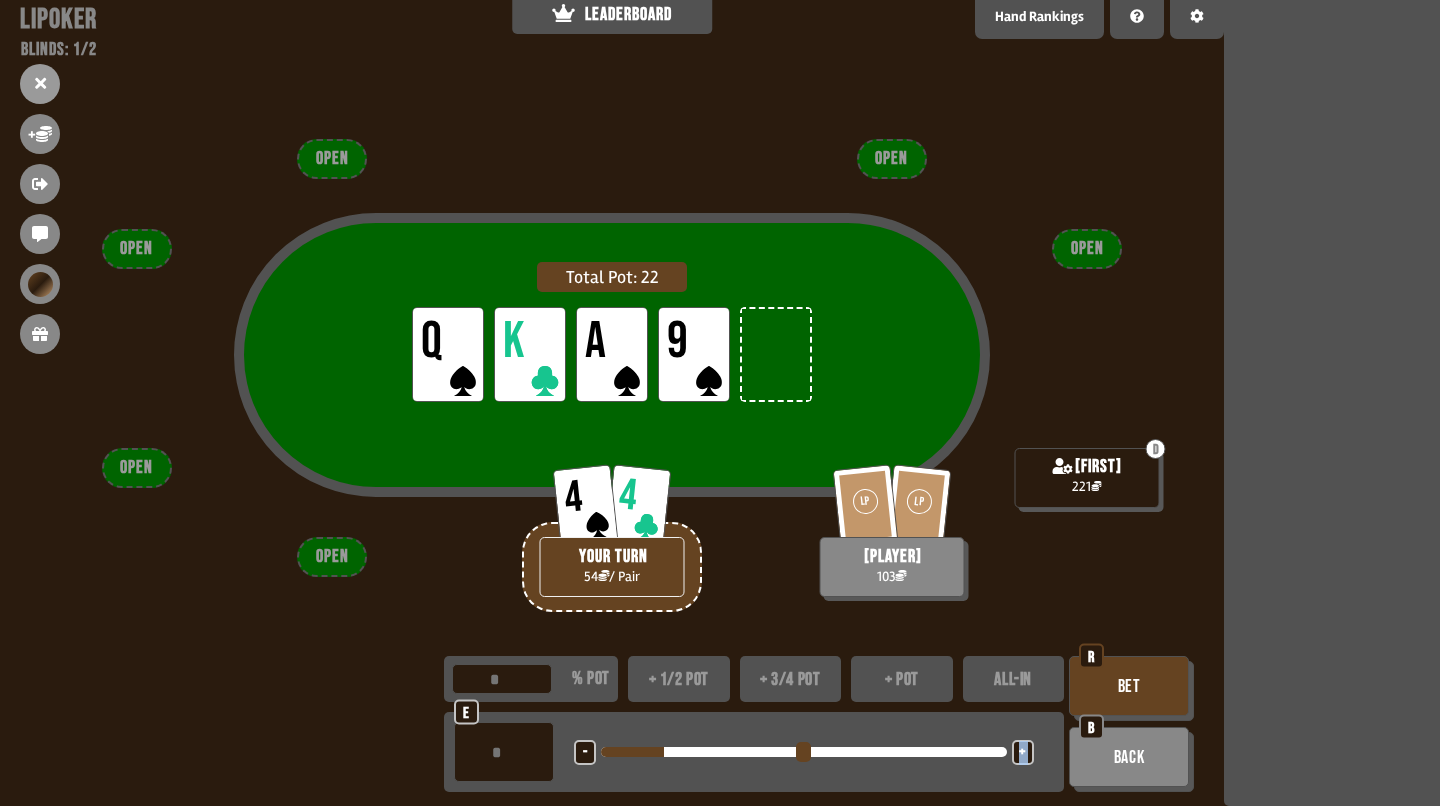 click on "+" at bounding box center (1022, 753) 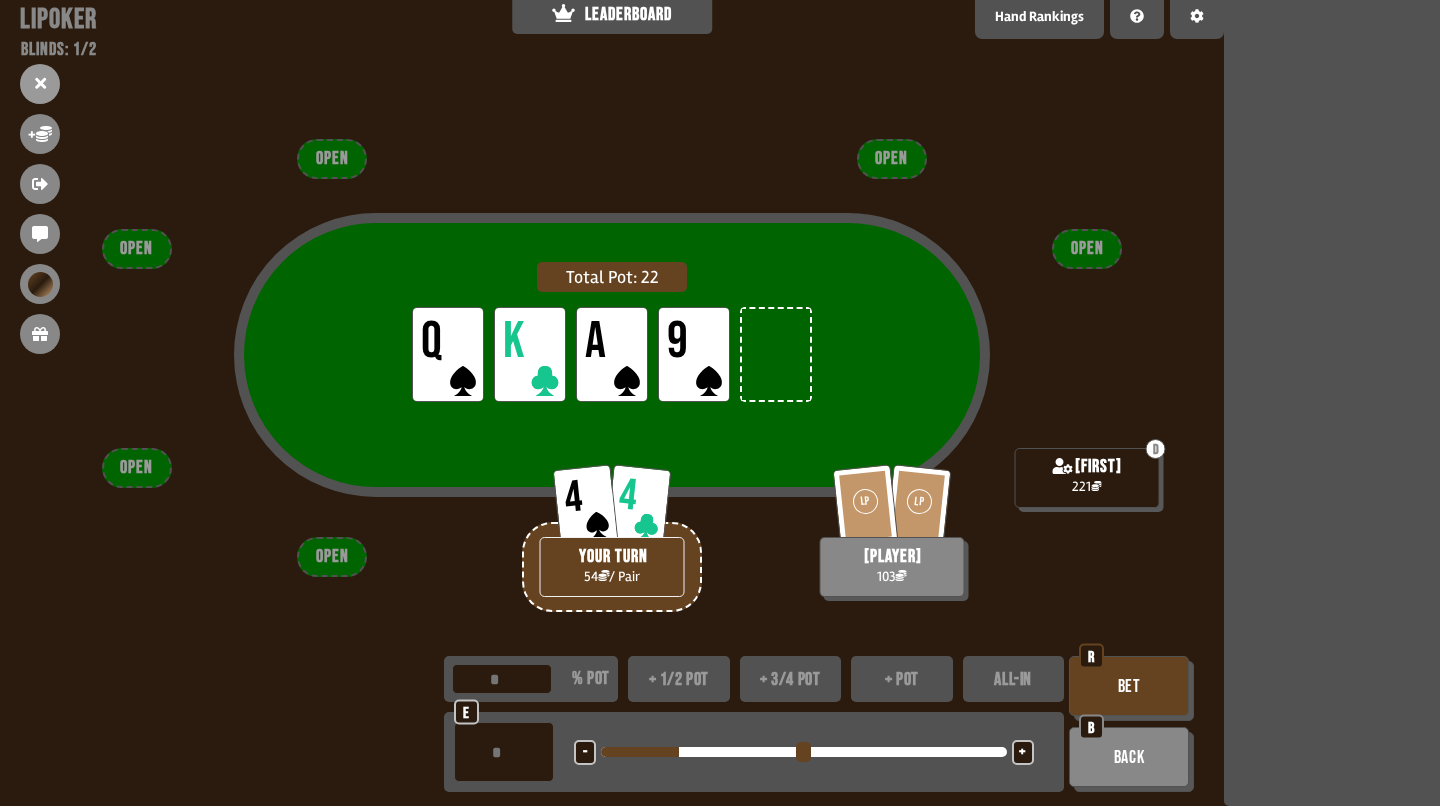 click on "+" at bounding box center (1022, 753) 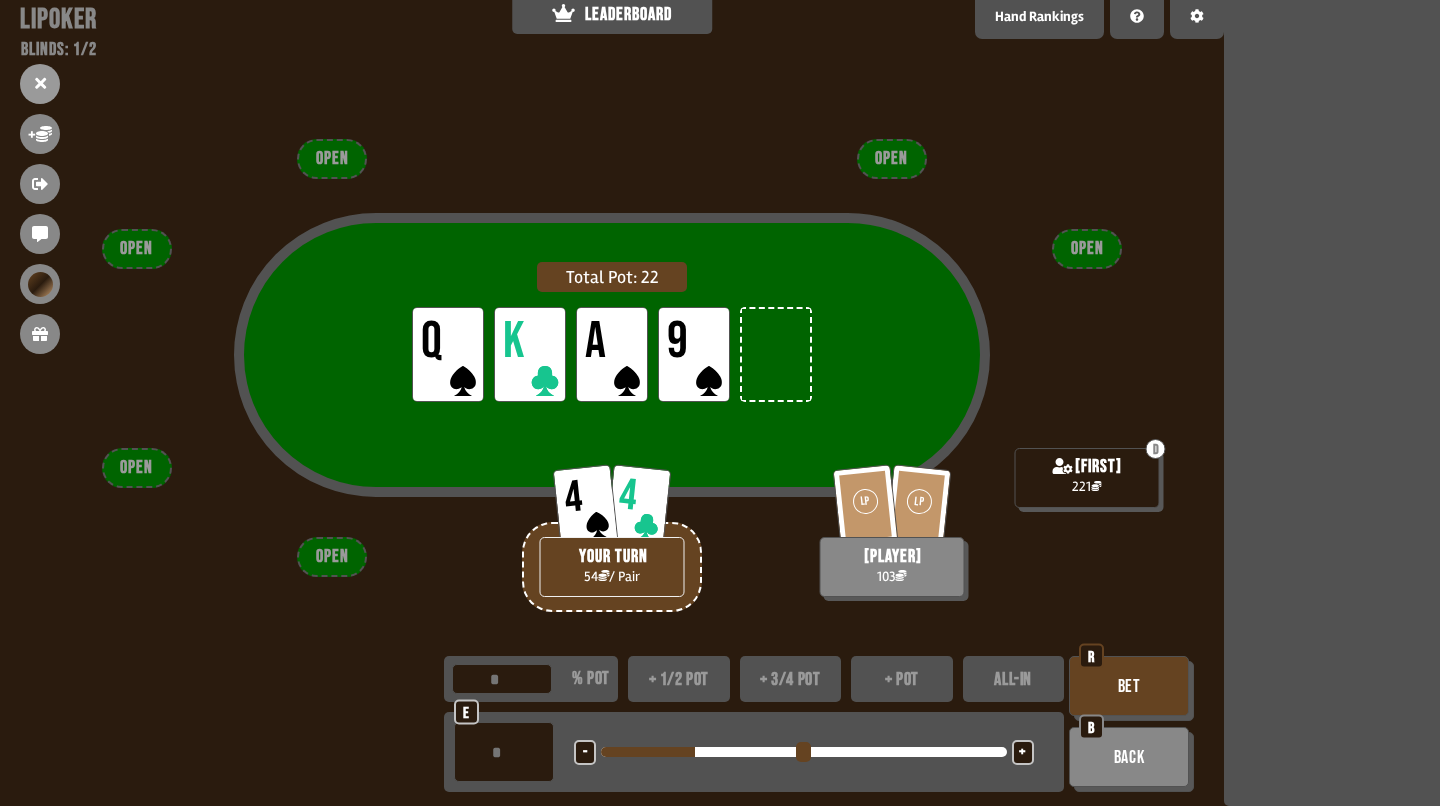 click on "Bet" at bounding box center (1129, 686) 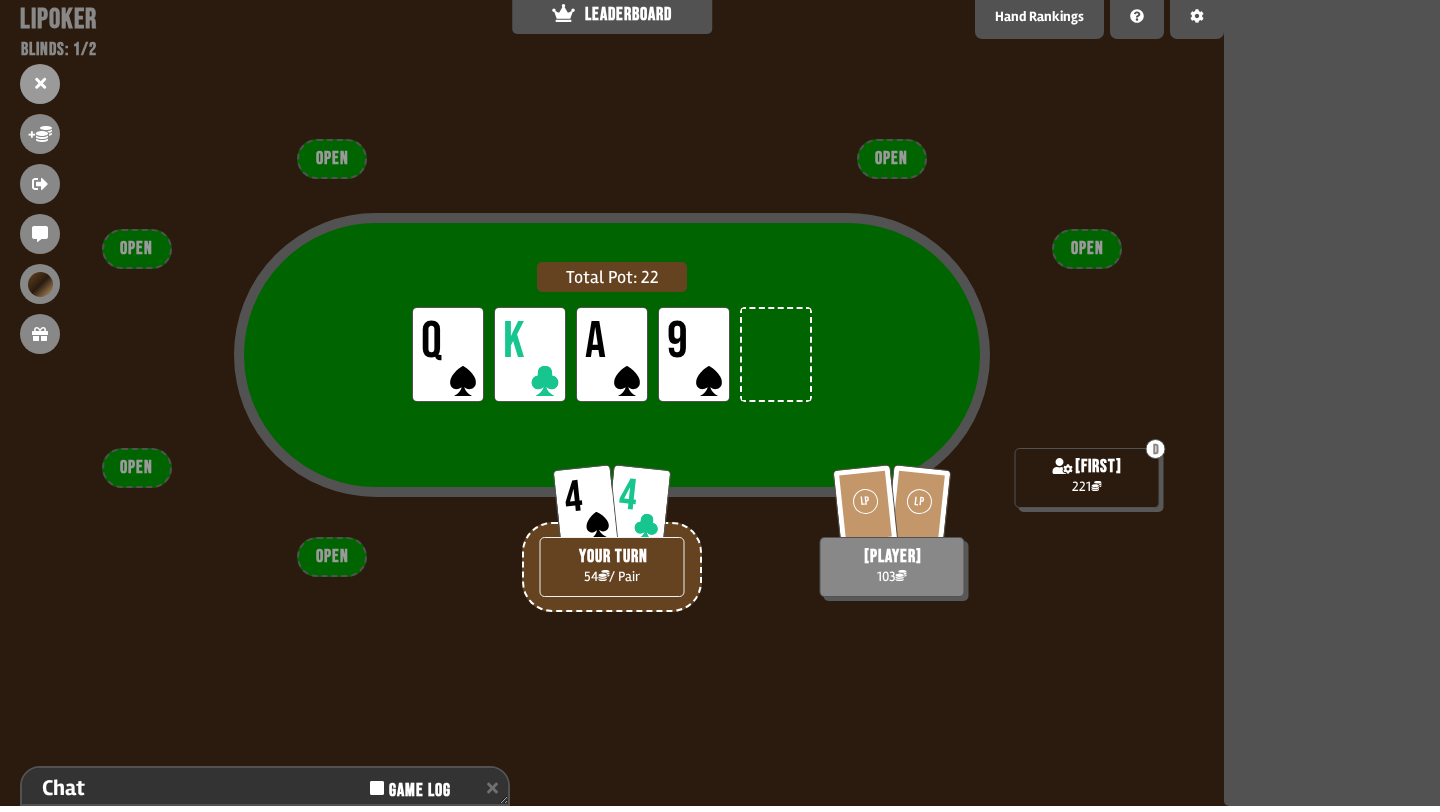 scroll, scrollTop: 153, scrollLeft: 0, axis: vertical 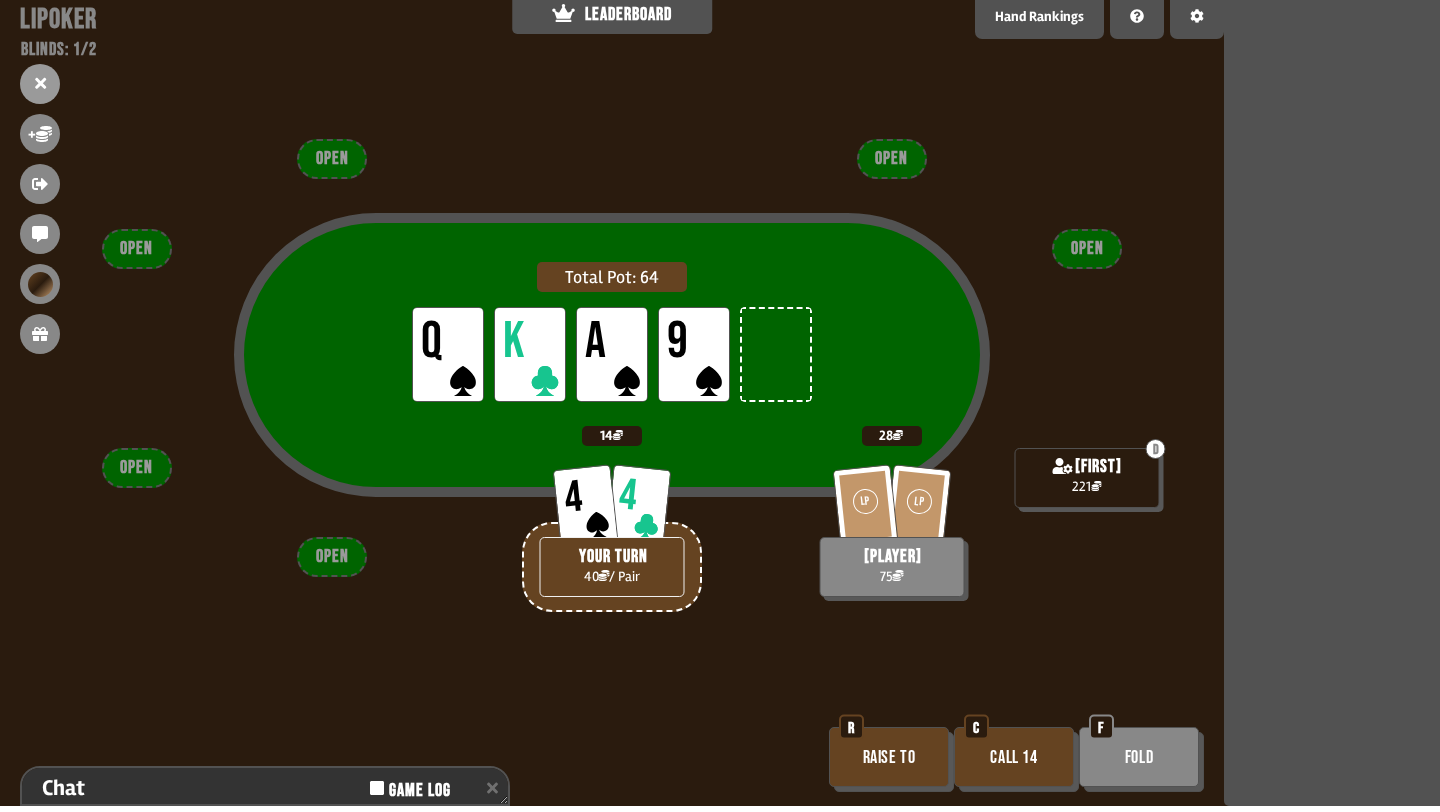 click on "Raise to" at bounding box center (889, 757) 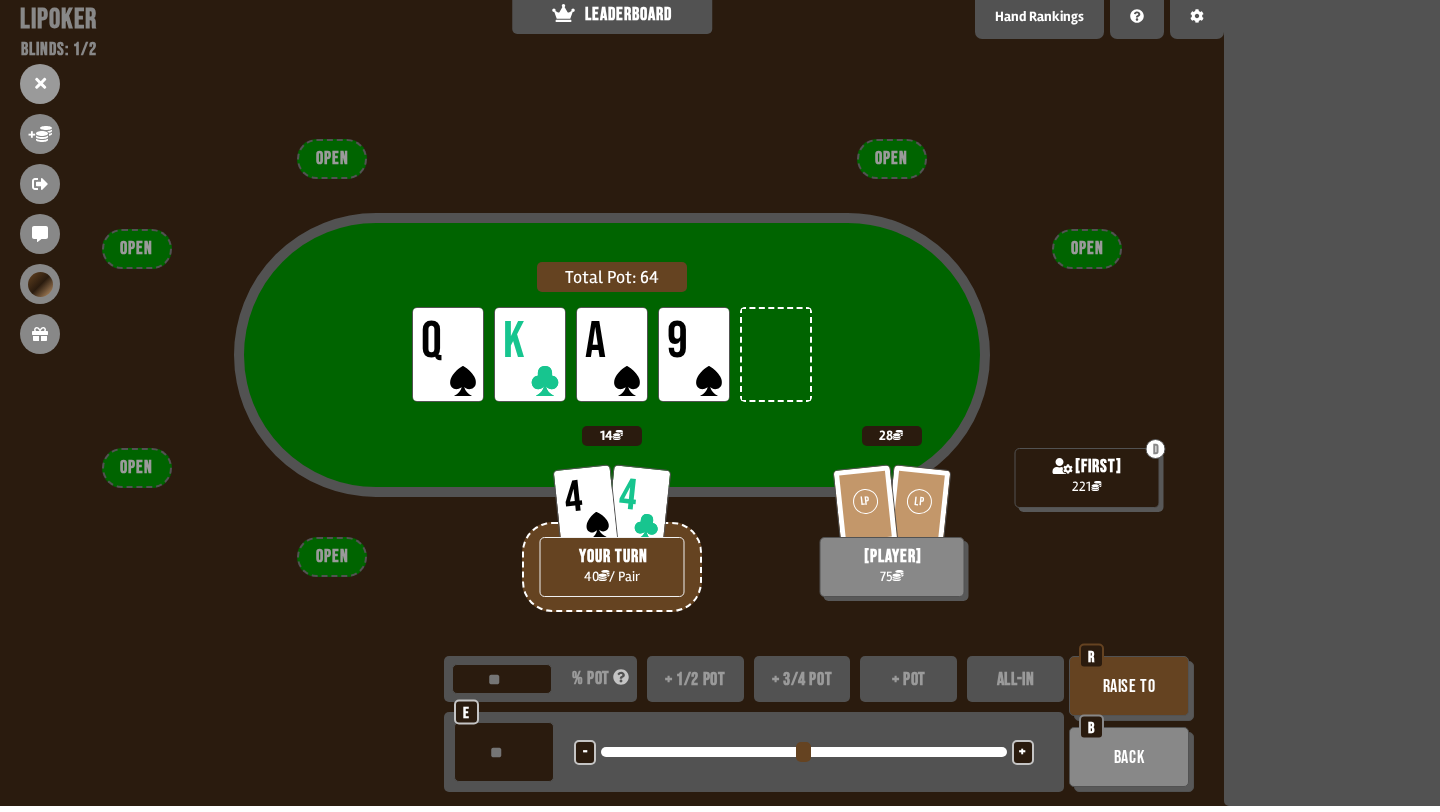 click on "ALL-IN" at bounding box center [1015, 679] 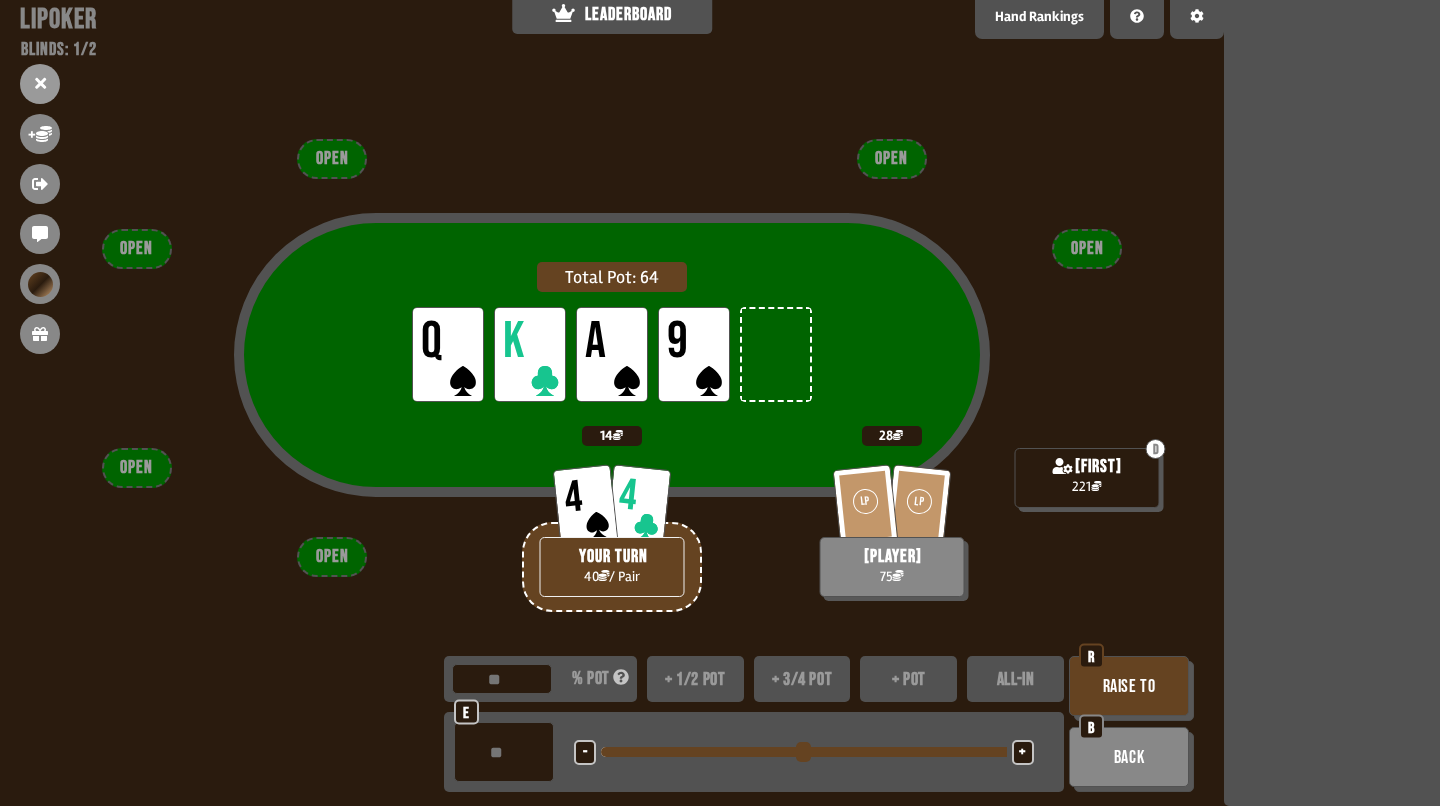 click on "Raise to" at bounding box center (1129, 686) 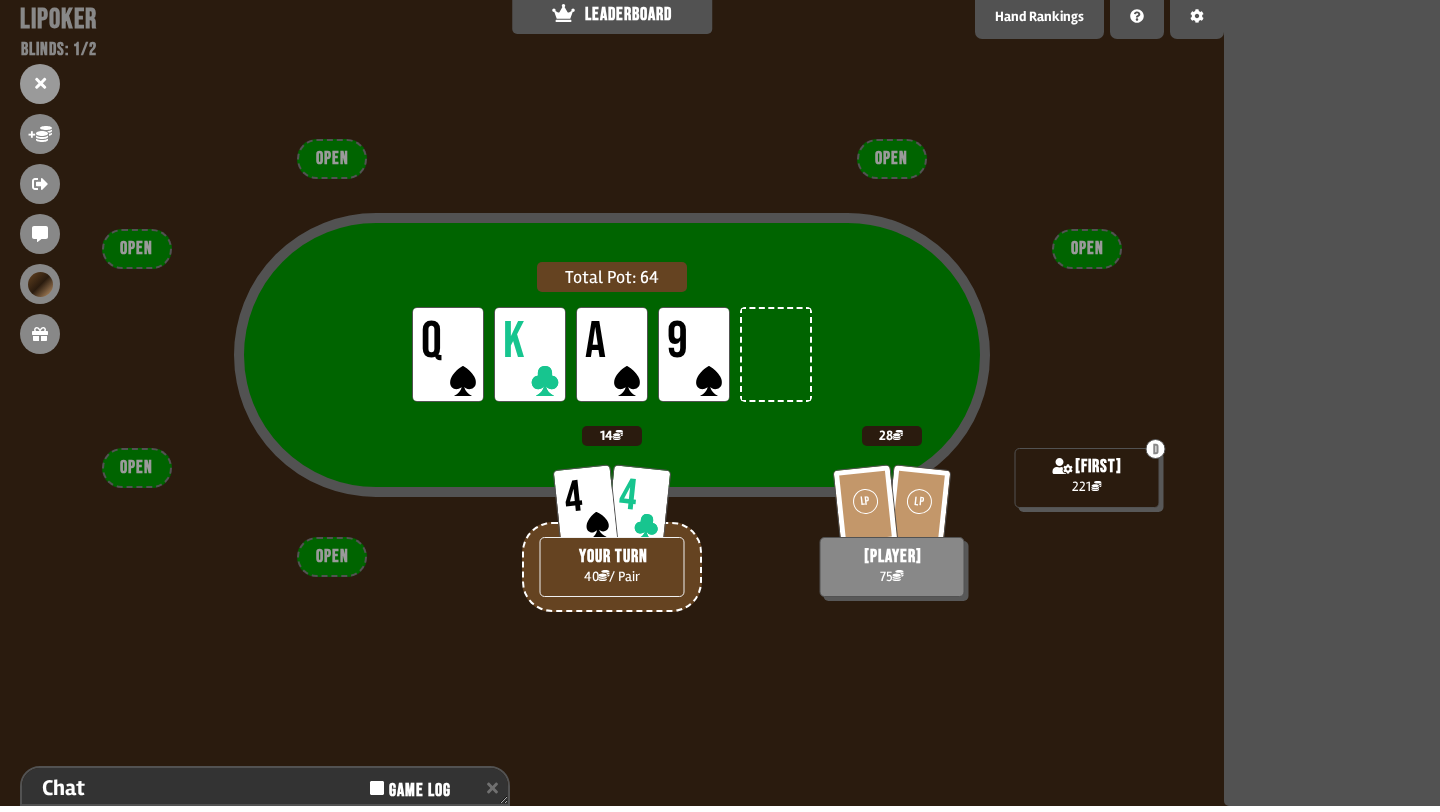 scroll, scrollTop: 153, scrollLeft: 0, axis: vertical 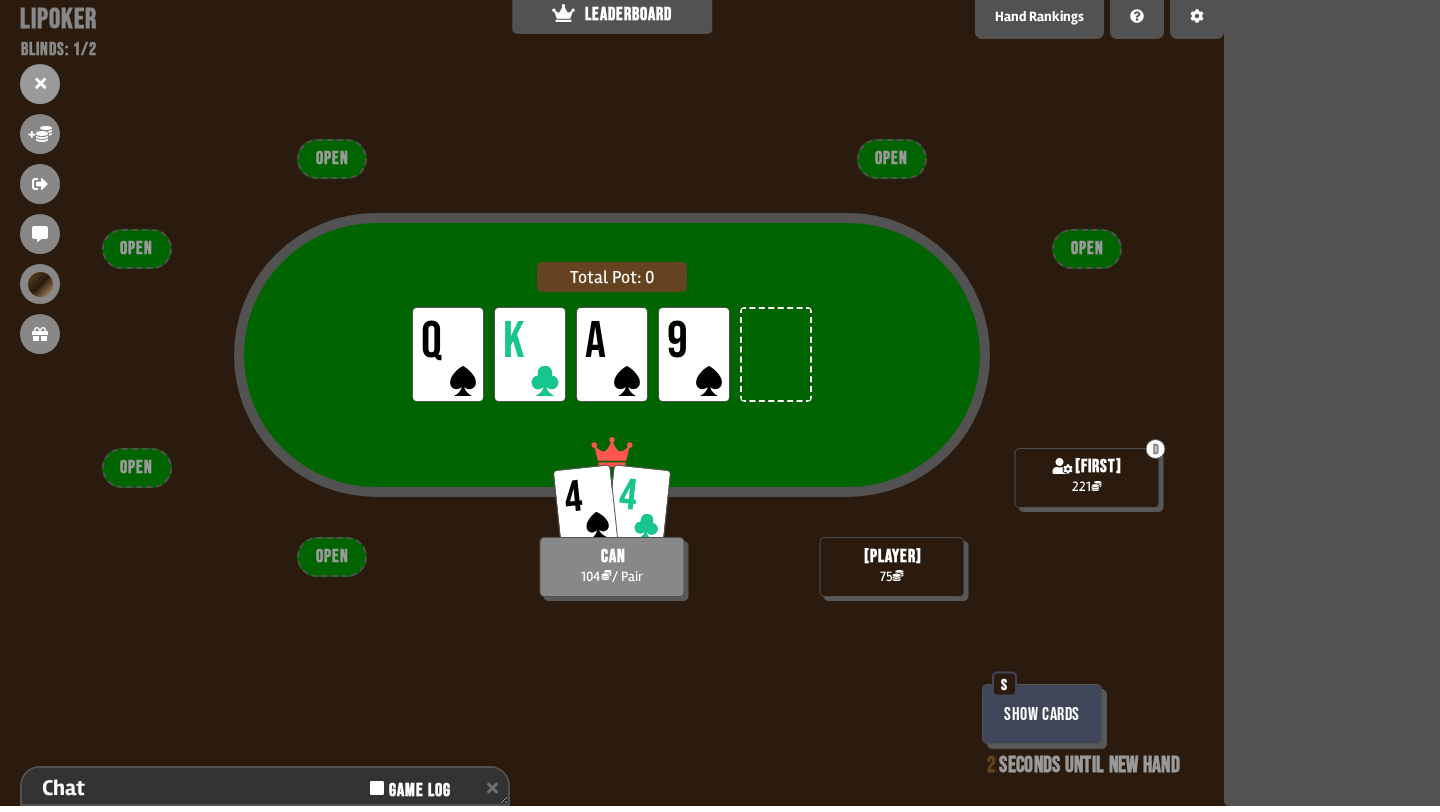 click on "Show Cards" at bounding box center (1042, 714) 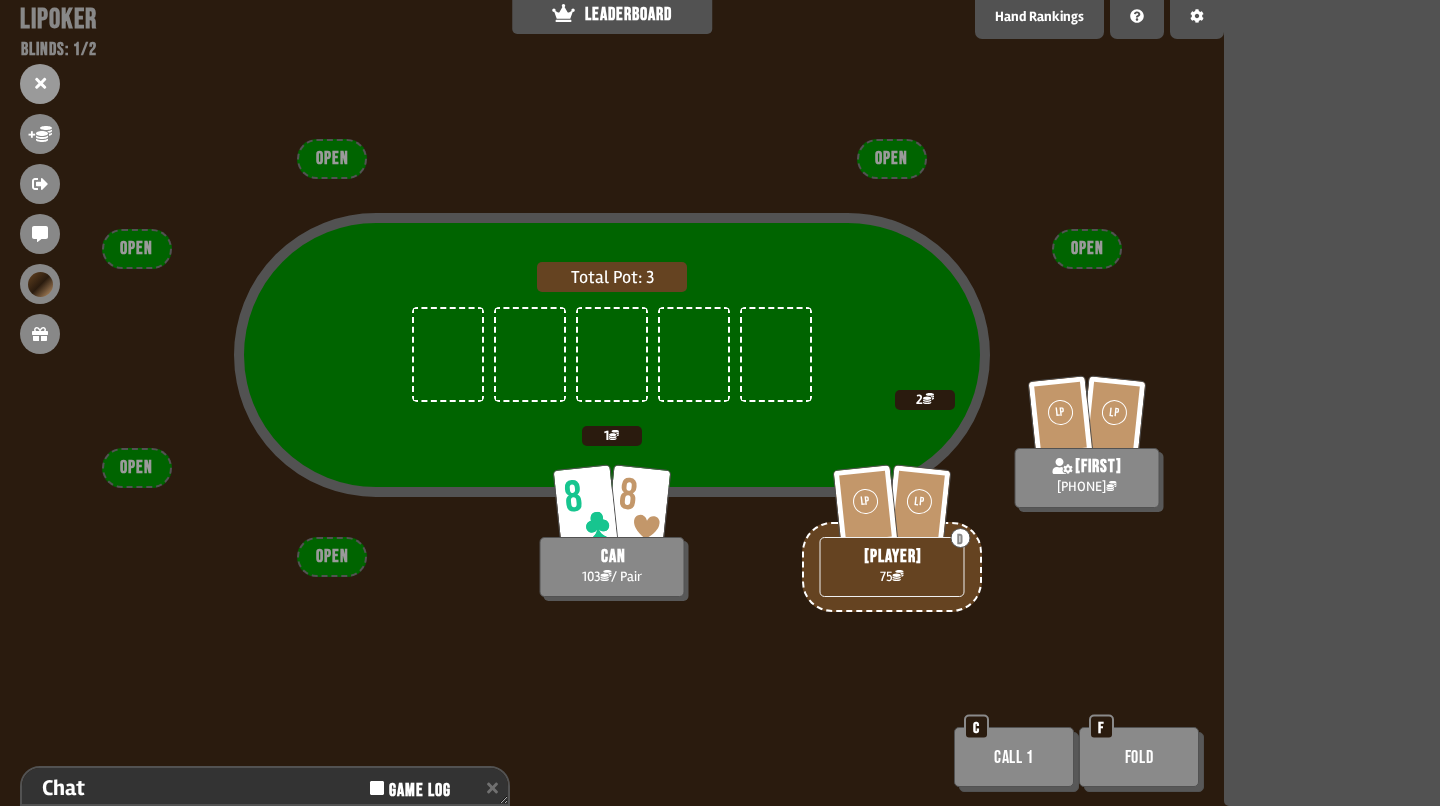 click on "Total Pot: 3   LP LP D atabaso 75  8 8 [FIRST] 103   / Pair 1  LP LP [FIRST] 219  2  OPEN OPEN OPEN OPEN OPEN OPEN Call 1 C Fold F" at bounding box center [612, 406] 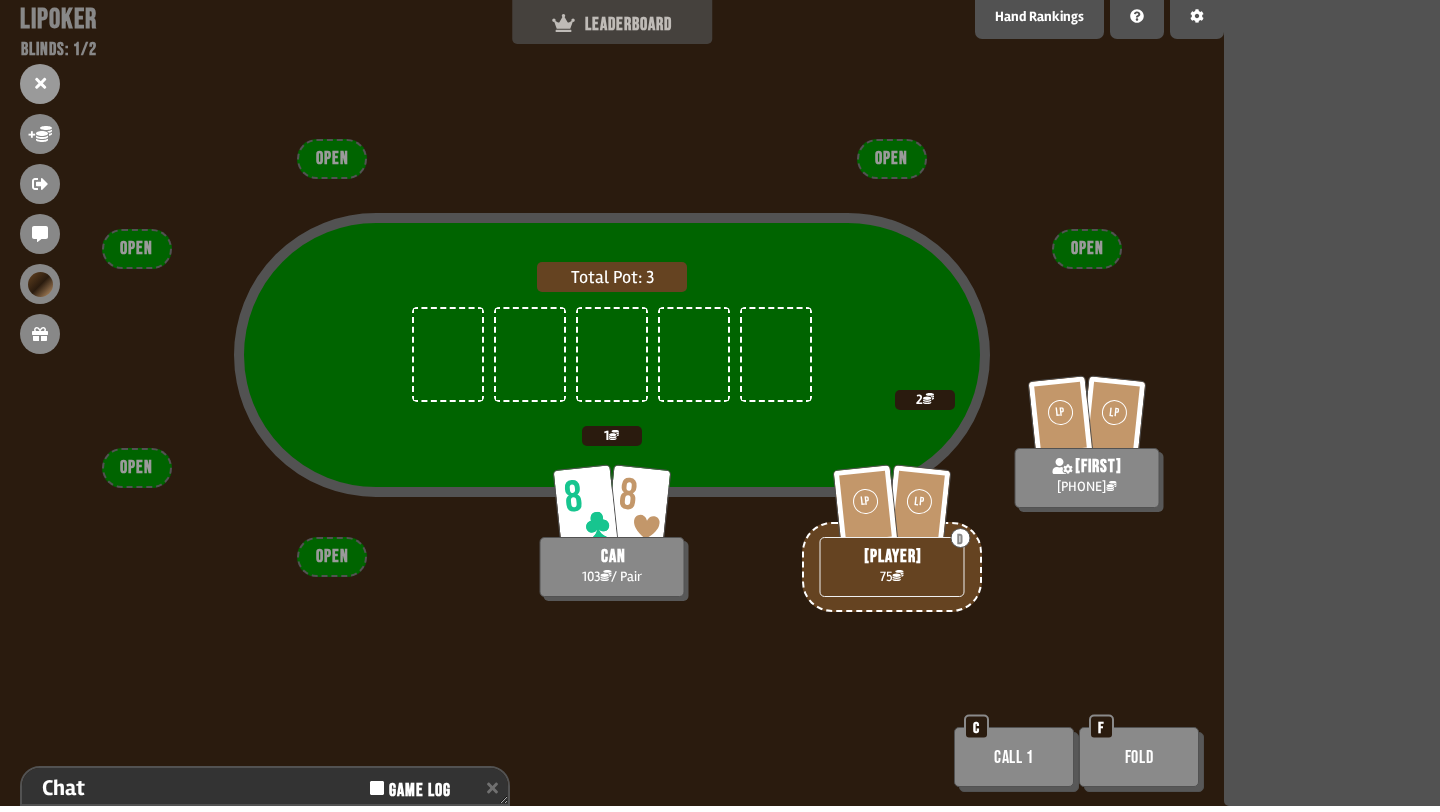 click on "LEADERBOARD" at bounding box center (612, 19) 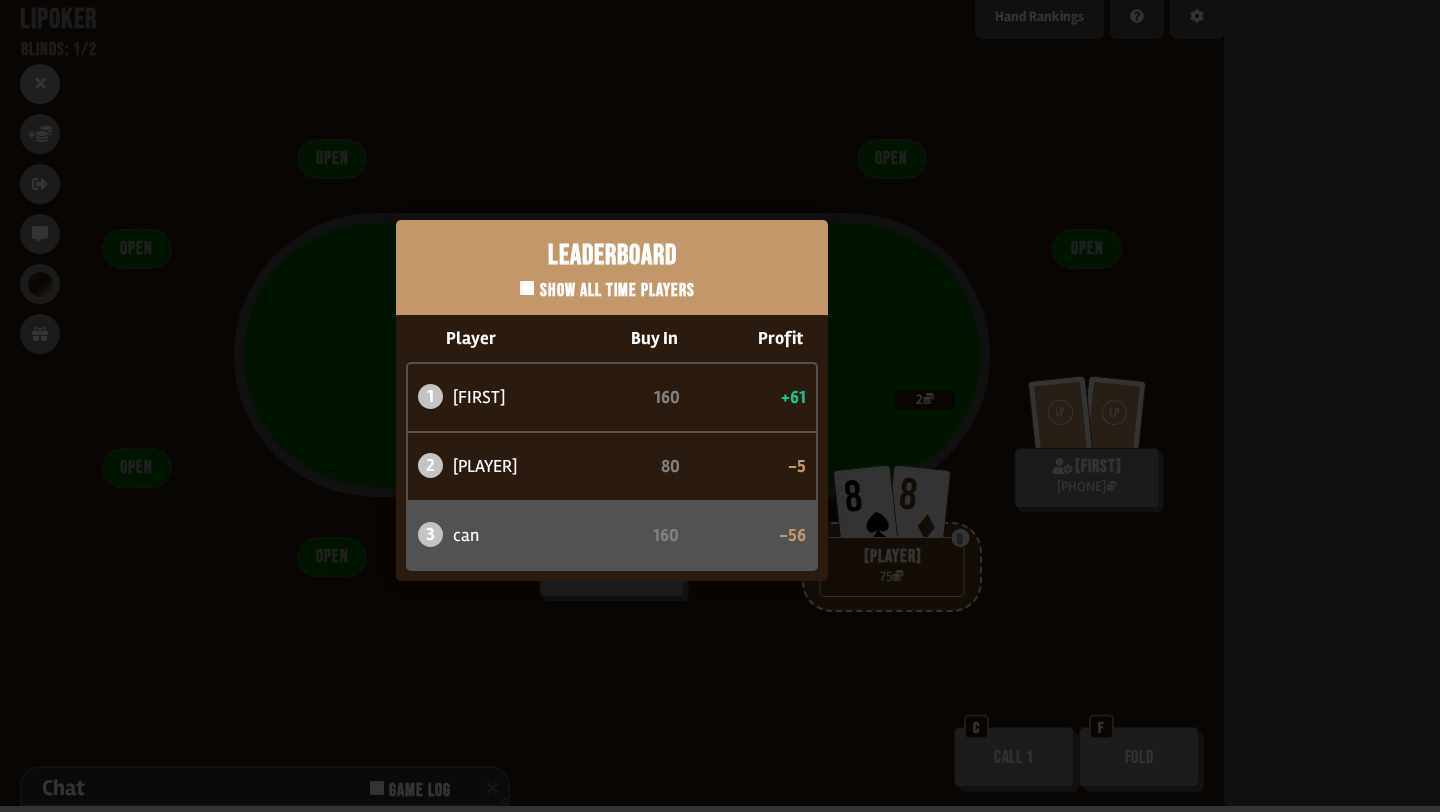 click on "Leaderboard   Show all time players Player Buy In Profit 1 [PLAYER] 160 +61 2 [PLAYER] 80 -5 3 [PLAYER] 160 -56" at bounding box center [612, 400] 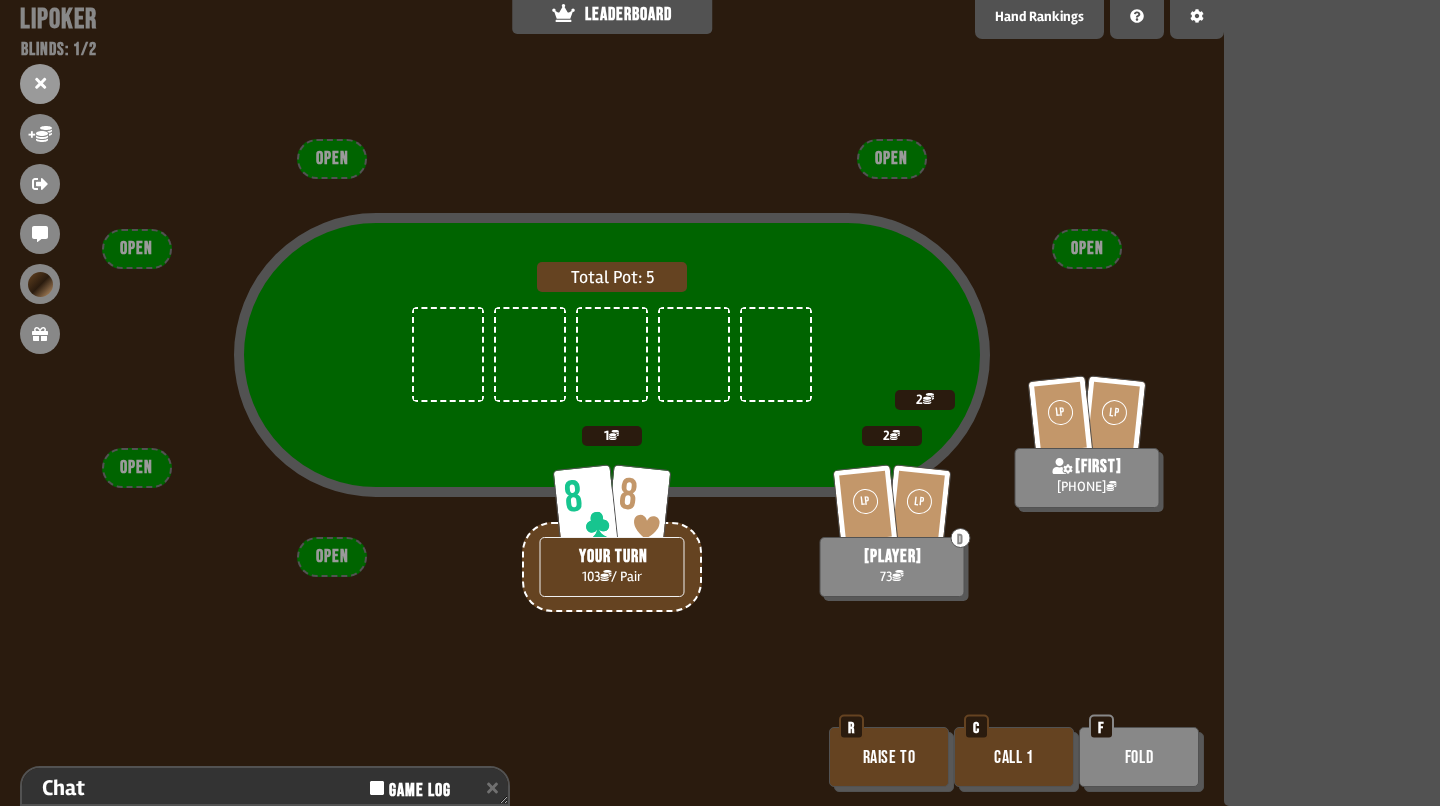 click on "Raise to" at bounding box center [889, 757] 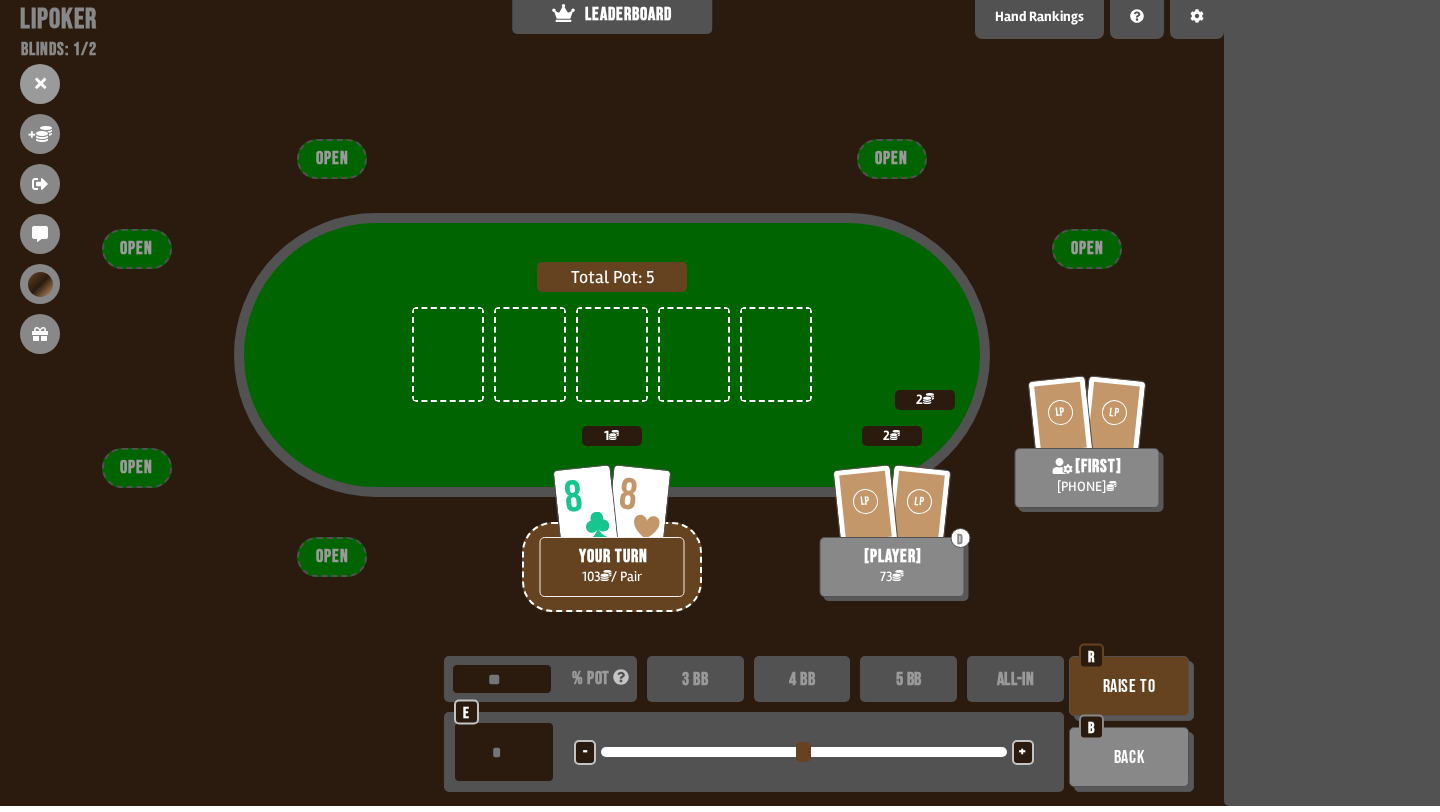 click on "+" at bounding box center [1022, 753] 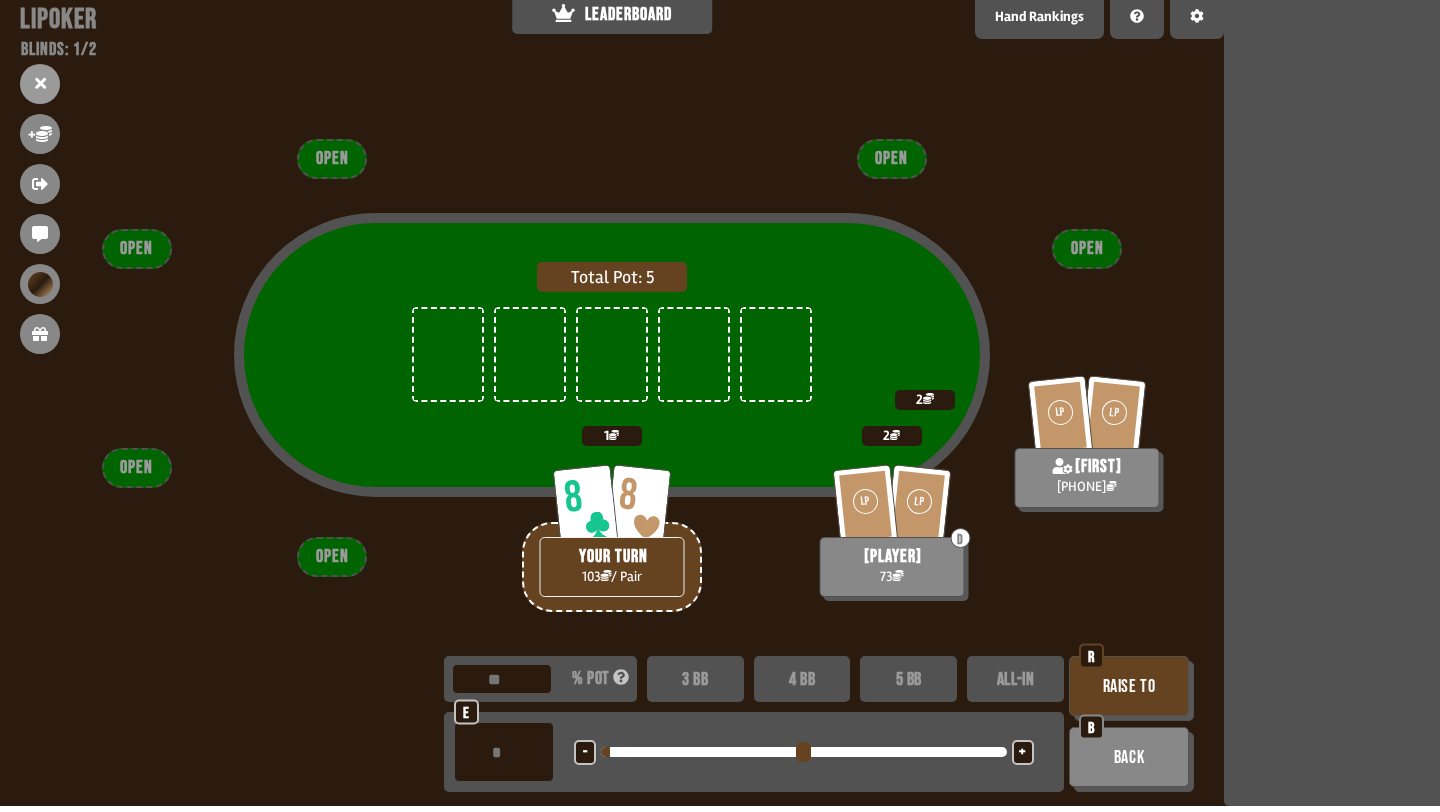 click on "+" at bounding box center [1022, 753] 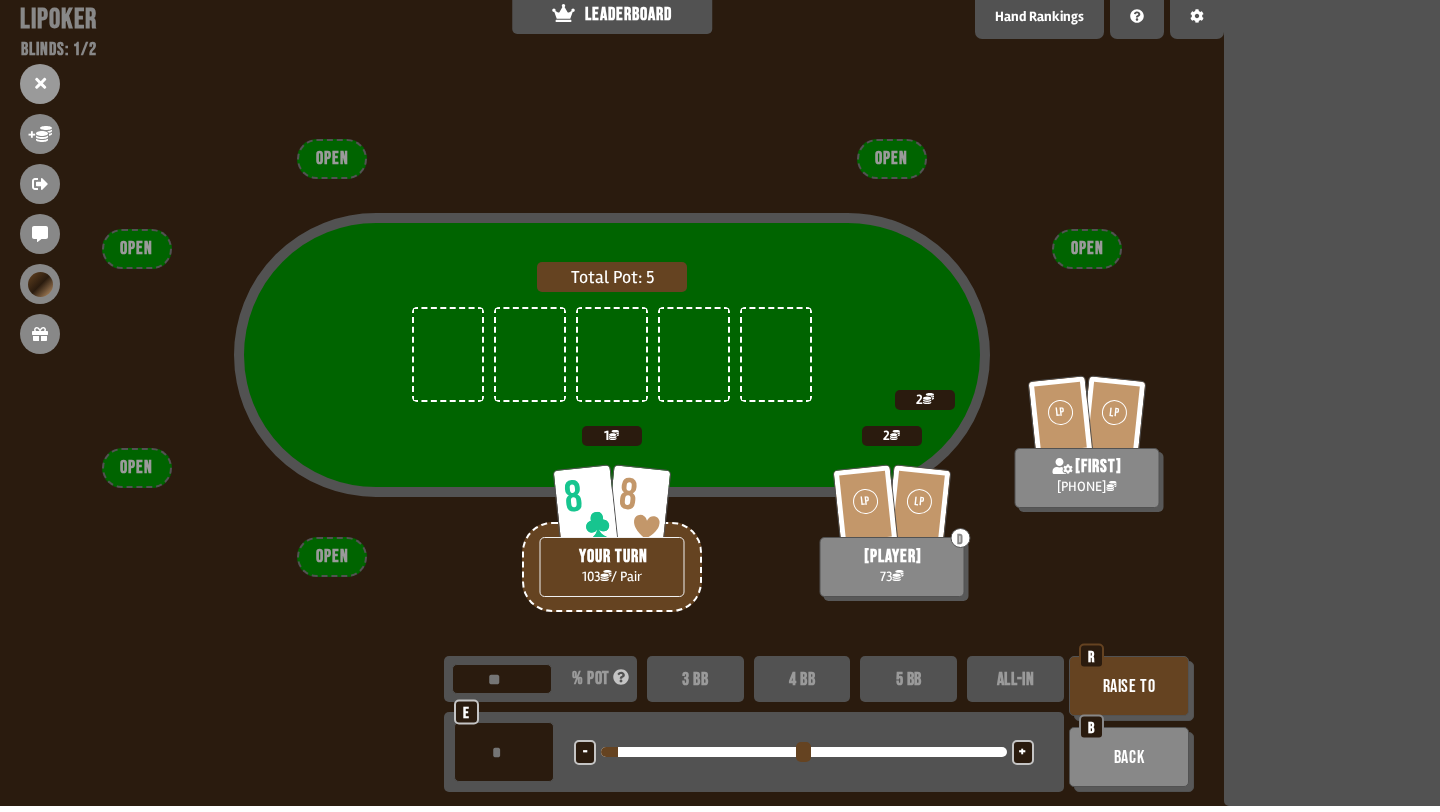 click on "Raise to" at bounding box center (1129, 686) 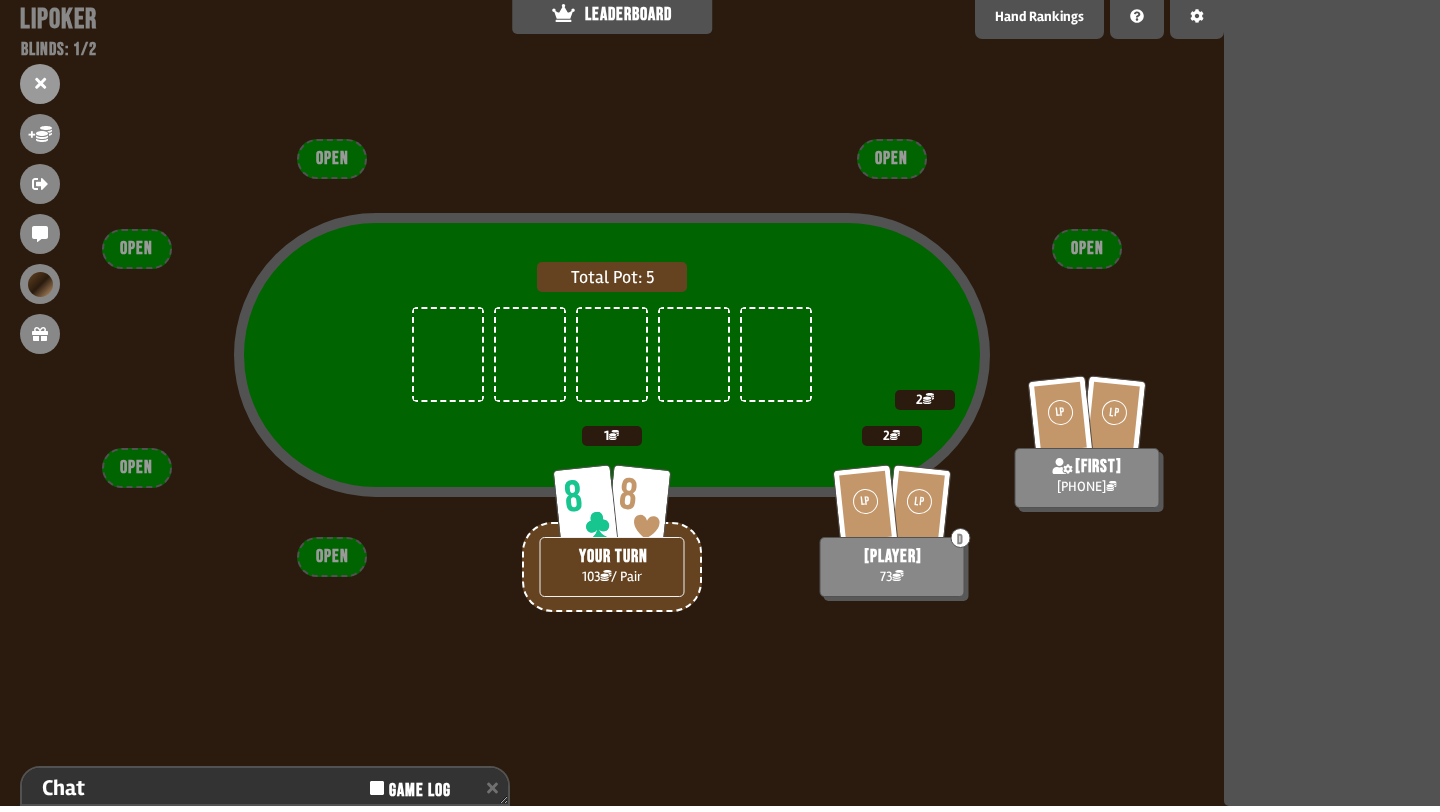 scroll, scrollTop: 153, scrollLeft: 0, axis: vertical 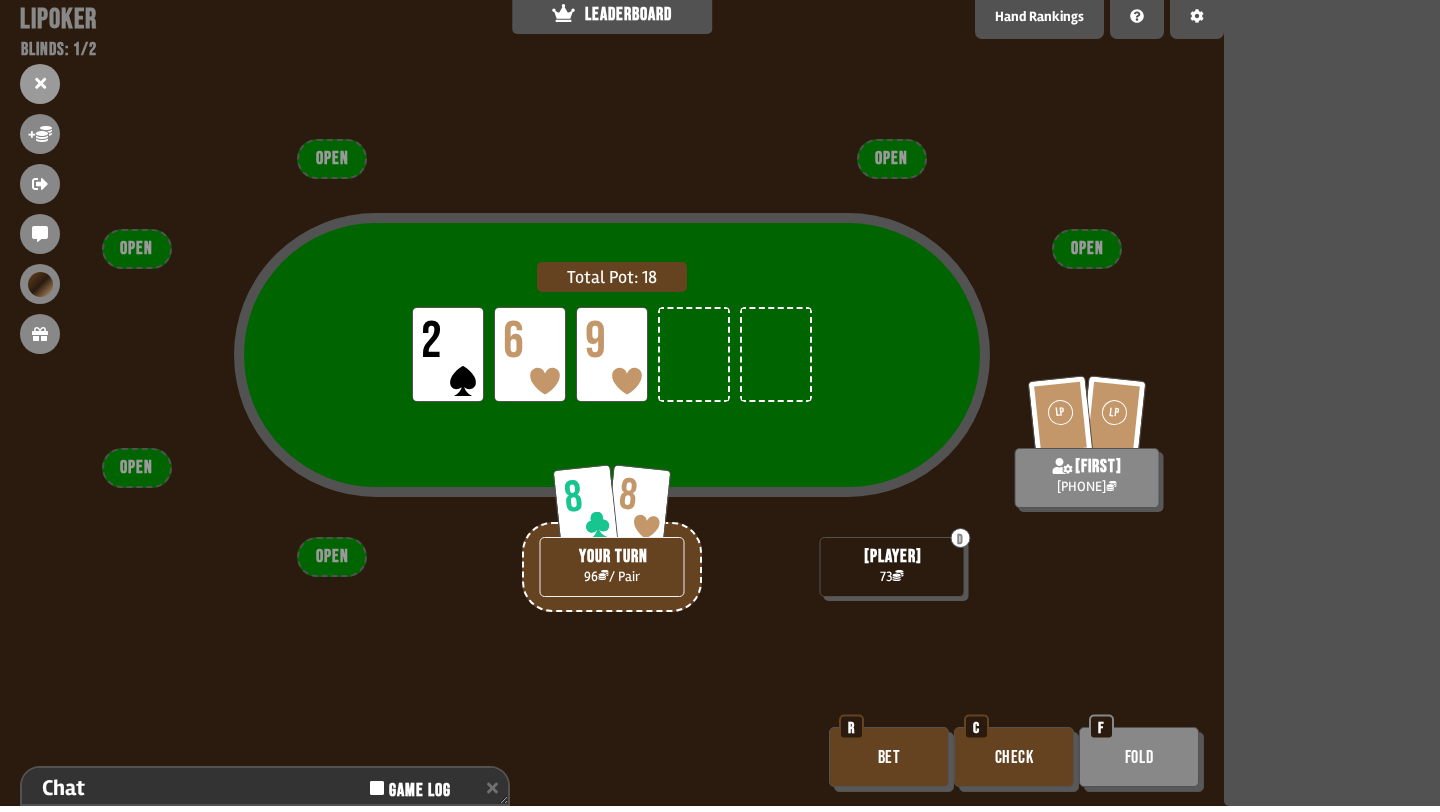 click on "Bet" at bounding box center [889, 757] 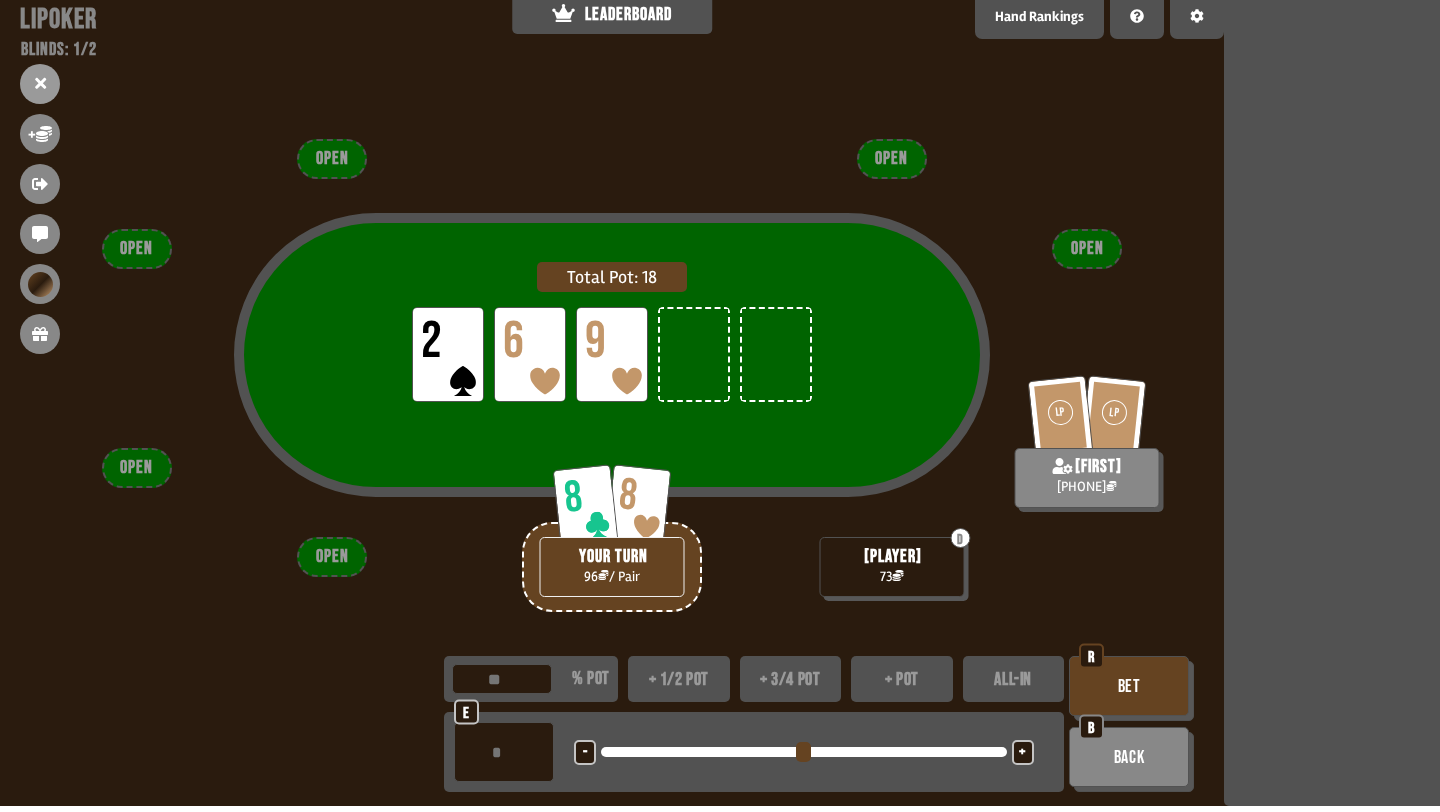 click on "+ 3/4 pot" at bounding box center (791, 679) 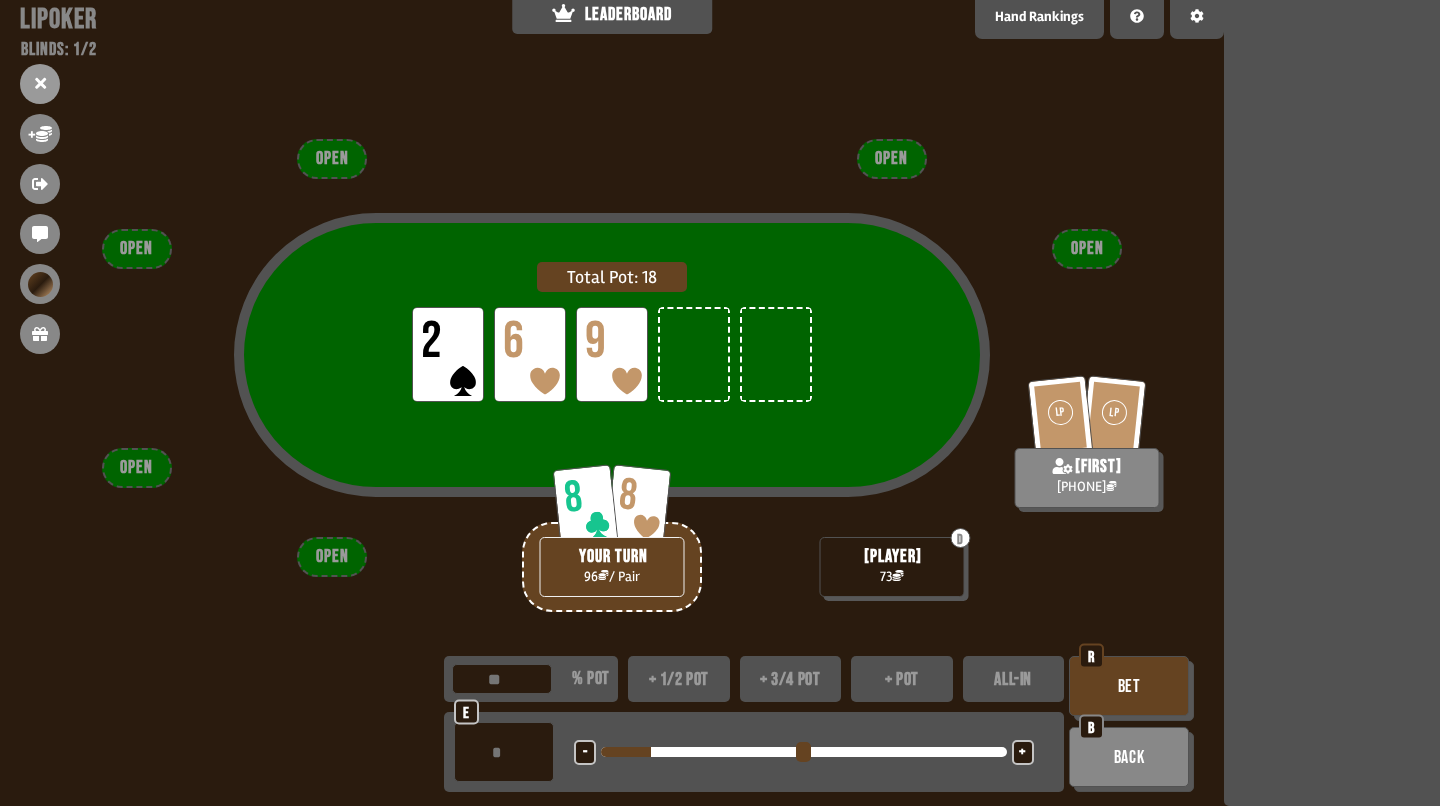 click on "Bet" at bounding box center (1129, 686) 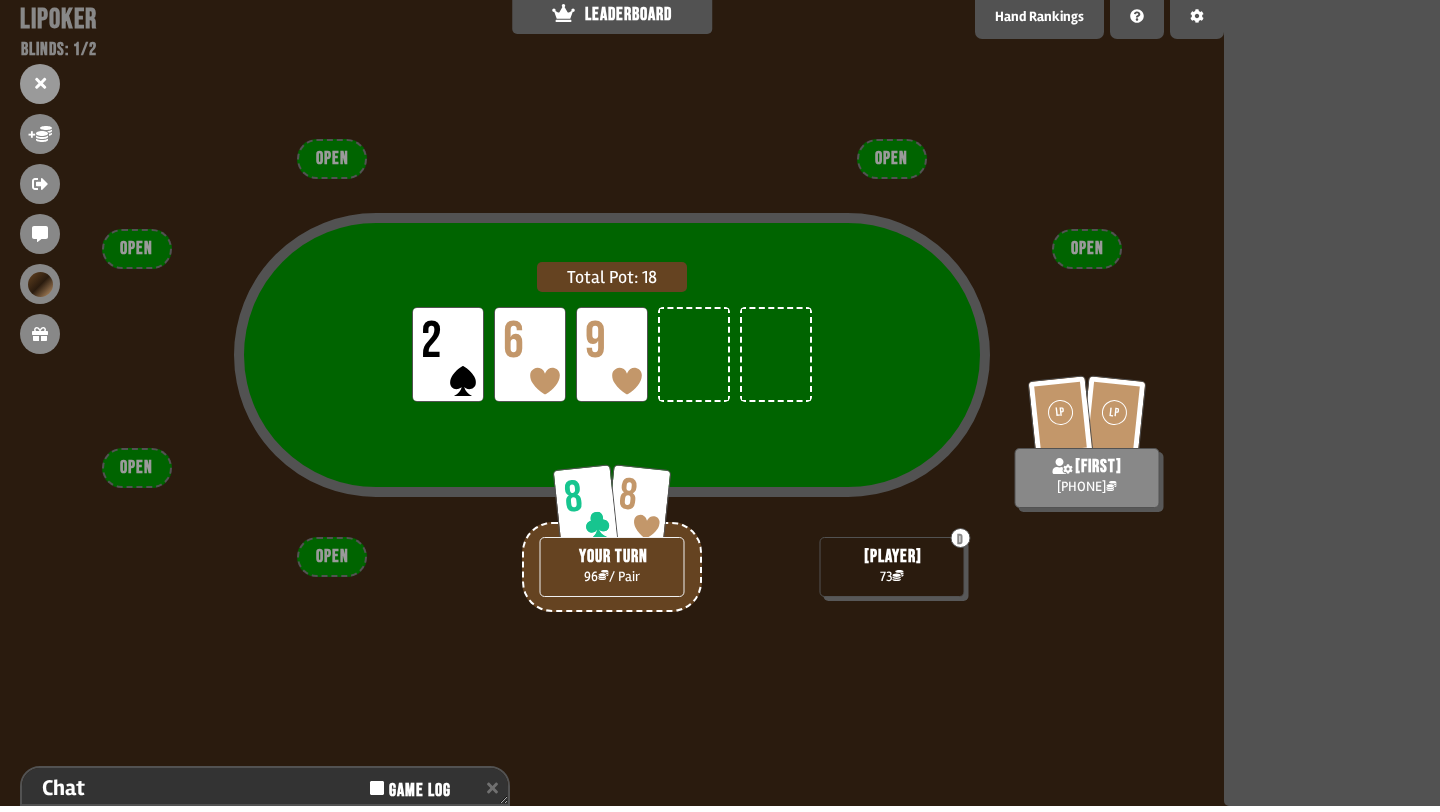 scroll, scrollTop: 153, scrollLeft: 0, axis: vertical 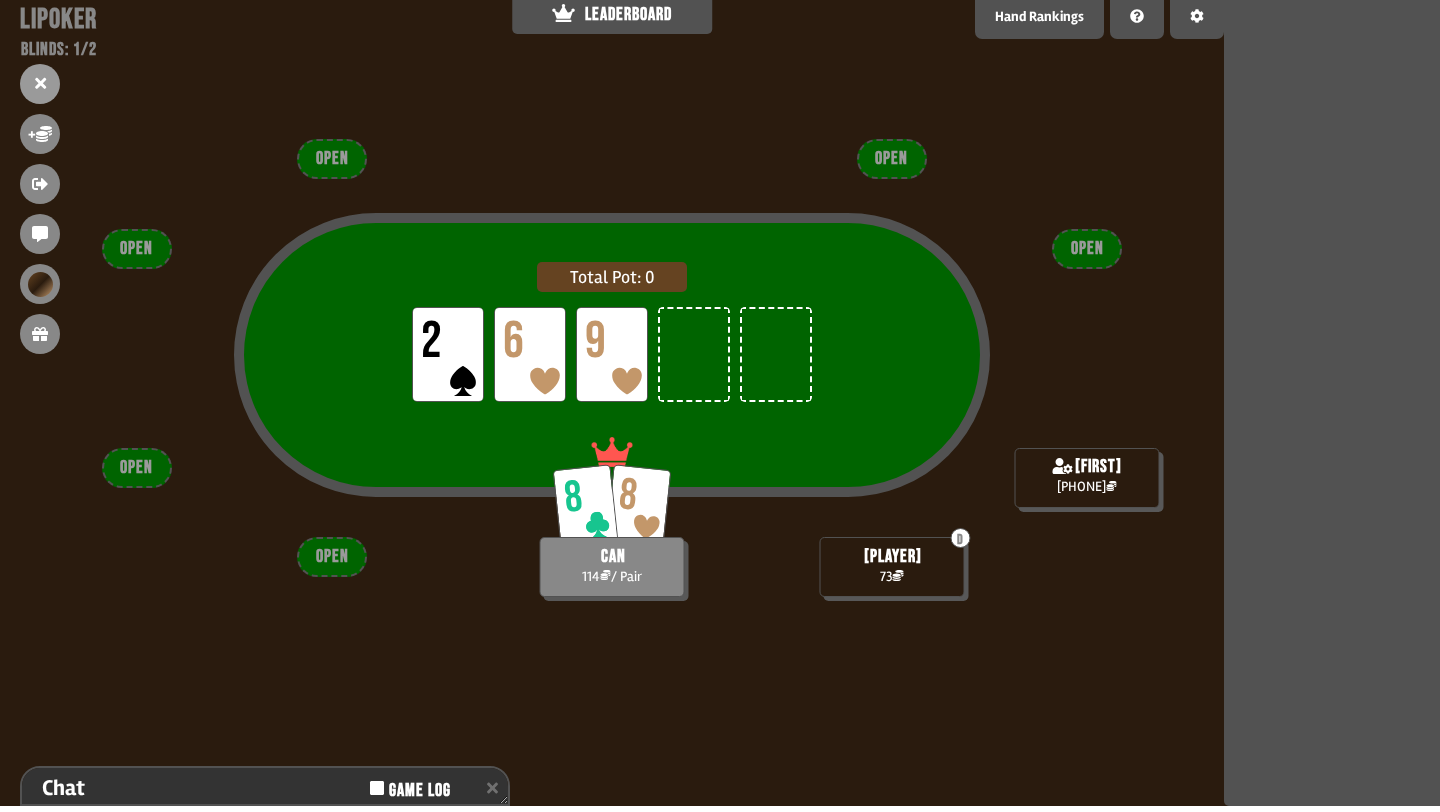 click at bounding box center (694, 354) 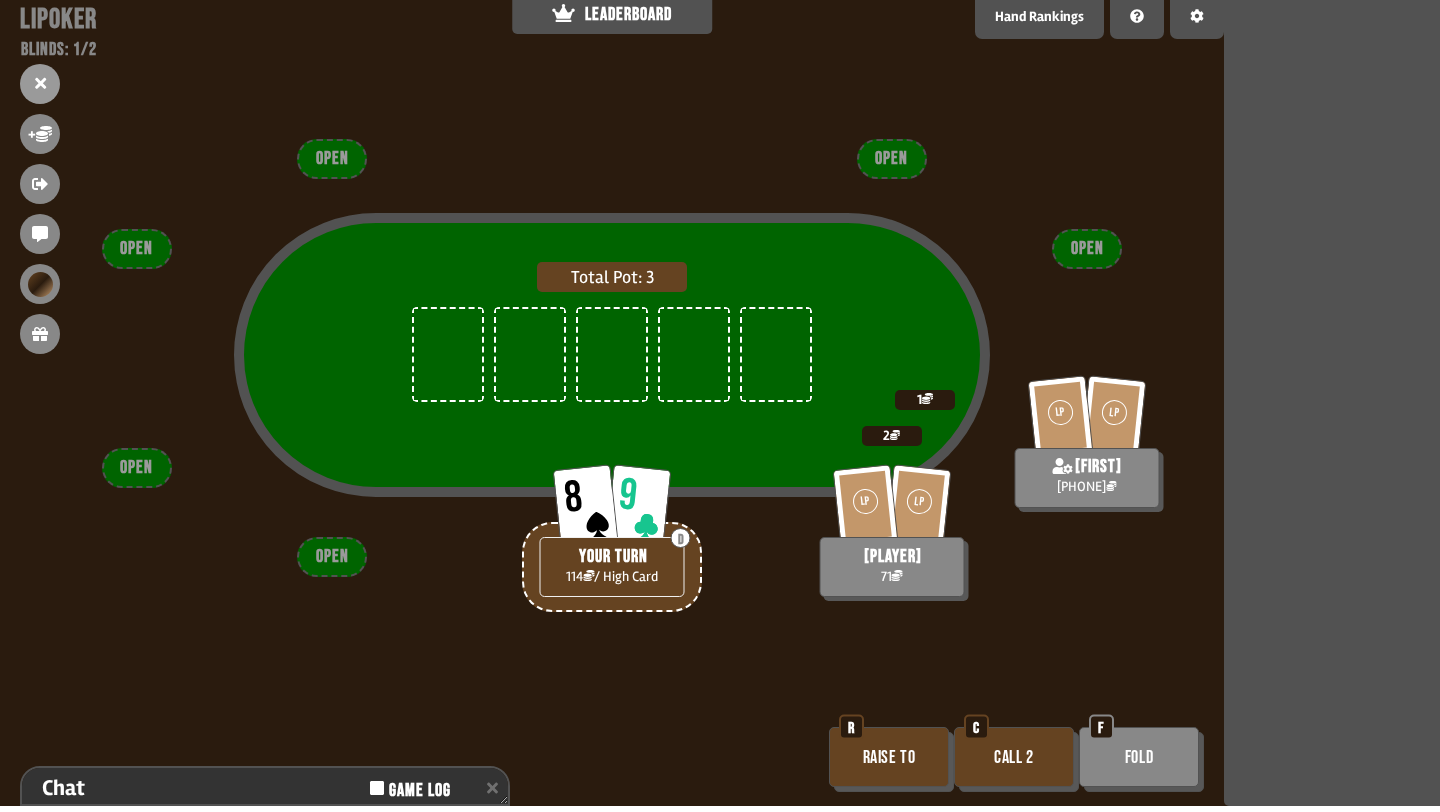 click on "Call 2" at bounding box center [1014, 757] 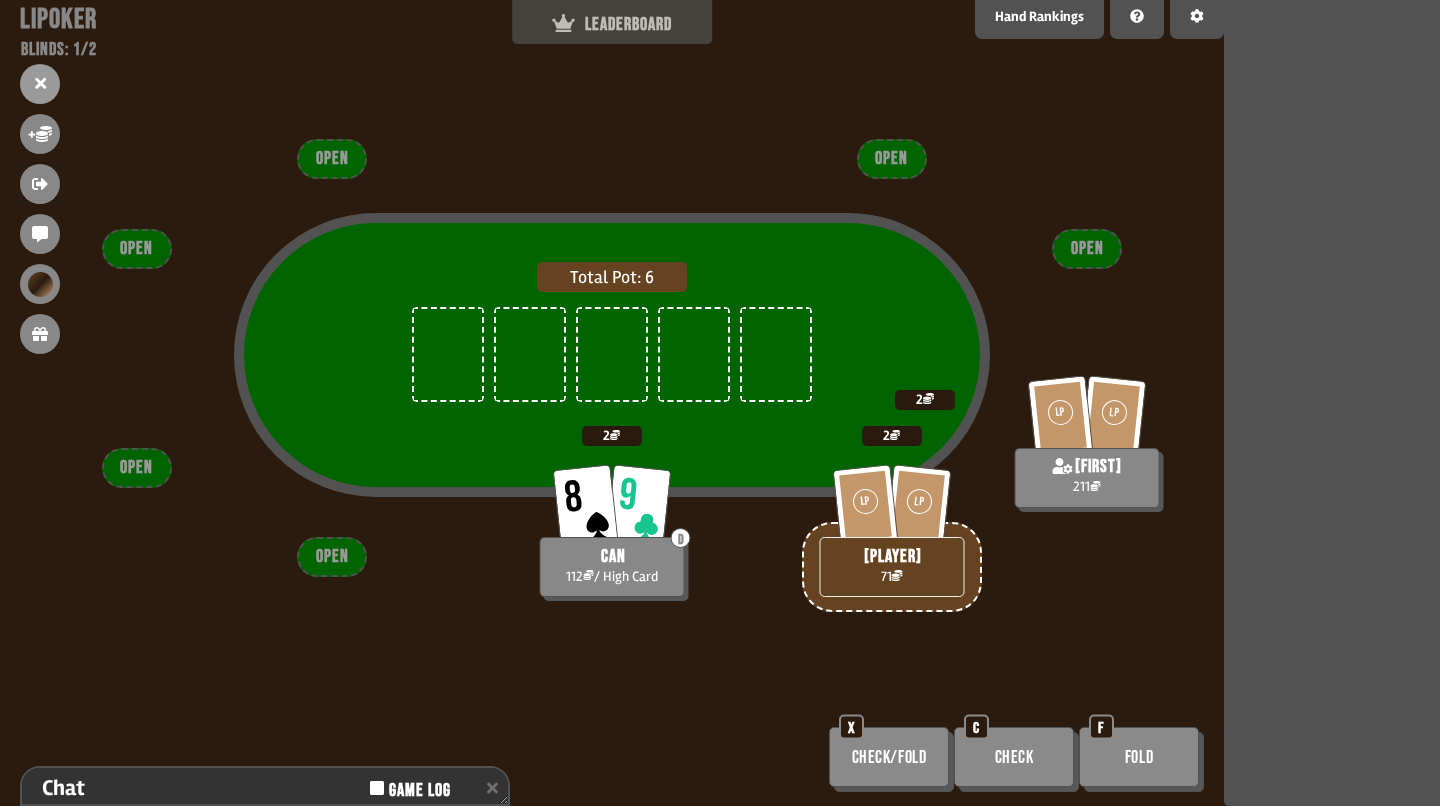 click on "LEADERBOARD" at bounding box center (612, 19) 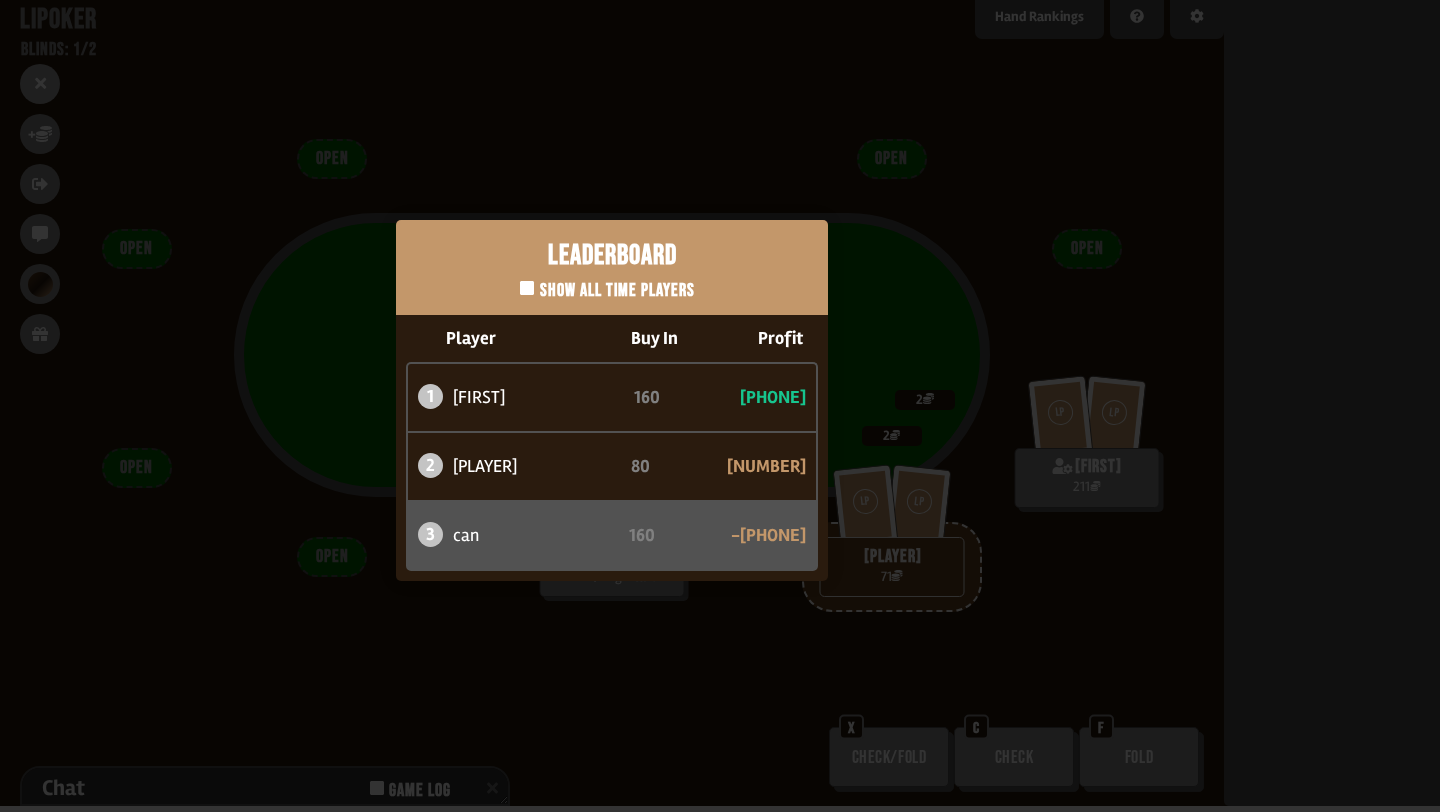 click on "Leaderboard   Show all time players Player Buy In Profit 1 [PLAYER] 160 +53 2 [PLAYER] 80 -7 3 [PLAYER] 160 -46" at bounding box center [612, 400] 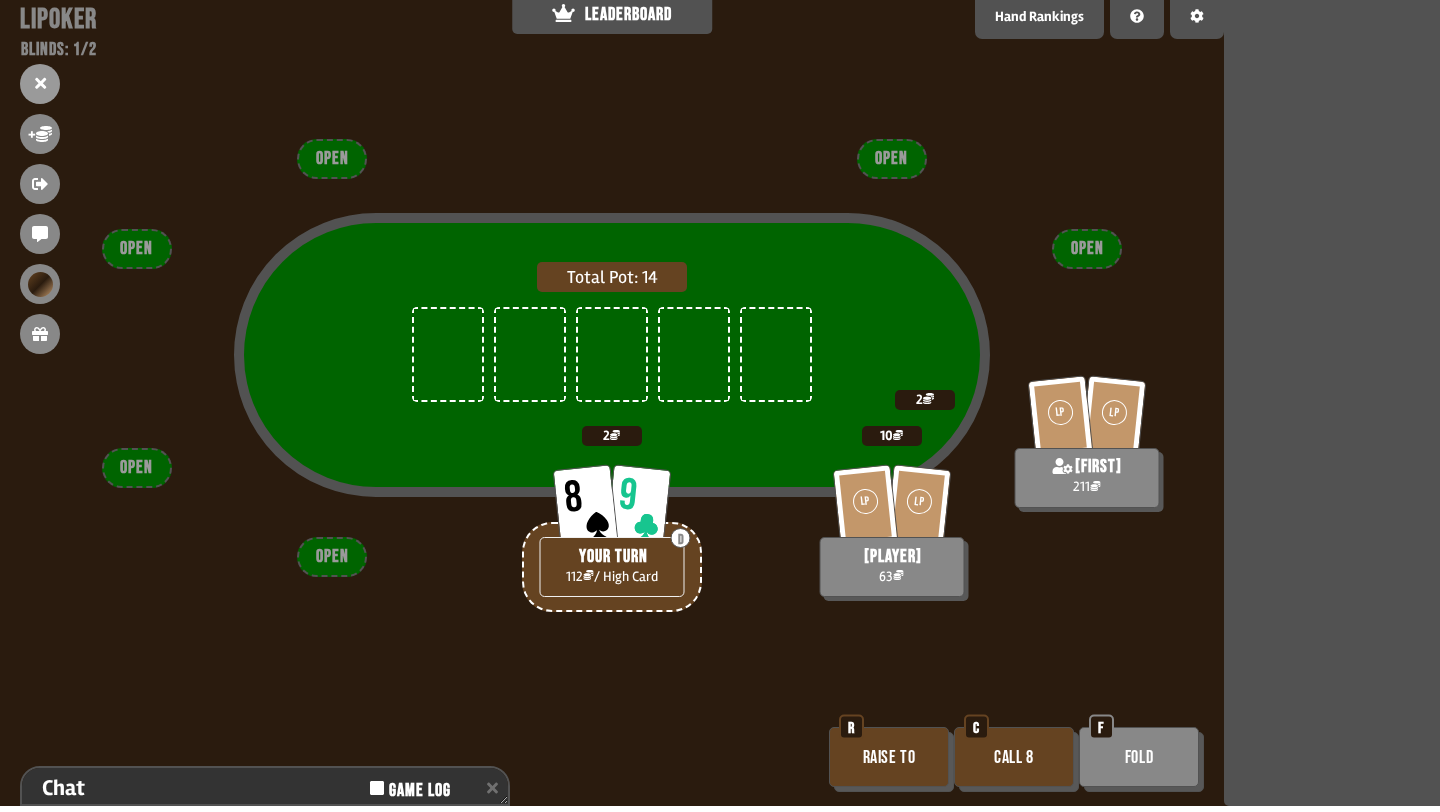 click on "Call 8" at bounding box center (1014, 757) 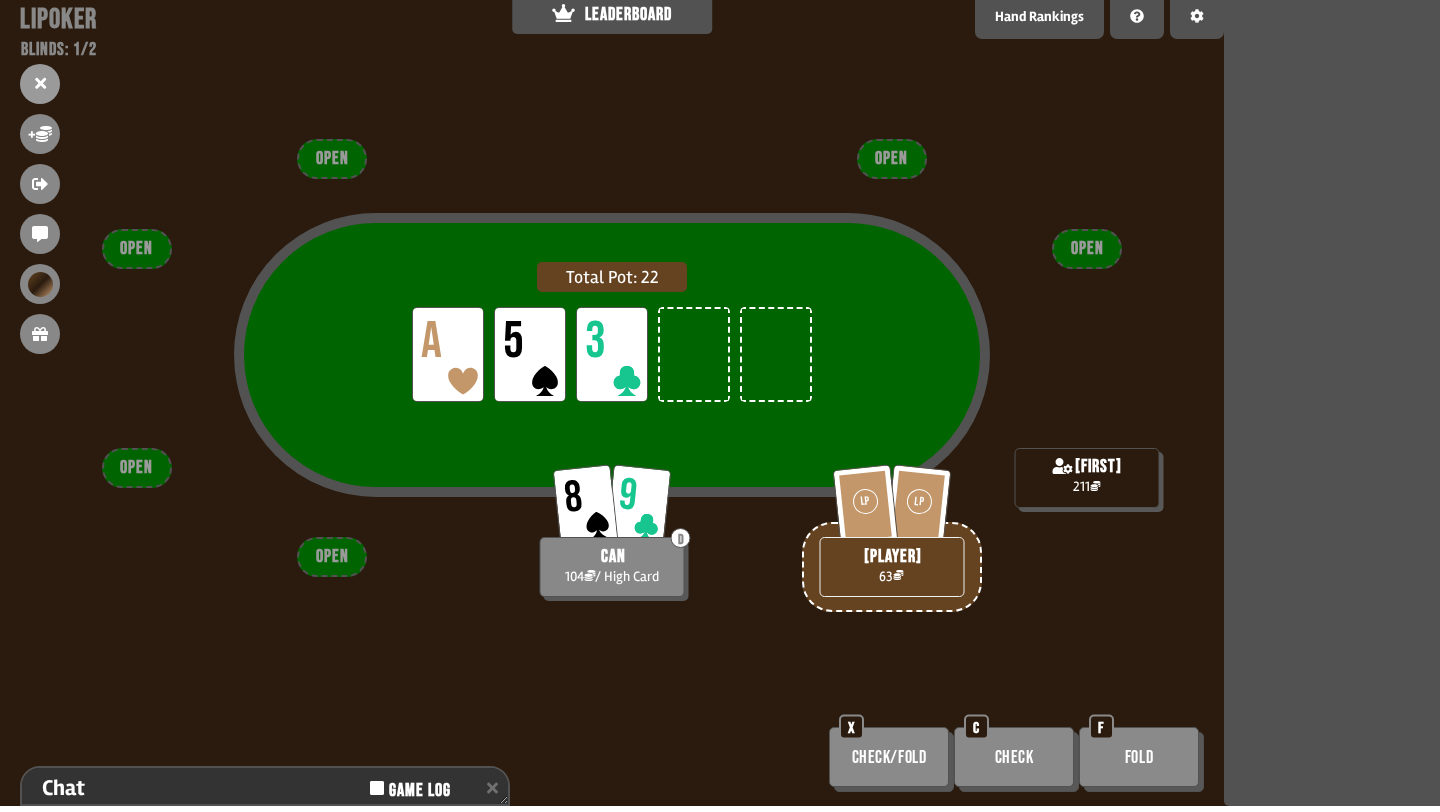 click on "Check/Fold" at bounding box center (889, 757) 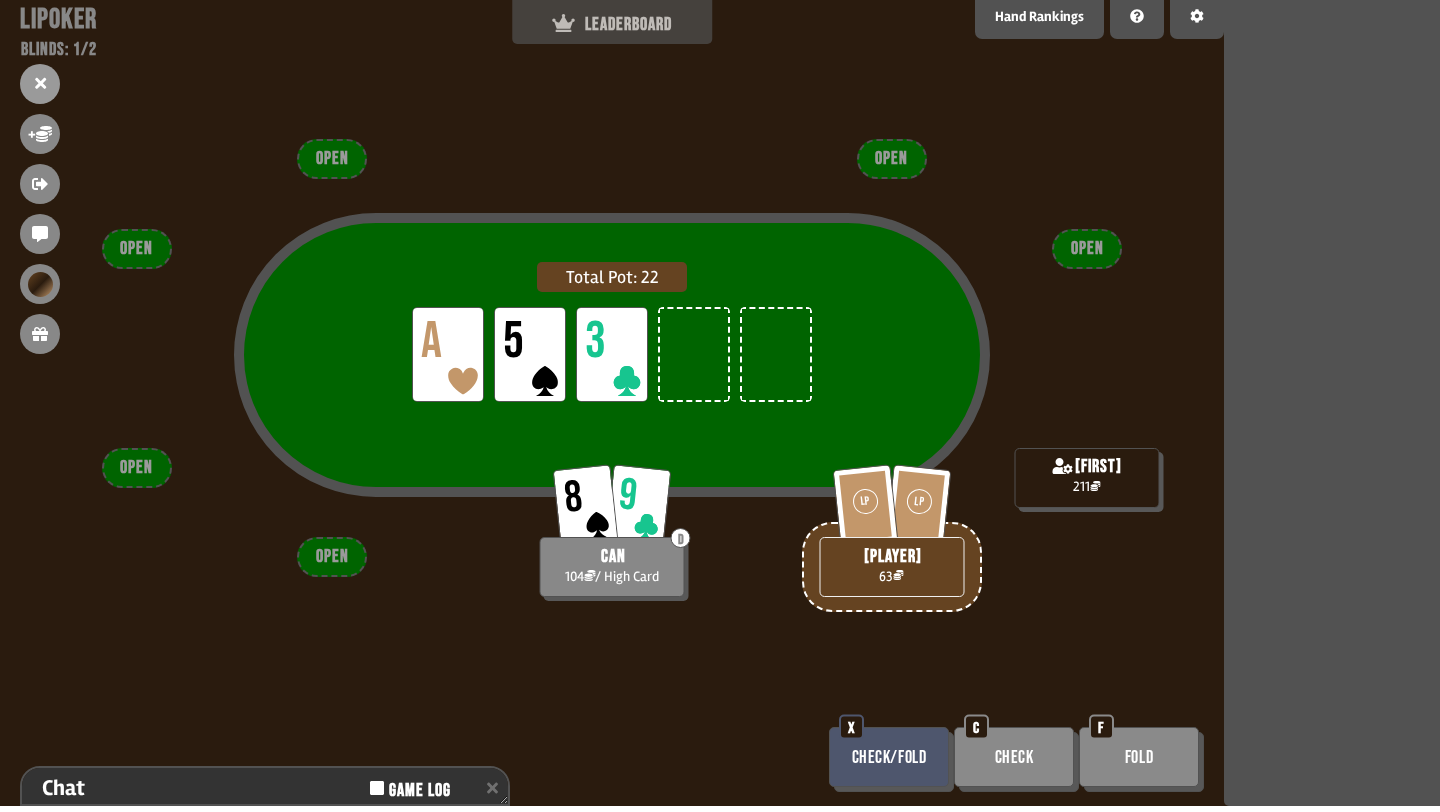 click on "LEADERBOARD" at bounding box center [612, 24] 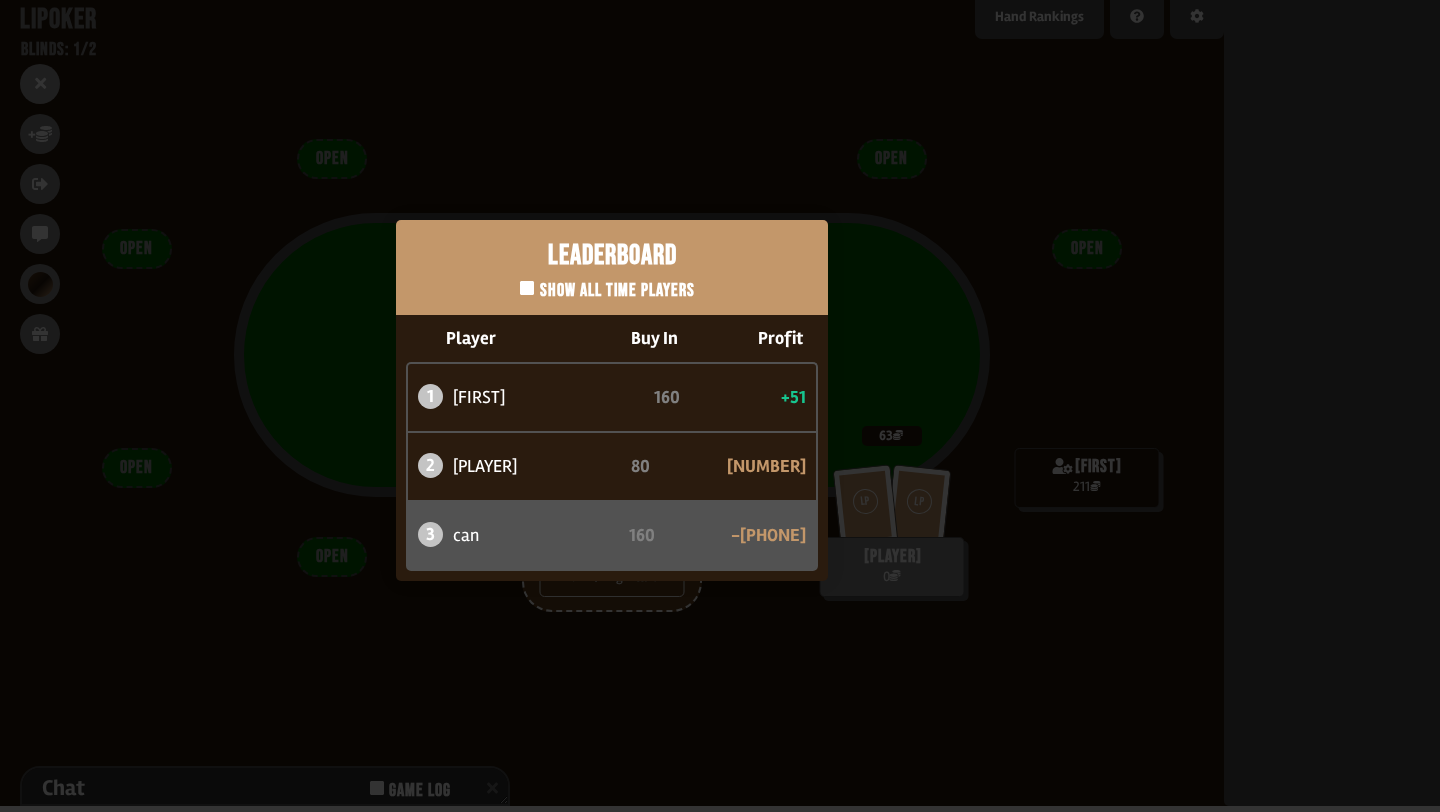 click on "Leaderboard   Show all time players Player Buy In Profit 1 [FIRST] 160 +51 2 atabaso 80 -7 3 [FIRST] 160 -46" at bounding box center (612, 400) 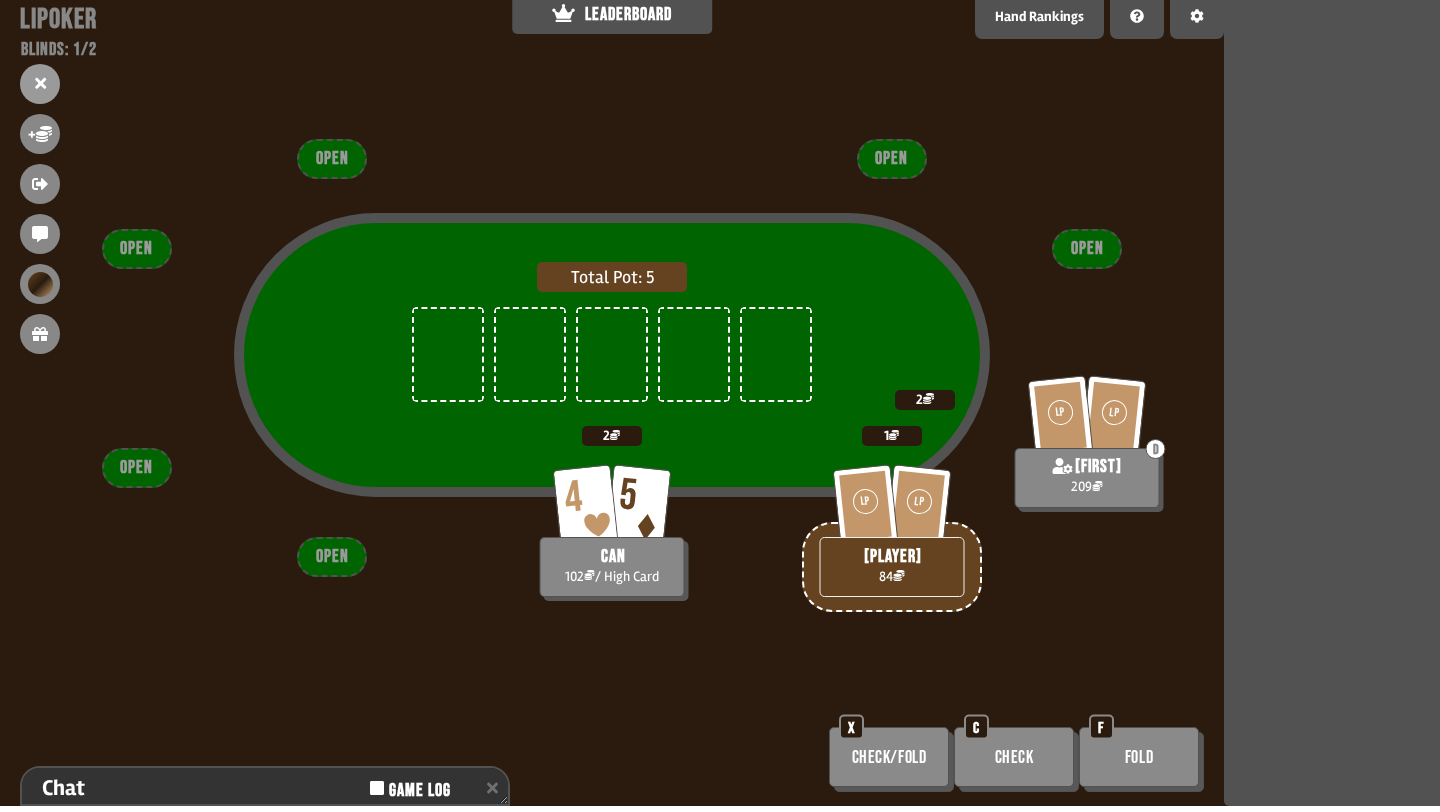 click on "Check" at bounding box center (1014, 757) 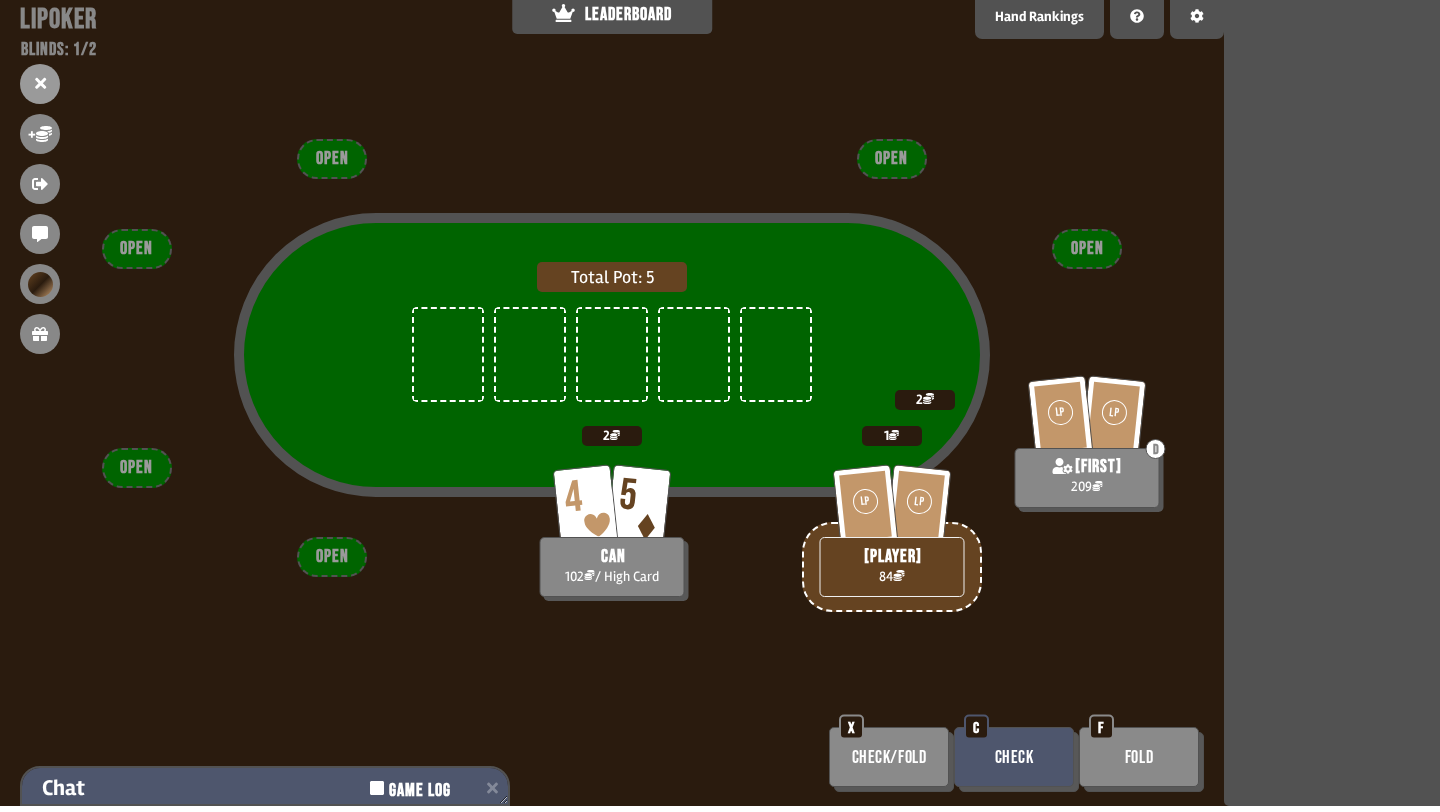 click on "Chat   Game Log" at bounding box center [265, 788] 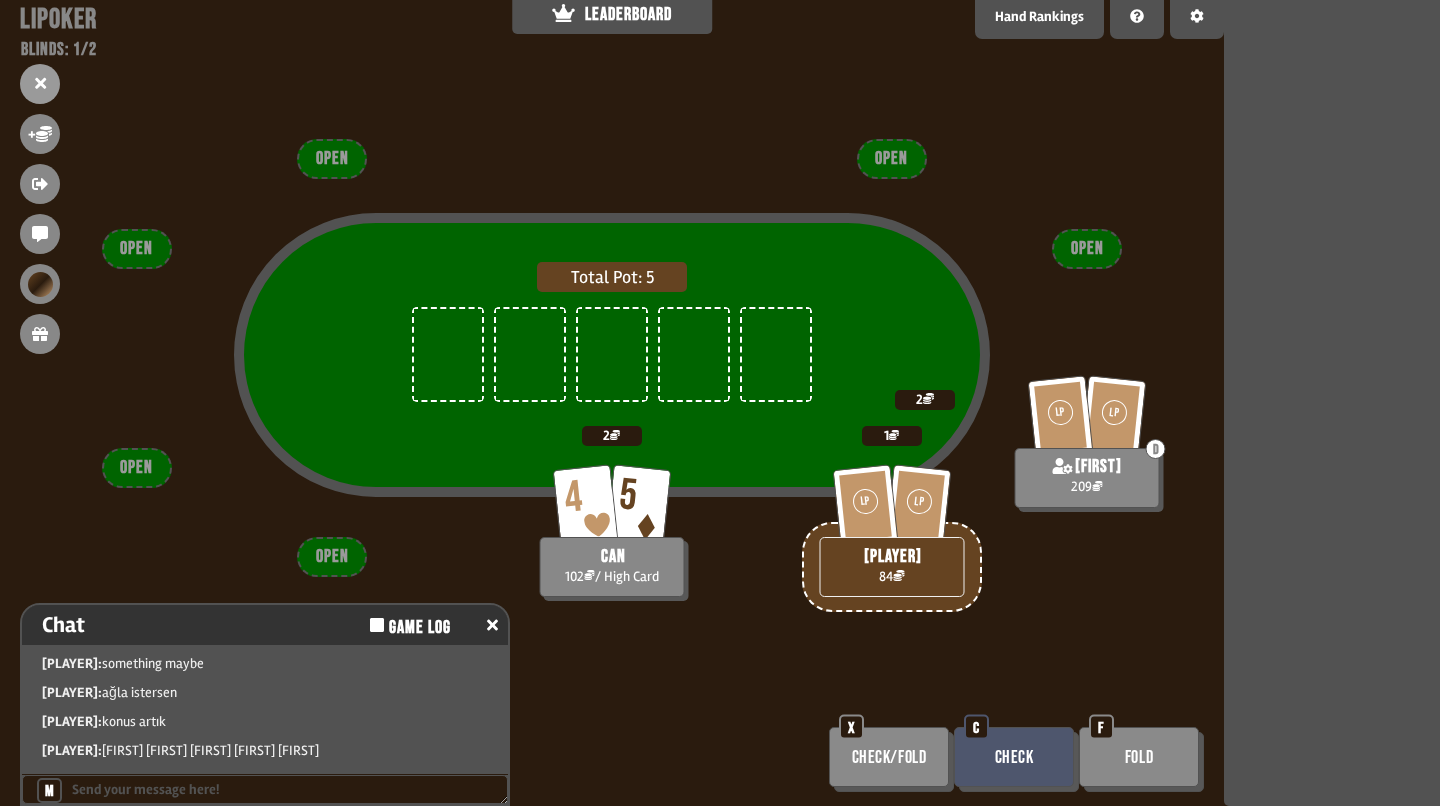 click at bounding box center (265, 789) 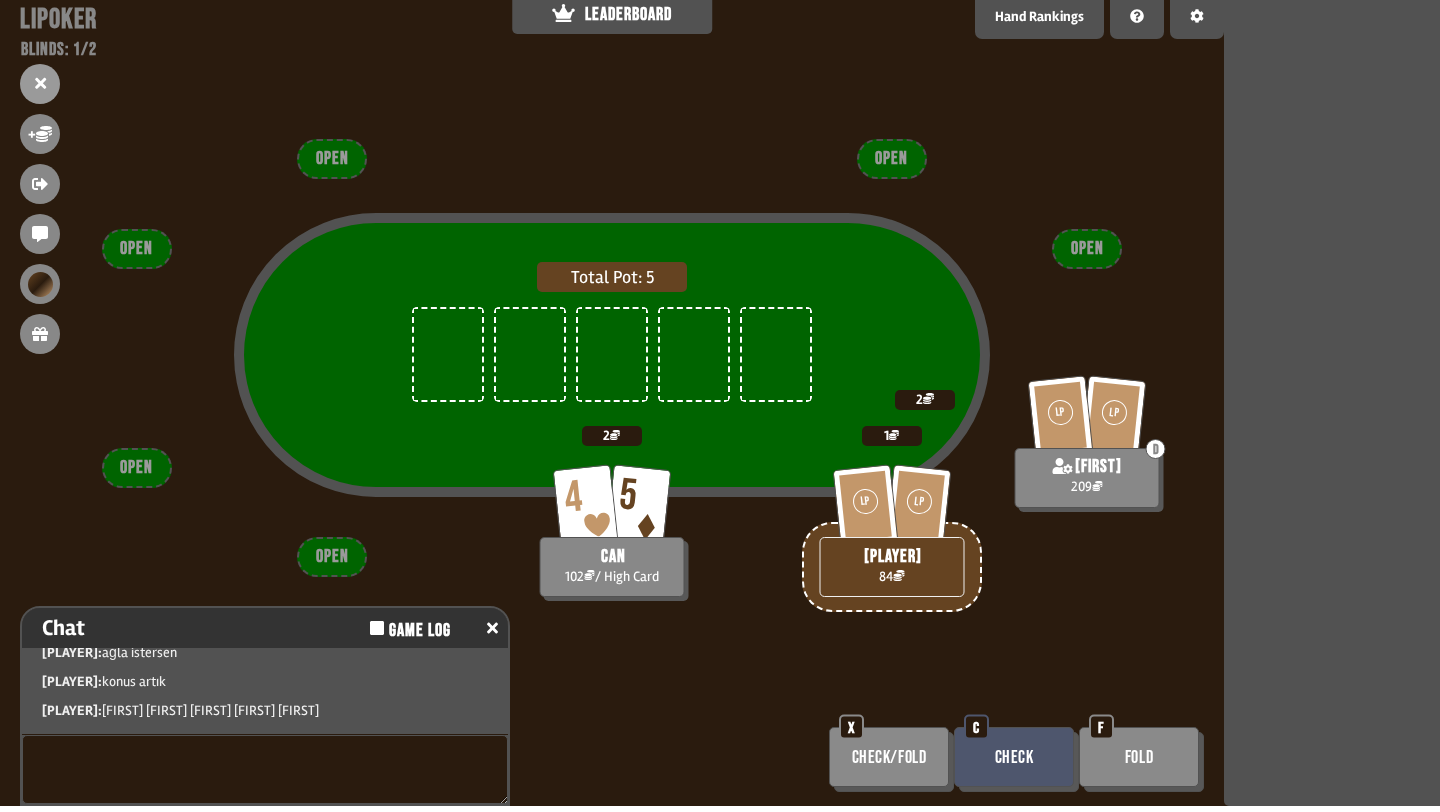 click on "Total Pot: 5" at bounding box center (612, 395) 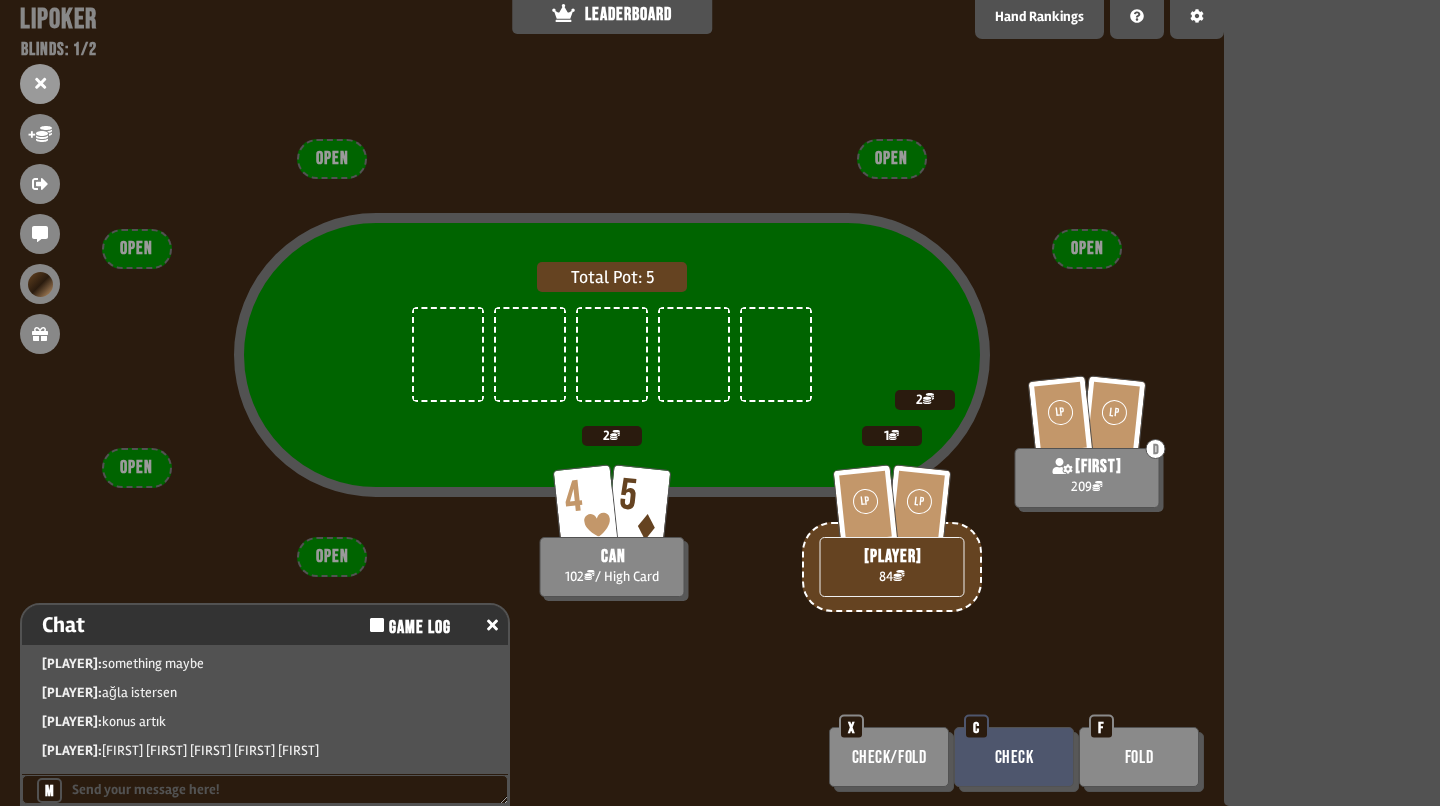 scroll, scrollTop: 29, scrollLeft: 0, axis: vertical 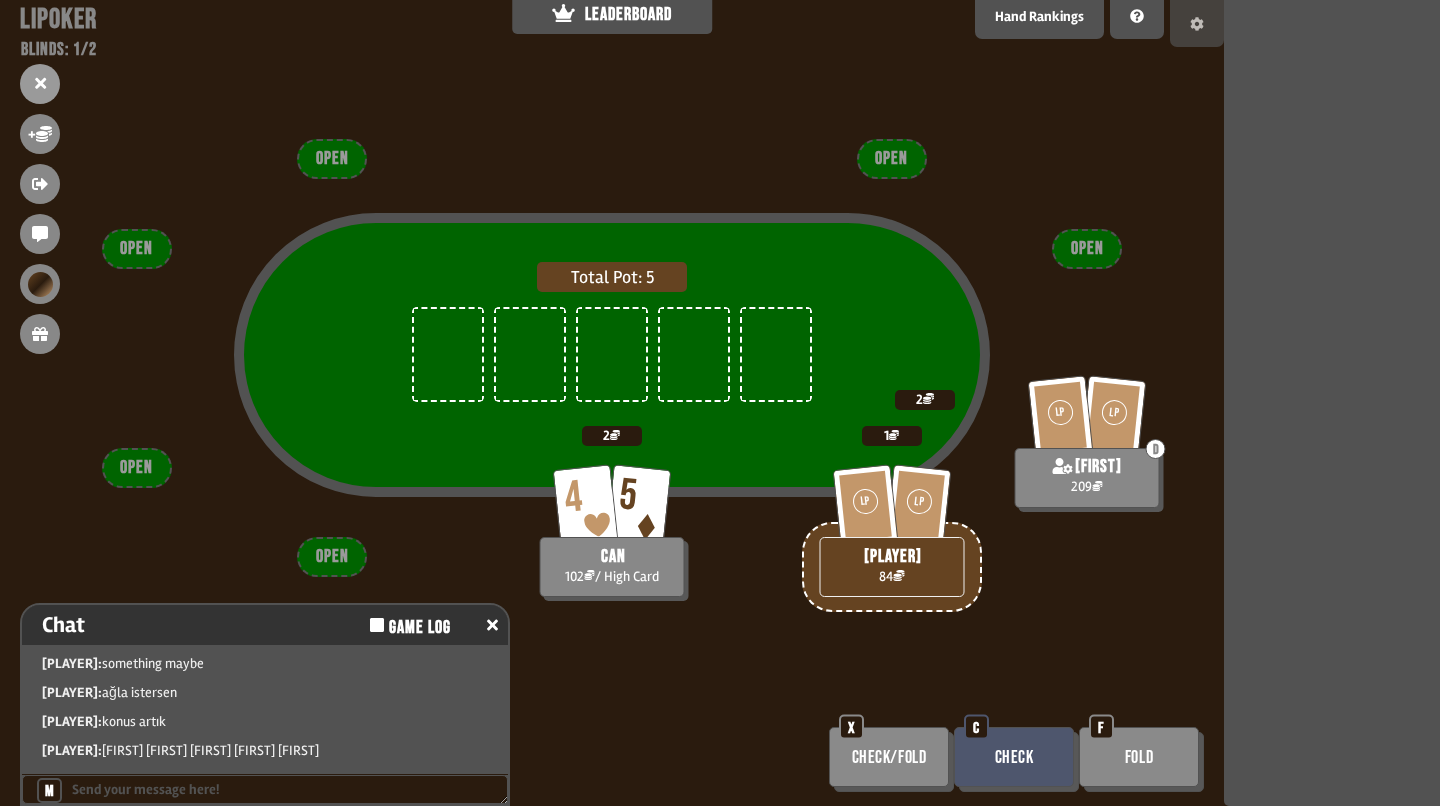 click at bounding box center [1197, 24] 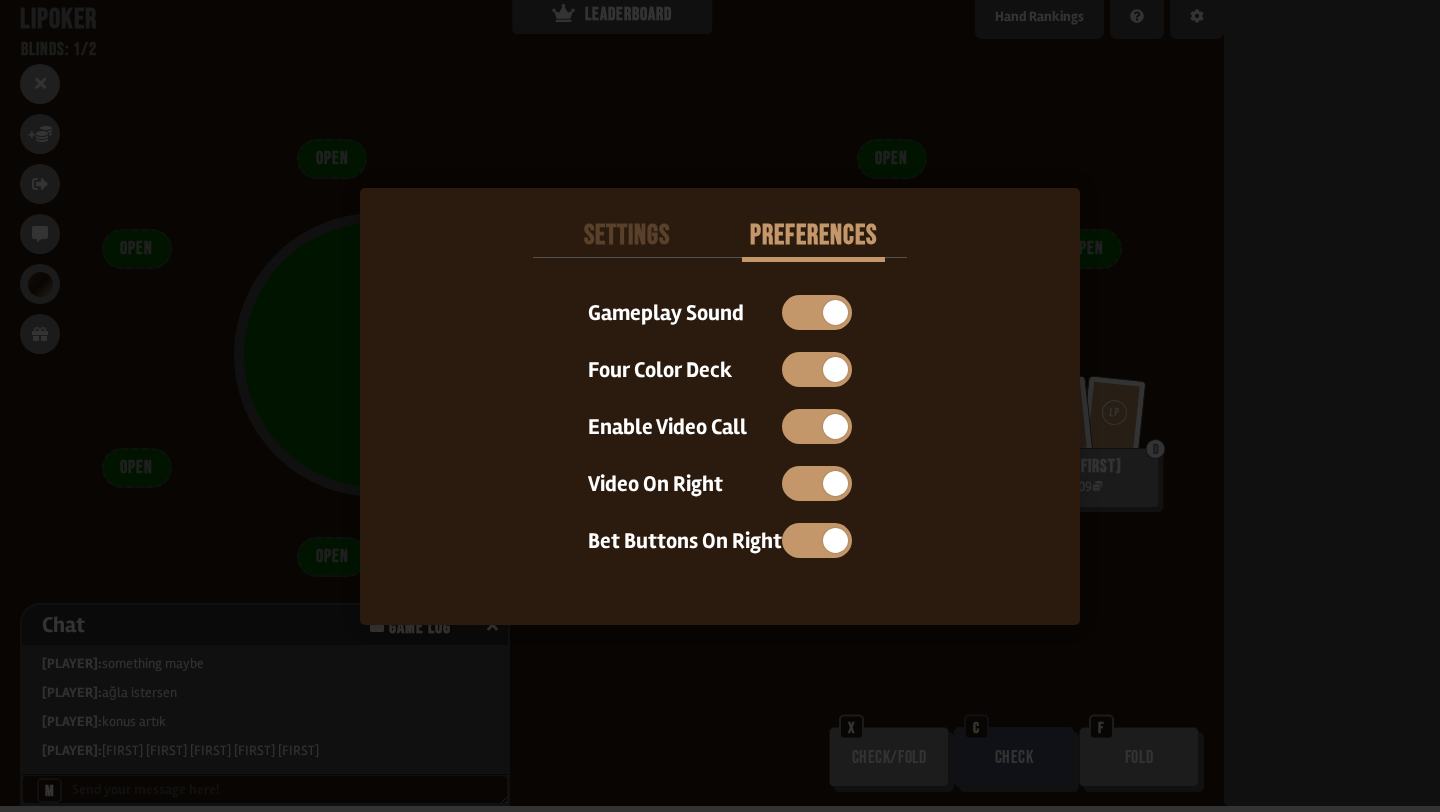 click at bounding box center [720, 406] 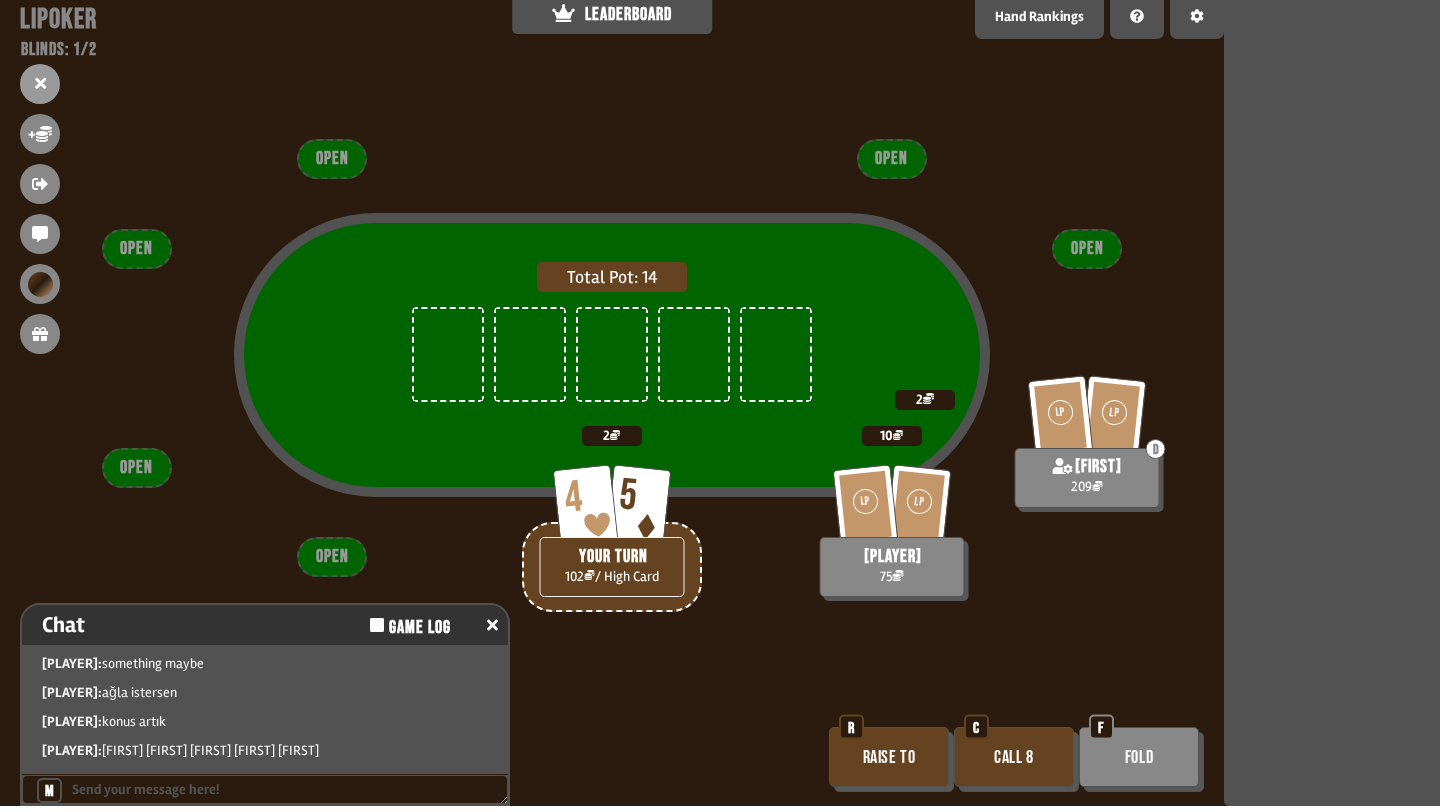 click on "Fold" at bounding box center (1139, 757) 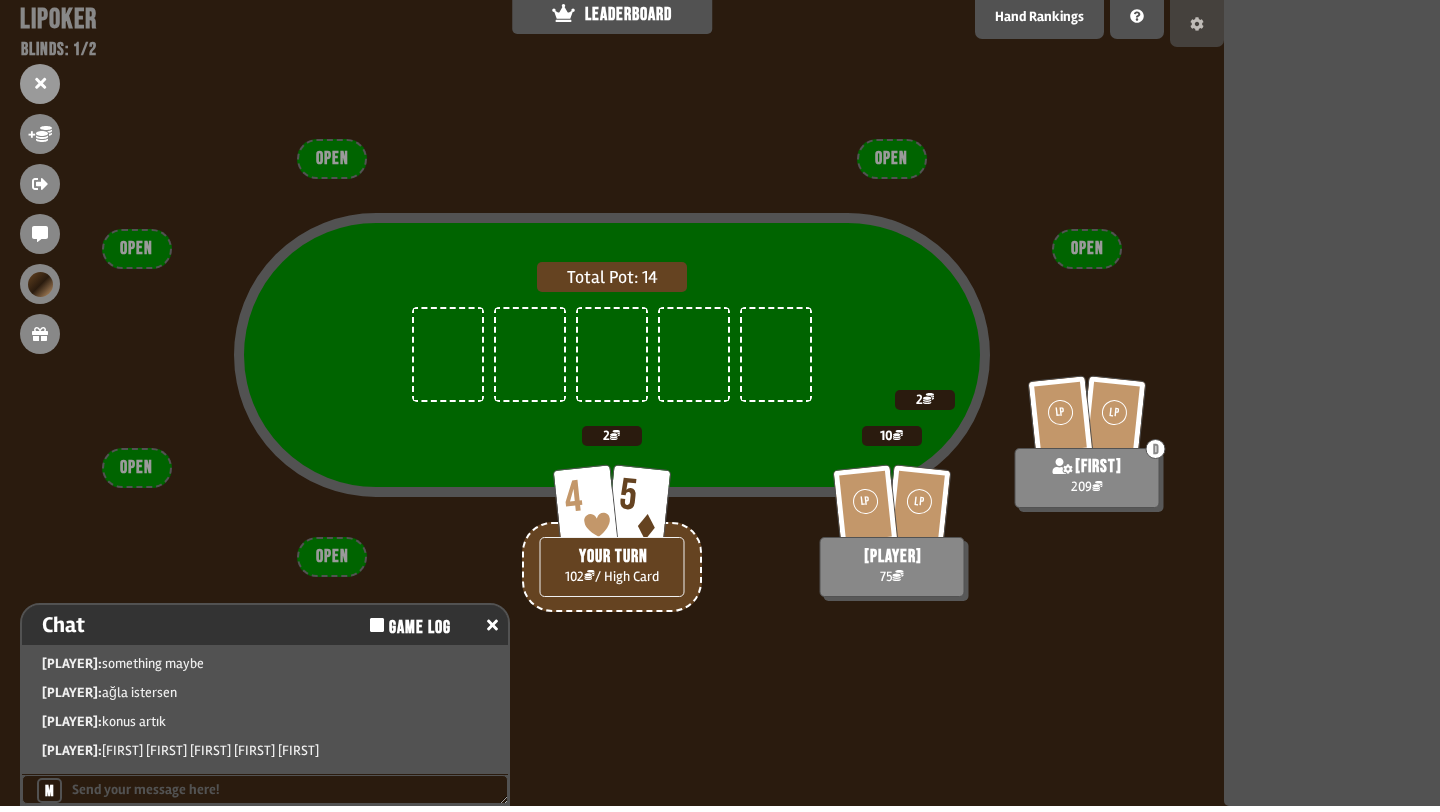 click 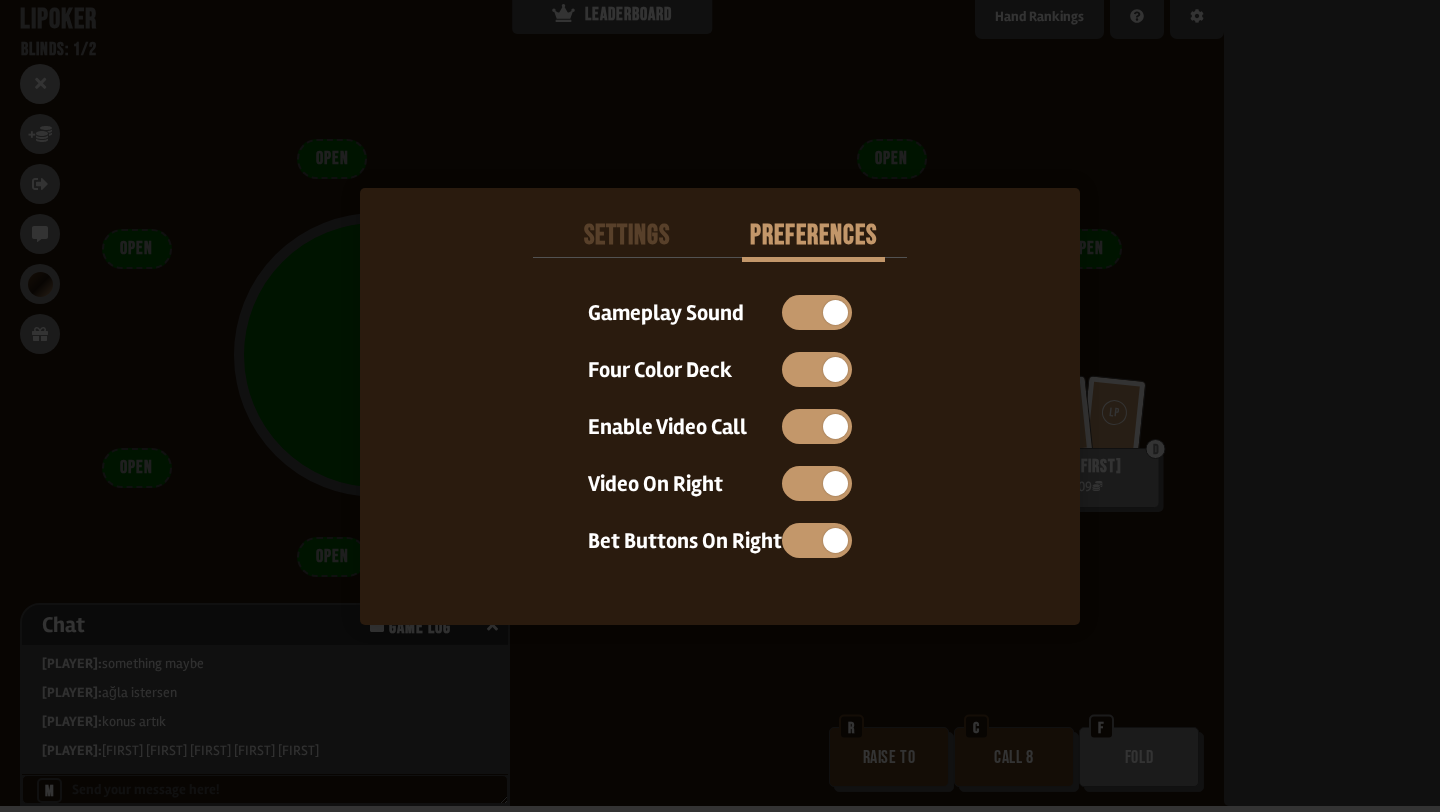 click on "Settings" at bounding box center (626, 236) 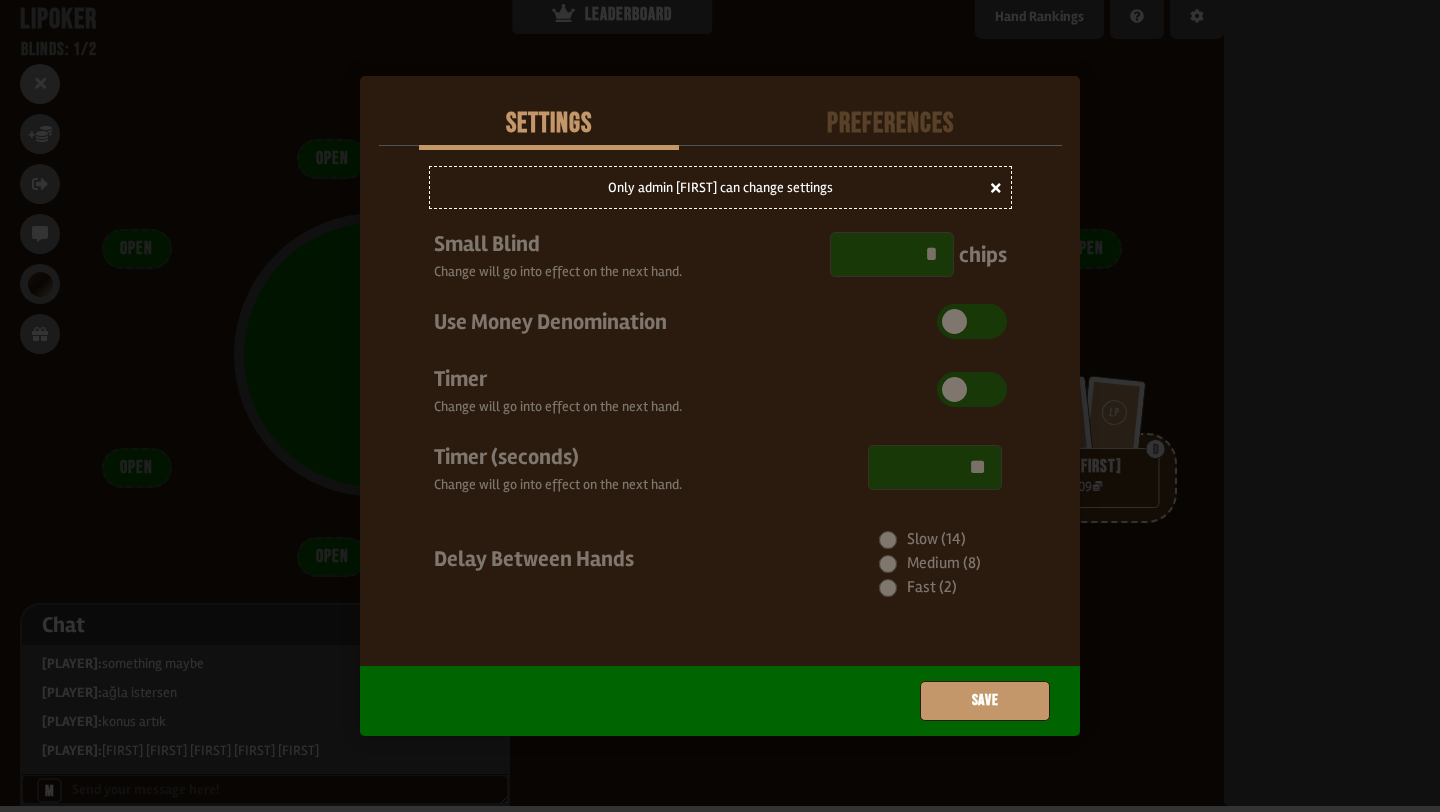 click on "Preferences" at bounding box center [891, 124] 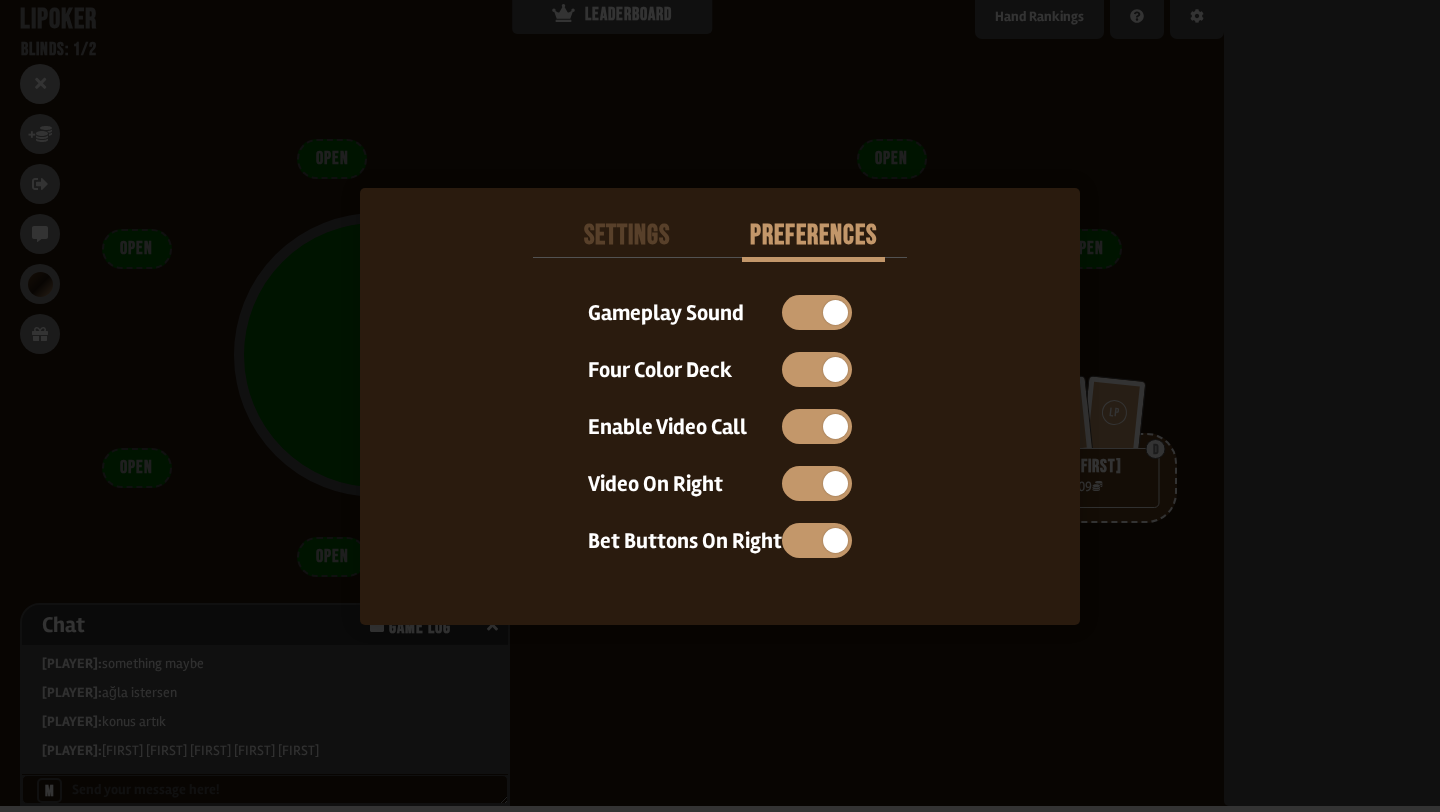 click at bounding box center (720, 406) 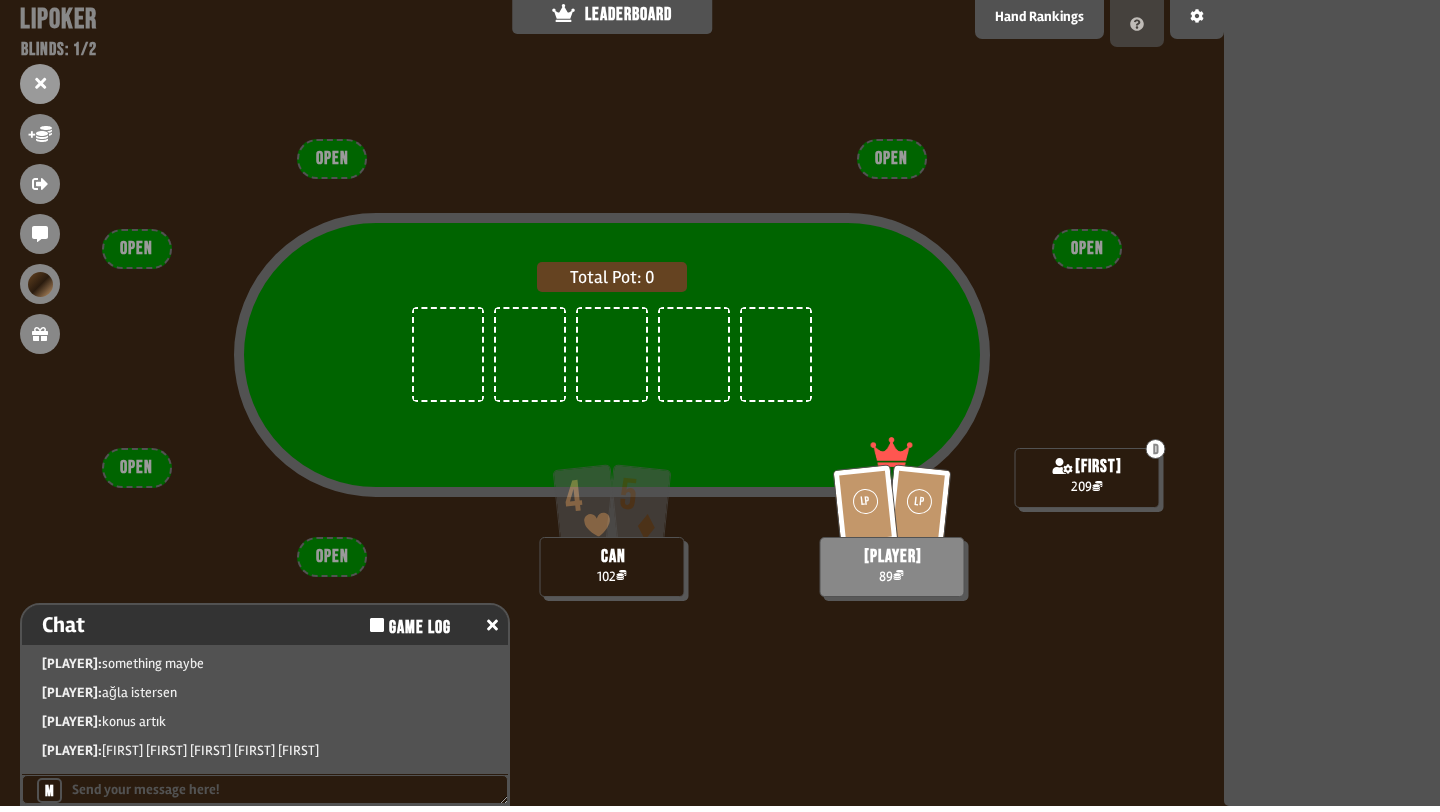 click at bounding box center (1137, 20) 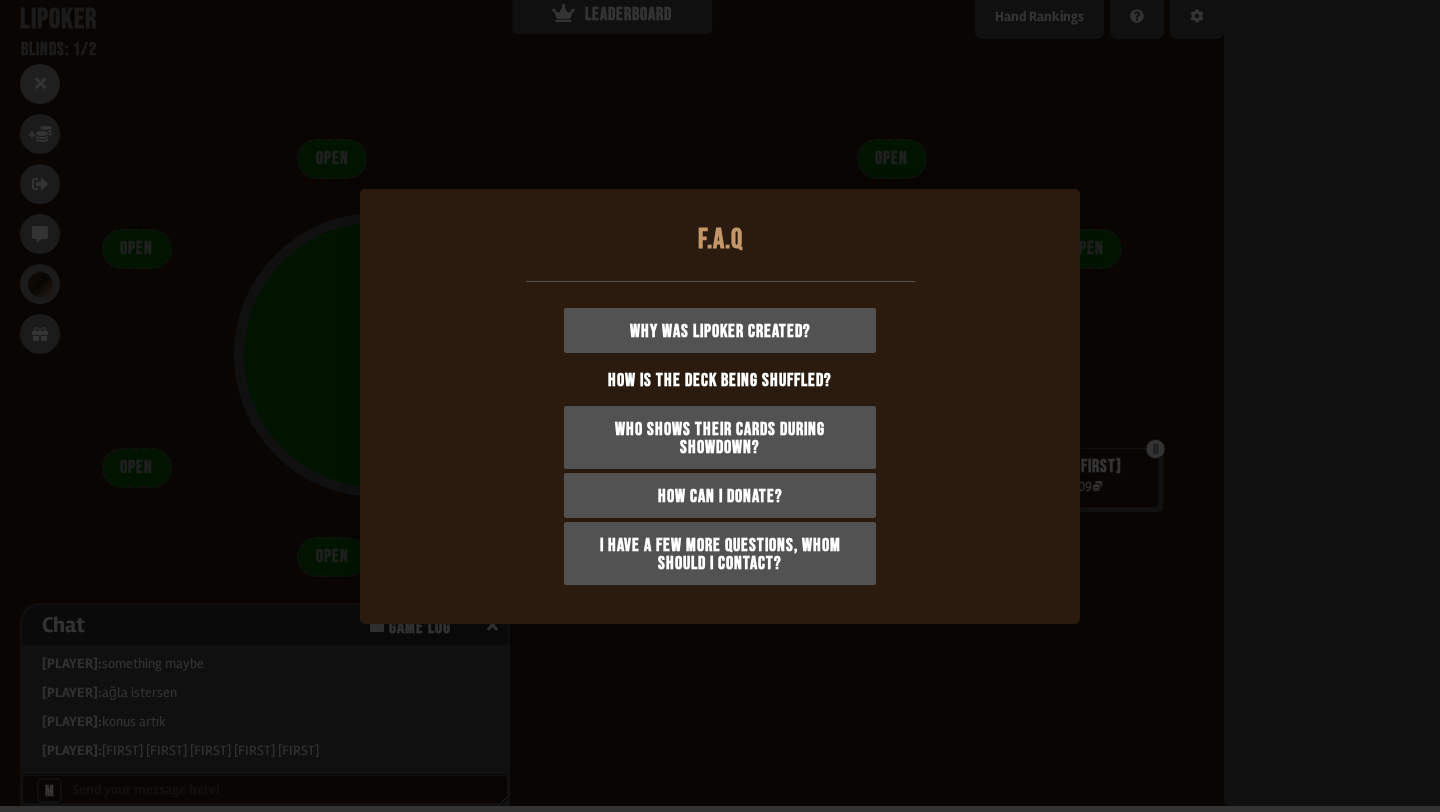 click on "How is the deck being shuffled?" at bounding box center [719, 381] 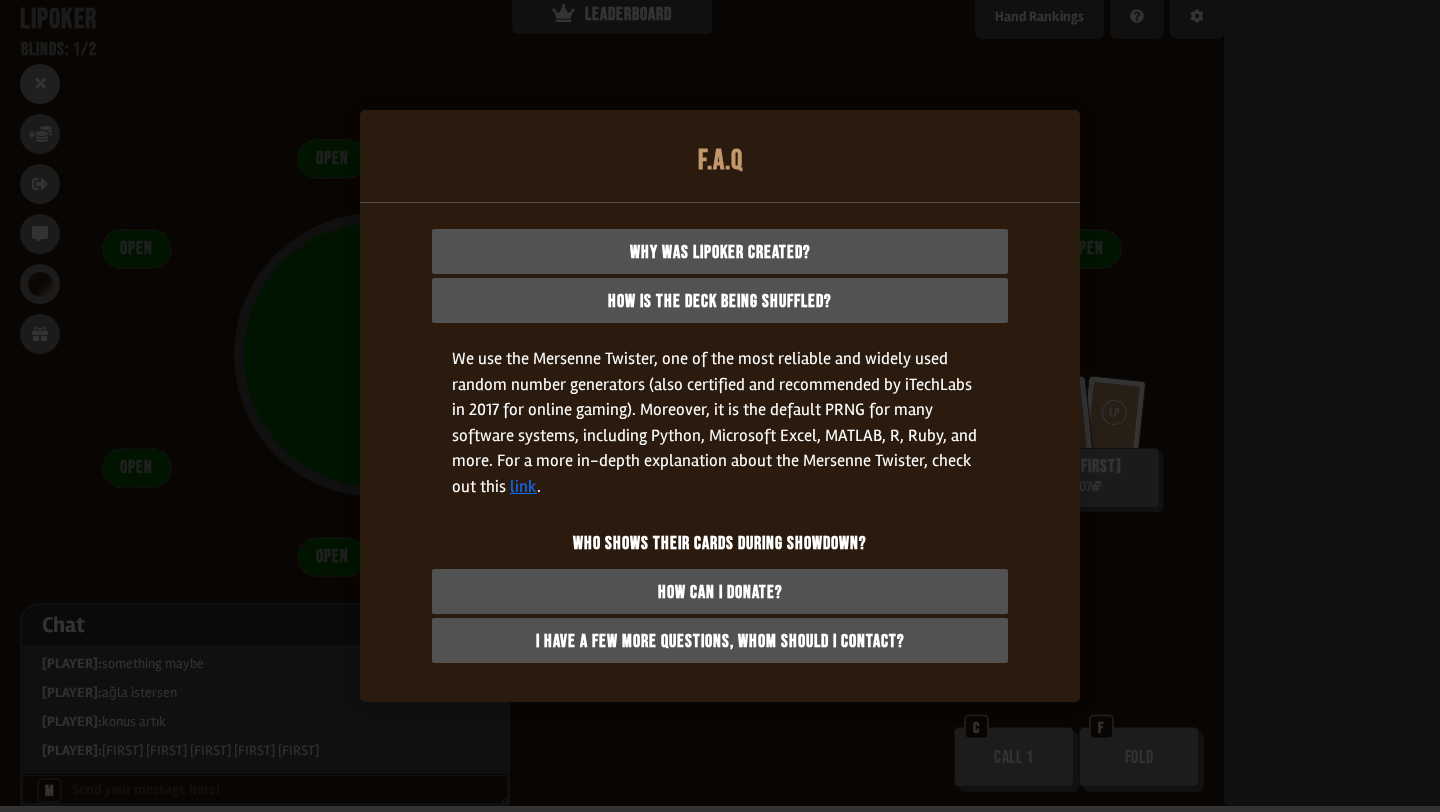 click on "Who shows their cards during showdown?" at bounding box center [720, 544] 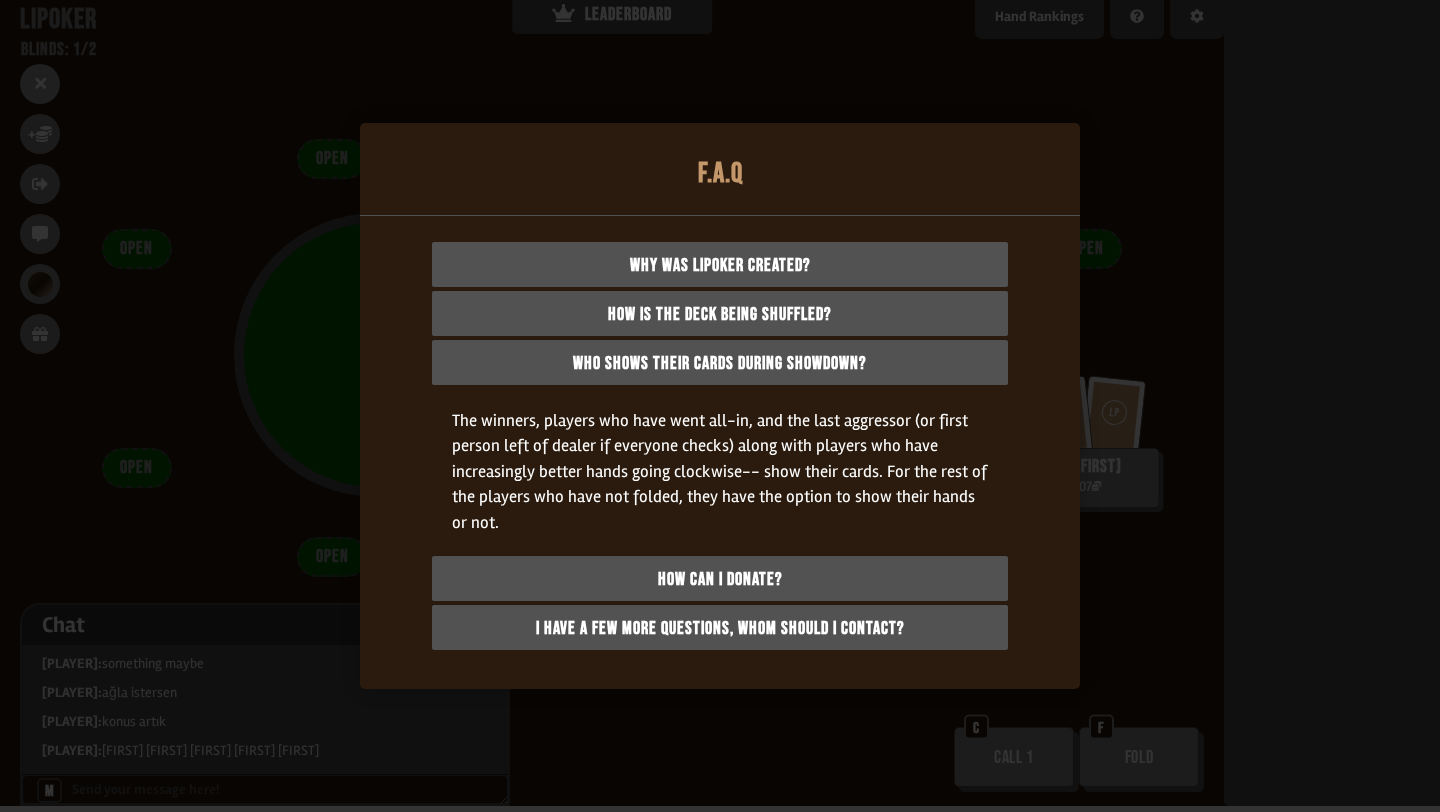 click at bounding box center [720, 406] 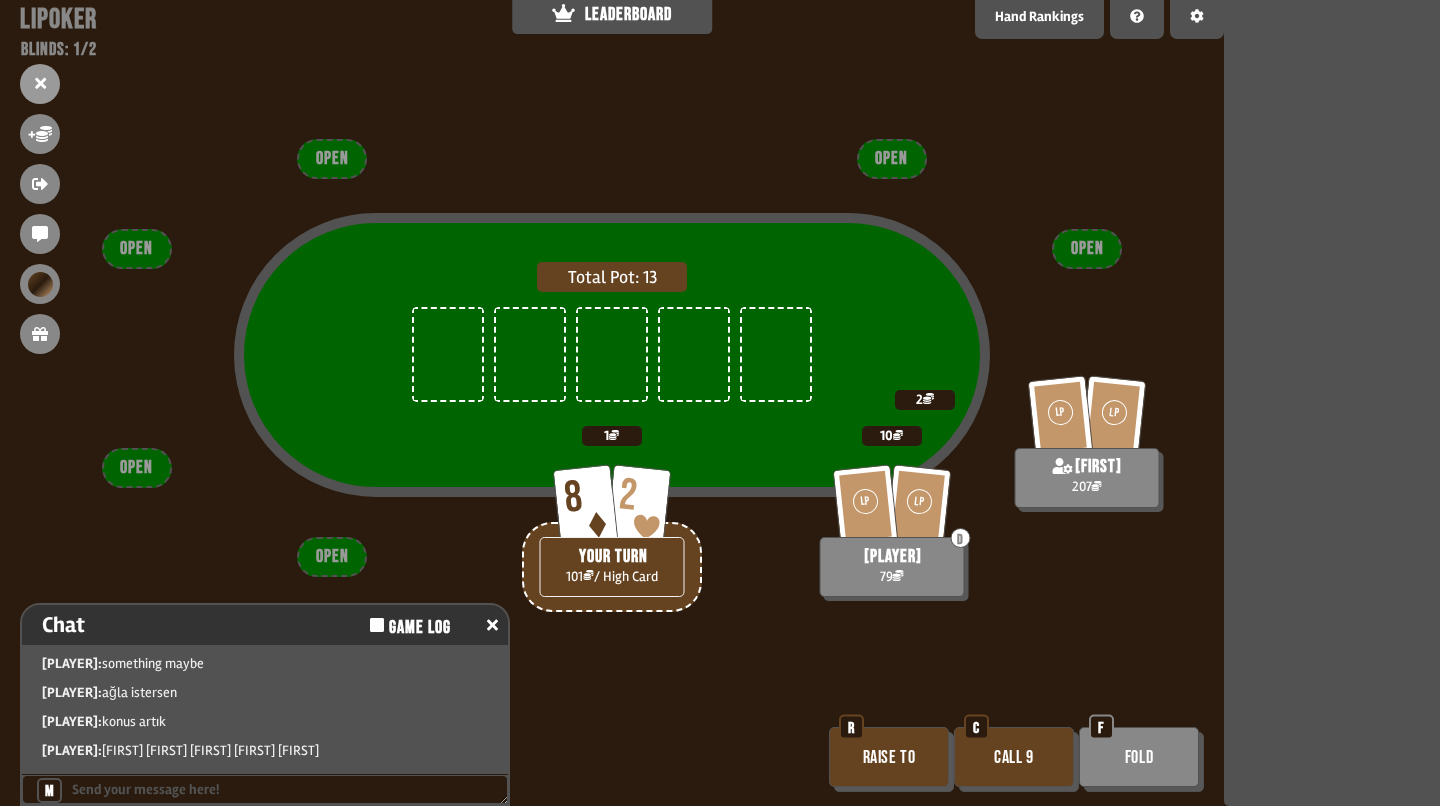 click on "Fold" at bounding box center [1139, 757] 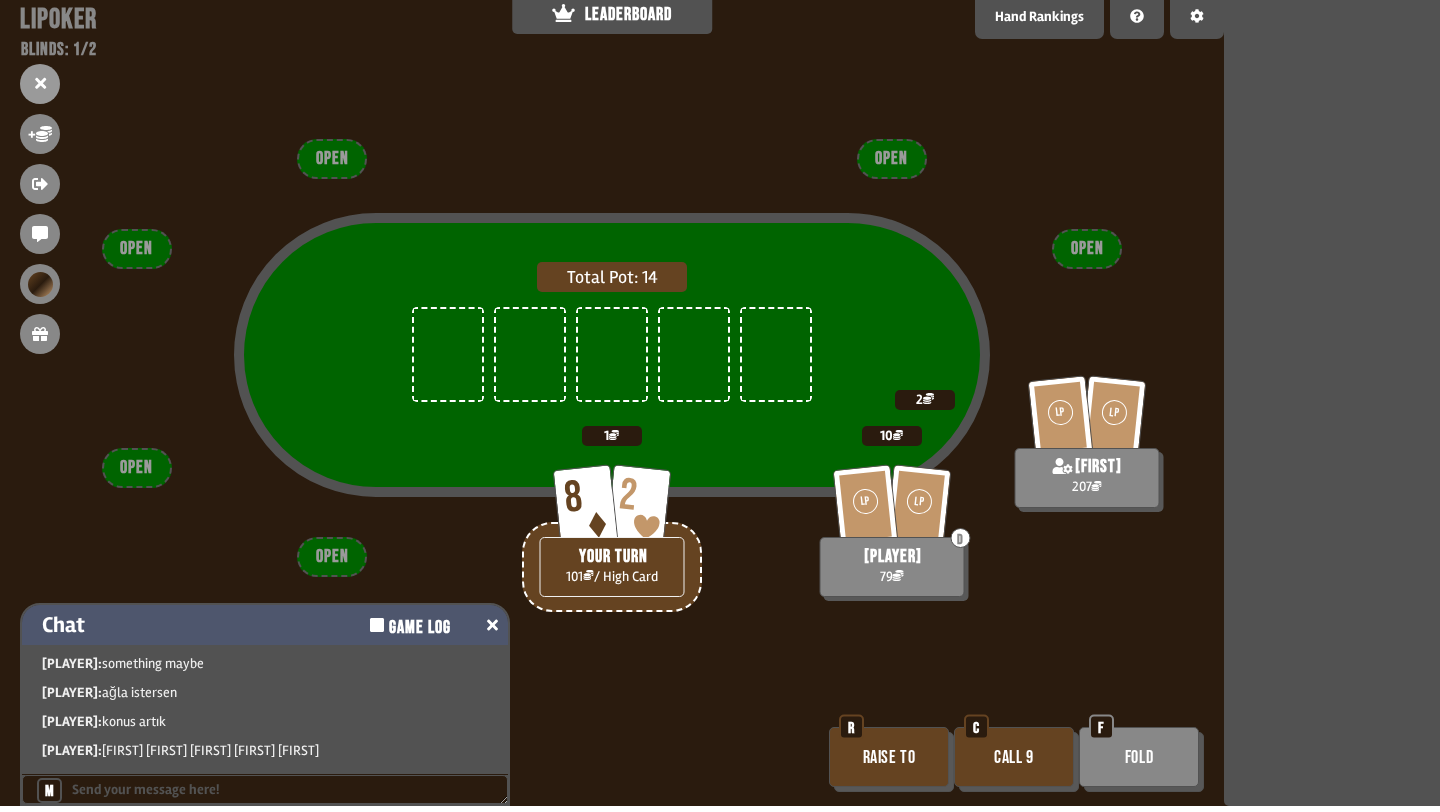 click 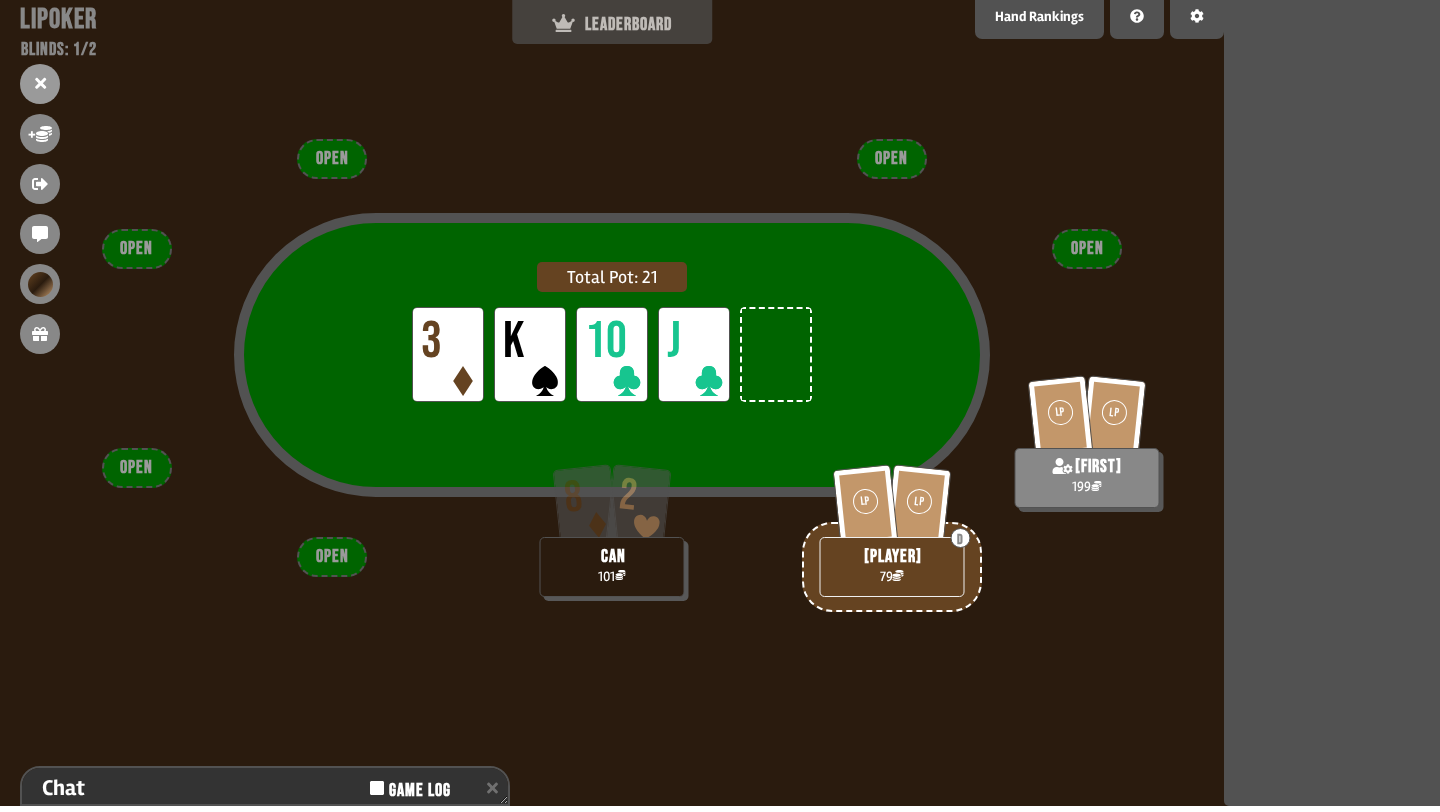 click on "LEADERBOARD" at bounding box center [612, 24] 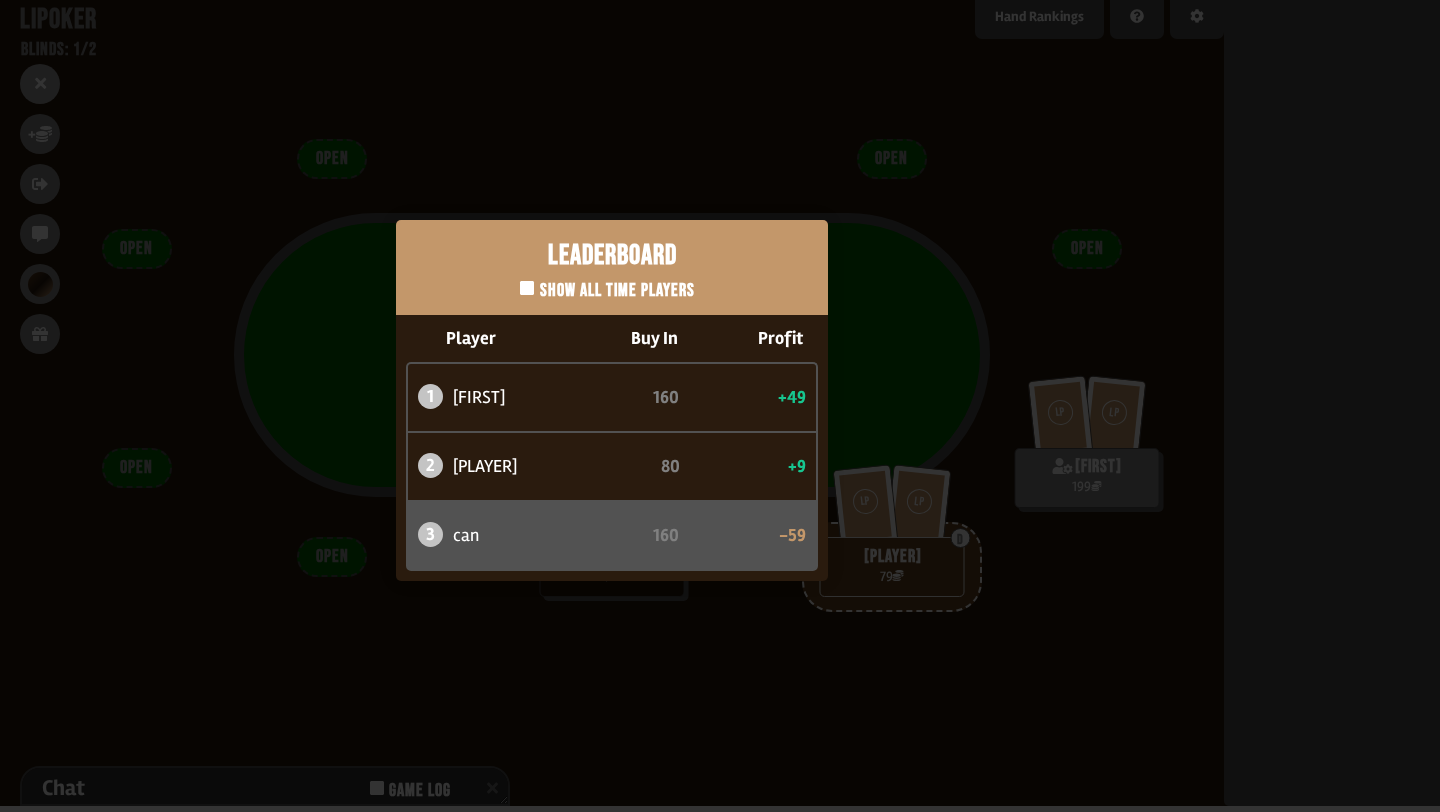 click on "Leaderboard   Show all time players Player Buy In Profit 1 [PLAYER] 160 +49 2 [PLAYER] 80 +9 3 [PLAYER] 160 -59" at bounding box center [612, 400] 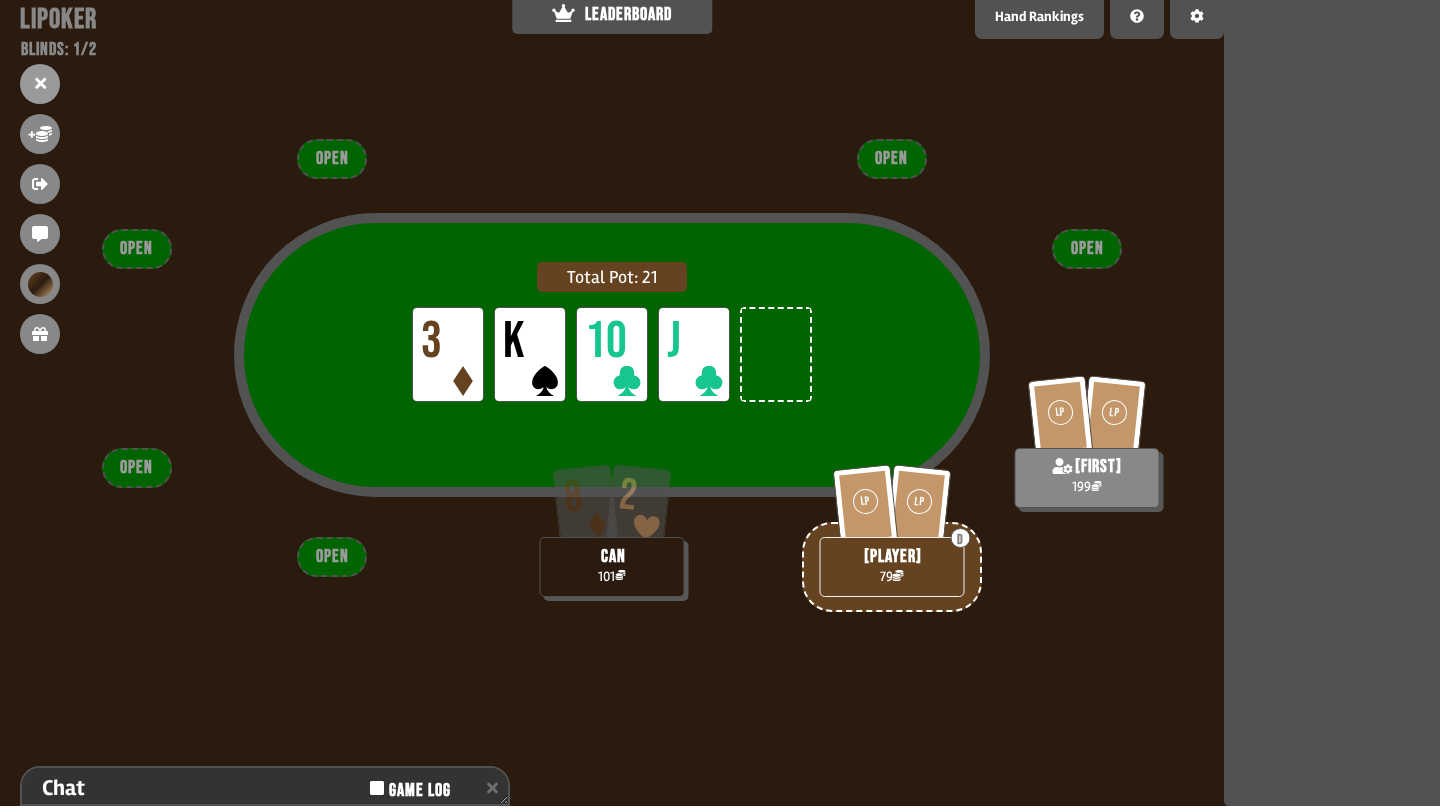 click on "[PLAYER] 101" at bounding box center [612, 567] 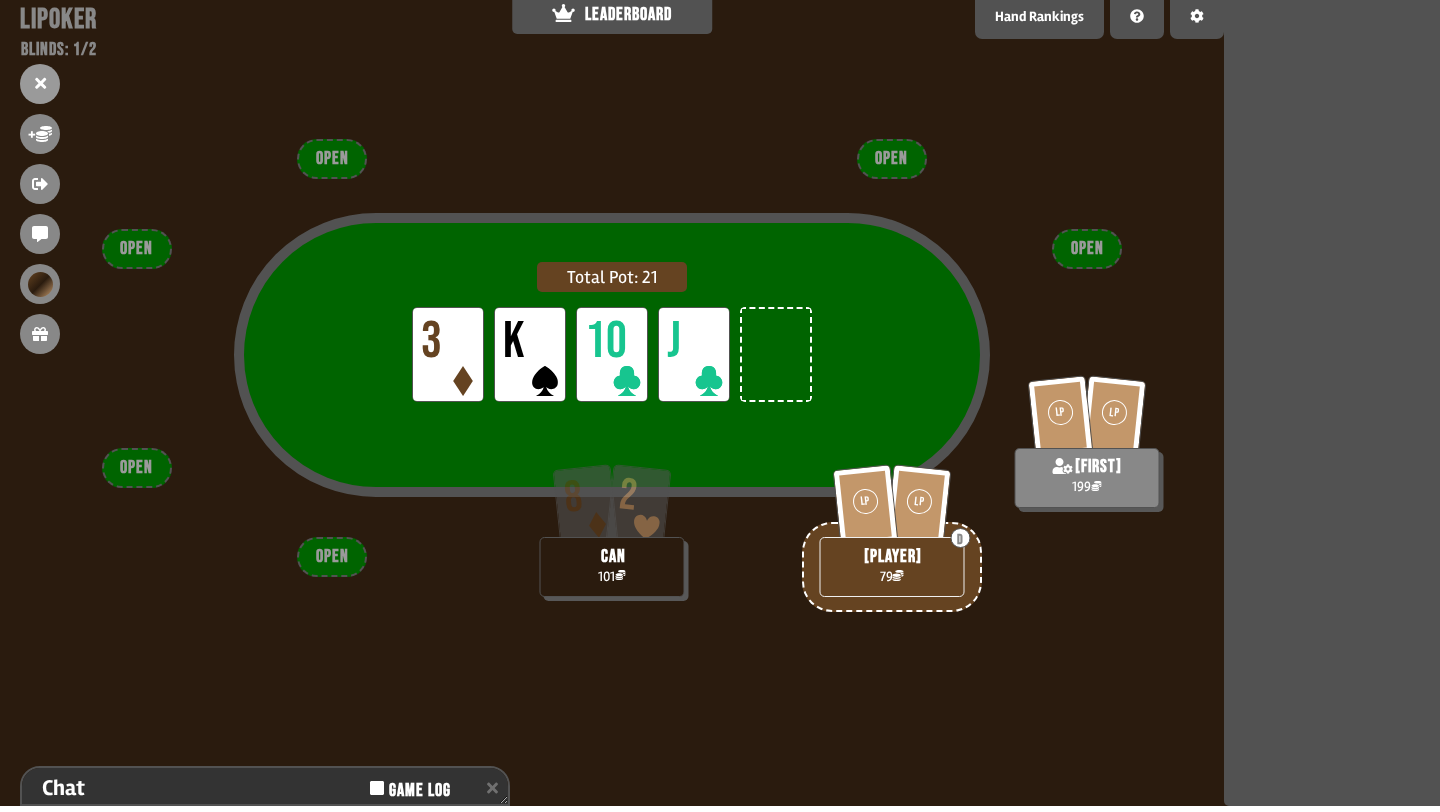 click on "[PLAYER] 101" at bounding box center [612, 567] 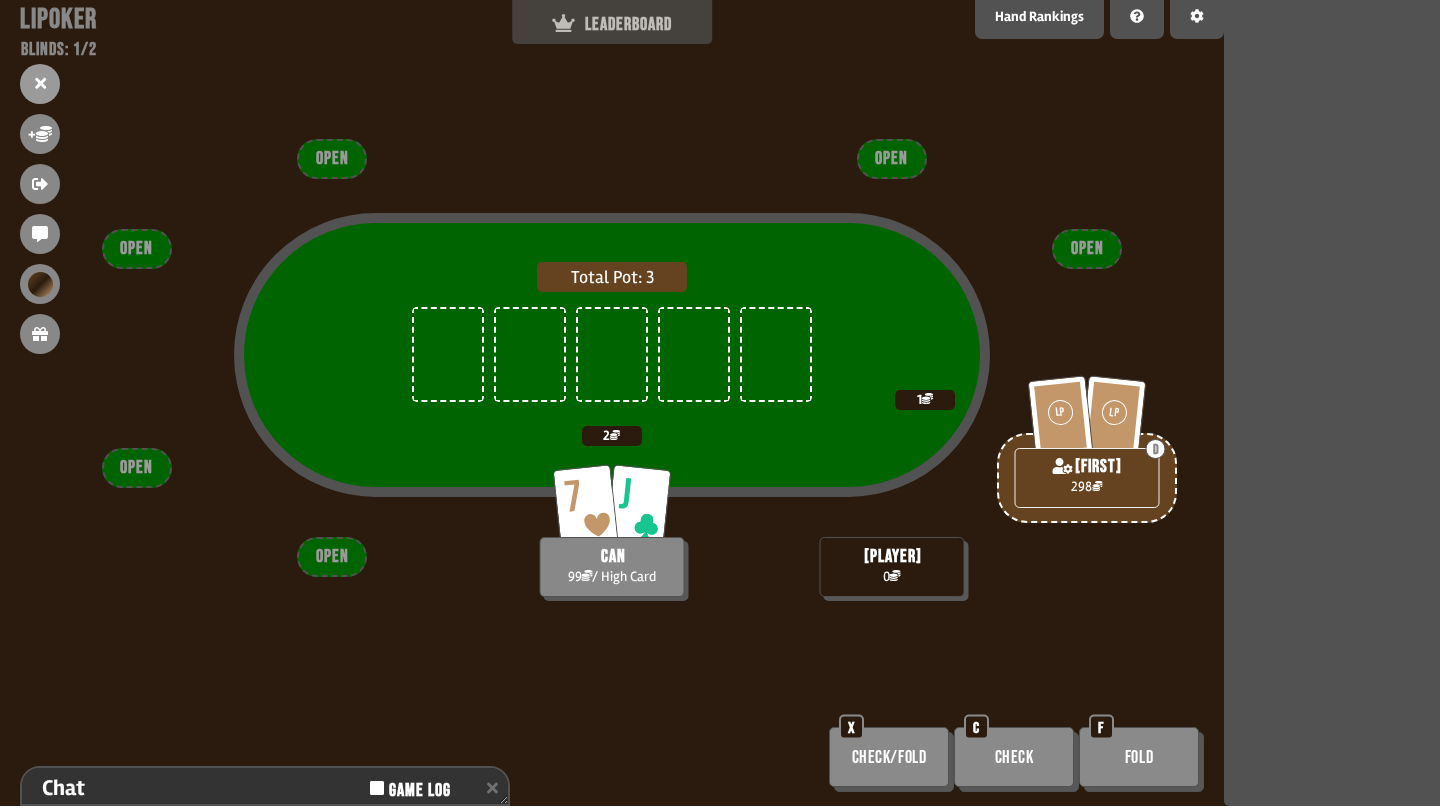 click on "LEADERBOARD" at bounding box center [612, 24] 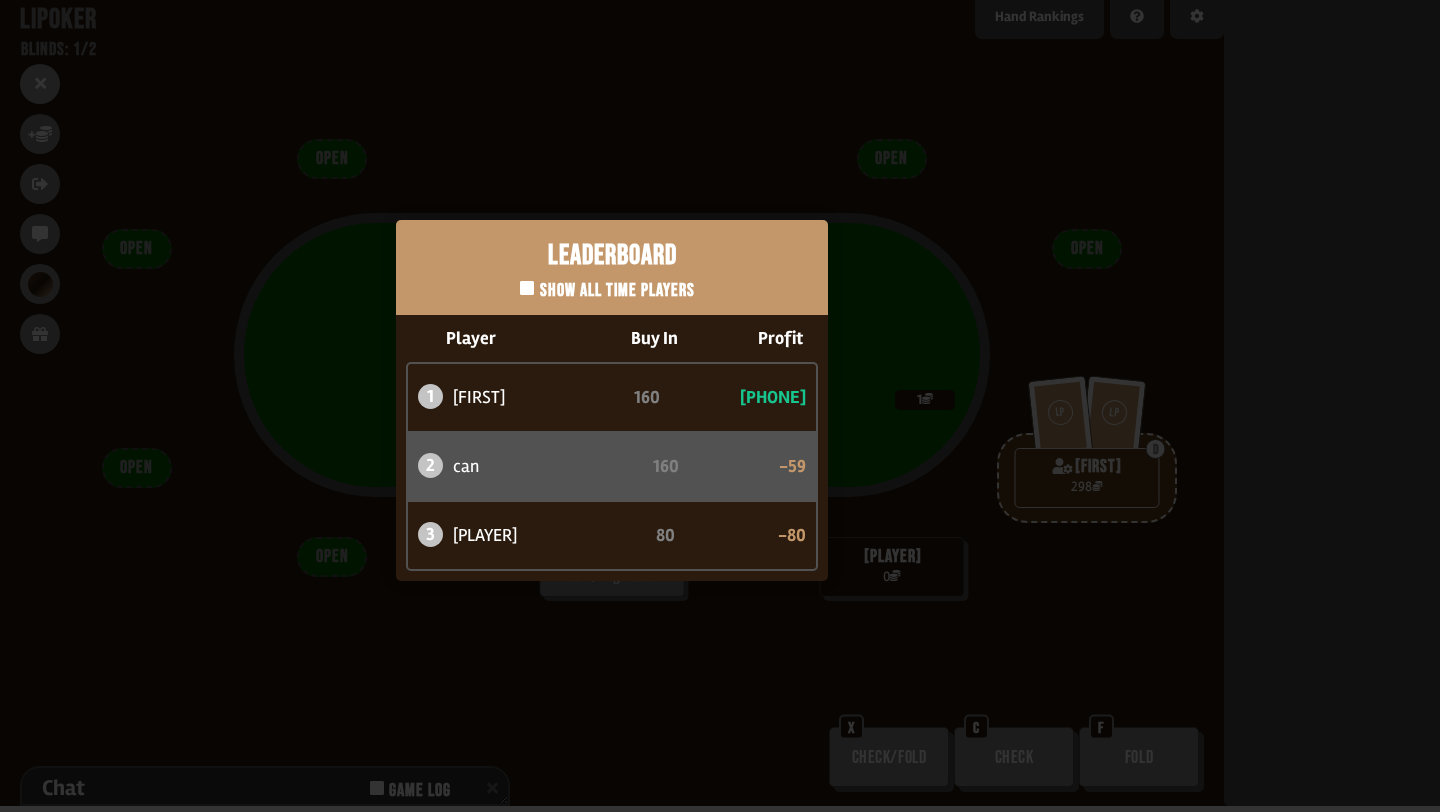 click on "Leaderboard   Show all time players Player Buy In Profit 1 [FIRST] 160 +139 2 [FIRST] 160 -59 3 atabaso 80 -80" at bounding box center (612, 400) 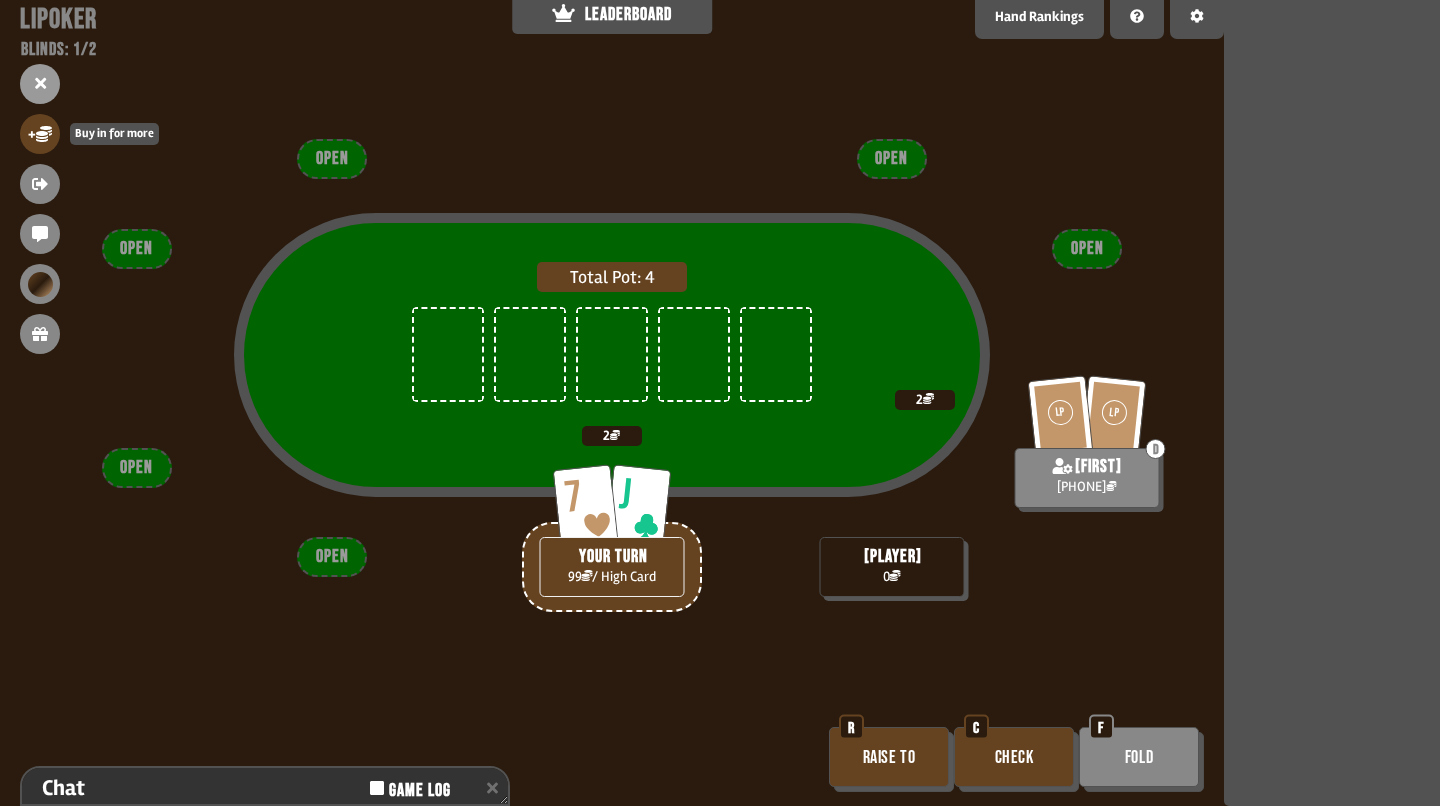 click on "+" at bounding box center [40, 134] 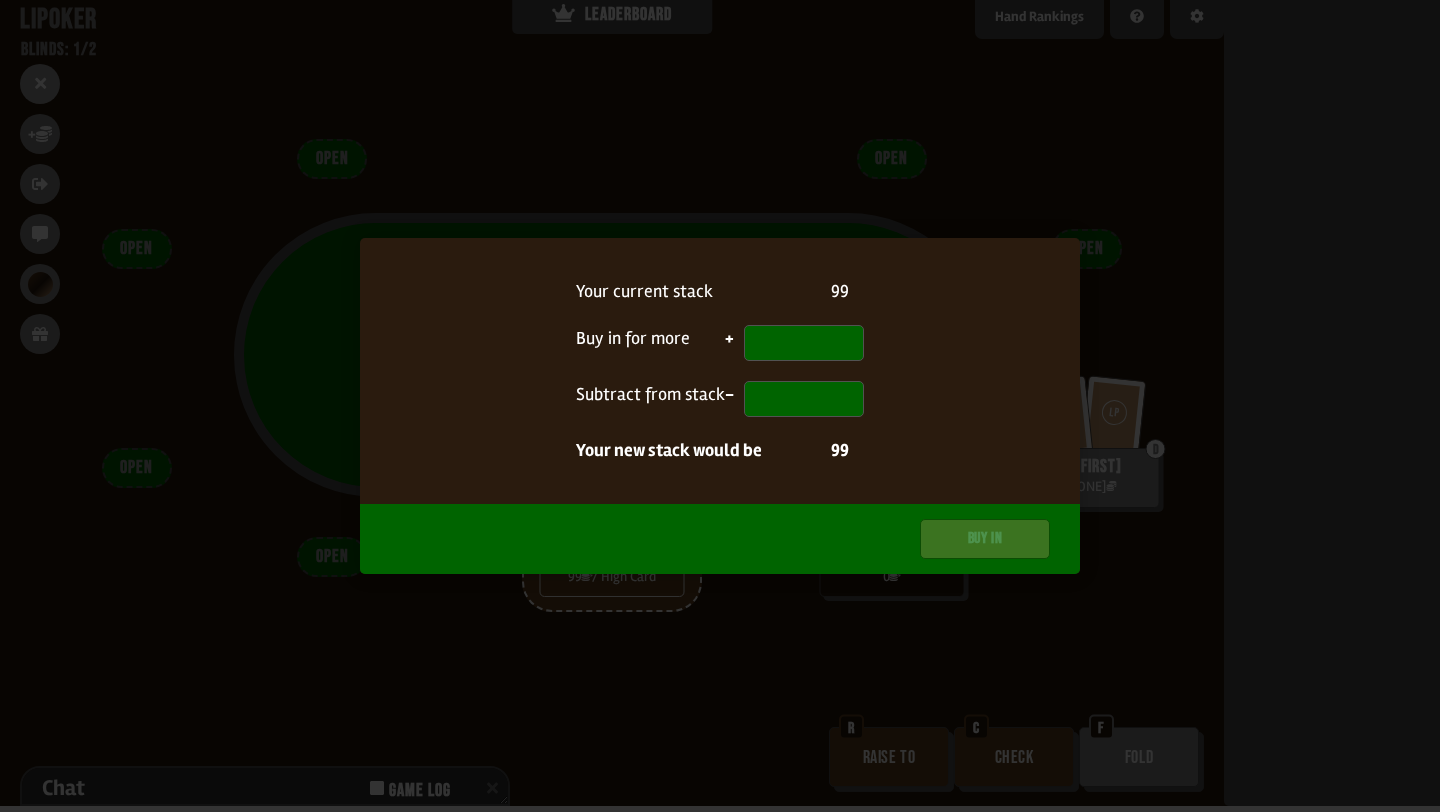 click at bounding box center (720, 406) 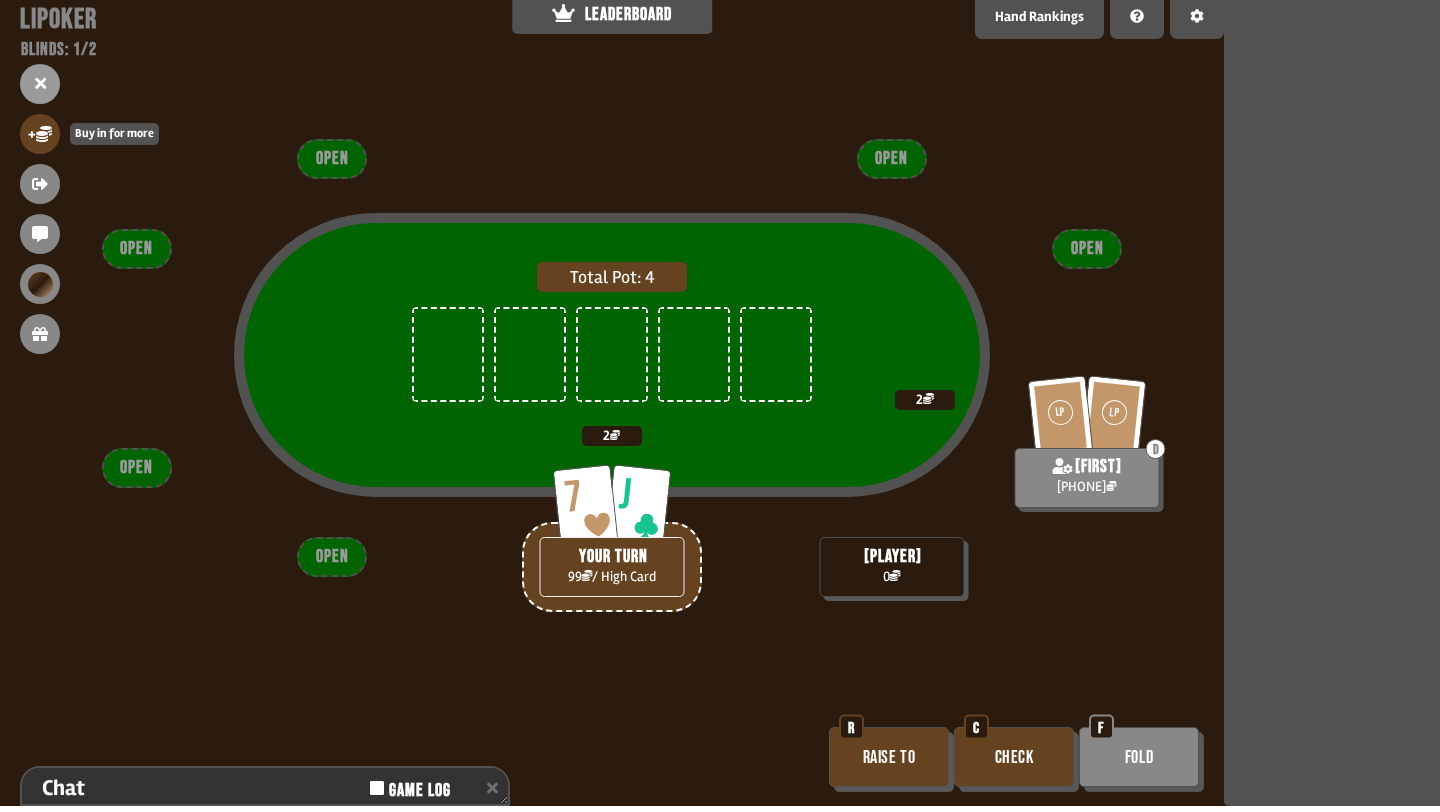 click on "+" at bounding box center (40, 134) 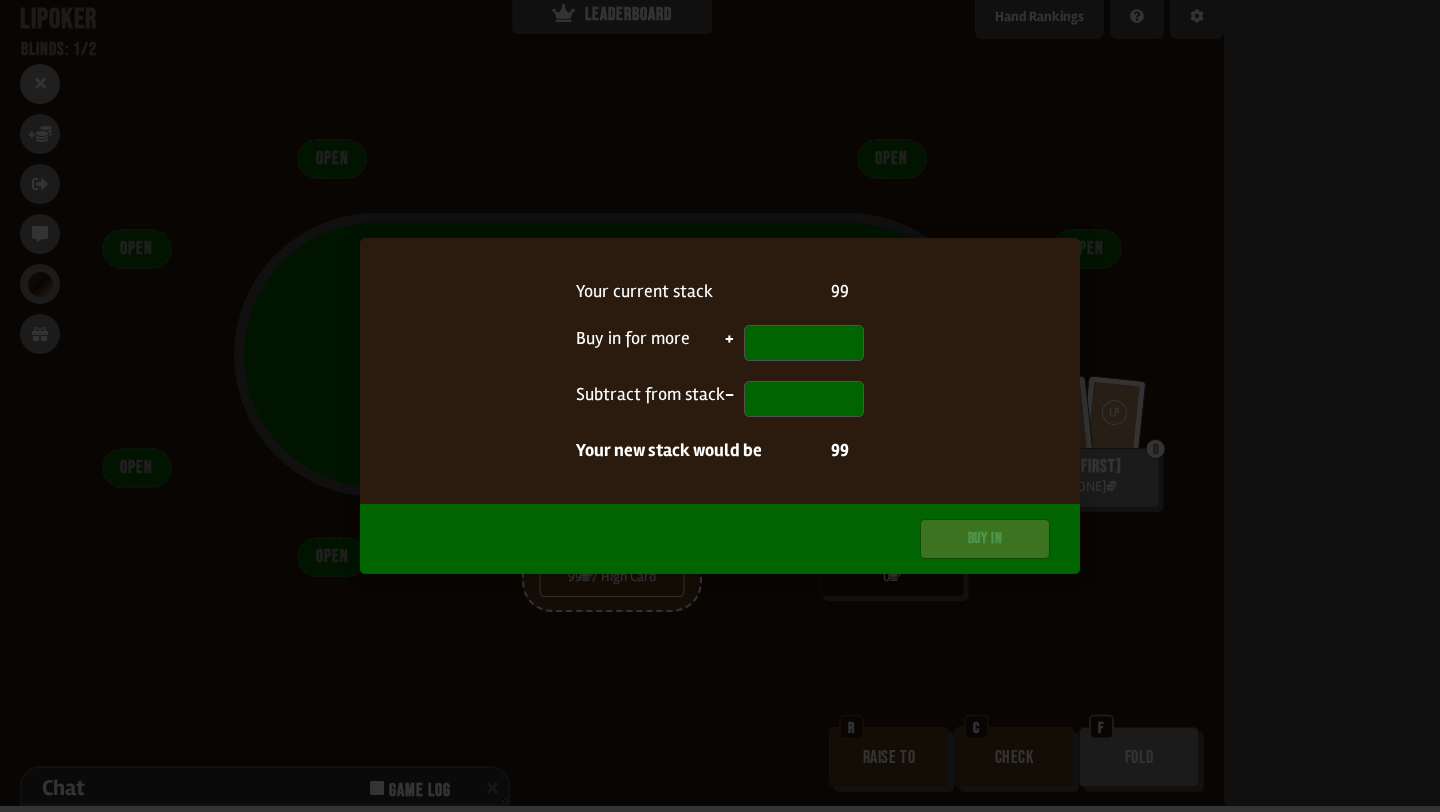 click at bounding box center (720, 406) 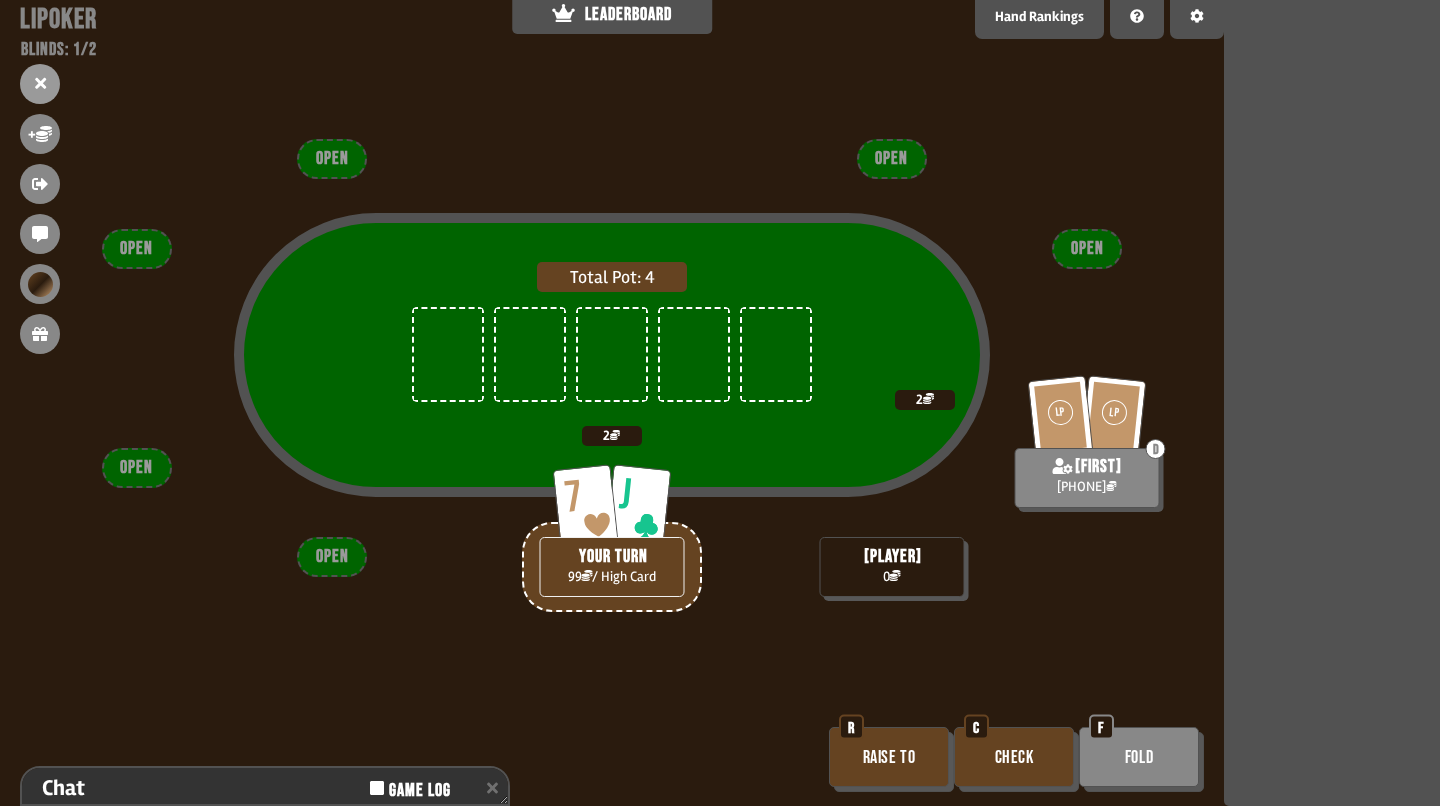 click on "Check" at bounding box center (1014, 757) 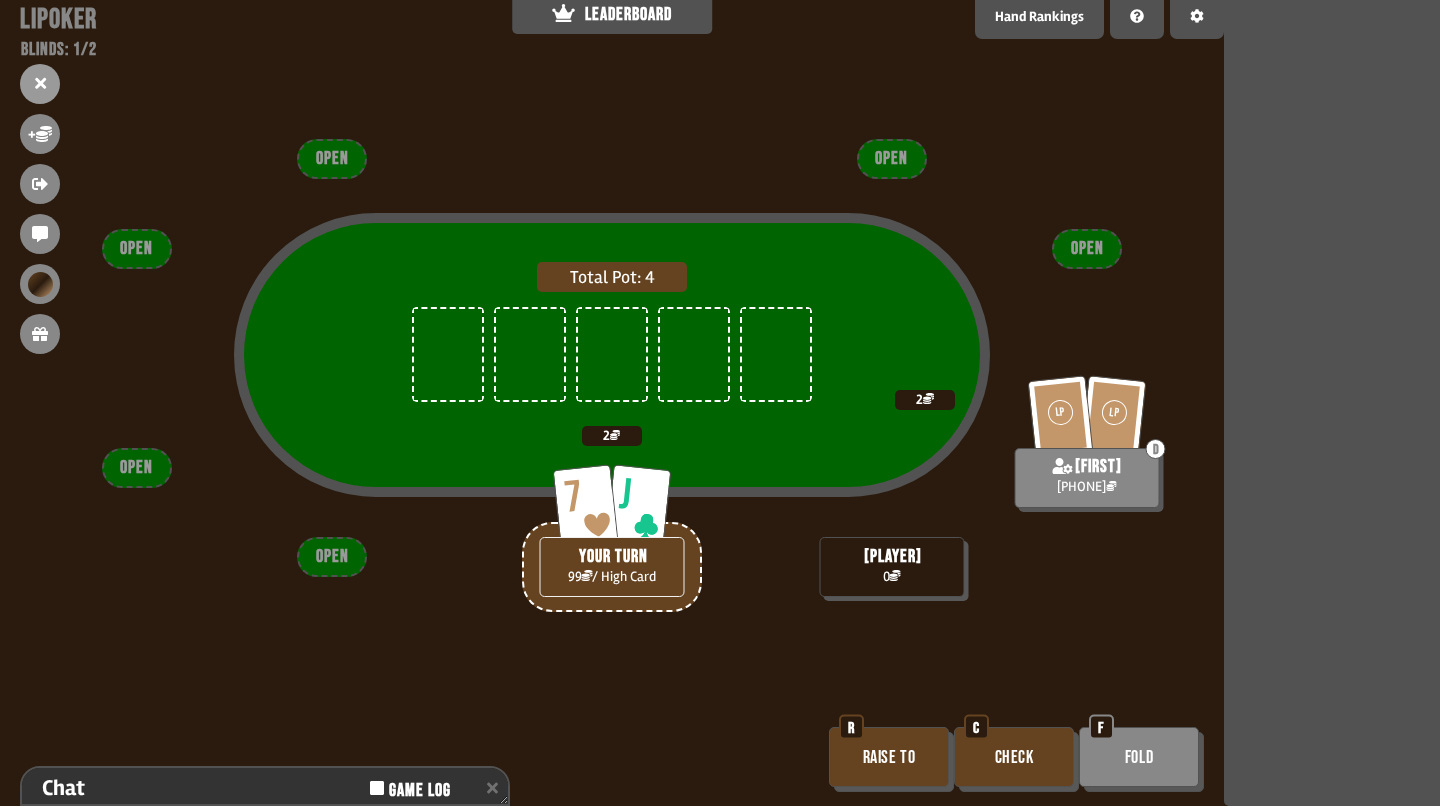 click on "Check" at bounding box center (1014, 757) 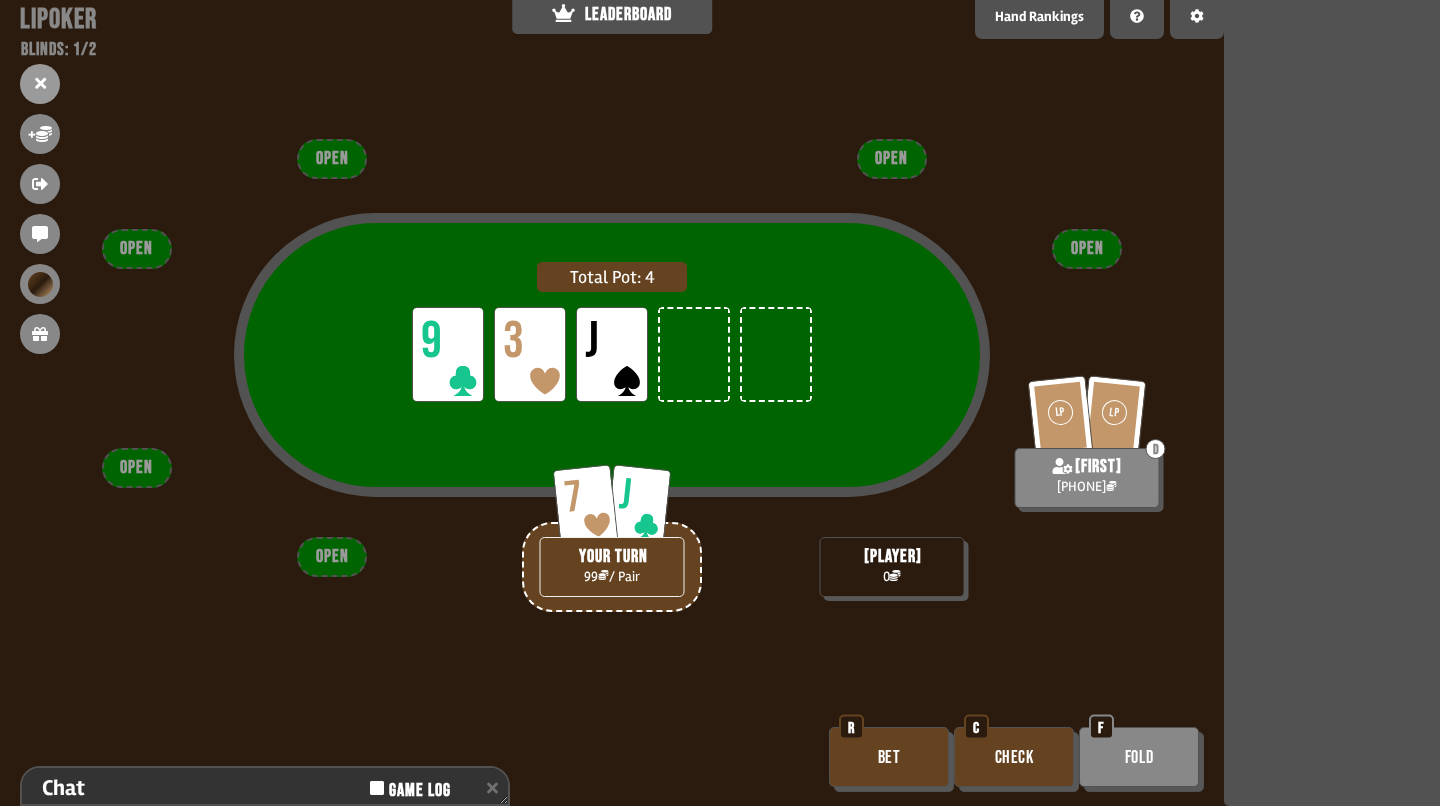 click on "Bet" at bounding box center [889, 757] 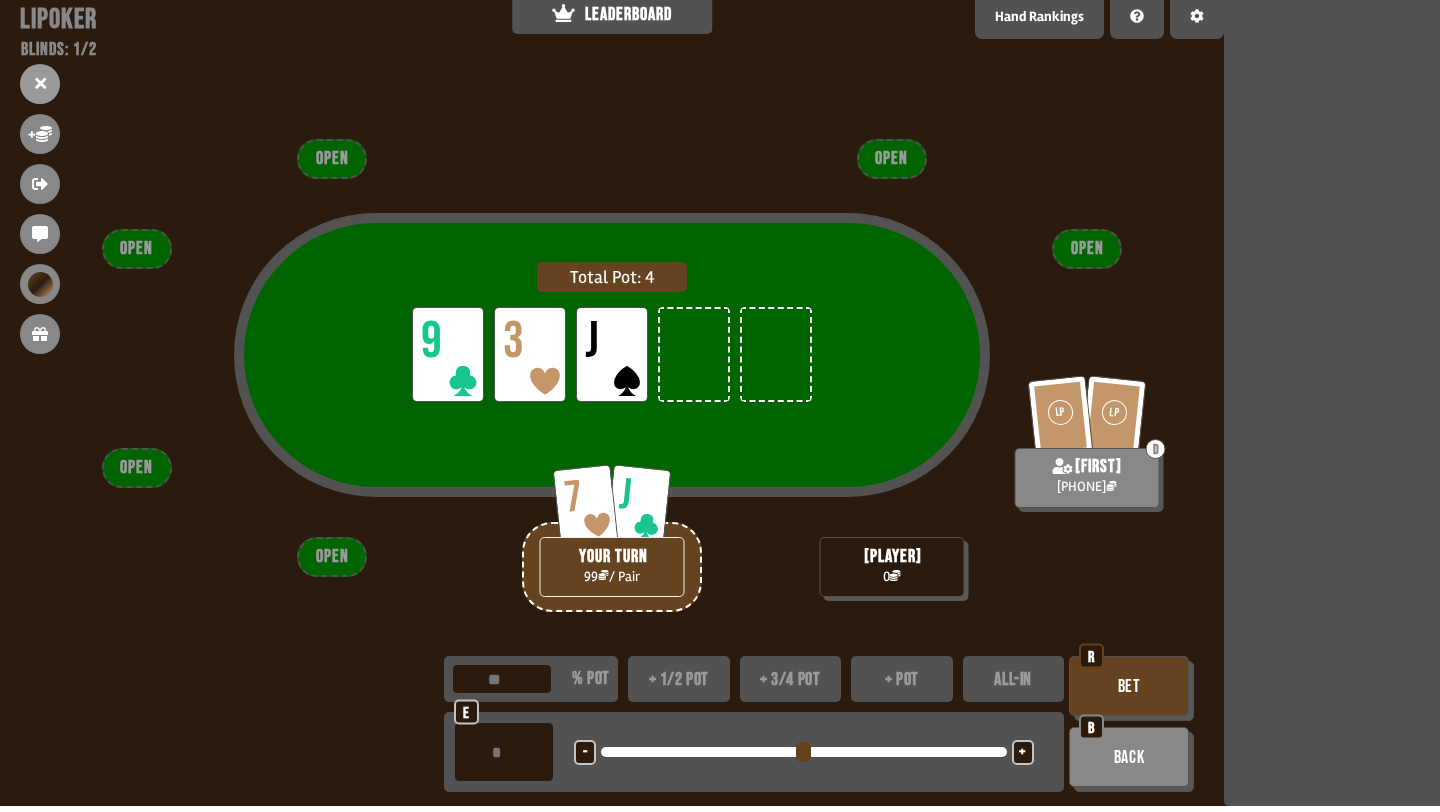 click on "+" at bounding box center [1023, 752] 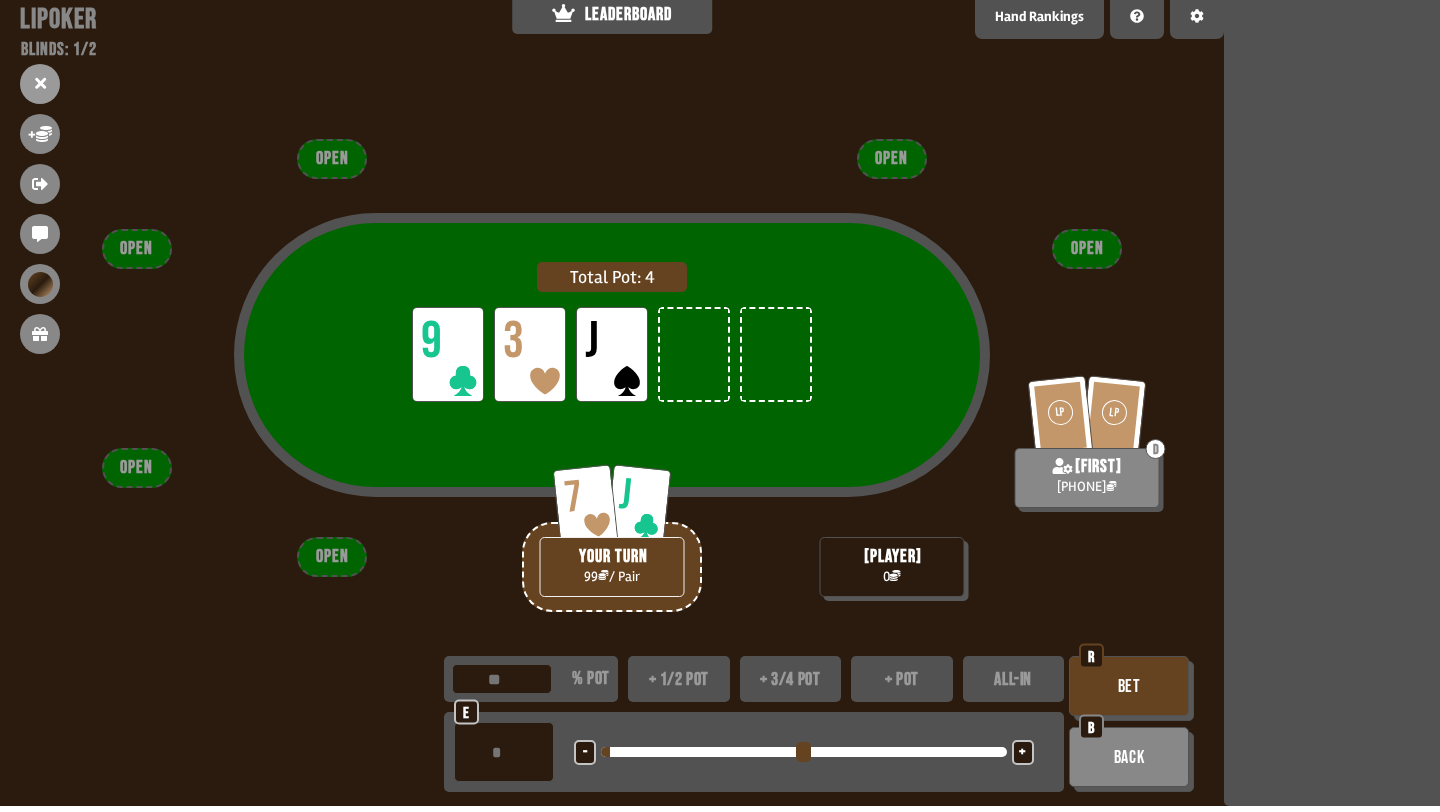 click on "+" at bounding box center [1023, 752] 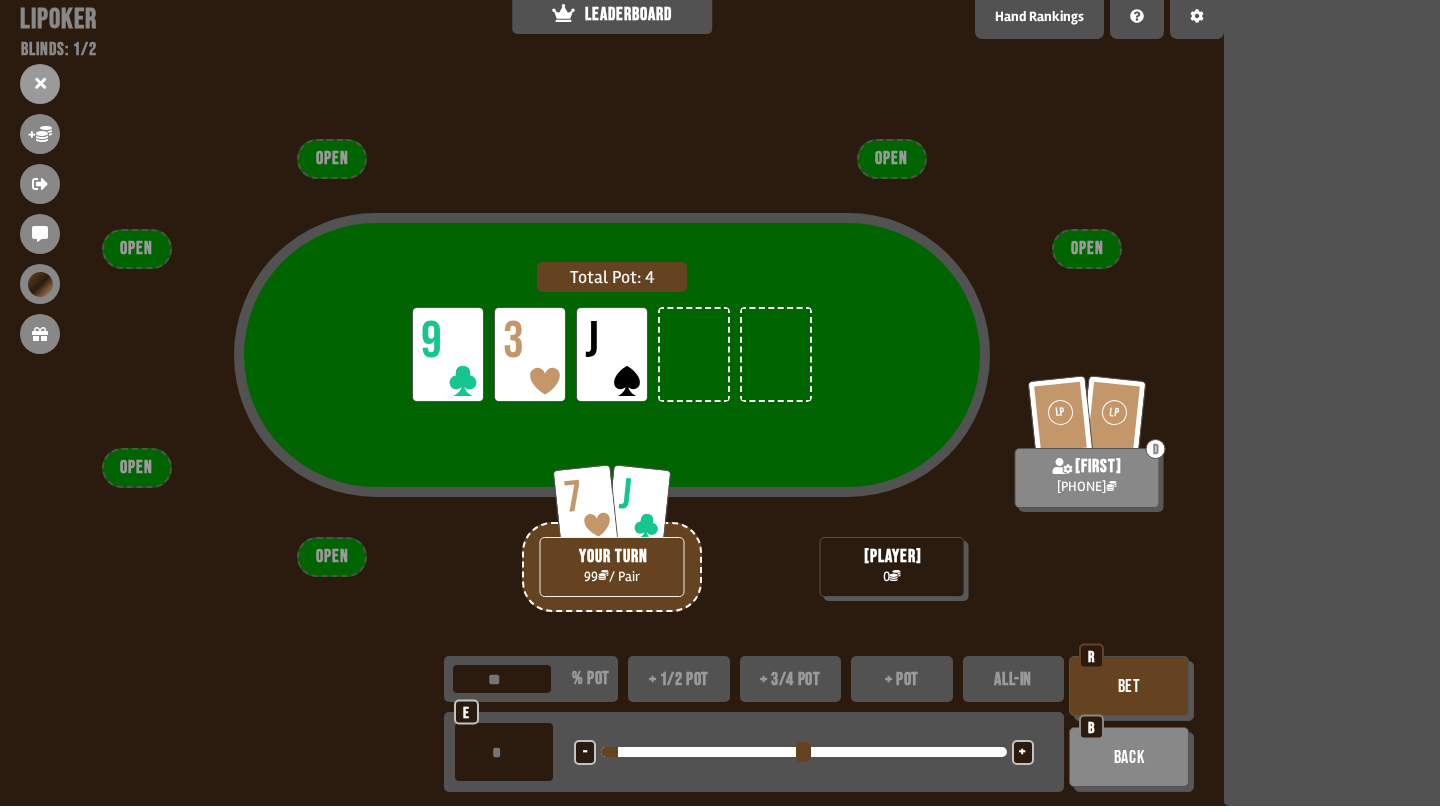 click on "+" at bounding box center [1023, 752] 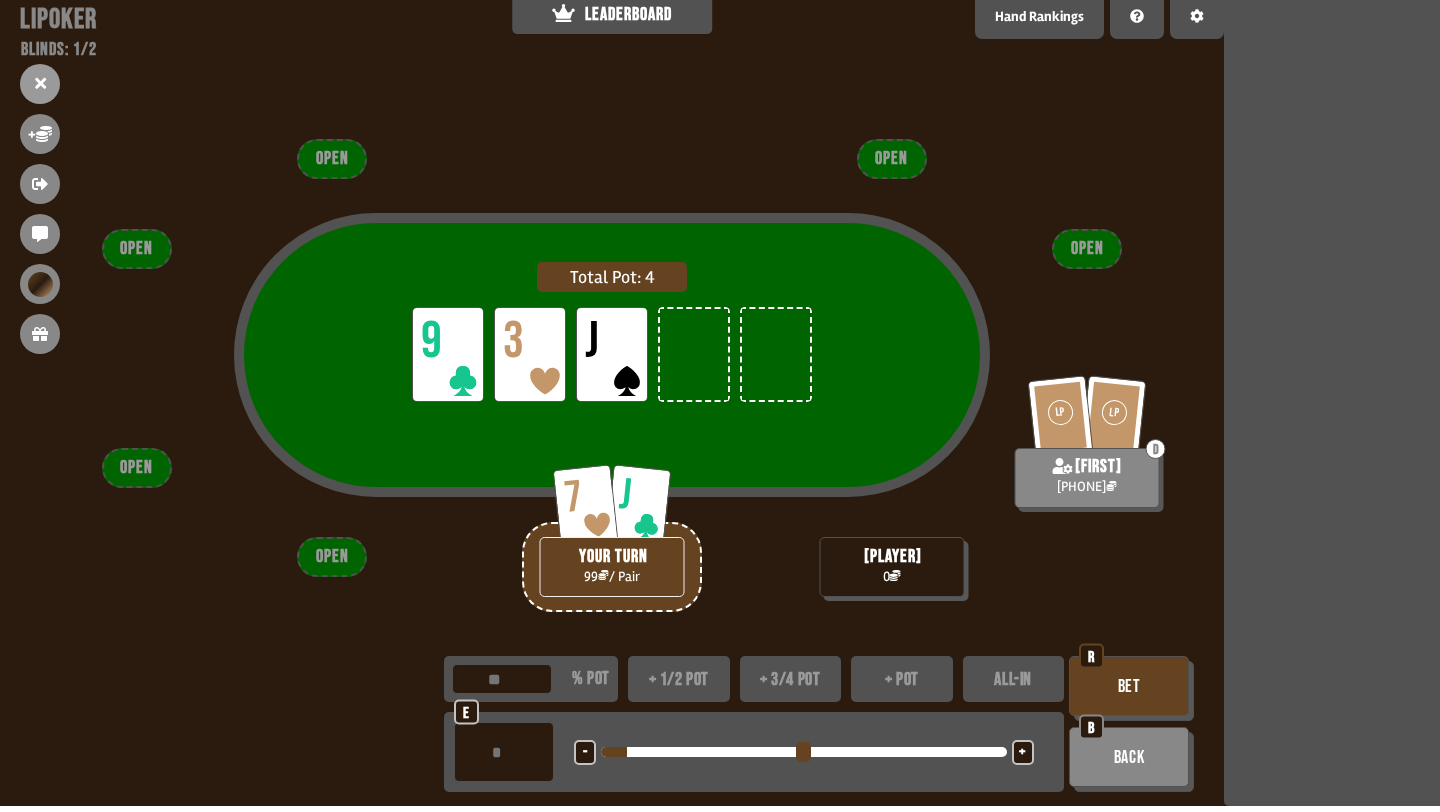 click on "*" at bounding box center [504, 752] 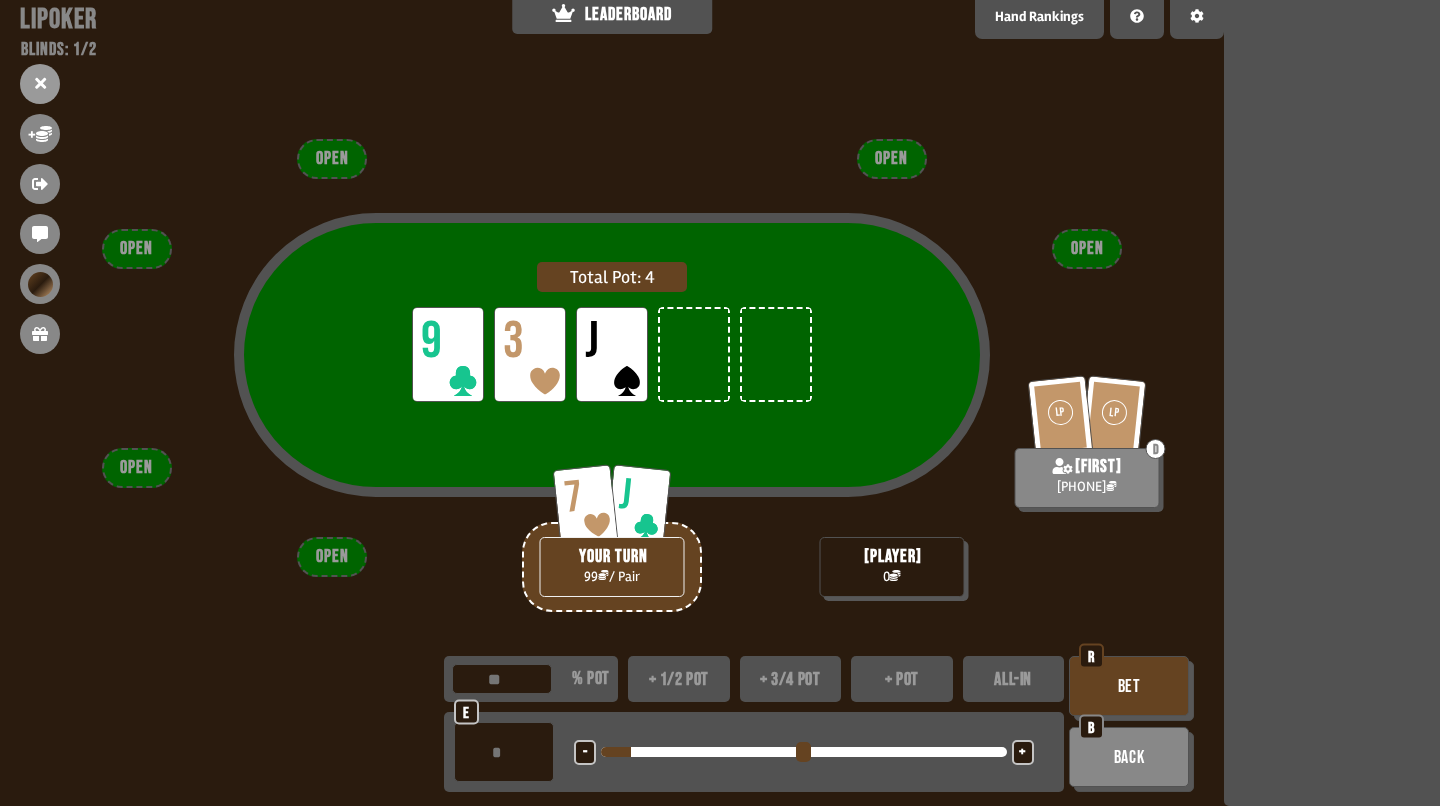 click on "Bet" at bounding box center [1129, 686] 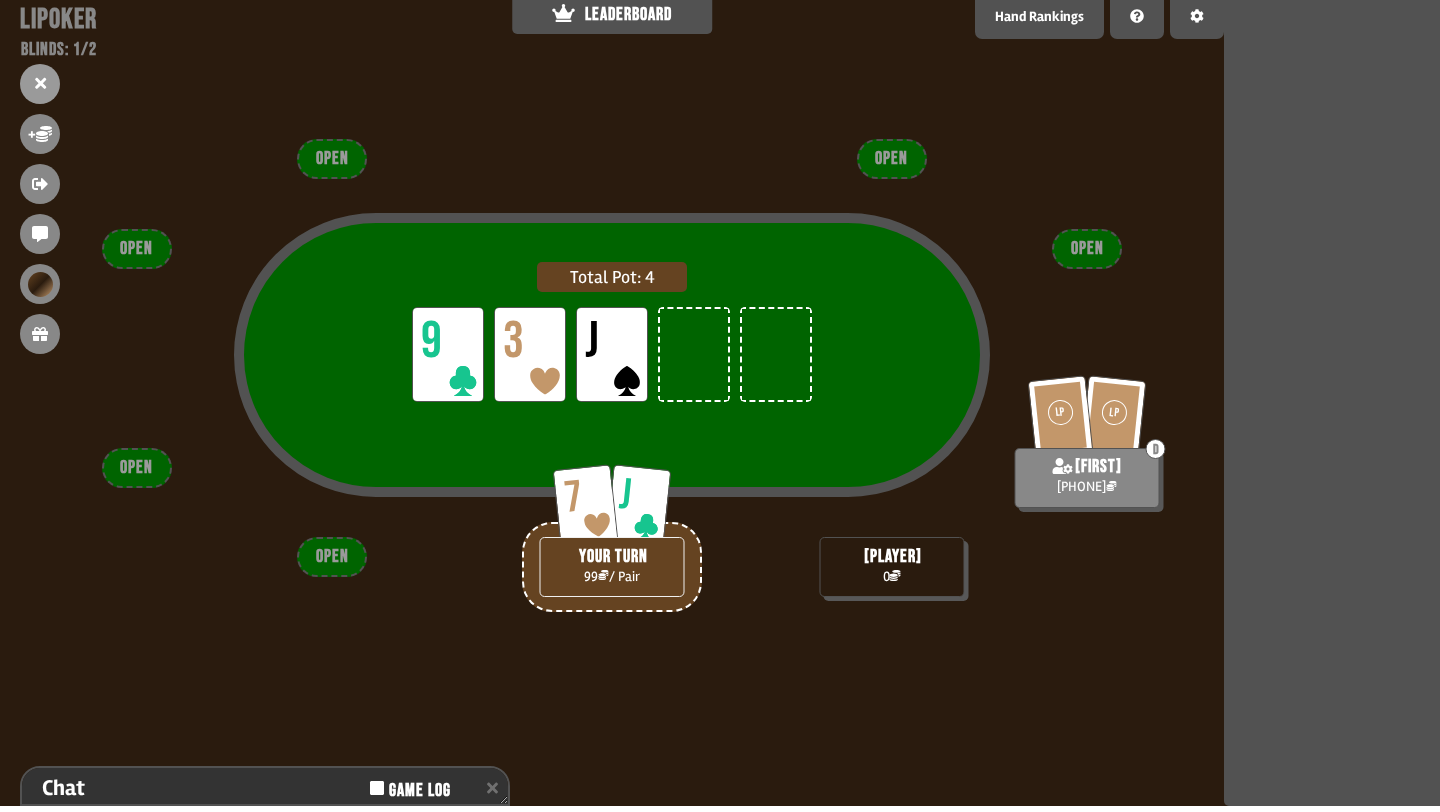 scroll, scrollTop: 153, scrollLeft: 0, axis: vertical 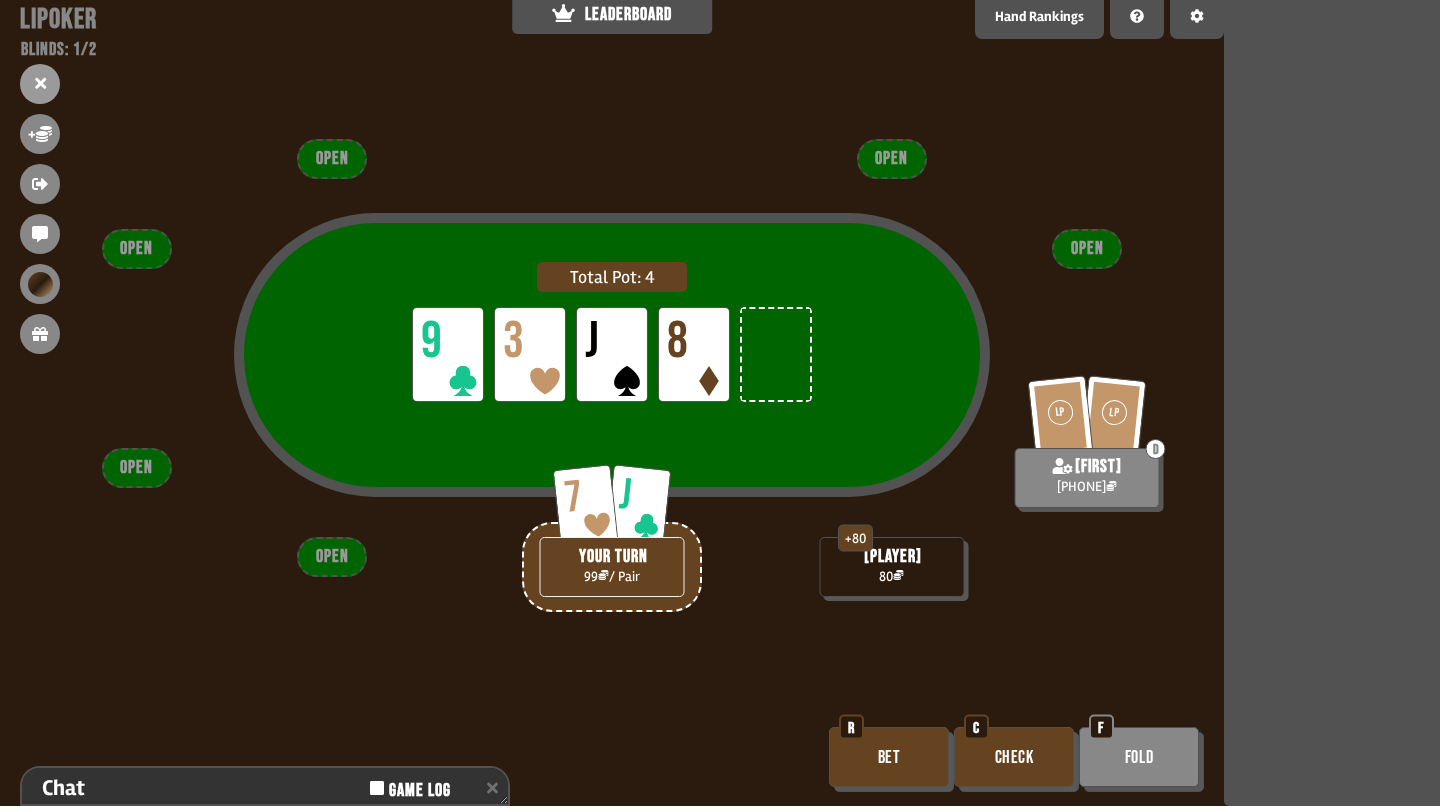 click on "Bet" at bounding box center [889, 757] 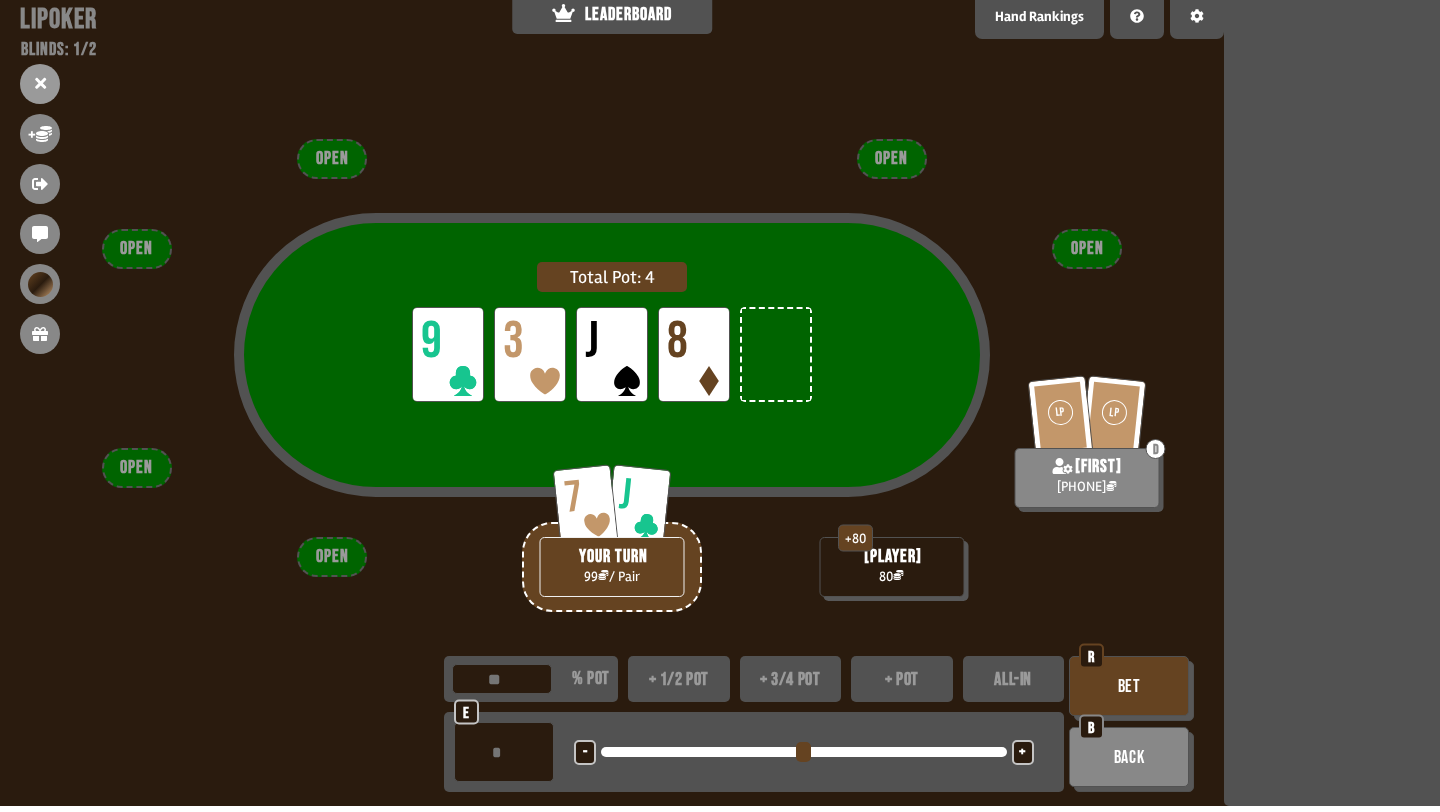 click on "e - <LEFT> <DOWN> + <UP> <RIGHT>" at bounding box center [754, 752] 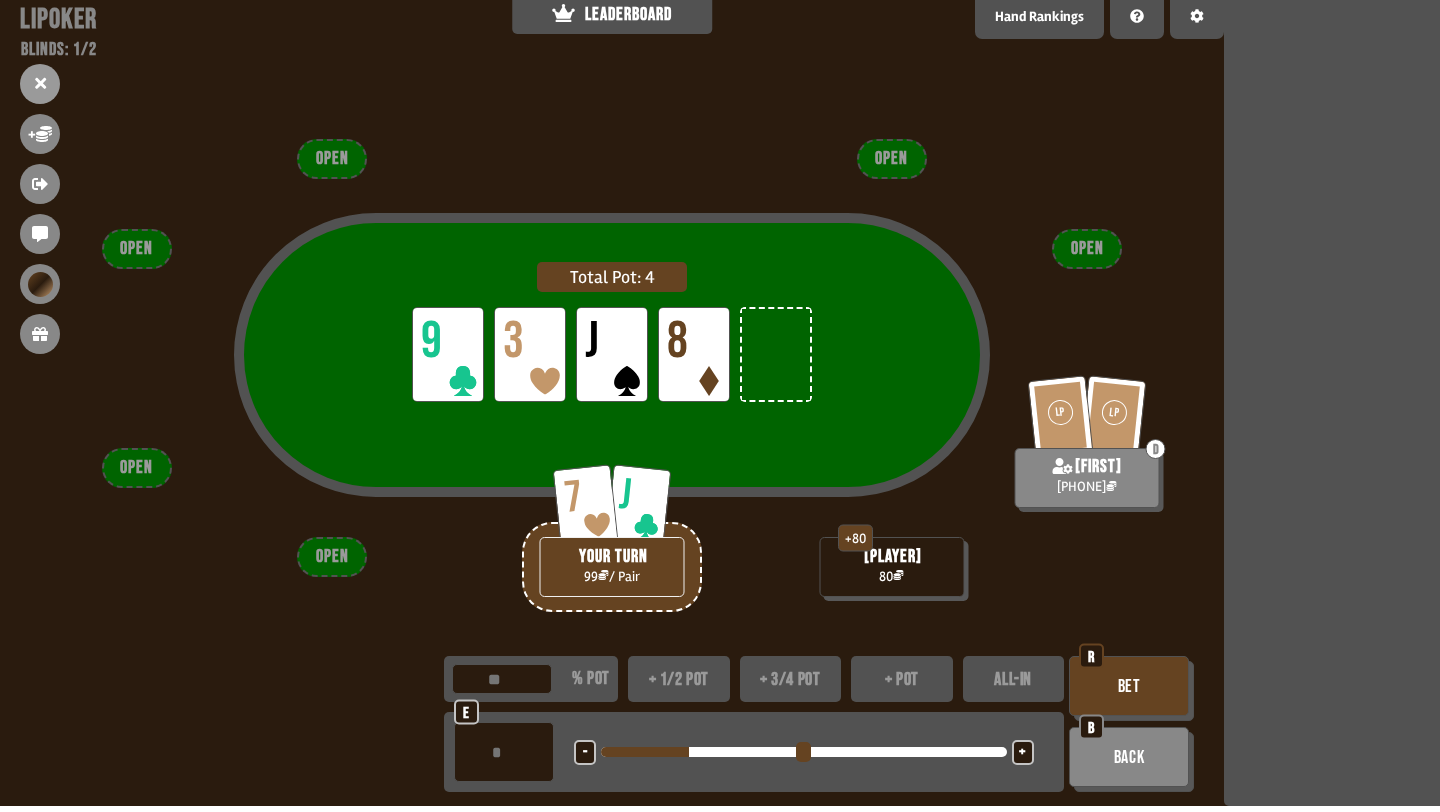 click at bounding box center [803, 752] 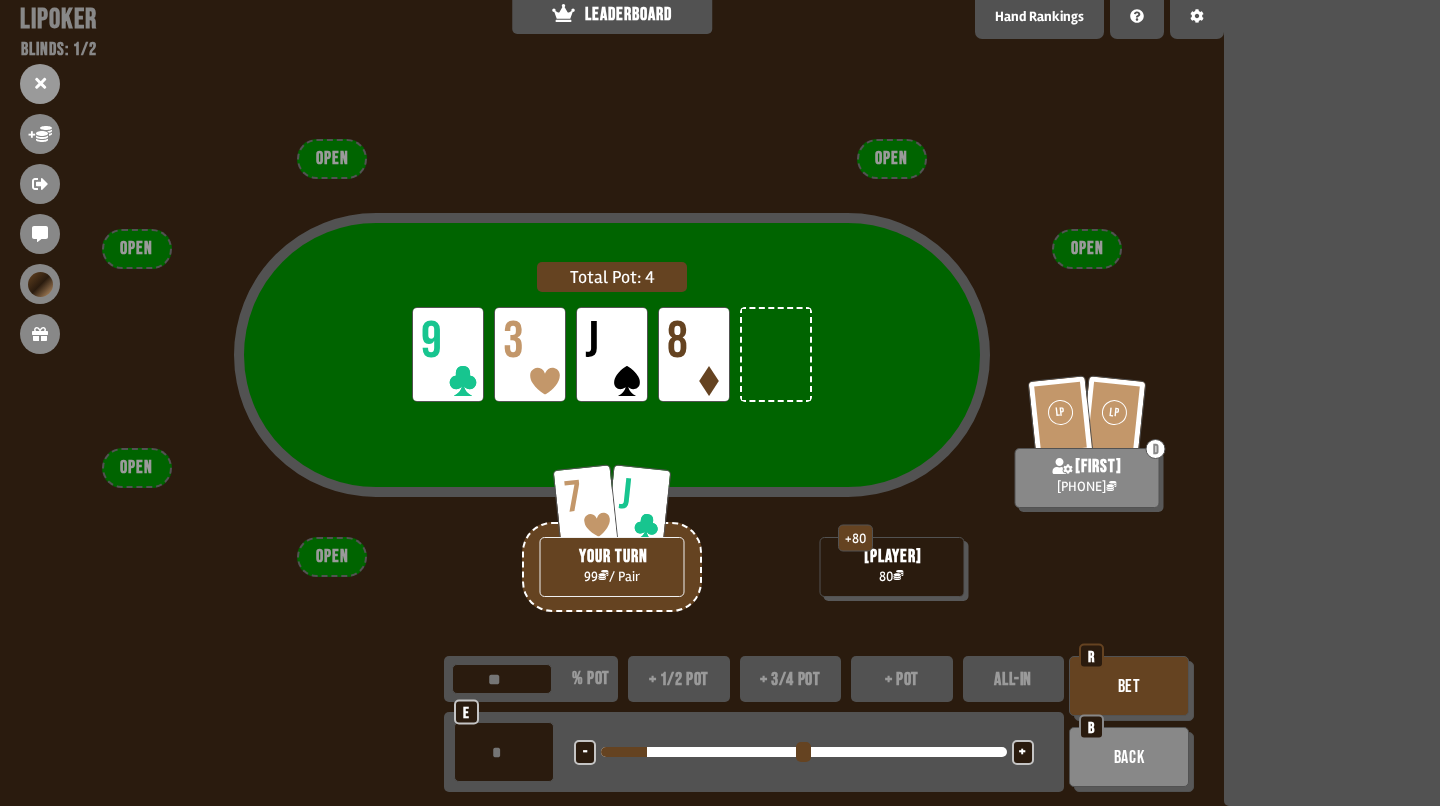 click at bounding box center [803, 752] 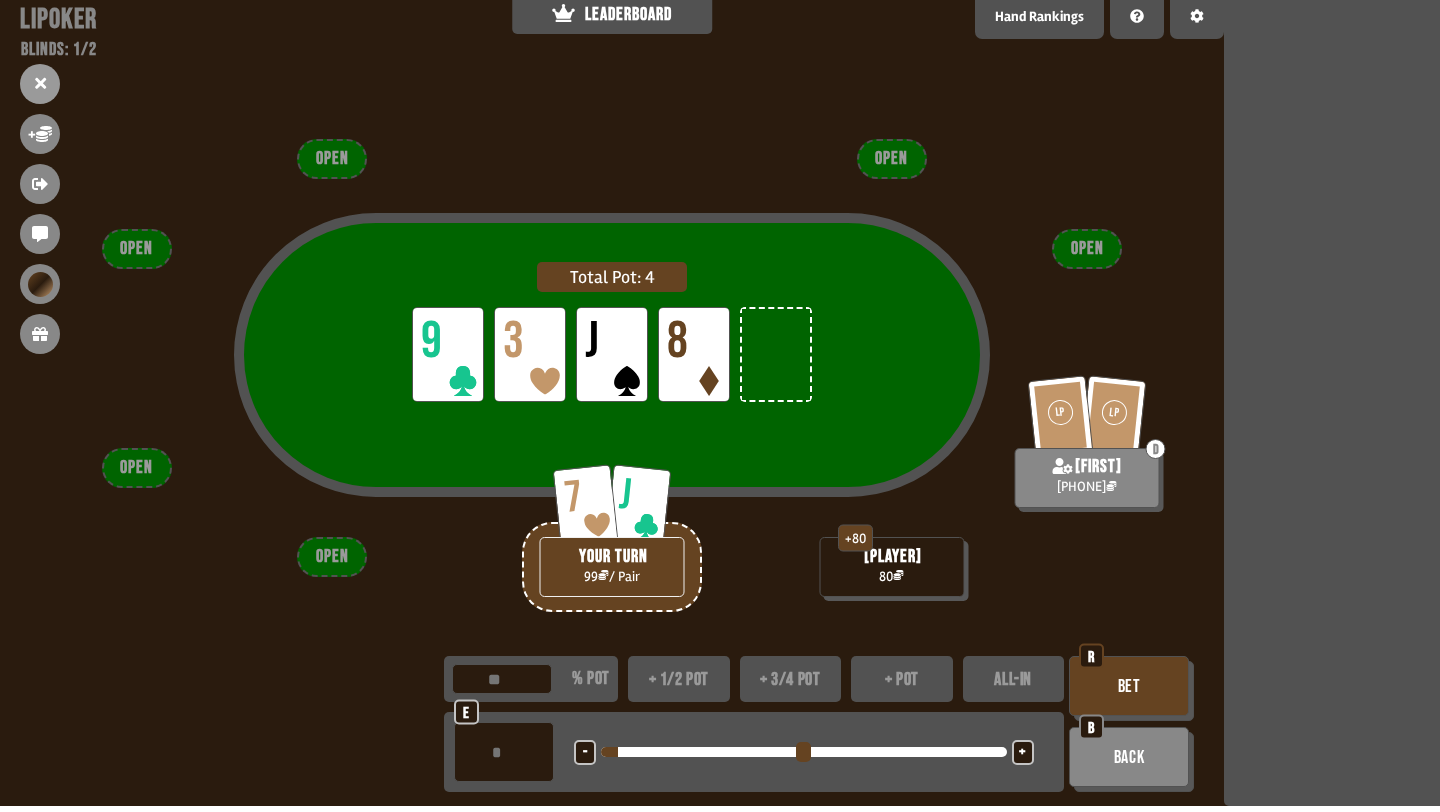 click at bounding box center [803, 752] 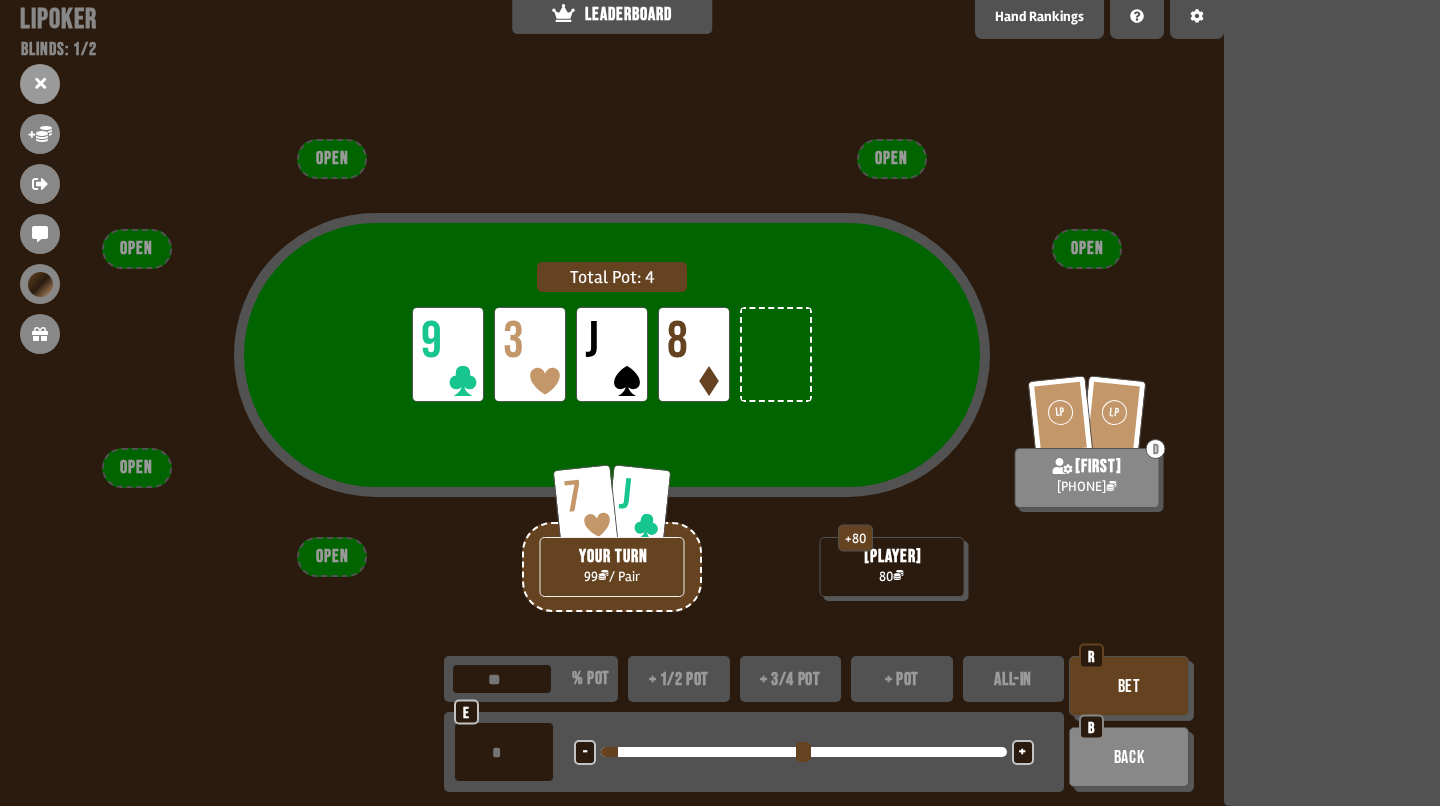 click on "+" at bounding box center [1022, 753] 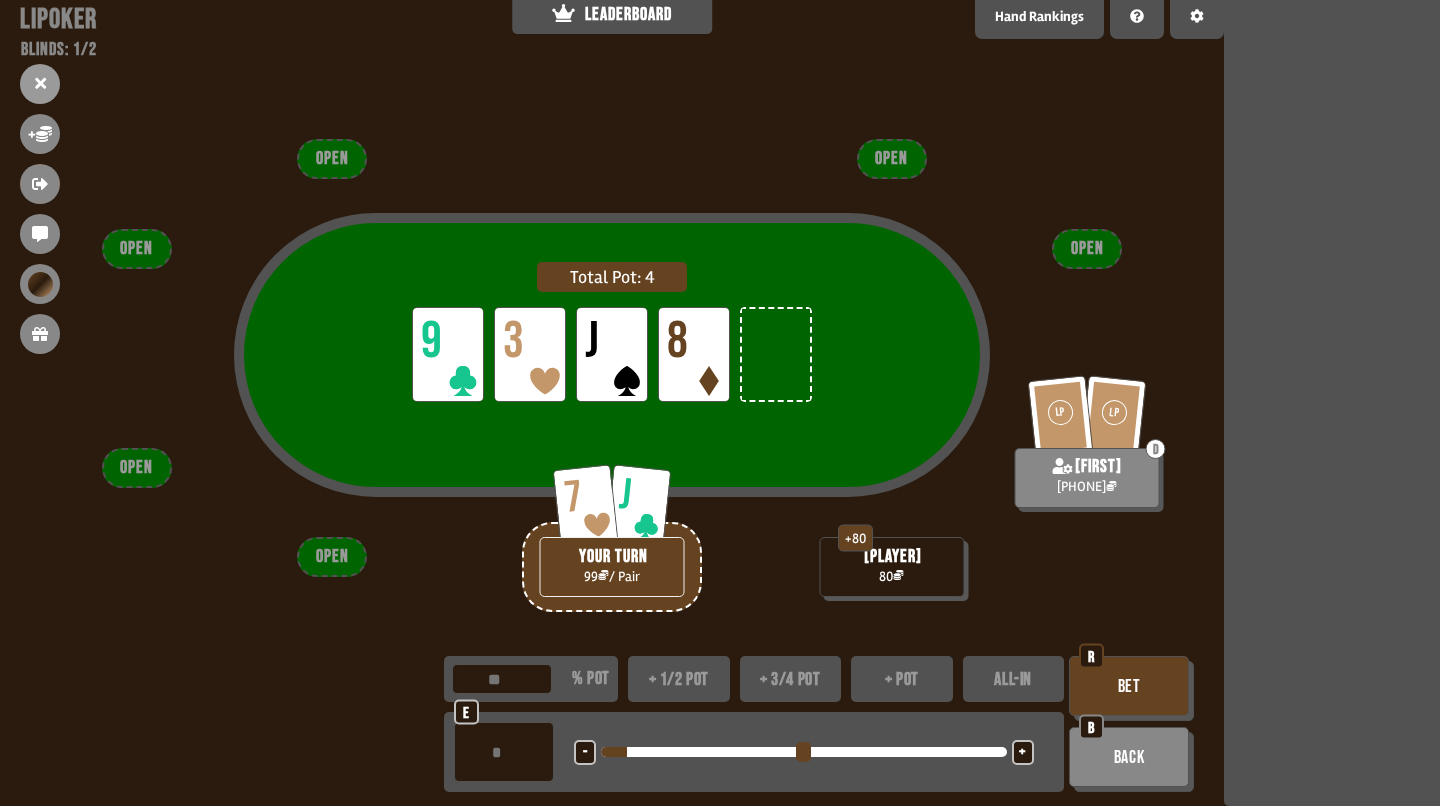 click on "+" at bounding box center (1022, 753) 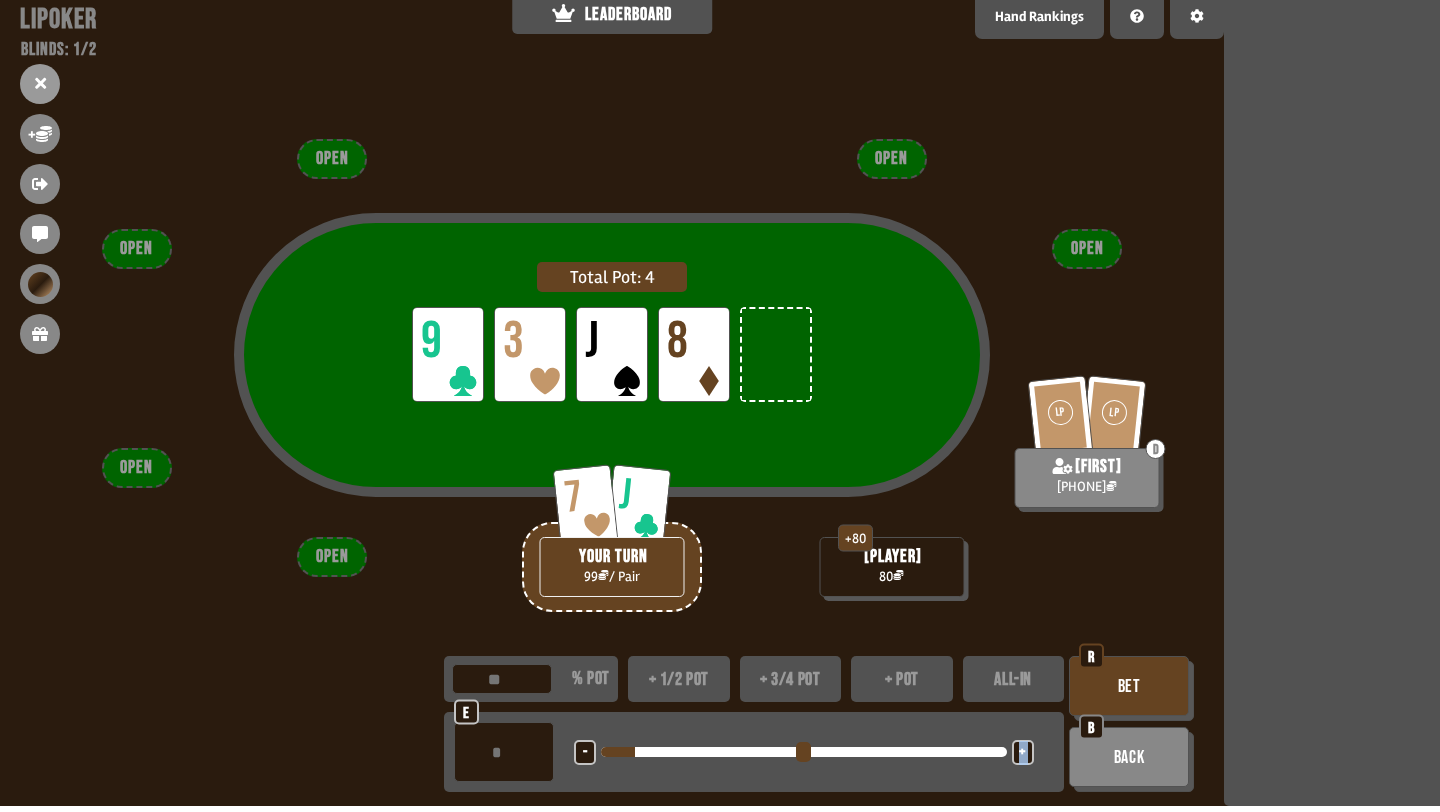click on "+" at bounding box center [1022, 753] 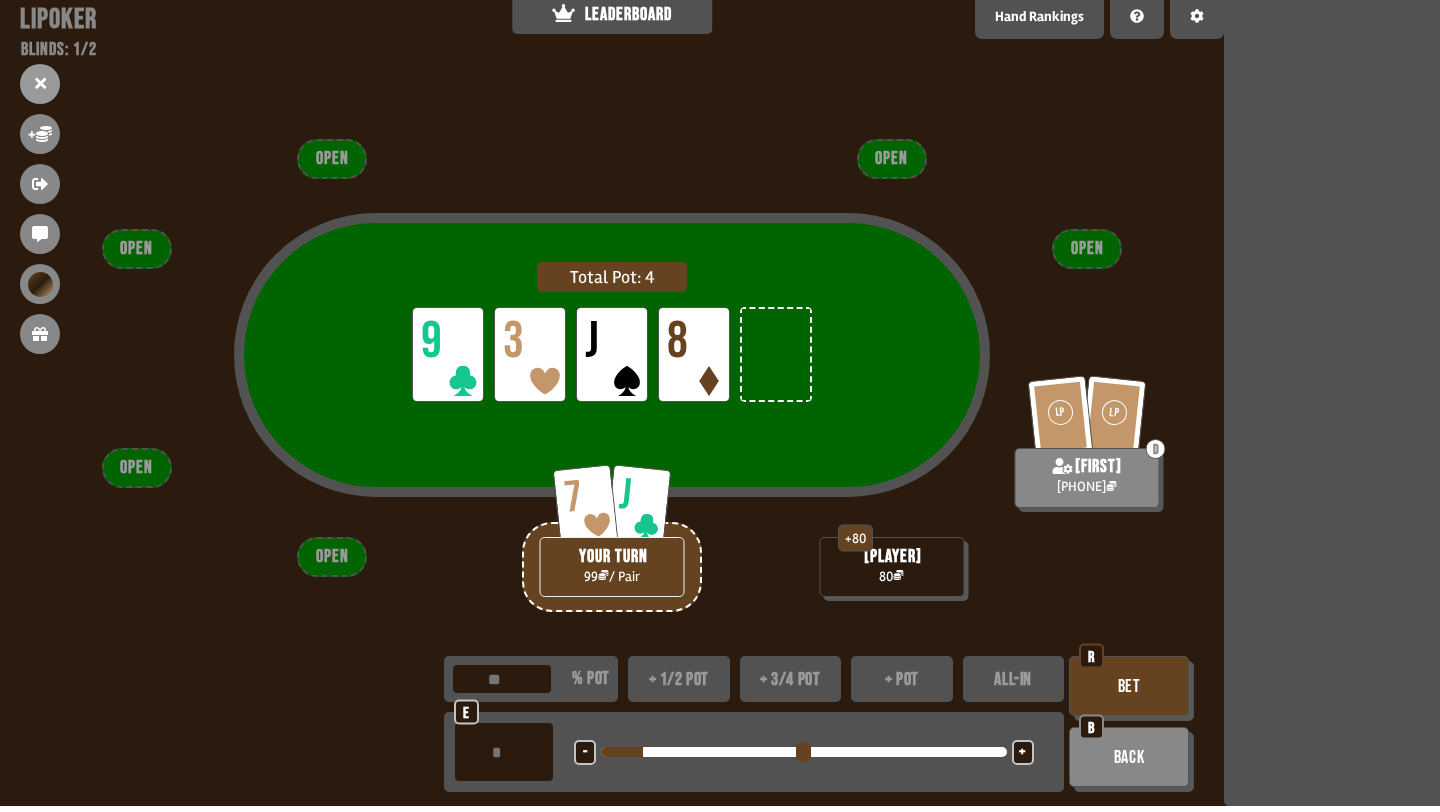click on "-" at bounding box center (585, 752) 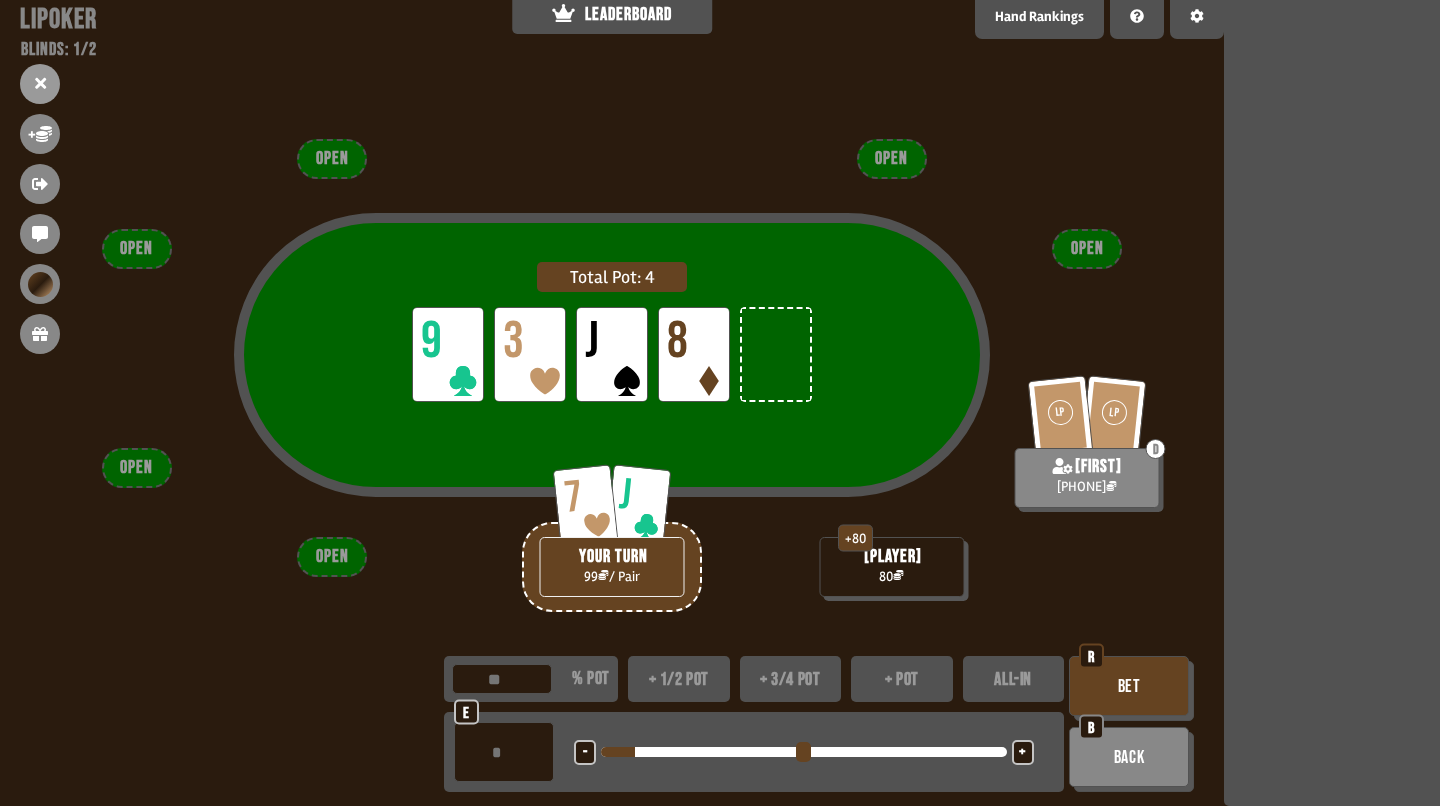 click on "Bet" at bounding box center (1129, 686) 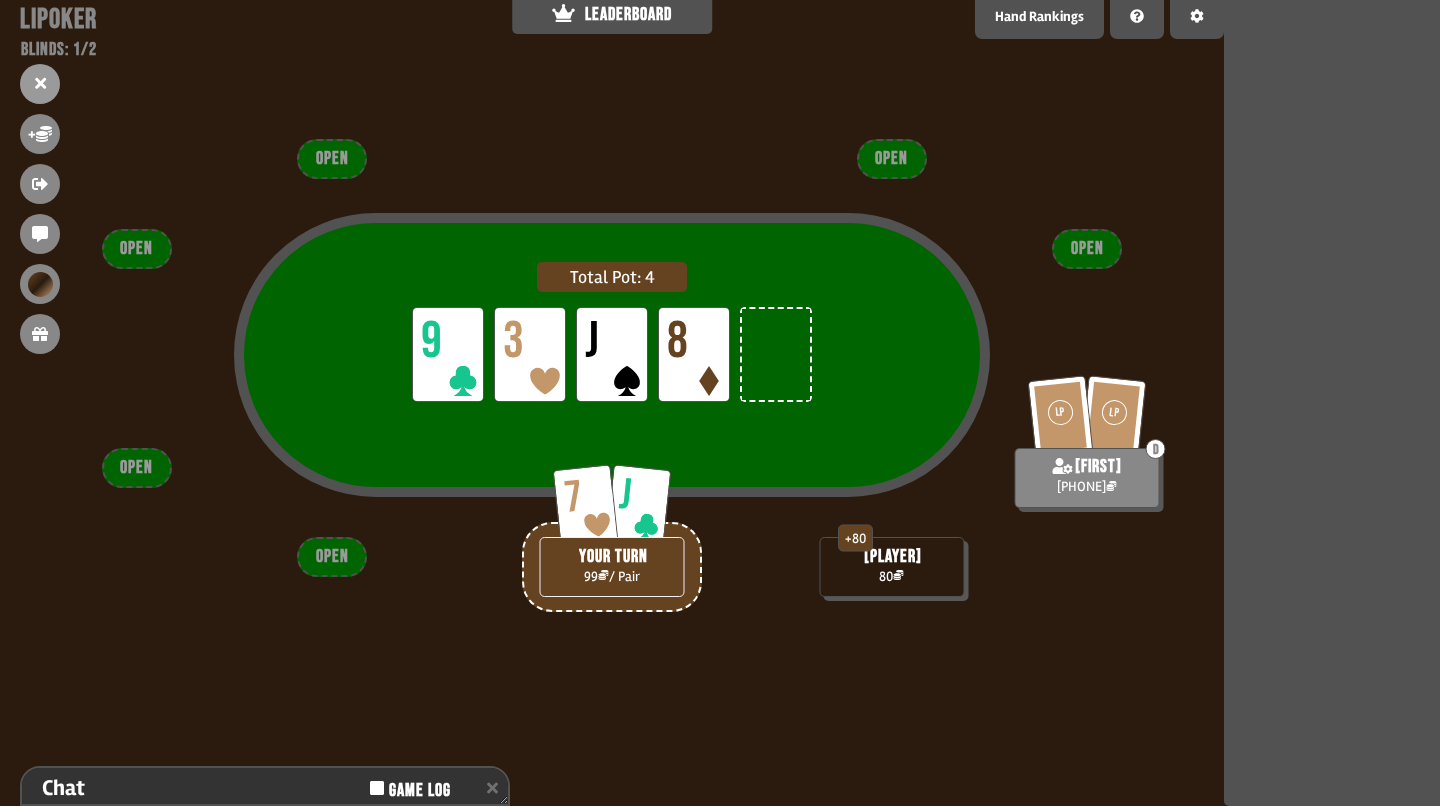 scroll, scrollTop: 153, scrollLeft: 0, axis: vertical 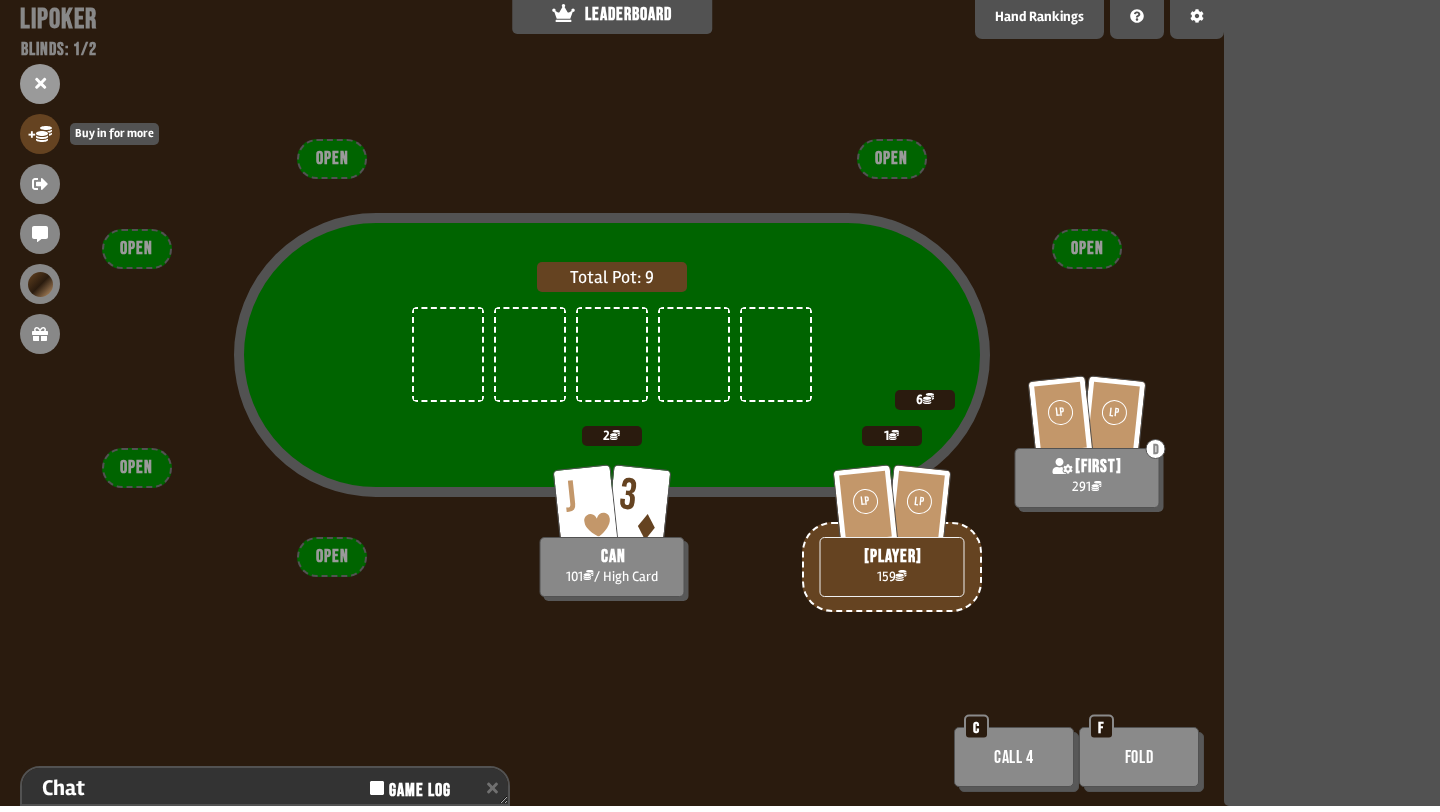 click on "+" at bounding box center (40, 134) 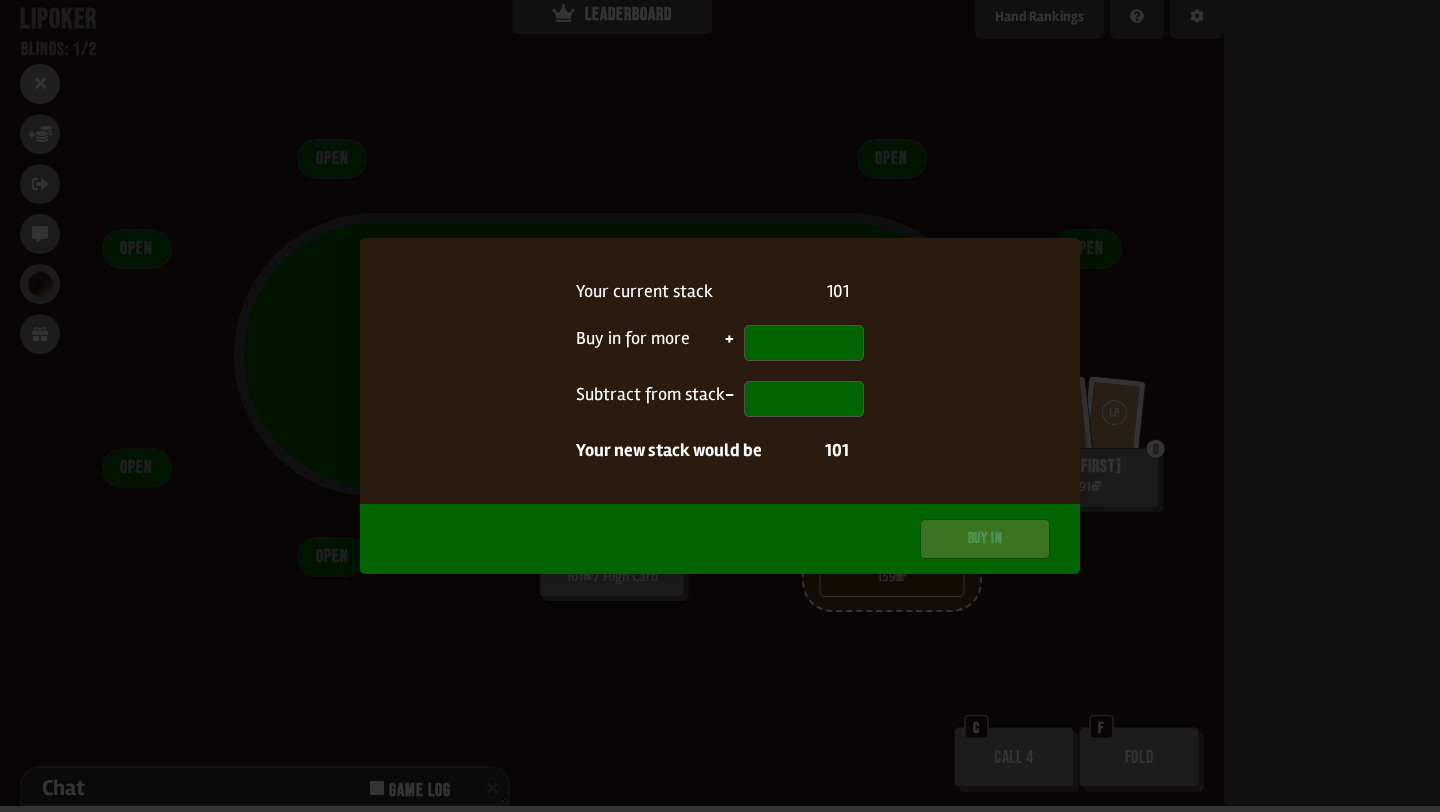 click at bounding box center (720, 406) 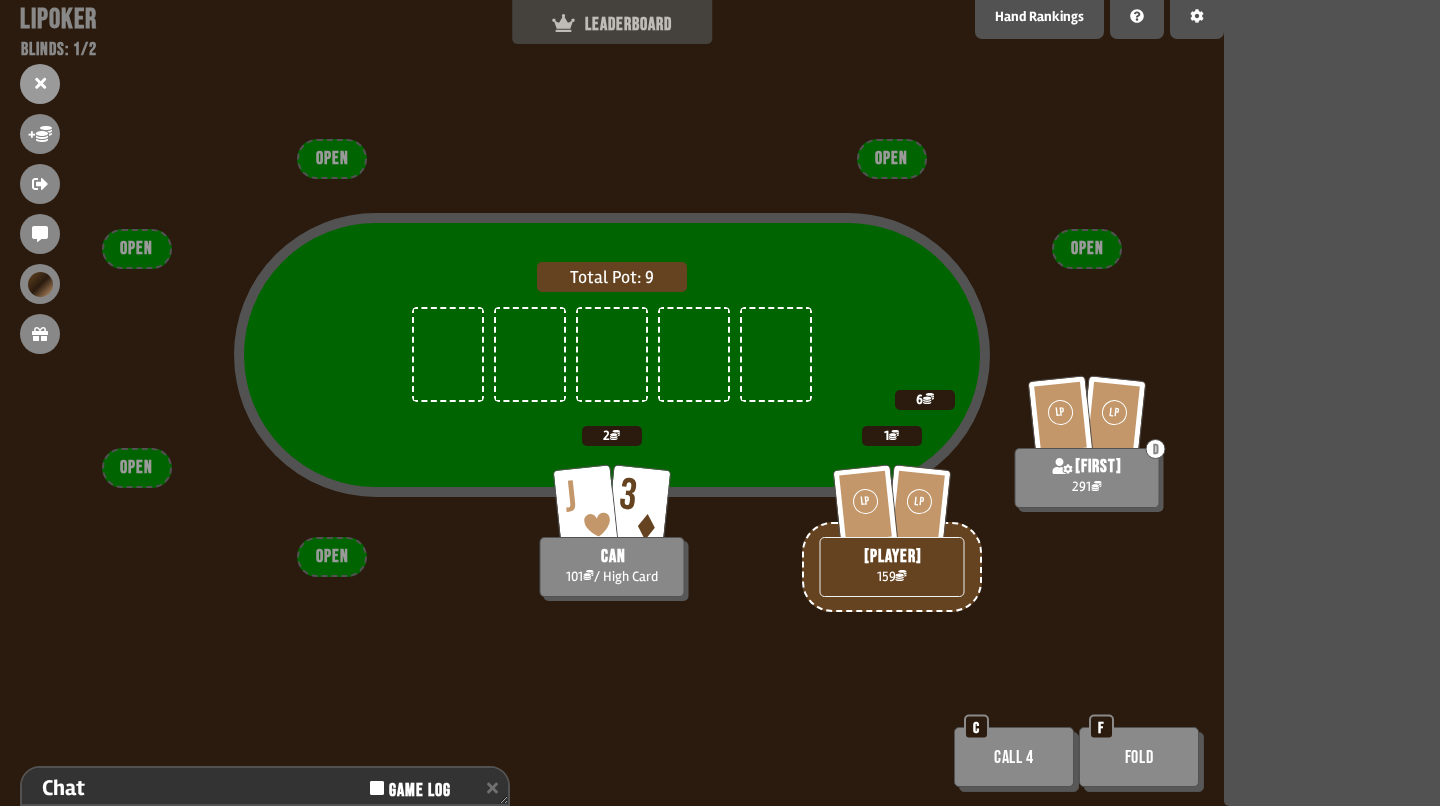 click on "LEADERBOARD" at bounding box center [612, 19] 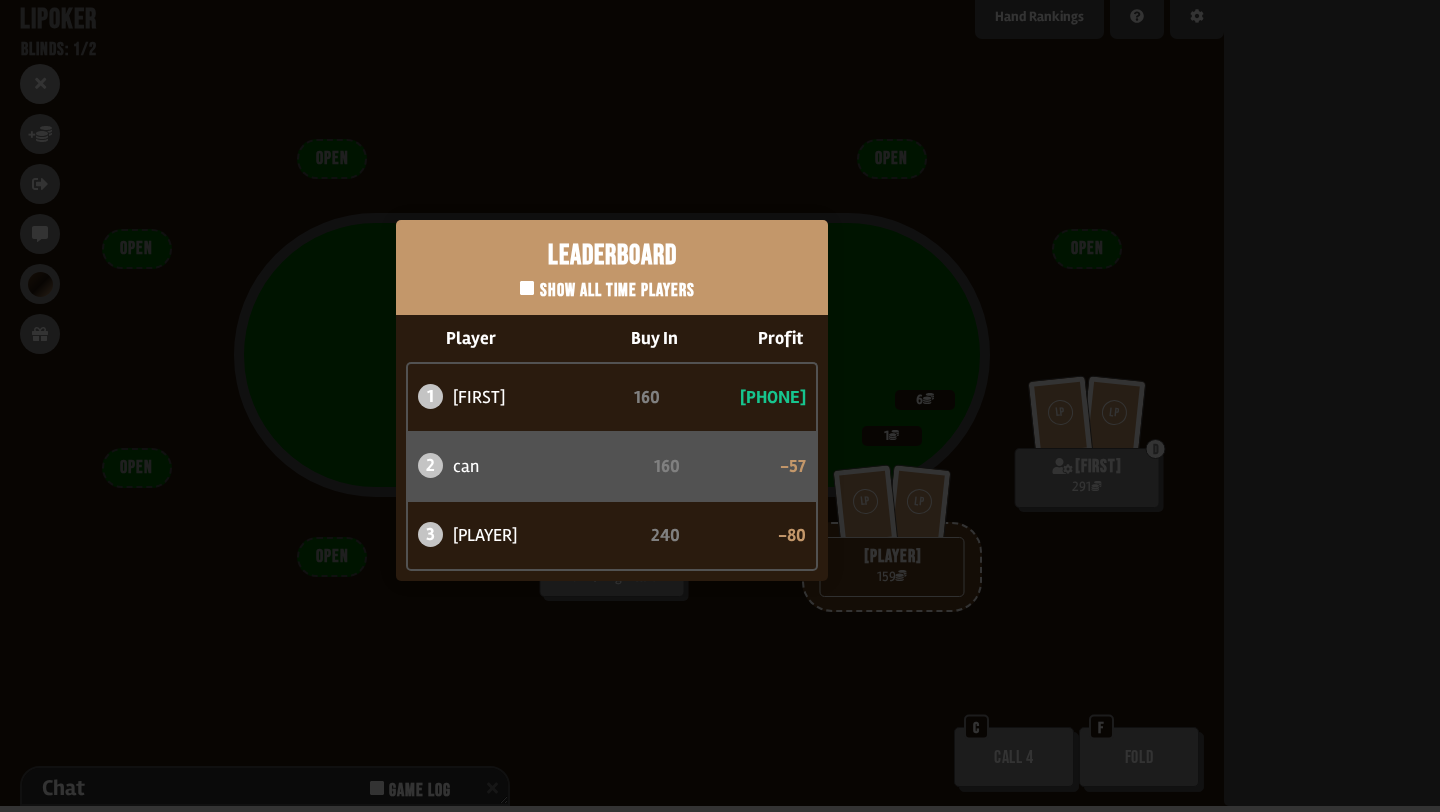 click on "Leaderboard   Show all time players Player Buy In Profit 1 [FIRST] 160 +137 2 [FIRST] 160 -57 3 atabaso 240 -80" at bounding box center [612, 400] 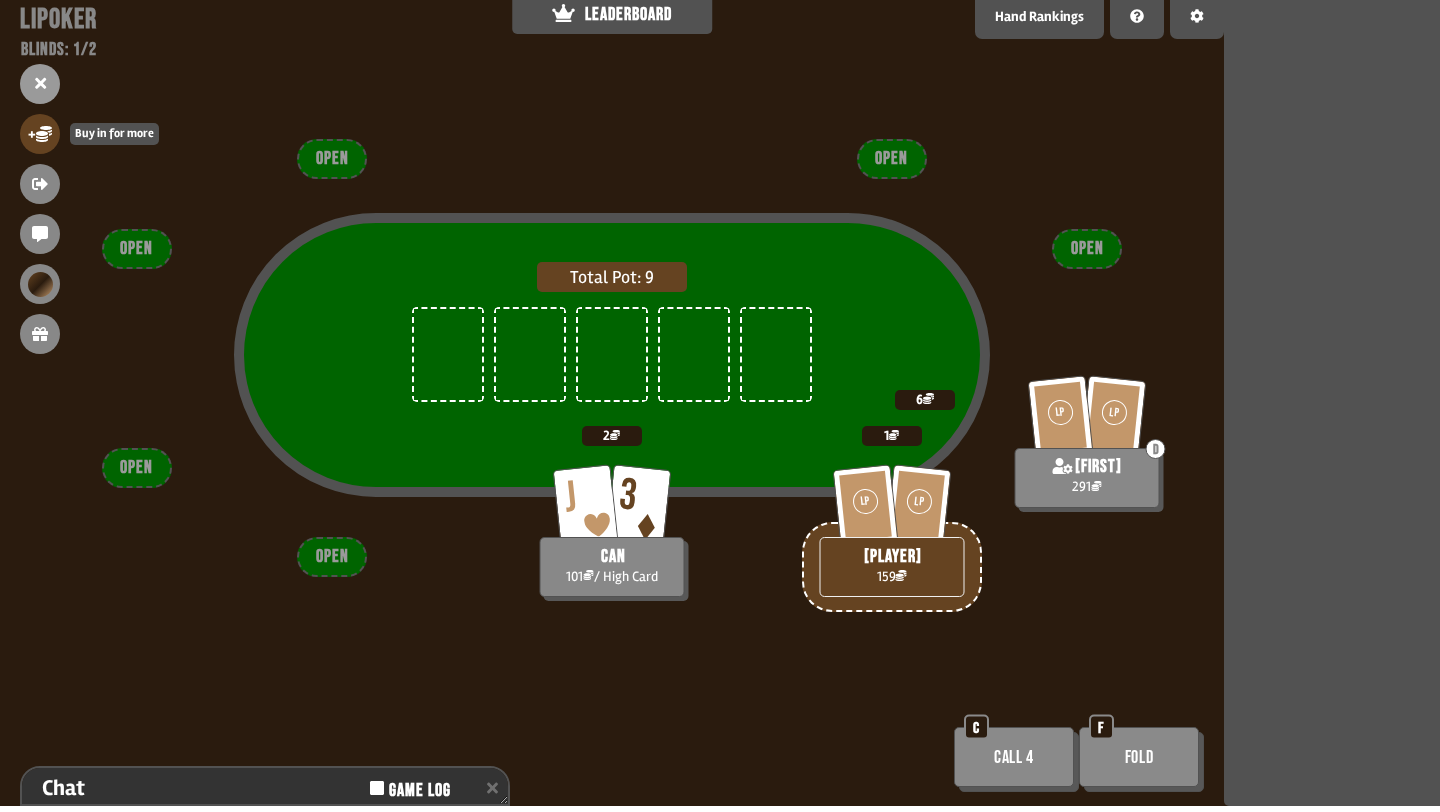 click on "+" at bounding box center [40, 134] 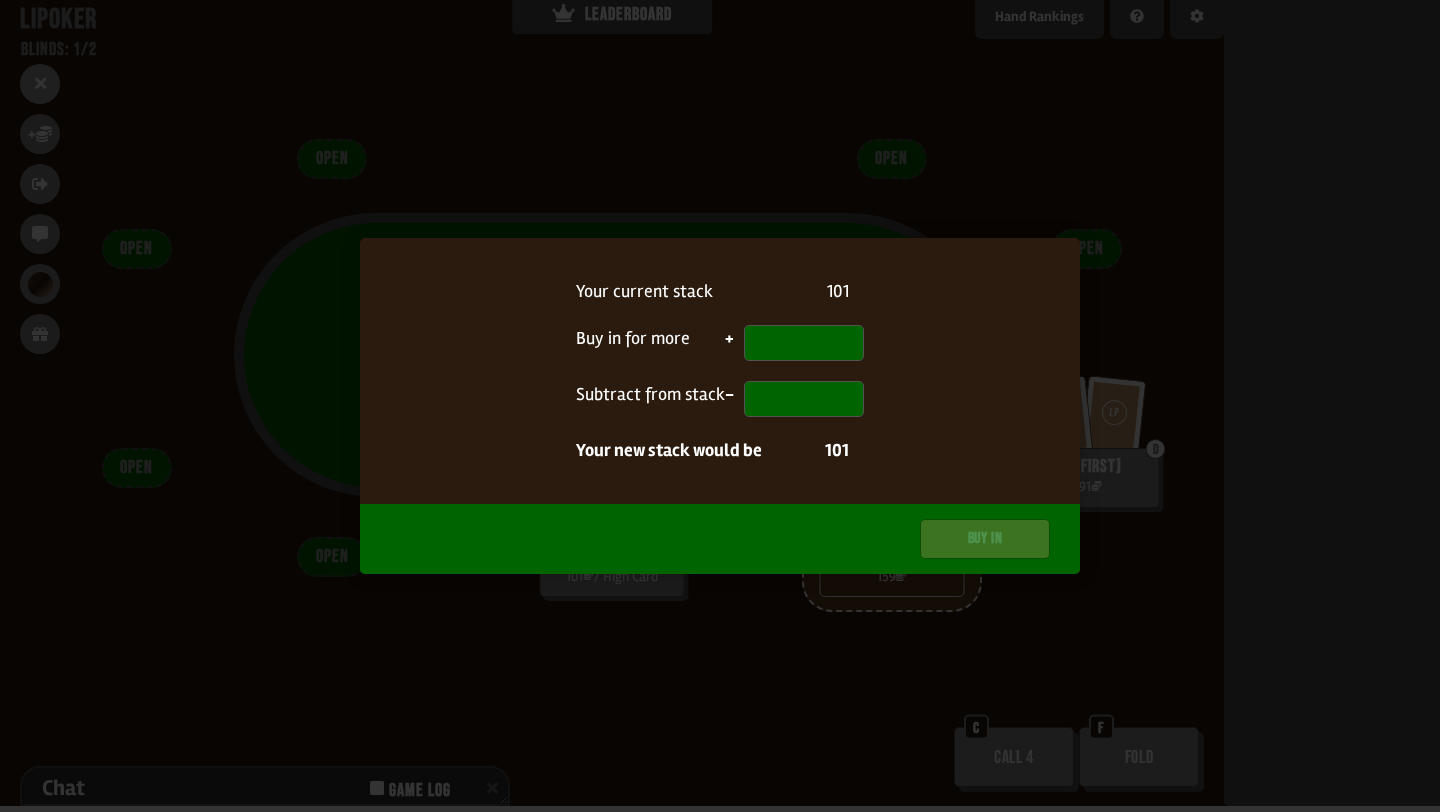 click at bounding box center [720, 406] 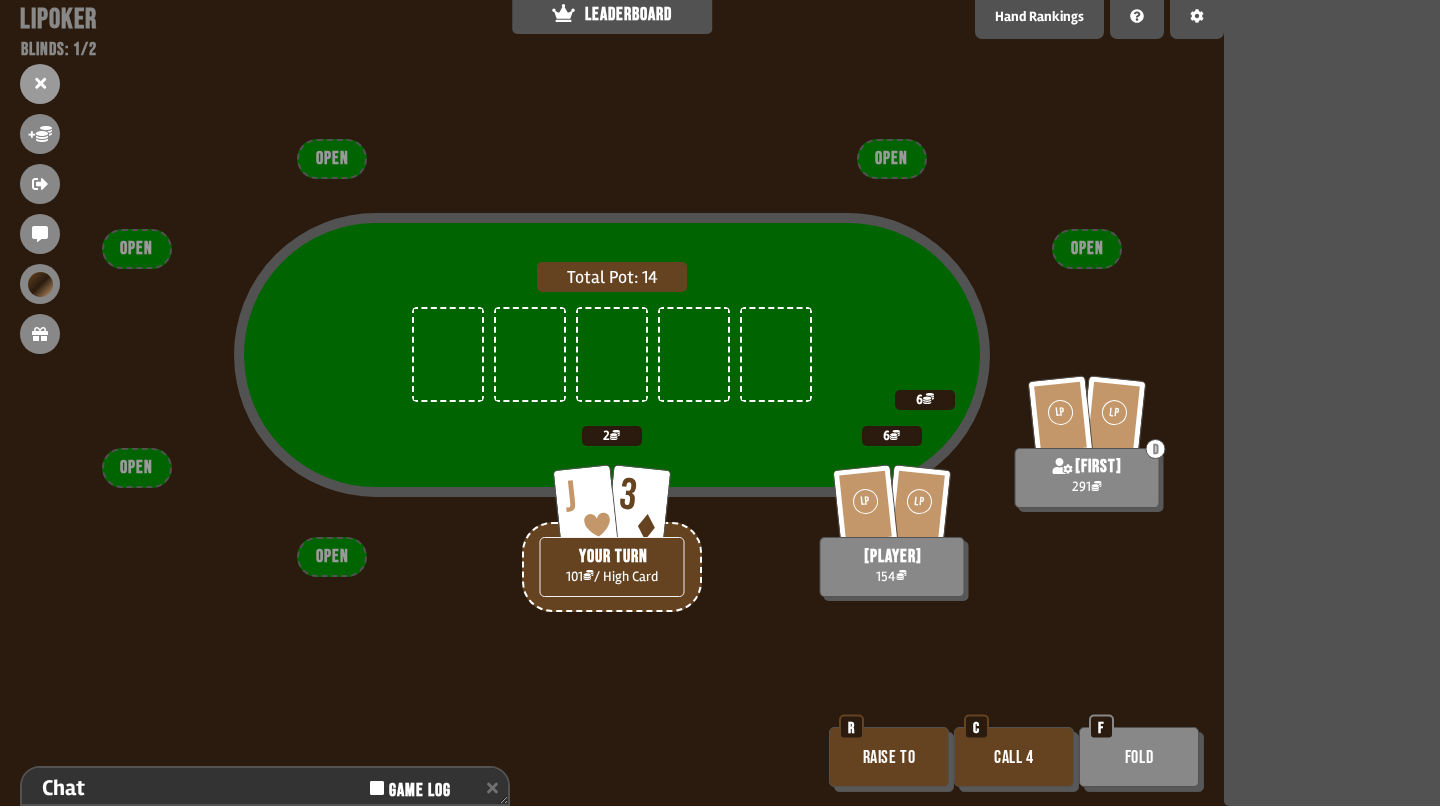 click on "Call 4" at bounding box center [1014, 757] 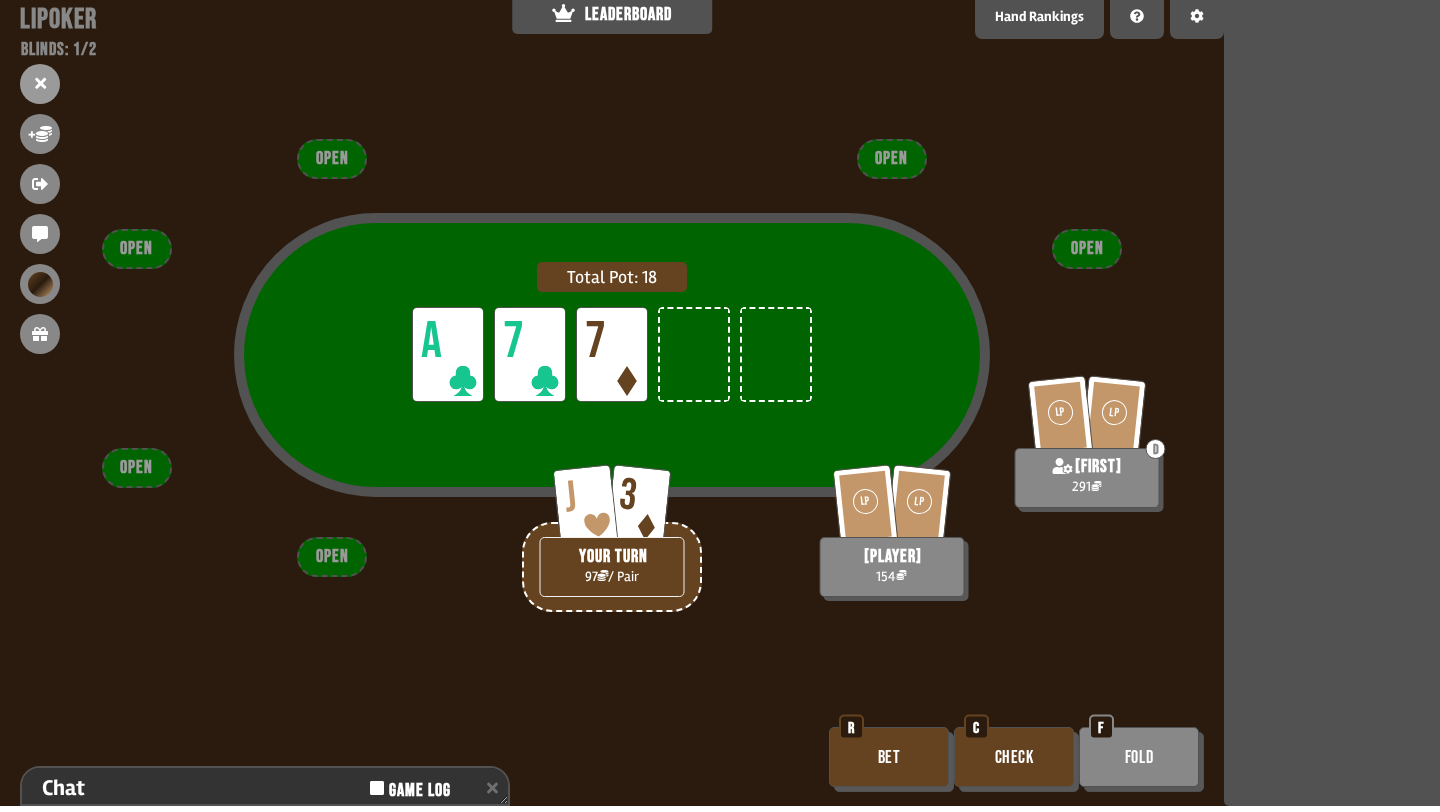 click on "Bet" at bounding box center (889, 757) 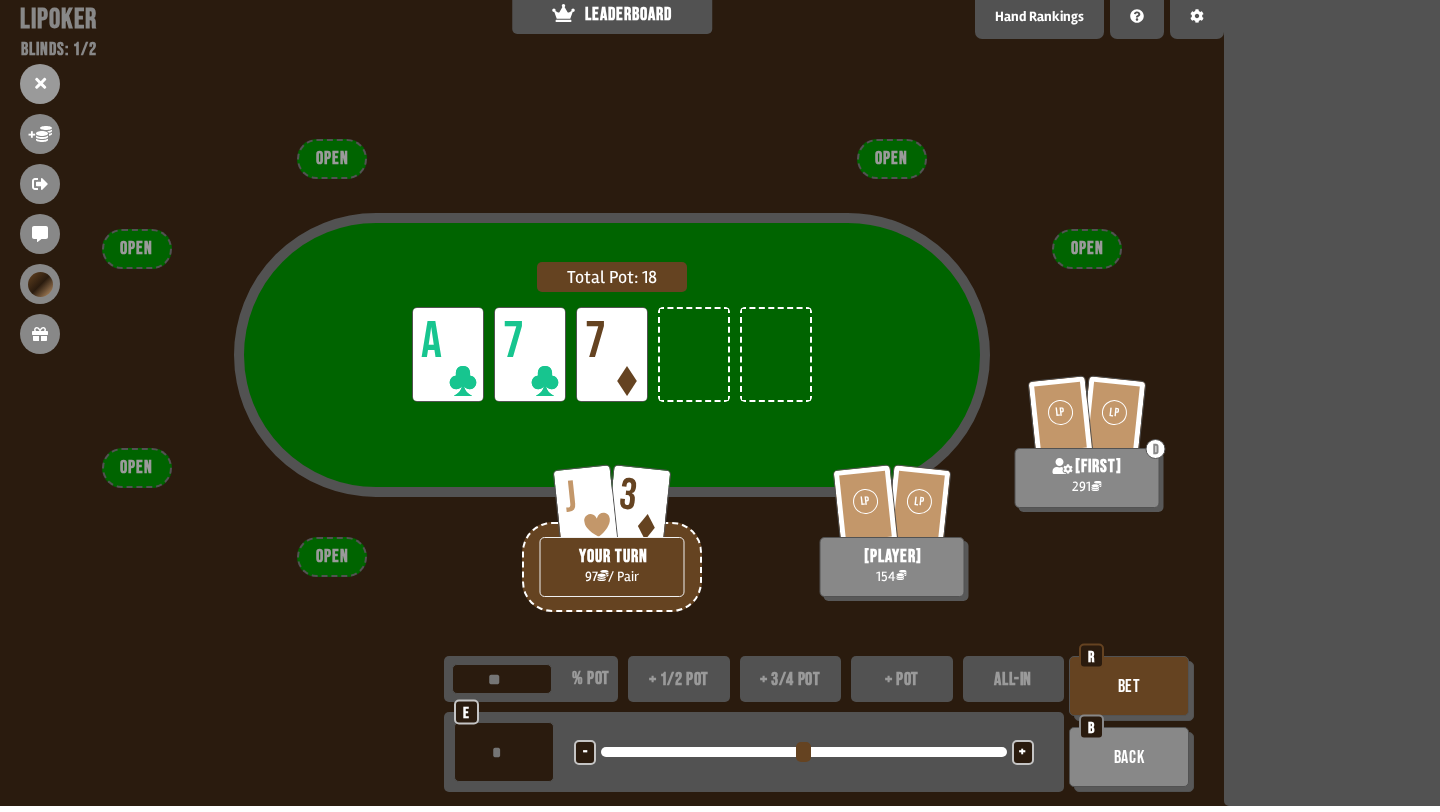 click on "+ 1/2 pot" at bounding box center (679, 679) 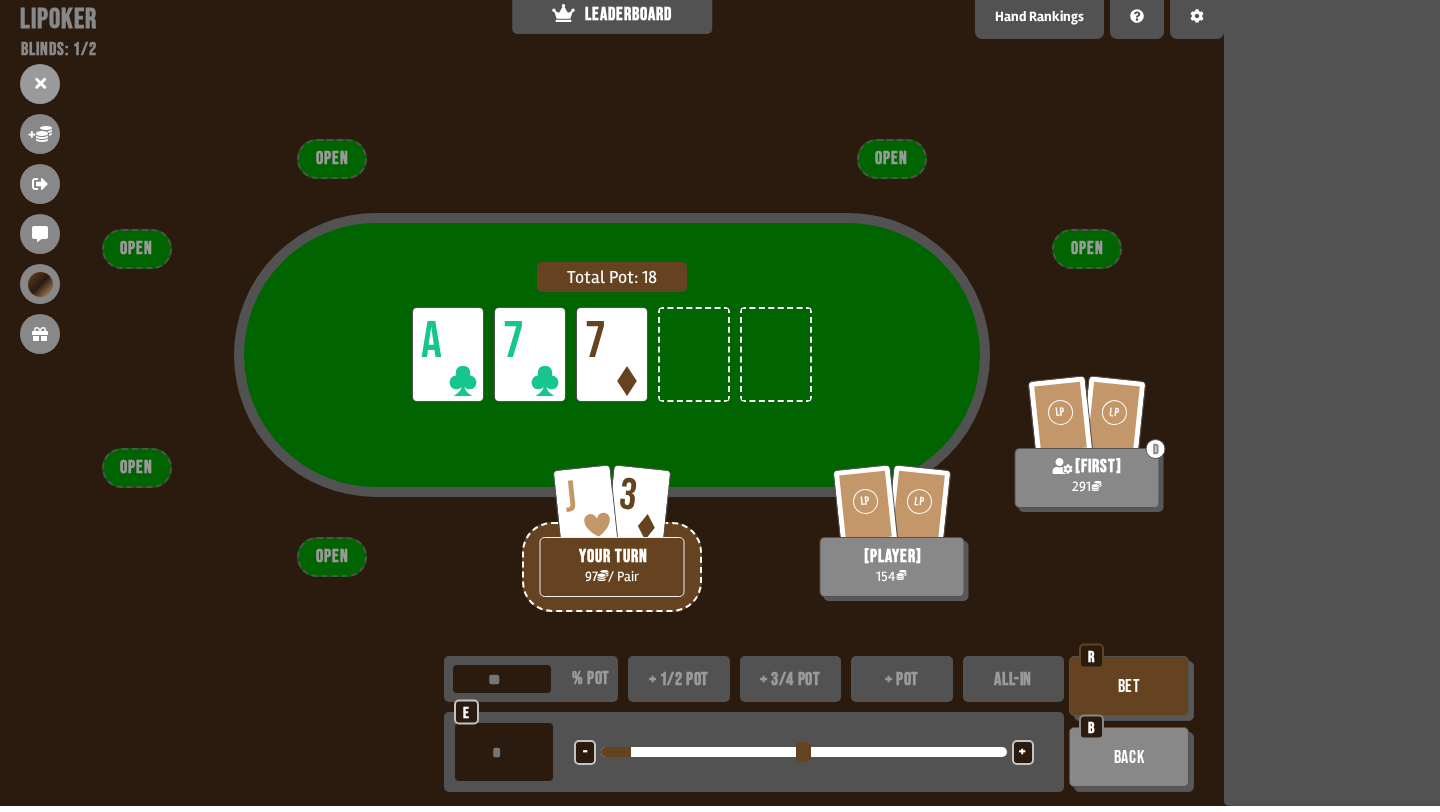 click on "-" at bounding box center (585, 752) 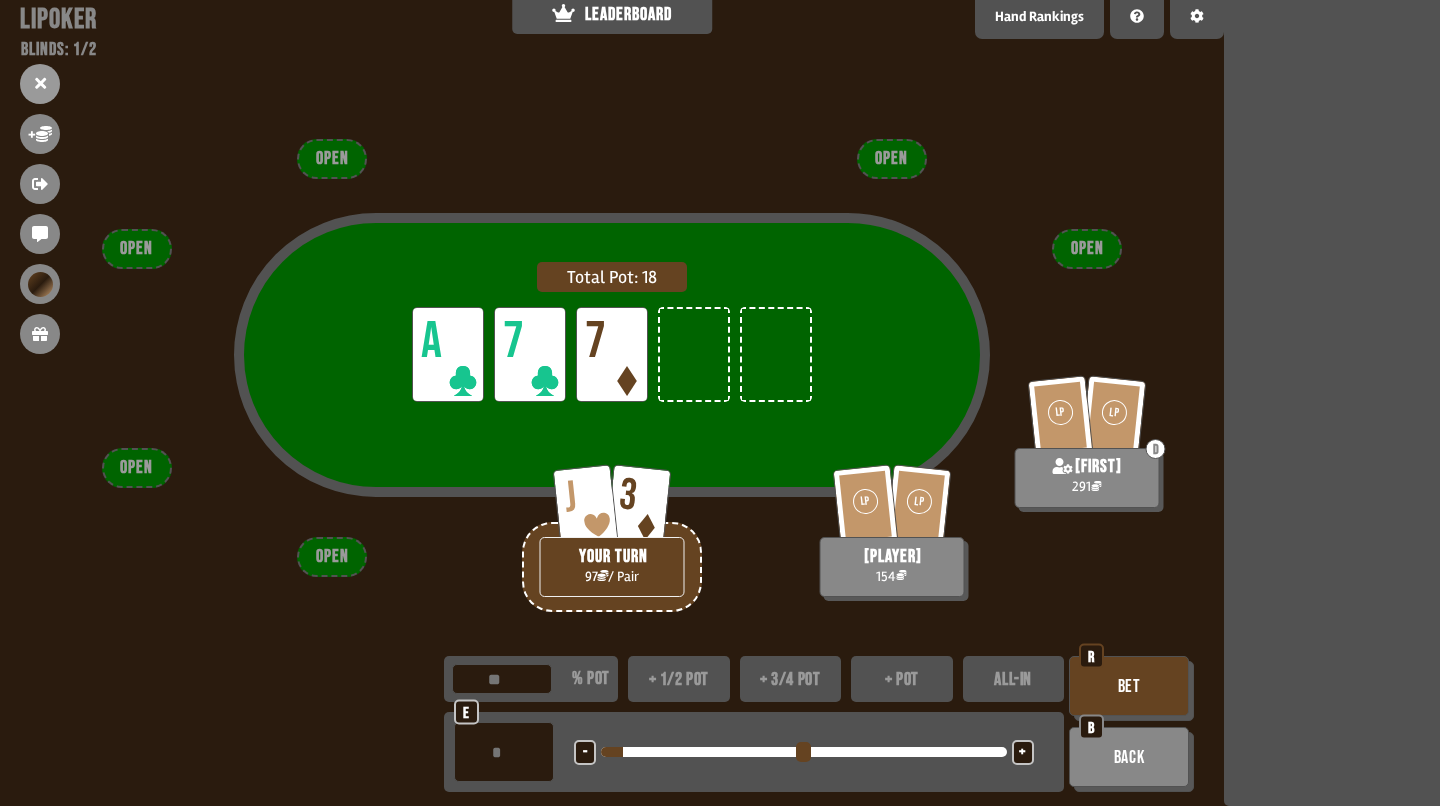click on "Bet" at bounding box center [1129, 686] 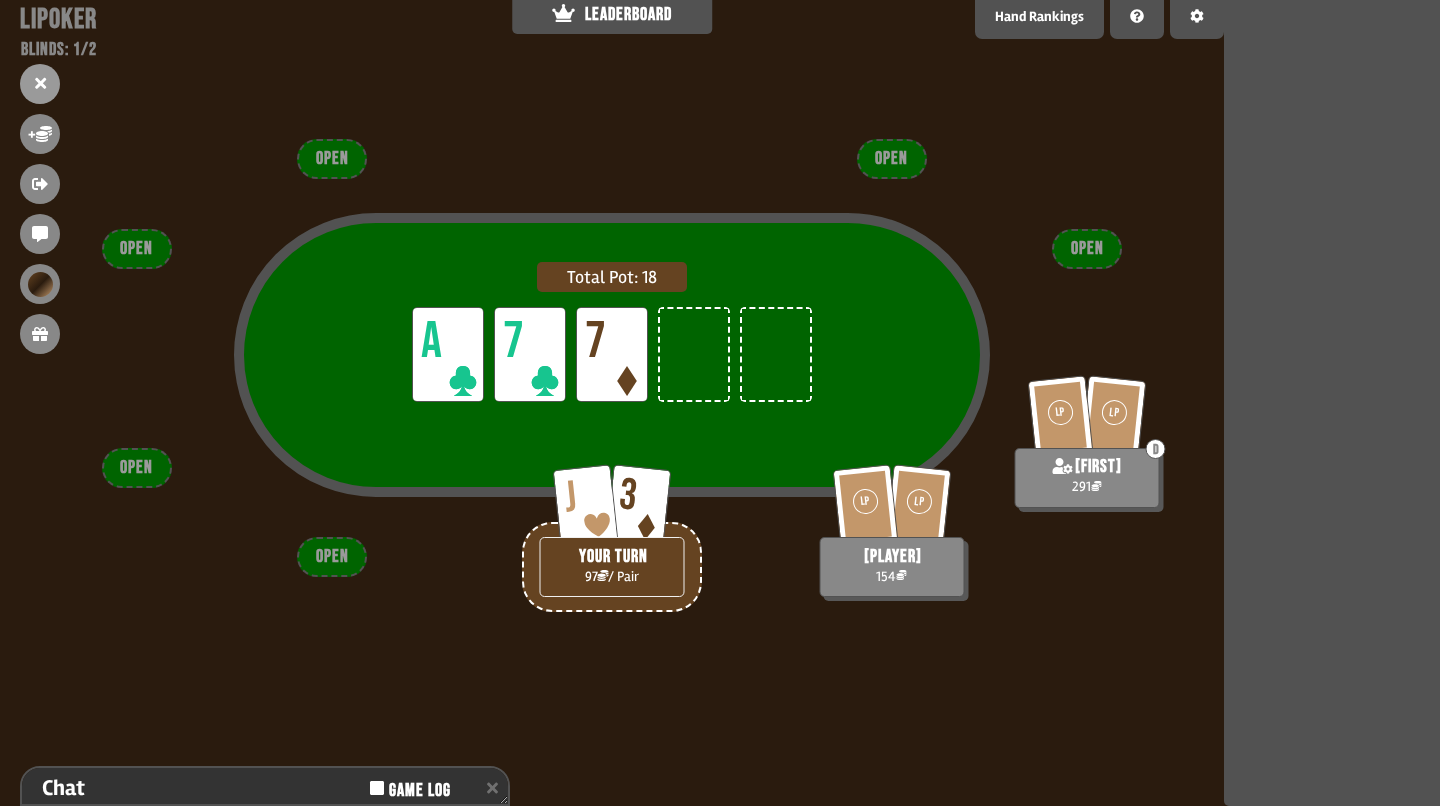 scroll, scrollTop: 153, scrollLeft: 0, axis: vertical 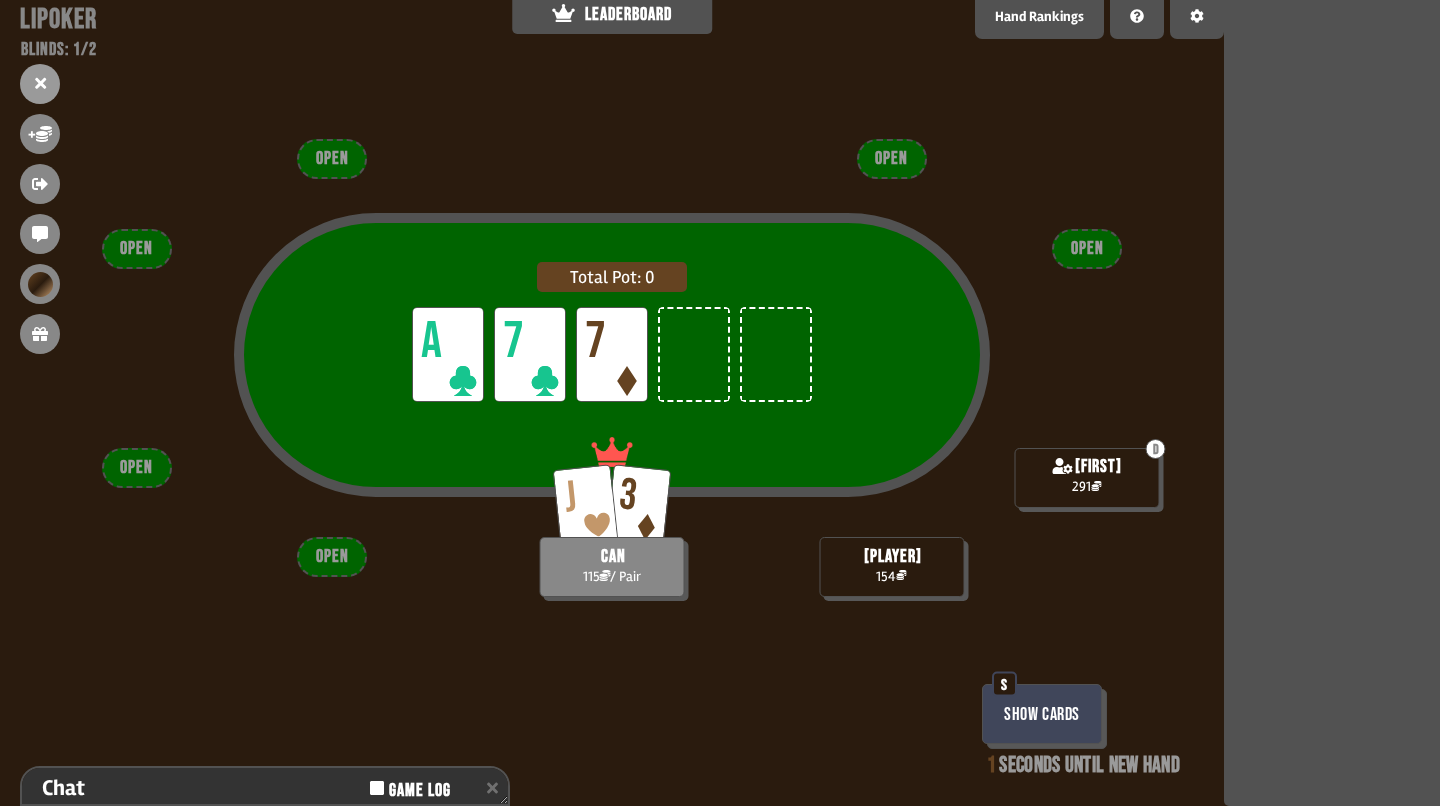 click on "Show Cards" at bounding box center (1042, 714) 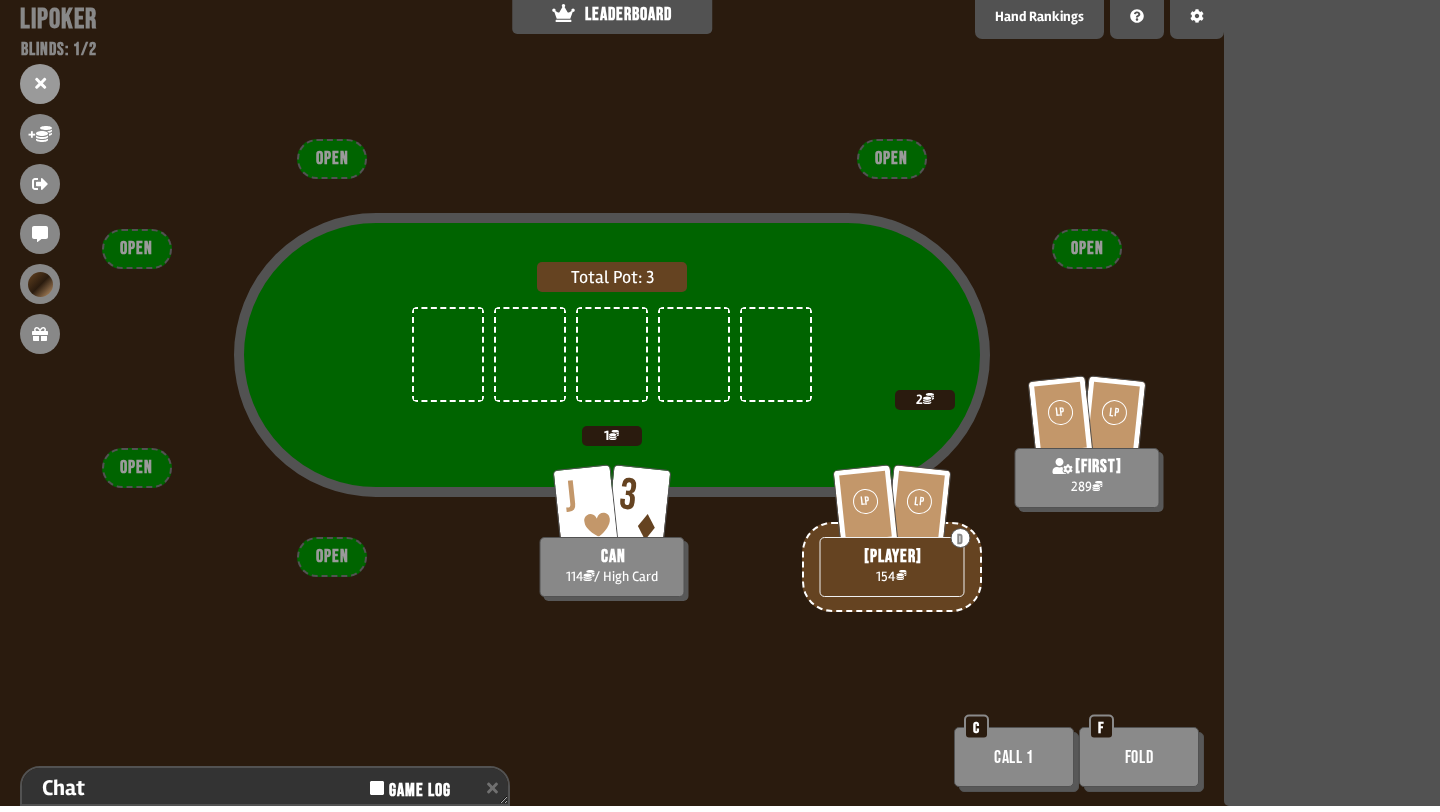 click on "Call 1" at bounding box center [1014, 757] 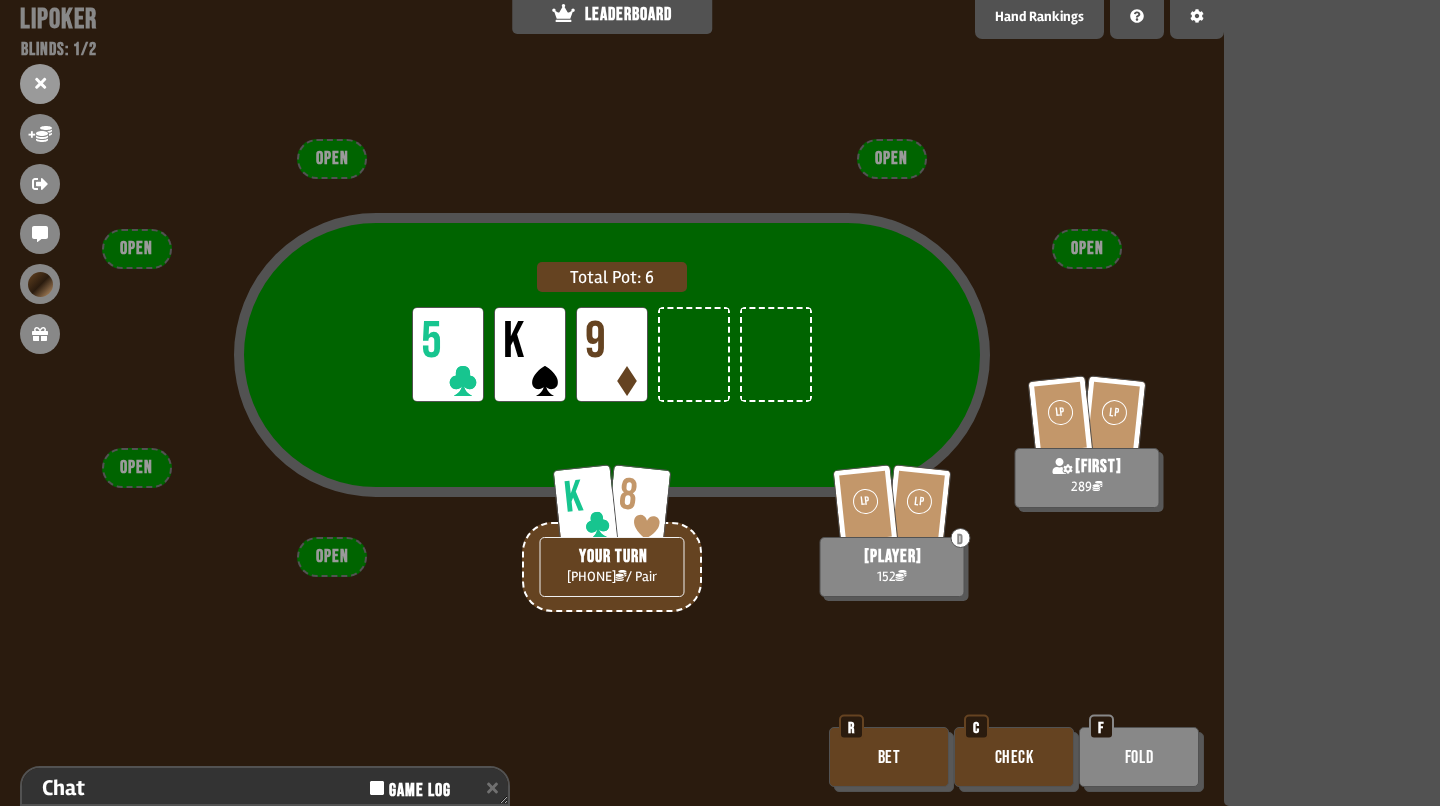 click on "Check" at bounding box center (1014, 757) 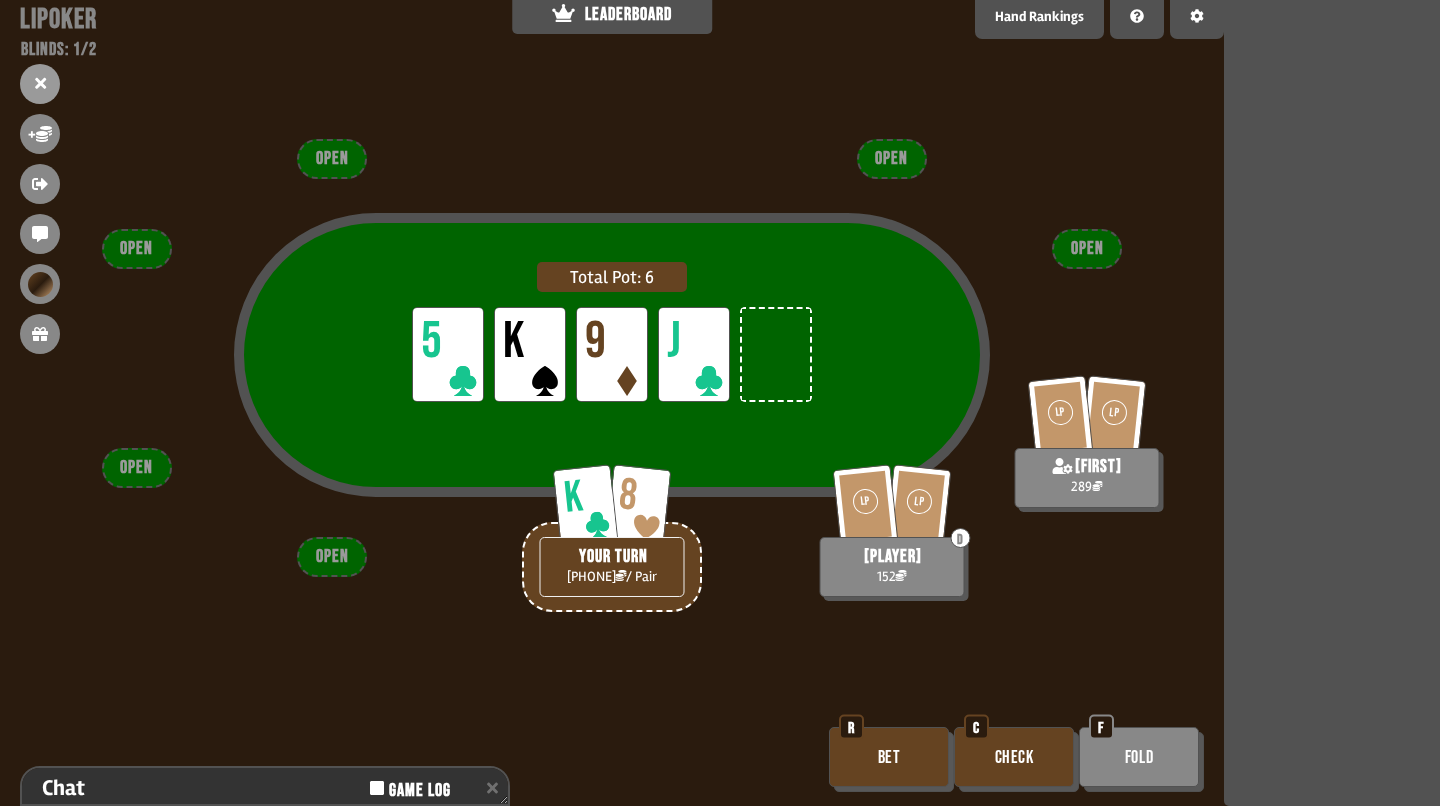 click on "Bet" at bounding box center (889, 757) 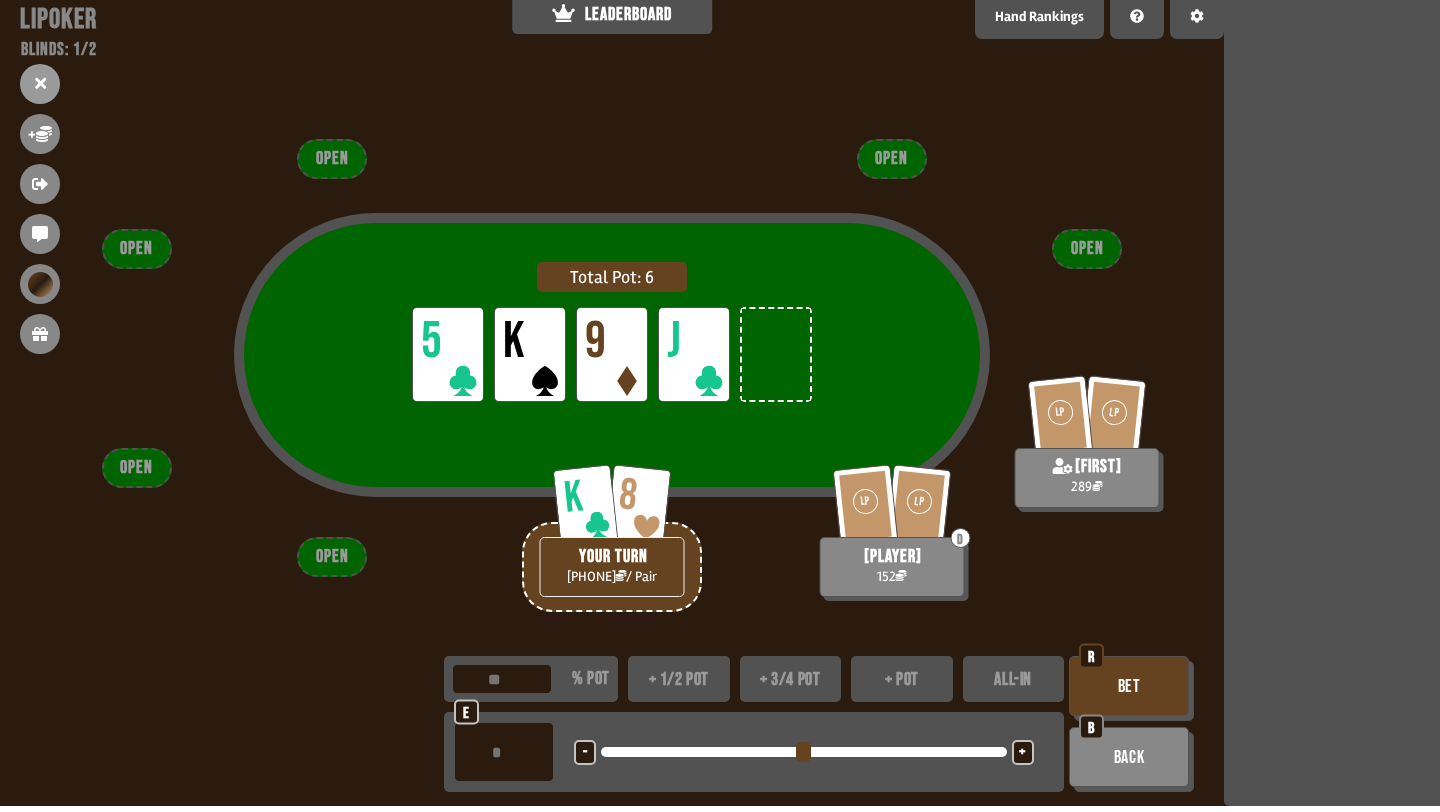 click on "+" at bounding box center [1022, 753] 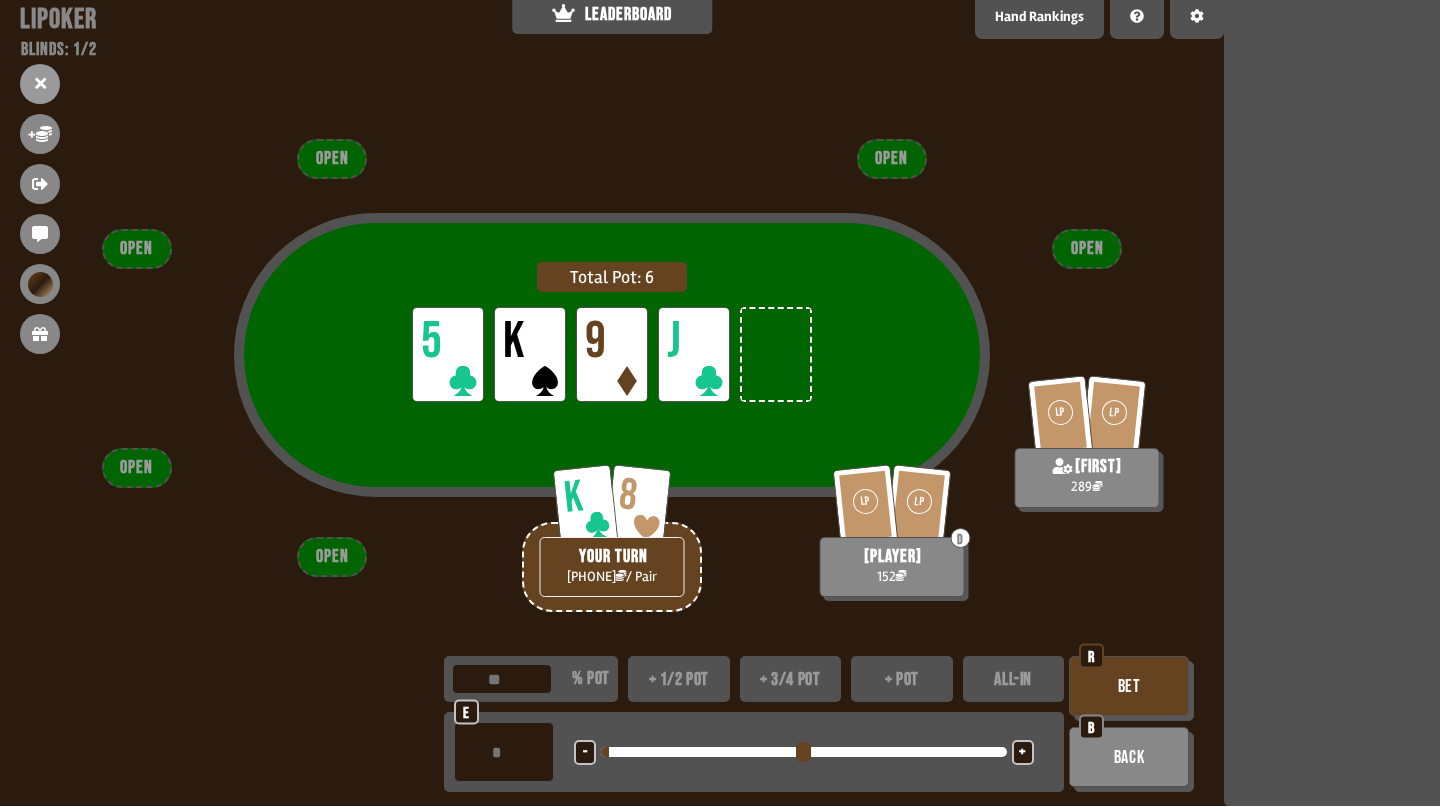 click on "+" at bounding box center (1022, 753) 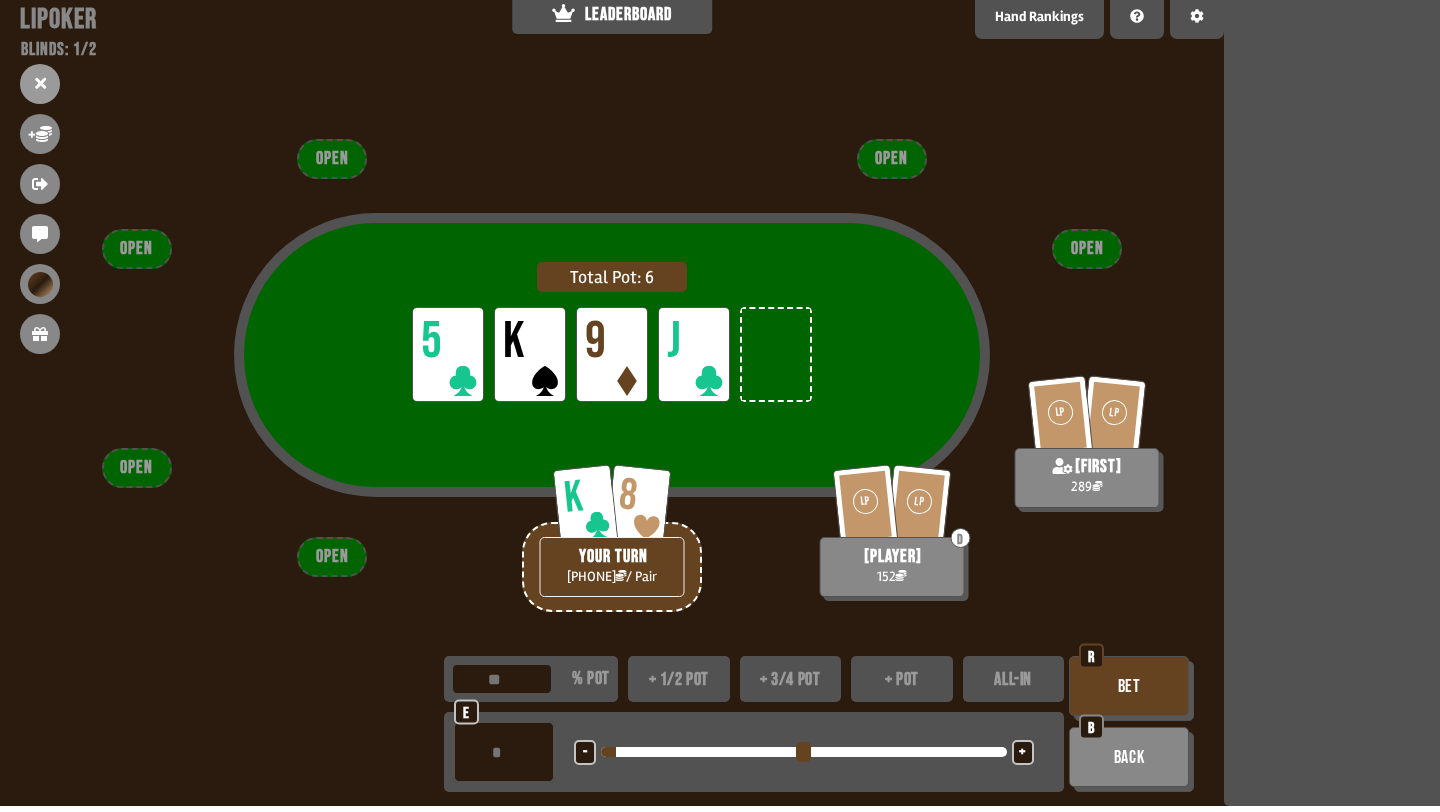 click on "*" at bounding box center (504, 752) 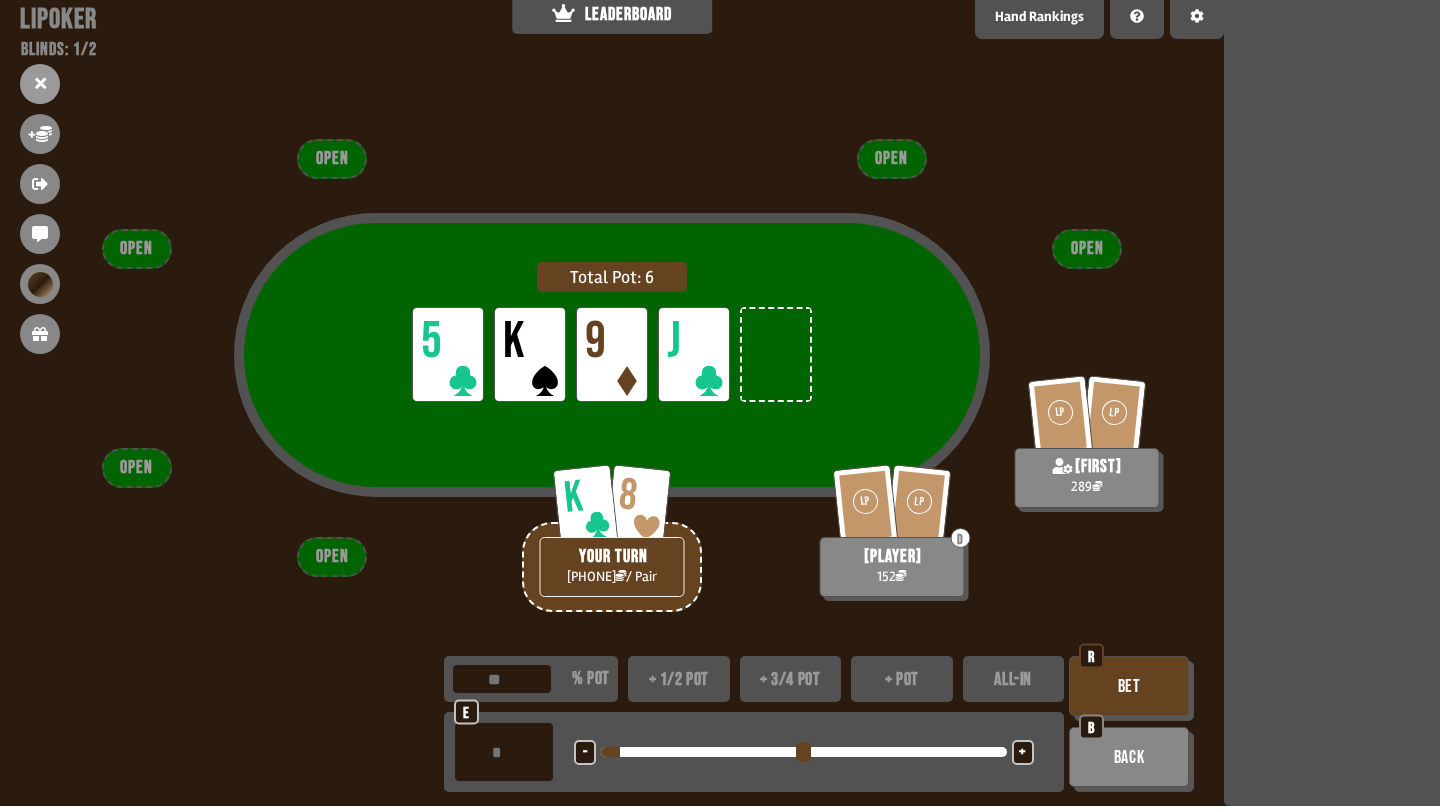 click on "Bet" at bounding box center (1129, 686) 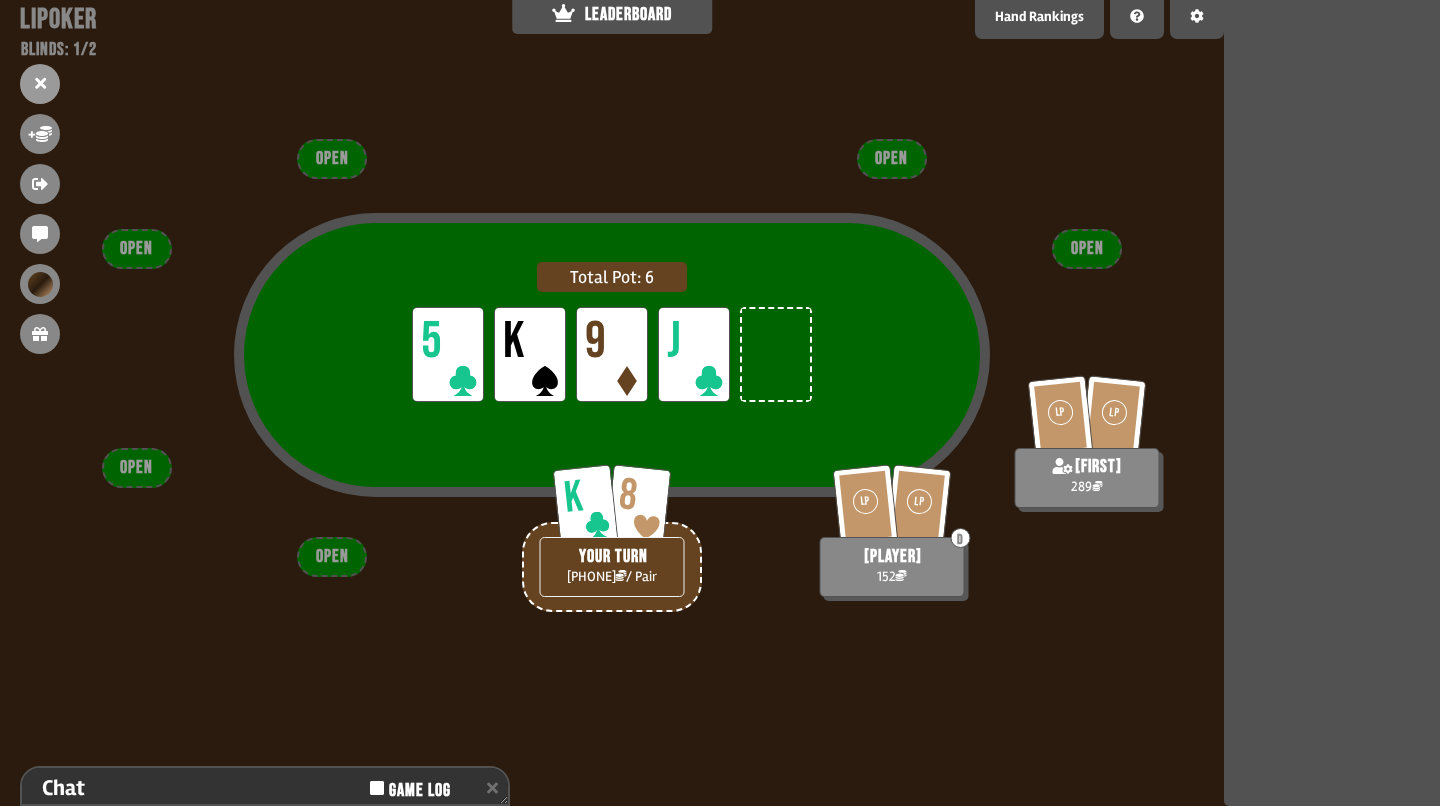 scroll, scrollTop: 153, scrollLeft: 0, axis: vertical 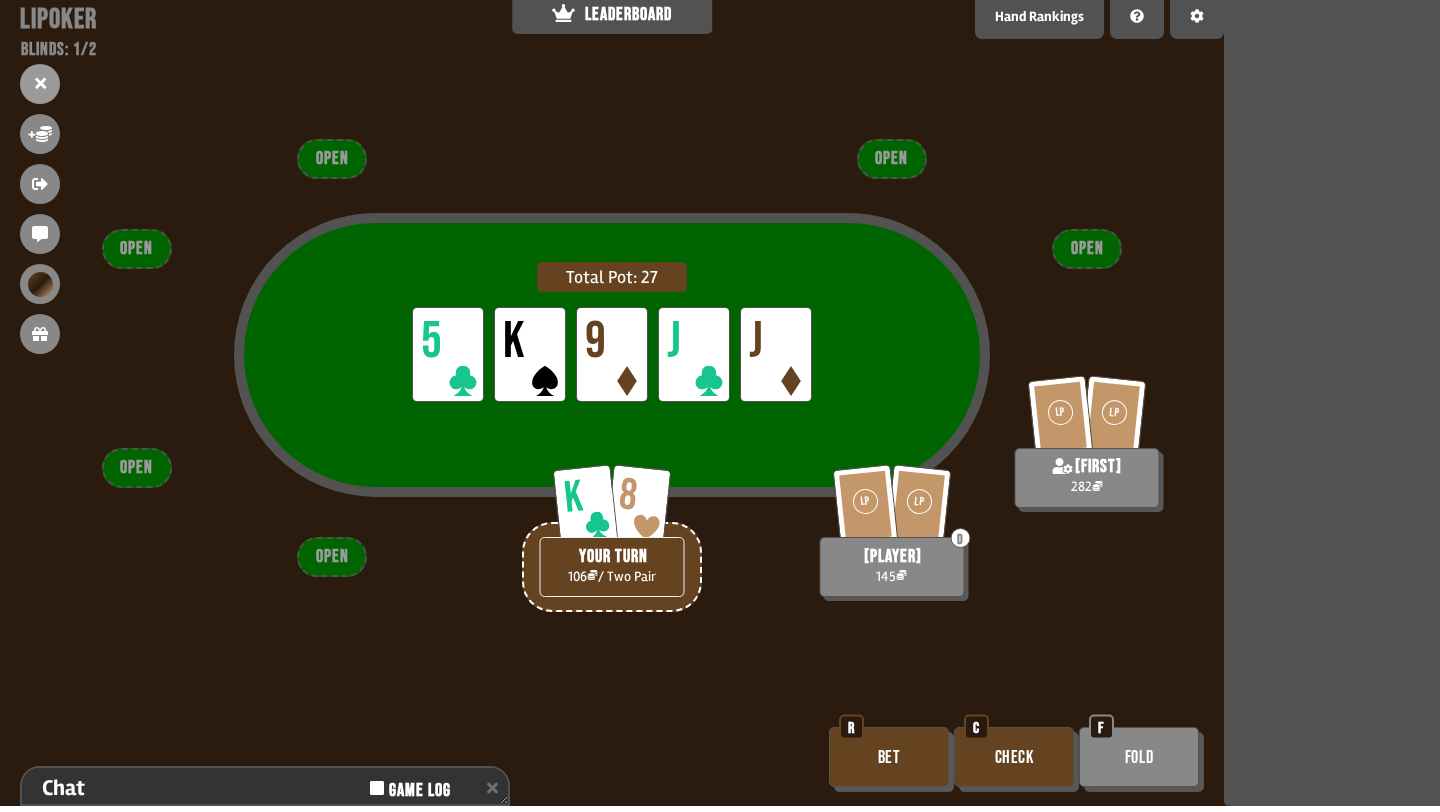 click on "Bet" at bounding box center (889, 757) 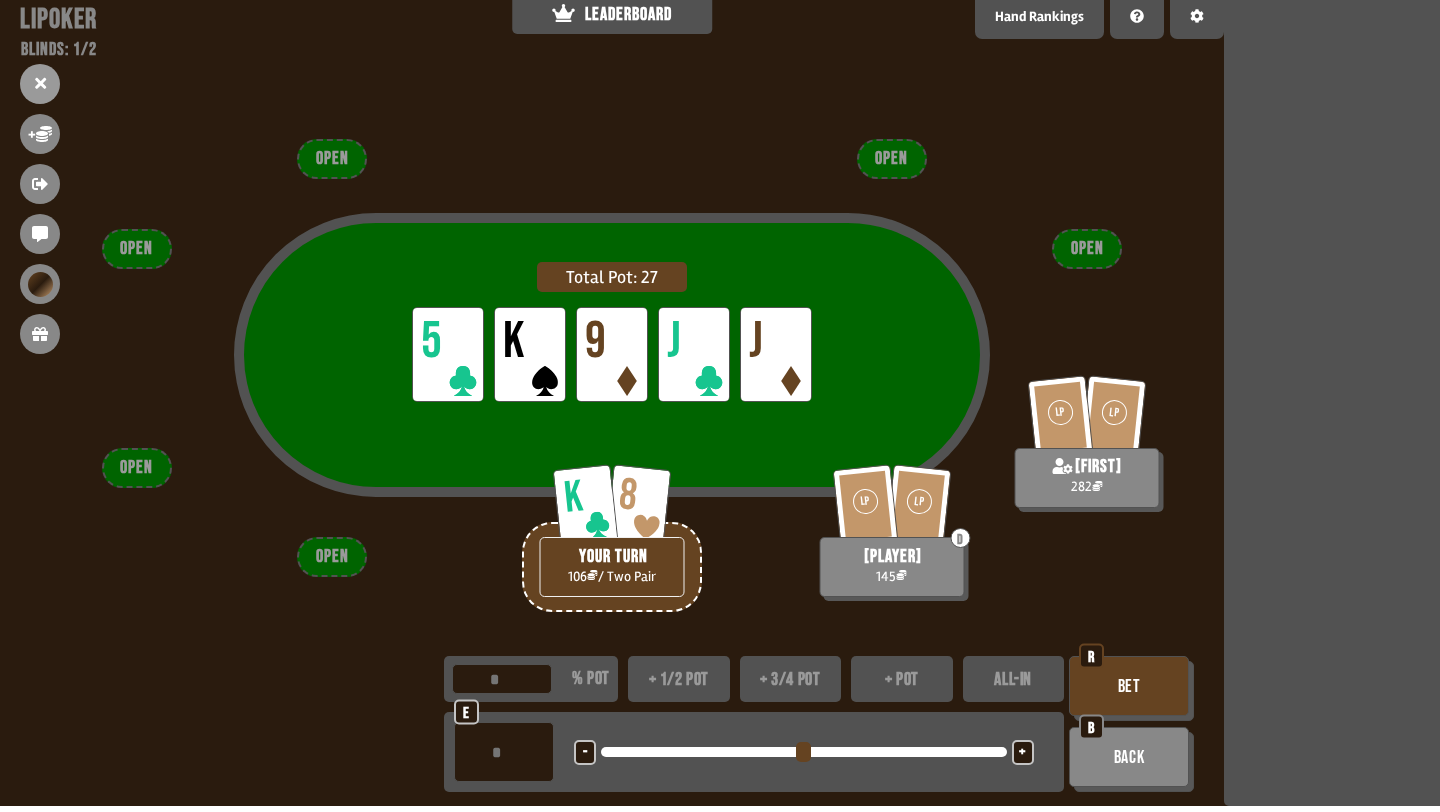 click on "+" at bounding box center (1023, 752) 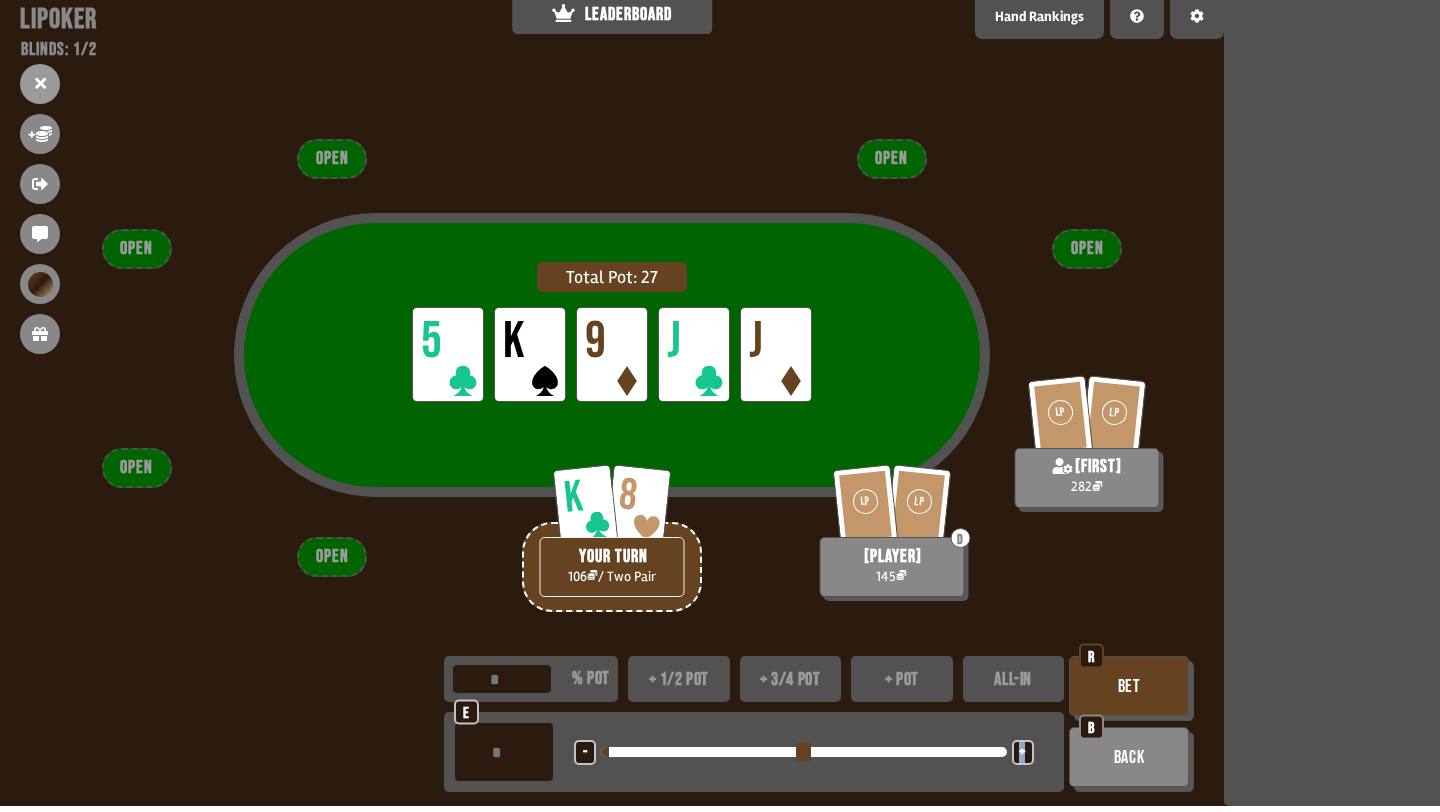 click on "+" at bounding box center [1023, 752] 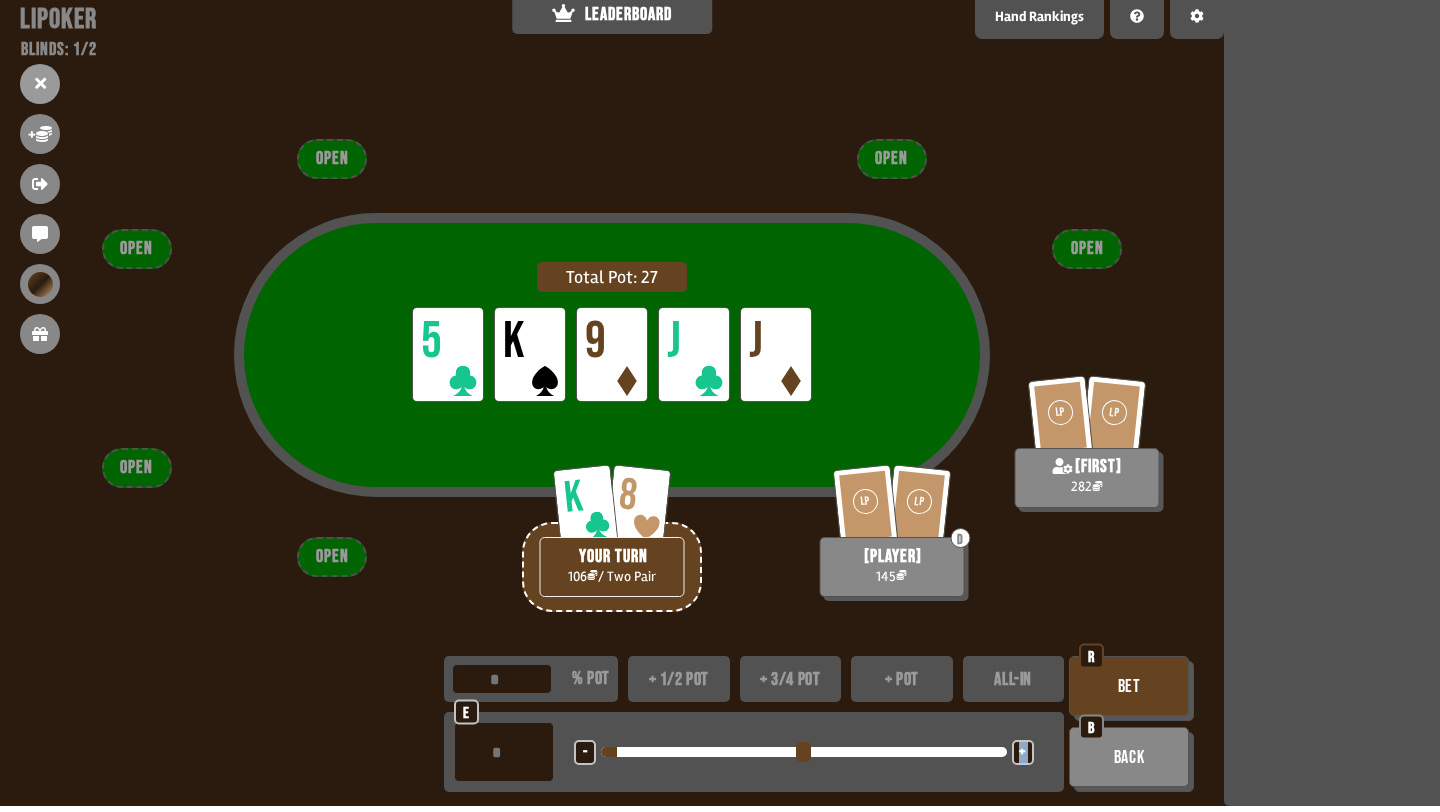 click on "+" at bounding box center [1023, 752] 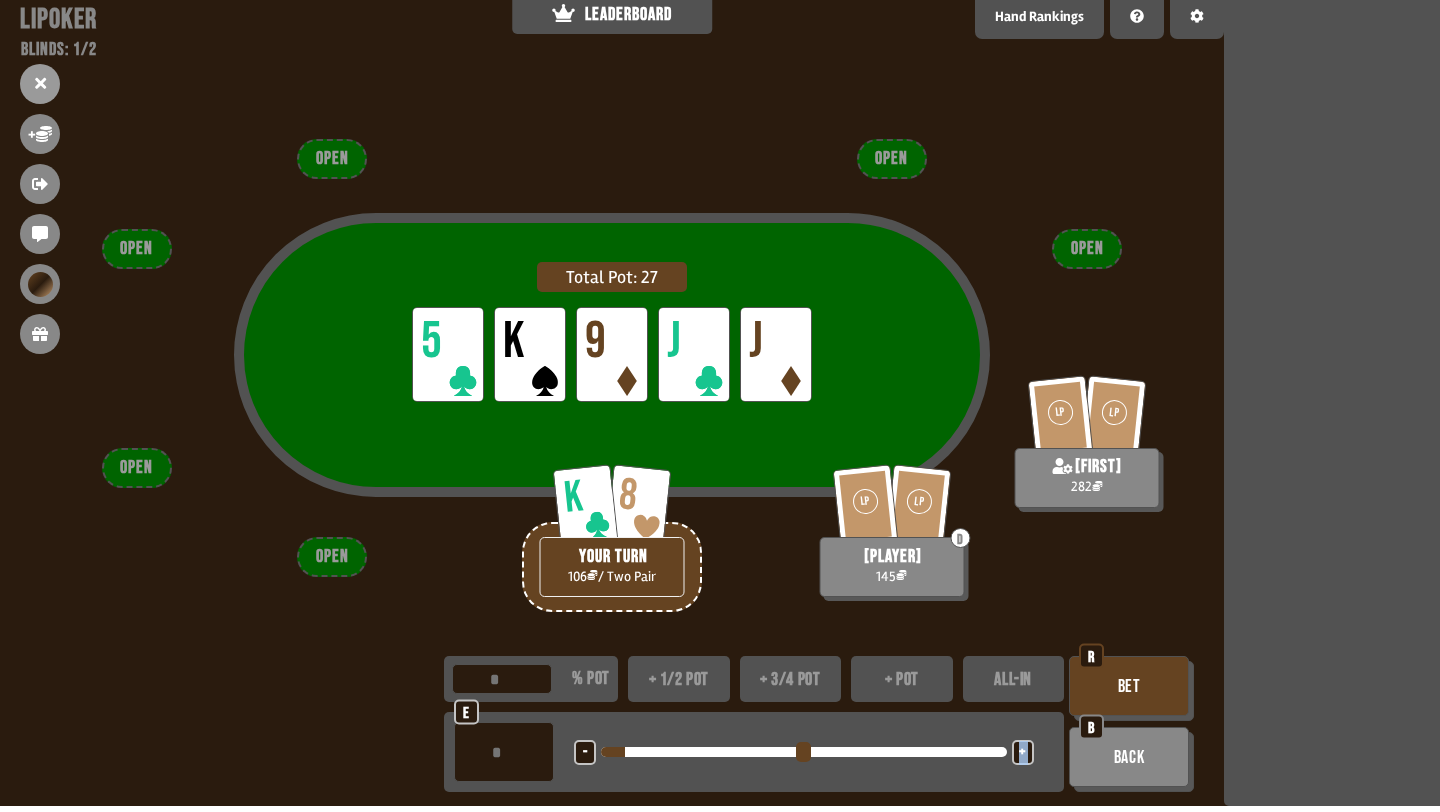 click on "+" at bounding box center (1023, 752) 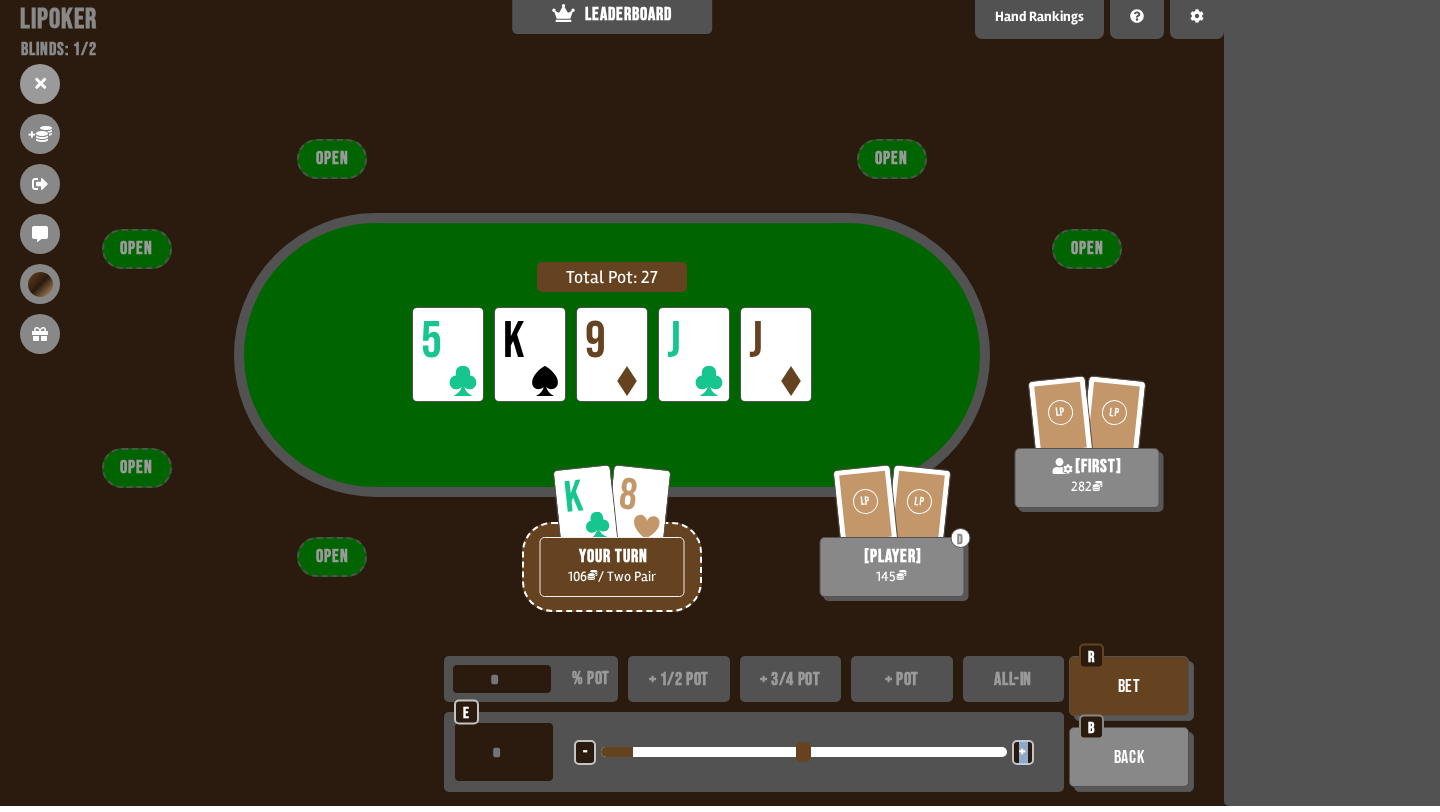 click on "+" at bounding box center (1023, 752) 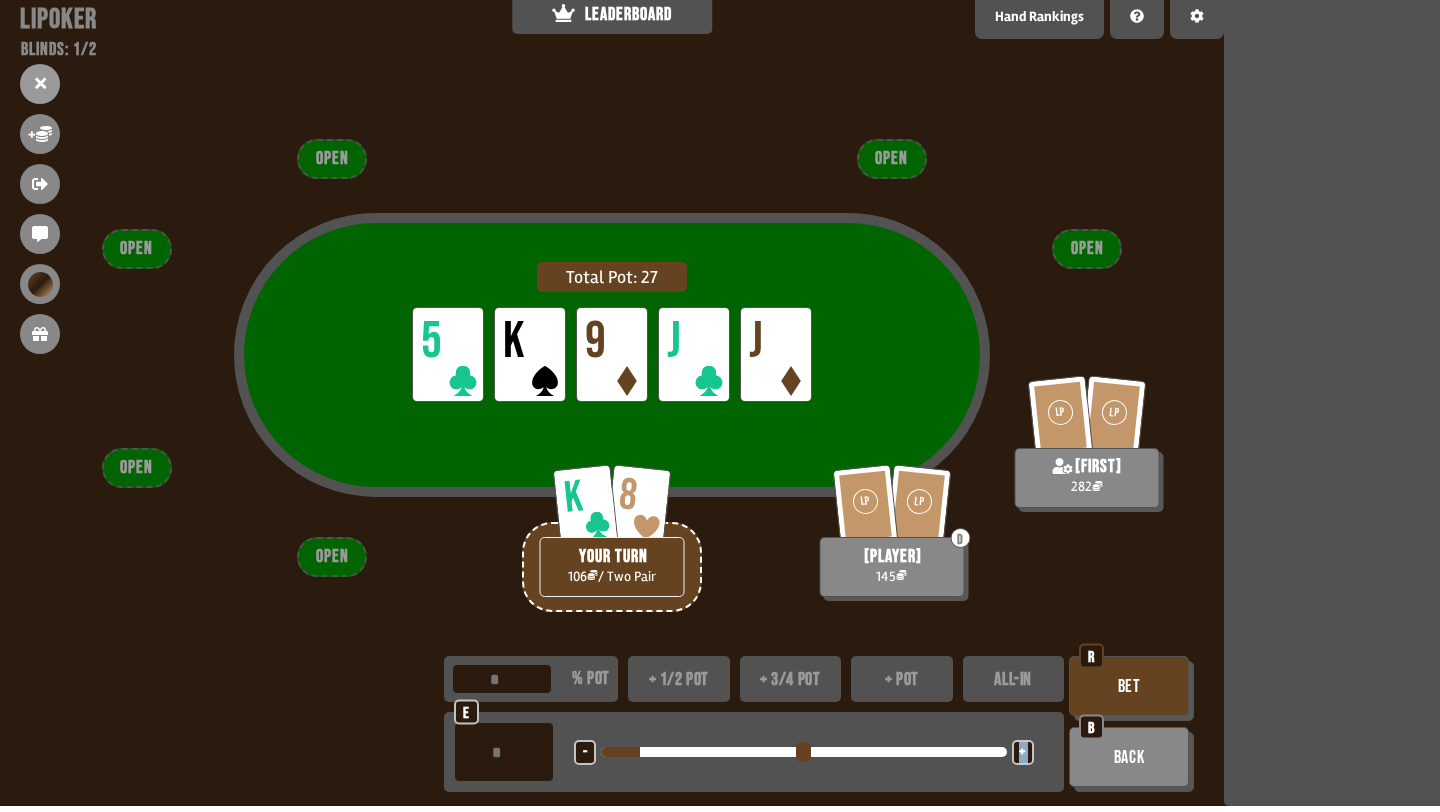 click on "+" at bounding box center (1023, 752) 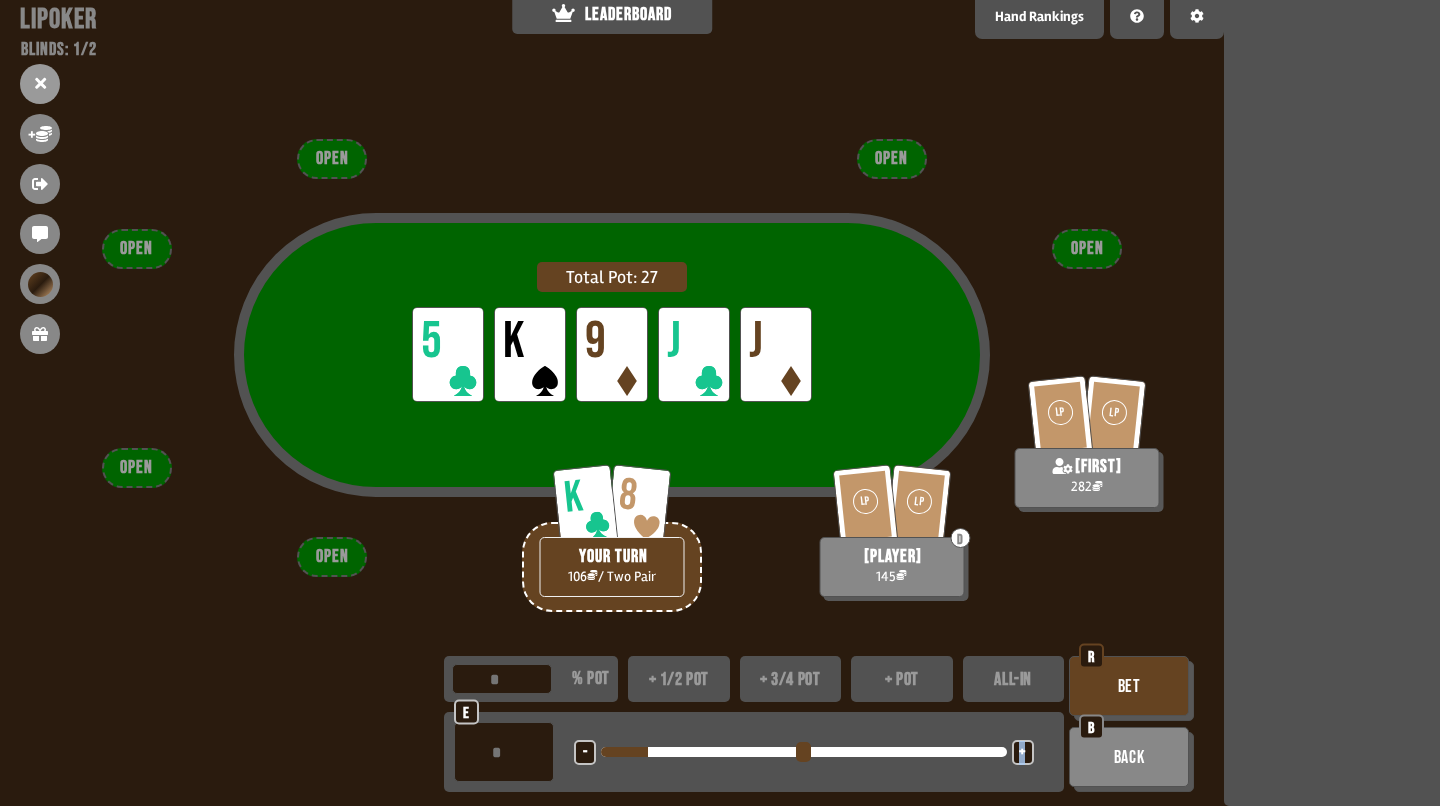 click on "+" at bounding box center (1023, 752) 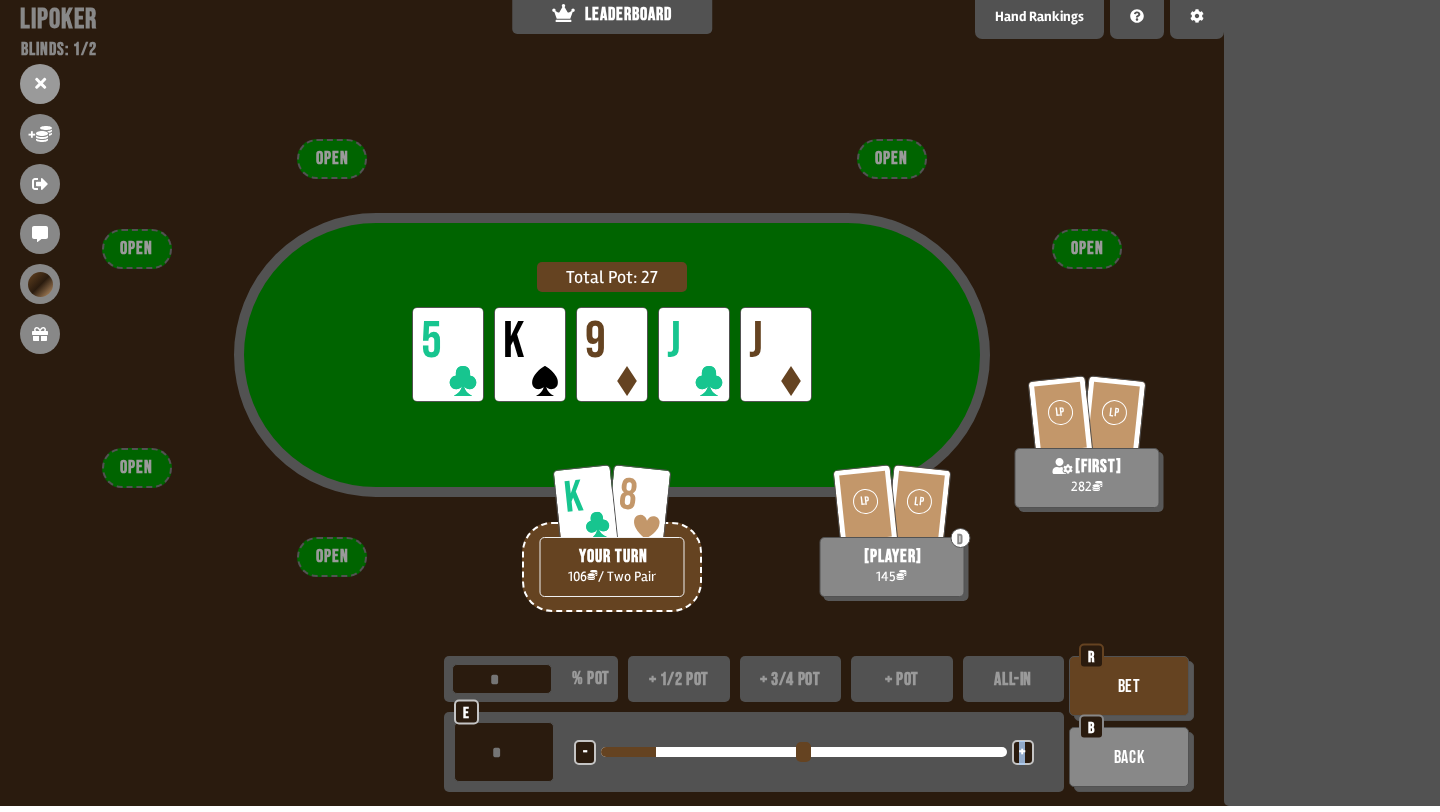 click on "Bet" at bounding box center (1129, 686) 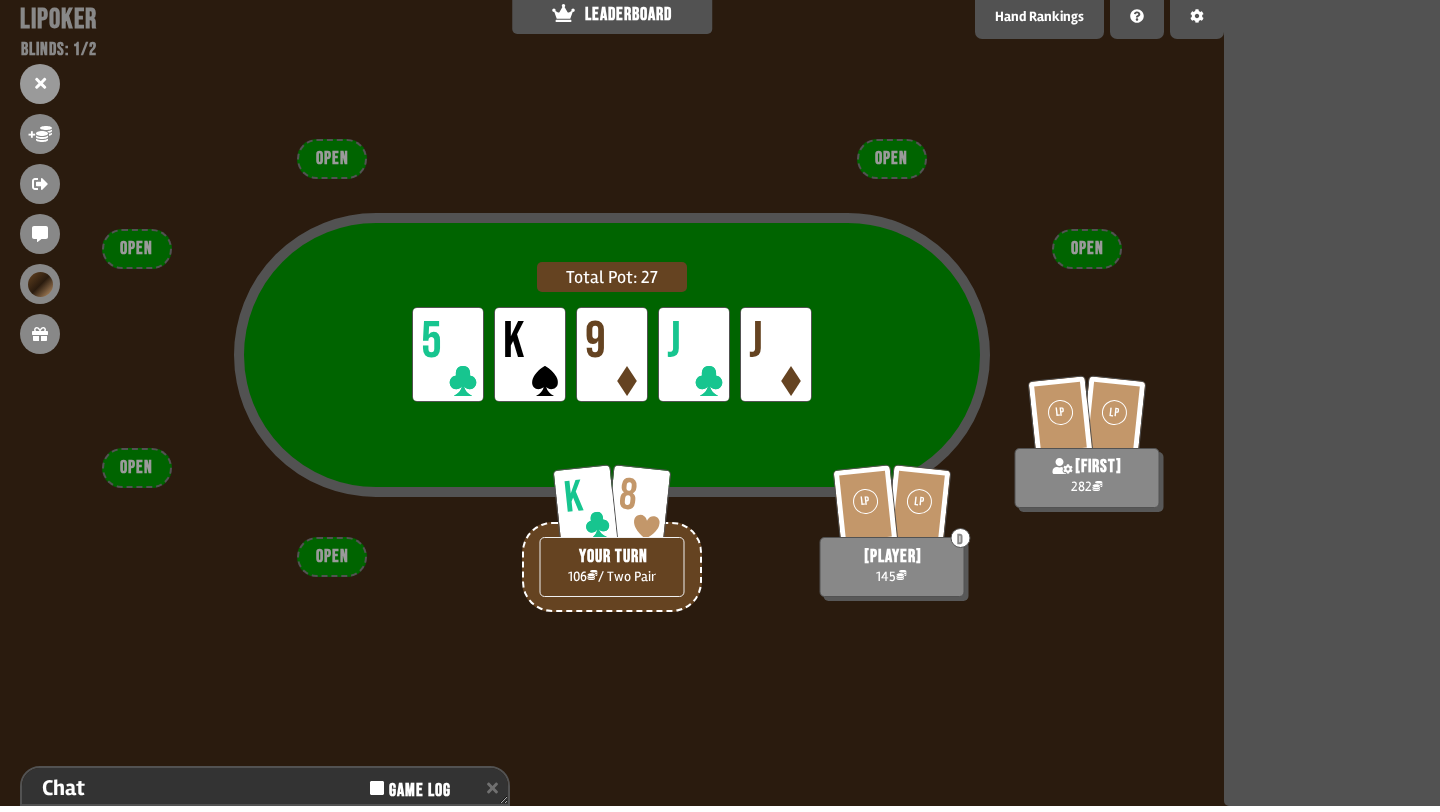scroll, scrollTop: 153, scrollLeft: 0, axis: vertical 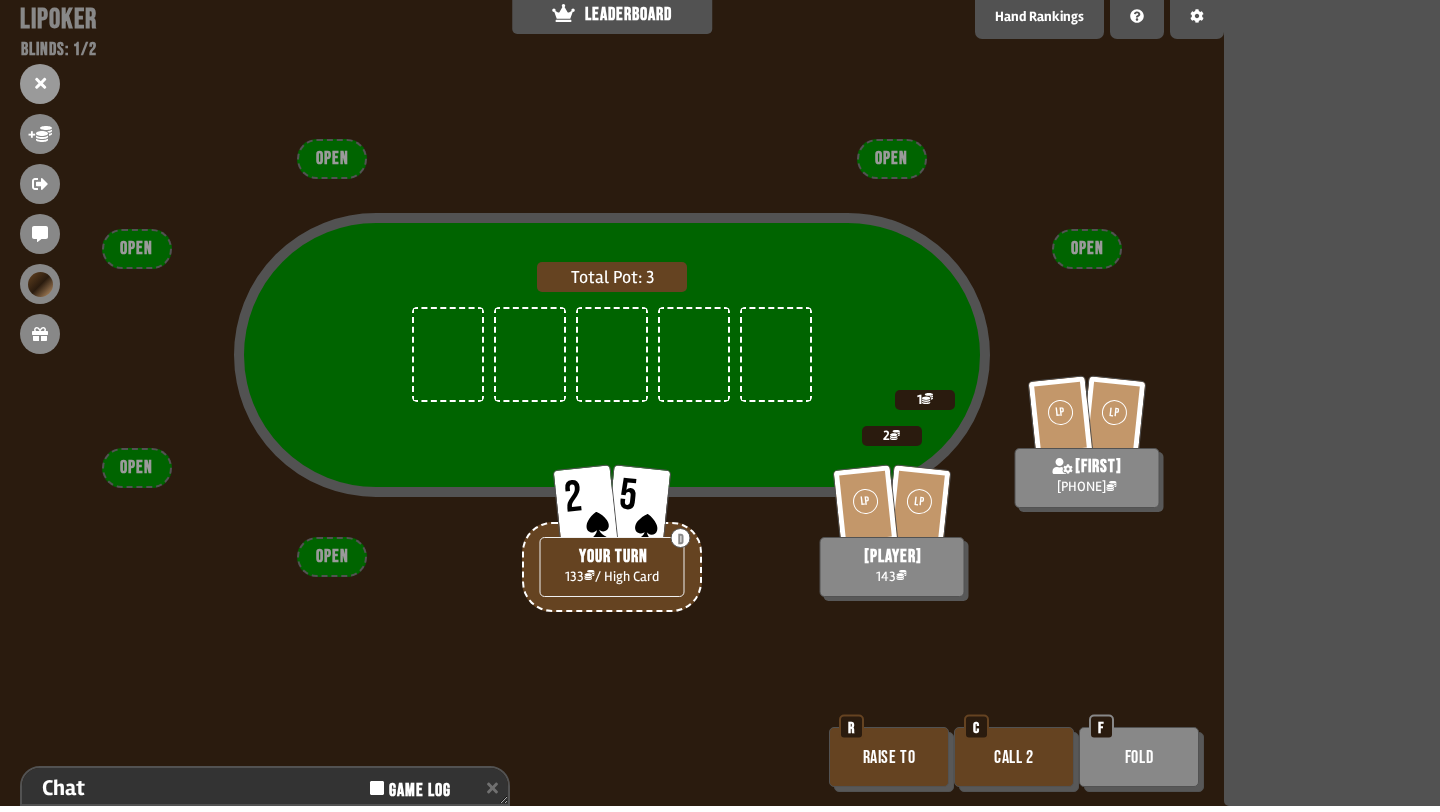 click on "Call 2" at bounding box center (1014, 757) 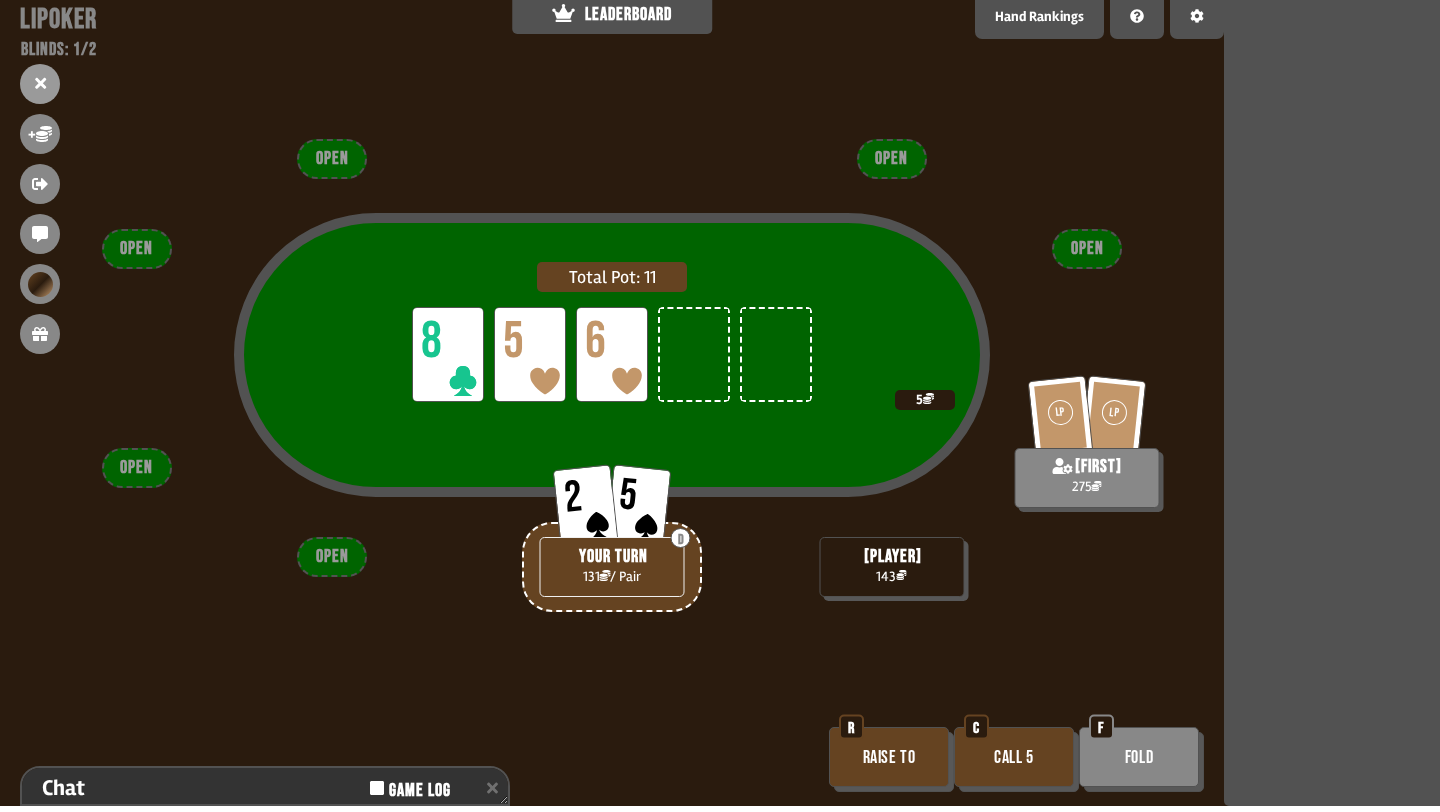 click on "Call 5" at bounding box center (1014, 757) 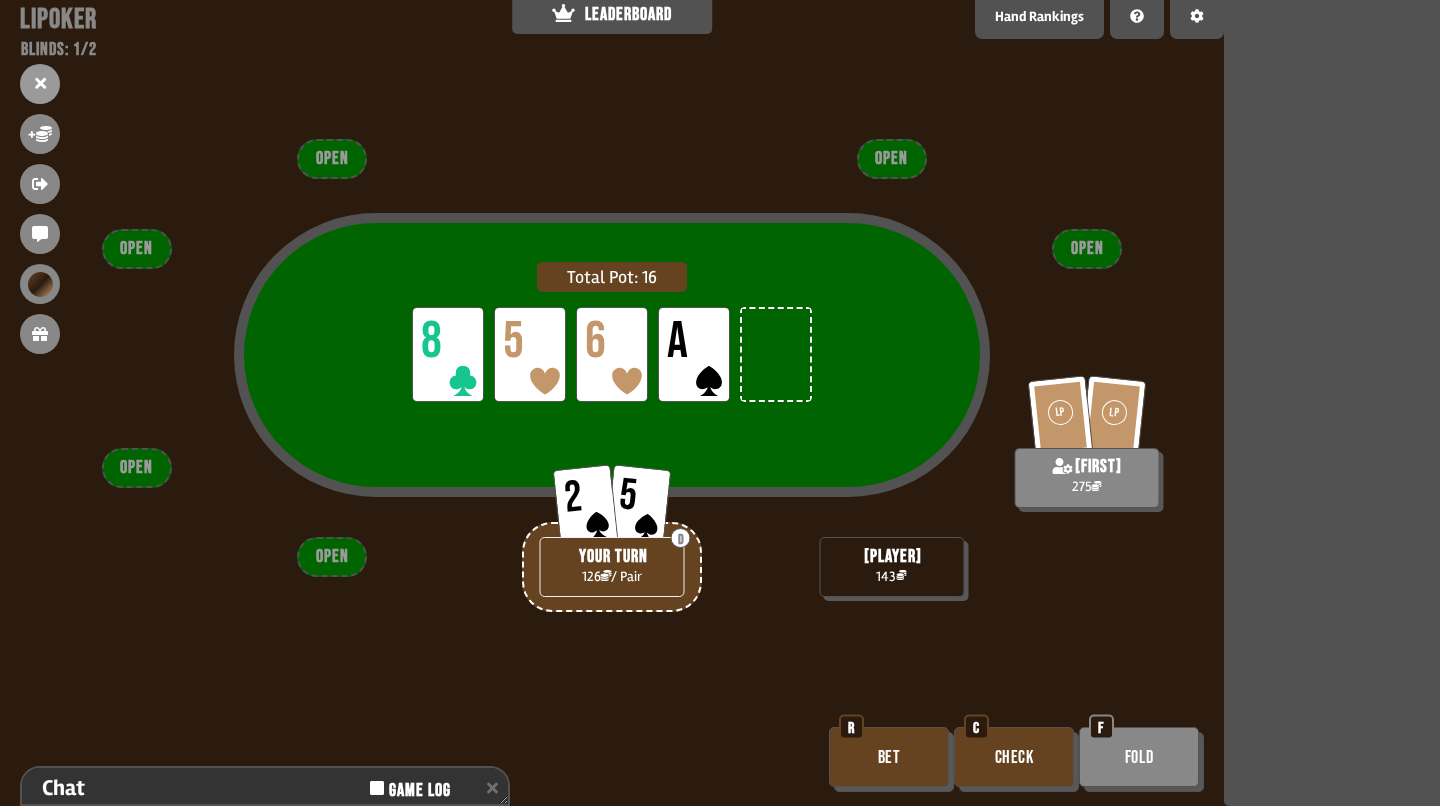click on "Check" at bounding box center [1014, 757] 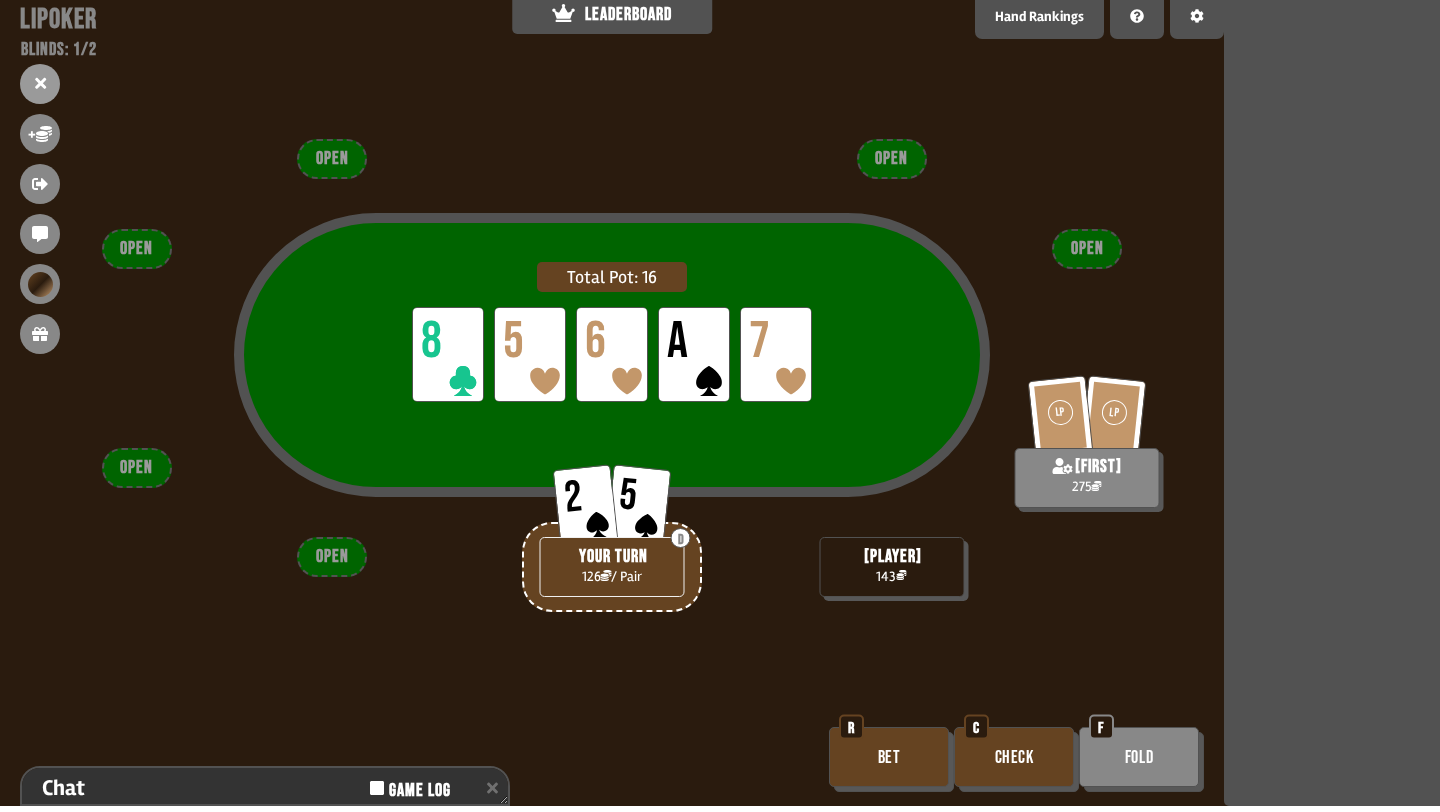 click on "Check" at bounding box center (1014, 757) 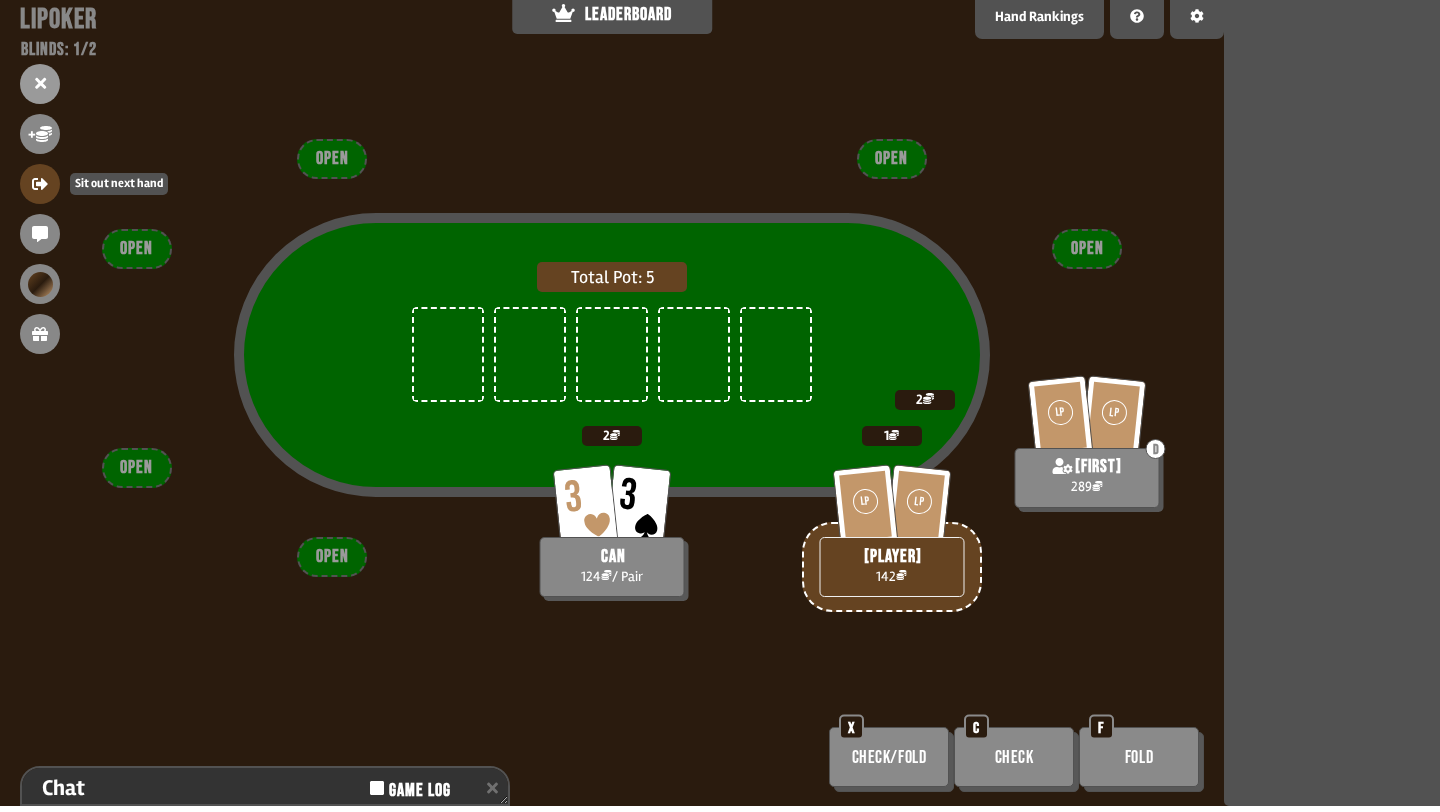 click at bounding box center [40, 184] 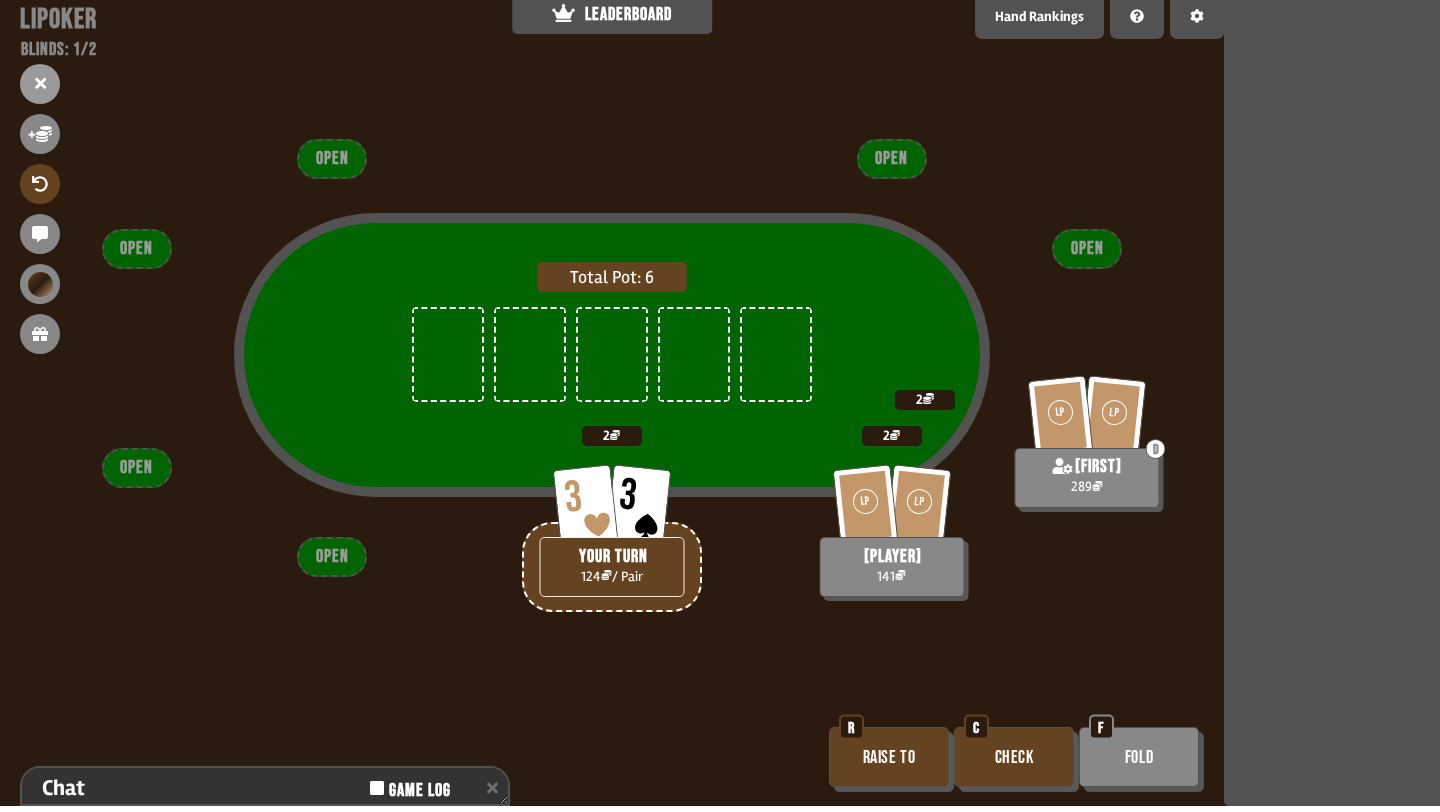 click on "Raise to" at bounding box center (889, 757) 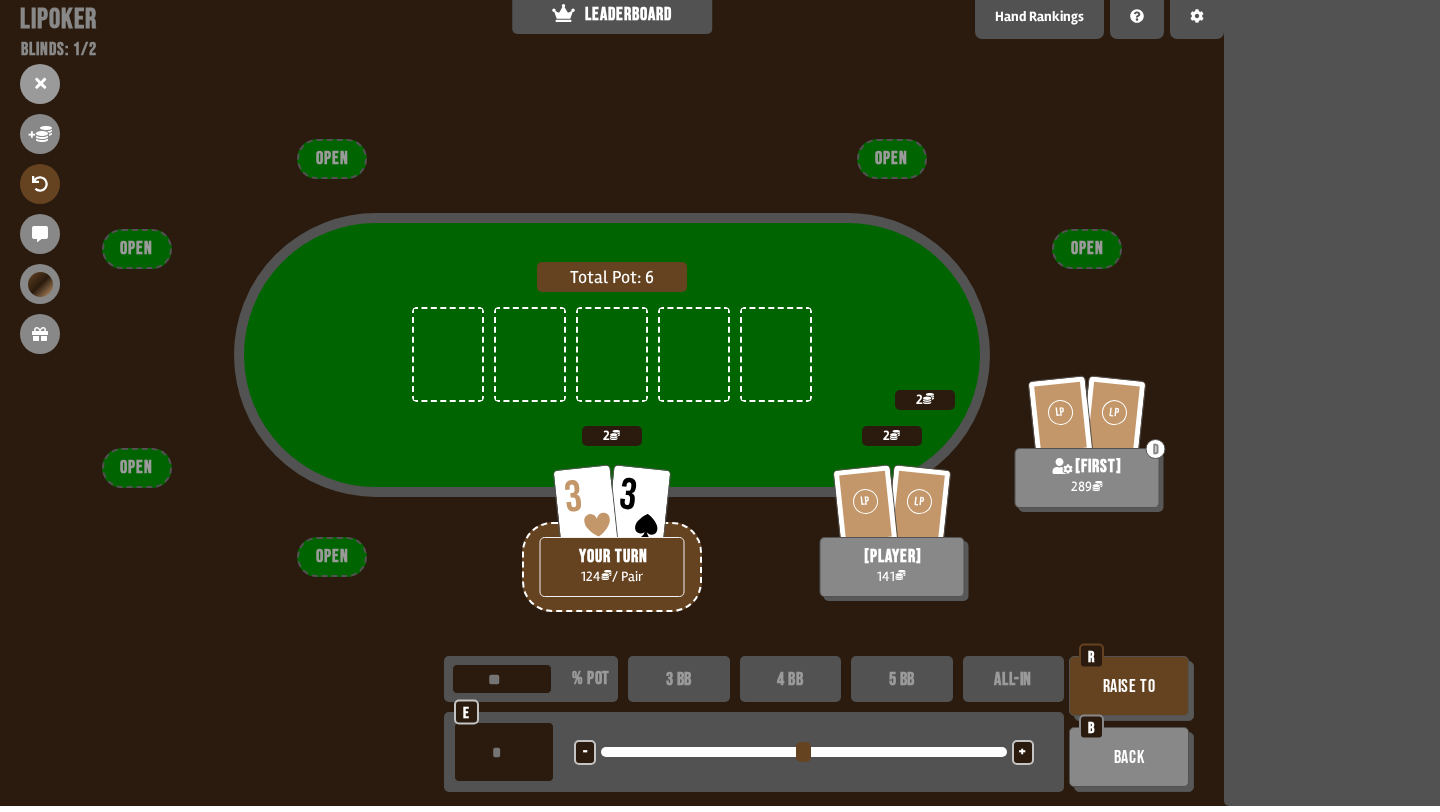 click on "+" at bounding box center [1023, 752] 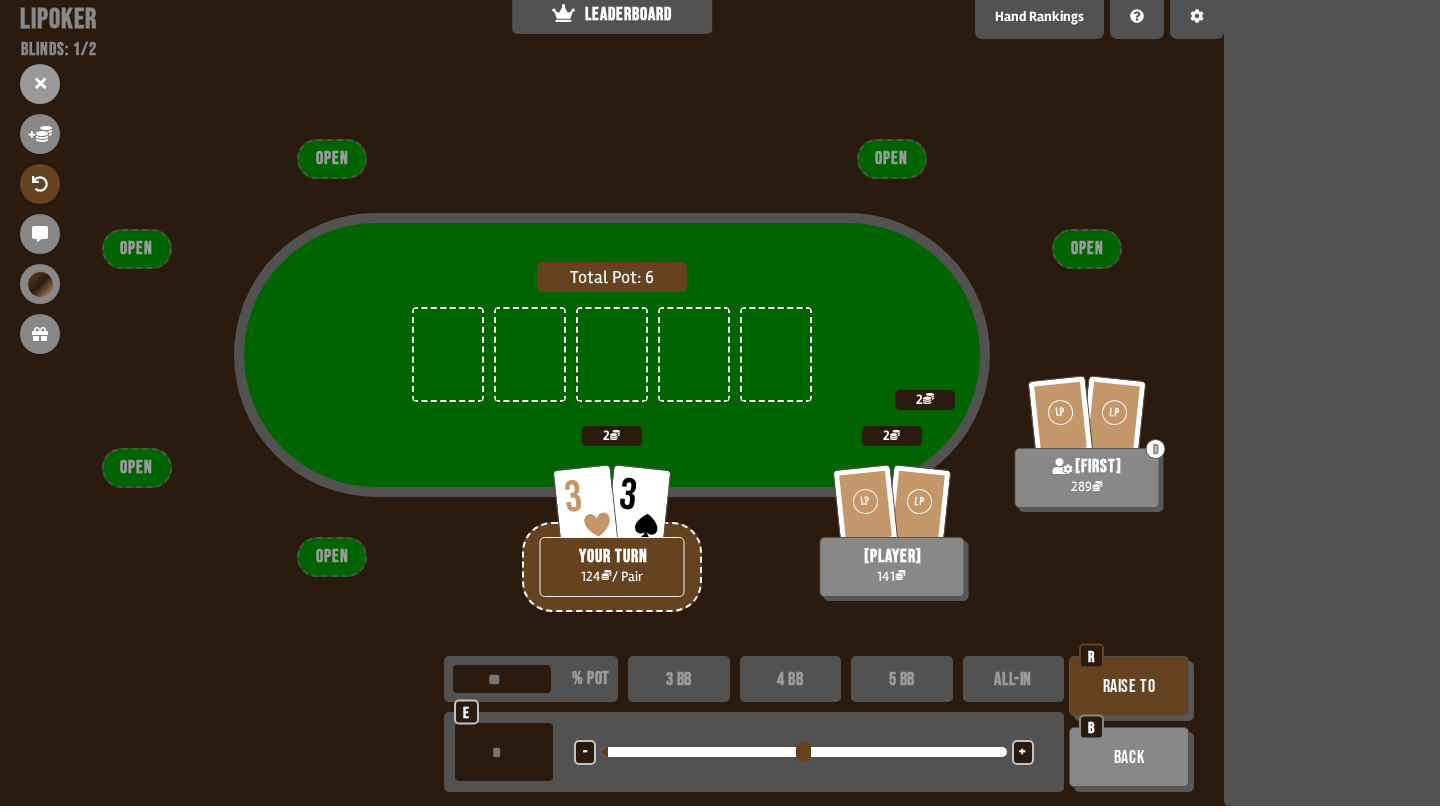 click on "Raise to" at bounding box center [1129, 686] 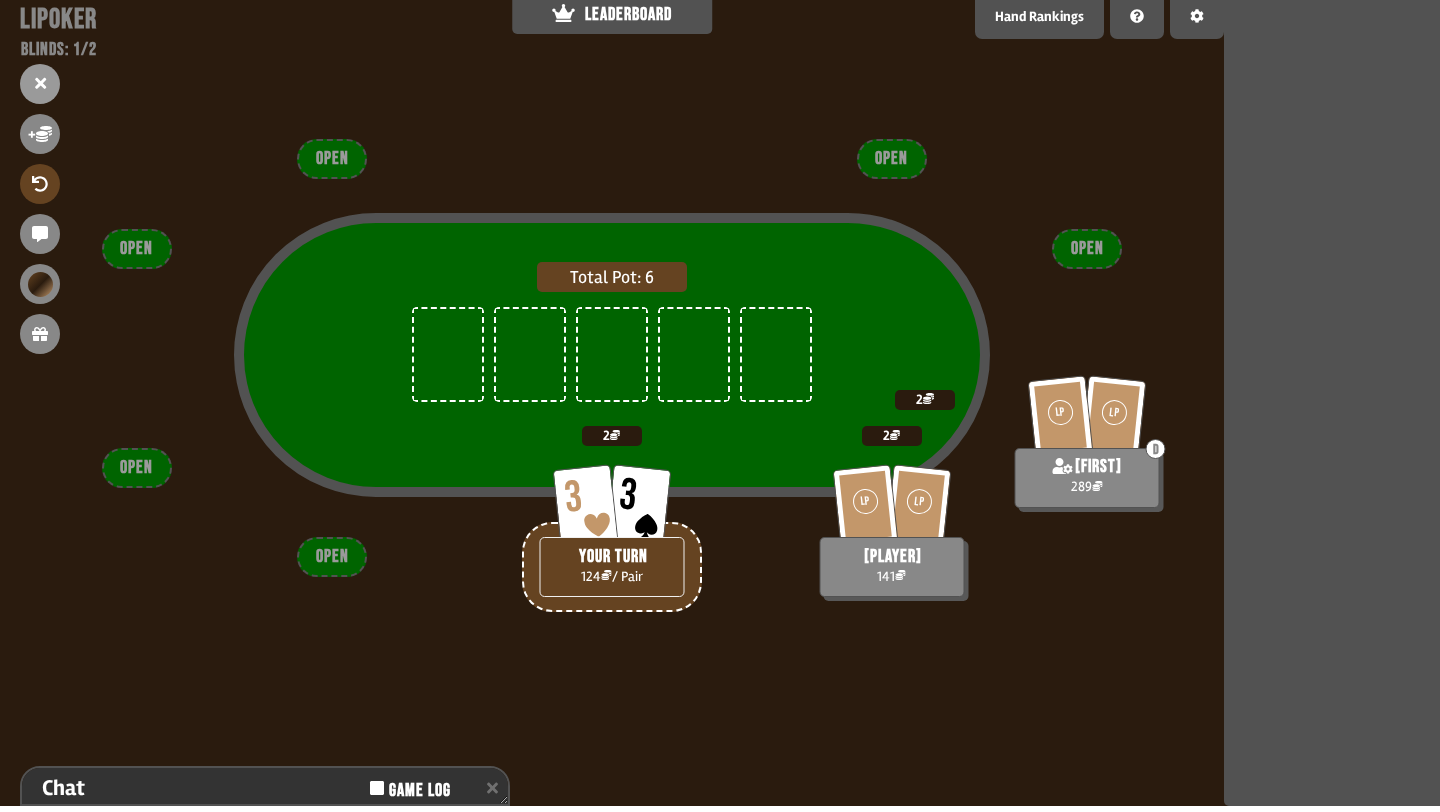 scroll, scrollTop: 153, scrollLeft: 0, axis: vertical 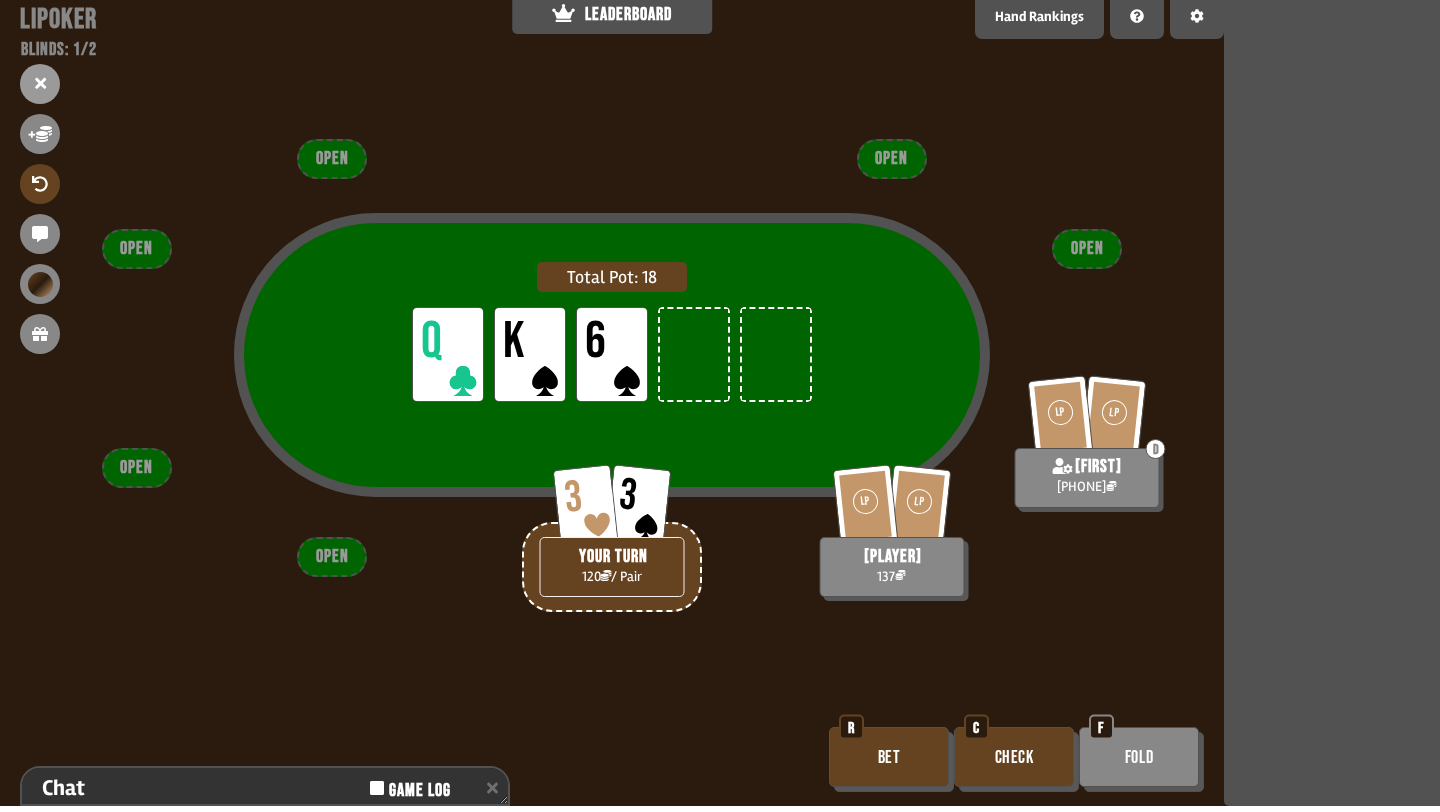 click on "Check" at bounding box center (1014, 757) 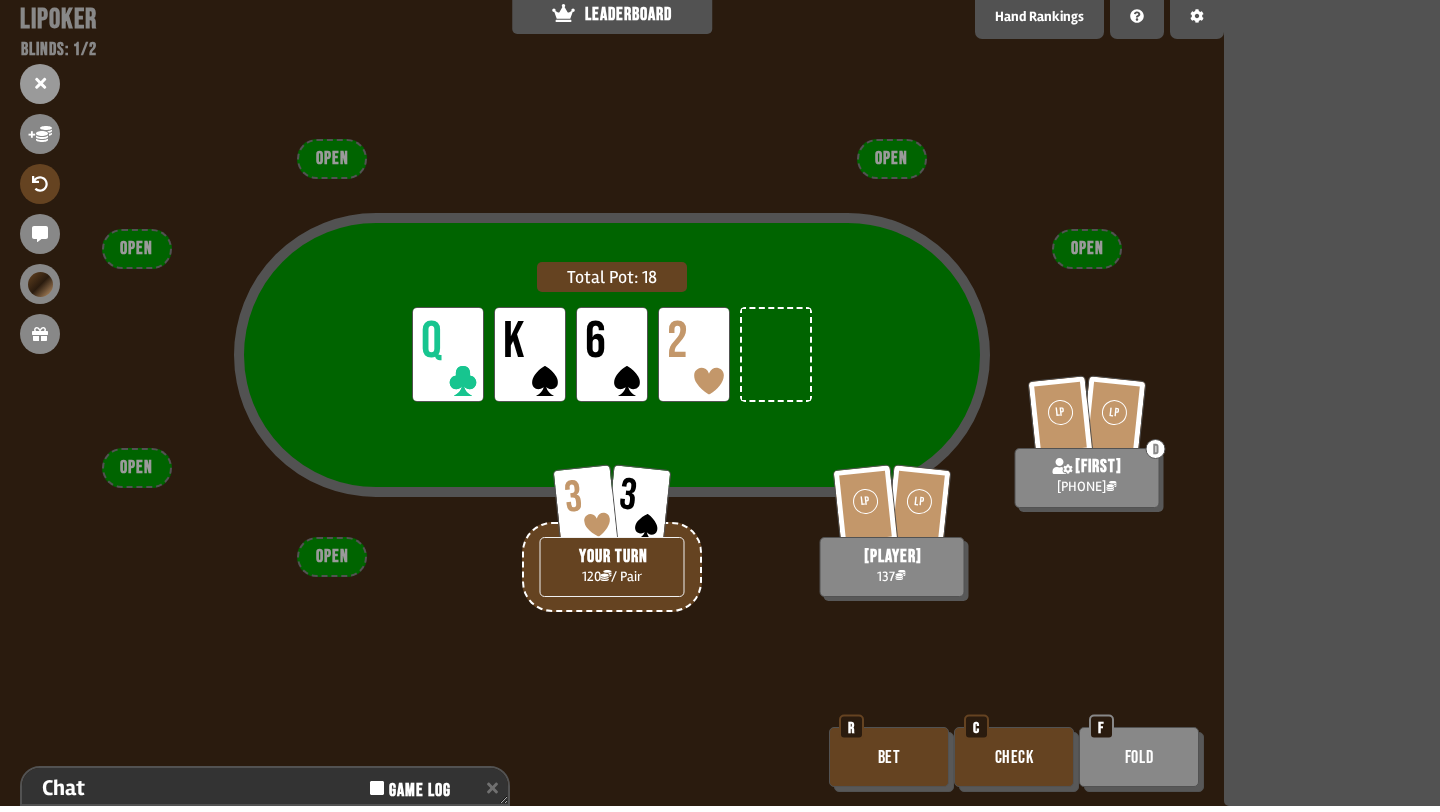 click on "Check" at bounding box center (1014, 757) 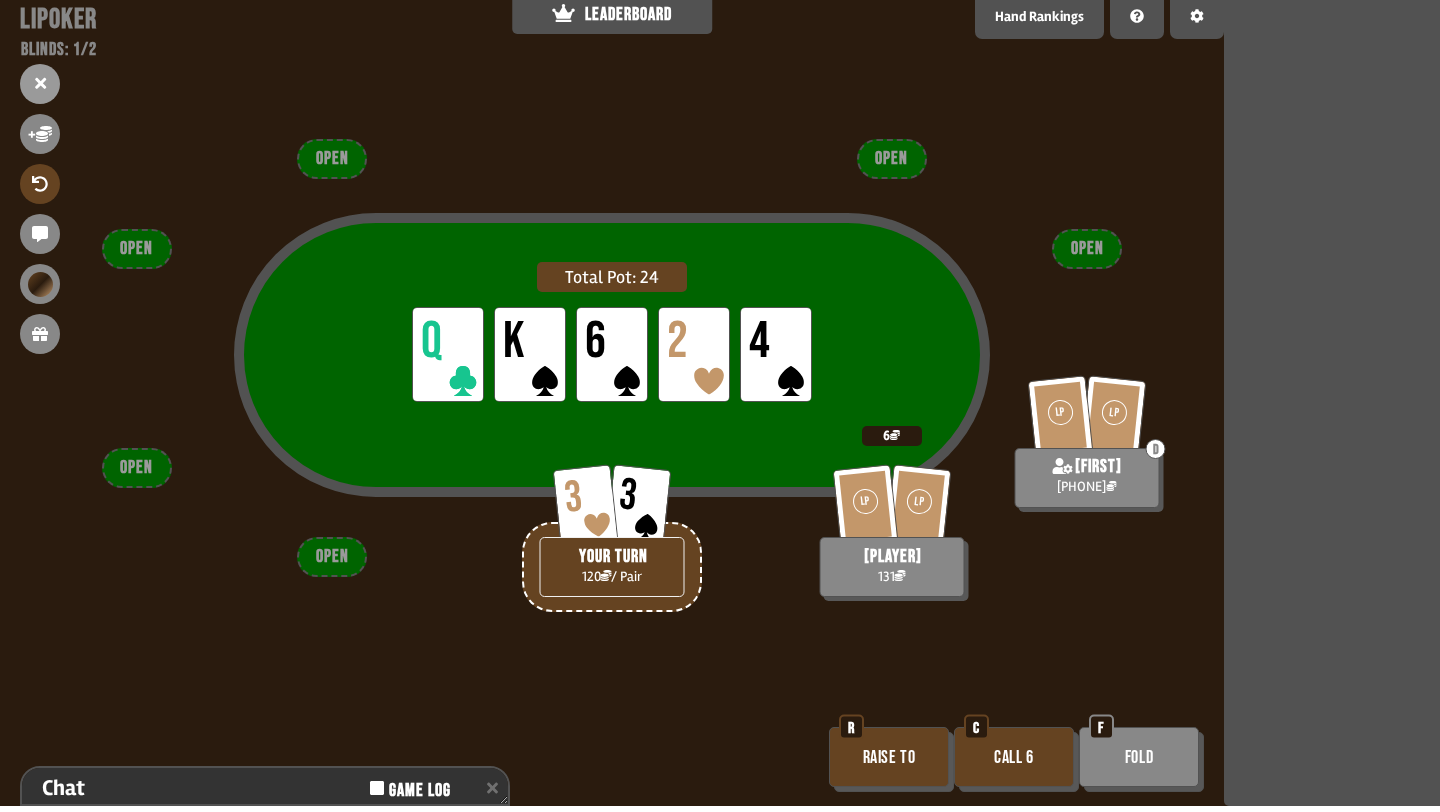 click on "Fold" at bounding box center [1139, 757] 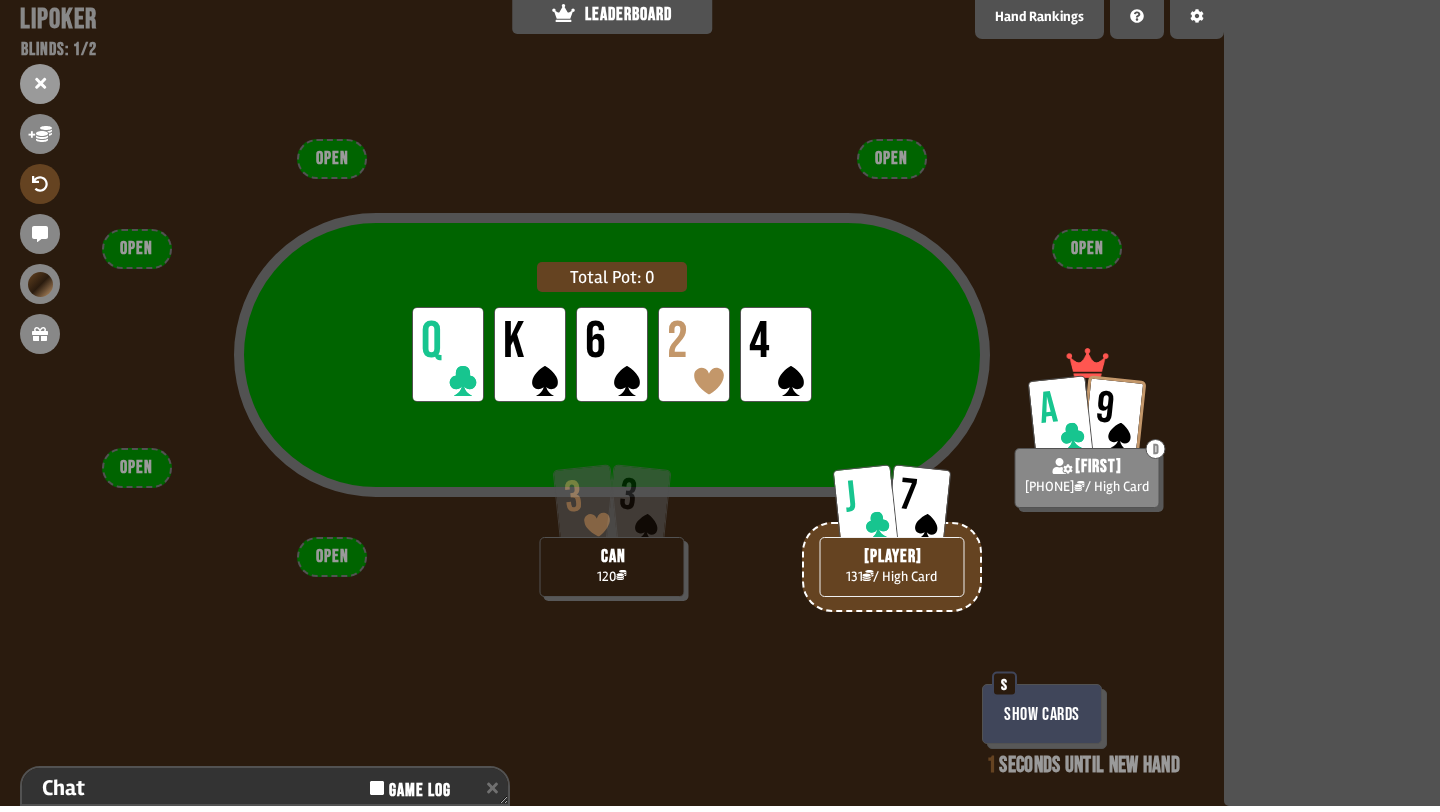 click on "Show Cards" at bounding box center (1042, 714) 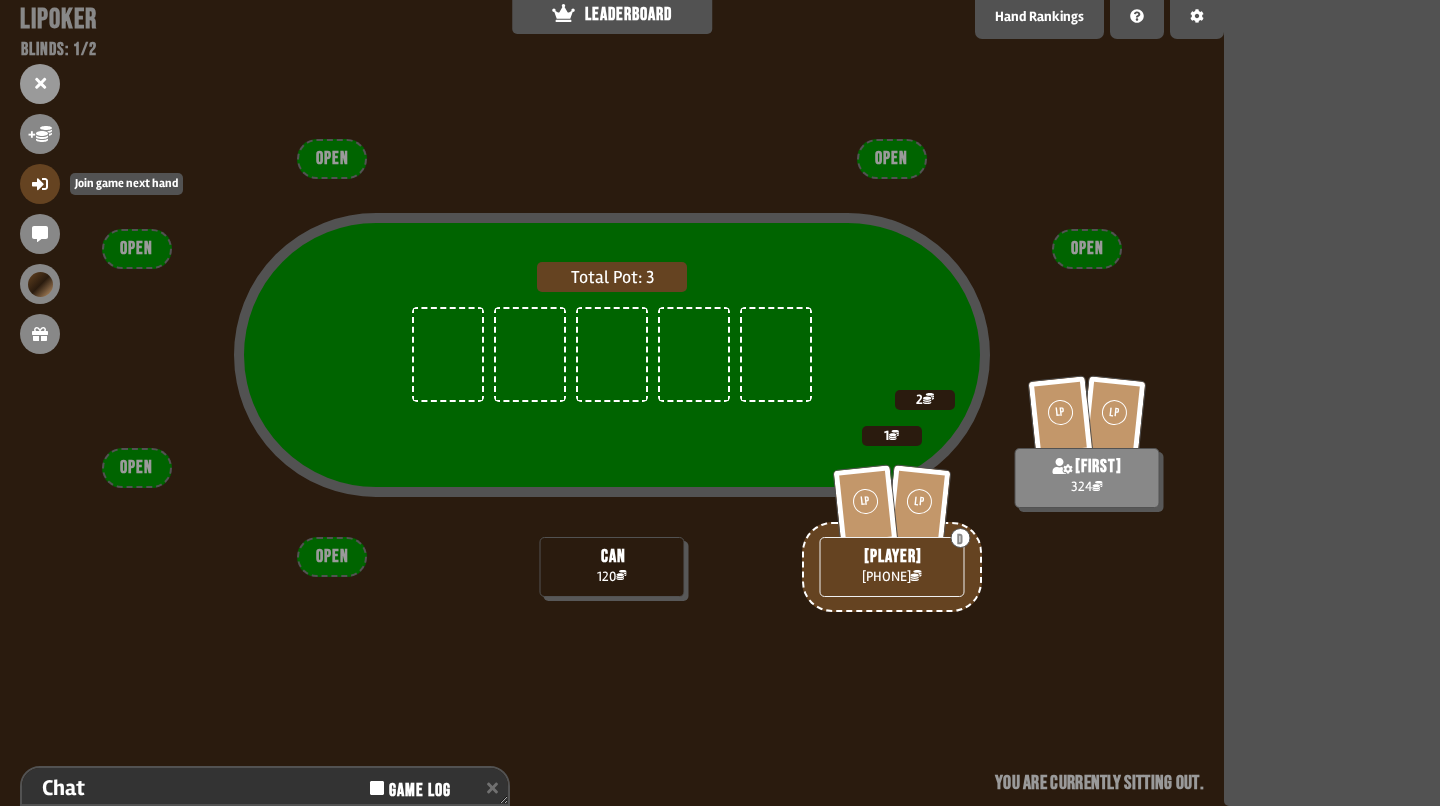 click at bounding box center (40, 184) 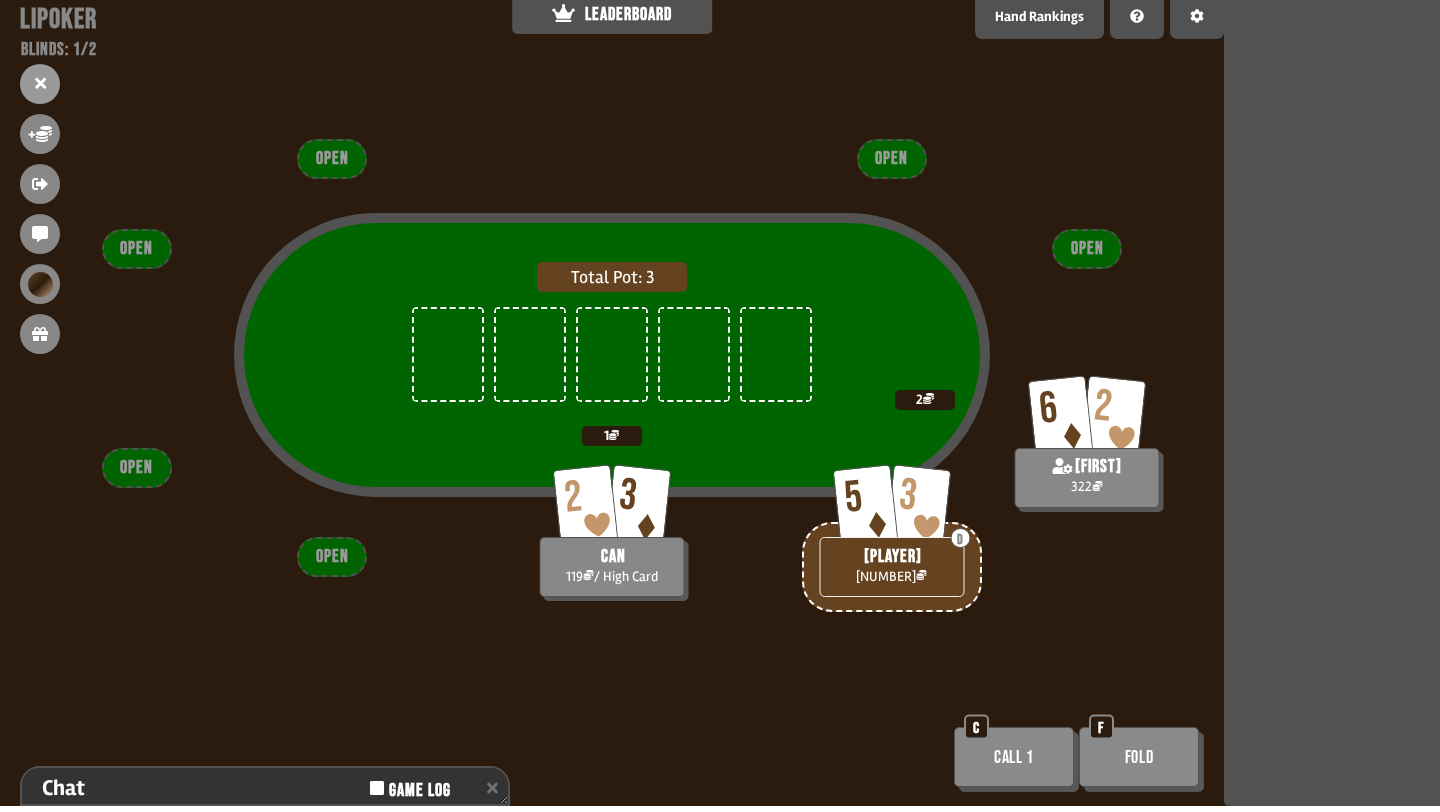 click on "Call 1" at bounding box center [1014, 757] 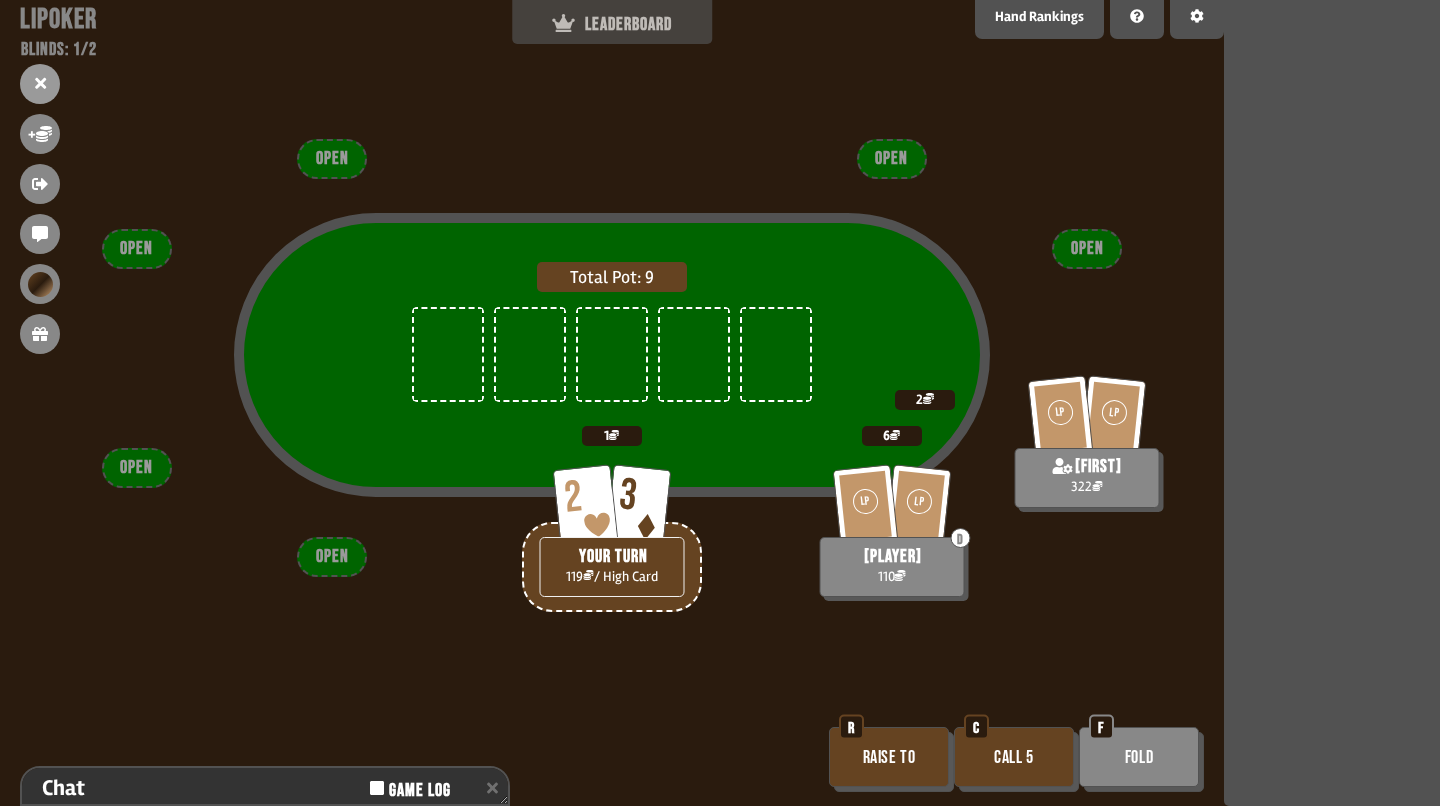 click on "LEADERBOARD" at bounding box center (612, 19) 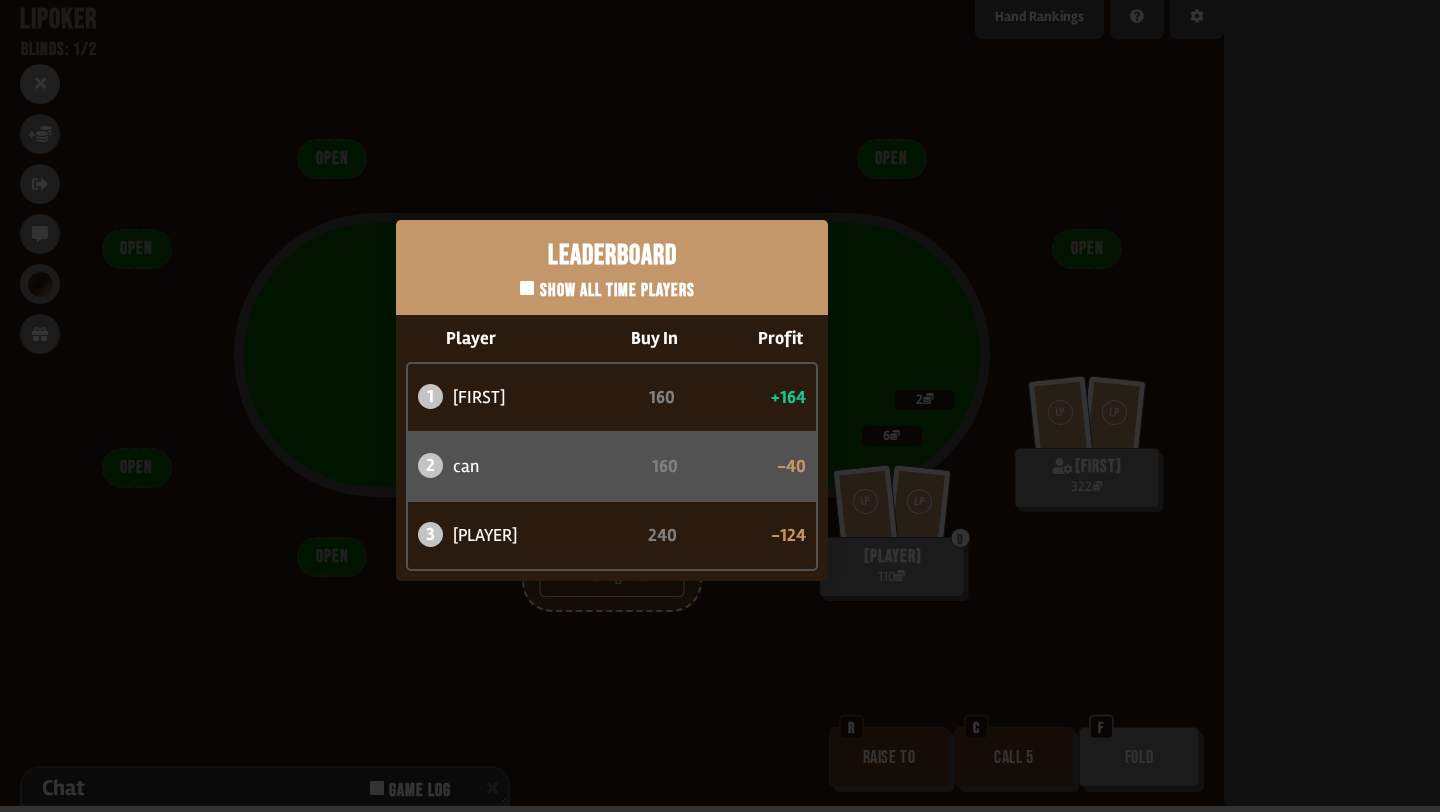 click on "Leaderboard   Show all time players Player Buy In Profit 1 [FIRST] 160 +164 2 [FIRST] 160 -40 3 atabaso 240 -124" at bounding box center [612, 400] 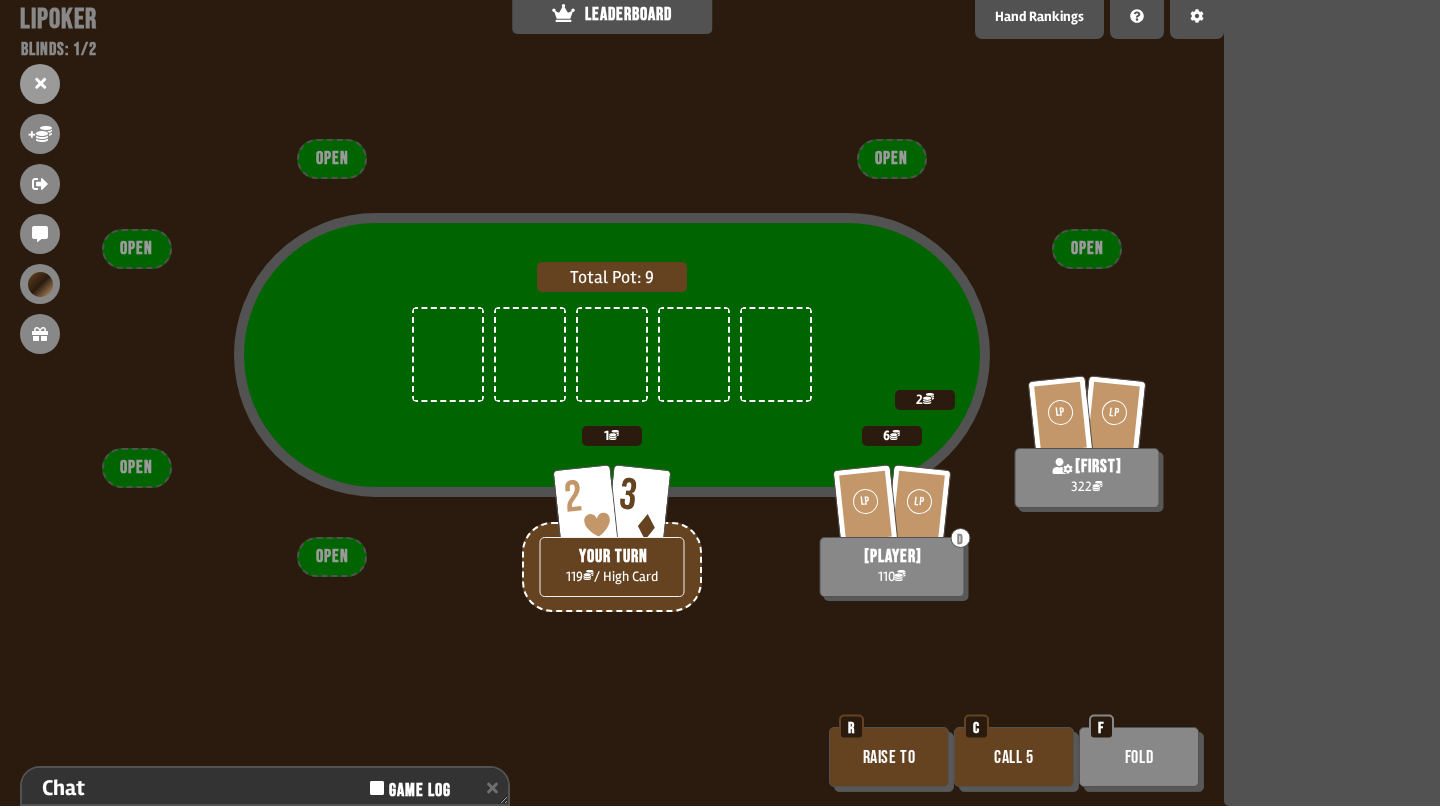 click on "Call 5" at bounding box center [1014, 757] 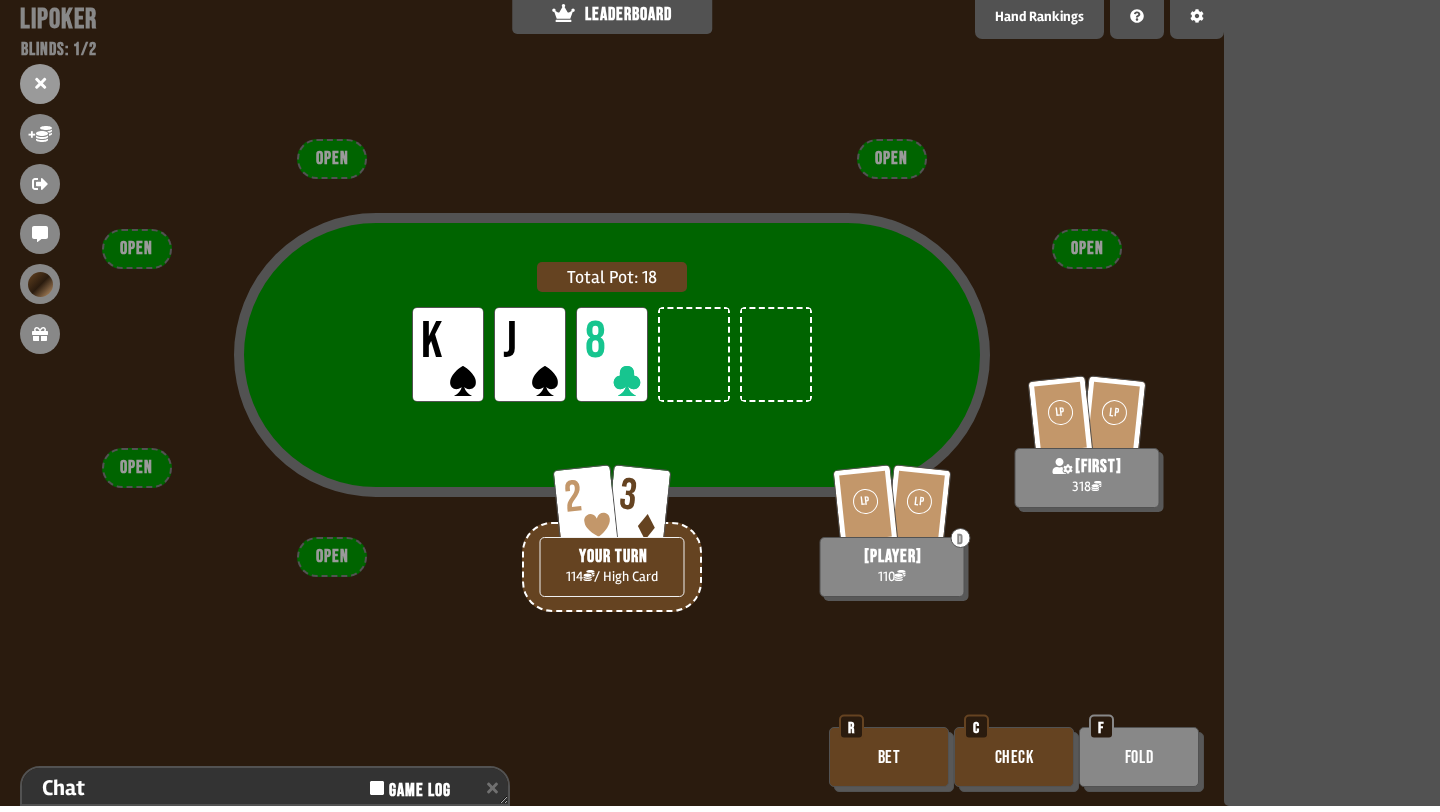 click on "Check" at bounding box center [1014, 757] 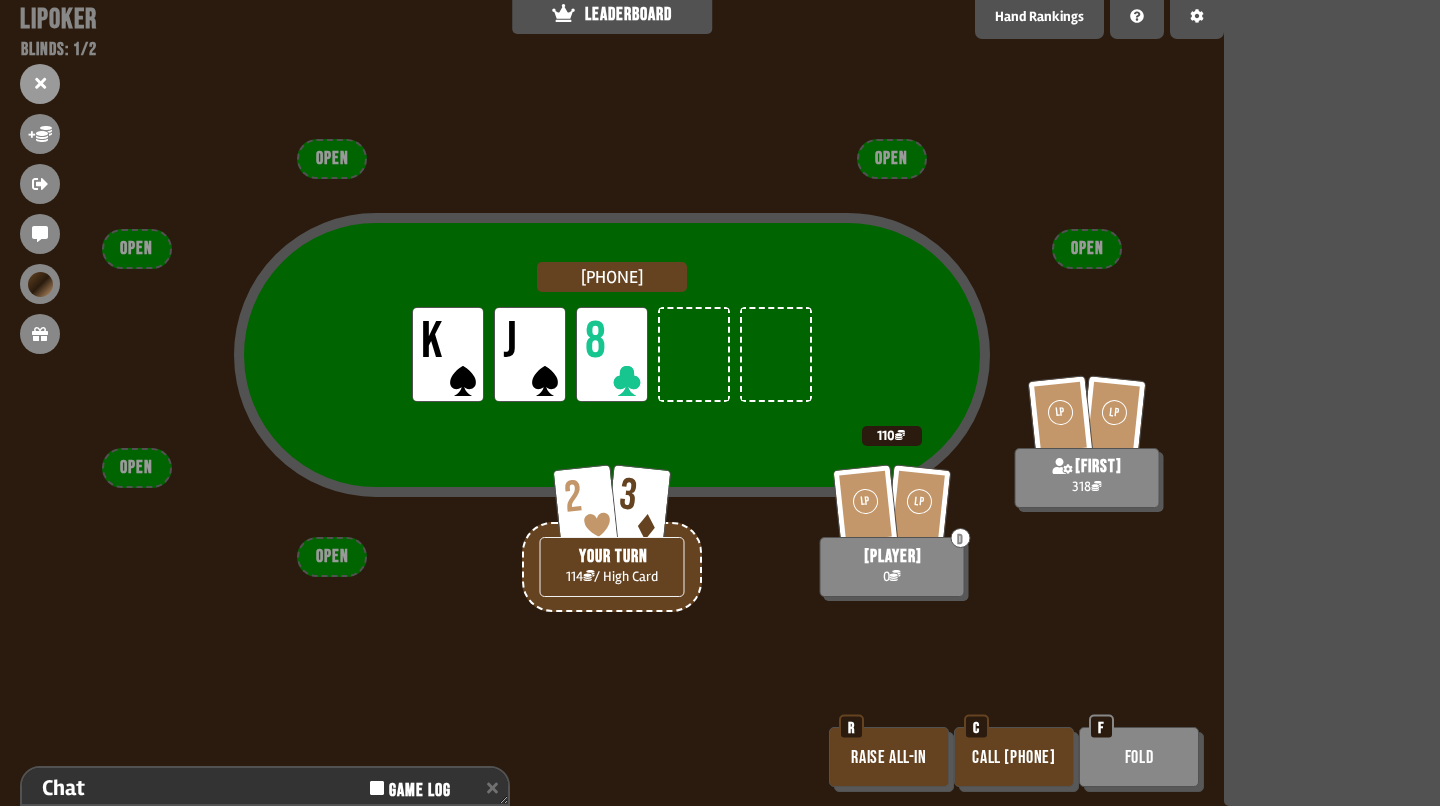 click on "Fold" at bounding box center (1139, 757) 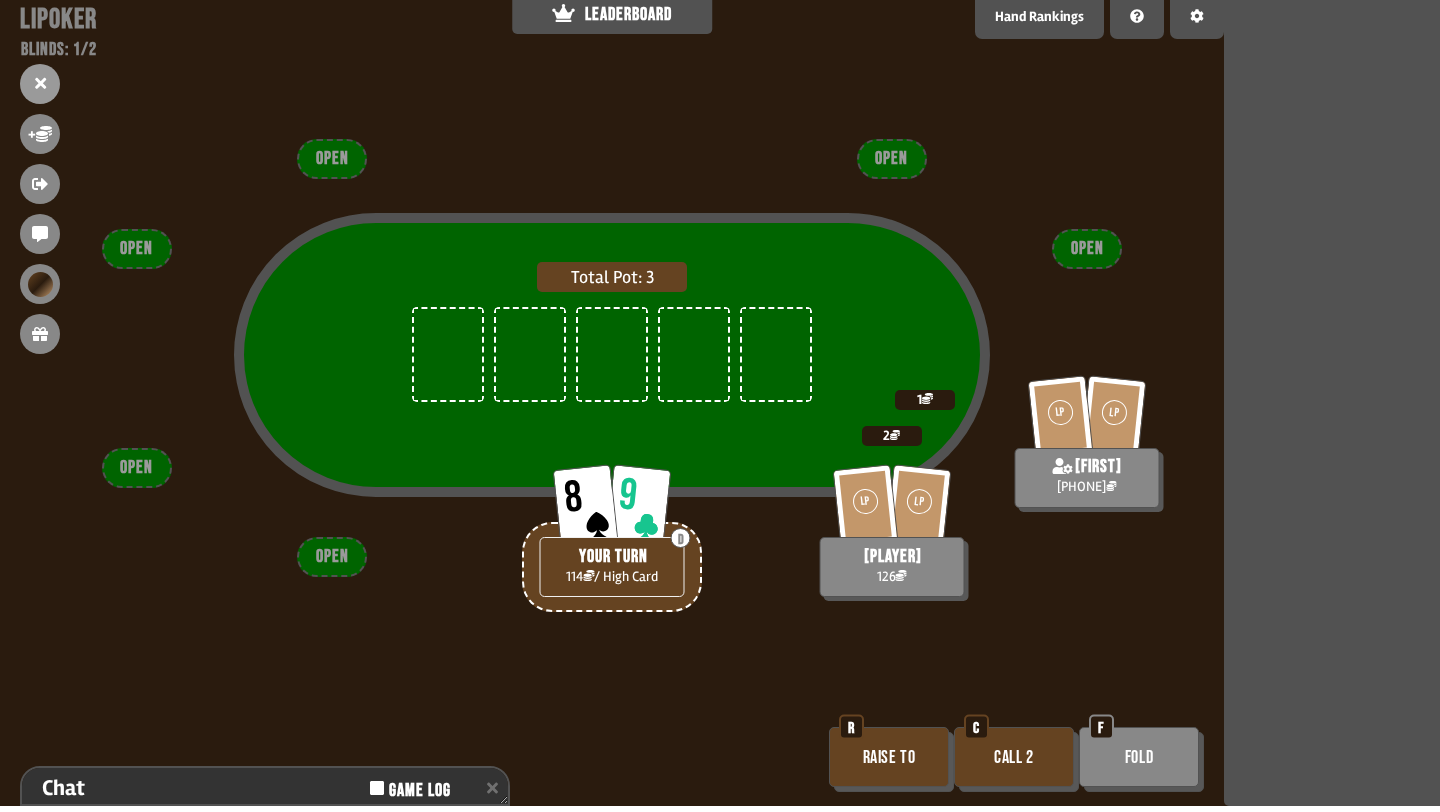 click on "Call 2" at bounding box center (1014, 757) 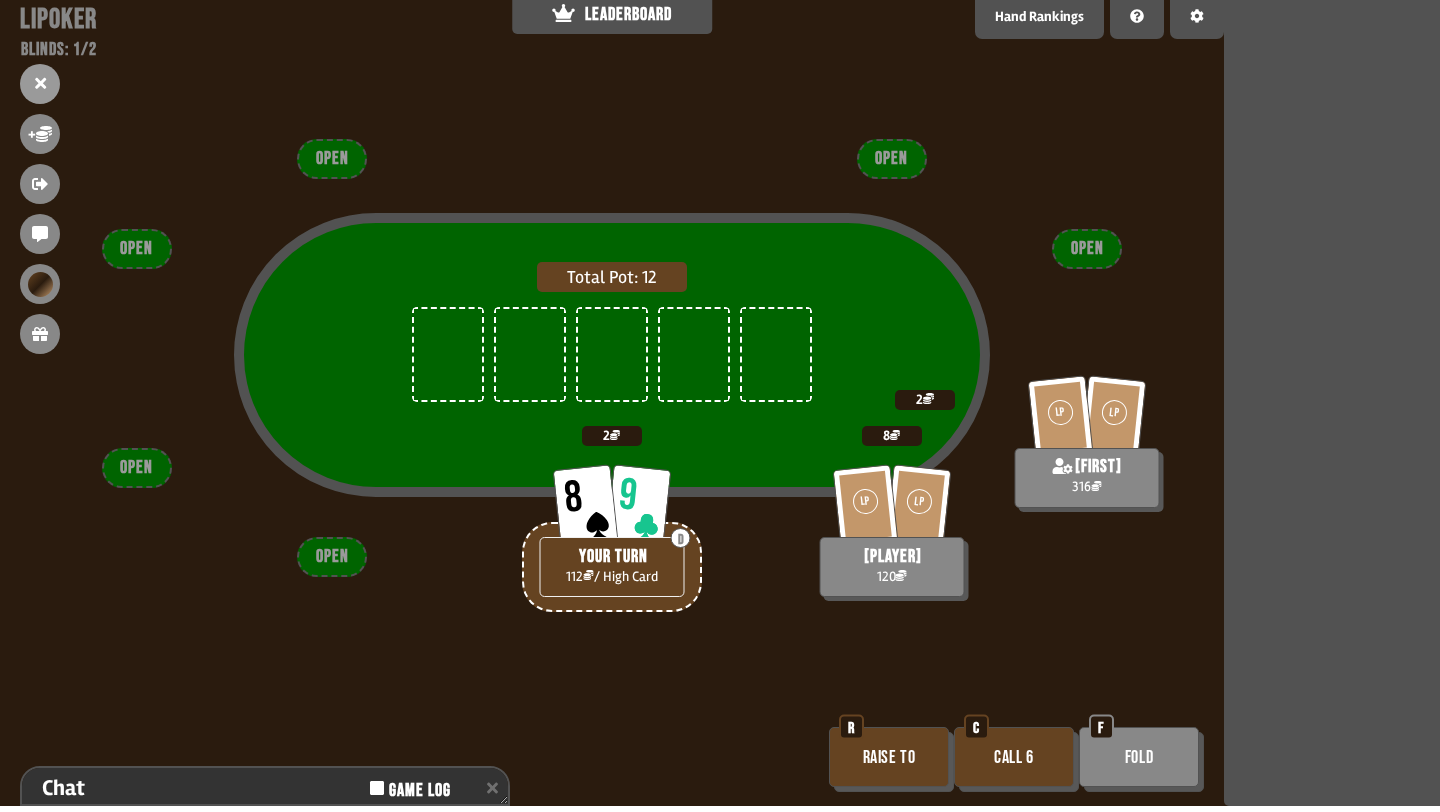 click on "Call 6" at bounding box center (1014, 757) 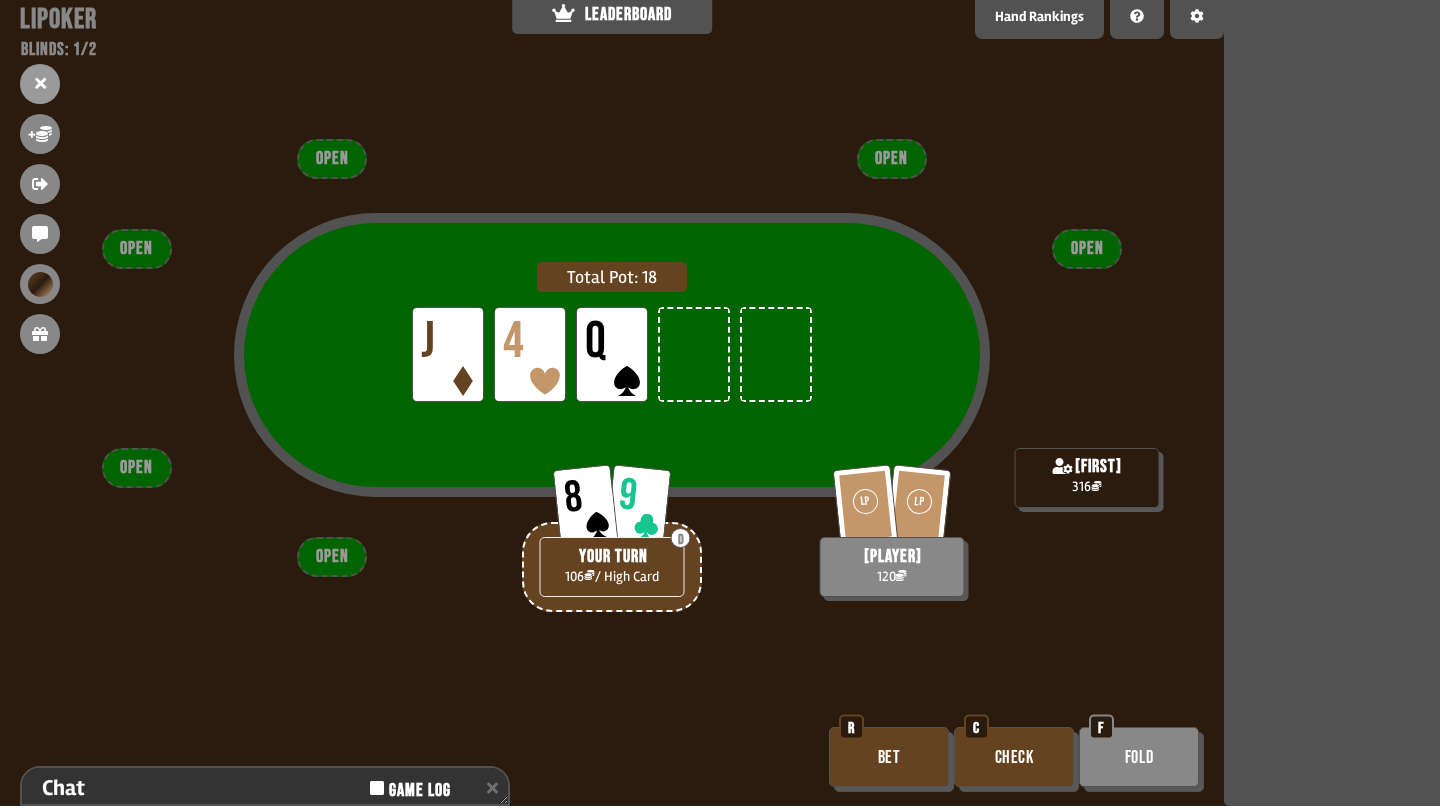 click on "Check" at bounding box center (1014, 757) 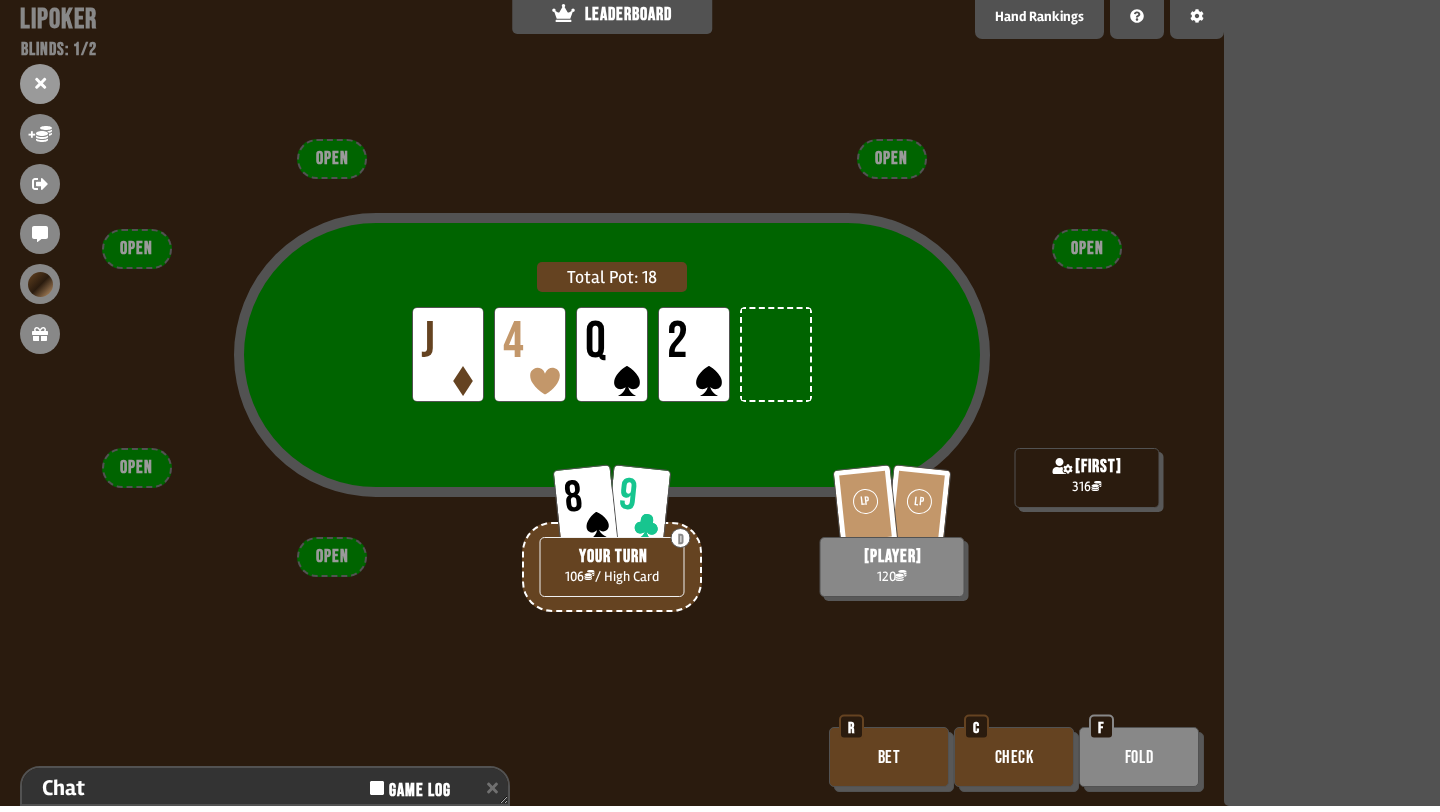 click on "Check" at bounding box center (1014, 757) 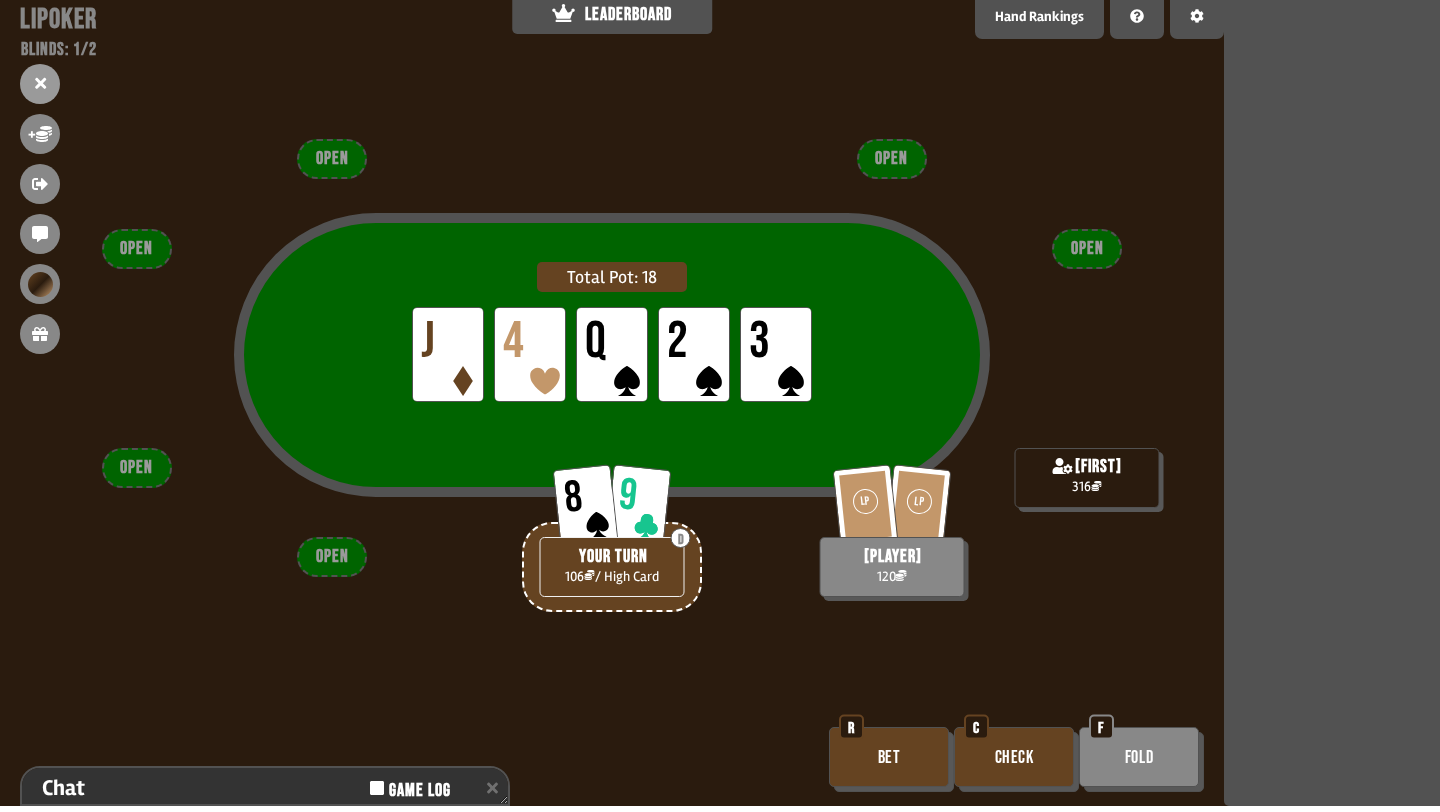 click on "Check" at bounding box center [1014, 757] 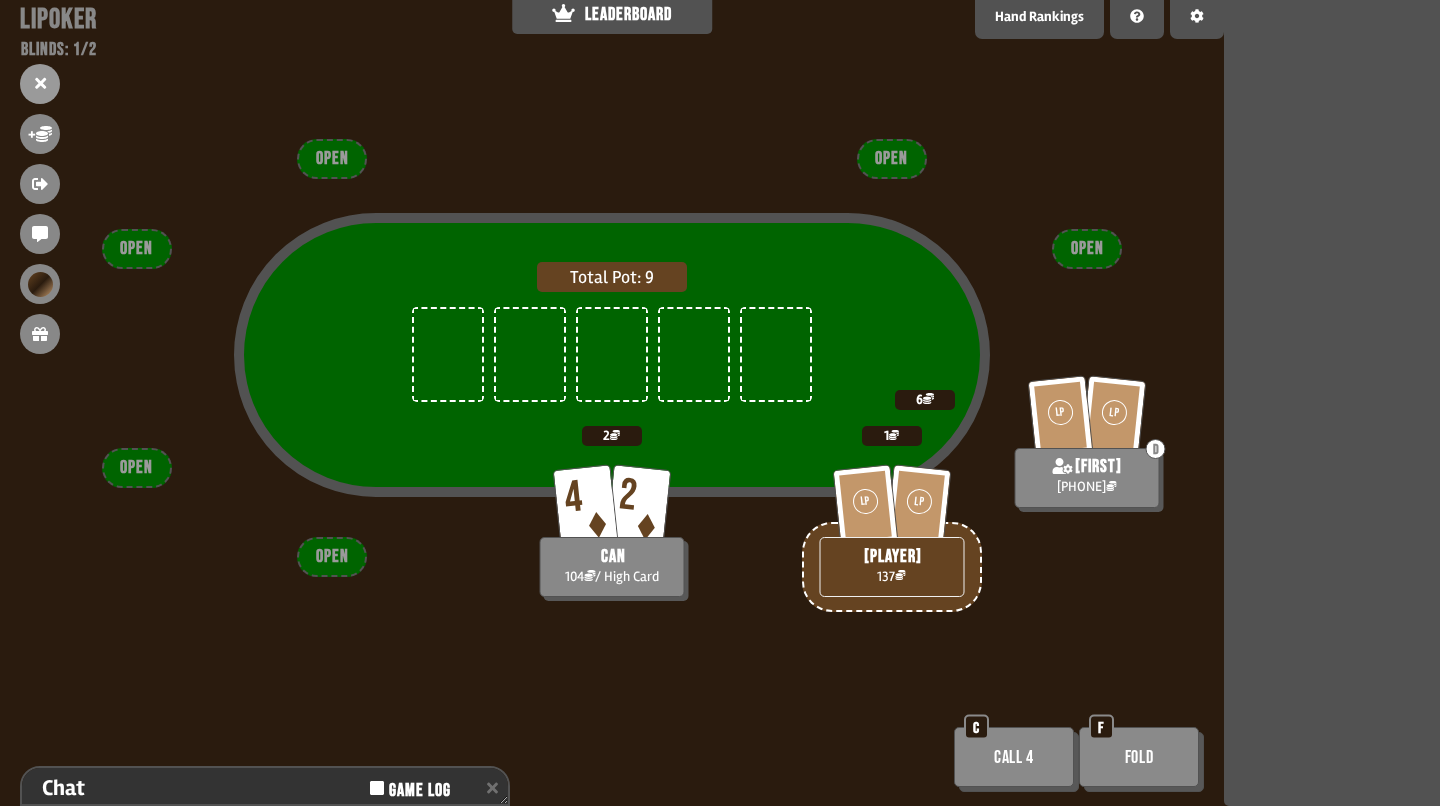 click on "Call 4" at bounding box center (1014, 757) 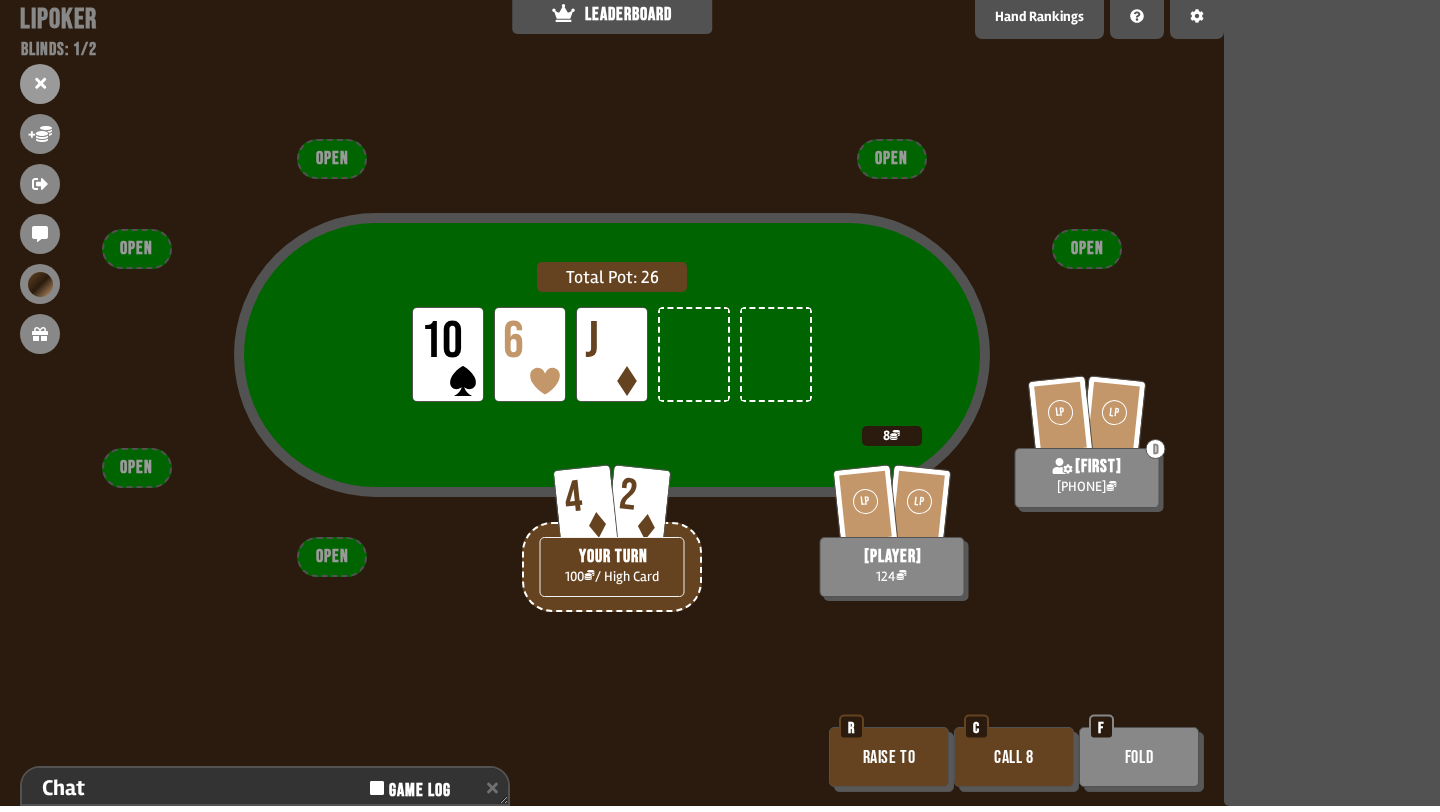 click on "Raise to" at bounding box center [889, 757] 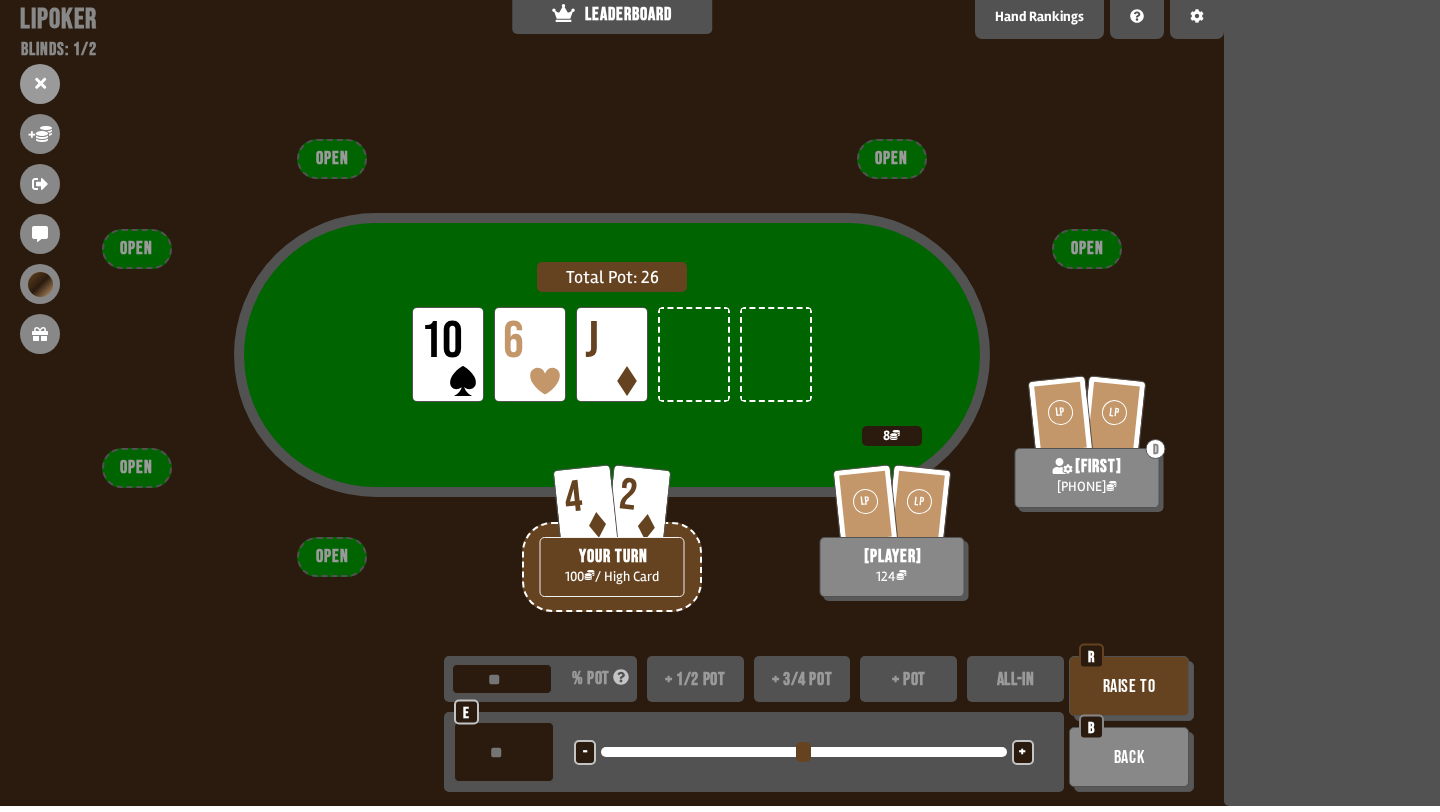 click on "Back" at bounding box center [1129, 757] 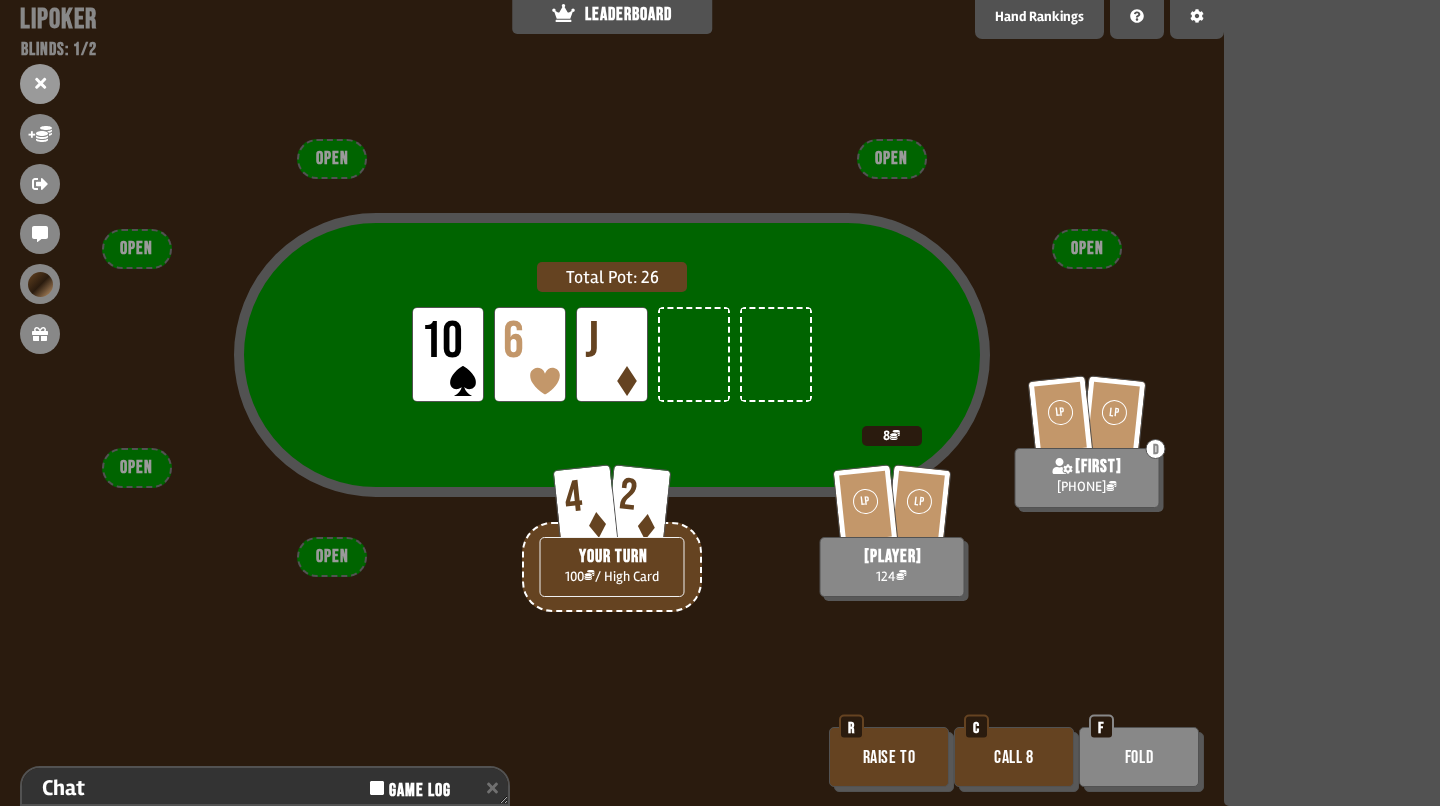 scroll, scrollTop: 153, scrollLeft: 0, axis: vertical 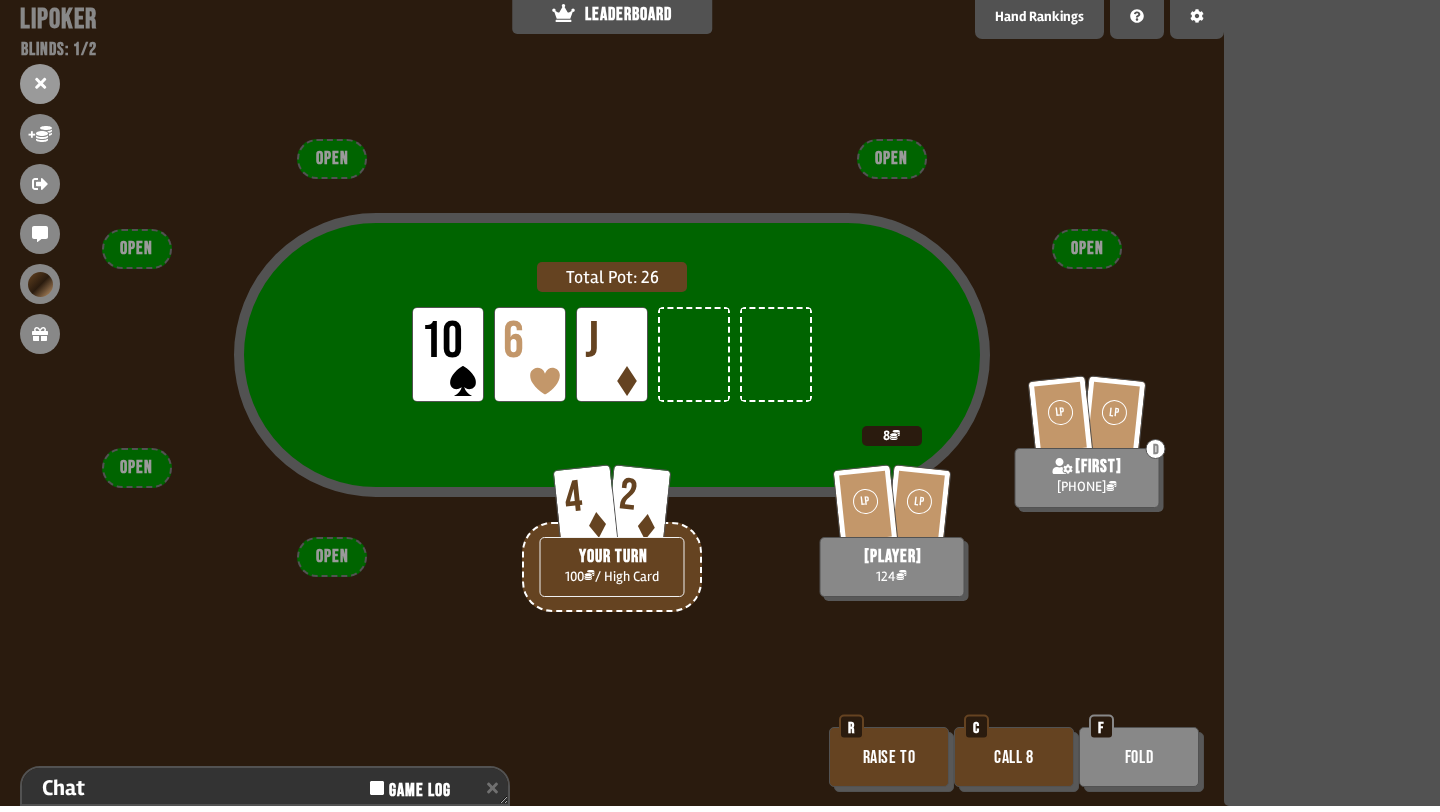 click on "F" at bounding box center (1101, 727) 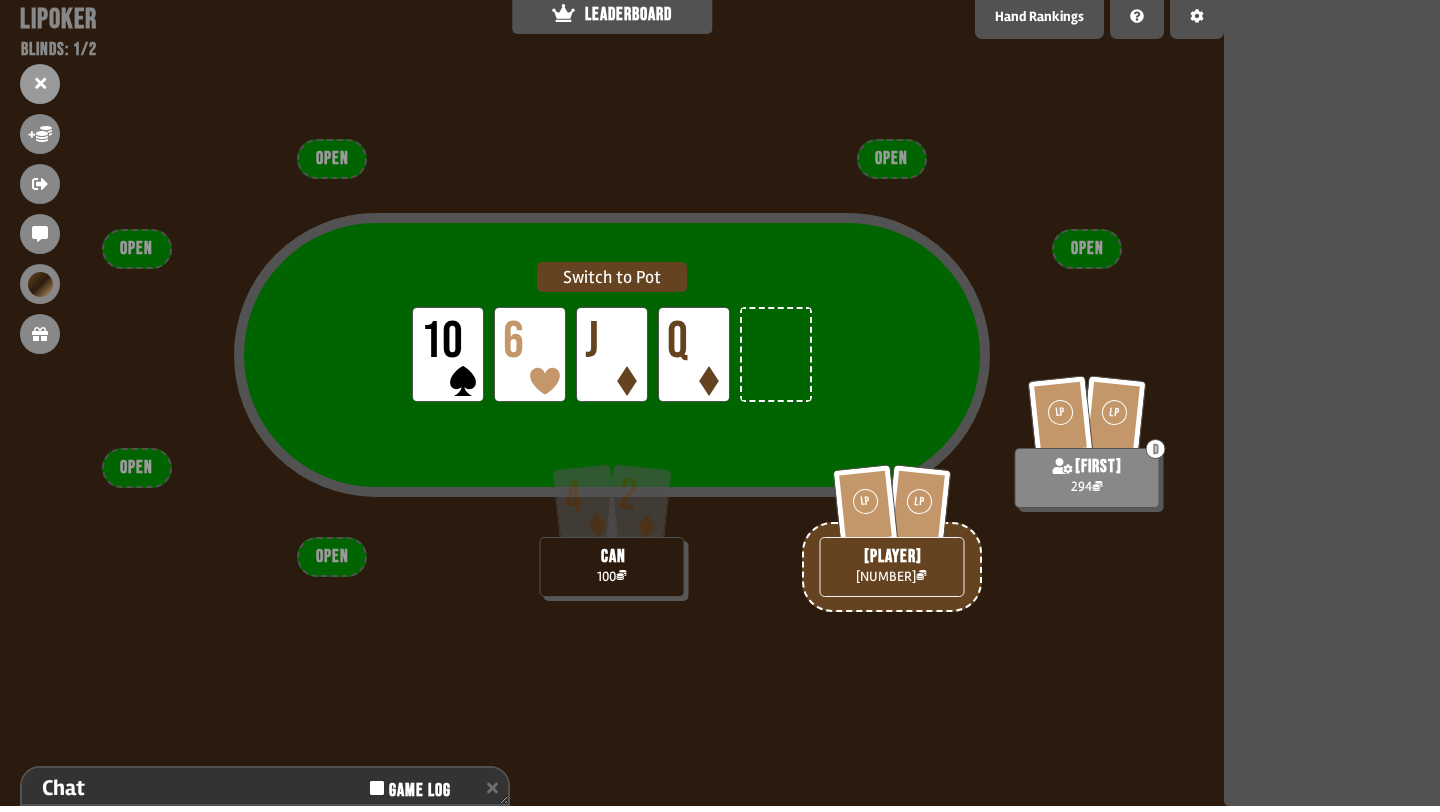 click on "Switch to Pot" at bounding box center (612, 277) 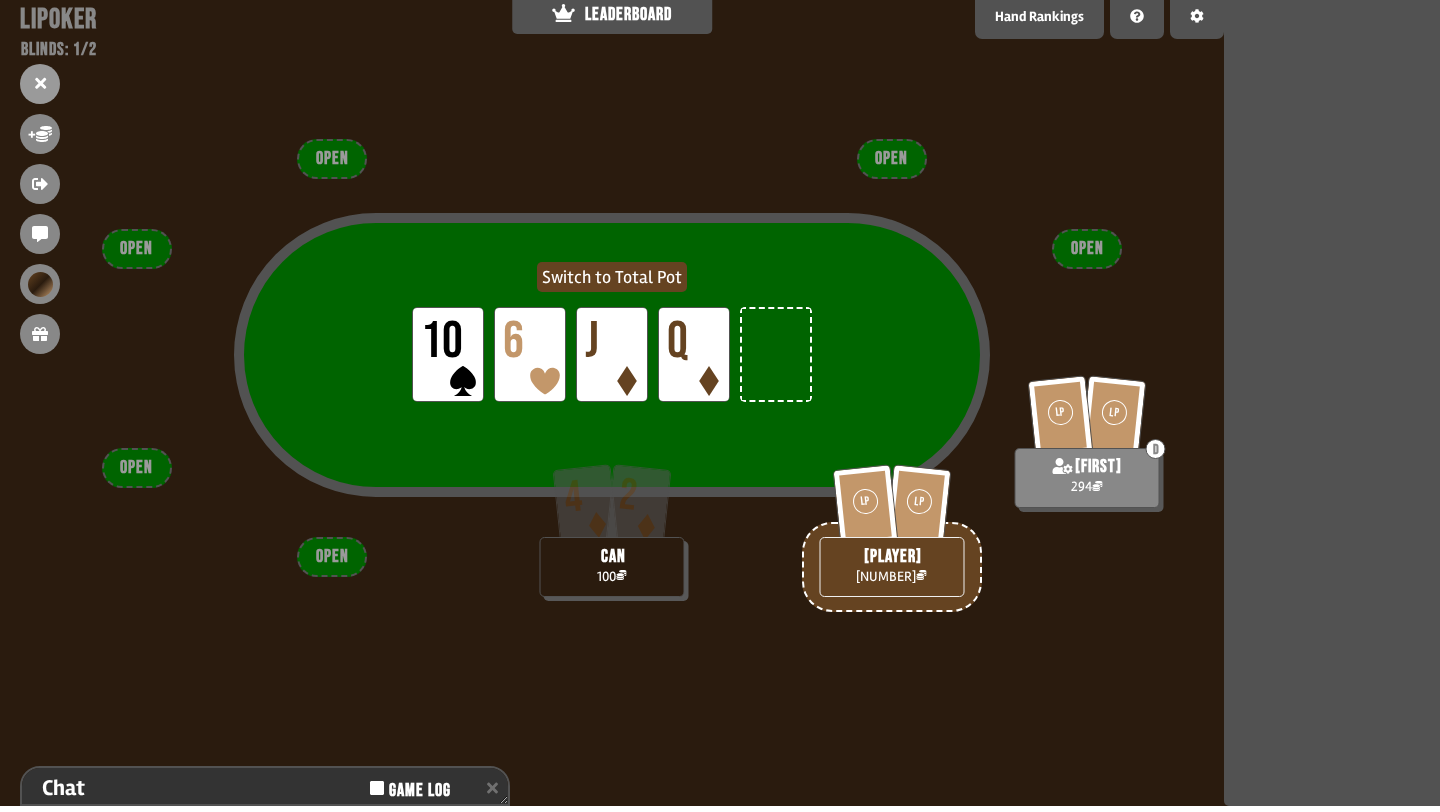click on "Switch to Total Pot" at bounding box center (612, 277) 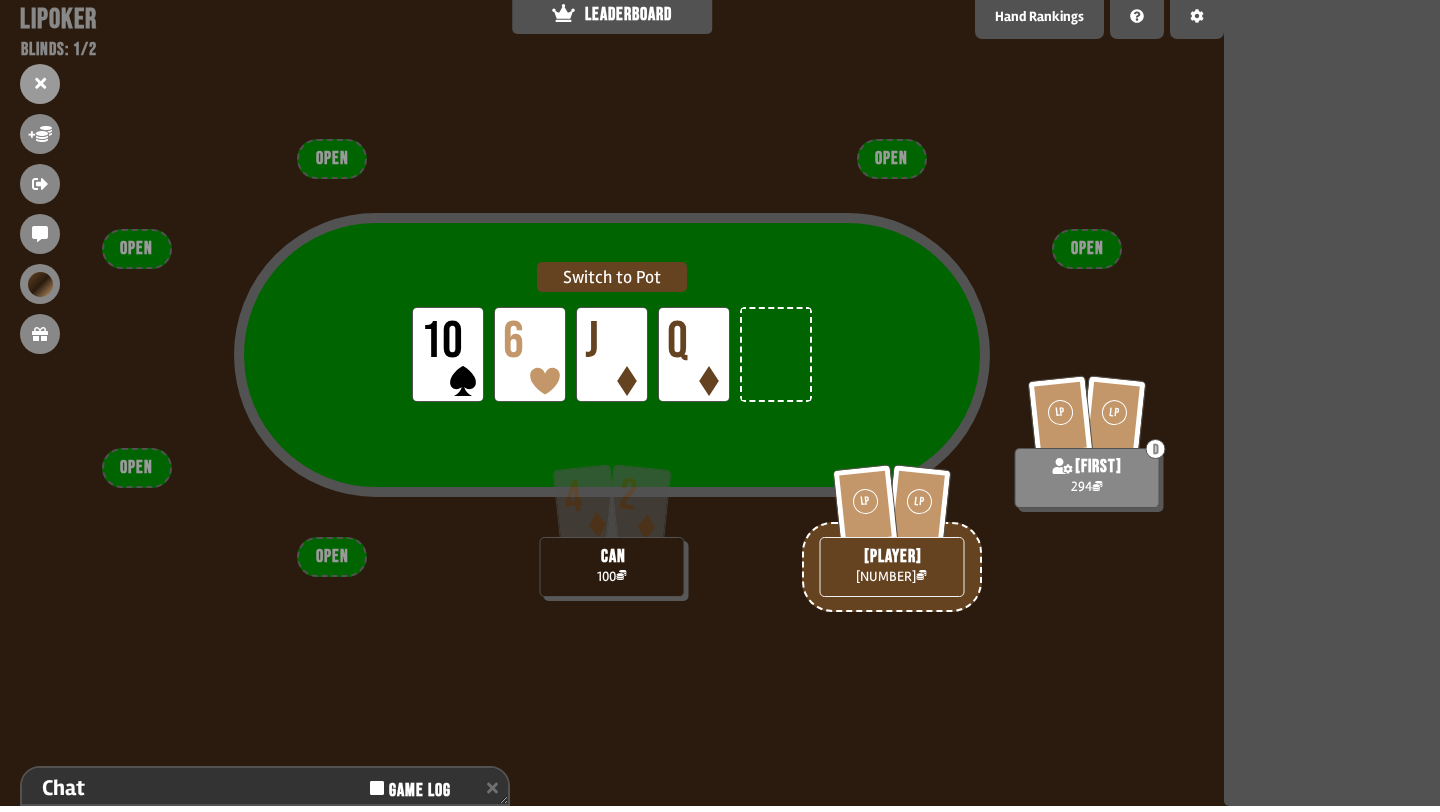 click on "Switch to Pot" at bounding box center [612, 277] 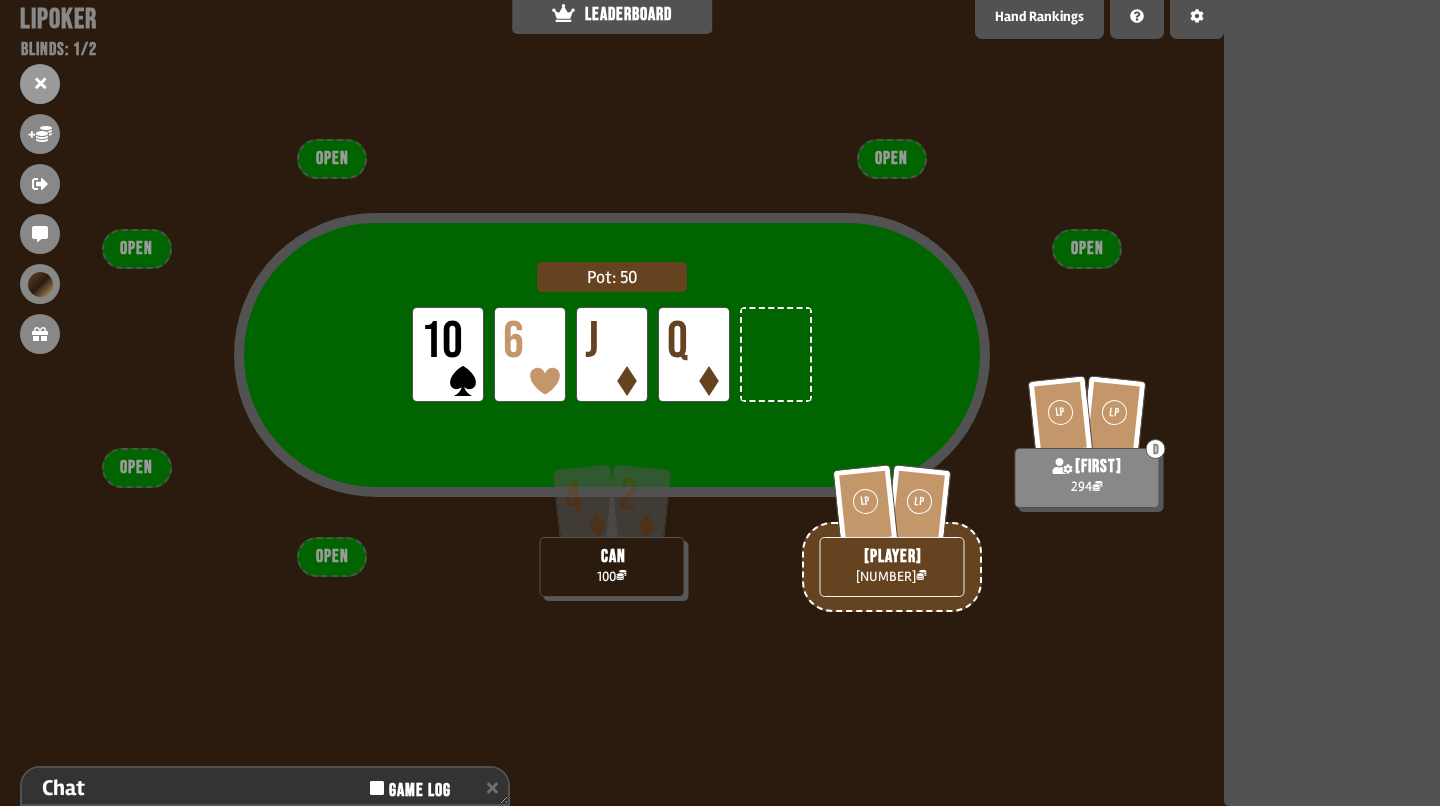 click on "Pot: 50" at bounding box center (612, 277) 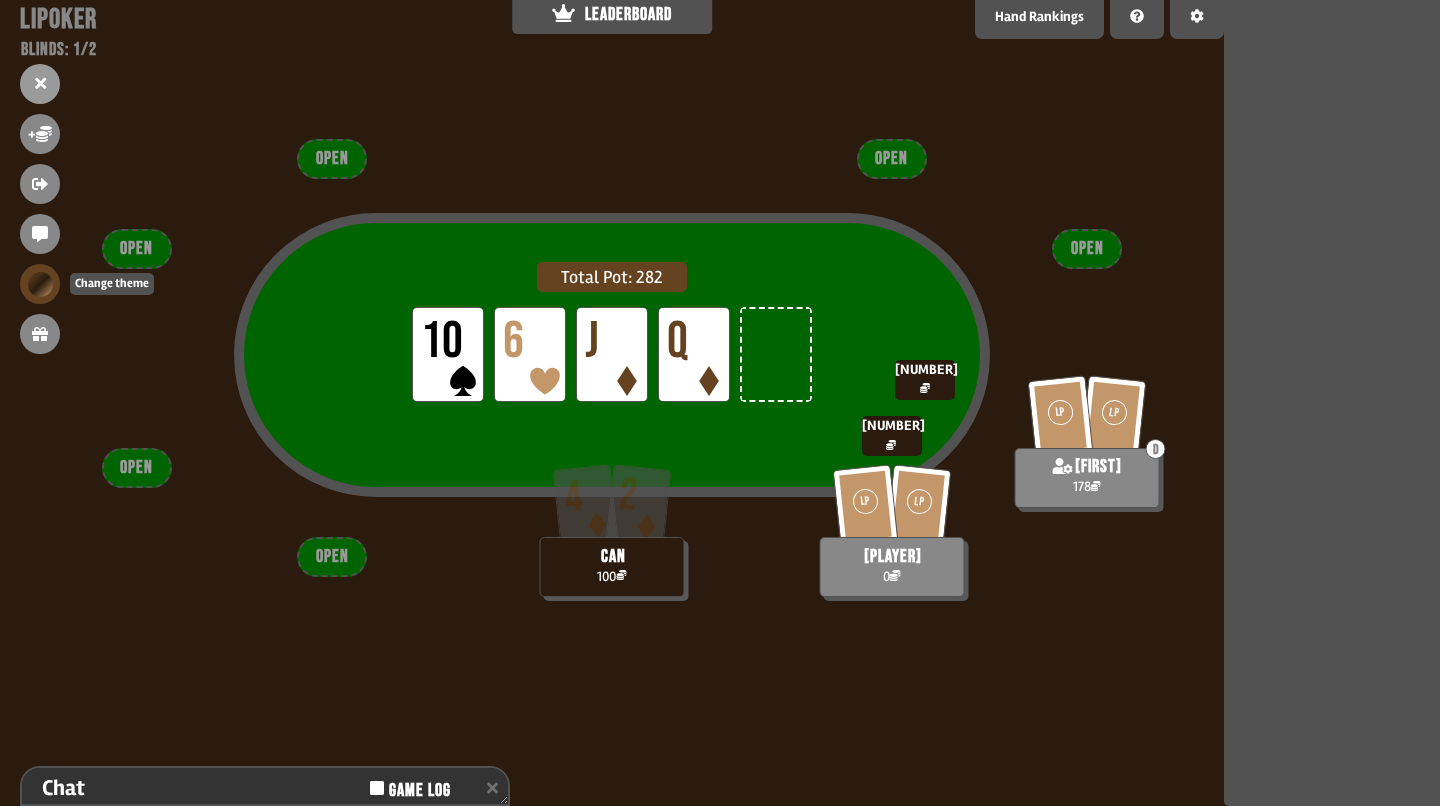 click at bounding box center (40, 284) 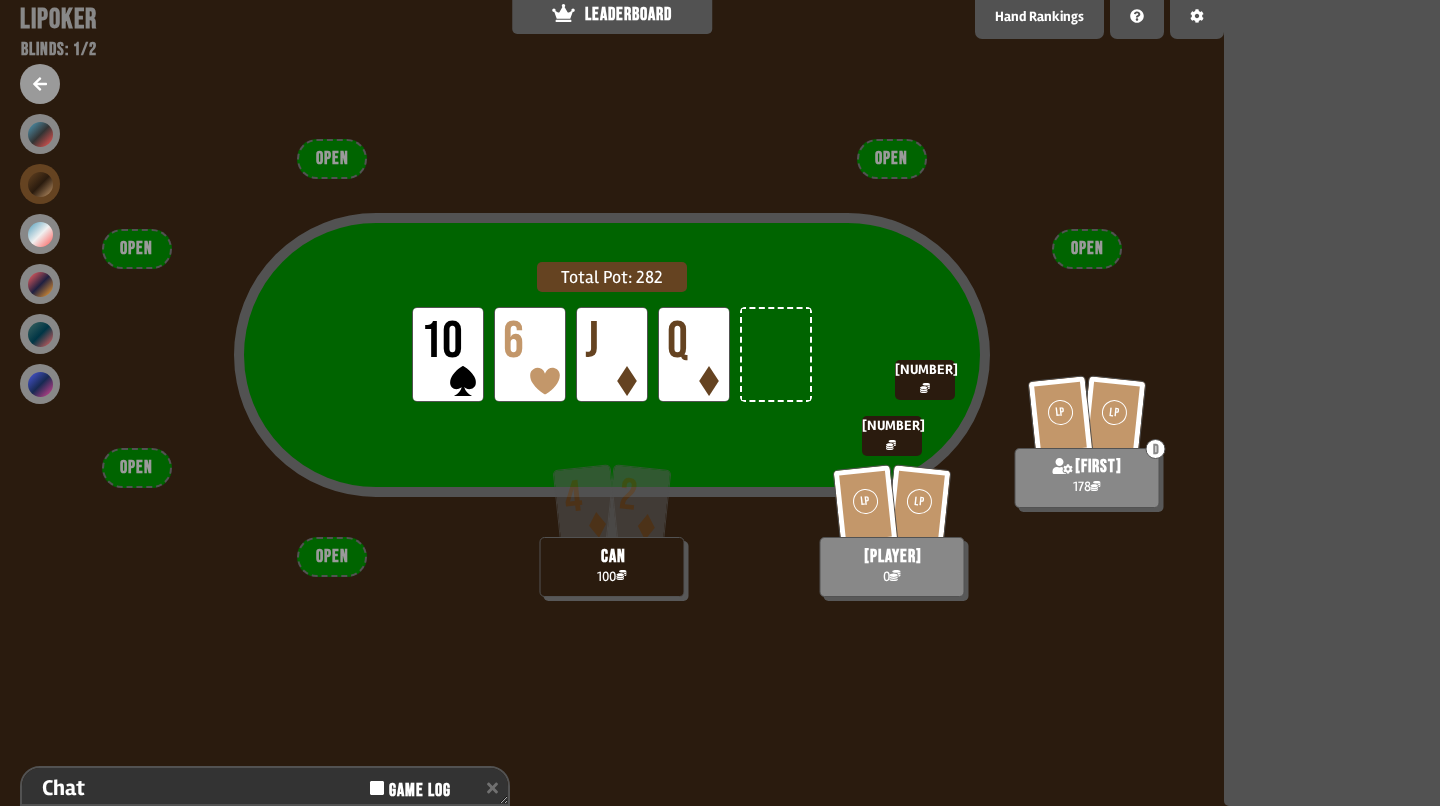click on "Total Pot: 282   LP 10 LP 6 LP J LP Q LP LP [PLAYER] 0  116  4 2 [PLAYER] 100  LP LP D [PLAYER] 178  116  OPEN OPEN OPEN OPEN OPEN OPEN" at bounding box center [612, 406] 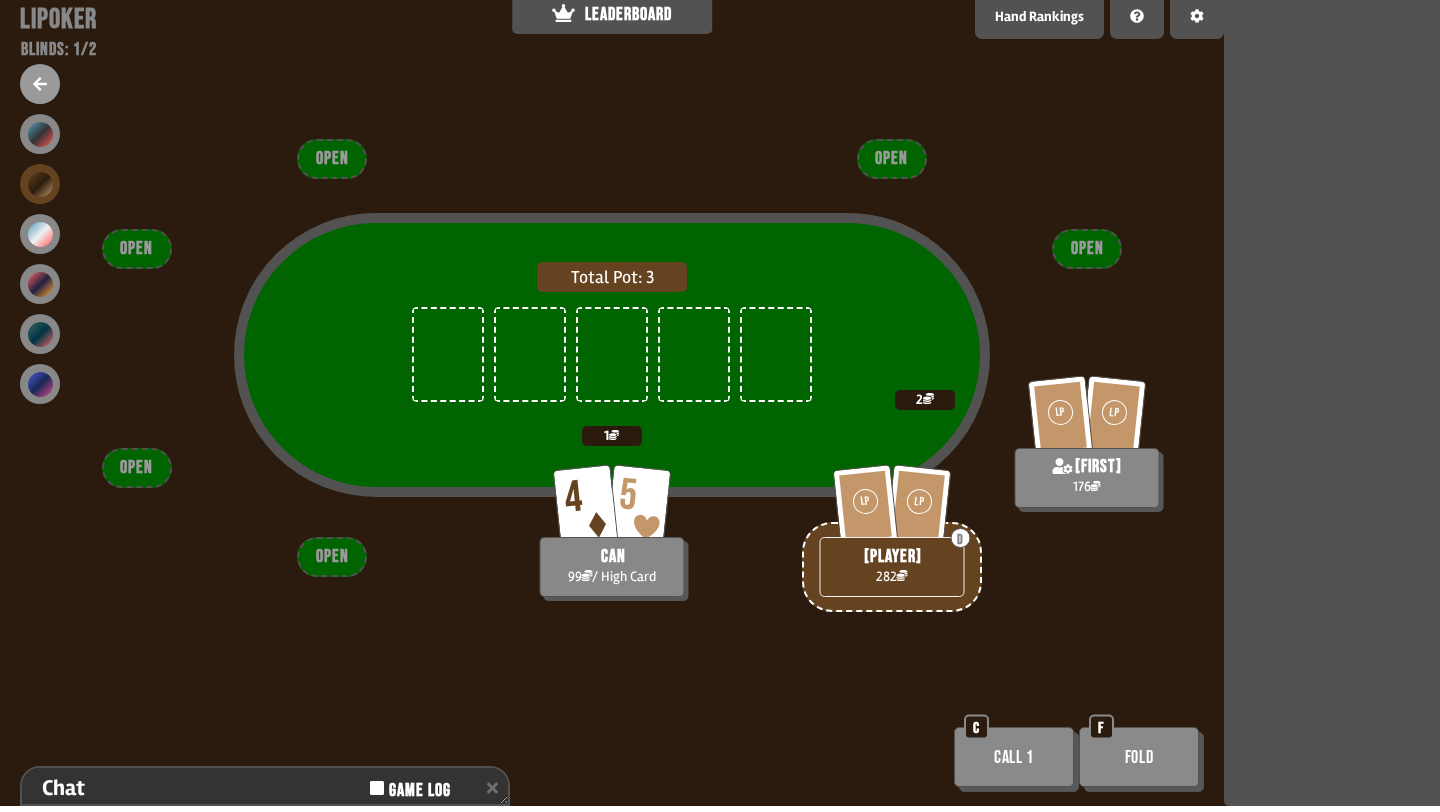 click on "Call 1" at bounding box center (1014, 757) 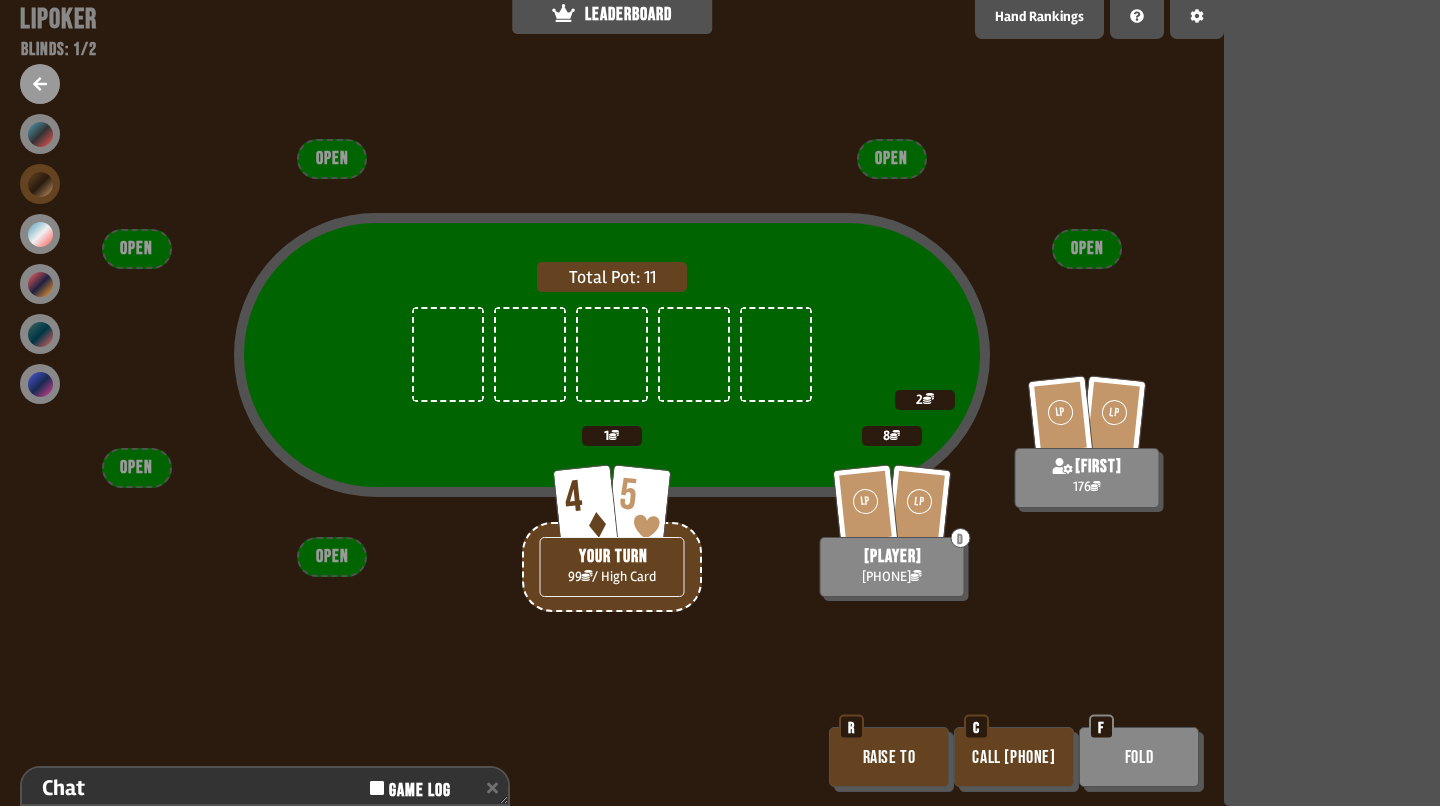 click on "Call [PHONE]" at bounding box center (1014, 757) 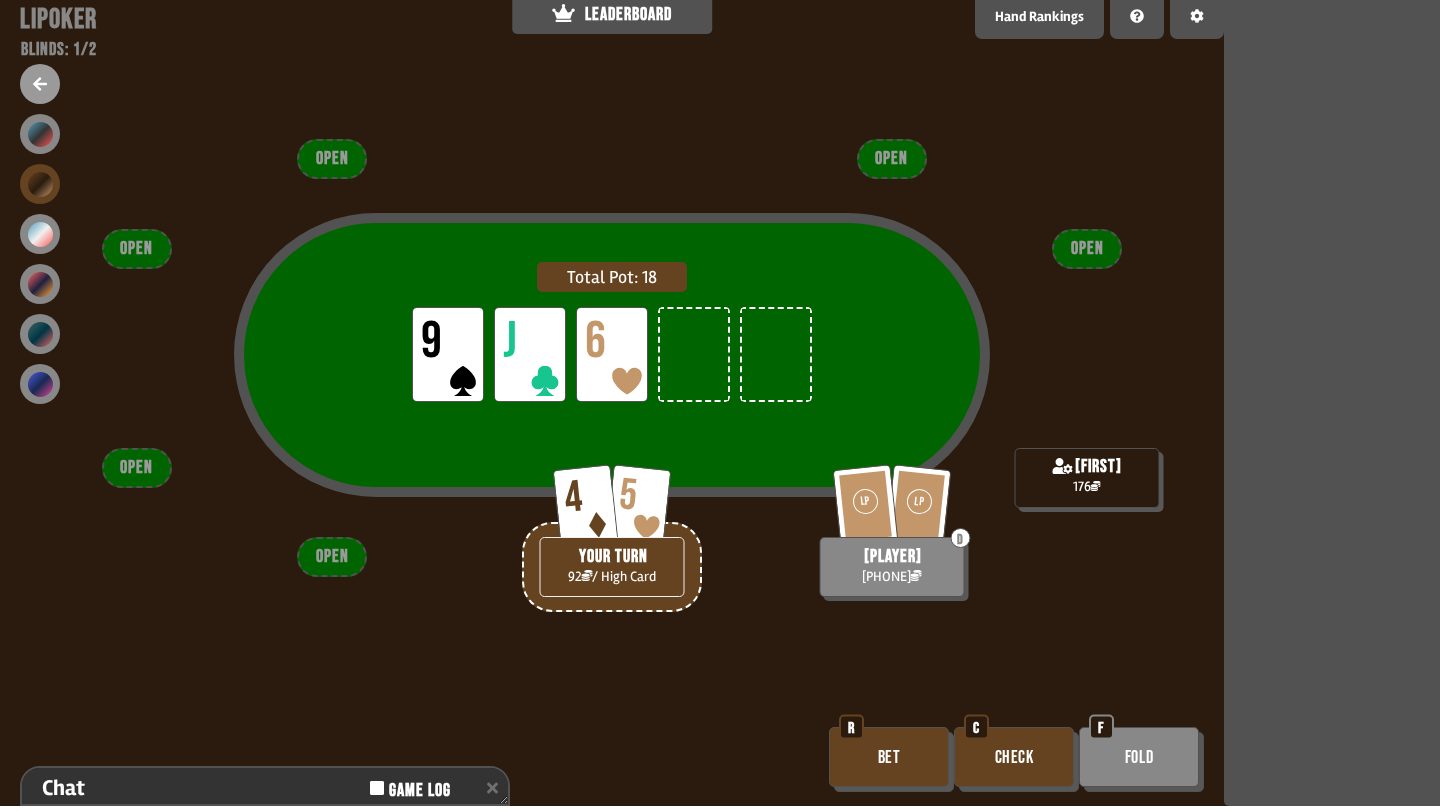 click on "Bet" at bounding box center (889, 757) 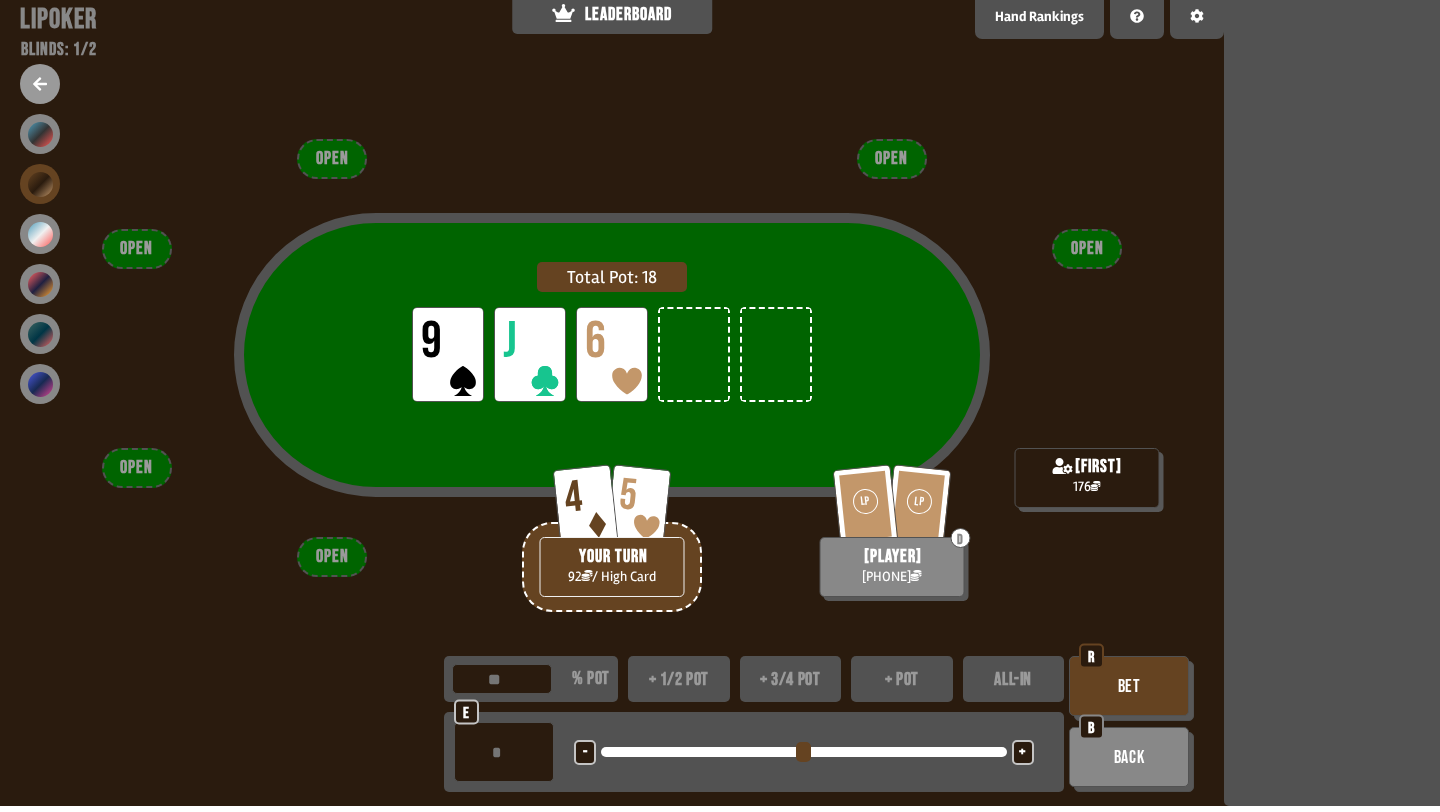 click on "- <LEFT> <DOWN> + <UP> <RIGHT>" at bounding box center (804, 752) 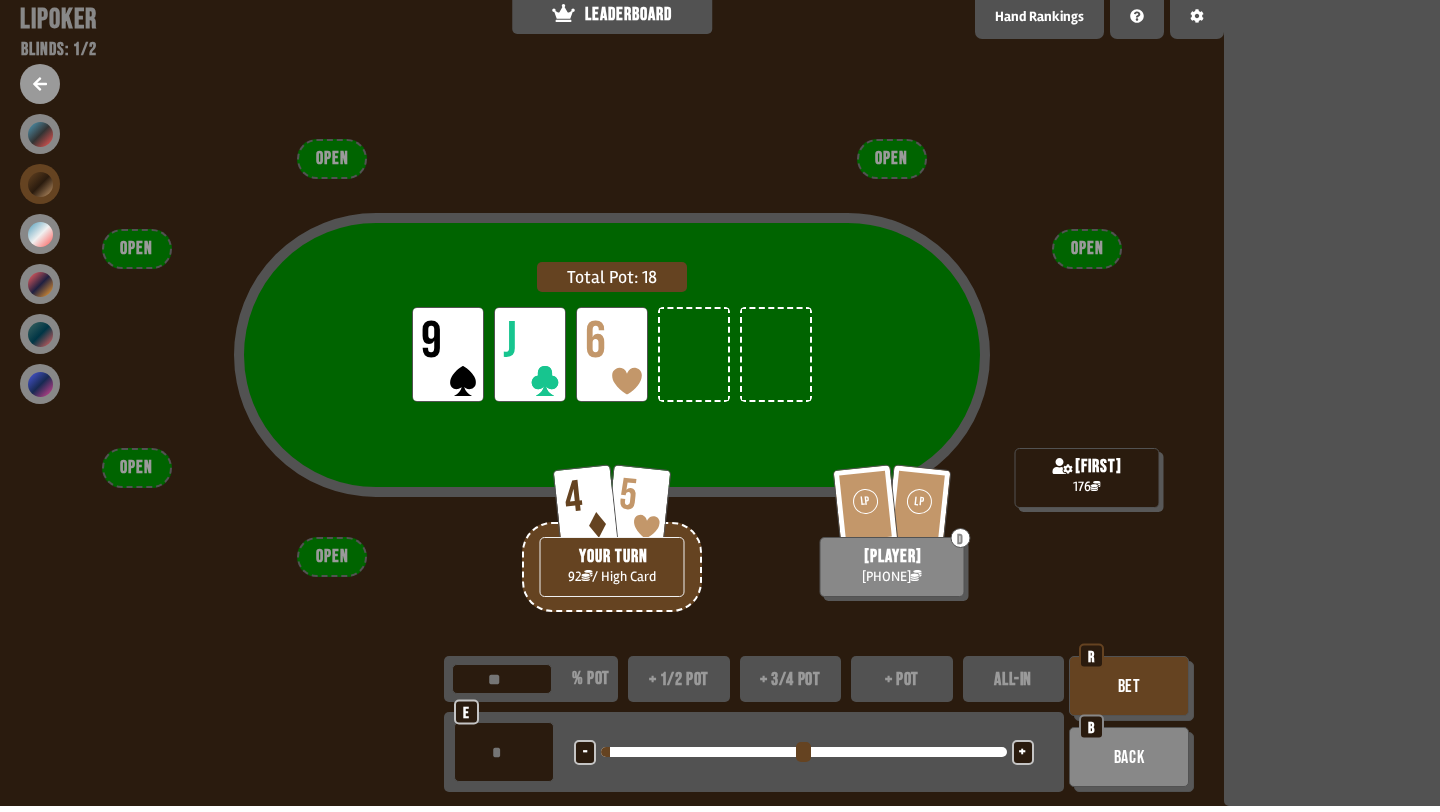 click on "+" at bounding box center [1022, 753] 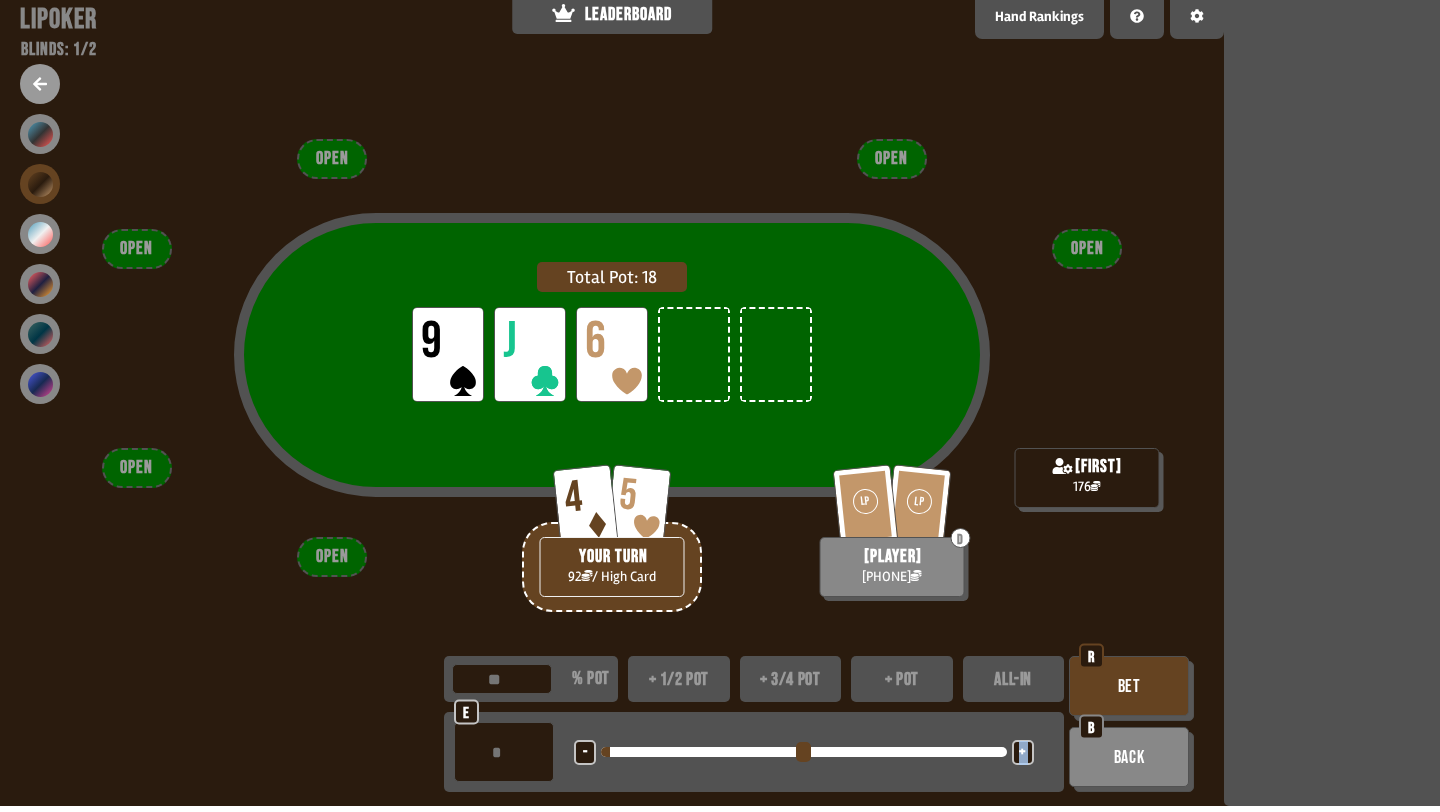 click on "+" at bounding box center [1022, 753] 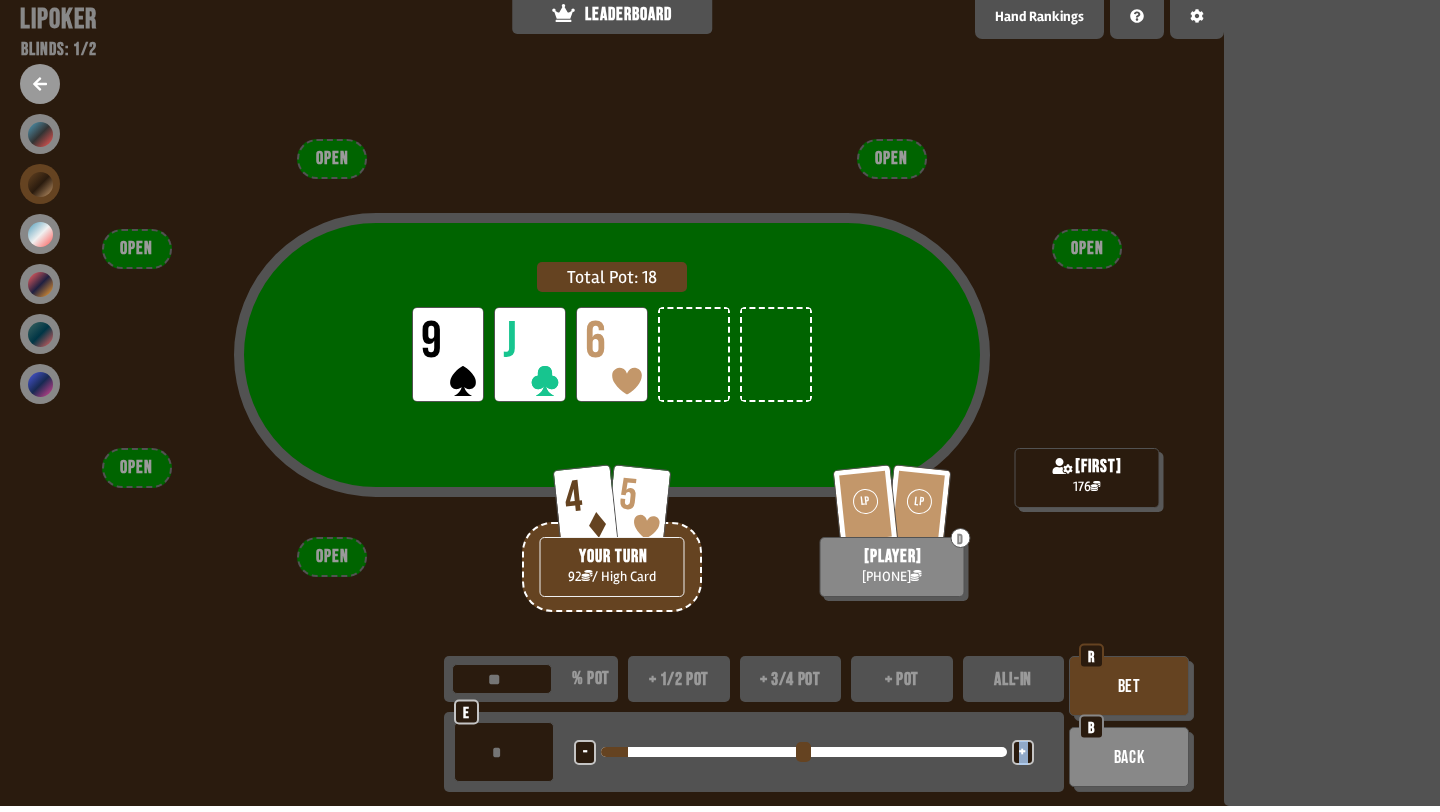click on "+" at bounding box center [1022, 753] 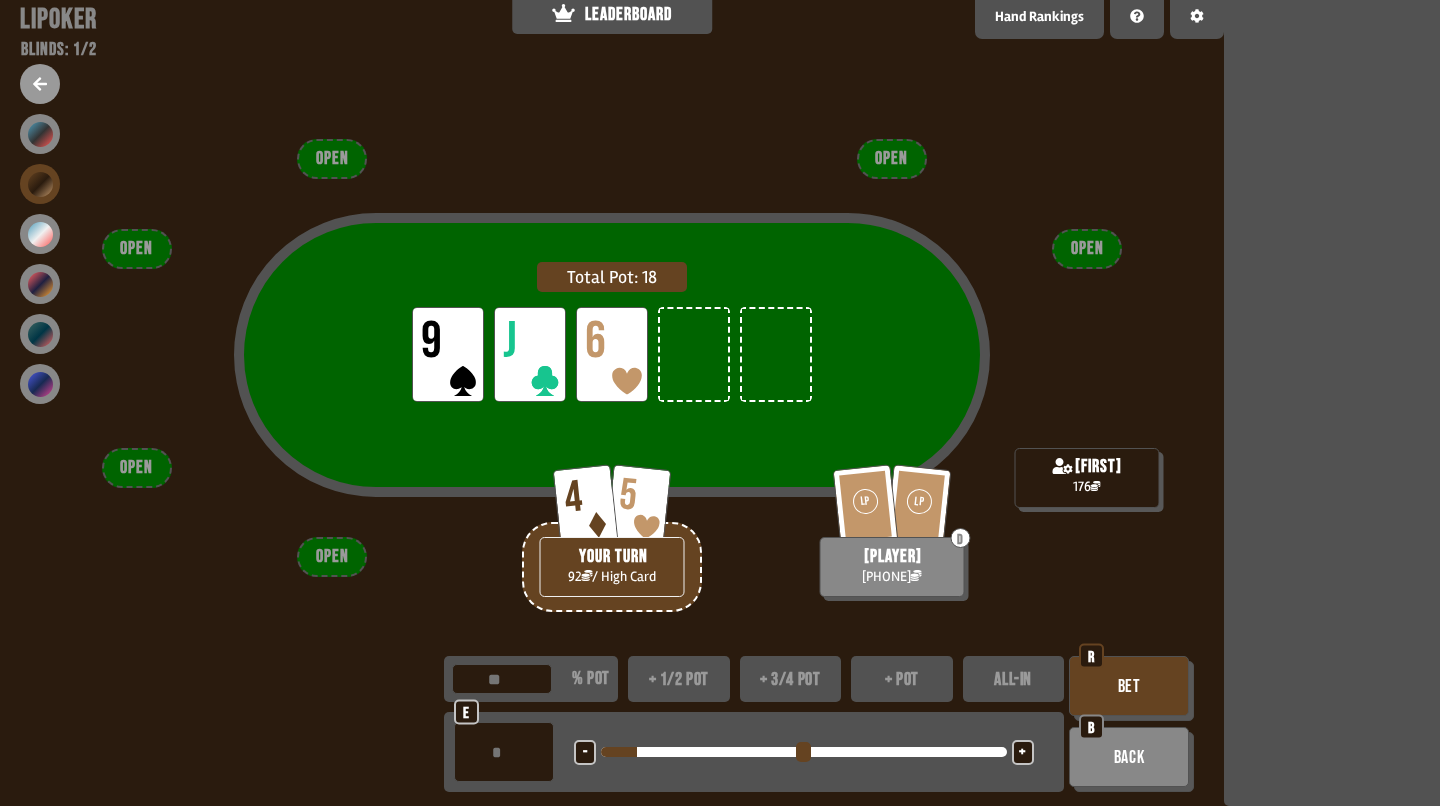 click on "-" at bounding box center (585, 752) 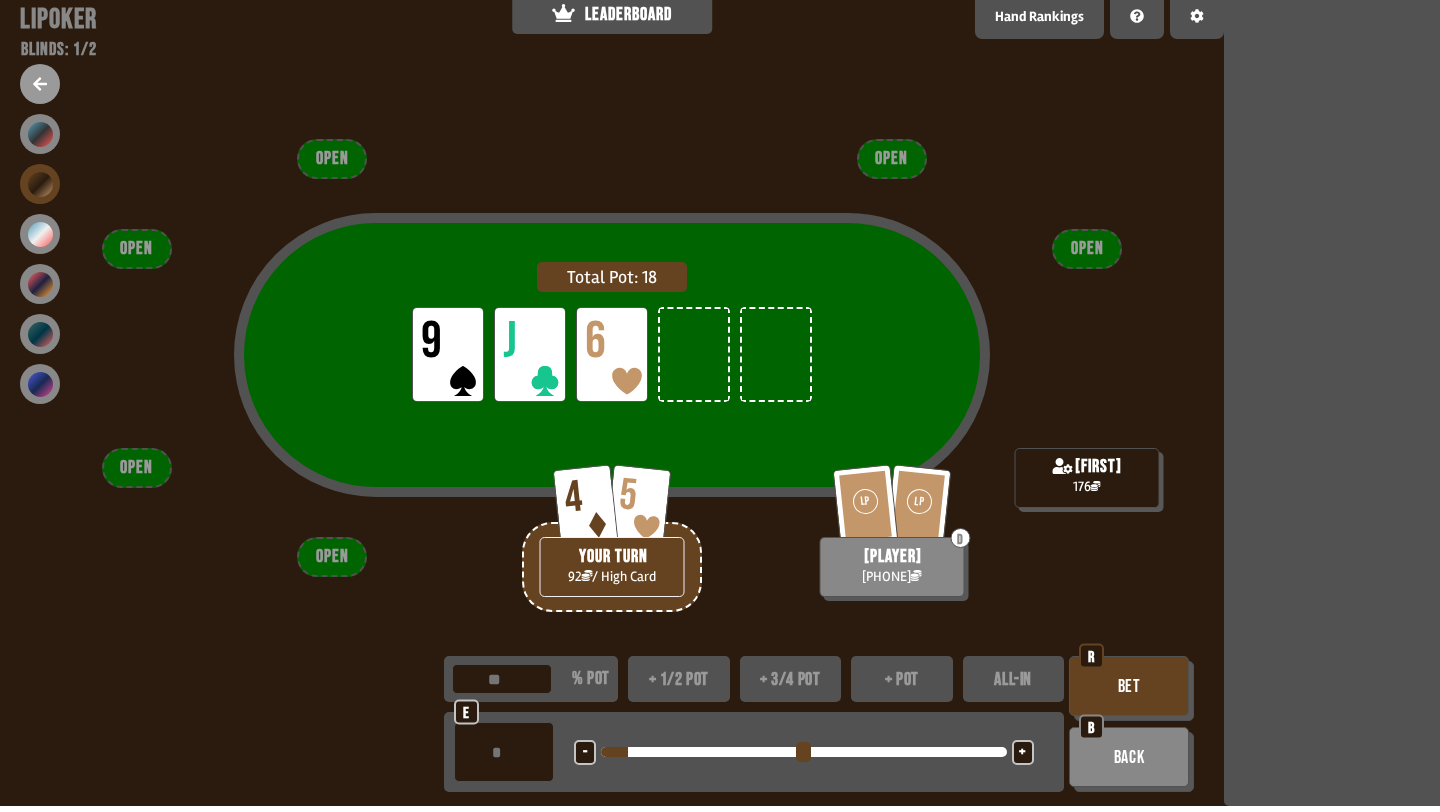 click on "Bet" at bounding box center (1129, 686) 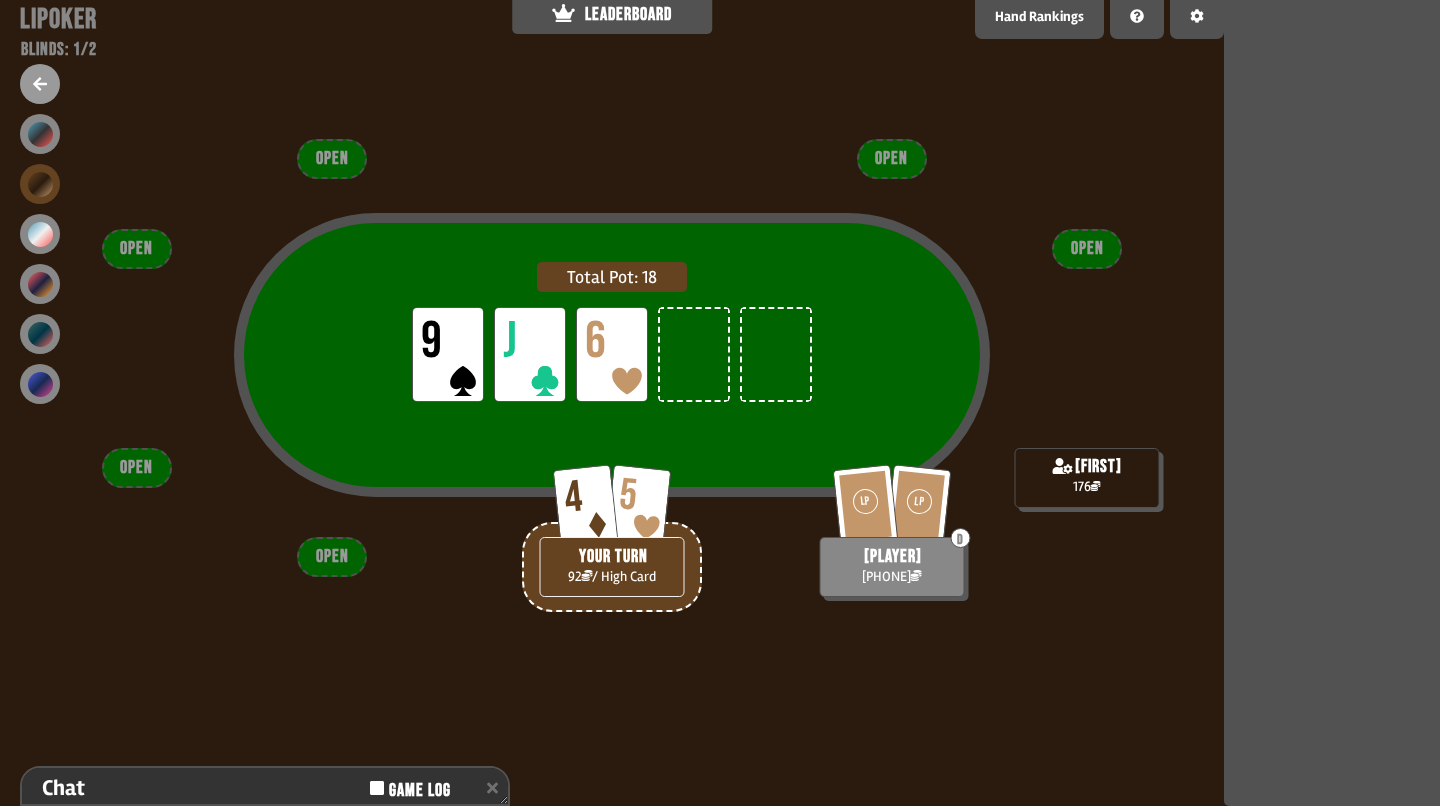 scroll, scrollTop: 153, scrollLeft: 0, axis: vertical 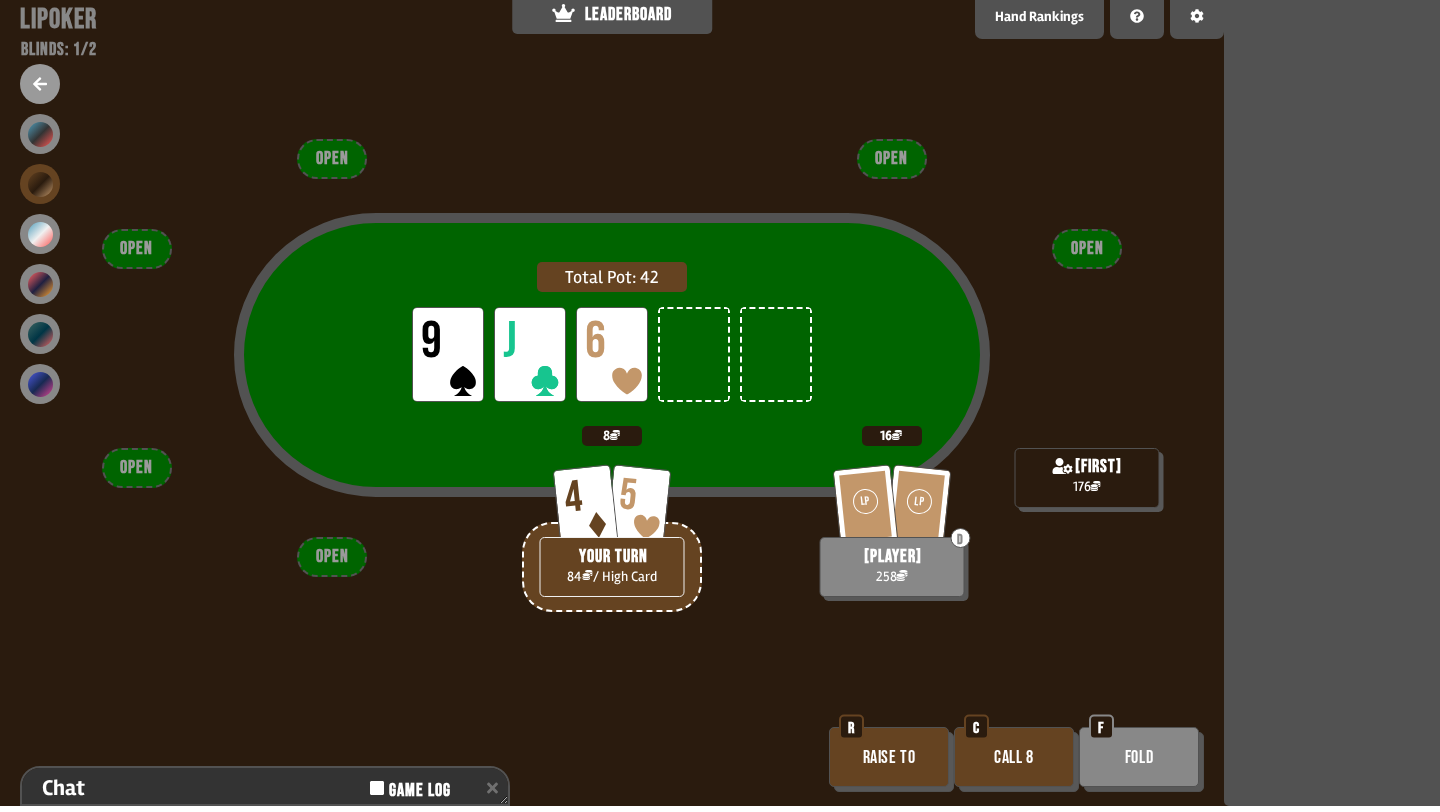 click on "Raise to" at bounding box center (889, 757) 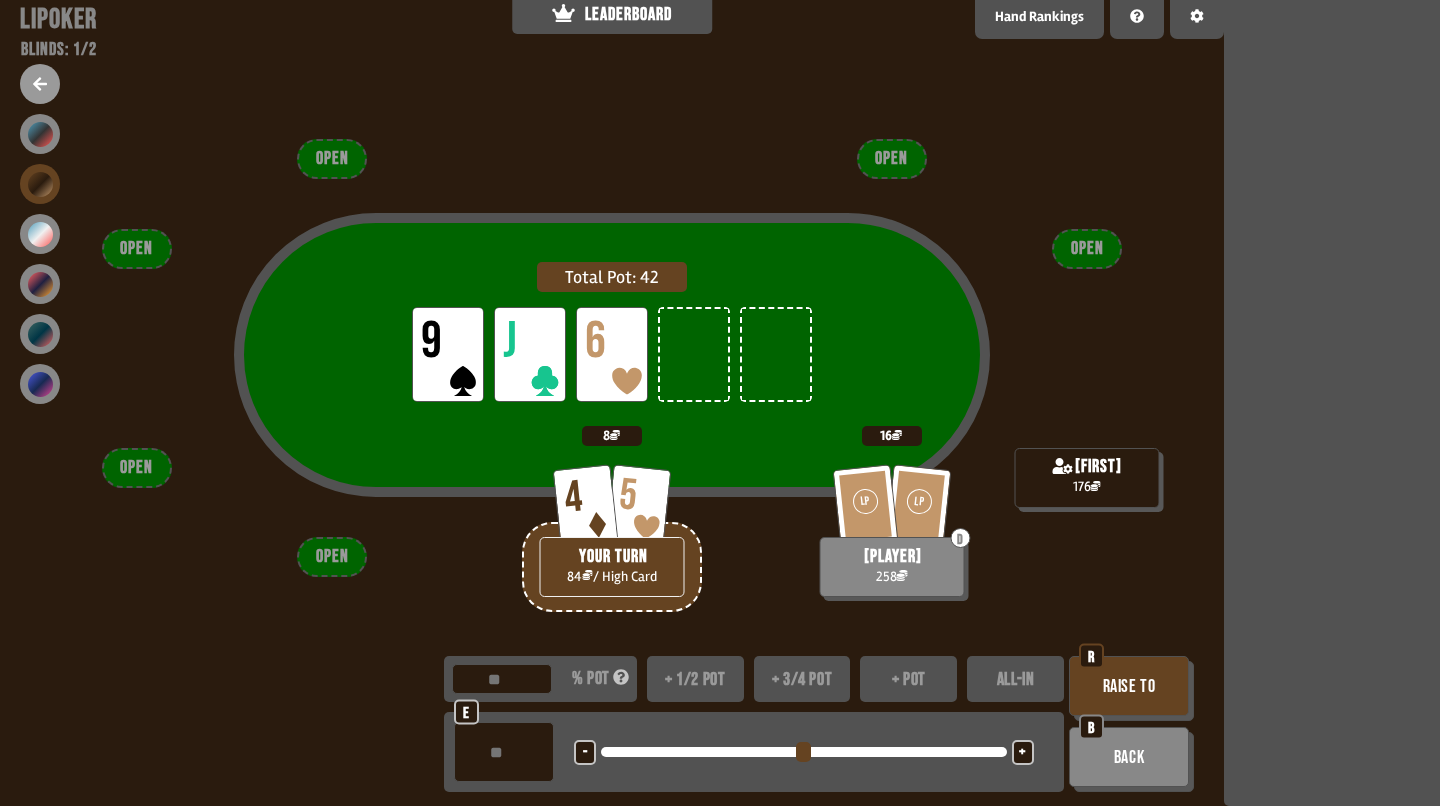 click on "+" at bounding box center (1022, 753) 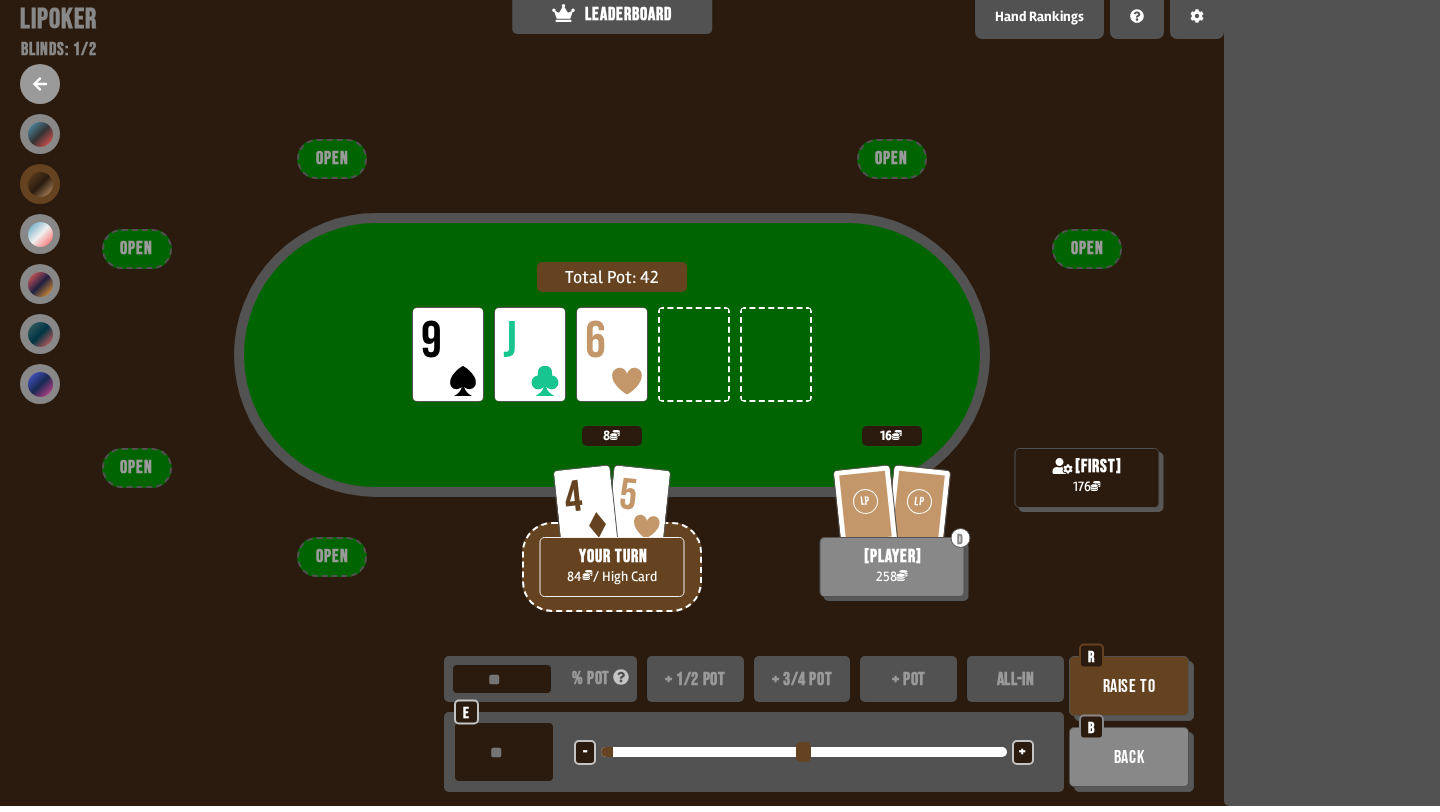 click on "+" at bounding box center [1022, 753] 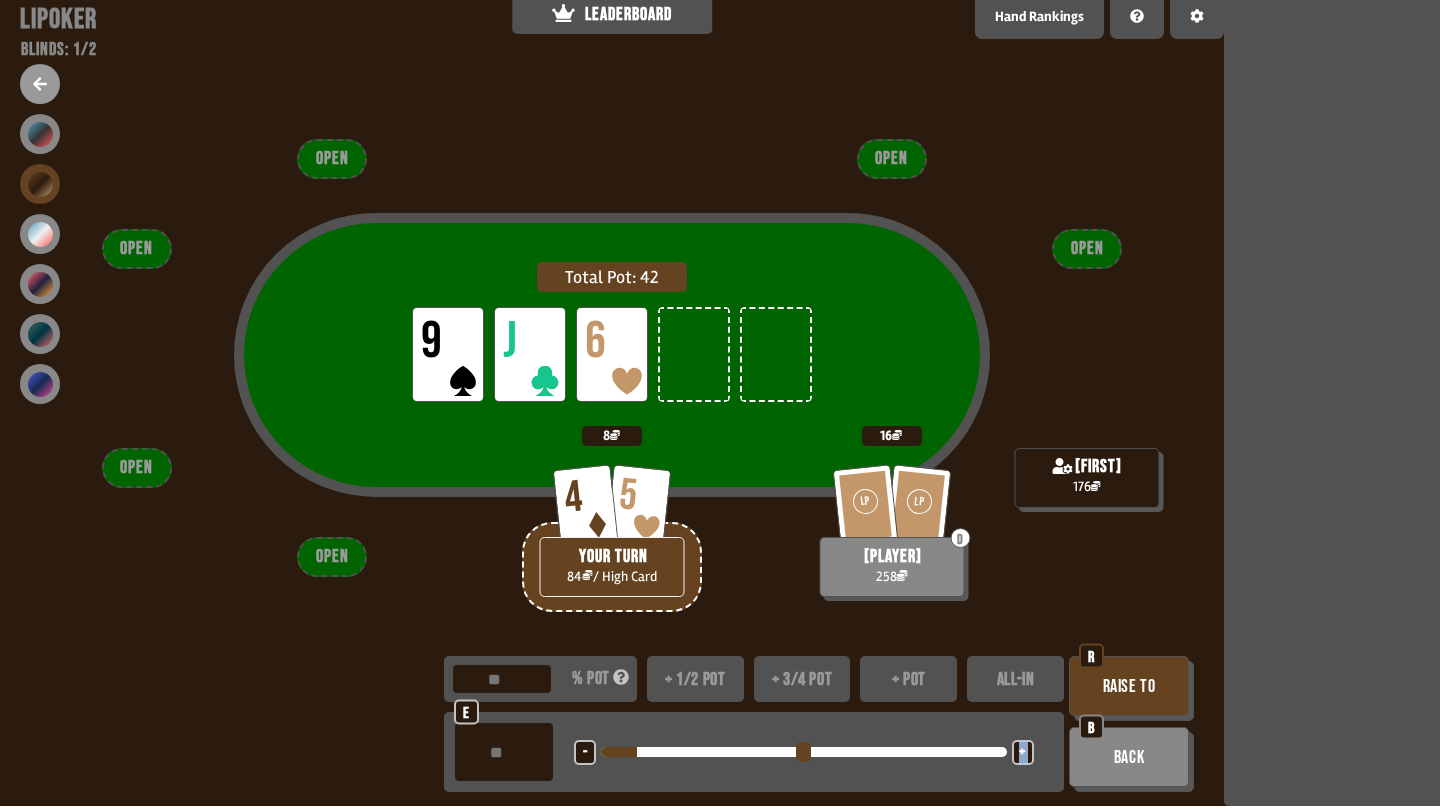 click on "+" at bounding box center (1022, 753) 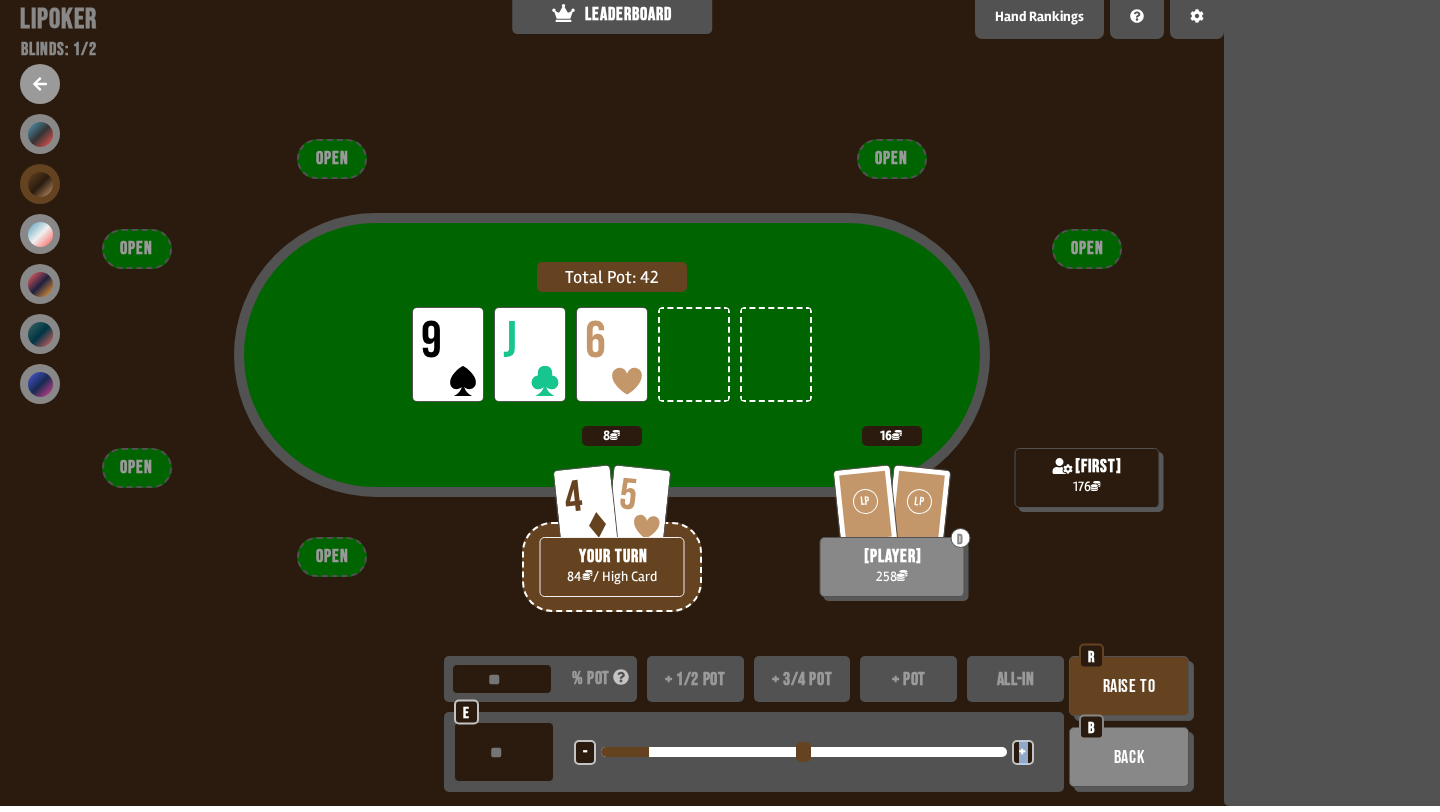 click on "+" at bounding box center (1022, 753) 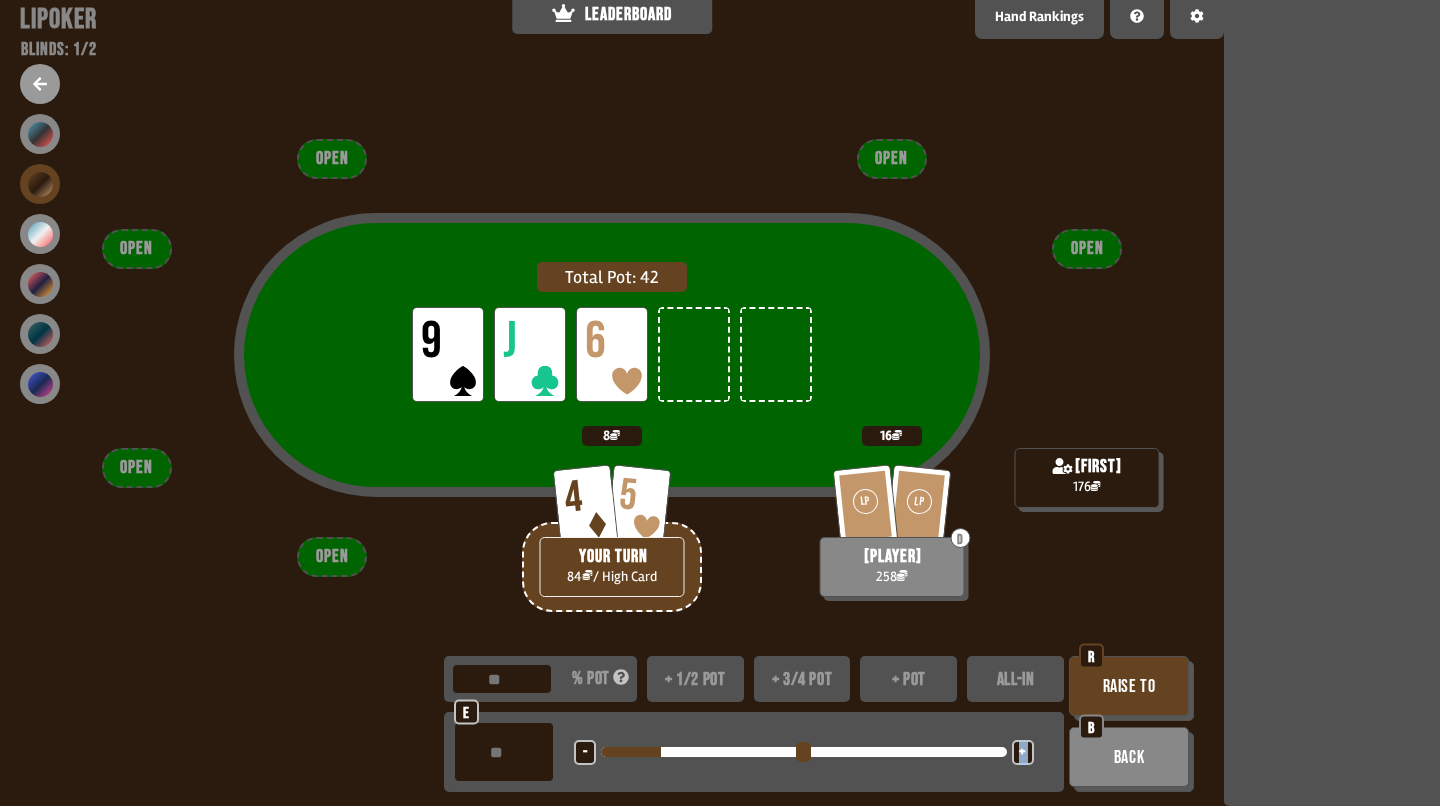click on "+" at bounding box center (1022, 753) 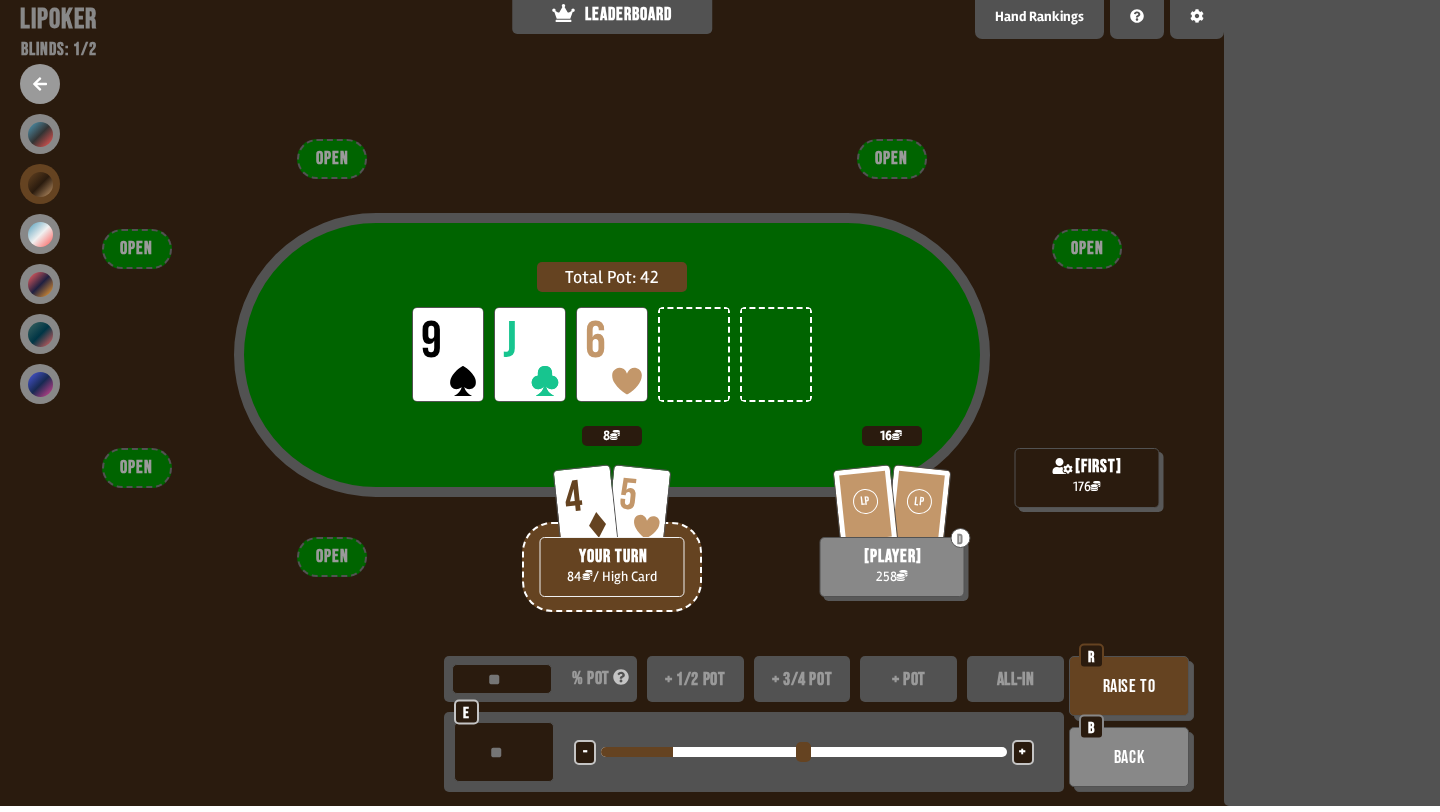 click on "+" at bounding box center (1022, 753) 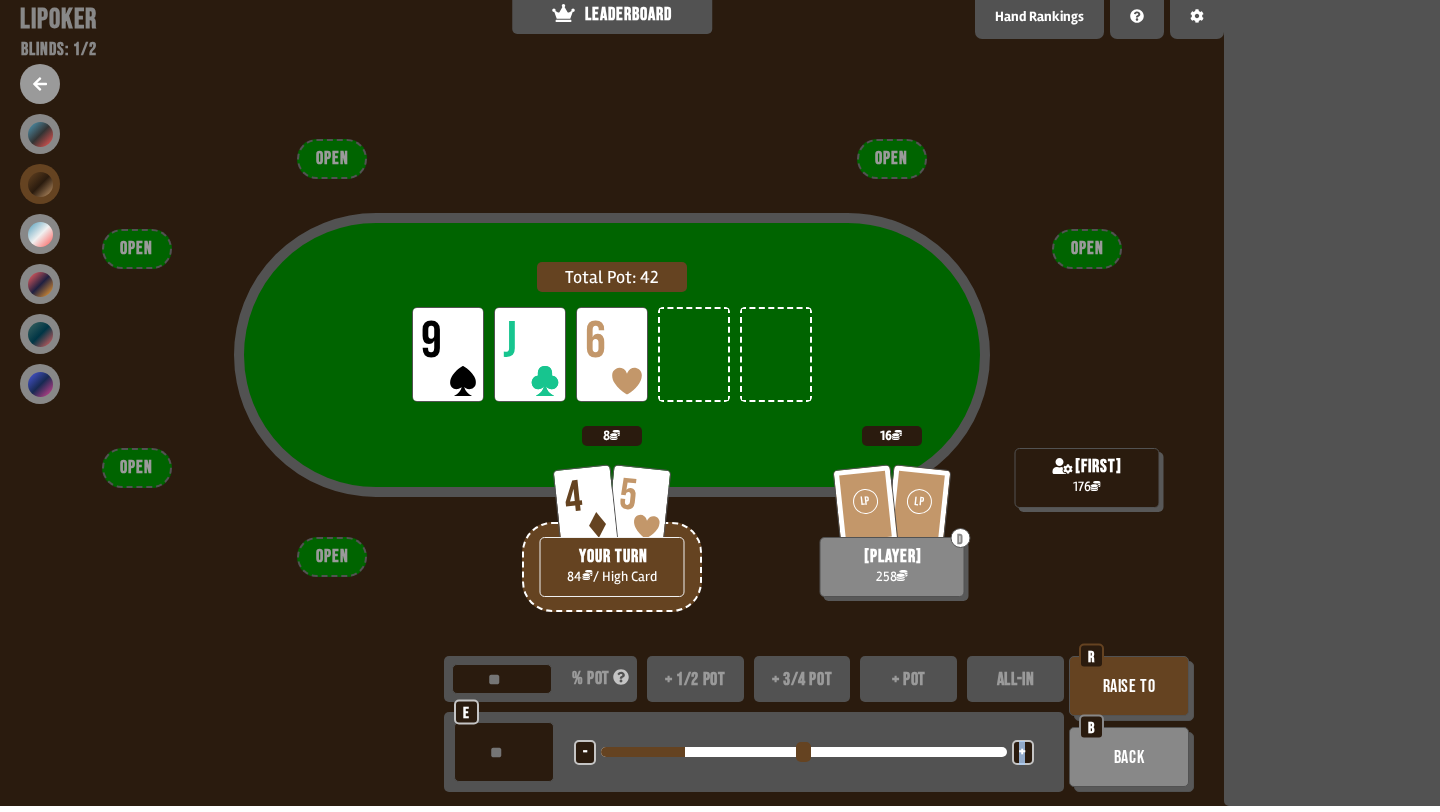 click on "+" at bounding box center (1022, 753) 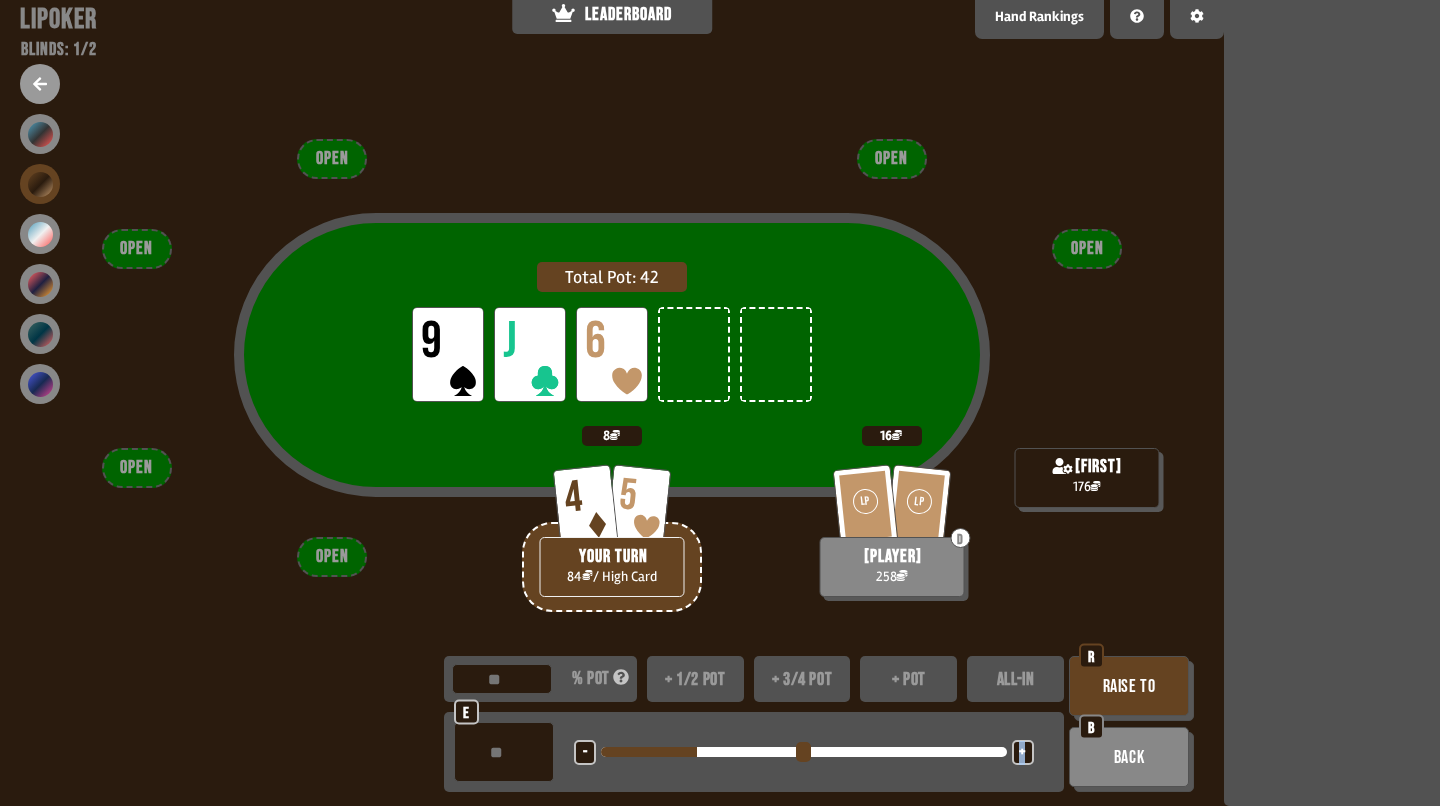 click on "Raise to" at bounding box center [1129, 686] 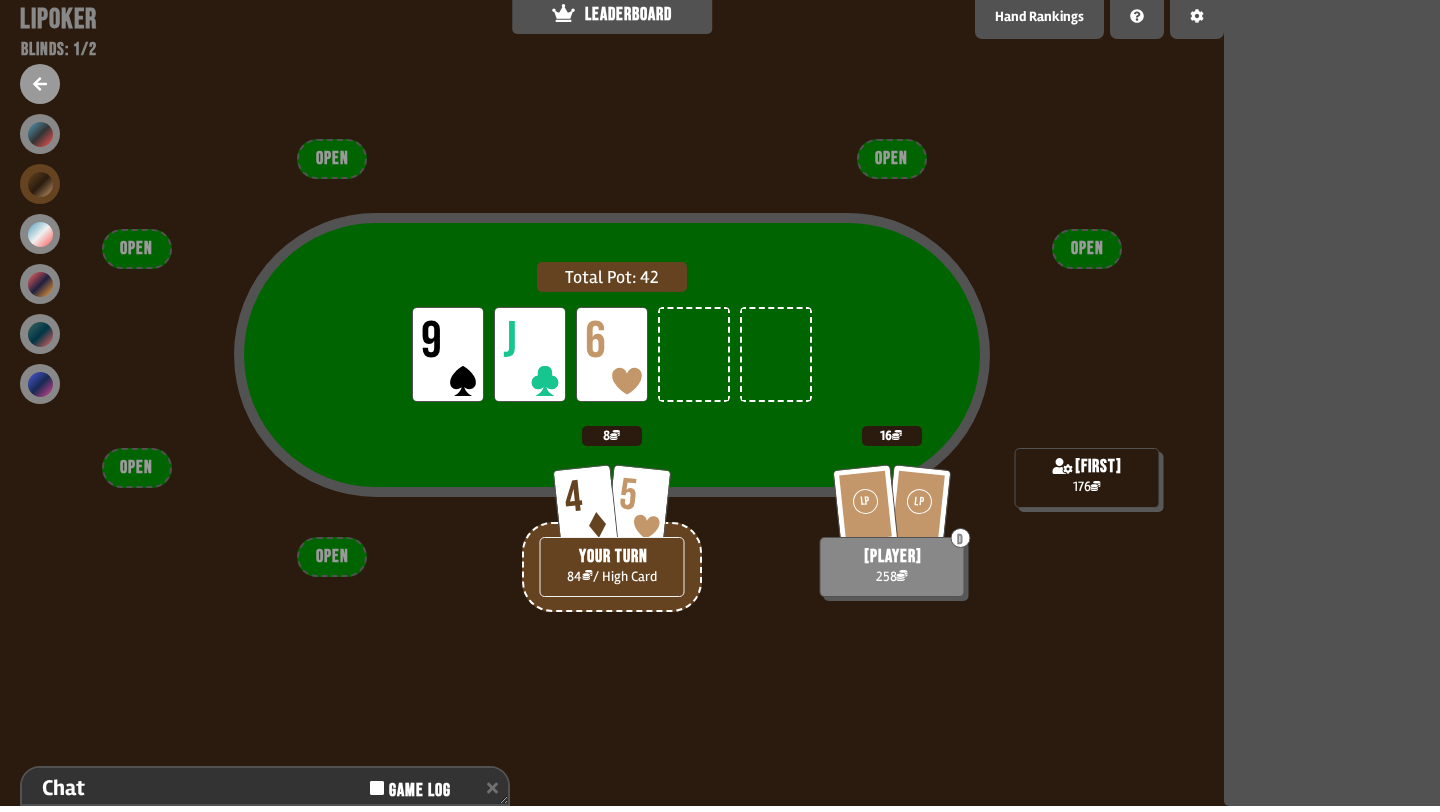 scroll, scrollTop: 153, scrollLeft: 0, axis: vertical 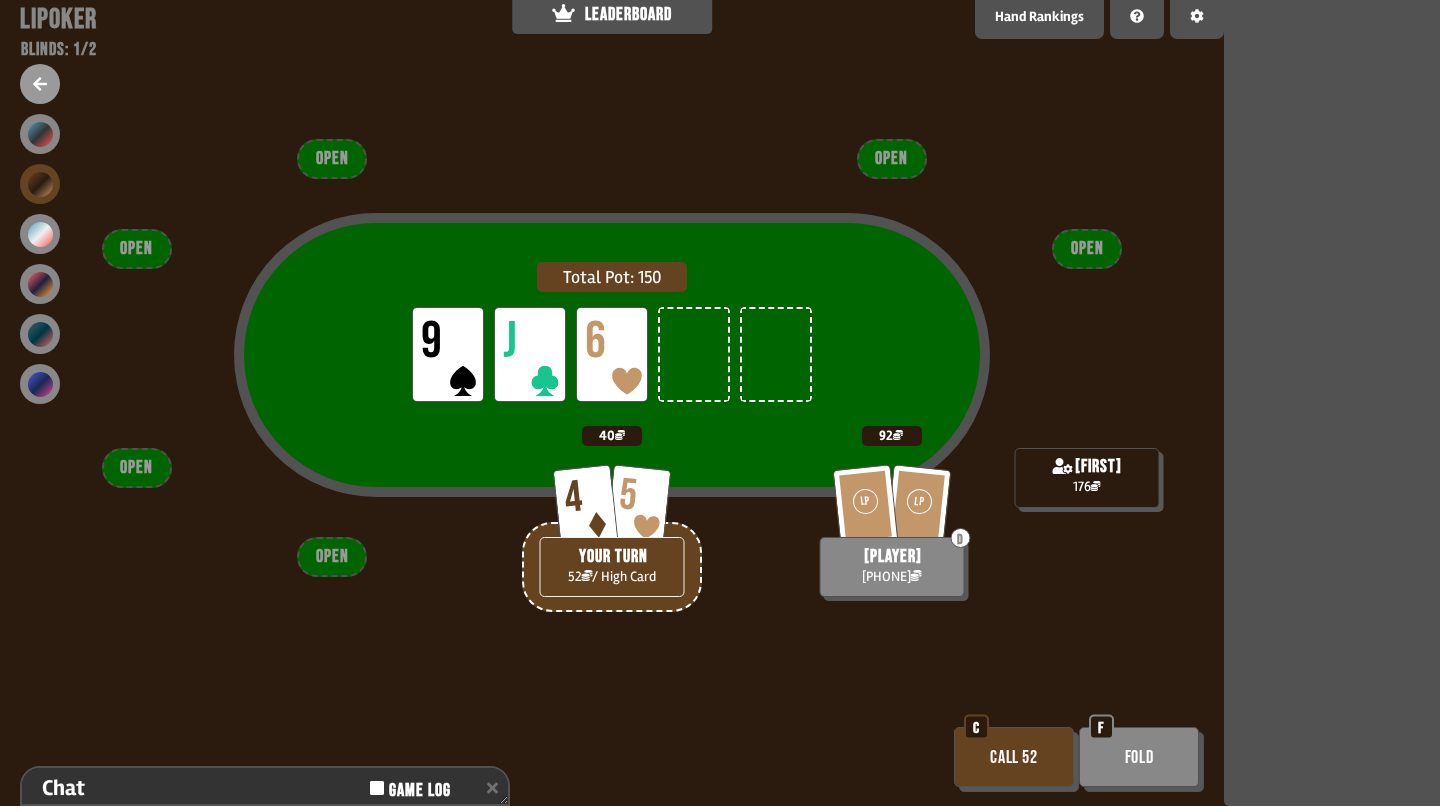 click on "Fold" at bounding box center (1139, 757) 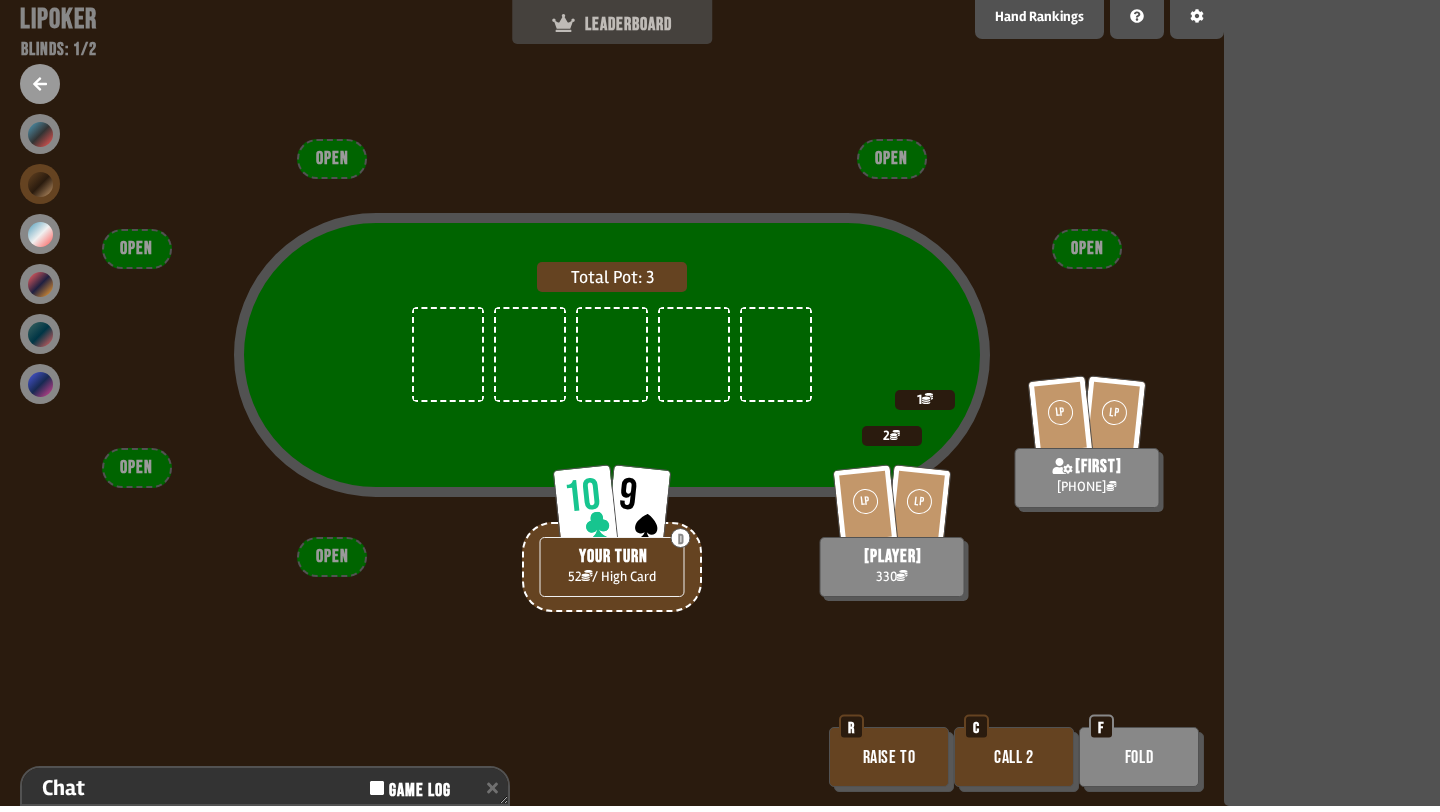 click on "LEADERBOARD" at bounding box center [612, 24] 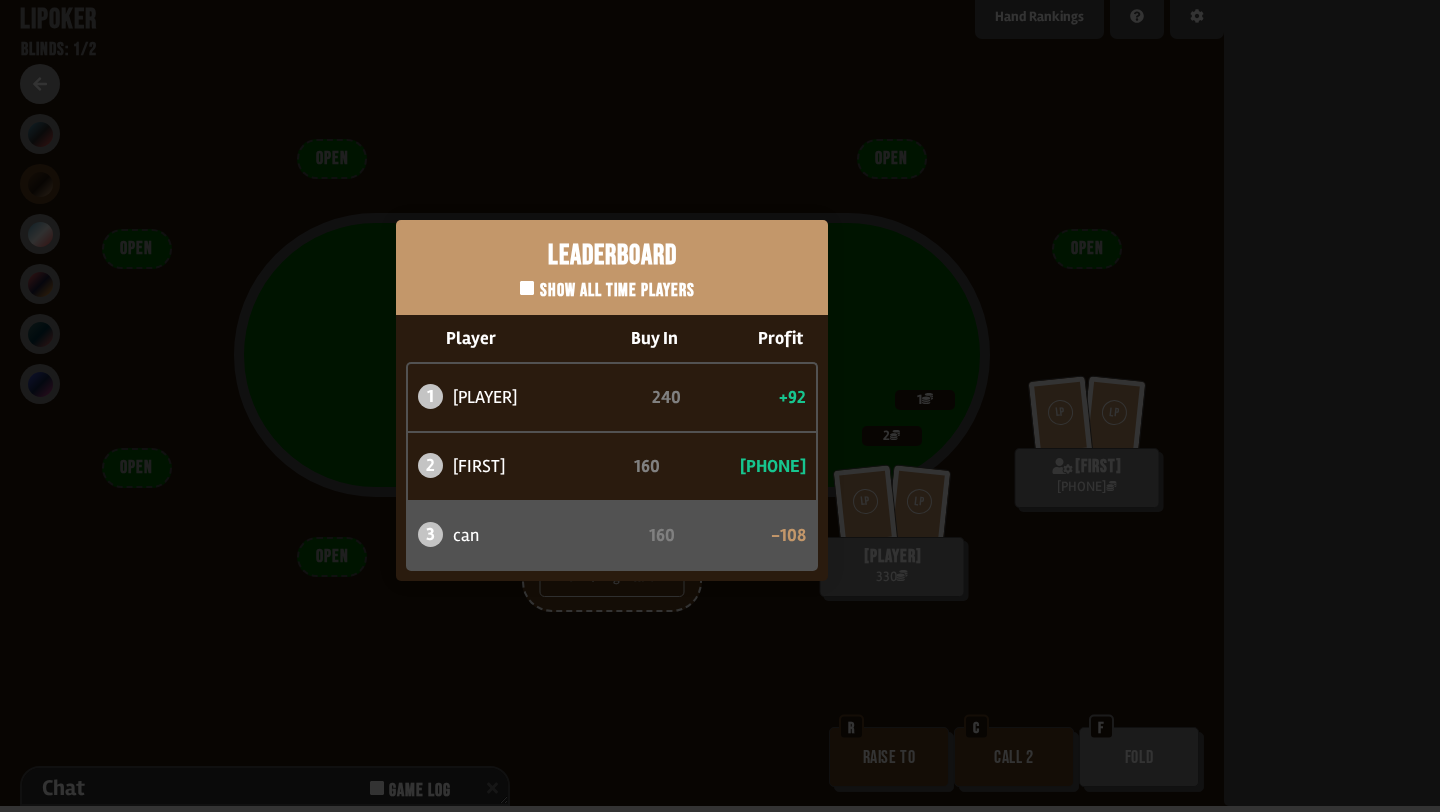 click on "Leaderboard   Show all time players Player Buy In Profit 1 atabaso 240 +92 2 [FIRST] 160 +16 3 [FIRST] 160 -108" at bounding box center [612, 400] 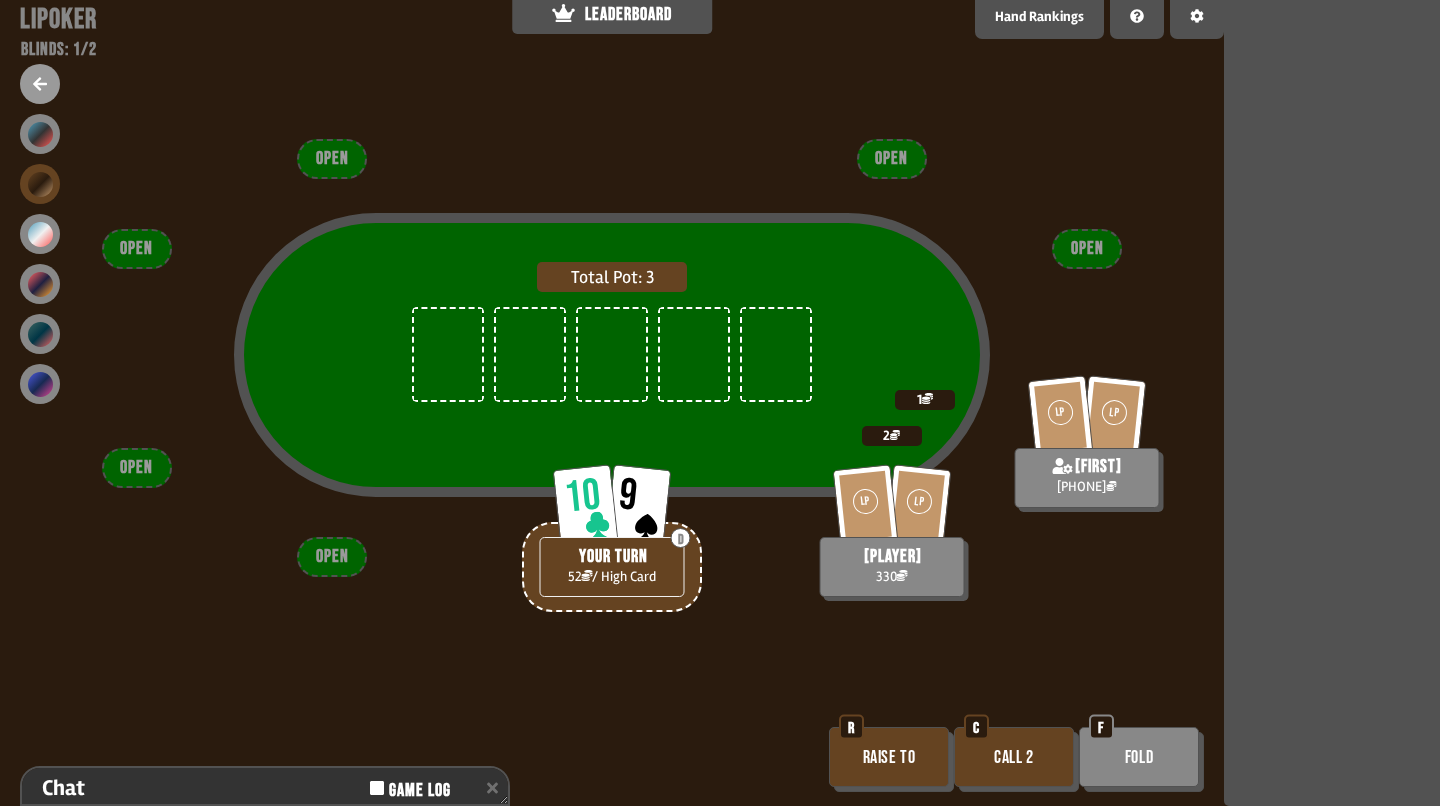 click on "Raise to" at bounding box center [889, 757] 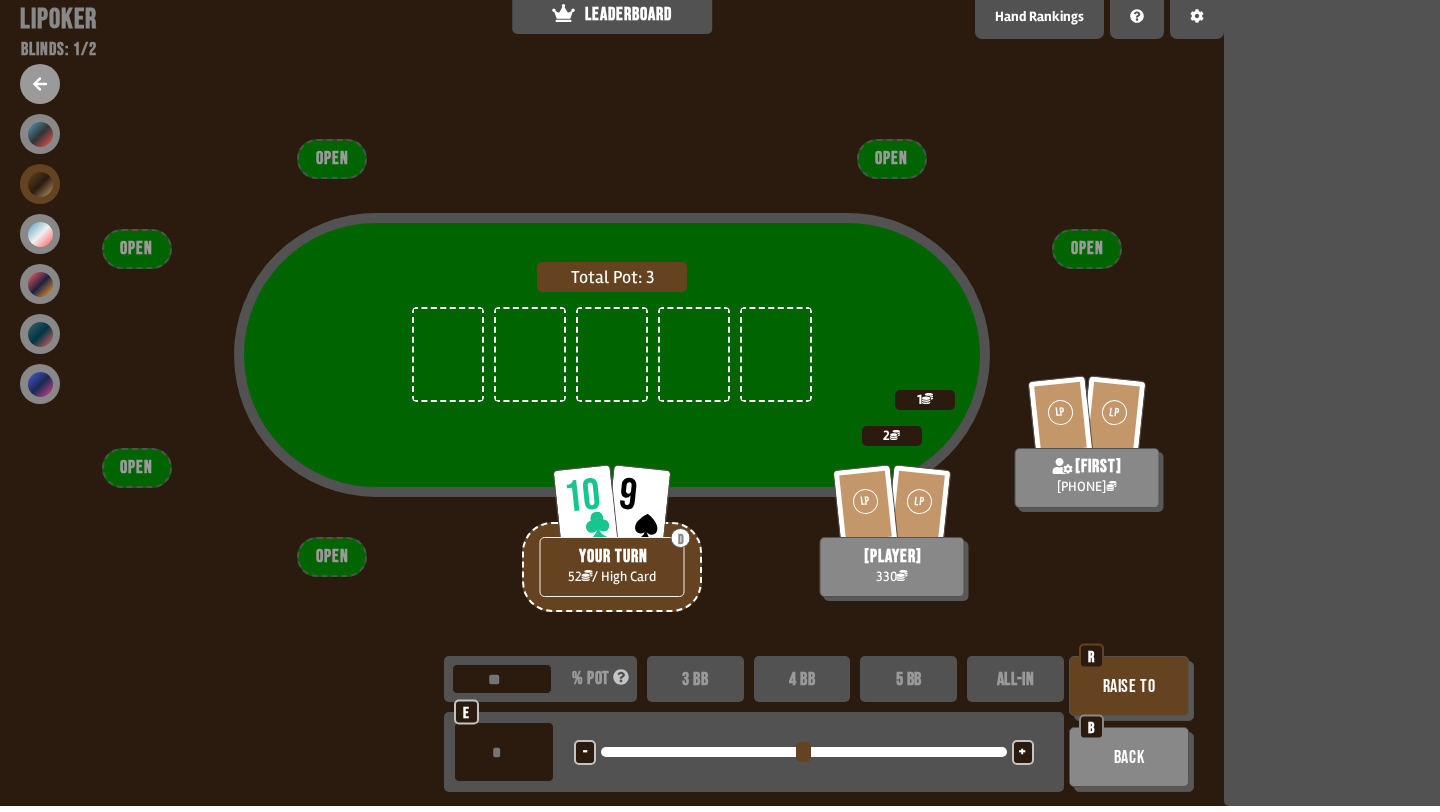 click on "ALL-IN" at bounding box center [1015, 679] 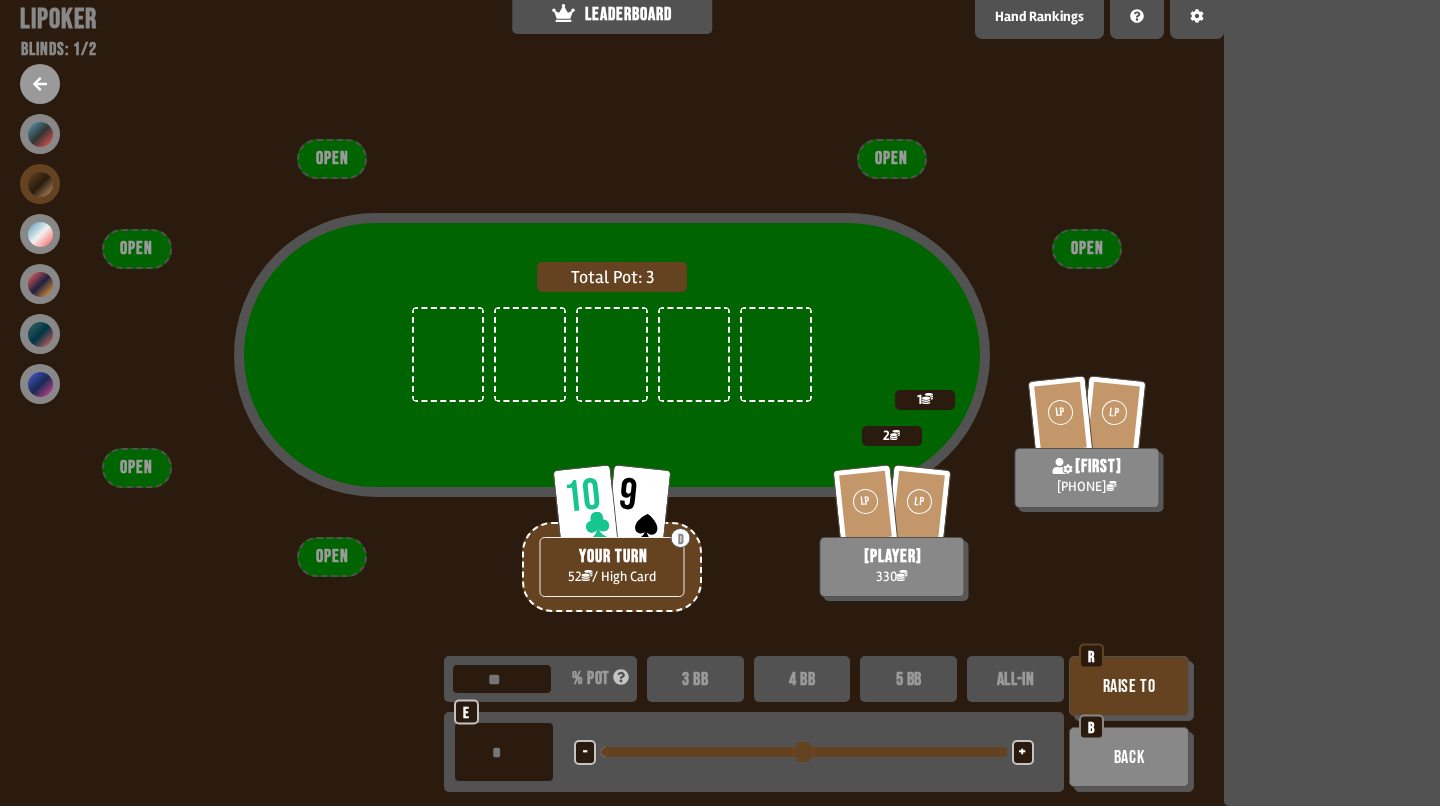 click on "Raise to" at bounding box center (1129, 686) 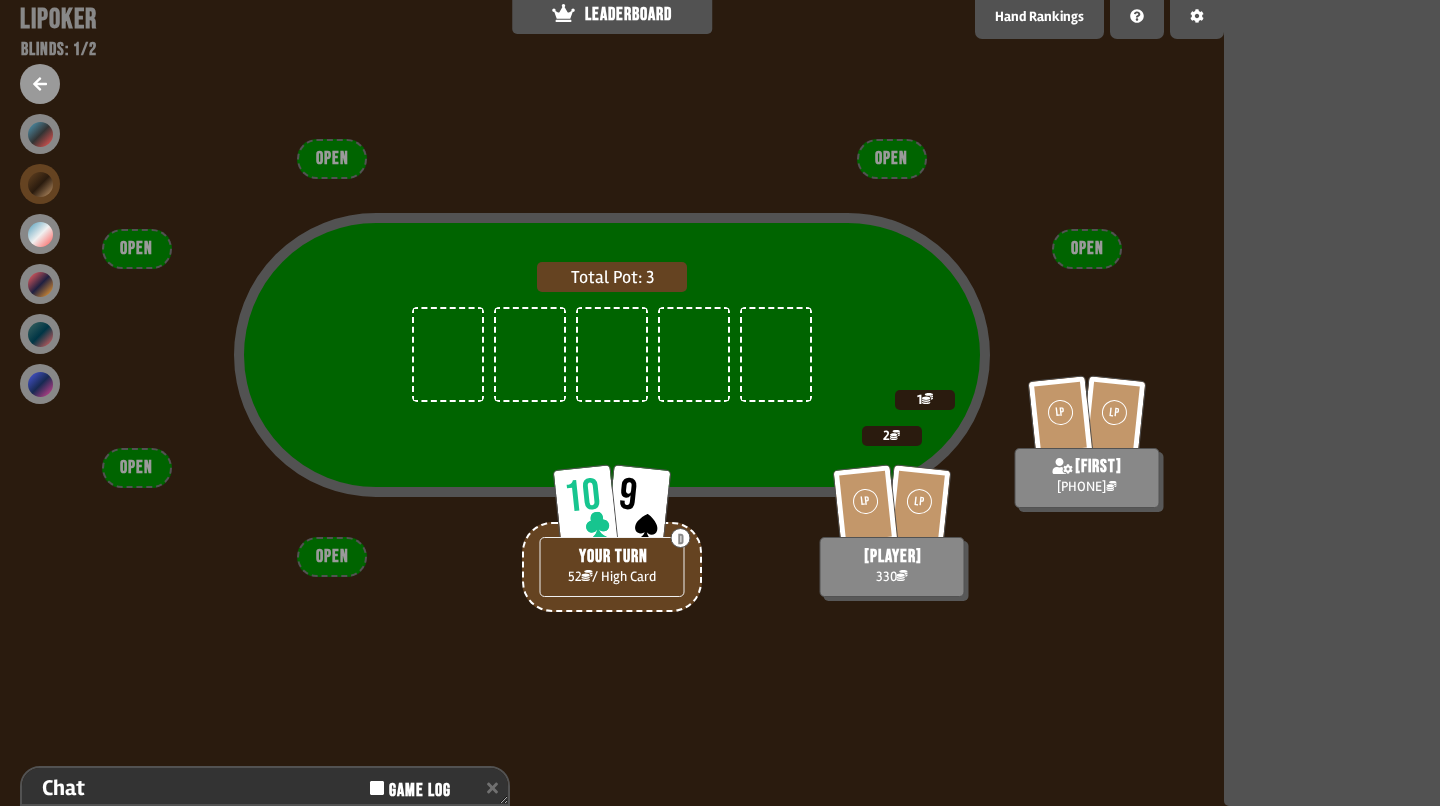 scroll, scrollTop: 153, scrollLeft: 0, axis: vertical 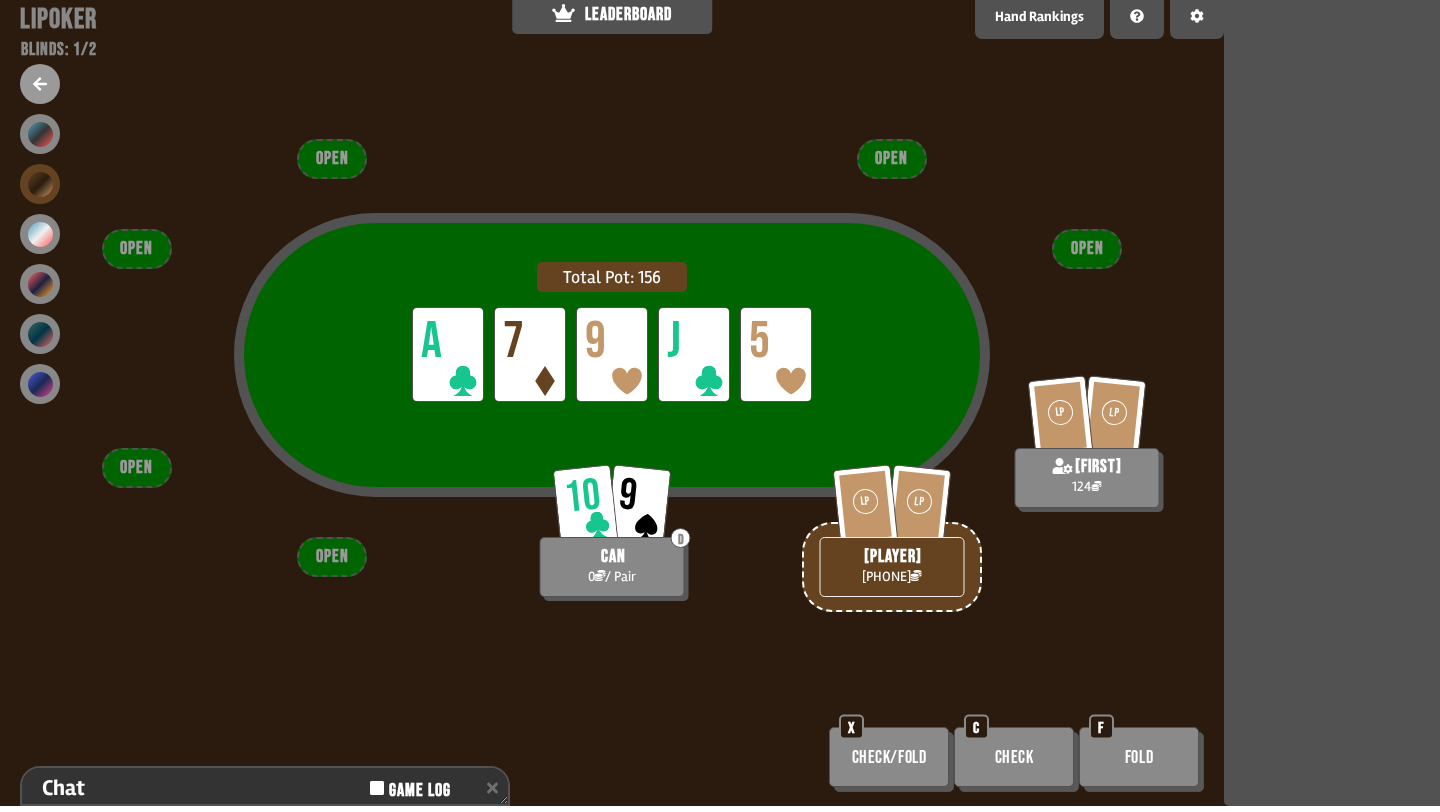 click at bounding box center (40, 84) 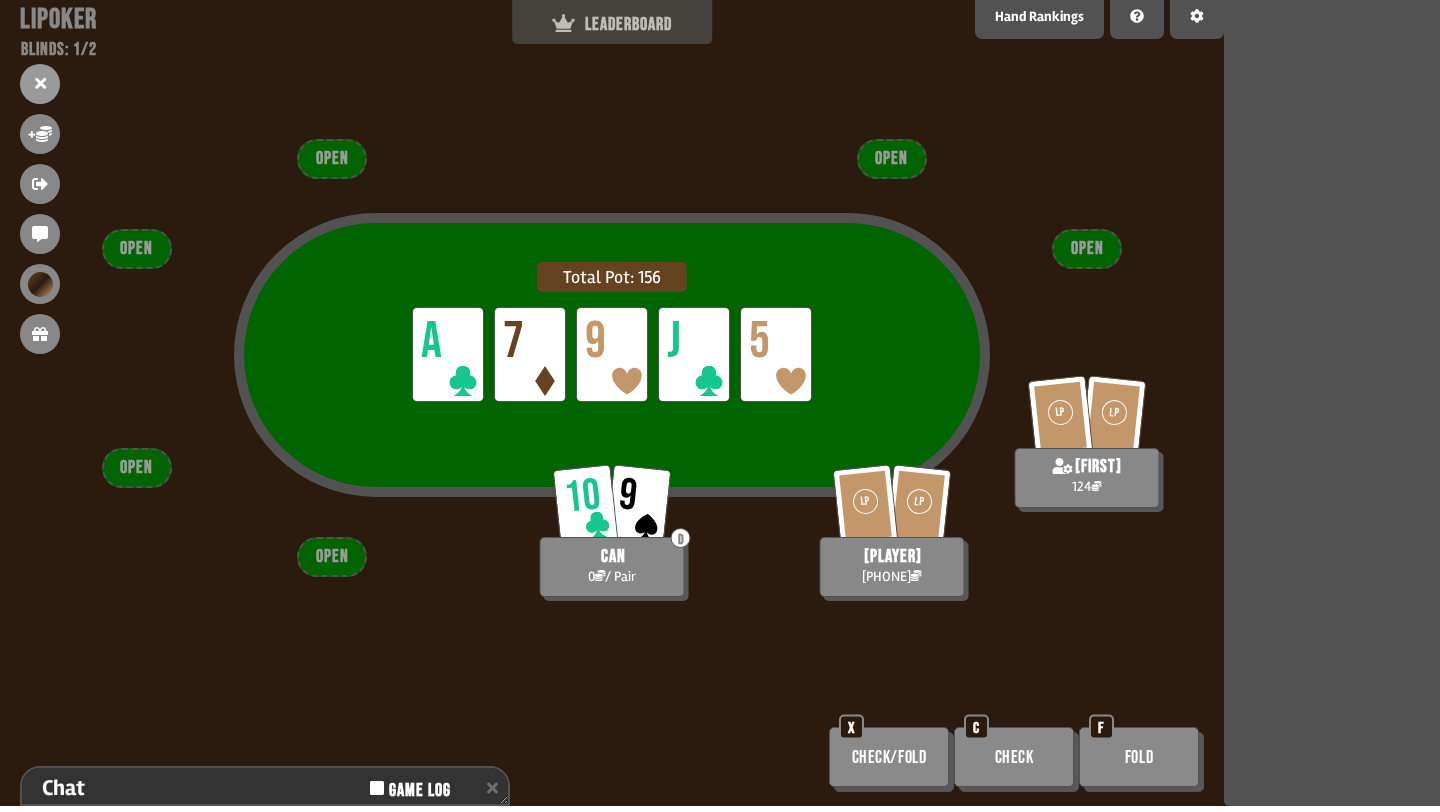 click 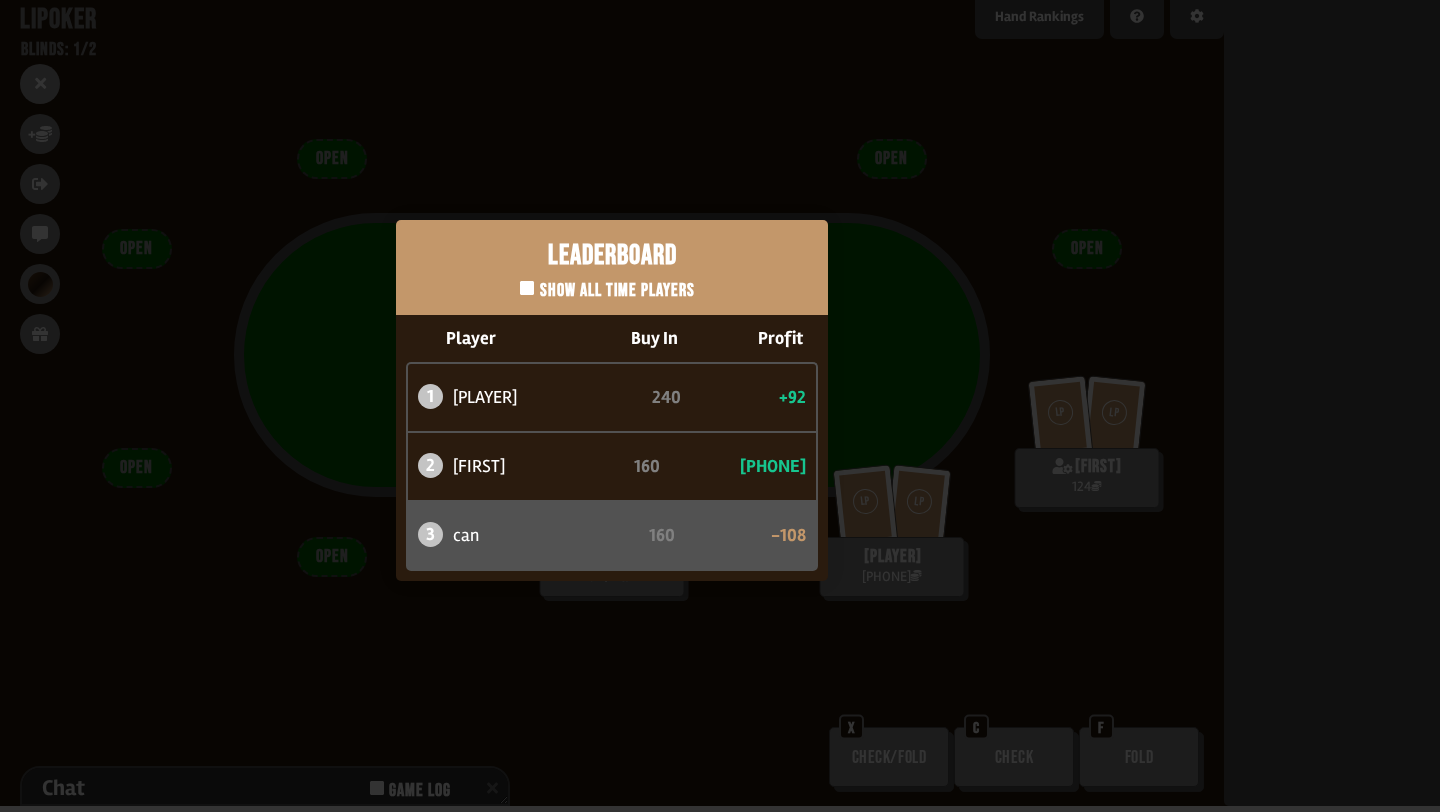 click on "Leaderboard   Show all time players Player Buy In Profit 1 atabaso 240 +92 2 [FIRST] 160 +16 3 [FIRST] 160 -108" at bounding box center [612, 400] 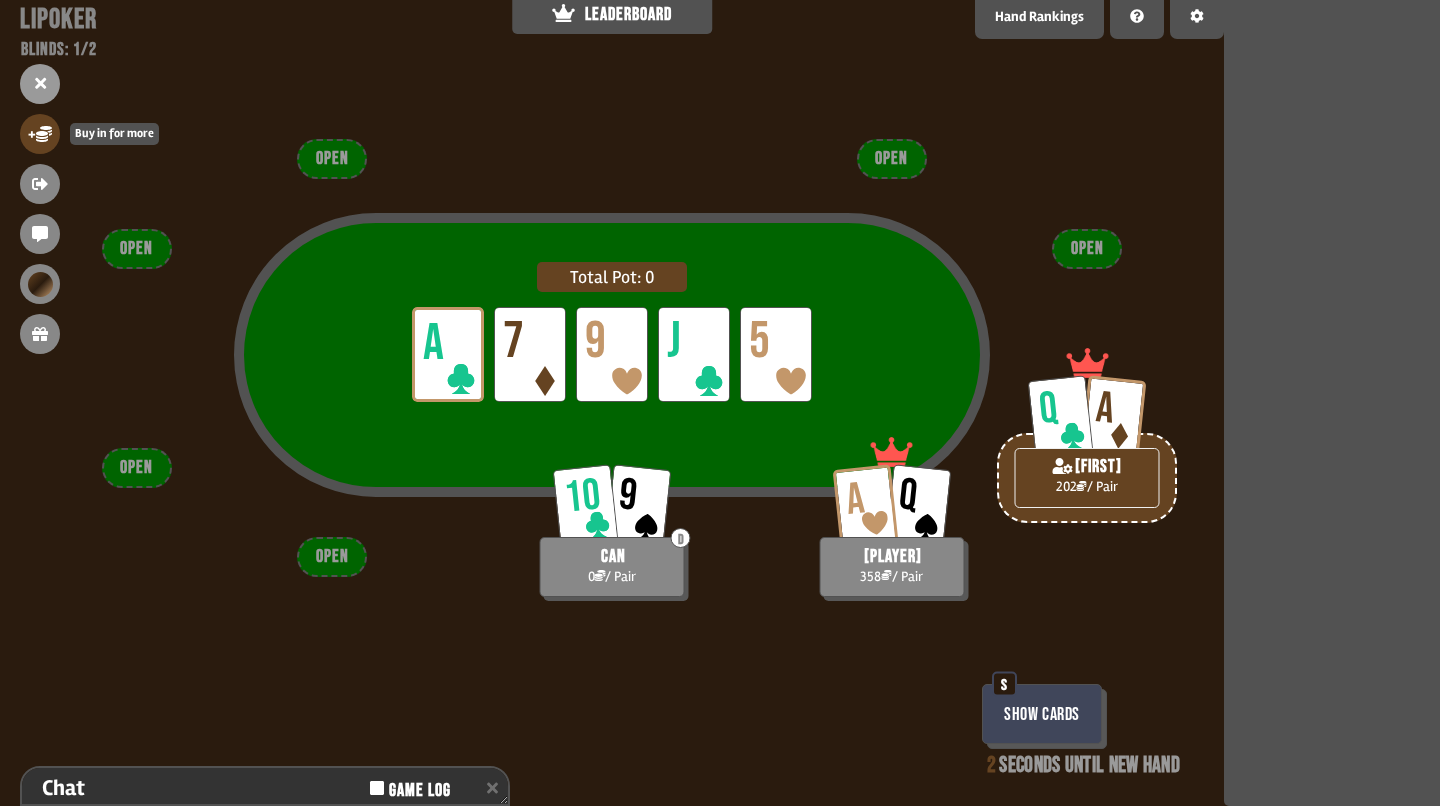 click 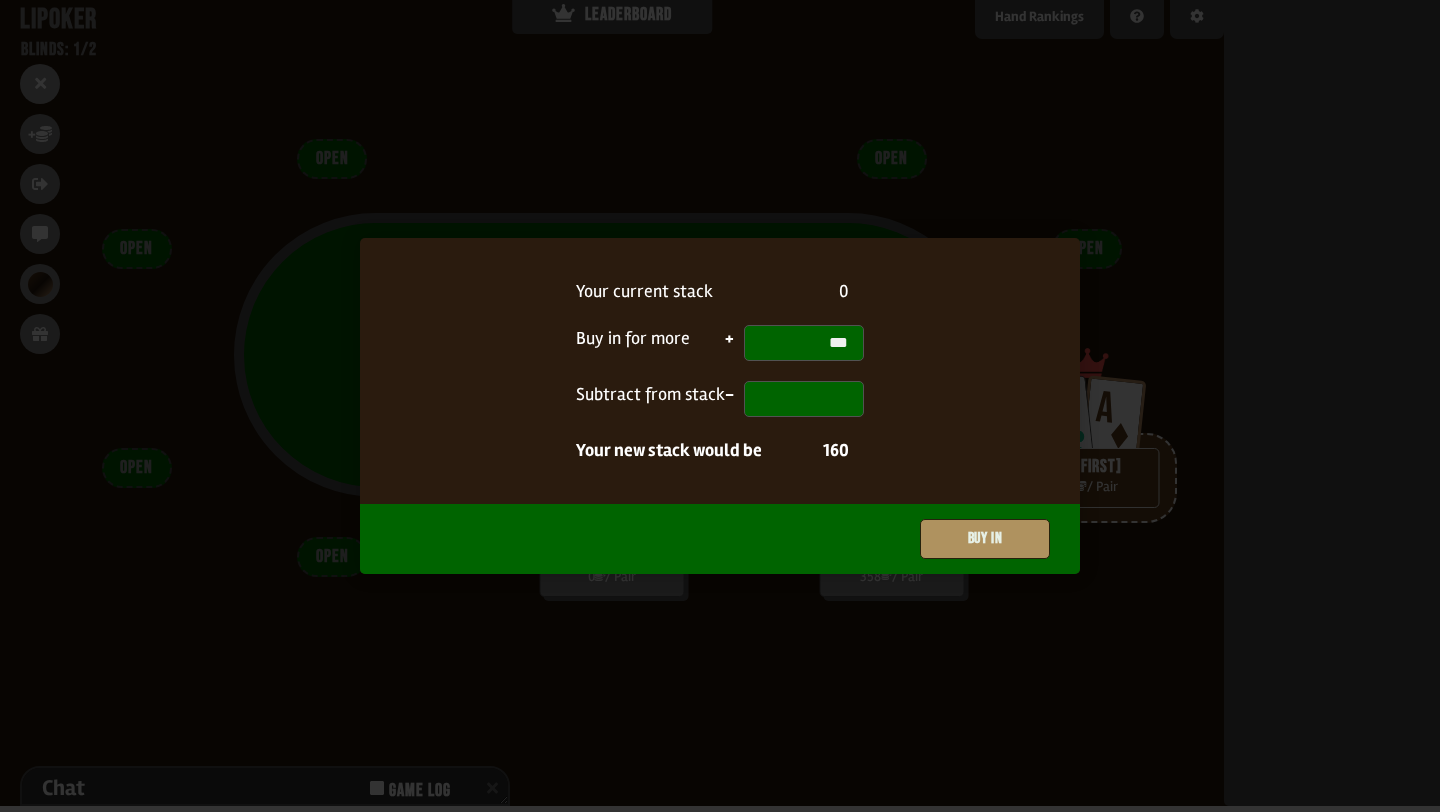 click on "Buy in" at bounding box center (985, 539) 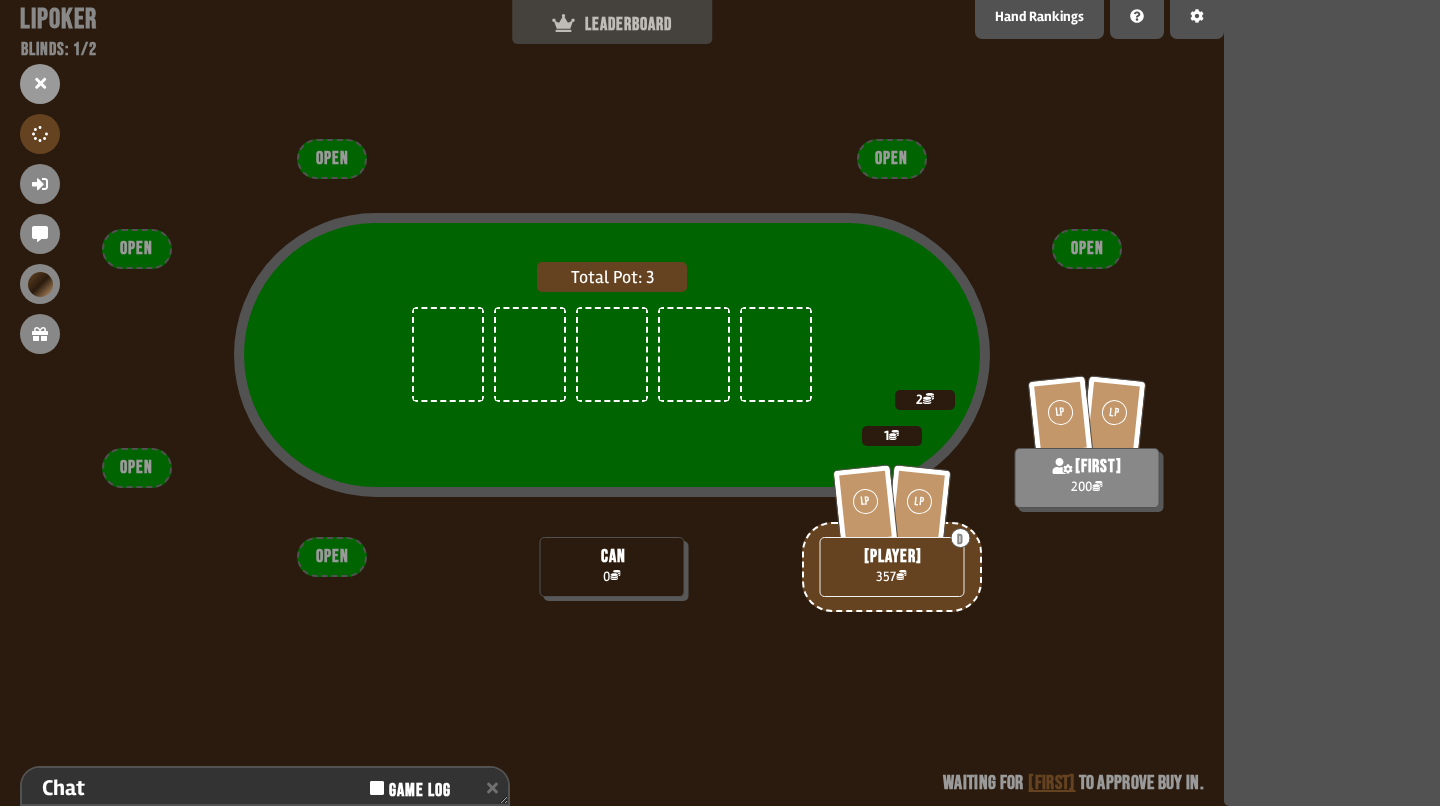 click 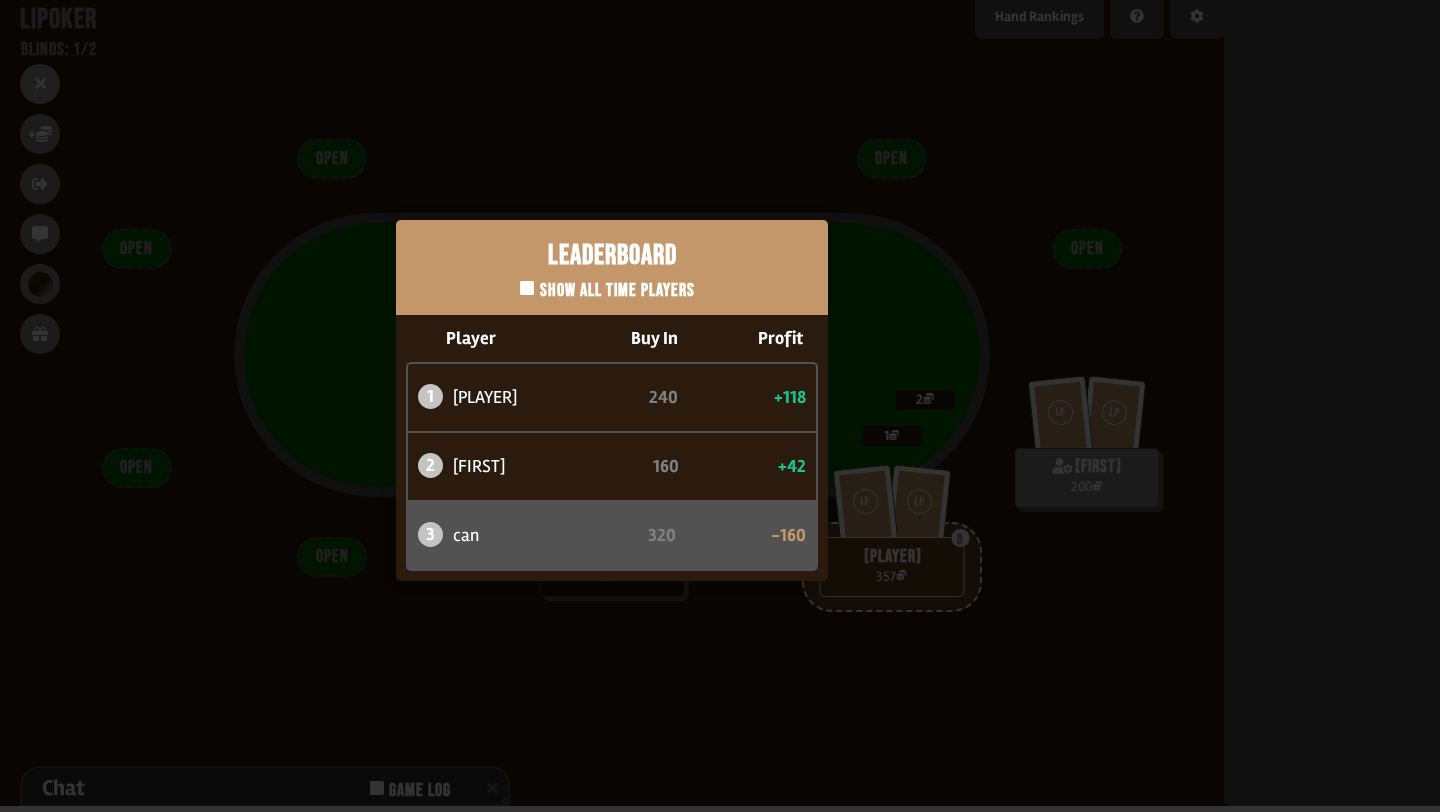 click on "Leaderboard   Show all time players" at bounding box center (612, 267) 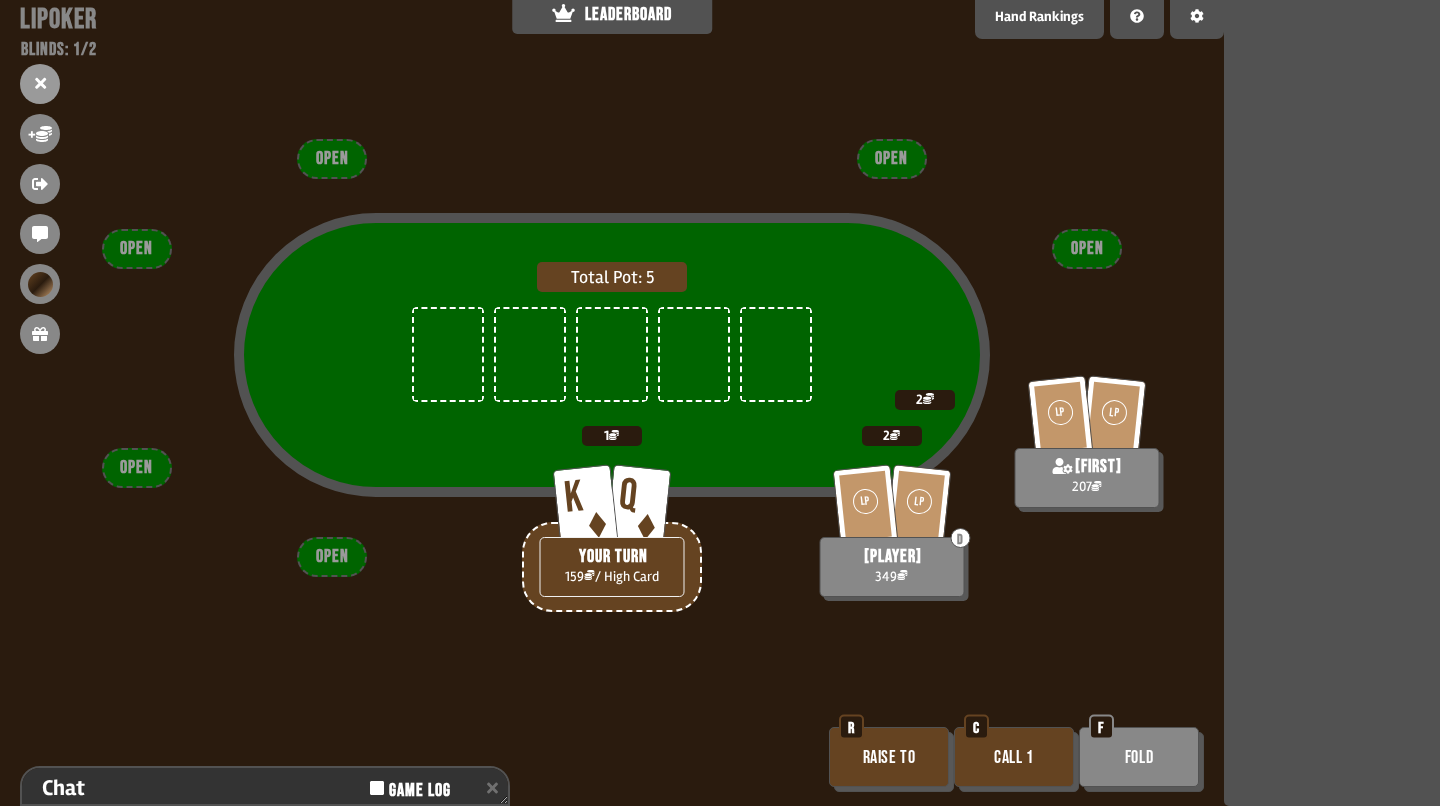 click on "Raise to" at bounding box center [889, 757] 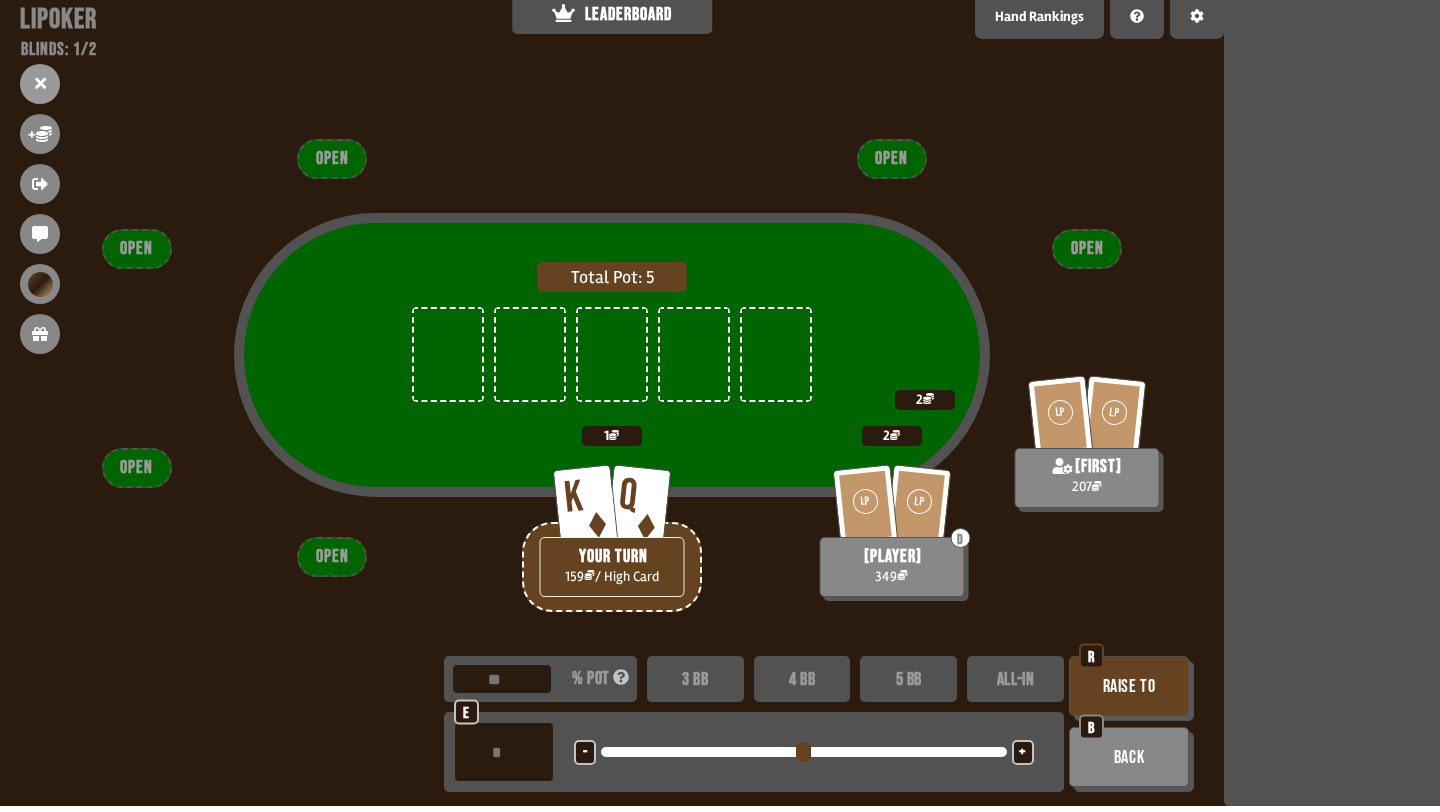 click on "+" at bounding box center [1023, 752] 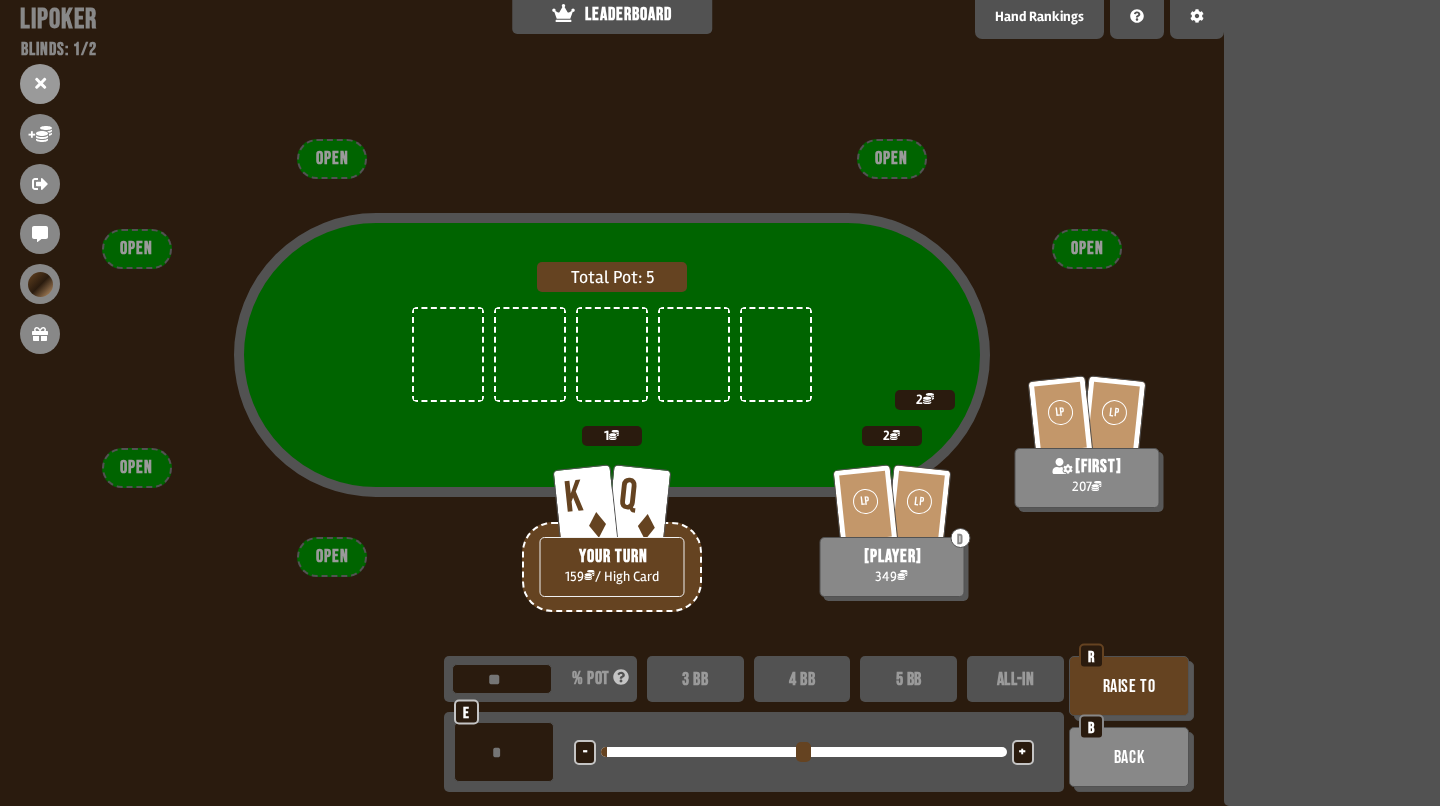 click on "+" at bounding box center (1022, 753) 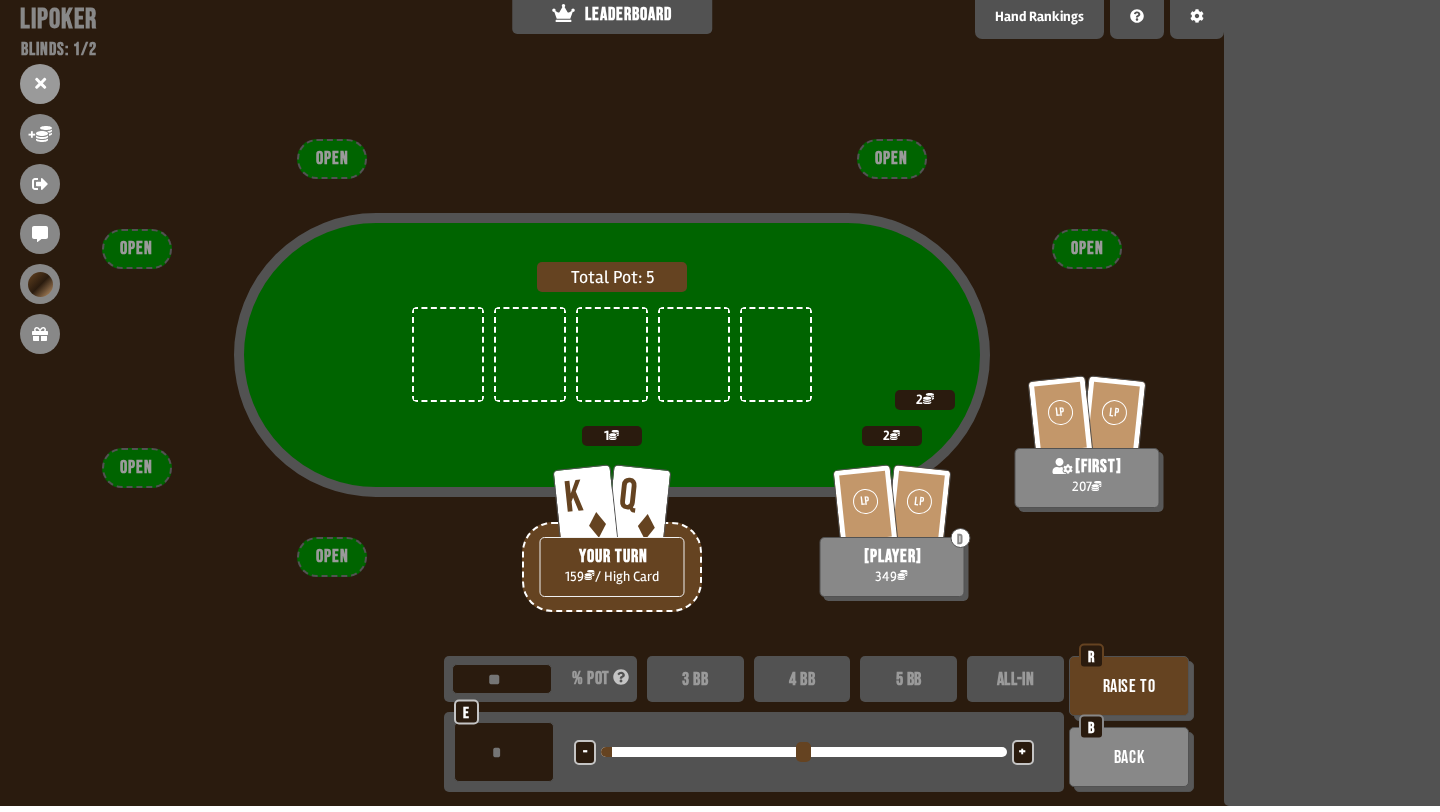 click on "Raise to" at bounding box center (1129, 686) 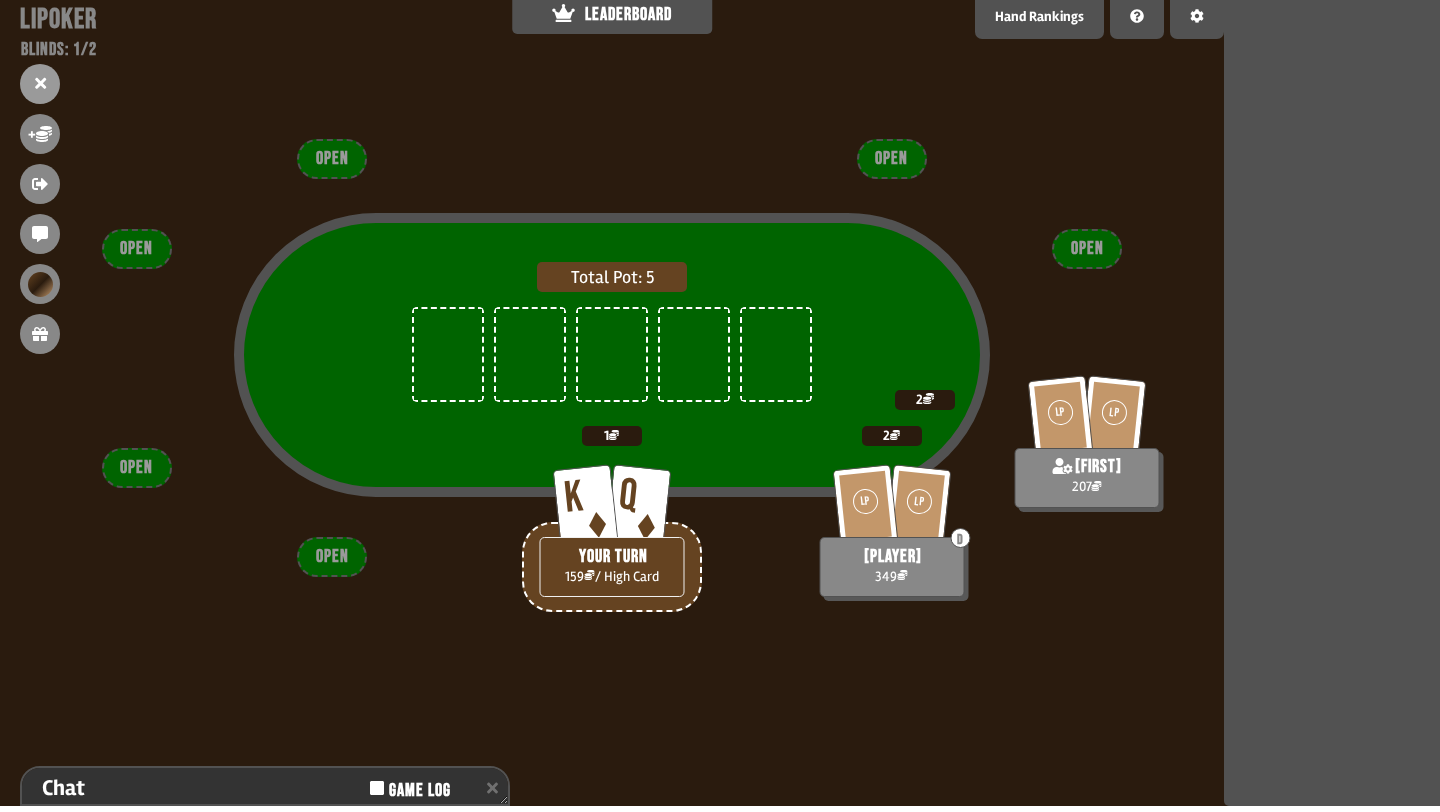scroll, scrollTop: 153, scrollLeft: 0, axis: vertical 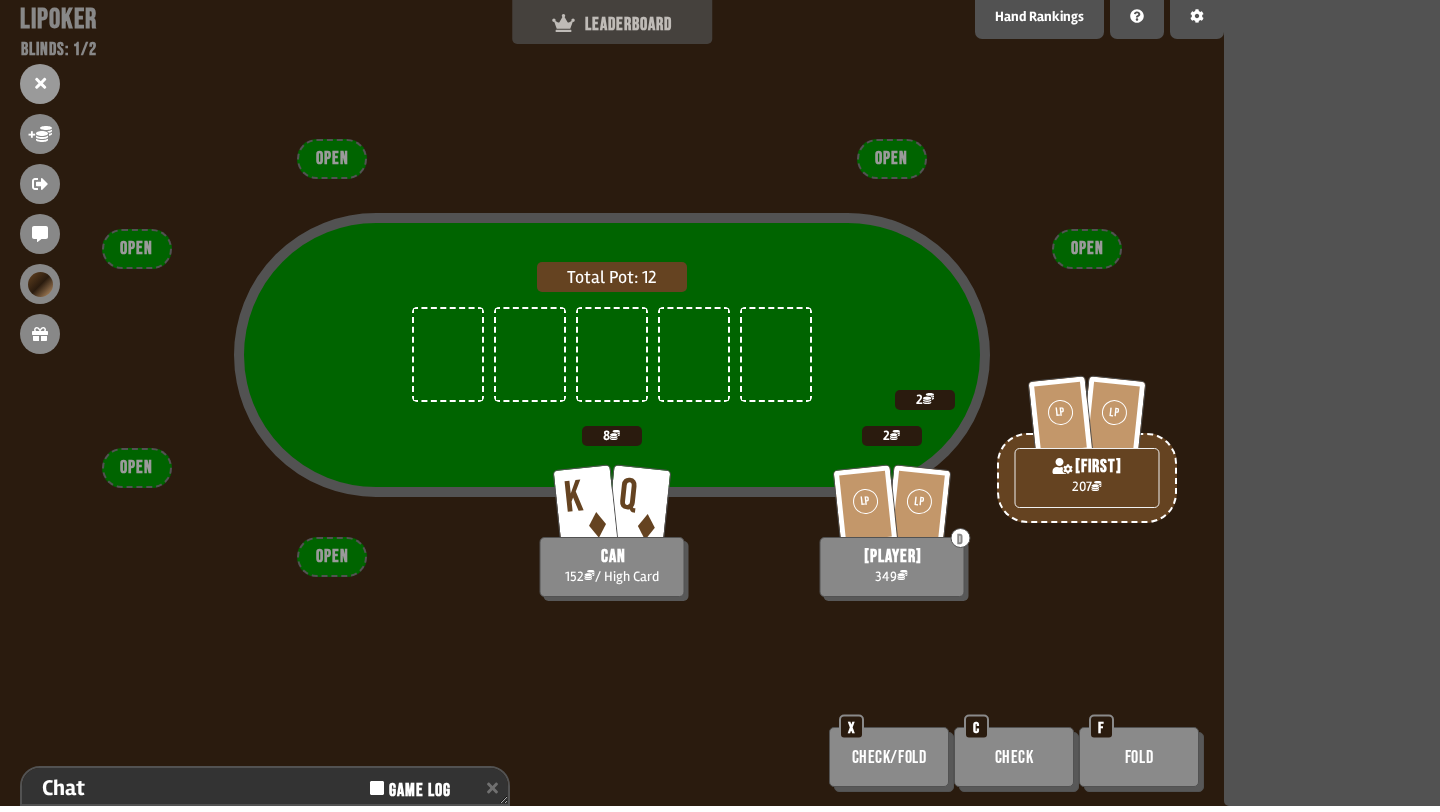click on "LEADERBOARD" at bounding box center (612, 19) 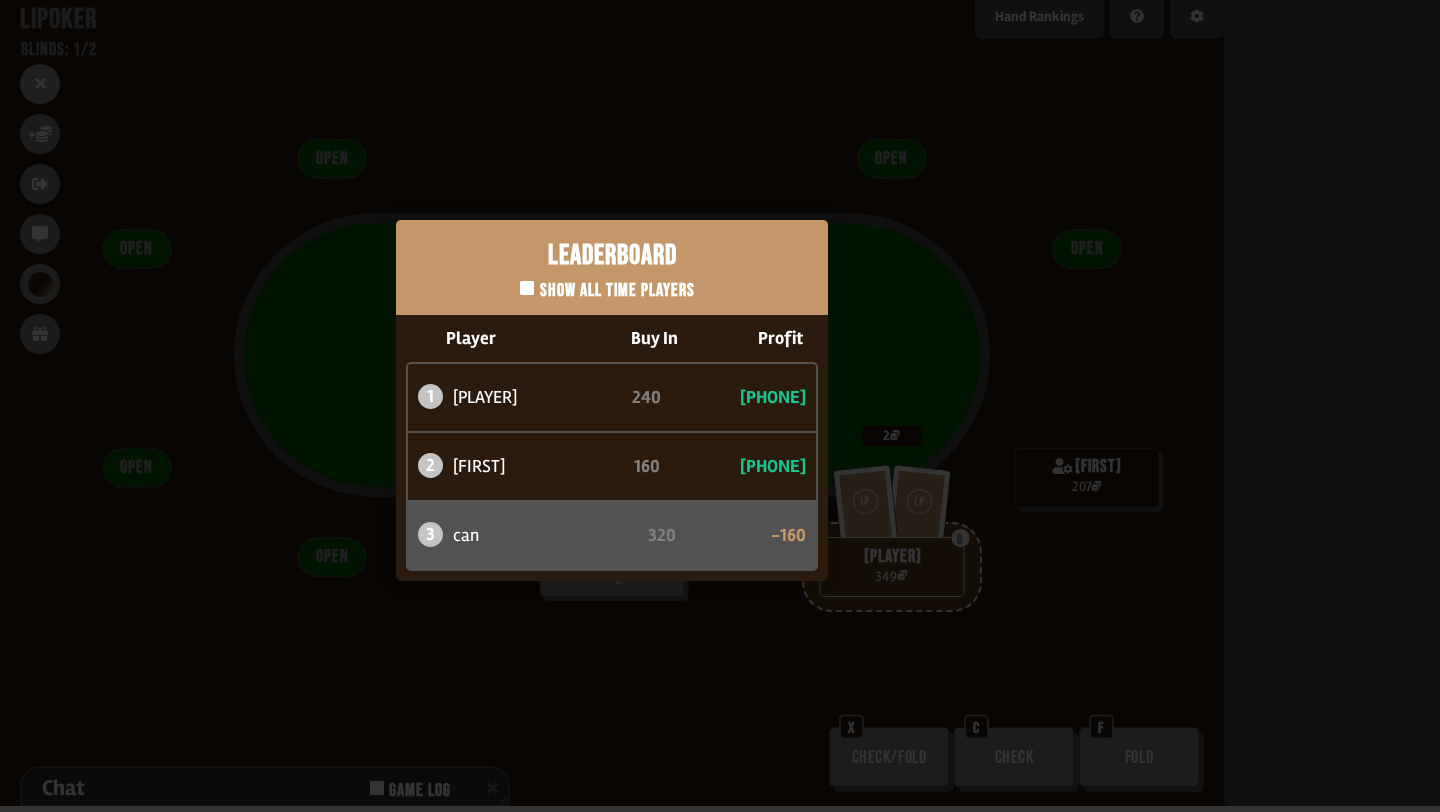click on "Leaderboard   Show all time players Player Buy In Profit 1 [PLAYER] 240 +111 2 [PLAYER] 160 +47 3 [PLAYER] 320 -160" at bounding box center (612, 400) 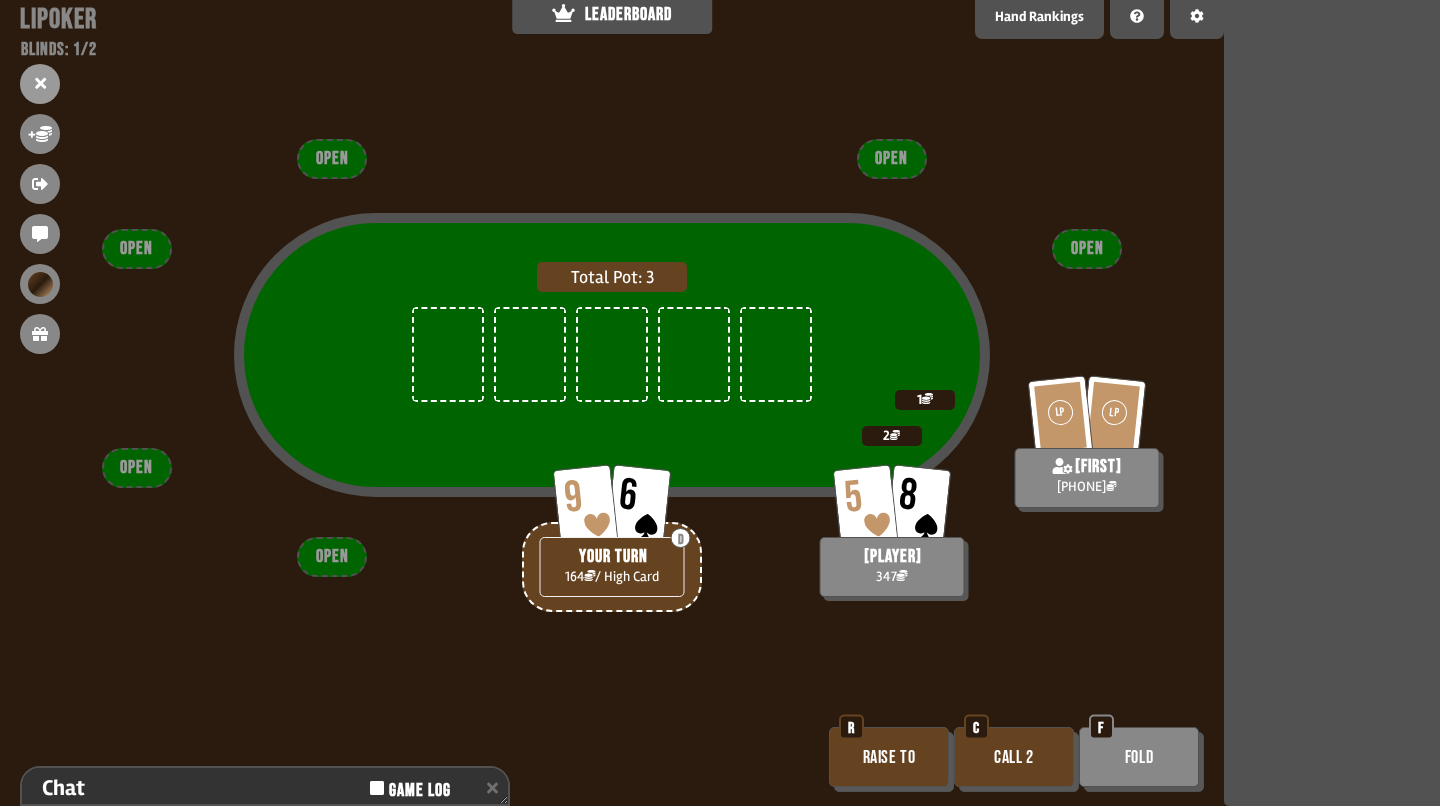click on "Raise to" at bounding box center [889, 757] 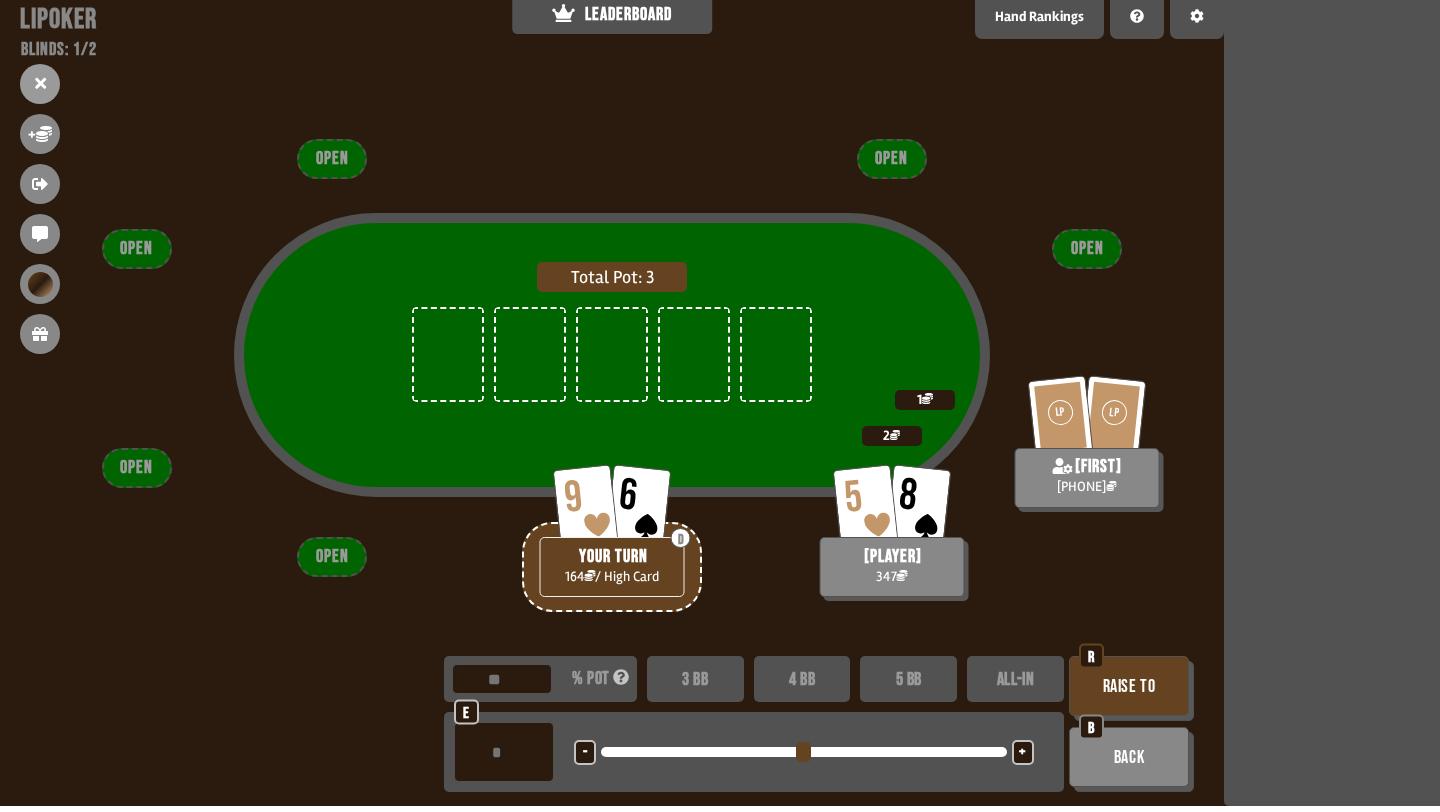 click on "5 BB" at bounding box center (908, 679) 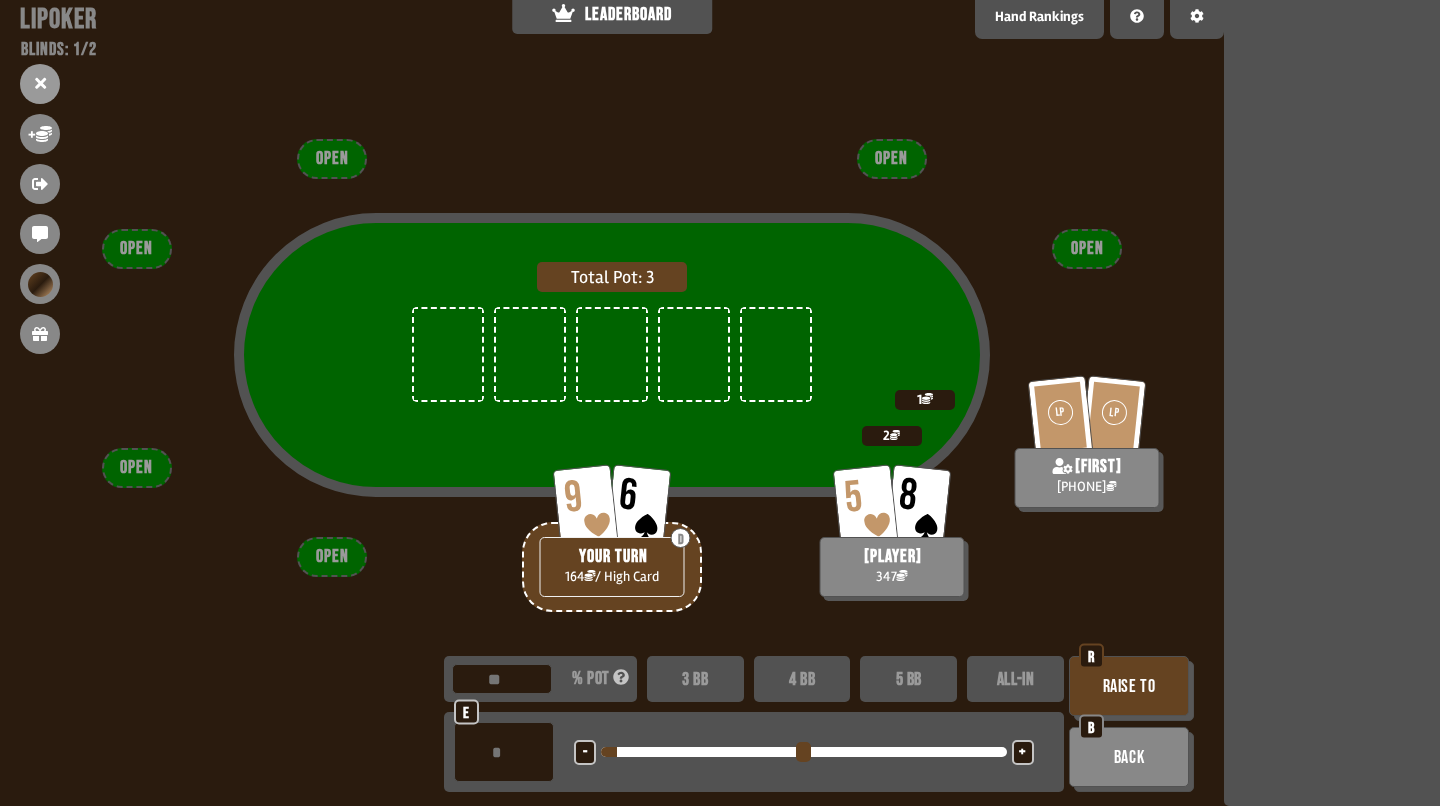 click on "-" at bounding box center [585, 752] 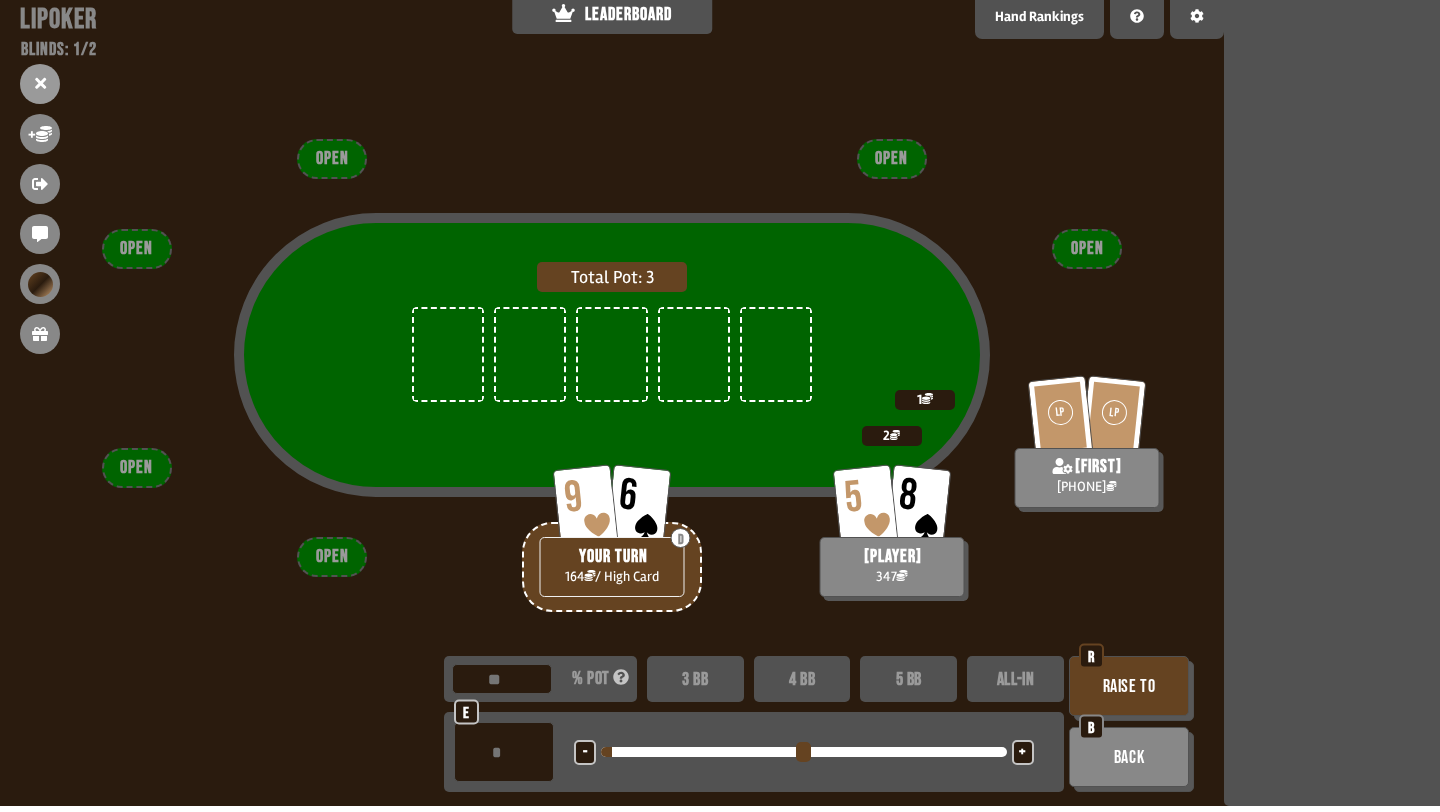 click on "Raise to" at bounding box center [1129, 686] 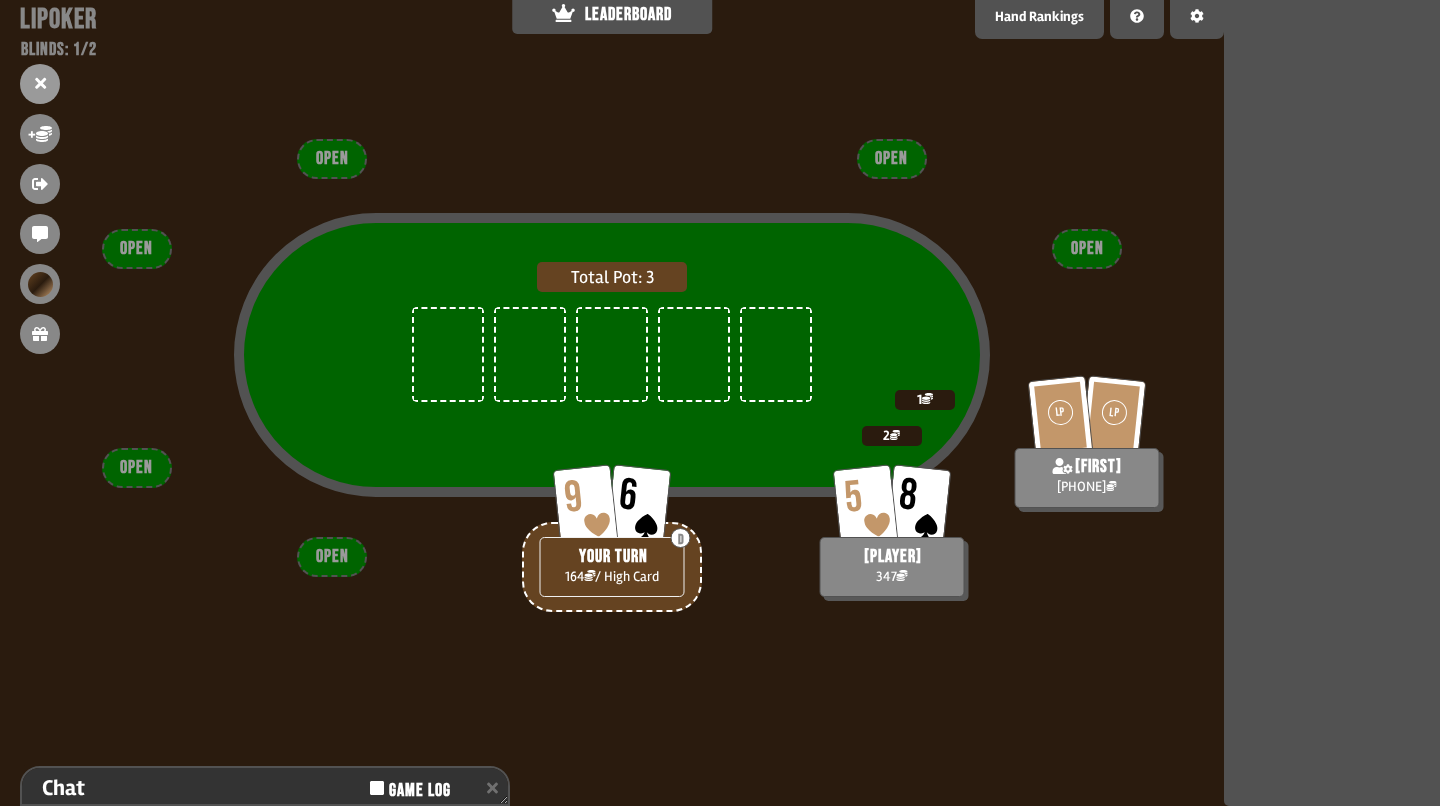 scroll, scrollTop: 153, scrollLeft: 0, axis: vertical 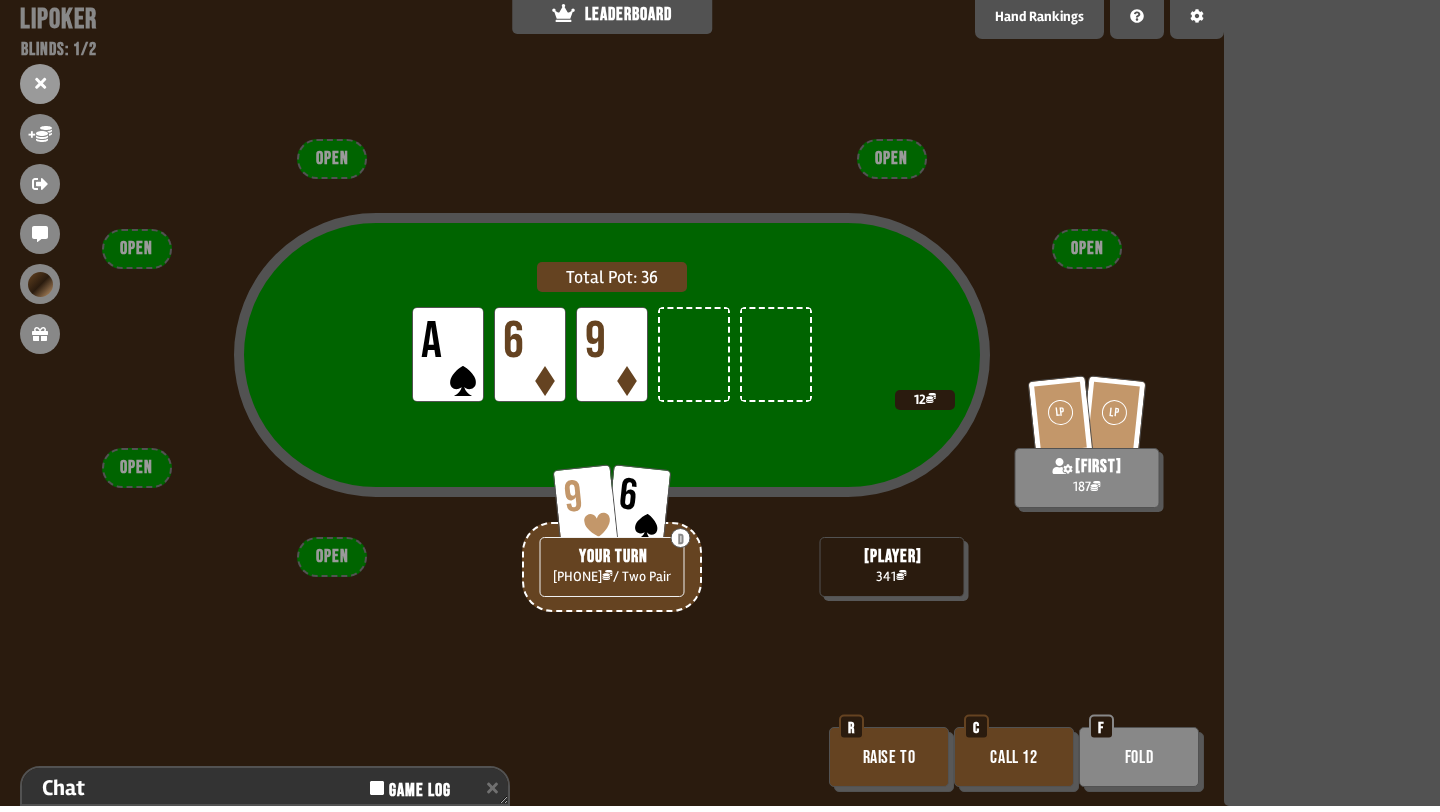 click on "Raise to" at bounding box center (889, 757) 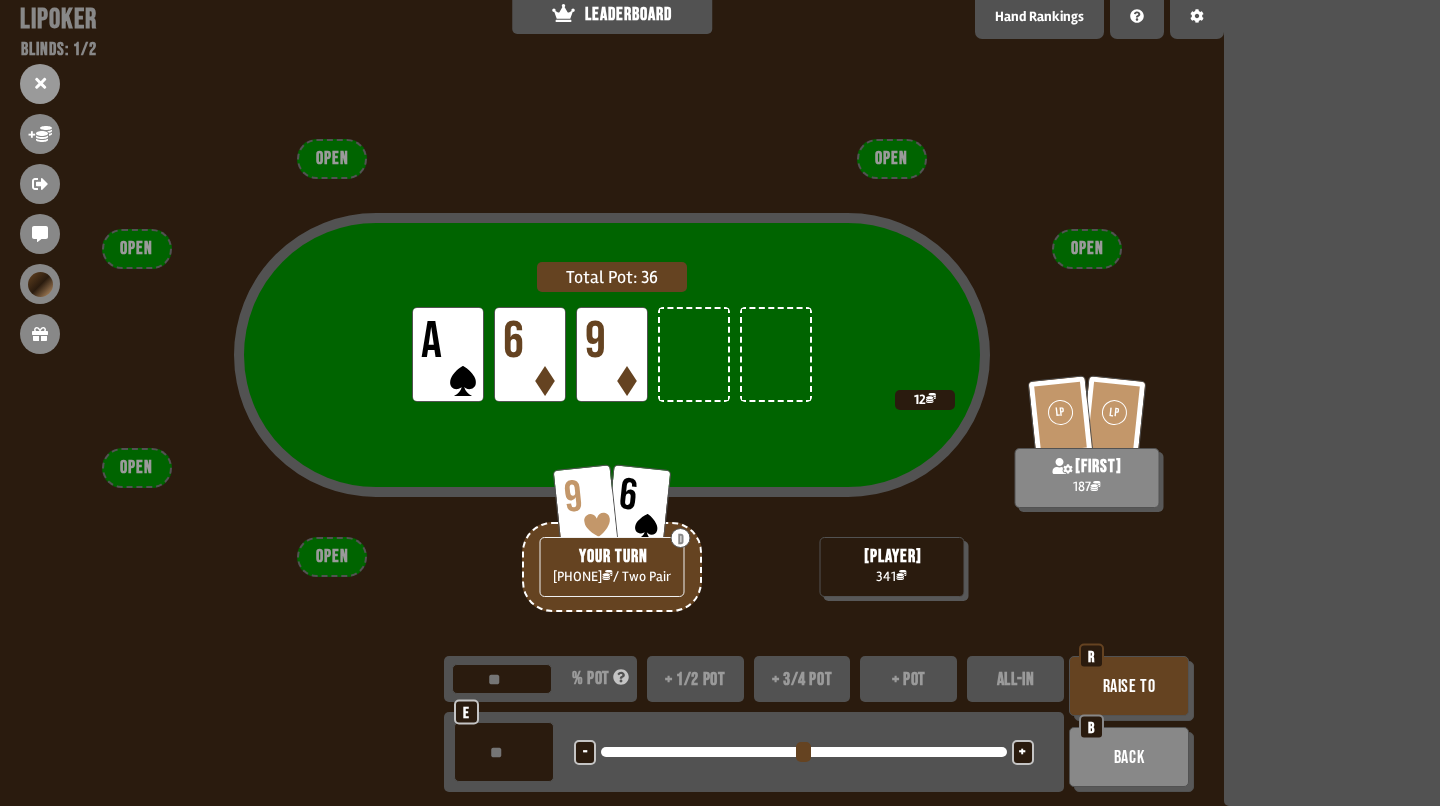 click on "+" at bounding box center (1022, 753) 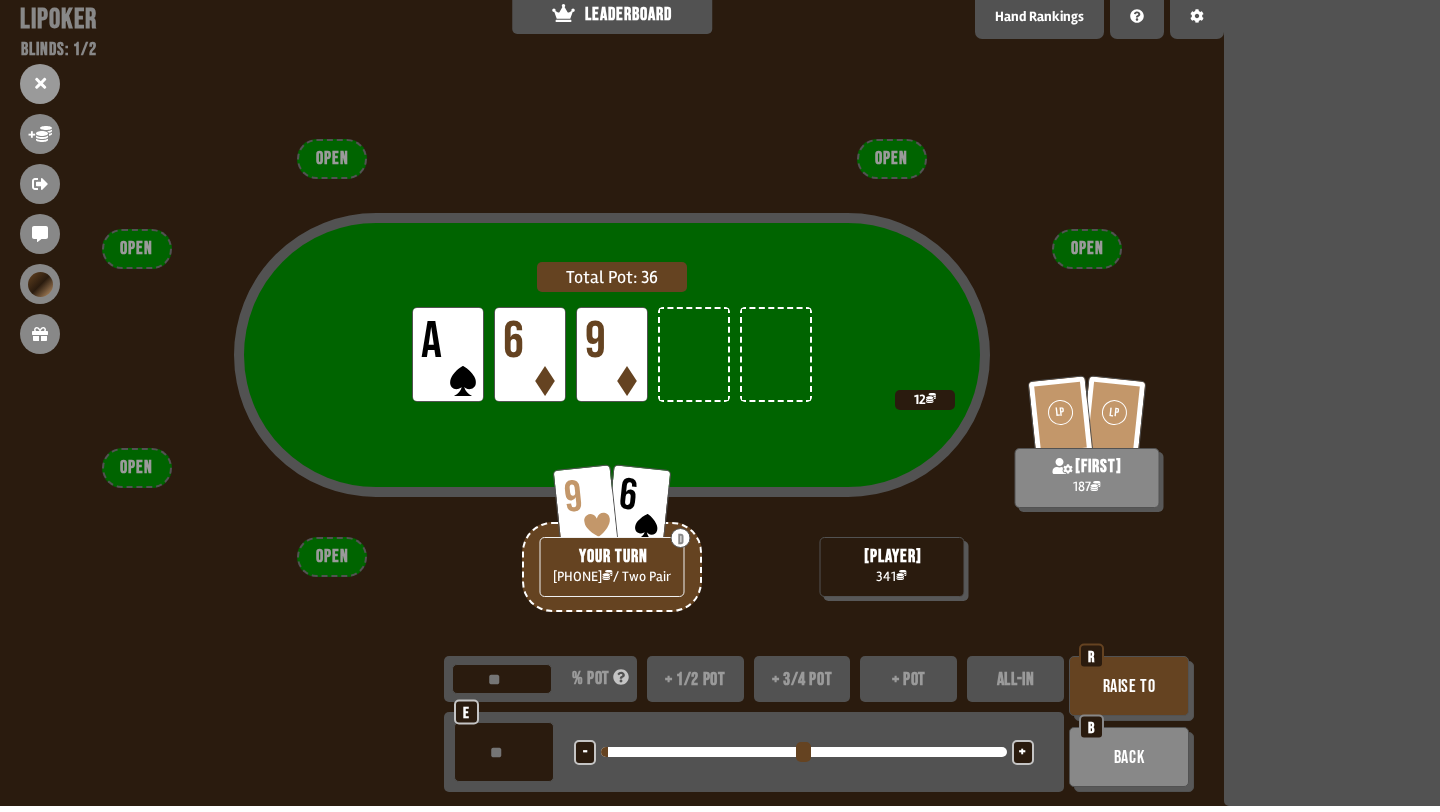 click on "Raise to" at bounding box center (1129, 686) 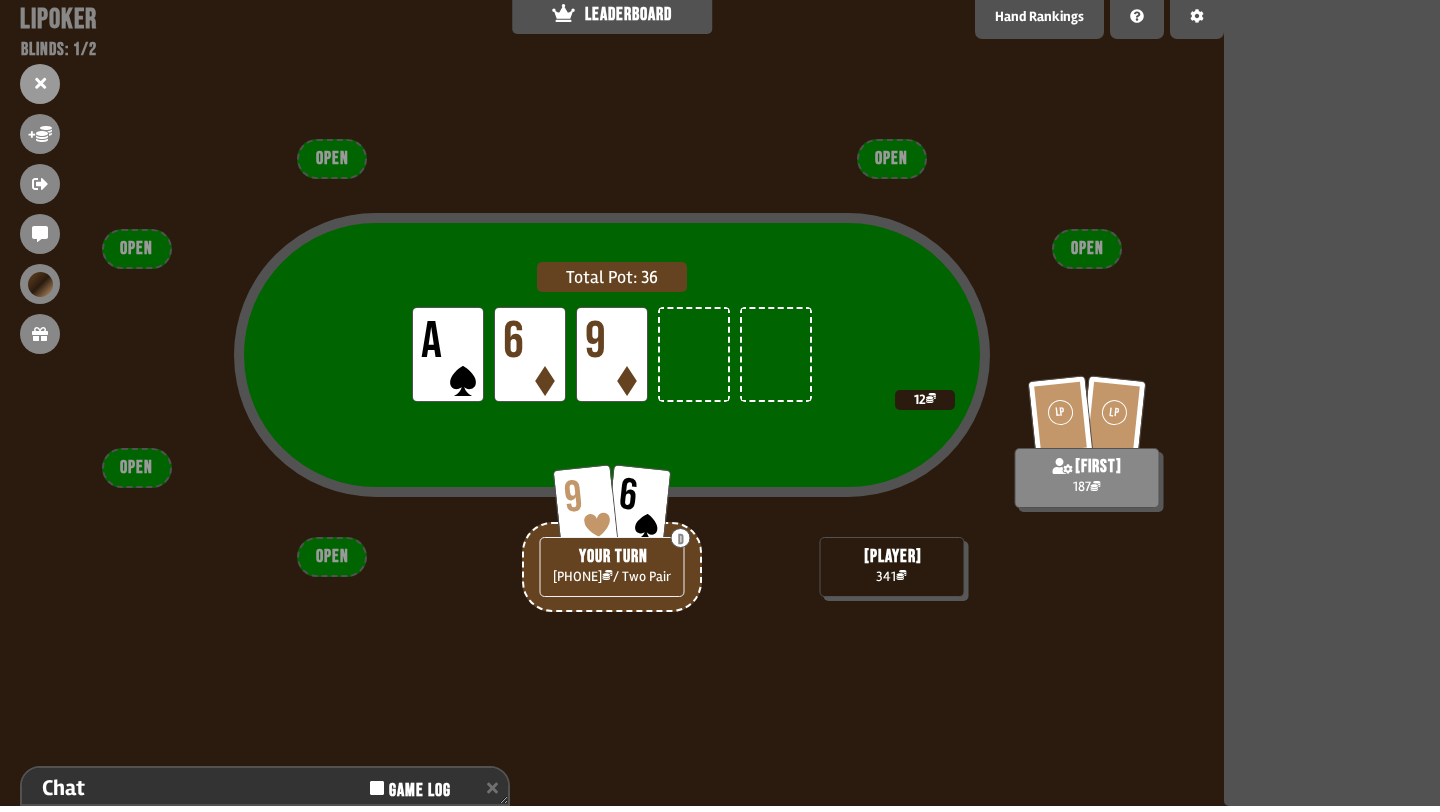 scroll, scrollTop: 153, scrollLeft: 0, axis: vertical 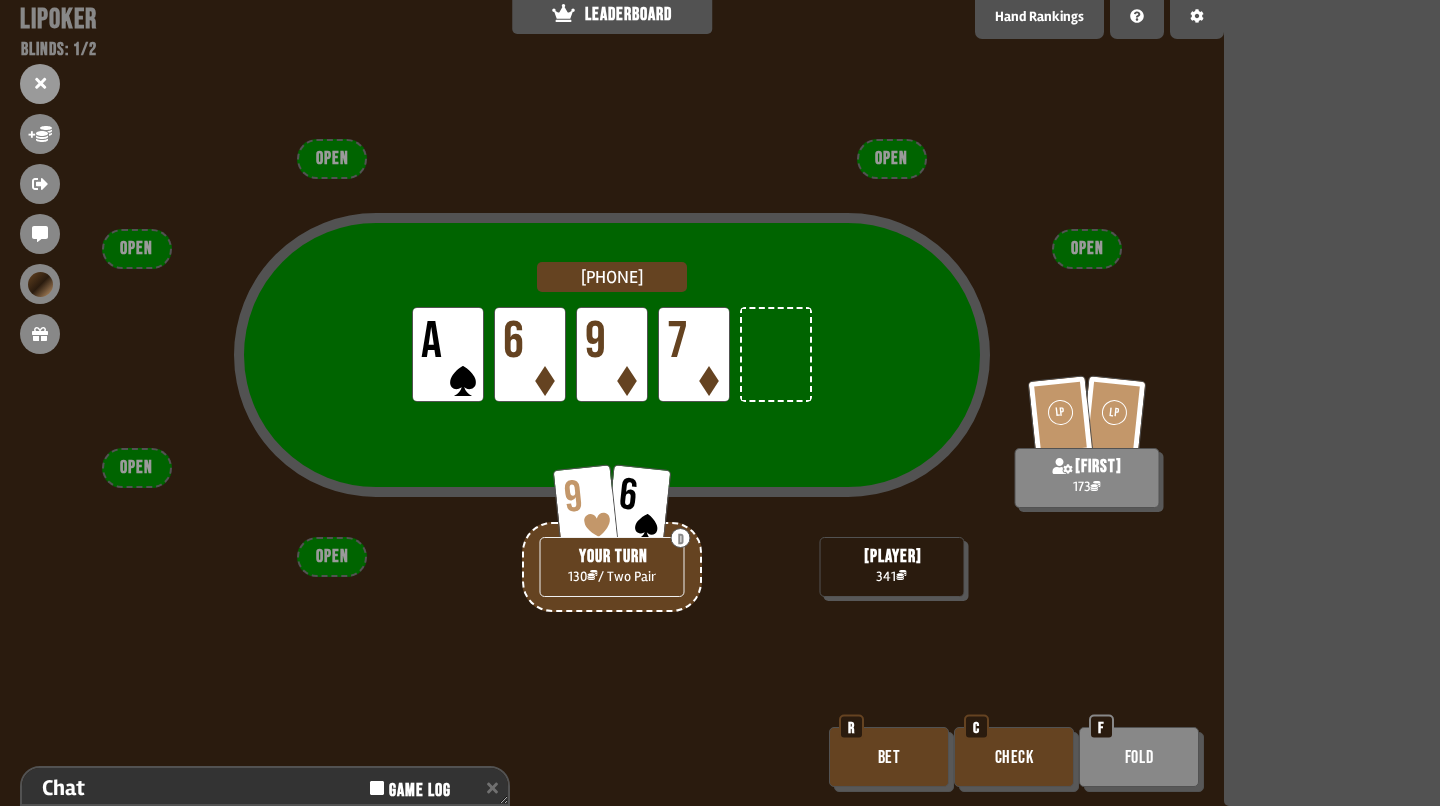 click on "Bet" at bounding box center (889, 757) 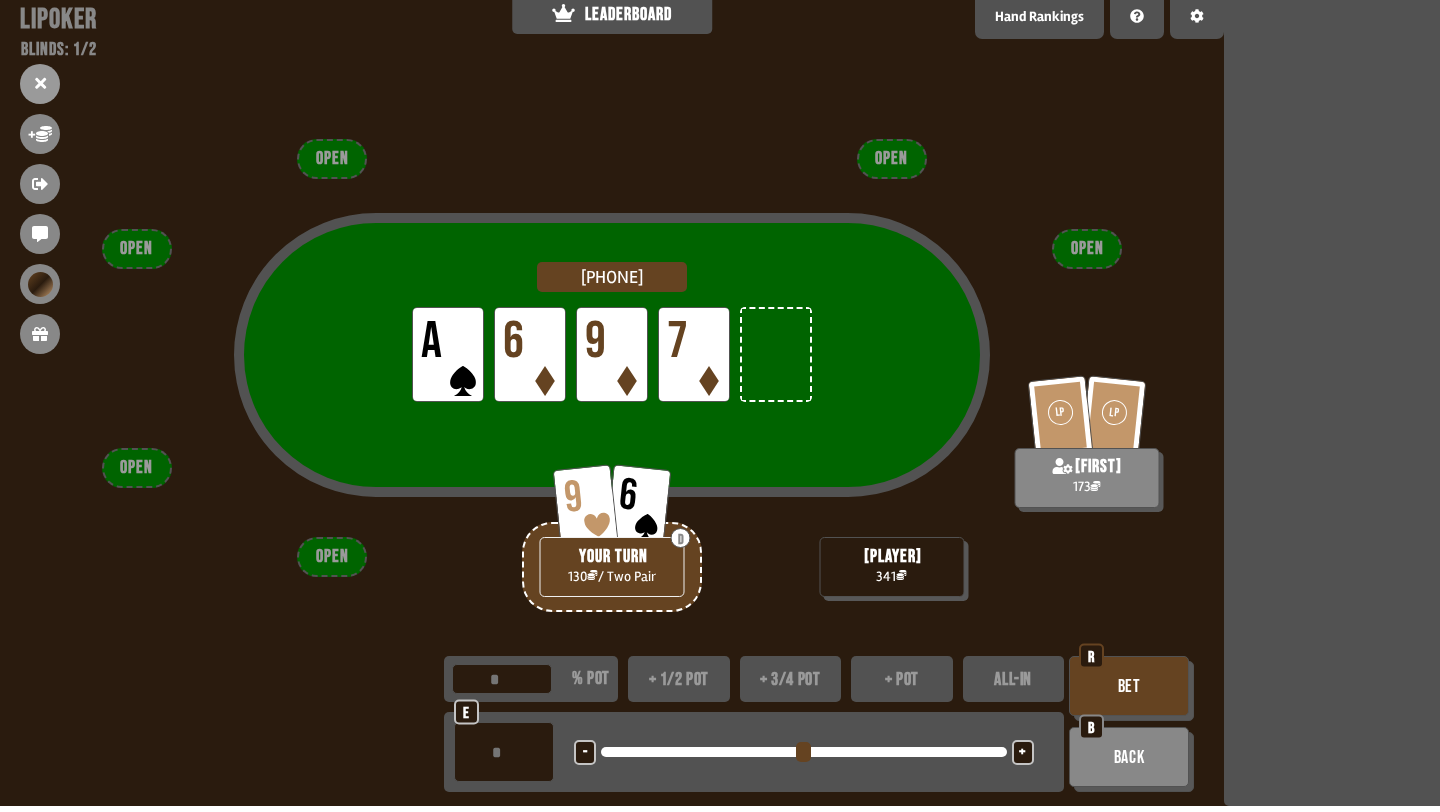 click on "+" at bounding box center (1023, 752) 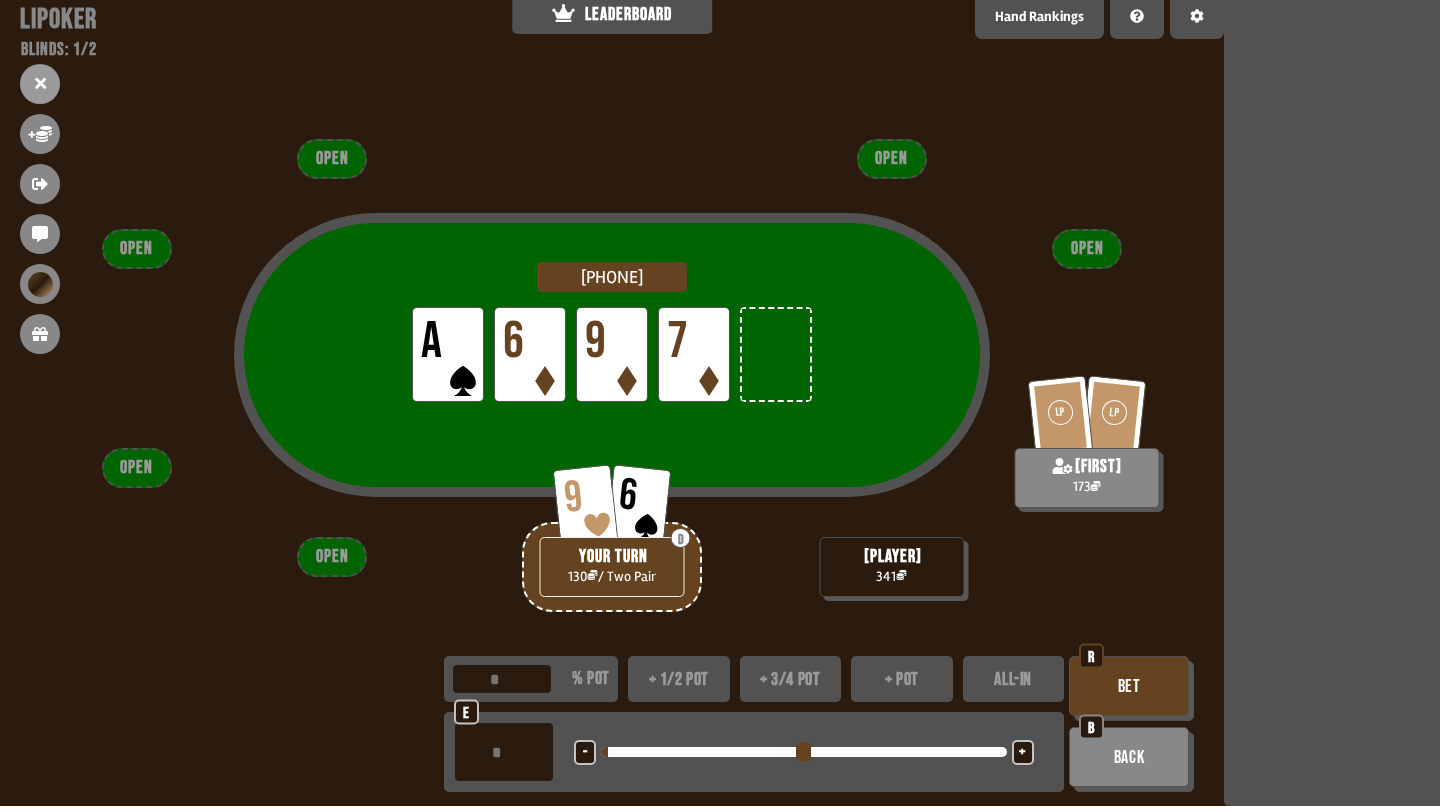 click on "+" at bounding box center [1023, 752] 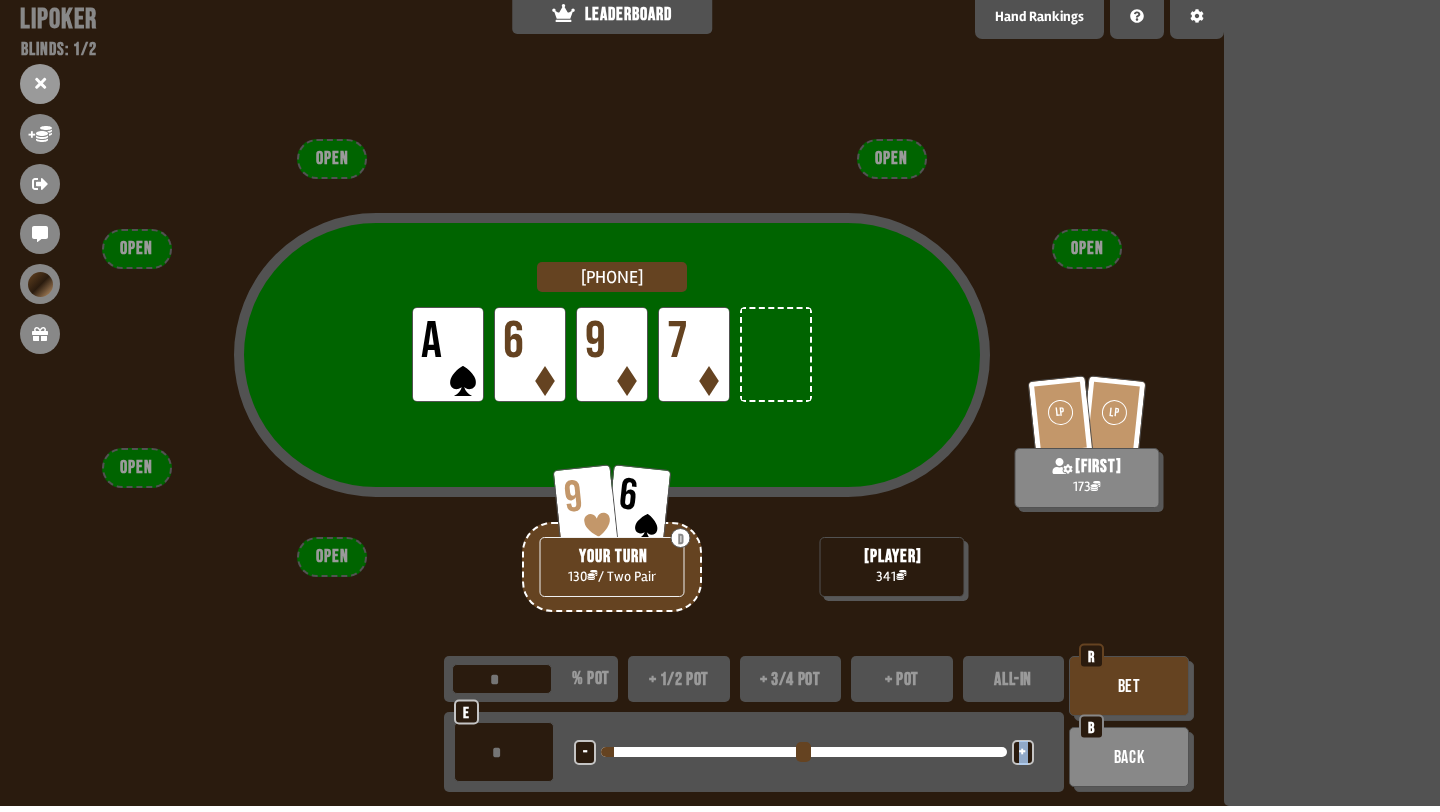 click on "+" at bounding box center [1023, 752] 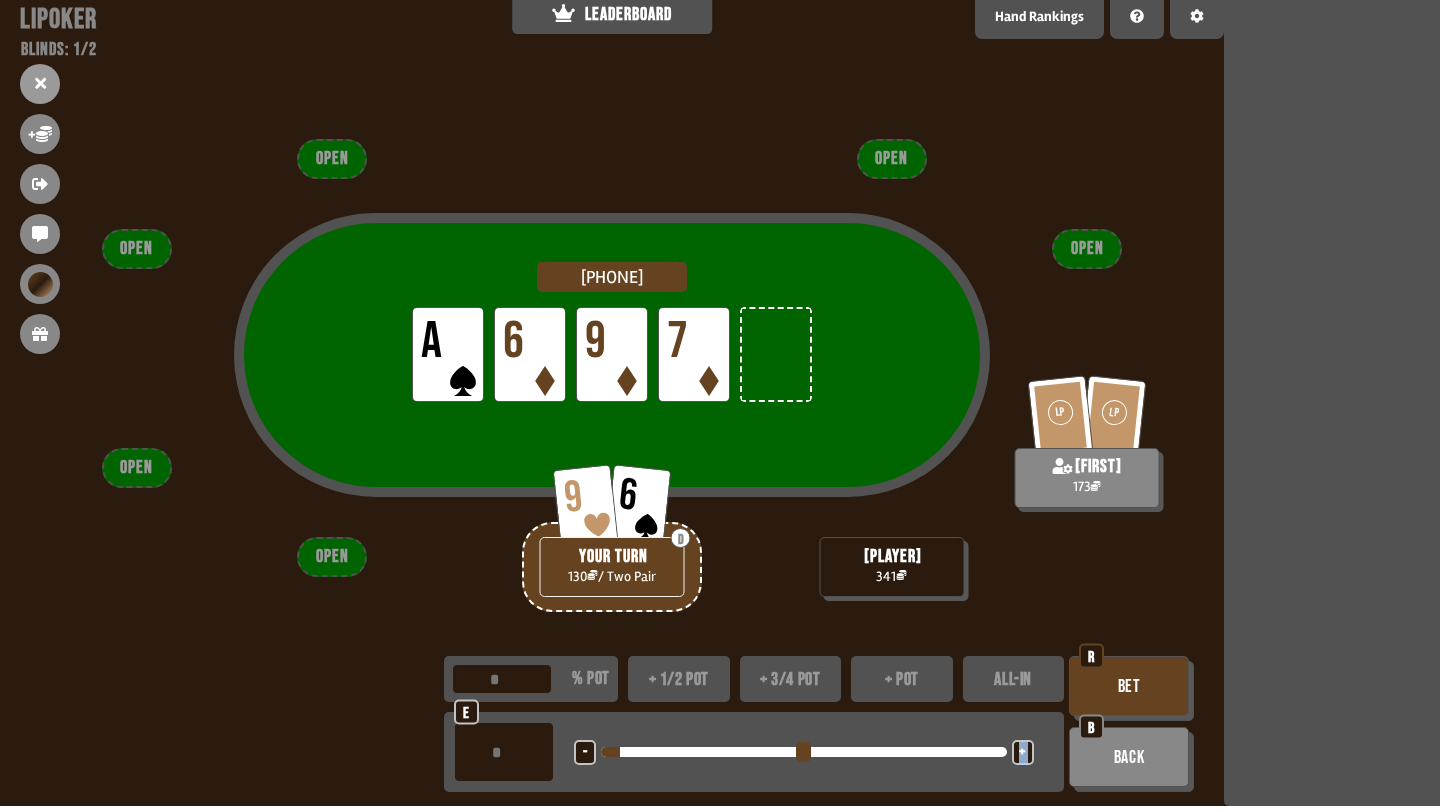 click on "+" at bounding box center [1023, 752] 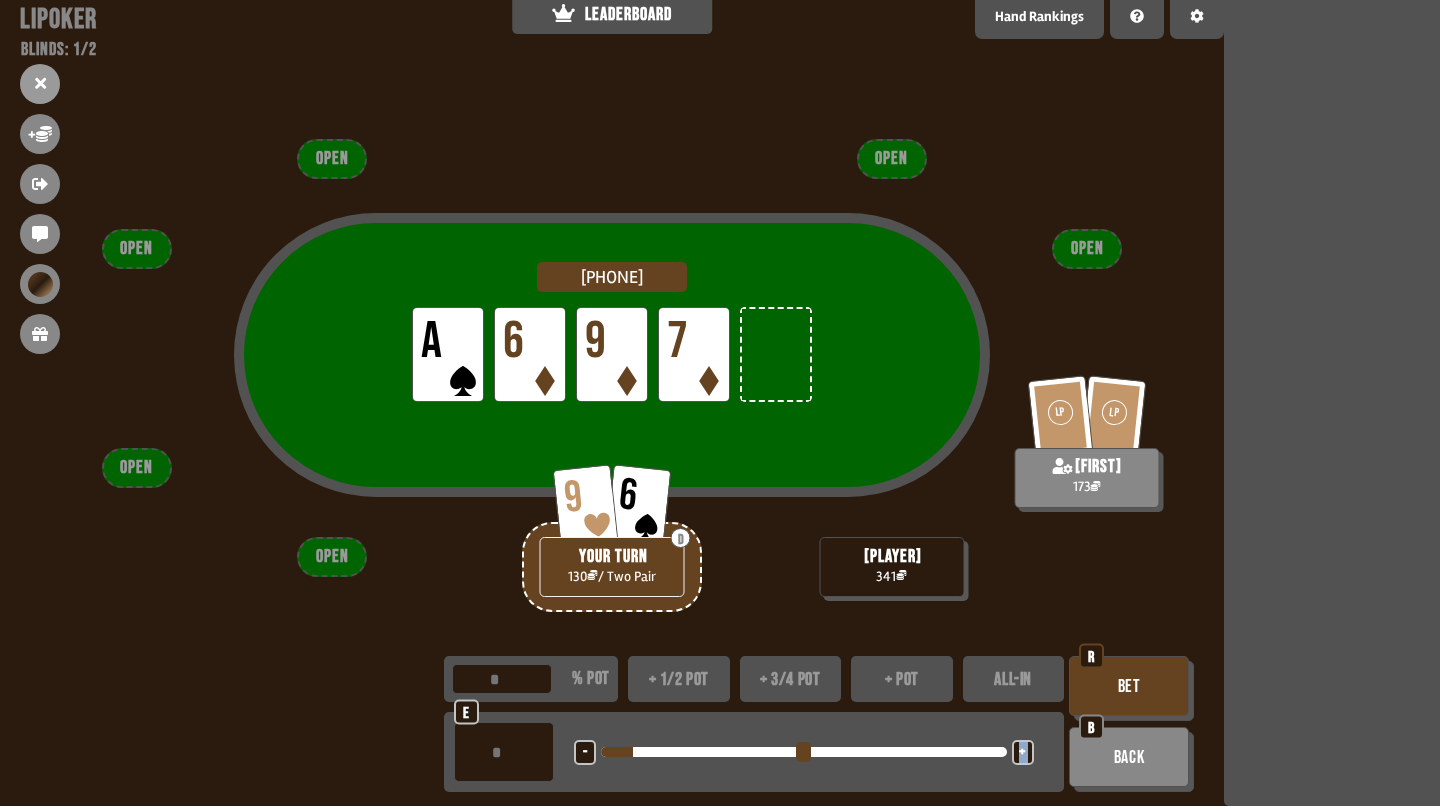 click on "+" at bounding box center (1023, 752) 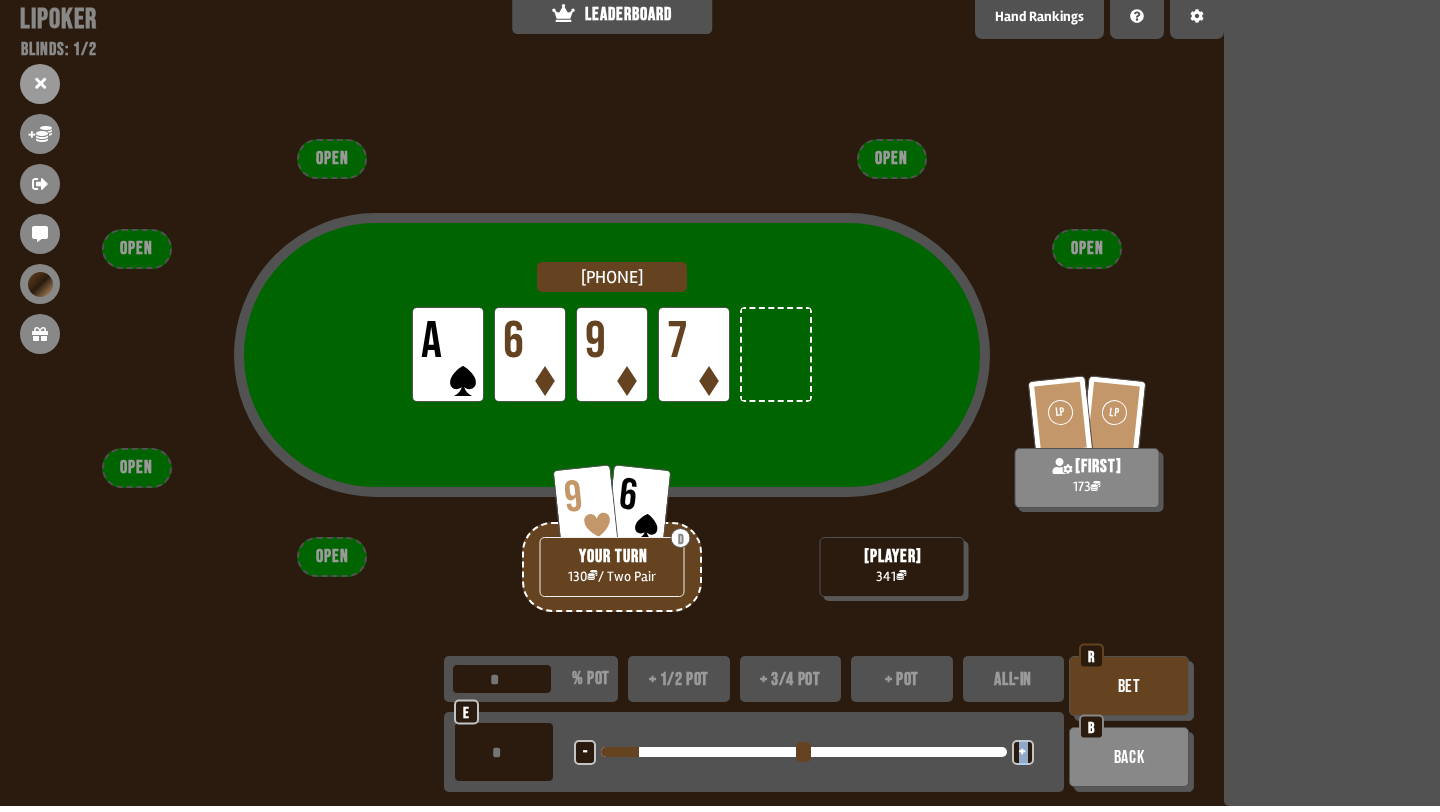 click on "+" at bounding box center (1023, 752) 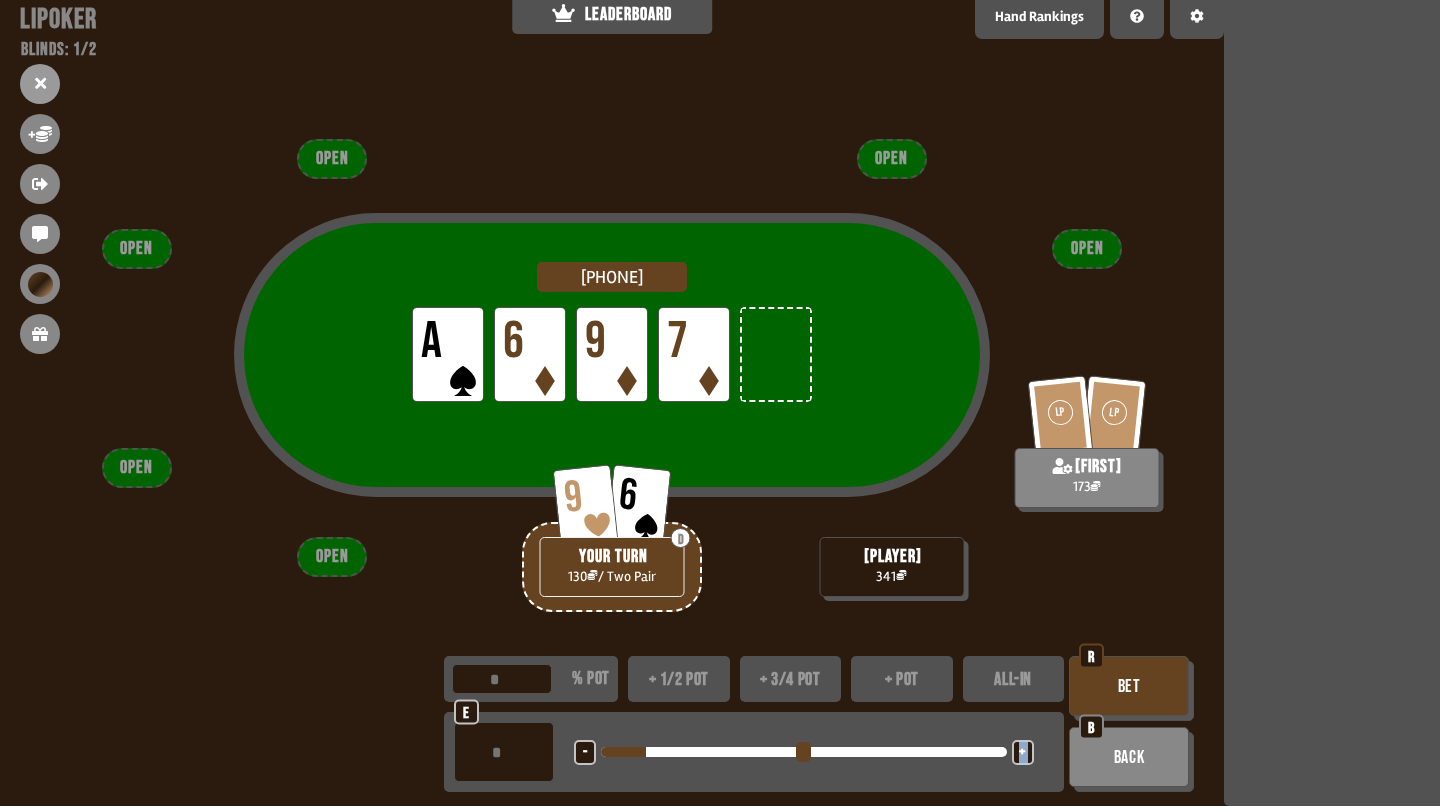 click on "+" at bounding box center (1023, 752) 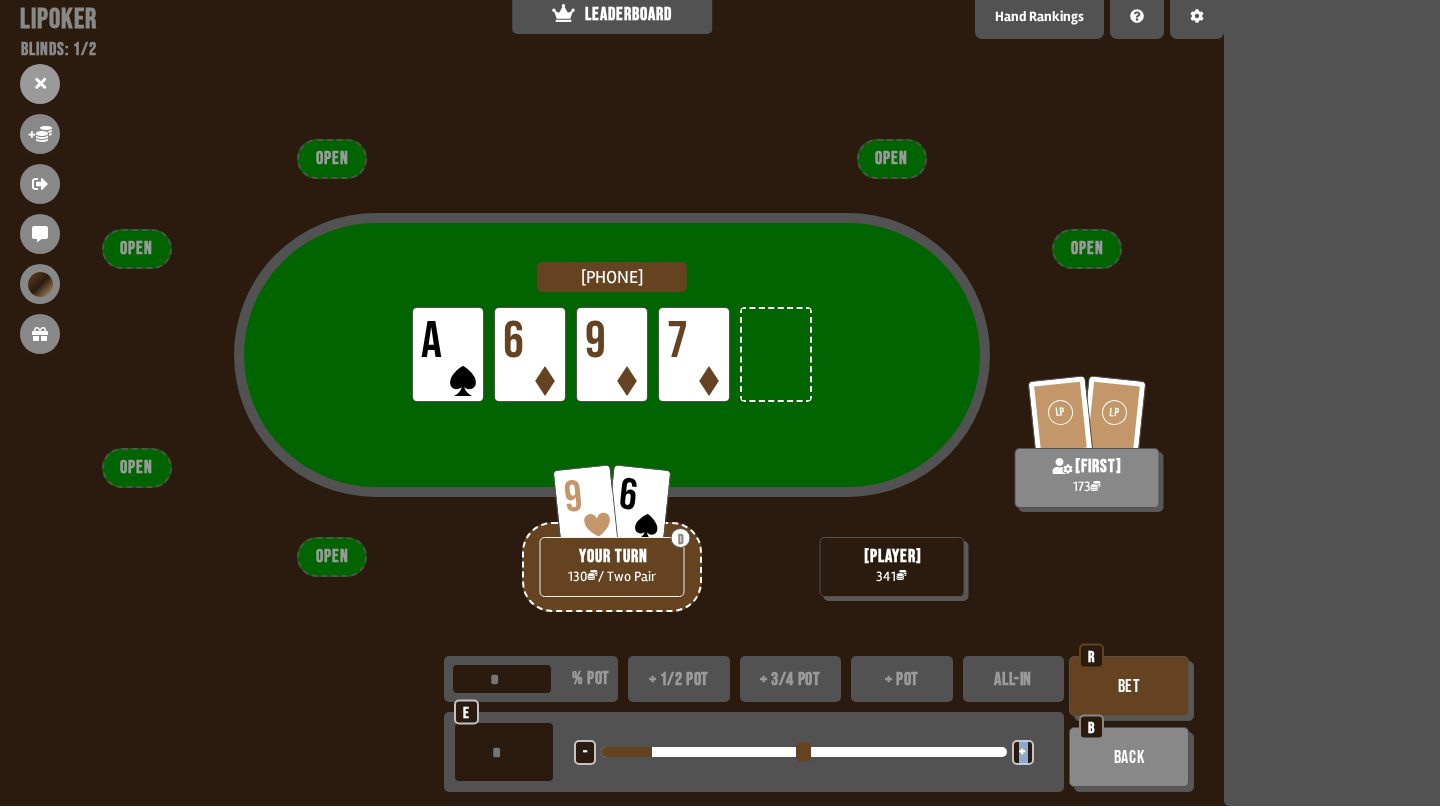 click on "+" at bounding box center (1023, 752) 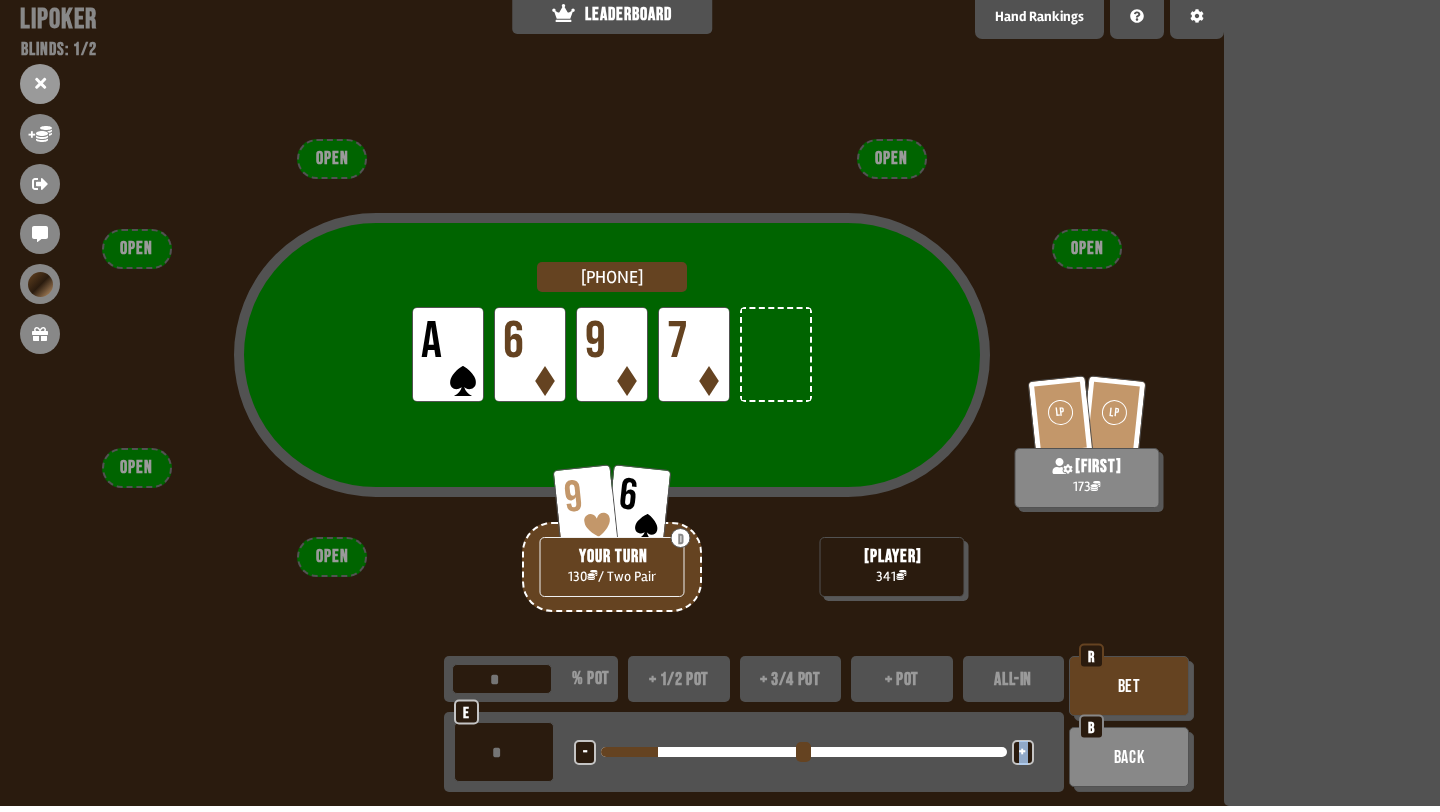 click on "+" at bounding box center [1023, 752] 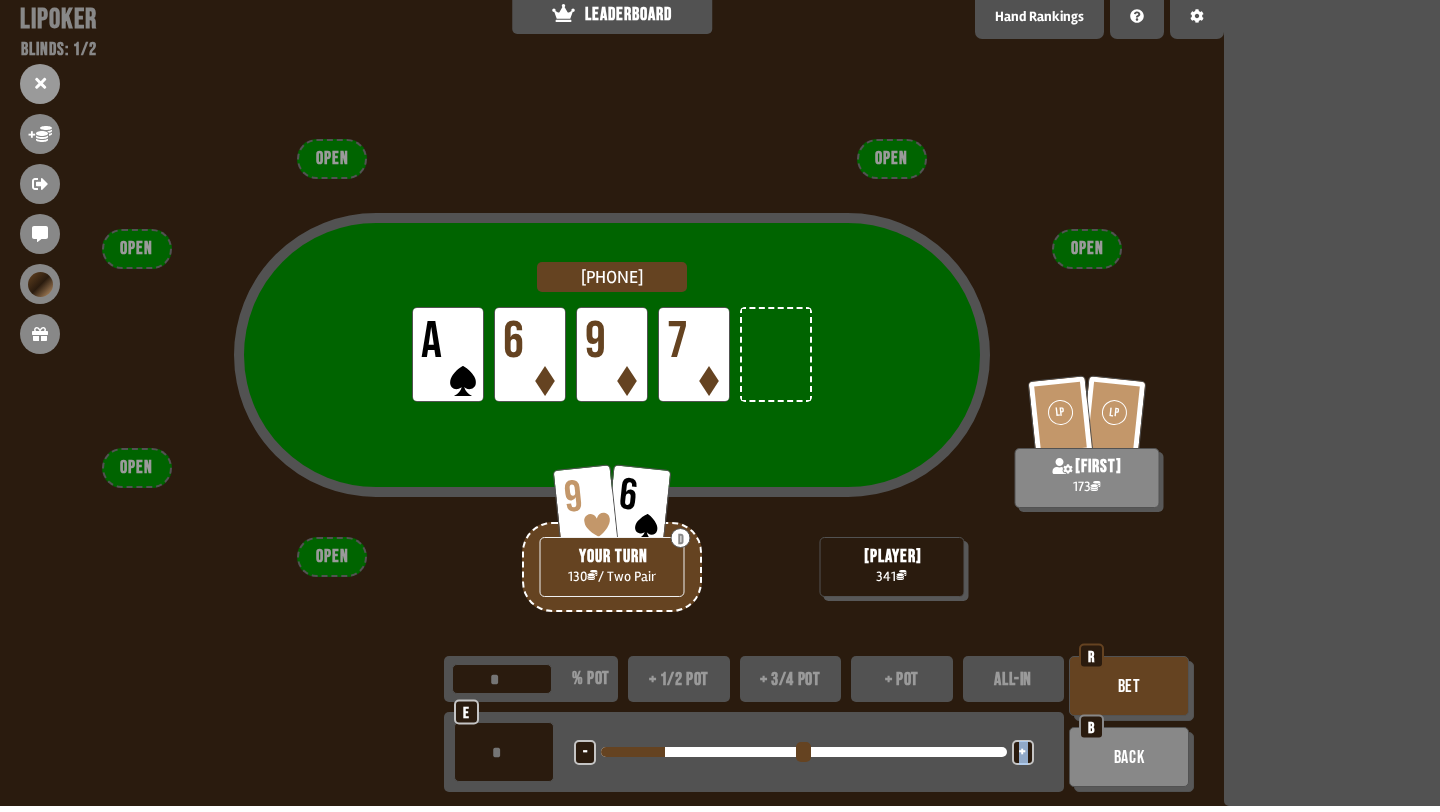 click on "+" at bounding box center [1023, 752] 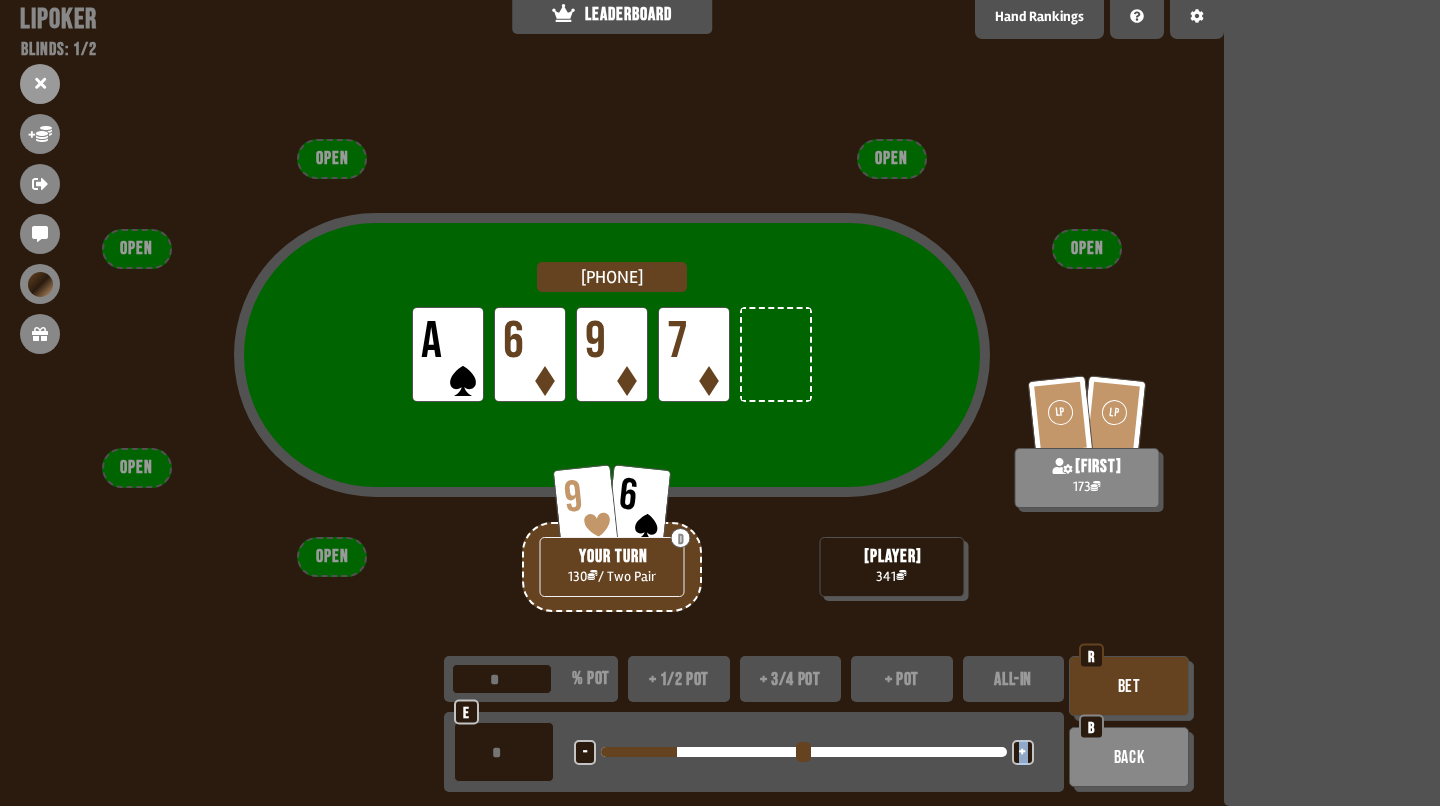 click on "+" at bounding box center (1023, 752) 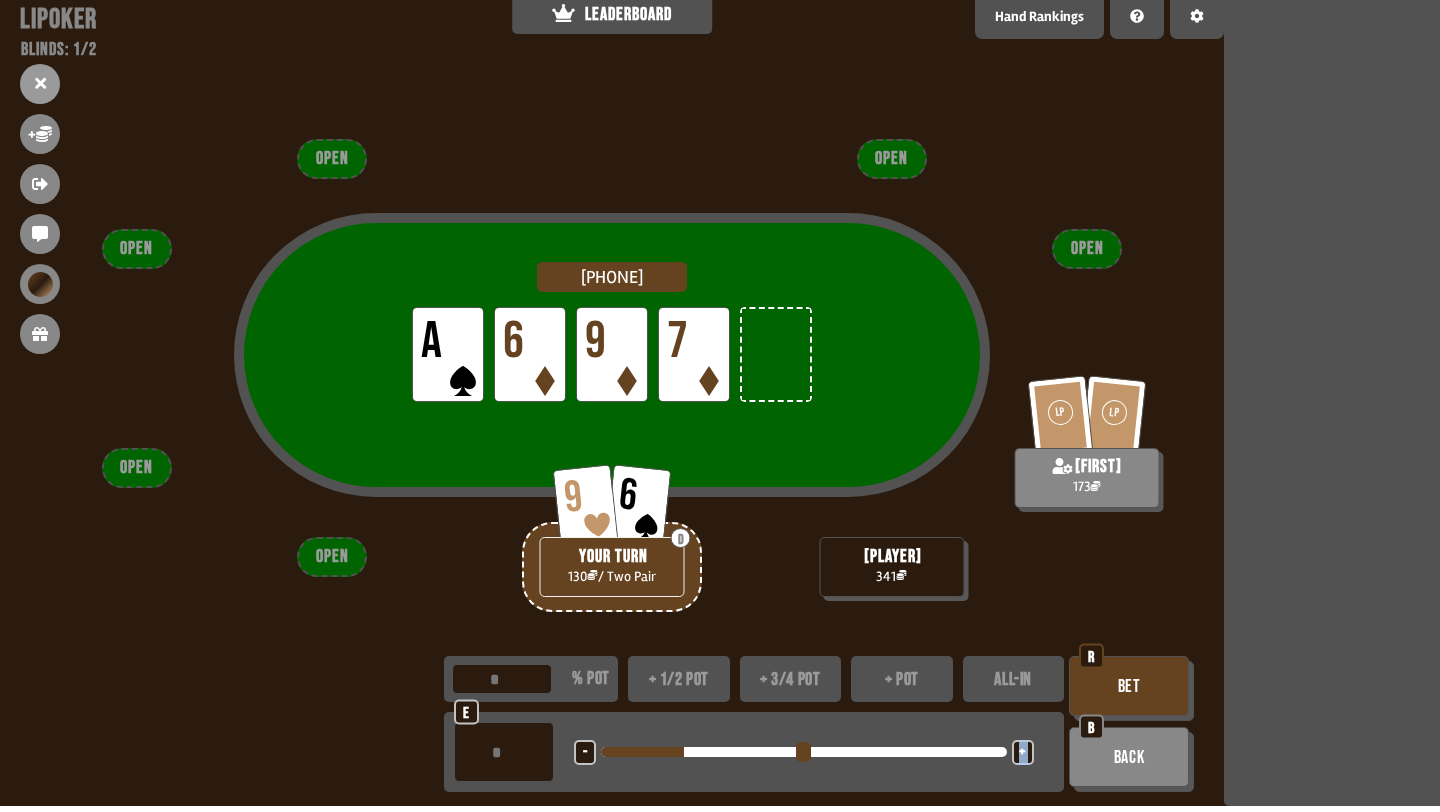 click on "+" at bounding box center (1023, 752) 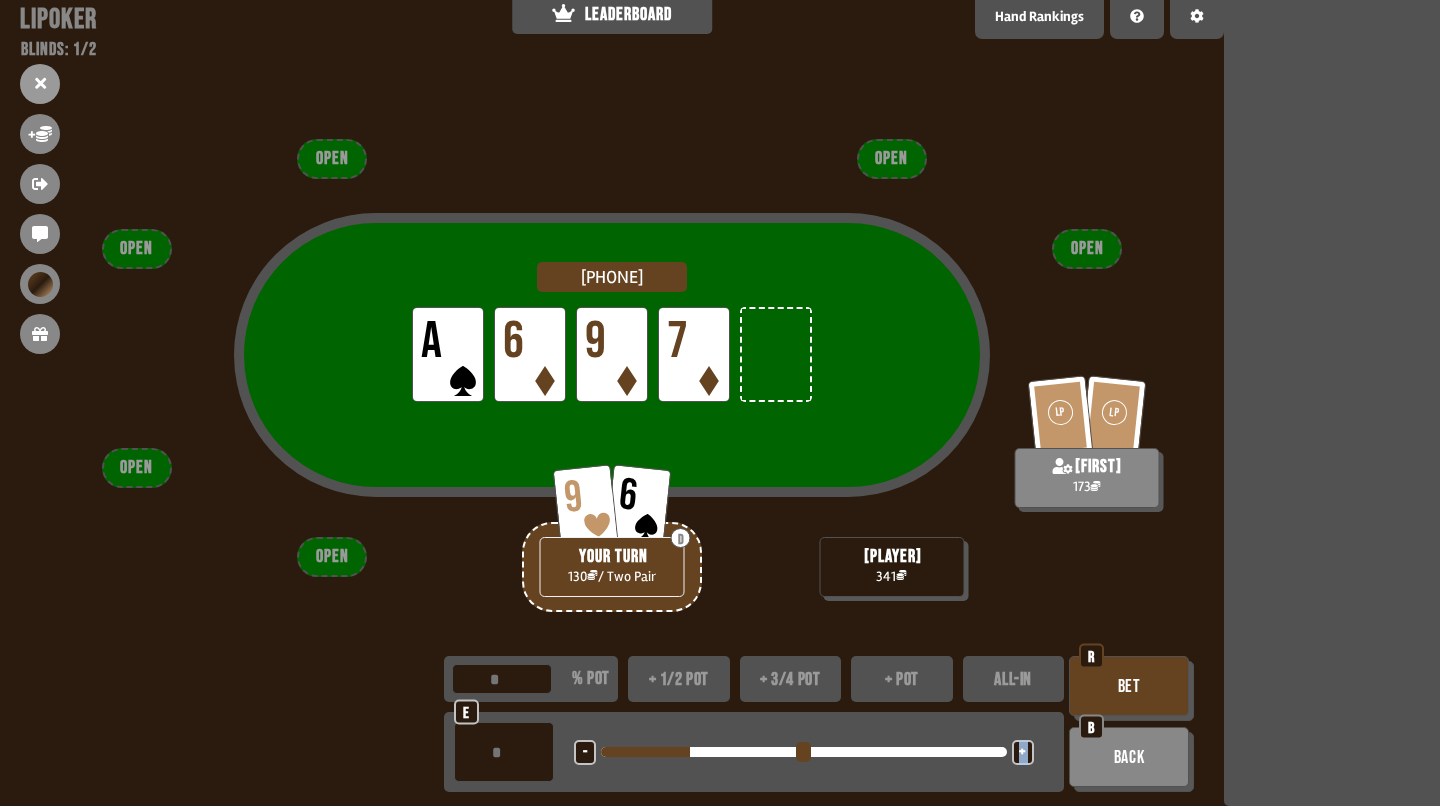 click on "Bet" at bounding box center [1129, 686] 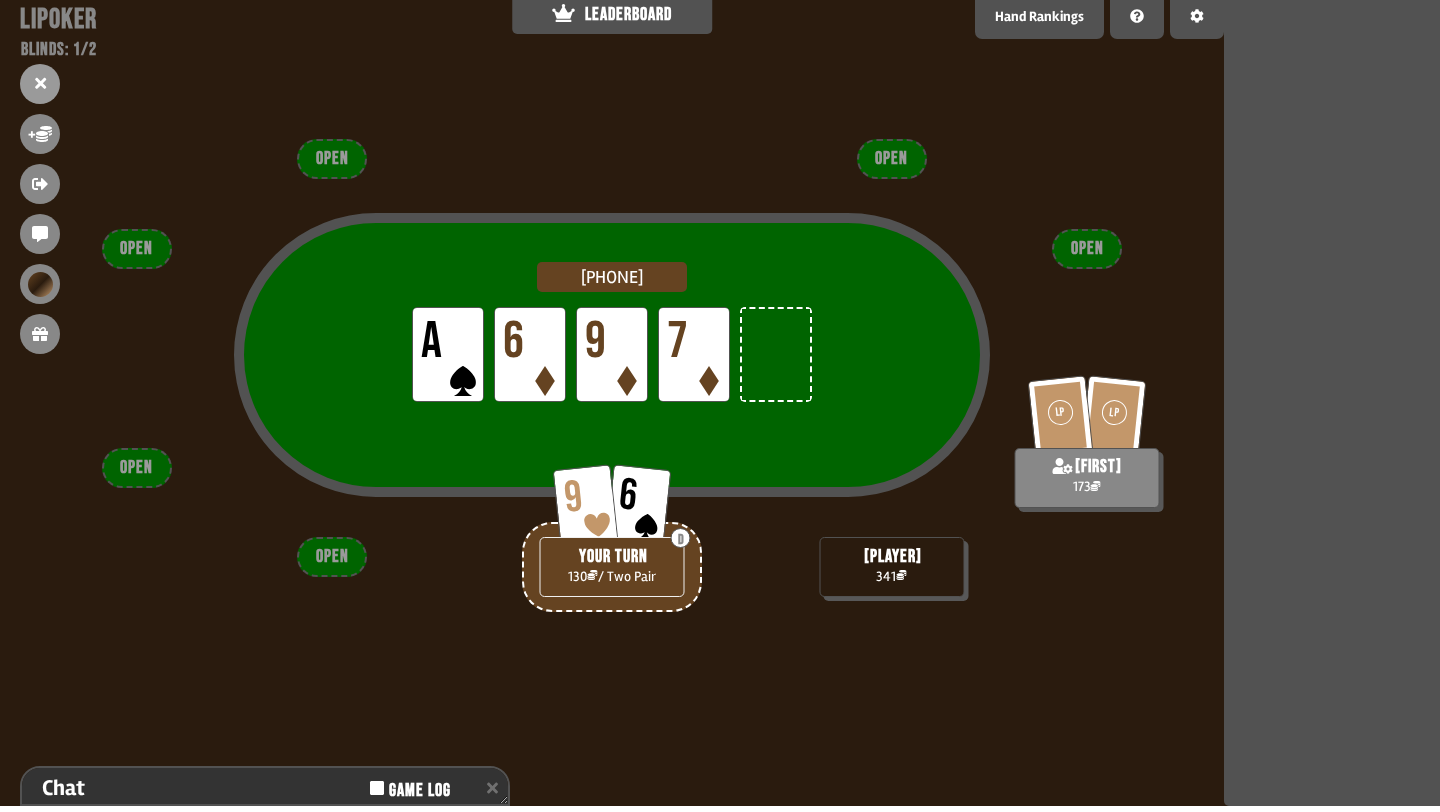 scroll, scrollTop: 153, scrollLeft: 0, axis: vertical 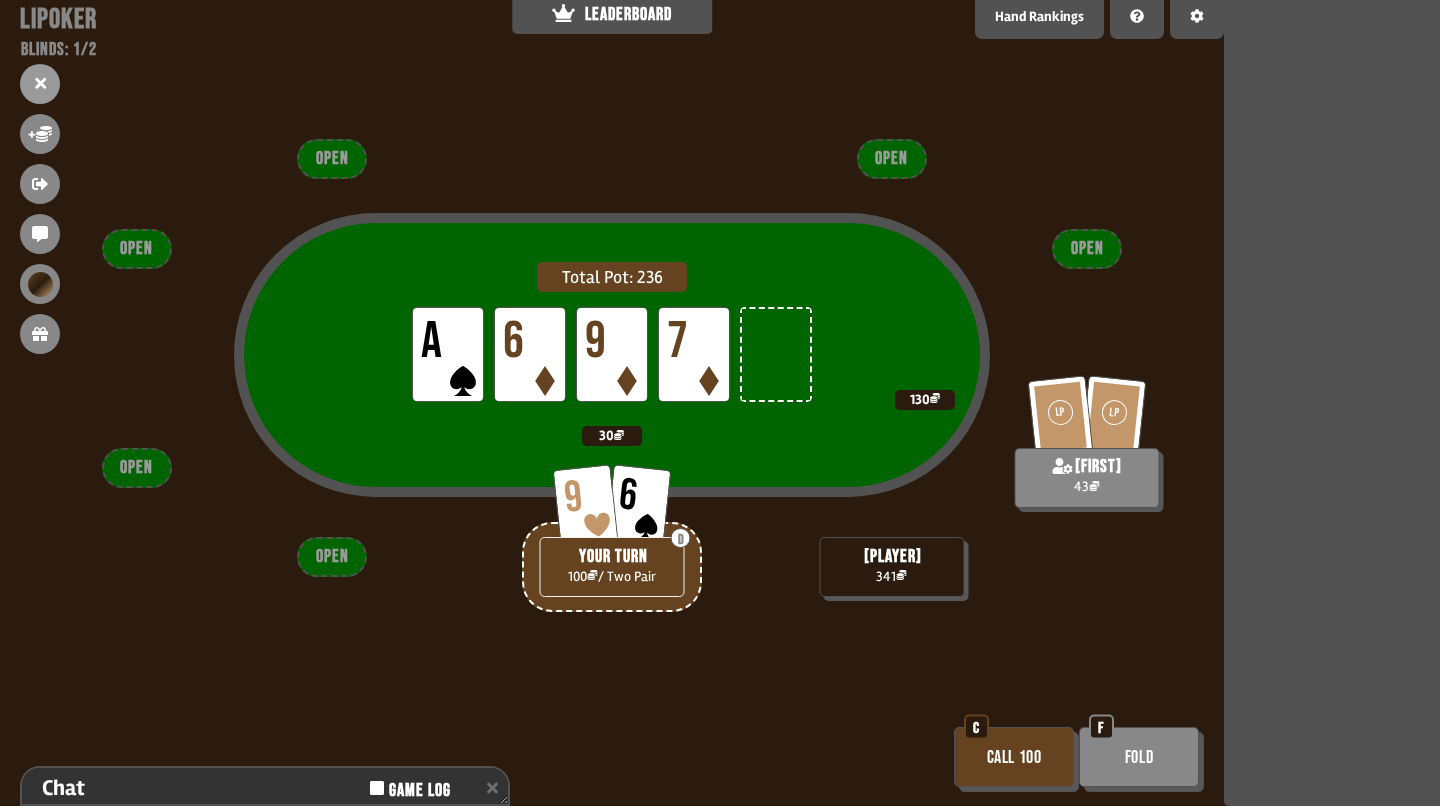 click on "Call 100" at bounding box center [1014, 757] 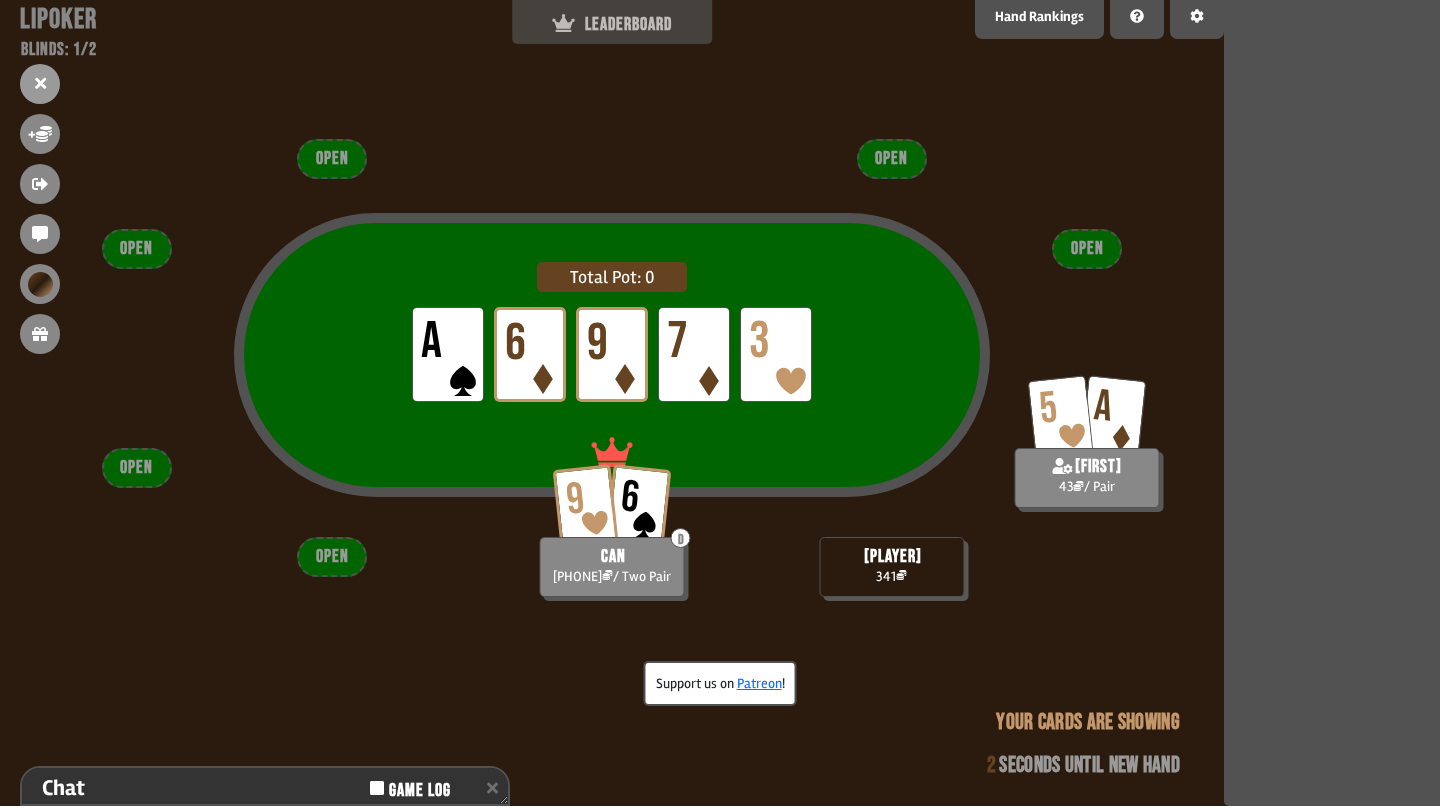 click on "LEADERBOARD" at bounding box center [612, 19] 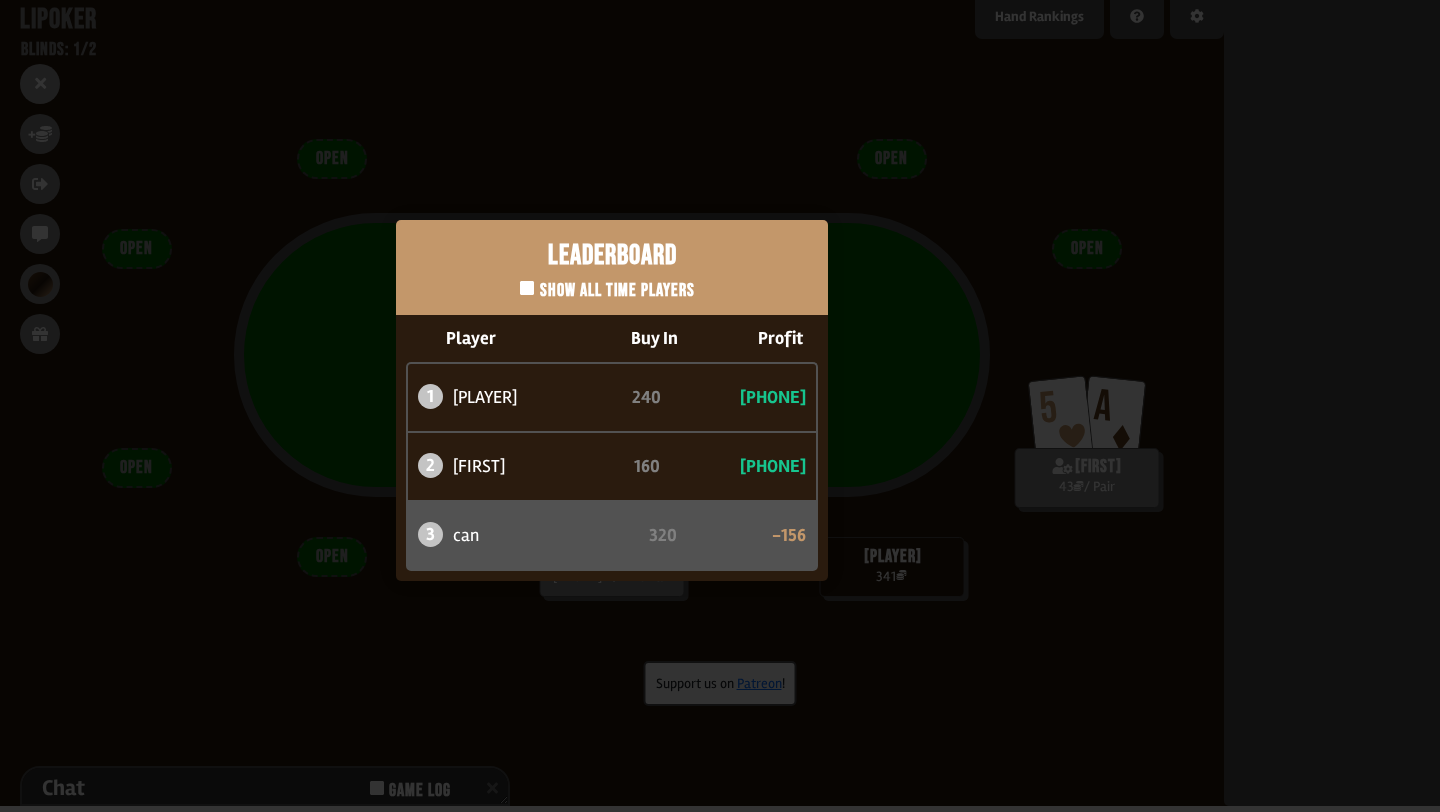 click on "Leaderboard   Show all time players Player Buy In Profit 1 atabaso 240 +101 2 [FIRST] 160 +47 3 [FIRST] 320 -156" at bounding box center [612, 400] 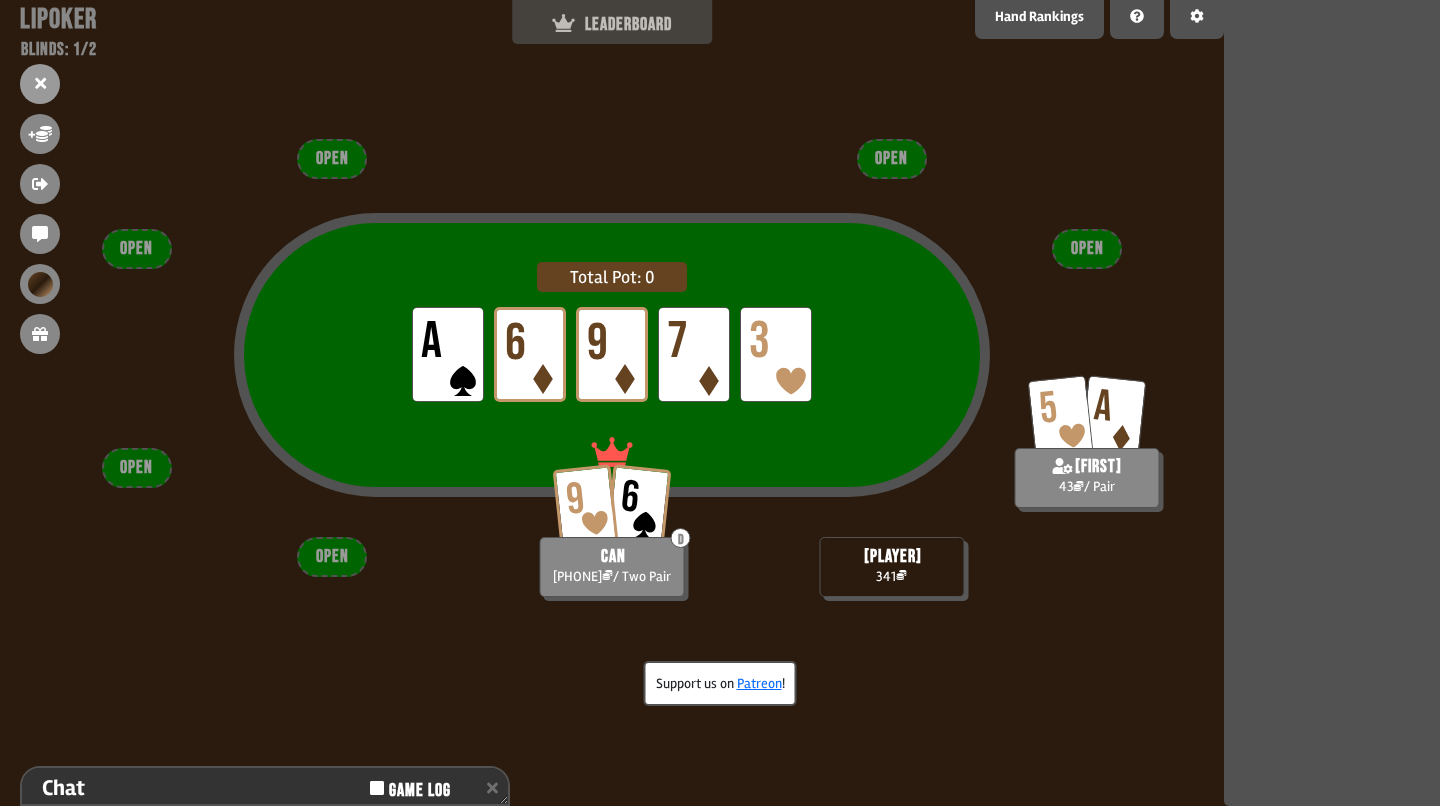 click on "LEADERBOARD" at bounding box center [612, 24] 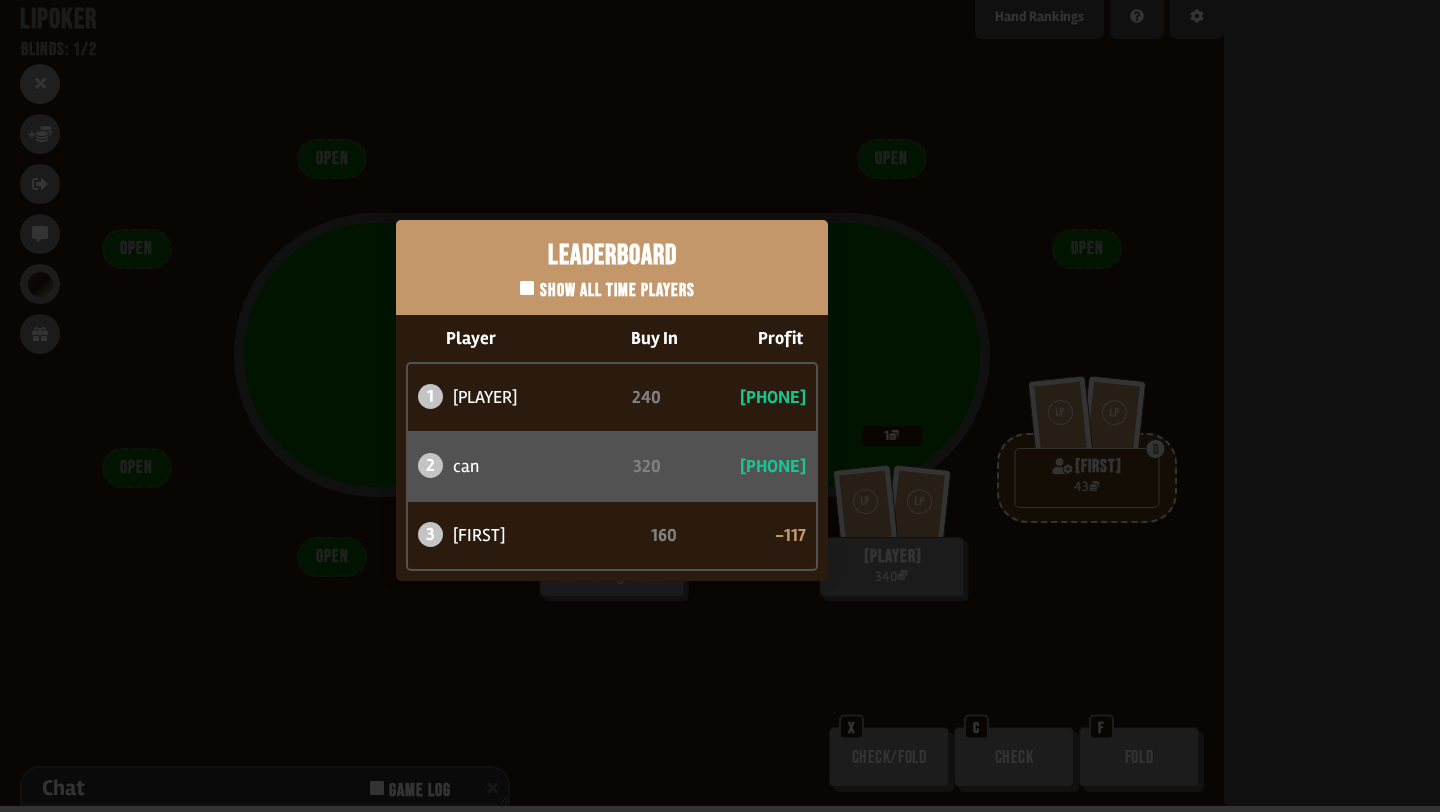click on "Leaderboard   Show all time players Player Buy In Profit 1 atabaso 240 +101 2 [FIRST] 320 +16 3 [FIRST] 160 -117" at bounding box center (612, 400) 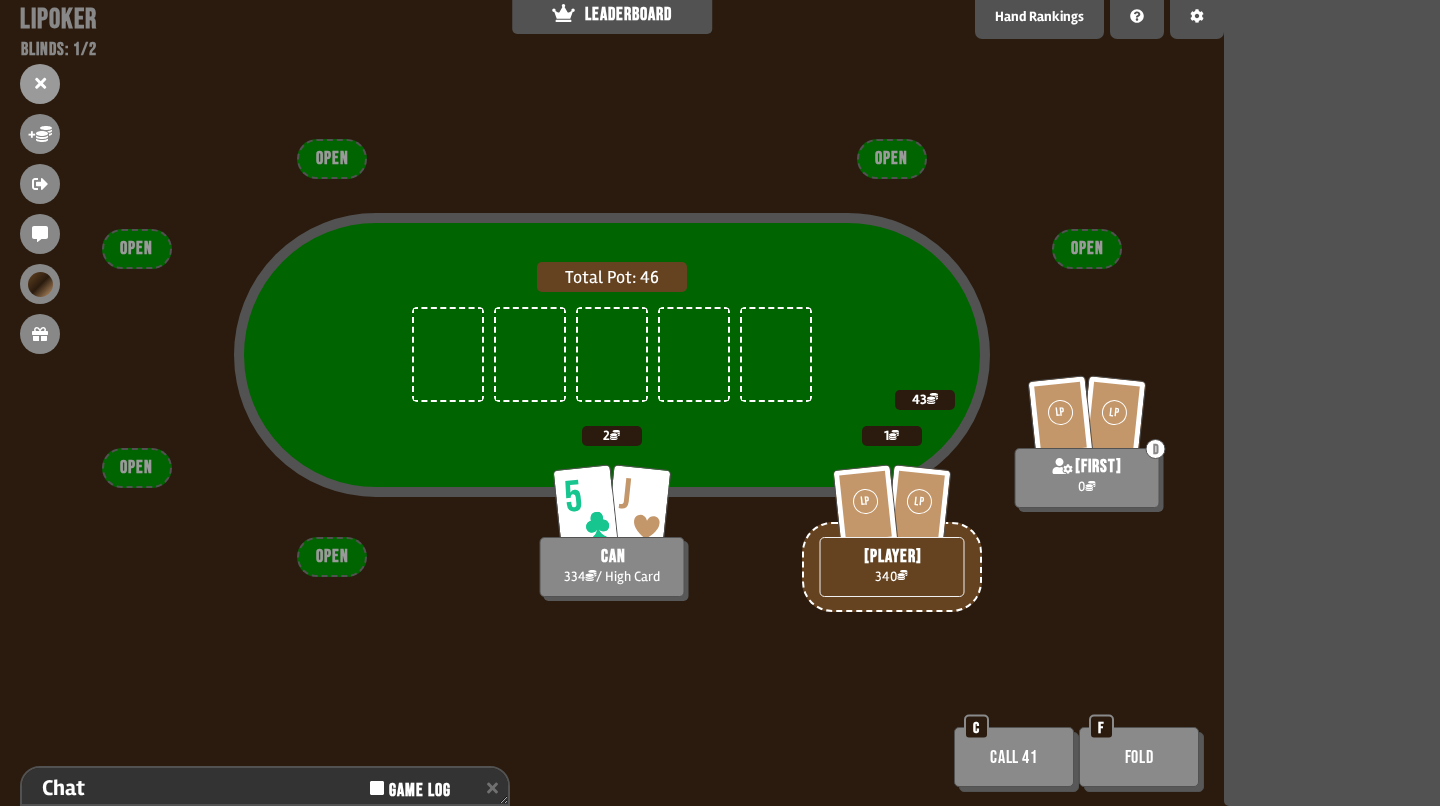 click on "Fold" at bounding box center [1139, 757] 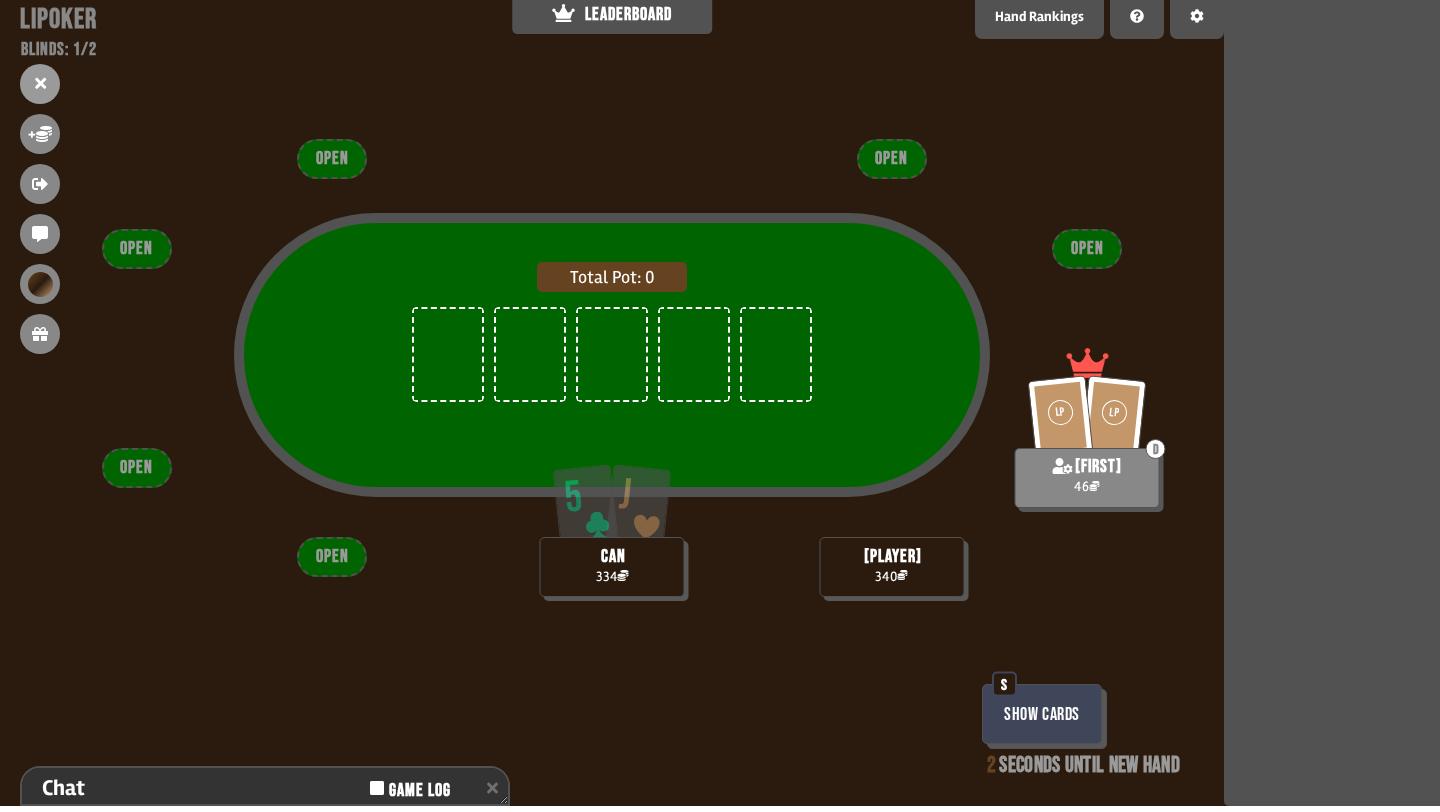 click on "Show Cards" at bounding box center [1042, 714] 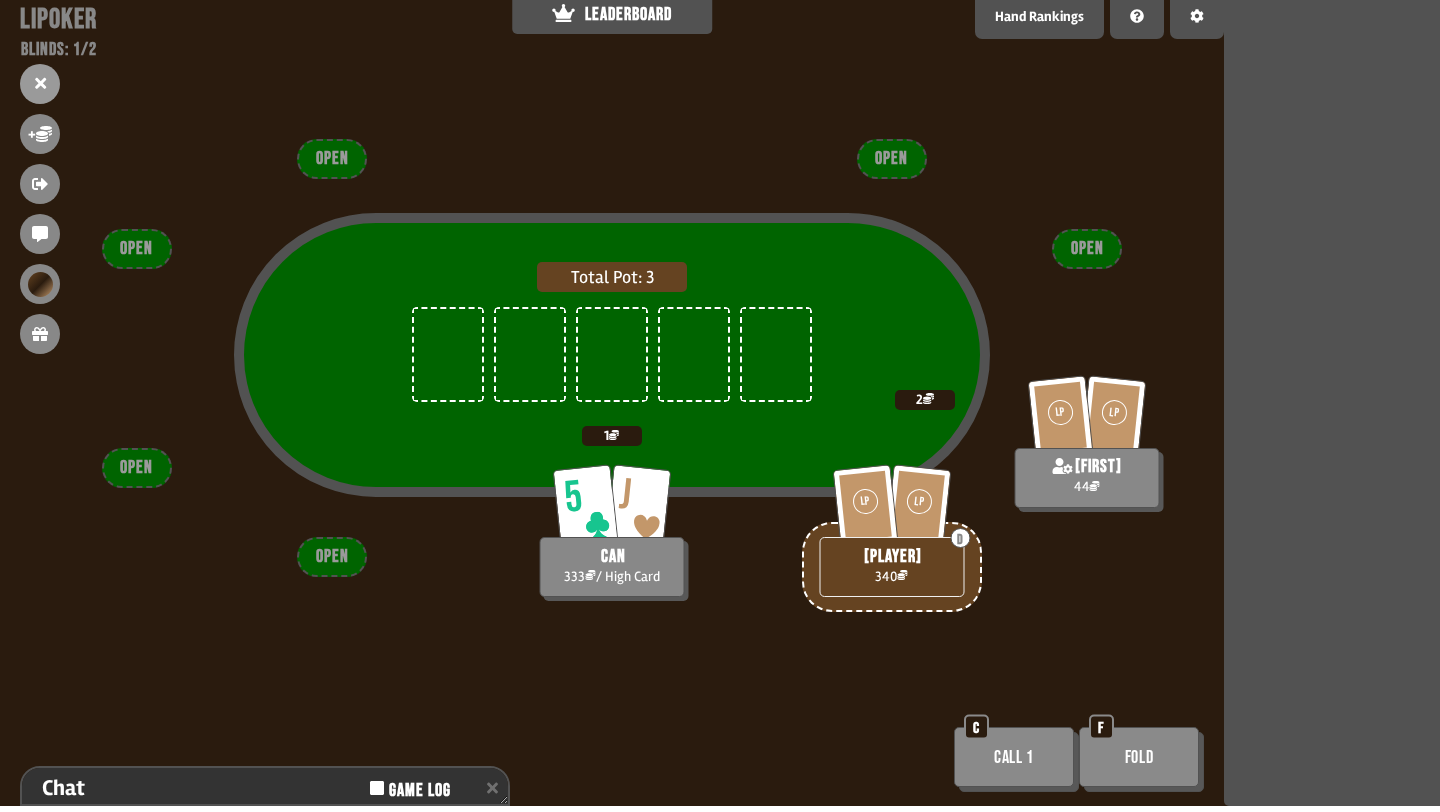 click on "Call 1" at bounding box center (1014, 757) 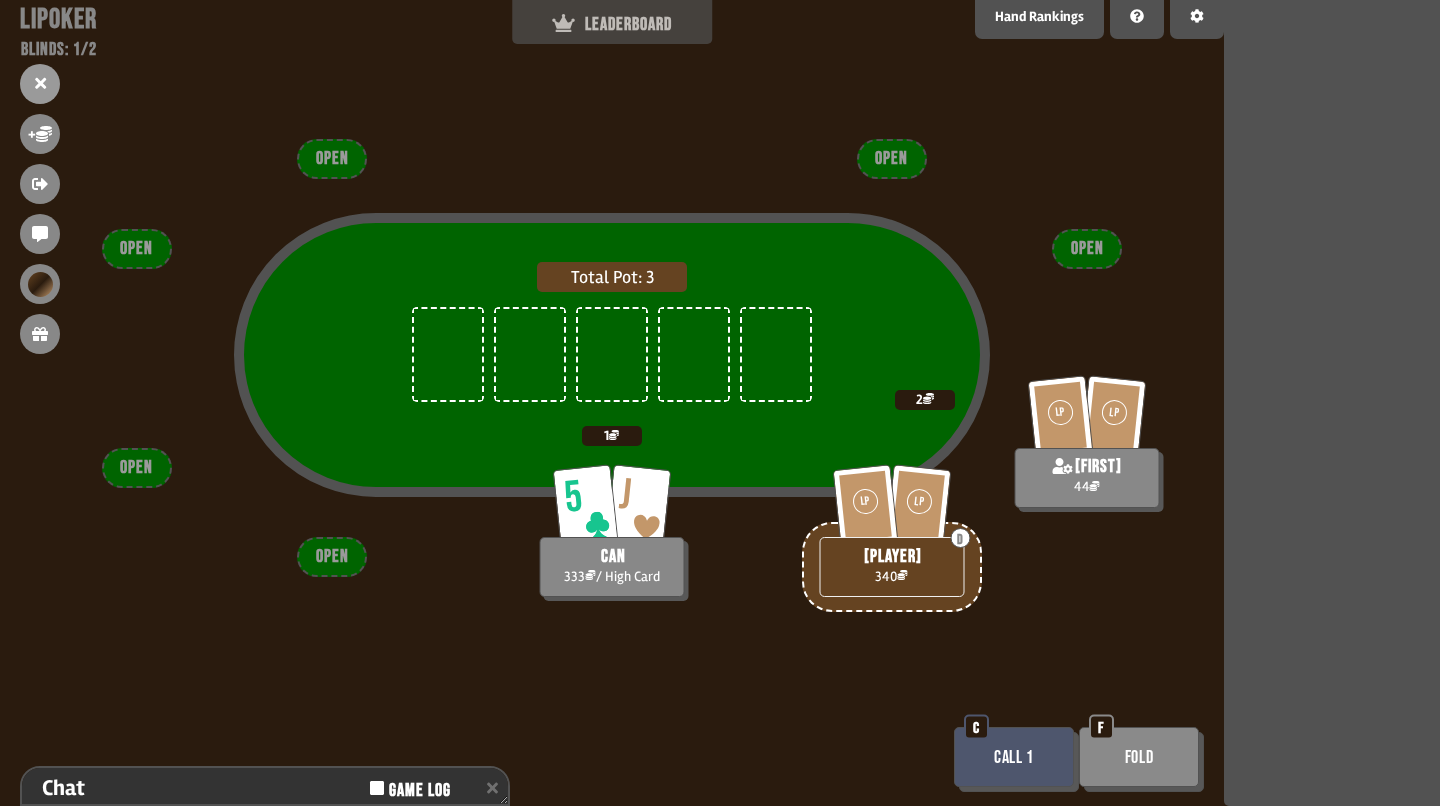 click on "LEADERBOARD" at bounding box center (612, 24) 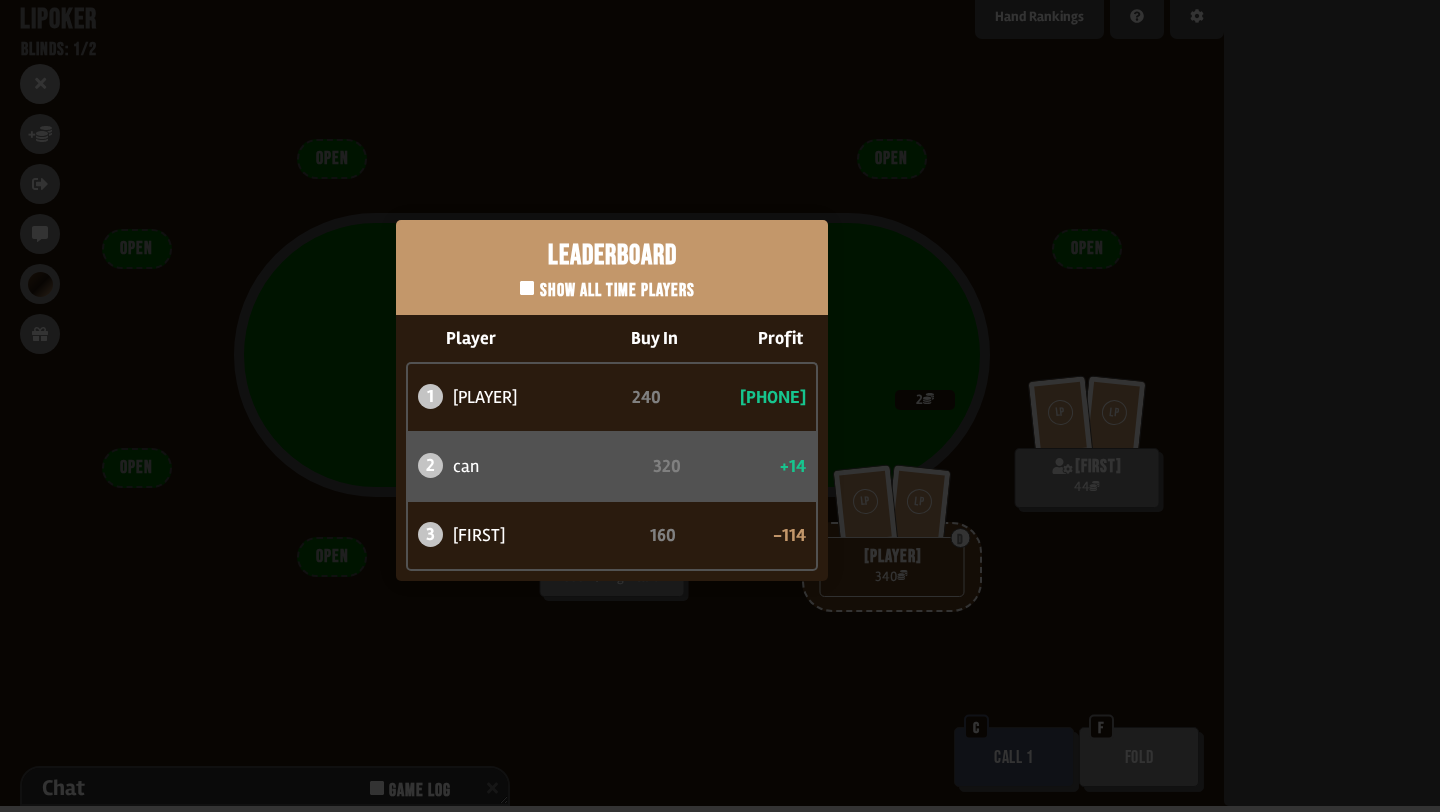 click on "Leaderboard   Show all time players Player Buy In Profit 1 [PLAYER] 240 +100 2 [PLAYER] 320 +14 3 [PLAYER] 160 -114" at bounding box center (612, 400) 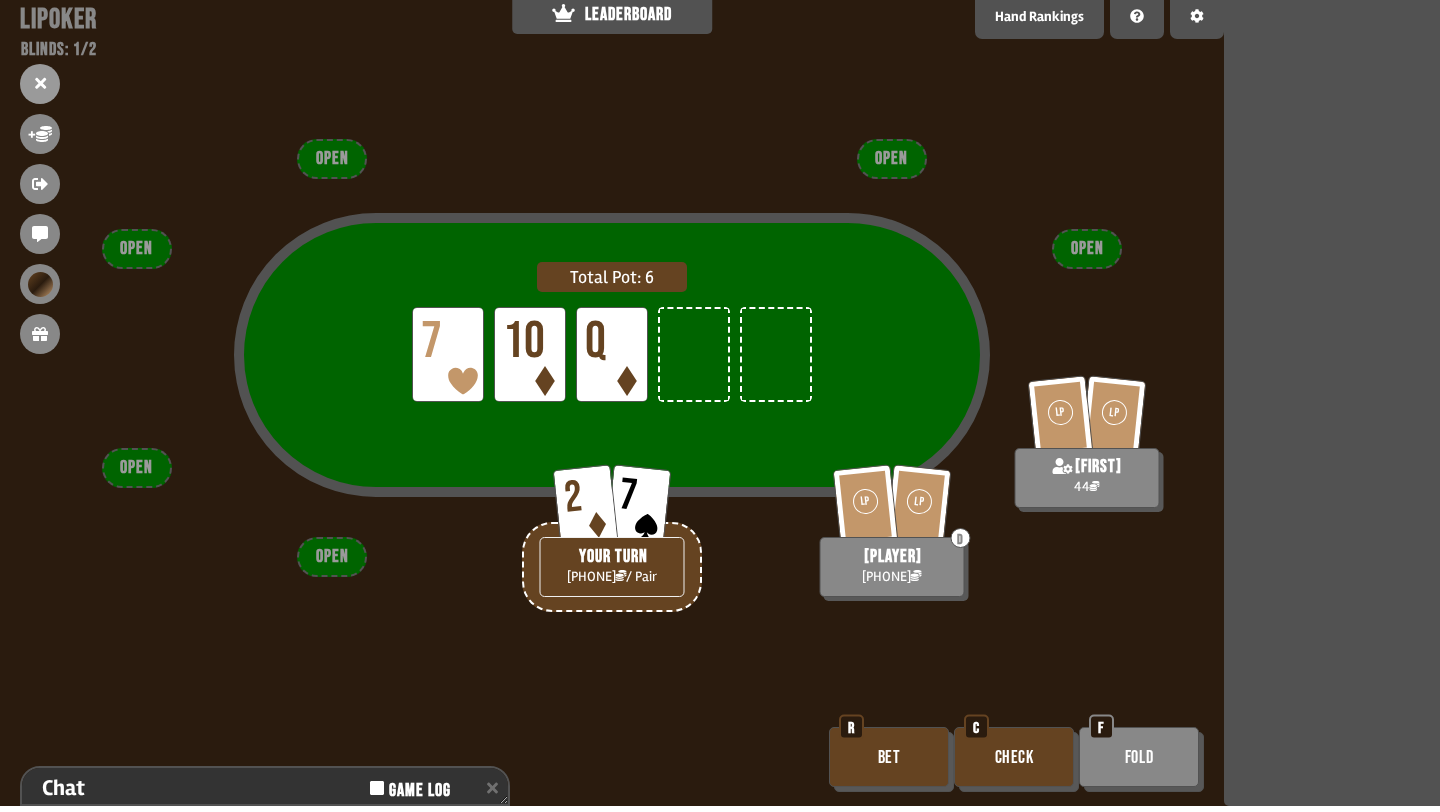 click on "Bet" at bounding box center (889, 757) 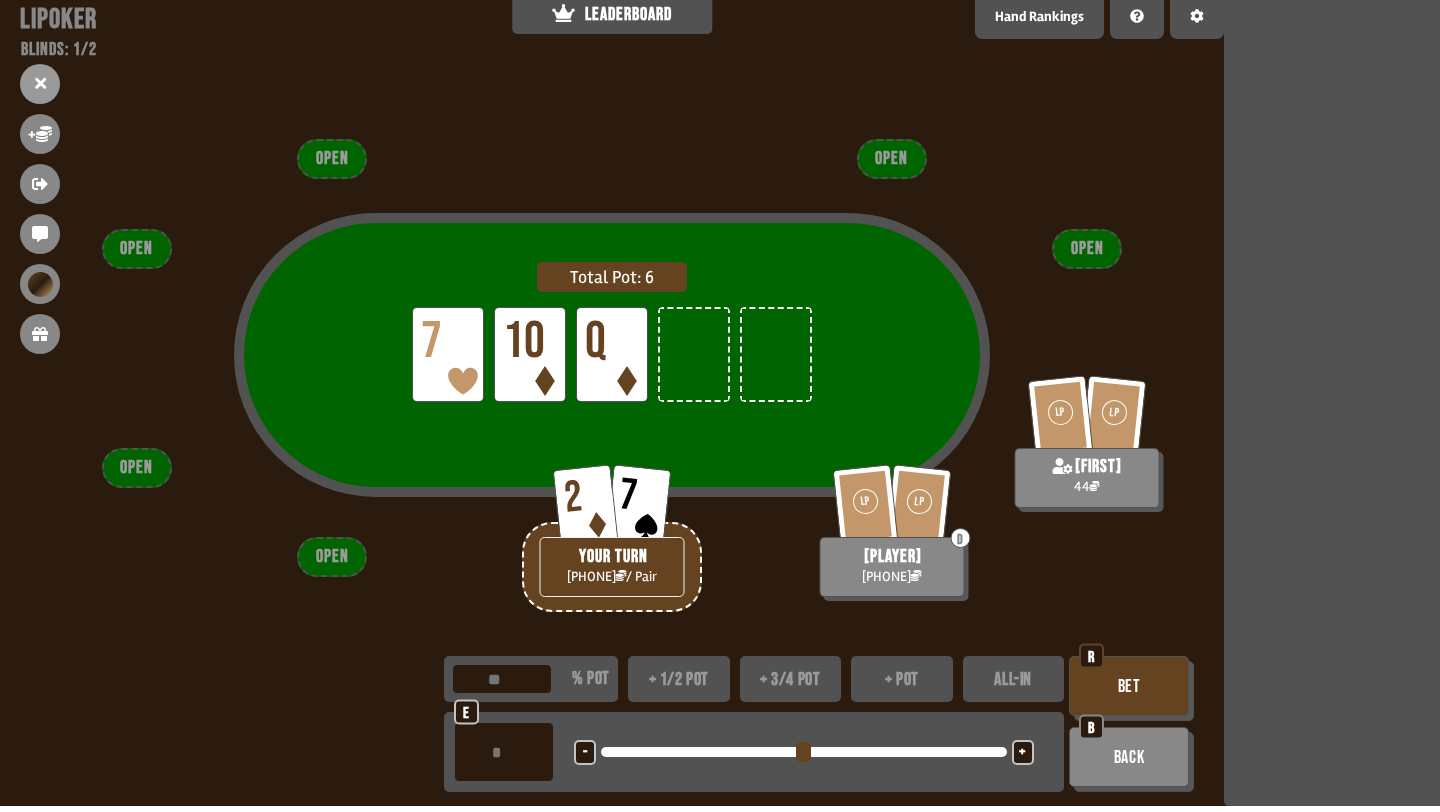 click on "+" at bounding box center (1023, 752) 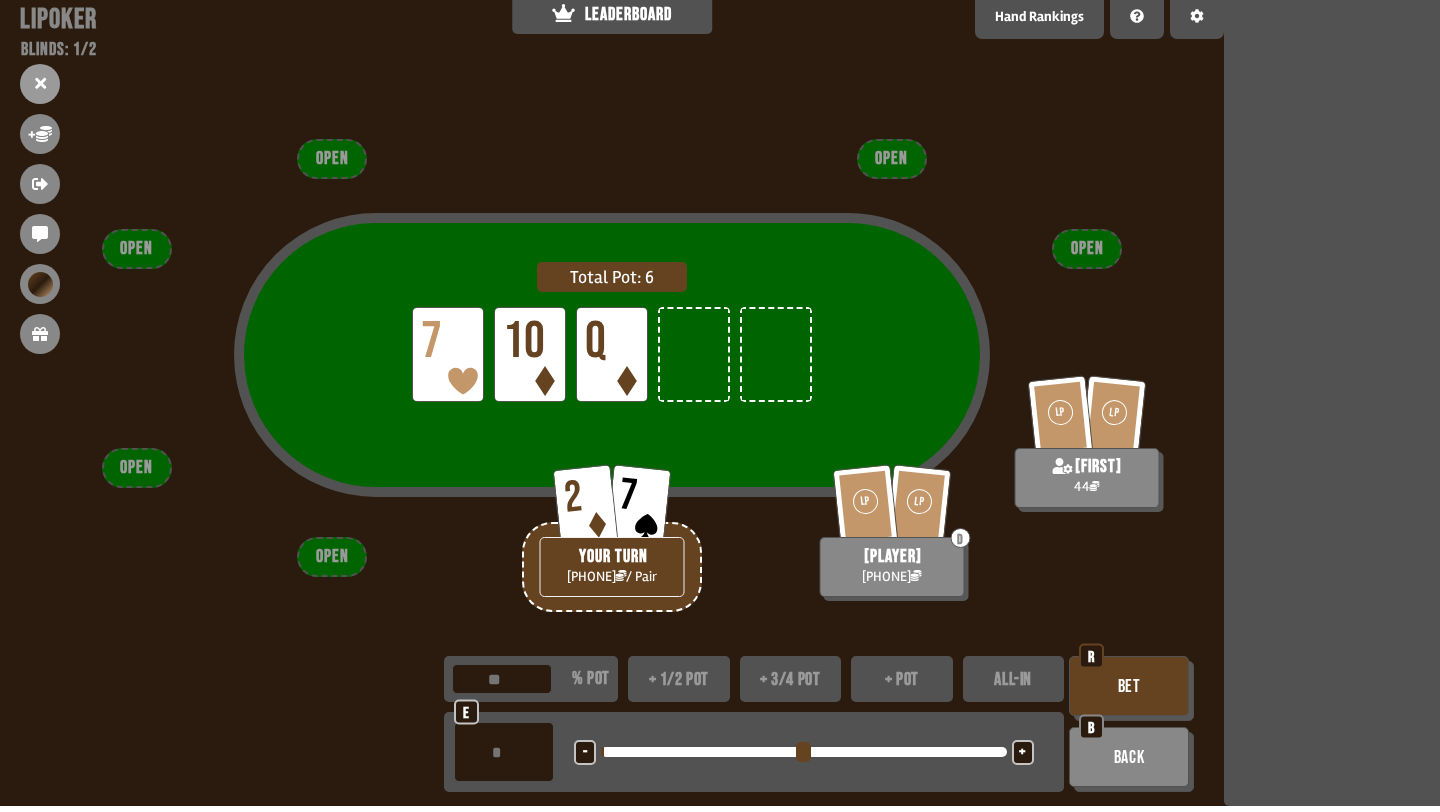 click on "+" at bounding box center (1023, 752) 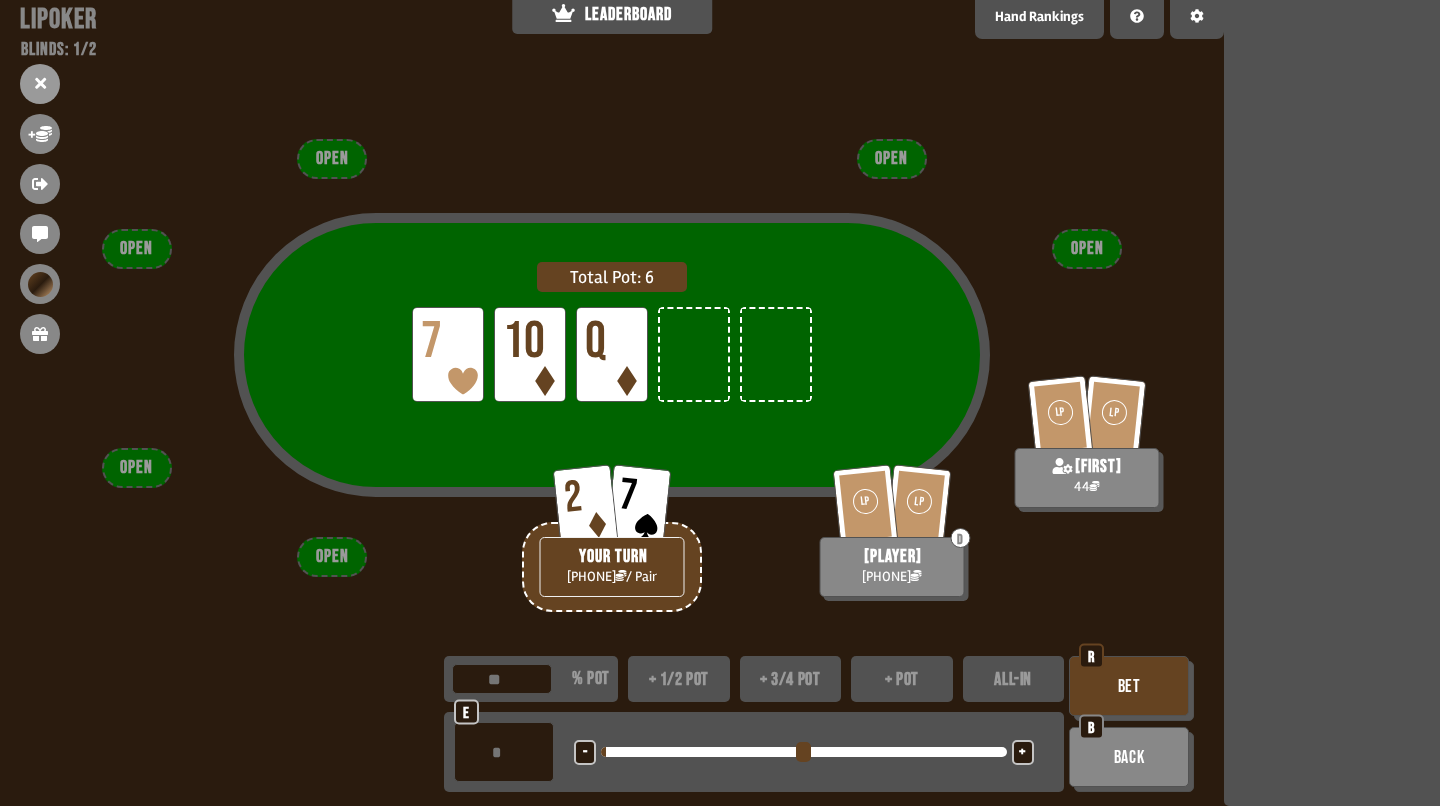 click on "Bet" at bounding box center [1129, 686] 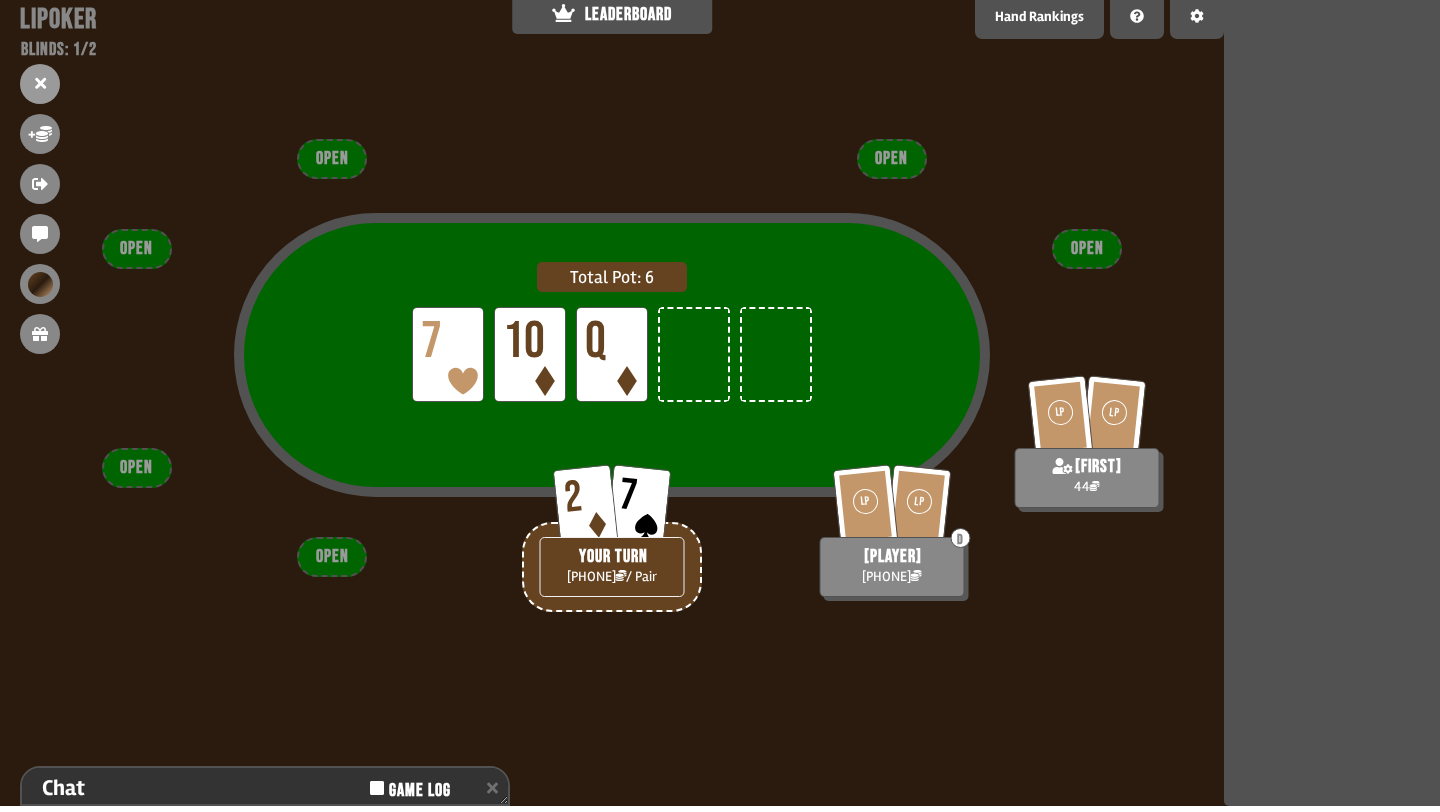 scroll, scrollTop: 153, scrollLeft: 0, axis: vertical 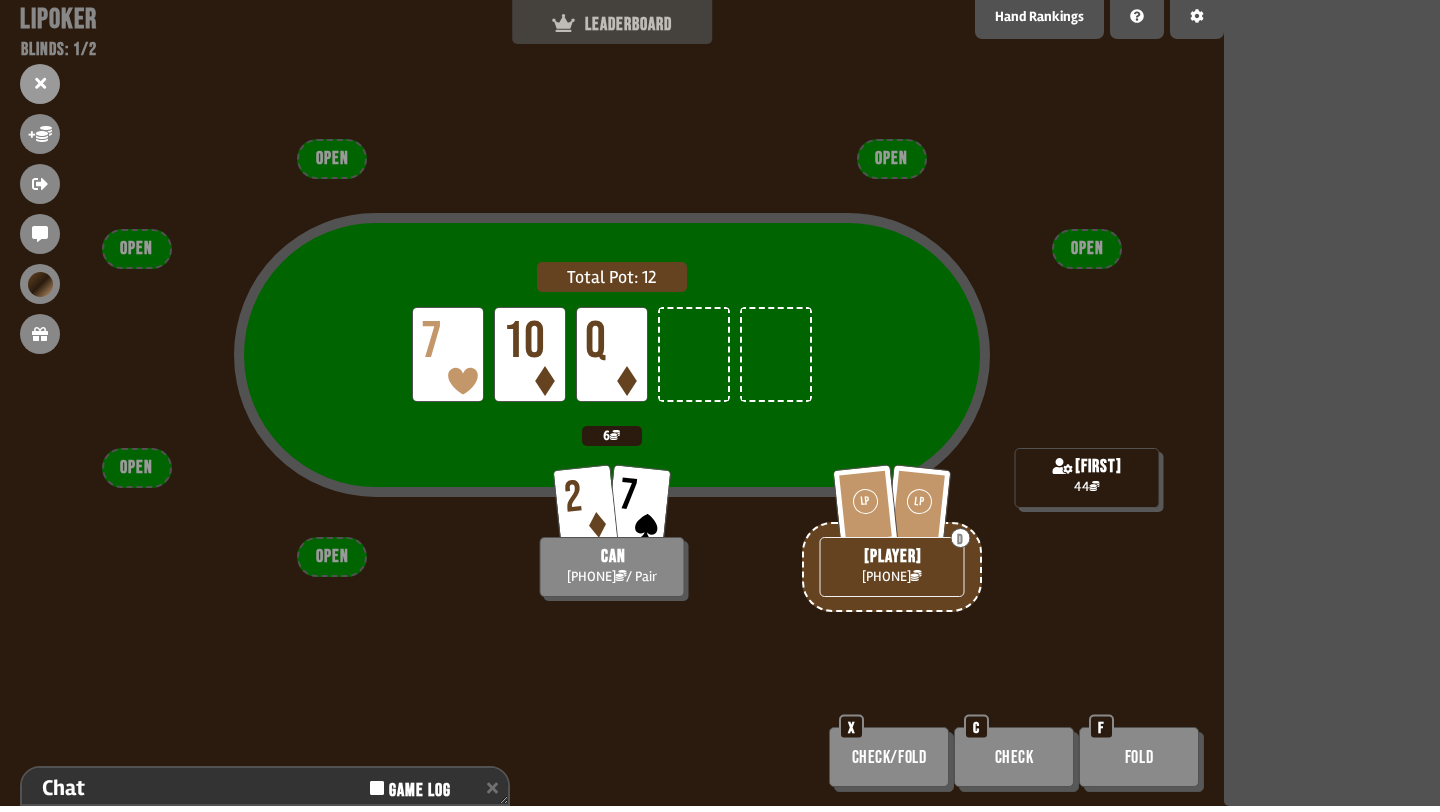 click on "LEADERBOARD" at bounding box center [612, 24] 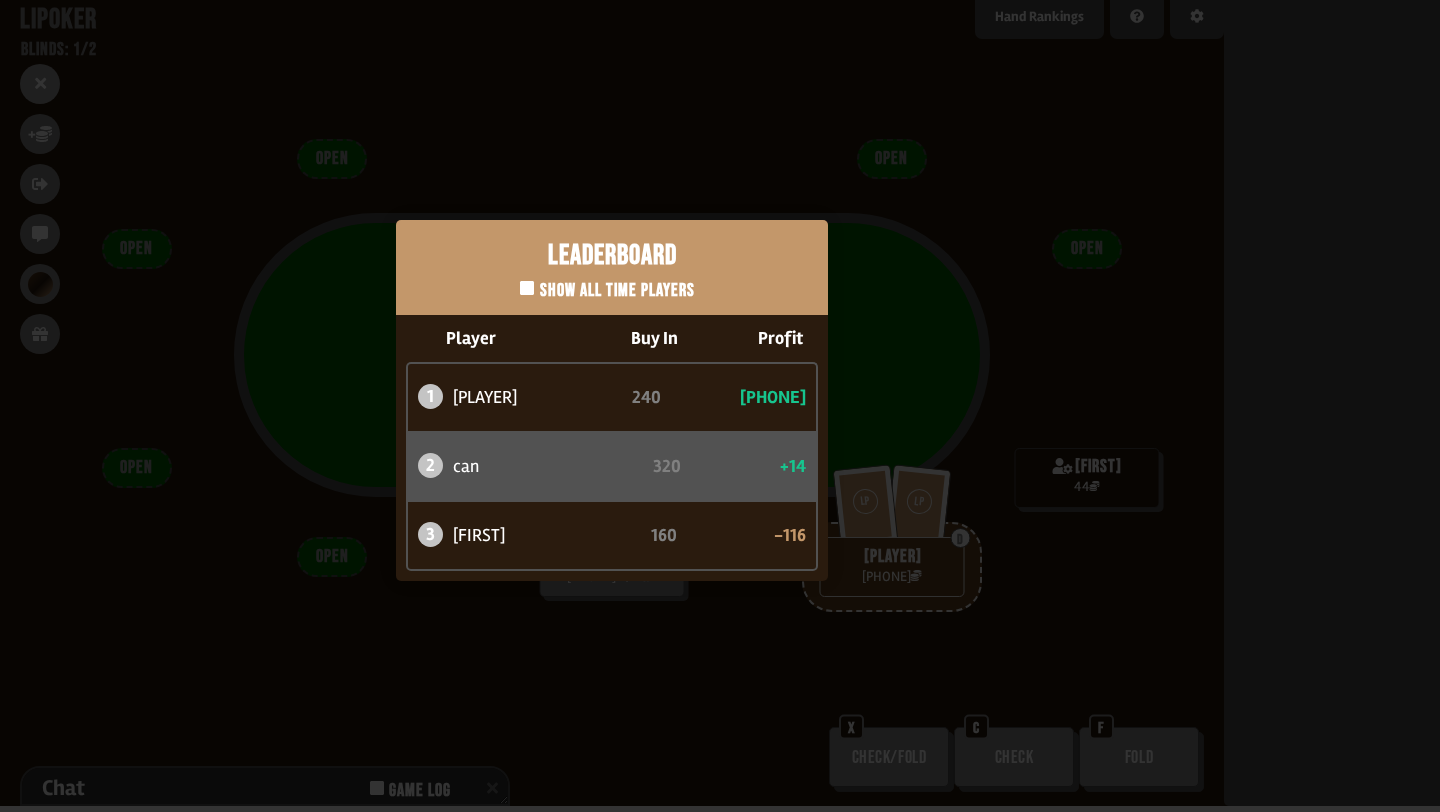 click on "Leaderboard   Show all time players Player Buy In Profit 1 [PLAYER] 240 +100 2 [PLAYER] 320 +14 3 [PLAYER] 160 -116" at bounding box center [612, 400] 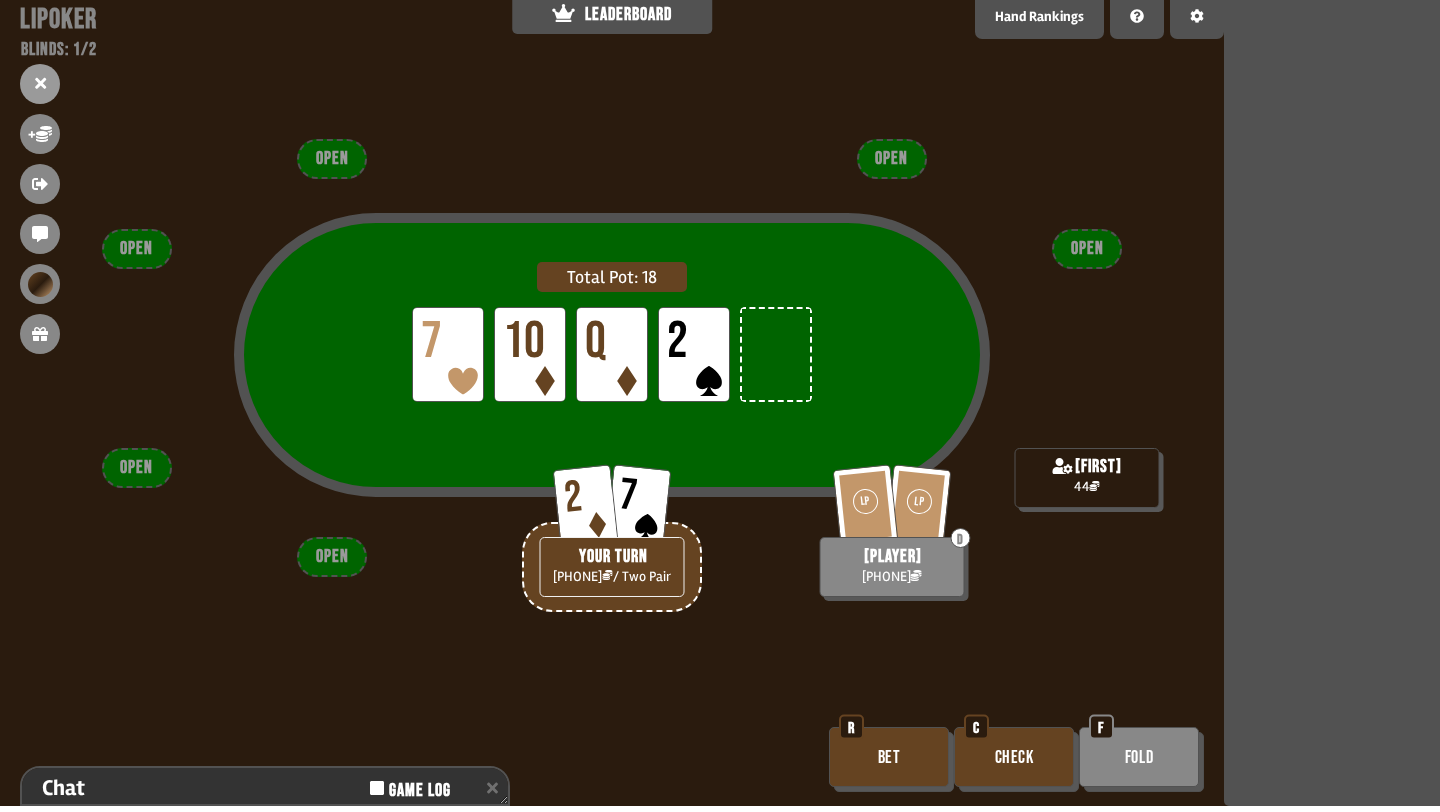 click on "Check" at bounding box center (1014, 757) 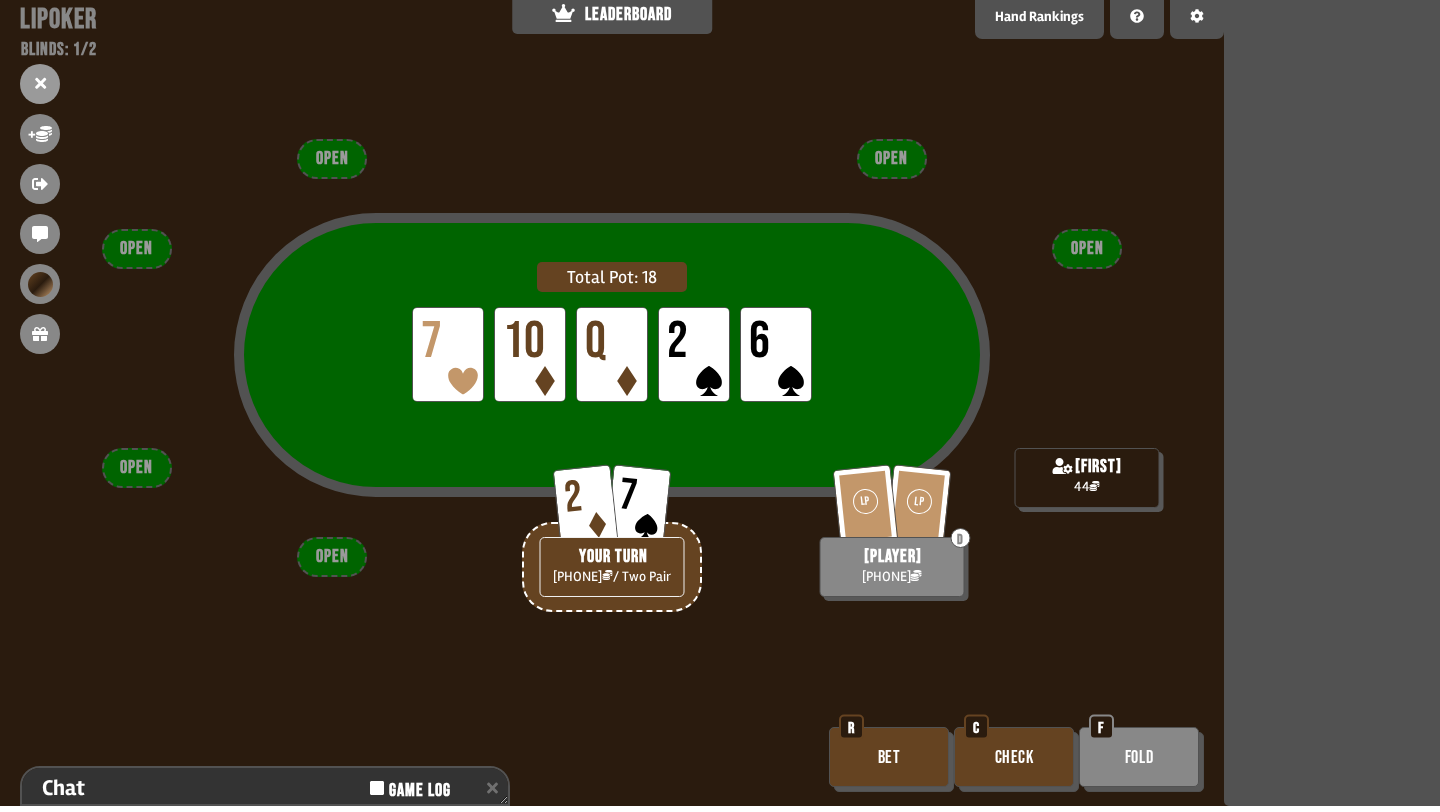 click on "Bet" at bounding box center [889, 757] 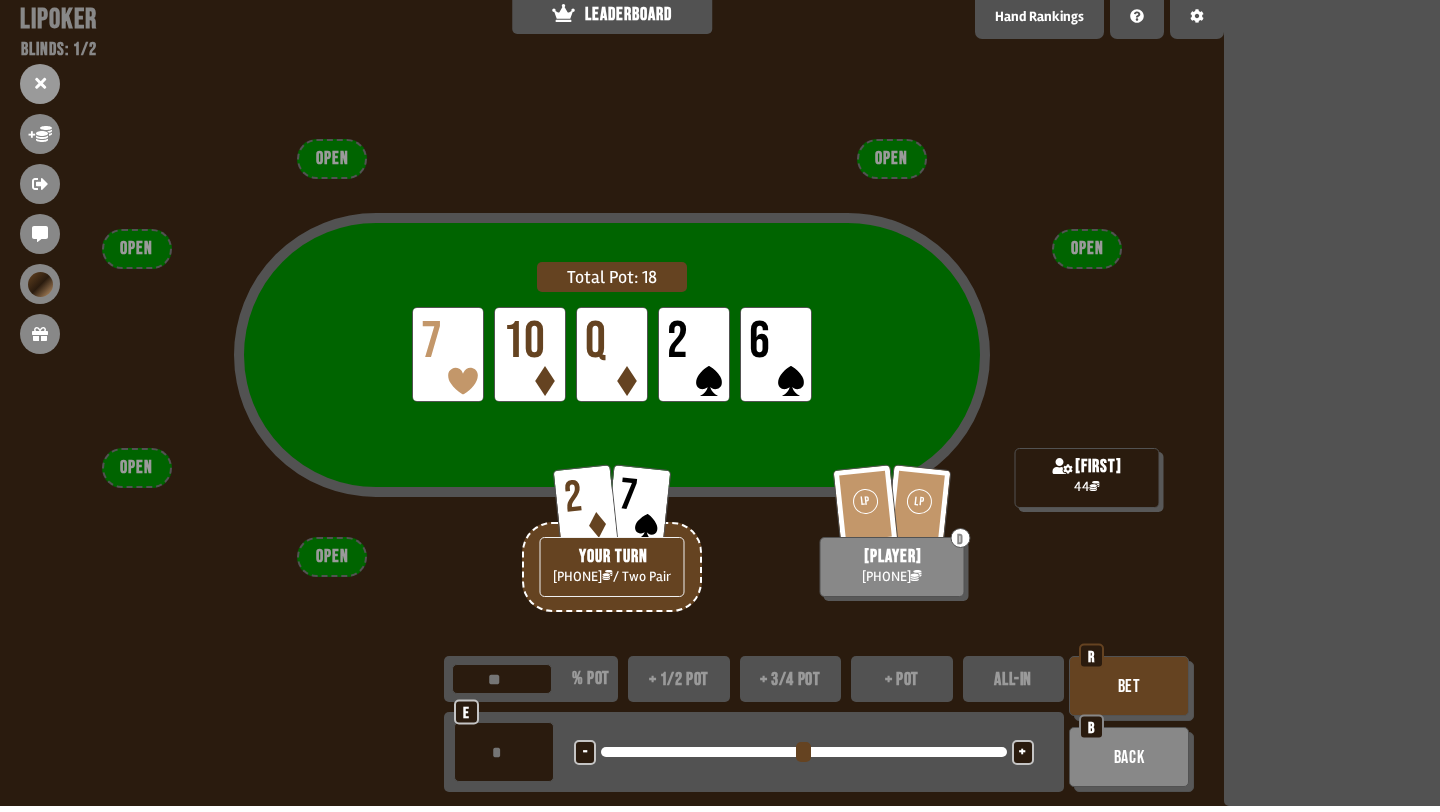 click on "+" at bounding box center (1022, 753) 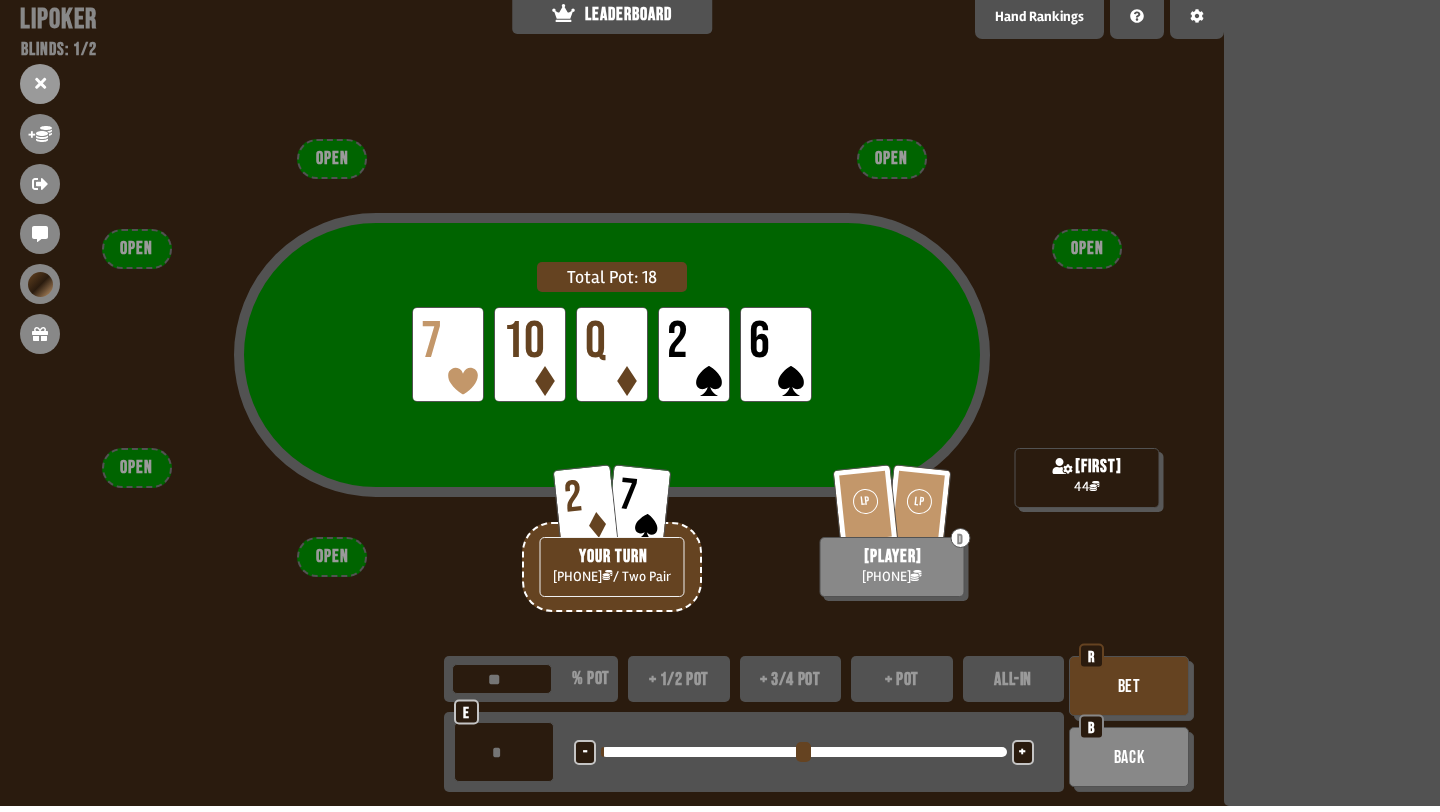 click on "+" at bounding box center (1022, 753) 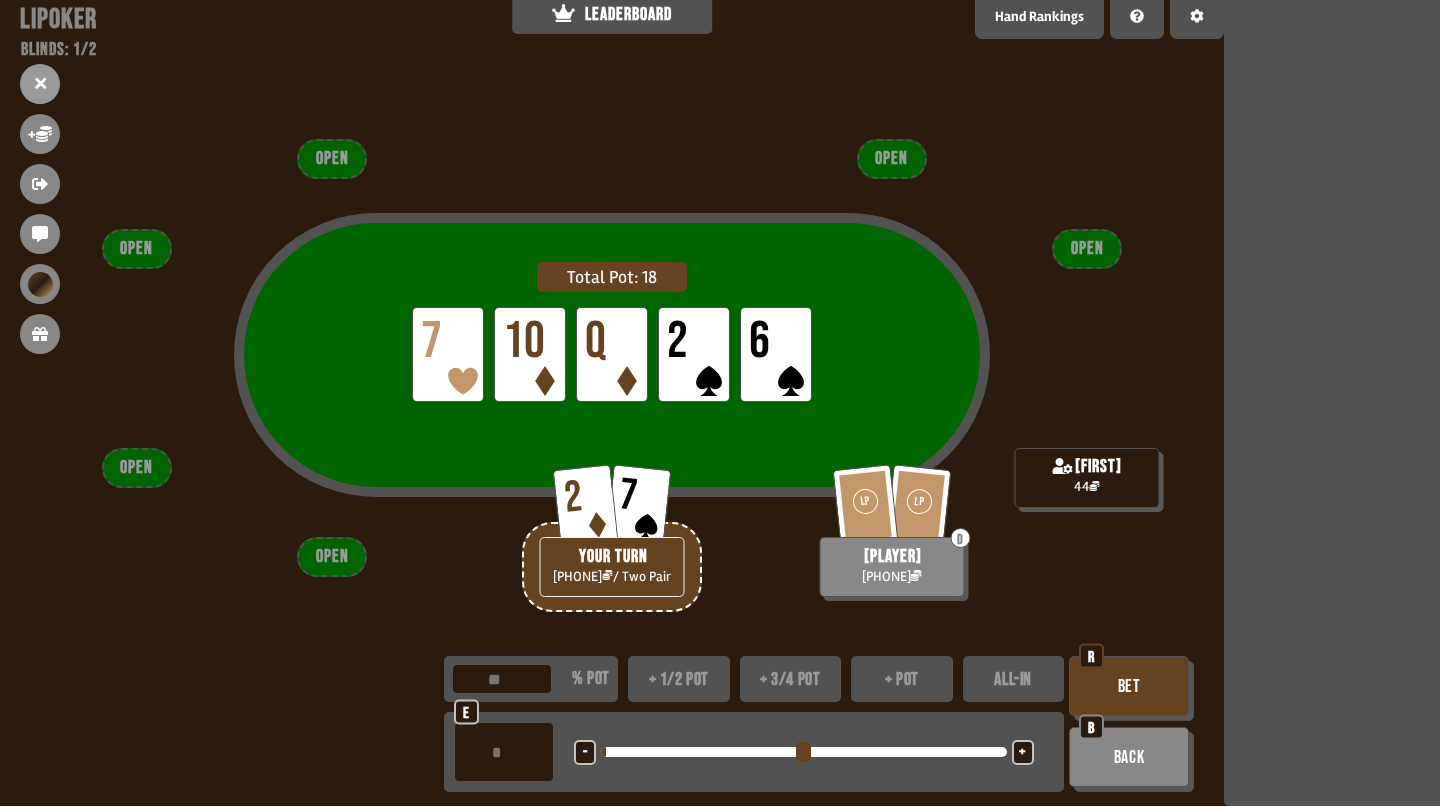 click on "+" at bounding box center [1022, 753] 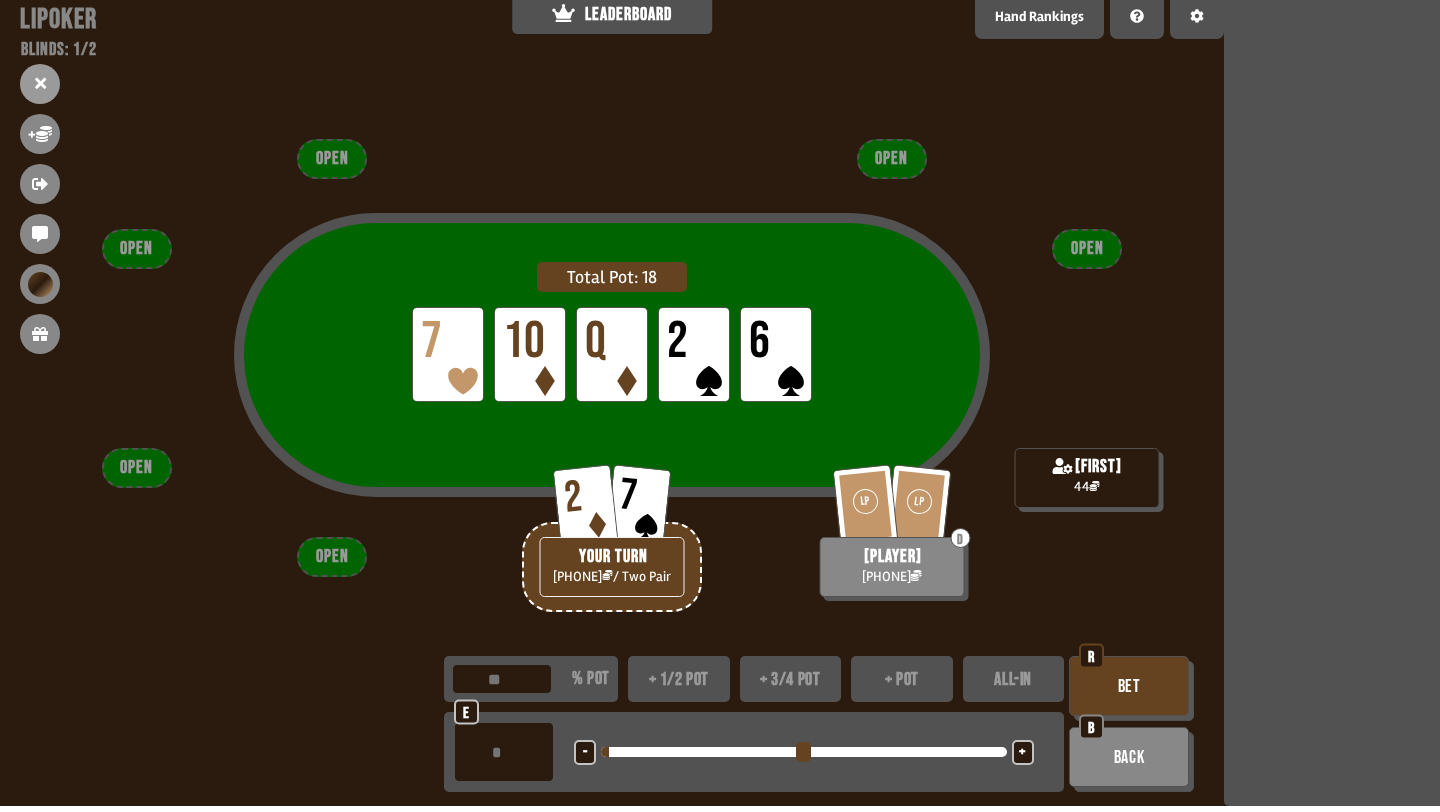 click on "+" at bounding box center (1022, 753) 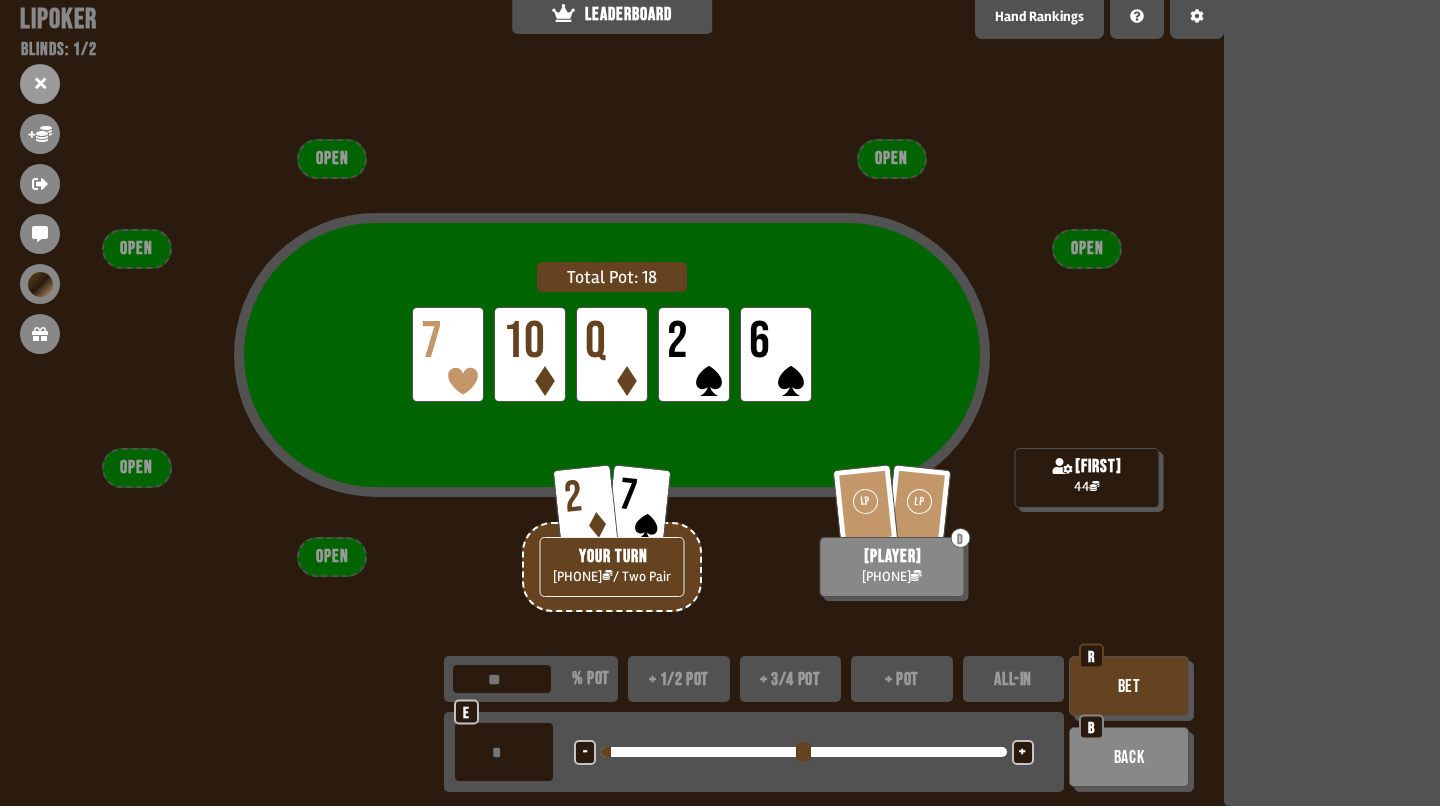 click on "Bet" at bounding box center [1129, 686] 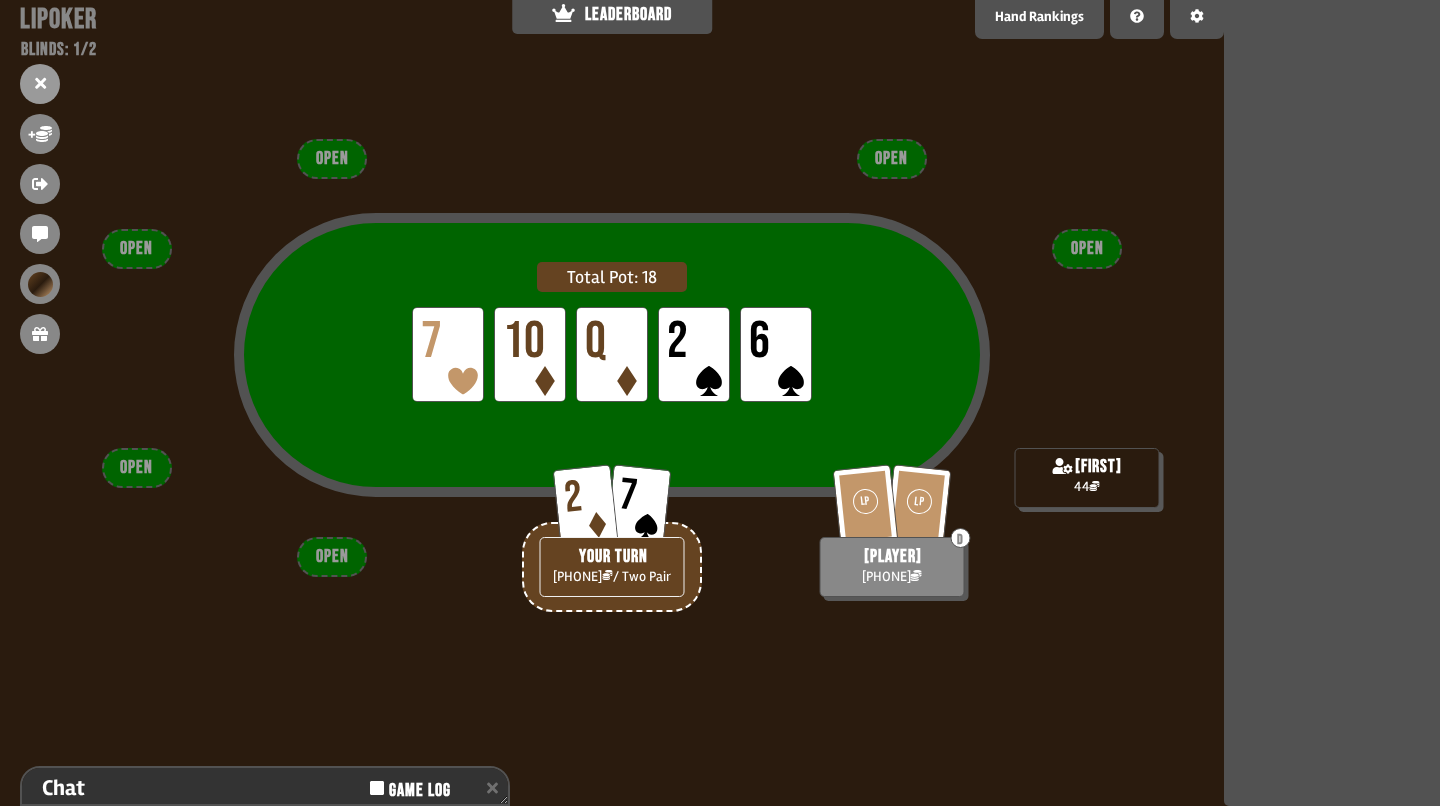 scroll, scrollTop: 153, scrollLeft: 0, axis: vertical 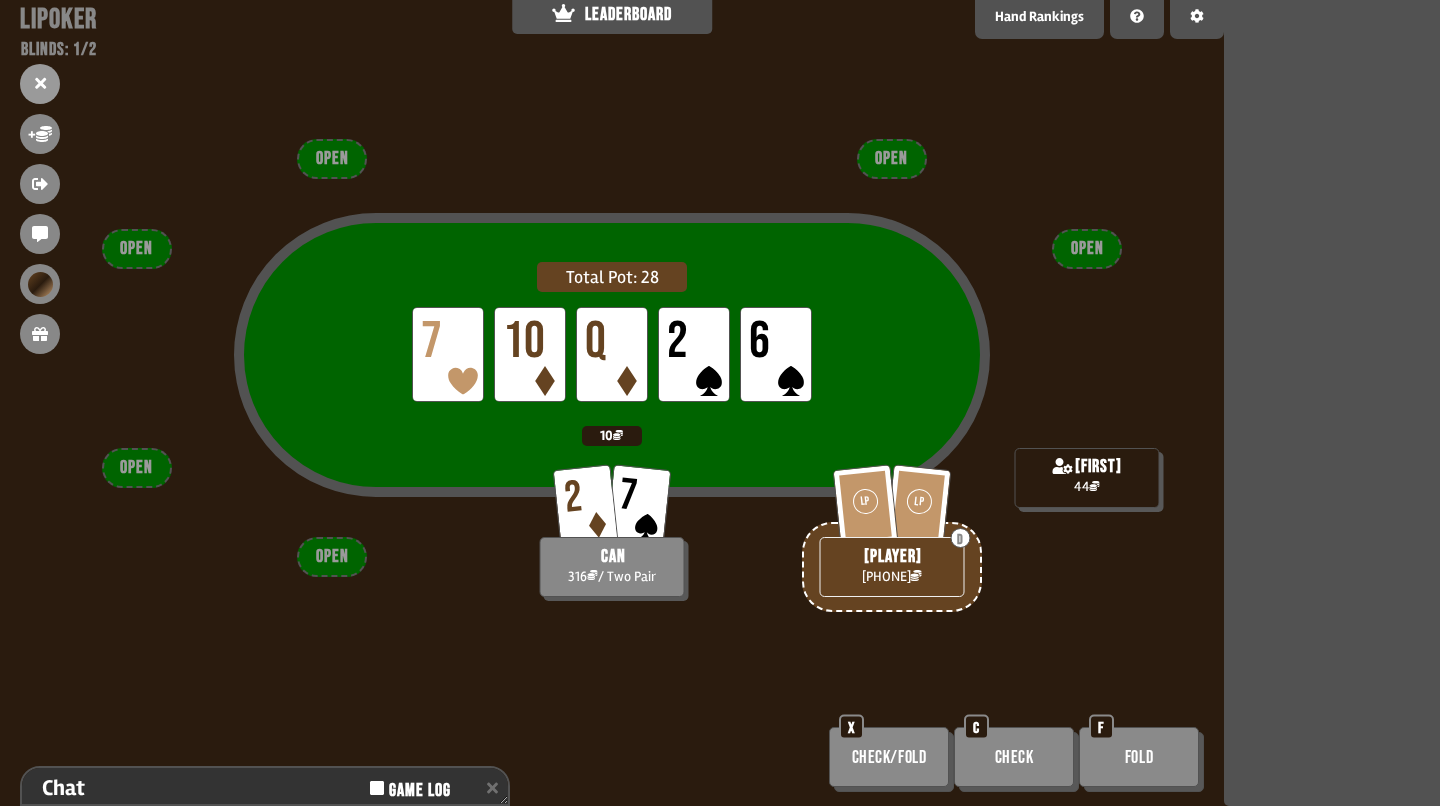click on "Total Pot: 28   LP 7 LP 10 LP Q LP 2 LP 6 LP LP D atabaso 332  2 7 [FIRST] 316   / Two Pair 10  [FIRST] 44  OPEN OPEN OPEN OPEN OPEN OPEN Check/Fold X Check C Fold F" at bounding box center [612, 406] 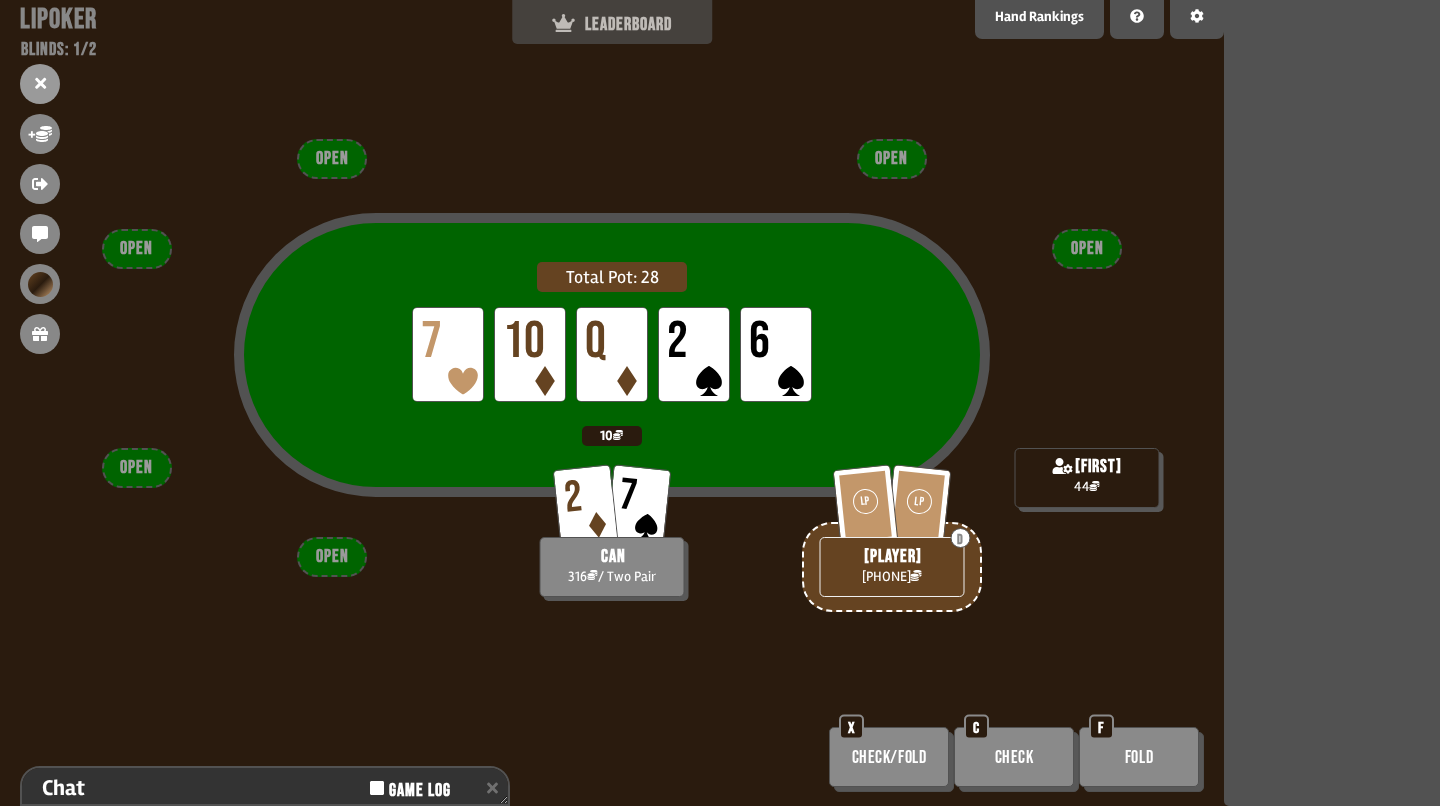 click on "LEADERBOARD" at bounding box center (612, 24) 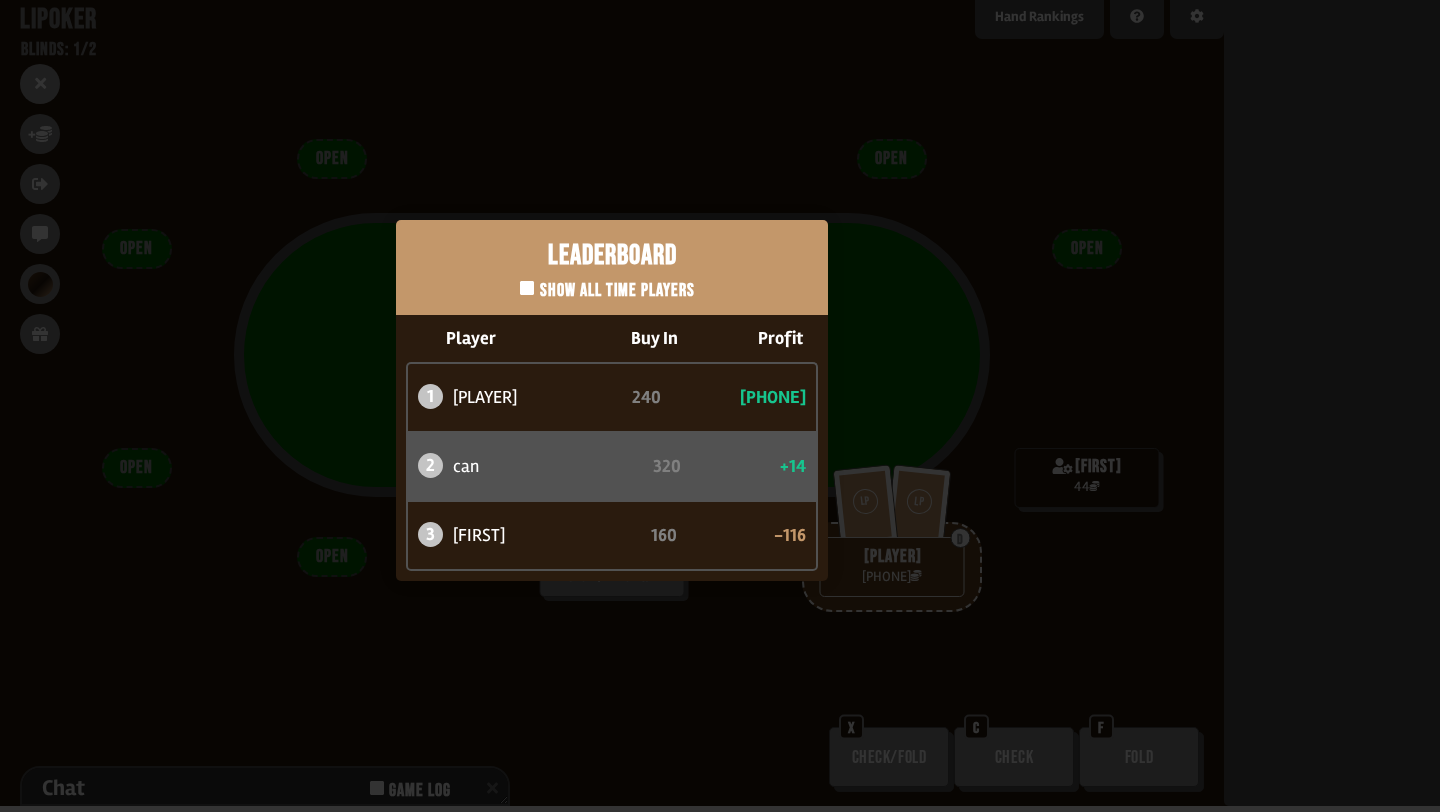 click on "Leaderboard   Show all time players Player Buy In Profit 1 [PLAYER] 240 +100 2 [PLAYER] 320 +14 3 [PLAYER] 160 -116" at bounding box center (612, 400) 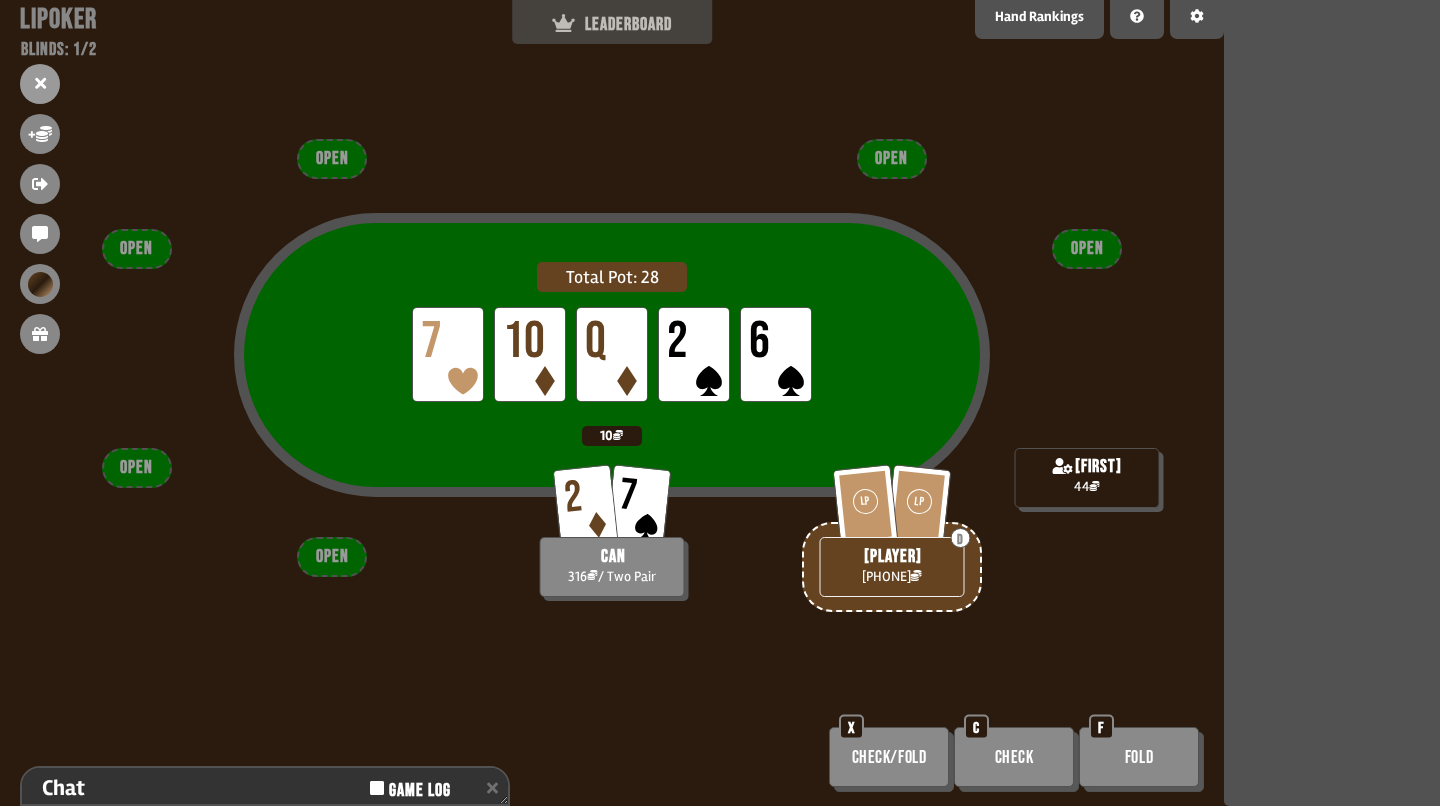 click on "LEADERBOARD" at bounding box center [612, 24] 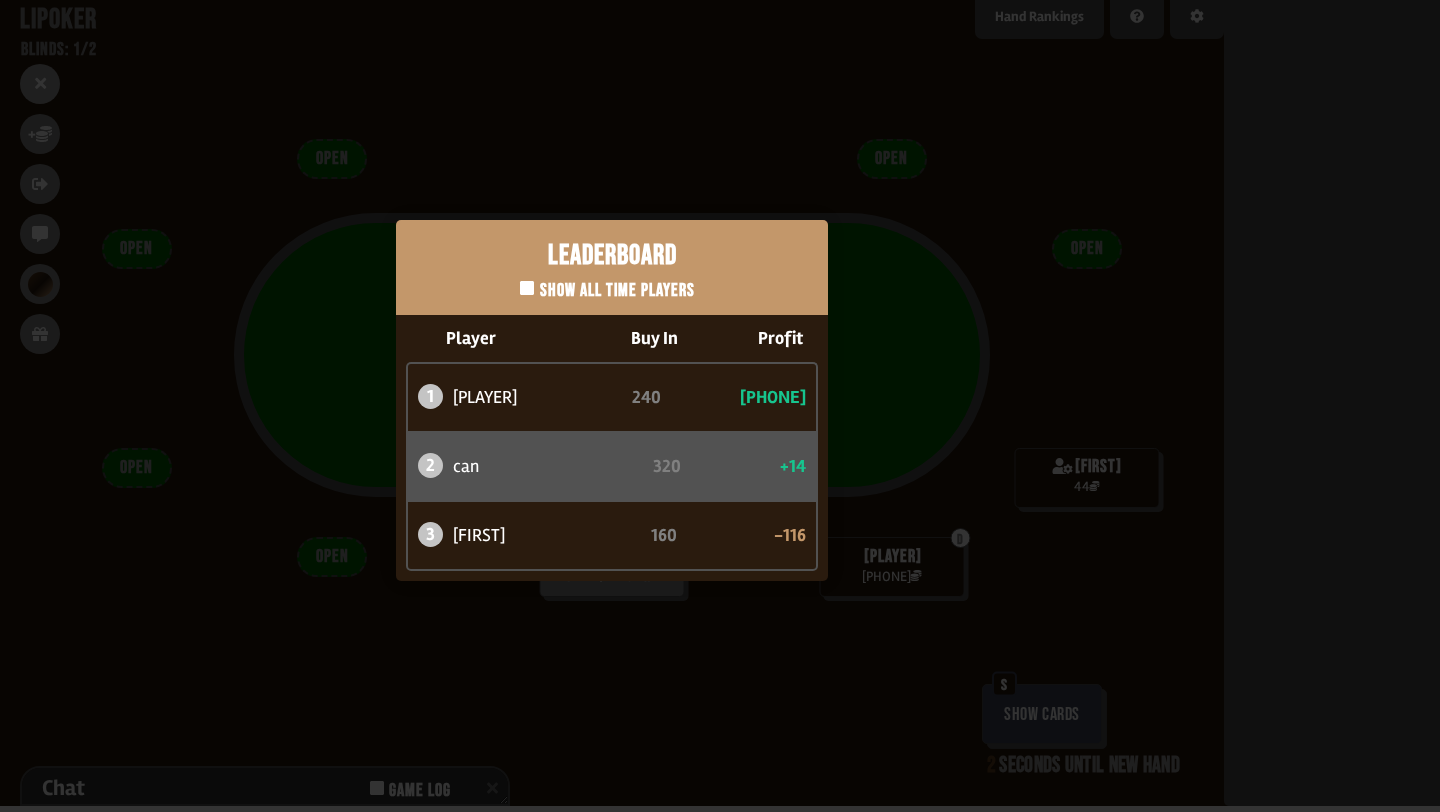 click on "Leaderboard   Show all time players Player Buy In Profit 1 [PLAYER] 240 +100 2 [PLAYER] 320 +14 3 [PLAYER] 160 -116" at bounding box center (612, 400) 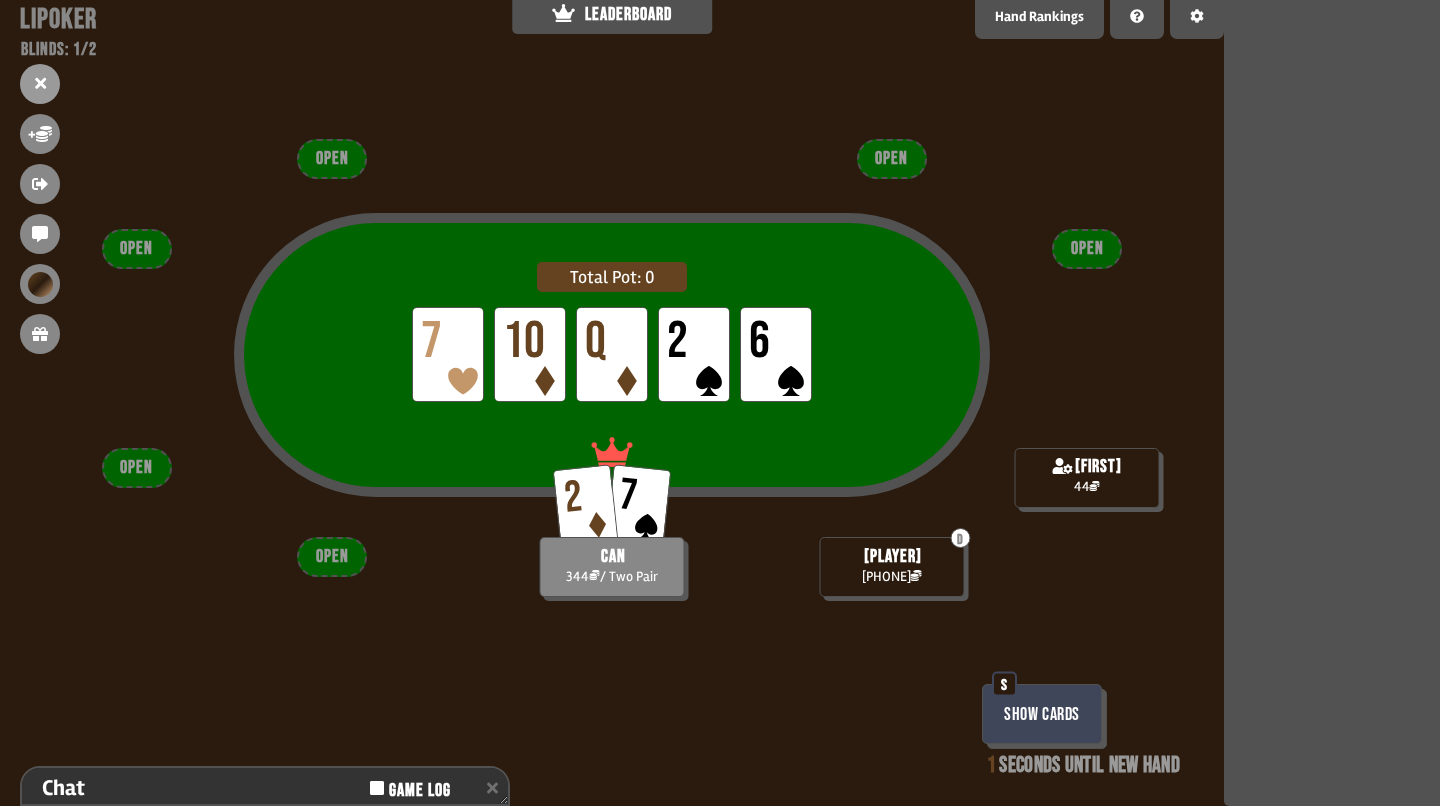 click on "Show Cards" at bounding box center (1042, 714) 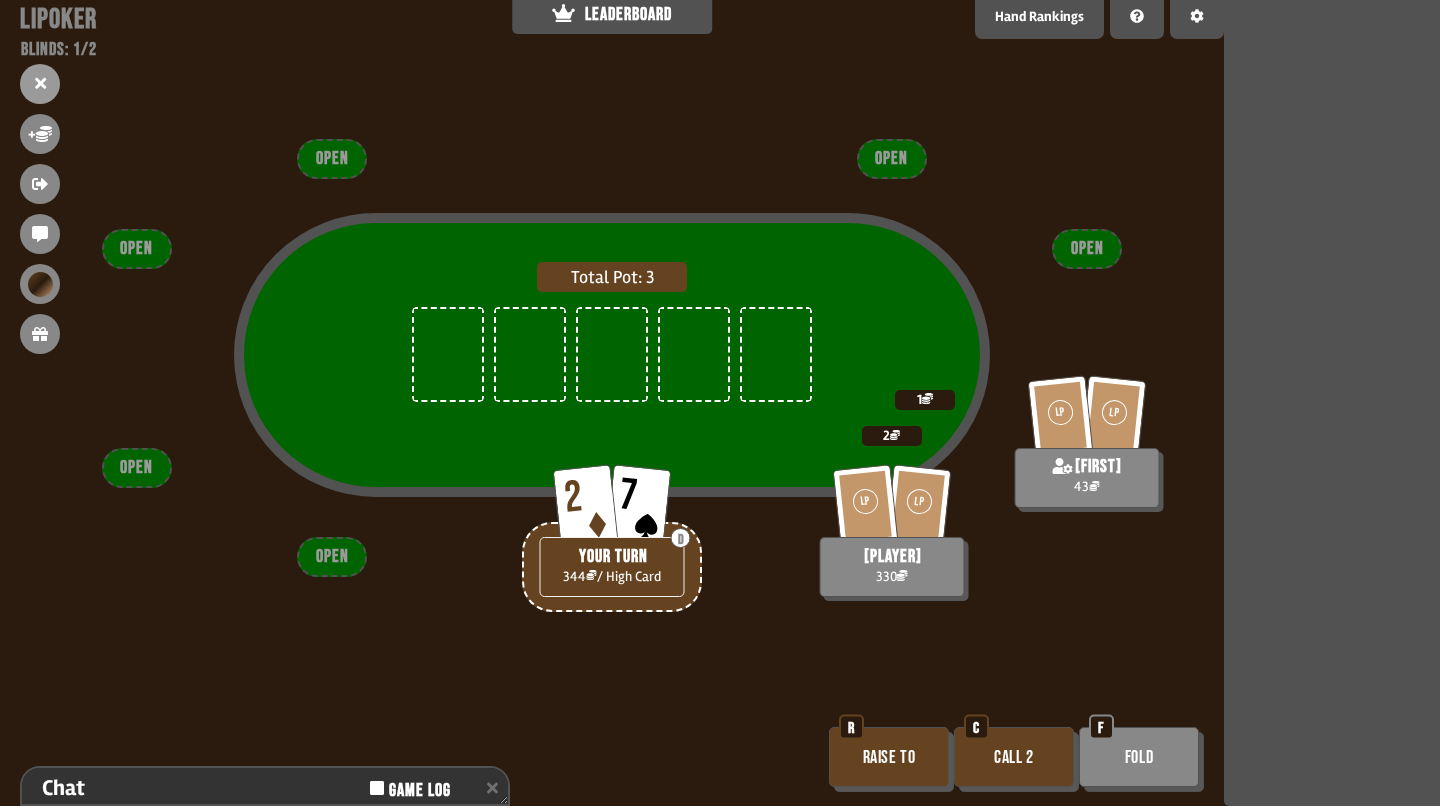 click on "Call 2" at bounding box center [1014, 757] 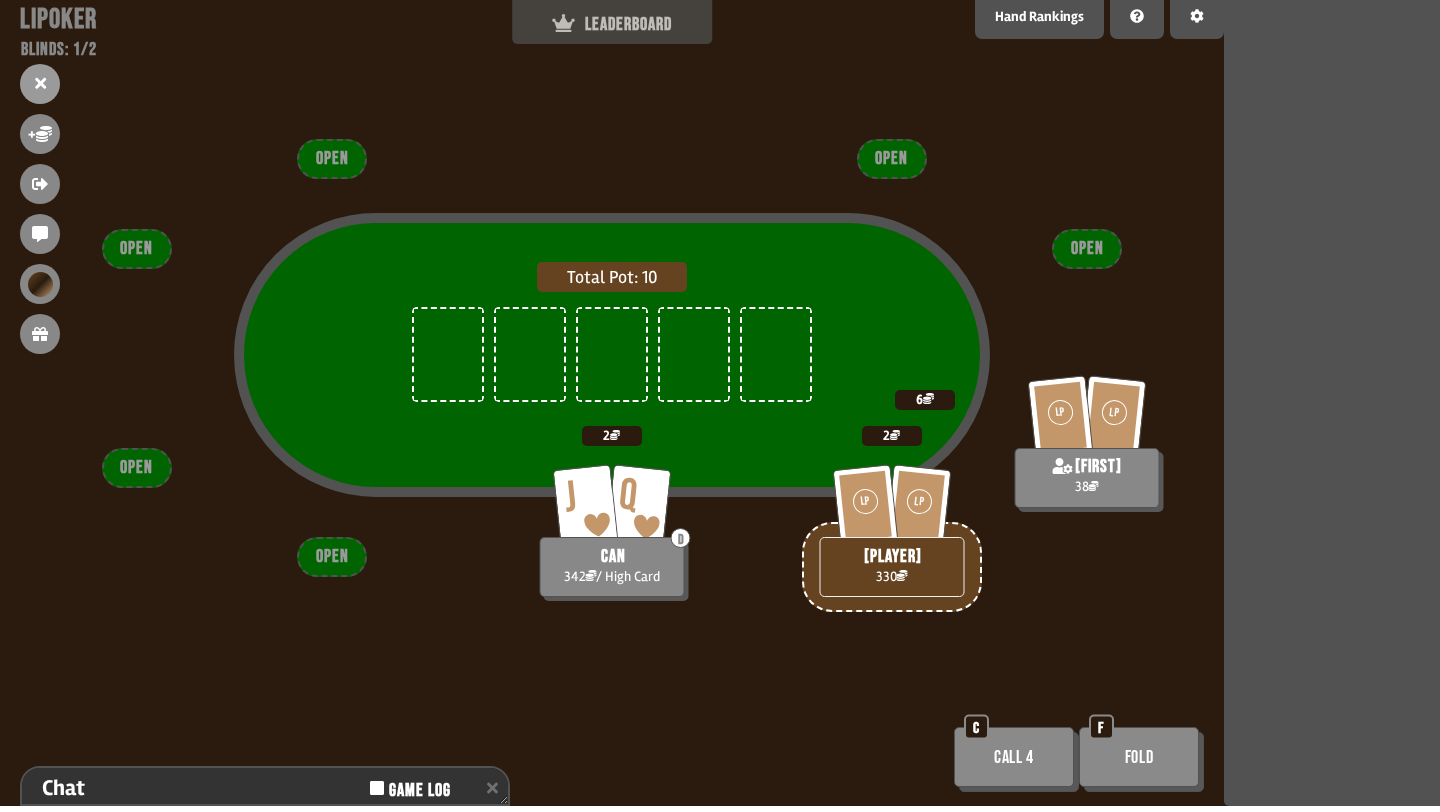 click on "LEADERBOARD" at bounding box center (612, 24) 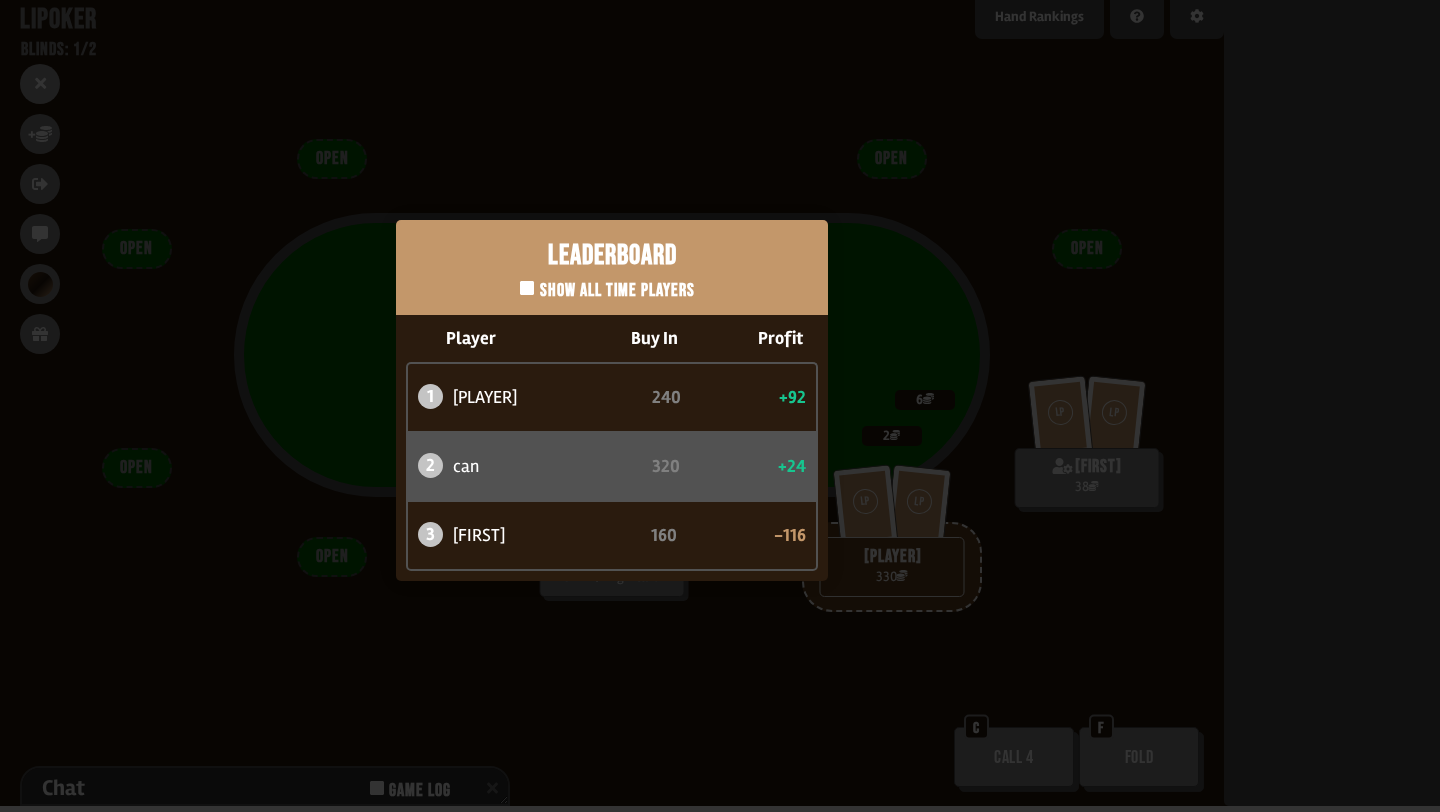 click on "Leaderboard   Show all time players Player Buy In Profit 1 atabaso 240 +92 2 [FIRST] 320 +24 3 [FIRST] 160 -116" at bounding box center (612, 400) 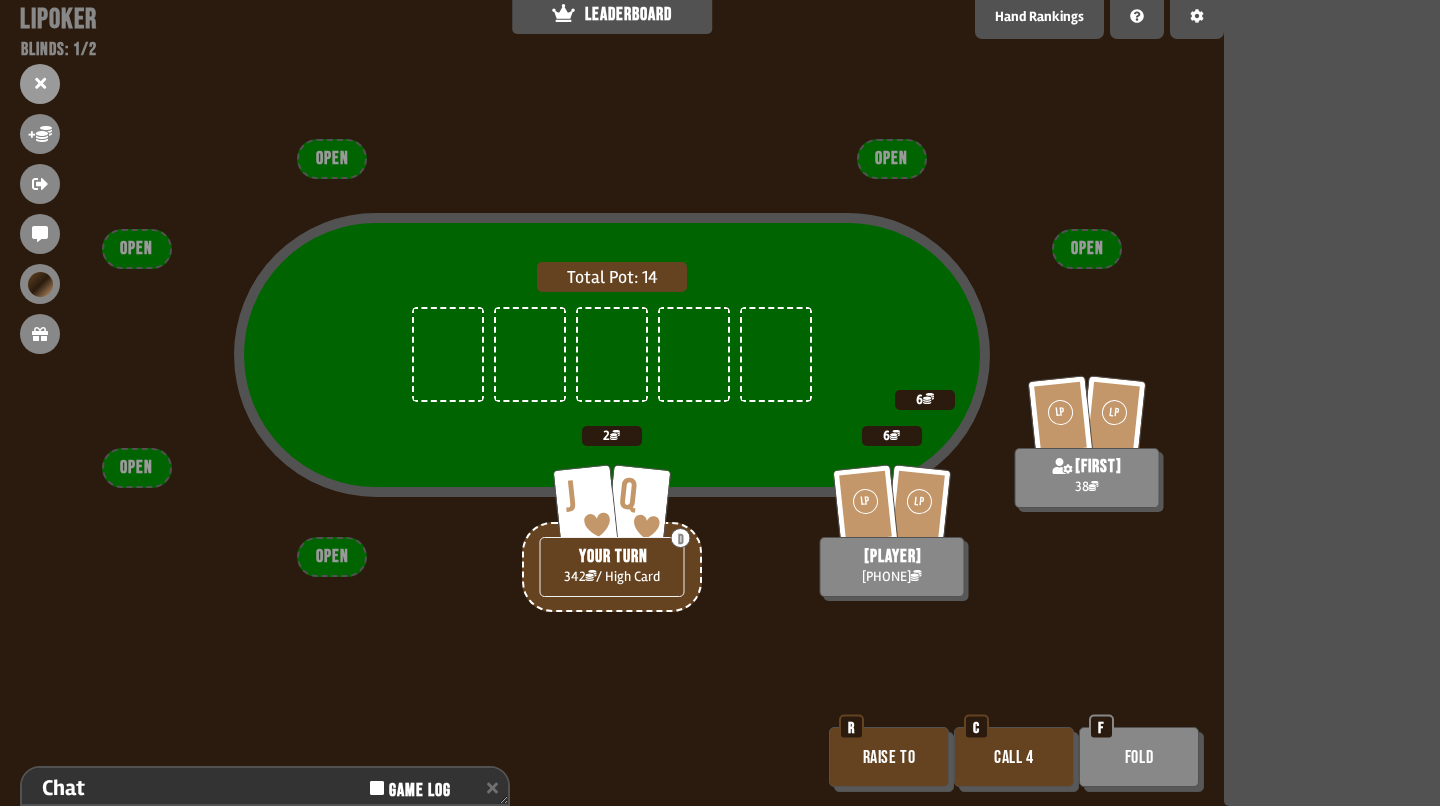 click on "Call 4" at bounding box center (1014, 757) 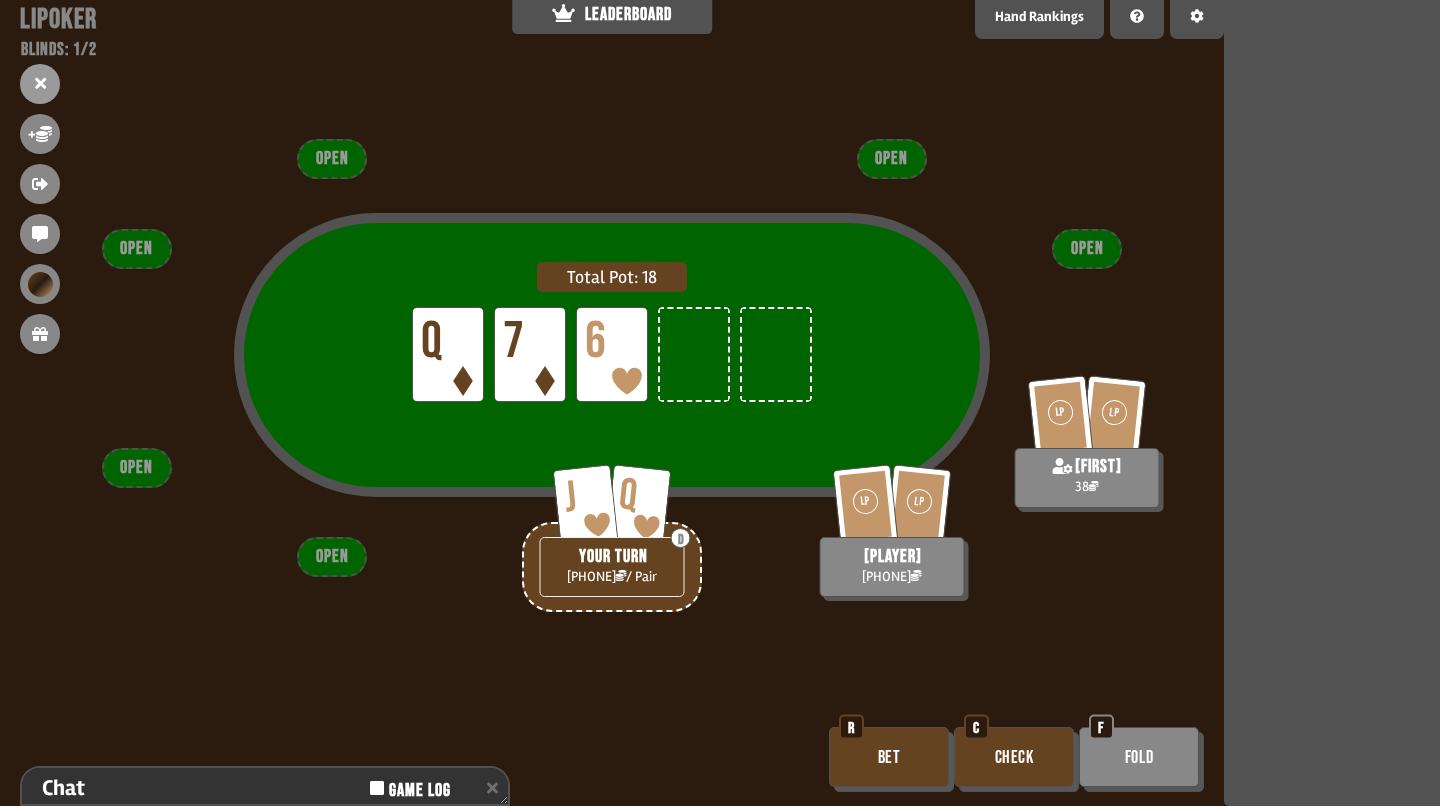 click on "Bet" at bounding box center [889, 757] 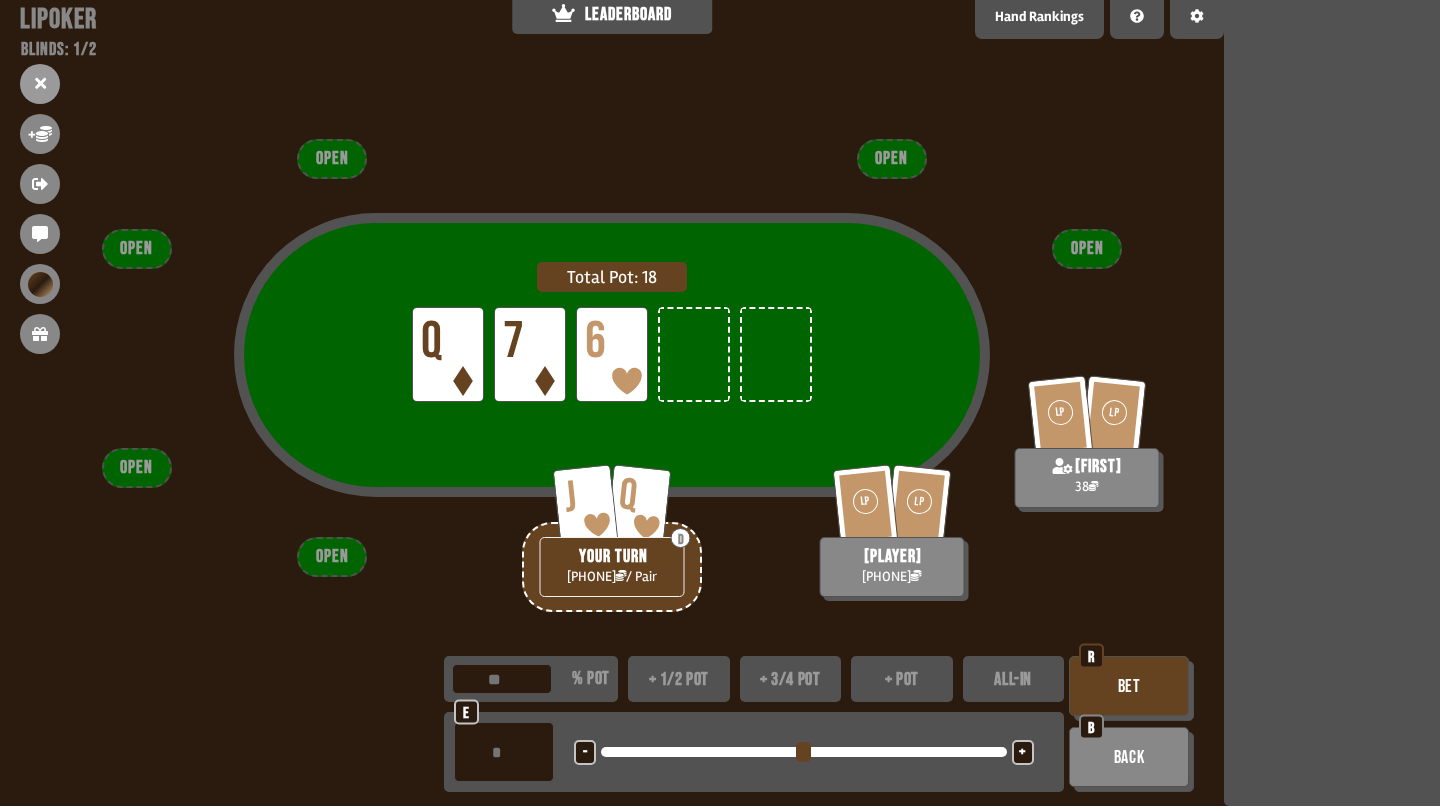click on "+ 3/4 pot" at bounding box center [791, 679] 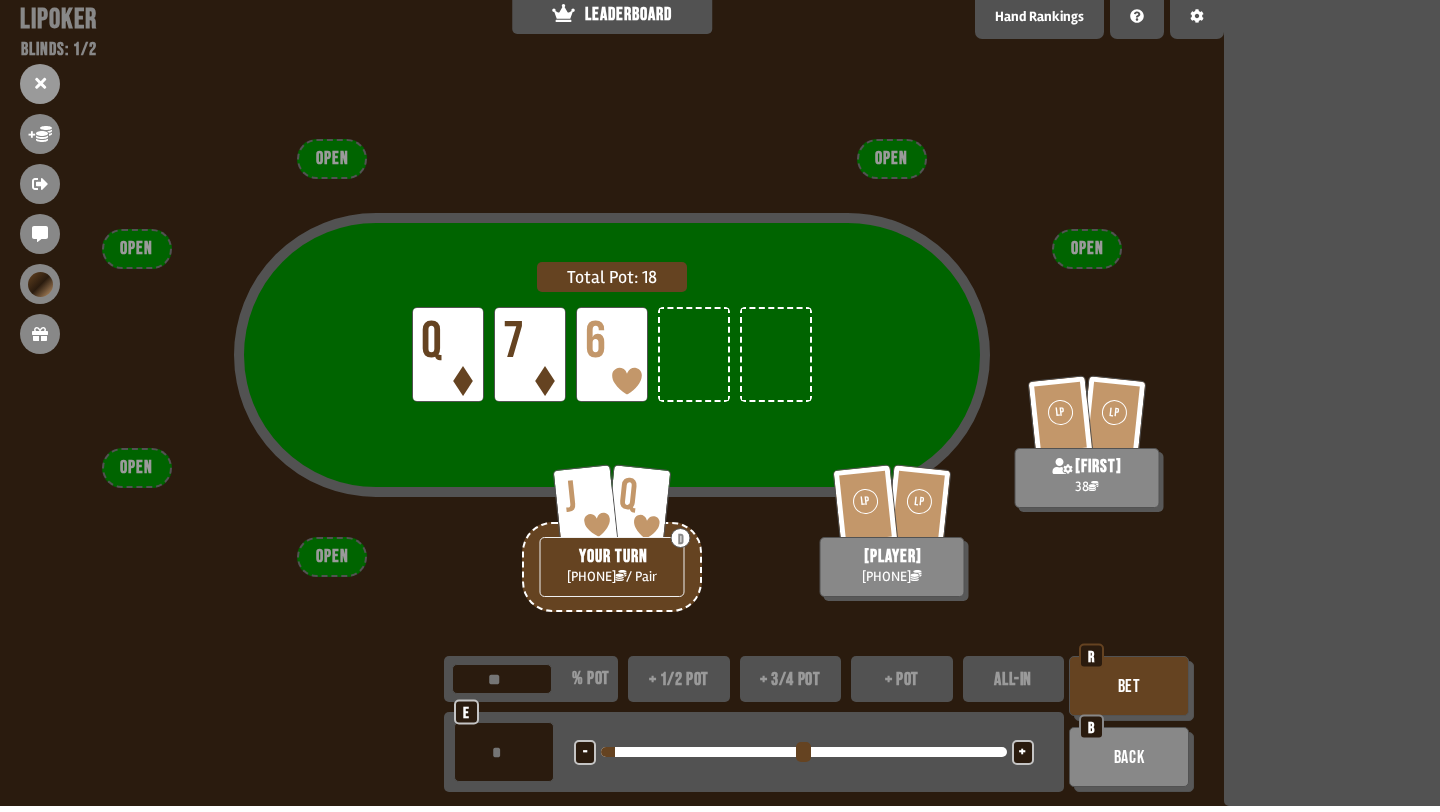 click on "-" at bounding box center (585, 752) 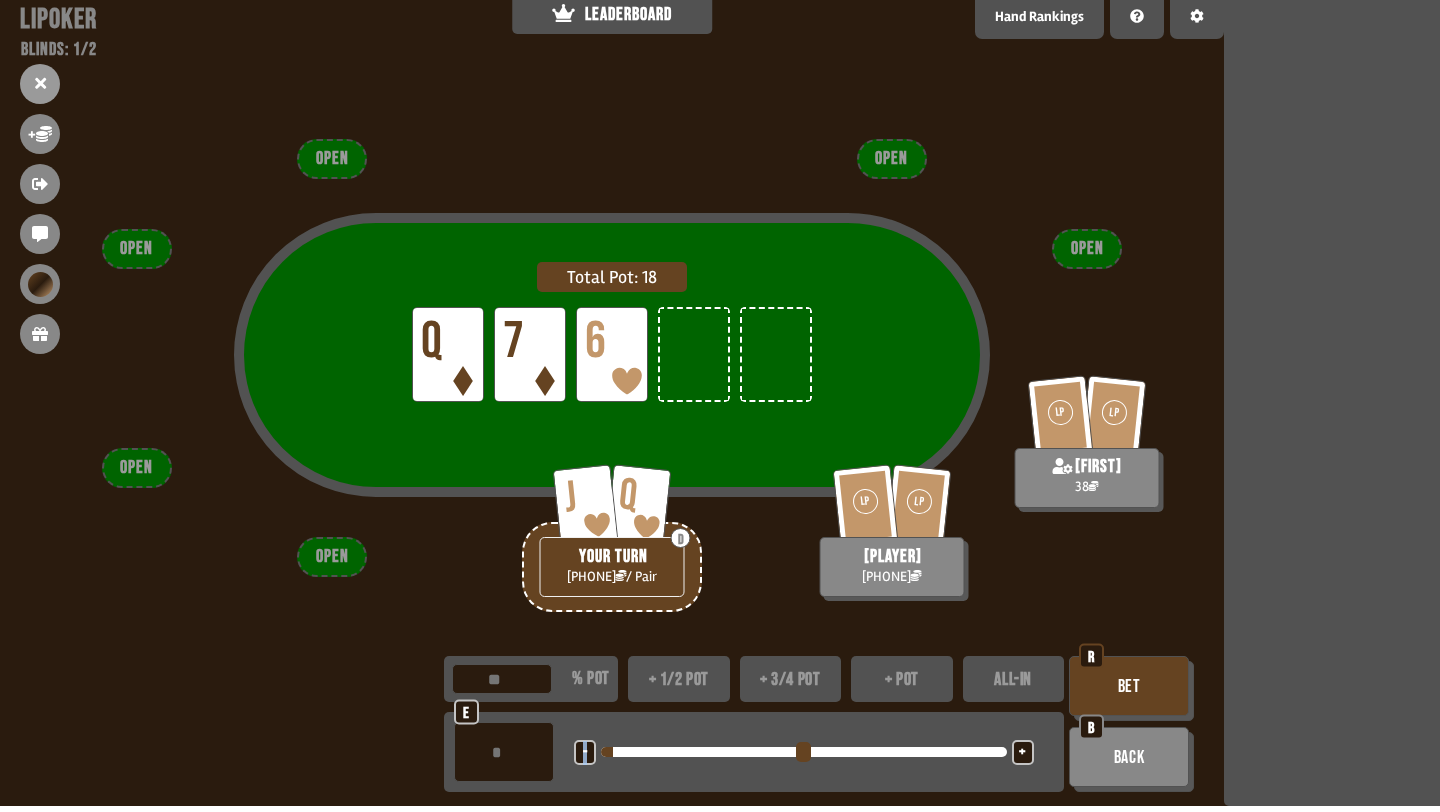 click on "-" at bounding box center (585, 752) 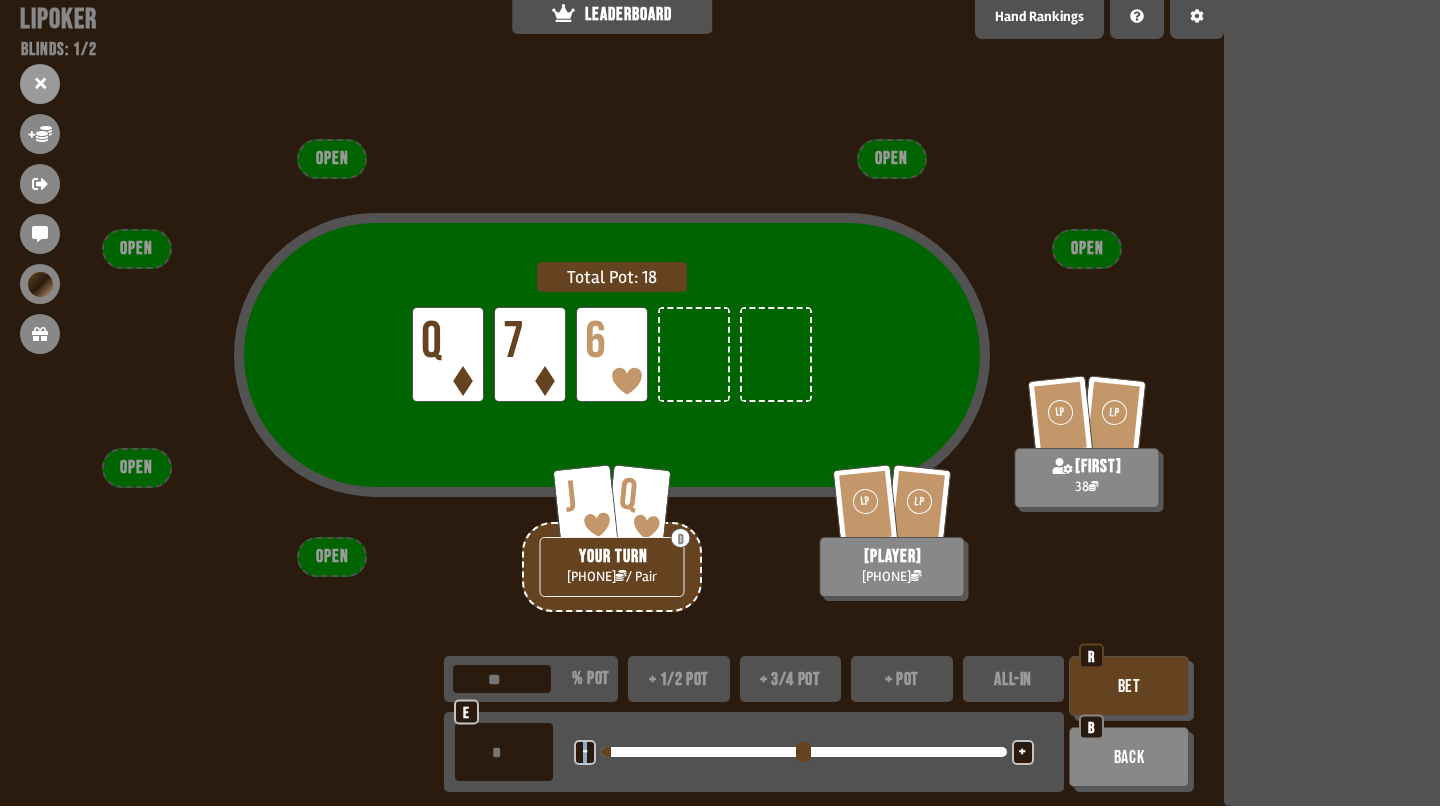 click on "-" at bounding box center [585, 752] 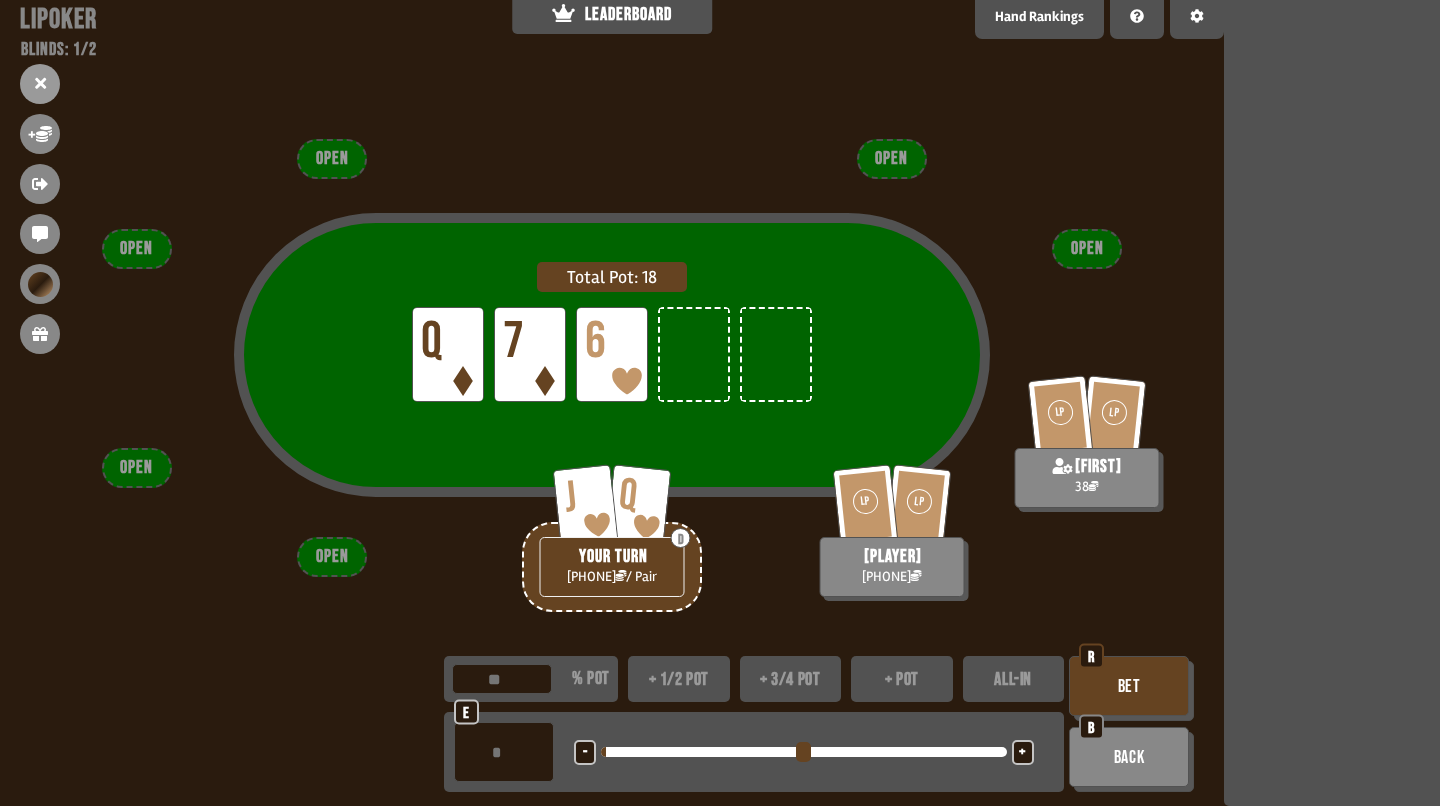 click on "- <LEFT> <DOWN> + <UP> <RIGHT>" at bounding box center (804, 752) 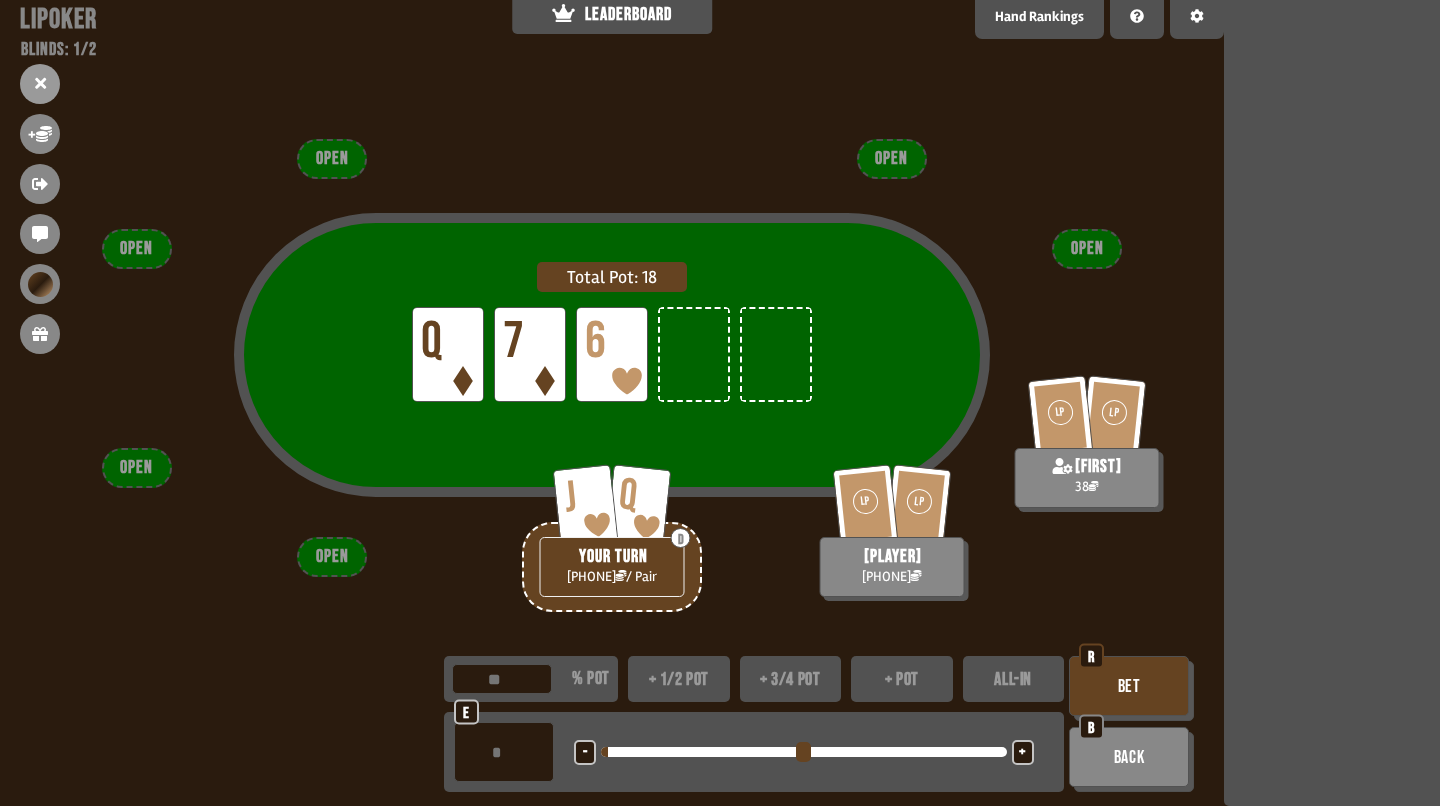 click on "Bet" at bounding box center [1129, 686] 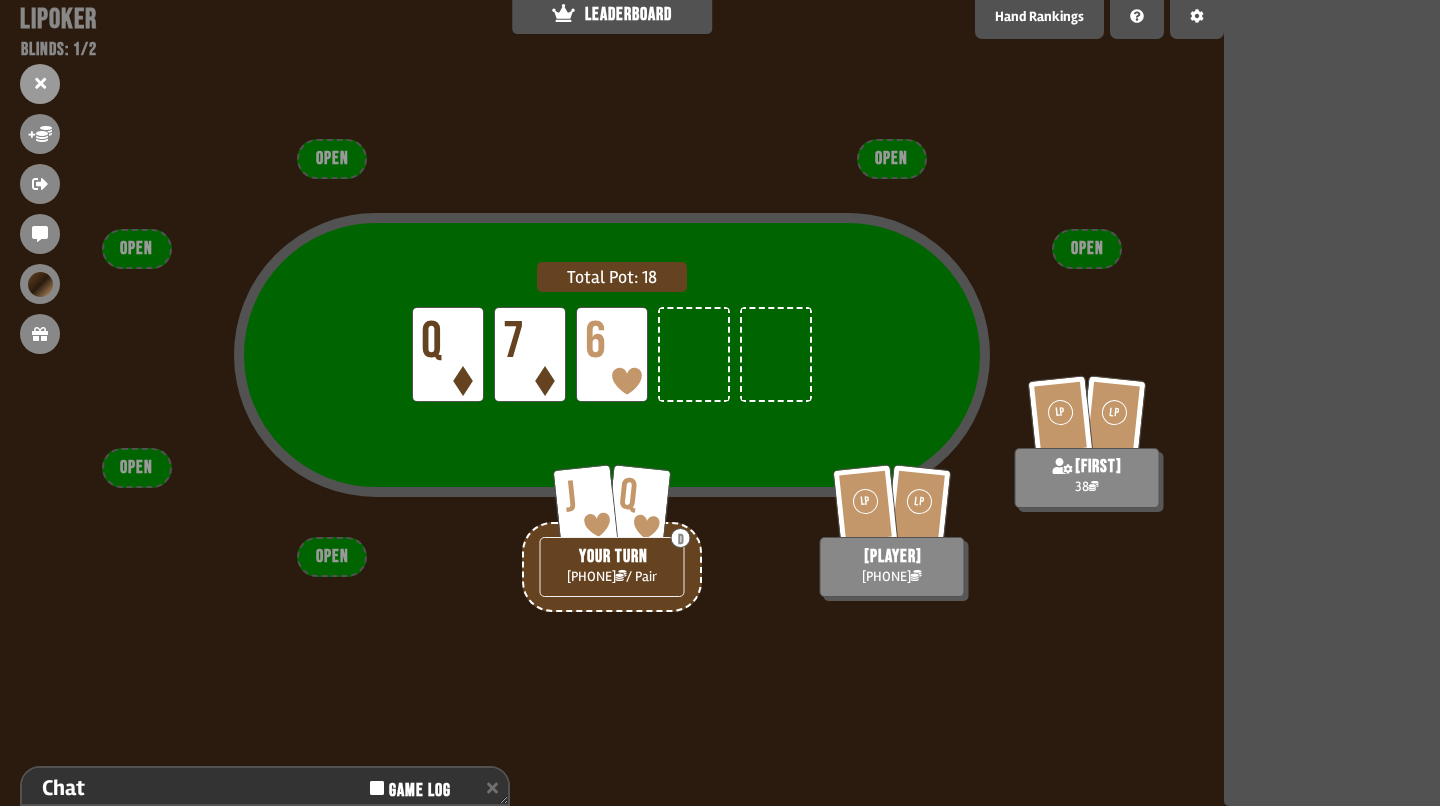 scroll, scrollTop: 153, scrollLeft: 0, axis: vertical 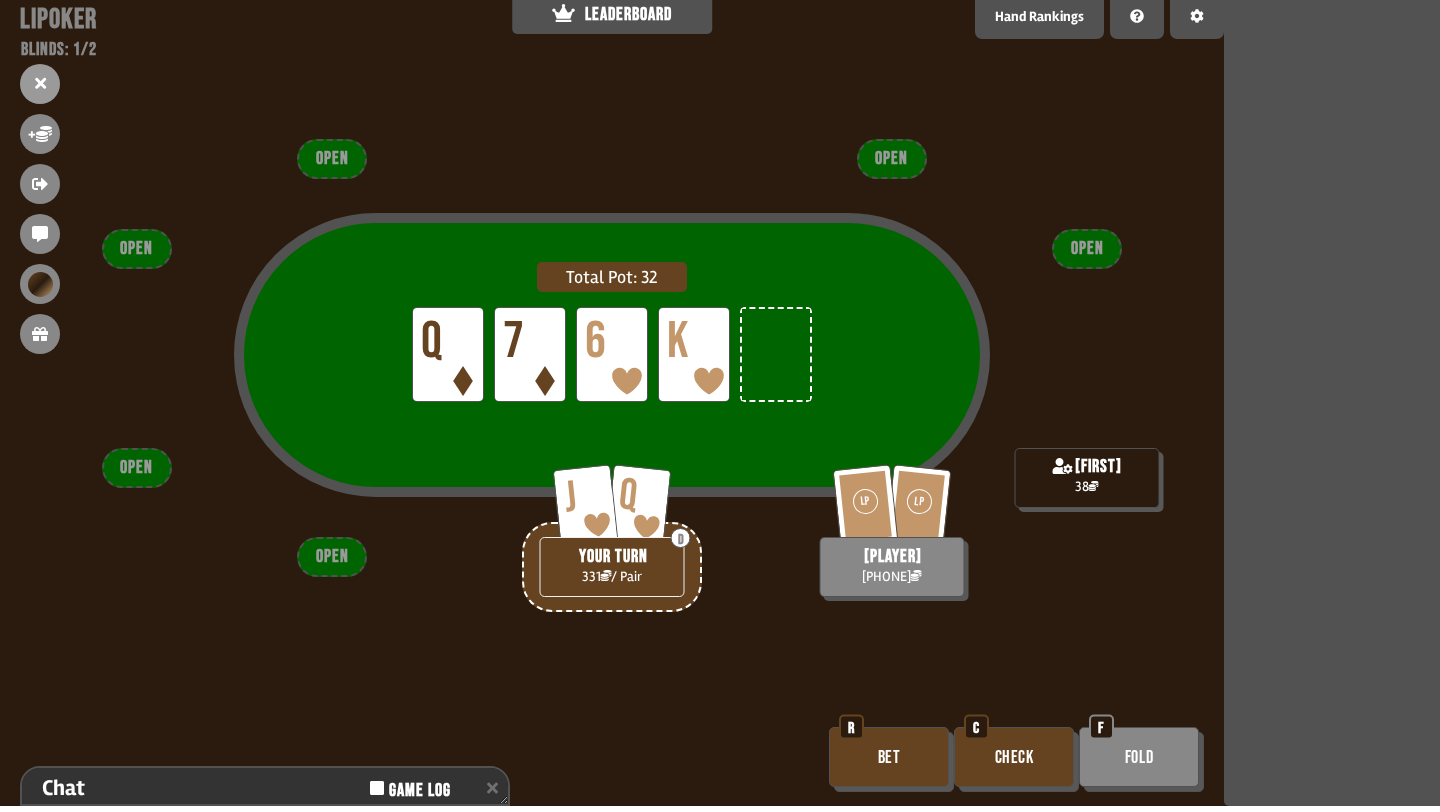 click on "Bet" at bounding box center (889, 757) 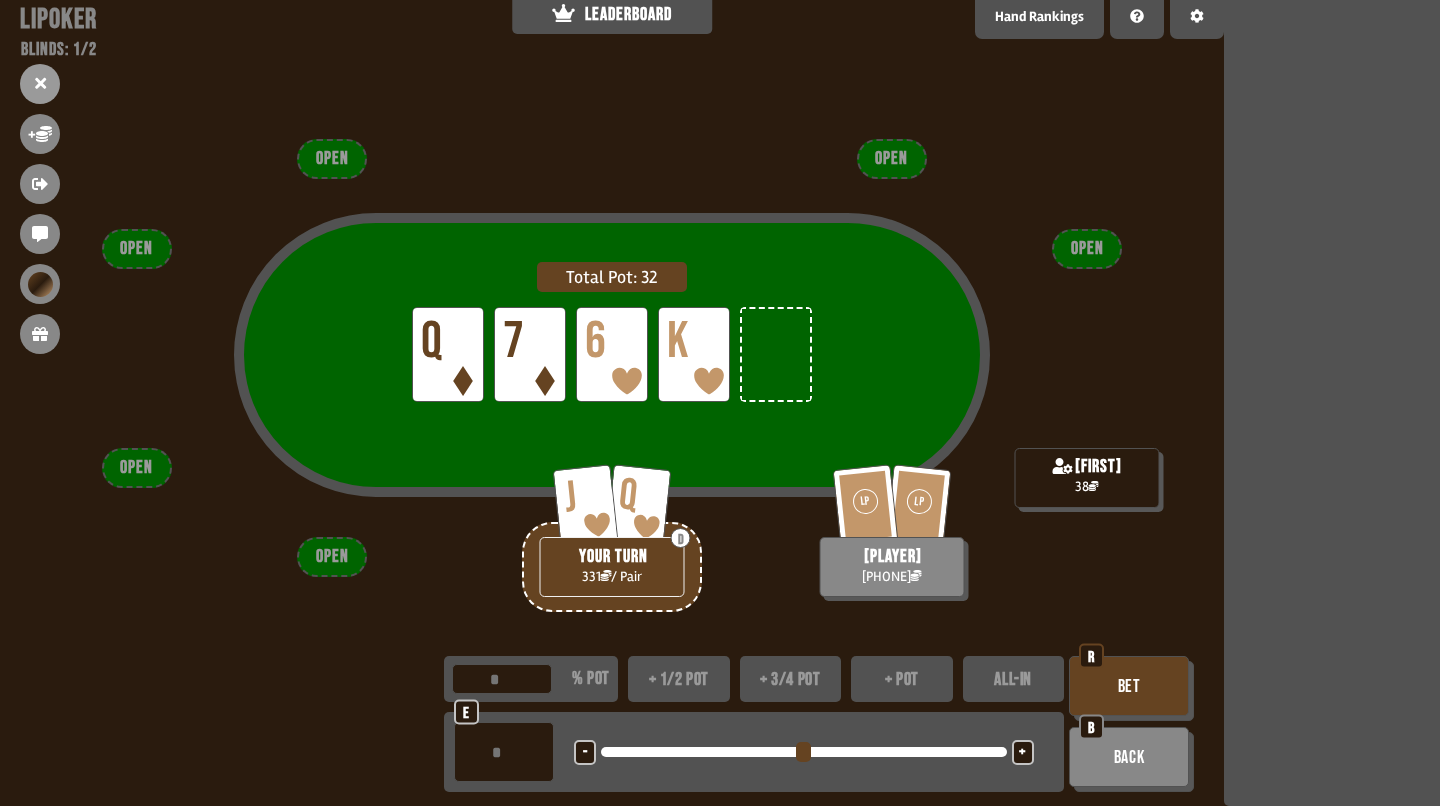 click on "*" at bounding box center (504, 752) 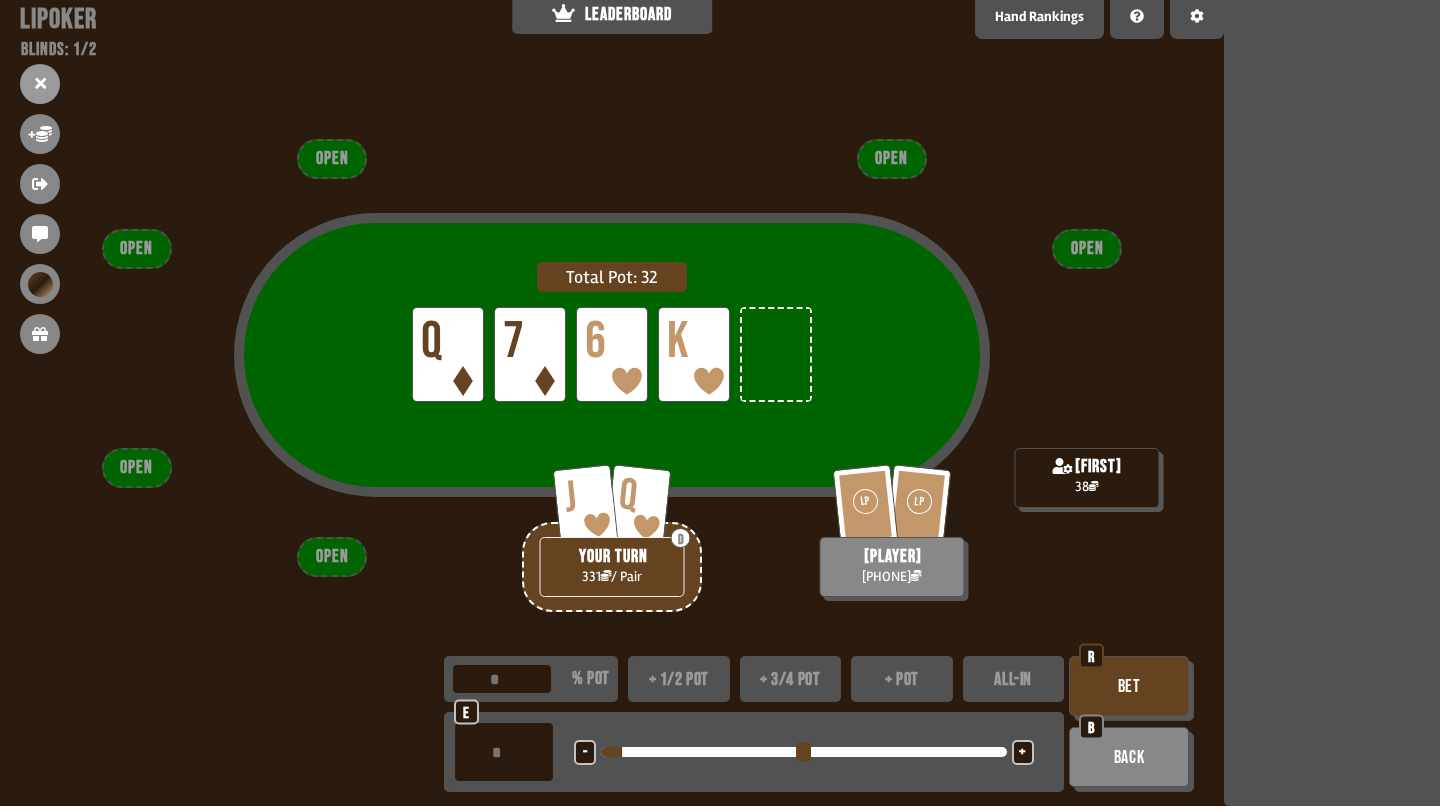 click on "Bet" at bounding box center (1129, 686) 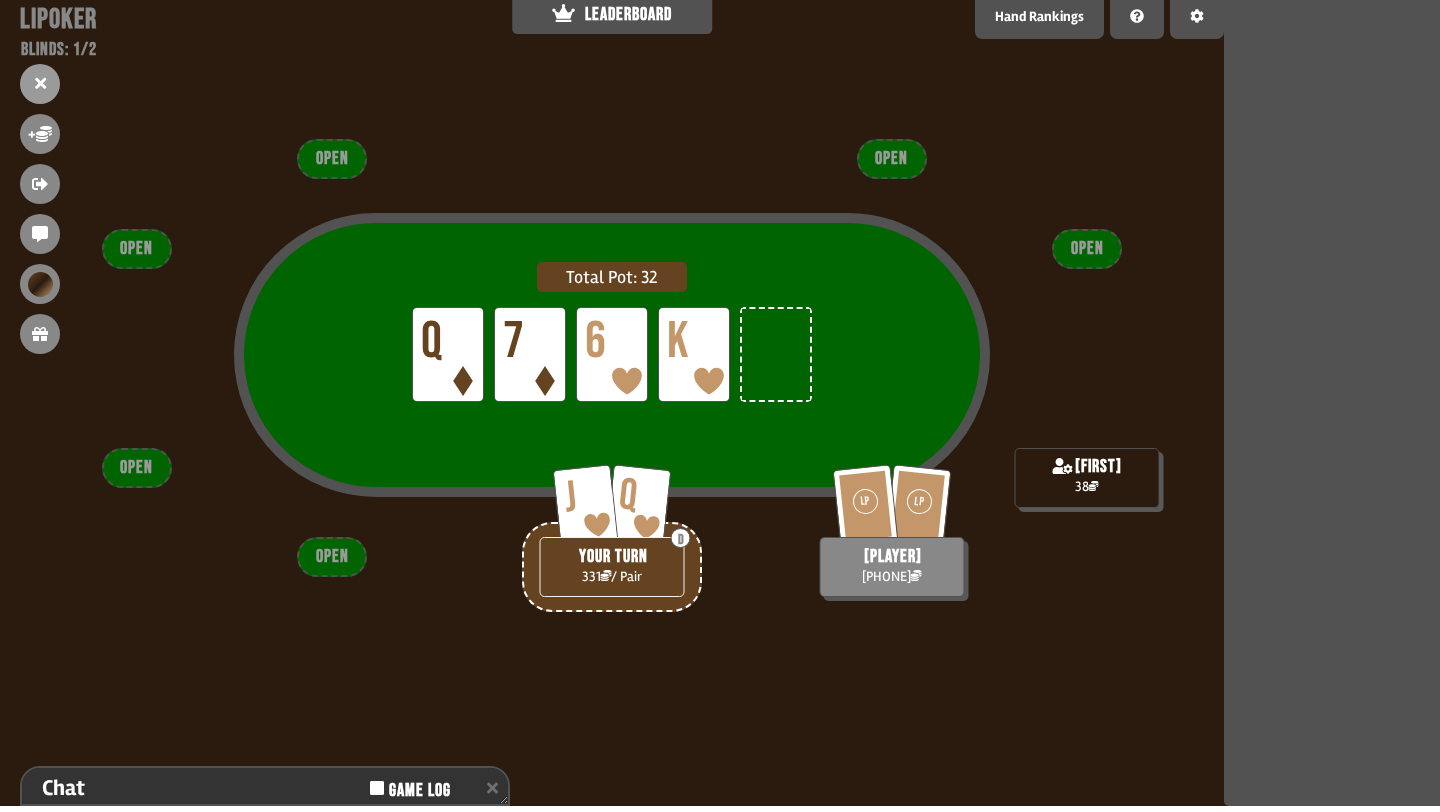 scroll, scrollTop: 153, scrollLeft: 0, axis: vertical 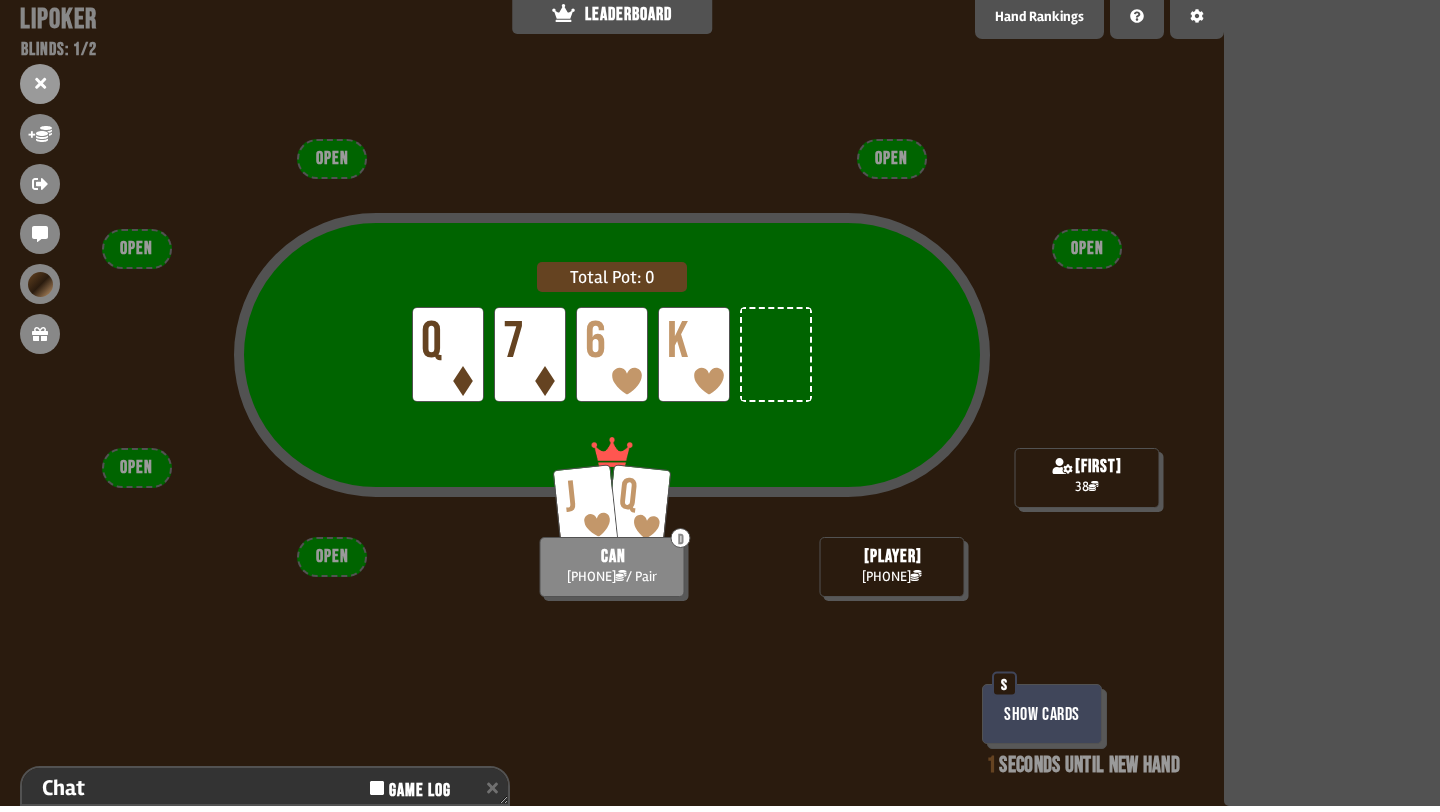 click on "Show Cards" at bounding box center [1042, 714] 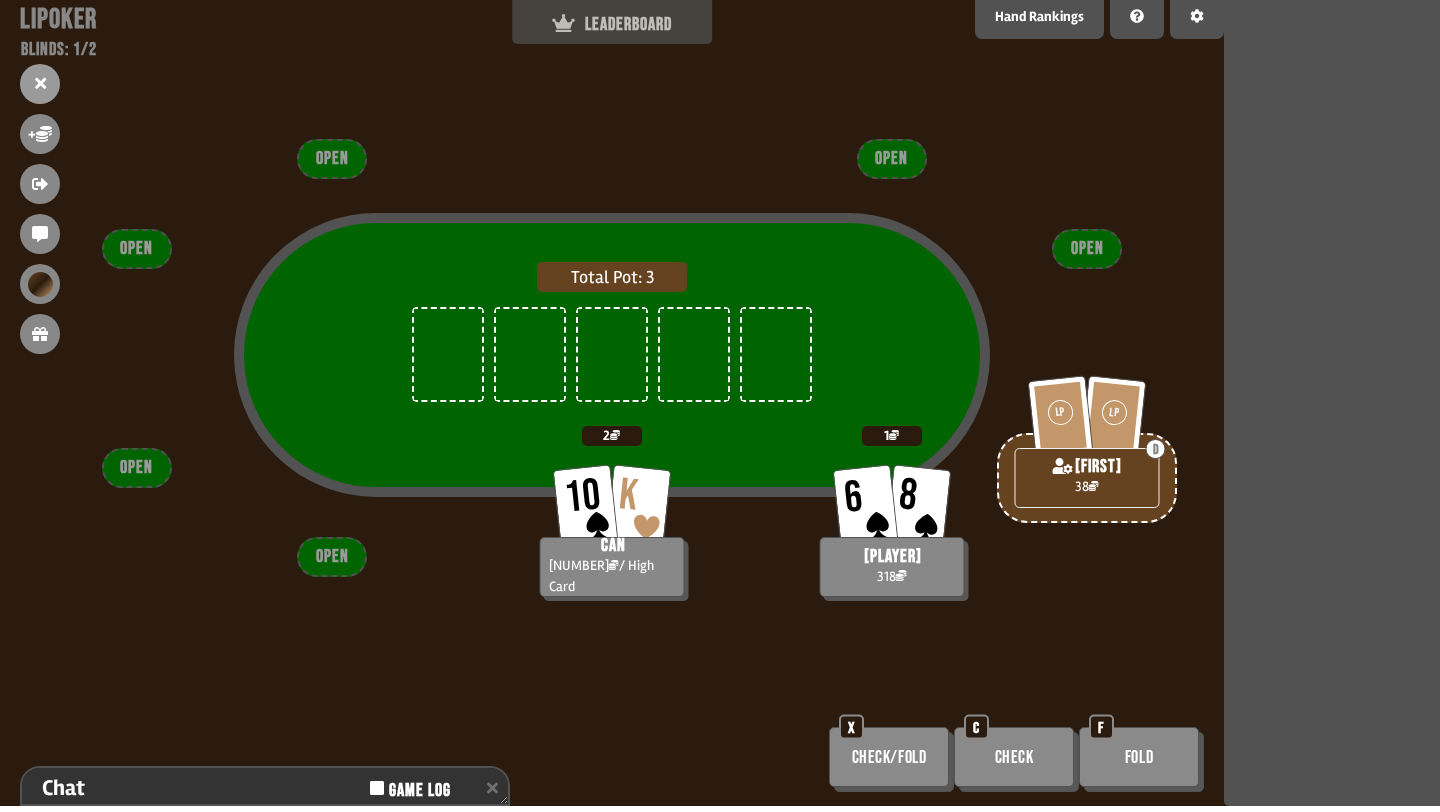 click on "LEADERBOARD" at bounding box center [612, 24] 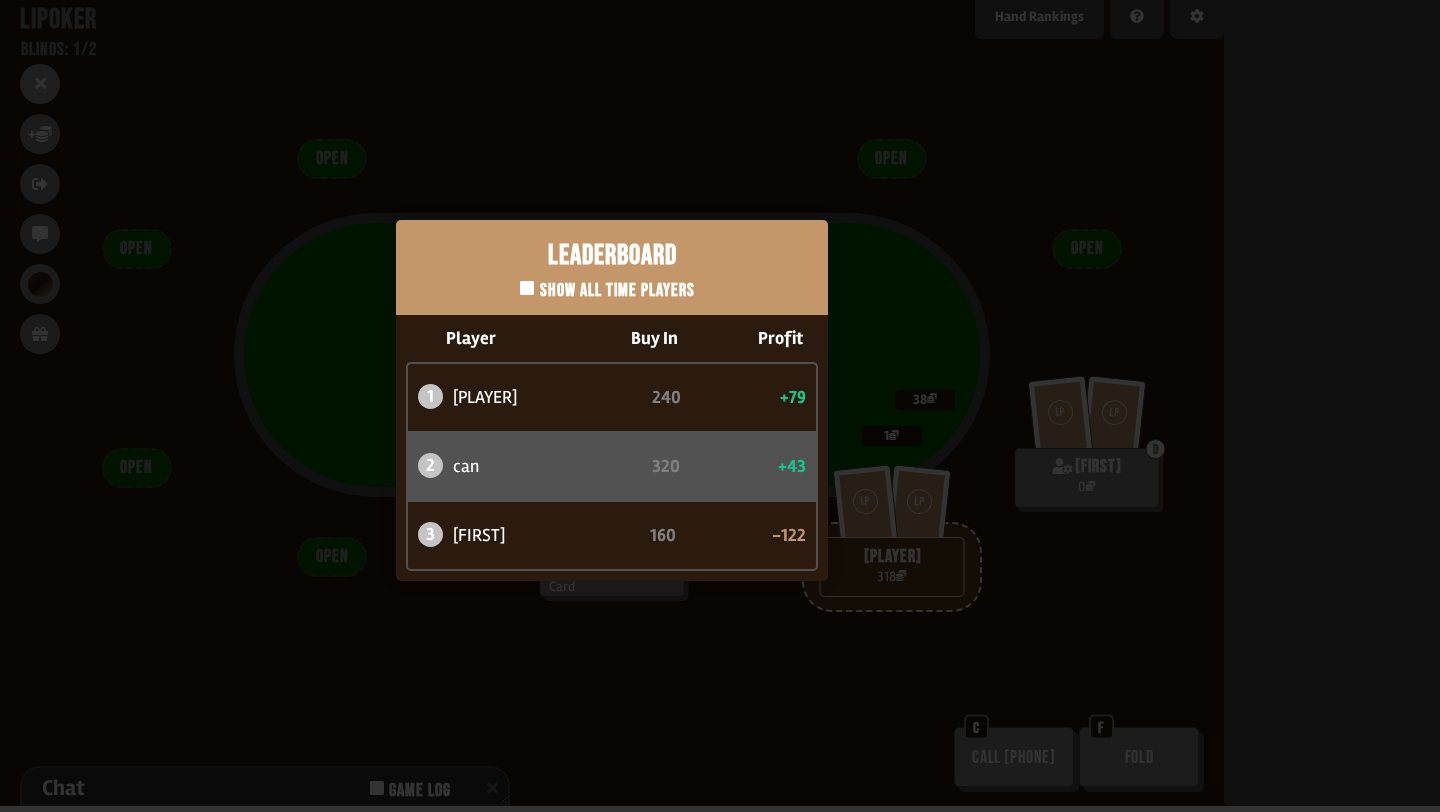 click on "Leaderboard   Show all time players Player Buy In Profit 1 [PLAYER] 240 +79 2 [PLAYER] 320 +43 3 [PLAYER] 160 -122" at bounding box center [612, 400] 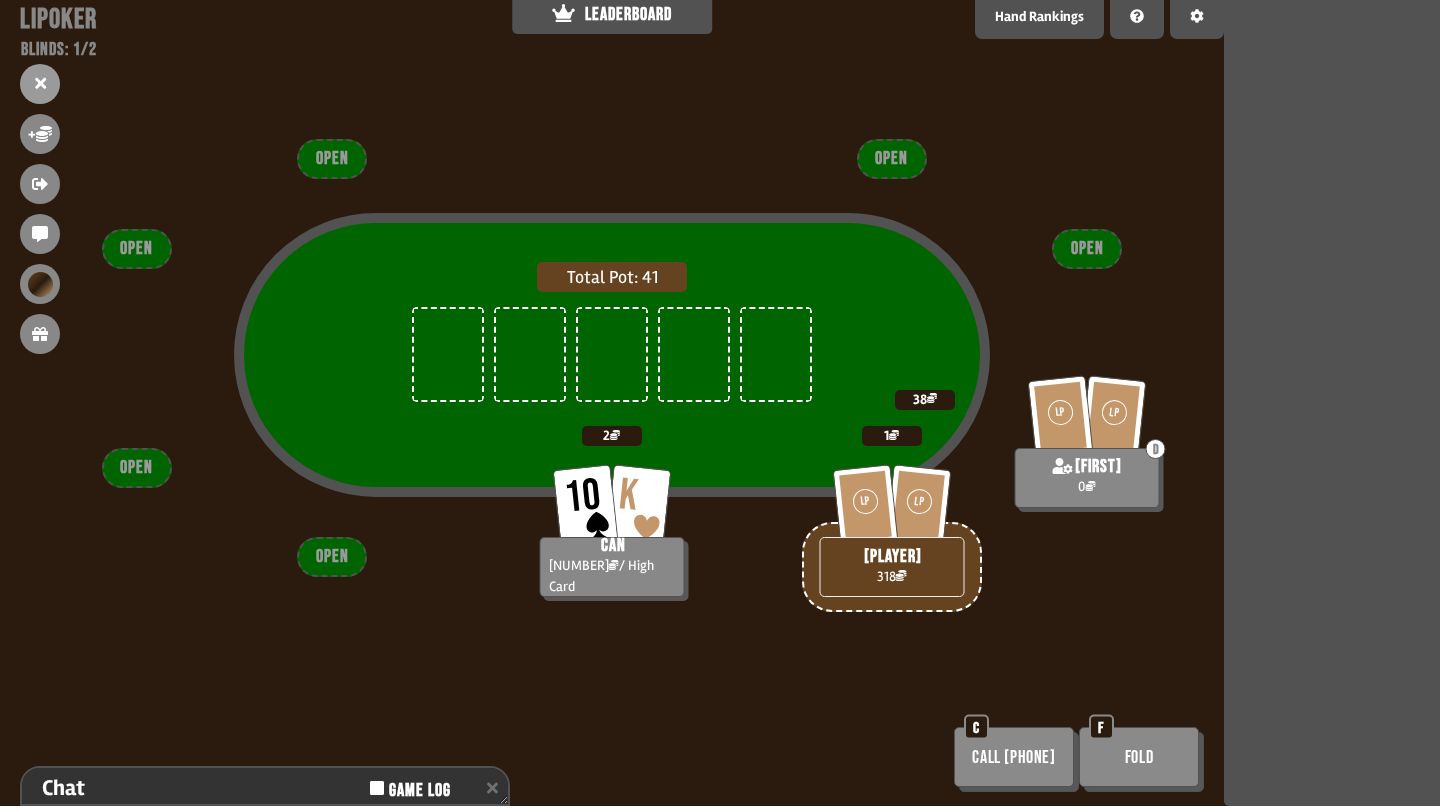 click on "Call [PHONE]" at bounding box center [1014, 757] 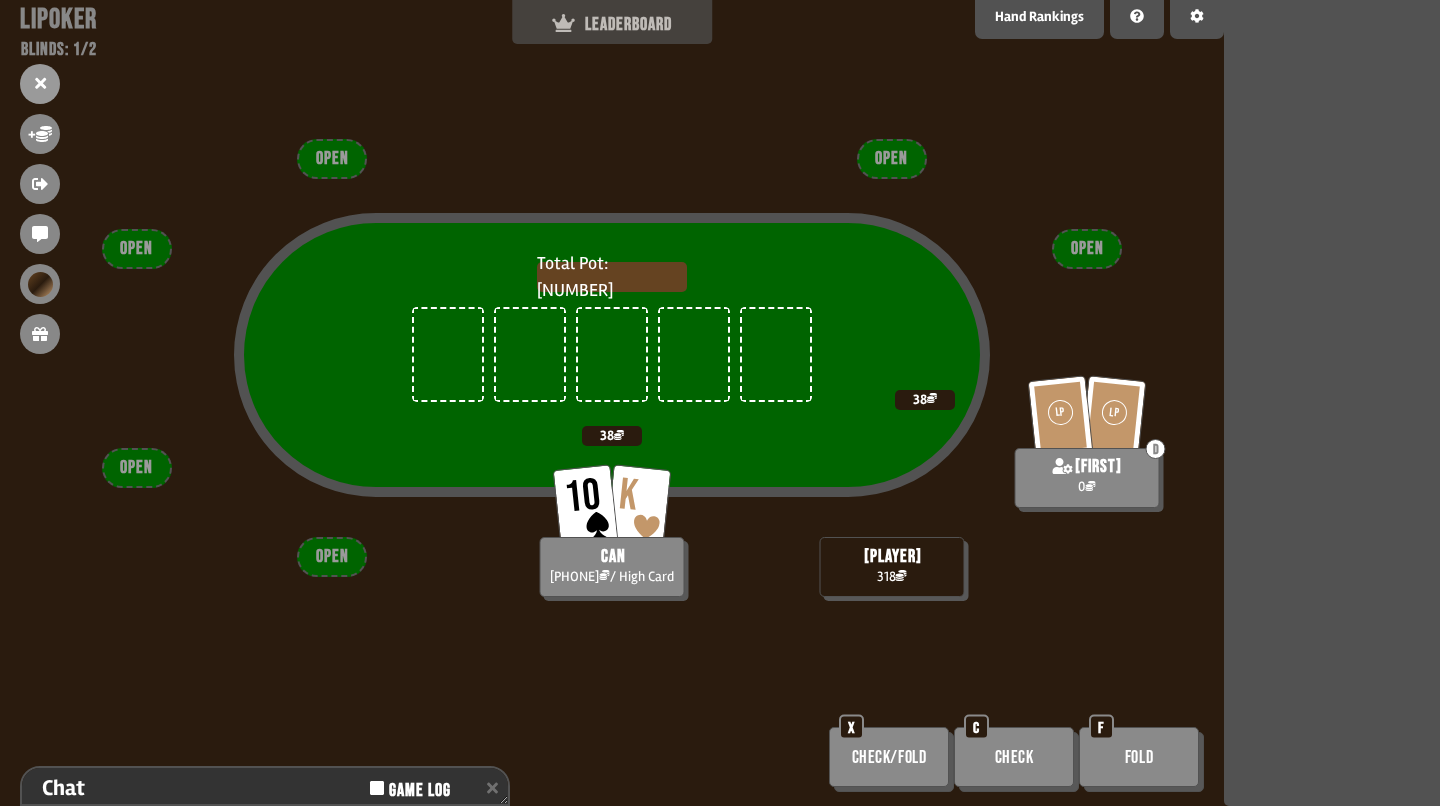 click on "LEADERBOARD" at bounding box center [612, 19] 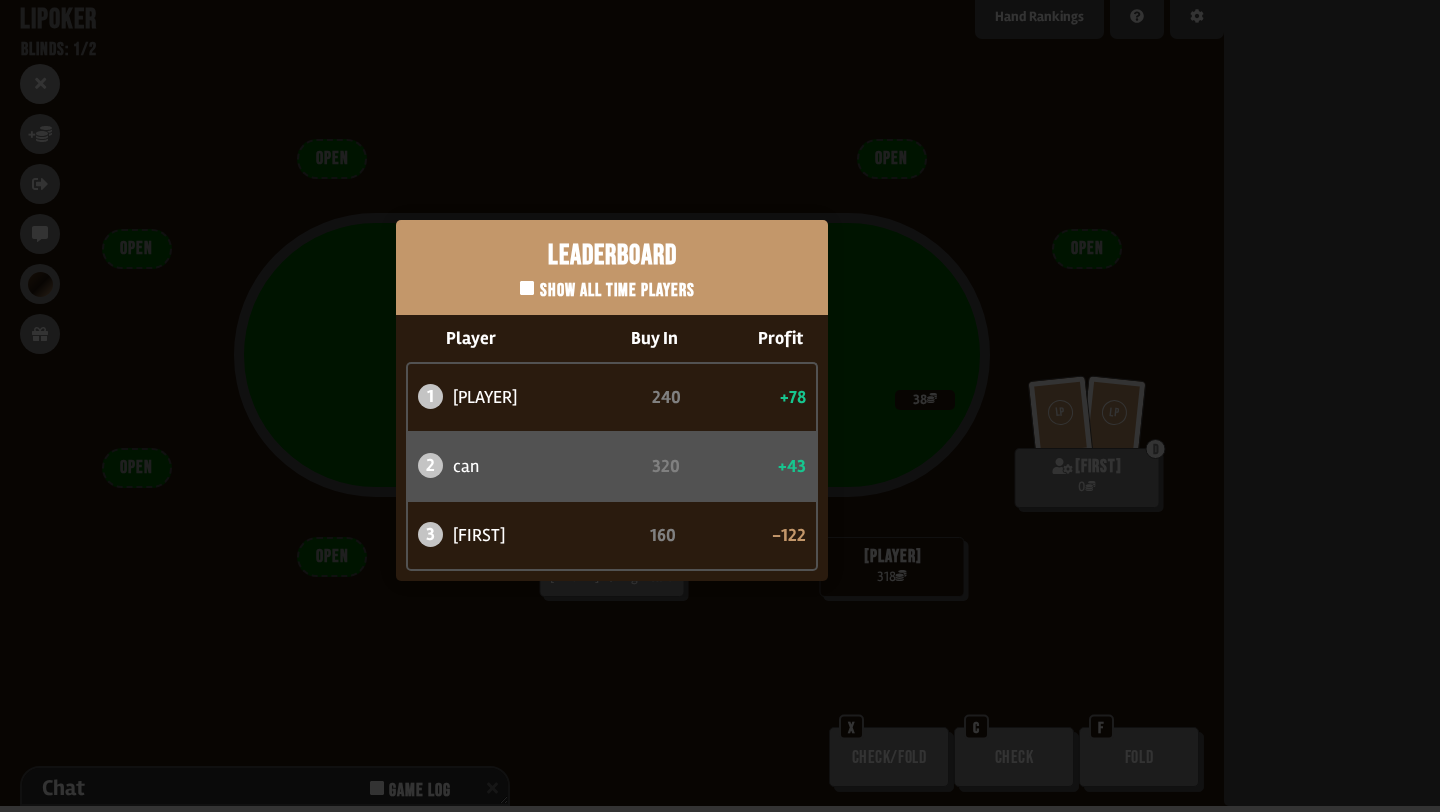 click on "Leaderboard   Show all time players Player Buy In Profit 1 [PLAYER] 240 +78 2 [PLAYER] 320 +43 3 [PLAYER] 160 -122" at bounding box center [612, 400] 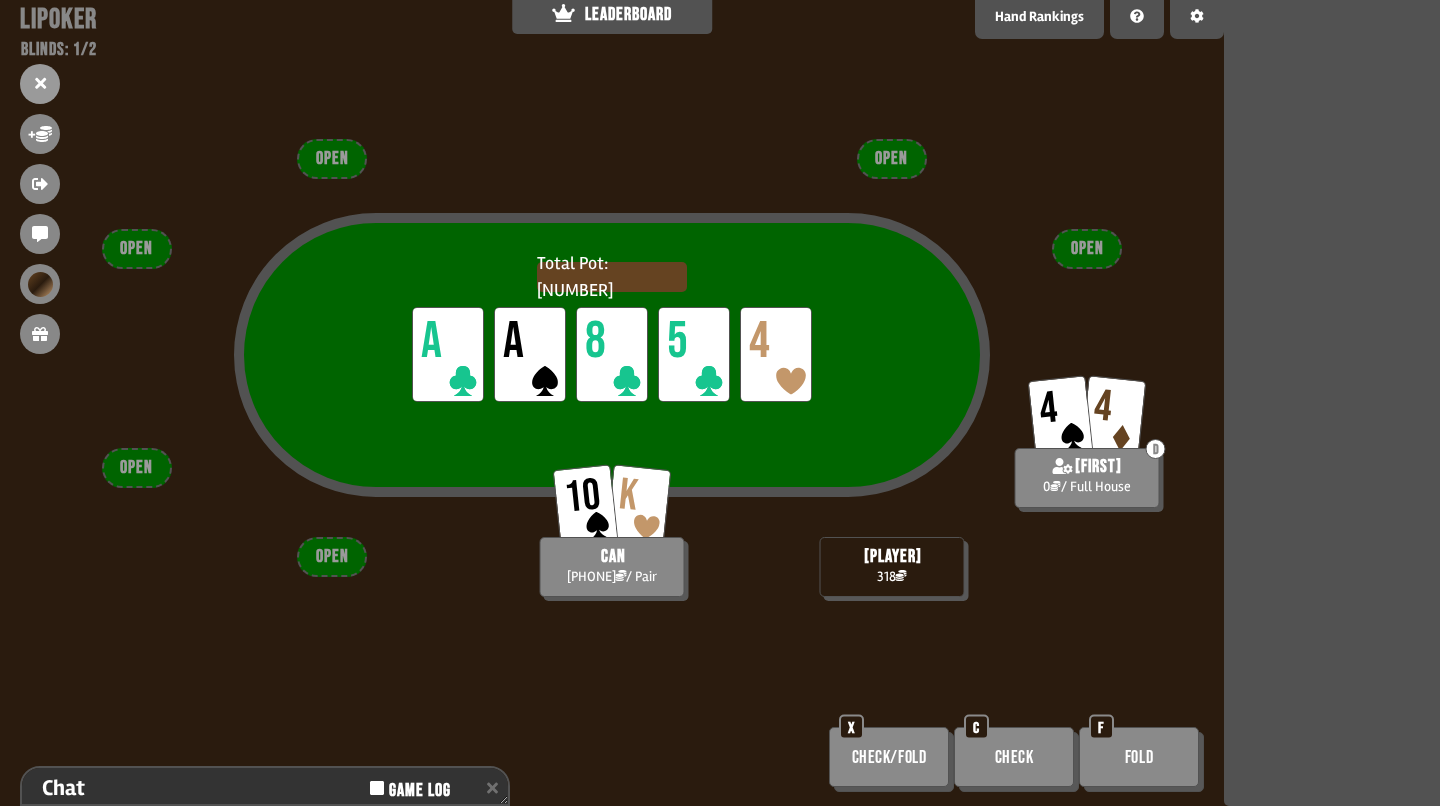 click on "LEADERBOARD" at bounding box center [612, 14] 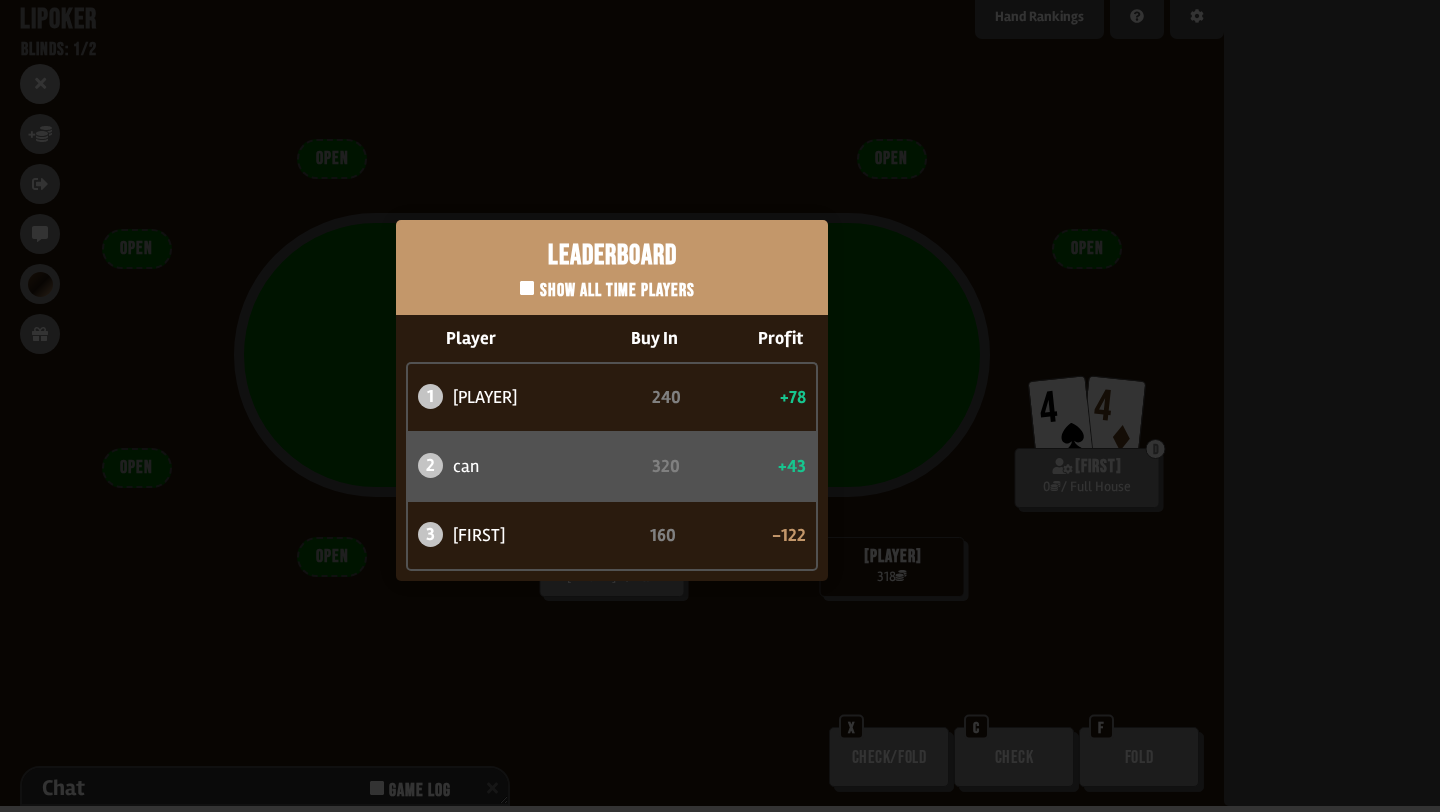 click on "Leaderboard   Show all time players Player Buy In Profit 1 [PLAYER] 240 +78 2 [PLAYER] 320 +43 3 [PLAYER] 160 -122" at bounding box center [612, 400] 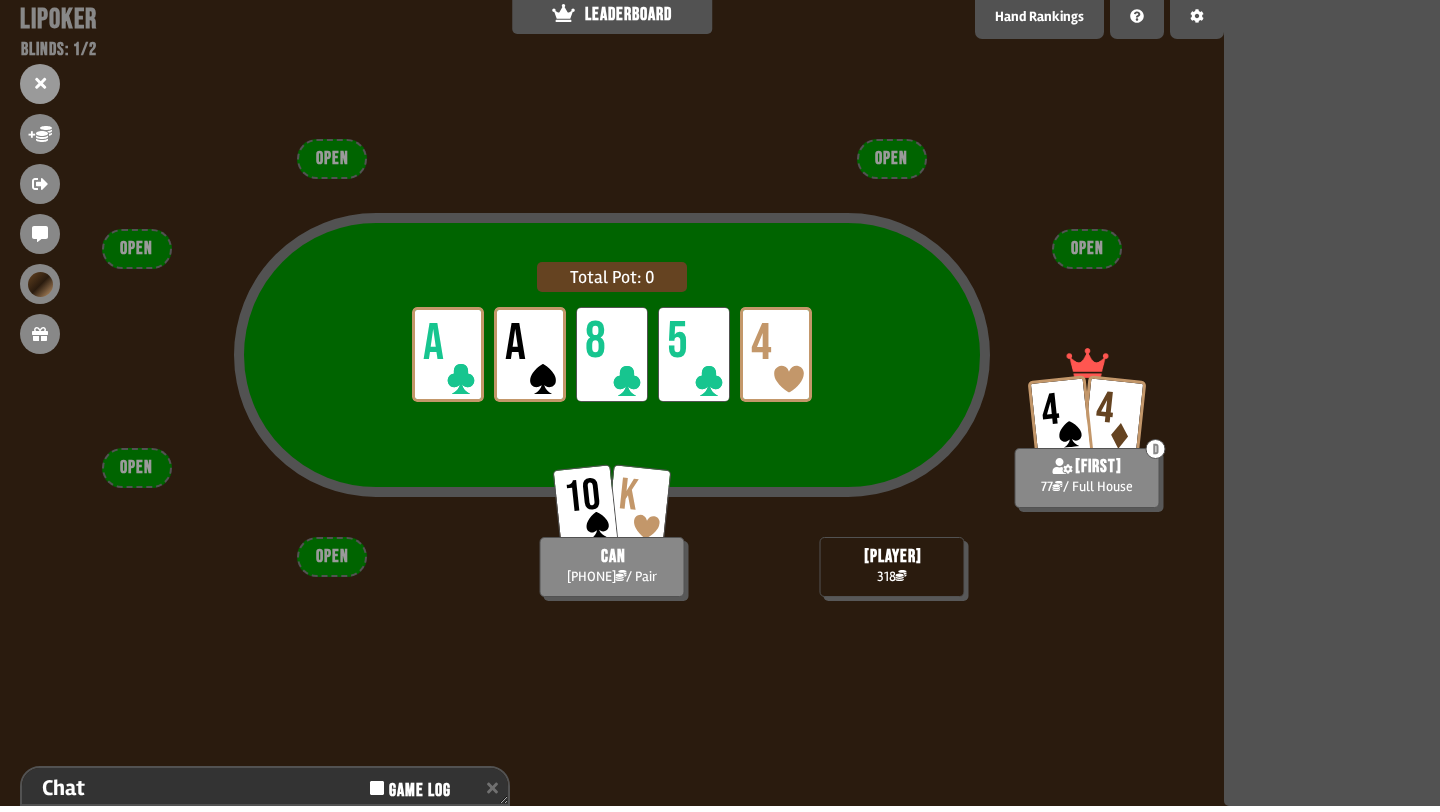 click on "LEADERBOARD" at bounding box center [612, 14] 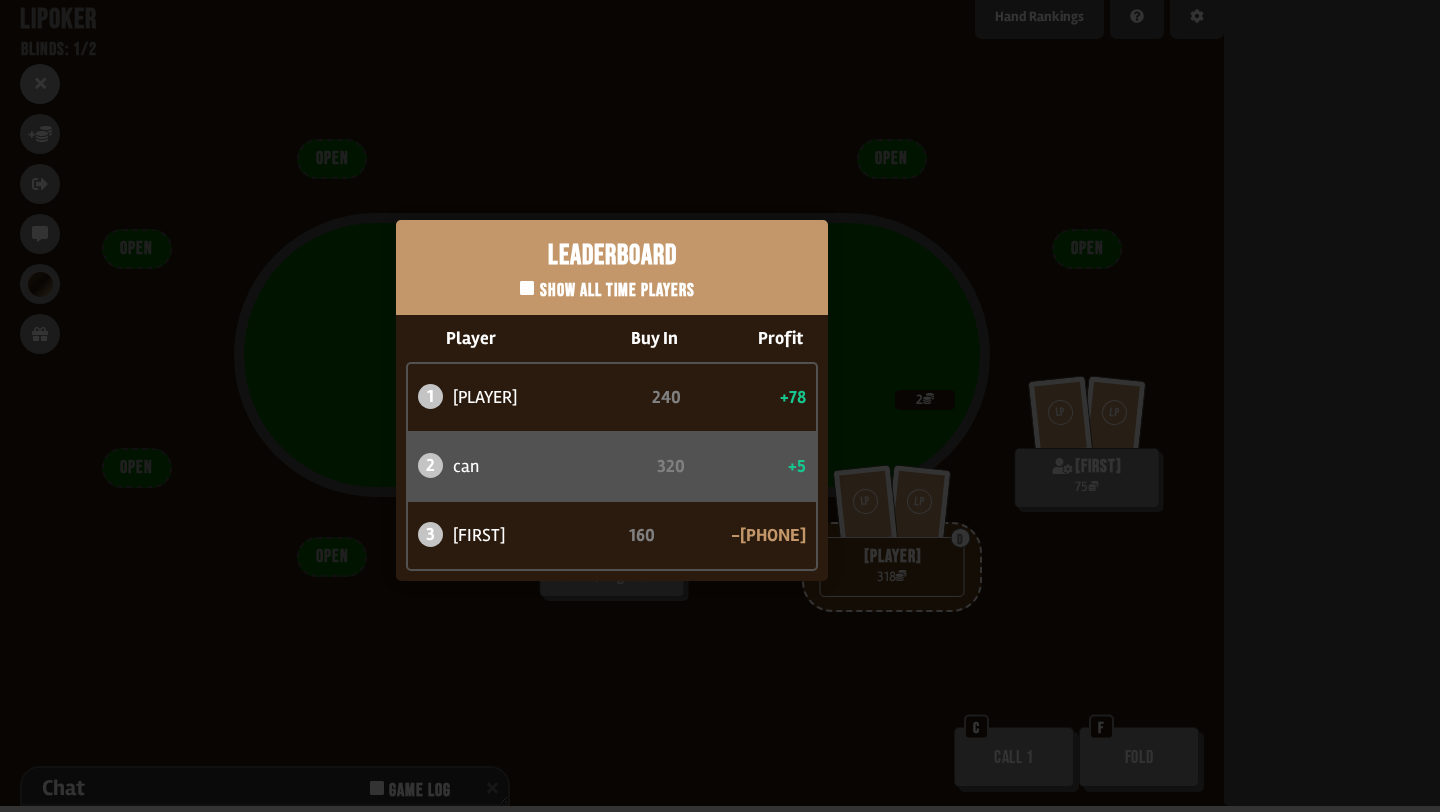 click on "Leaderboard   Show all time players Player Buy In Profit 1 [PLAYER] 240 +78 2 [PLAYER] 320 +5 3 [PLAYER] 160 -83" at bounding box center (612, 400) 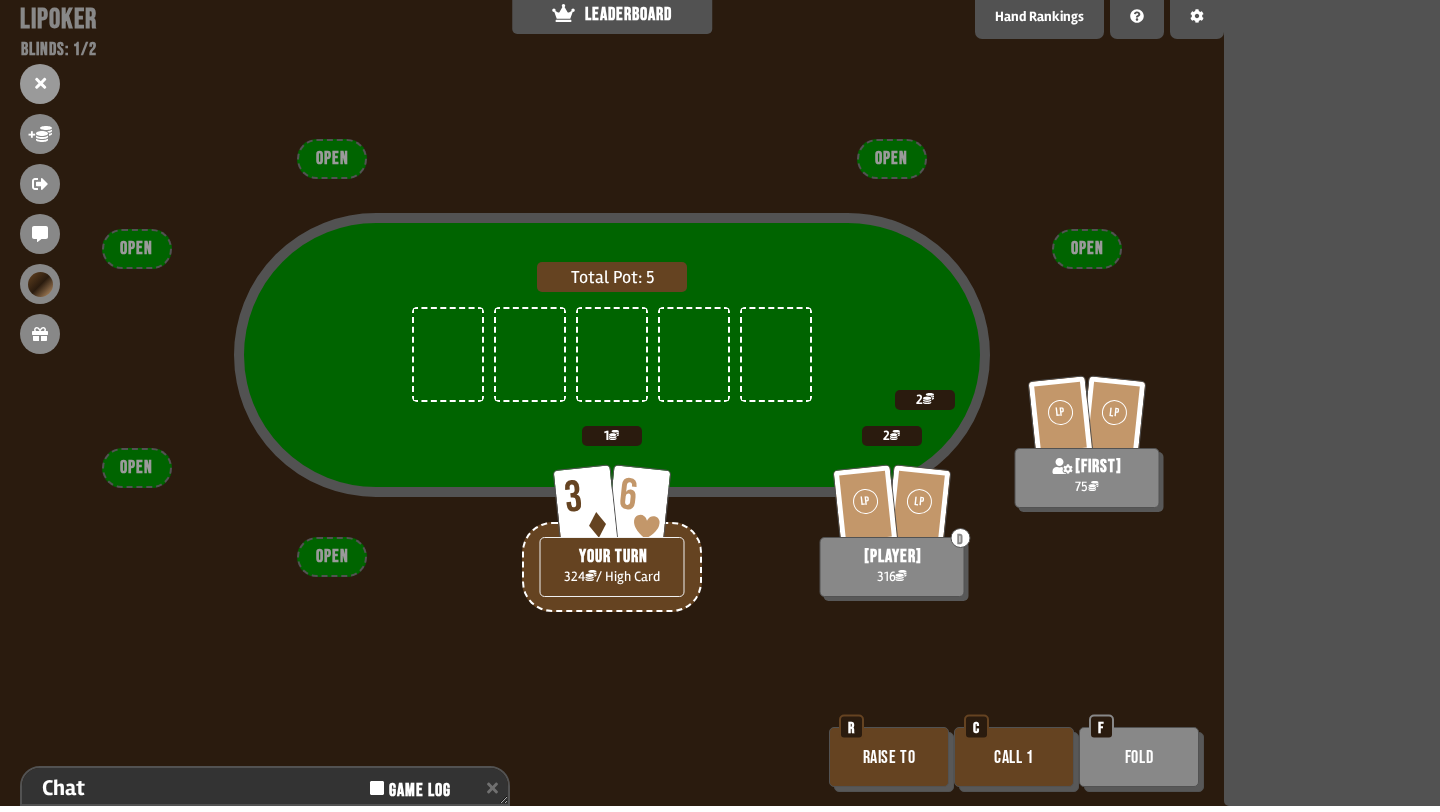 click on "Call 1" at bounding box center (1014, 757) 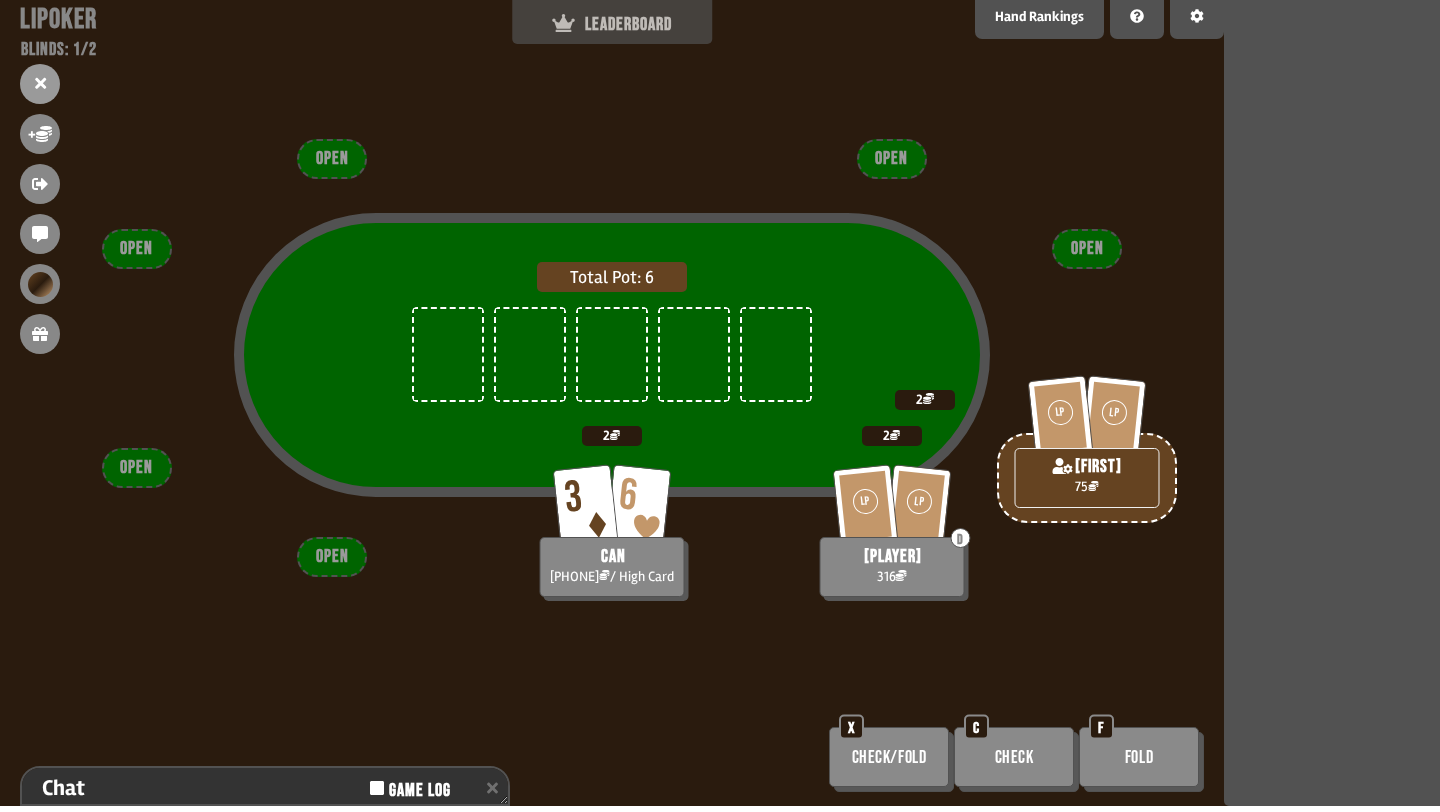 click on "LEADERBOARD" at bounding box center [612, 19] 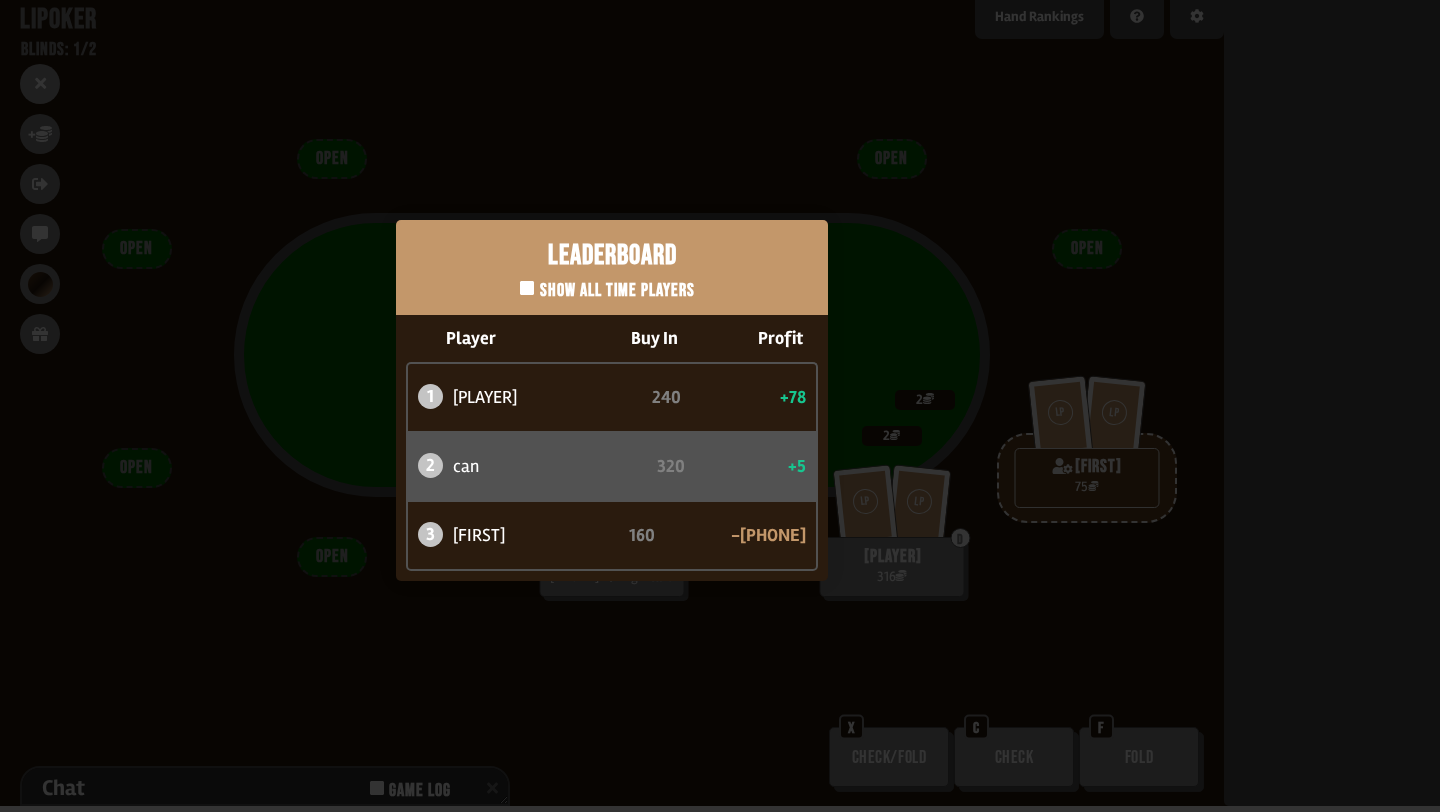 click on "Leaderboard   Show all time players Player Buy In Profit 1 [PLAYER] 240 +78 2 [PLAYER] 320 +5 3 [PLAYER] 160 -83" at bounding box center [612, 400] 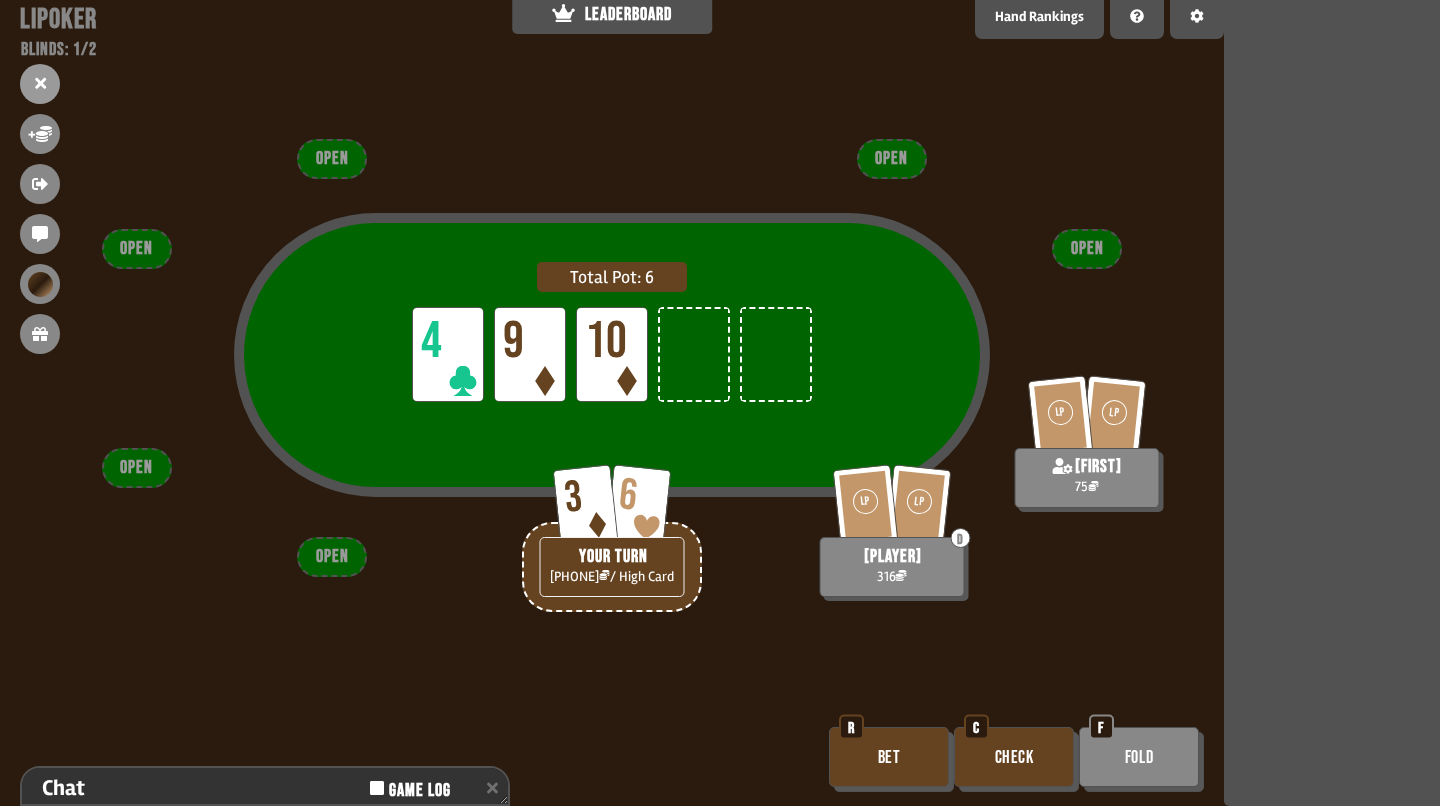 click on "Check" at bounding box center (1014, 757) 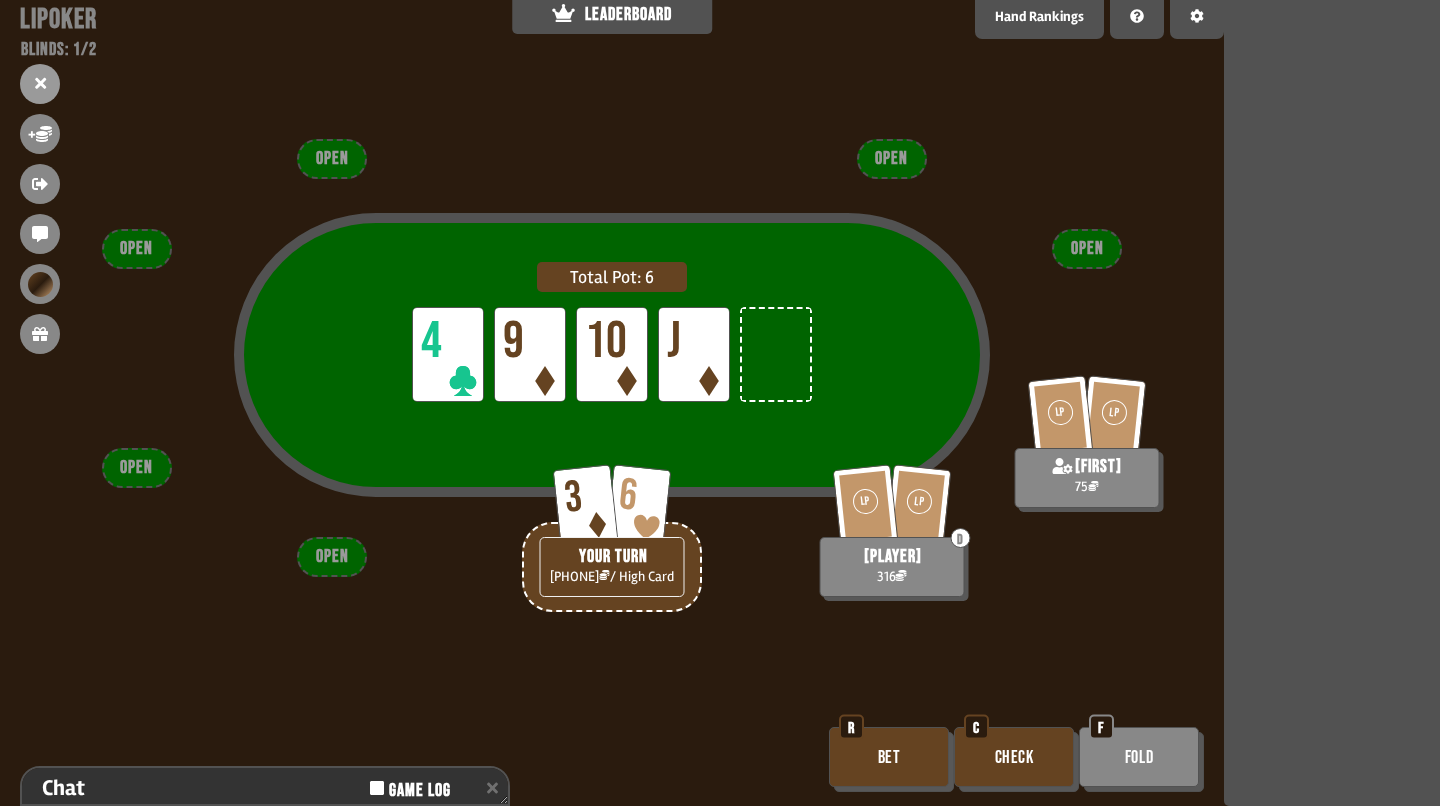 click on "Check" at bounding box center [1014, 757] 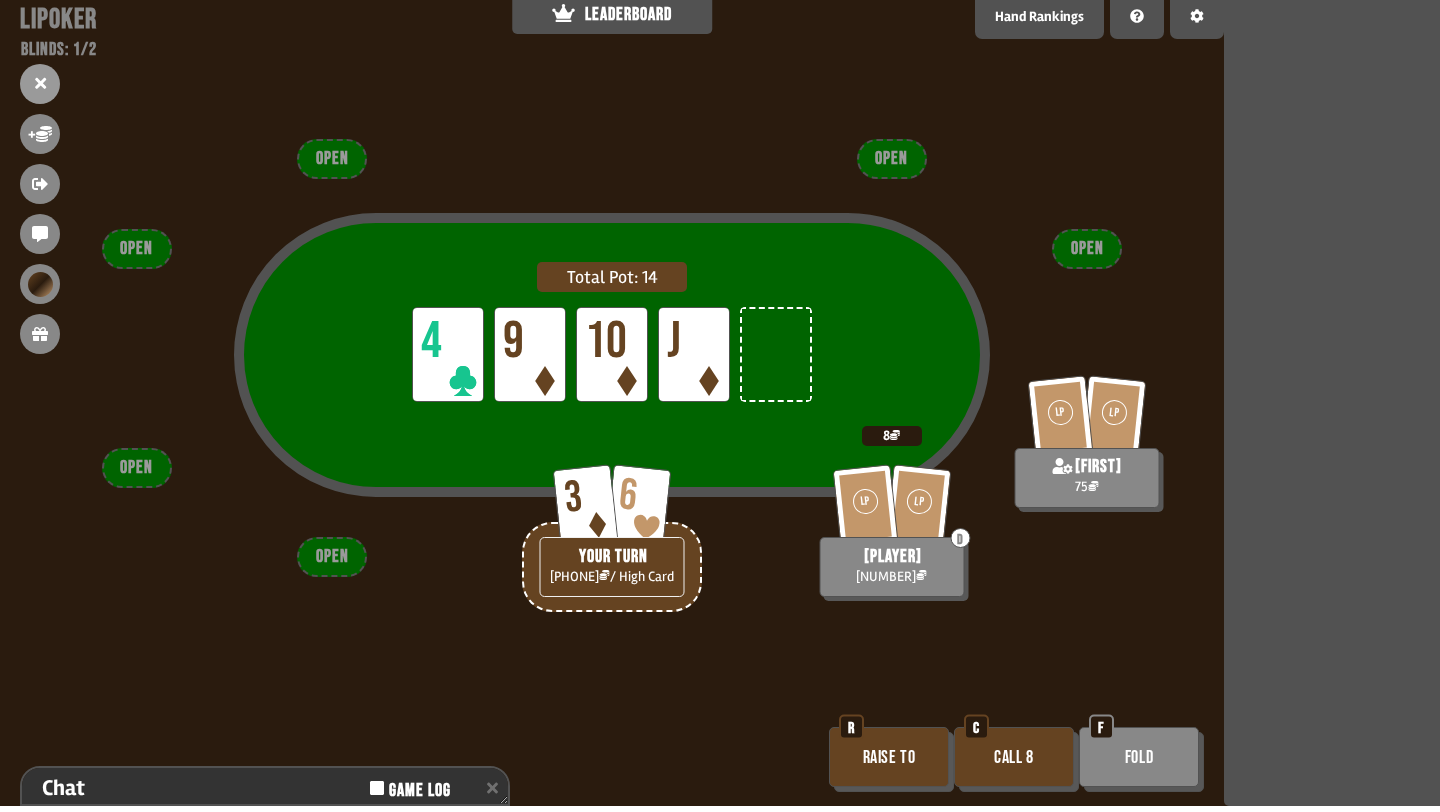 click on "Fold" at bounding box center [1139, 757] 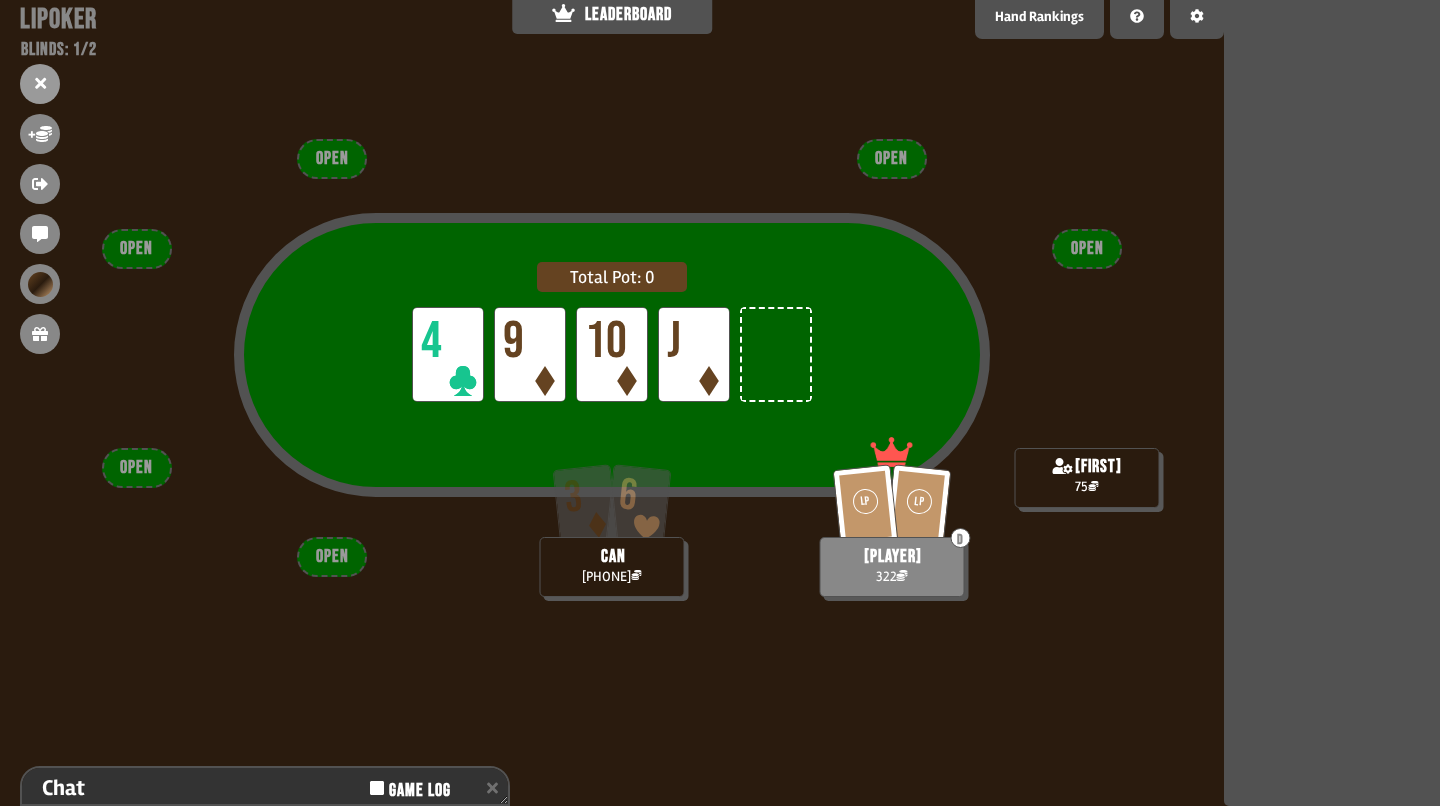 click on "Total Pot: 0   LP 4 LP 9 LP 10 LP J LP LP D atabaso 322  3 6 [FIRST] 323  [FIRST] 75  OPEN OPEN OPEN OPEN OPEN OPEN" at bounding box center (612, 406) 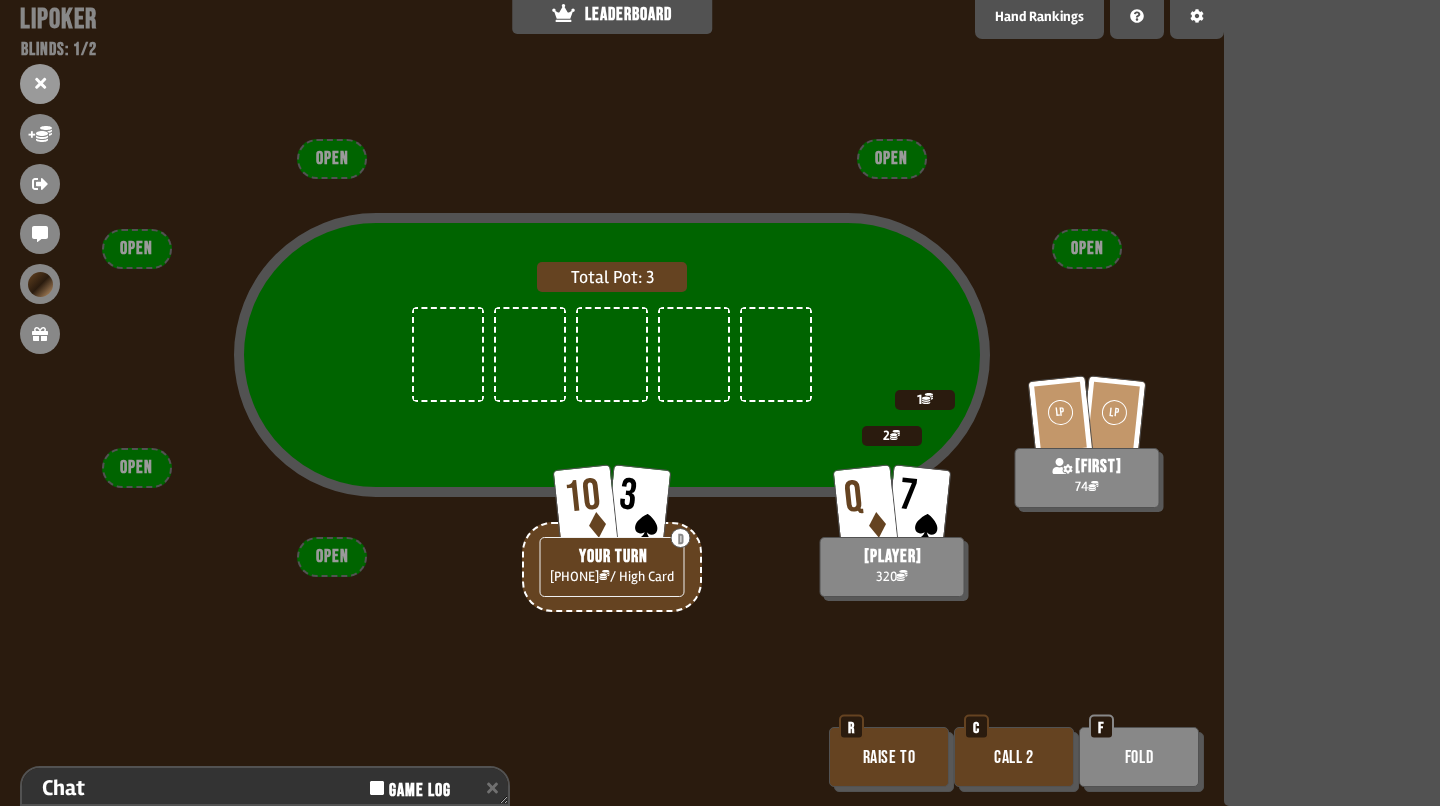 click on "Call 2" at bounding box center (1014, 757) 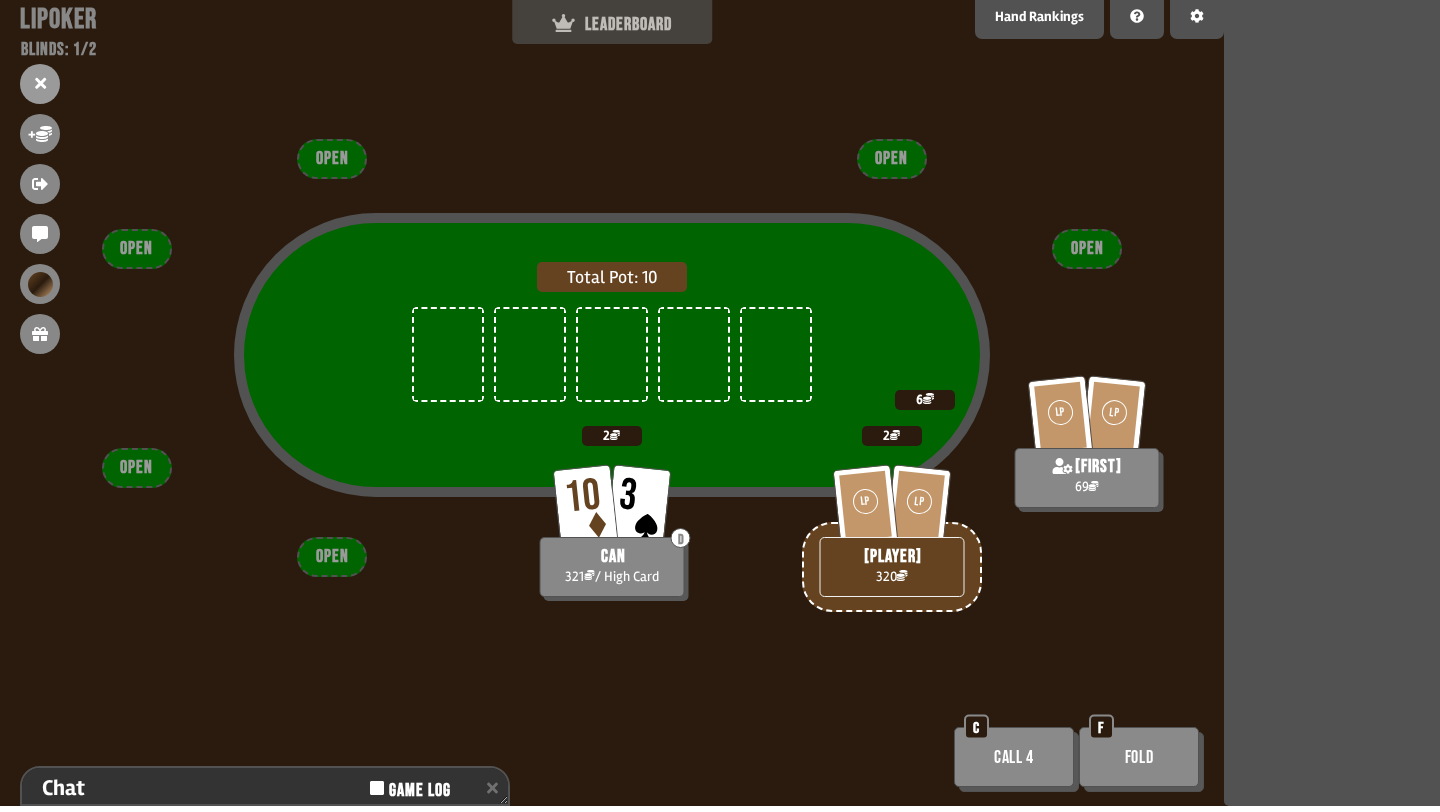 click on "LEADERBOARD" at bounding box center (612, 19) 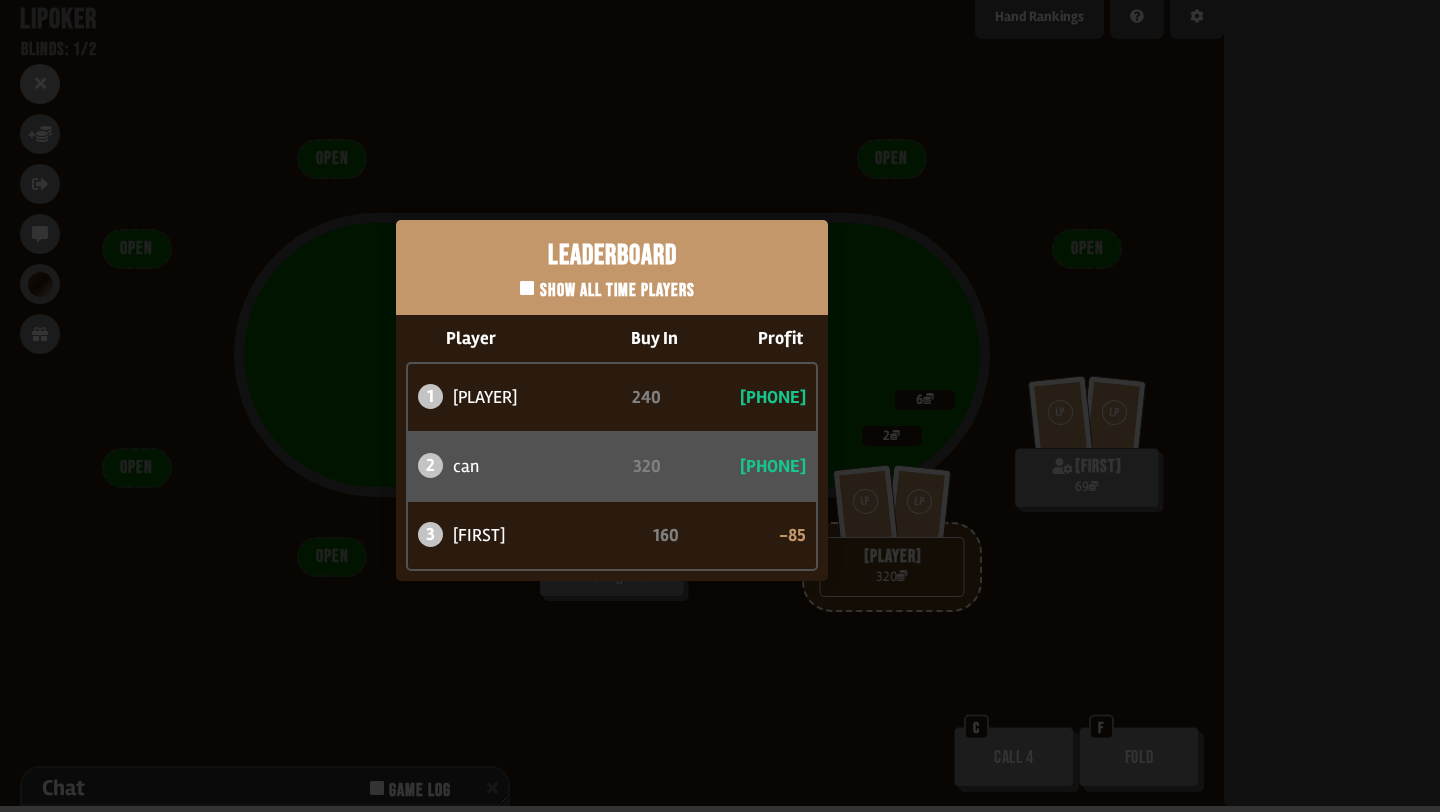 click on "Leaderboard   Show all time players Player Buy In Profit 1 atabaso 240 +82 2 [FIRST] 320 +3 3 [FIRST] 160 -85" at bounding box center [612, 400] 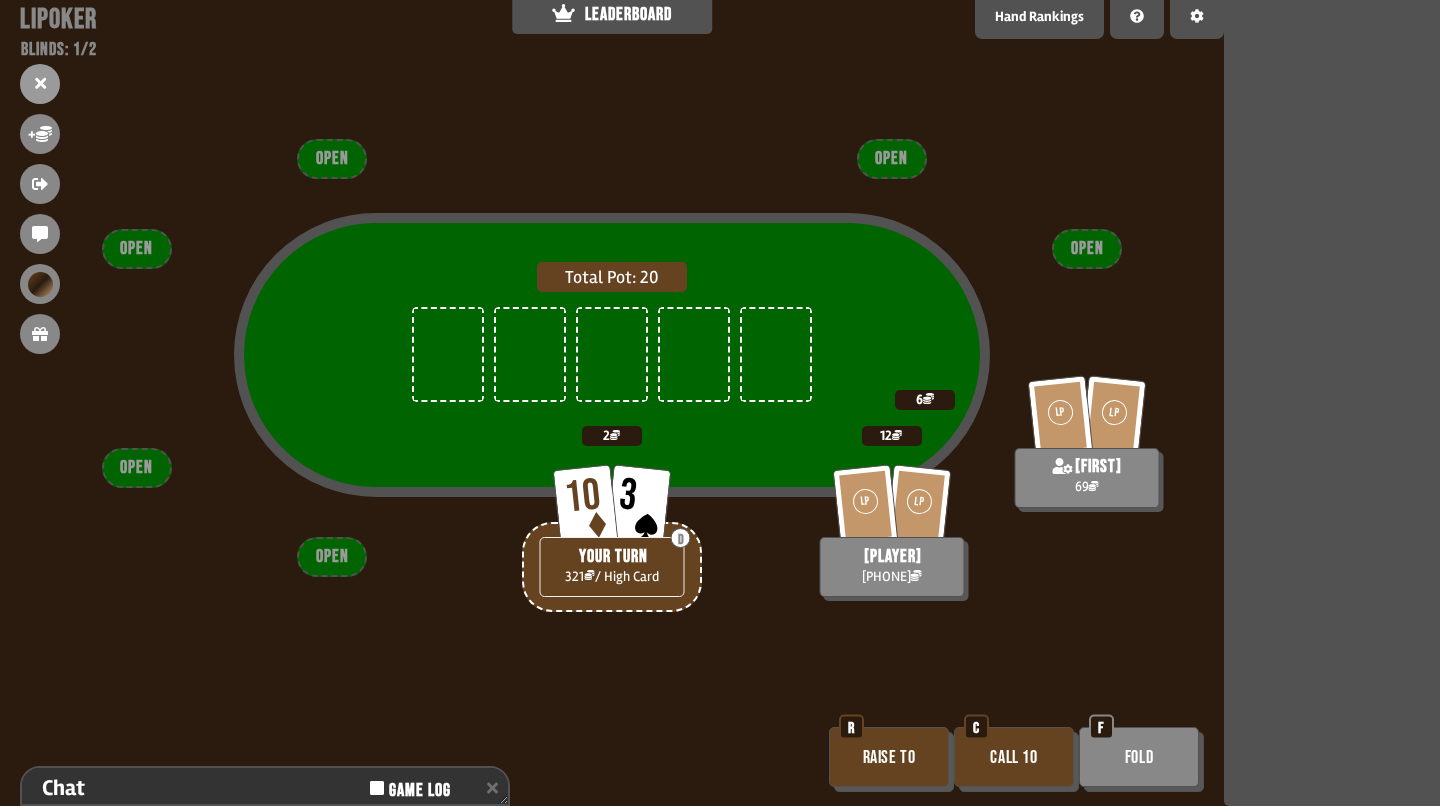 click on "Call 10" at bounding box center [1014, 757] 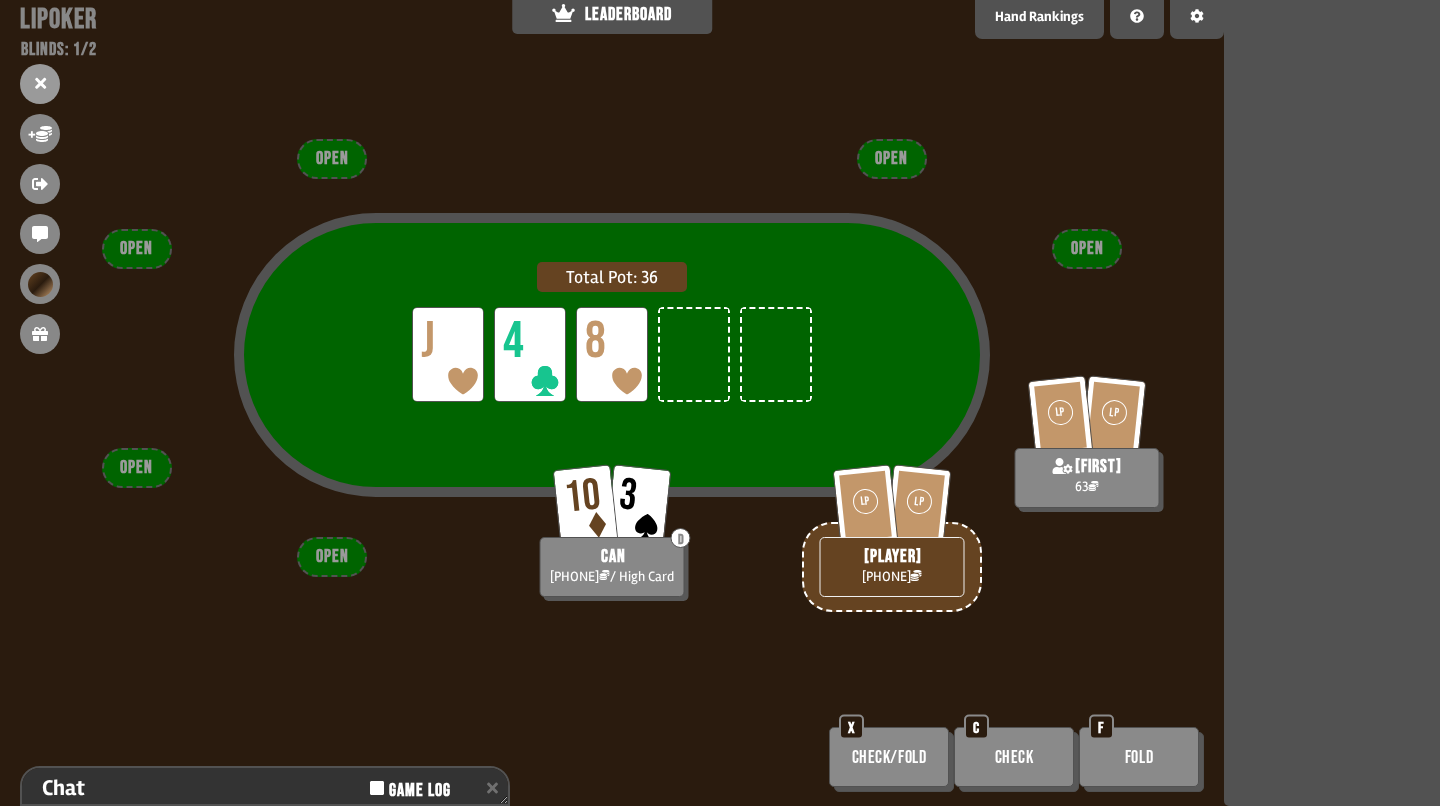 click on "Check" at bounding box center [1014, 757] 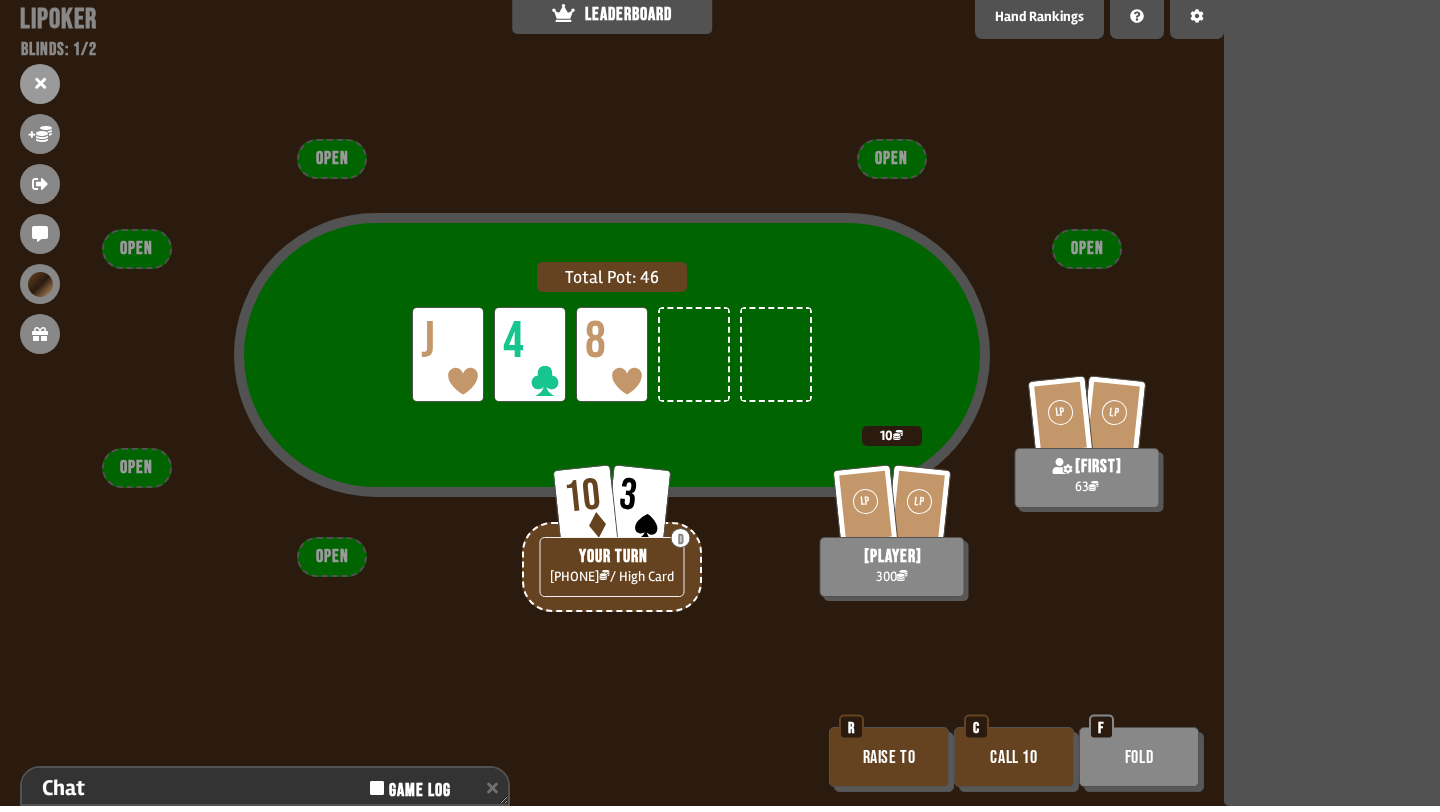 click on "Fold" at bounding box center [1139, 757] 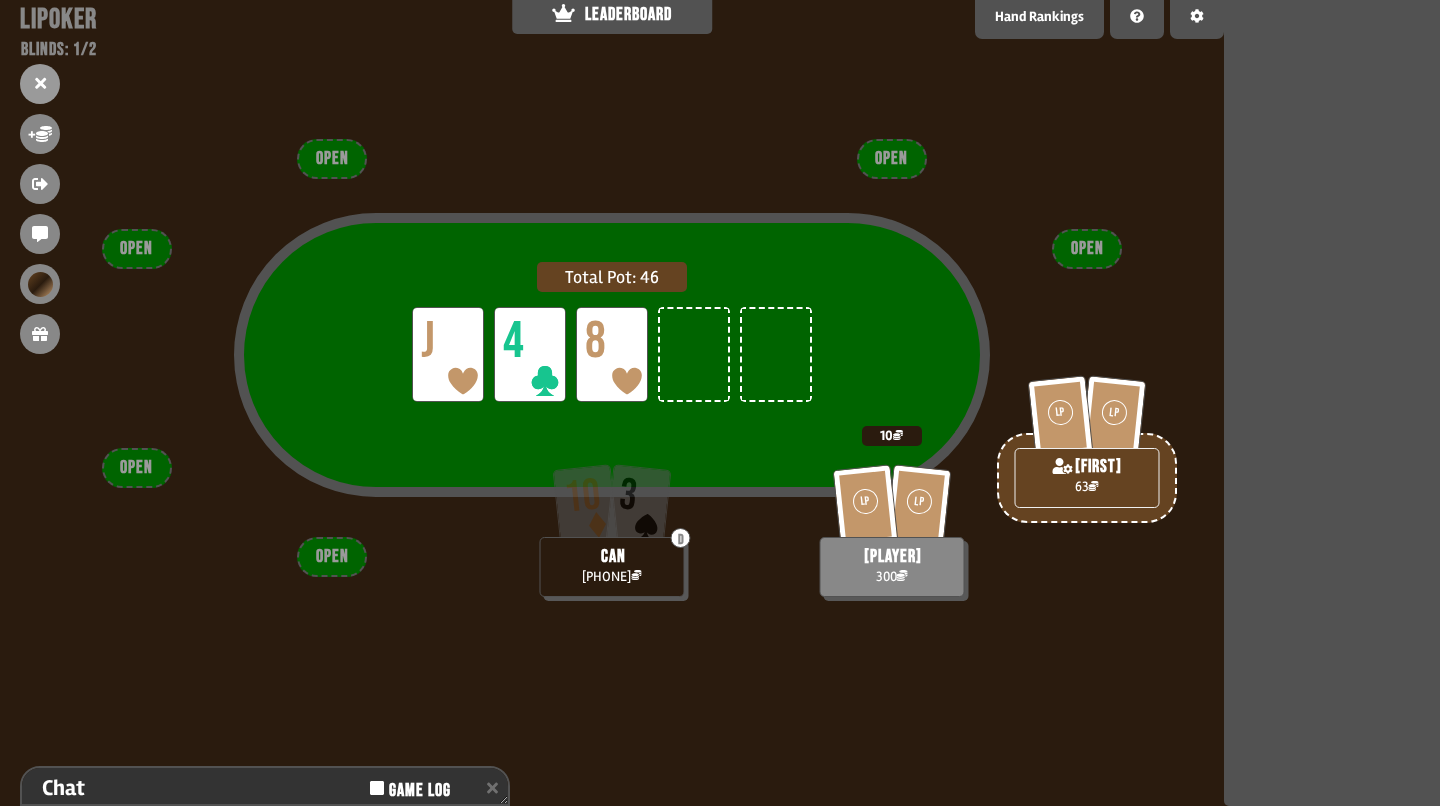 click on "Total Pot: 46   LP J LP 4 LP 8 LP LP atabaso 300  10  10 3 D [FIRST] 311  LP LP [FIRST] 63  OPEN OPEN OPEN OPEN OPEN OPEN" at bounding box center [612, 406] 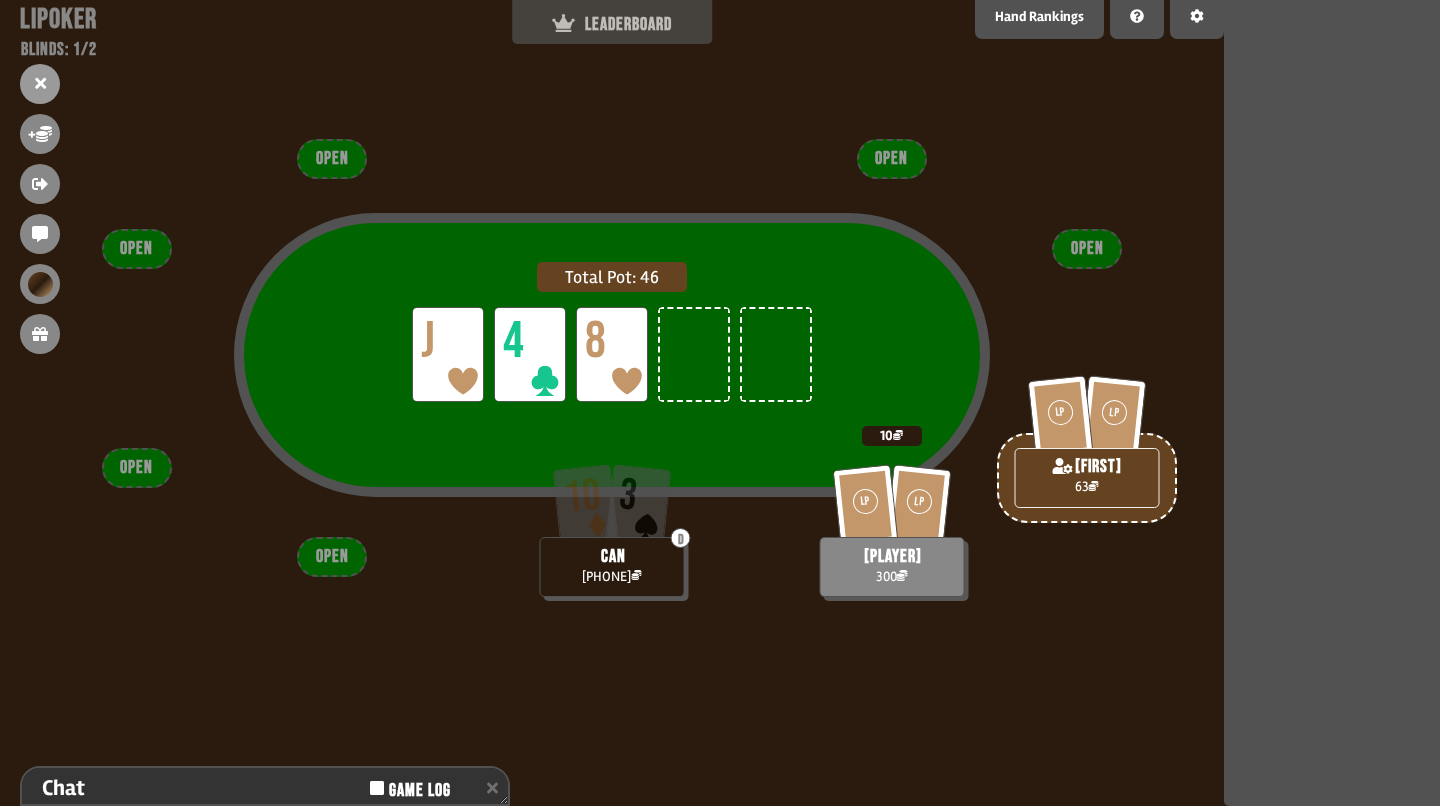 click on "LEADERBOARD" at bounding box center [612, 24] 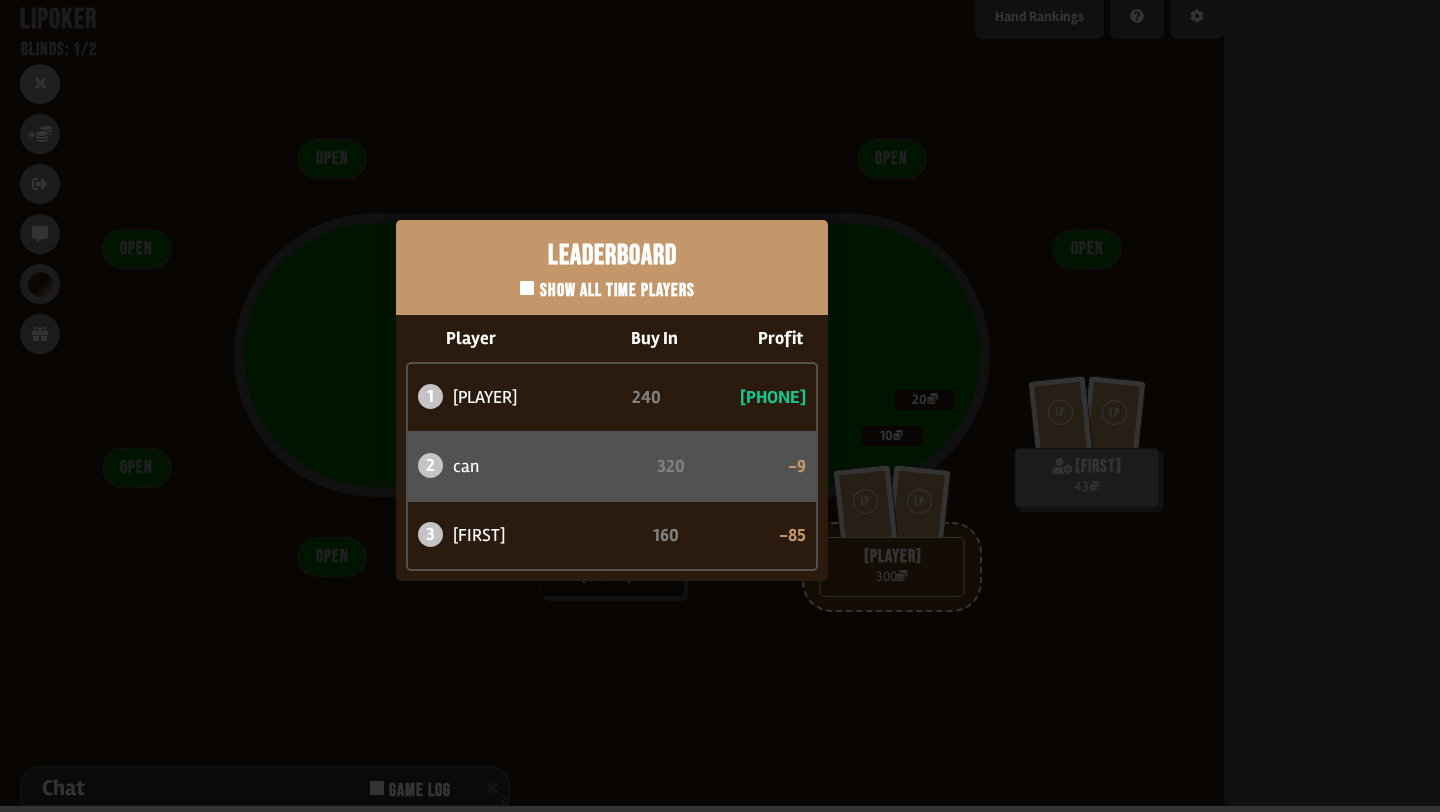 click on "Leaderboard   Show all time players Player Buy In Profit 1 atabaso 240 +82 2 [FIRST] 320 -9 3 [FIRST] 160 -85" at bounding box center [612, 400] 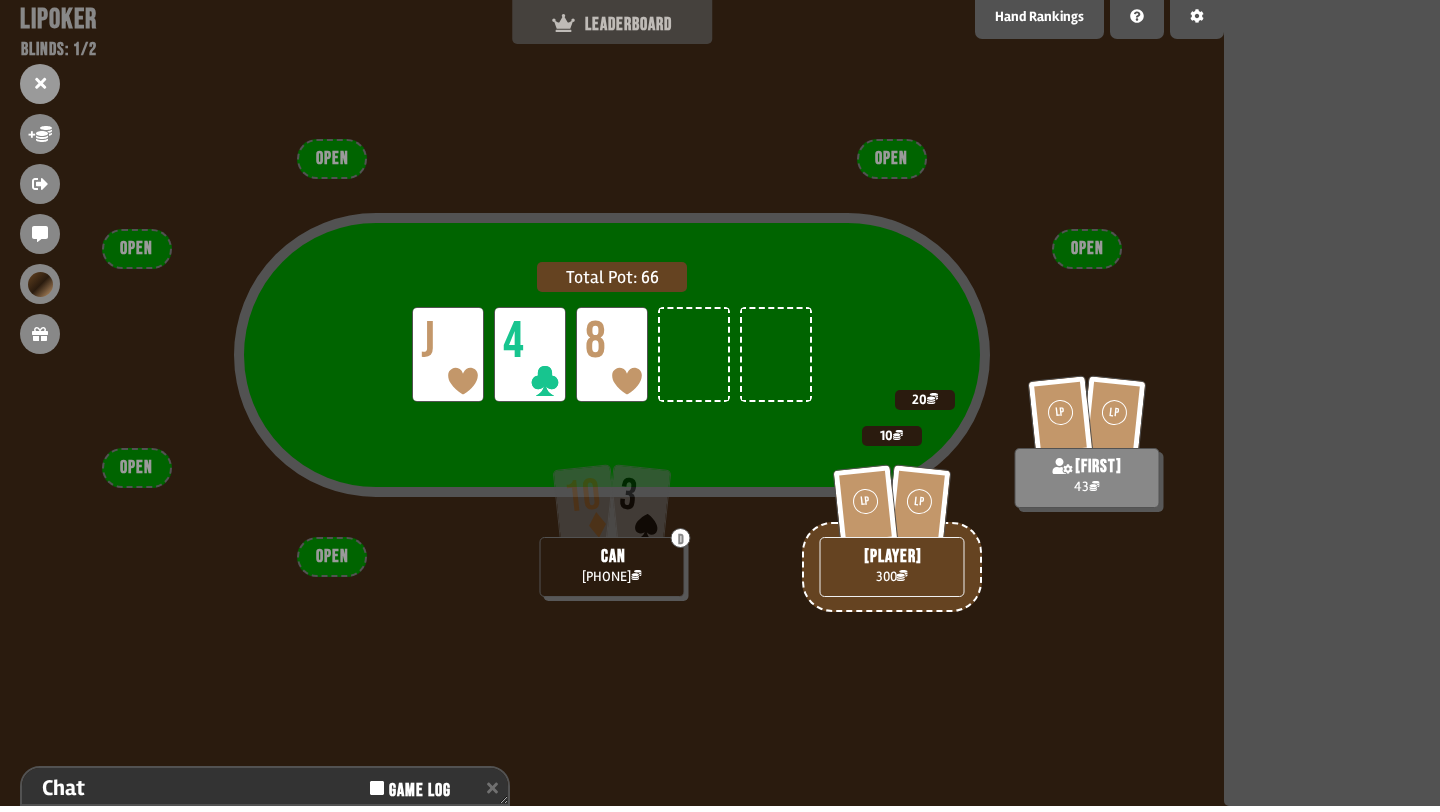 click on "LEADERBOARD" at bounding box center (612, 24) 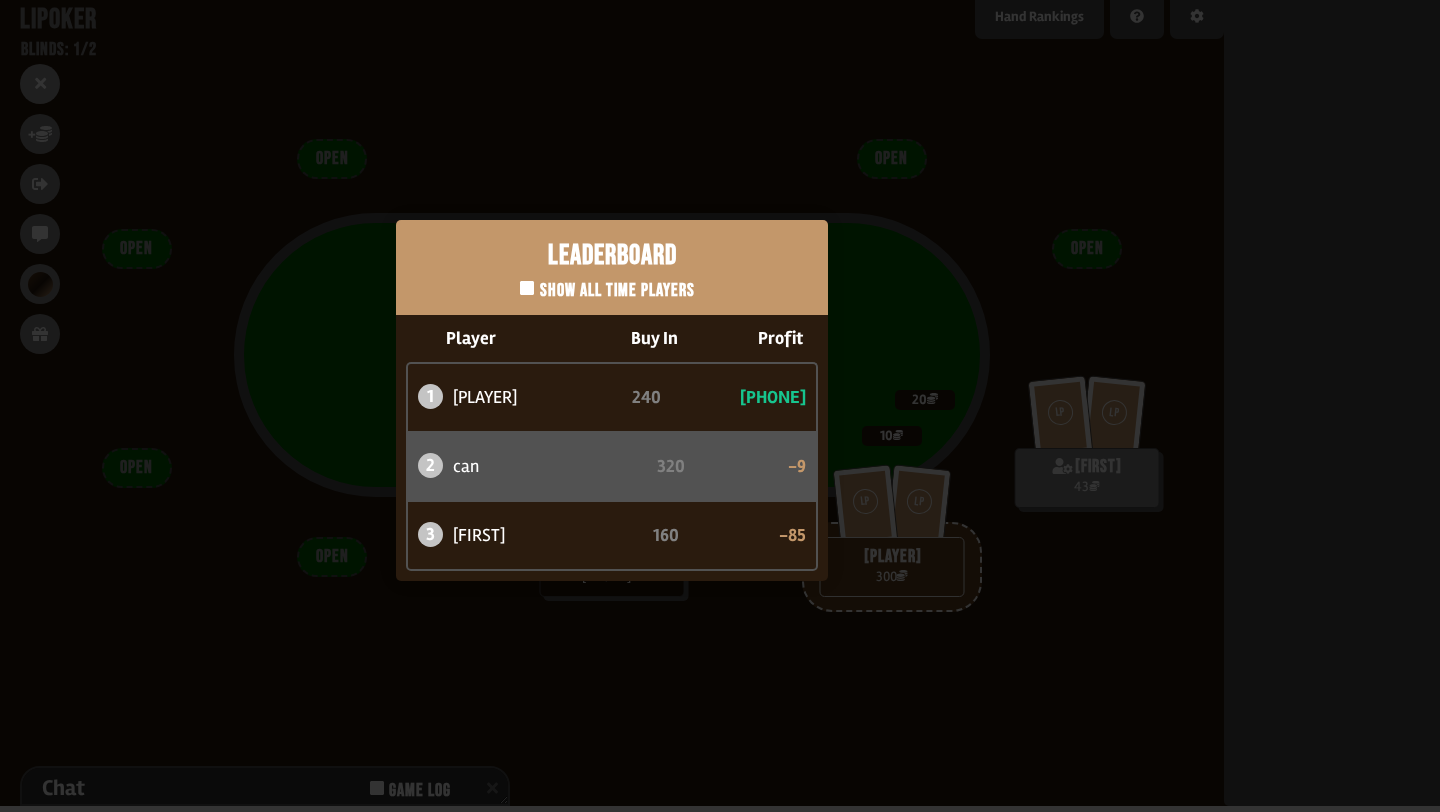 click on "Leaderboard   Show all time players Player Buy In Profit 1 atabaso 240 +82 2 [FIRST] 320 -9 3 [FIRST] 160 -85" at bounding box center (612, 400) 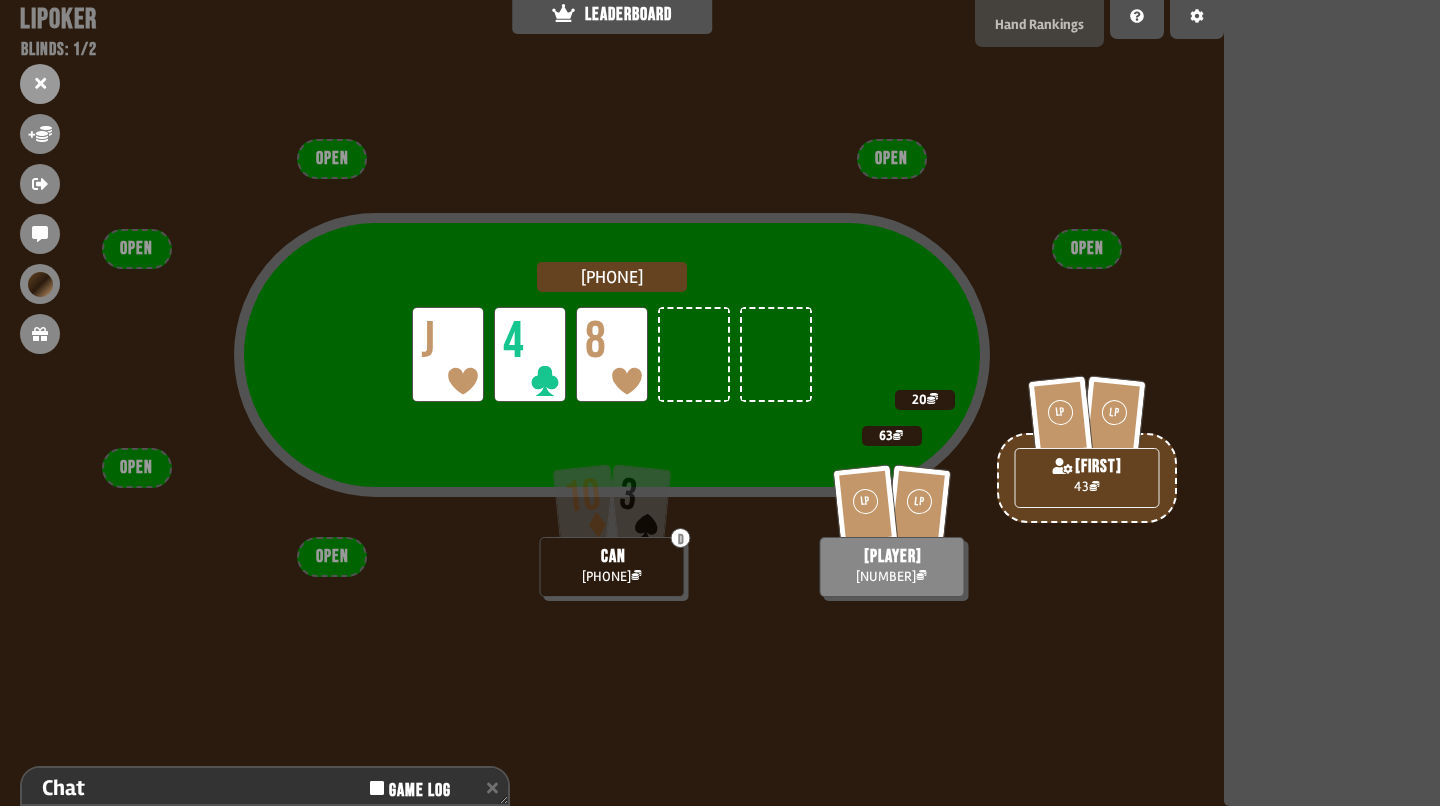 click on "Hand Rankings" at bounding box center (1039, 24) 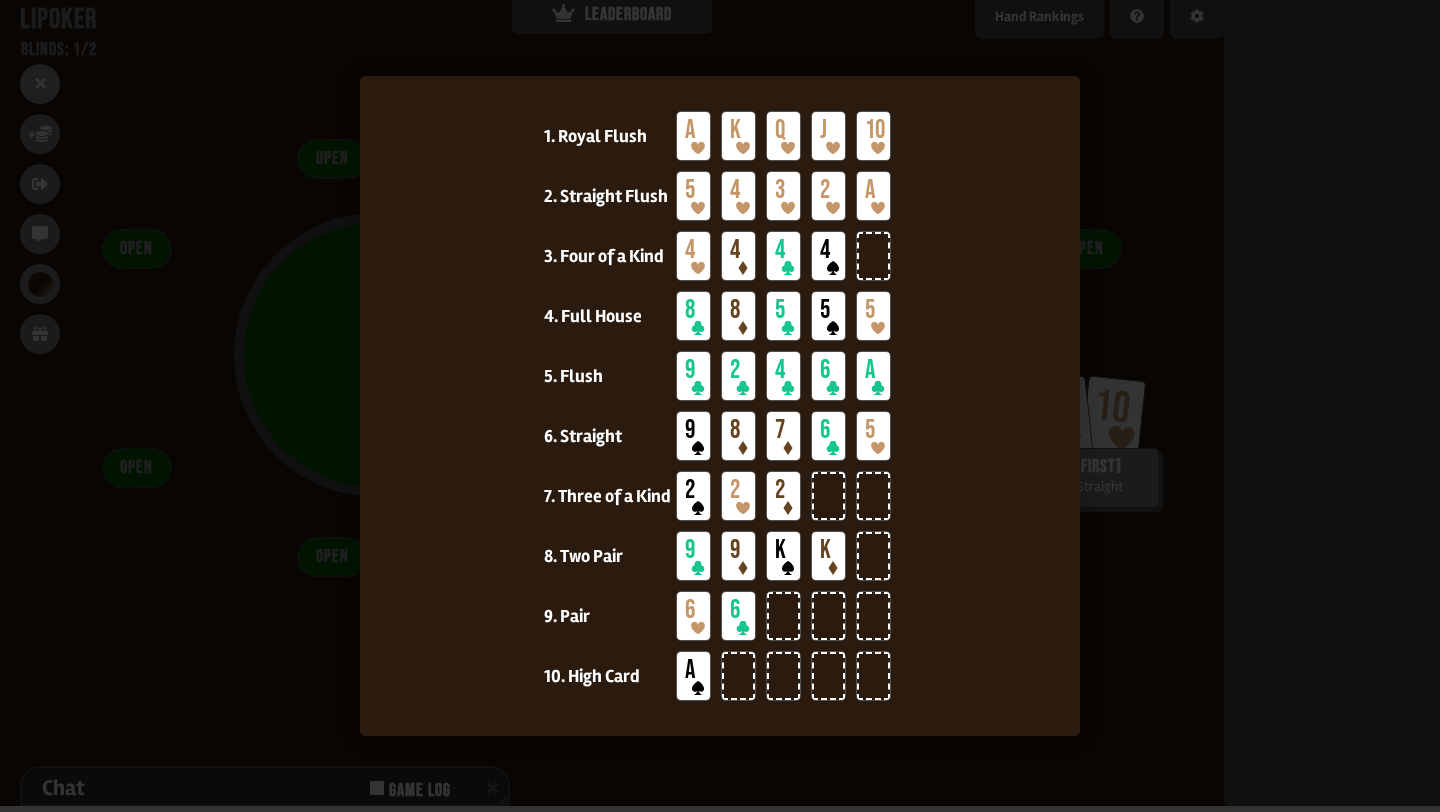 click at bounding box center (720, 406) 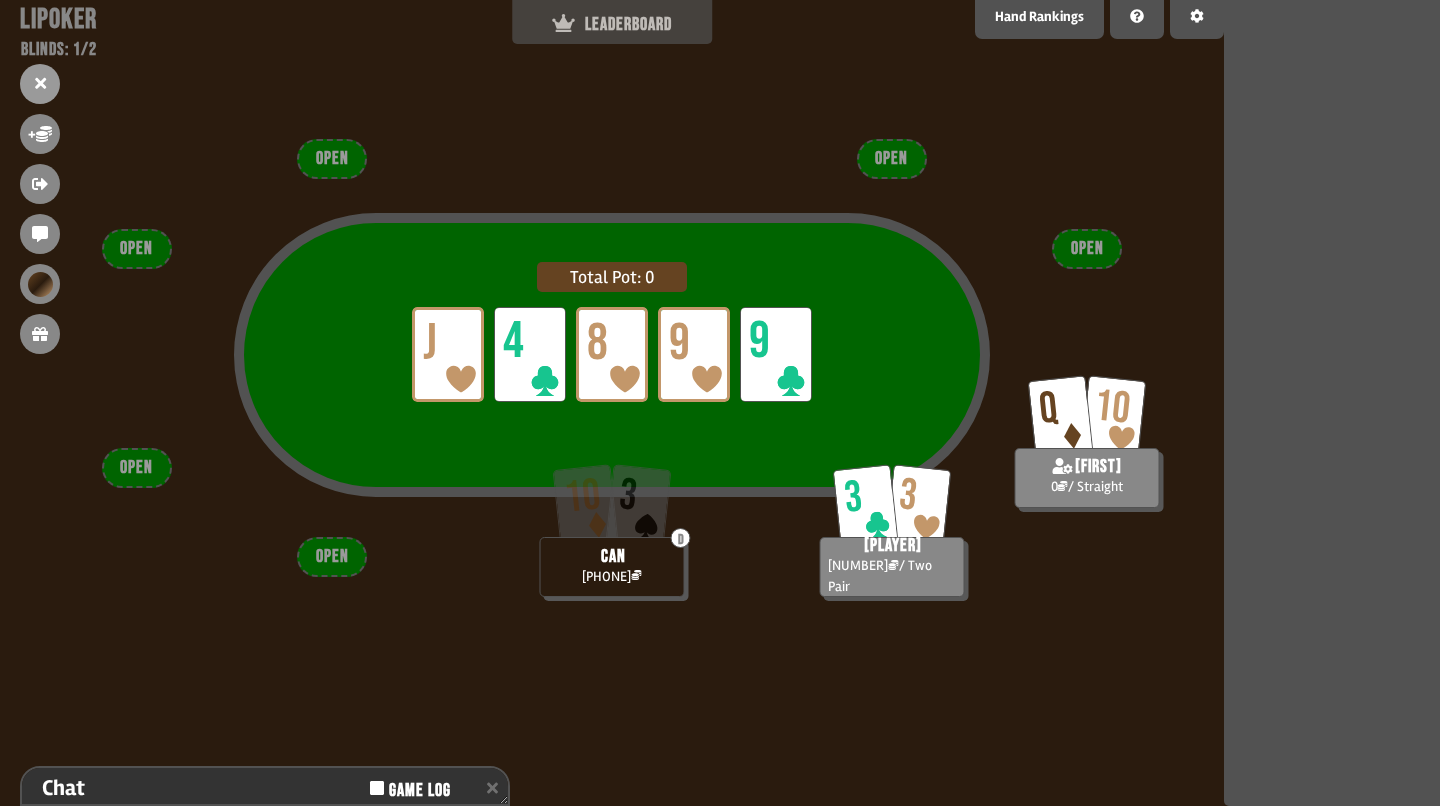 click on "LEADERBOARD" at bounding box center [612, 19] 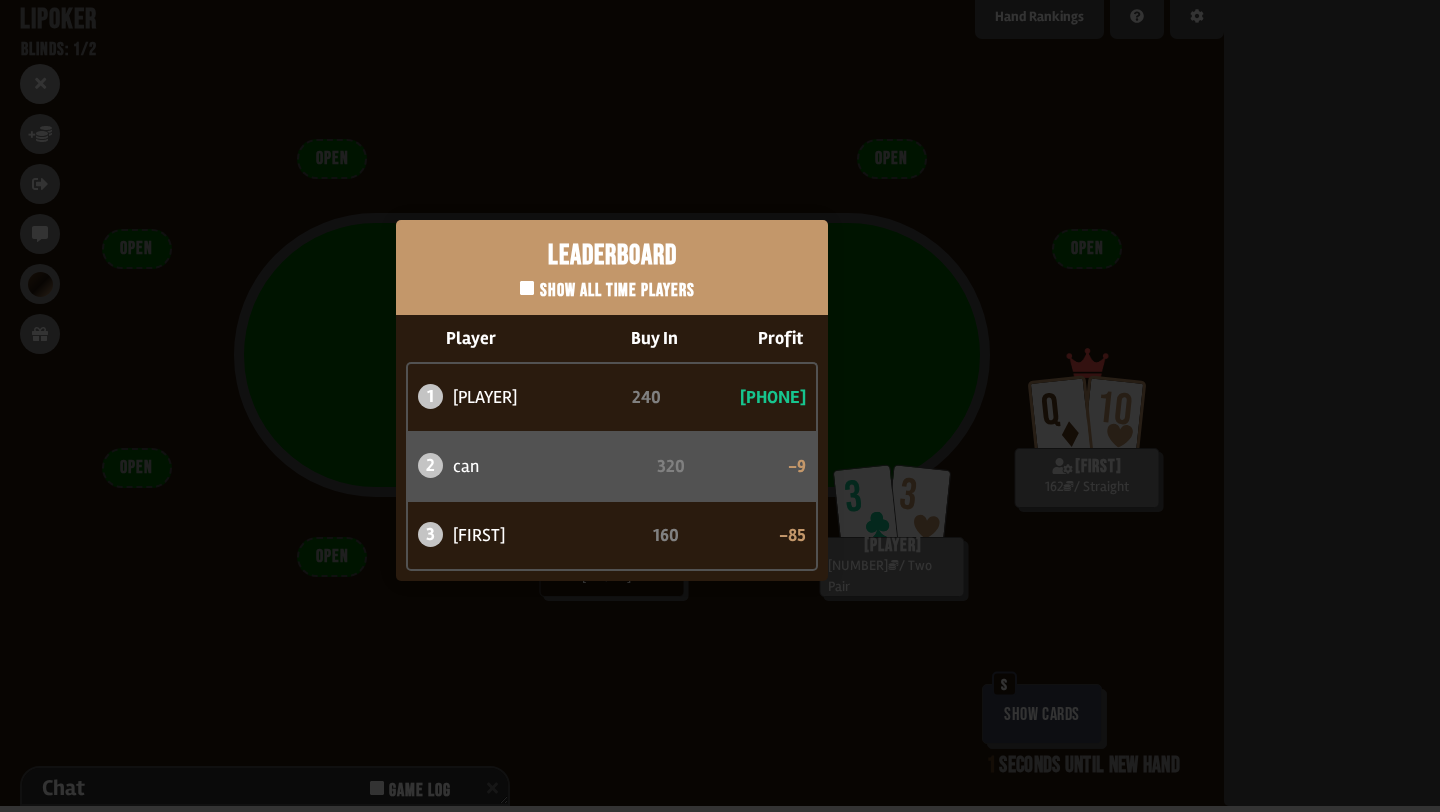 click on "Leaderboard   Show all time players Player Buy In Profit 1 atabaso 240 +82 2 [FIRST] 320 -9 3 [FIRST] 160 -85" at bounding box center (612, 400) 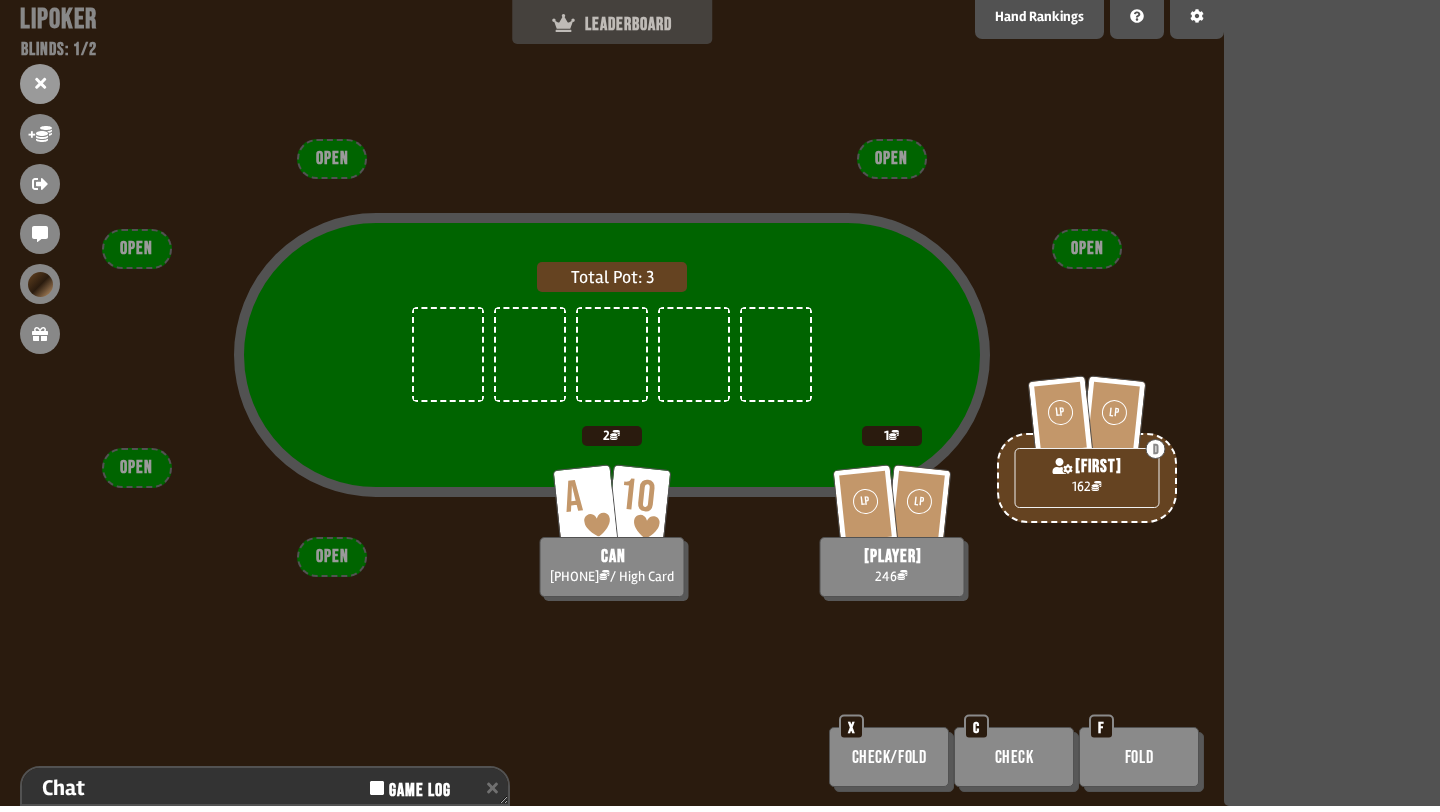 click on "LEADERBOARD" at bounding box center [612, 24] 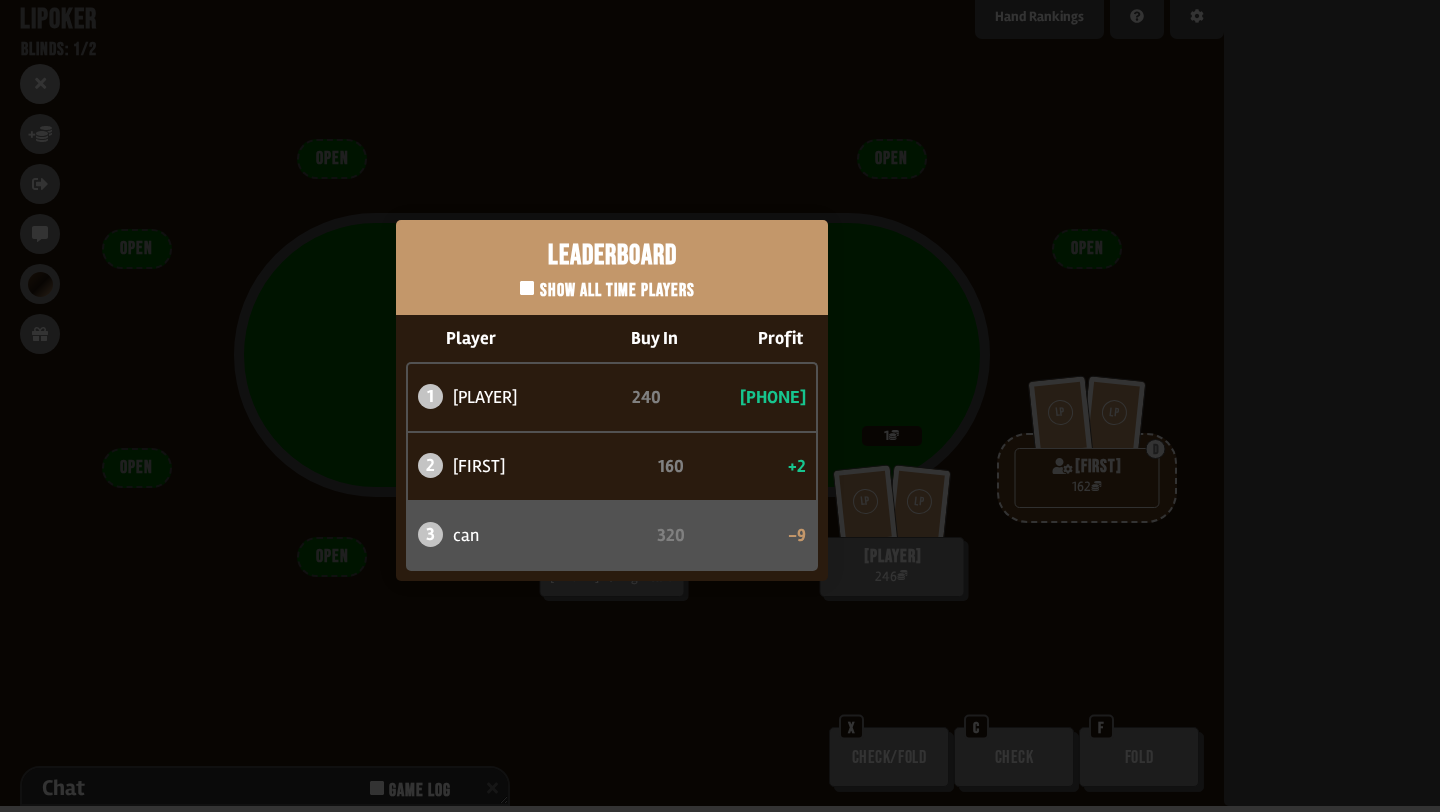 click on "Leaderboard   Show all time players Player Buy In Profit 1 [PLAYER] 240 +7 2 [PLAYER] 160 +2 3 [PLAYER] 320 -9" at bounding box center (612, 400) 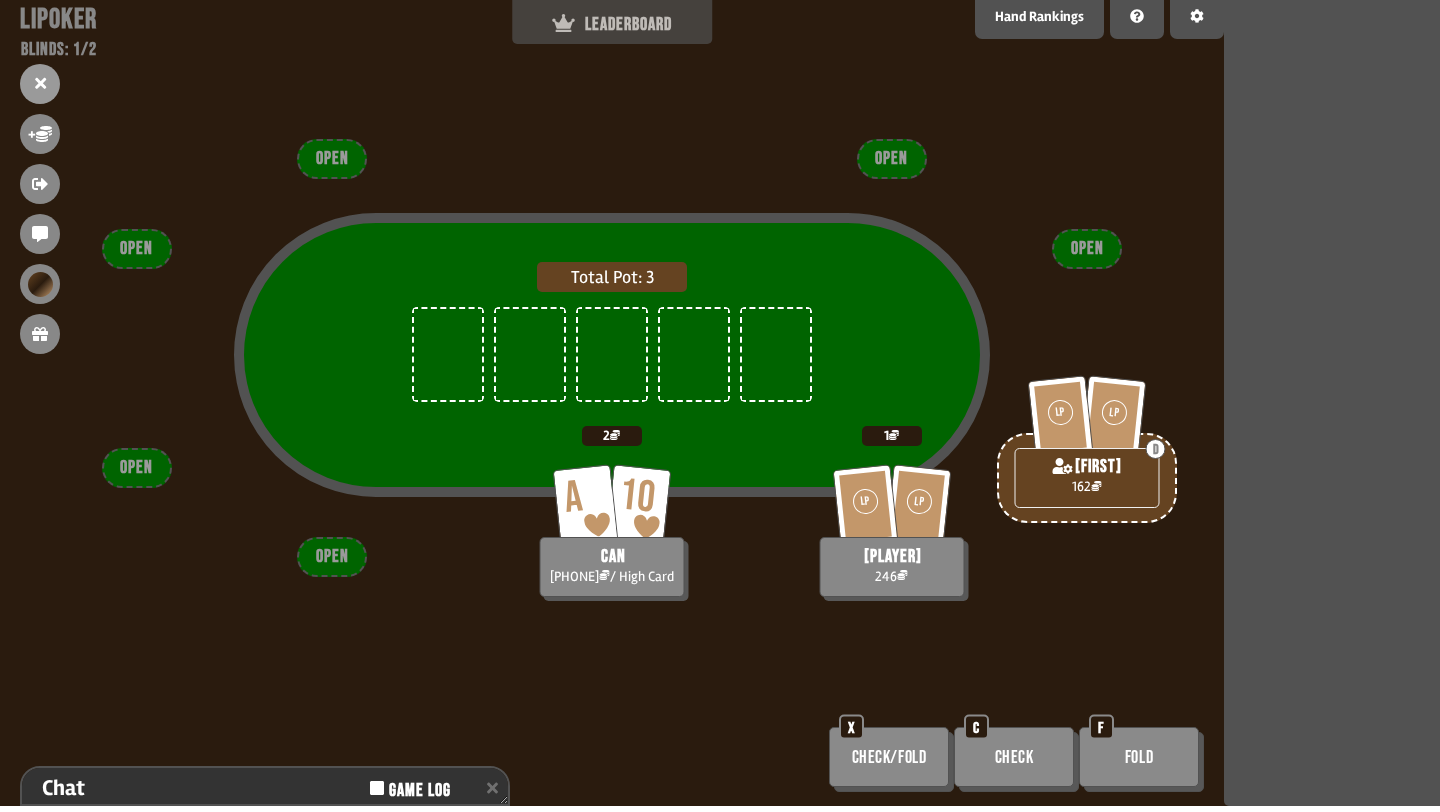 click on "LEADERBOARD" at bounding box center [612, 24] 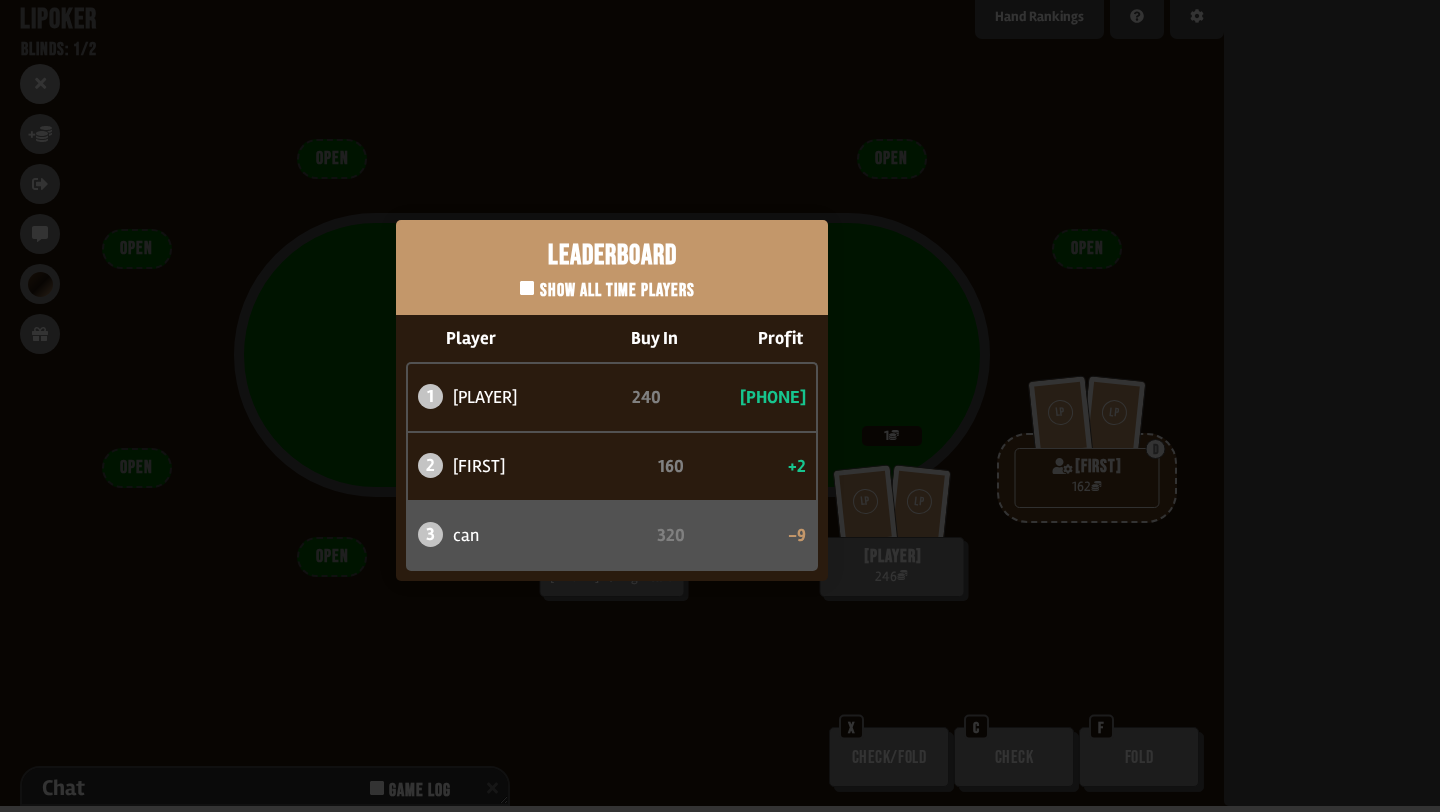 click on "Leaderboard   Show all time players Player Buy In Profit 1 [PLAYER] 240 +7 2 [PLAYER] 160 +2 3 [PLAYER] 320 -9" at bounding box center (612, 400) 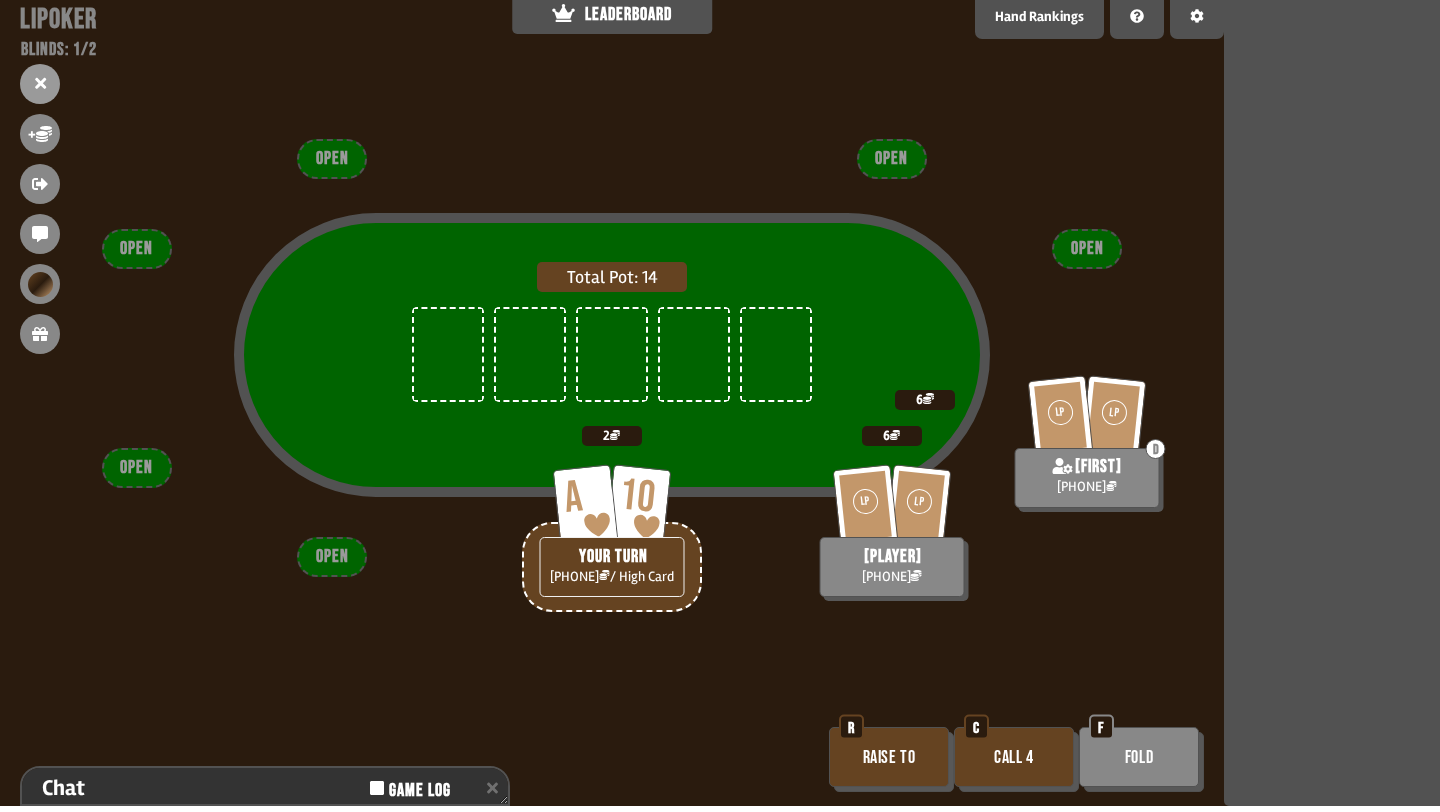 click on "Raise to" at bounding box center (889, 757) 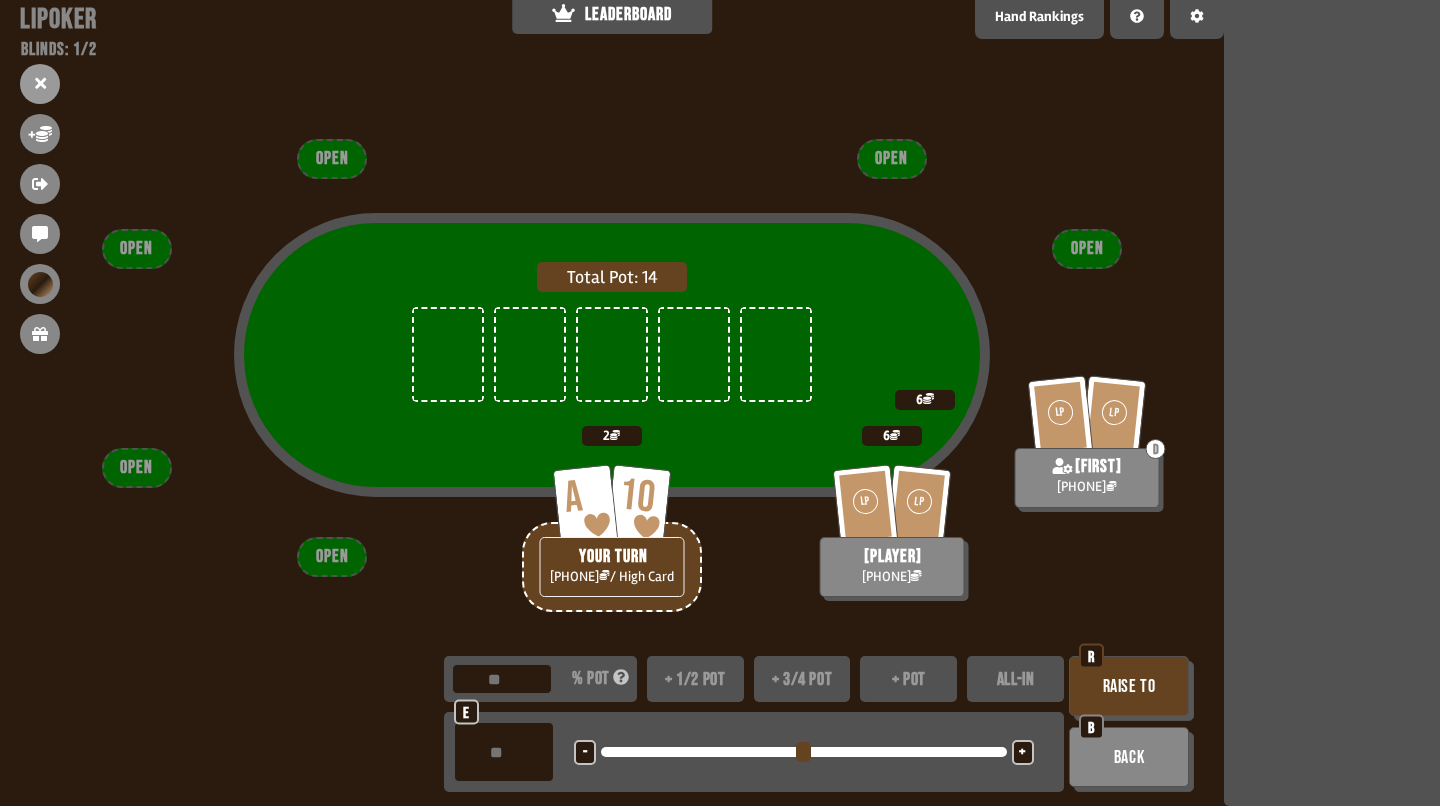 click on "+" at bounding box center (1023, 752) 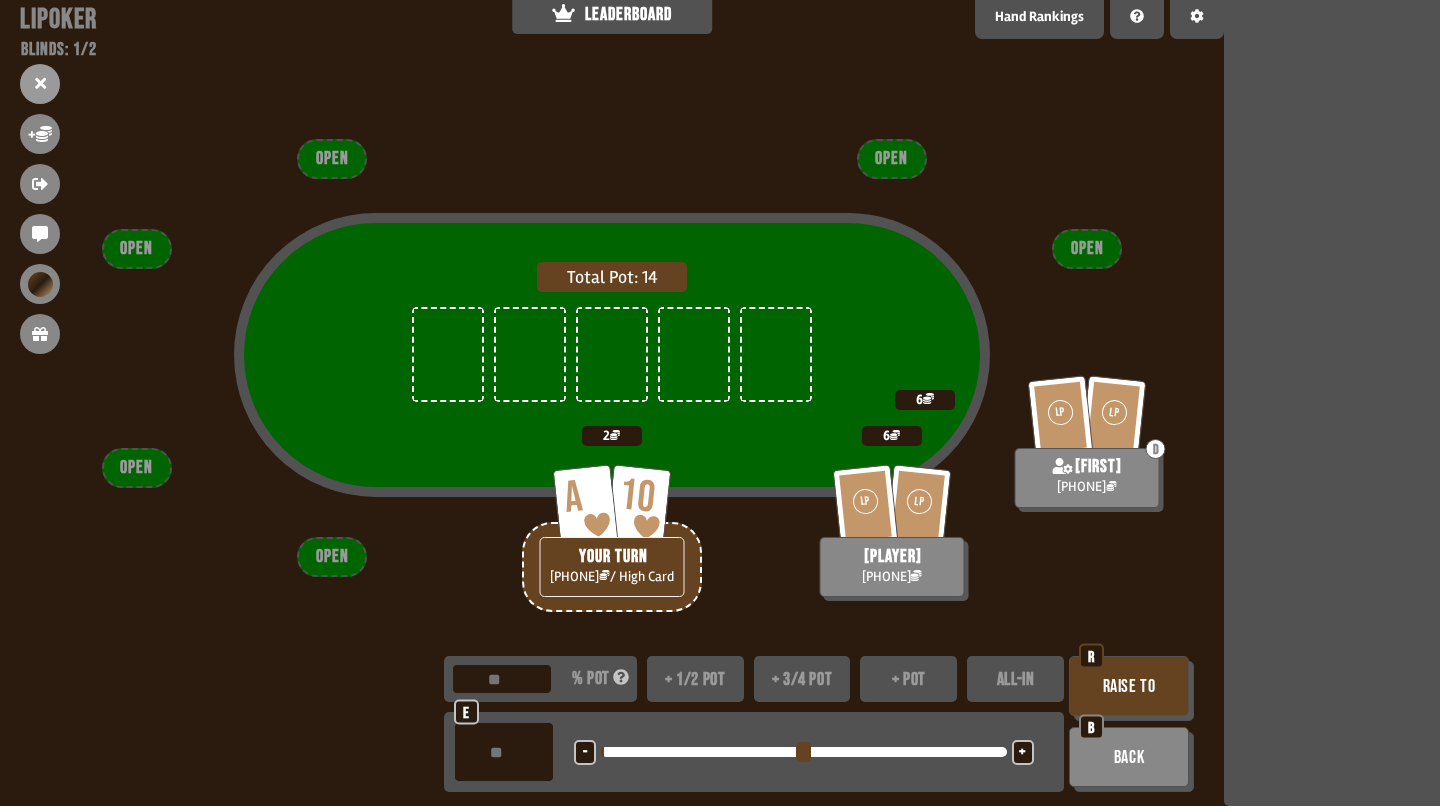 click on "+" at bounding box center [1023, 752] 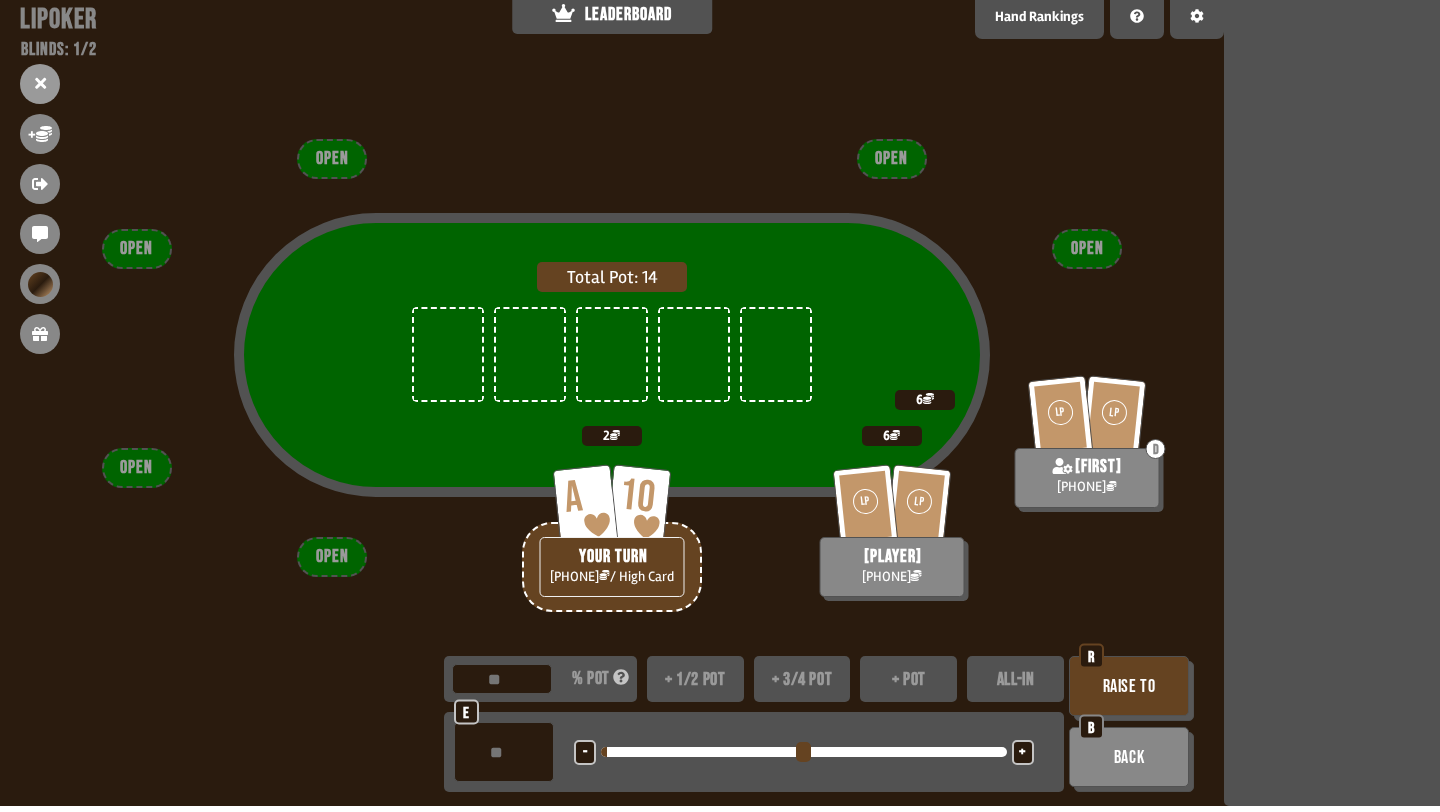click on "+" at bounding box center (1023, 752) 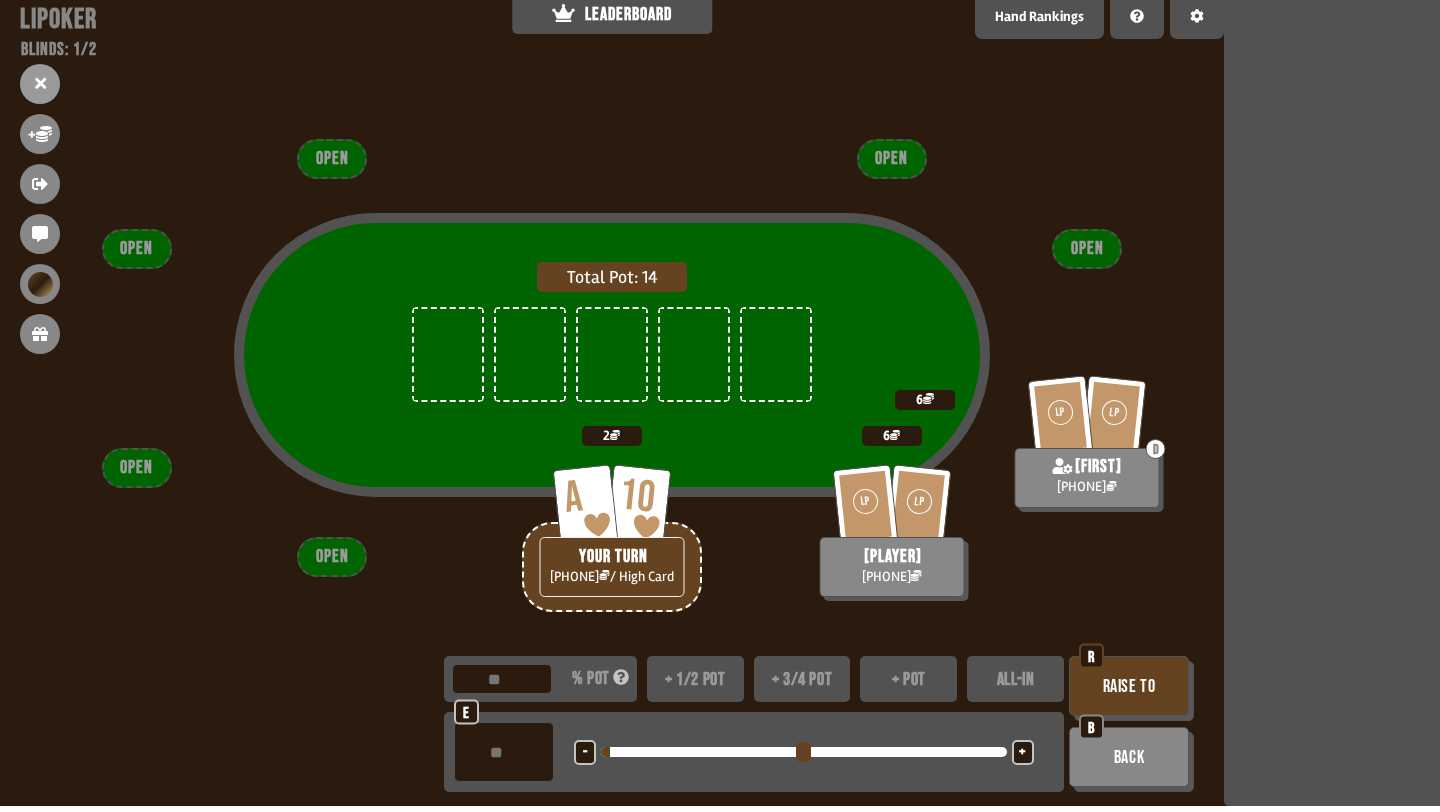 click on "+" at bounding box center (1023, 752) 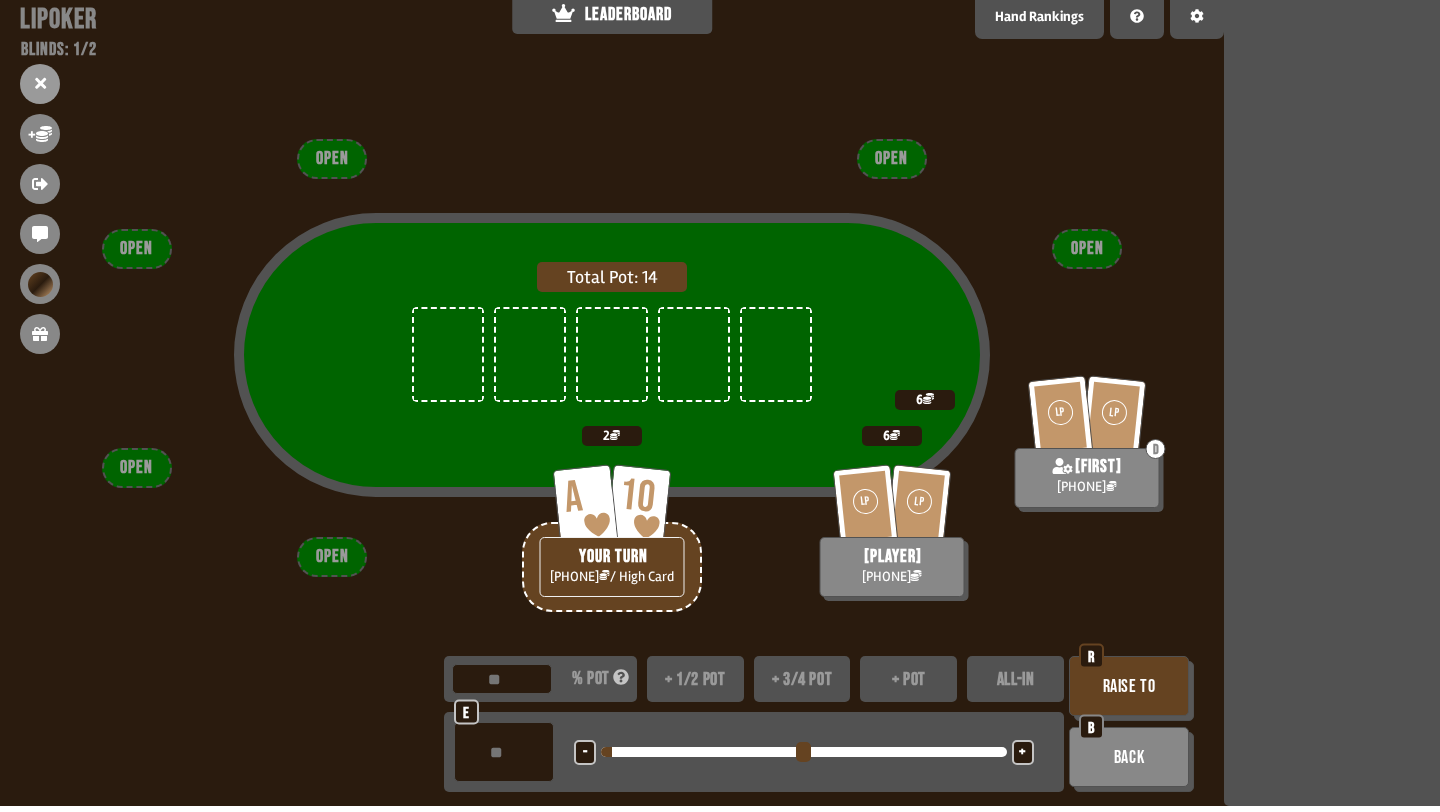 click on "**" at bounding box center [504, 752] 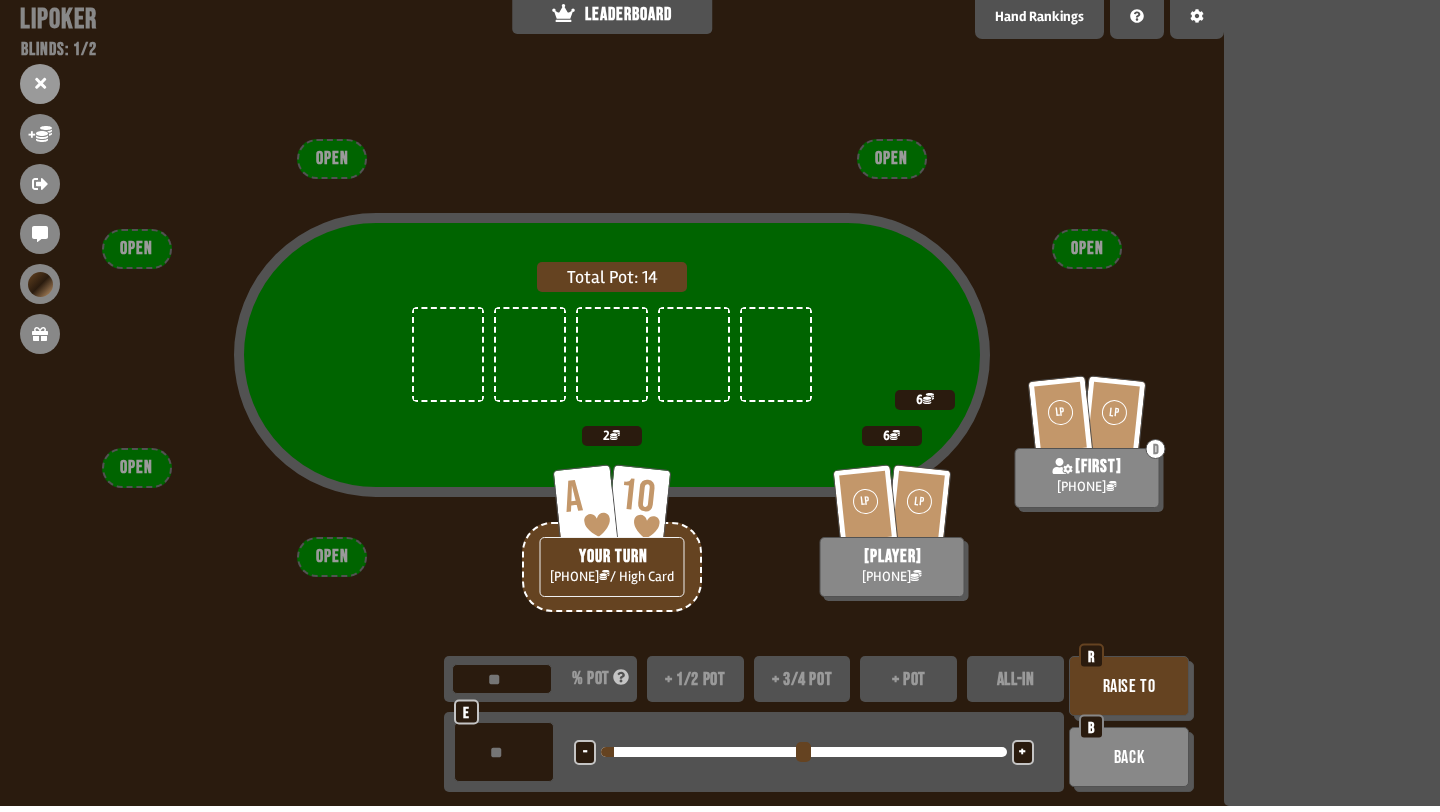 click on "Raise to" at bounding box center (1129, 686) 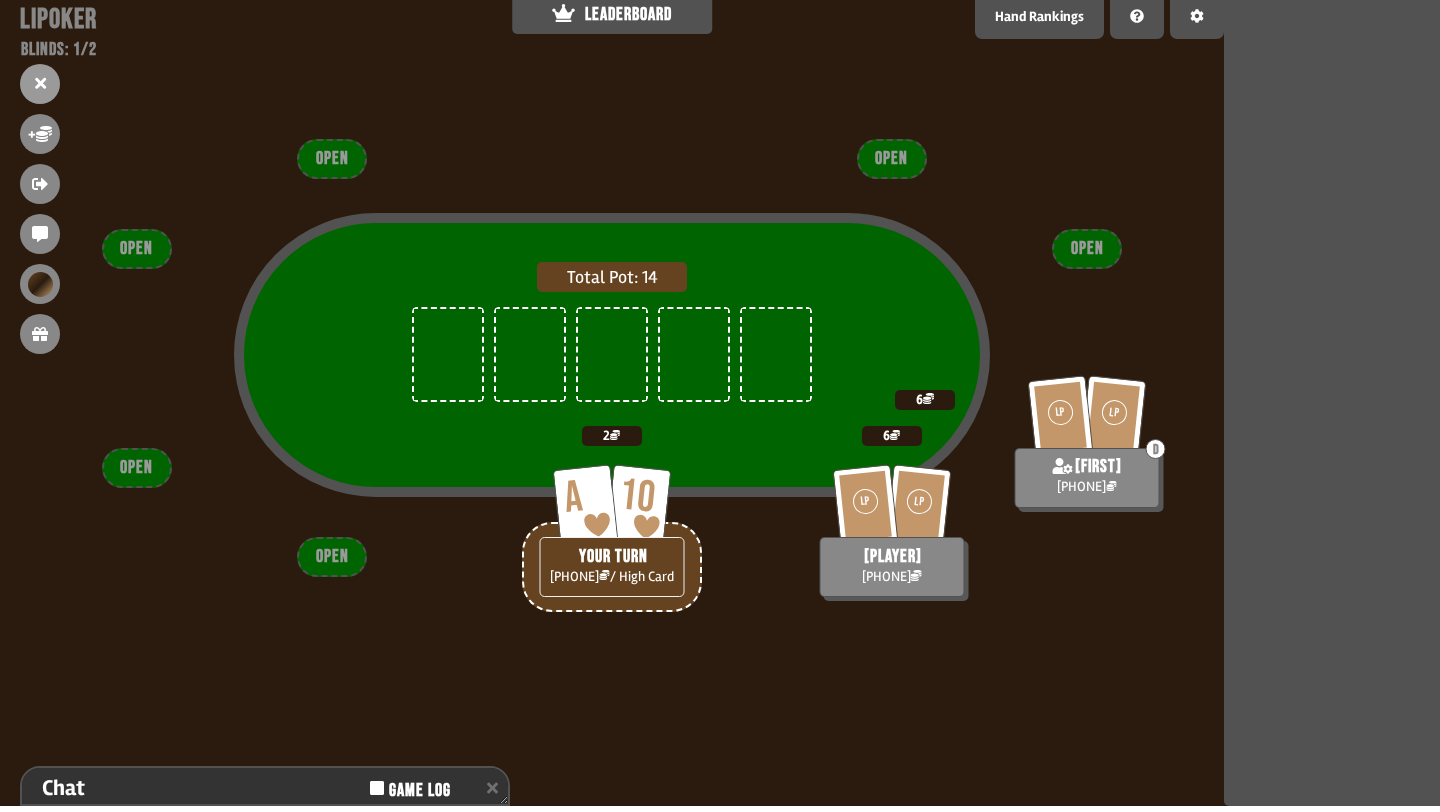 scroll, scrollTop: 153, scrollLeft: 0, axis: vertical 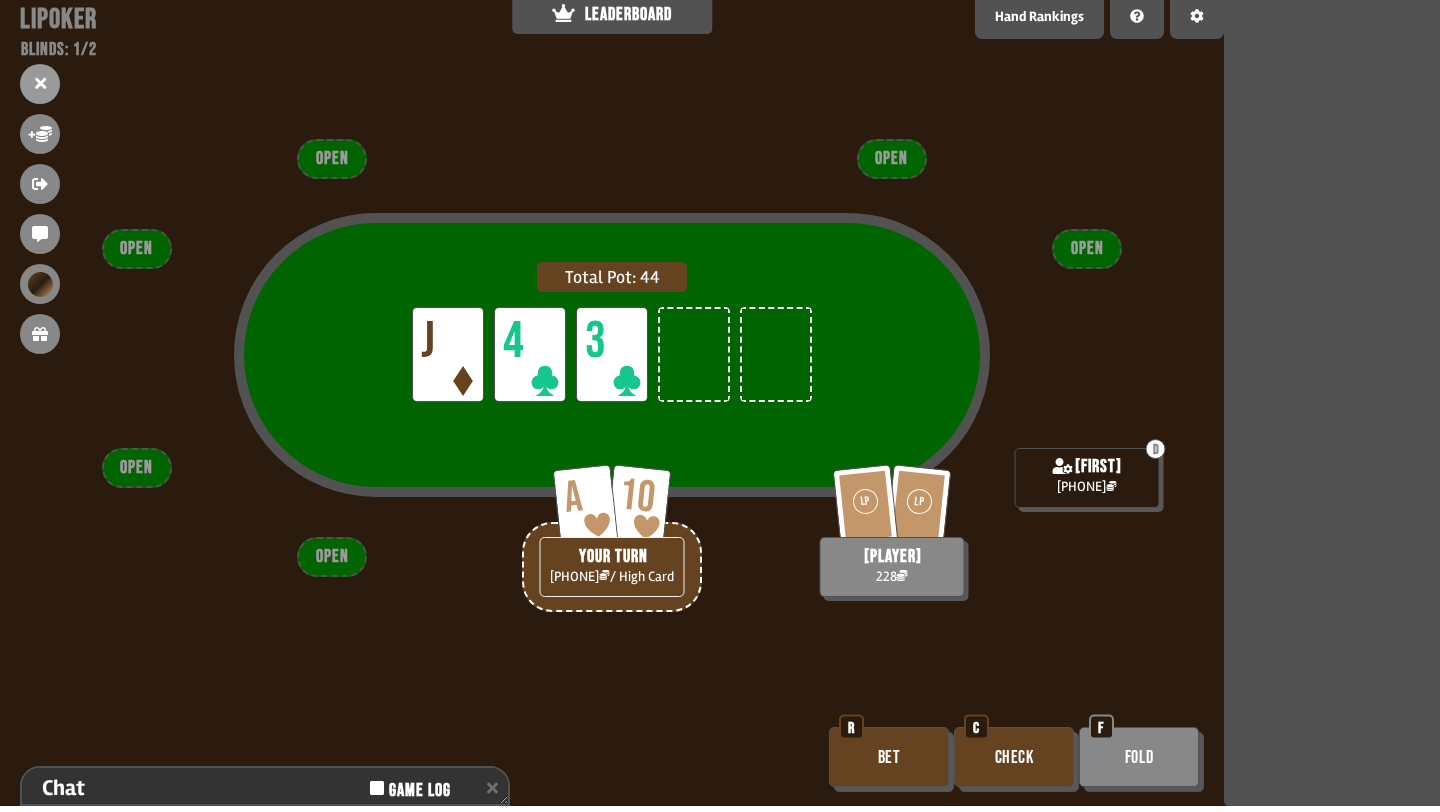 click on "Check" at bounding box center [1014, 757] 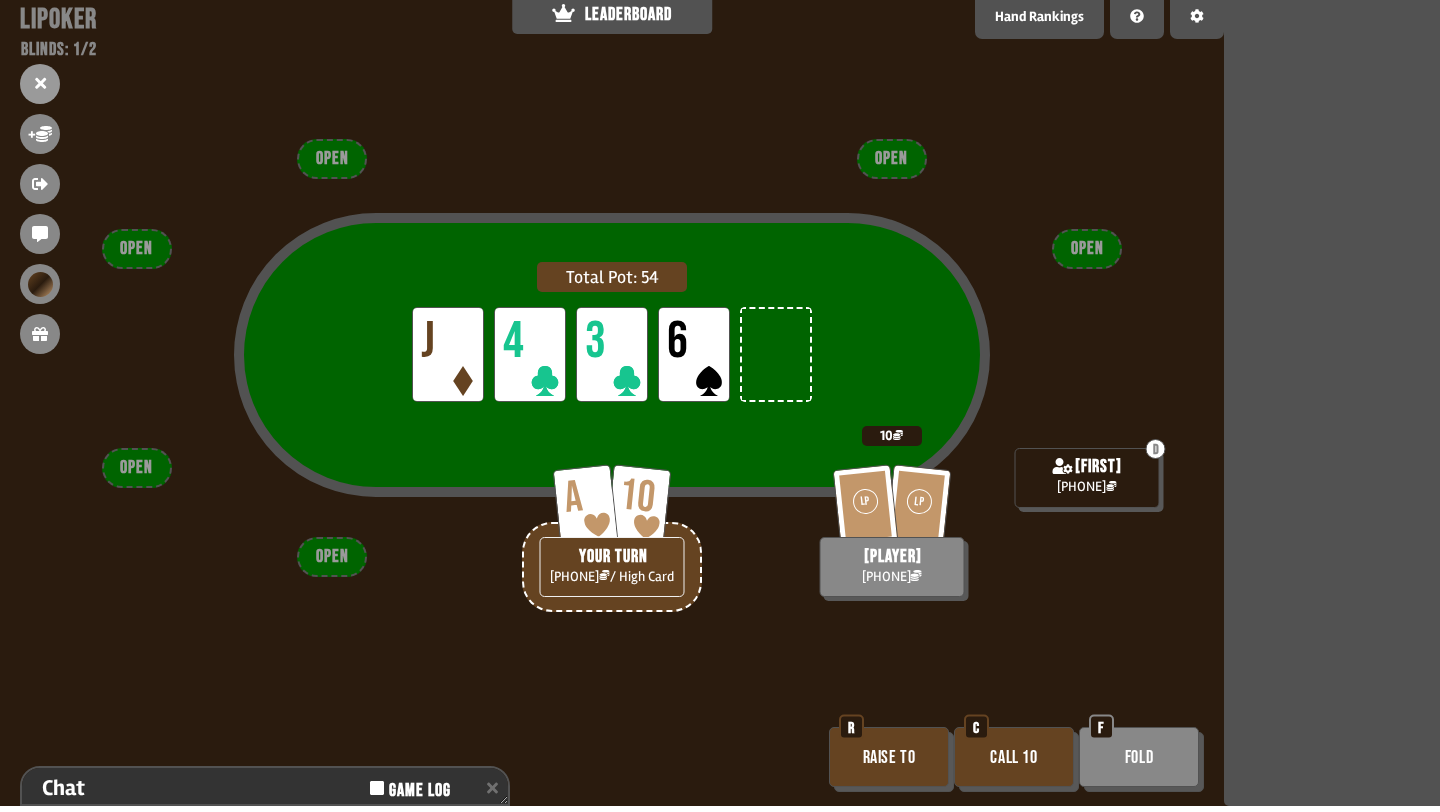 click on "Call 10" at bounding box center [1014, 757] 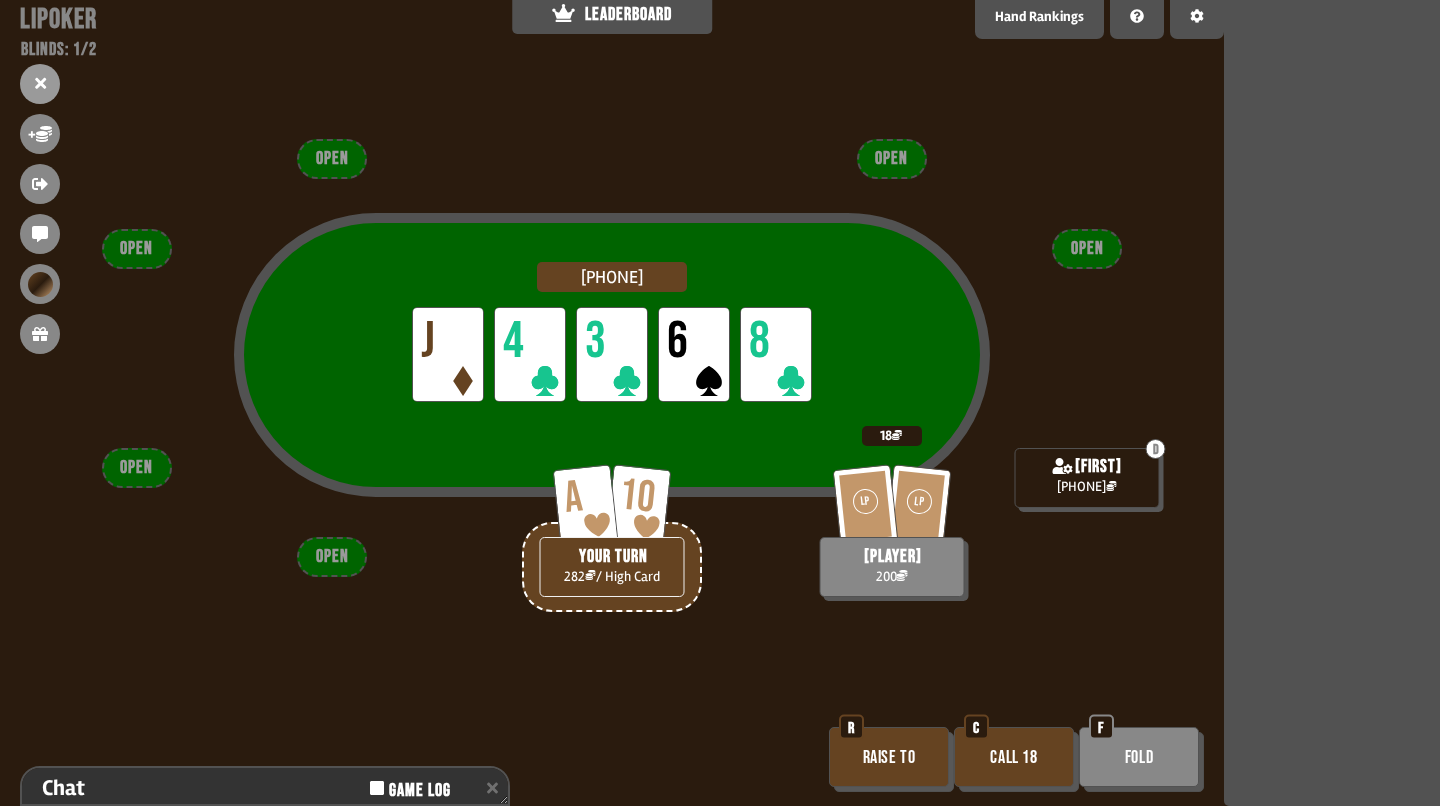 click on "Call 18" at bounding box center [1014, 757] 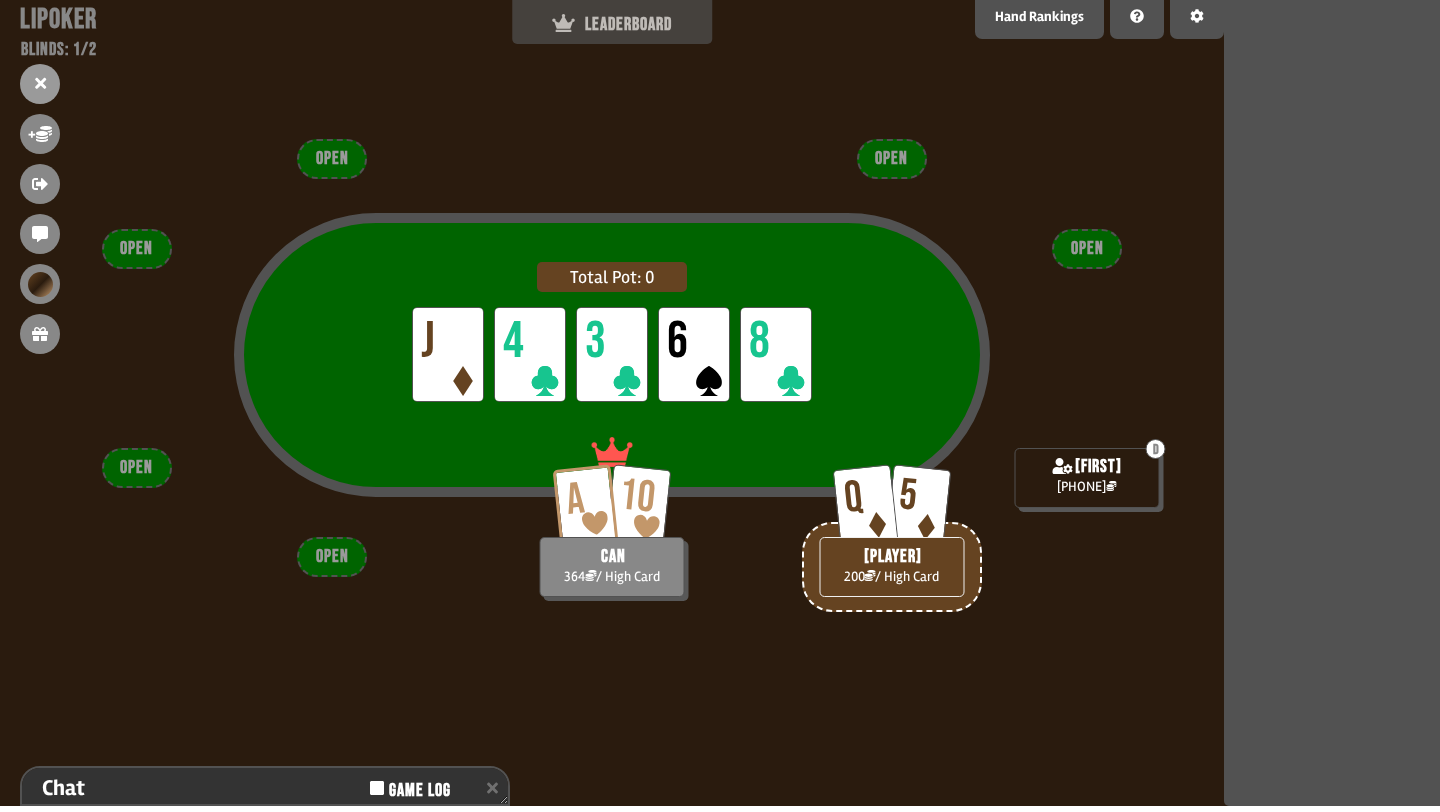 click on "LEADERBOARD" at bounding box center [612, 24] 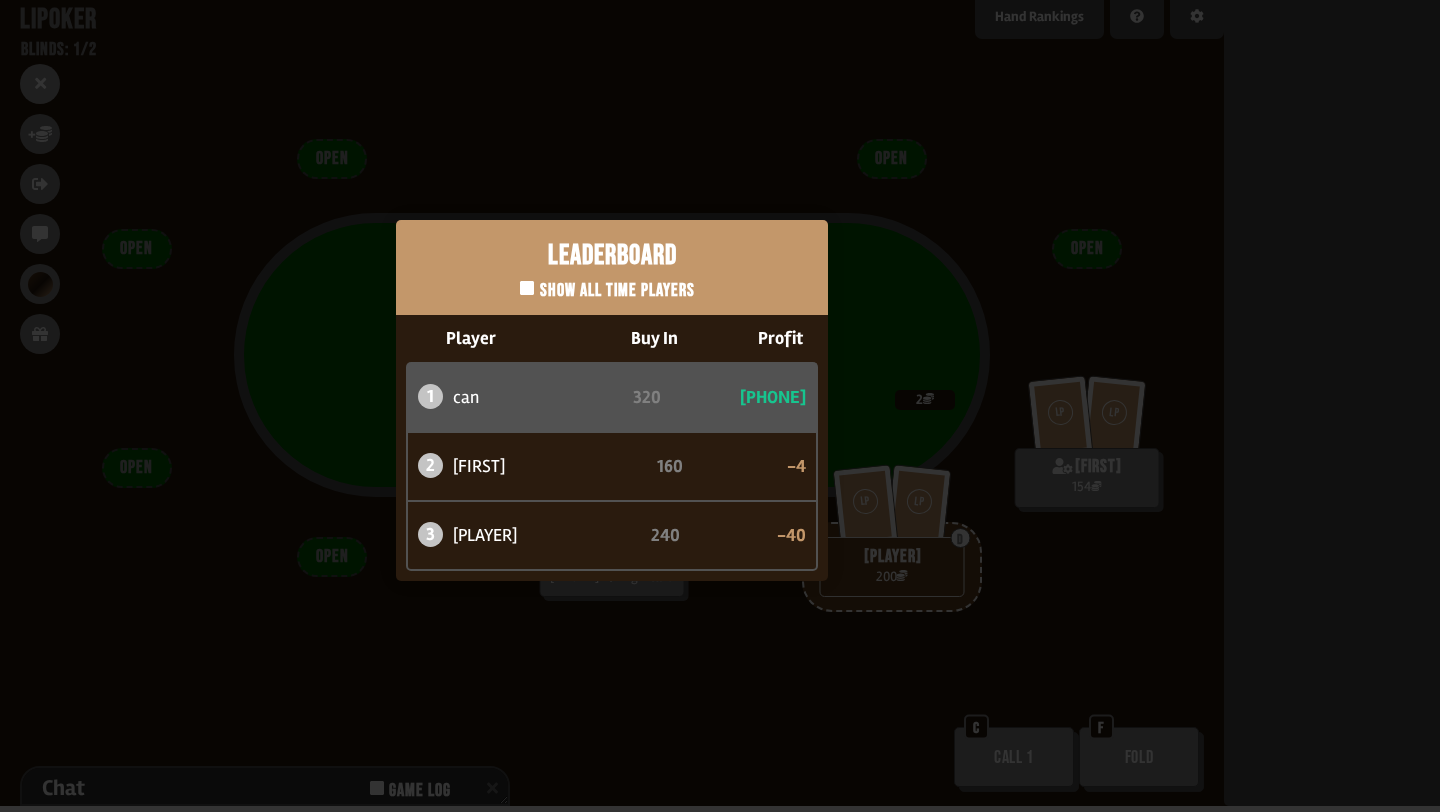 click on "Leaderboard   Show all time players Player Buy In Profit 1 [PLAYER] 320 +44 2 [PLAYER] 160 -4 3 [PLAYER] 240 -40" at bounding box center (612, 400) 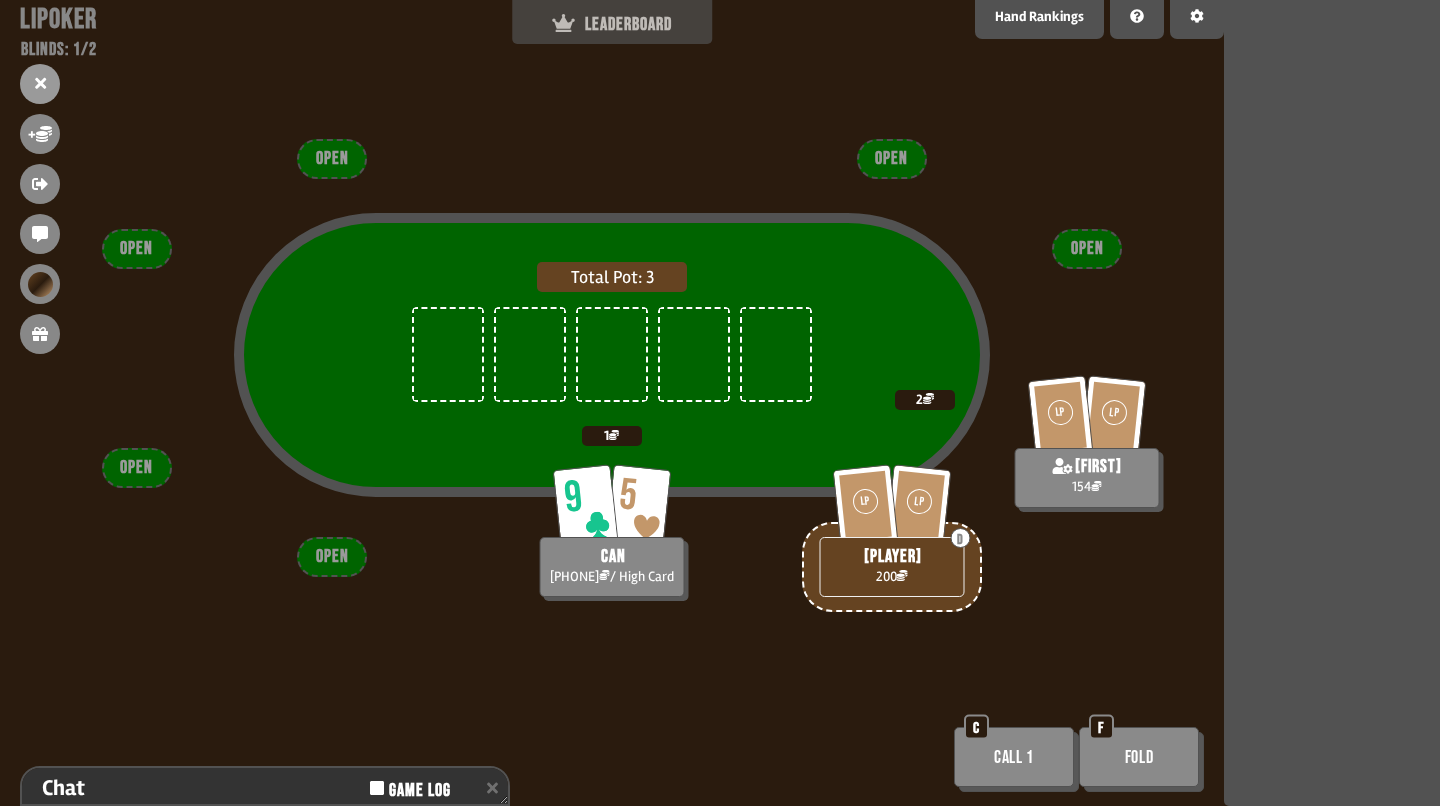 click on "LEADERBOARD" at bounding box center (612, 24) 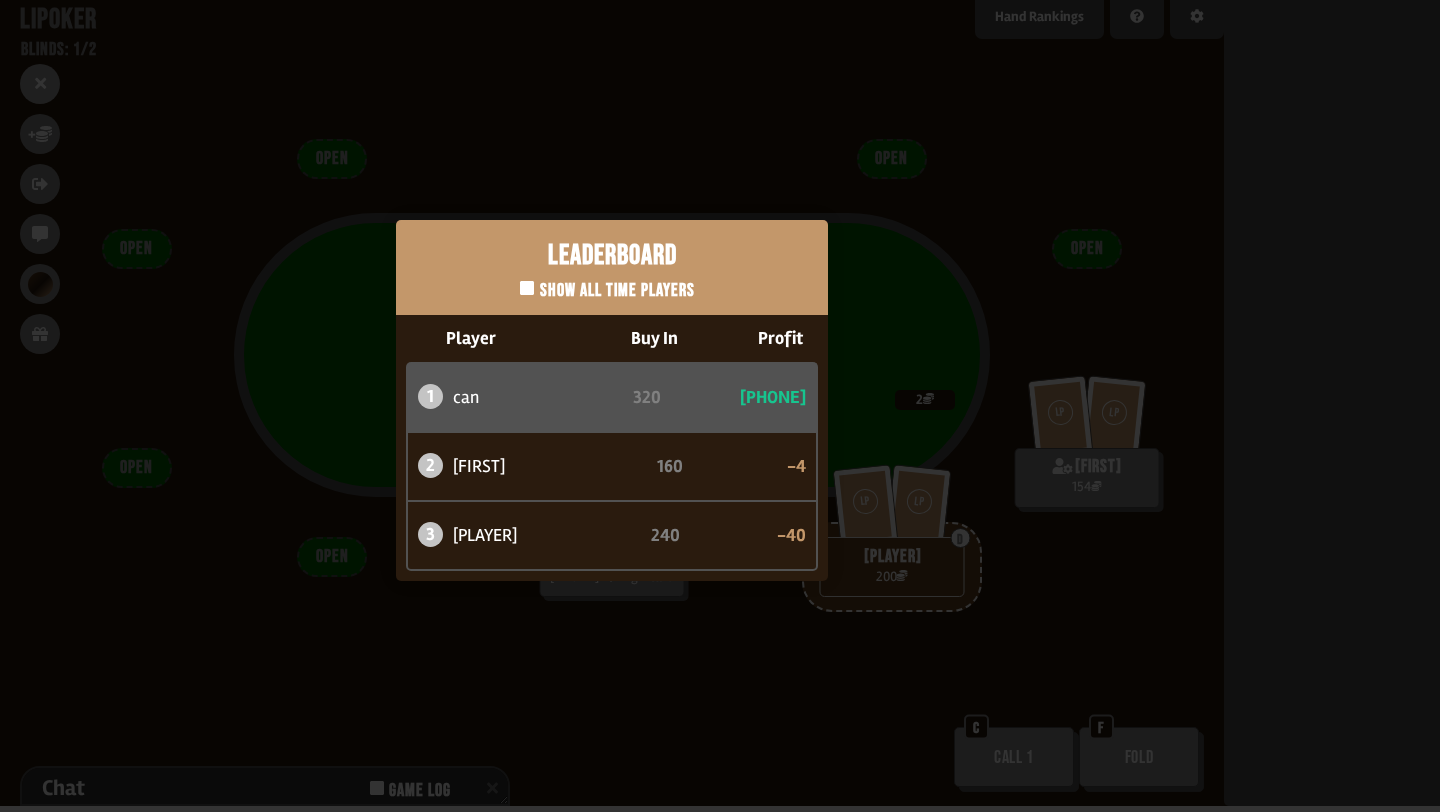 click on "Leaderboard   Show all time players Player Buy In Profit 1 [PLAYER] 320 +44 2 [PLAYER] 160 -4 3 [PLAYER] 240 -40" at bounding box center (612, 400) 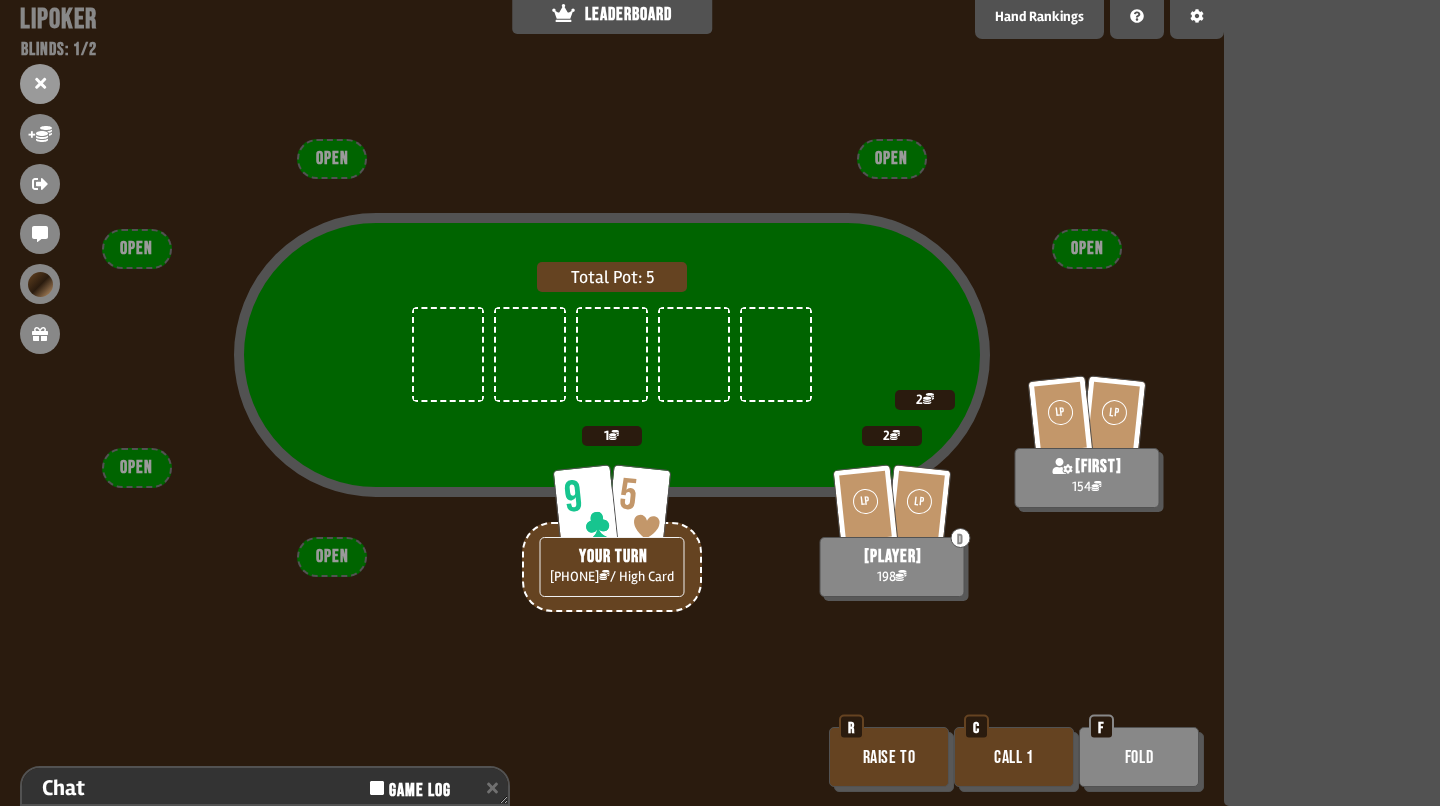 click on "Call 1" at bounding box center [1014, 757] 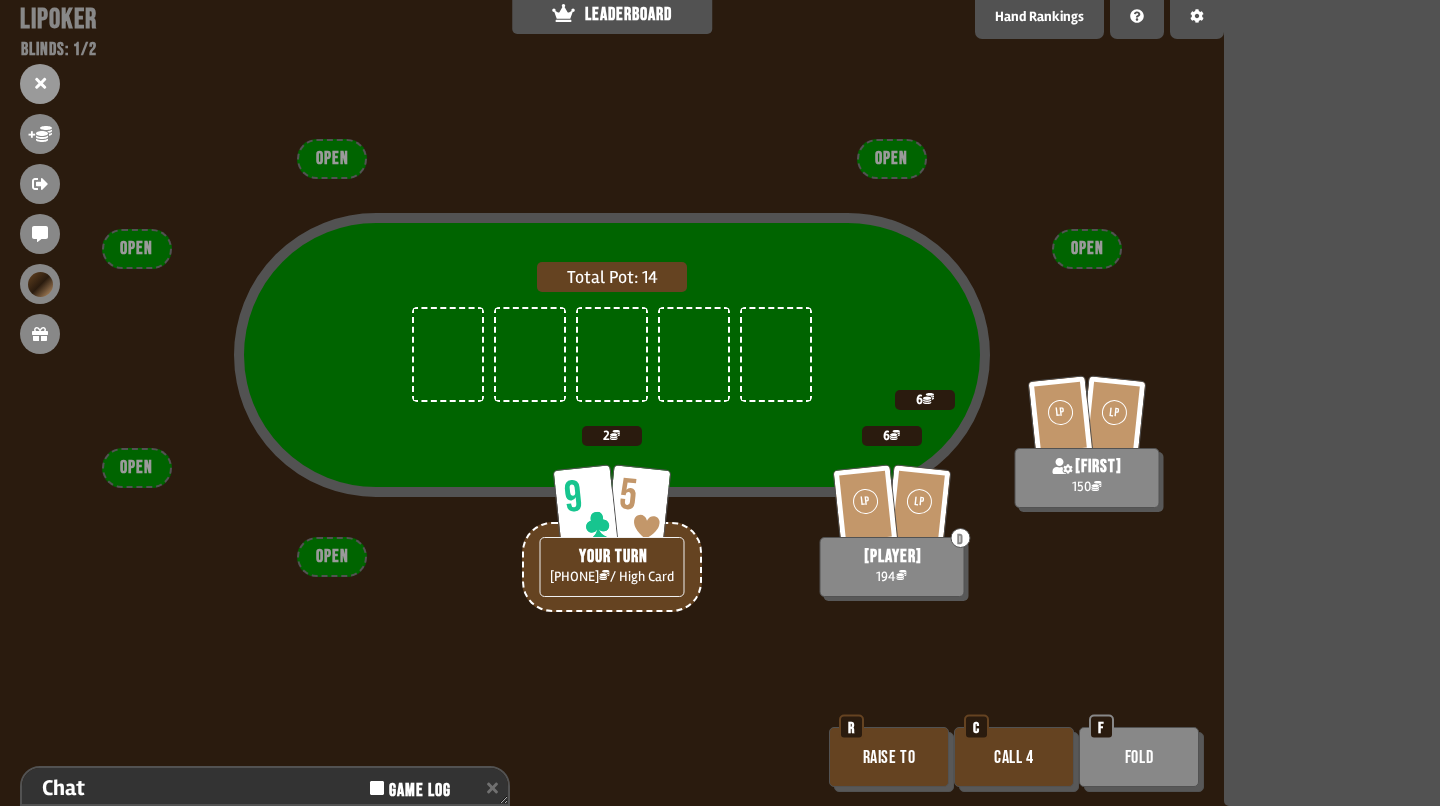 click on "Call 4" at bounding box center (1014, 757) 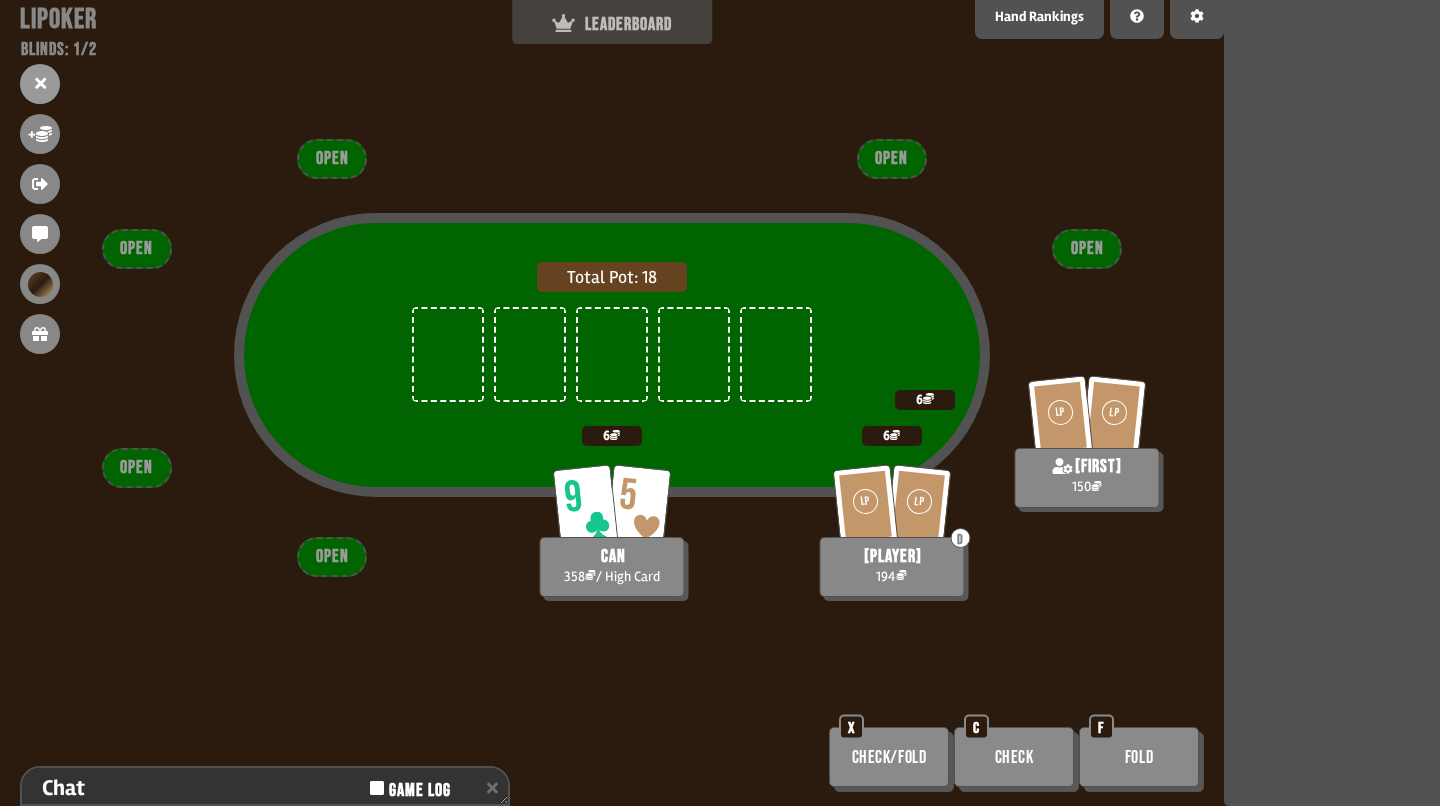 click on "LEADERBOARD" at bounding box center [612, 24] 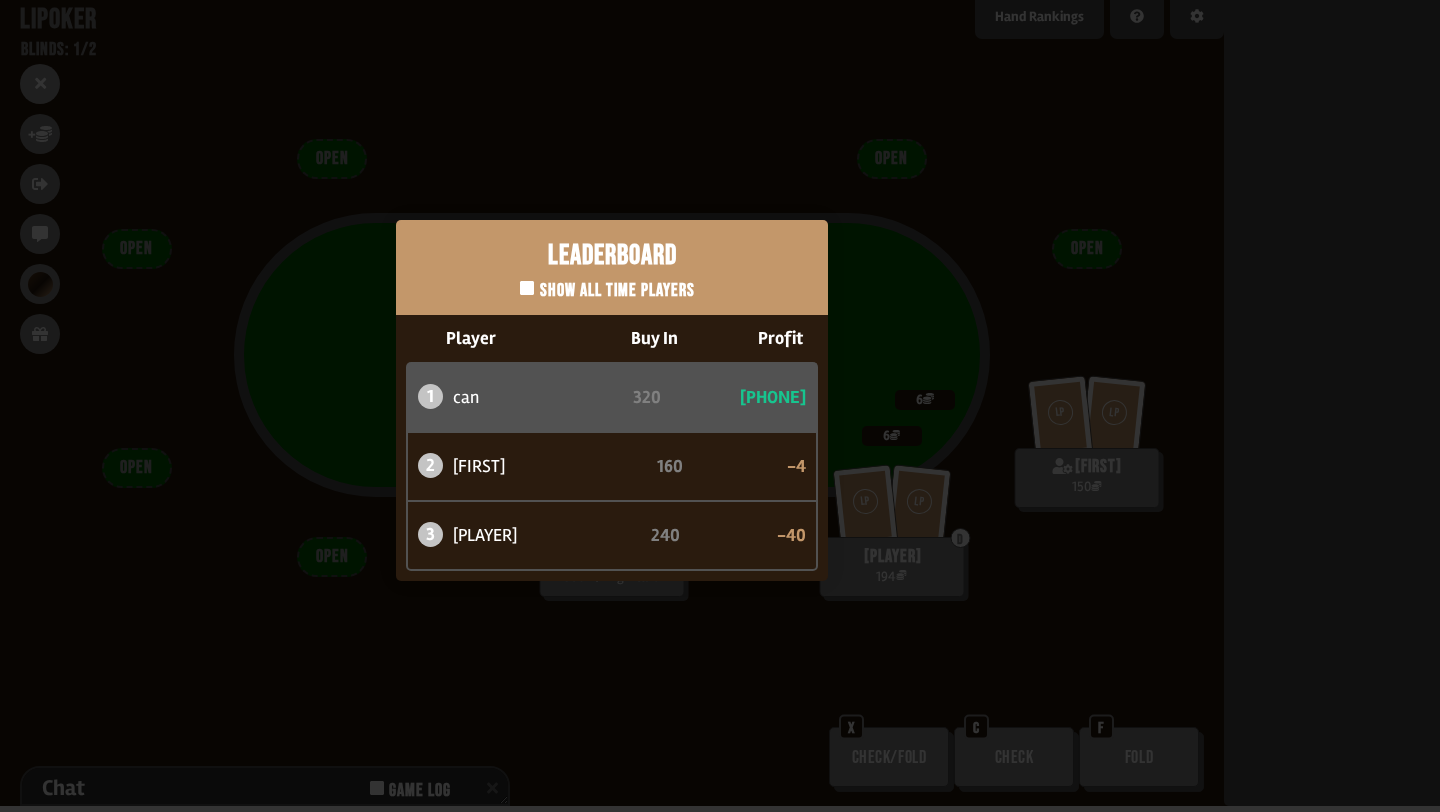 click on "Leaderboard   Show all time players Player Buy In Profit 1 [PLAYER] 320 +44 2 [PLAYER] 160 -4 3 [PLAYER] 240 -40" at bounding box center (612, 400) 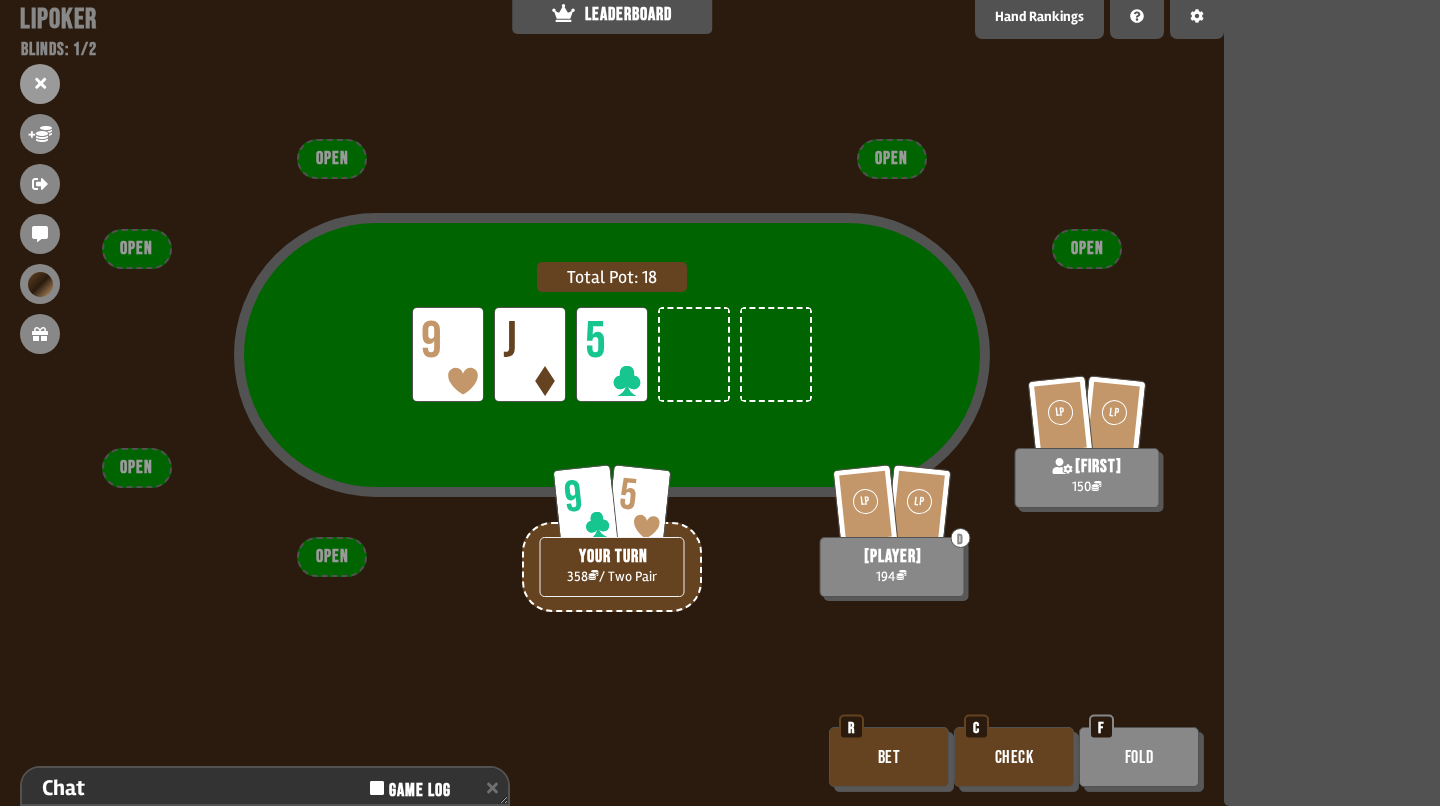 click on "Check C" at bounding box center [1016, 759] 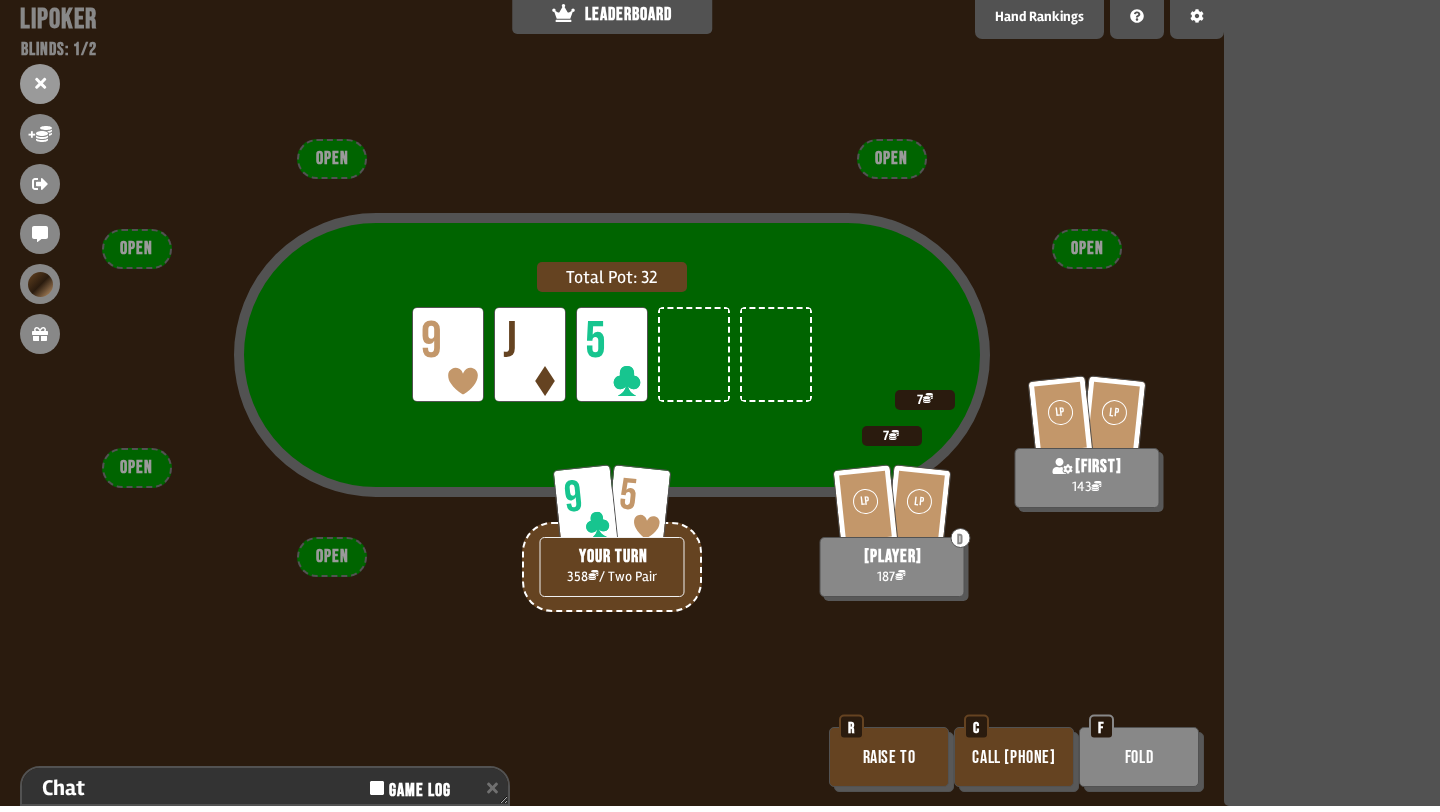 click on "Call [PHONE]" at bounding box center (1014, 757) 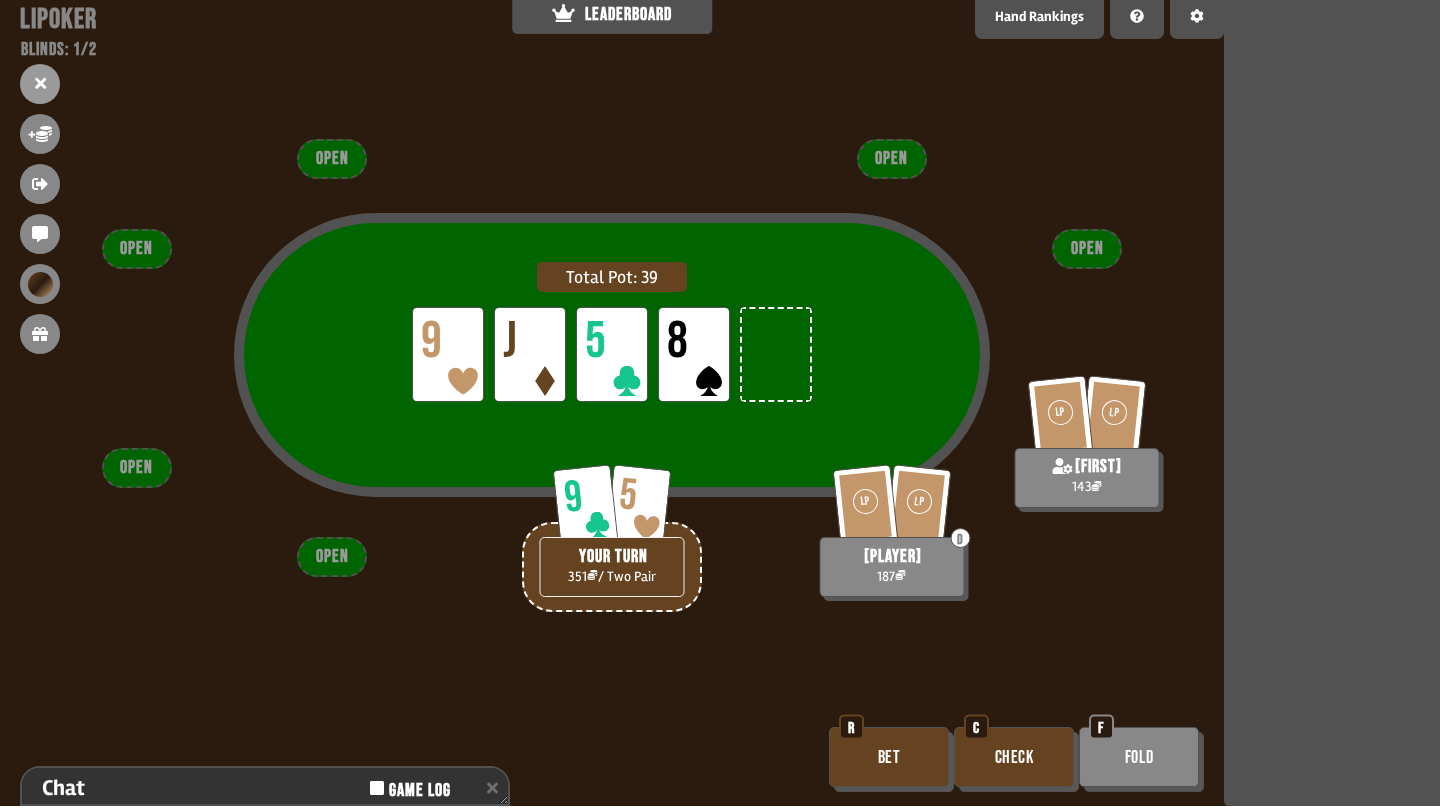 click on "Bet" at bounding box center (889, 757) 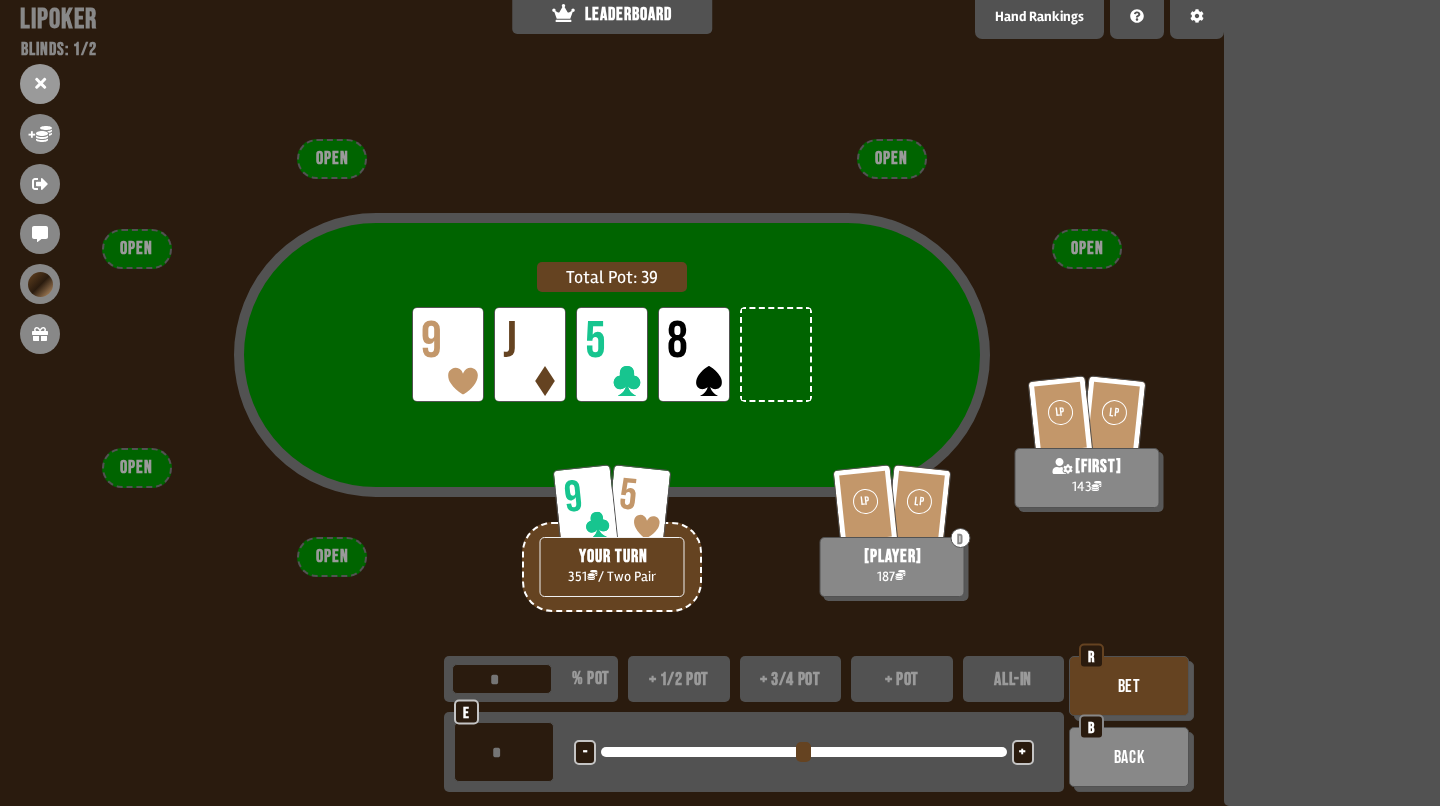 click on "+" at bounding box center (1023, 752) 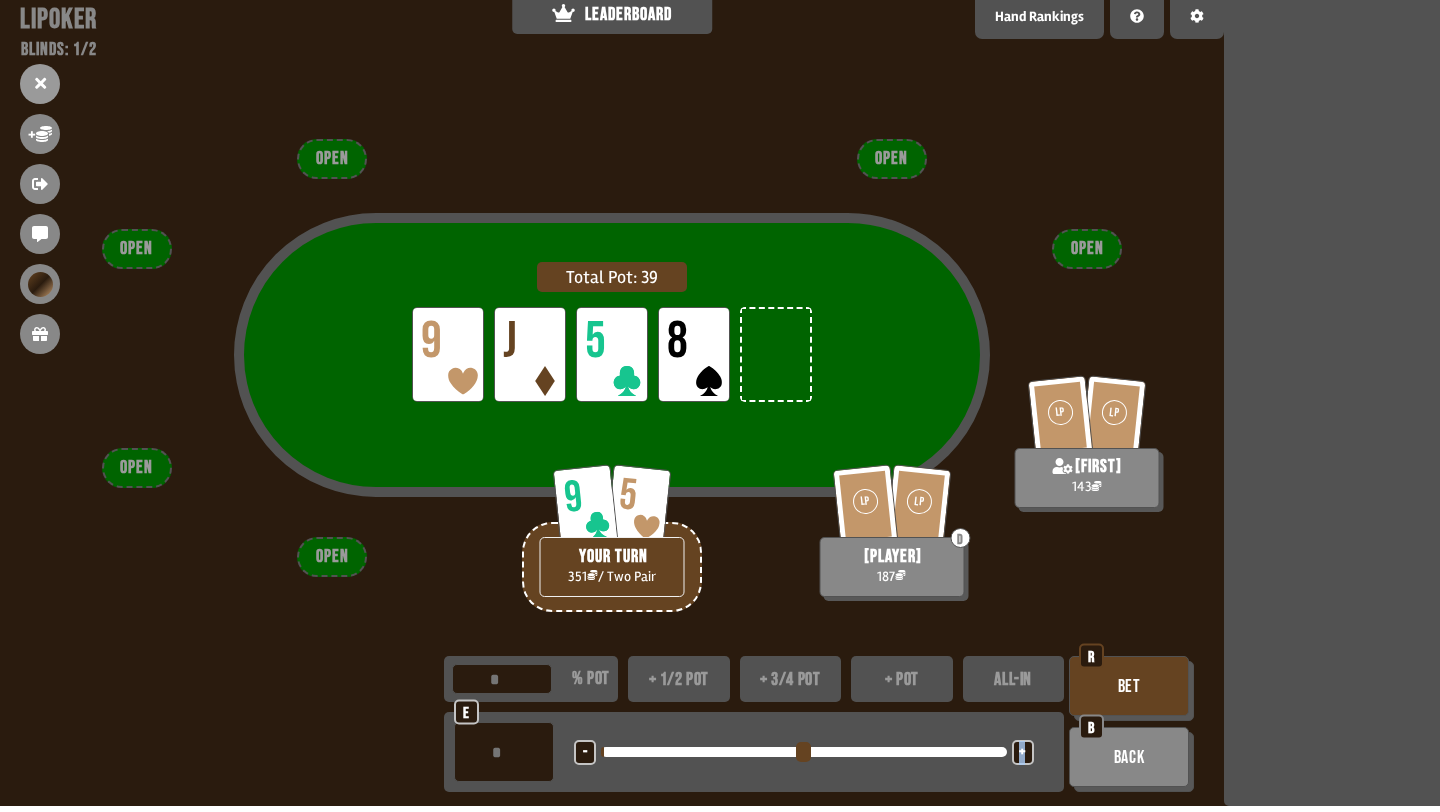click on "+" at bounding box center [1023, 752] 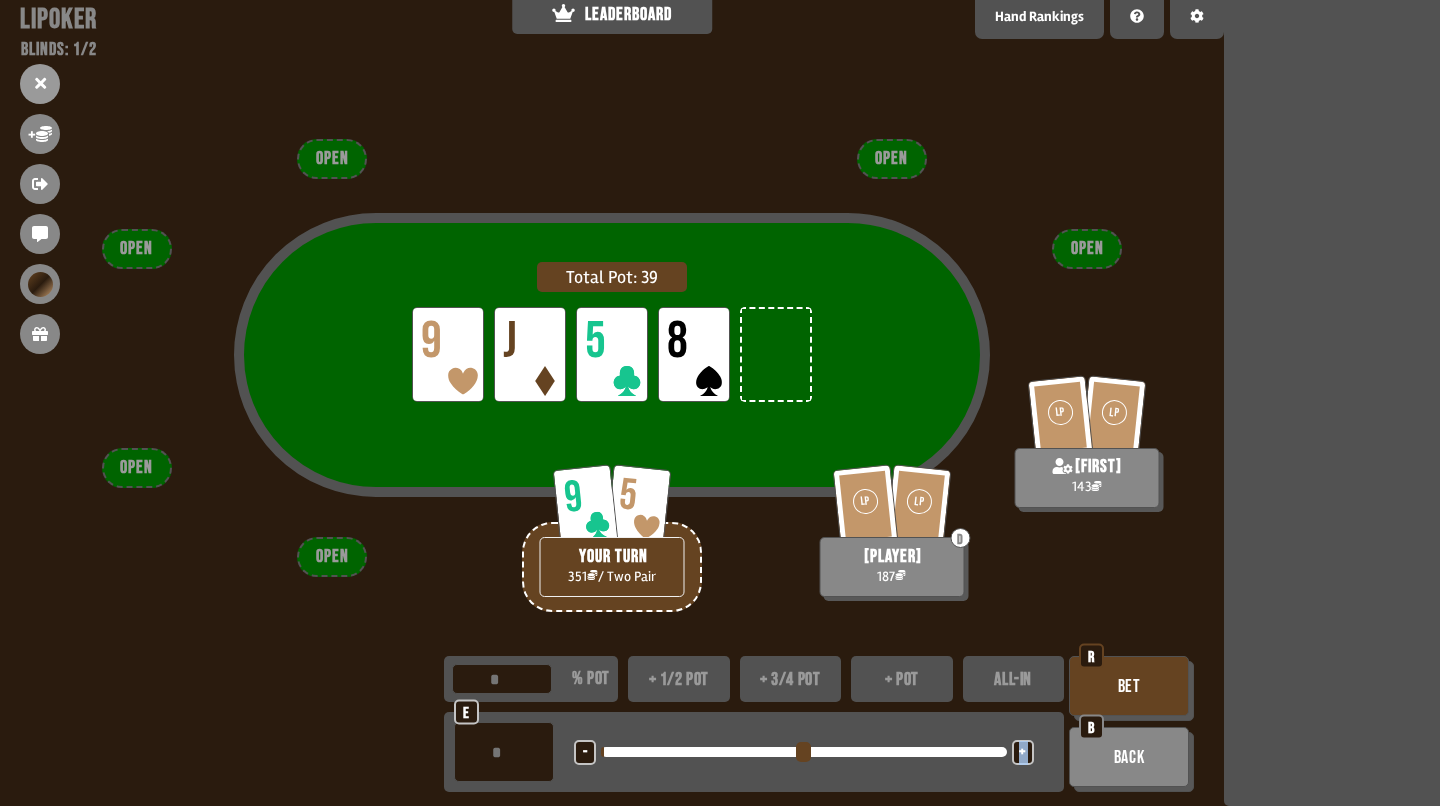 click on "+" at bounding box center (1023, 752) 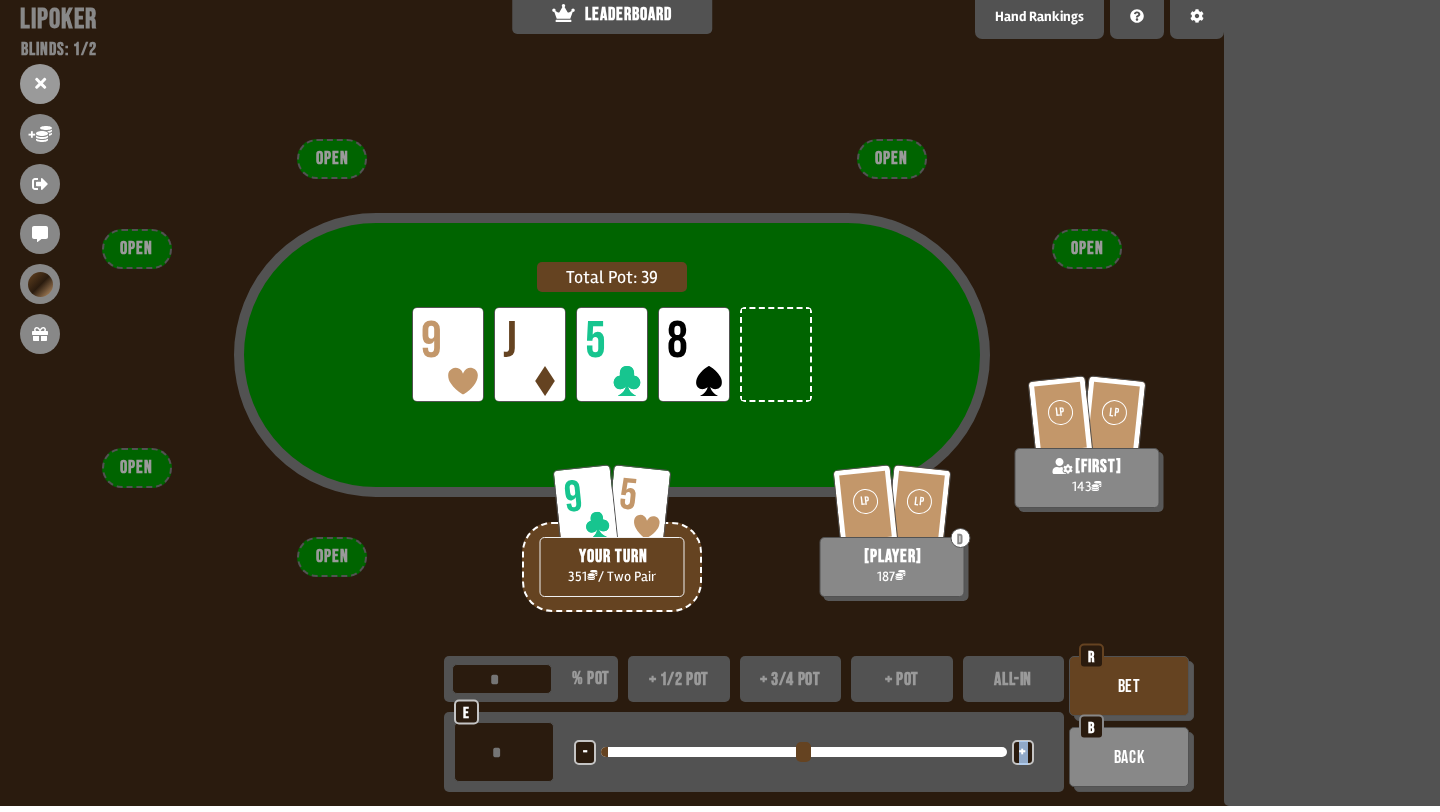click on "+" at bounding box center (1023, 752) 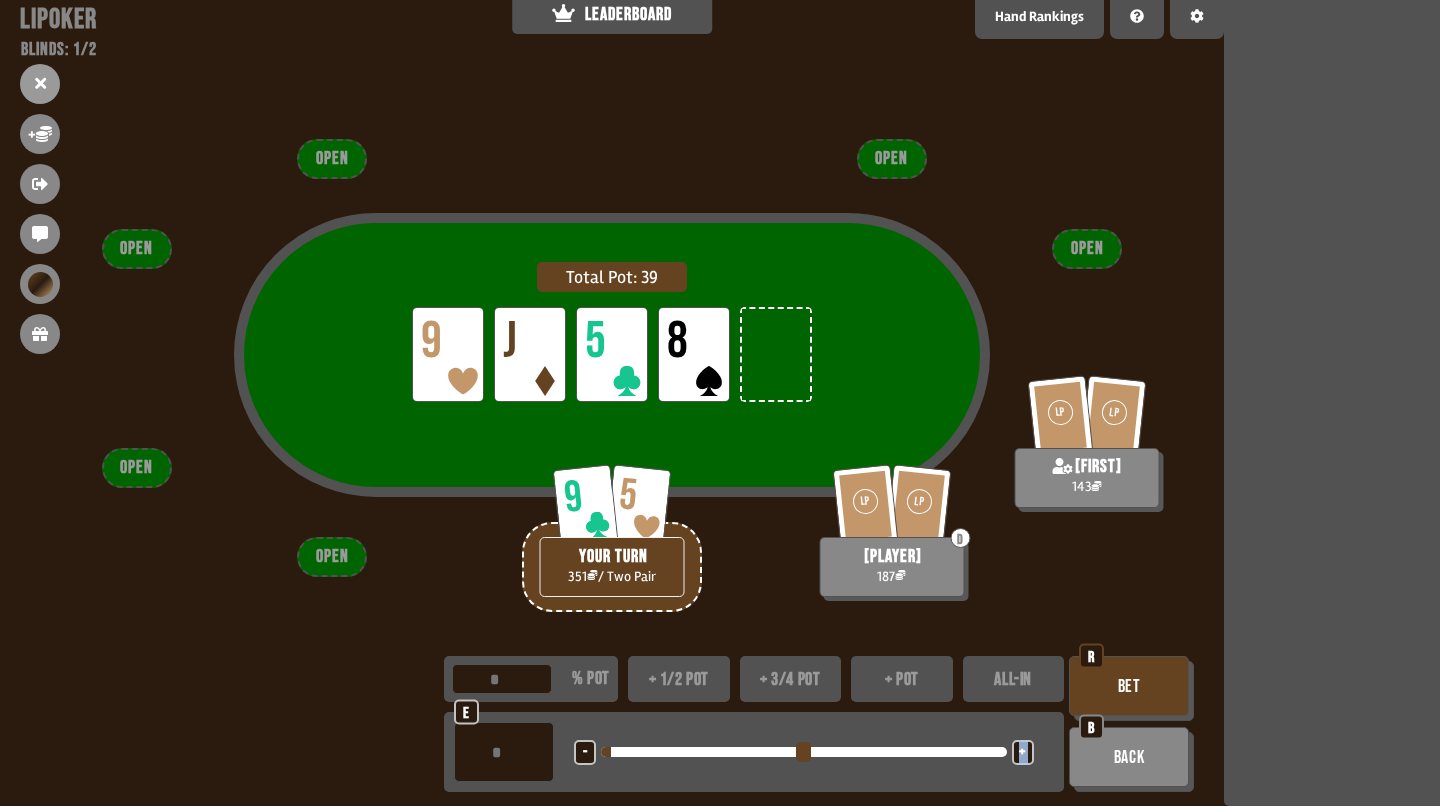 click on "+" at bounding box center (1023, 752) 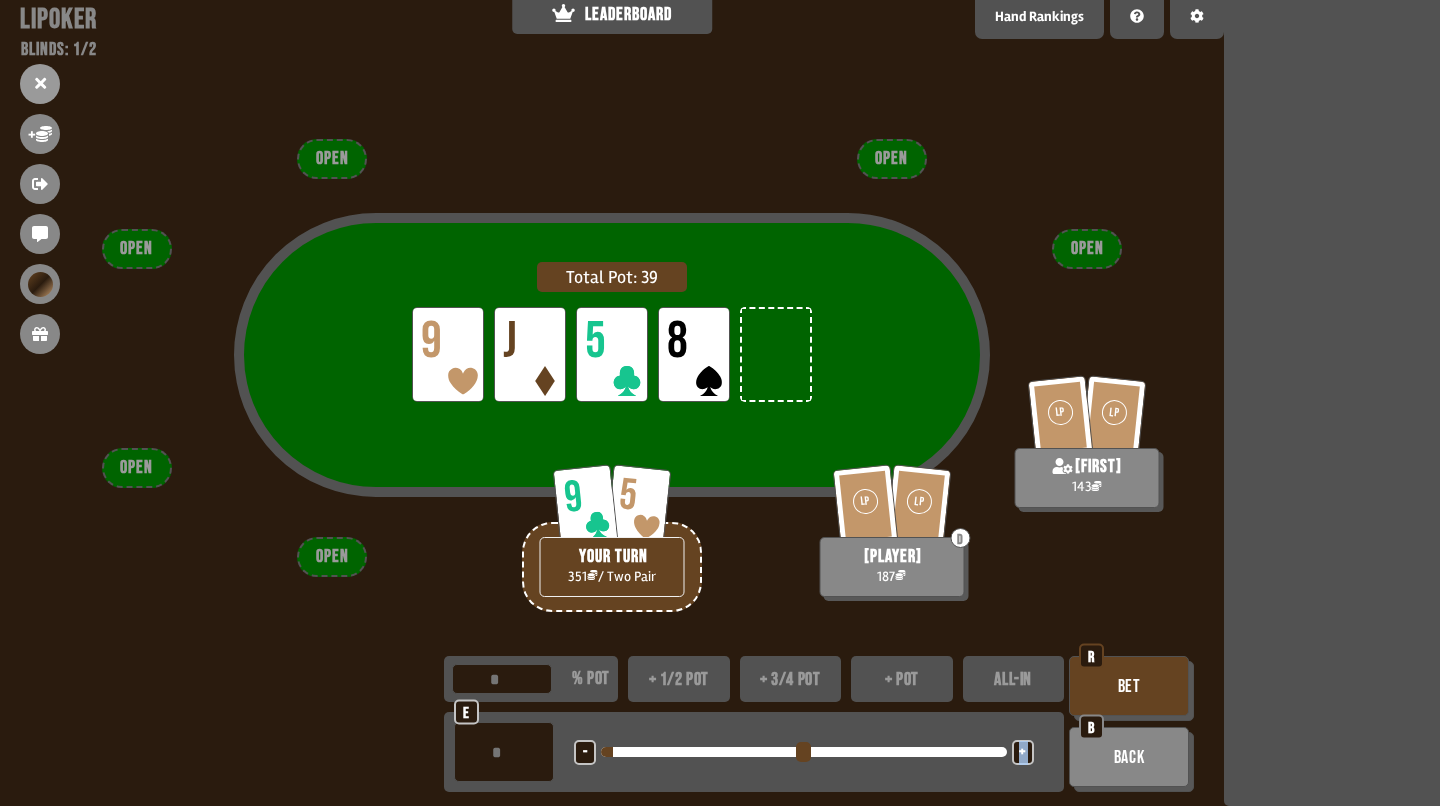 click on "+" at bounding box center (1023, 752) 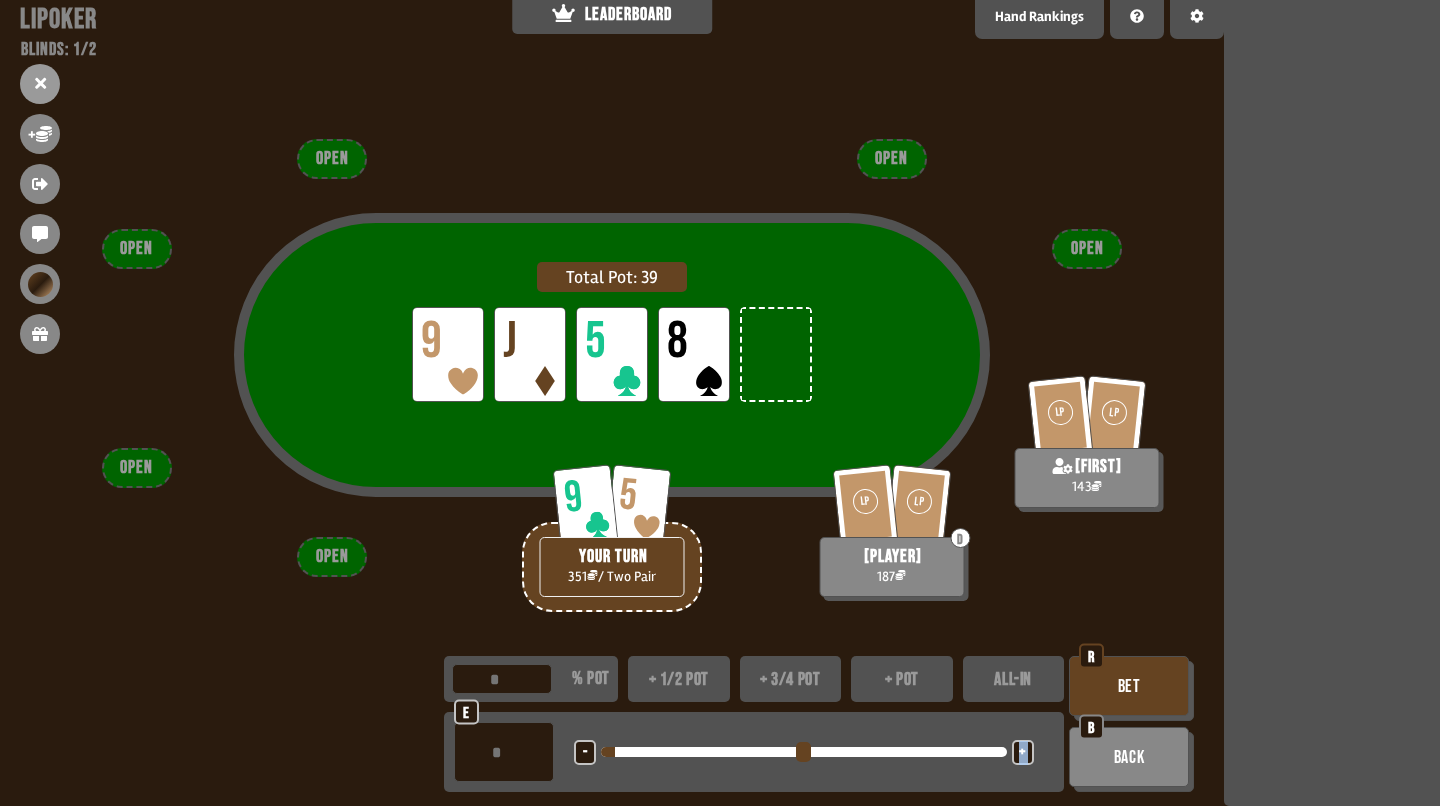 click on "+" at bounding box center (1023, 752) 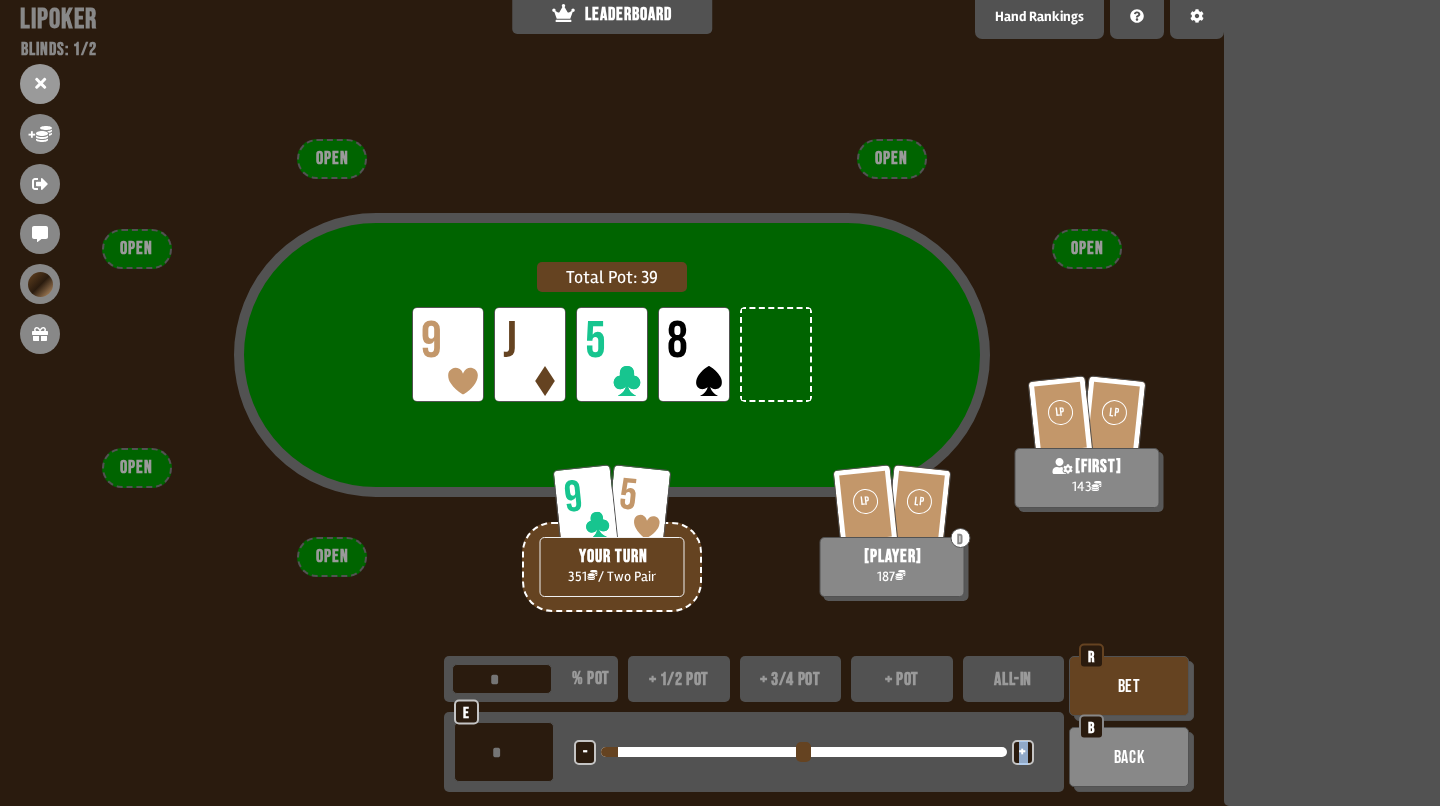 click on "Bet" at bounding box center [1129, 686] 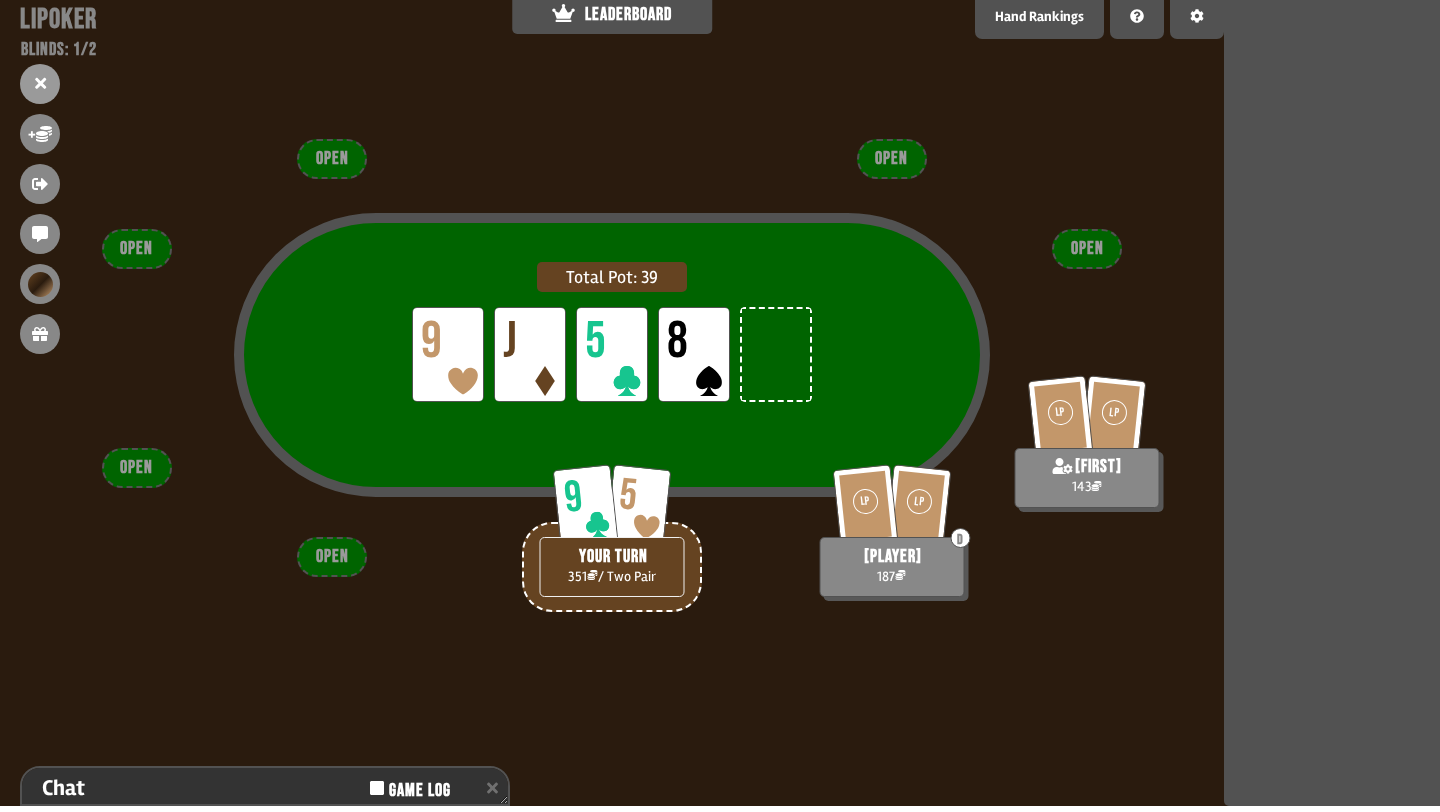 scroll, scrollTop: 153, scrollLeft: 0, axis: vertical 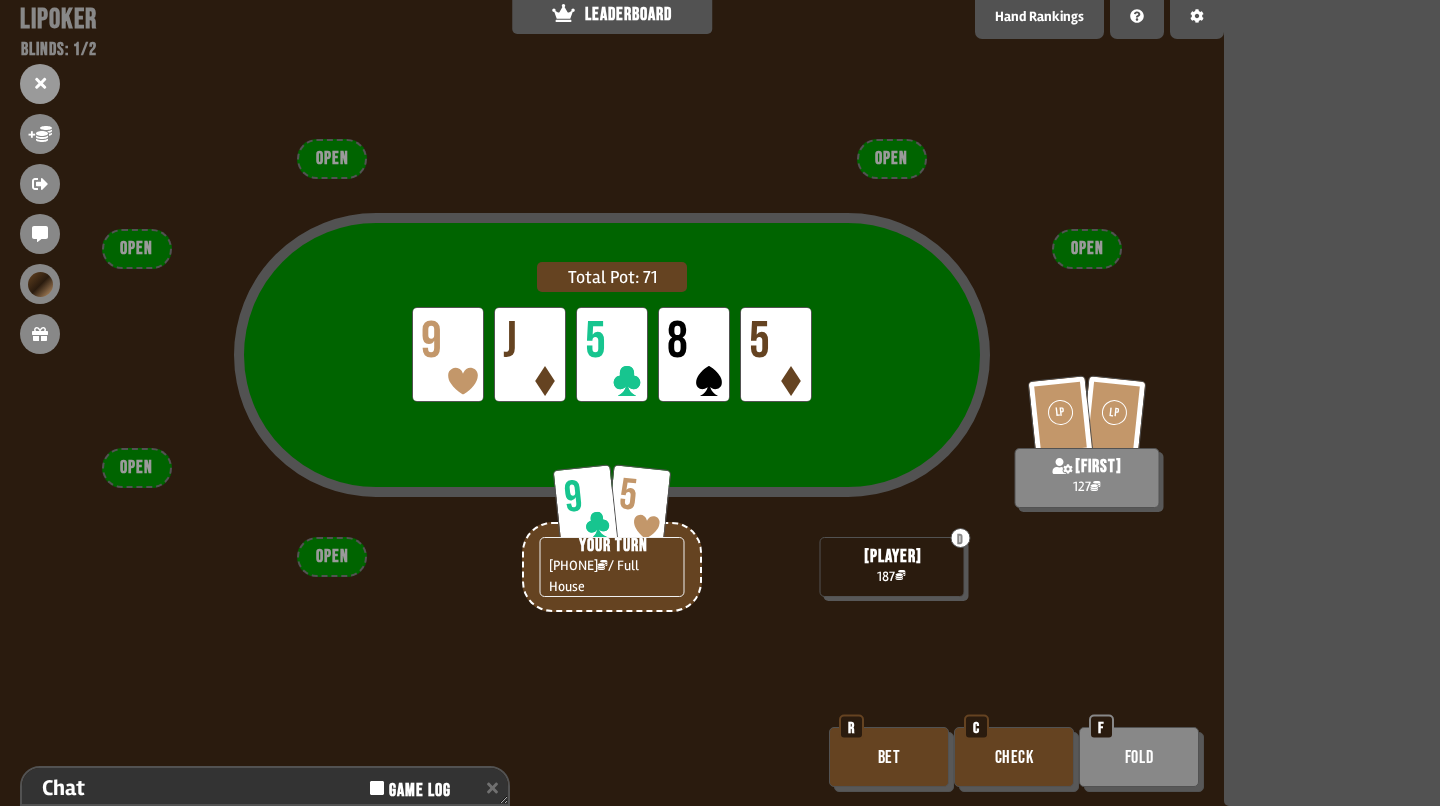 click on "Bet" at bounding box center (889, 757) 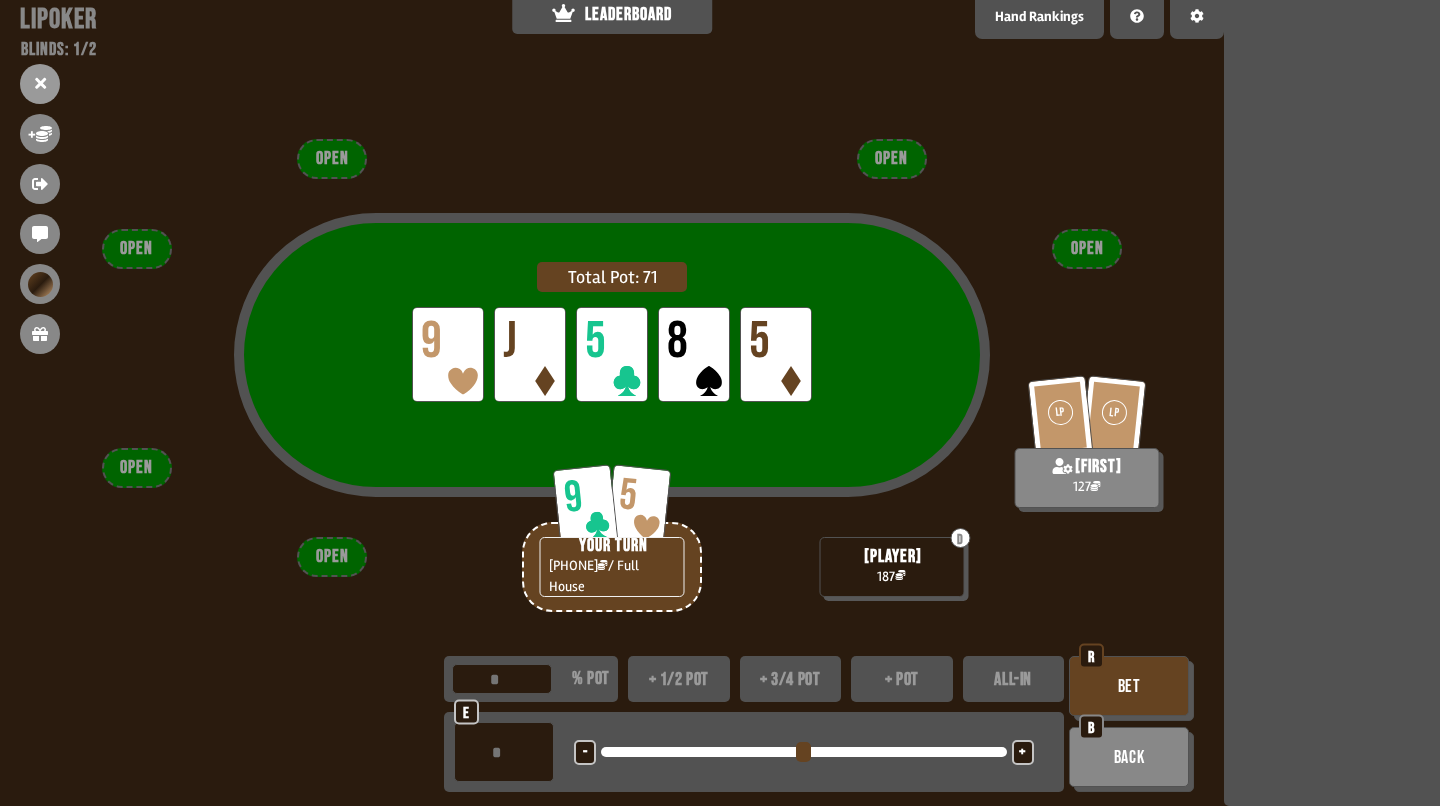 click at bounding box center (803, 752) 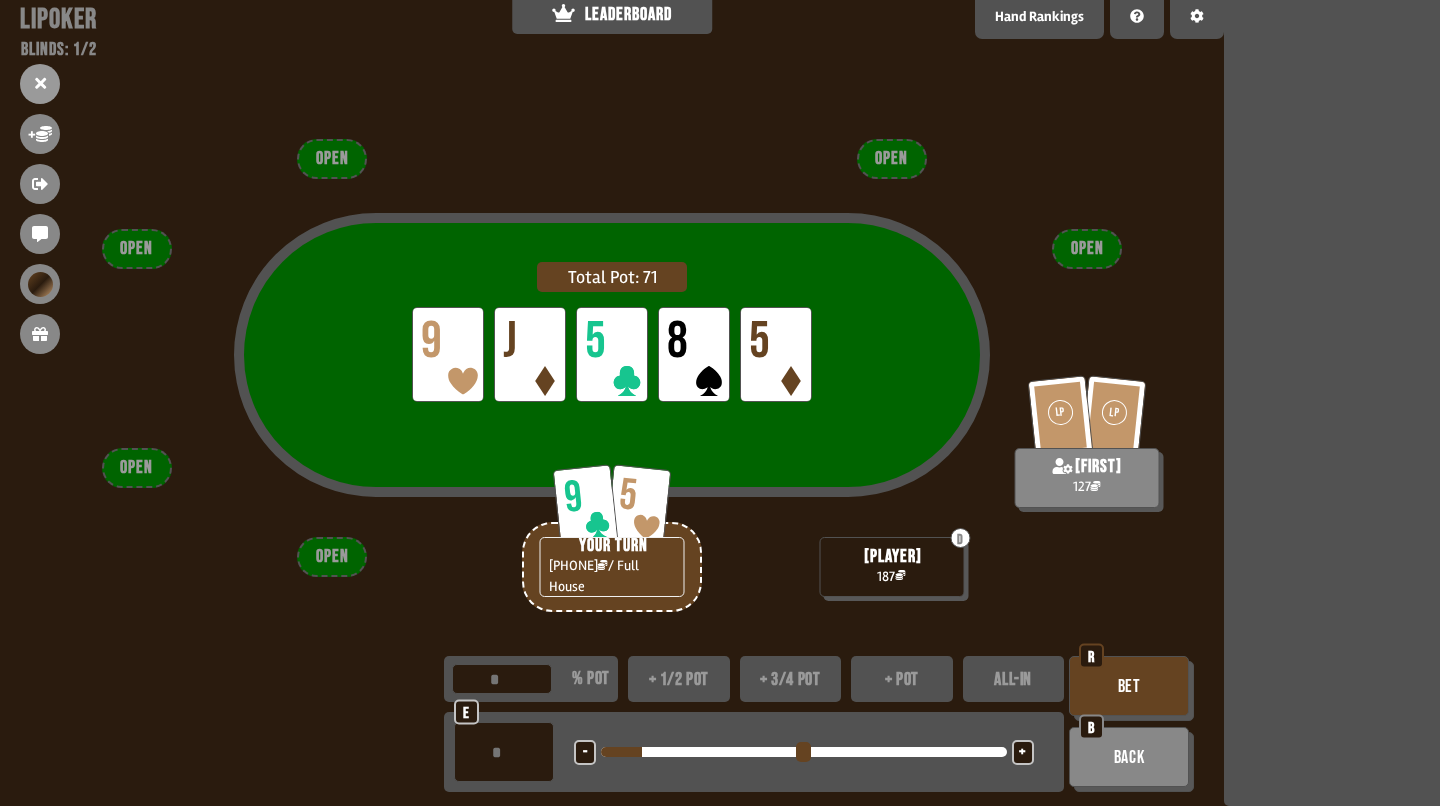click on "Bet" at bounding box center [1129, 686] 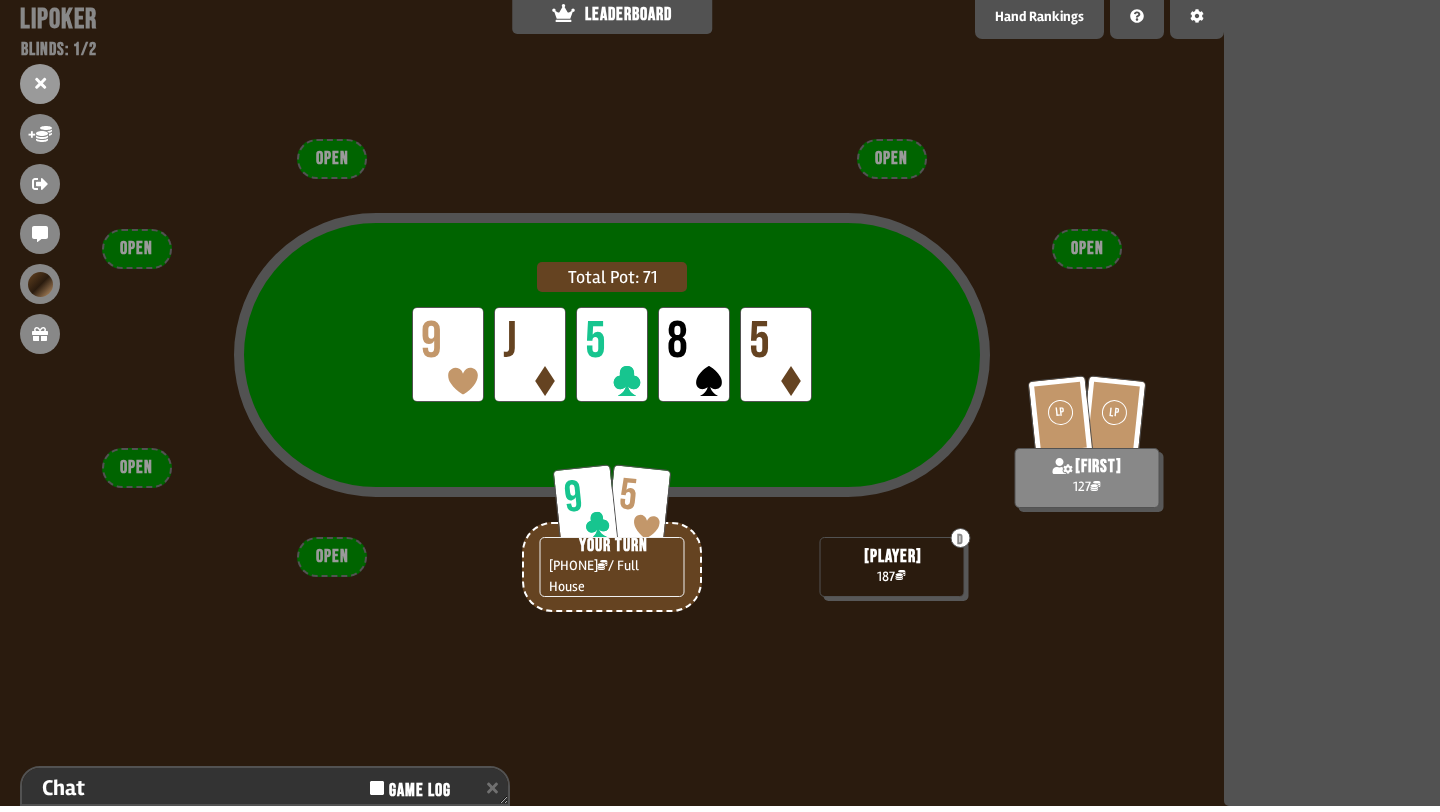 scroll, scrollTop: 153, scrollLeft: 0, axis: vertical 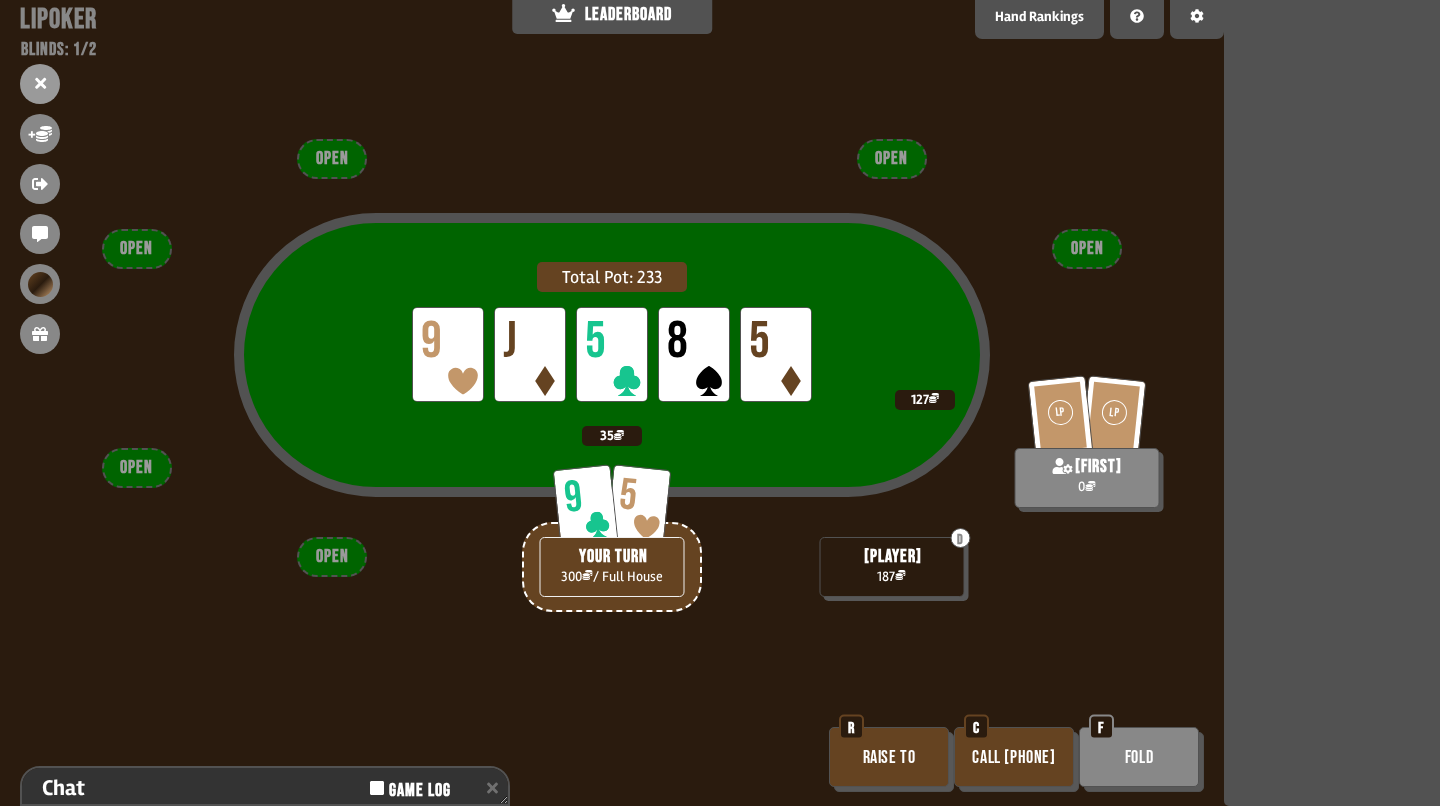 click on "Call [PHONE]" at bounding box center (1014, 757) 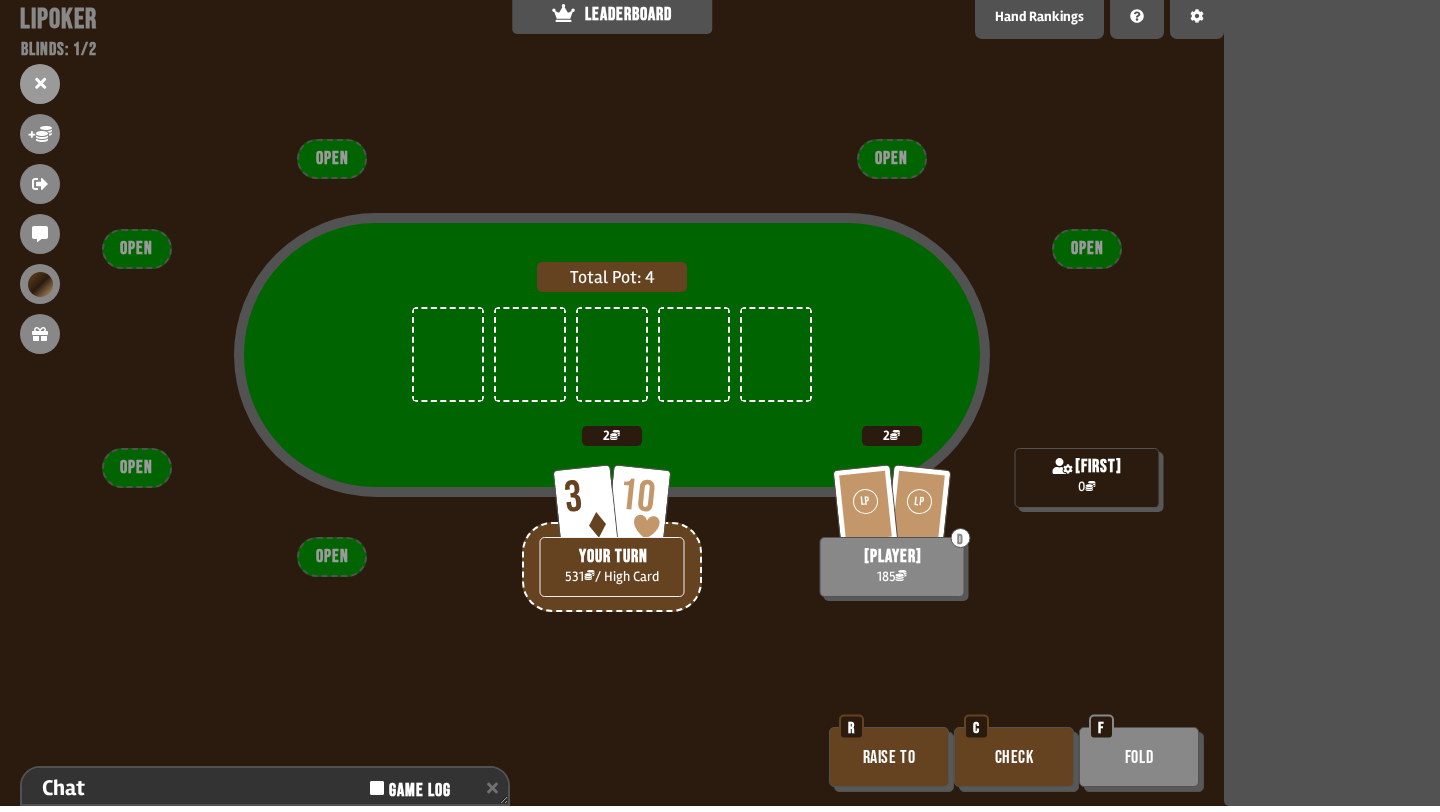 click on "Check" at bounding box center (1014, 757) 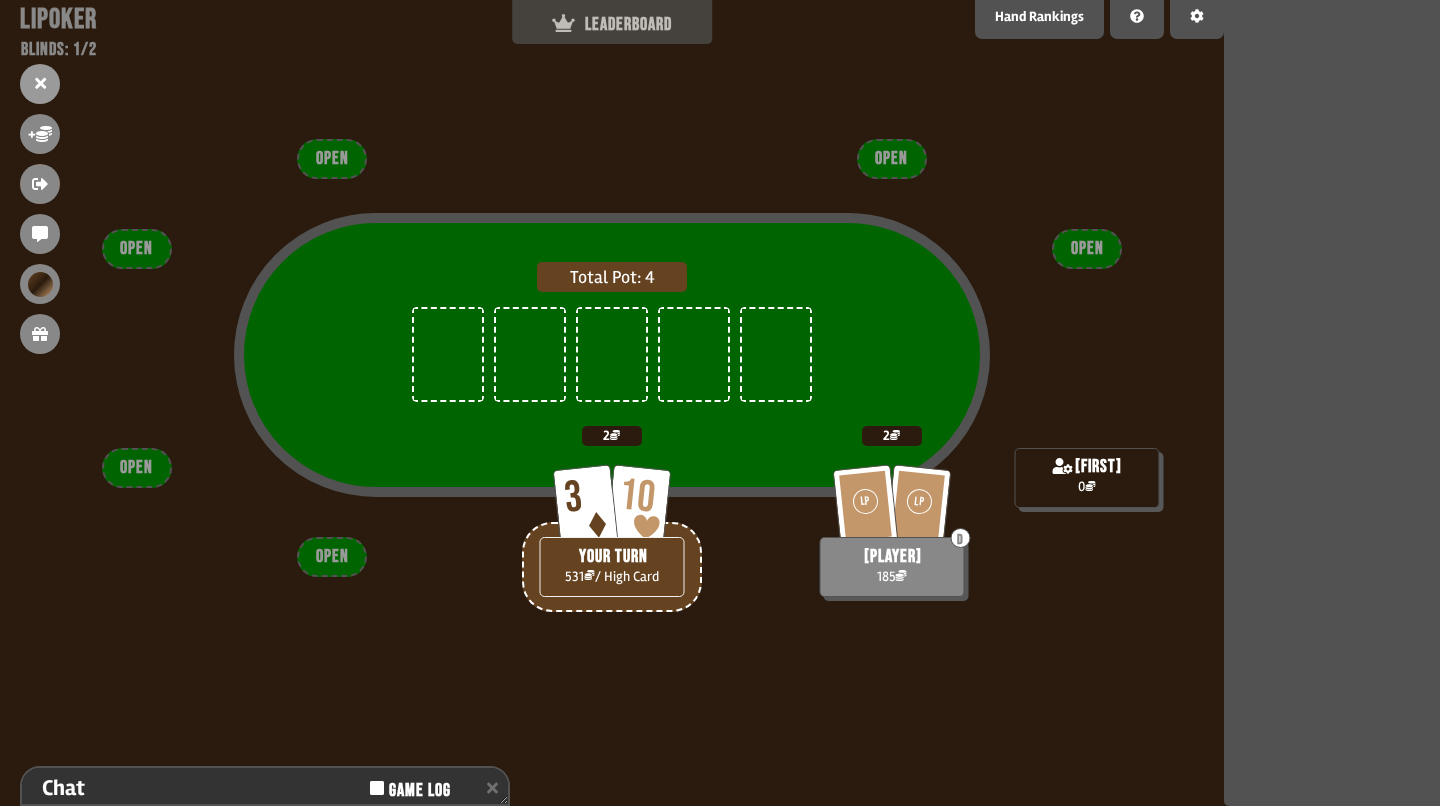 click on "LEADERBOARD" at bounding box center (612, 19) 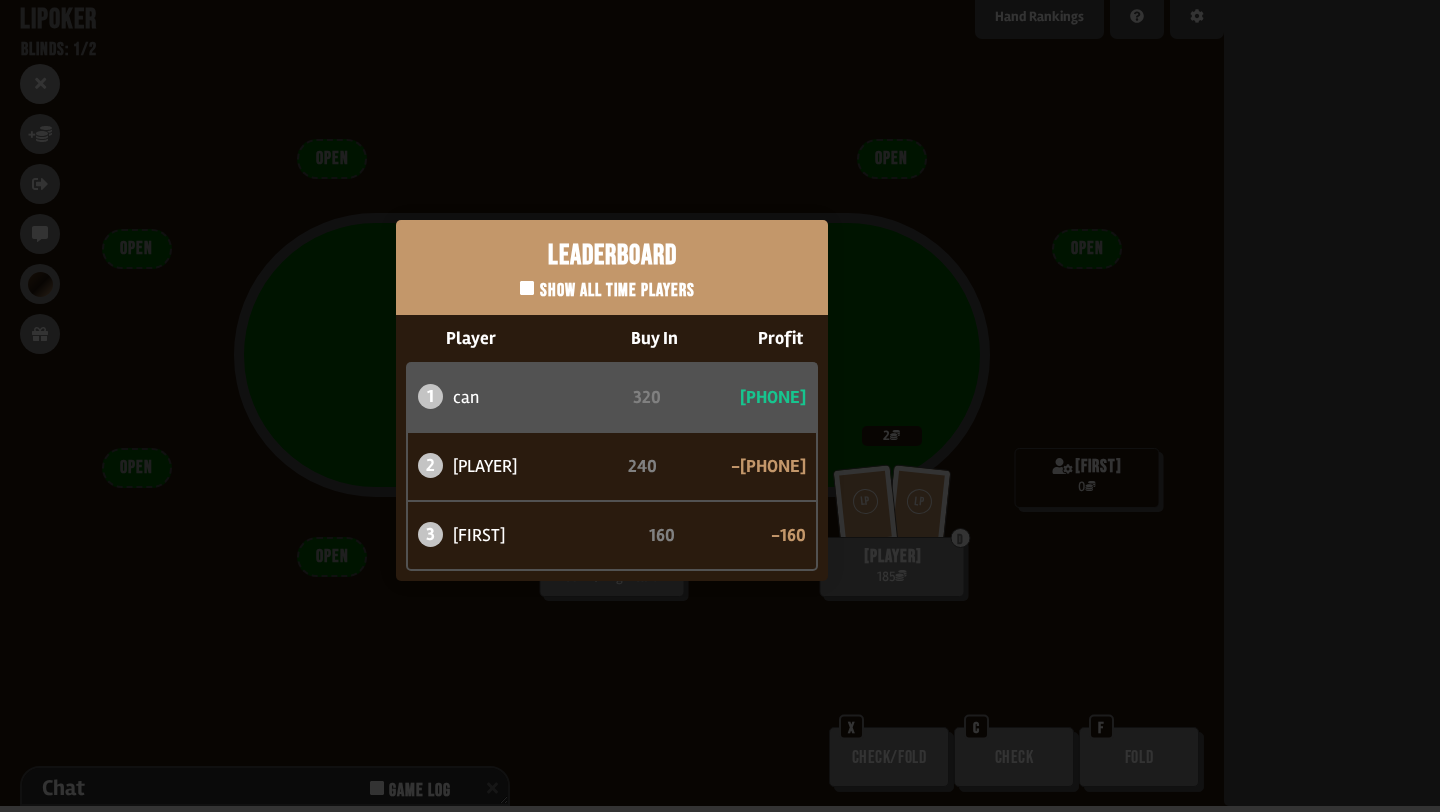 click on "Leaderboard   Show all time players Player Buy In Profit 1 [PLAYER] 320 +213 2 [PLAYER] 240 -53 3 [PLAYER] 160 -160" at bounding box center [612, 400] 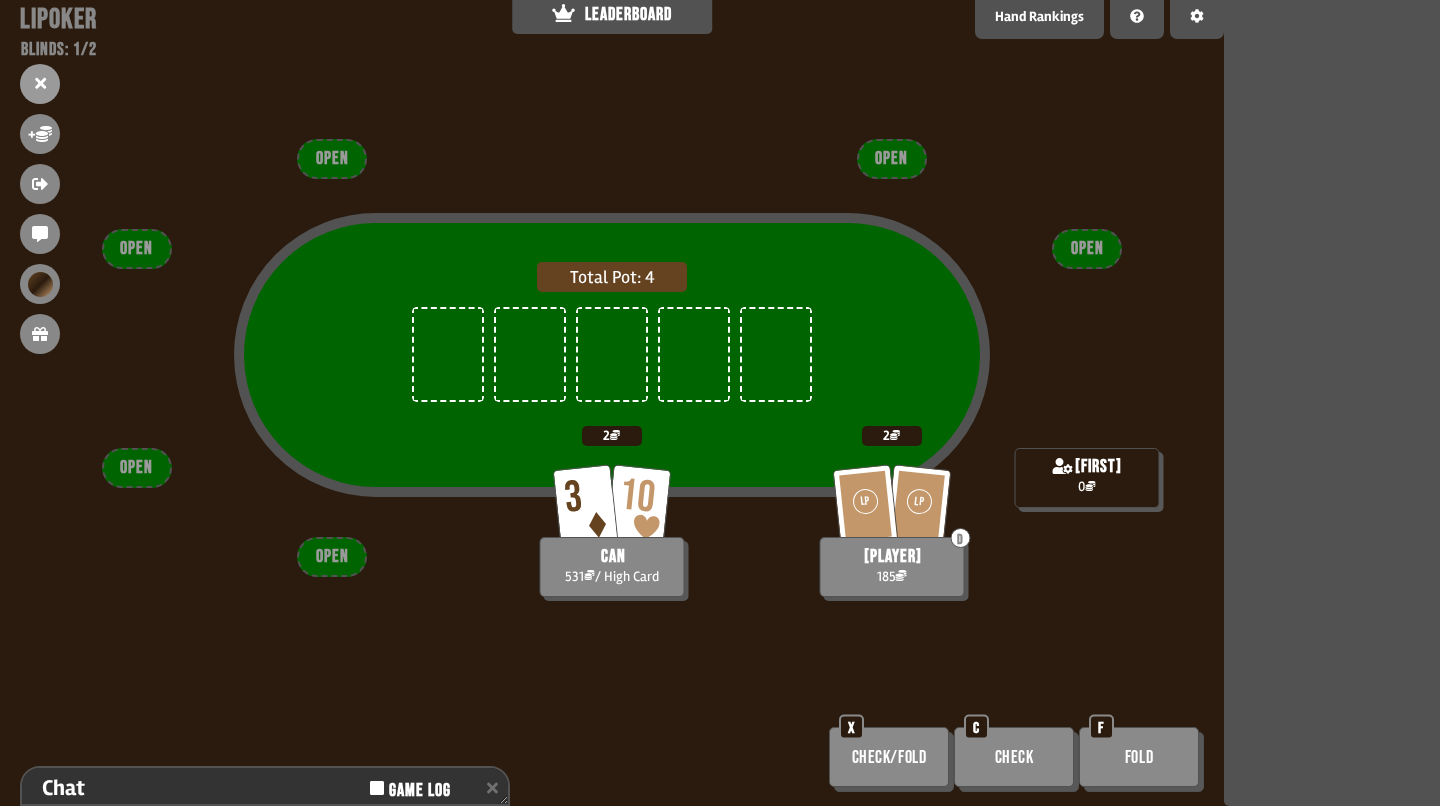 click on "LEADERBOARD" at bounding box center (612, 14) 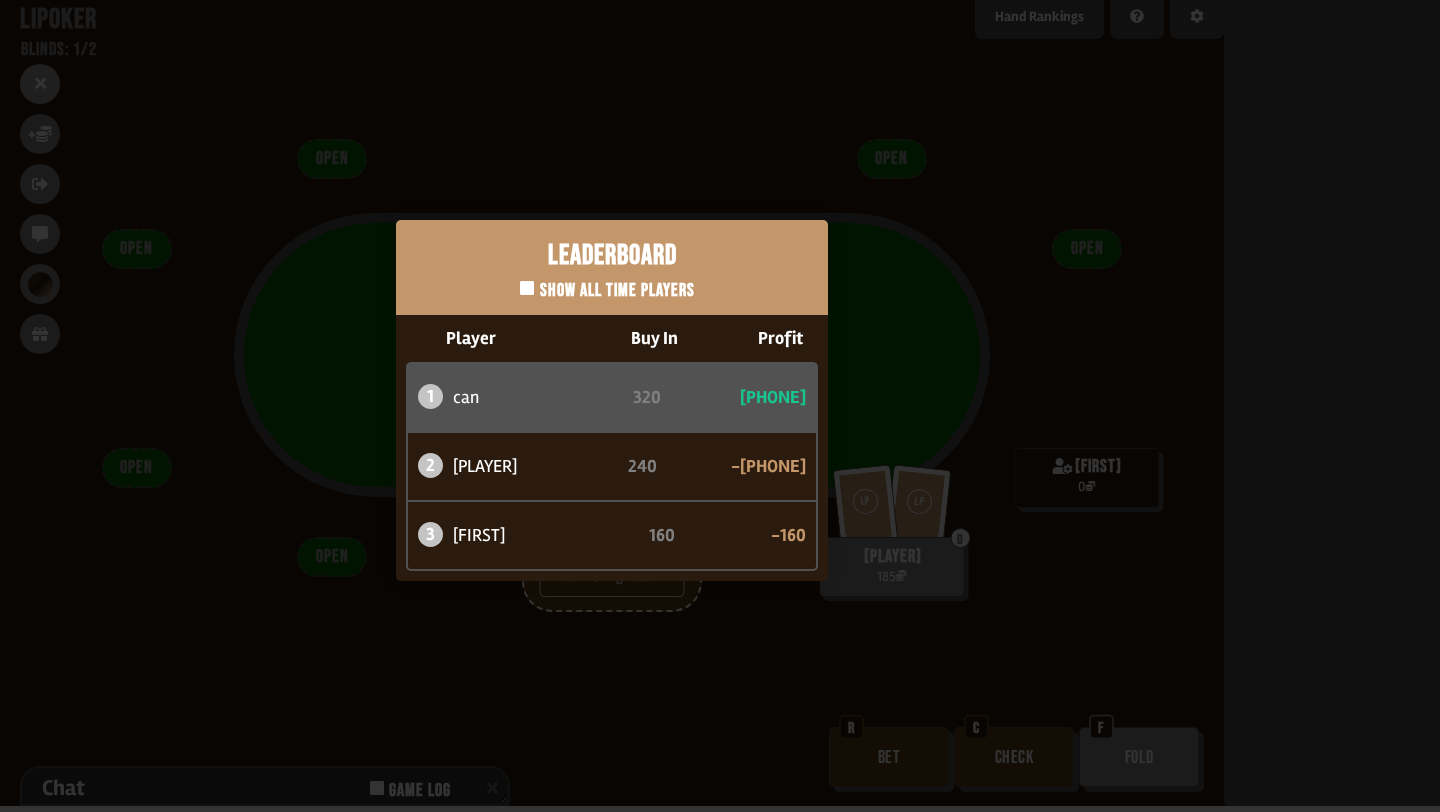 click on "Leaderboard   Show all time players Player Buy In Profit 1 [PLAYER] 320 +213 2 [PLAYER] 240 -53 3 [PLAYER] 160 -160" at bounding box center (612, 400) 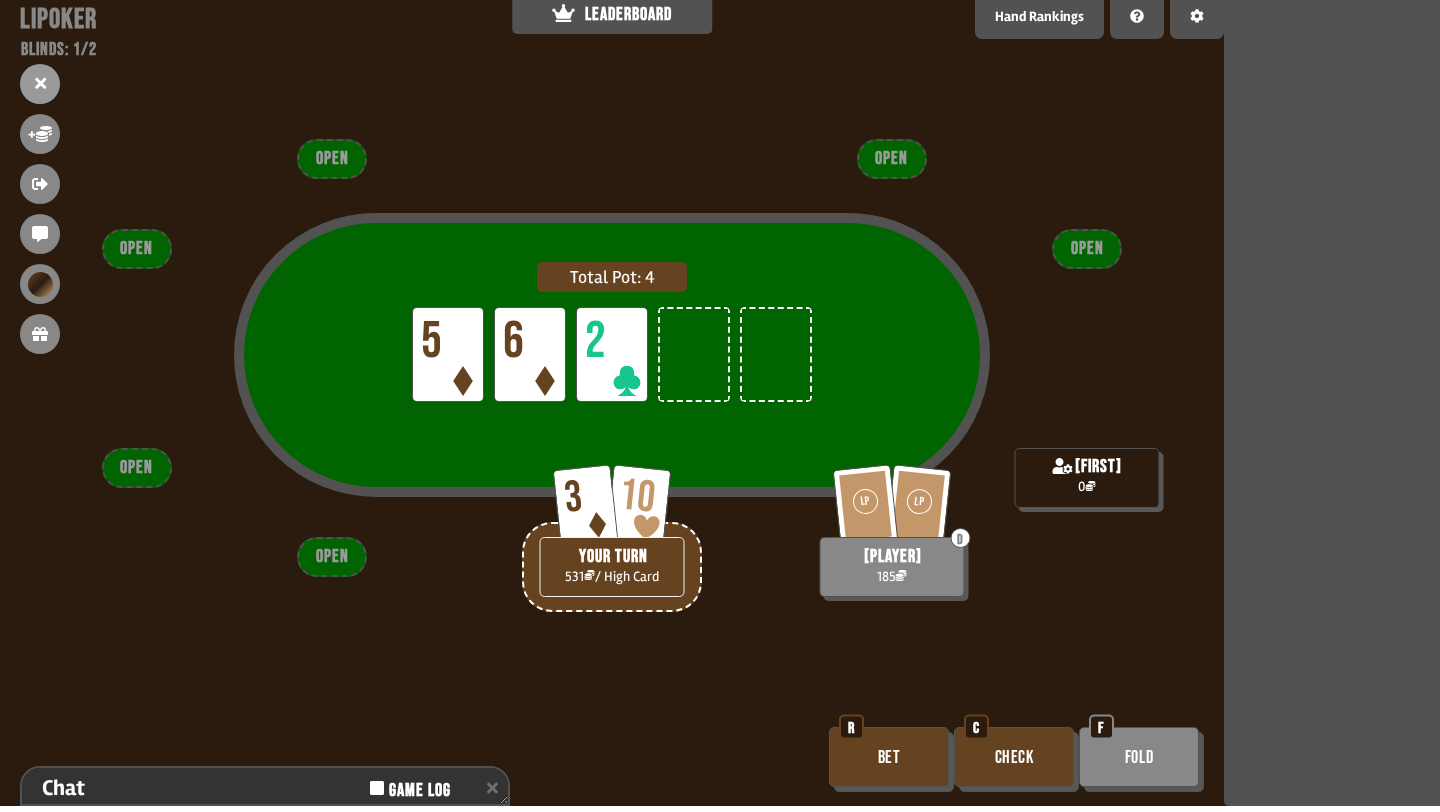 click on "Check" at bounding box center (1014, 757) 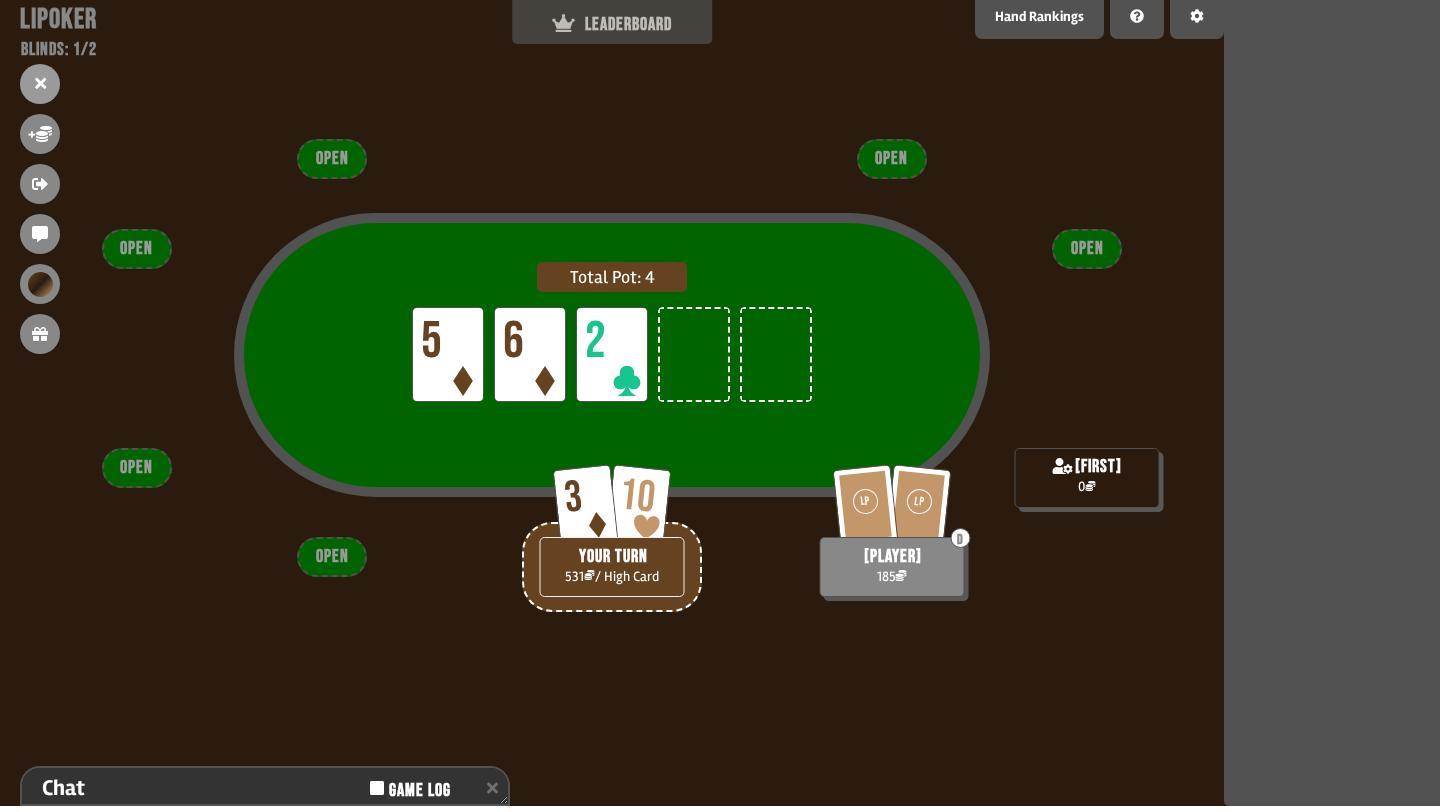click on "LEADERBOARD" at bounding box center (612, 24) 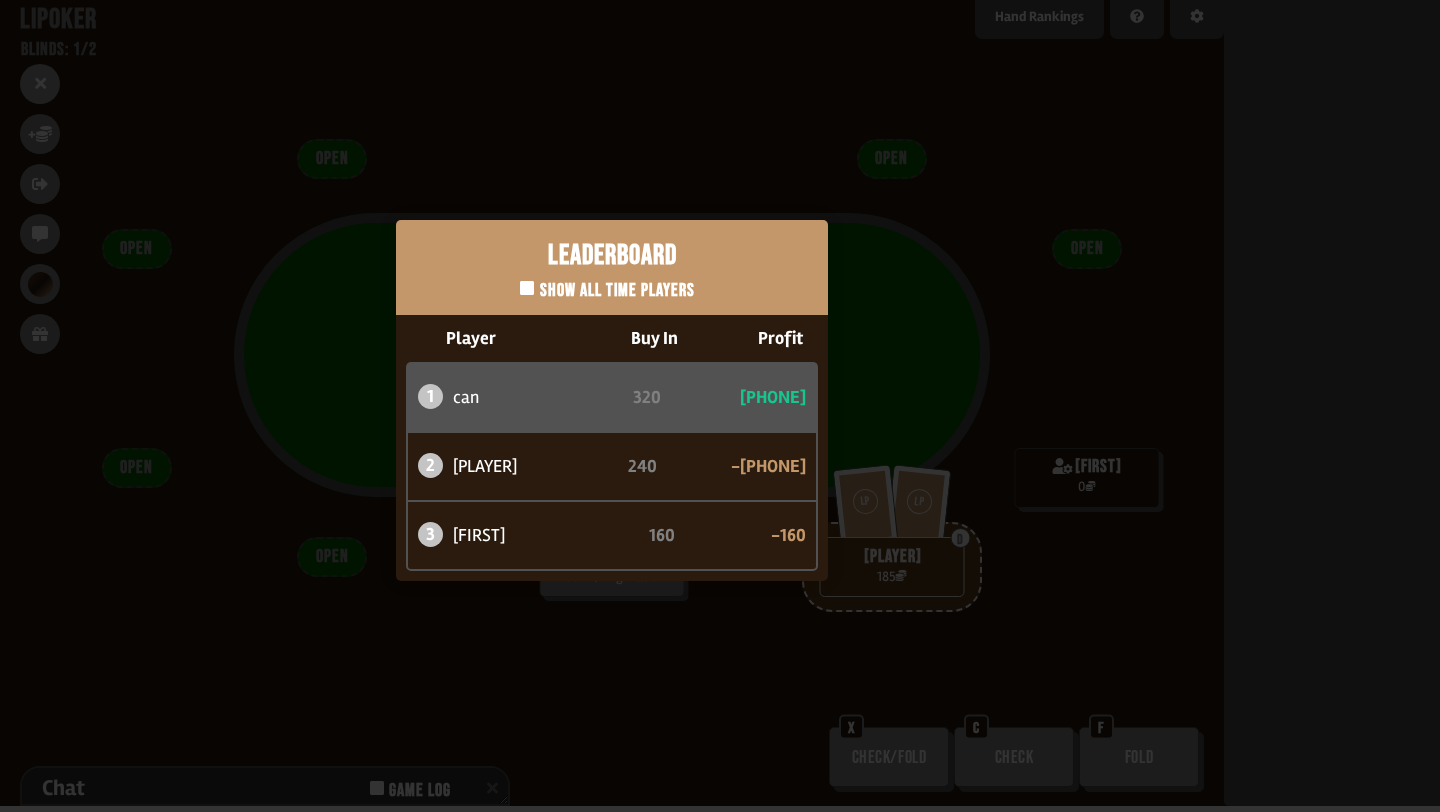 click on "Leaderboard   Show all time players Player Buy In Profit 1 [PLAYER] 320 +213 2 [PLAYER] 240 -53 3 [PLAYER] 160 -160" at bounding box center (612, 400) 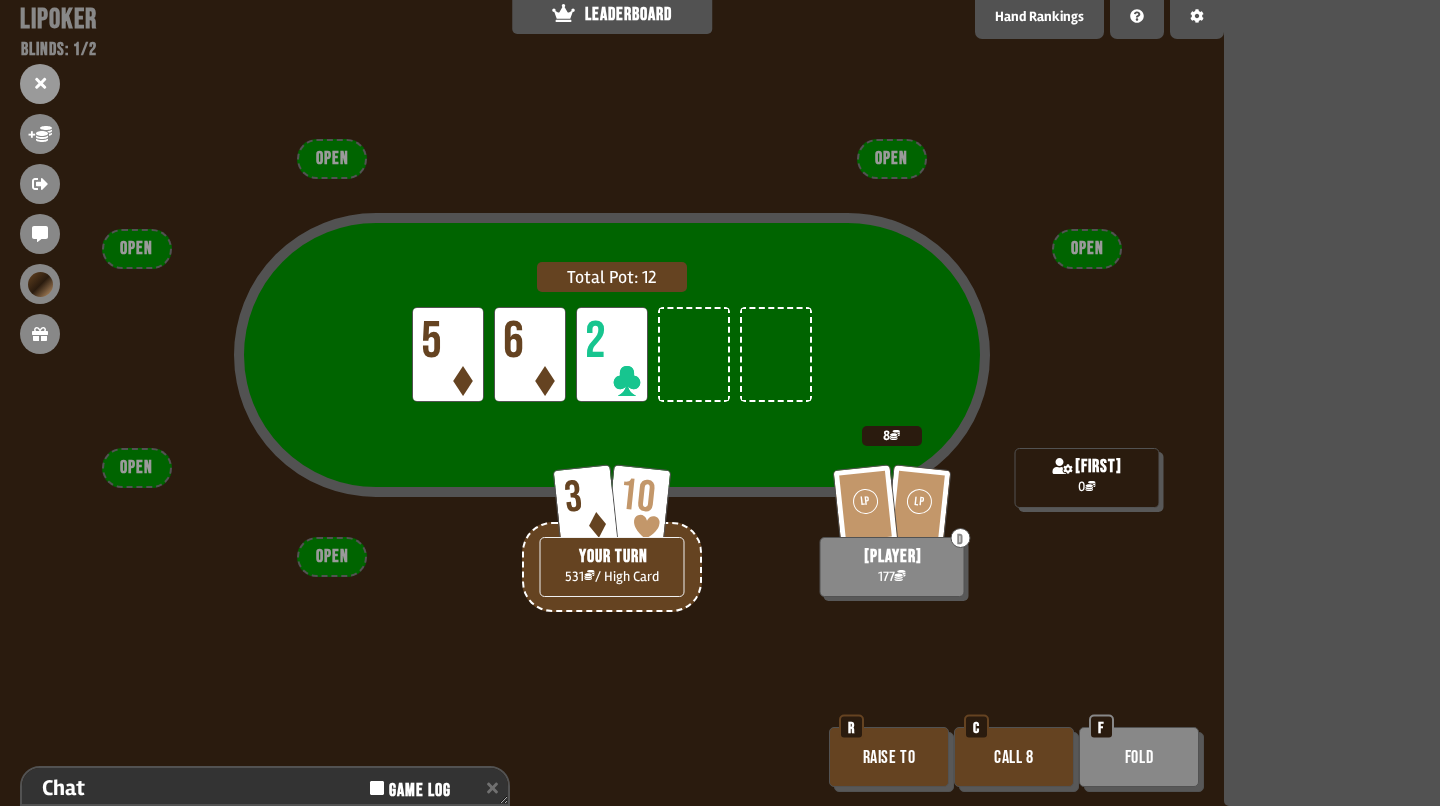 click on "Call 8" at bounding box center (1014, 757) 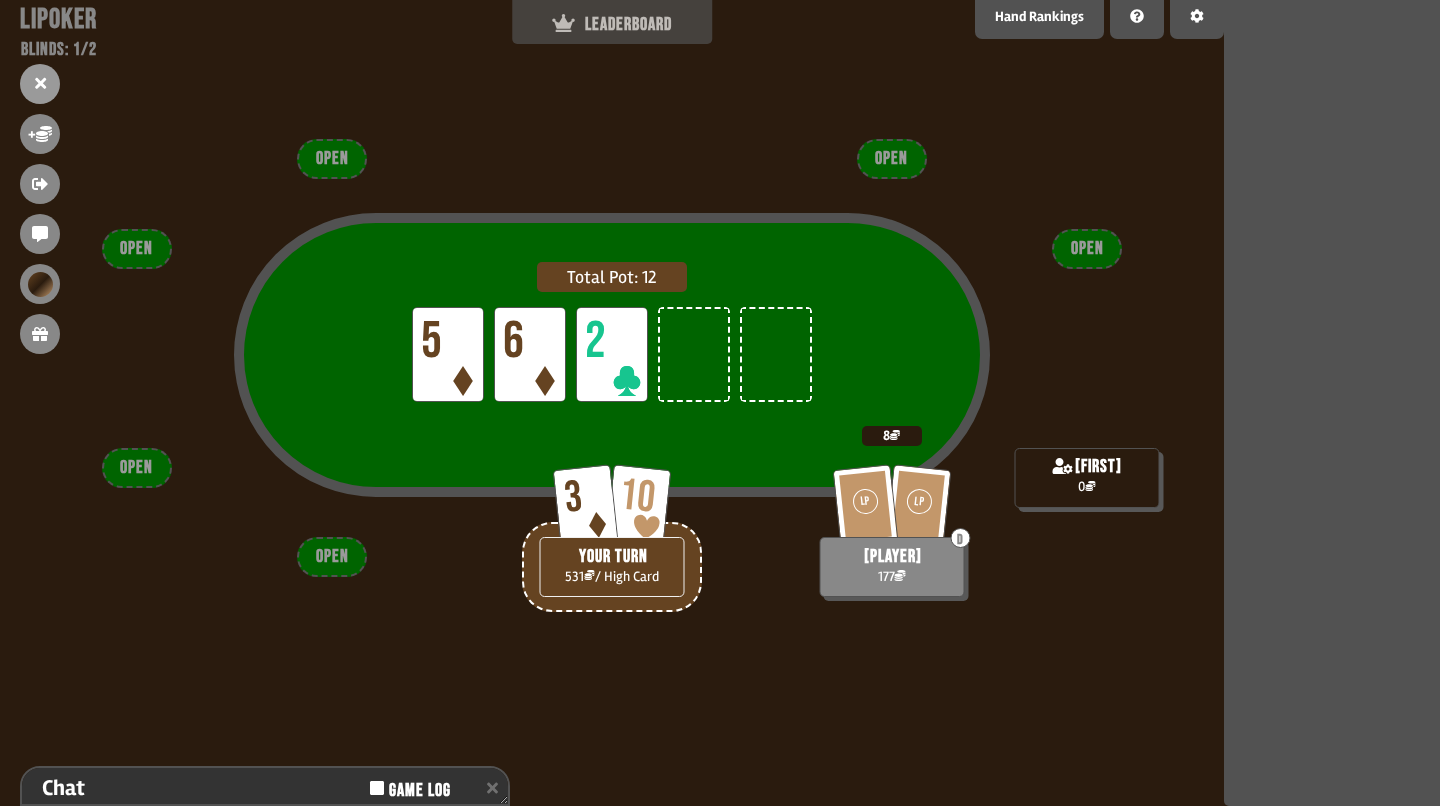 click on "LEADERBOARD" at bounding box center (612, 19) 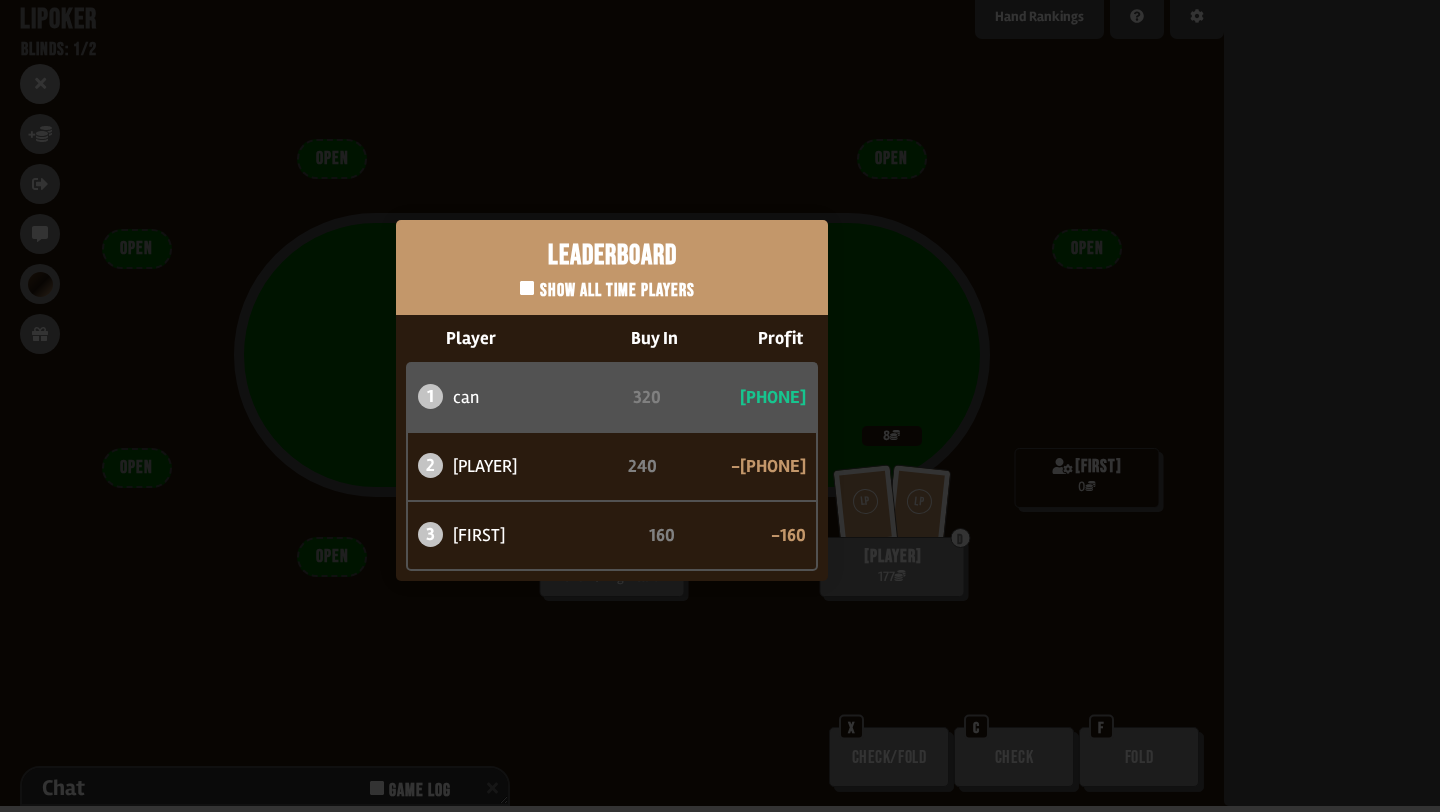 click on "Leaderboard   Show all time players Player Buy In Profit 1 [PLAYER] 320 +213 2 [PLAYER] 240 -53 3 [PLAYER] 160 -160" at bounding box center [612, 400] 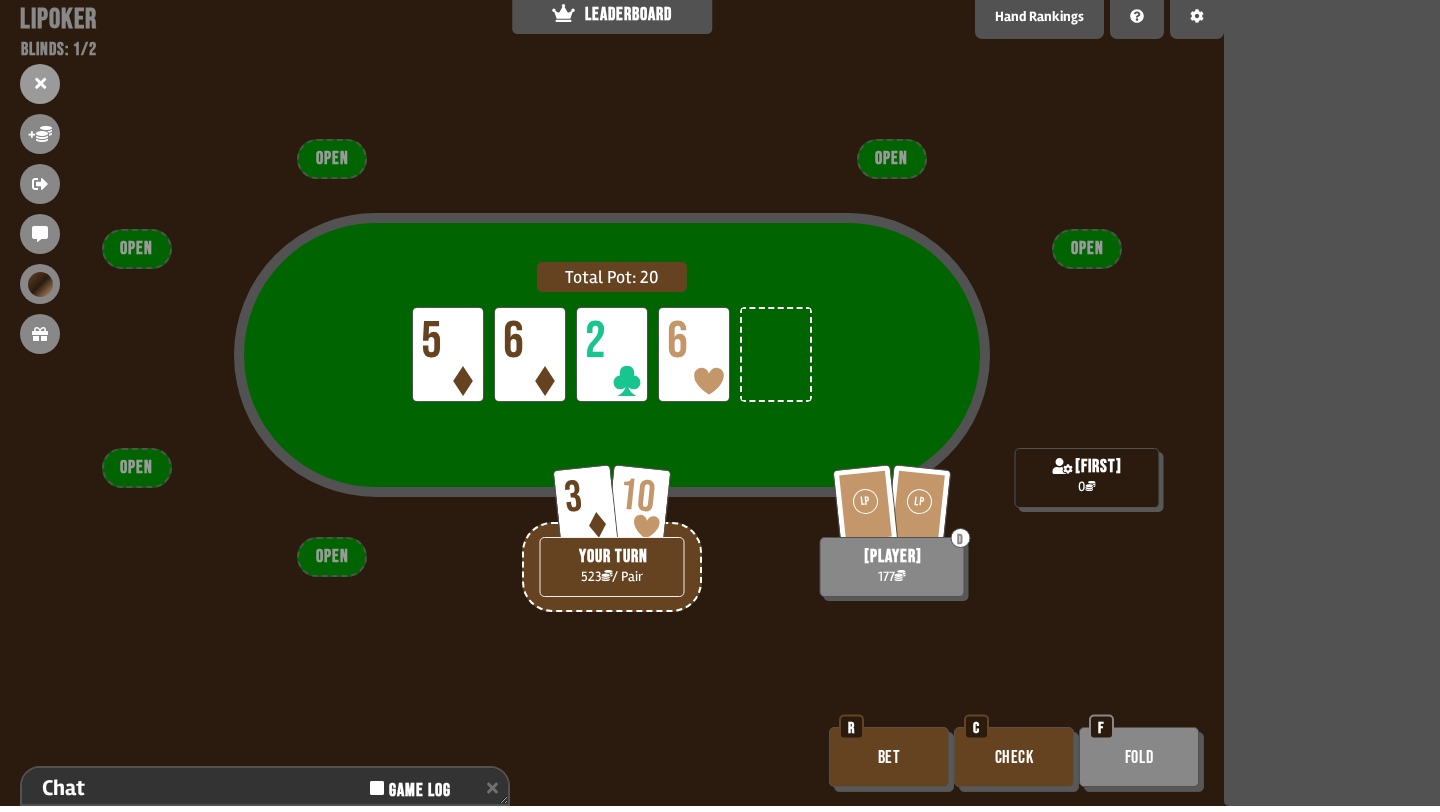 click on "Check" at bounding box center [1014, 757] 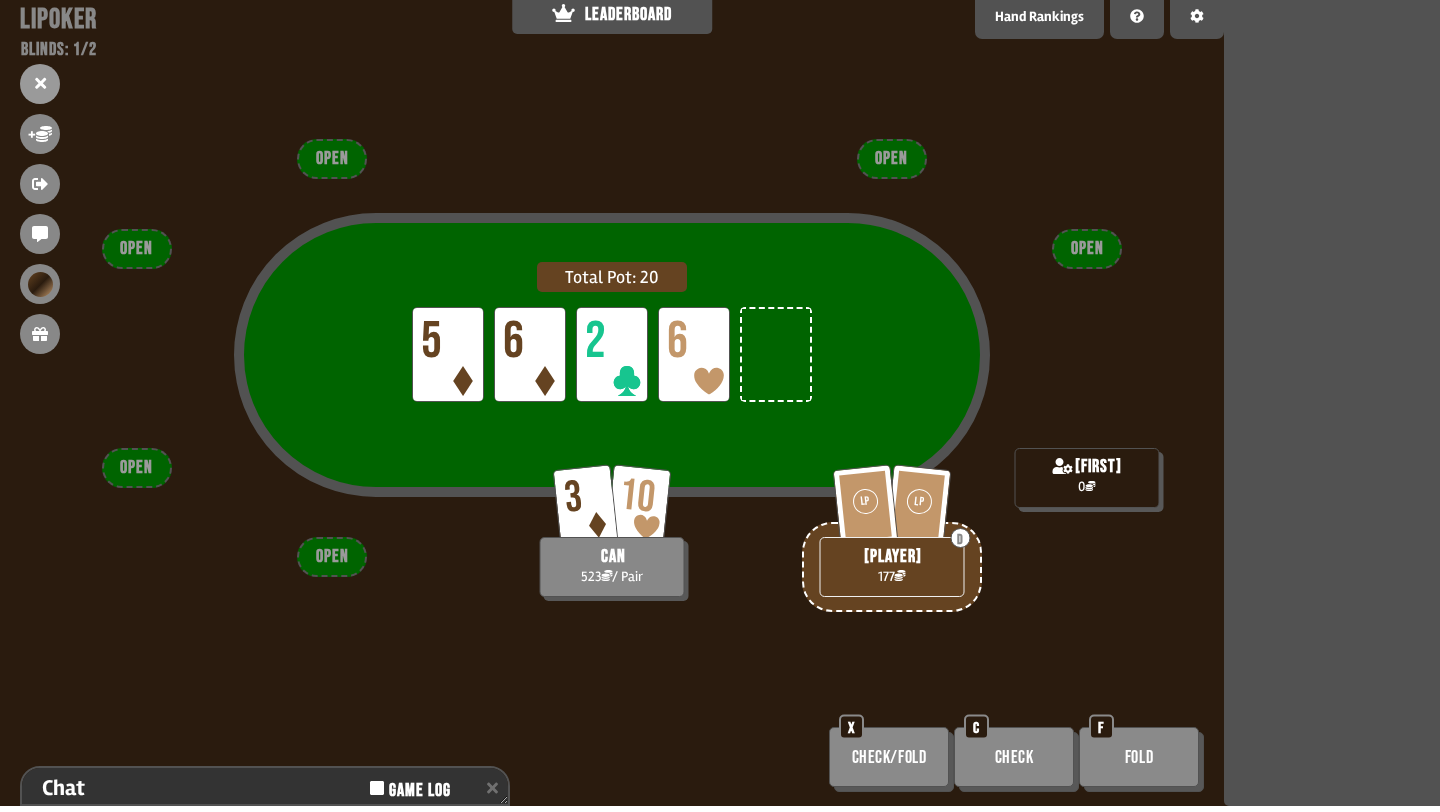 click on "Check/Fold" at bounding box center (889, 757) 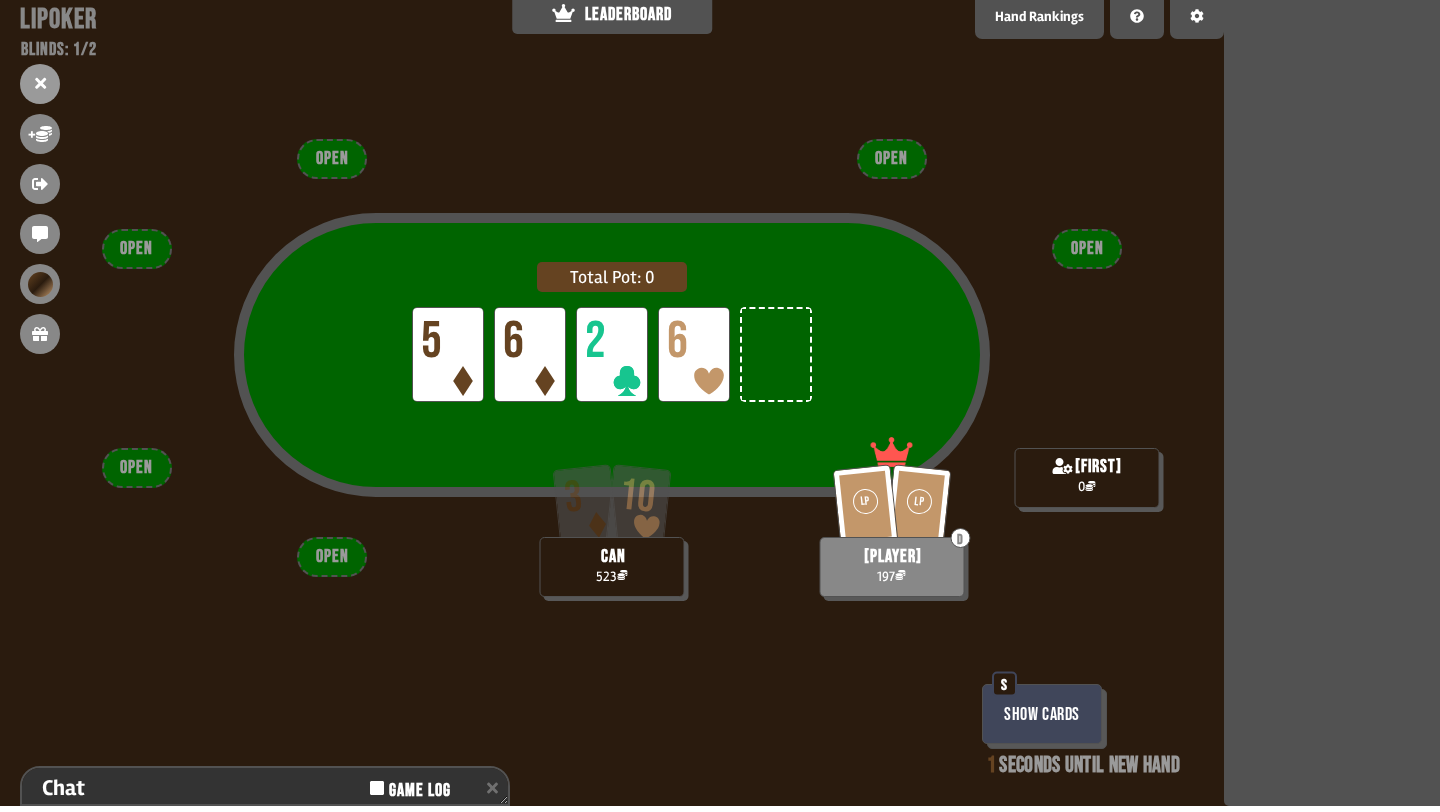 click on "Show Cards" at bounding box center [1042, 714] 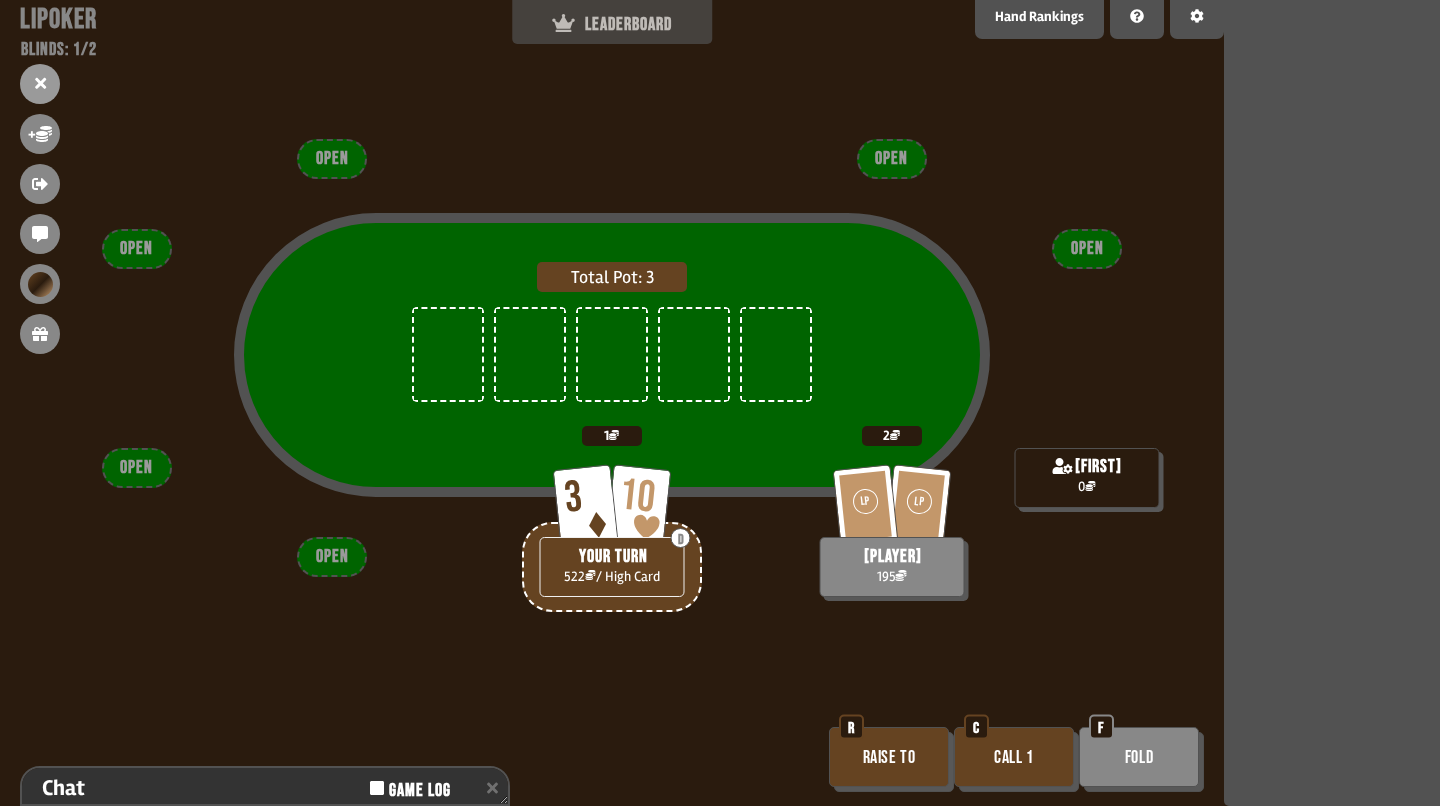click on "LEADERBOARD" at bounding box center [612, 24] 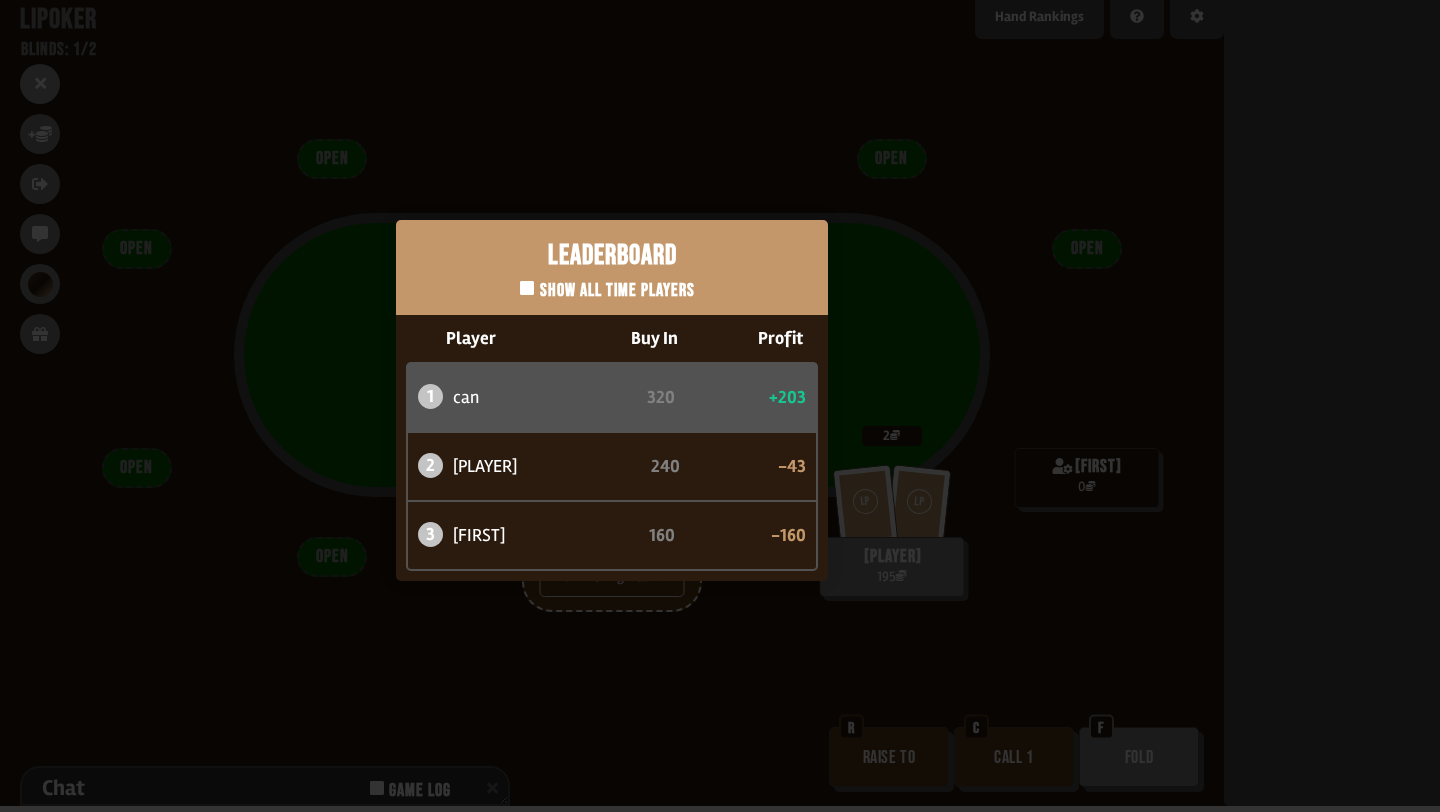 click on "Leaderboard   Show all time players Player Buy In Profit 1 [PLAYER] 320 +203 2 [PLAYER] 240 -43 3 [PLAYER] 160 -160" at bounding box center (612, 400) 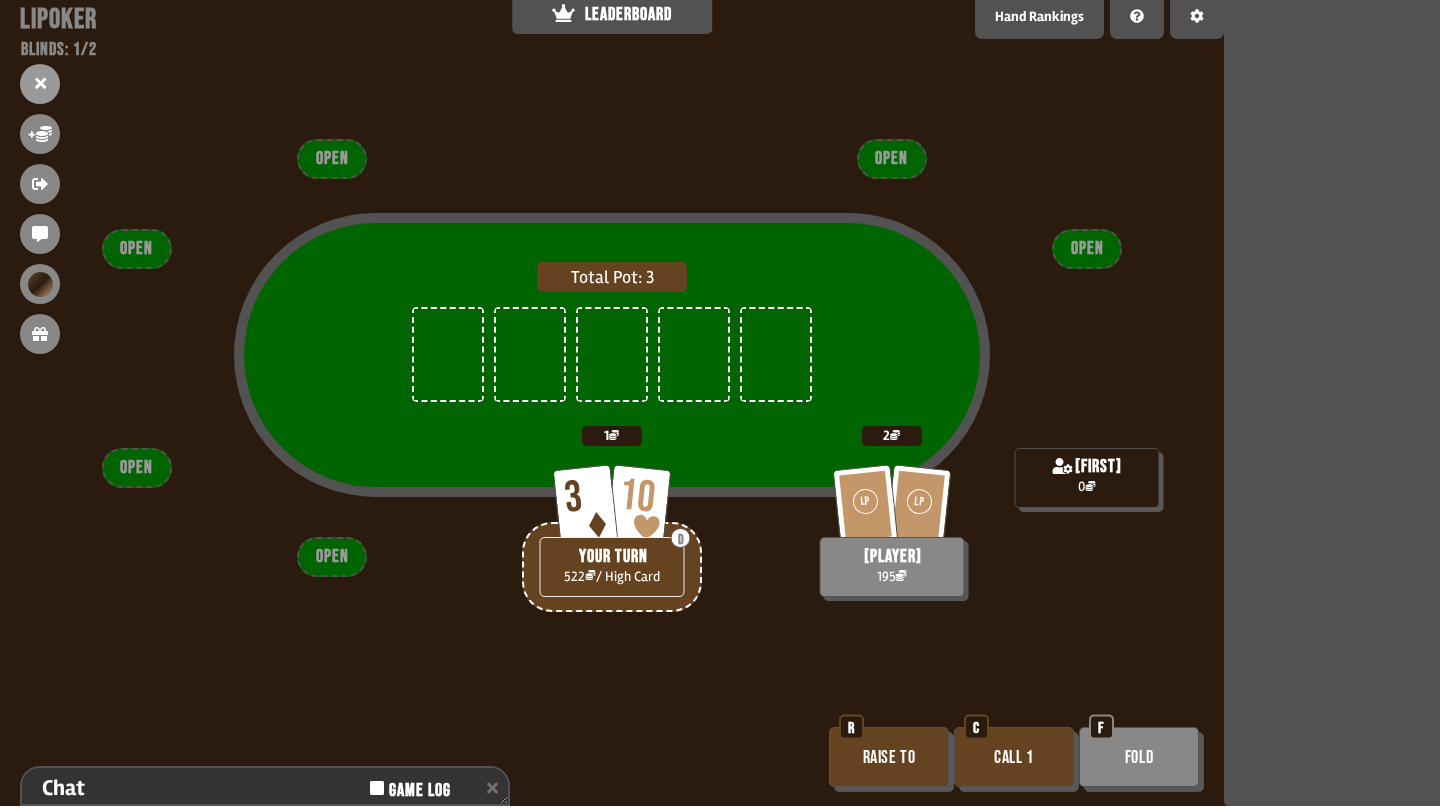 click on "Call 1" at bounding box center (1014, 757) 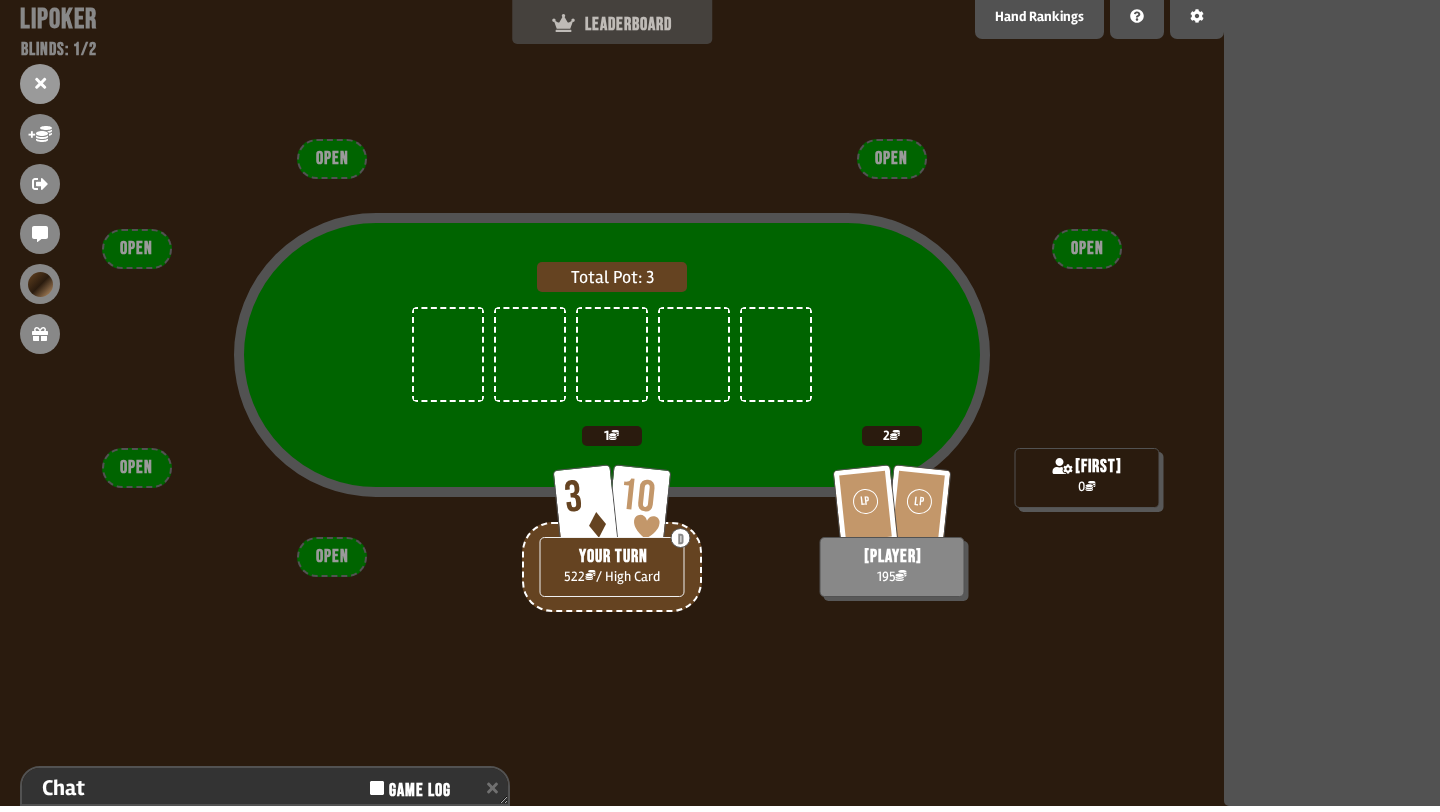 click on "LEADERBOARD" at bounding box center [612, 19] 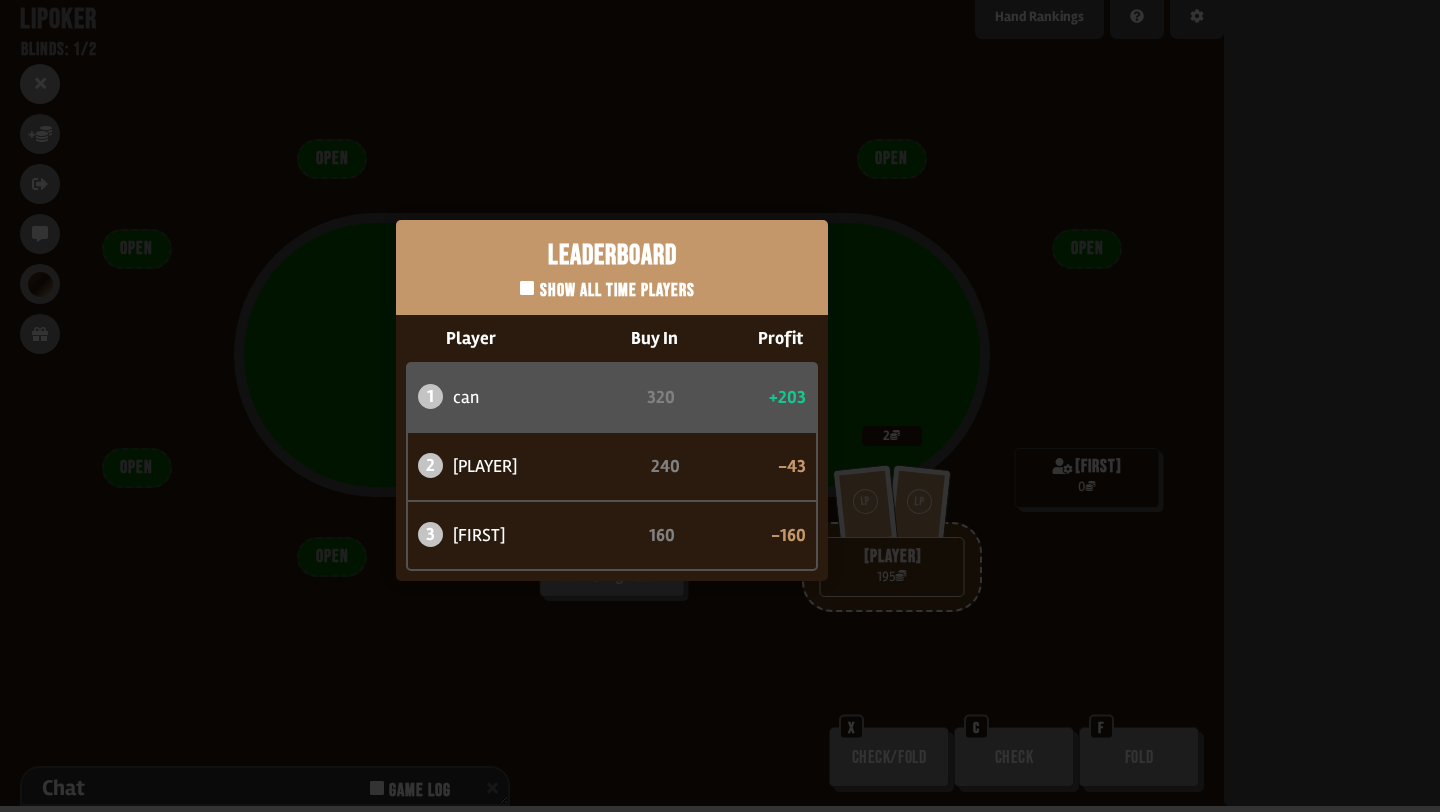 click on "Leaderboard   Show all time players Player Buy In Profit 1 [PLAYER] 320 +203 2 [PLAYER] 240 -43 3 [PLAYER] 160 -160" at bounding box center [612, 400] 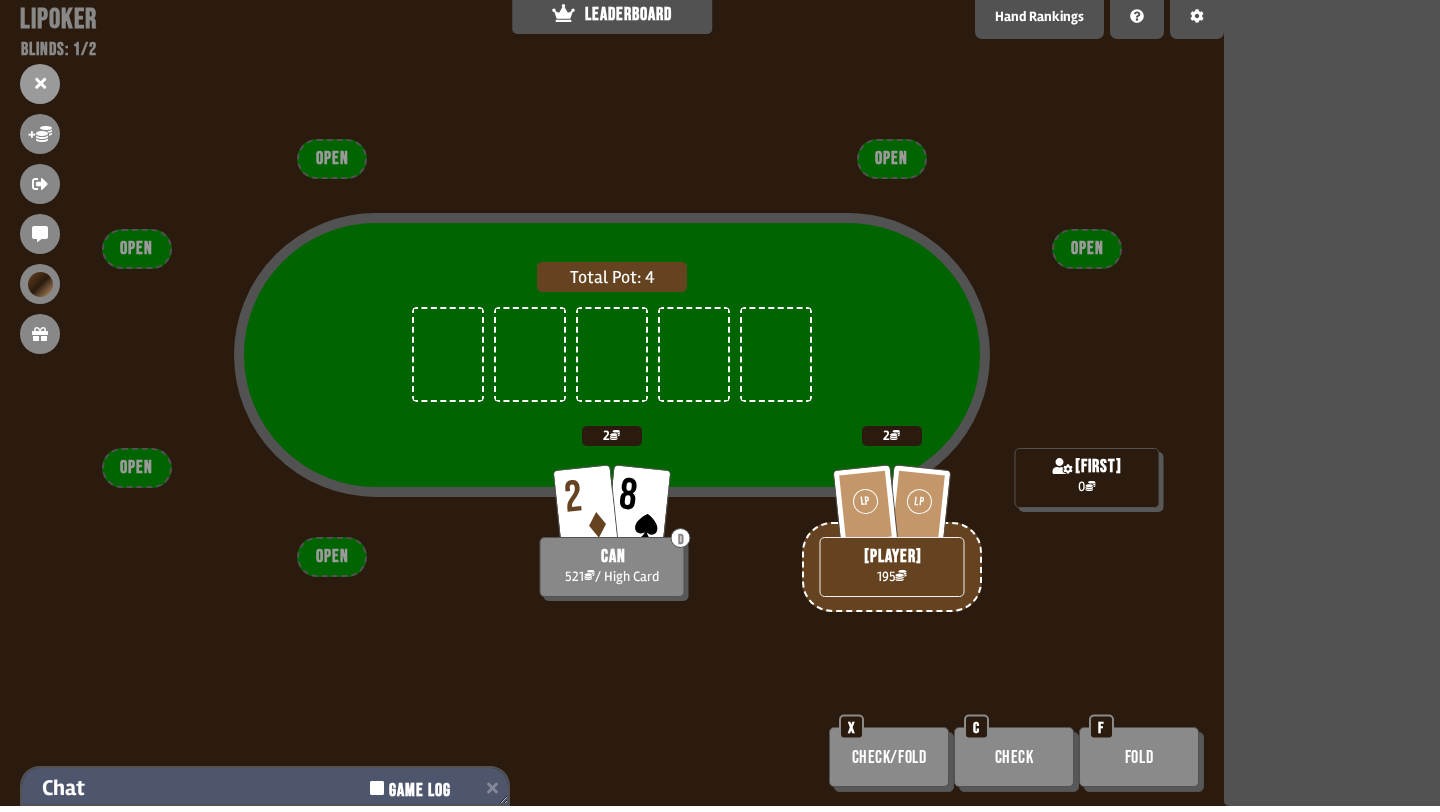 click 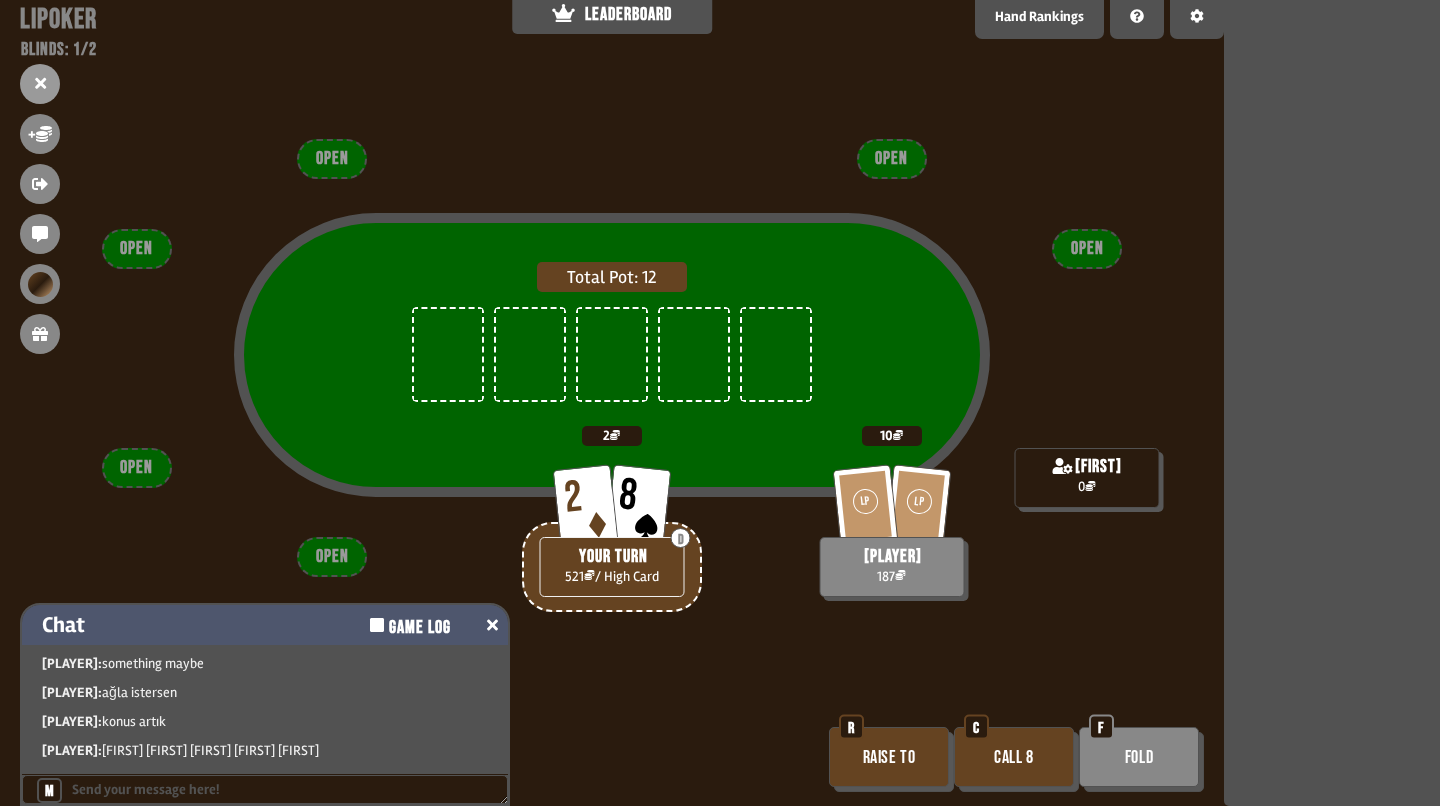 click at bounding box center [492, 625] 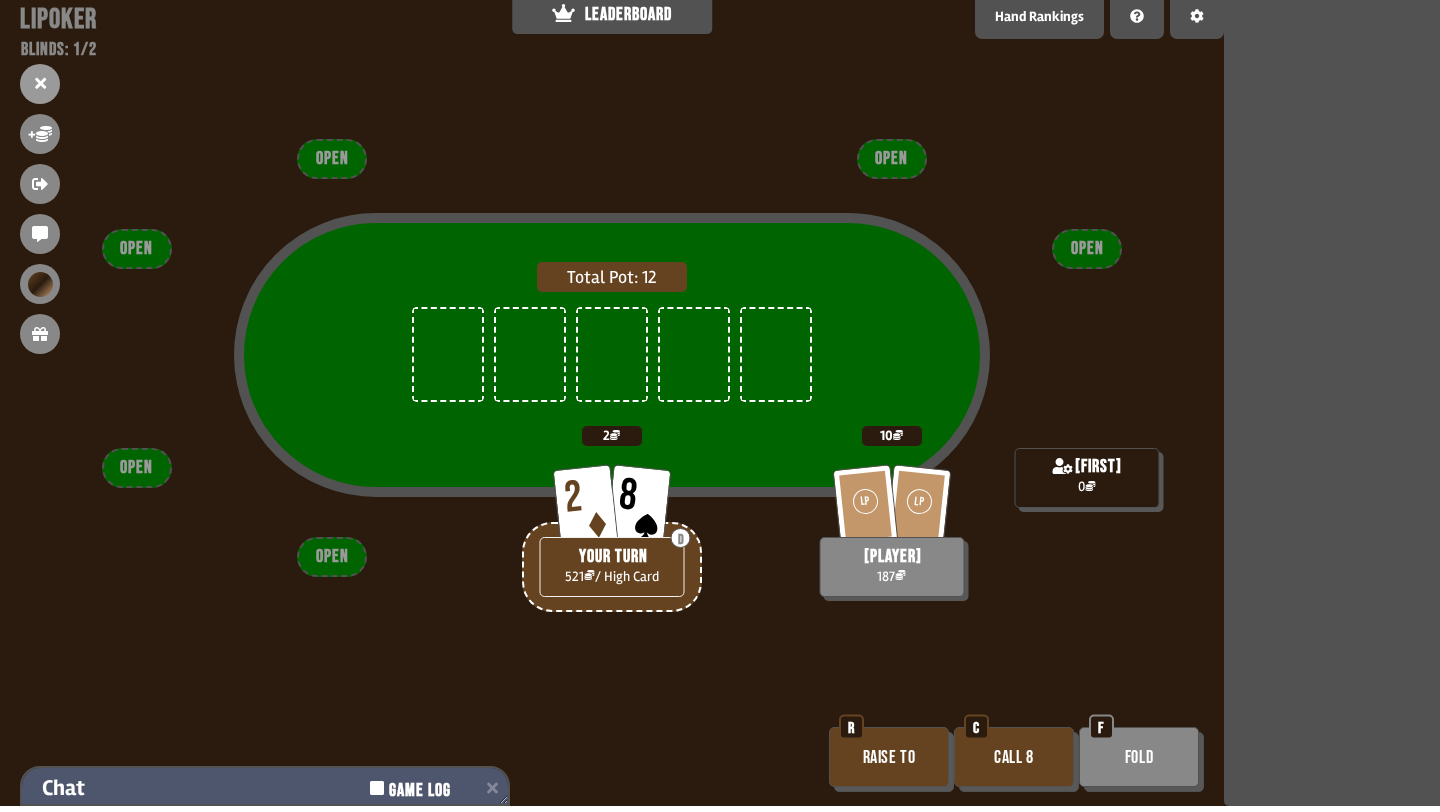 scroll, scrollTop: 137, scrollLeft: 0, axis: vertical 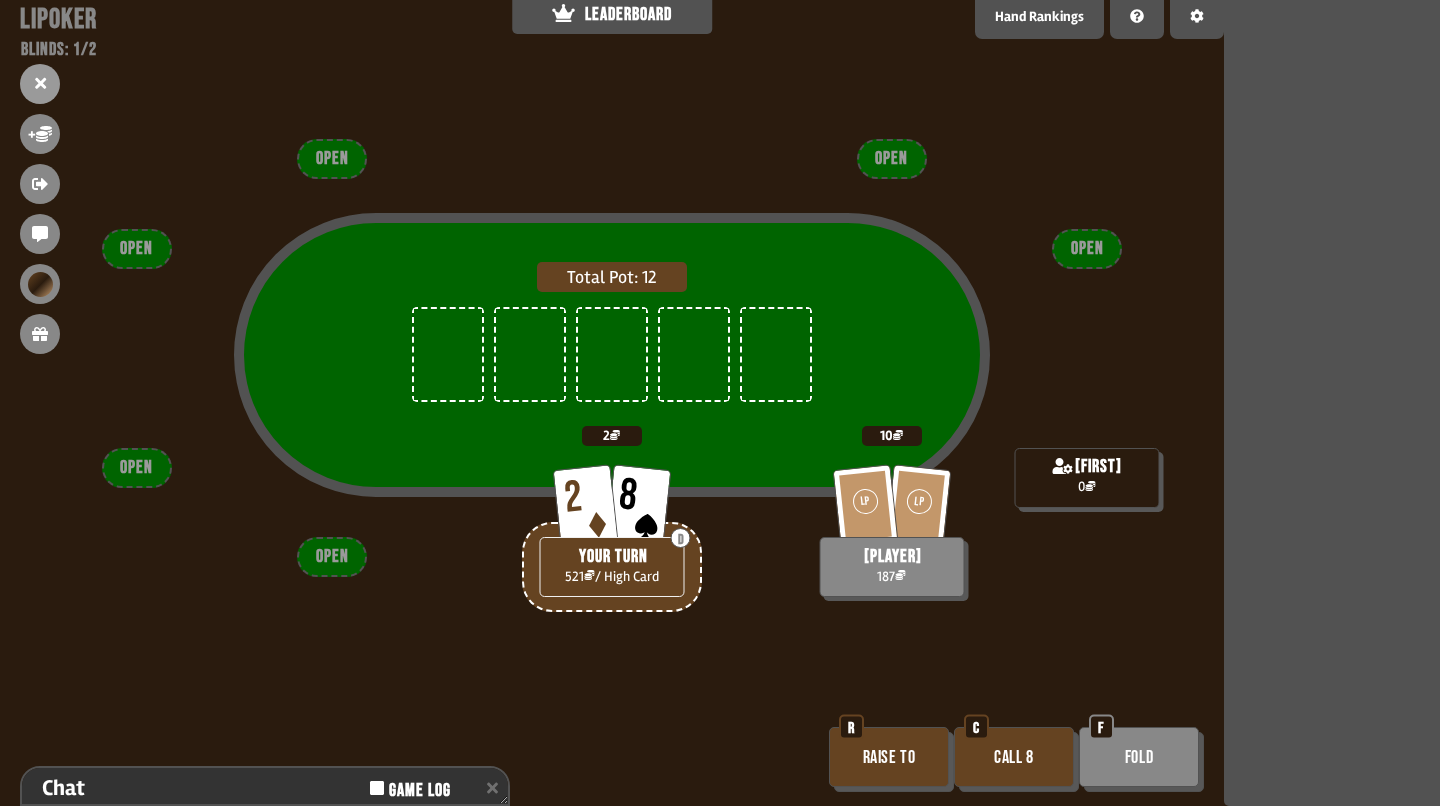 click on "Call 8" at bounding box center [1014, 757] 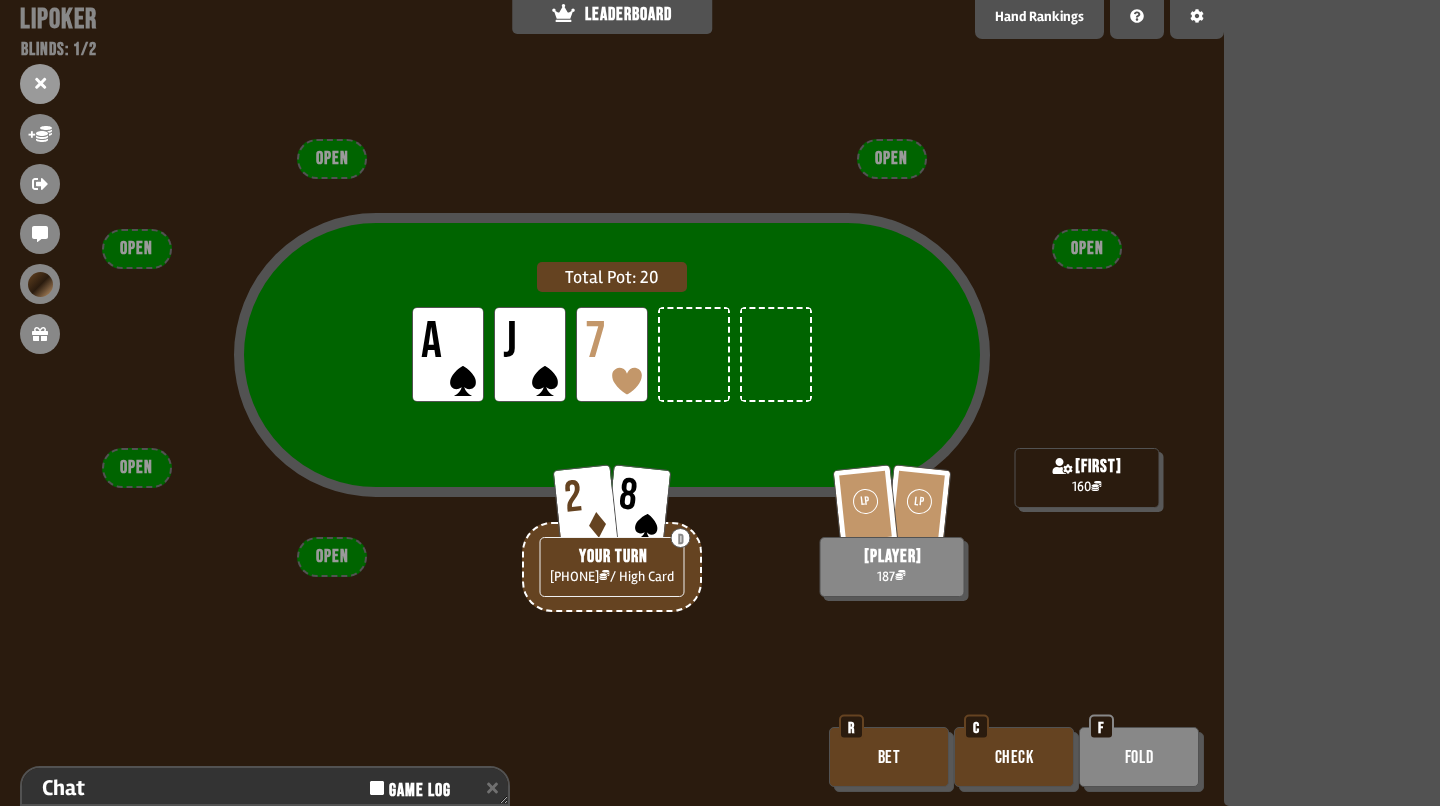 click on "Bet" at bounding box center [889, 757] 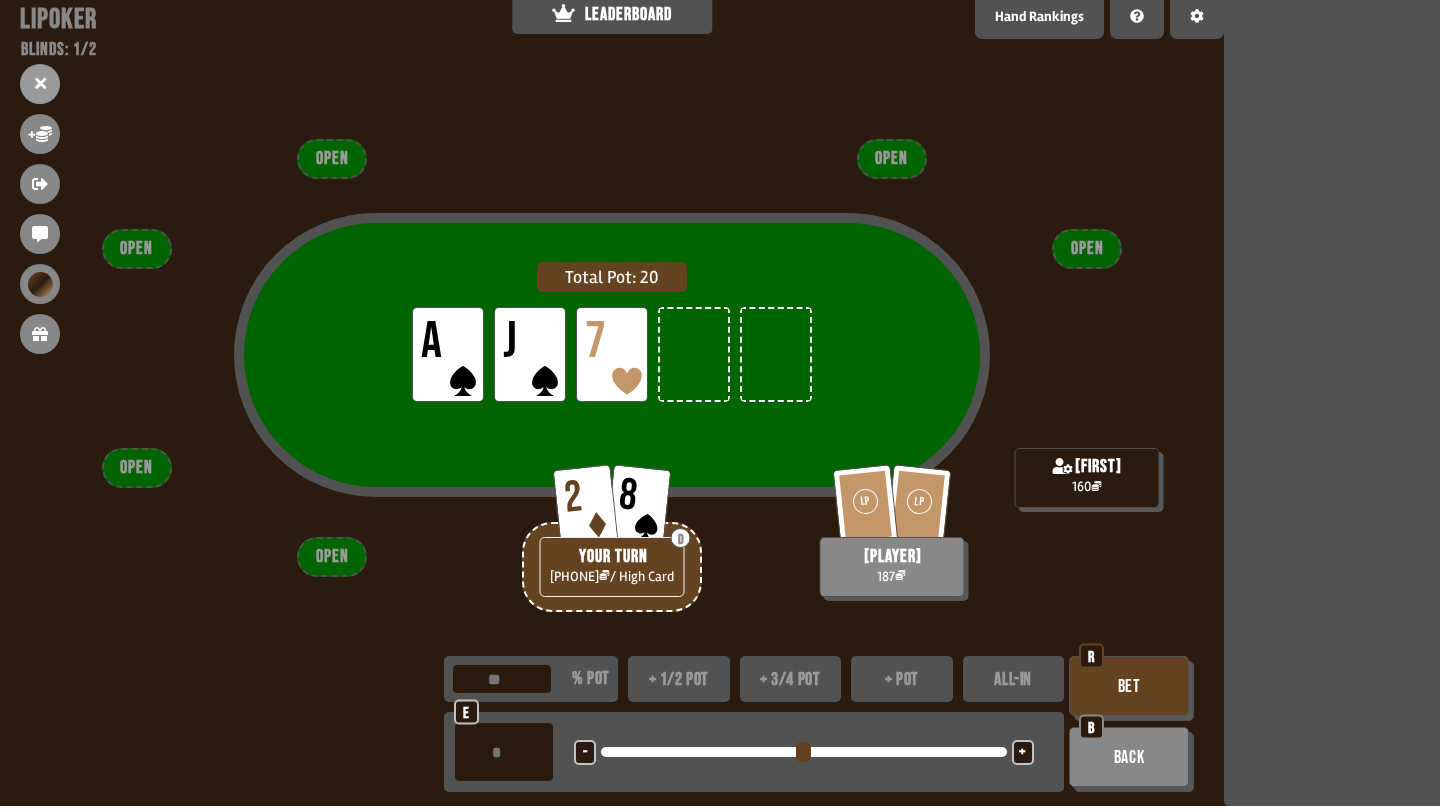 click at bounding box center [504, 752] 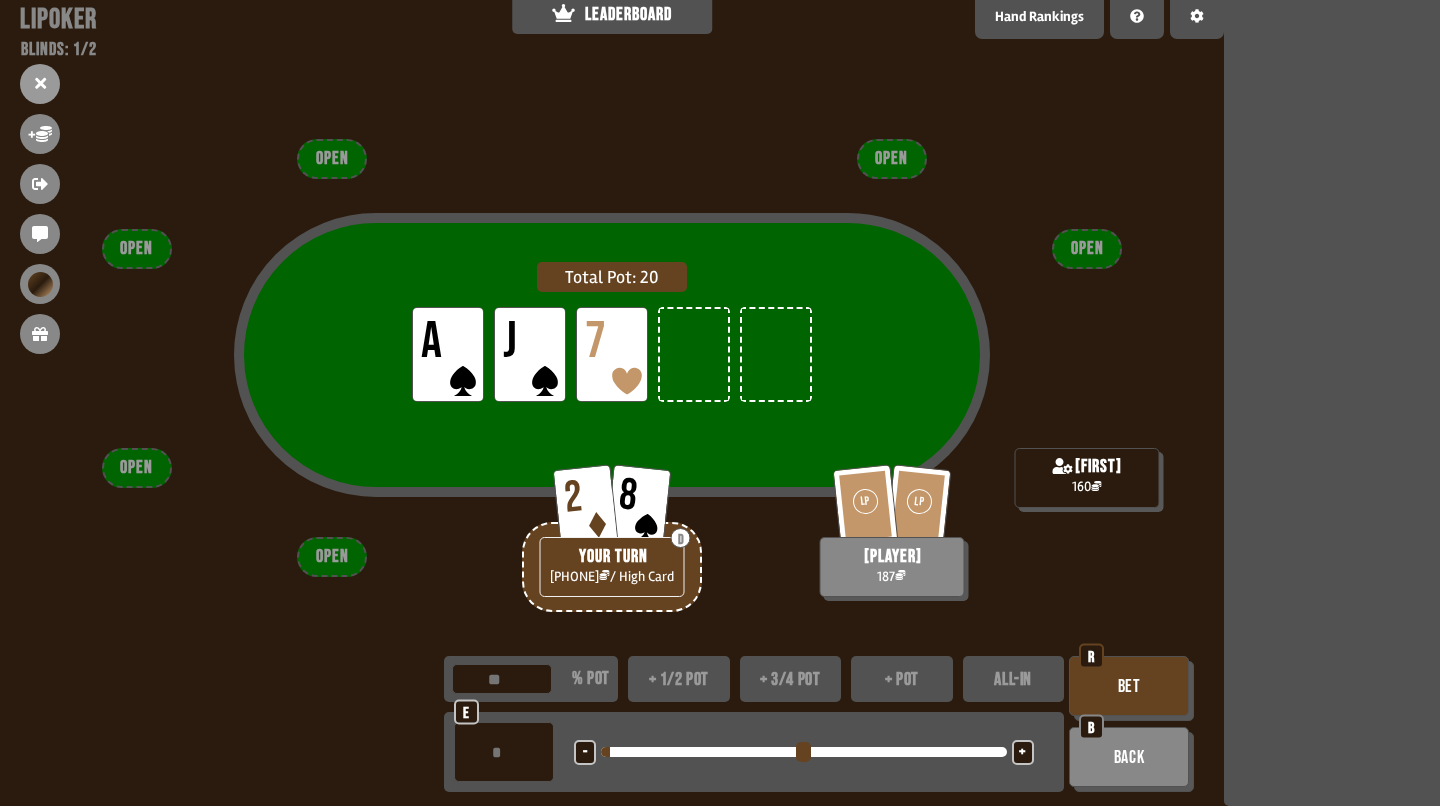 click on "Bet" at bounding box center [1129, 686] 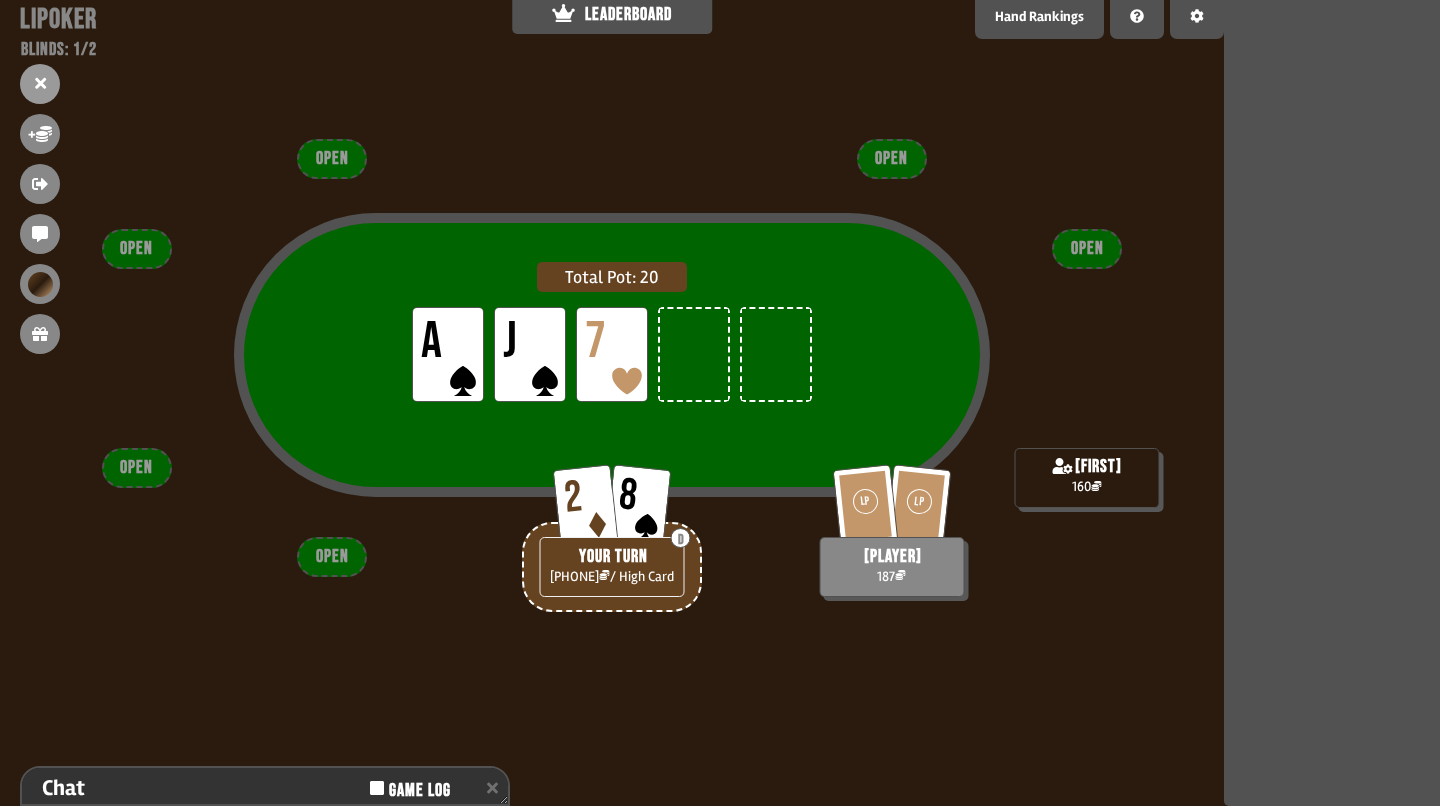scroll, scrollTop: 153, scrollLeft: 0, axis: vertical 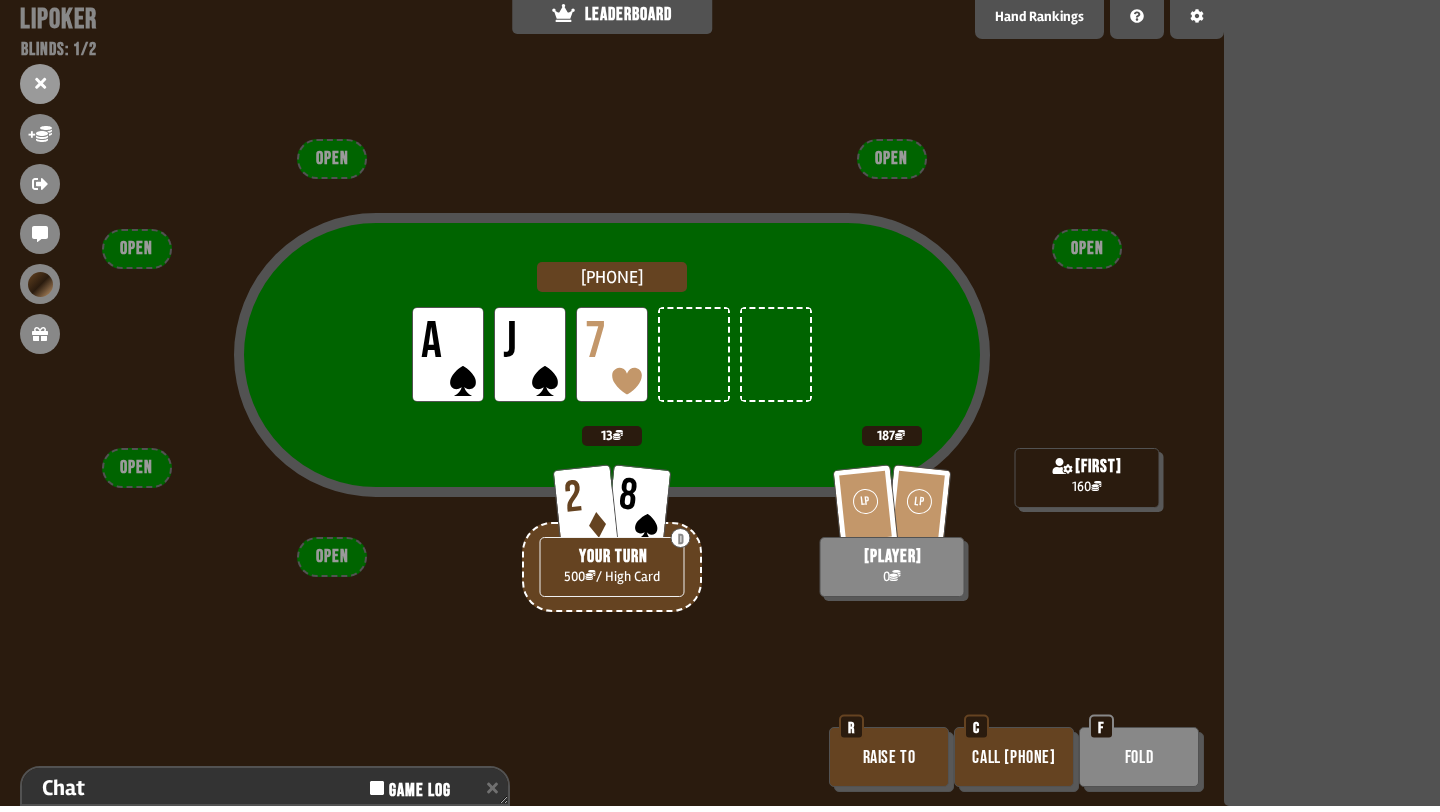 click on "Fold" at bounding box center [1139, 757] 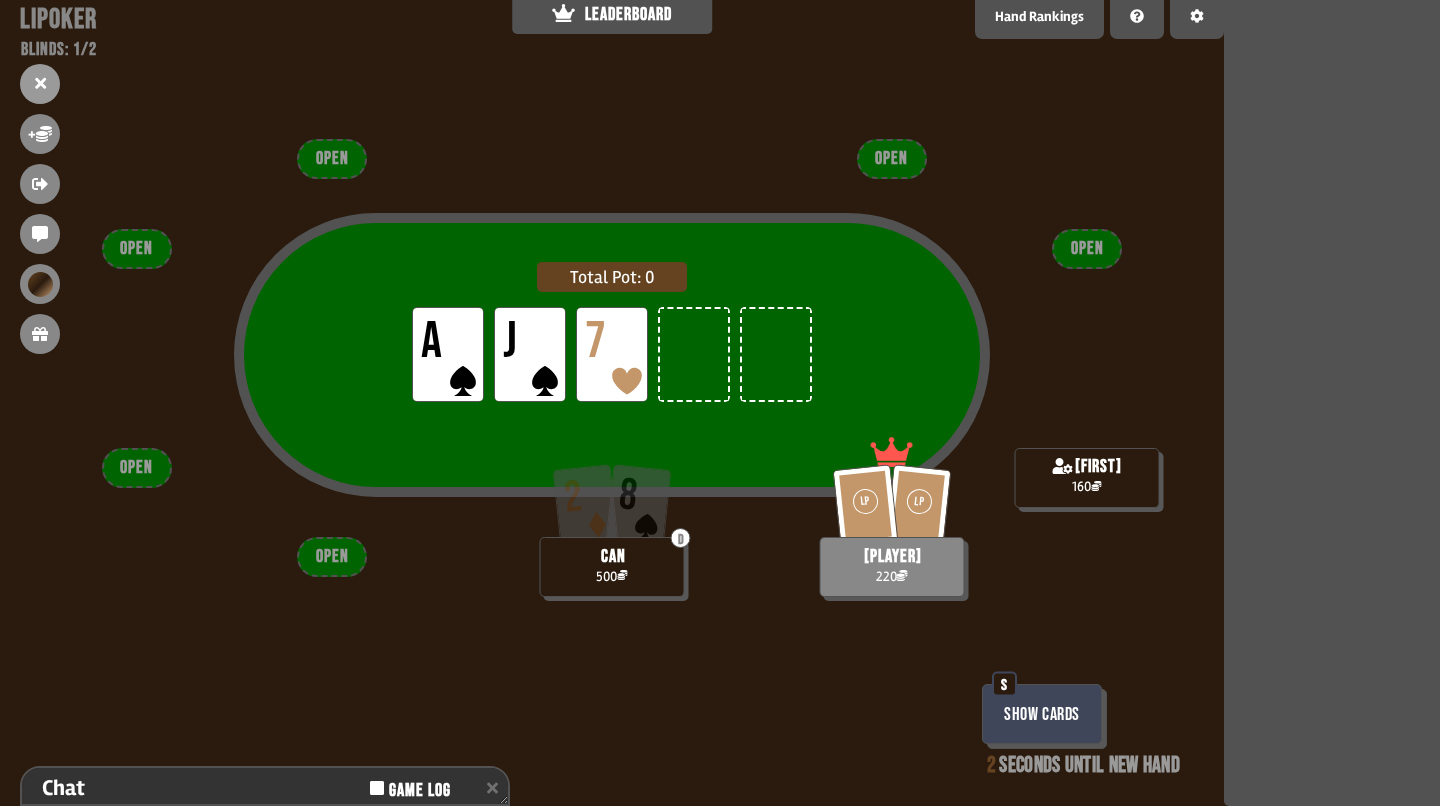 click on "Show Cards" at bounding box center [1042, 714] 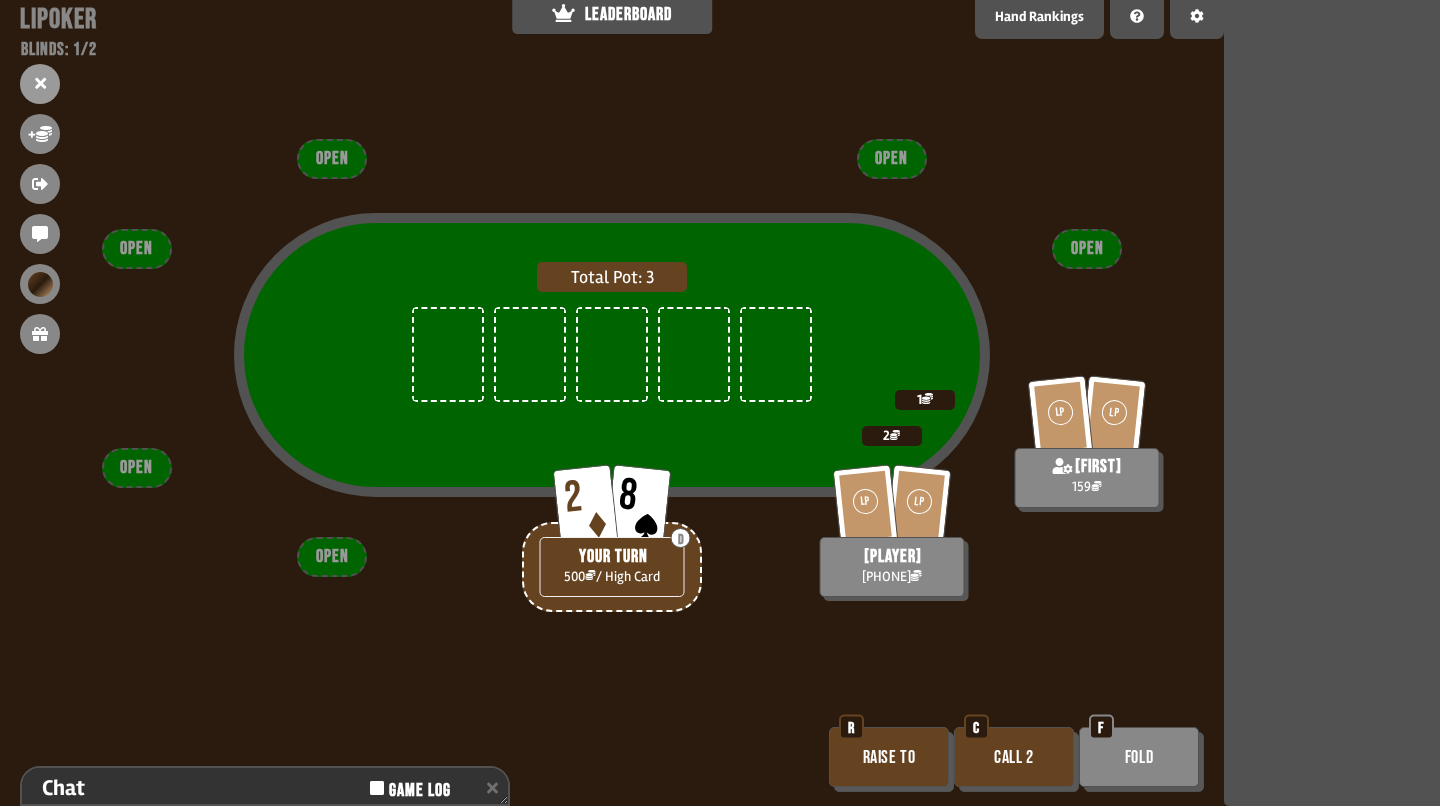 click on "Call 2" at bounding box center (1014, 757) 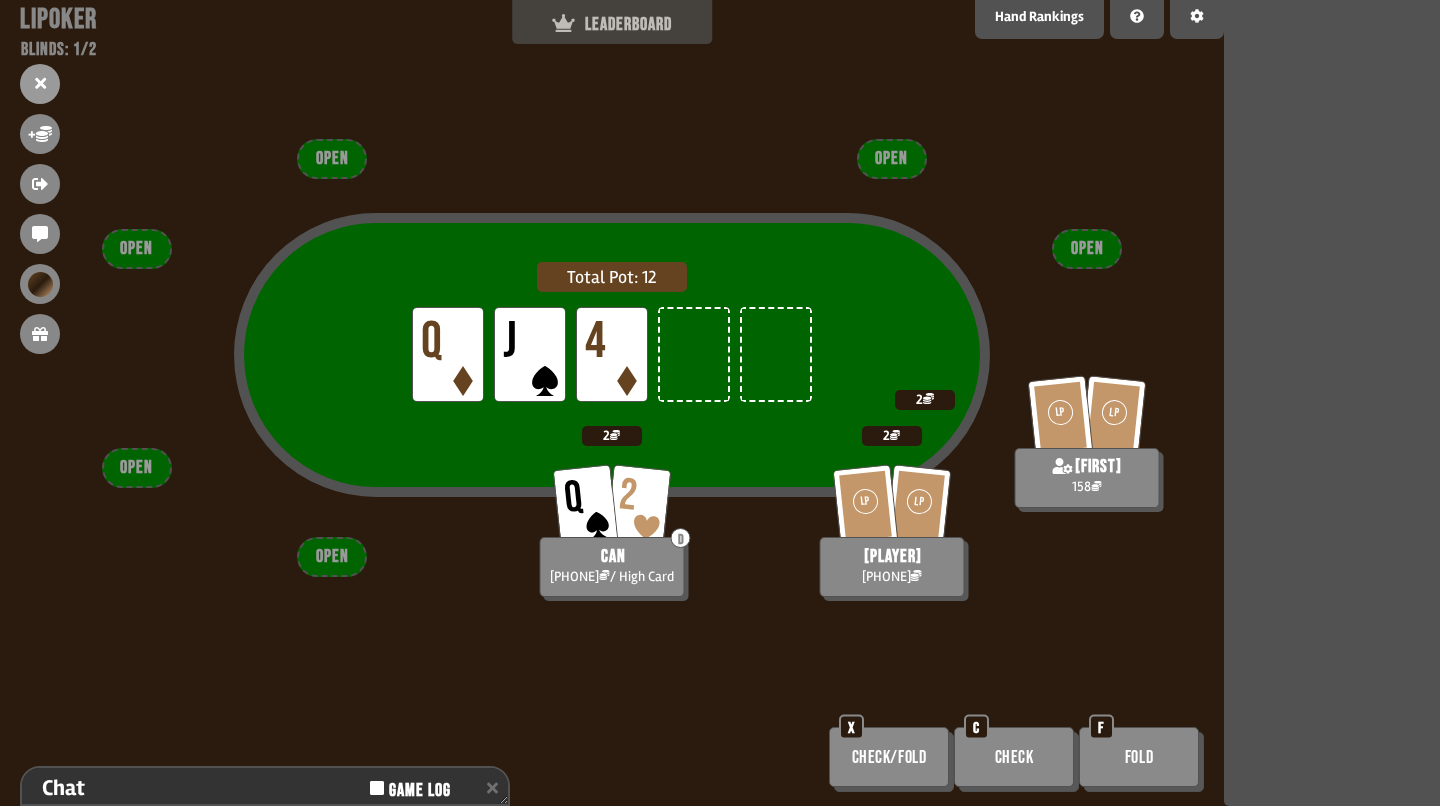 click on "LEADERBOARD" at bounding box center (612, 24) 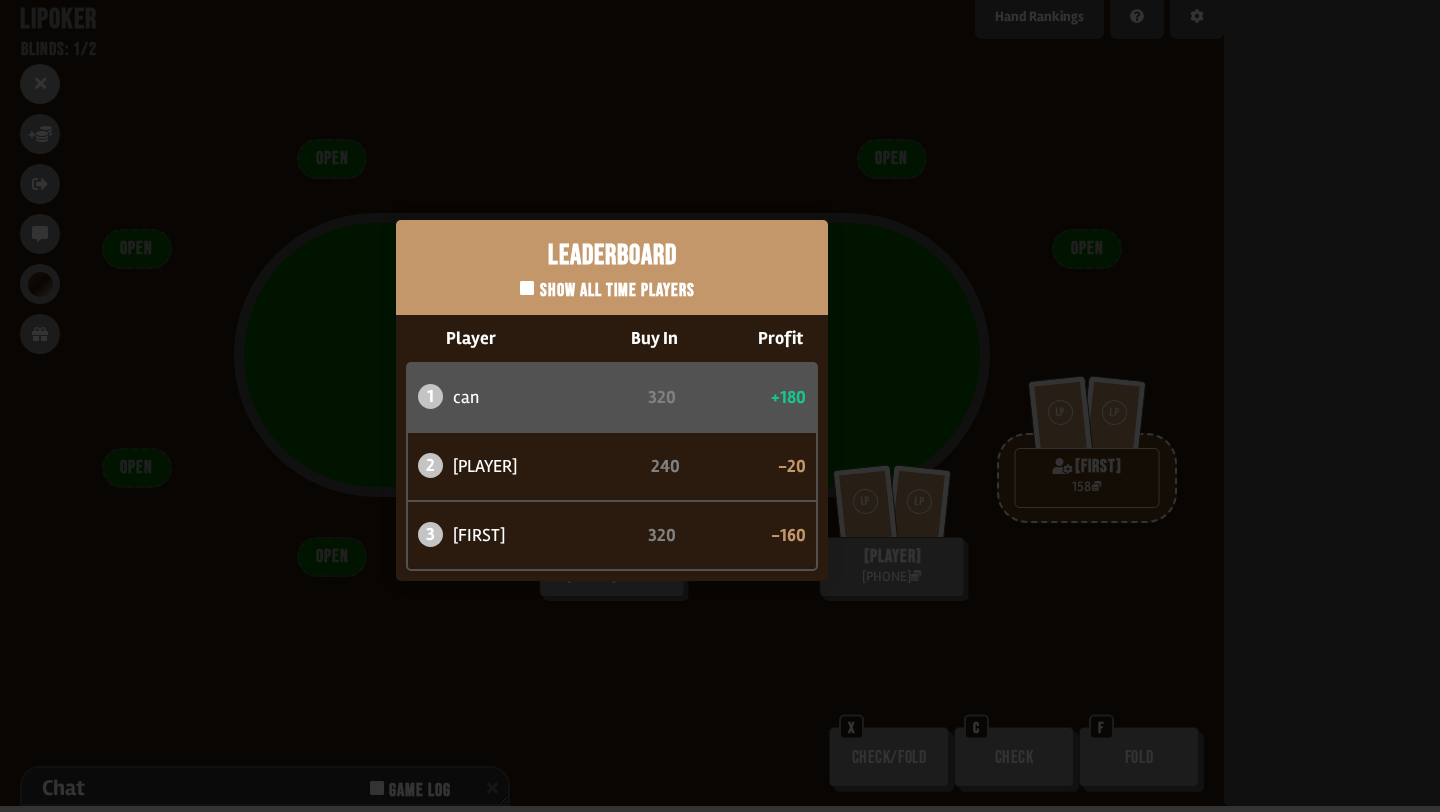click on "Leaderboard   Show all time players Player Buy In Profit 1 [PLAYER] 320 +180 2 [PLAYER] 240 -20 3 [PLAYER] 320 -160" at bounding box center [612, 400] 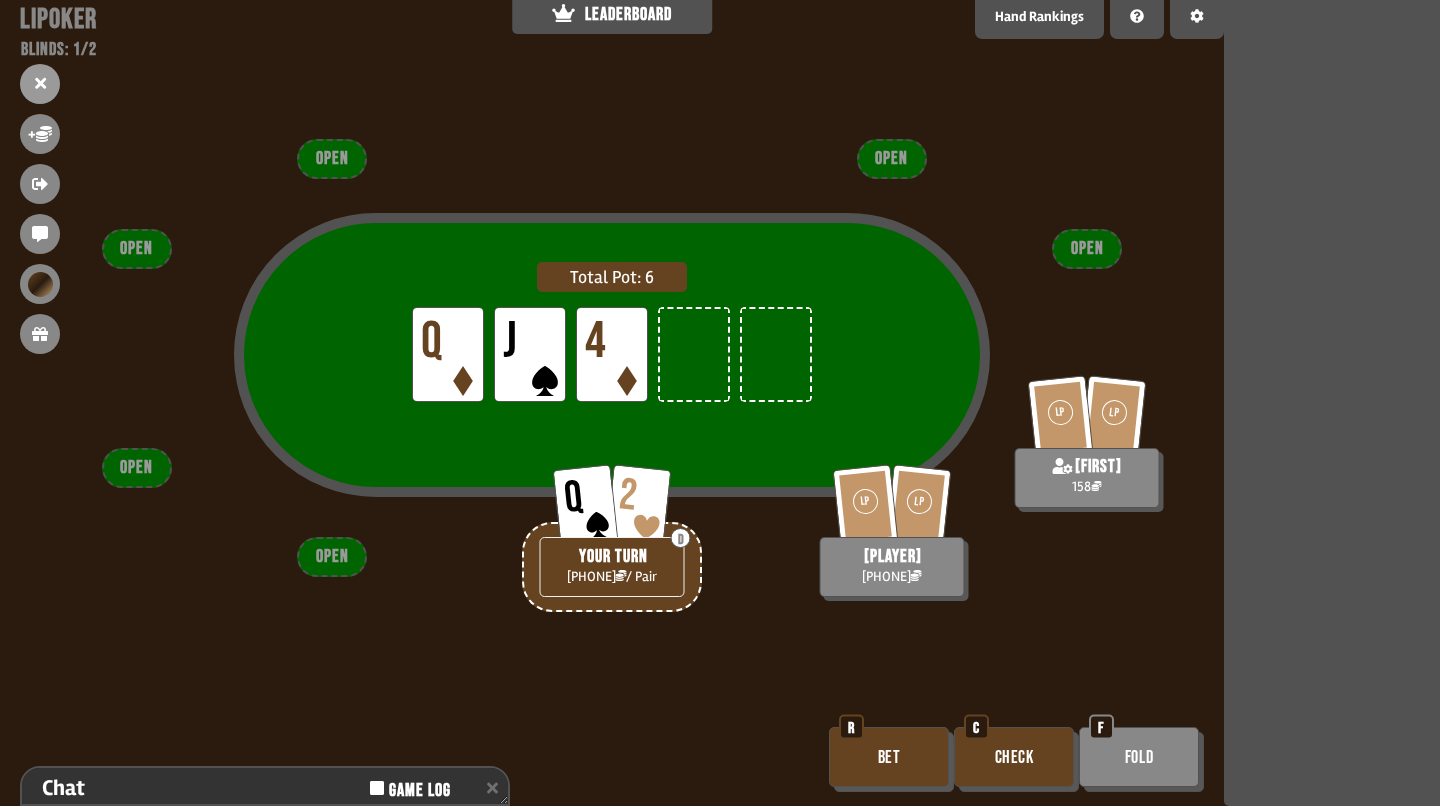 click on "Bet" at bounding box center (889, 757) 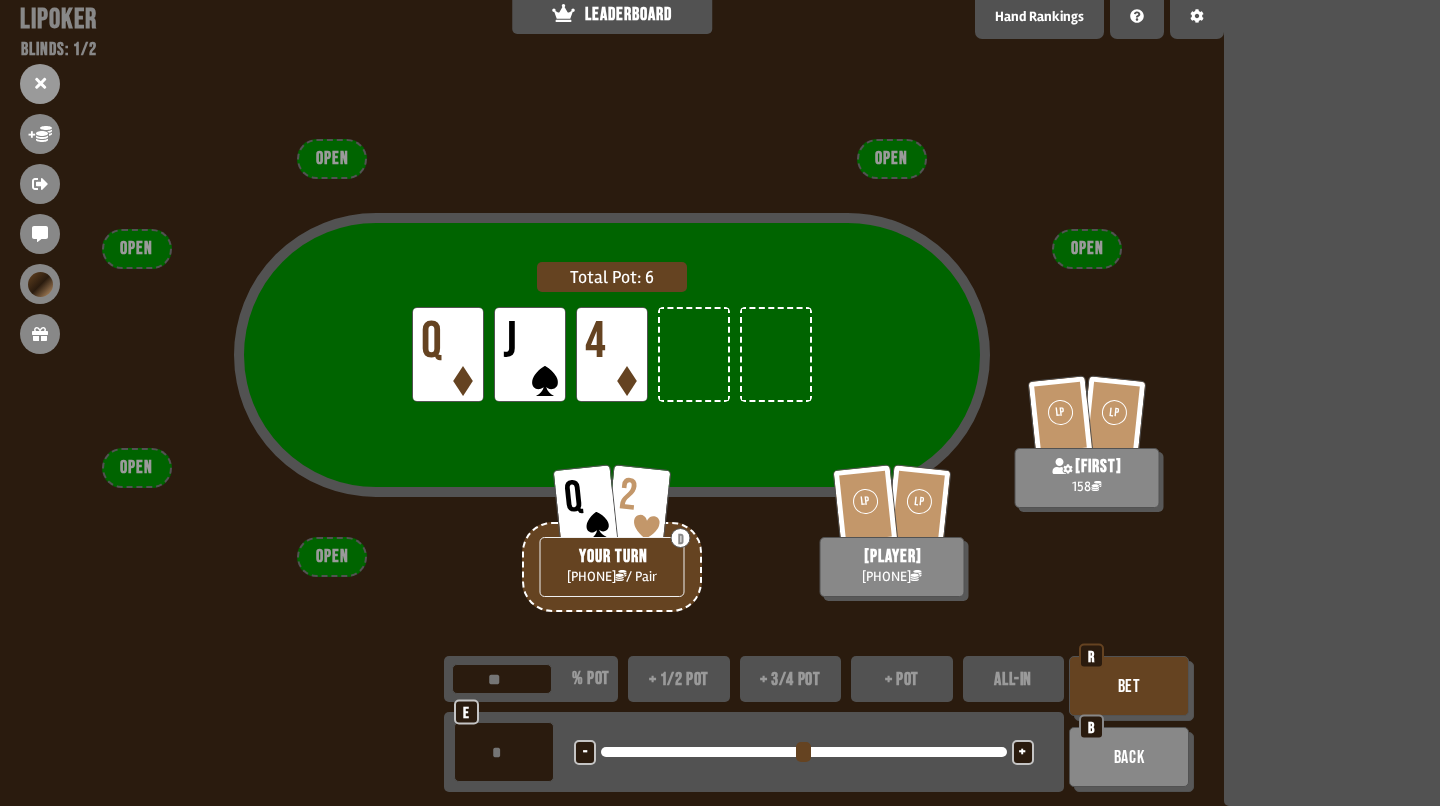 click on "+ pot" at bounding box center (902, 679) 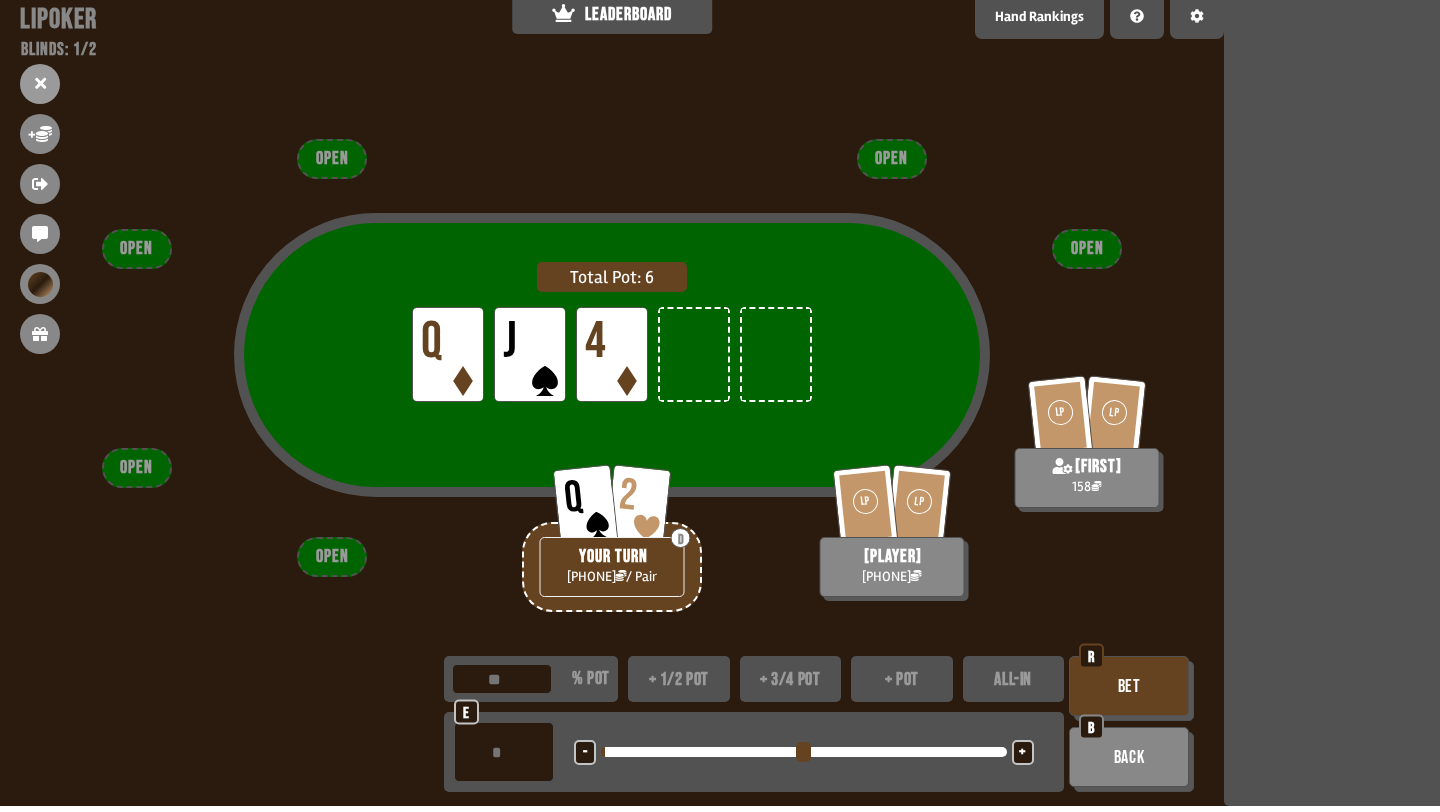 click on "Bet" at bounding box center [1129, 686] 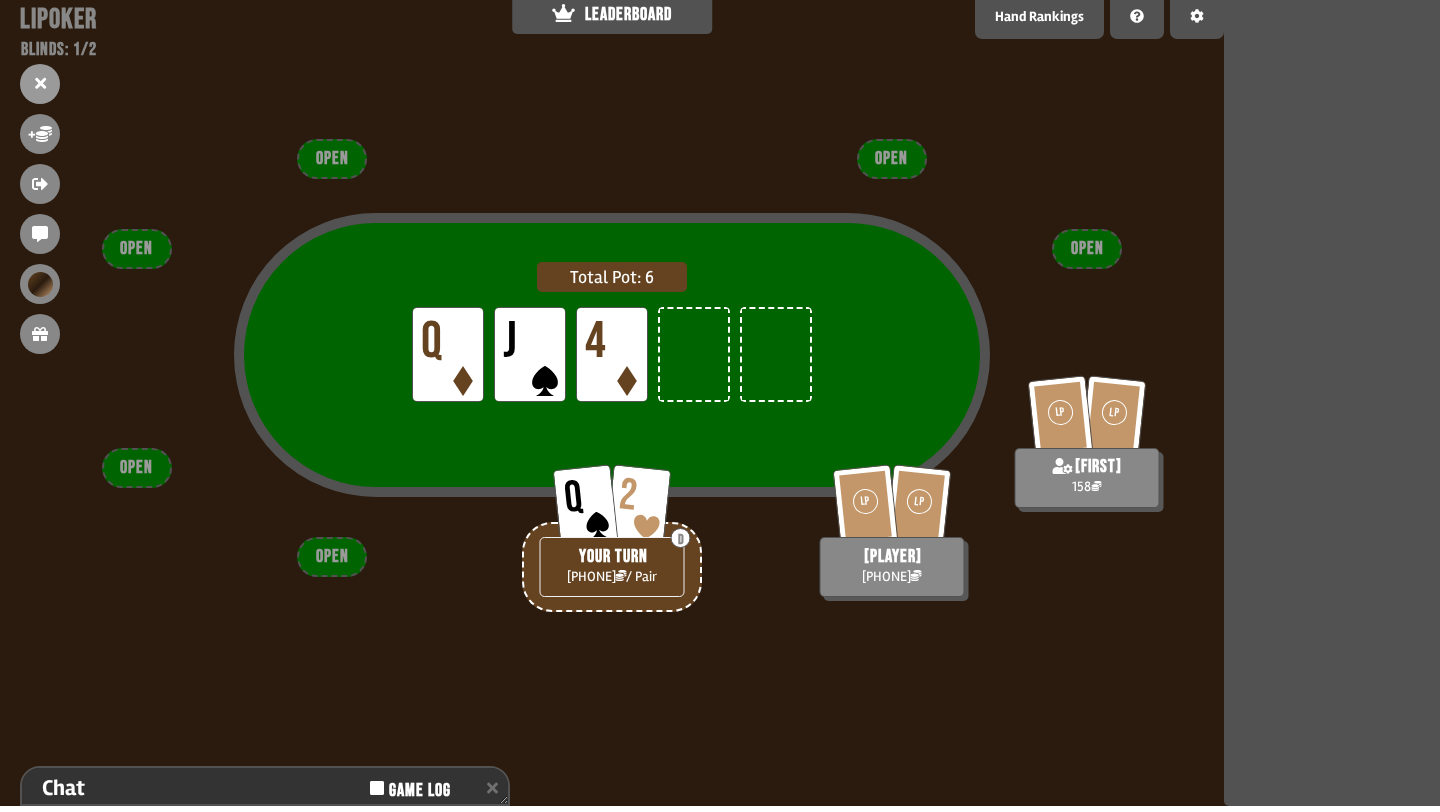 scroll, scrollTop: 153, scrollLeft: 0, axis: vertical 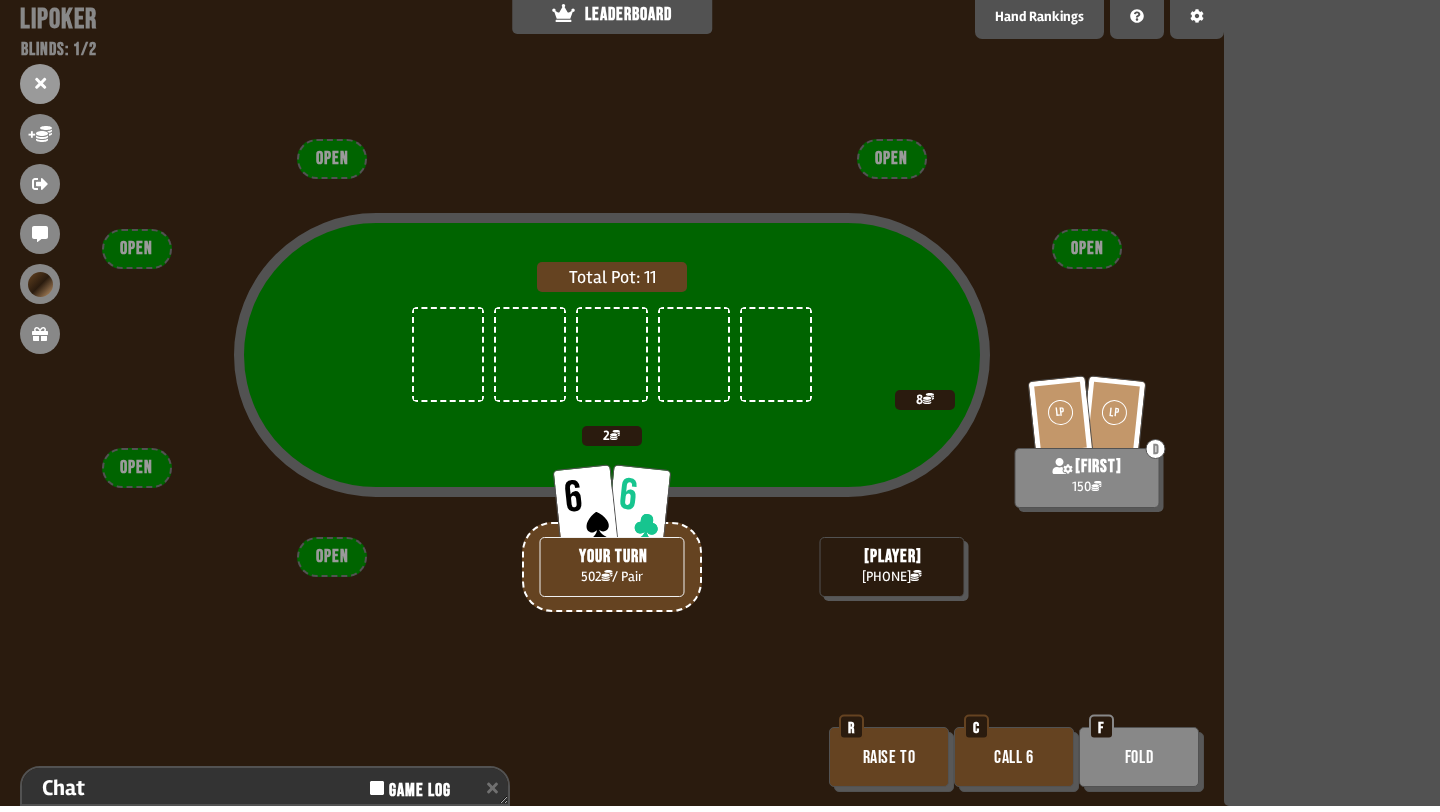 click on "Raise to" at bounding box center [889, 757] 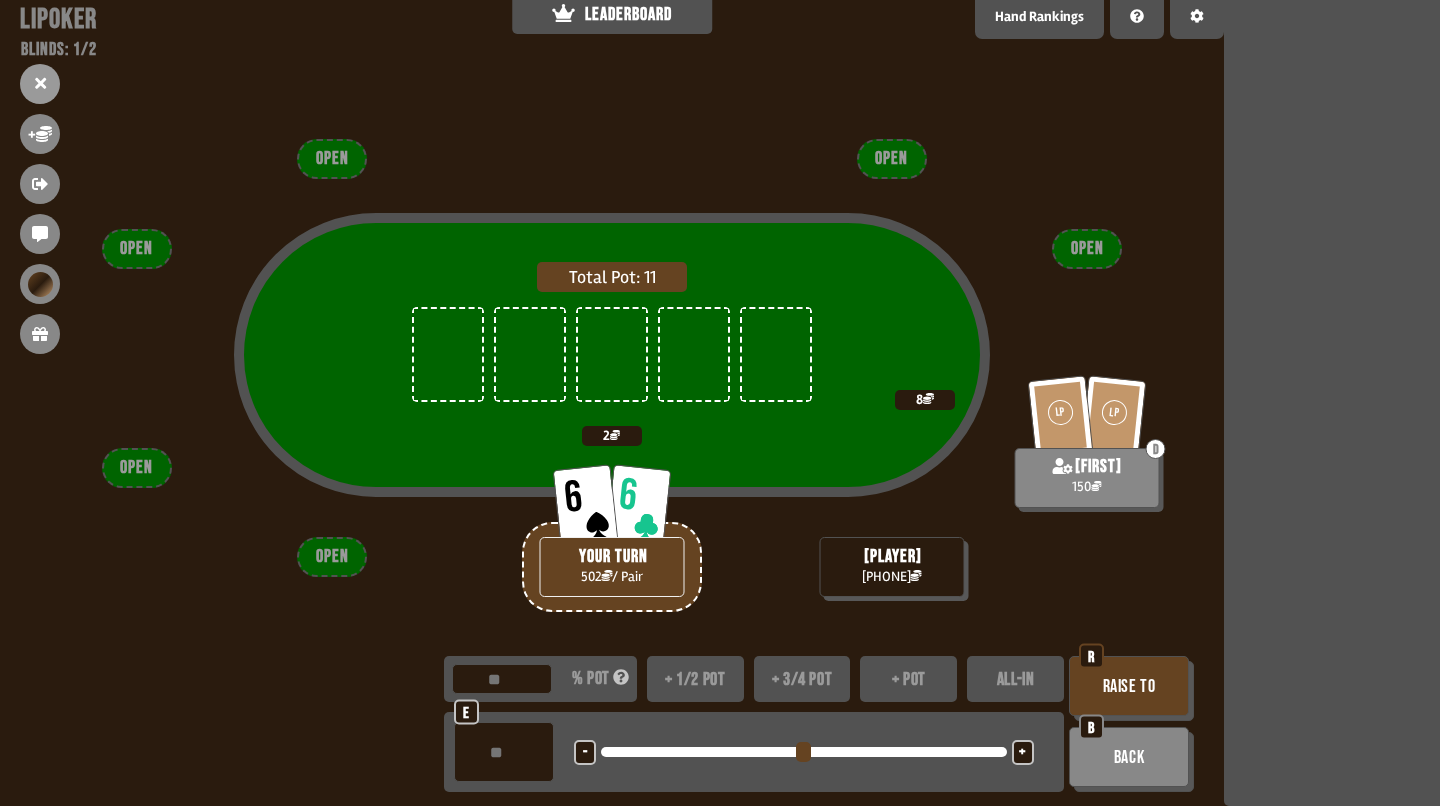 click on "+" at bounding box center (1023, 752) 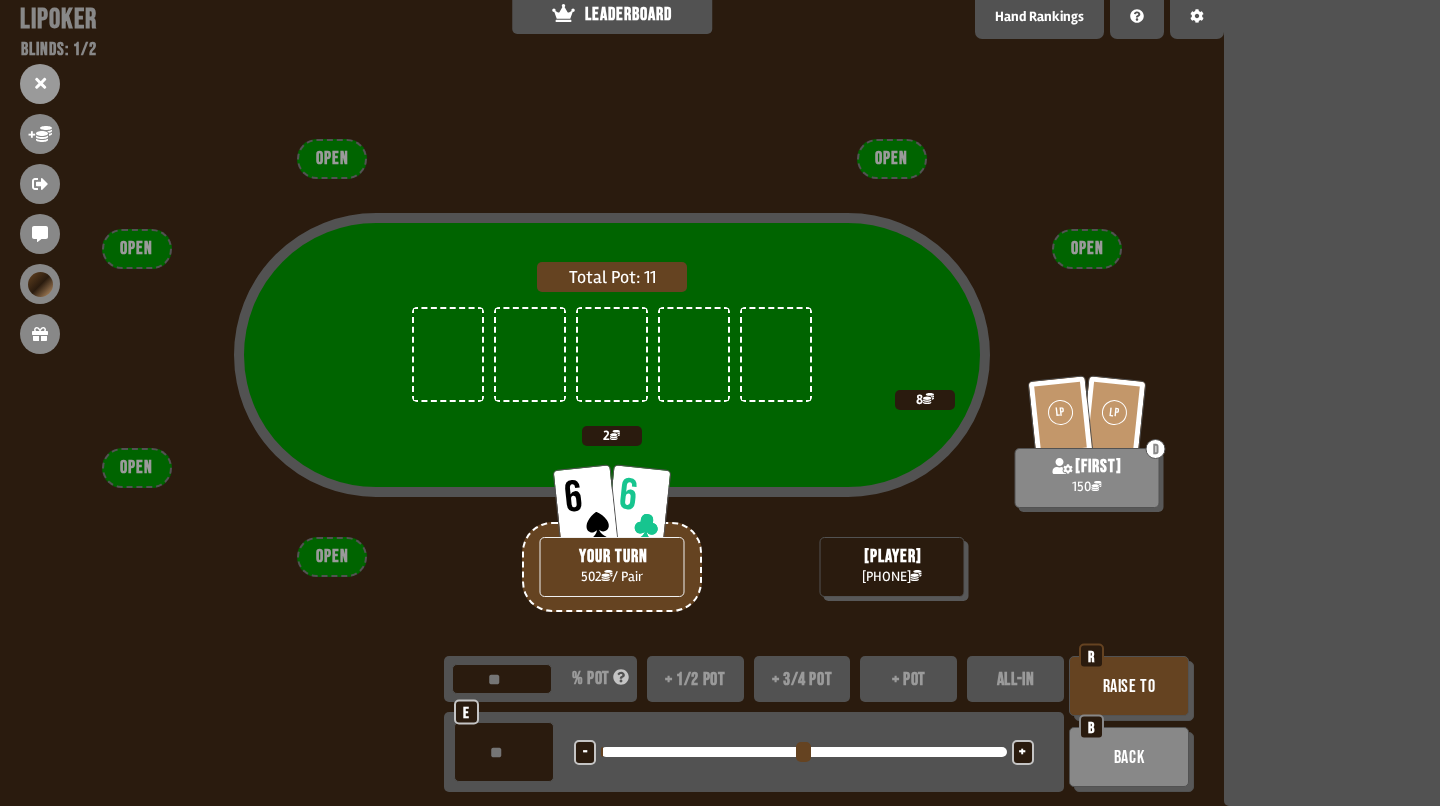 click on "Raise to" at bounding box center [1129, 686] 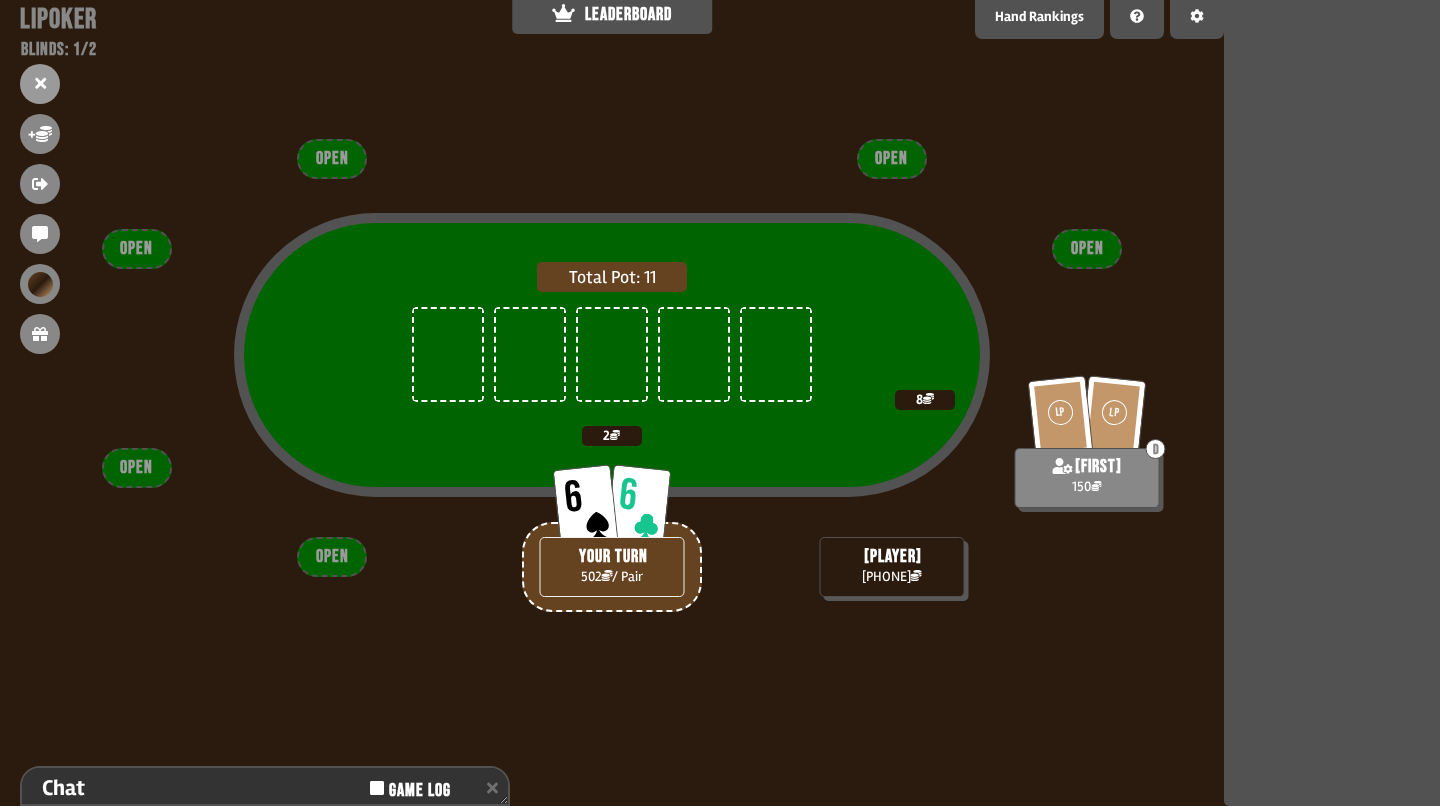 scroll, scrollTop: 153, scrollLeft: 0, axis: vertical 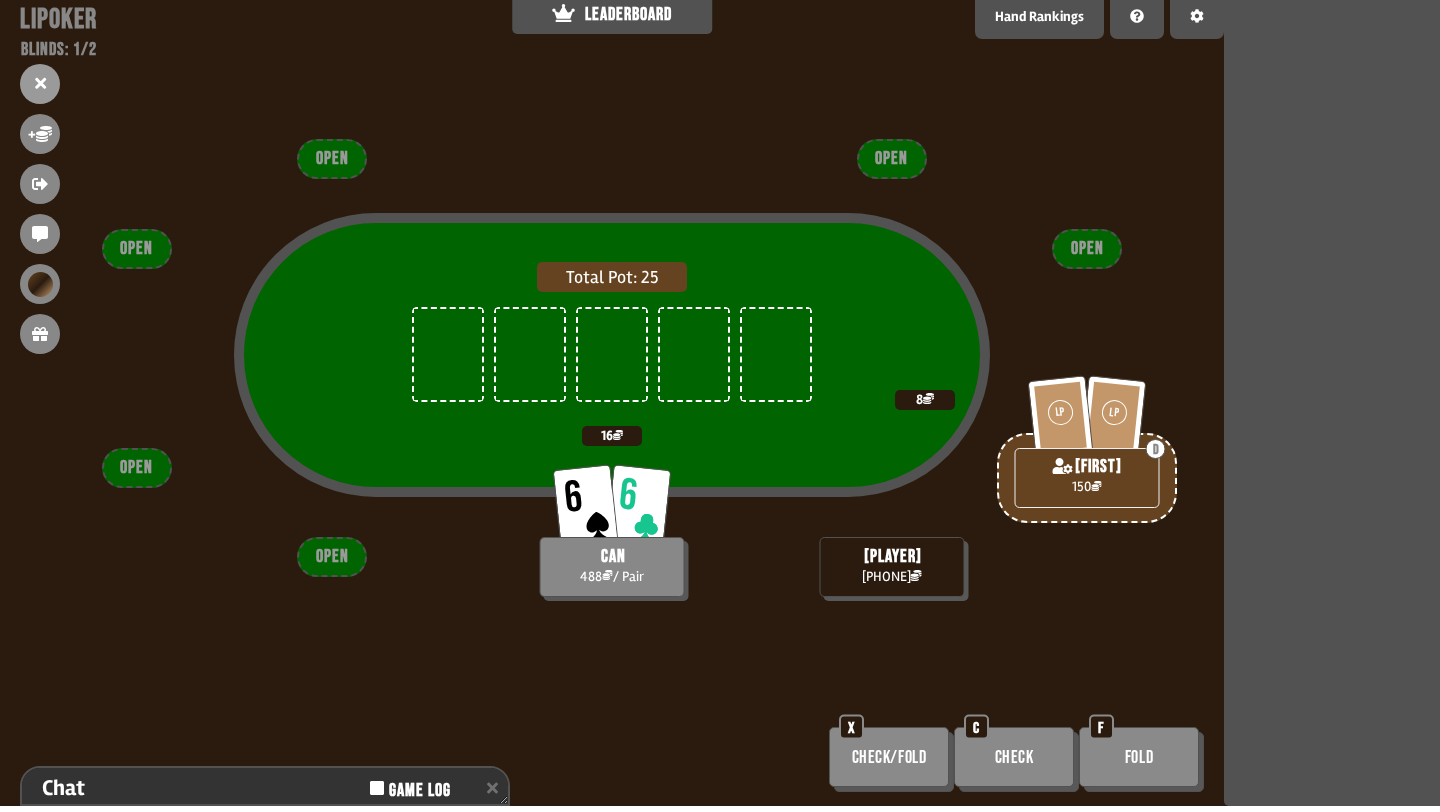 click on "LEADERBOARD" at bounding box center (612, 14) 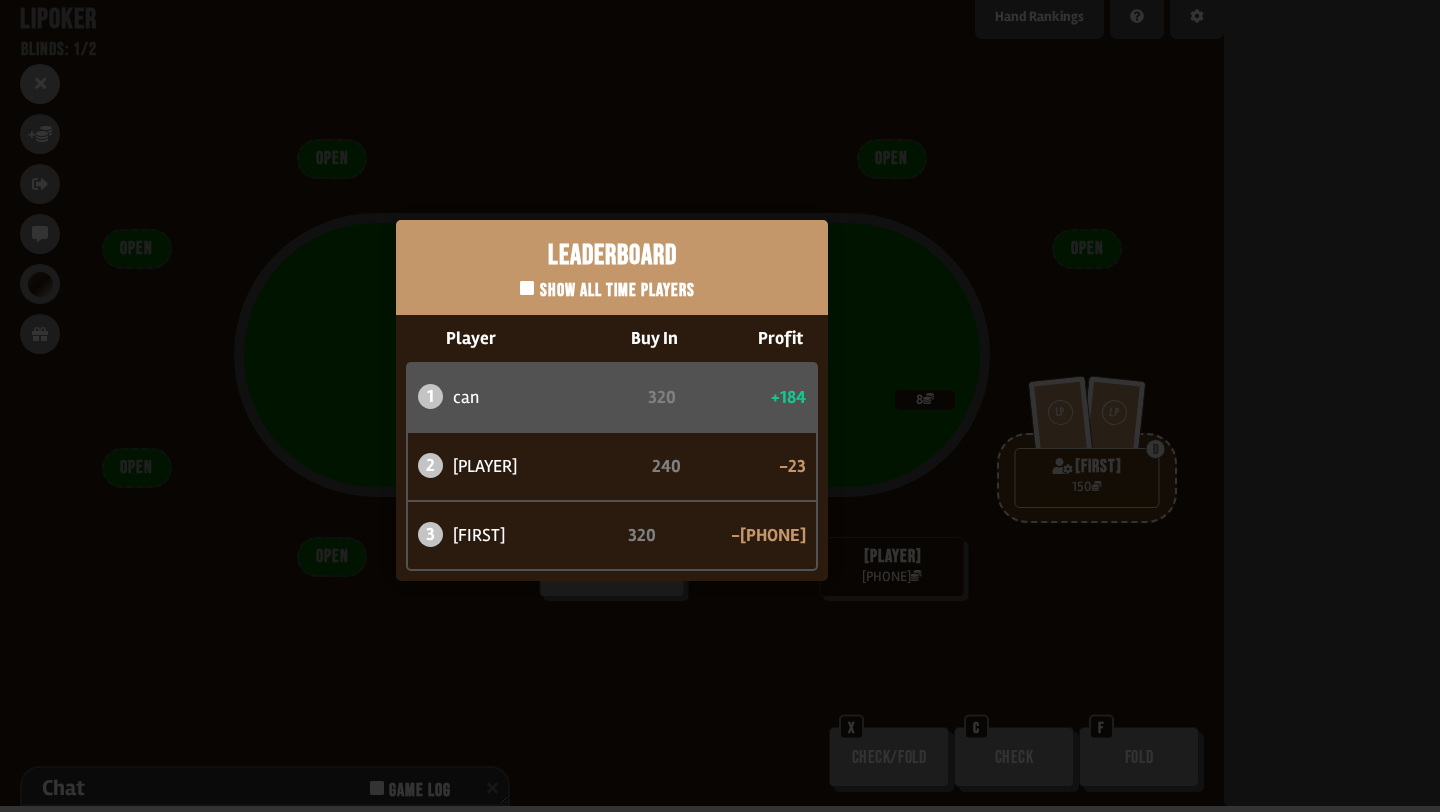 click on "Leaderboard   Show all time players Player Buy In Profit 1 [FIRST] 320 +184 2 atabaso 240 -23 3 [FIRST] 320 -162" at bounding box center [612, 400] 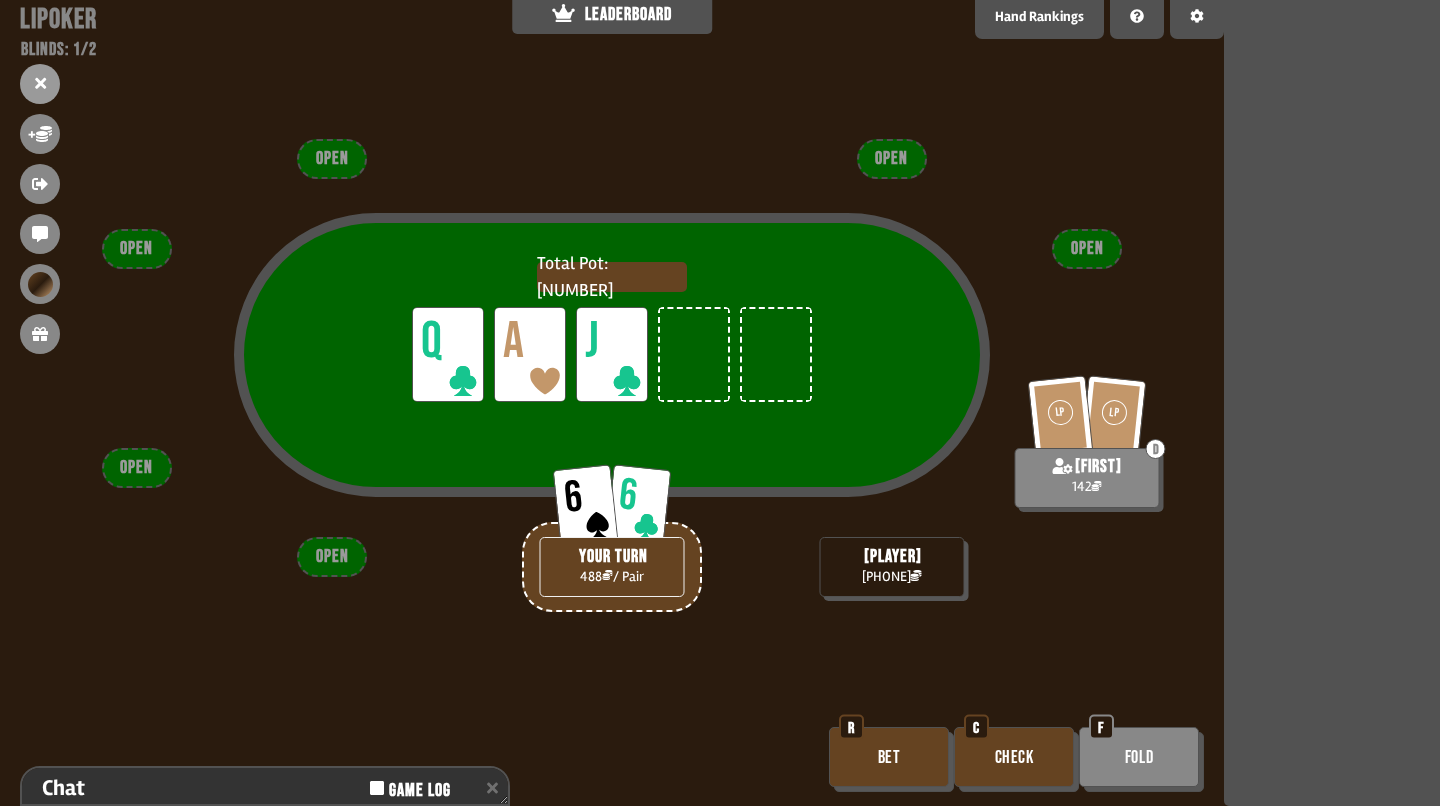 click on "Check" at bounding box center (1014, 757) 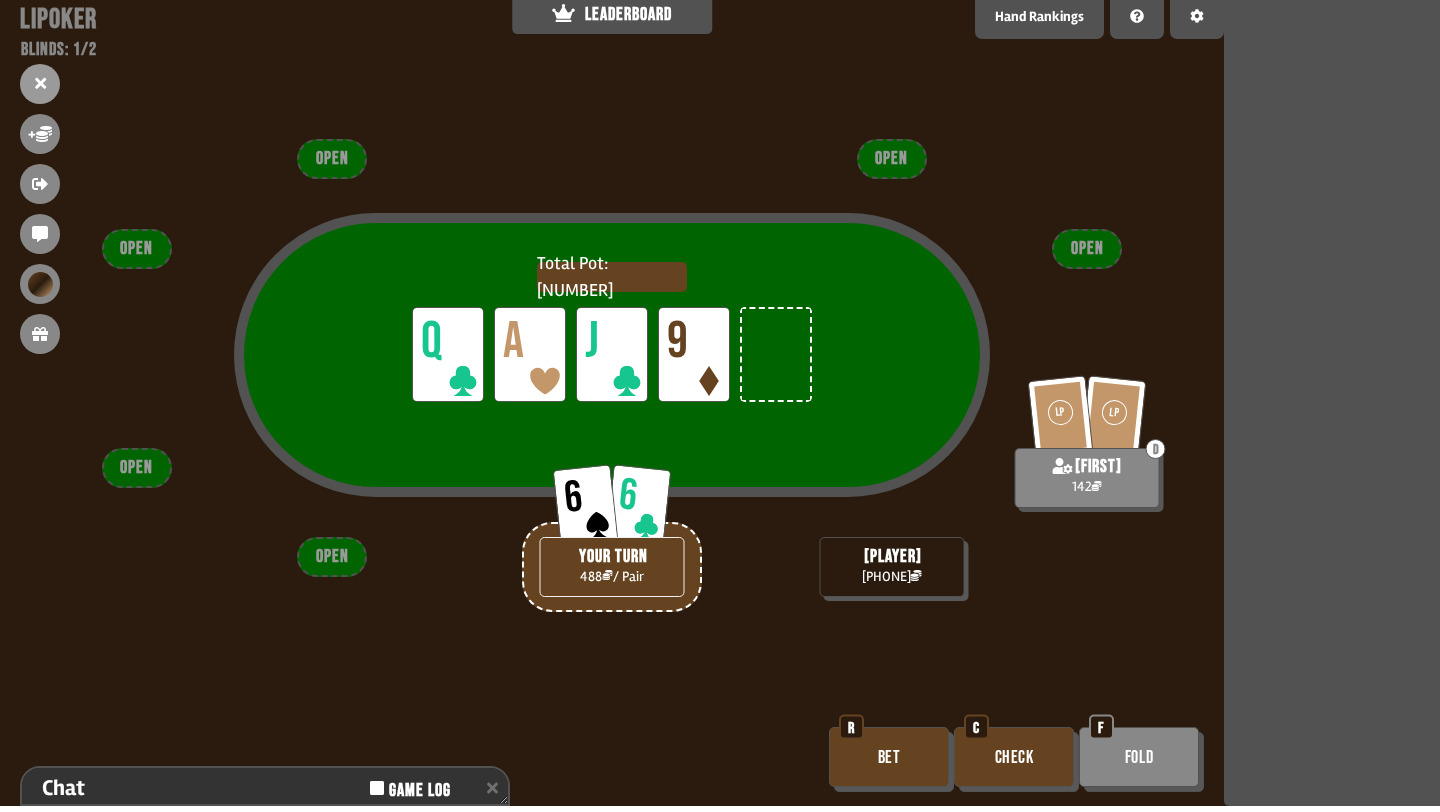 click on "Check" at bounding box center [1014, 757] 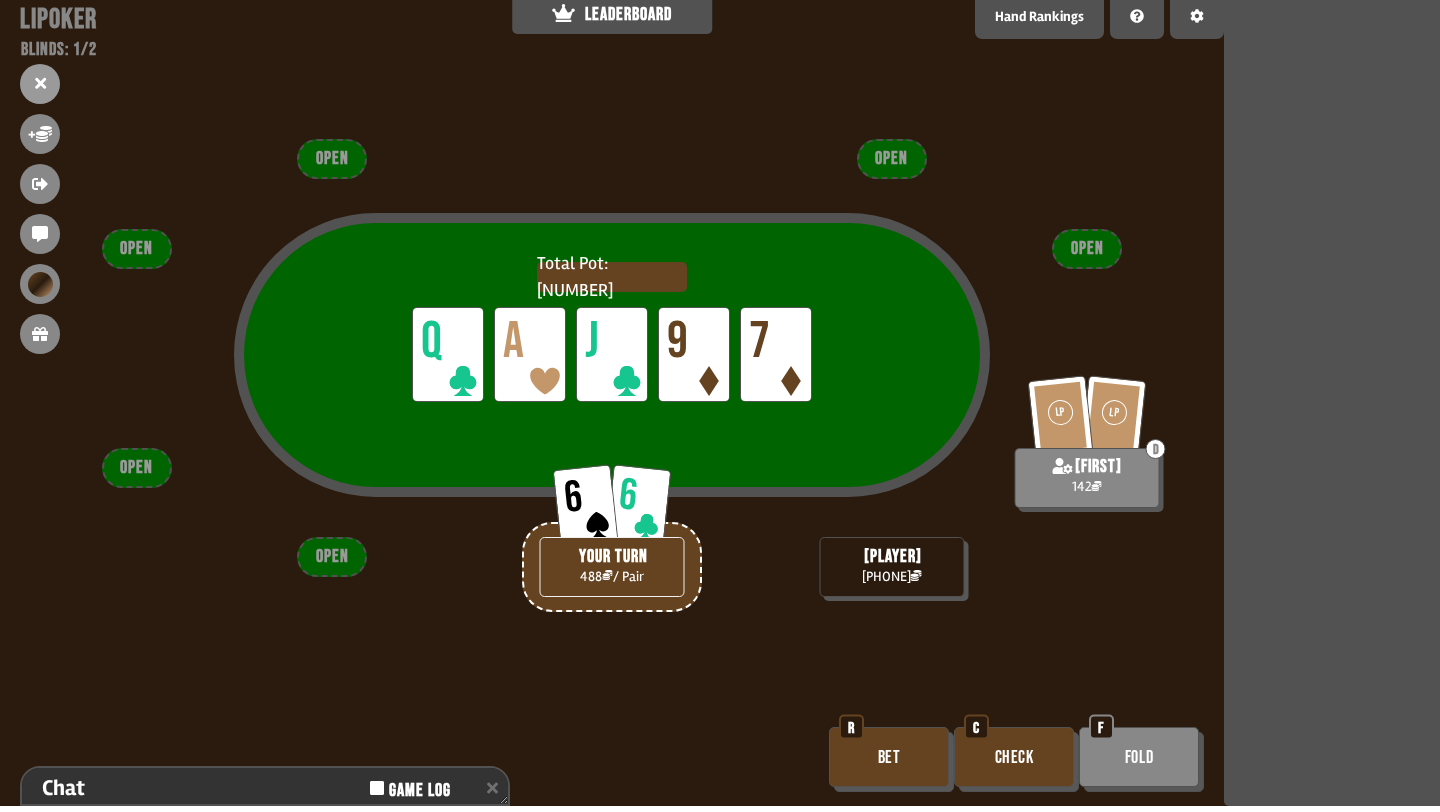 click on "Check" at bounding box center [1014, 757] 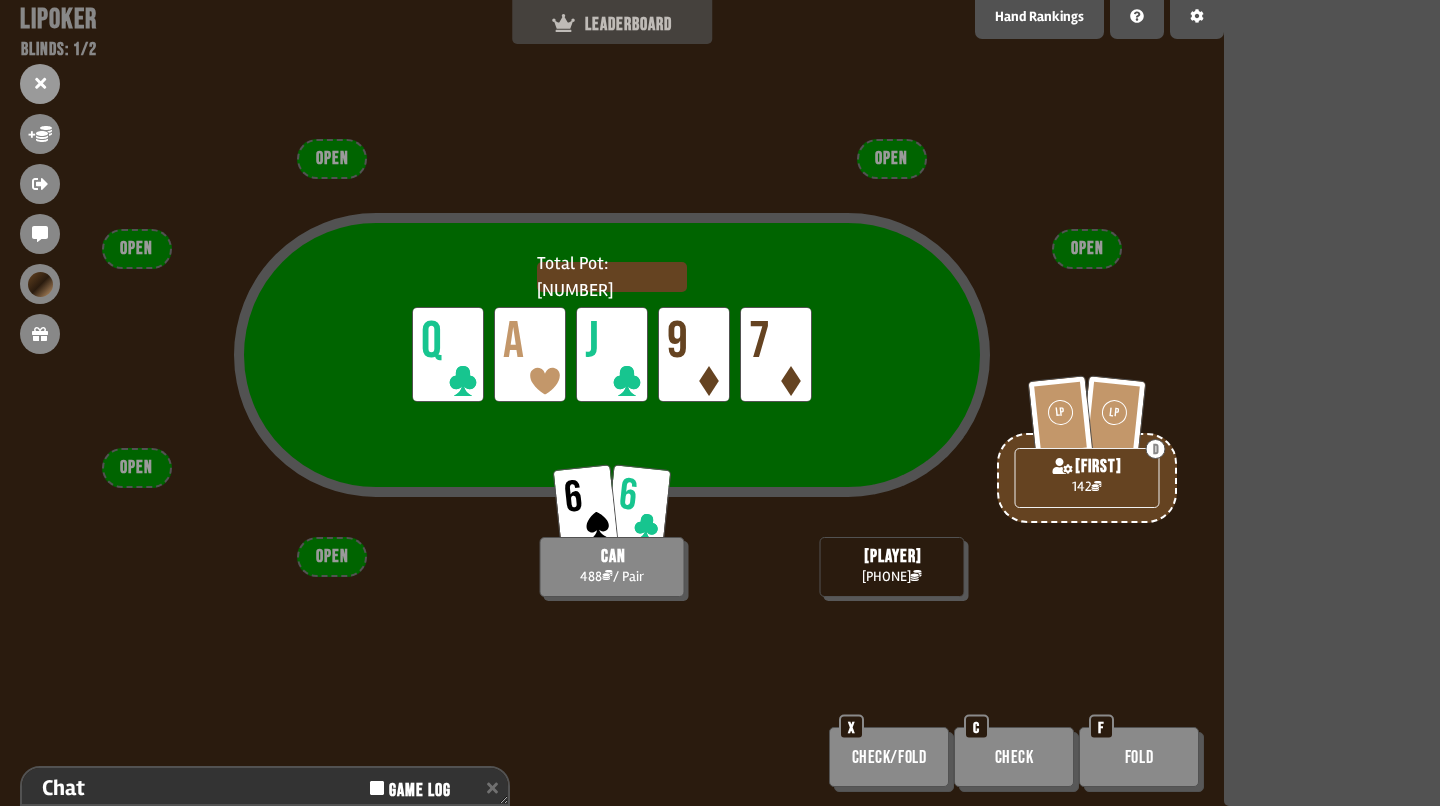 click on "LEADERBOARD" at bounding box center (612, 19) 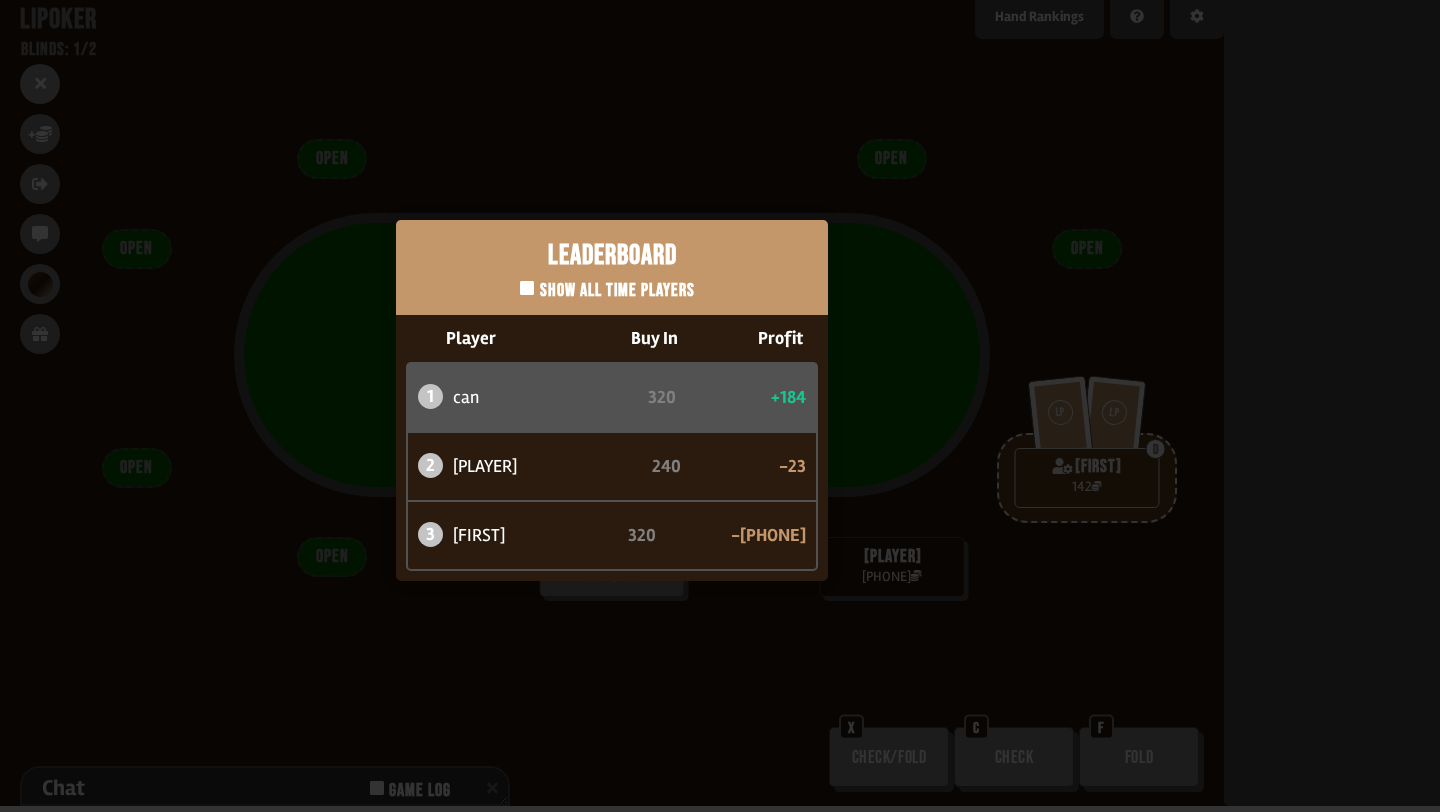 click on "Leaderboard   Show all time players Player Buy In Profit 1 [FIRST] 320 +184 2 atabaso 240 -23 3 [FIRST] 320 -162" at bounding box center [612, 400] 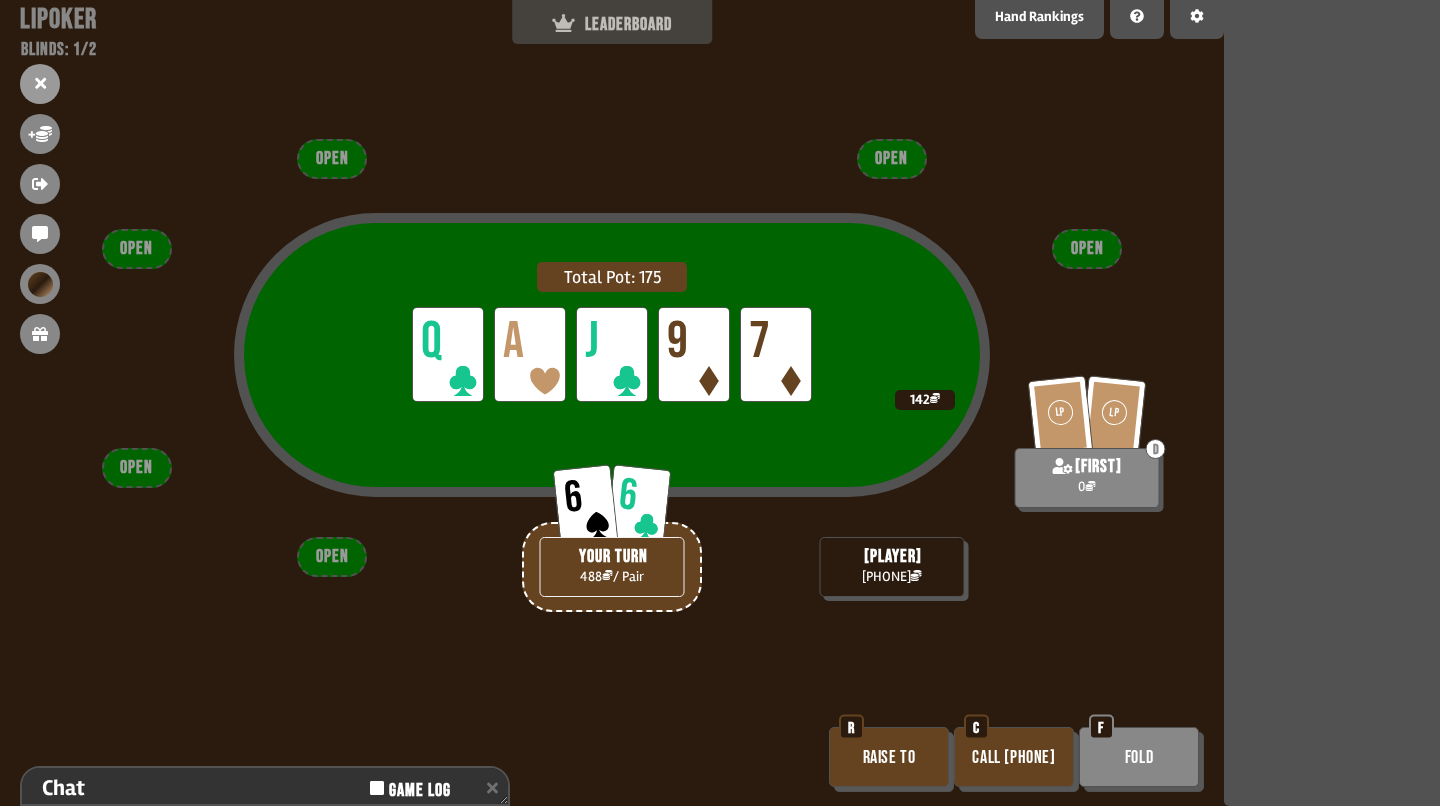 click on "LEADERBOARD" at bounding box center (612, 19) 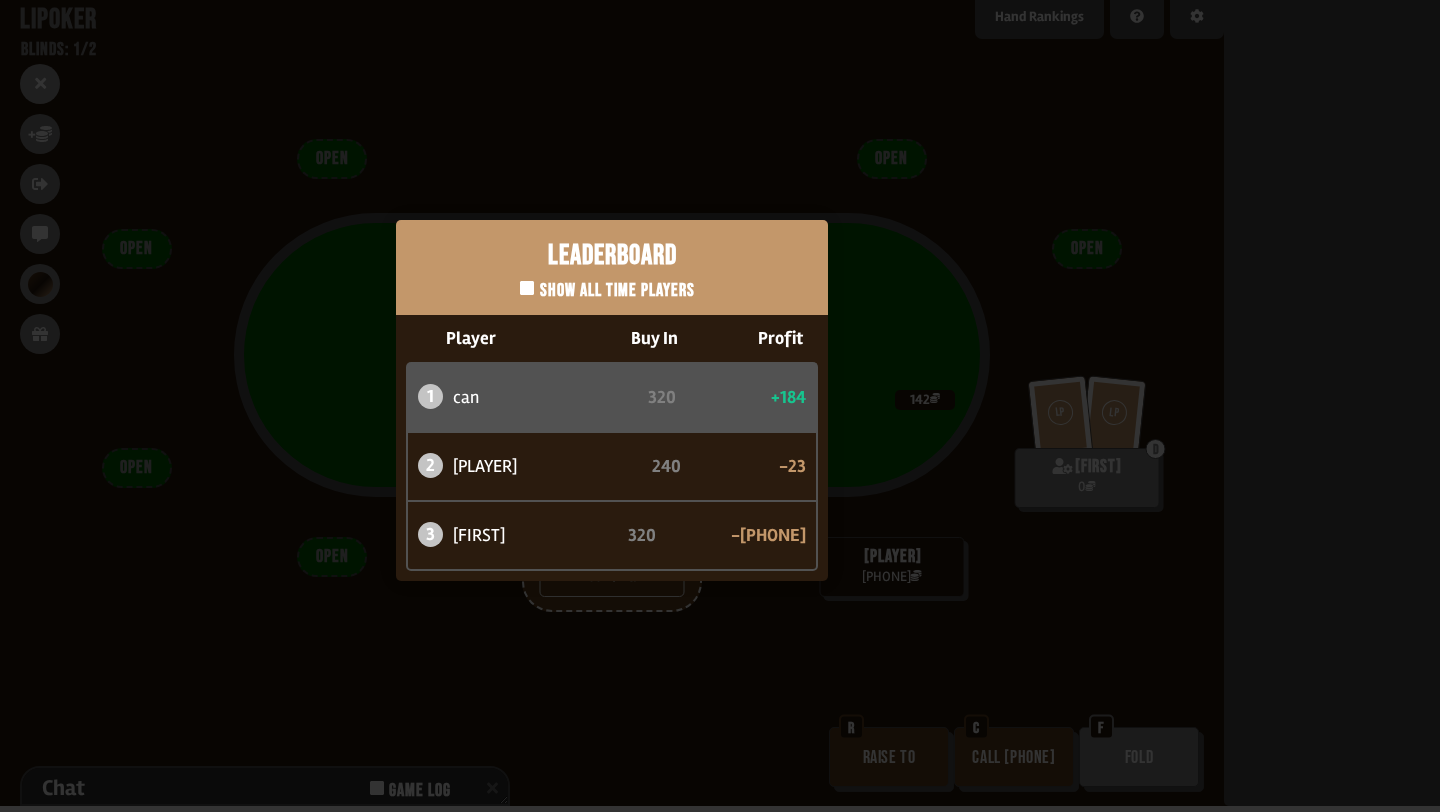 click on "Leaderboard   Show all time players Player Buy In Profit 1 [FIRST] 320 +184 2 atabaso 240 -23 3 [FIRST] 320 -162" at bounding box center (612, 400) 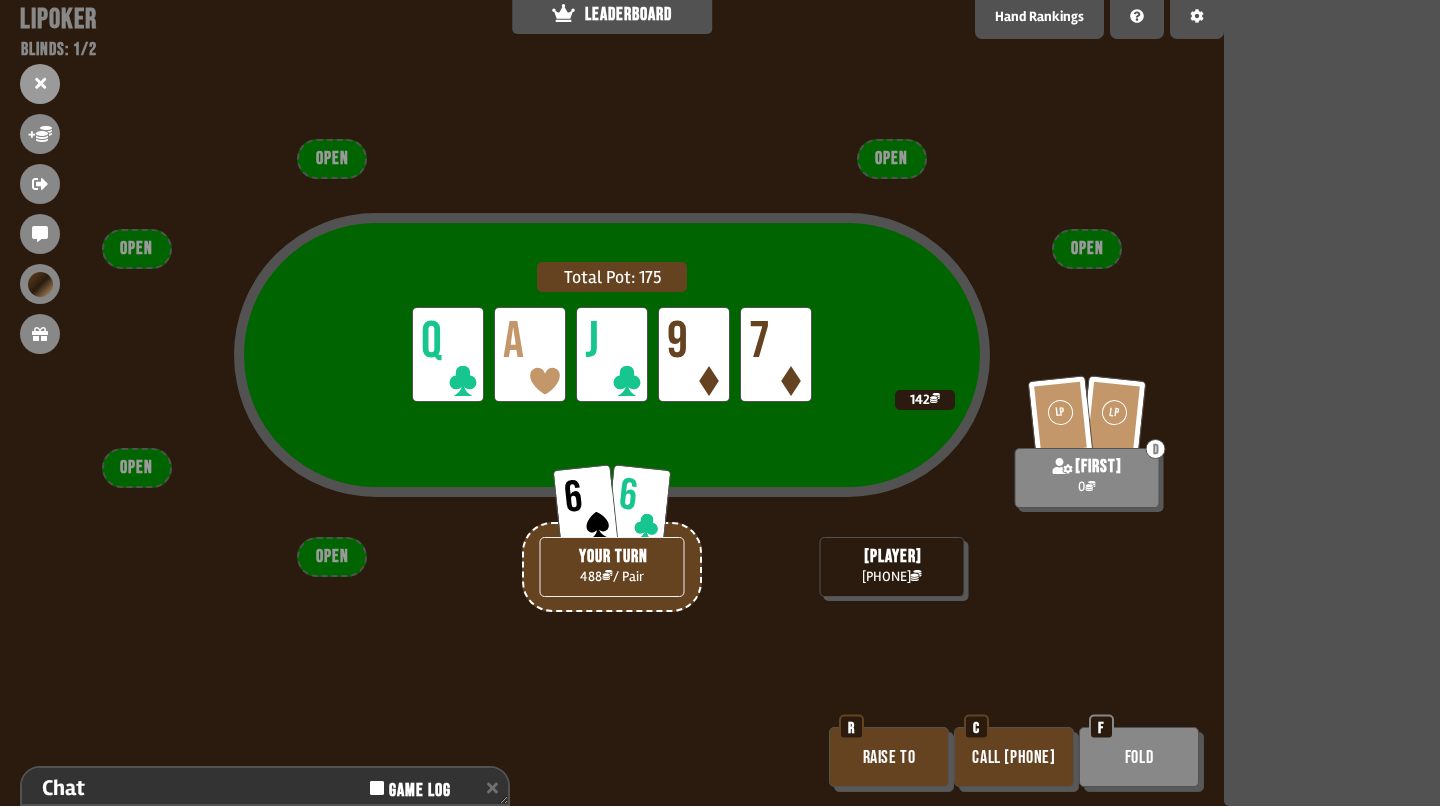 click on "Fold" at bounding box center (1139, 757) 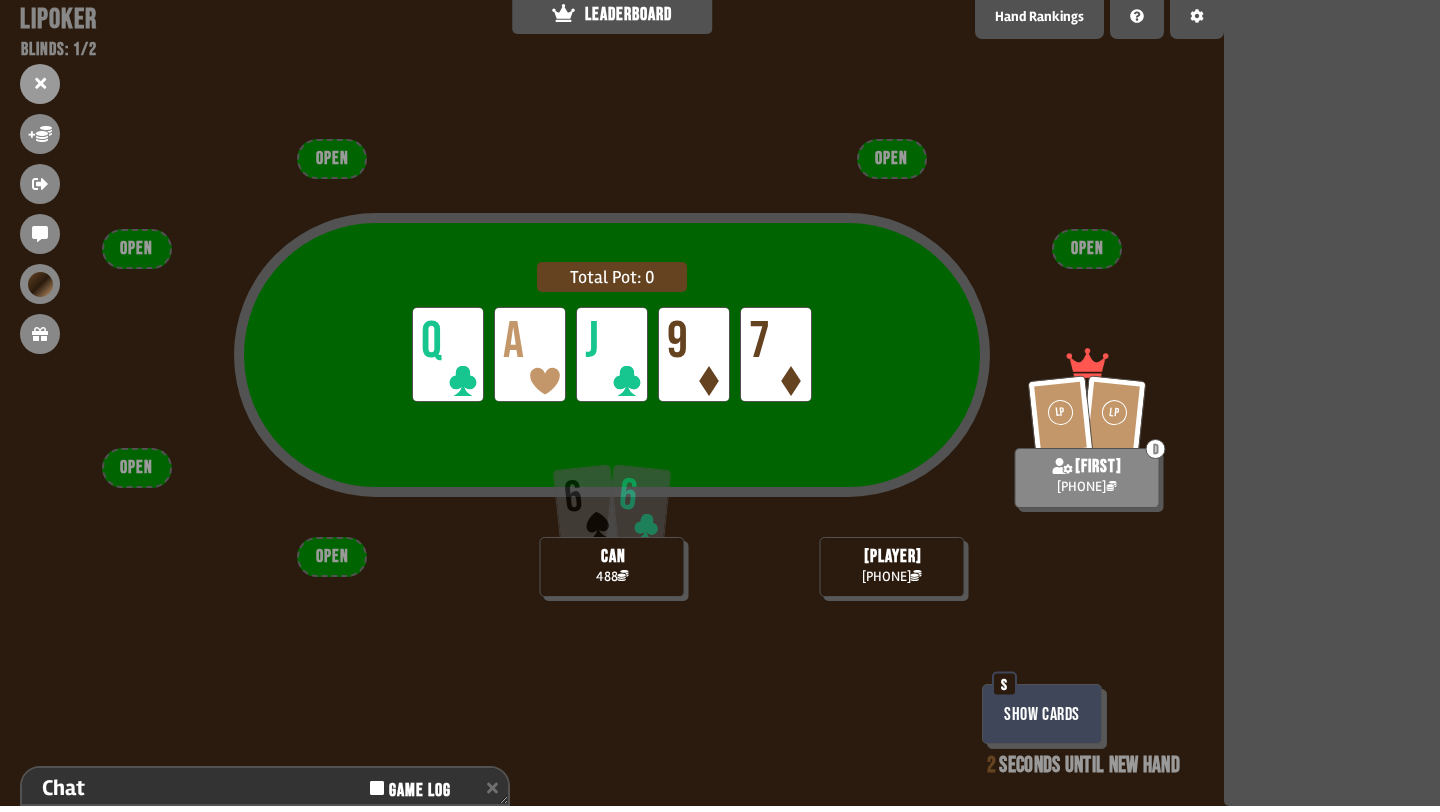 click on "Show Cards" at bounding box center (1042, 714) 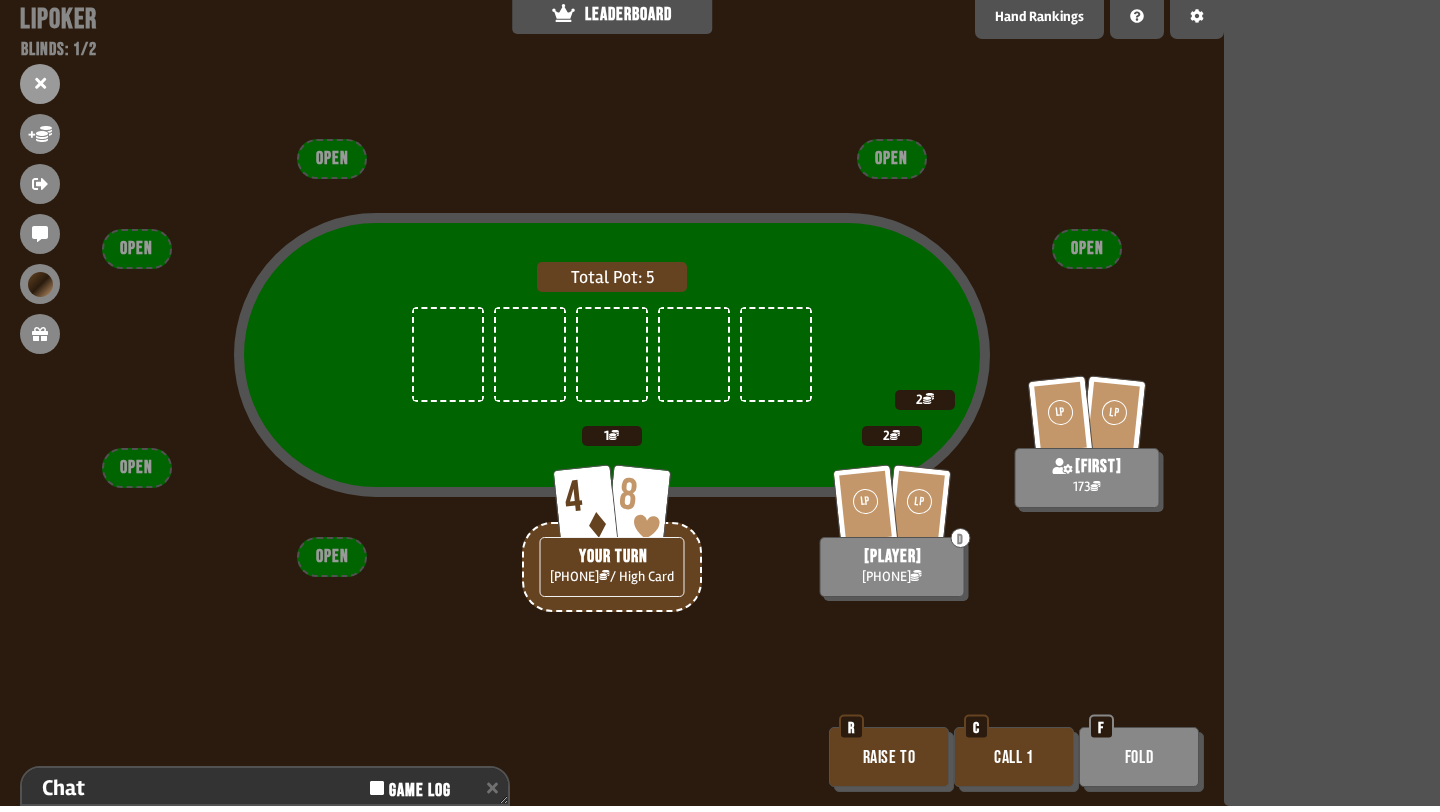 click on "Call 1" at bounding box center [1014, 757] 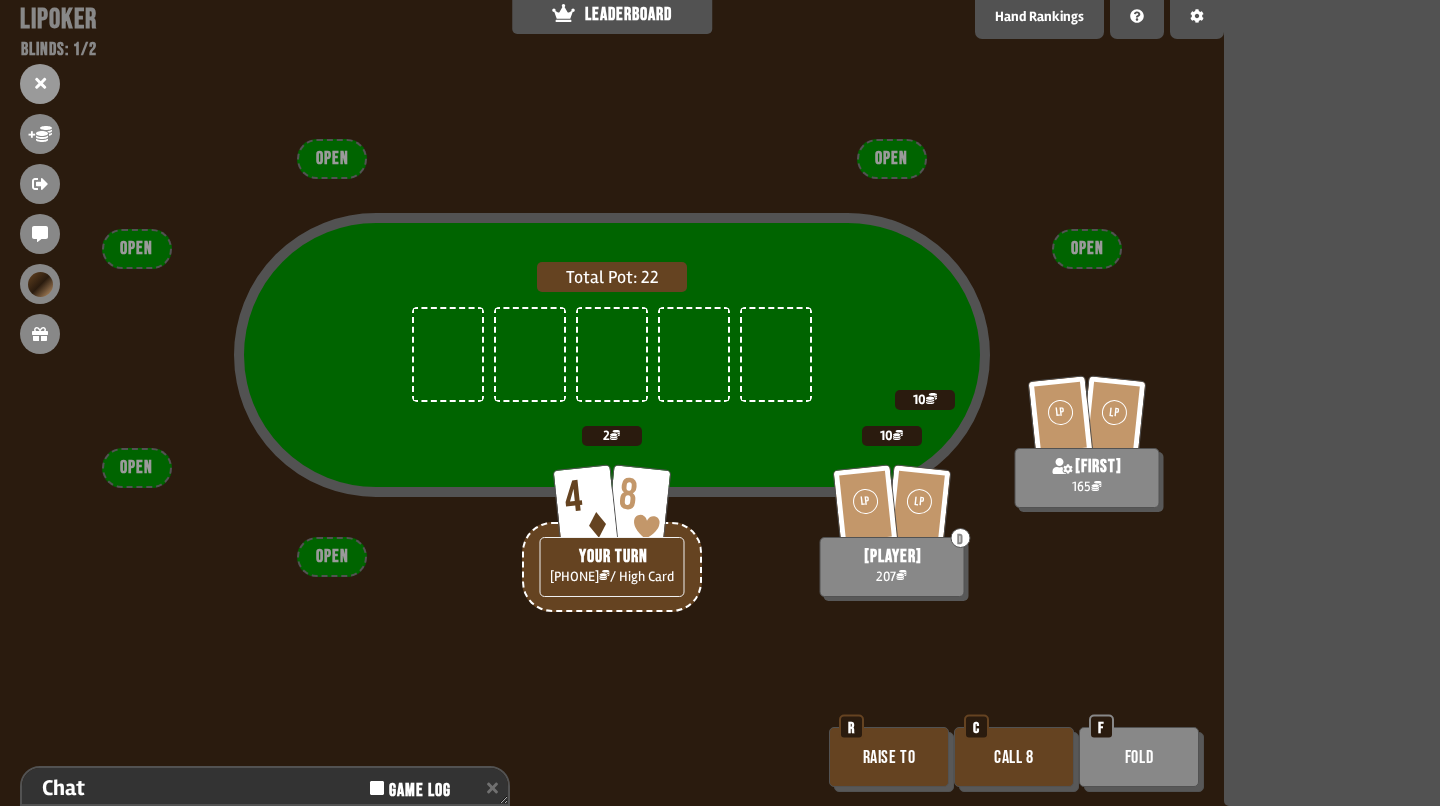 click on "Call 8" at bounding box center (1014, 757) 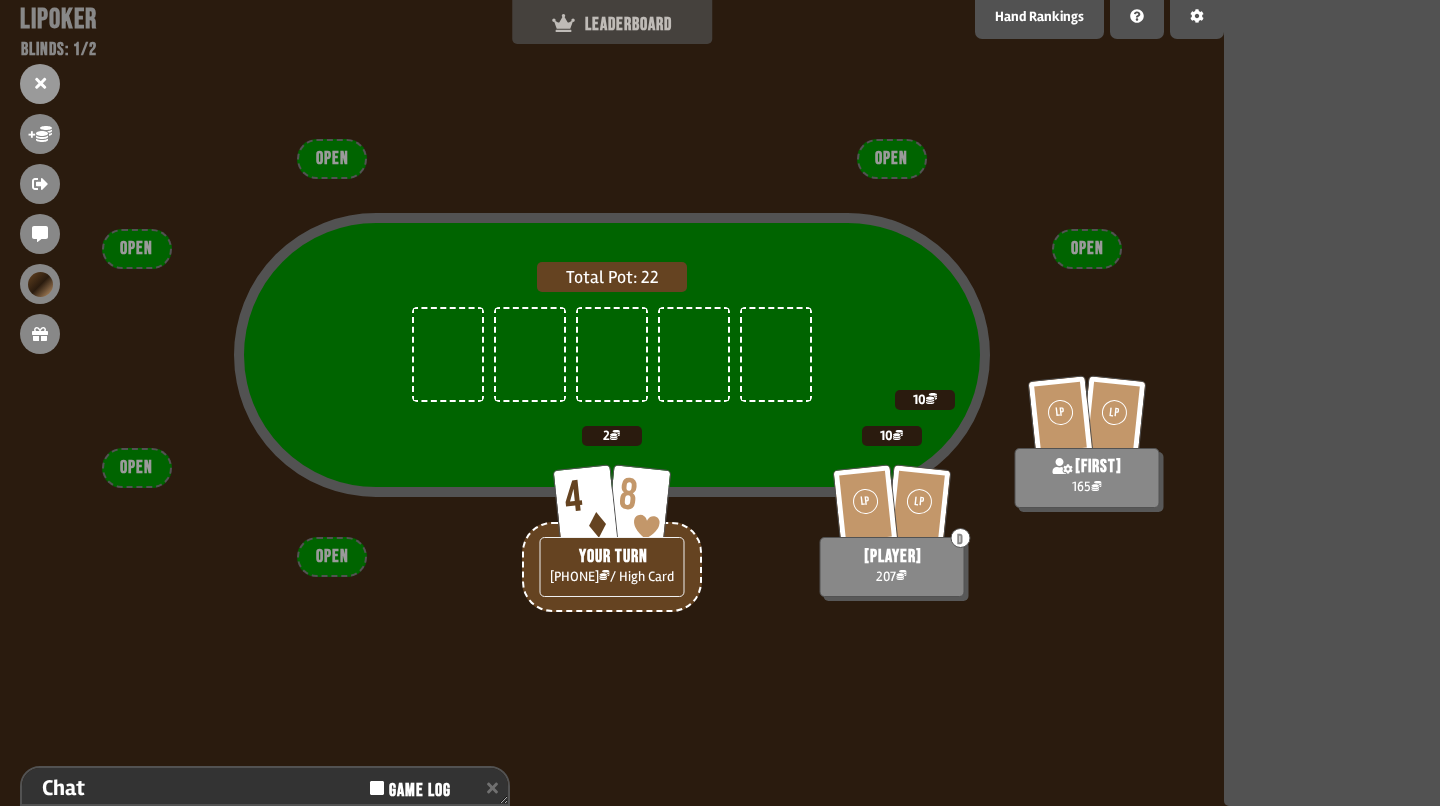 click on "LEADERBOARD" at bounding box center (612, 19) 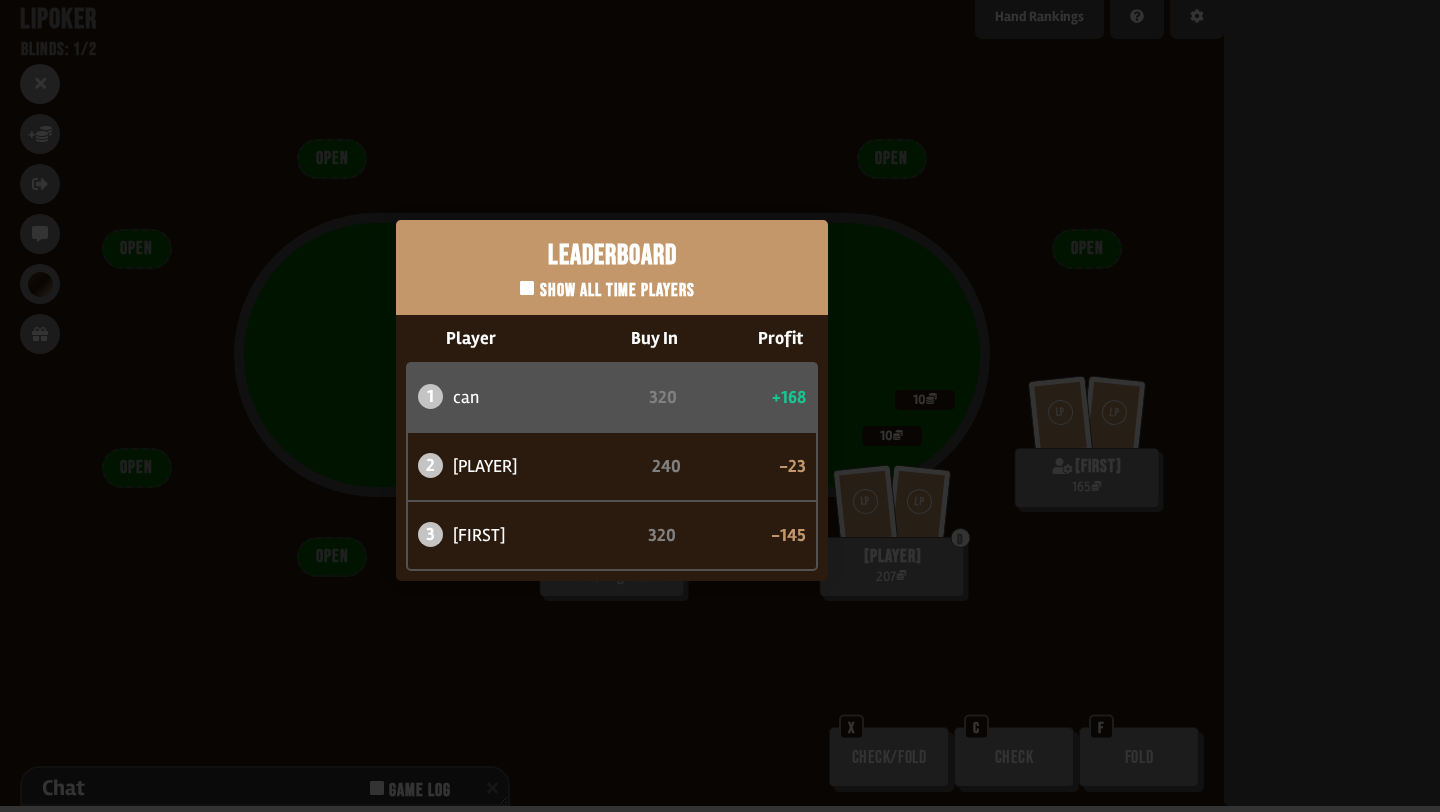 click on "Leaderboard   Show all time players Player Buy In Profit 1 [FIRST] 320 +168 2 atabaso 240 -23 3 [FIRST] 320 -145" at bounding box center (612, 400) 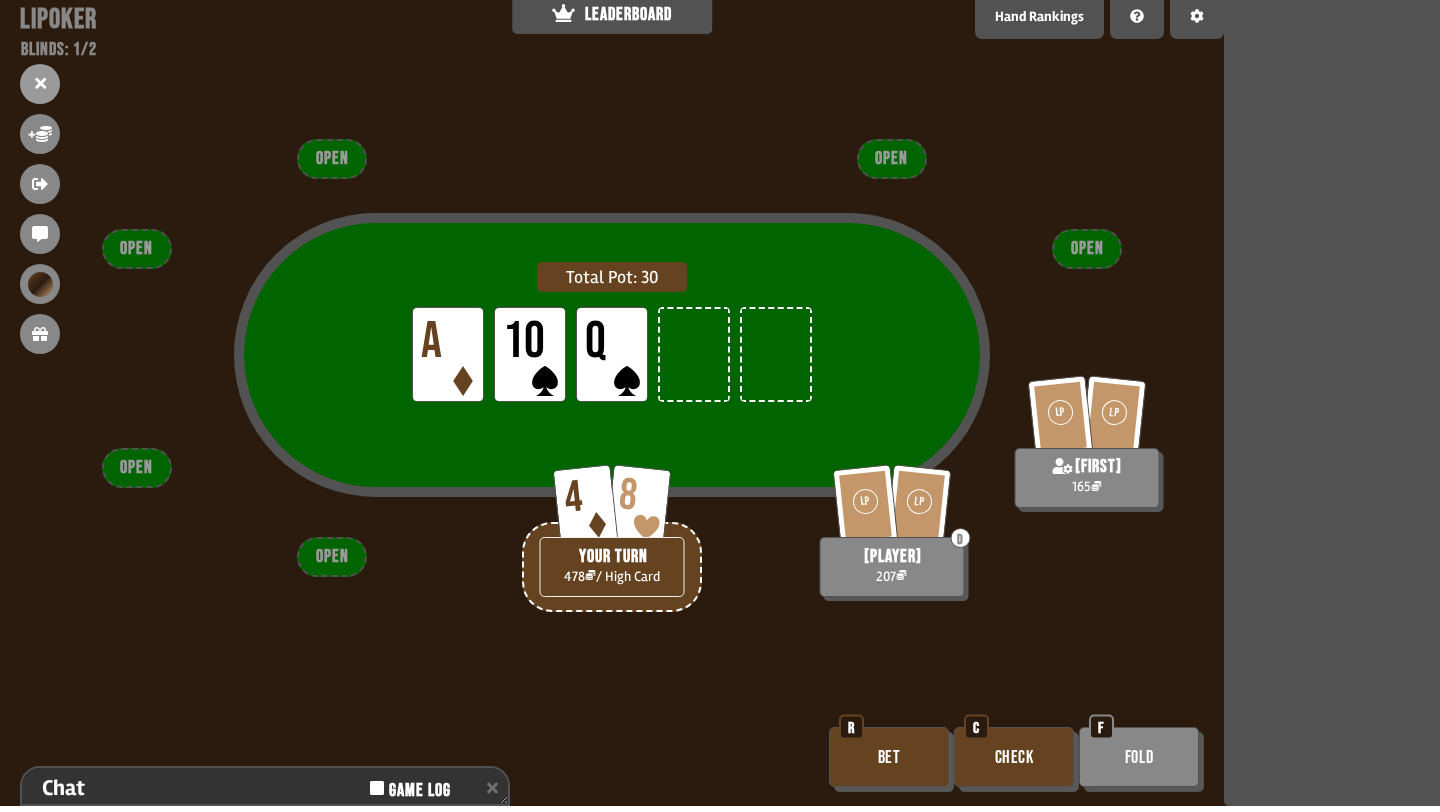 click on "Check" at bounding box center (1014, 757) 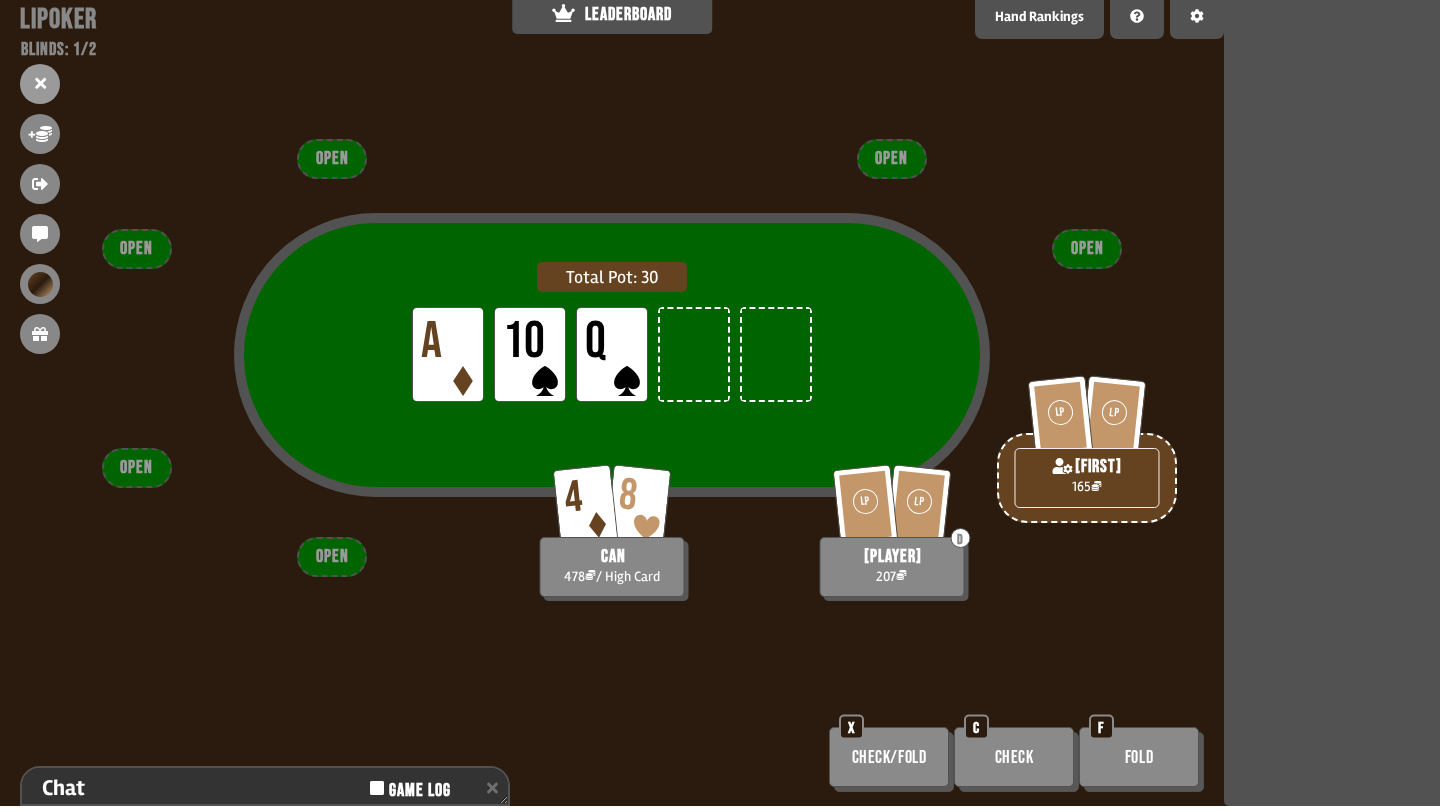 click on "Fold" at bounding box center (1139, 757) 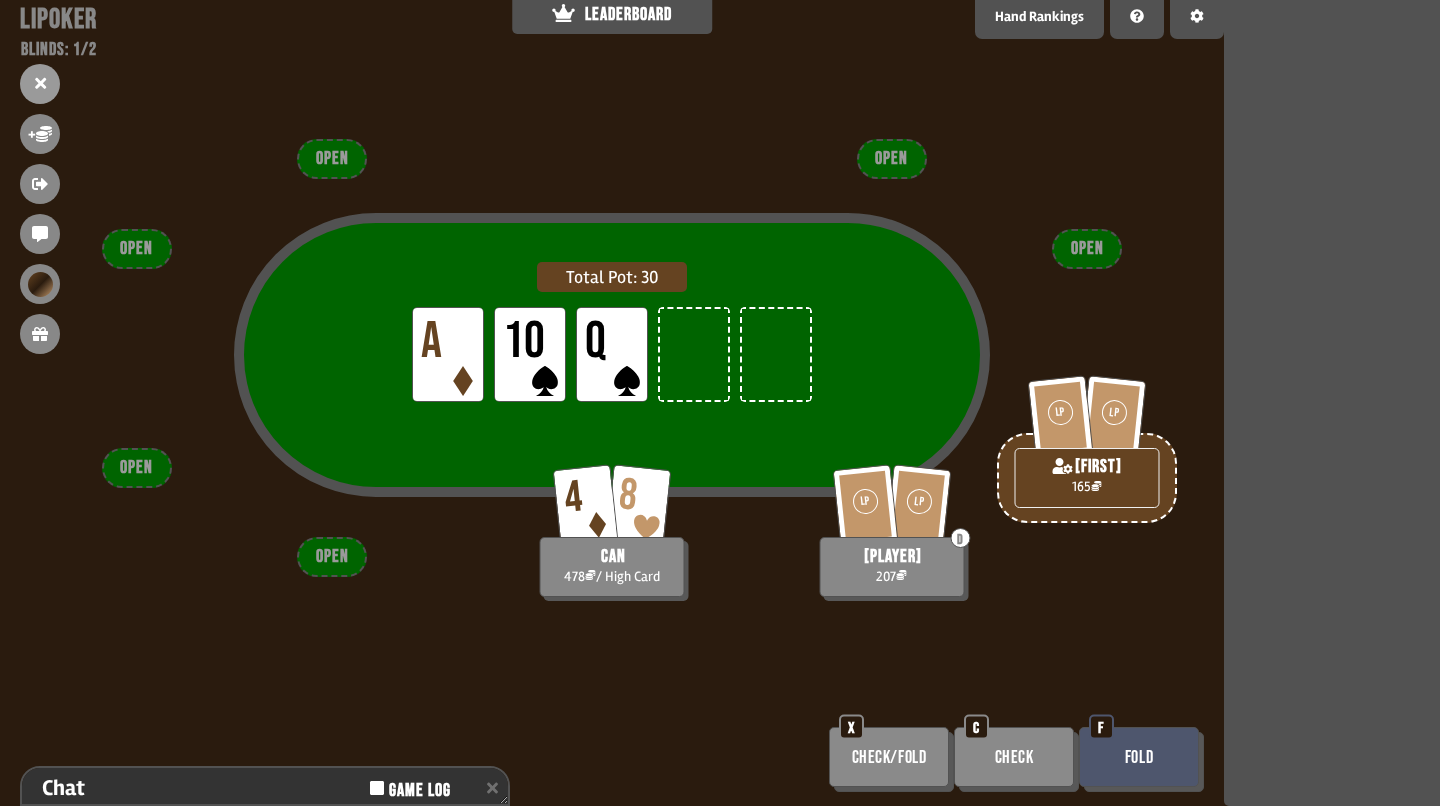 click on "Check/Fold X" at bounding box center [891, 759] 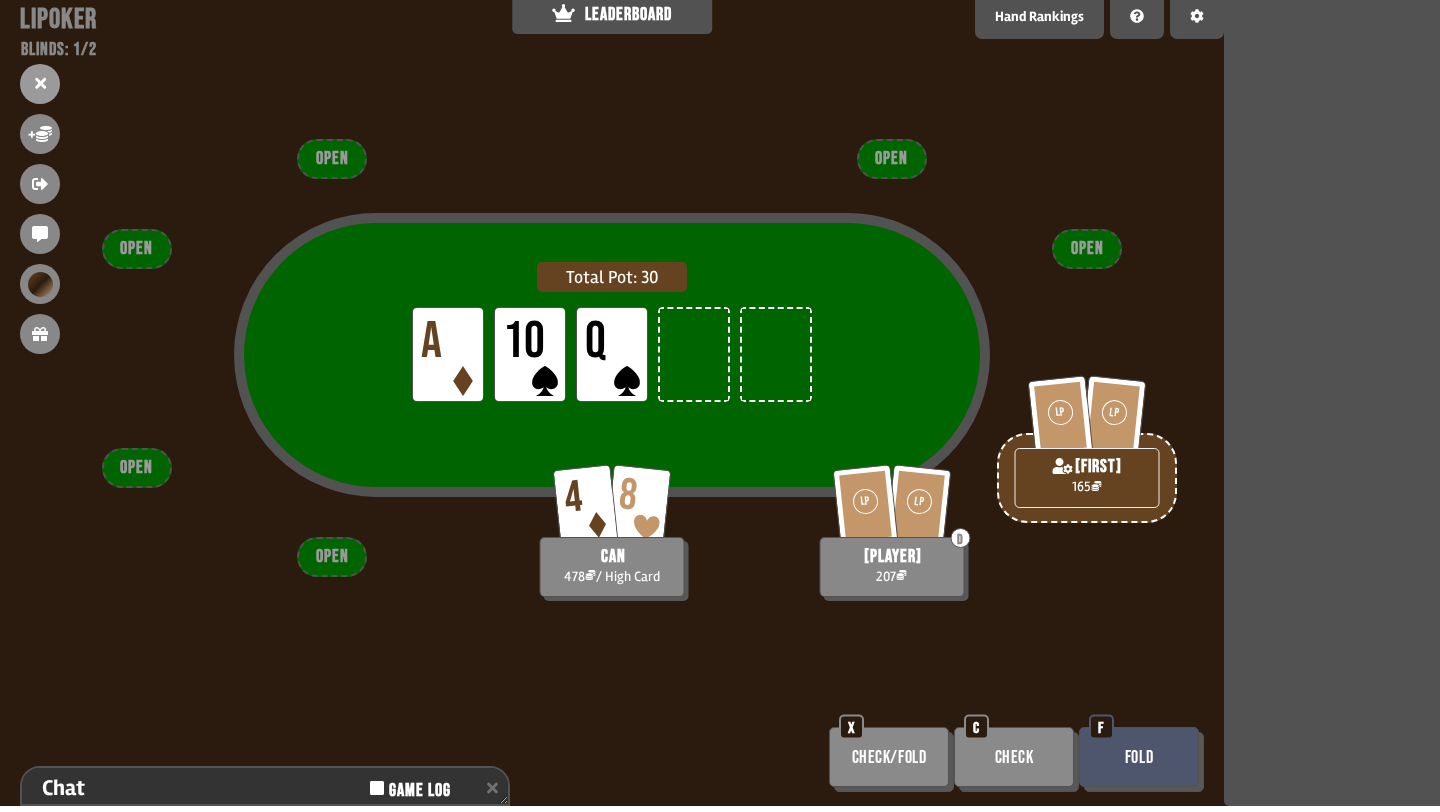 click on "Check/Fold" at bounding box center (889, 757) 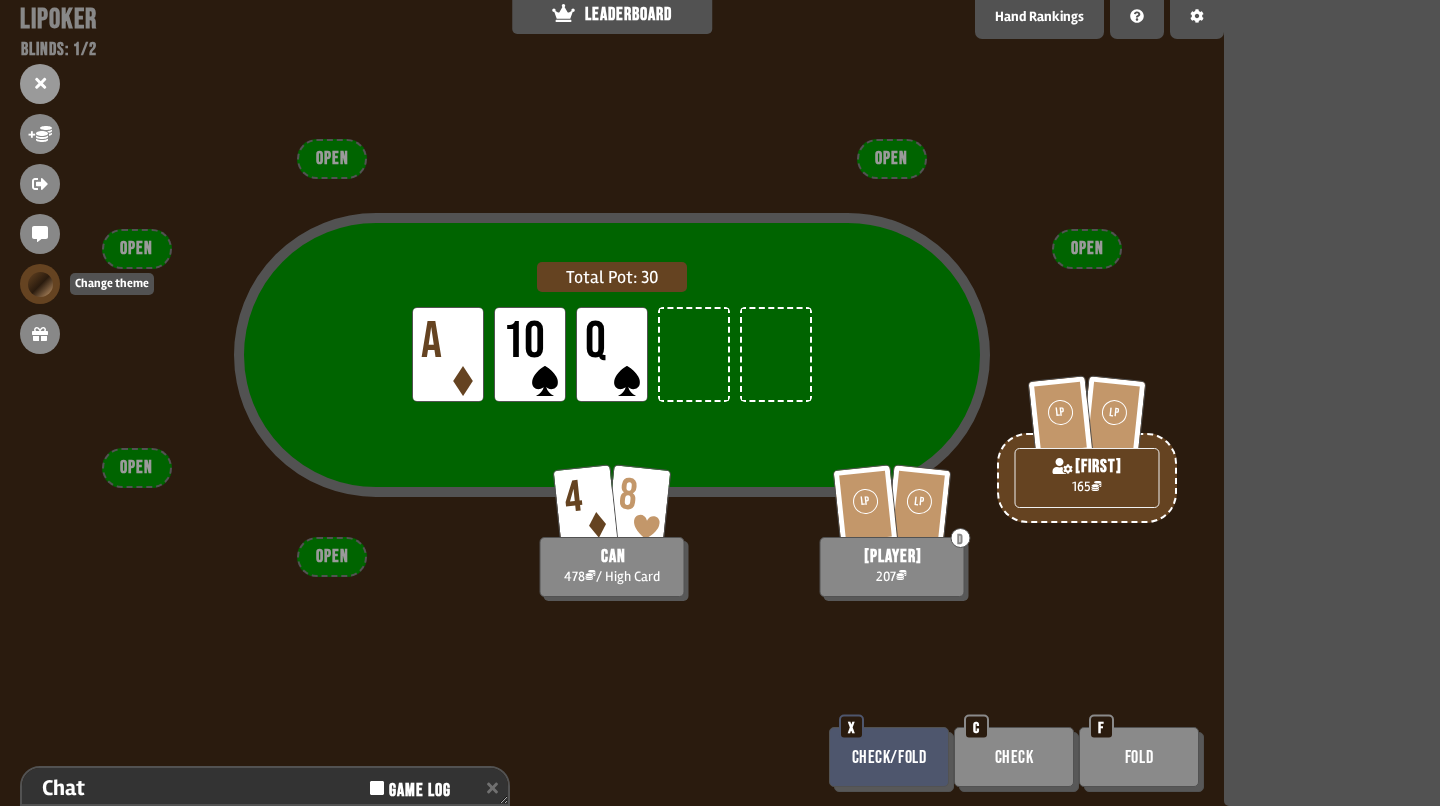 click at bounding box center [40, 284] 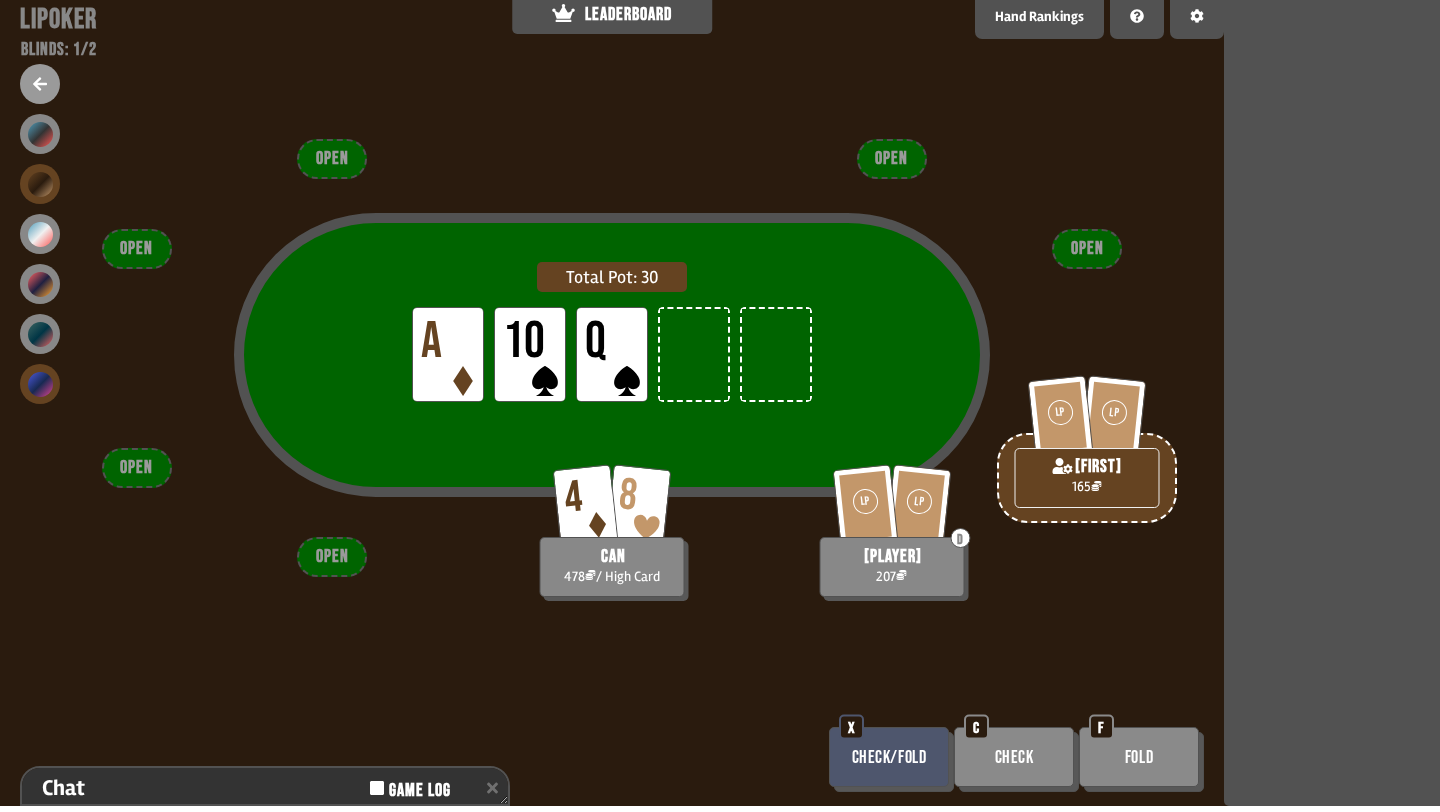 click at bounding box center (40, 384) 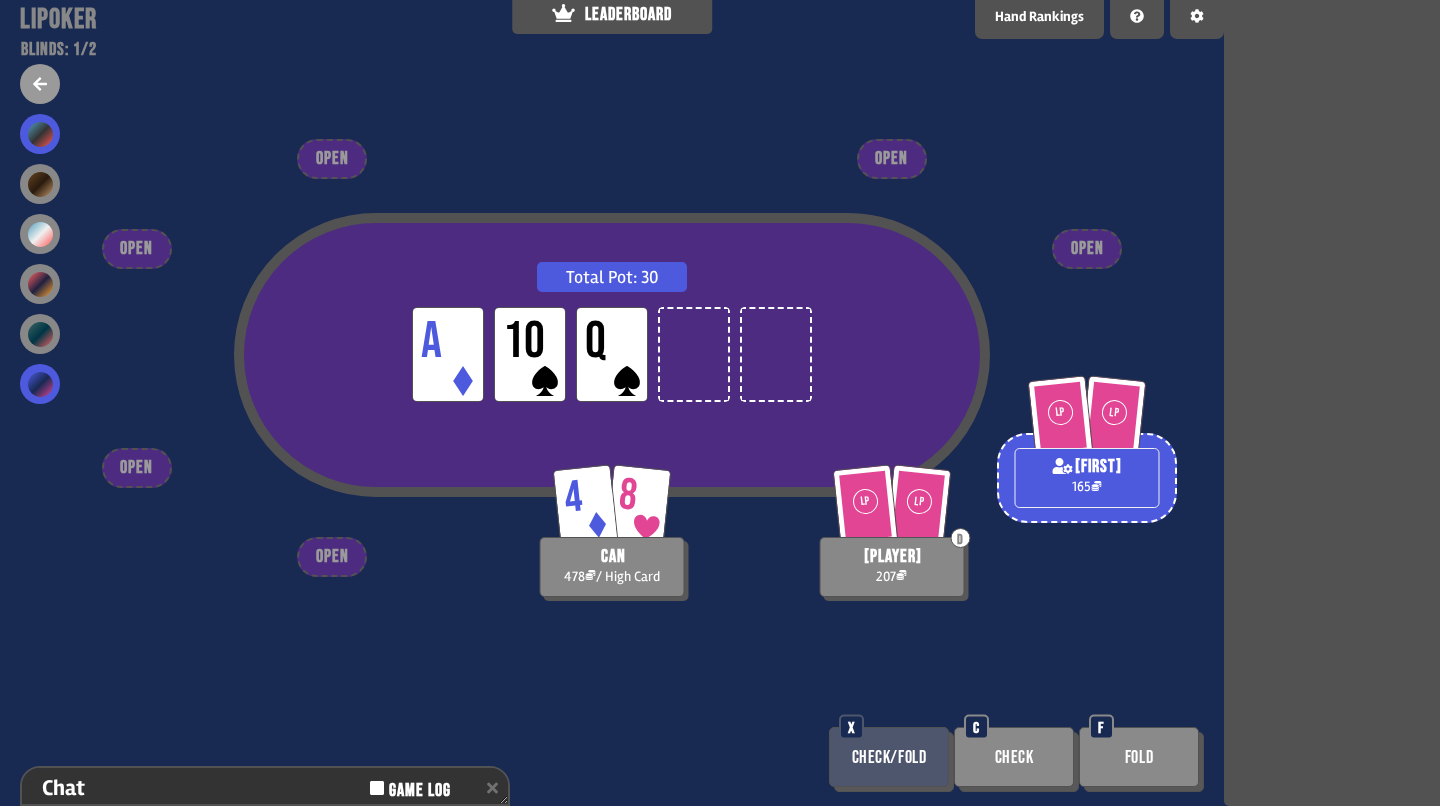 click at bounding box center (40, 134) 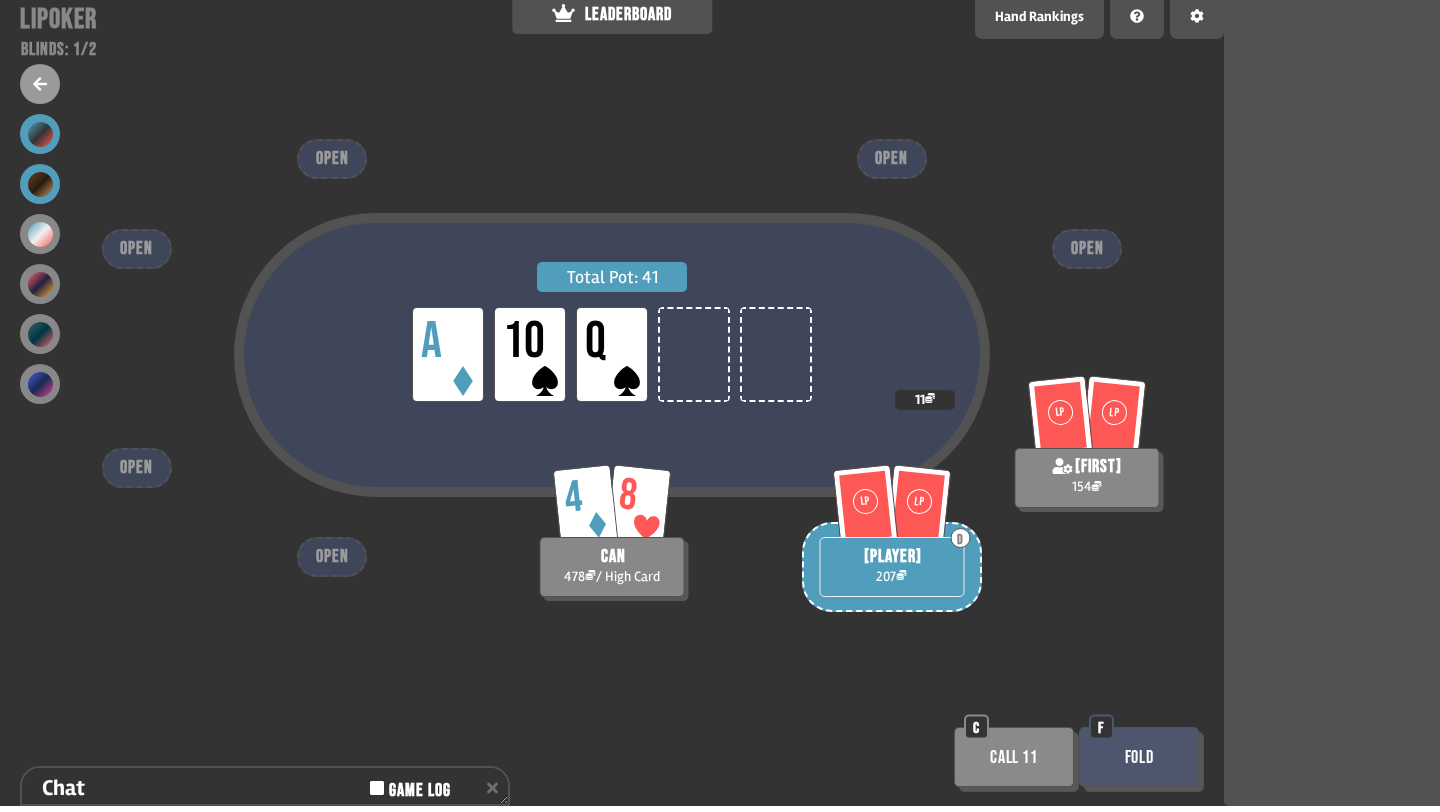 click at bounding box center [40, 184] 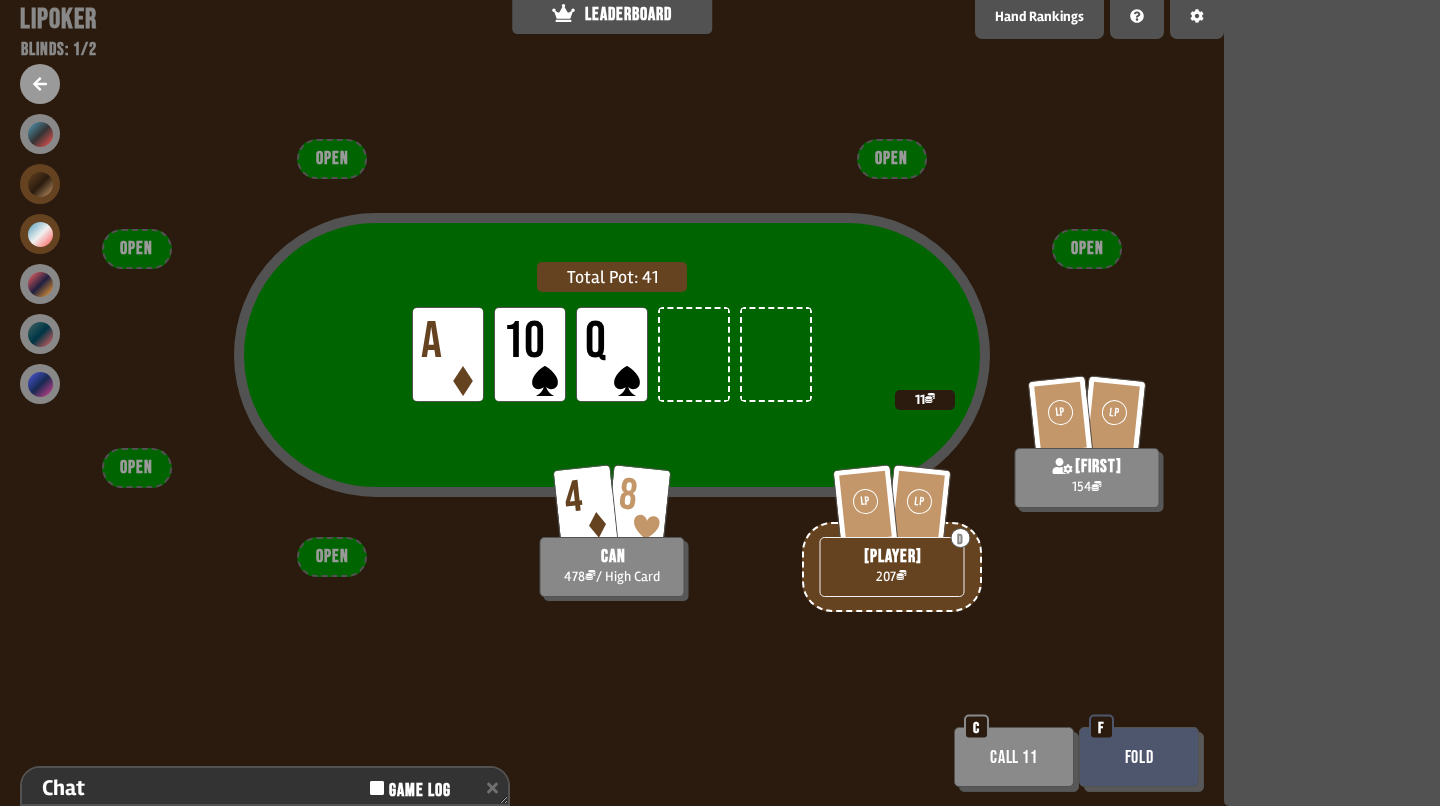 click at bounding box center (40, 234) 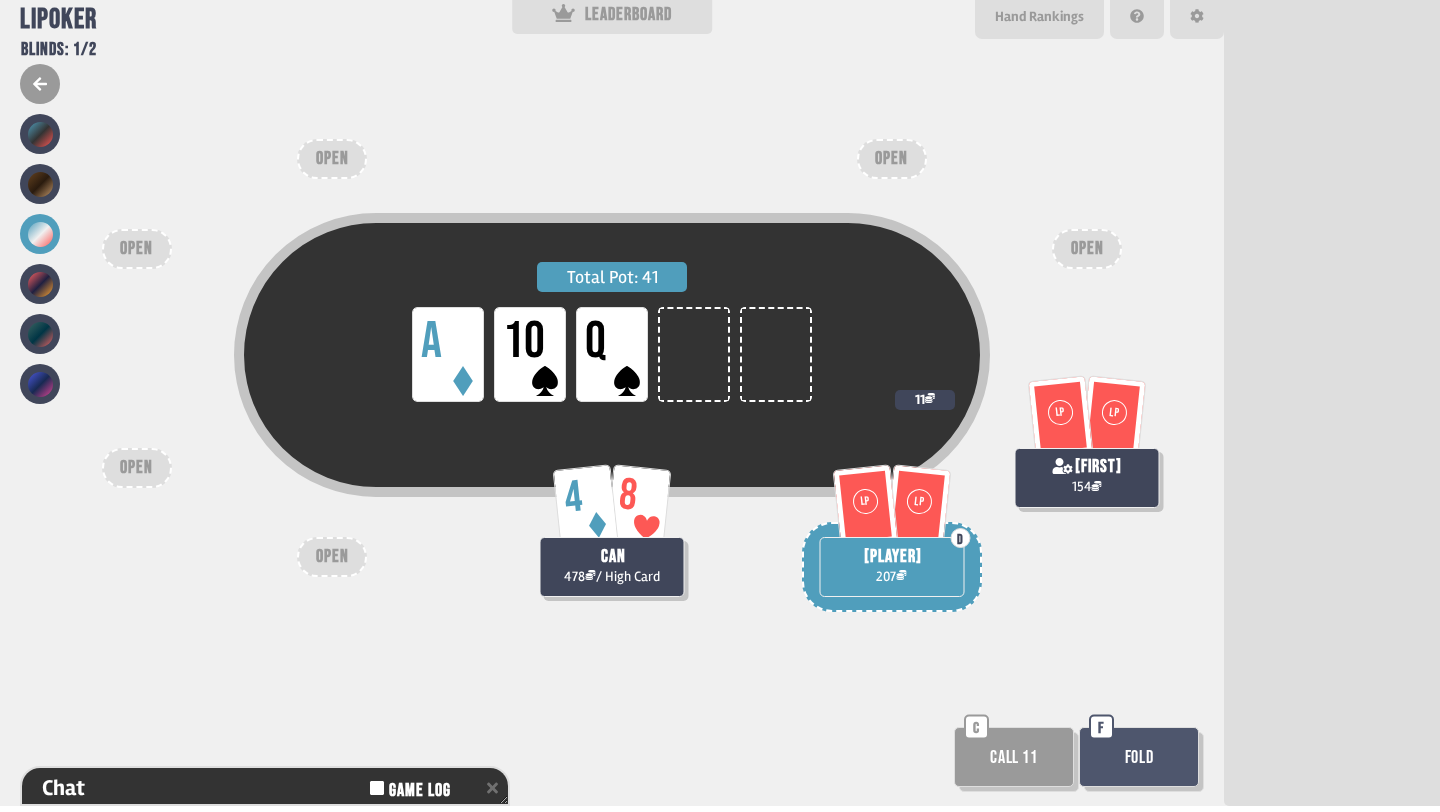 click at bounding box center (40, 259) 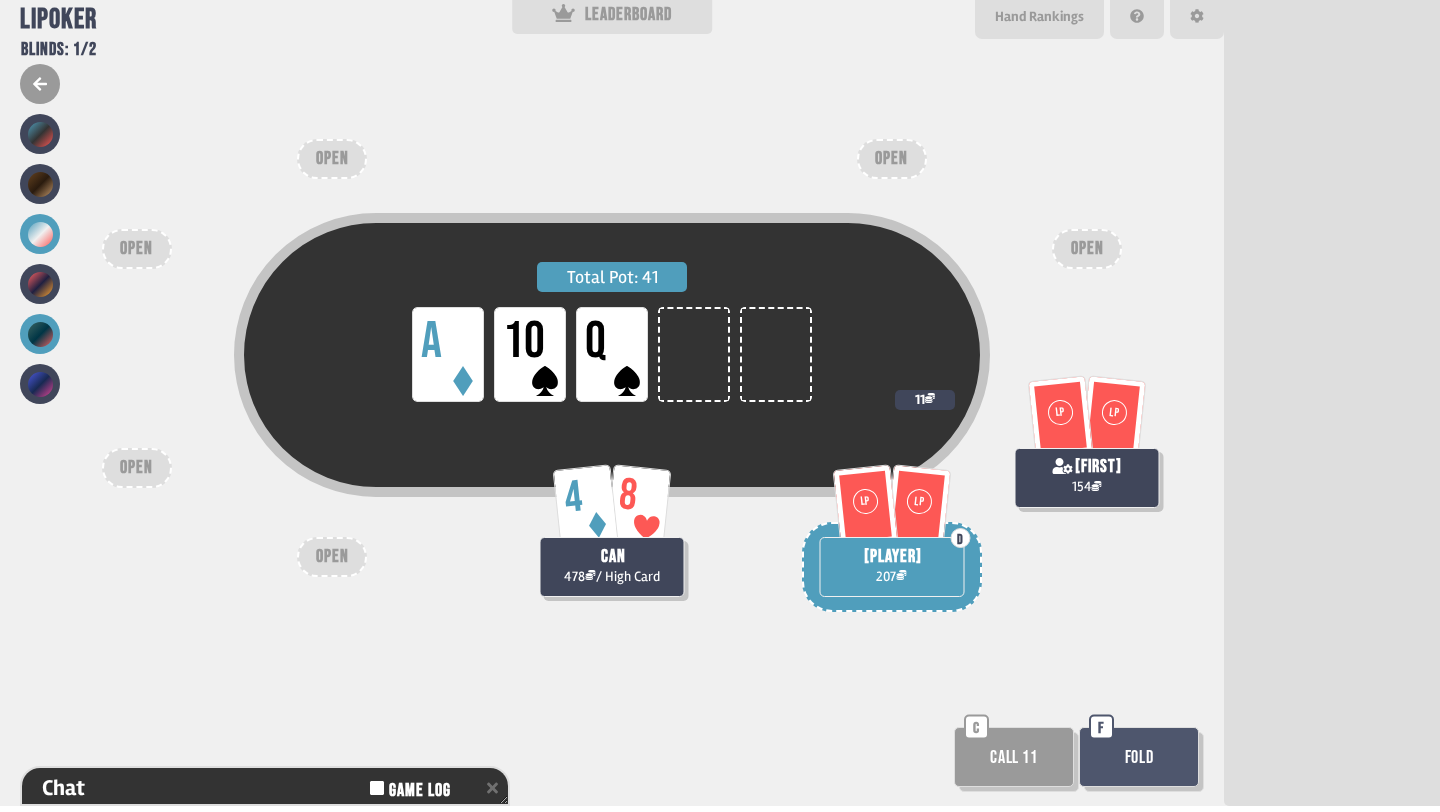 click at bounding box center [40, 334] 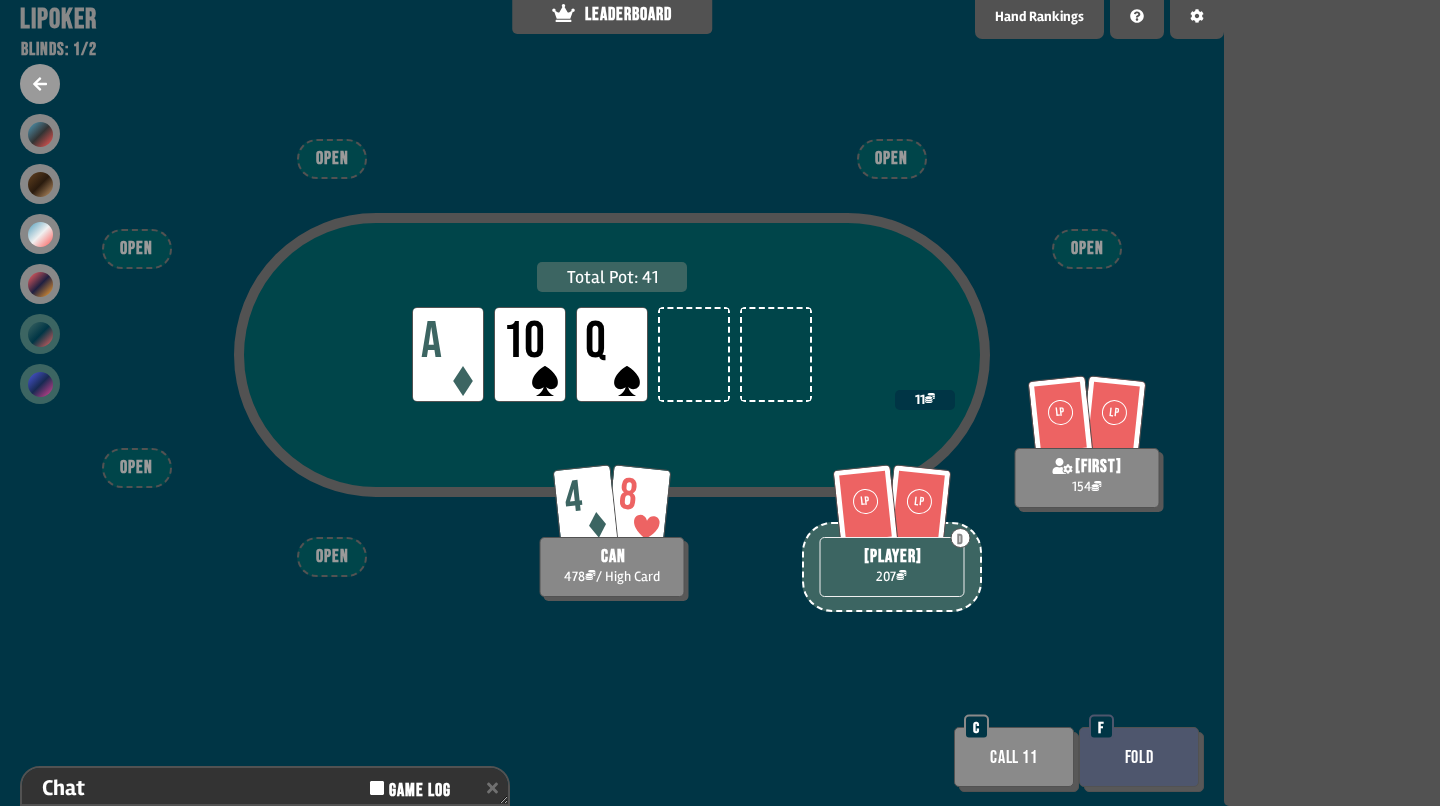 click at bounding box center [40, 384] 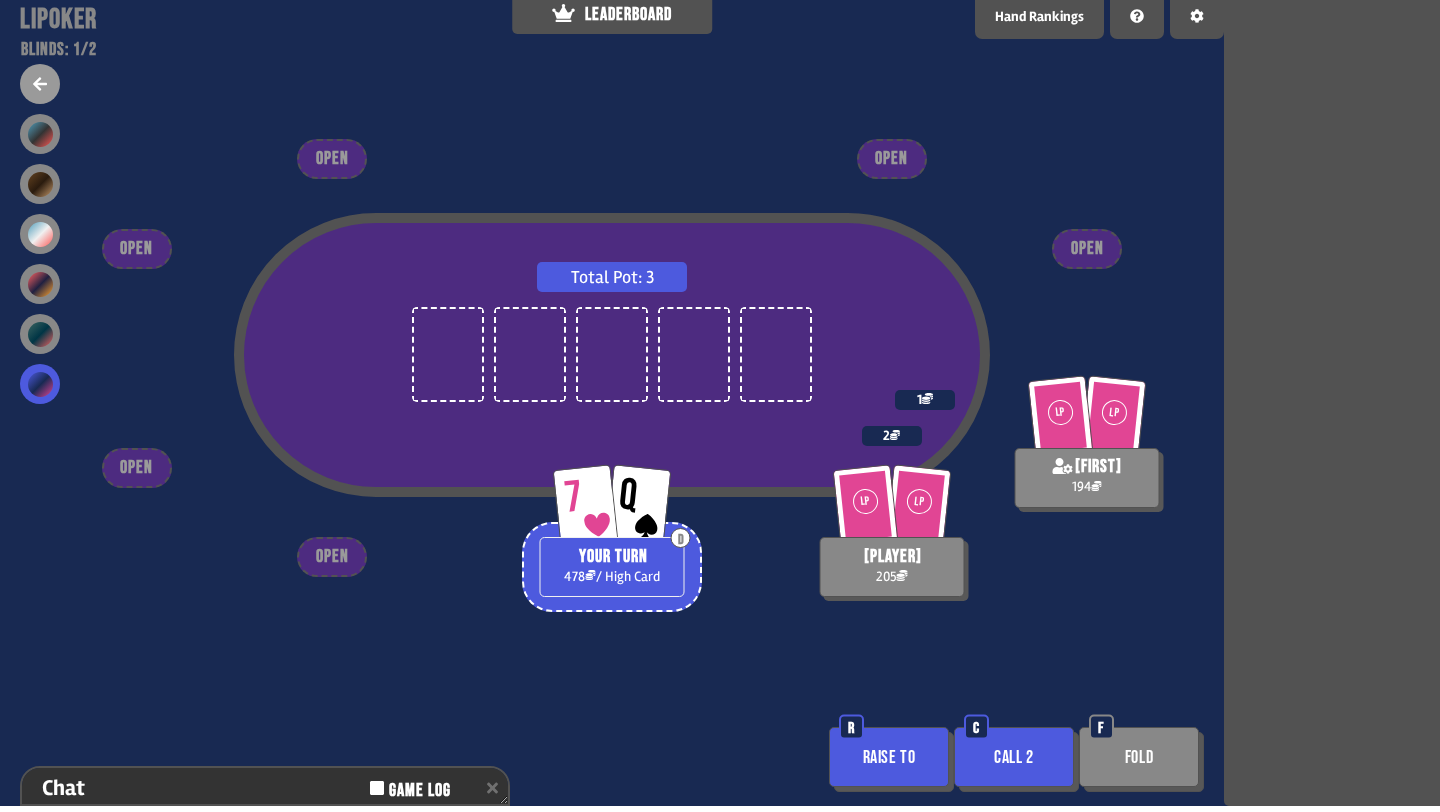 click on "Call 2" at bounding box center [1014, 757] 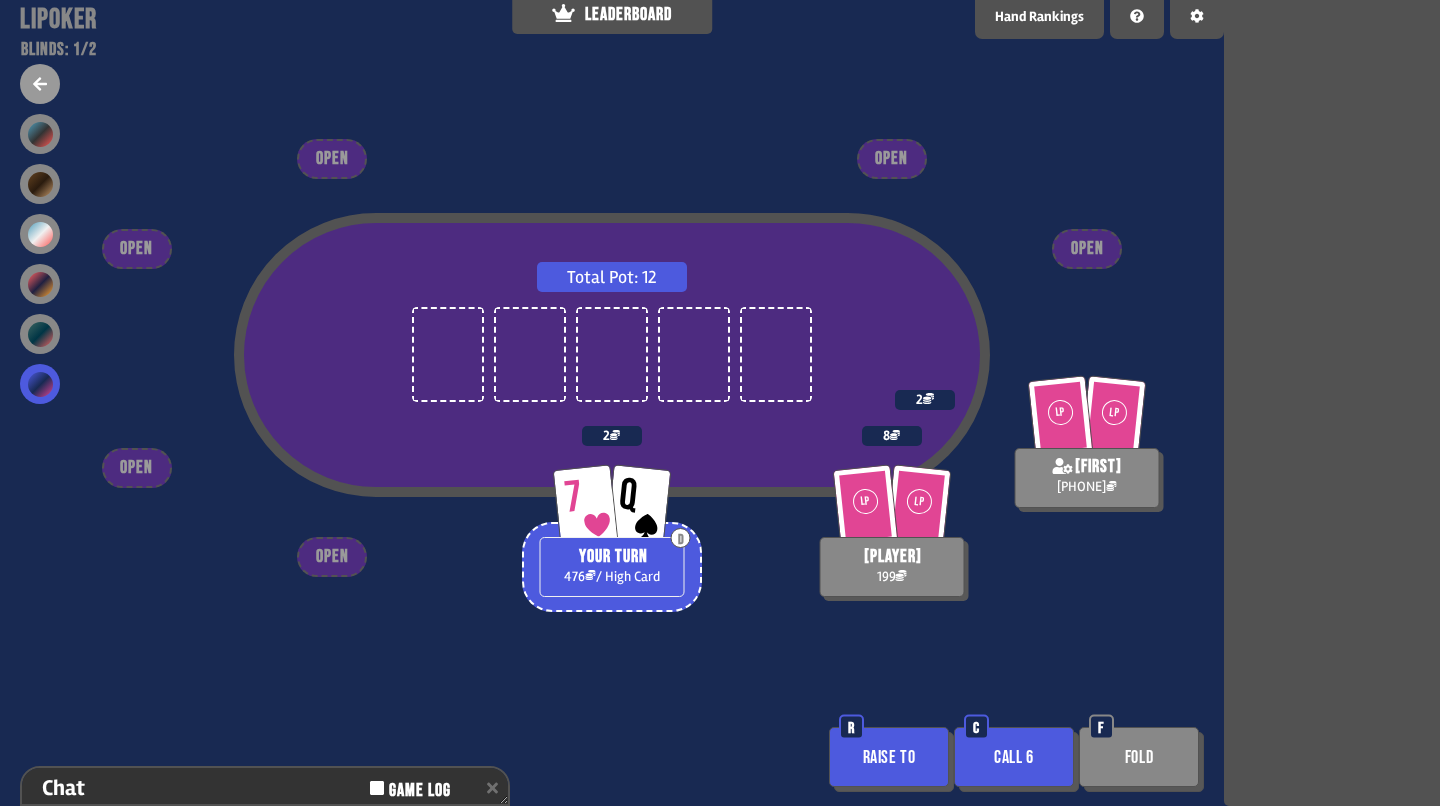 click on "Call 6" at bounding box center [1014, 757] 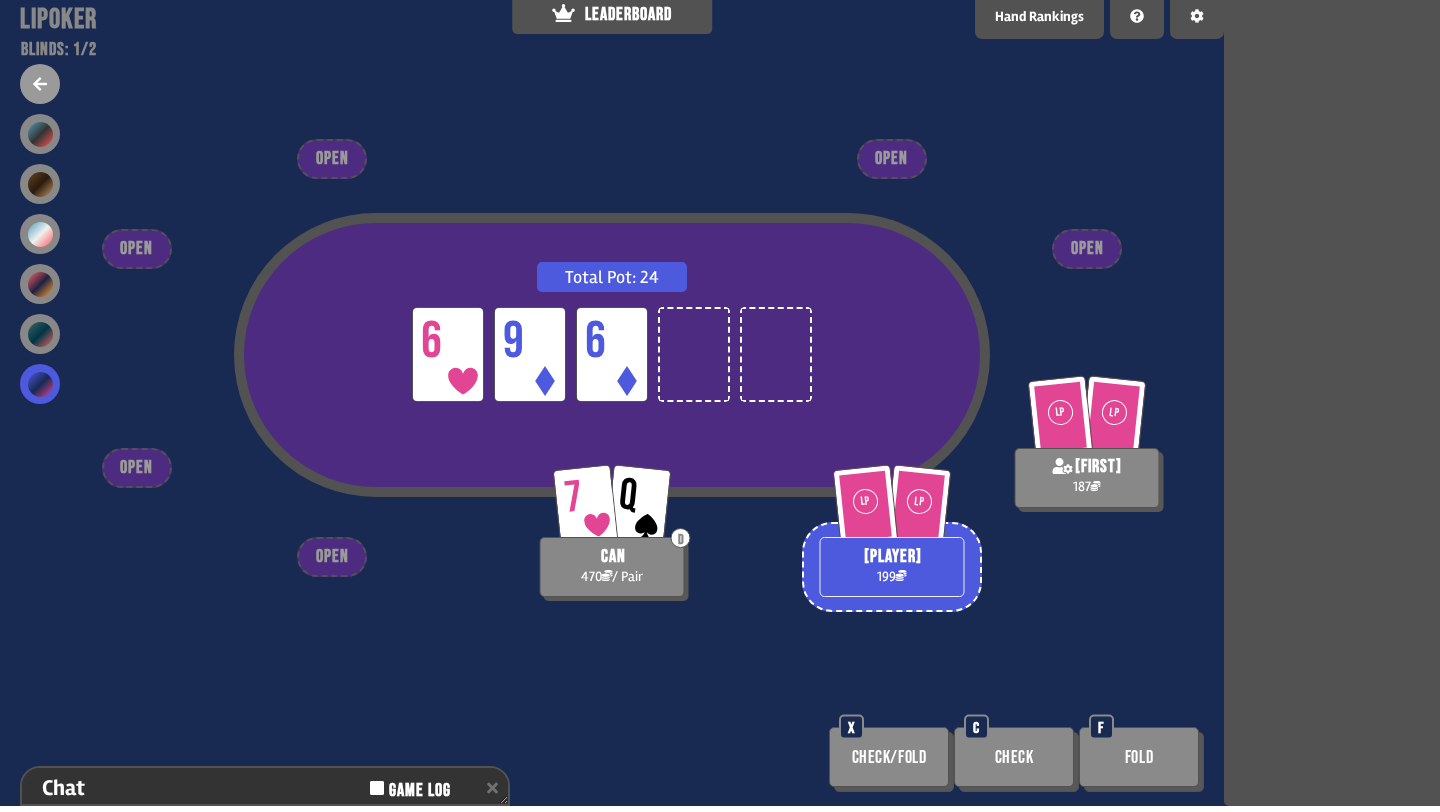 click on "Fold" at bounding box center (1139, 757) 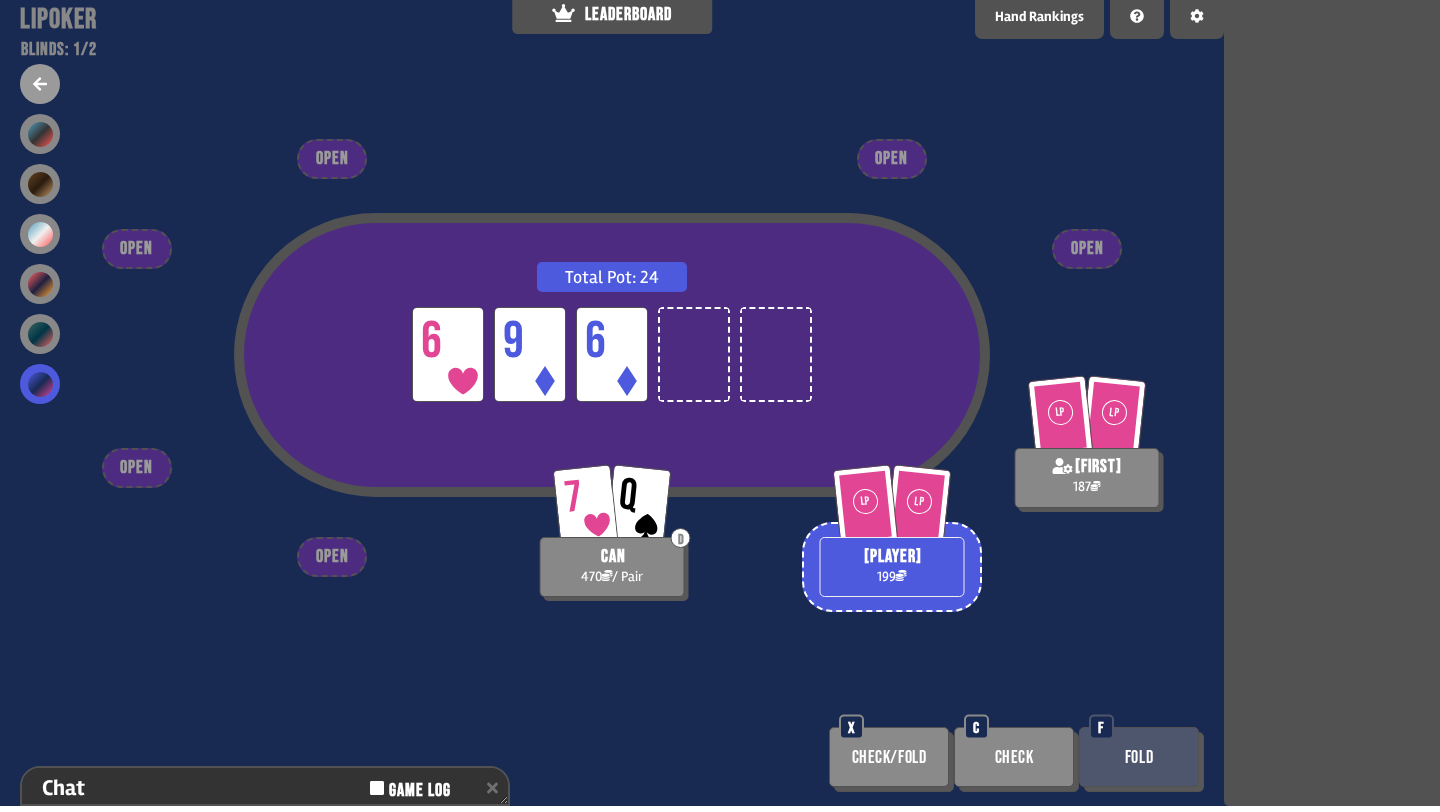 click on "Check/Fold" at bounding box center (889, 757) 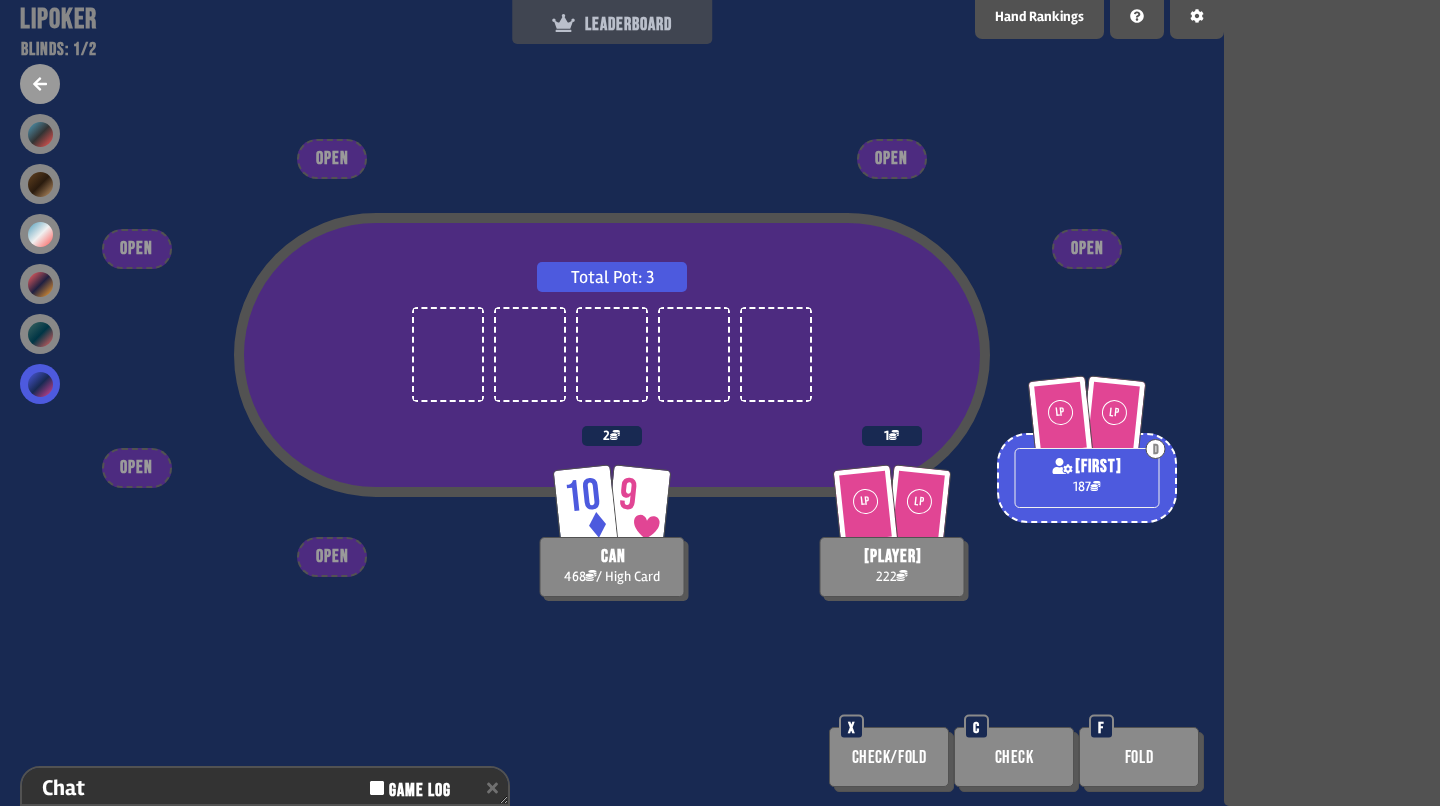 click on "LEADERBOARD" at bounding box center [612, 24] 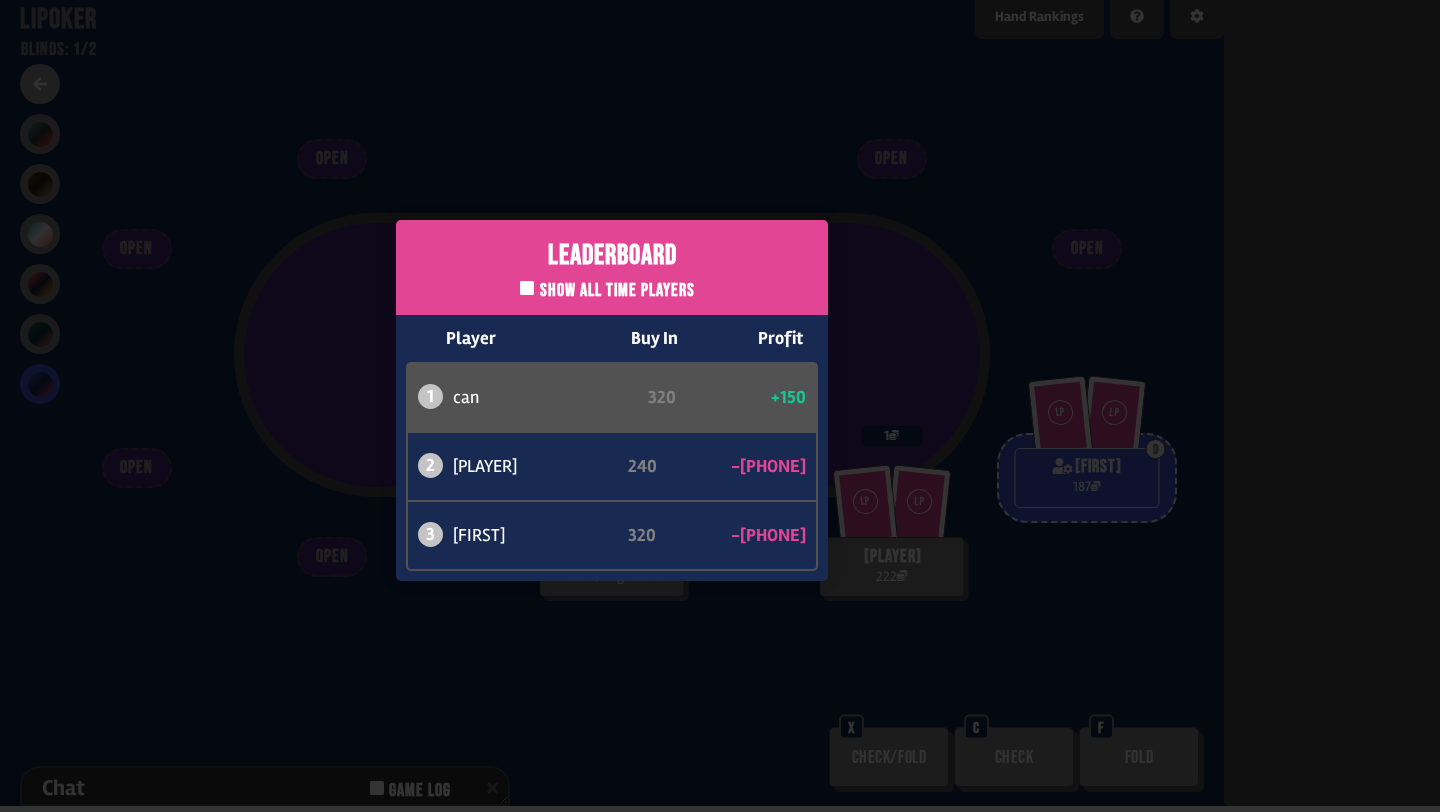 click on "Leaderboard   Show all time players Player Buy In Profit 1 [PLAYER] 320 +150 2 [PLAYER] 240 -17 3 [PLAYER] 320 -133" at bounding box center (612, 400) 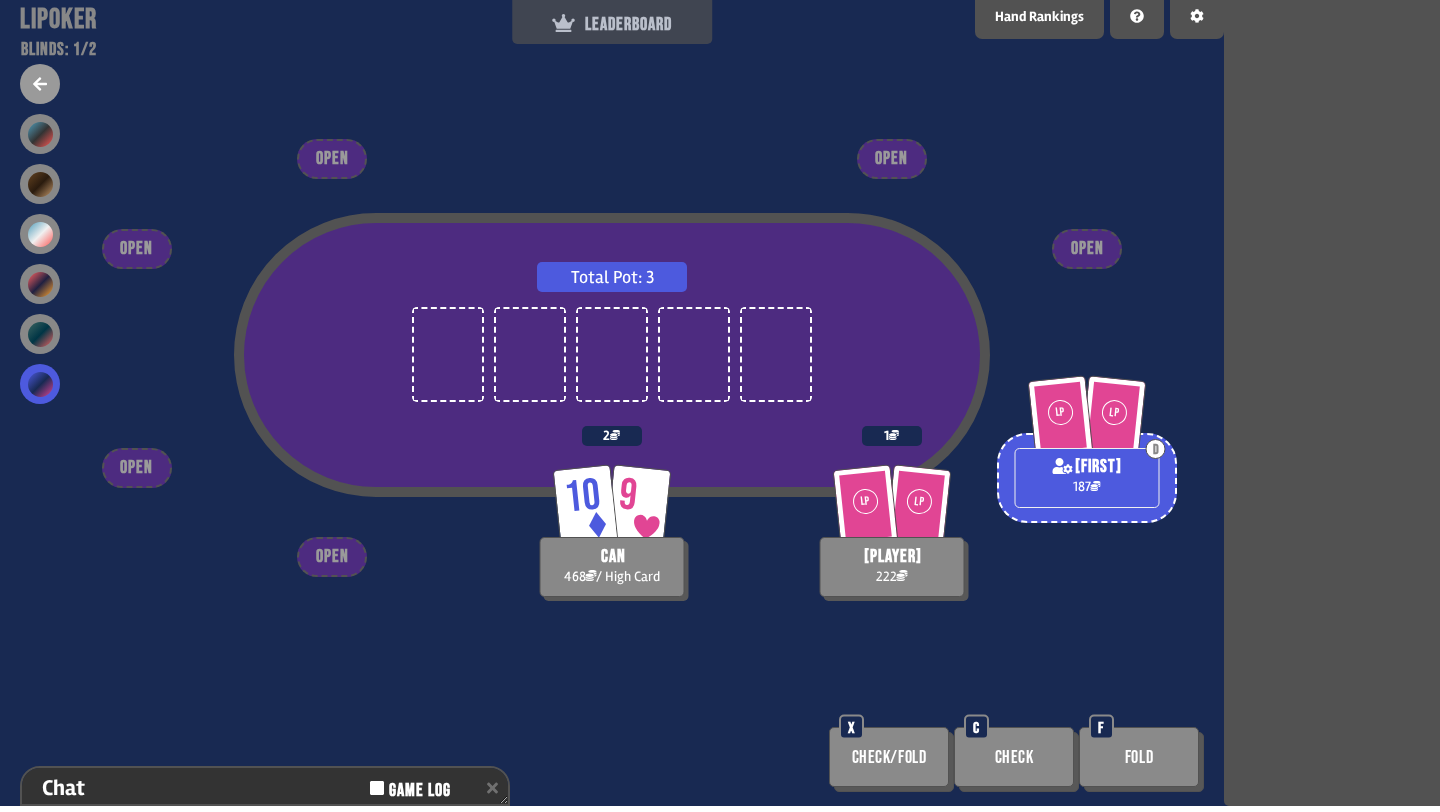 click on "LEADERBOARD" at bounding box center [612, 19] 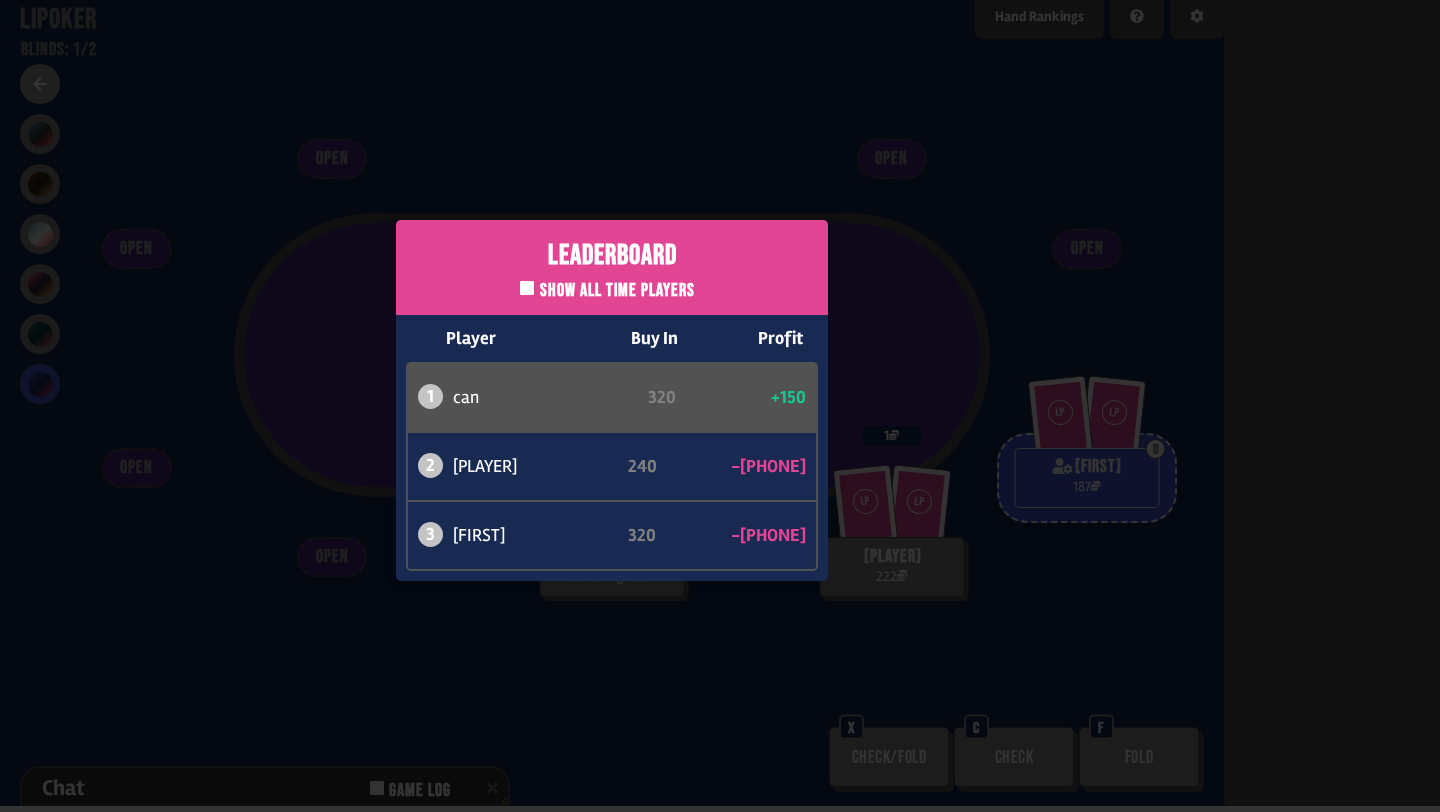click on "Leaderboard   Show all time players Player Buy In Profit 1 [PLAYER] 320 +150 2 [PLAYER] 240 -17 3 [PLAYER] 320 -133" at bounding box center (612, 400) 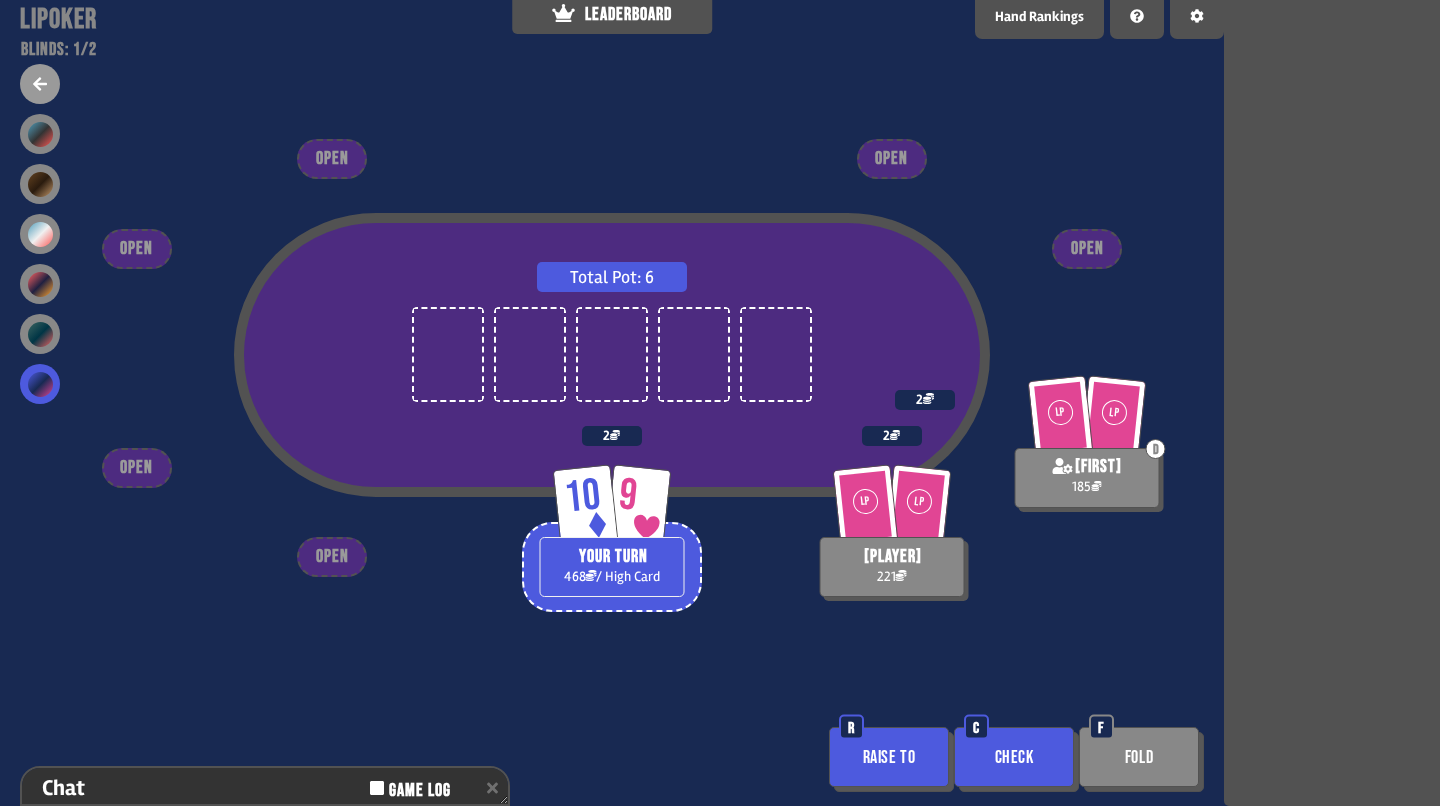click on "Check" at bounding box center (1014, 757) 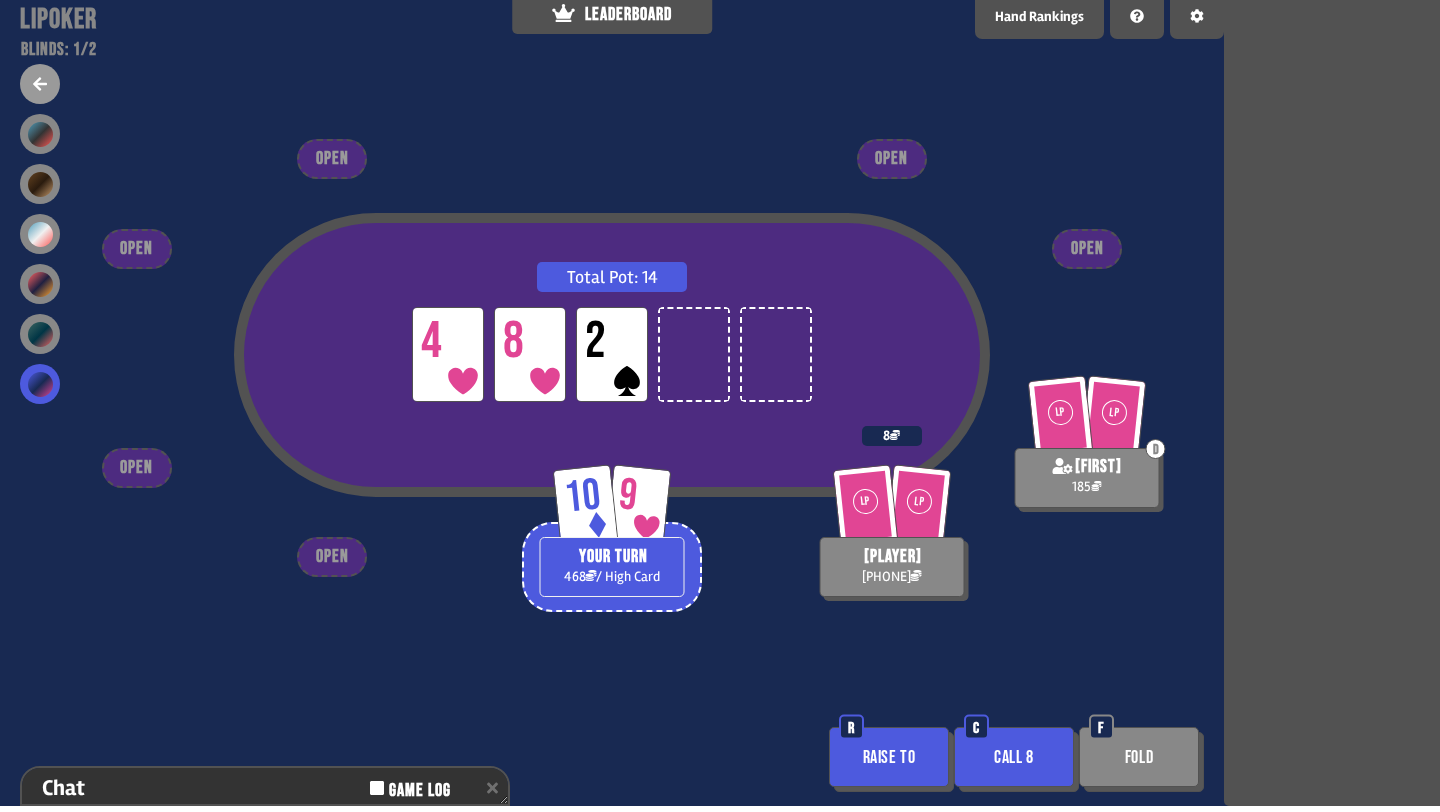 click on "Fold" at bounding box center [1139, 757] 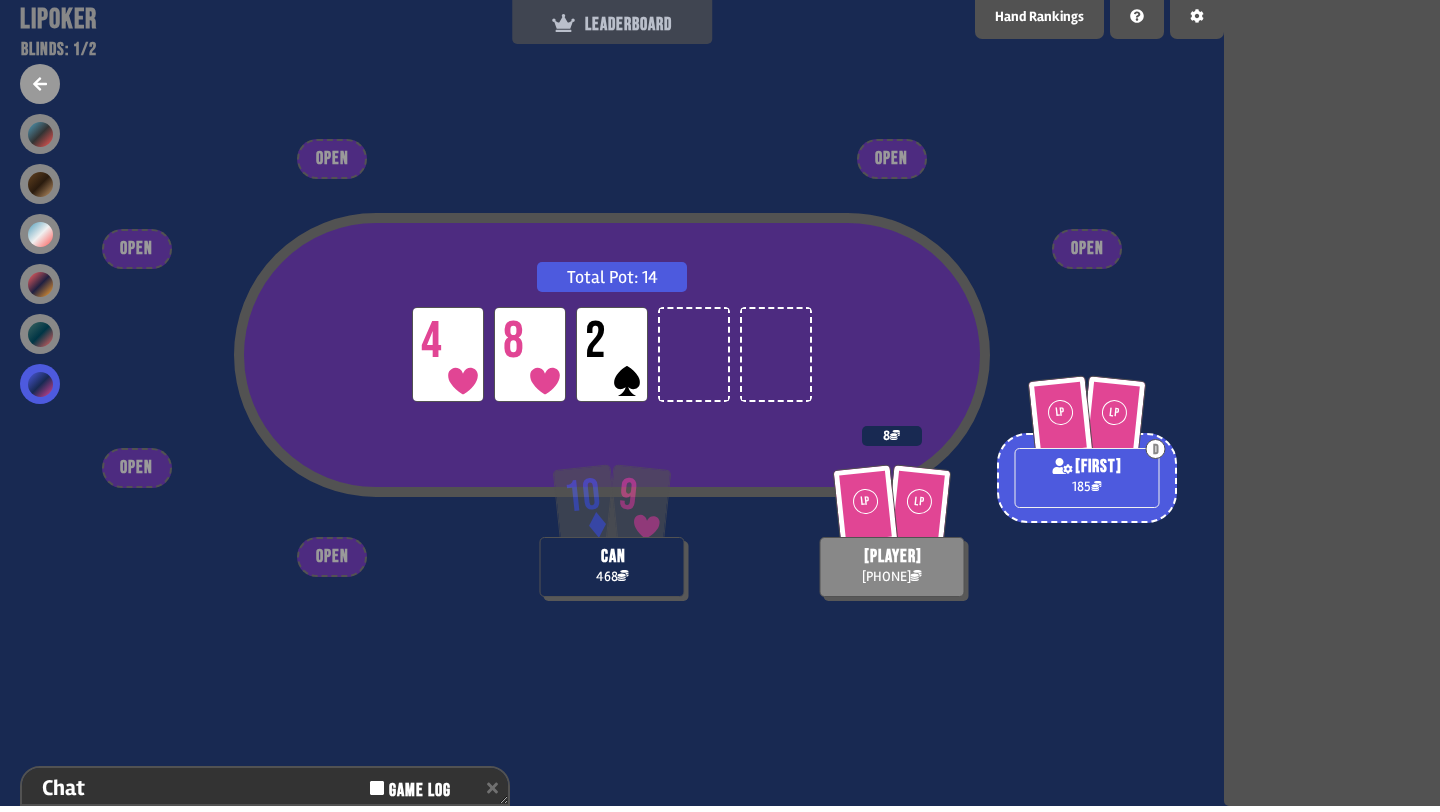 click on "LEADERBOARD" at bounding box center (612, 19) 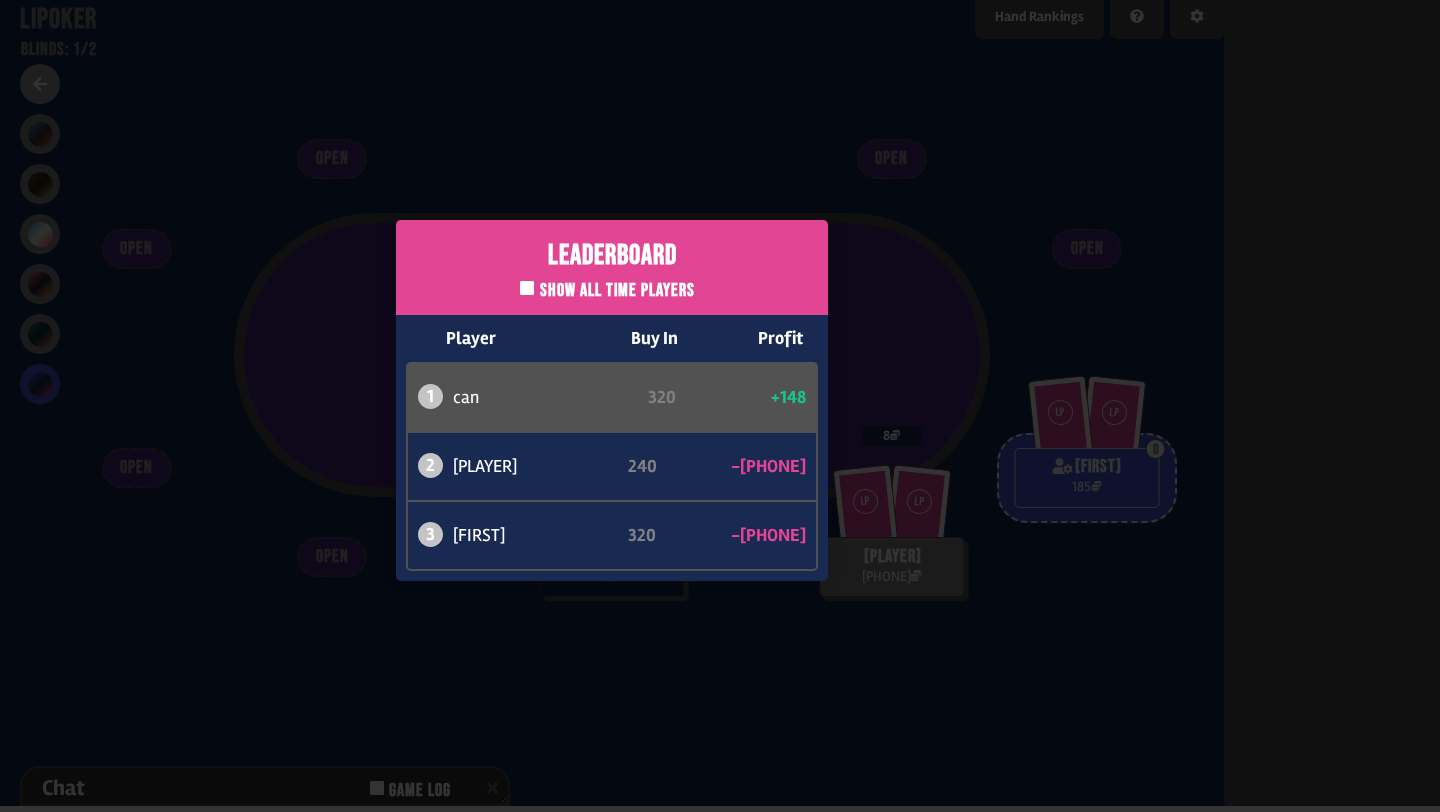 click on "Leaderboard   Show all time players Player Buy In Profit 1 [FIRST] 320 +148 2 atabaso 240 -17 3 [FIRST] 320 -133" at bounding box center (612, 400) 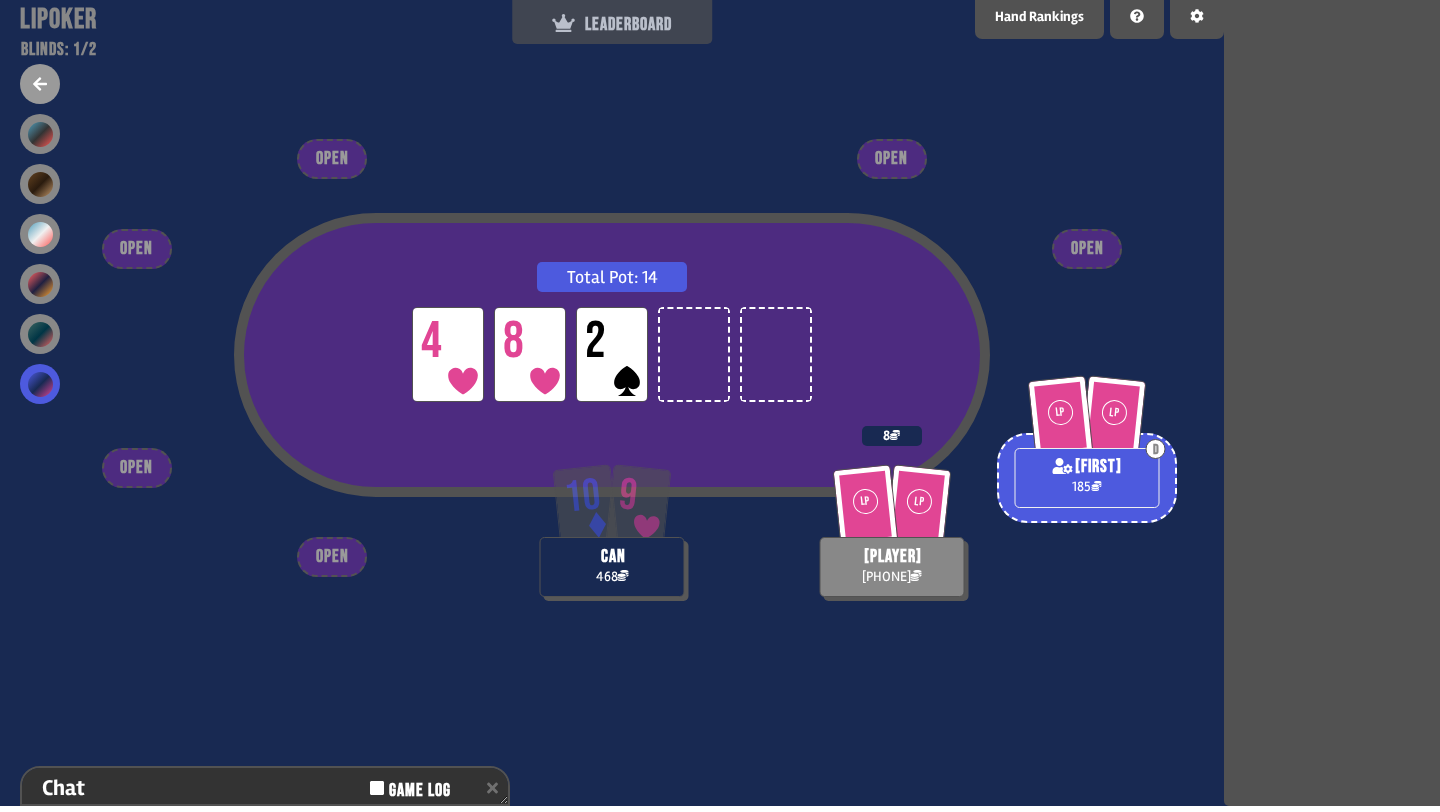 click on "LEADERBOARD" at bounding box center (612, 19) 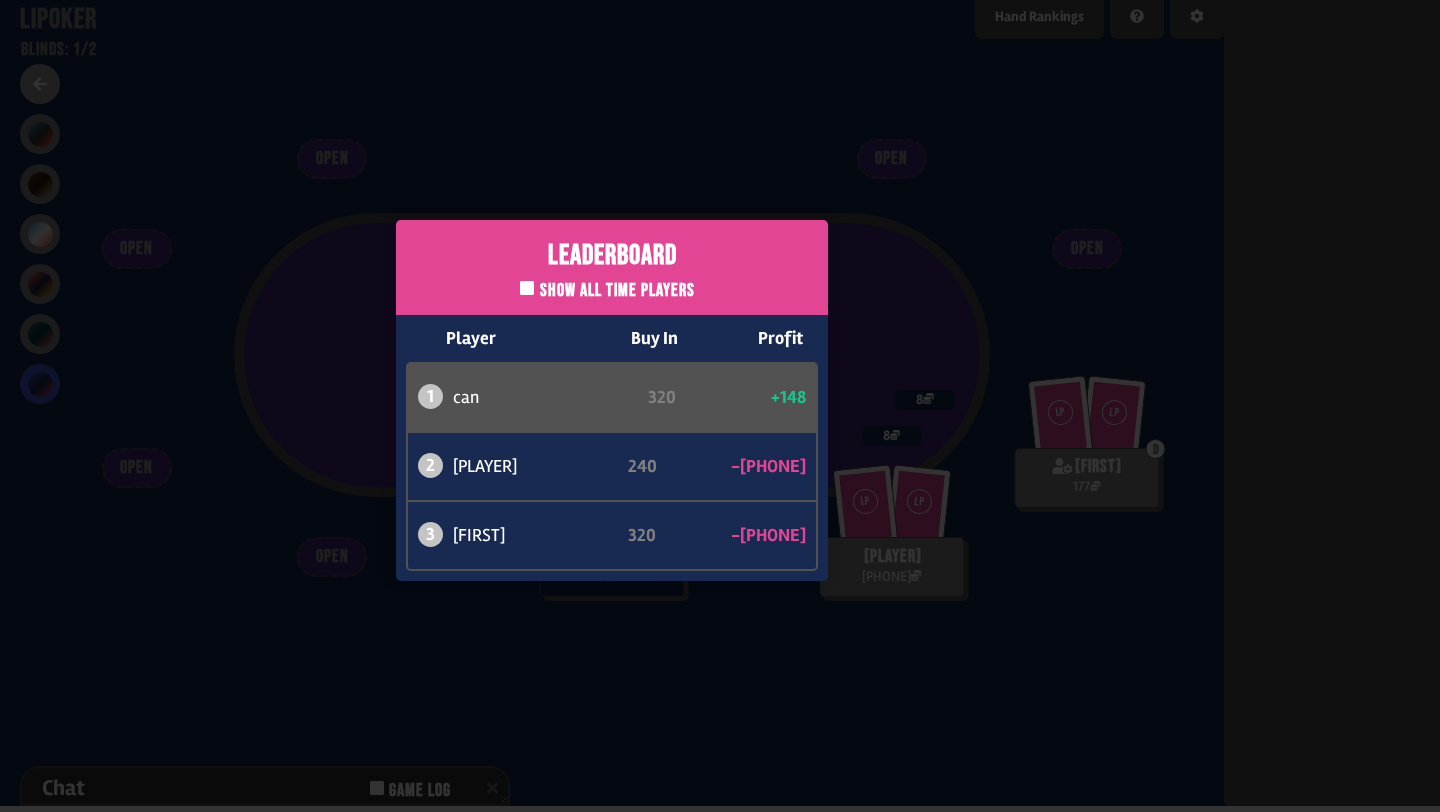 click on "Leaderboard   Show all time players Player Buy In Profit 1 [FIRST] 320 +148 2 atabaso 240 -17 3 [FIRST] 320 -133" at bounding box center [612, 400] 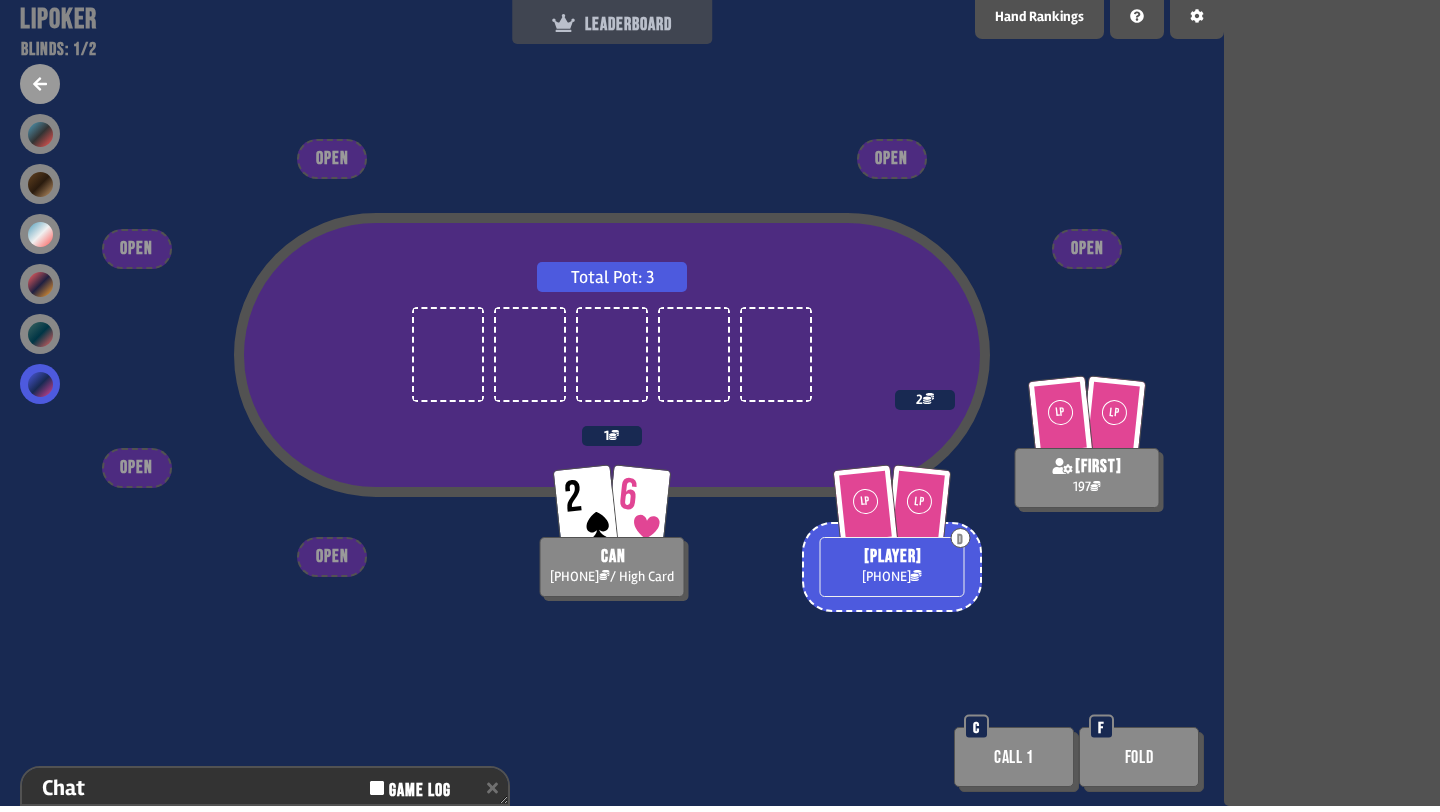 click on "LEADERBOARD" at bounding box center (612, 24) 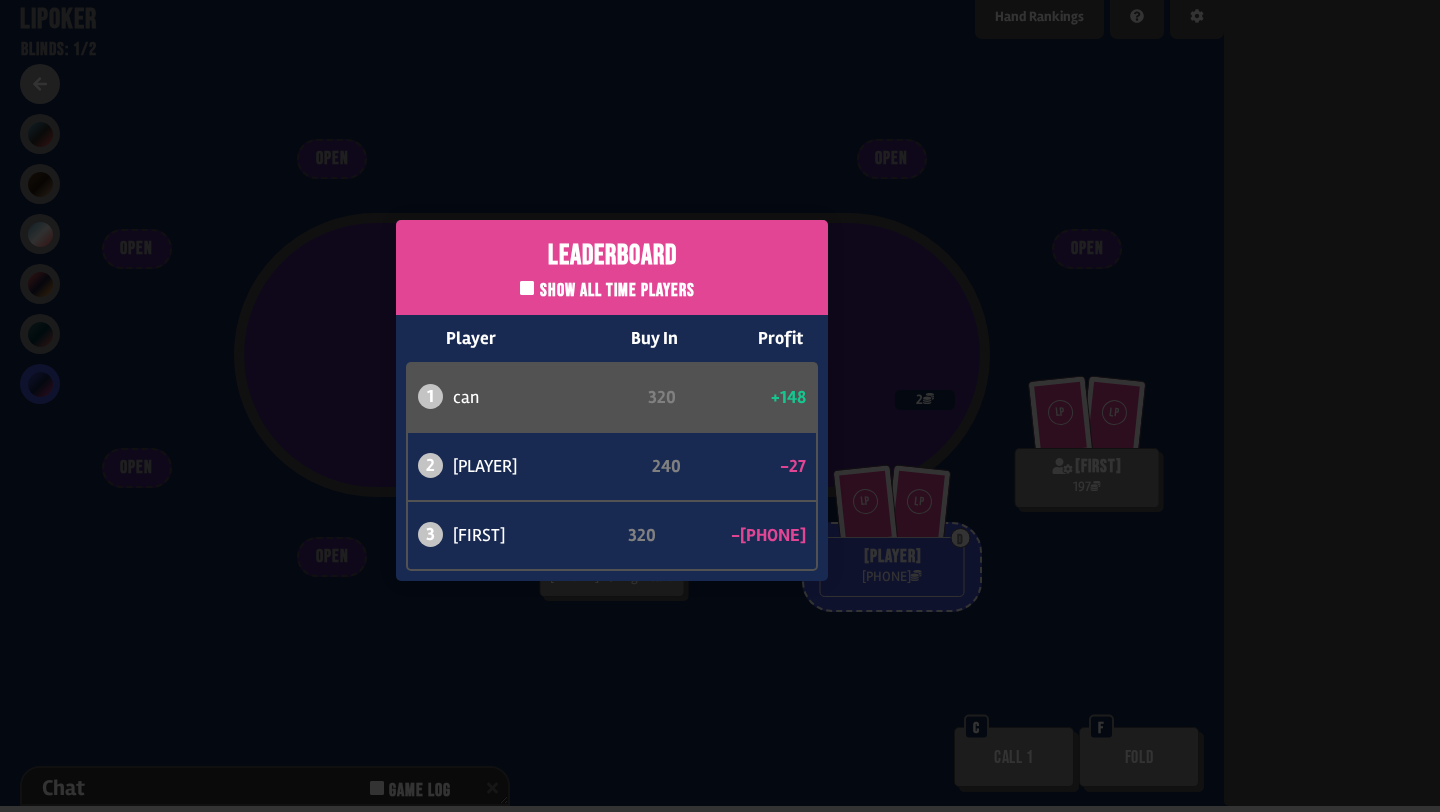 click on "Leaderboard   Show all time players Player Buy In Profit 1 [PLAYER] 320 +148 2 [PLAYER] 240 -27 3 [PLAYER] 320 -121" at bounding box center (612, 400) 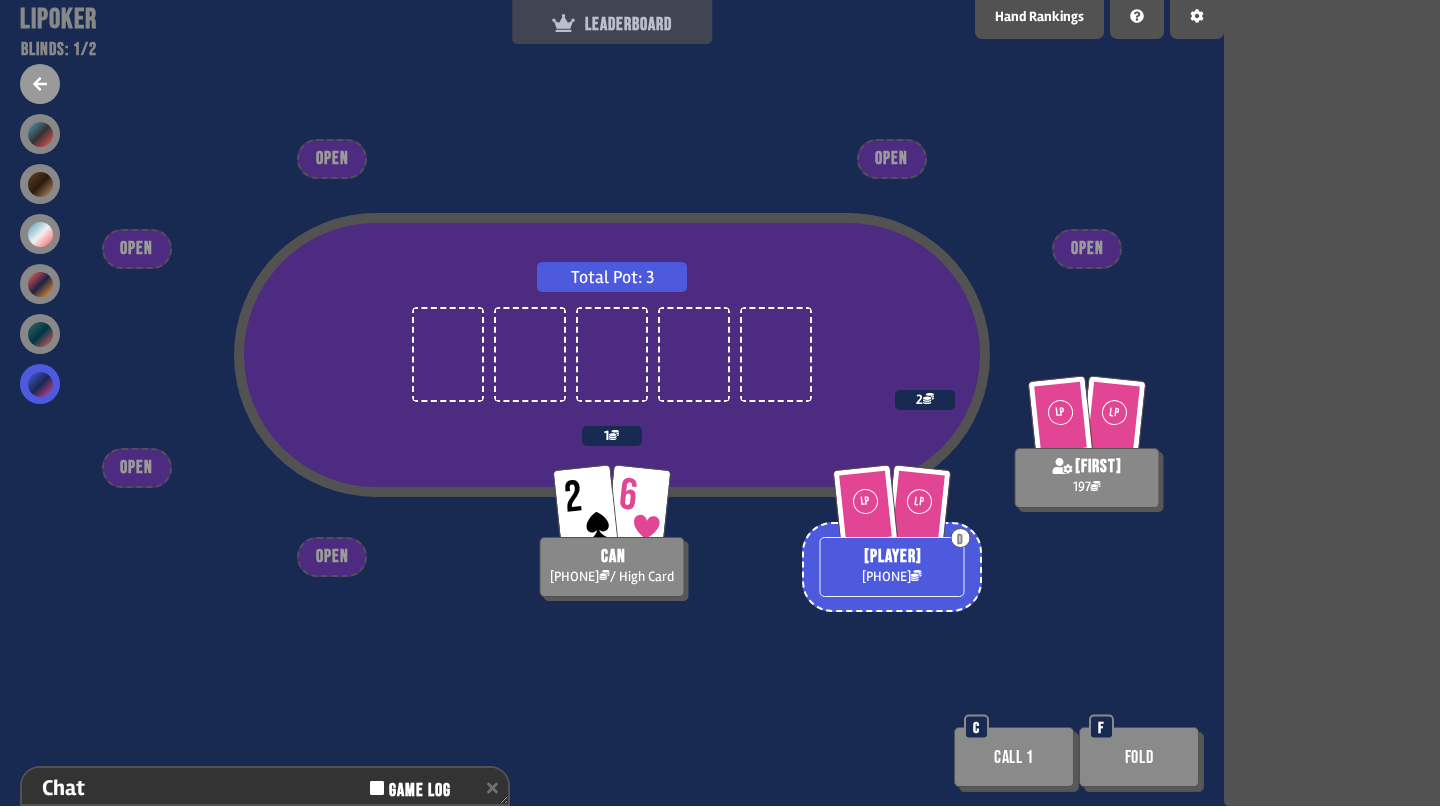 click on "LEADERBOARD" at bounding box center (612, 19) 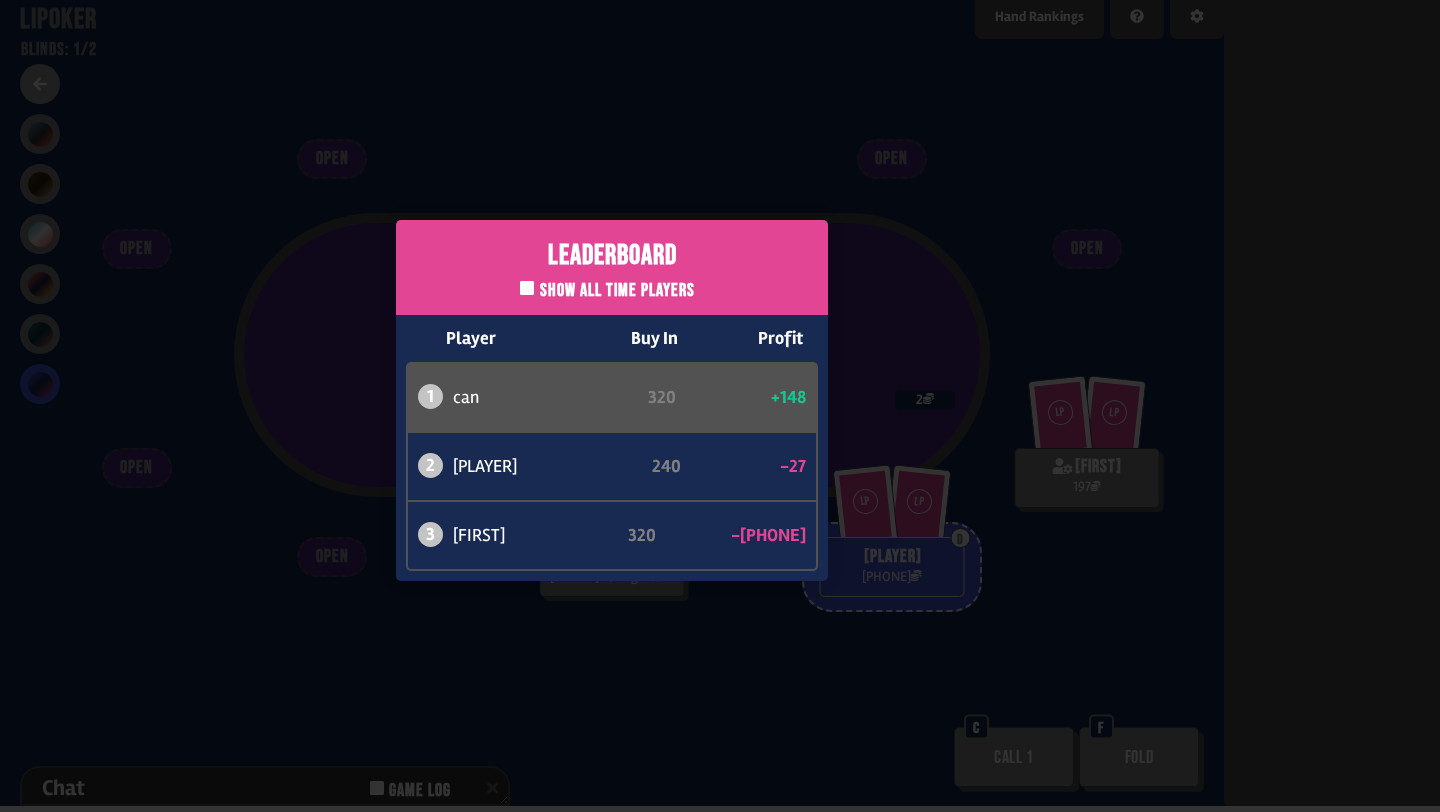 click on "Leaderboard   Show all time players Player Buy In Profit 1 [PLAYER] 320 +148 2 [PLAYER] 240 -27 3 [PLAYER] 320 -121" at bounding box center [612, 400] 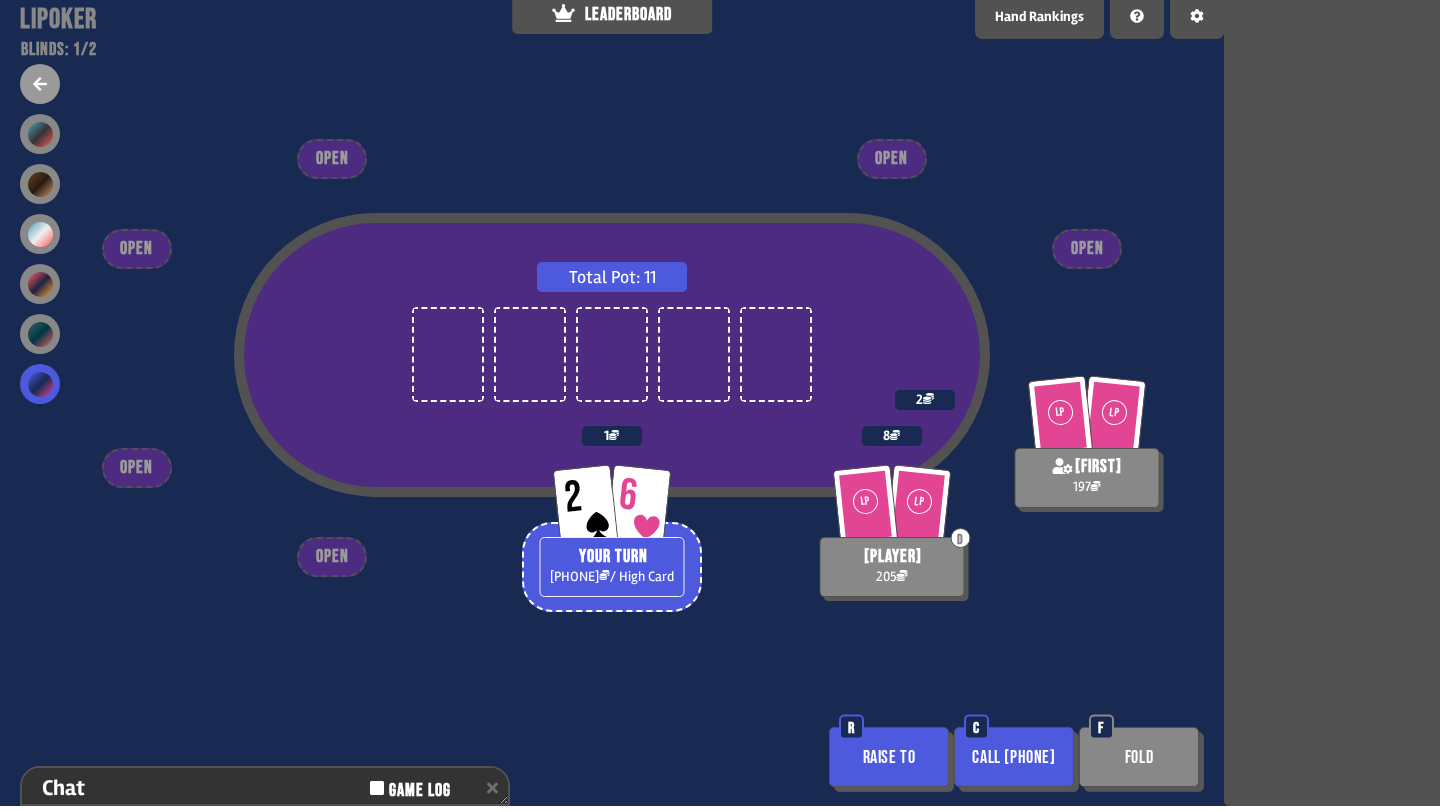 click on "Call [PHONE]" at bounding box center (1014, 757) 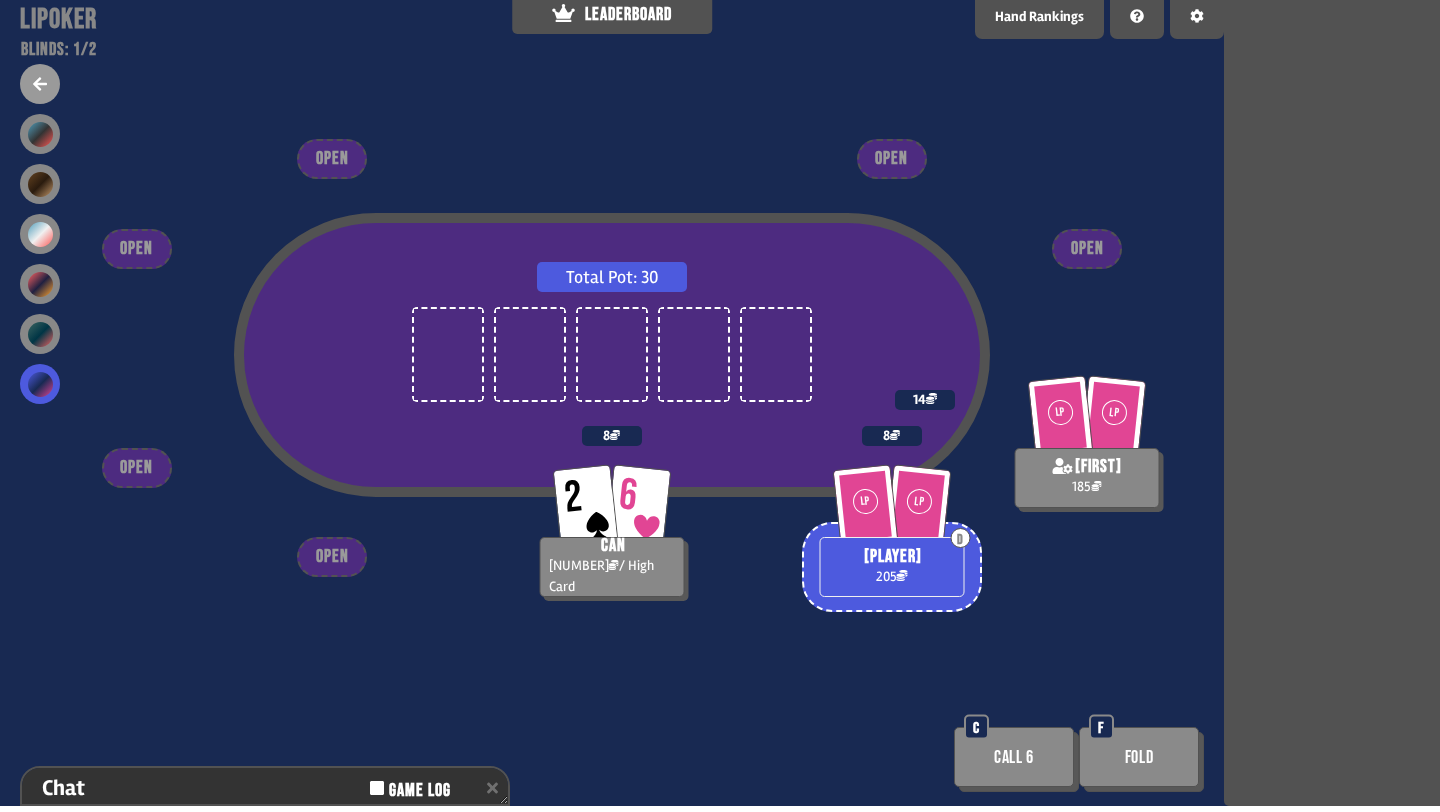 click on "Call 6" at bounding box center (1014, 757) 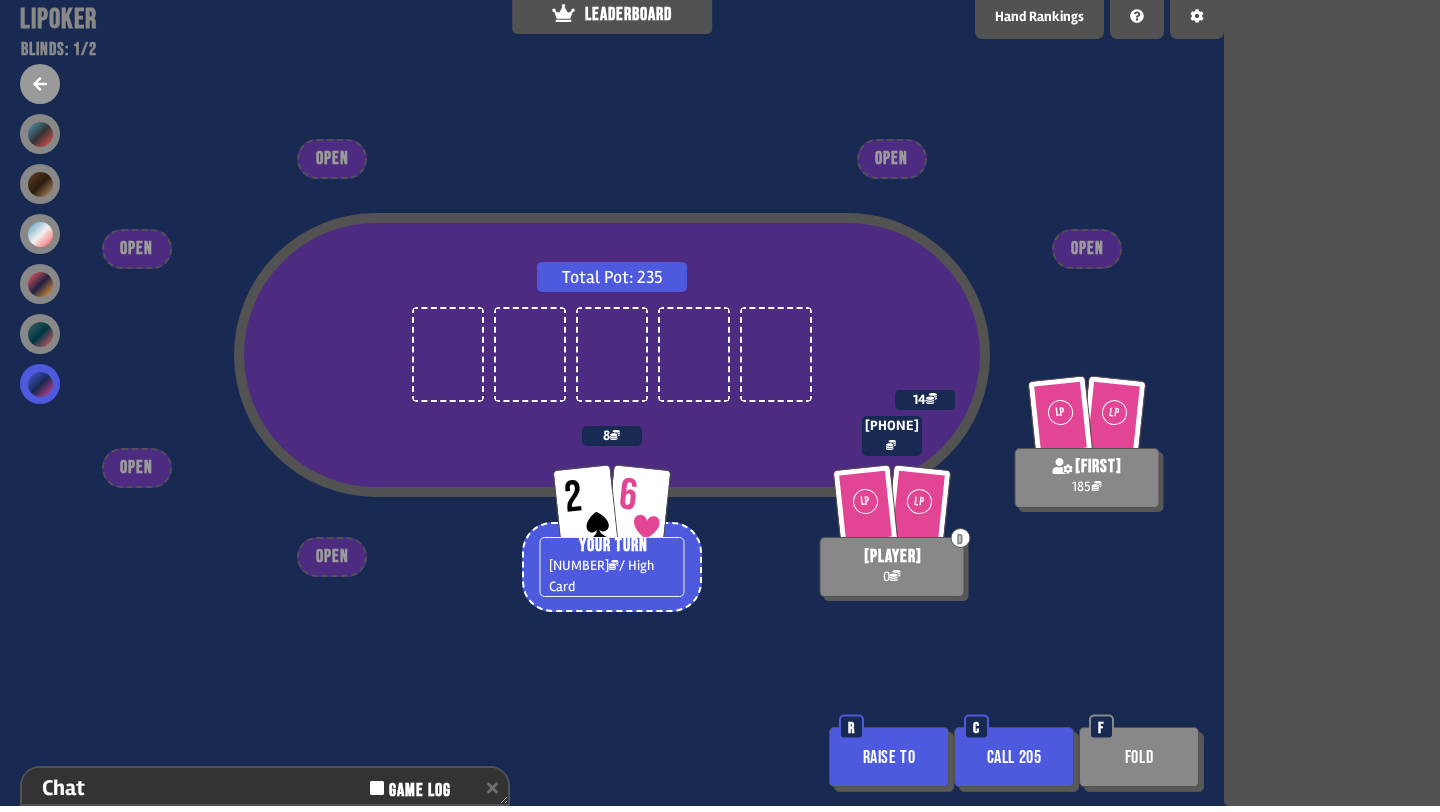 click on "Fold" at bounding box center (1139, 757) 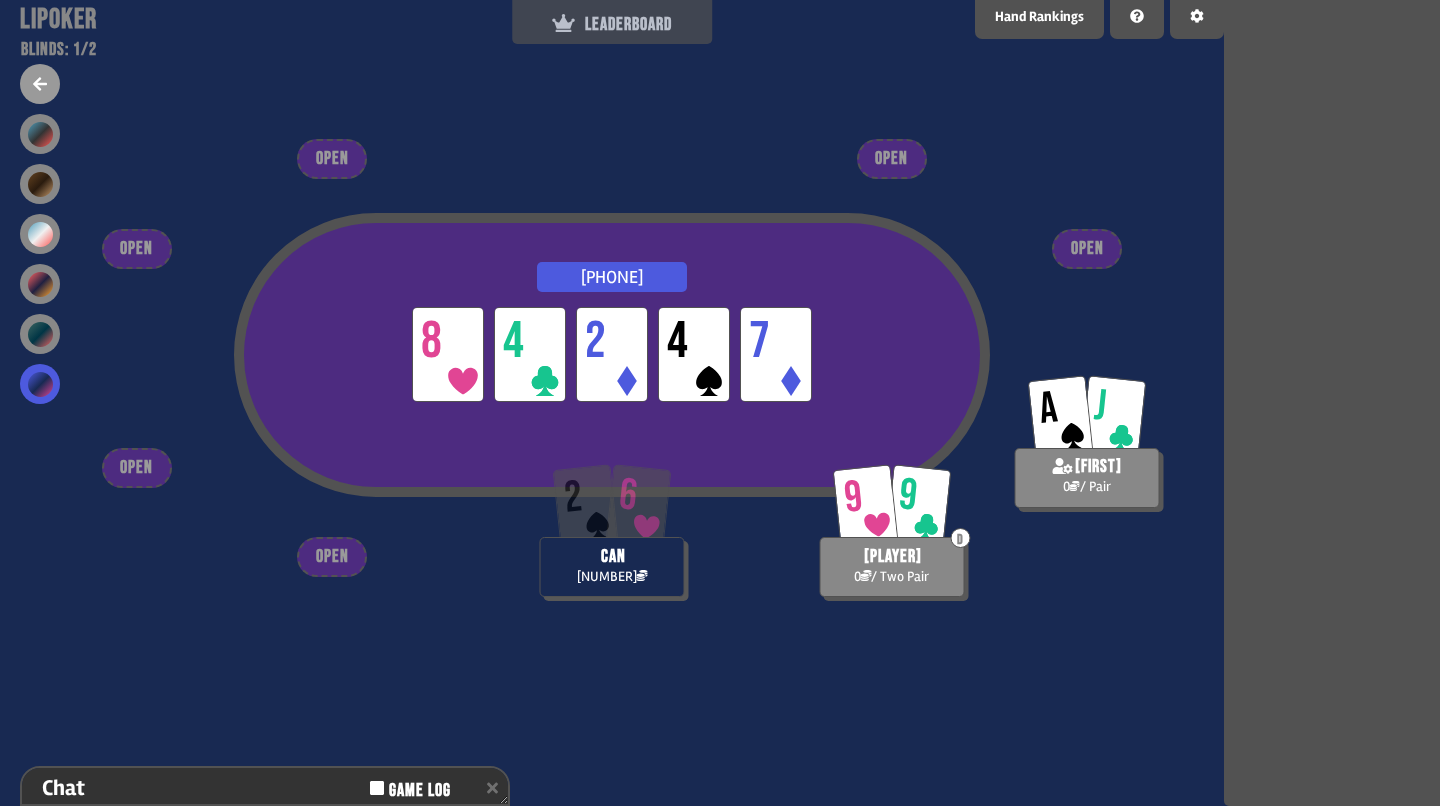 click on "LEADERBOARD" at bounding box center [612, 19] 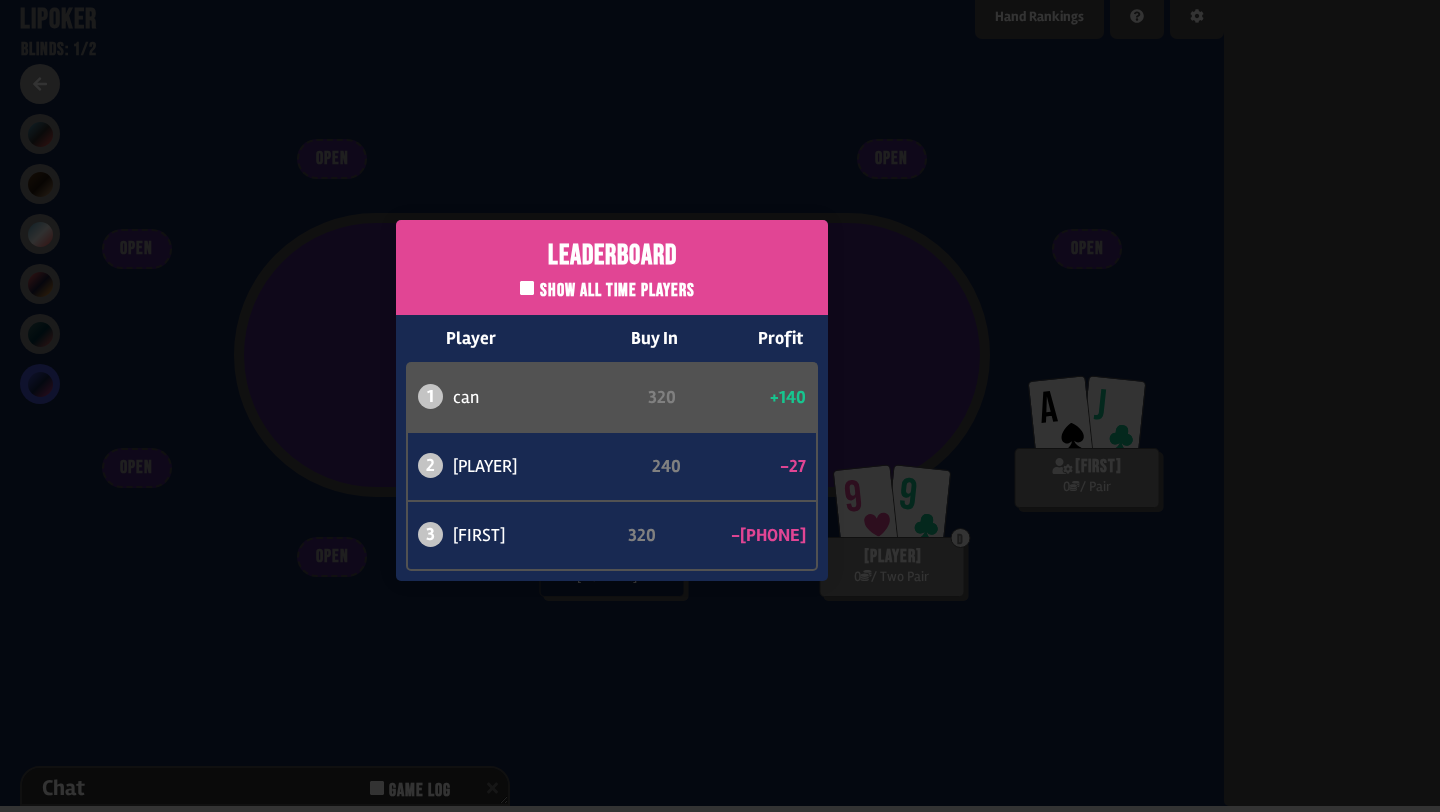 click on "Leaderboard   Show all time players Player Buy In Profit 1 [PLAYER] 320 +140 2 [PLAYER] 240 -27 3 [PLAYER] 320 -121" at bounding box center [612, 400] 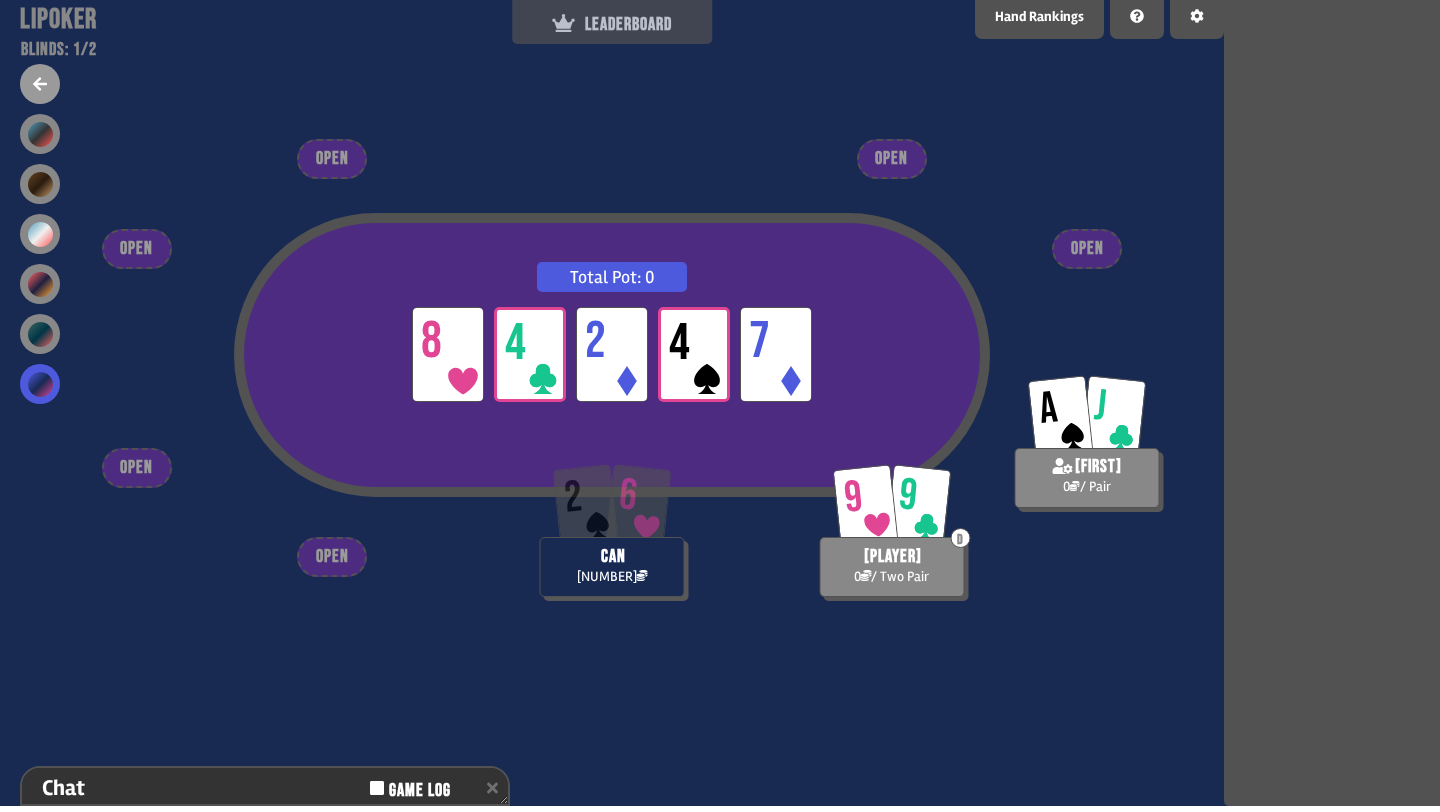 click on "LEADERBOARD" at bounding box center (612, 19) 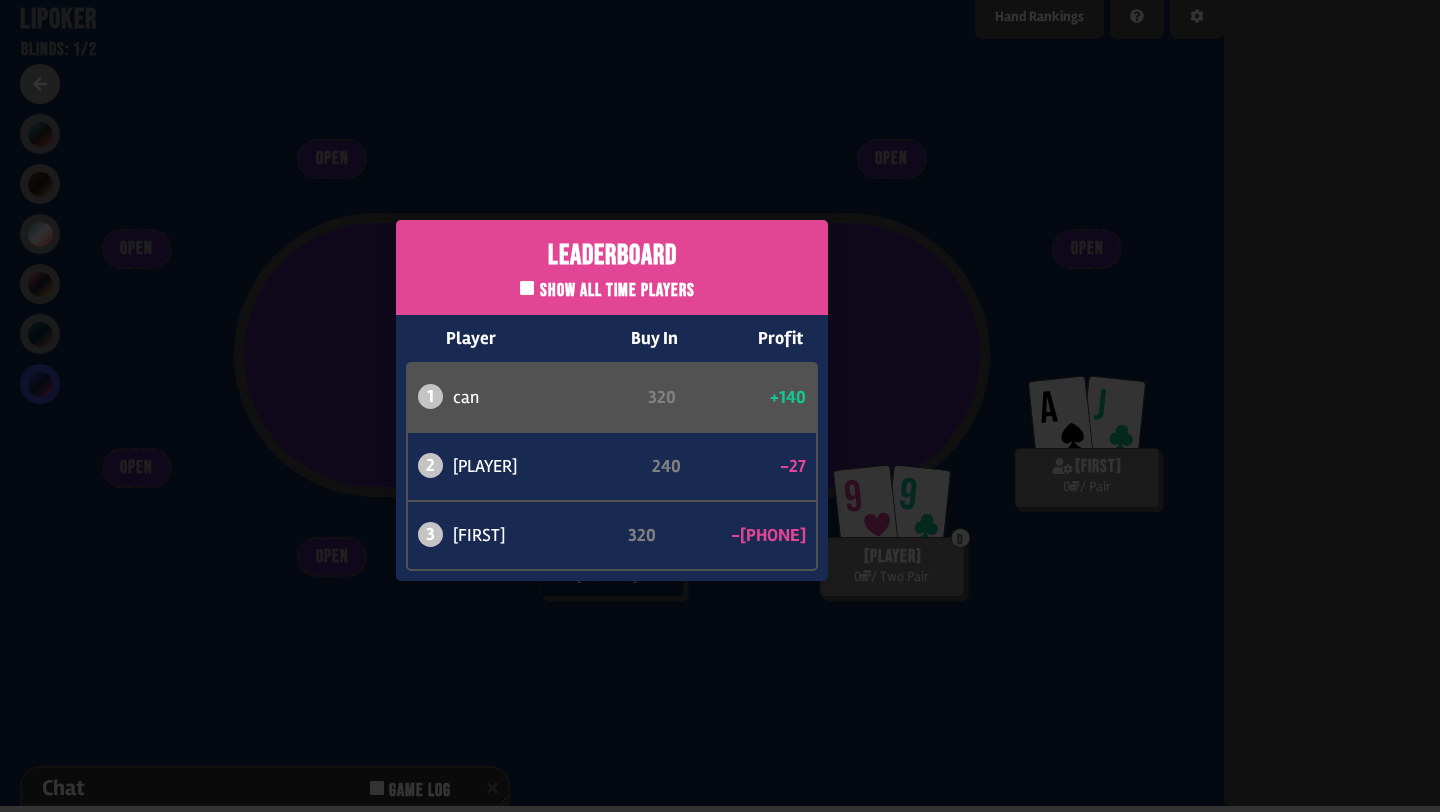 click on "Leaderboard   Show all time players Player Buy In Profit 1 [PLAYER] 320 +140 2 [PLAYER] 240 -27 3 [PLAYER] 320 -121" at bounding box center (612, 400) 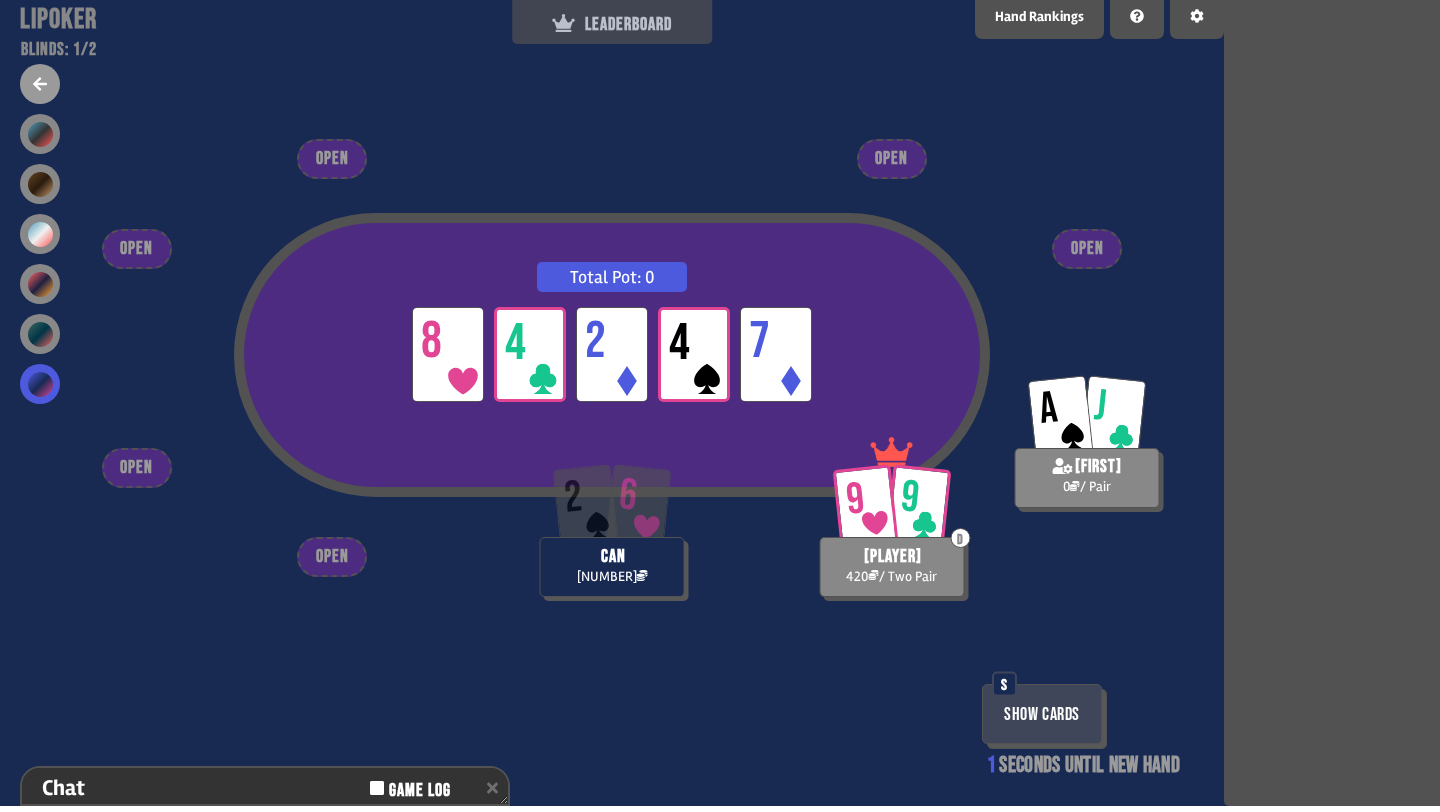 click on "LEADERBOARD" at bounding box center [612, 19] 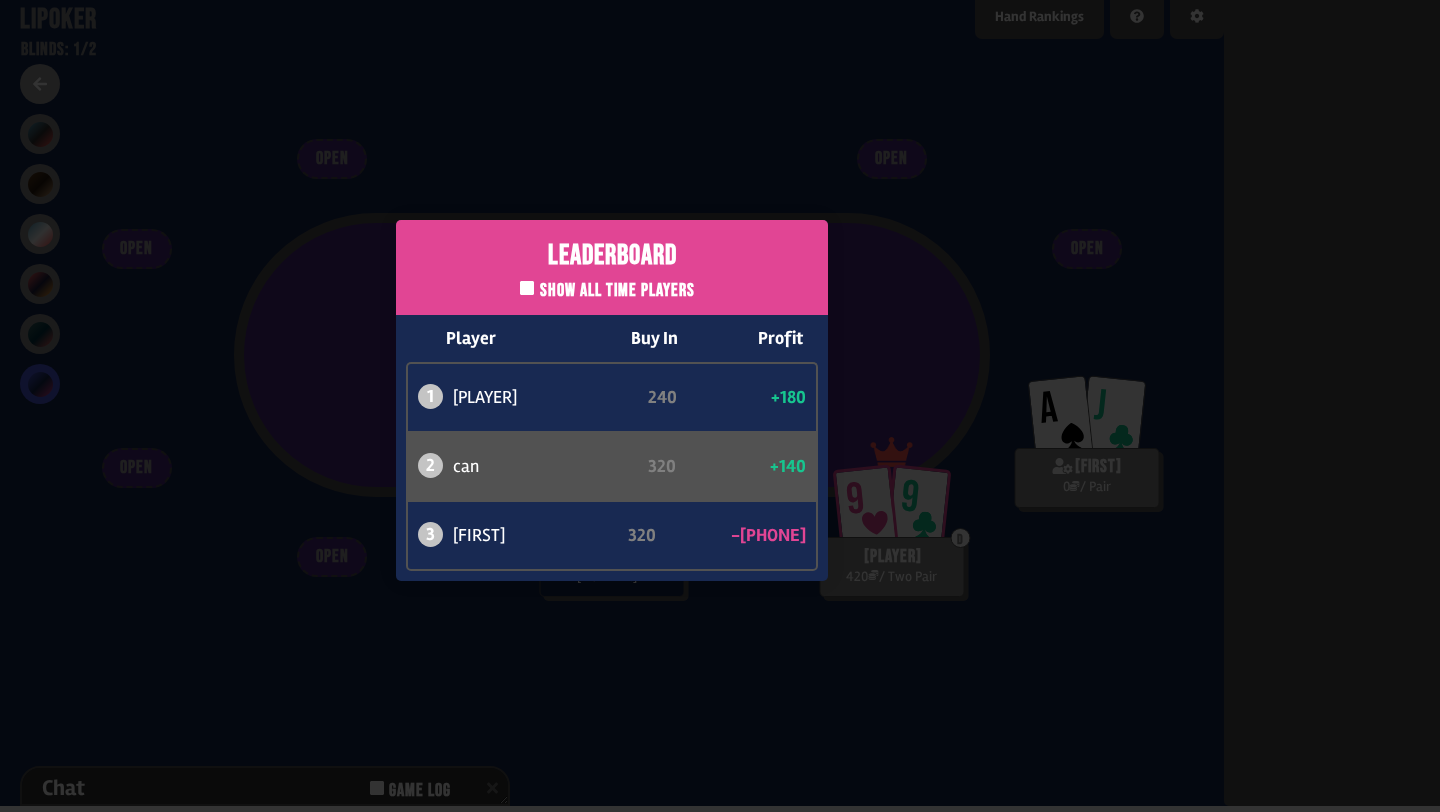 click on "Leaderboard   Show all time players Player Buy In Profit 1 atabaso 240 +180 2 [FIRST] 320 +140 3 [FIRST] 320 -320" at bounding box center [612, 400] 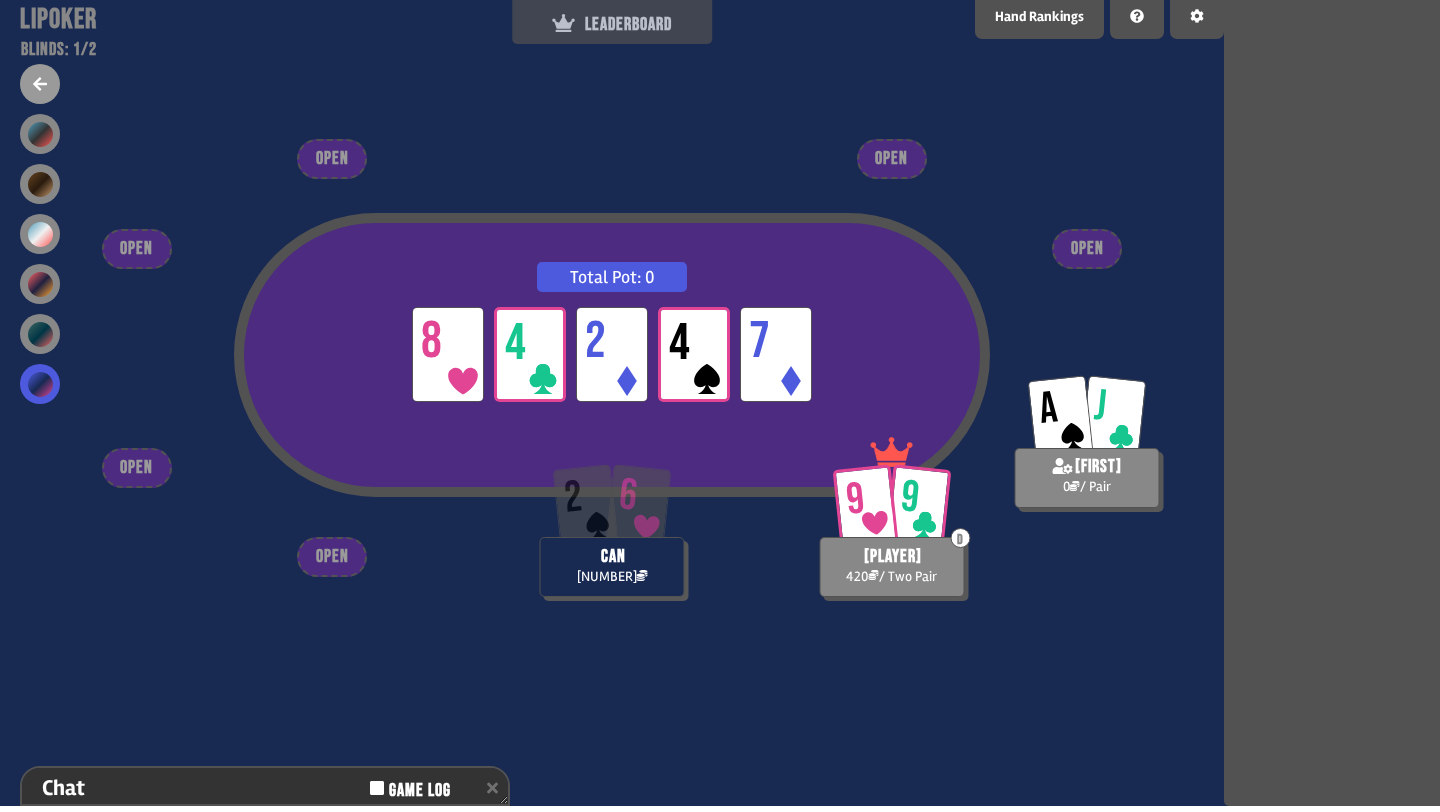 click on "LEADERBOARD" at bounding box center [612, 24] 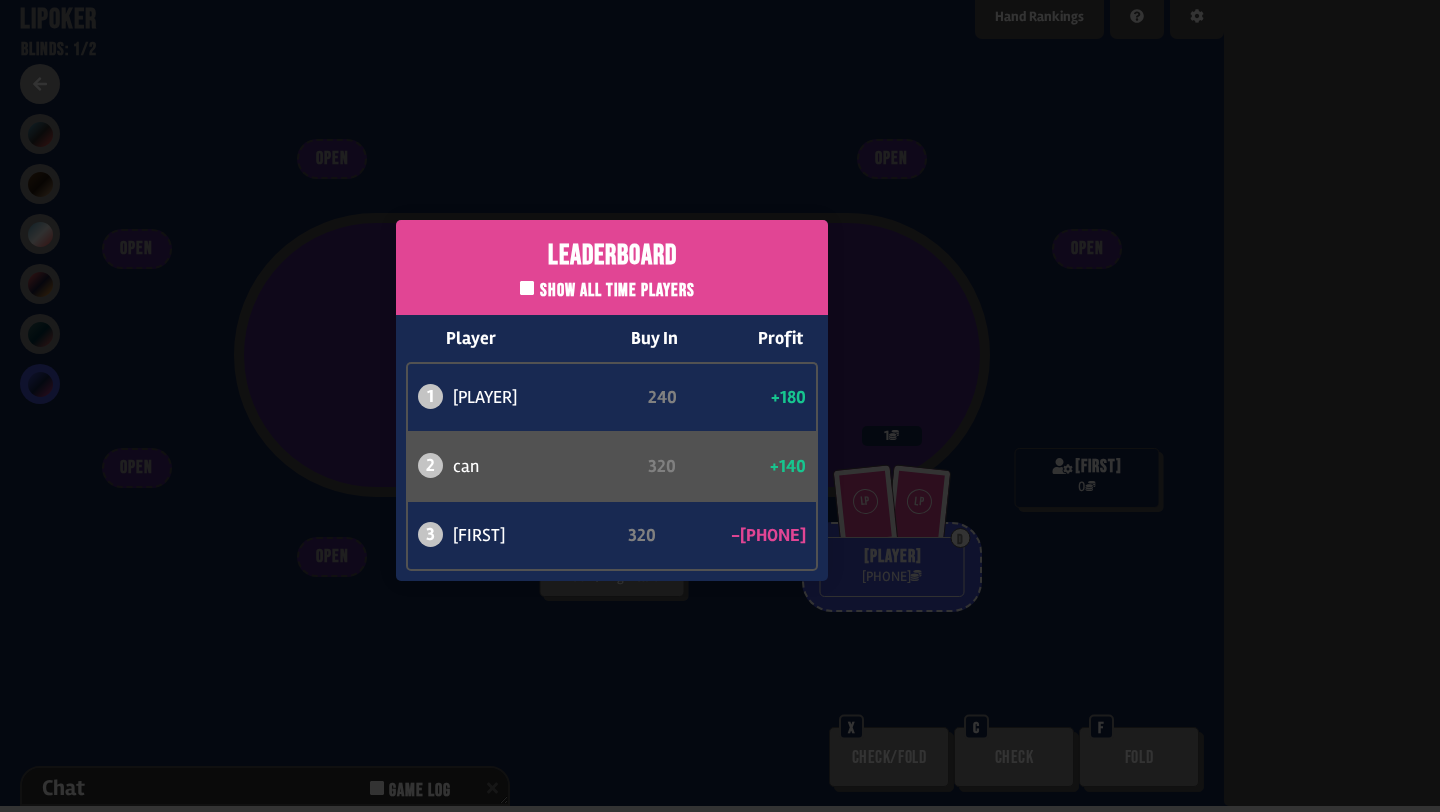 click on "Leaderboard   Show all time players Player Buy In Profit 1 atabaso 240 +180 2 [FIRST] 320 +140 3 [FIRST] 320 -320" at bounding box center (612, 400) 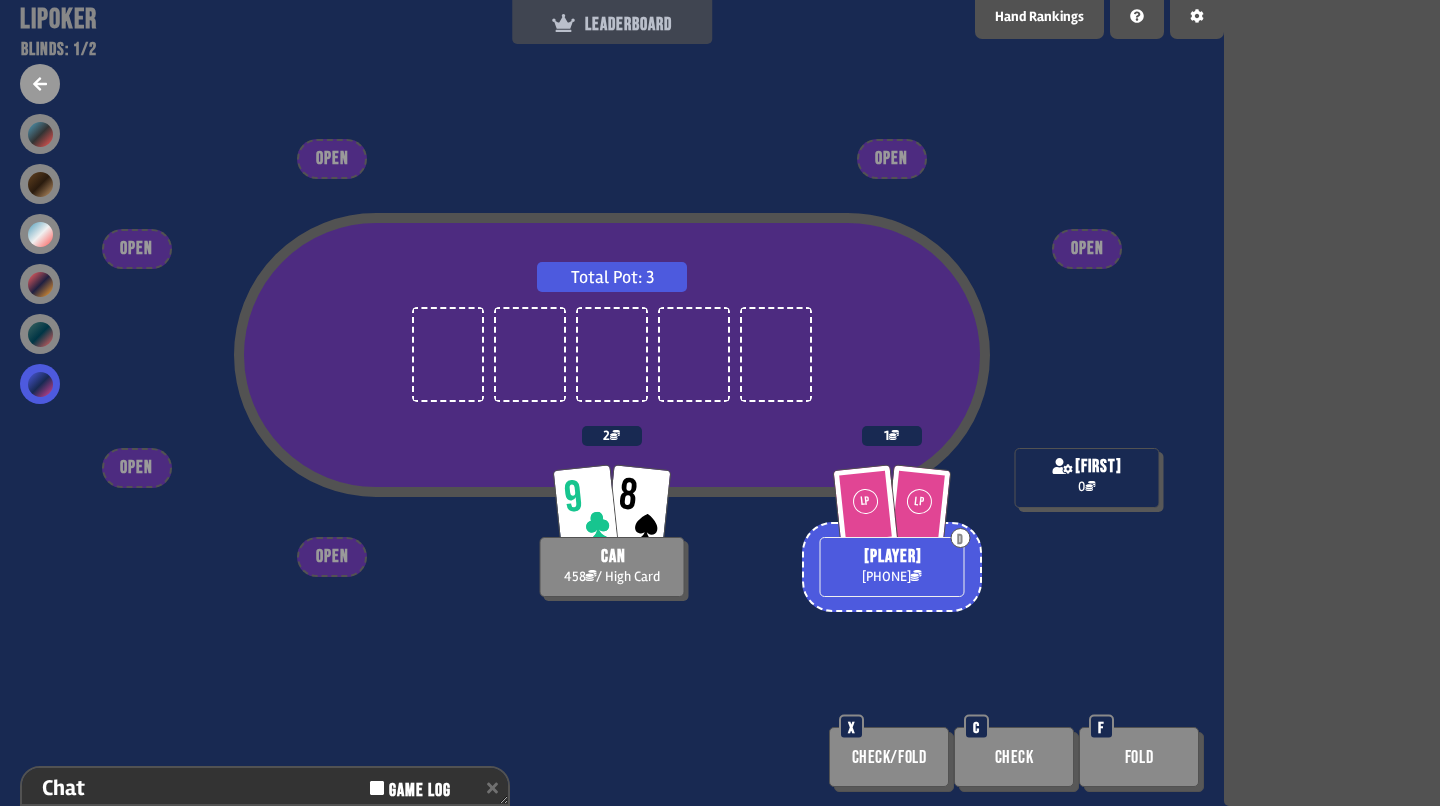 click on "LEADERBOARD" at bounding box center [612, 24] 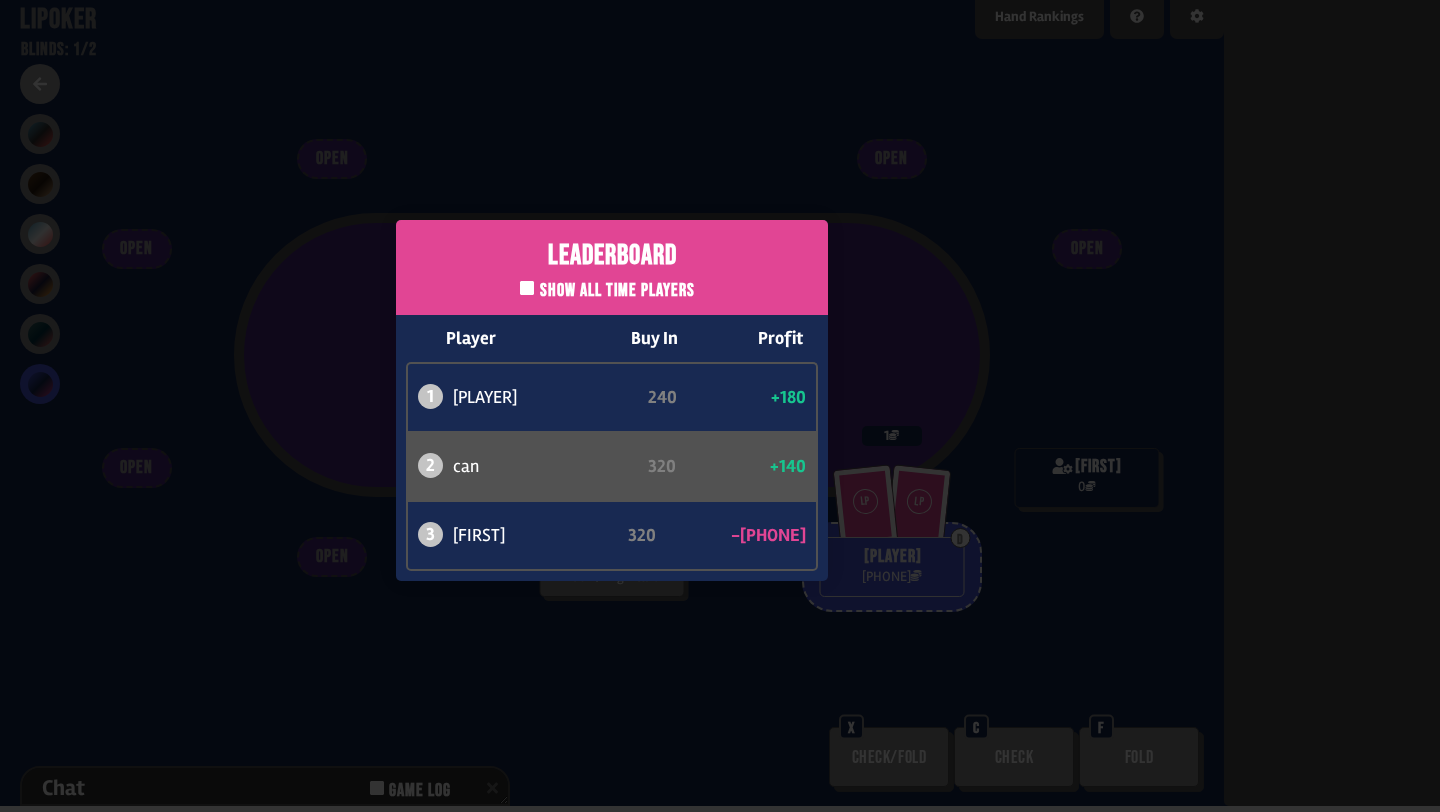 click on "Leaderboard   Show all time players Player Buy In Profit 1 atabaso 240 +180 2 [FIRST] 320 +140 3 [FIRST] 320 -320" at bounding box center [612, 400] 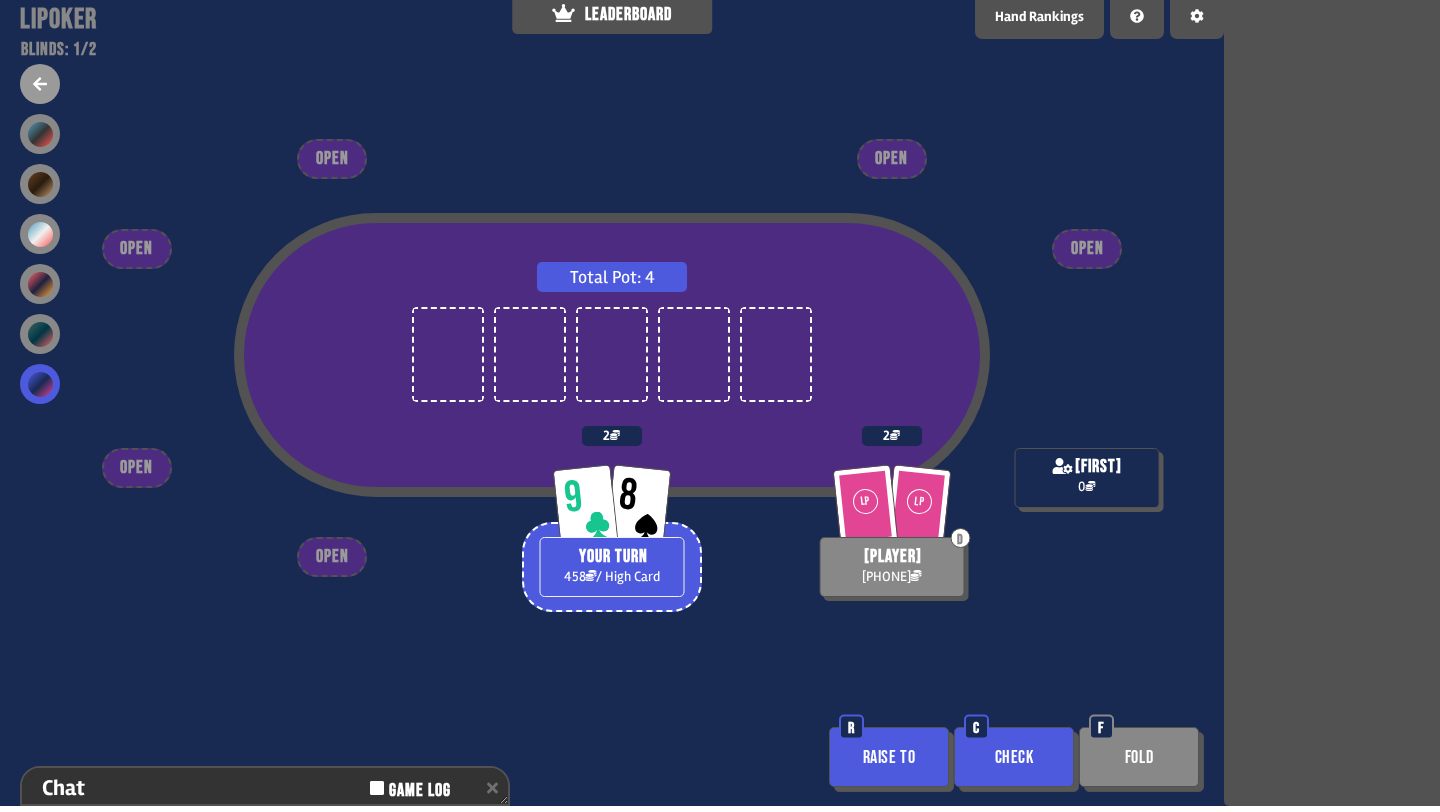 click on "Check" at bounding box center [1014, 757] 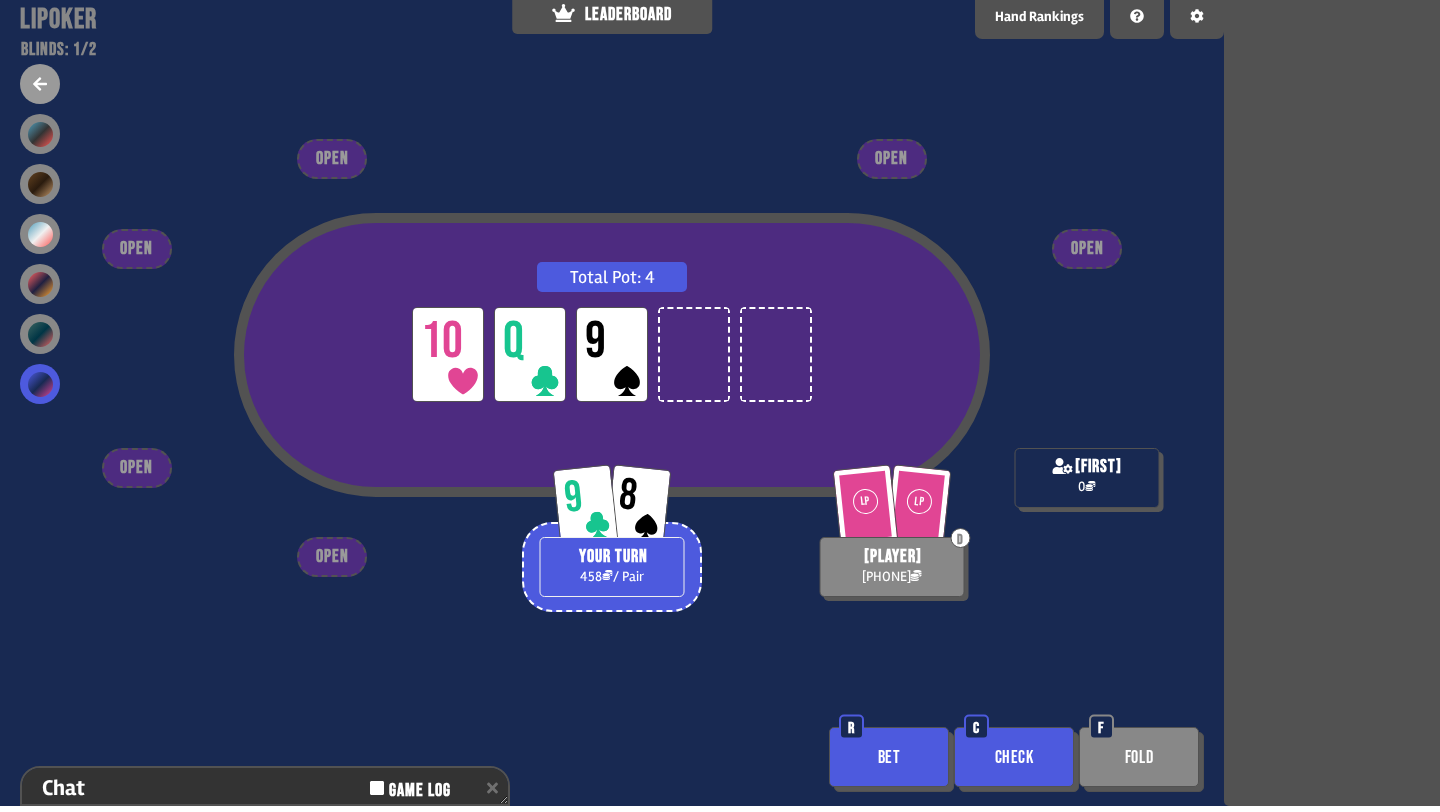 click on "Check" at bounding box center [1014, 757] 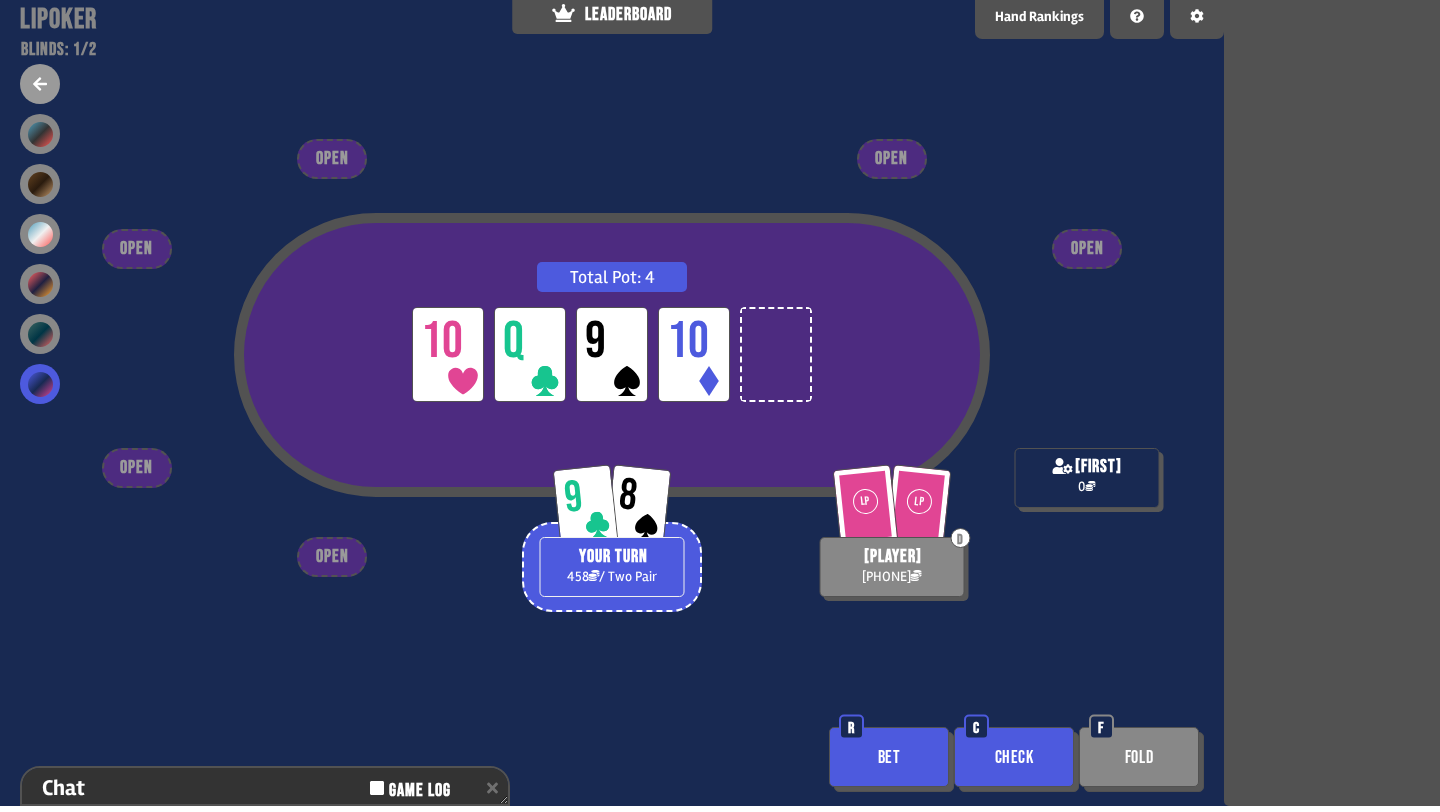click on "Bet" at bounding box center [889, 757] 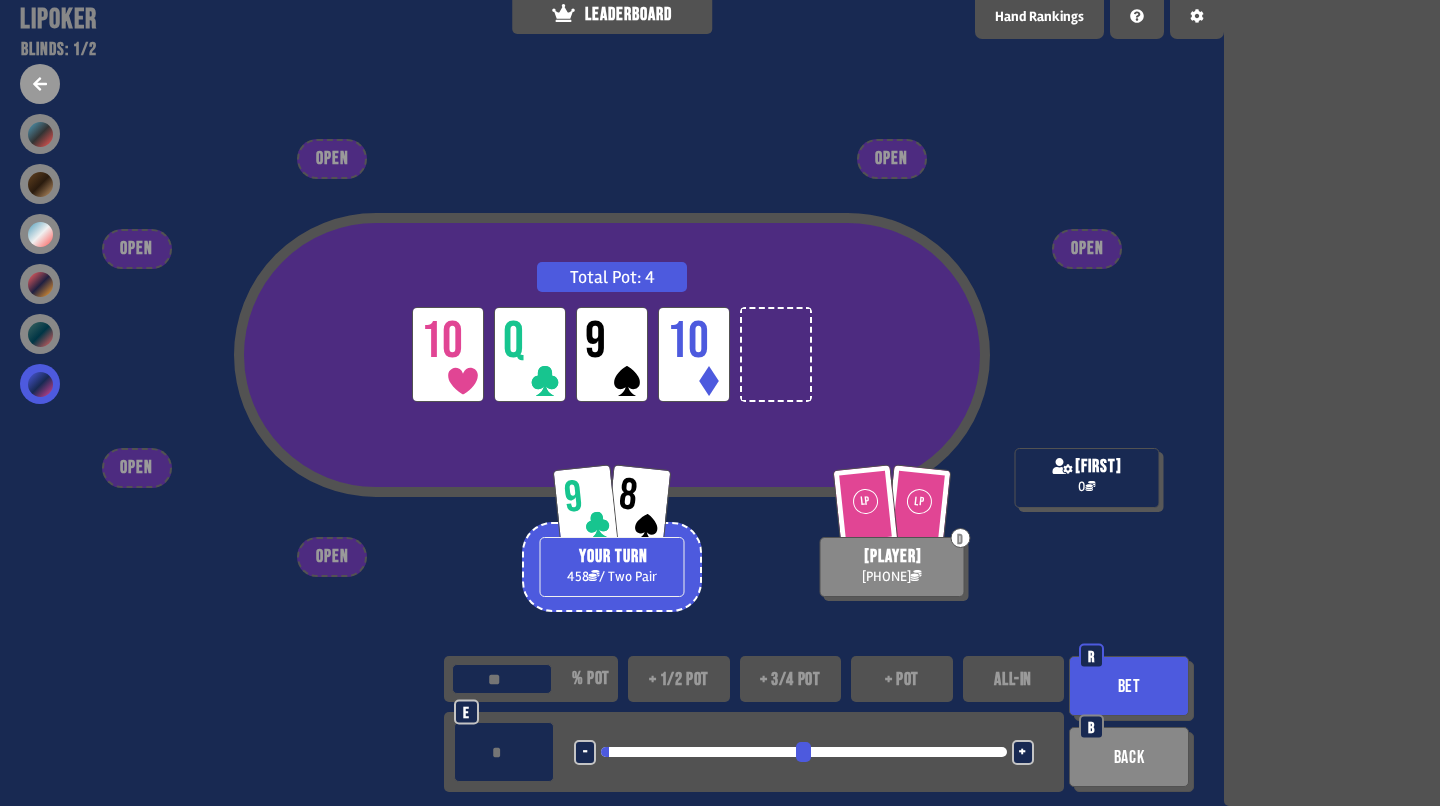 click at bounding box center [803, 752] 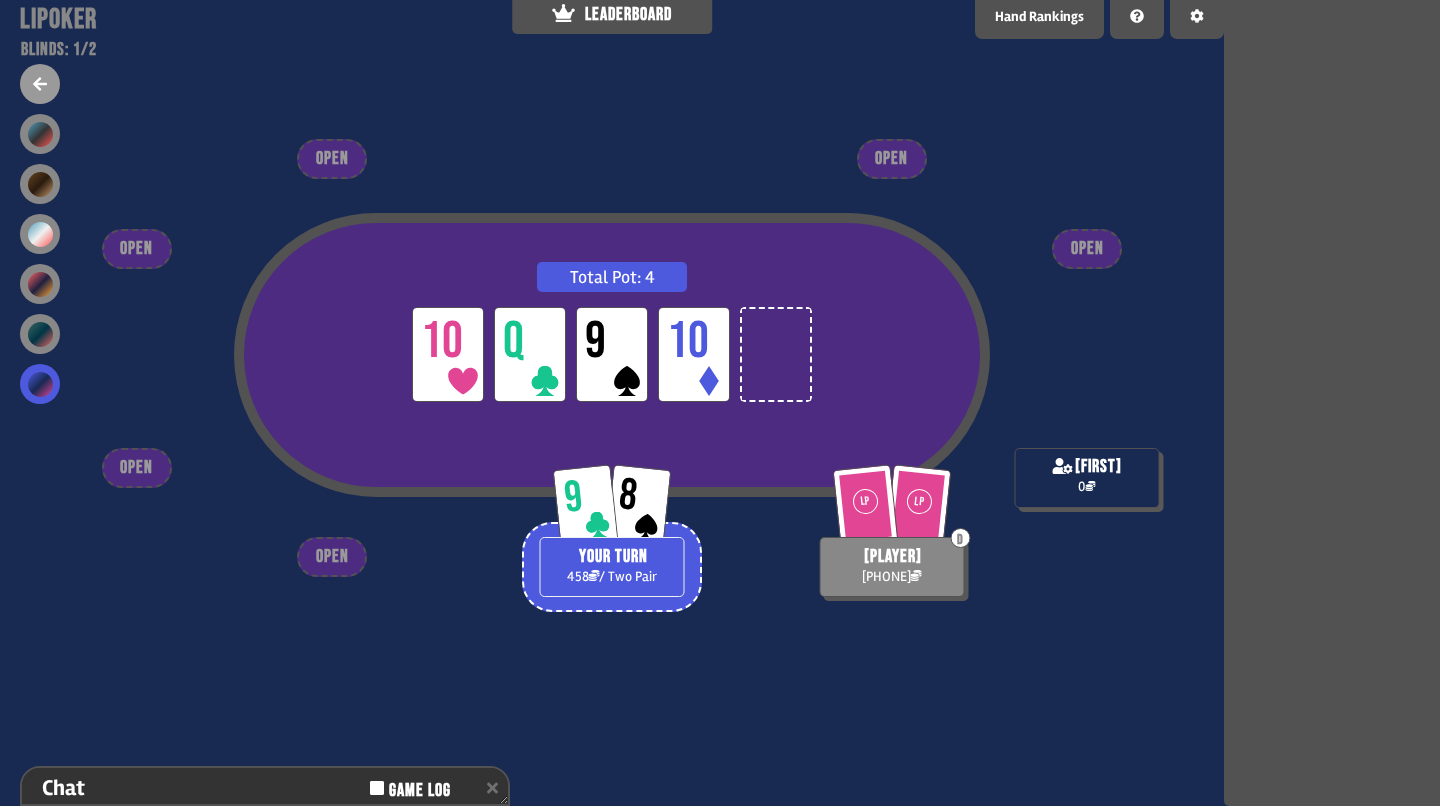 scroll, scrollTop: 153, scrollLeft: 0, axis: vertical 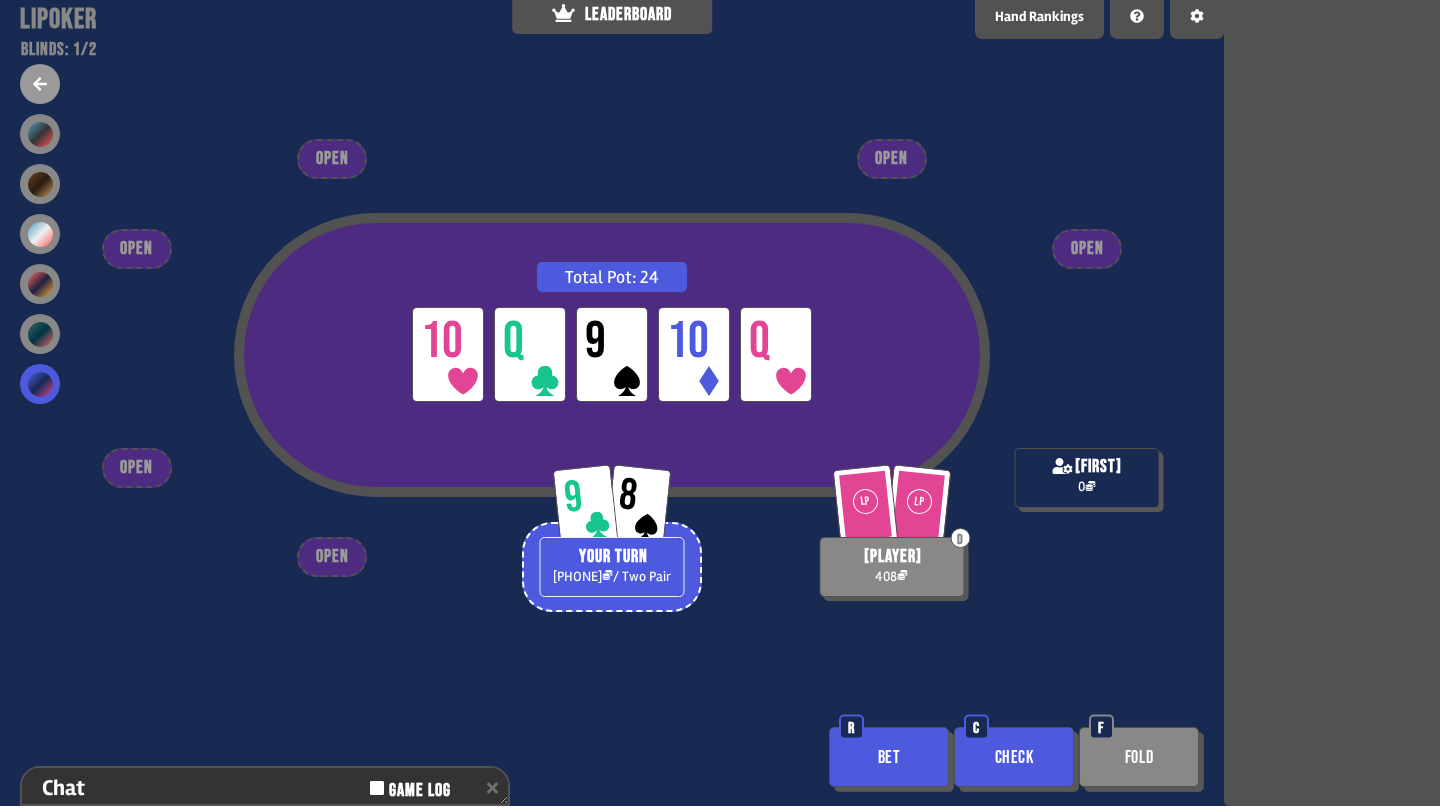 click on "Check" at bounding box center [1014, 757] 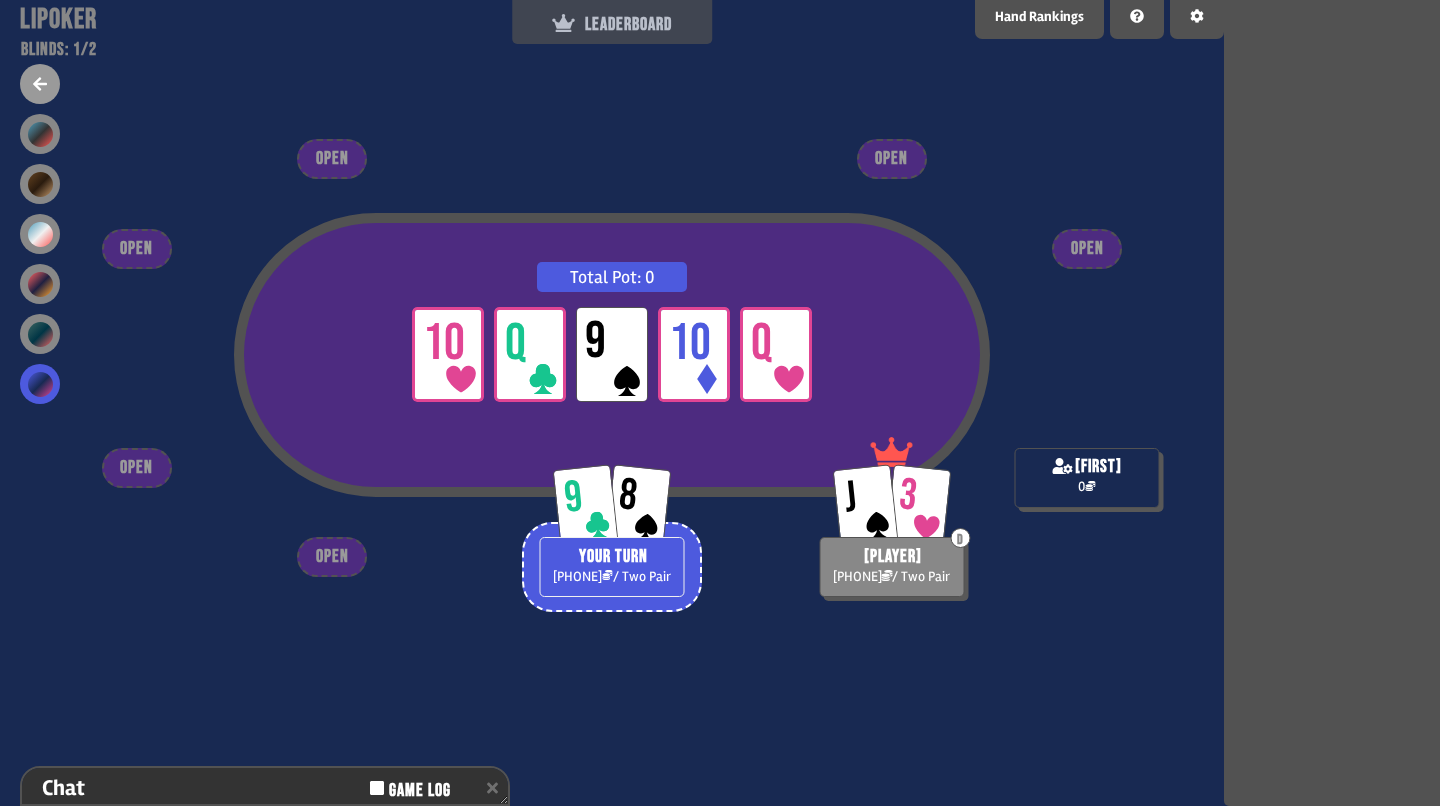 click on "LEADERBOARD" at bounding box center (612, 24) 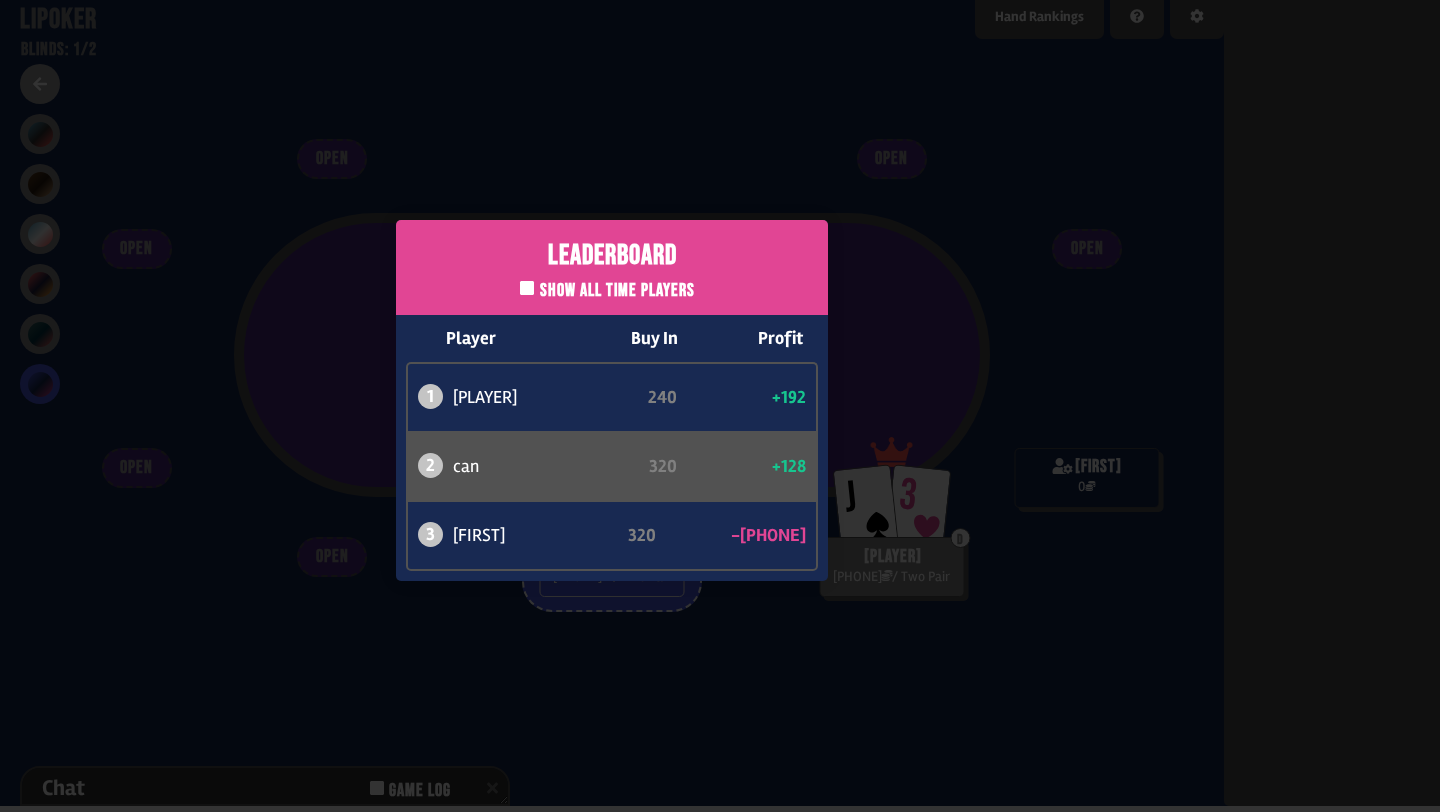 click on "Leaderboard   Show all time players Player Buy In Profit 1 atabaso 240 +192 2 [FIRST] 320 +128 3 [FIRST] 320 -320" at bounding box center [612, 400] 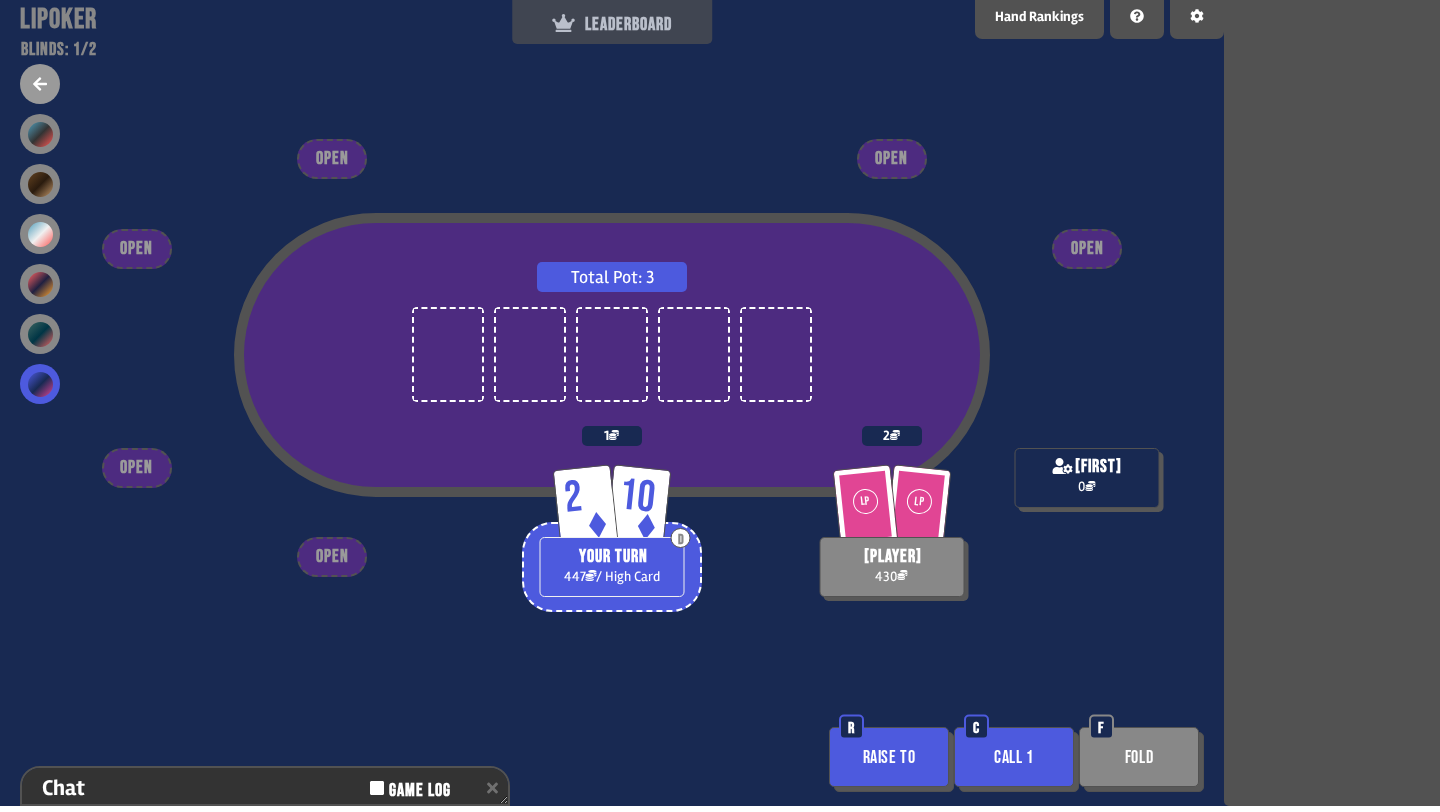 click on "LEADERBOARD" at bounding box center [612, 24] 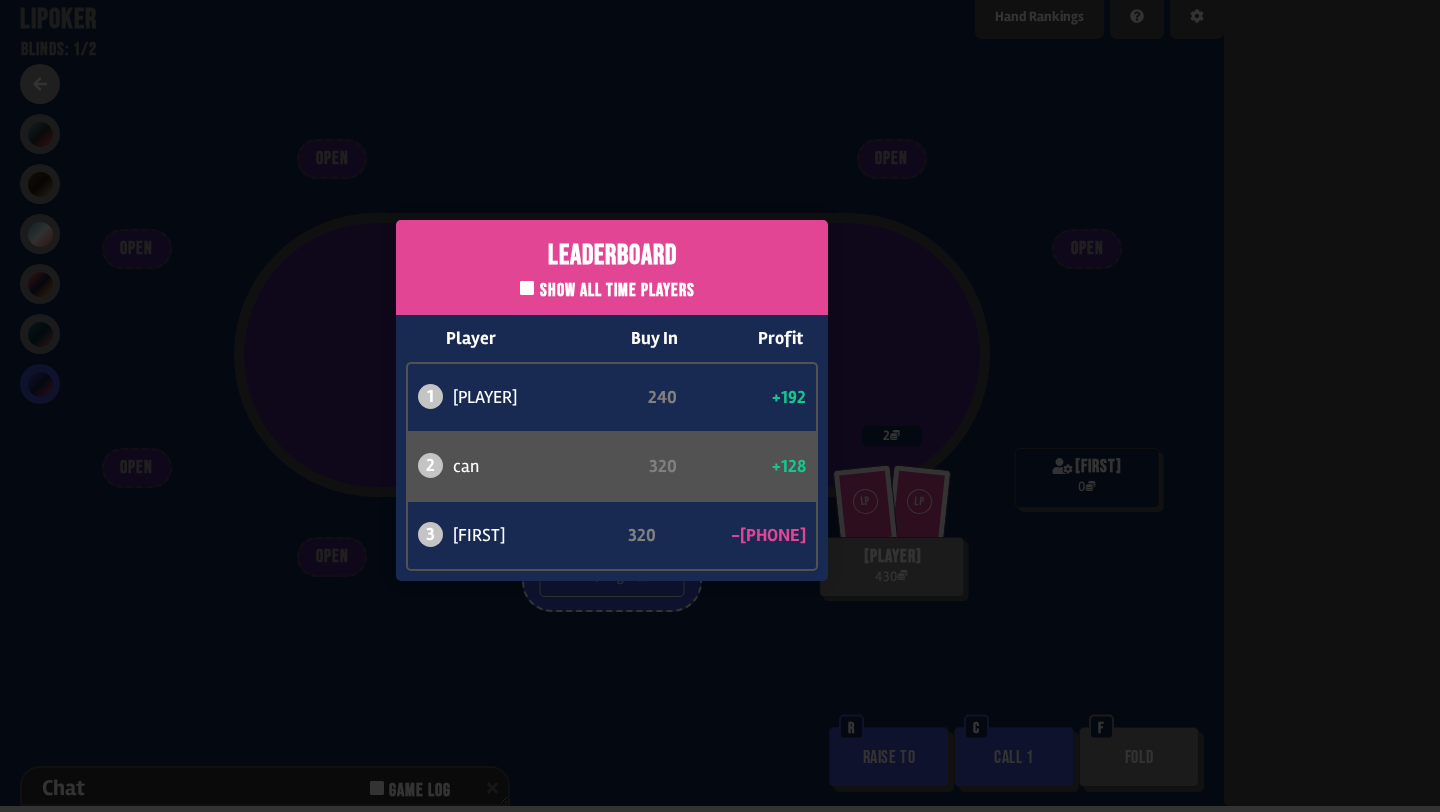 click on "Leaderboard   Show all time players Player Buy In Profit 1 atabaso 240 +192 2 [FIRST] 320 +128 3 [FIRST] 320 -320" at bounding box center [612, 400] 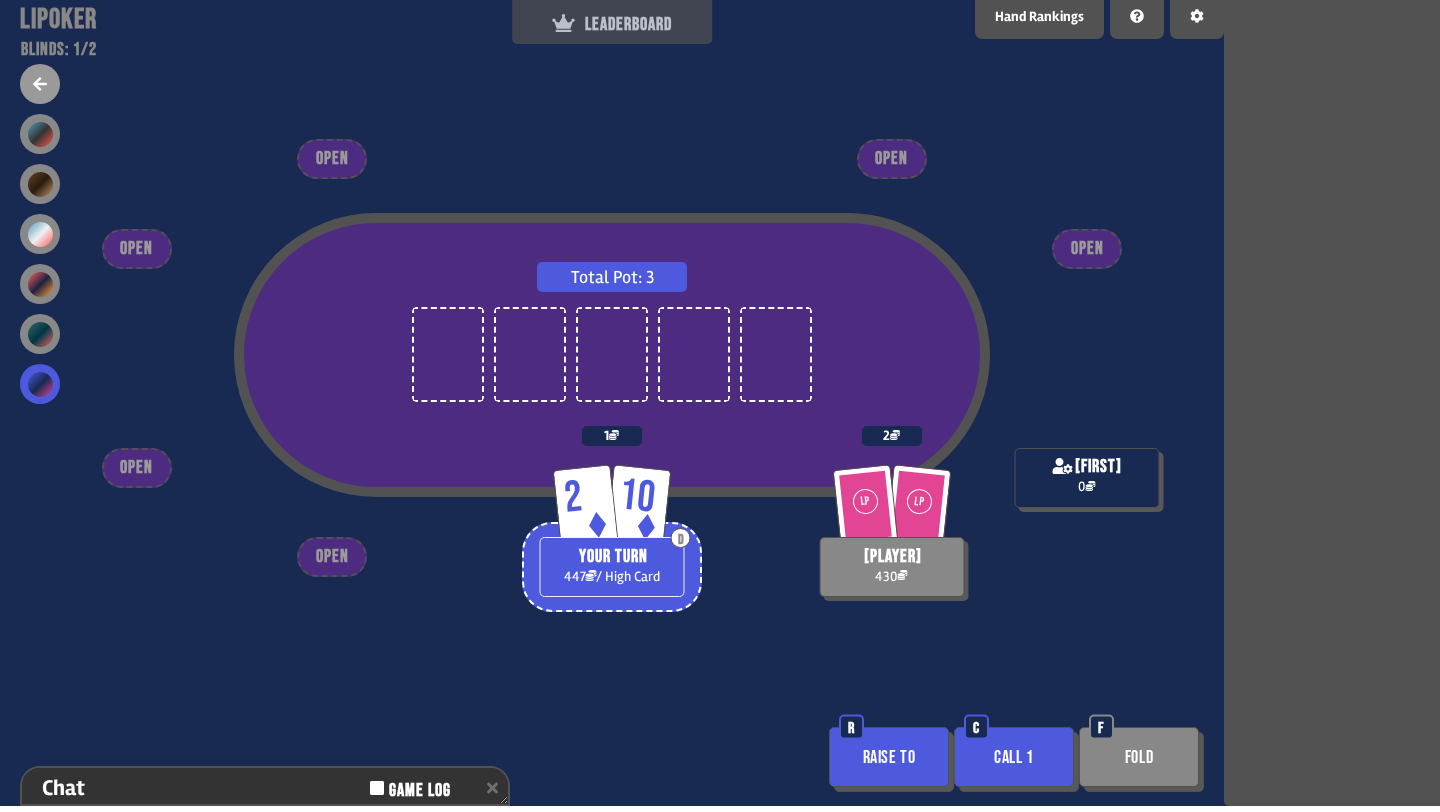 click on "LEADERBOARD" at bounding box center (612, 19) 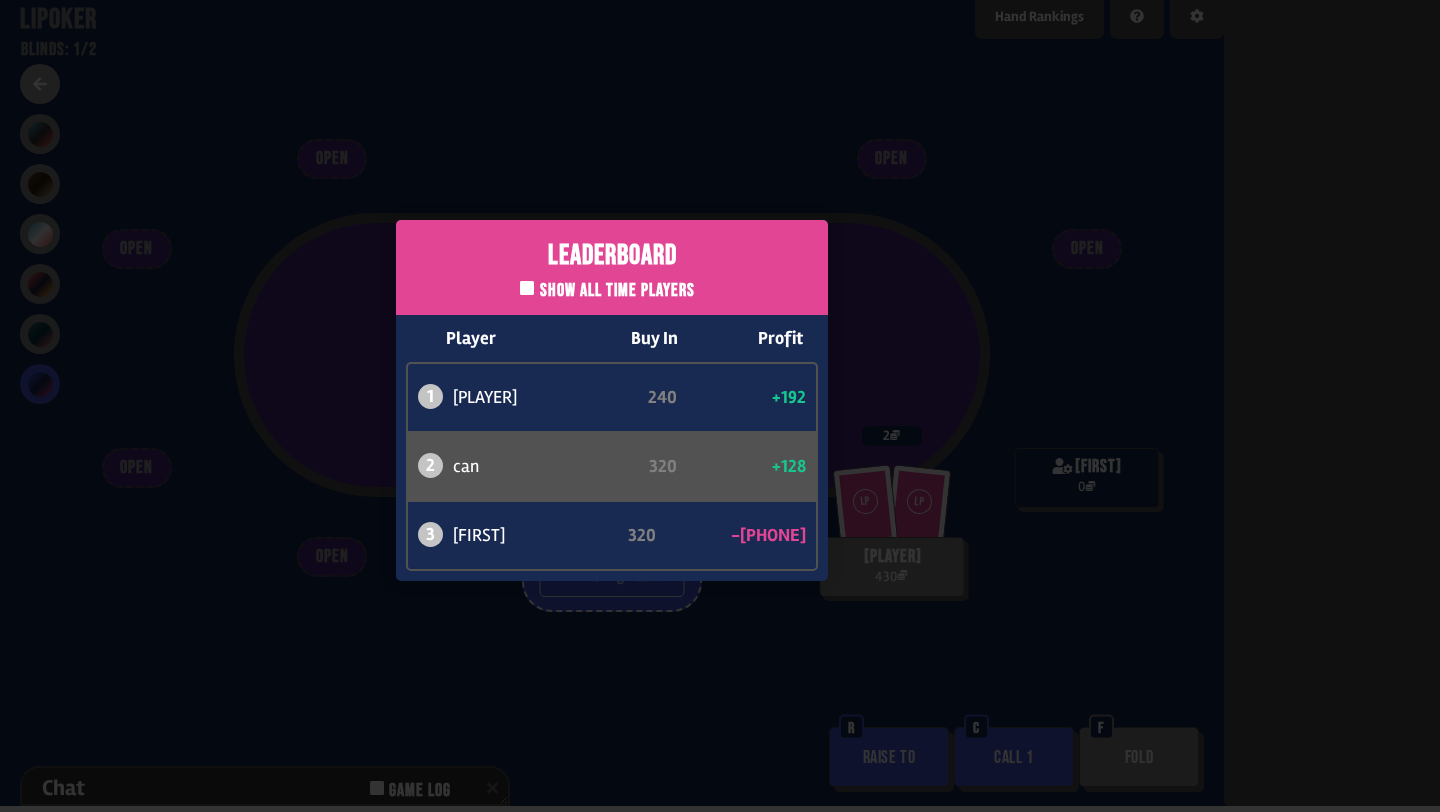 scroll, scrollTop: 0, scrollLeft: 0, axis: both 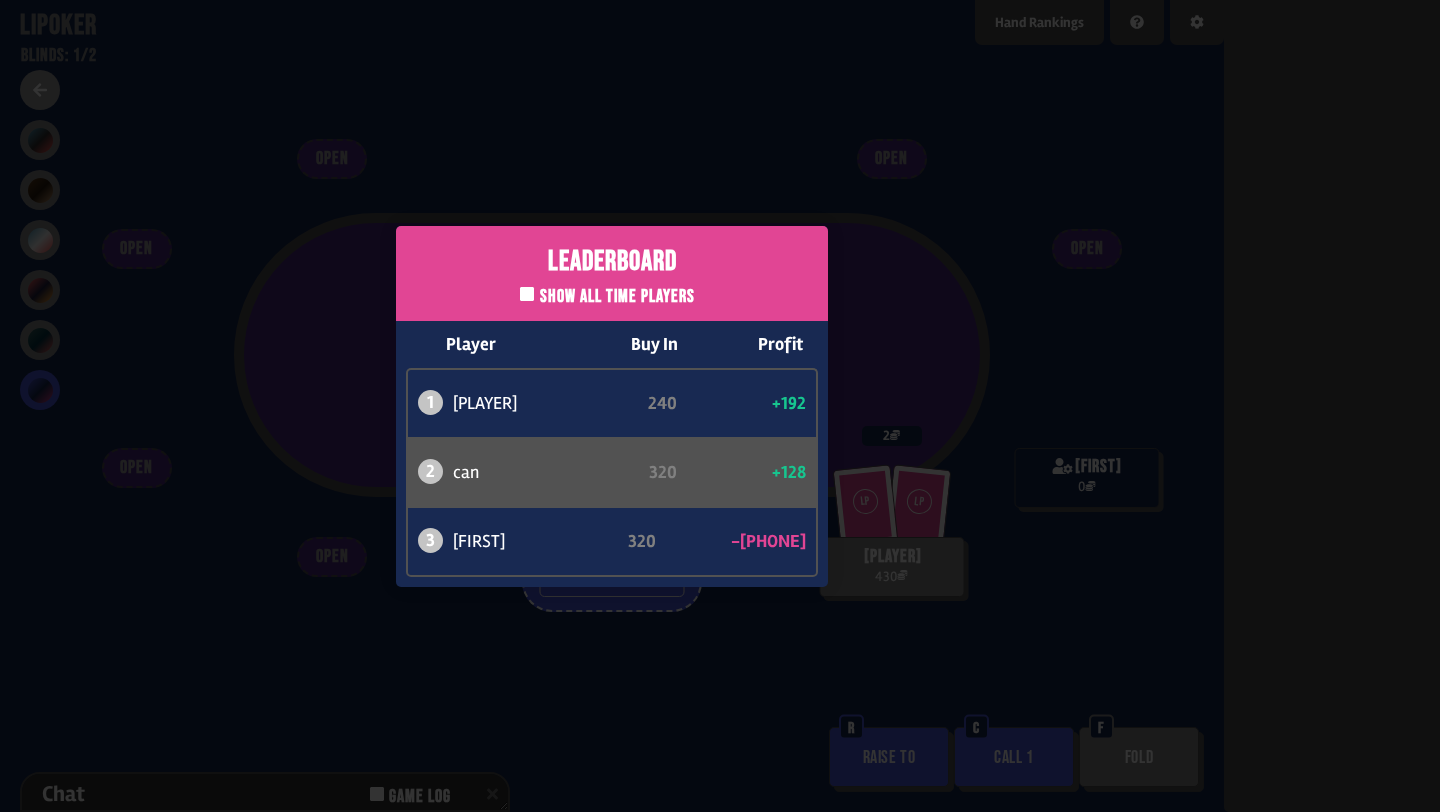 click on "Leaderboard   Show all time players Player Buy In Profit 1 atabaso 240 +192 2 [FIRST] 320 +128 3 [FIRST] 320 -320" at bounding box center (612, 406) 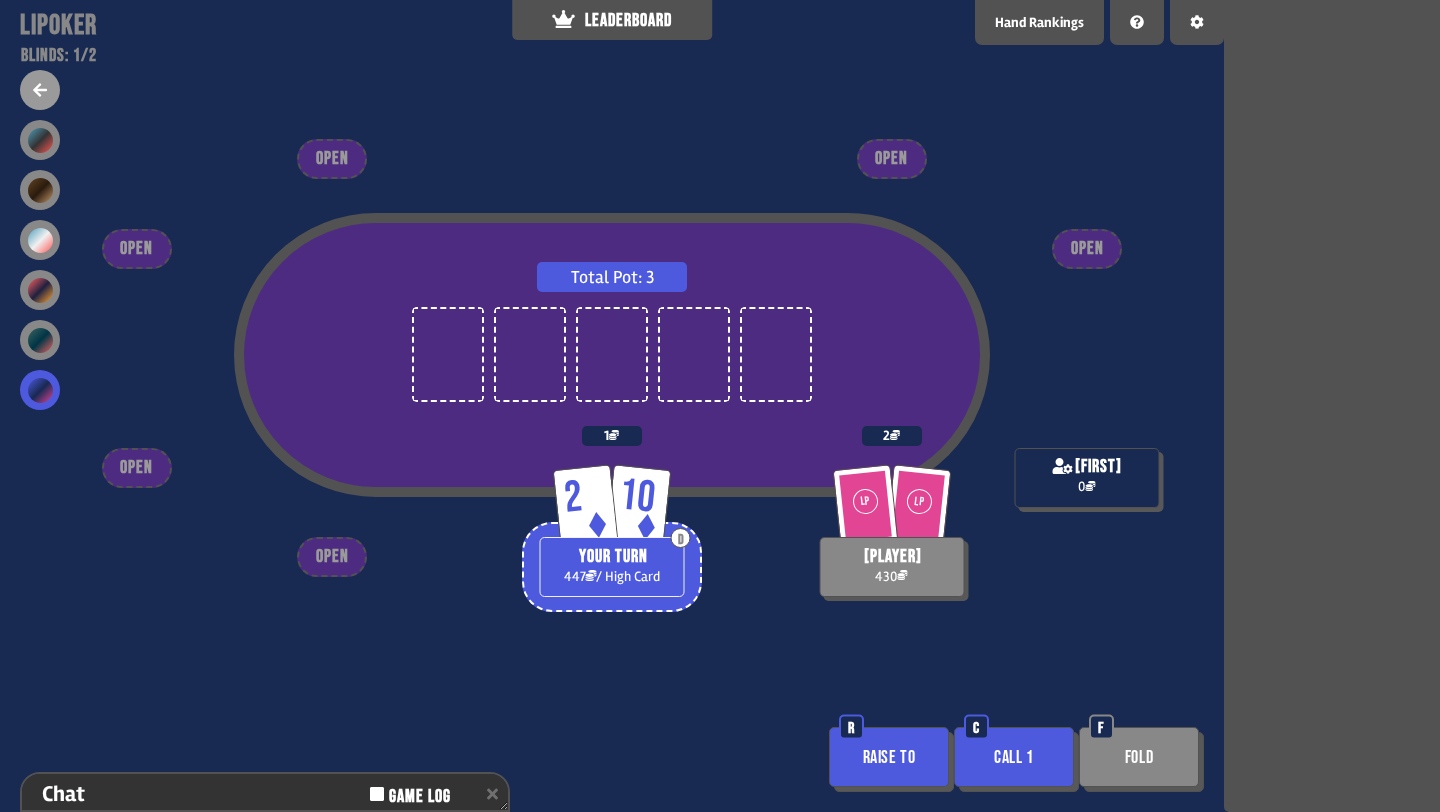 click at bounding box center (40, 90) 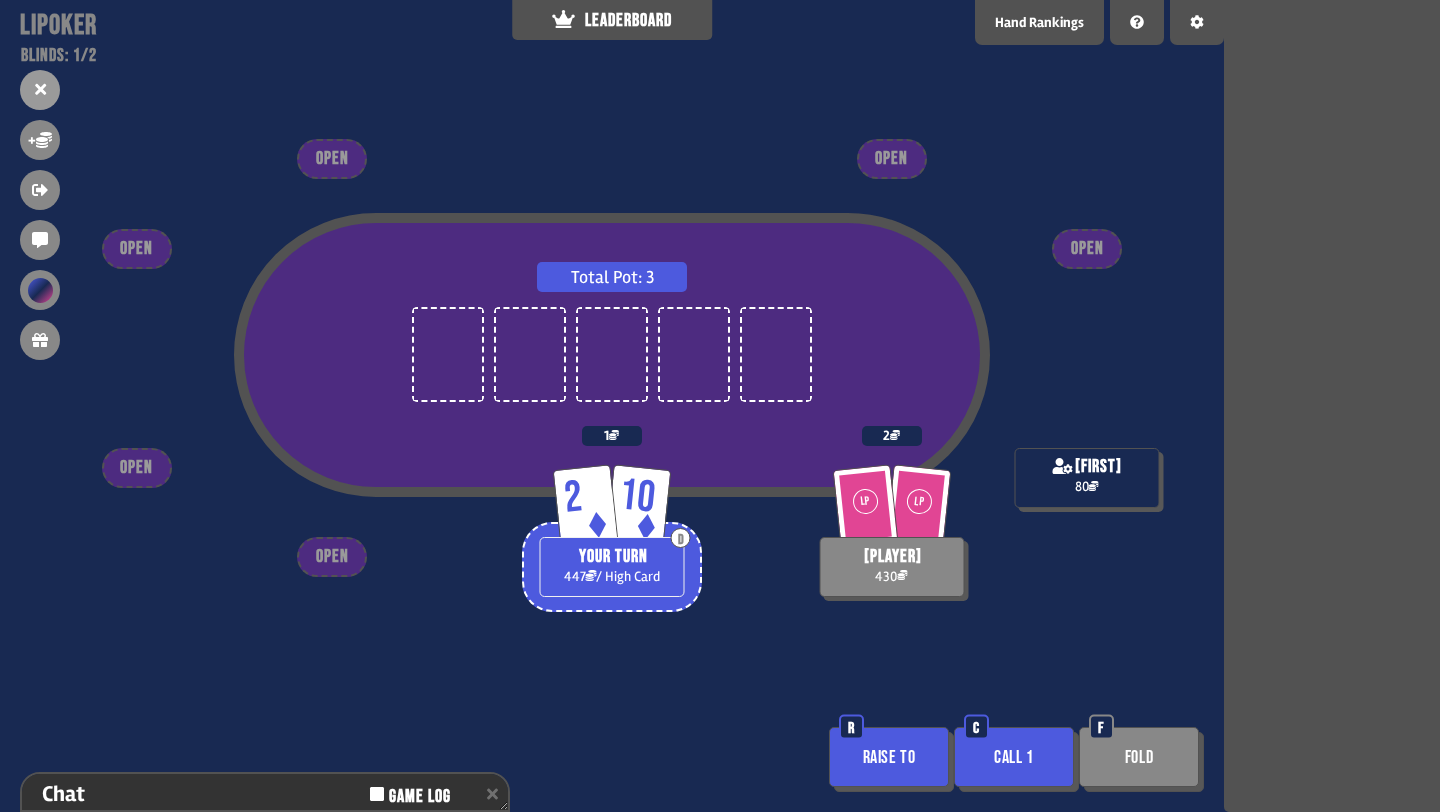 click on "Call 1" at bounding box center (1014, 757) 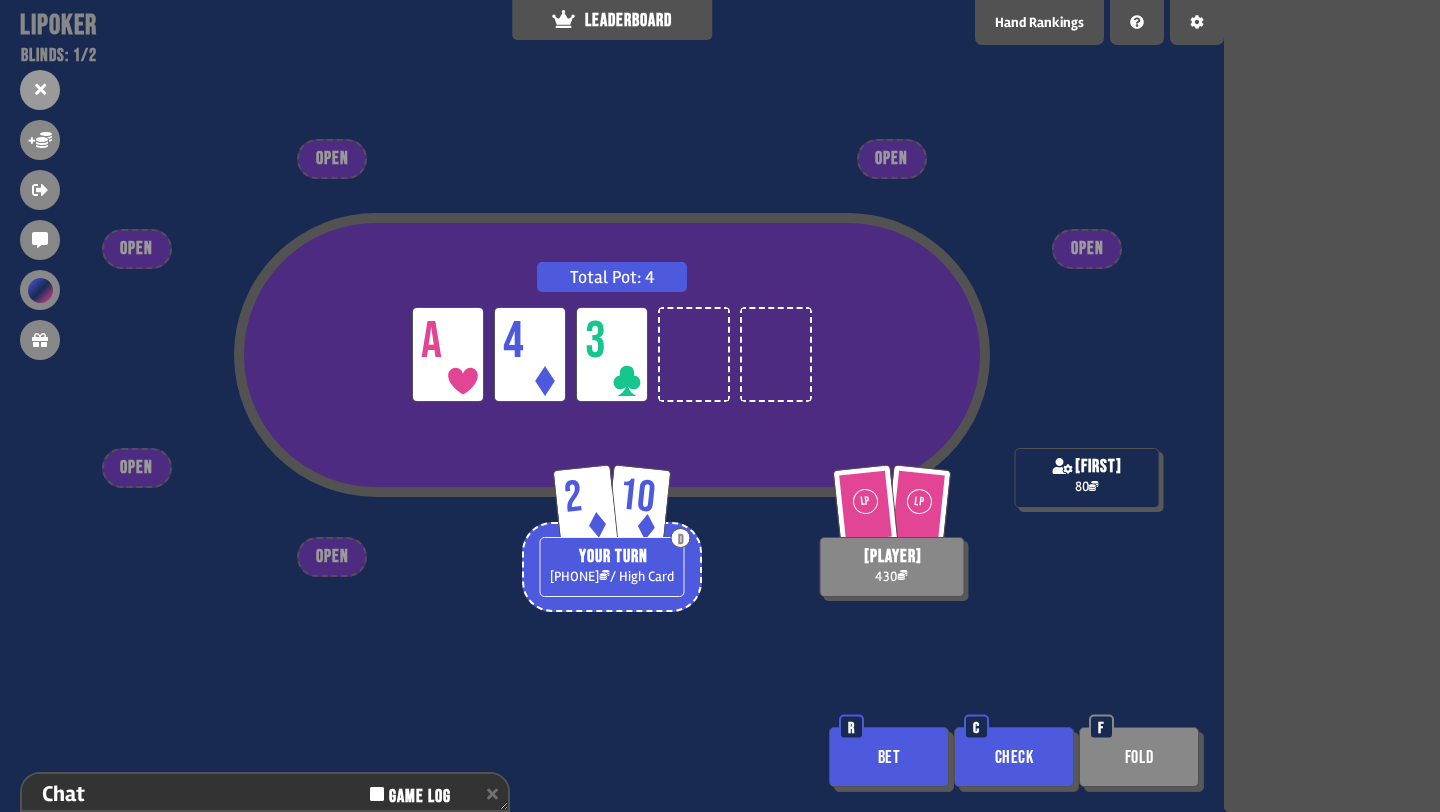 click on "Check" at bounding box center [1014, 757] 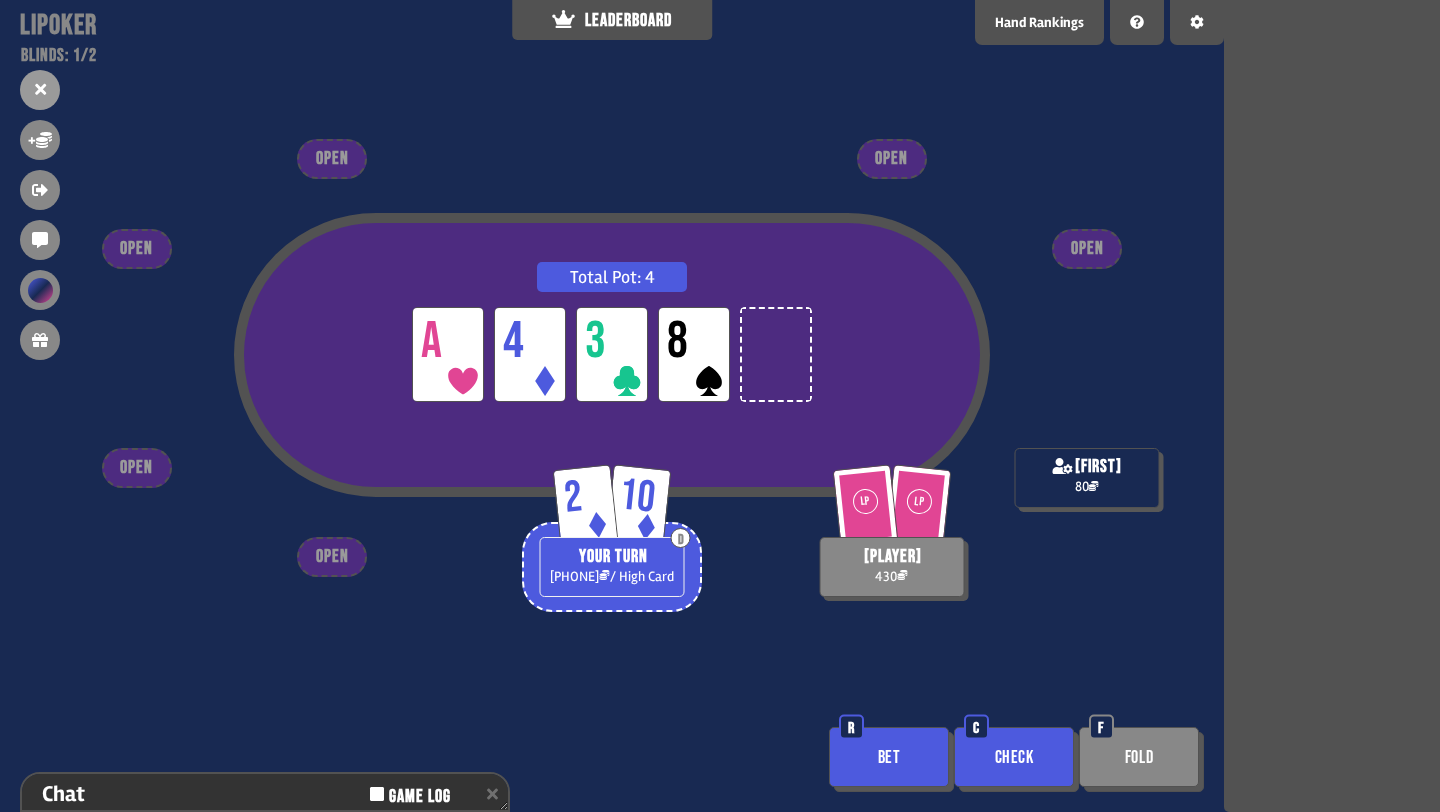 click on "Check" at bounding box center [1014, 757] 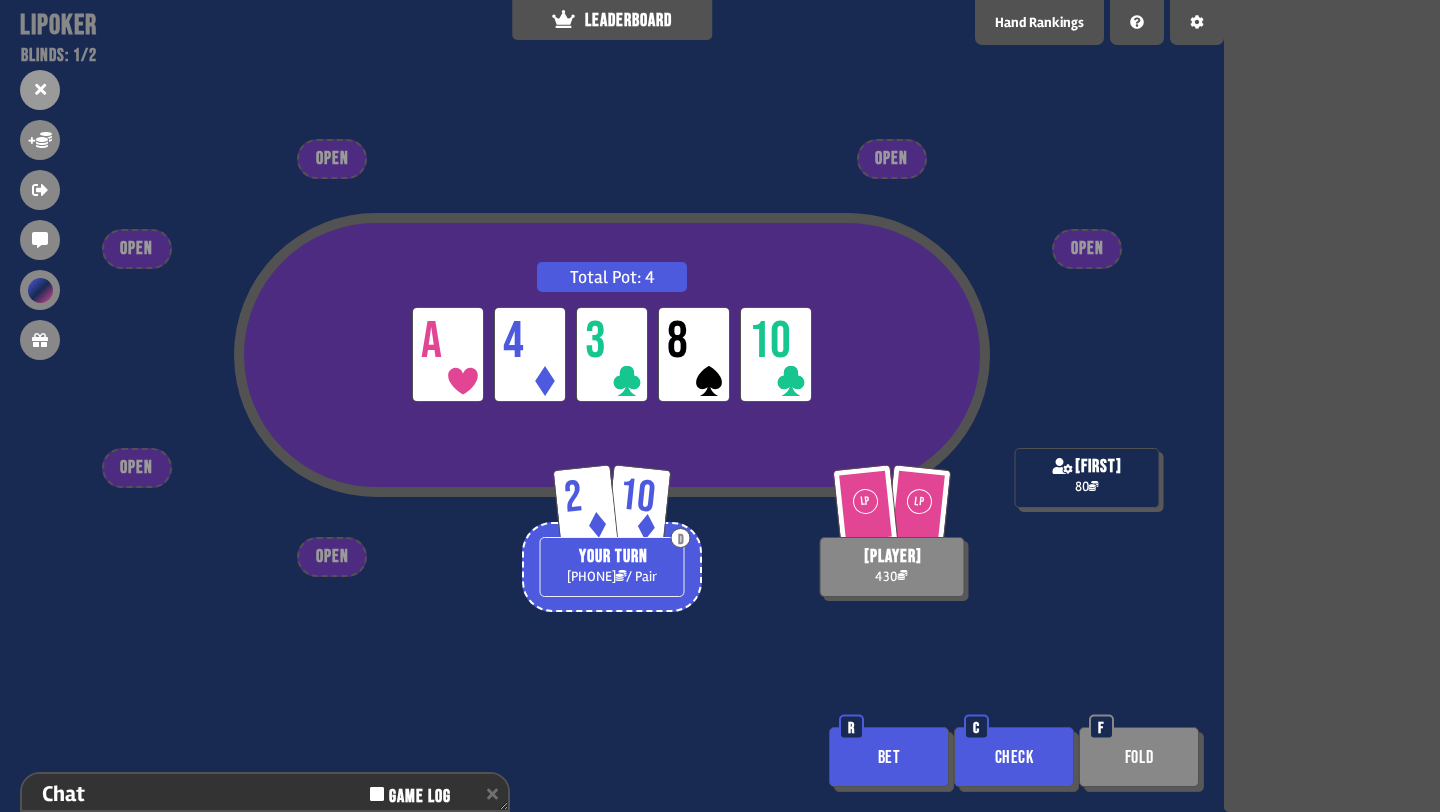 click on "Bet" at bounding box center [889, 757] 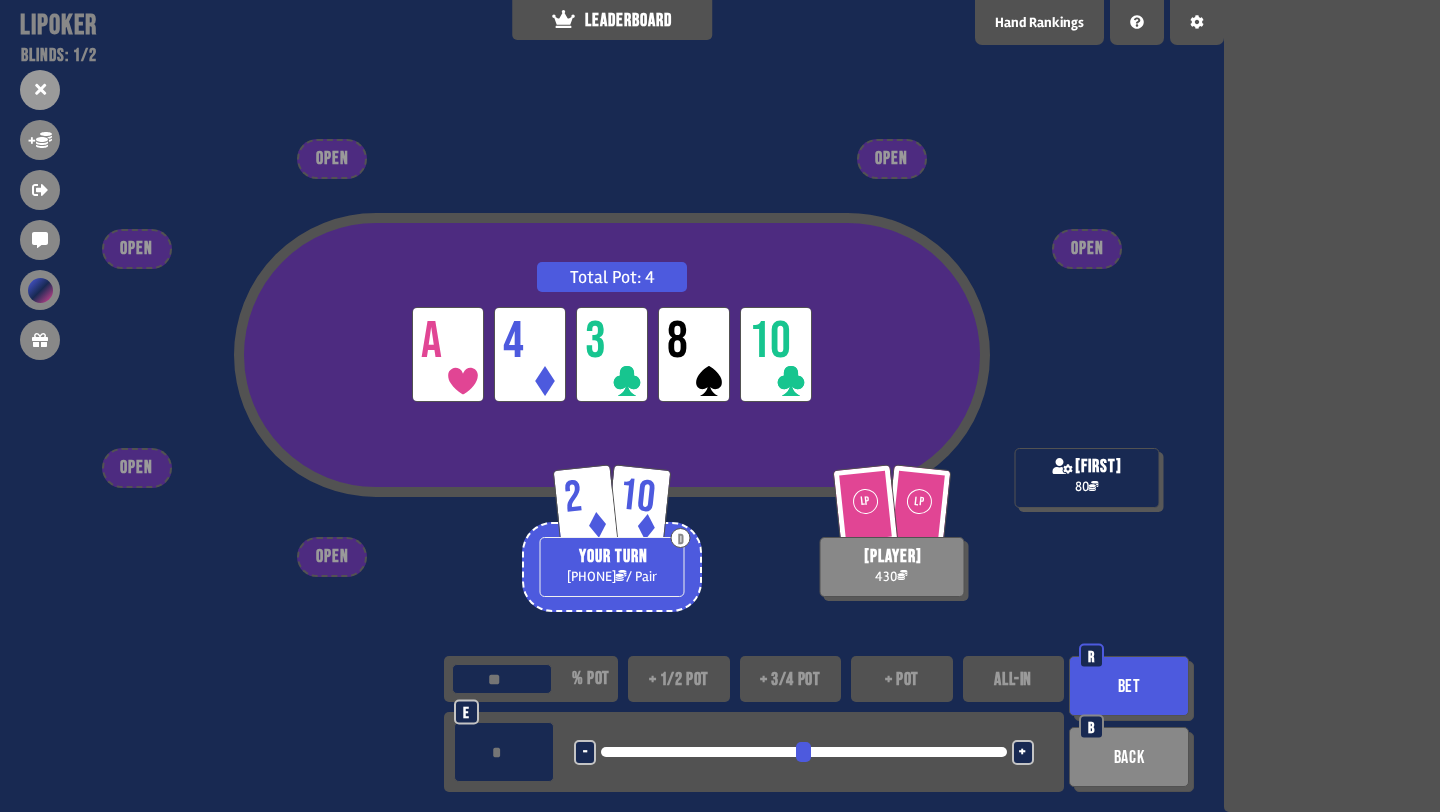 click at bounding box center [803, 752] 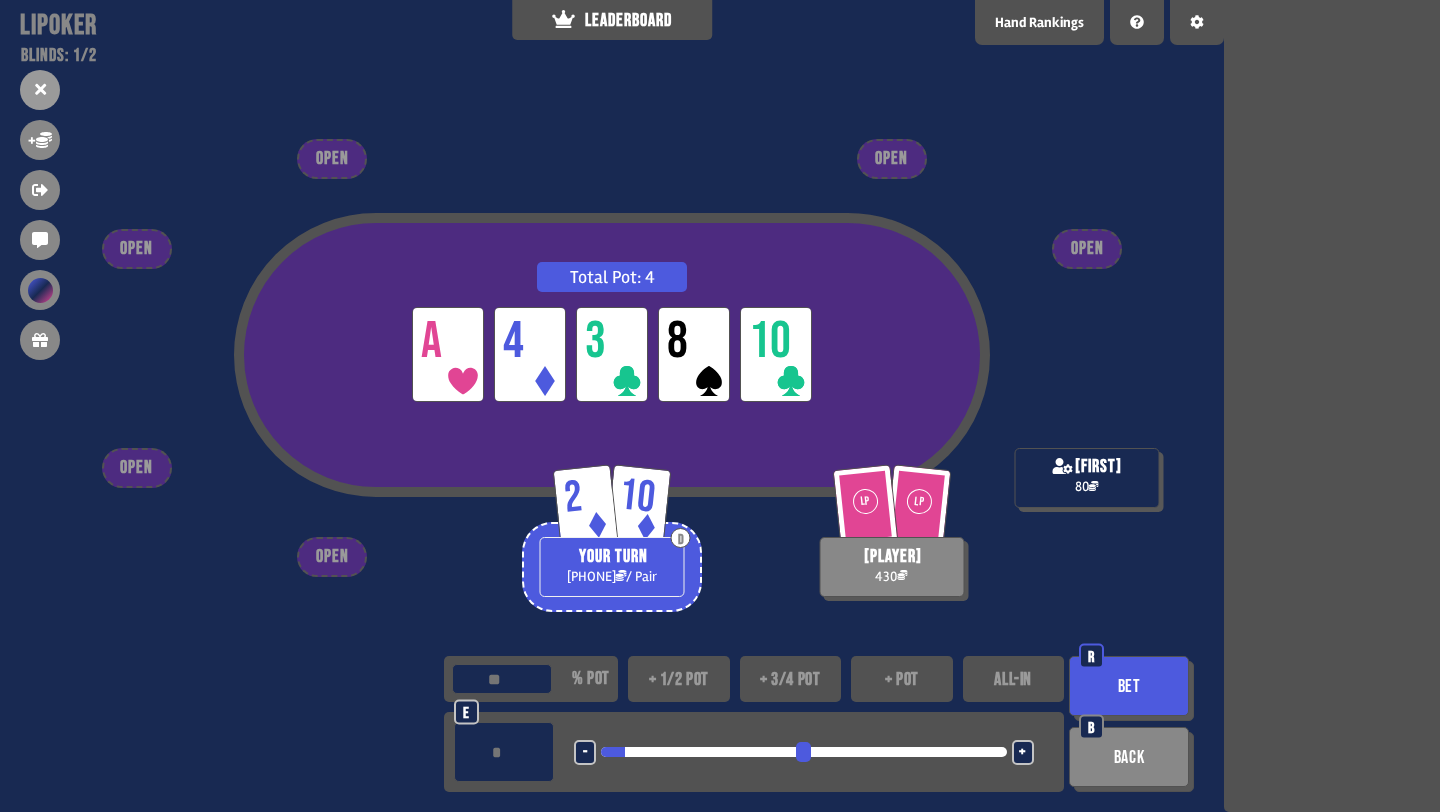 click at bounding box center [803, 752] 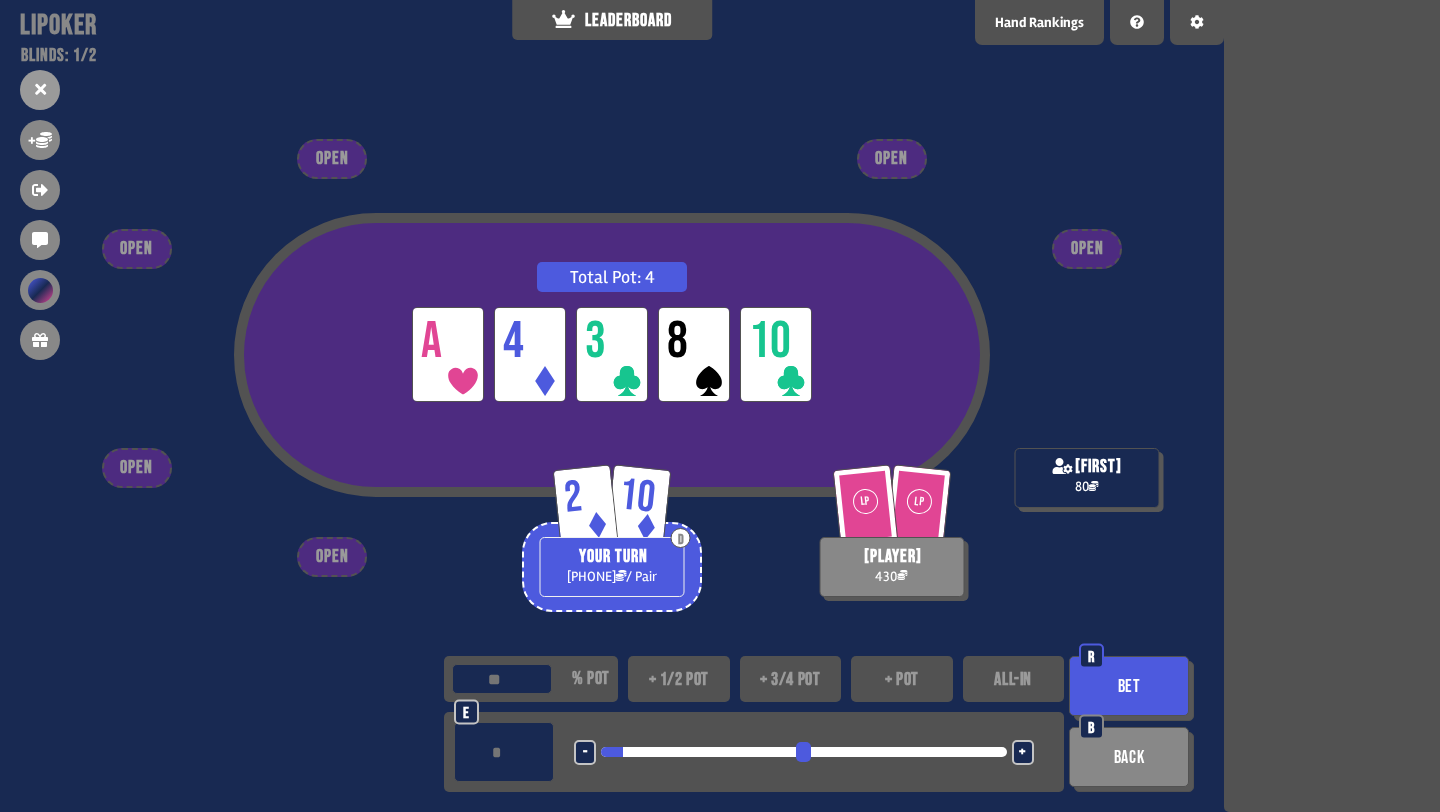 click on "-" at bounding box center [585, 753] 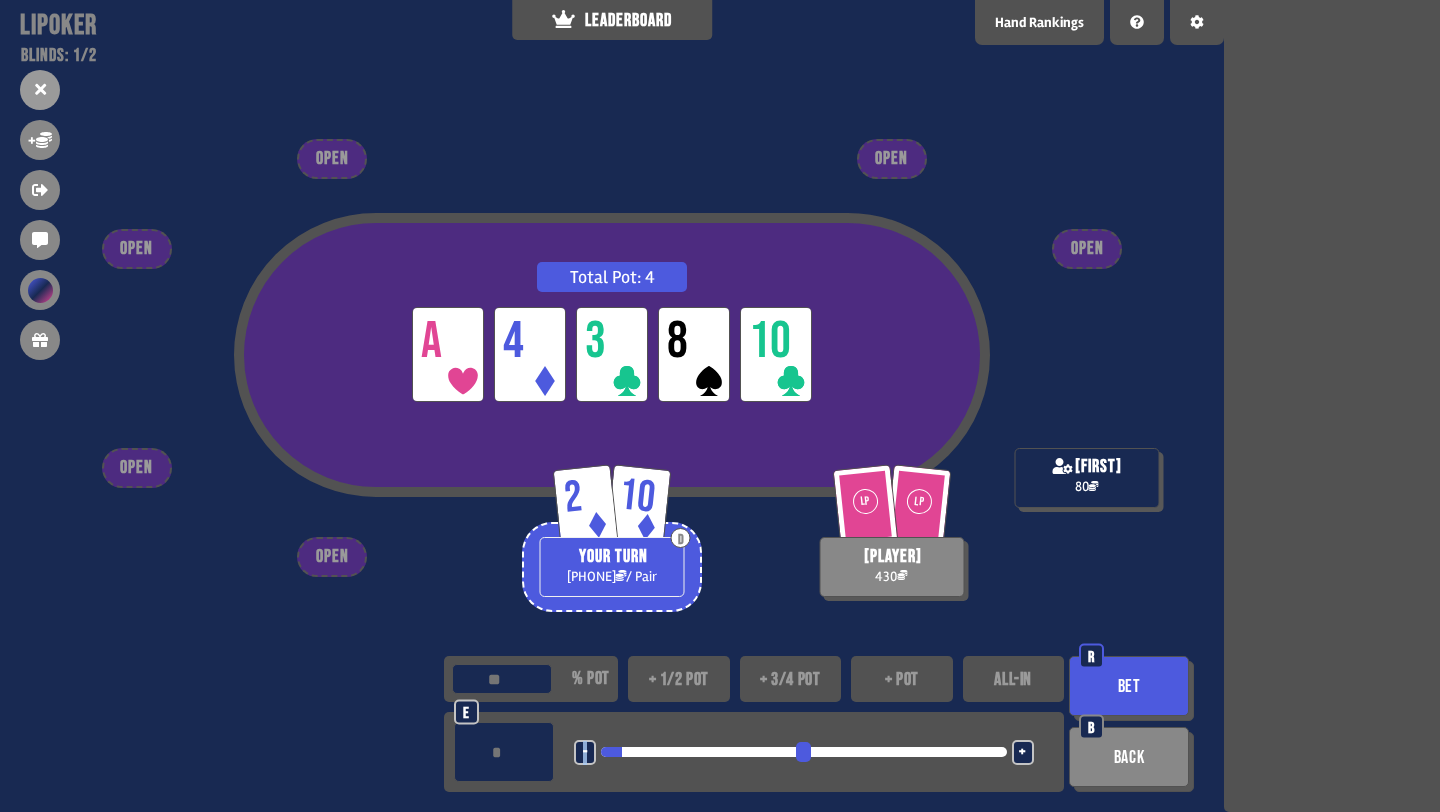 click on "-" at bounding box center [585, 753] 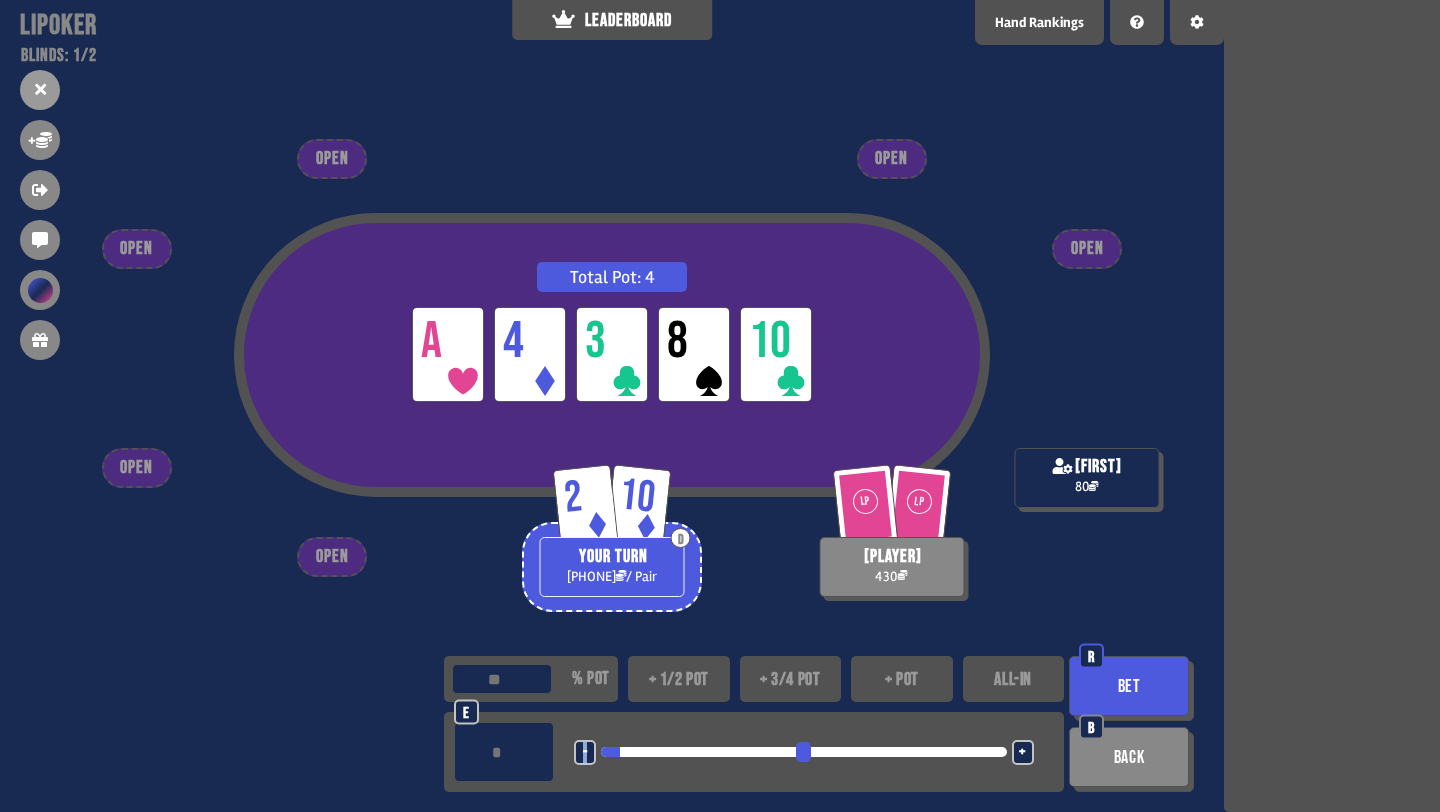 click on "-" at bounding box center (585, 753) 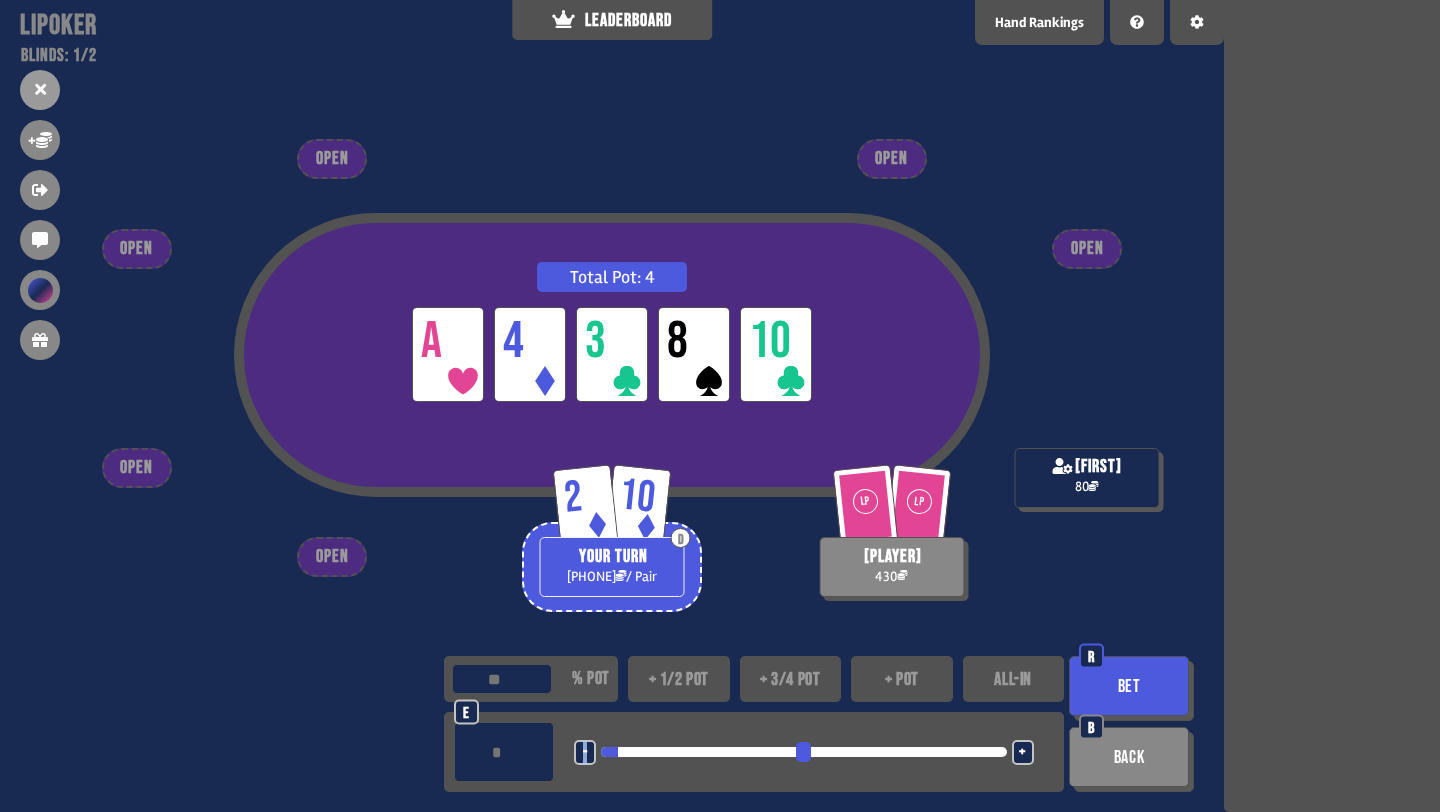 click on "-" at bounding box center (585, 753) 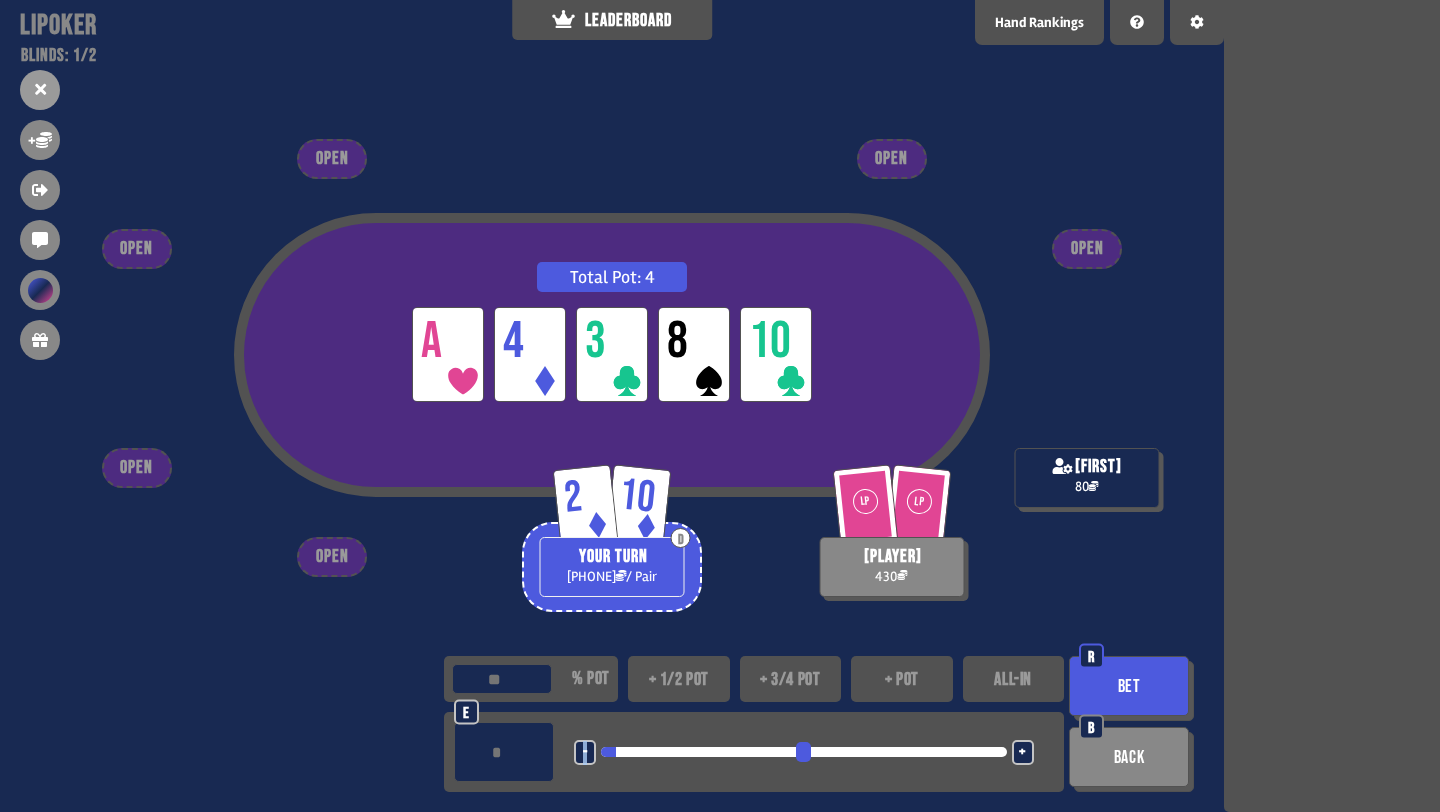 click on "-" at bounding box center [585, 753] 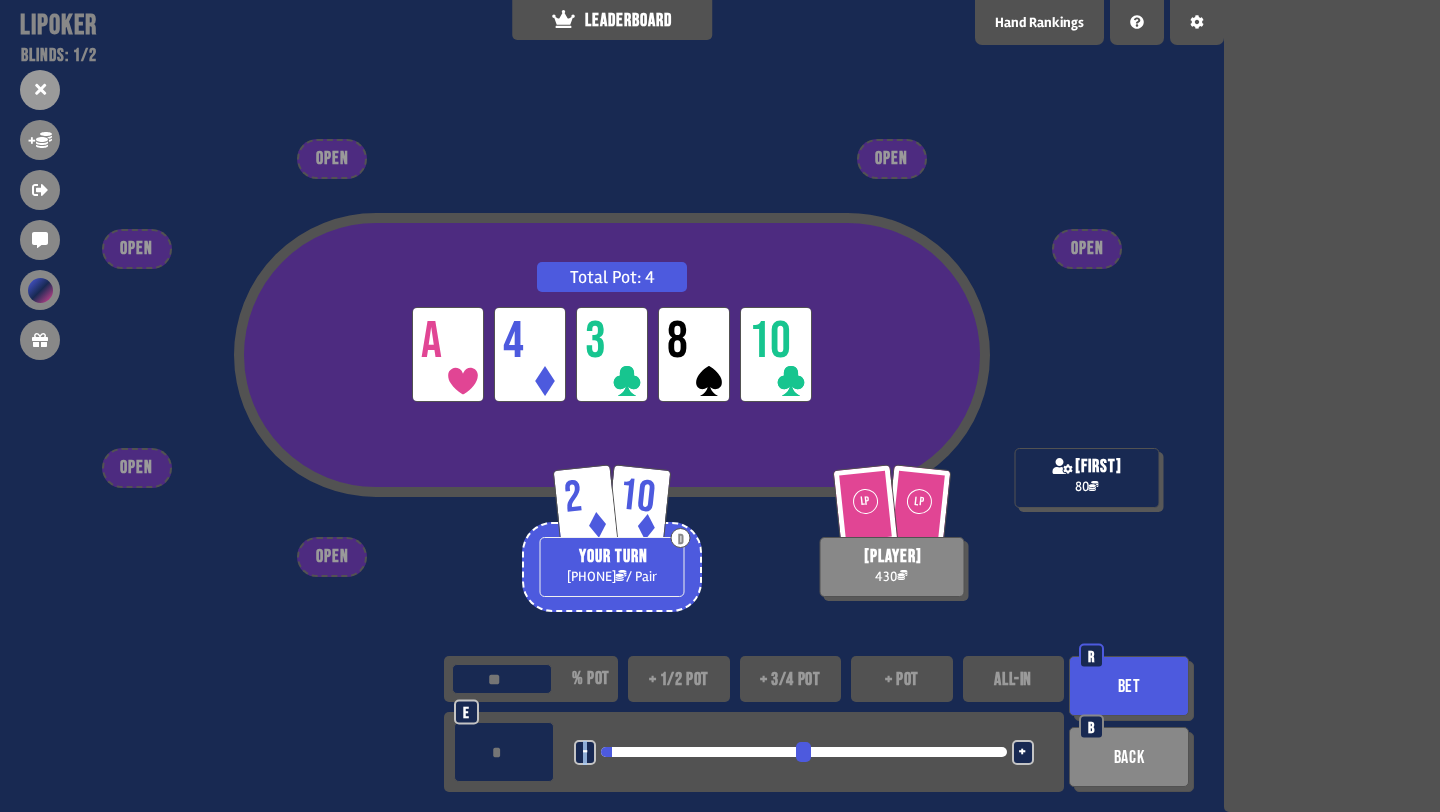 click on "-" at bounding box center [585, 753] 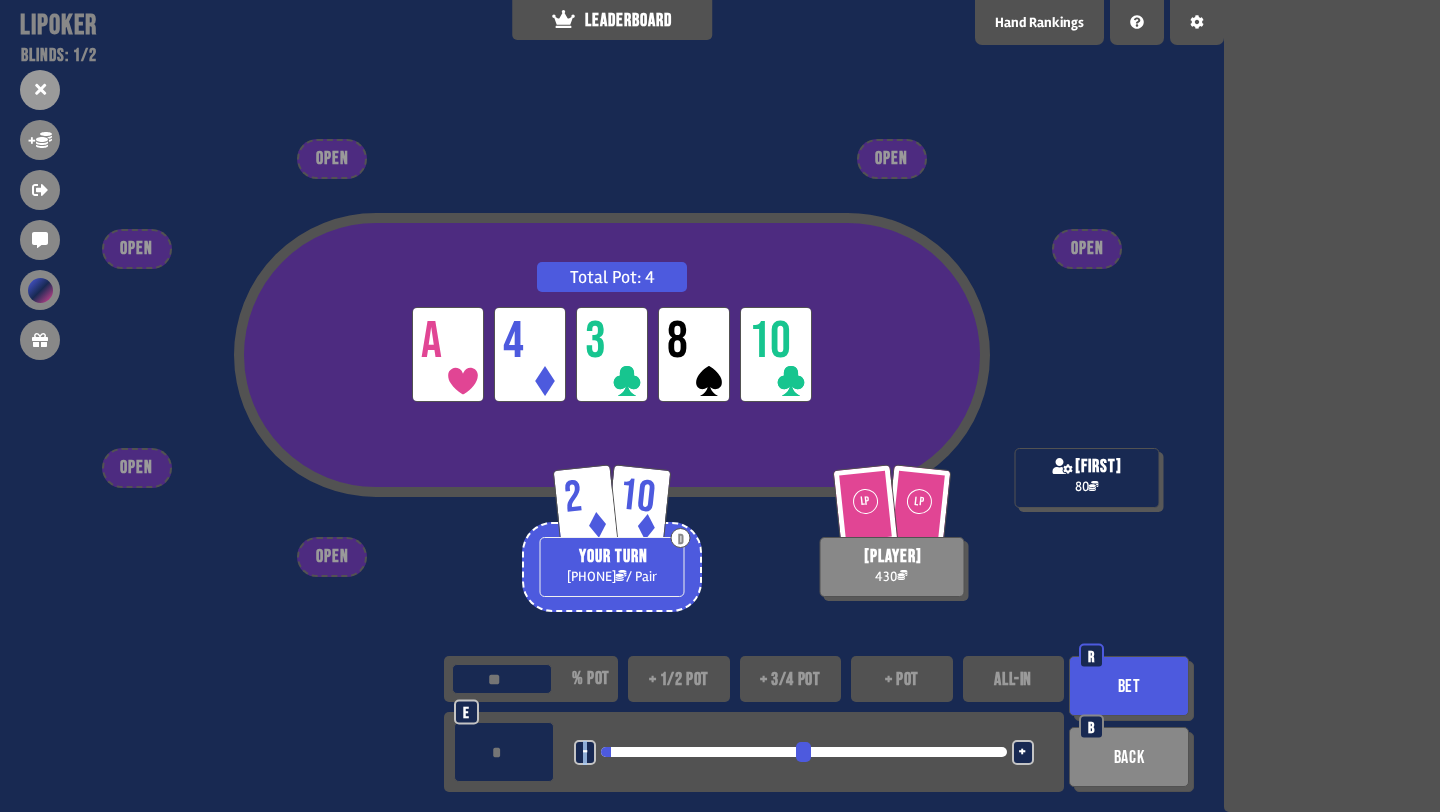 click on "-" at bounding box center (585, 753) 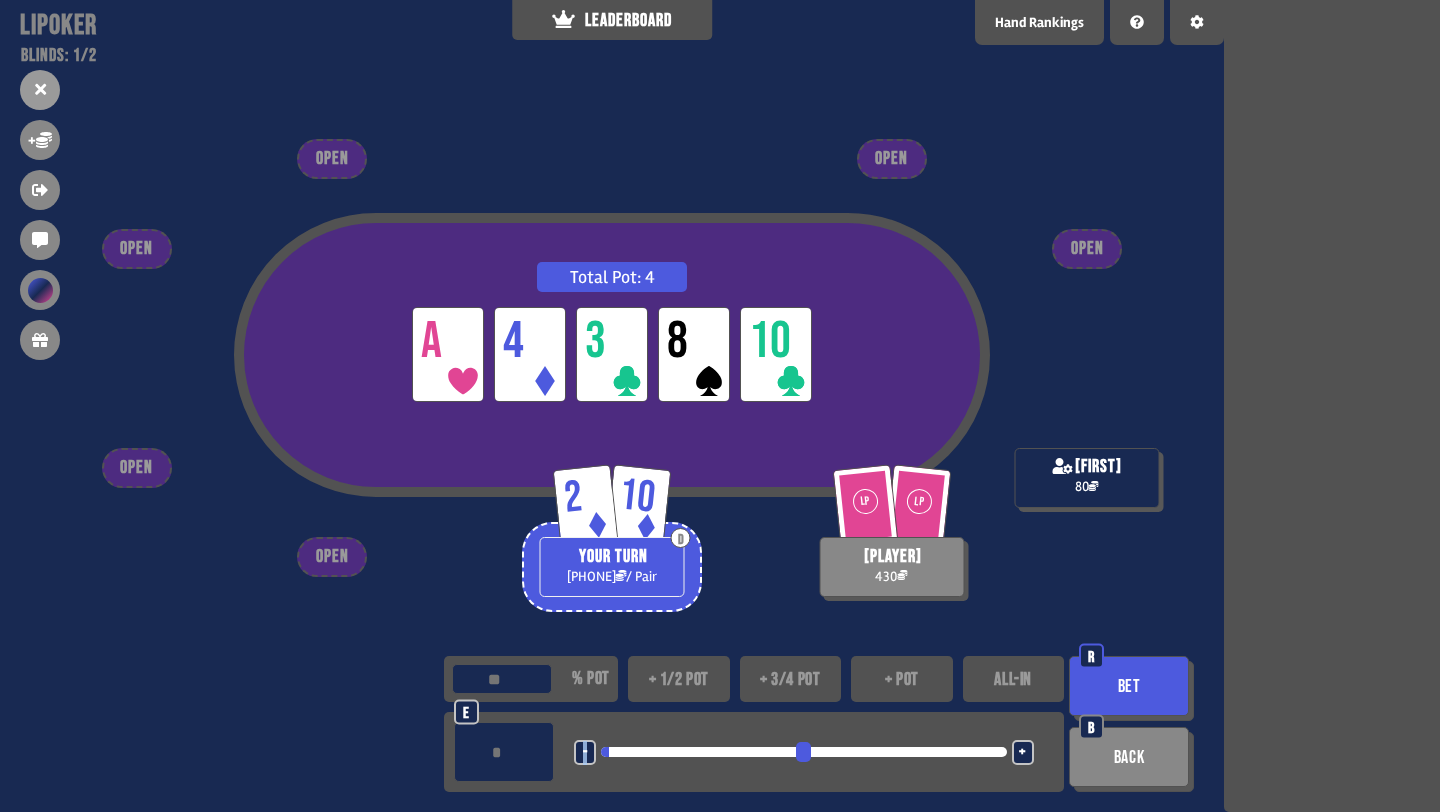 click on "Bet" at bounding box center (1129, 686) 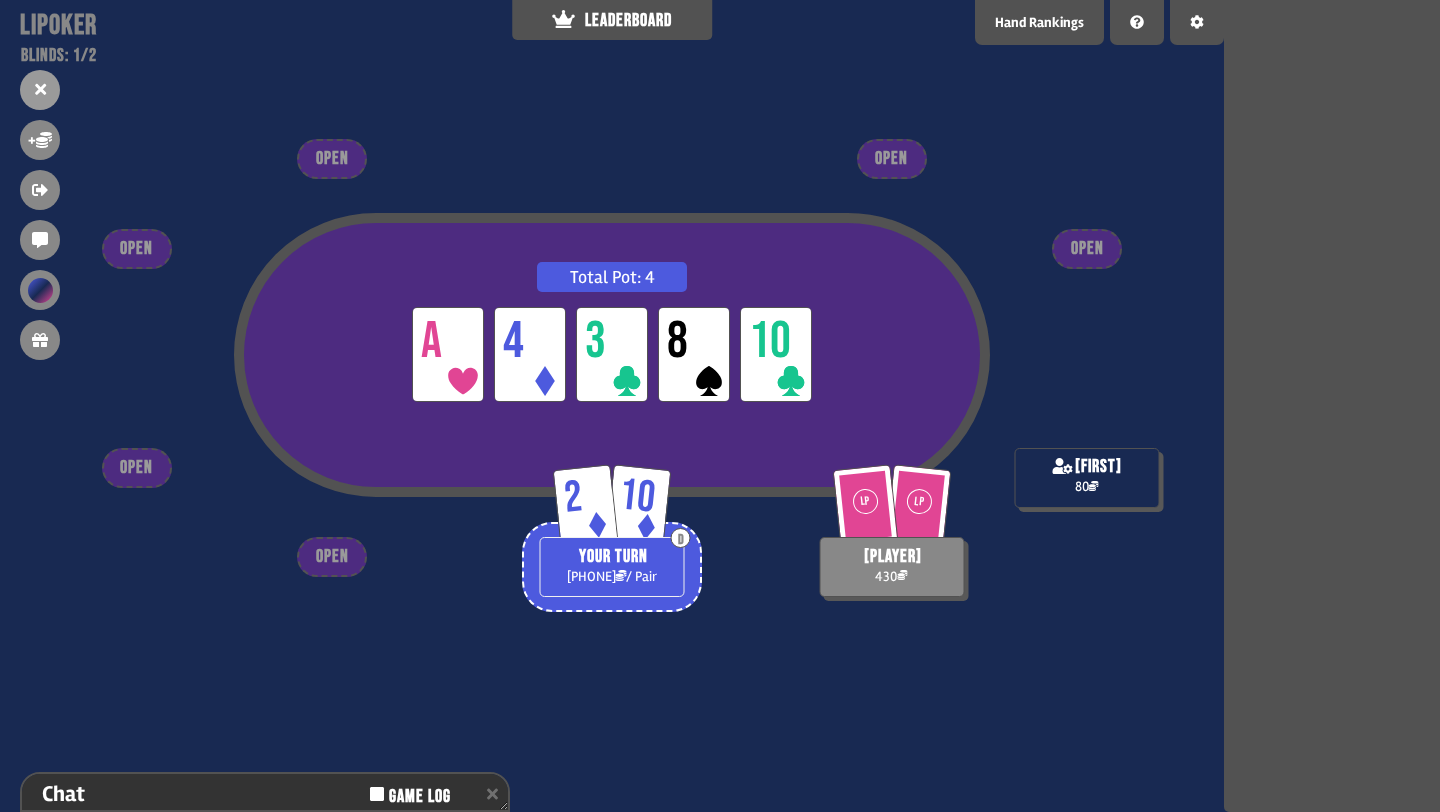 scroll, scrollTop: 153, scrollLeft: 0, axis: vertical 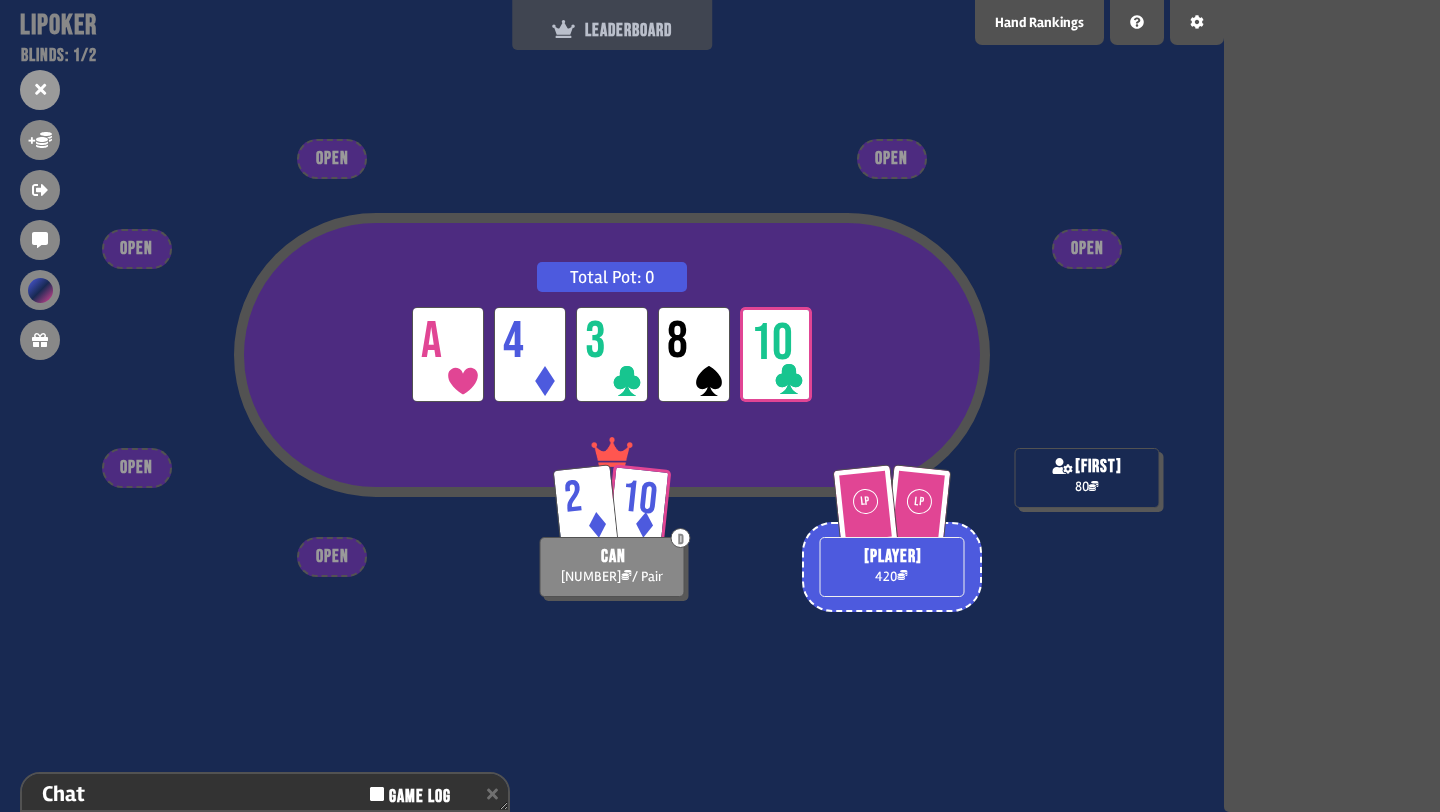 click on "LEADERBOARD" at bounding box center [612, 30] 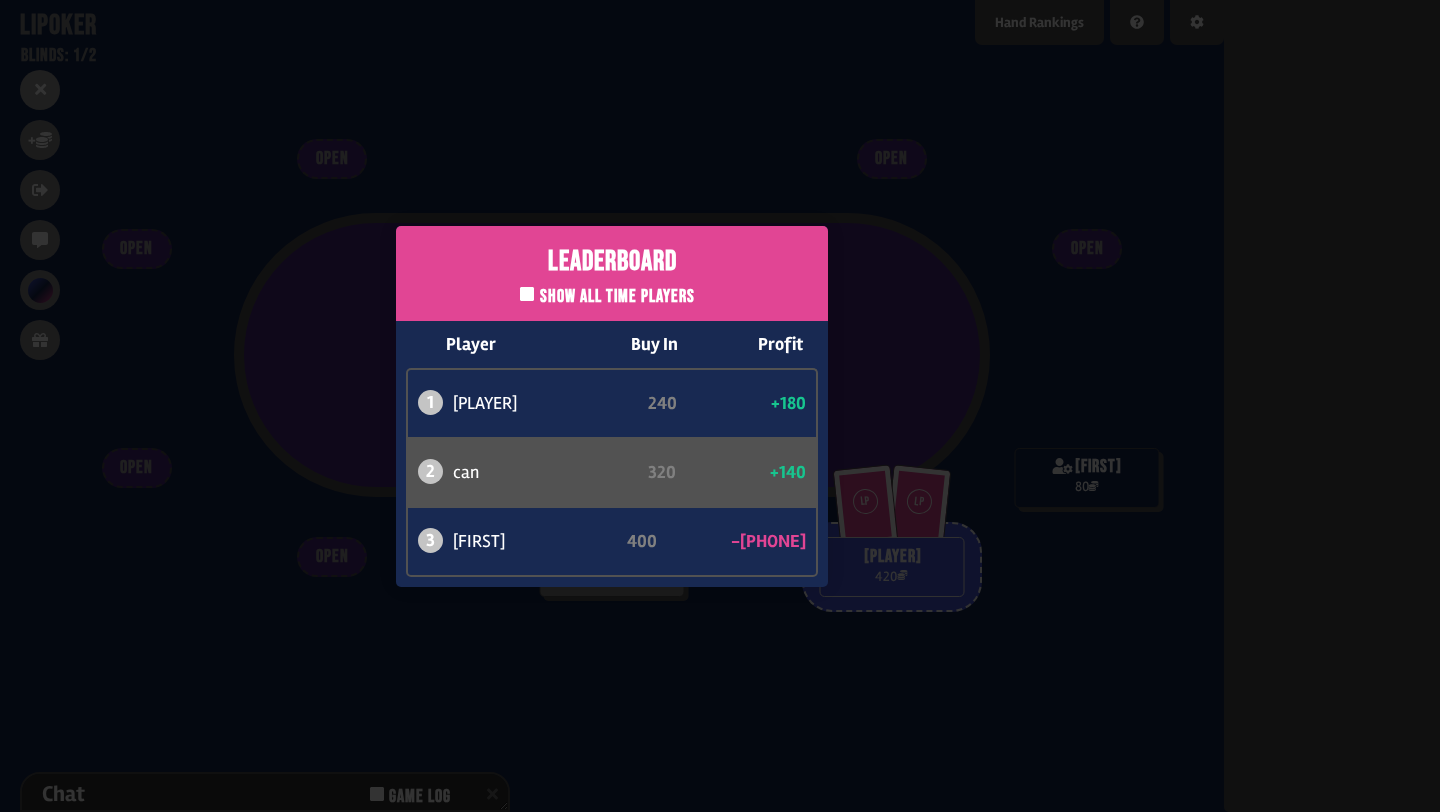 click on "Leaderboard   Show all time players Player Buy In Profit 1 [PLAYER] 240 +180 2 [PLAYER] 320 +140 3 [PLAYER] 400 -320" at bounding box center [612, 406] 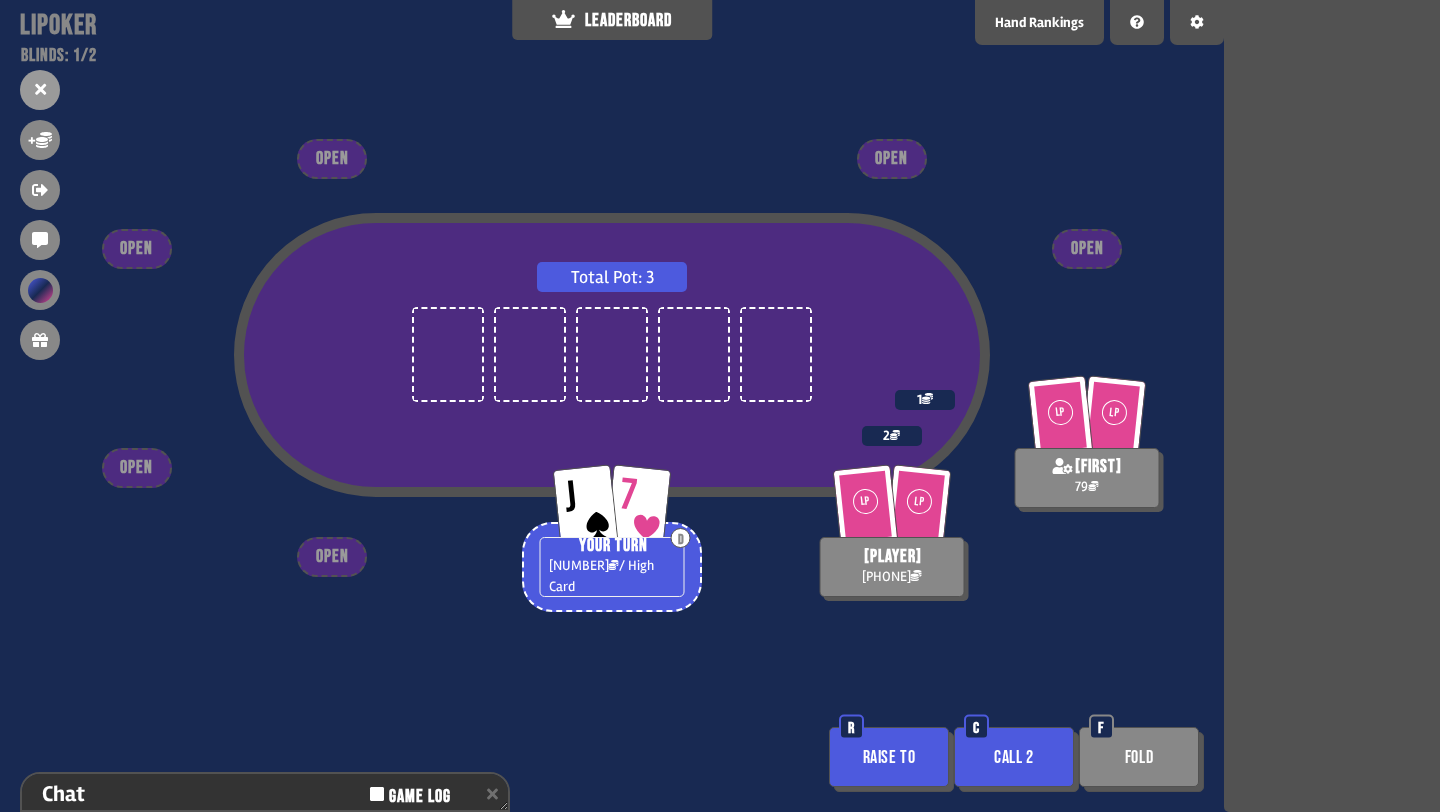 click on "Fold" at bounding box center [1139, 757] 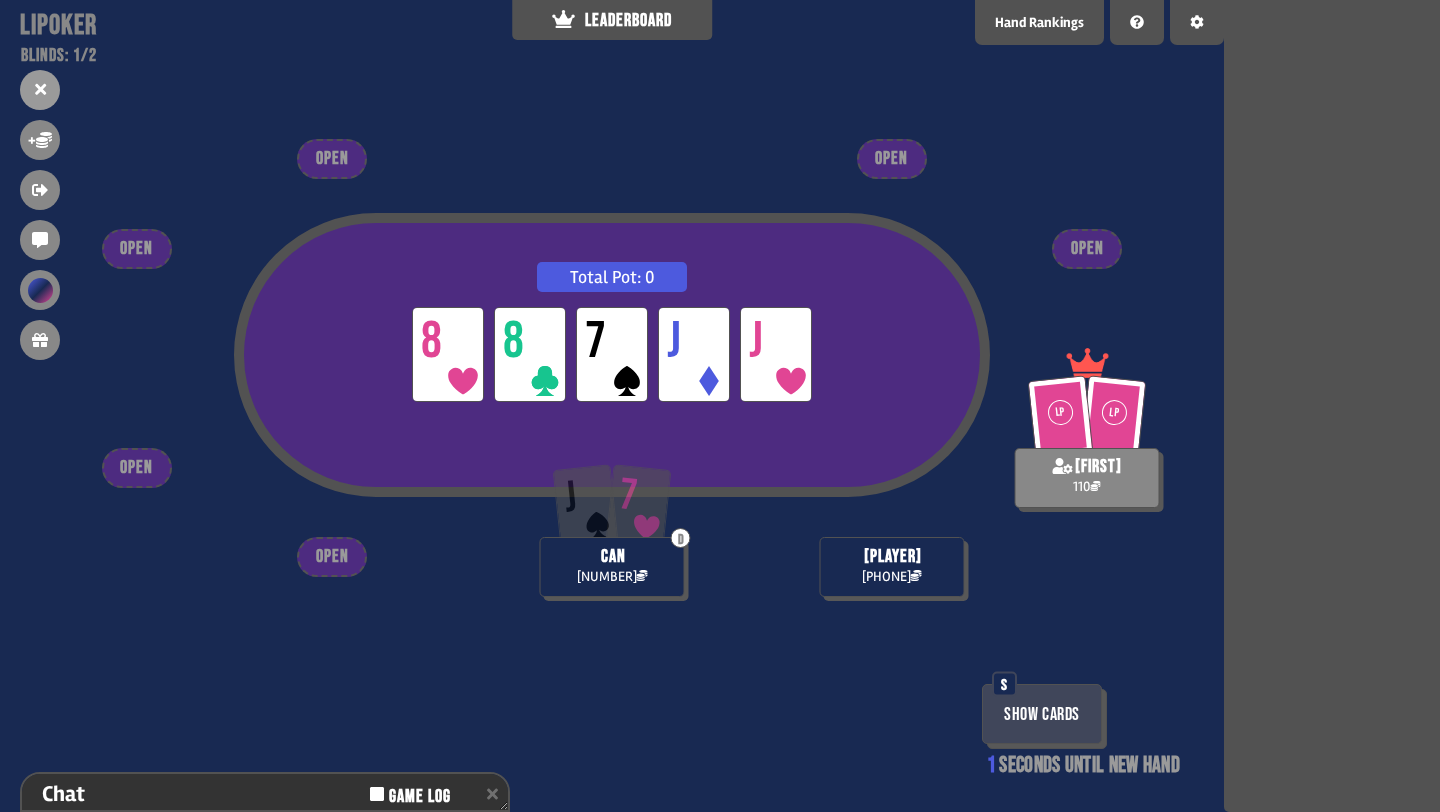 click on "Show Cards" at bounding box center (1042, 714) 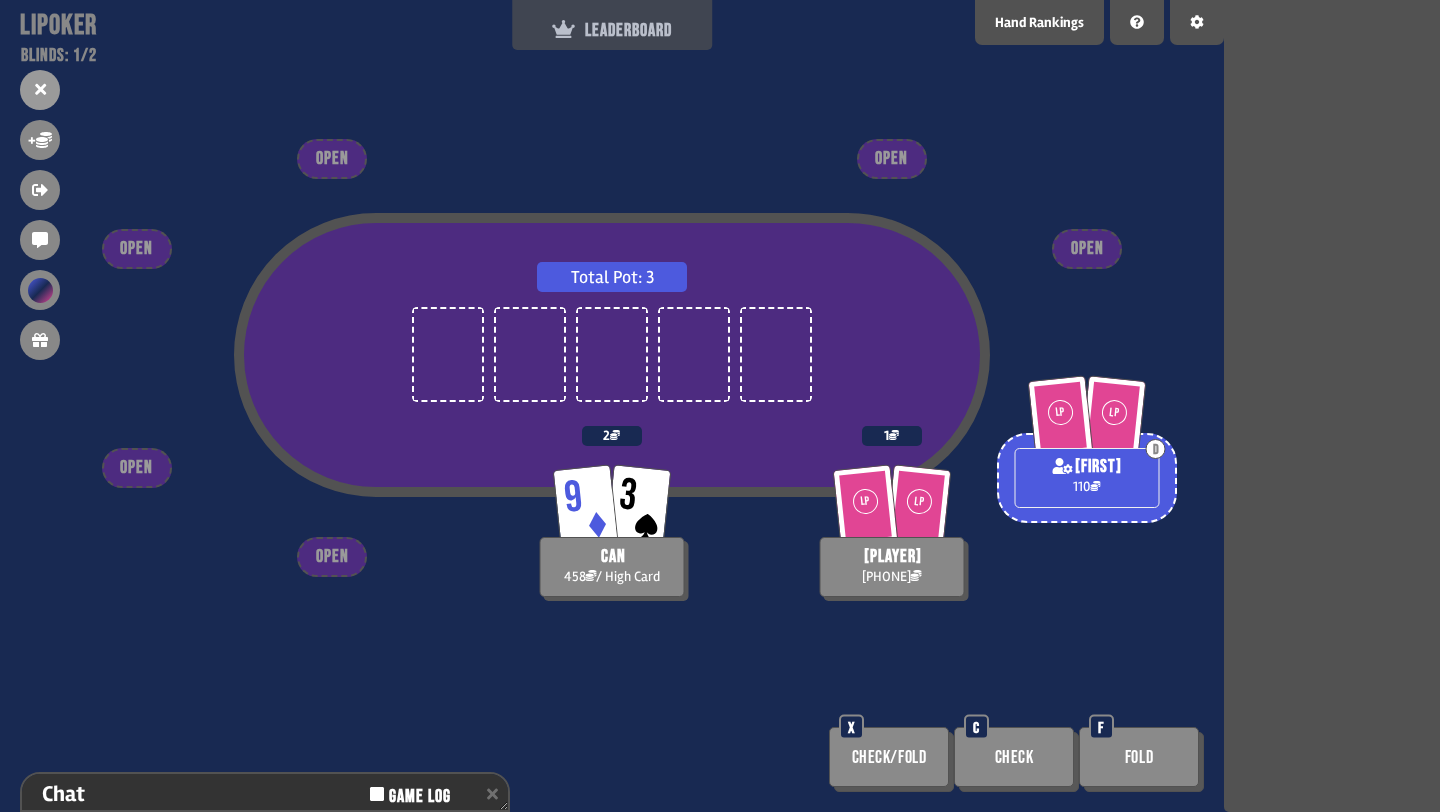 click on "LEADERBOARD" at bounding box center (612, 30) 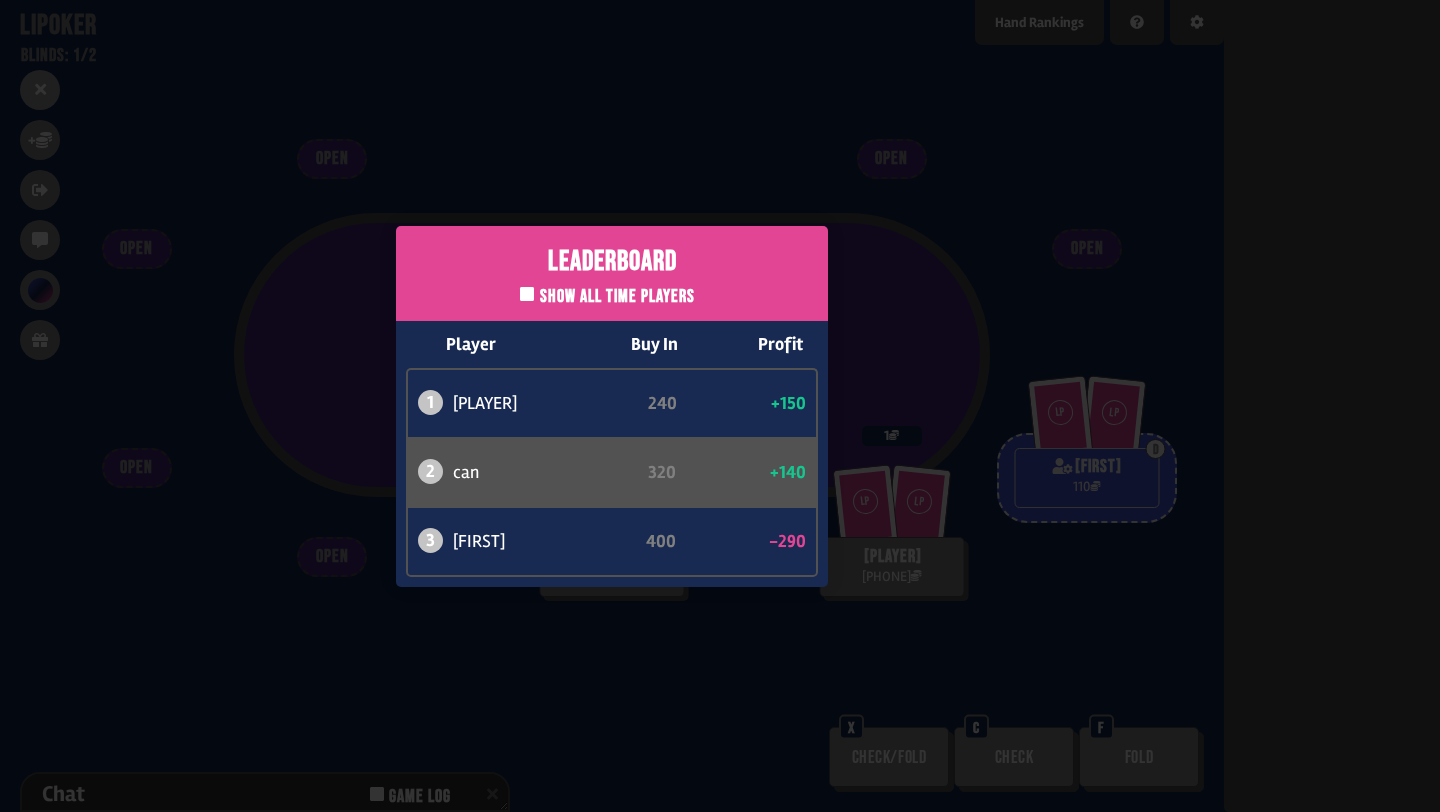 click on "Leaderboard   Show all time players Player Buy In Profit 1 atabaso 240 +150 2 [FIRST] 320 +140 3 [FIRST] 400 -290" at bounding box center [612, 406] 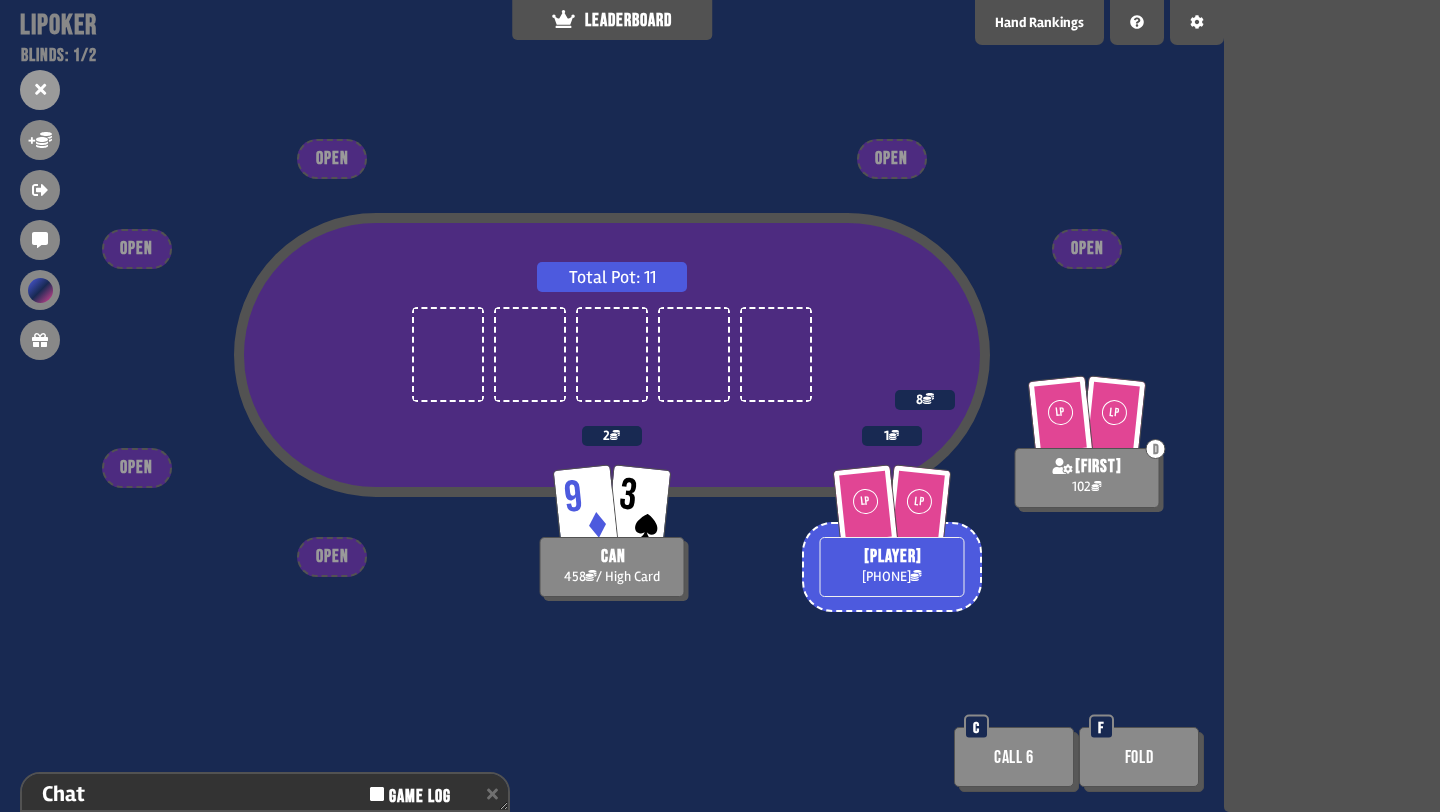 click 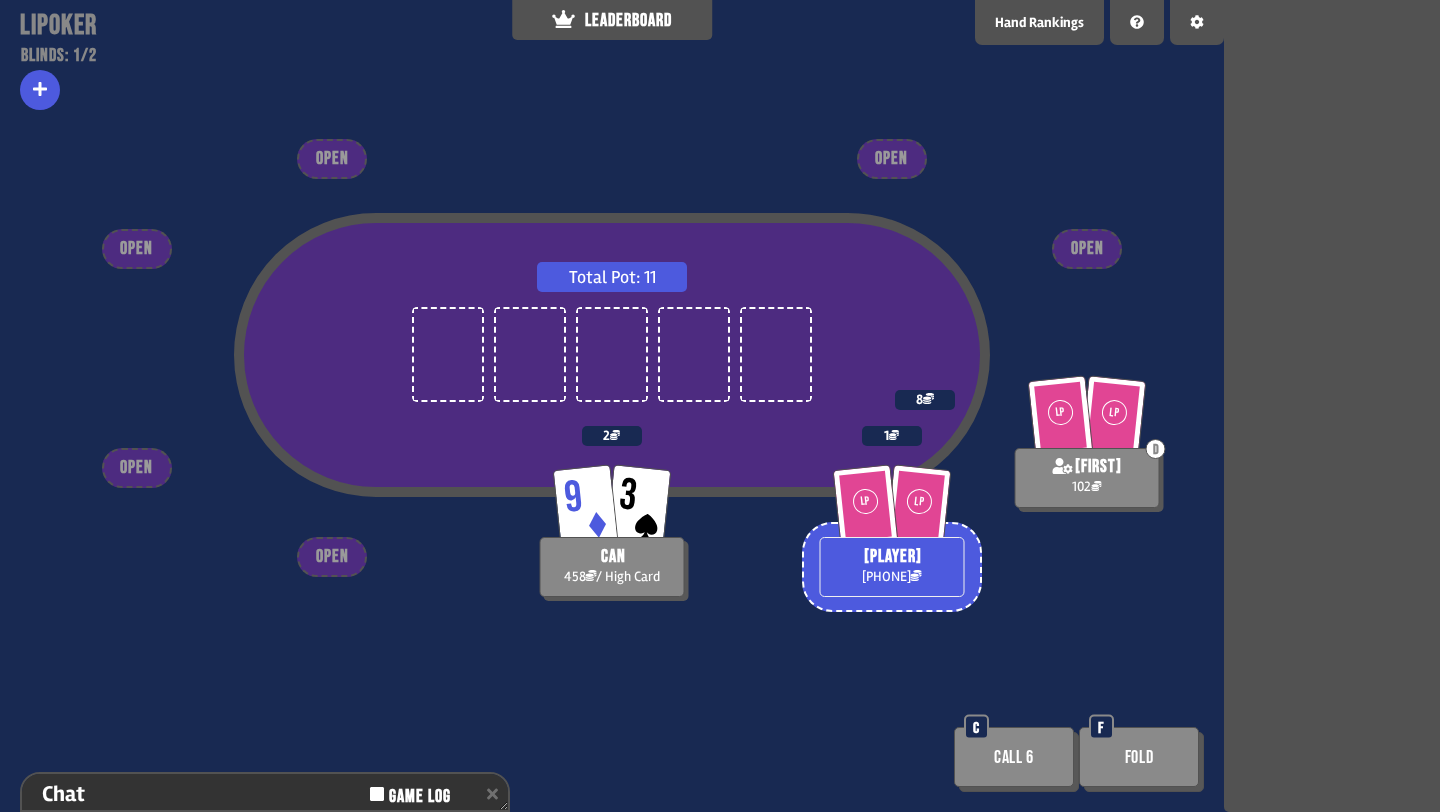 click 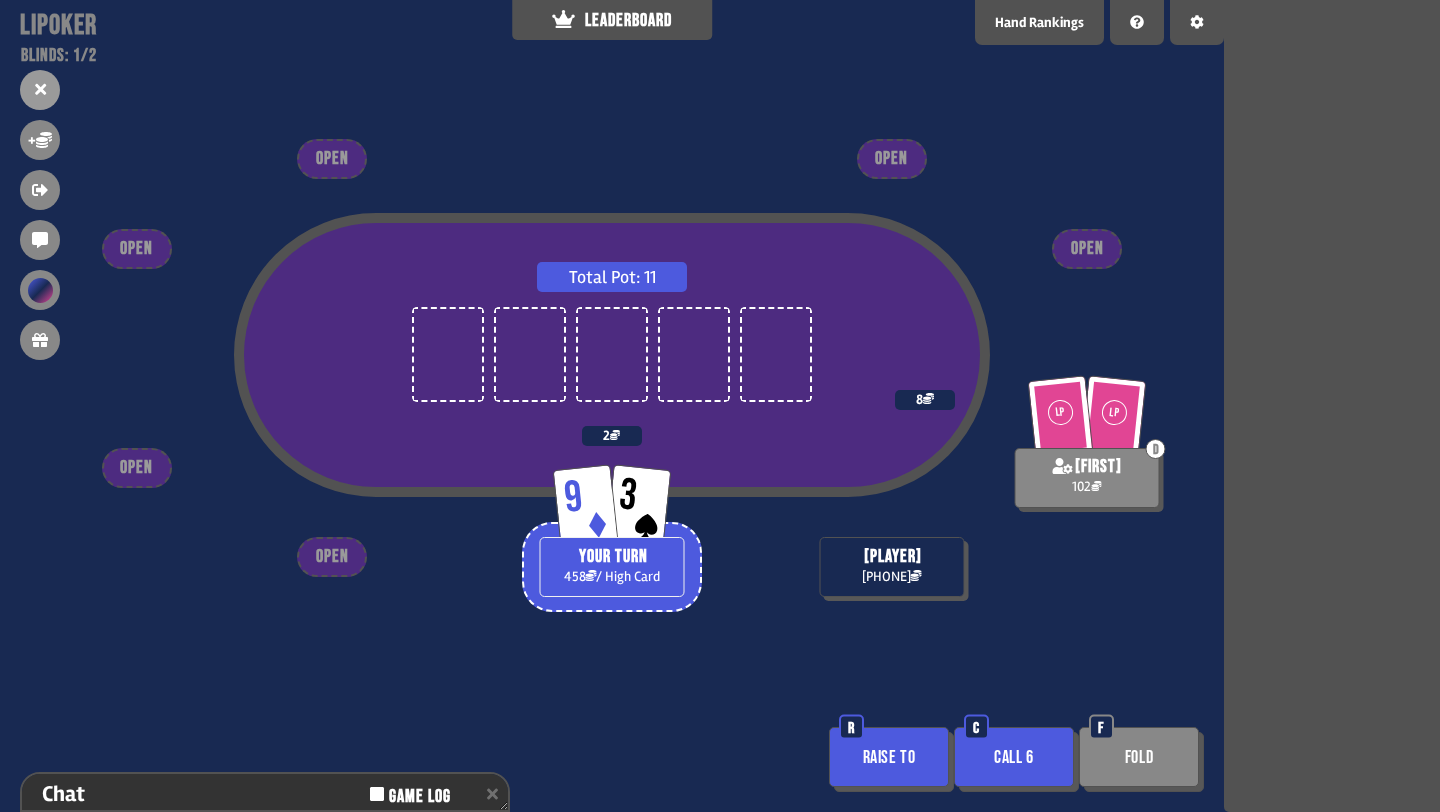 click on "Call 6" at bounding box center (1014, 757) 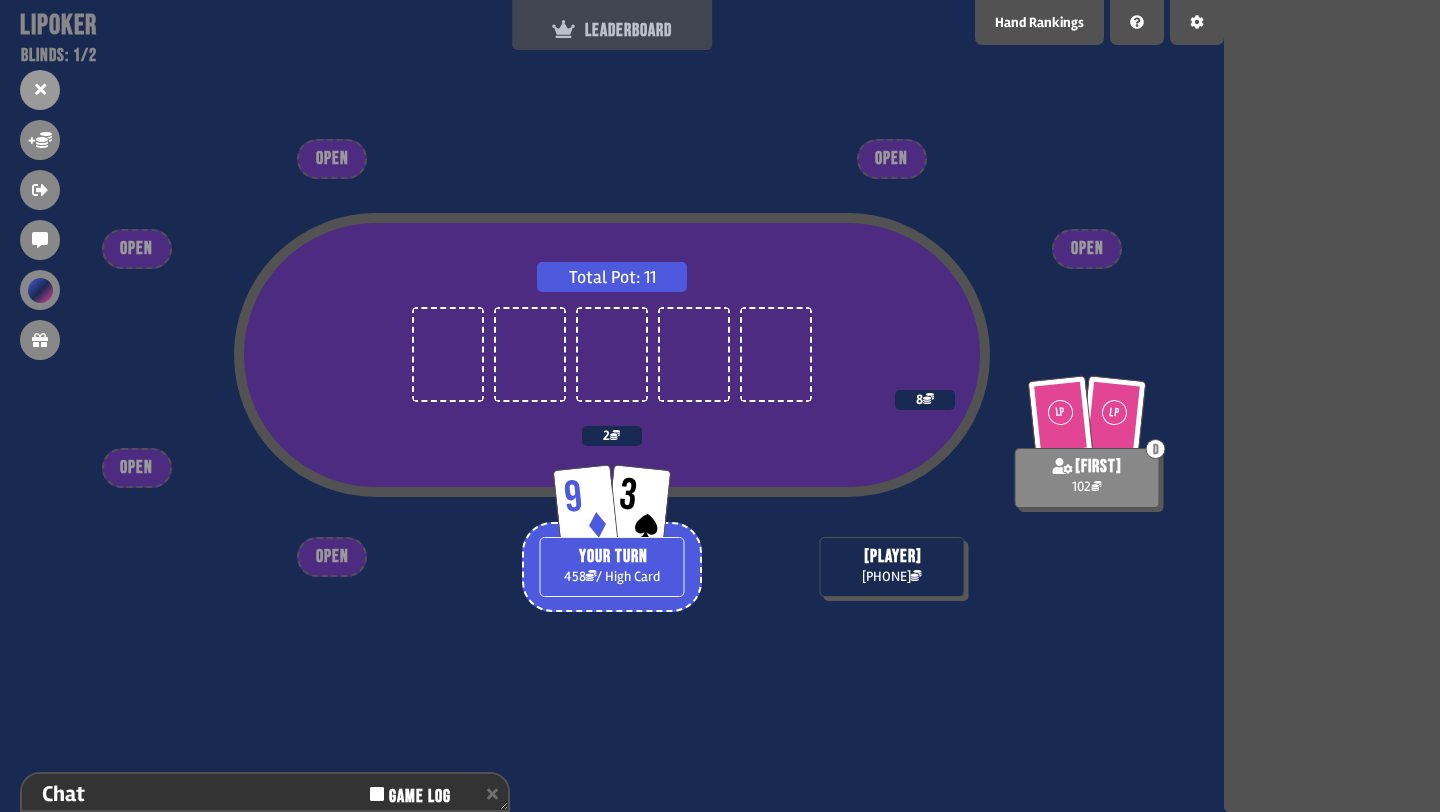 click on "LEADERBOARD" at bounding box center (612, 30) 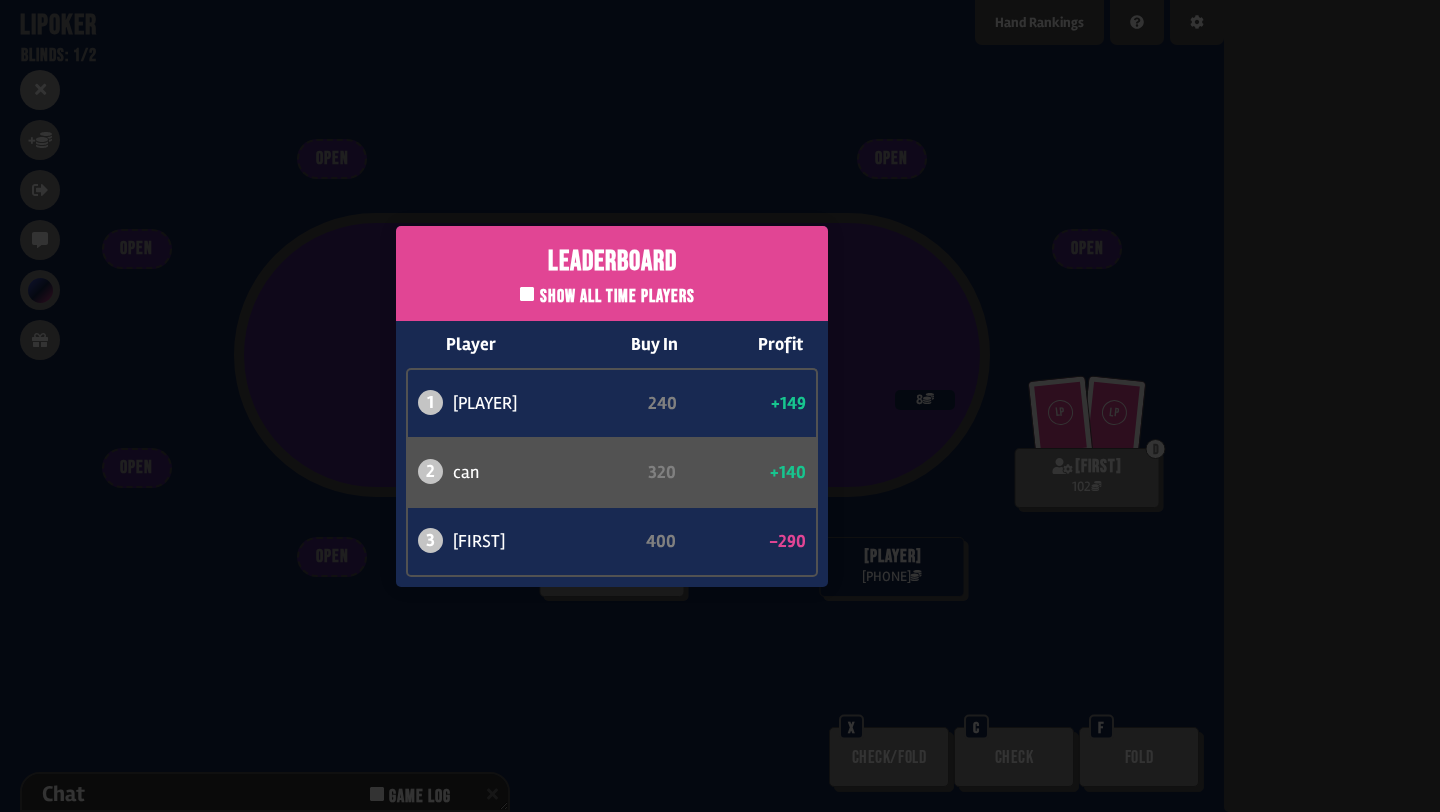 click on "Leaderboard   Show all time players Player Buy In Profit 1 atabaso 240 +149 2 [FIRST] 320 +140 3 [FIRST] 400 -290" at bounding box center [612, 406] 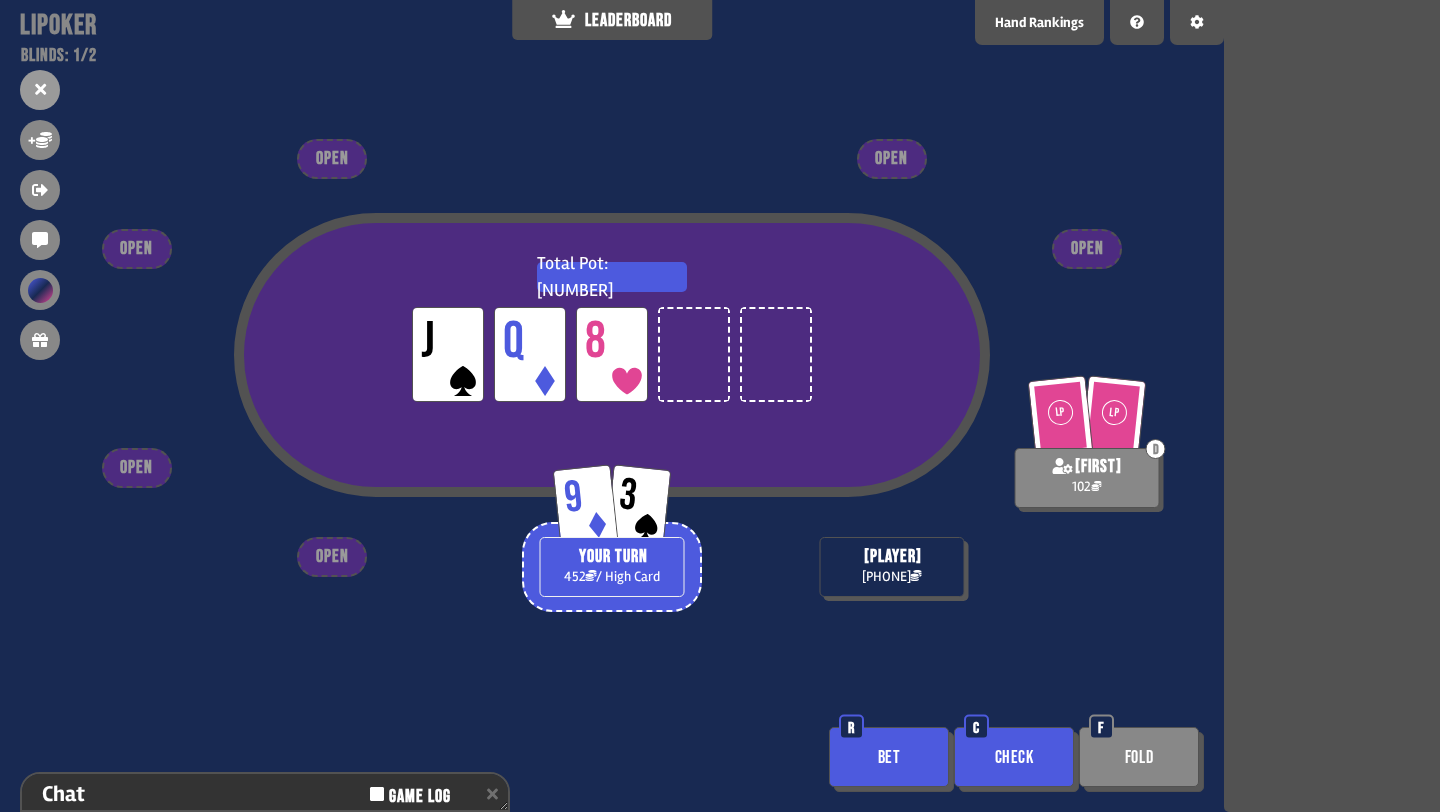 click on "Check" at bounding box center [1014, 757] 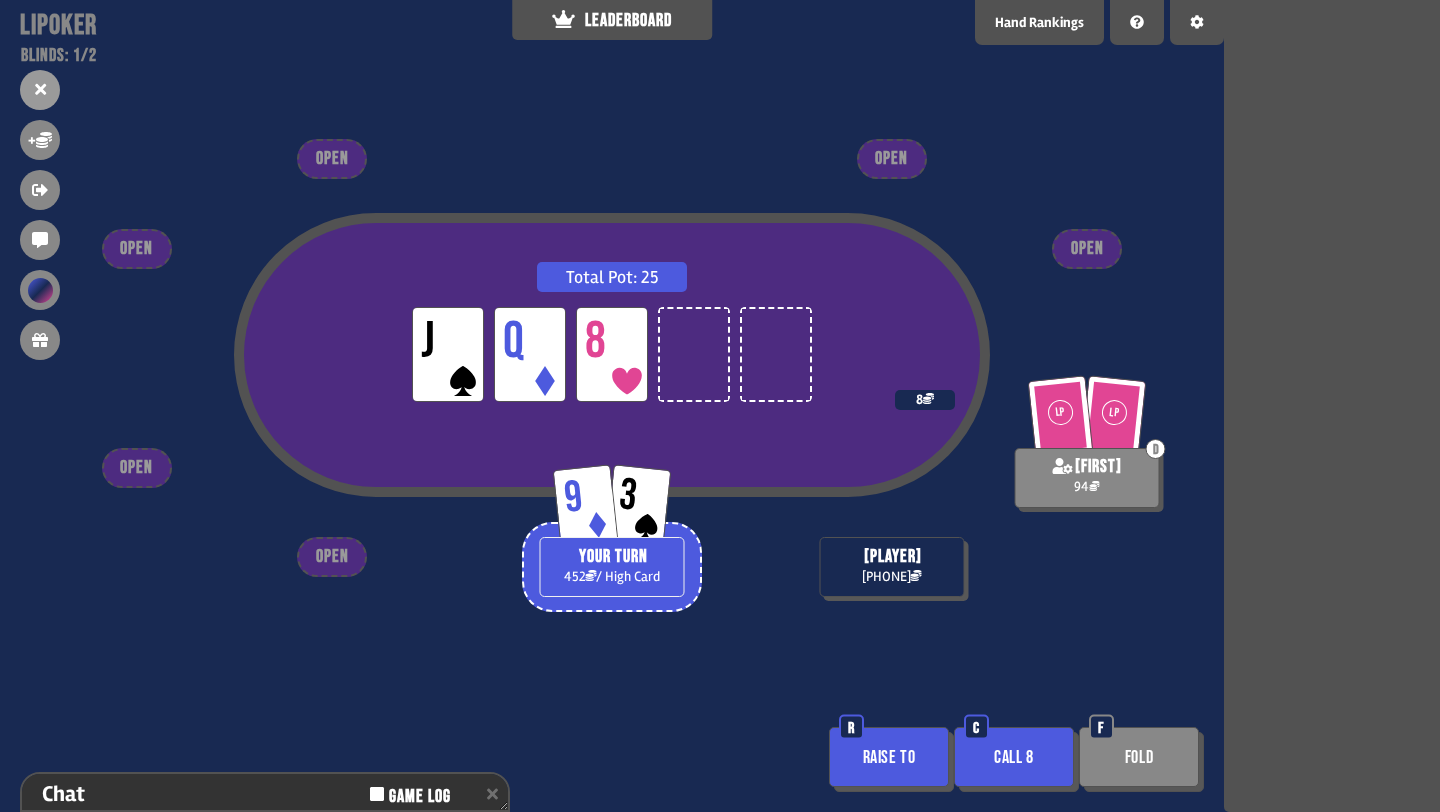 click on "Call 8" at bounding box center [1014, 757] 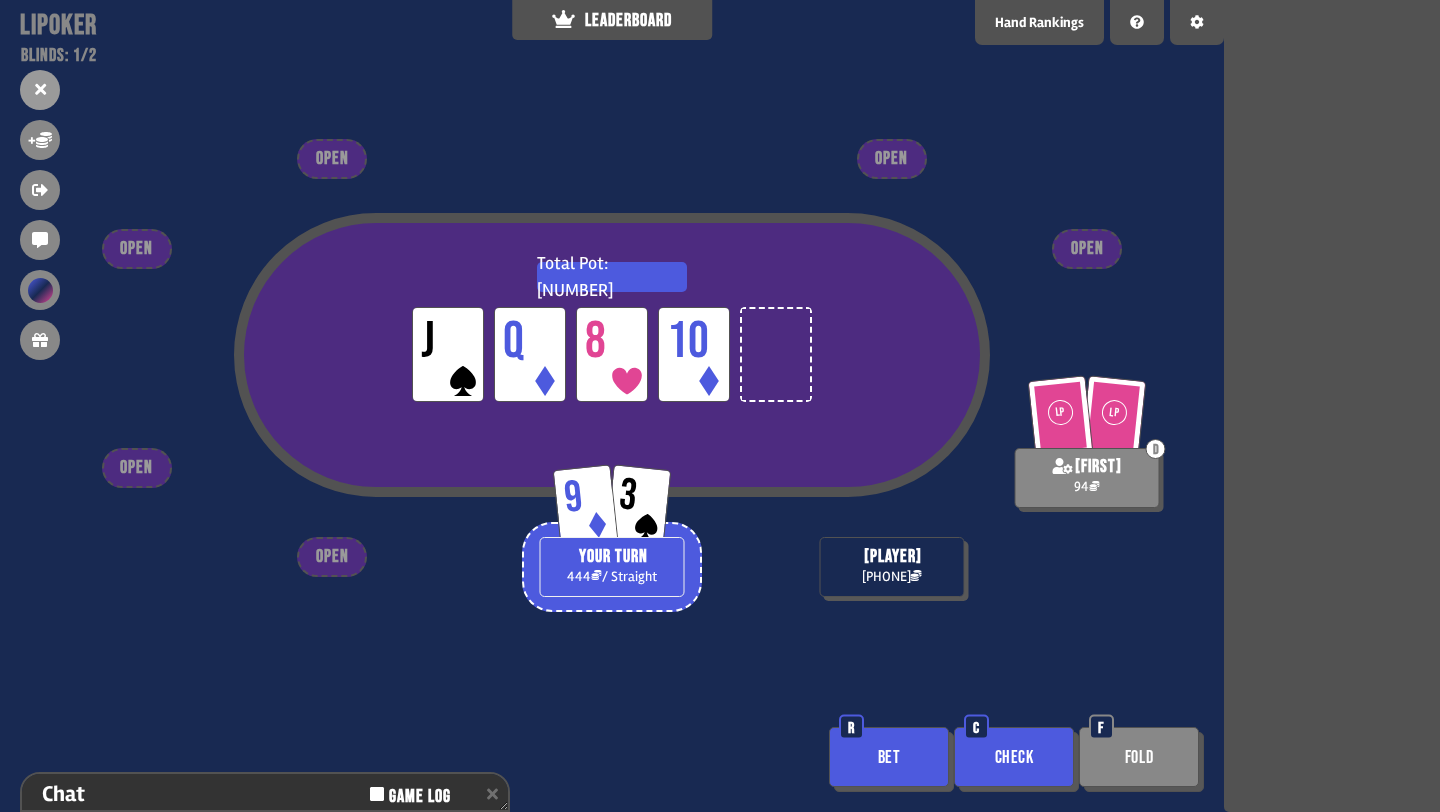 click on "Bet" at bounding box center [889, 757] 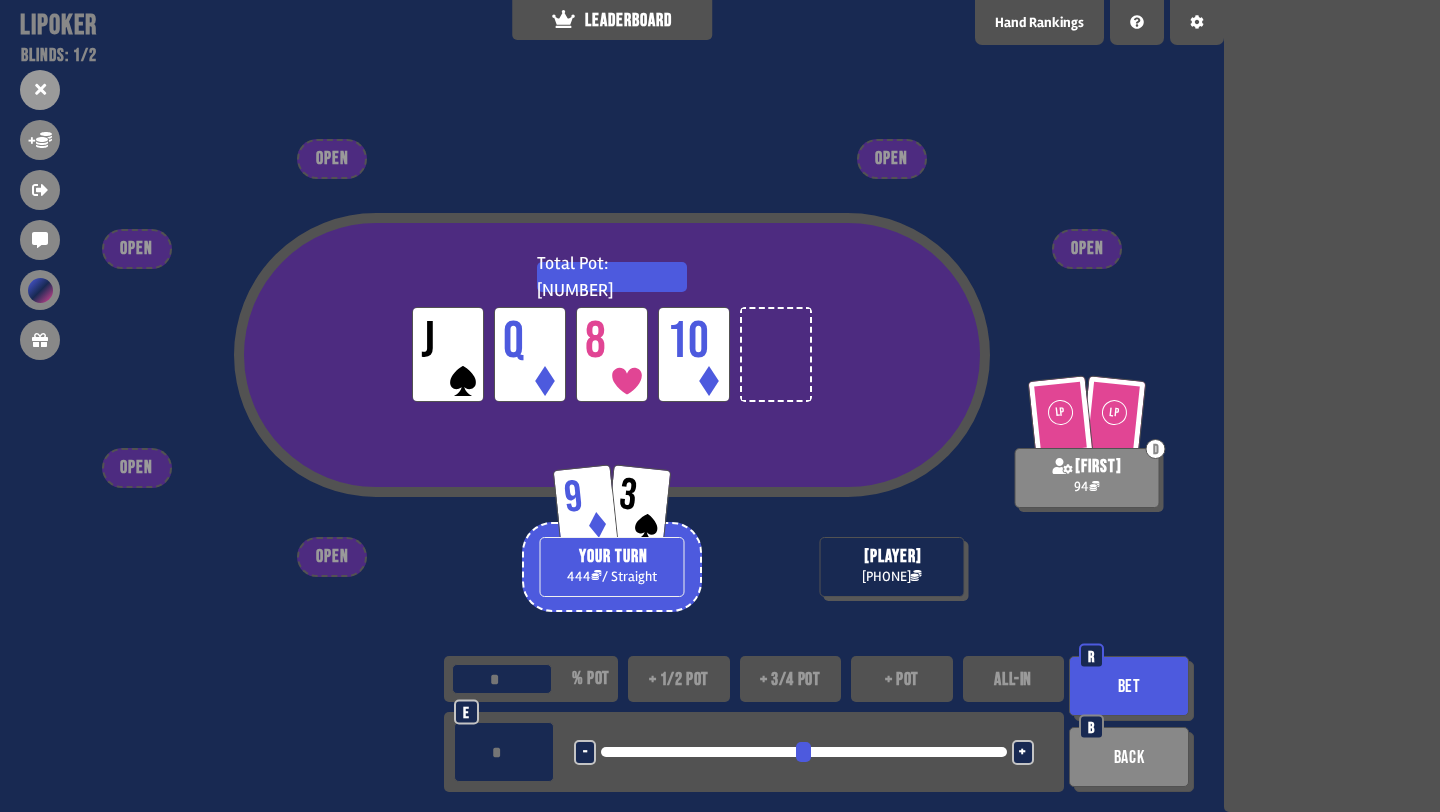 click on "ALL-IN" at bounding box center [1014, 679] 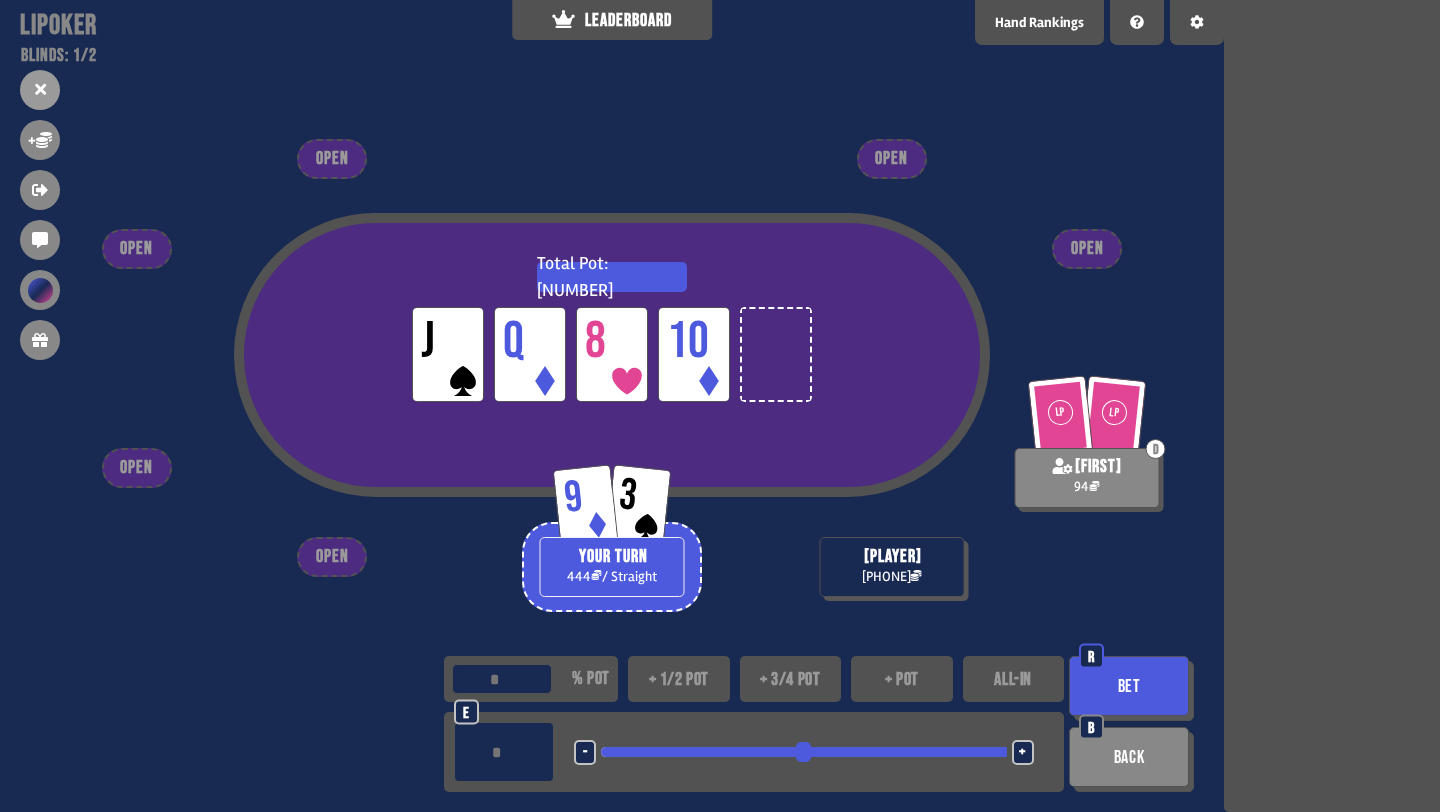 click on "Bet" at bounding box center (1129, 686) 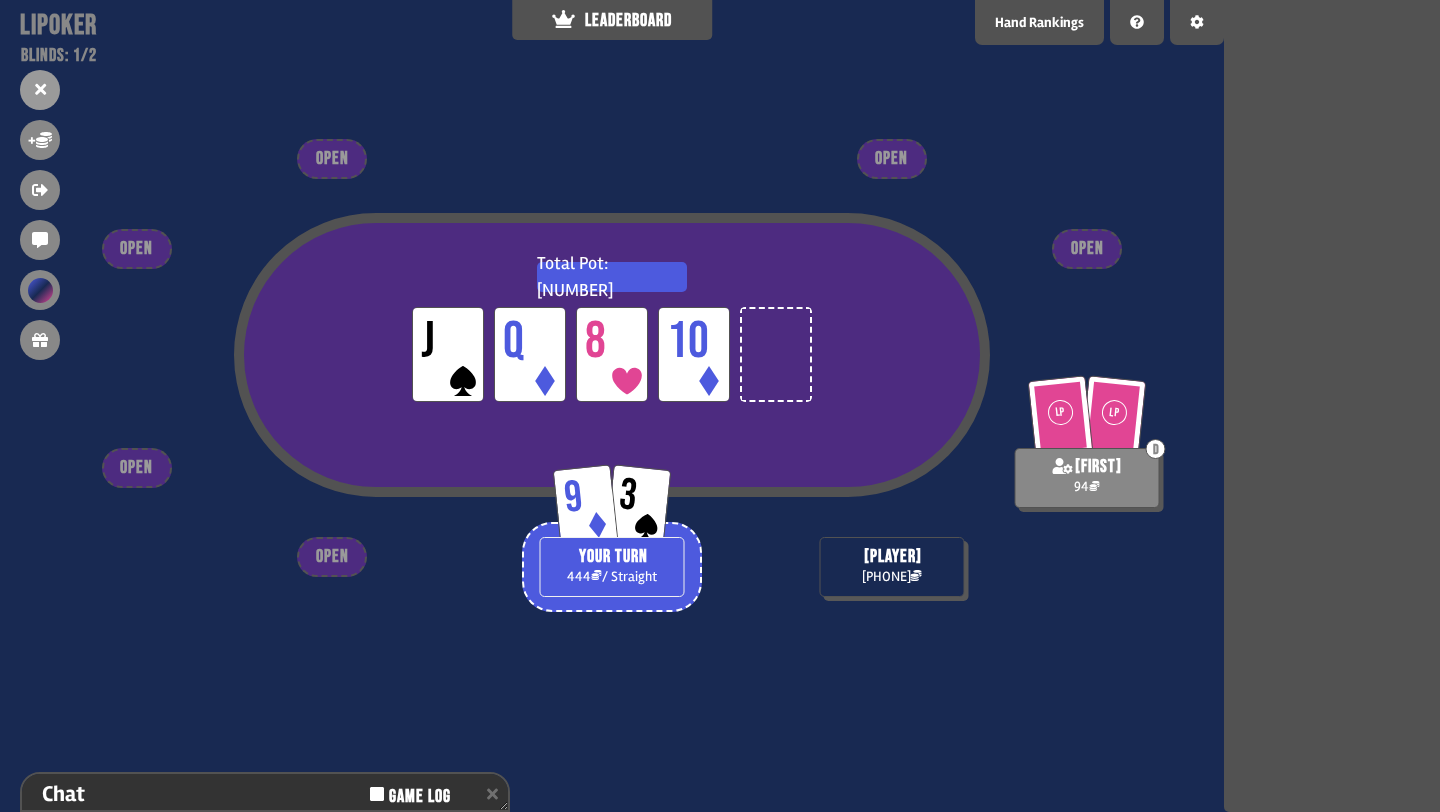 scroll, scrollTop: 153, scrollLeft: 0, axis: vertical 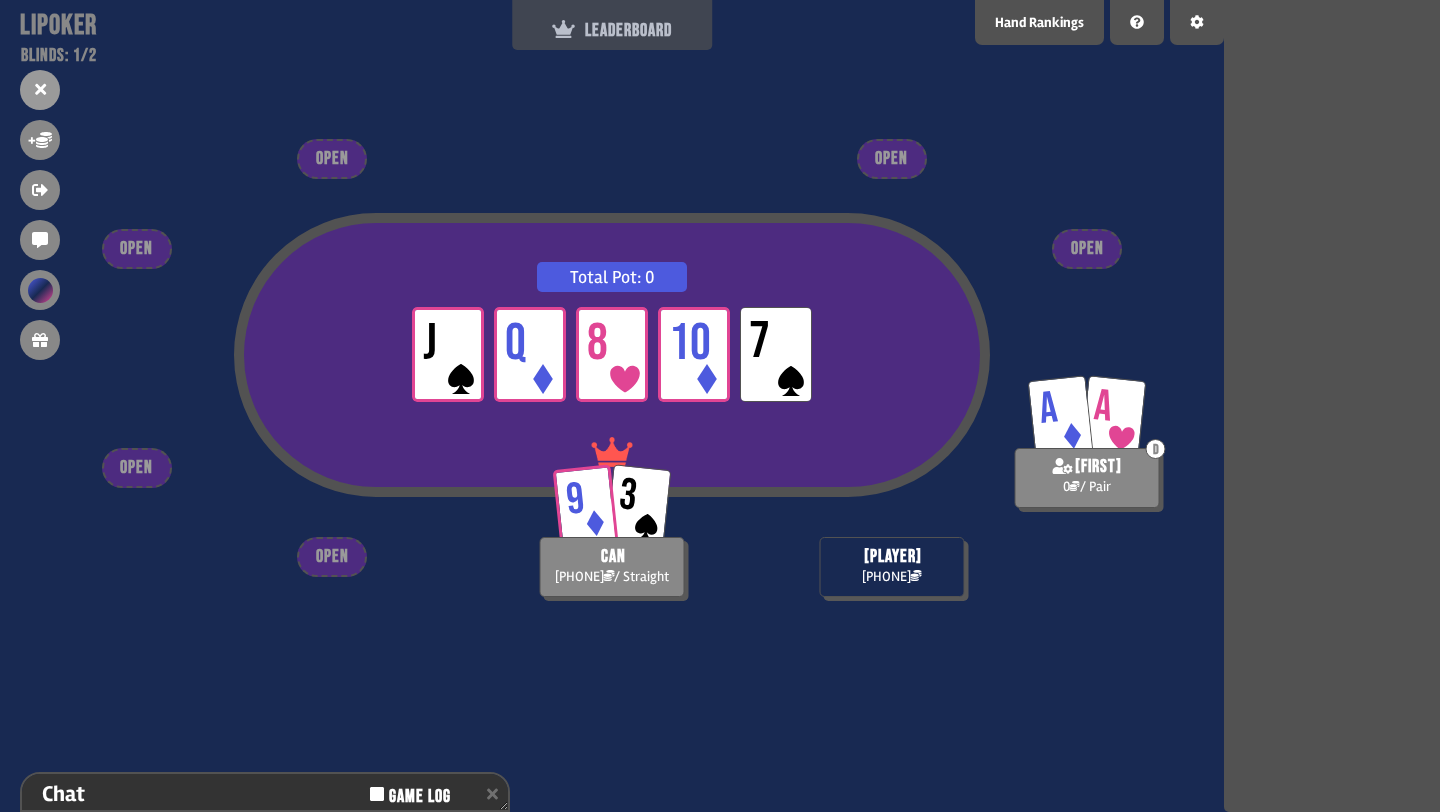 click on "LEADERBOARD" at bounding box center [612, 25] 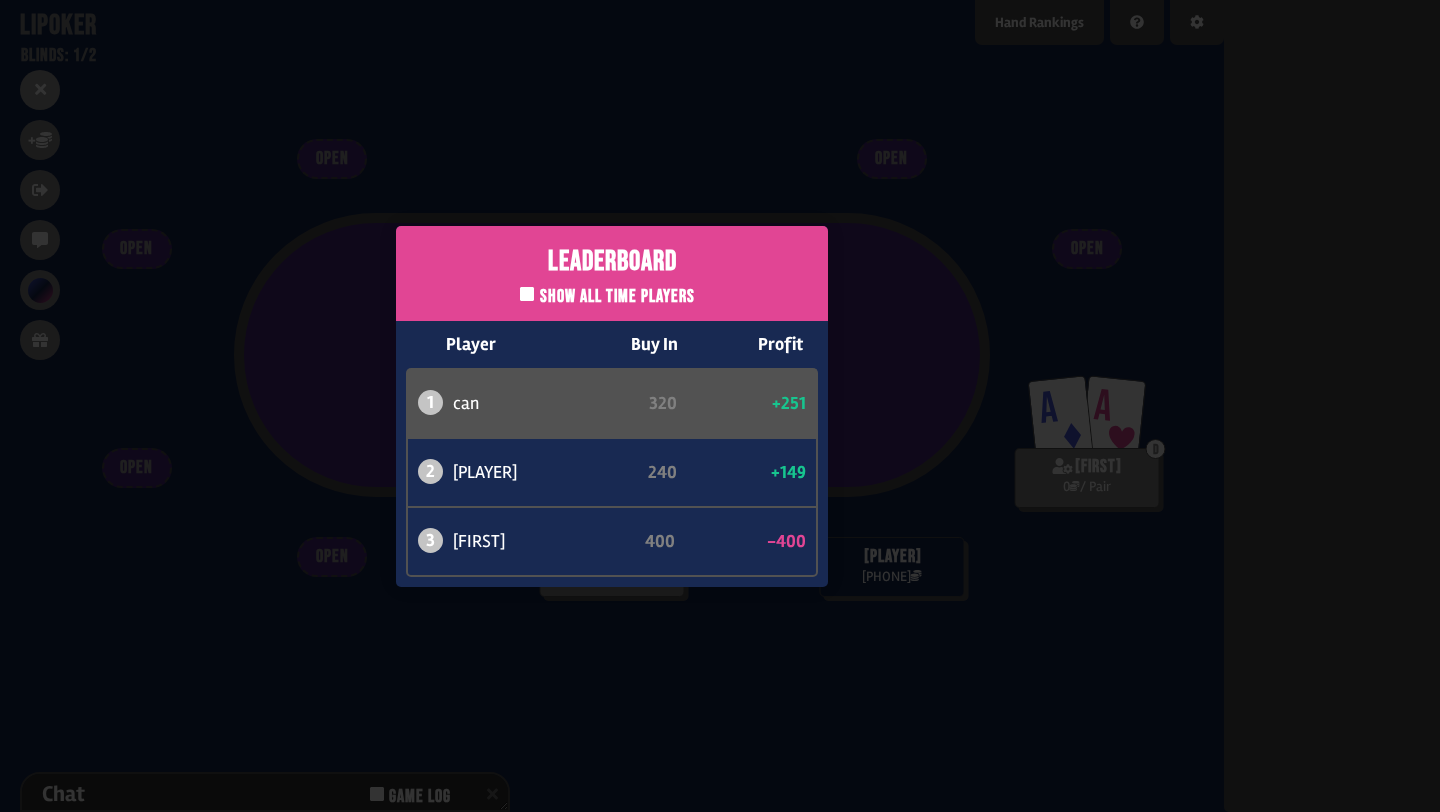 click on "Leaderboard   Show all time players Player Buy In Profit 1 [FIRST] 320 +251 2 atabaso 240 +149 3 [FIRST] 560 -400" at bounding box center [612, 406] 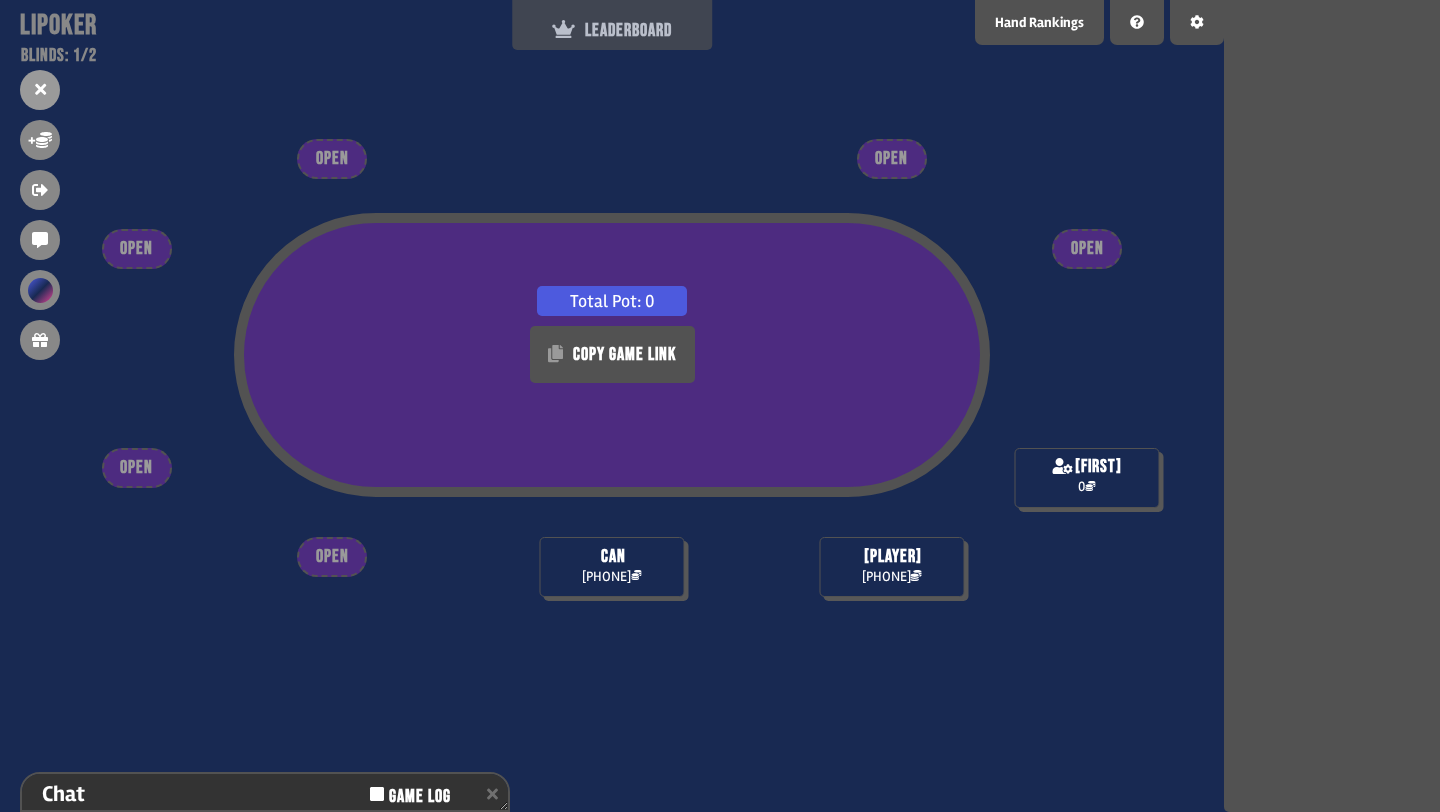 click on "LEADERBOARD" at bounding box center [612, 25] 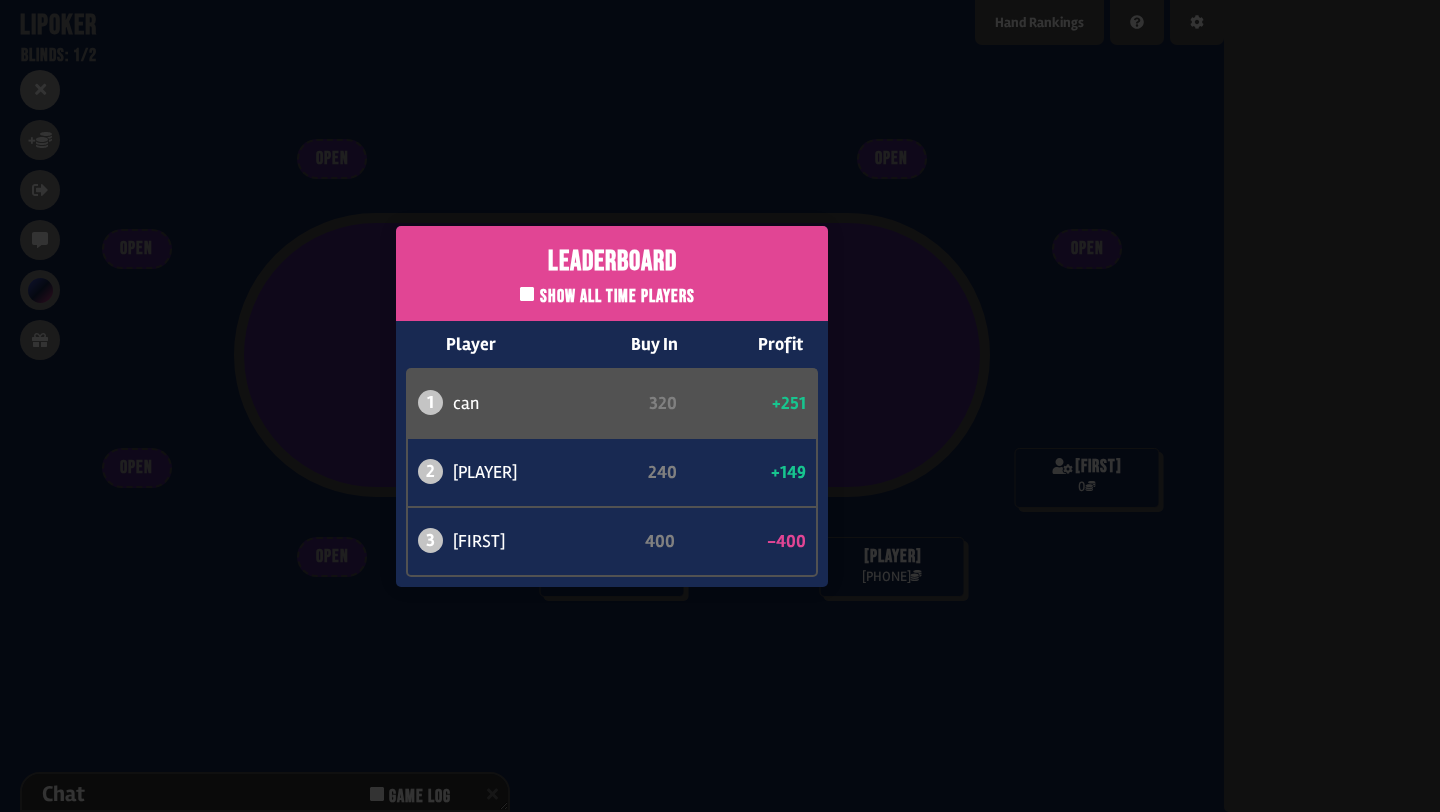 click on "Leaderboard   Show all time players Player Buy In Profit 1 [FIRST] 320 +251 2 atabaso 240 +149 3 [FIRST] 560 -400" at bounding box center (612, 406) 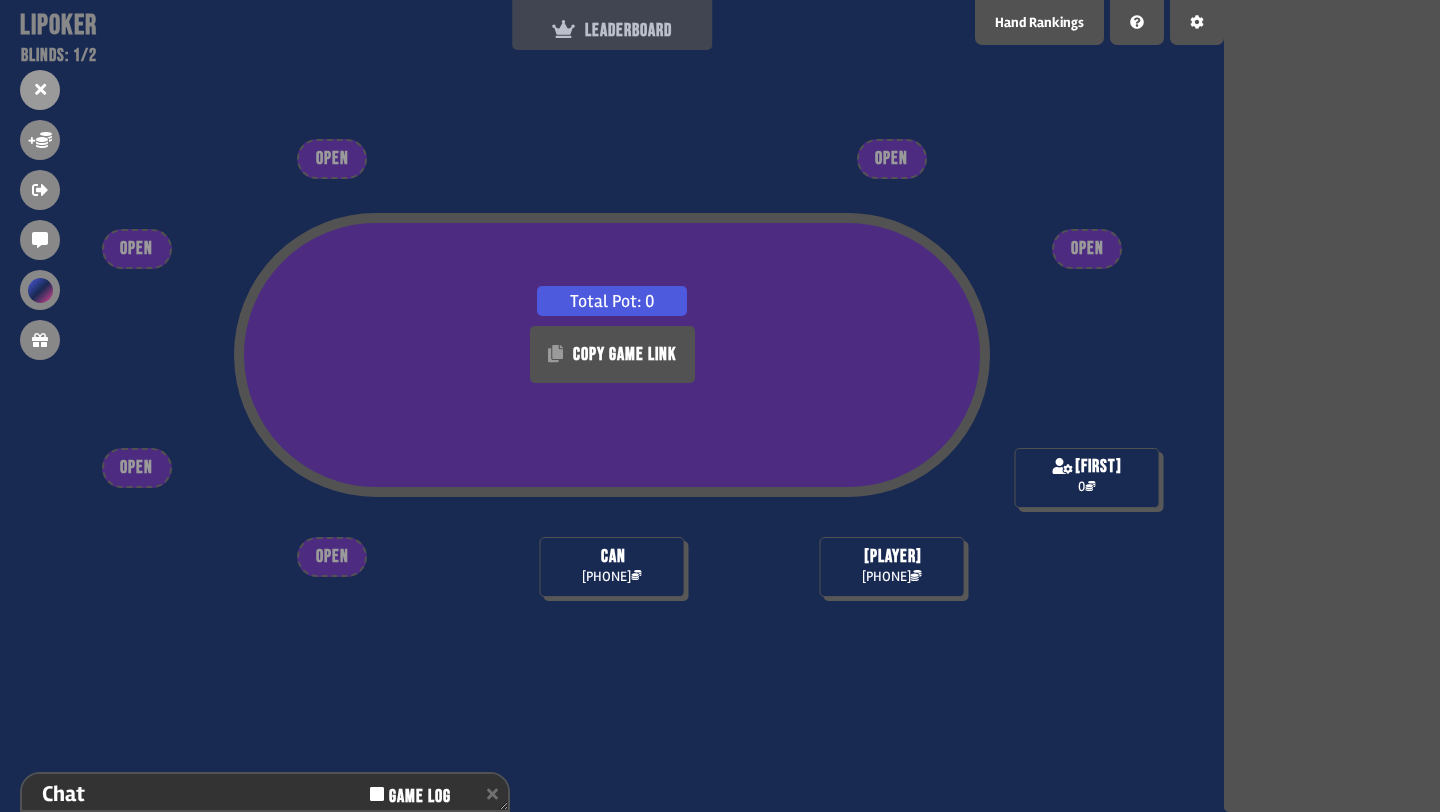 click on "LEADERBOARD" at bounding box center (612, 30) 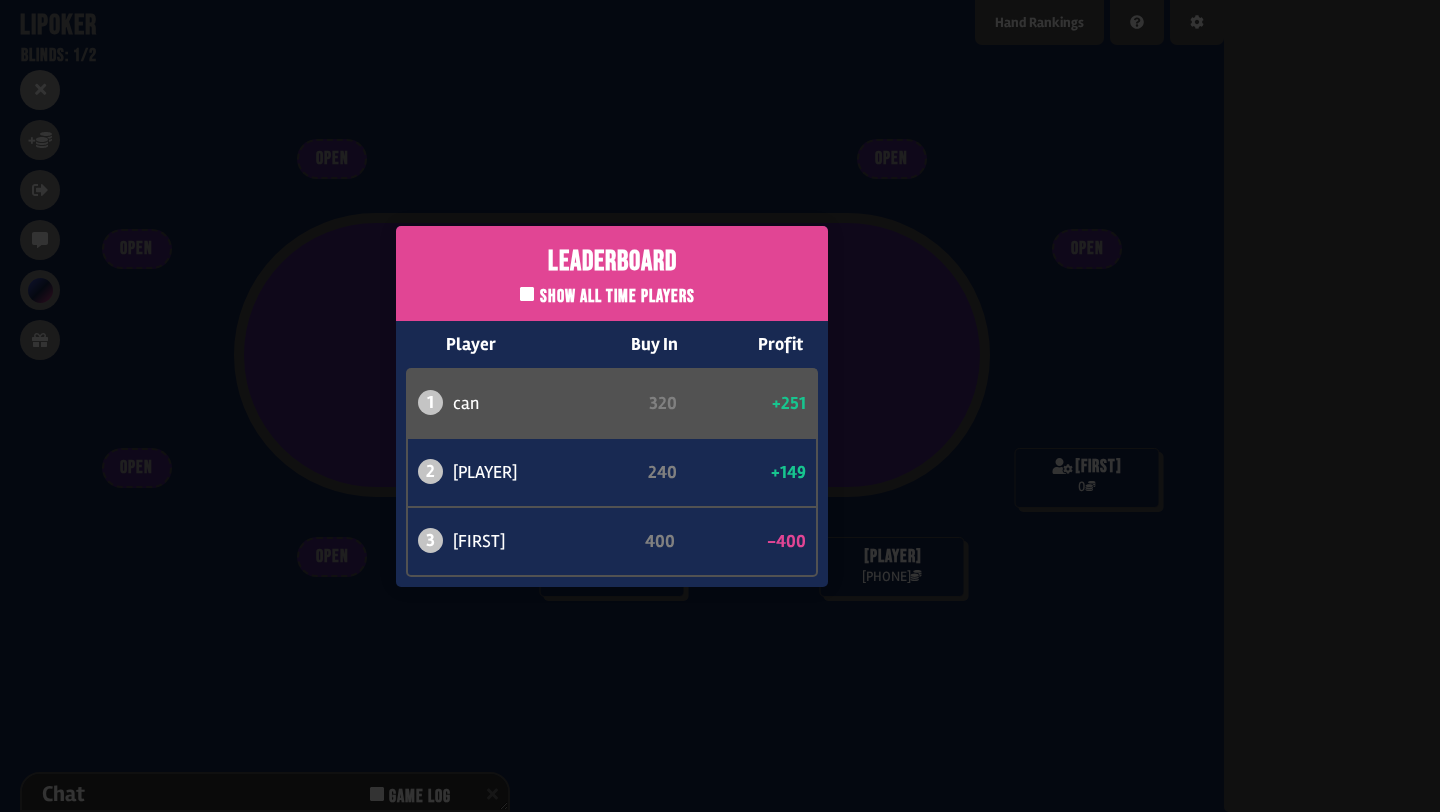 click on "Leaderboard   Show all time players Player Buy In Profit 1 [FIRST] 320 +251 2 atabaso 240 +149 3 [FIRST] 560 -400" at bounding box center [612, 406] 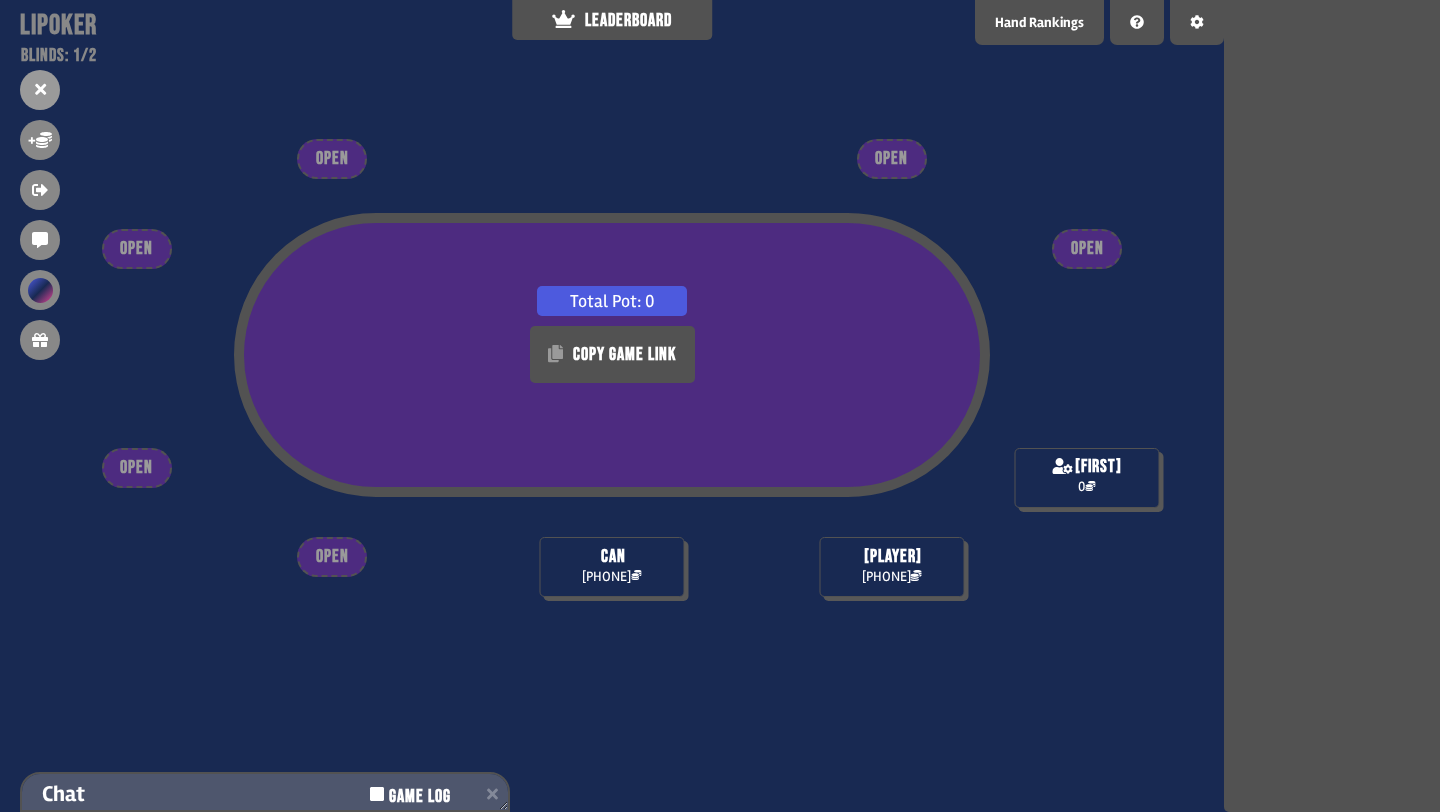 click on "Chat   Game Log" at bounding box center (265, 794) 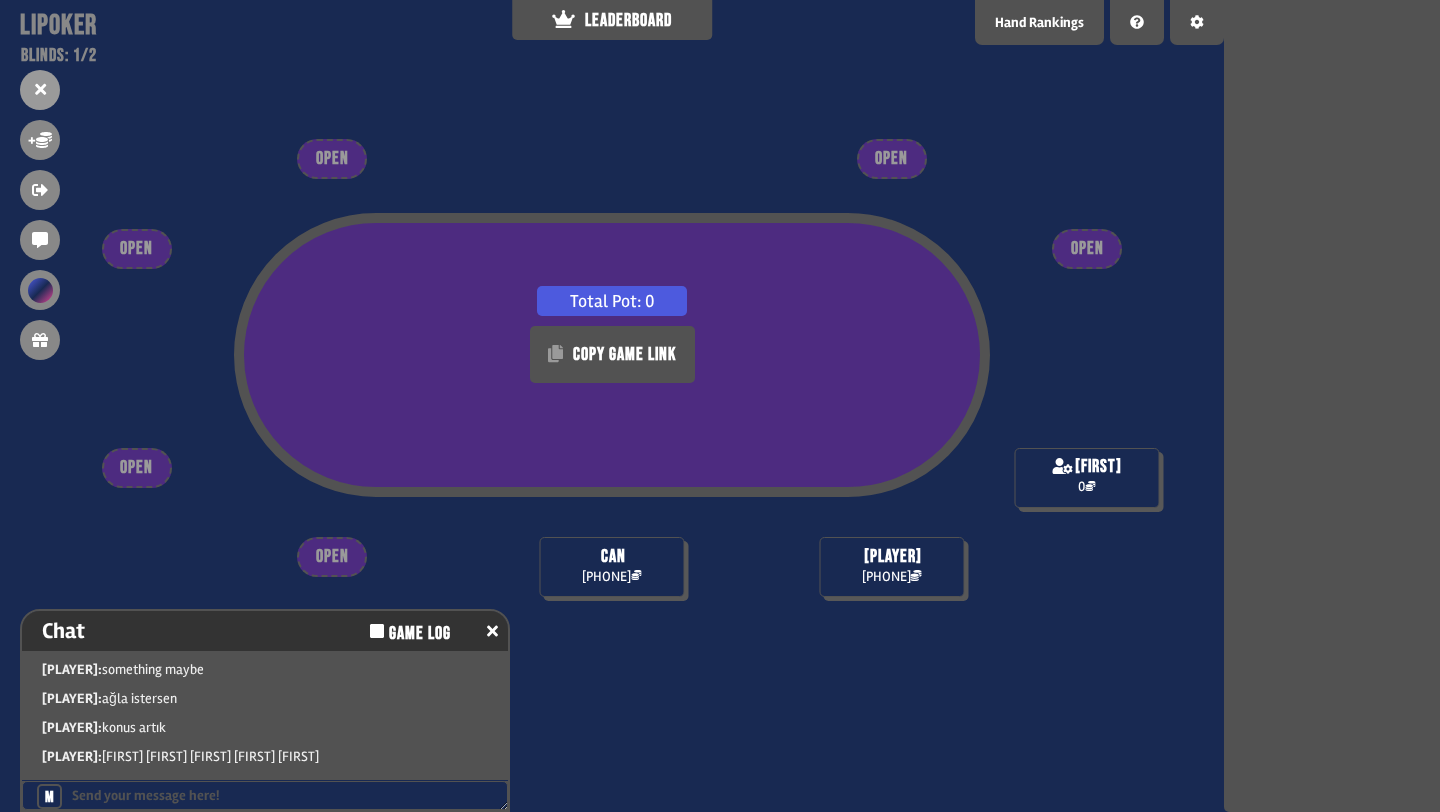 scroll, scrollTop: 29, scrollLeft: 0, axis: vertical 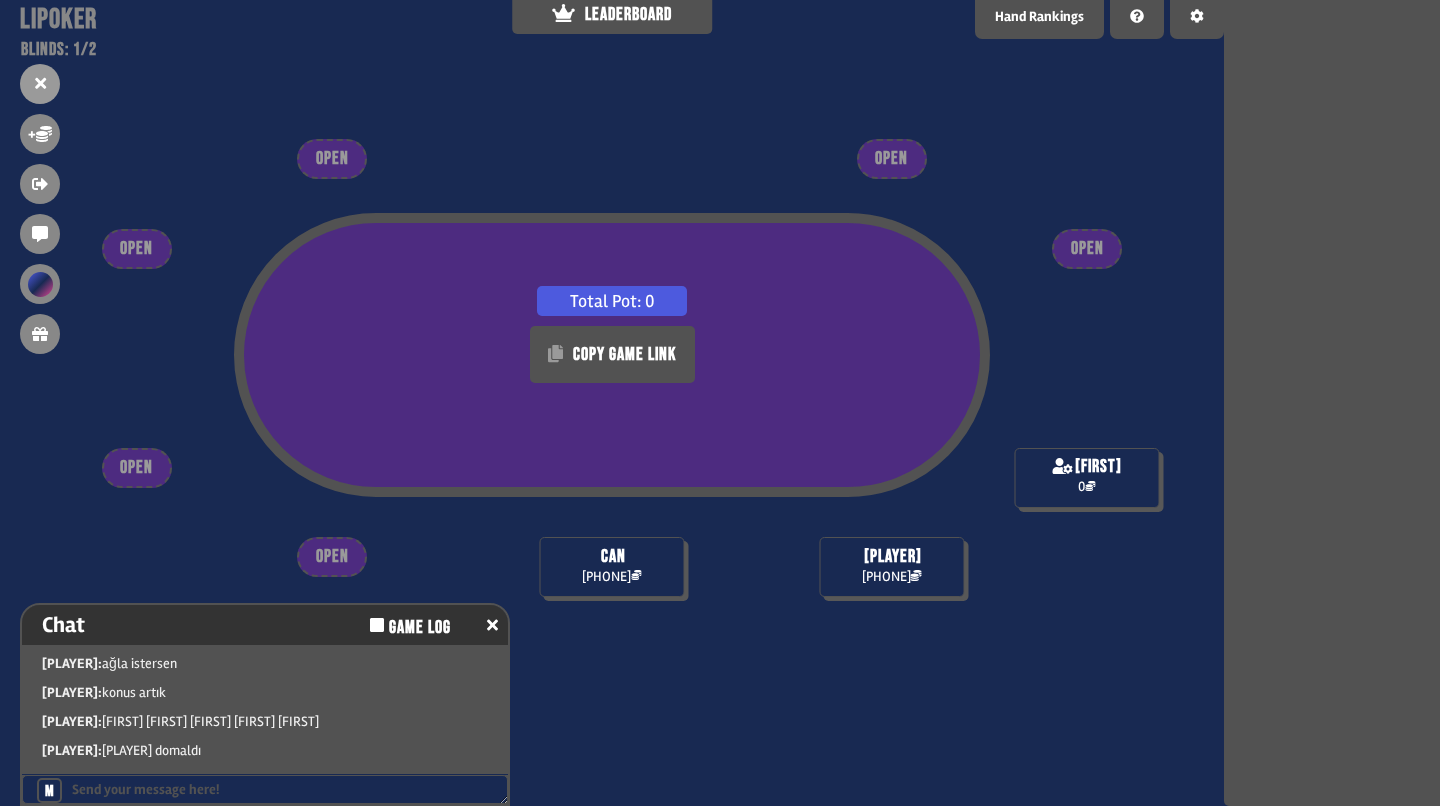 click at bounding box center [265, 789] 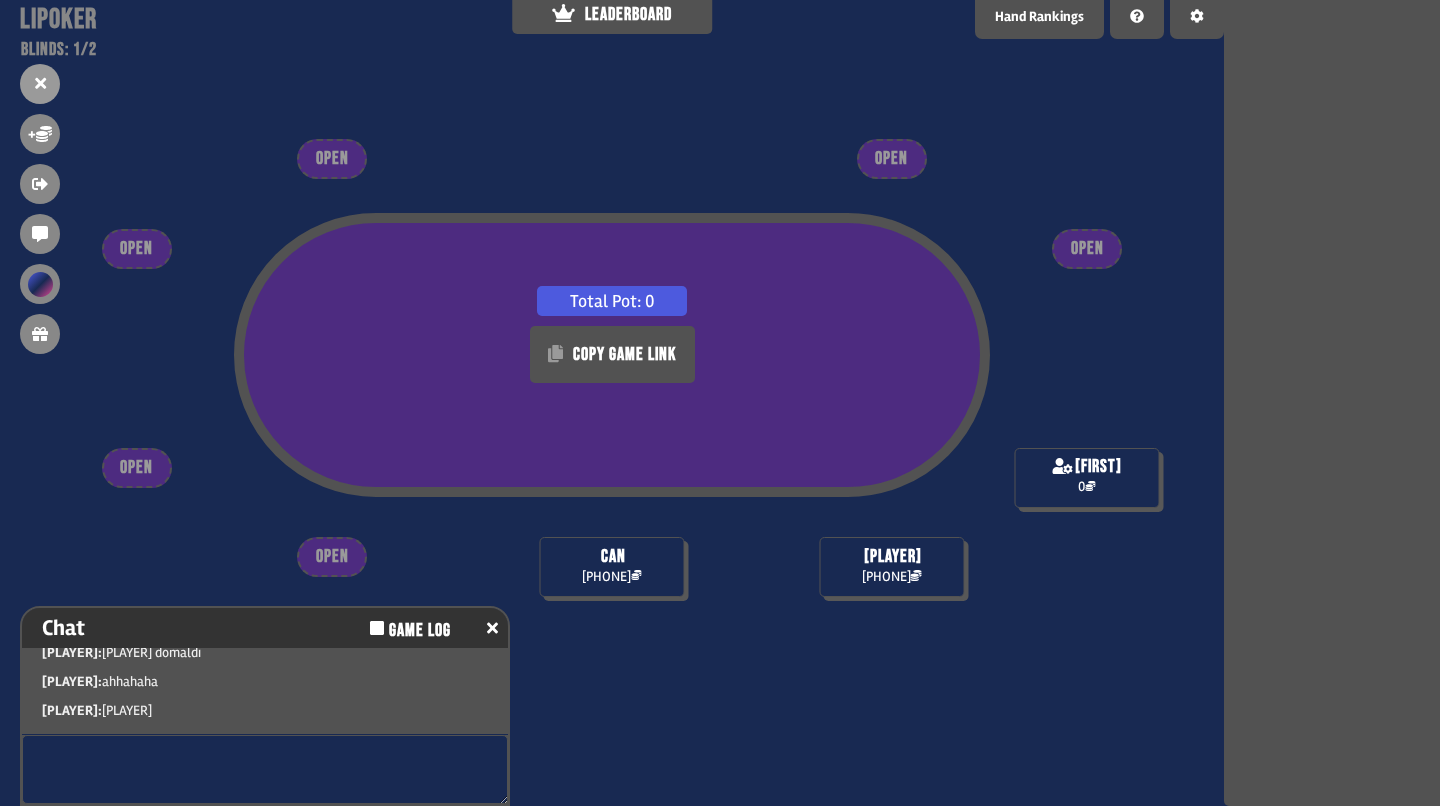 scroll, scrollTop: 188, scrollLeft: 0, axis: vertical 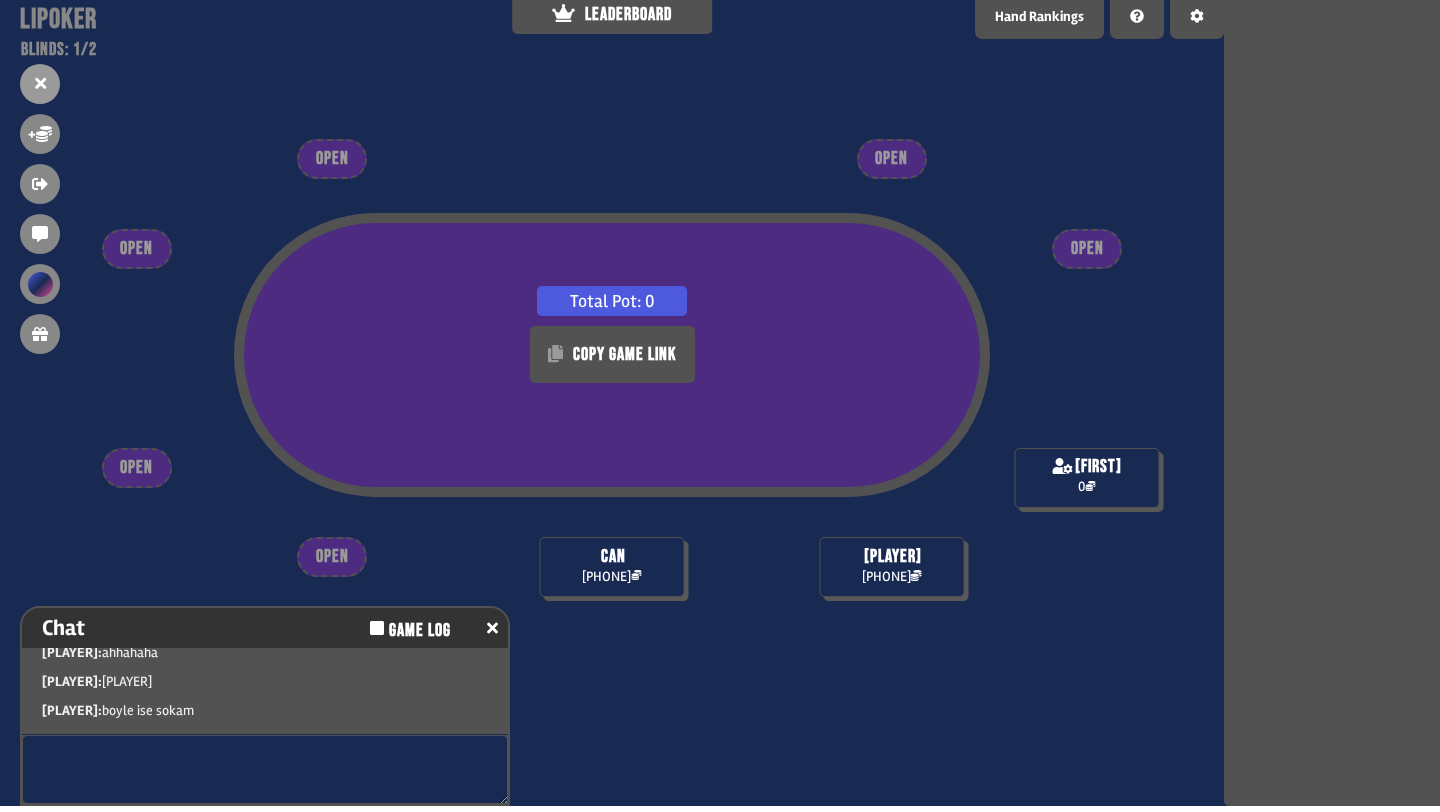 click on "Total Pot: 0   COPY GAME LINK" at bounding box center [612, 355] 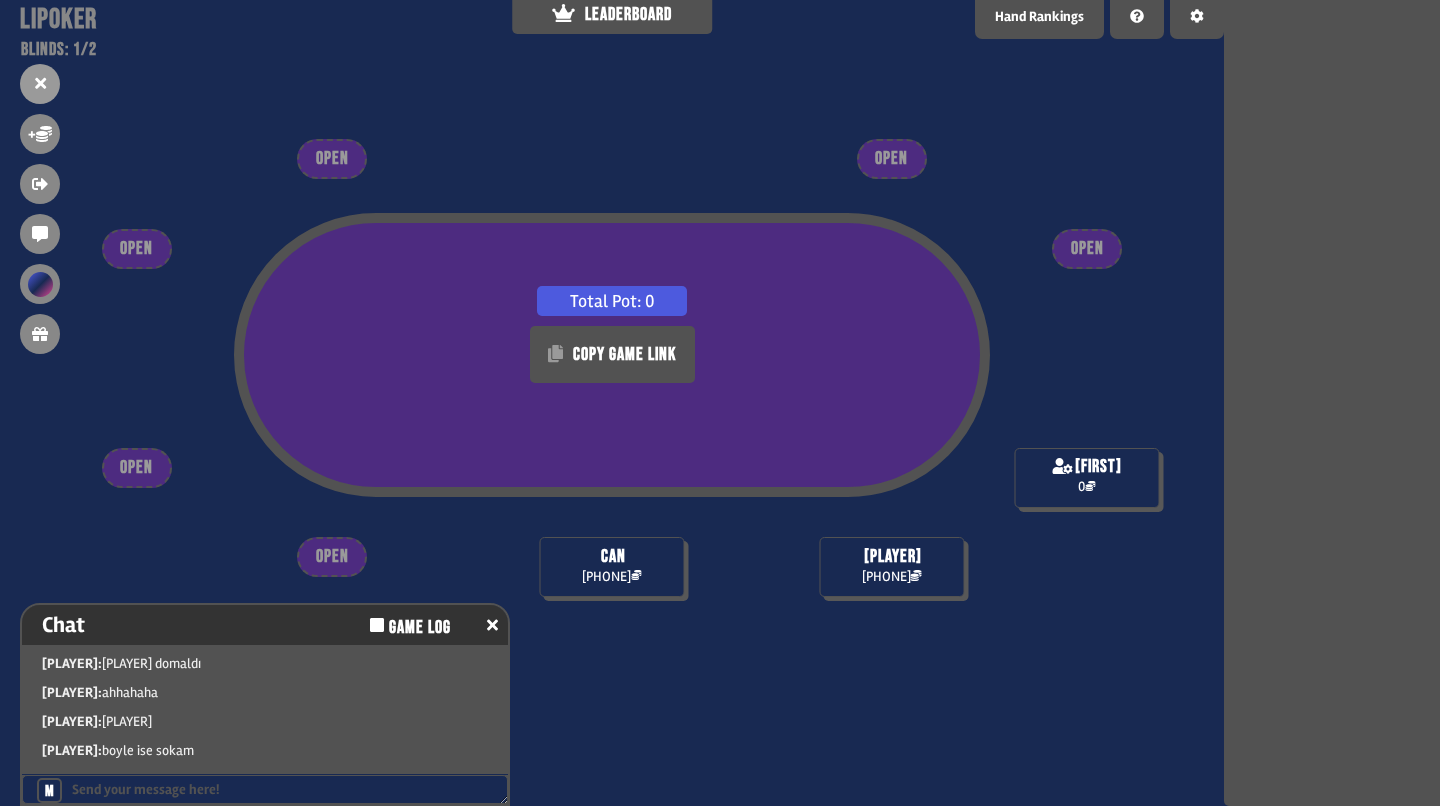 scroll, scrollTop: 145, scrollLeft: 0, axis: vertical 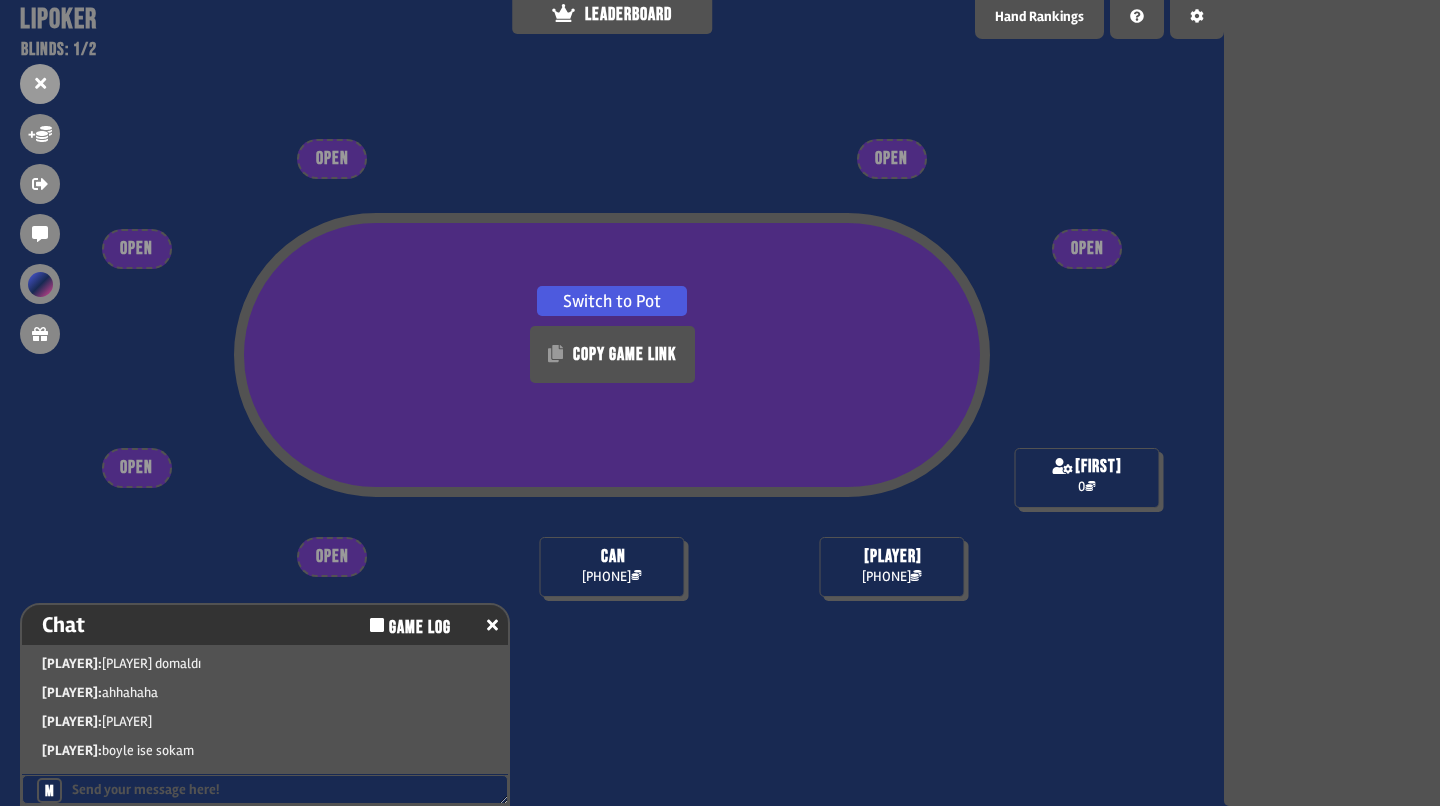 click on "Switch to Pot   COPY GAME LINK" at bounding box center (612, 355) 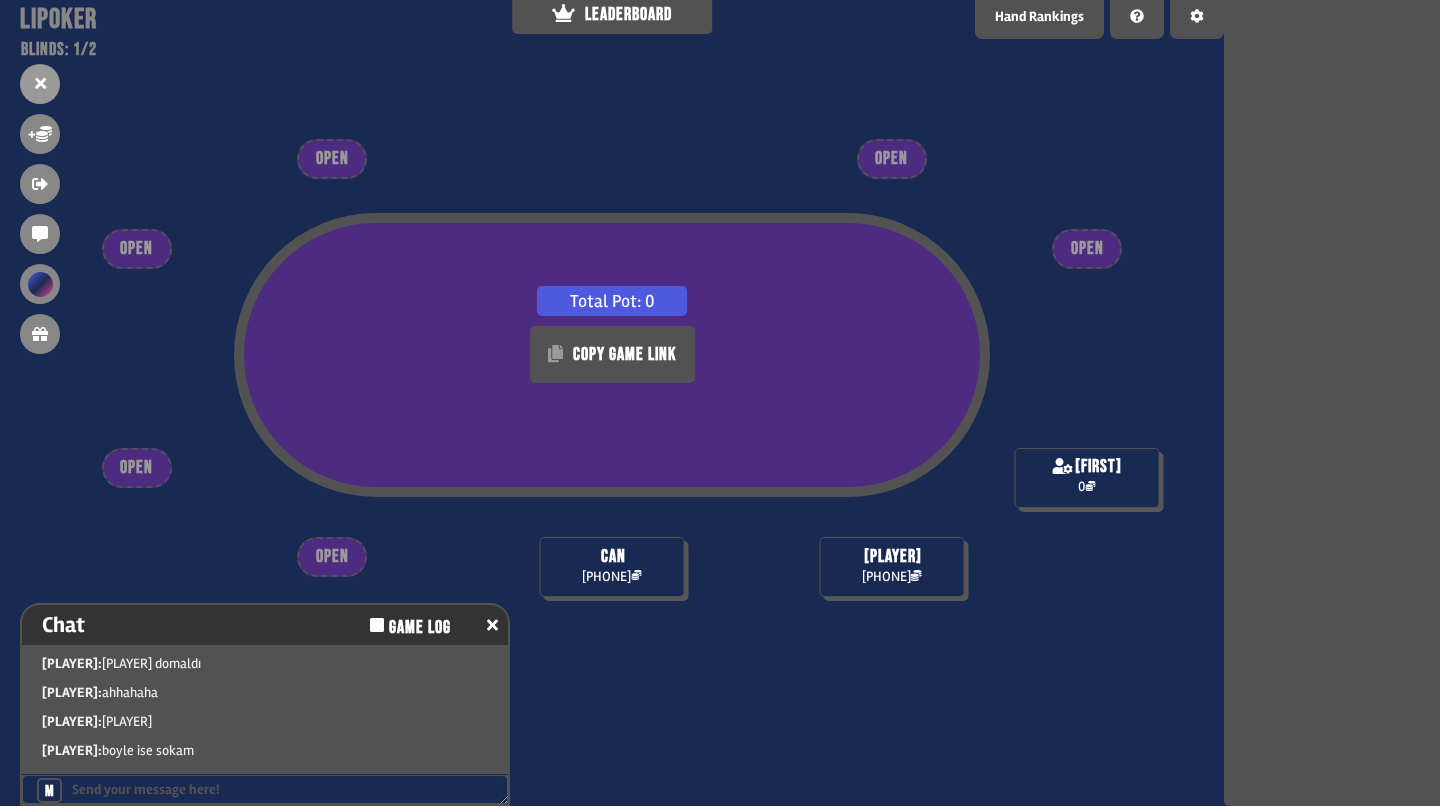 click on "Total Pot: 0   COPY GAME LINK atabaso 389  [FIRST] 571  [FIRST] 0  OPEN OPEN OPEN OPEN OPEN OPEN" at bounding box center [612, 406] 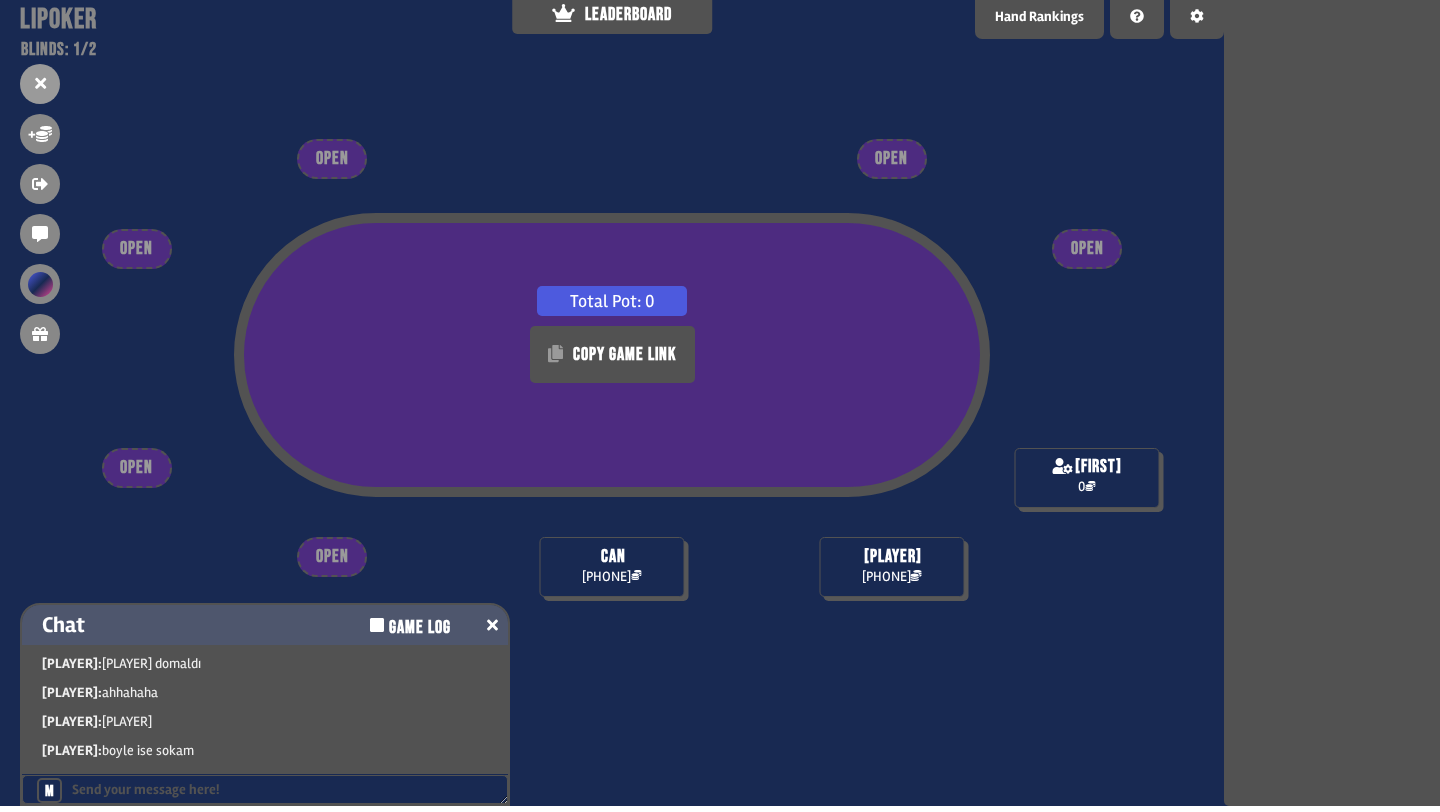 click 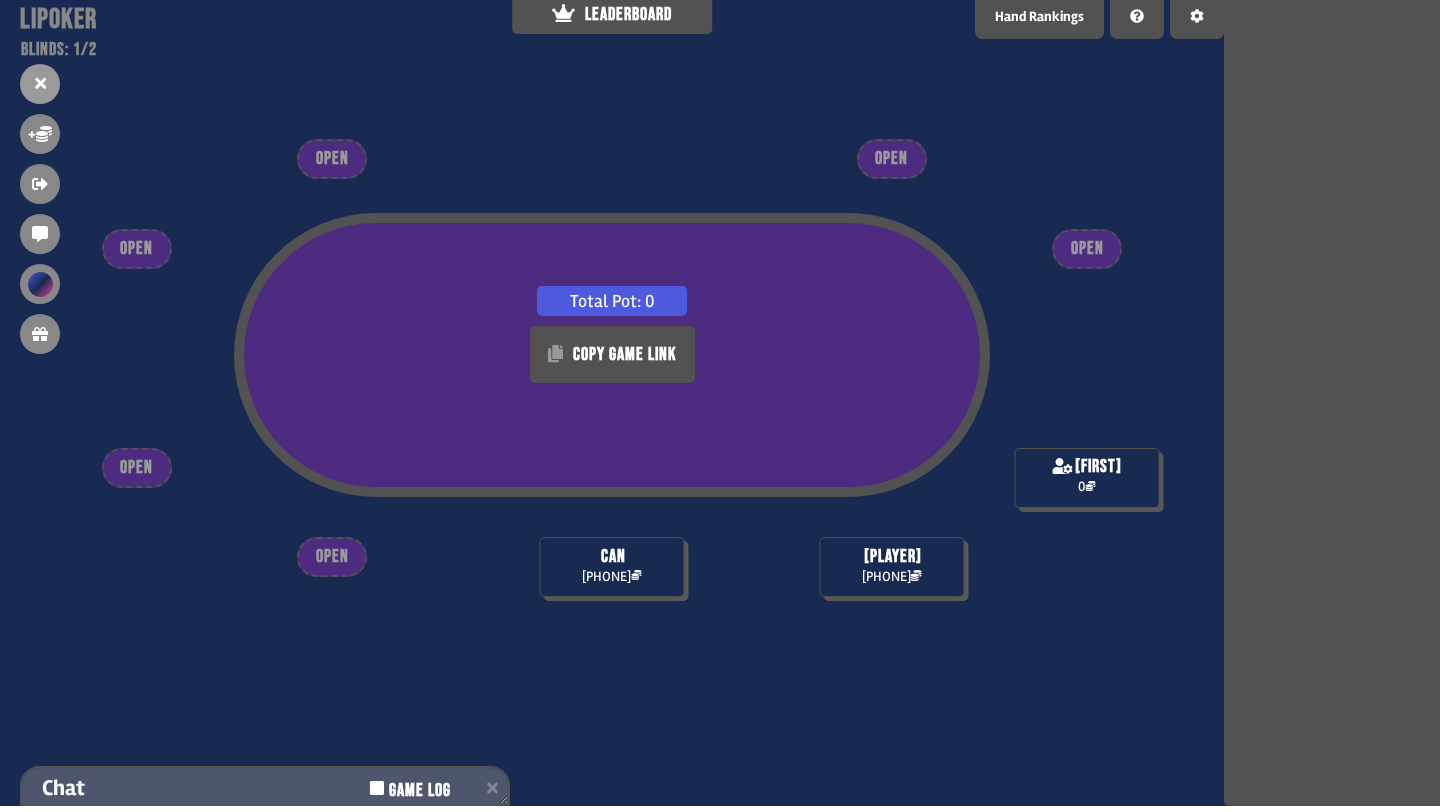 scroll, scrollTop: 188, scrollLeft: 0, axis: vertical 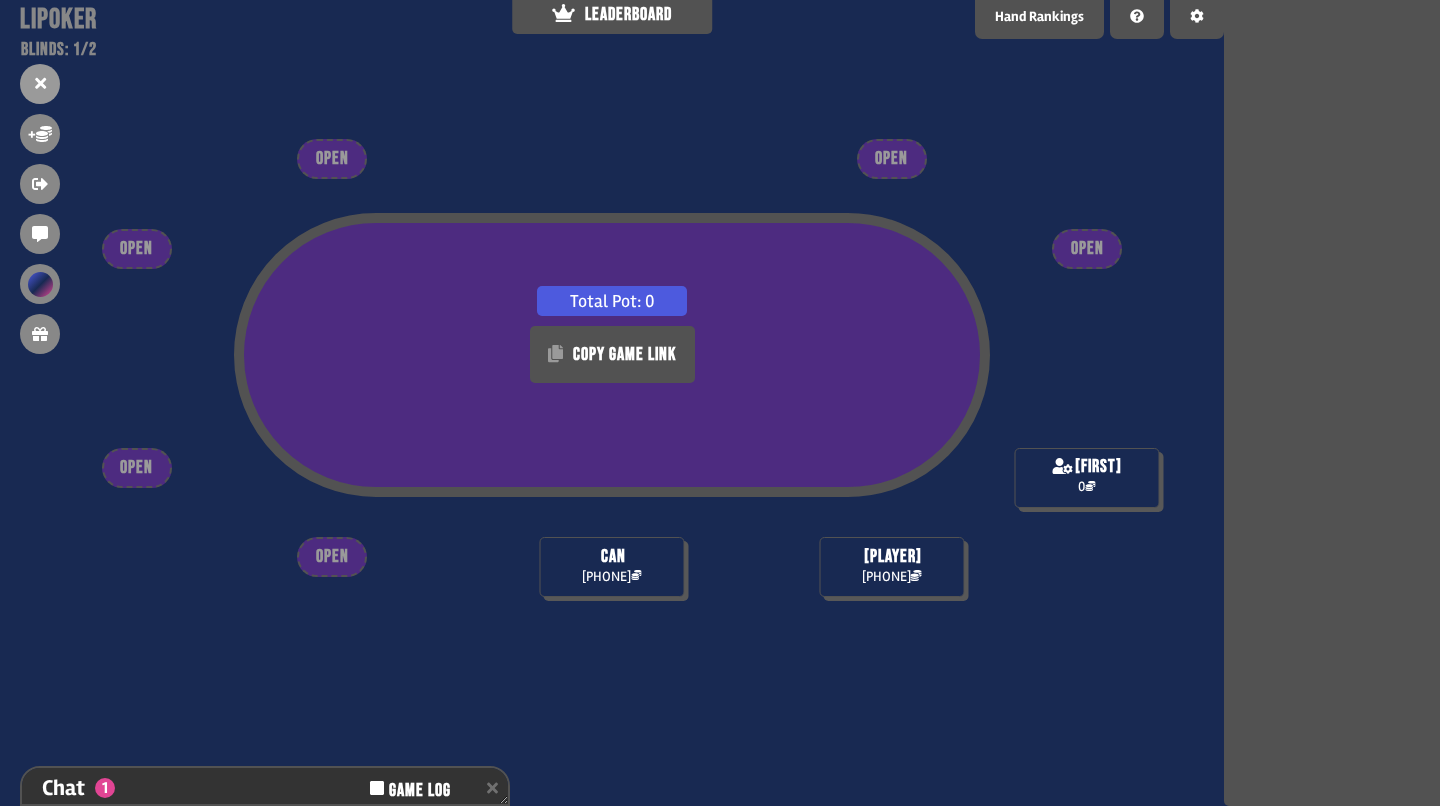 click on "LEADERBOARD" at bounding box center (612, 14) 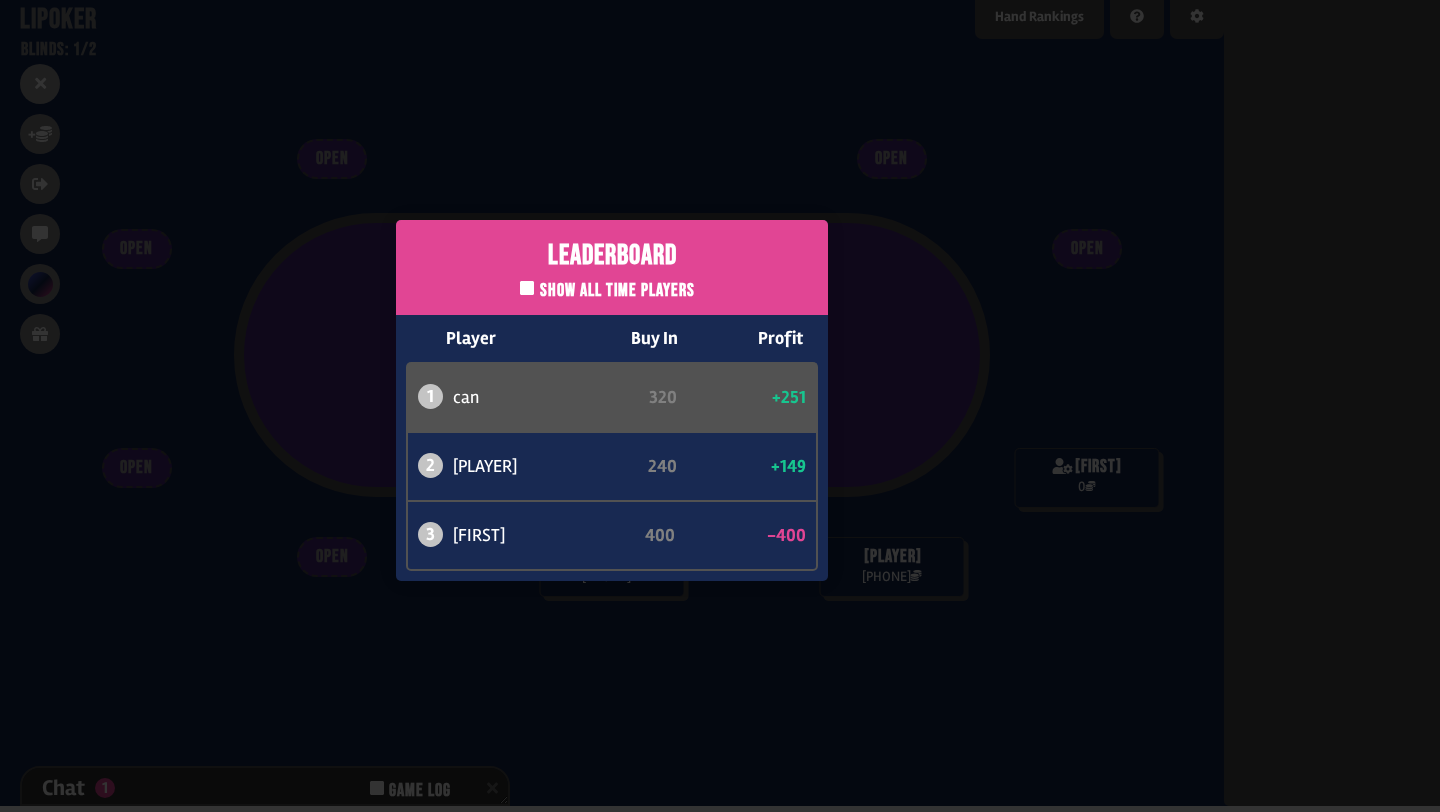 click on "Leaderboard   Show all time players Player Buy In Profit 1 [FIRST] 320 +251 2 atabaso 240 +149 3 [FIRST] 560 -400" at bounding box center [612, 400] 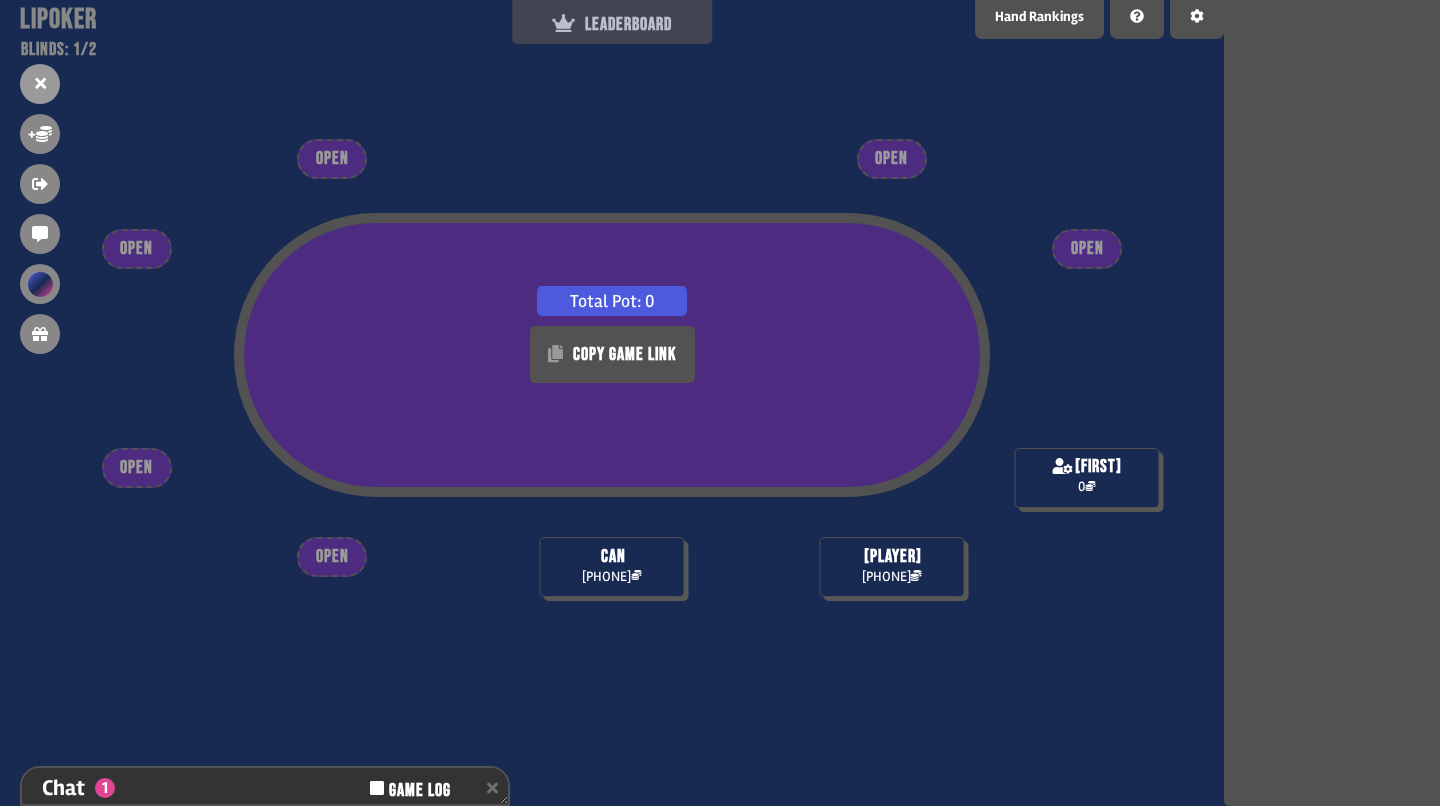 click on "LEADERBOARD" at bounding box center (612, 24) 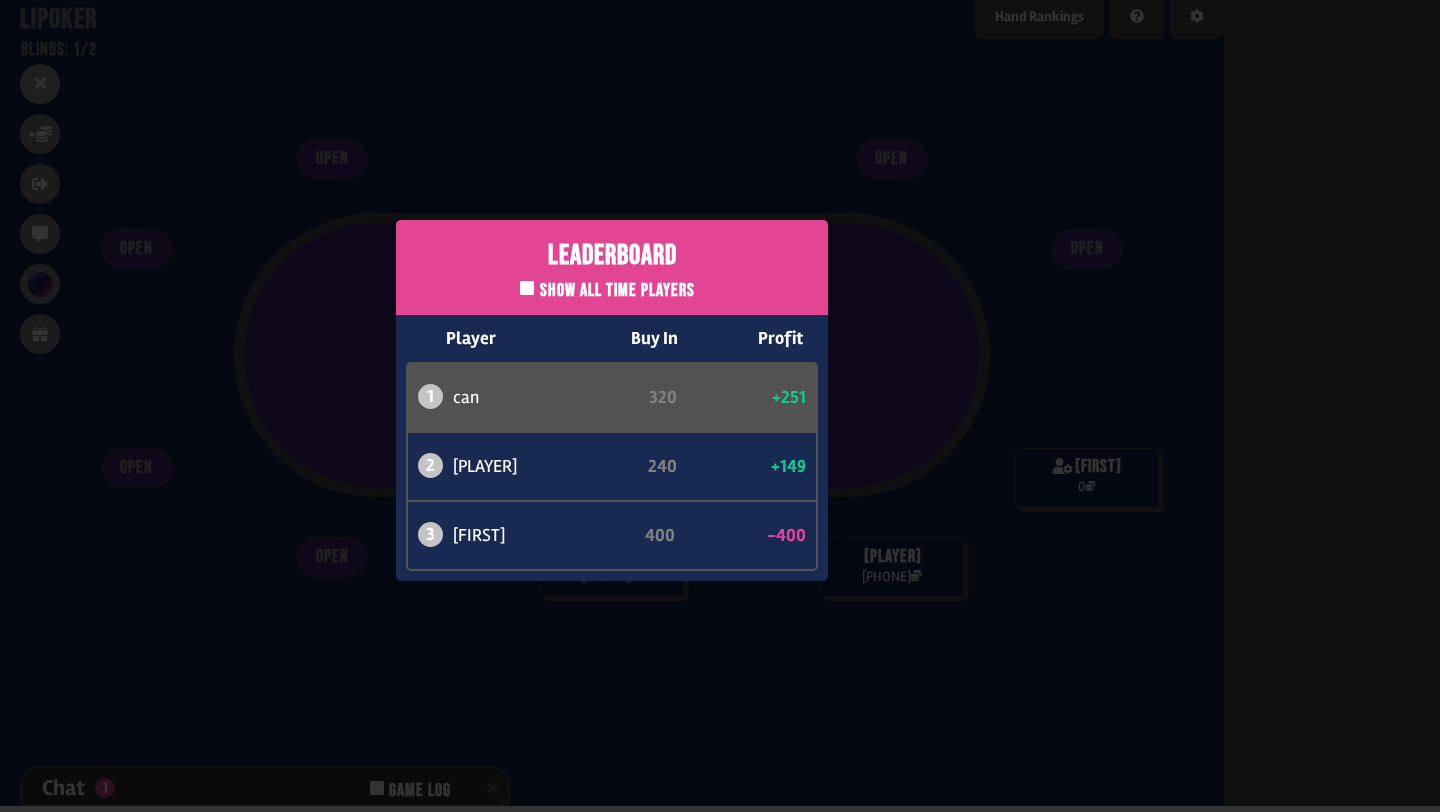 click on "Leaderboard   Show all time players Player Buy In Profit 1 [FIRST] 320 +251 2 atabaso 240 +149 3 [FIRST] 560 -400" at bounding box center (612, 400) 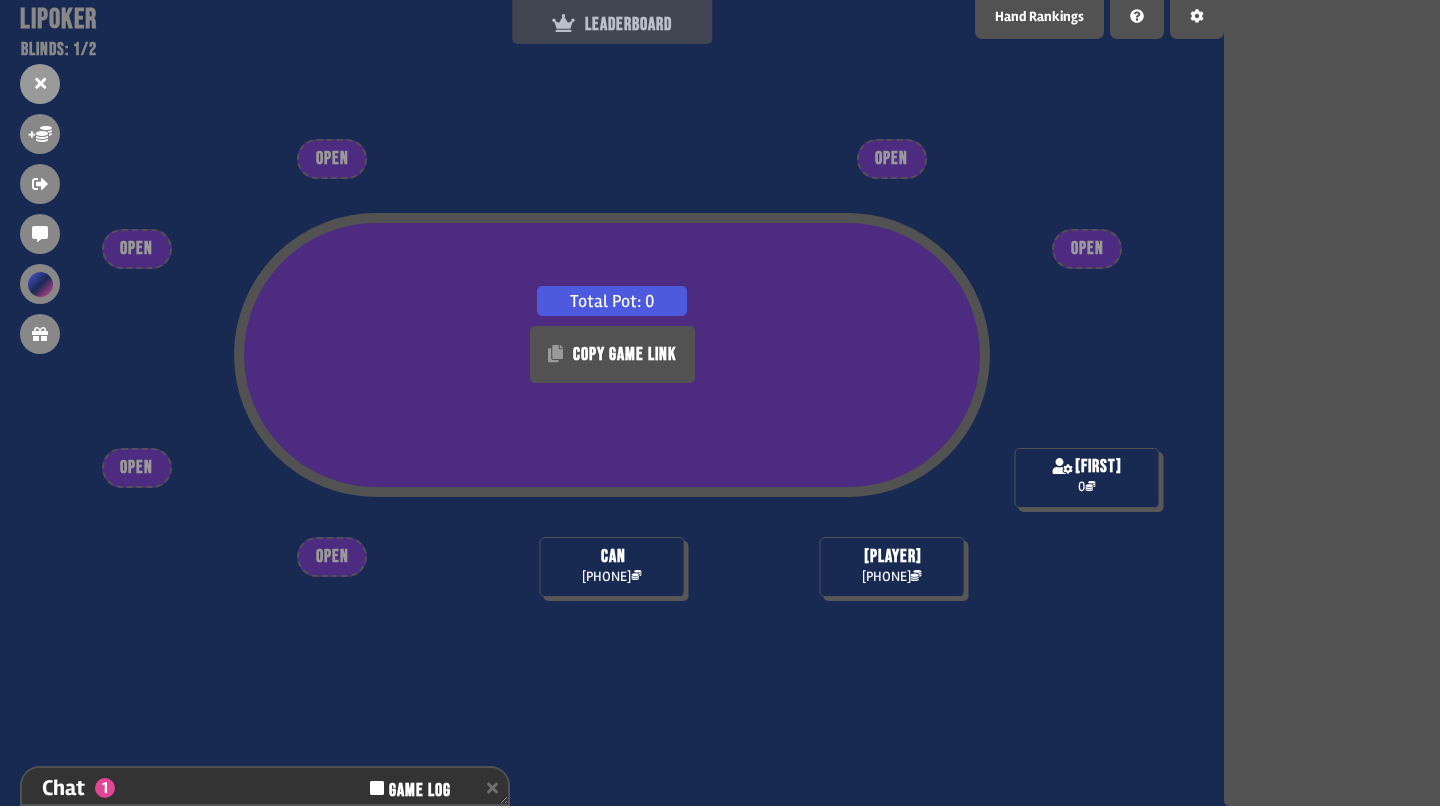 click on "LEADERBOARD" at bounding box center (612, 19) 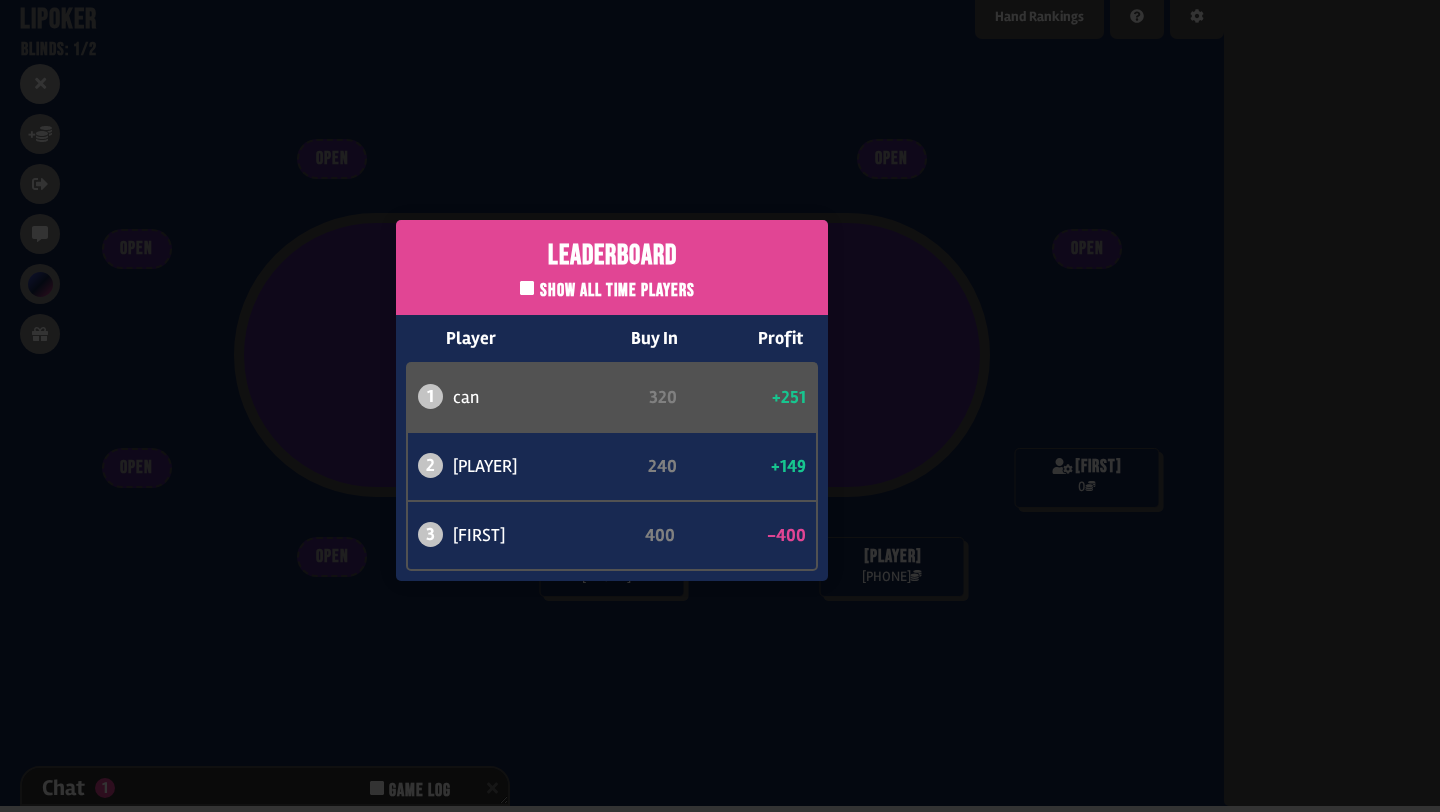 click on "Leaderboard   Show all time players Player Buy In Profit 1 [FIRST] 320 +251 2 atabaso 240 +149 3 [FIRST] 560 -400" at bounding box center (612, 400) 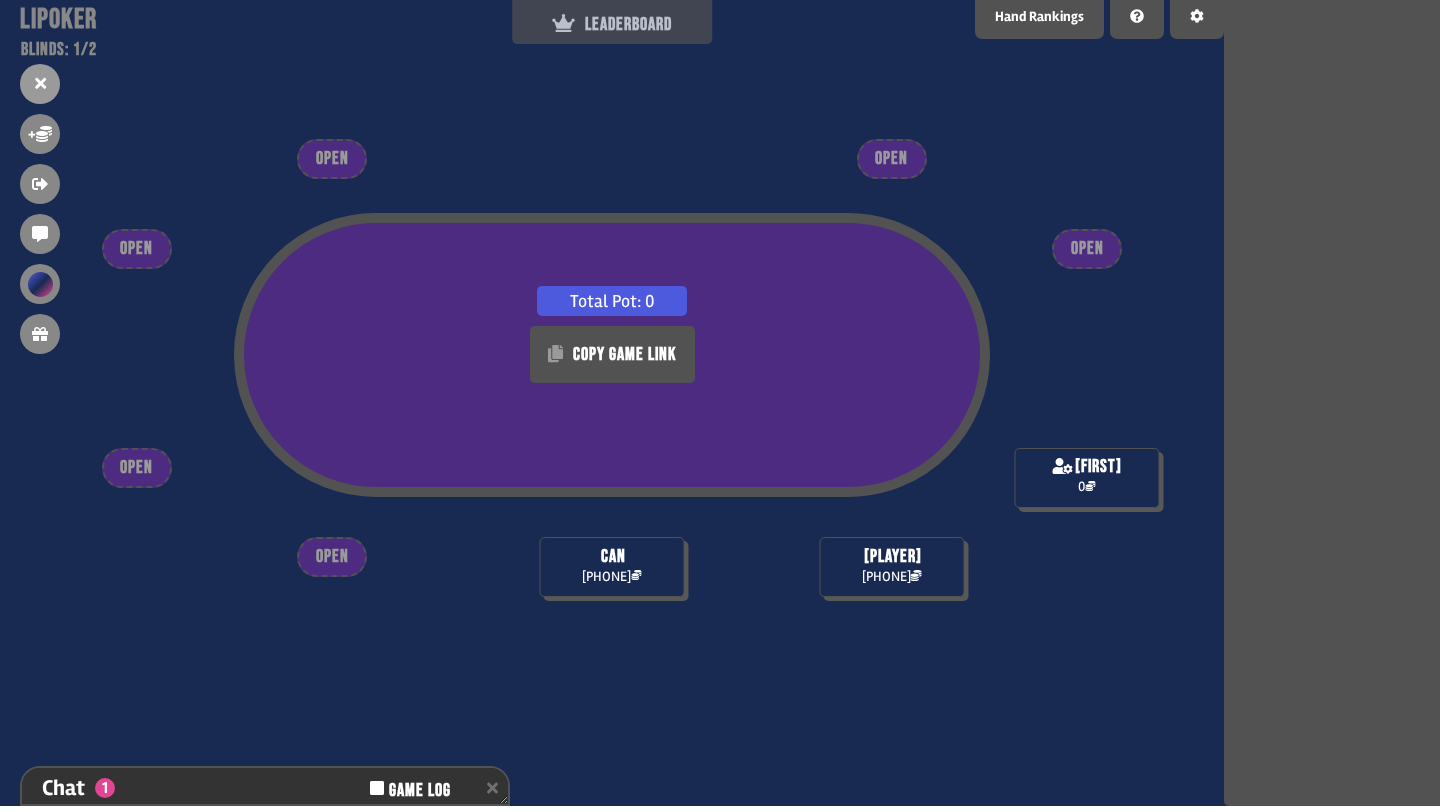 click on "LEADERBOARD" at bounding box center [612, 24] 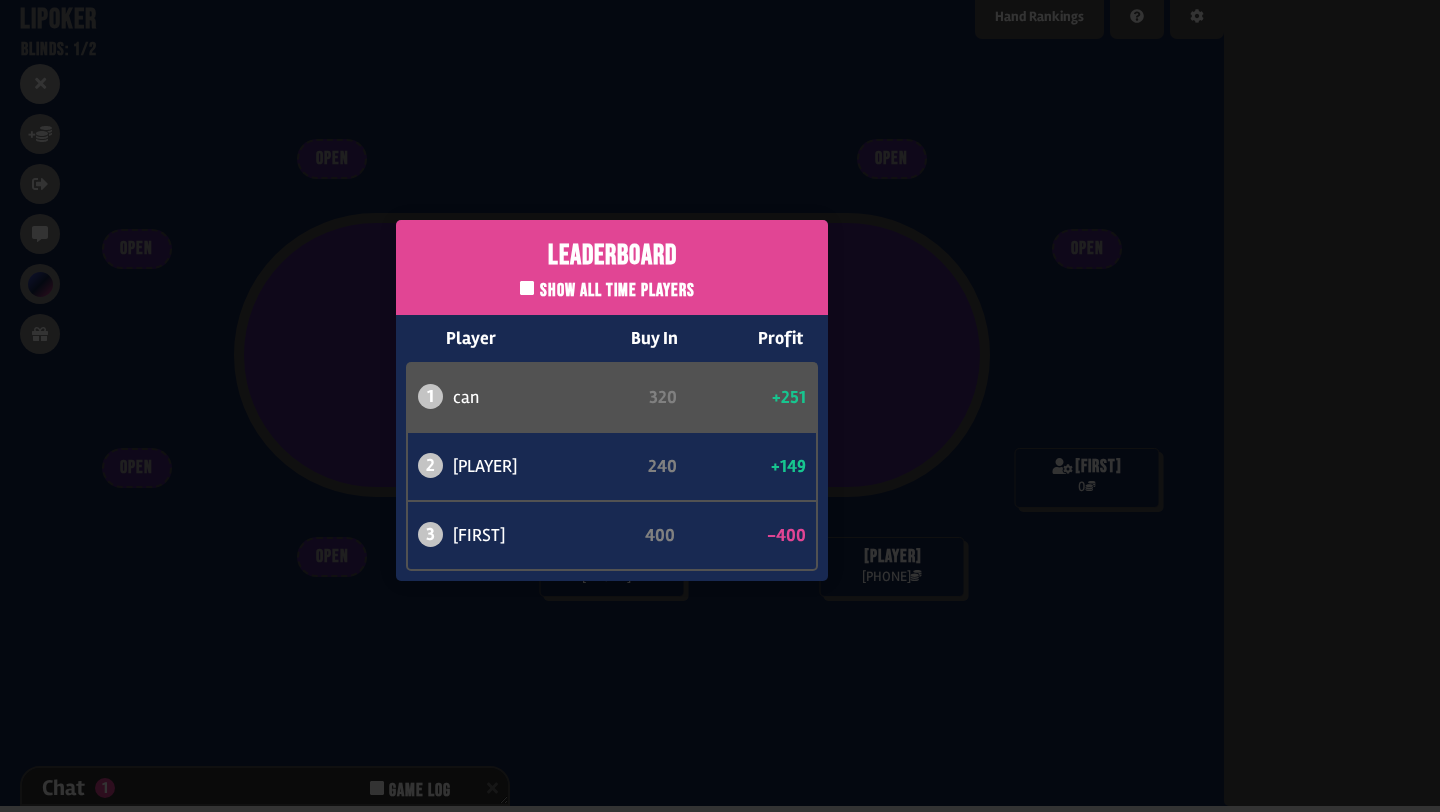 click on "Leaderboard   Show all time players Player Buy In Profit 1 [FIRST] 320 +251 2 atabaso 240 +149 3 [FIRST] 560 -400" at bounding box center (612, 400) 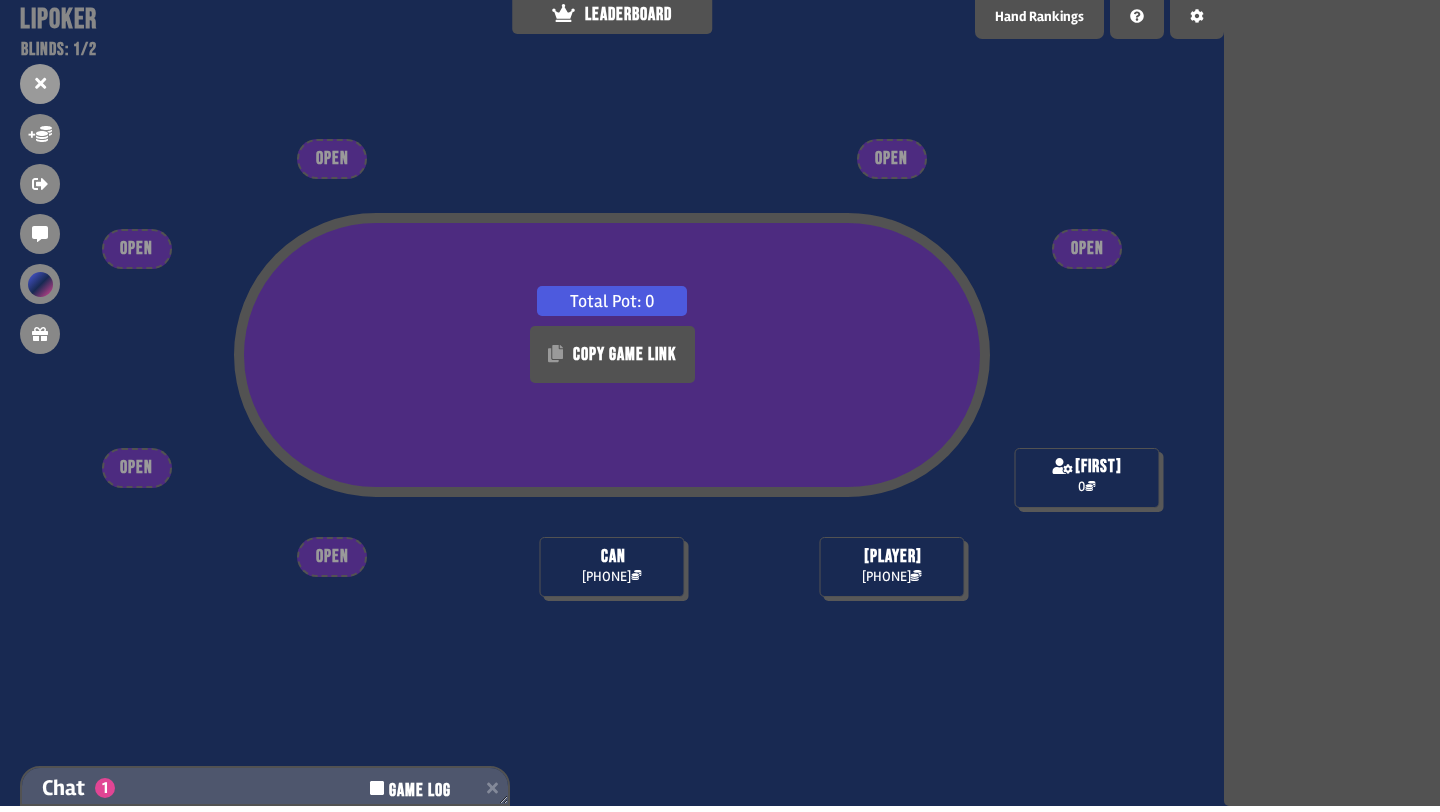click on "Chat   1 Game Log" at bounding box center (265, 788) 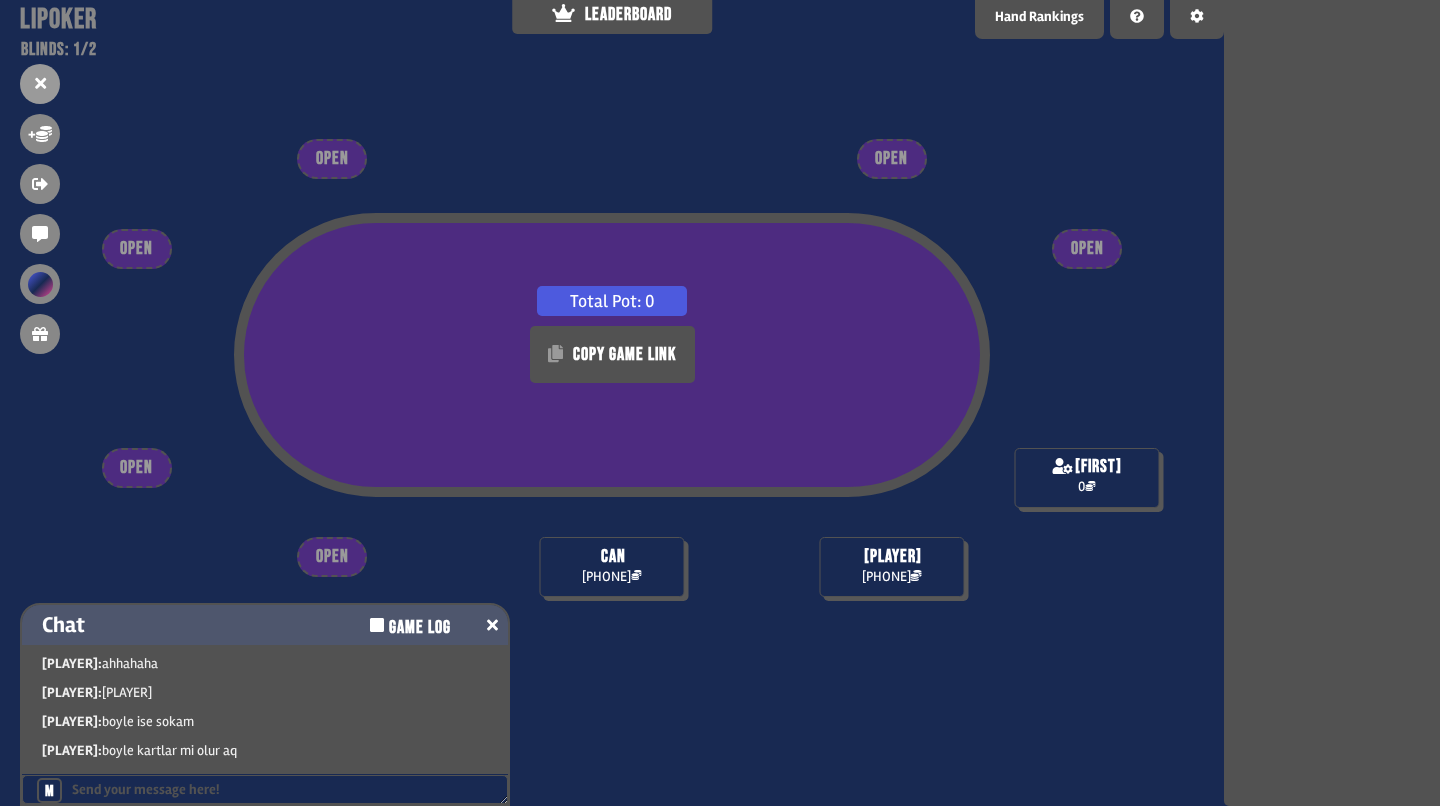 scroll, scrollTop: 174, scrollLeft: 0, axis: vertical 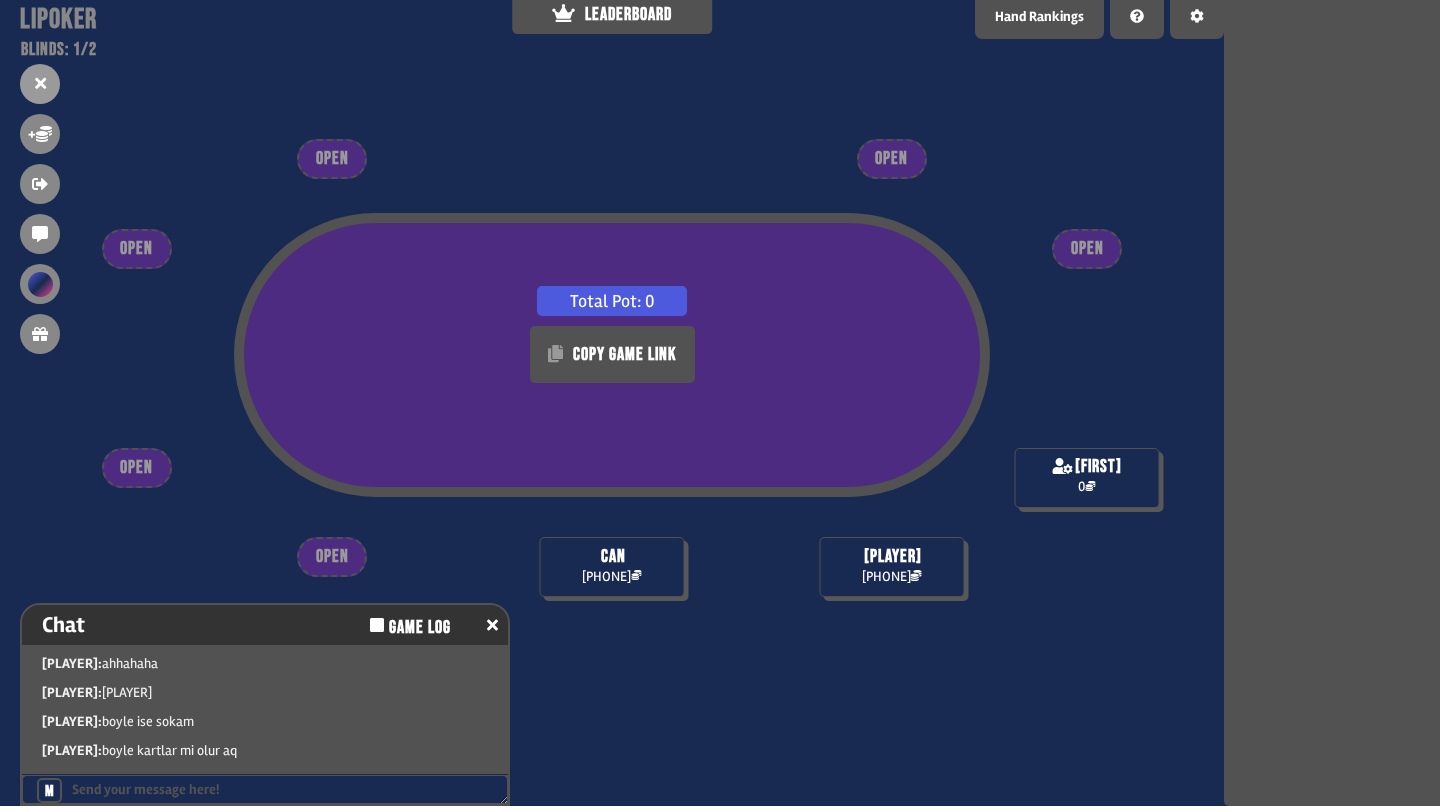 click on "Total Pot: 0   COPY GAME LINK" at bounding box center (612, 395) 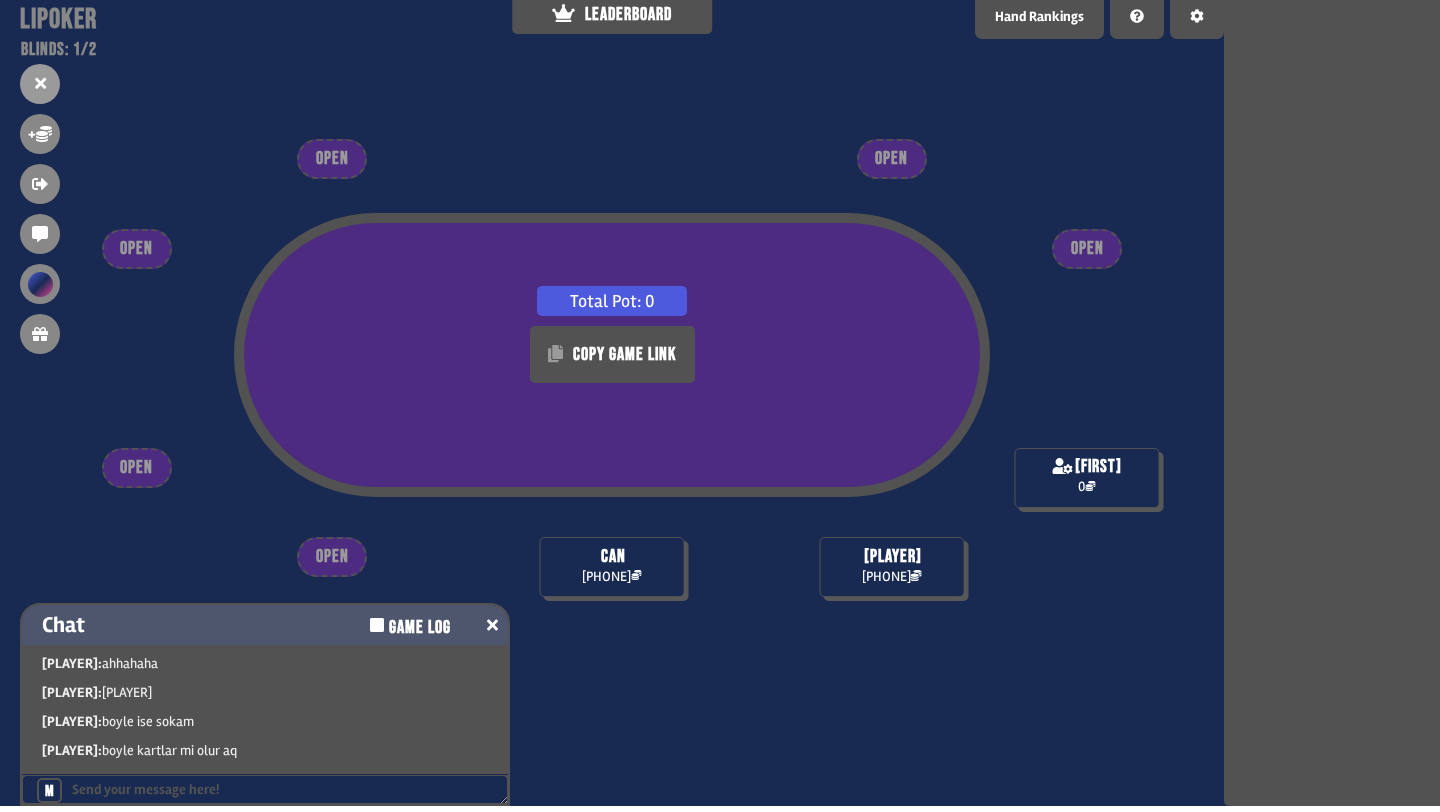 click 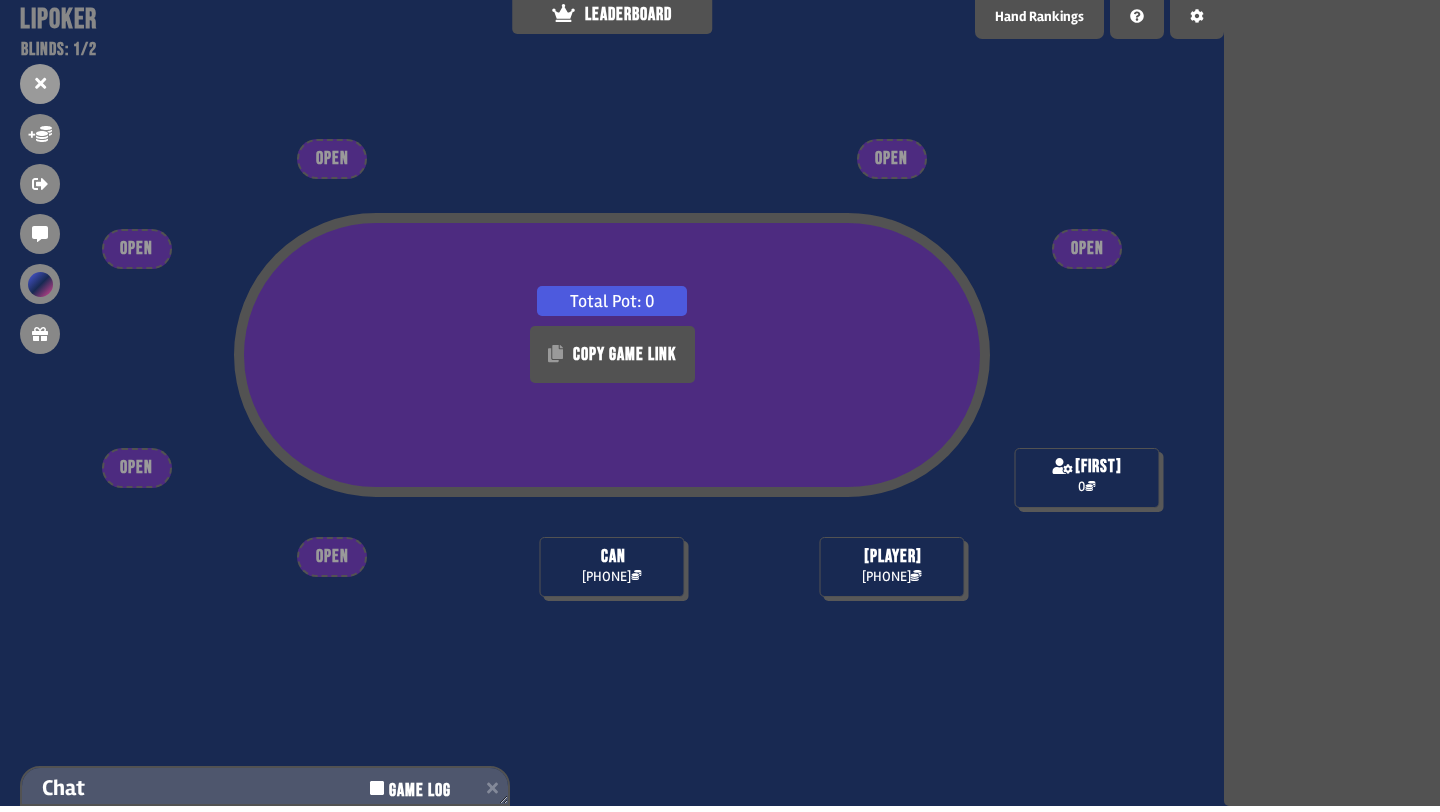 scroll, scrollTop: 188, scrollLeft: 0, axis: vertical 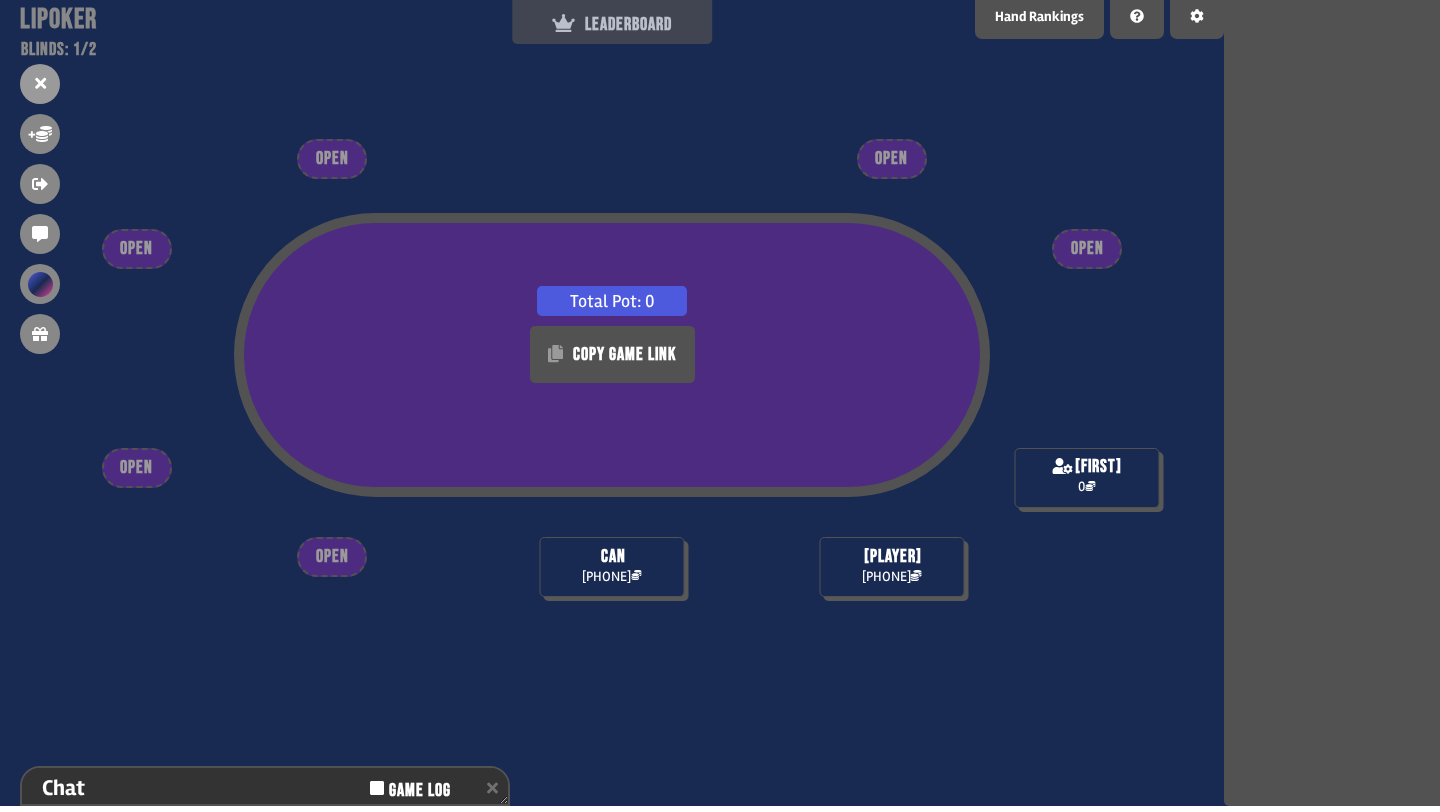 click on "LEADERBOARD" at bounding box center (612, 24) 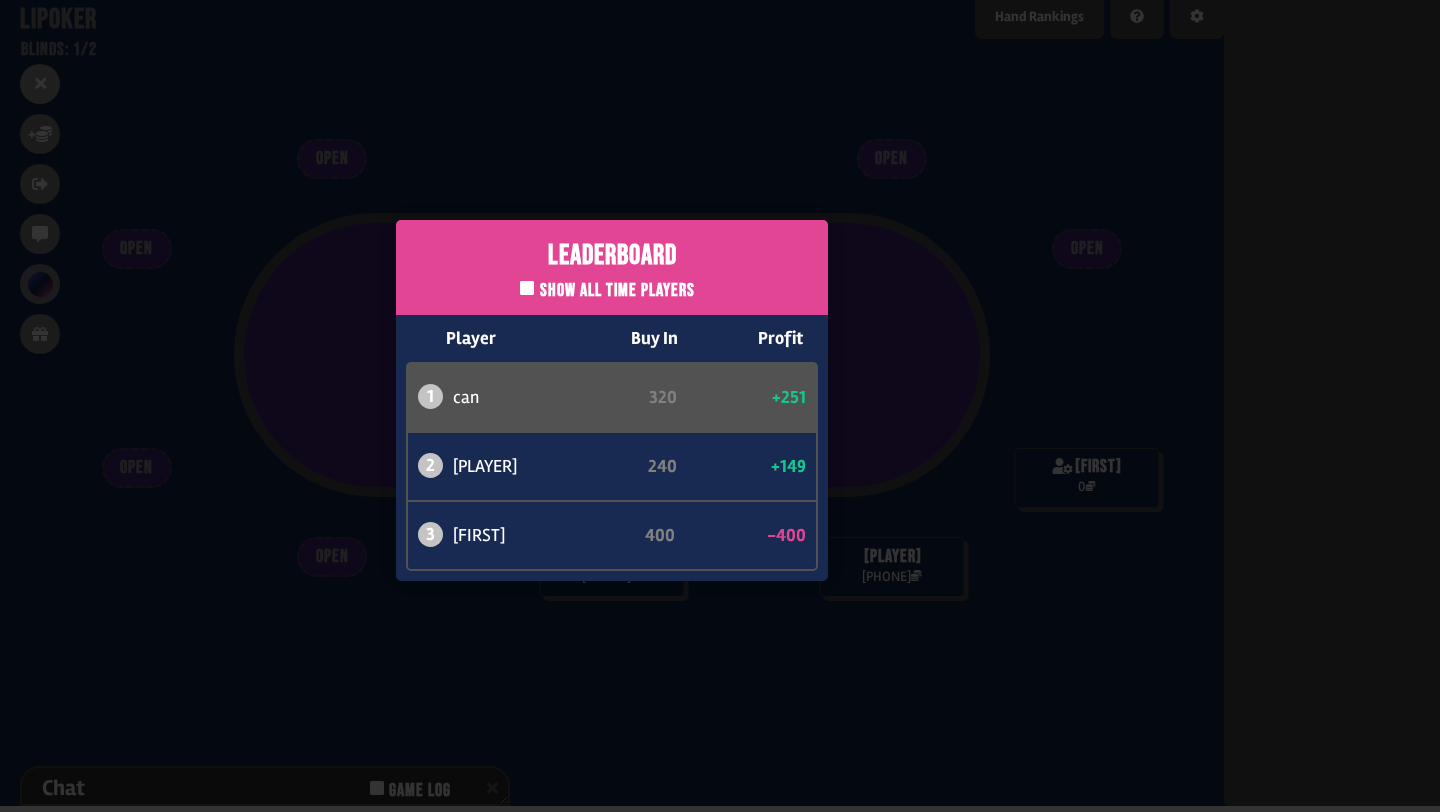 click on "Leaderboard   Show all time players Player Buy In Profit 1 [FIRST] 320 +251 2 atabaso 240 +149 3 [FIRST] 560 -400" at bounding box center [612, 400] 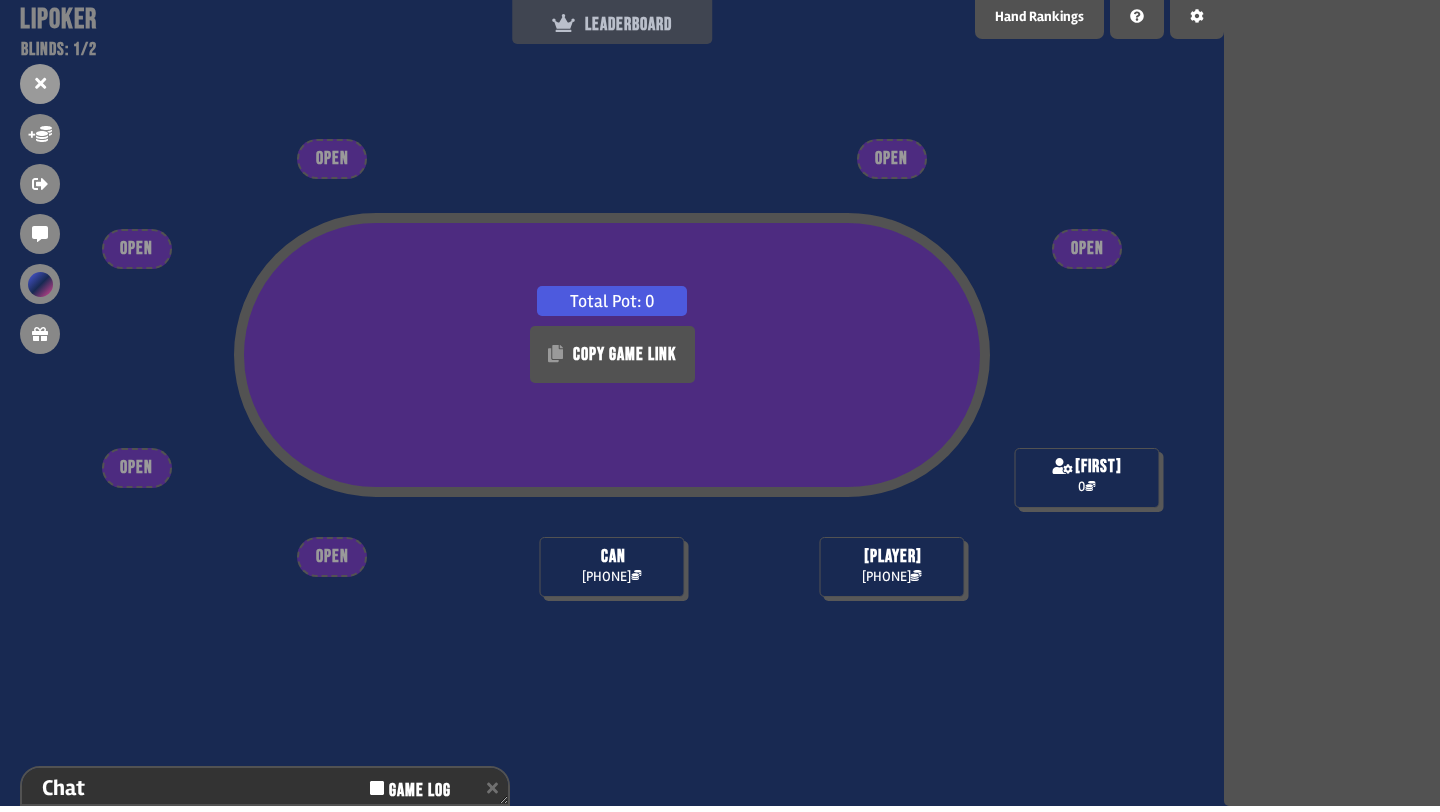 click on "LEADERBOARD" at bounding box center [612, 24] 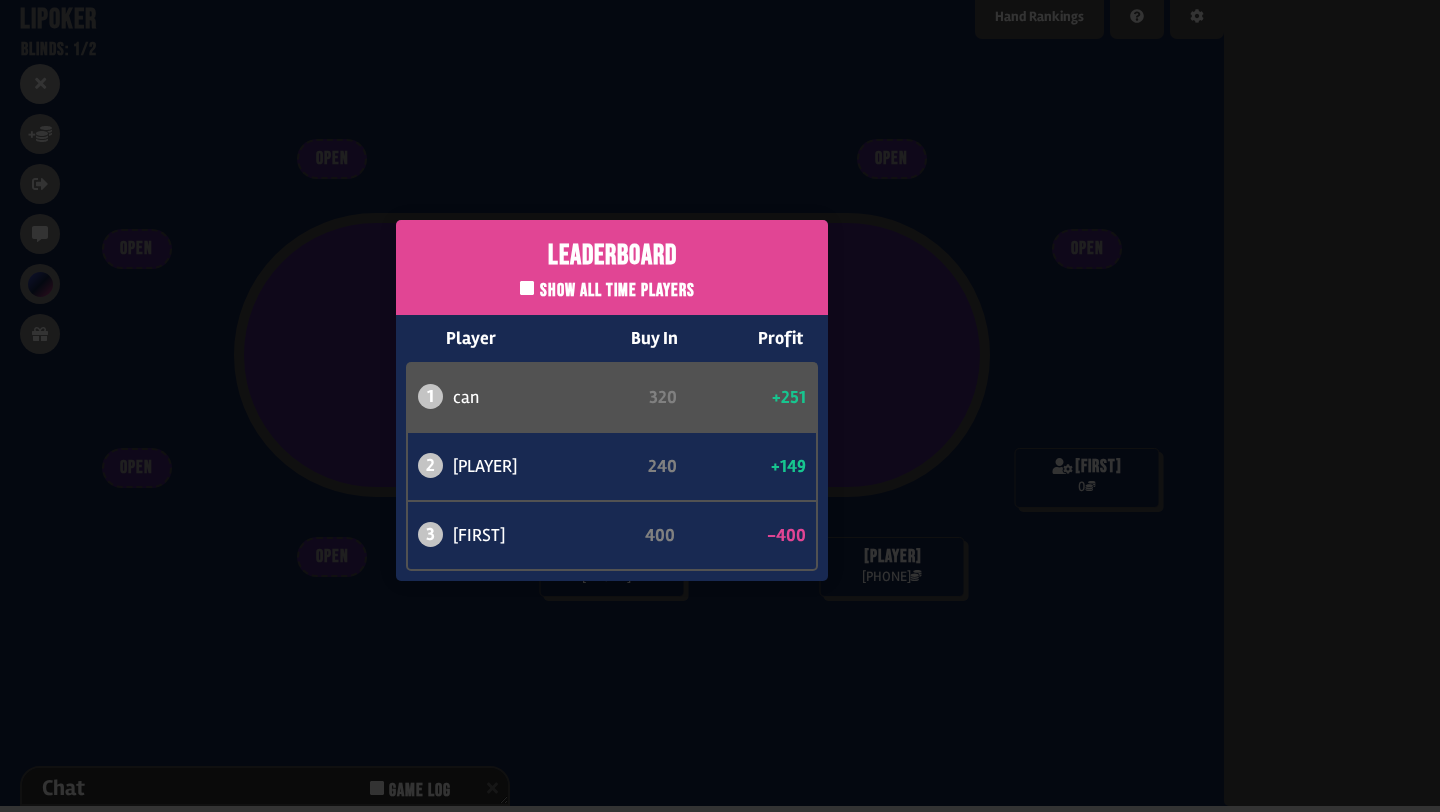 click on "Leaderboard   Show all time players Player Buy In Profit 1 [FIRST] 320 +251 2 atabaso 240 +149 3 [FIRST] 560 -400" at bounding box center [612, 400] 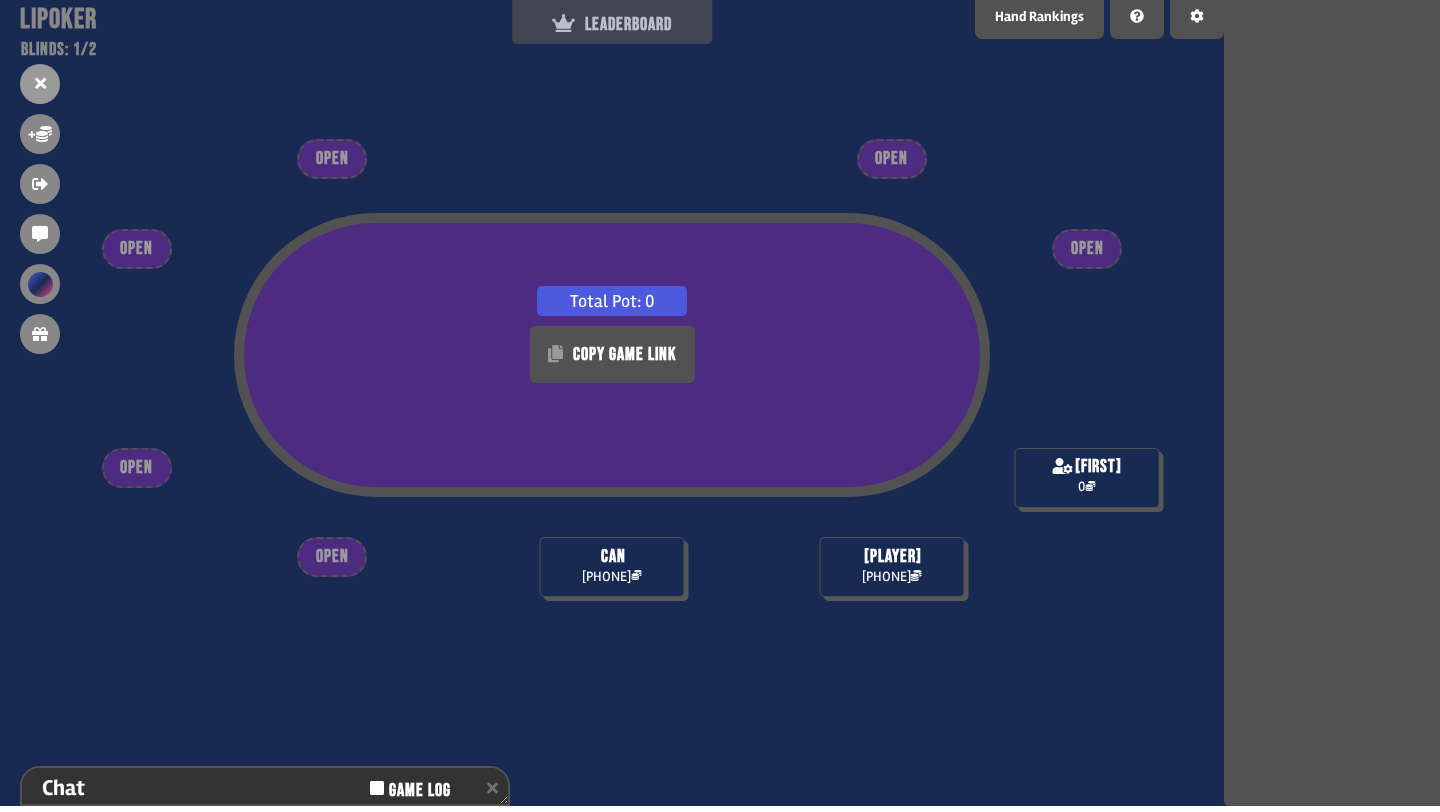 click on "LEADERBOARD" at bounding box center [612, 24] 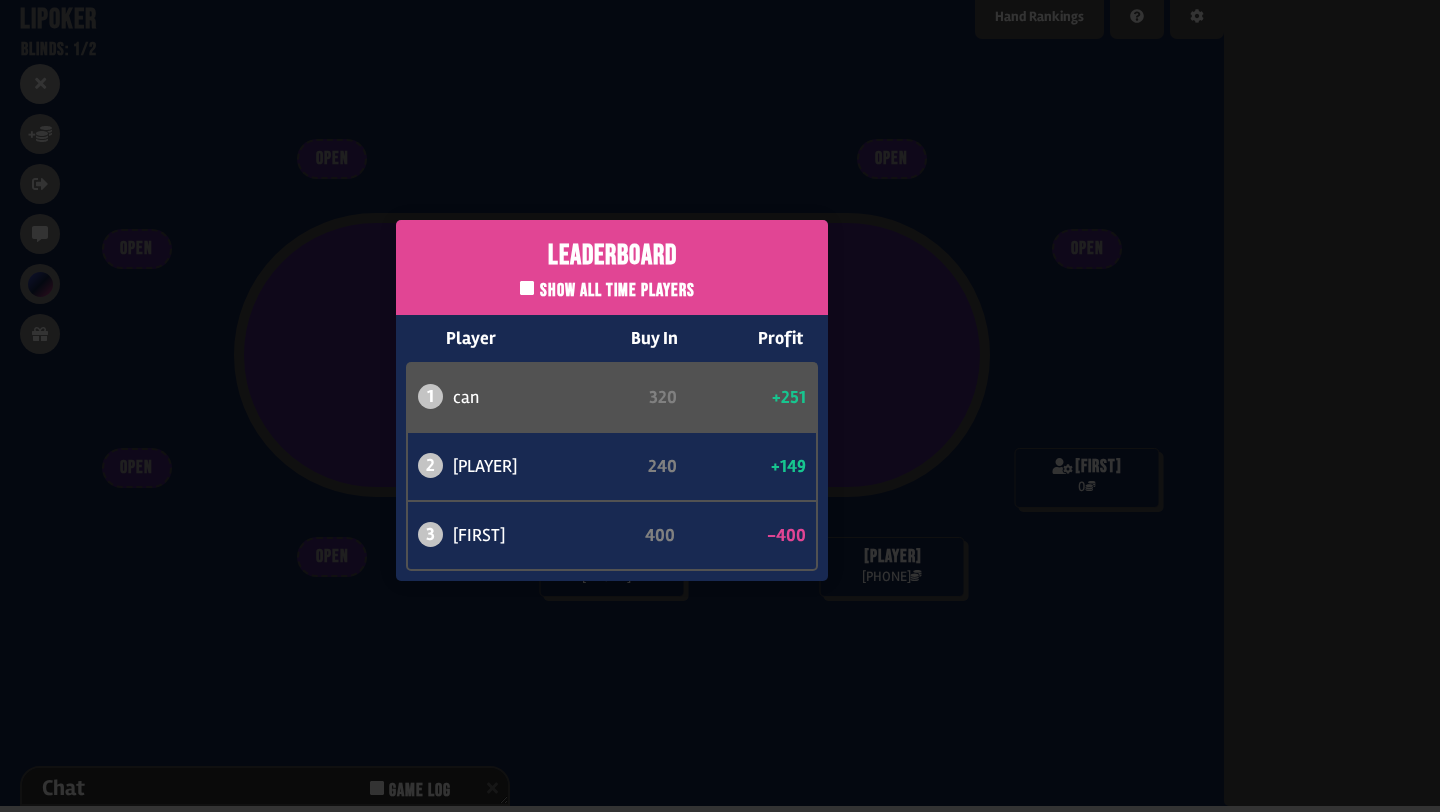 click on "Leaderboard   Show all time players Player Buy In Profit 1 [FIRST] 320 +251 2 atabaso 240 +149 3 [FIRST] 560 -400" at bounding box center (612, 400) 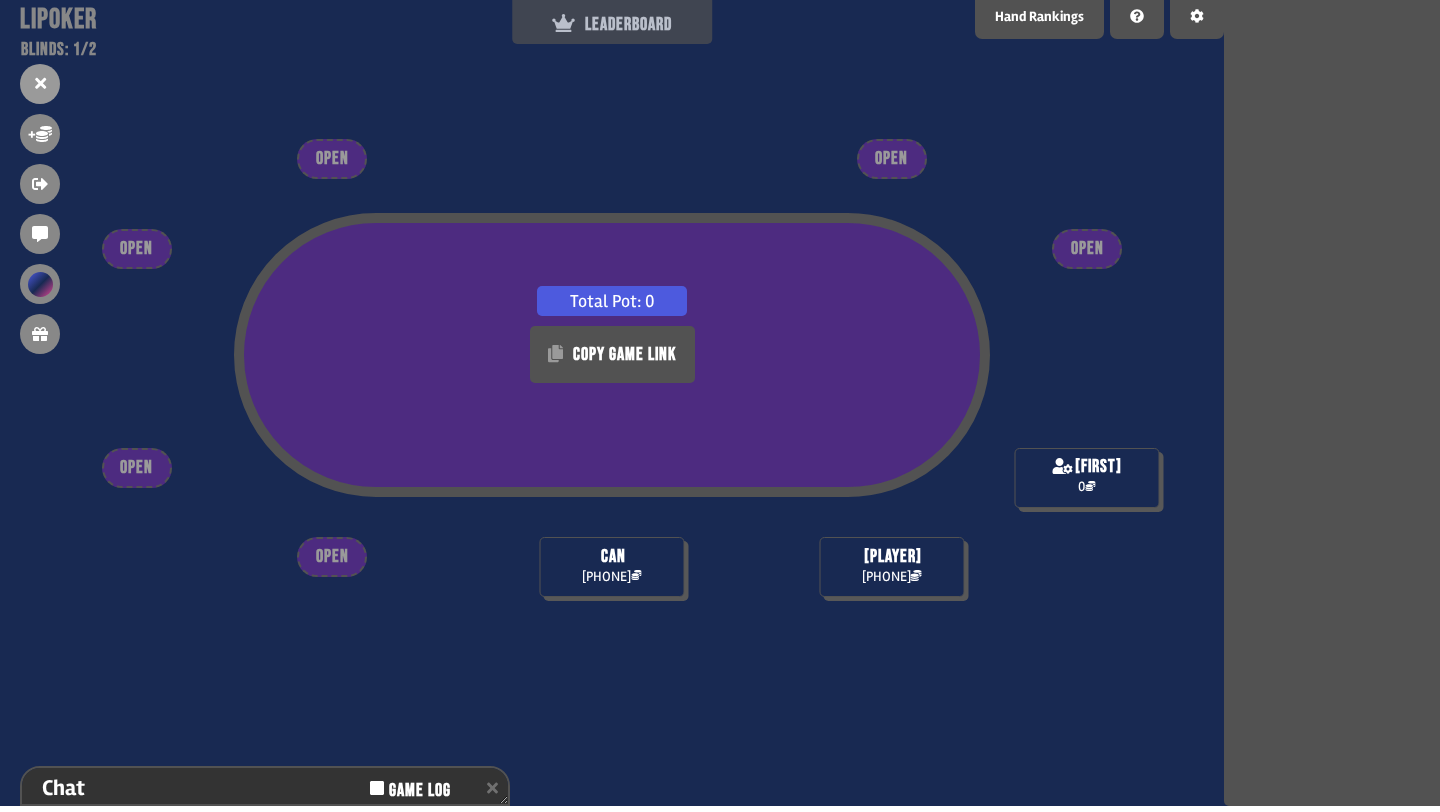 click on "LEADERBOARD" at bounding box center (612, 24) 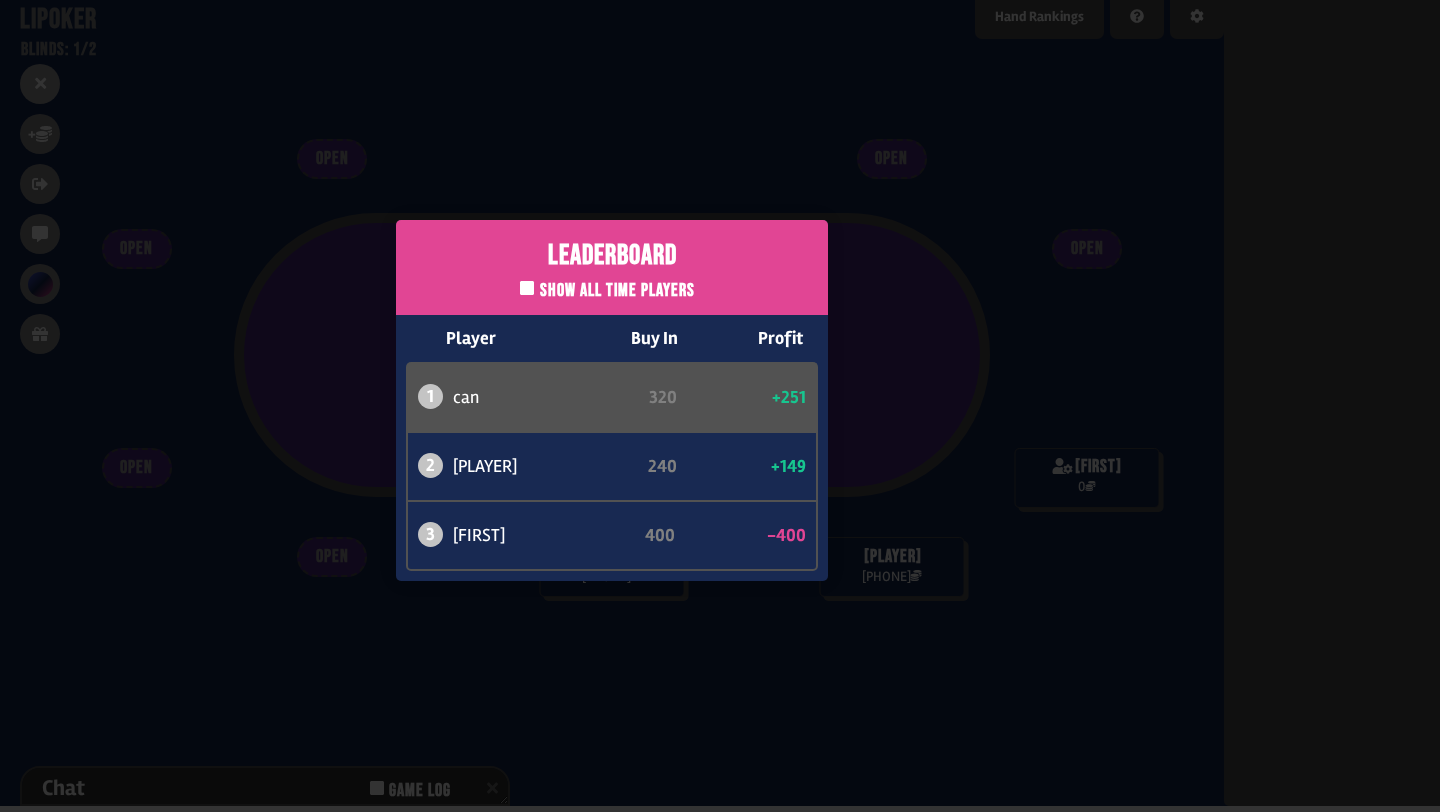 click on "Leaderboard   Show all time players Player Buy In Profit 1 [FIRST] 320 +251 2 atabaso 240 +149 3 [FIRST] 560 -400" at bounding box center [612, 400] 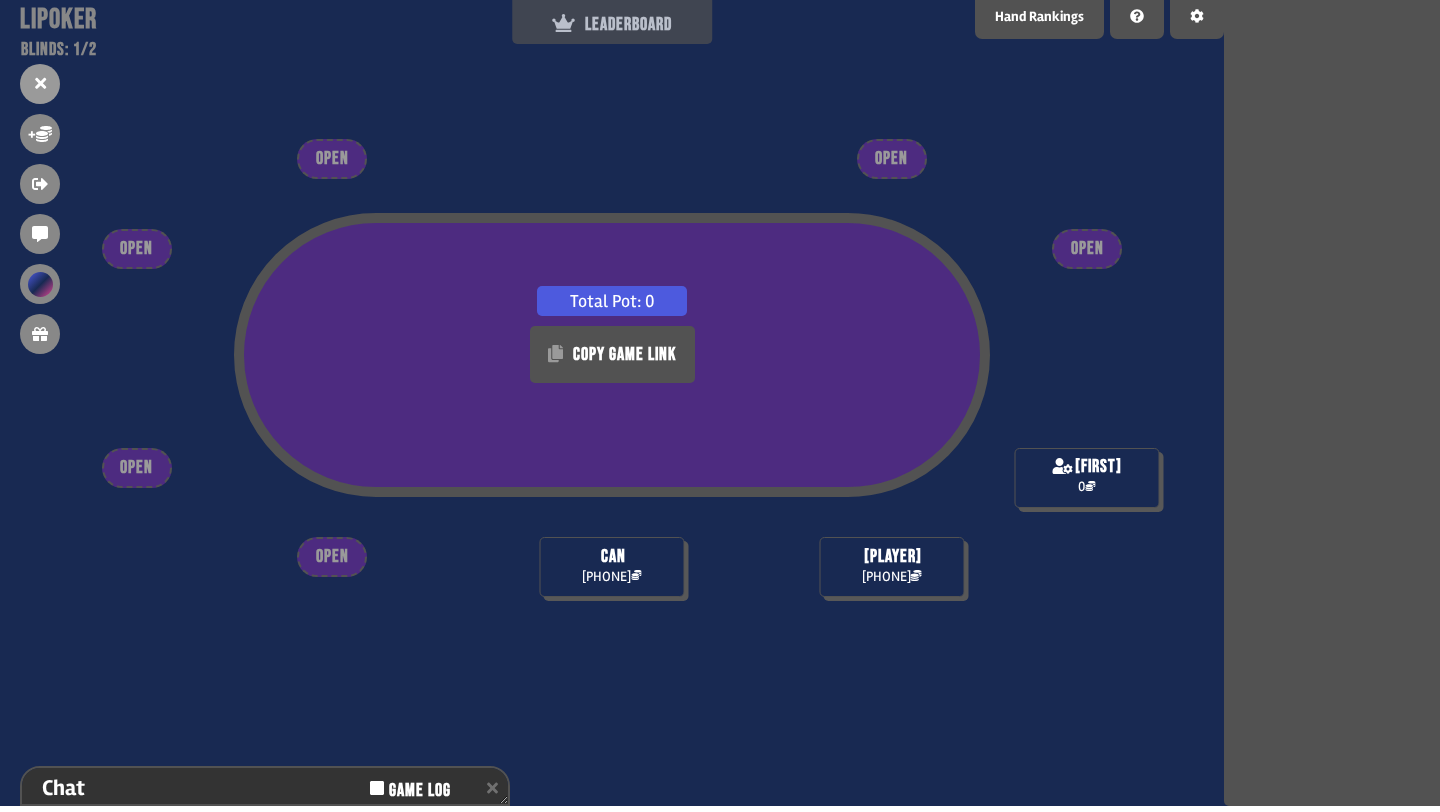 click on "LEADERBOARD" at bounding box center [612, 24] 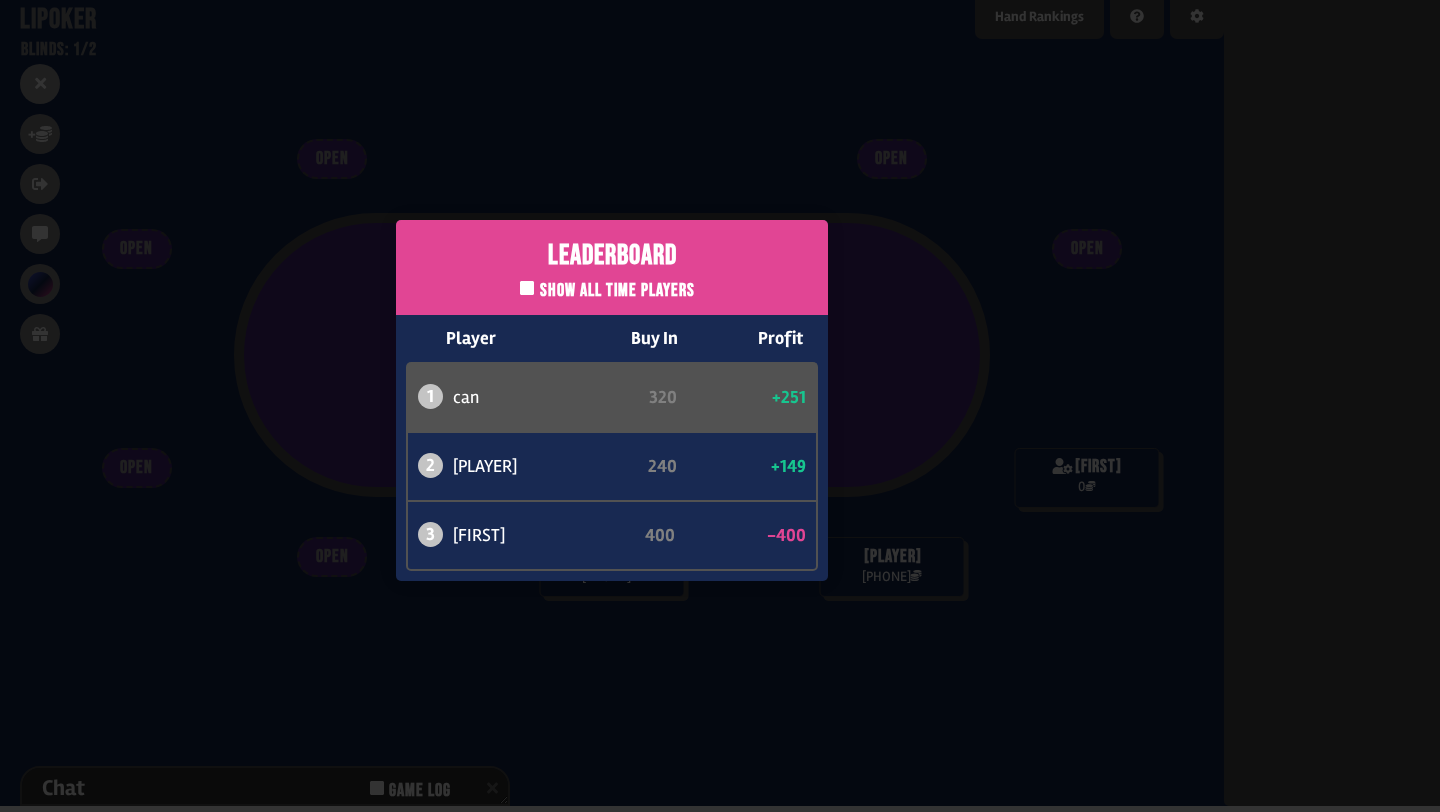 click on "Leaderboard   Show all time players Player Buy In Profit 1 [FIRST] 320 +251 2 atabaso 240 +149 3 [FIRST] 560 -400" at bounding box center [612, 400] 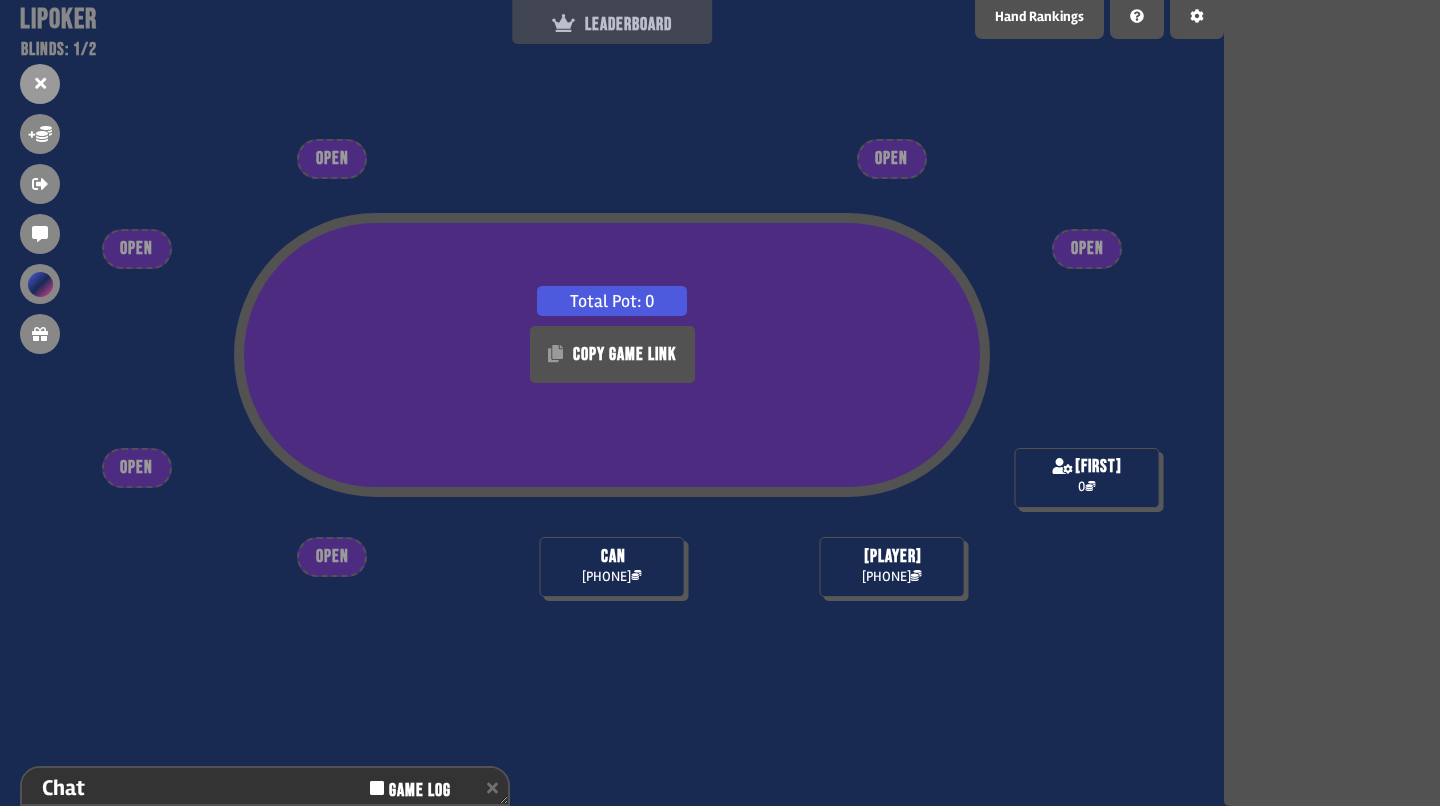 click on "LEADERBOARD" at bounding box center (612, 24) 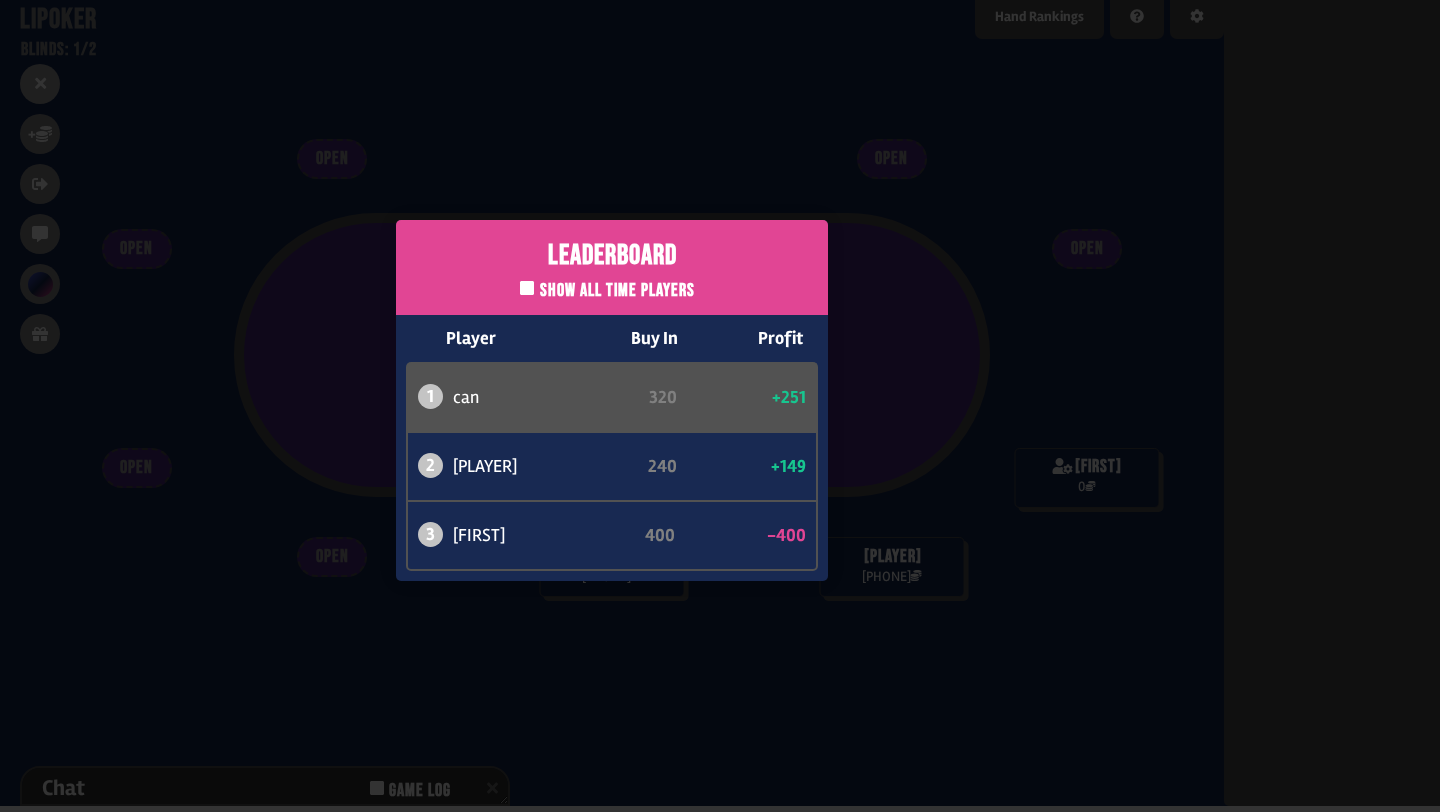 scroll, scrollTop: 0, scrollLeft: 0, axis: both 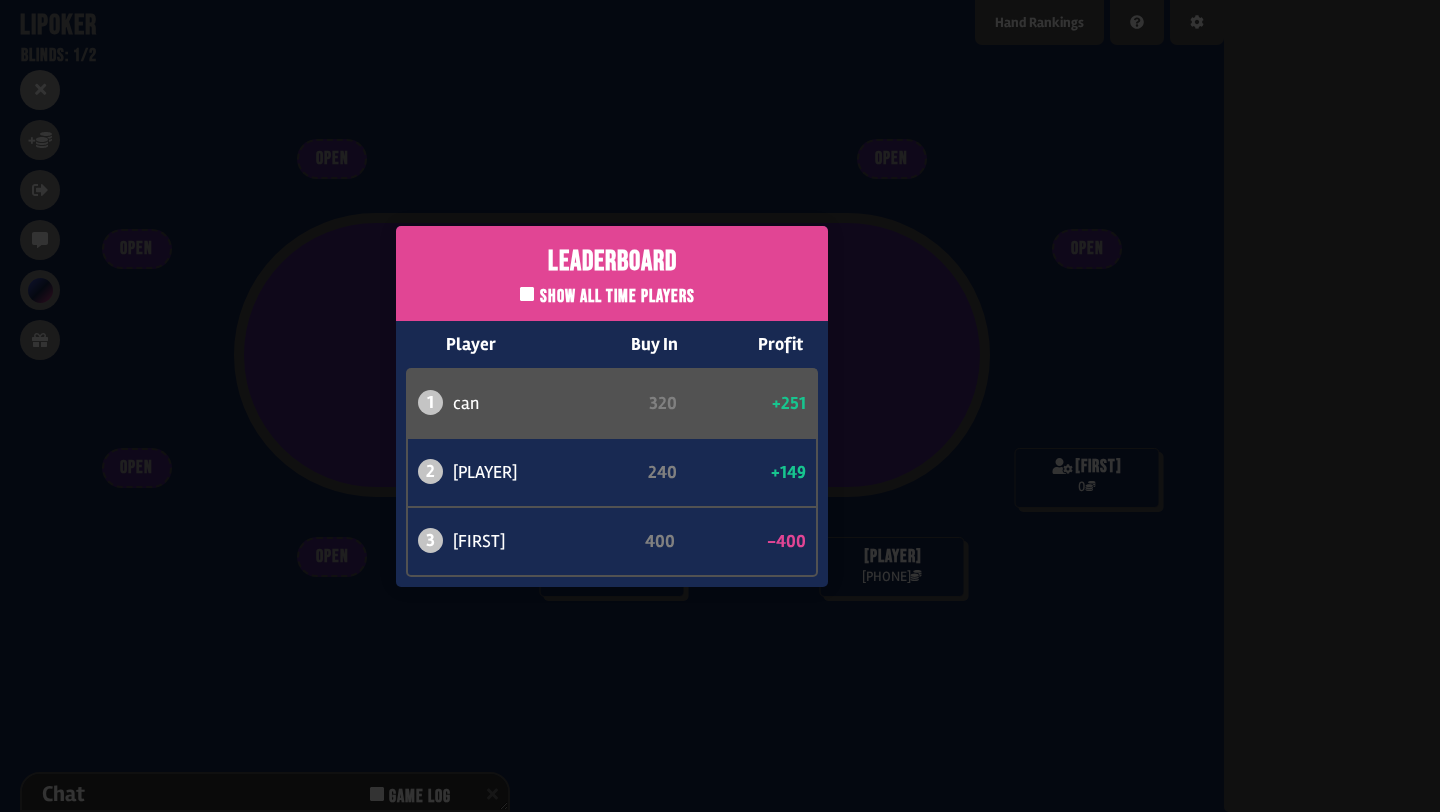 click on "Show all time players" at bounding box center (607, 294) 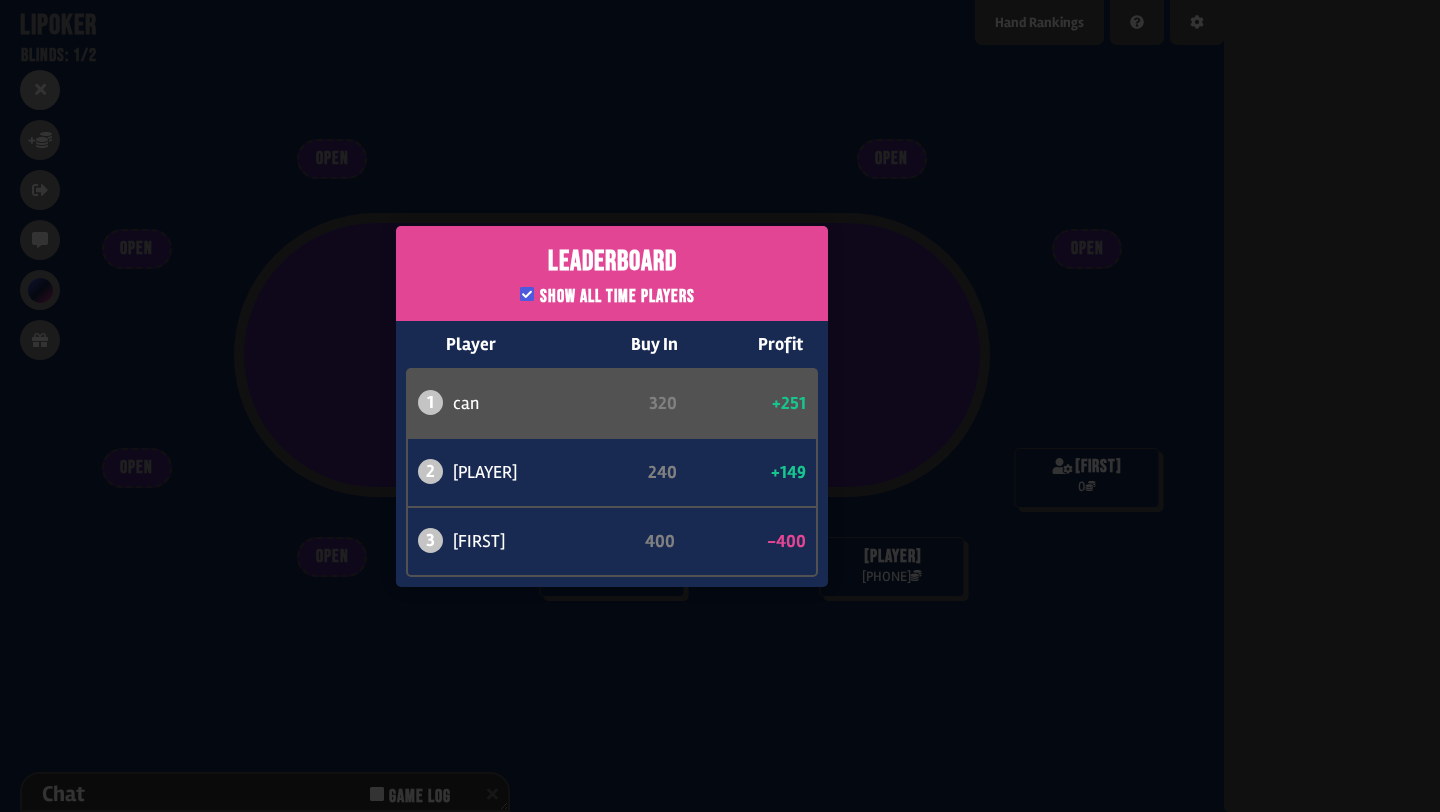 click 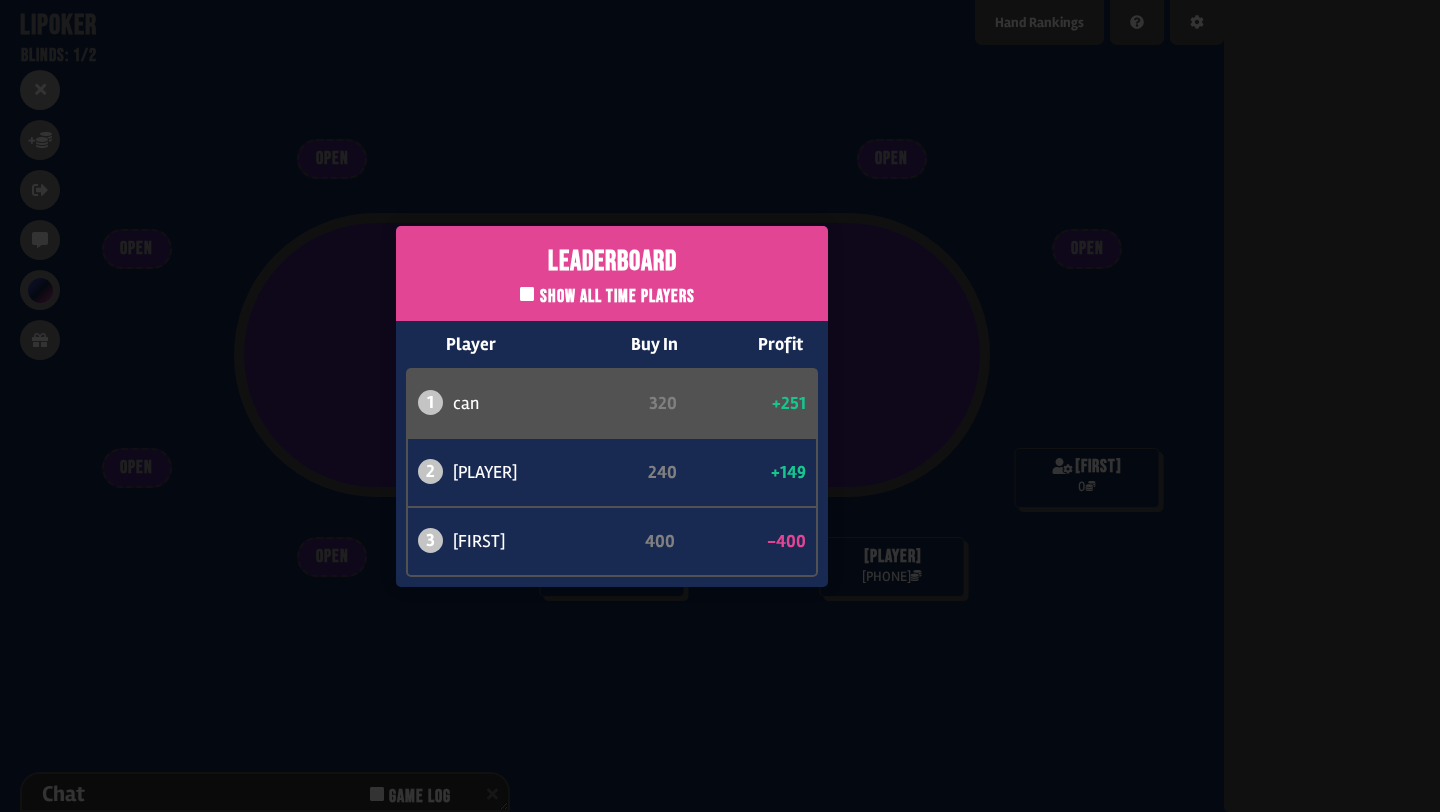 scroll, scrollTop: 6, scrollLeft: 0, axis: vertical 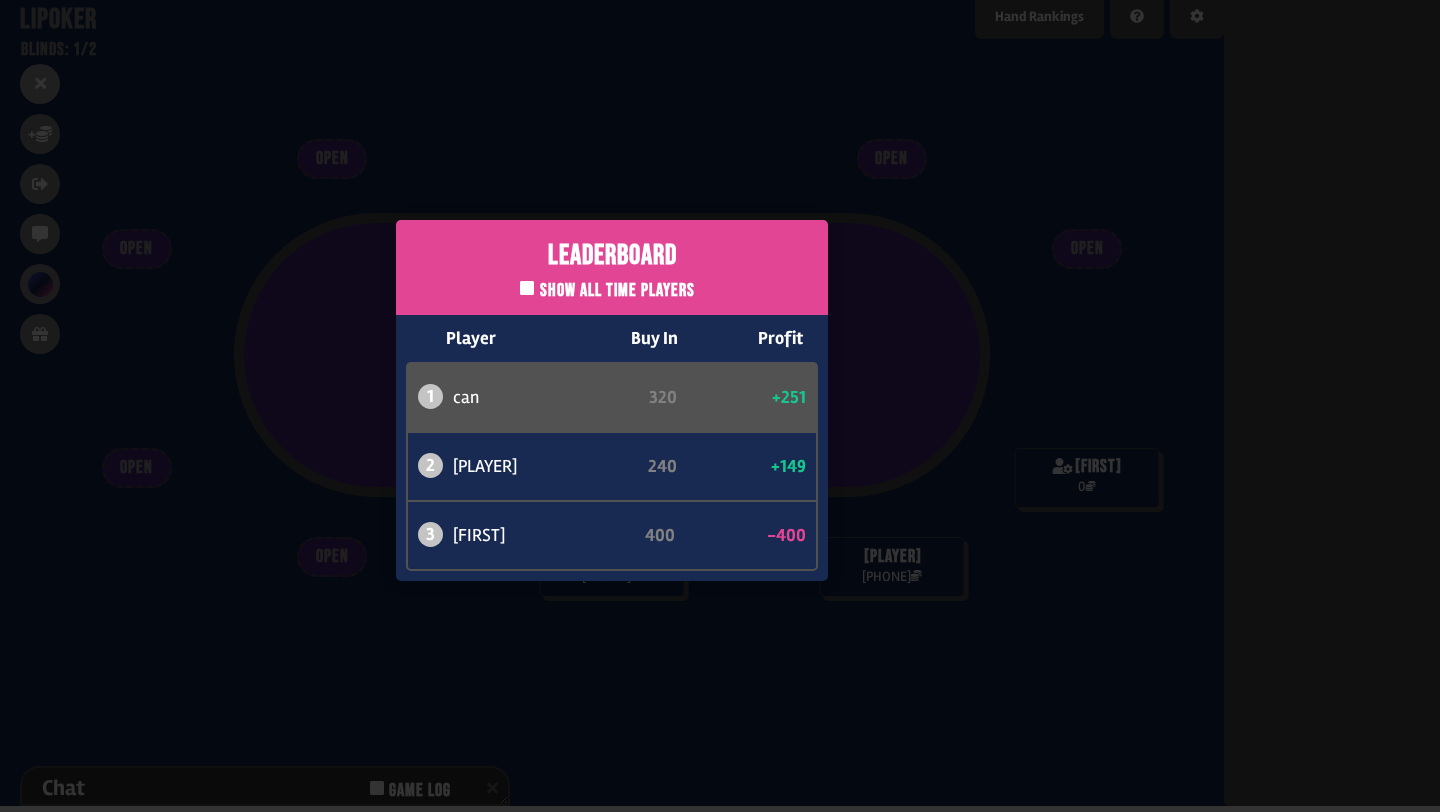 click on "Leaderboard   Show all time players Player Buy In Profit 1 [FIRST] 320 +251 2 atabaso 240 +149 3 [FIRST] 560 -400" at bounding box center [612, 400] 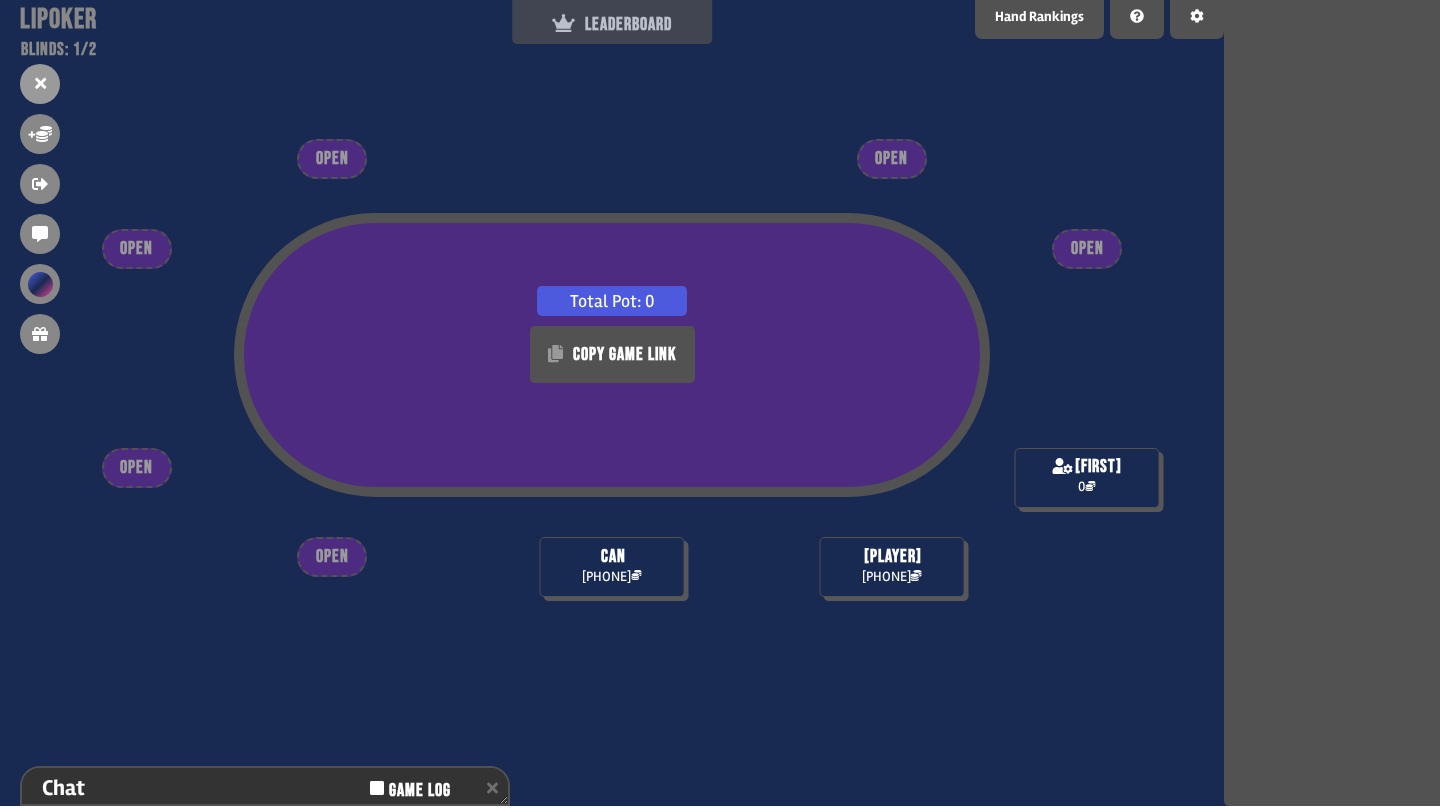 click on "LEADERBOARD" at bounding box center [612, 24] 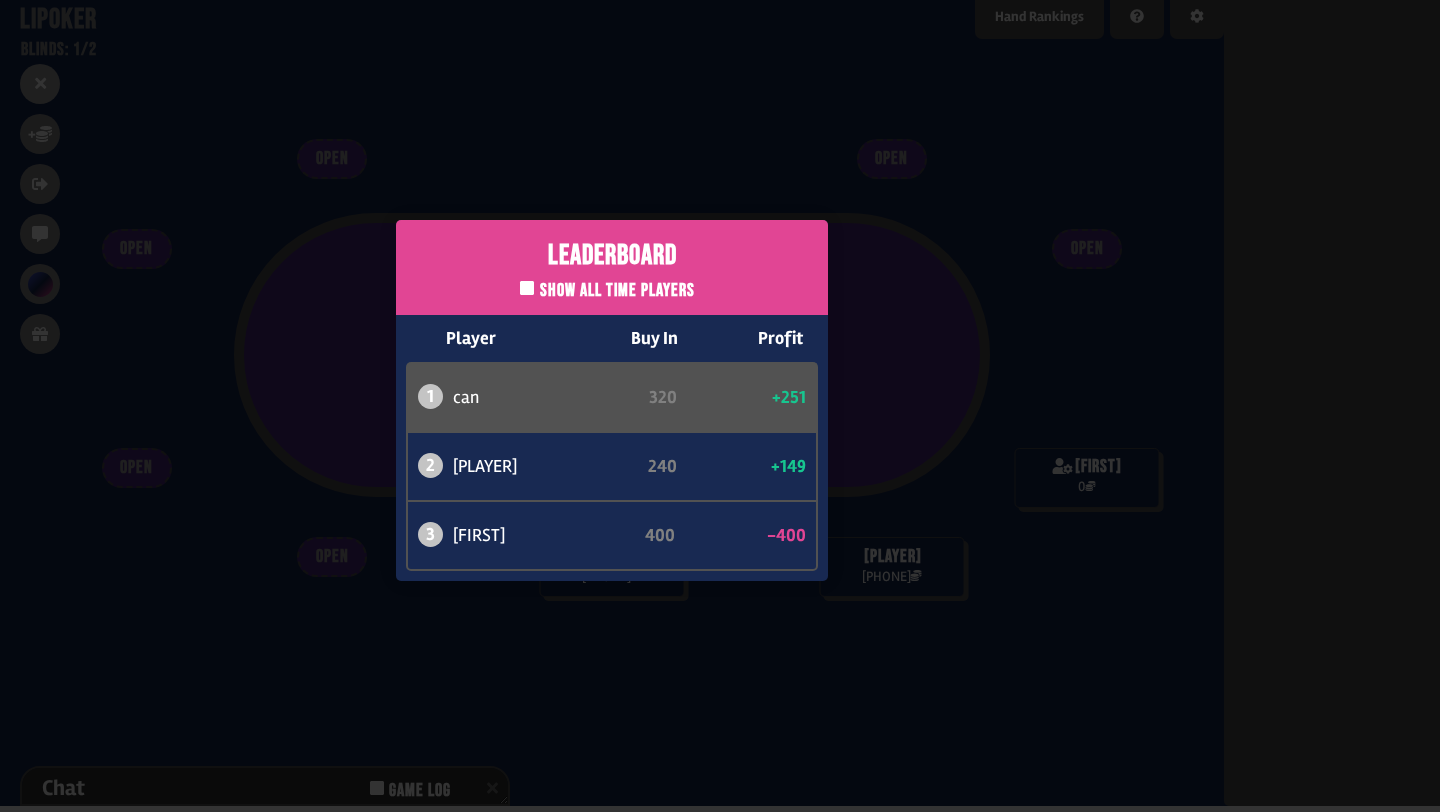 click on "Leaderboard   Show all time players Player Buy In Profit 1 [FIRST] 320 +251 2 atabaso 240 +149 3 [FIRST] 560 -400" at bounding box center (612, 400) 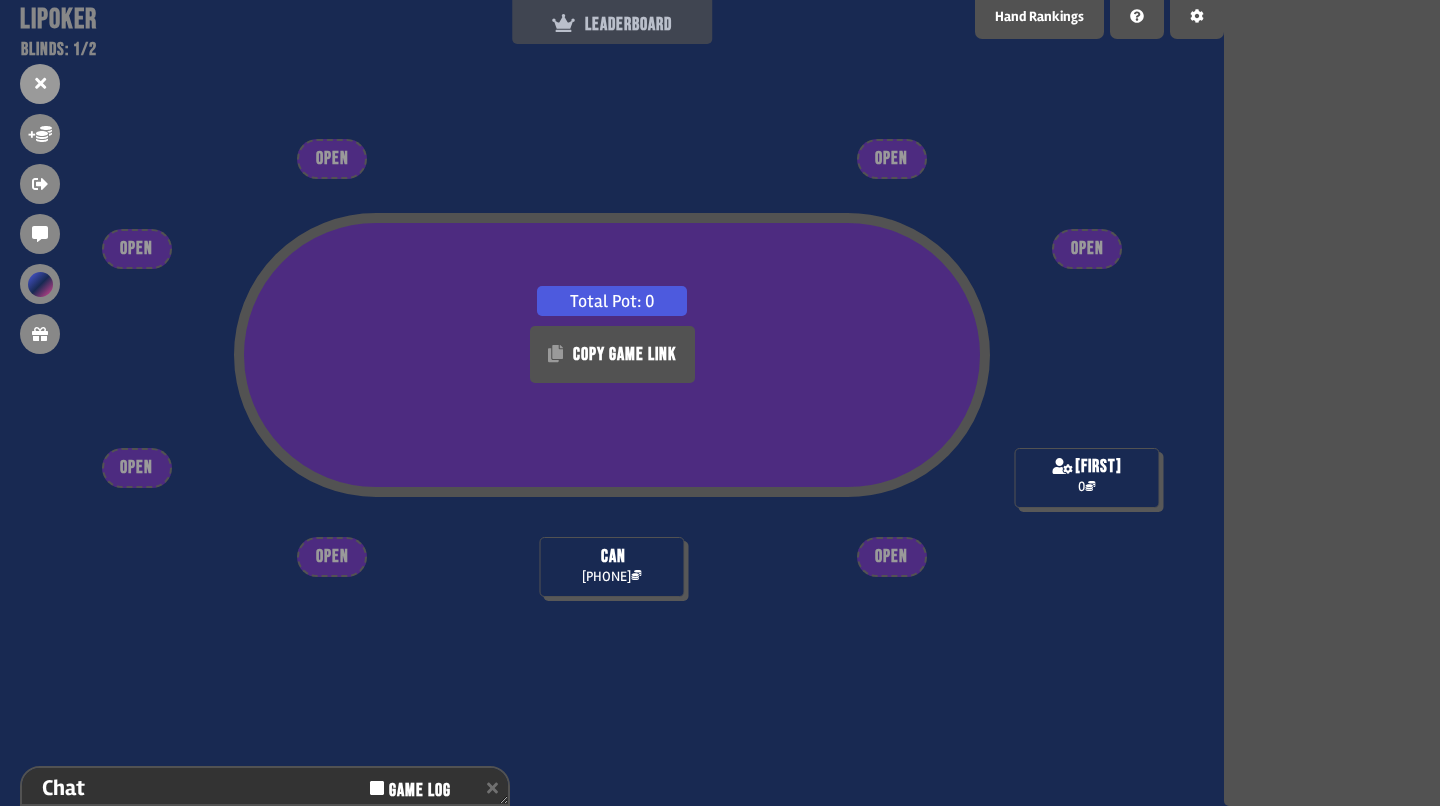 click on "LEADERBOARD" at bounding box center [612, 24] 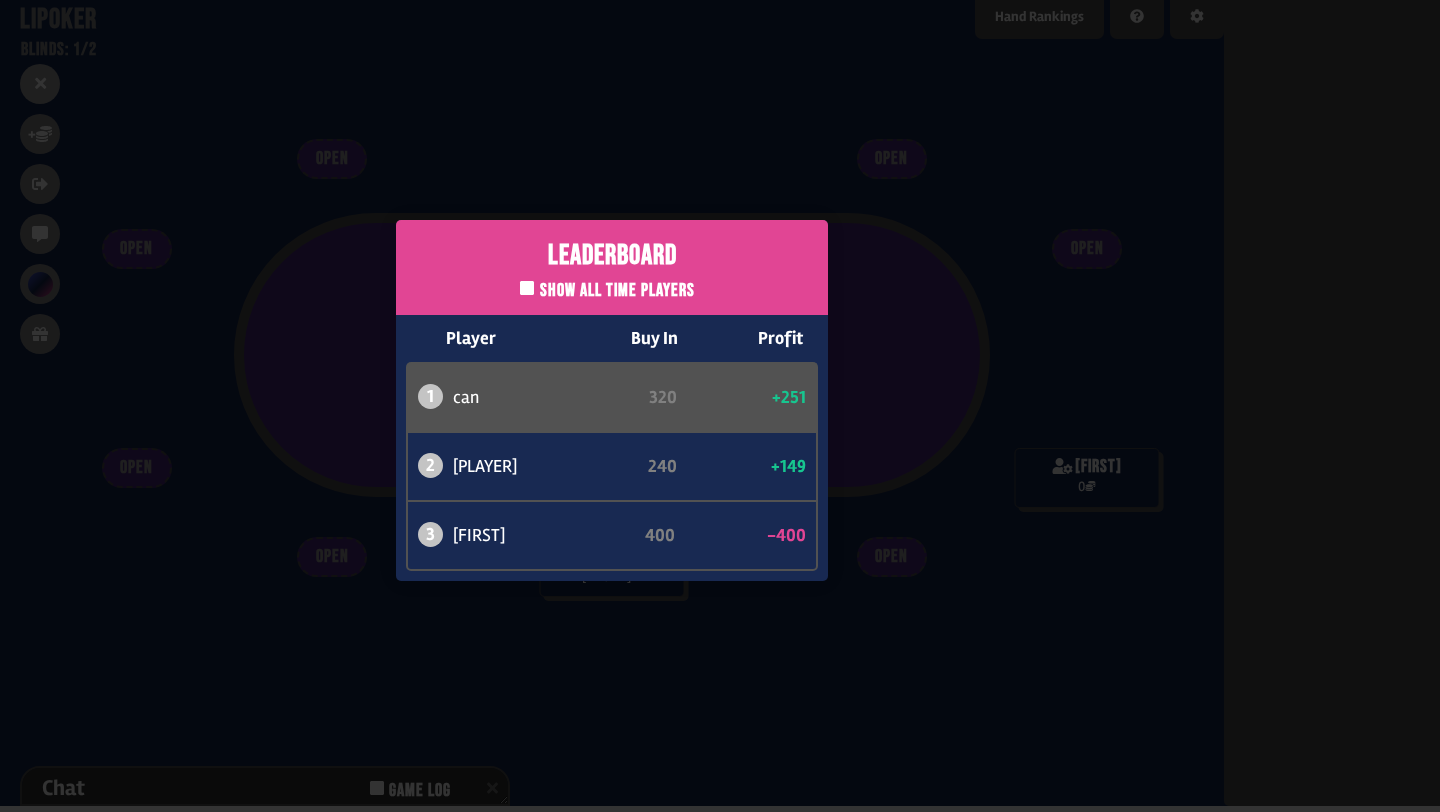click on "Show all time players" at bounding box center [607, 288] 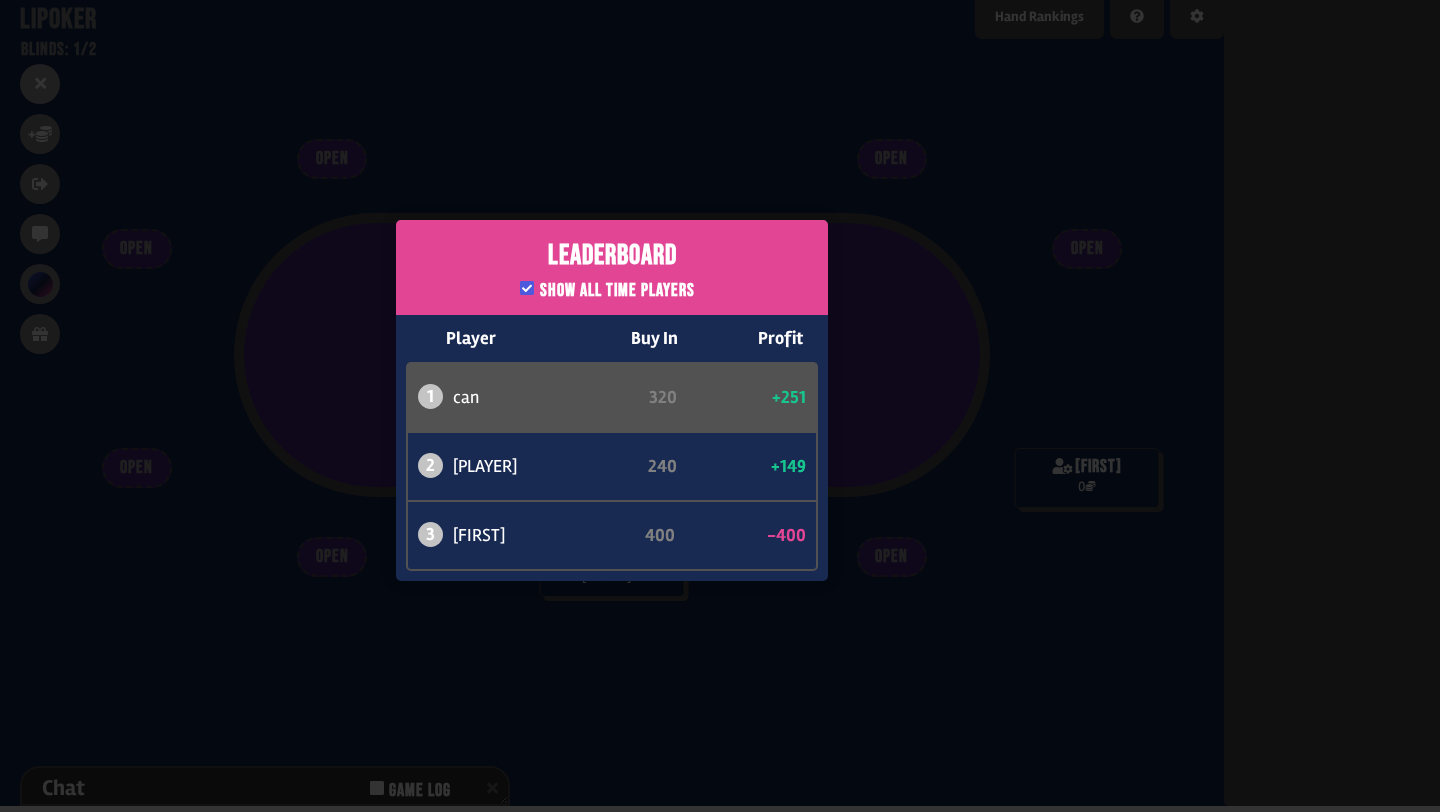 click on "Show all time players" at bounding box center [607, 288] 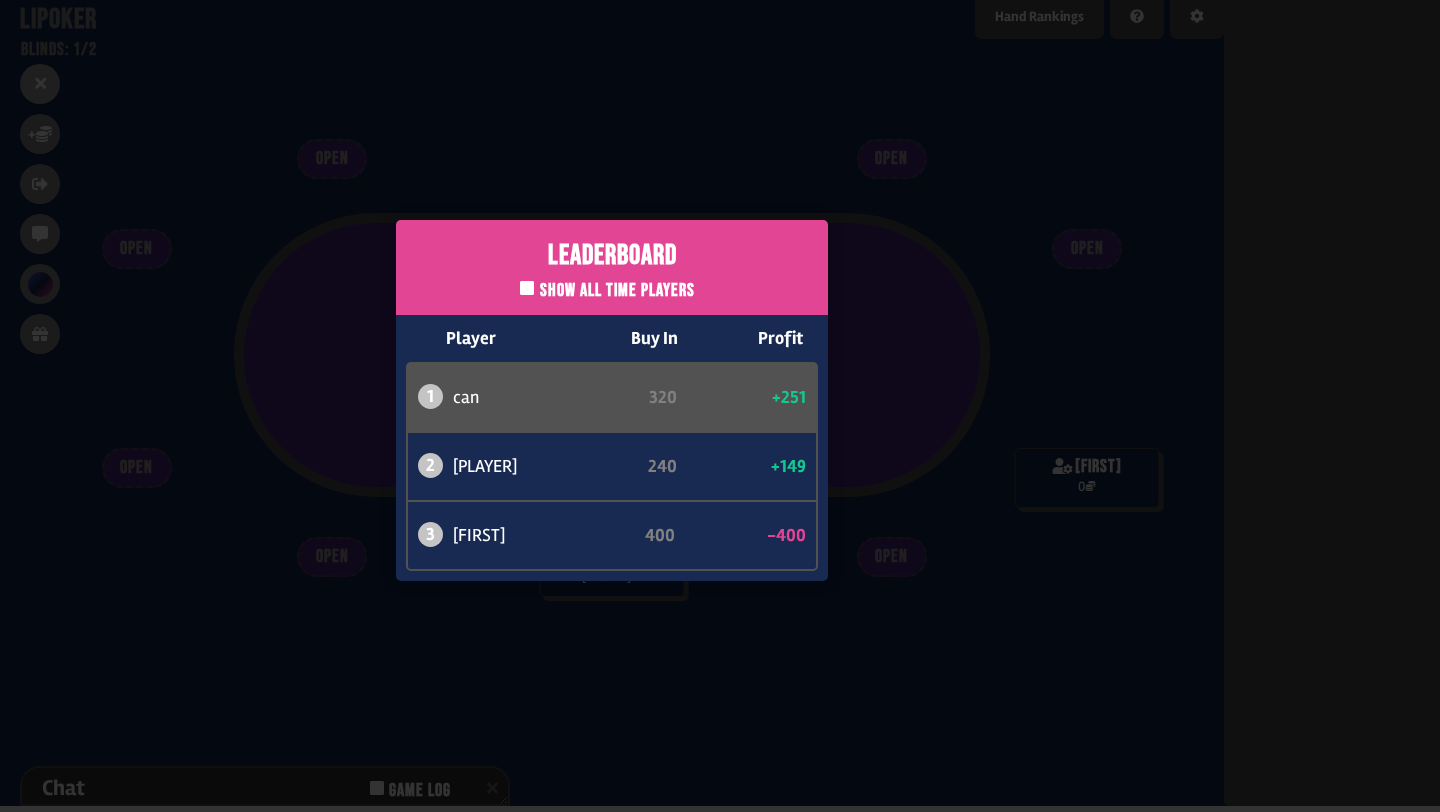 click on "Leaderboard   Show all time players Player Buy In Profit 1 [FIRST] 320 +251 2 atabaso 240 +149 3 [FIRST] 560 -400" at bounding box center [612, 400] 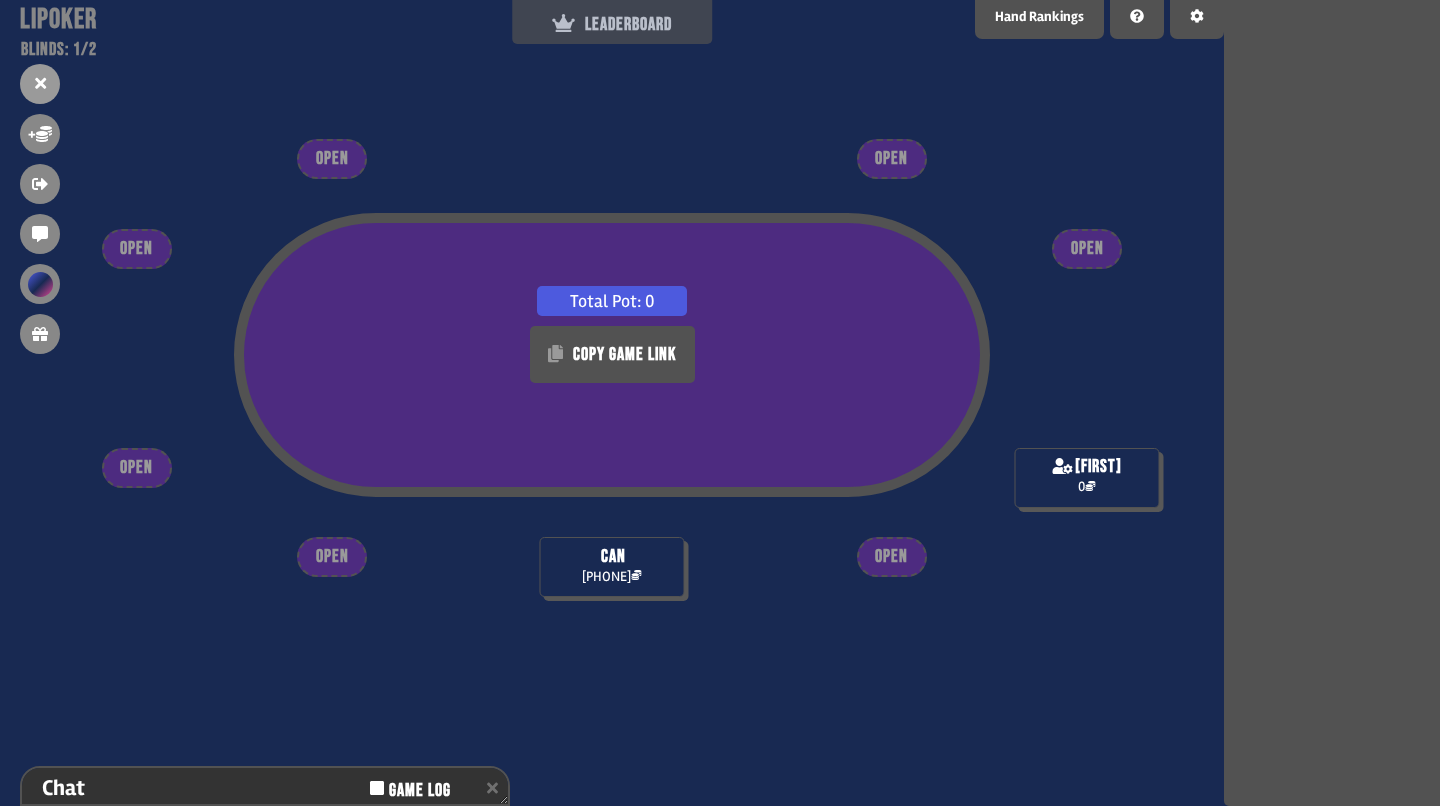 click on "LEADERBOARD" at bounding box center [612, 24] 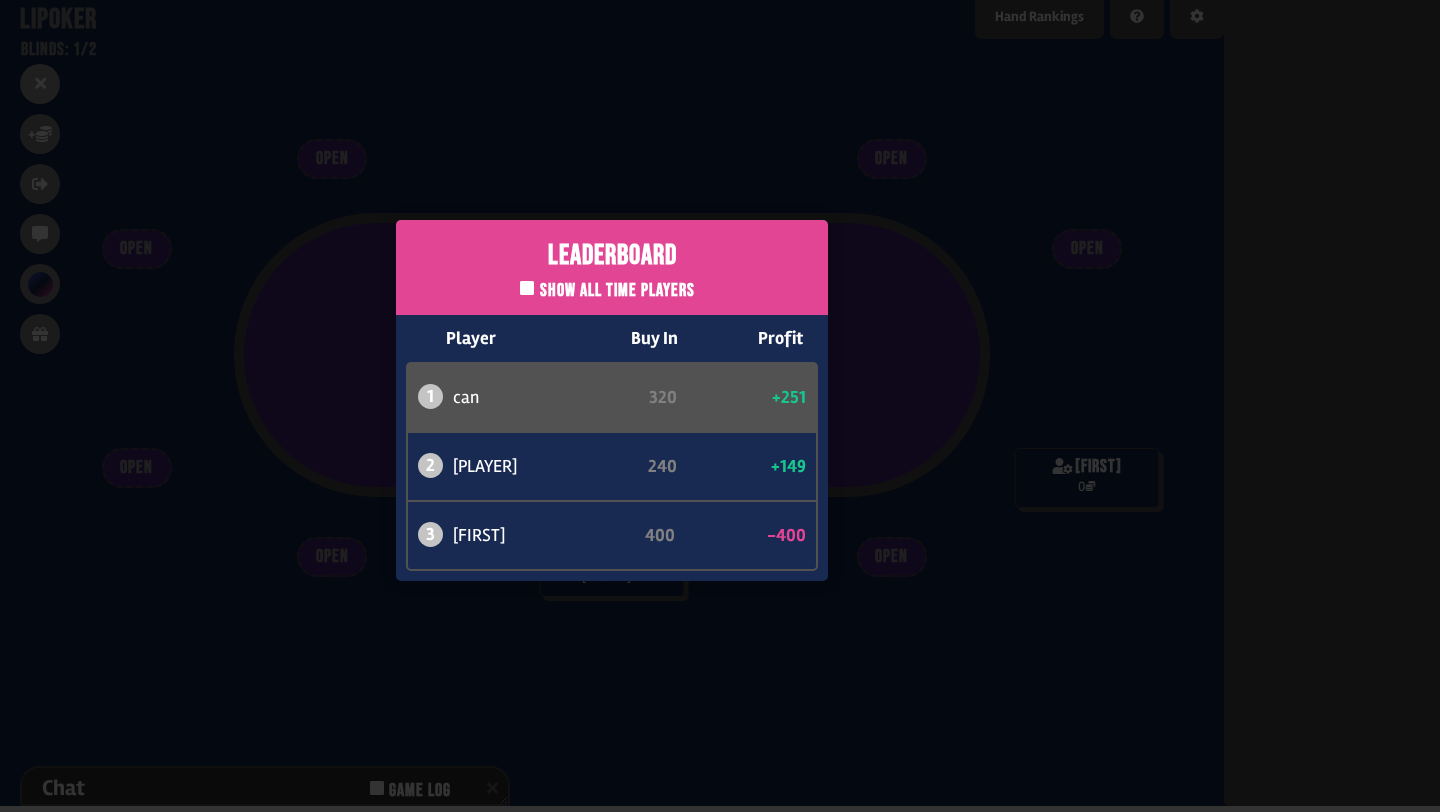 click on "Leaderboard   Show all time players Player Buy In Profit 1 [FIRST] 320 +251 2 atabaso 240 +149 3 [FIRST] 560 -400" at bounding box center [612, 400] 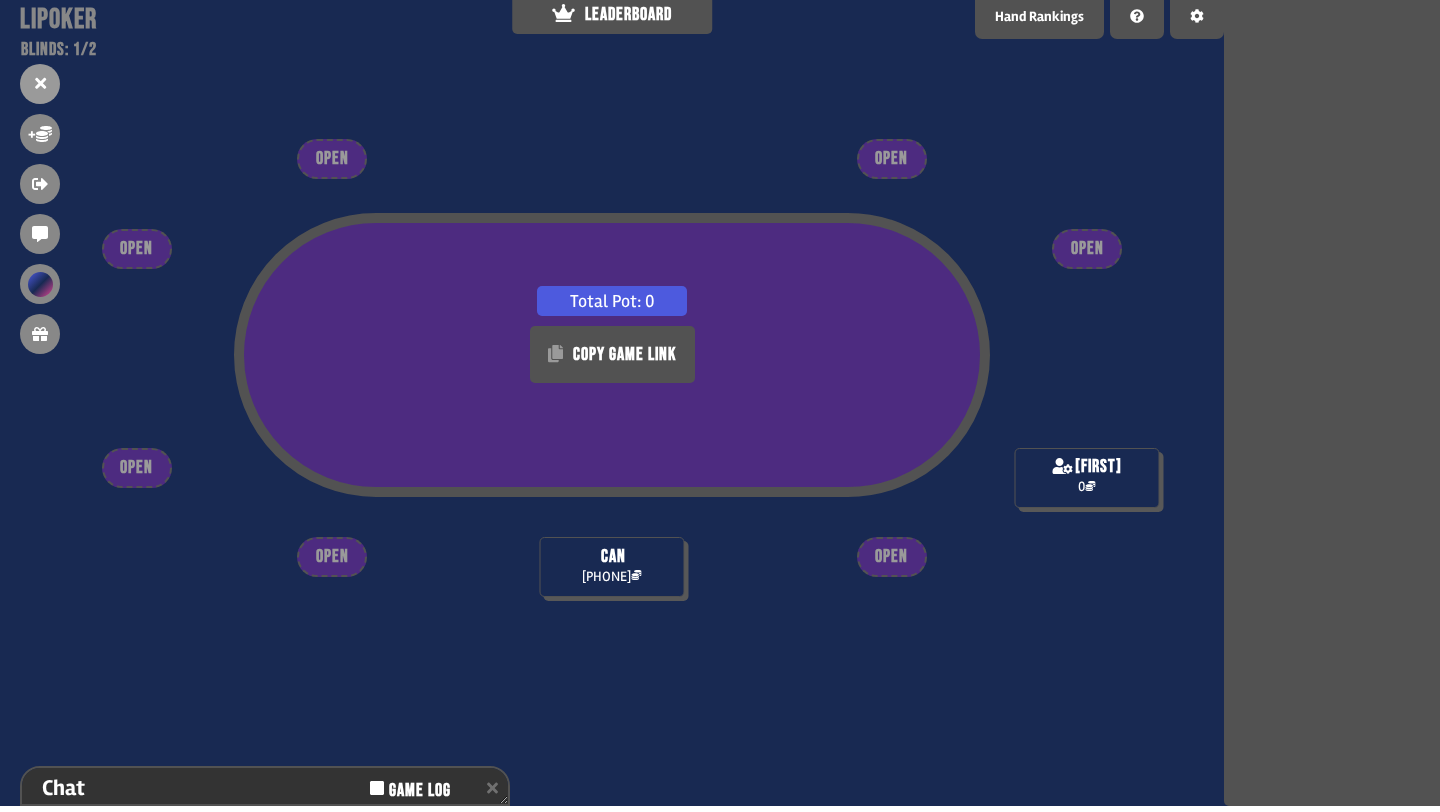 click on "Total Pot: 0   COPY GAME LINK [PLAYER] 571  [PLAYER] 0  OPEN OPEN OPEN OPEN OPEN OPEN OPEN" at bounding box center (612, 406) 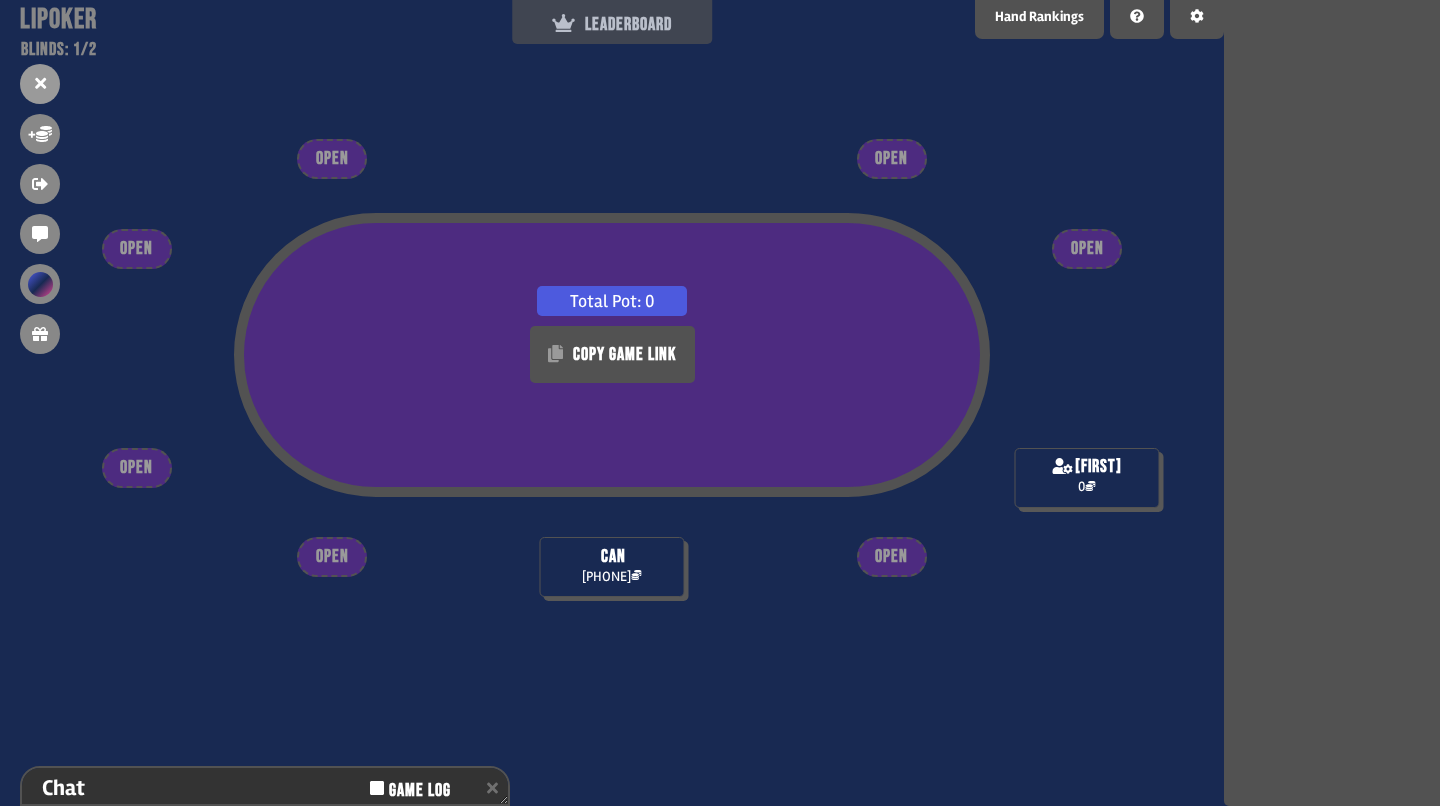 click on "LEADERBOARD" at bounding box center (612, 24) 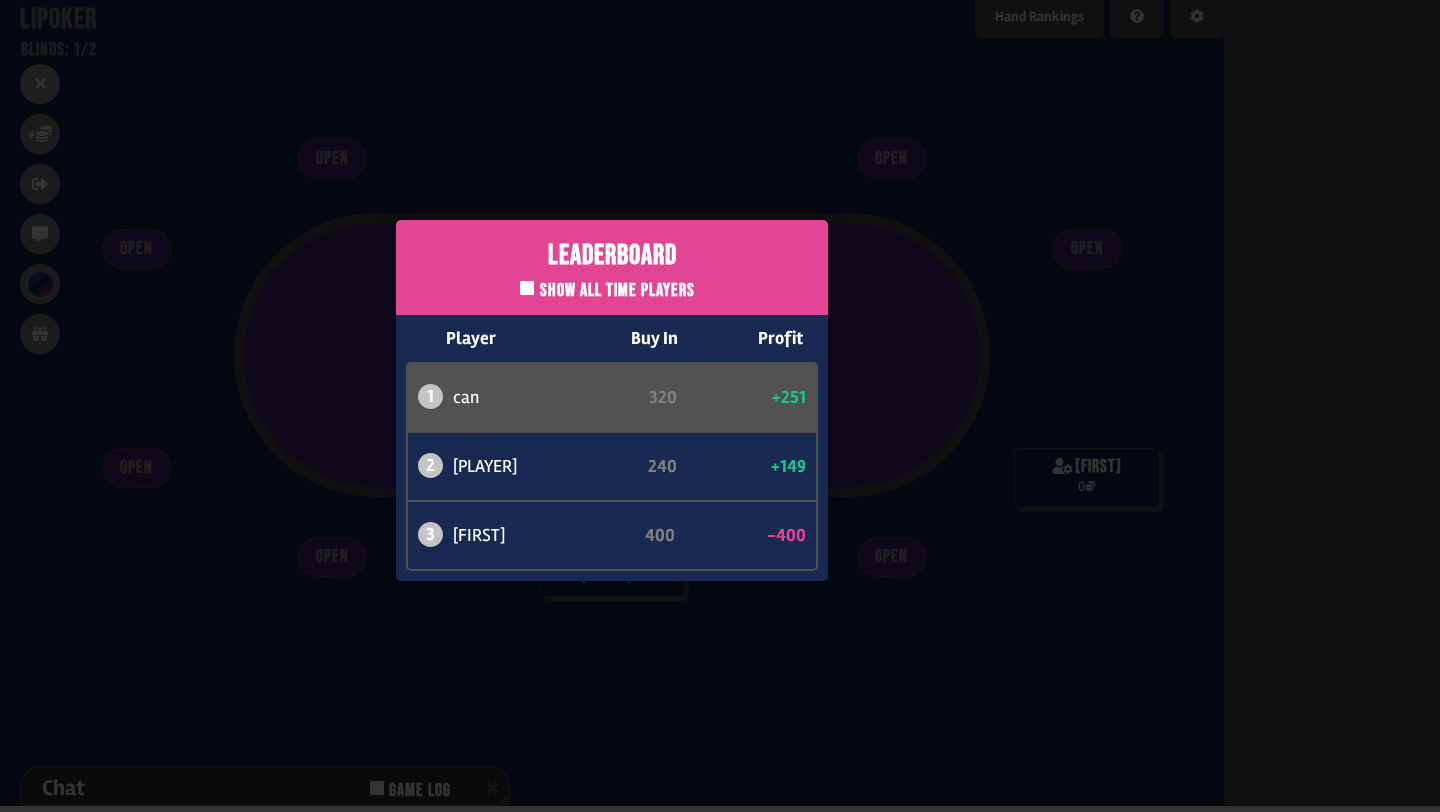 click on "Leaderboard   Show all time players Player Buy In Profit 1 [FIRST] 320 +251 2 atabaso 240 +149 3 [FIRST] 560 -400" at bounding box center (612, 400) 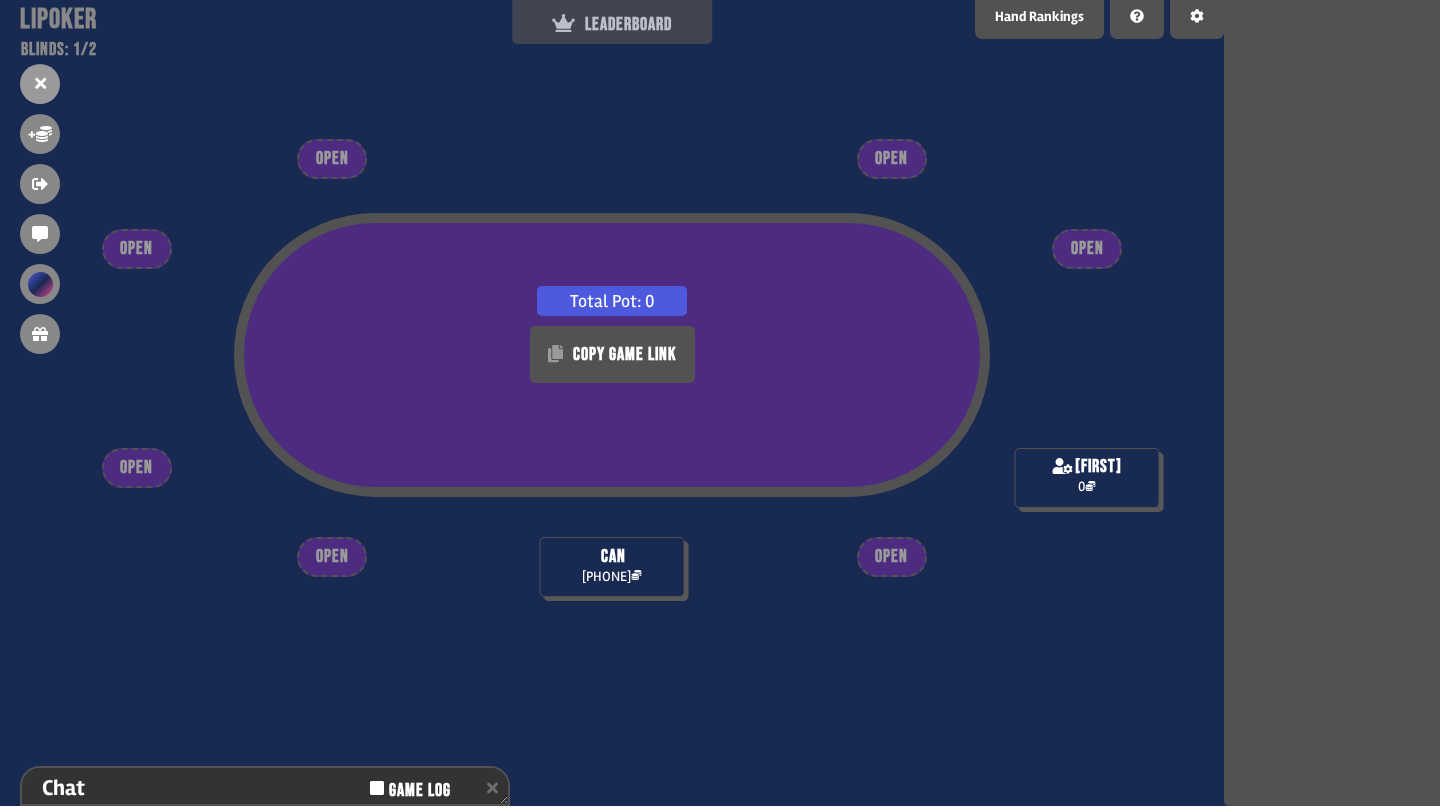 click on "LEADERBOARD" at bounding box center [612, 19] 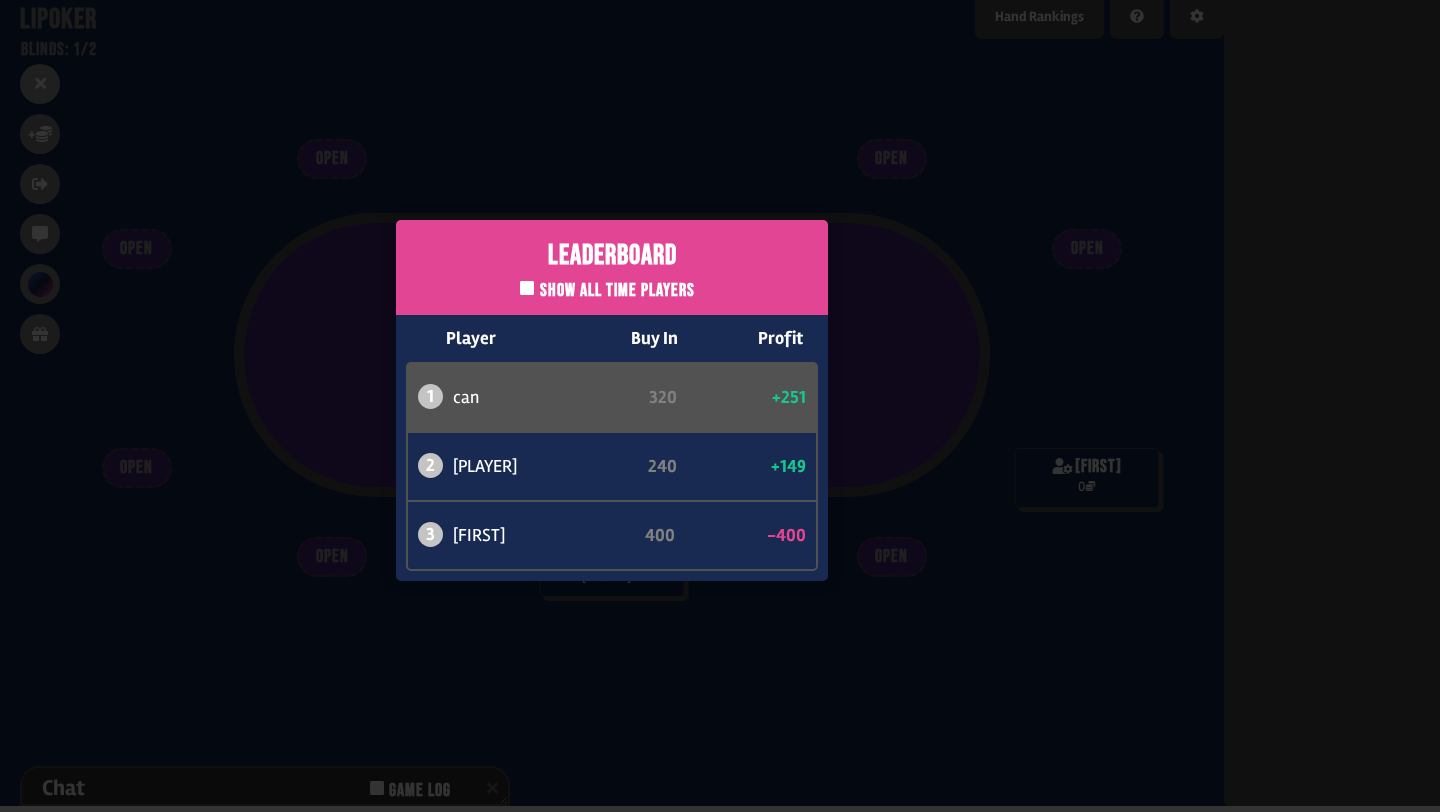 click on "Leaderboard   Show all time players Player Buy In Profit 1 [FIRST] 320 +251 2 atabaso 240 +149 3 [FIRST] 560 -400" at bounding box center (612, 400) 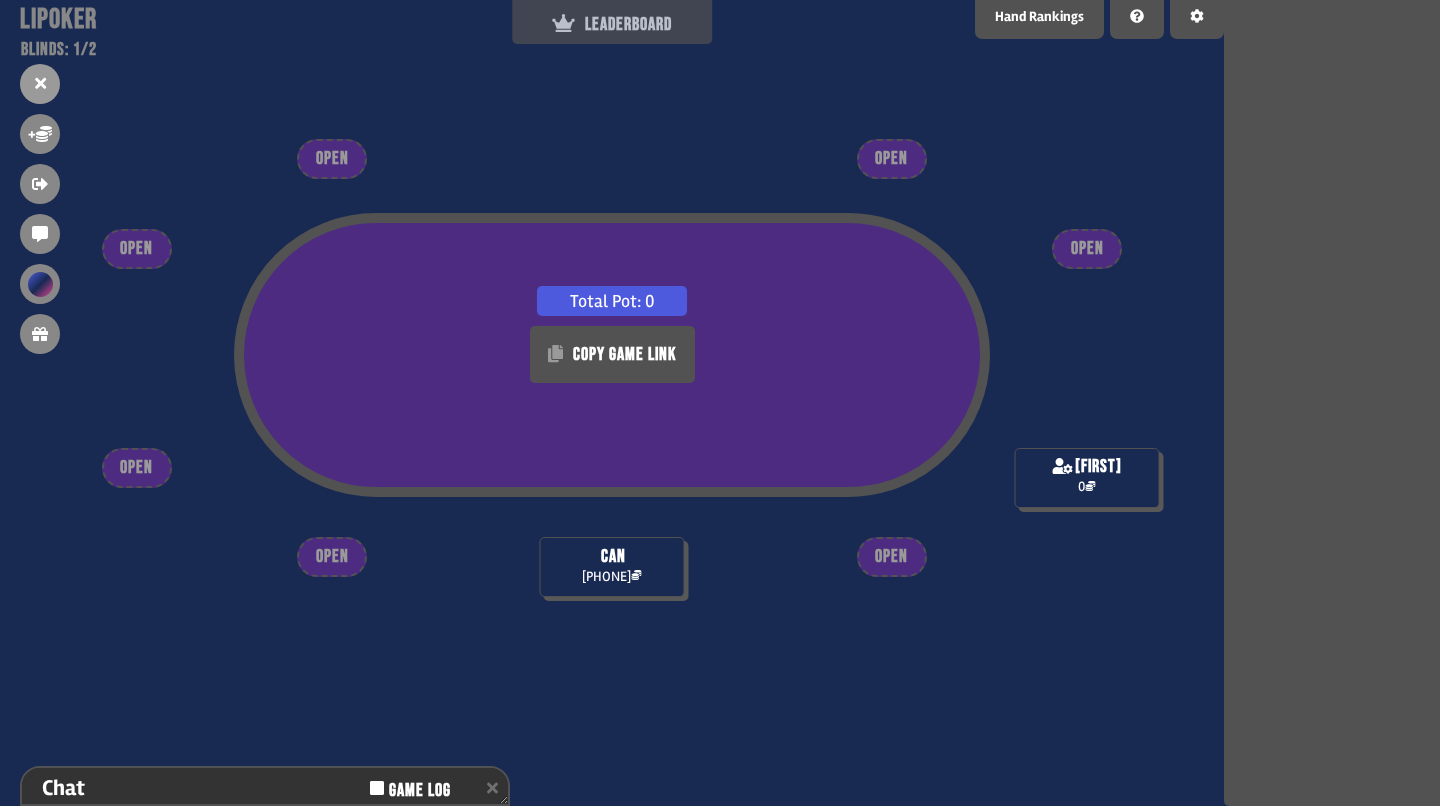 click on "LEADERBOARD" at bounding box center (612, 24) 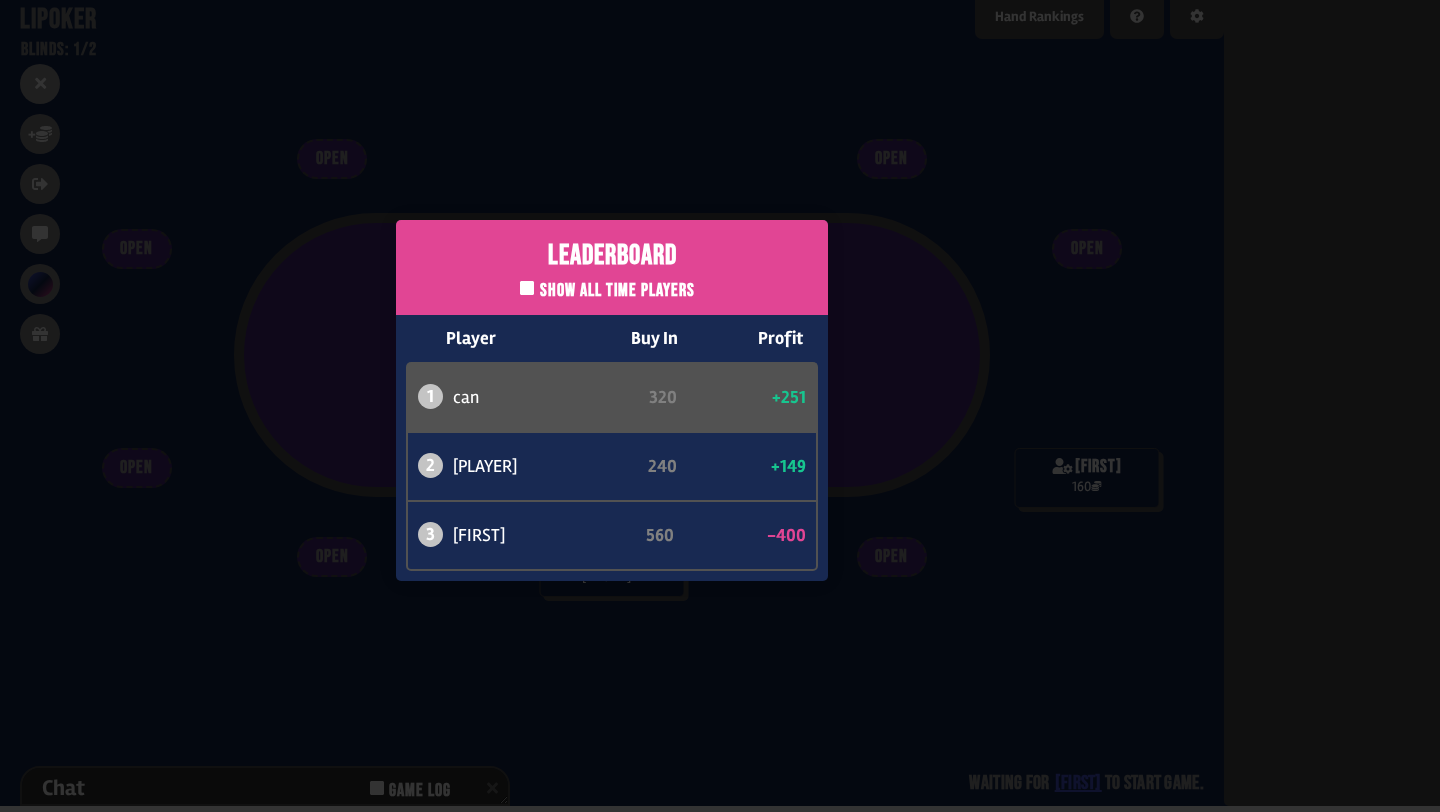 click on "Leaderboard   Show all time players Player Buy In Profit 1 [FIRST] 320 +251 2 atabaso 240 +149 3 [FIRST] 560 -400" at bounding box center (612, 400) 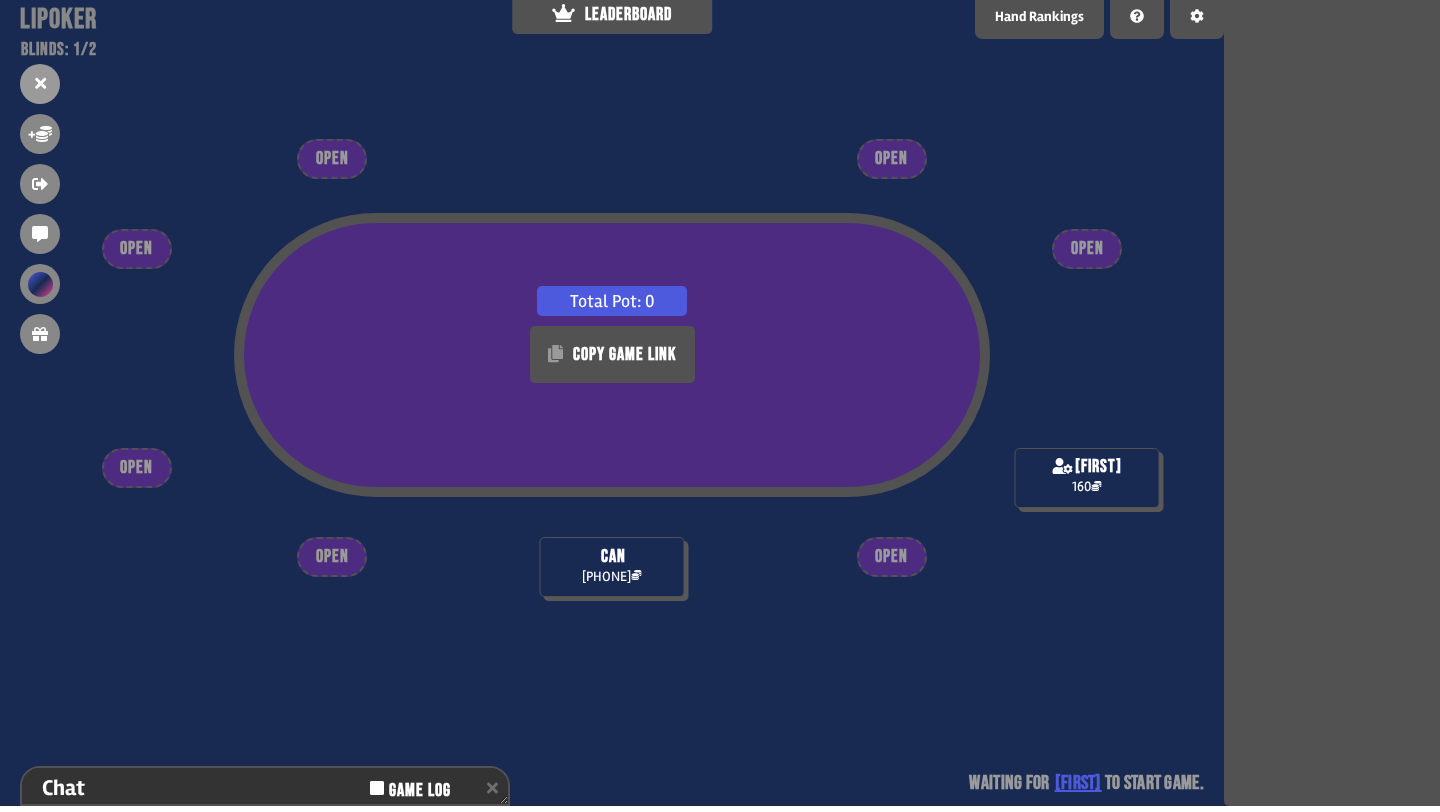 click on "Total Pot: 0   COPY GAME LINK [FIRST] 571  [FIRST] 160  OPEN OPEN OPEN OPEN OPEN OPEN OPEN Waiting for  [FIRST]  to   start game" at bounding box center (612, 406) 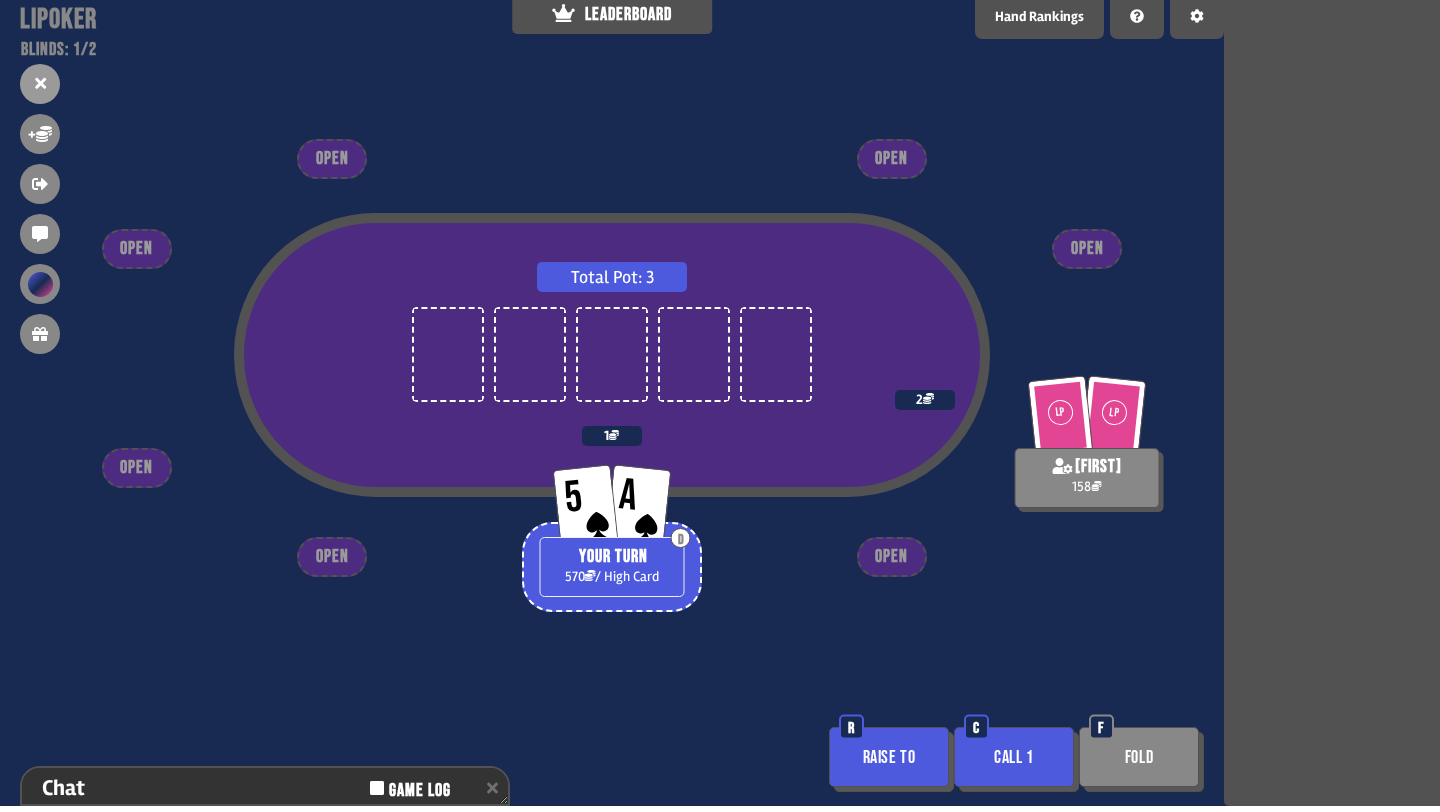 click on "Call 1" at bounding box center (1014, 757) 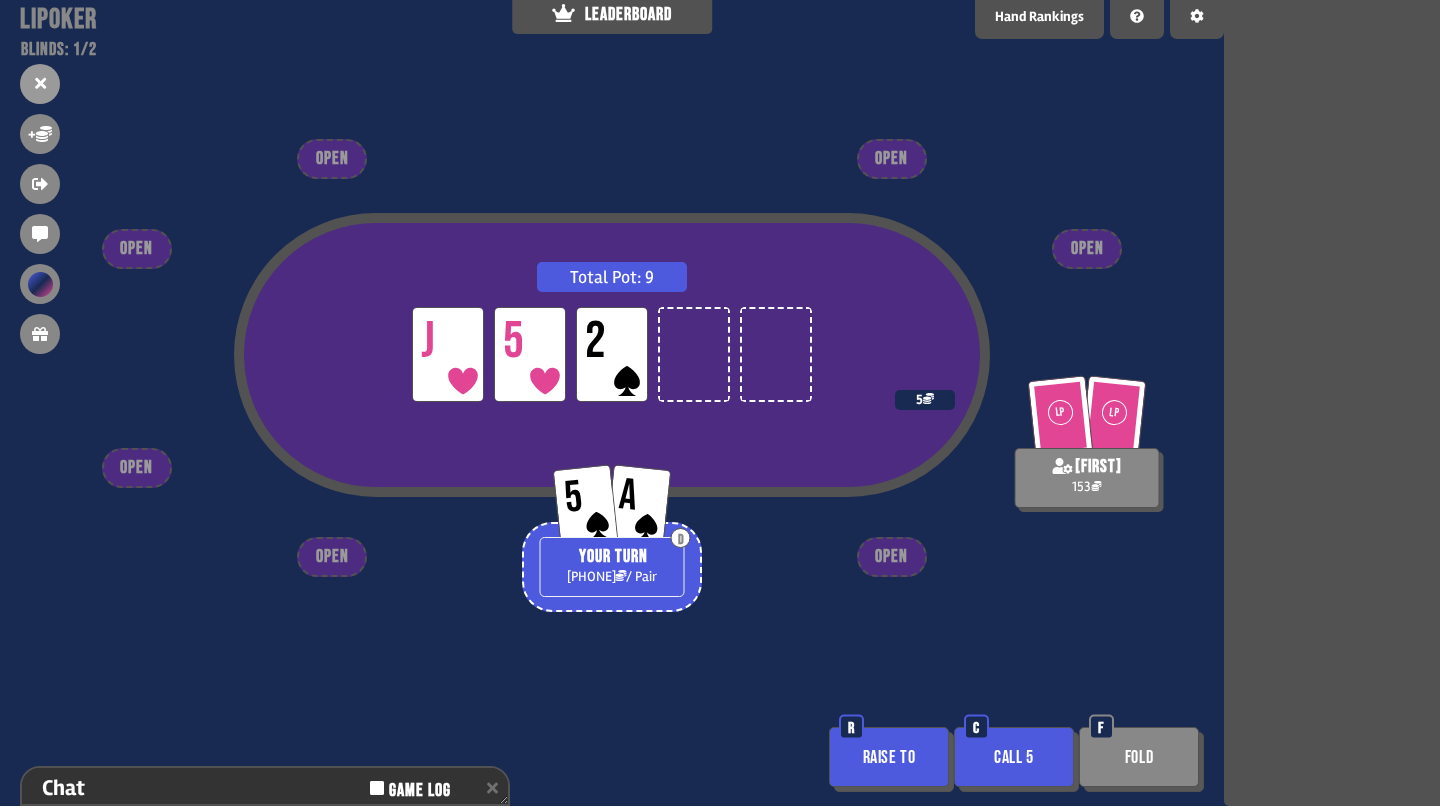 click on "Call 5" at bounding box center [1014, 757] 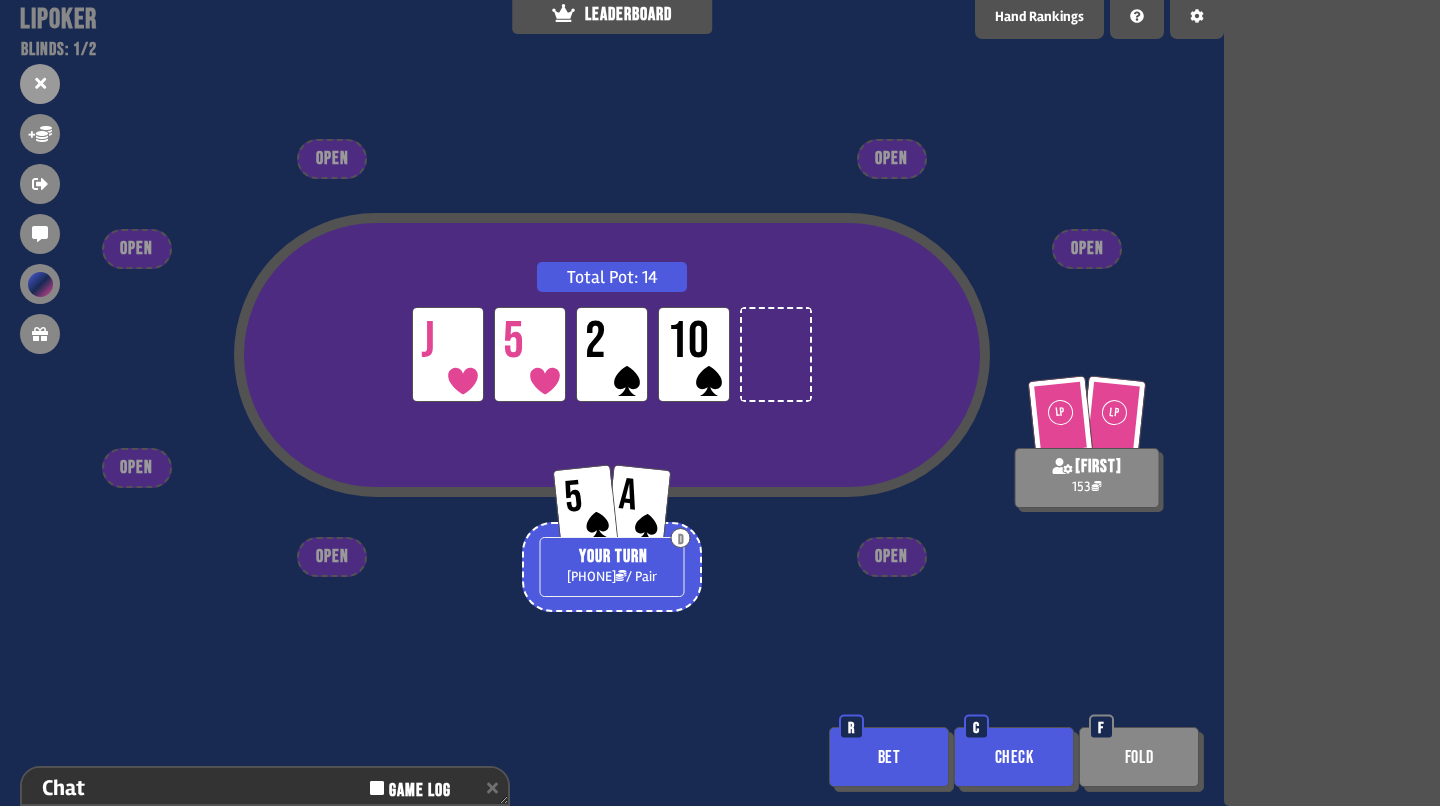 click on "Check" at bounding box center (1014, 757) 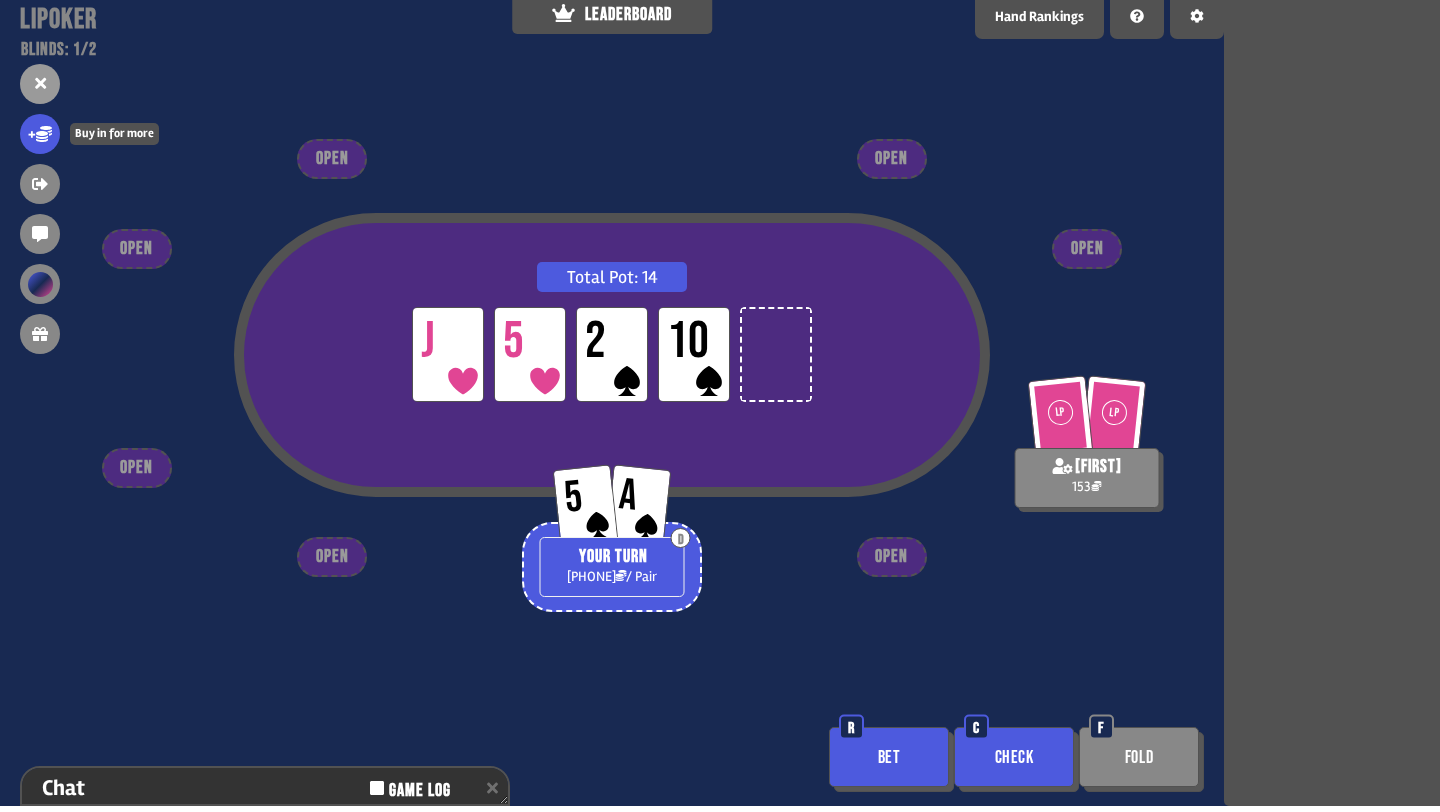 click 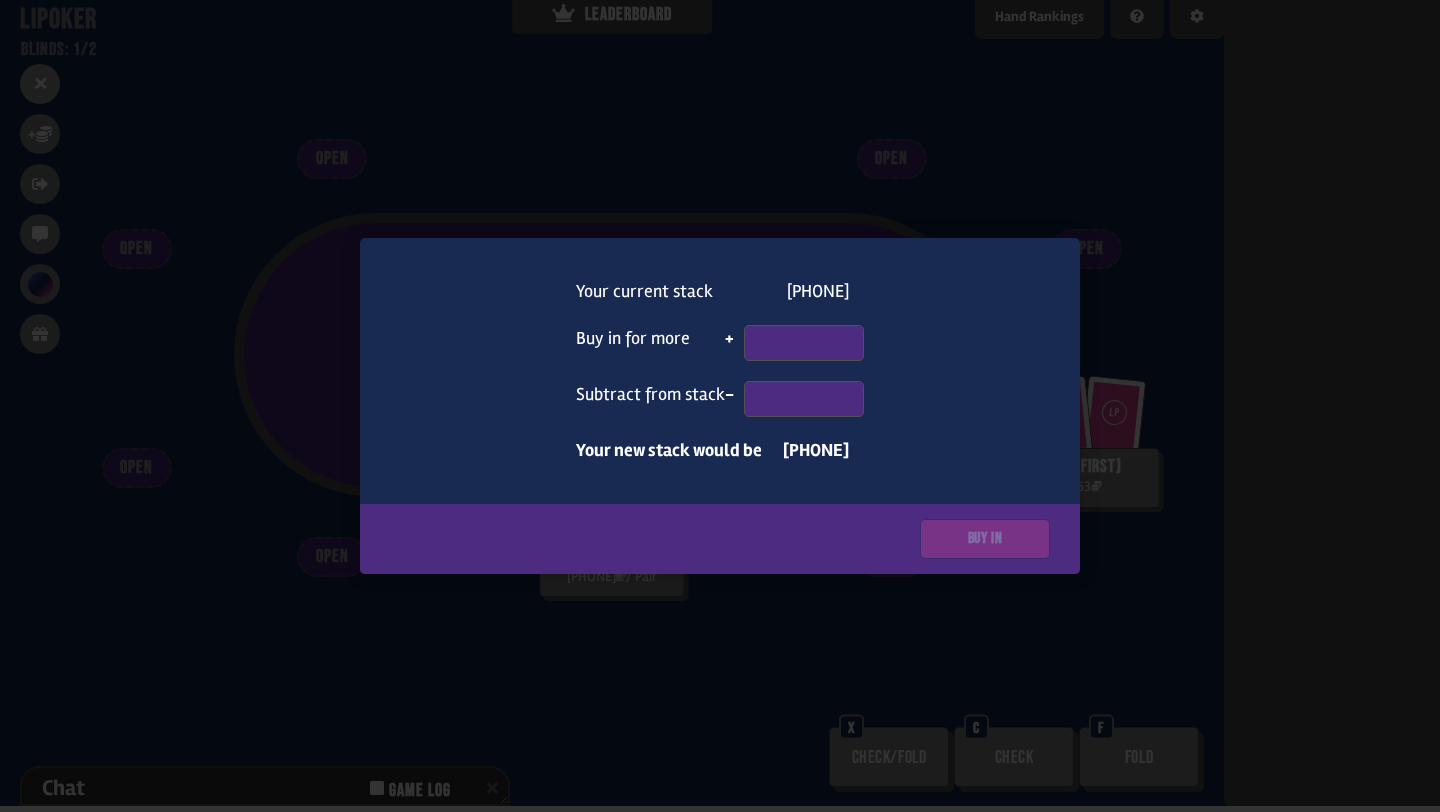 click at bounding box center [720, 406] 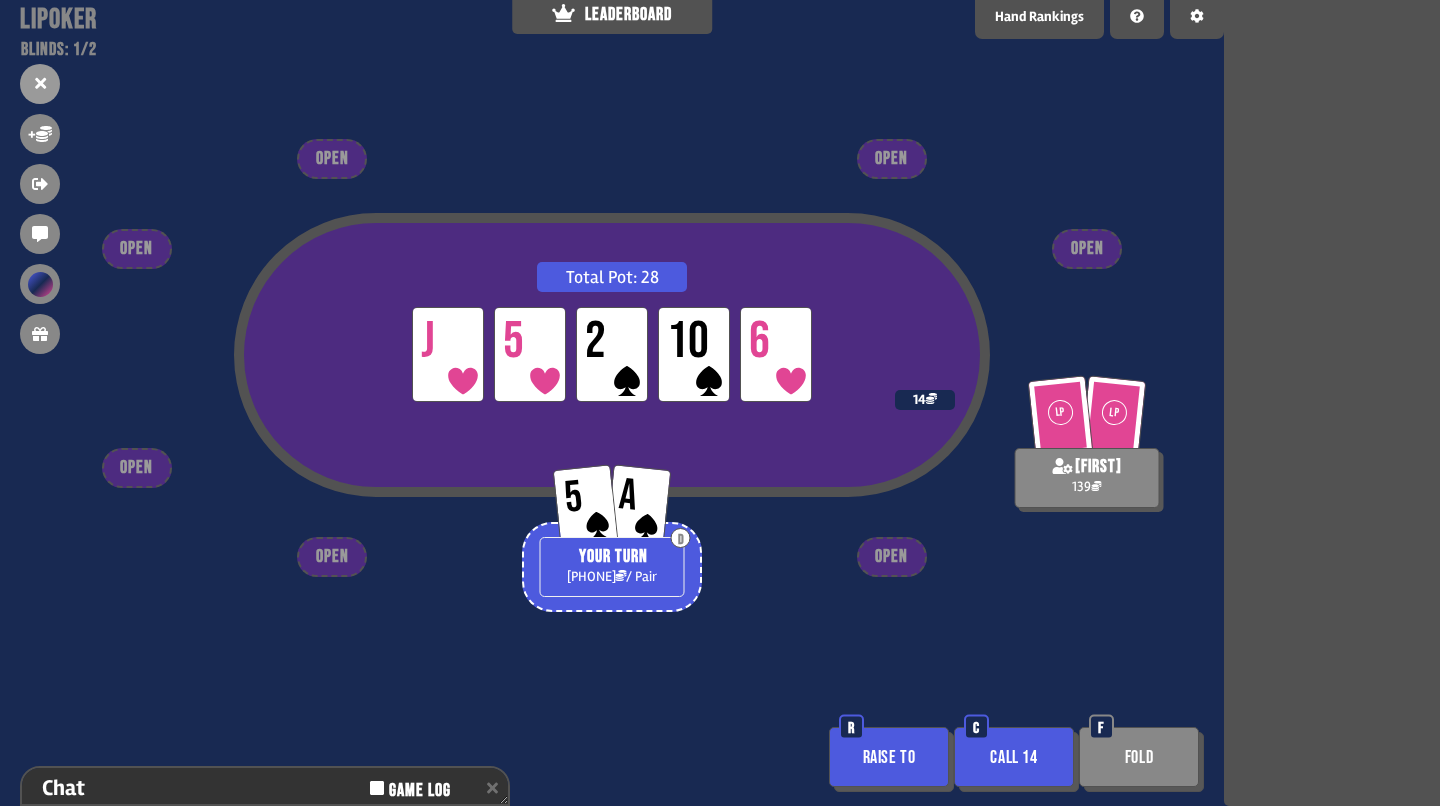 click on "Call 14" at bounding box center (1014, 757) 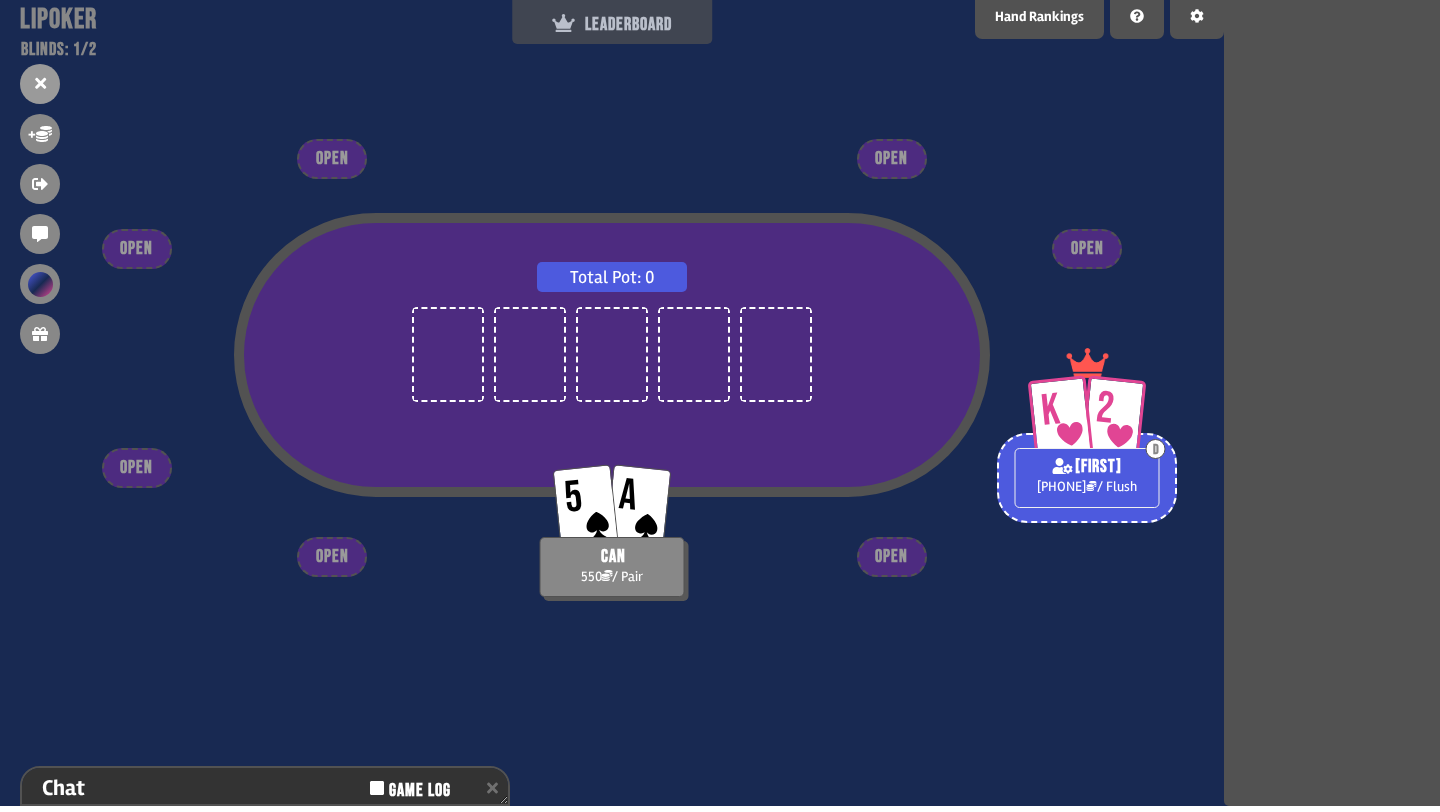 click on "LEADERBOARD" at bounding box center (612, 19) 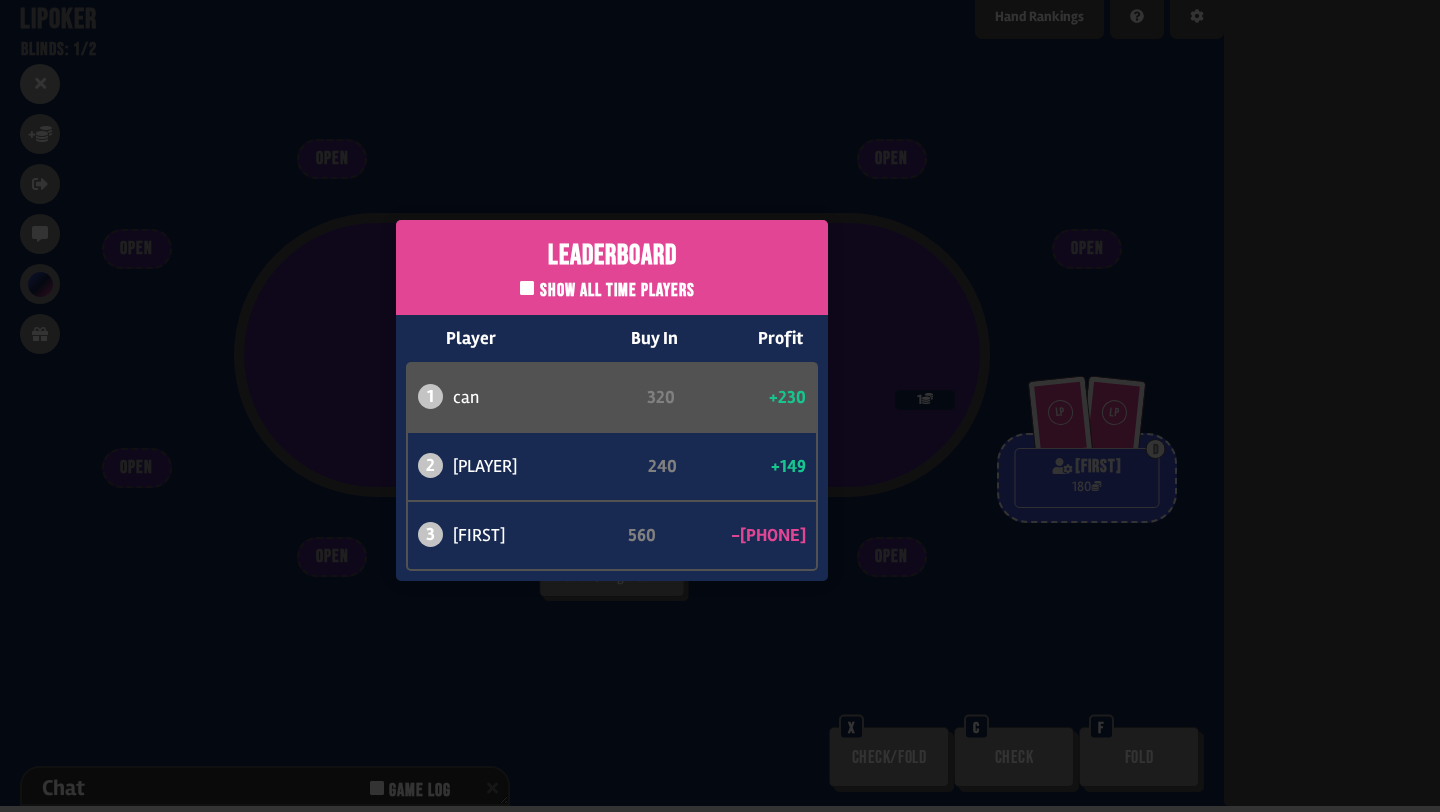 click on "Leaderboard   Show all time players Player Buy In Profit 1 [PLAYER] 320 +230 2 [PLAYER] 240 +149 3 [PLAYER] 560 -379" at bounding box center (612, 400) 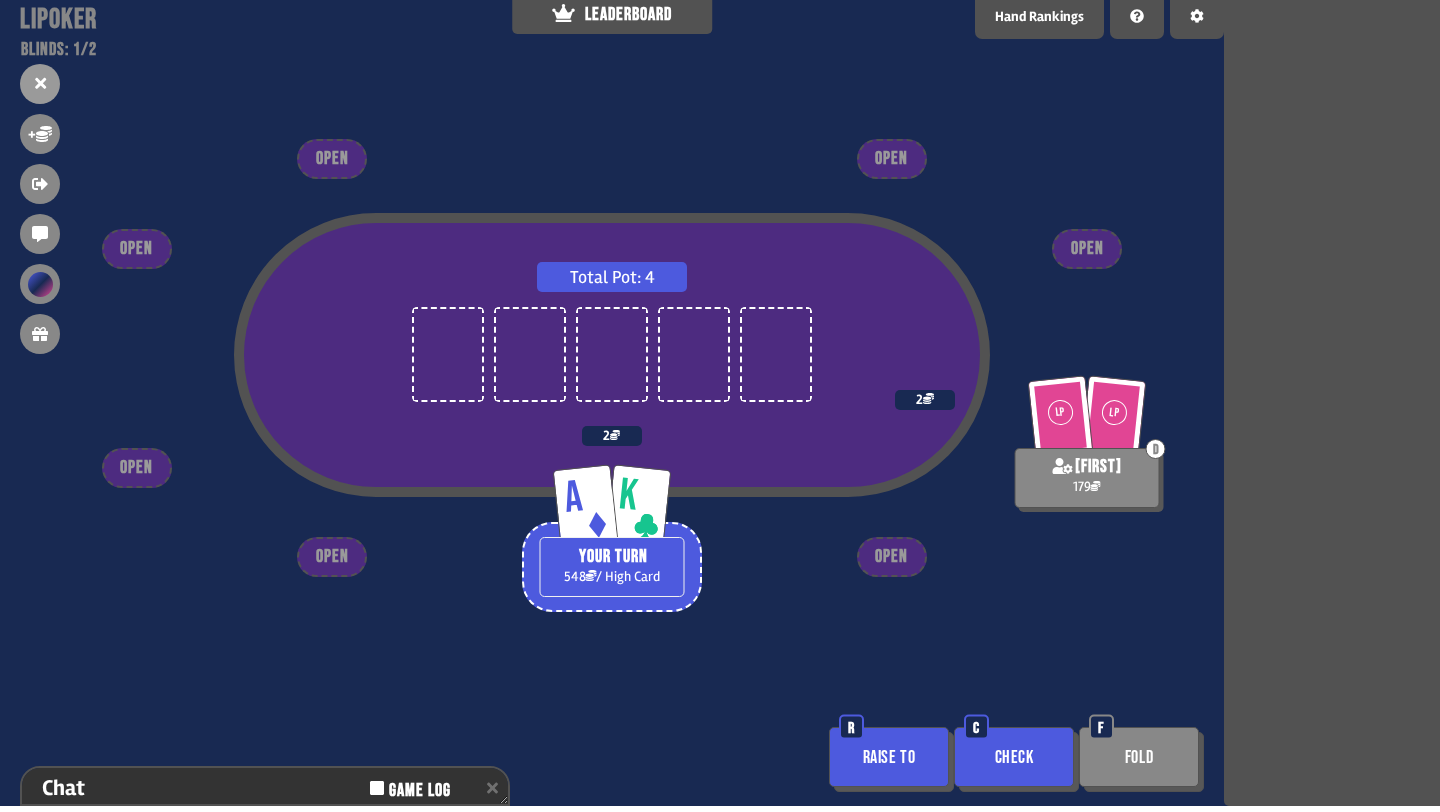 click on "Raise to" at bounding box center [889, 757] 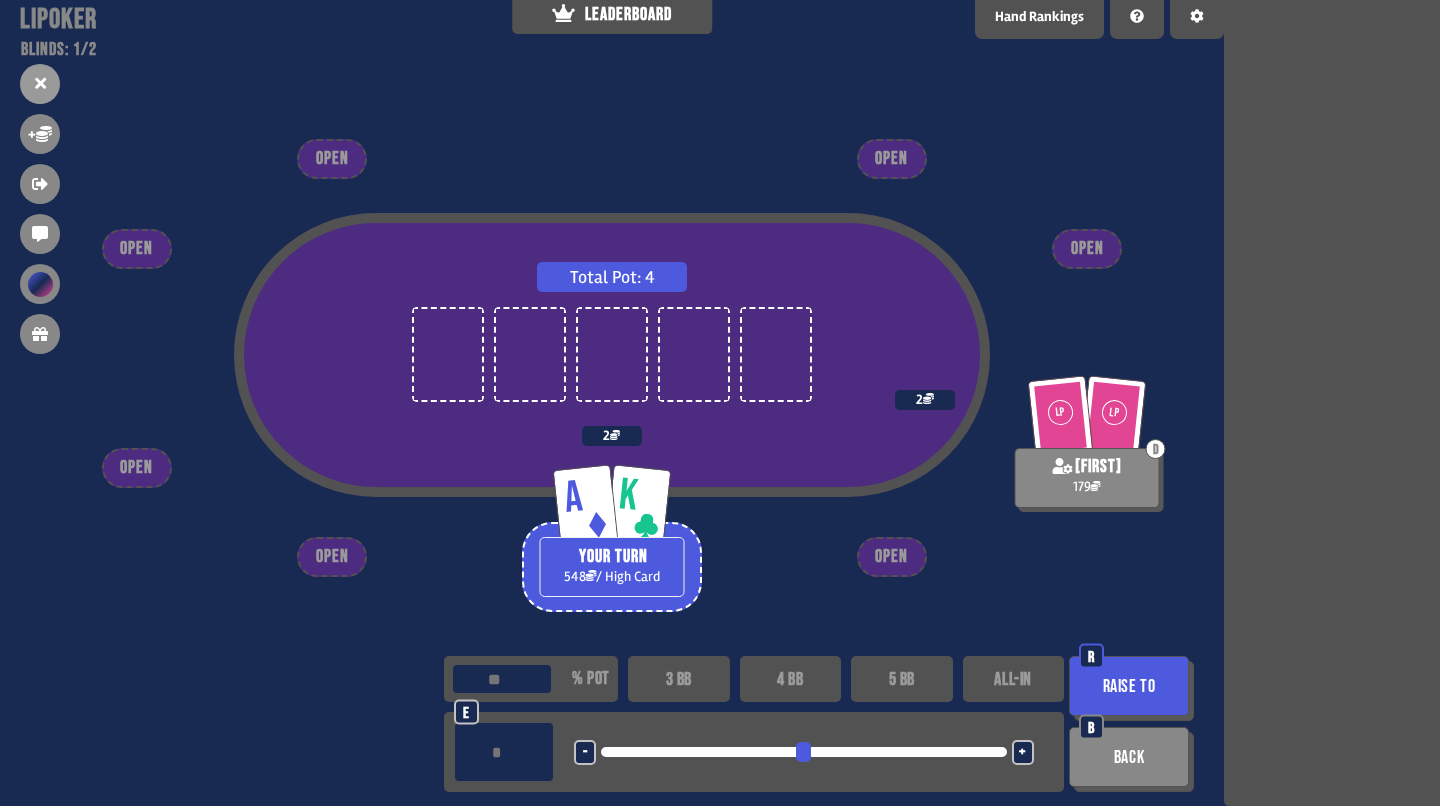 click on "+" at bounding box center (1023, 752) 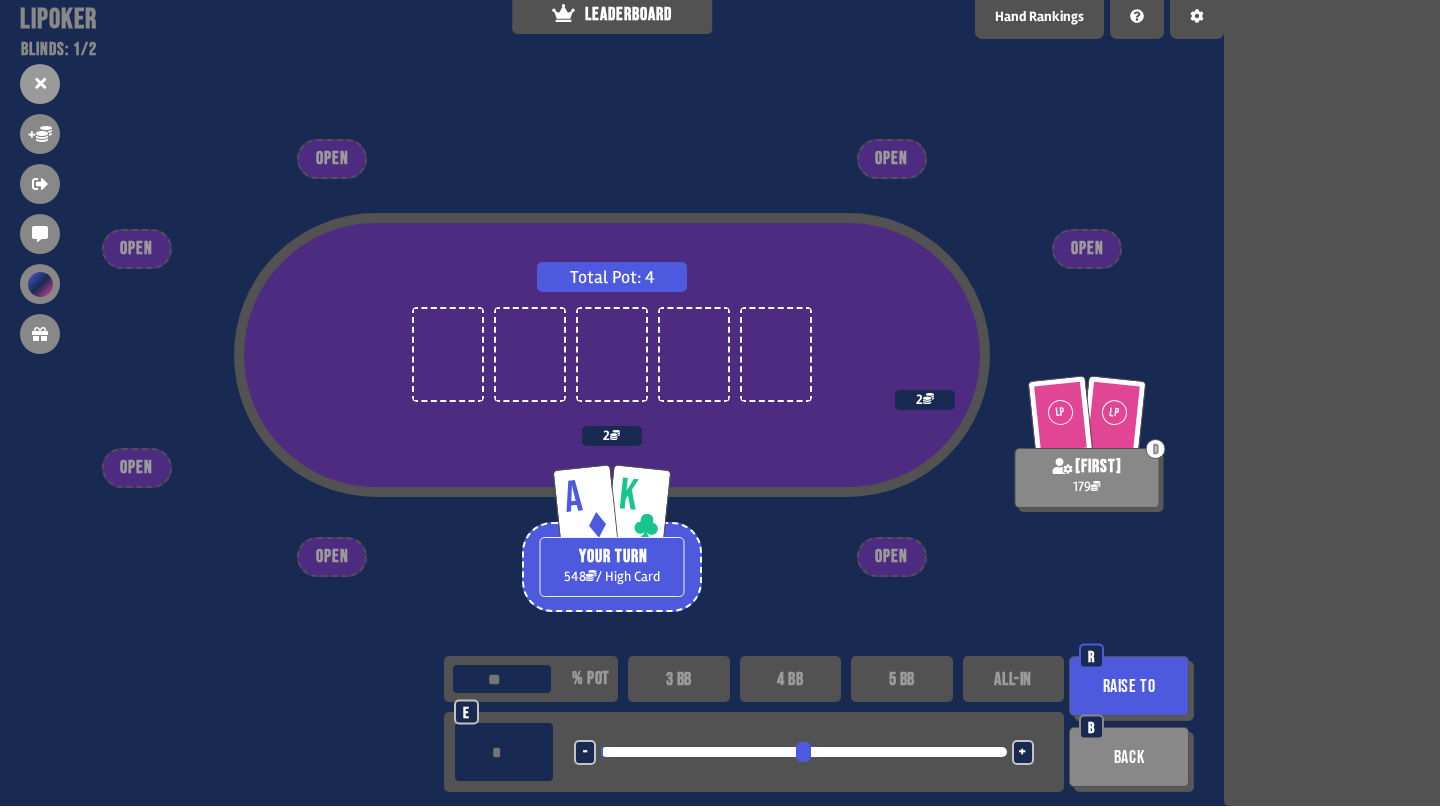 click on "+" at bounding box center [1023, 752] 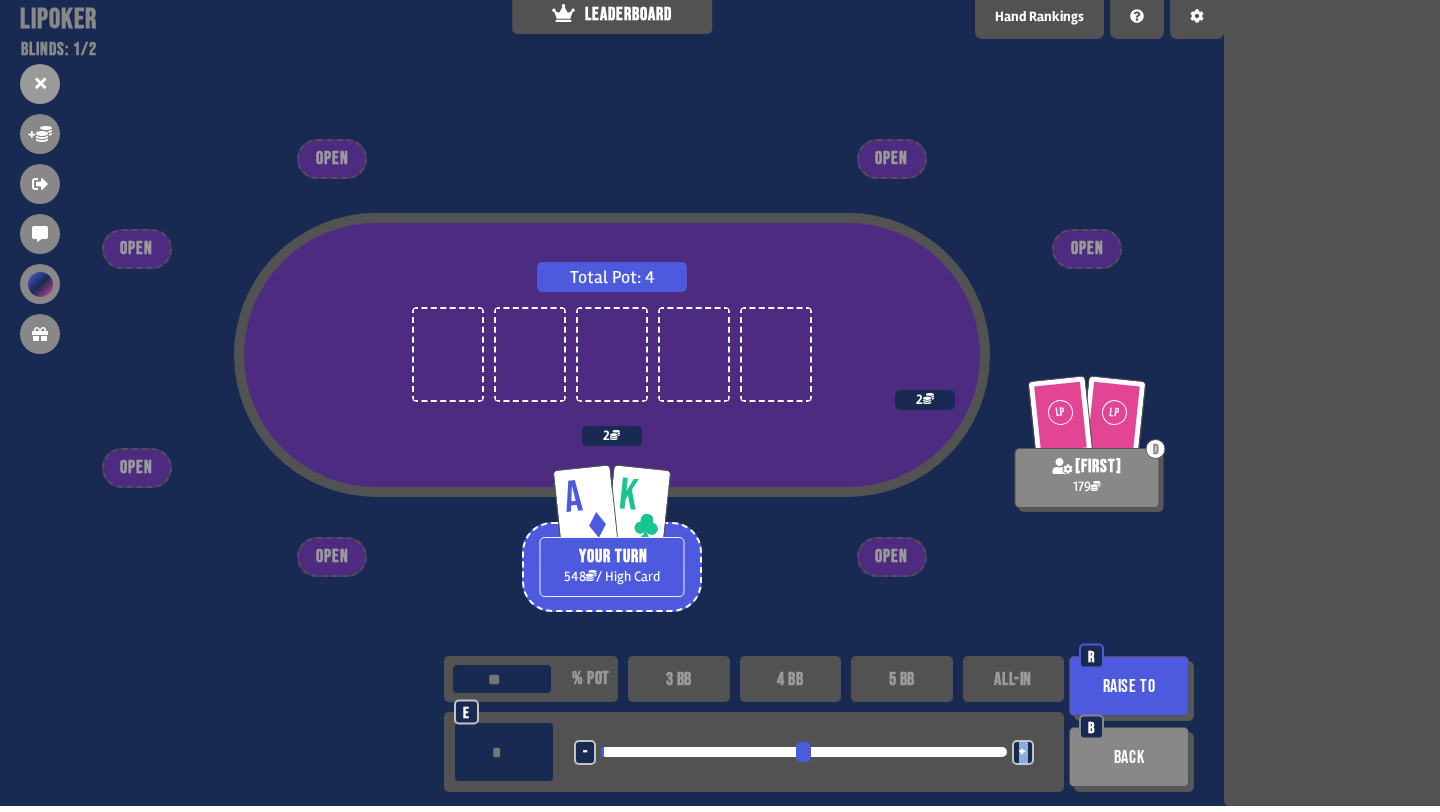 click on "+" at bounding box center [1023, 752] 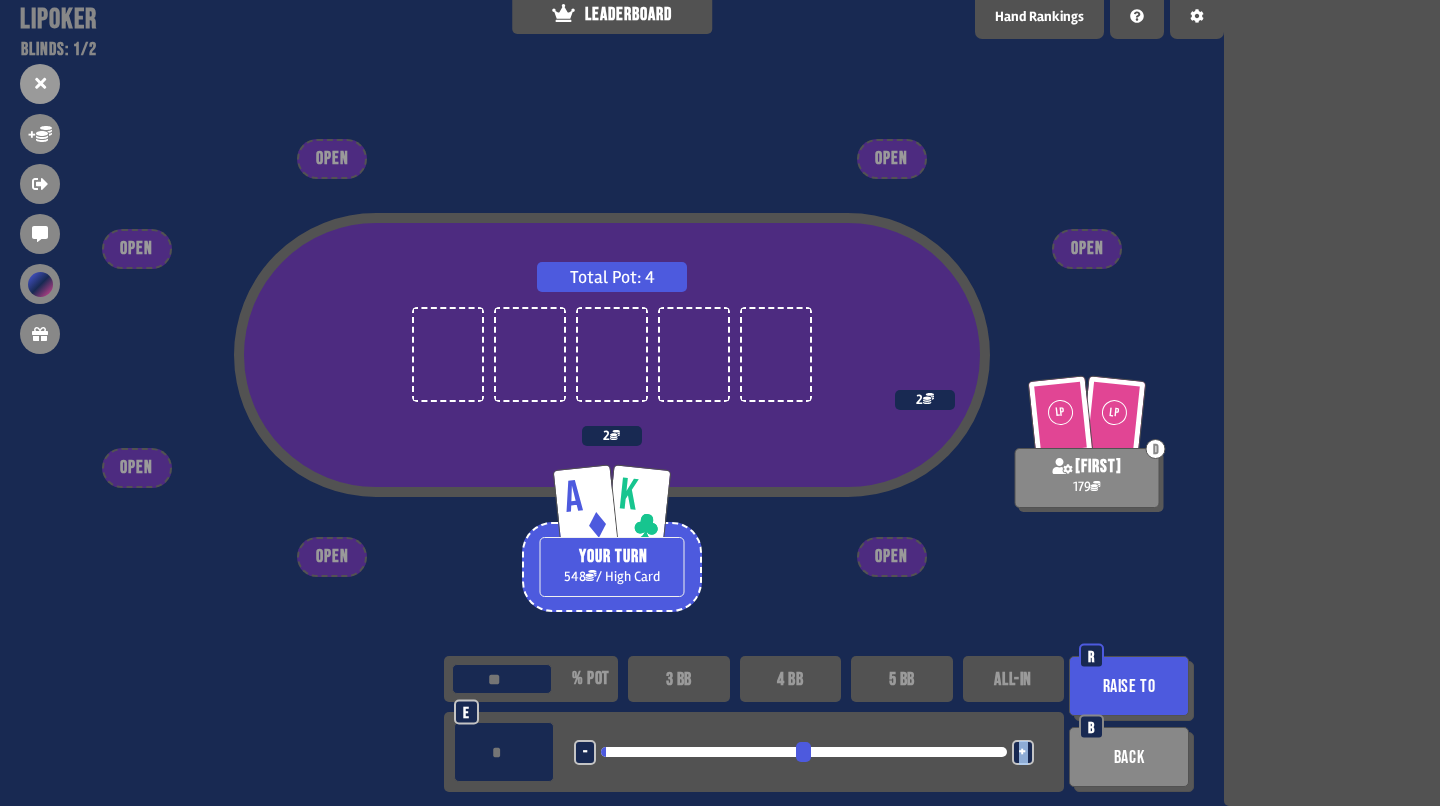 click on "Raise to" at bounding box center [1129, 686] 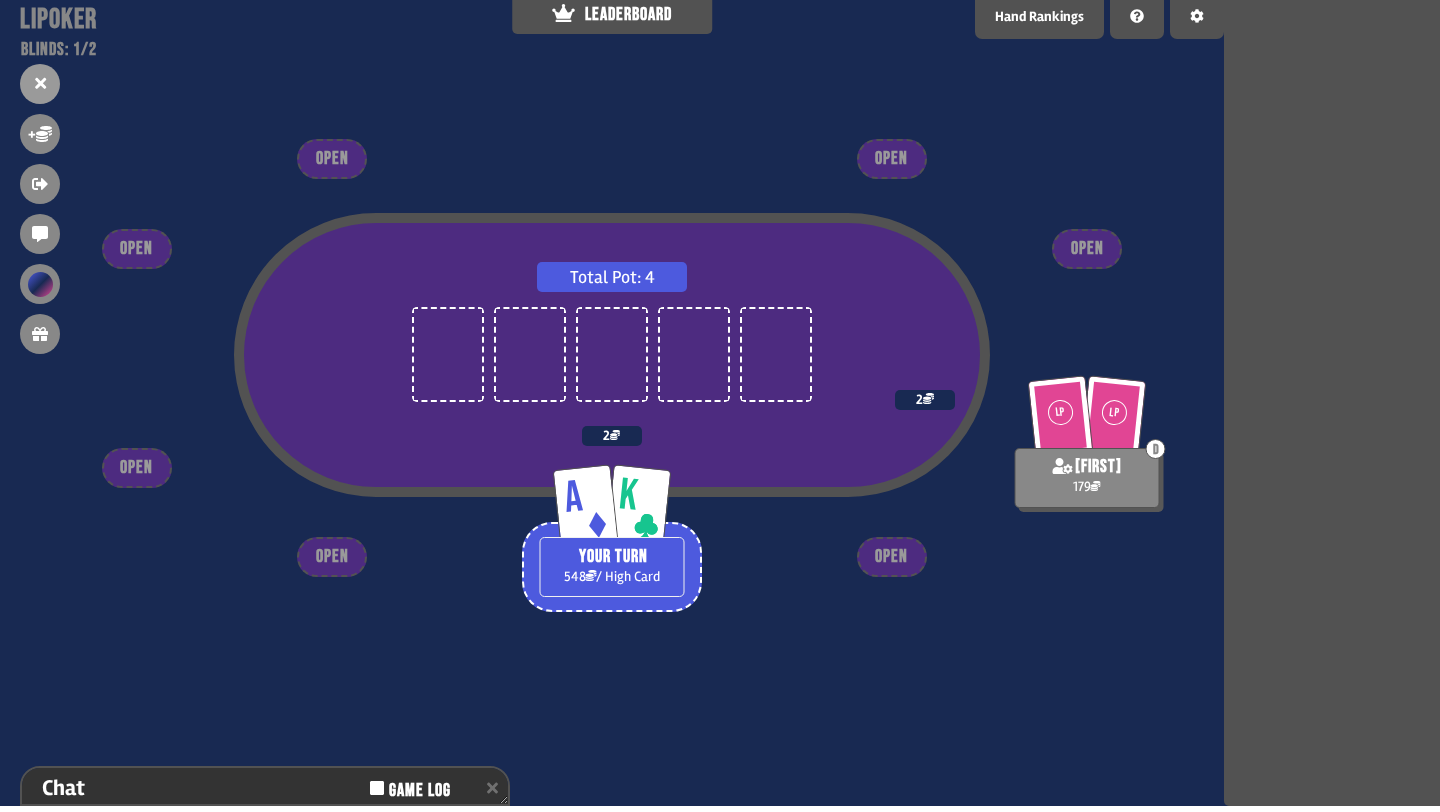scroll, scrollTop: 298, scrollLeft: 0, axis: vertical 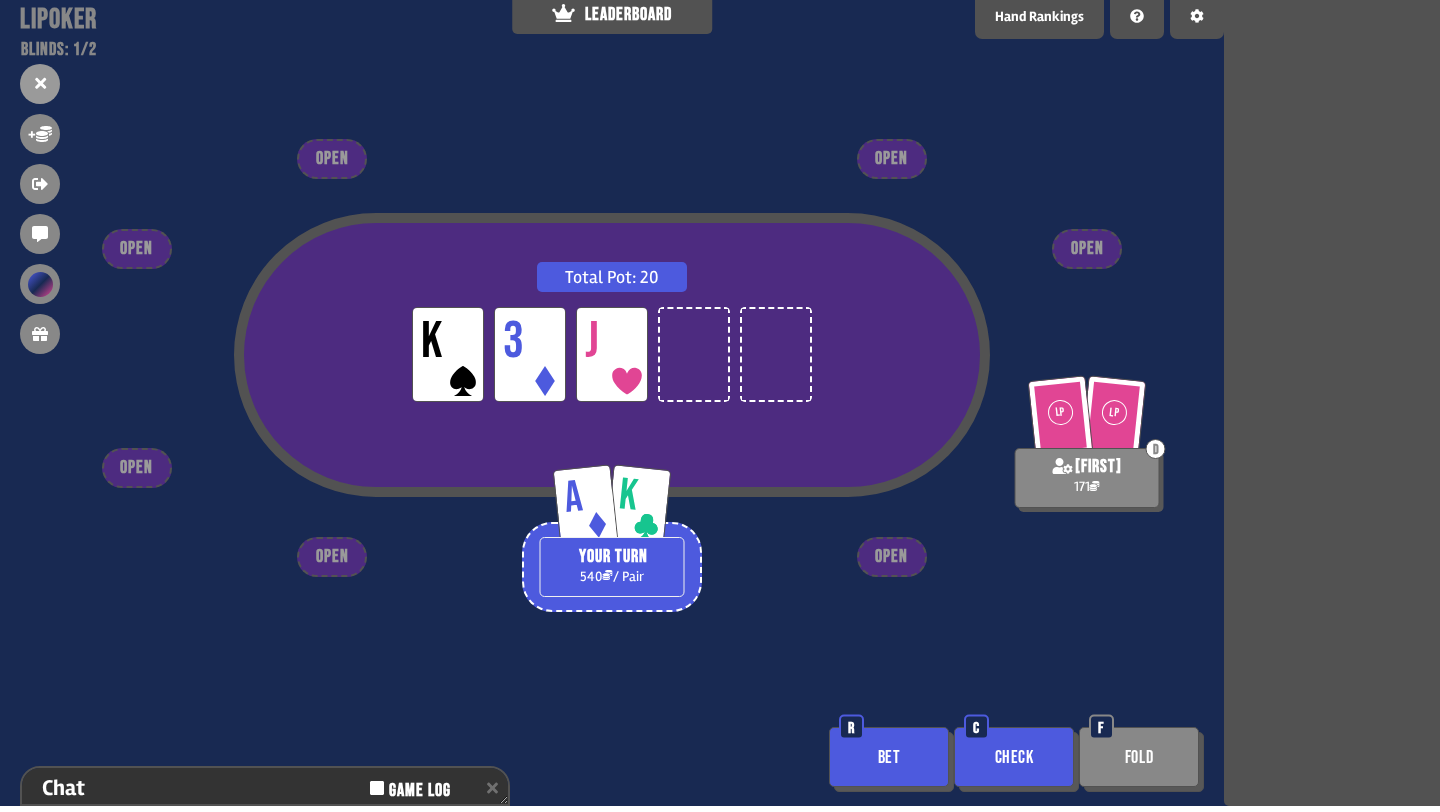 click on "Bet" at bounding box center (889, 757) 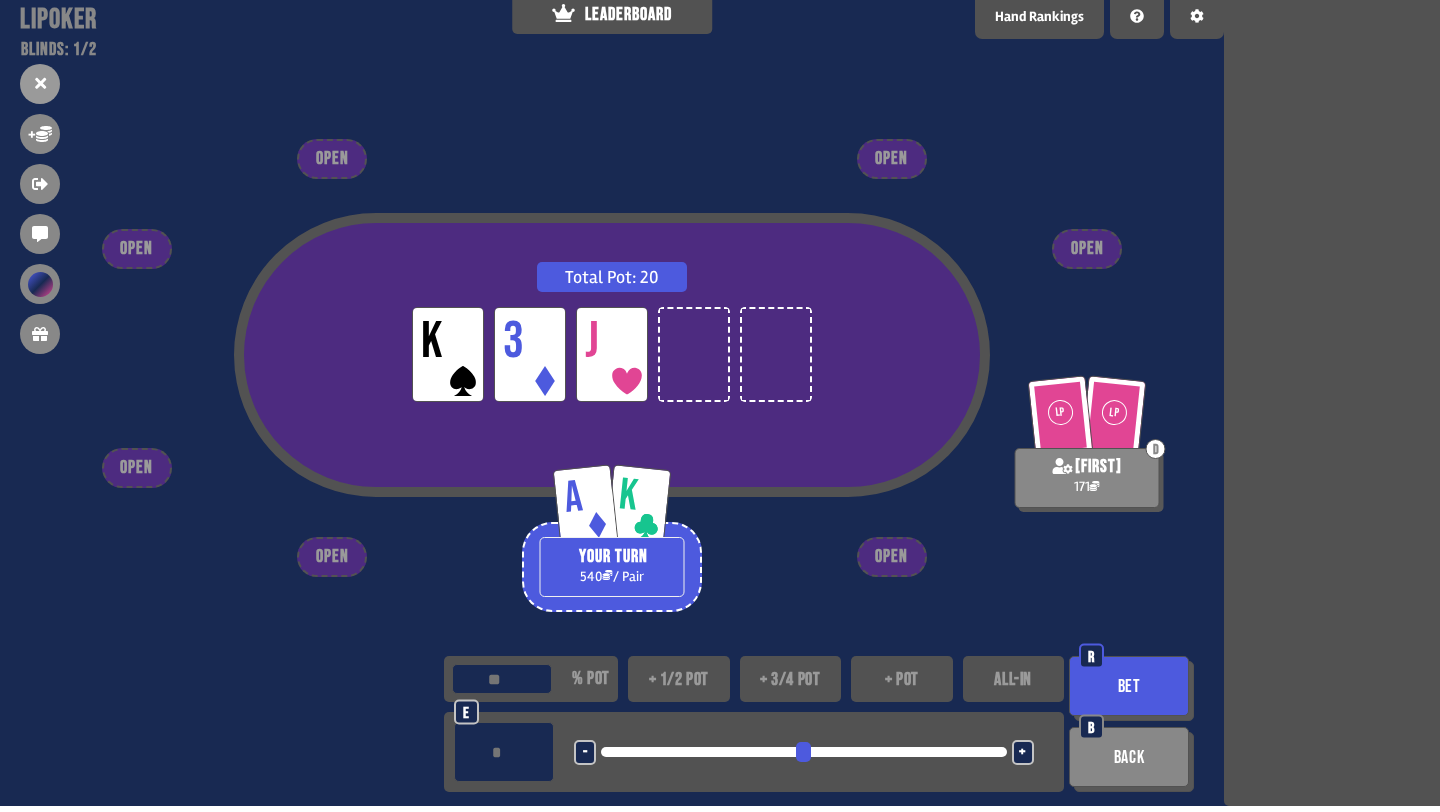 click on "+ 1/2 pot" at bounding box center [679, 679] 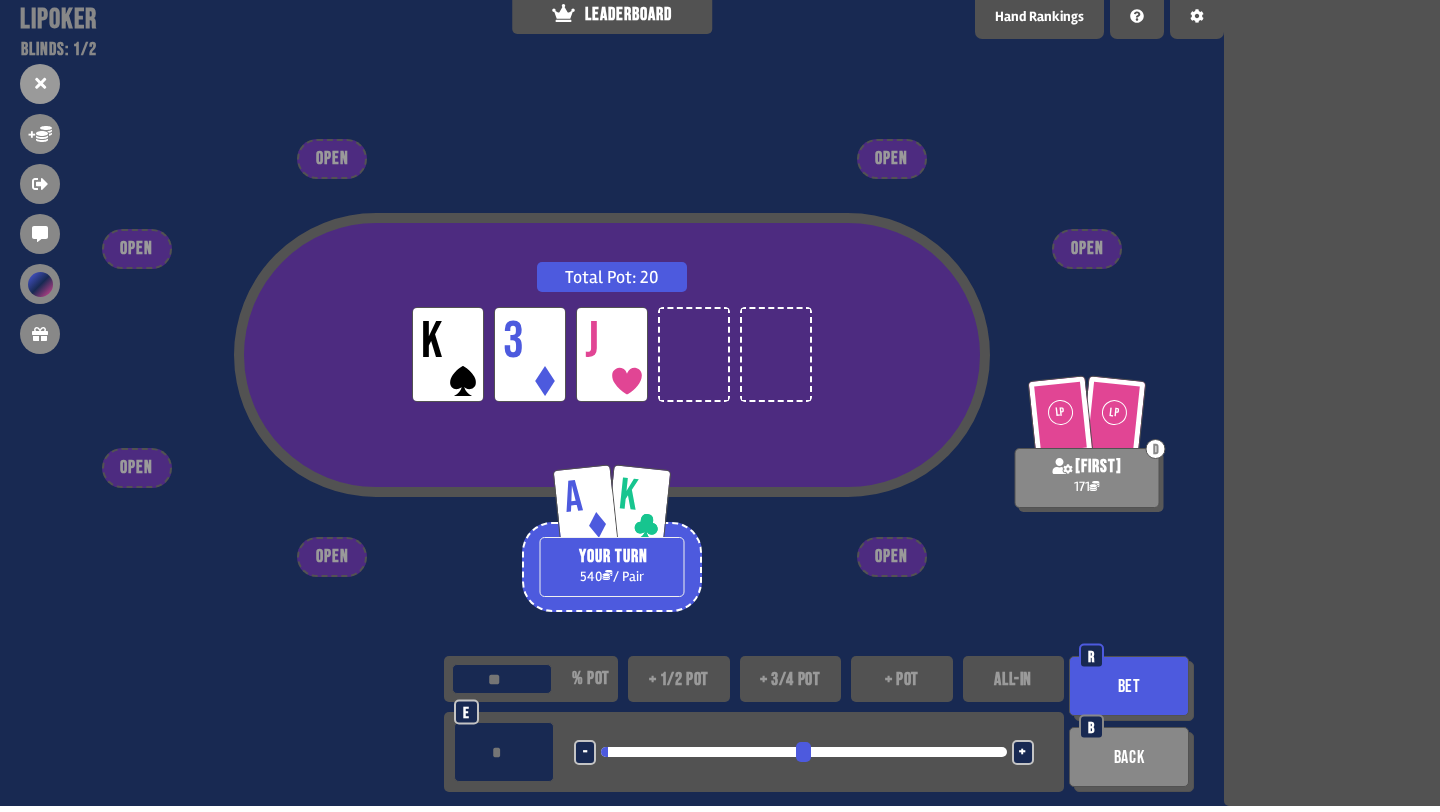 click on "Bet" at bounding box center (1129, 686) 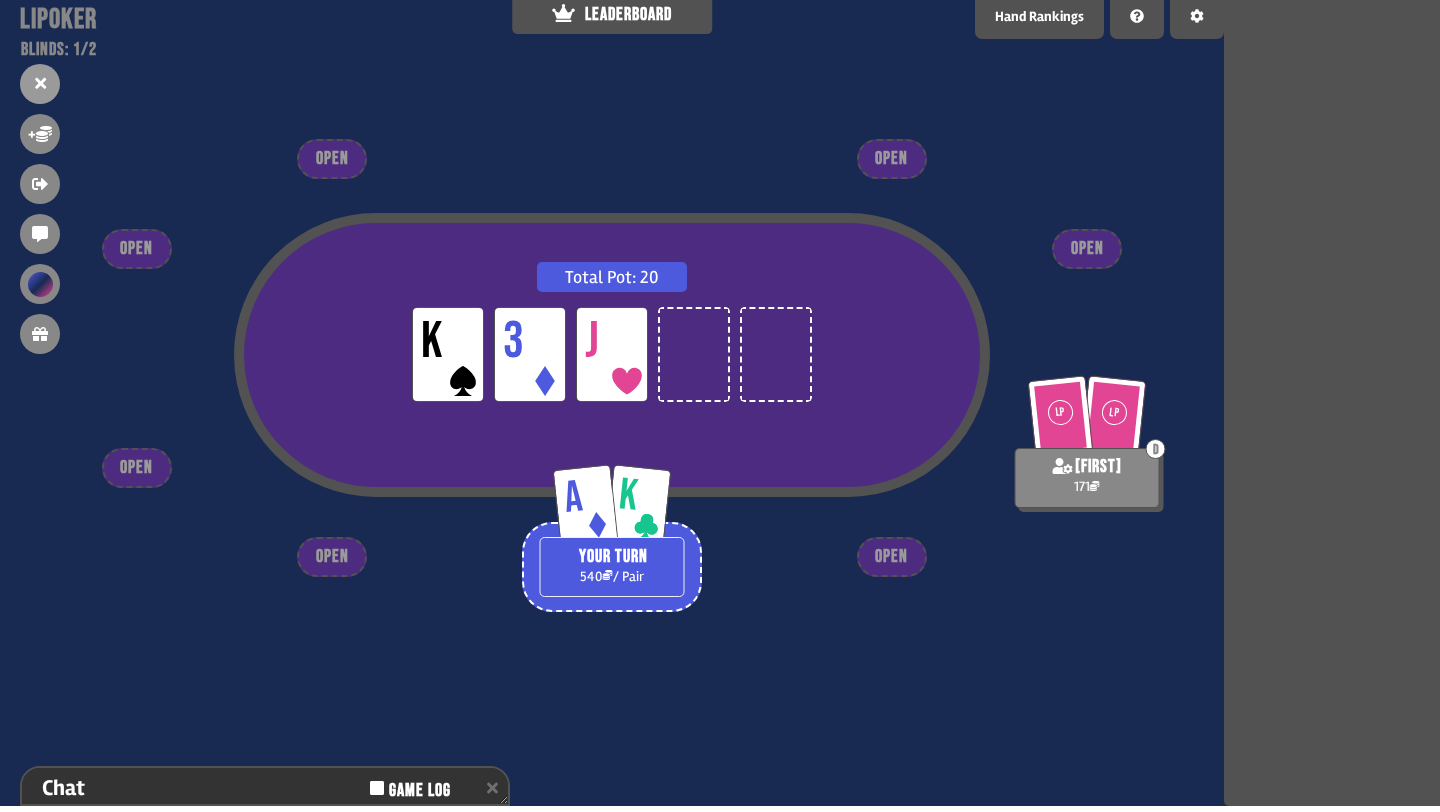 scroll, scrollTop: 298, scrollLeft: 0, axis: vertical 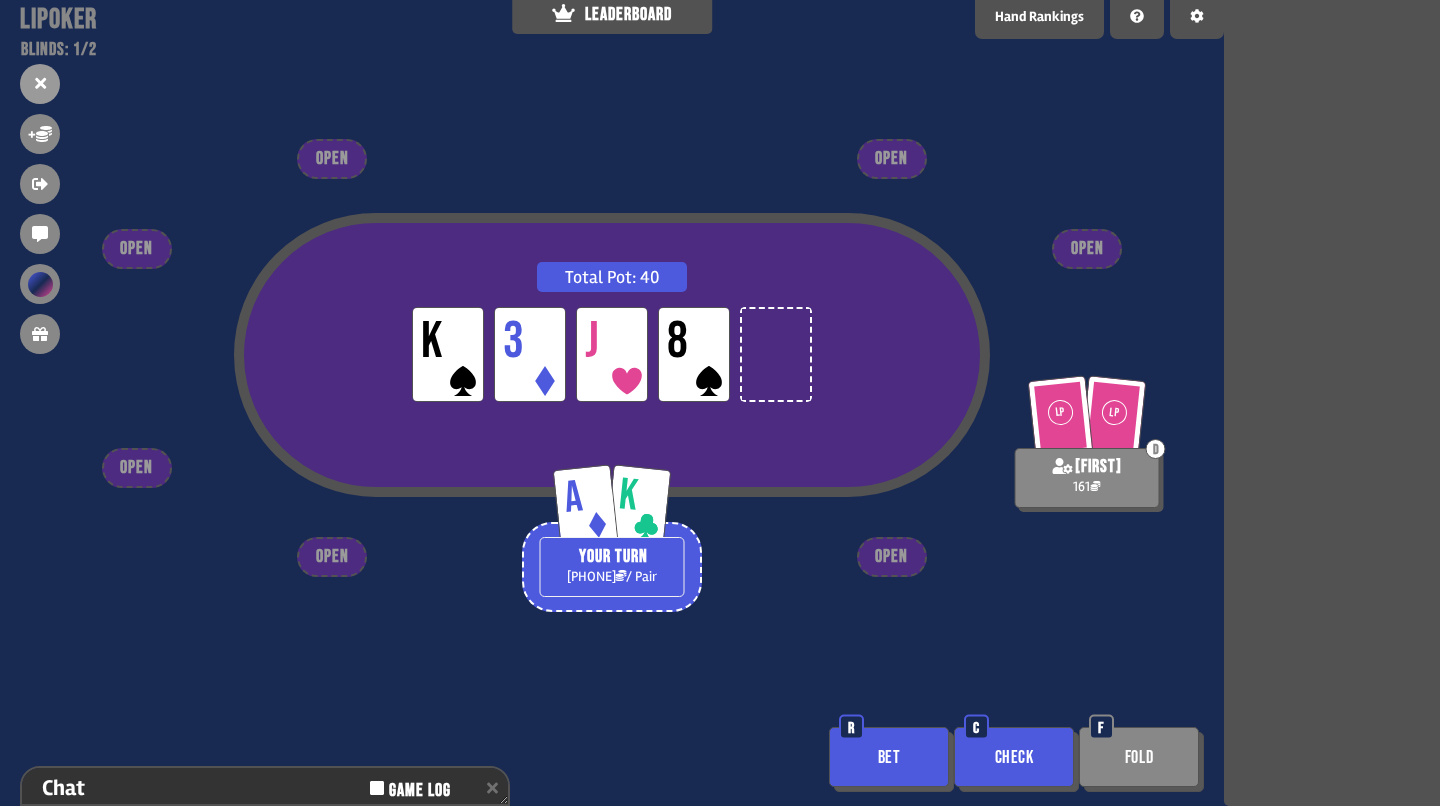 click on "Check" at bounding box center [1014, 757] 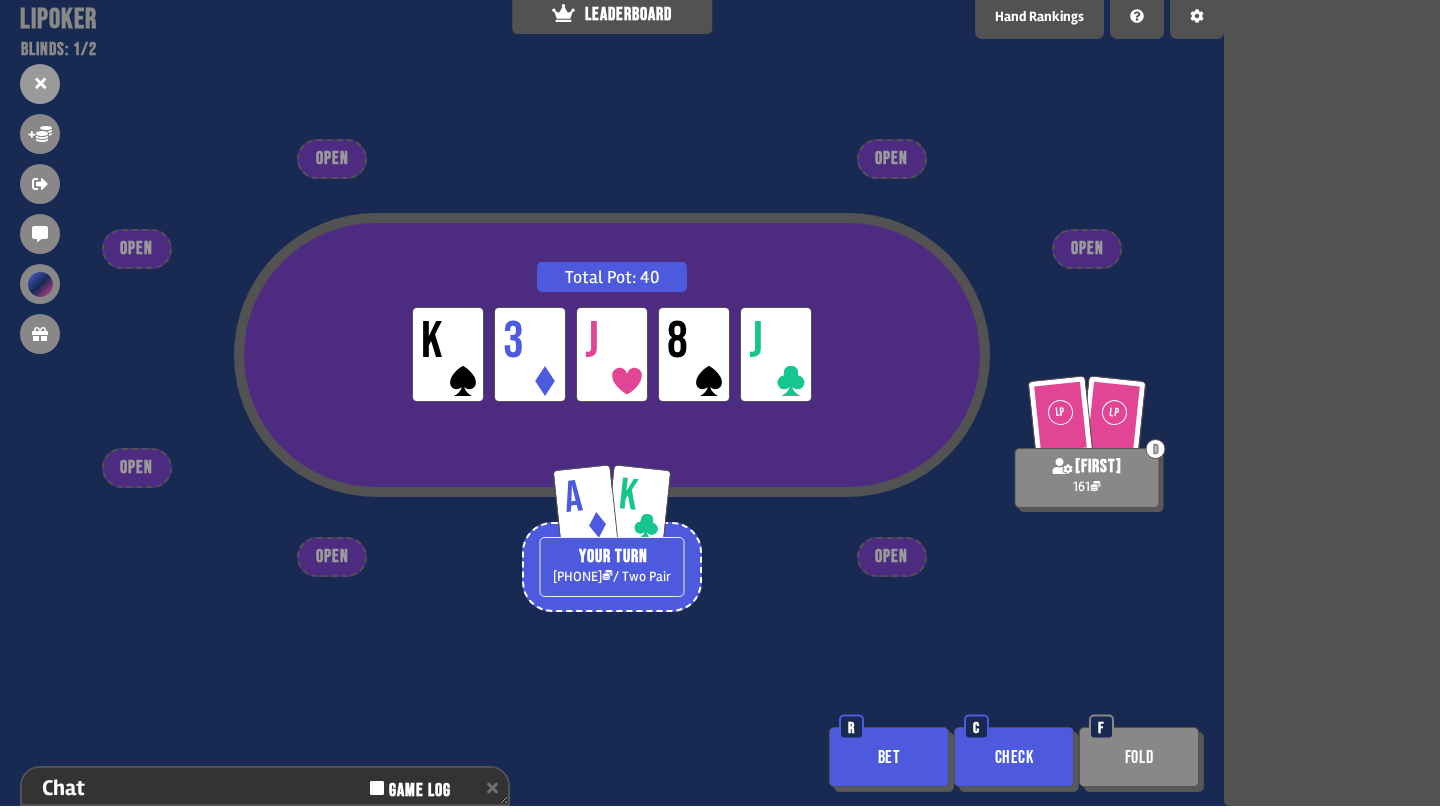 click on "Bet" at bounding box center [889, 757] 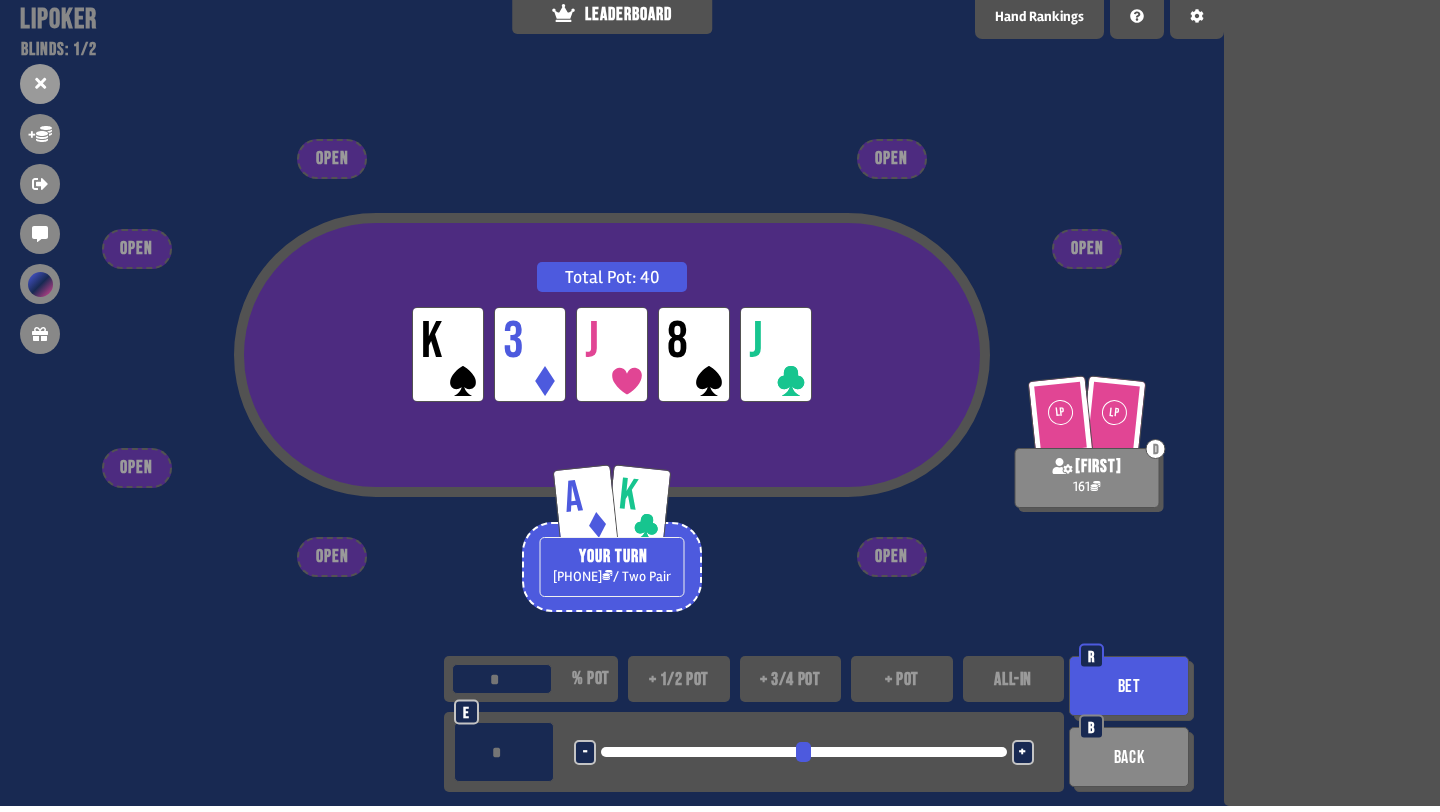 click at bounding box center [504, 752] 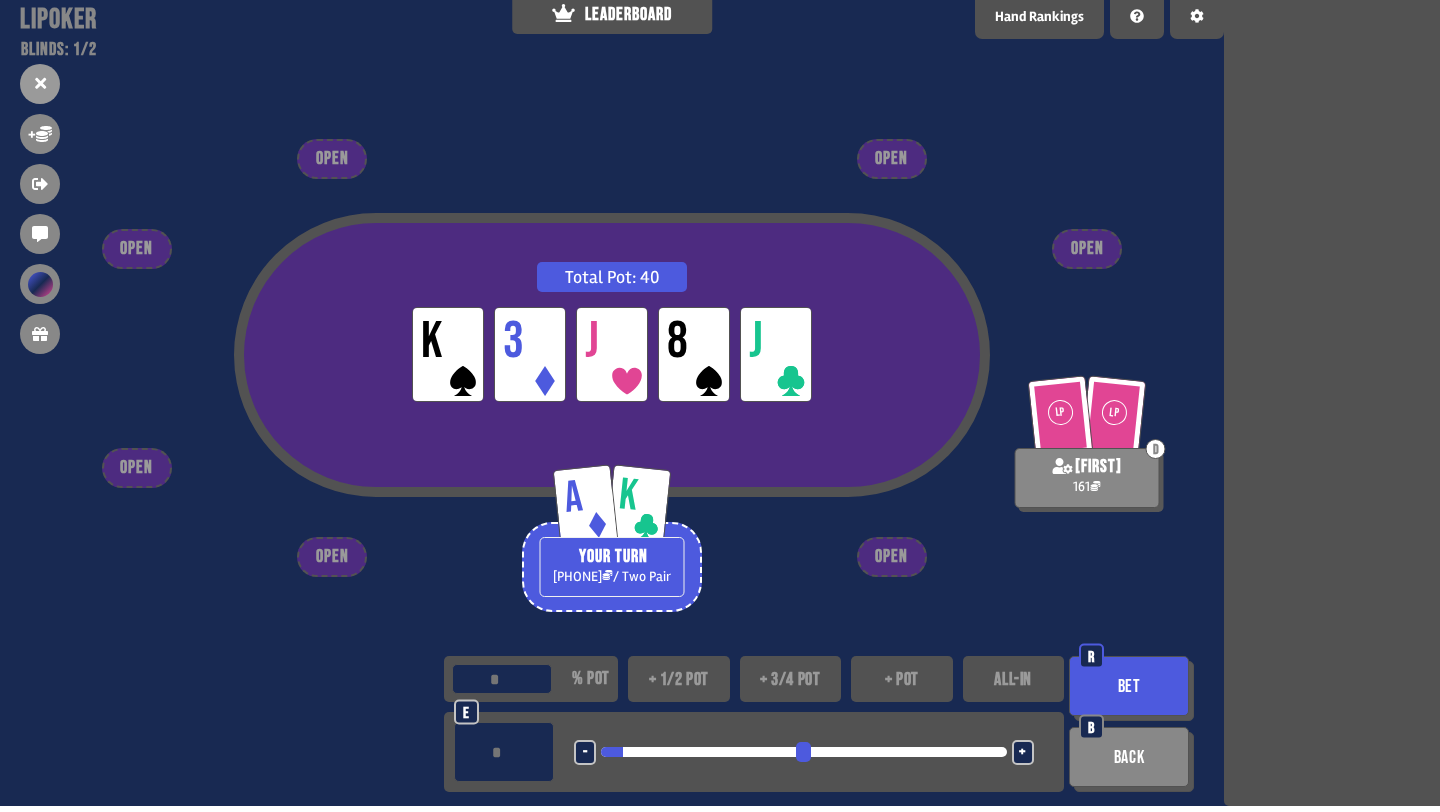 click on "Bet" at bounding box center [1129, 686] 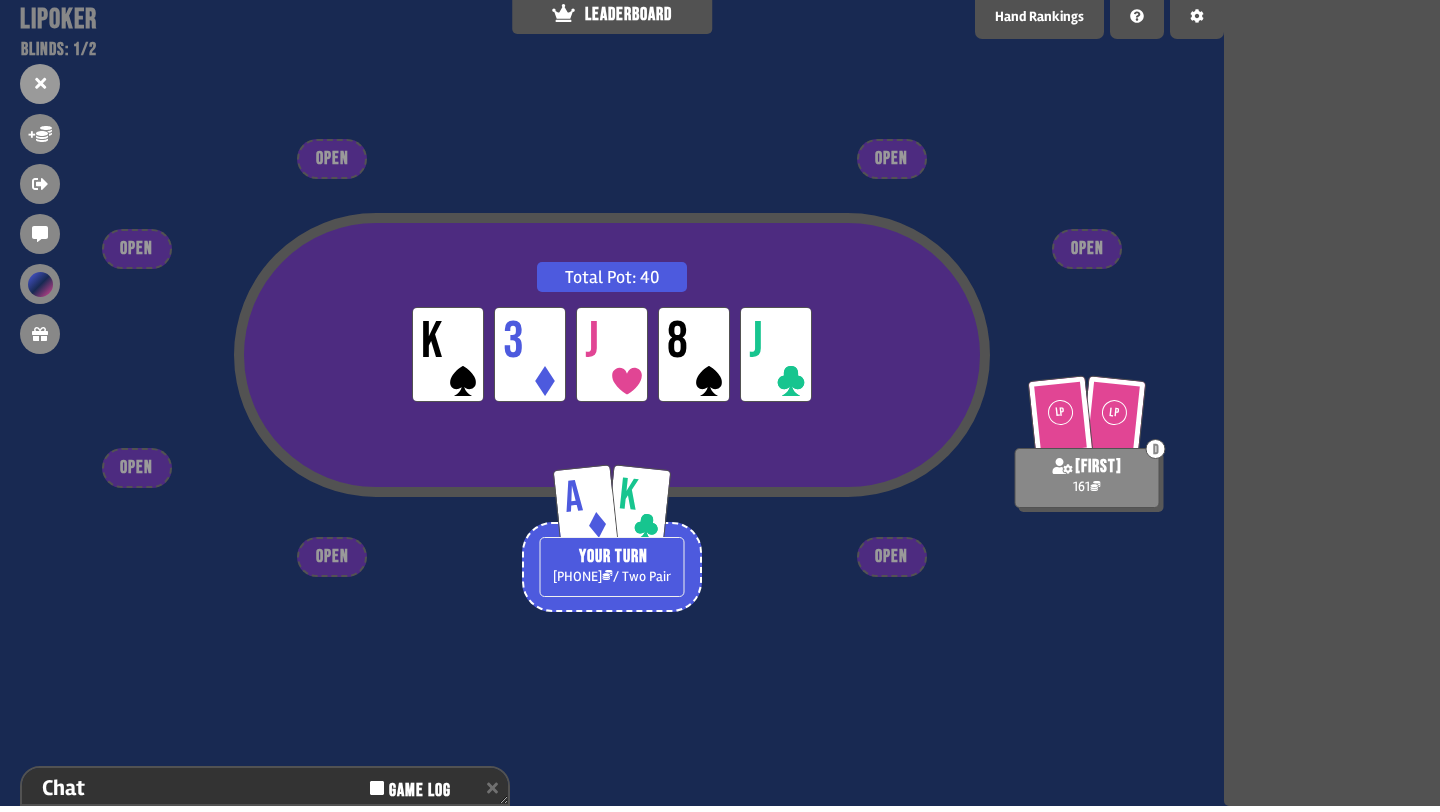 scroll, scrollTop: 298, scrollLeft: 0, axis: vertical 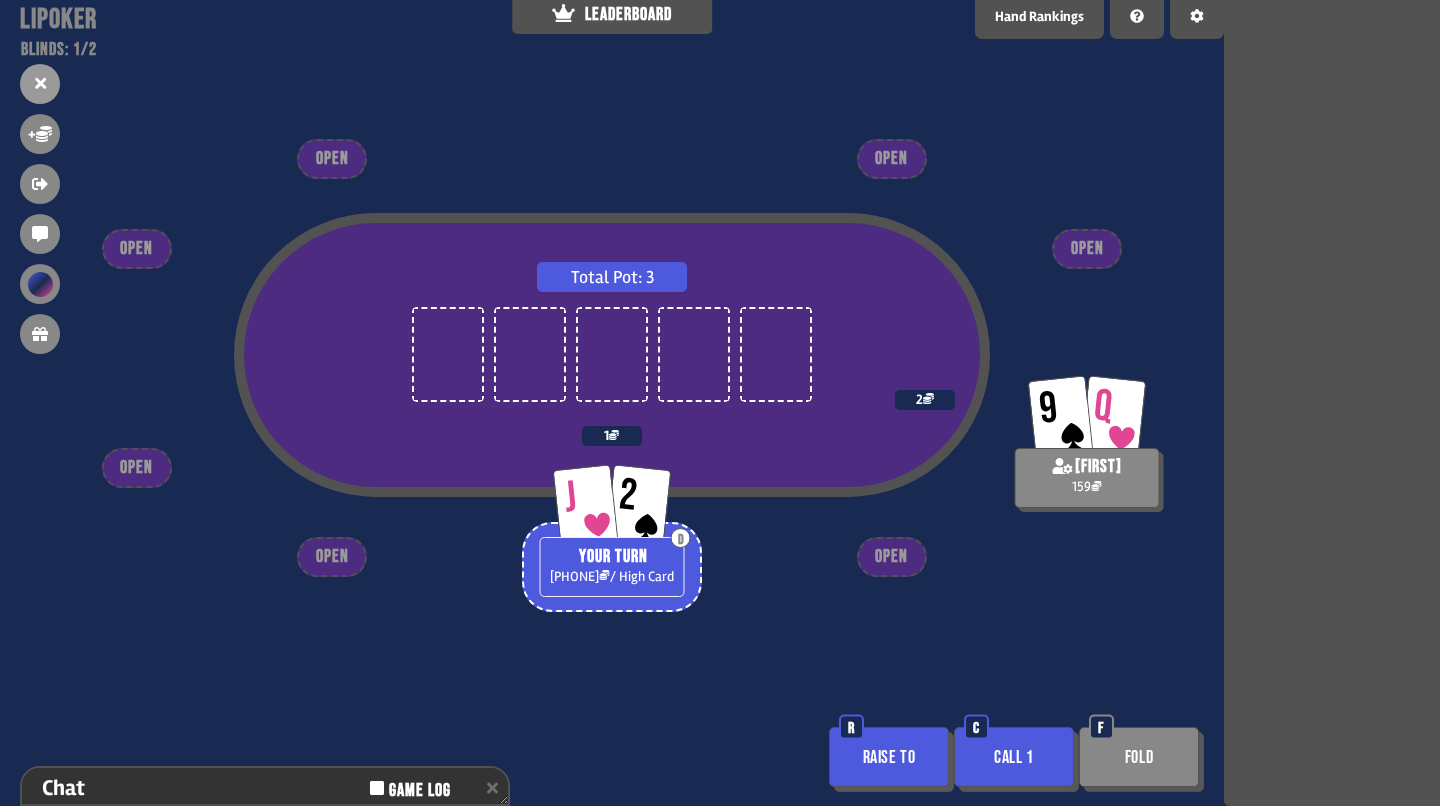 click on "Call 1" at bounding box center (1014, 757) 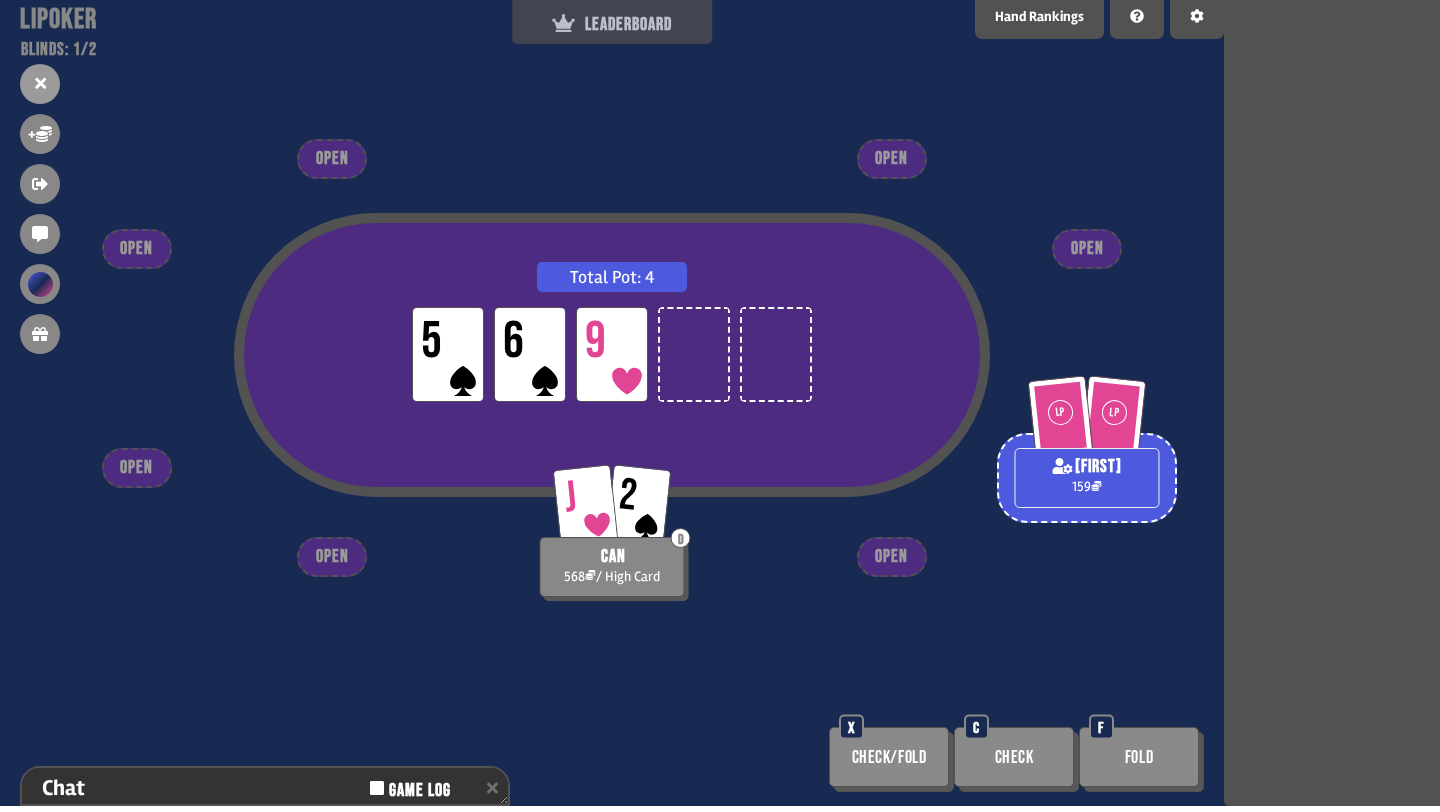 click on "LEADERBOARD" at bounding box center [612, 24] 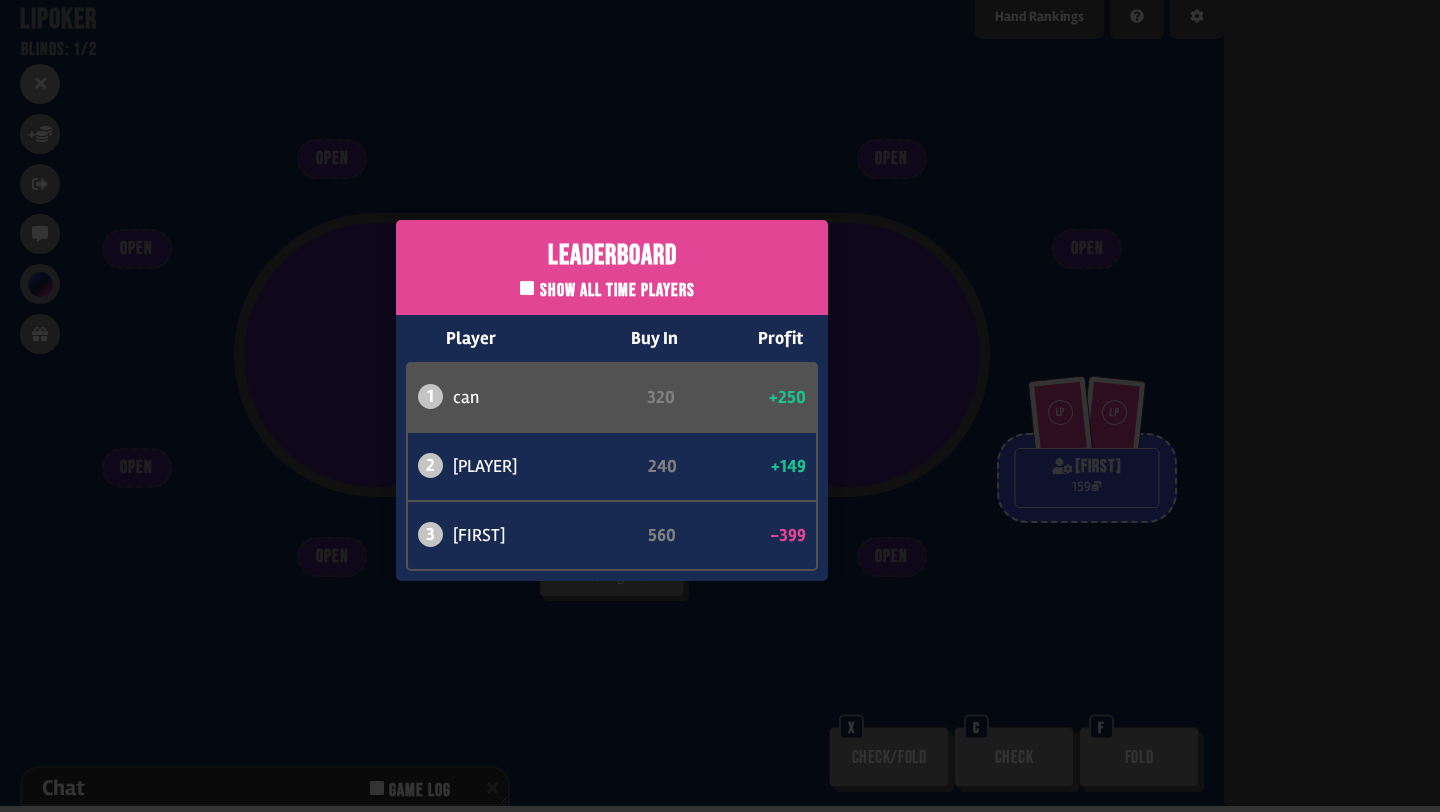 click on "Leaderboard   Show all time players Player Buy In Profit 1 [FIRST] 320 +250 2 atabaso 240 +149 3 [FIRST] 560 -399" at bounding box center [612, 400] 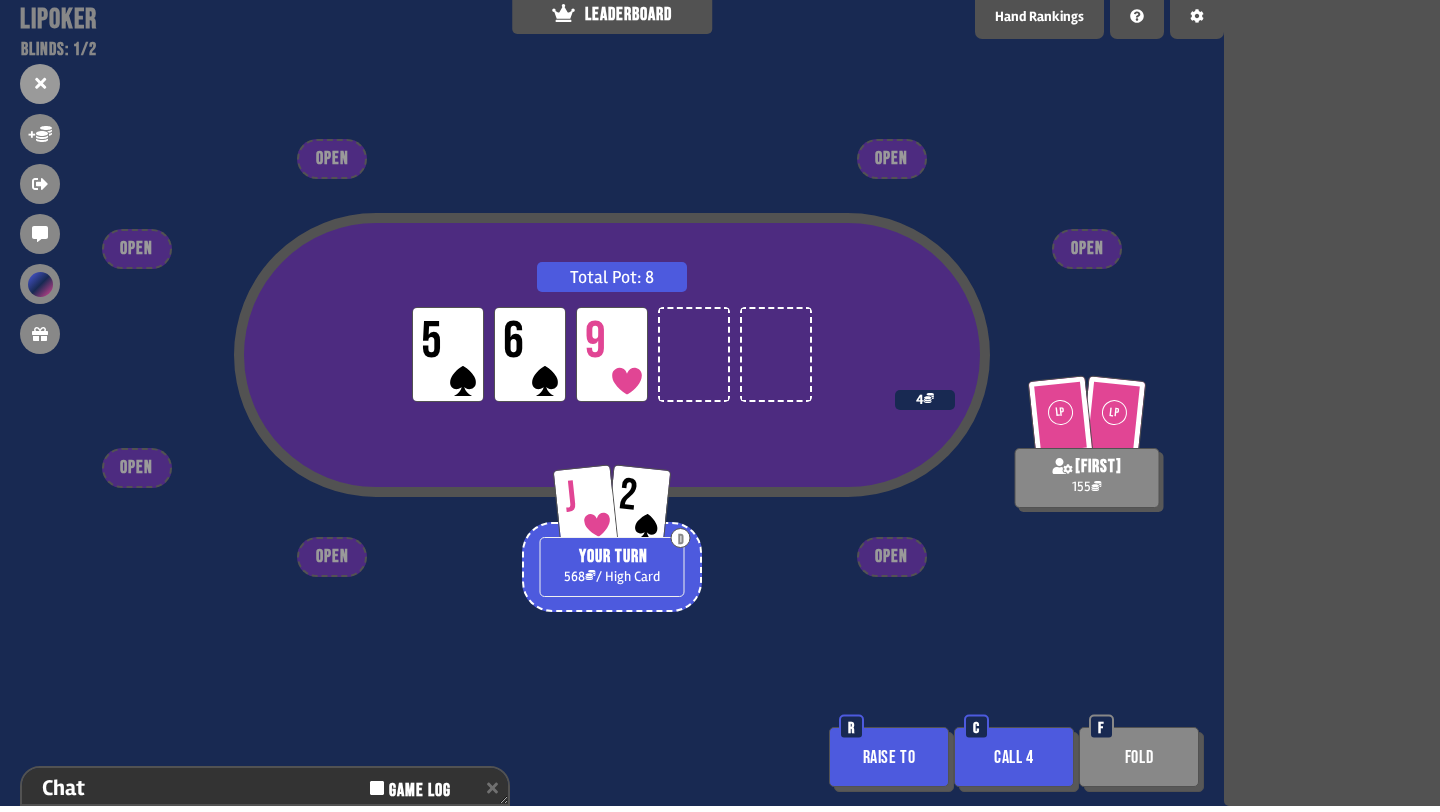 click on "Call 4" at bounding box center (1014, 757) 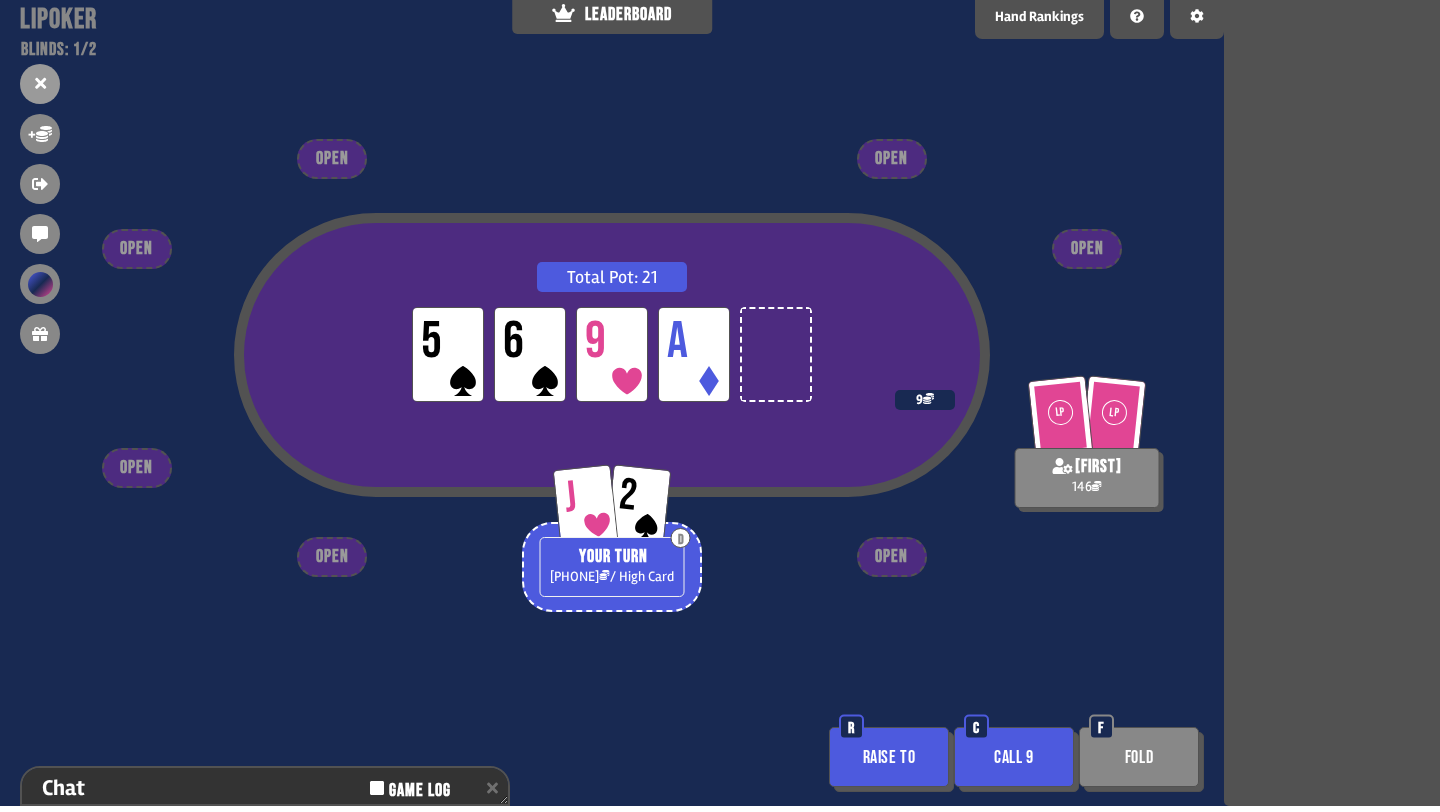 click on "Fold" at bounding box center [1139, 757] 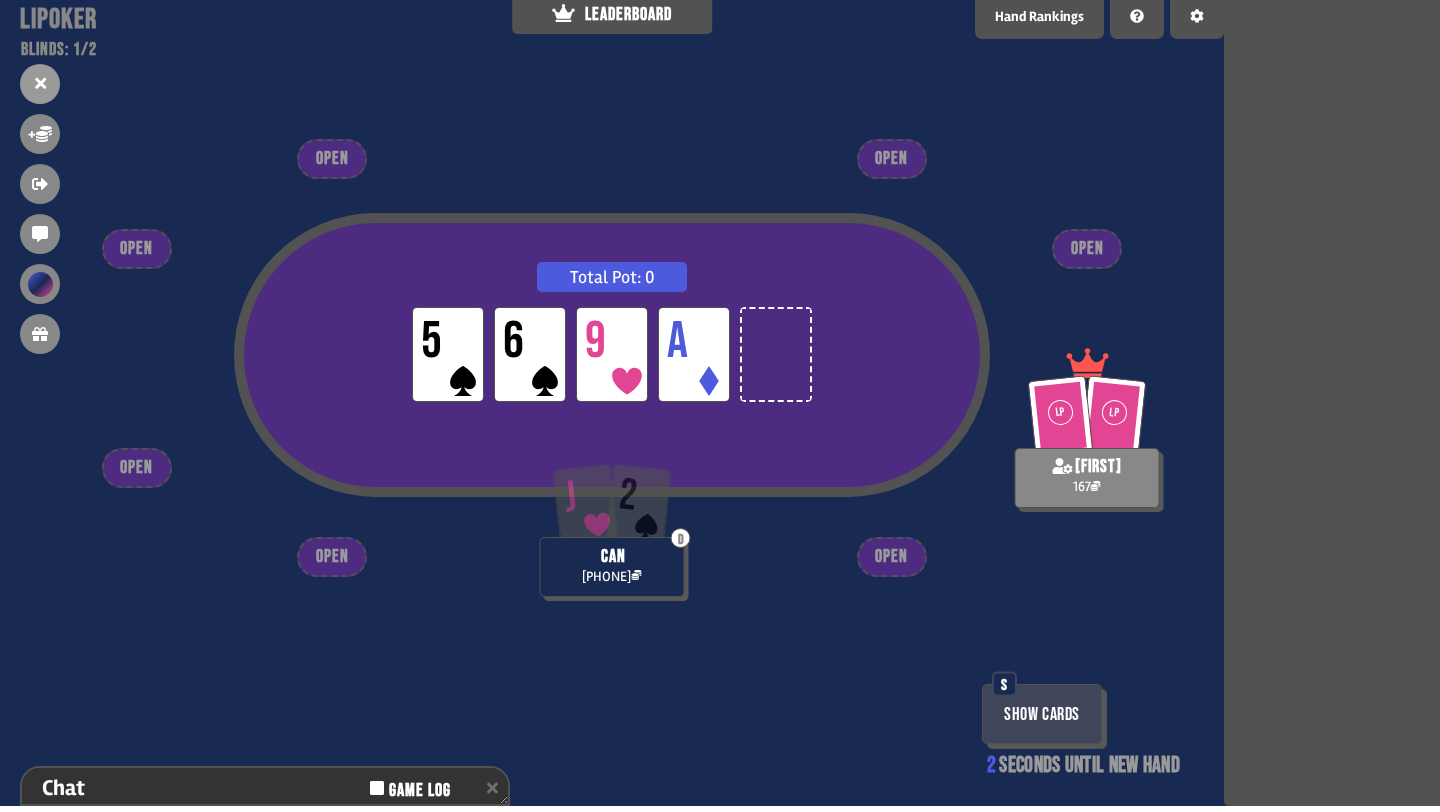 click on "Show Cards" at bounding box center [1042, 714] 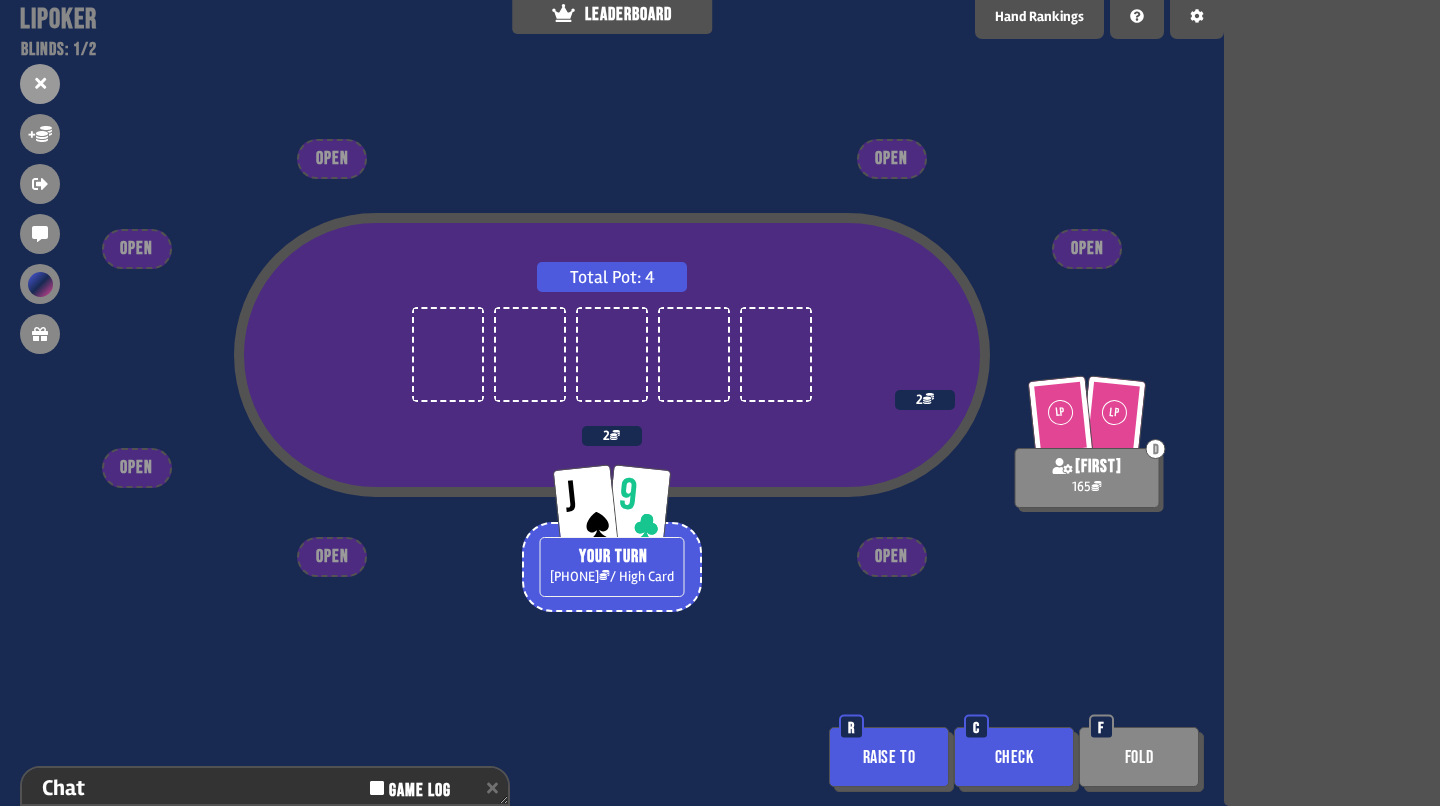 click on "Check" at bounding box center [1014, 757] 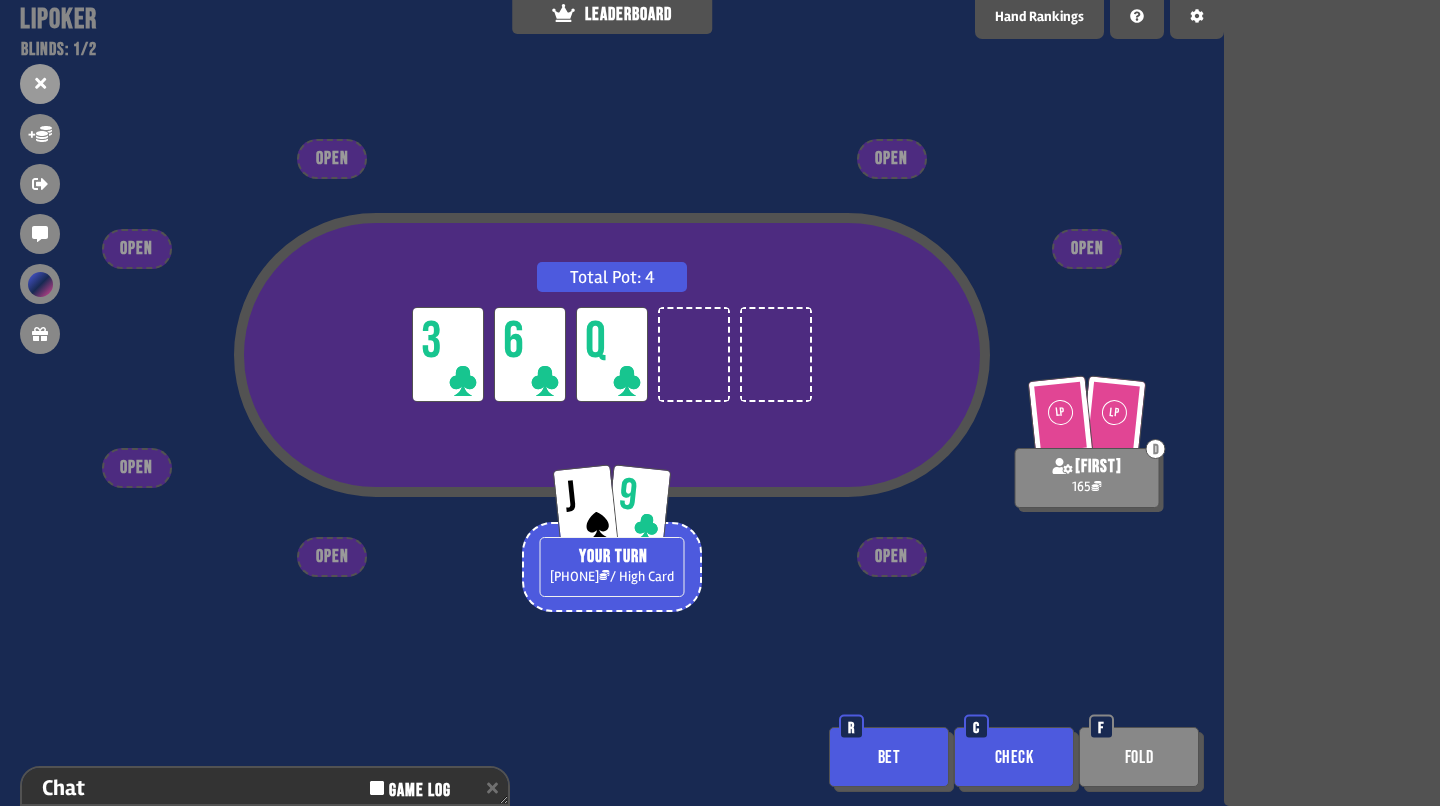 click on "Check" at bounding box center (1014, 757) 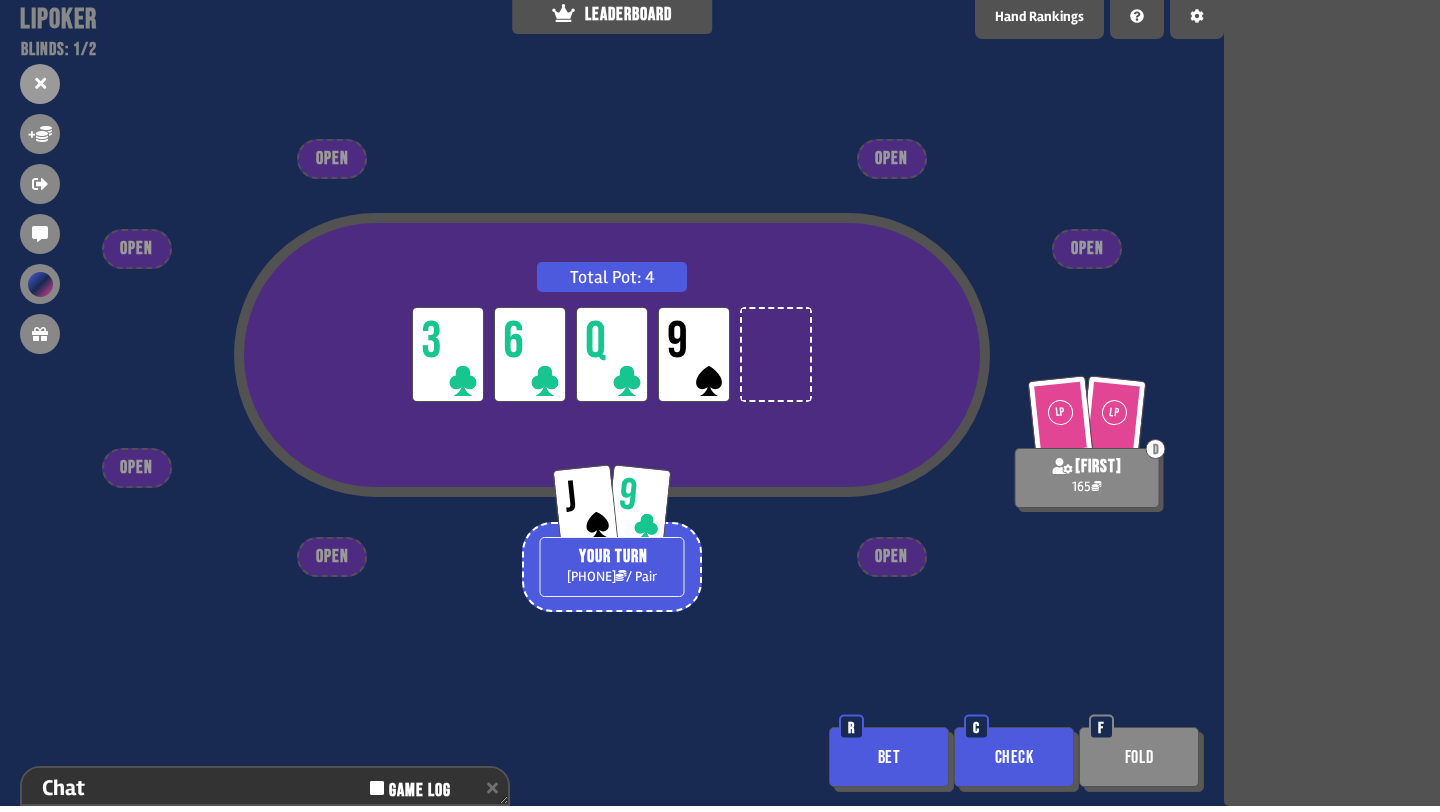 click on "Check" at bounding box center [1014, 757] 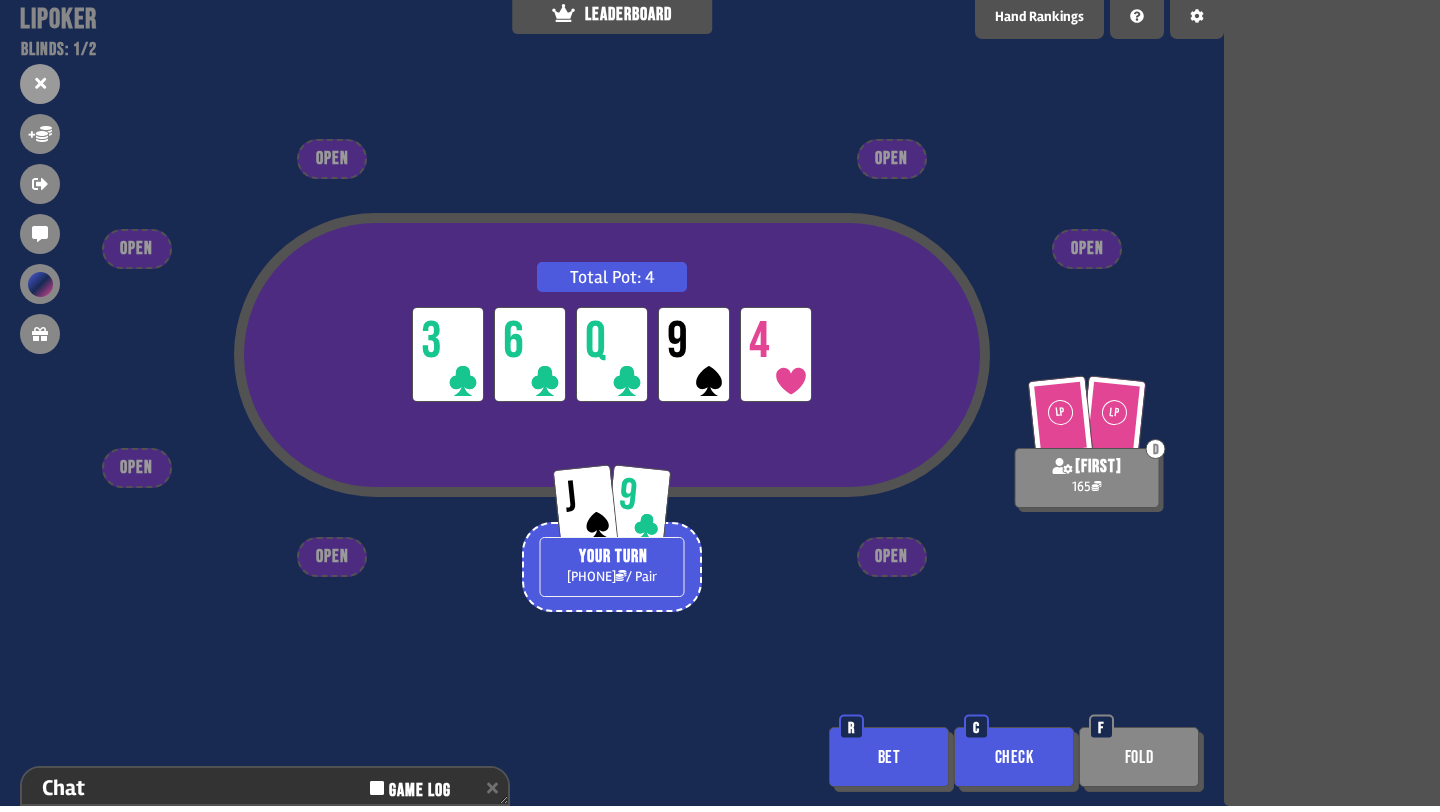 click on "Bet" at bounding box center [889, 757] 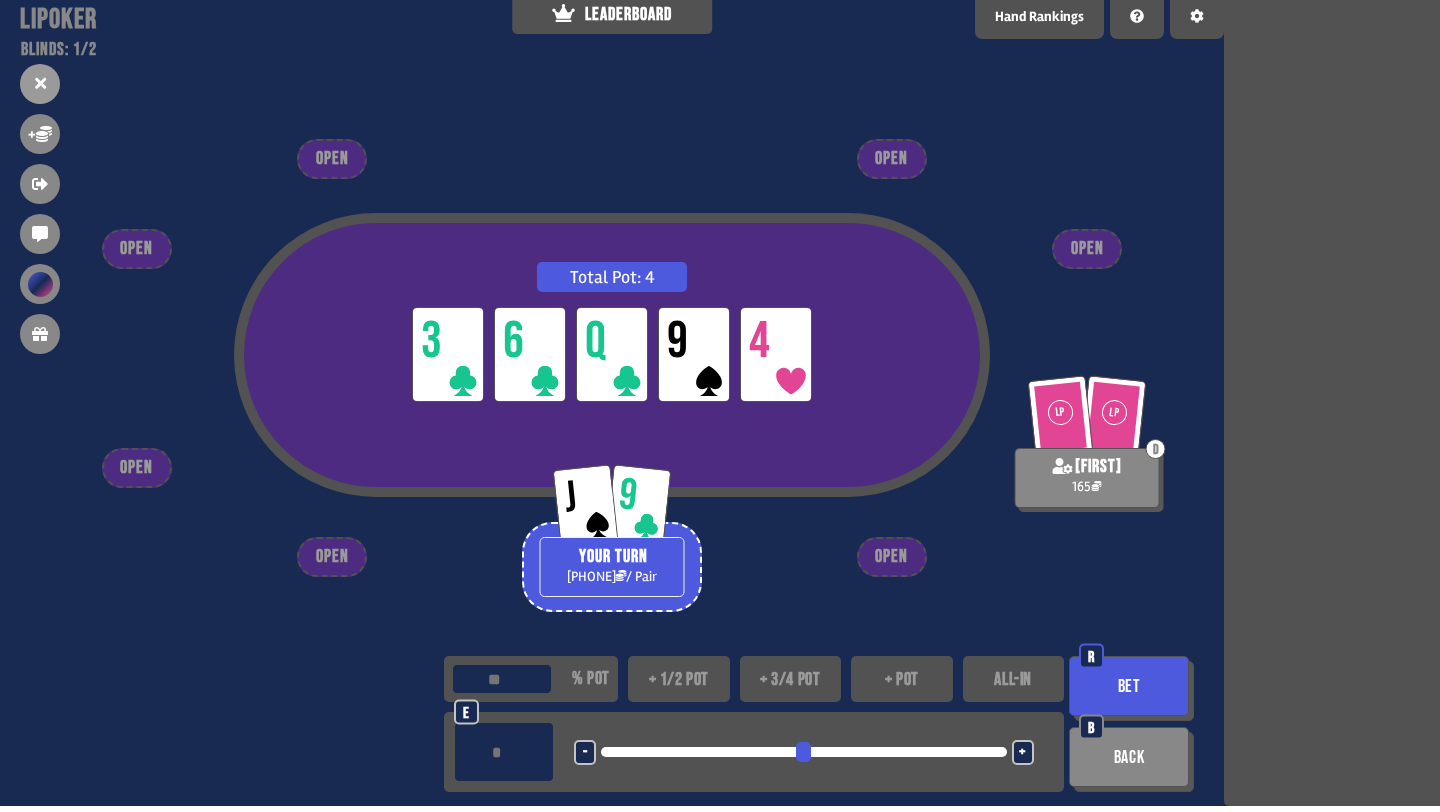 click at bounding box center (504, 752) 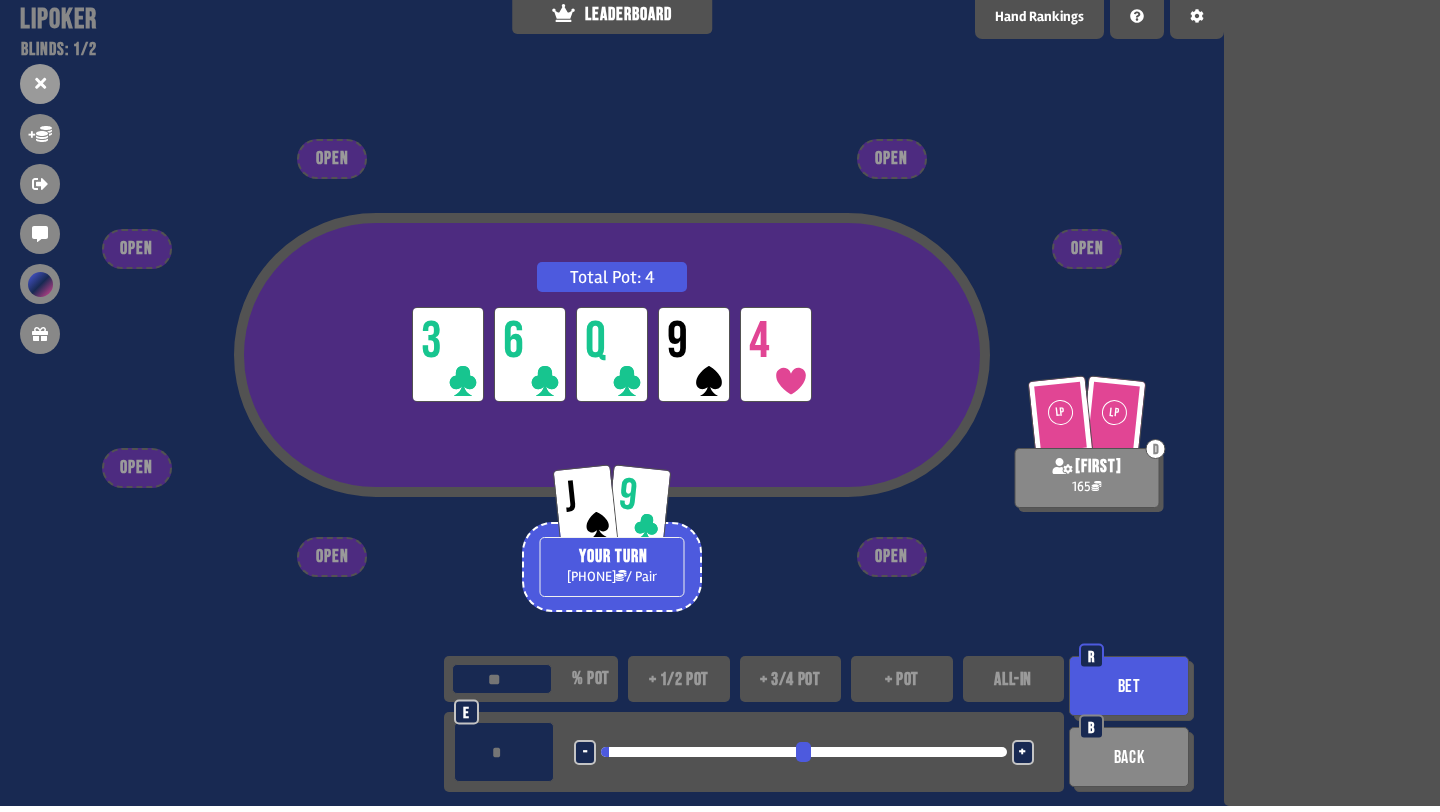 click on "Bet" at bounding box center (1129, 686) 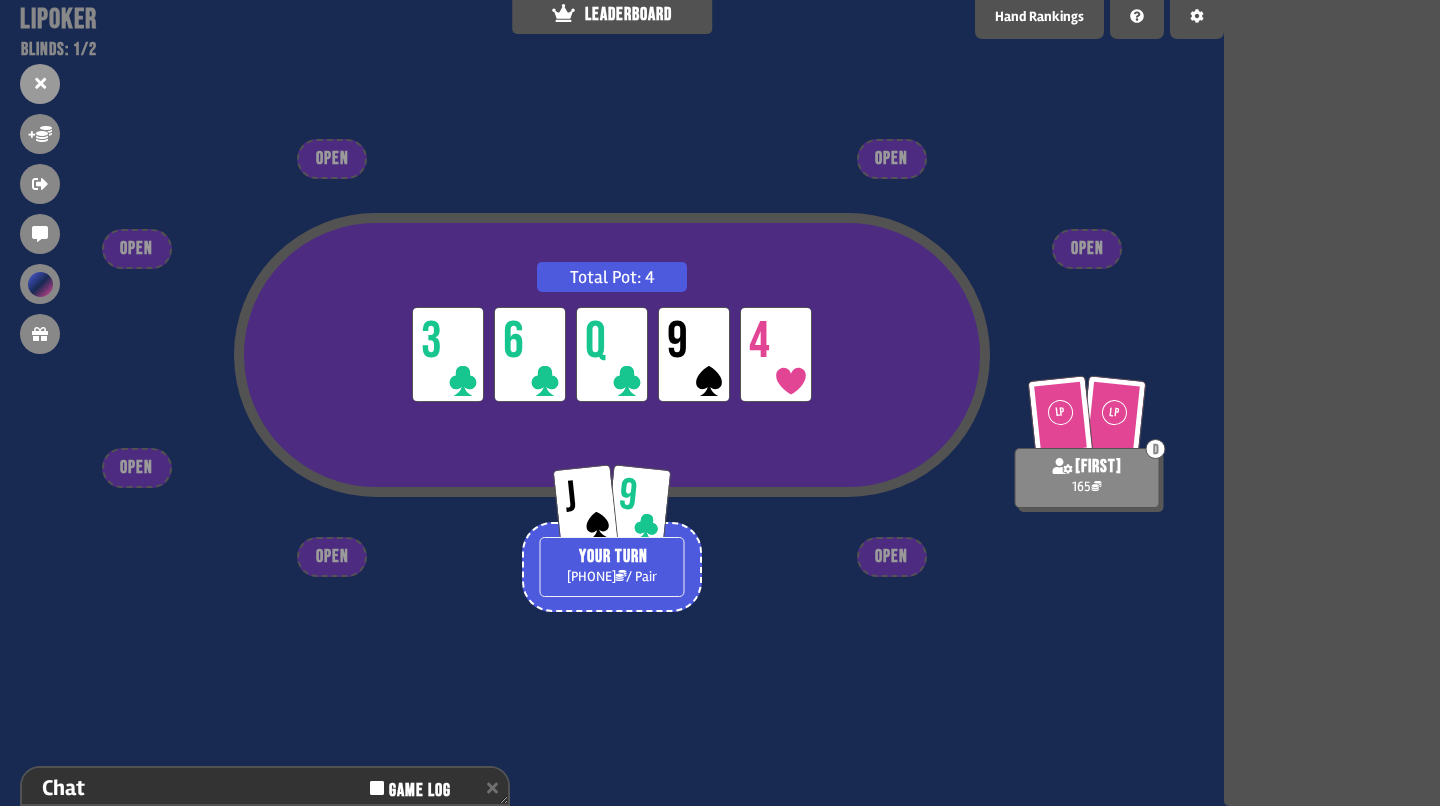 scroll, scrollTop: 298, scrollLeft: 0, axis: vertical 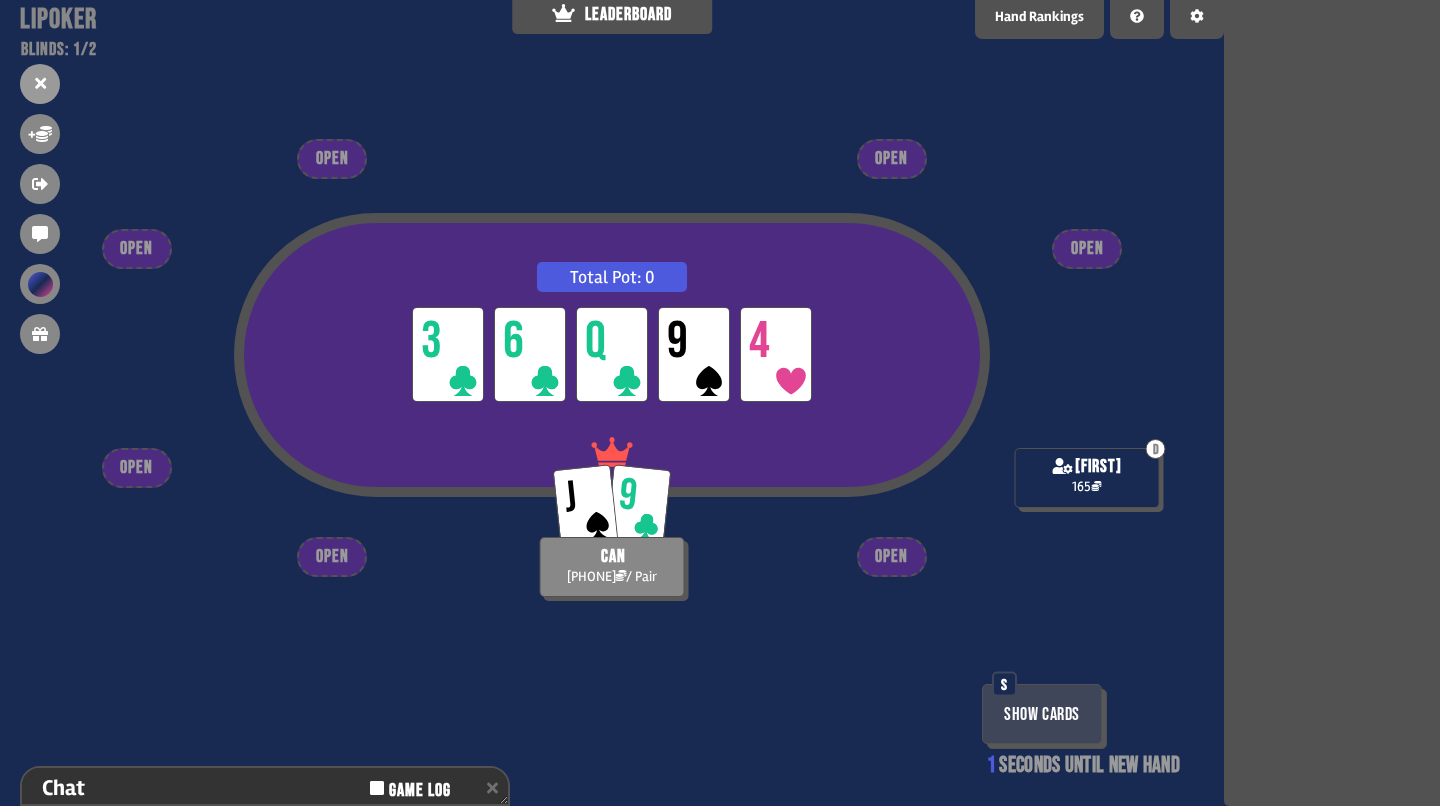 click on "Show Cards" at bounding box center [1042, 714] 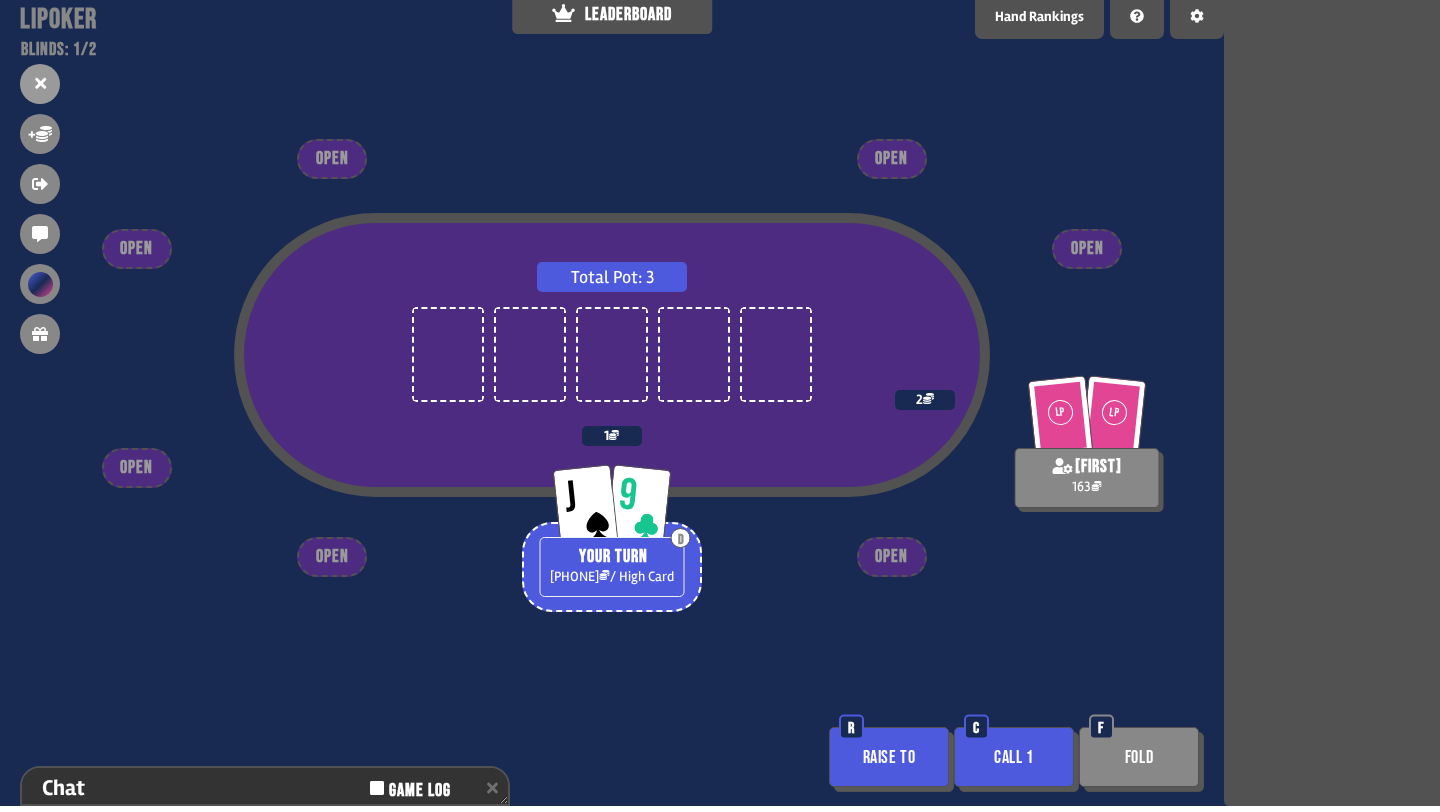 click on "Call 1" at bounding box center (1014, 757) 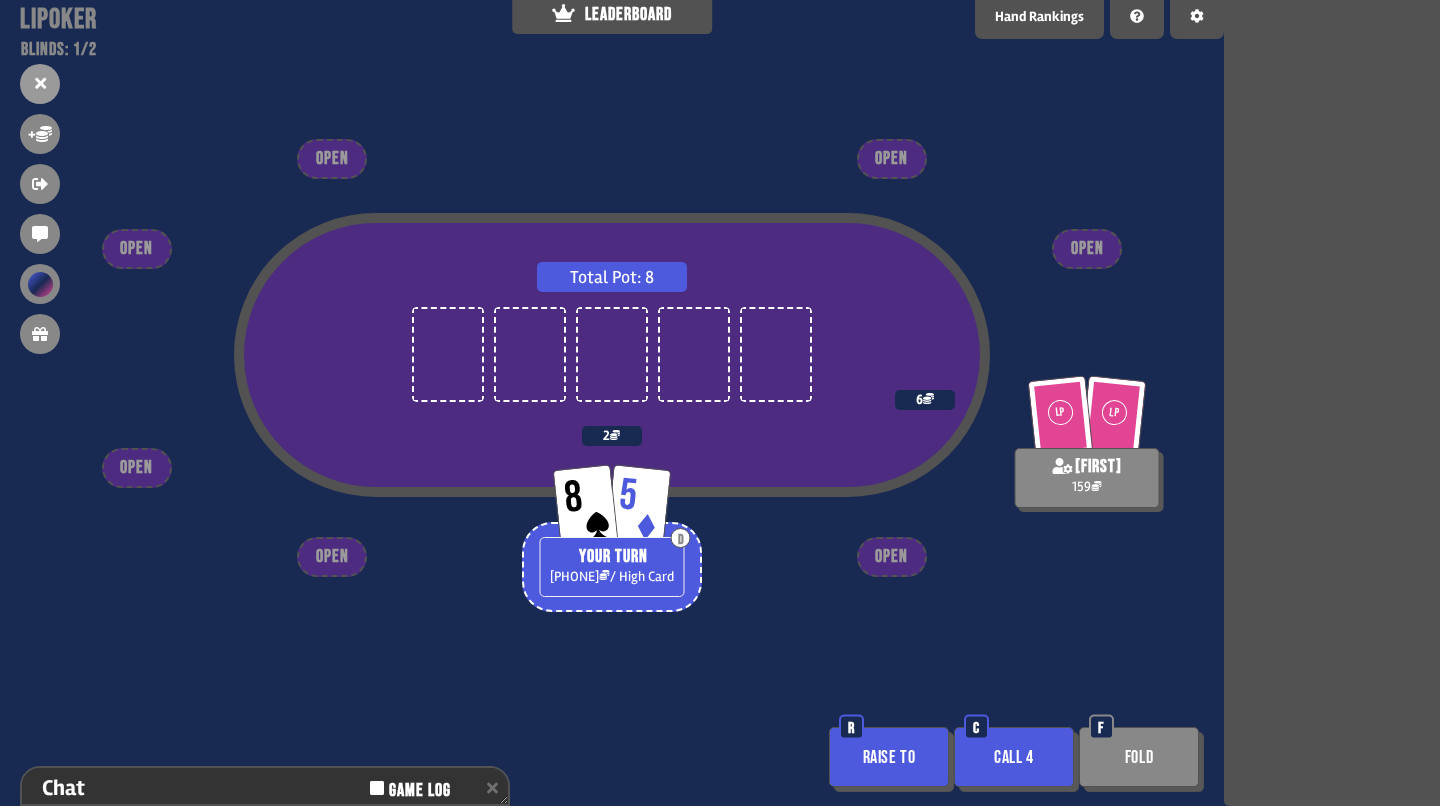 click on "Call 4" at bounding box center (1014, 757) 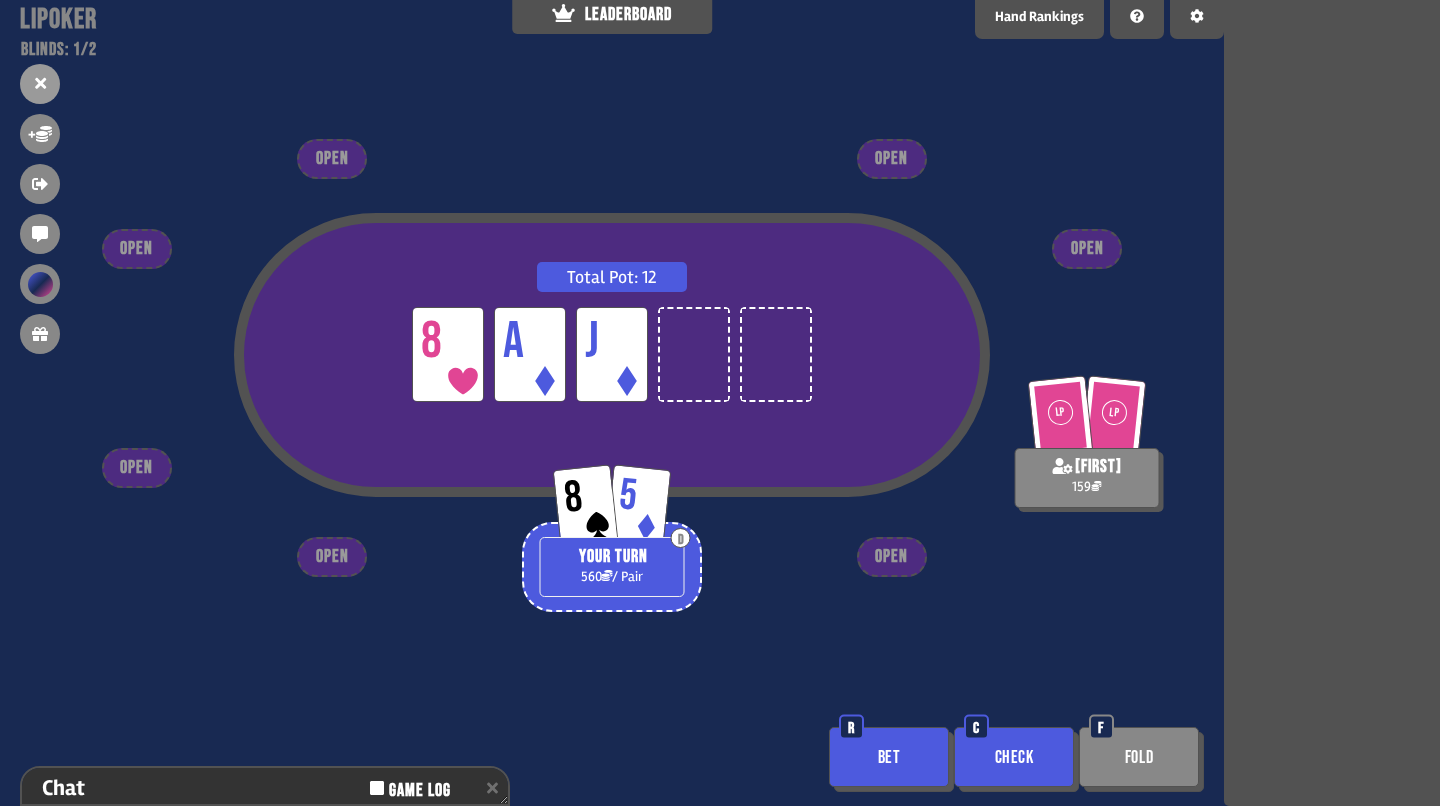 click on "Bet" at bounding box center [889, 757] 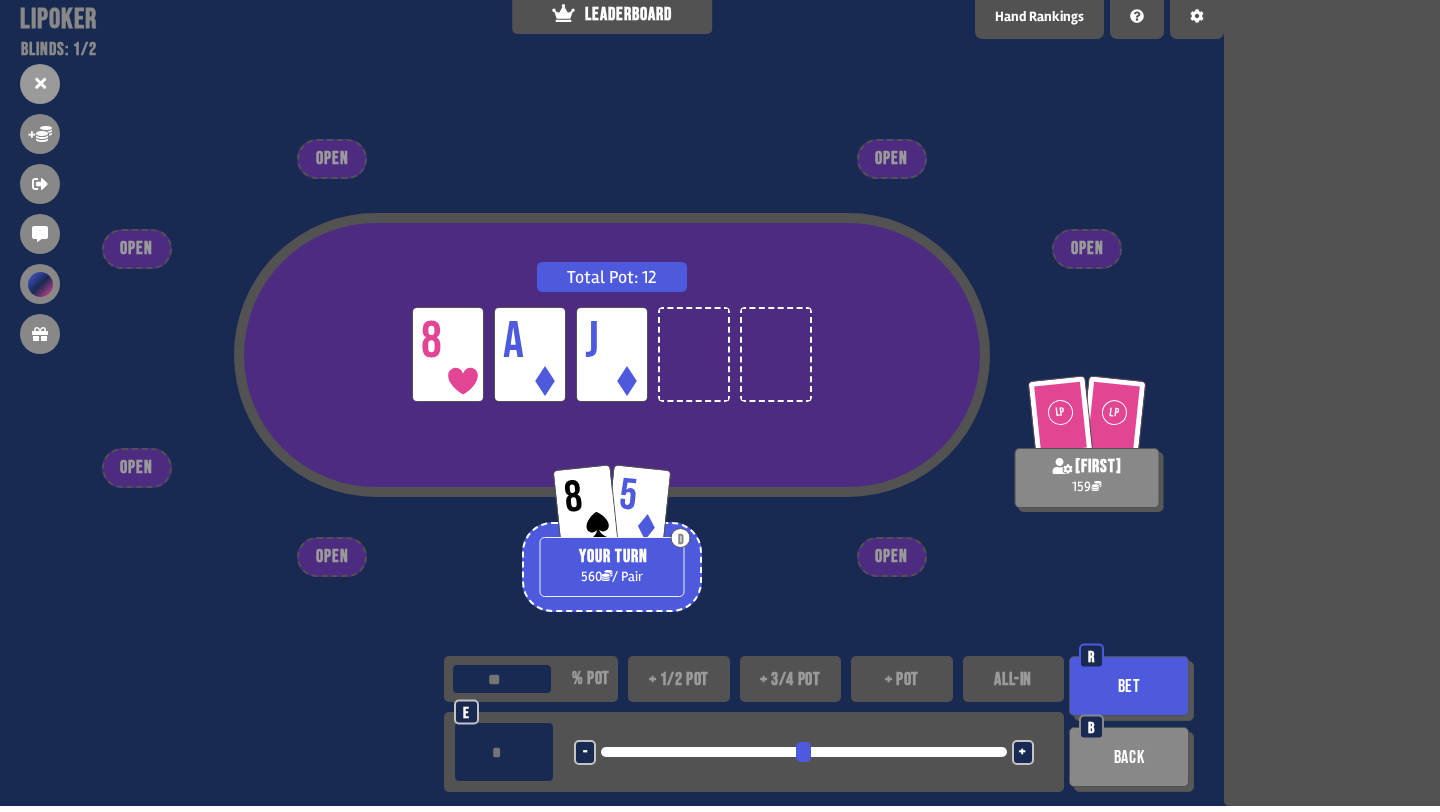click on "+ 1/2 pot" at bounding box center (679, 679) 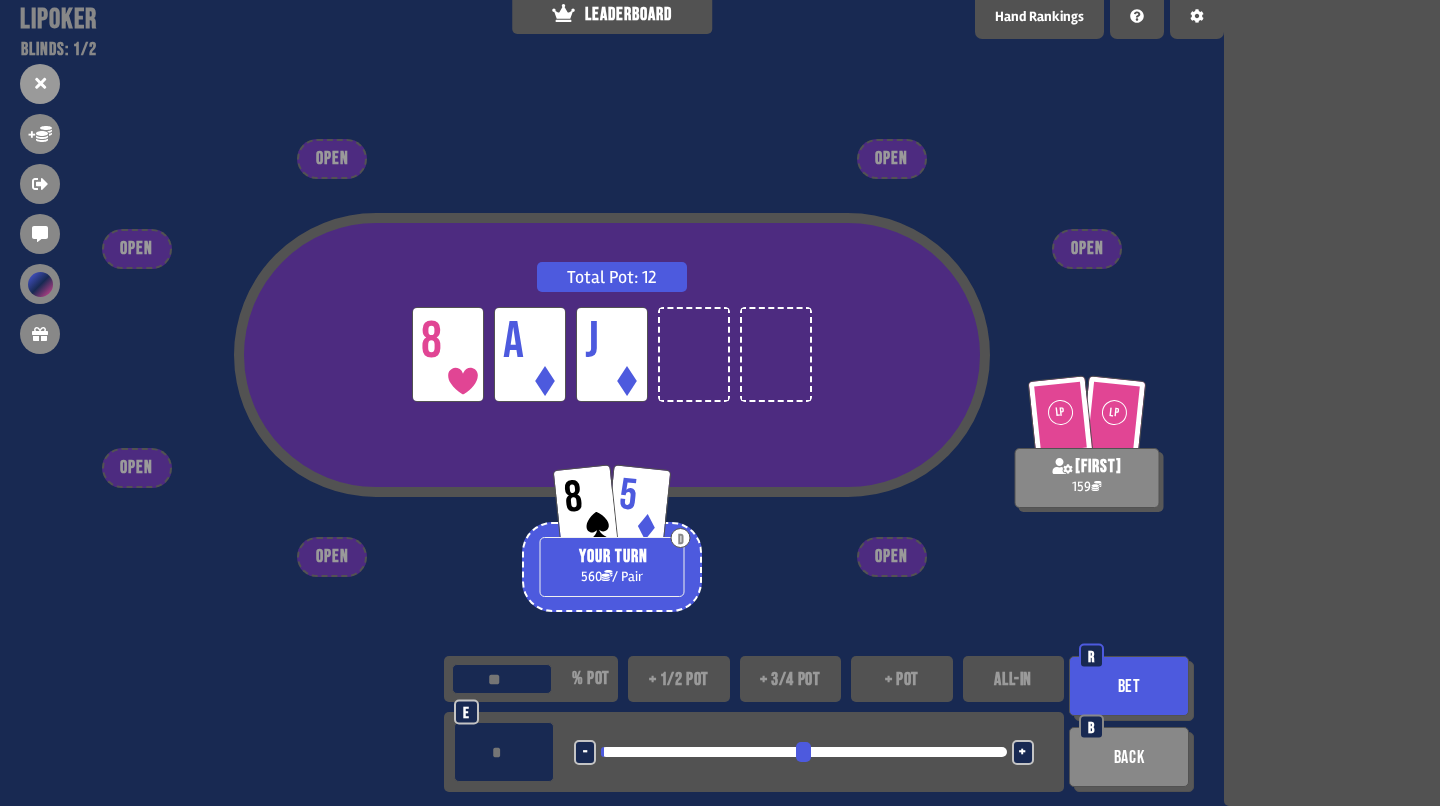 click on "Bet" at bounding box center (1129, 686) 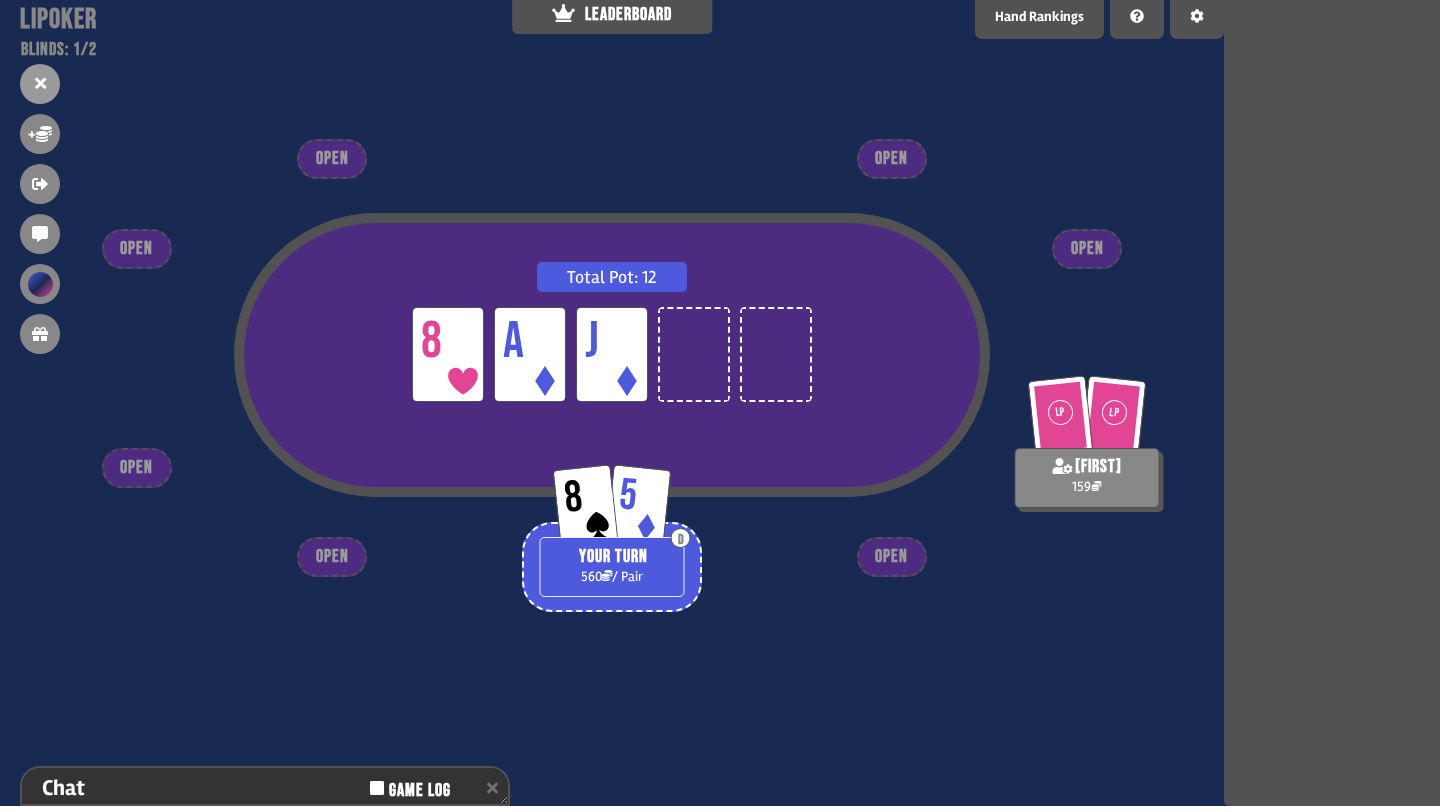 scroll, scrollTop: 298, scrollLeft: 0, axis: vertical 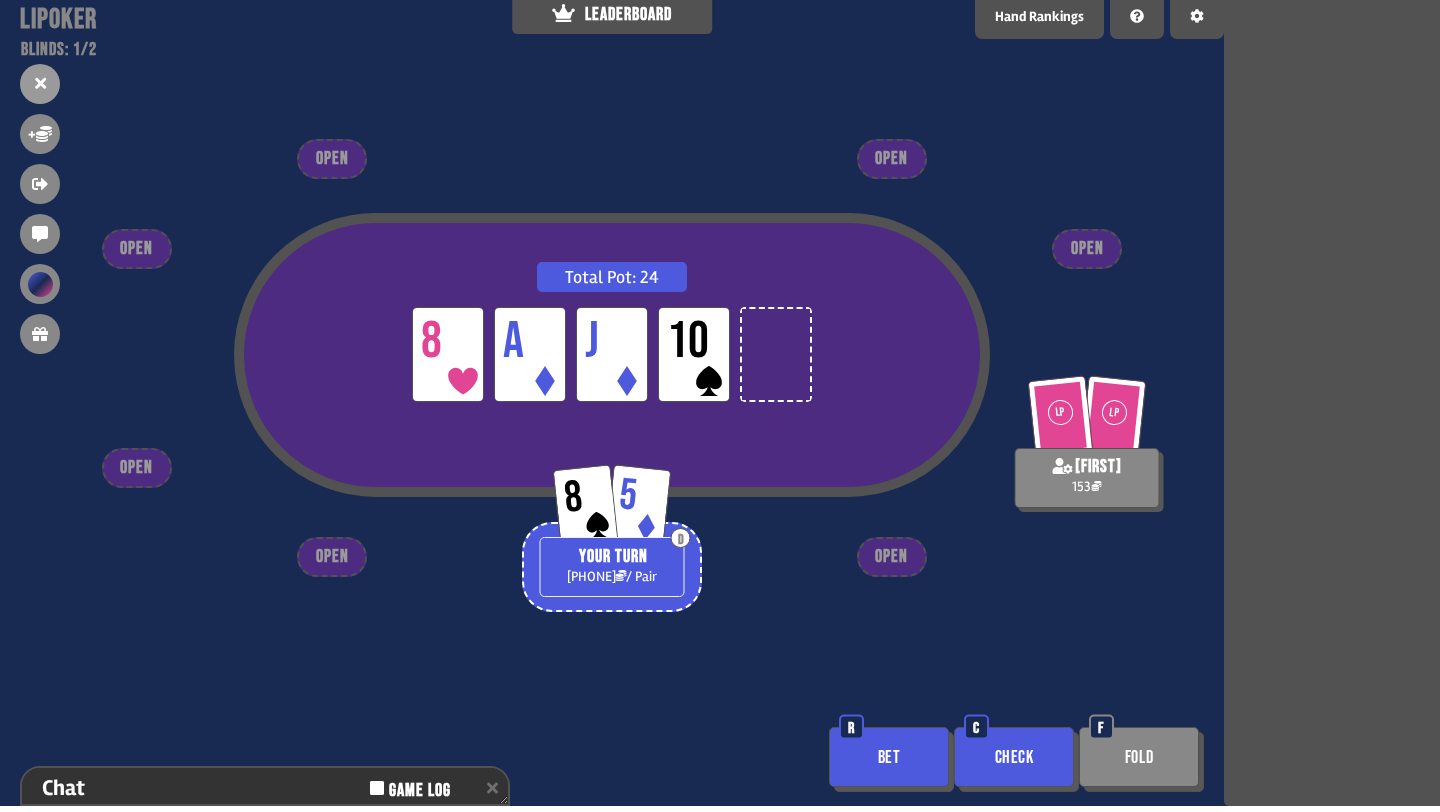 click on "Check C" at bounding box center [1016, 759] 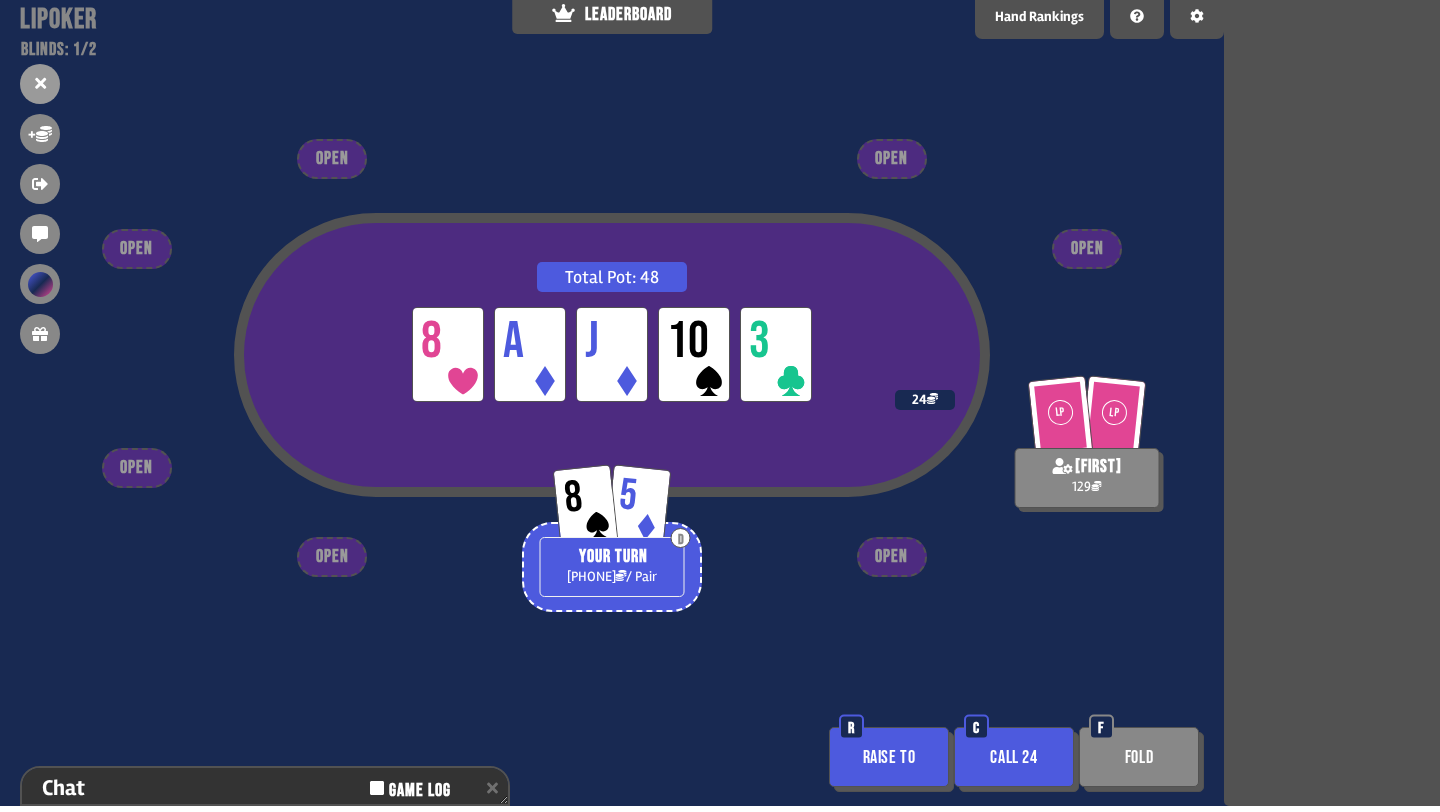 click on "Fold" at bounding box center (1139, 757) 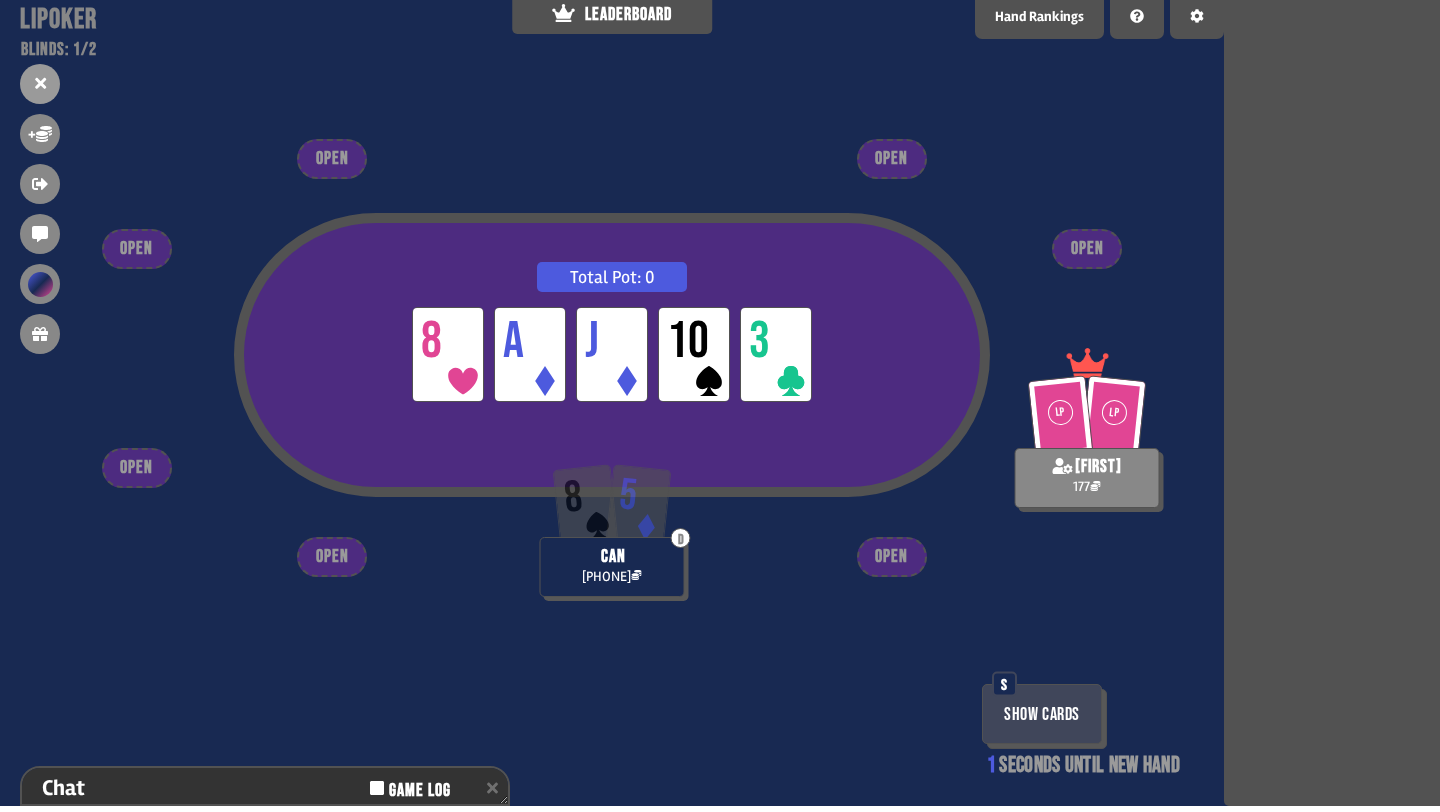 click on "Show Cards" at bounding box center (1042, 714) 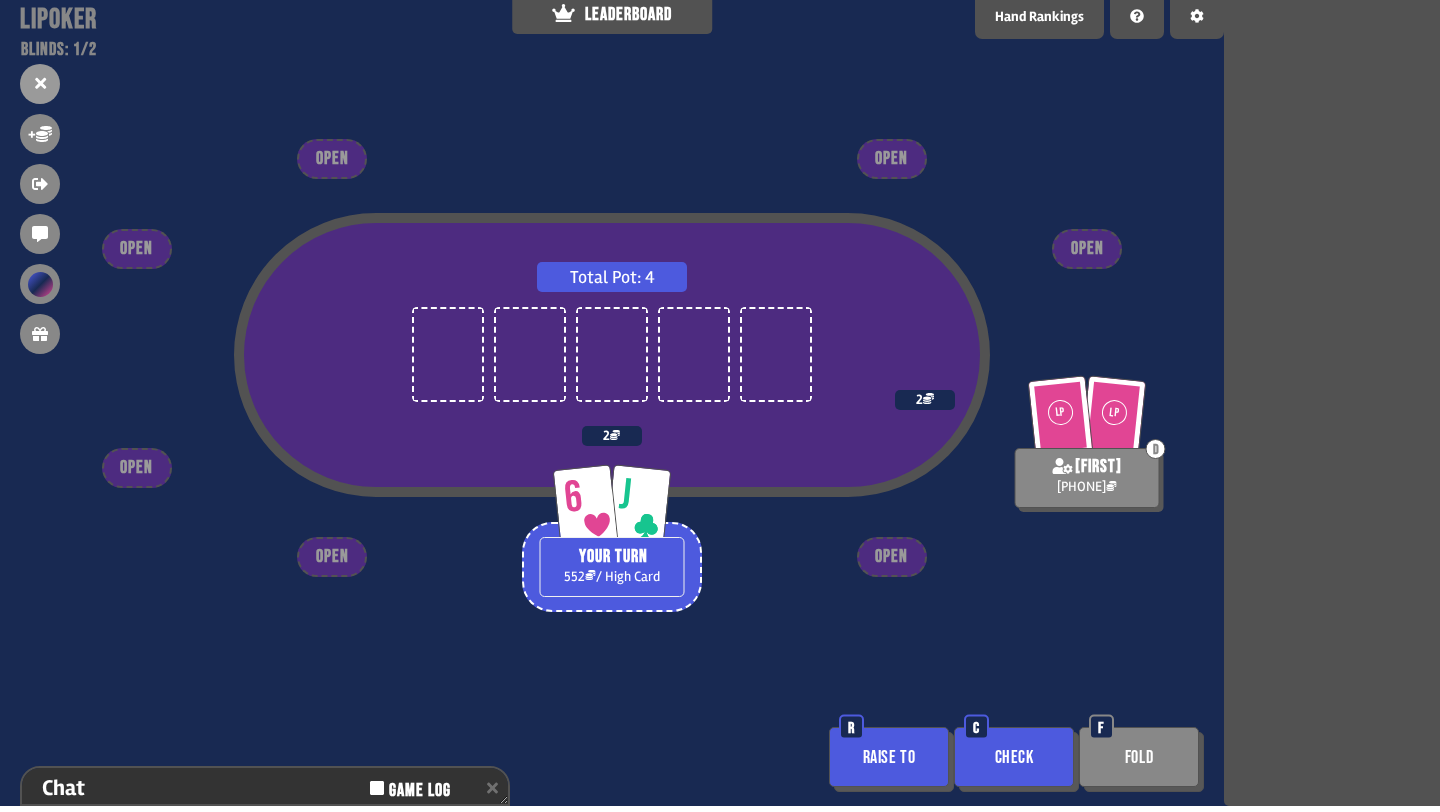click on "Check" at bounding box center [1014, 757] 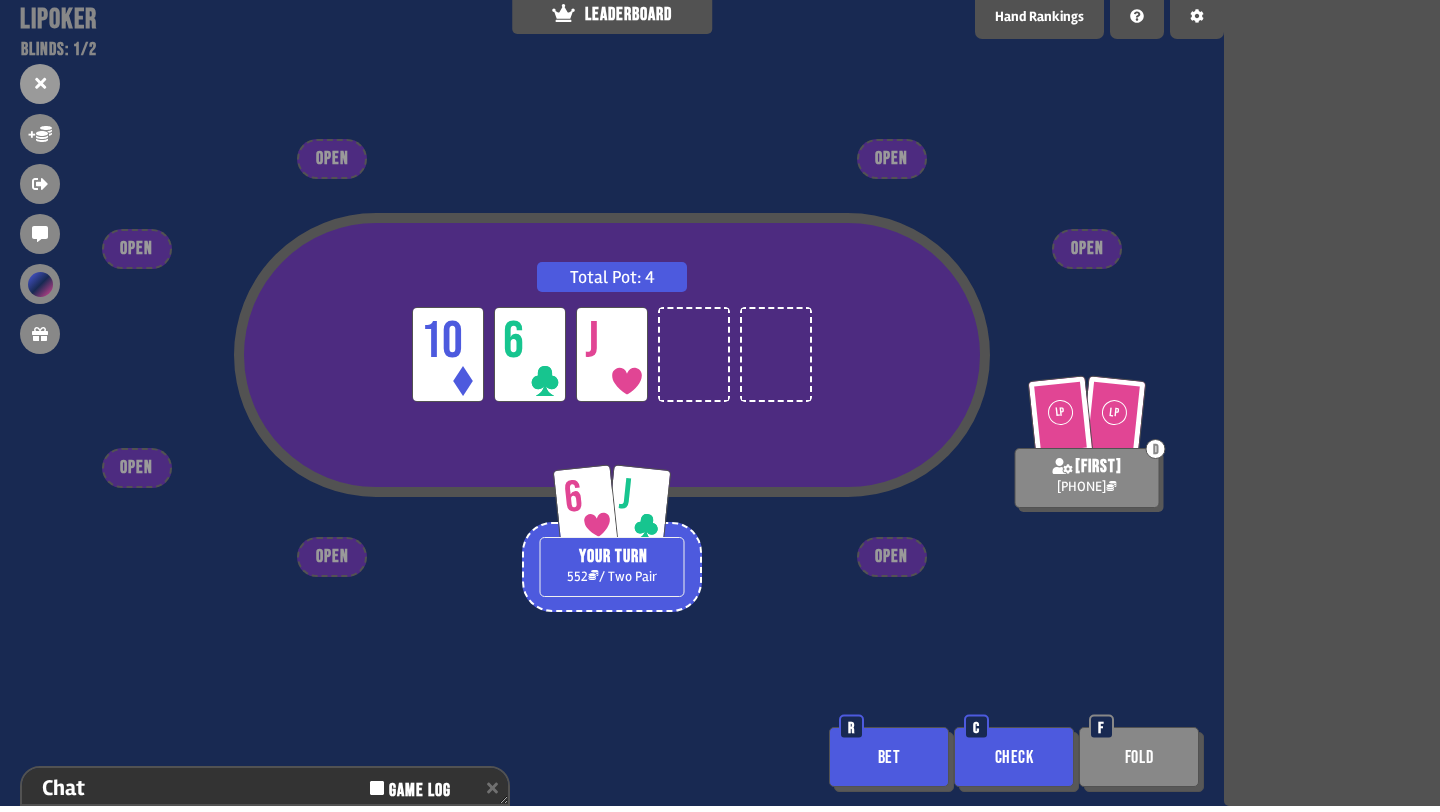 click on "Check" at bounding box center (1014, 757) 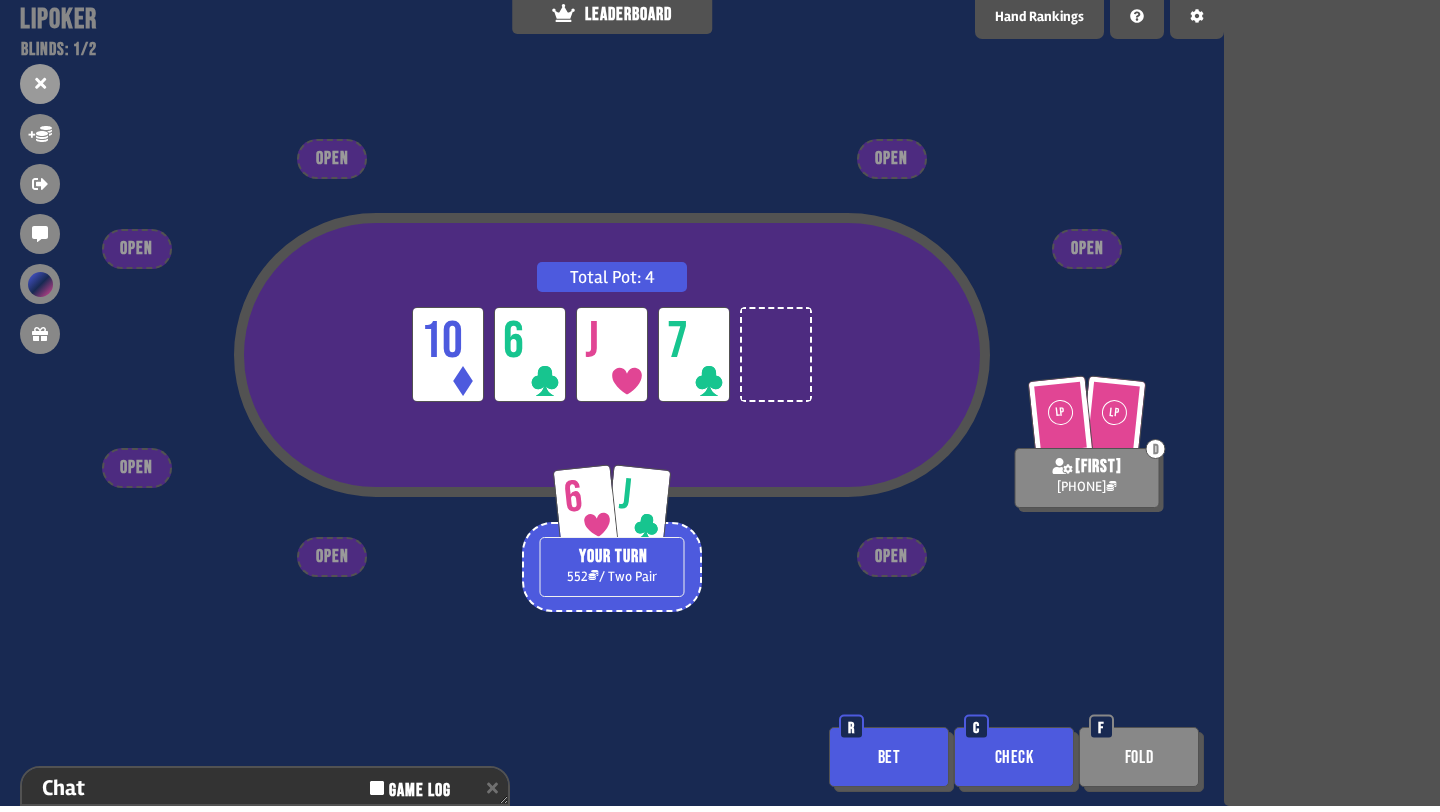 click on "Check" at bounding box center [1014, 757] 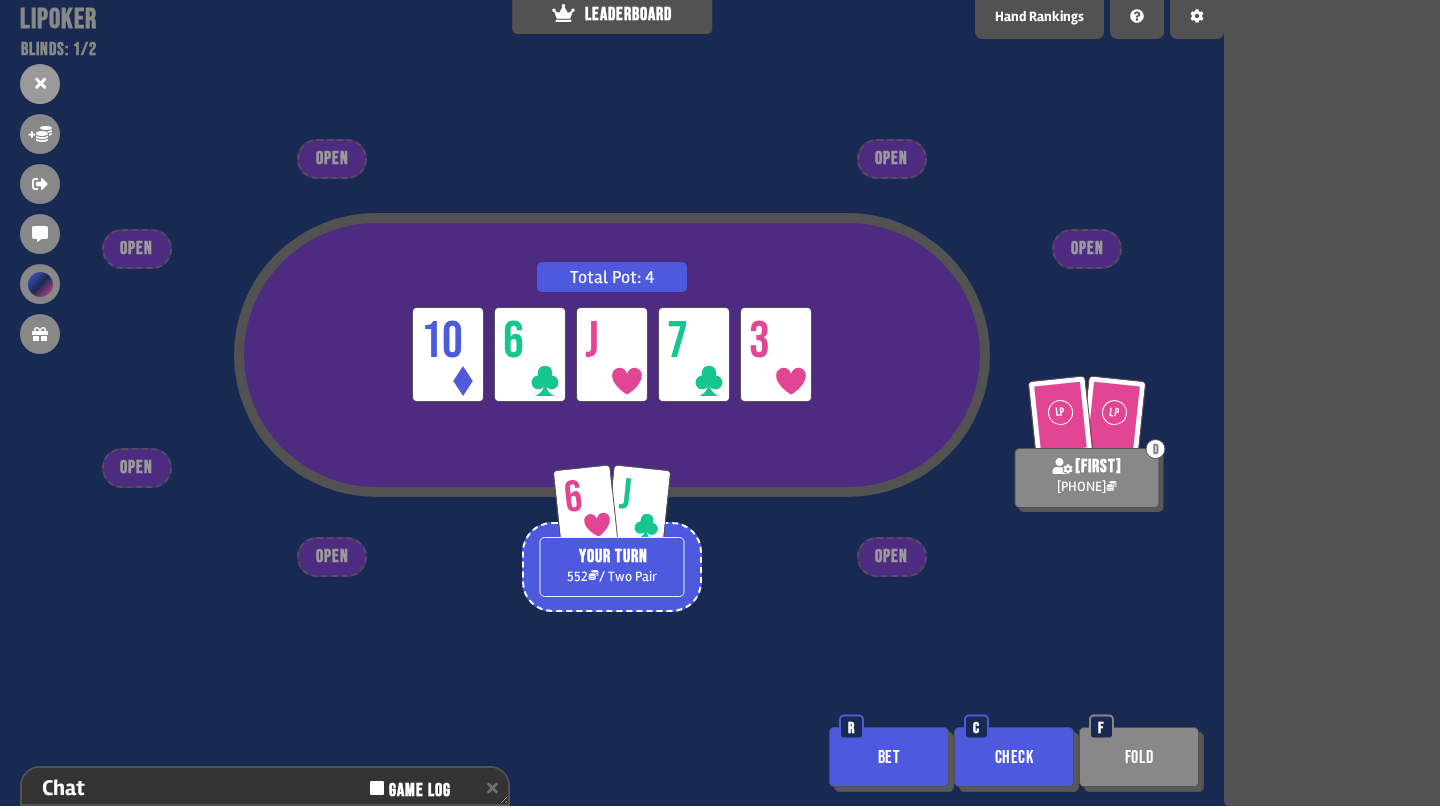 click on "Bet" at bounding box center [889, 757] 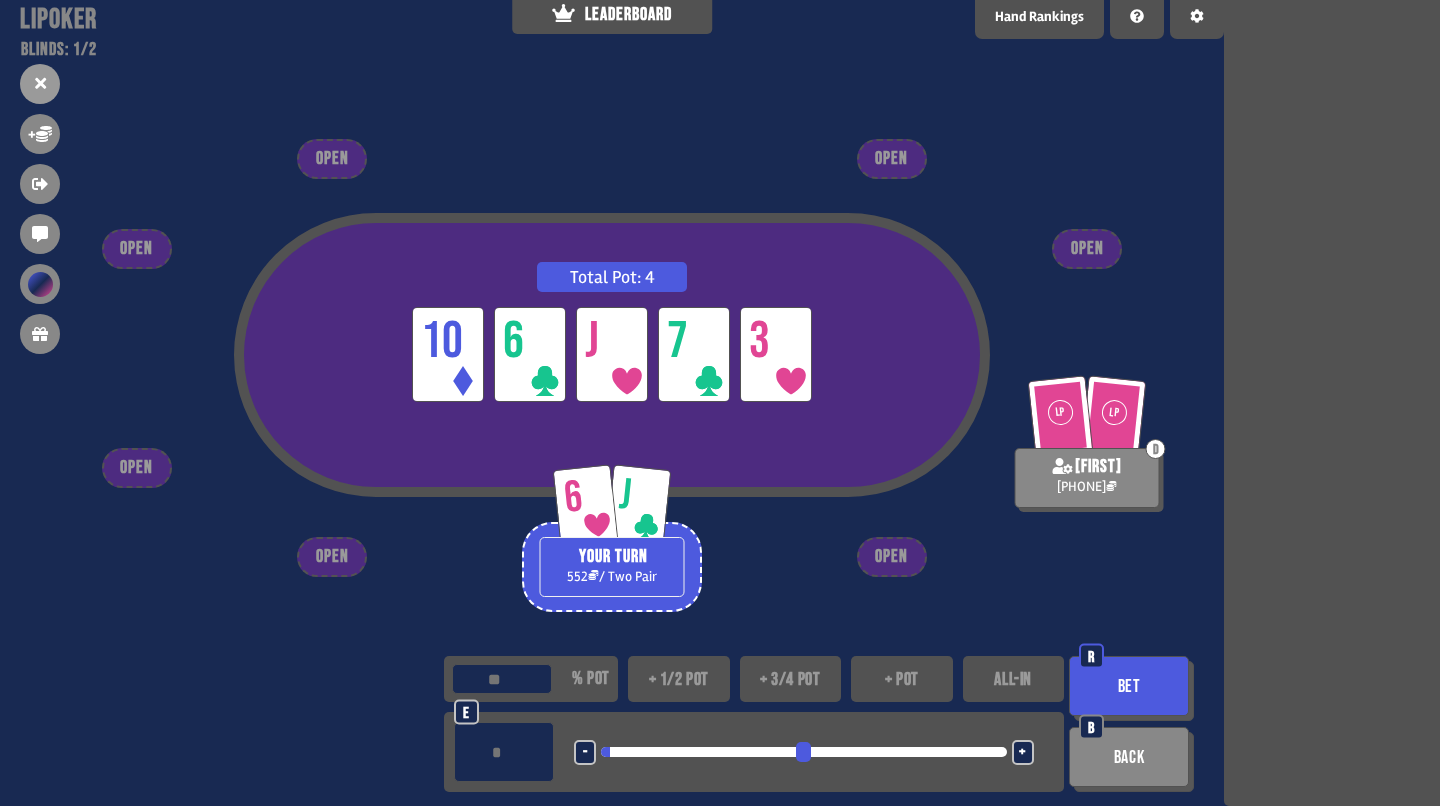 click at bounding box center [803, 752] 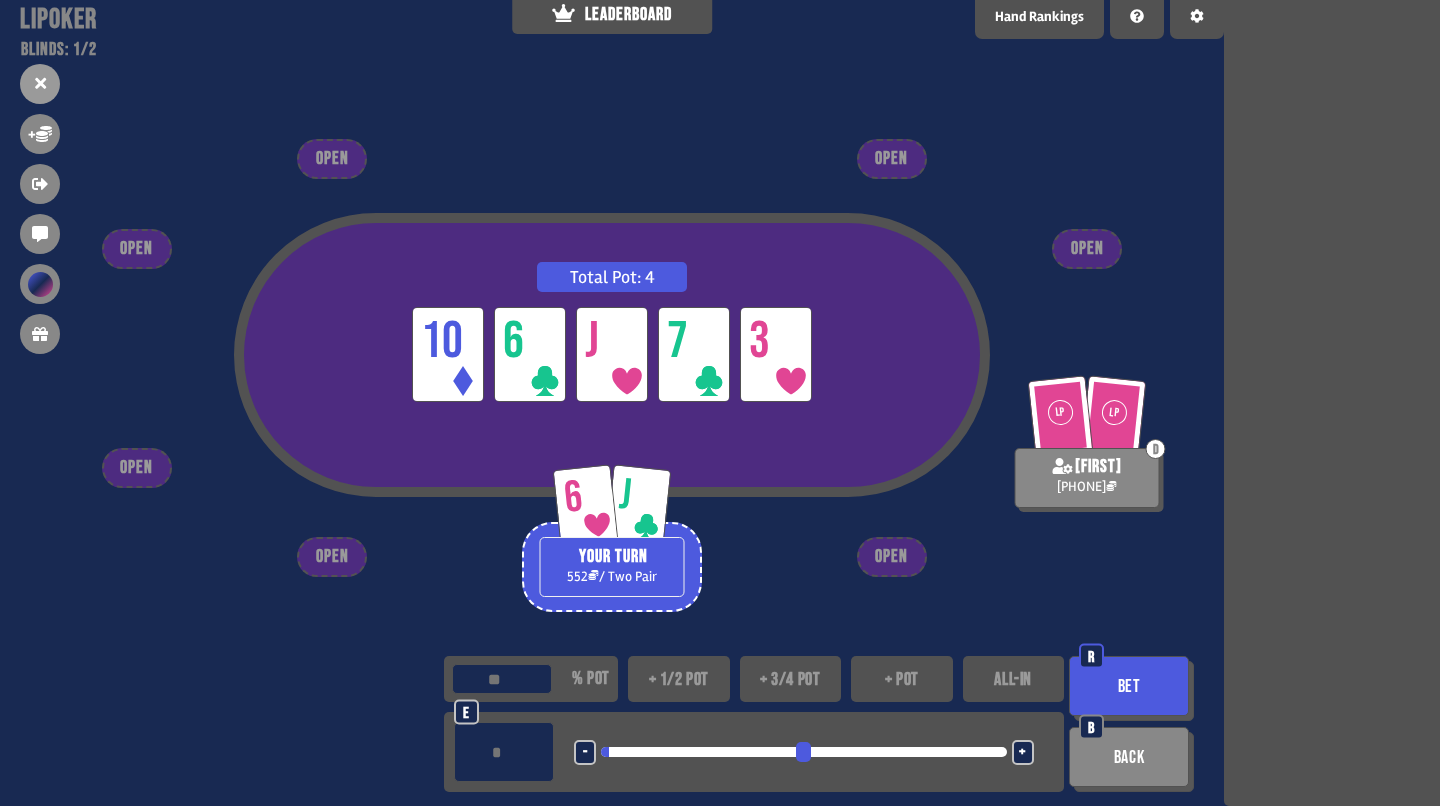 click on "Bet" at bounding box center [1129, 686] 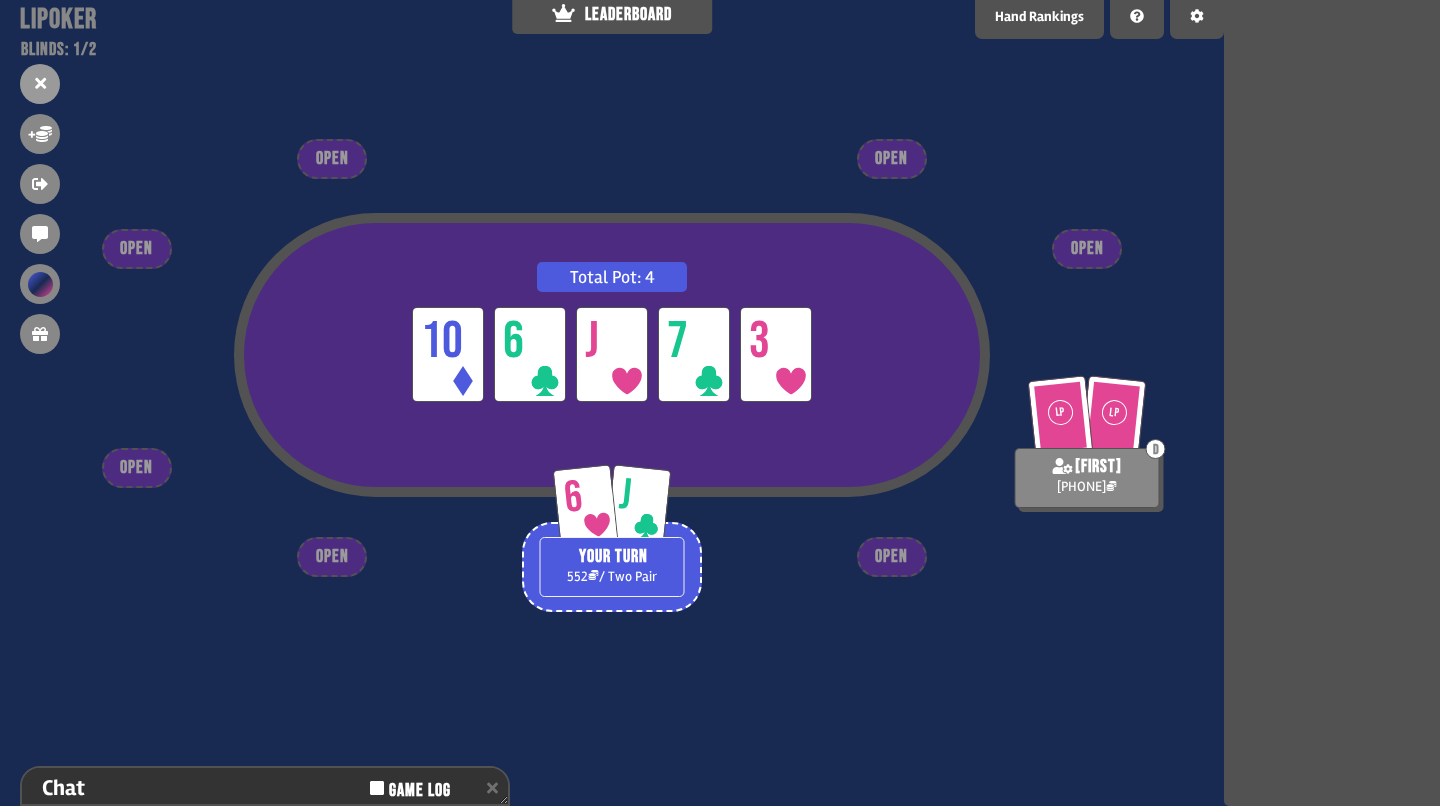 scroll, scrollTop: 298, scrollLeft: 0, axis: vertical 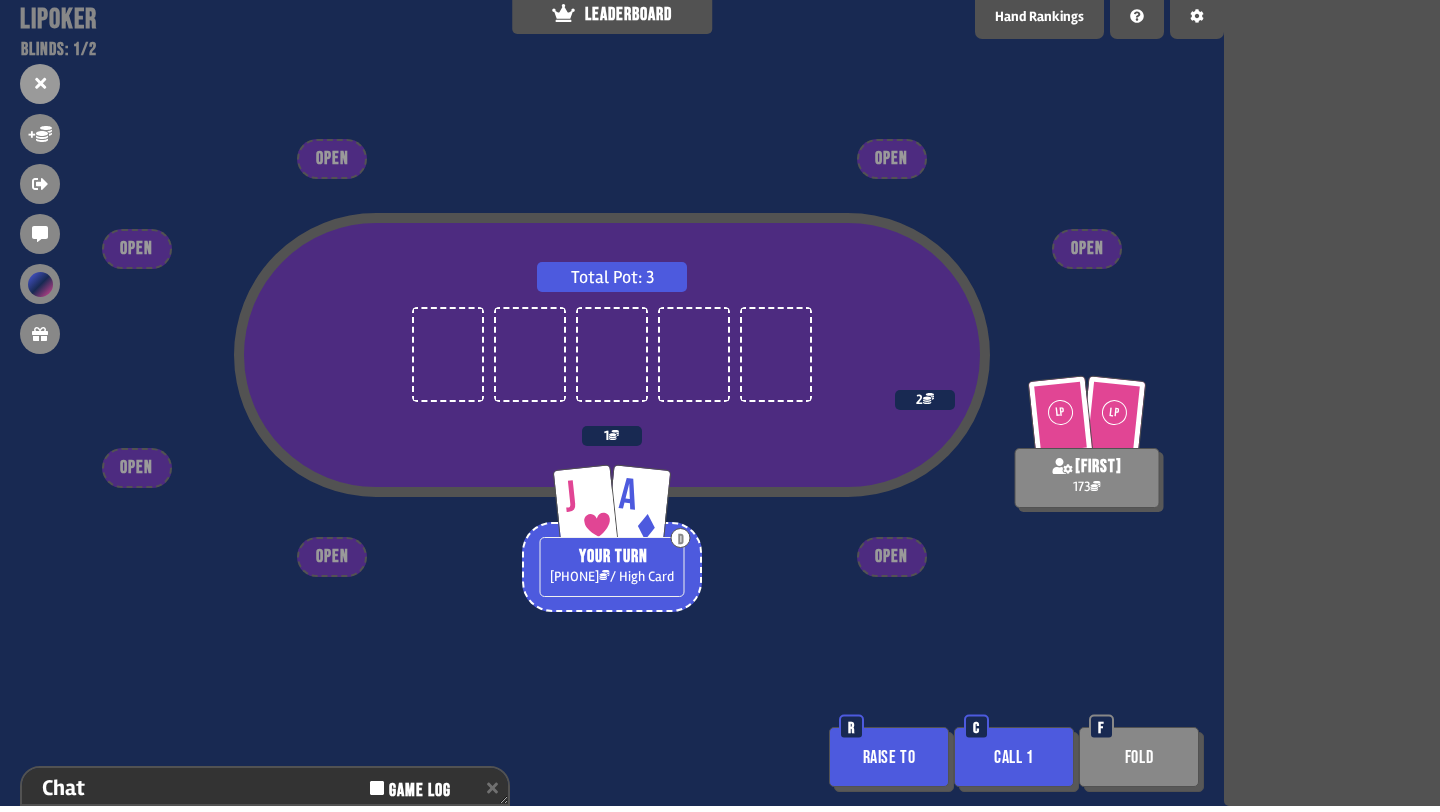 click on "Raise to" at bounding box center (889, 757) 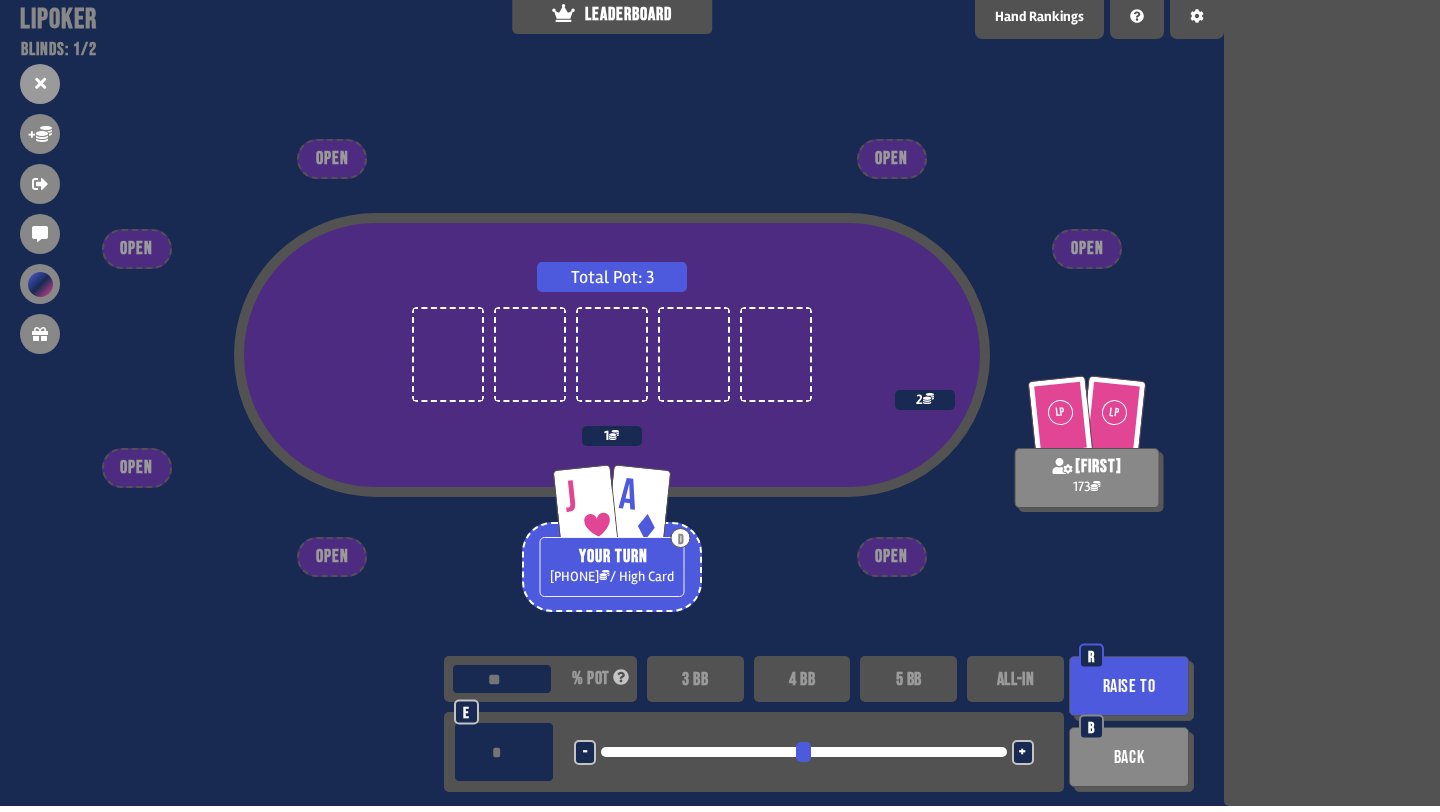 click at bounding box center (803, 752) 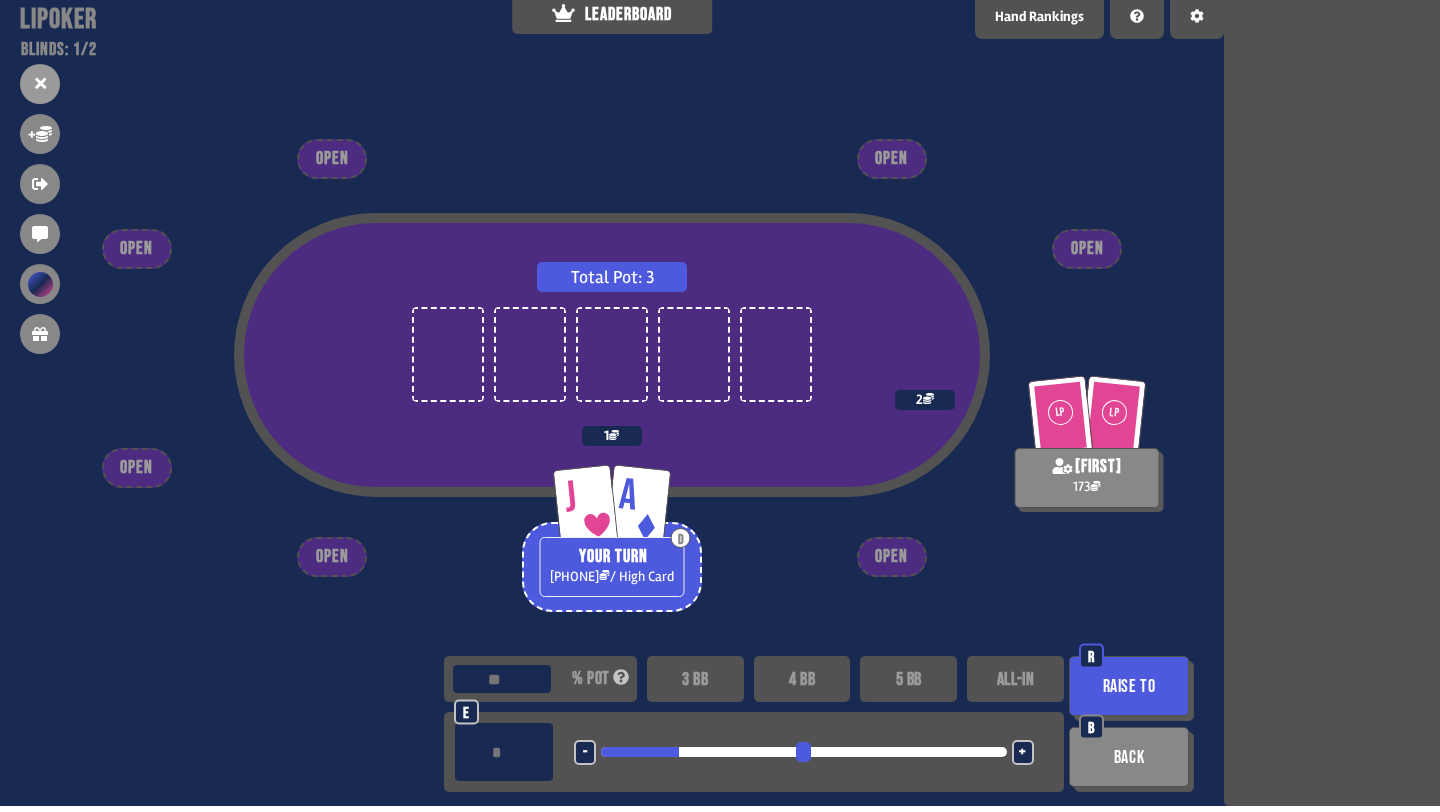 click on "***" at bounding box center [504, 752] 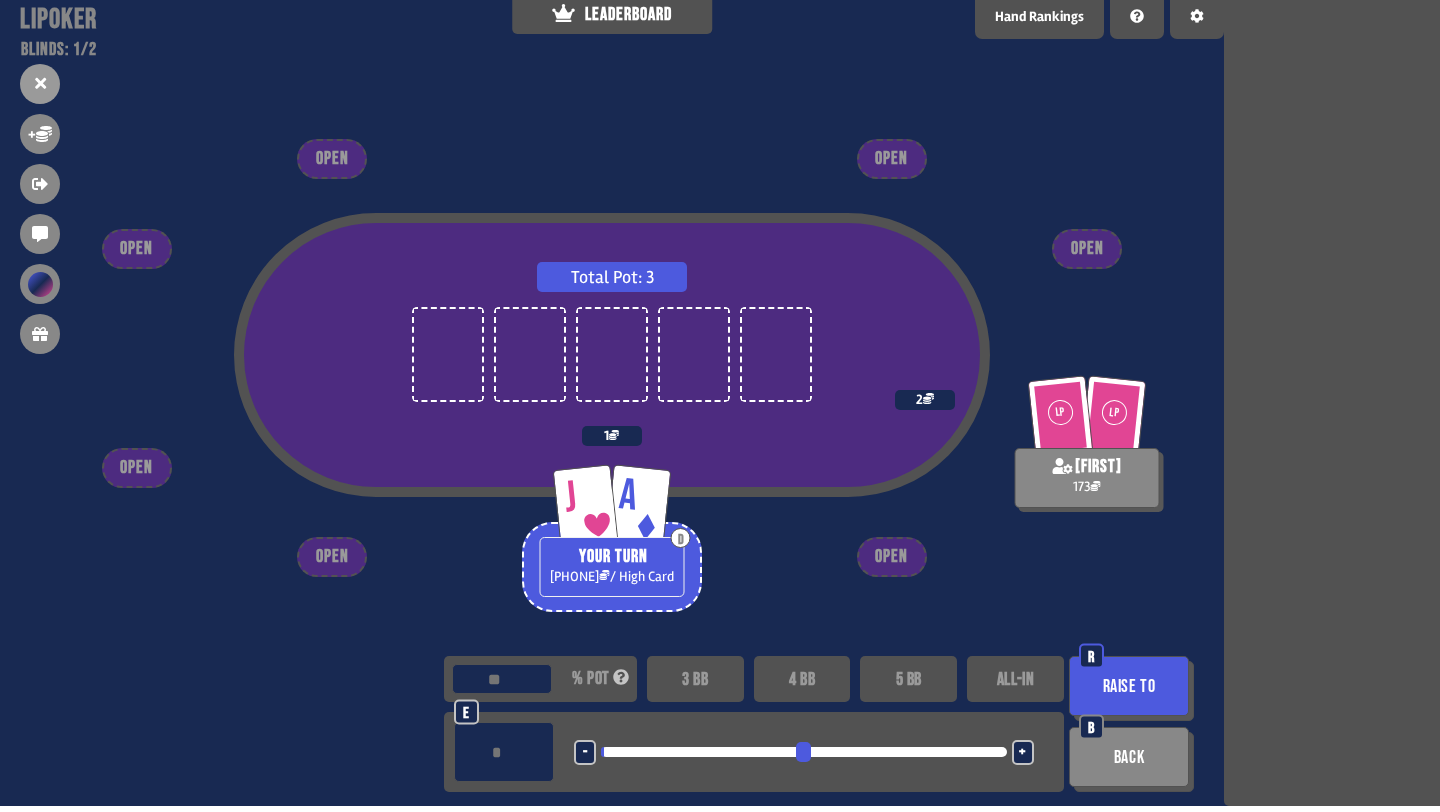 click on "Raise to" at bounding box center (1129, 686) 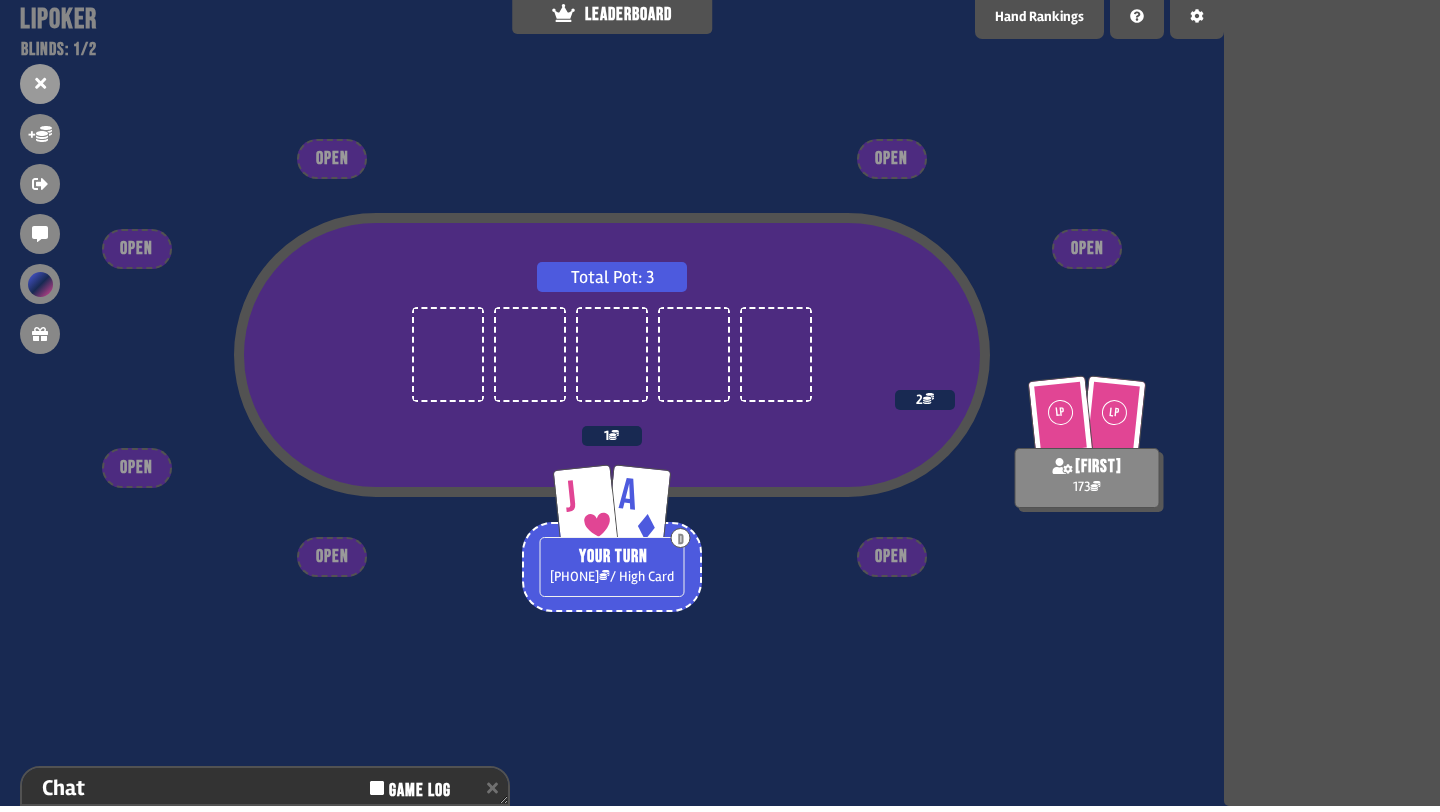 scroll, scrollTop: 298, scrollLeft: 0, axis: vertical 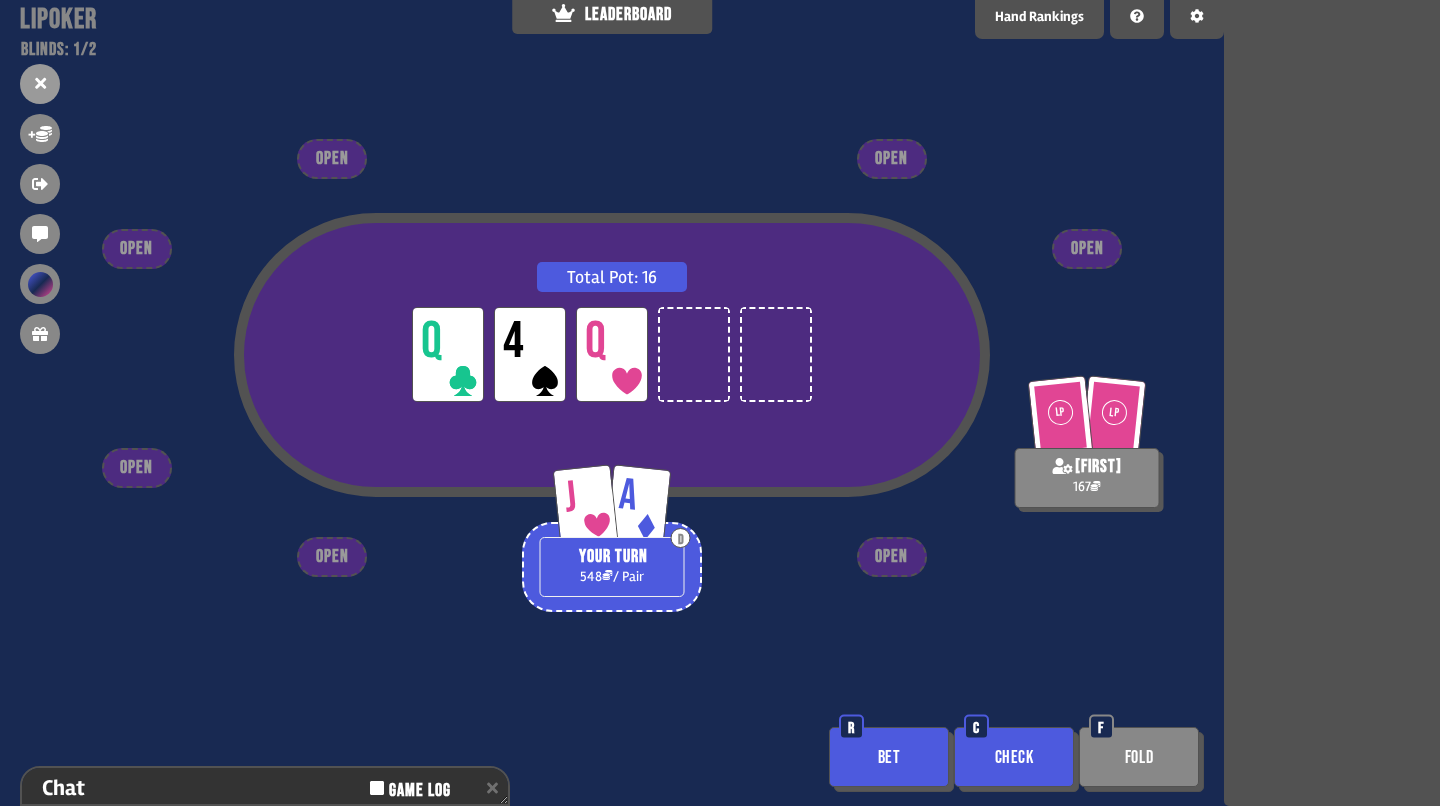 click on "Check" at bounding box center [1014, 757] 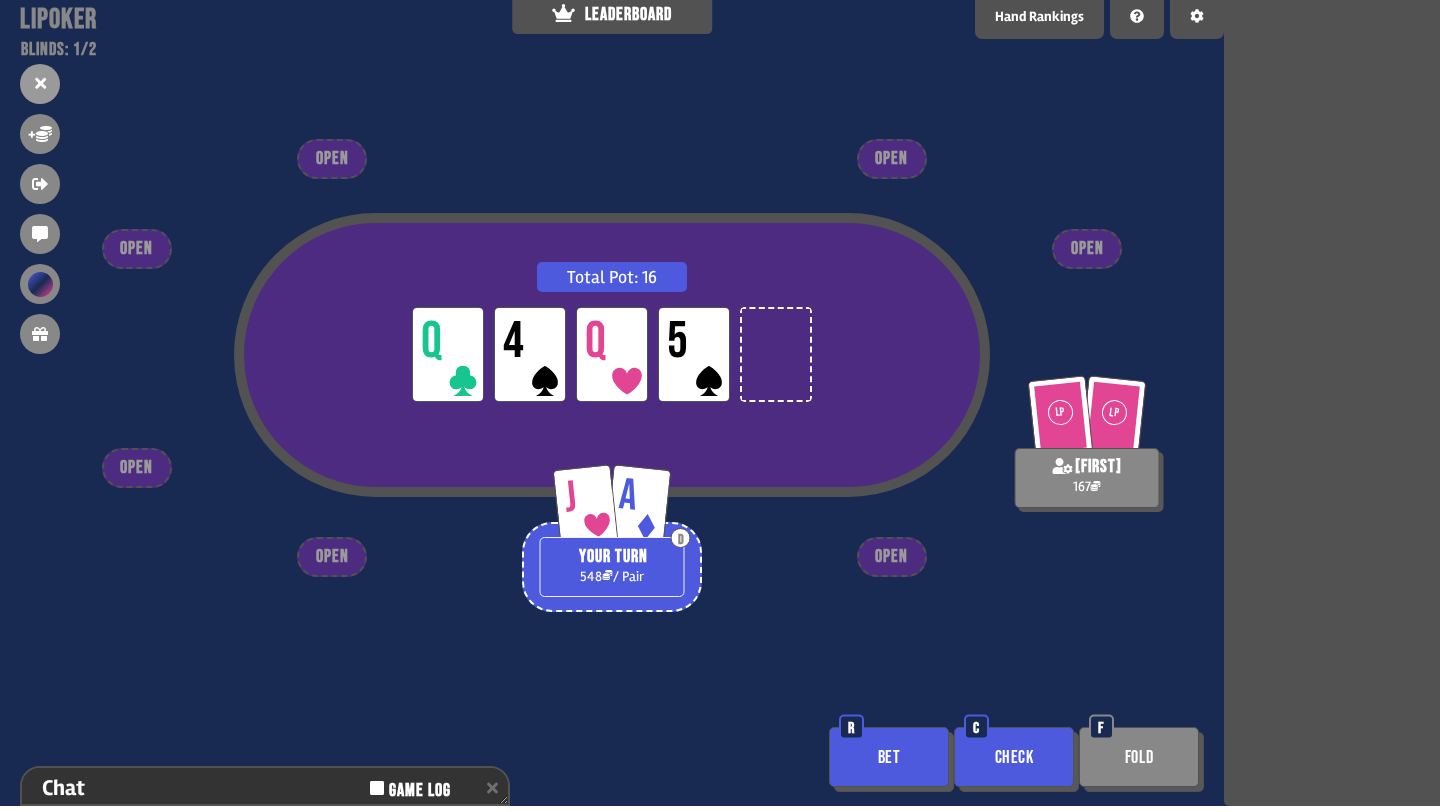 click on "Bet" at bounding box center [889, 757] 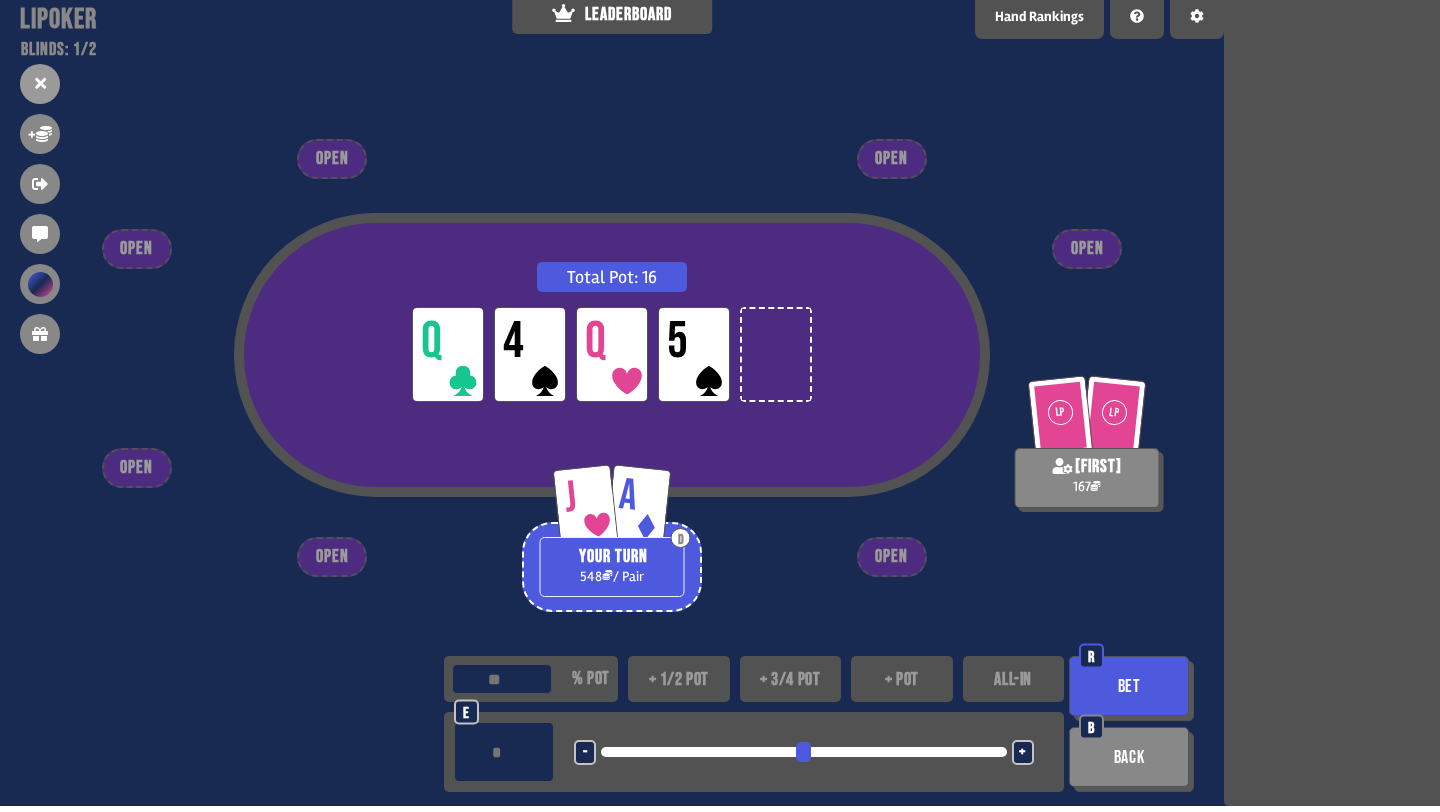 click on "+ 1/2 pot" at bounding box center (679, 679) 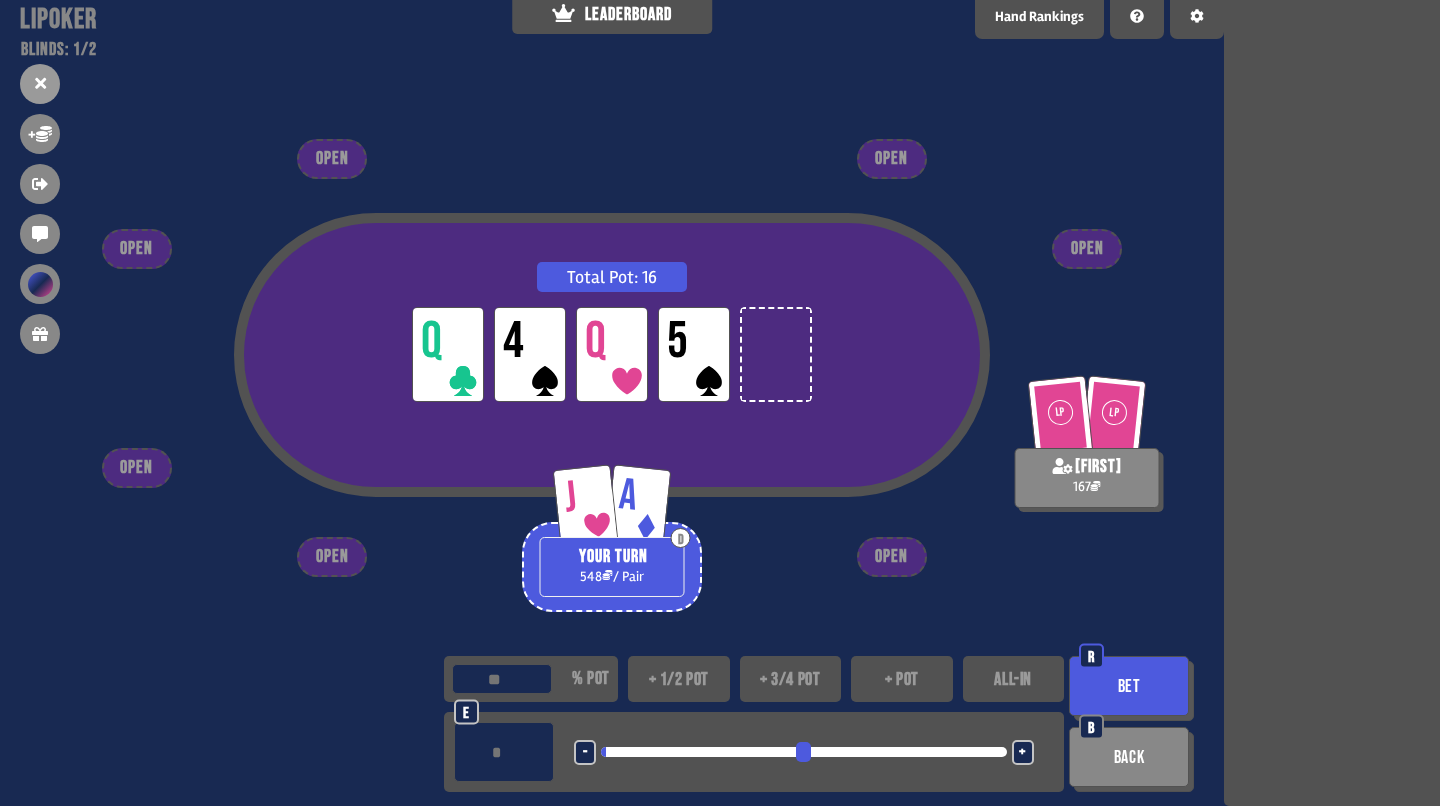 click on "Bet" at bounding box center (1129, 686) 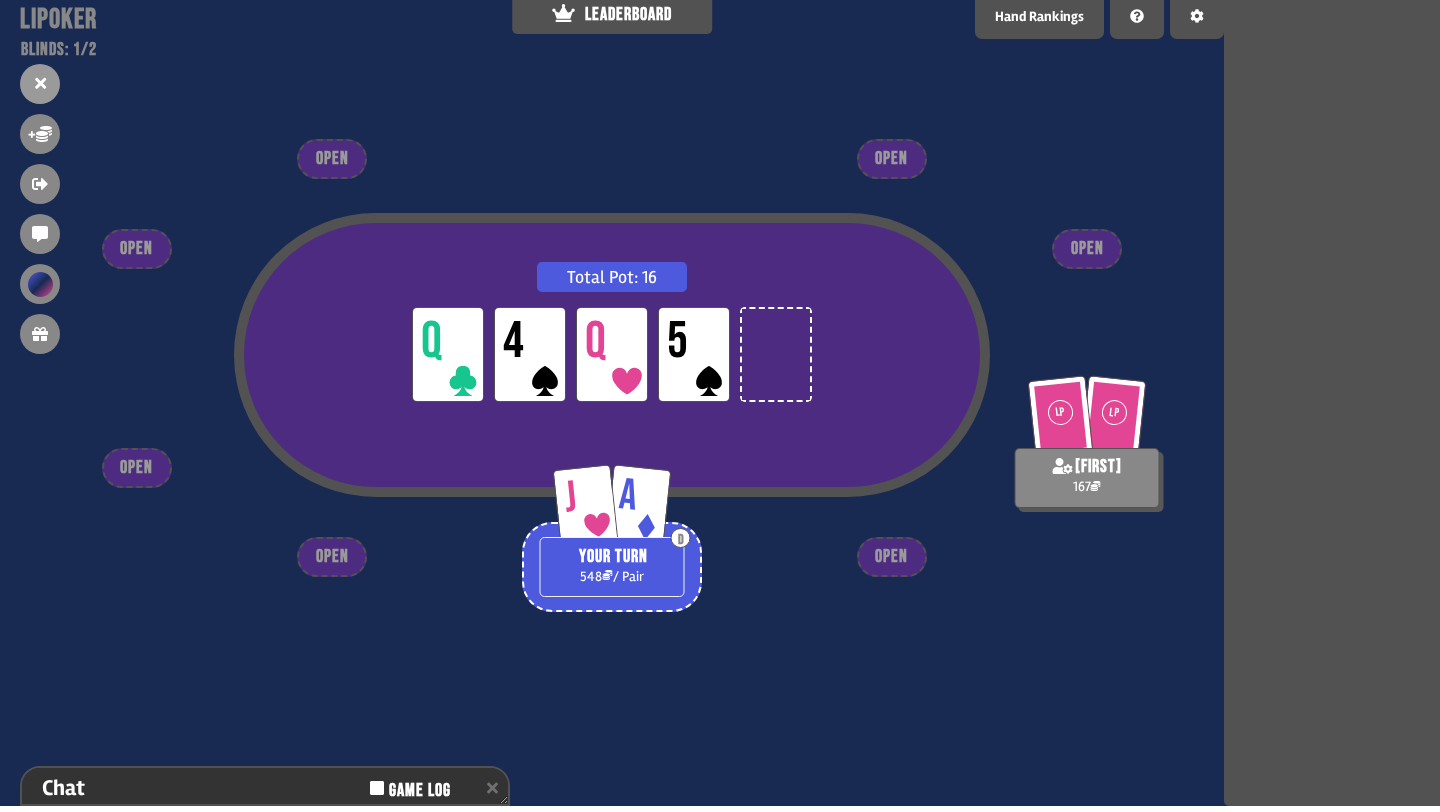 scroll, scrollTop: 298, scrollLeft: 0, axis: vertical 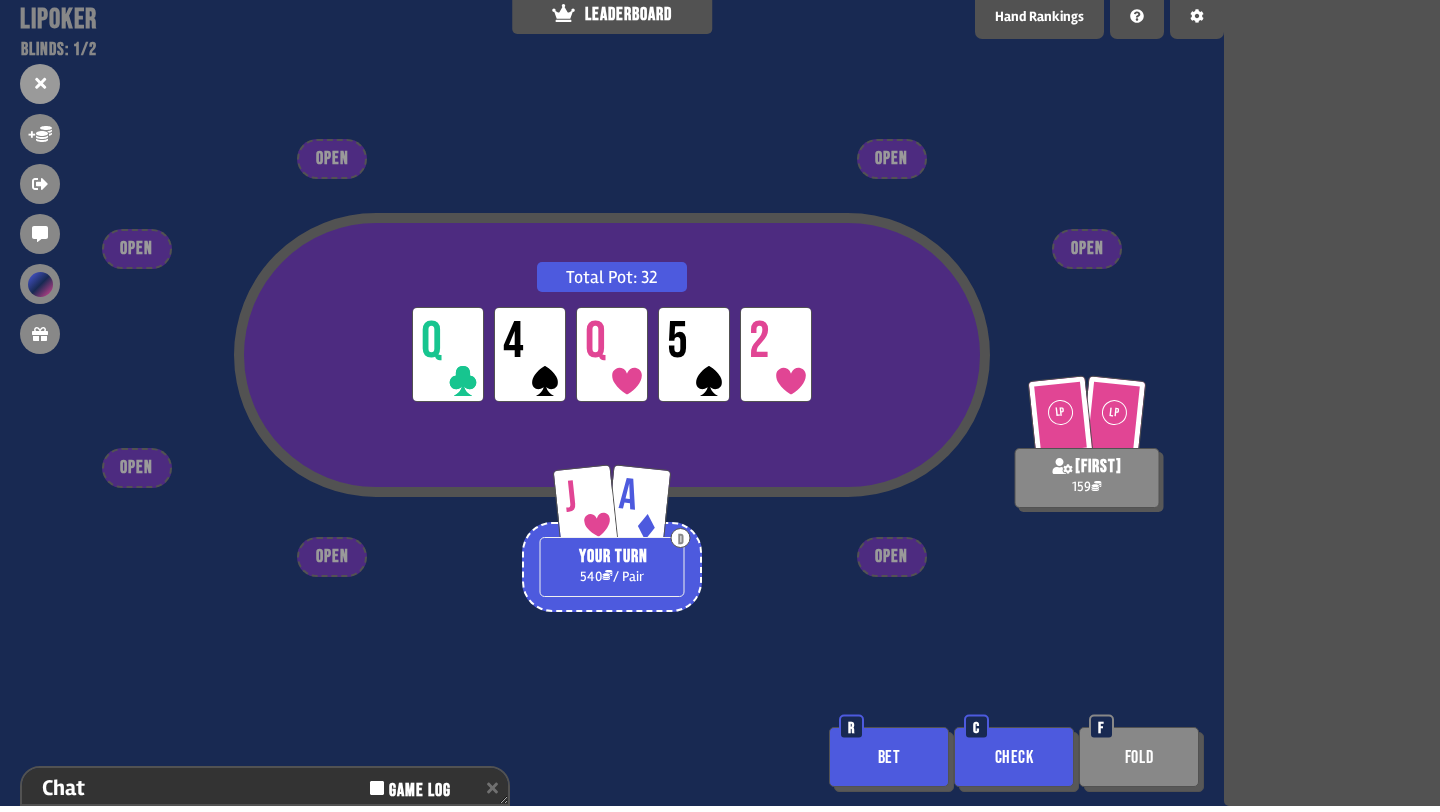 click on "Check" at bounding box center [1014, 757] 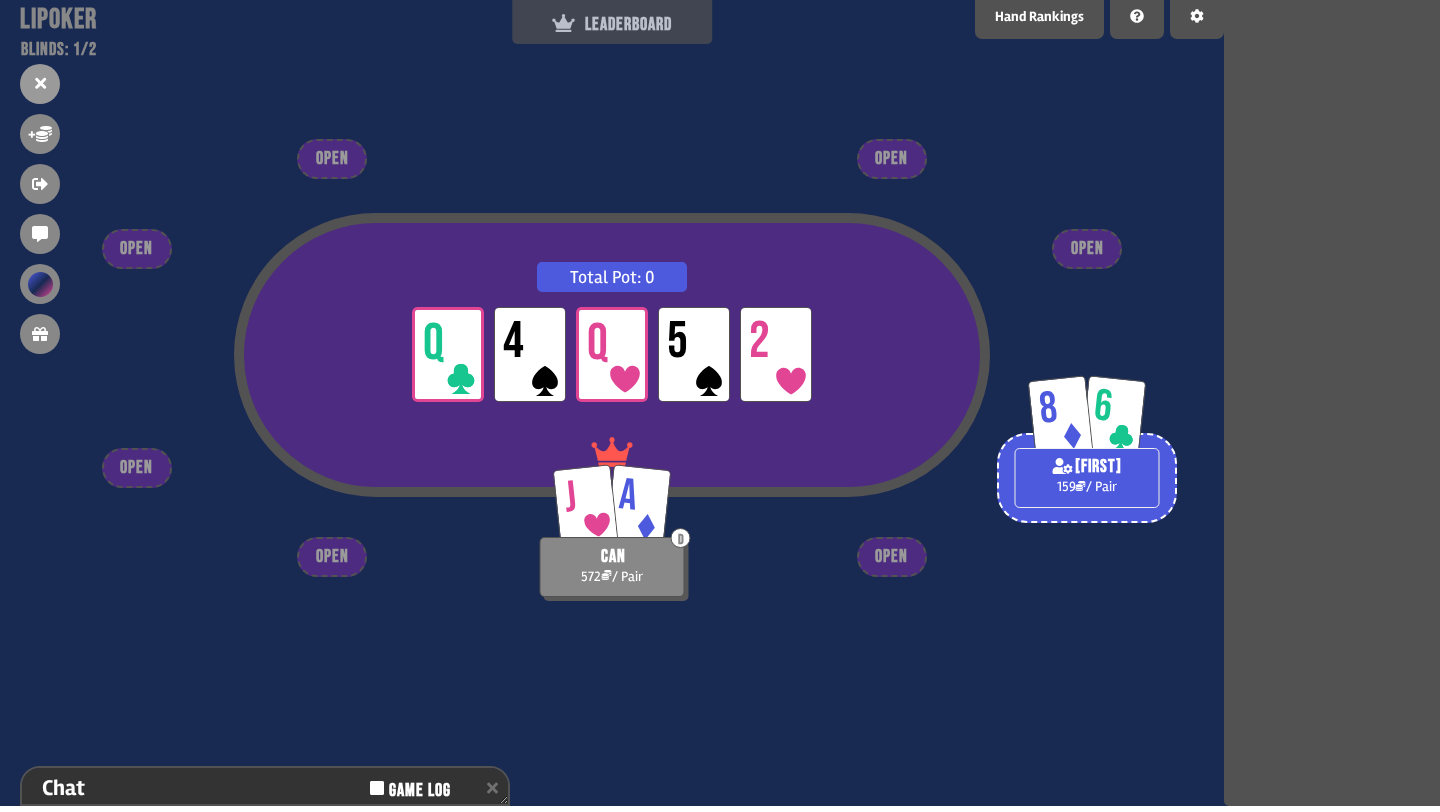 click on "LEADERBOARD" at bounding box center [612, 19] 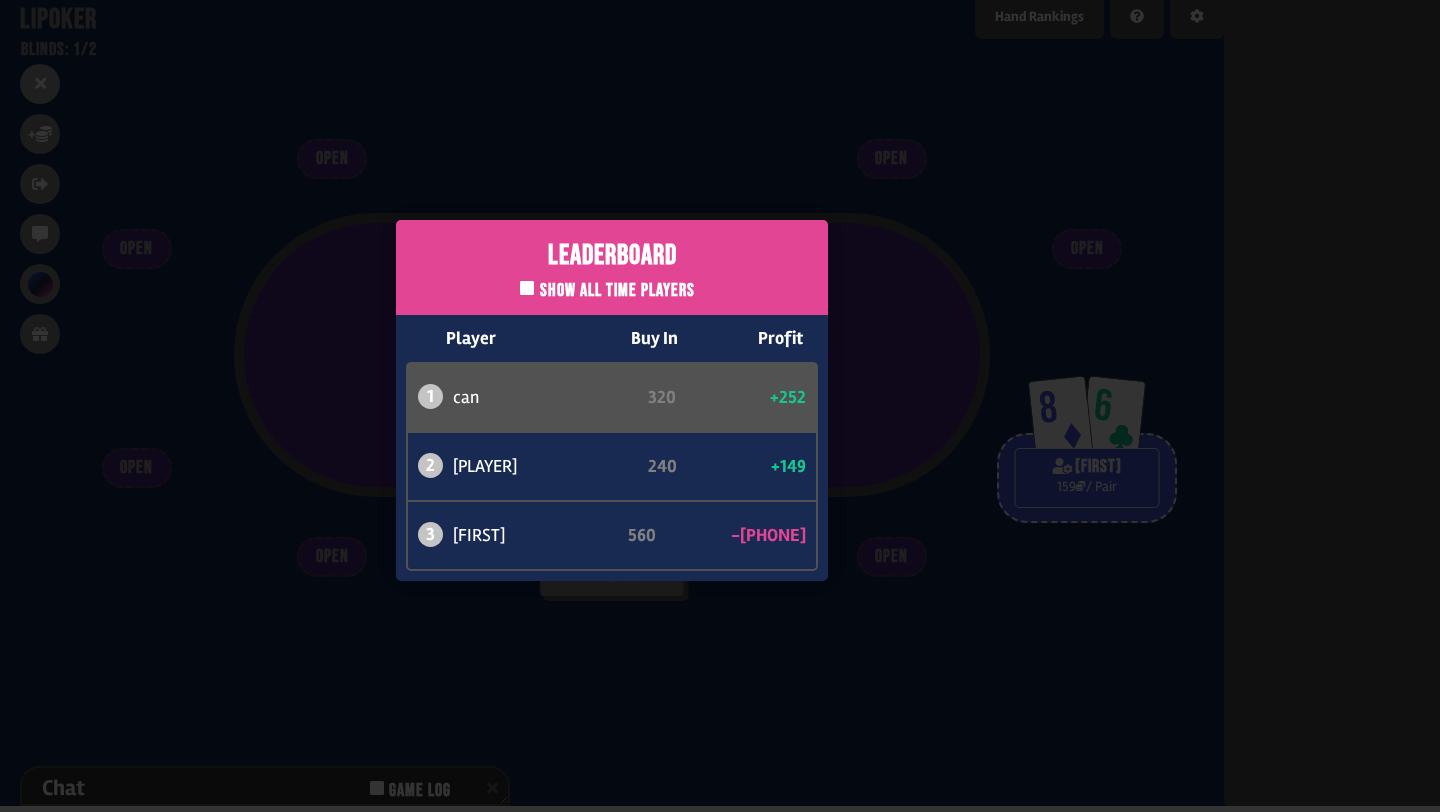 click on "Leaderboard   Show all time players Player Buy In Profit 1 [FIRST] 320 +252 2 atabaso 240 +149 3 [FIRST] 560 -401" at bounding box center (612, 400) 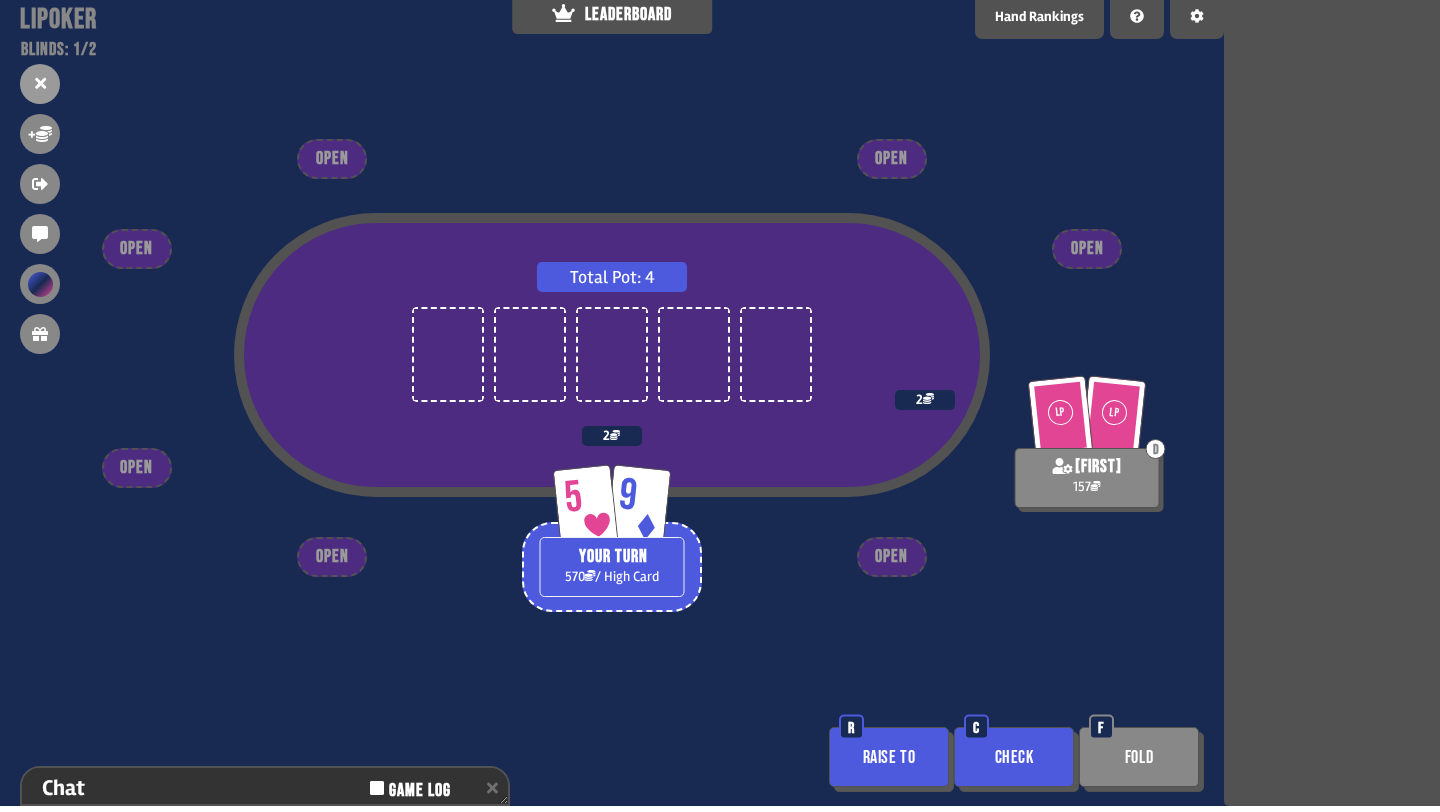 click on "Check" at bounding box center [1014, 757] 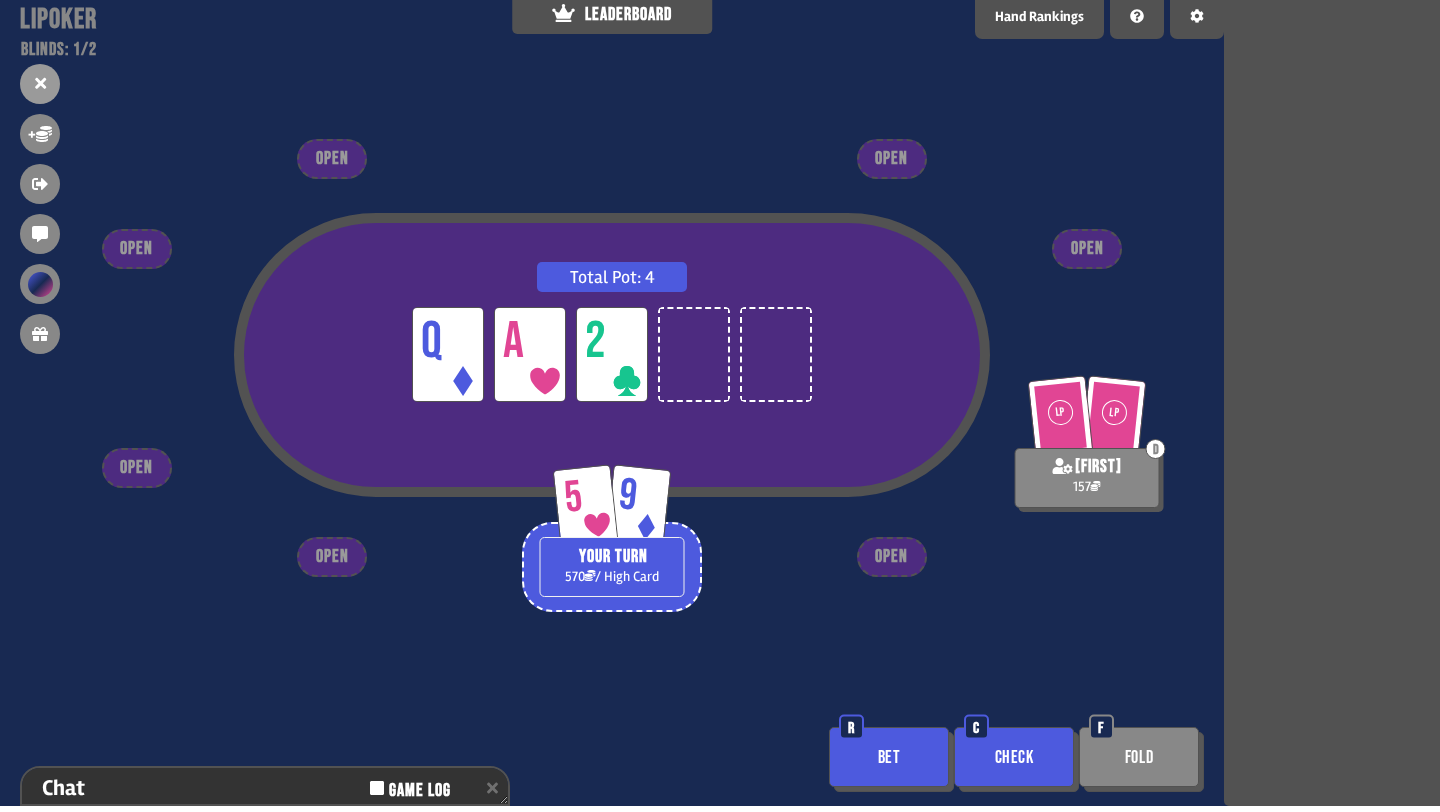 click on "Check" at bounding box center [1014, 757] 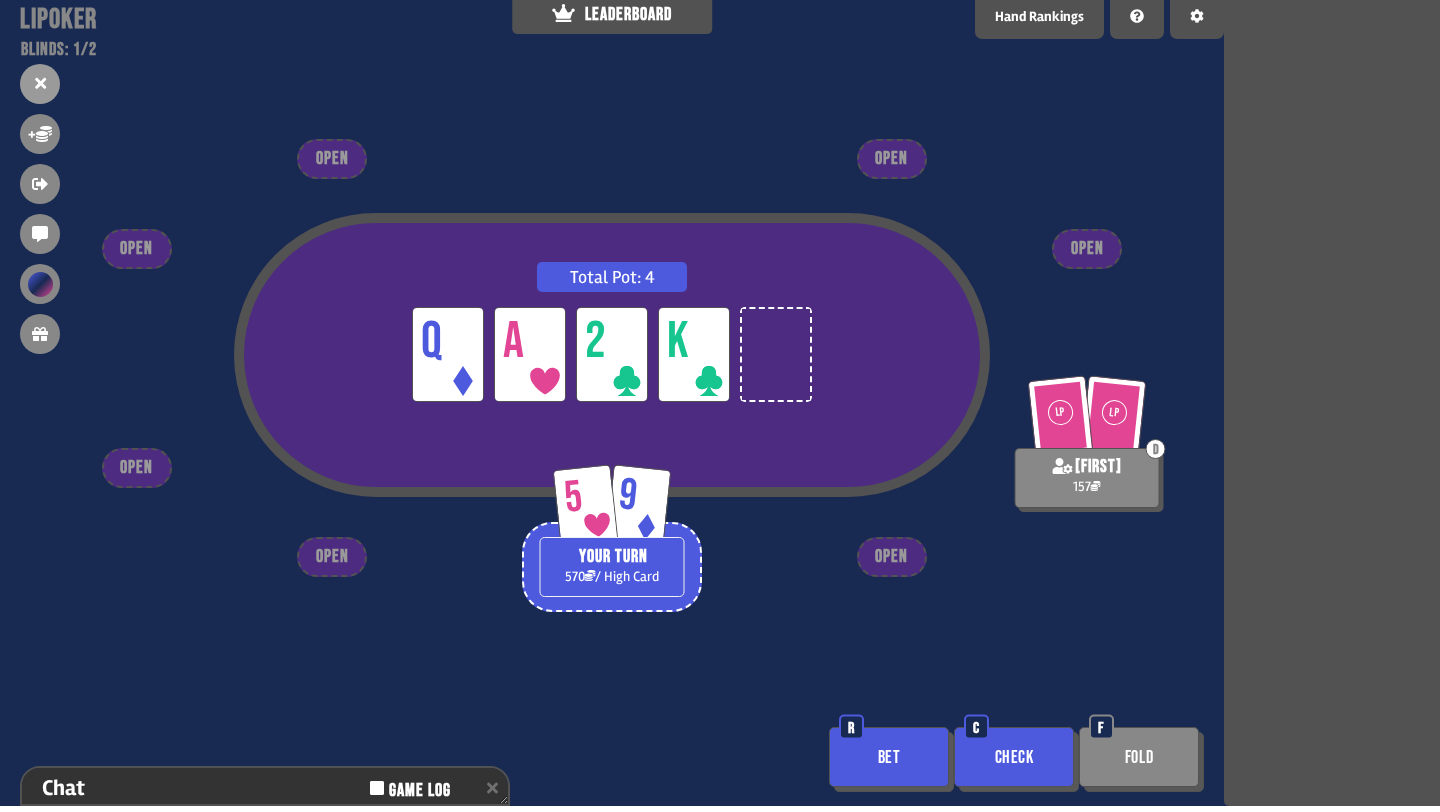 click on "Check" at bounding box center (1014, 757) 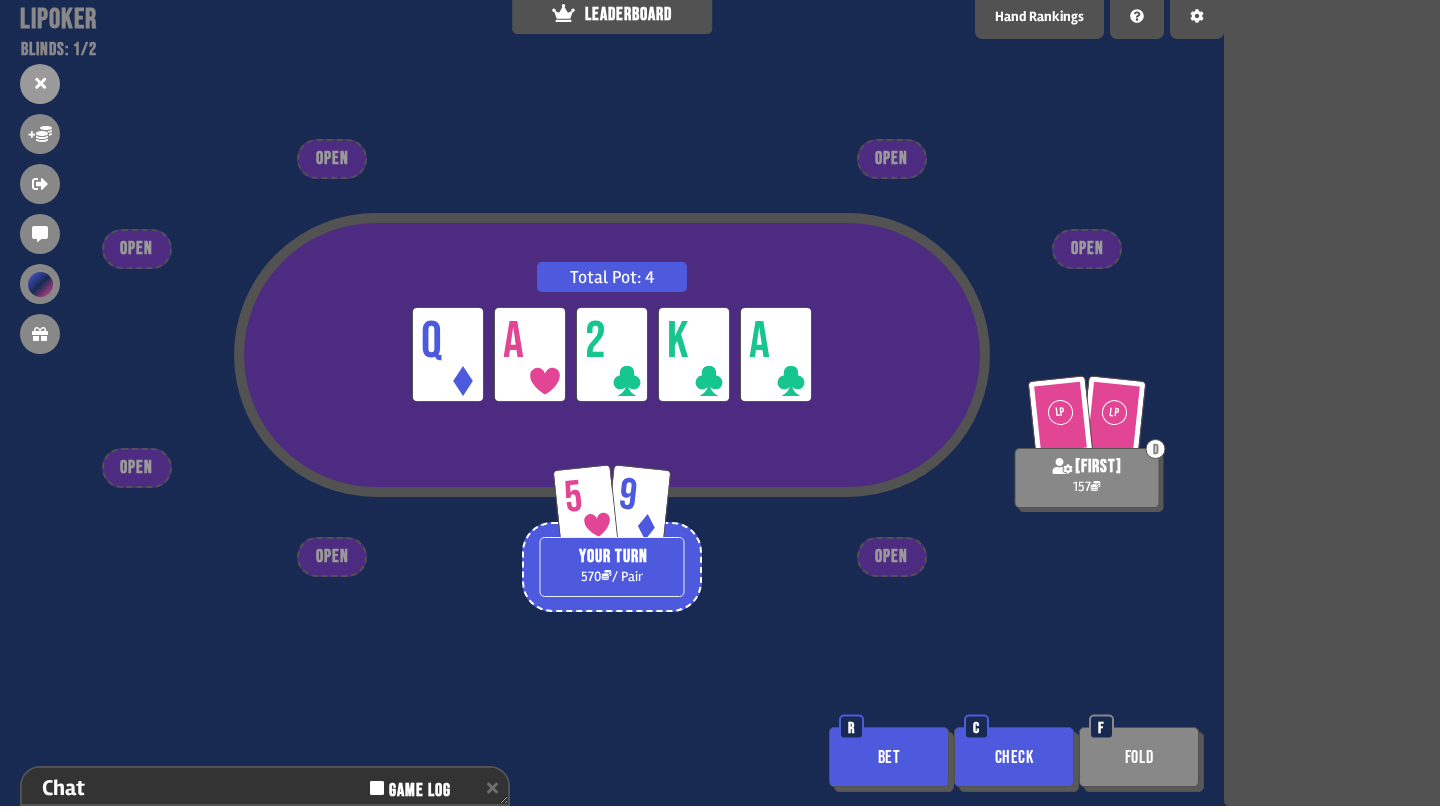 click on "Check" at bounding box center [1014, 757] 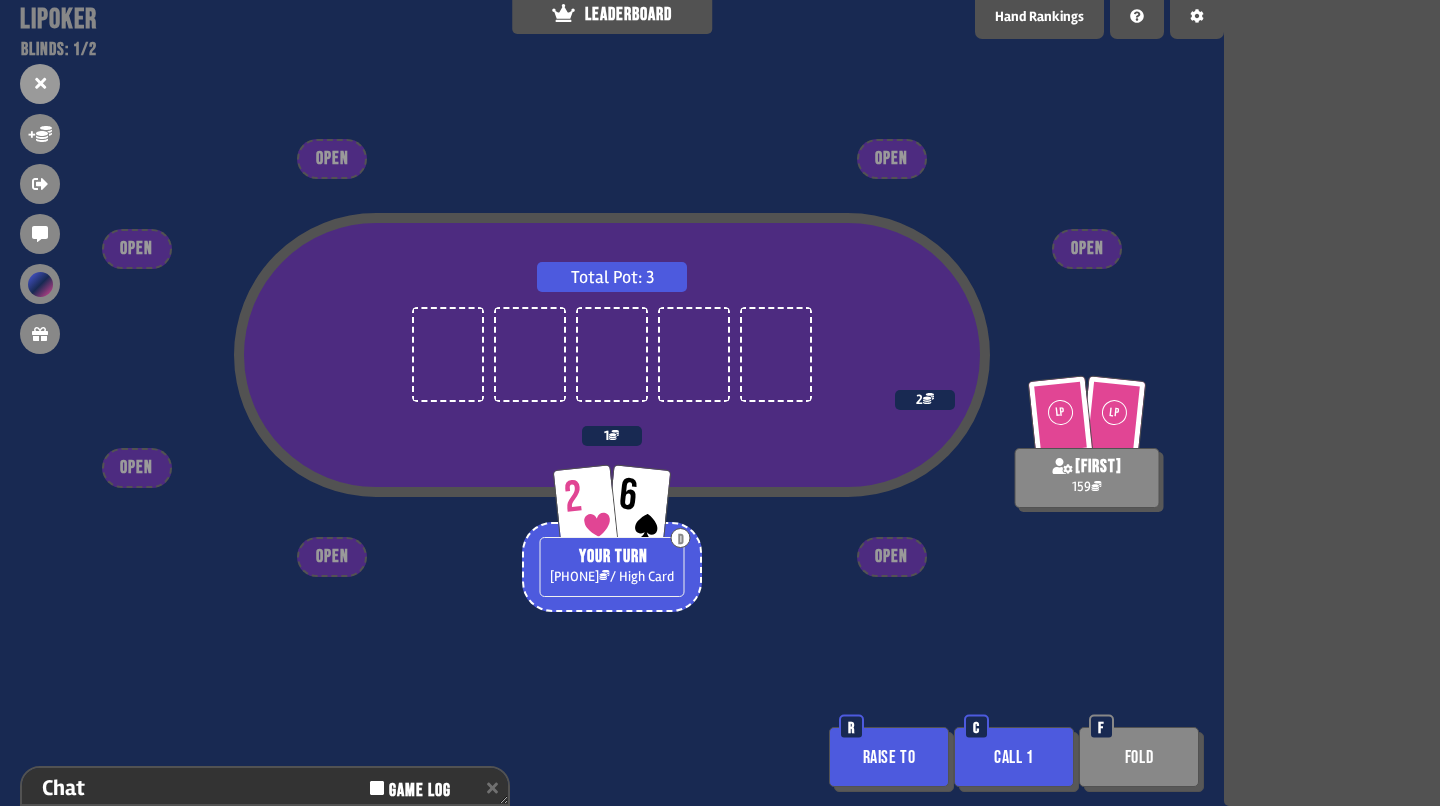 click on "Call 1" at bounding box center (1014, 757) 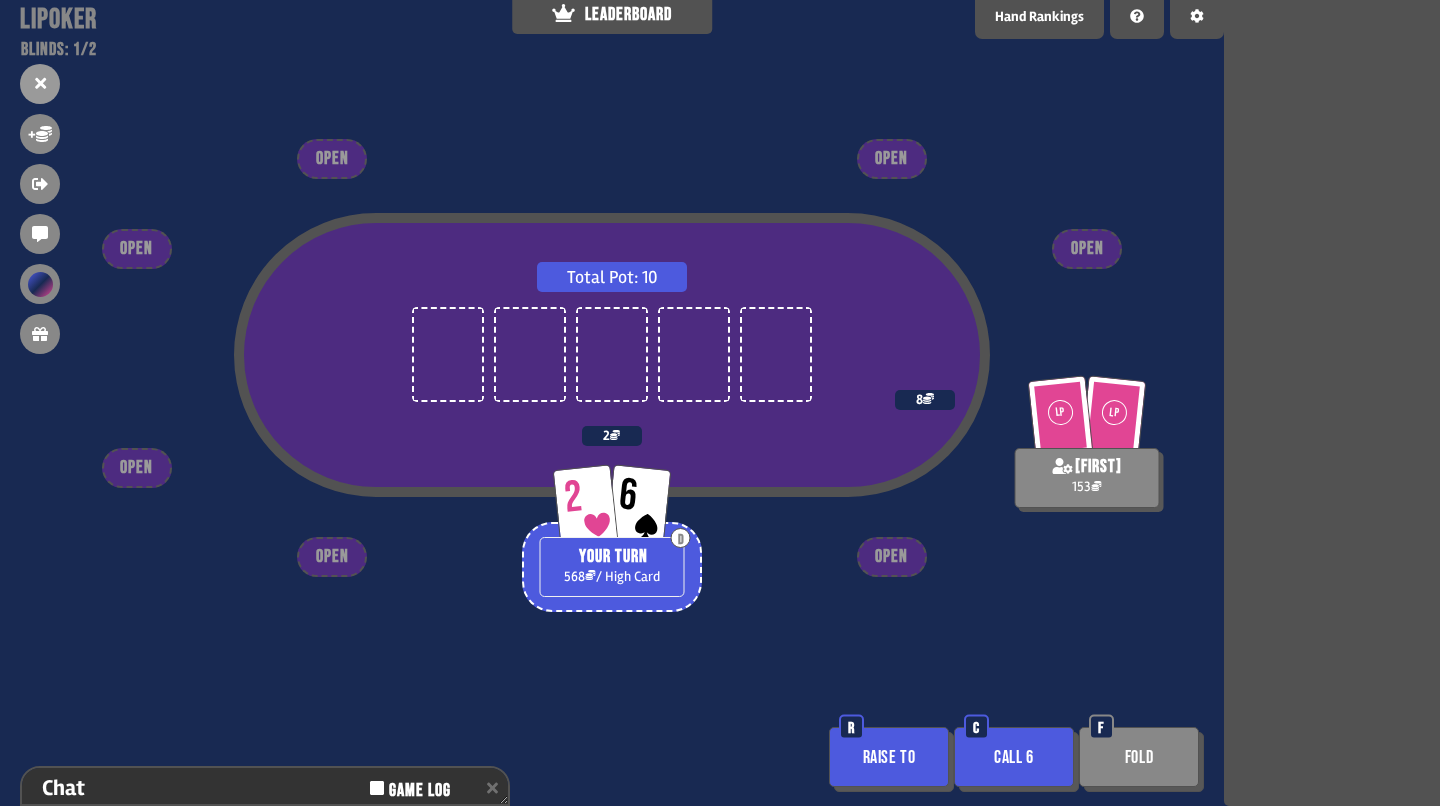 click on "Call 6" at bounding box center [1014, 757] 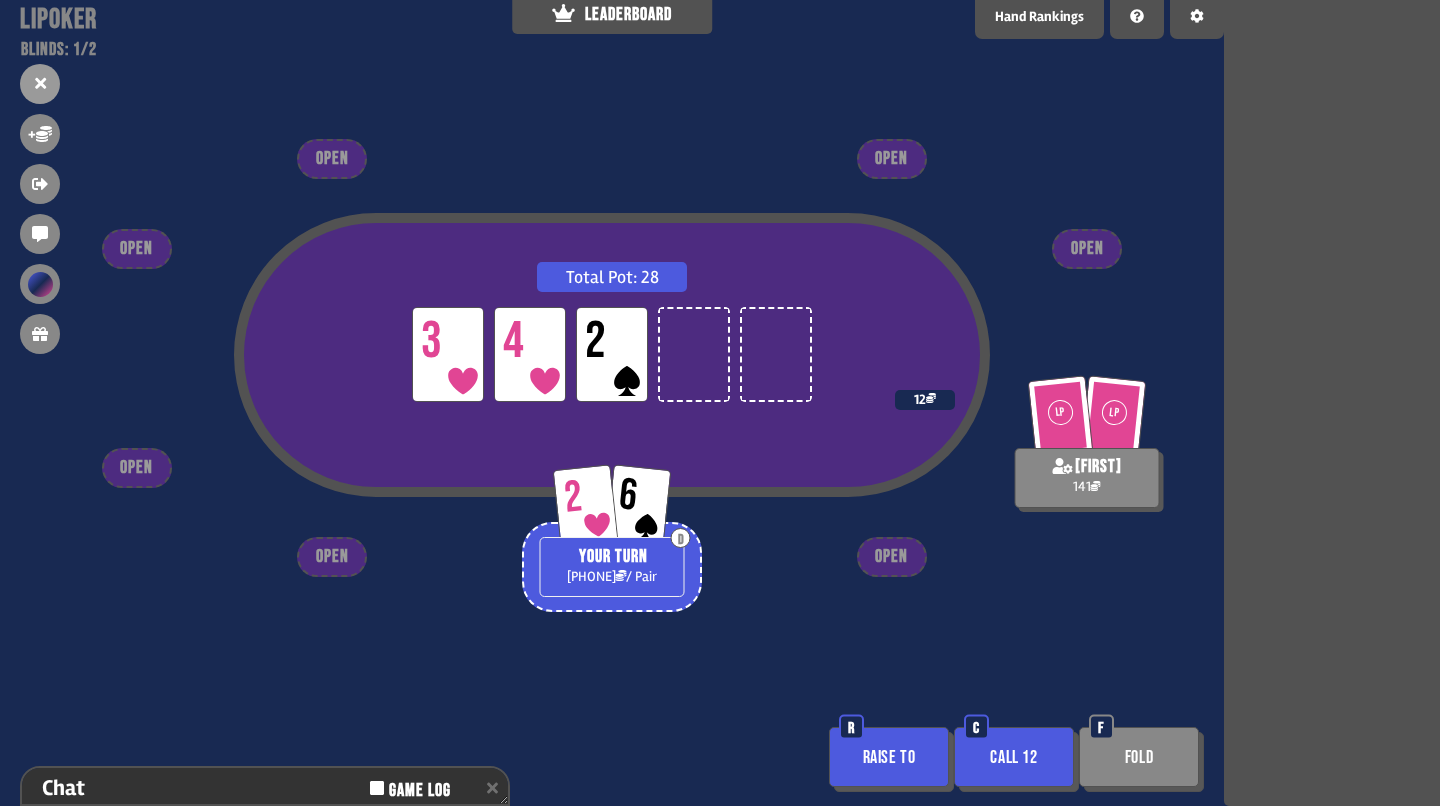 click on "Call 12" at bounding box center [1014, 757] 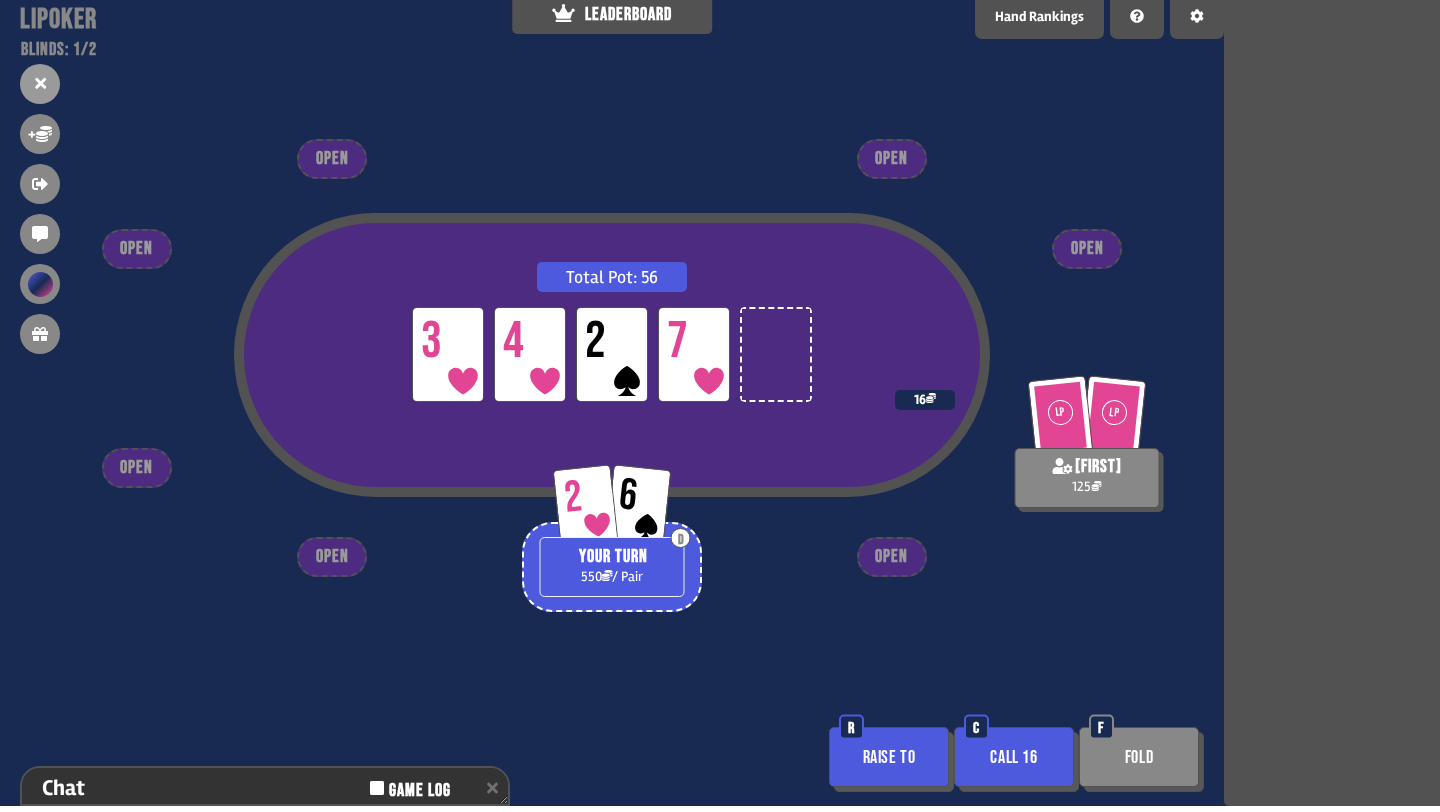 click on "Call 16" at bounding box center [1014, 757] 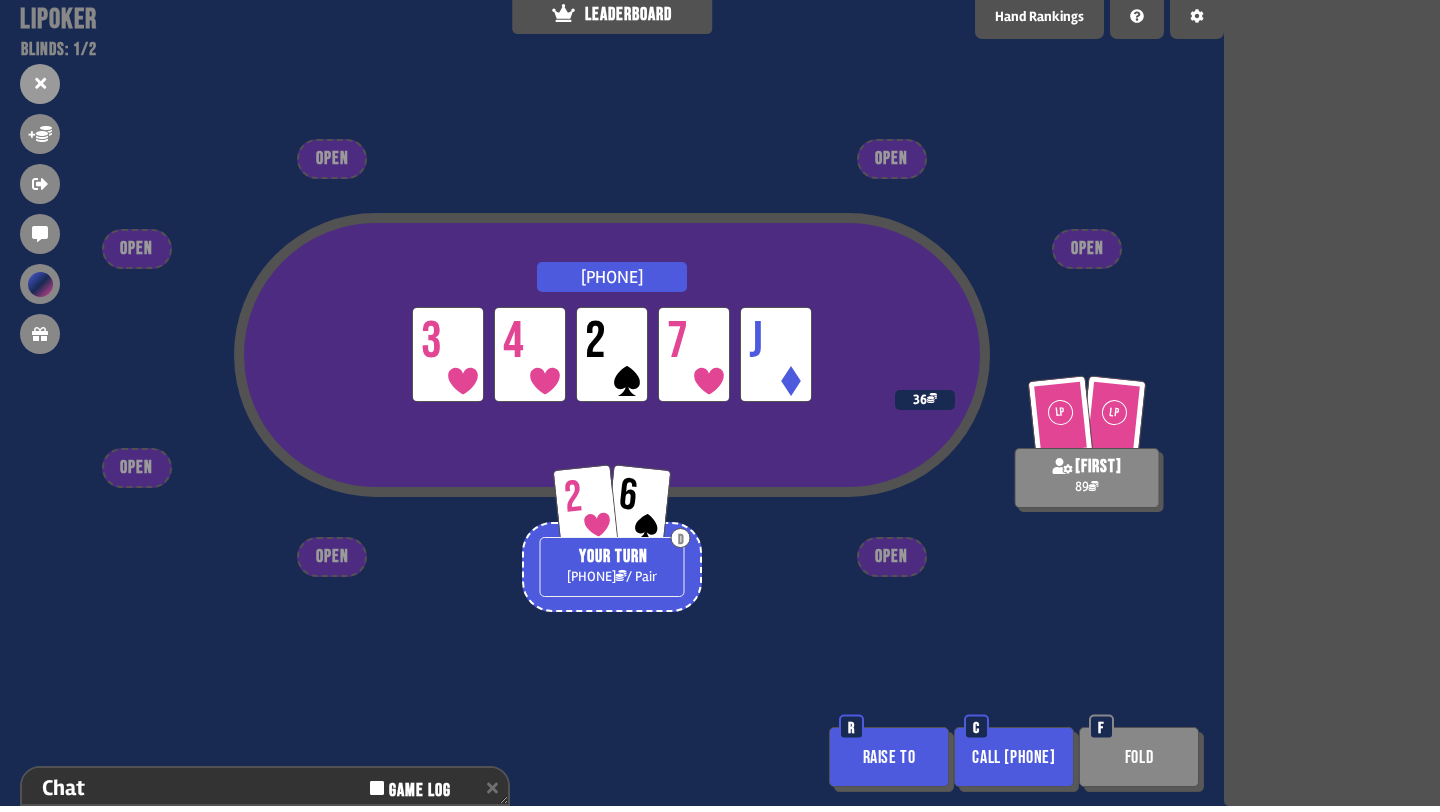 click on "Fold" at bounding box center (1139, 757) 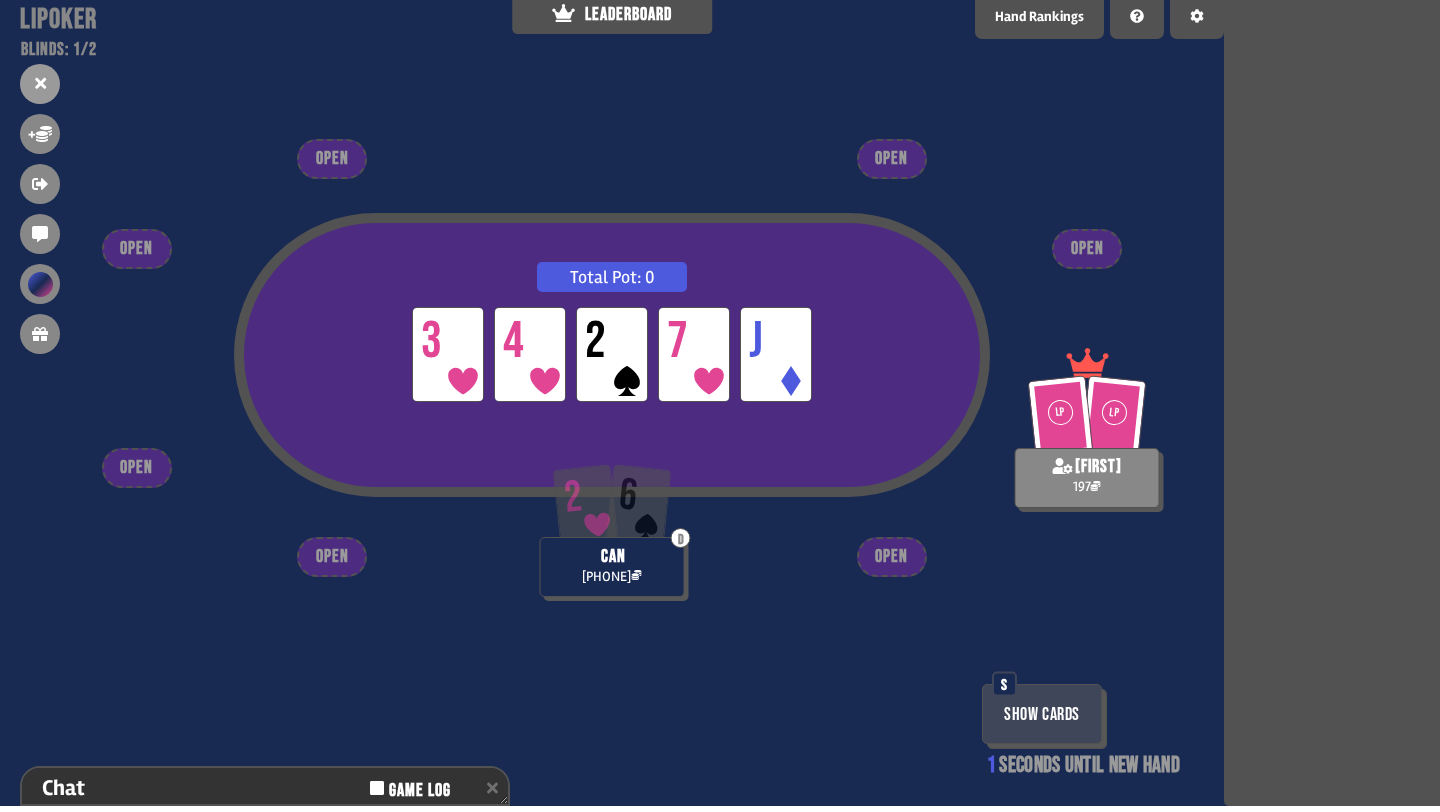 click on "Show Cards" at bounding box center (1042, 714) 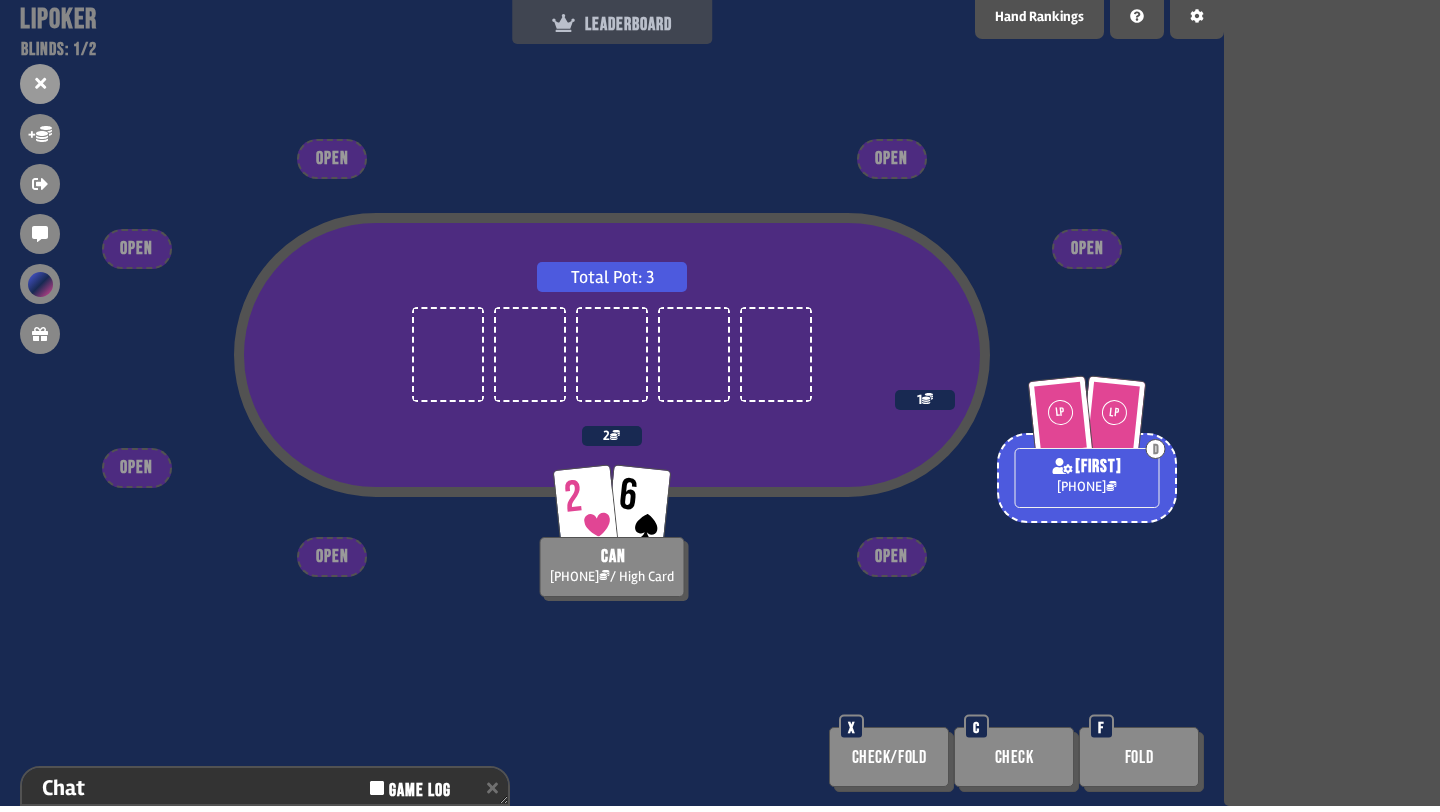 click on "LEADERBOARD" at bounding box center (612, 24) 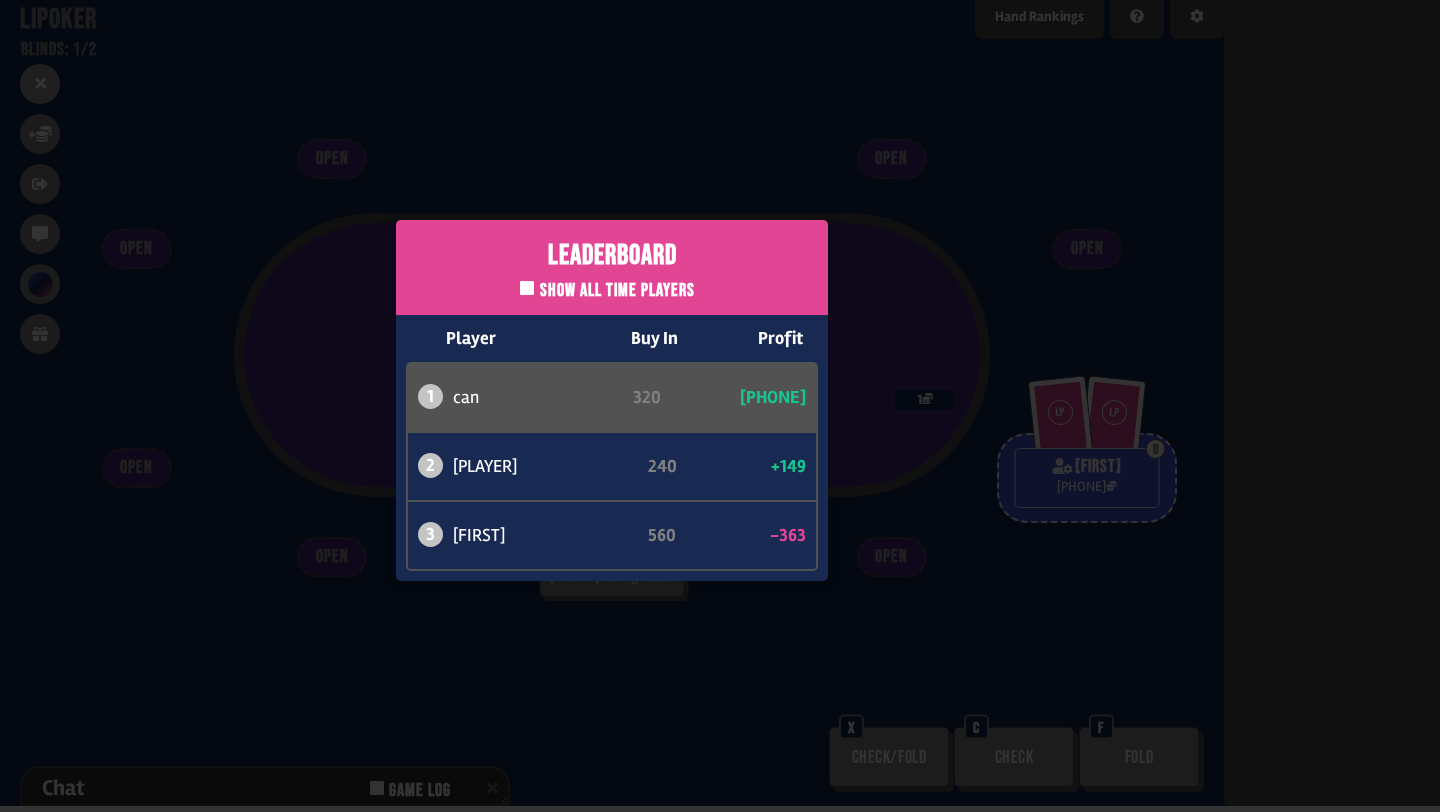 click on "Leaderboard   Show all time players Player Buy In Profit 1 [PLAYER] 320 +214 2 [PLAYER] 240 +149 3 [PLAYER] 560 -363" at bounding box center [612, 400] 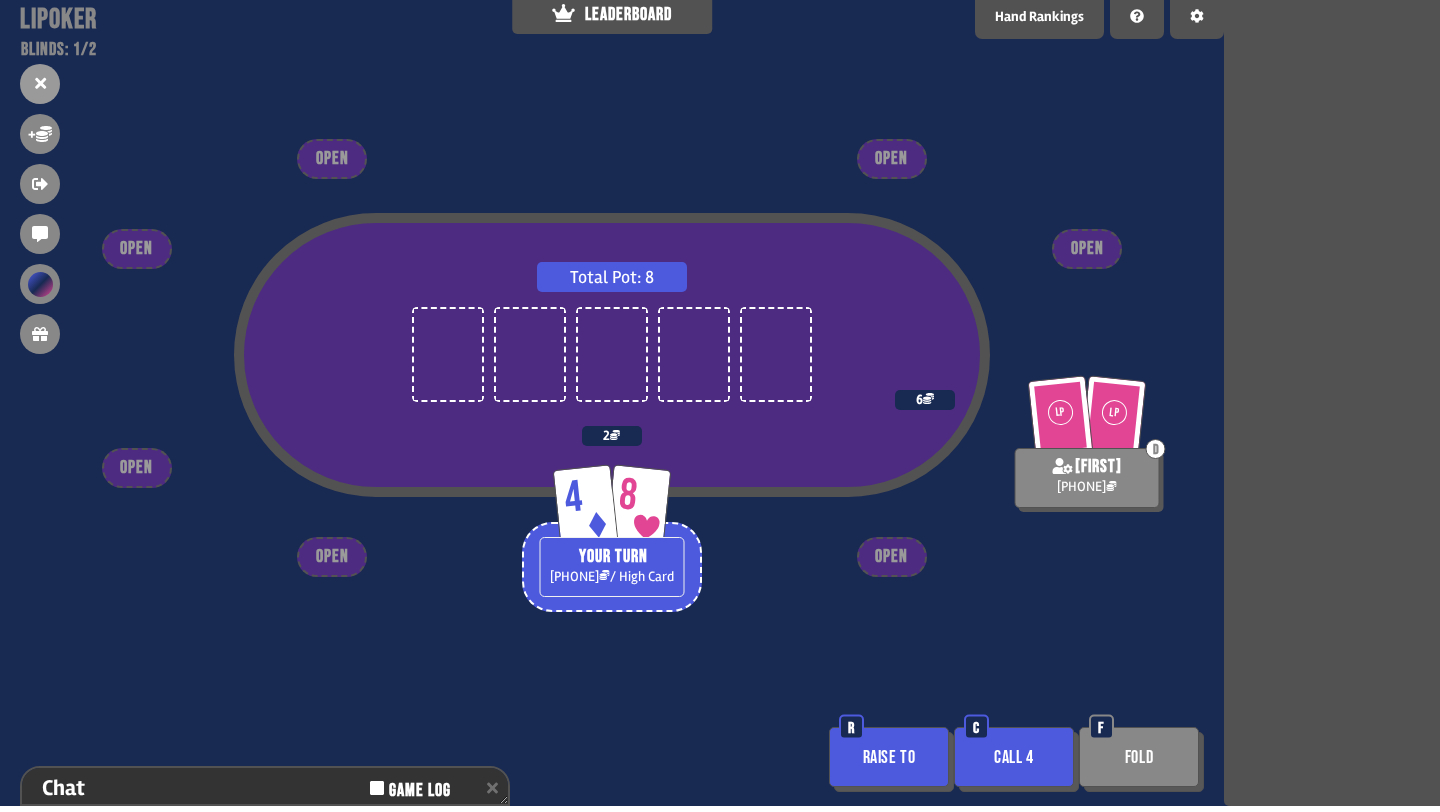 click at bounding box center [1019, 762] 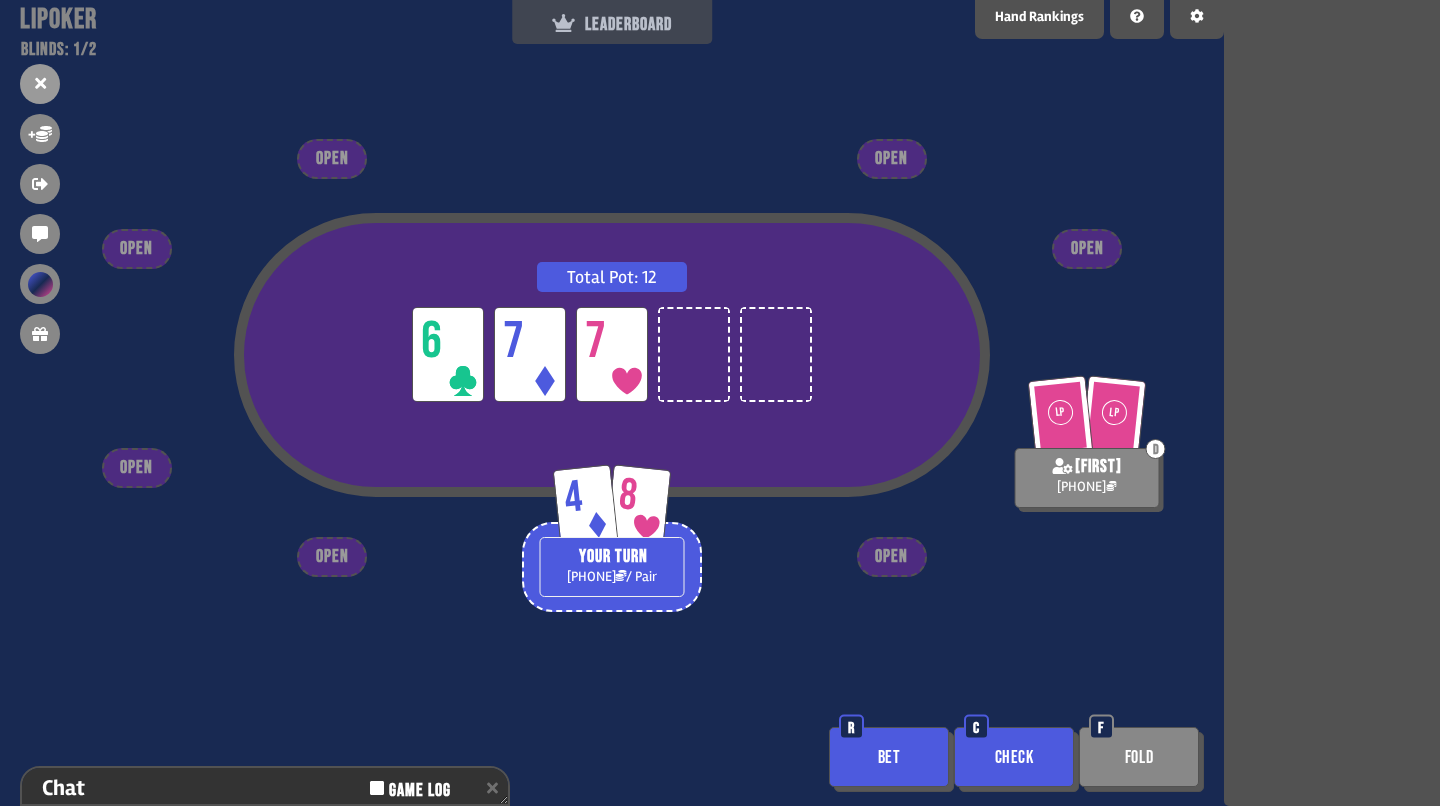 click on "LEADERBOARD" at bounding box center [612, 19] 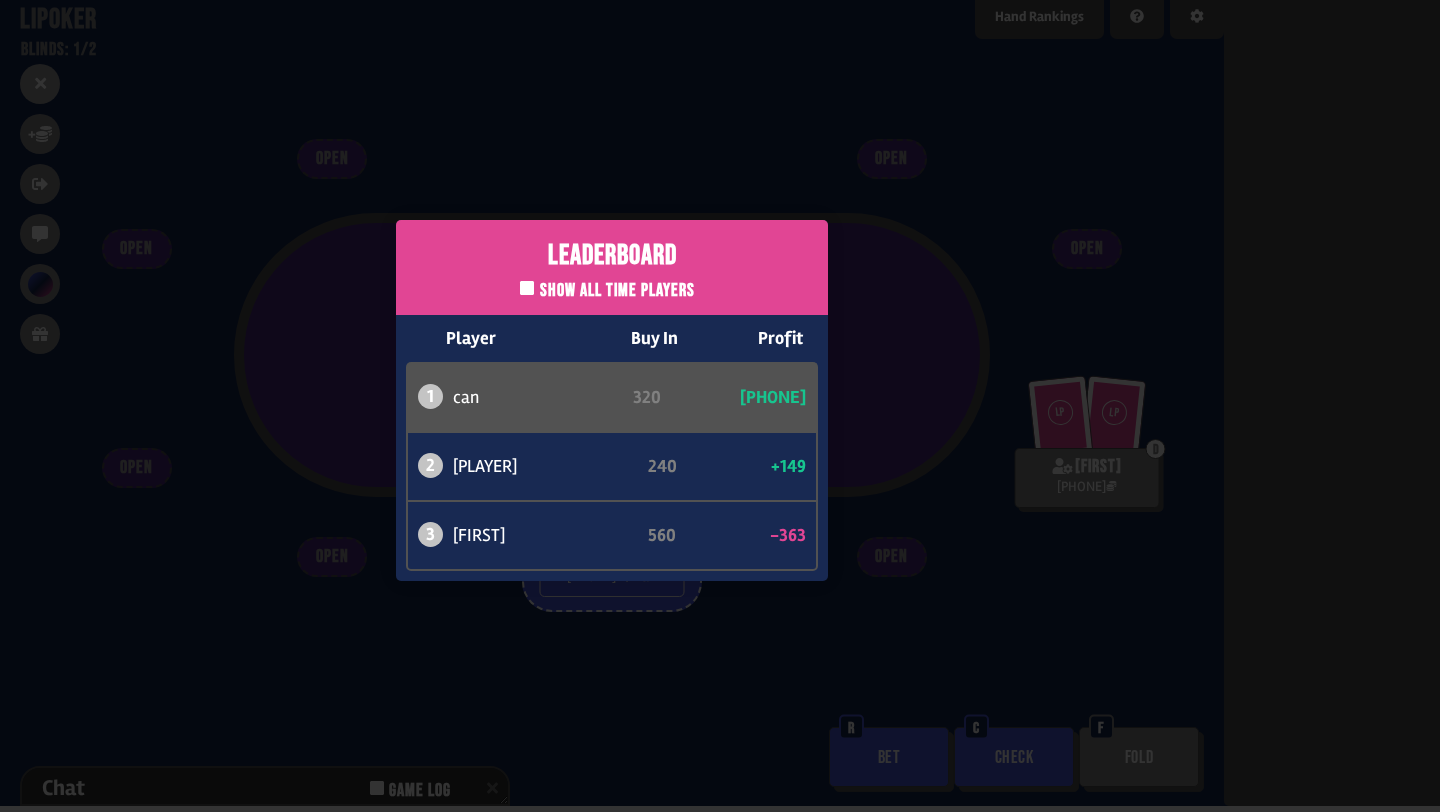 click on "Leaderboard   Show all time players Player Buy In Profit 1 [PLAYER] 320 +214 2 [PLAYER] 240 +149 3 [PLAYER] 560 -363" at bounding box center [612, 400] 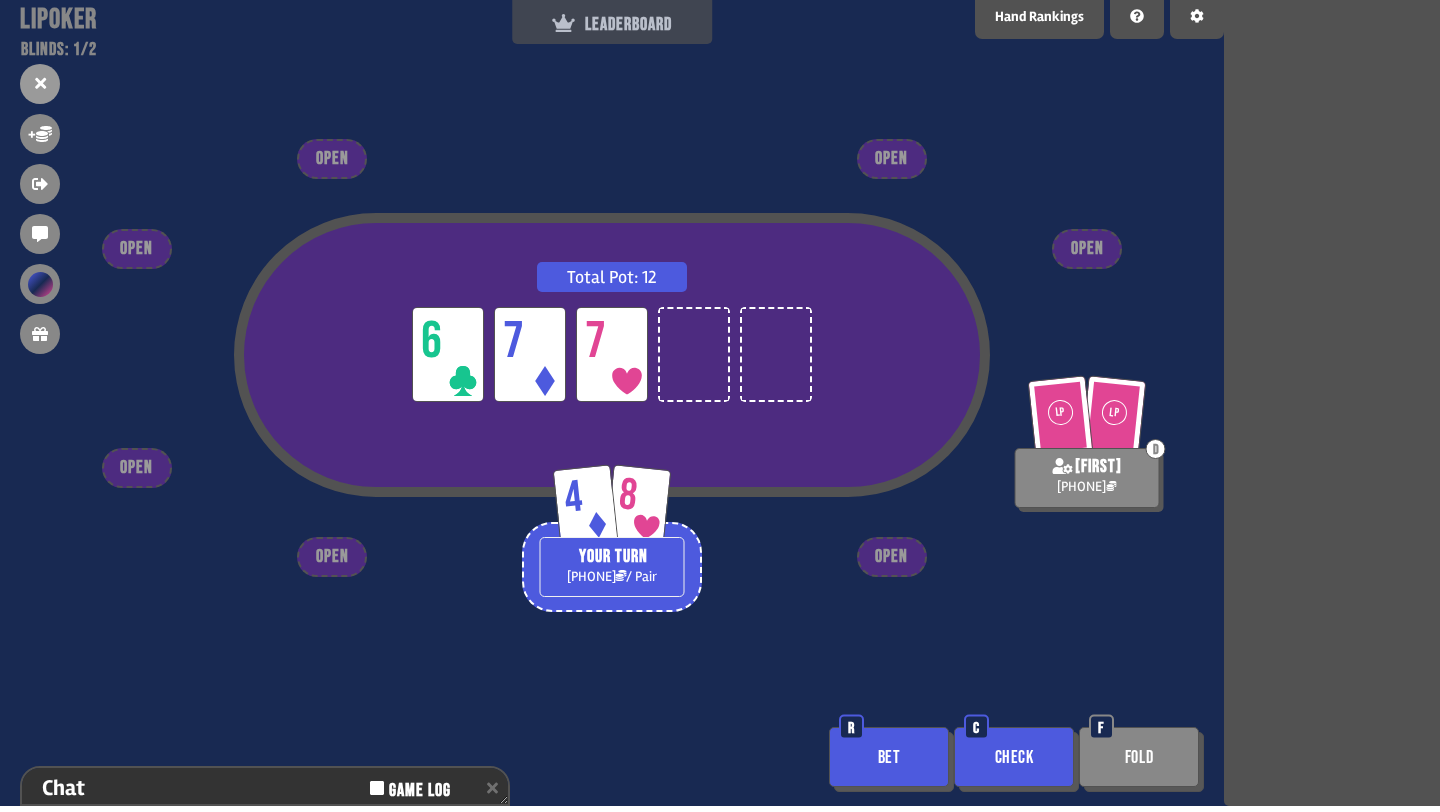 click on "LEADERBOARD" at bounding box center (612, 19) 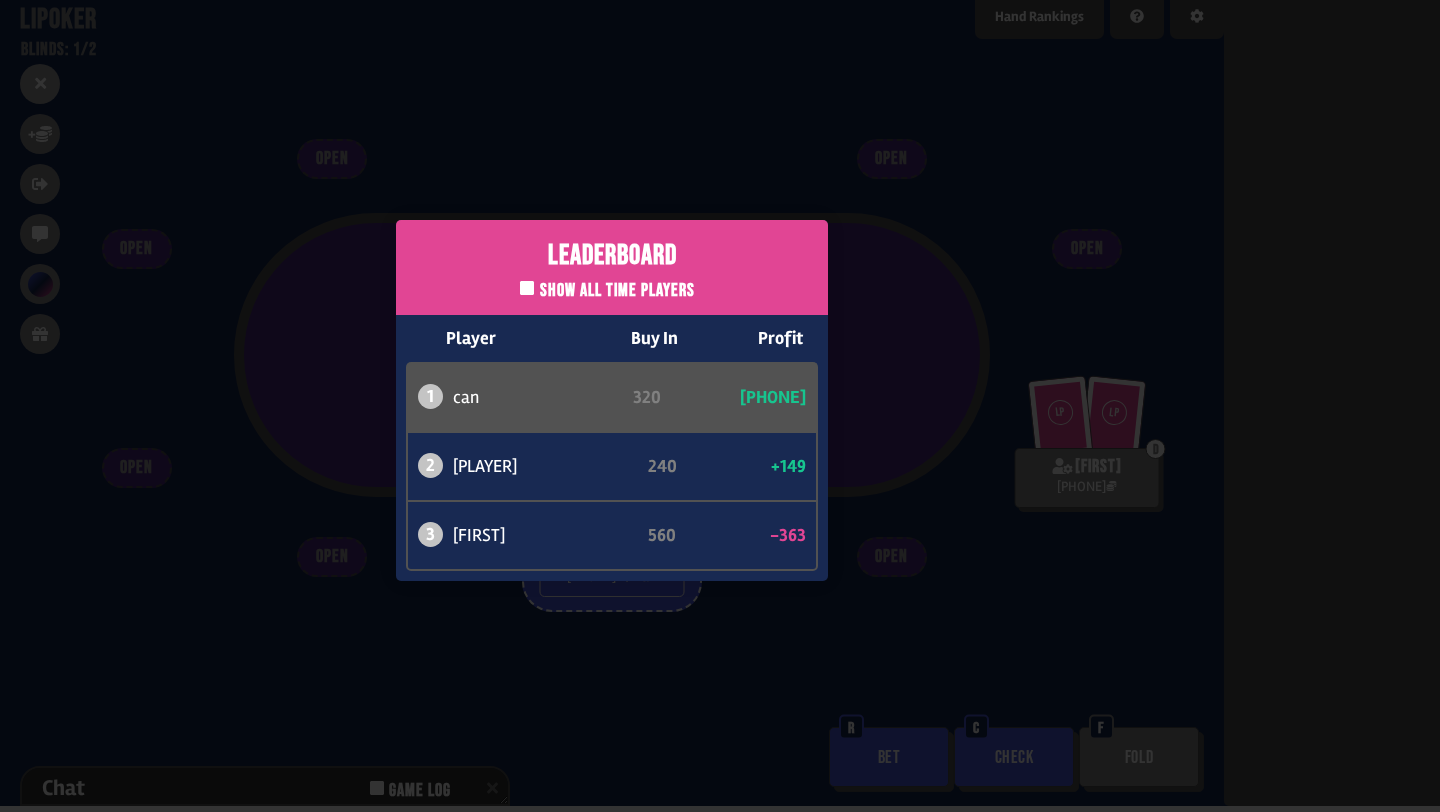 click on "Leaderboard   Show all time players Player Buy In Profit 1 [PLAYER] 320 +214 2 [PLAYER] 240 +149 3 [PLAYER] 560 -363" at bounding box center (612, 400) 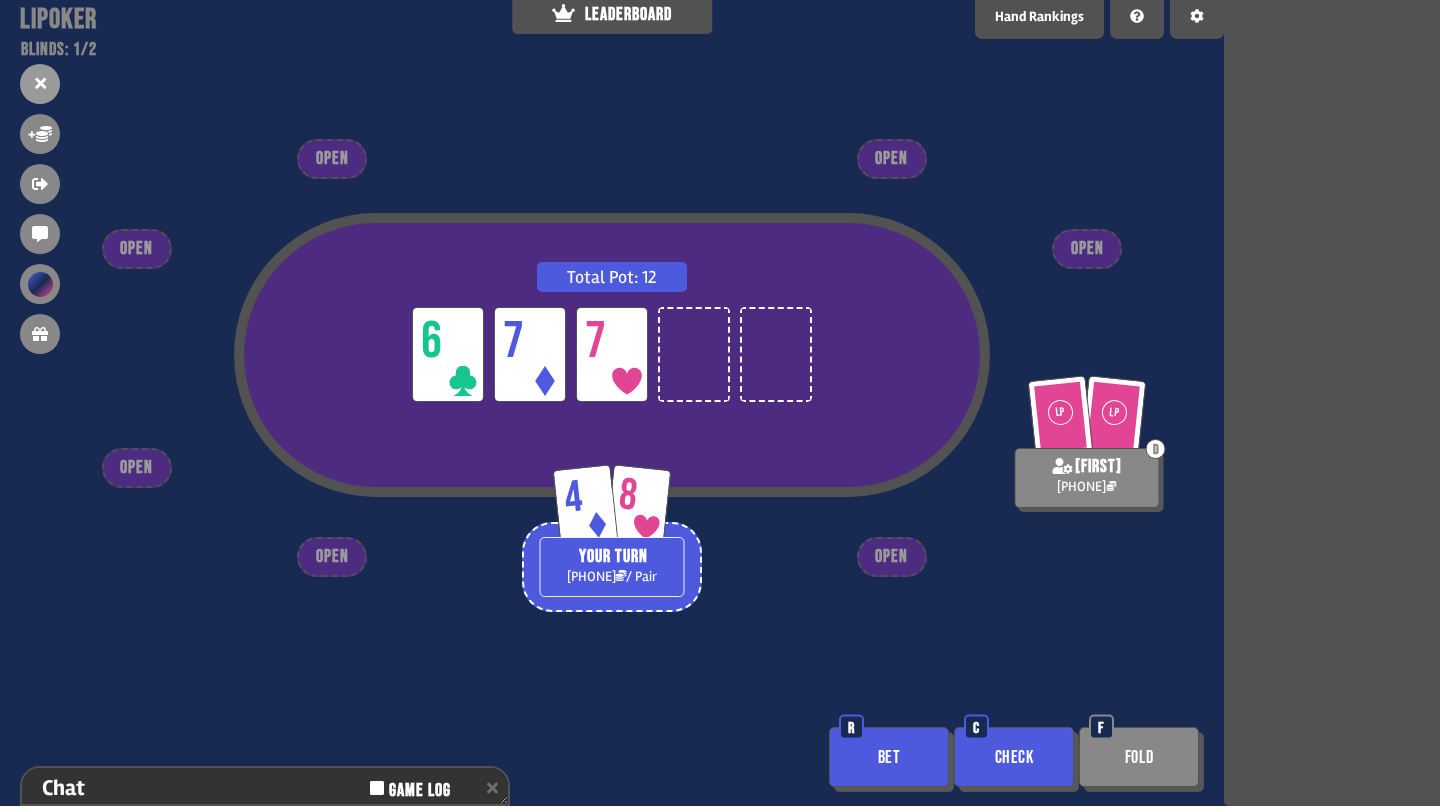 click on "Check" at bounding box center [1014, 757] 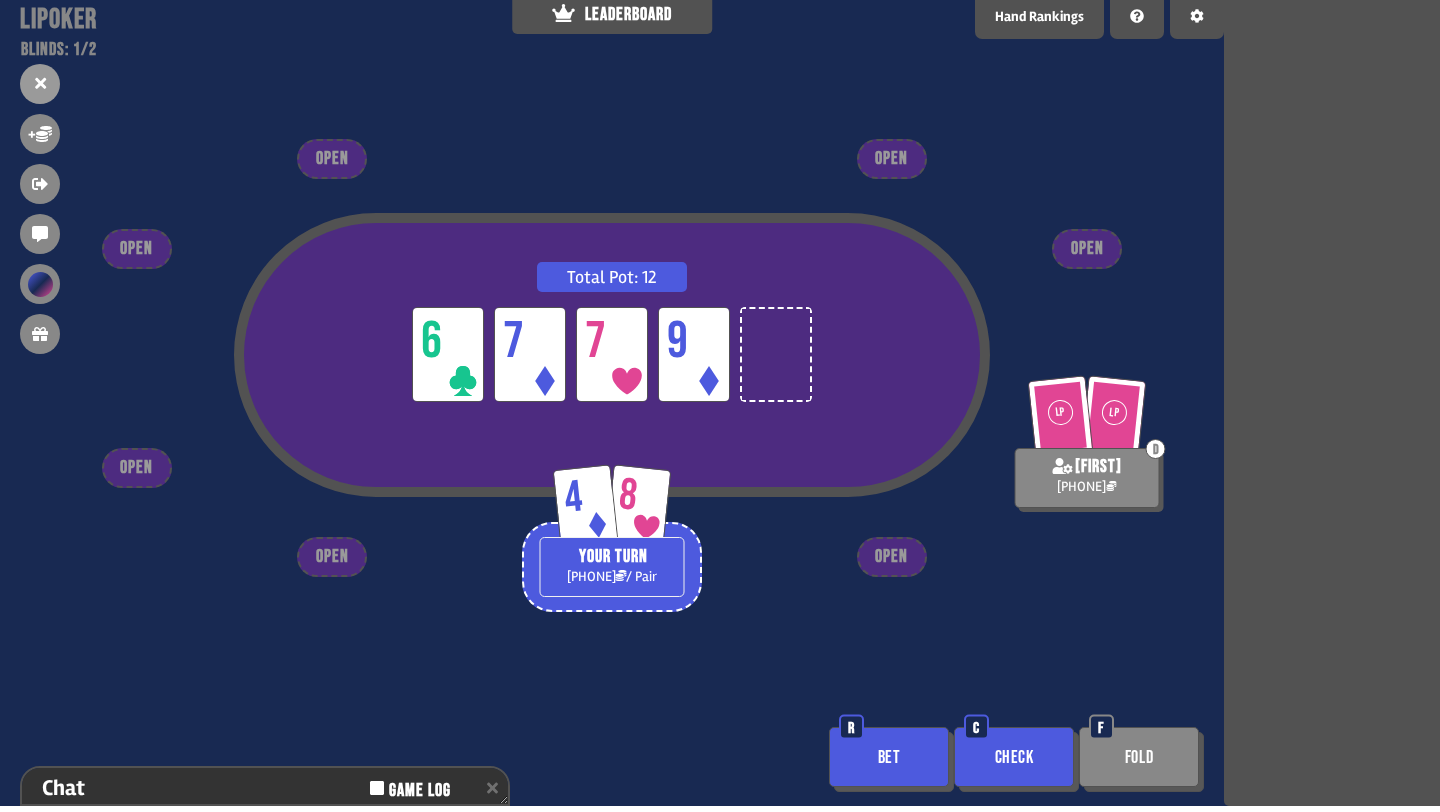 click on "Bet" at bounding box center [889, 757] 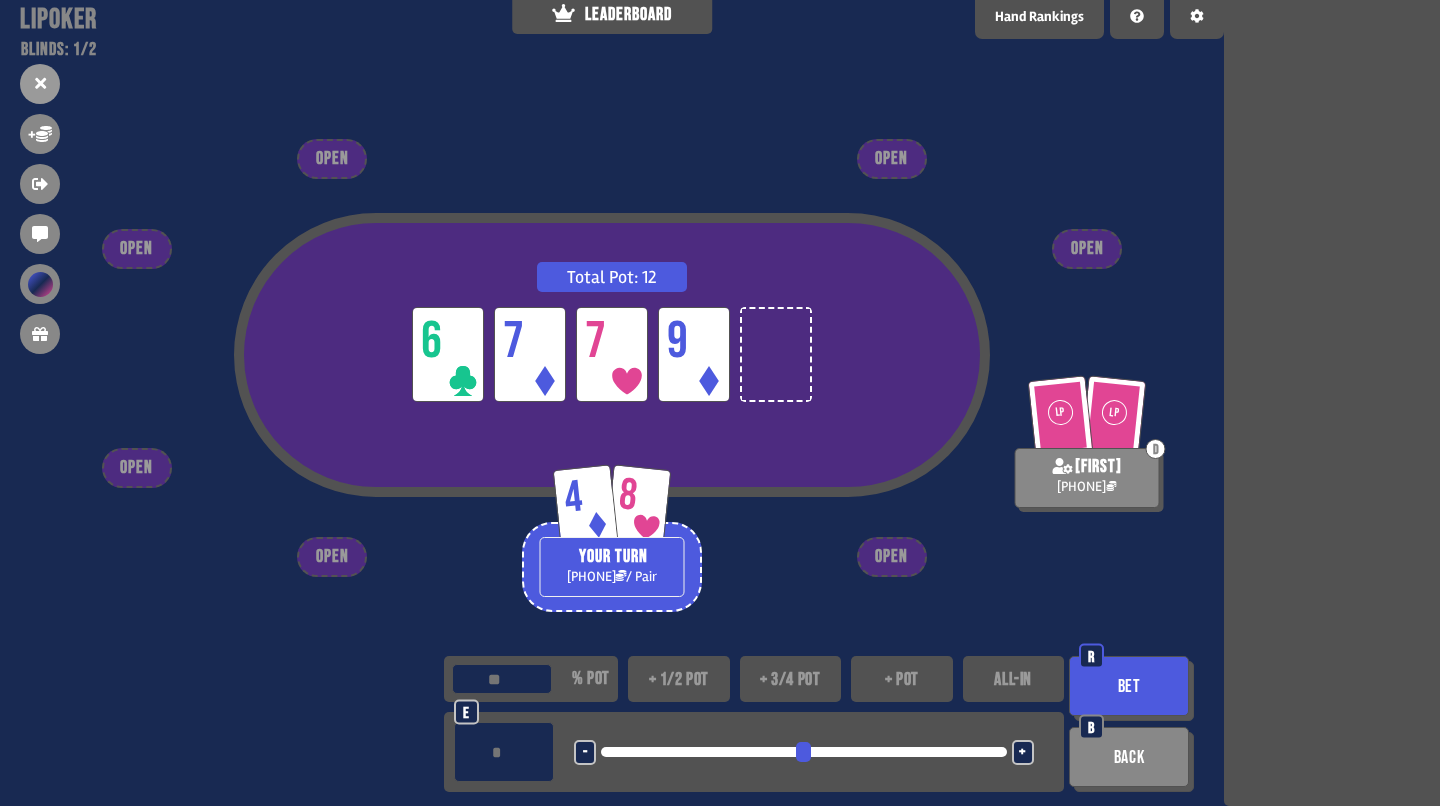 click on "+" at bounding box center (1023, 752) 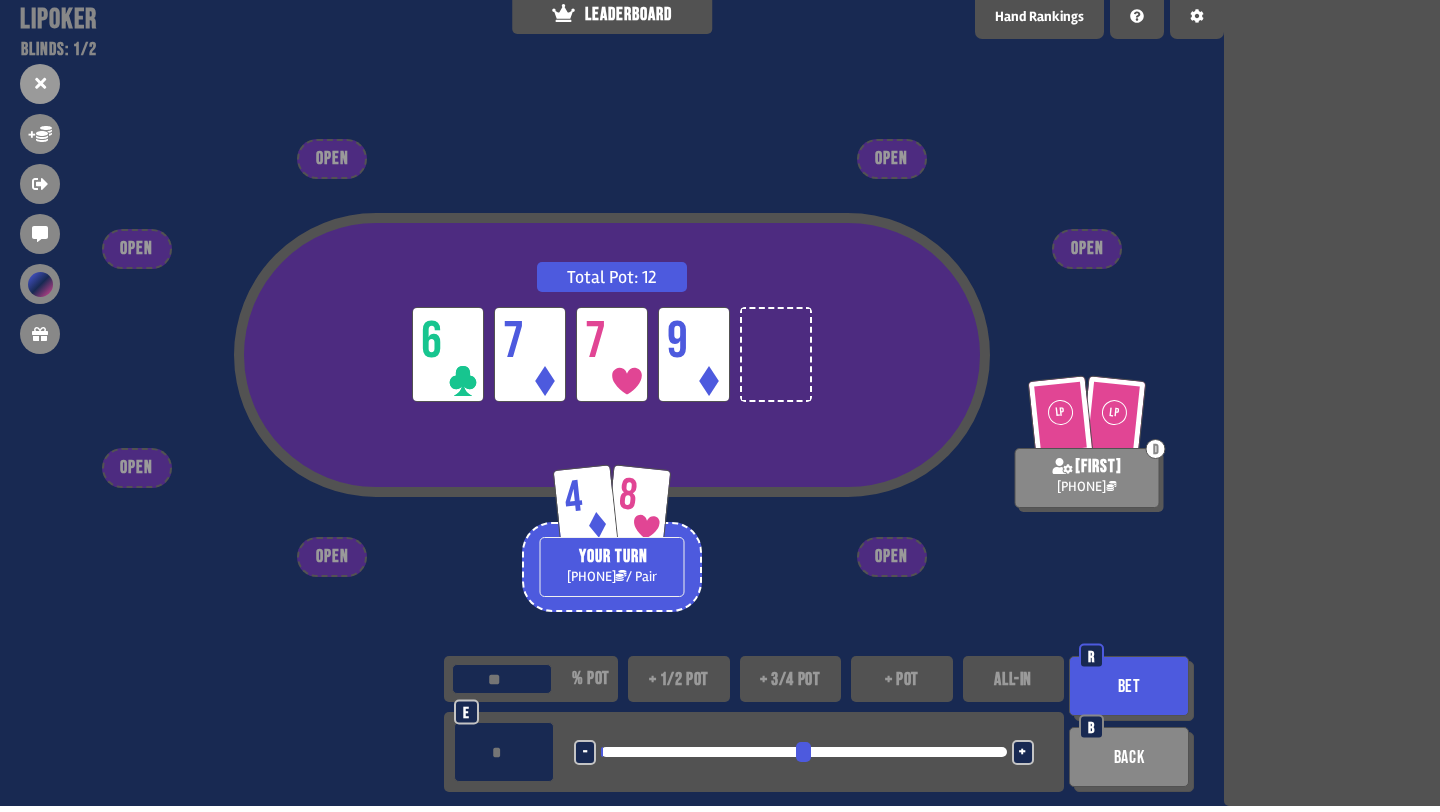 click on "+" at bounding box center [1023, 752] 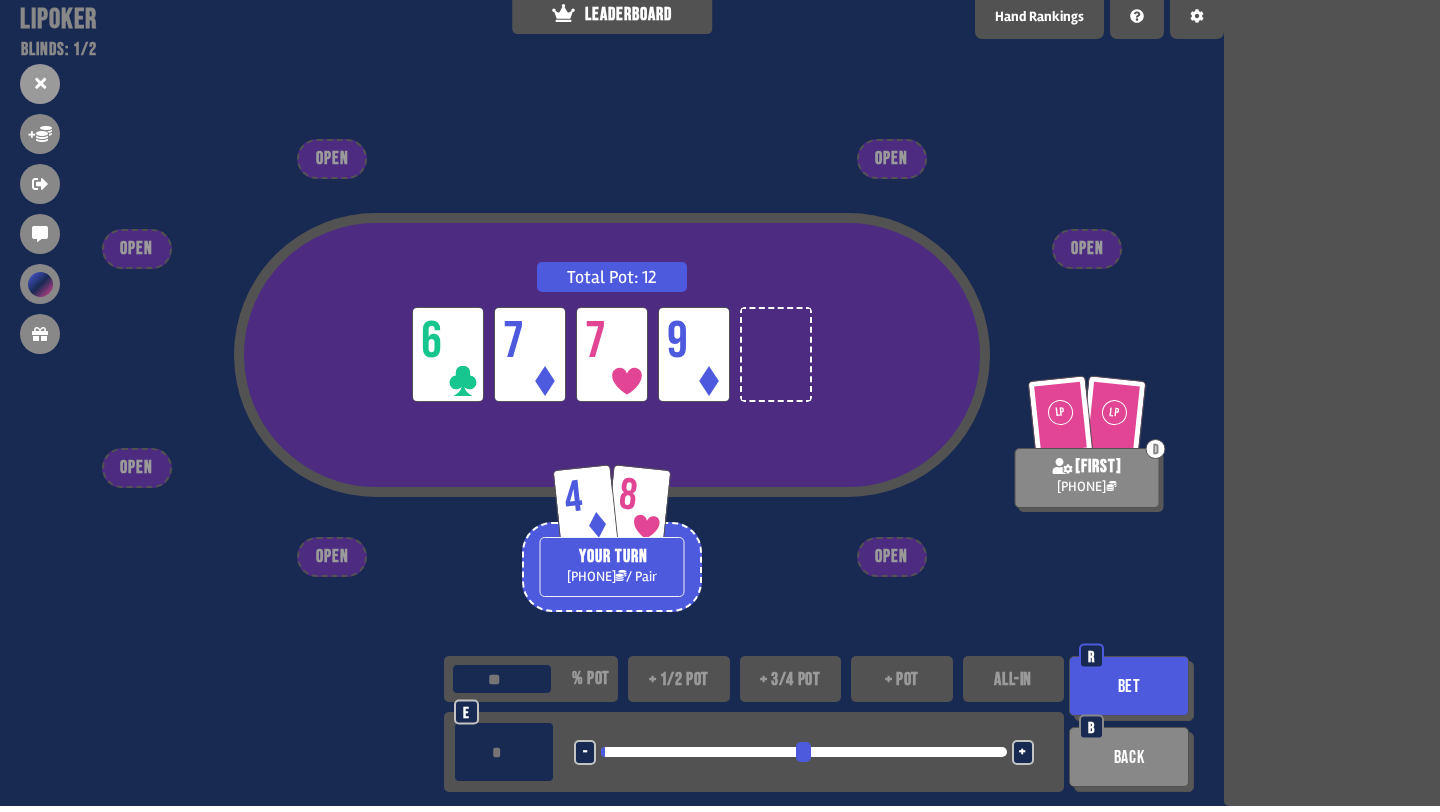 click on "+" at bounding box center (1023, 752) 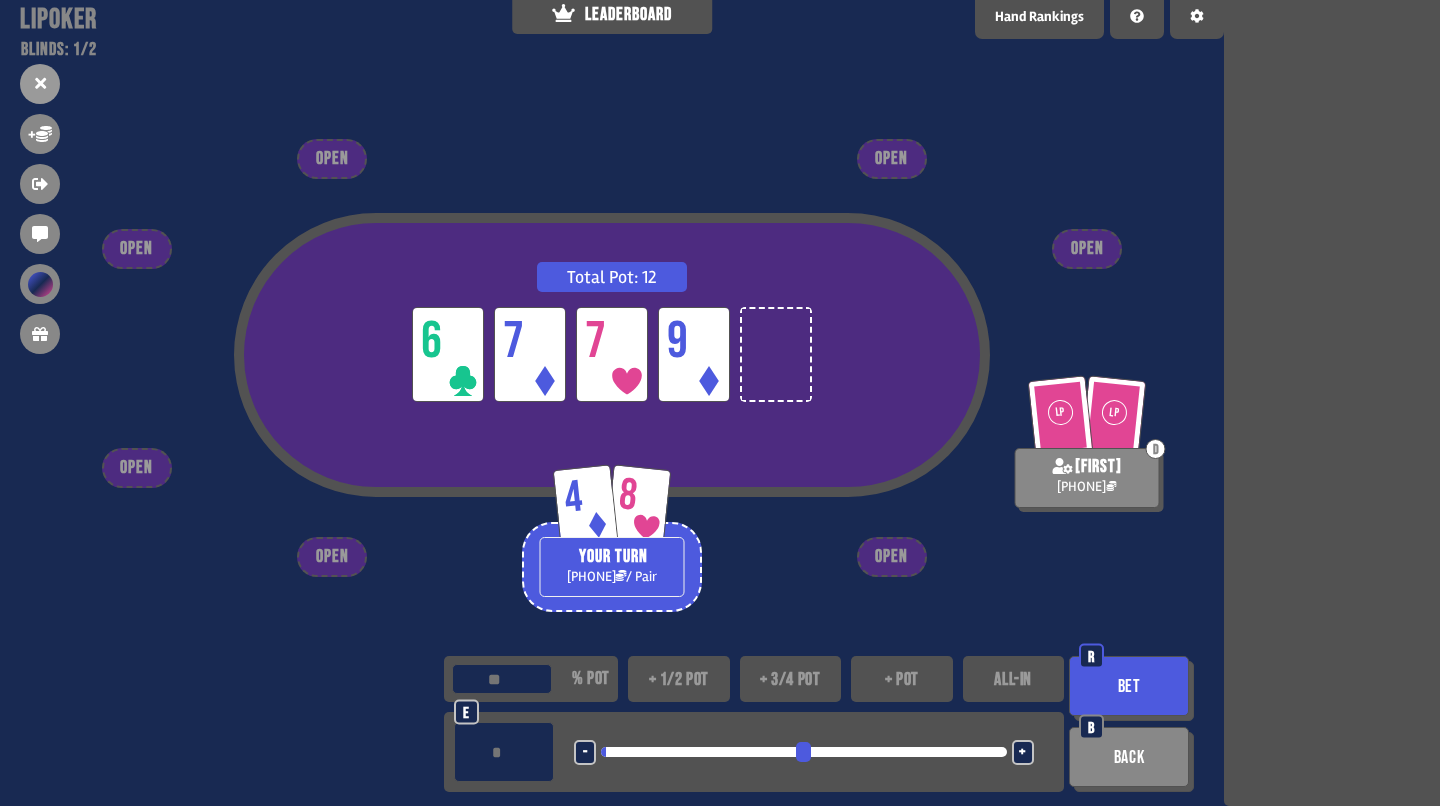 click on "Bet" at bounding box center (1129, 686) 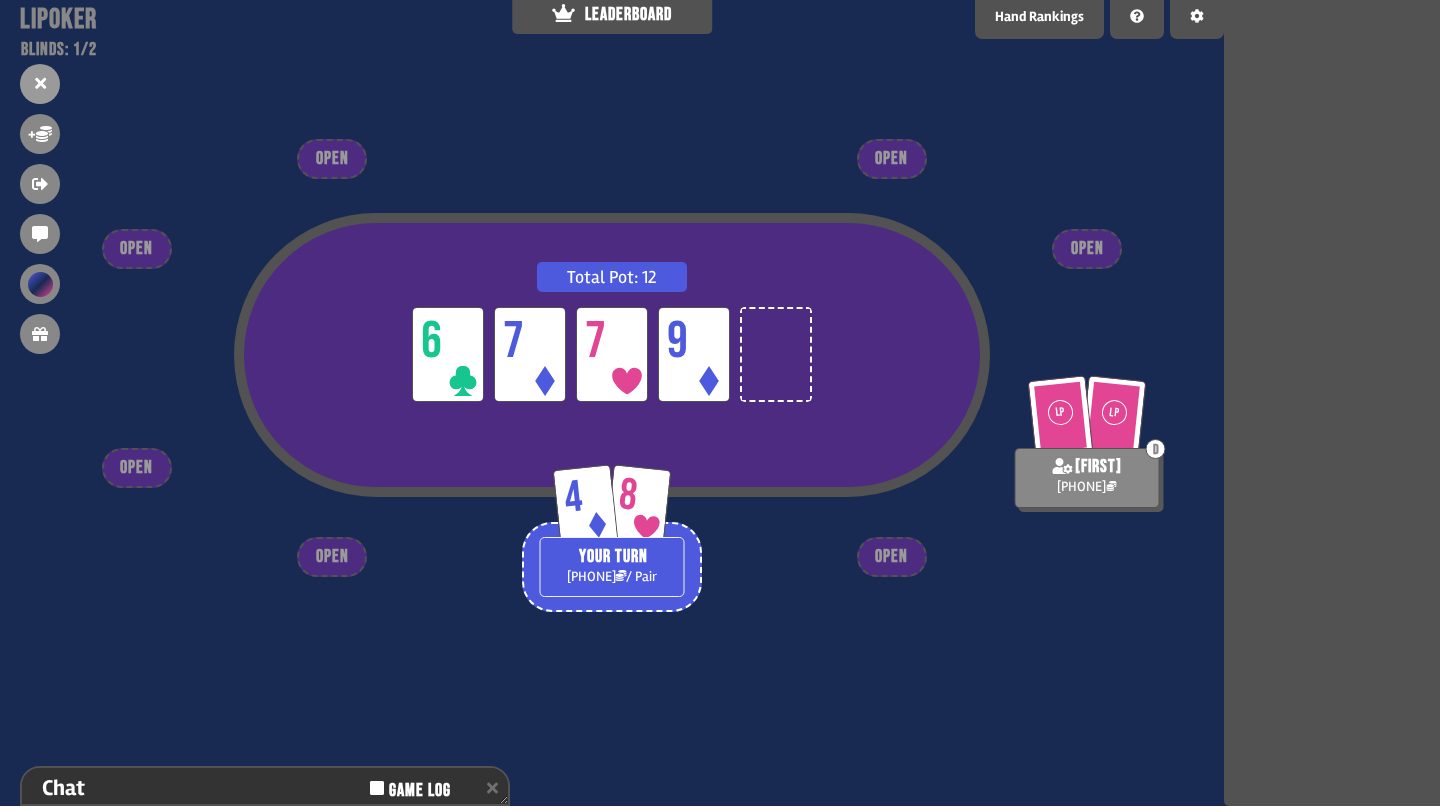 scroll, scrollTop: 298, scrollLeft: 0, axis: vertical 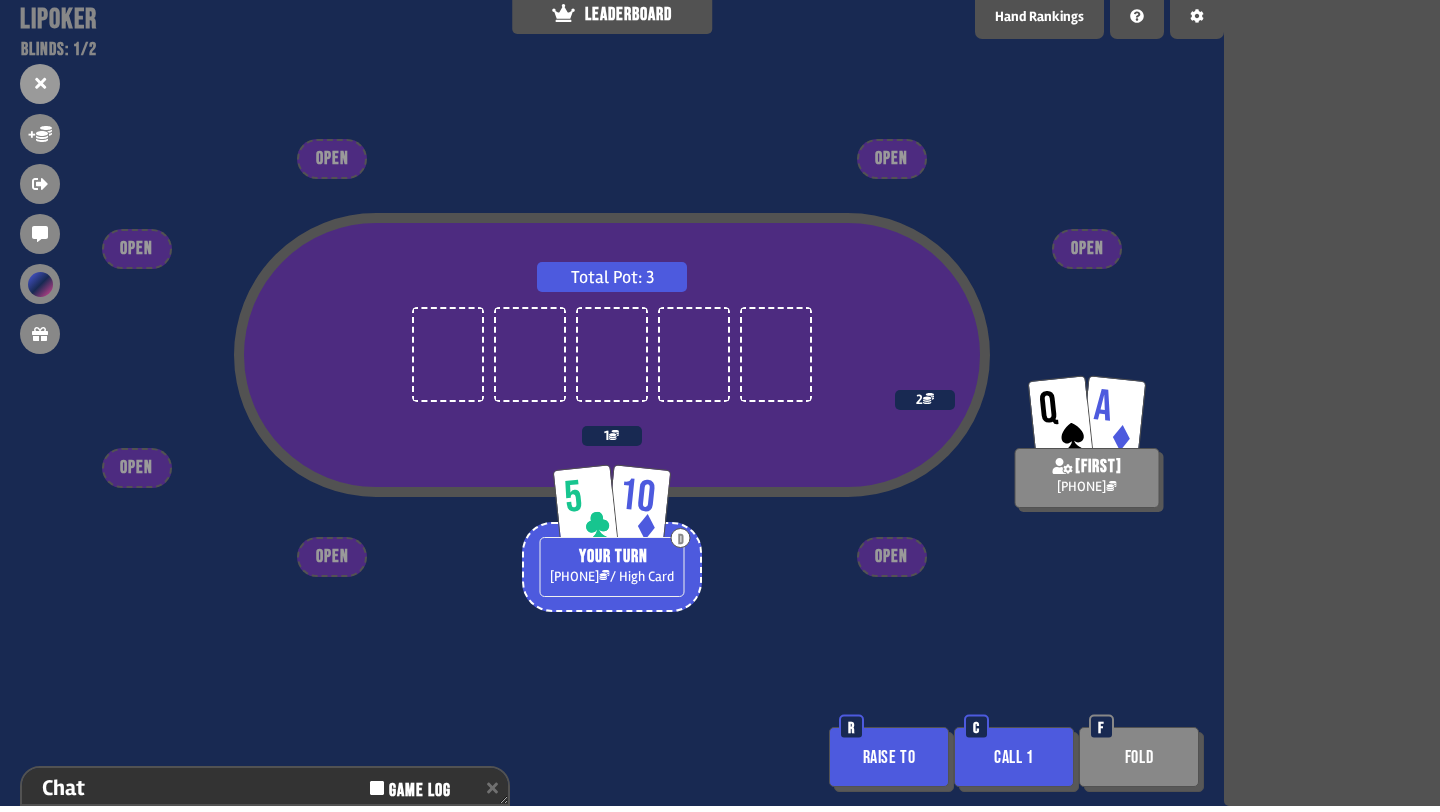 click on "Call 1" at bounding box center (1014, 757) 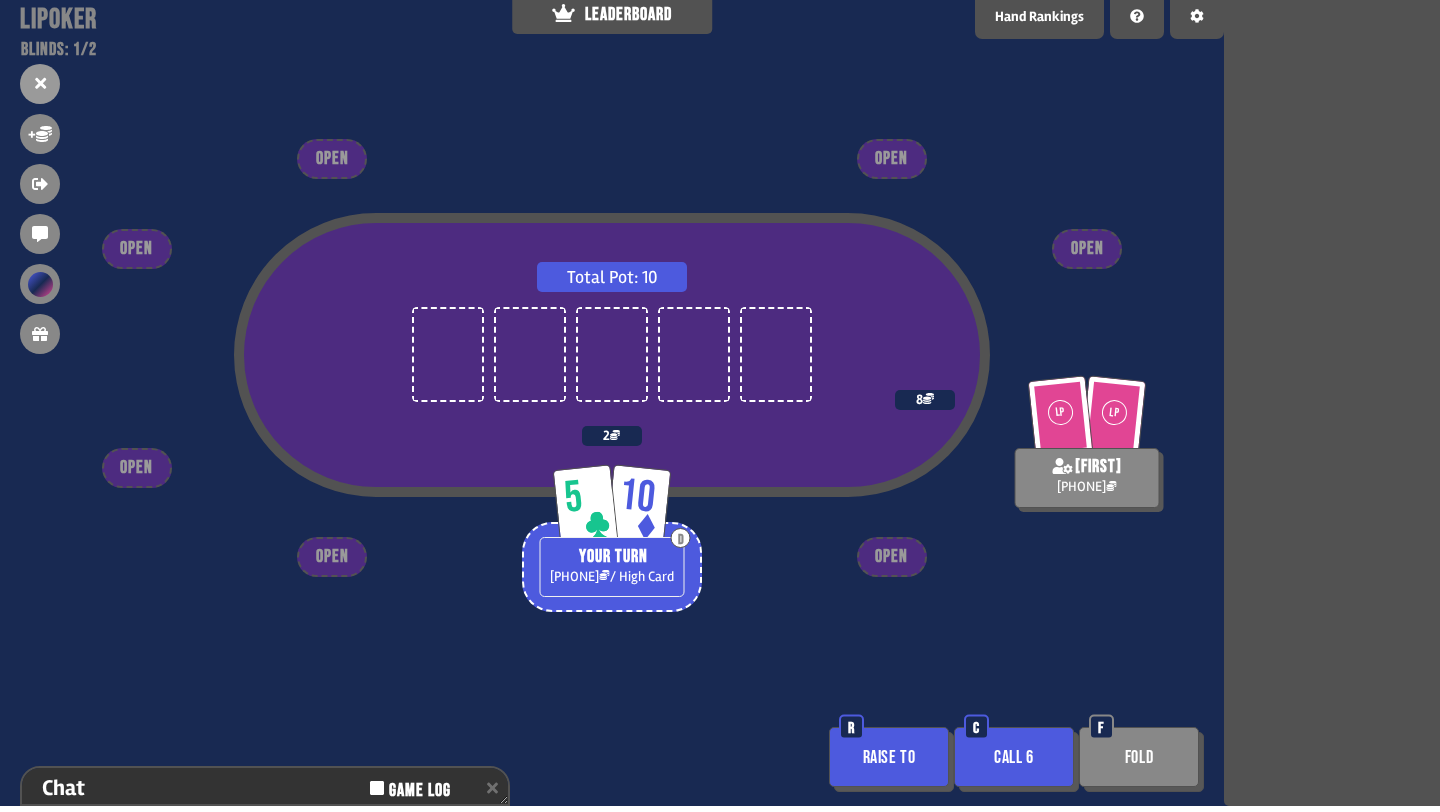click on "Call 6" at bounding box center (1014, 757) 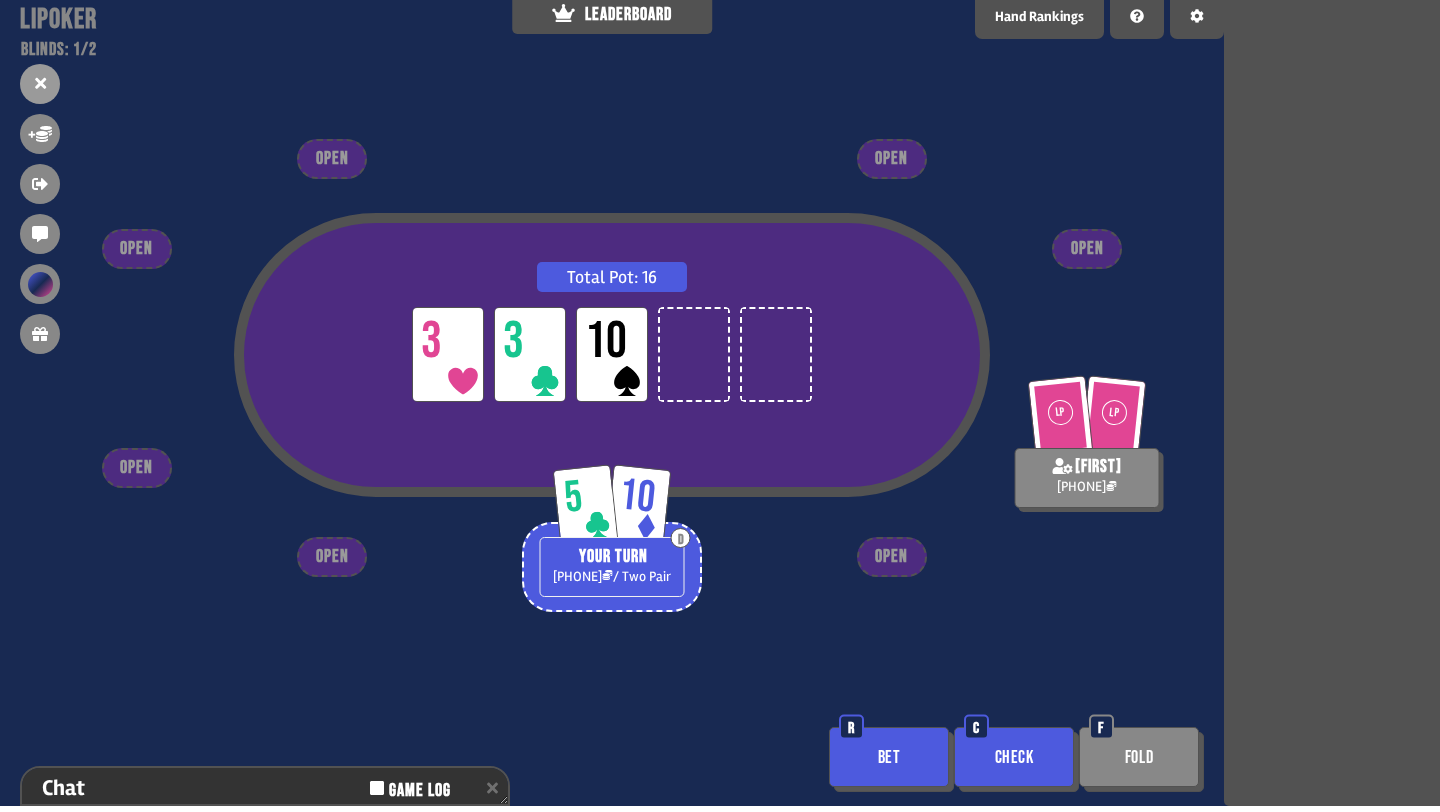 click on "Bet" at bounding box center (889, 757) 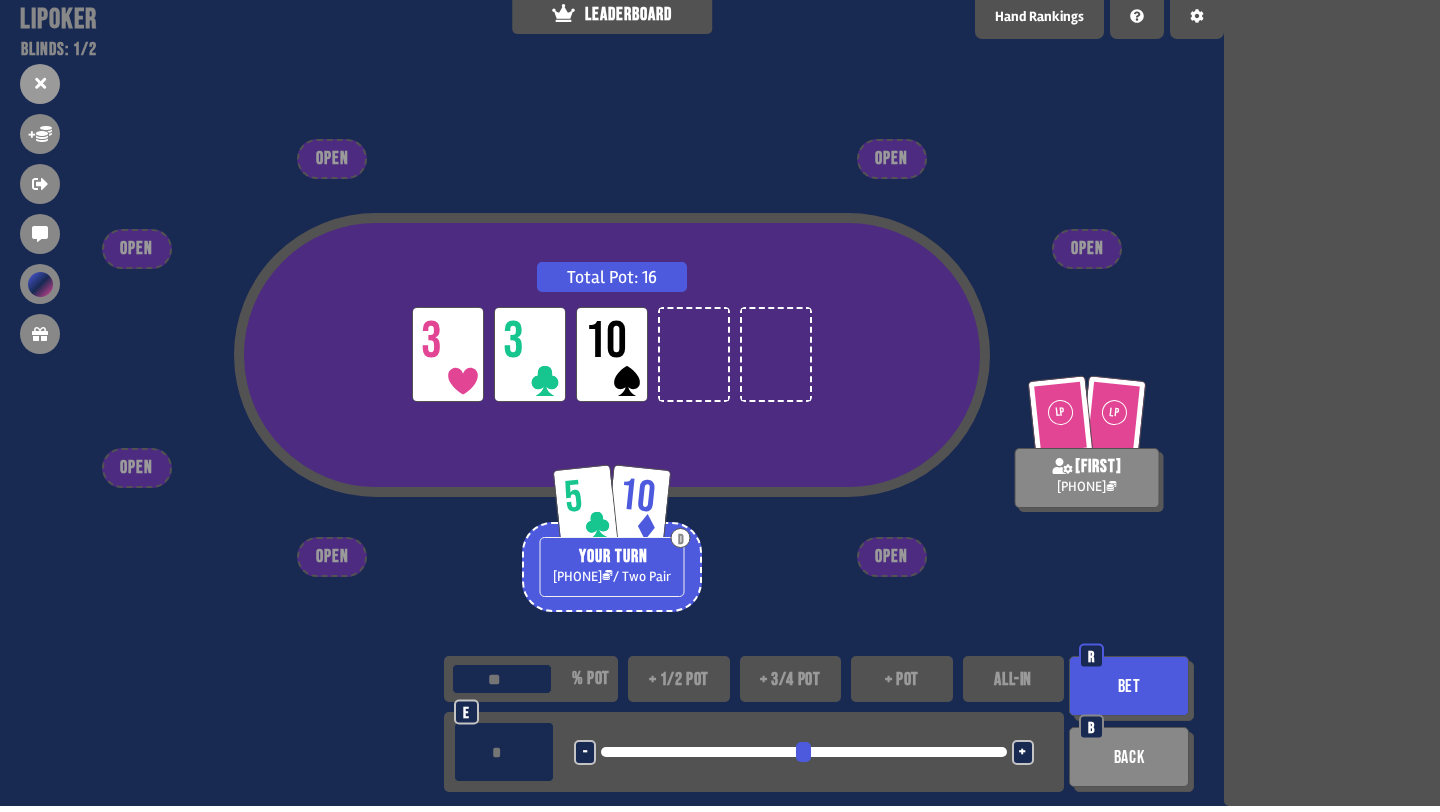 click on "+" at bounding box center (1022, 753) 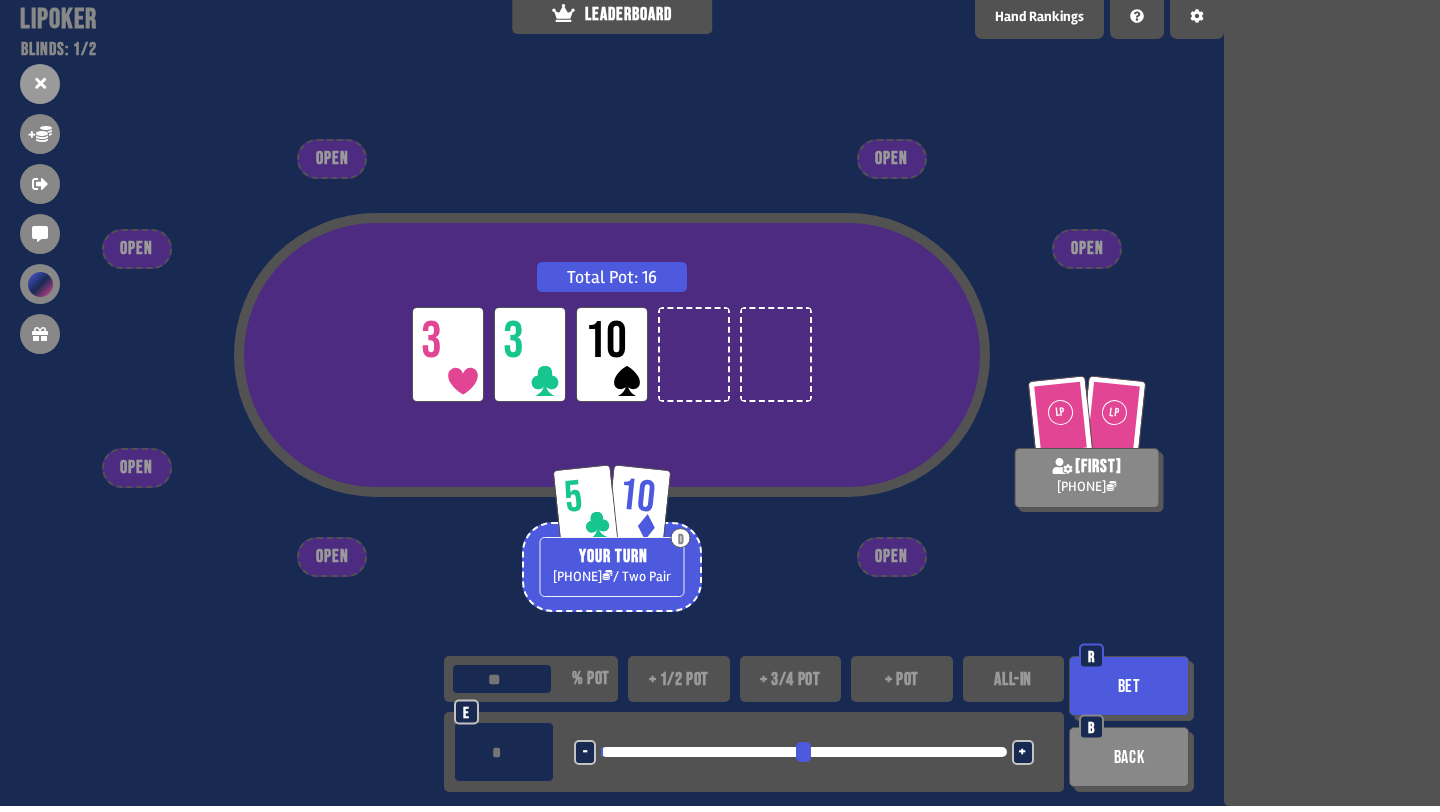click on "+" at bounding box center [1022, 753] 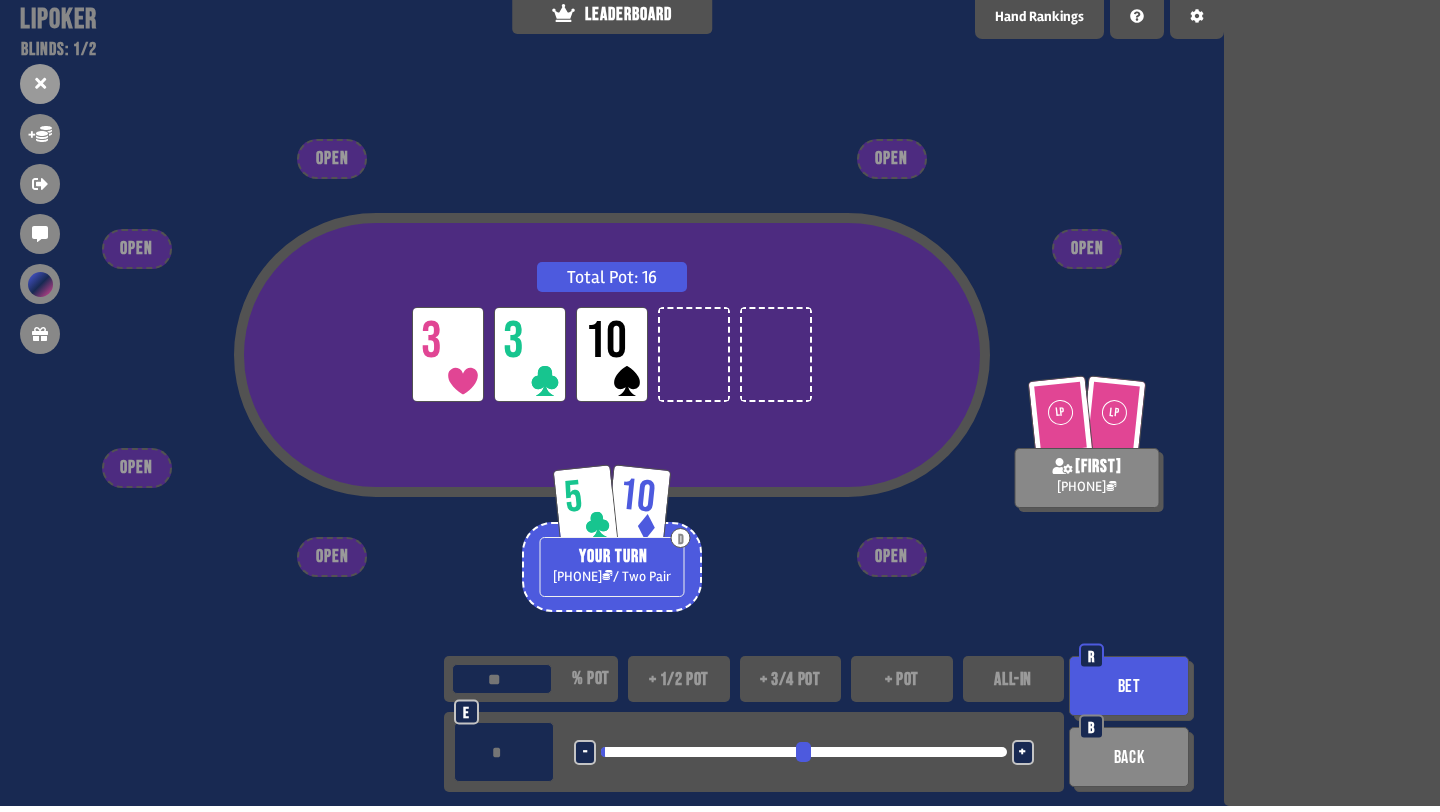 click on "Bet" at bounding box center (1129, 686) 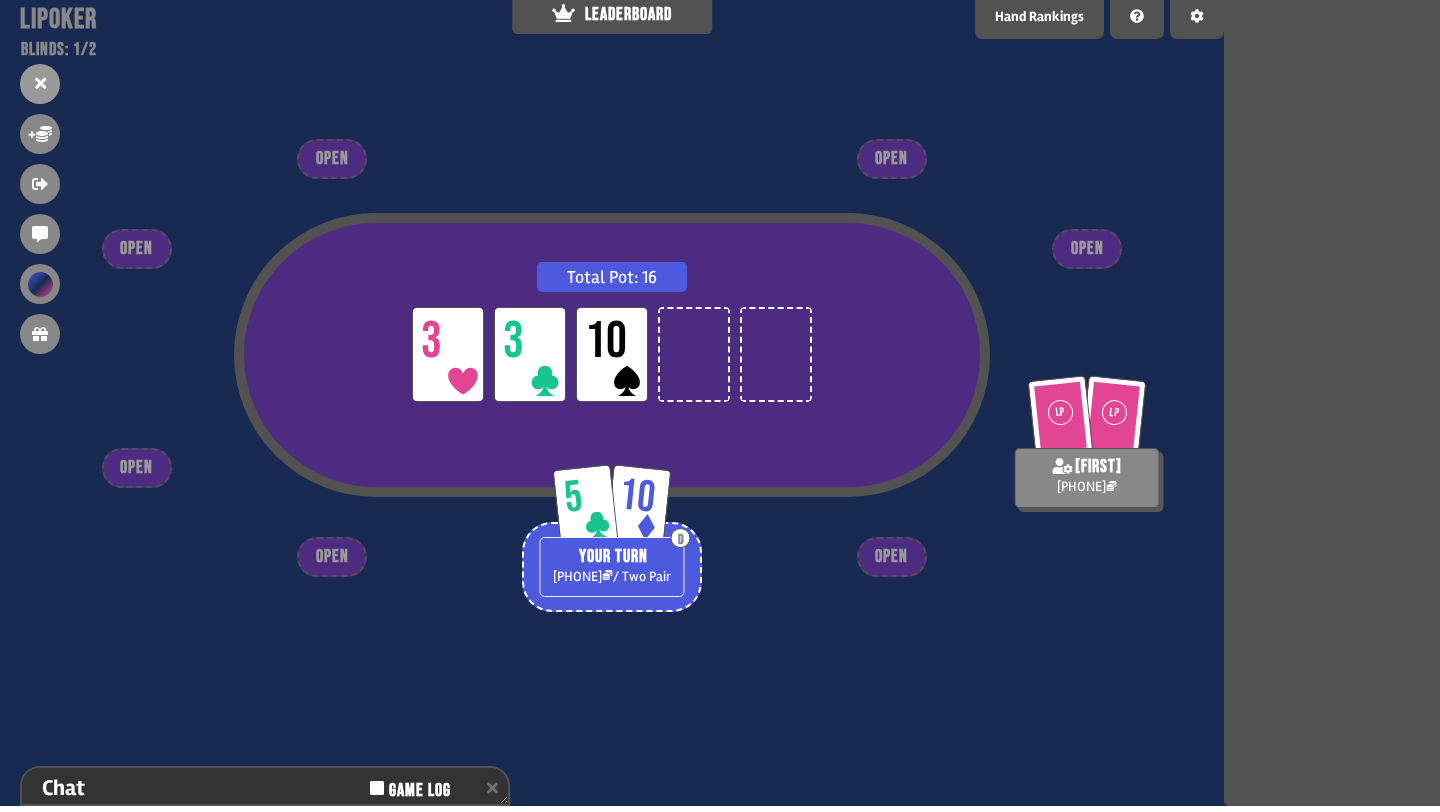 scroll, scrollTop: 298, scrollLeft: 0, axis: vertical 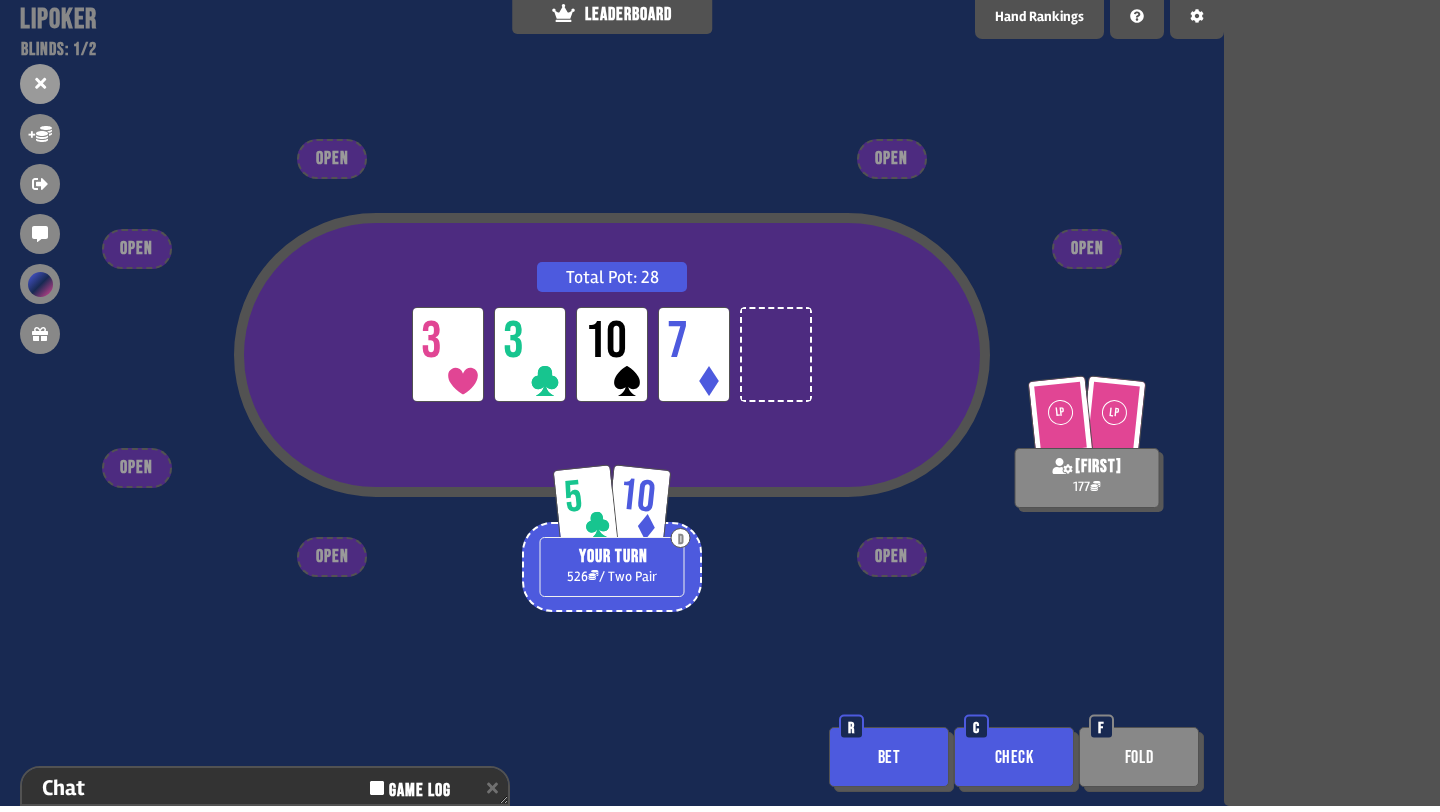 click on "Bet" at bounding box center (889, 757) 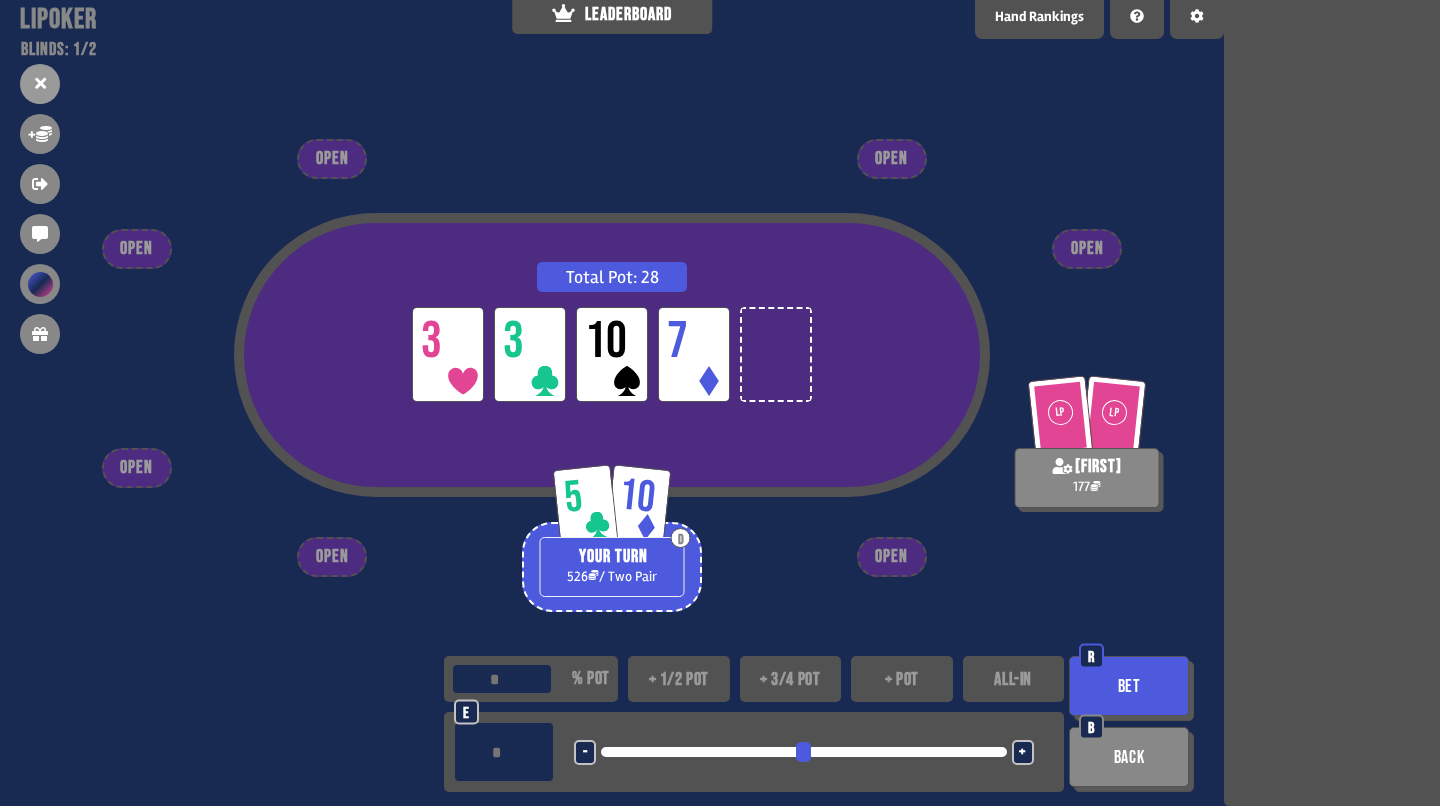 click on "+" at bounding box center [1022, 753] 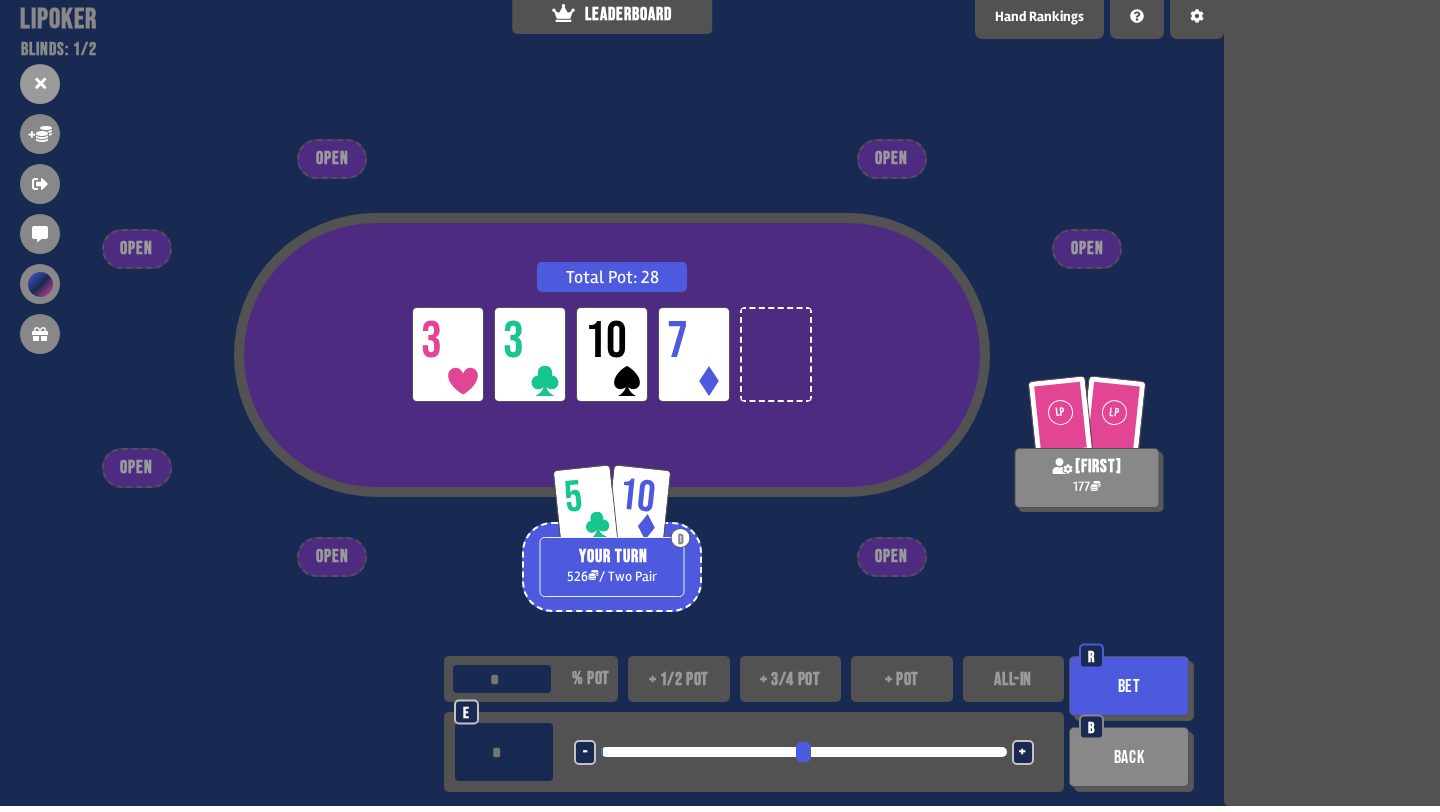 click on "+" at bounding box center (1022, 753) 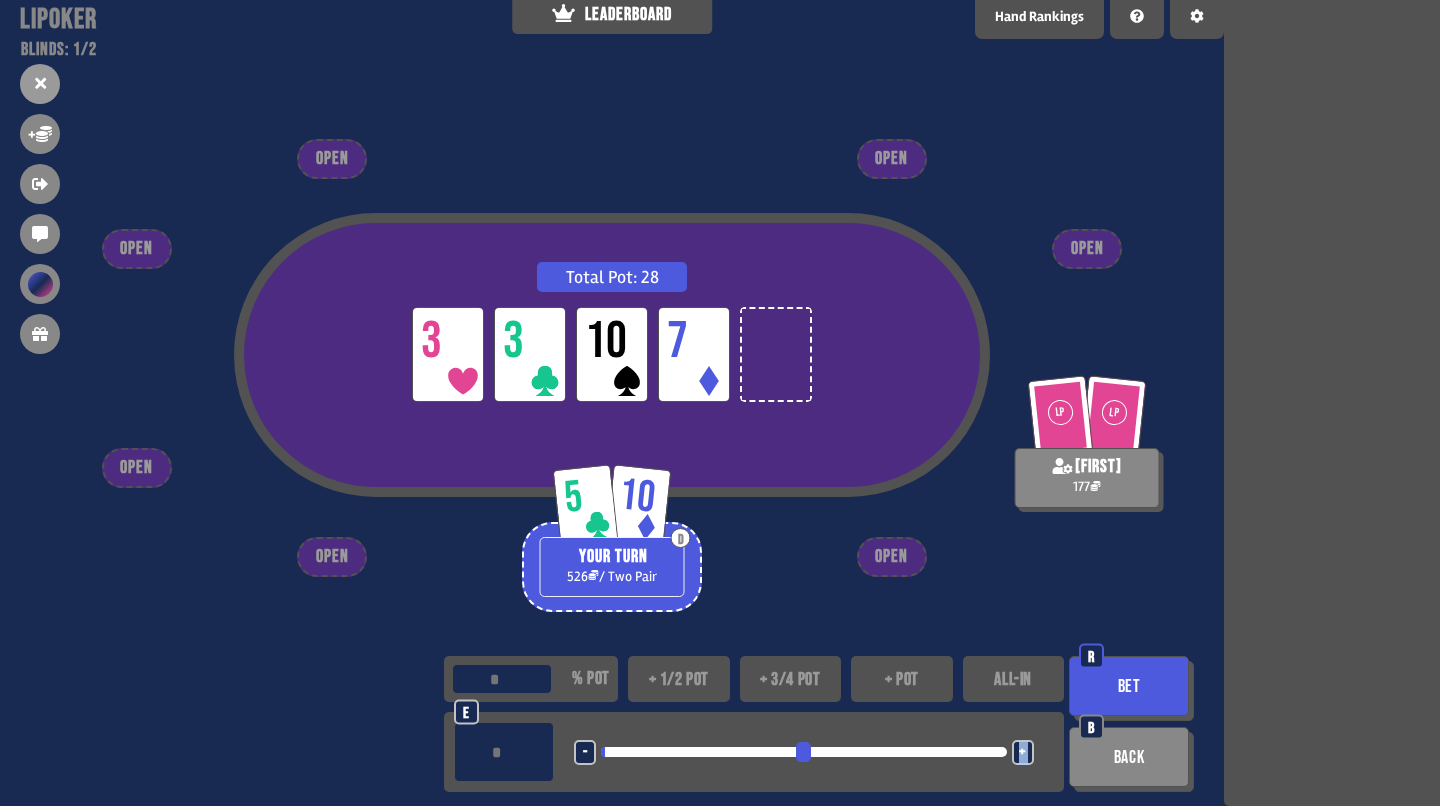 click on "+" at bounding box center [1022, 753] 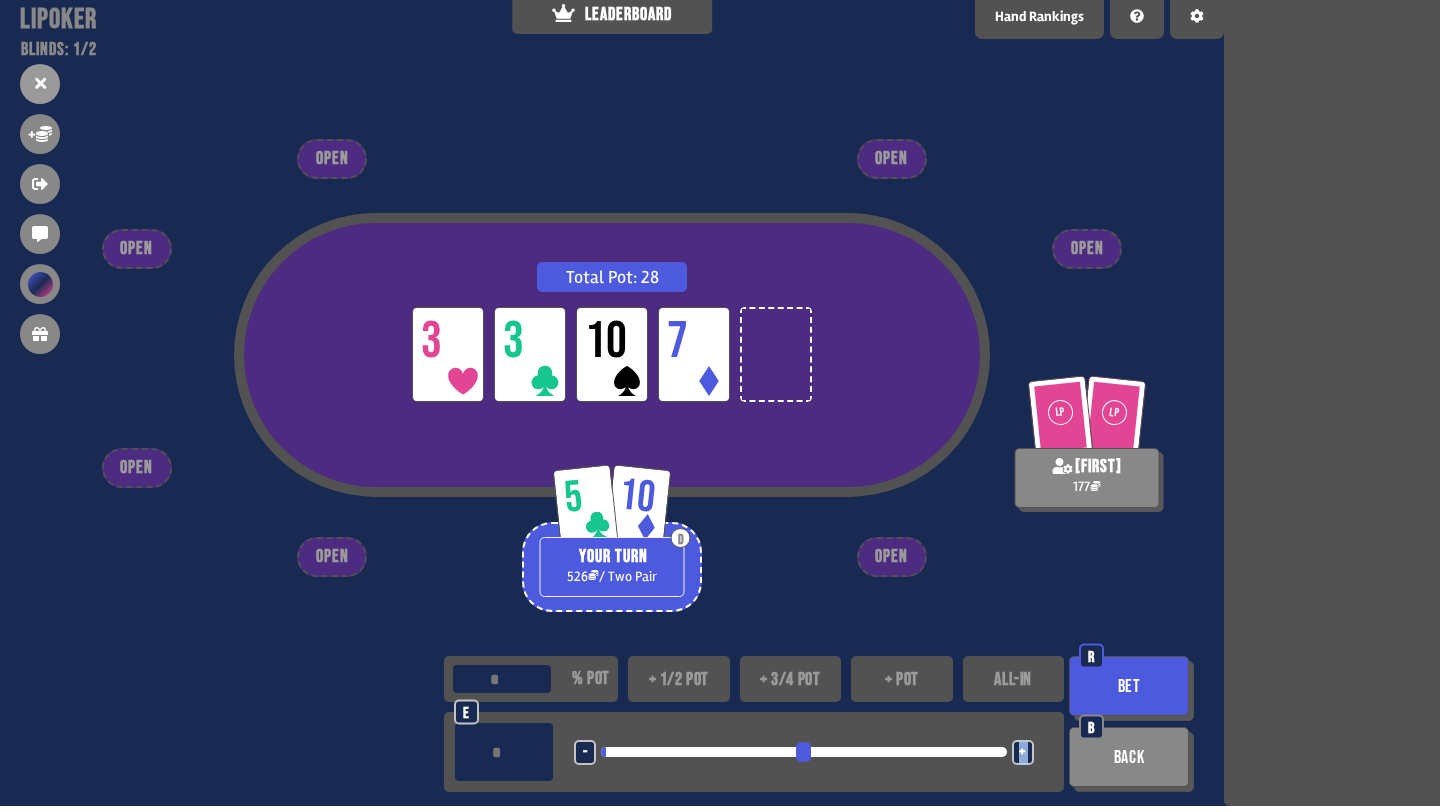 click on "+" at bounding box center (1022, 753) 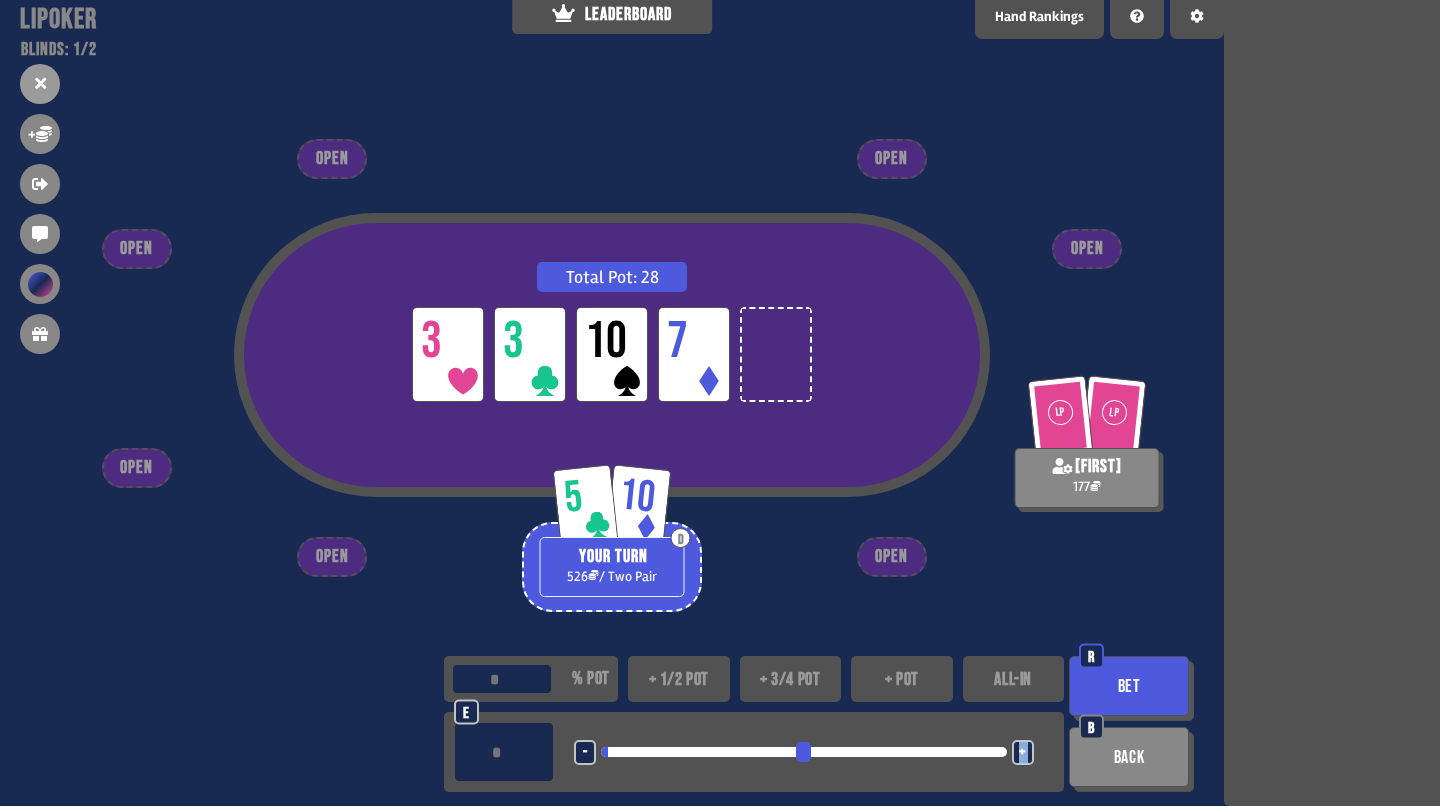 click on "+" at bounding box center (1022, 753) 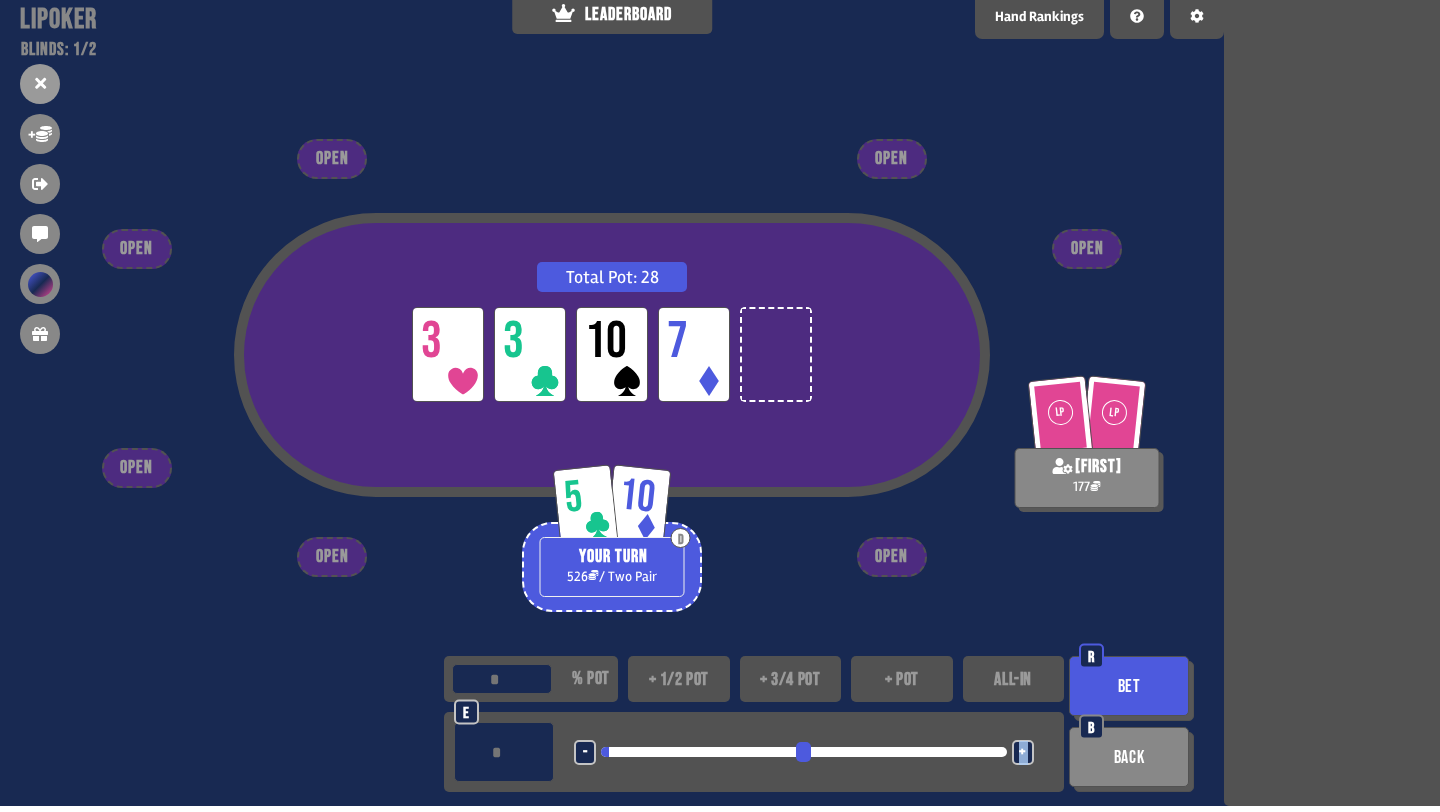 click on "+" at bounding box center [1022, 753] 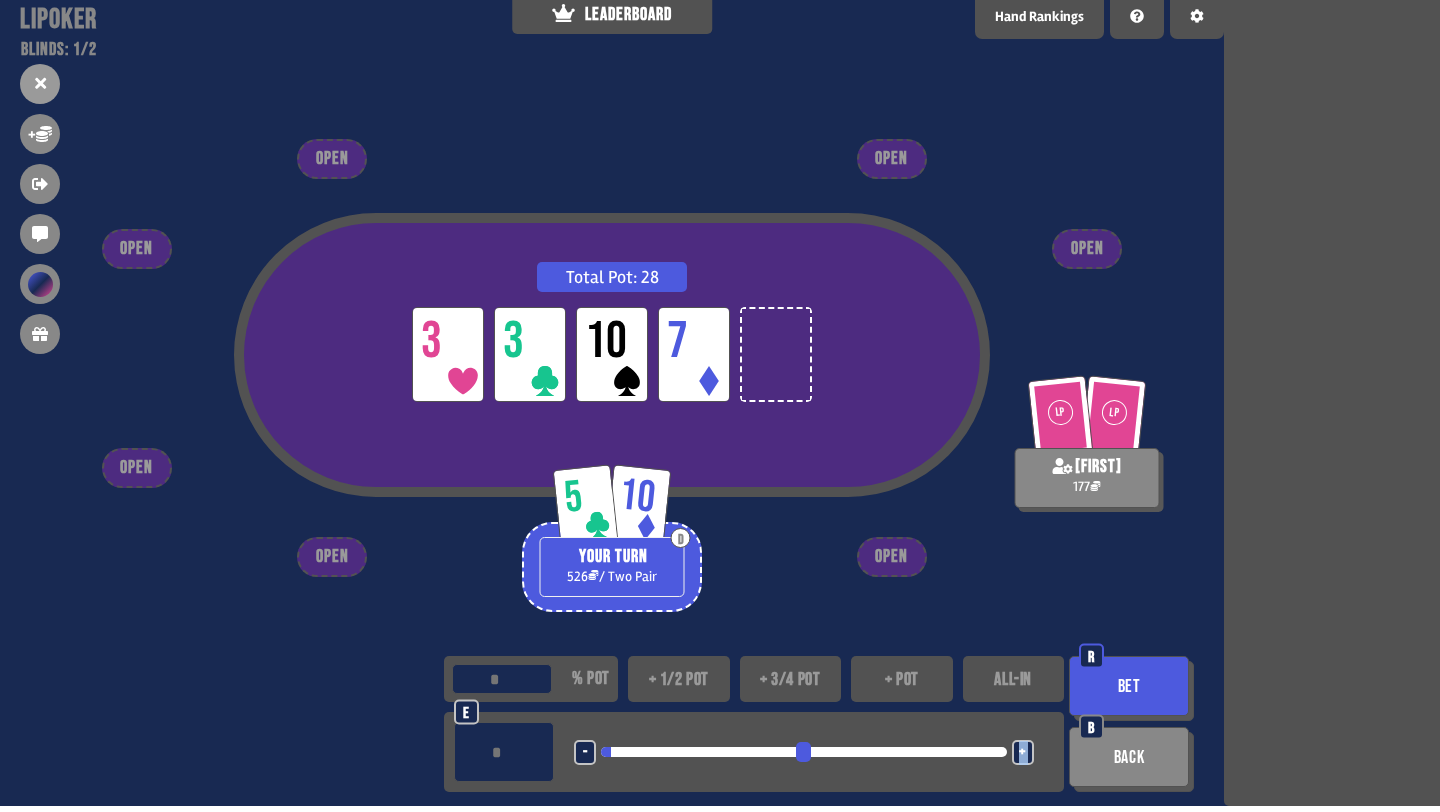 click on "+" at bounding box center (1022, 753) 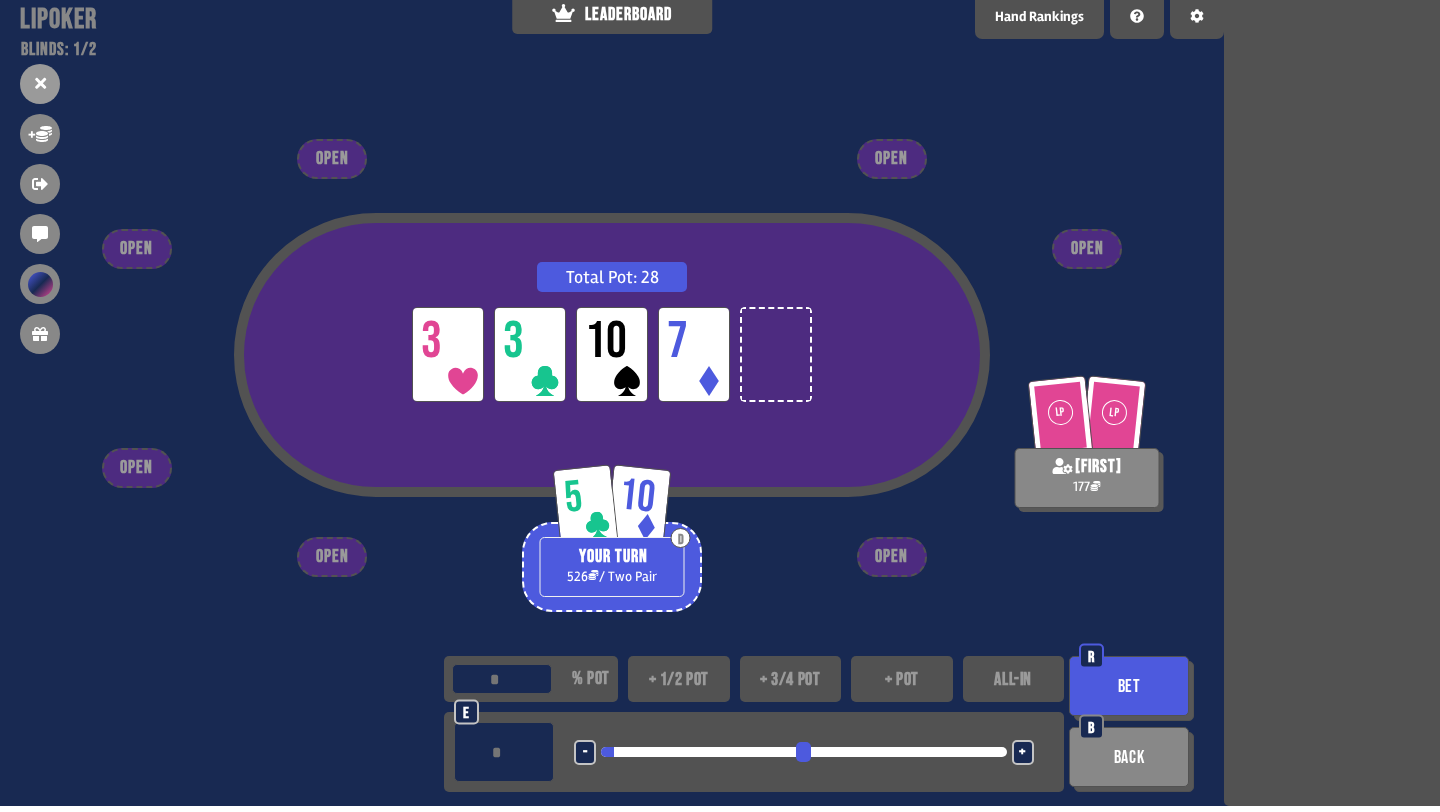 click on "-" at bounding box center [585, 753] 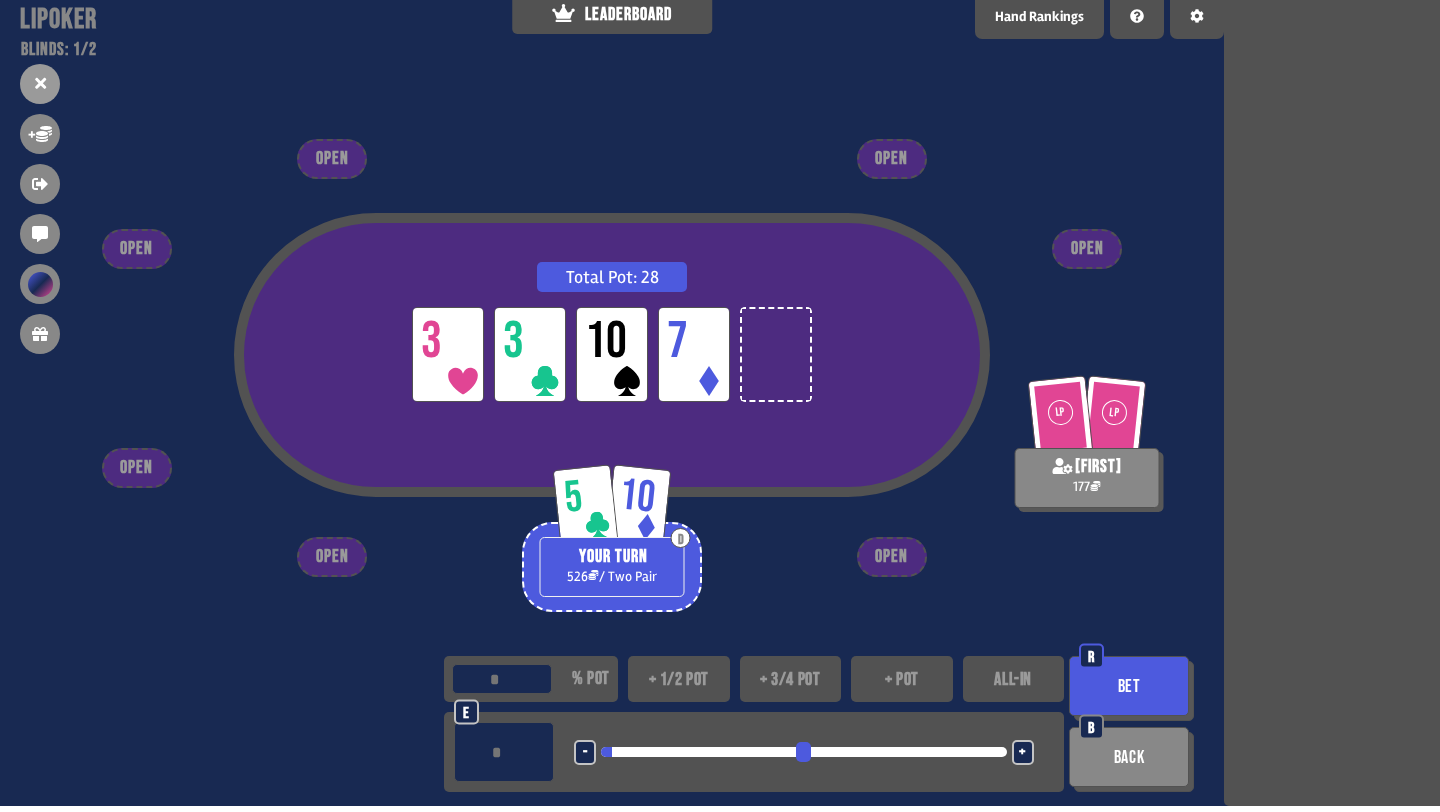 click on "Bet" at bounding box center [1129, 686] 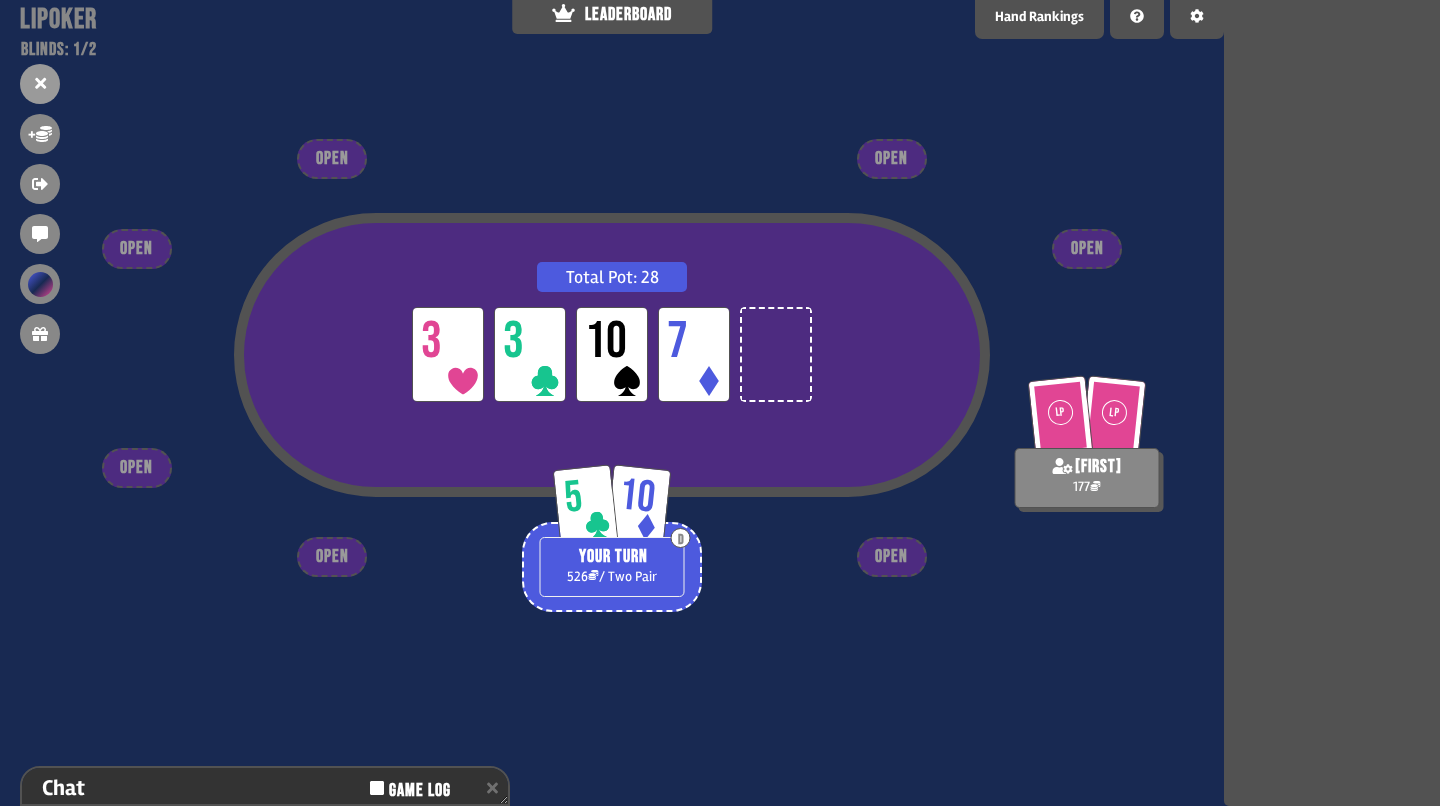 scroll, scrollTop: 298, scrollLeft: 0, axis: vertical 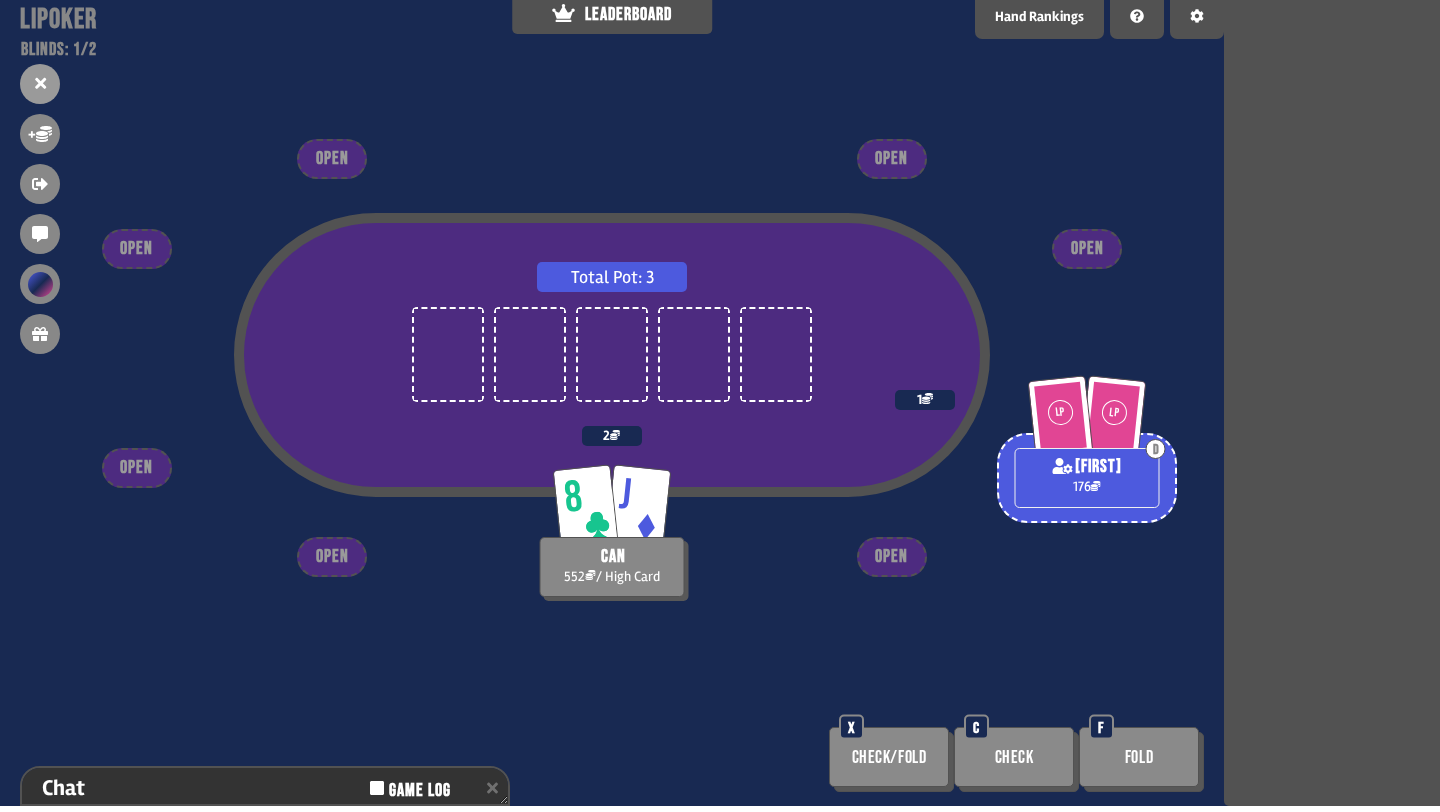 click on "Check" at bounding box center (1014, 757) 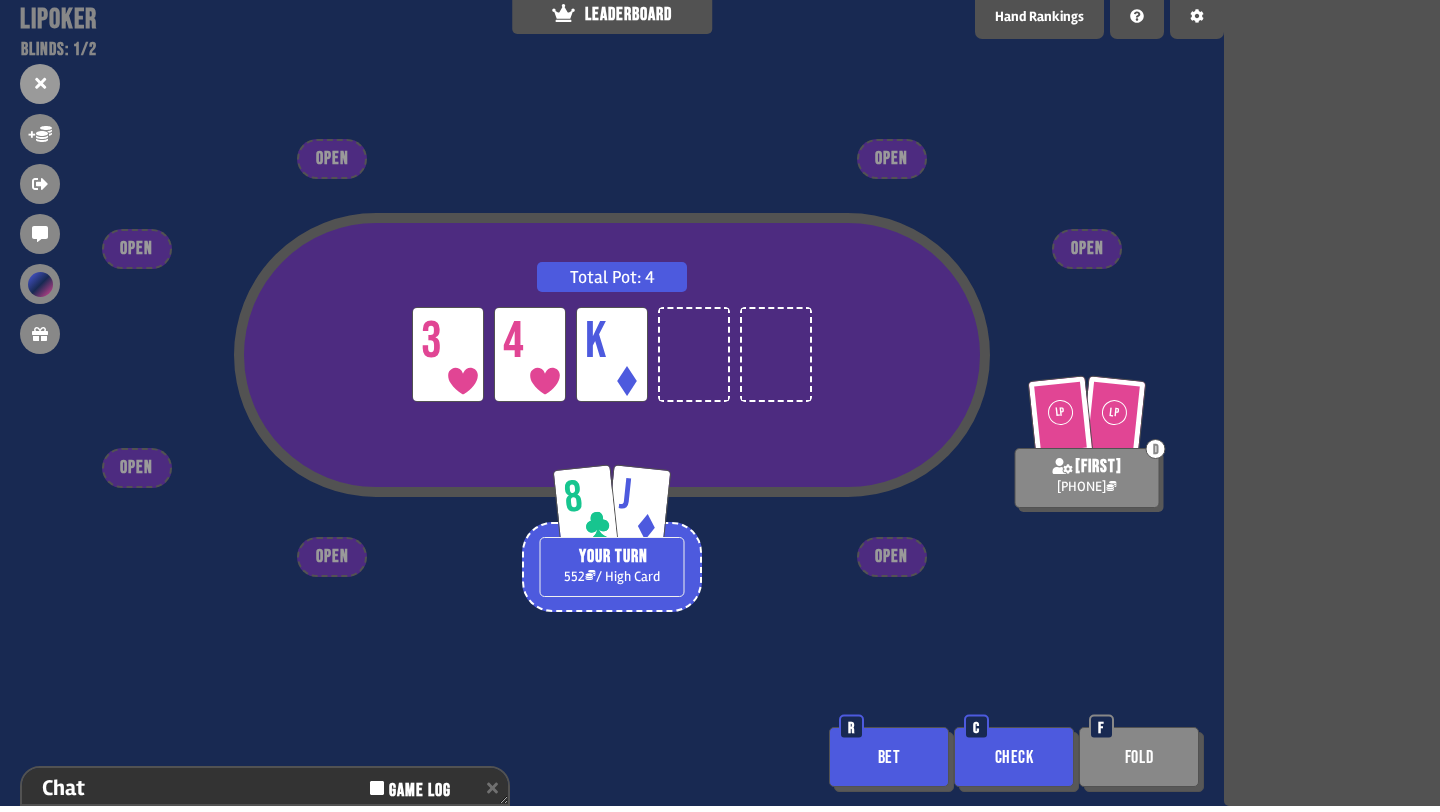 click on "Check" at bounding box center (1014, 757) 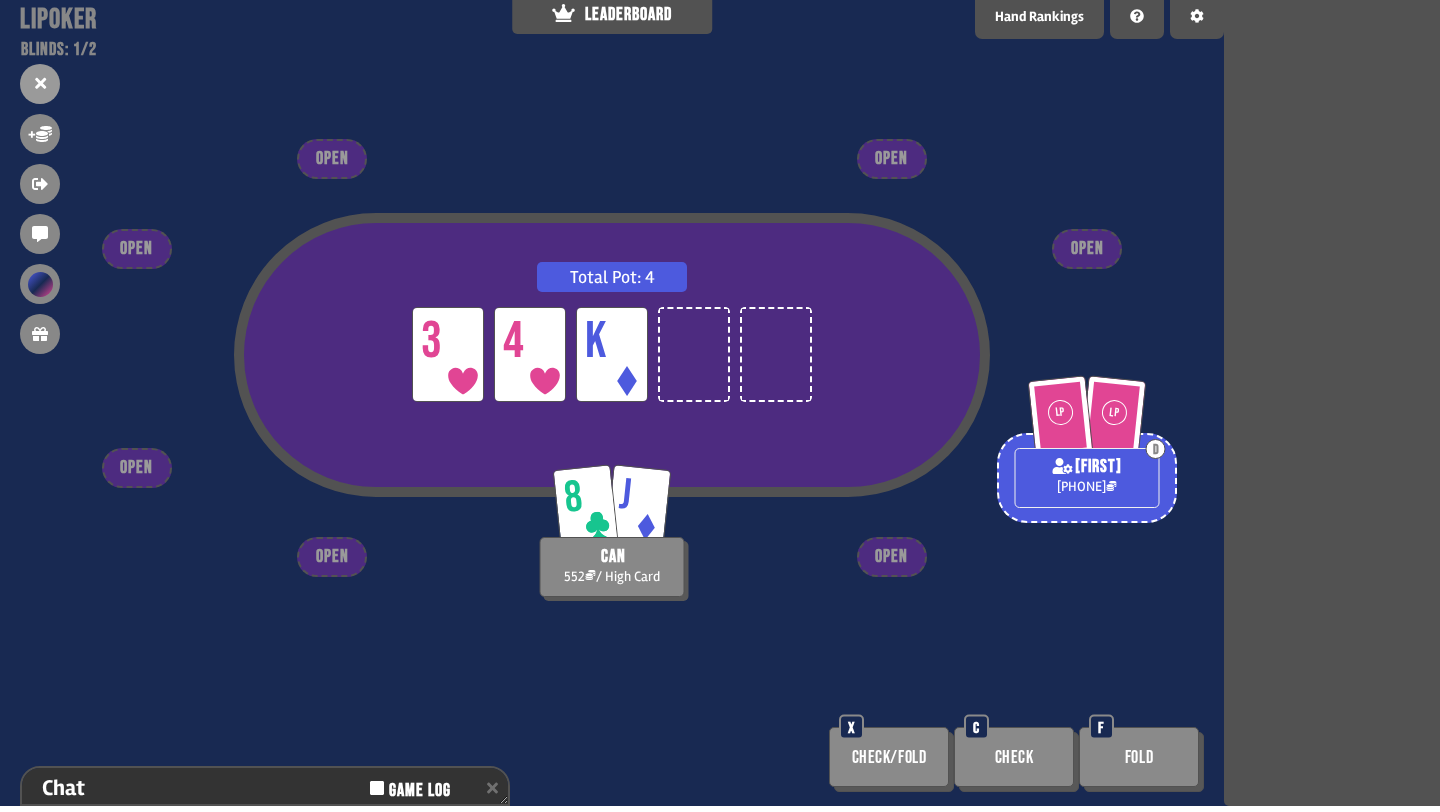 click on "Fold" at bounding box center (1139, 757) 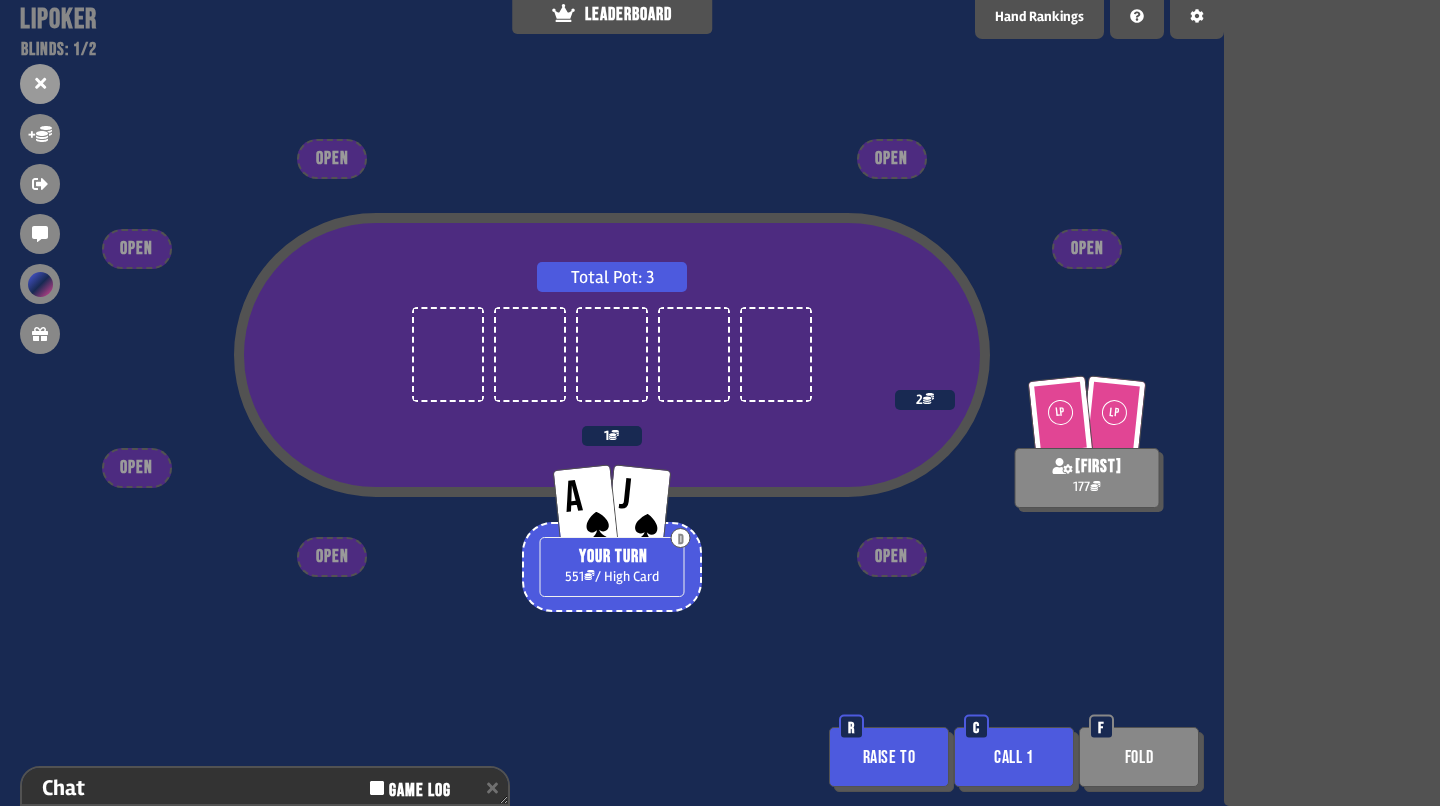 click on "Raise to" at bounding box center [889, 757] 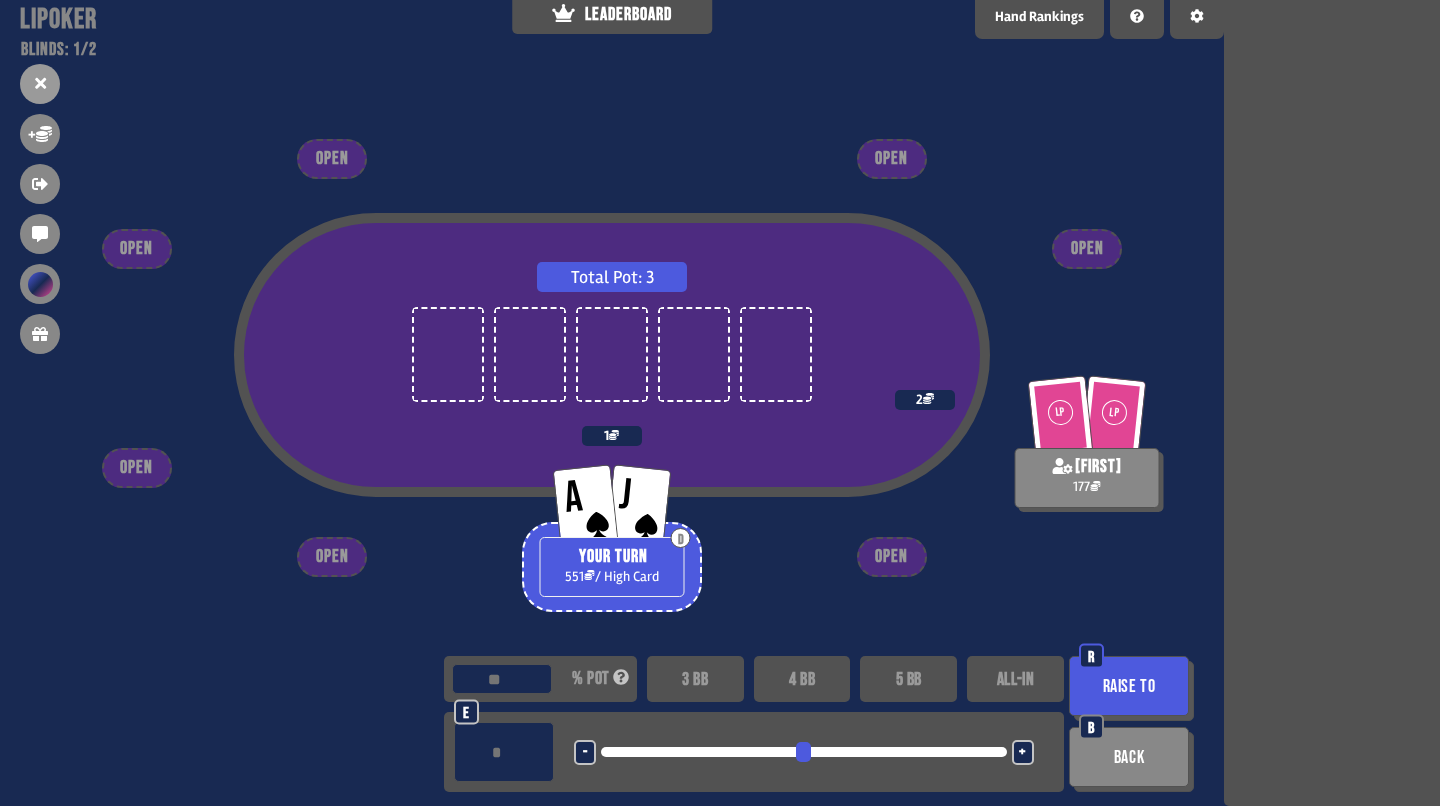 click at bounding box center [803, 752] 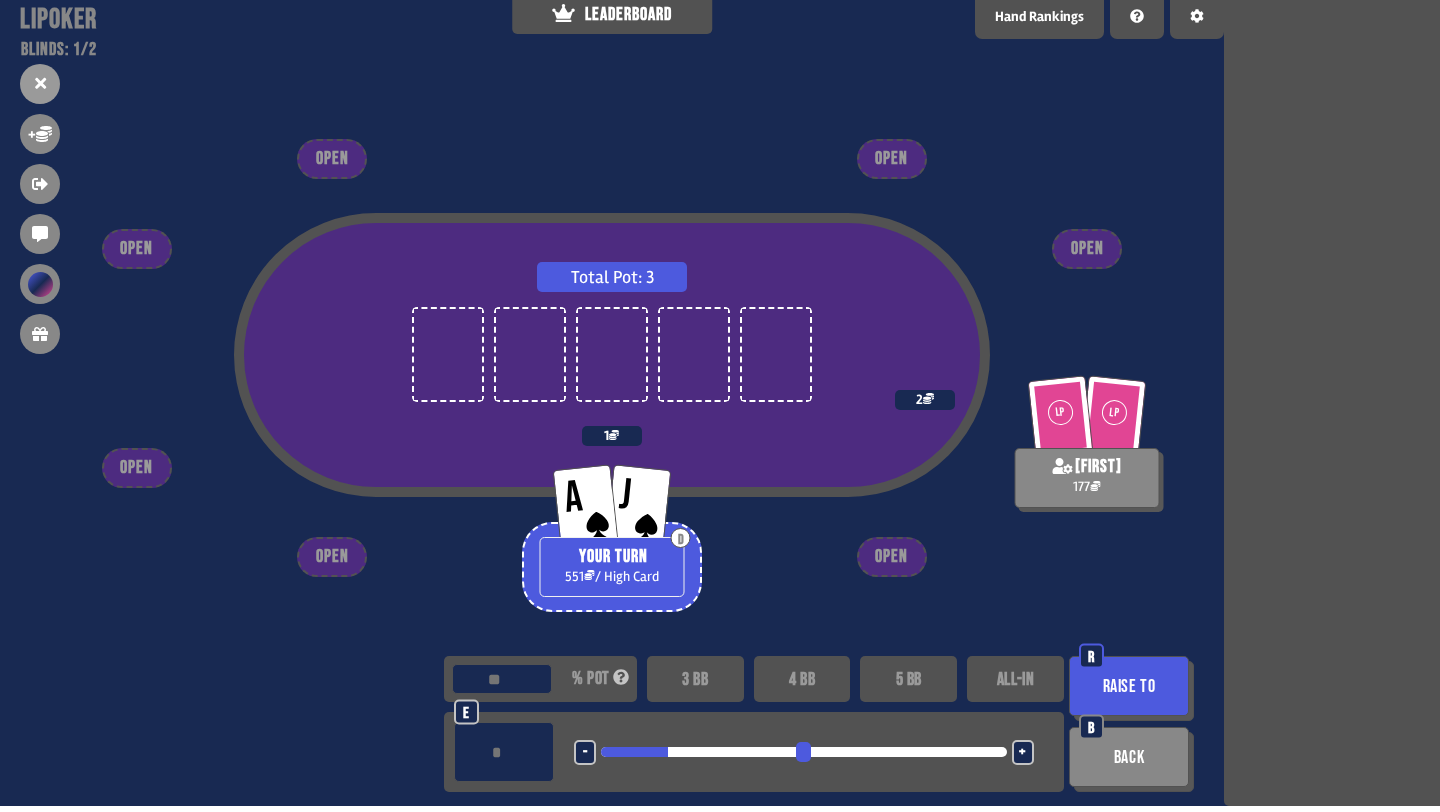 click at bounding box center (803, 752) 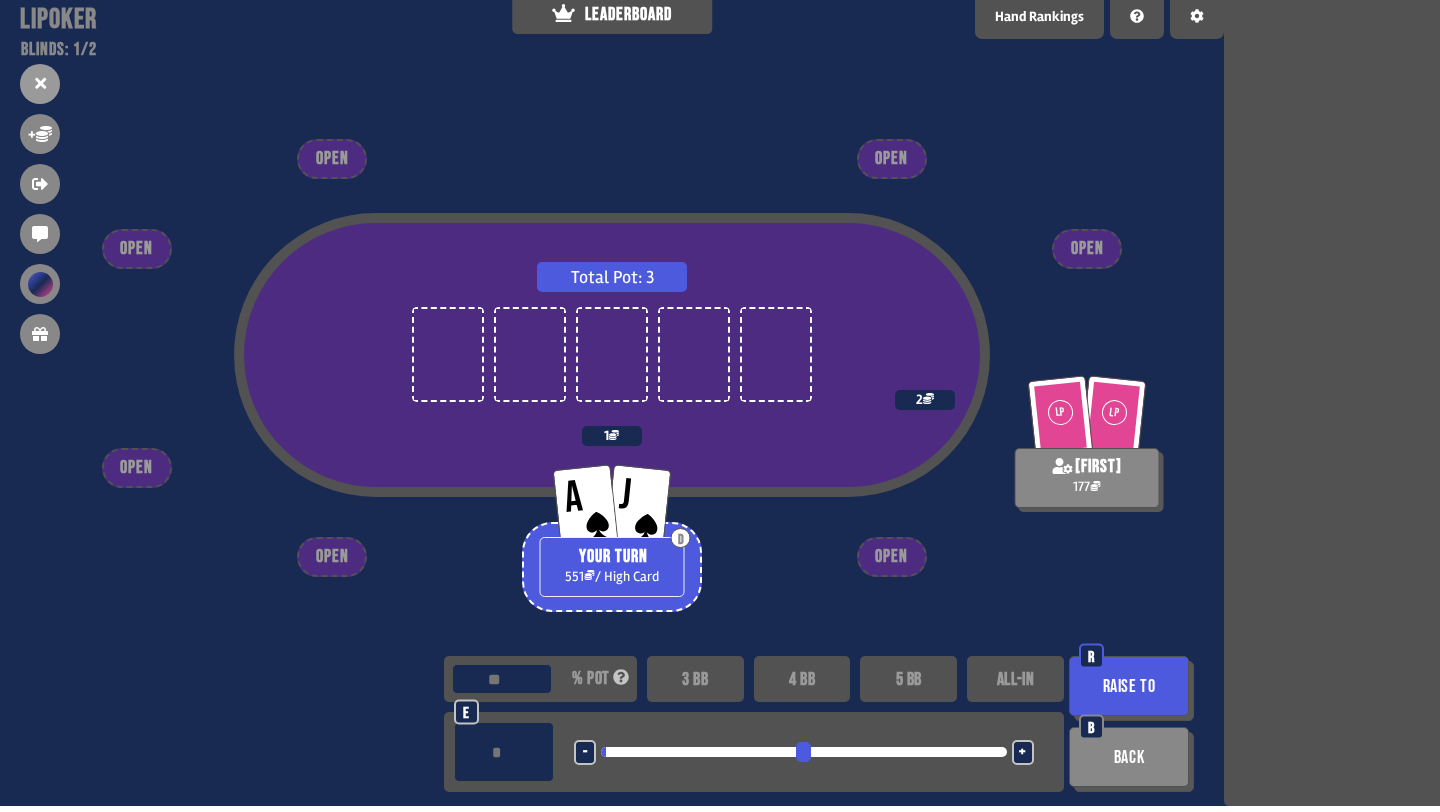 click on "Raise to" at bounding box center [1129, 686] 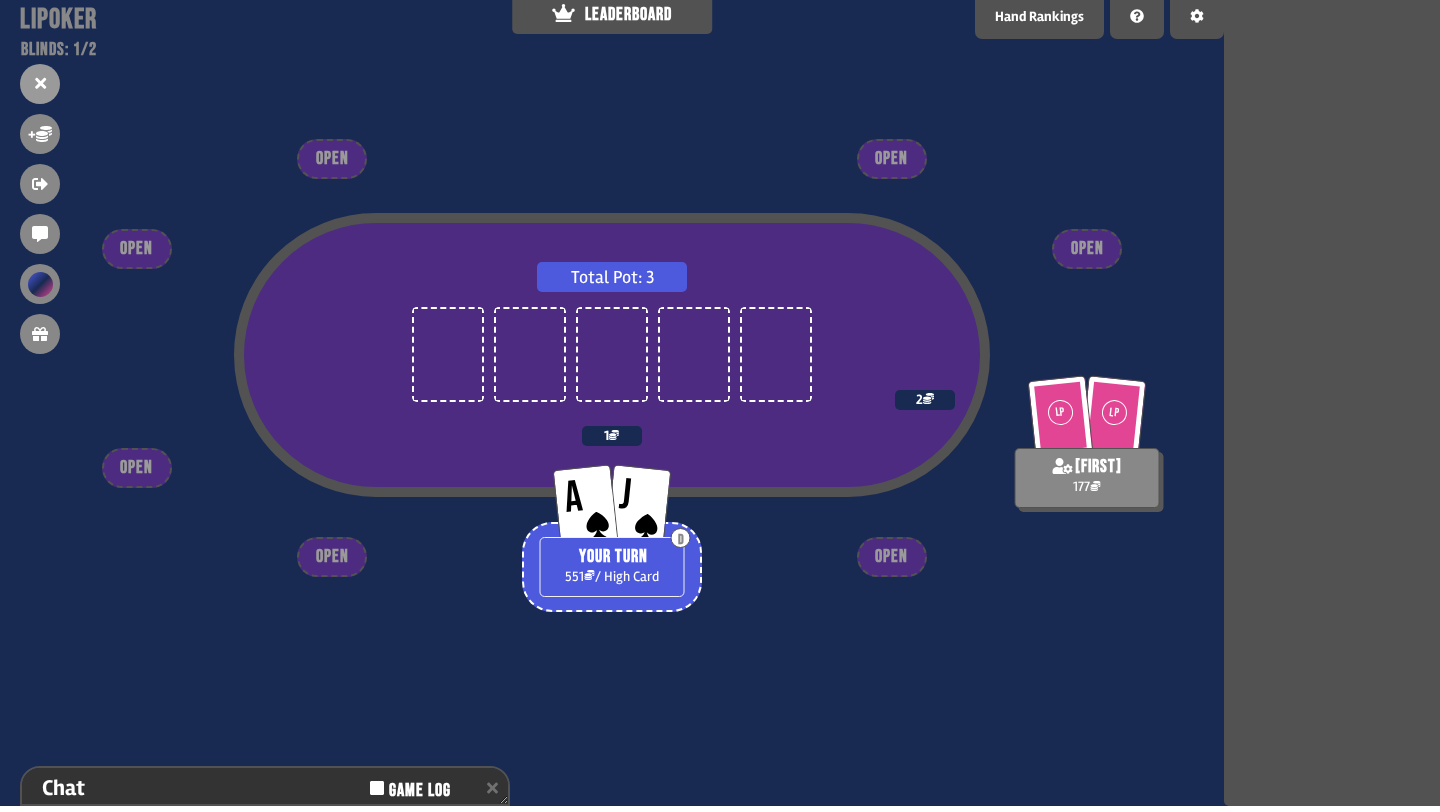 scroll, scrollTop: 298, scrollLeft: 0, axis: vertical 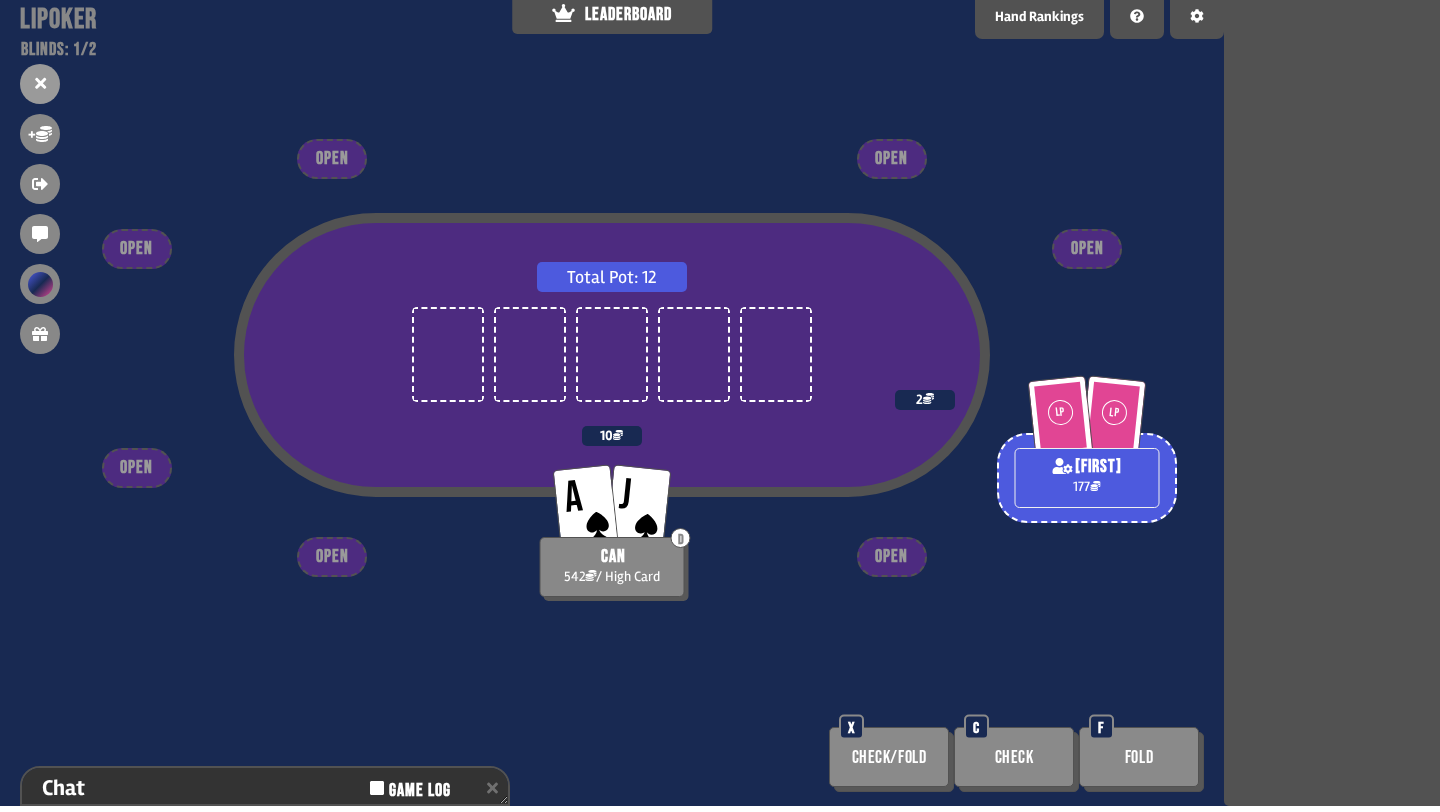 click on "LEADERBOARD" at bounding box center (612, 14) 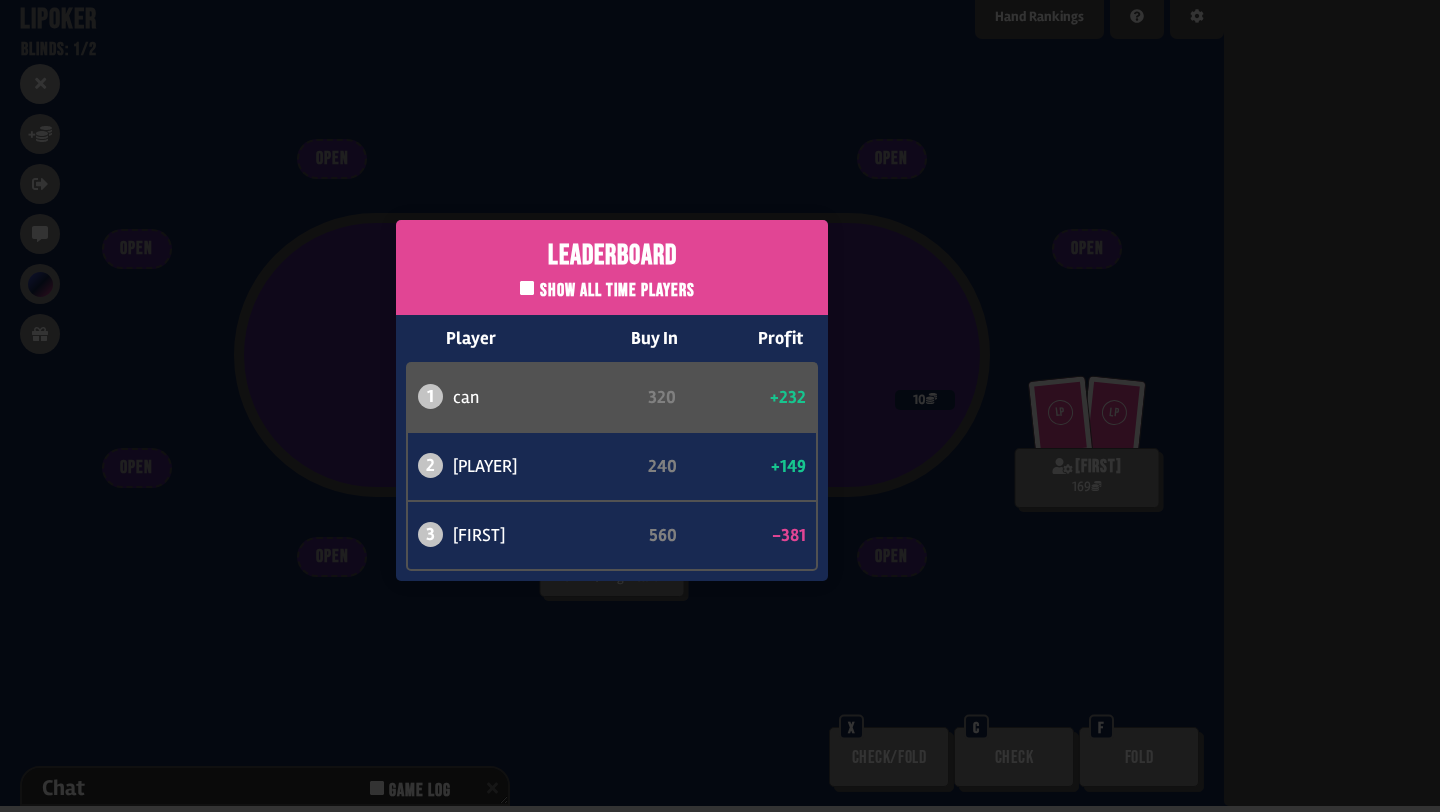 click on "Leaderboard   Show all time players Player Buy In Profit 1 [PLAYER] 320 +232 2 [PLAYER] 240 +149 3 [PLAYER] 560 -381" at bounding box center [612, 400] 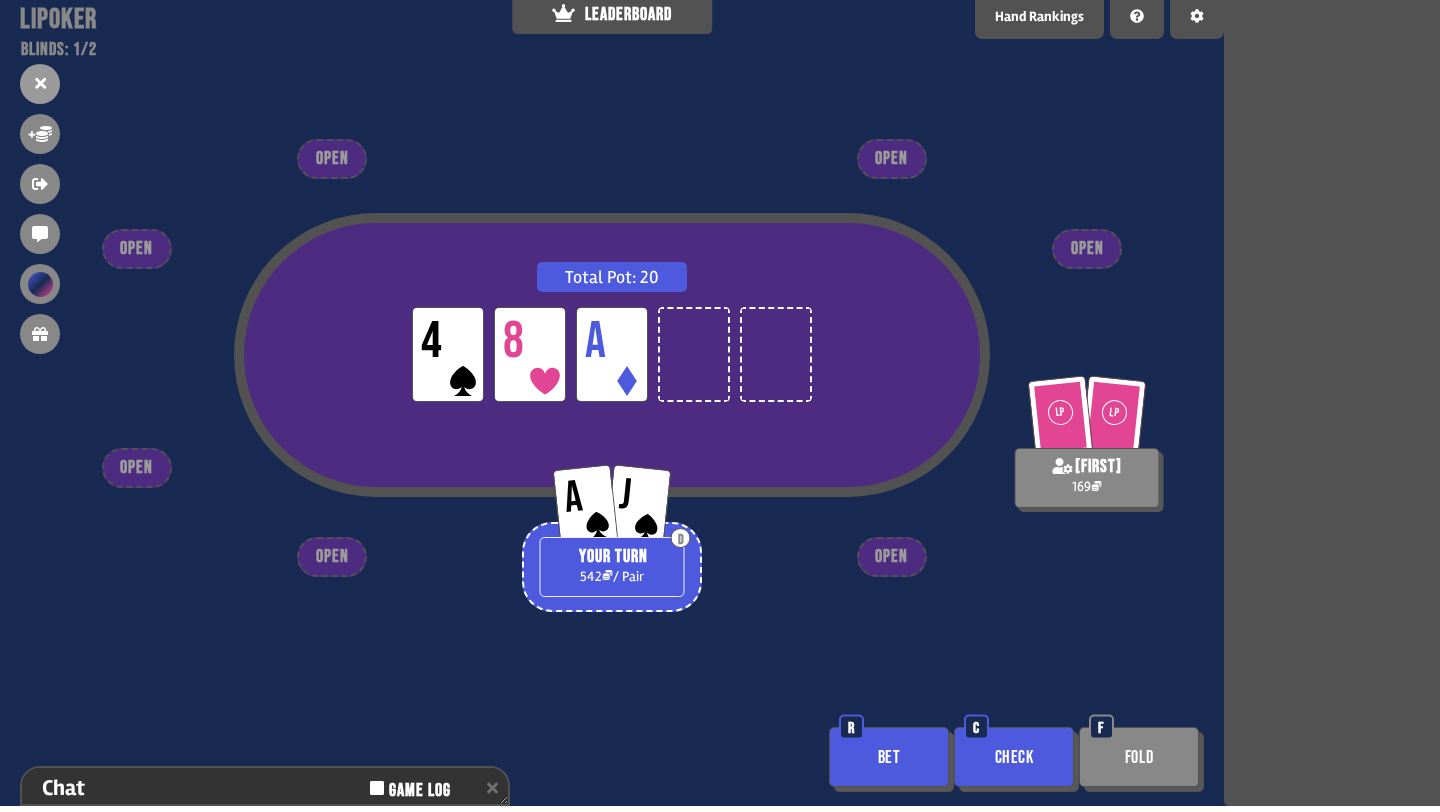 click on "Bet" at bounding box center (889, 757) 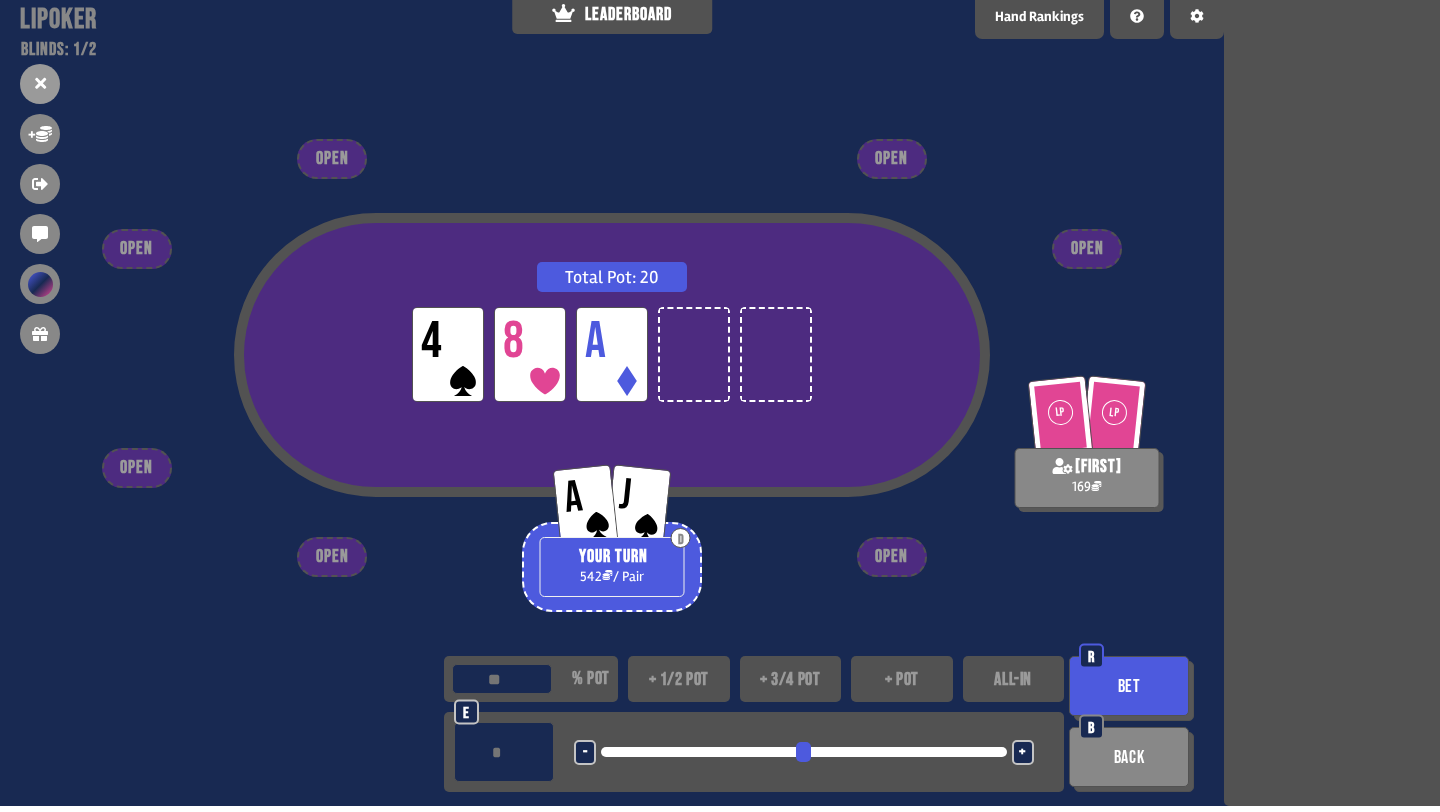 click on "+ 1/2 pot" at bounding box center (679, 679) 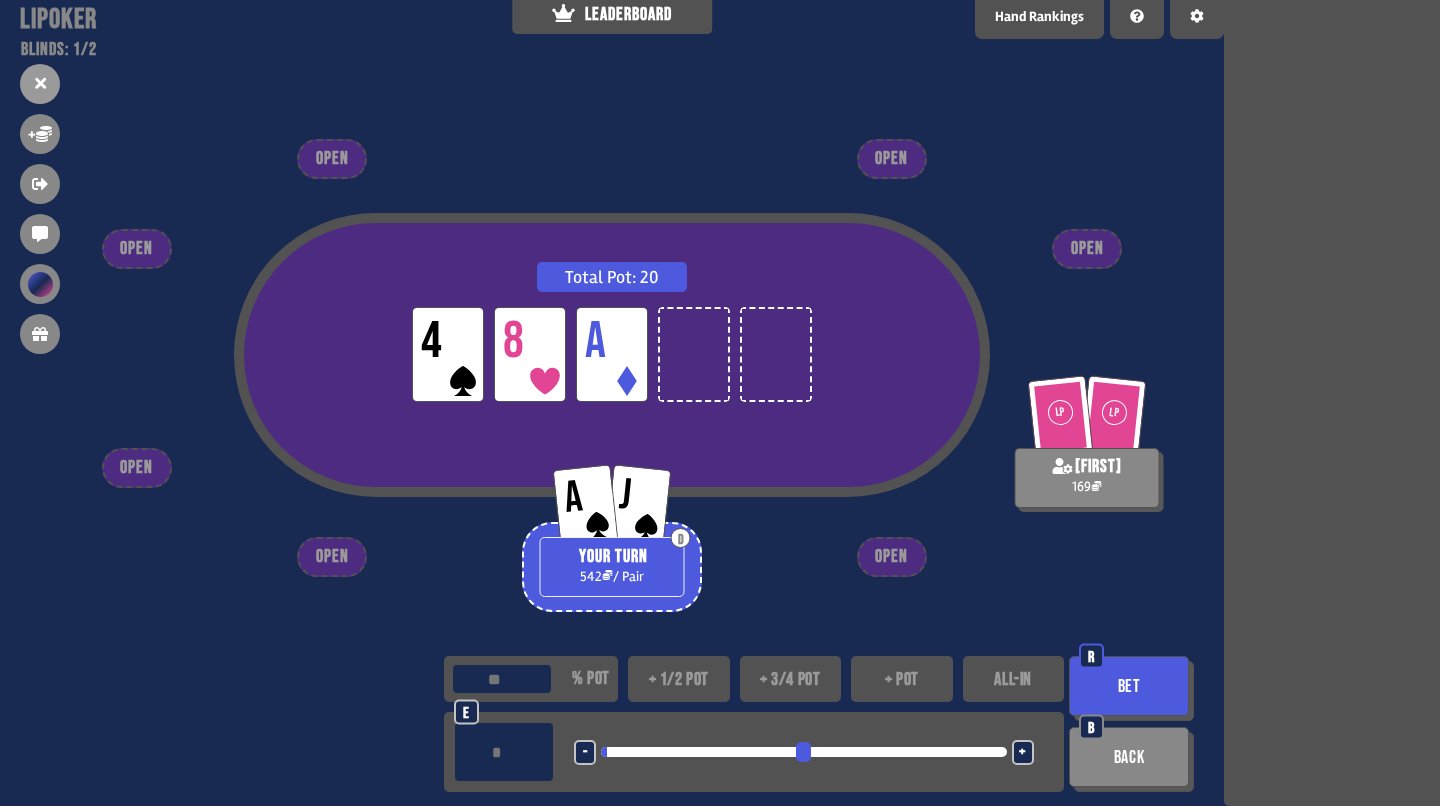 click on "**" at bounding box center (504, 752) 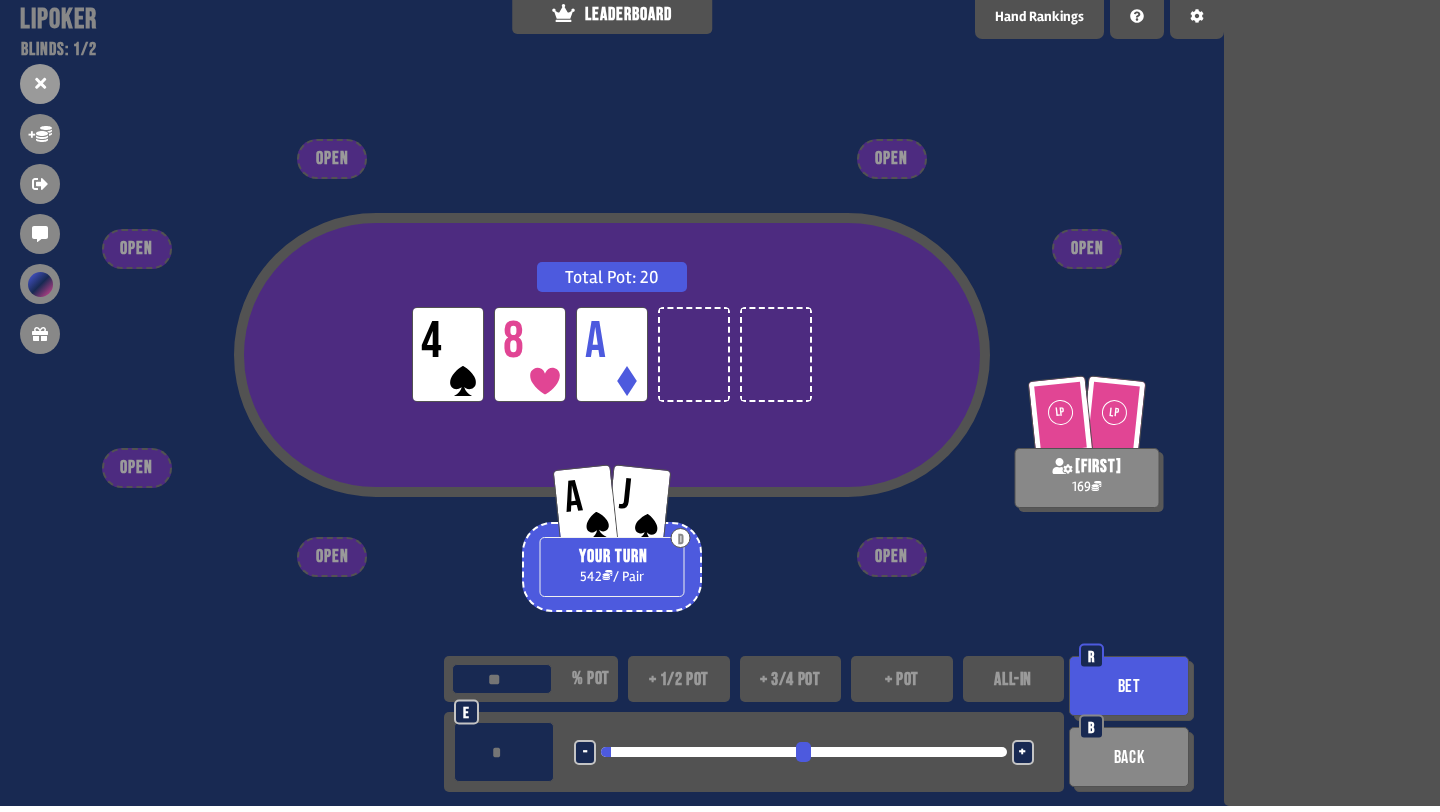 click on "Bet" at bounding box center (1129, 686) 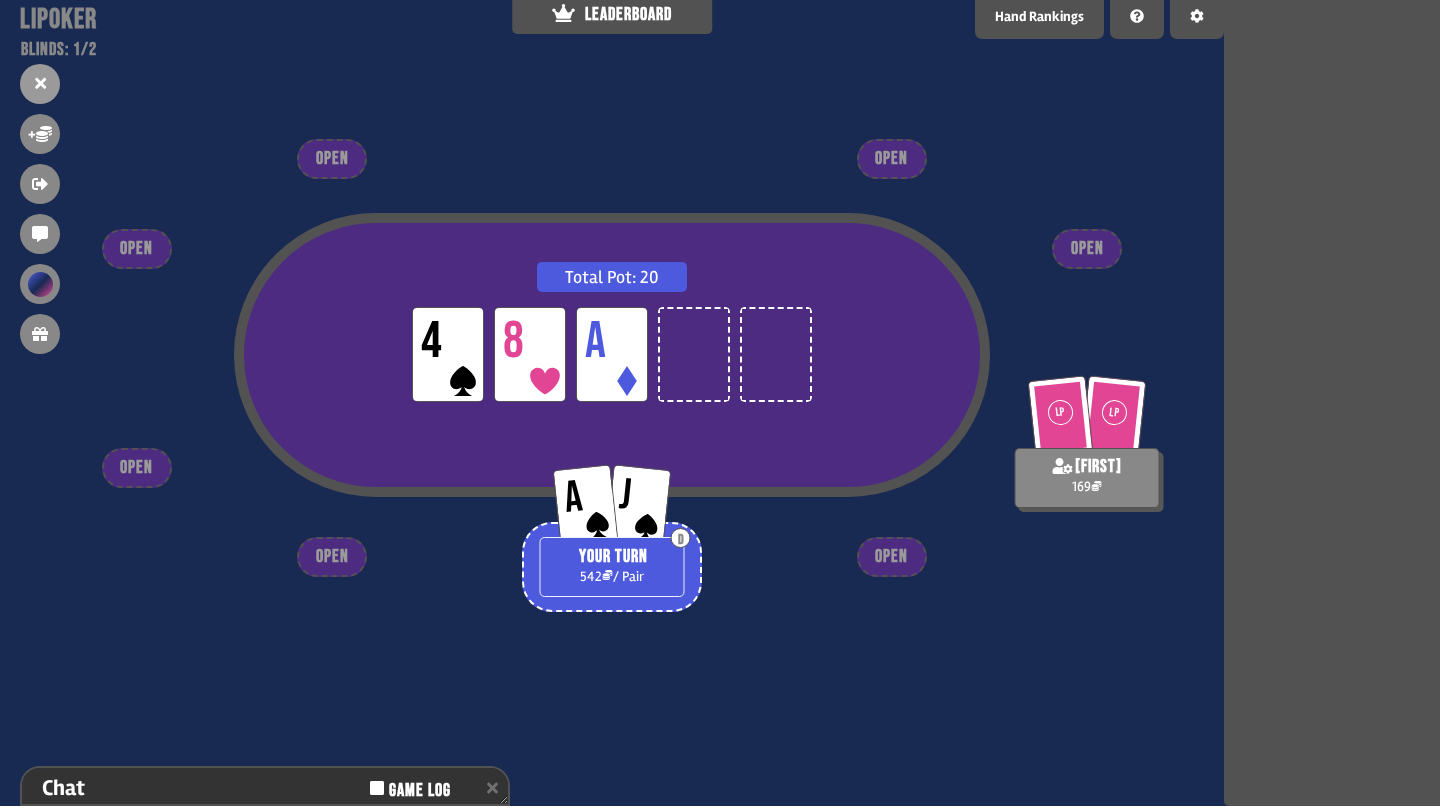 scroll, scrollTop: 298, scrollLeft: 0, axis: vertical 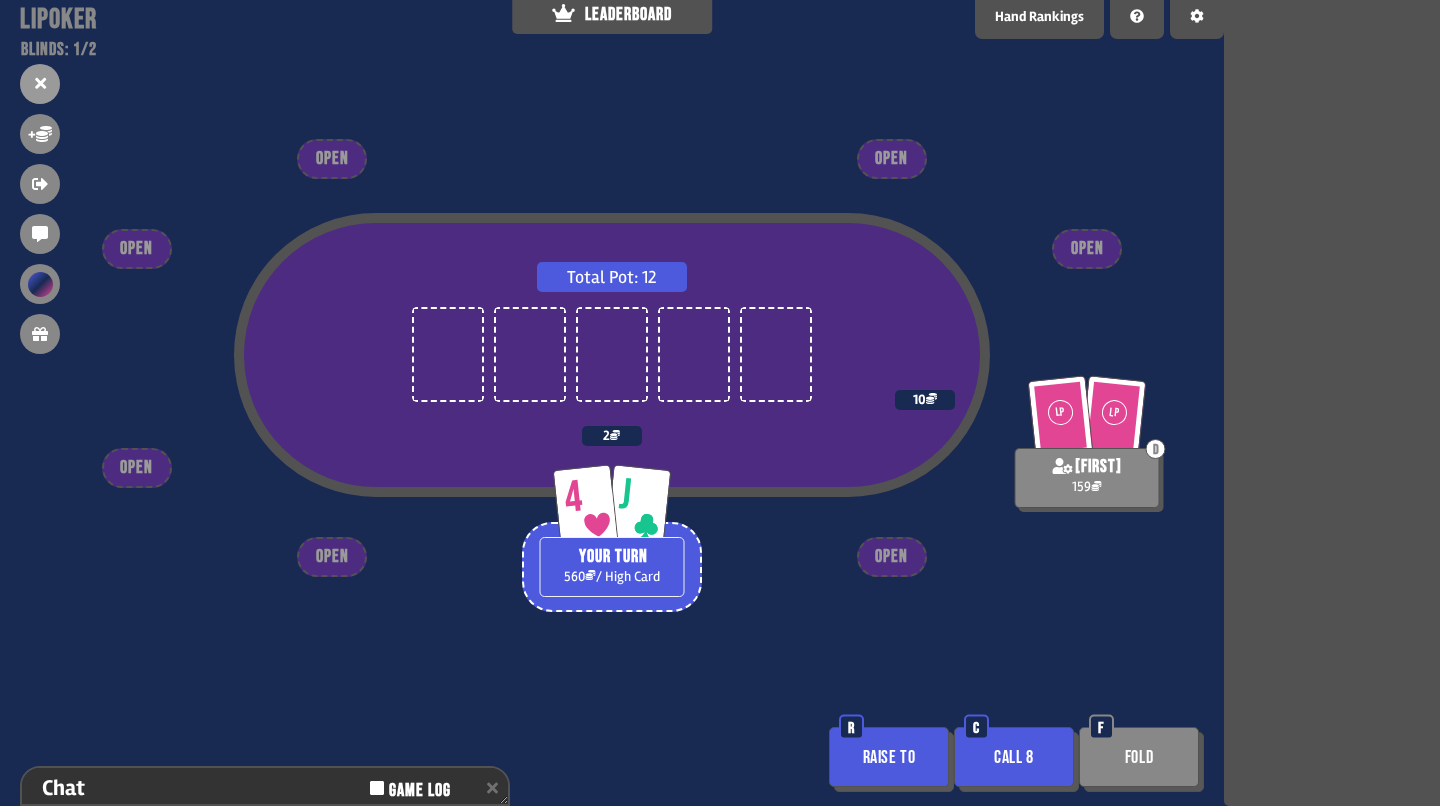 click on "Call 8" at bounding box center (1014, 757) 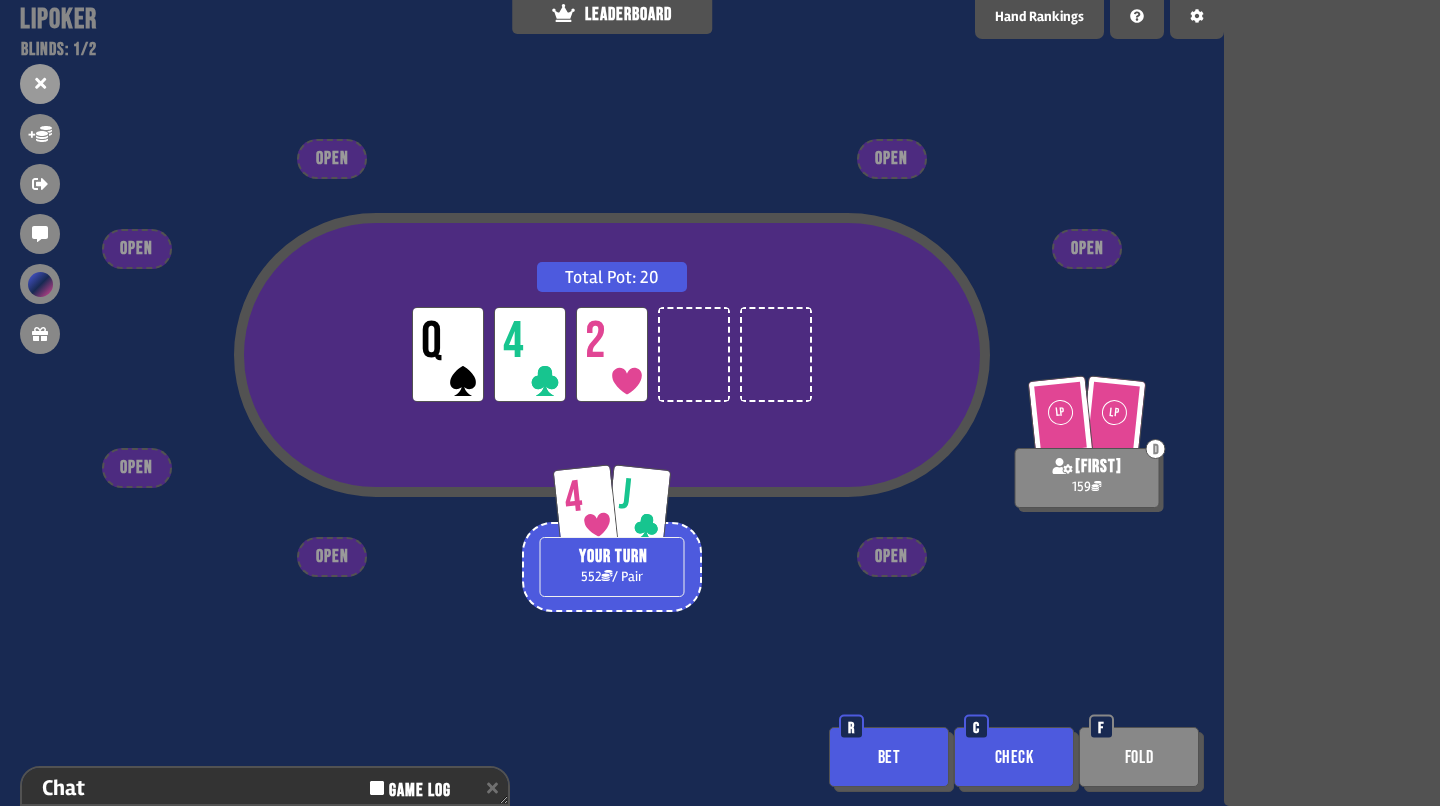 click on "Check" at bounding box center [1014, 757] 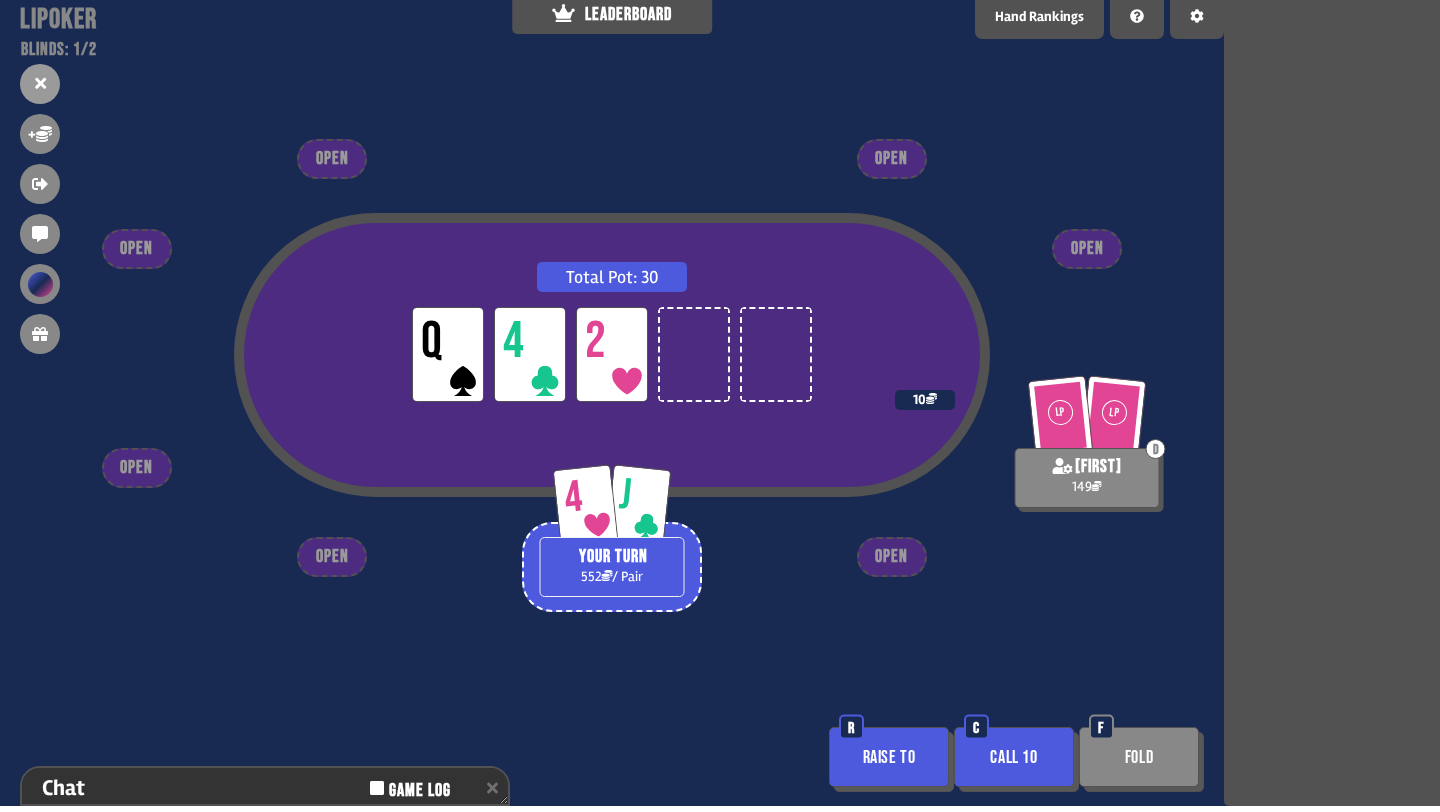 click on "Call 10" at bounding box center (1014, 757) 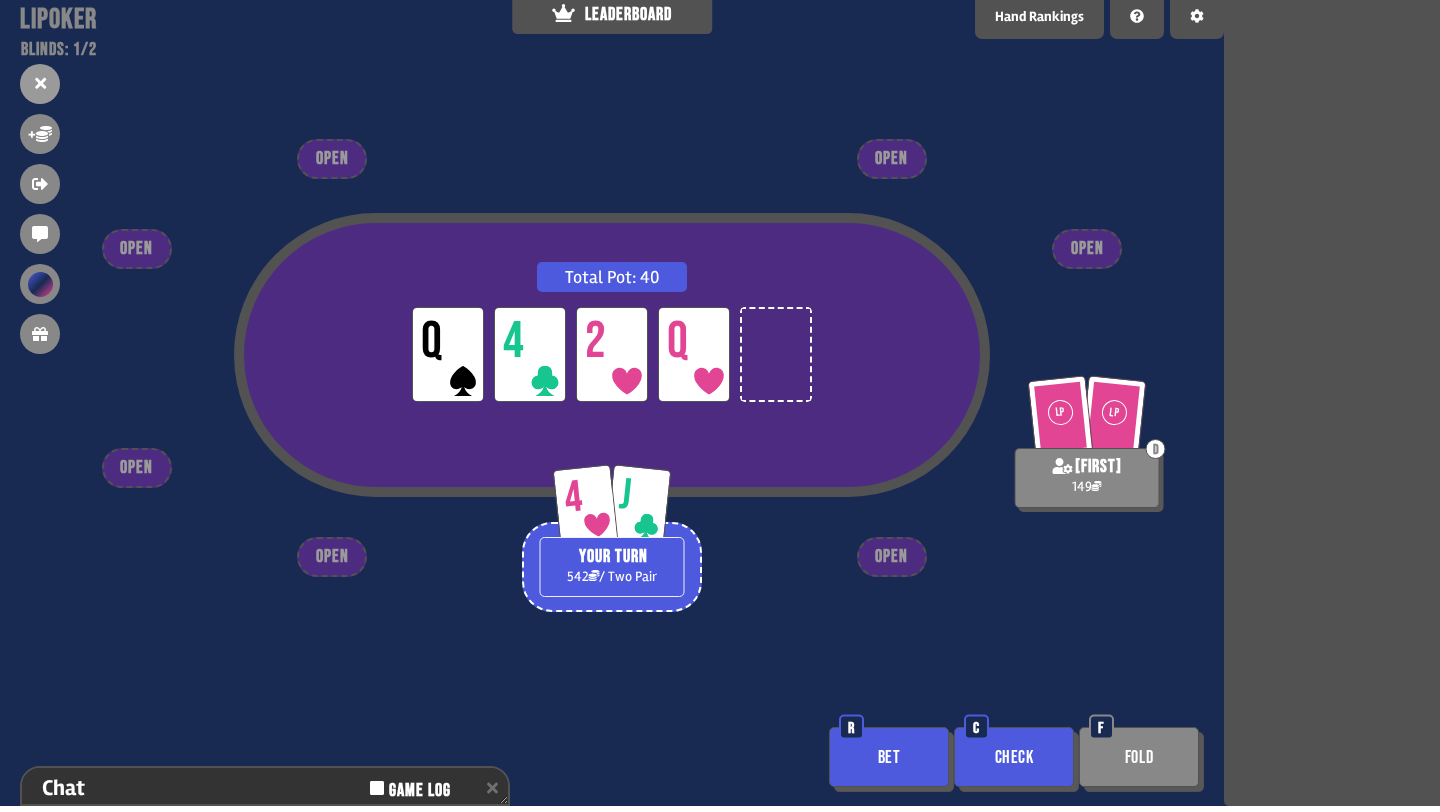 click on "Check" at bounding box center [1014, 757] 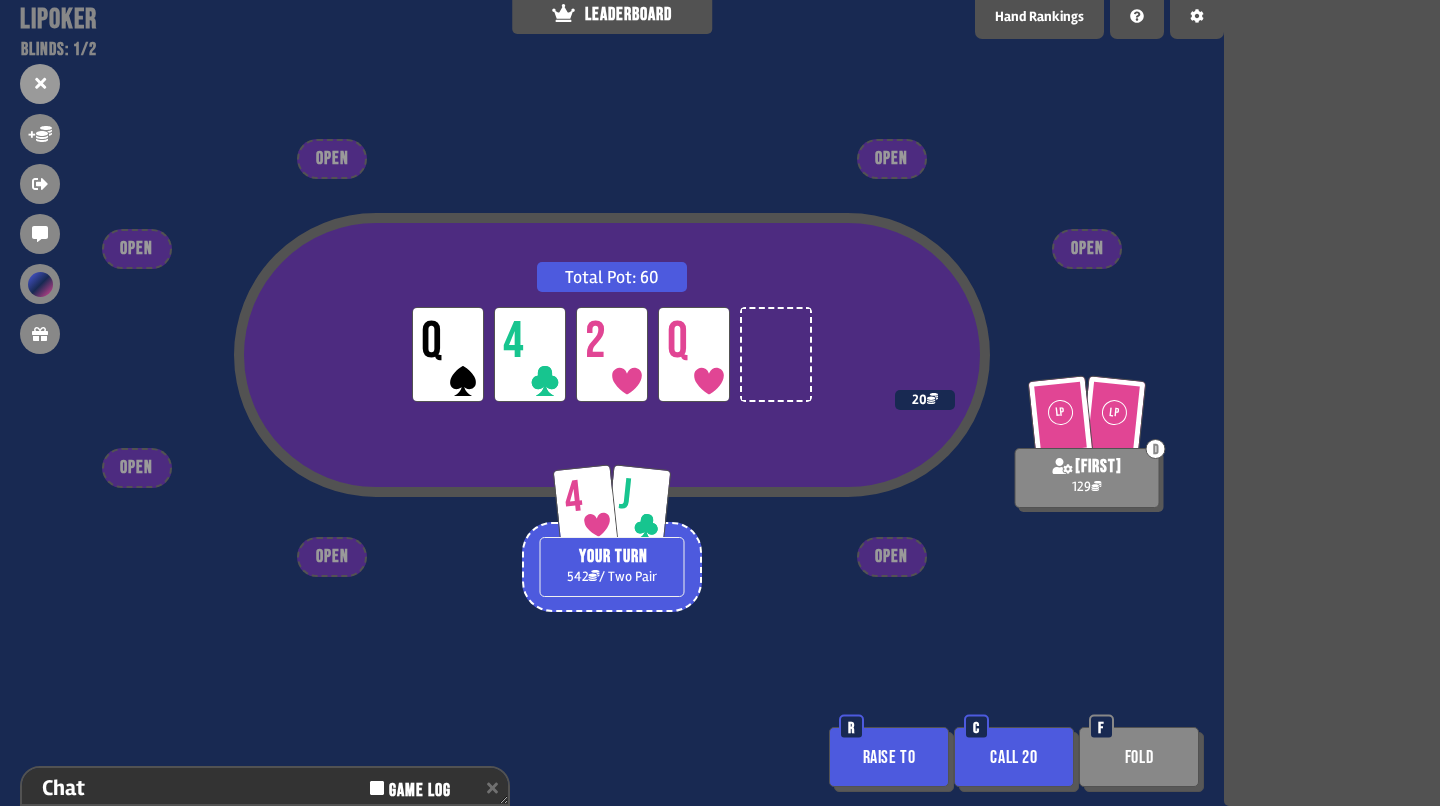 click on "Fold" at bounding box center (1139, 757) 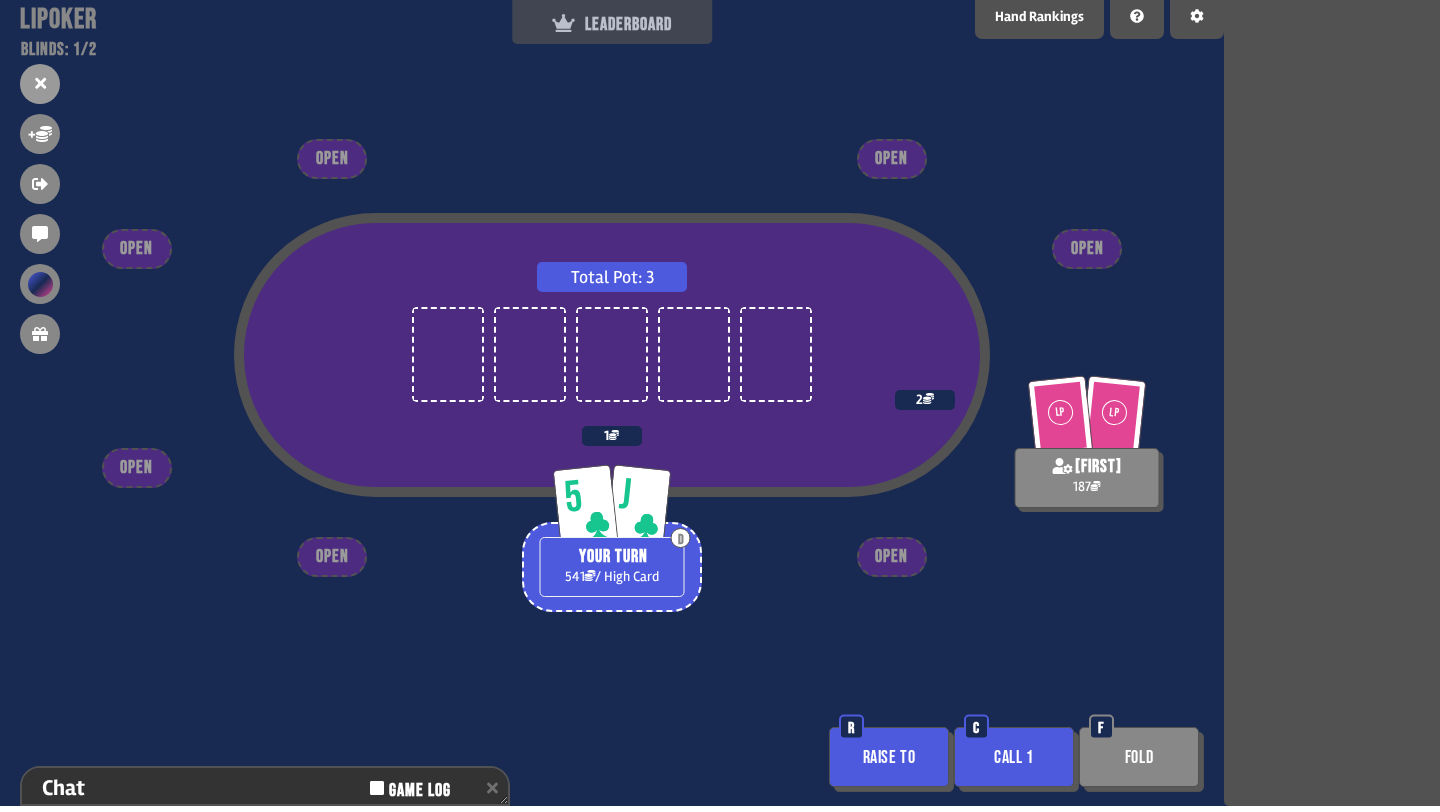 click on "LEADERBOARD" at bounding box center (612, 24) 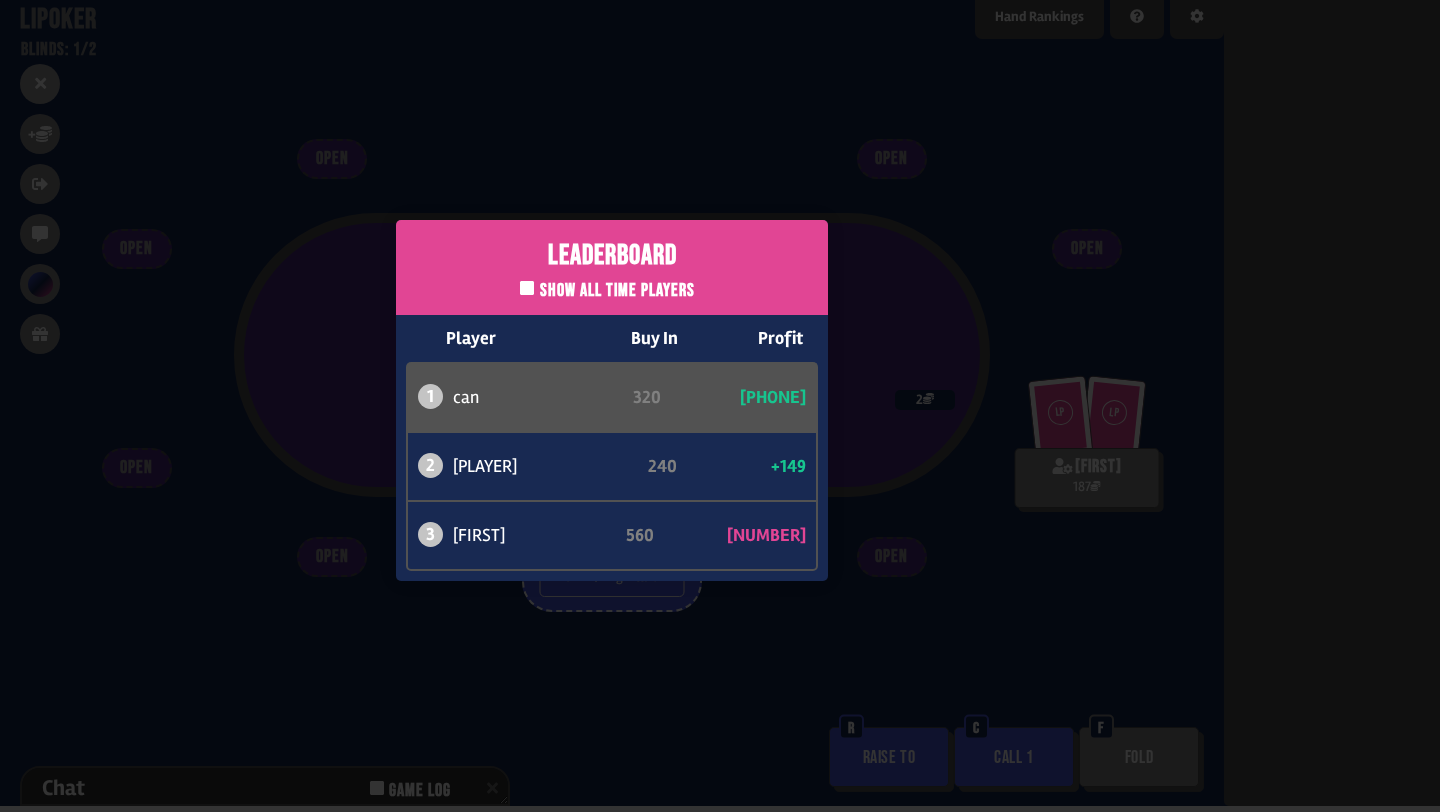 click on "Leaderboard   Show all time players Player Buy In Profit 1 [PLAYER] 320 +222 2 [PLAYER] 240 +149 3 [PLAYER] 560 -371" at bounding box center (612, 400) 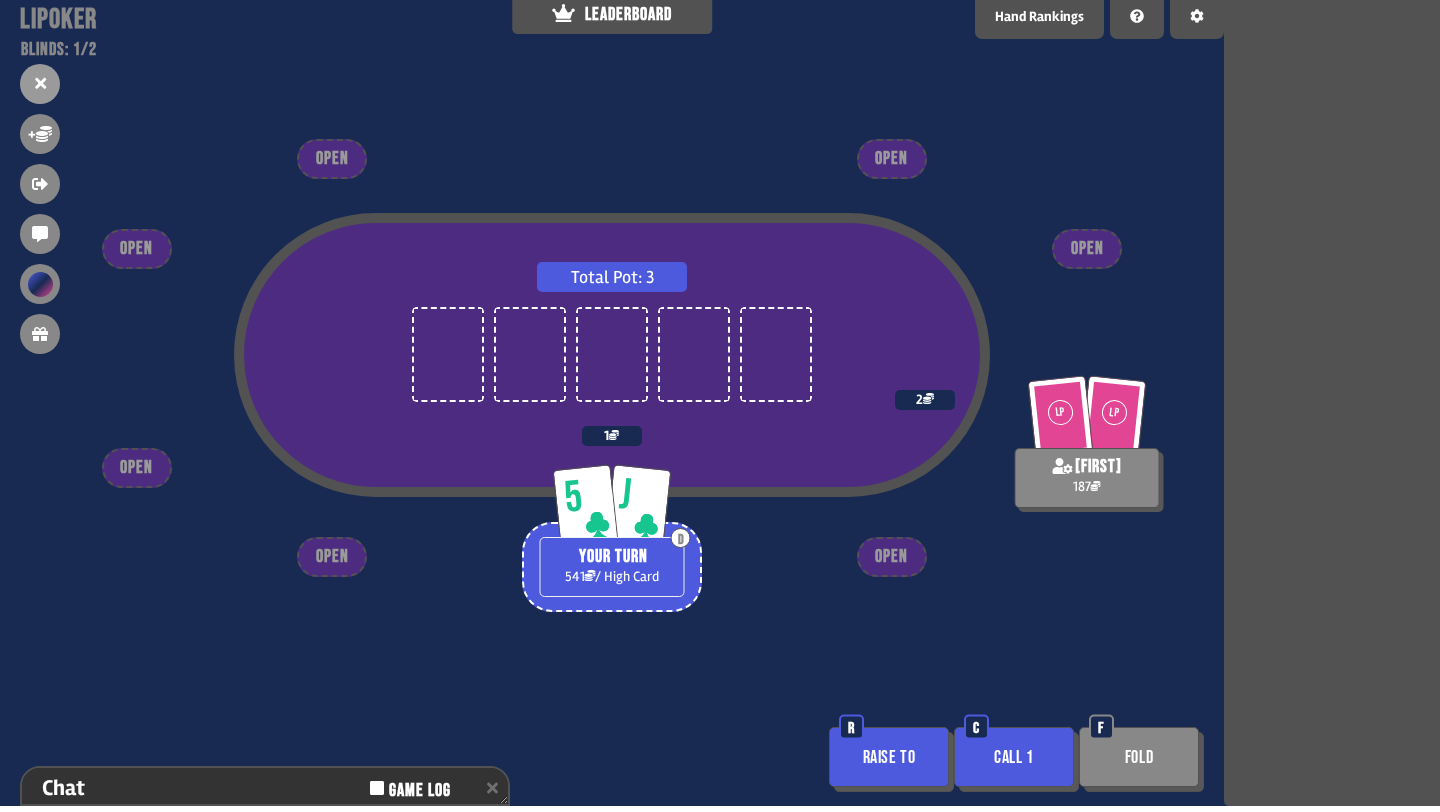 click on "Call 1" at bounding box center (1014, 757) 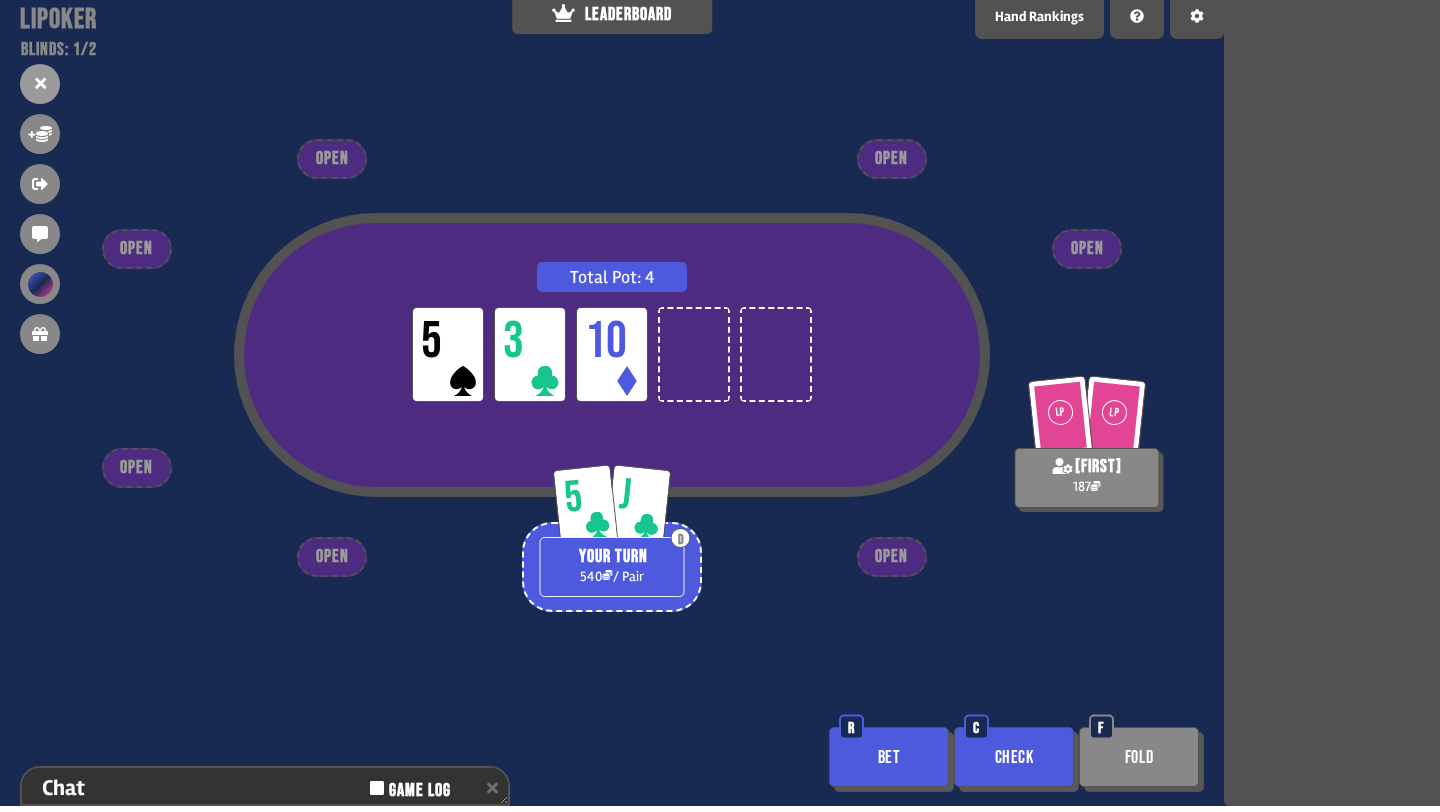 click on "Bet" at bounding box center [889, 757] 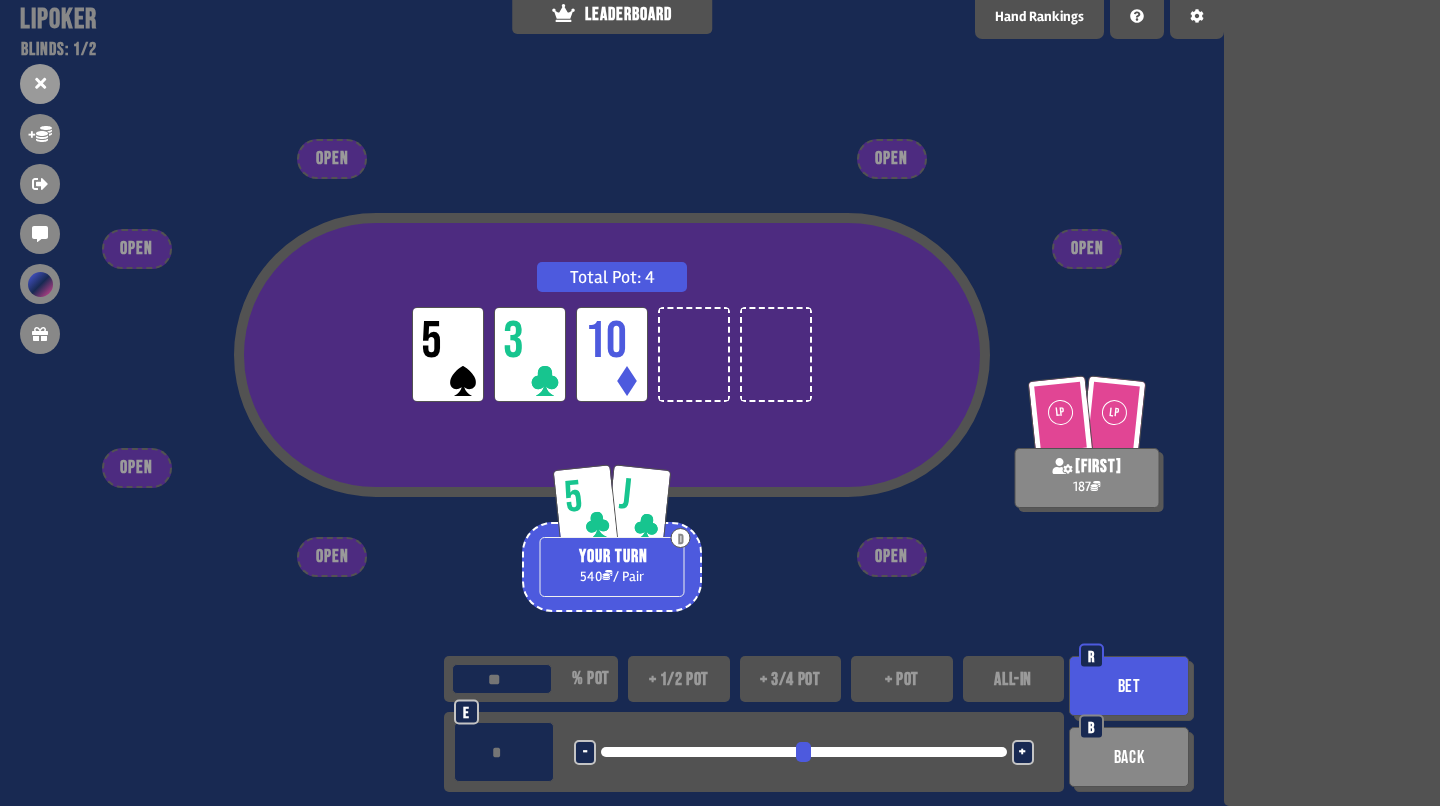 click on "- <LEFT> <DOWN> + <UP> <RIGHT>" at bounding box center (804, 752) 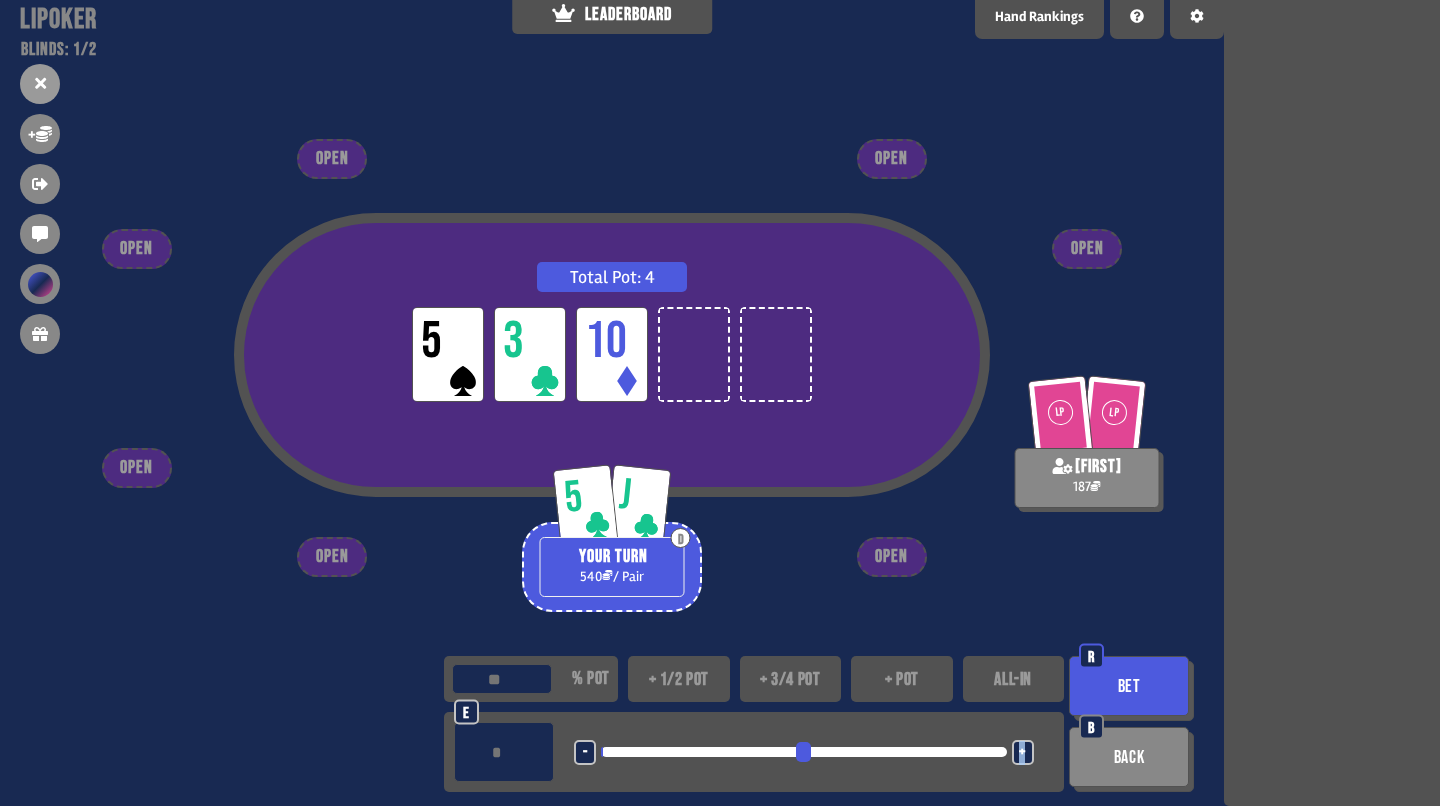 click on "+" at bounding box center [1022, 753] 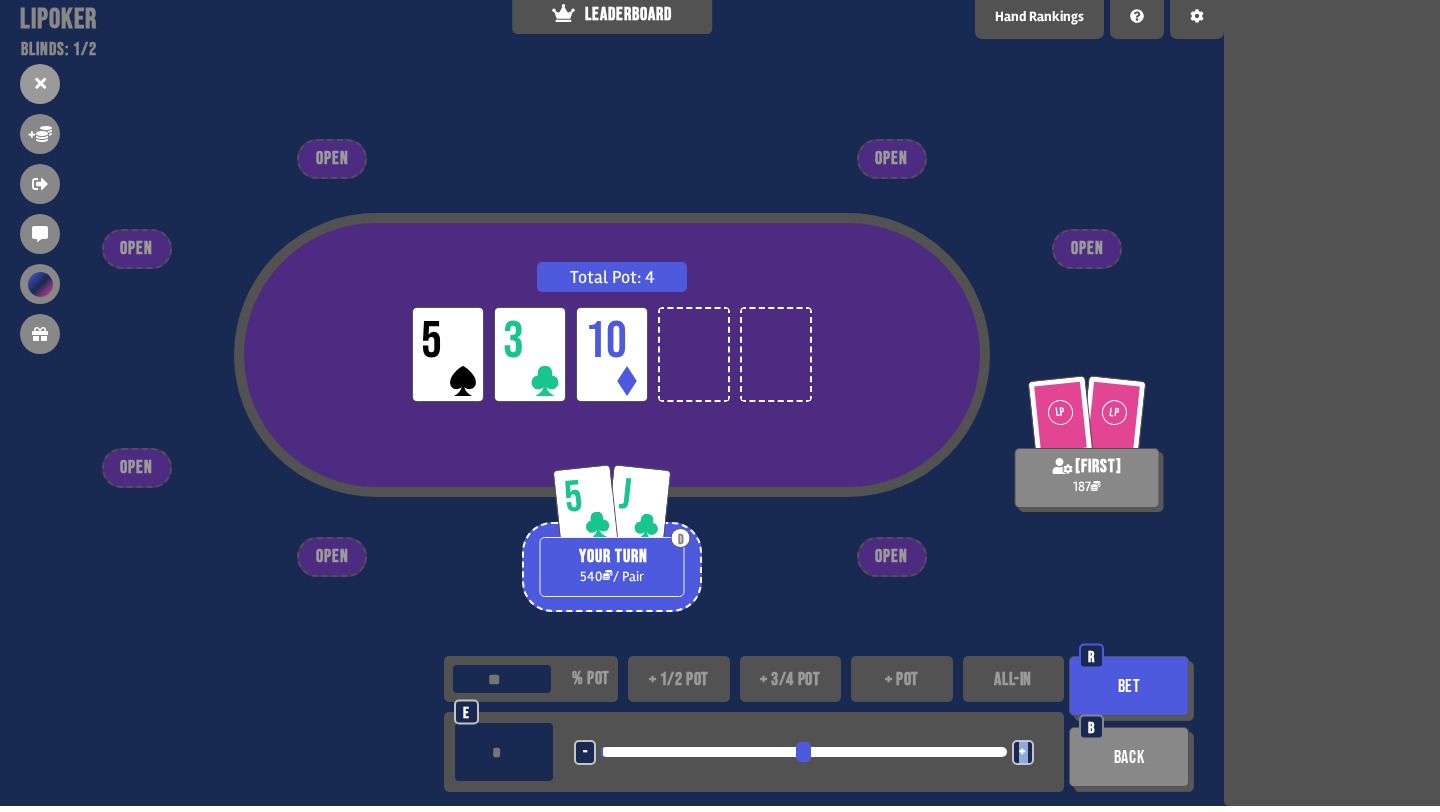 click on "+" at bounding box center [1022, 753] 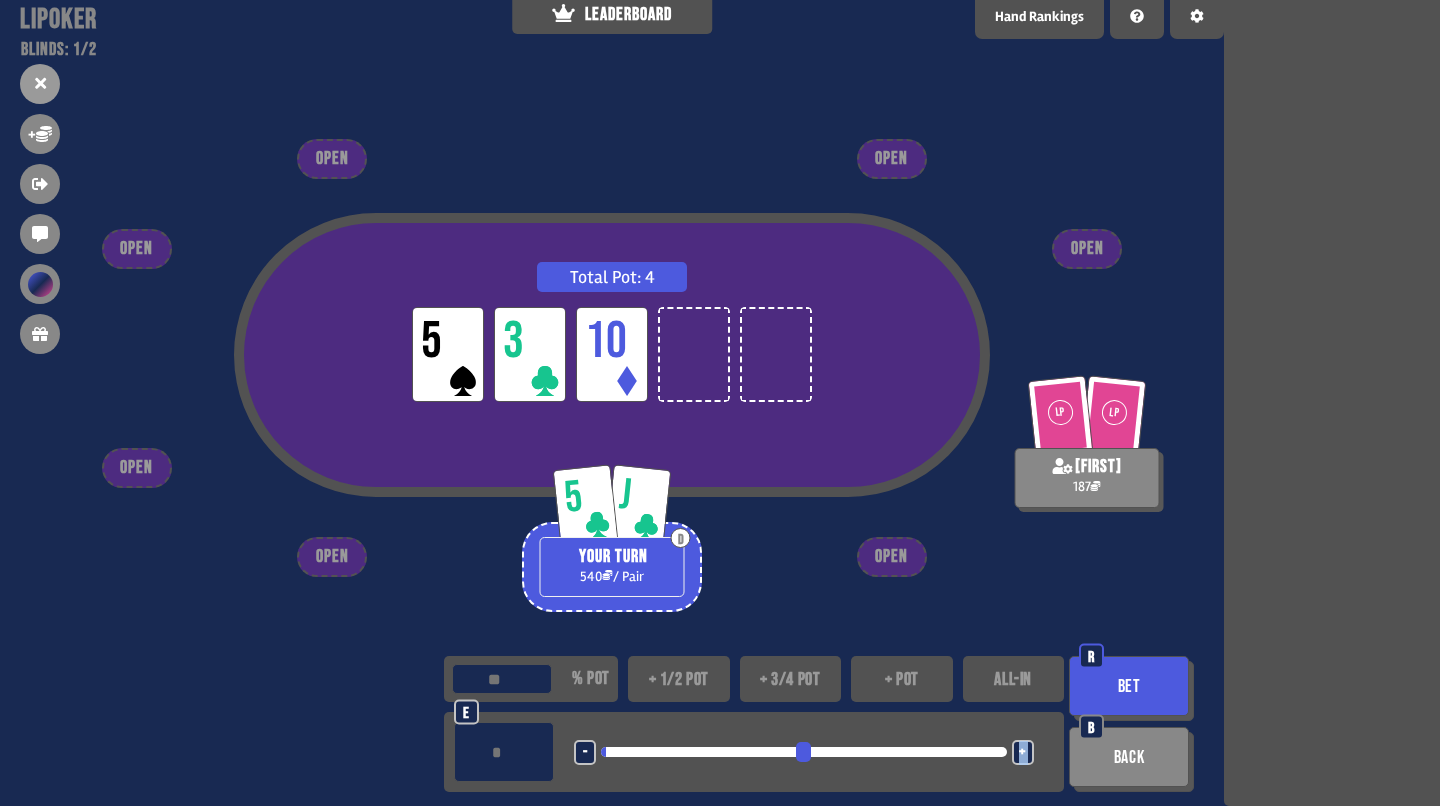 click on "Bet" at bounding box center [1129, 686] 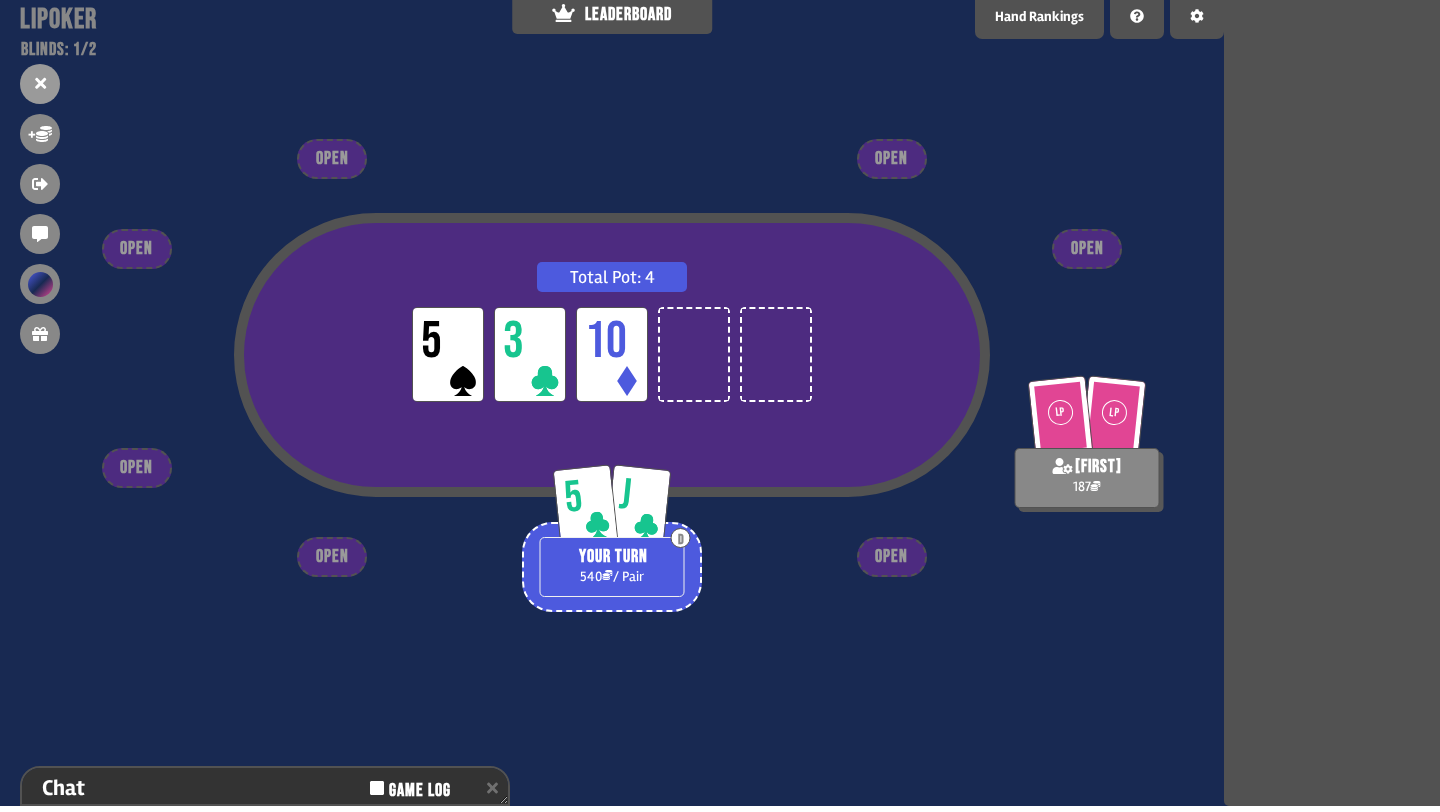 scroll, scrollTop: 298, scrollLeft: 0, axis: vertical 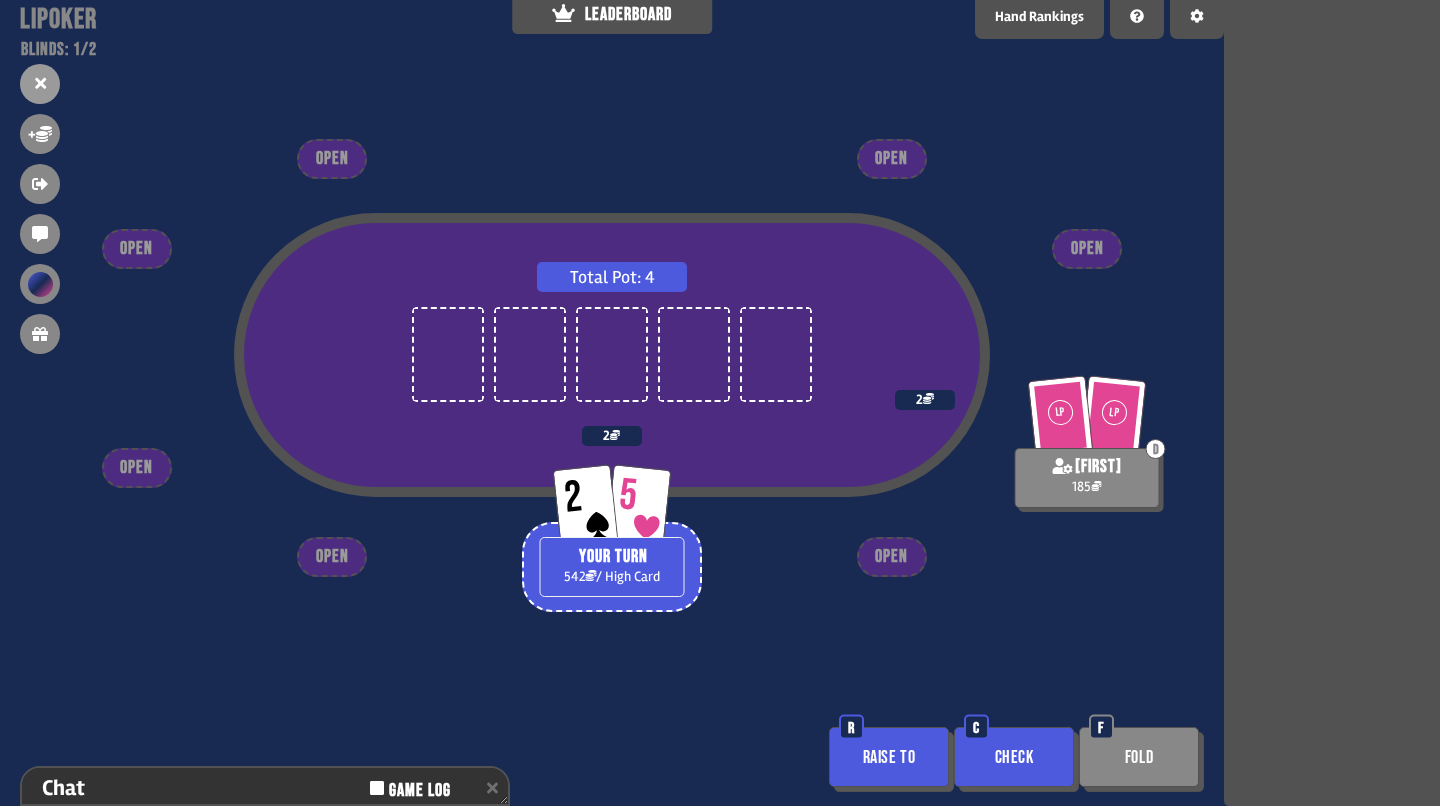 click on "Check" at bounding box center [1014, 757] 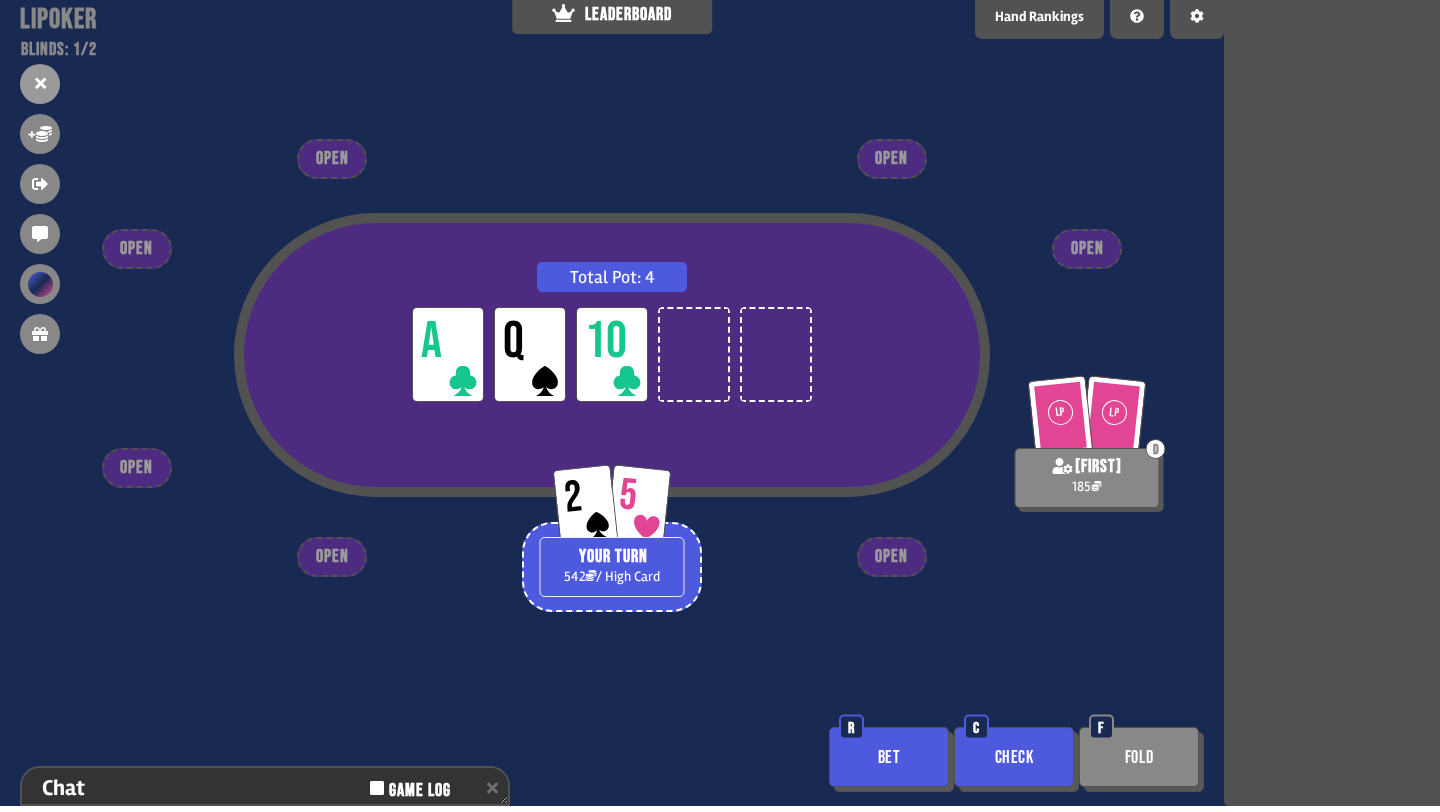 click on "Check" at bounding box center [1014, 757] 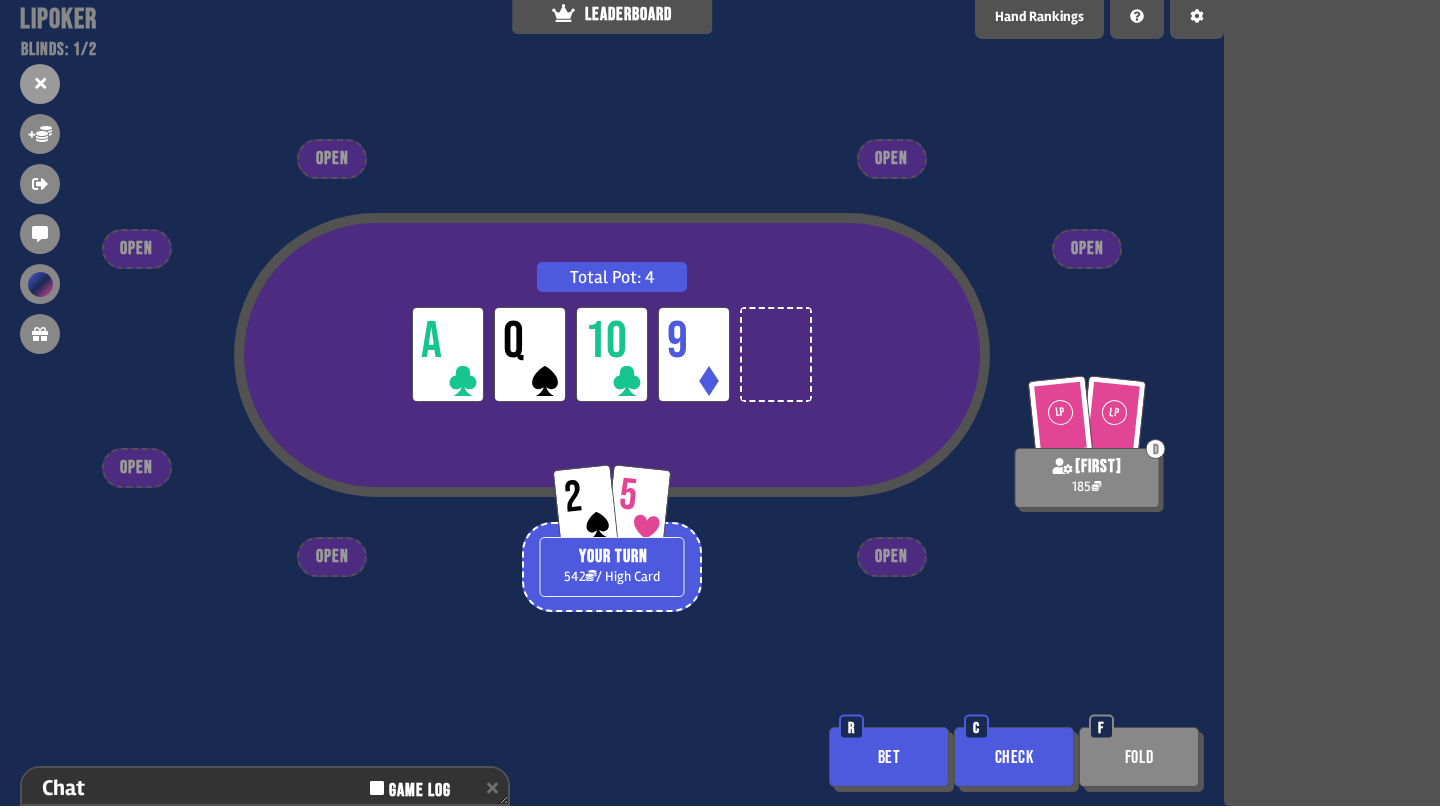 click on "Bet" at bounding box center [889, 757] 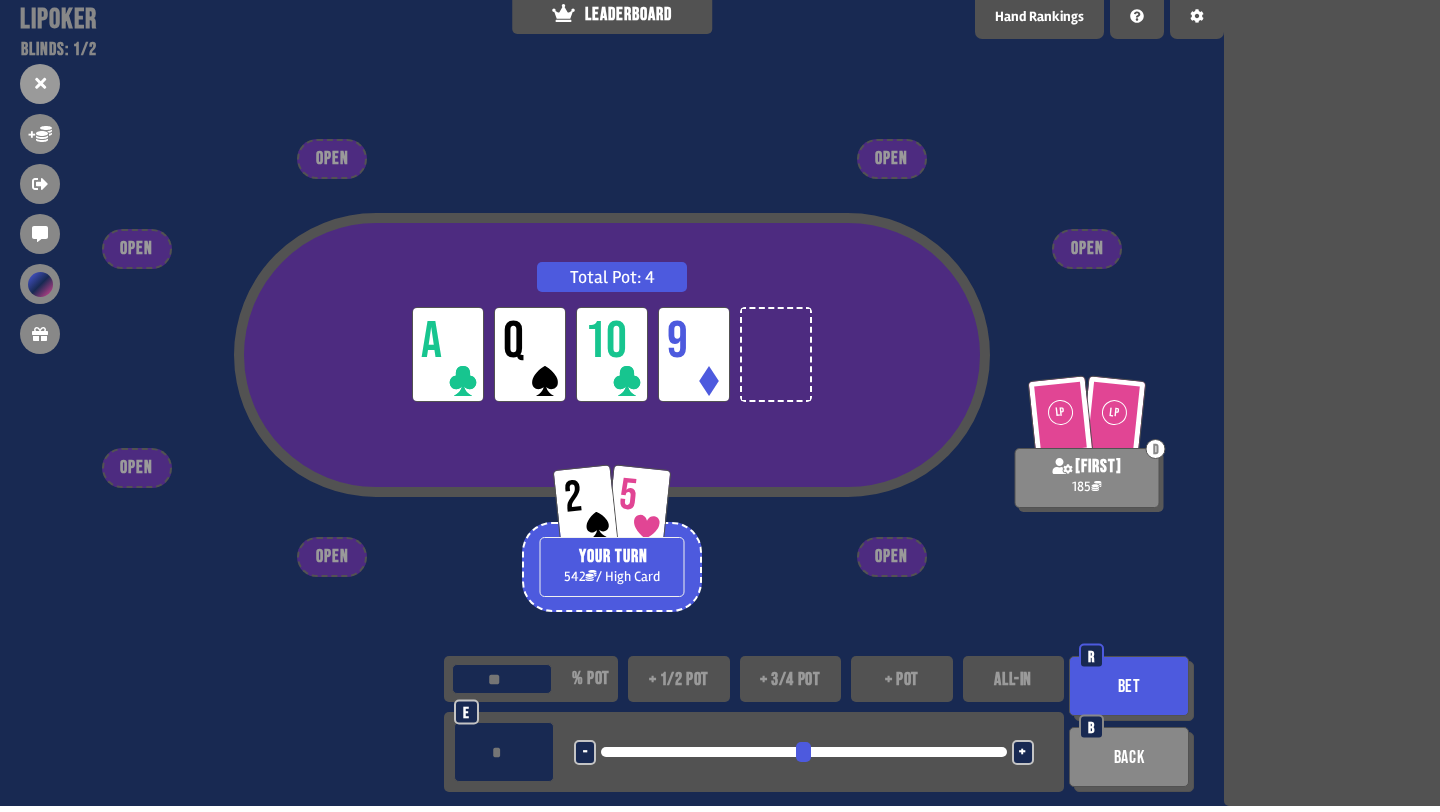 click on "*" at bounding box center (504, 752) 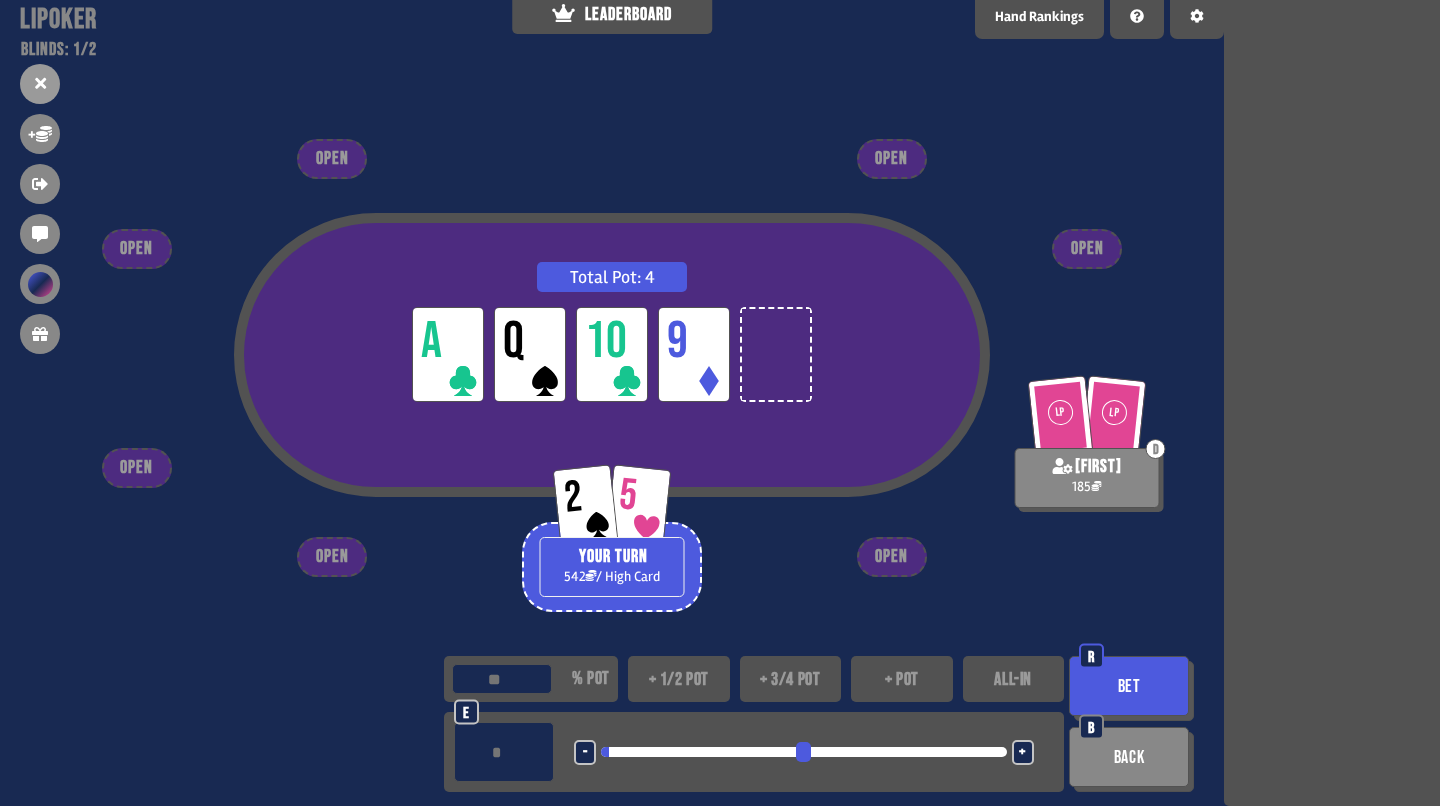 click on "Bet" at bounding box center (1129, 686) 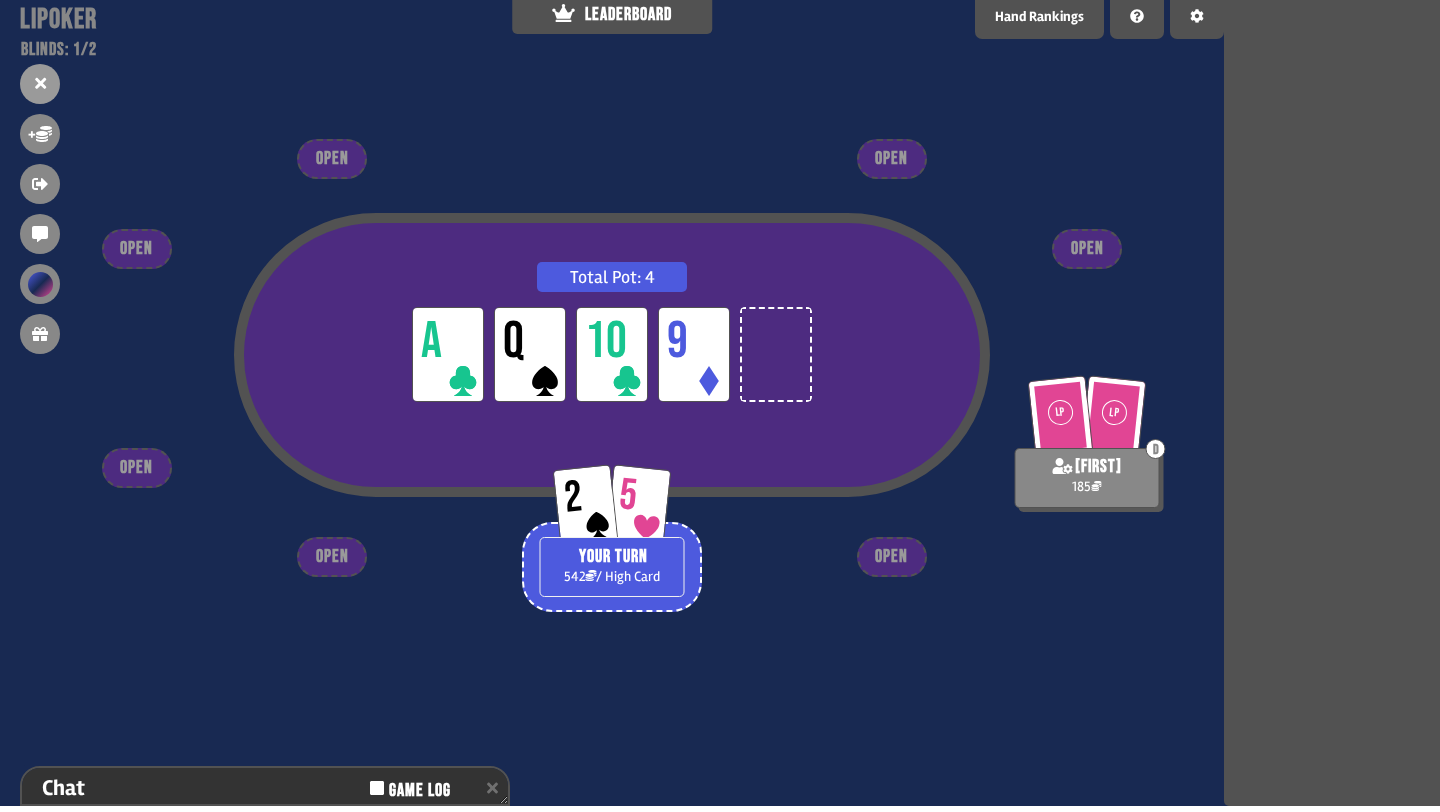 scroll, scrollTop: 298, scrollLeft: 0, axis: vertical 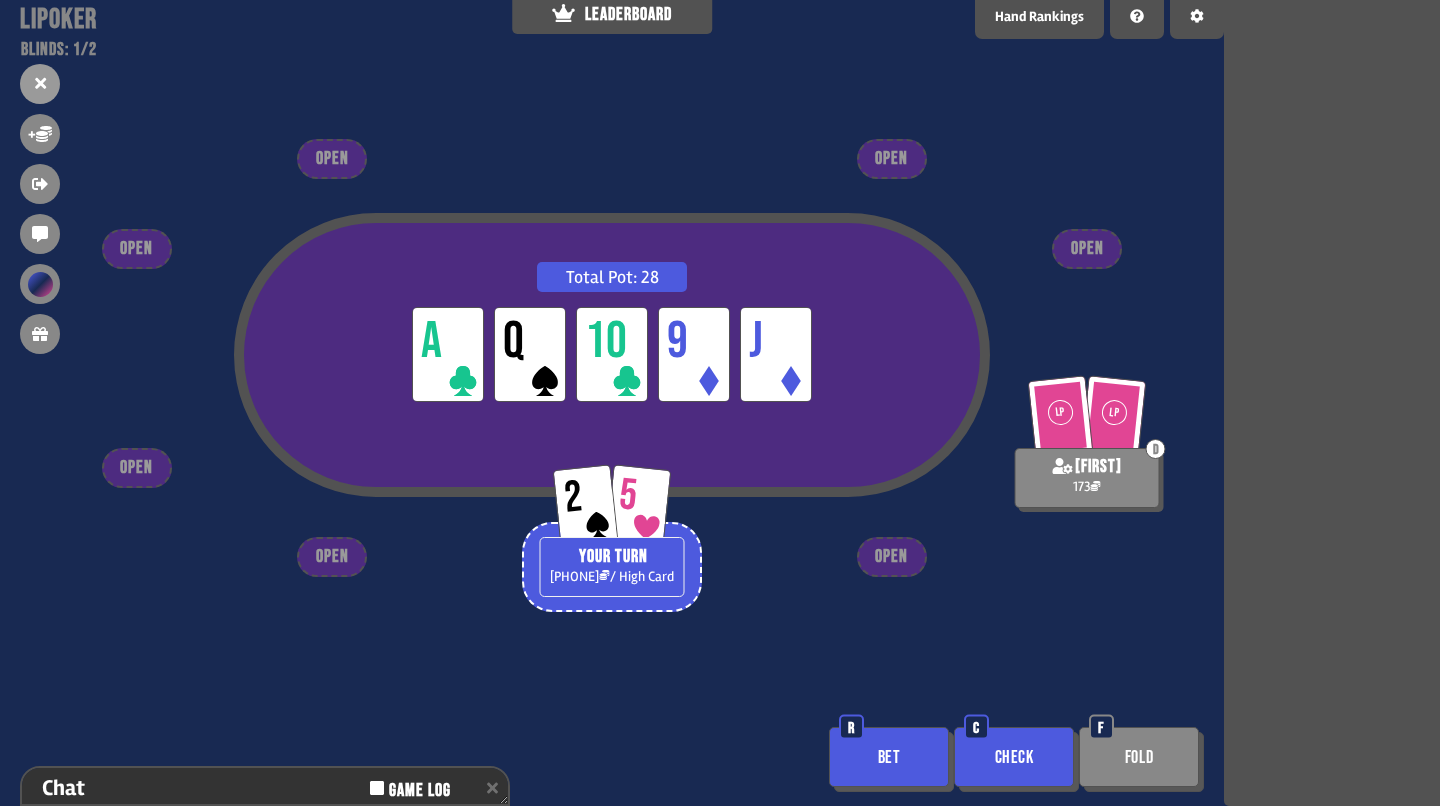 click on "Bet" at bounding box center [889, 757] 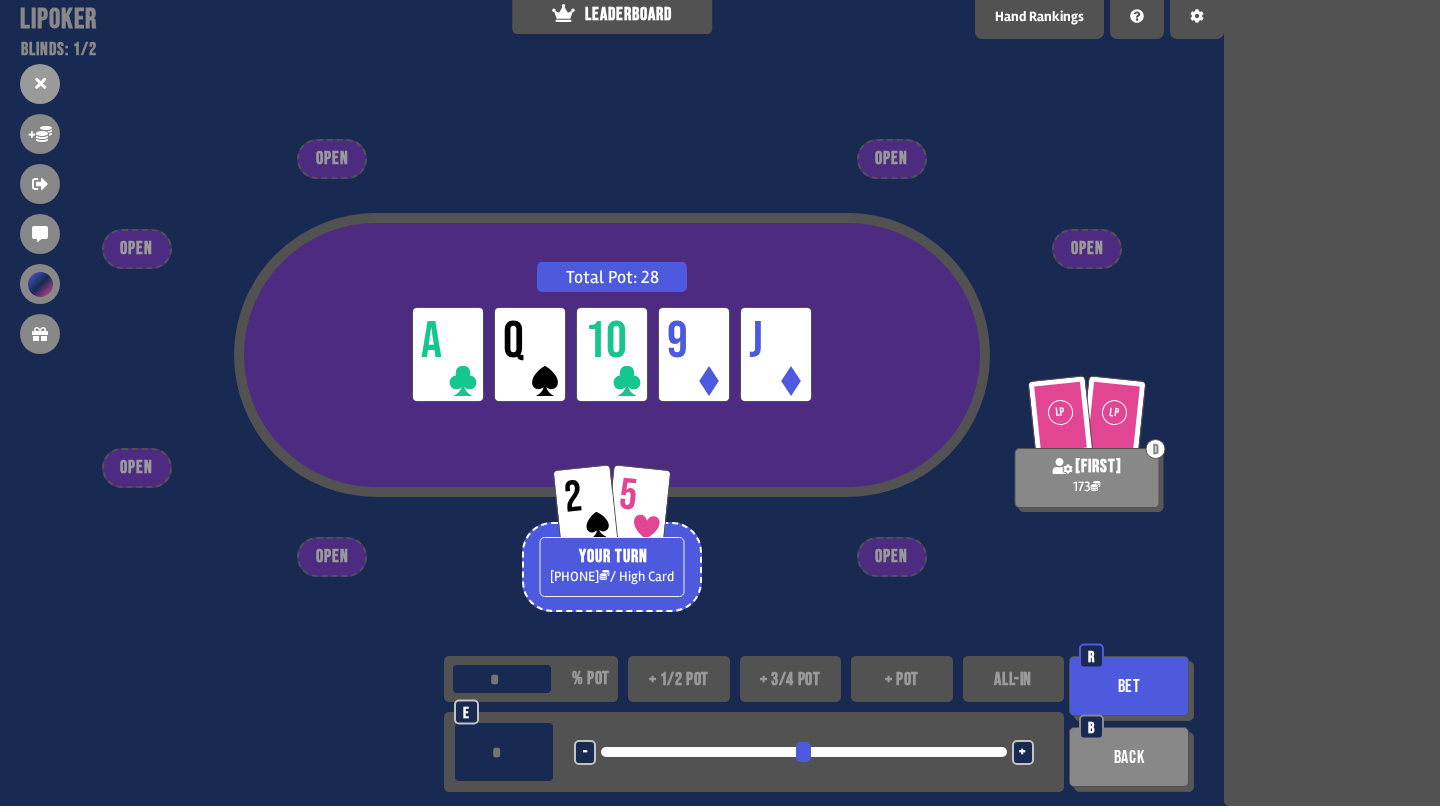 click at bounding box center [504, 752] 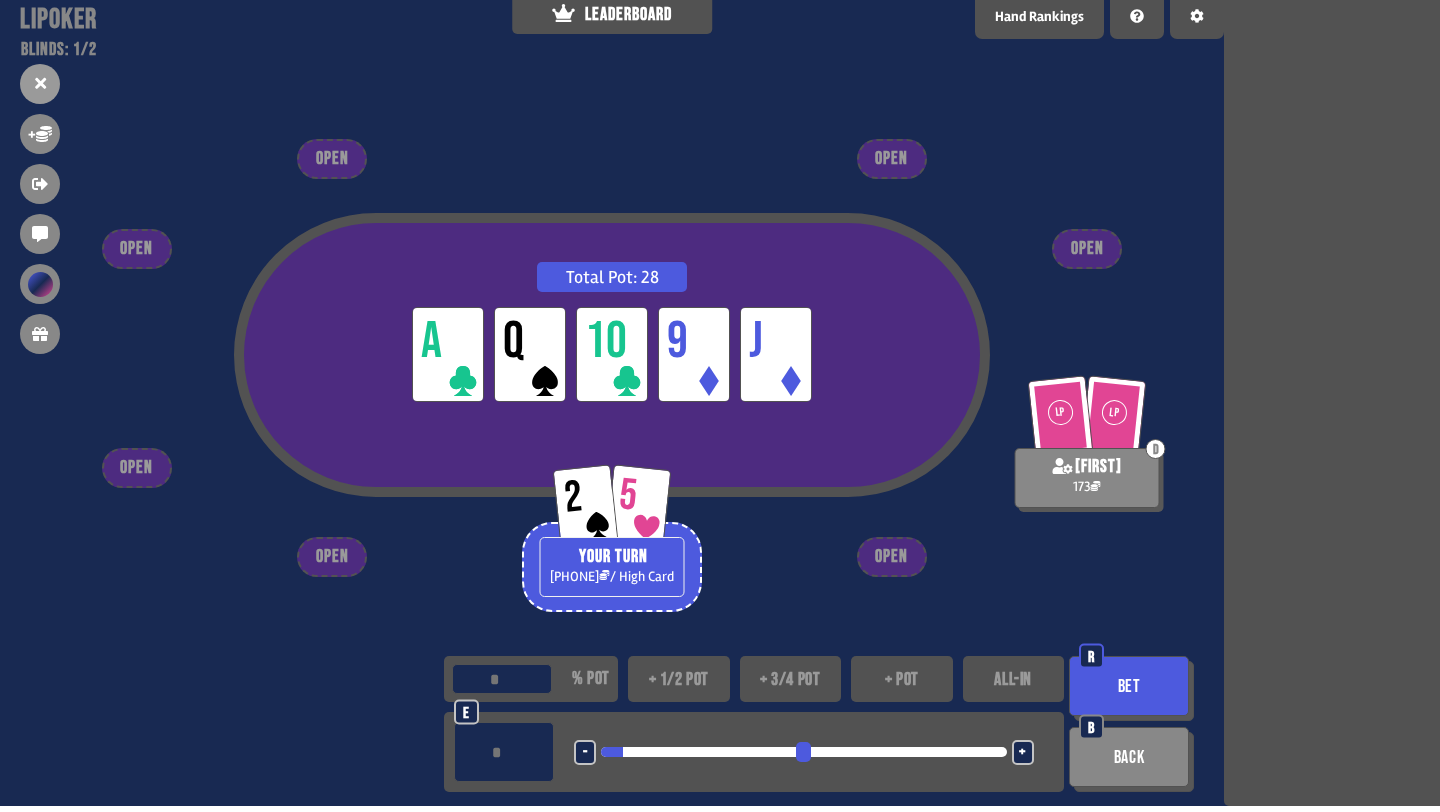 click on "Bet" at bounding box center [1129, 686] 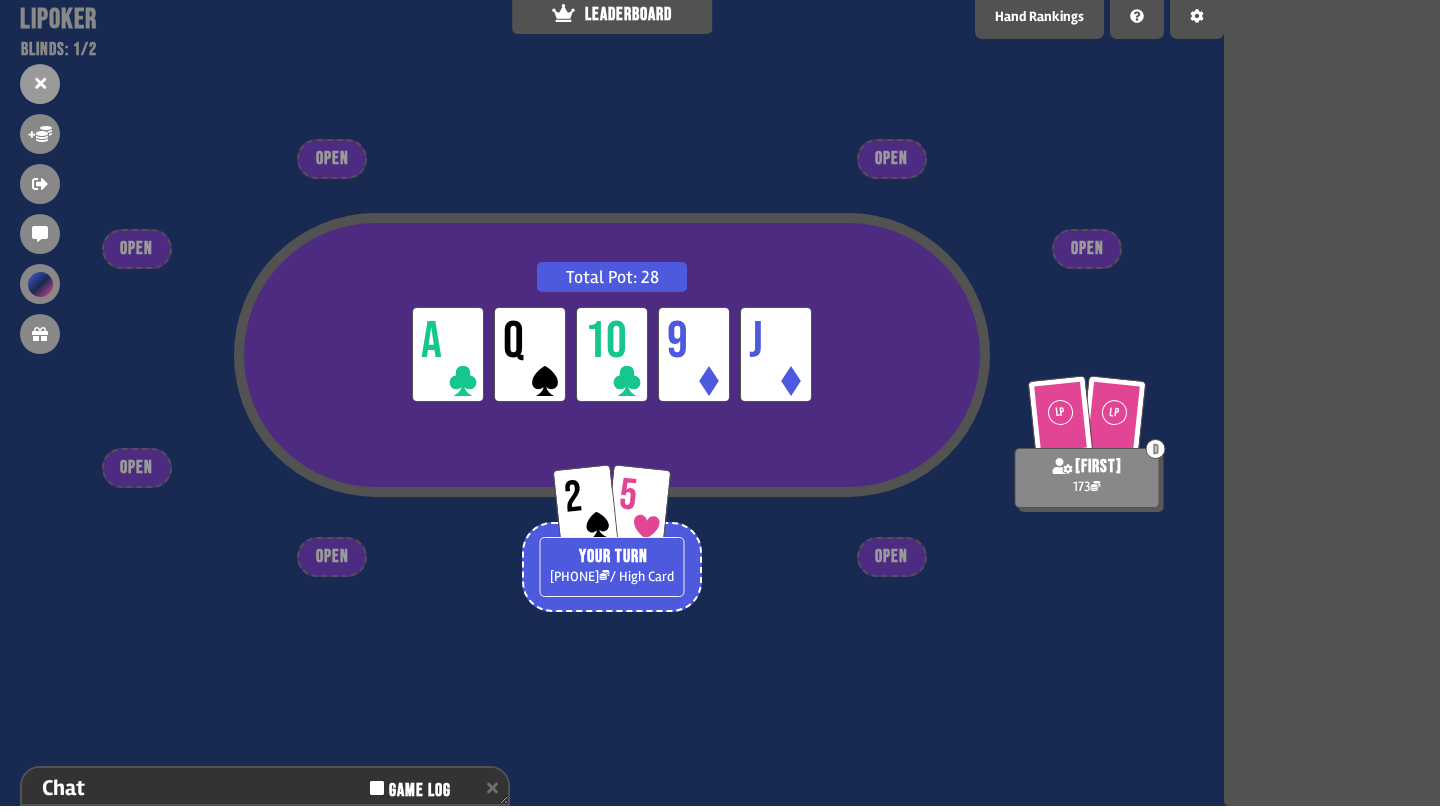 scroll, scrollTop: 298, scrollLeft: 0, axis: vertical 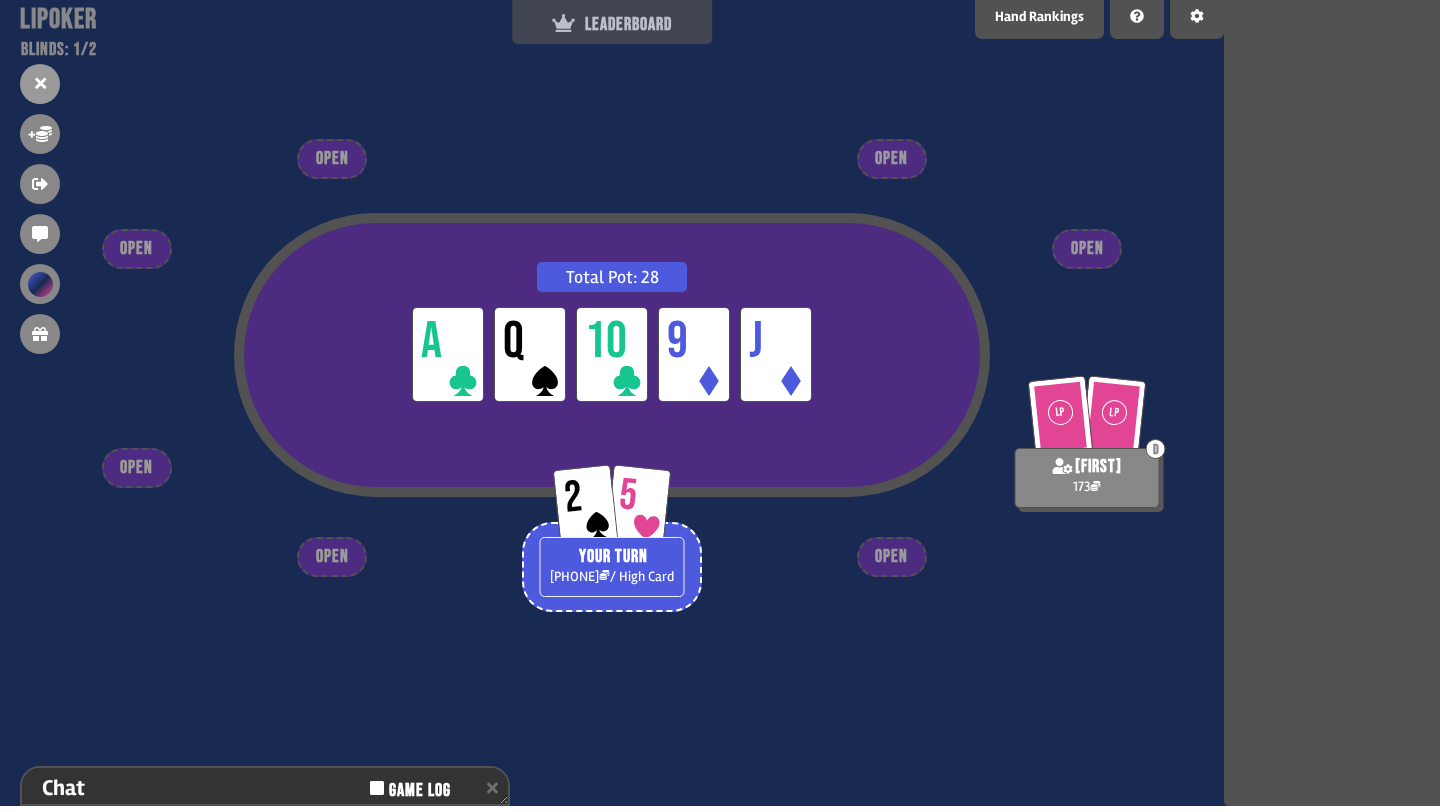click on "LEADERBOARD" at bounding box center (612, 24) 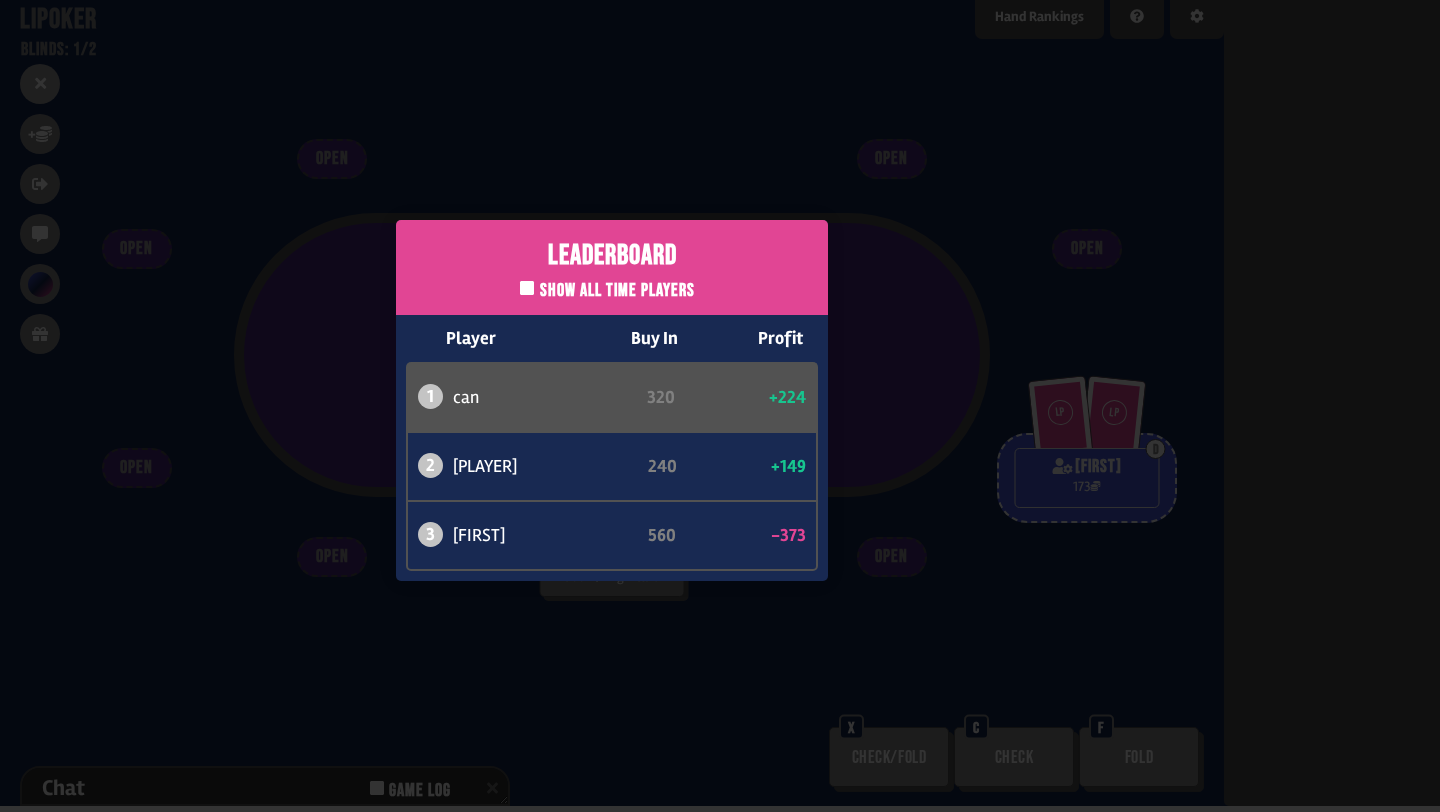 click on "Leaderboard   Show all time players Player Buy In Profit 1 [FIRST] 320 +224 2 atabaso 240 +149 3 [FIRST] 560 -373" at bounding box center [612, 400] 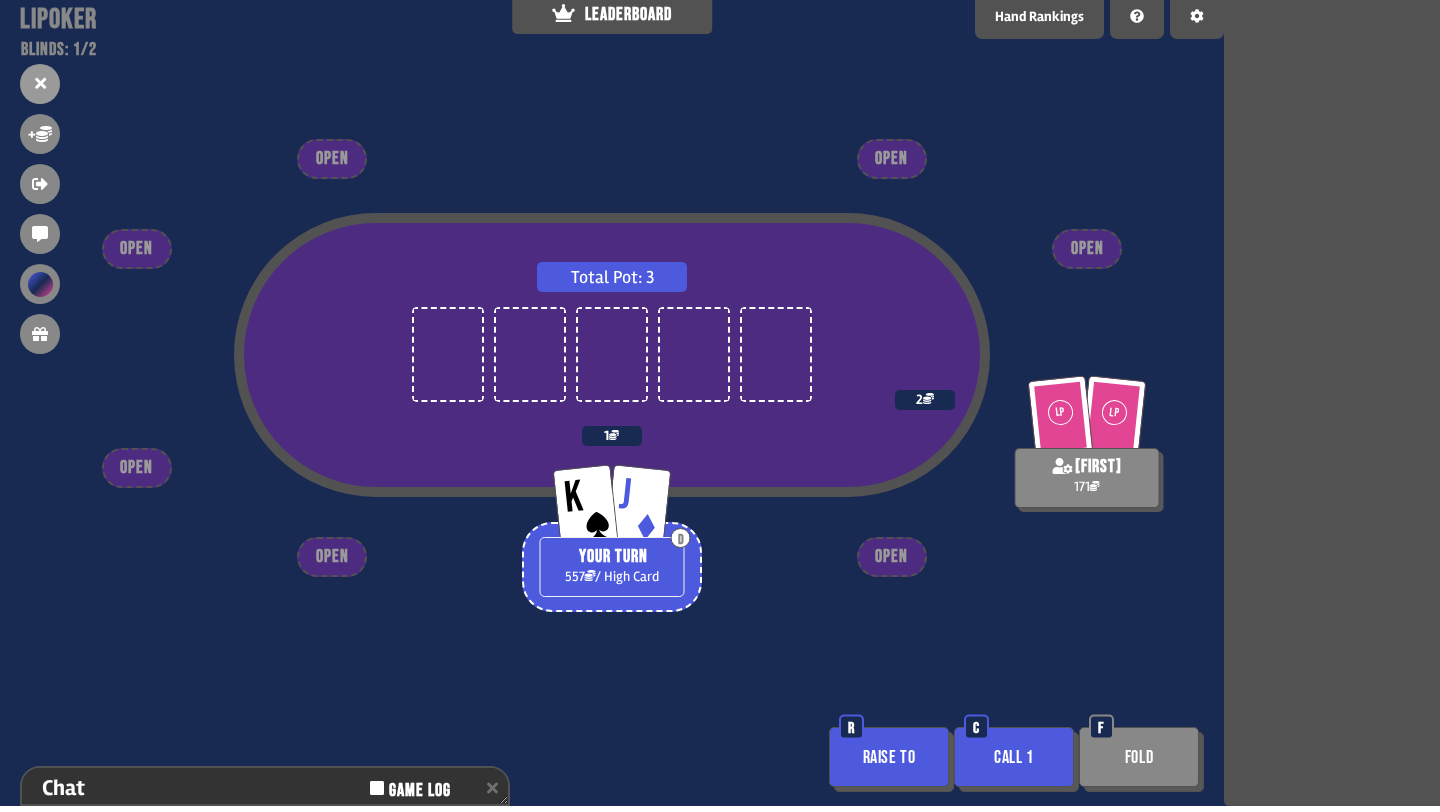 click on "Raise to" at bounding box center (889, 757) 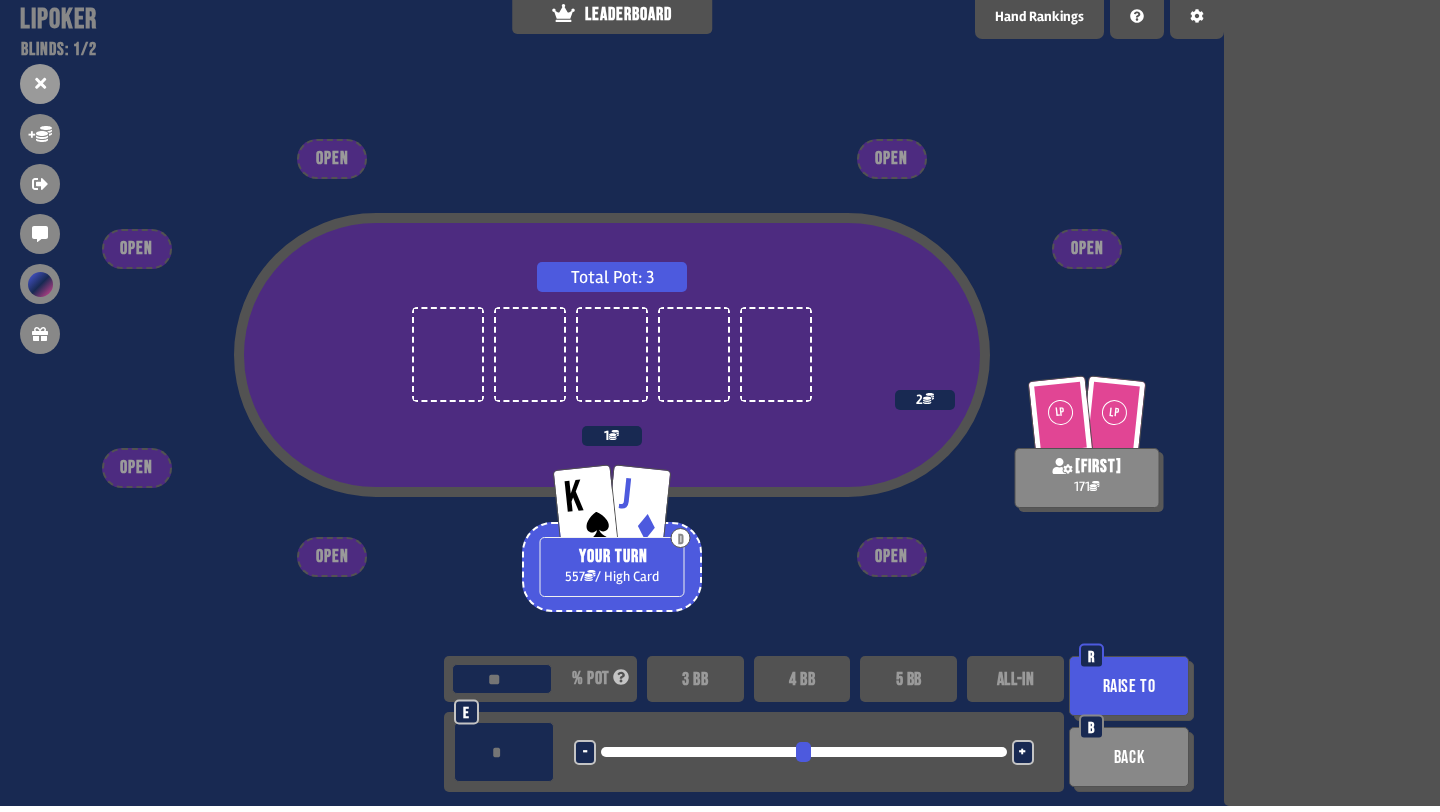 click on "Back" at bounding box center (1129, 757) 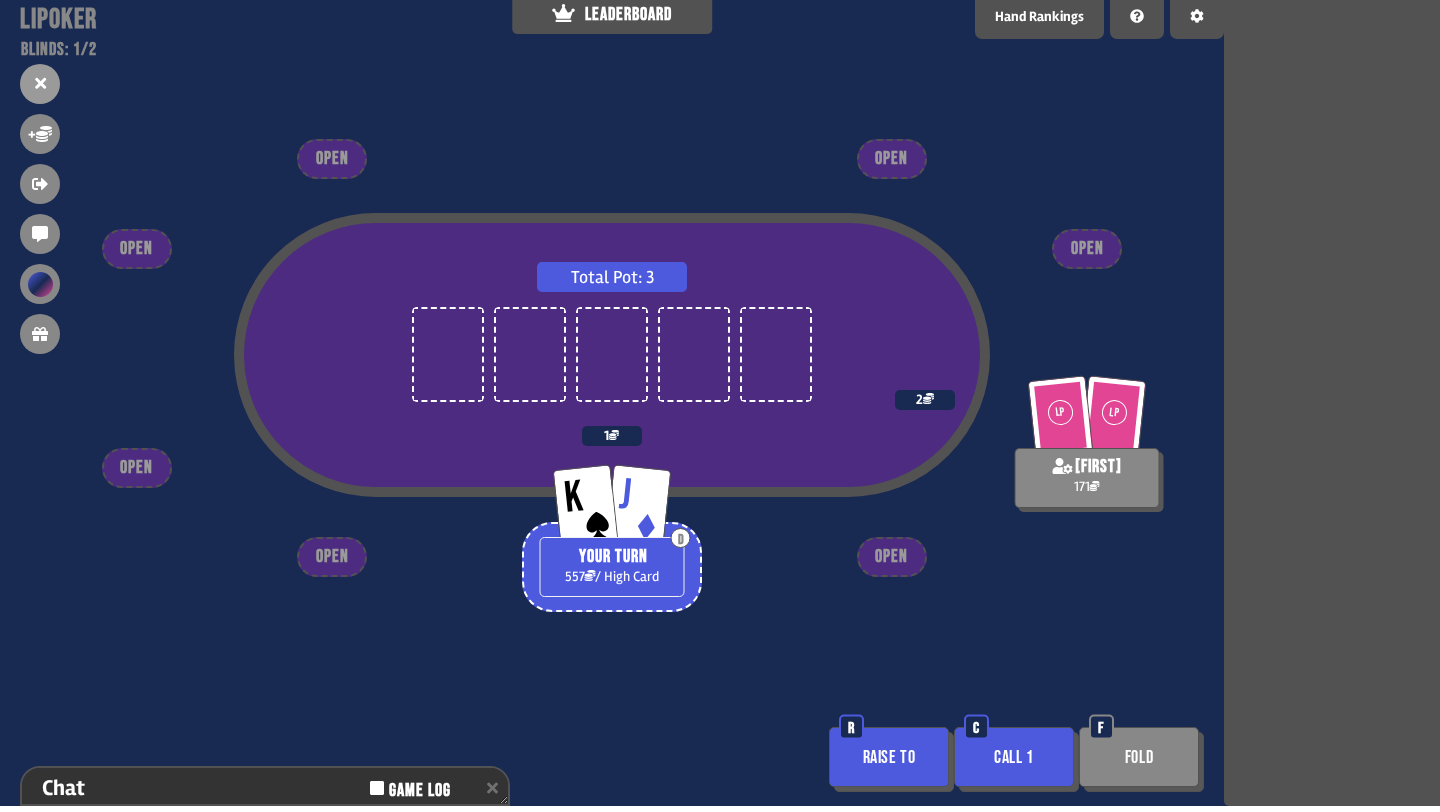 scroll, scrollTop: 298, scrollLeft: 0, axis: vertical 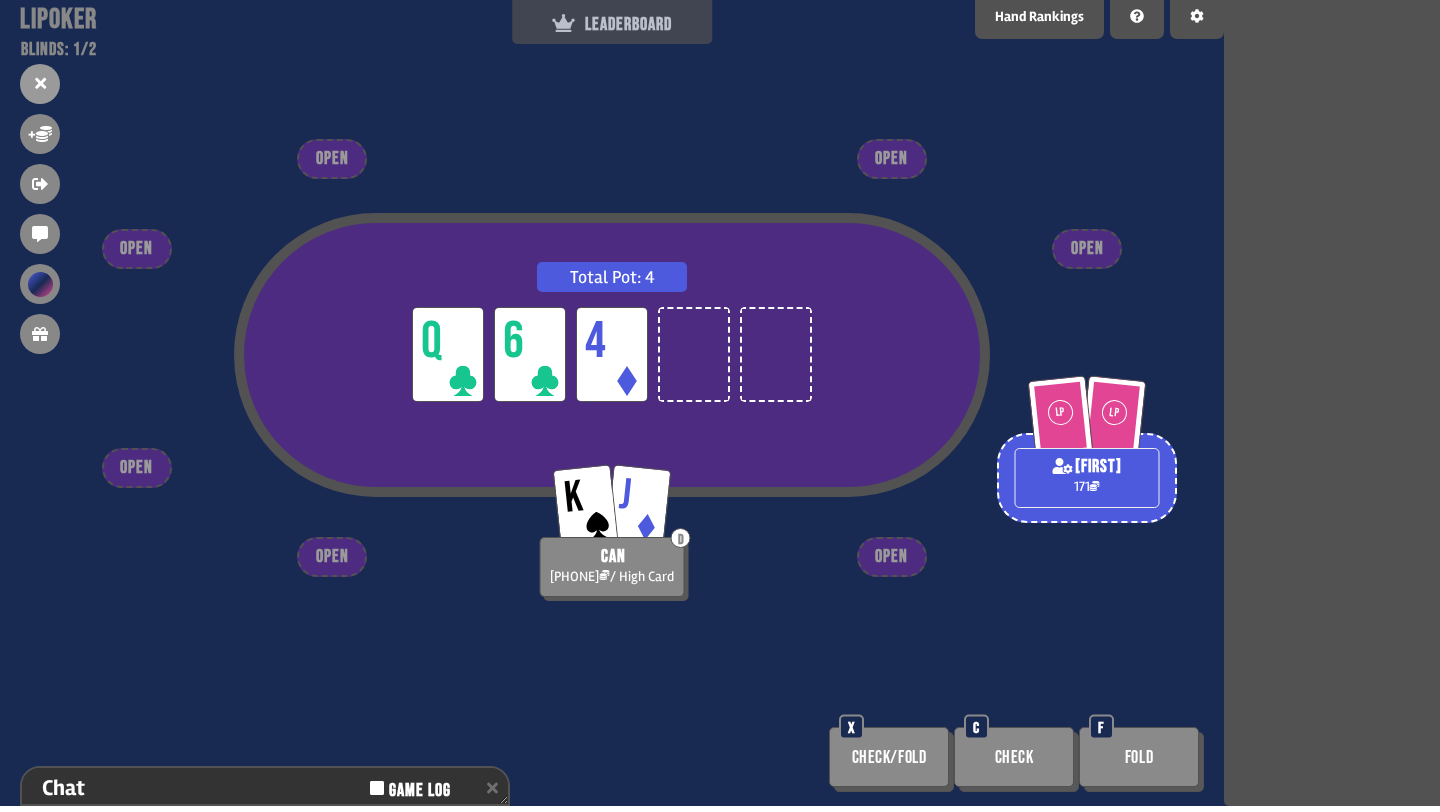 click on "LEADERBOARD" at bounding box center (612, 24) 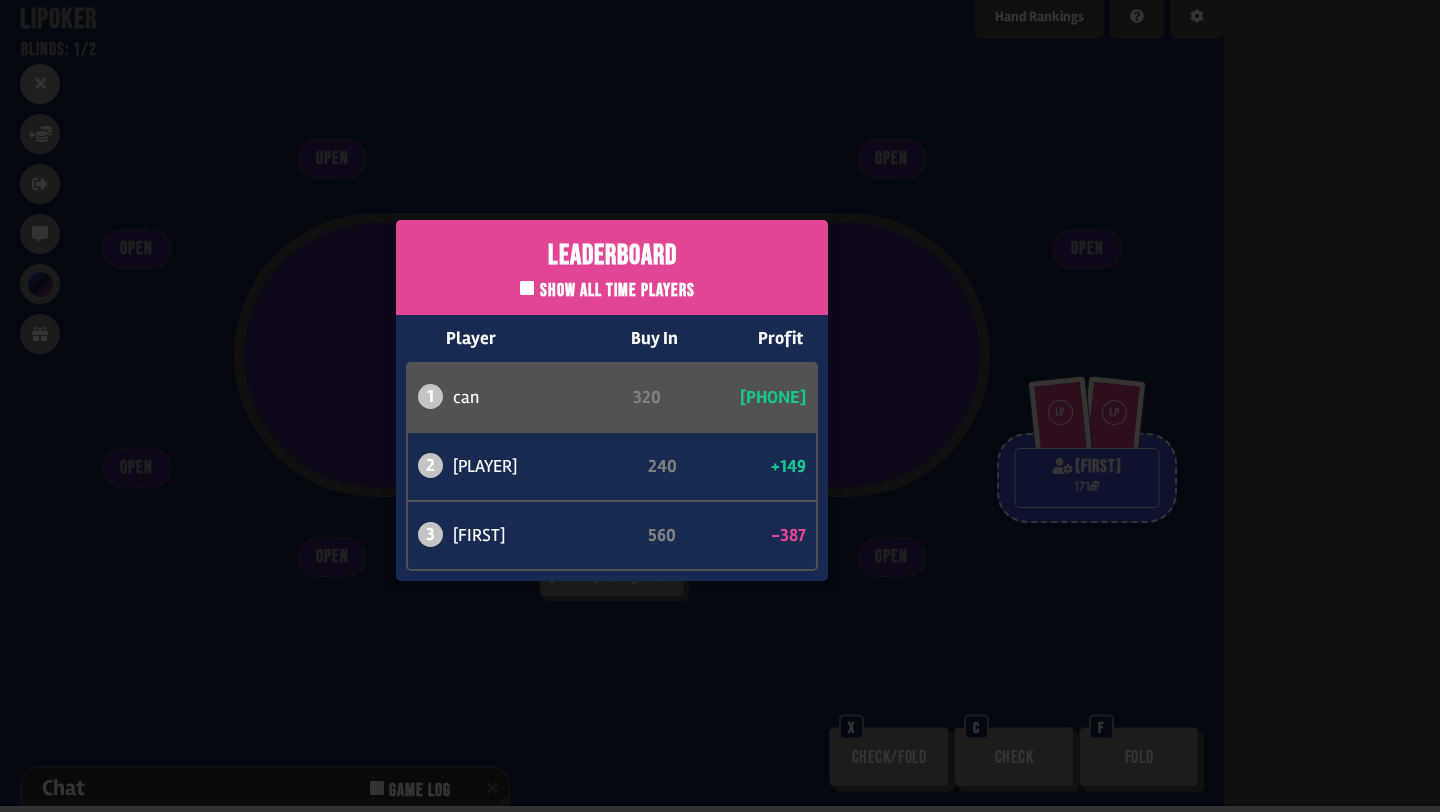 click on "Leaderboard   Show all time players Player Buy In Profit 1 [PLAYER] 320 +238 2 [PLAYER] 240 +149 3 [PLAYER] 560 -387" at bounding box center [612, 400] 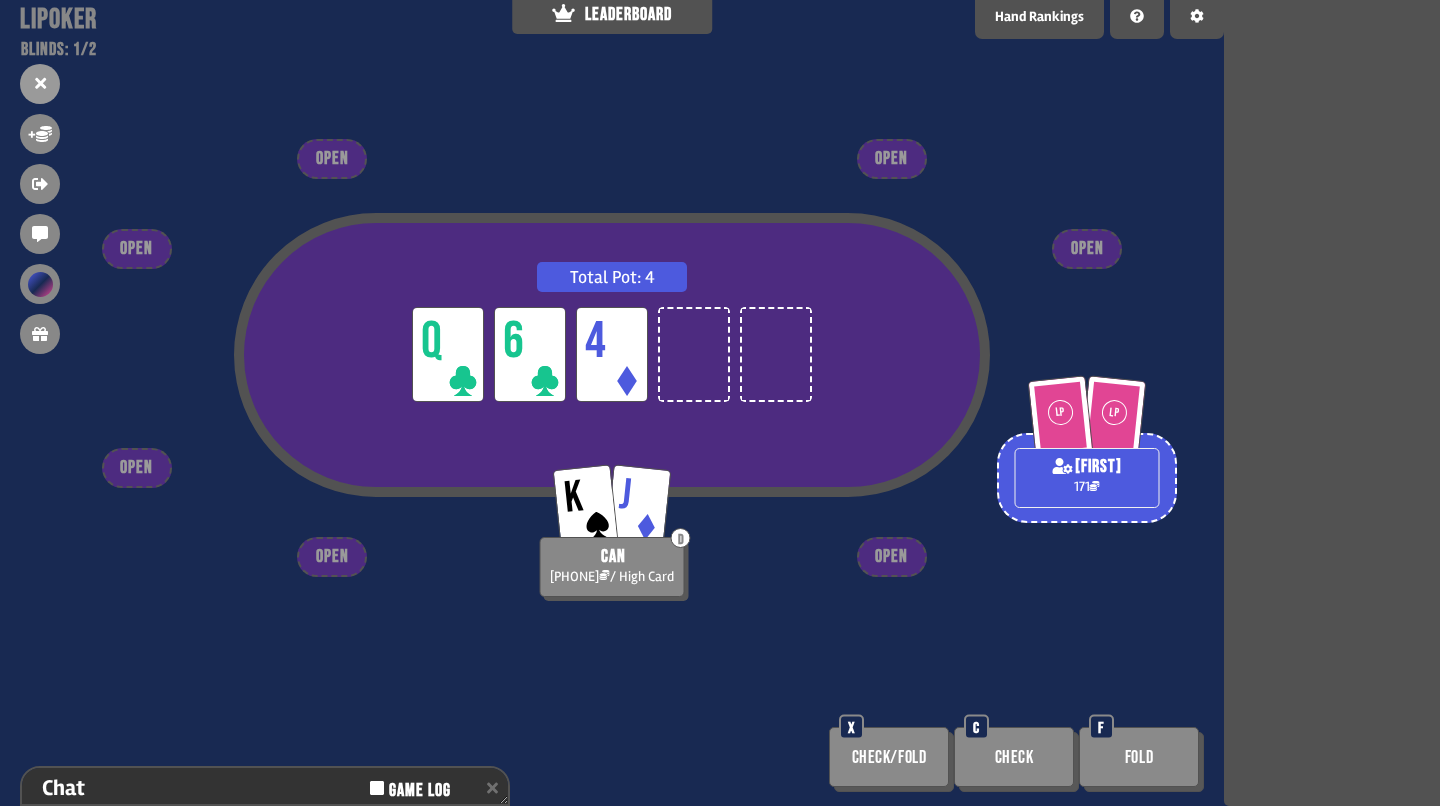 click on "Check" at bounding box center [1014, 757] 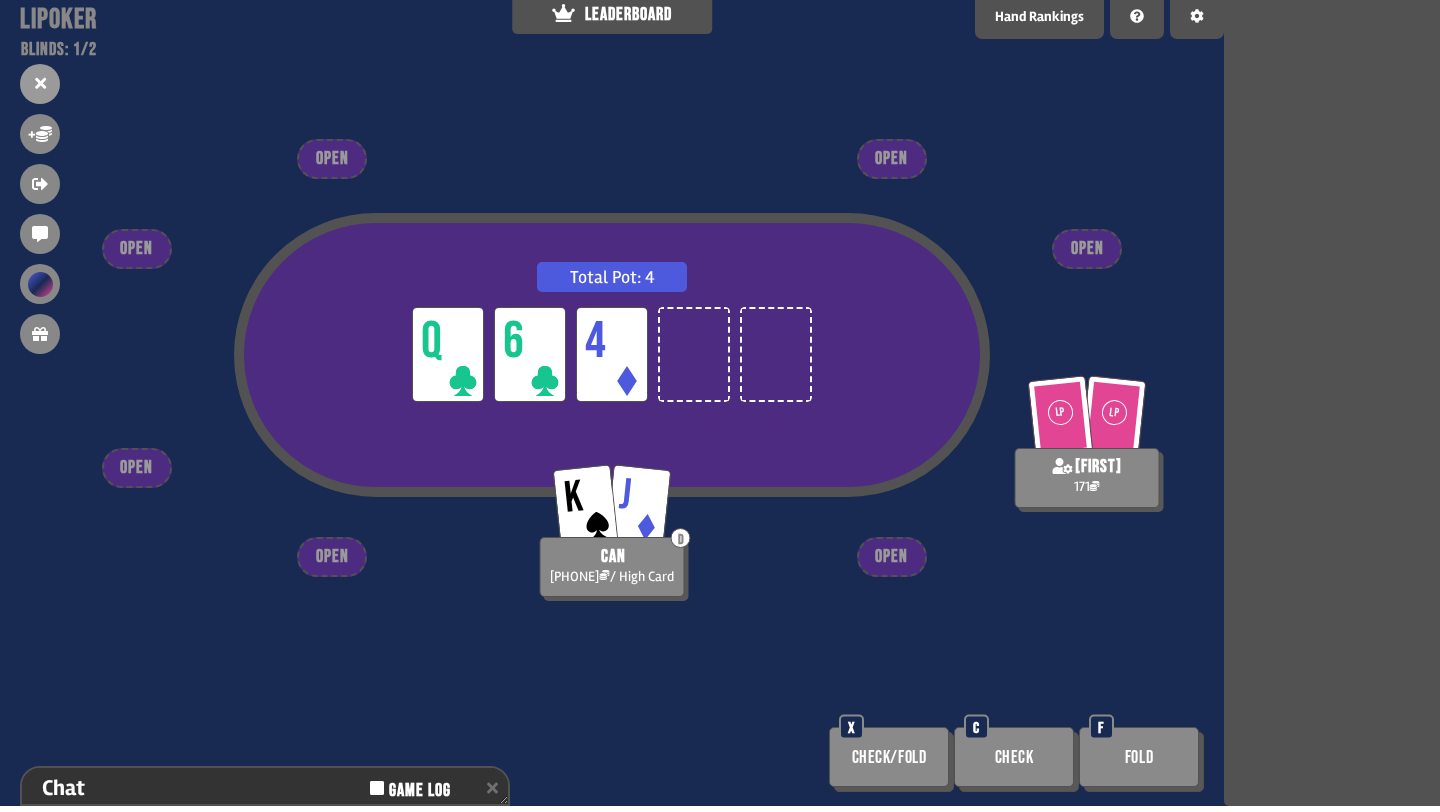 click on "Total Pot: 4   LP Q LP 6 LP 4" at bounding box center [612, 355] 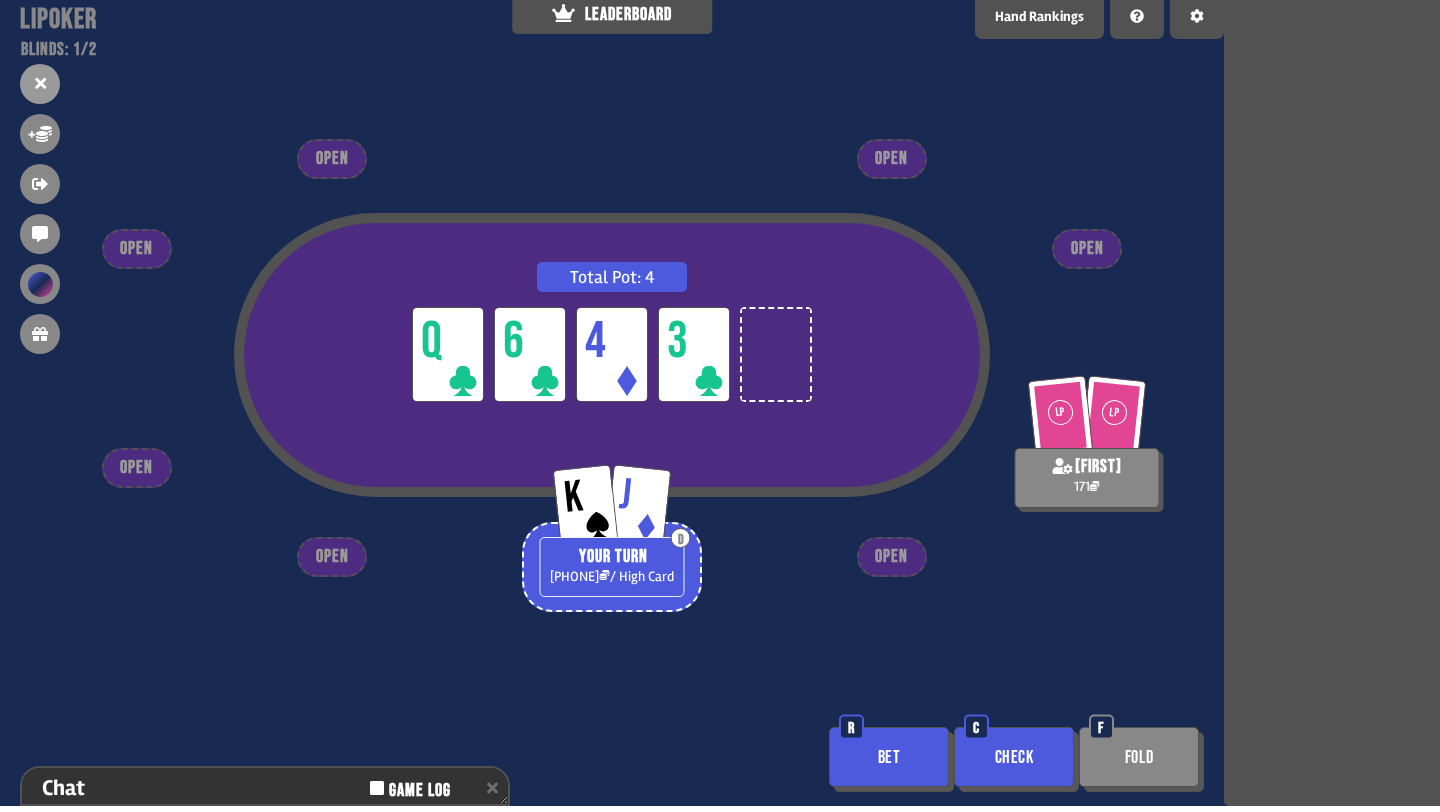 click on "Check" at bounding box center (1014, 757) 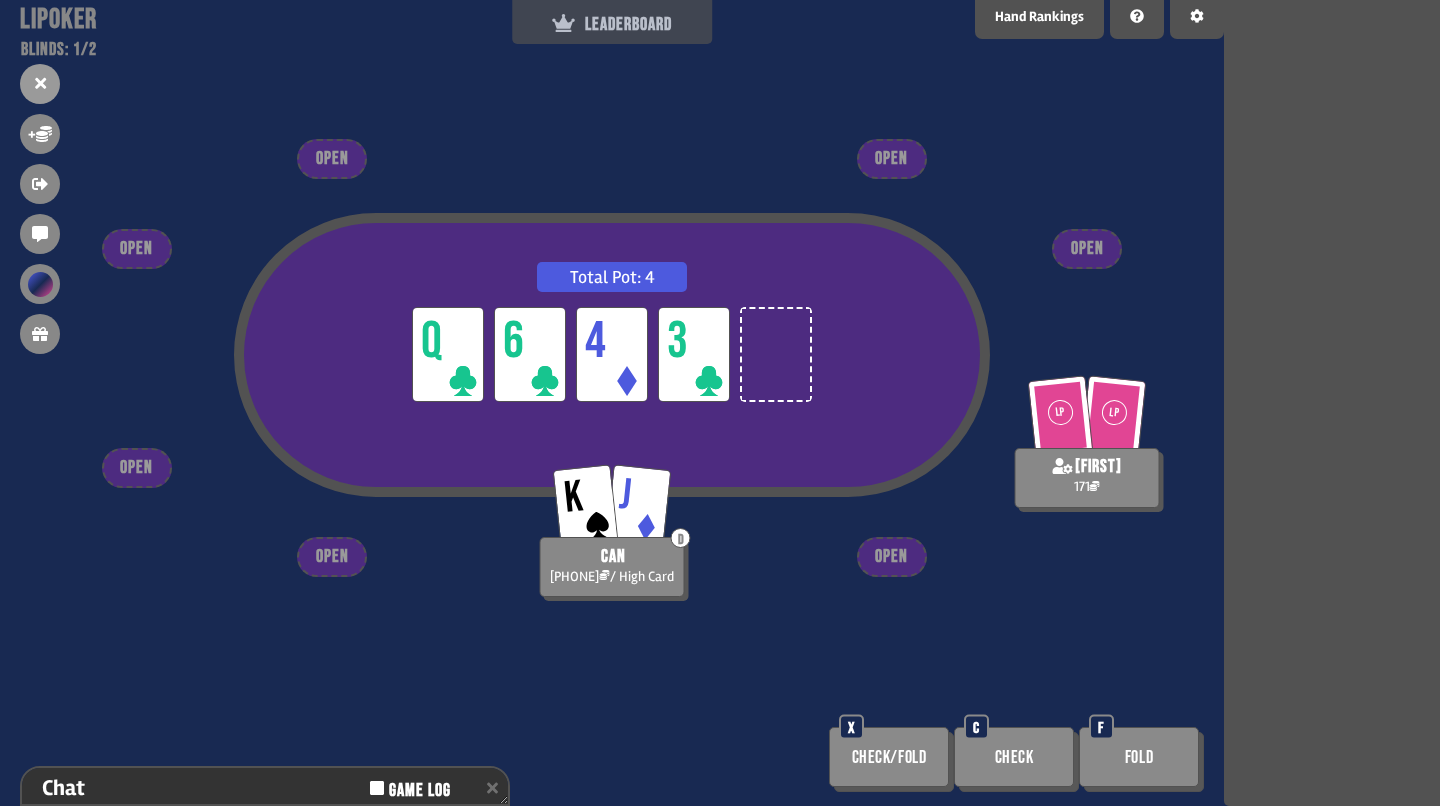 click on "LEADERBOARD" at bounding box center (612, 24) 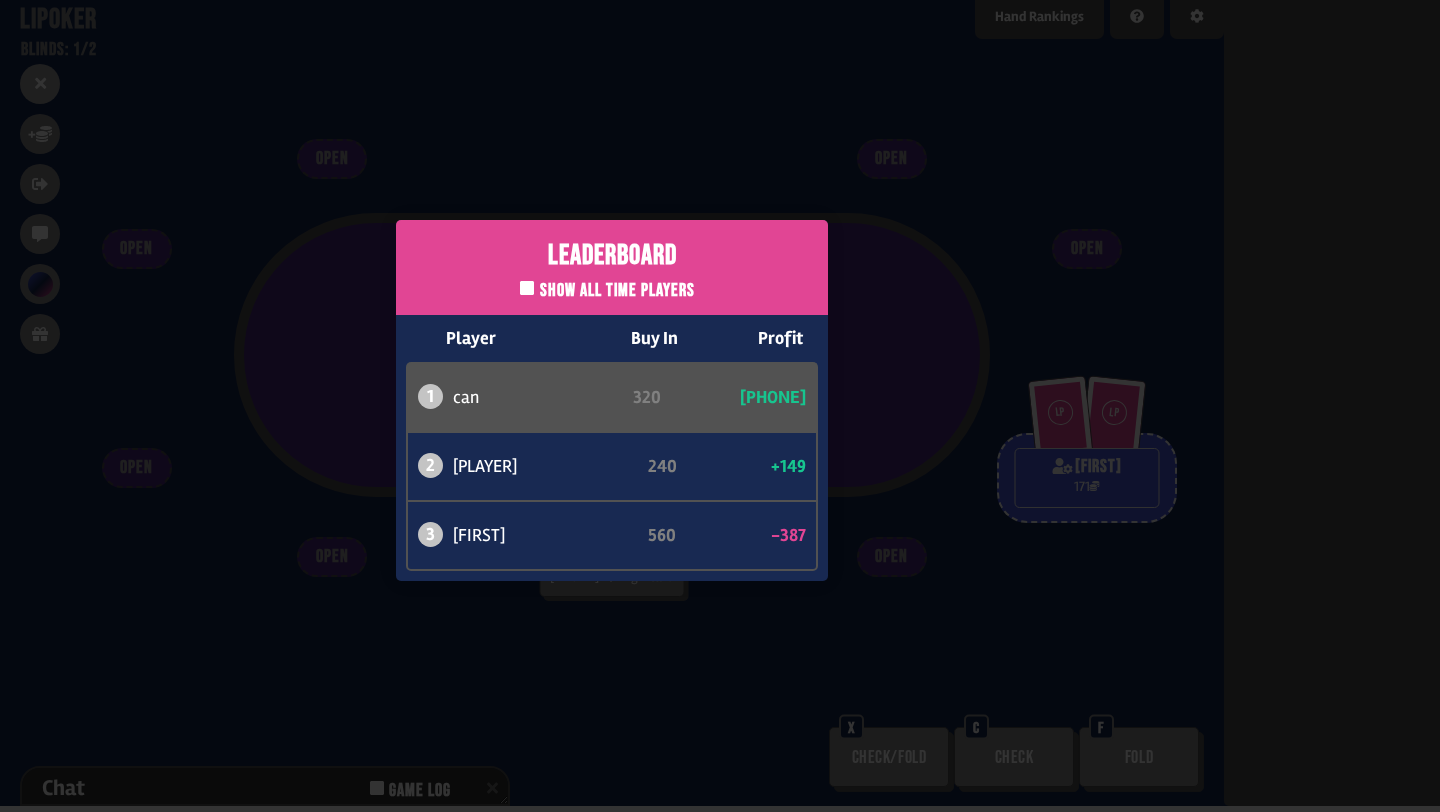 click on "Leaderboard   Show all time players Player Buy In Profit 1 [PLAYER] 320 +238 2 [PLAYER] 240 +149 3 [PLAYER] 560 -387" at bounding box center (612, 400) 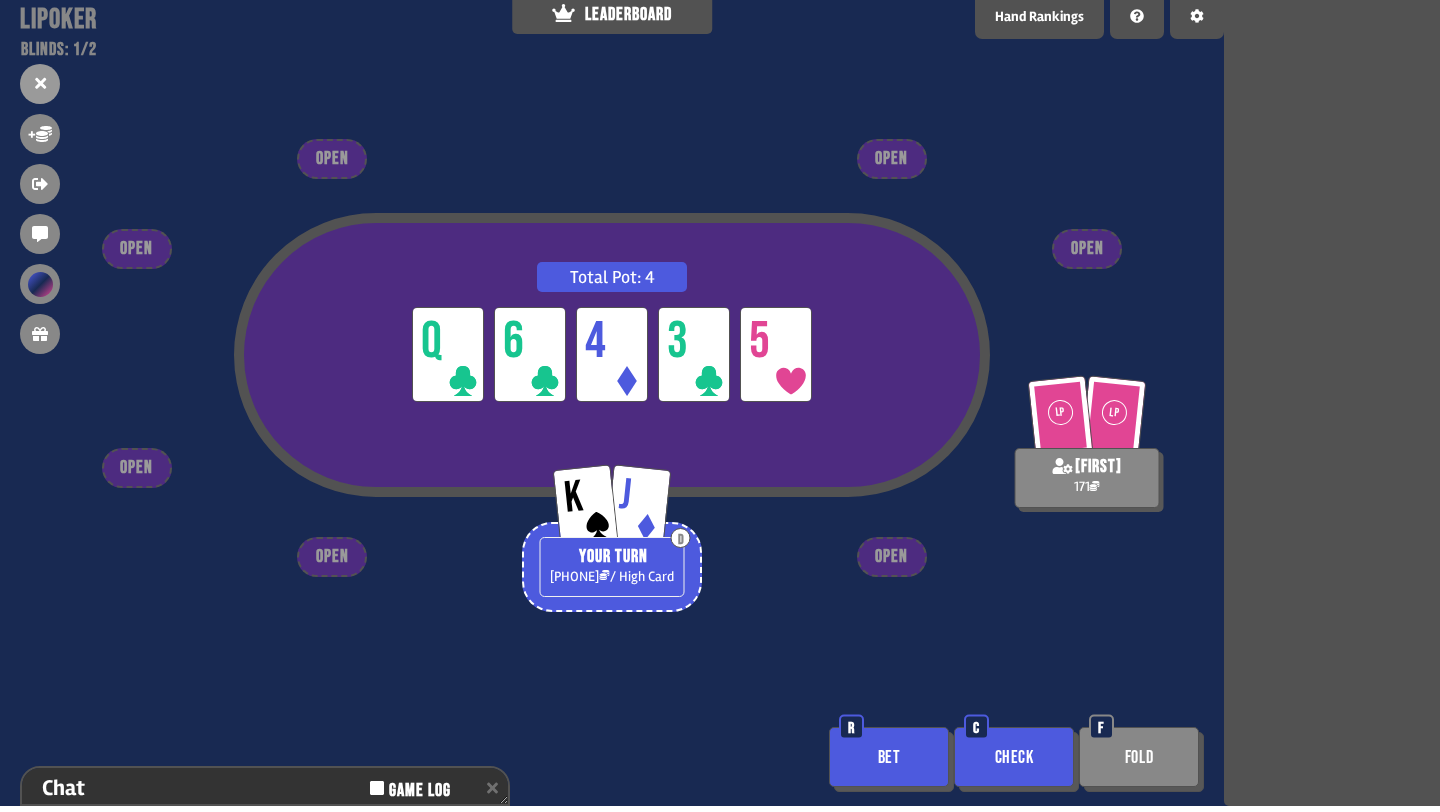 click on "Check" at bounding box center [1014, 757] 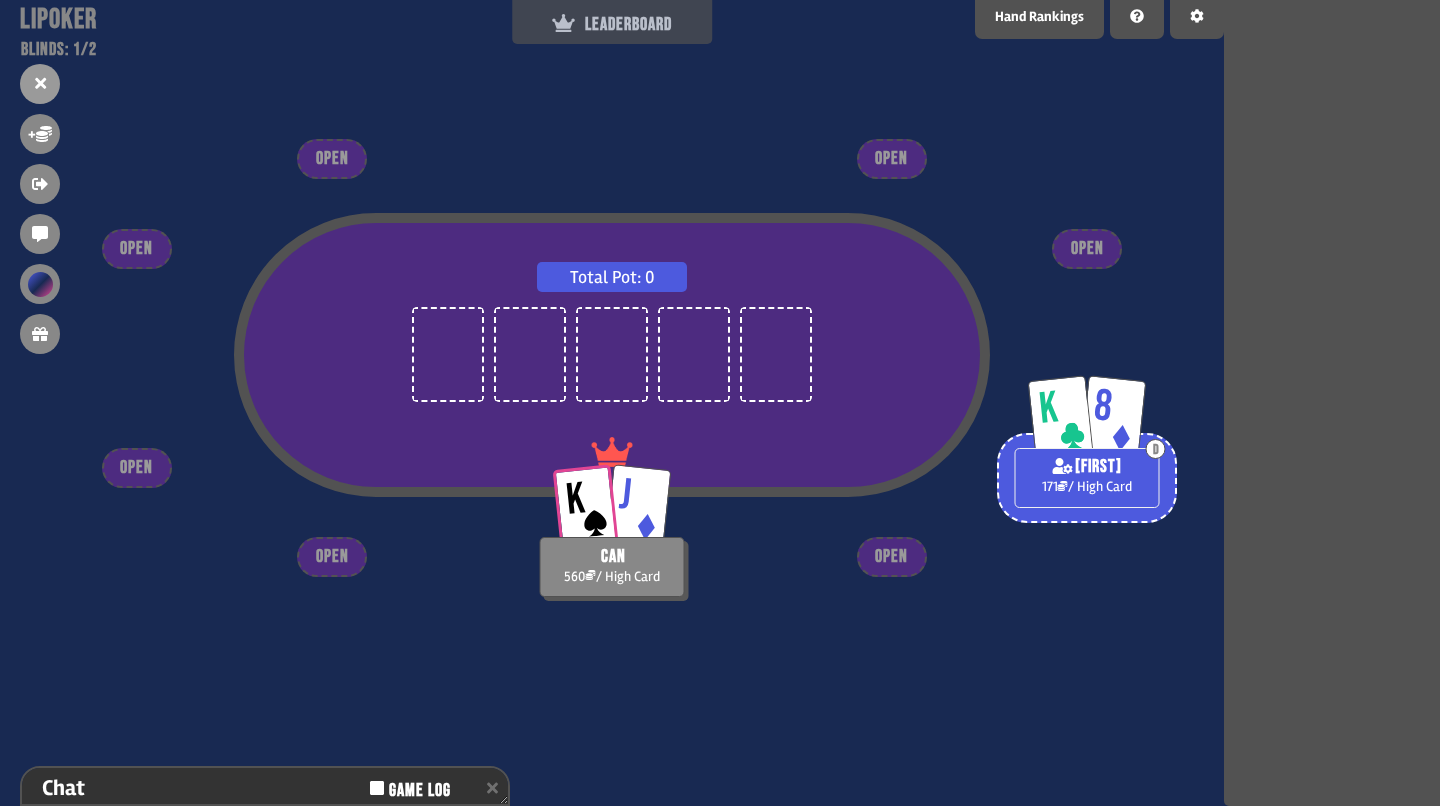 click on "LEADERBOARD" at bounding box center (612, 24) 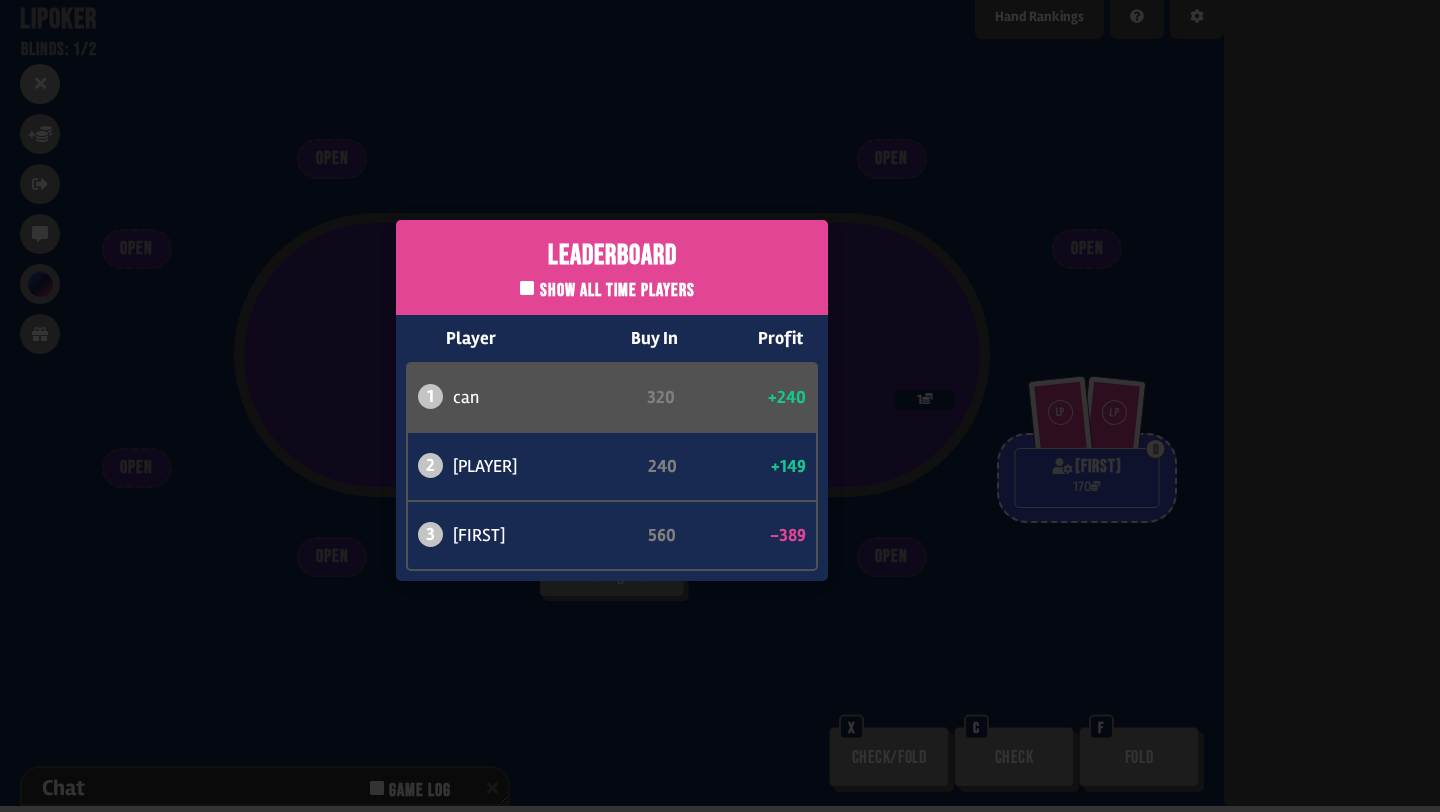 click on "Leaderboard   Show all time players Player Buy In Profit 1 [FIRST] 320 +240 2 atabaso 240 +149 3 [FIRST] 560 -389" at bounding box center (612, 400) 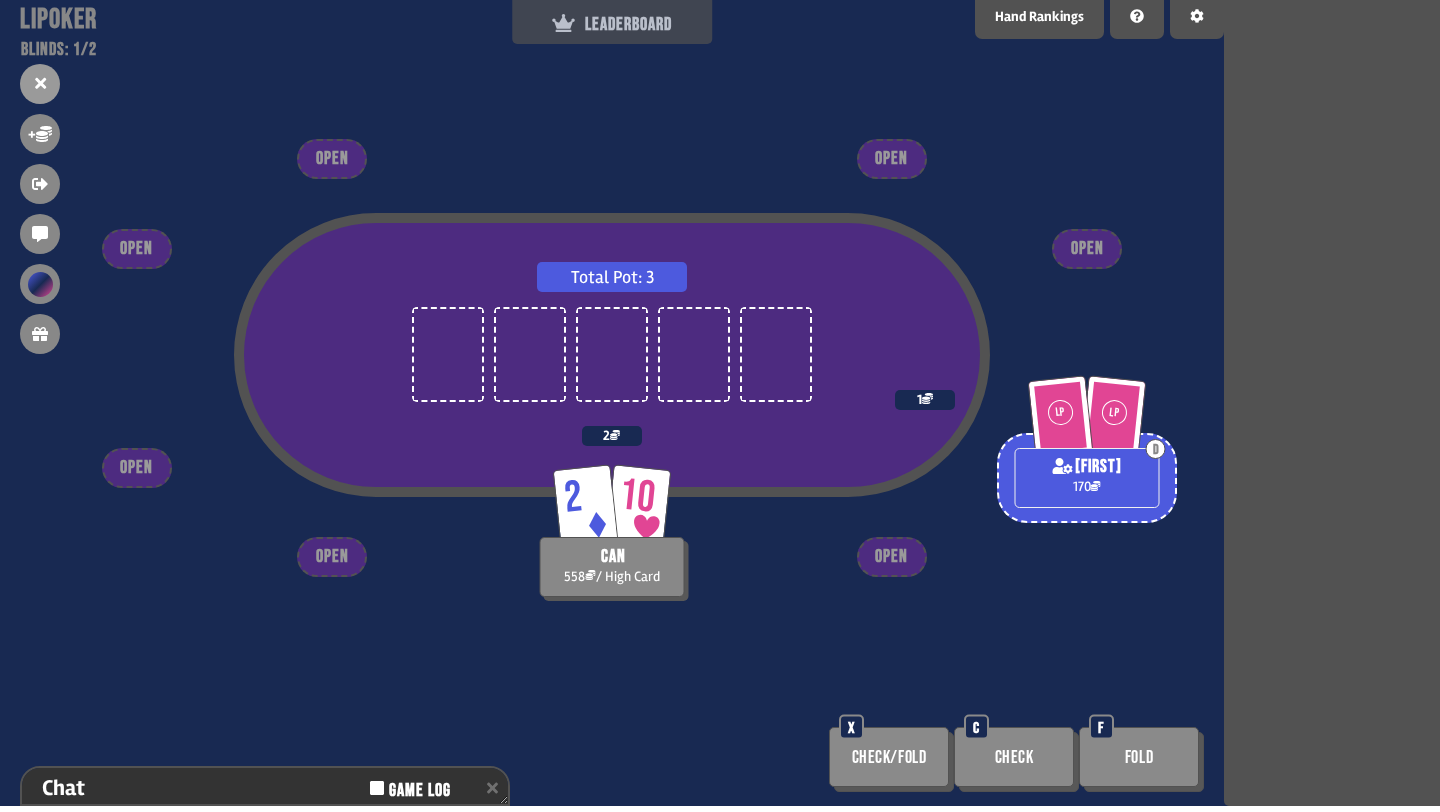 click on "LEADERBOARD" at bounding box center [612, 24] 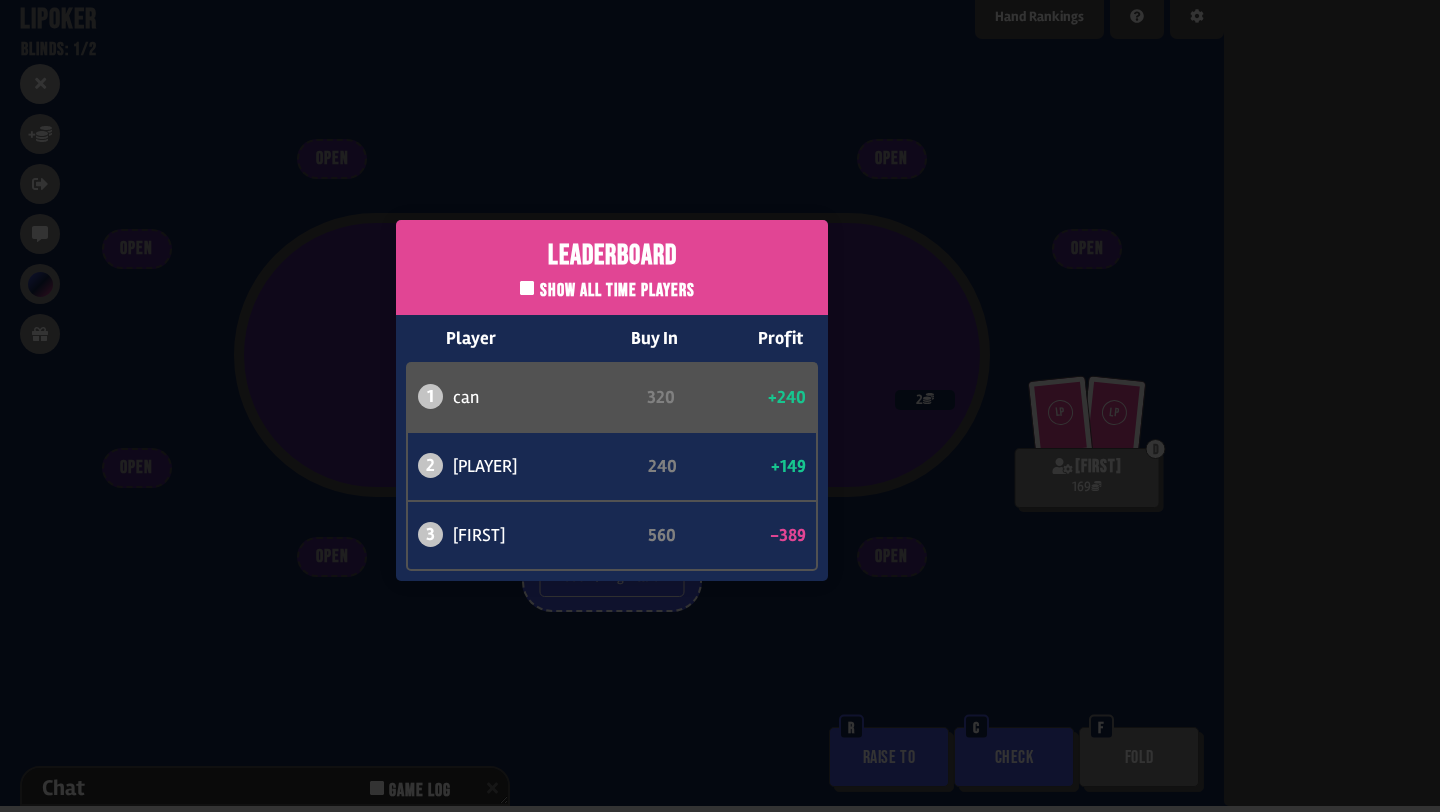click on "Leaderboard   Show all time players Player Buy In Profit 1 [FIRST] 320 +240 2 atabaso 240 +149 3 [FIRST] 560 -389" at bounding box center (612, 400) 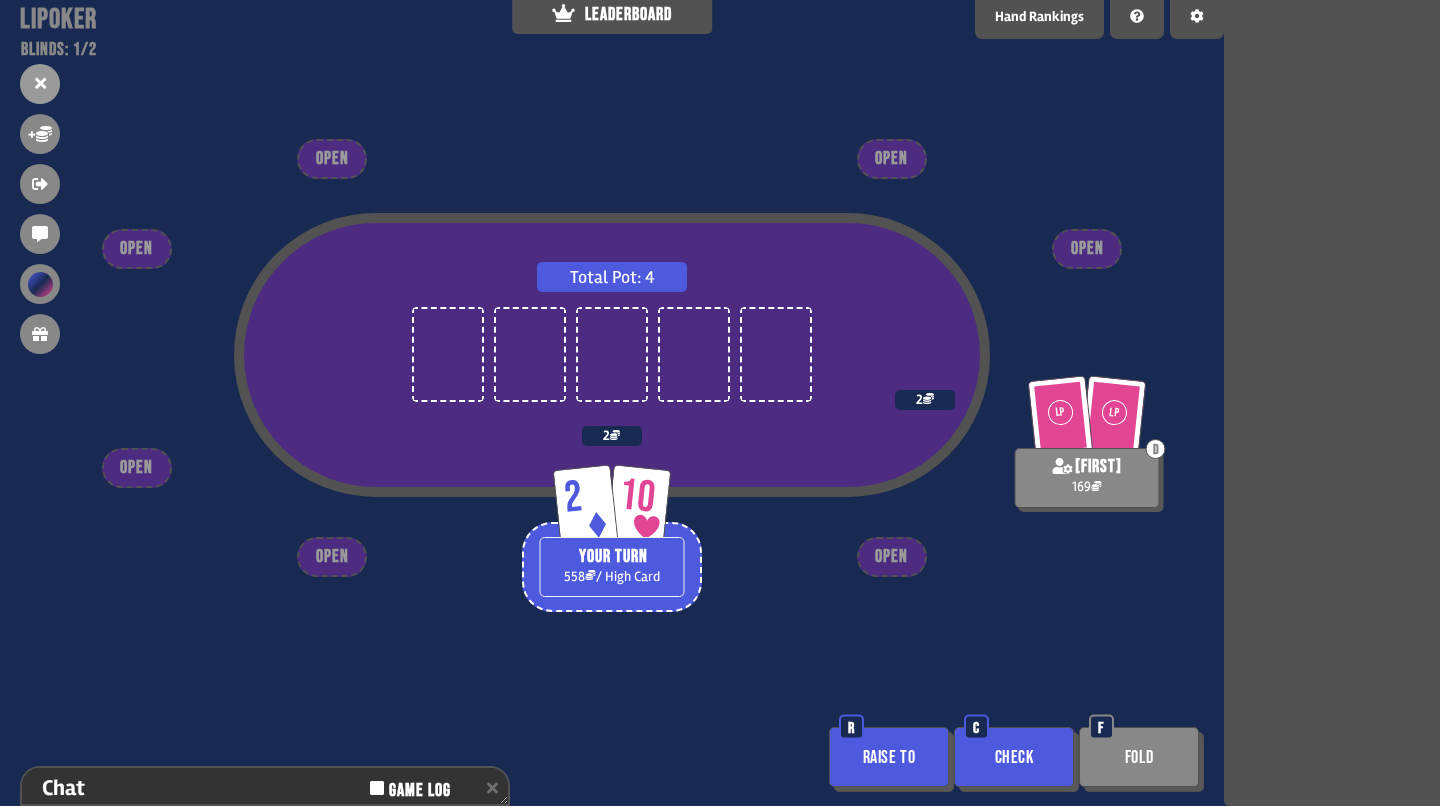 click on "Check" at bounding box center (1014, 757) 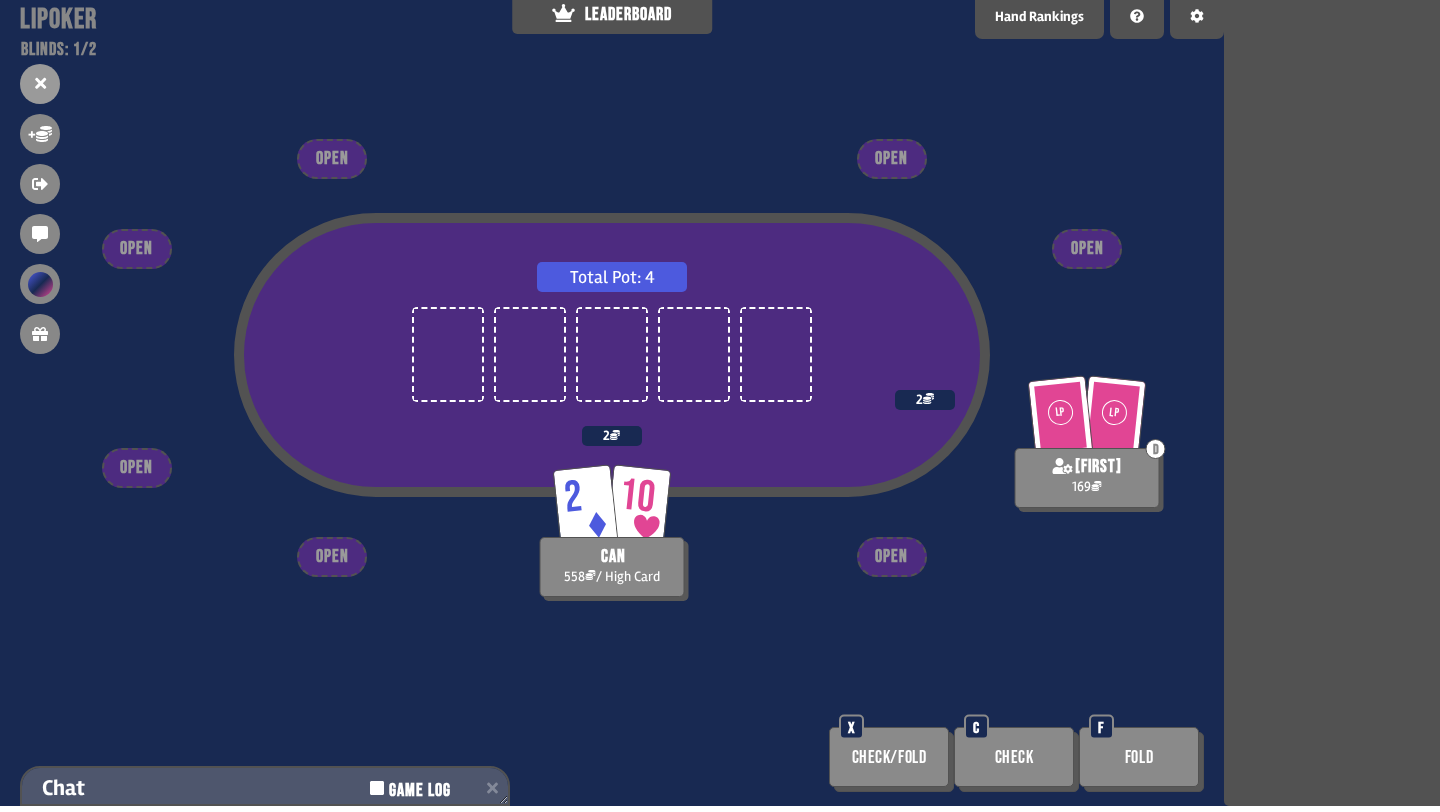 click at bounding box center [492, 788] 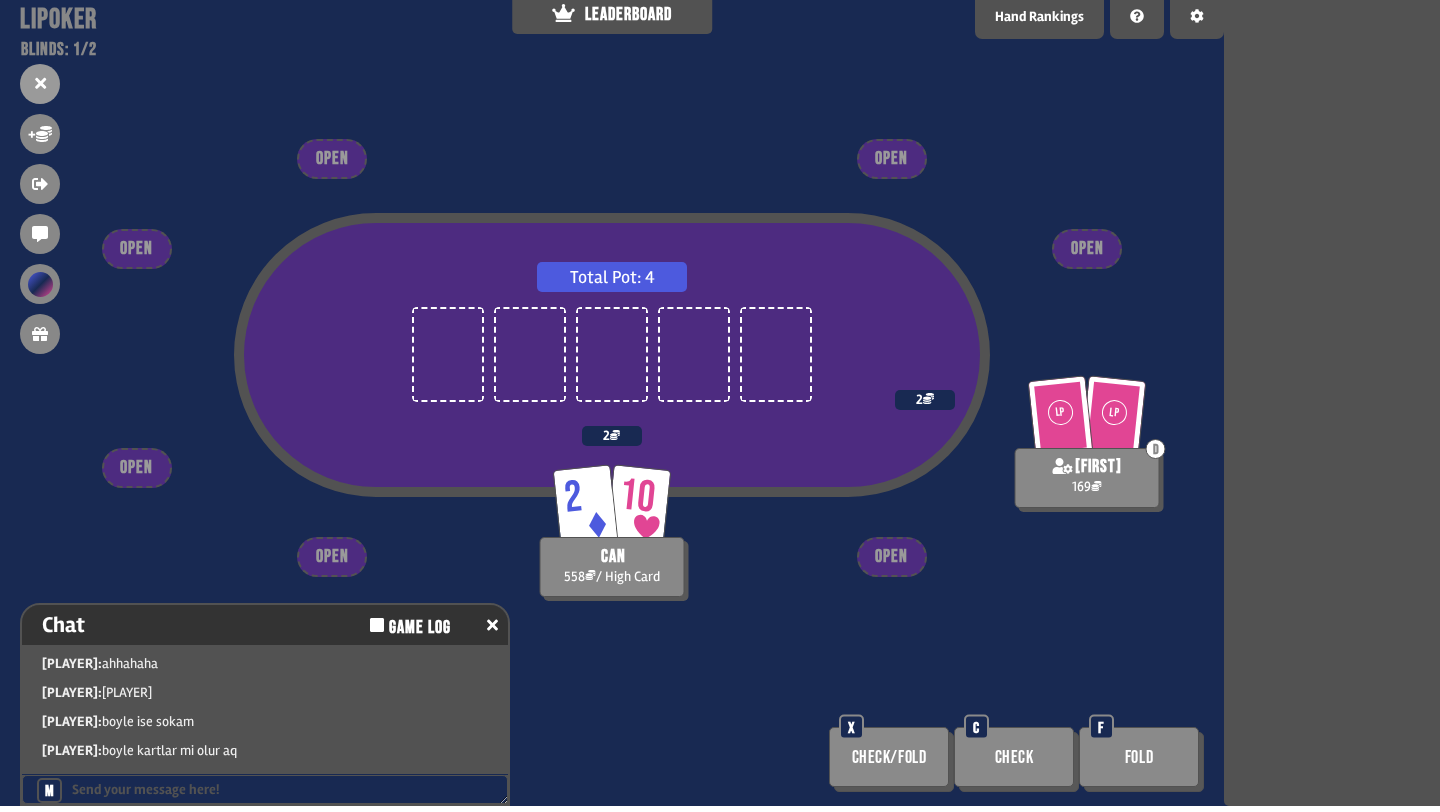 scroll, scrollTop: 174, scrollLeft: 0, axis: vertical 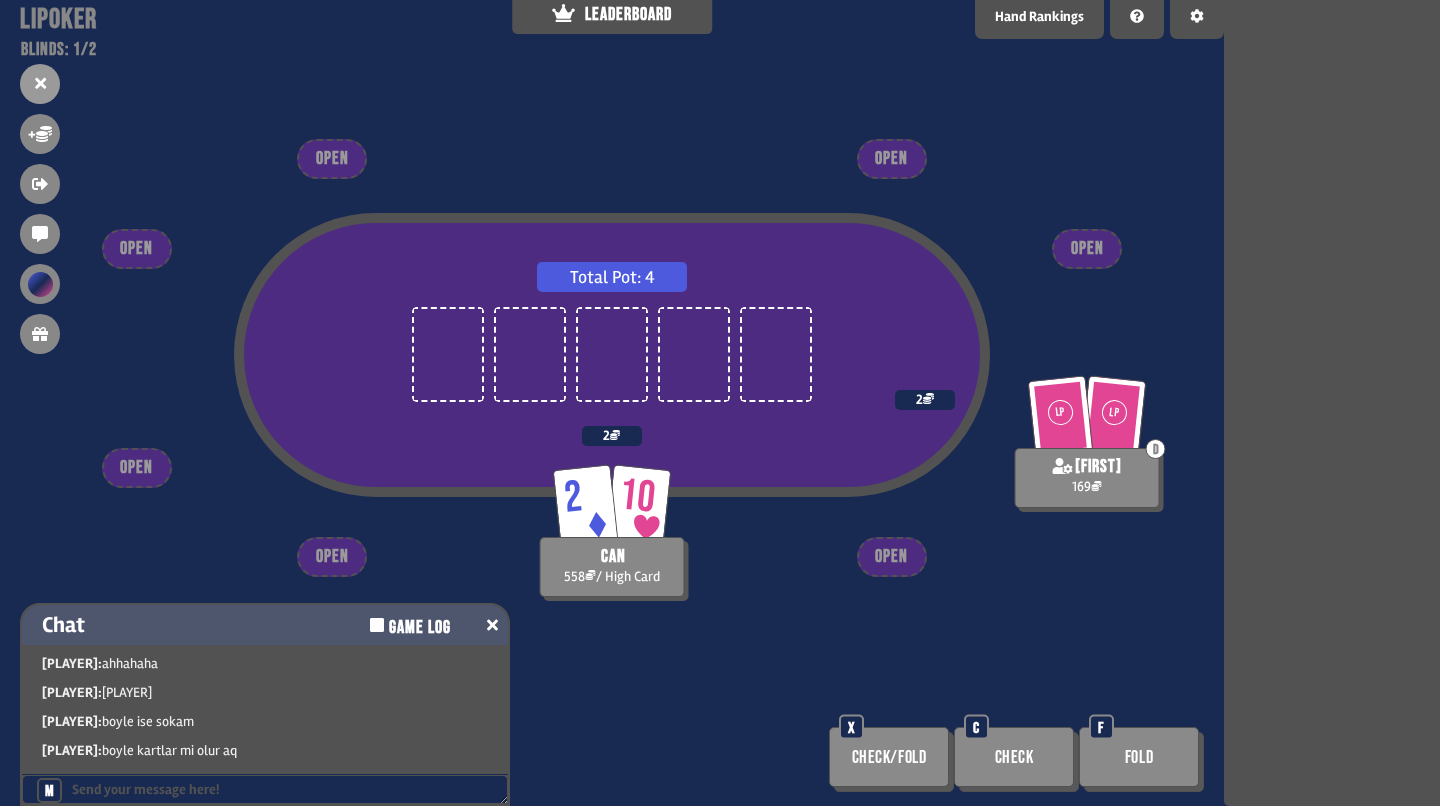 click at bounding box center [492, 625] 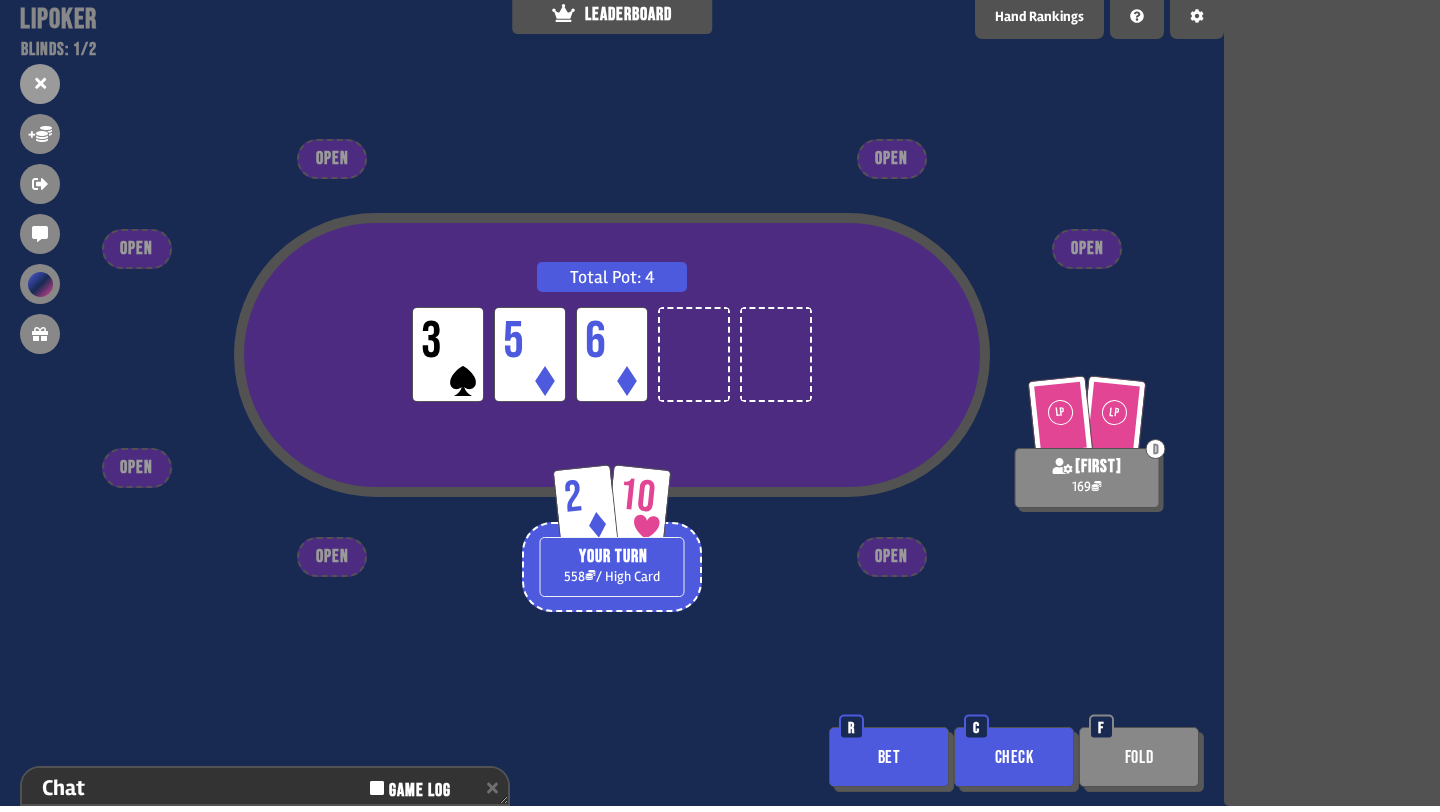 click on "Check" at bounding box center (1014, 757) 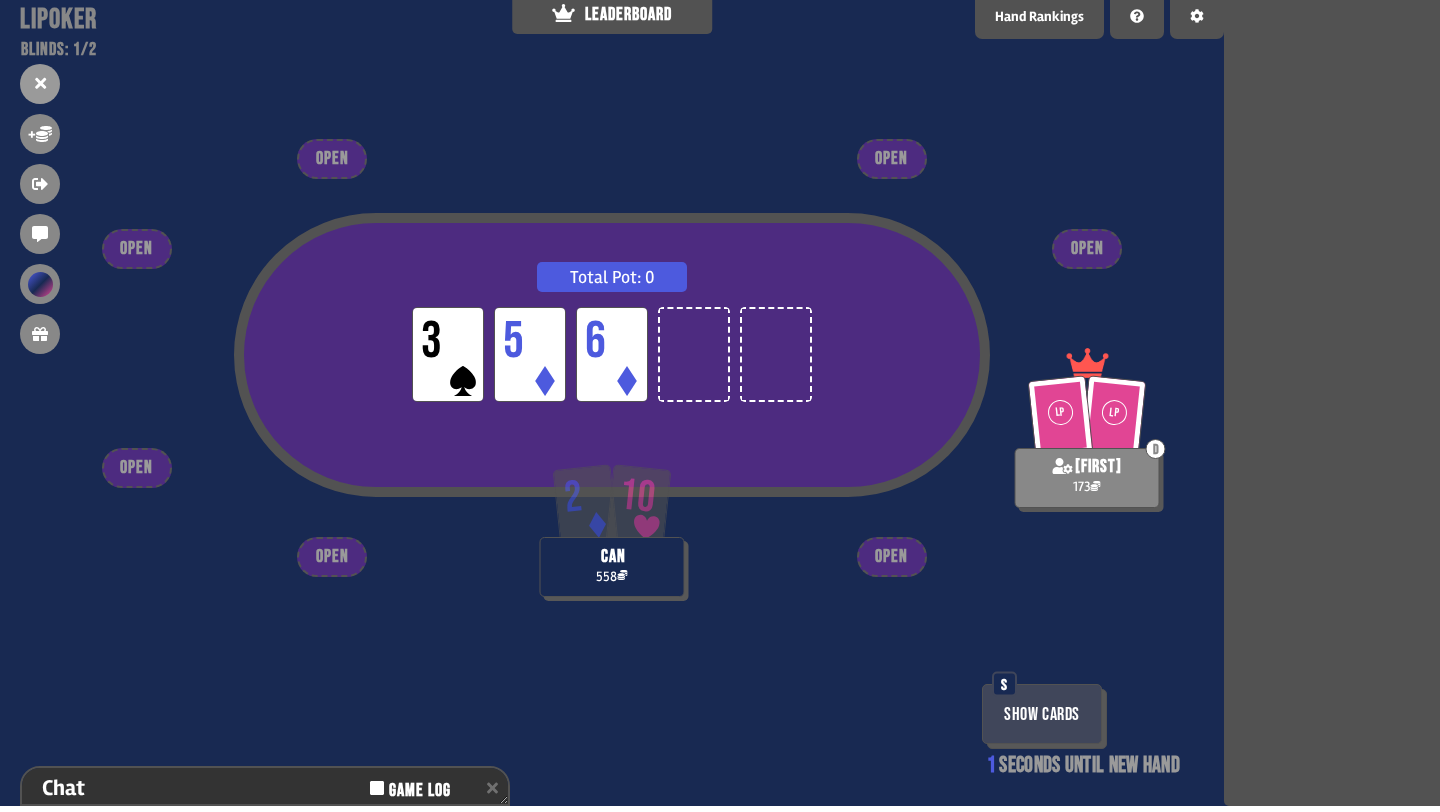 click on "Show Cards" at bounding box center (1042, 714) 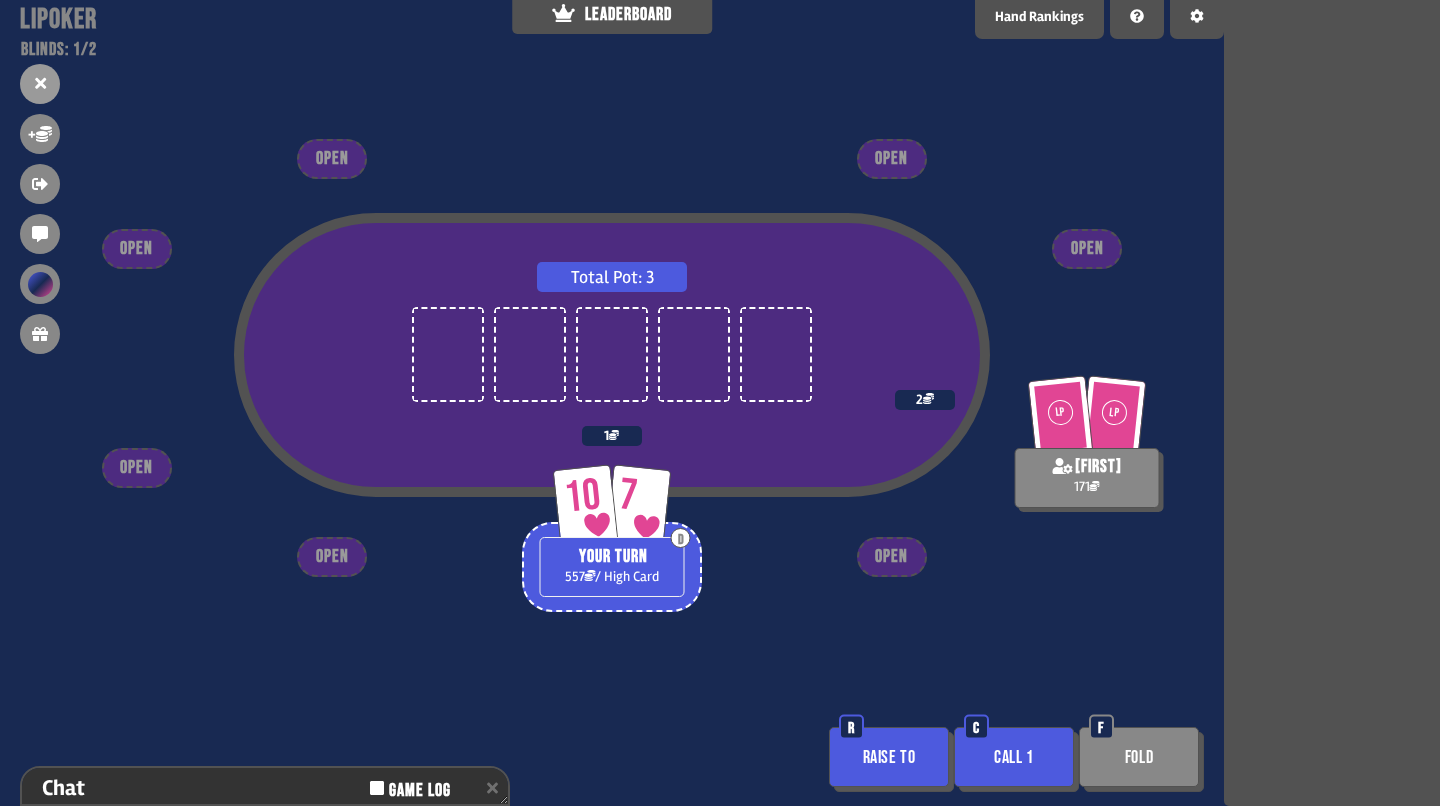 click on "Raise to" at bounding box center (889, 757) 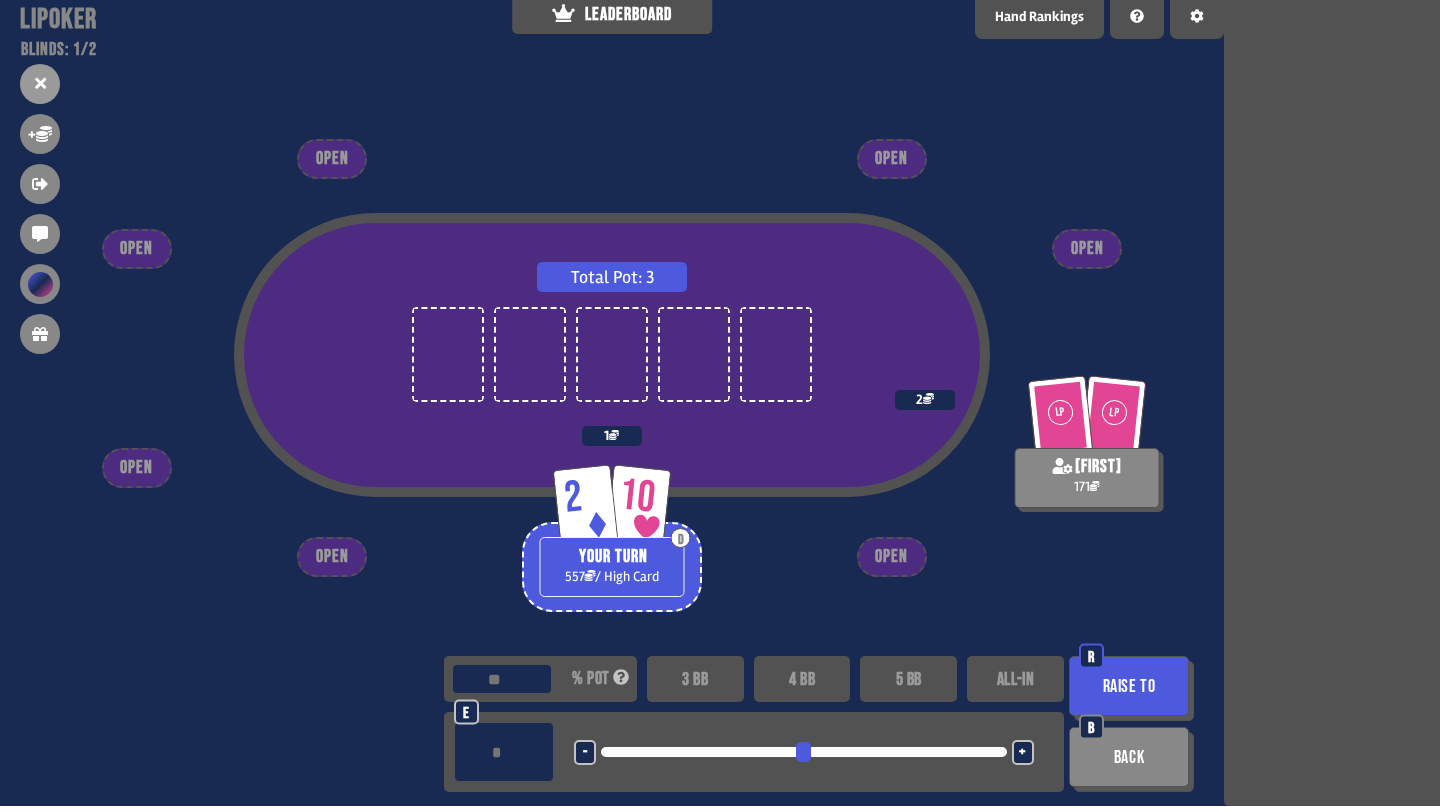 click on "+" at bounding box center (1023, 752) 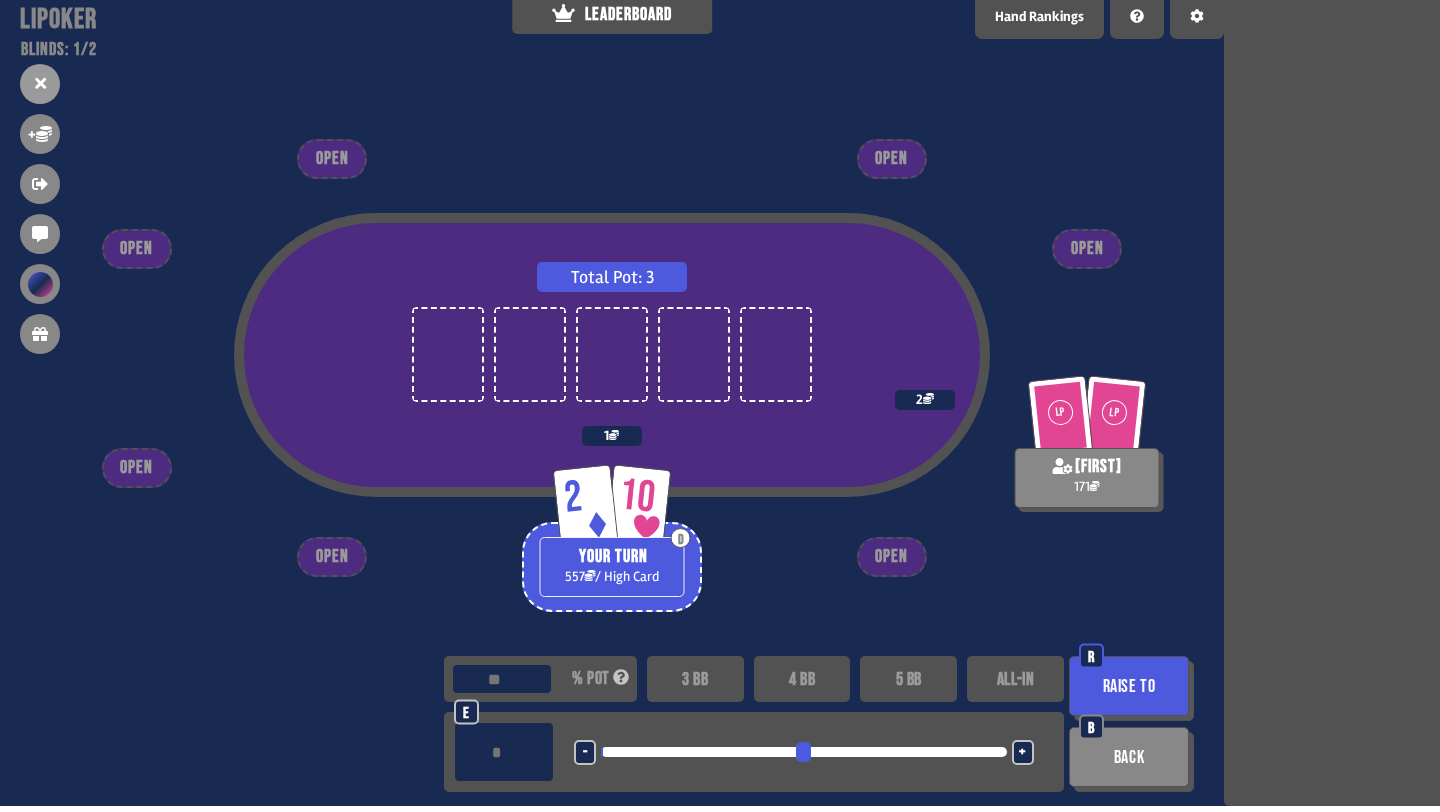 click on "+" at bounding box center (1022, 753) 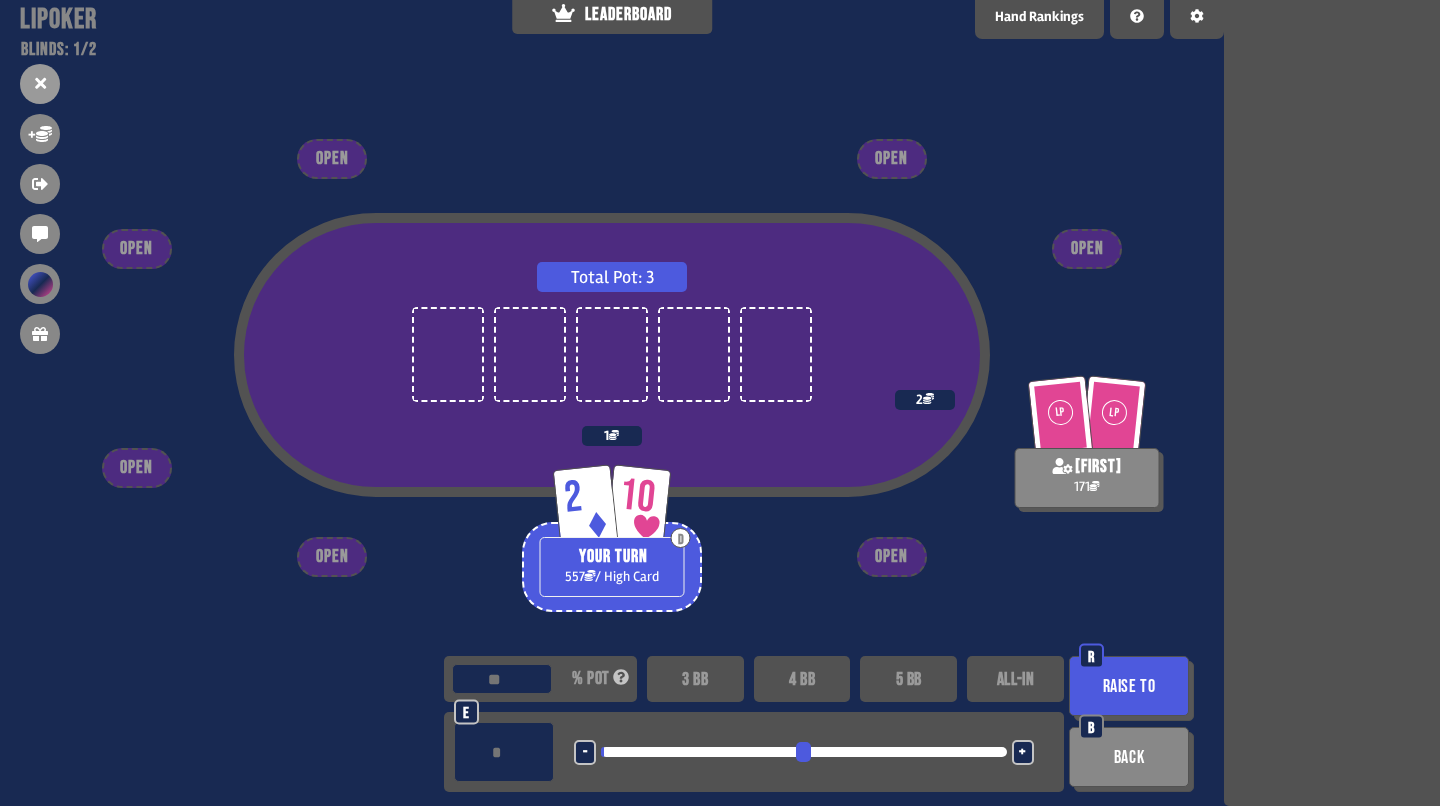 click on "Raise to" at bounding box center (1129, 686) 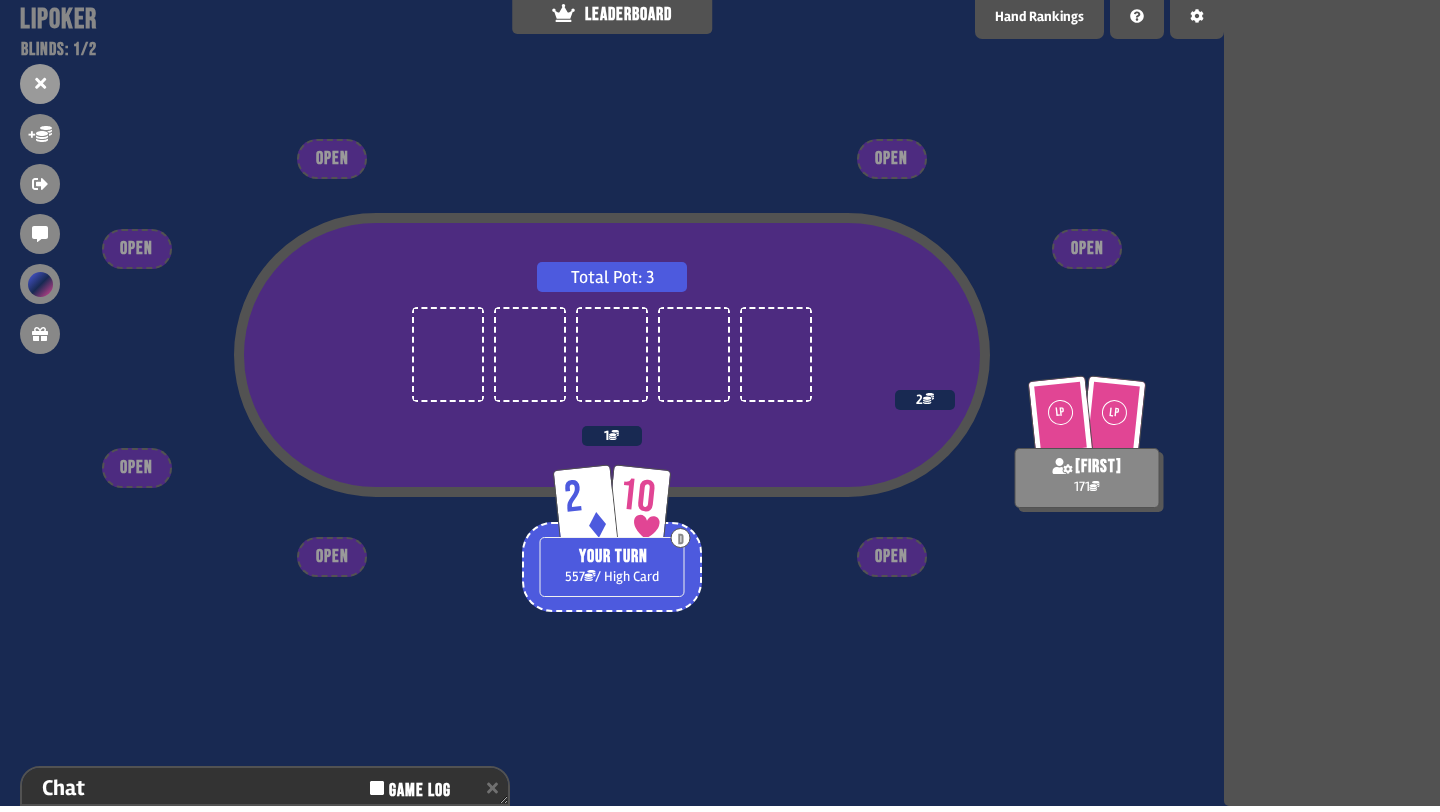 scroll, scrollTop: 298, scrollLeft: 0, axis: vertical 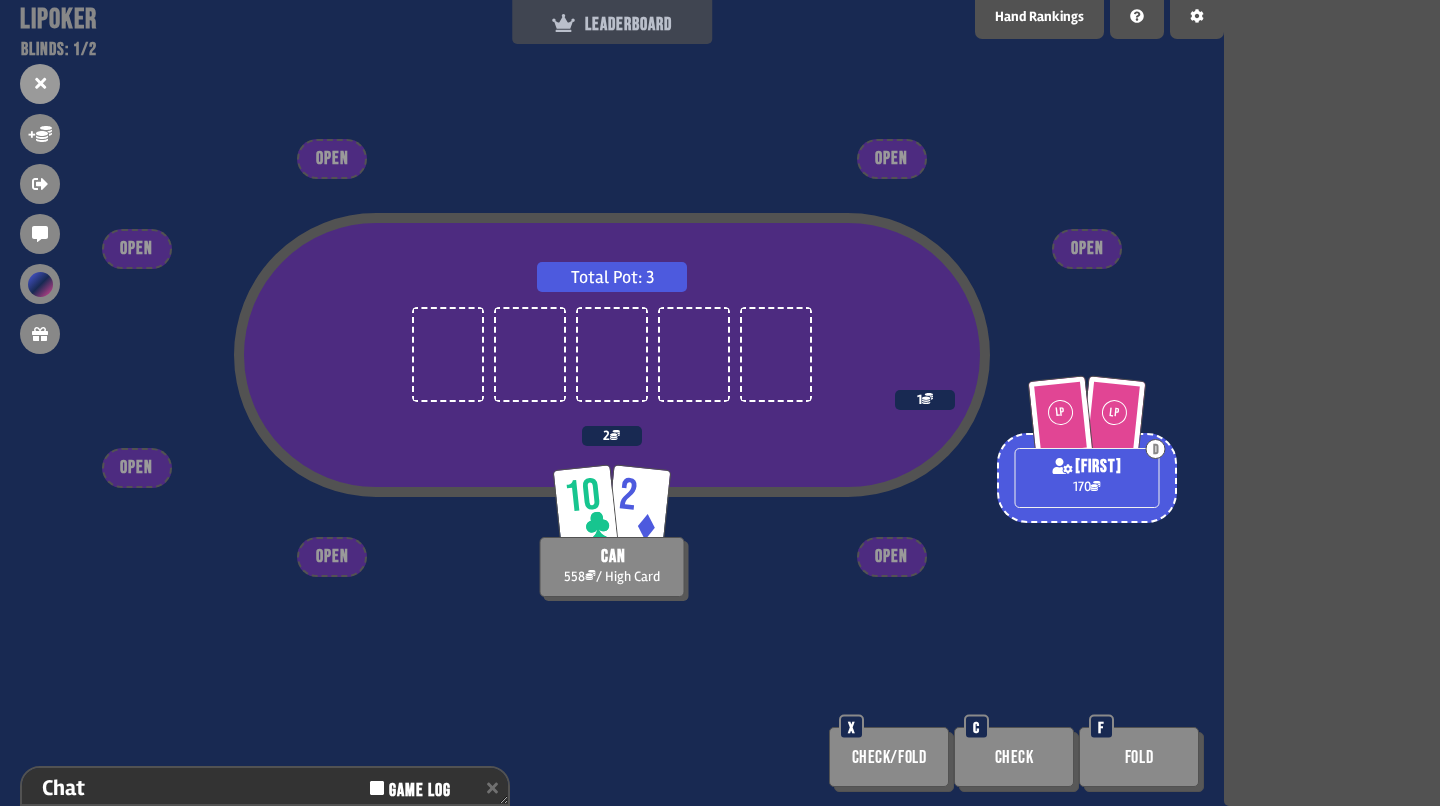 click on "LEADERBOARD" at bounding box center (612, 19) 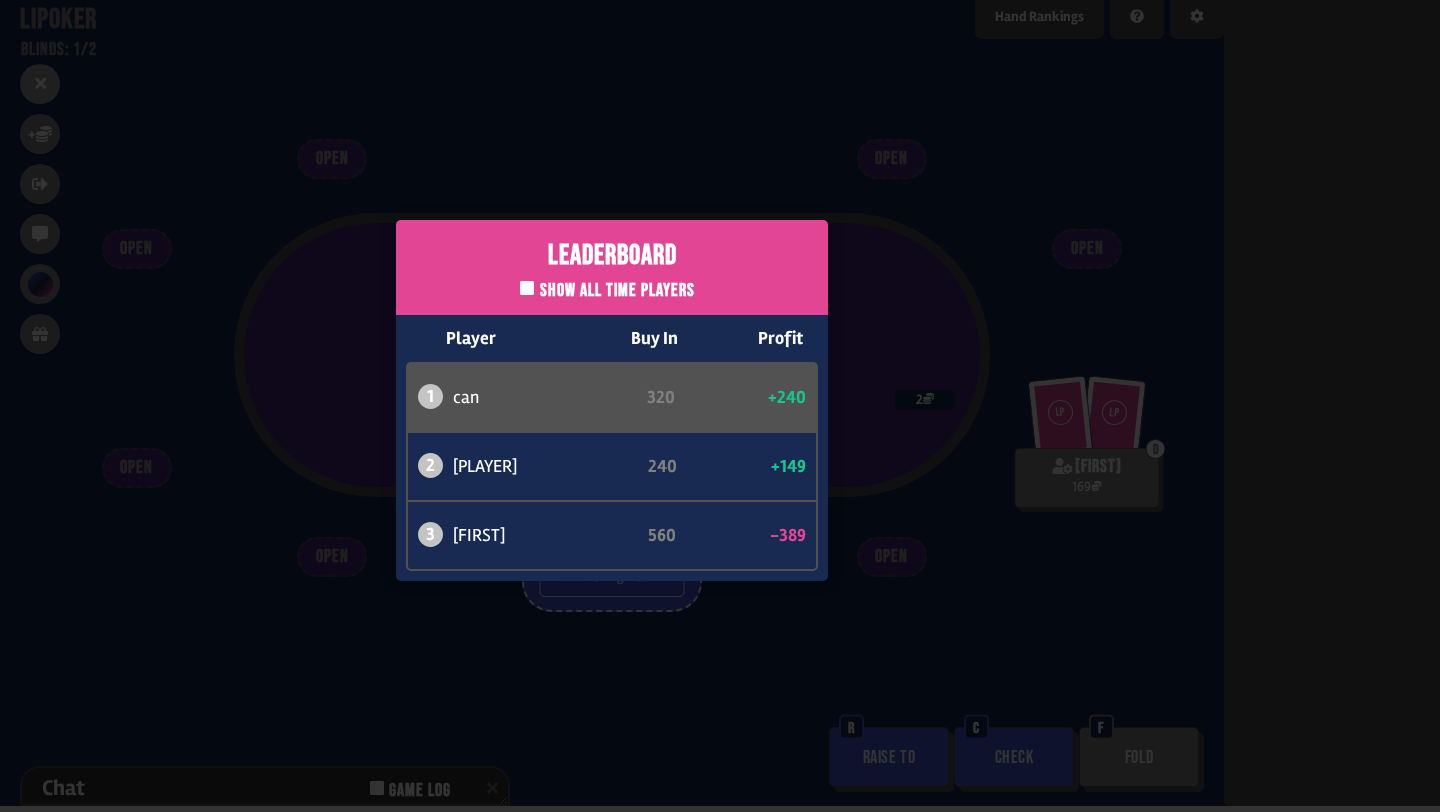 click on "Leaderboard   Show all time players Player Buy In Profit 1 [FIRST] 320 +240 2 atabaso 240 +149 3 [FIRST] 560 -389" at bounding box center [612, 400] 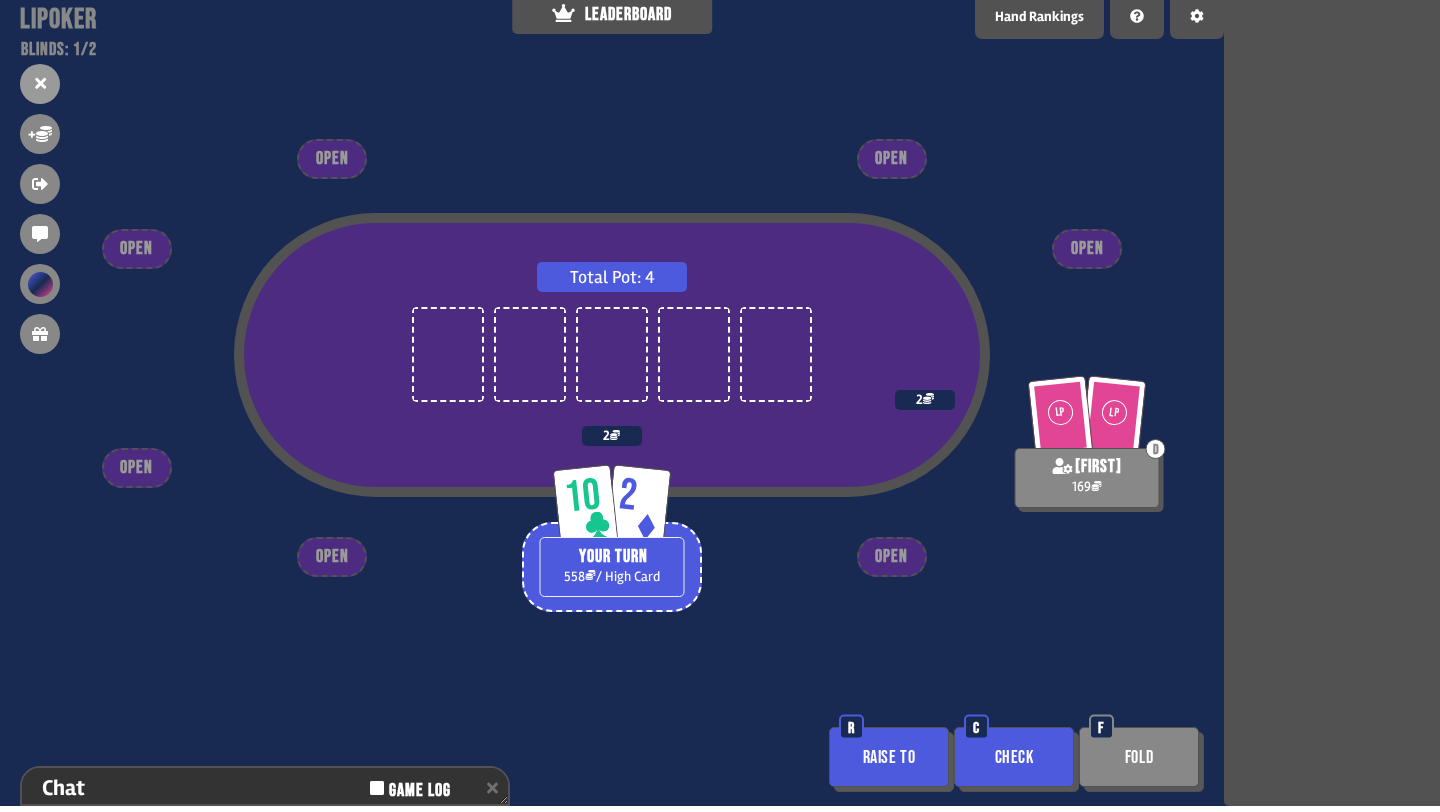 click on "Check" at bounding box center [1014, 757] 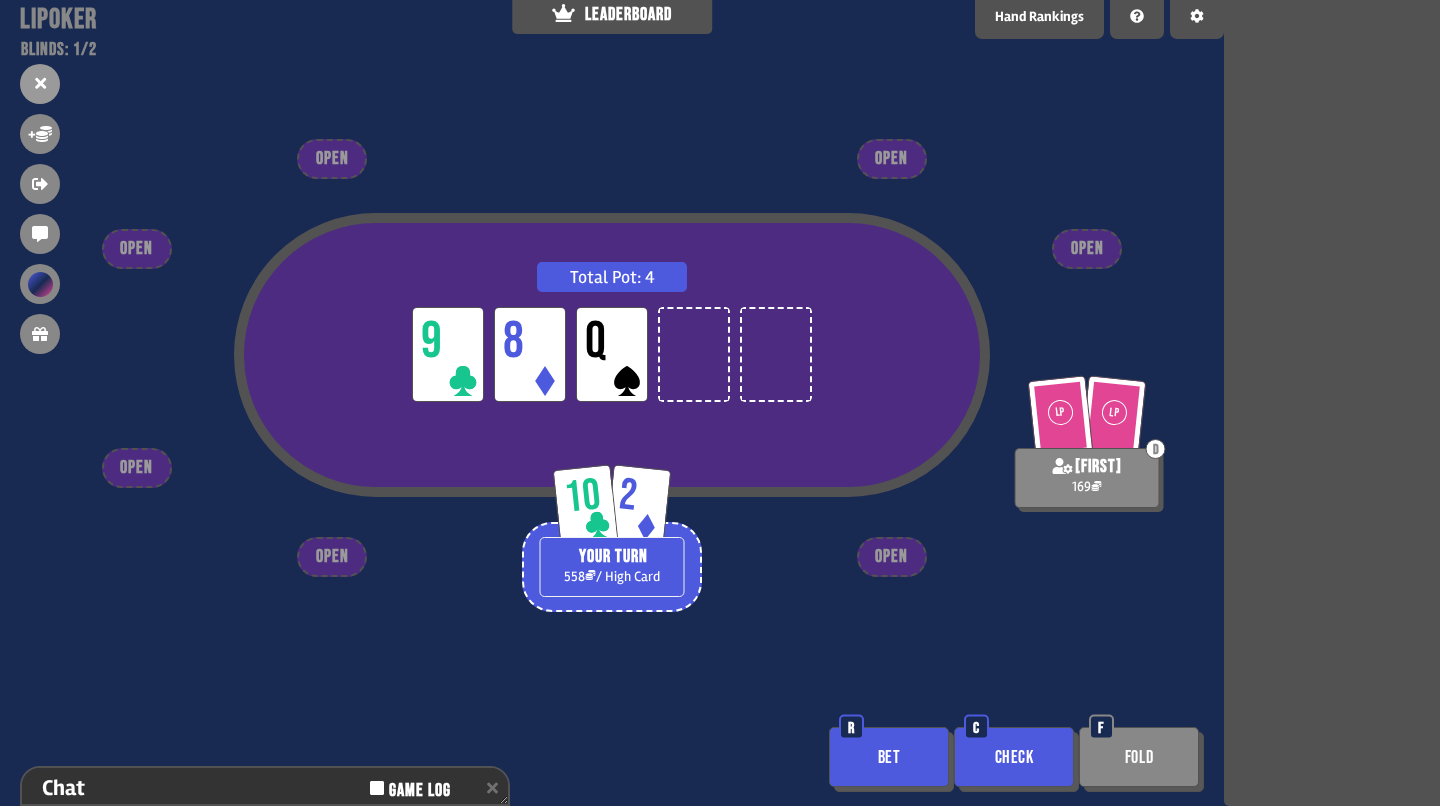click on "Check C" at bounding box center (1016, 759) 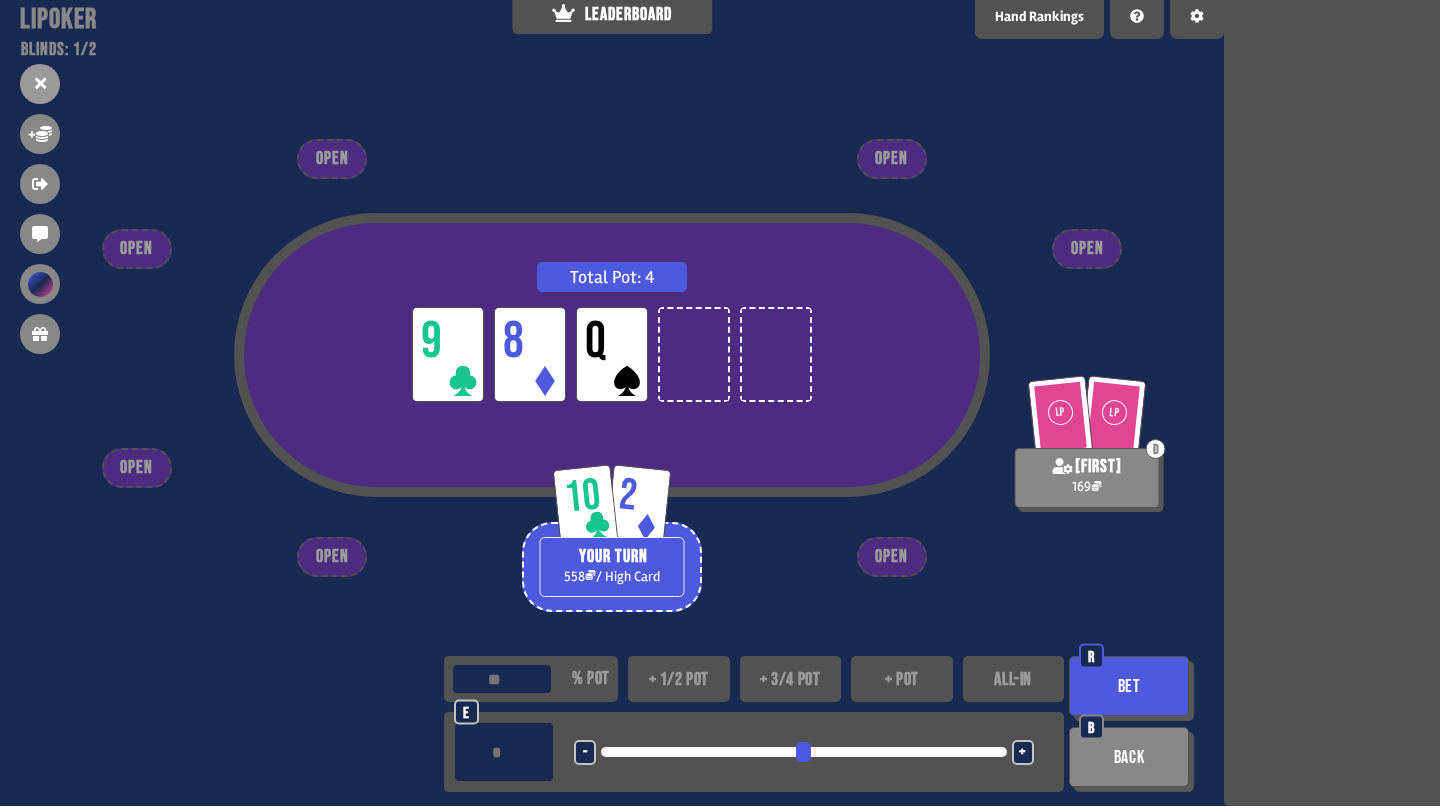 click on "Back" at bounding box center [1129, 757] 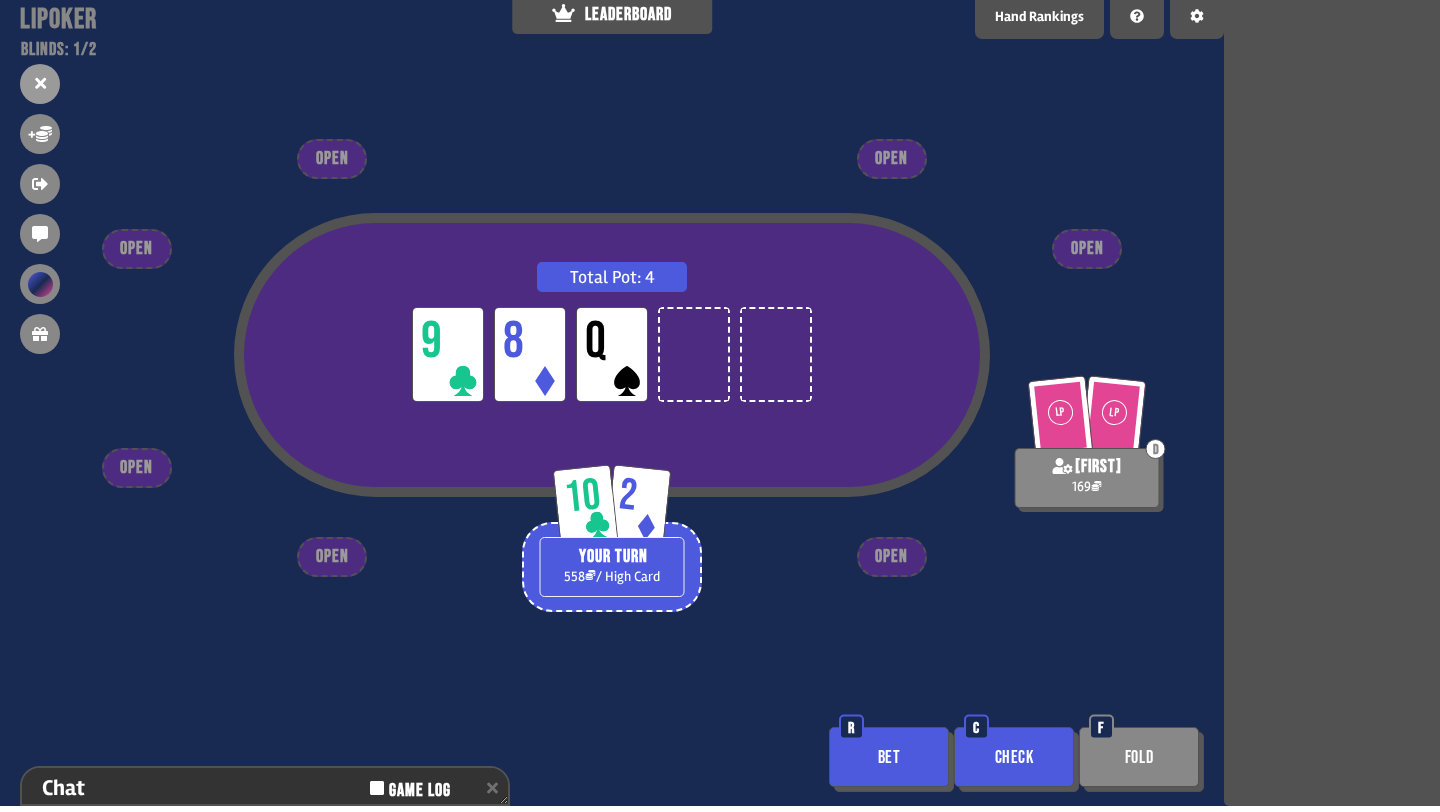 scroll, scrollTop: 298, scrollLeft: 0, axis: vertical 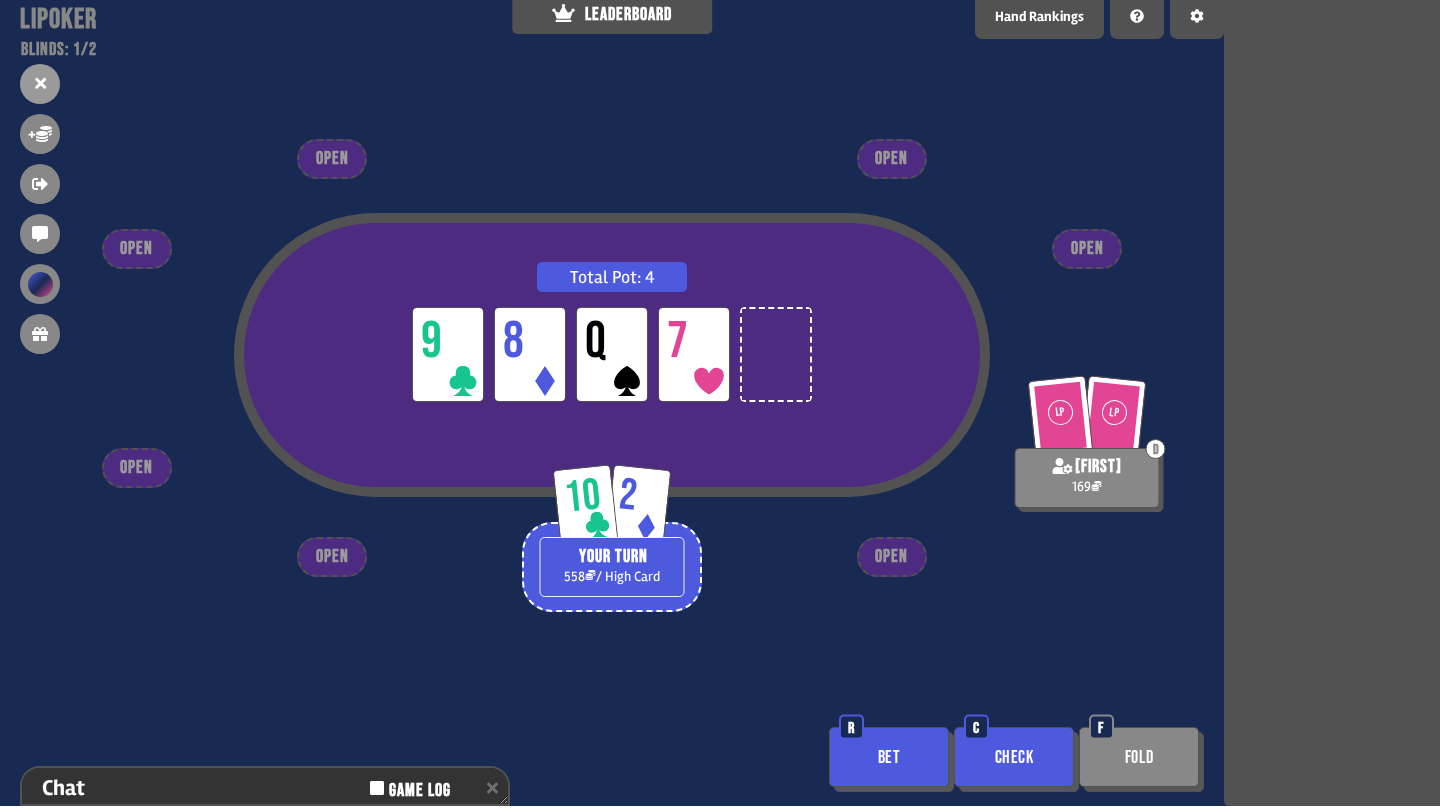 click on "Check" at bounding box center (1014, 757) 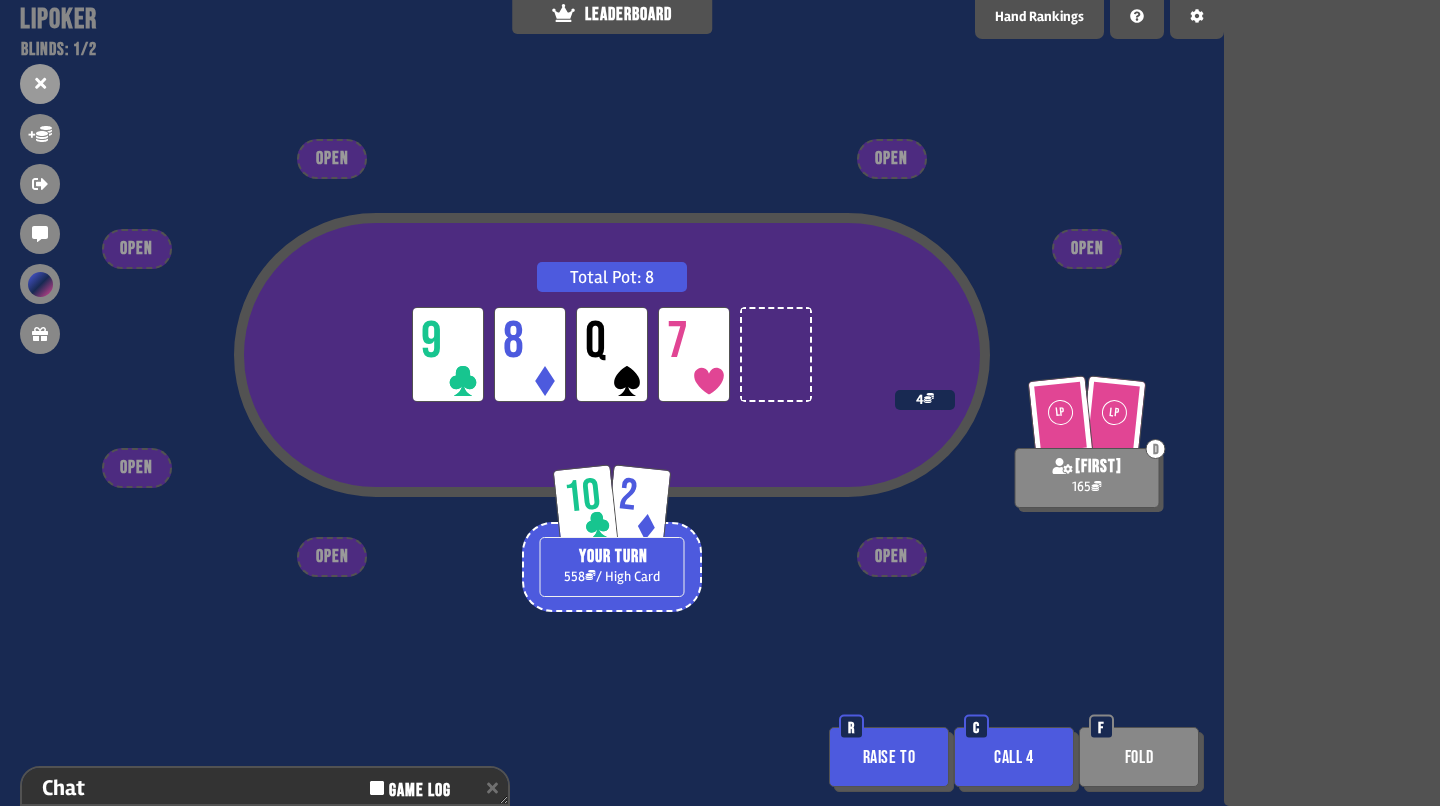 click on "Call 4" at bounding box center (1014, 757) 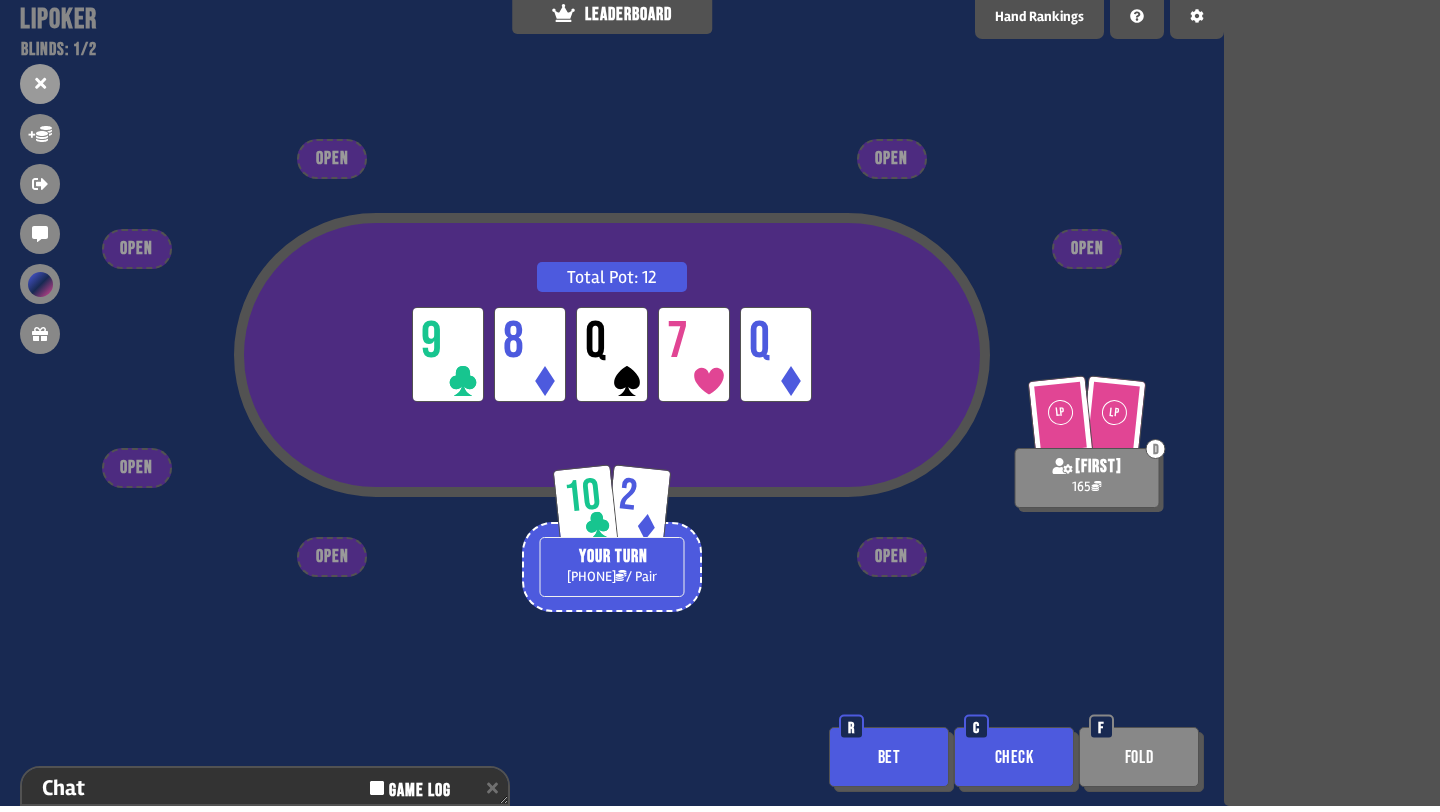 click on "Bet" at bounding box center [889, 757] 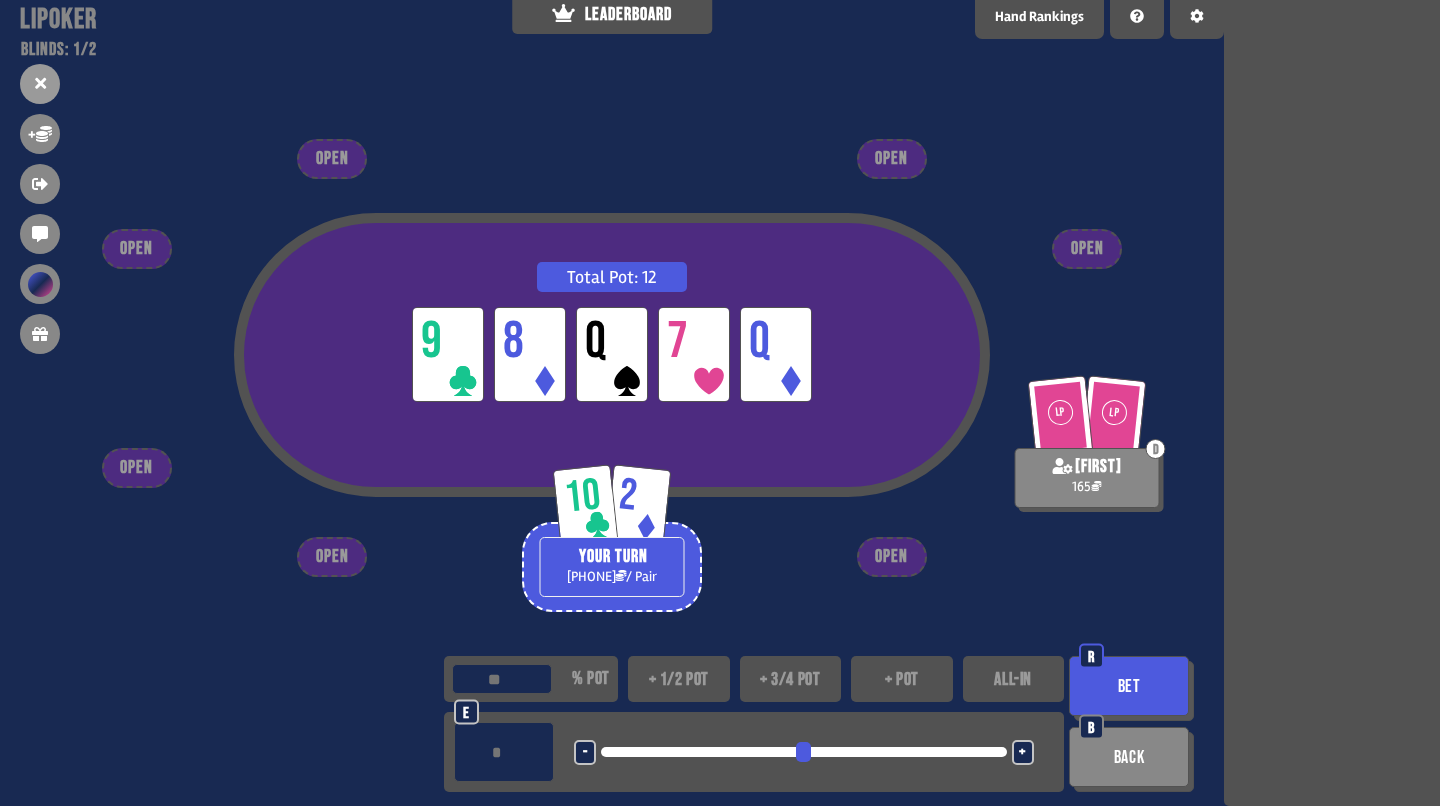 click at bounding box center [504, 752] 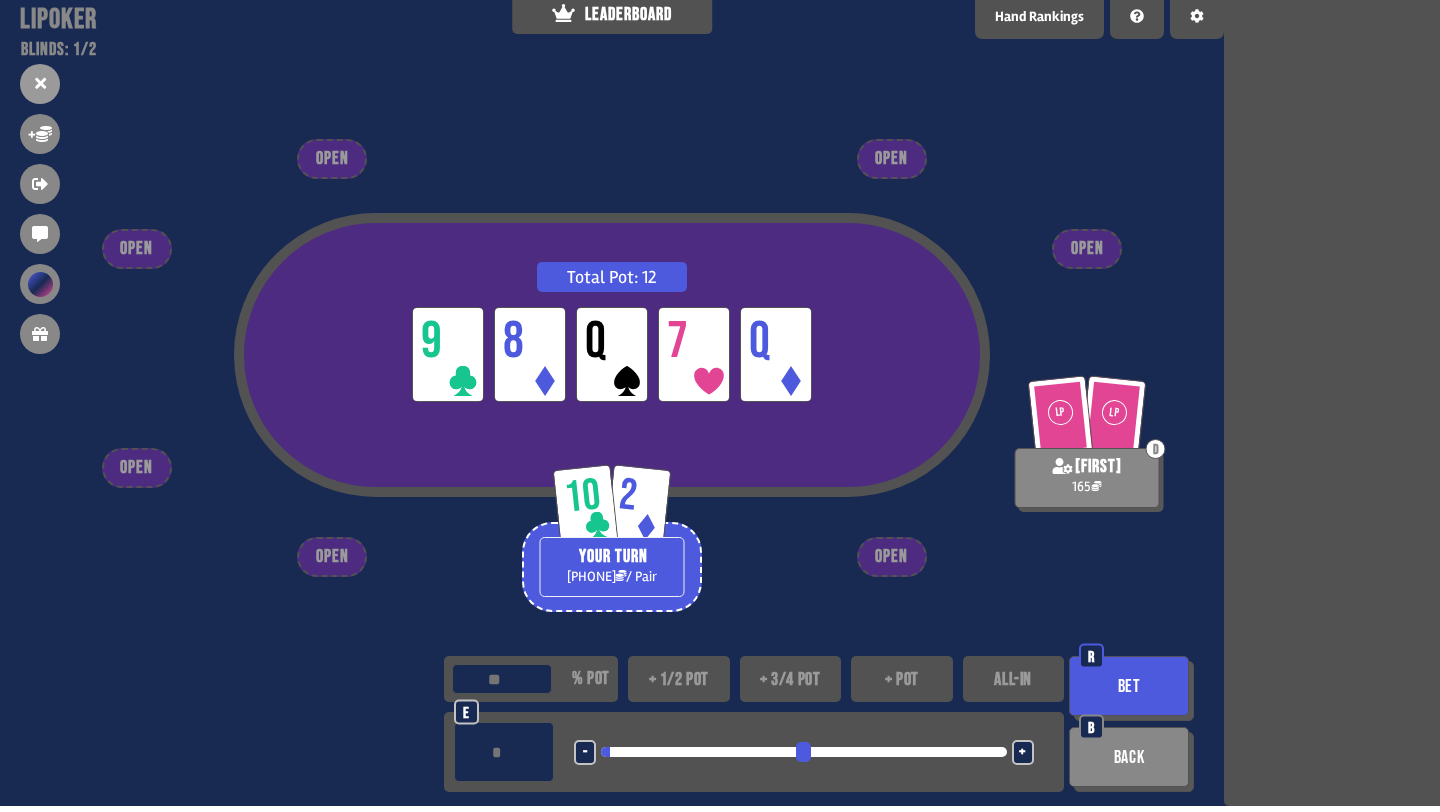 click on "Bet" at bounding box center (1129, 686) 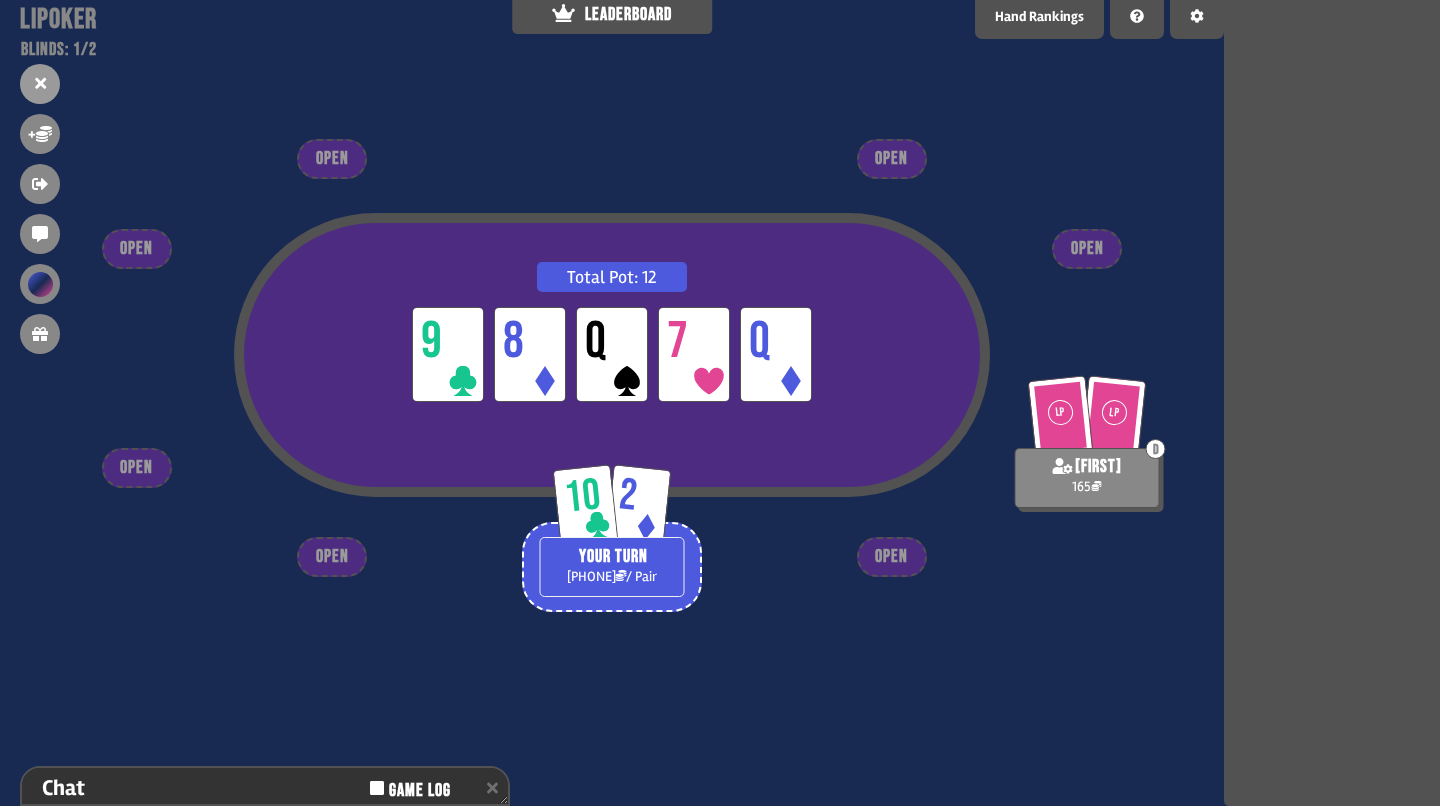 scroll, scrollTop: 298, scrollLeft: 0, axis: vertical 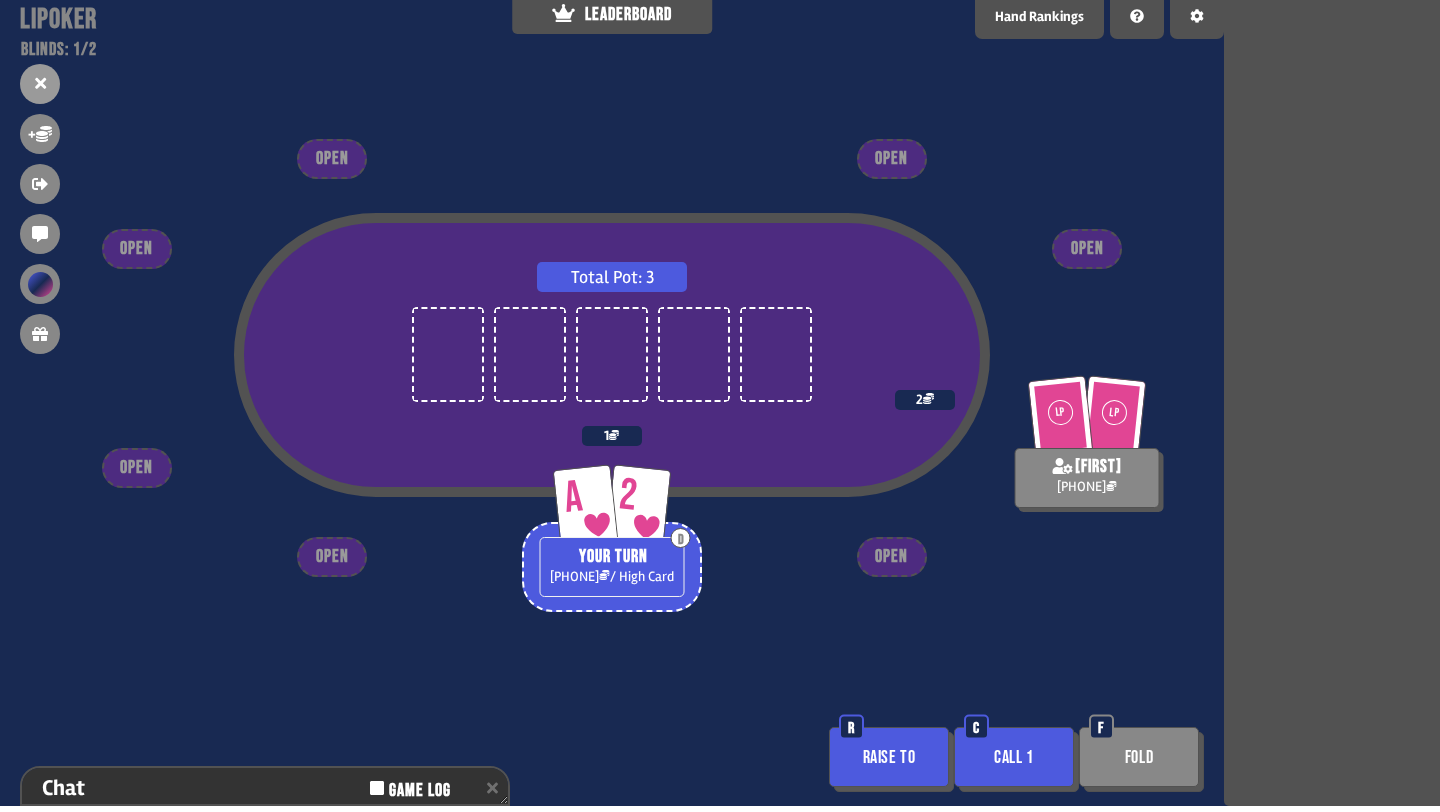 click on "Raise to" at bounding box center [889, 757] 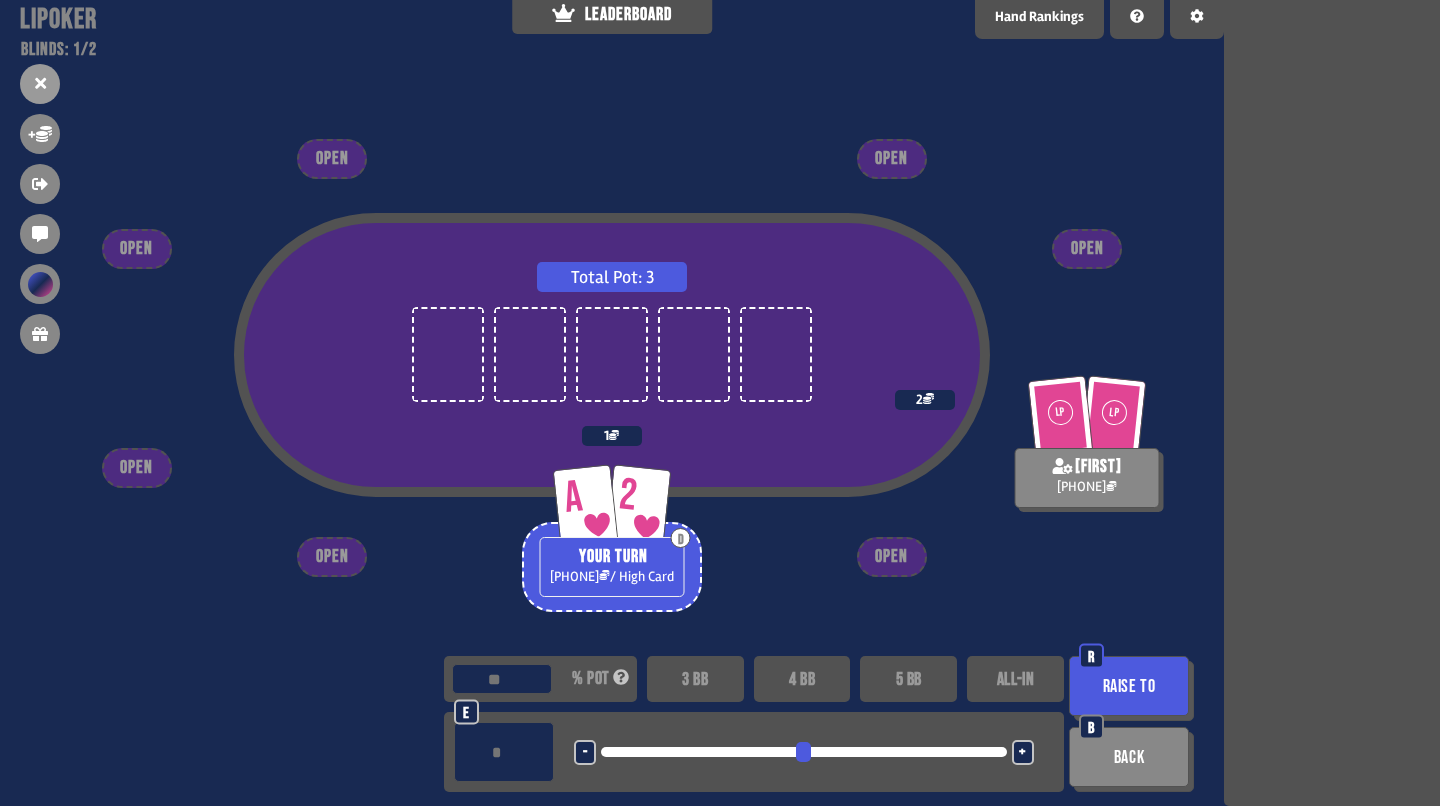 click at bounding box center (803, 752) 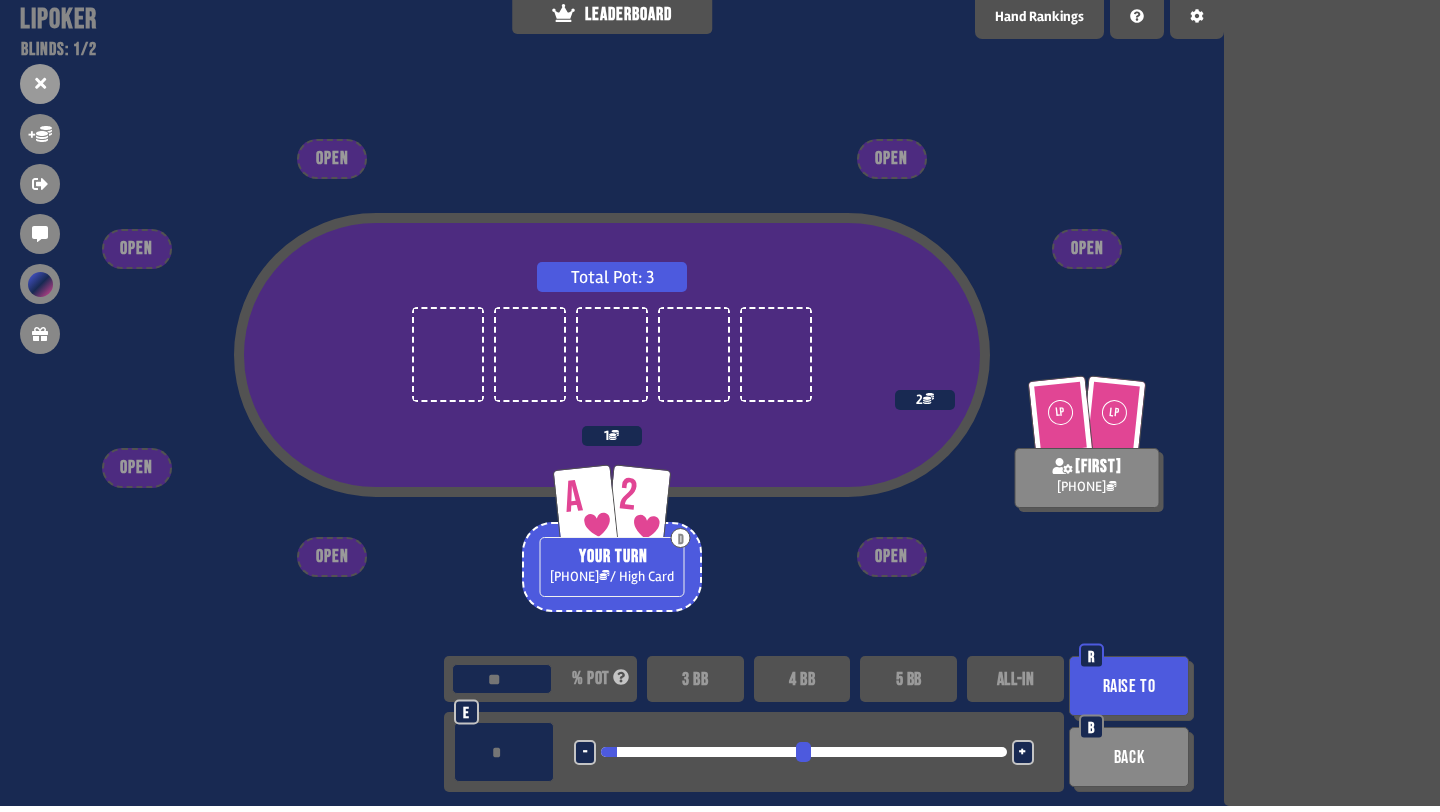 click on "-" at bounding box center (585, 752) 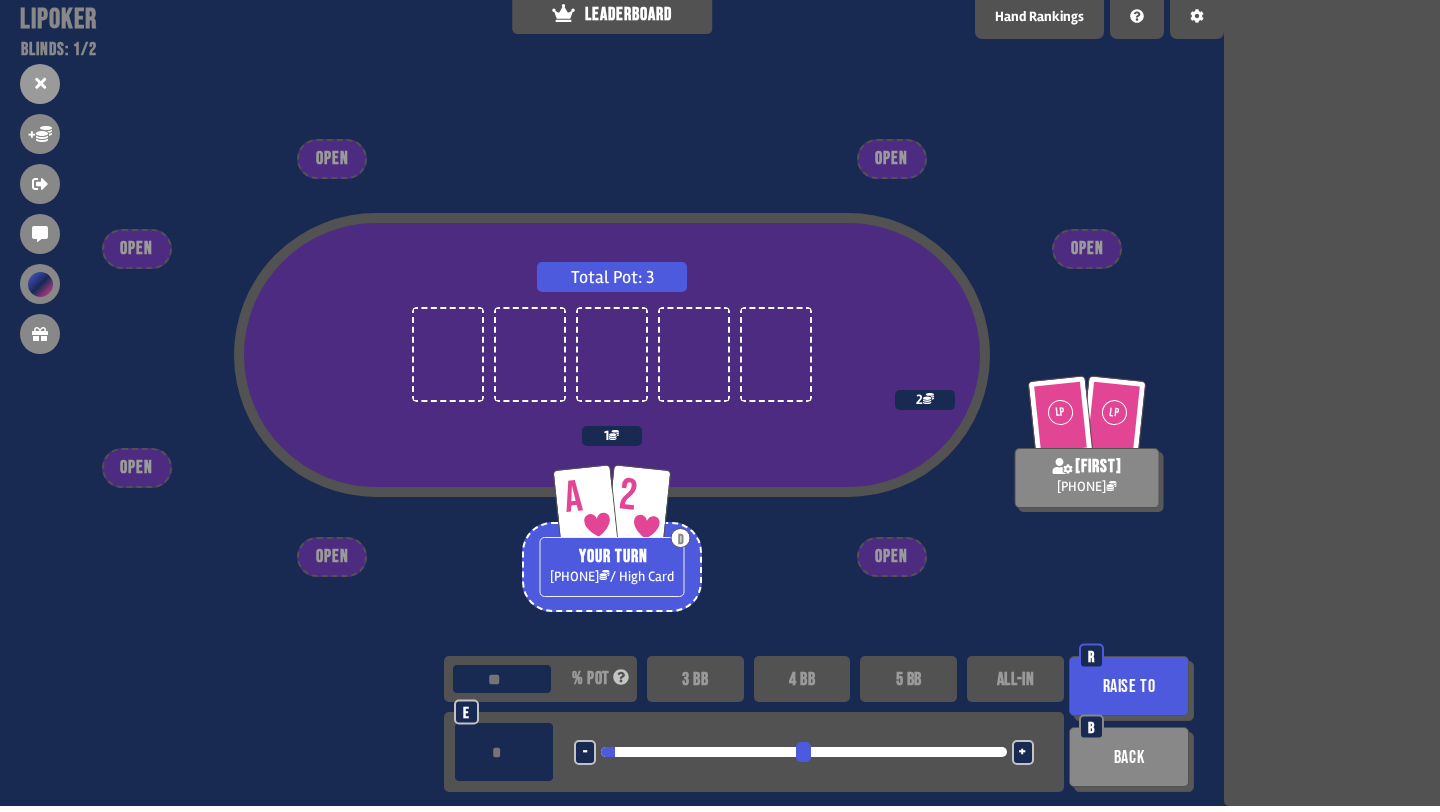click on "-" at bounding box center [585, 752] 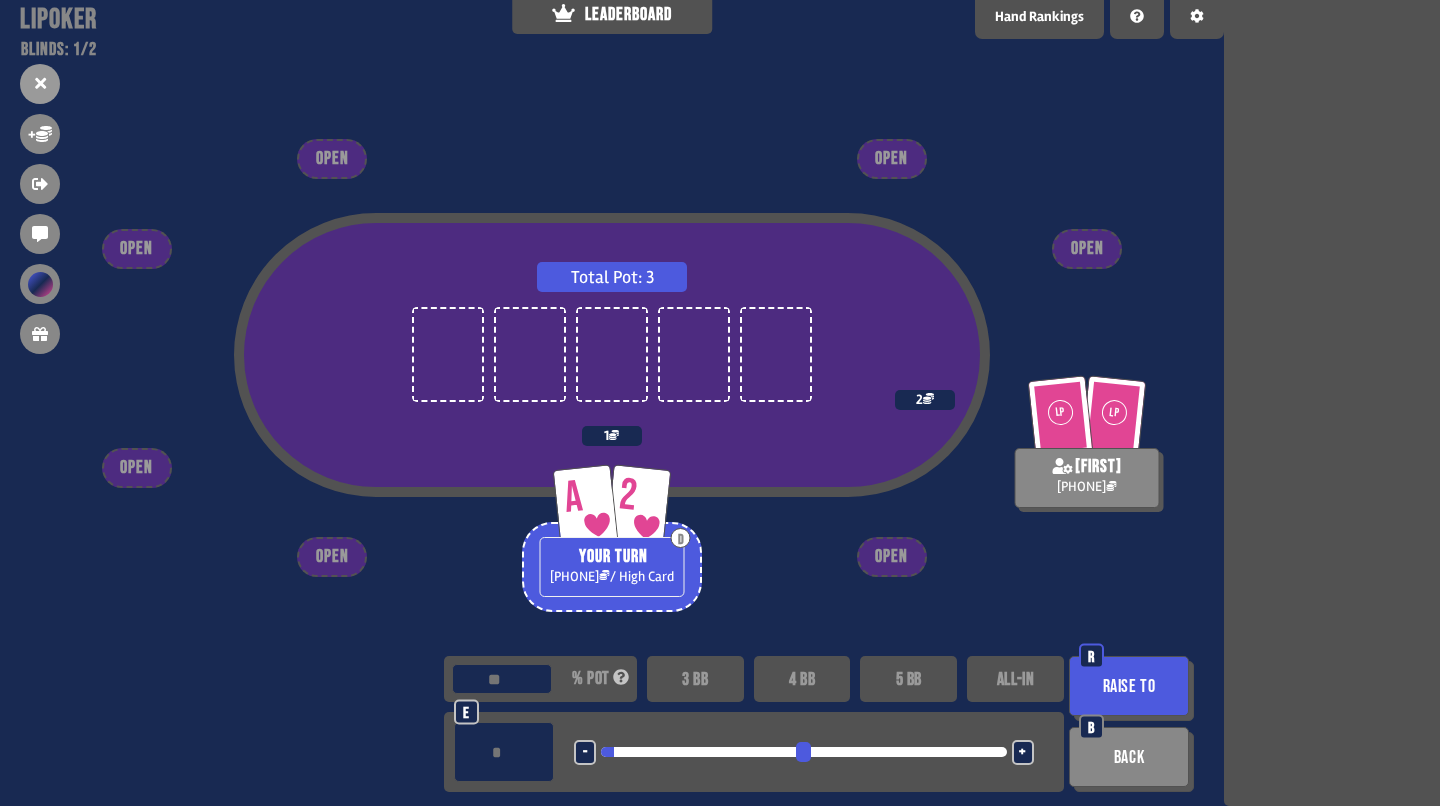click on "-" at bounding box center (585, 752) 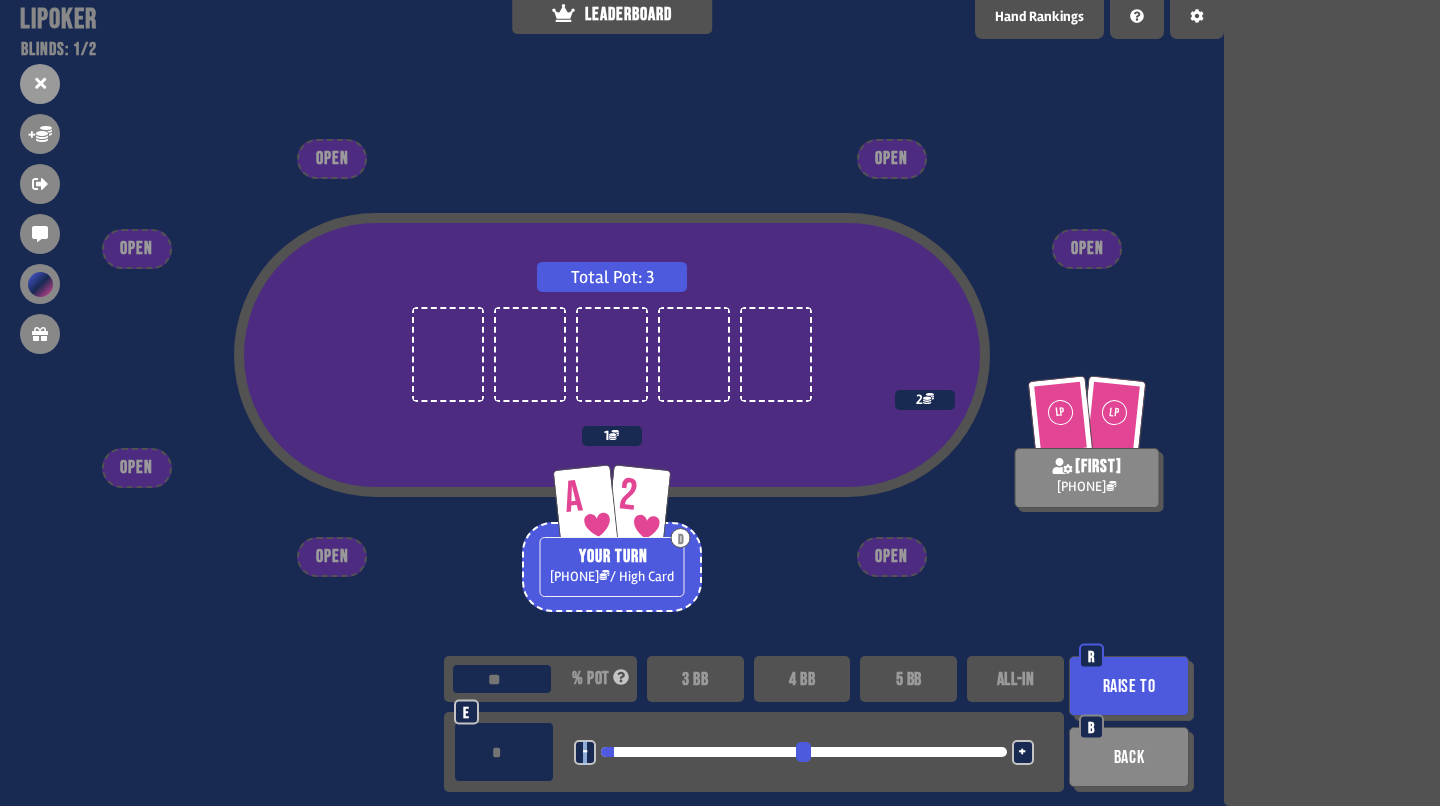 click on "-" at bounding box center [585, 752] 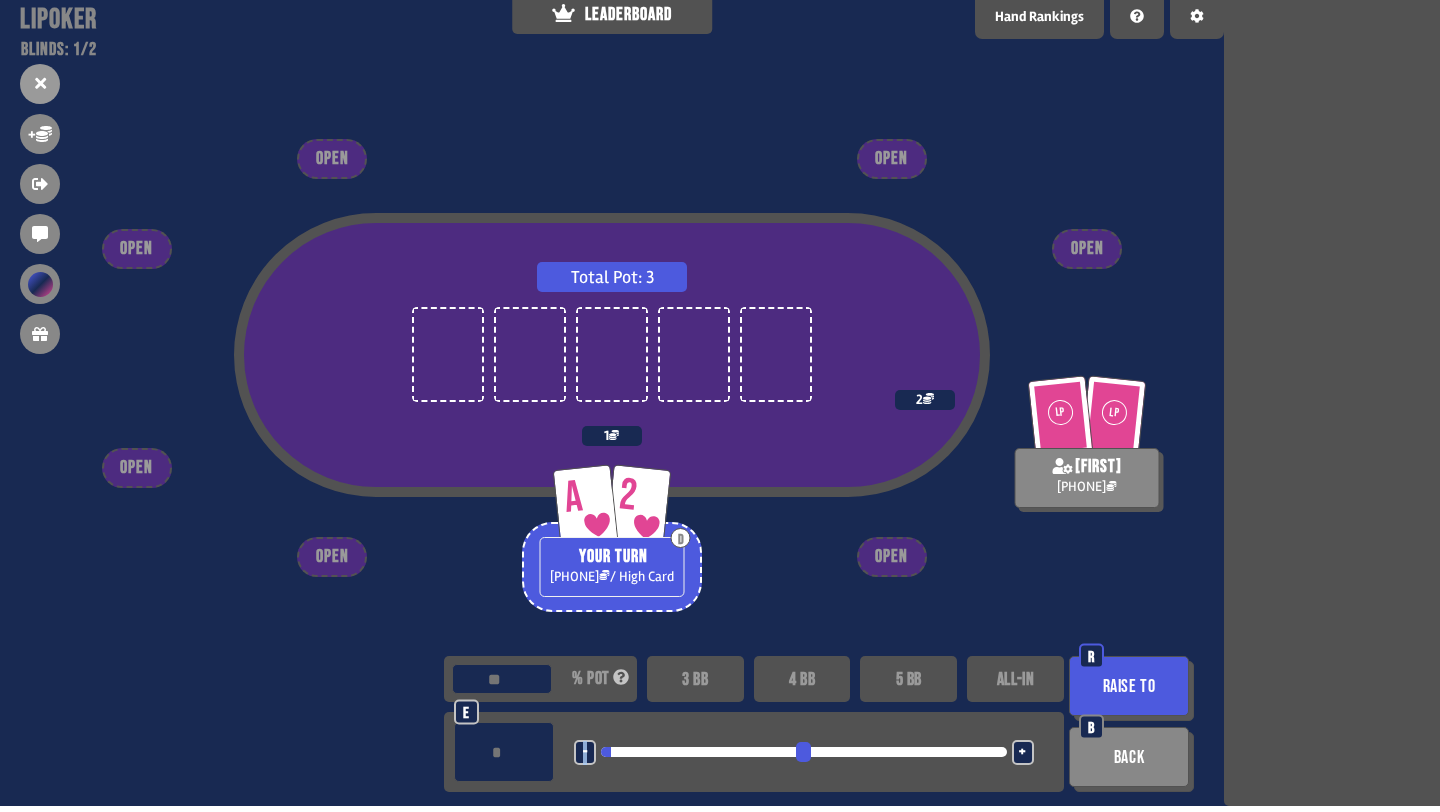 click on "-" at bounding box center (585, 752) 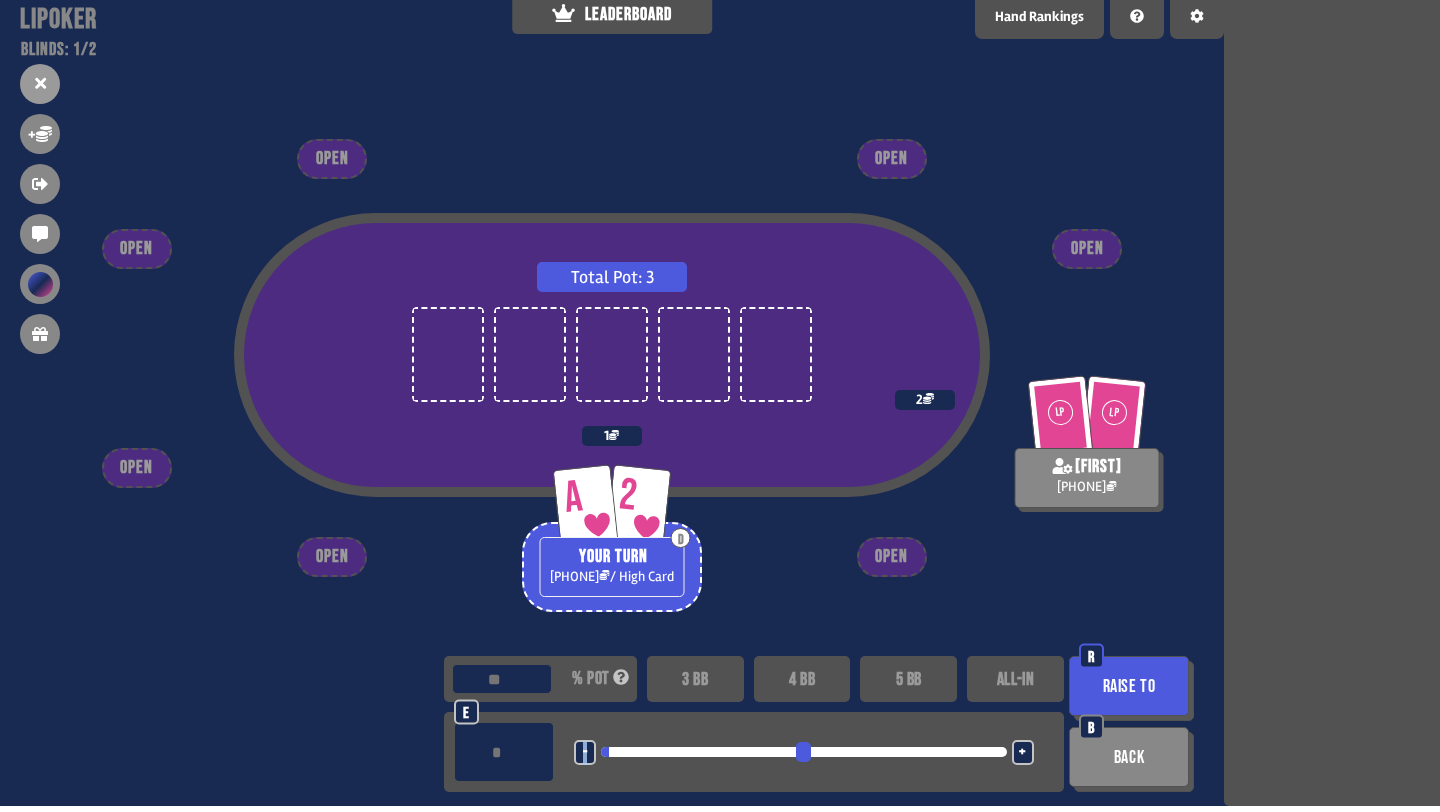 click on "-" at bounding box center [585, 752] 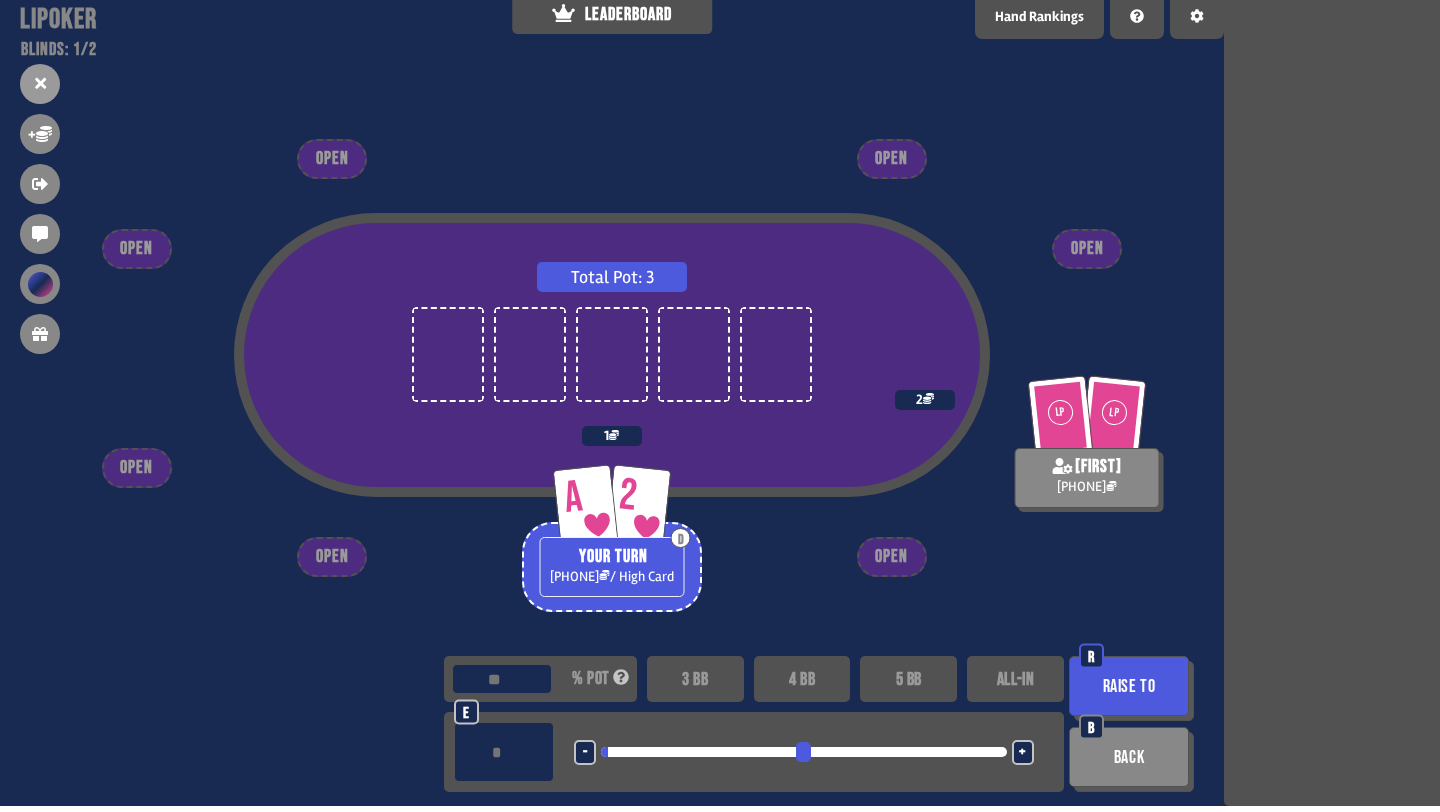 click on "-" at bounding box center [585, 752] 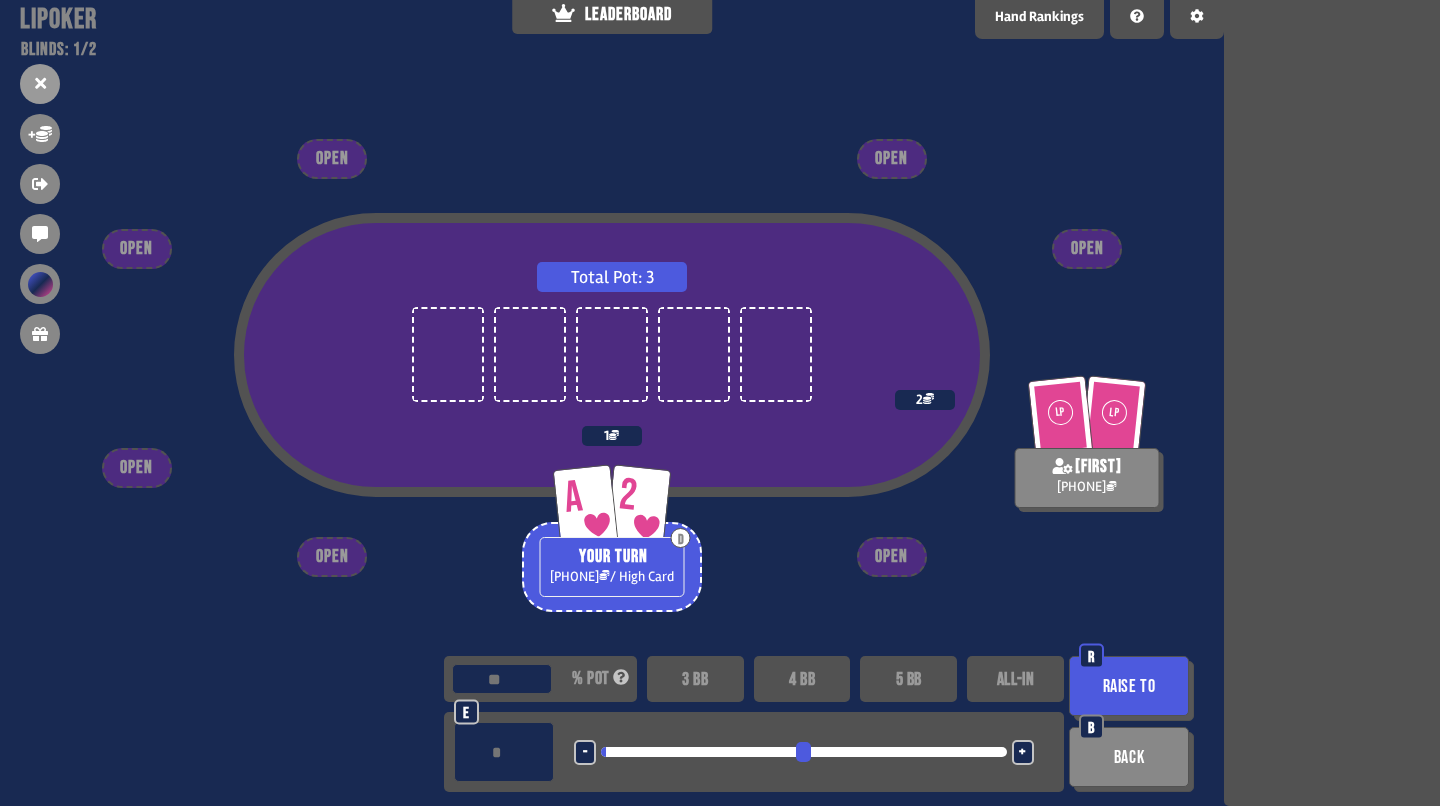 click on "-" at bounding box center (585, 752) 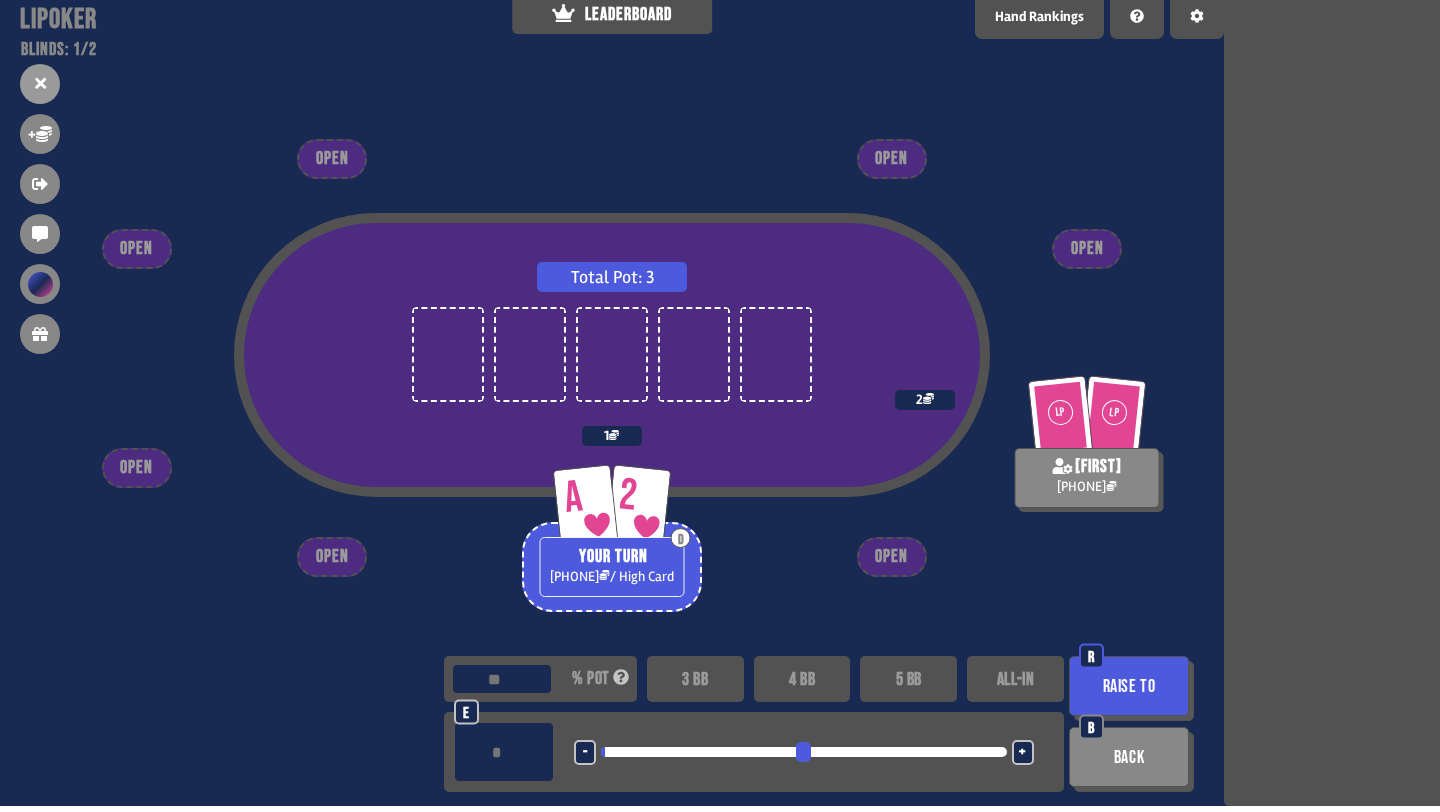 click on "+" at bounding box center (1022, 753) 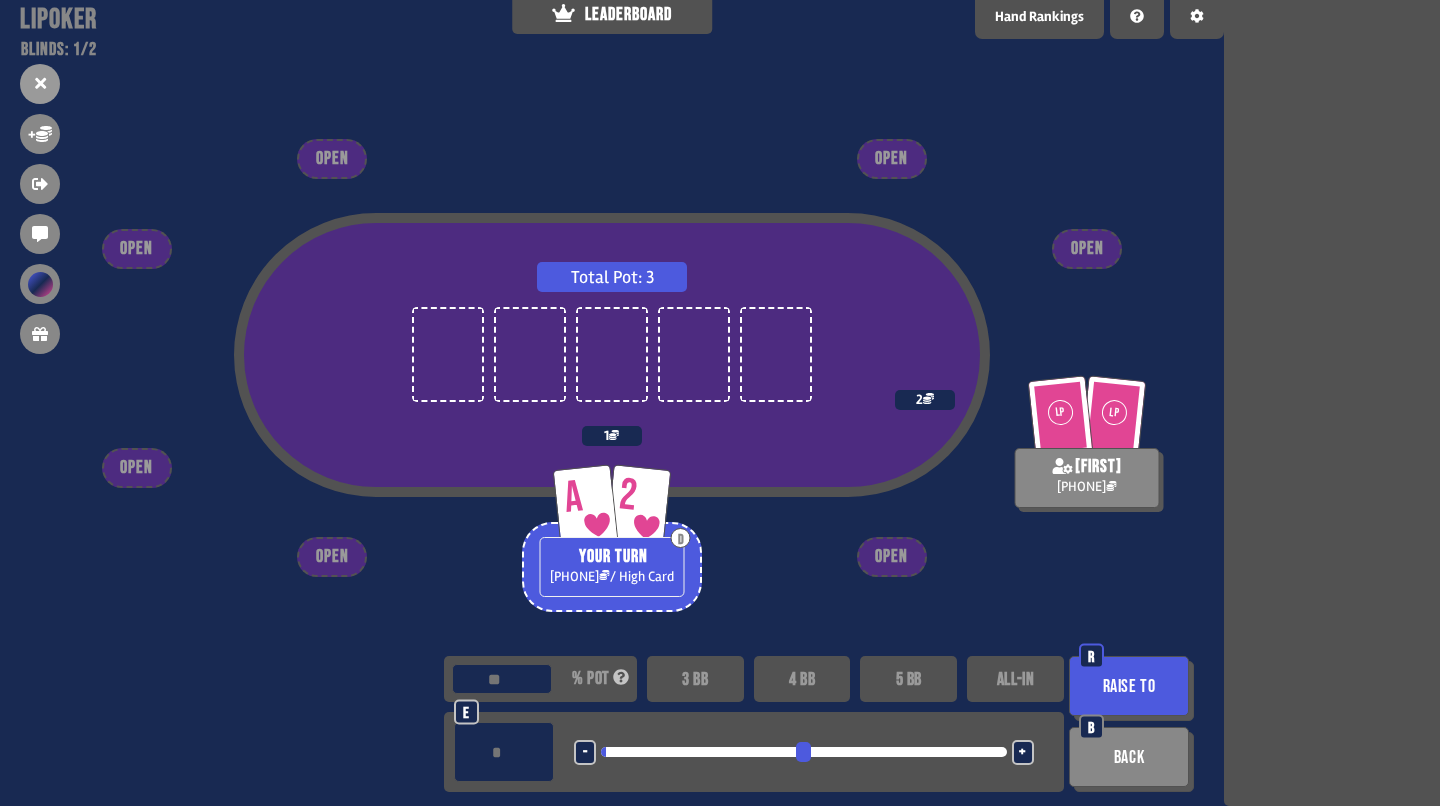 click on "Raise to" at bounding box center (1129, 686) 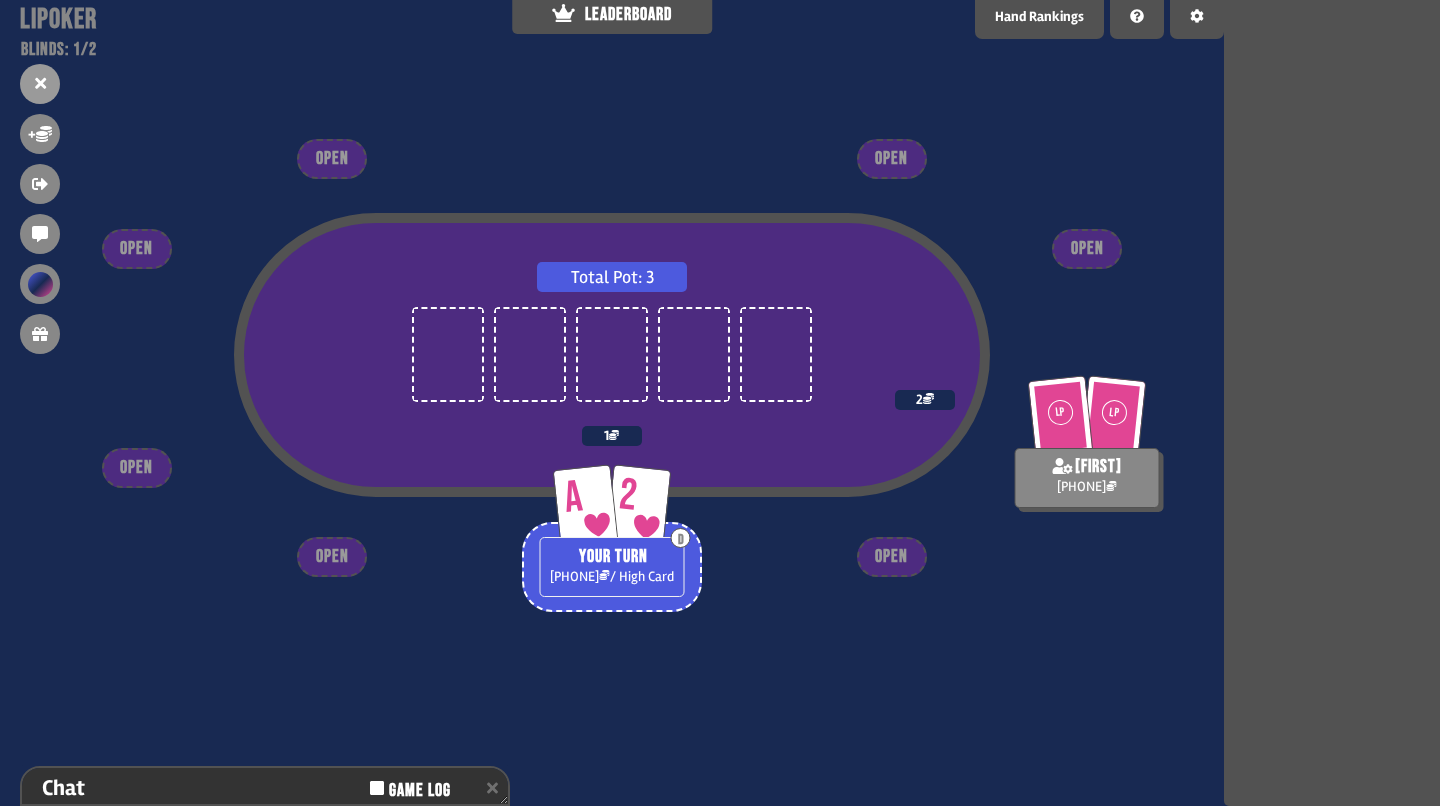 scroll, scrollTop: 298, scrollLeft: 0, axis: vertical 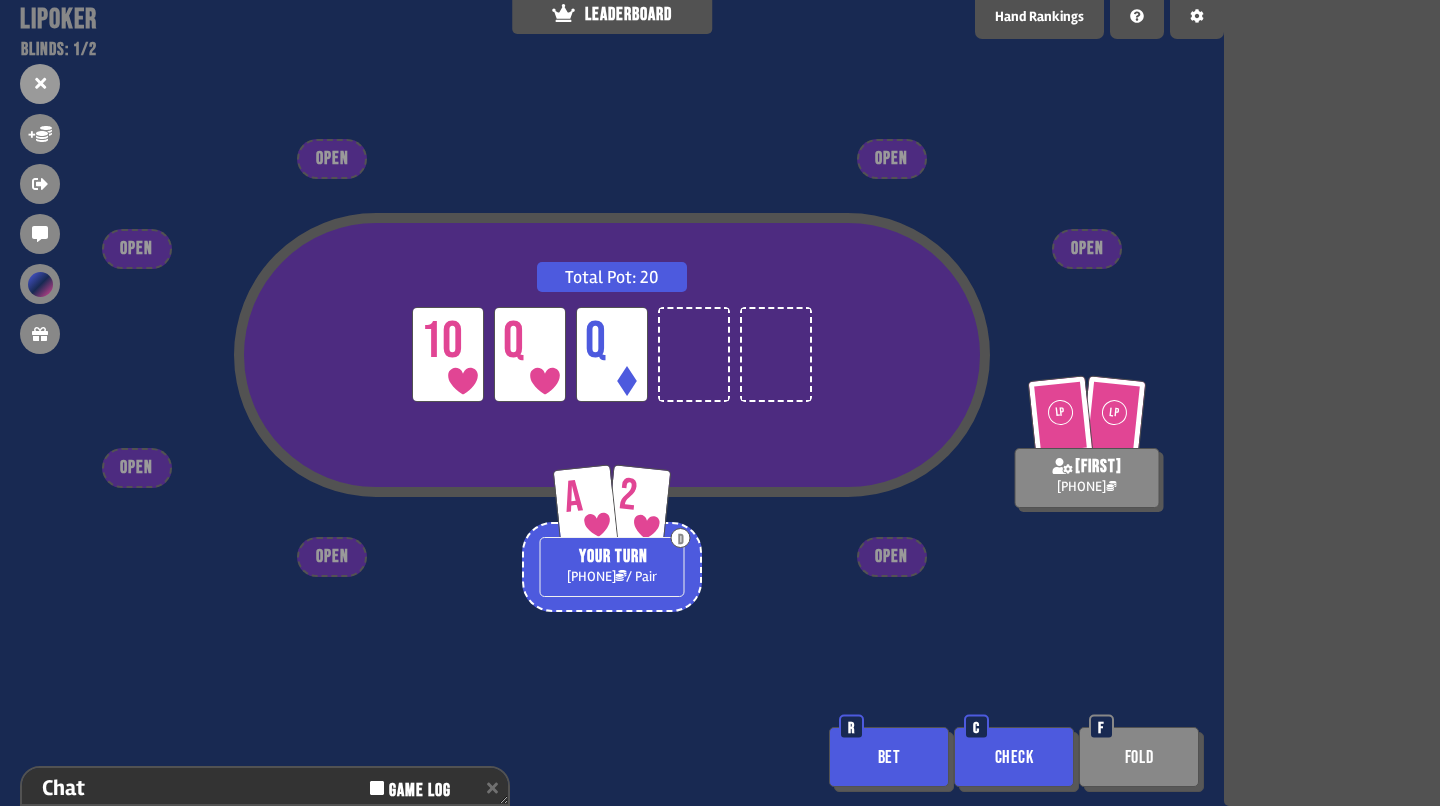 click on "Check" at bounding box center (1014, 757) 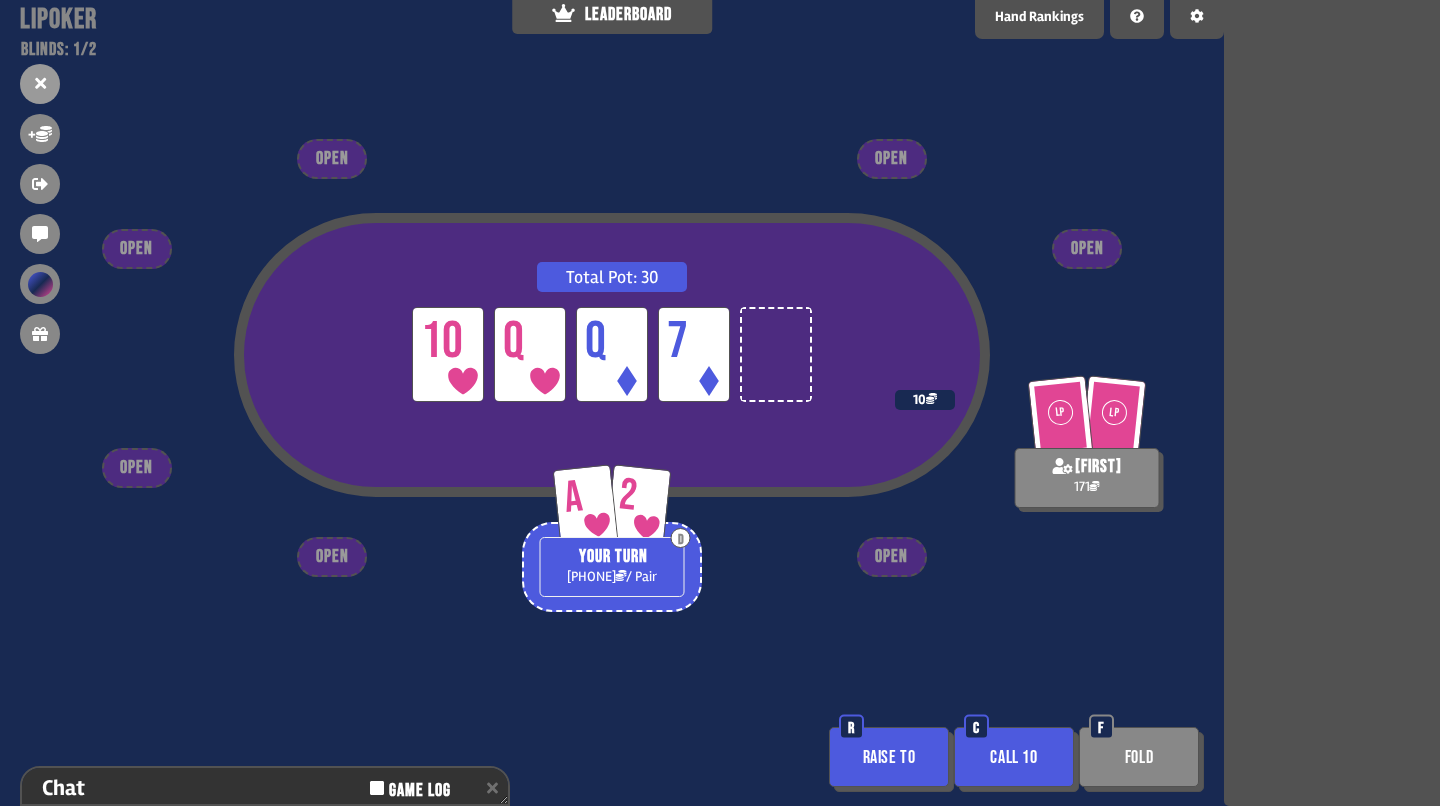 click on "Call 10" at bounding box center [1014, 757] 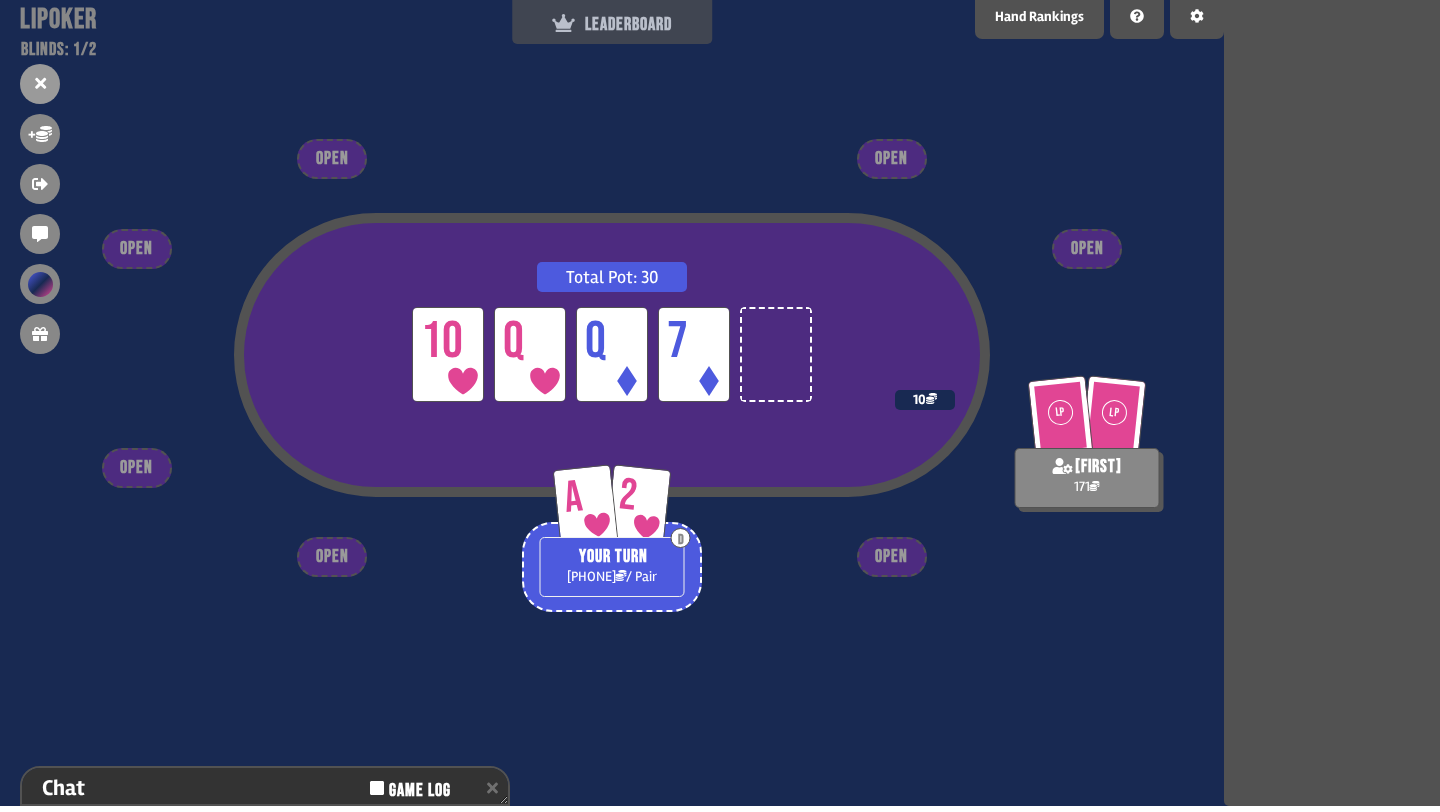 click on "LEADERBOARD" at bounding box center (612, 24) 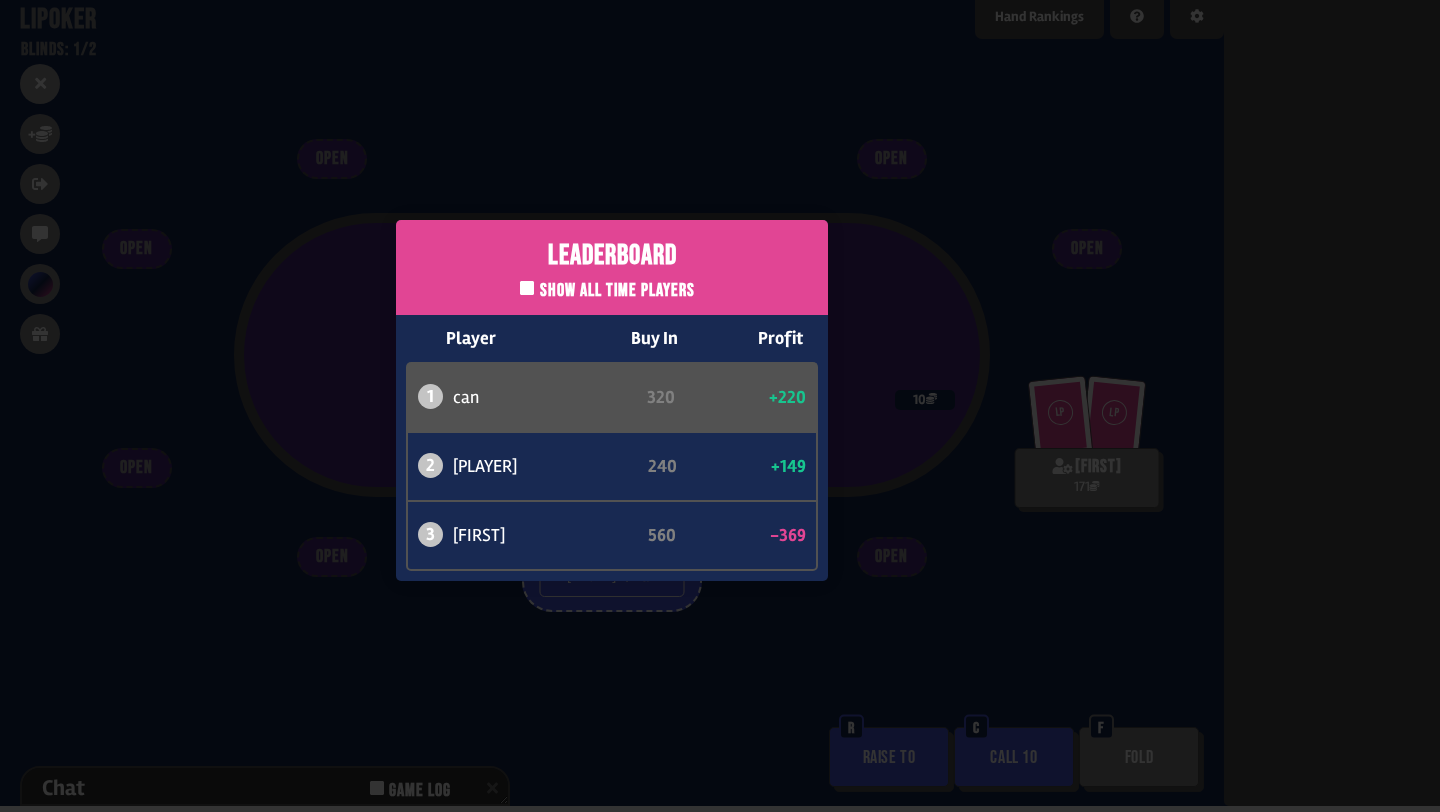 click on "Leaderboard   Show all time players Player Buy In Profit 1 [PLAYER] 320 +220 2 [PLAYER] 240 +149 3 [PLAYER] 560 -369" at bounding box center (612, 400) 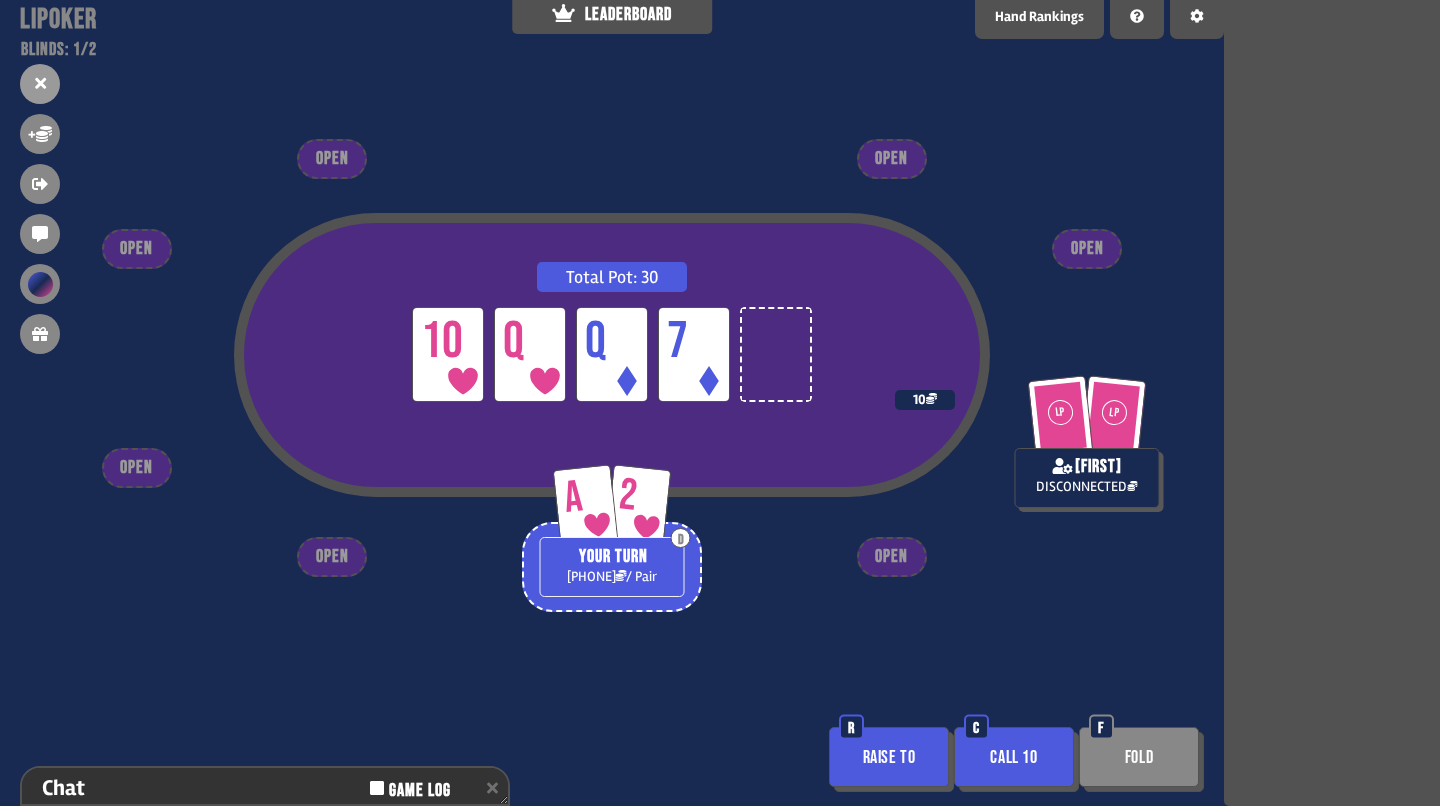 click on "Call 10" at bounding box center [1014, 757] 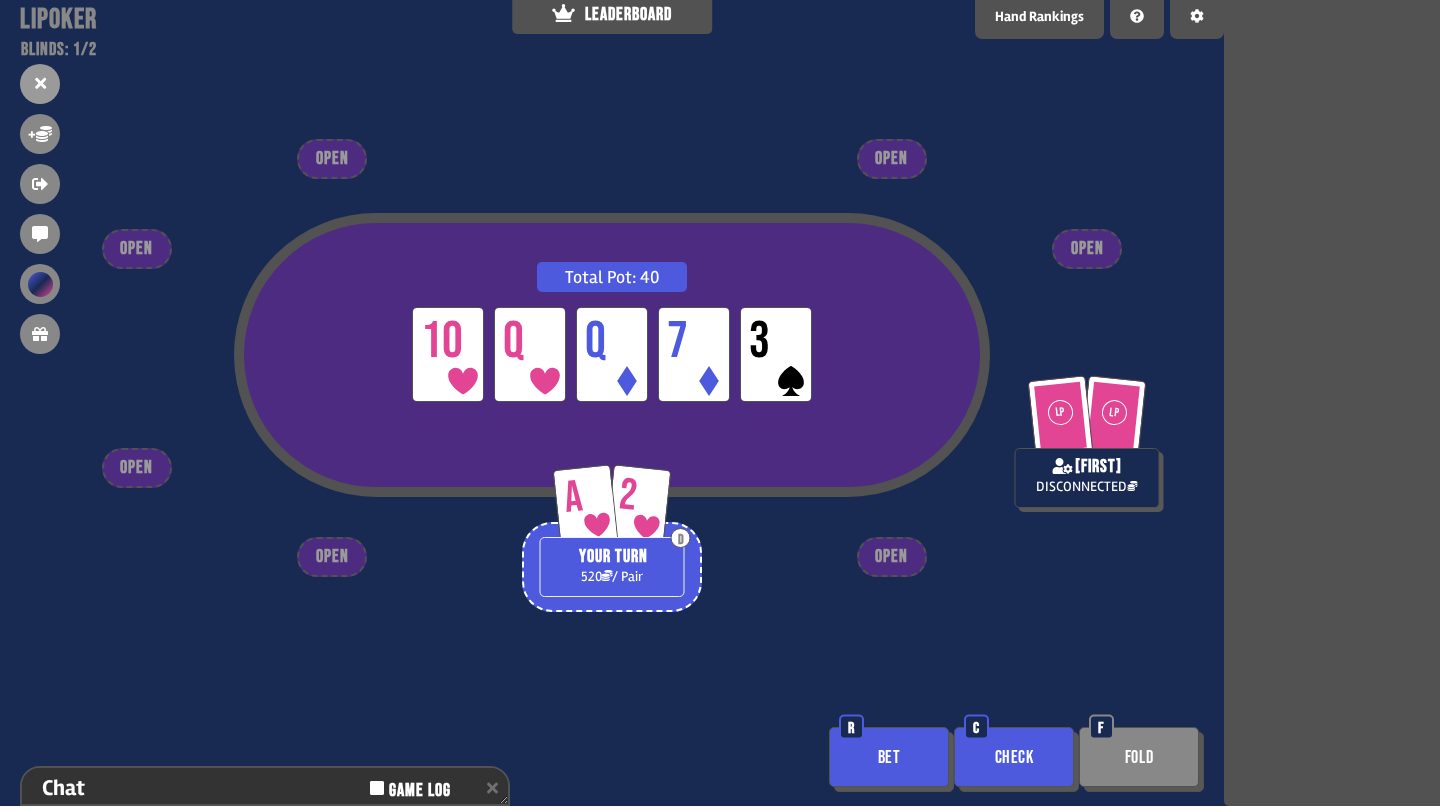 click on "Check" at bounding box center [1014, 757] 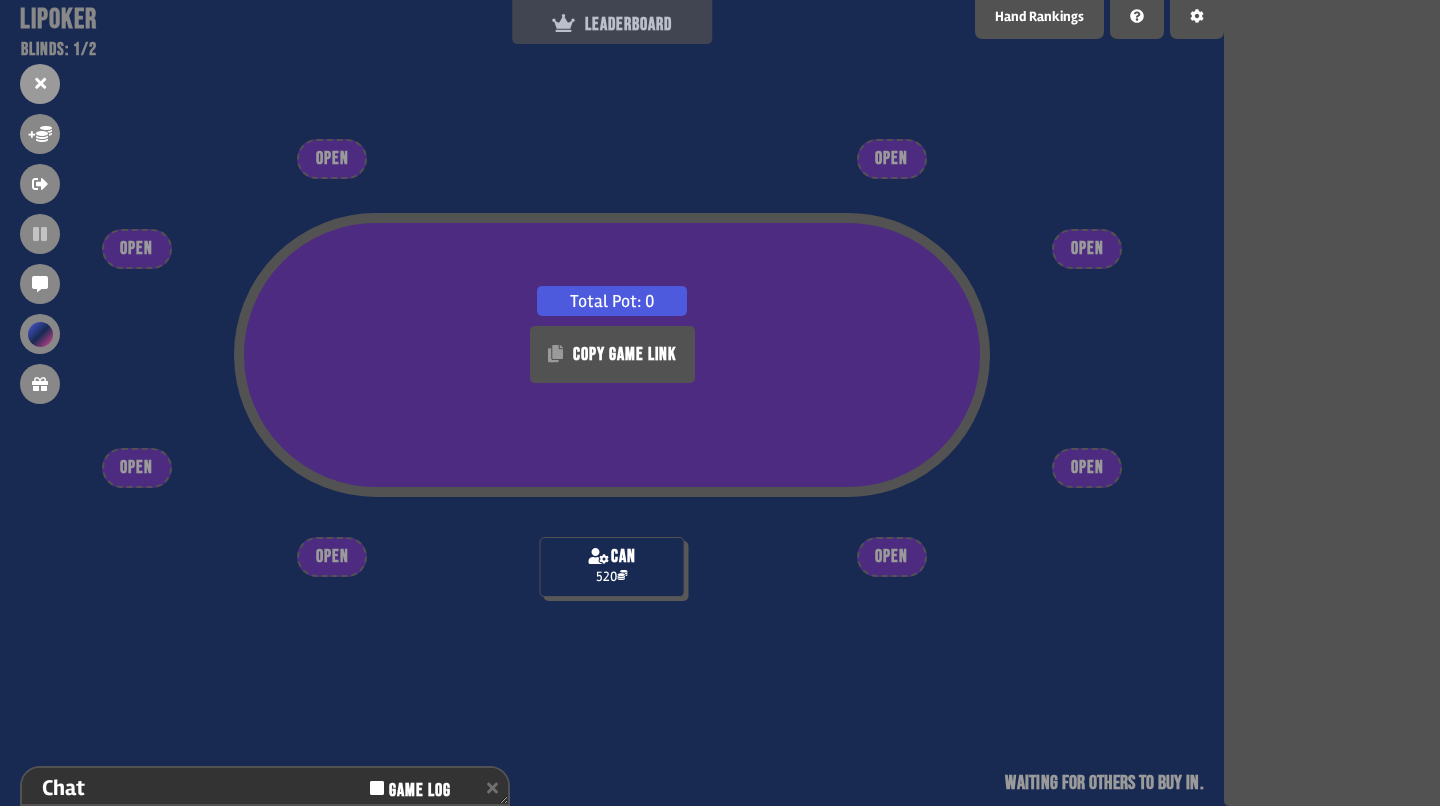 click on "LEADERBOARD" at bounding box center [612, 19] 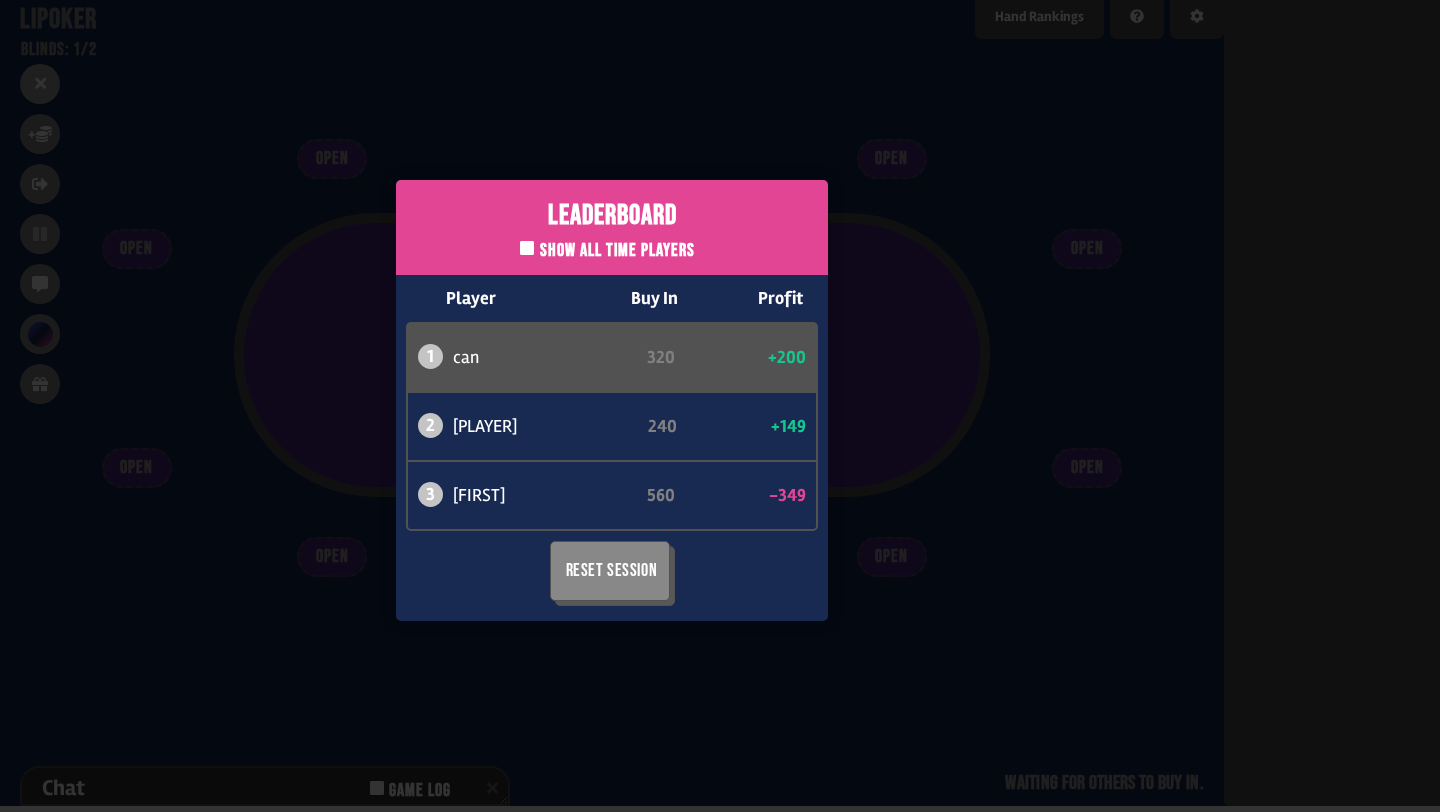 click on "Leaderboard   Show all time players Player Buy In Profit 1 [PLAYER] 320 +200 2 [PLAYER] 240 +149 3 [PLAYER] 560 -349 Reset Session" at bounding box center (612, 400) 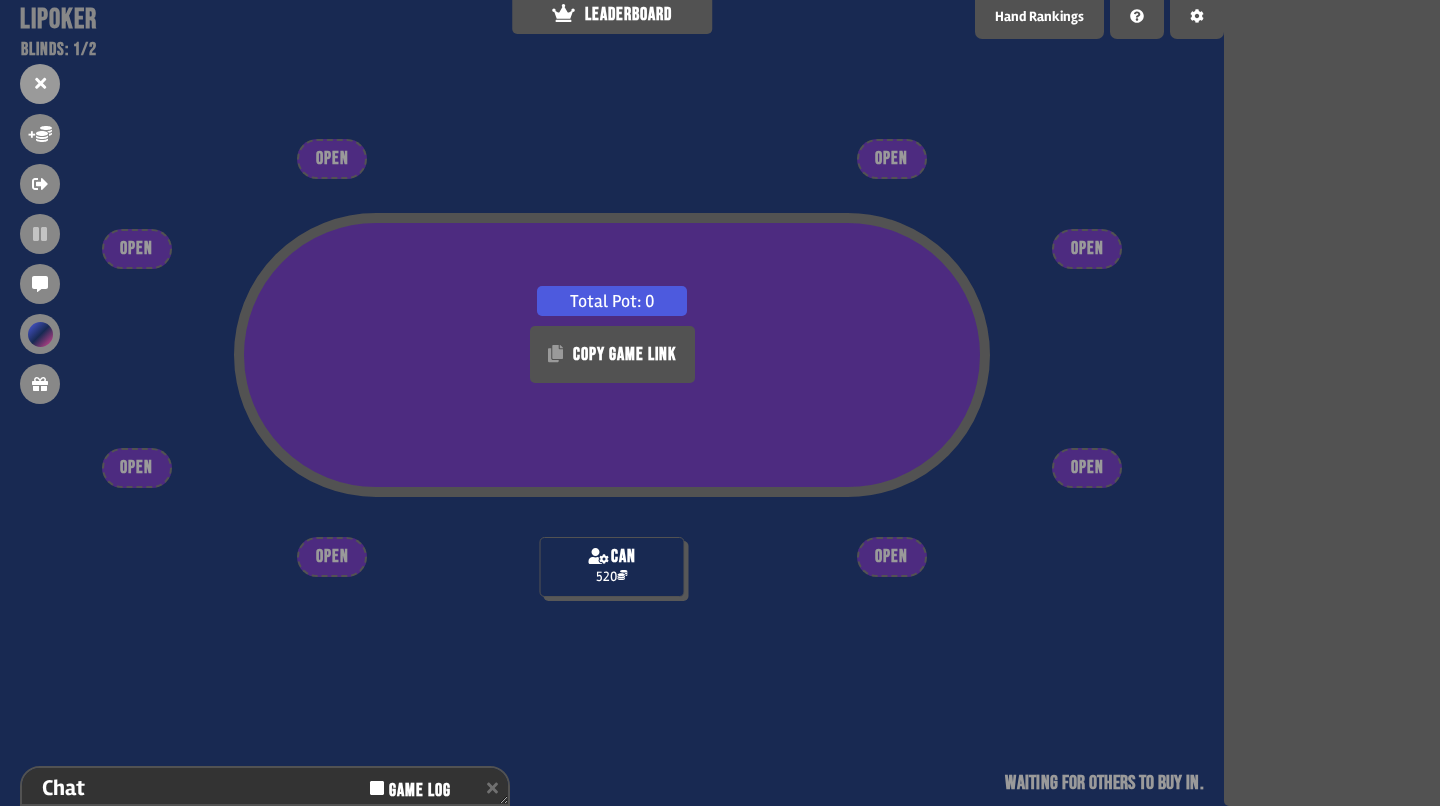scroll, scrollTop: 0, scrollLeft: 0, axis: both 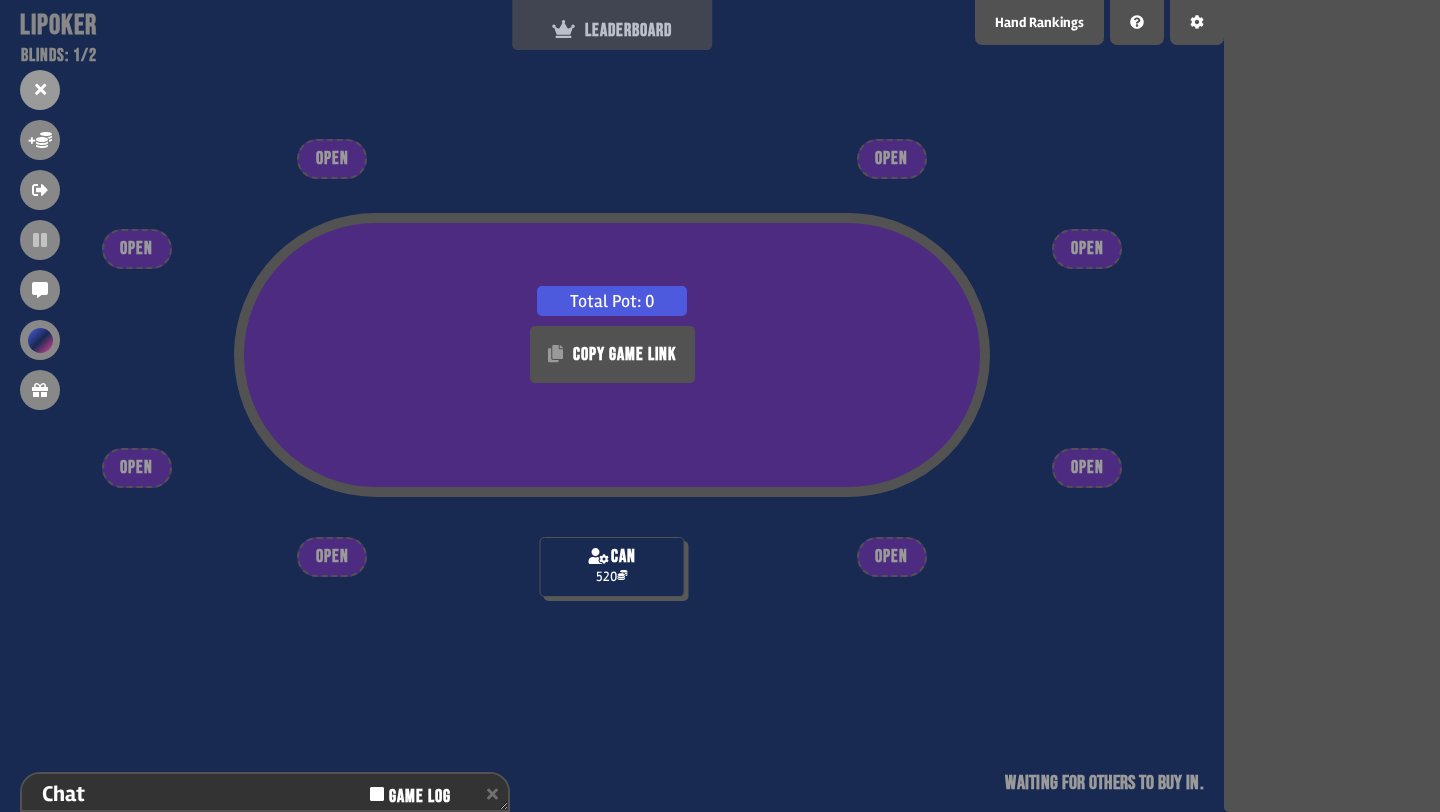 click on "LEADERBOARD" at bounding box center (612, 30) 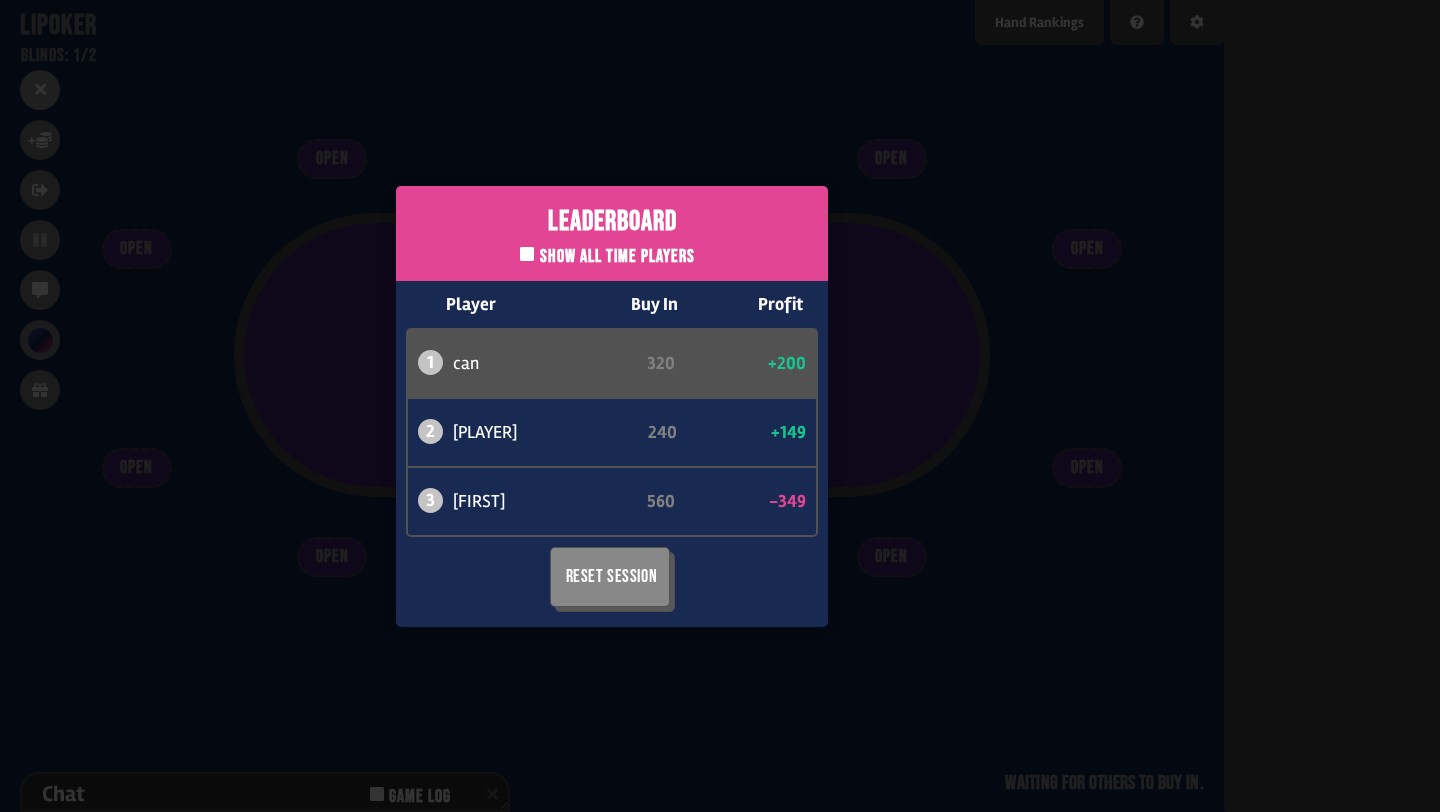 click on "Leaderboard   Show all time players Player Buy In Profit 1 [PLAYER] 320 +200 2 [PLAYER] 240 +149 3 [PLAYER] 560 -349 Reset Session" at bounding box center (612, 406) 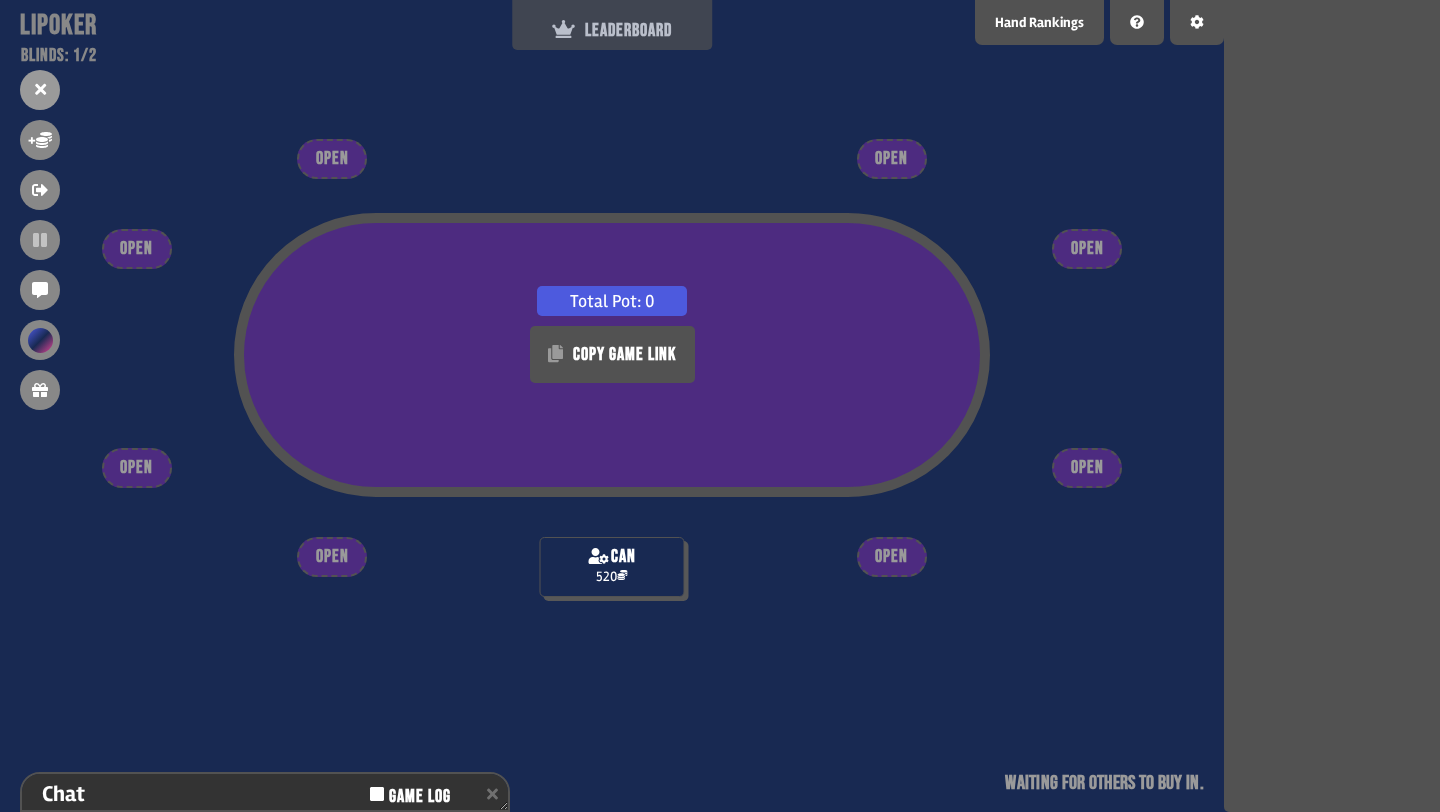 click on "LEADERBOARD" at bounding box center [612, 30] 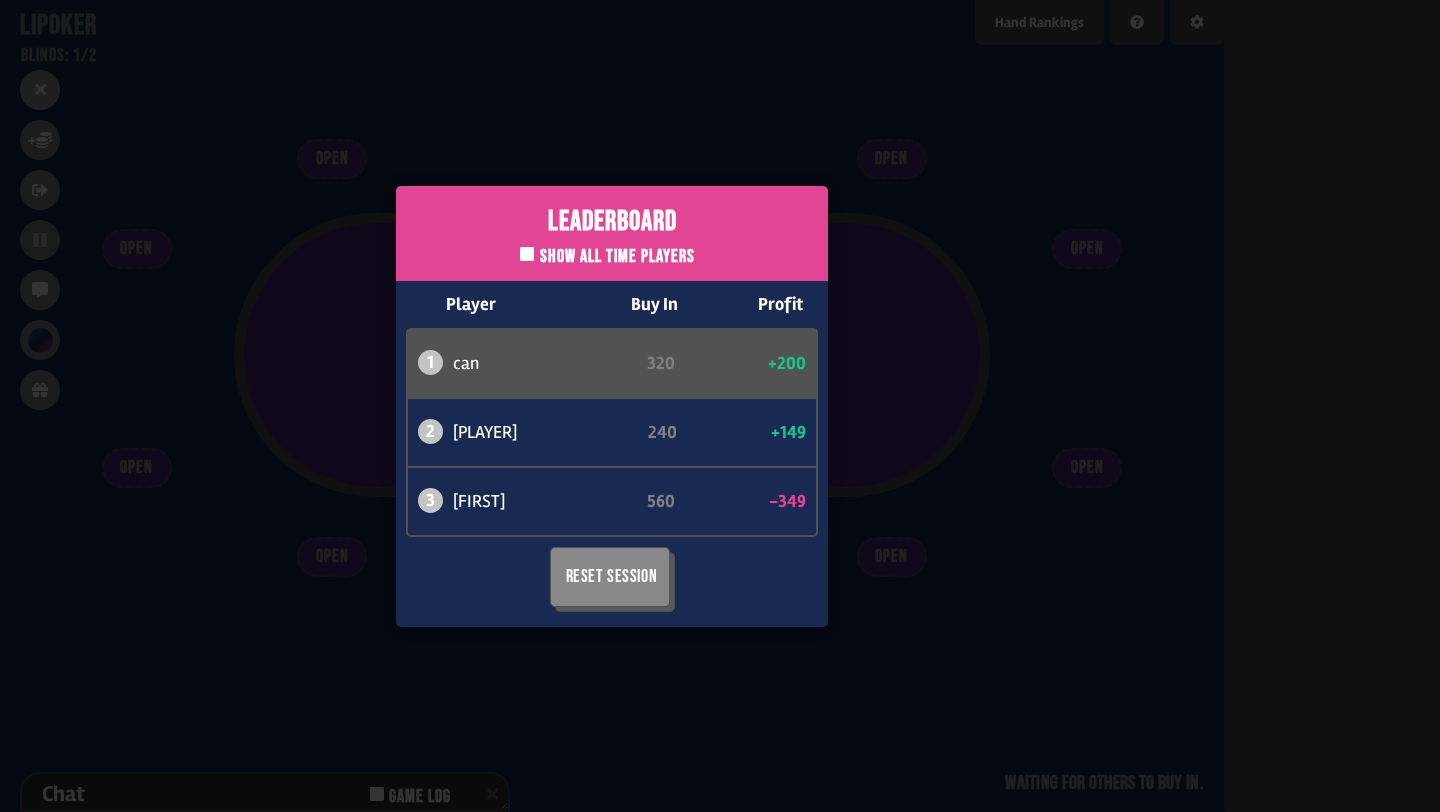 click on "Leaderboard   Show all time players Player Buy In Profit 1 [PLAYER] 320 +200 2 [PLAYER] 240 +149 3 [PLAYER] 560 -349 Reset Session" at bounding box center [612, 406] 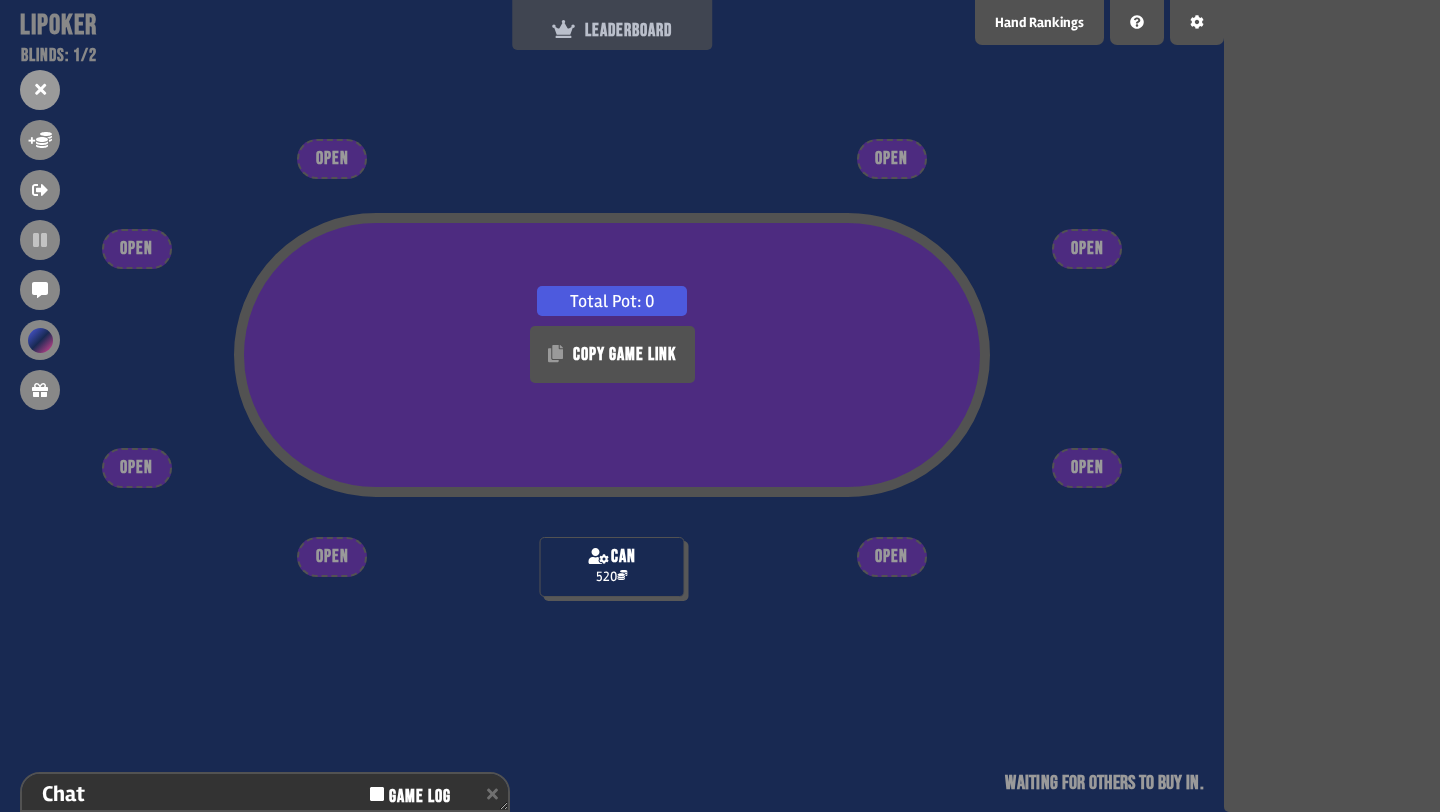click on "LEADERBOARD" at bounding box center (612, 30) 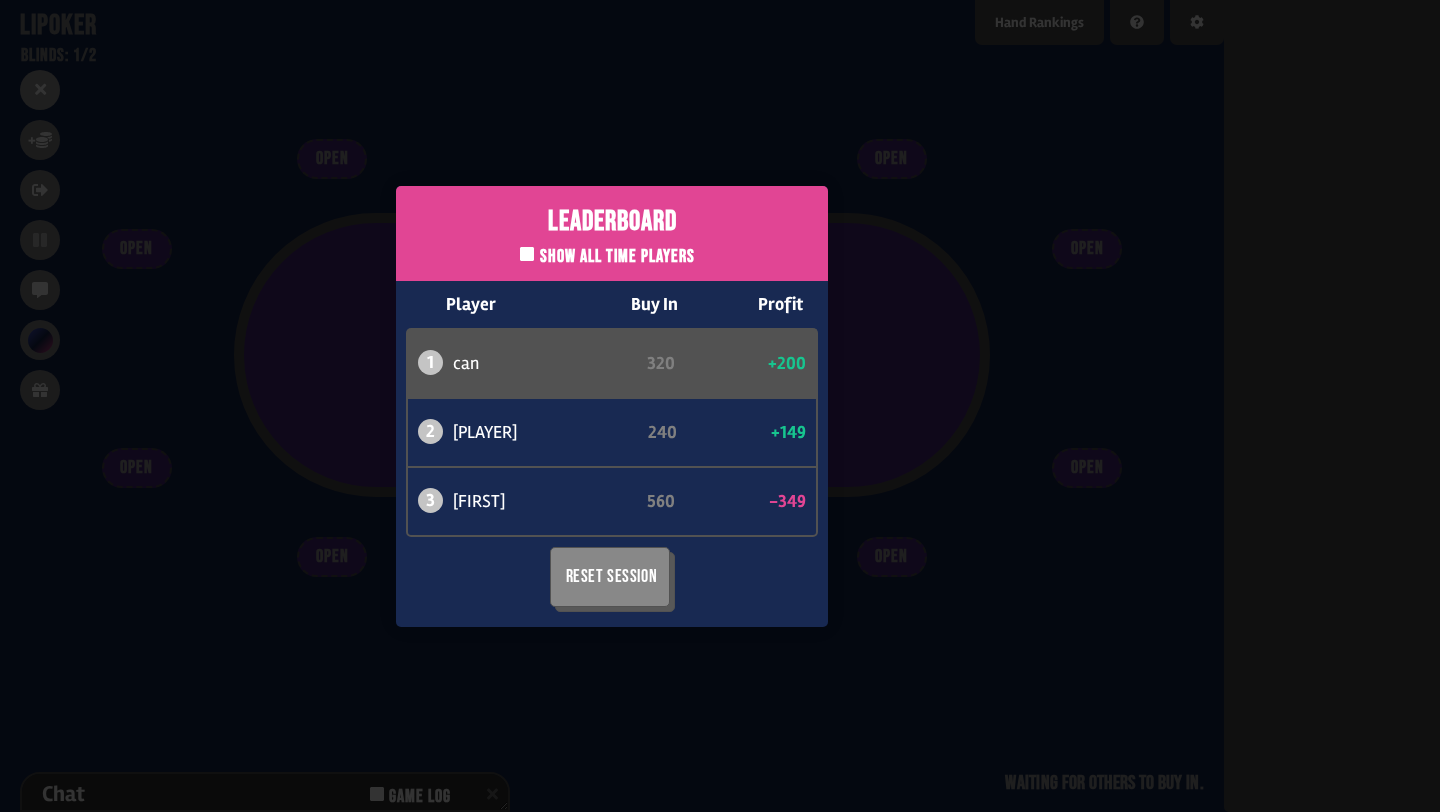 click on "Leaderboard   Show all time players Player Buy In Profit 1 [PLAYER] 320 +200 2 [PLAYER] 240 +149 3 [PLAYER] 560 -349 Reset Session" at bounding box center [612, 406] 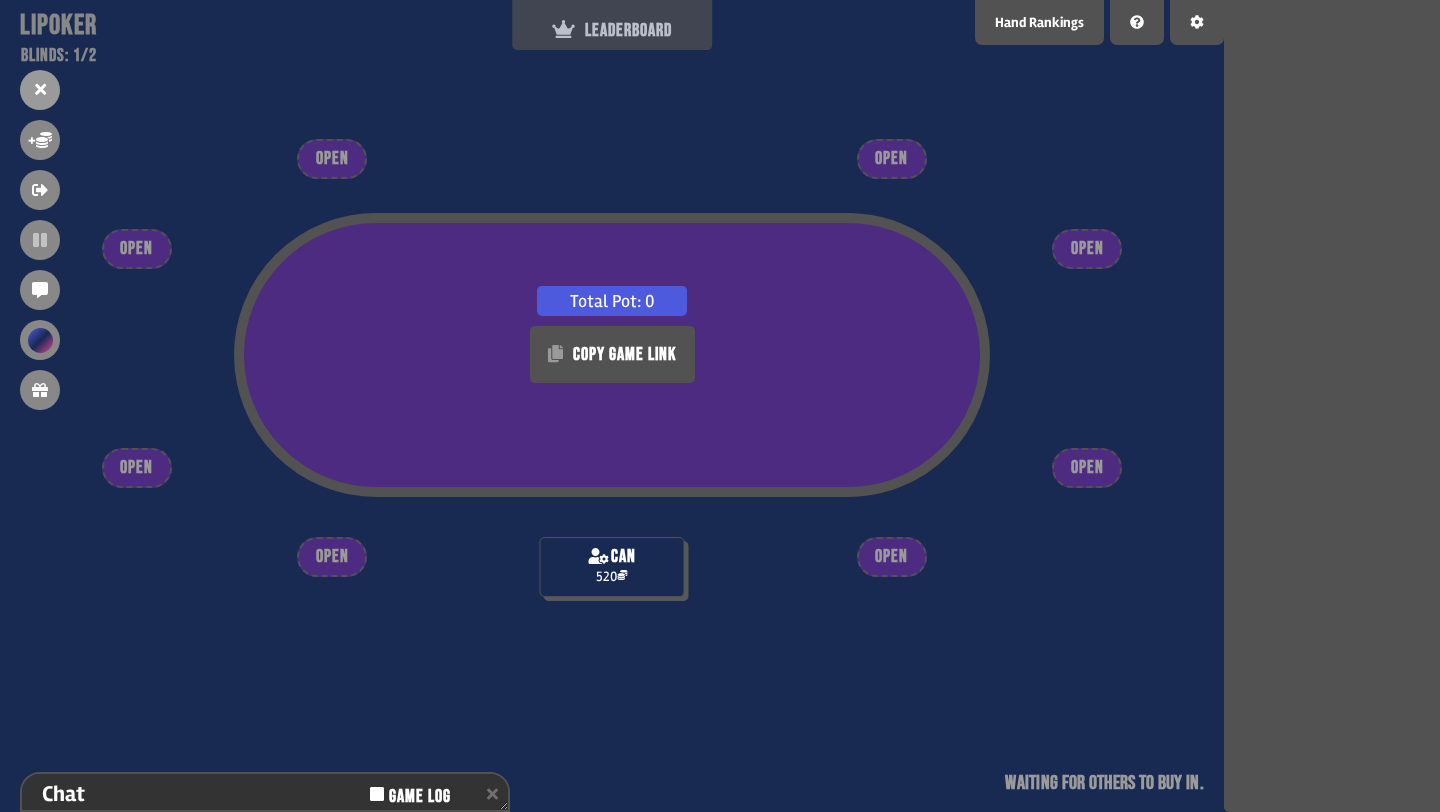 click on "LEADERBOARD" at bounding box center [612, 25] 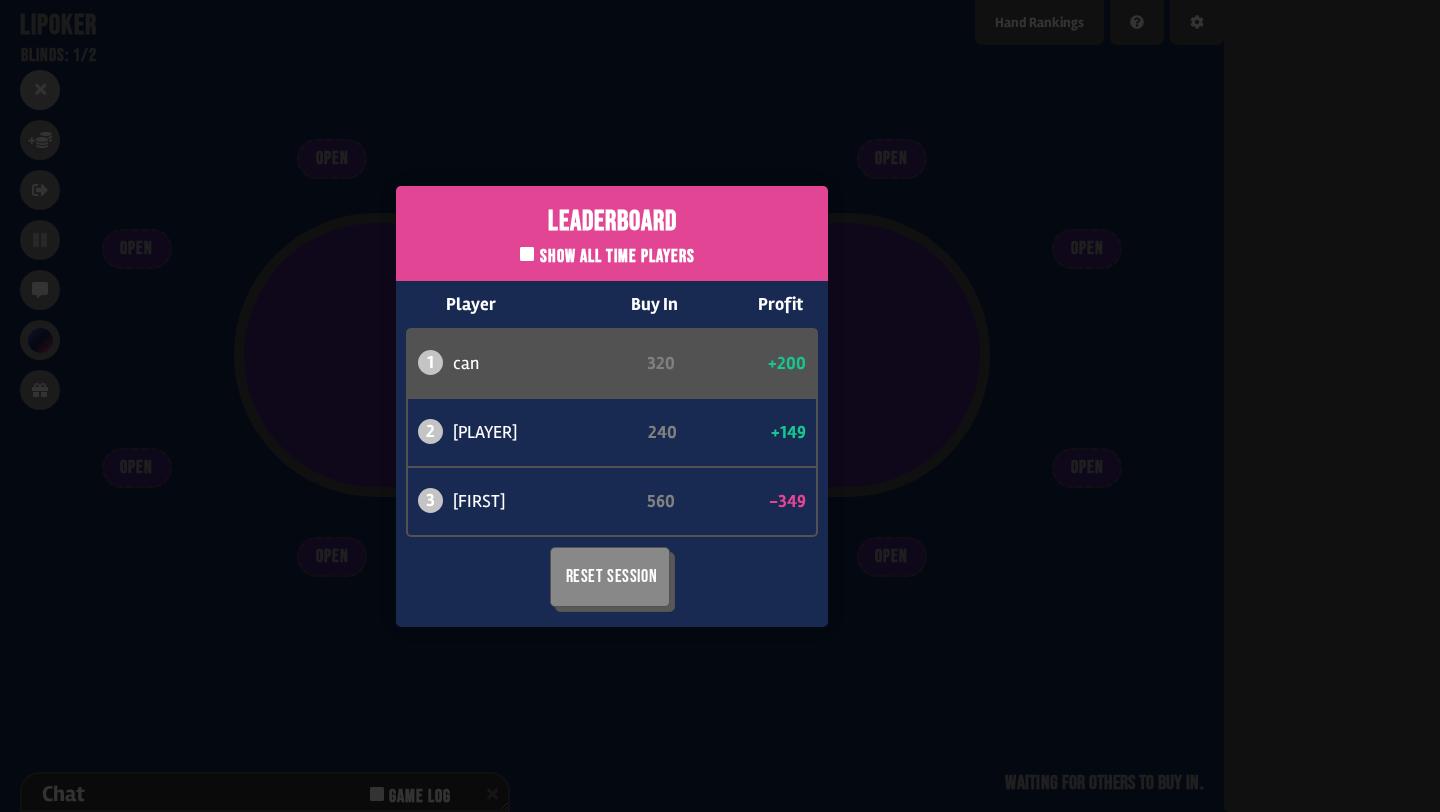click on "Leaderboard   Show all time players Player Buy In Profit 1 [PLAYER] 320 +200 2 [PLAYER] 240 +149 3 [PLAYER] 560 -349 Reset Session" at bounding box center (612, 406) 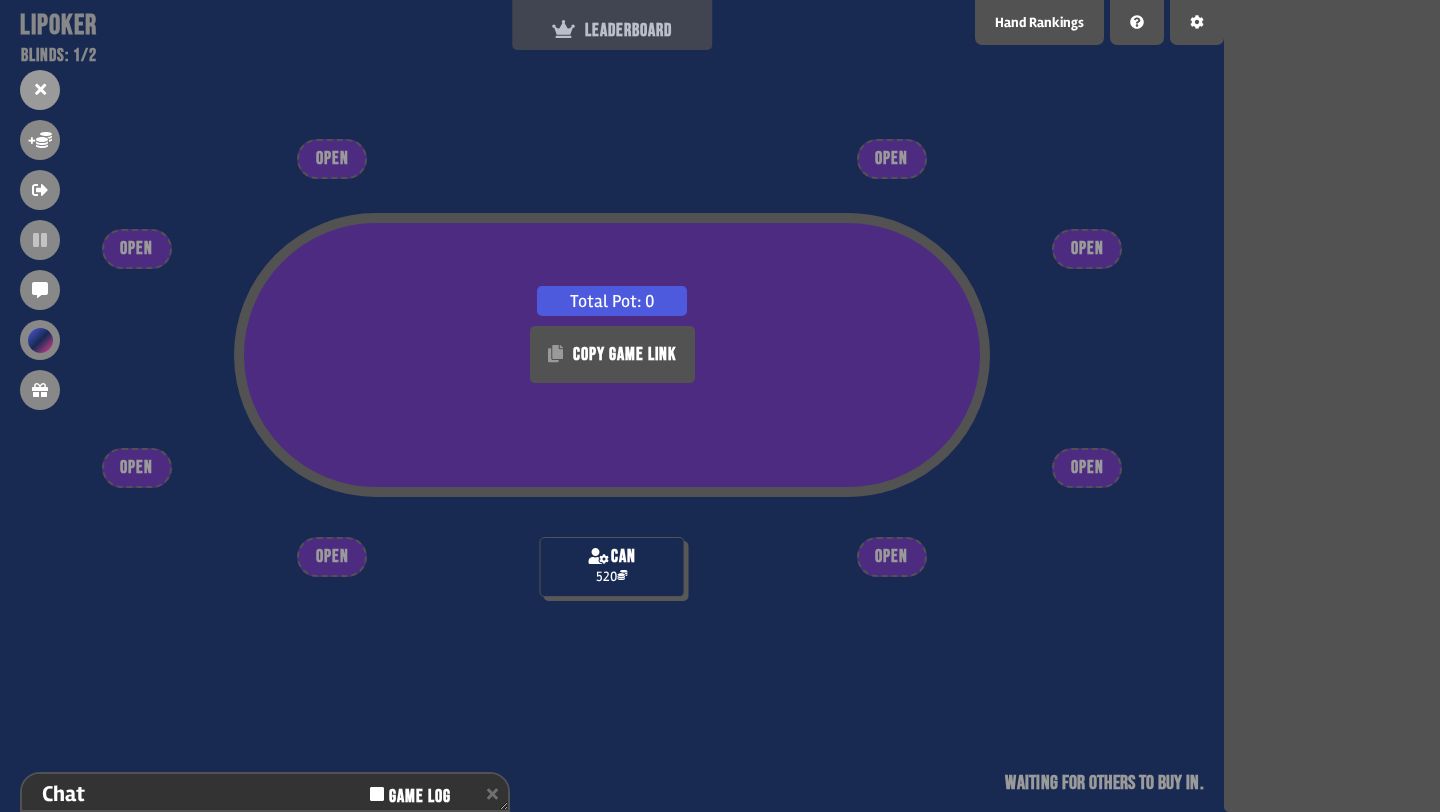 click on "LEADERBOARD" at bounding box center (612, 30) 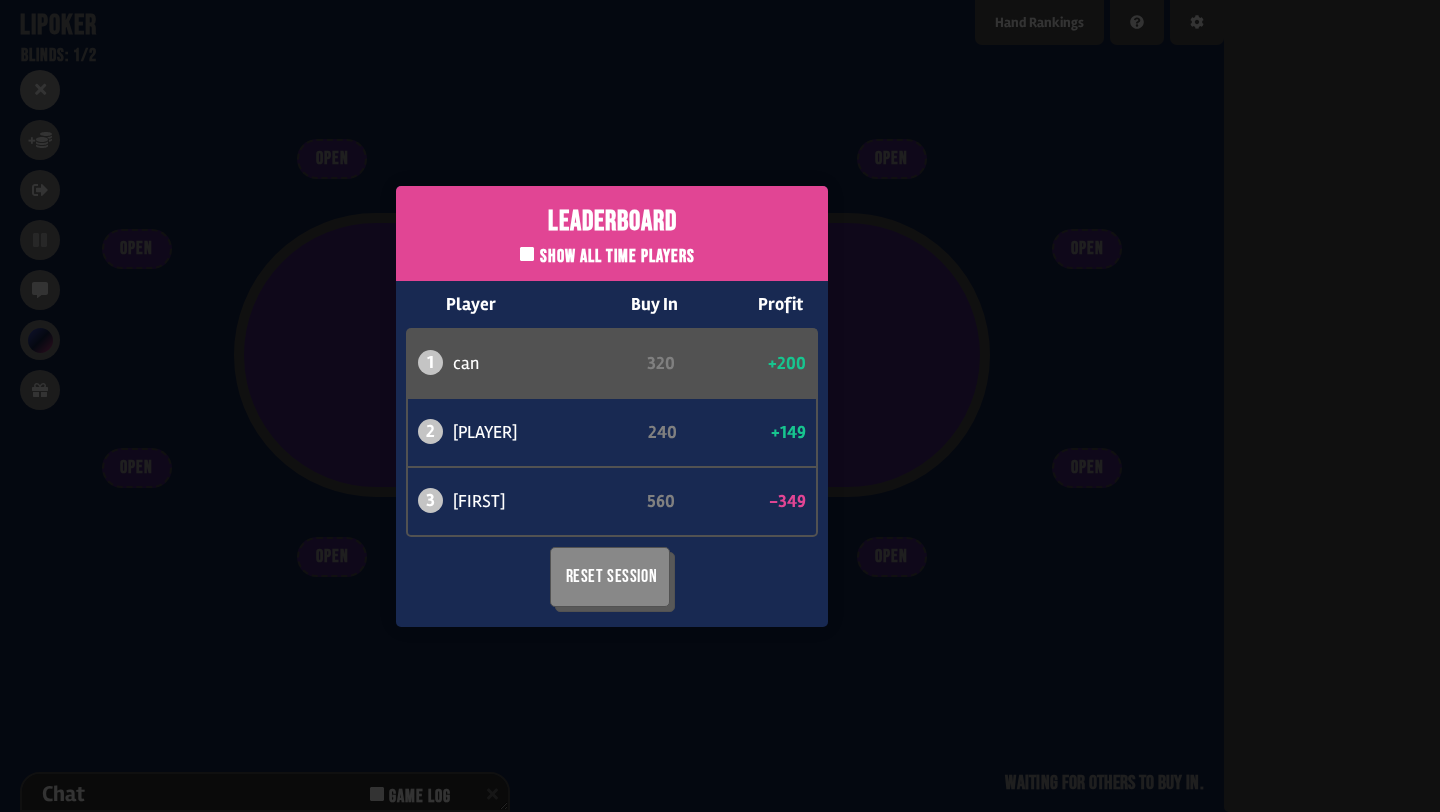 click on "Leaderboard   Show all time players Player Buy In Profit 1 [PLAYER] 320 +200 2 [PLAYER] 240 +149 3 [PLAYER] 560 -349 Reset Session" at bounding box center (612, 406) 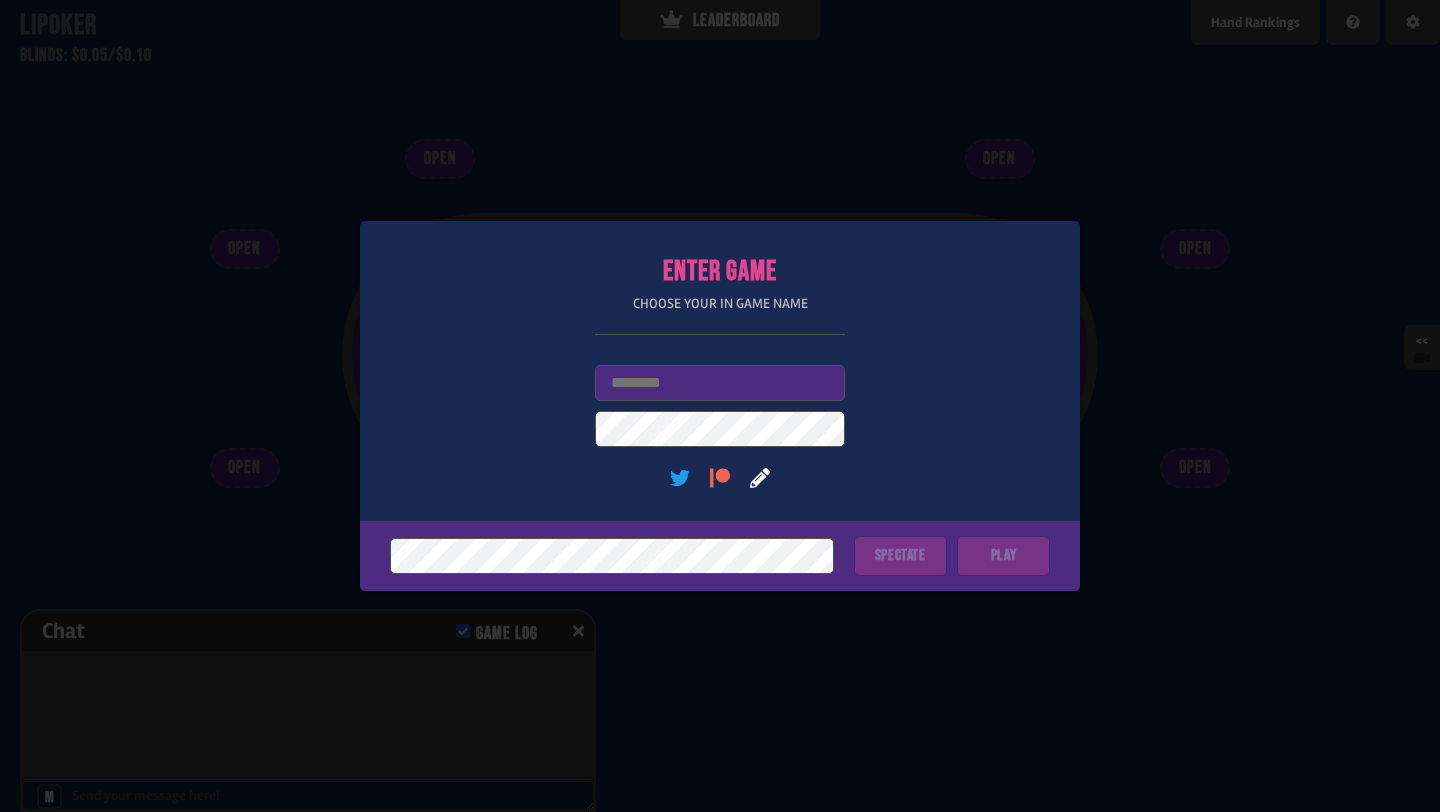 scroll, scrollTop: 0, scrollLeft: 0, axis: both 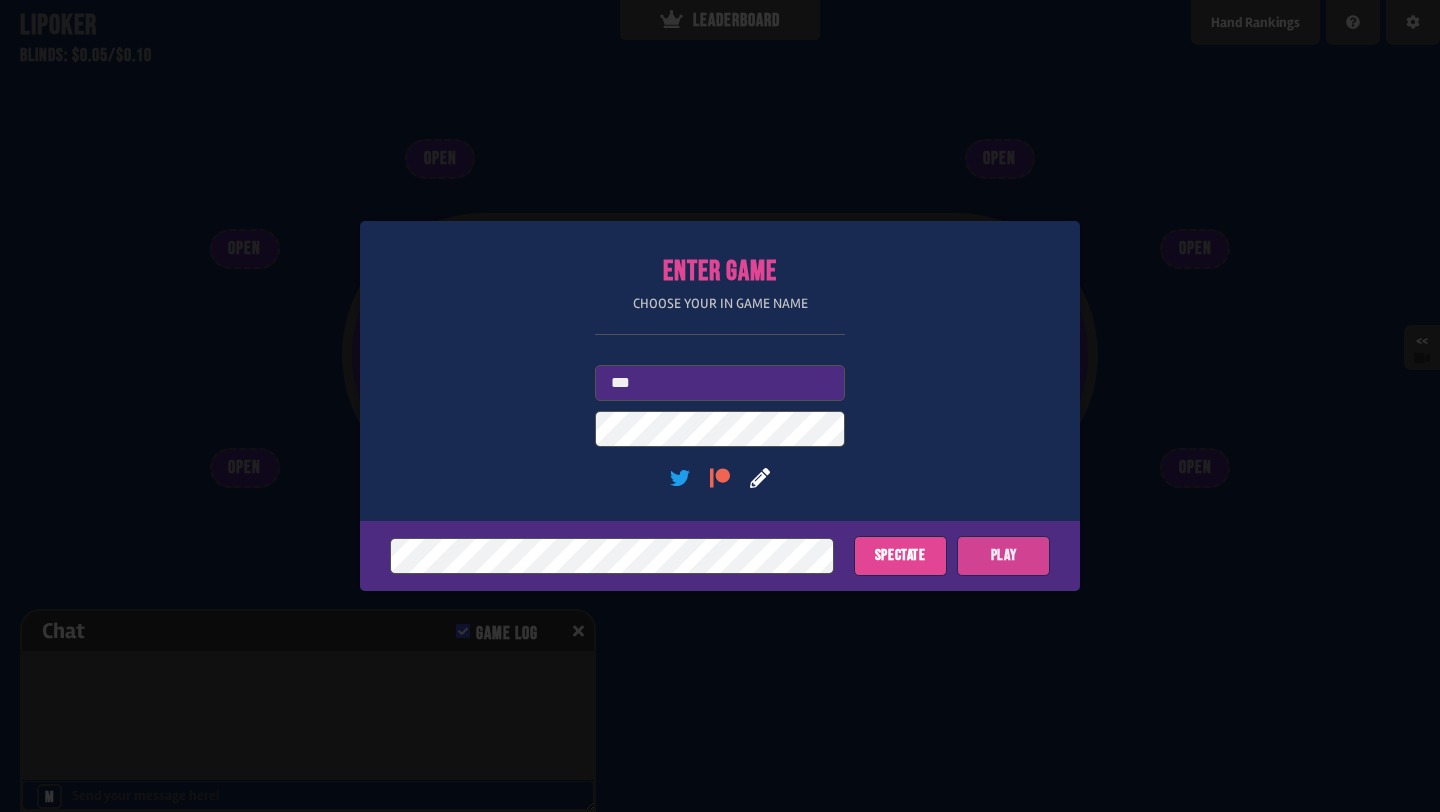 click on "Play" at bounding box center [1003, 556] 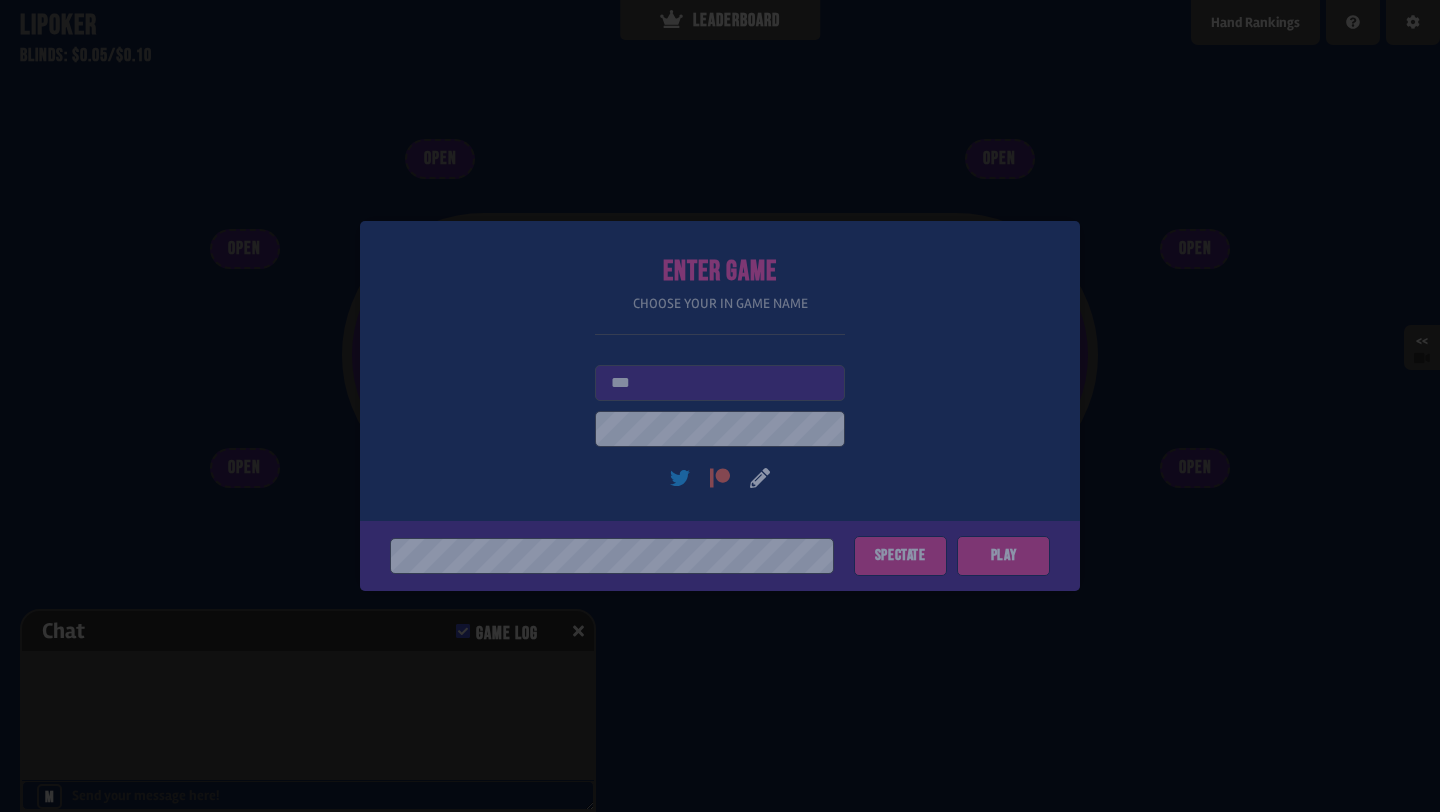 type on "*" 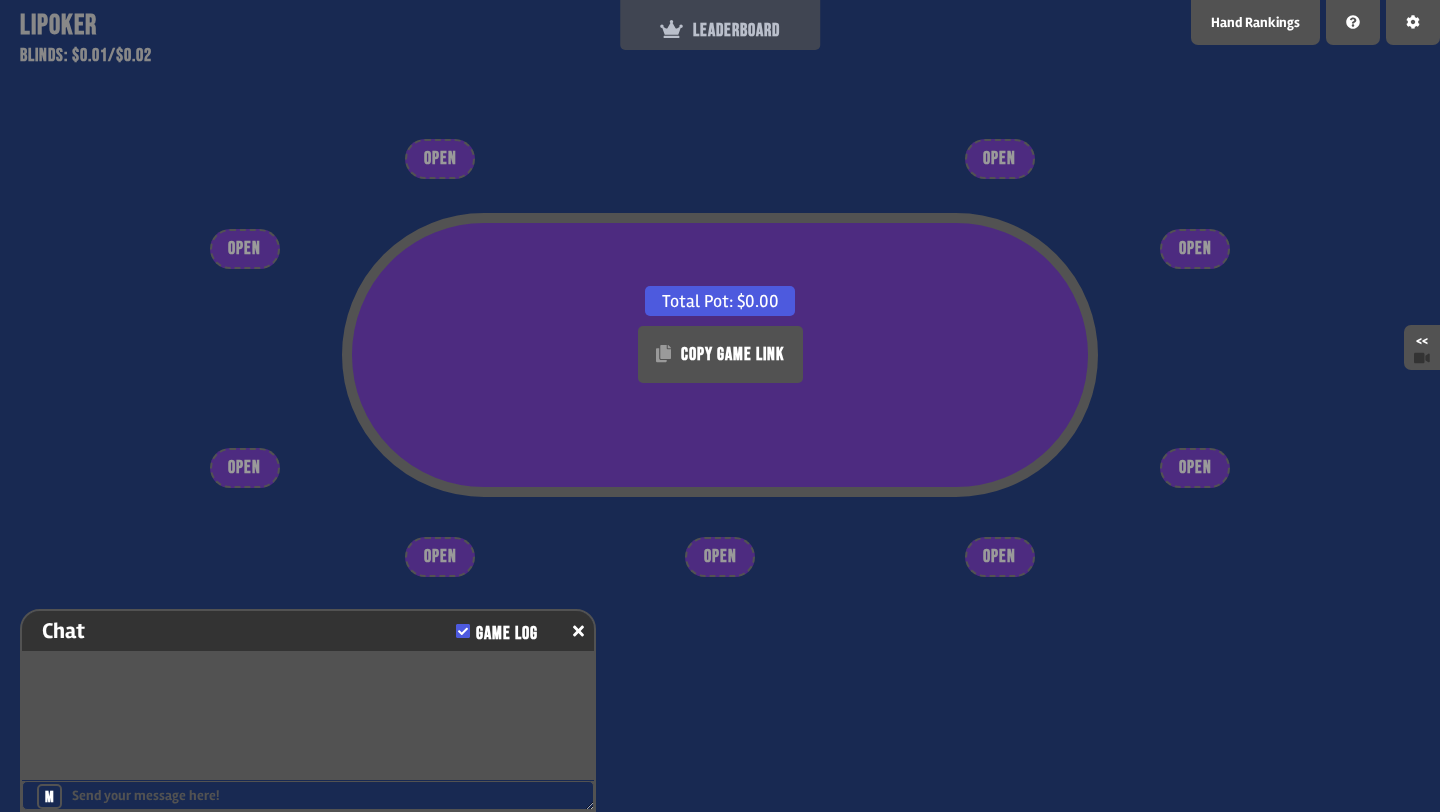 click on "LEADERBOARD" at bounding box center (720, 25) 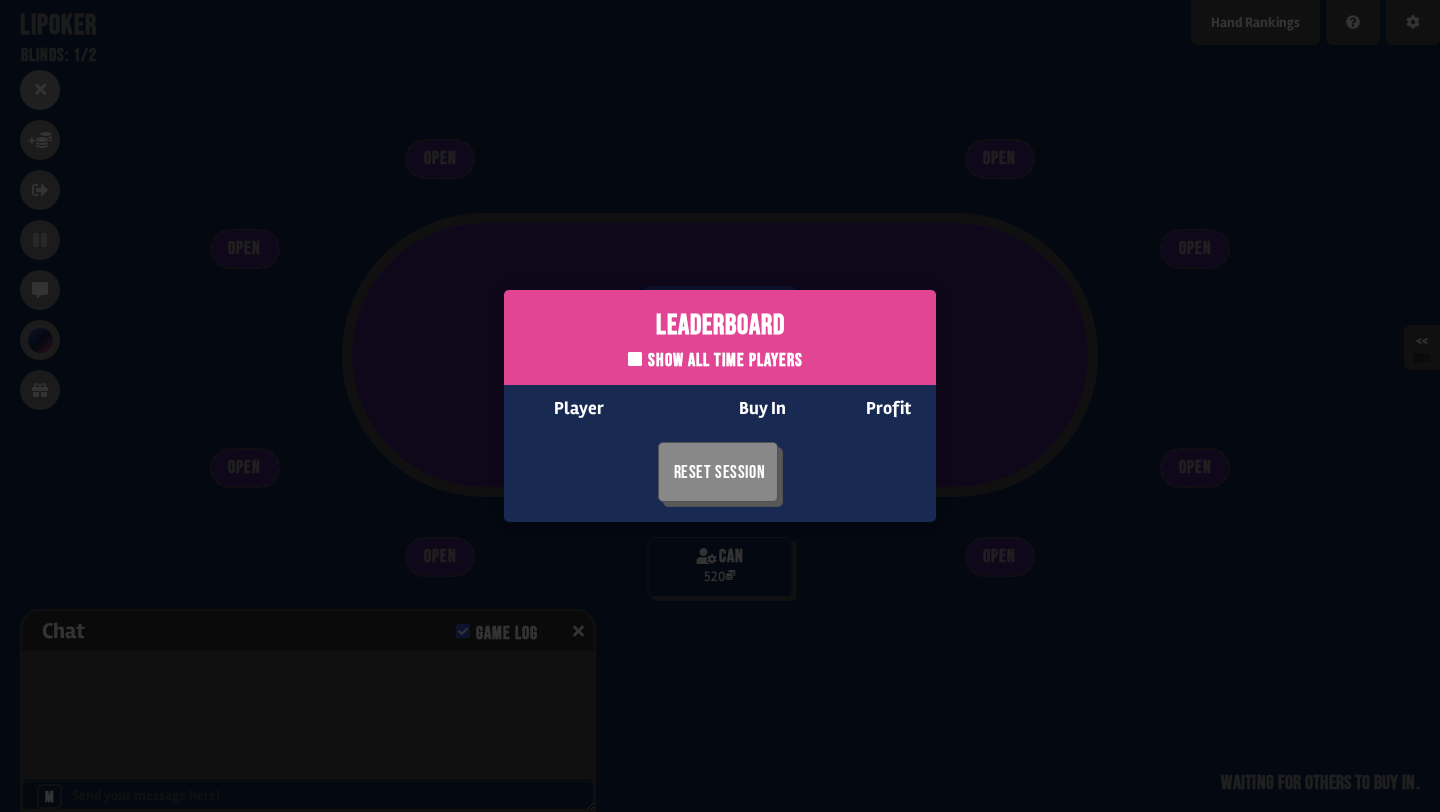 scroll, scrollTop: 34, scrollLeft: 0, axis: vertical 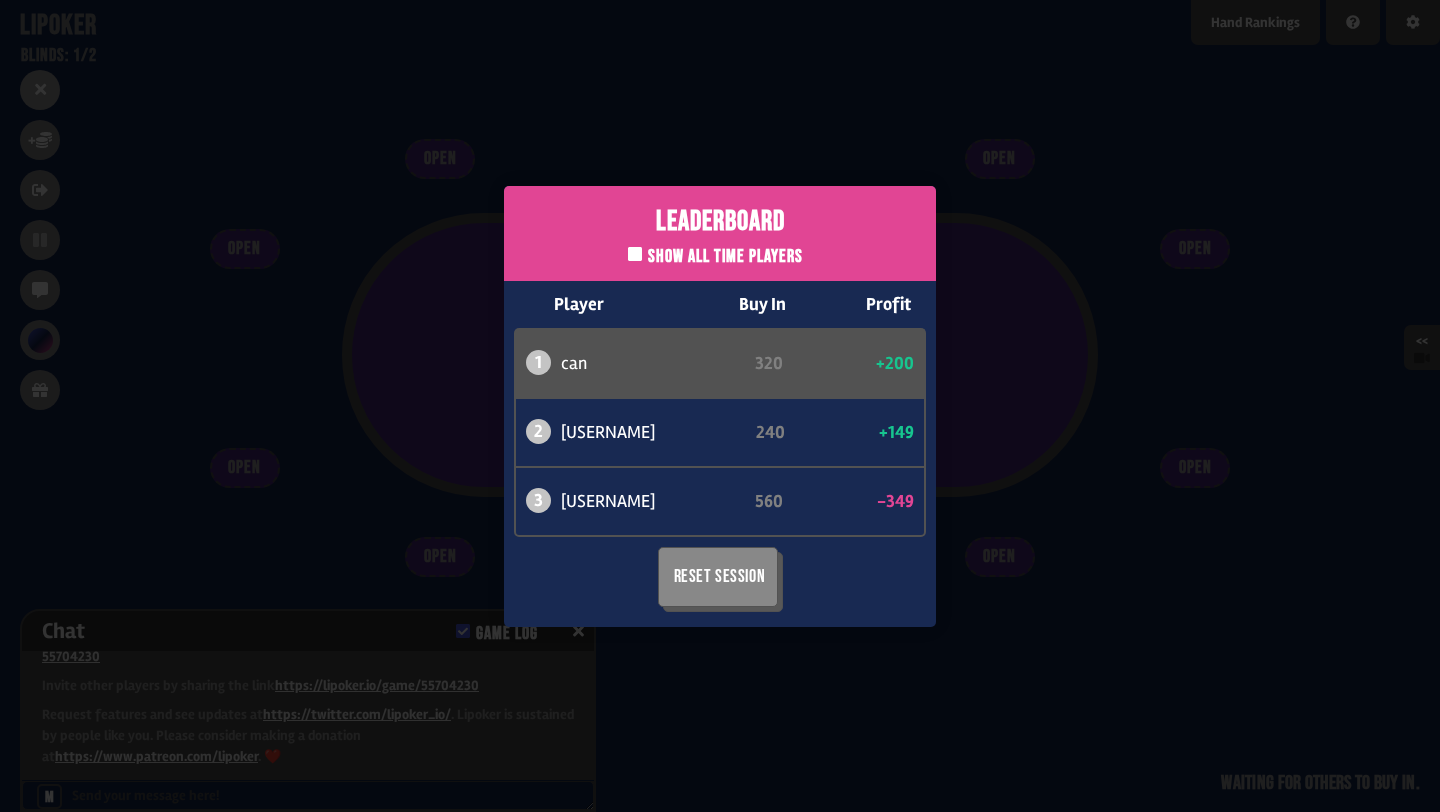 click on "Leaderboard   Show all time players Player Buy In Profit 1 [PLAYER] [NUMBER] +[NUMBER] 2 [PLAYER] [NUMBER] +[NUMBER] 3 [PLAYER] [NUMBER] -[NUMBER] Reset Session" at bounding box center [720, 406] 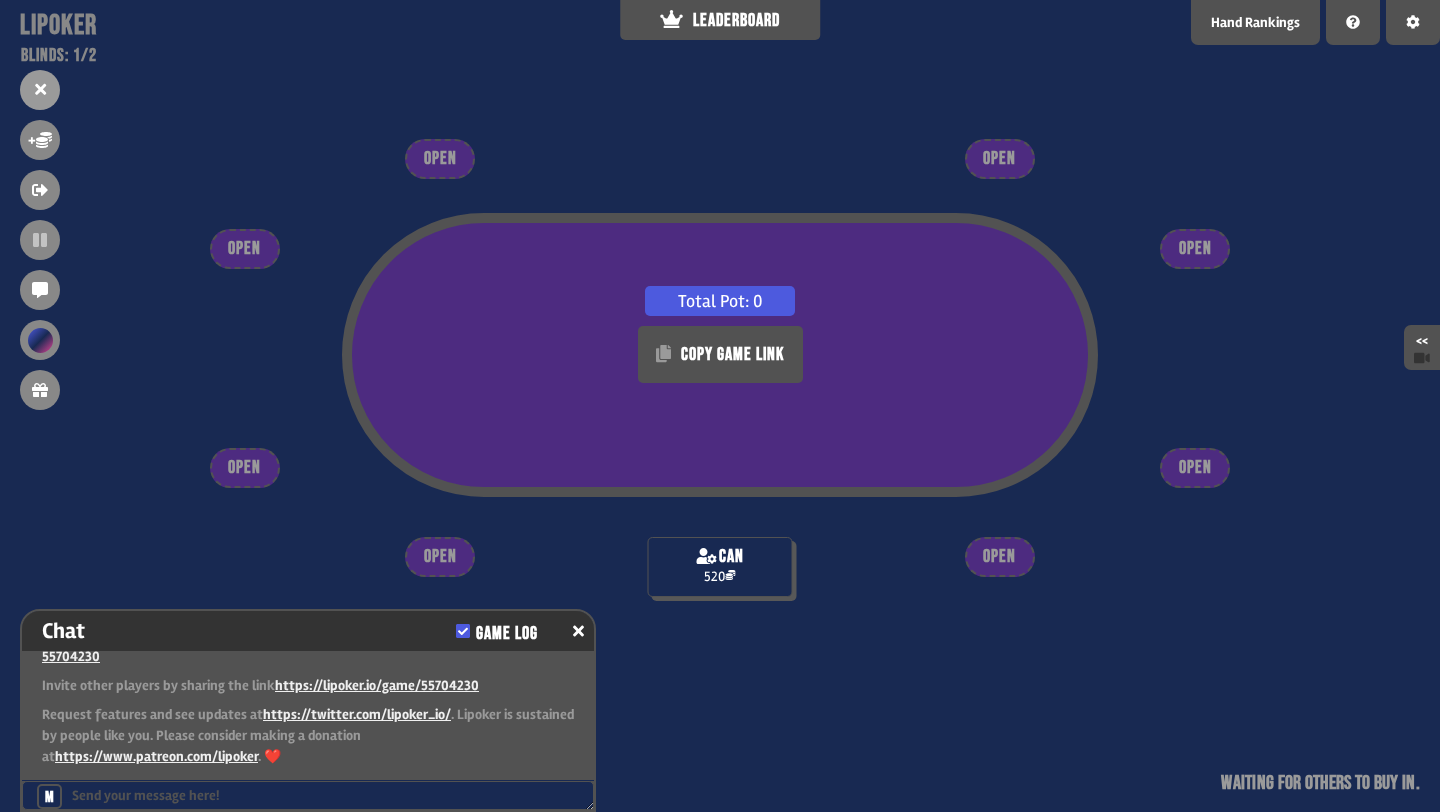 scroll, scrollTop: 63, scrollLeft: 0, axis: vertical 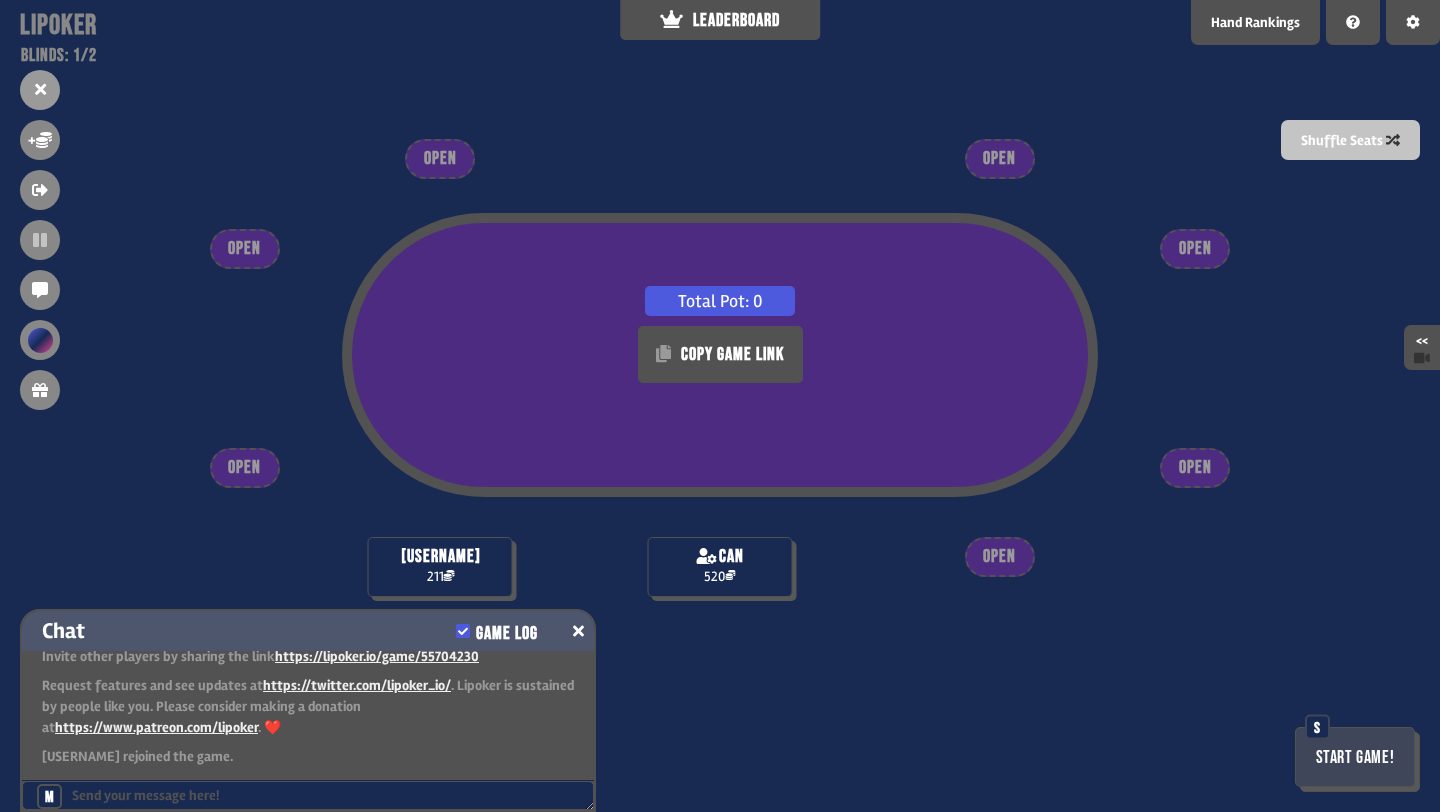 click on "Game Log" at bounding box center [506, 634] 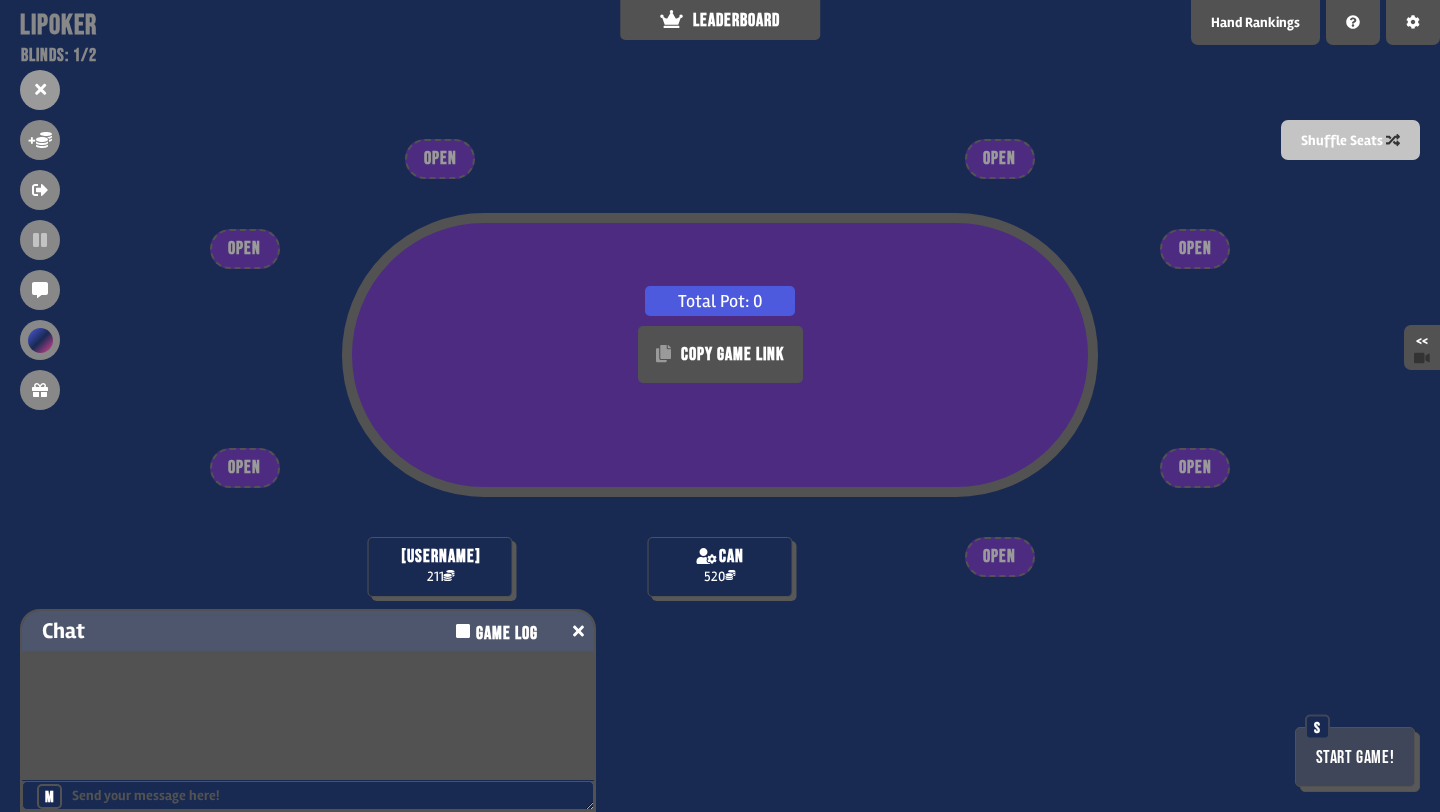 click 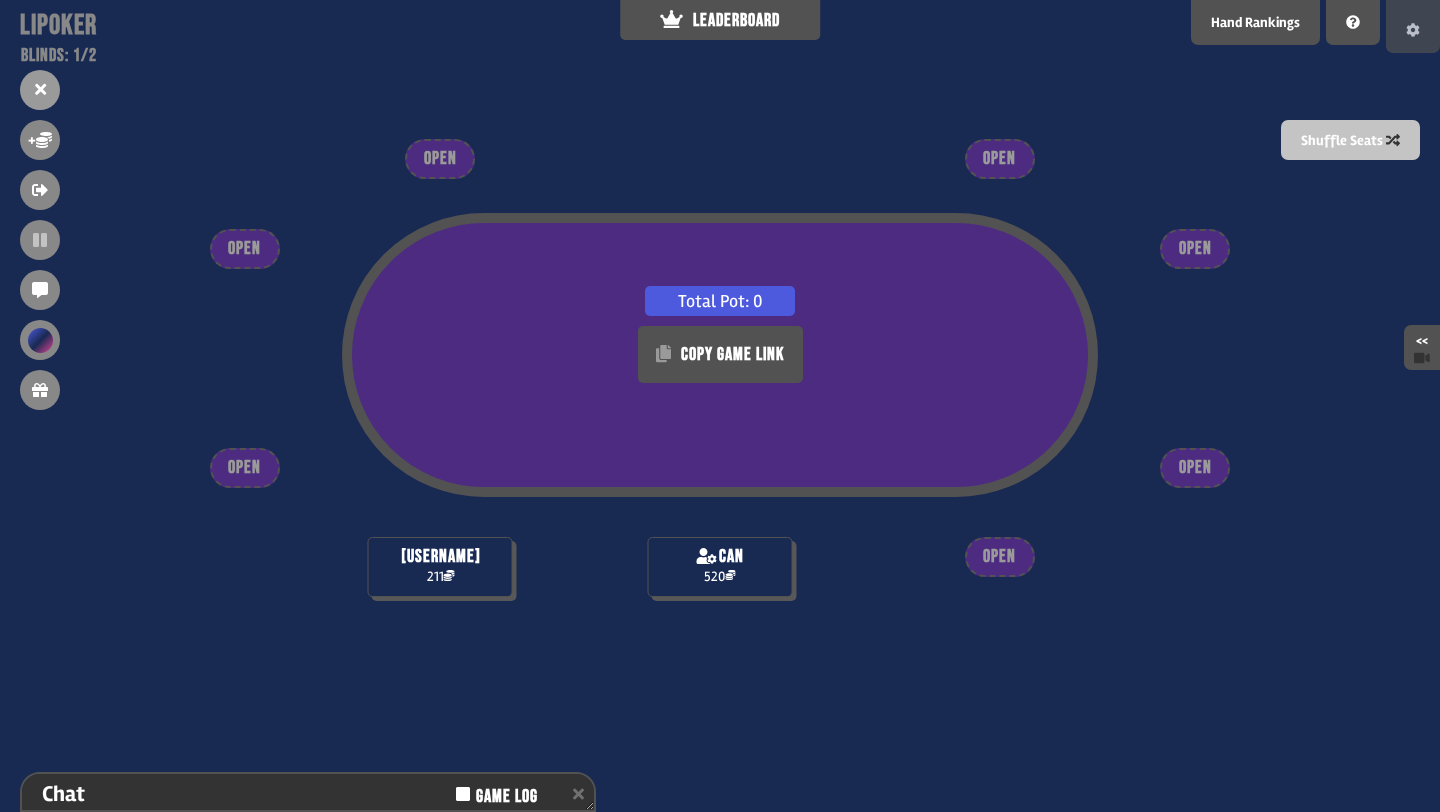click 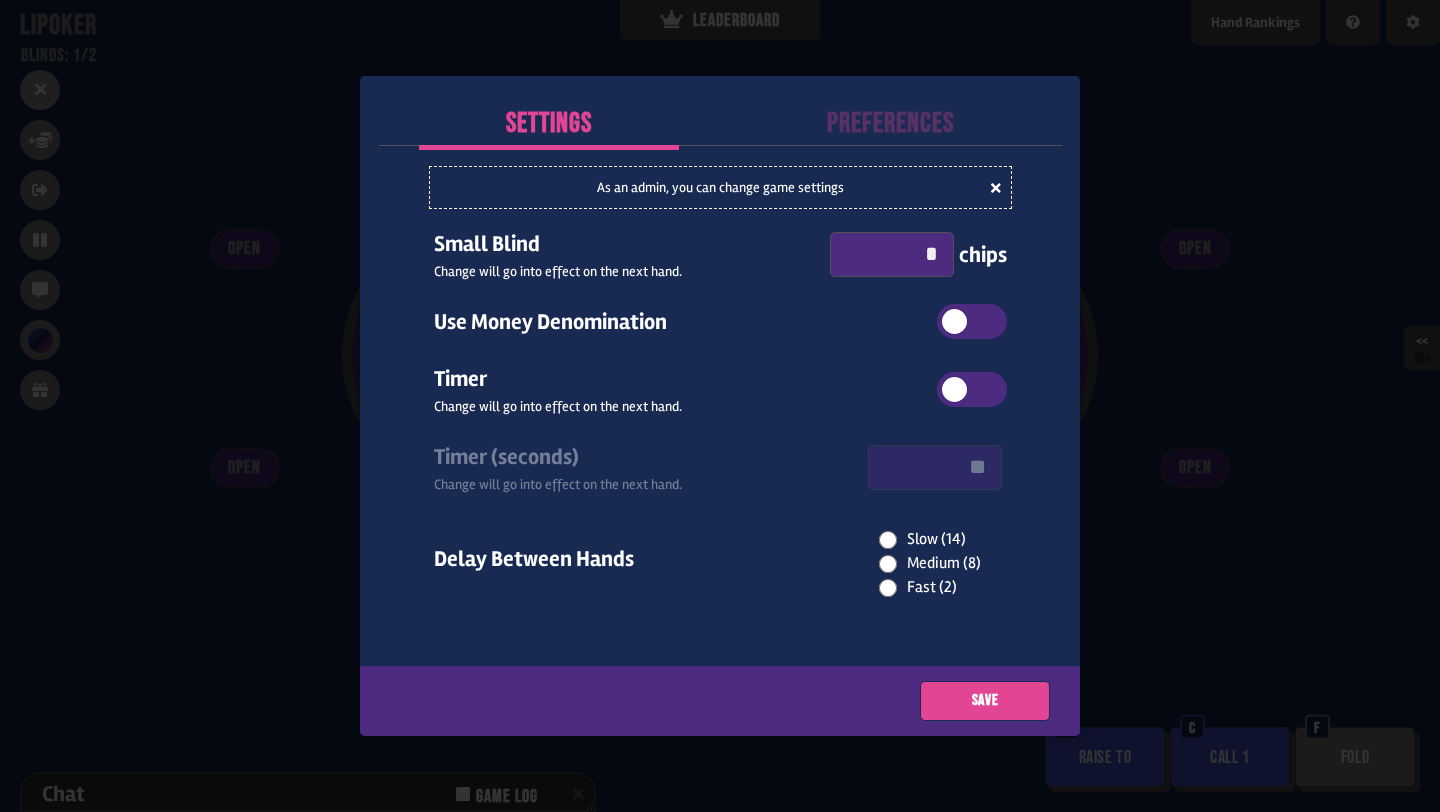 click on "*" at bounding box center [892, 254] 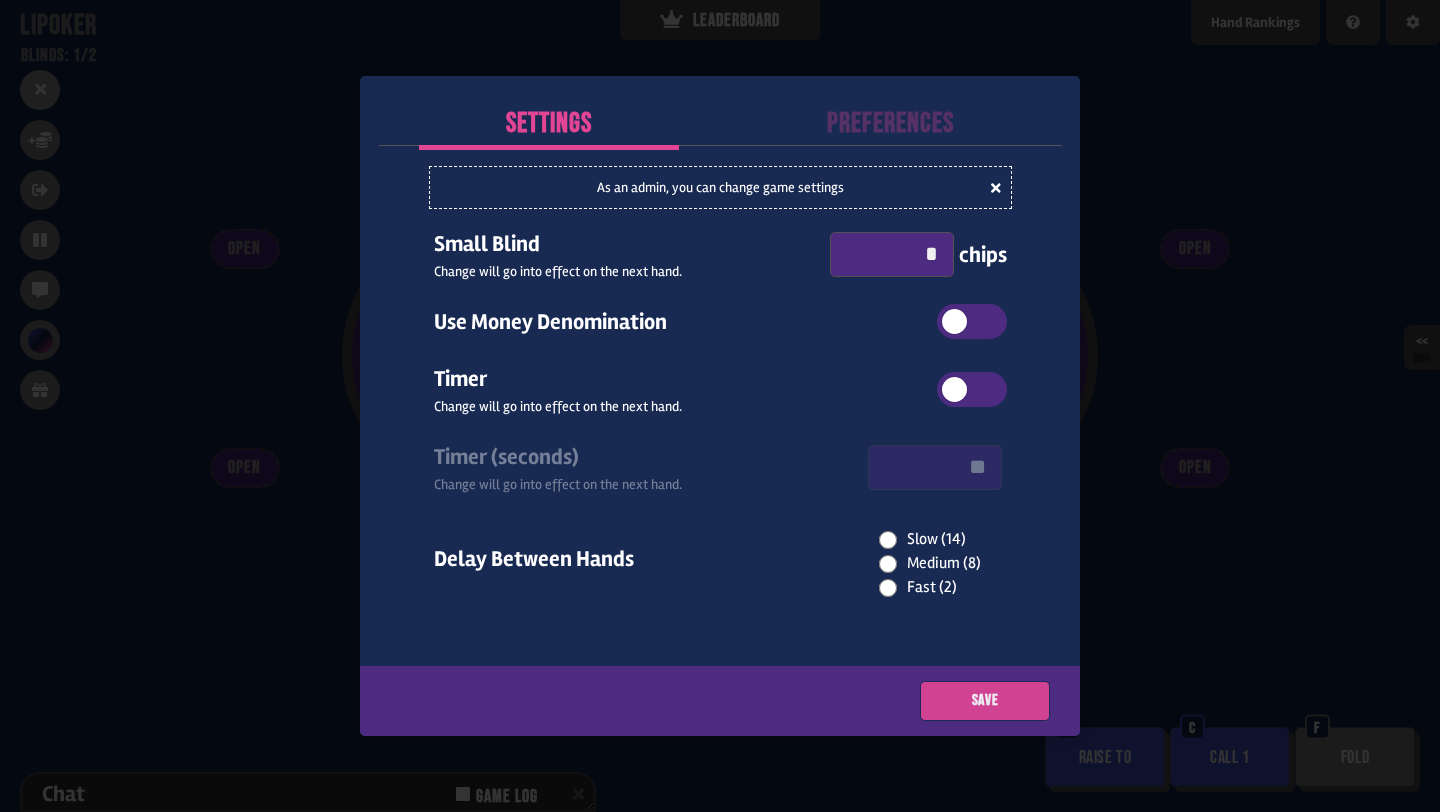type on "*" 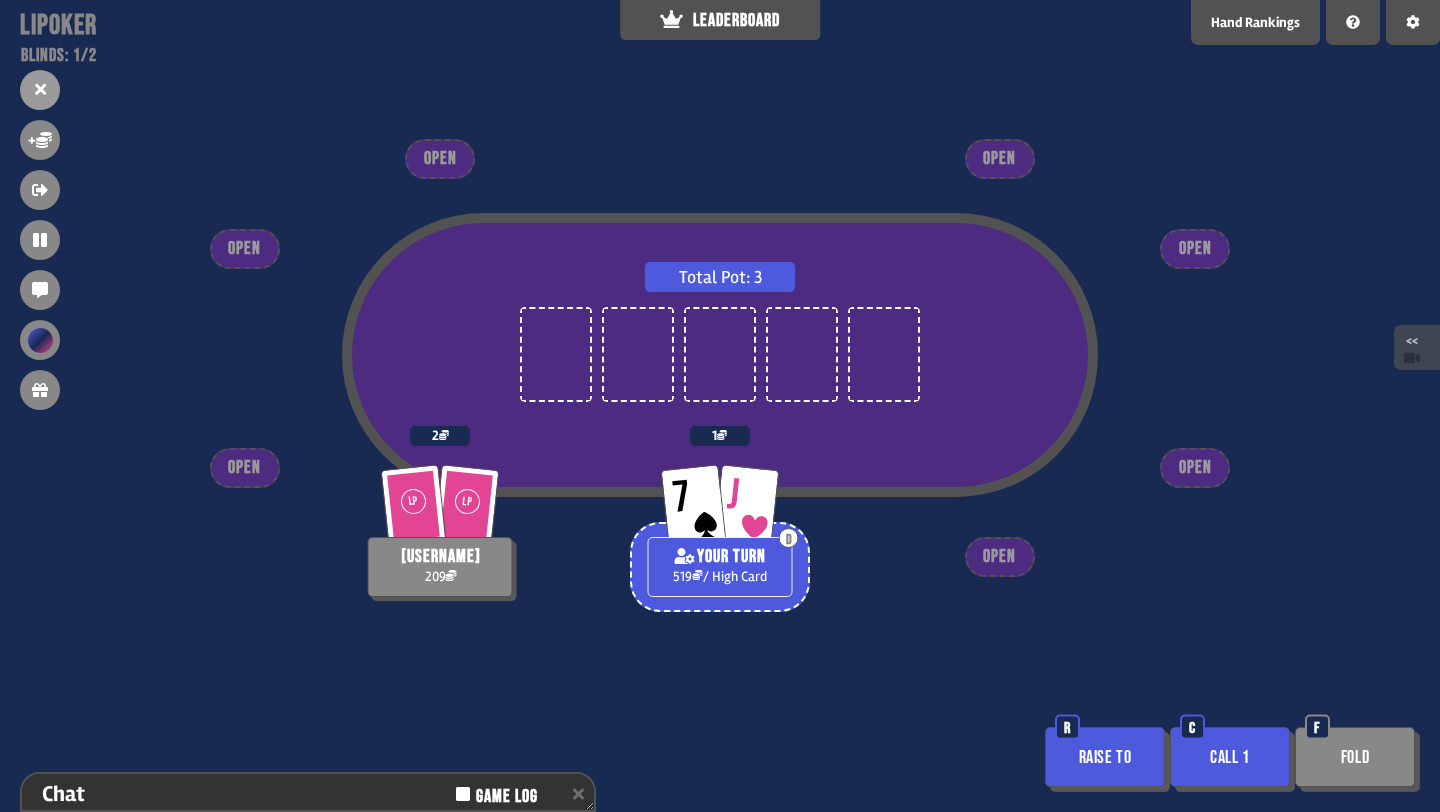 click on "<<" at bounding box center [1417, 347] 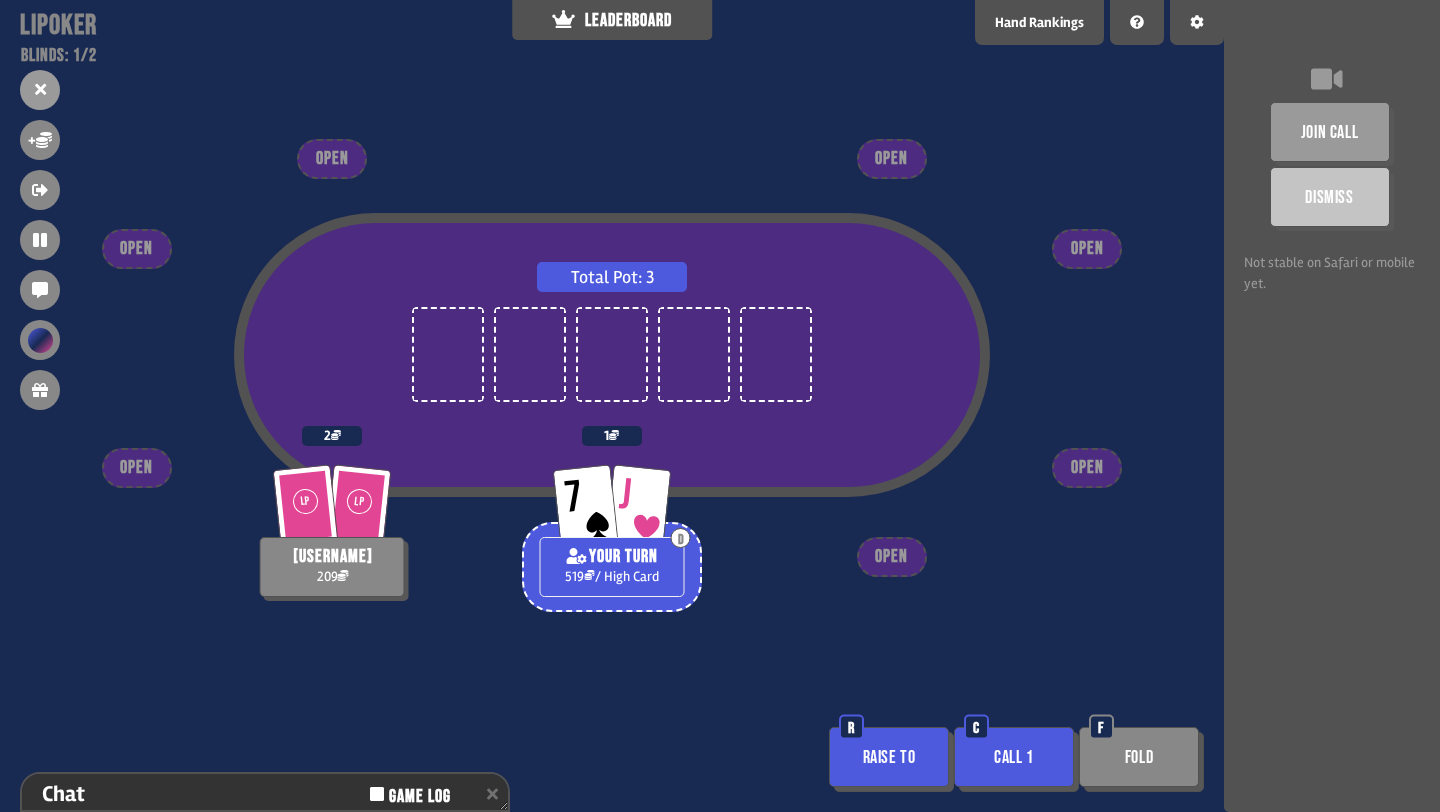 click on "join call" at bounding box center [1330, 132] 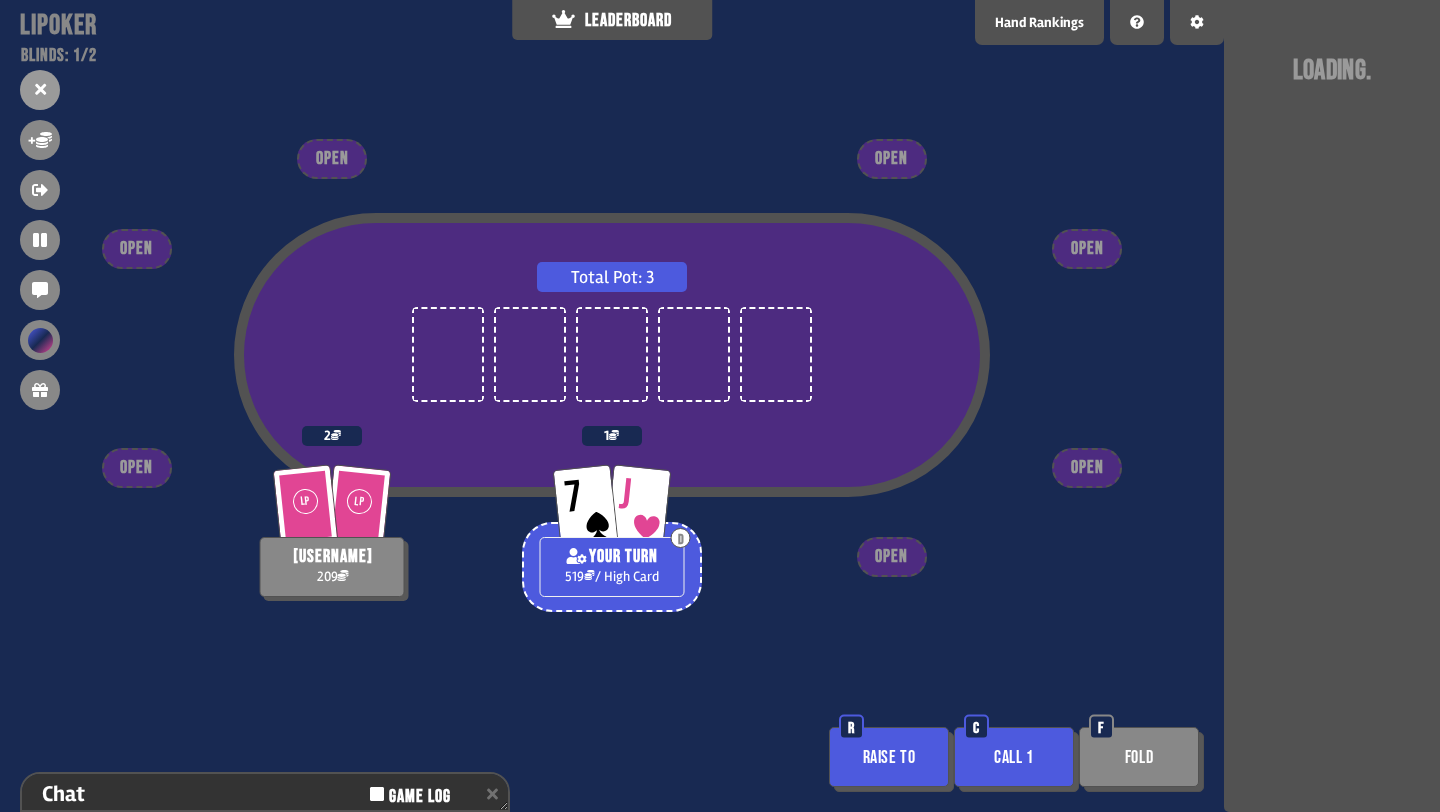 click on "Total Pot: 3   7 J D YOUR TURN 519   / High Card 1  LP LP bob 209  2  OPEN OPEN OPEN OPEN OPEN OPEN OPEN Raise to R Call 1 C Fold F" at bounding box center (612, 406) 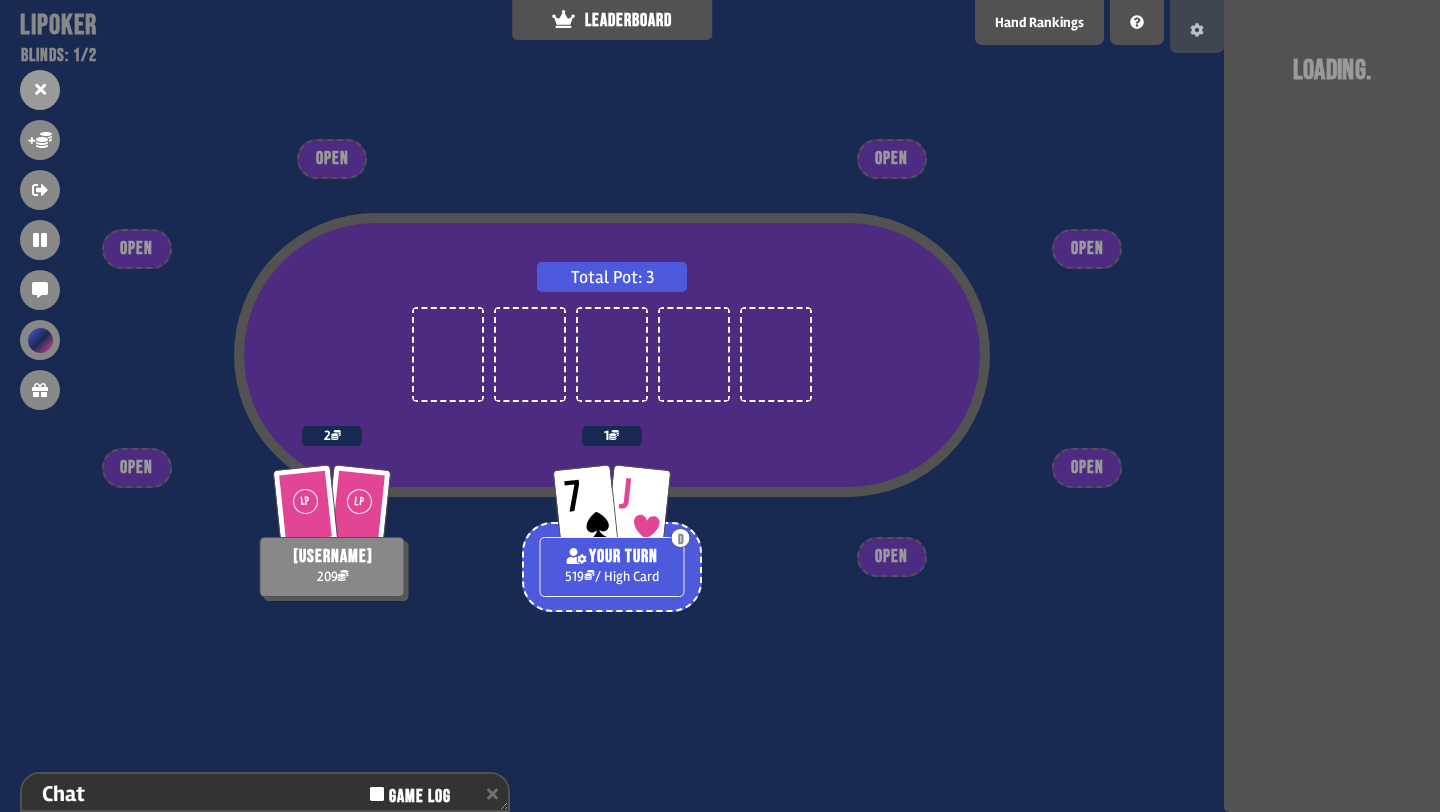 click at bounding box center [1197, 26] 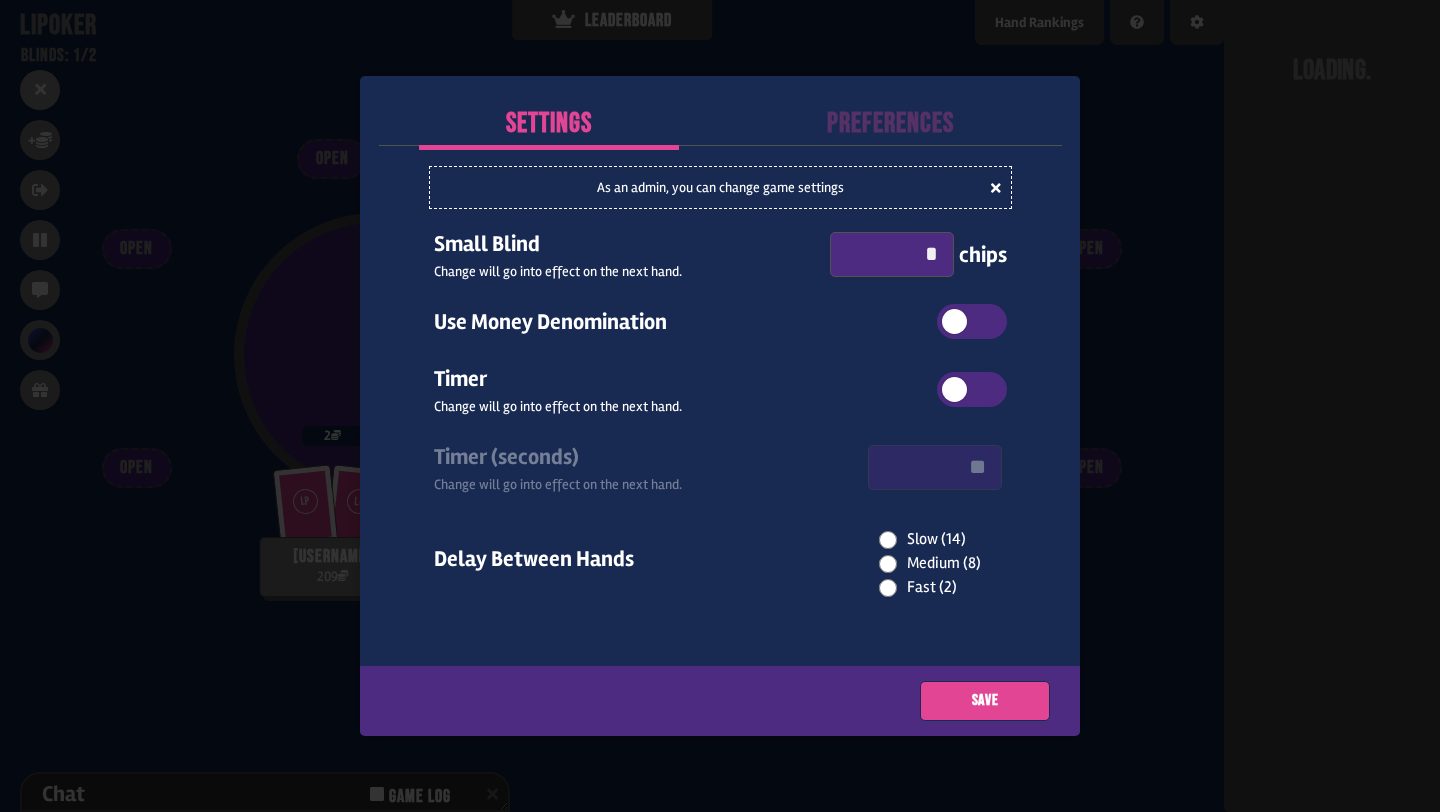 click at bounding box center (720, 406) 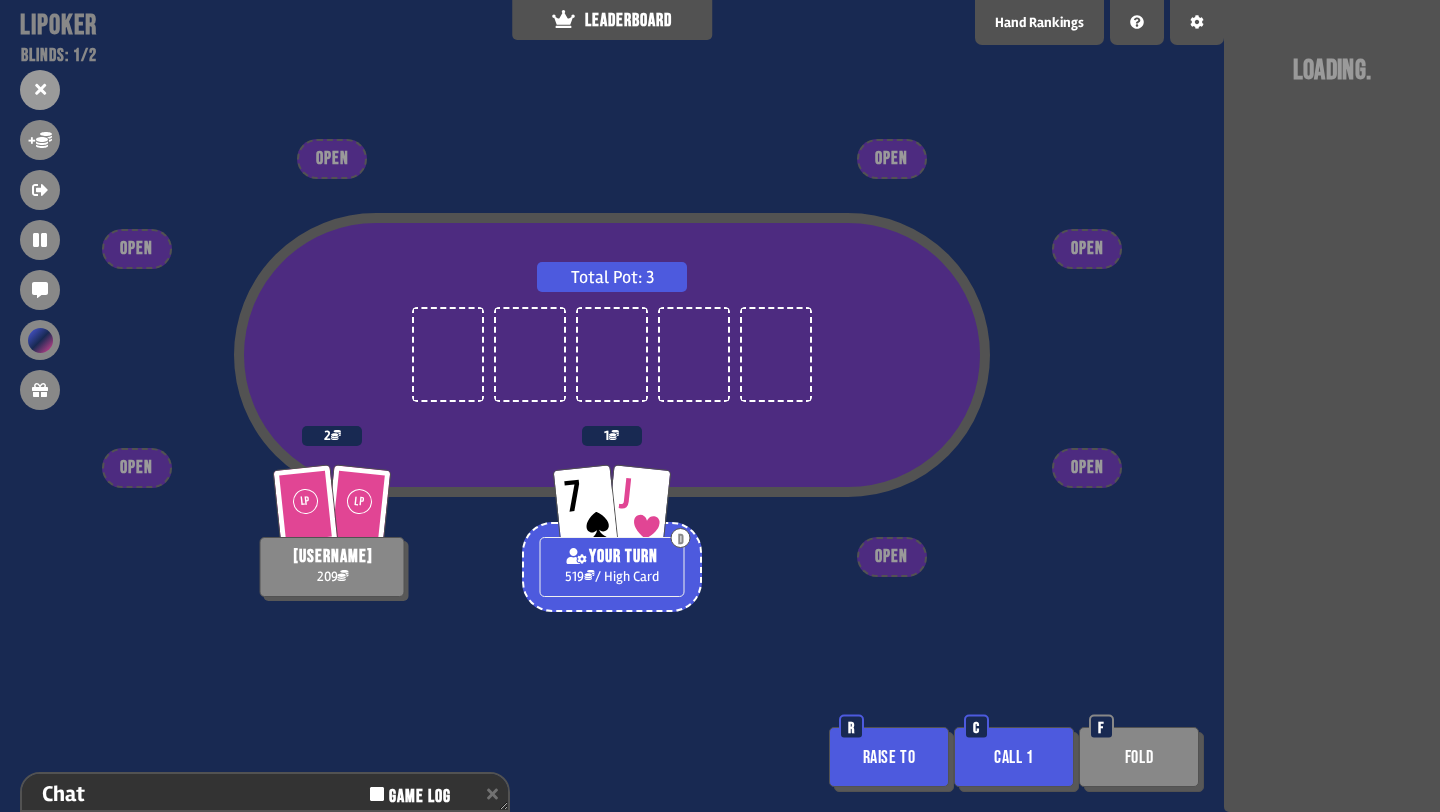 click on "Total Pot: 3   7 J D YOUR TURN 519   / High Card 1  LP LP bob 209  2  OPEN OPEN OPEN OPEN OPEN OPEN OPEN Raise to R Call 1 C Fold F" at bounding box center [612, 406] 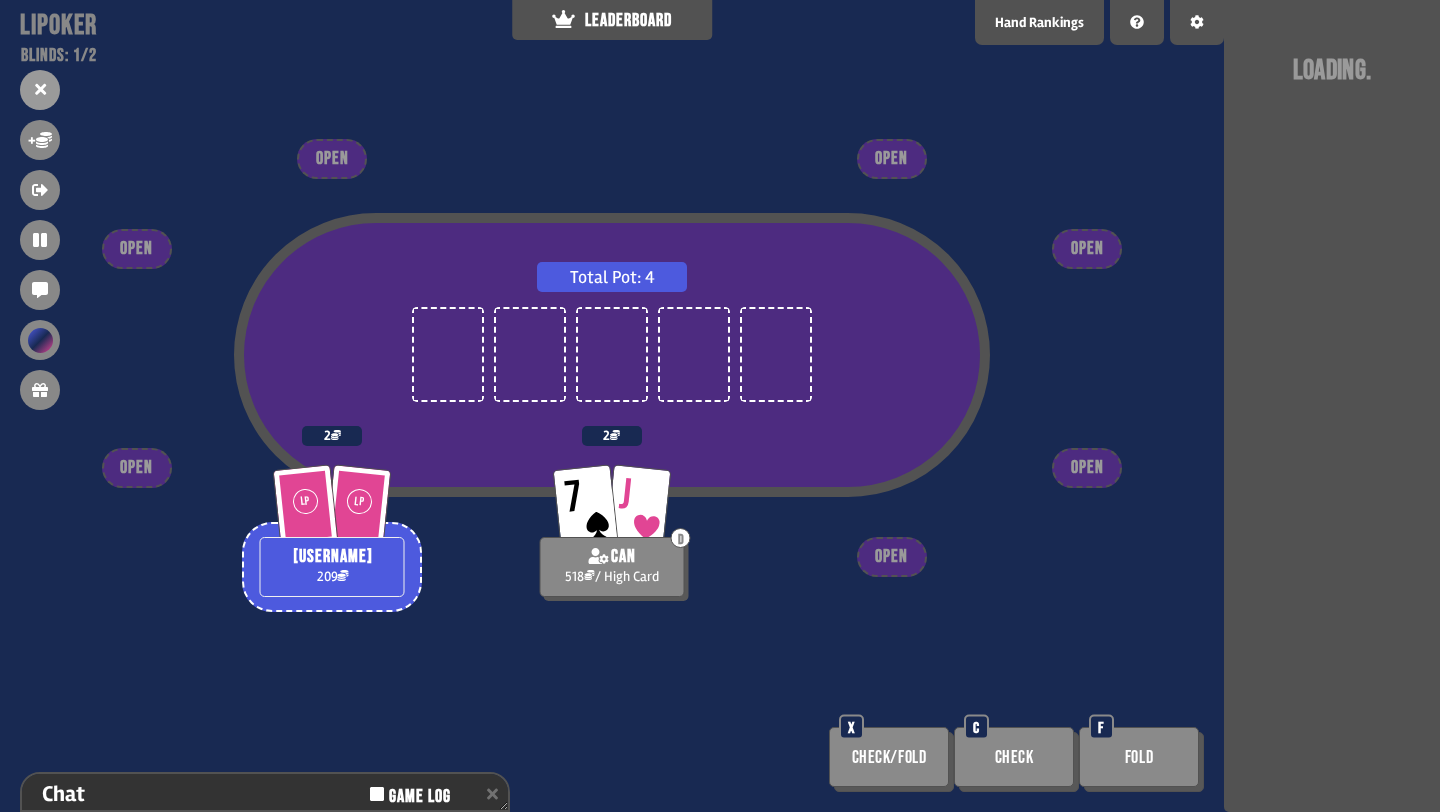 click on "Loading" at bounding box center [1332, 71] 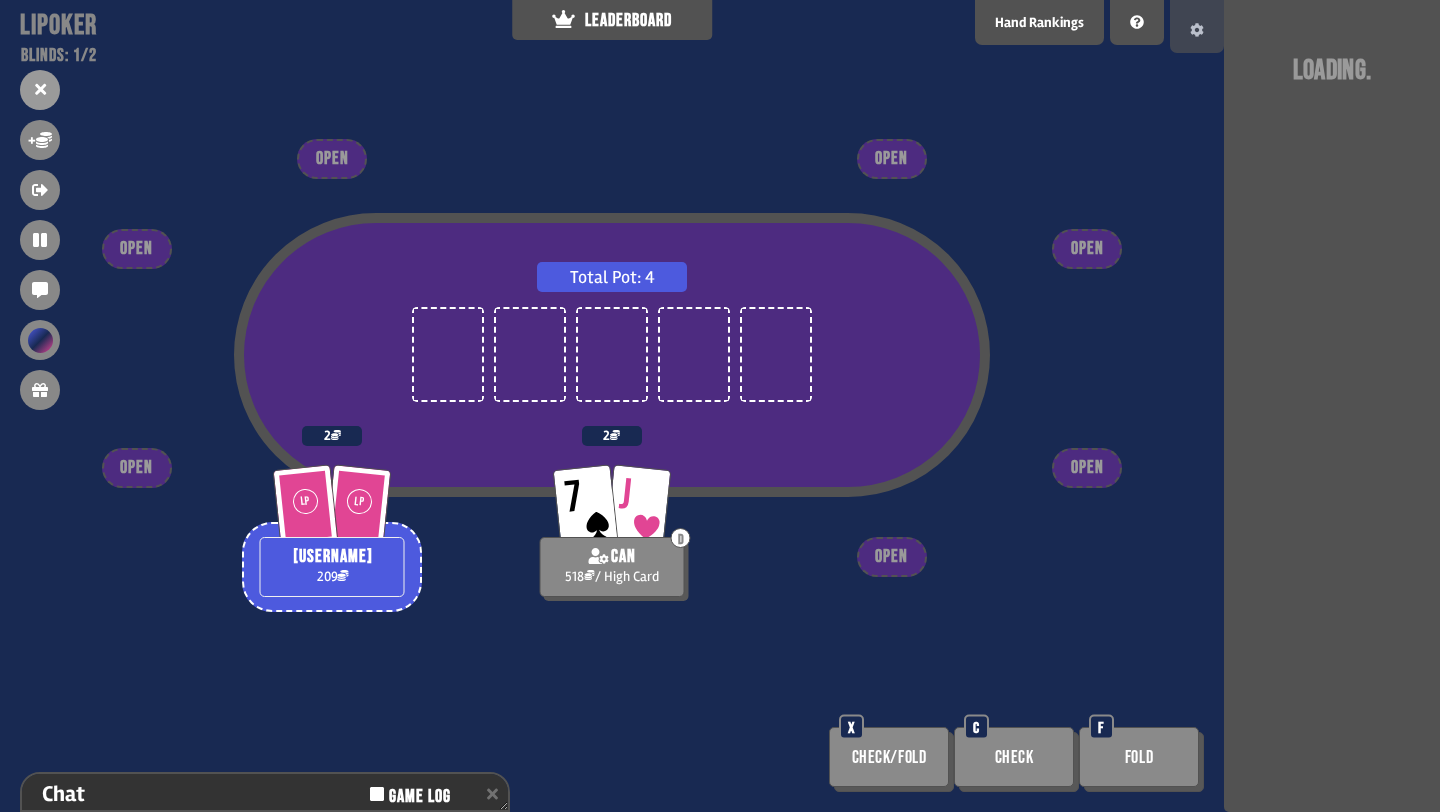 click at bounding box center [1197, 30] 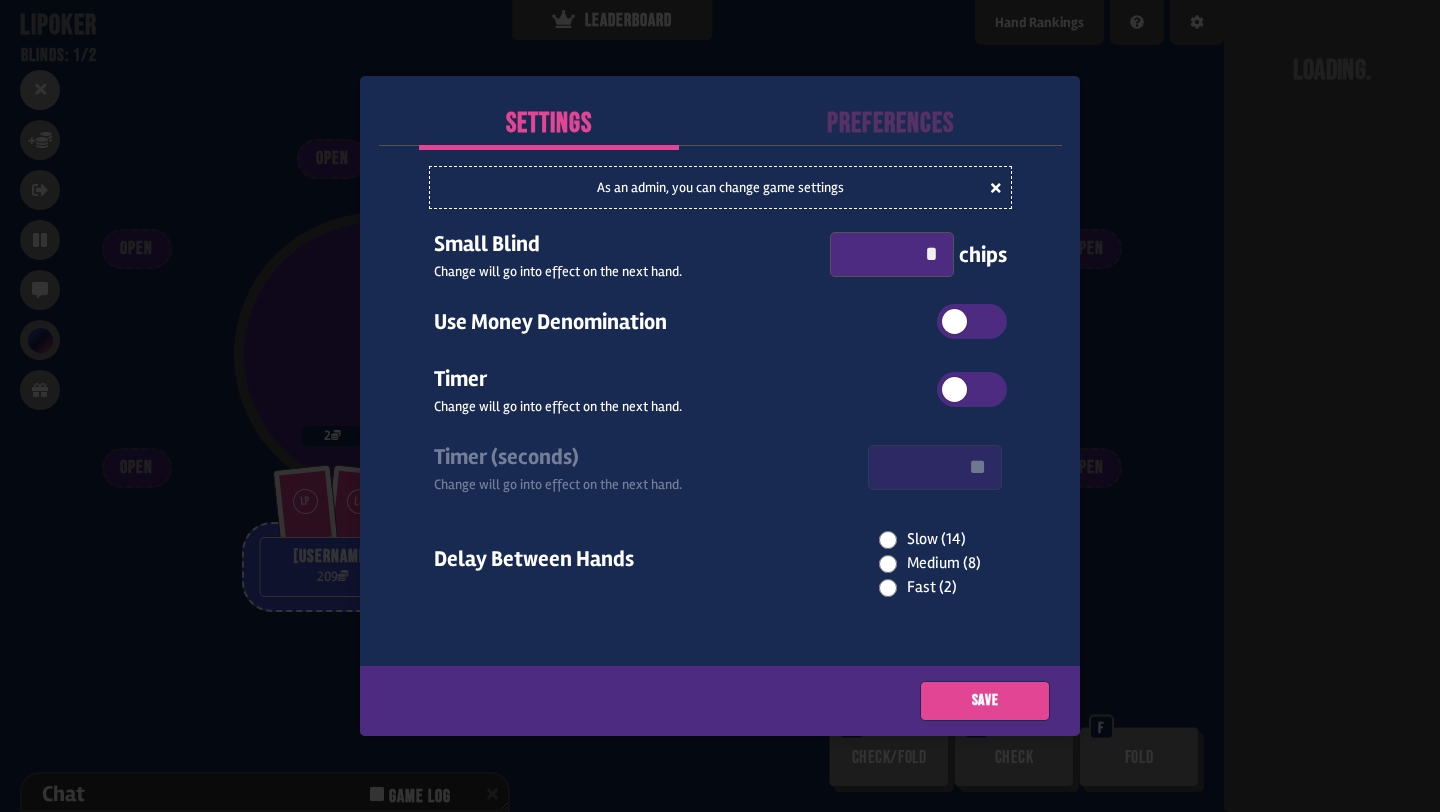 click at bounding box center (720, 406) 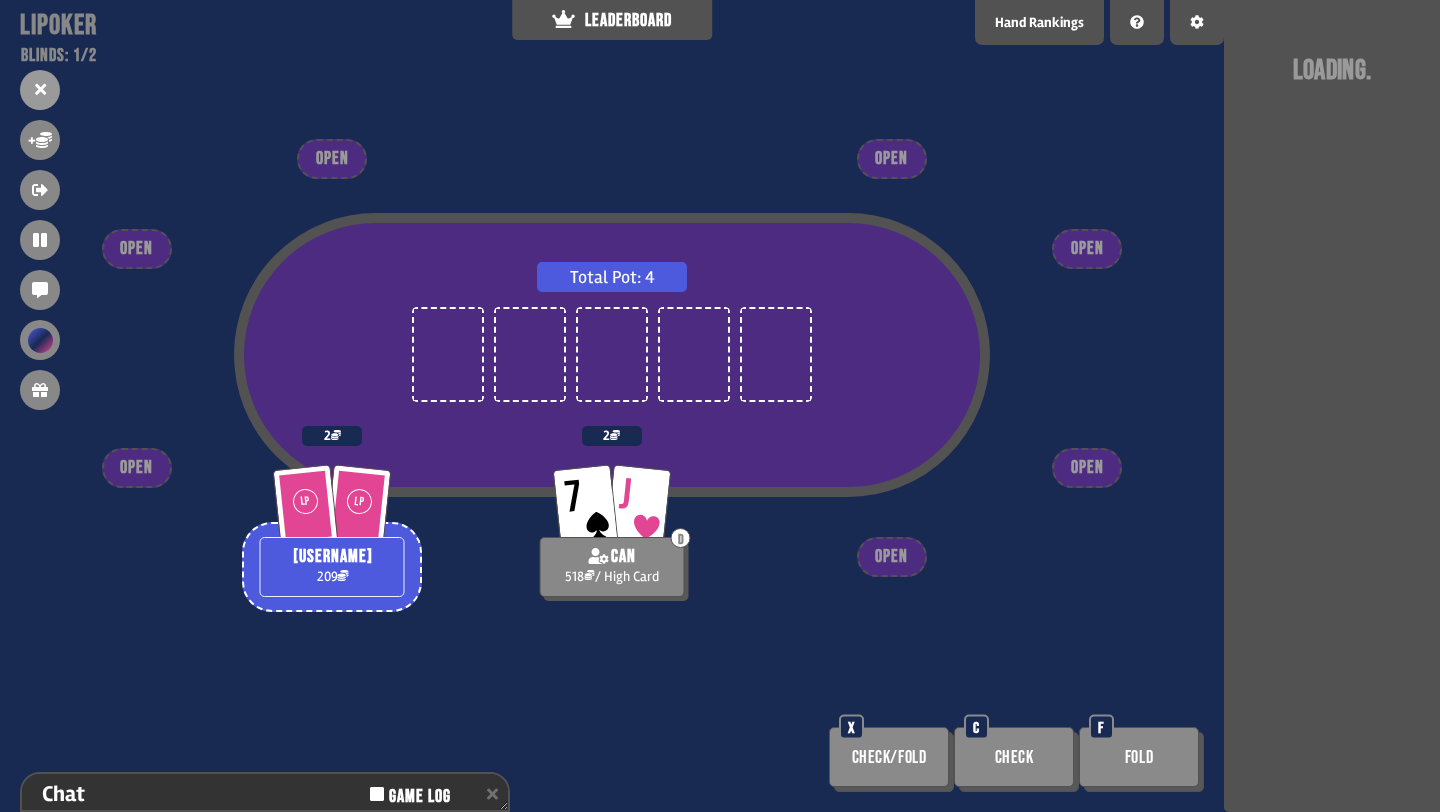 click on "Loading" at bounding box center (1332, 406) 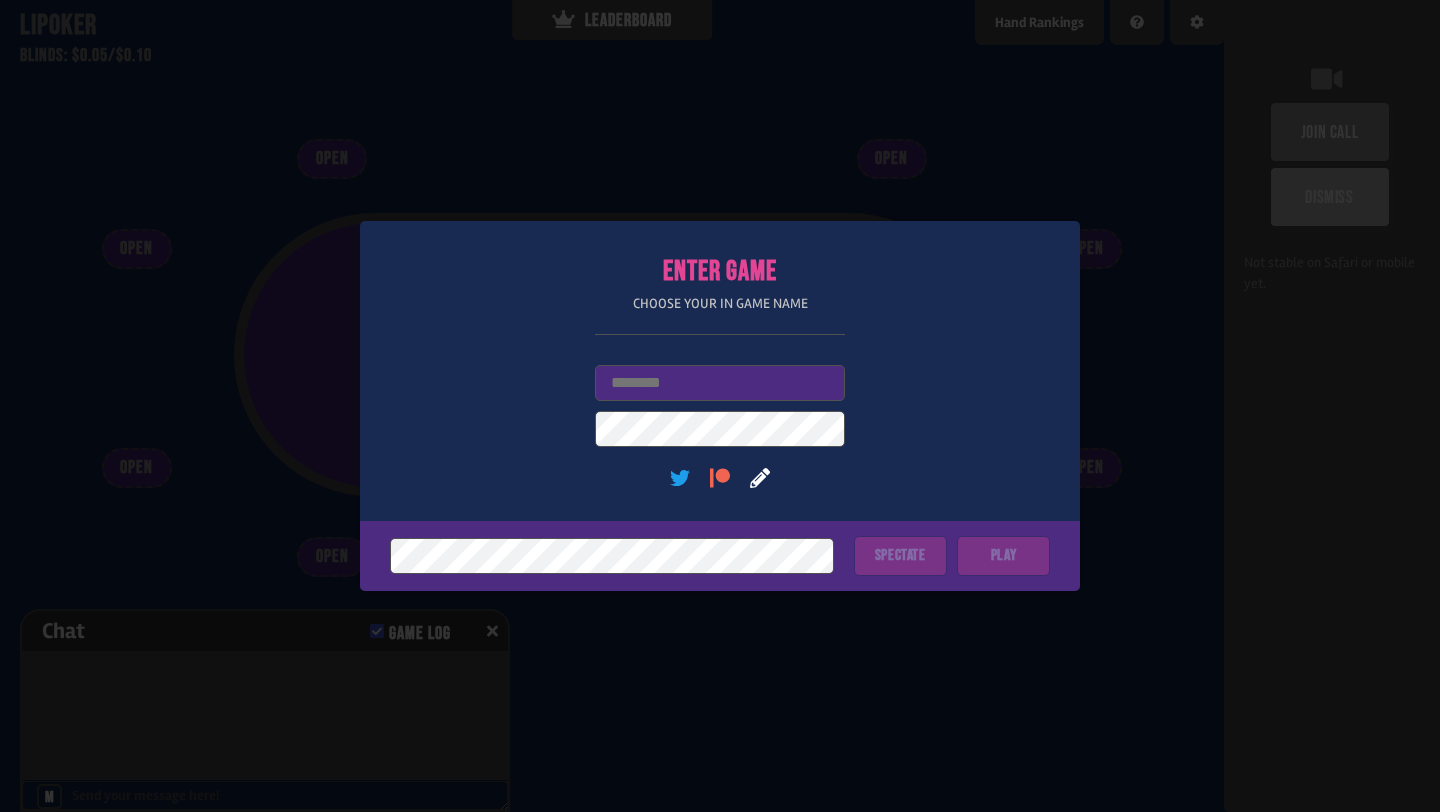 scroll, scrollTop: 0, scrollLeft: 0, axis: both 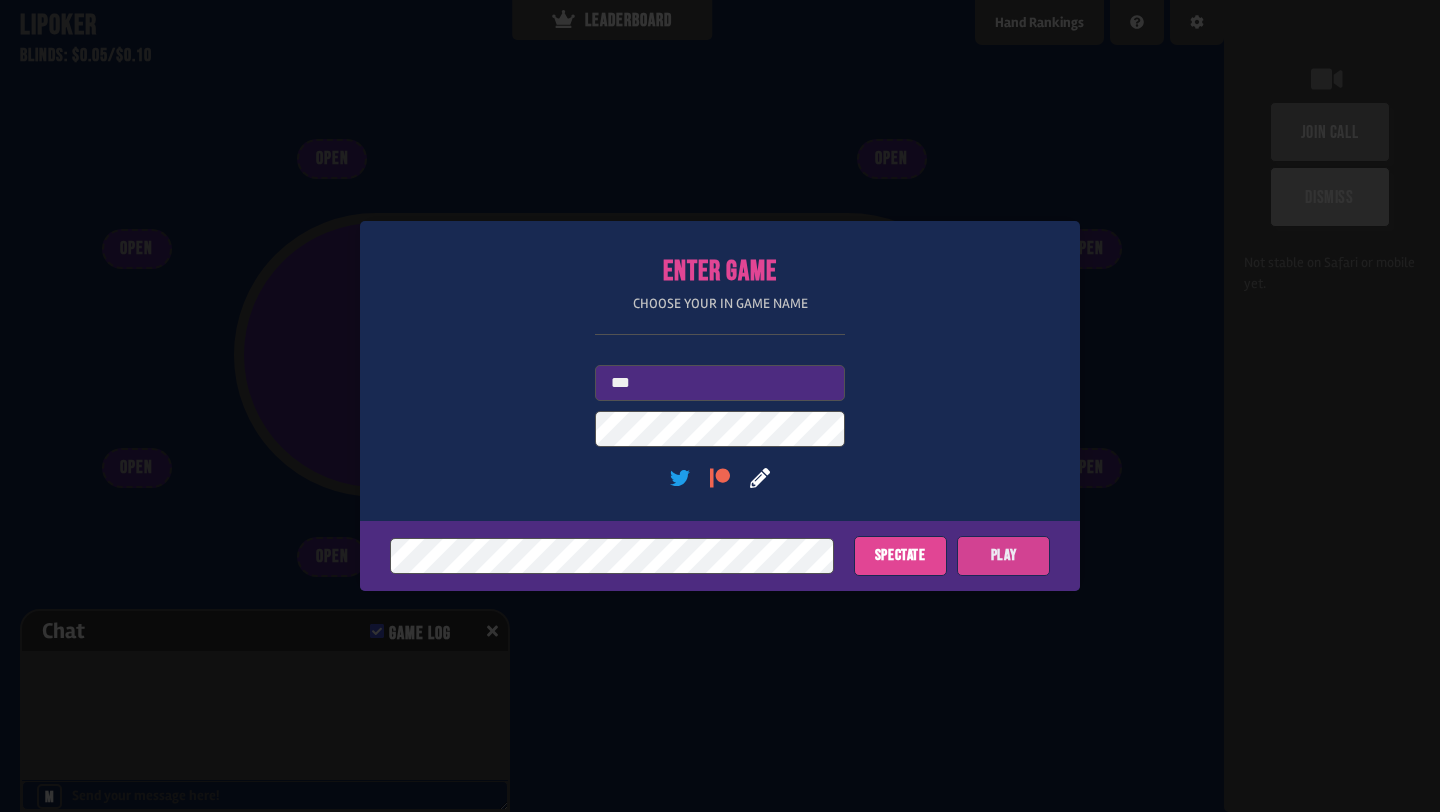 click on "Play" at bounding box center (1003, 556) 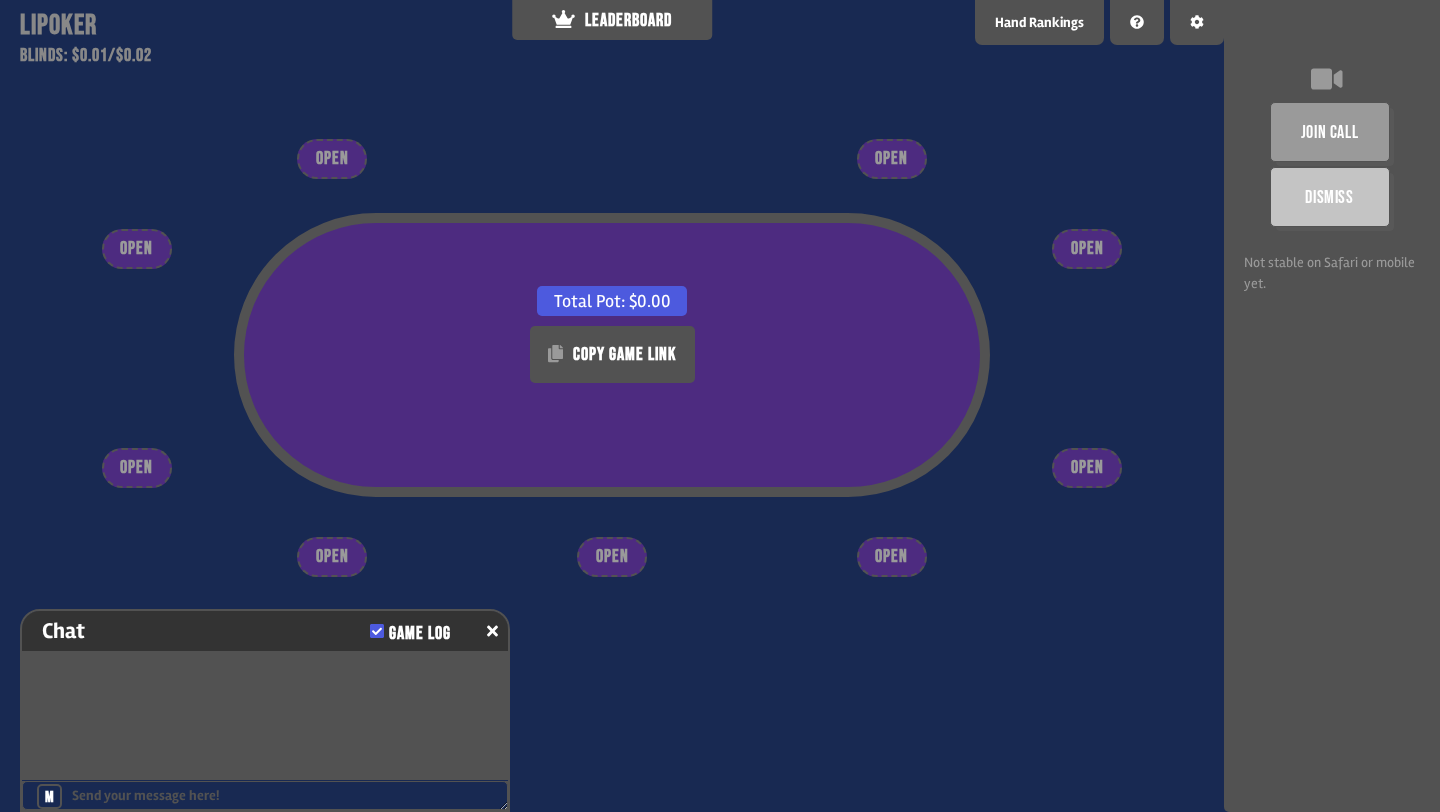 click on "join call" at bounding box center (1330, 132) 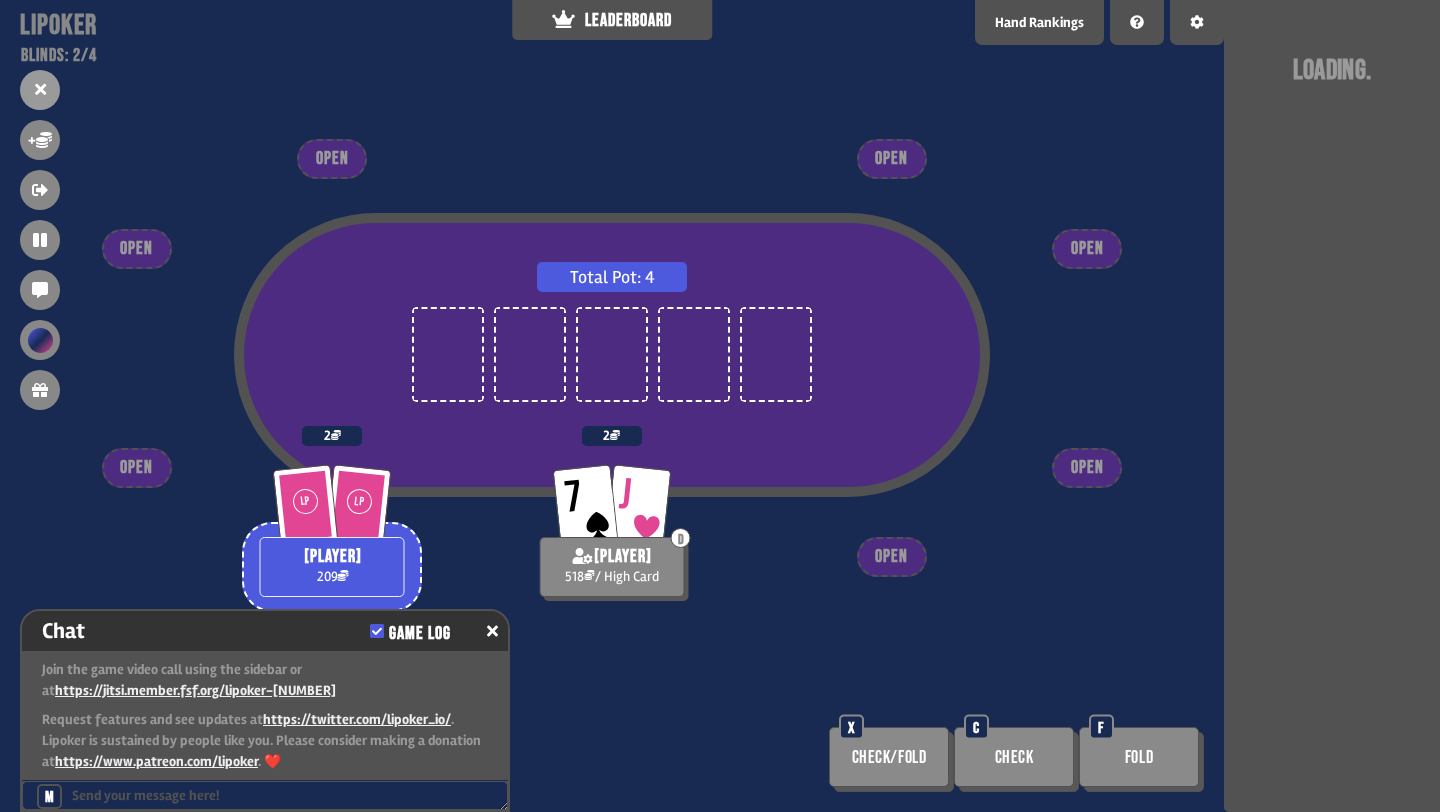 scroll, scrollTop: 5, scrollLeft: 0, axis: vertical 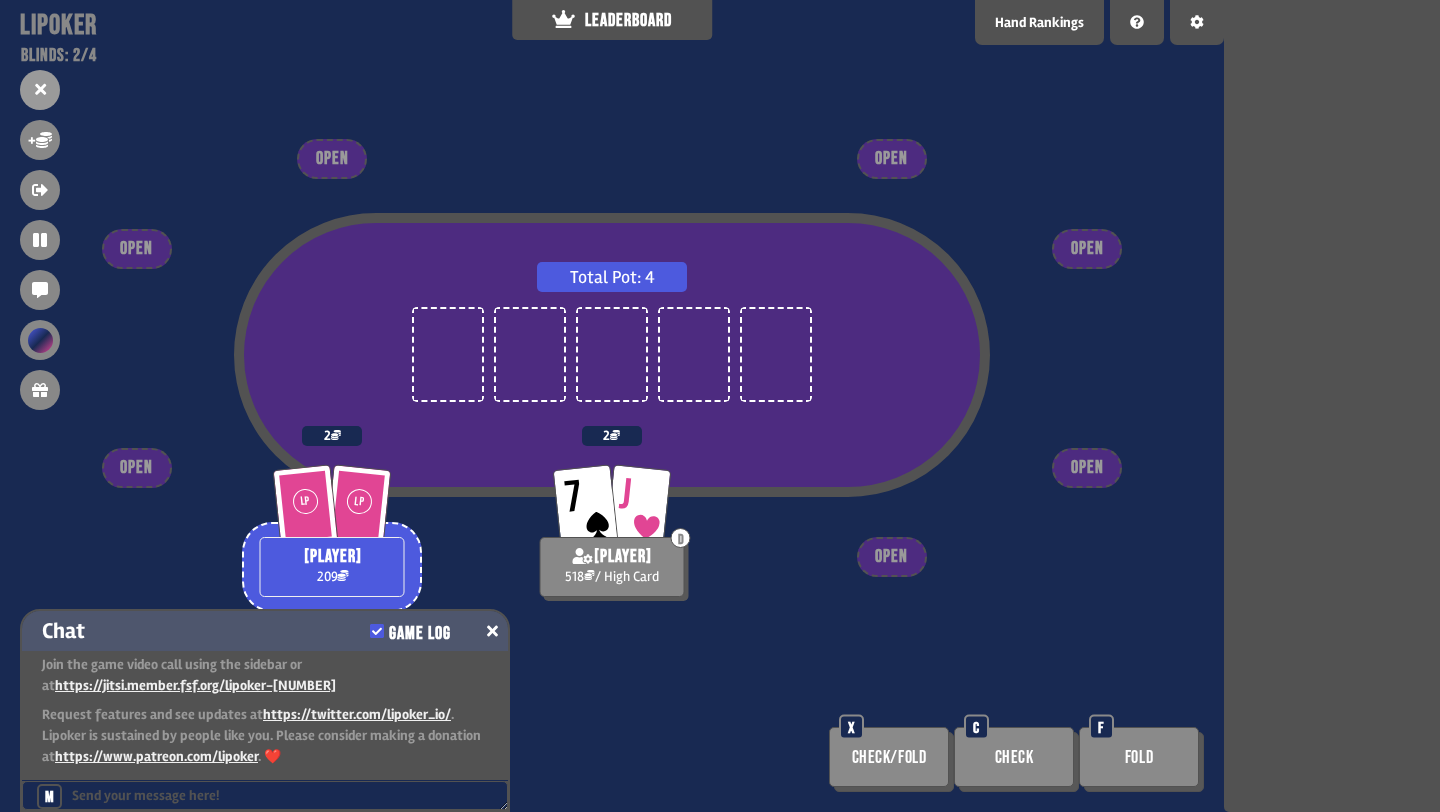 click 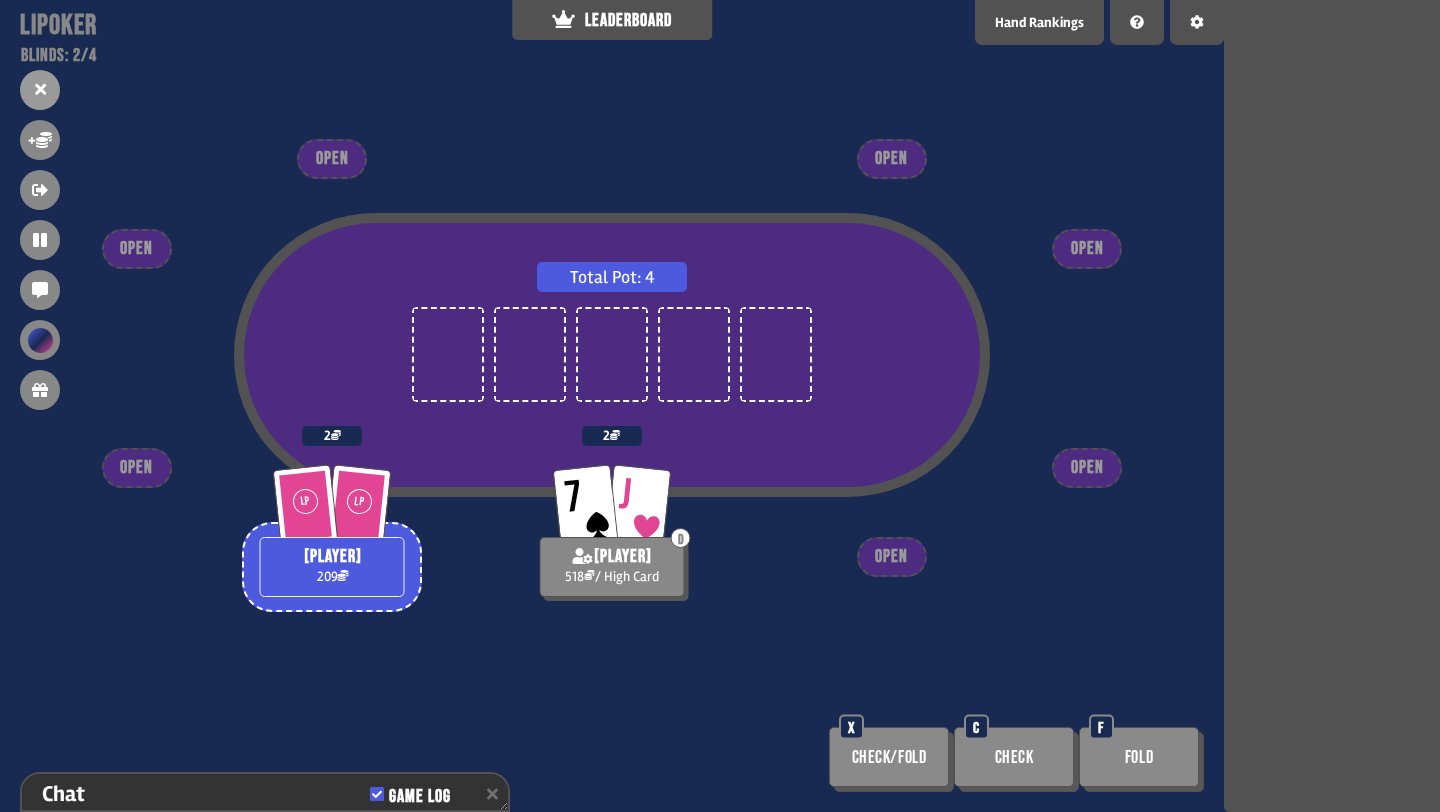 scroll, scrollTop: 129, scrollLeft: 0, axis: vertical 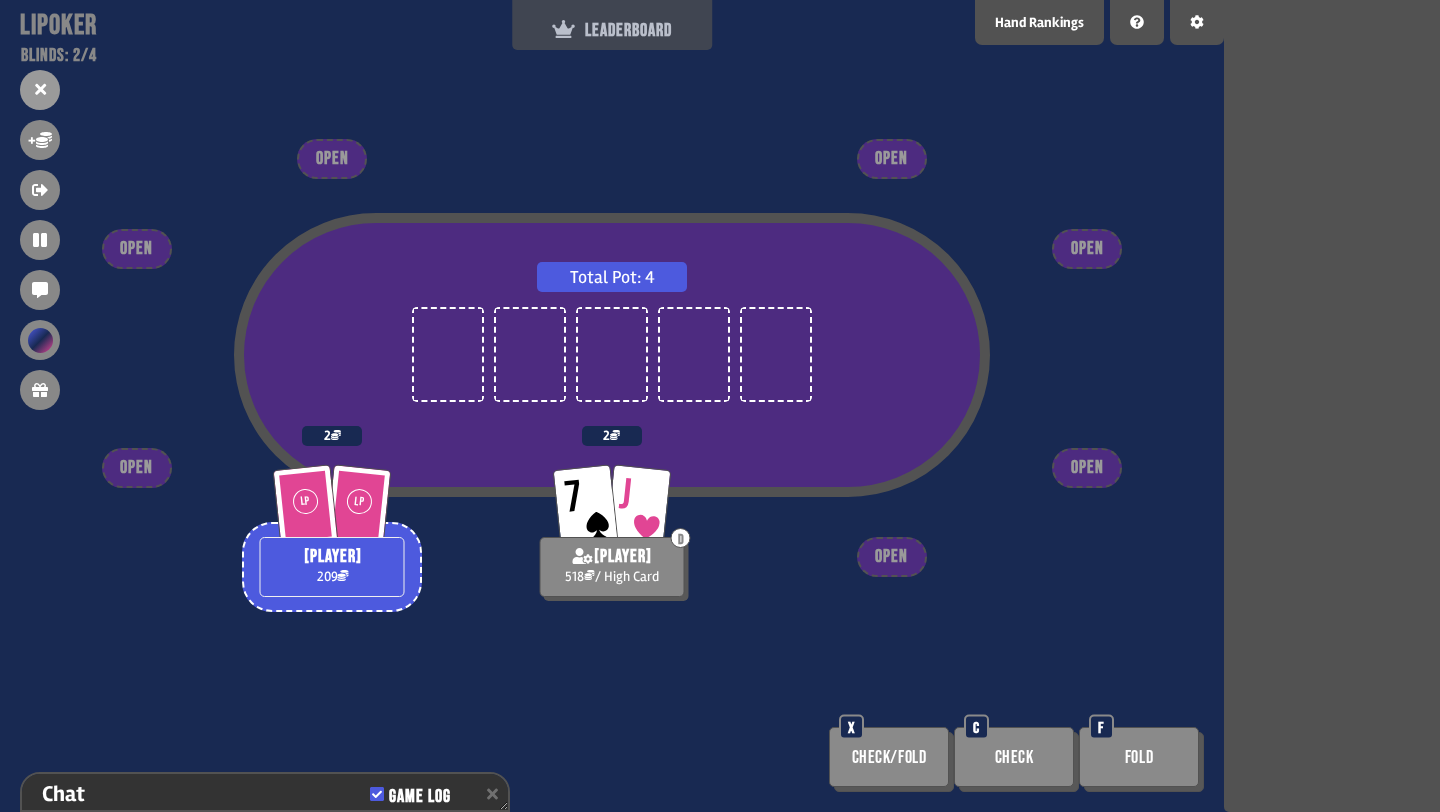 click on "LEADERBOARD" at bounding box center (612, 25) 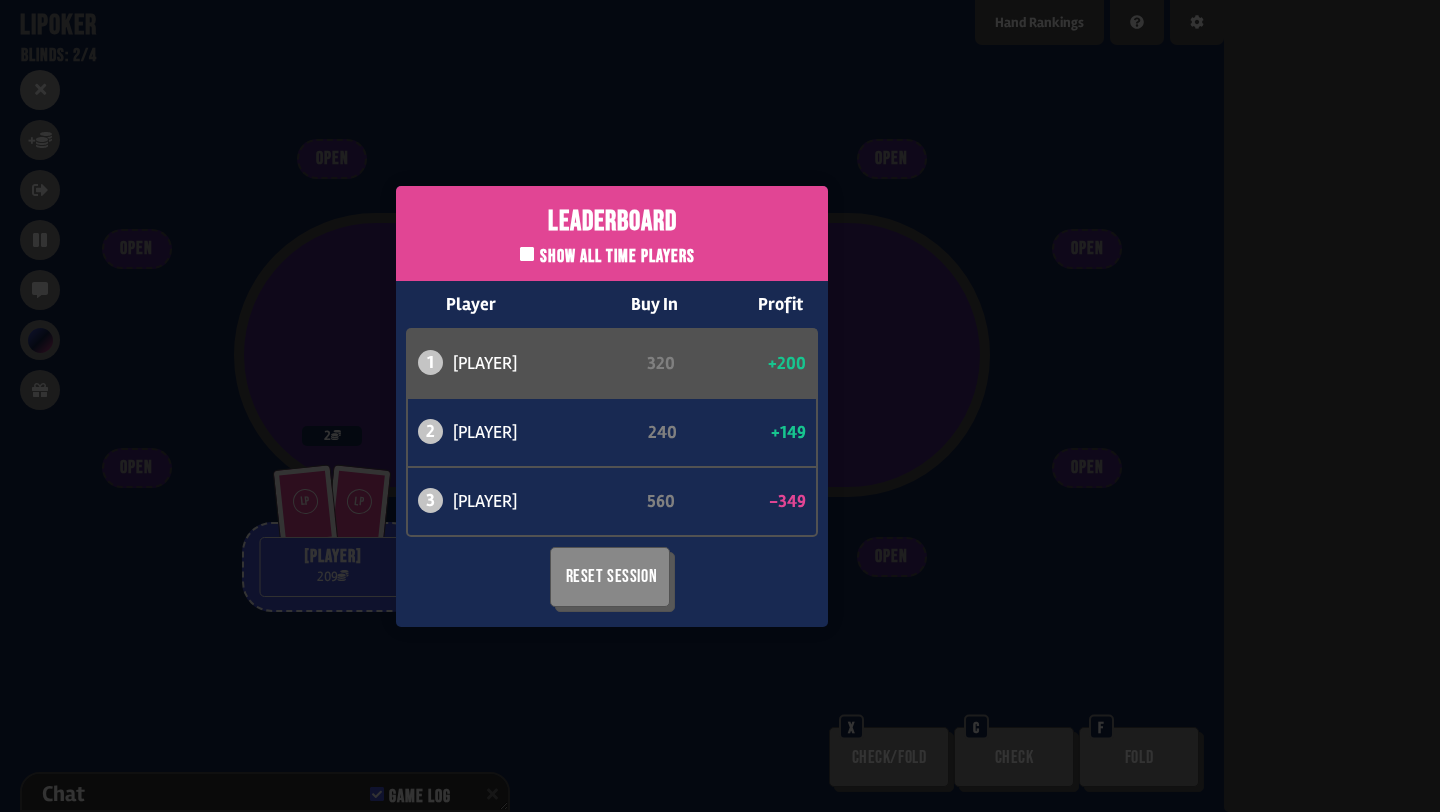click on "Leaderboard   Show all time players Player Buy In Profit 1 [PLAYER] 320 +200 2 [PLAYER] 240 +149 3 [PLAYER] 560 -349 Reset Session" at bounding box center (612, 406) 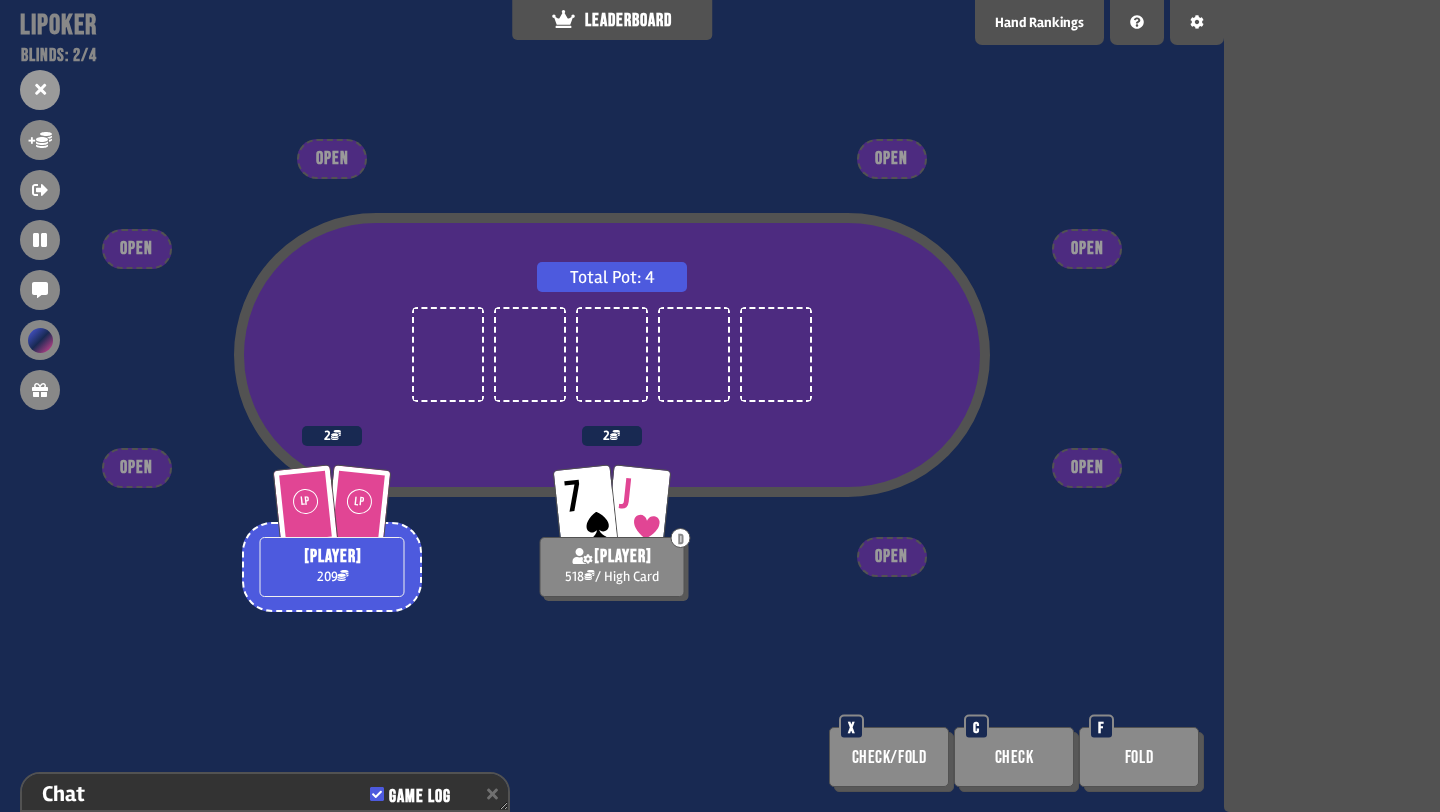type on "*" 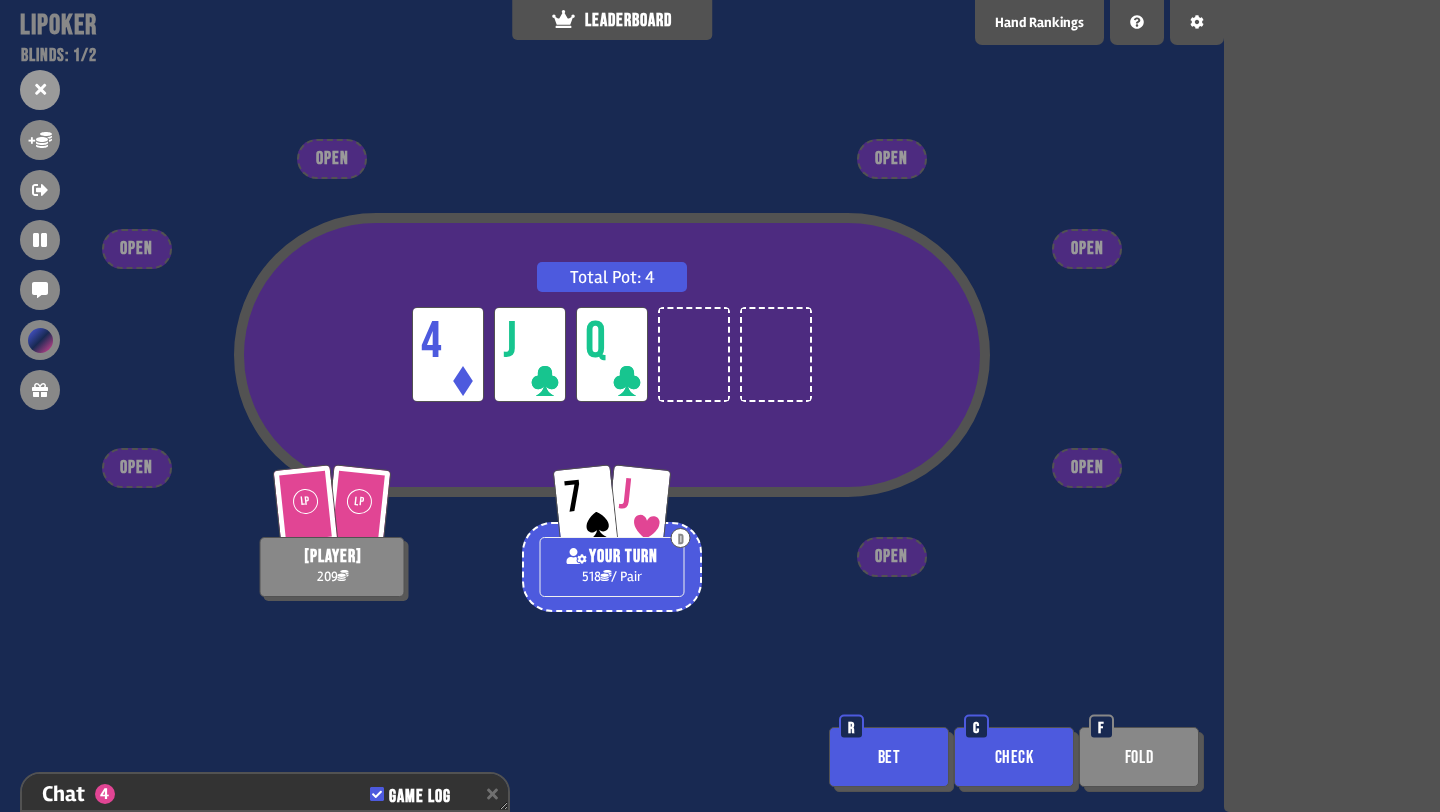 scroll, scrollTop: 245, scrollLeft: 0, axis: vertical 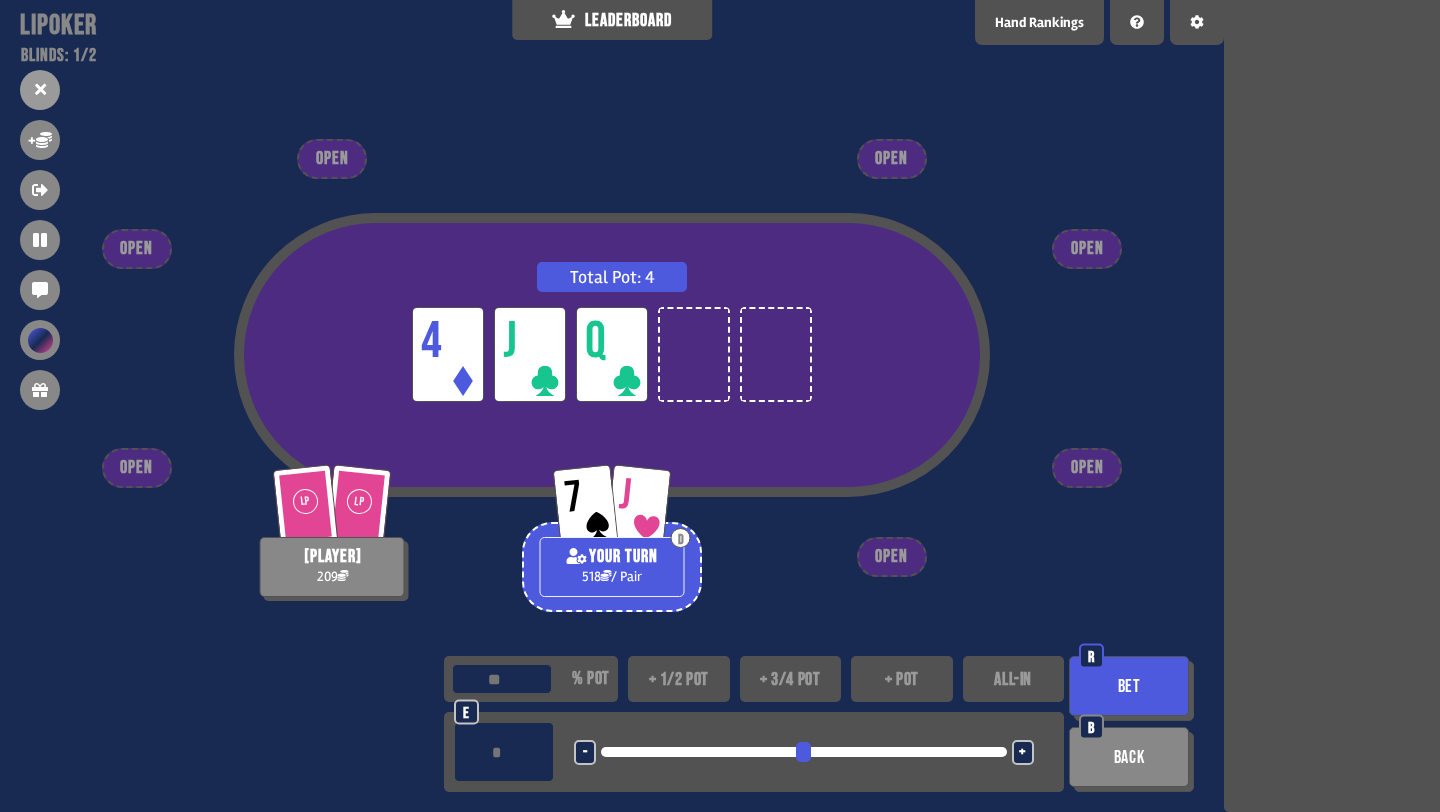 click on "+" at bounding box center [1023, 752] 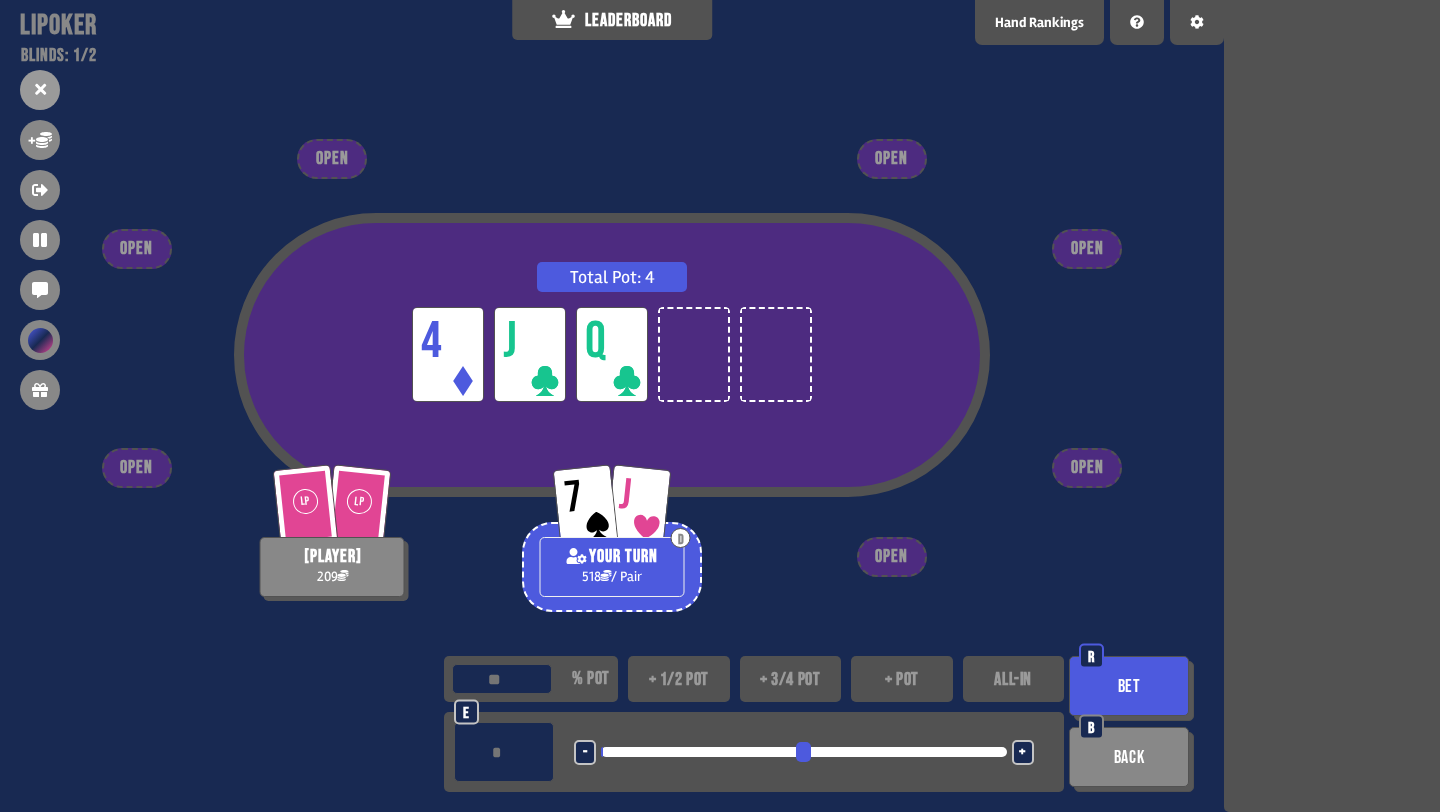 click on "+" at bounding box center [1023, 752] 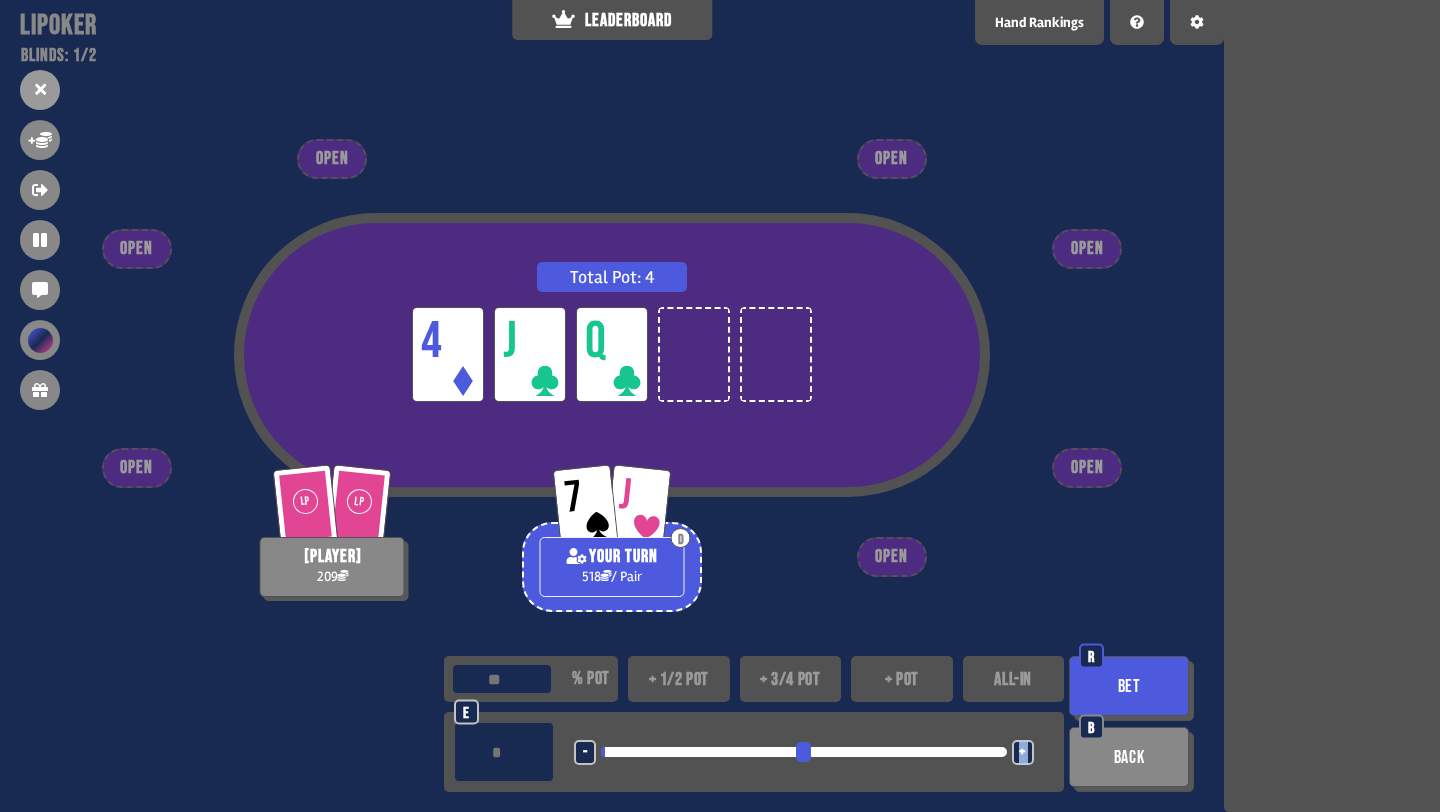 click on "+" at bounding box center [1023, 752] 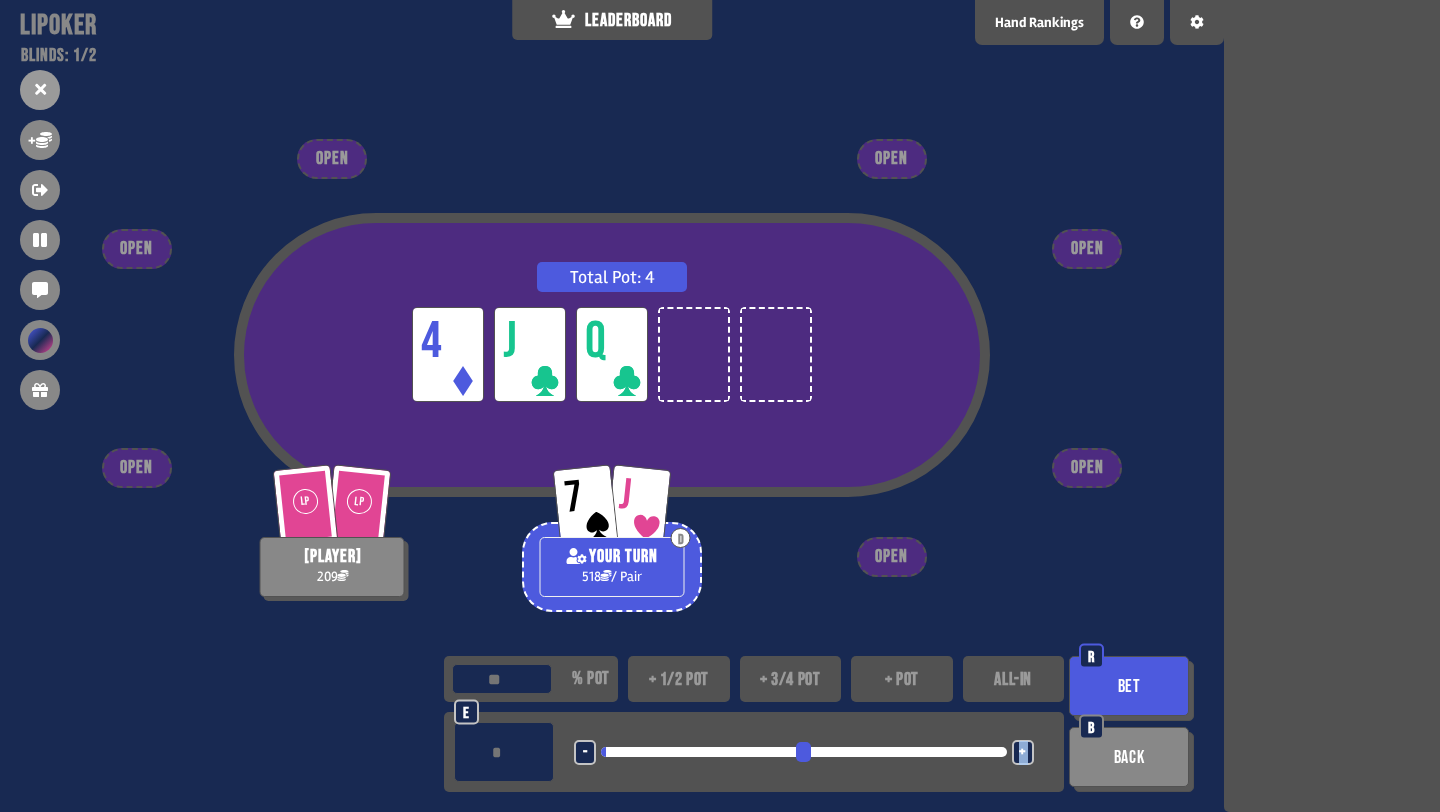 click on "+" at bounding box center [1023, 752] 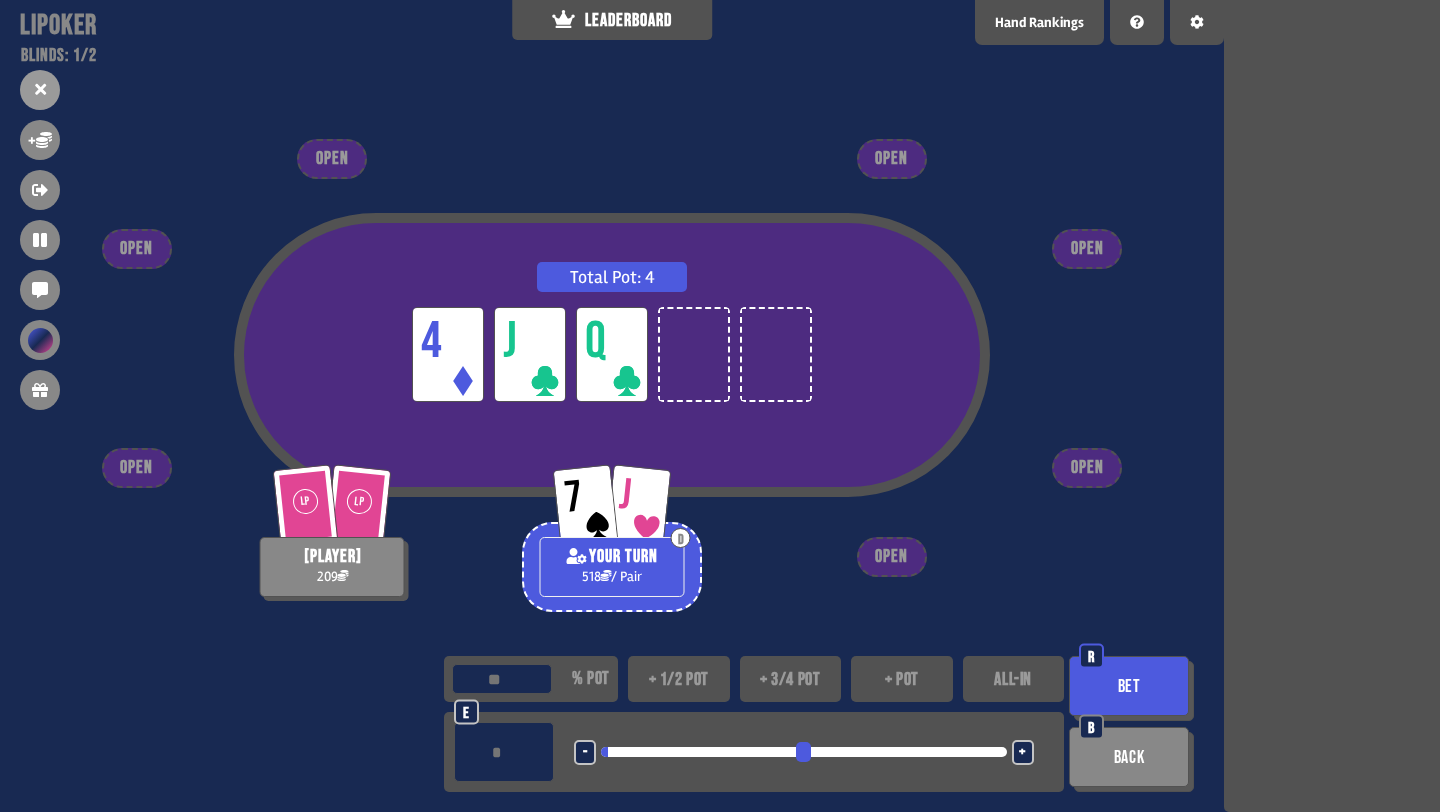 click on "R" at bounding box center [1091, 656] 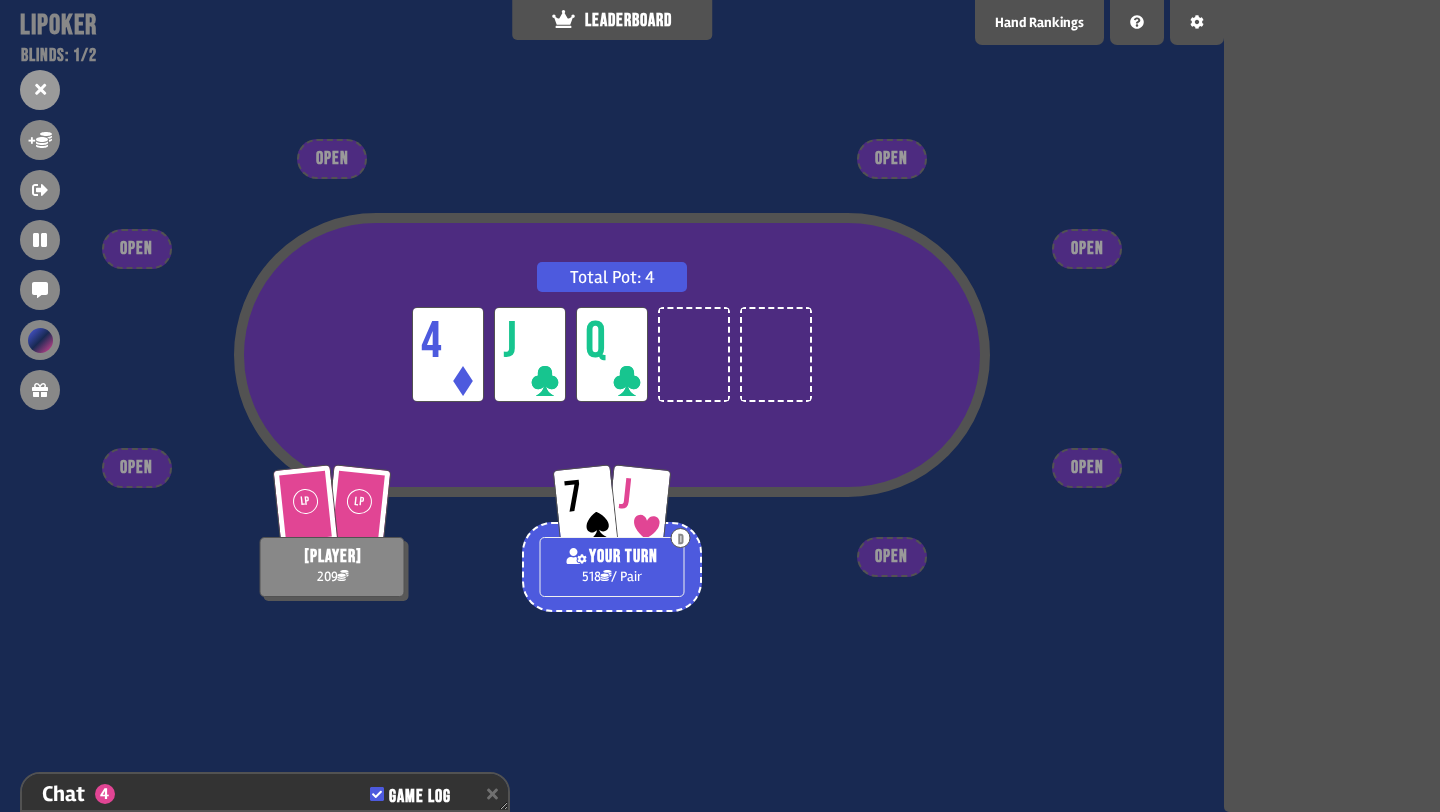 scroll, scrollTop: 245, scrollLeft: 0, axis: vertical 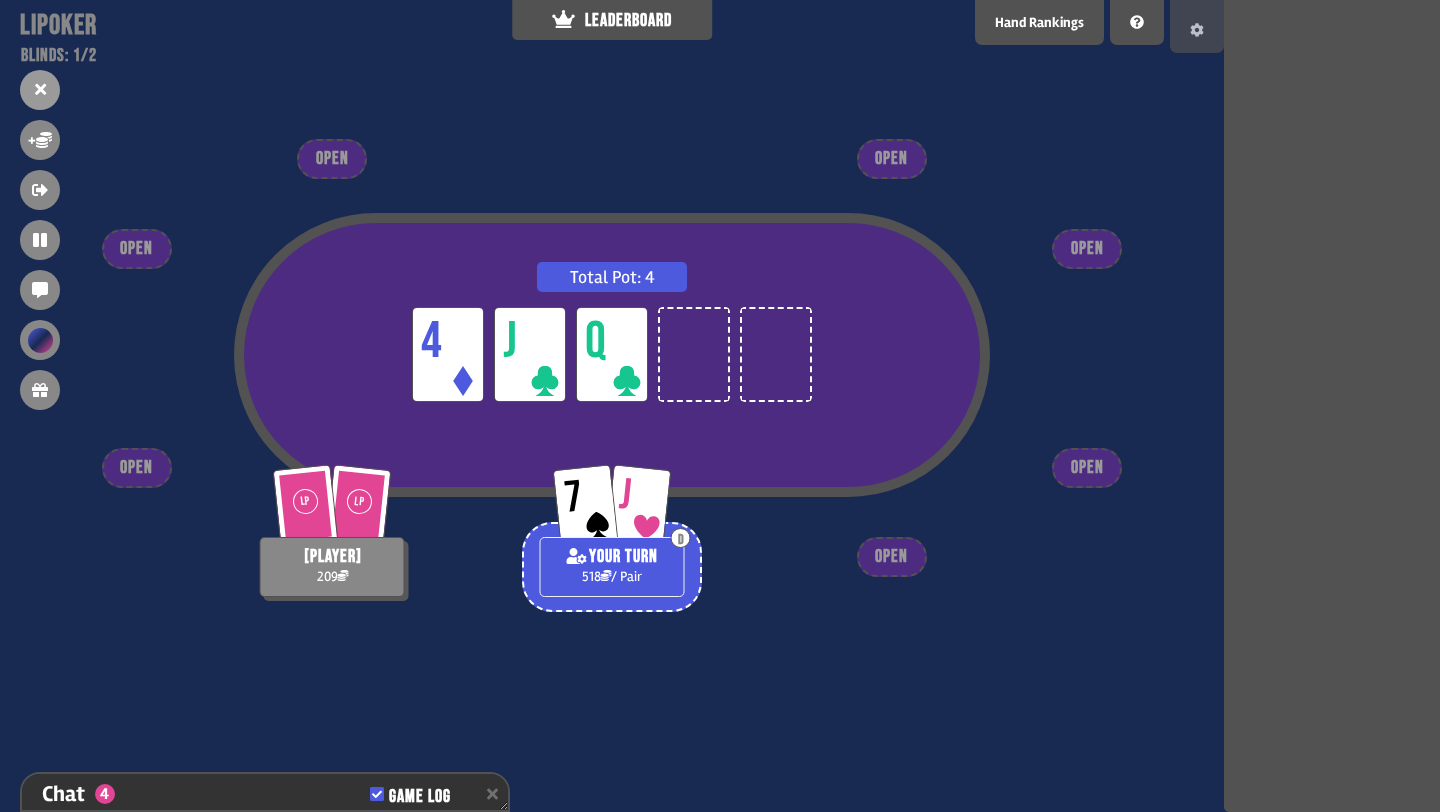 click at bounding box center [1197, 26] 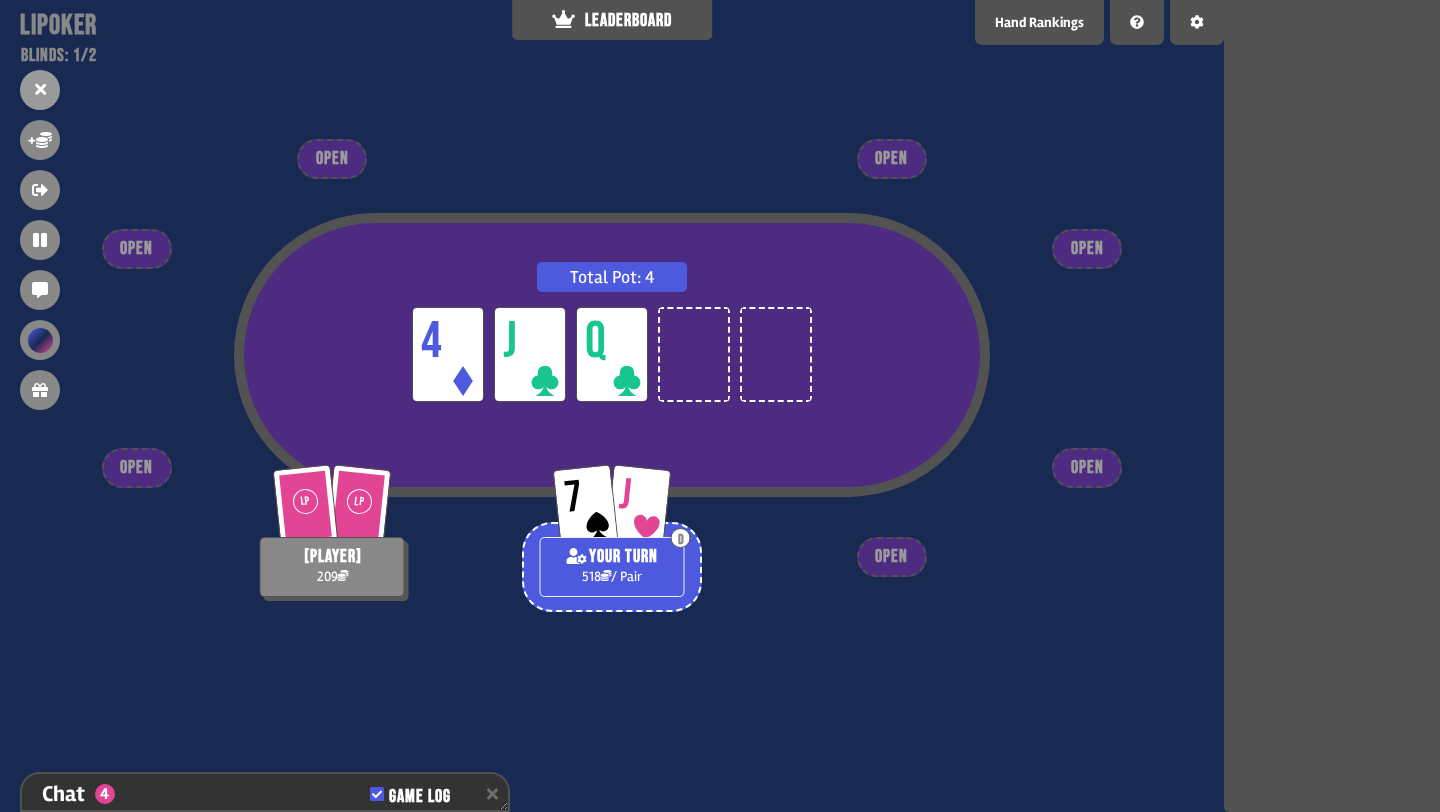scroll, scrollTop: 274, scrollLeft: 0, axis: vertical 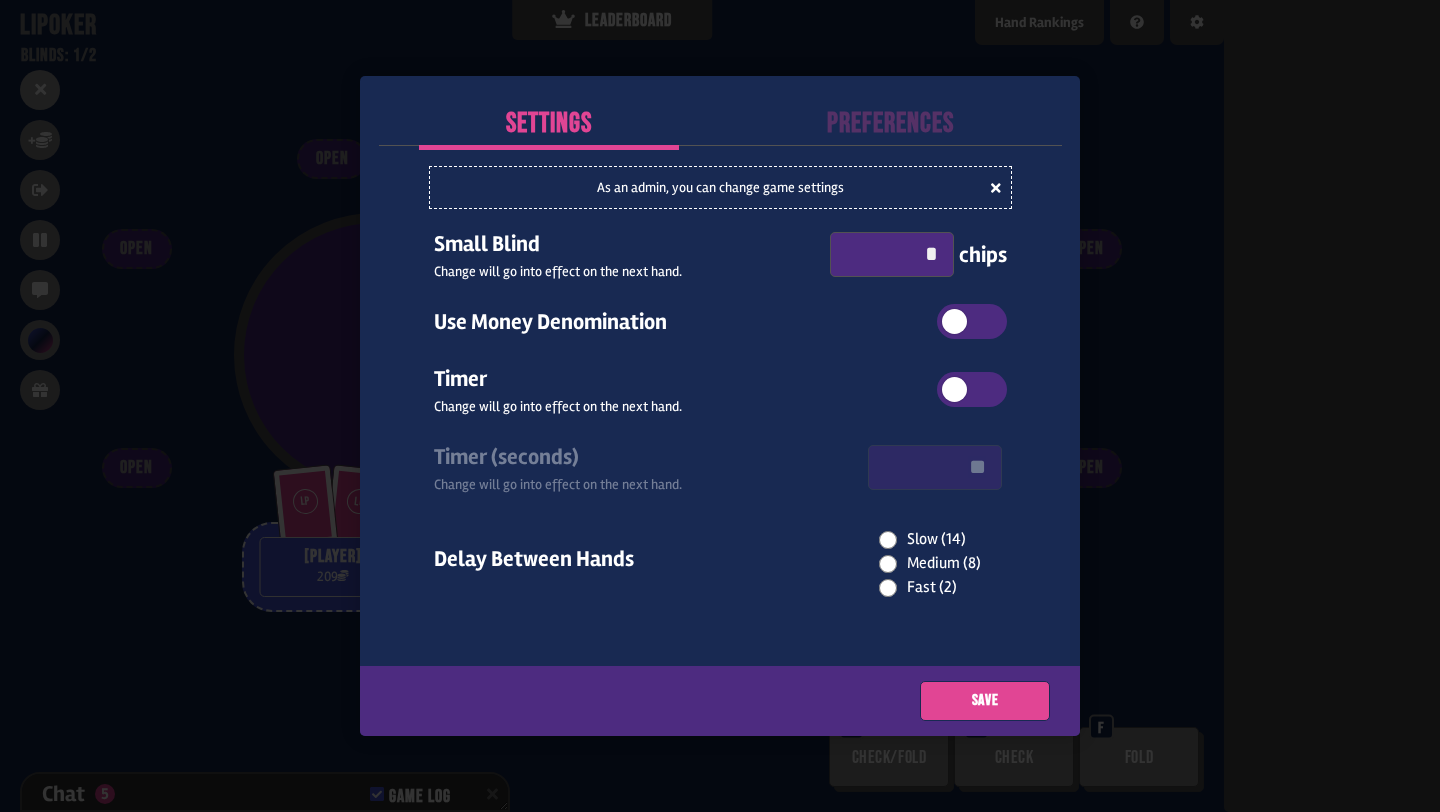 click on "*" at bounding box center (892, 254) 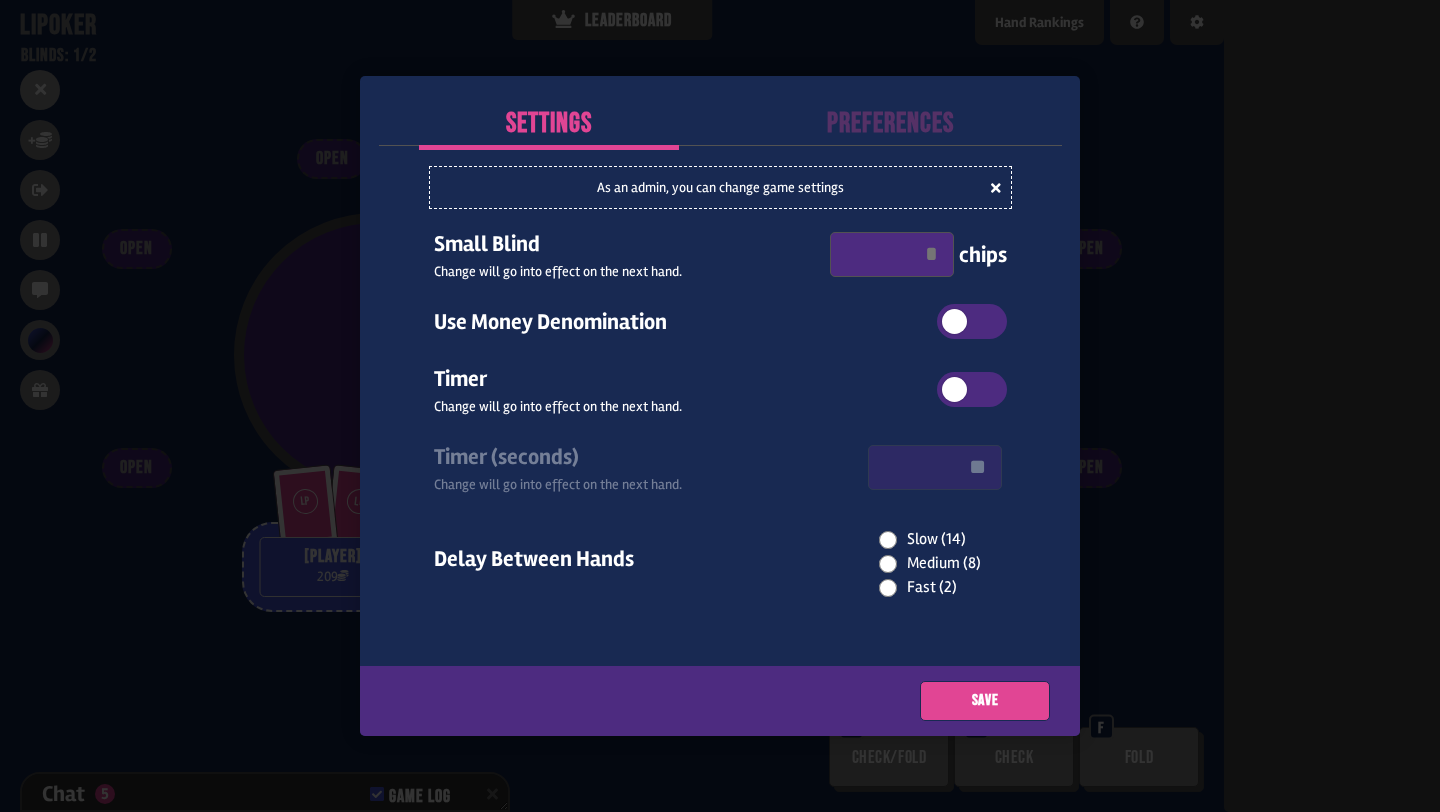 type on "*" 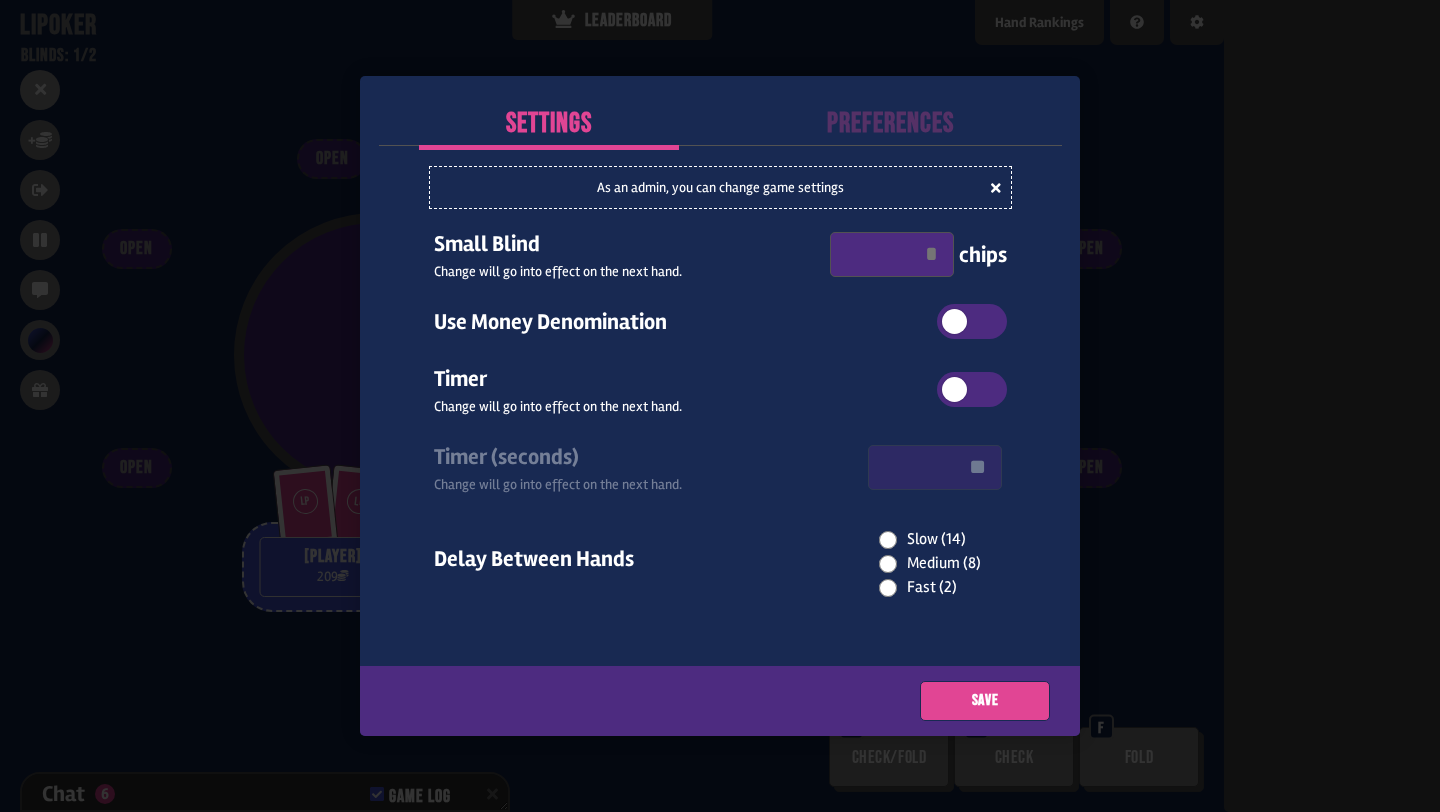 scroll, scrollTop: 332, scrollLeft: 0, axis: vertical 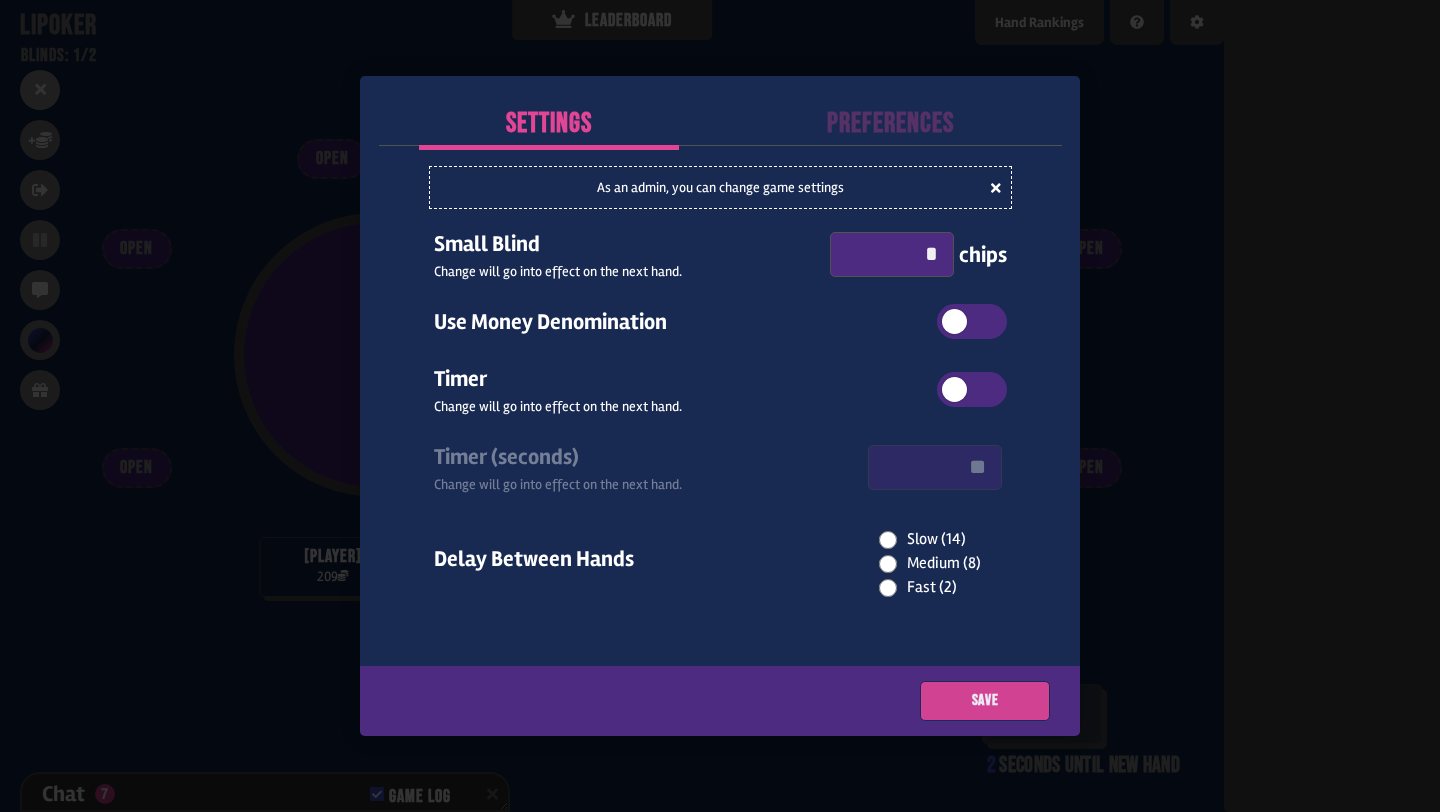 type on "*" 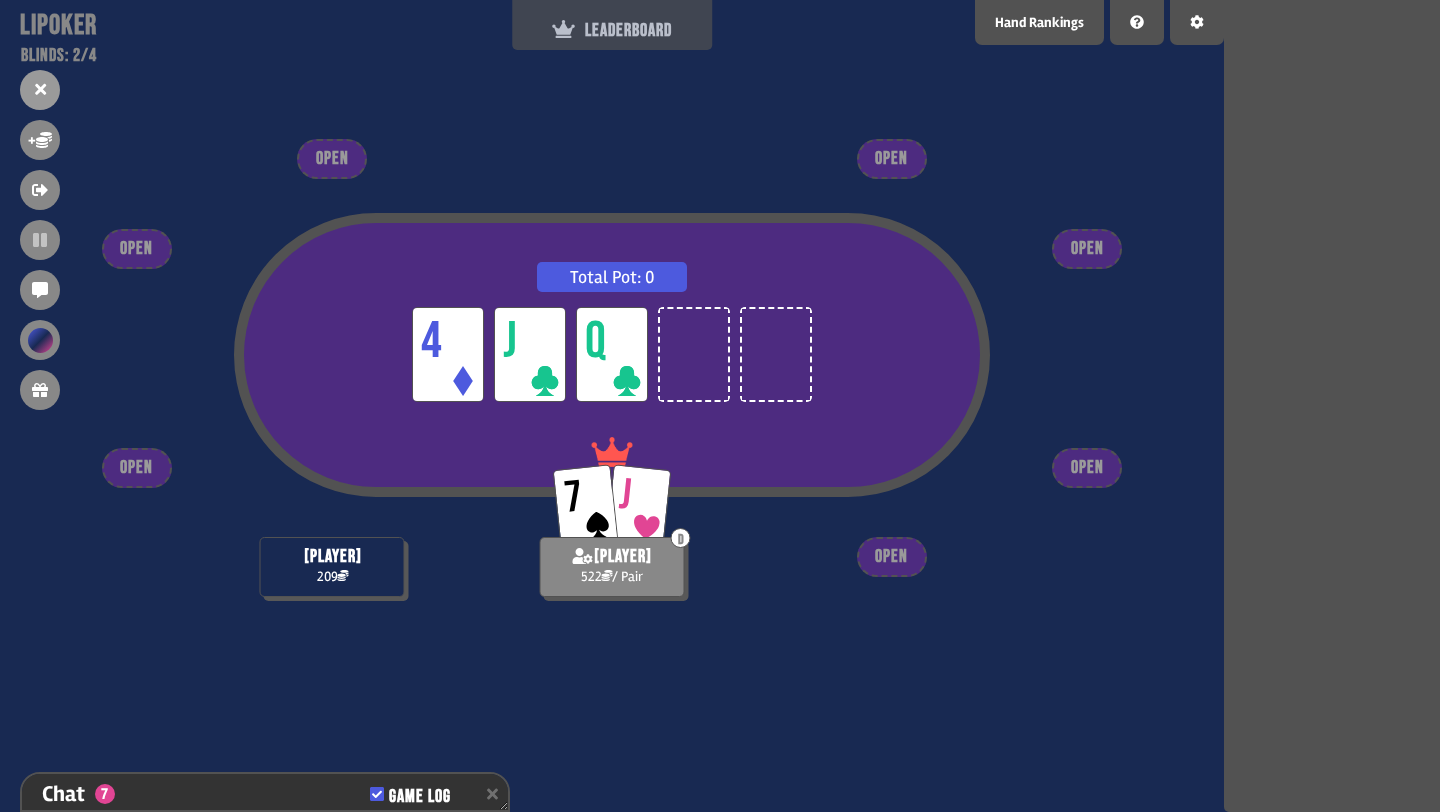 click on "LEADERBOARD" at bounding box center [612, 25] 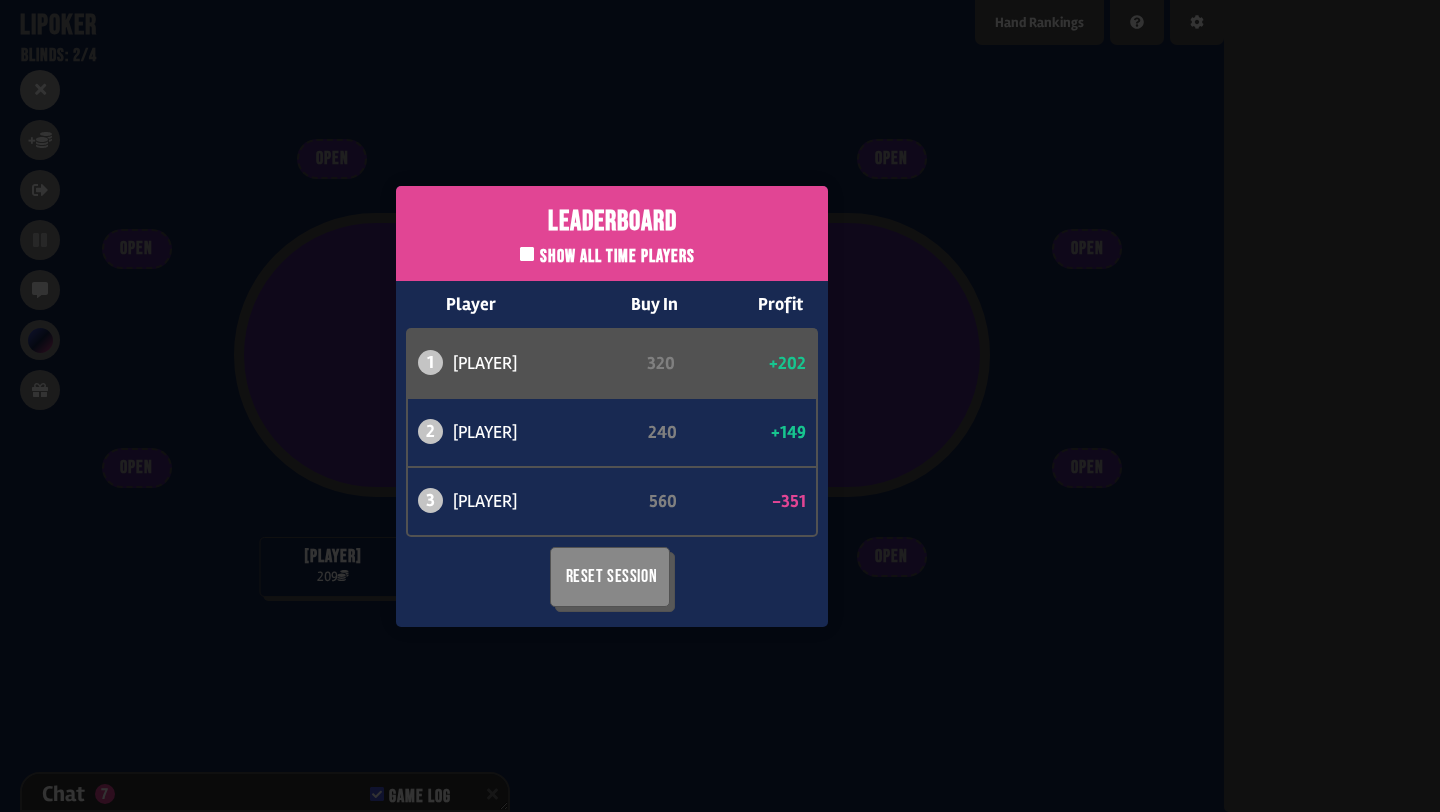 scroll, scrollTop: 390, scrollLeft: 0, axis: vertical 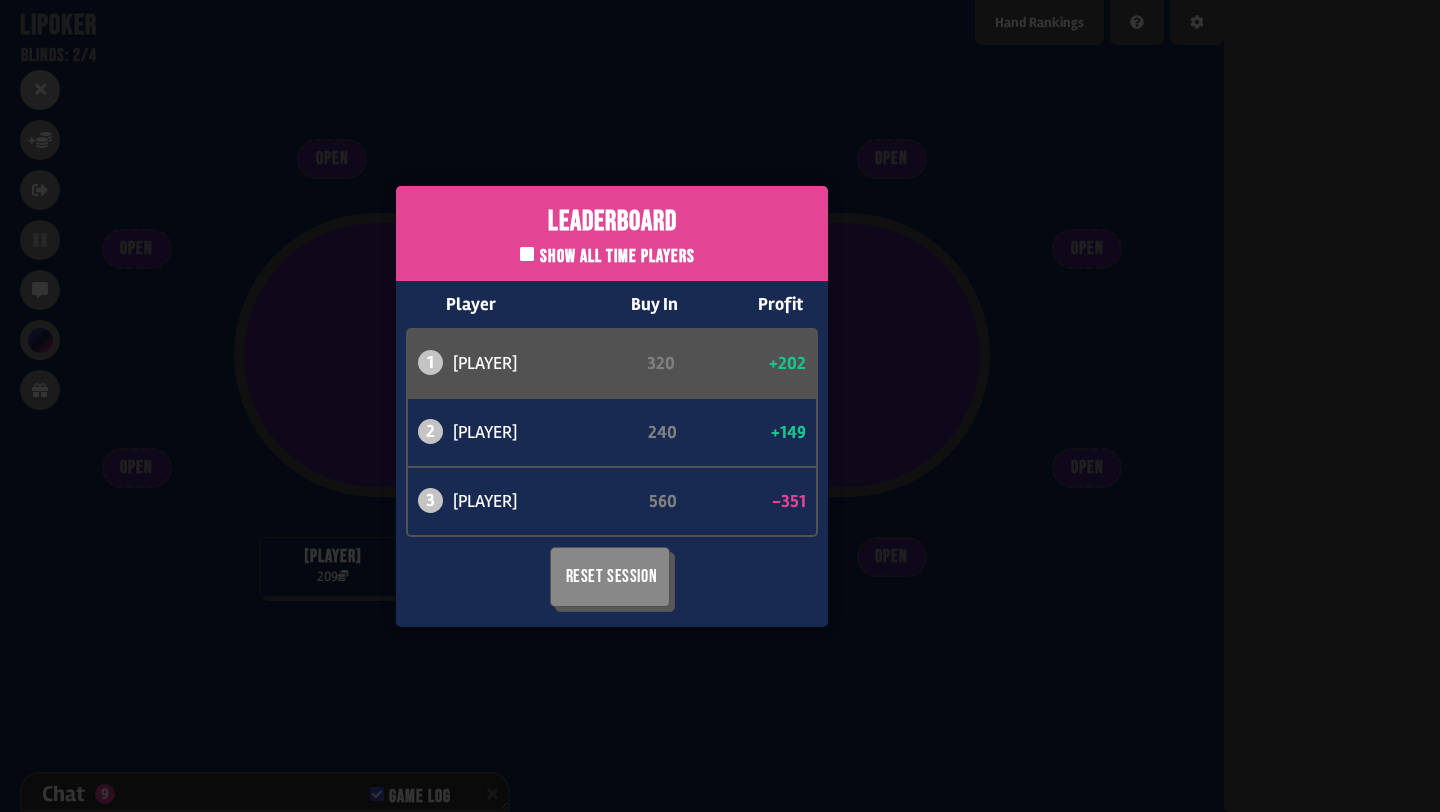 click on "Leaderboard   Show all time players Player Buy In Profit 1 can 320 +202 2 atabaso 240 +149 3 bob 560 -351 Reset Session" at bounding box center [612, 406] 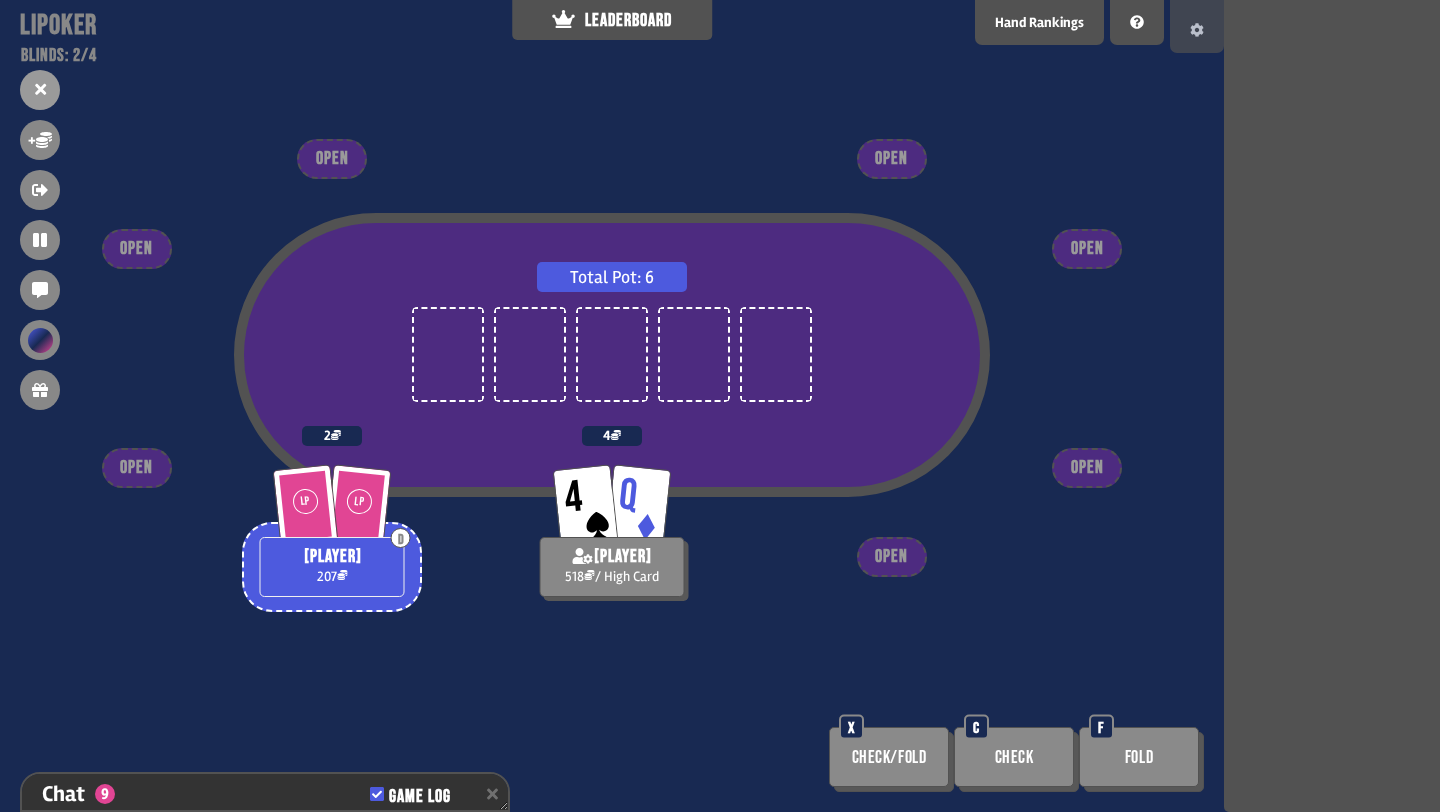 click 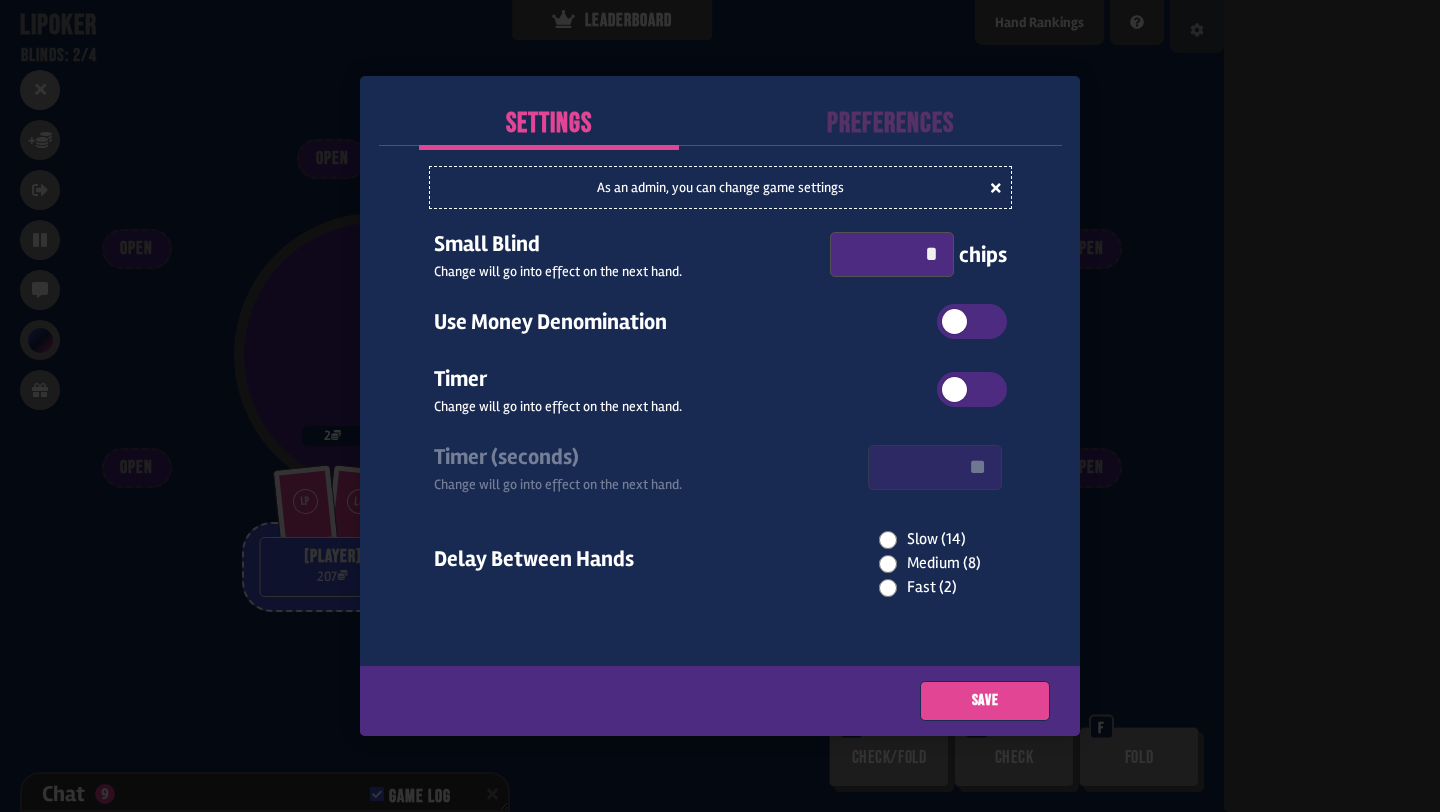 scroll, scrollTop: 419, scrollLeft: 0, axis: vertical 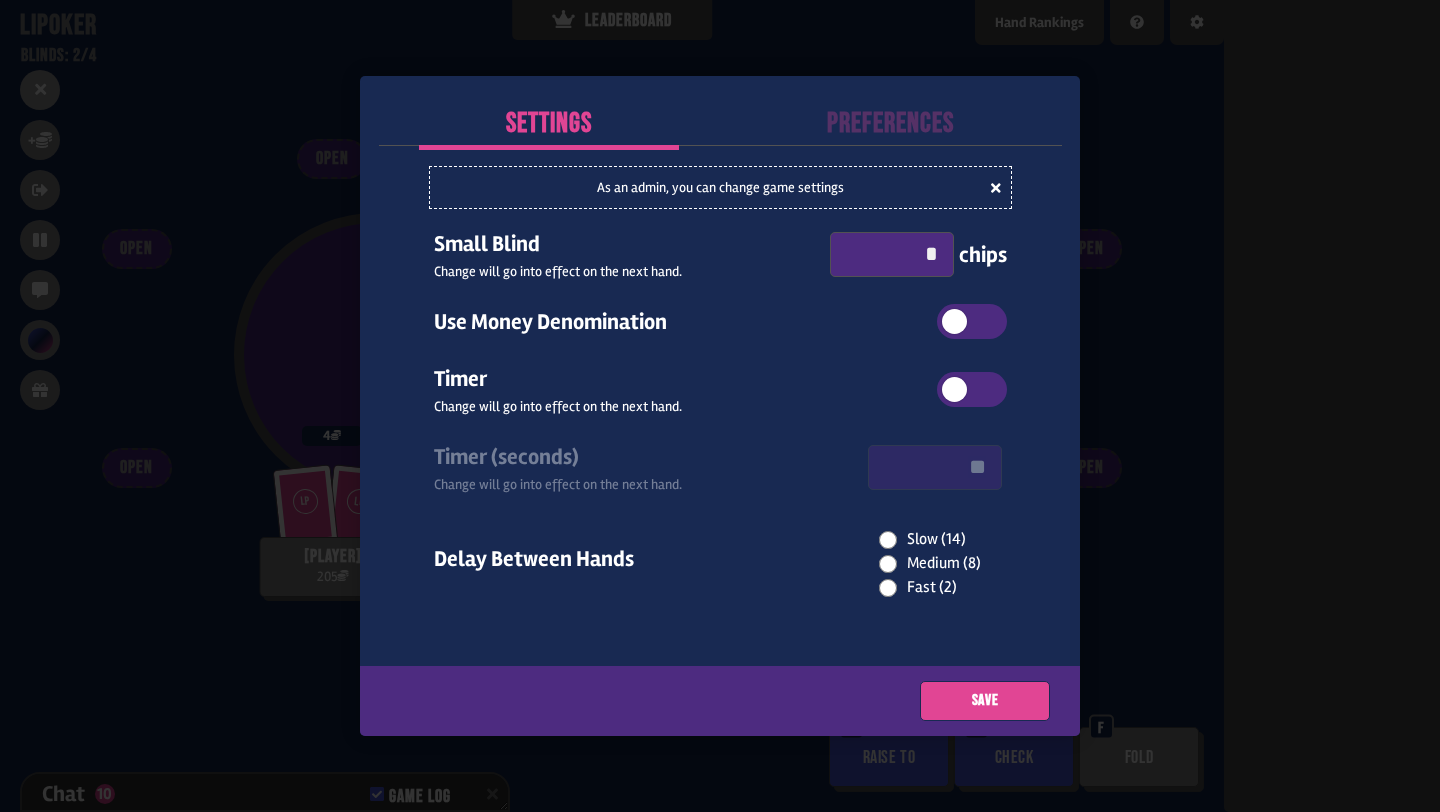 click at bounding box center (720, 406) 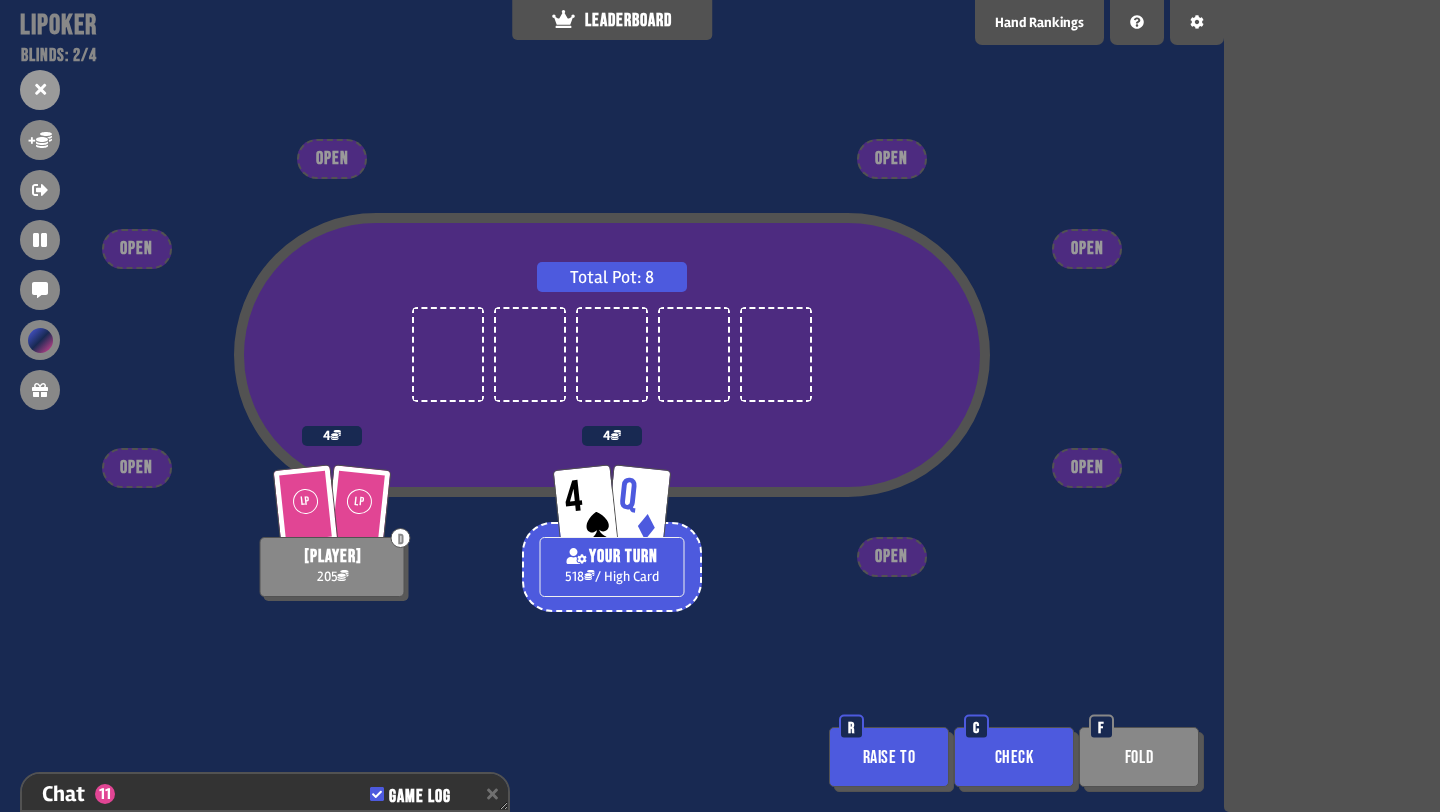 scroll, scrollTop: 448, scrollLeft: 0, axis: vertical 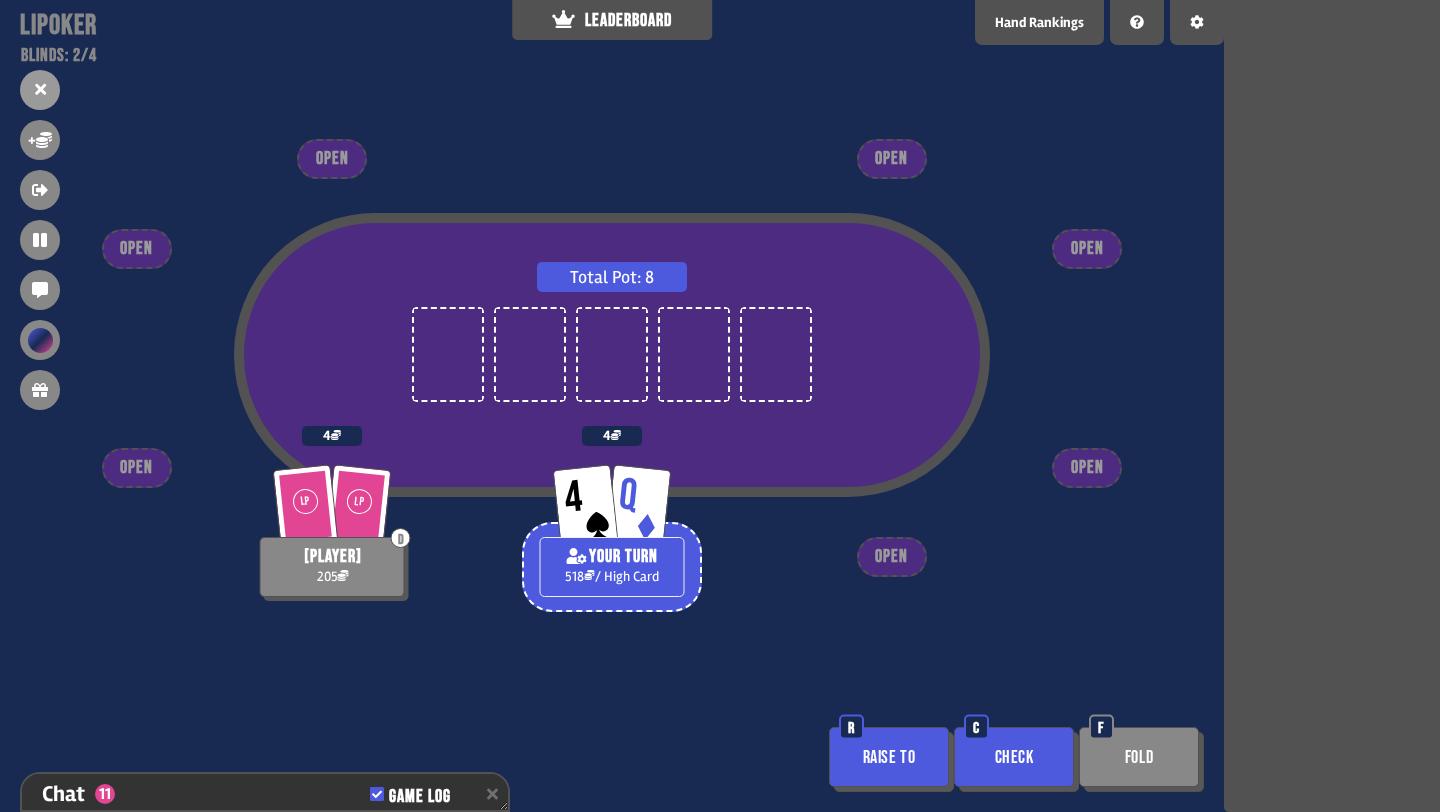 click on "Check" at bounding box center (1014, 757) 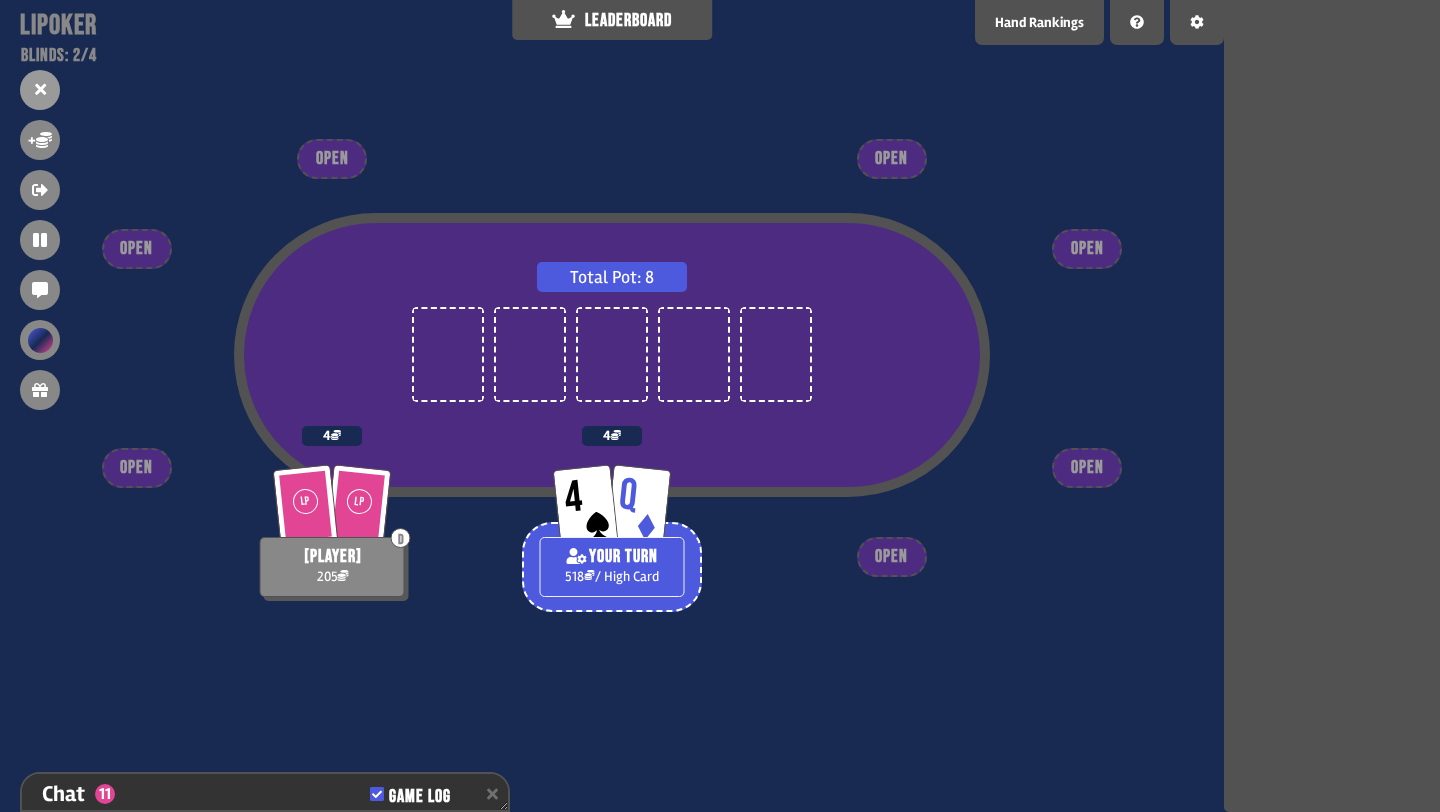 scroll, scrollTop: 477, scrollLeft: 0, axis: vertical 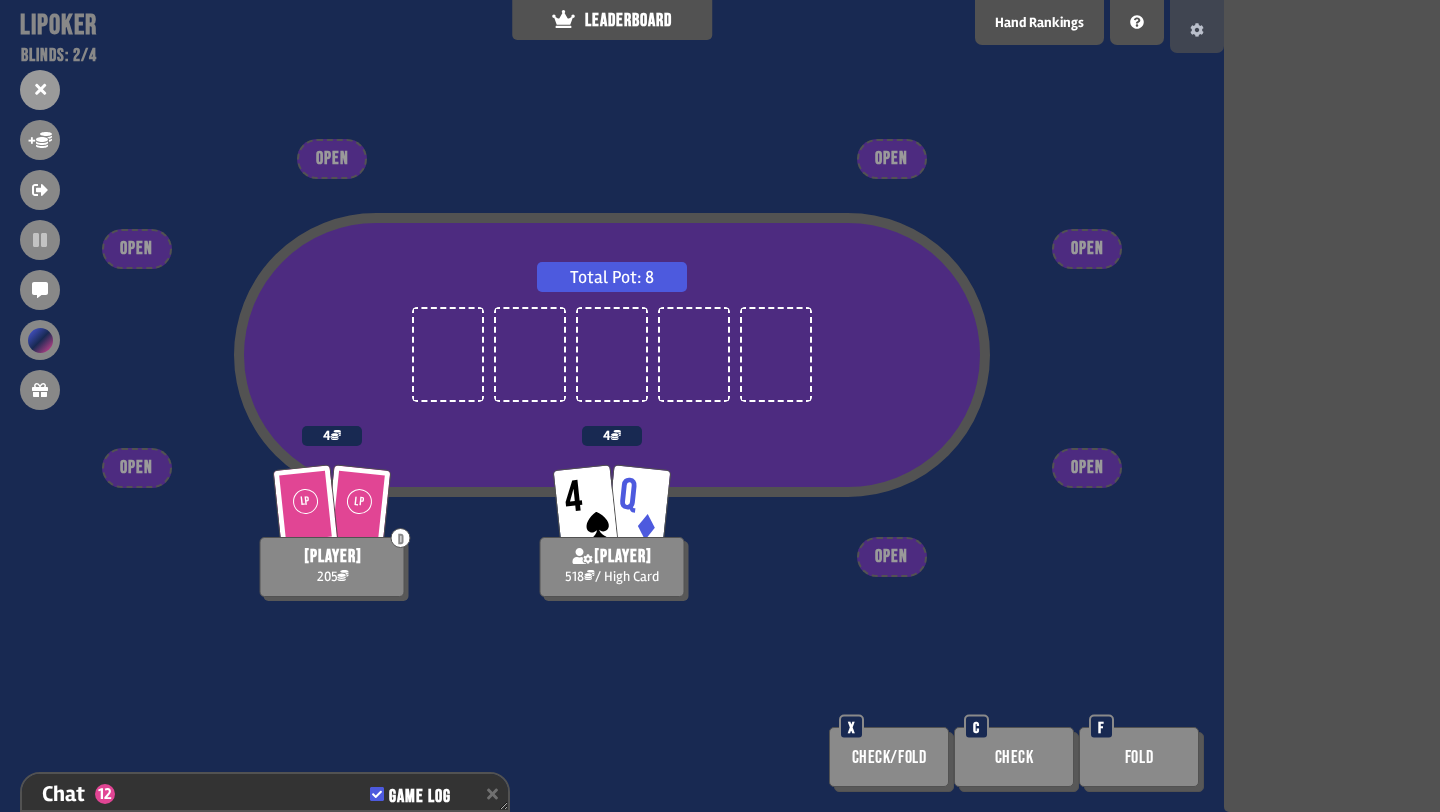 click 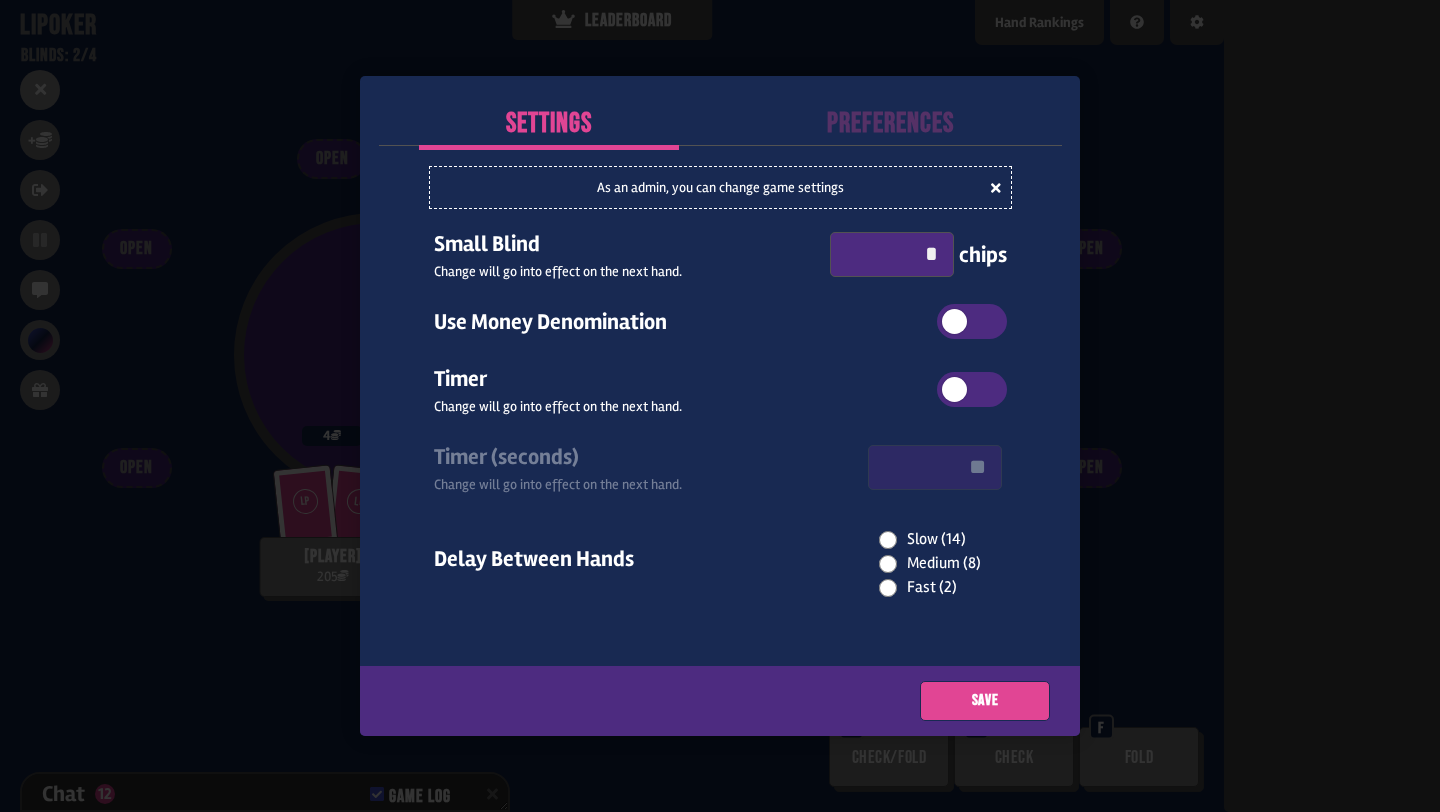 scroll, scrollTop: 506, scrollLeft: 0, axis: vertical 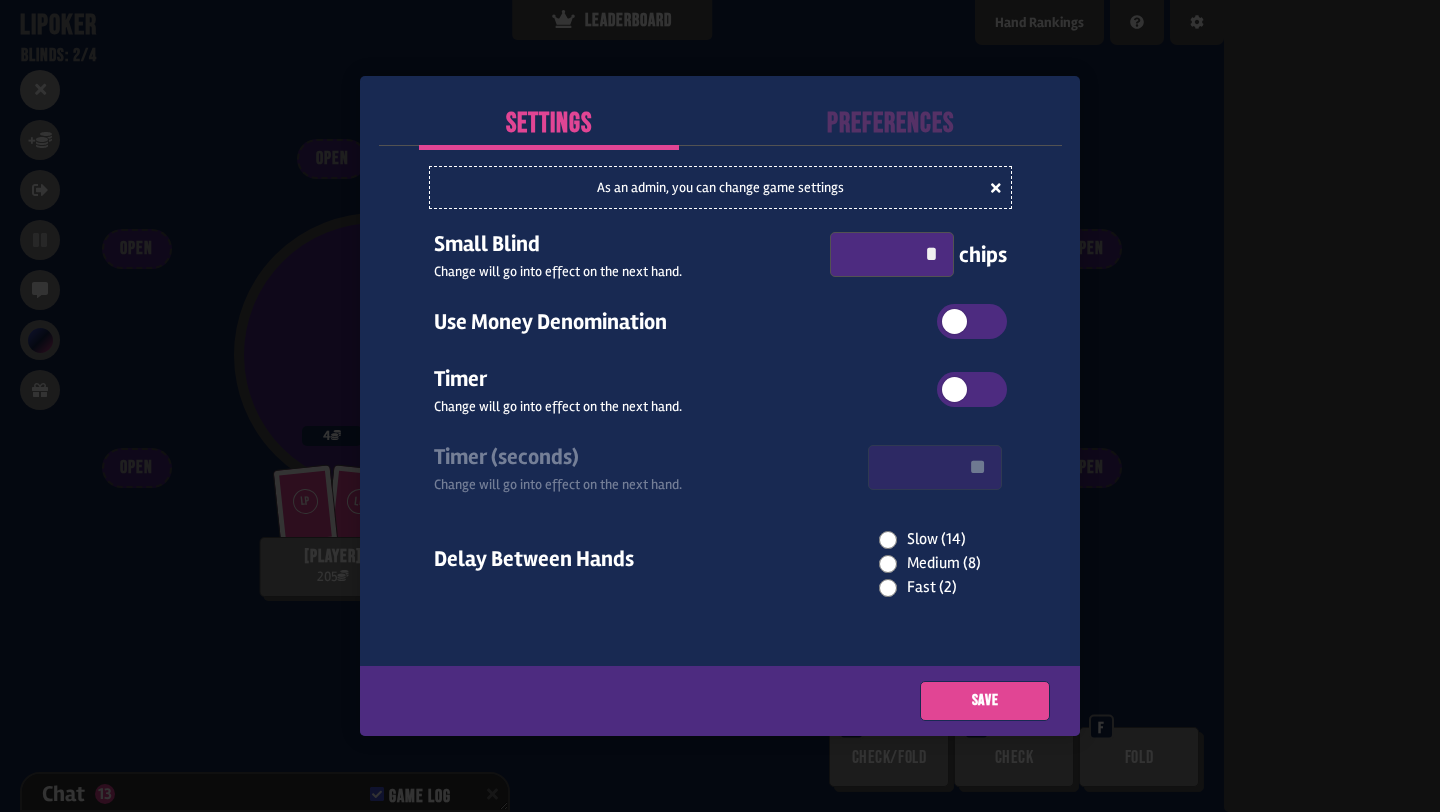 click at bounding box center [720, 406] 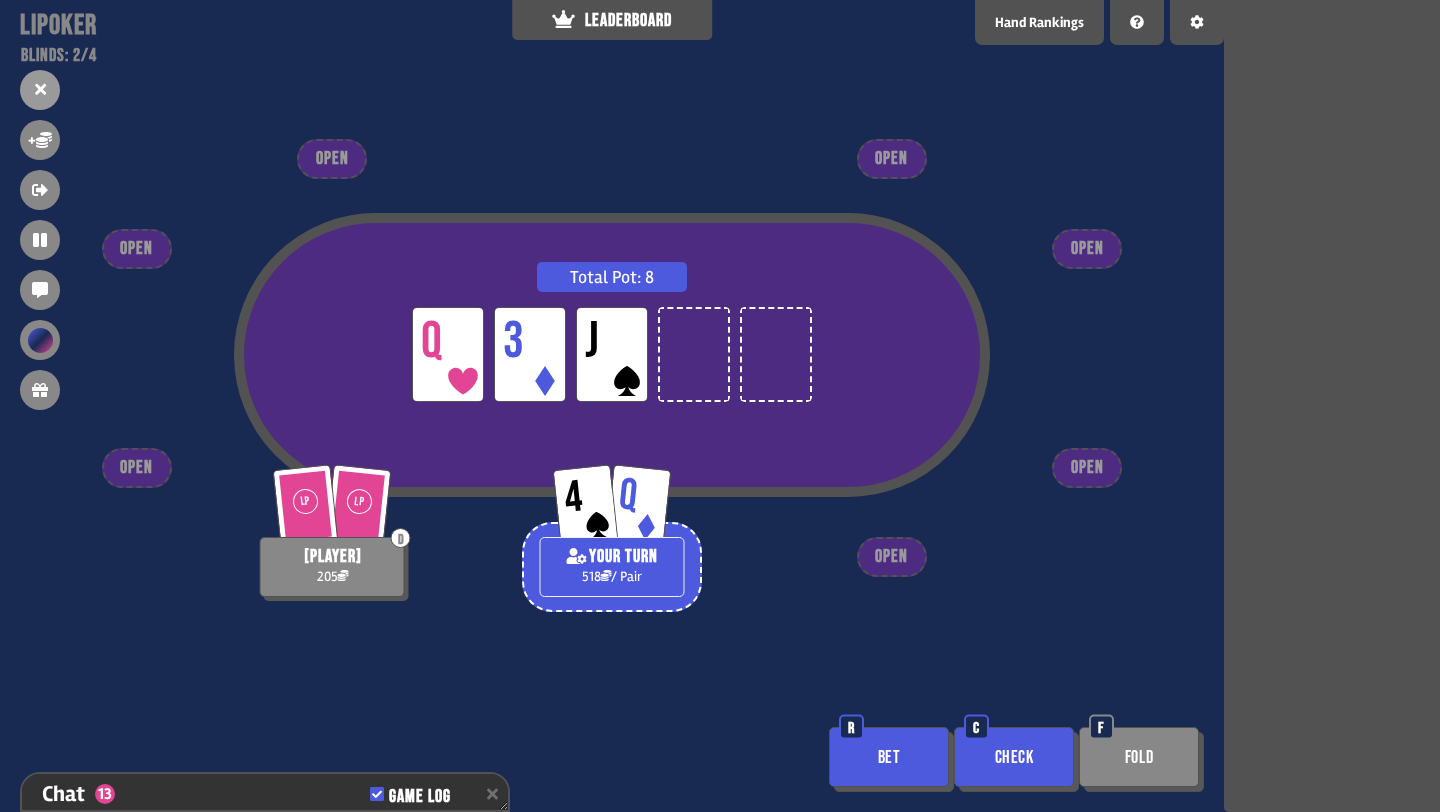 scroll, scrollTop: 535, scrollLeft: 0, axis: vertical 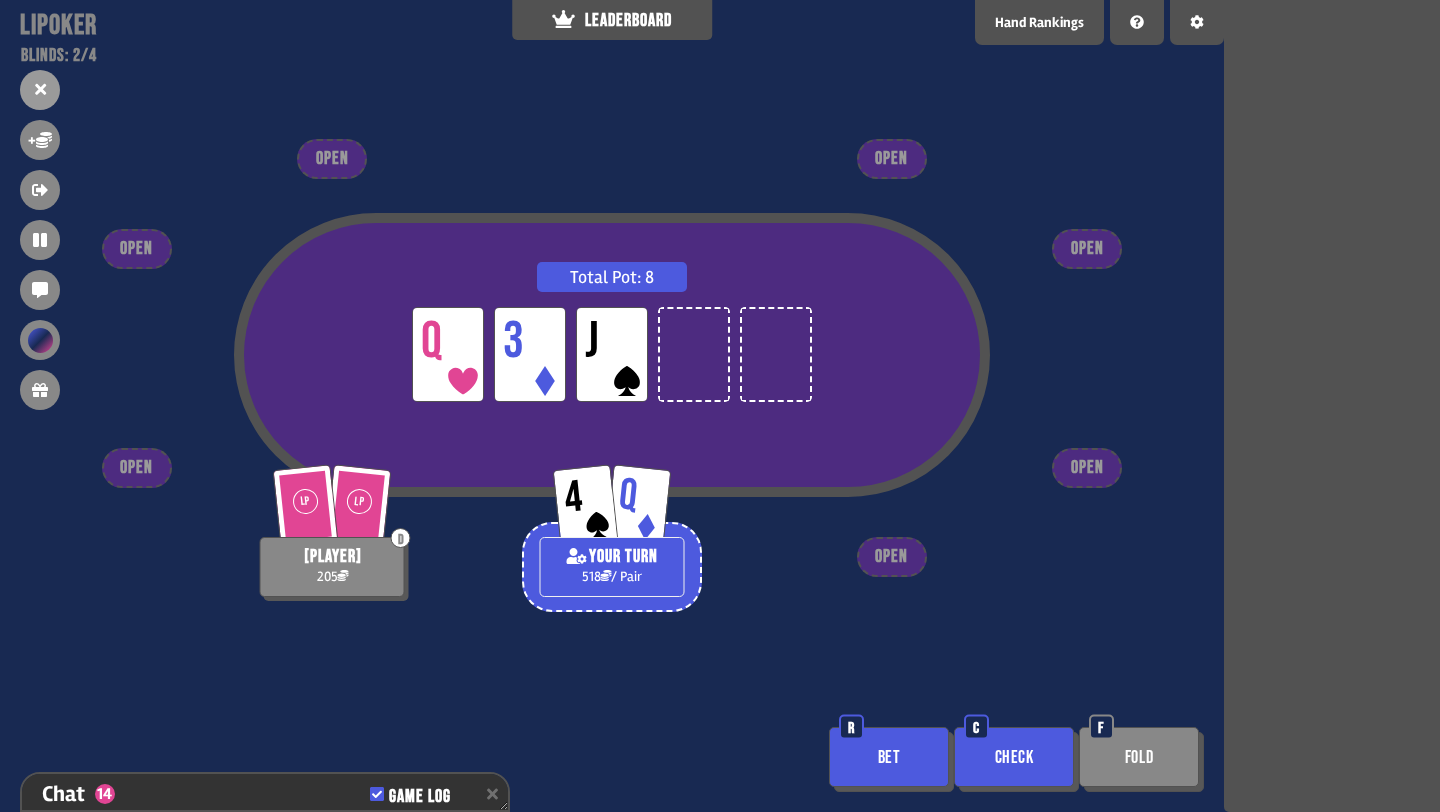 click on "Check" at bounding box center (1014, 757) 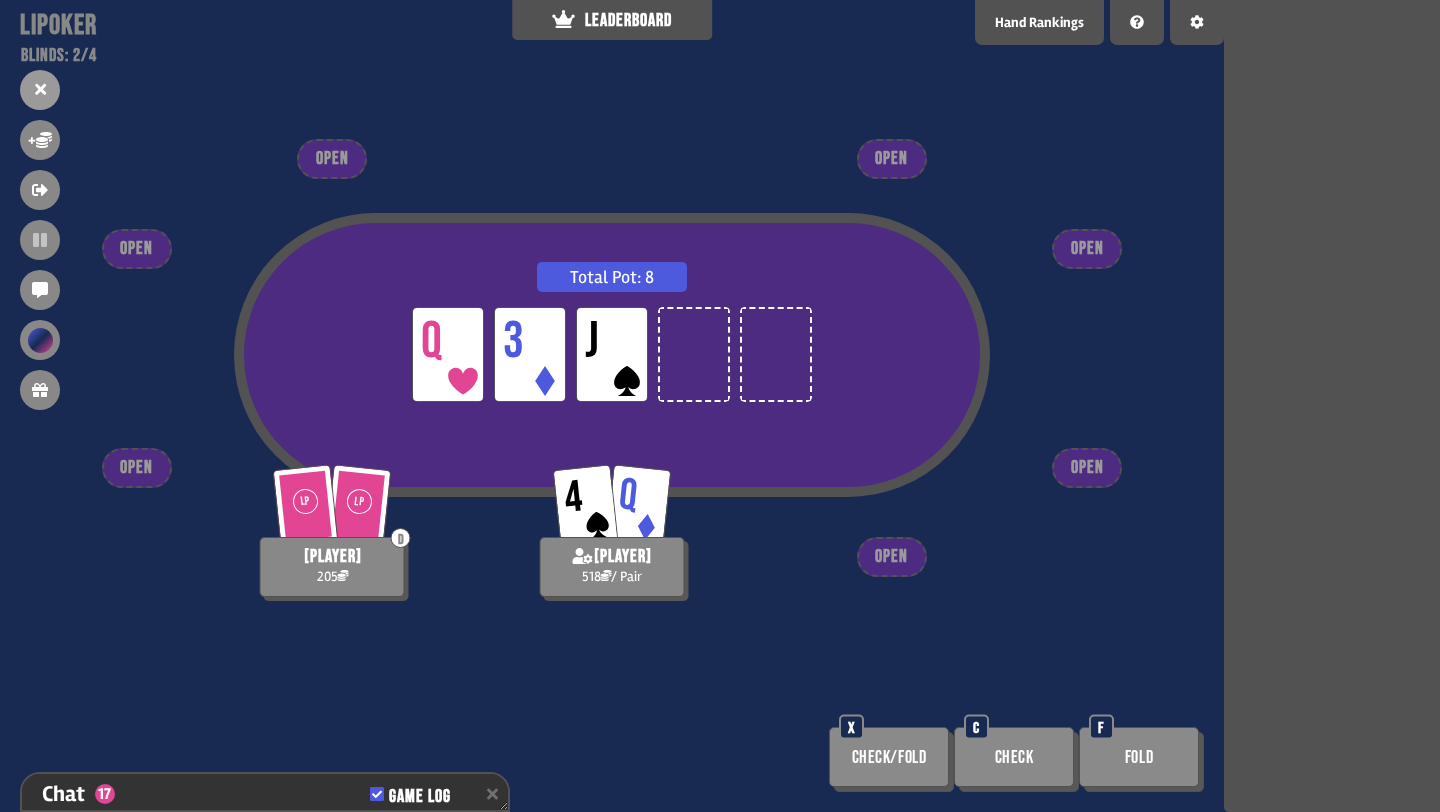 scroll, scrollTop: 622, scrollLeft: 0, axis: vertical 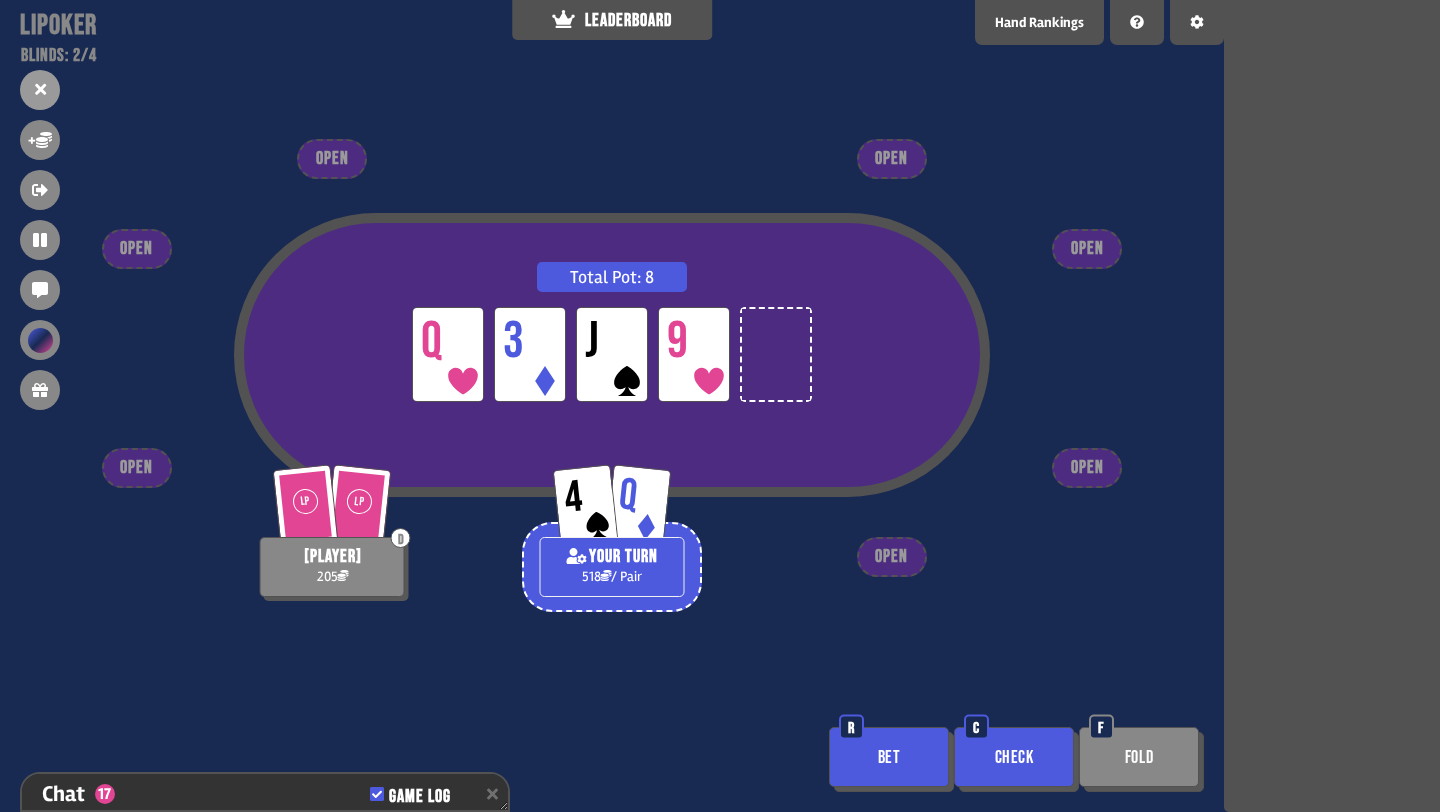 click on "Bet" at bounding box center [889, 757] 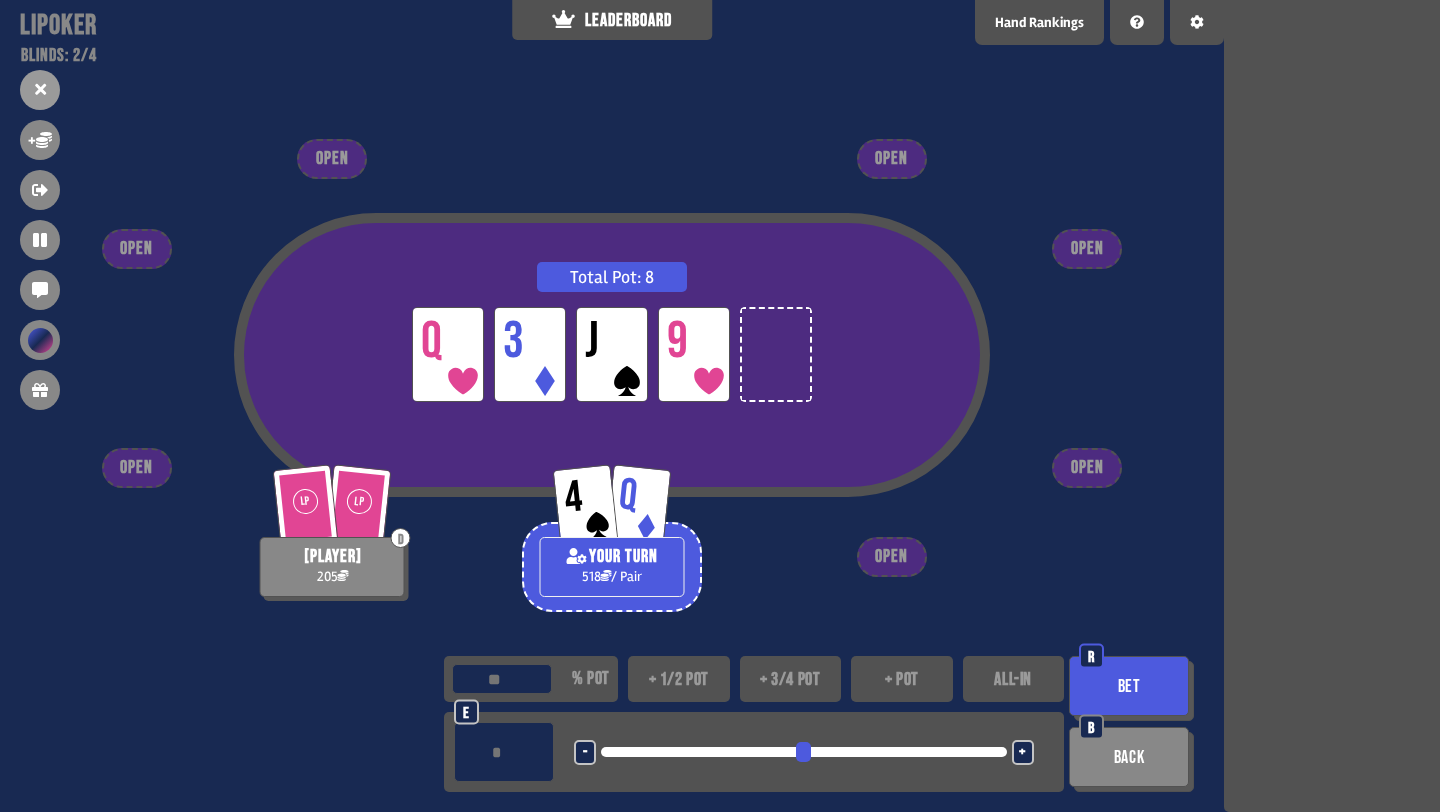 type on "***" 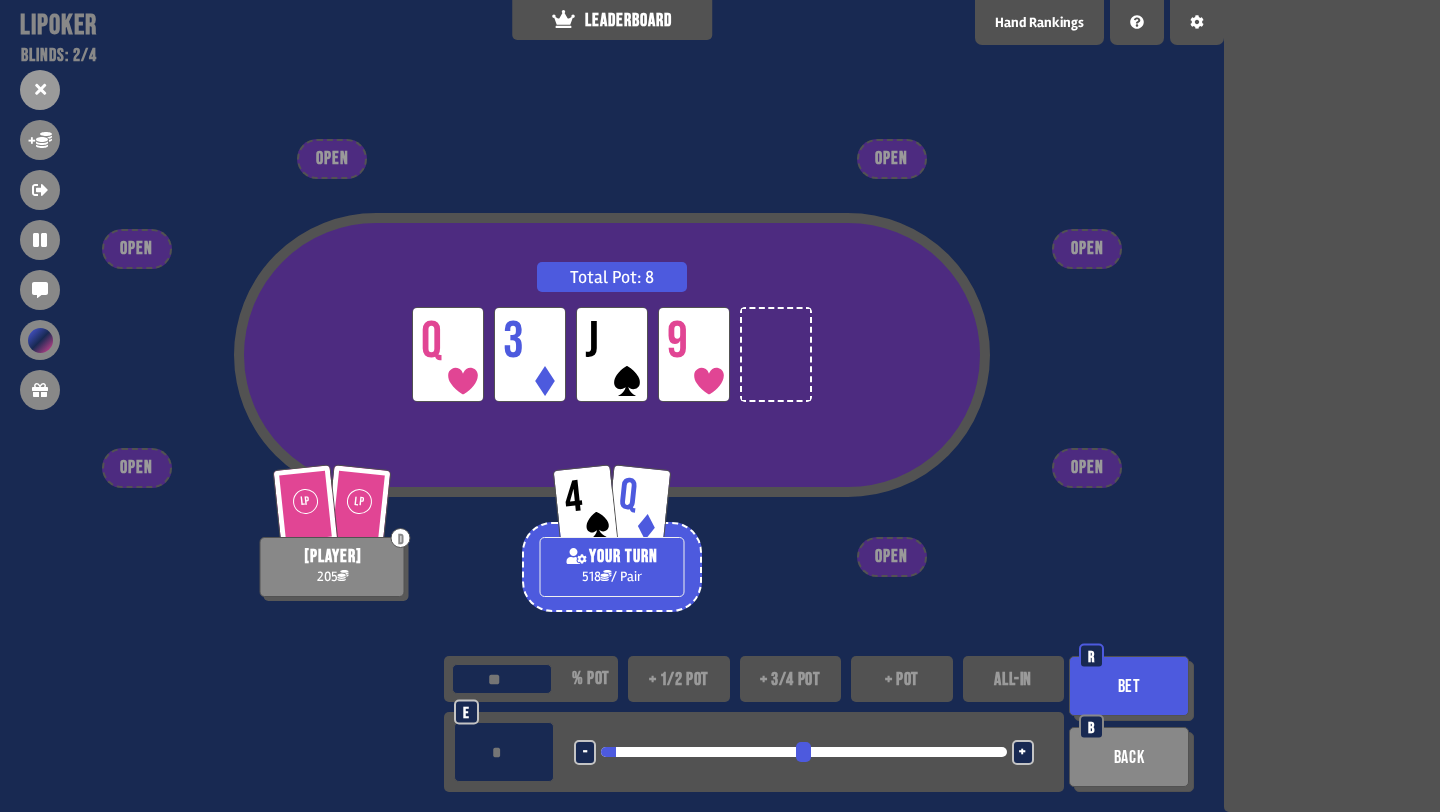 type on "**" 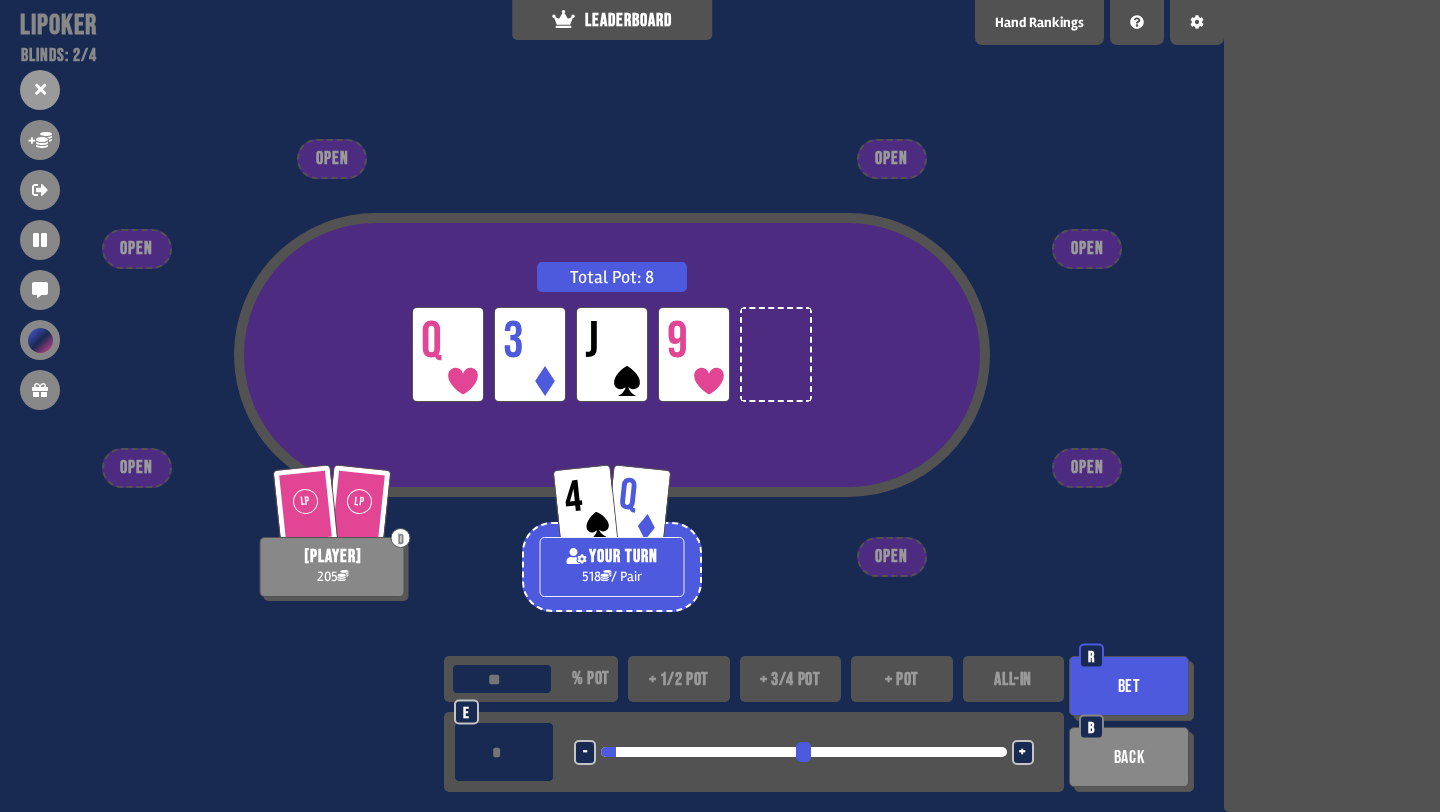click at bounding box center (803, 752) 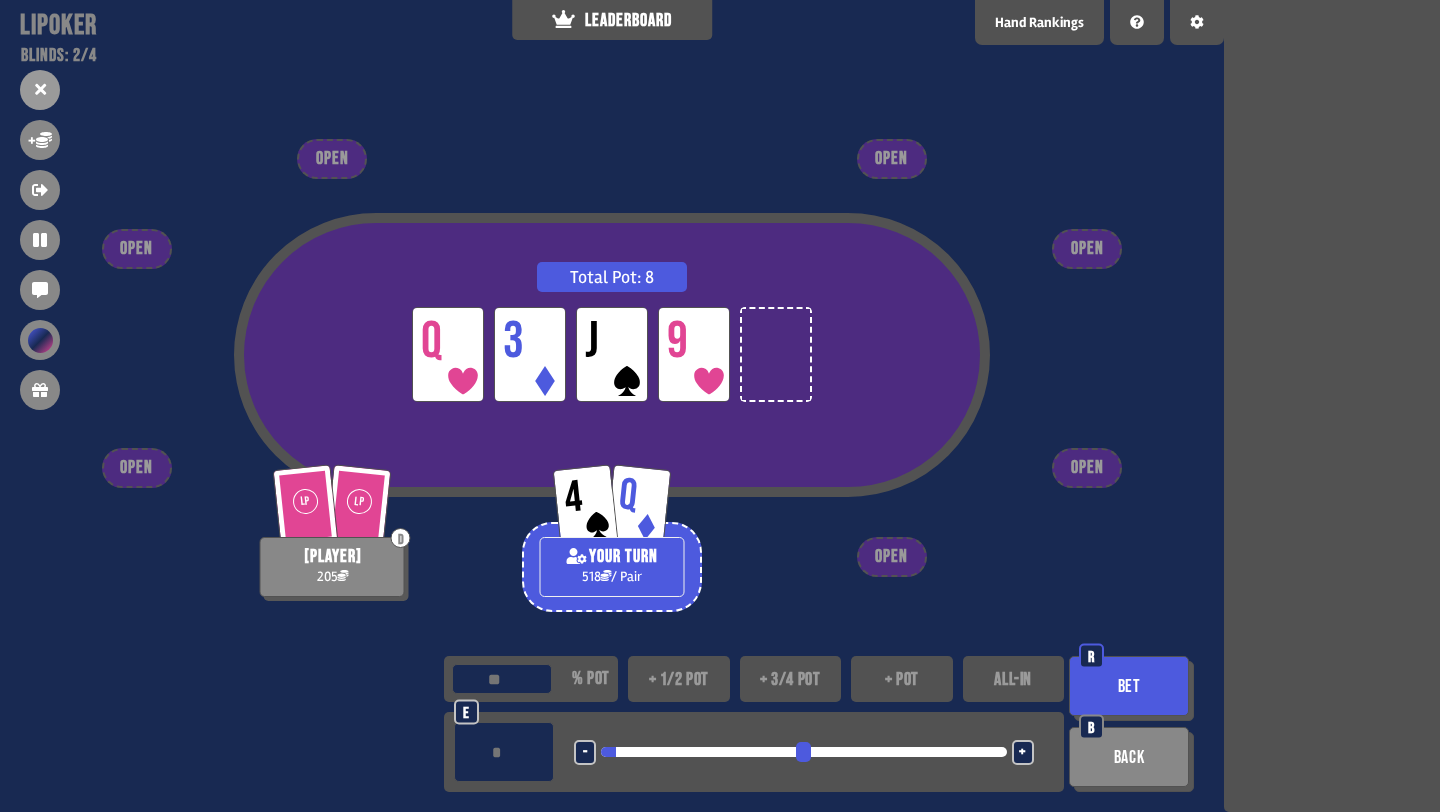 click on "-" at bounding box center (585, 752) 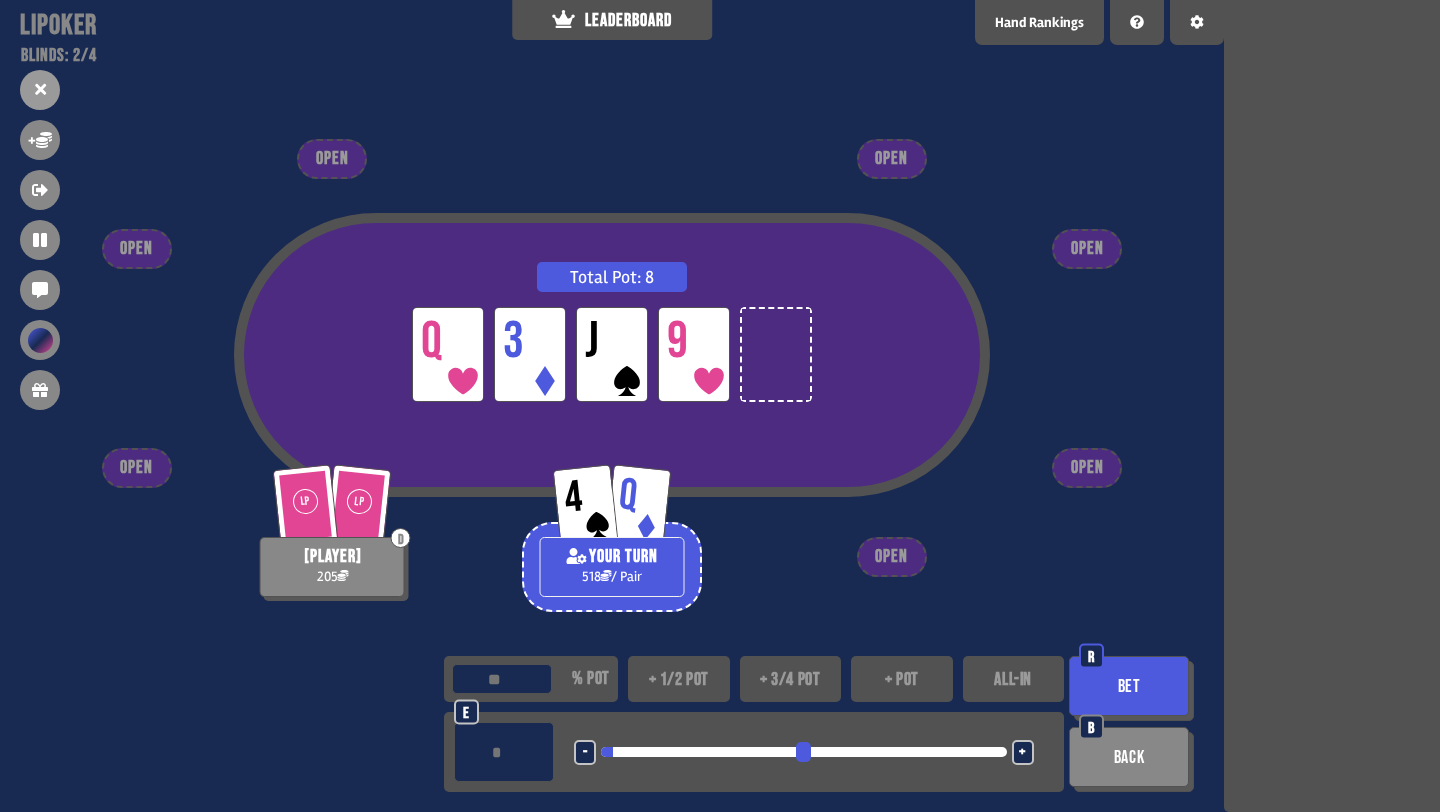 click on "-" at bounding box center (585, 752) 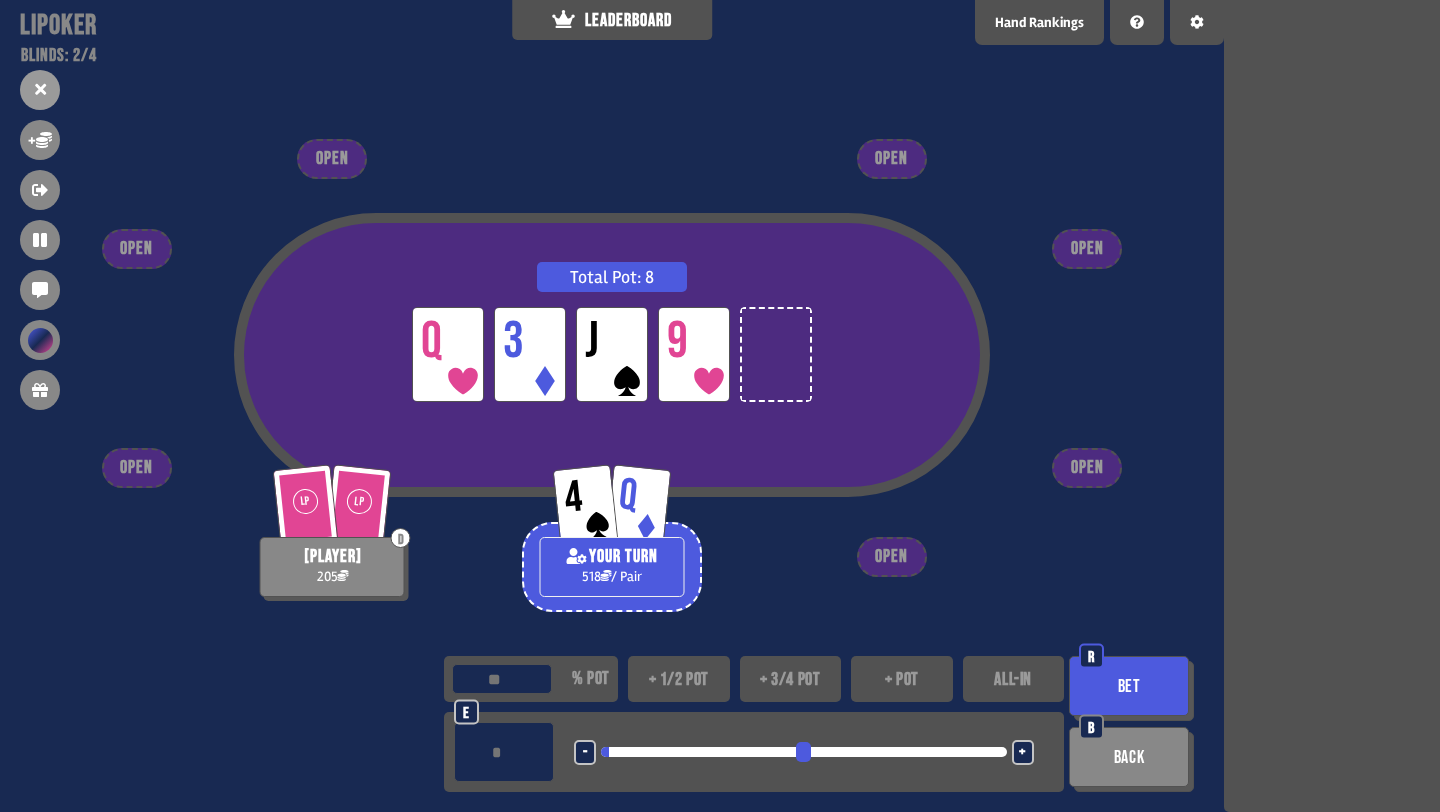 click on "+" at bounding box center [1022, 753] 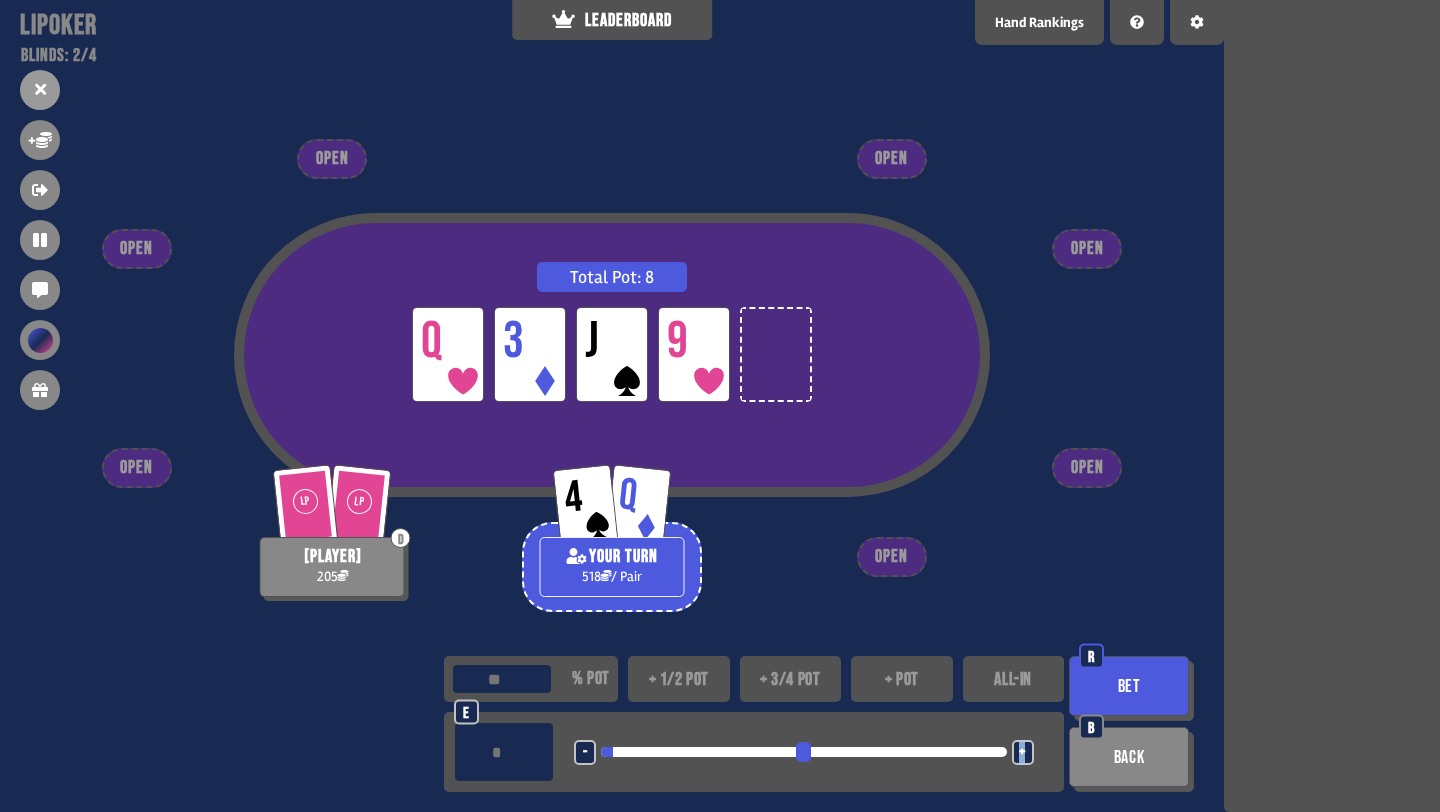 click on "+" at bounding box center (1022, 753) 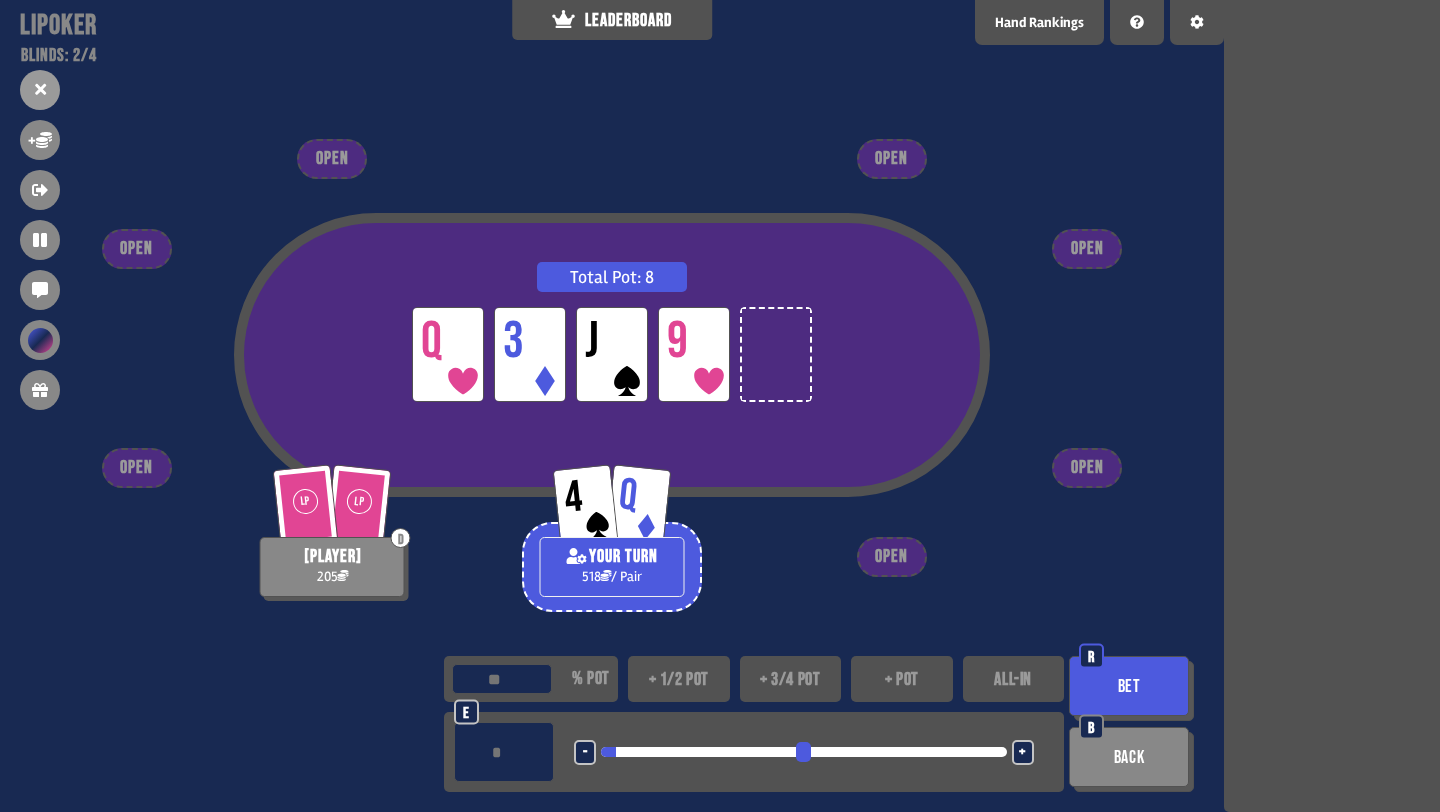 click on "-" at bounding box center [585, 753] 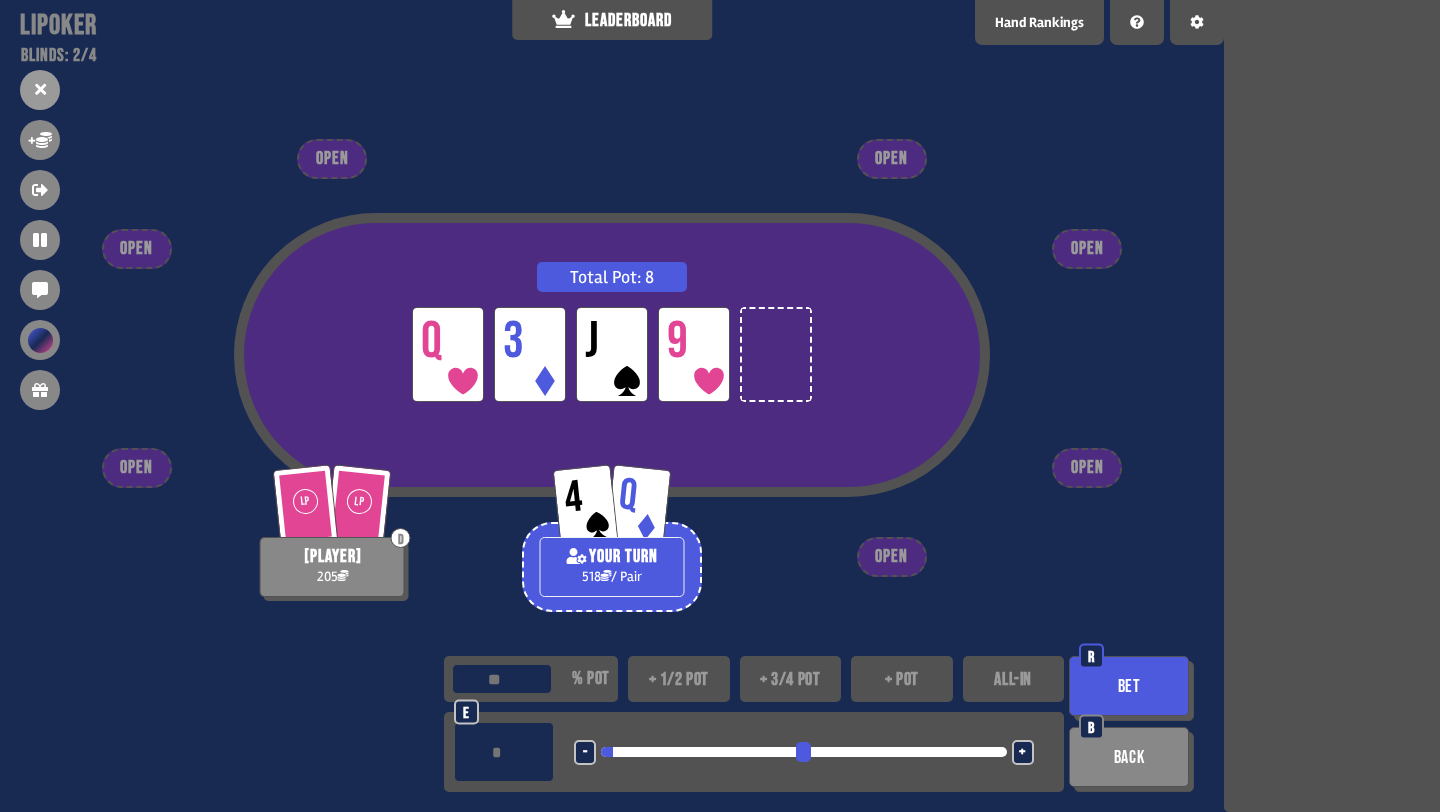 click on "Bet" at bounding box center [1129, 686] 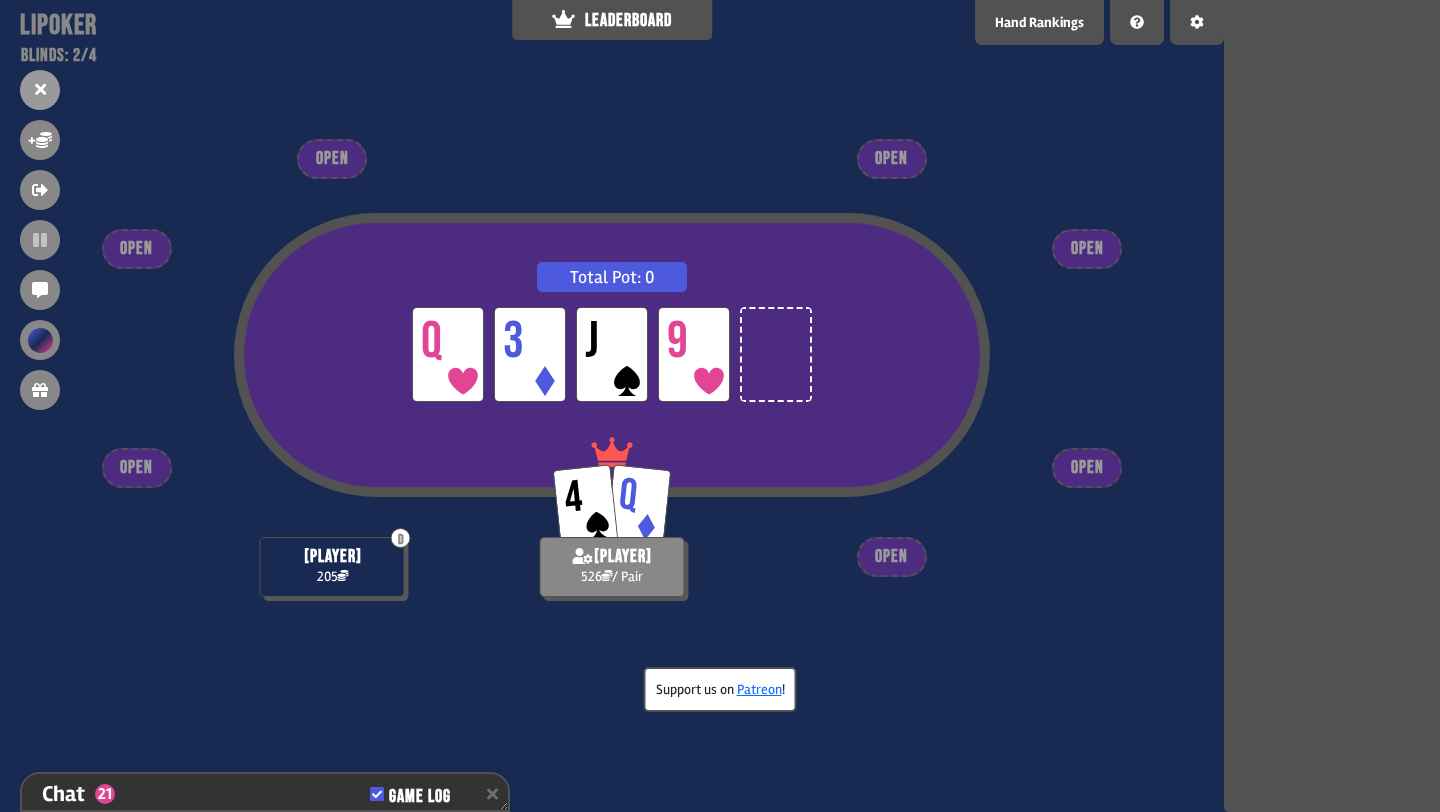 scroll, scrollTop: 825, scrollLeft: 0, axis: vertical 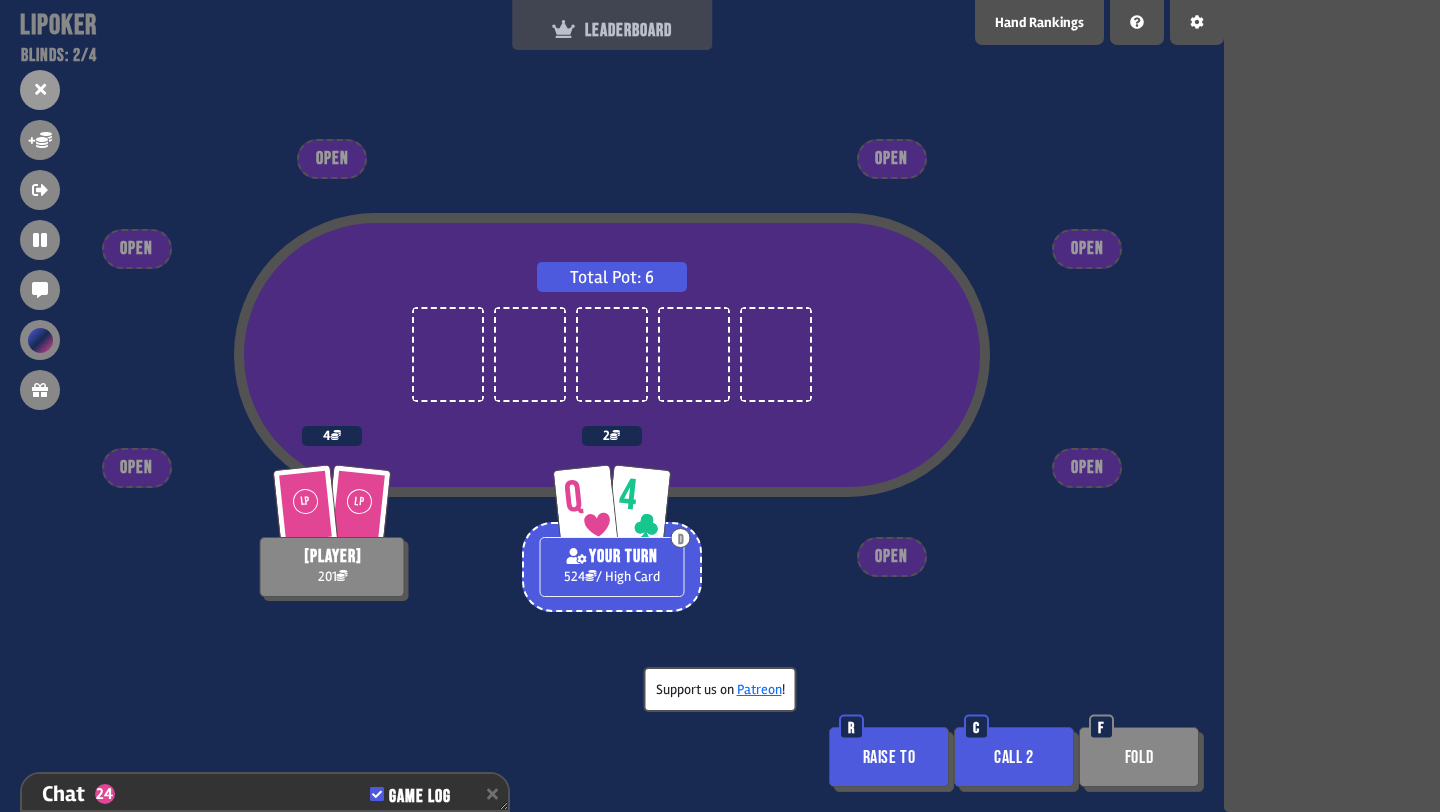 click on "LEADERBOARD" at bounding box center (612, 30) 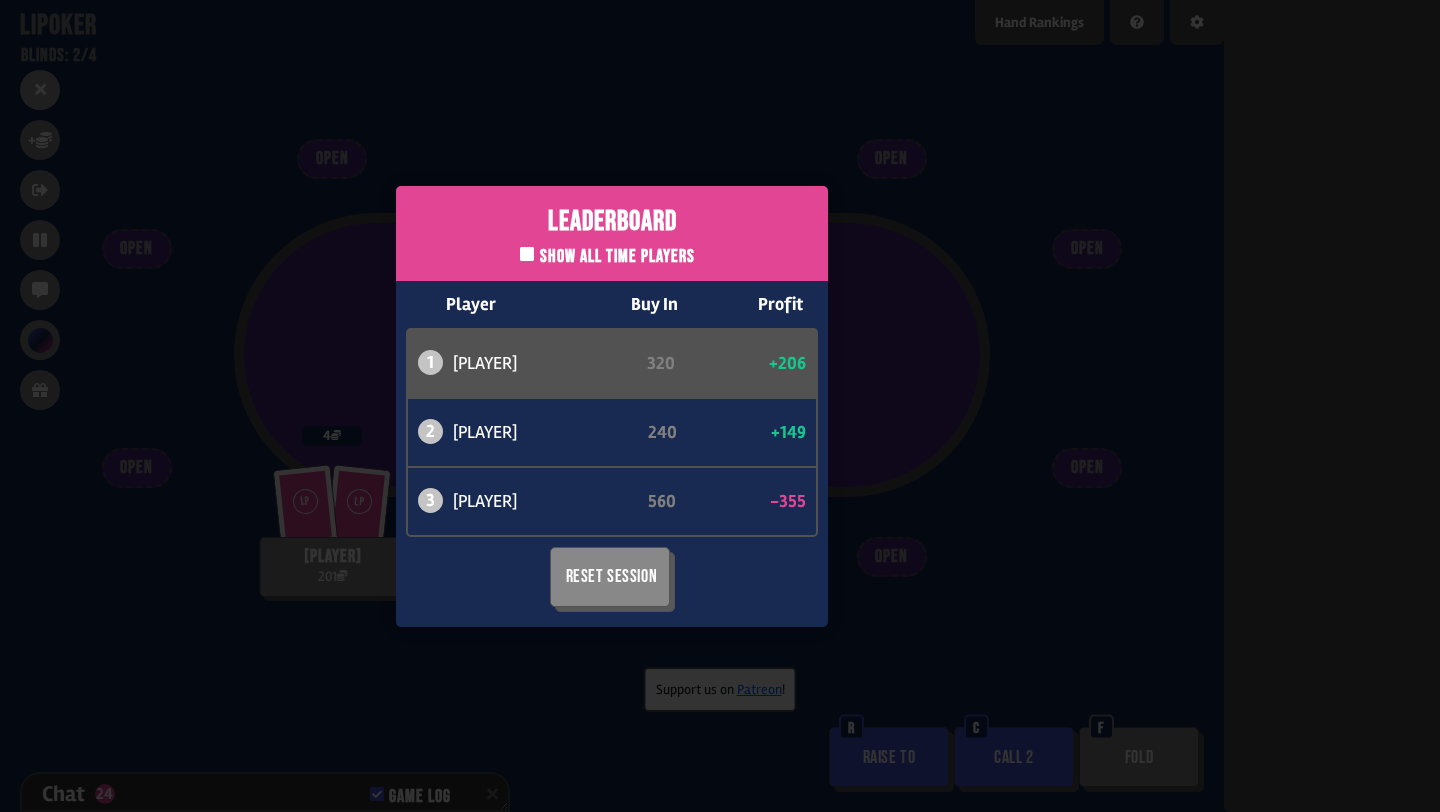 click on "Leaderboard   Show all time players Player Buy In Profit 1 can 320 +206 2 atabaso 240 +149 3 bob 560 -355 Reset Session" at bounding box center [612, 406] 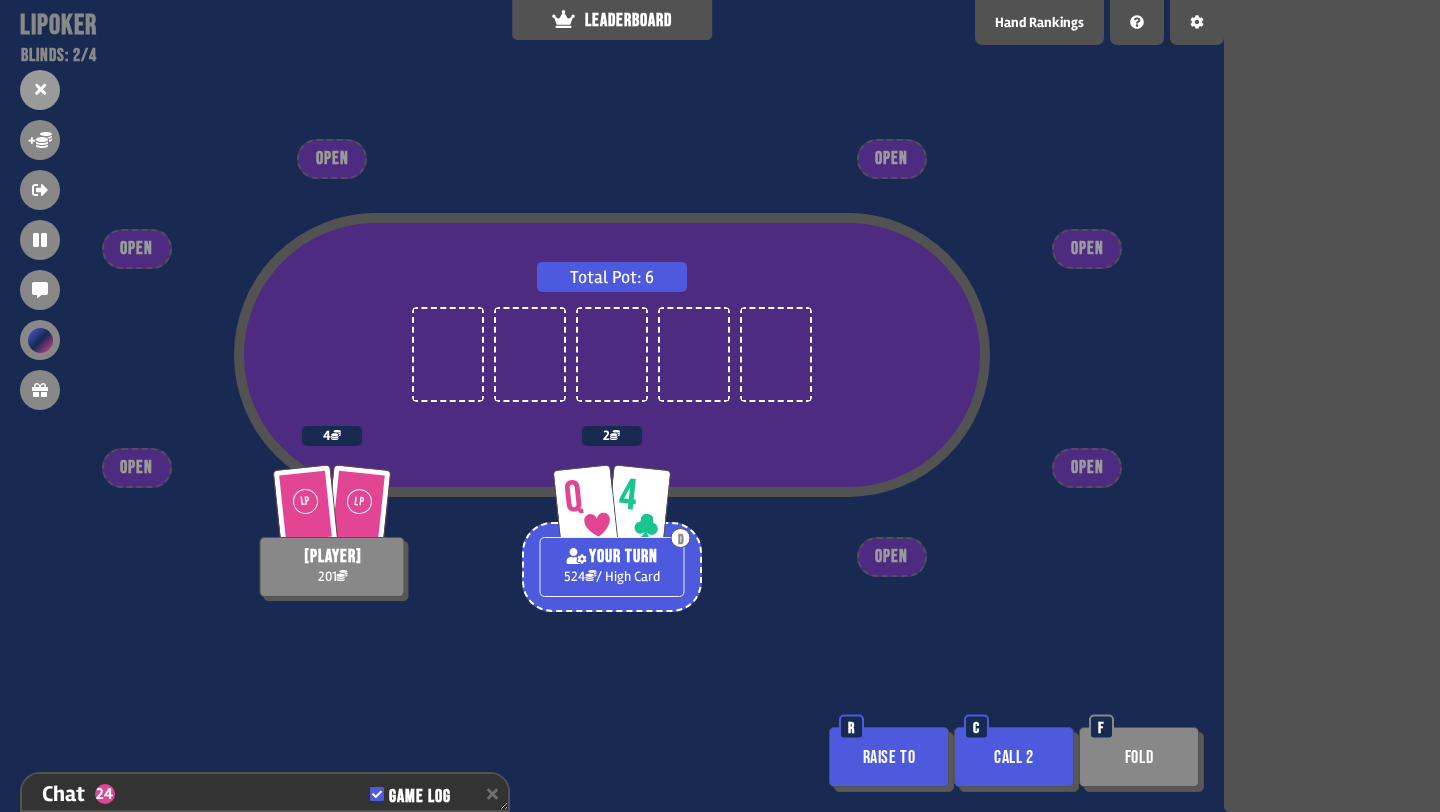 click on "Call 2" at bounding box center (1014, 757) 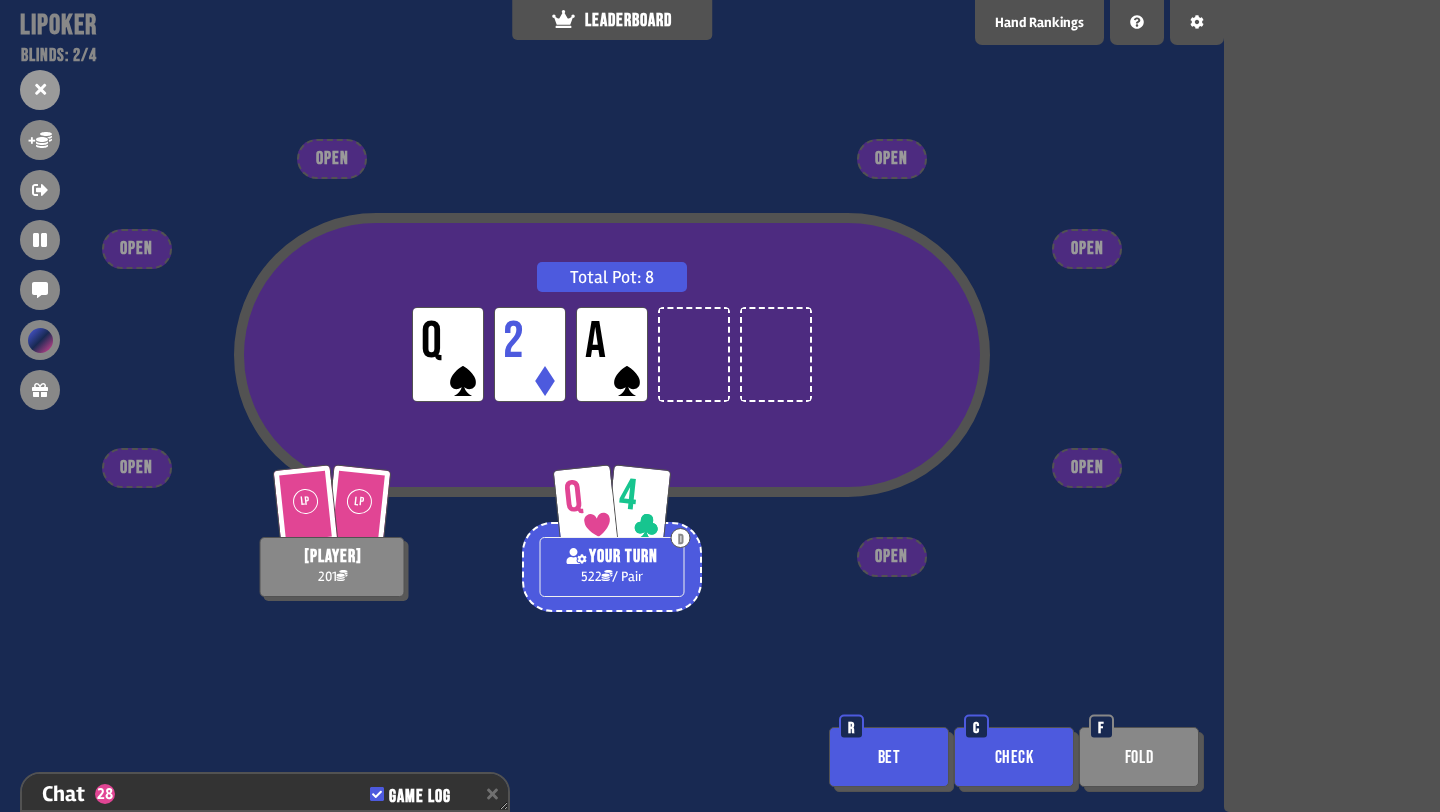 scroll, scrollTop: 970, scrollLeft: 0, axis: vertical 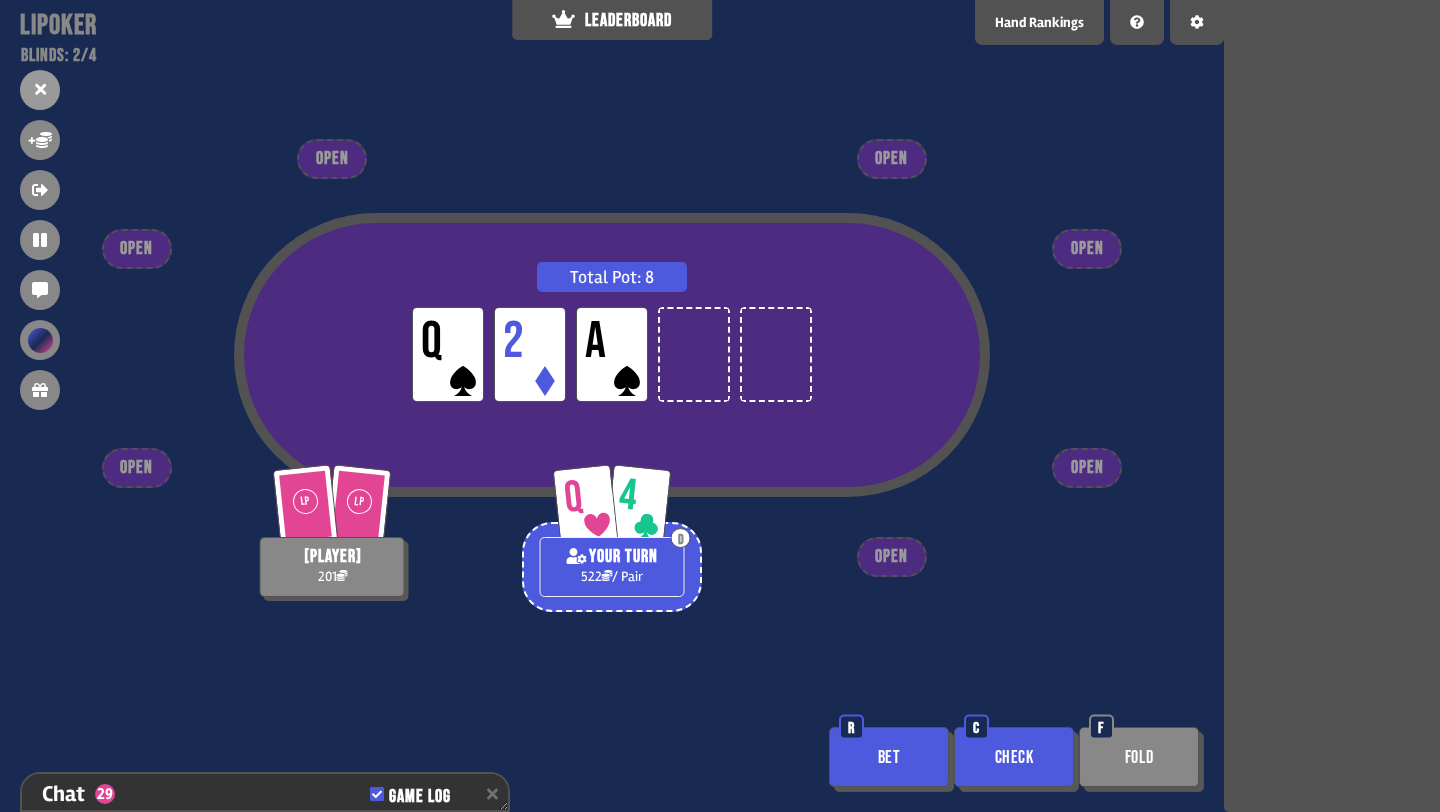 click on "Bet" at bounding box center [889, 757] 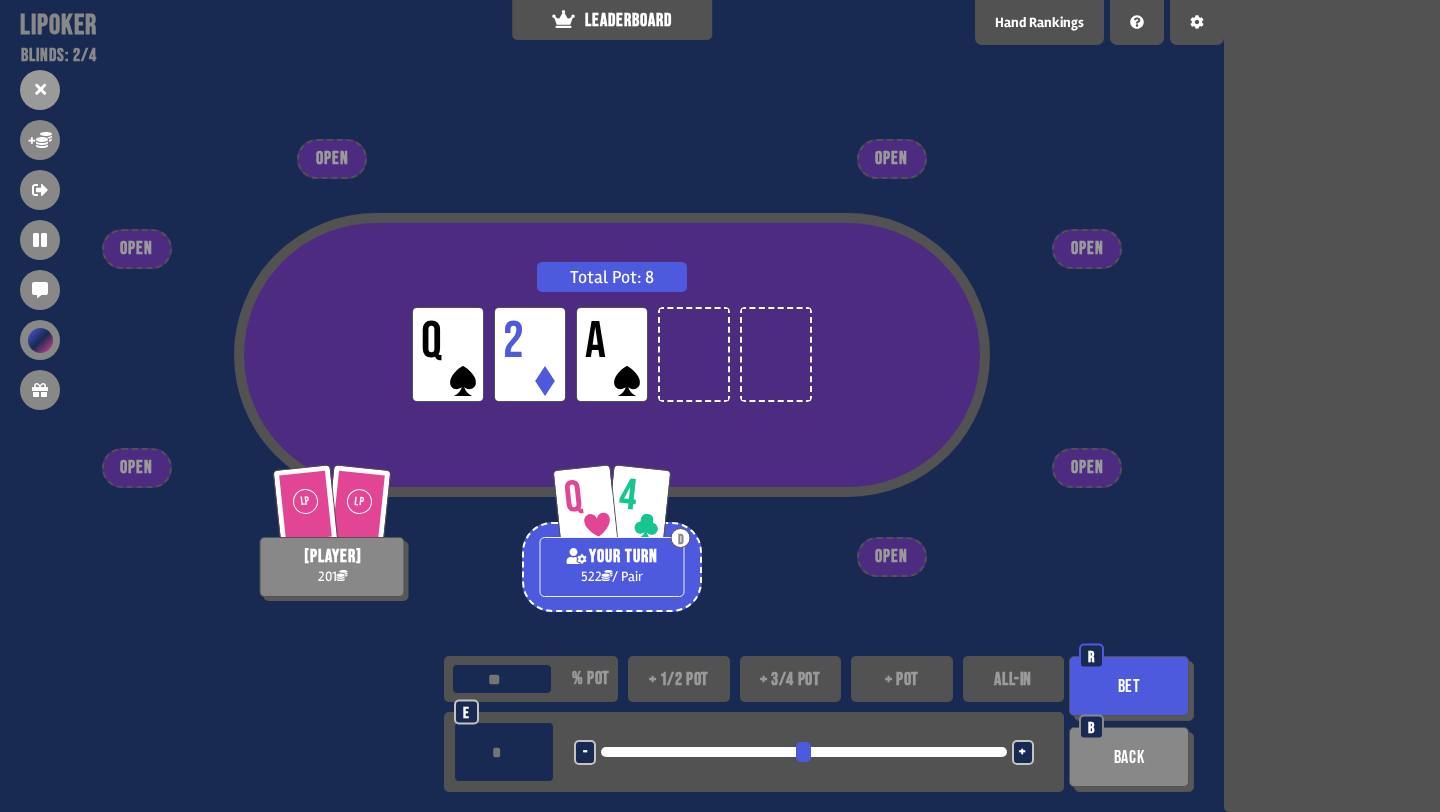 click on "+" at bounding box center (1023, 752) 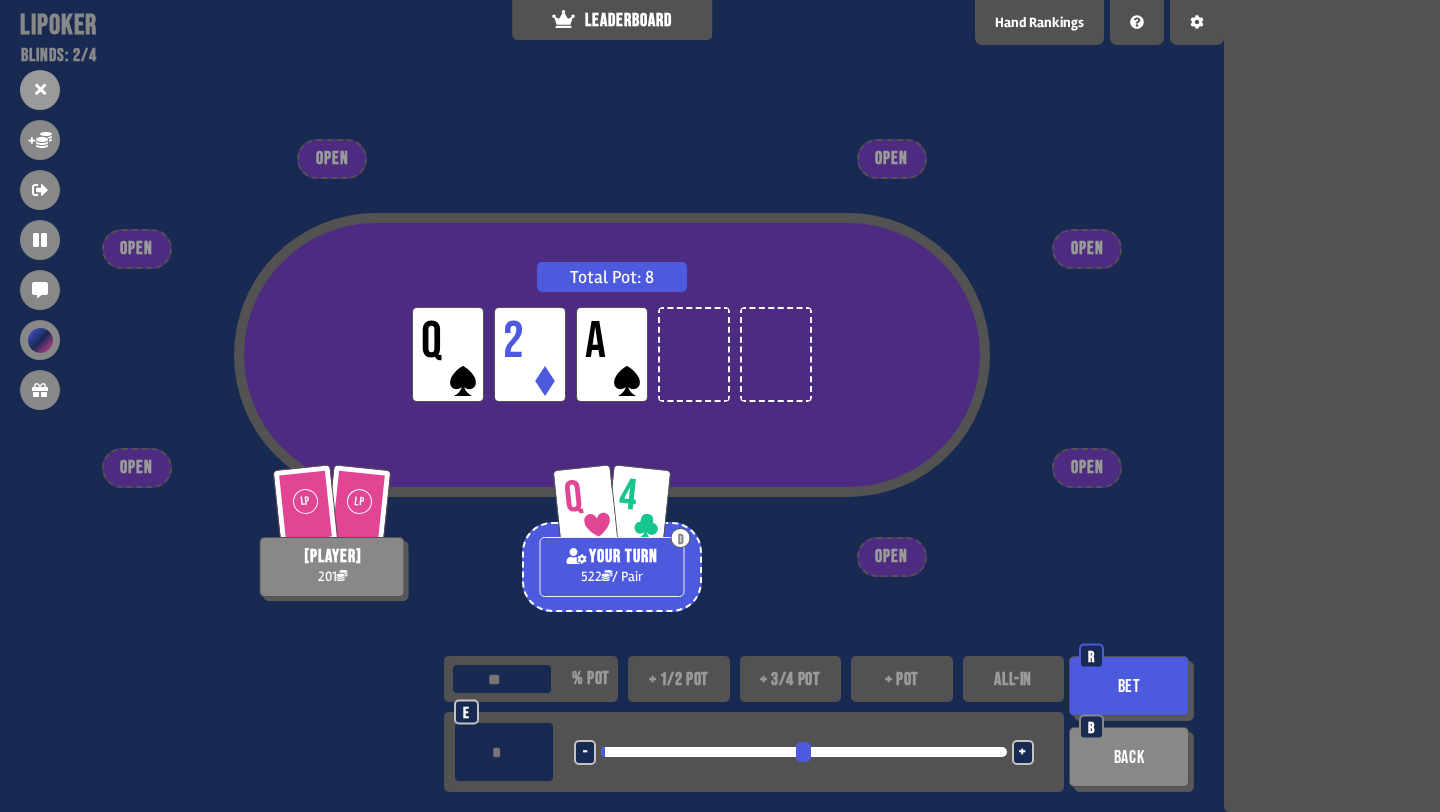 click on "+" at bounding box center [1023, 752] 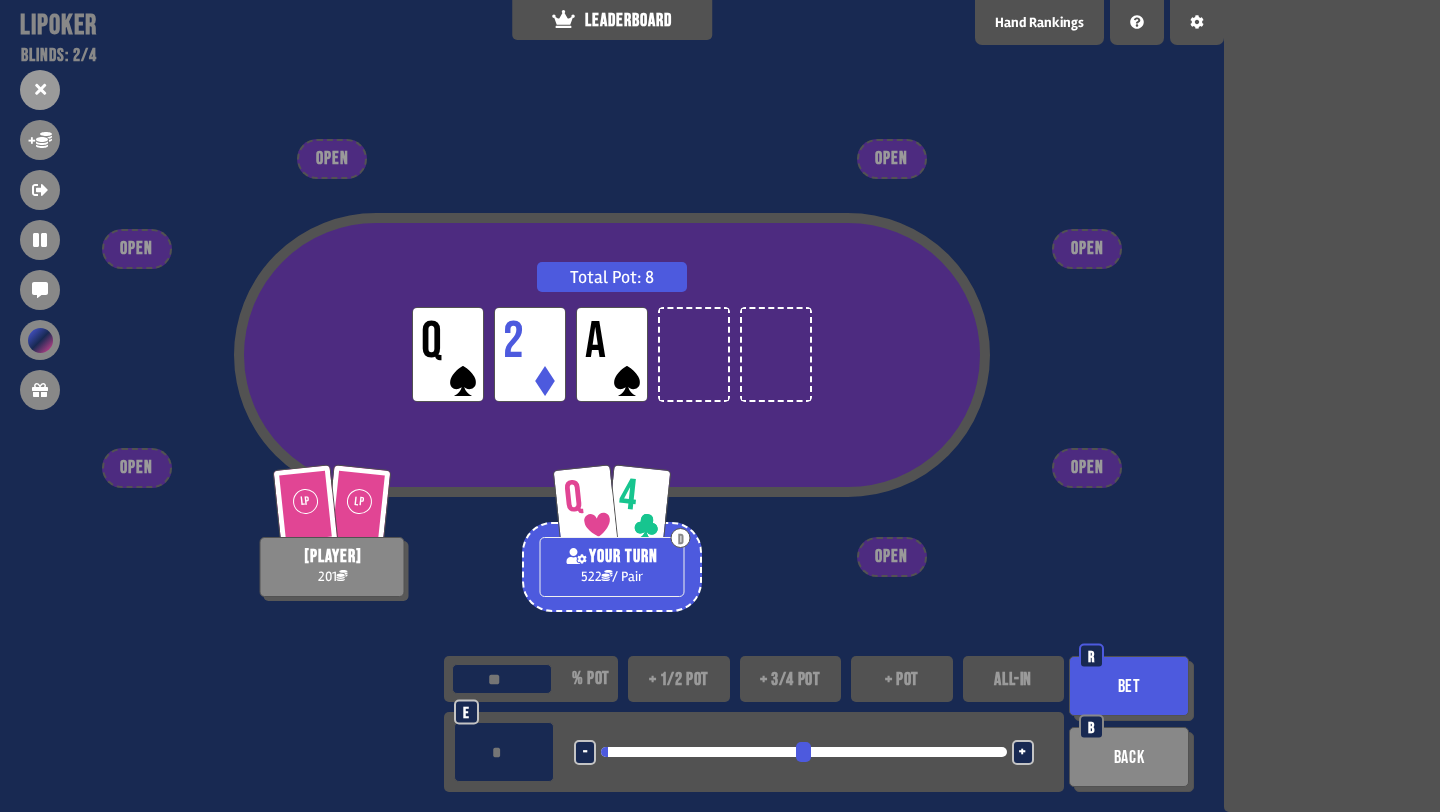 click on "Bet" at bounding box center (1129, 686) 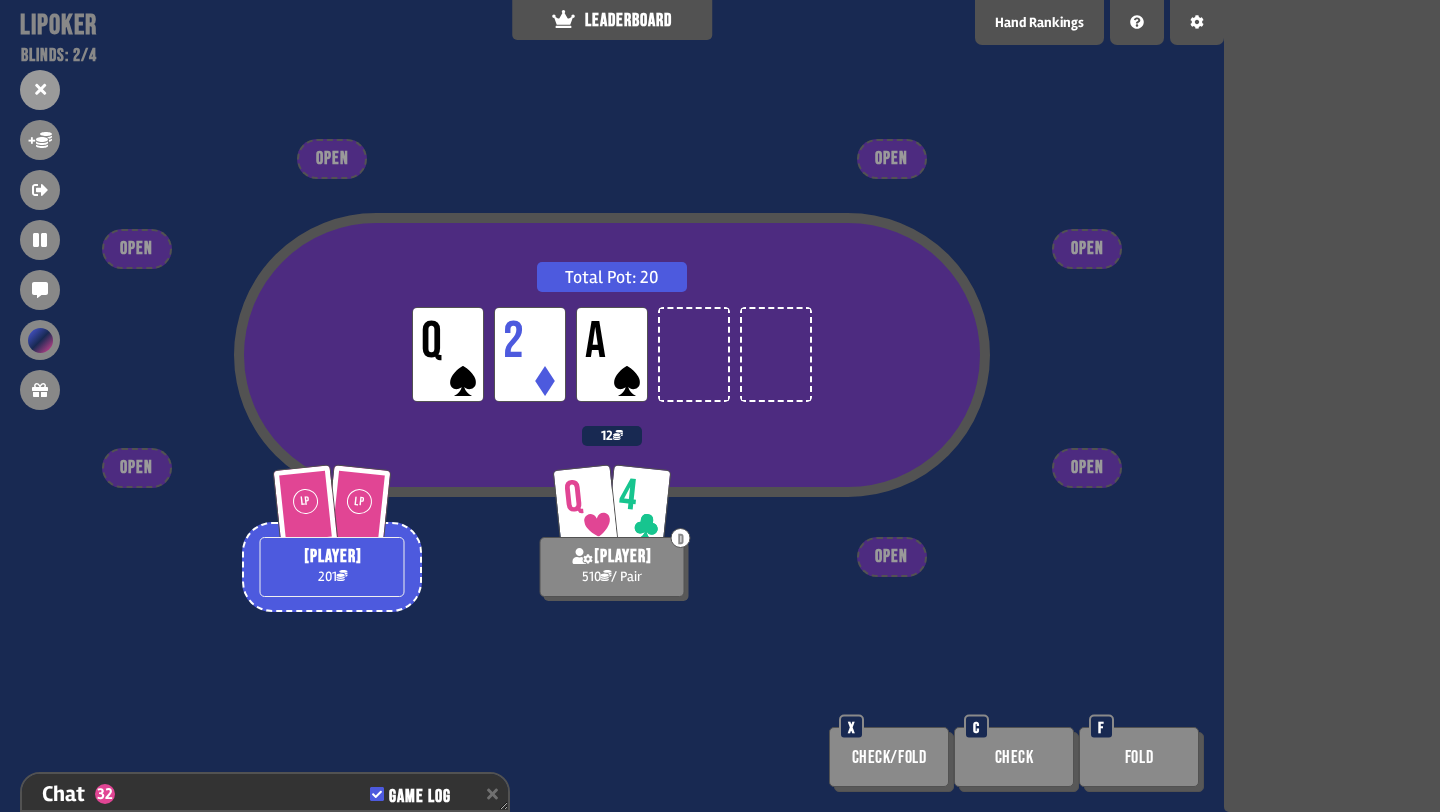 scroll, scrollTop: 1057, scrollLeft: 0, axis: vertical 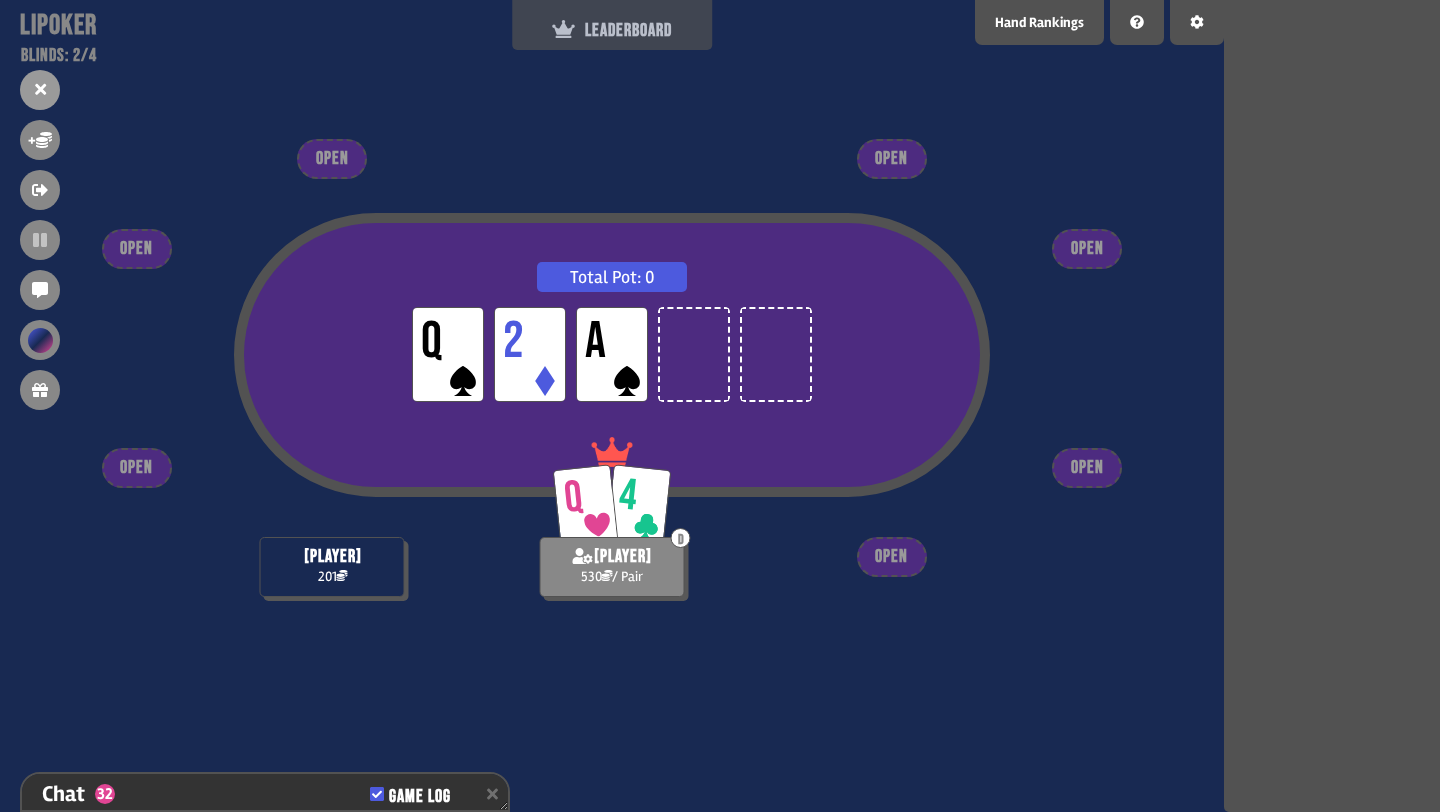 click on "LEADERBOARD" at bounding box center (612, 25) 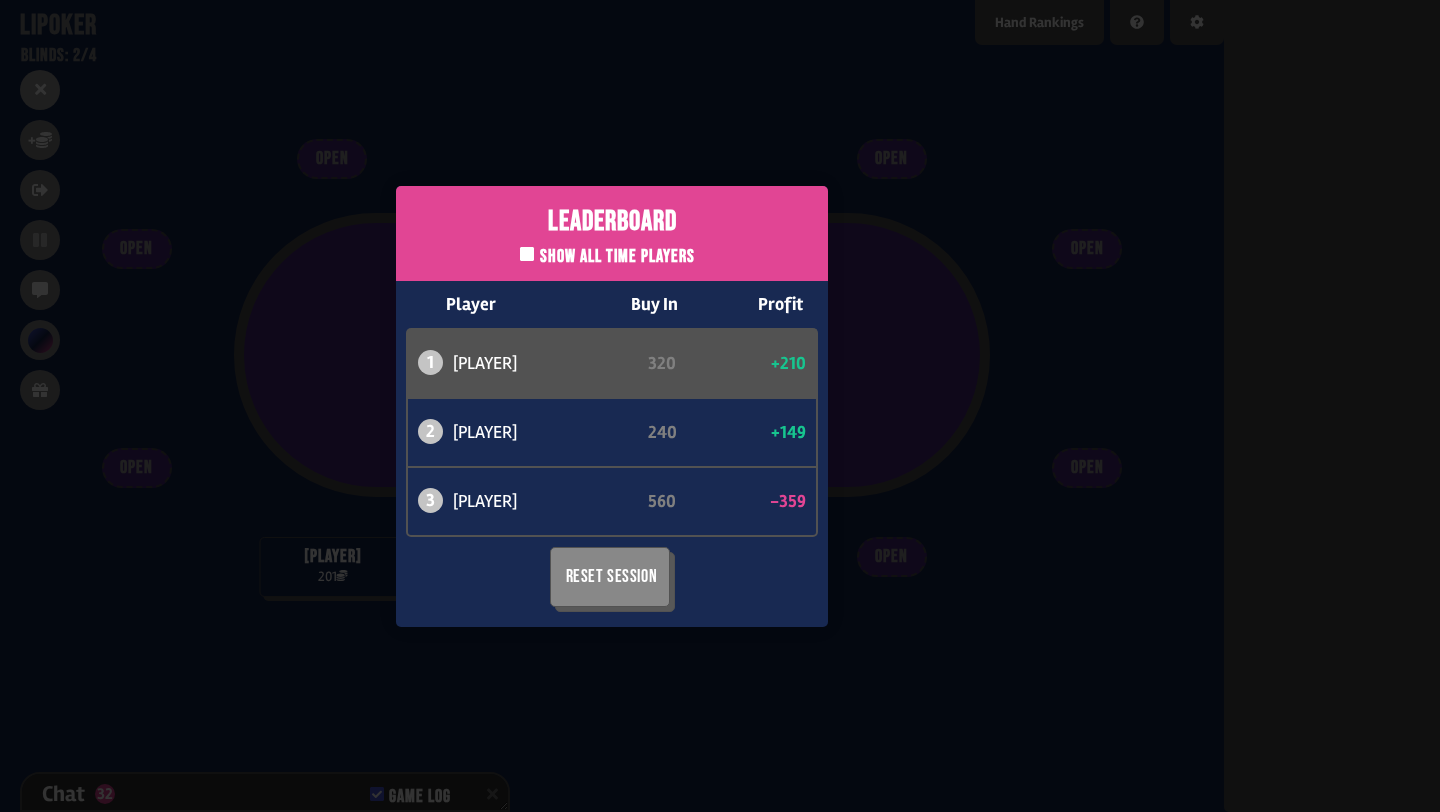 click on "Leaderboard   Show all time players Player Buy In Profit 1 can 320 +210 2 atabaso 240 +149 3 bob 560 -359 Reset Session" at bounding box center [612, 406] 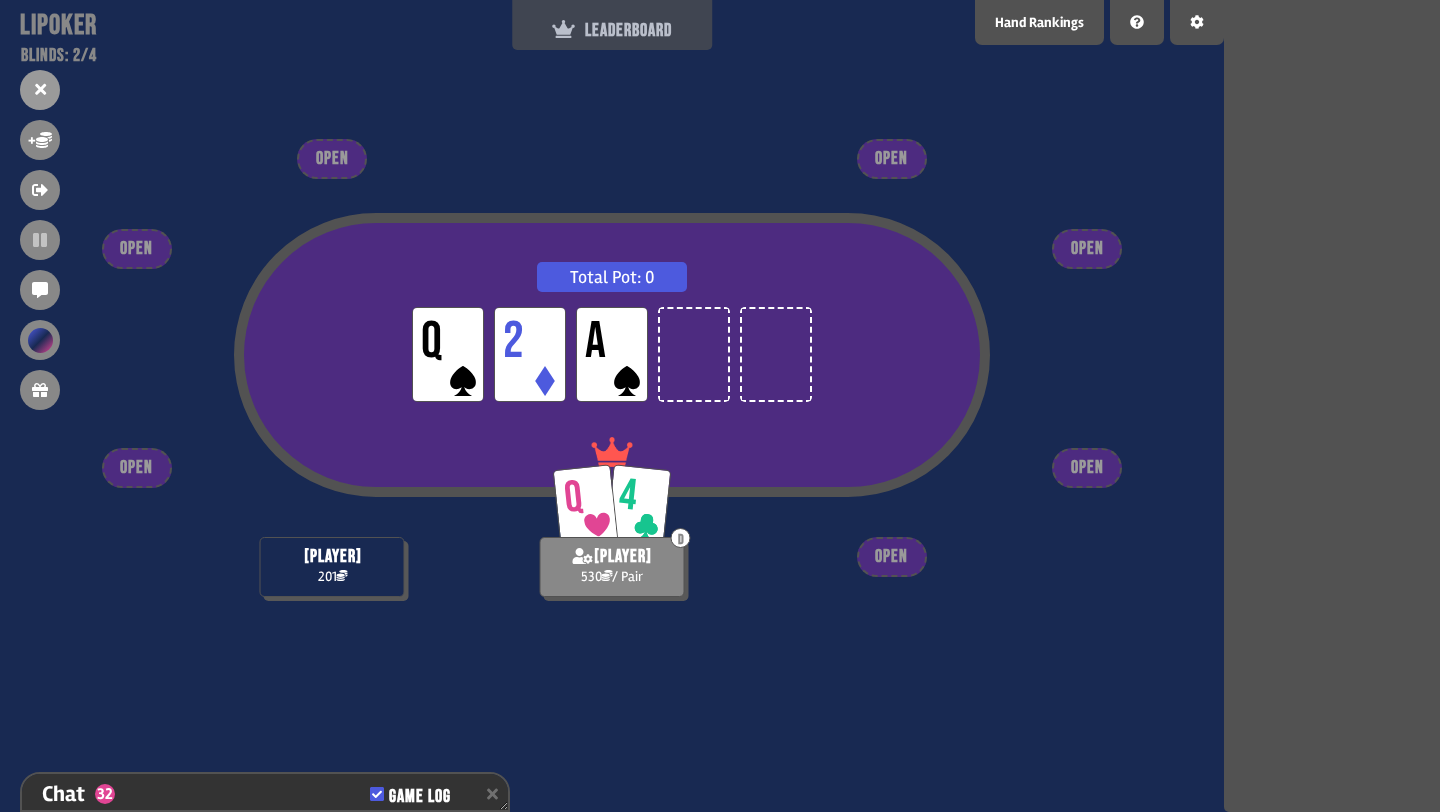 scroll, scrollTop: 1115, scrollLeft: 0, axis: vertical 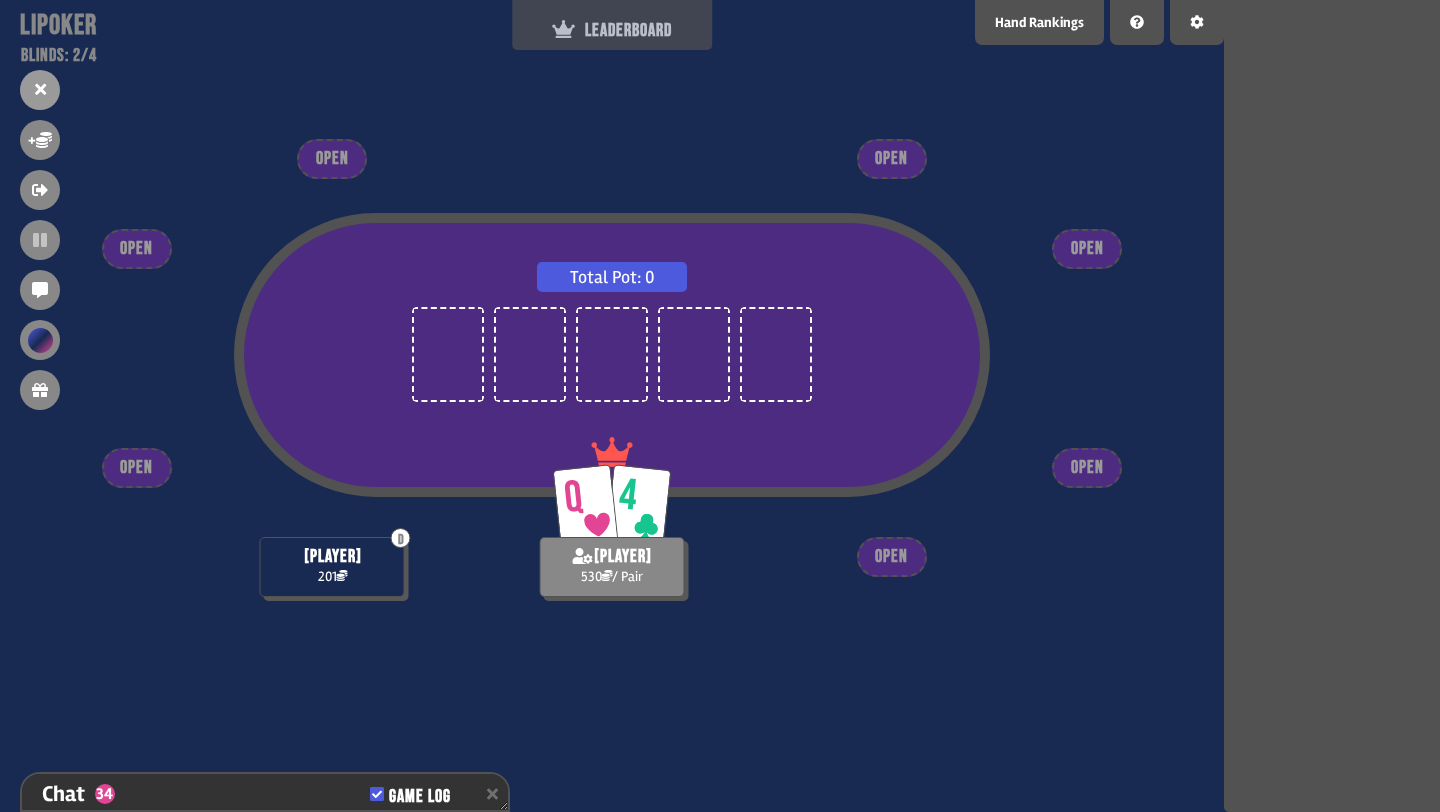 click on "LEADERBOARD" at bounding box center [612, 30] 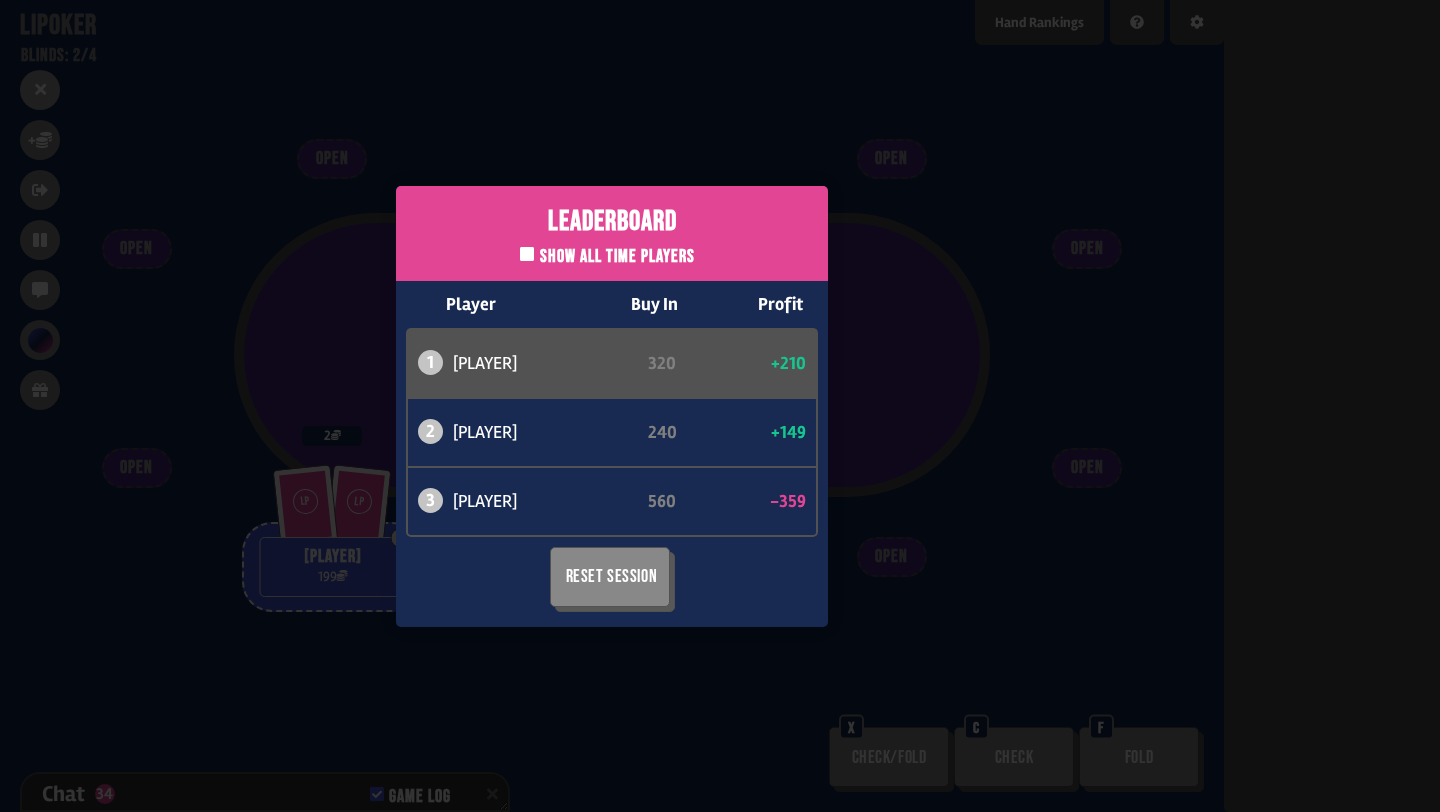click on "Leaderboard   Show all time players Player Buy In Profit 1 can 320 +210 2 atabaso 240 +149 3 bob 560 -359 Reset Session" at bounding box center (612, 406) 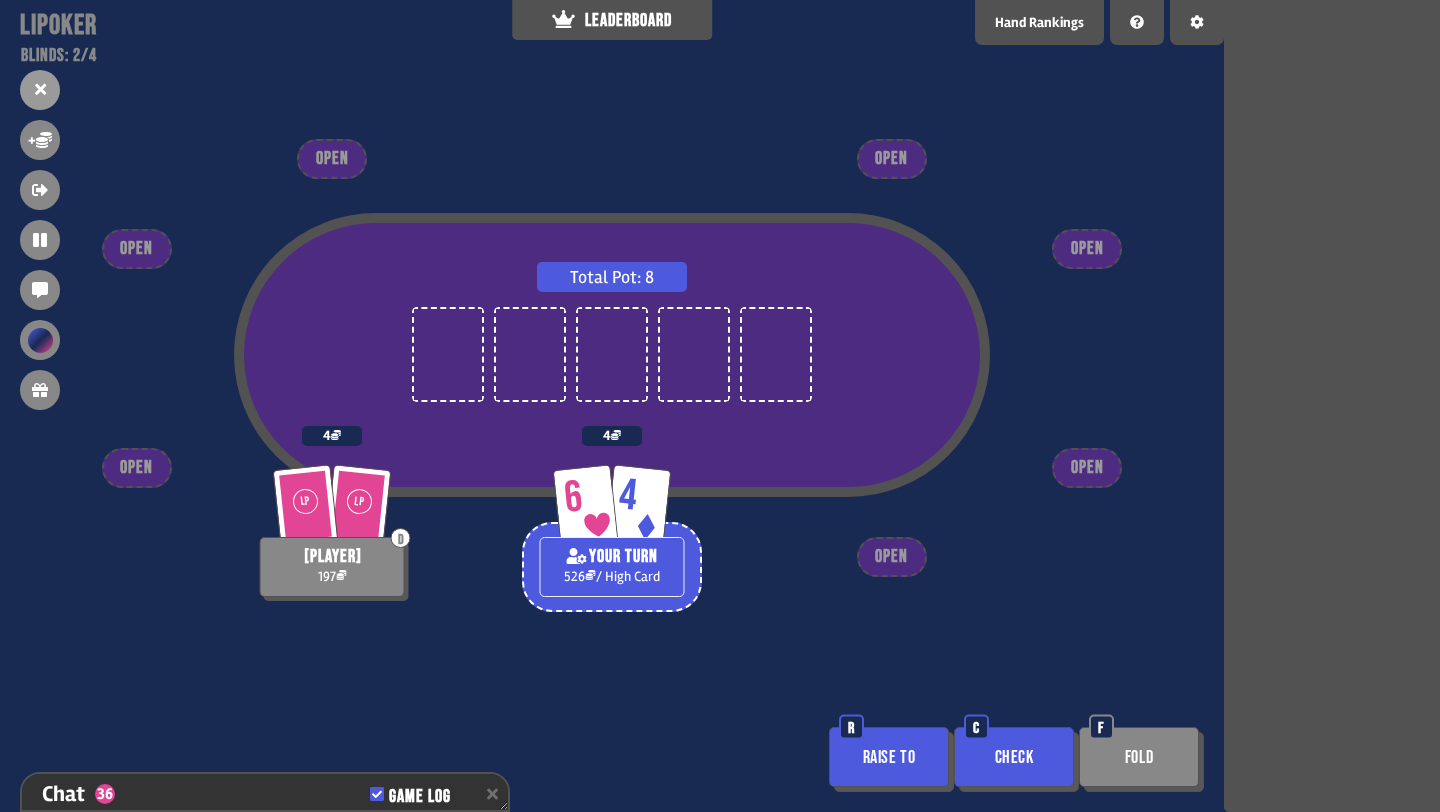 scroll, scrollTop: 1173, scrollLeft: 0, axis: vertical 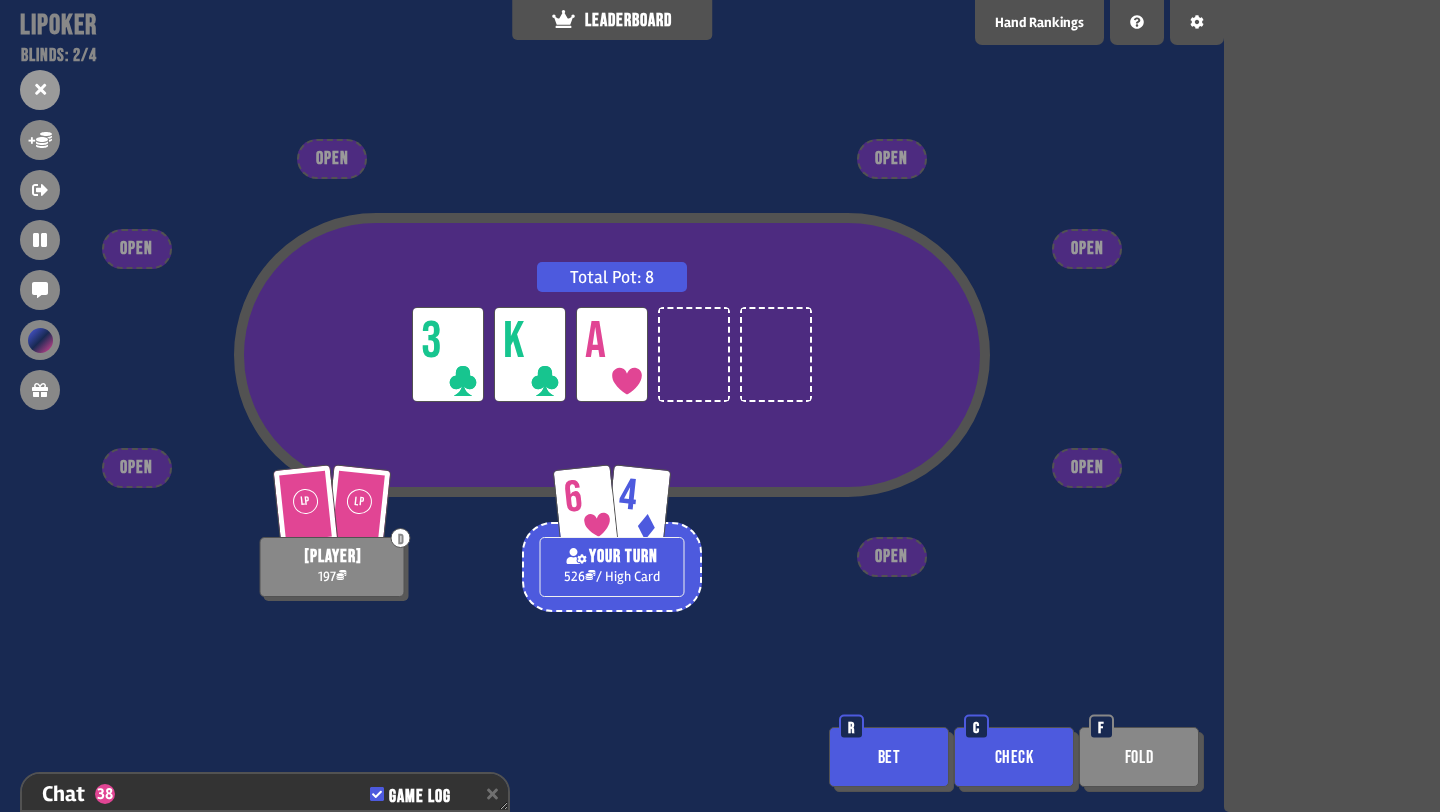 click on "Check" at bounding box center (1014, 757) 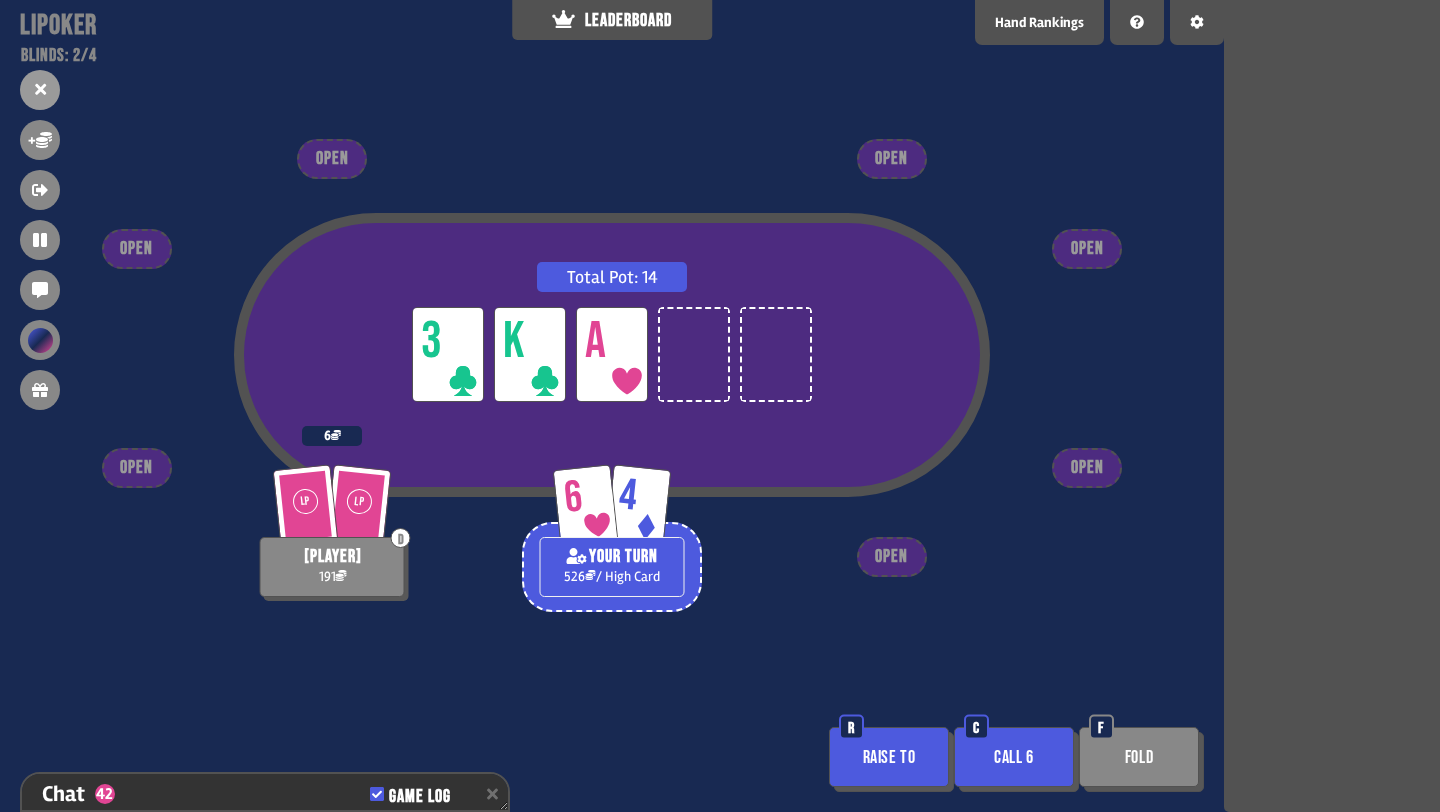 scroll, scrollTop: 1347, scrollLeft: 0, axis: vertical 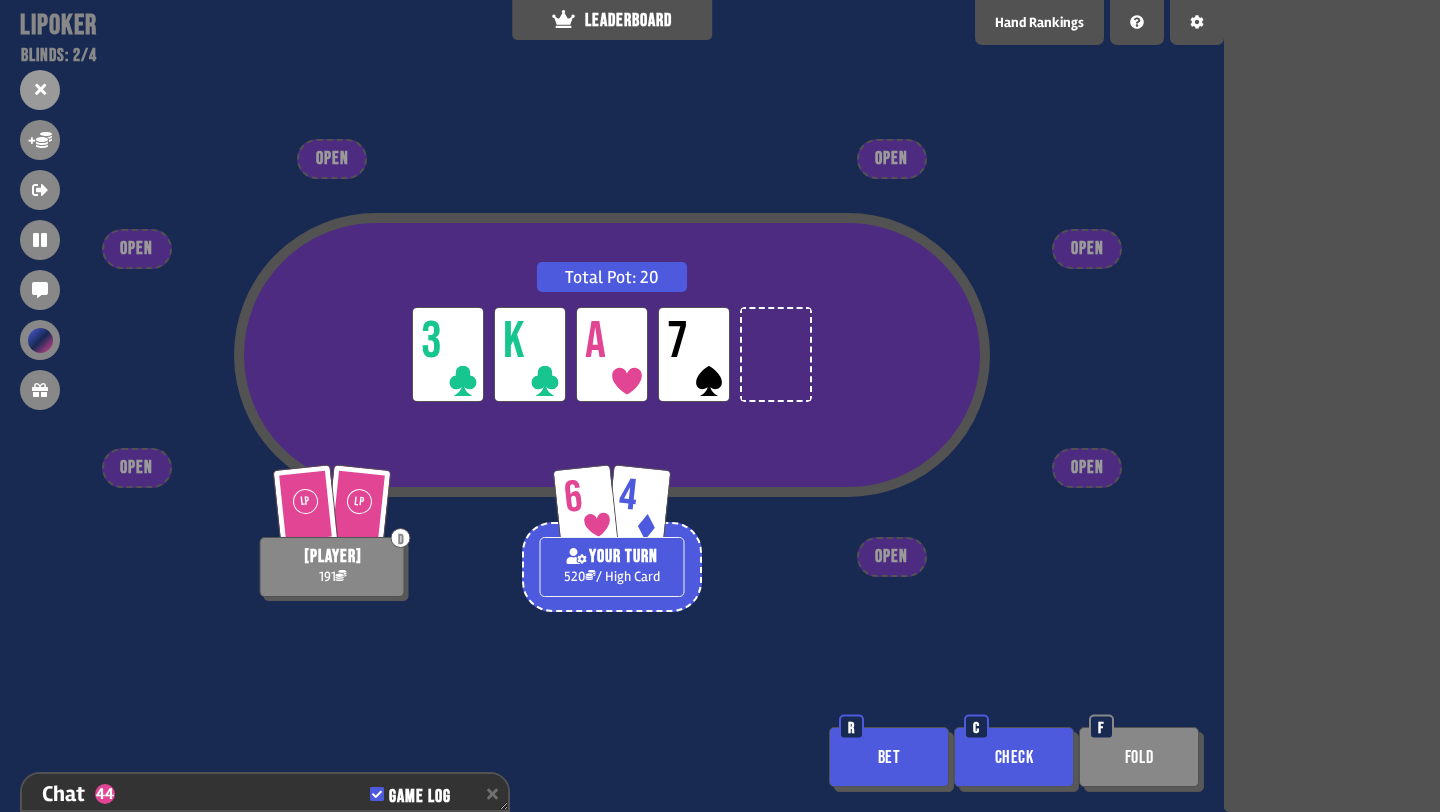 click on "Check" at bounding box center (1014, 757) 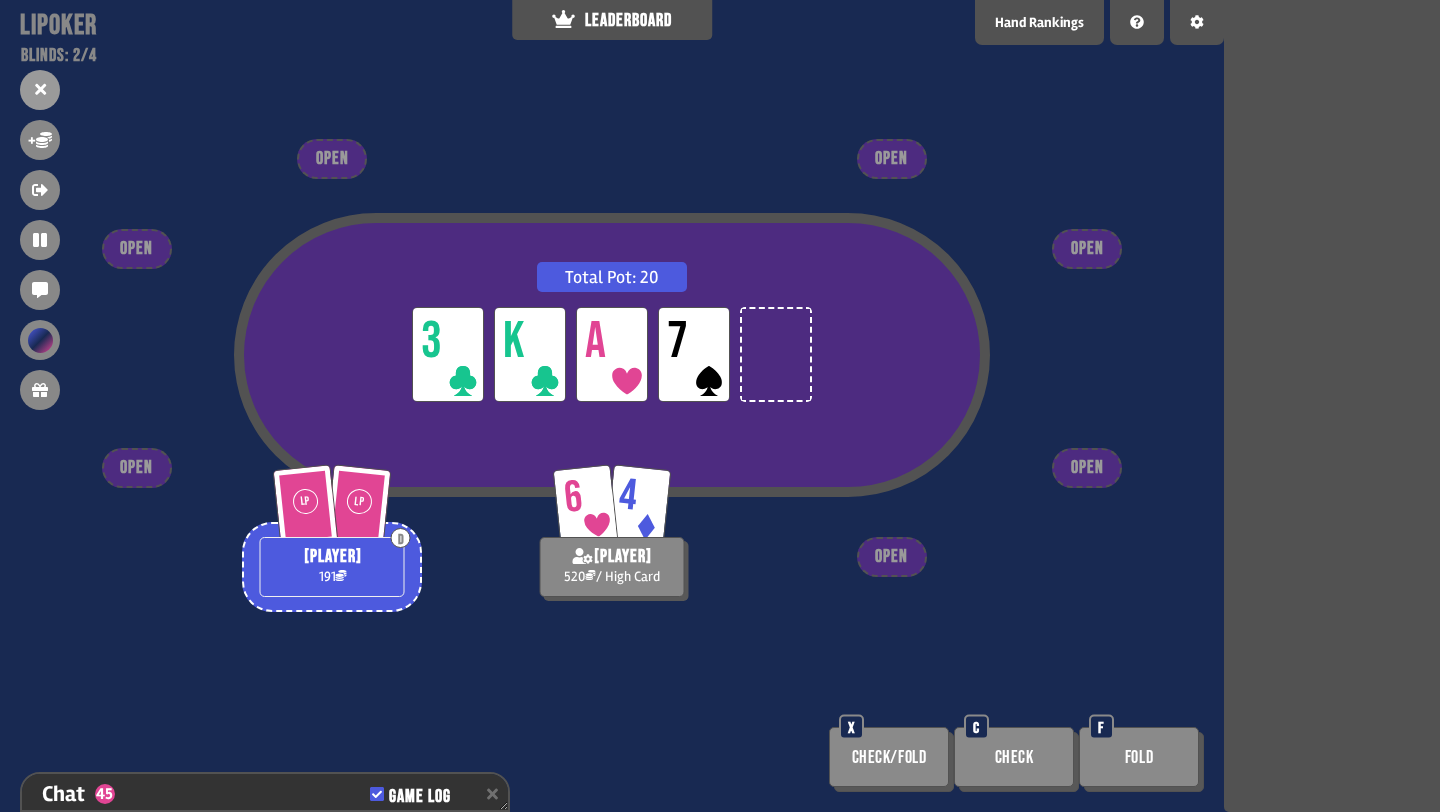 scroll, scrollTop: 1463, scrollLeft: 0, axis: vertical 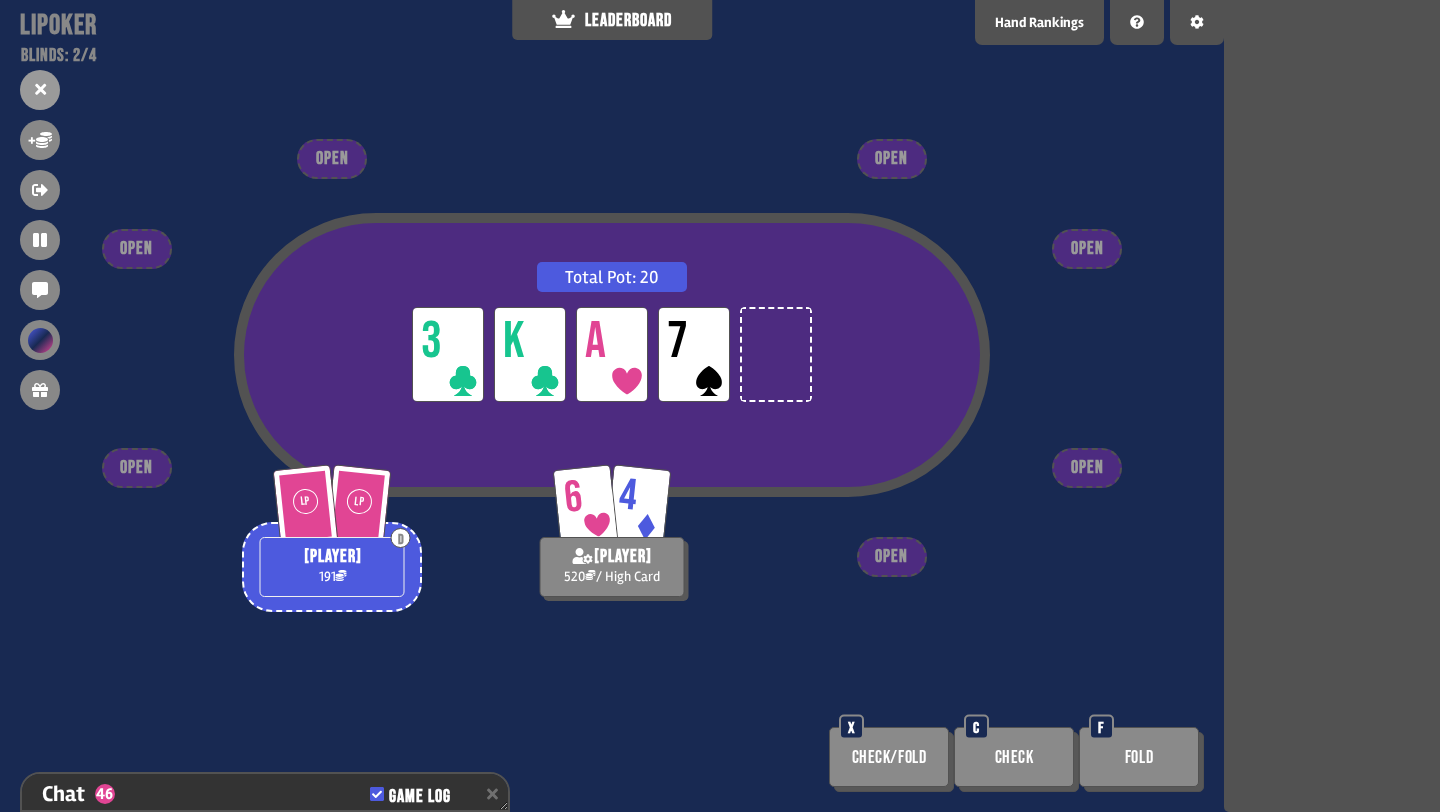 click on "Fold" at bounding box center [1139, 757] 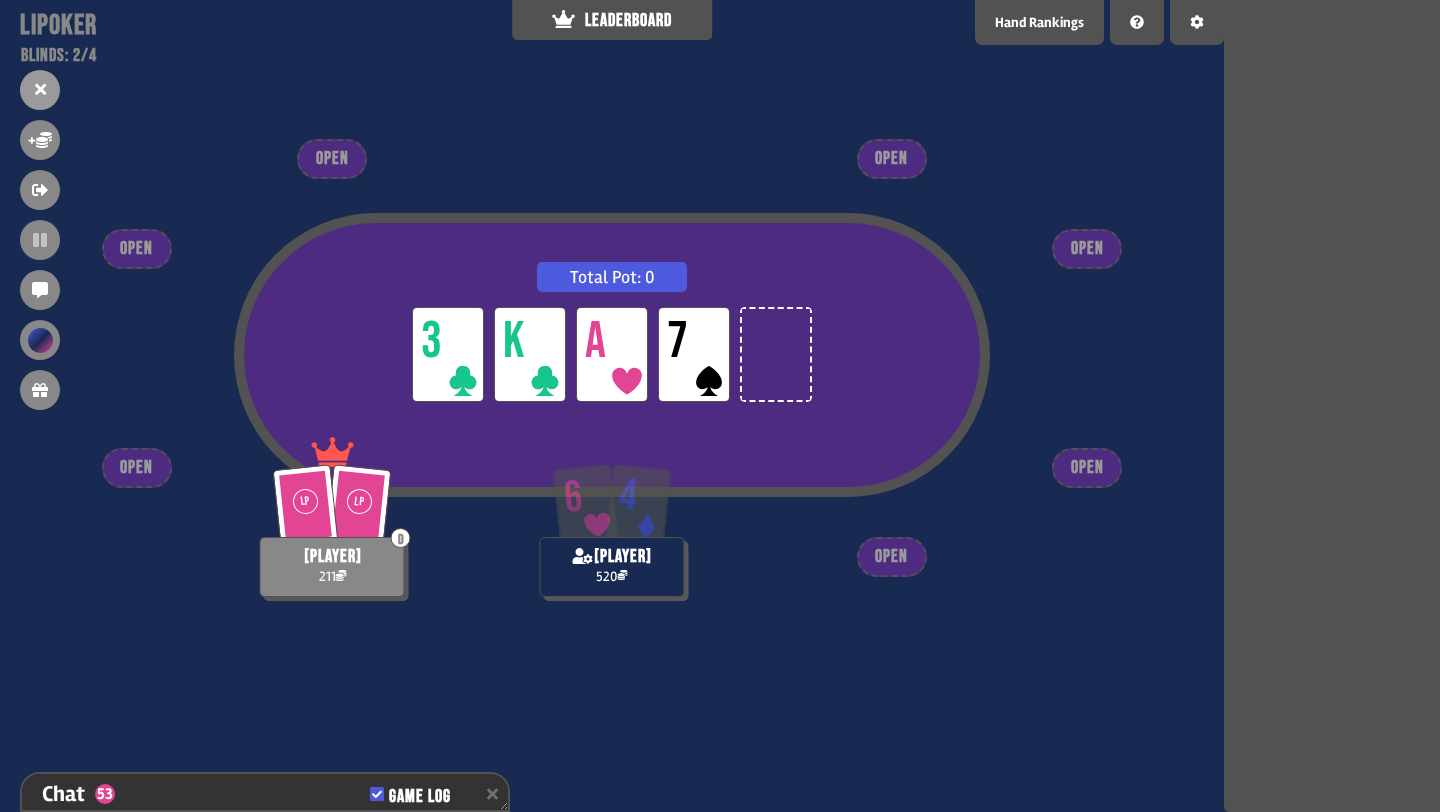 scroll, scrollTop: 1666, scrollLeft: 0, axis: vertical 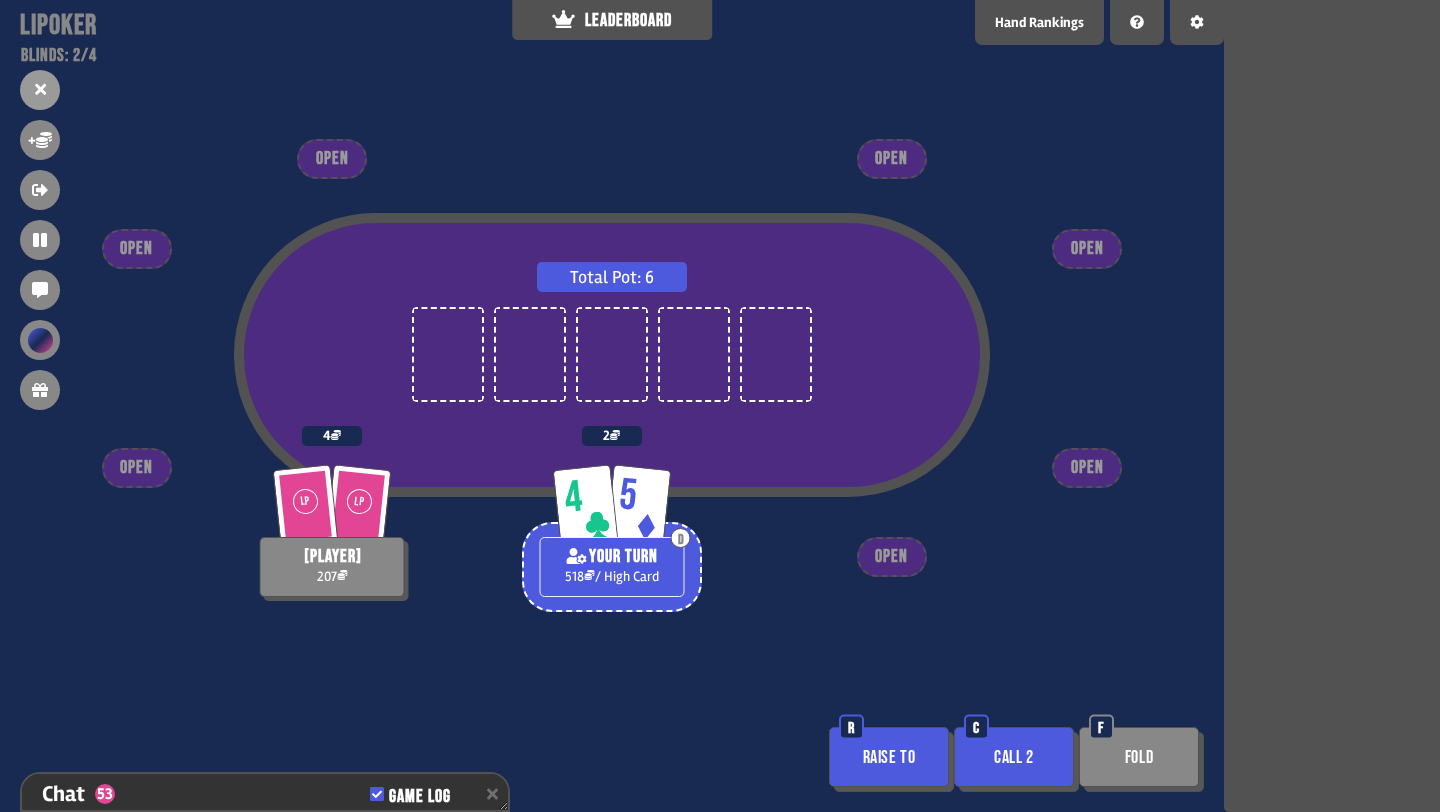 click on "Call 2" at bounding box center [1014, 757] 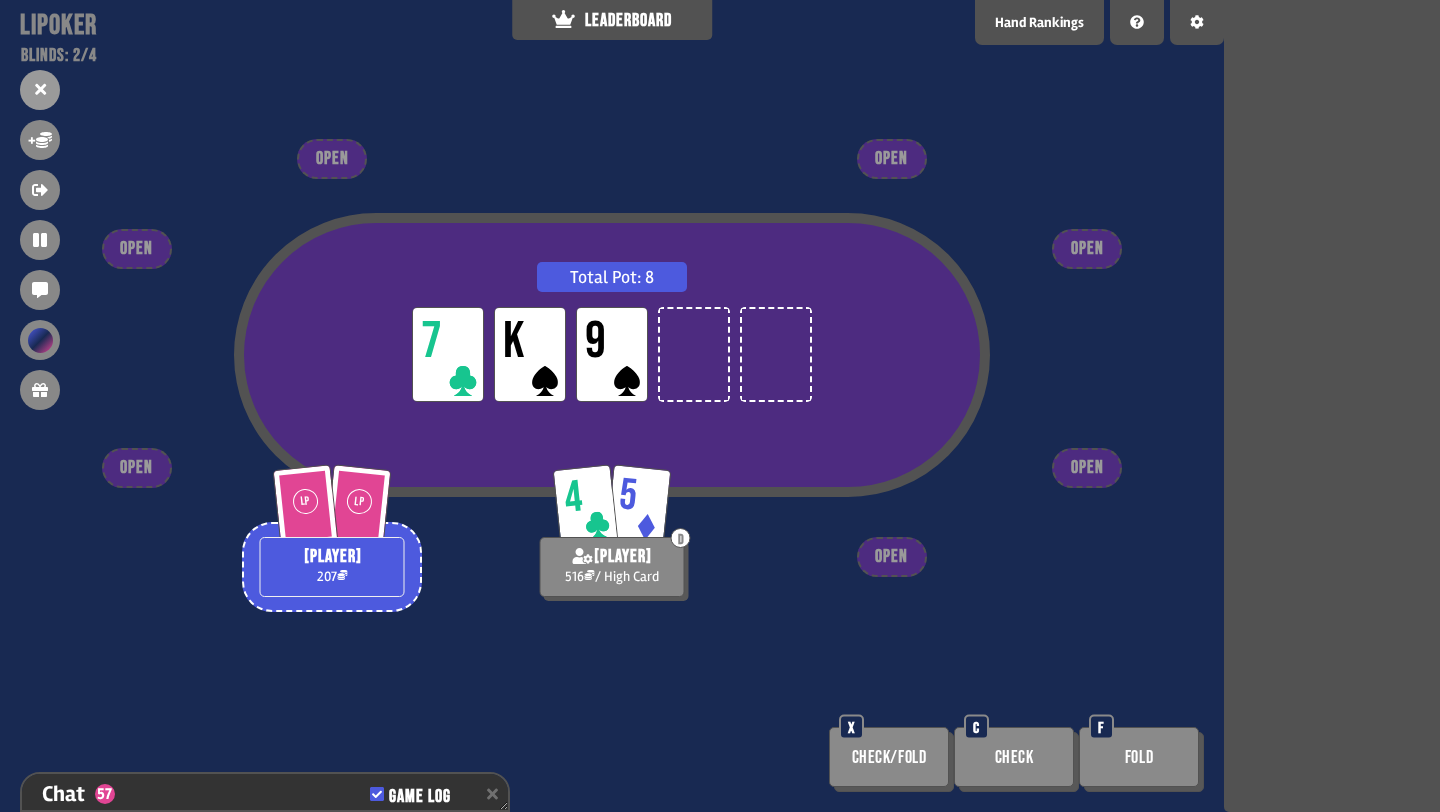 scroll, scrollTop: 1782, scrollLeft: 0, axis: vertical 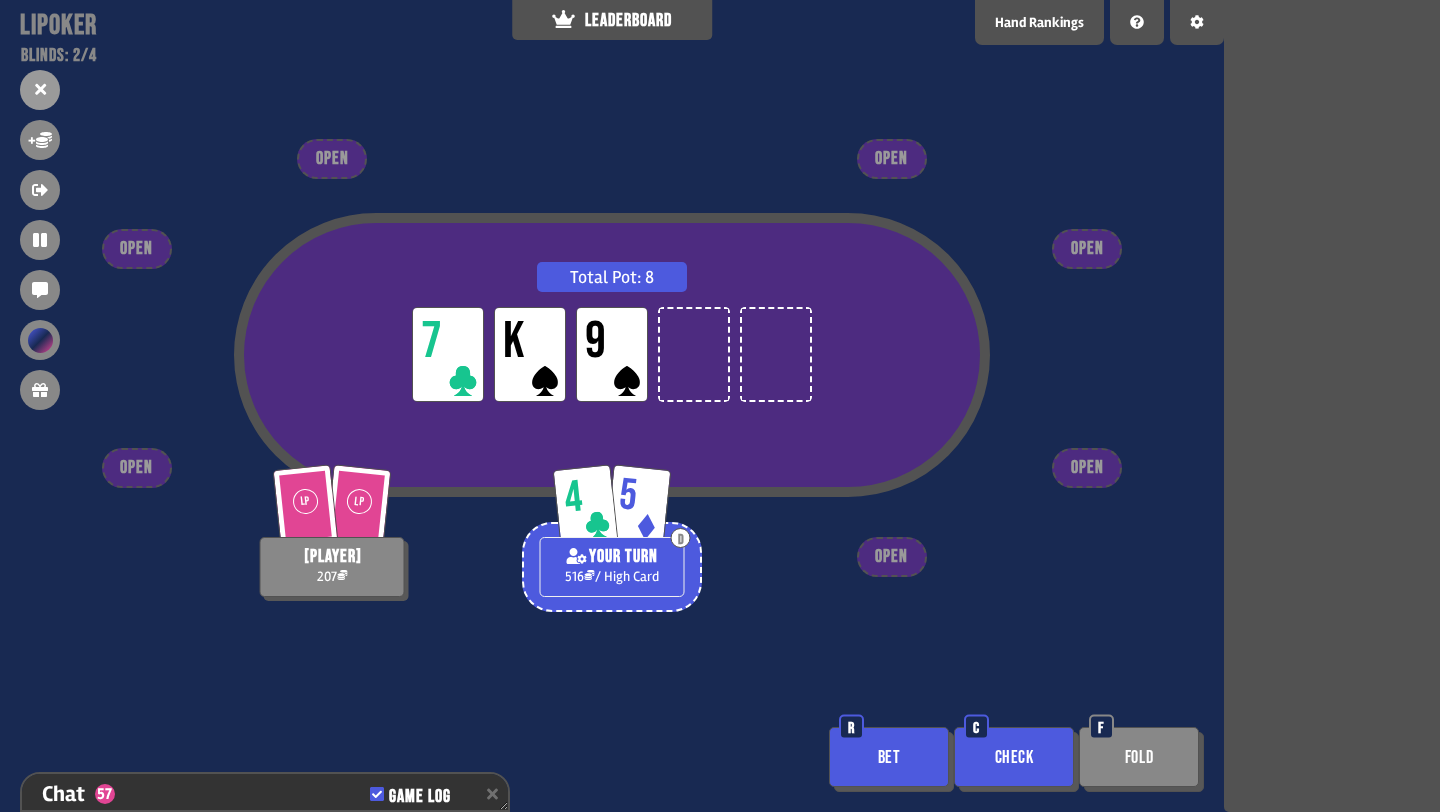 click on "Check" at bounding box center [1014, 757] 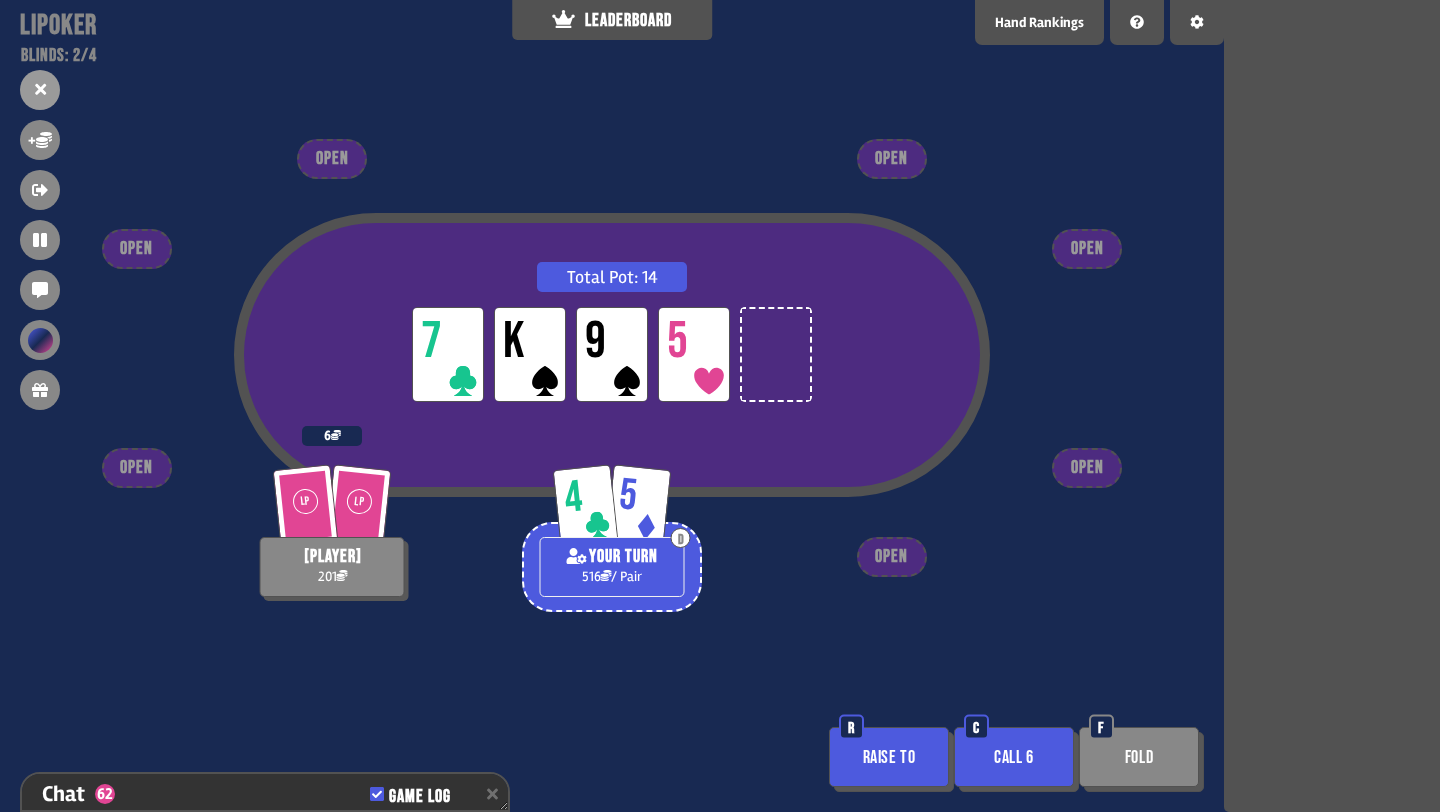 scroll, scrollTop: 1927, scrollLeft: 0, axis: vertical 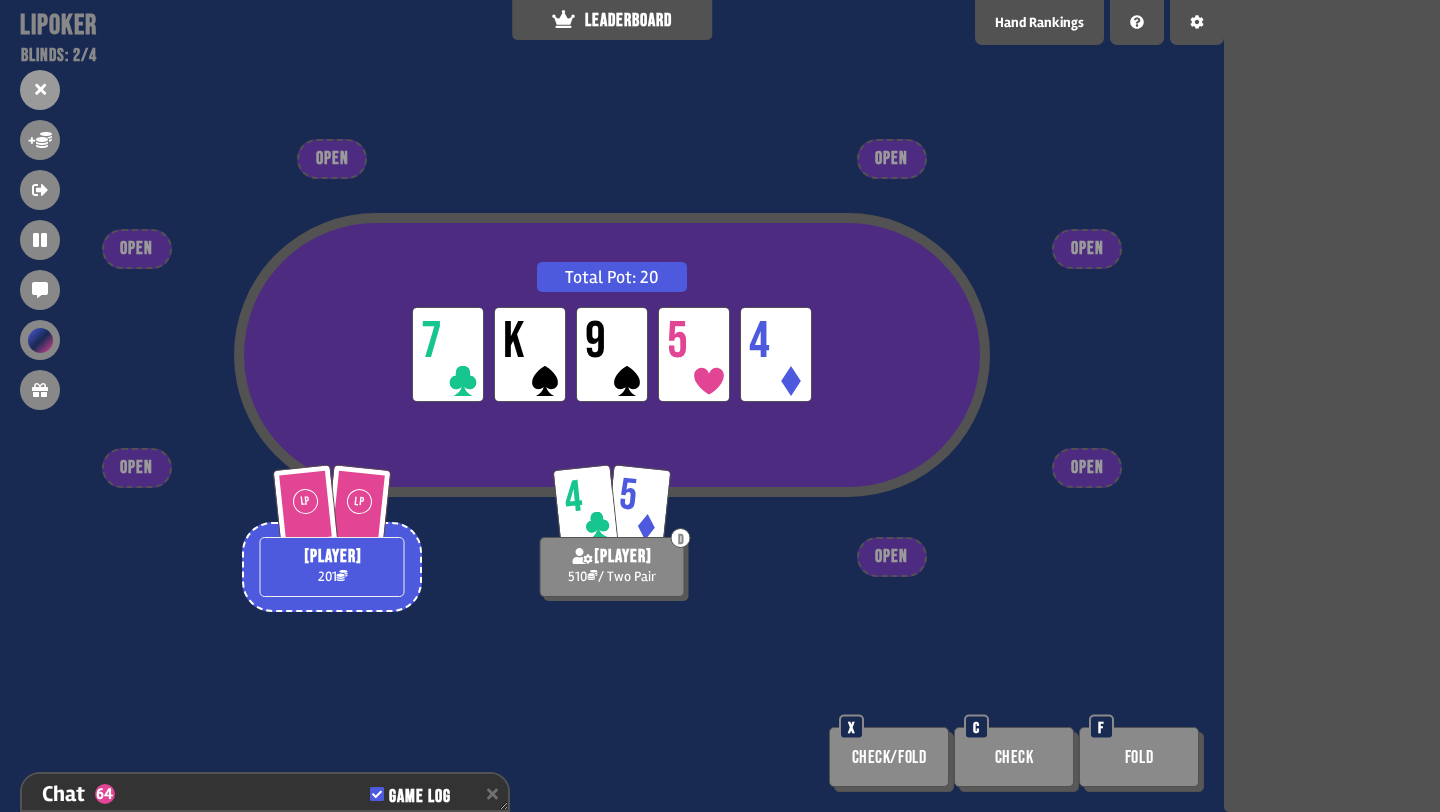 click on "Total Pot: 20   LP 7 LP K LP 9 LP 5 LP 4" at bounding box center [612, 355] 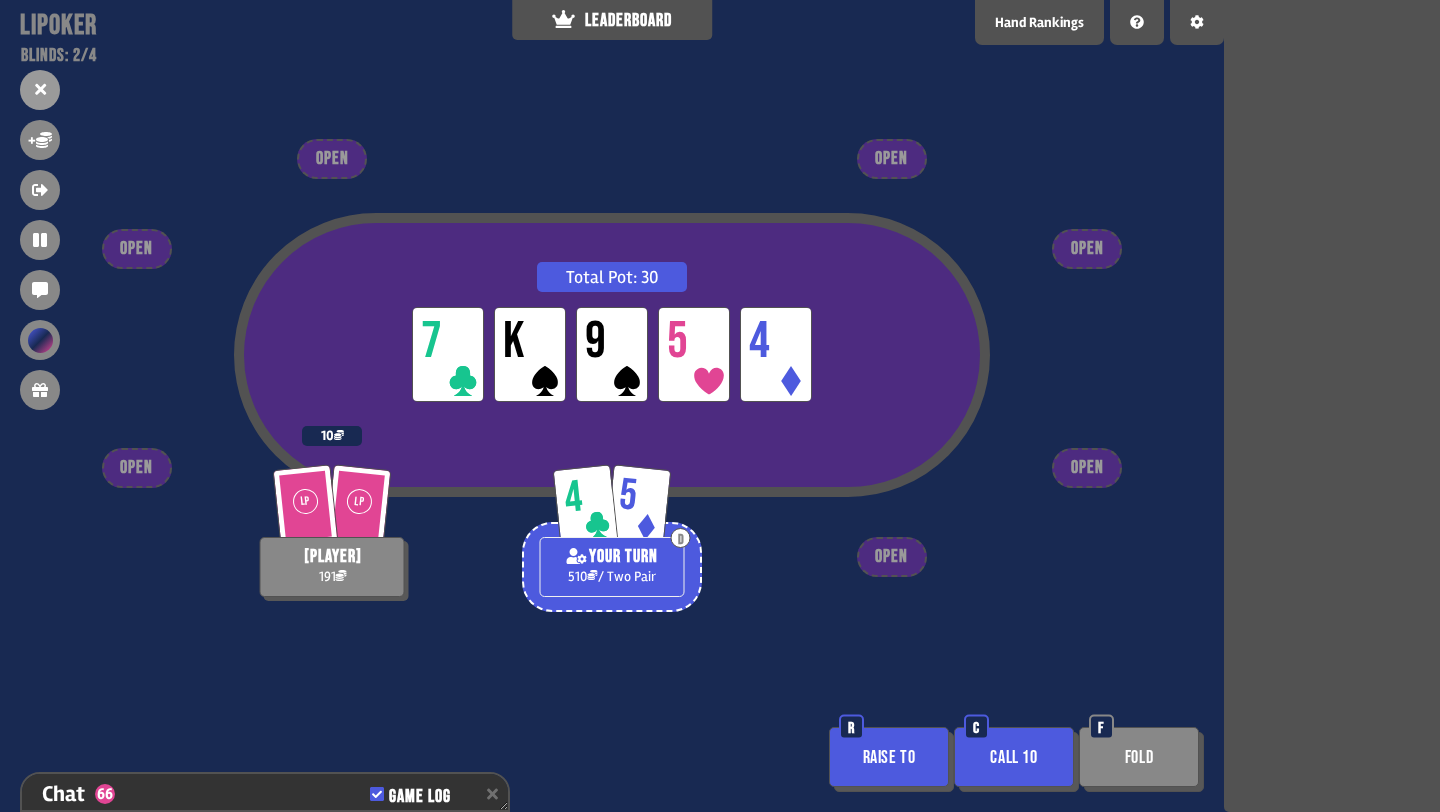 scroll, scrollTop: 2043, scrollLeft: 0, axis: vertical 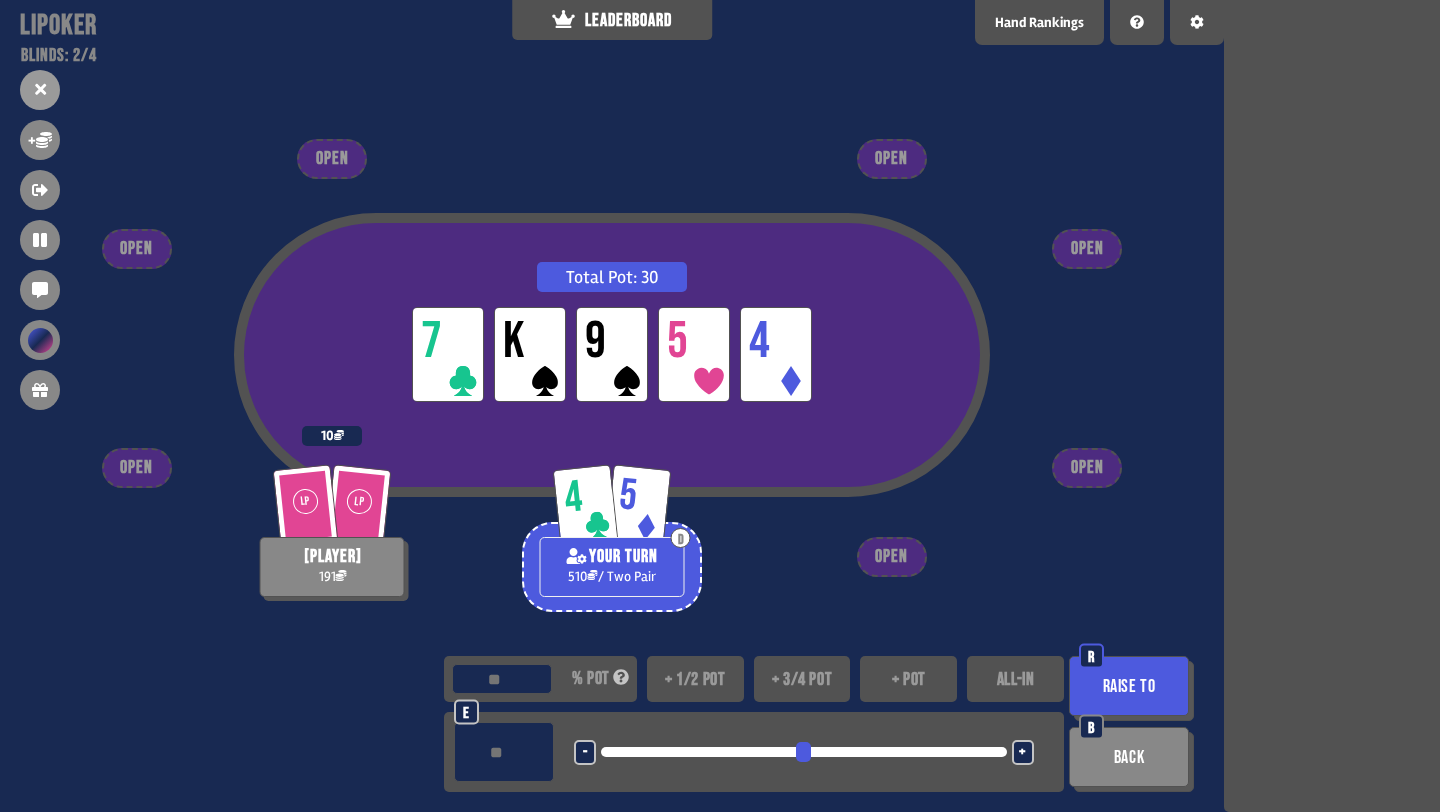 click at bounding box center (504, 752) 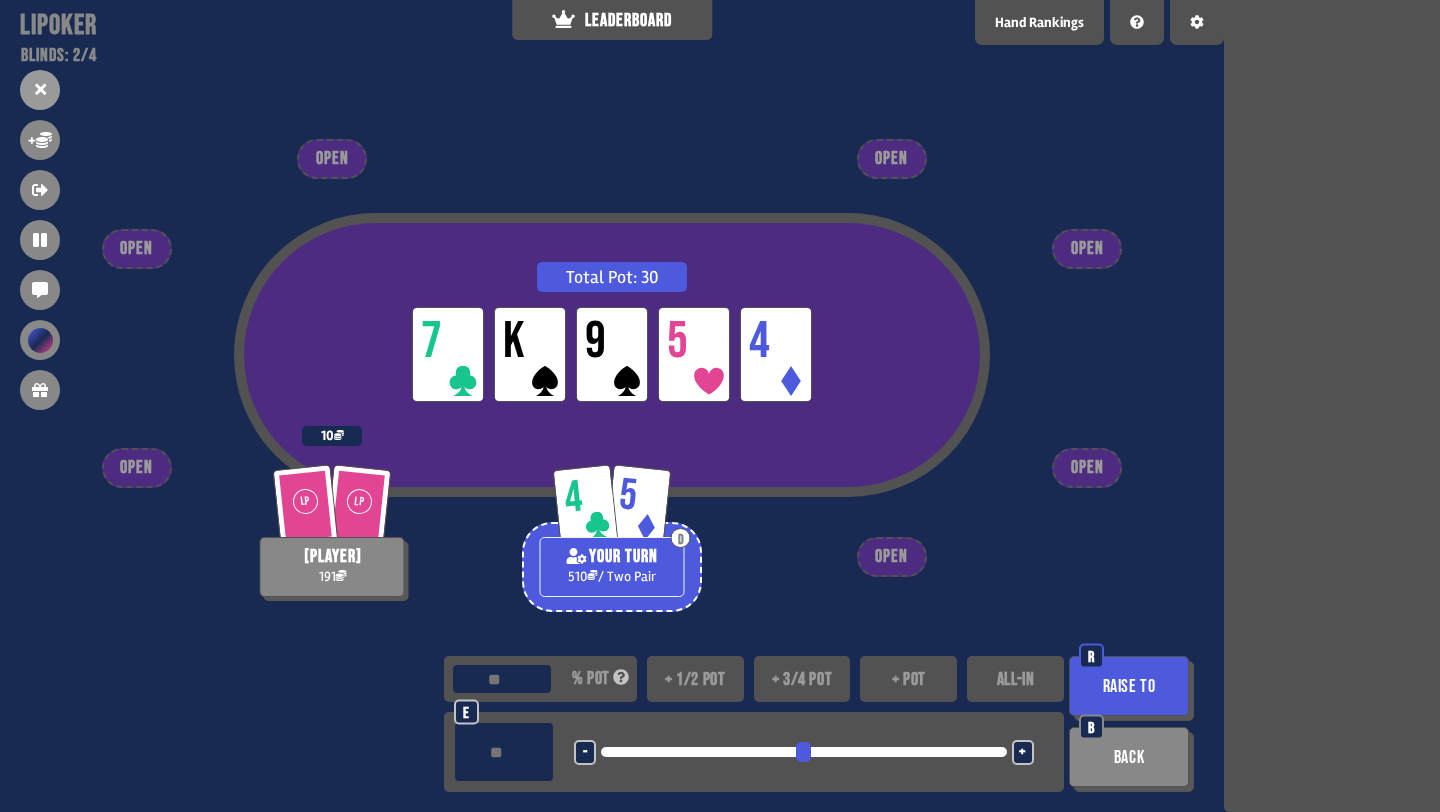 type on "**" 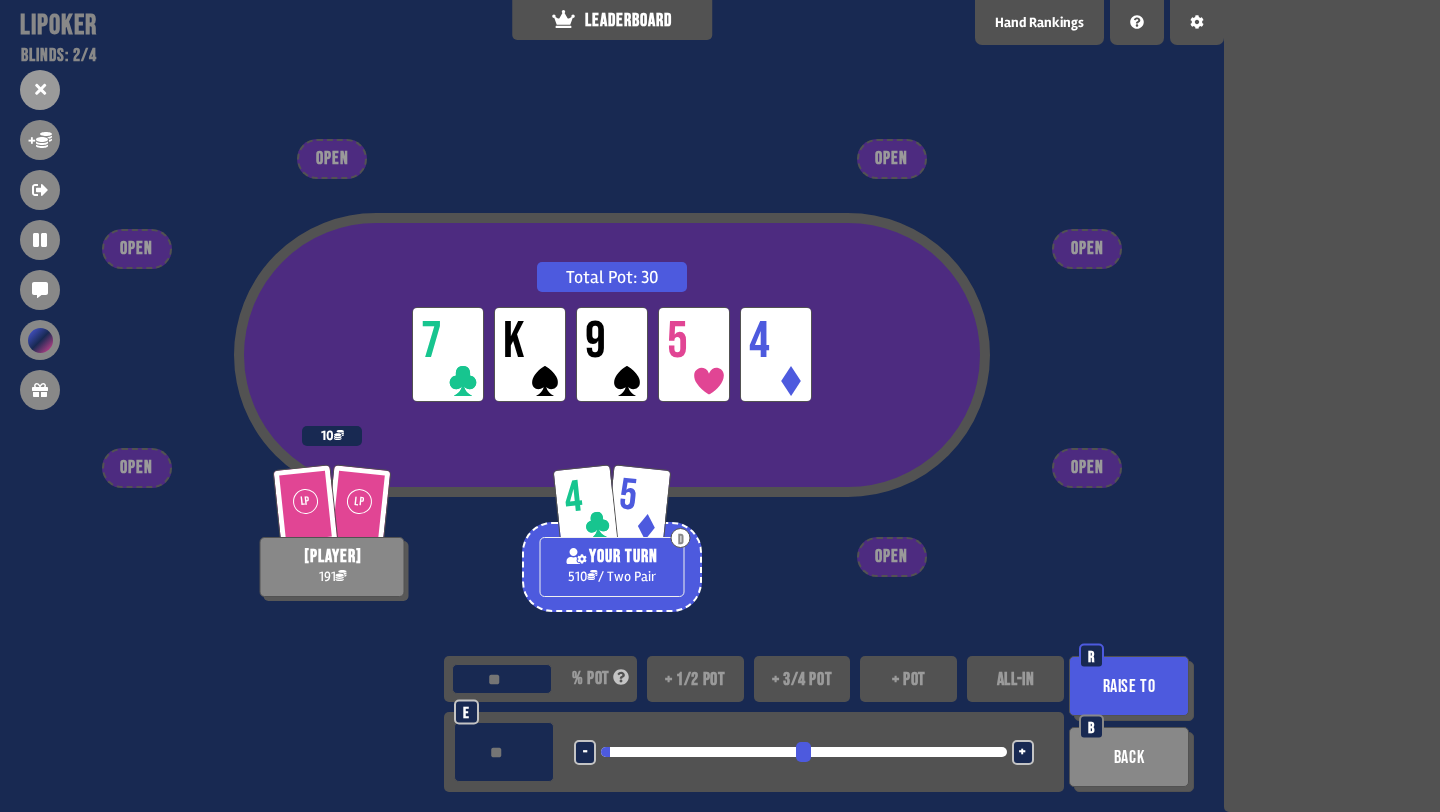 type on "**" 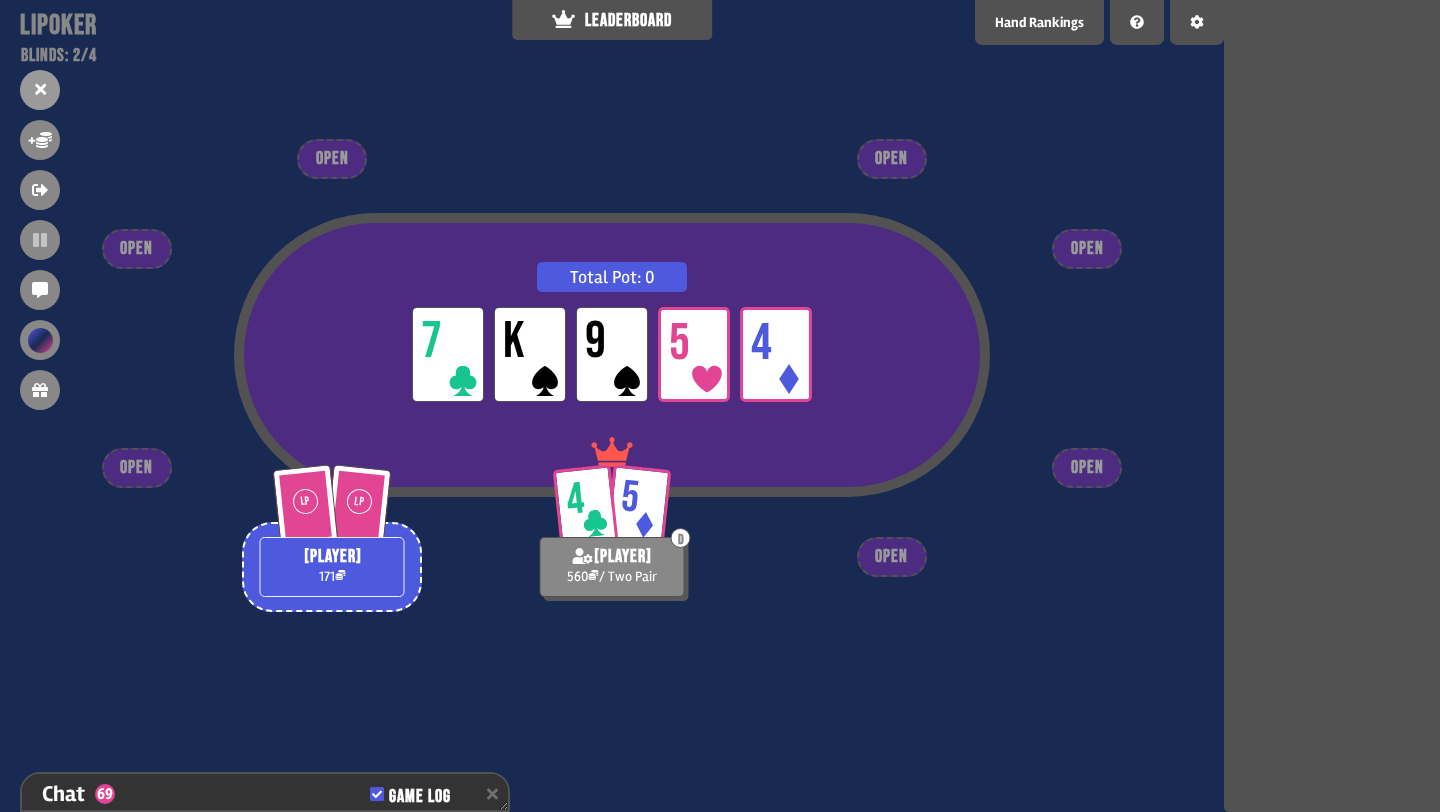 scroll, scrollTop: 2188, scrollLeft: 0, axis: vertical 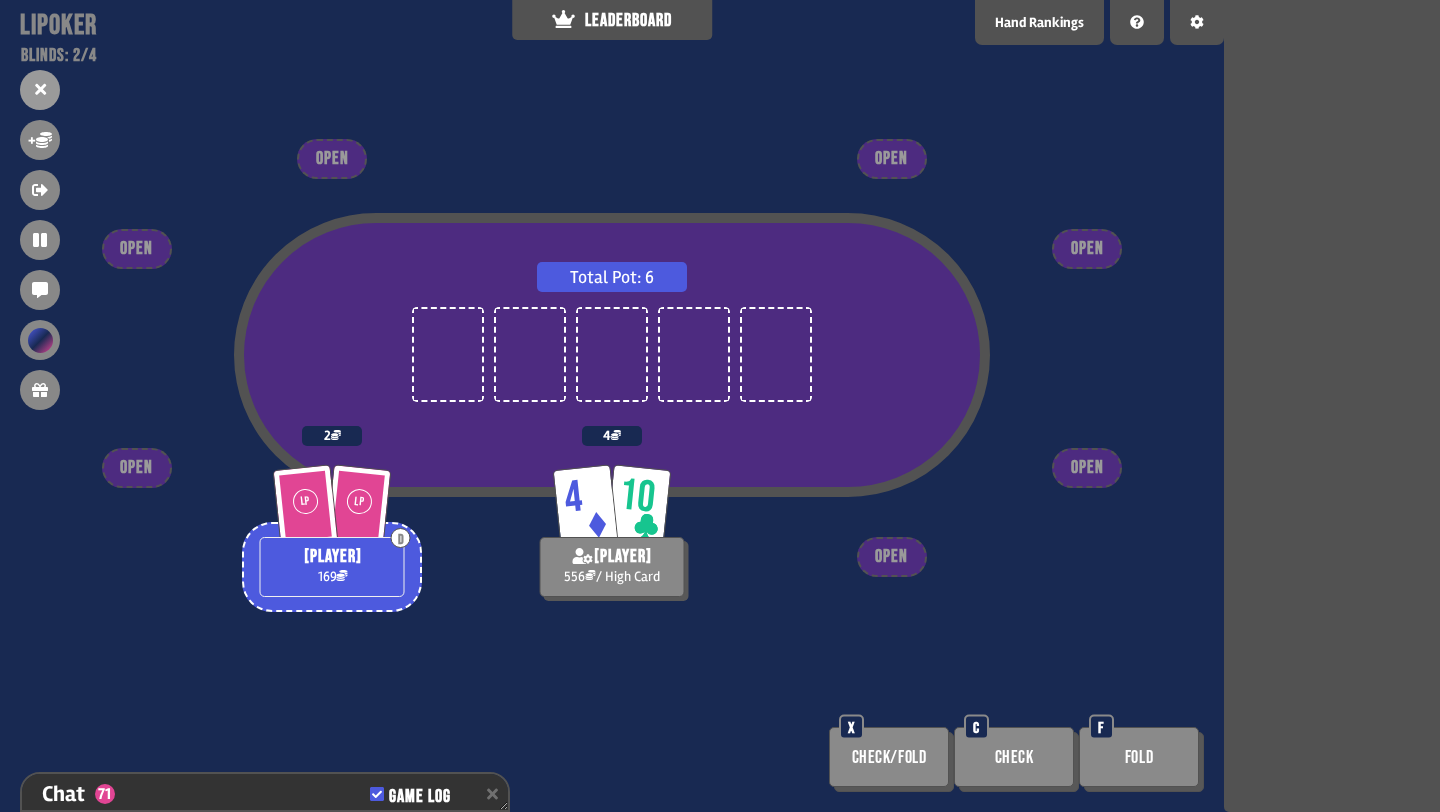 click on "Total Pot: 6   4 10 can 556   / High Card 4  LP LP D bob 169  2  OPEN OPEN OPEN OPEN OPEN OPEN OPEN Check/Fold X Check C Fold F" at bounding box center [612, 406] 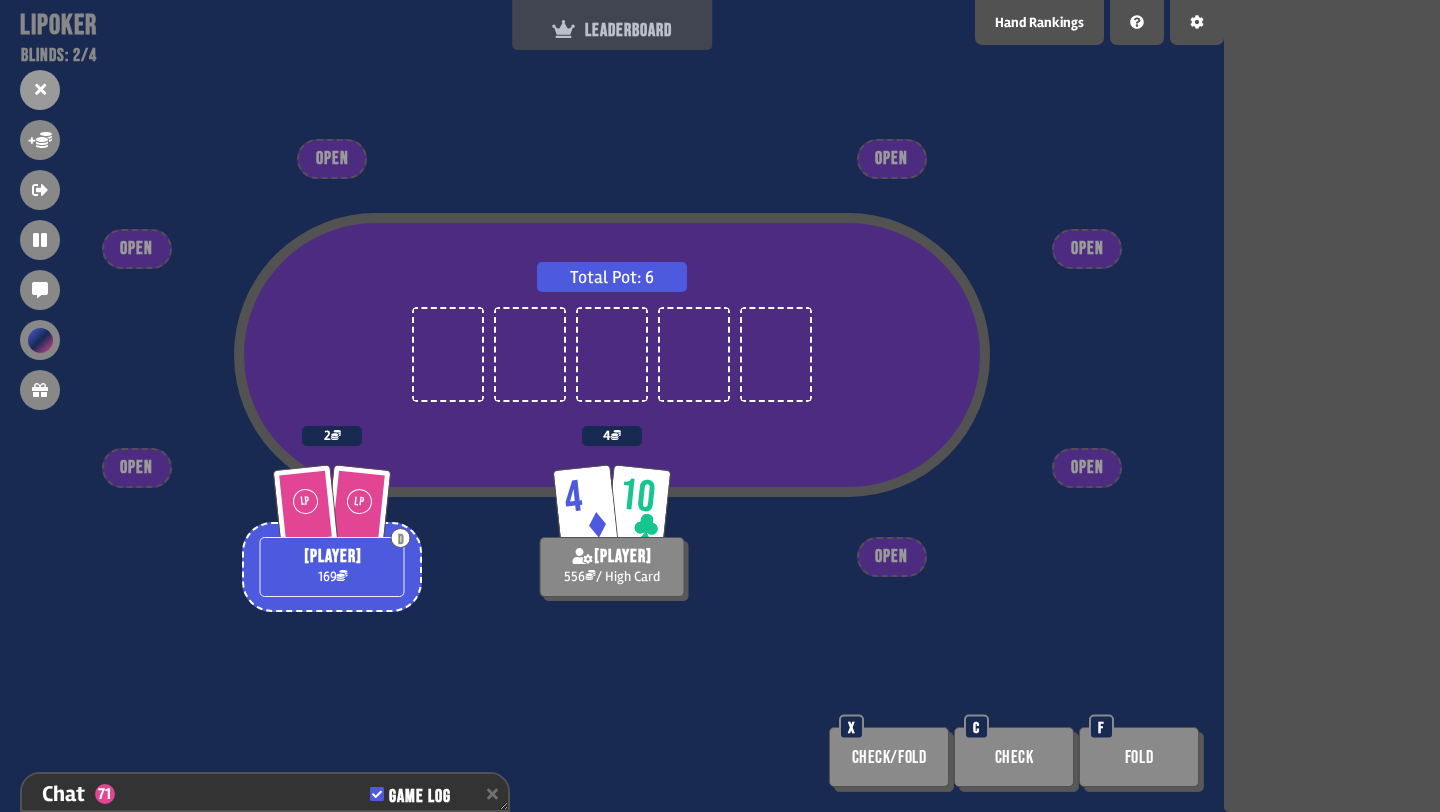 click on "LEADERBOARD" at bounding box center [612, 30] 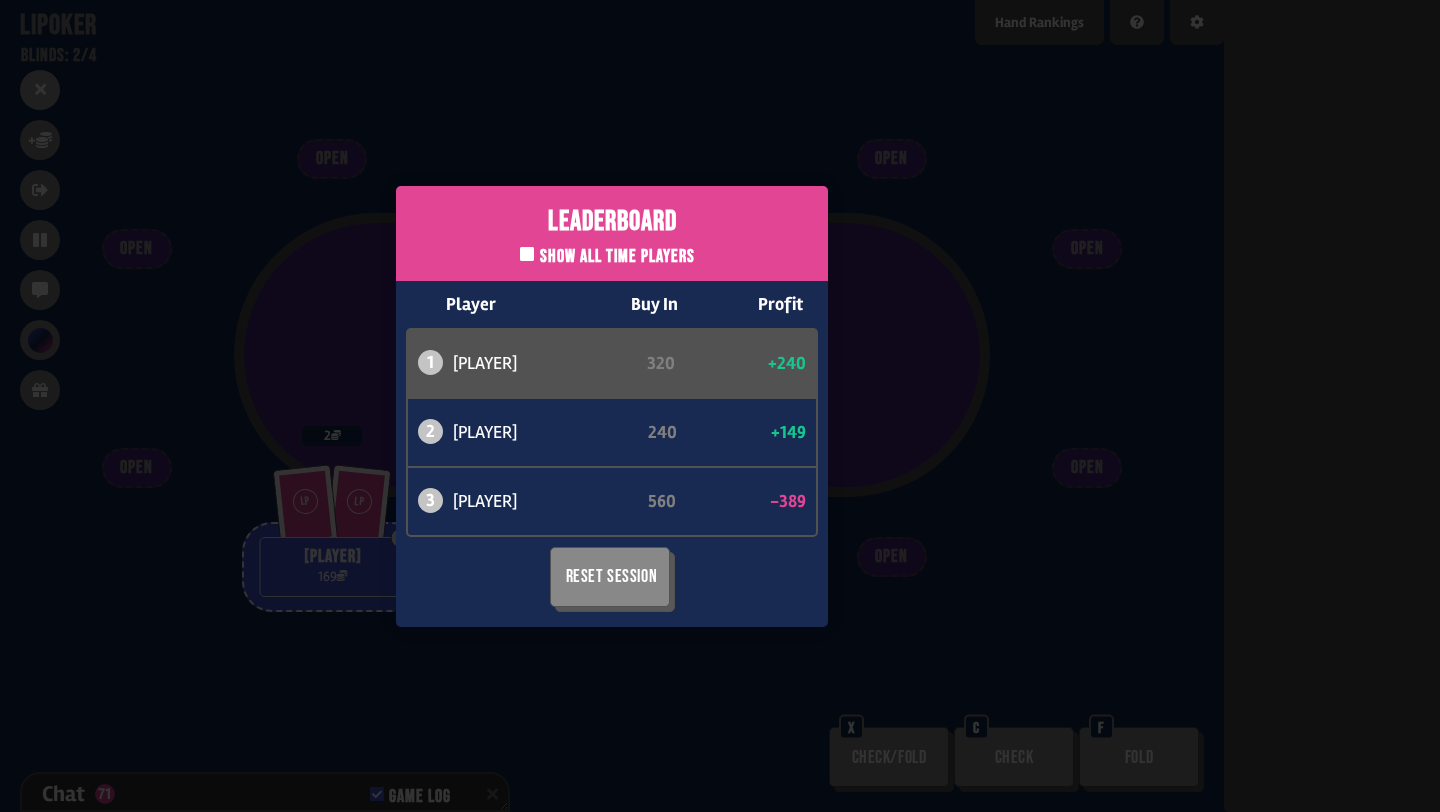 click on "Leaderboard   Show all time players Player Buy In Profit 1 can 320 +240 2 atabaso 240 +149 3 bob 560 -389 Reset Session" at bounding box center [612, 406] 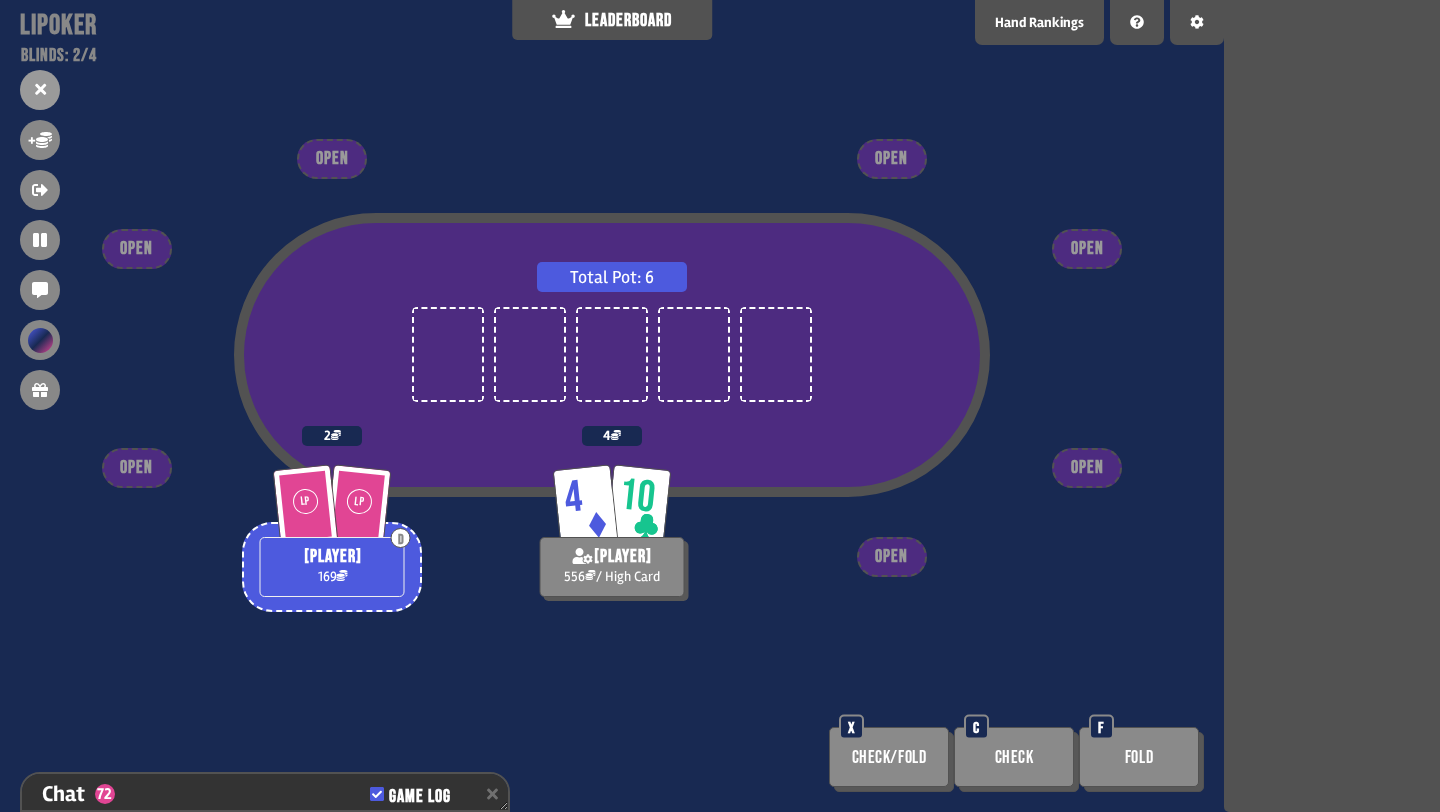 scroll, scrollTop: 2217, scrollLeft: 0, axis: vertical 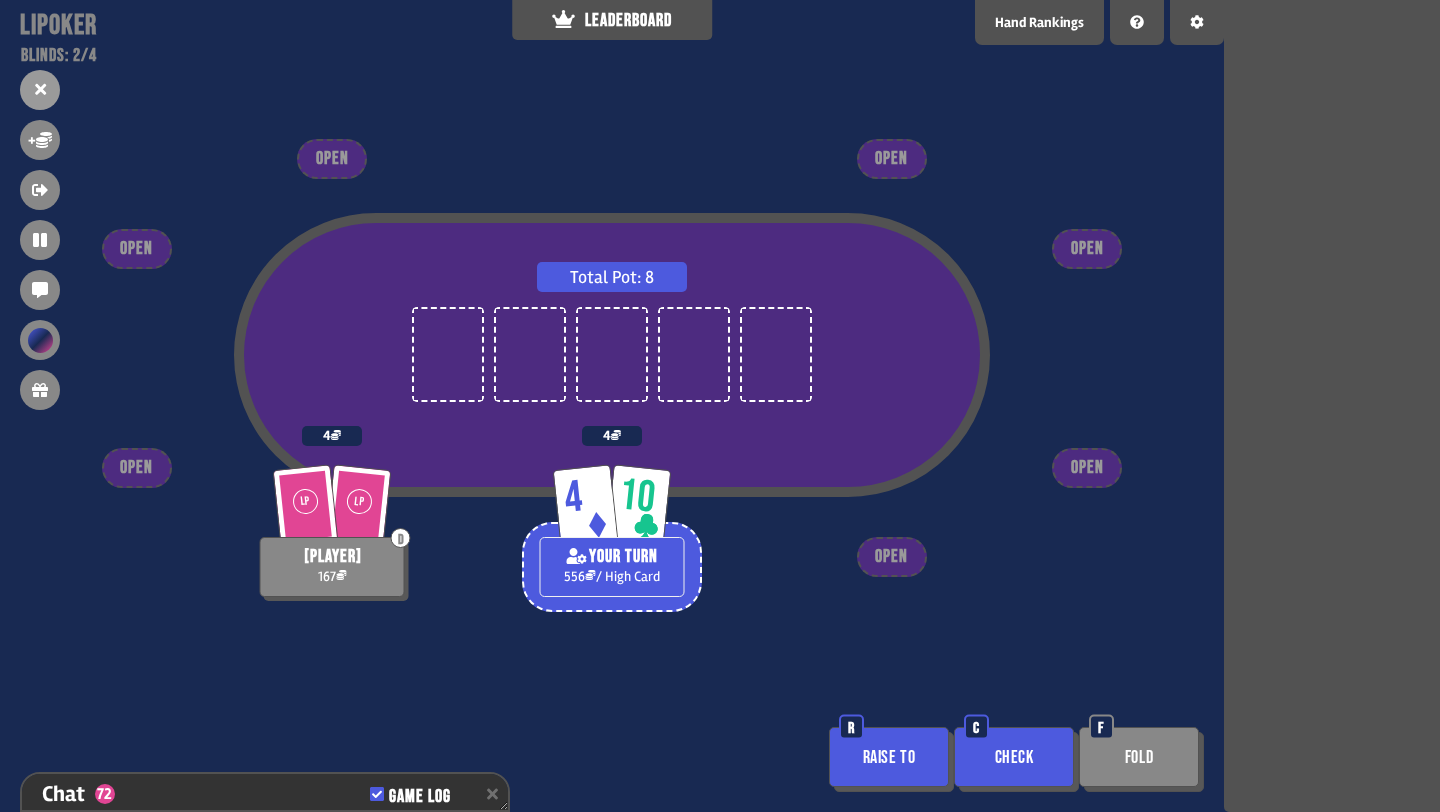 click on "Check" at bounding box center (1014, 757) 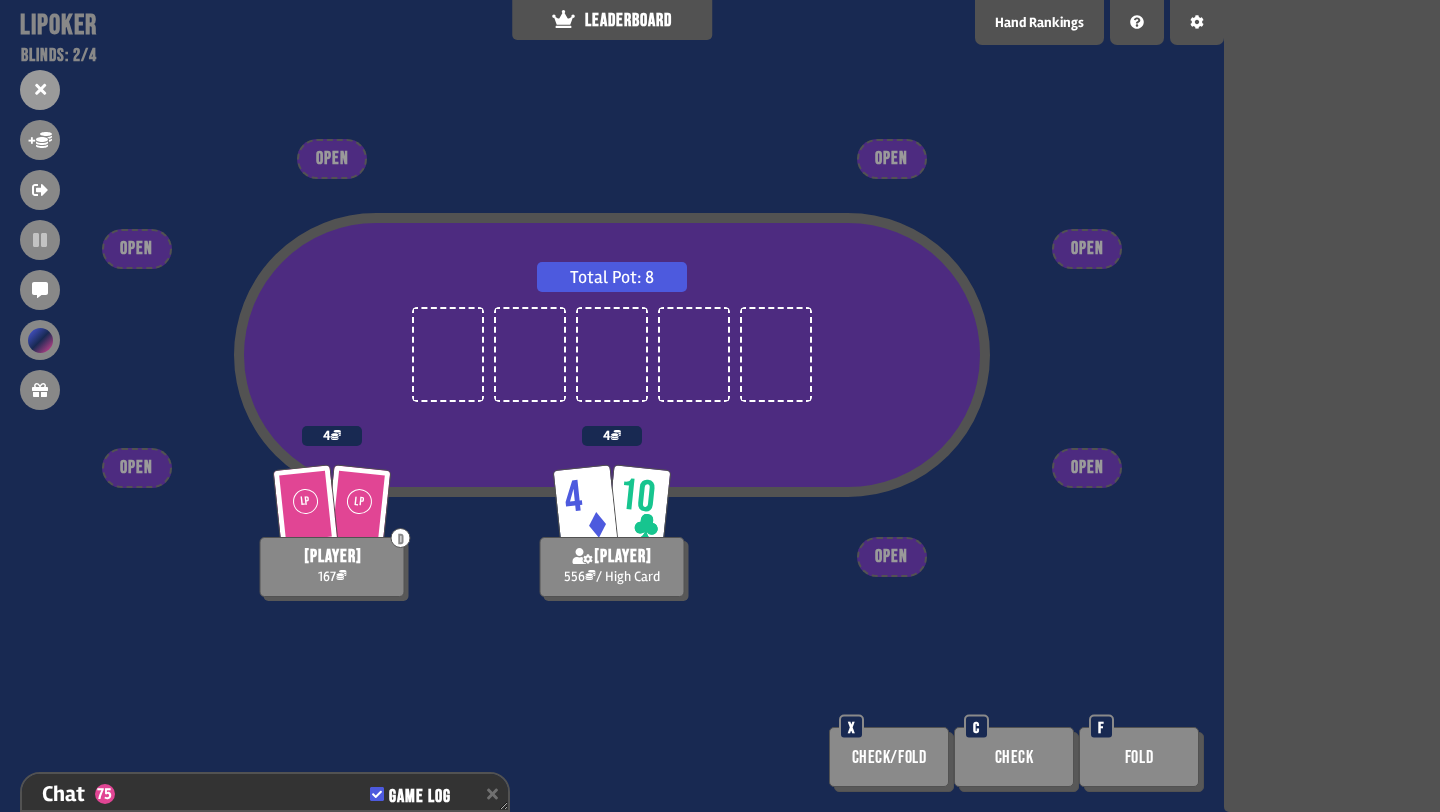 scroll, scrollTop: 2304, scrollLeft: 0, axis: vertical 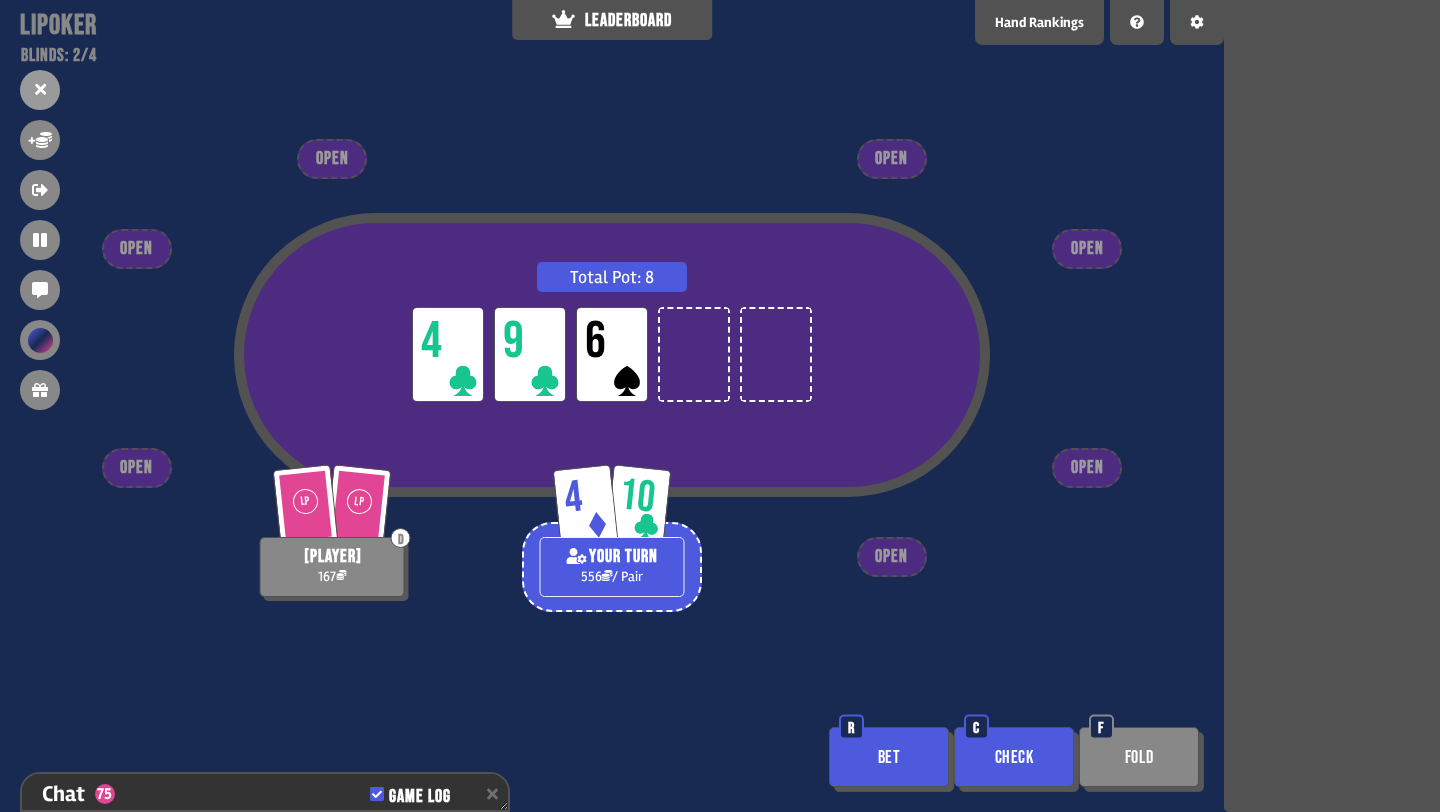 click on "Check" at bounding box center [1014, 757] 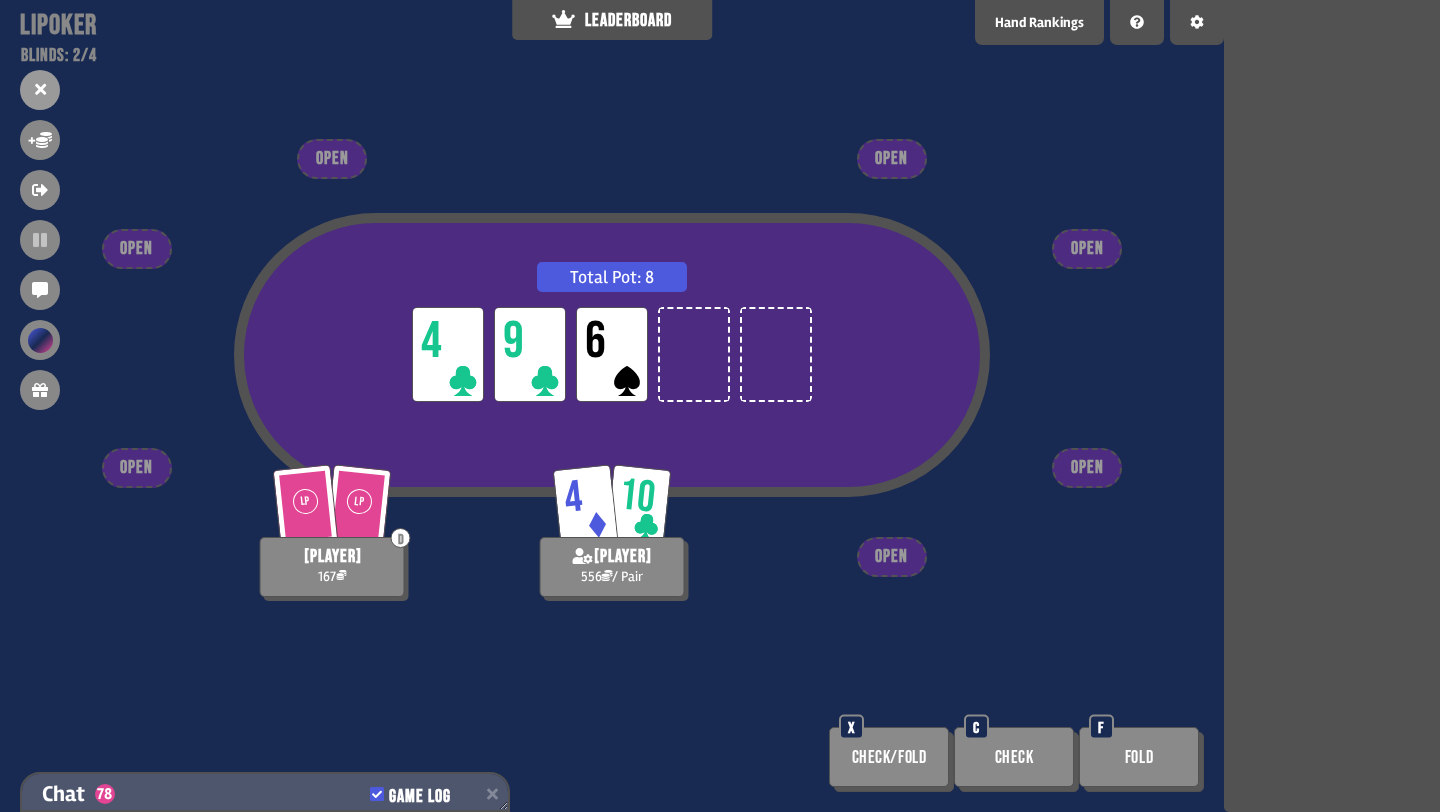 scroll, scrollTop: 2420, scrollLeft: 0, axis: vertical 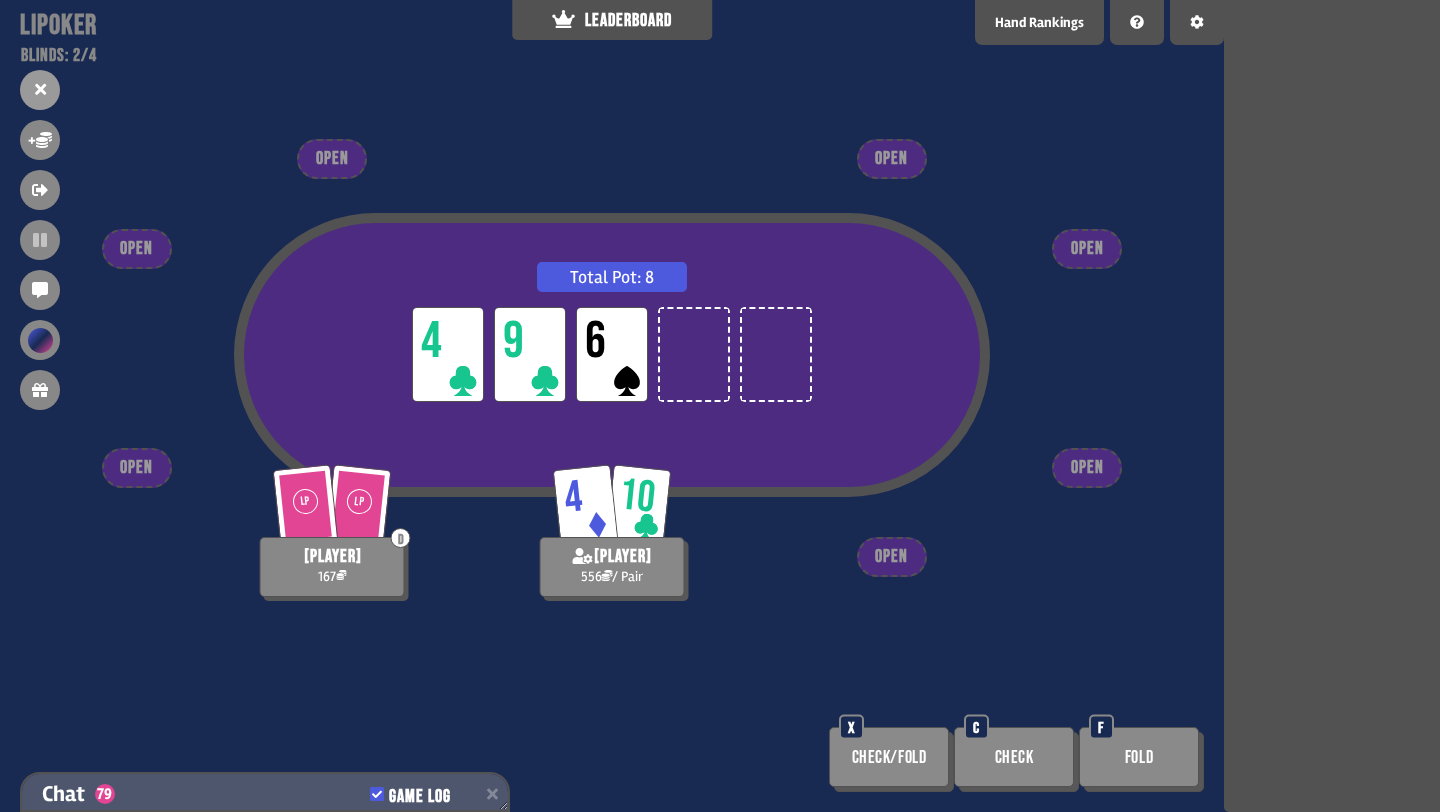 click on "Game Log" at bounding box center (420, 797) 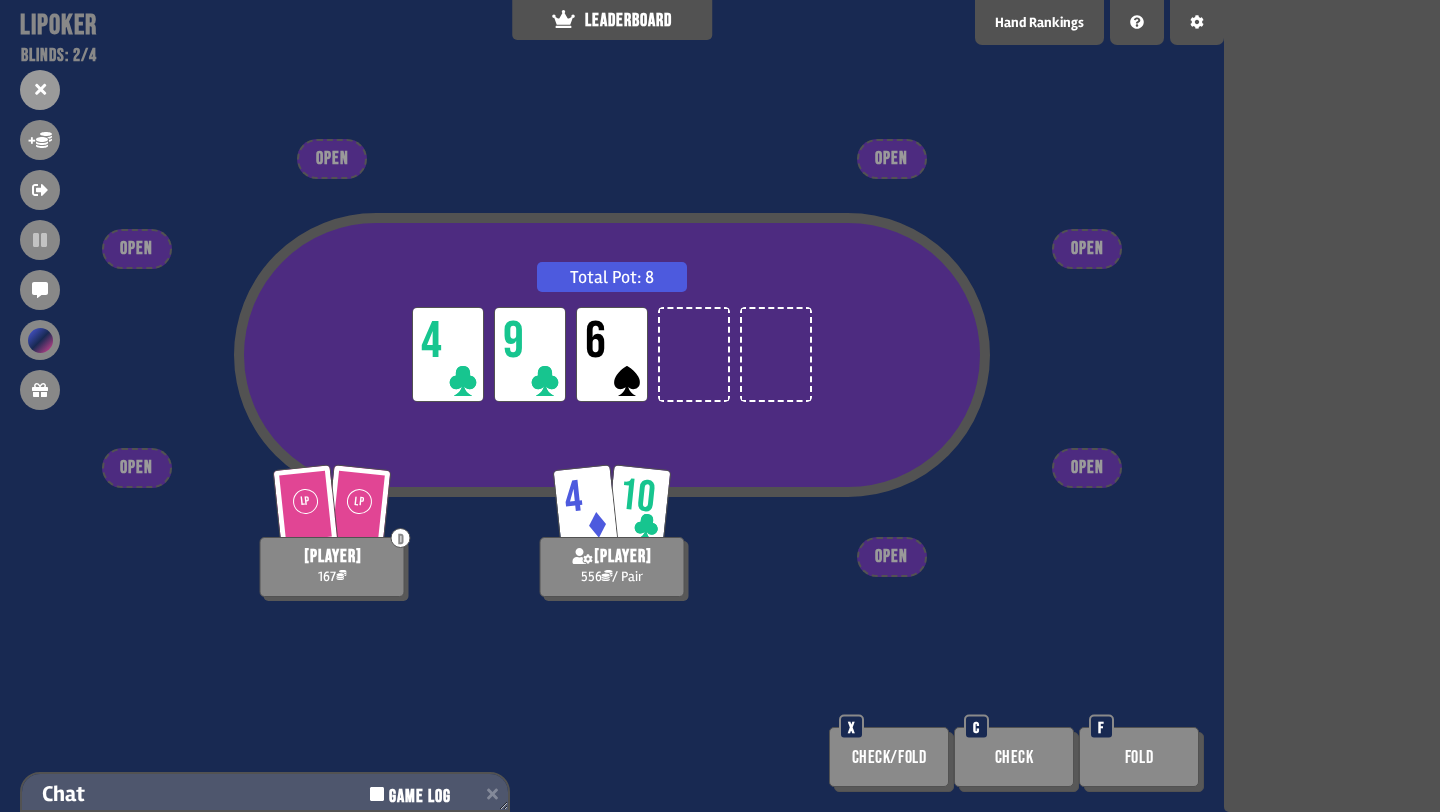 scroll, scrollTop: 0, scrollLeft: 0, axis: both 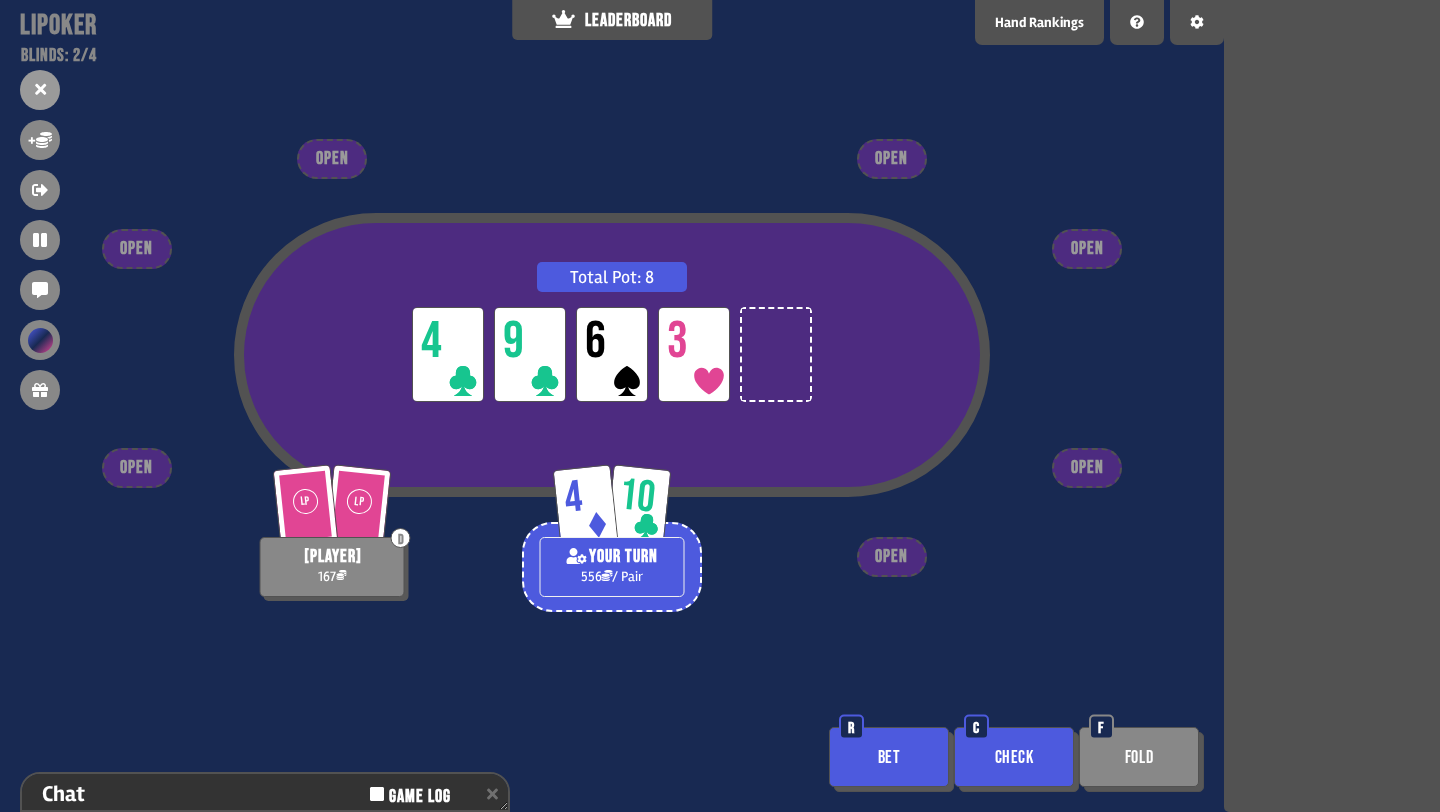 click on "Check" at bounding box center (1014, 757) 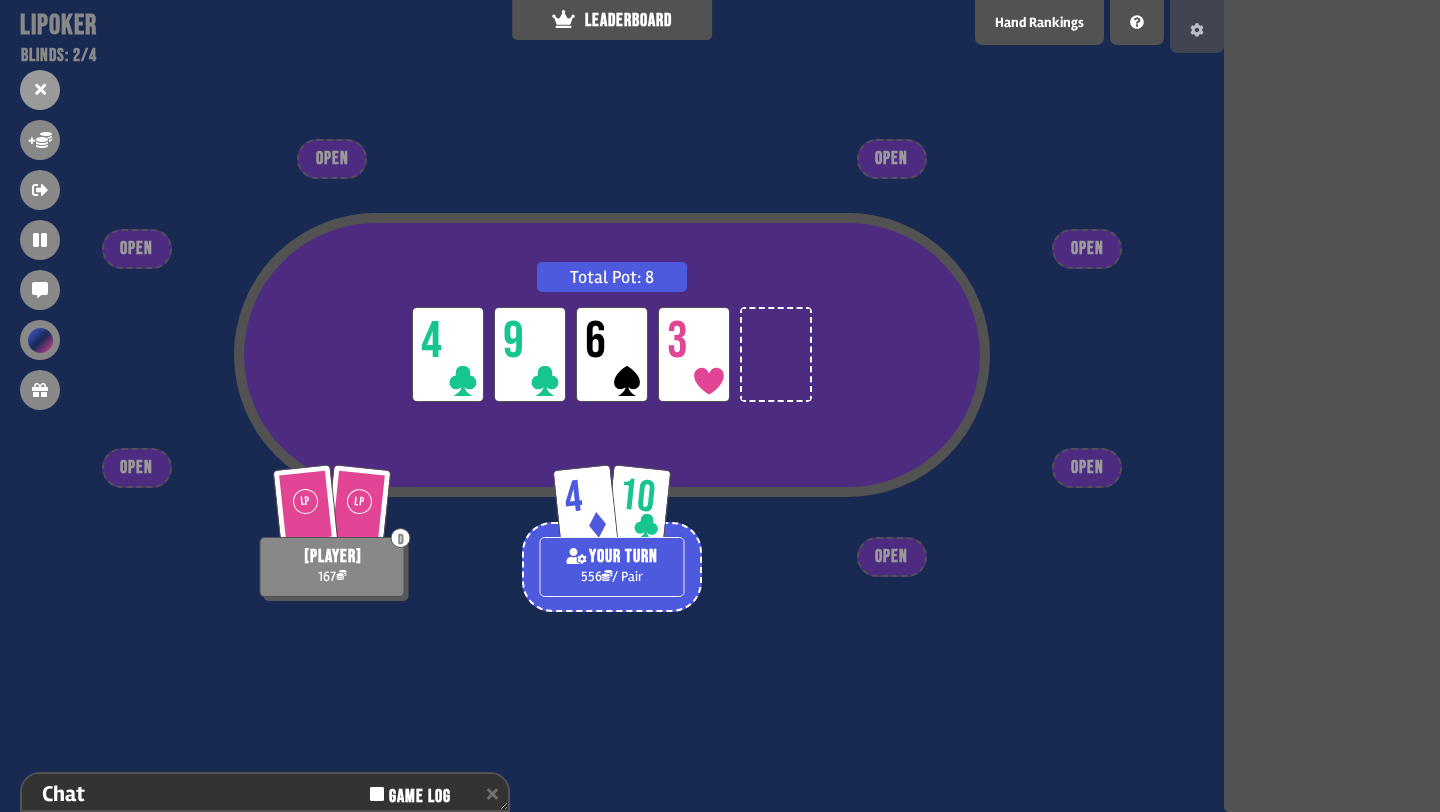 click at bounding box center [1197, 26] 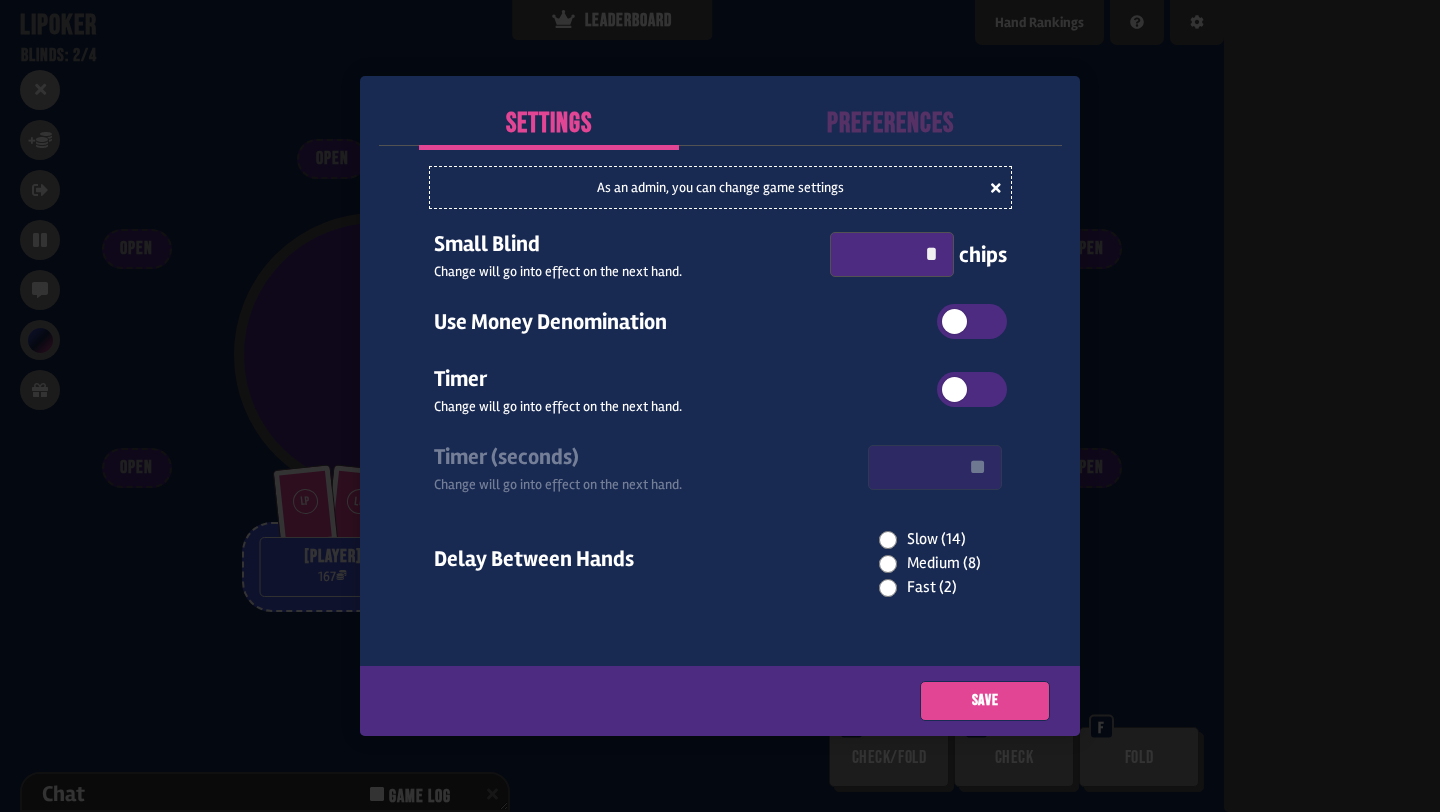 click 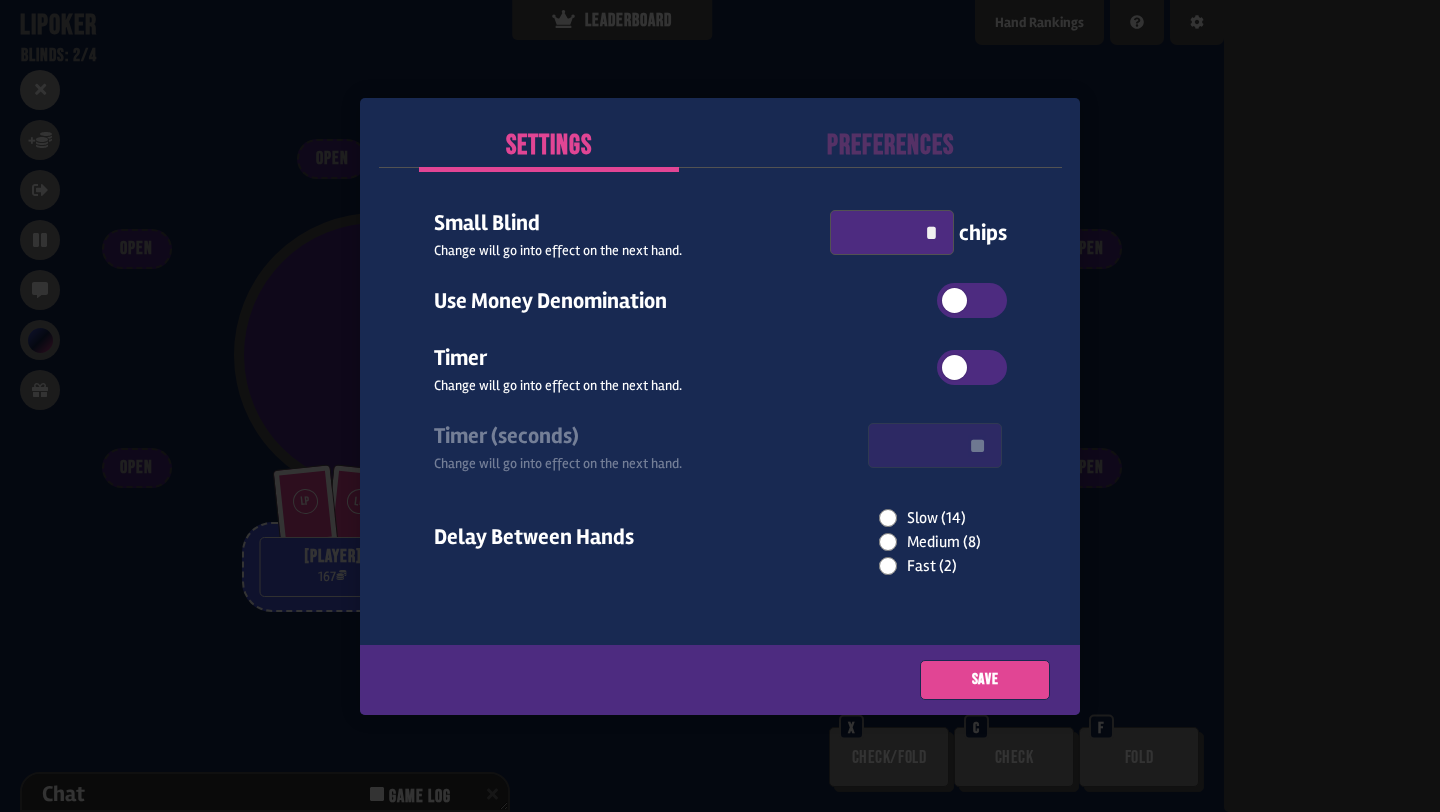 click at bounding box center [720, 406] 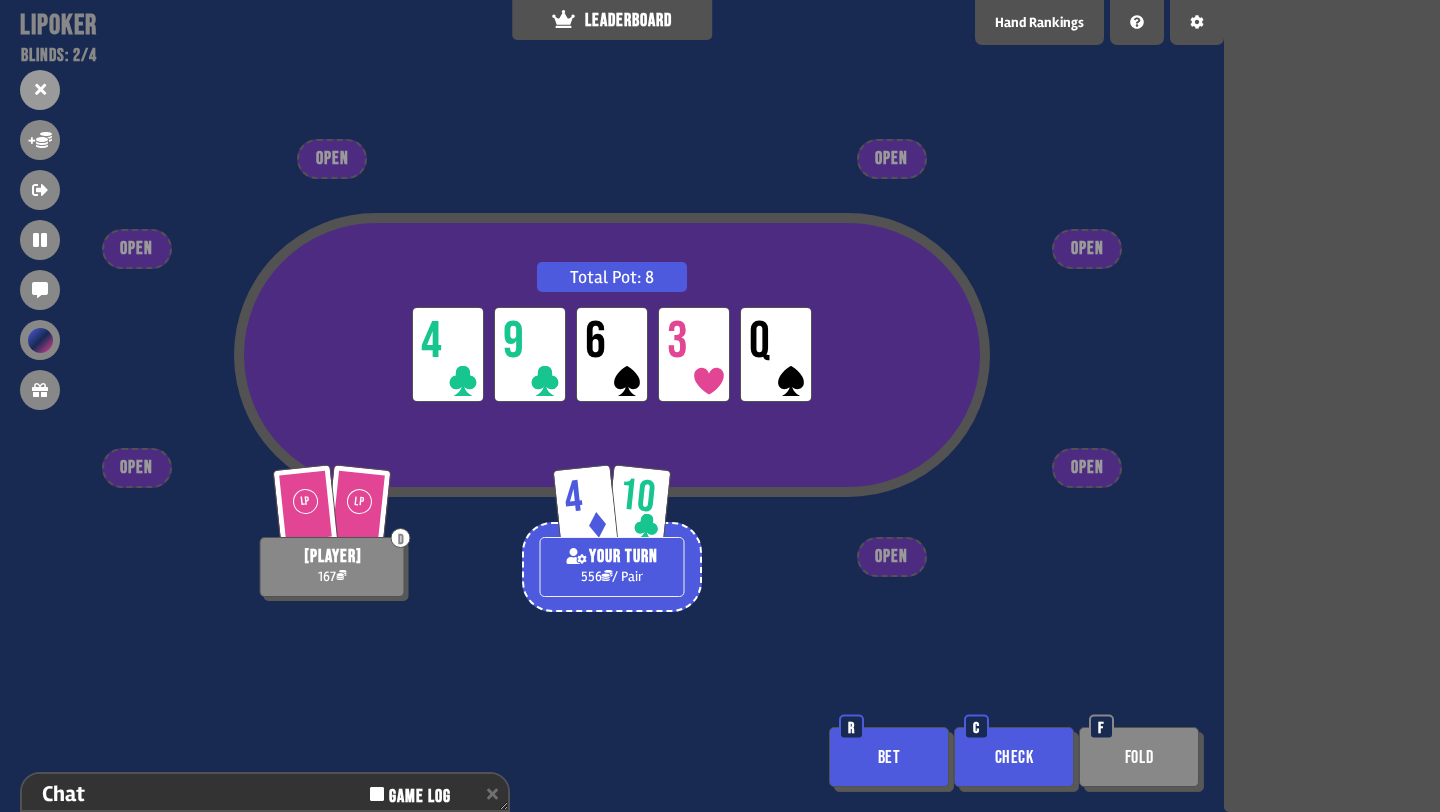 click on "Bet" at bounding box center (889, 757) 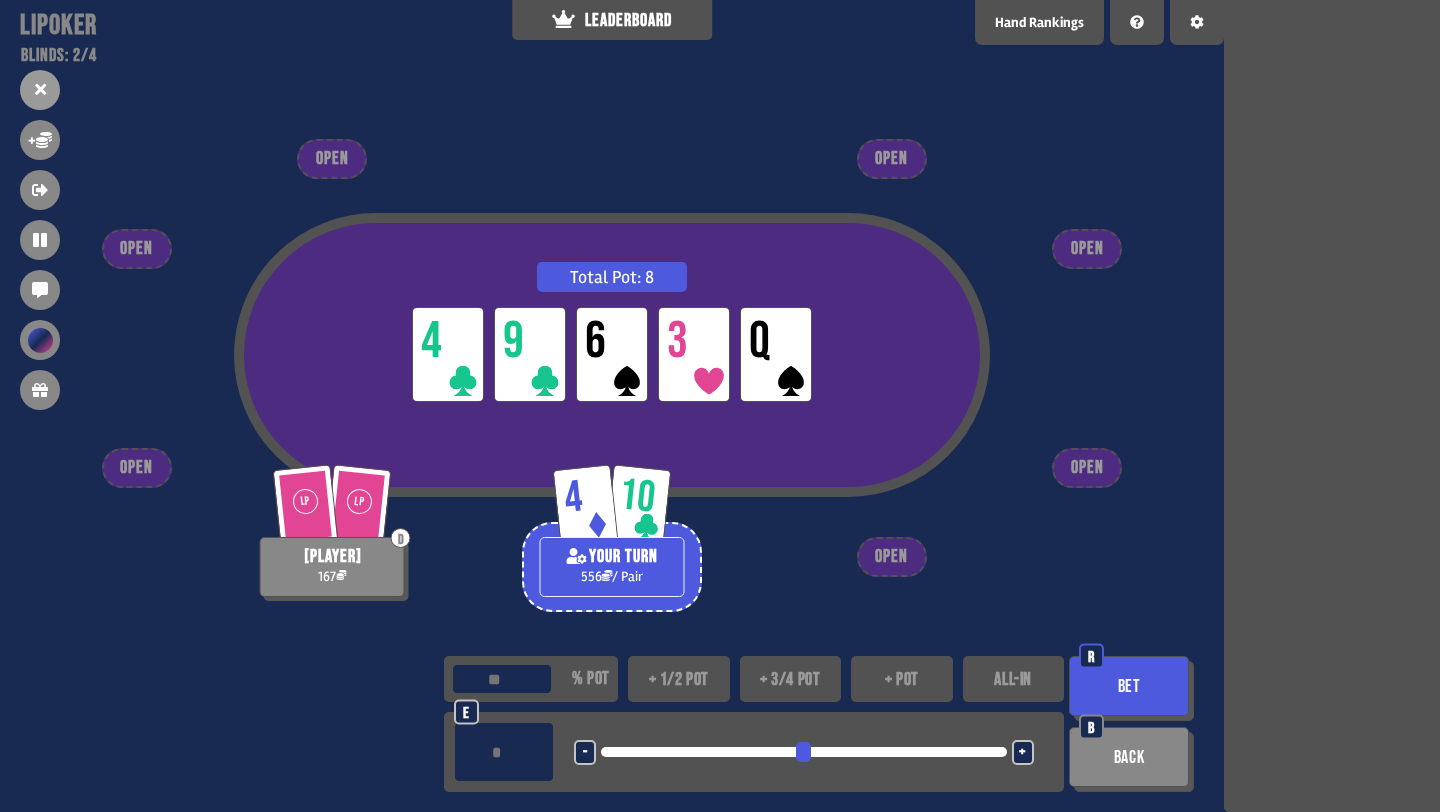 click on "+" at bounding box center [1022, 753] 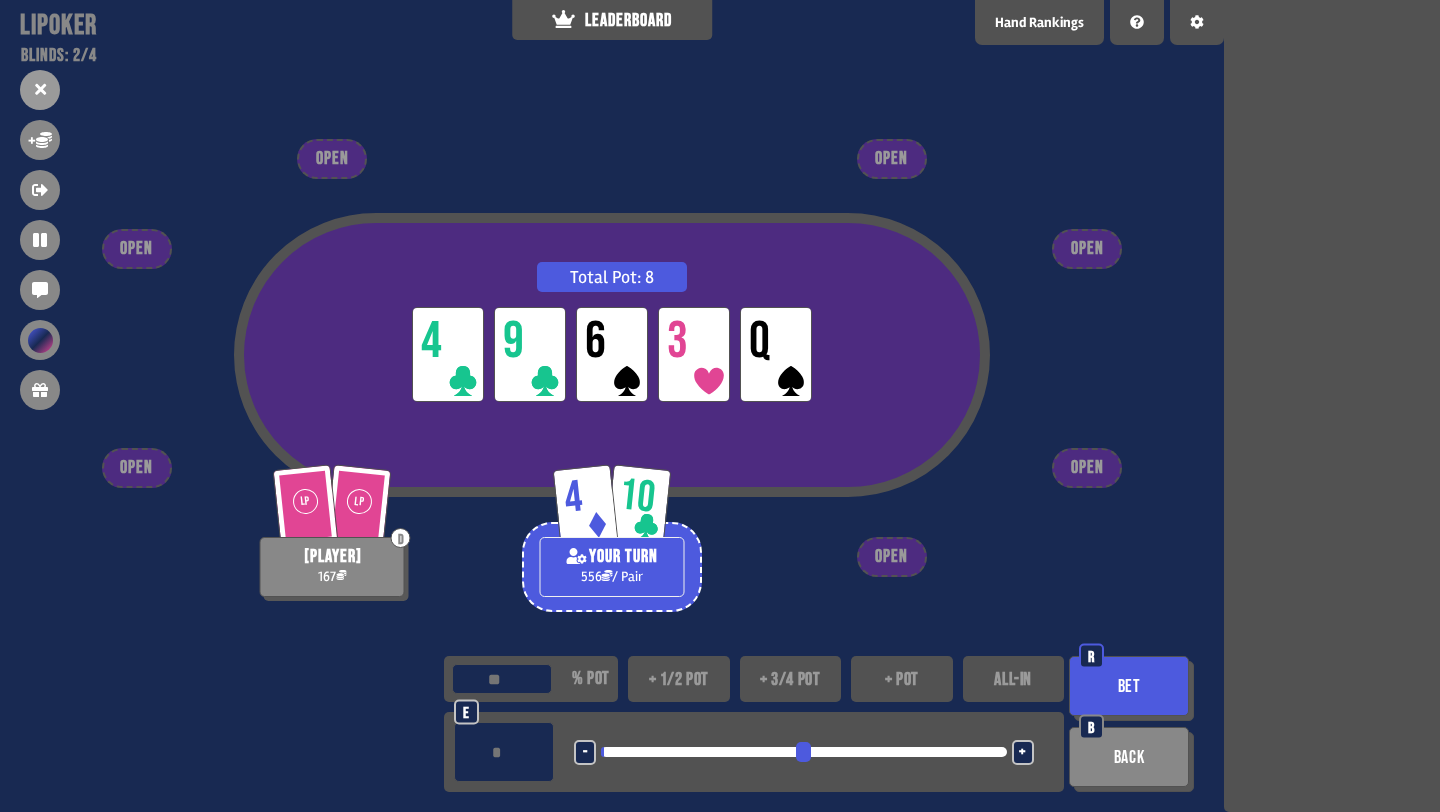 type on "*" 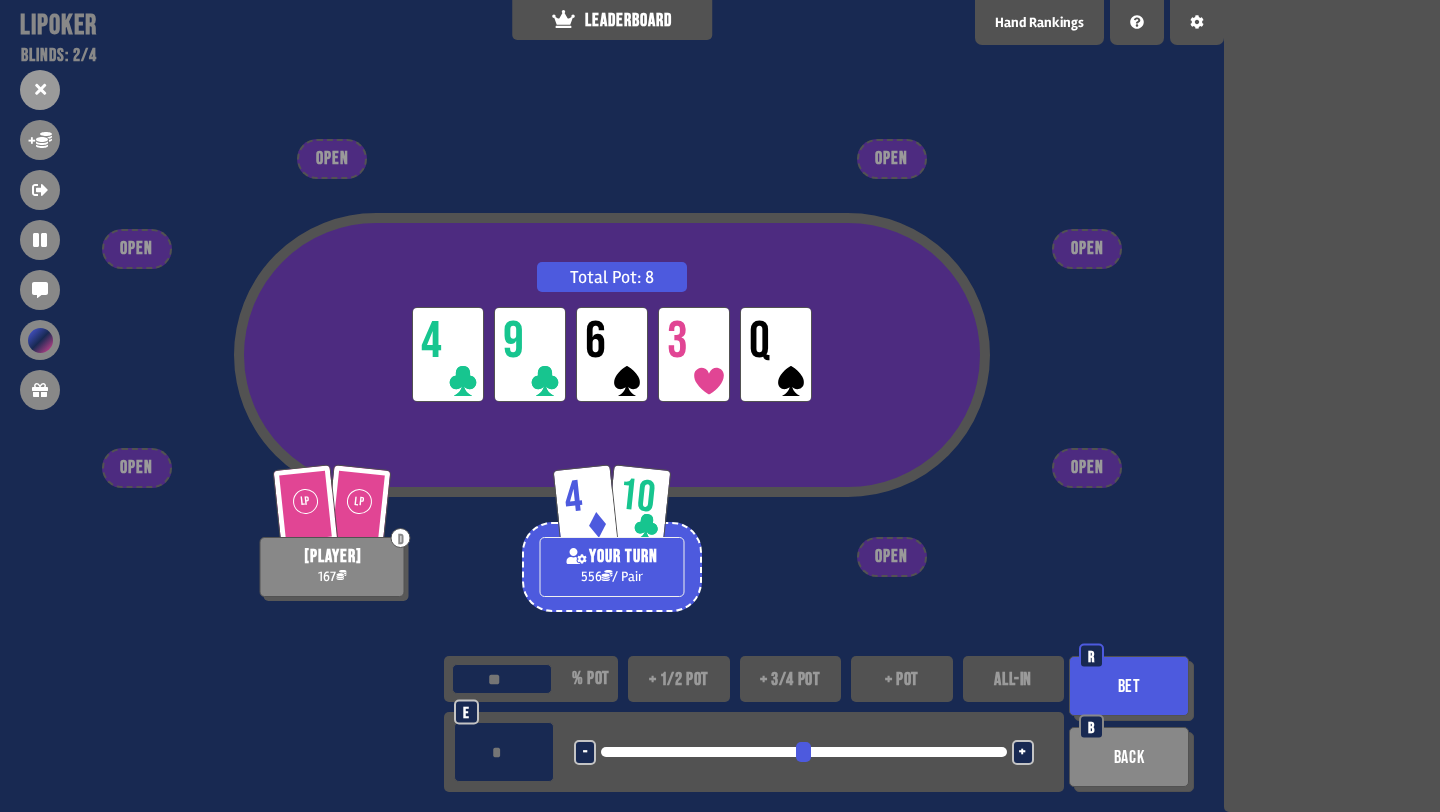 type on "***" 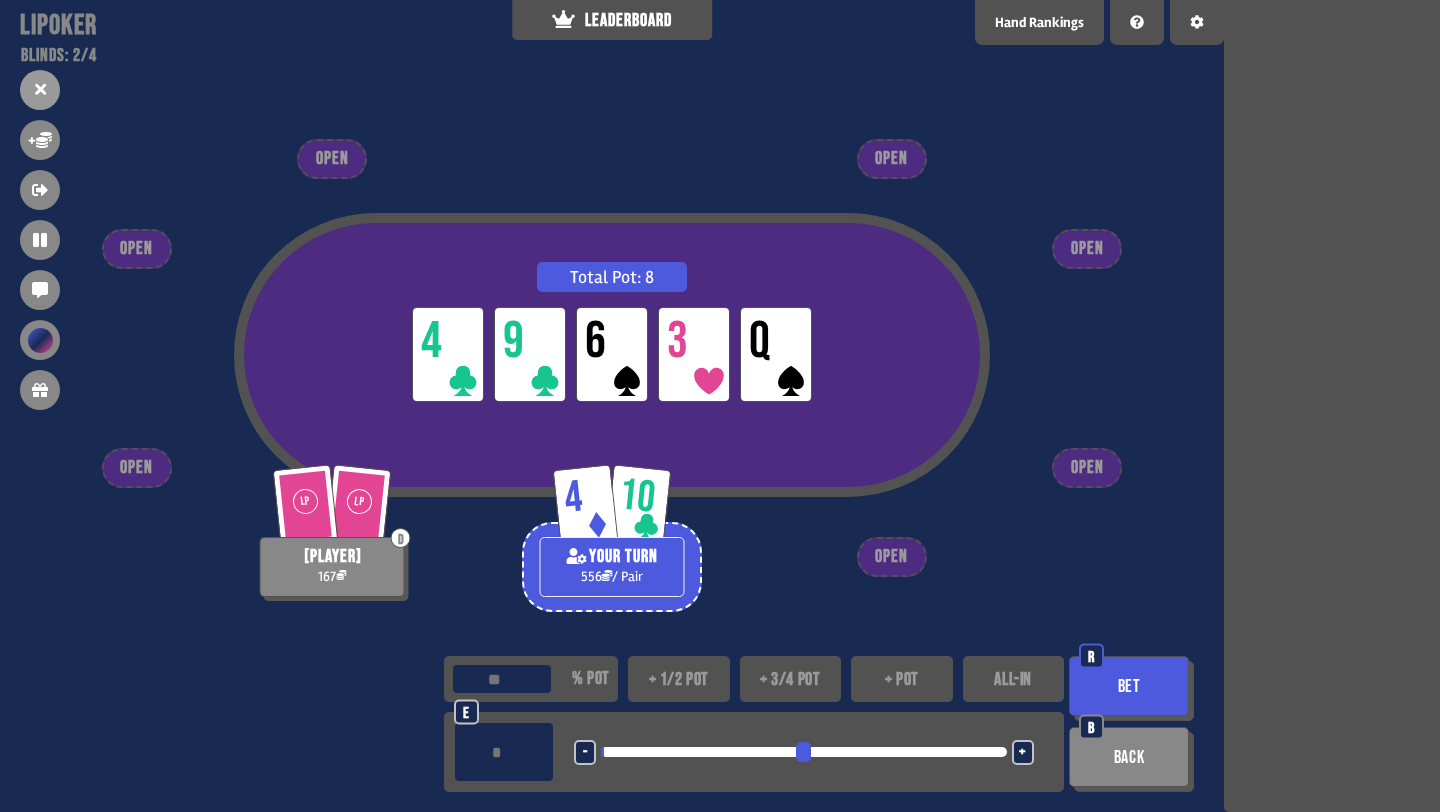 type 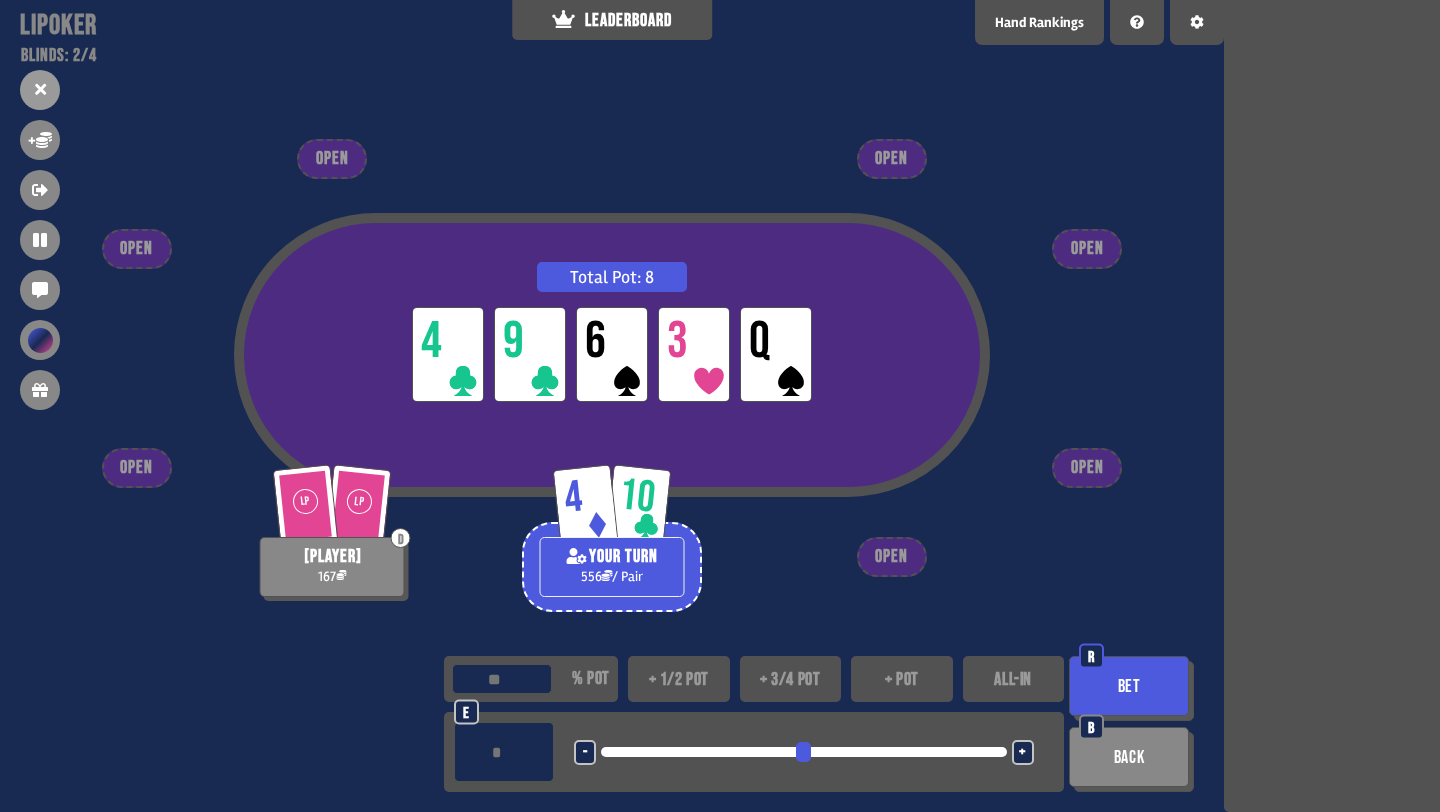 type on "**" 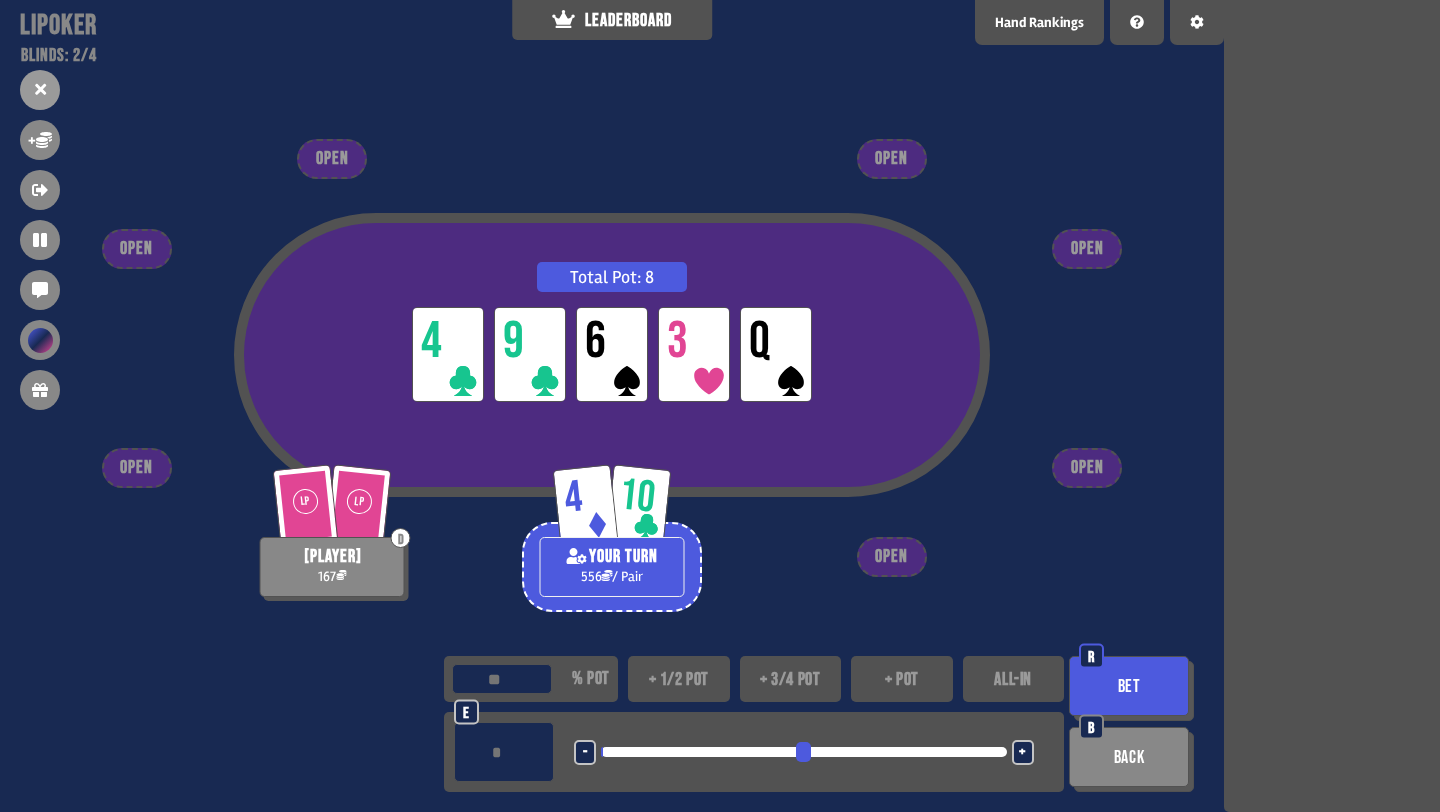 type on "*" 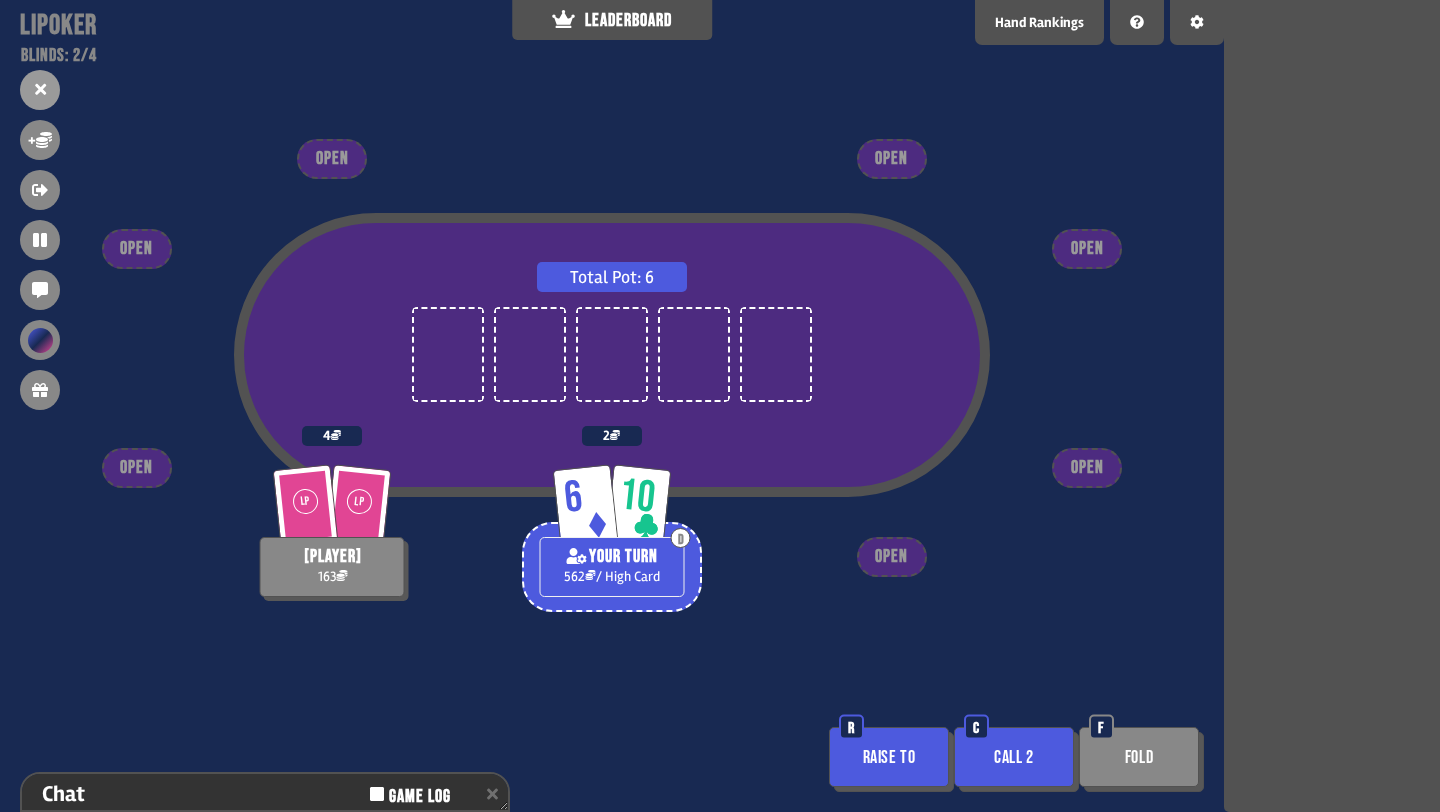 click on "Call 2" at bounding box center [1014, 757] 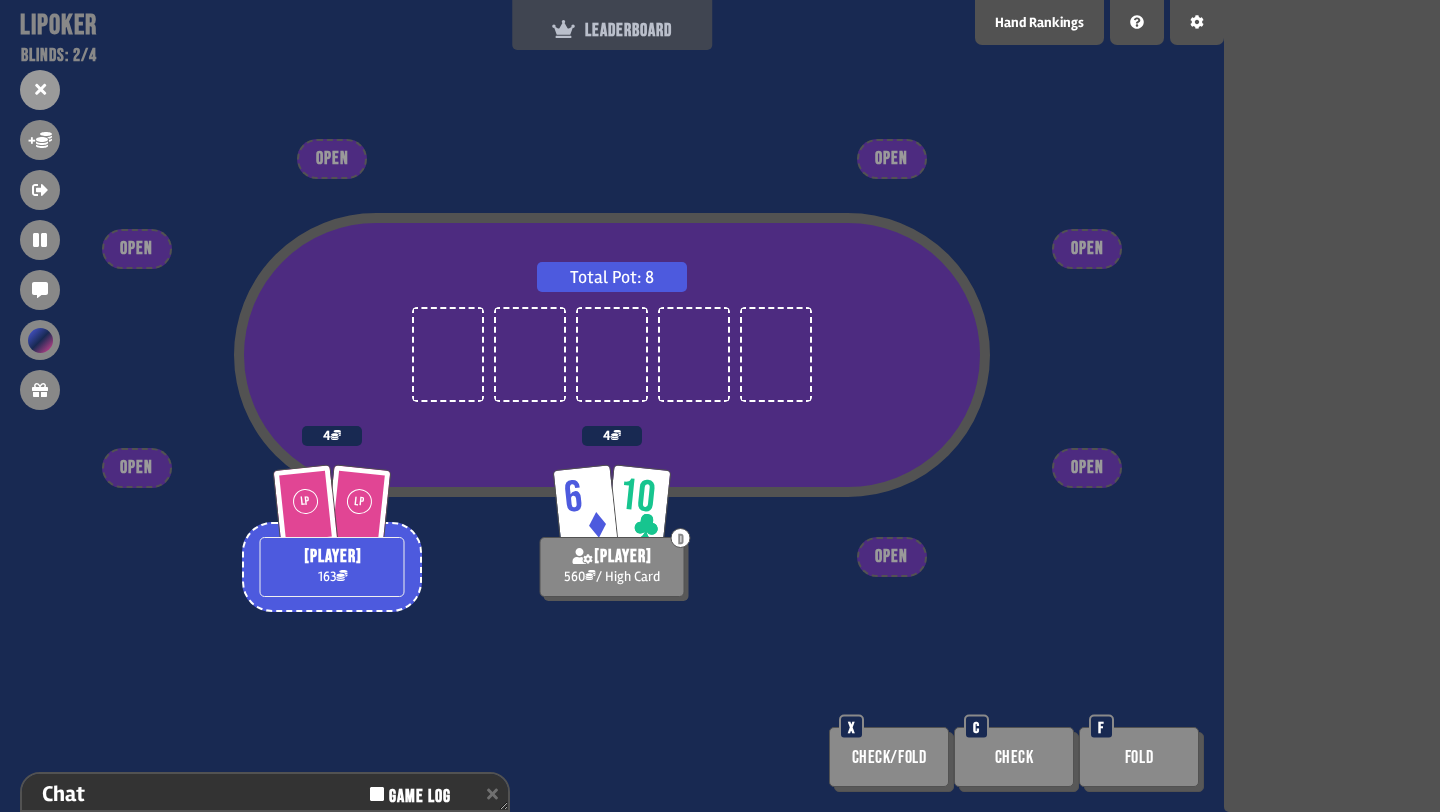 click on "LEADERBOARD" at bounding box center (612, 25) 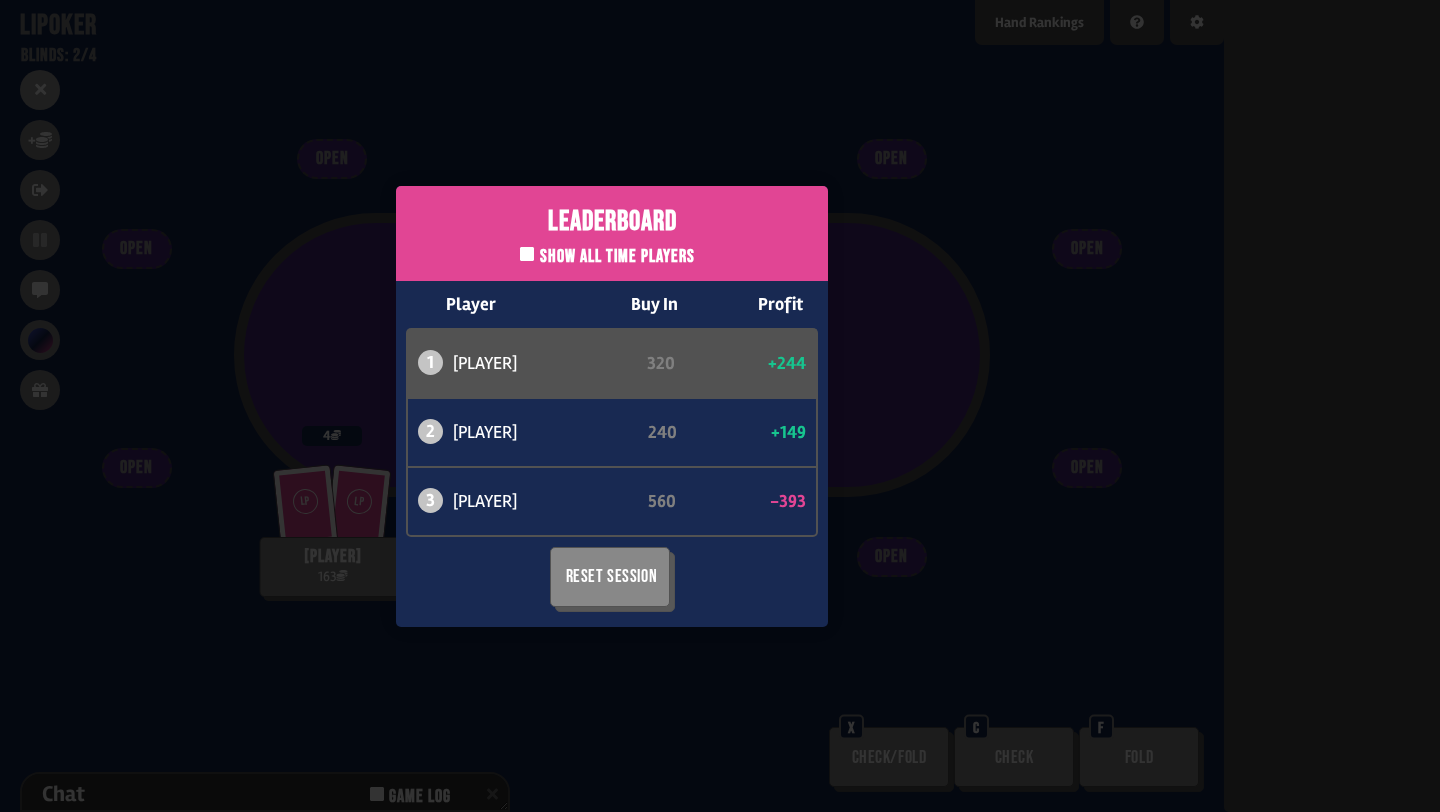 click on "Leaderboard   Show all time players Player Buy In Profit 1 can 320 +244 2 atabaso 240 +149 3 bob 560 -393 Reset Session" at bounding box center [612, 406] 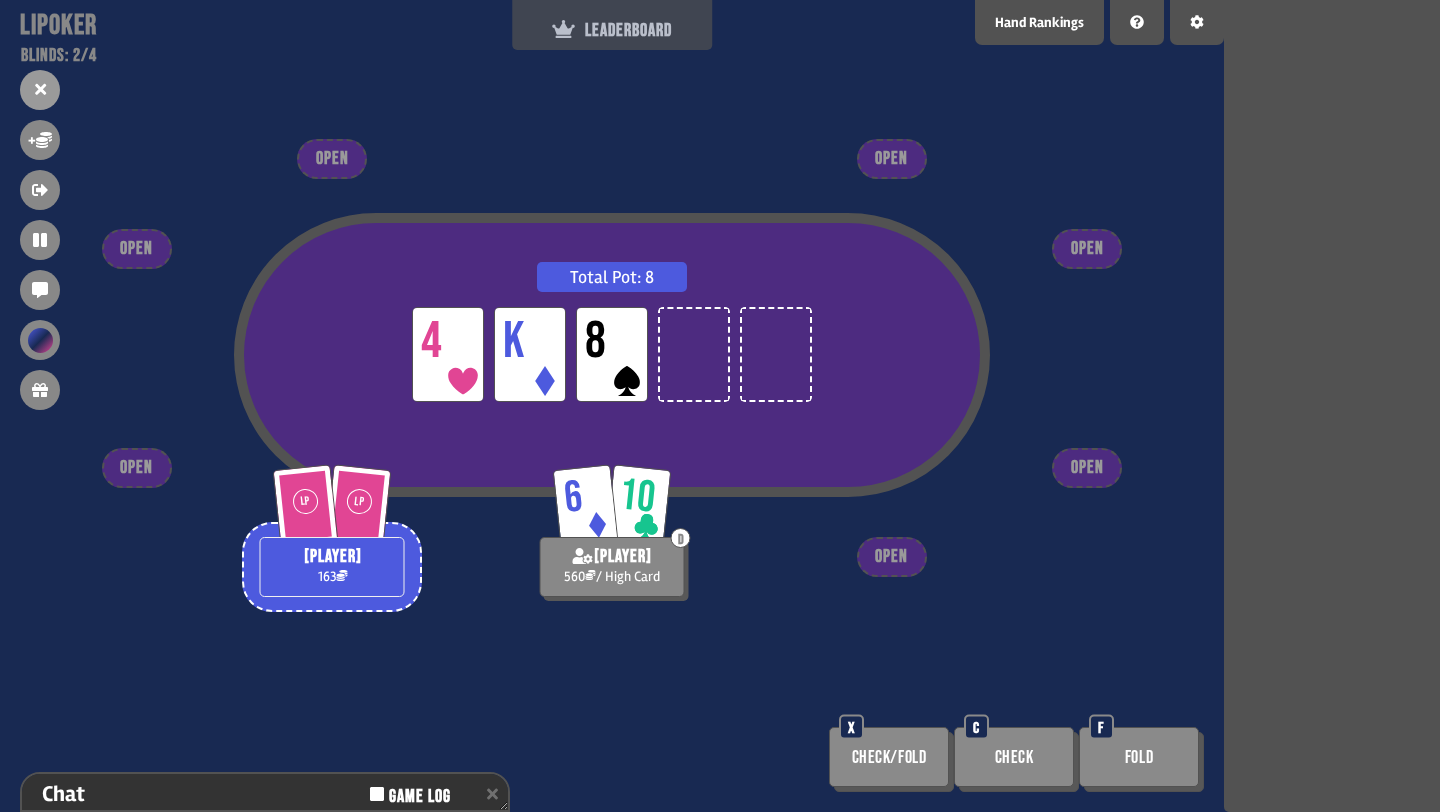 click on "LEADERBOARD" at bounding box center [612, 25] 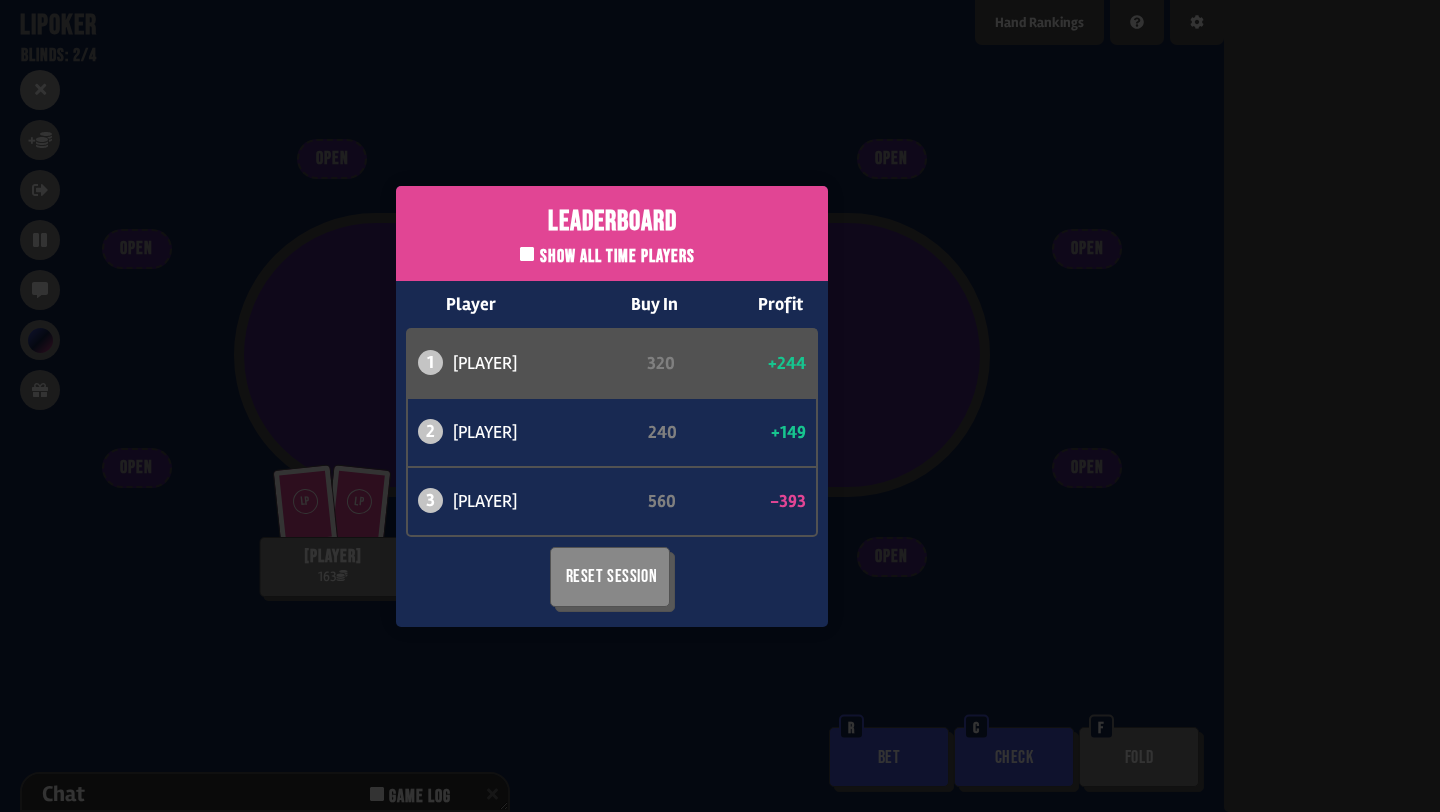 click on "Leaderboard   Show all time players Player Buy In Profit 1 can 320 +244 2 atabaso 240 +149 3 bob 560 -393 Reset Session" at bounding box center [612, 406] 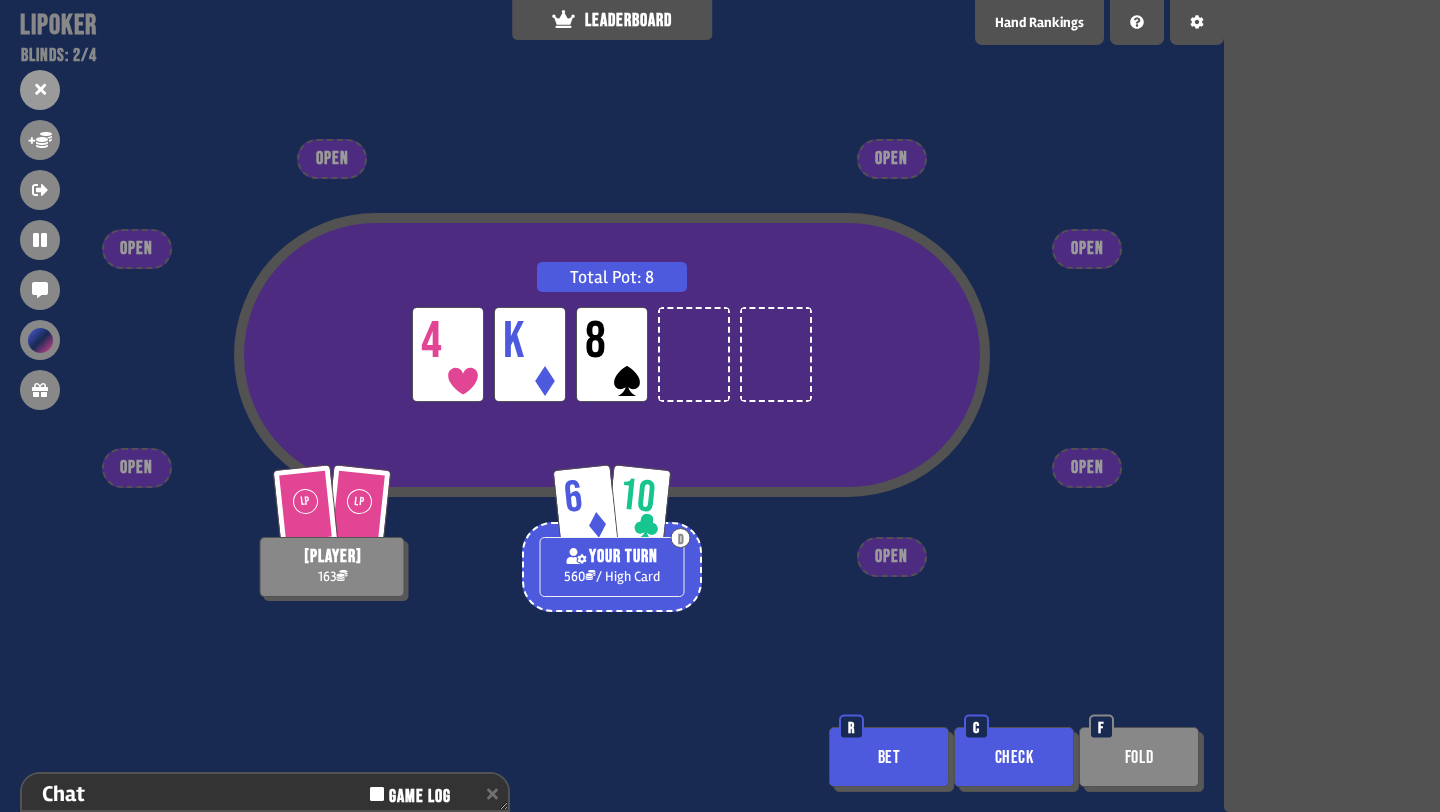 click on "Check" at bounding box center [1014, 757] 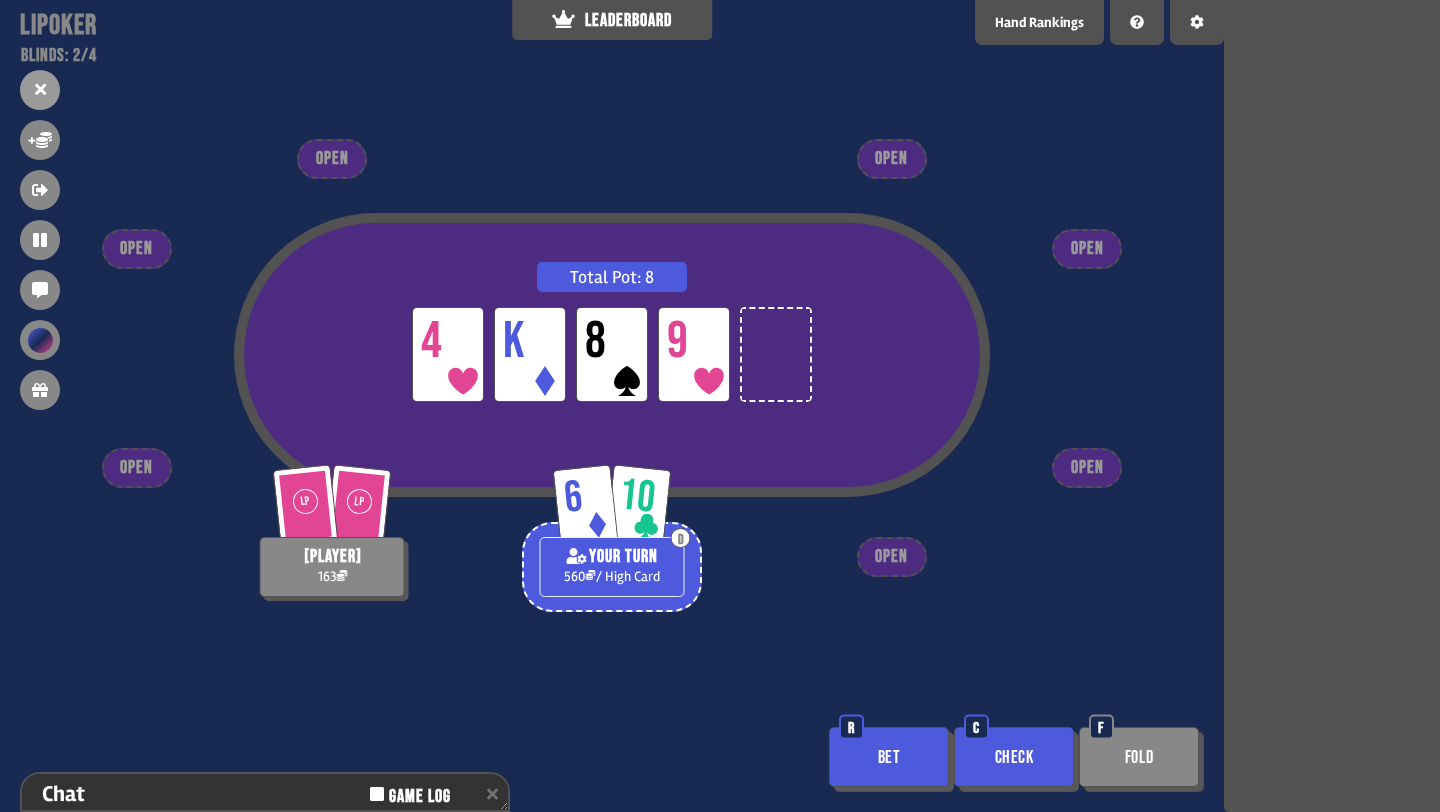 click on "Check" at bounding box center (1014, 757) 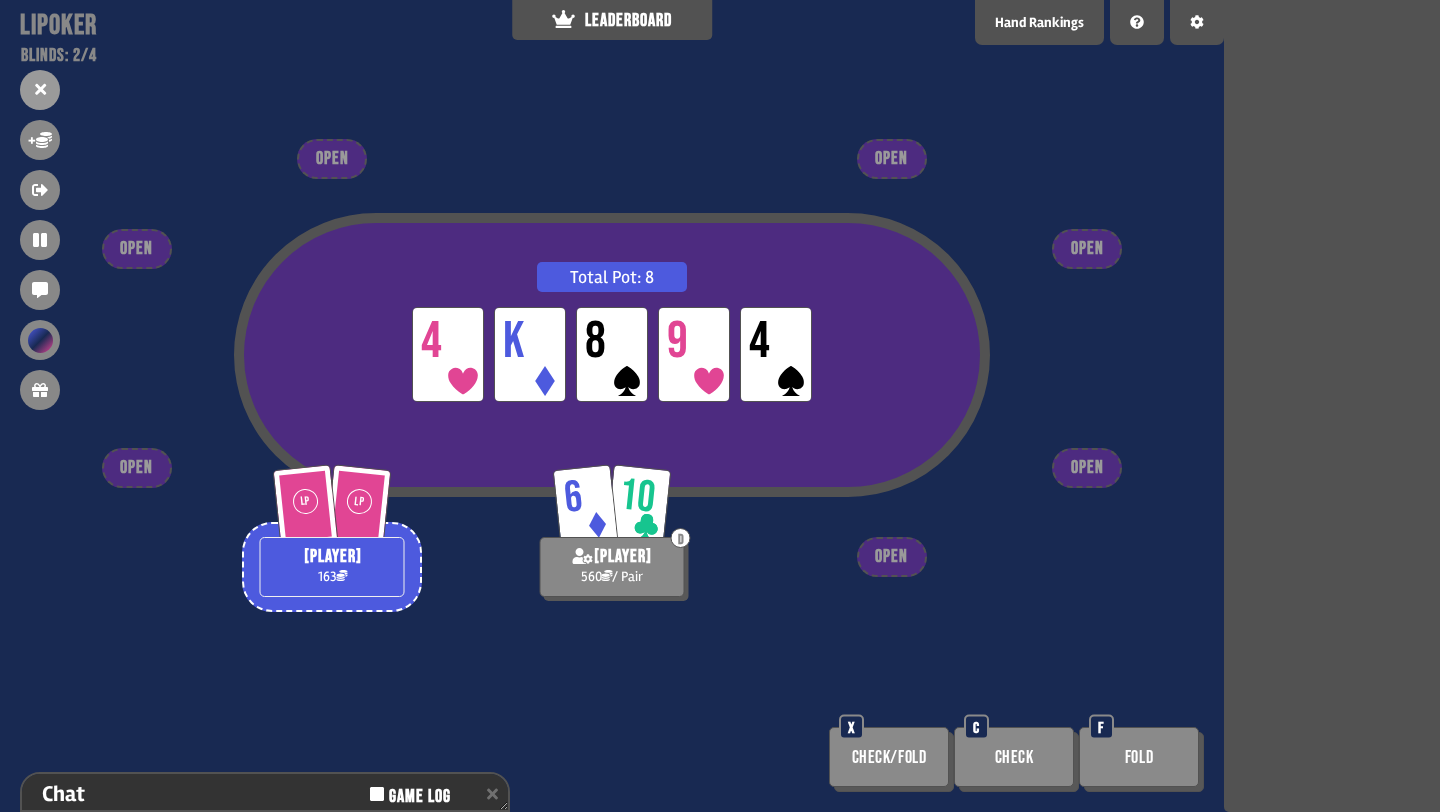click on "Check/Fold" at bounding box center [889, 757] 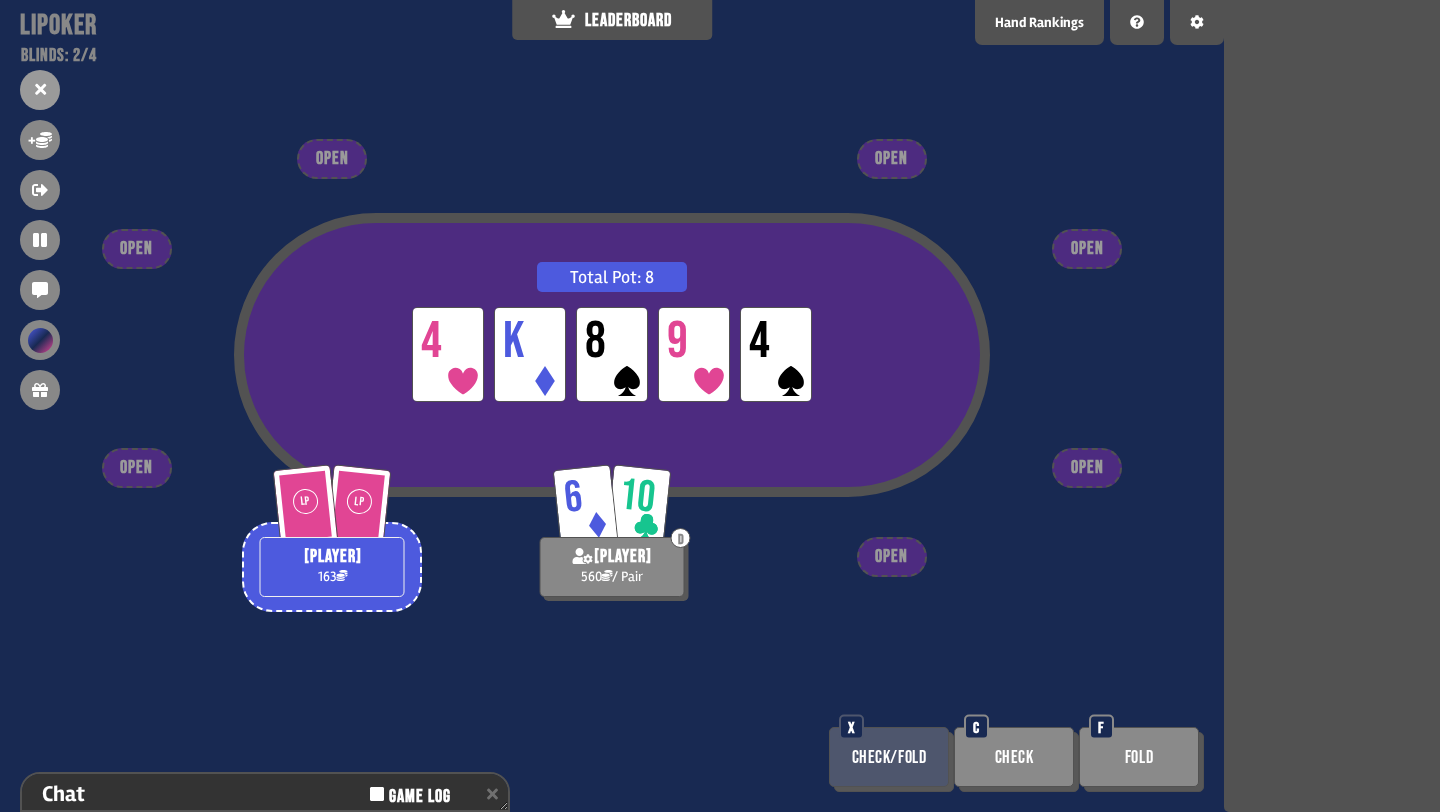 click on "Check/Fold" at bounding box center (889, 757) 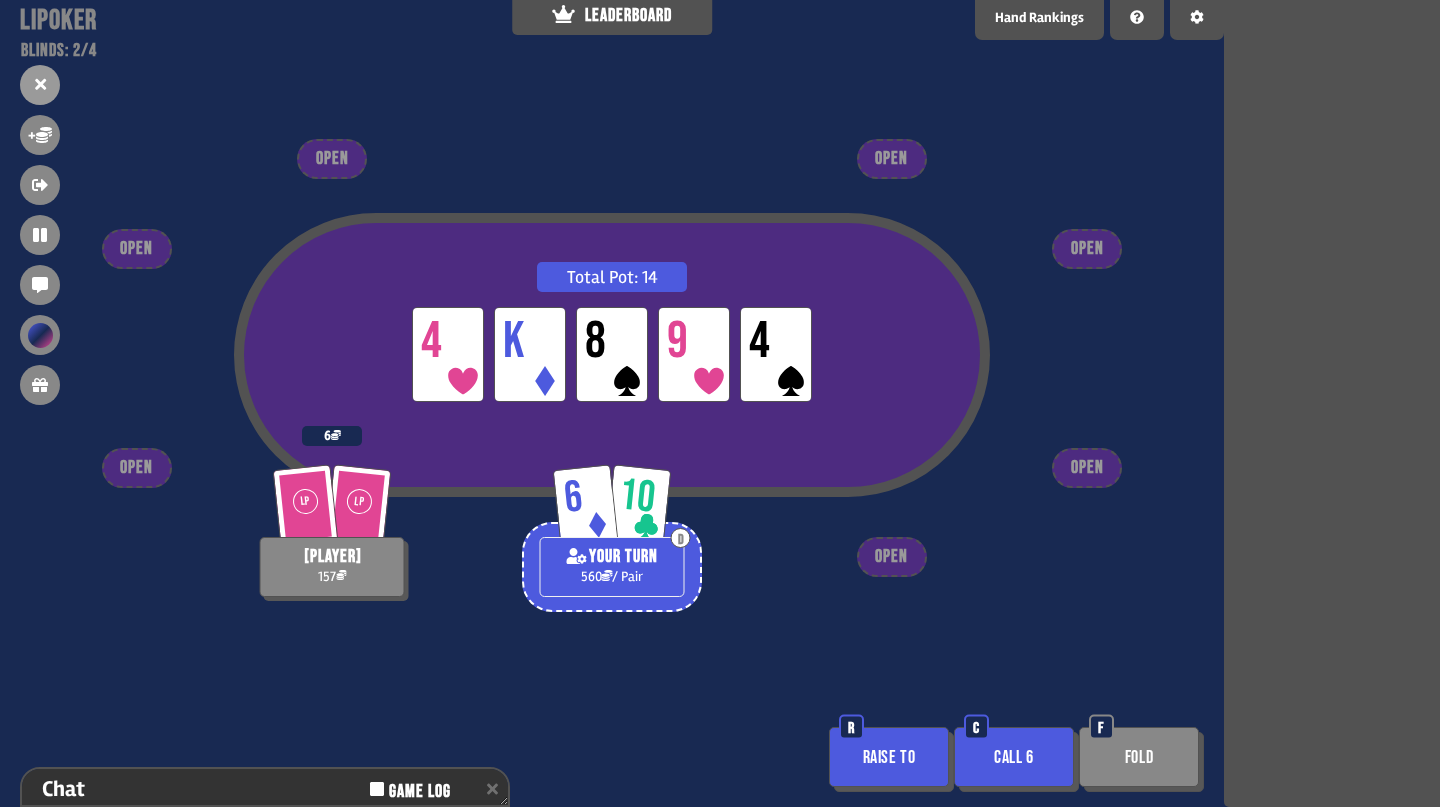 scroll, scrollTop: 0, scrollLeft: 0, axis: both 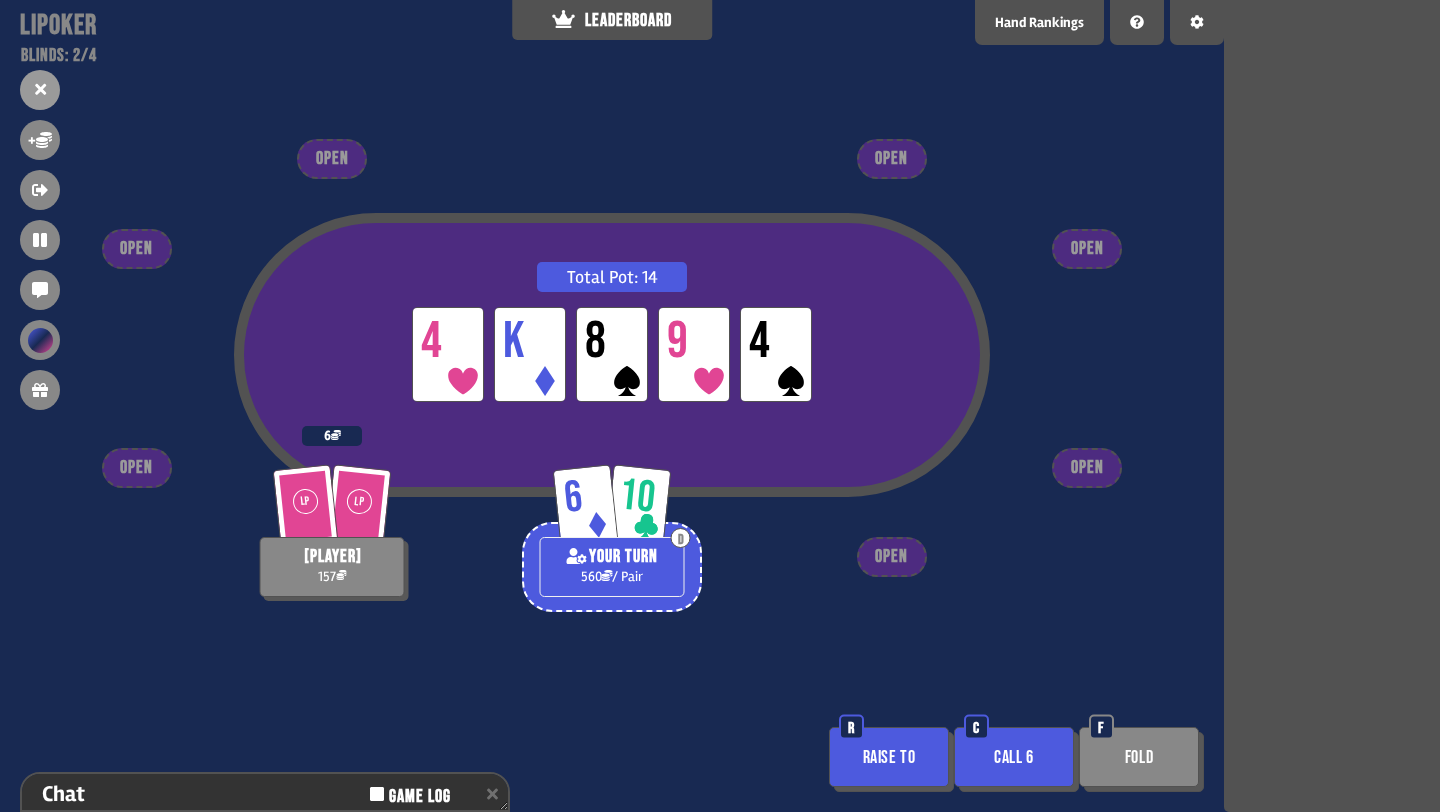 click on "F" at bounding box center [1101, 727] 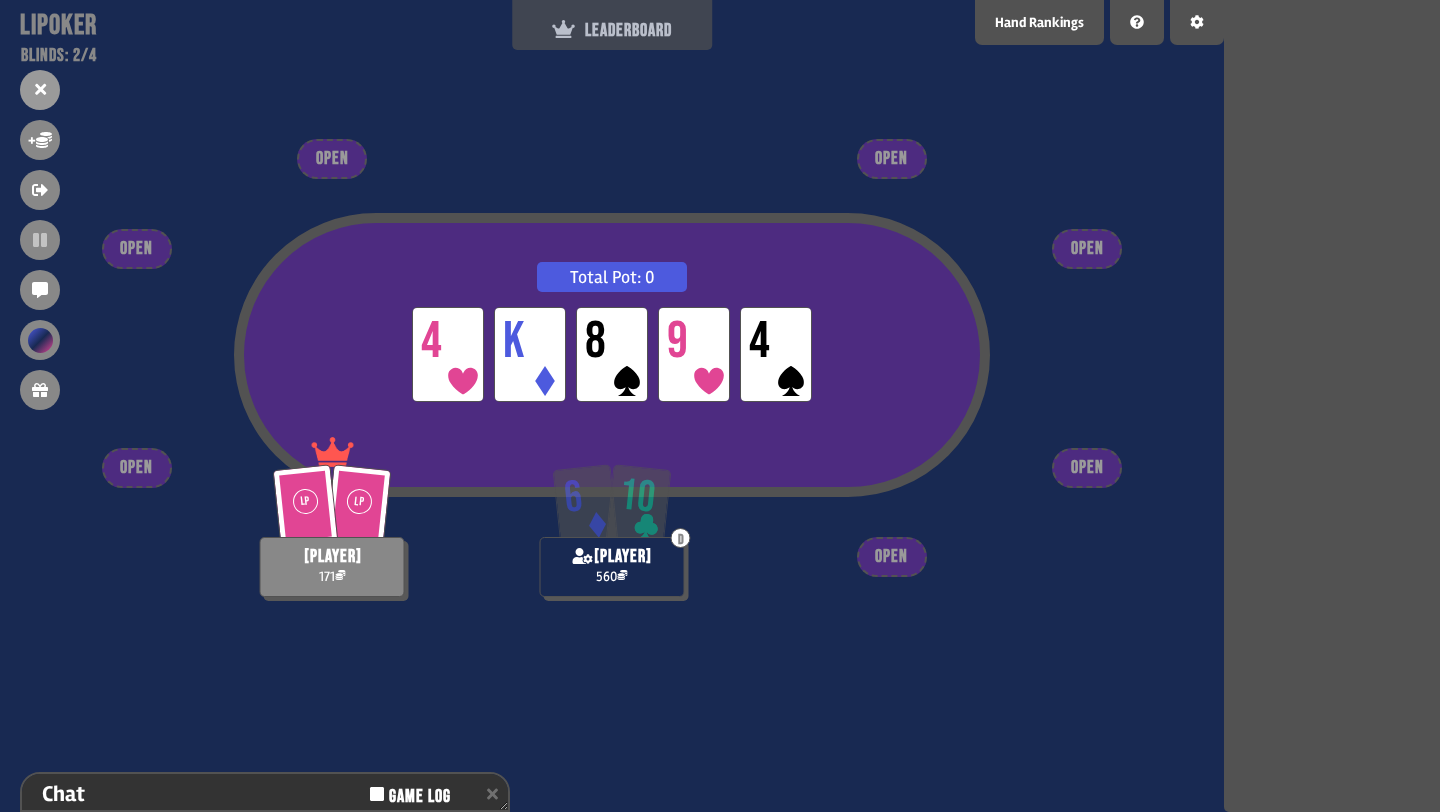 click on "LEADERBOARD" at bounding box center [612, 25] 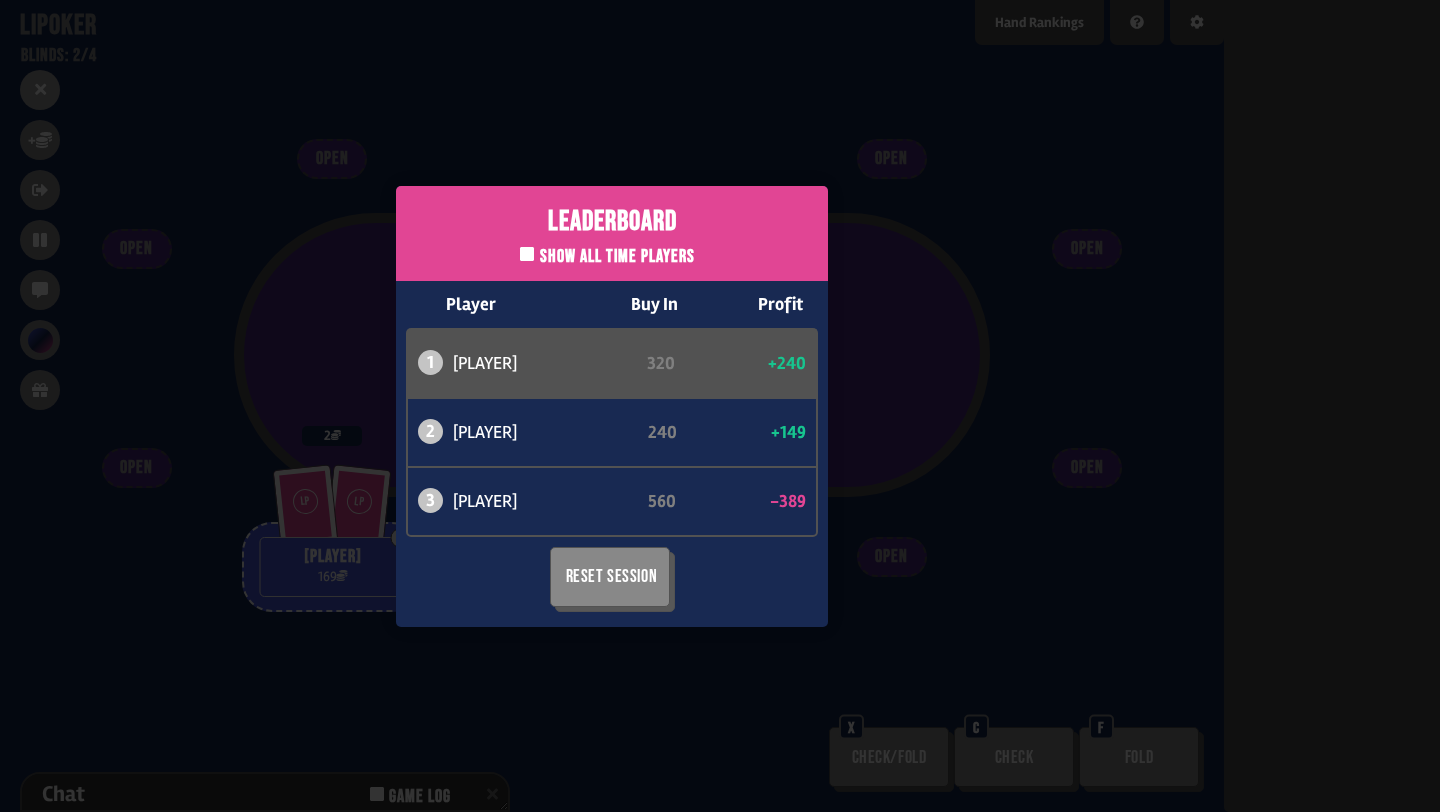 click on "Leaderboard   Show all time players Player Buy In Profit 1 can 320 +240 2 atabaso 240 +149 3 bob 560 -389 Reset Session" at bounding box center (612, 406) 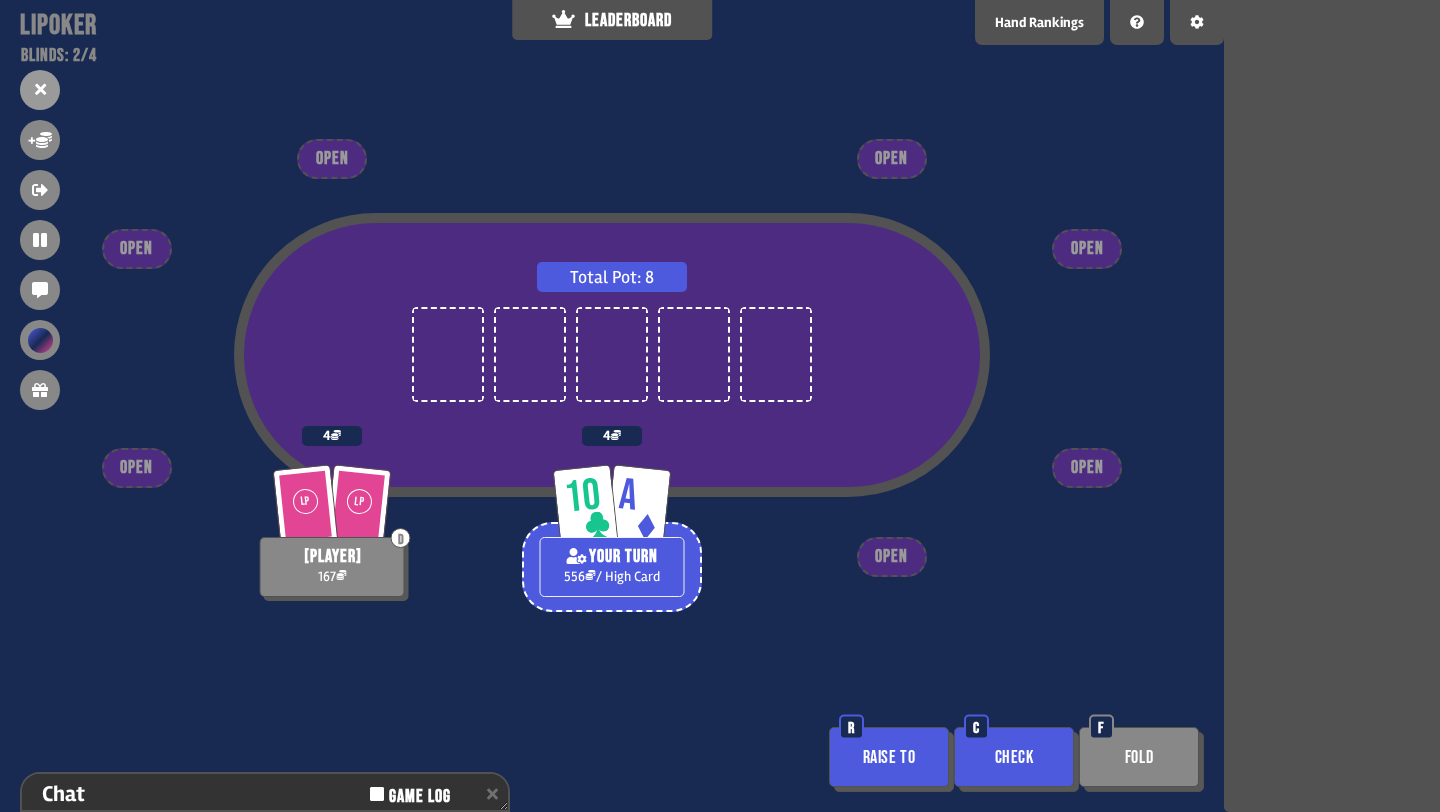 click on "Total Pot: 8   10 A YOUR TURN 556   / High Card 4  LP LP D bob 167  4  OPEN OPEN OPEN OPEN OPEN OPEN OPEN Raise to R Check C Fold F" at bounding box center (612, 406) 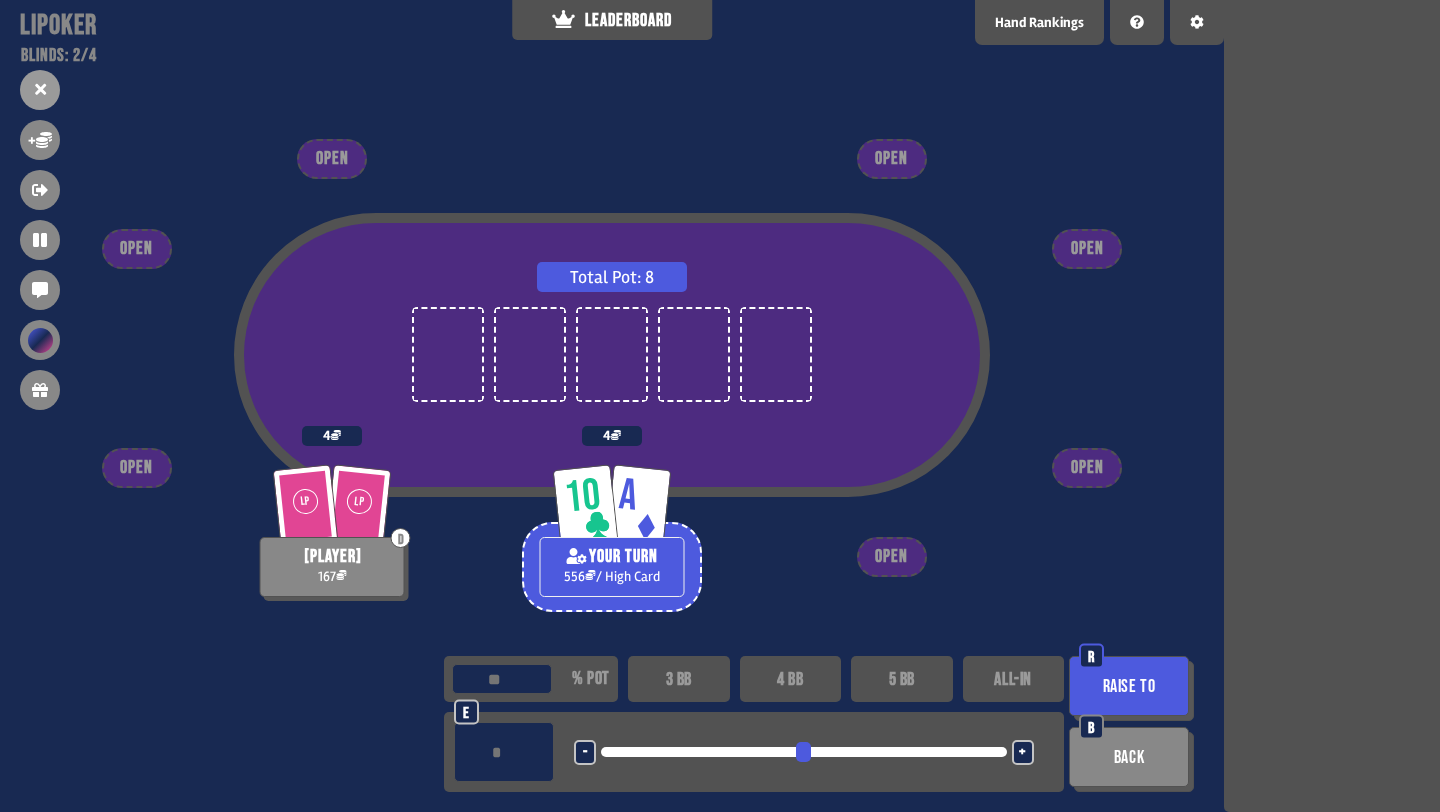 type on "***" 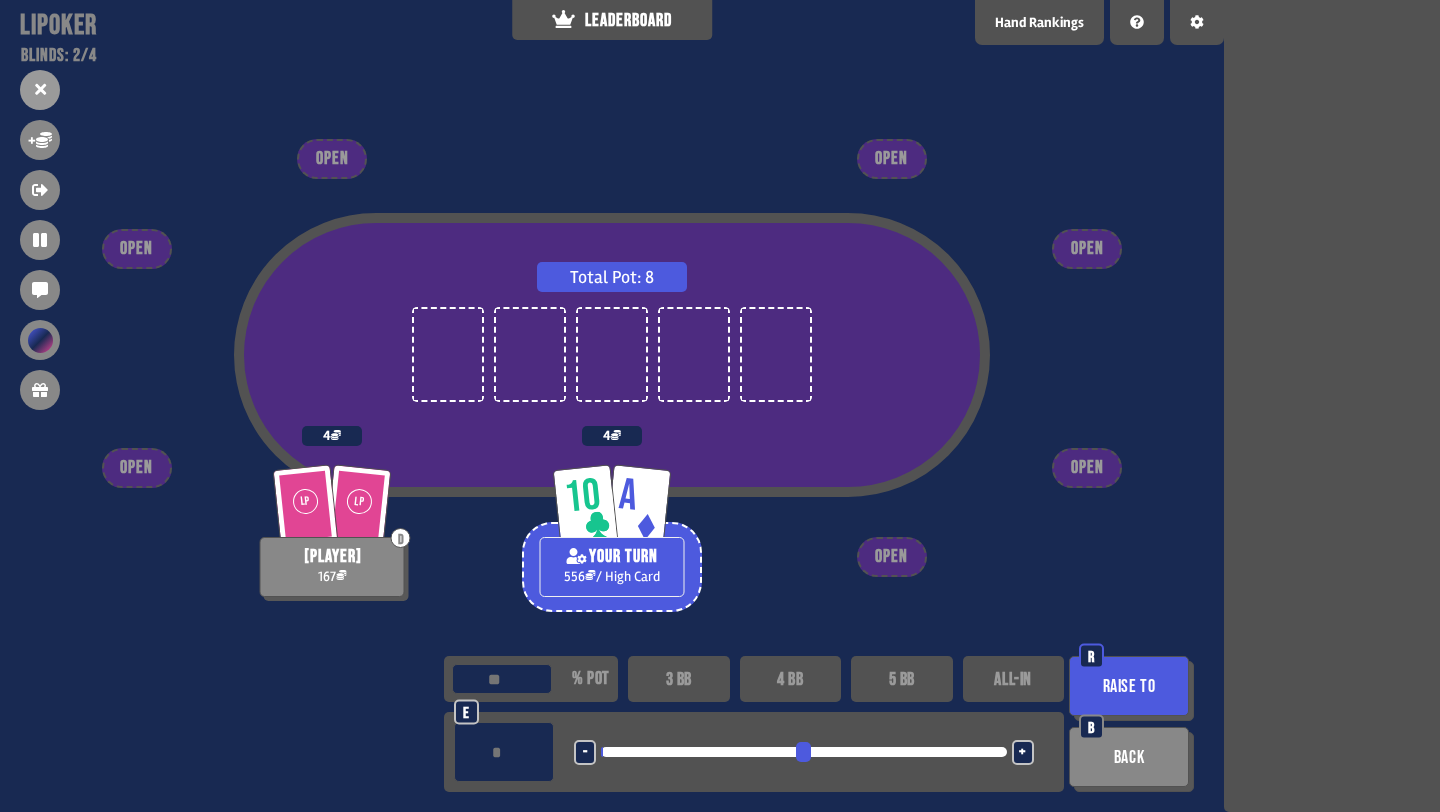 type on "**" 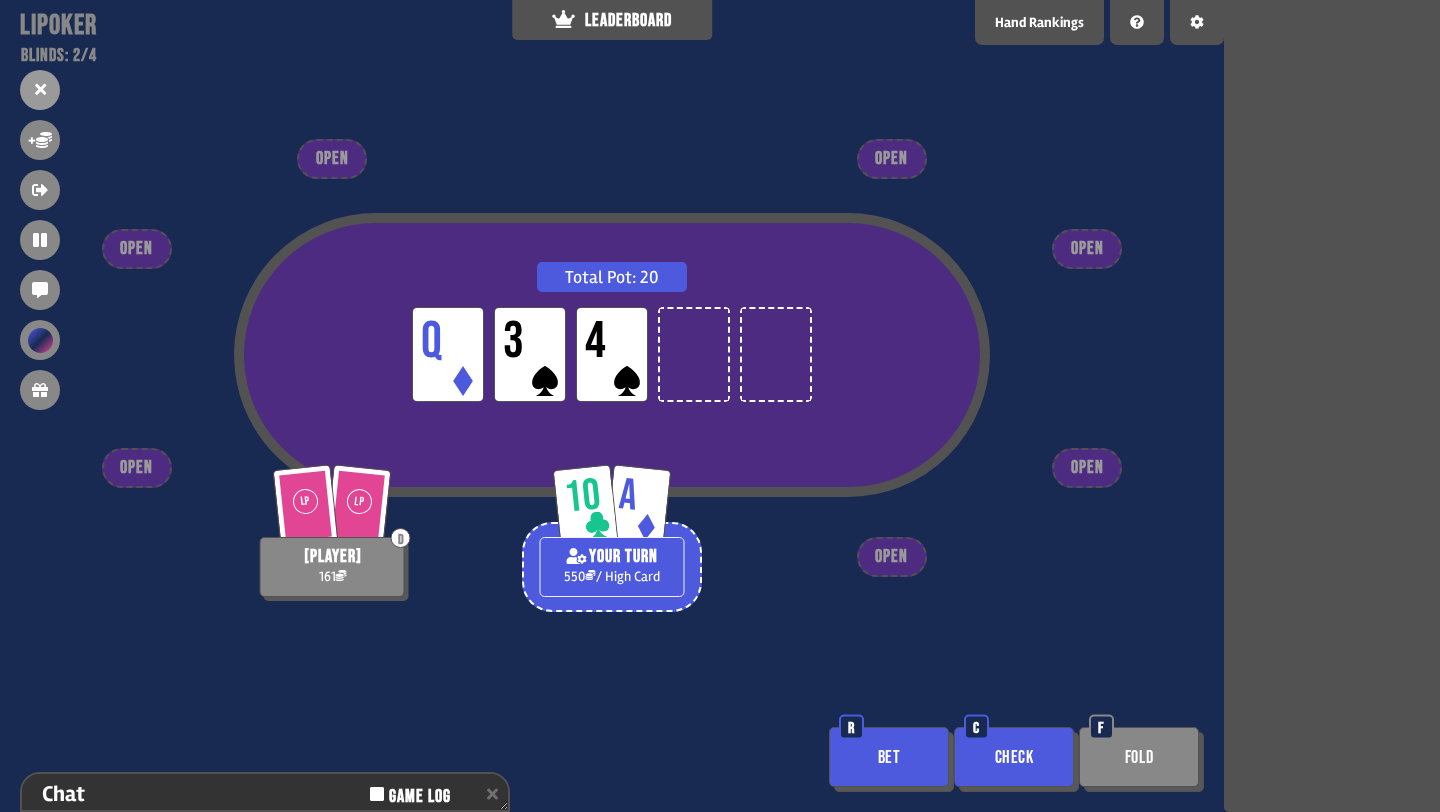 click on "Bet" at bounding box center (889, 757) 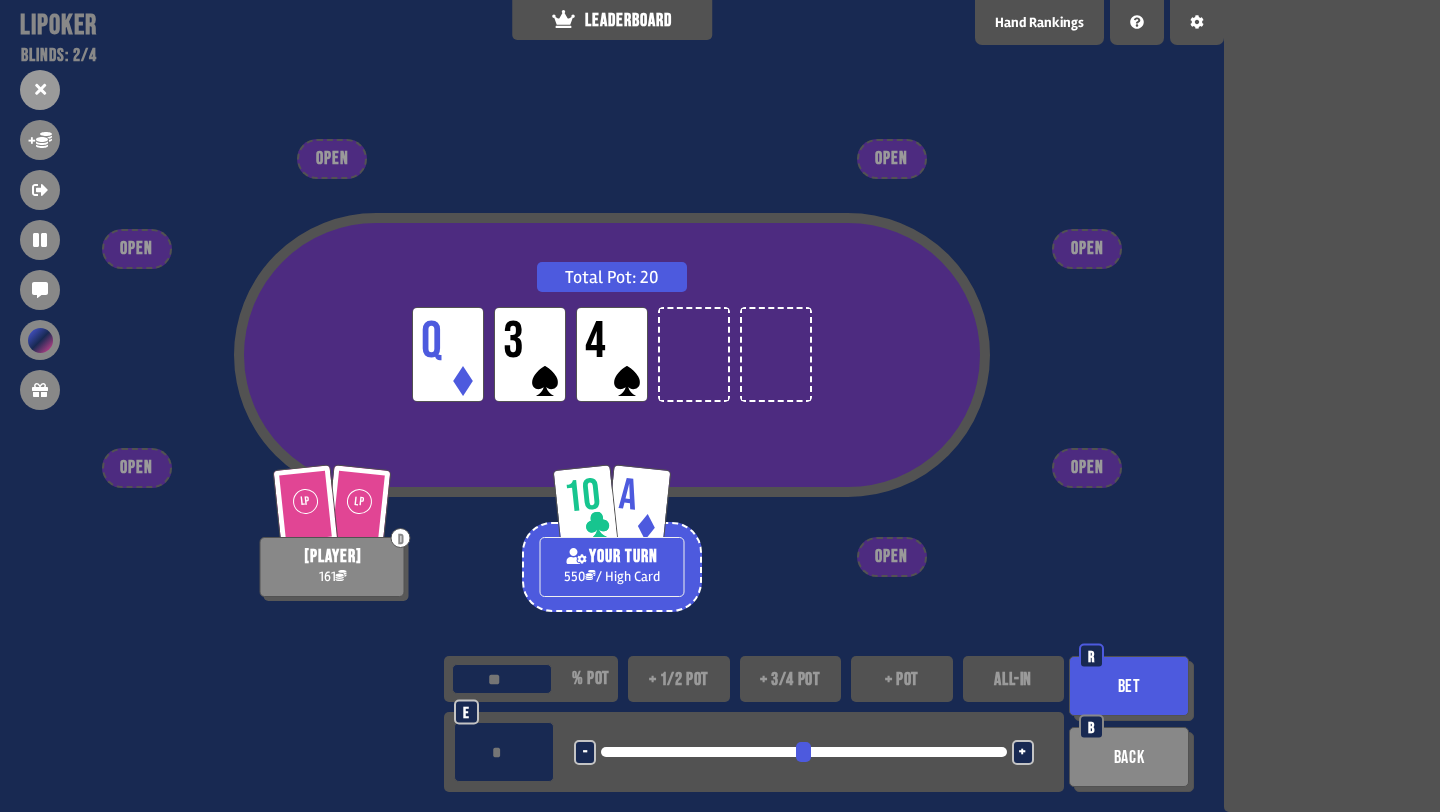 click on "+" at bounding box center (1022, 753) 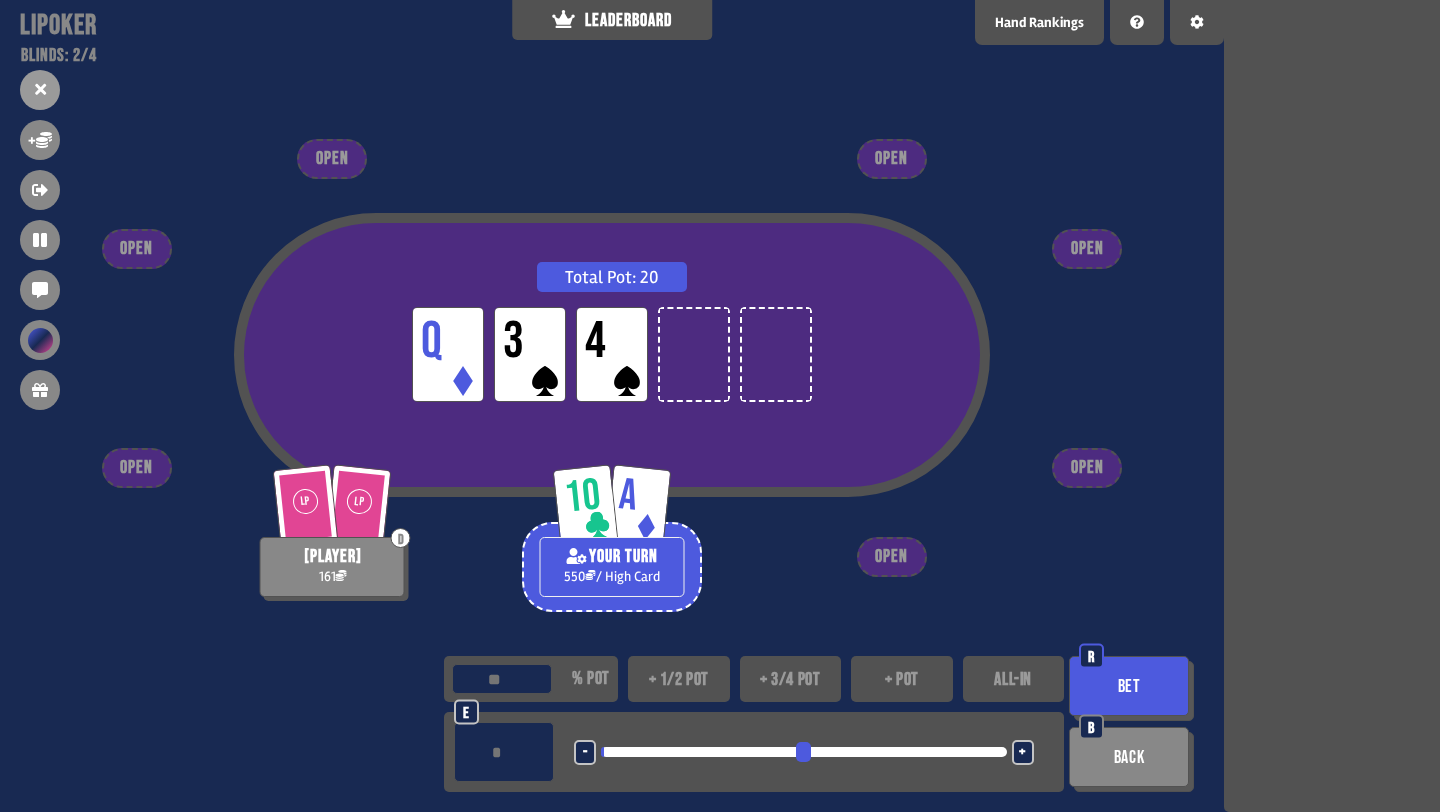click on "+" at bounding box center [1022, 753] 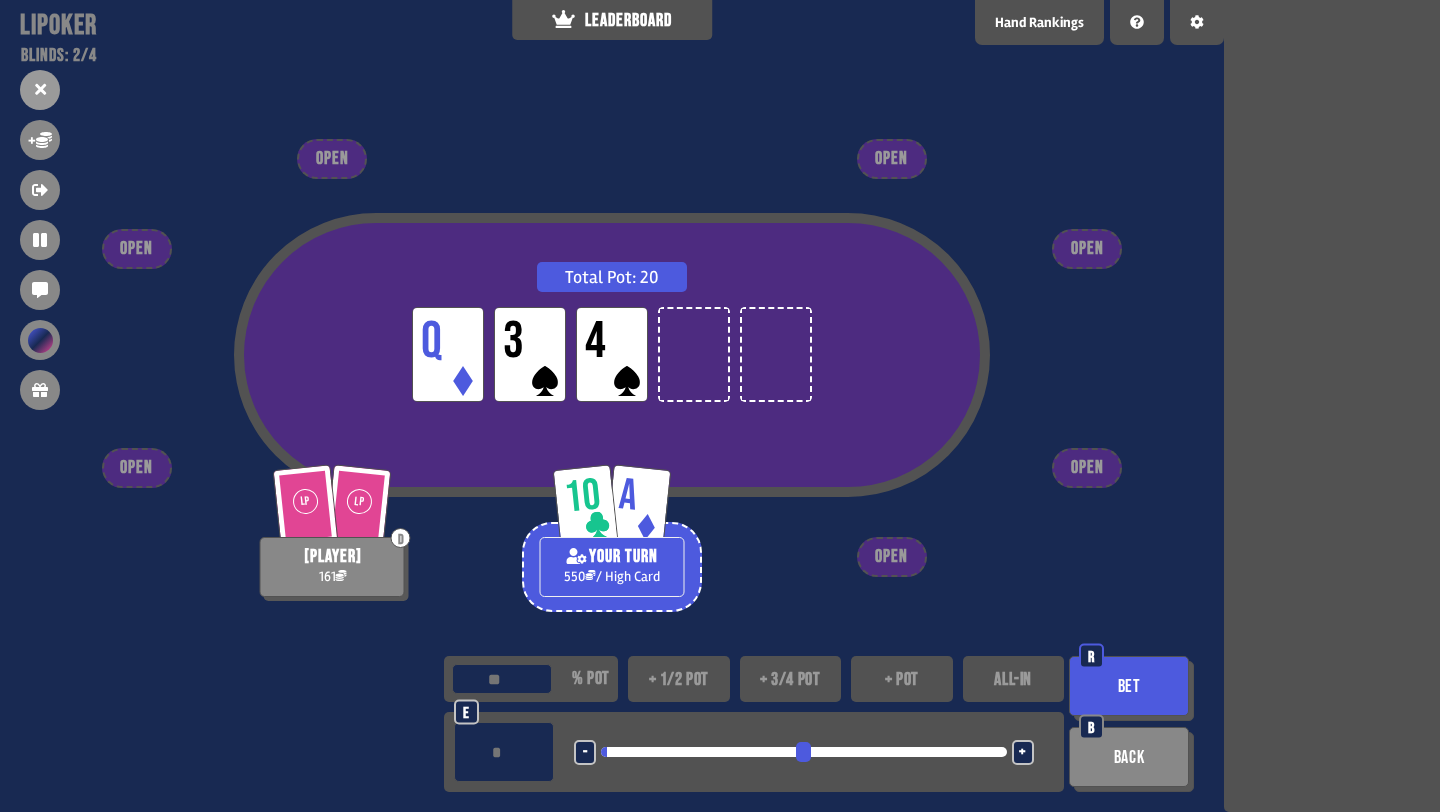 type on "**" 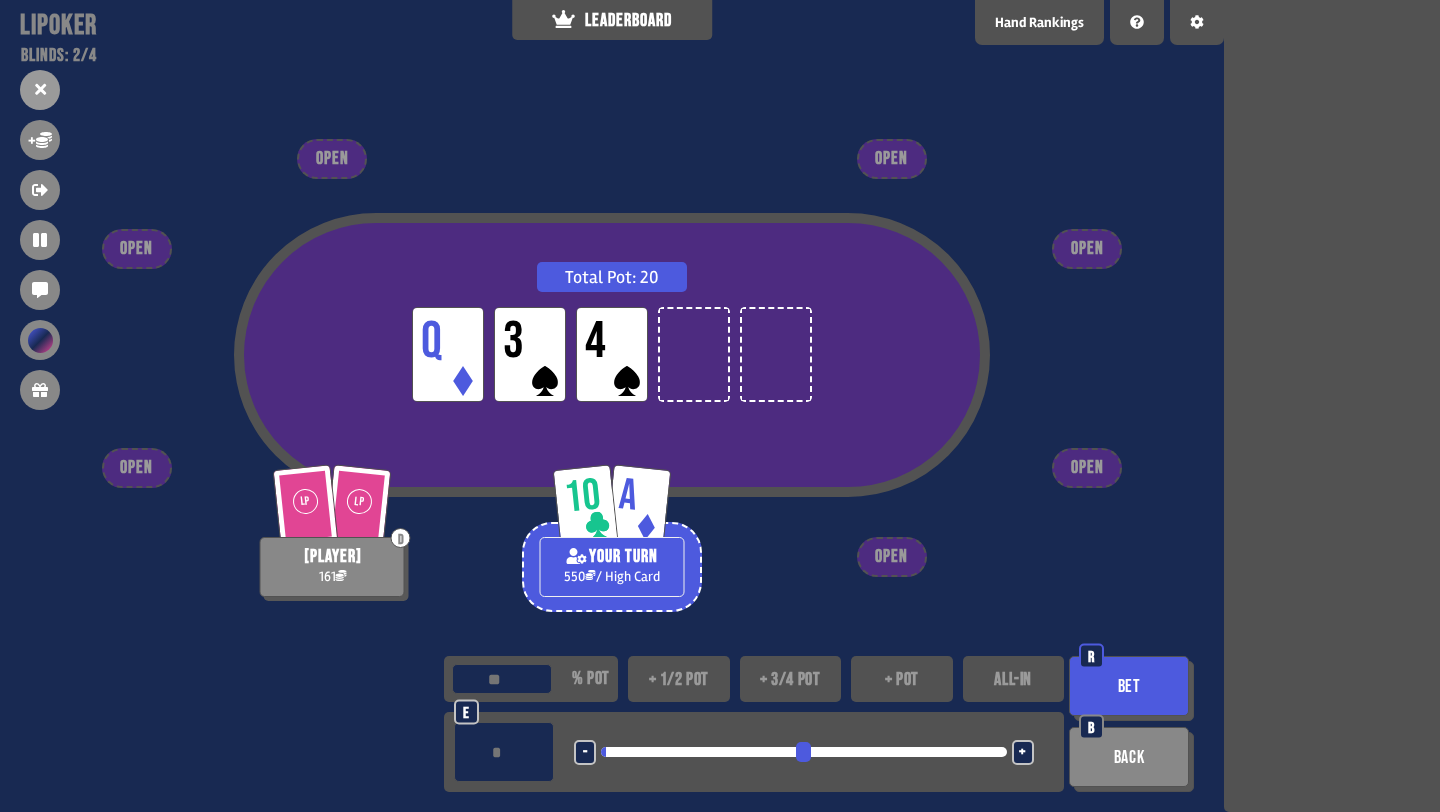 click on "Bet" at bounding box center [1129, 686] 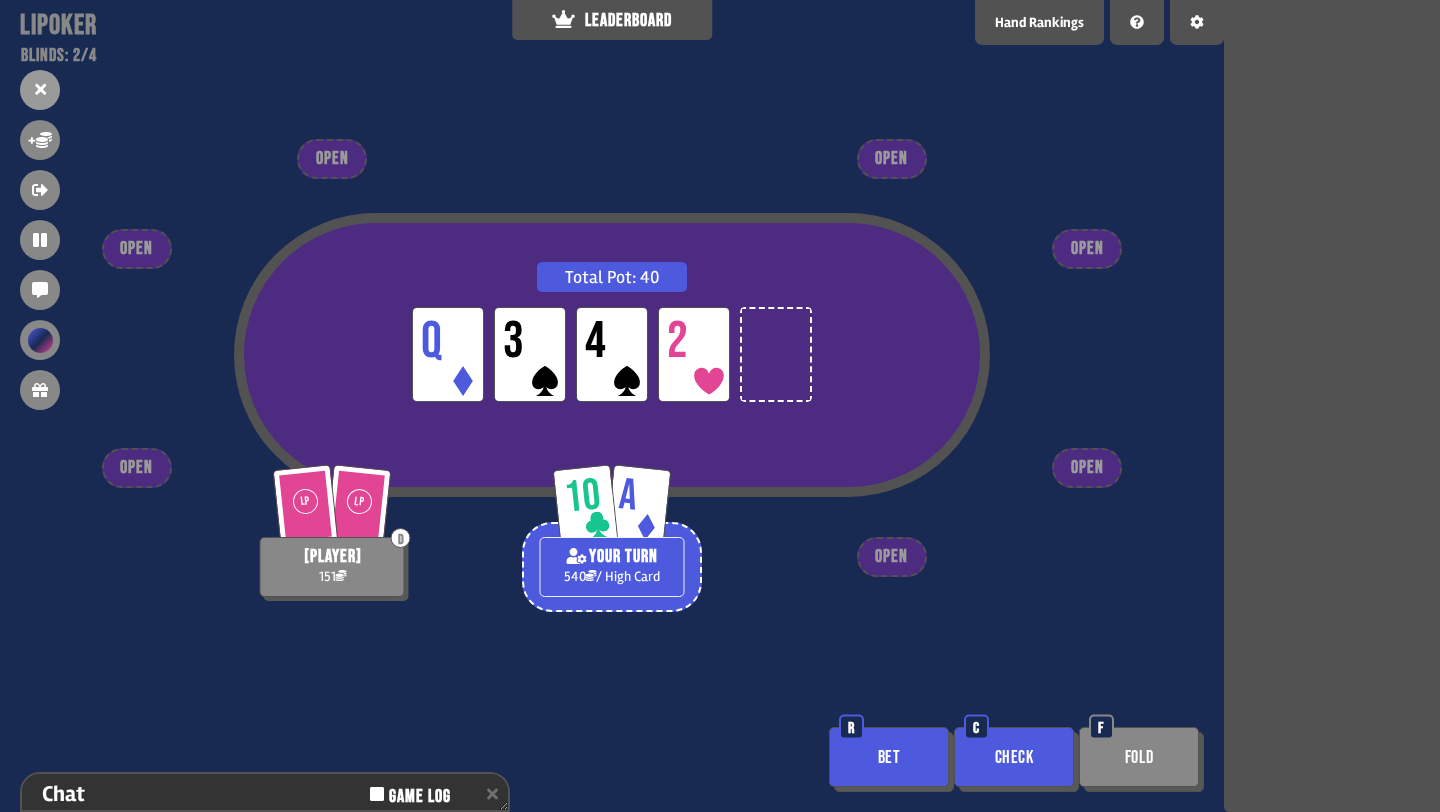 click on "Bet" at bounding box center [889, 757] 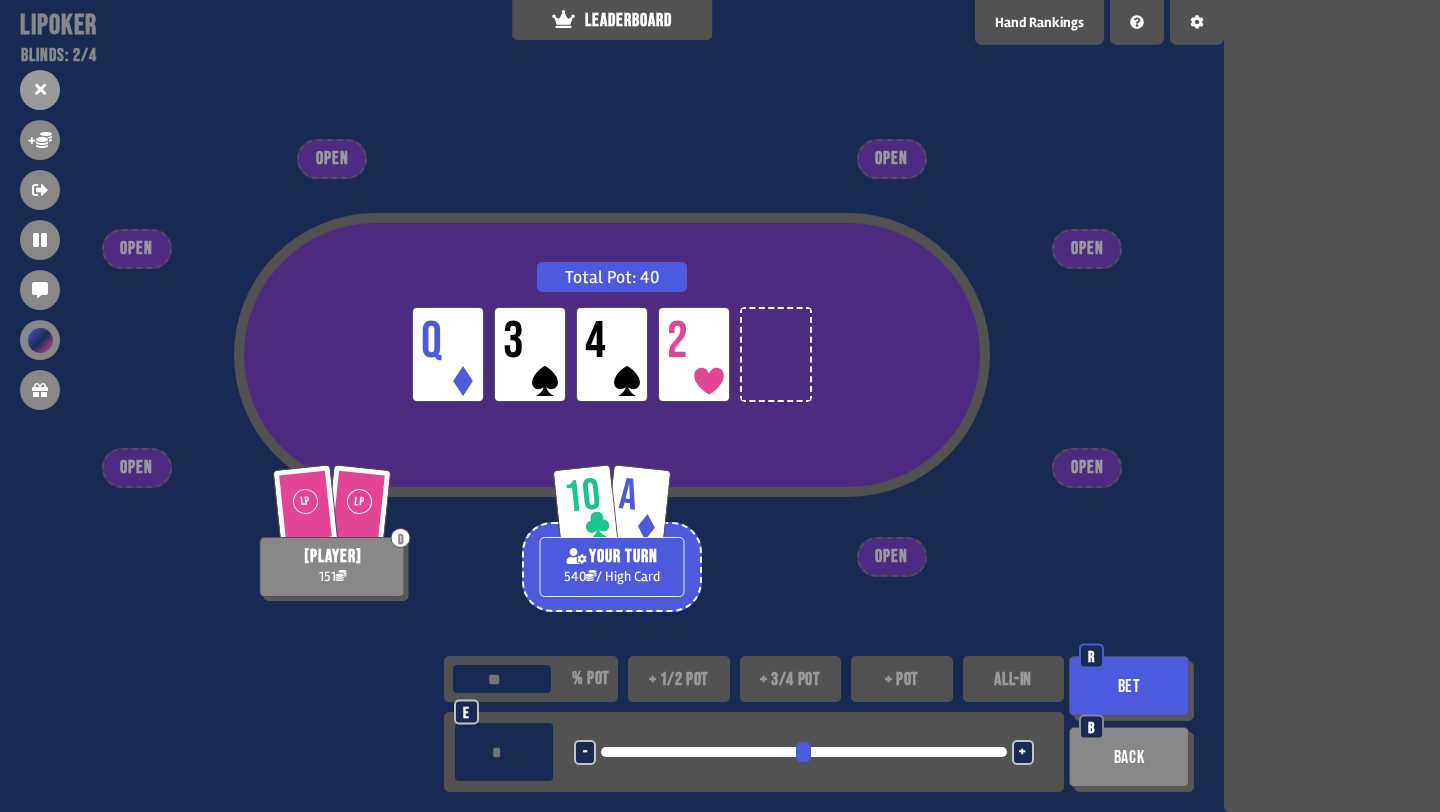 type on "*" 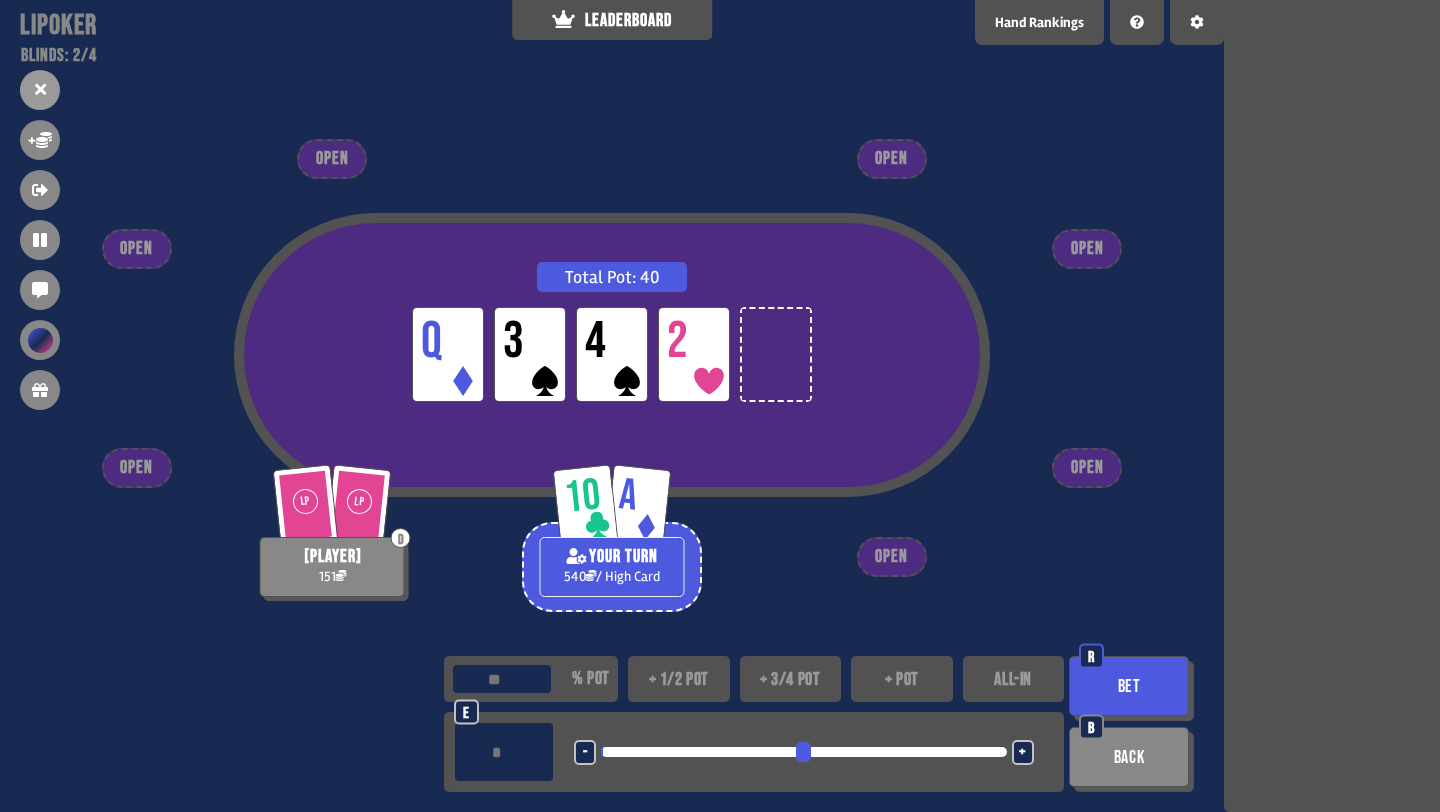 type on "**" 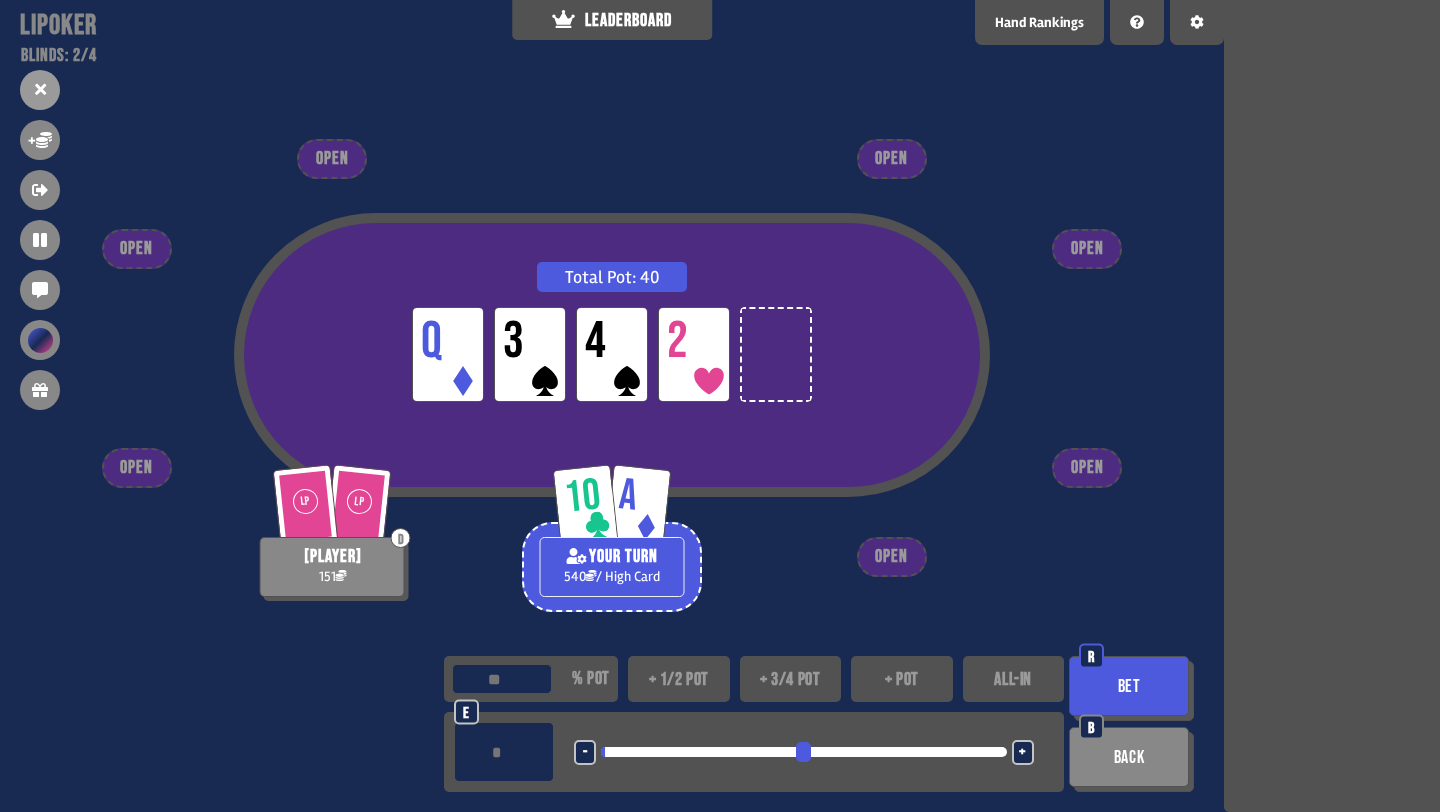 type on "*" 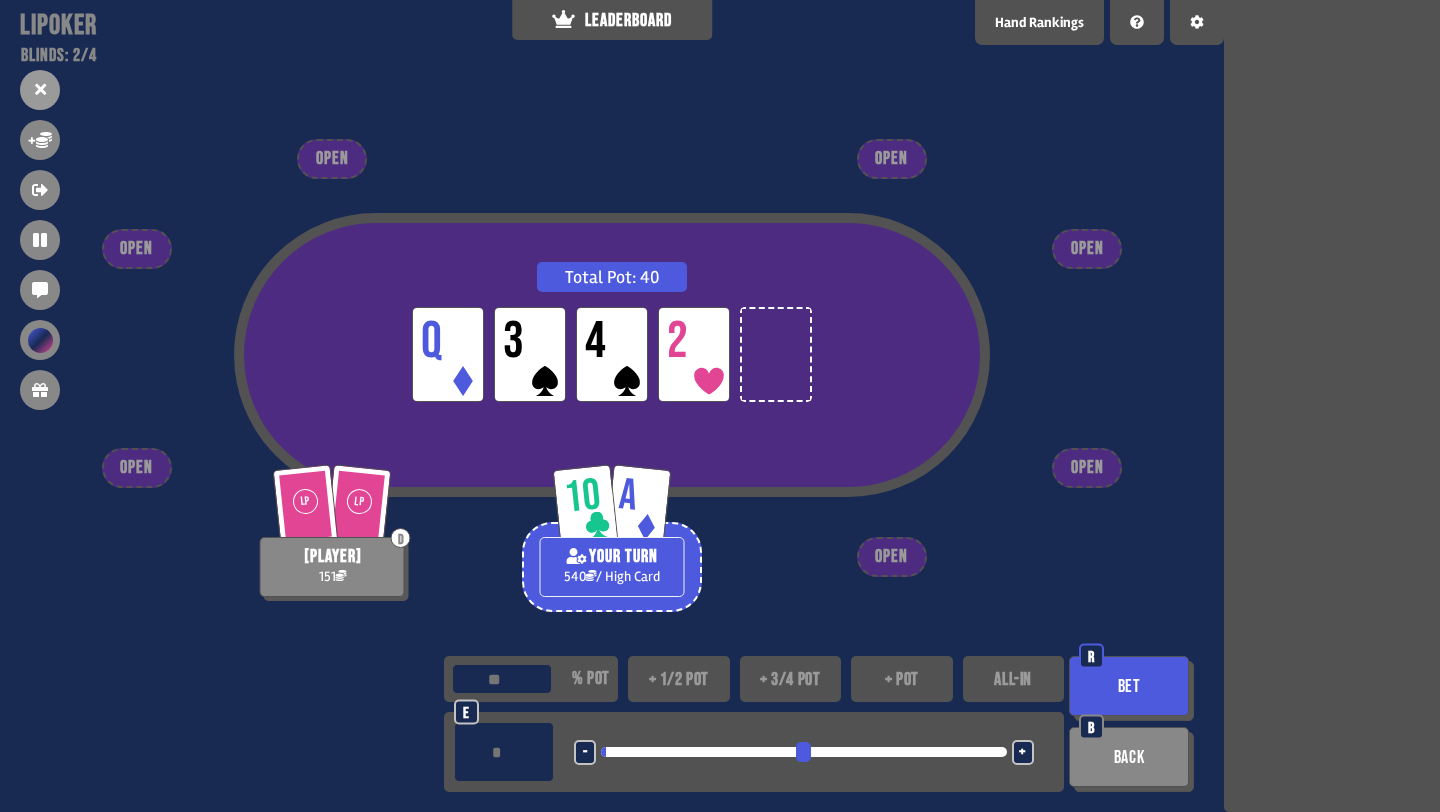 type on "**" 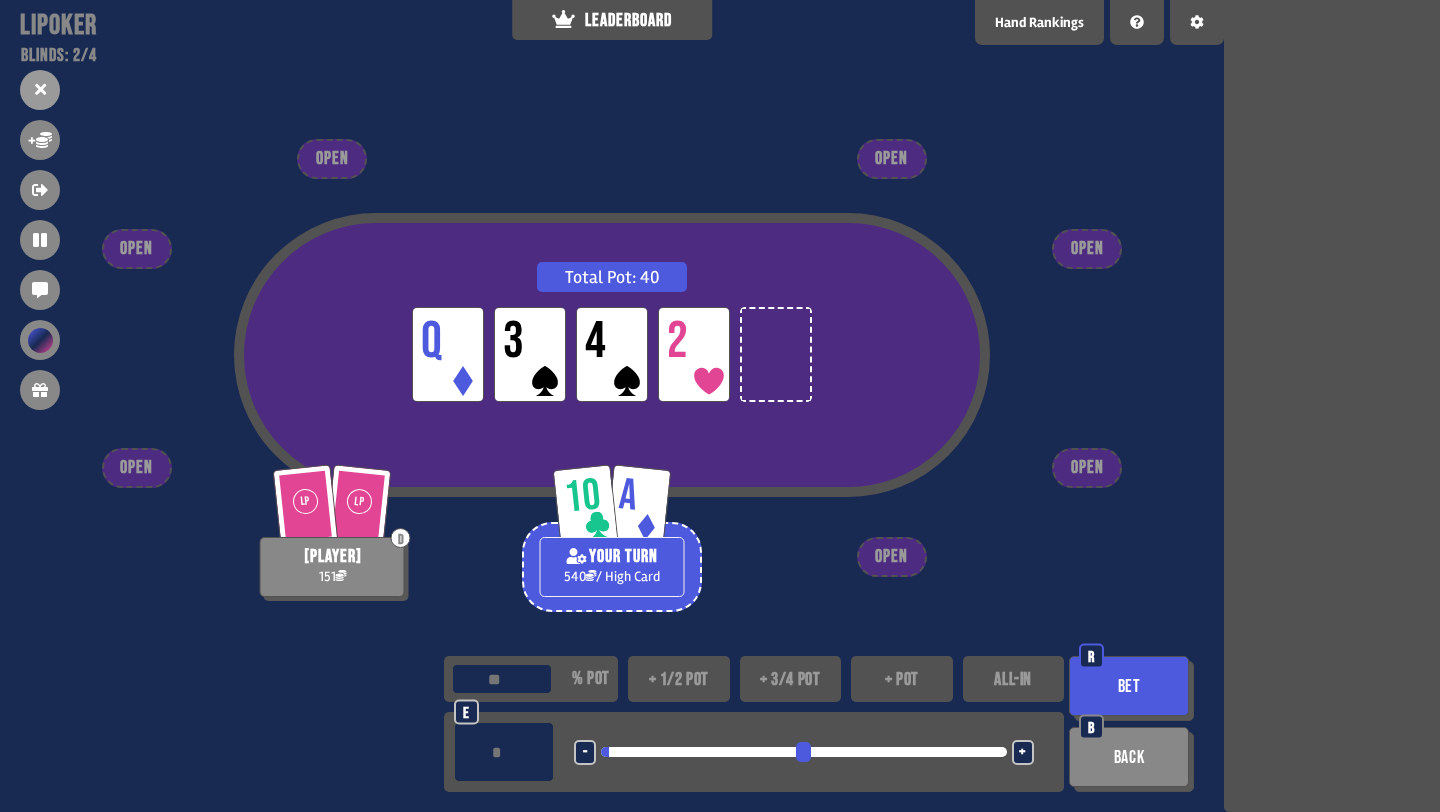 type on "**" 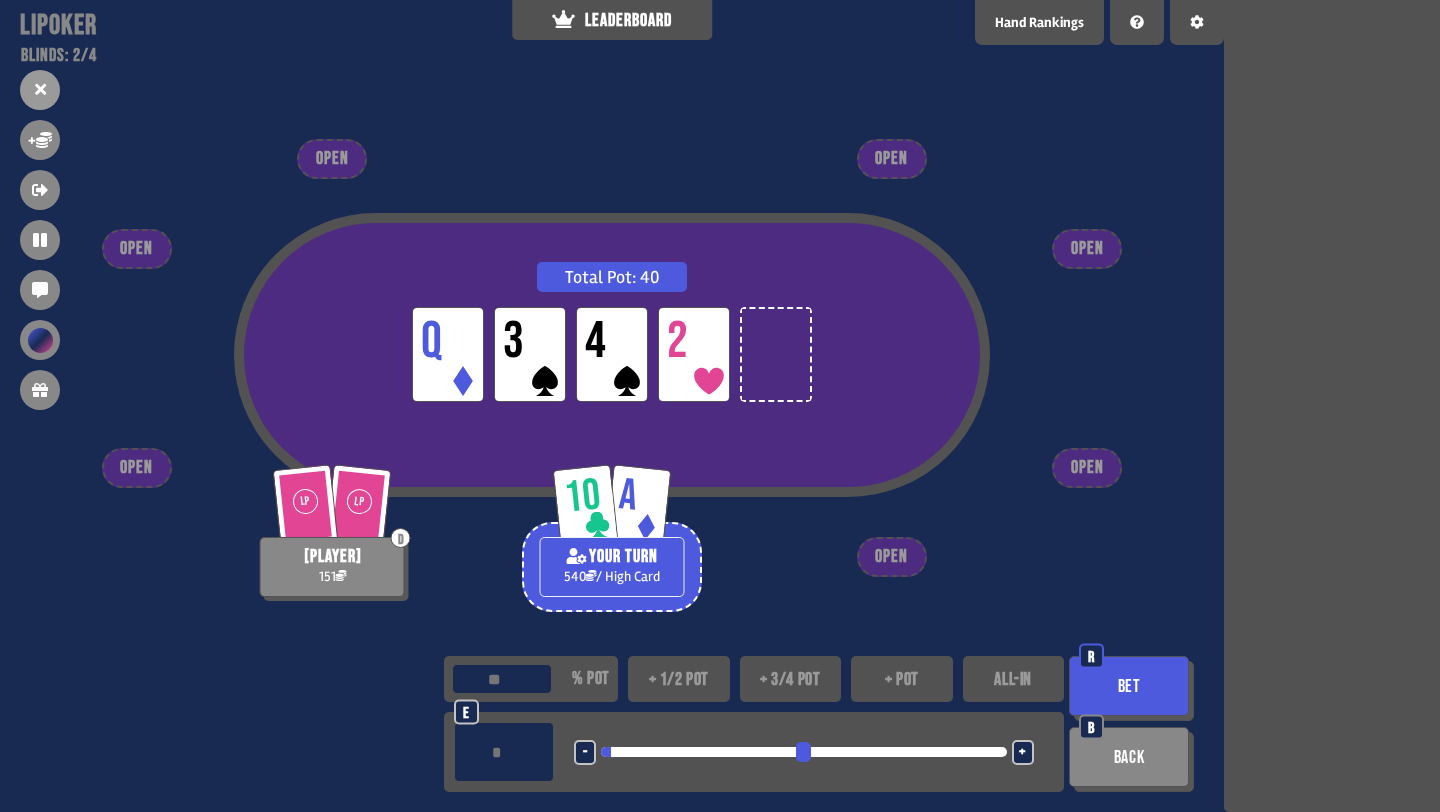 type on "**" 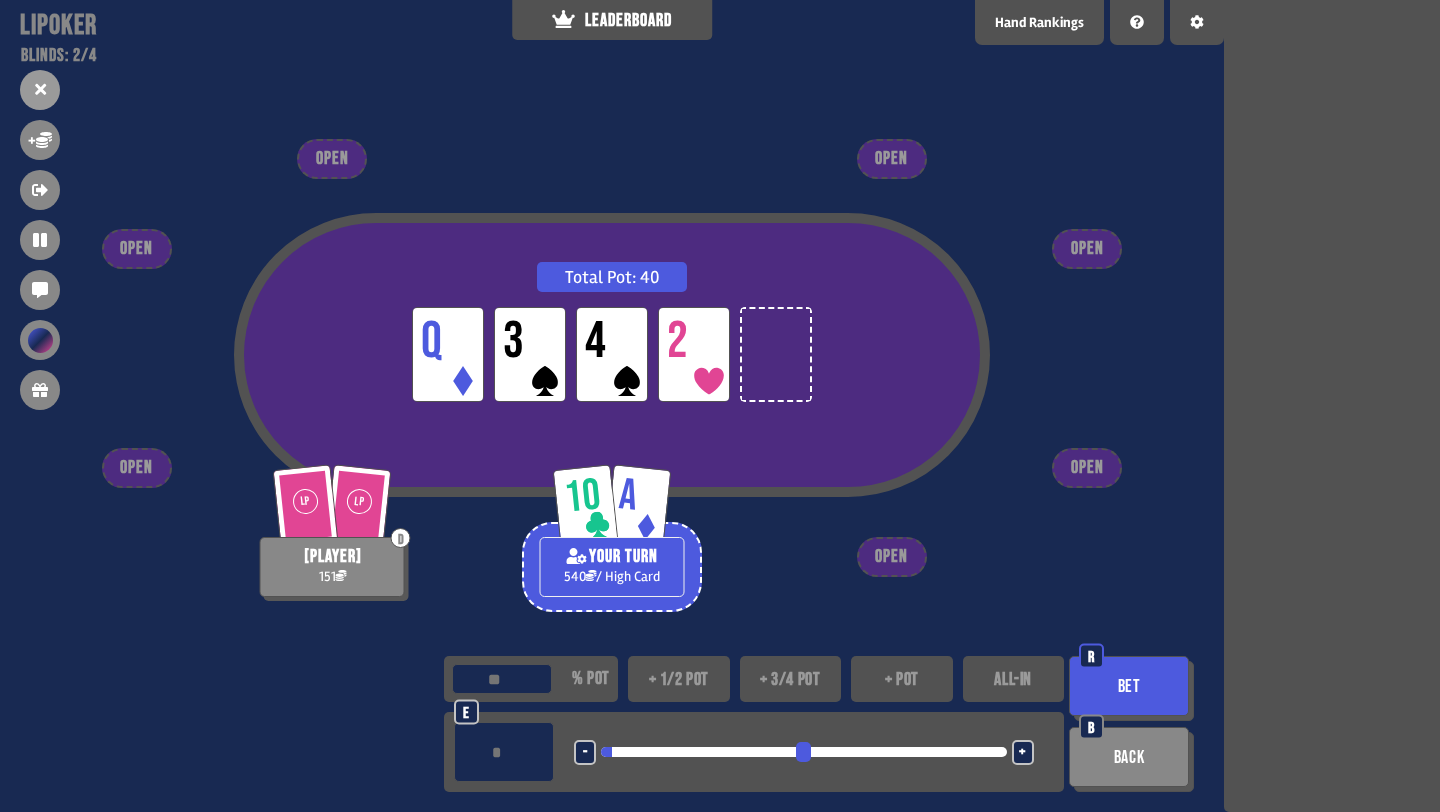 type on "**" 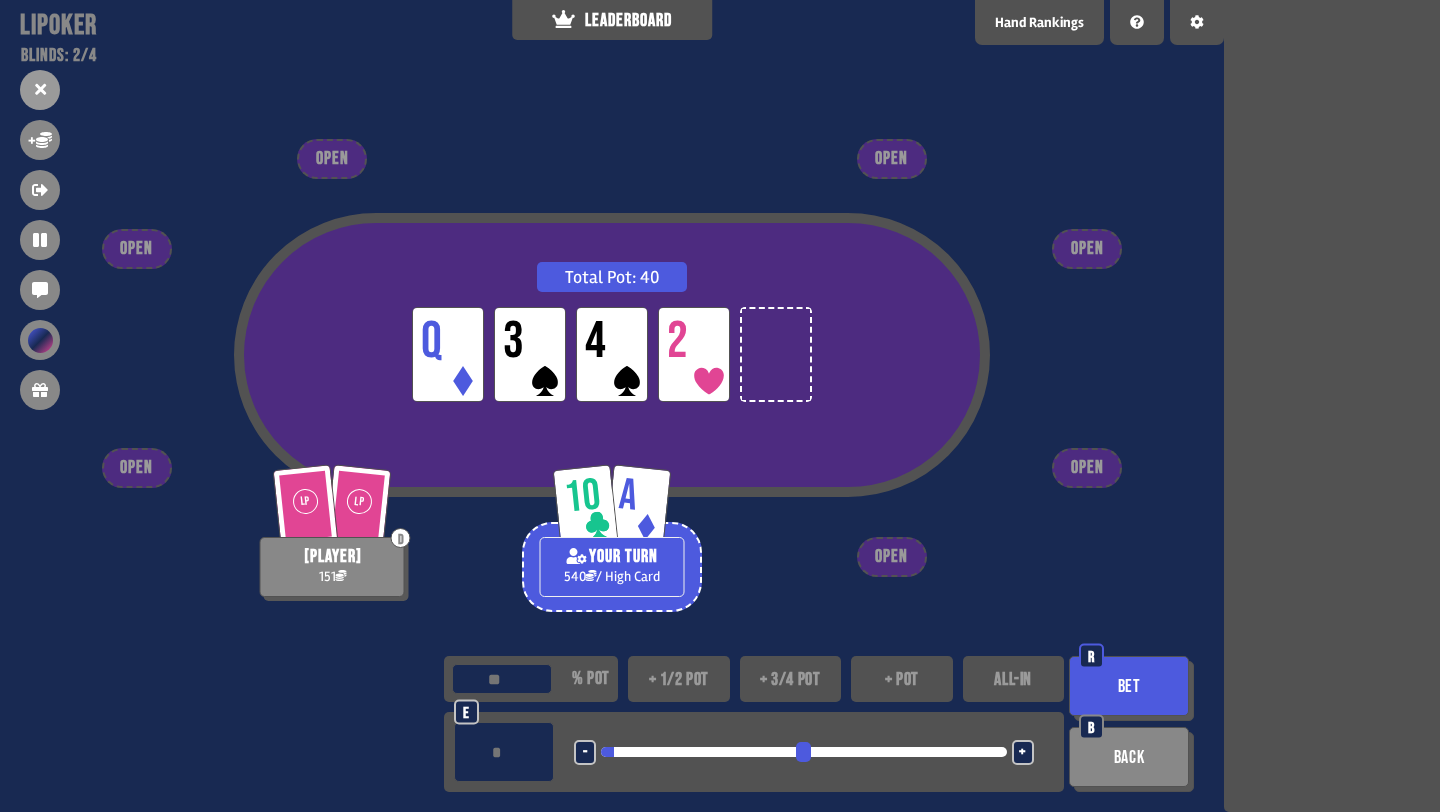 type on "**" 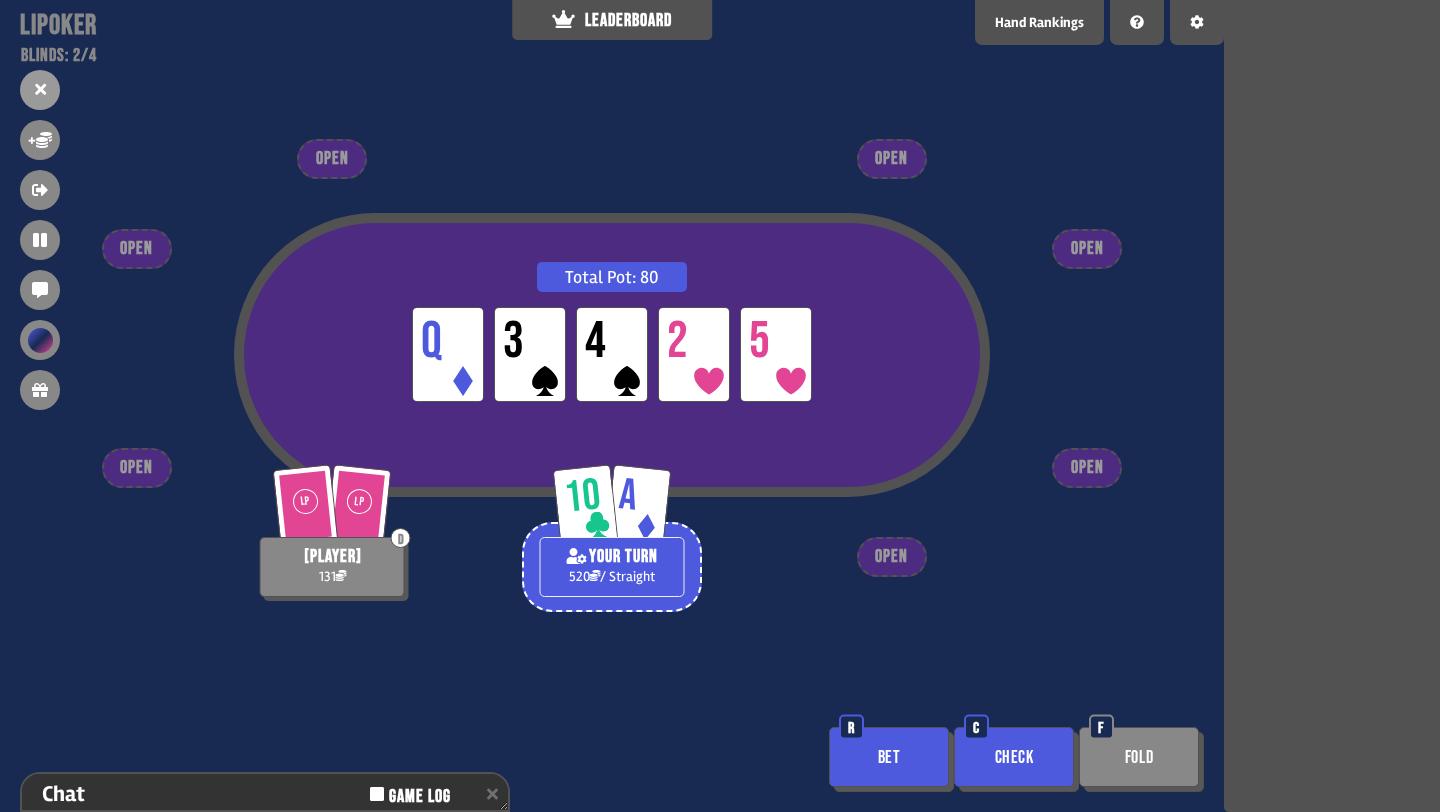 click on "Bet" at bounding box center [889, 757] 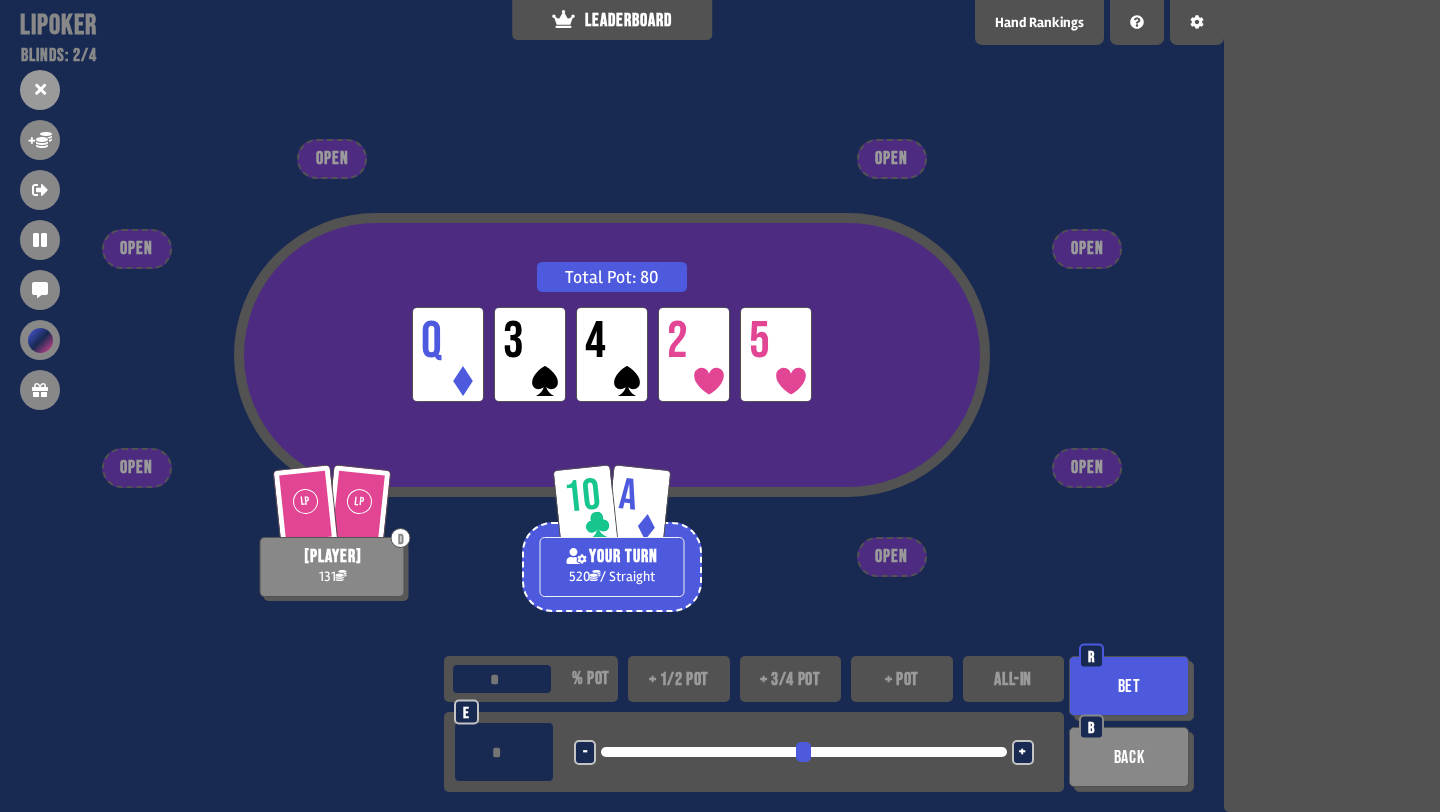 click at bounding box center [502, 679] 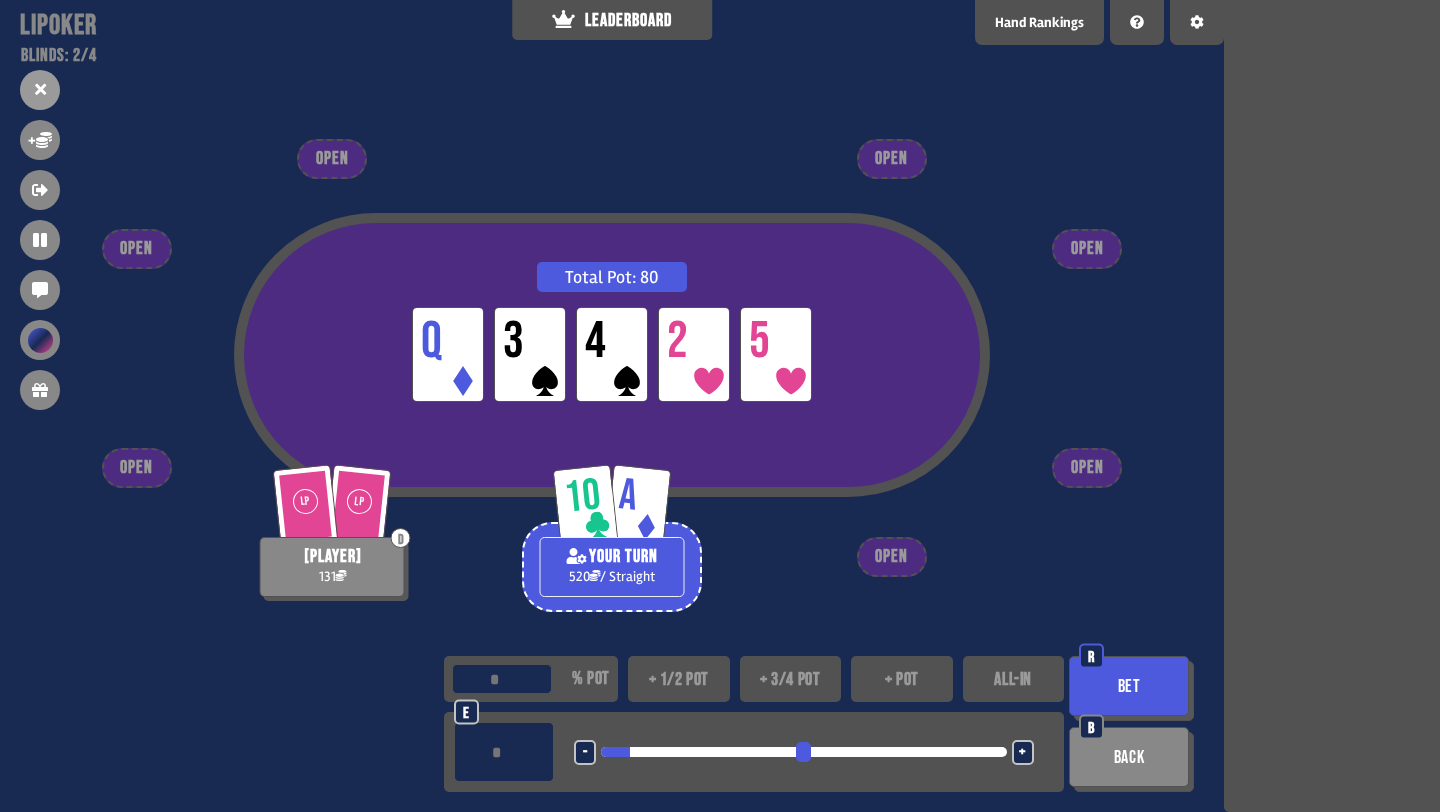 type on "**" 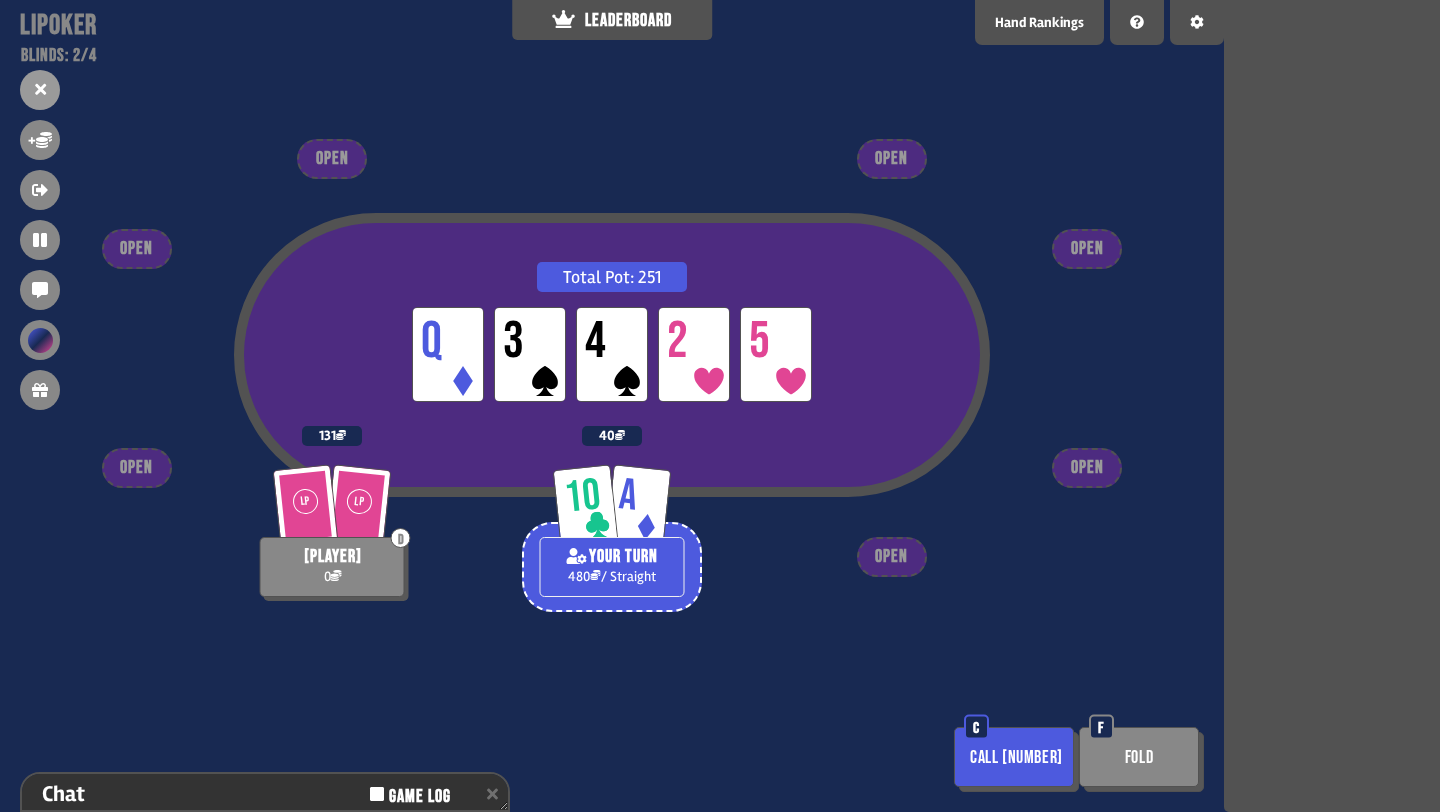 click on "Call 91" at bounding box center (1014, 757) 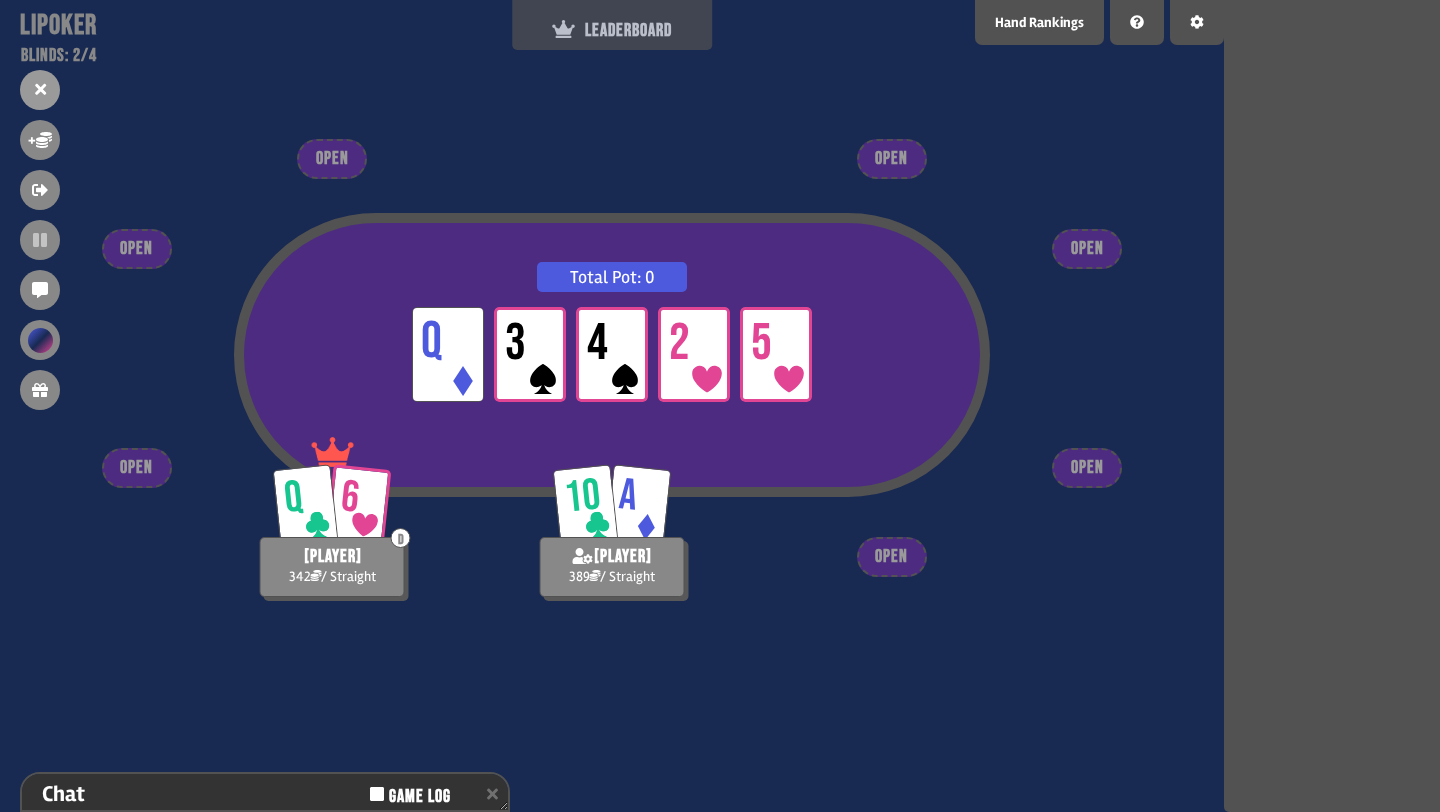click on "LEADERBOARD" at bounding box center (612, 30) 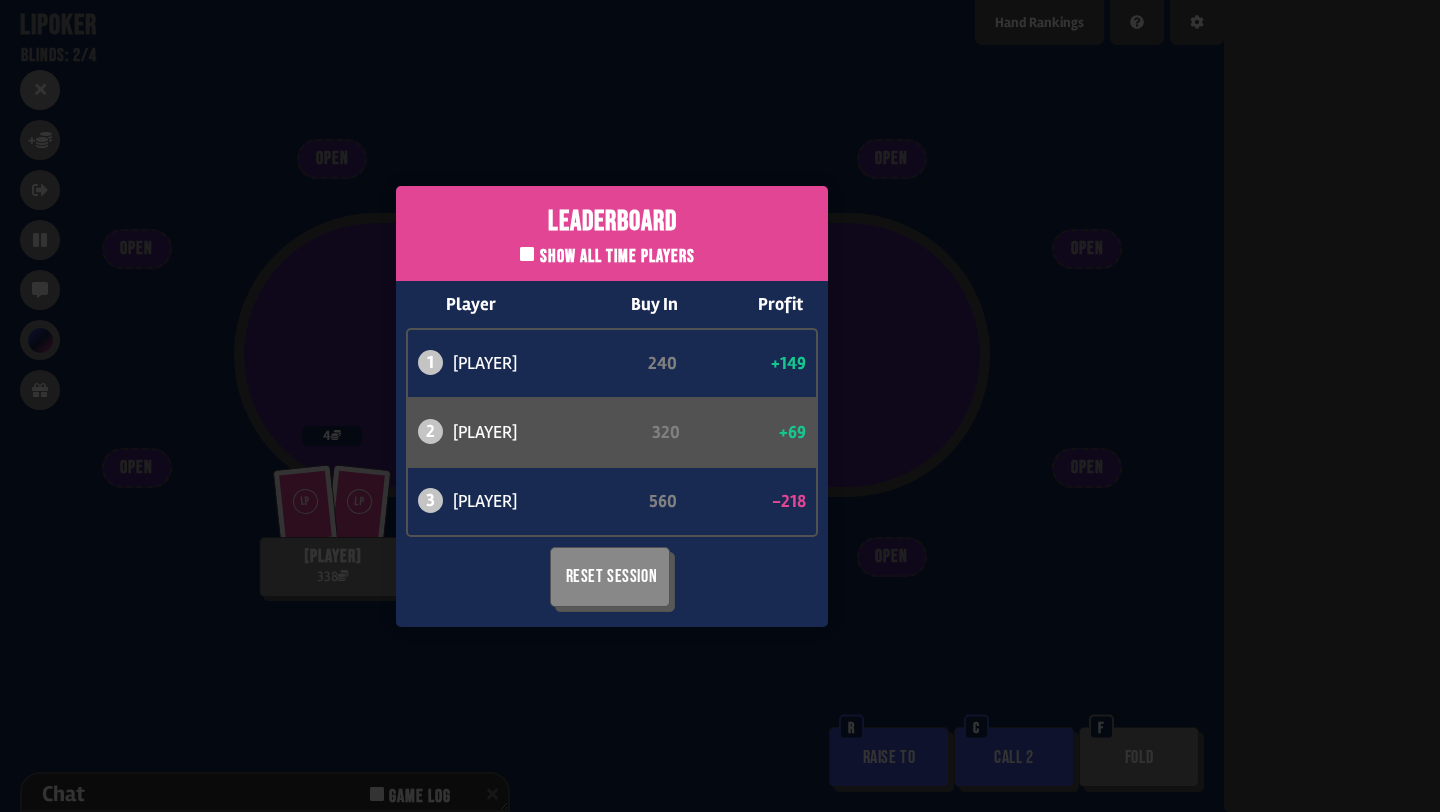 click on "Leaderboard   Show all time players Player Buy In Profit 1 atabaso 240 +149 2 can 320 +69 3 bob 560 -218 Reset Session" at bounding box center [612, 406] 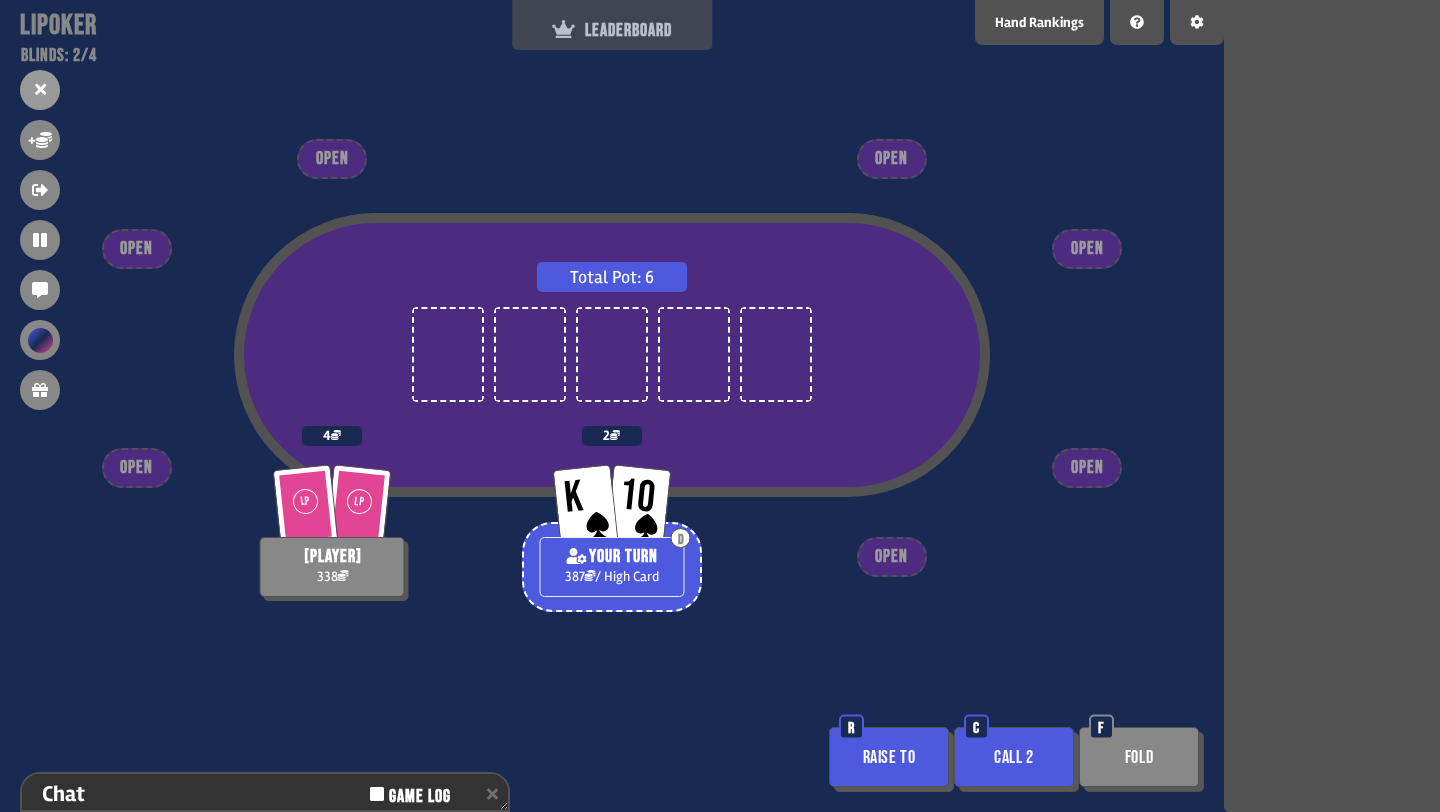 click on "LEADERBOARD" at bounding box center (612, 25) 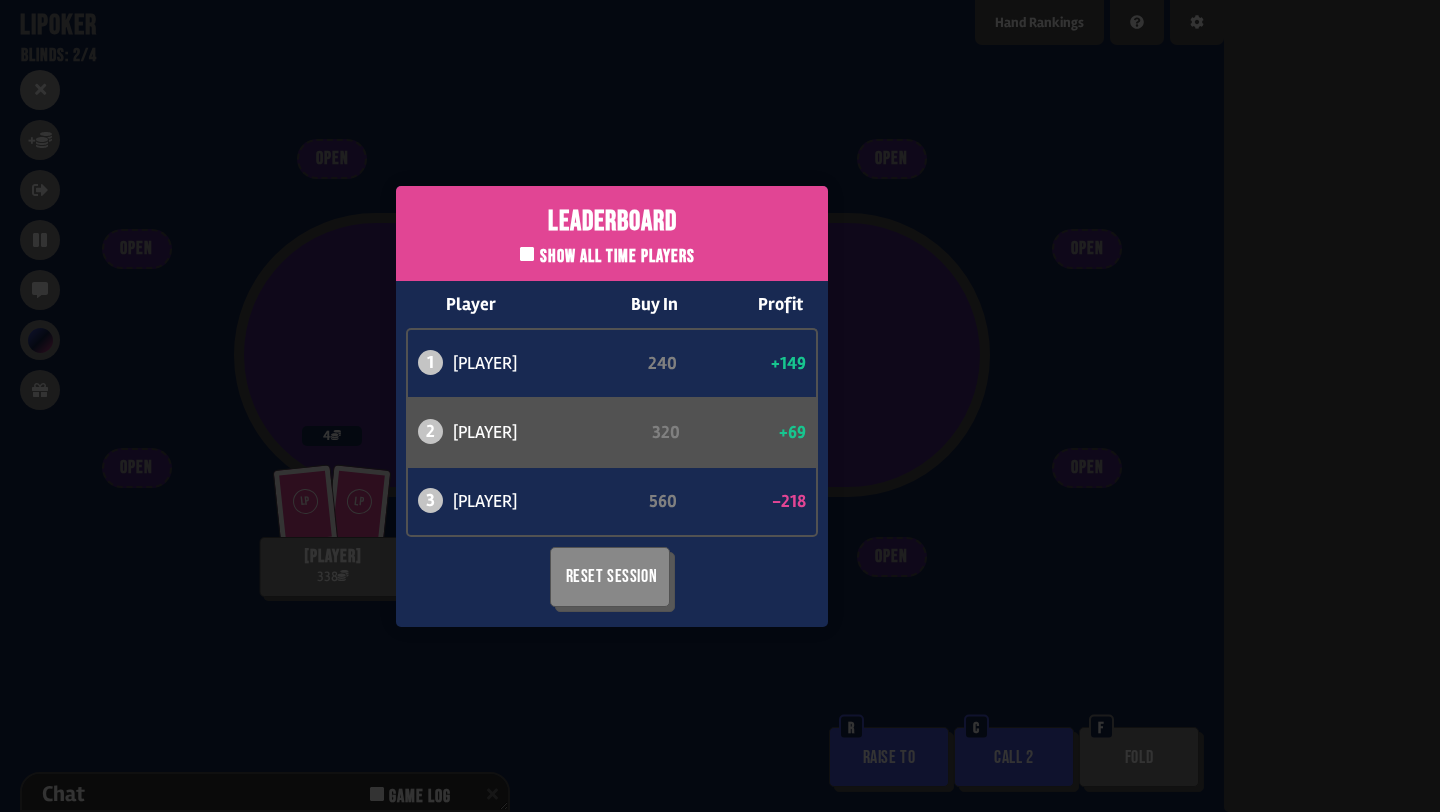 click on "Leaderboard   Show all time players Player Buy In Profit 1 atabaso 240 +149 2 can 320 +69 3 bob 560 -218 Reset Session" at bounding box center [612, 406] 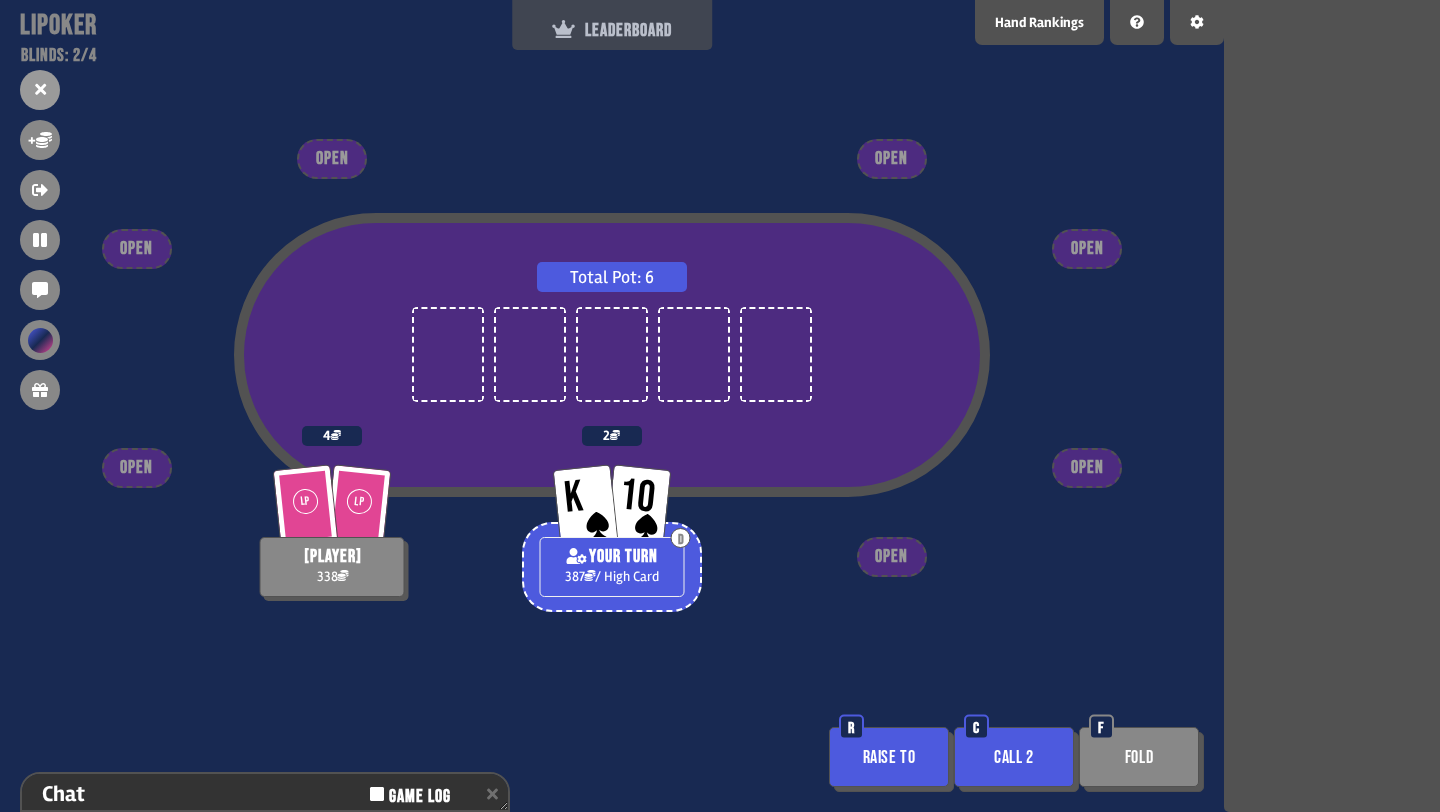click on "LEADERBOARD" at bounding box center (612, 30) 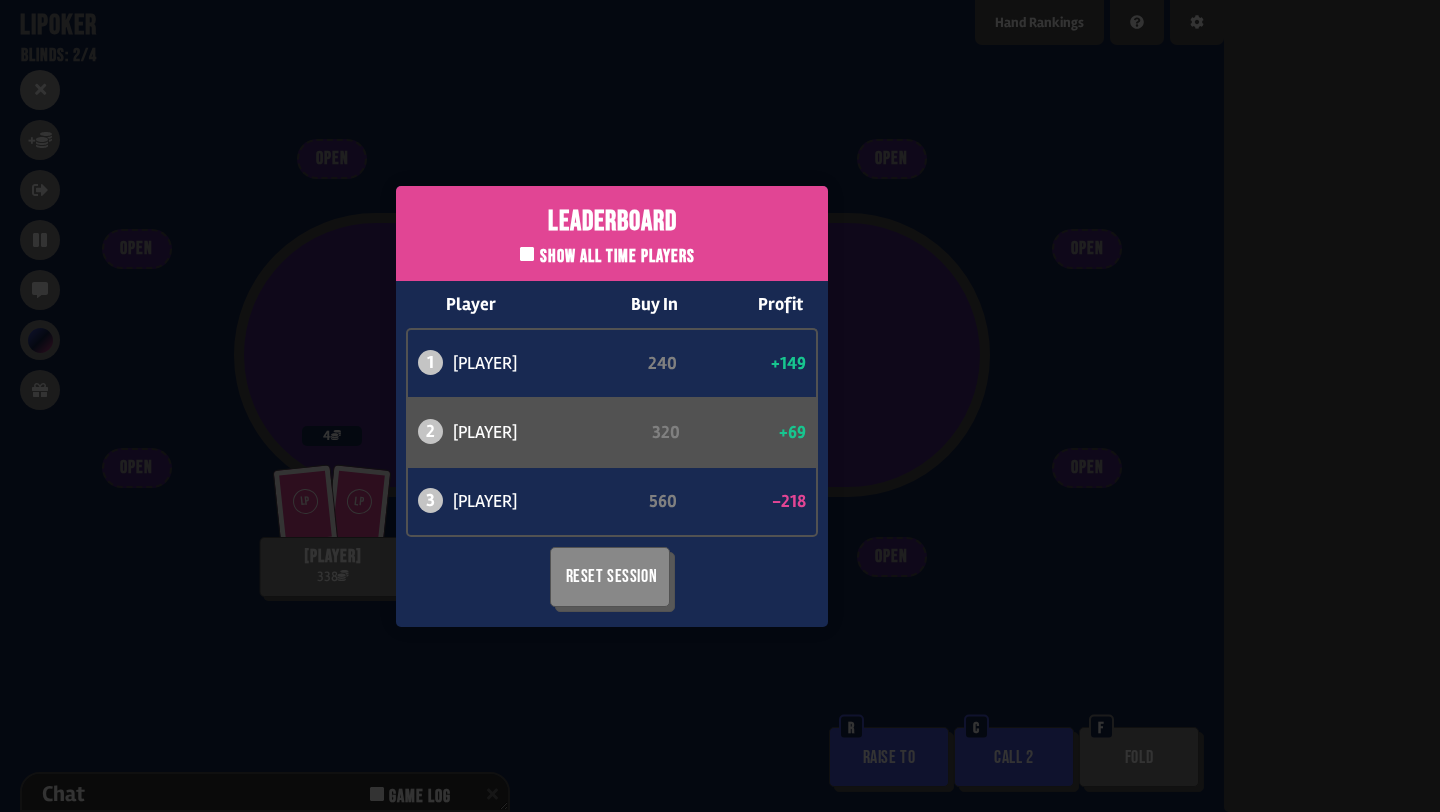 click on "Leaderboard   Show all time players Player Buy In Profit 1 atabaso 240 +149 2 can 320 +69 3 bob 560 -218 Reset Session" at bounding box center [612, 406] 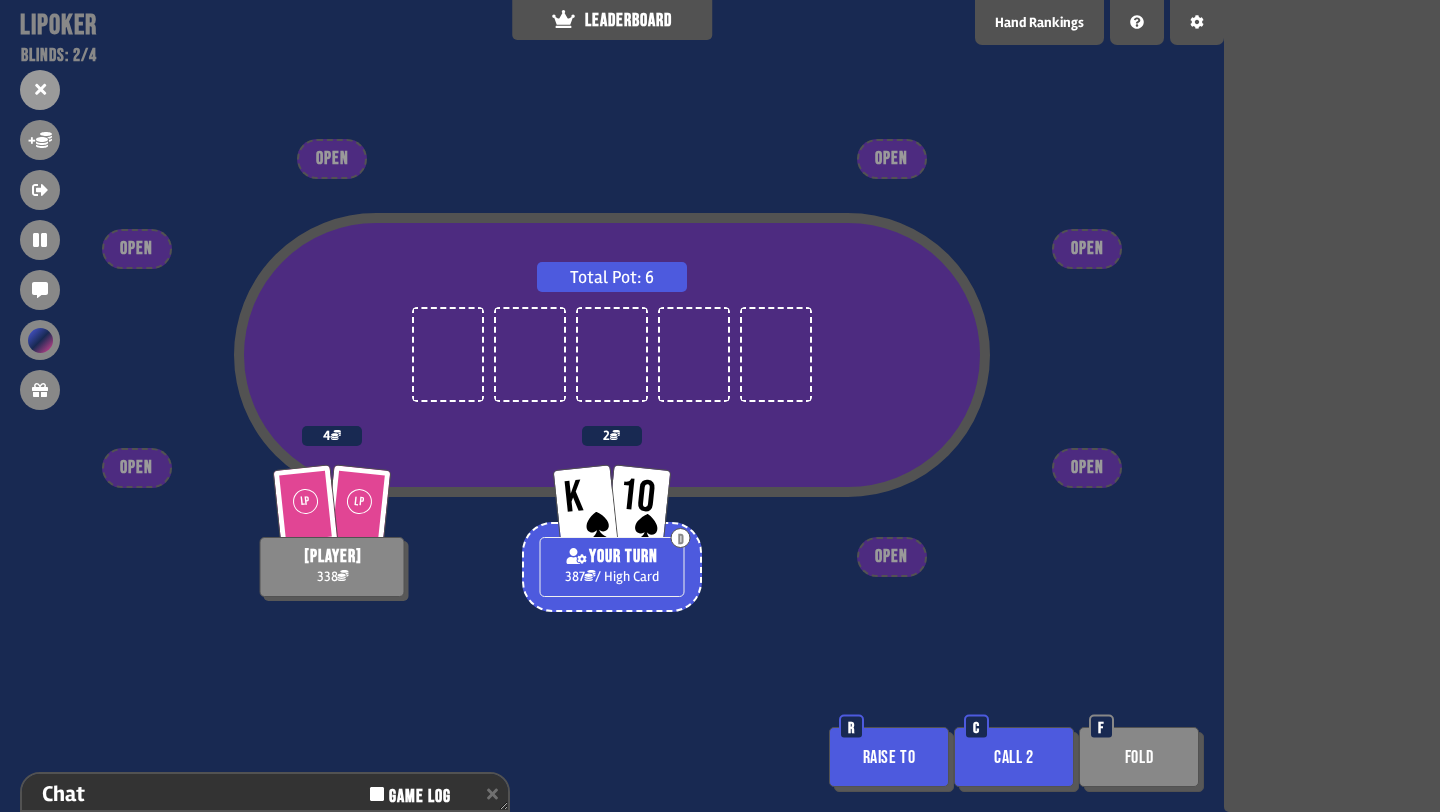 click on "Call 2" at bounding box center [1014, 757] 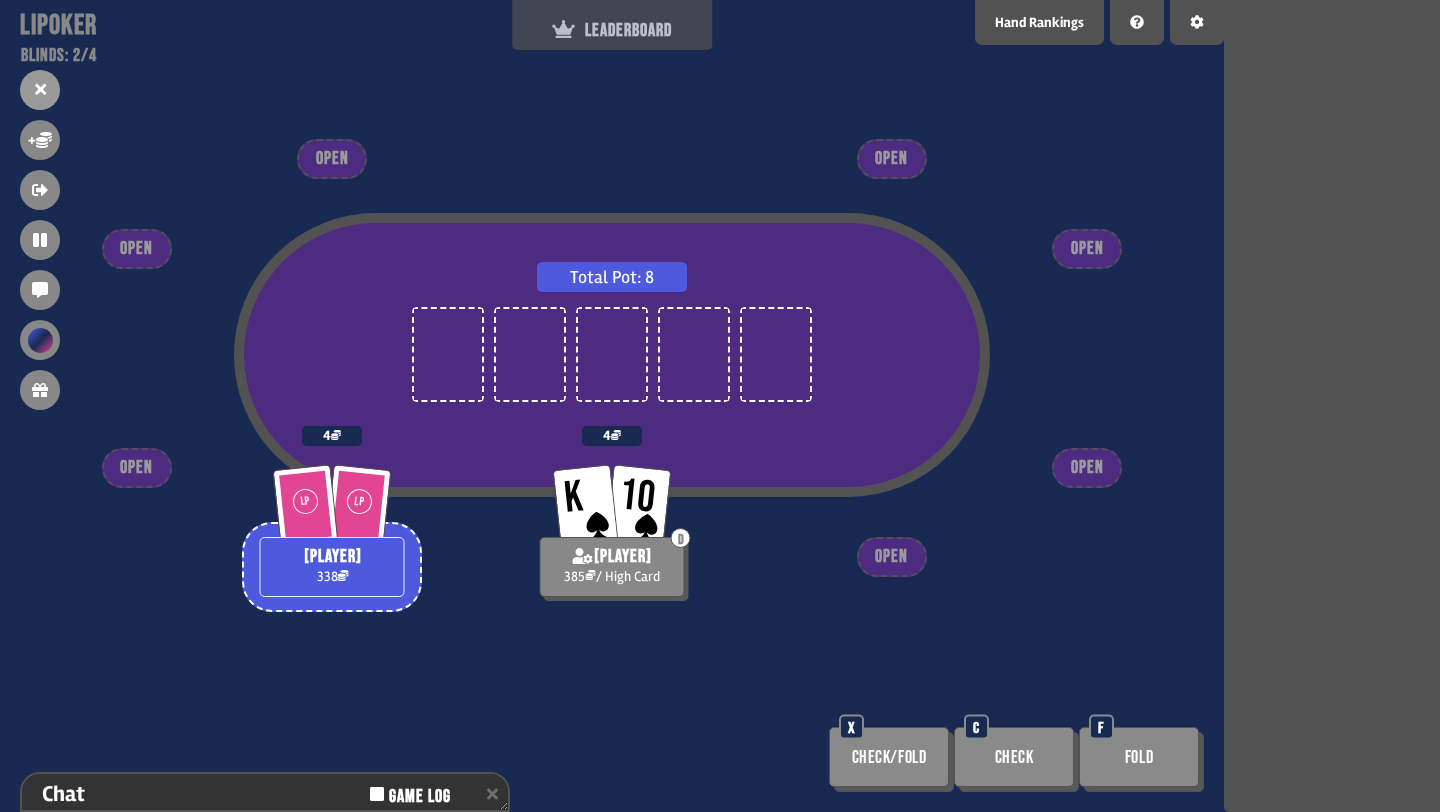 click on "LEADERBOARD" at bounding box center (612, 30) 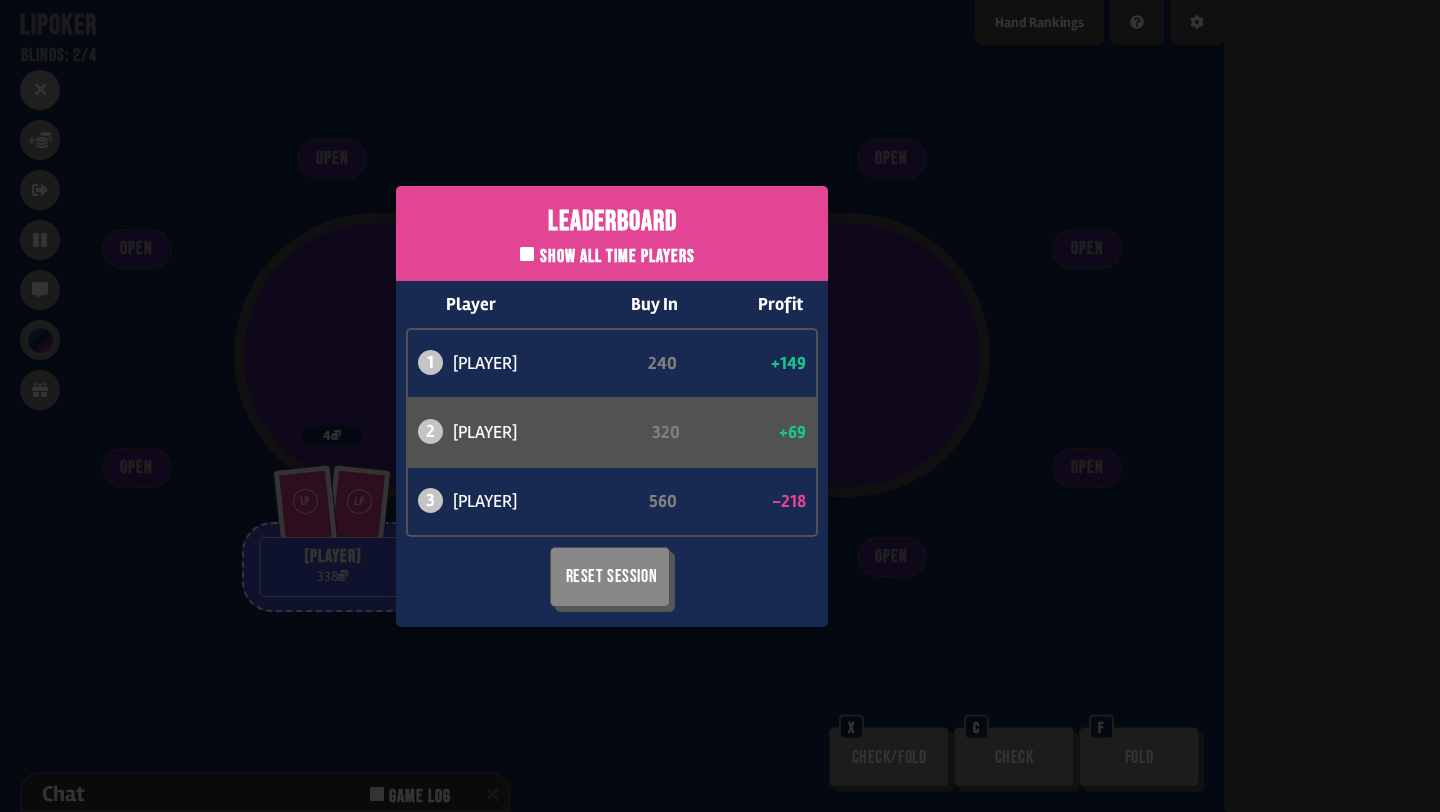click on "Leaderboard   Show all time players Player Buy In Profit 1 atabaso 240 +149 2 can 320 +69 3 bob 560 -218 Reset Session" at bounding box center (612, 406) 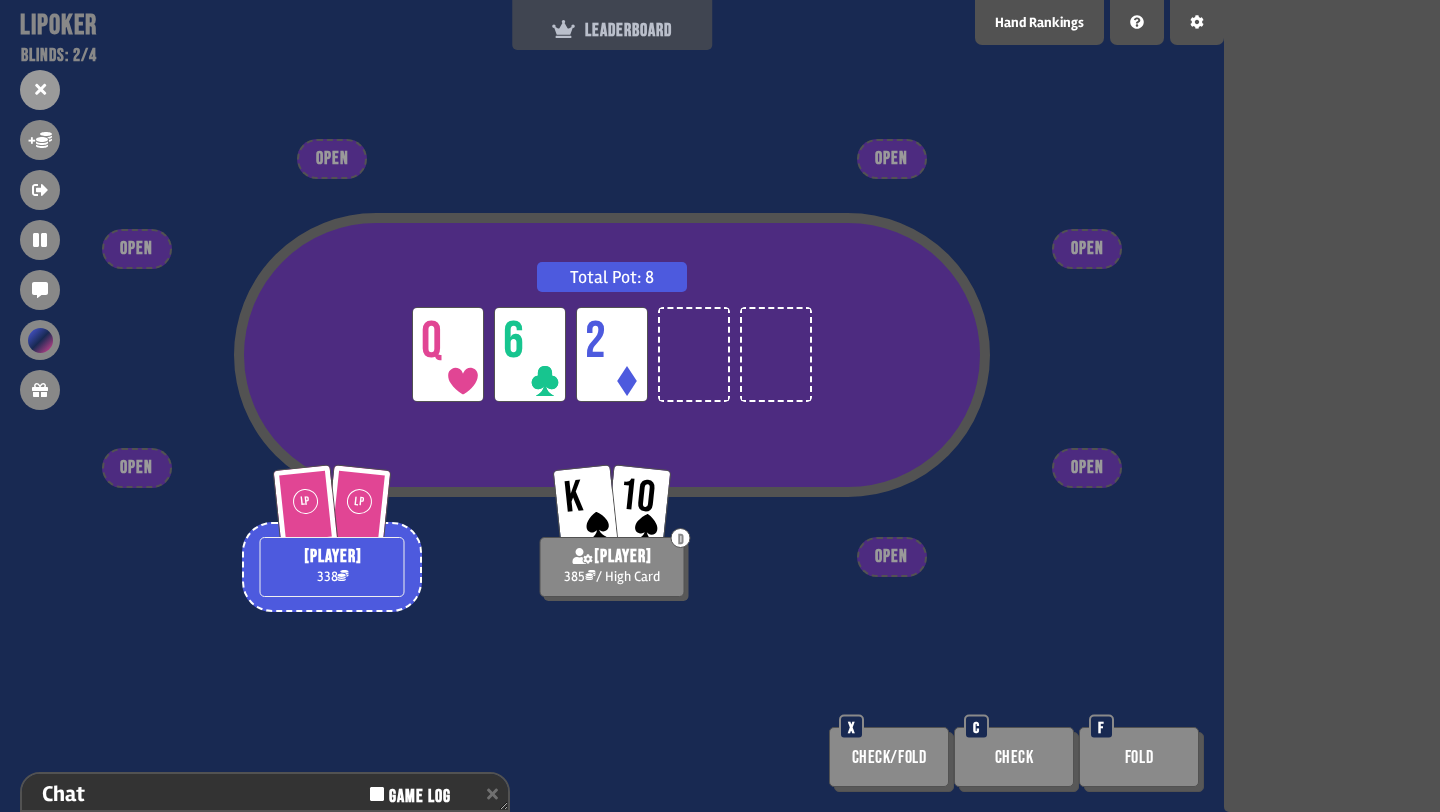 click on "LEADERBOARD" at bounding box center (612, 30) 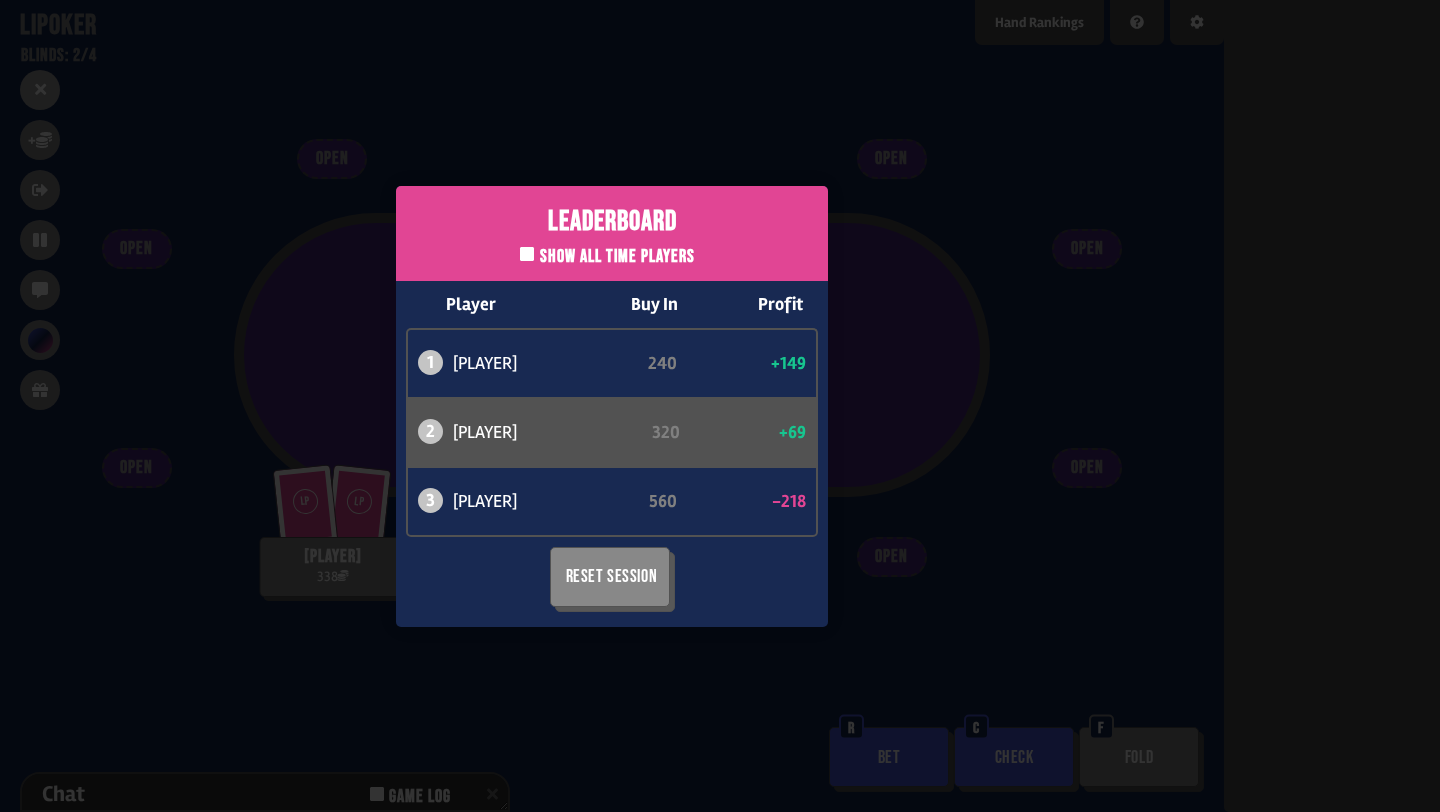 click on "Leaderboard   Show all time players Player Buy In Profit 1 atabaso 240 +149 2 can 320 +69 3 bob 560 -218 Reset Session" at bounding box center [612, 406] 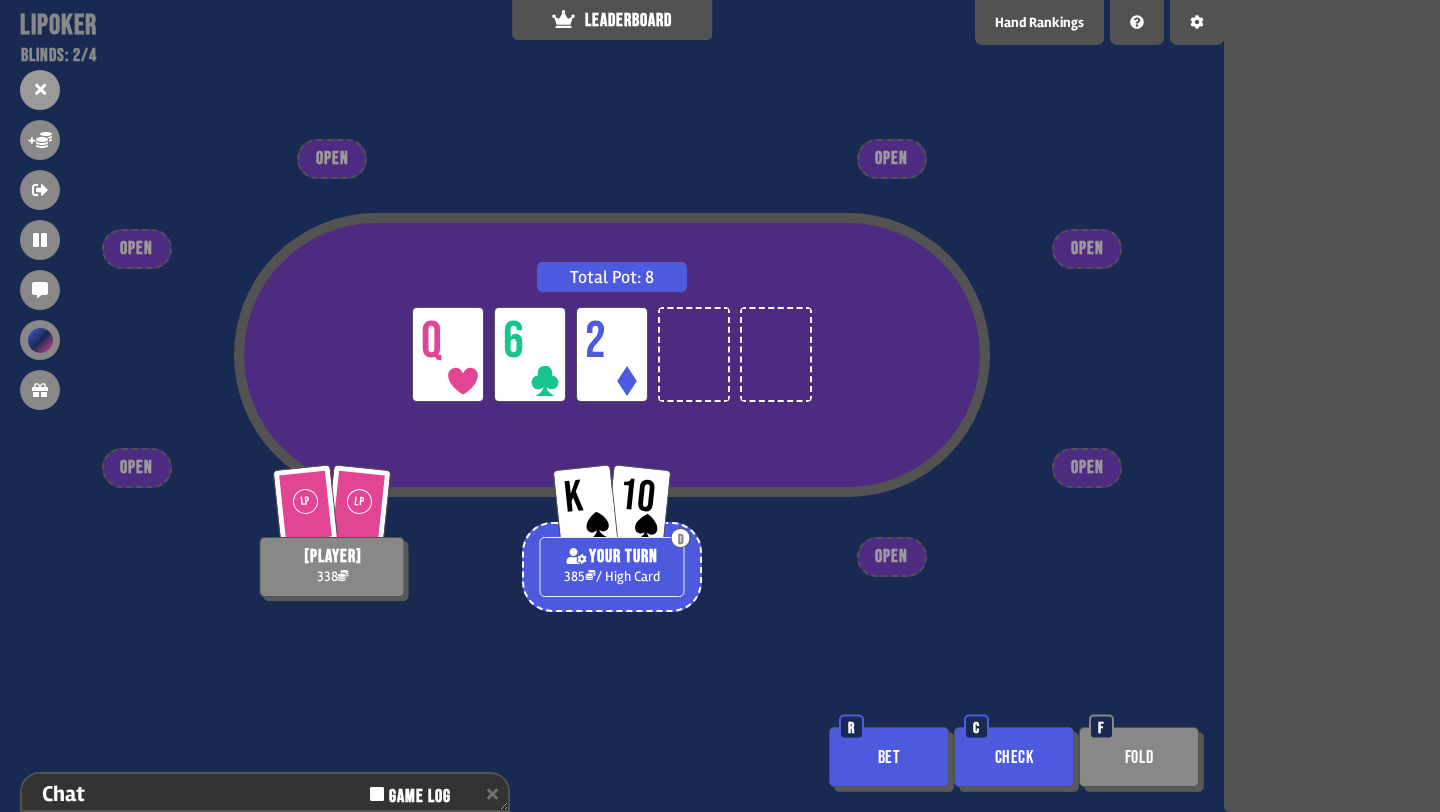 click on "Check" at bounding box center (1014, 757) 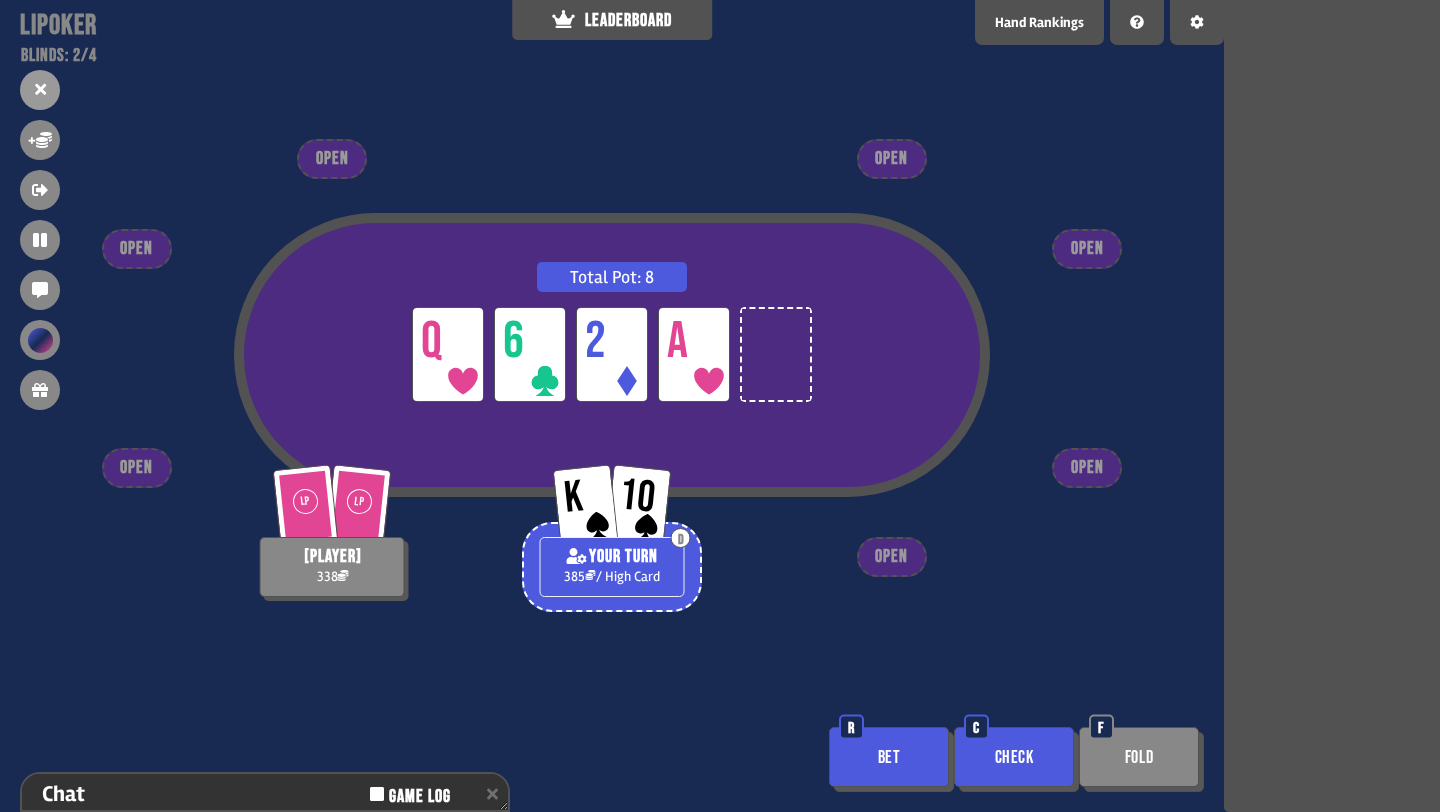 click on "Check" at bounding box center [1014, 757] 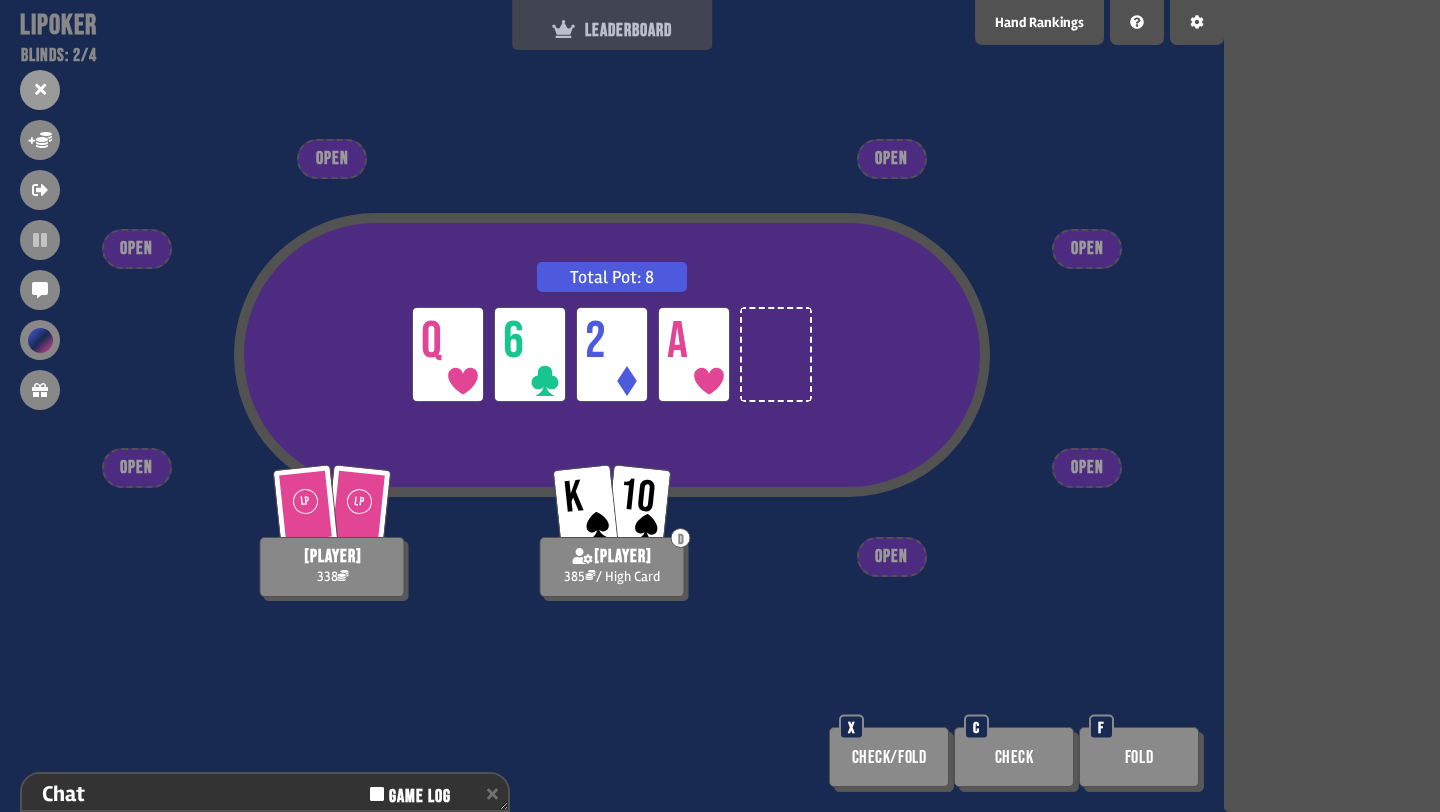 click on "LEADERBOARD" at bounding box center [612, 25] 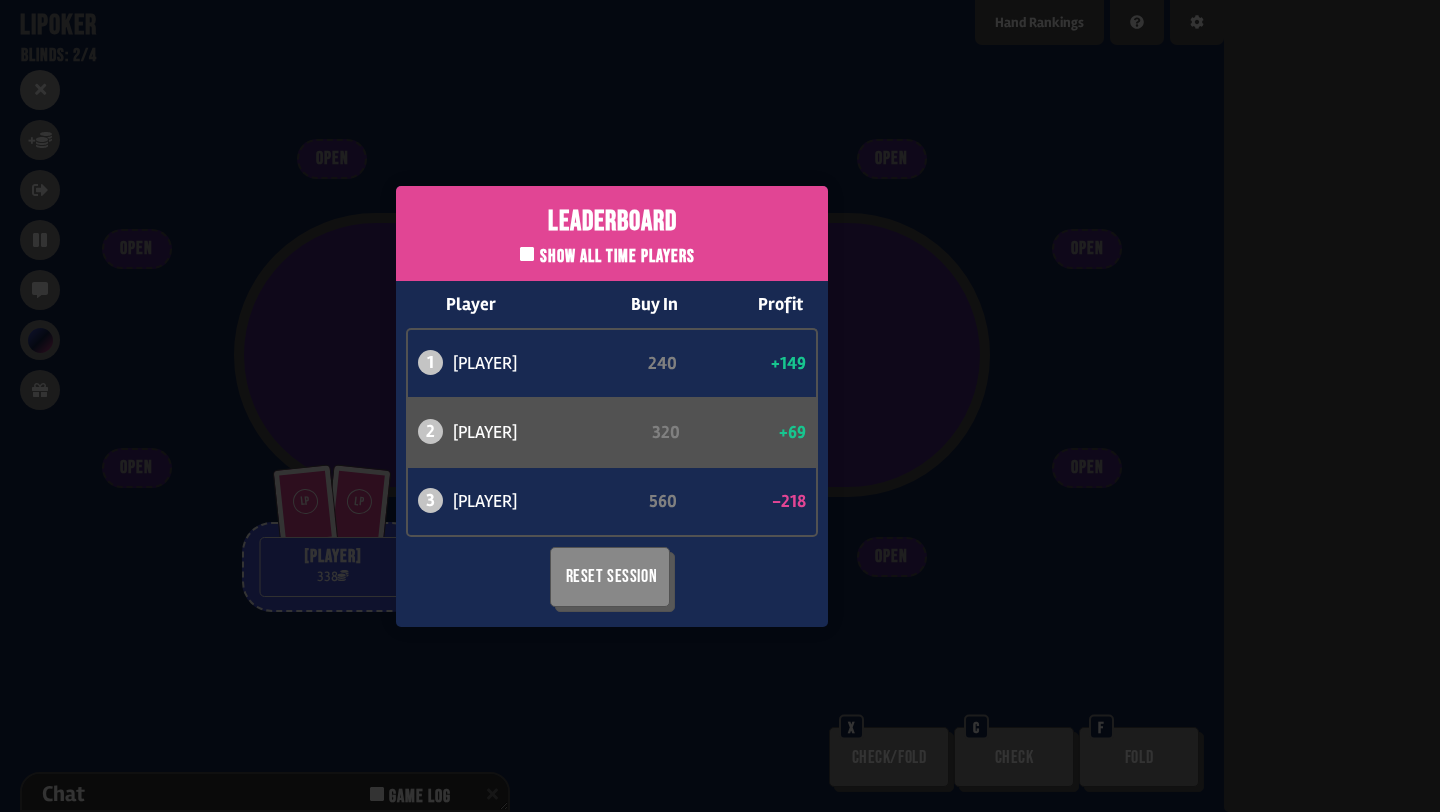 click on "Leaderboard   Show all time players Player Buy In Profit 1 atabaso 240 +149 2 can 320 +69 3 bob 560 -218 Reset Session" at bounding box center (612, 406) 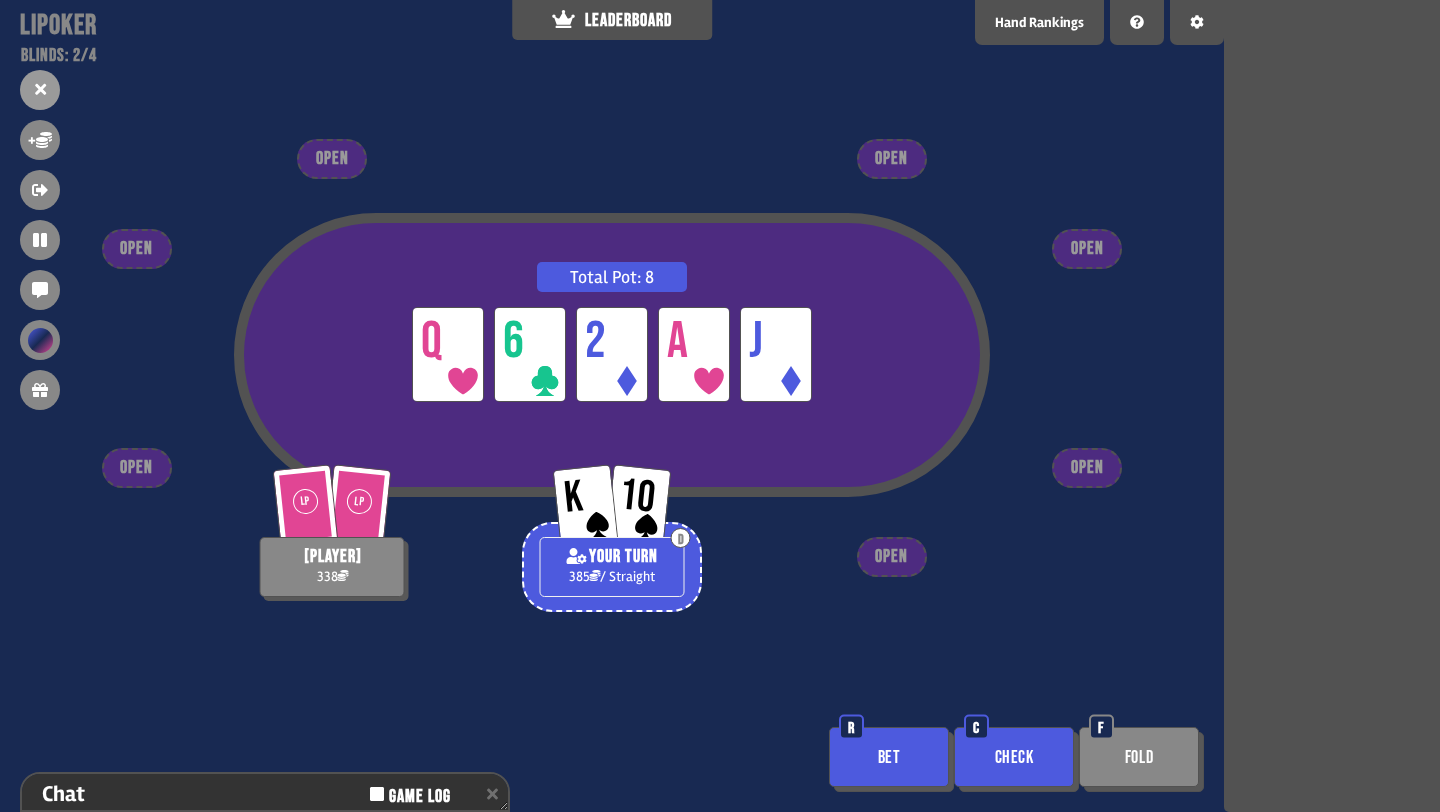 click on "Bet" at bounding box center [889, 757] 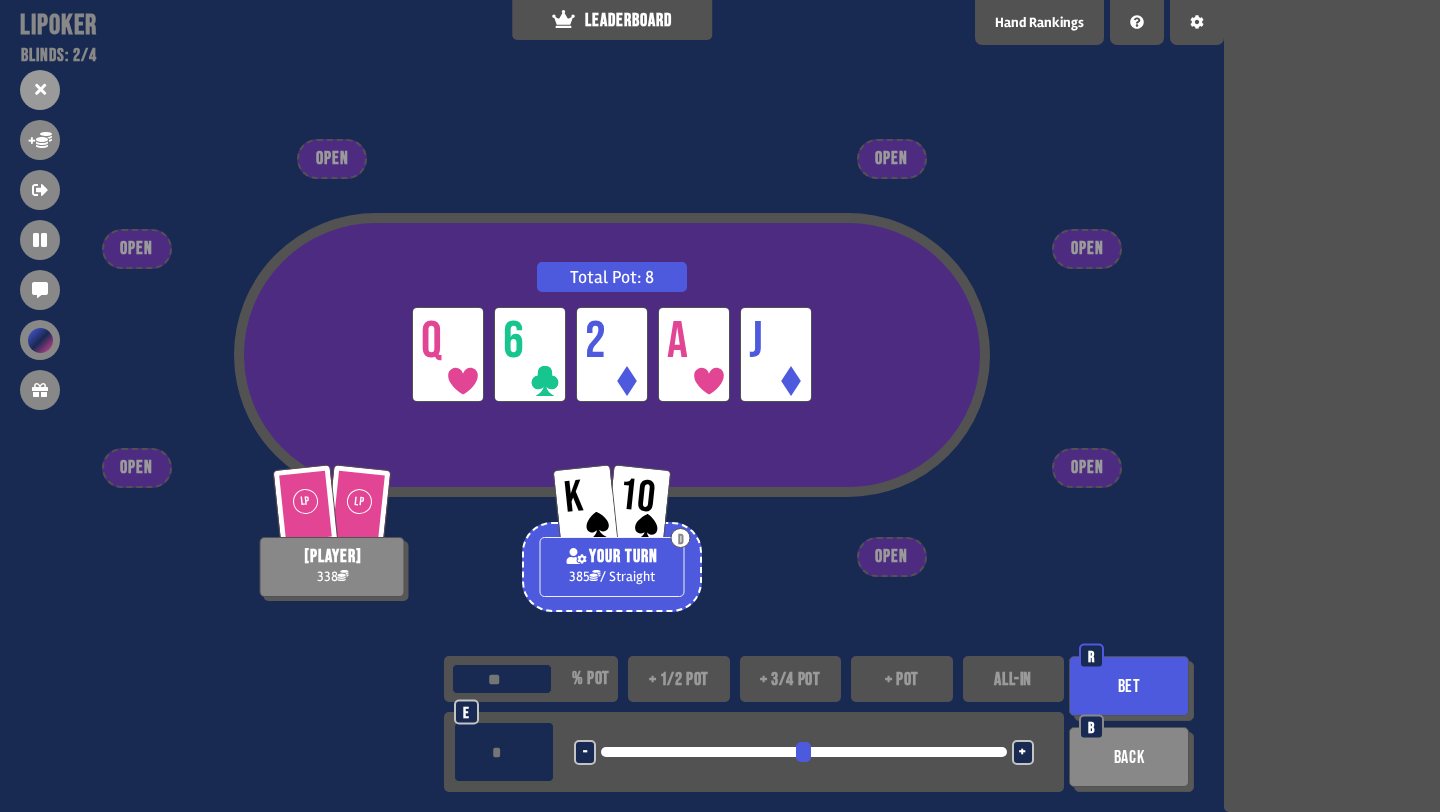 click on "- <LEFT> <DOWN> + <UP> <RIGHT>" at bounding box center [804, 752] 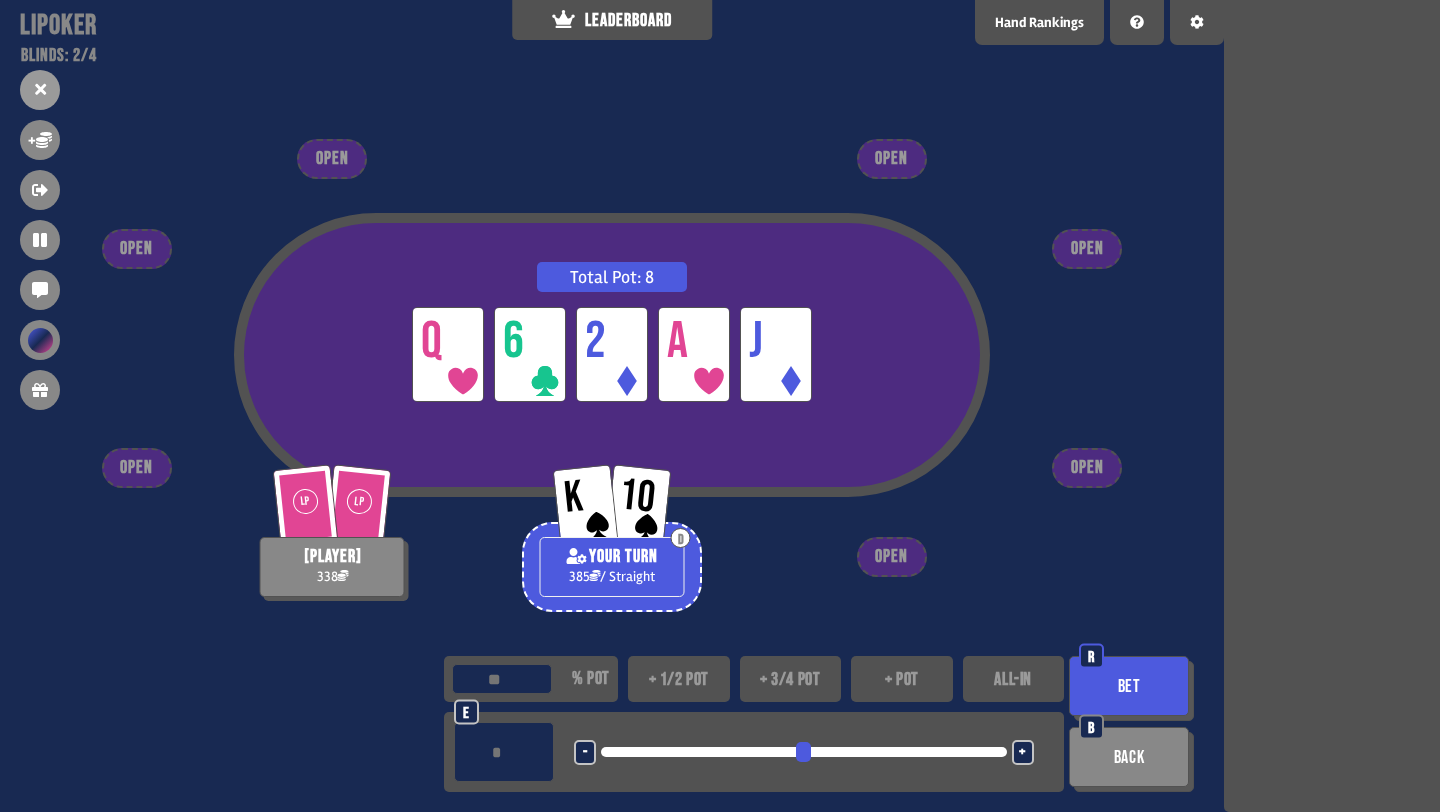 type on "*" 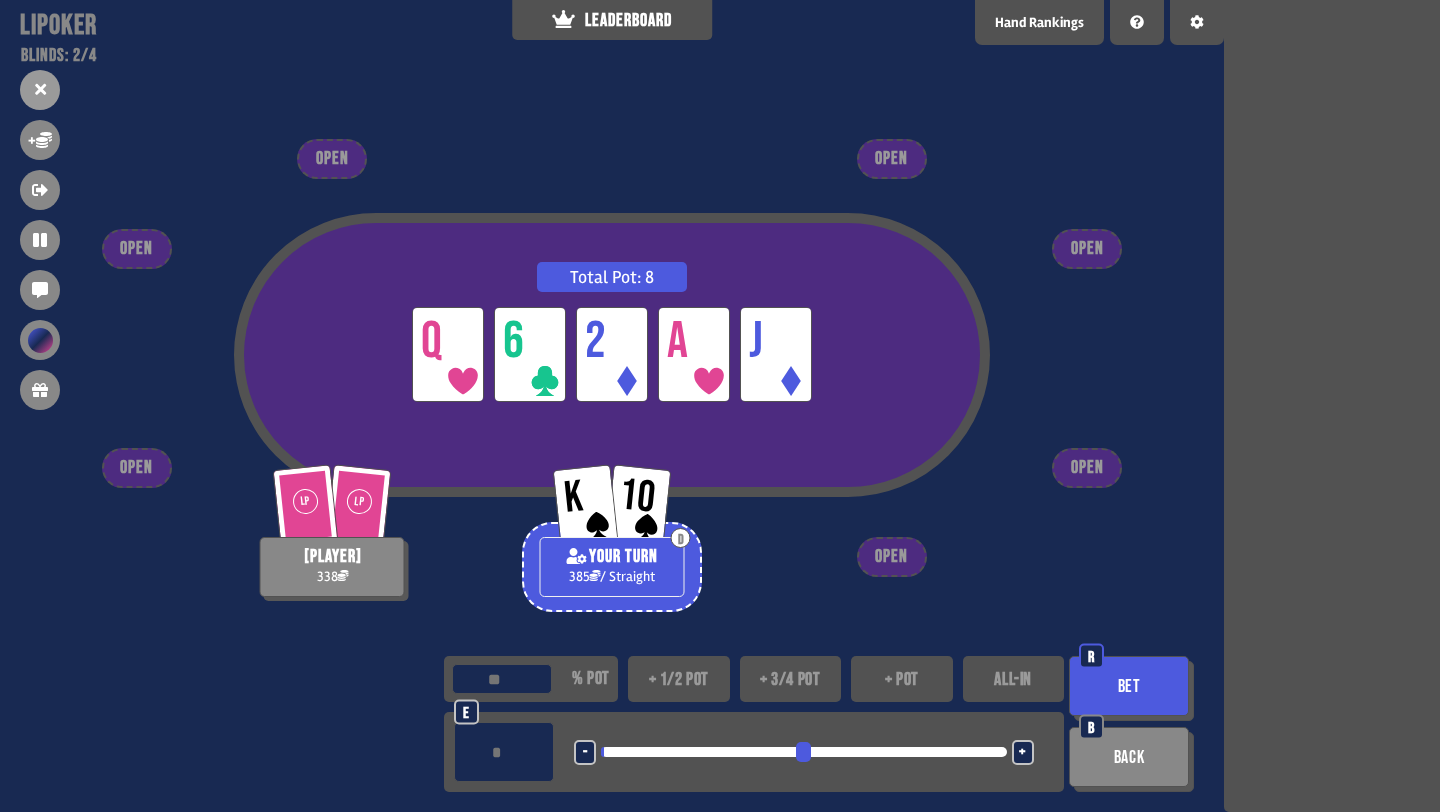type on "**" 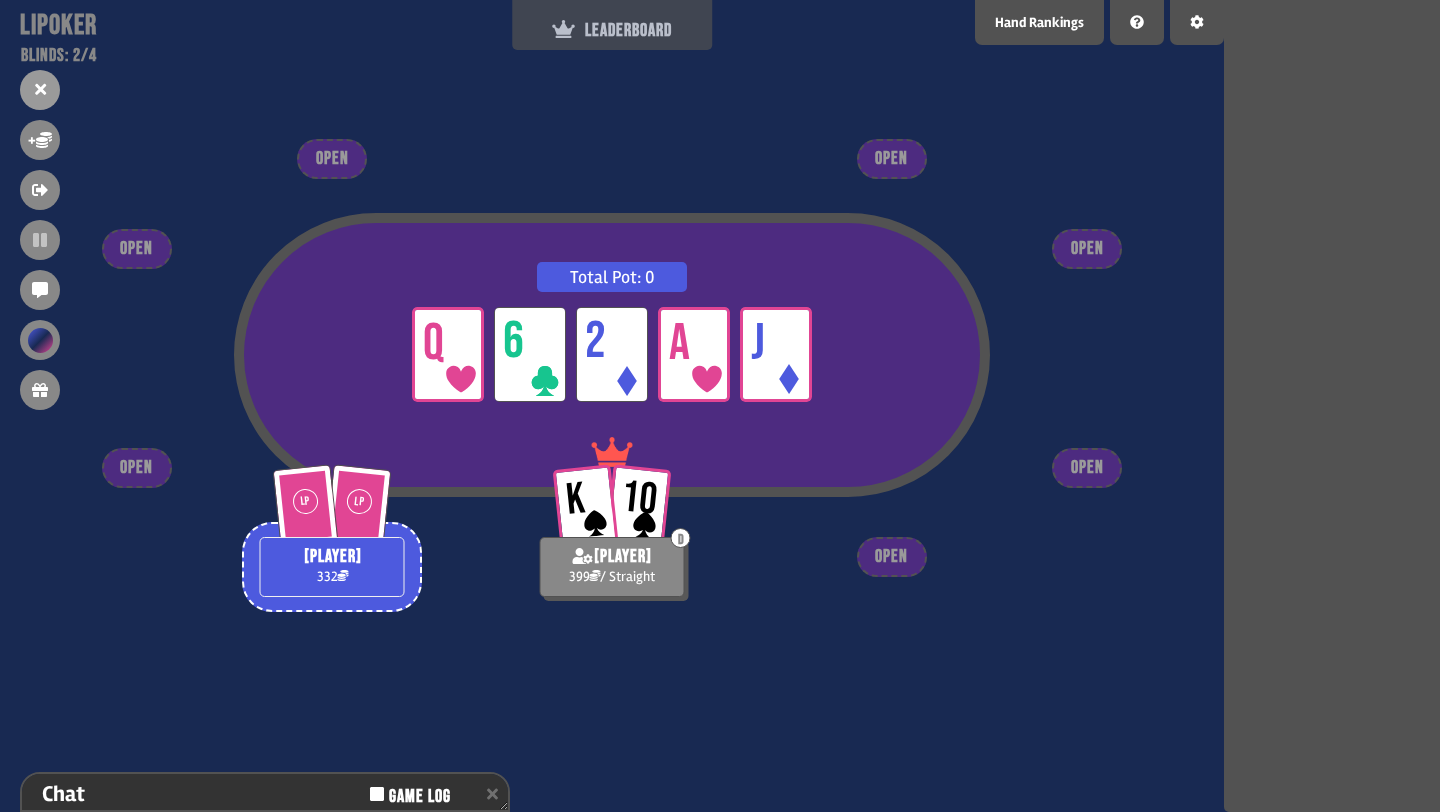 click on "LEADERBOARD" at bounding box center (612, 25) 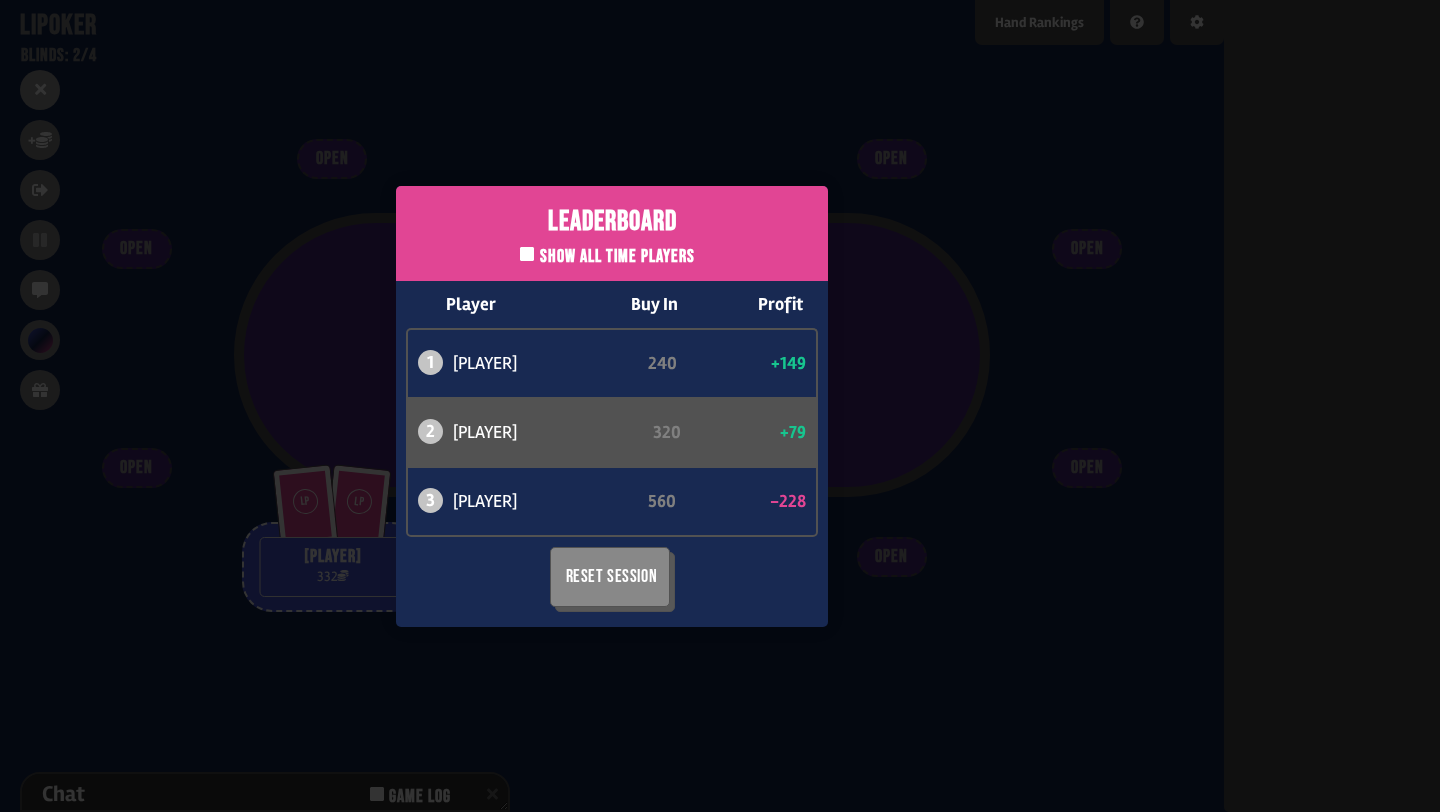 click on "Leaderboard   Show all time players Player Buy In Profit 1 atabaso 240 +149 2 can 320 +79 3 bob 560 -228 Reset Session" at bounding box center [612, 406] 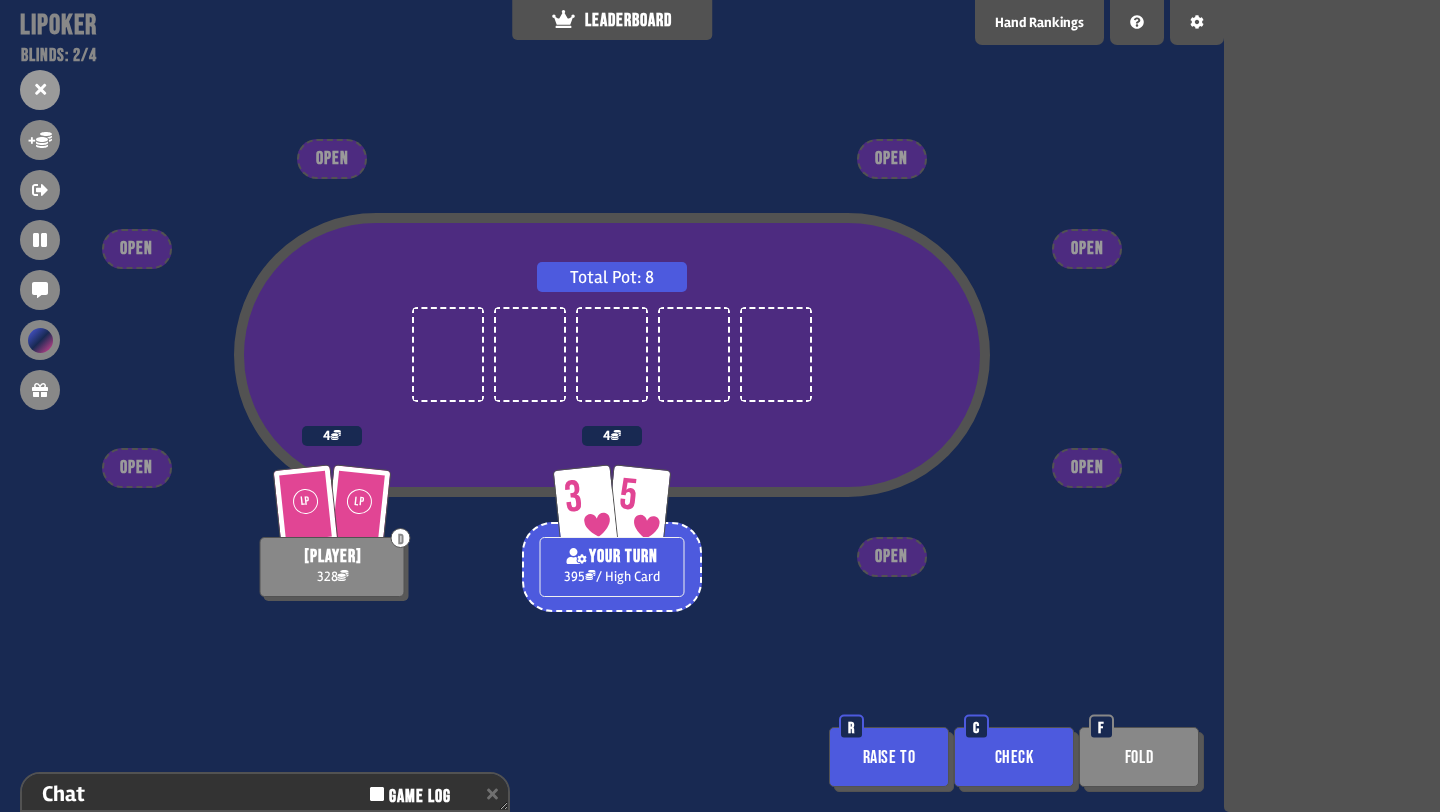click on "Check" at bounding box center [1014, 757] 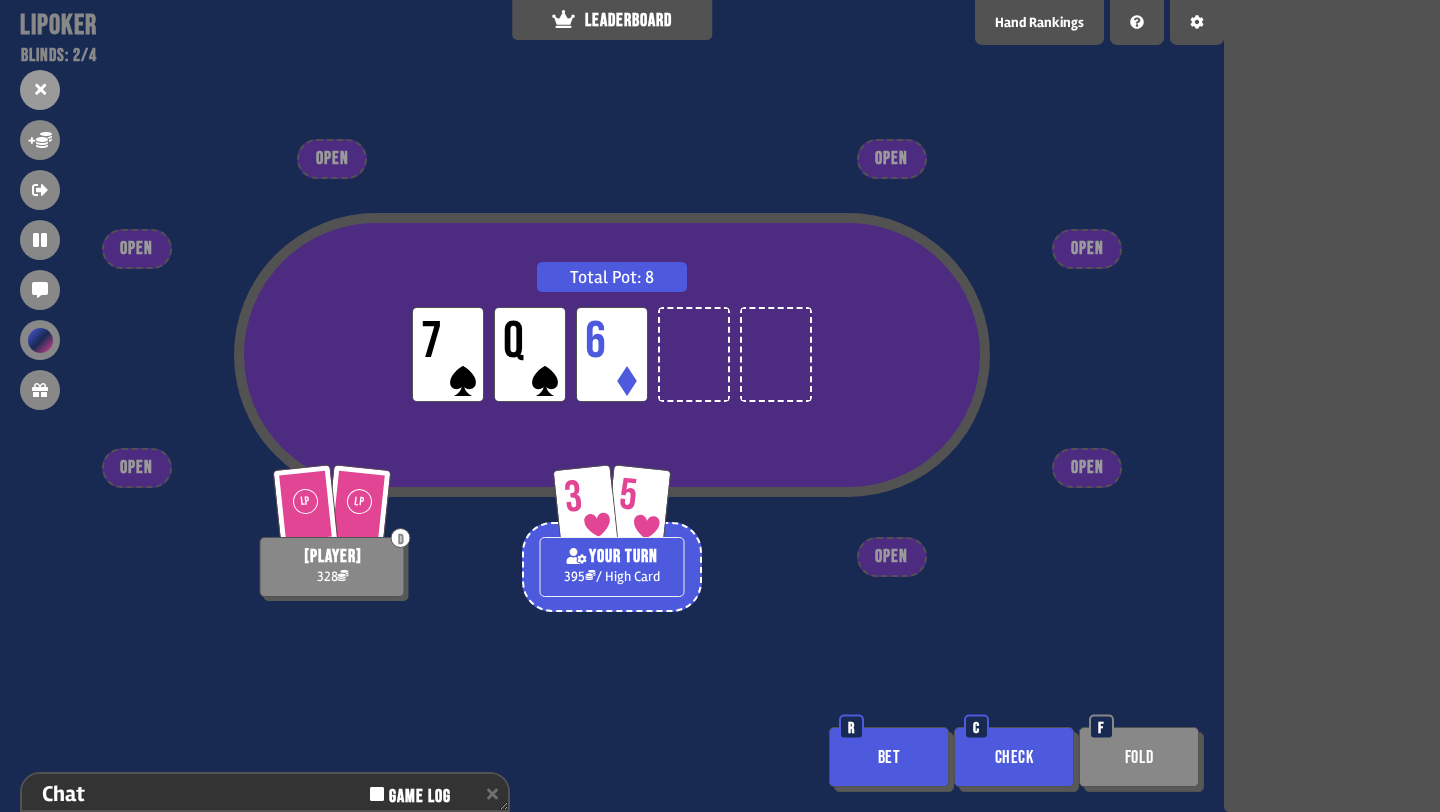 click on "Bet" at bounding box center (889, 757) 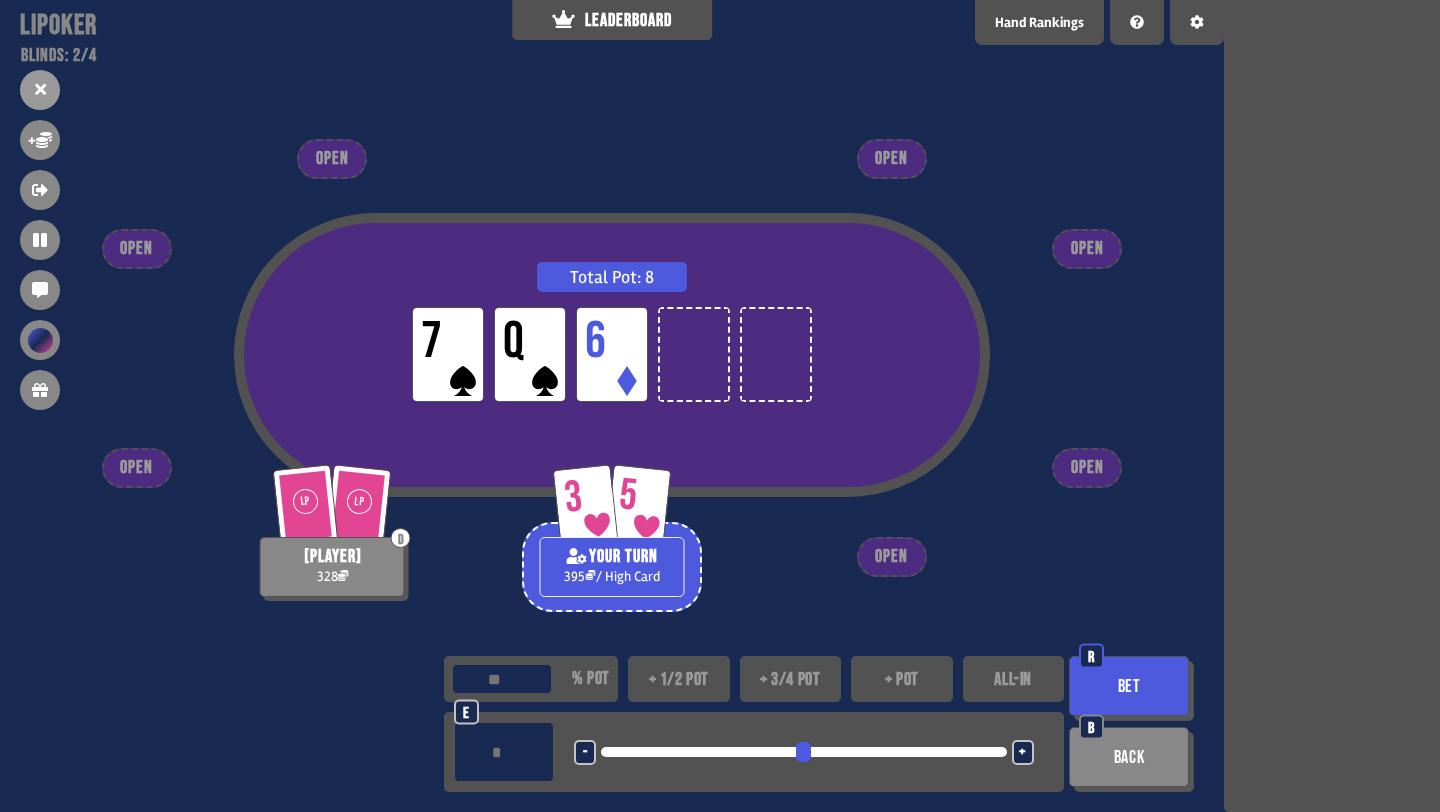 click on "+" at bounding box center (1023, 752) 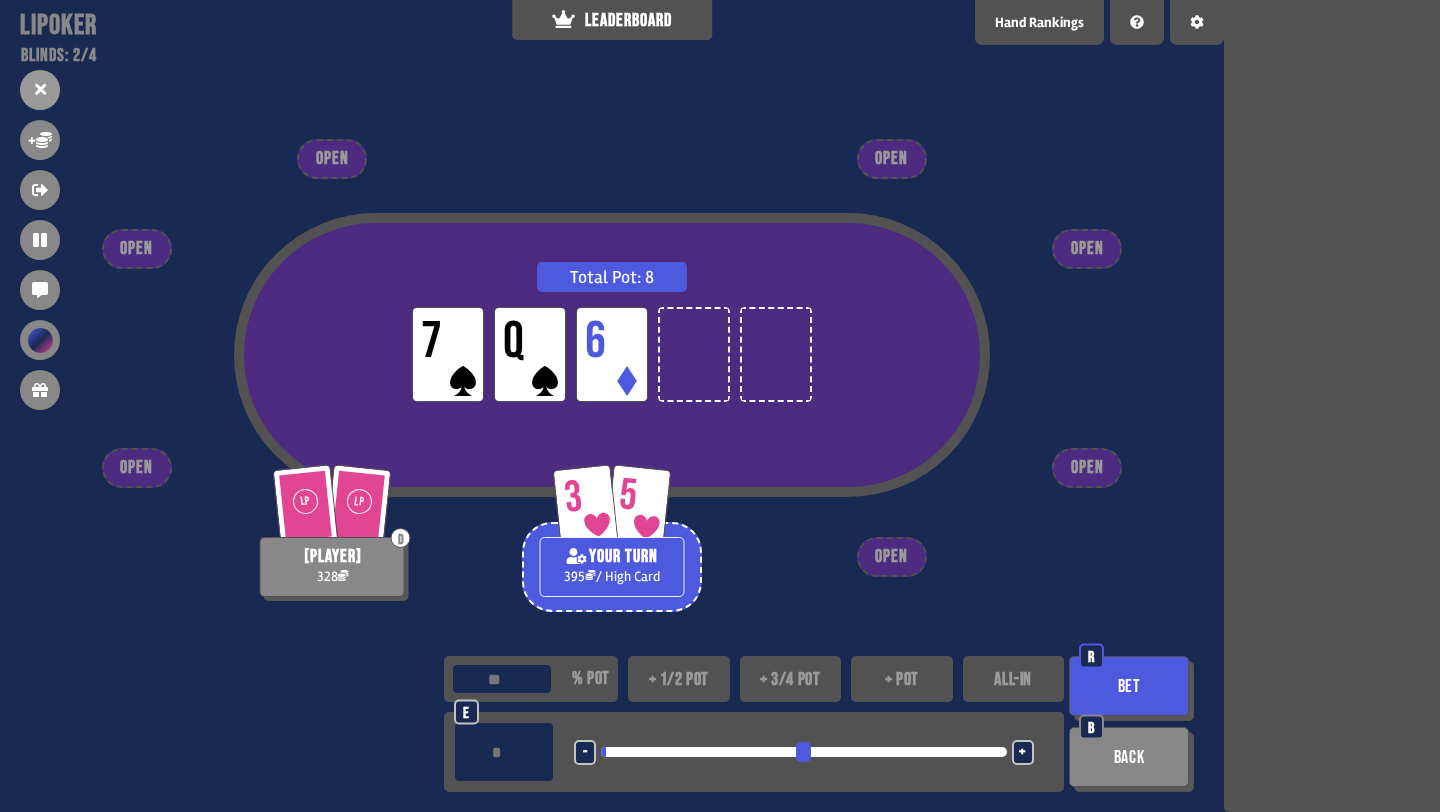click on "+" at bounding box center (1023, 752) 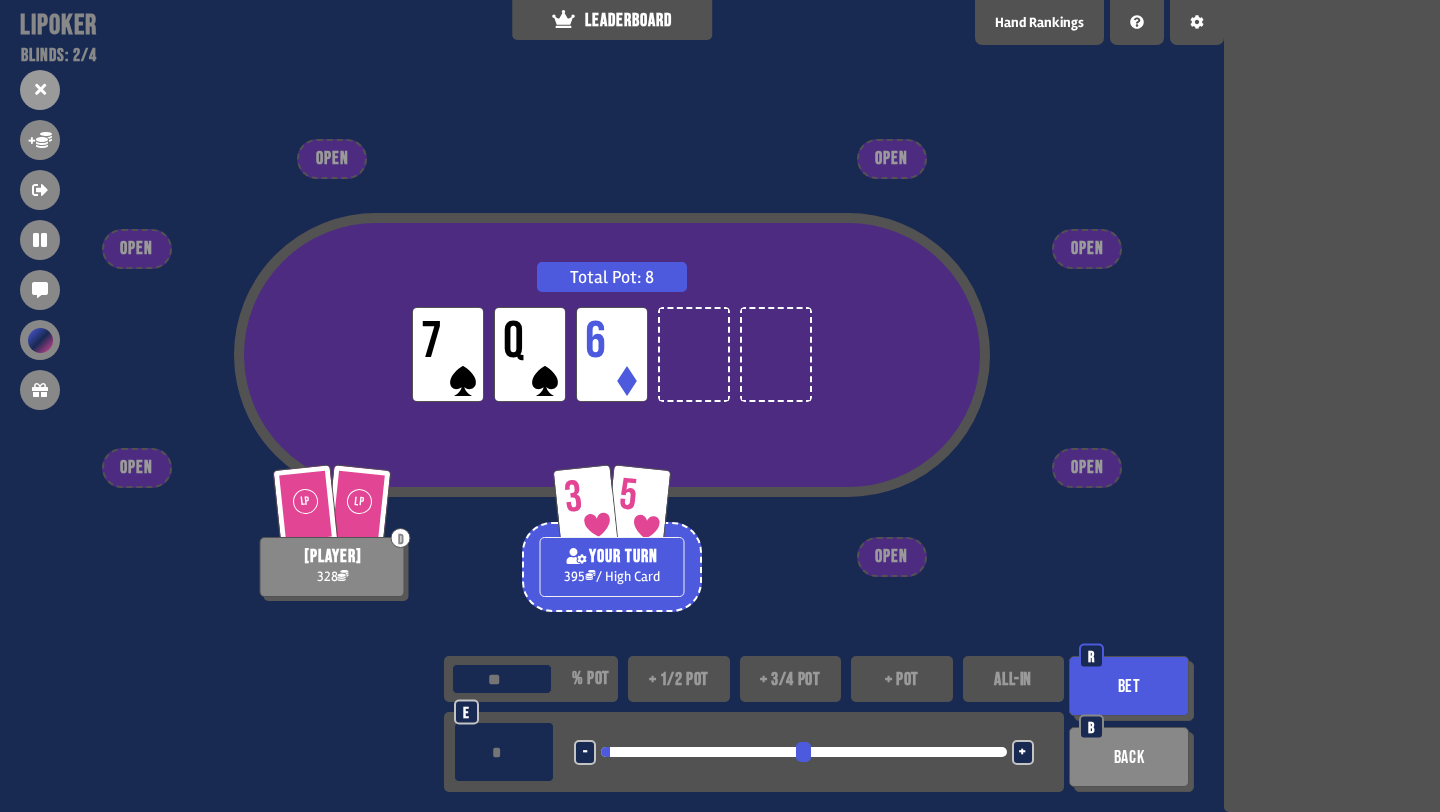 type on "**" 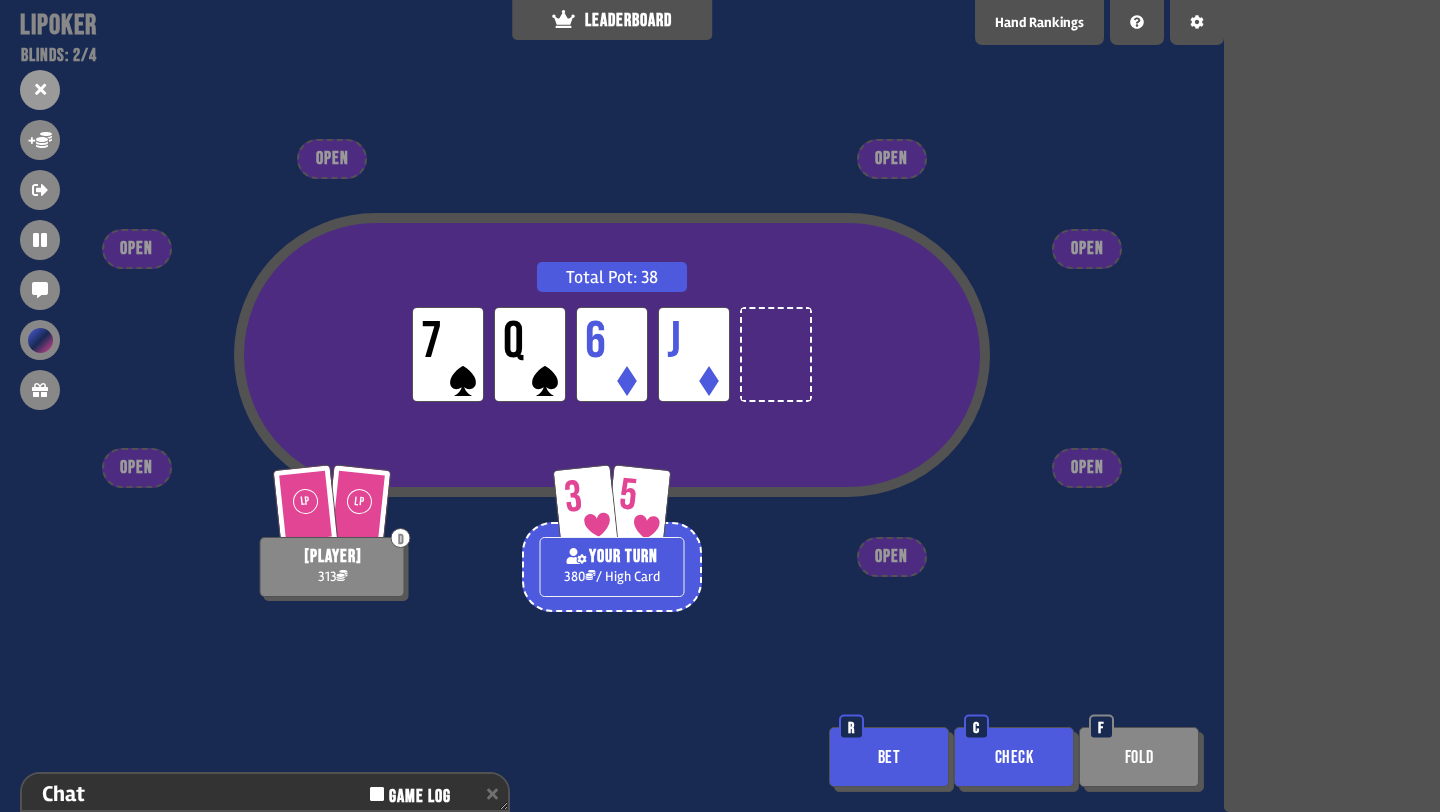 click on "Check" at bounding box center (1014, 757) 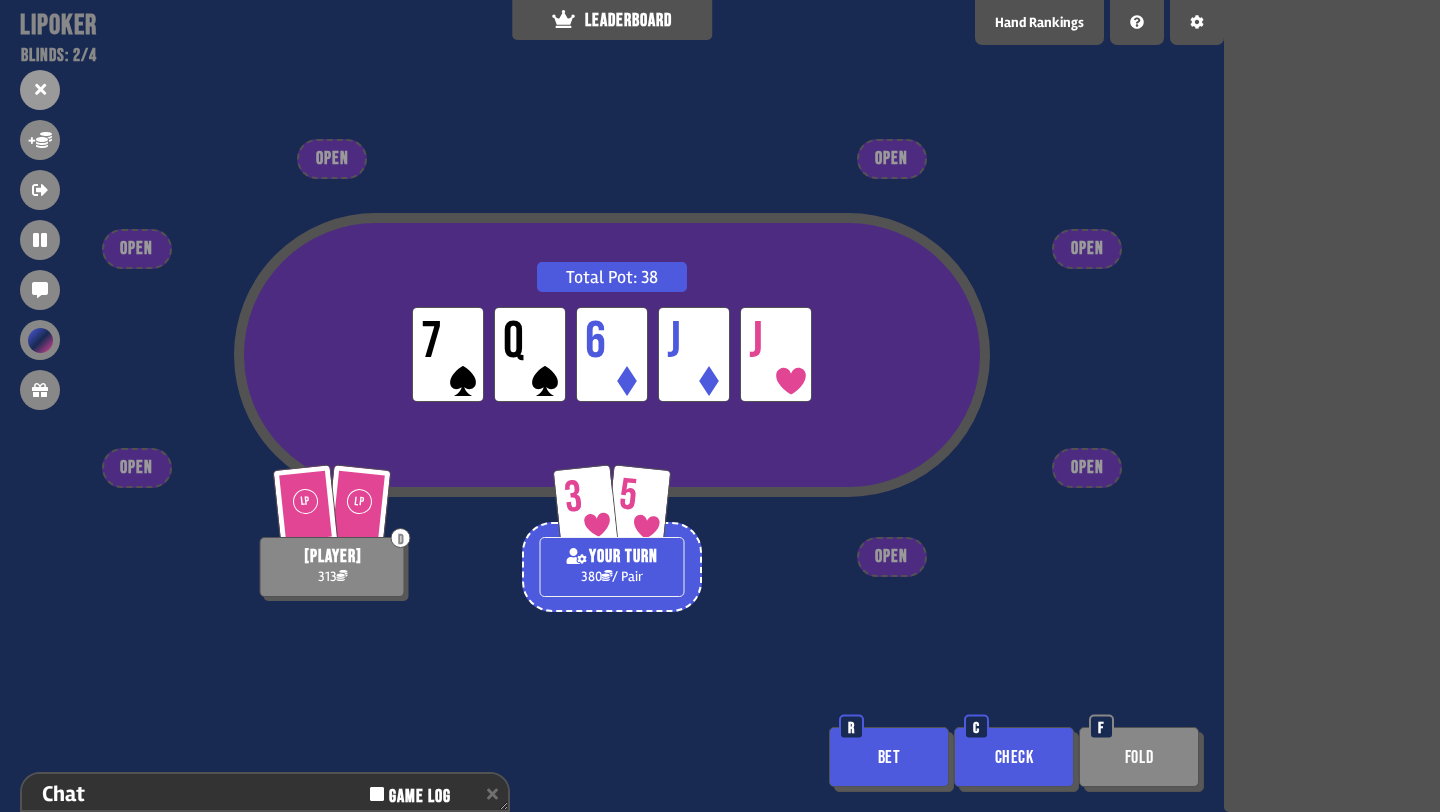 click on "Bet" at bounding box center [889, 757] 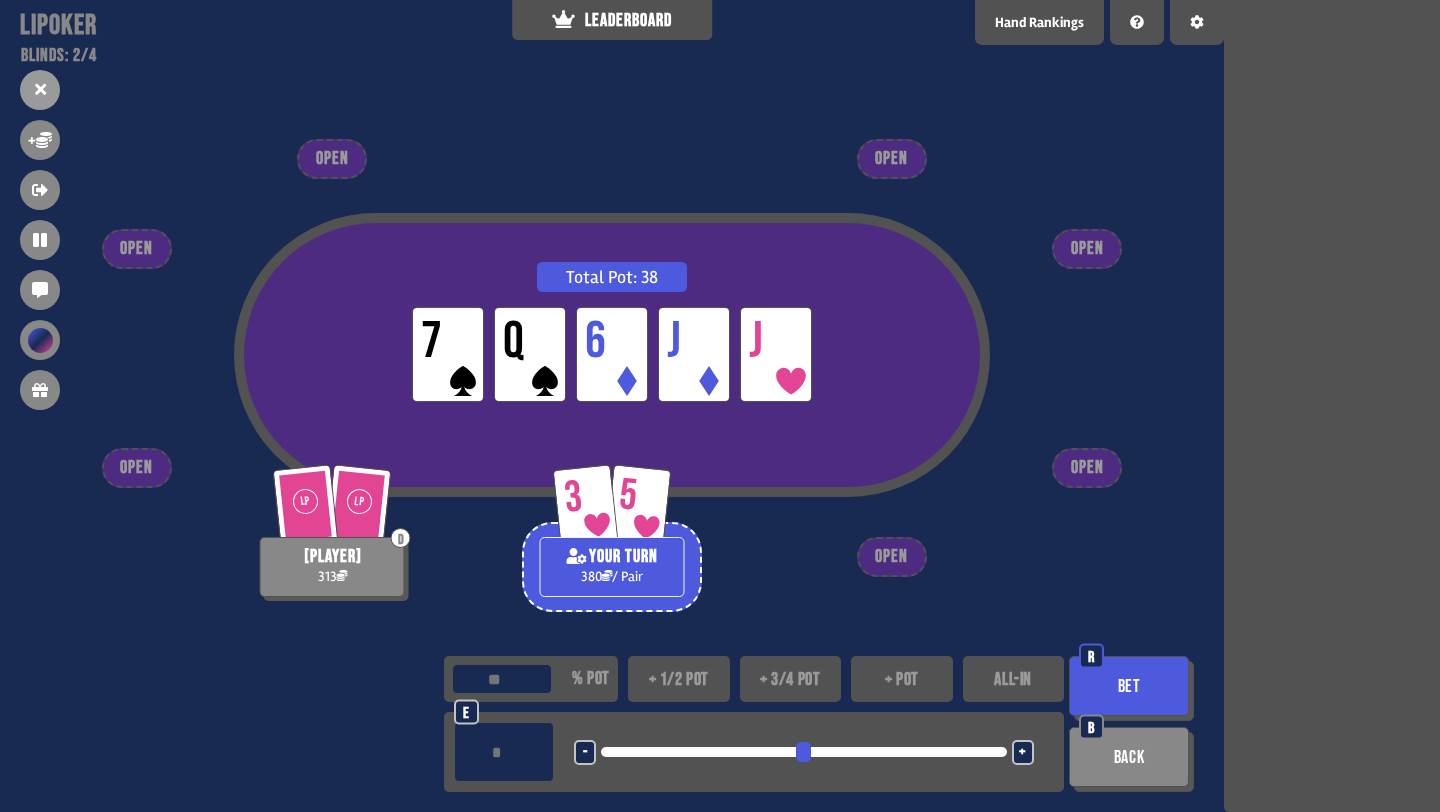 type on "**" 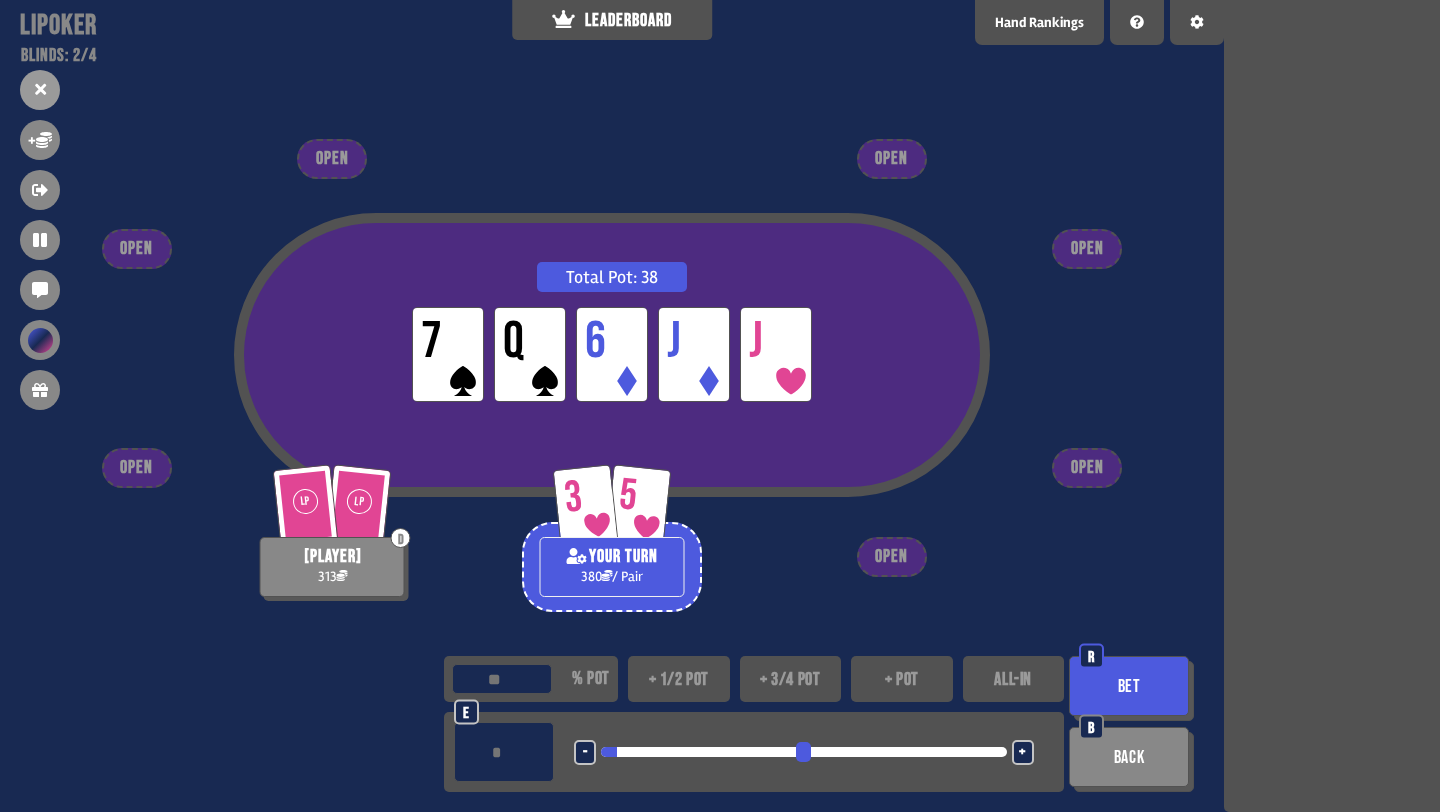 click on "+" at bounding box center [1022, 753] 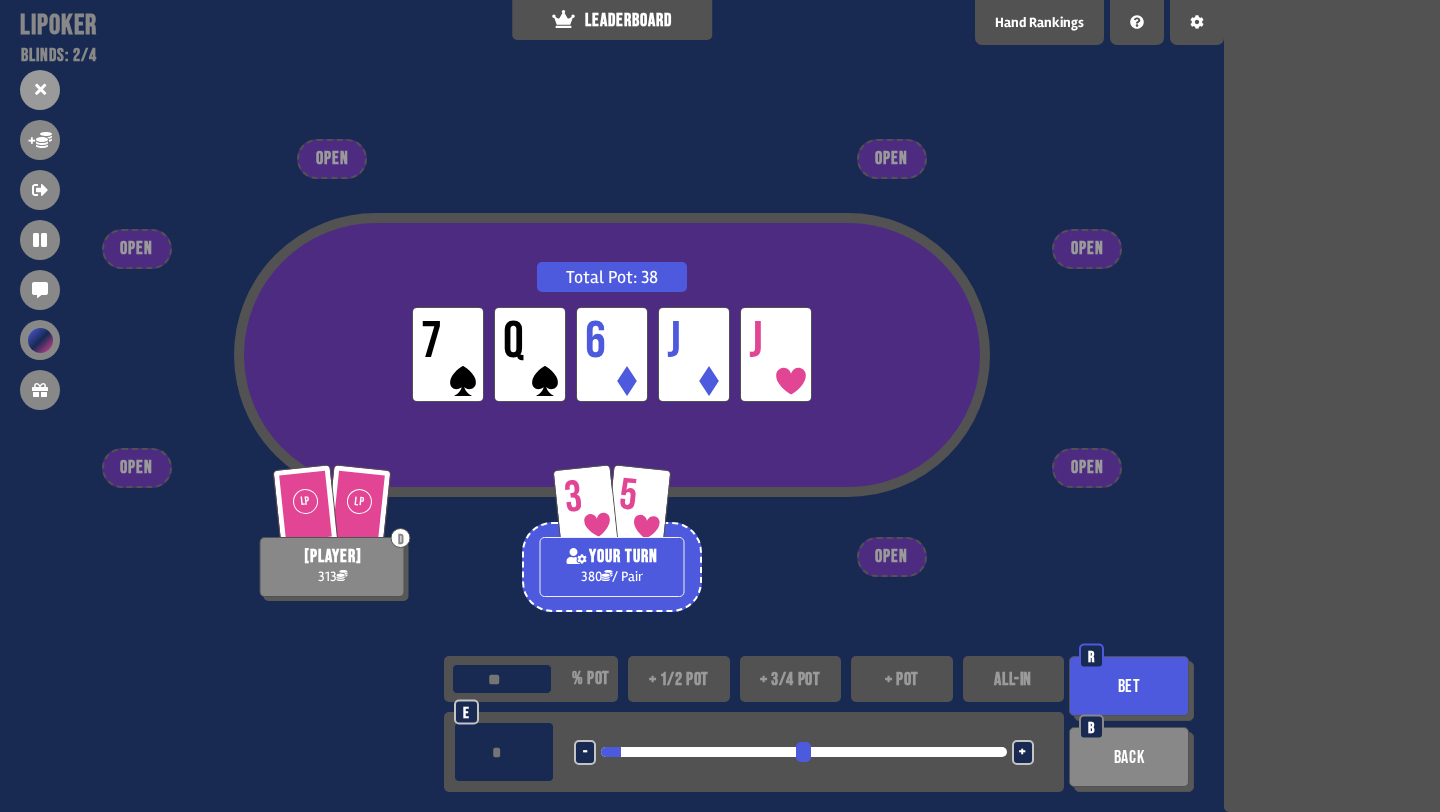 type on "**" 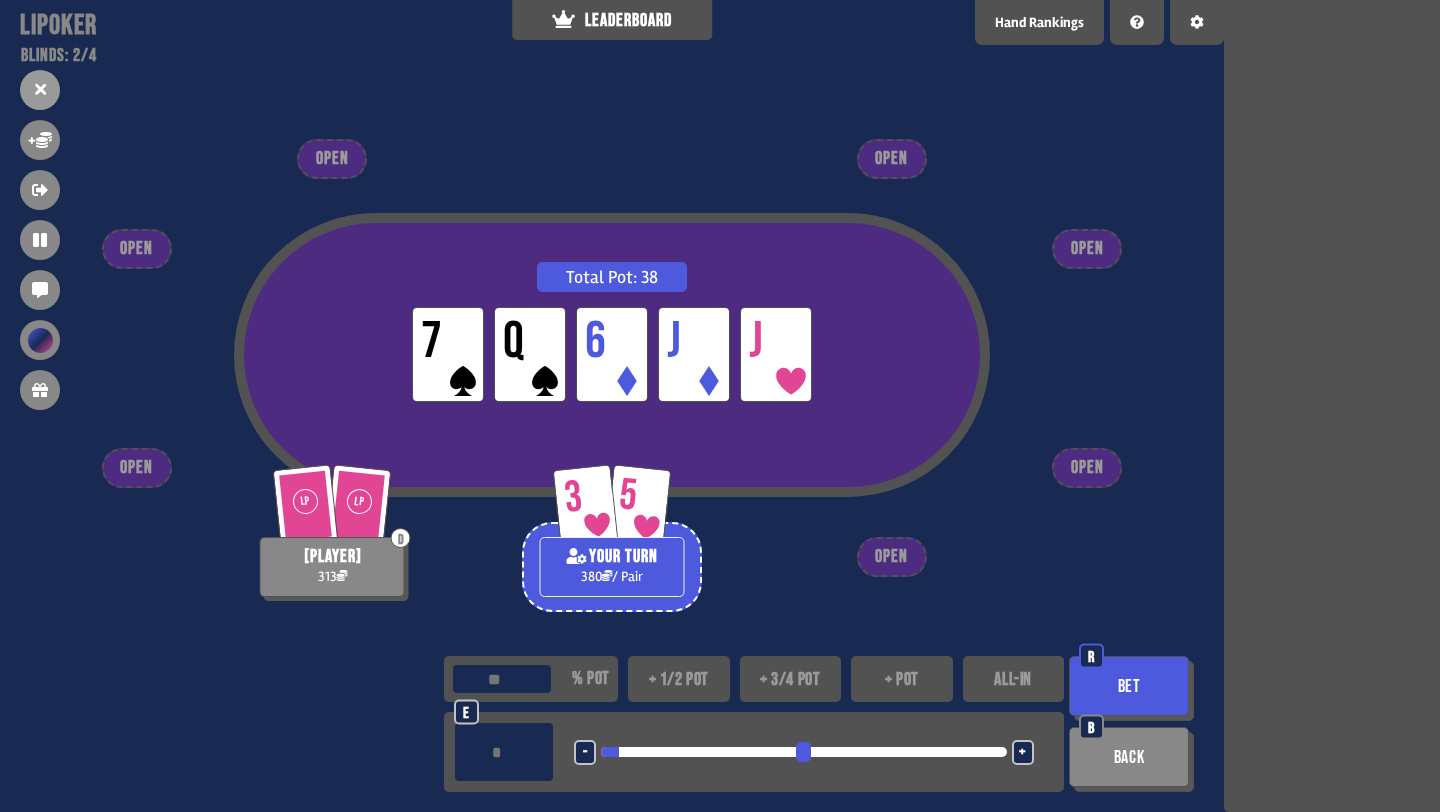 click on "R" at bounding box center (1091, 656) 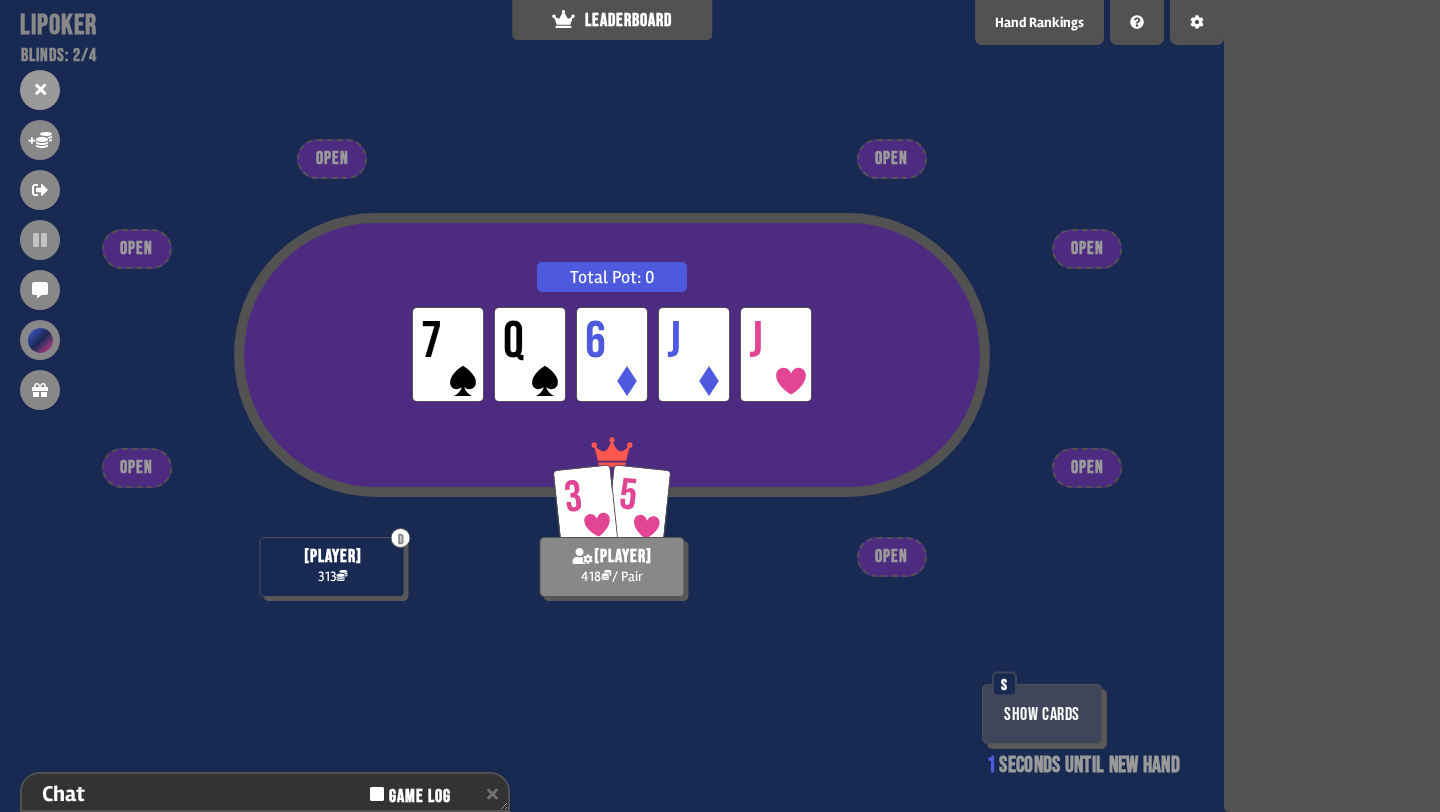 click on "Show Cards" at bounding box center [1042, 714] 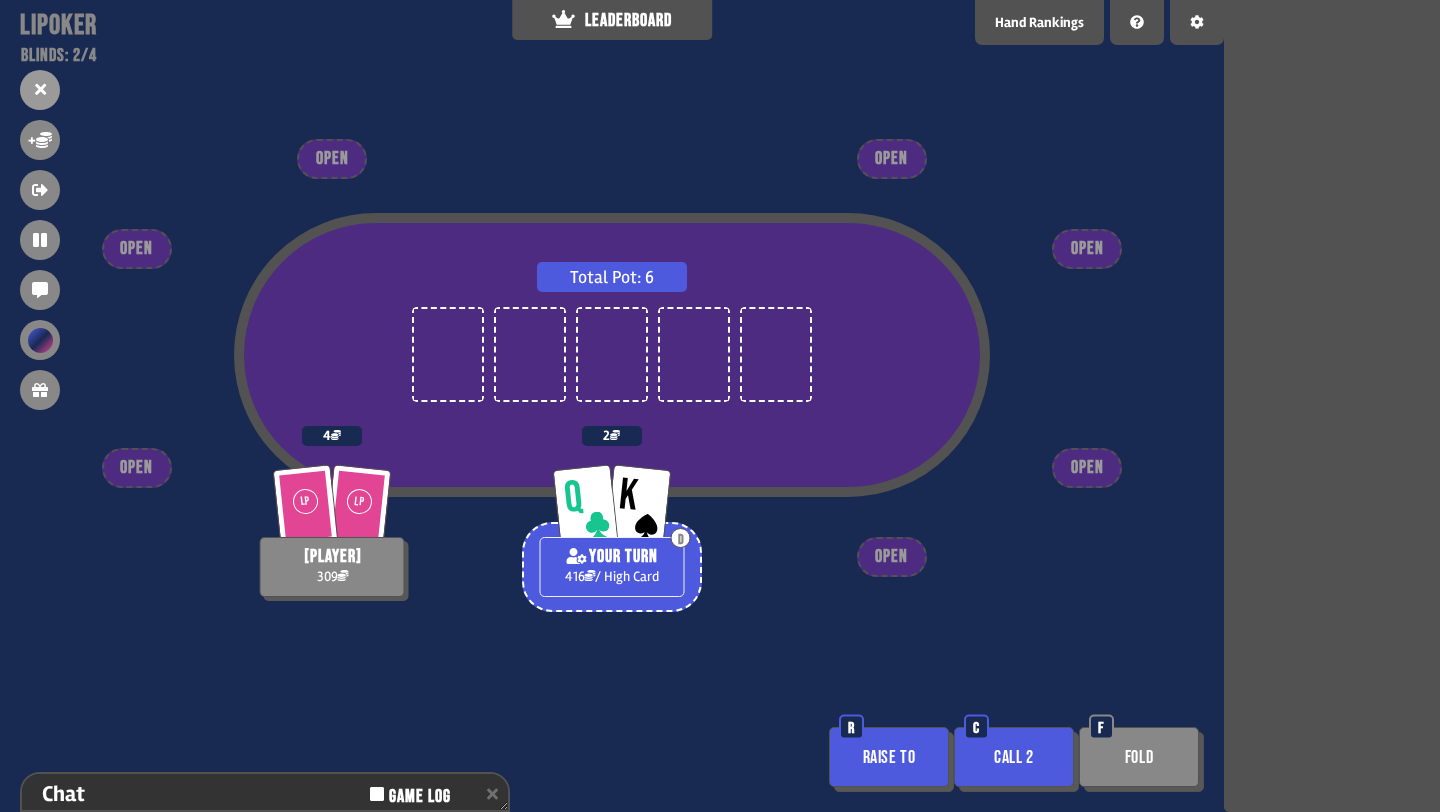 click on "Call 2" at bounding box center (1014, 757) 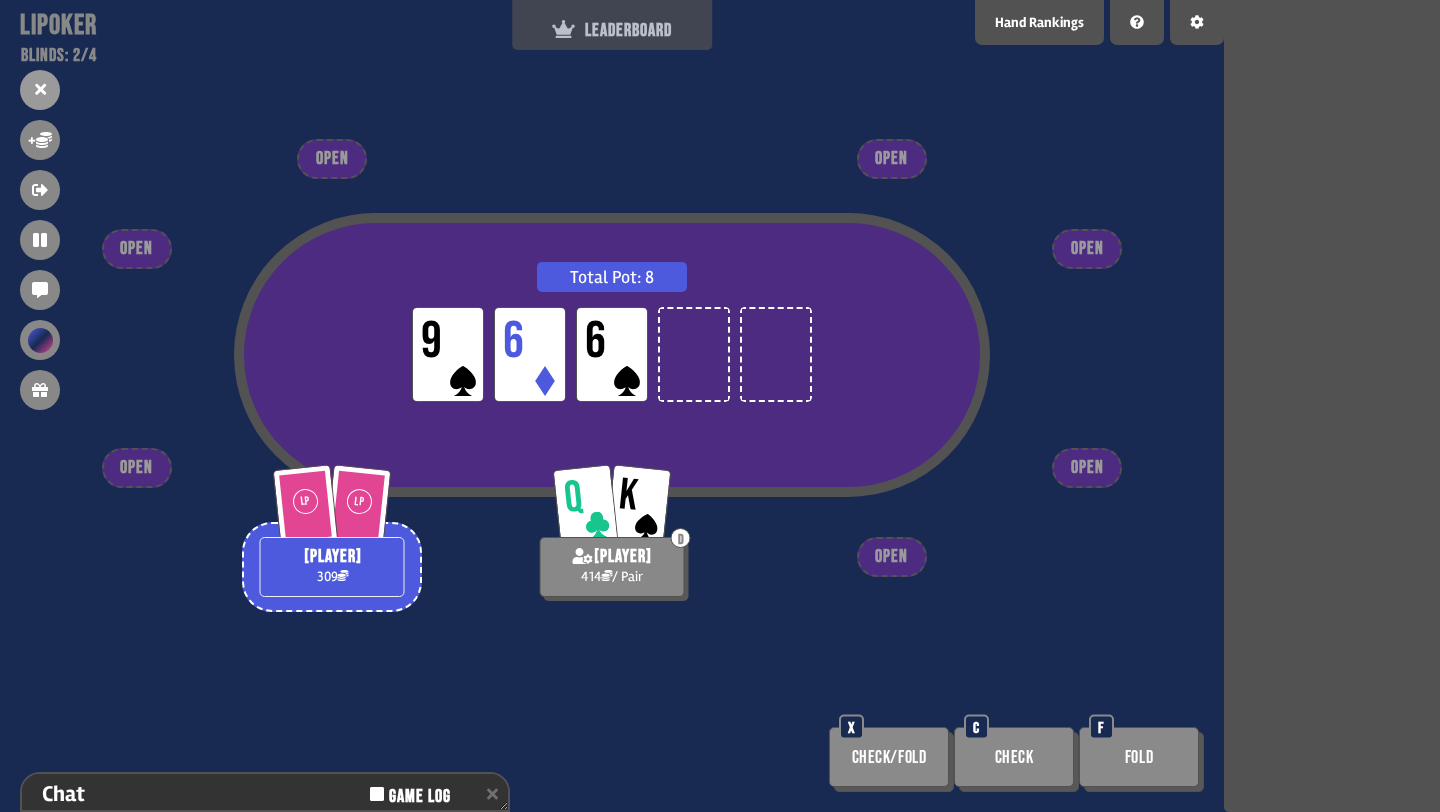click on "LEADERBOARD" at bounding box center [612, 30] 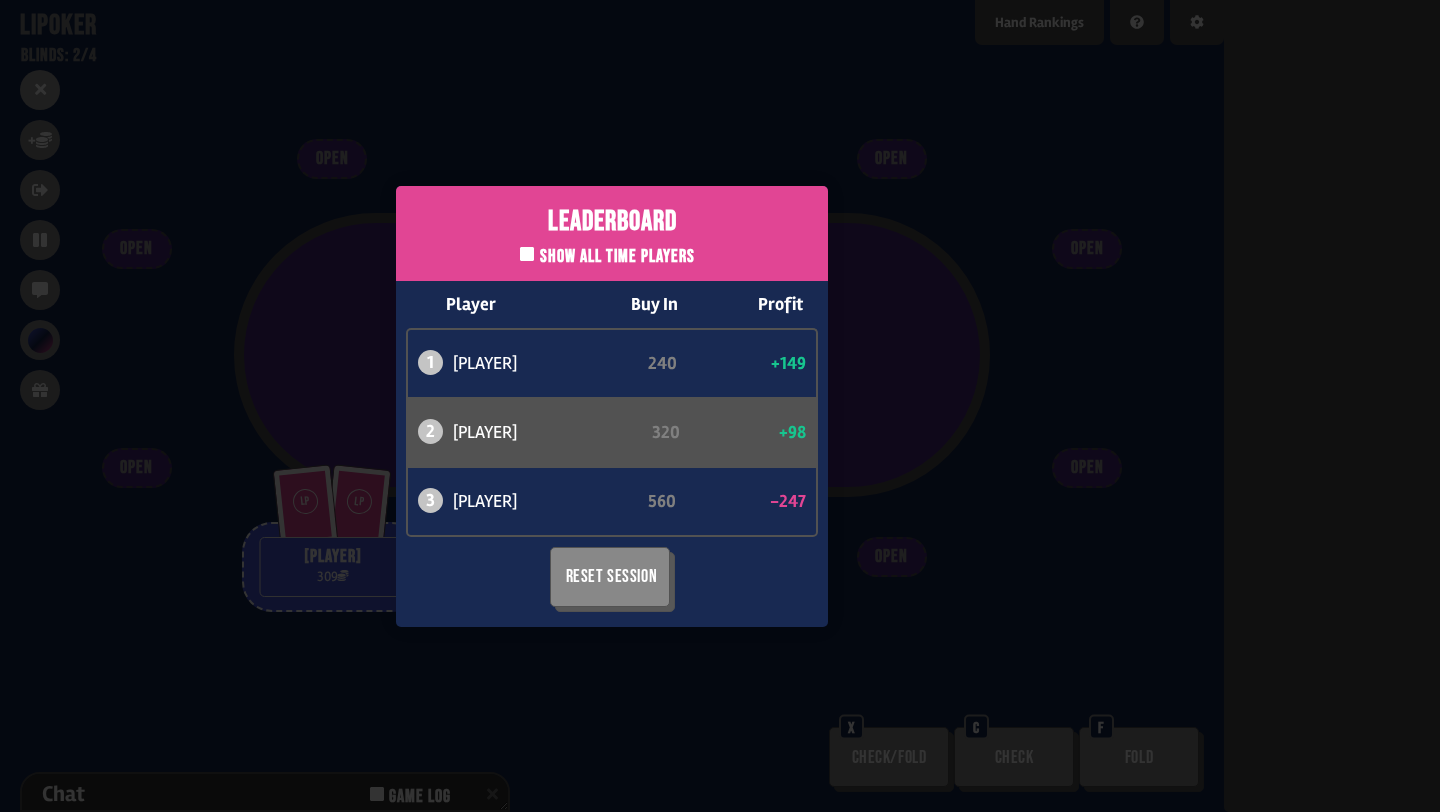 click on "Leaderboard   Show all time players Player Buy In Profit 1 atabaso 240 +149 2 can 320 +98 3 bob 560 -247 Reset Session" at bounding box center [612, 406] 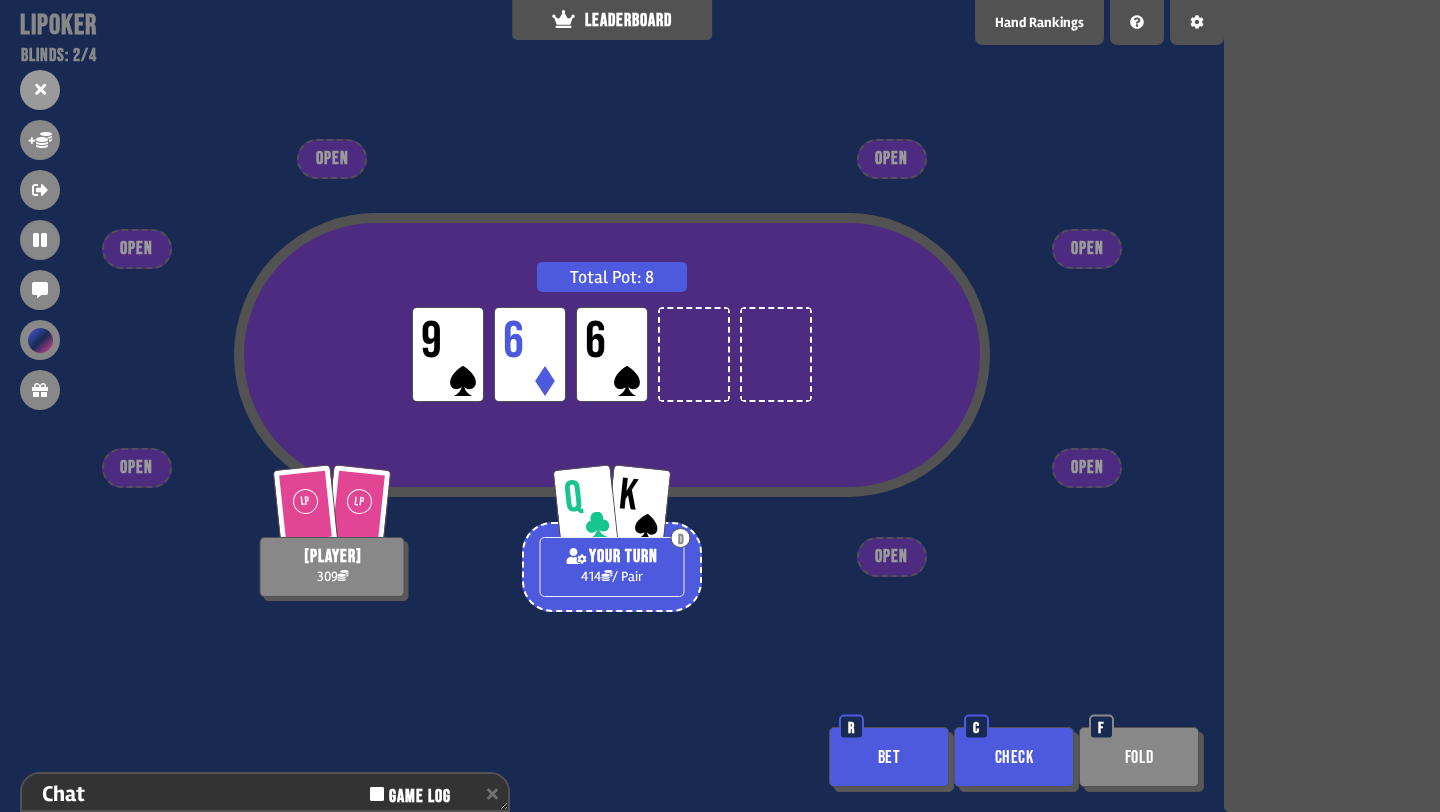 click on "Check" at bounding box center (1014, 757) 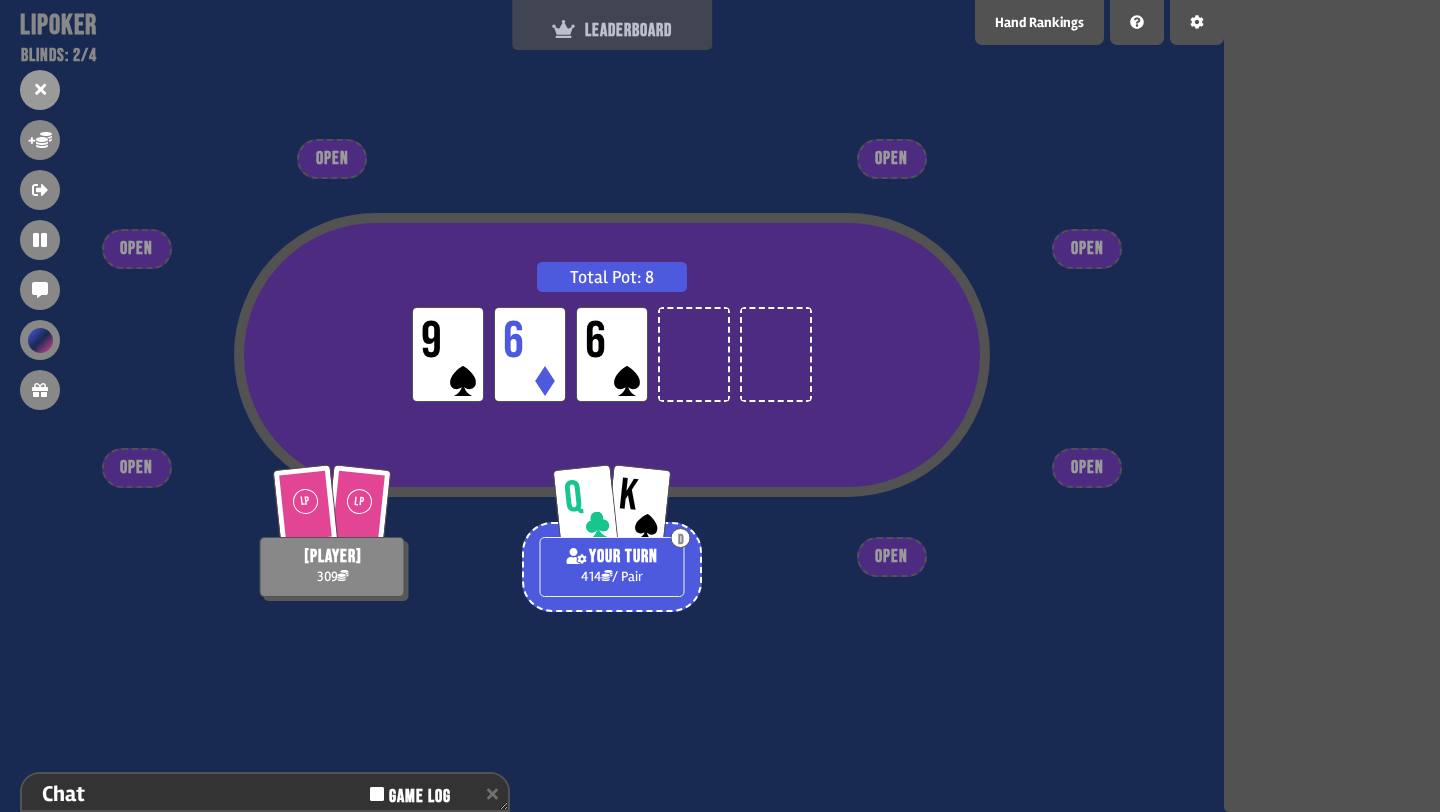 click on "LEADERBOARD" at bounding box center (612, 25) 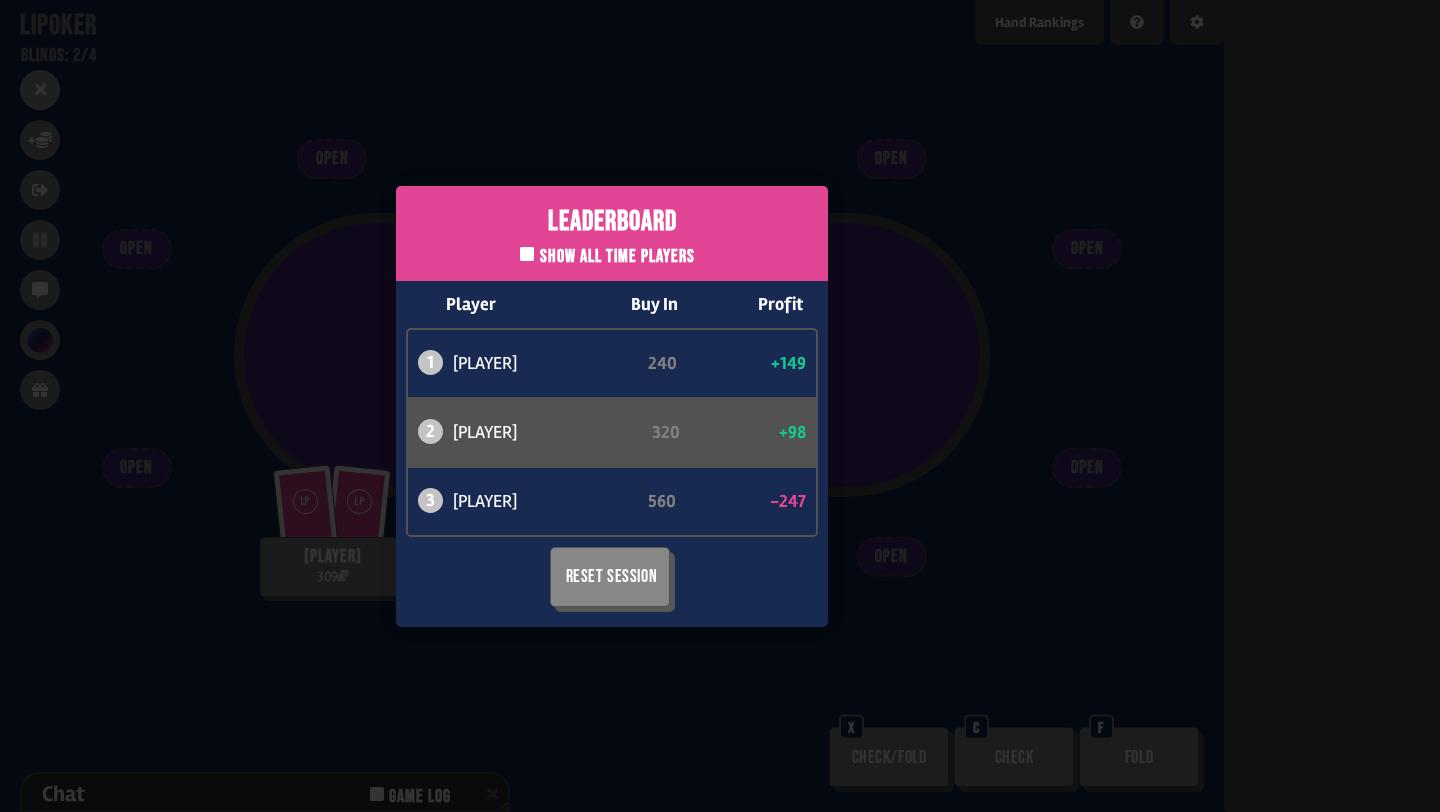 click on "Leaderboard   Show all time players Player Buy In Profit 1 atabaso 240 +149 2 can 320 +98 3 bob 560 -247 Reset Session" at bounding box center (612, 406) 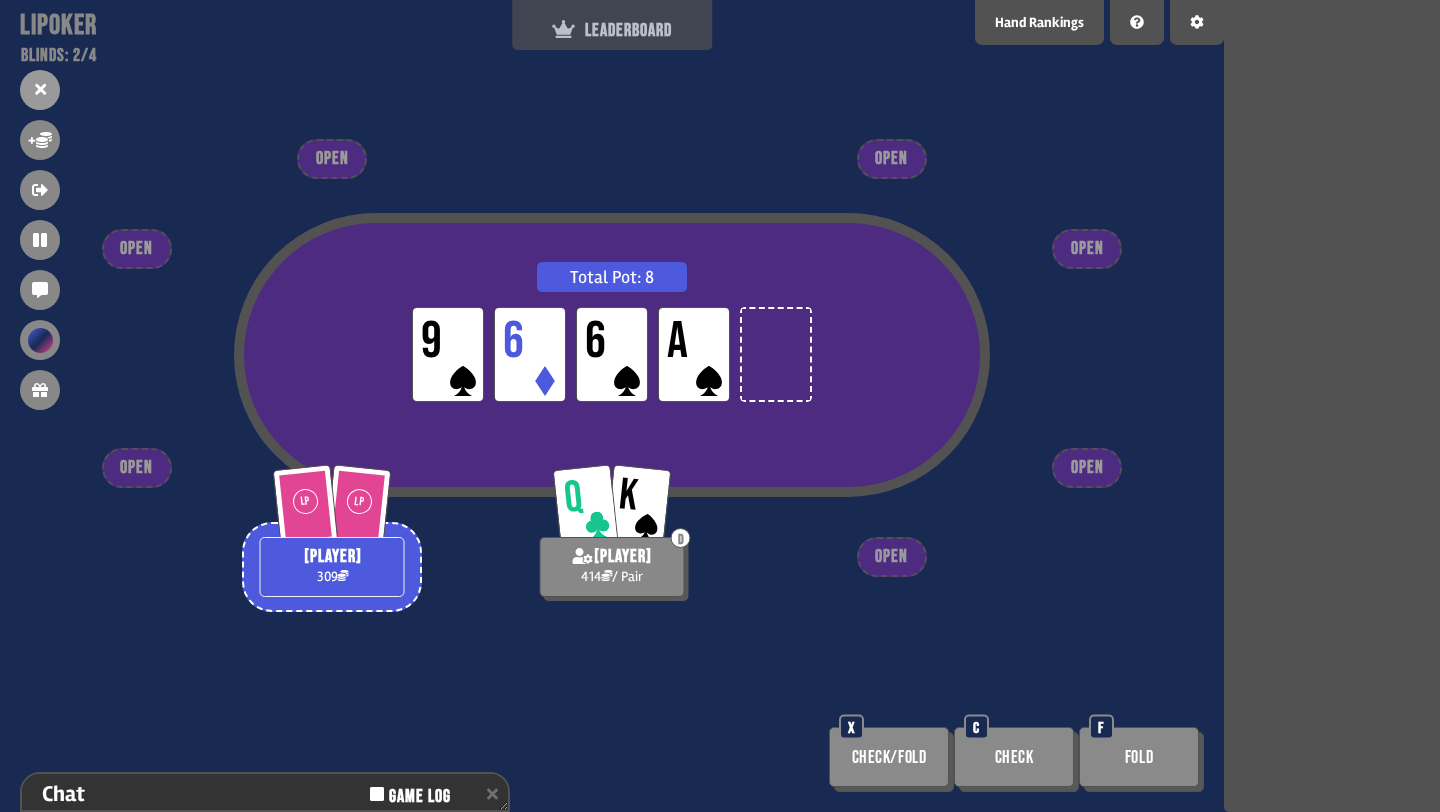 click on "LEADERBOARD" at bounding box center [612, 25] 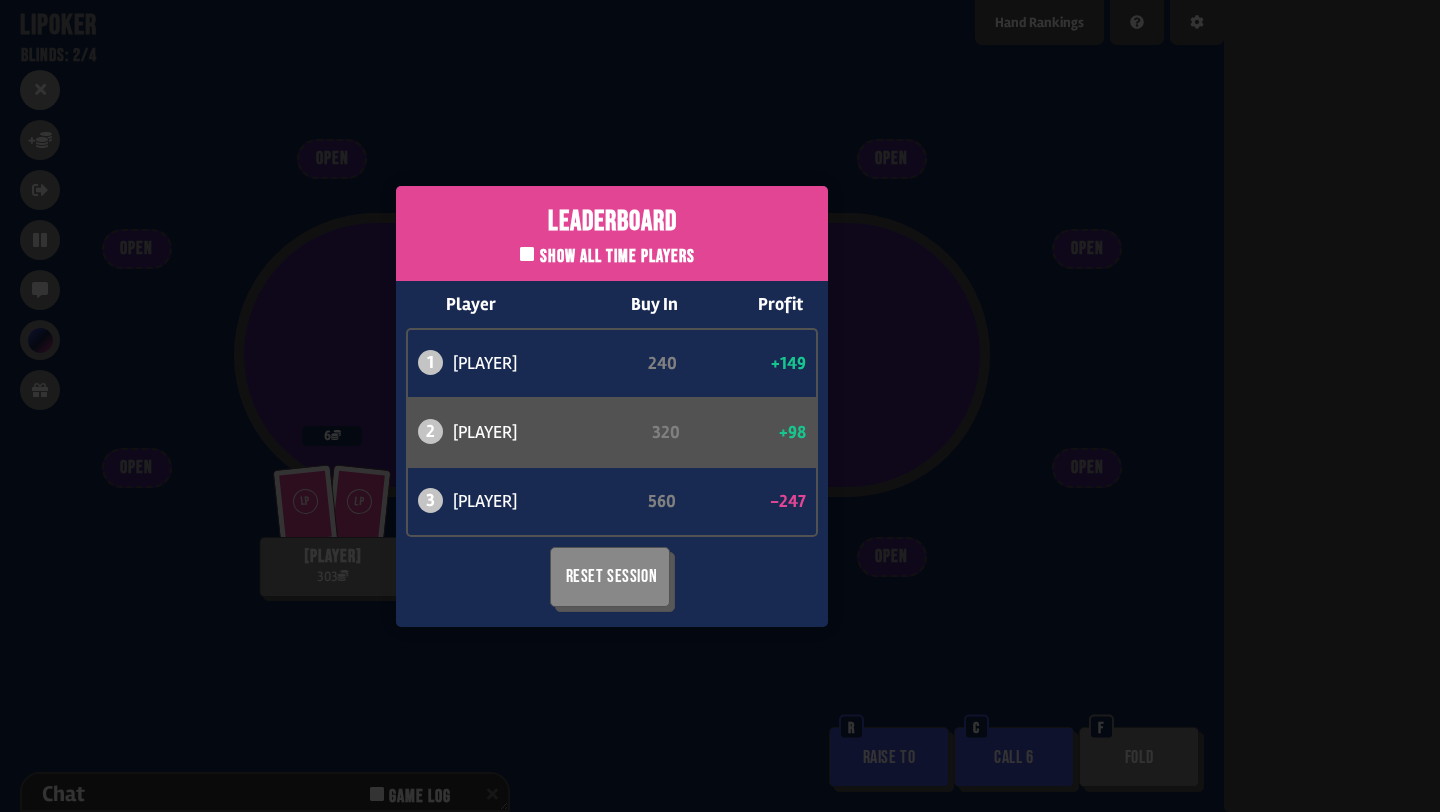 click on "Leaderboard   Show all time players Player Buy In Profit 1 atabaso 240 +149 2 can 320 +98 3 bob 560 -247 Reset Session" at bounding box center (612, 406) 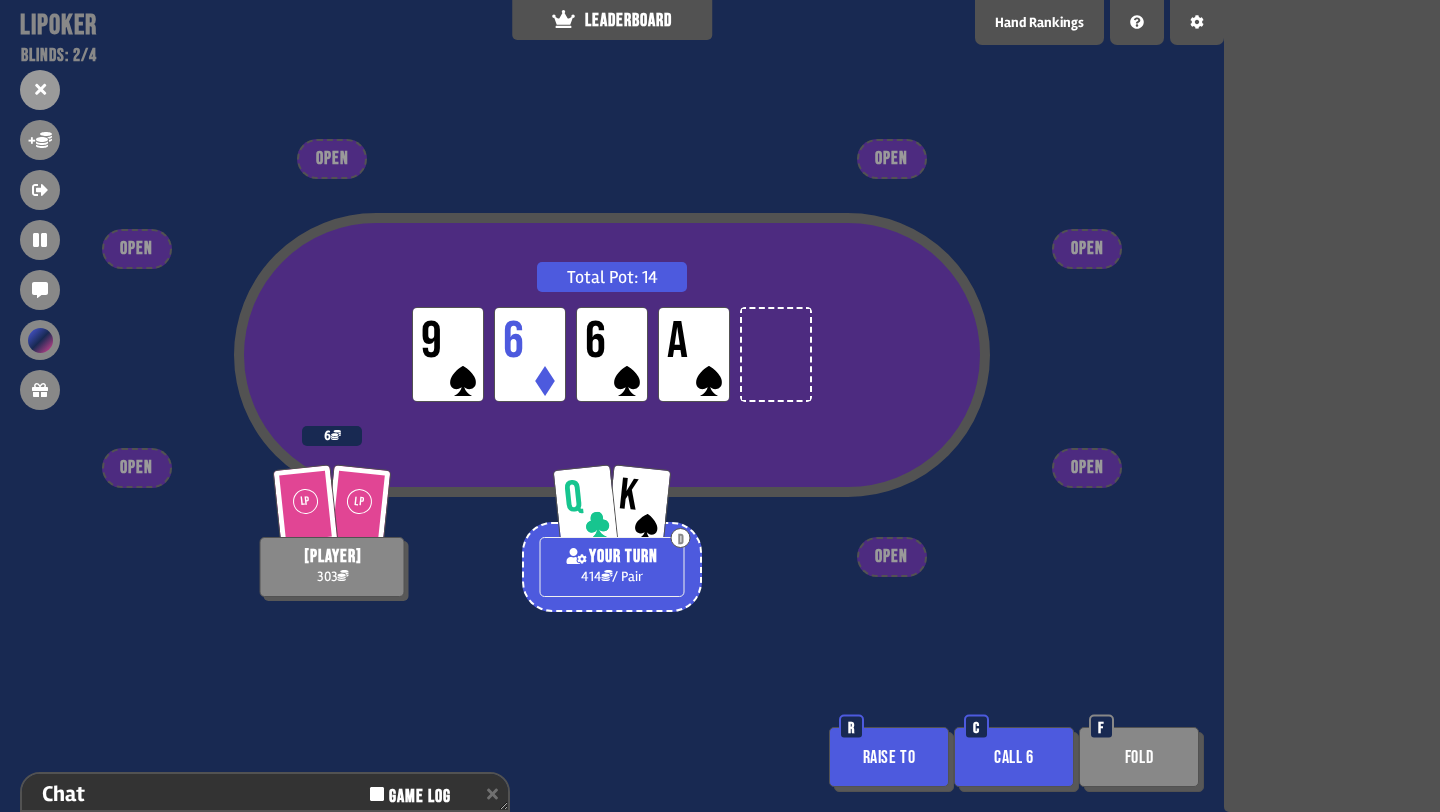 click on "Call 6" at bounding box center [1014, 757] 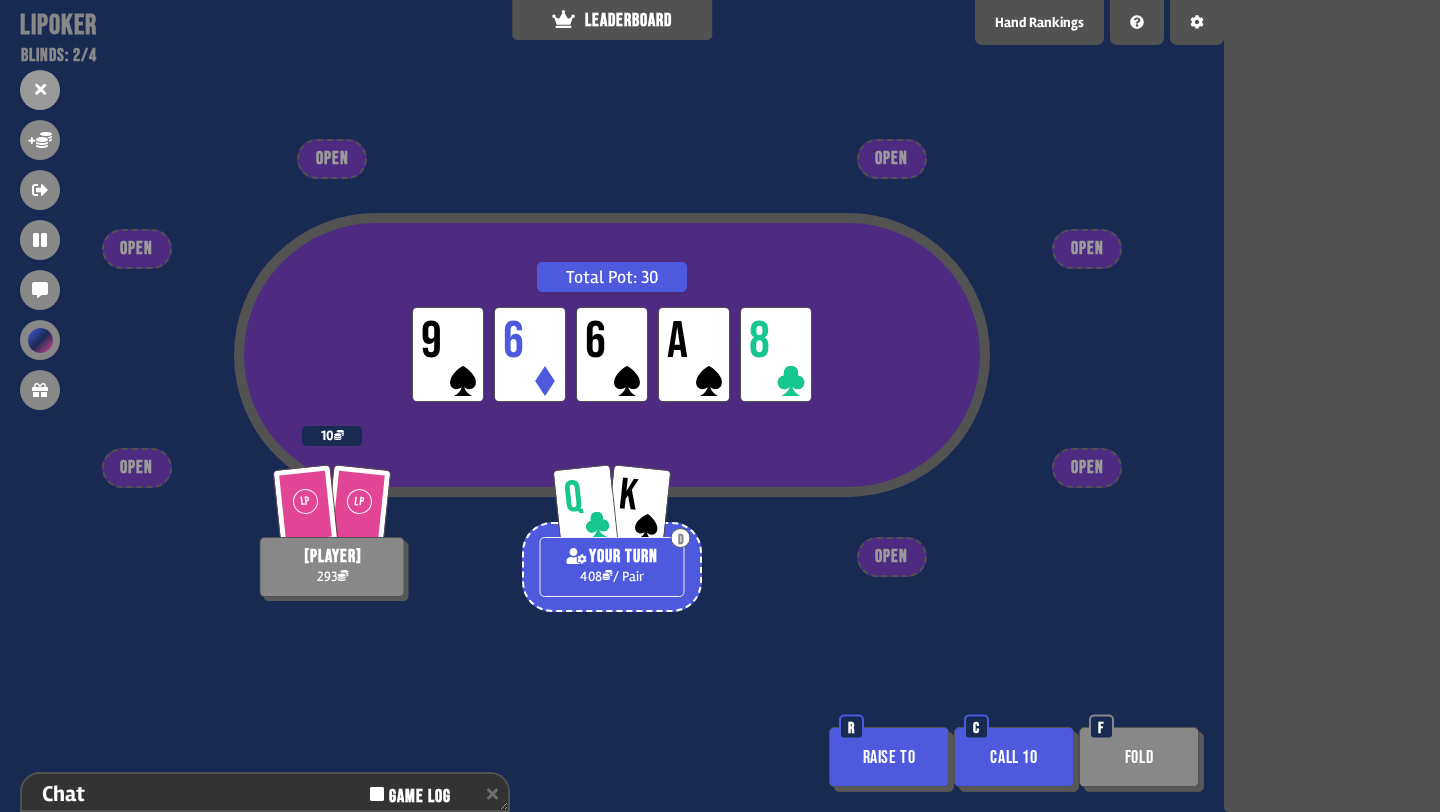 click on "Fold" at bounding box center (1139, 757) 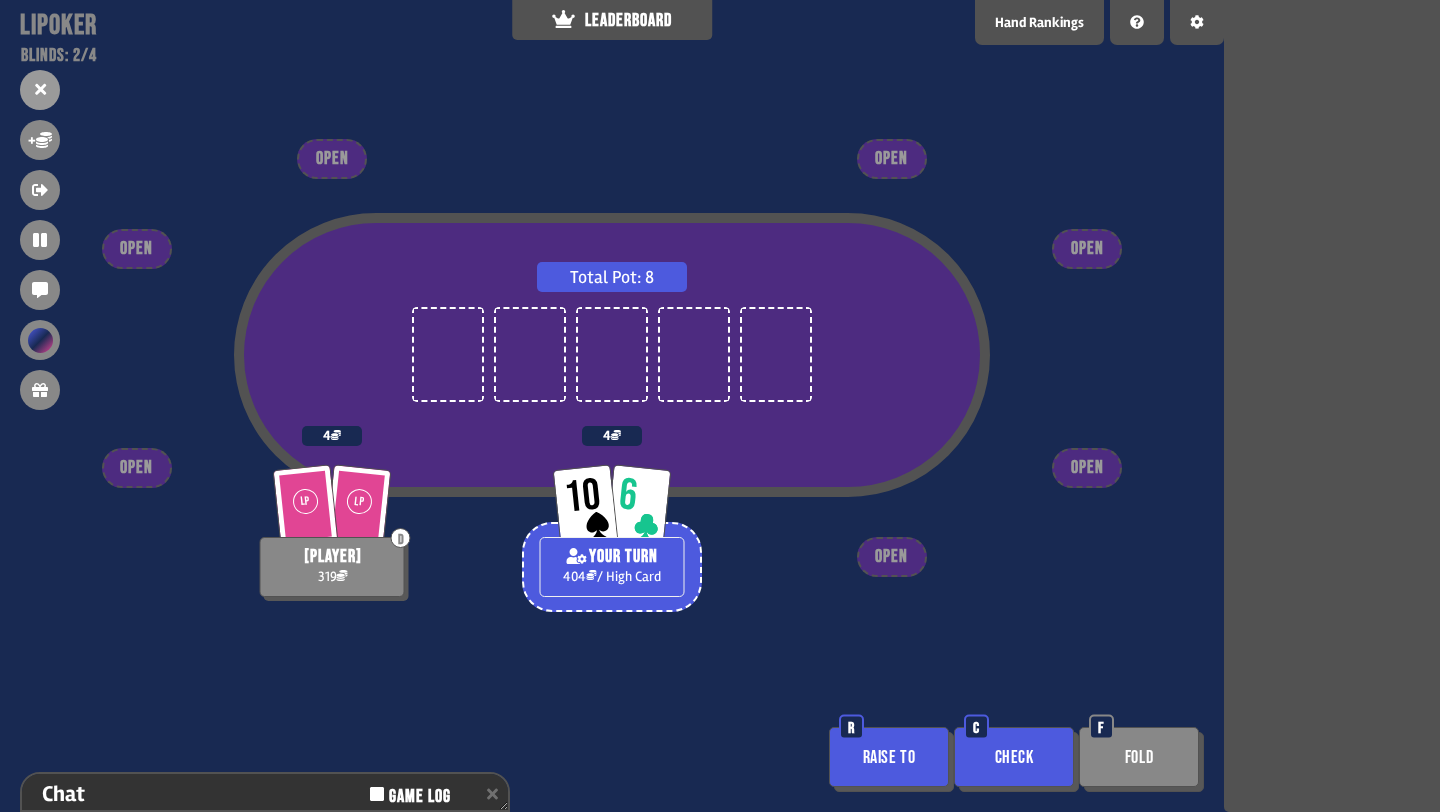 click on "Check" at bounding box center (1014, 757) 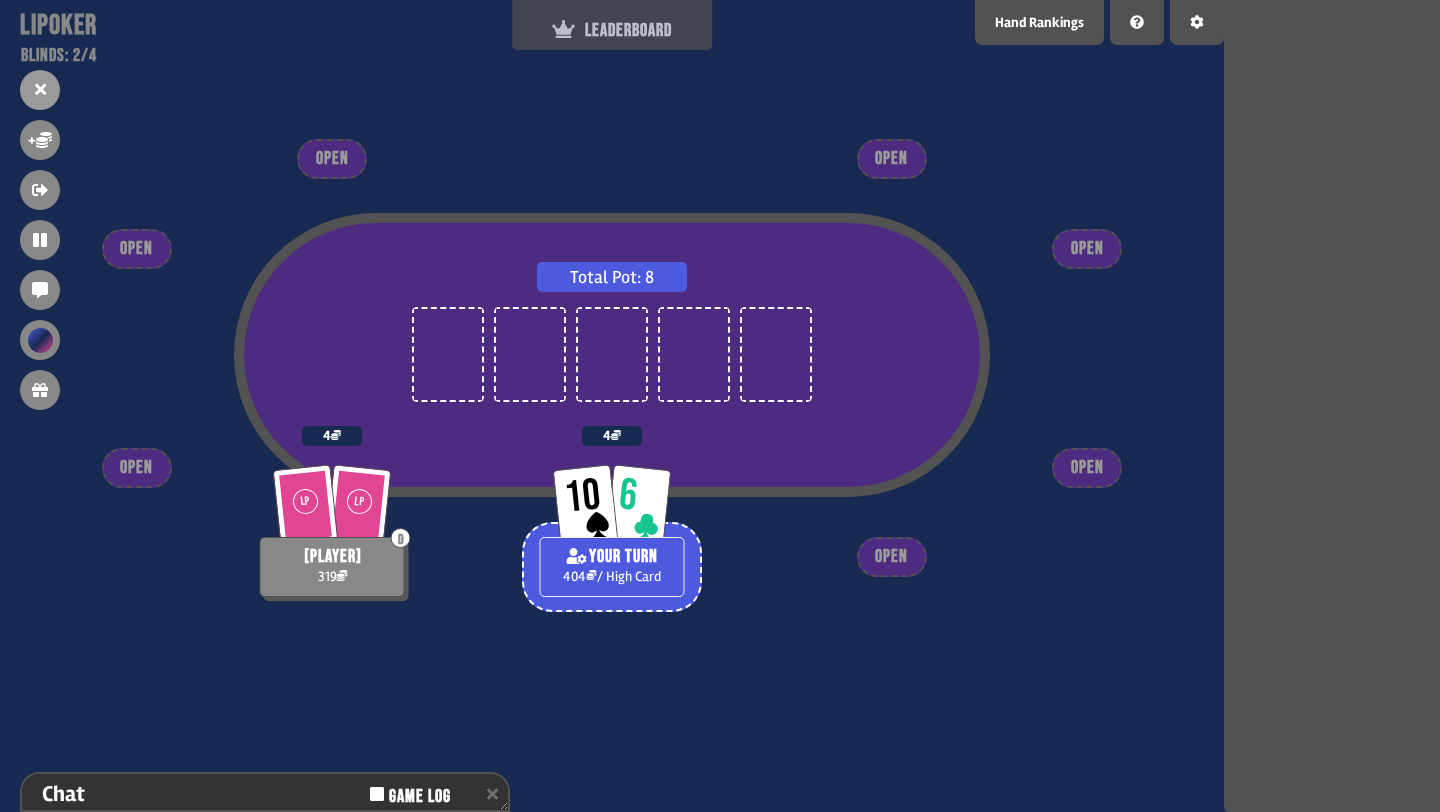 click on "LEADERBOARD" at bounding box center (612, 30) 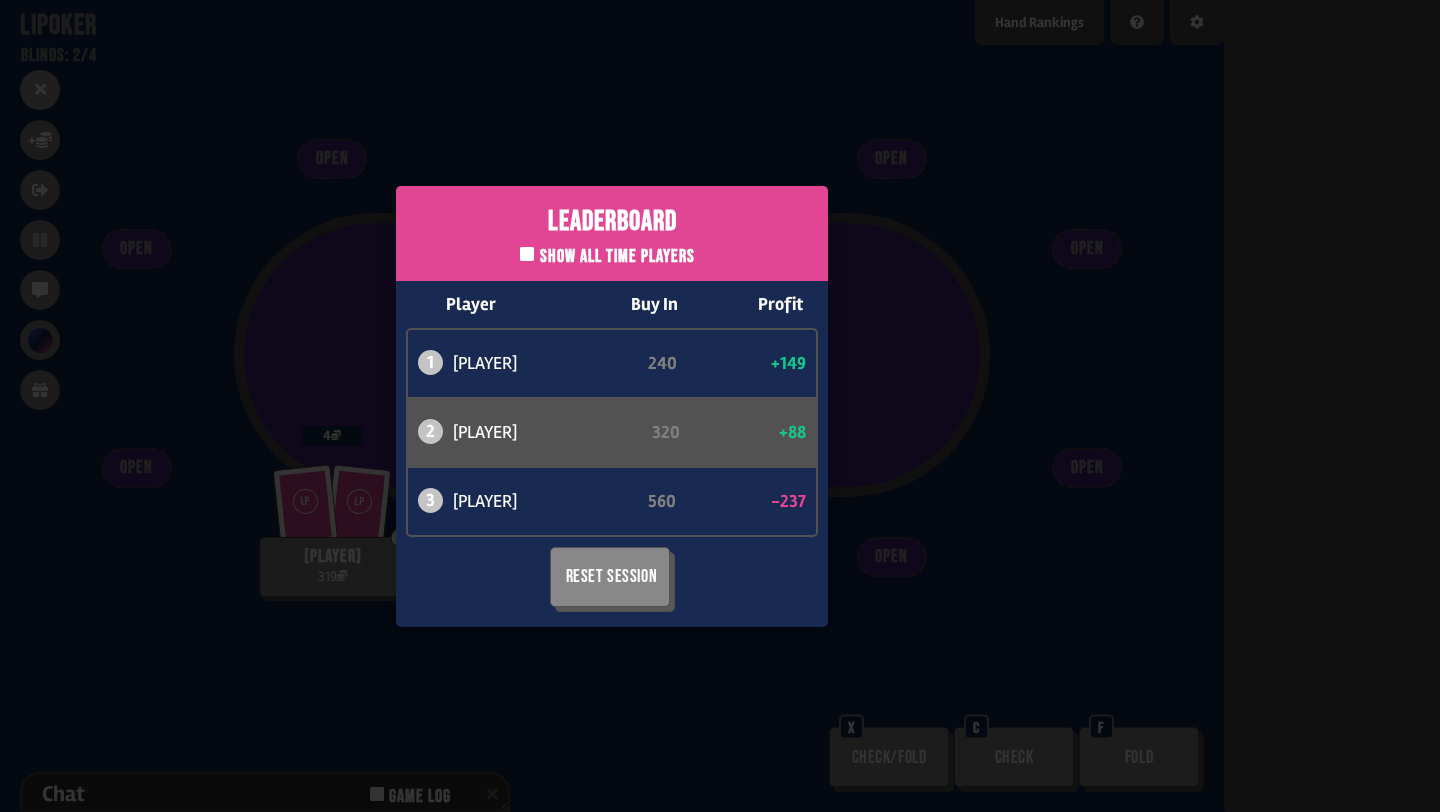 click on "Leaderboard   Show all time players Player Buy In Profit 1 atabaso 240 +149 2 can 320 +88 3 bob 560 -237 Reset Session" at bounding box center (612, 406) 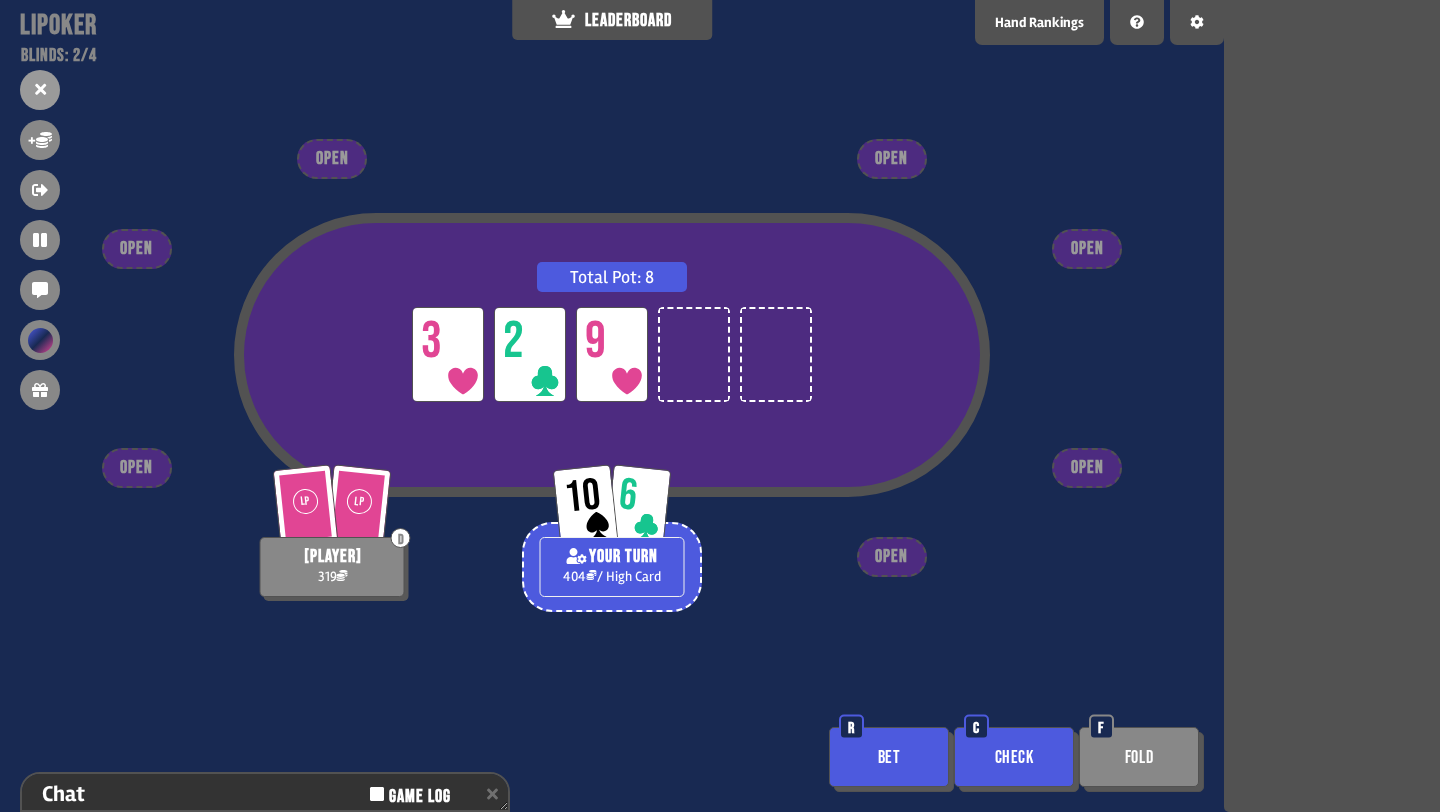 click on "C" at bounding box center (976, 727) 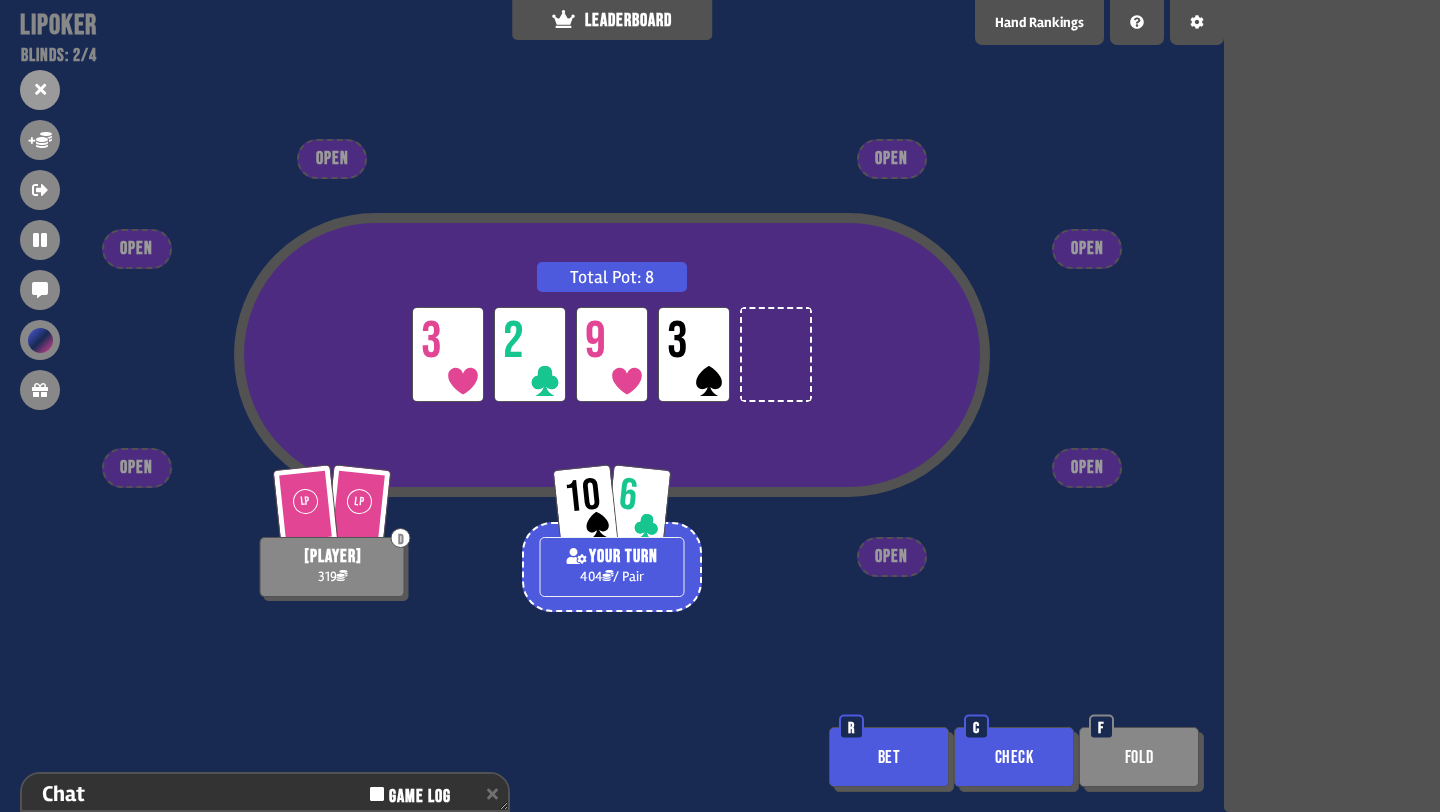 click on "Check" at bounding box center (1014, 757) 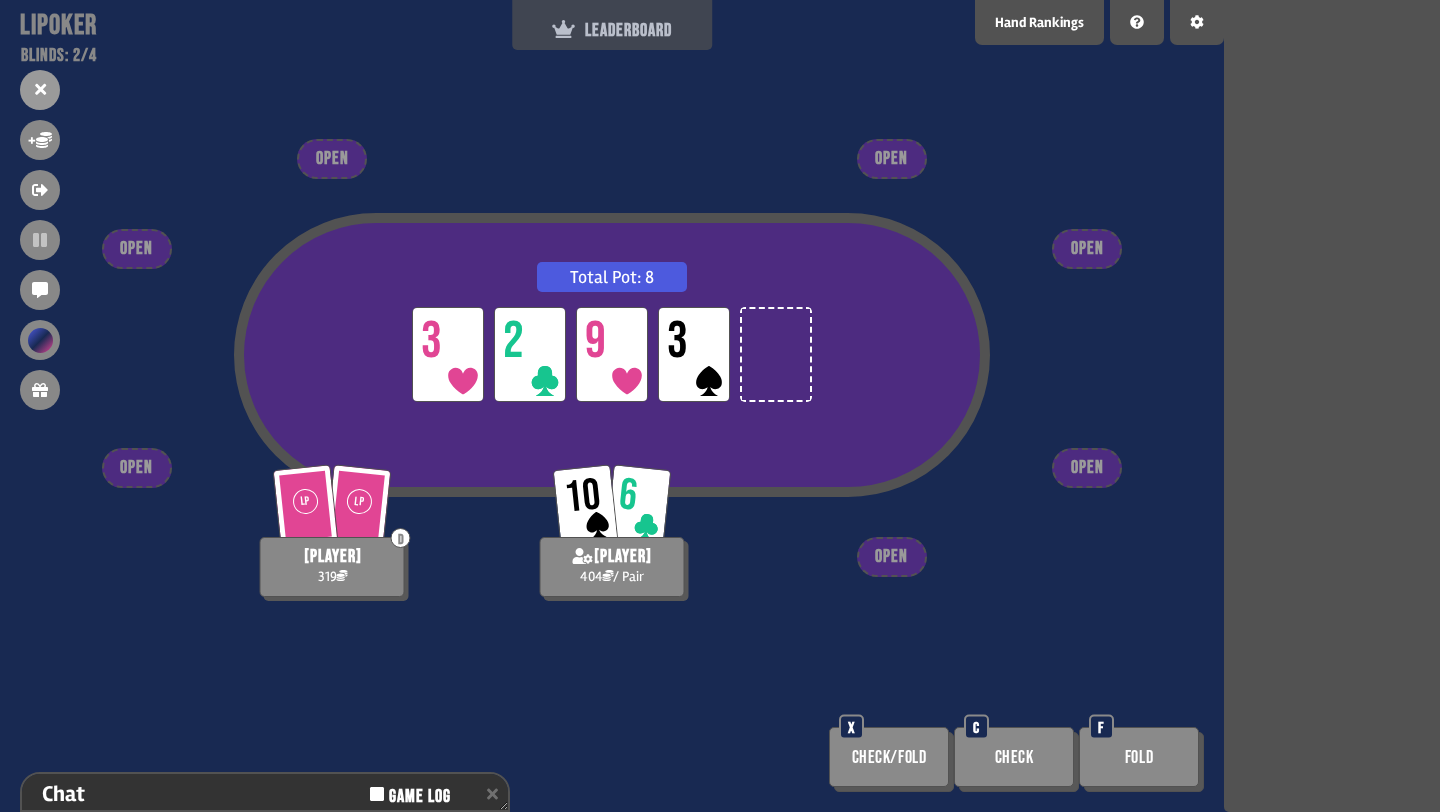 click on "LEADERBOARD" at bounding box center (612, 25) 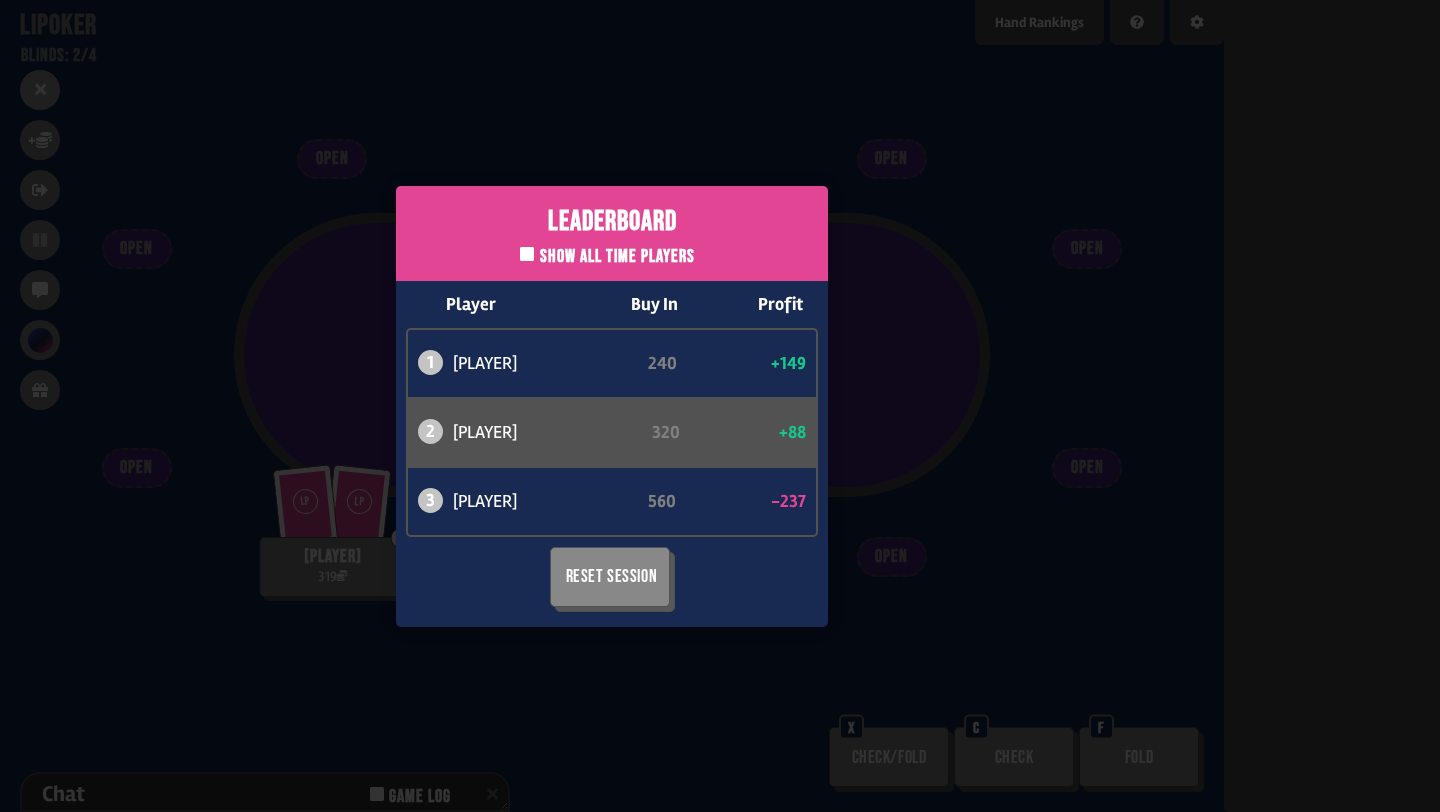 click on "Leaderboard   Show all time players Player Buy In Profit 1 atabaso 240 +149 2 can 320 +88 3 bob 560 -237 Reset Session" at bounding box center (612, 406) 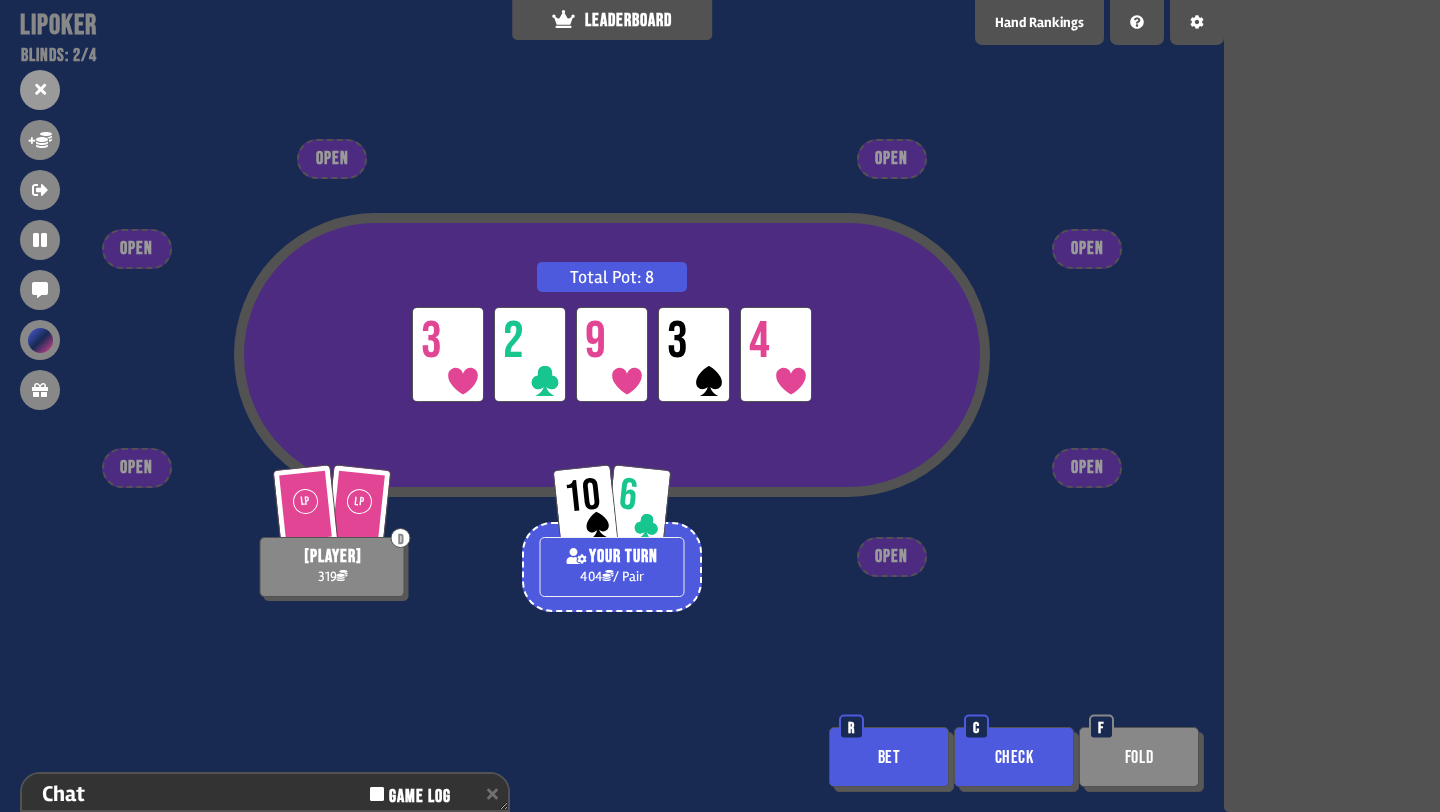 drag, startPoint x: 1000, startPoint y: 777, endPoint x: 1025, endPoint y: 811, distance: 42.201897 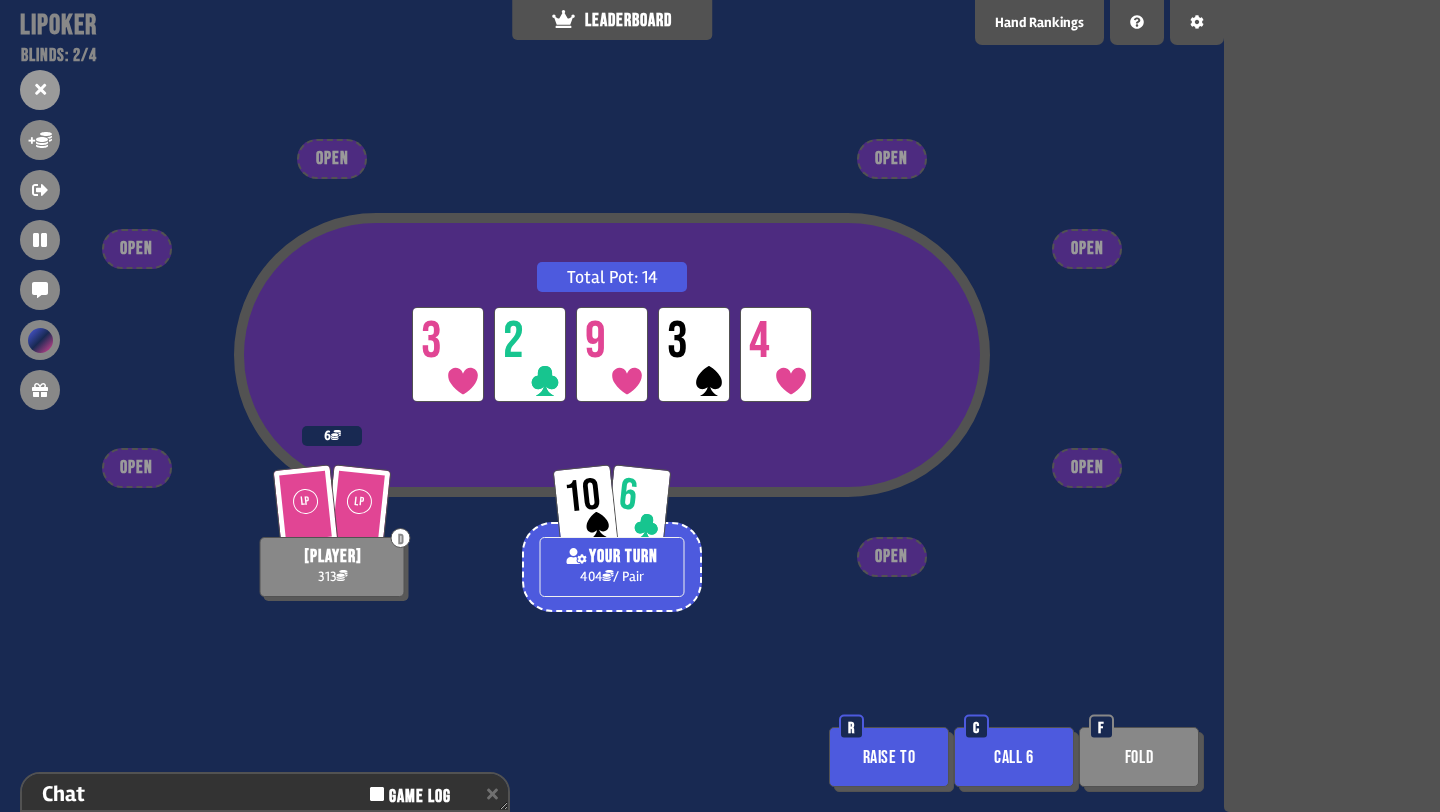 click on "Fold" at bounding box center (1139, 757) 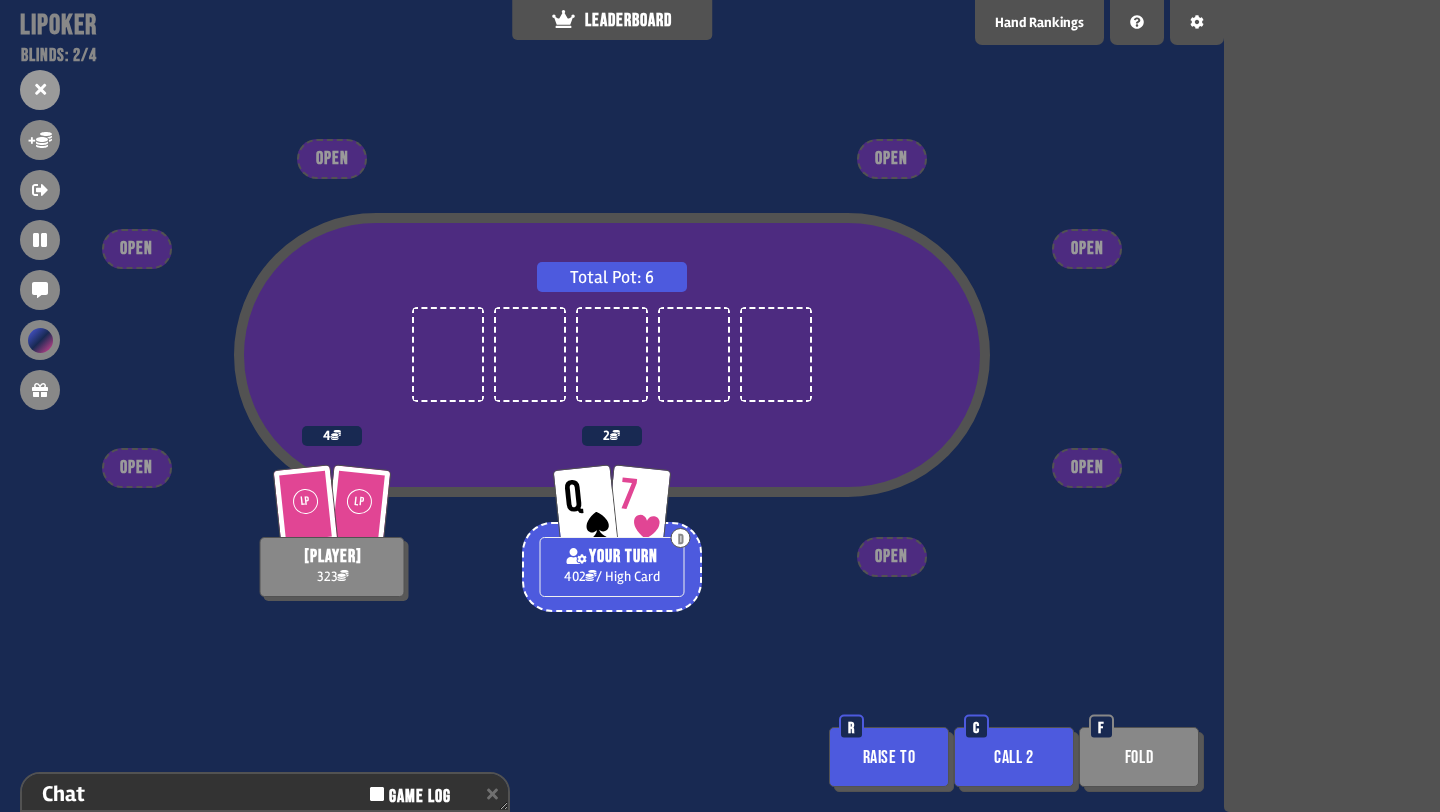 click on "Call 2" at bounding box center [1014, 757] 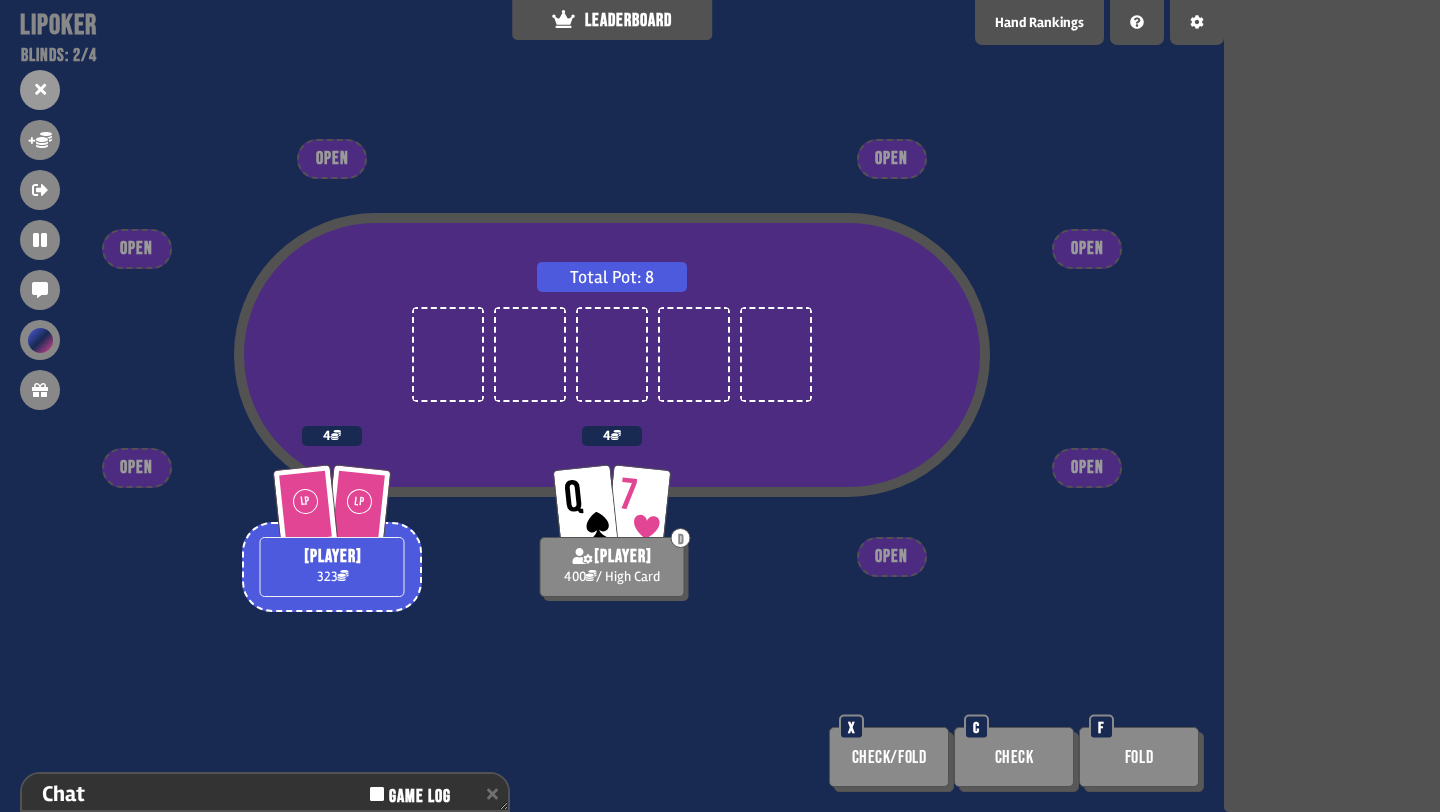 click on "Total Pot: 8   Q 7 D can 400   / High Card 4  LP LP bob 323  4  OPEN OPEN OPEN OPEN OPEN OPEN OPEN Check/Fold X Check C Fold F" at bounding box center [612, 406] 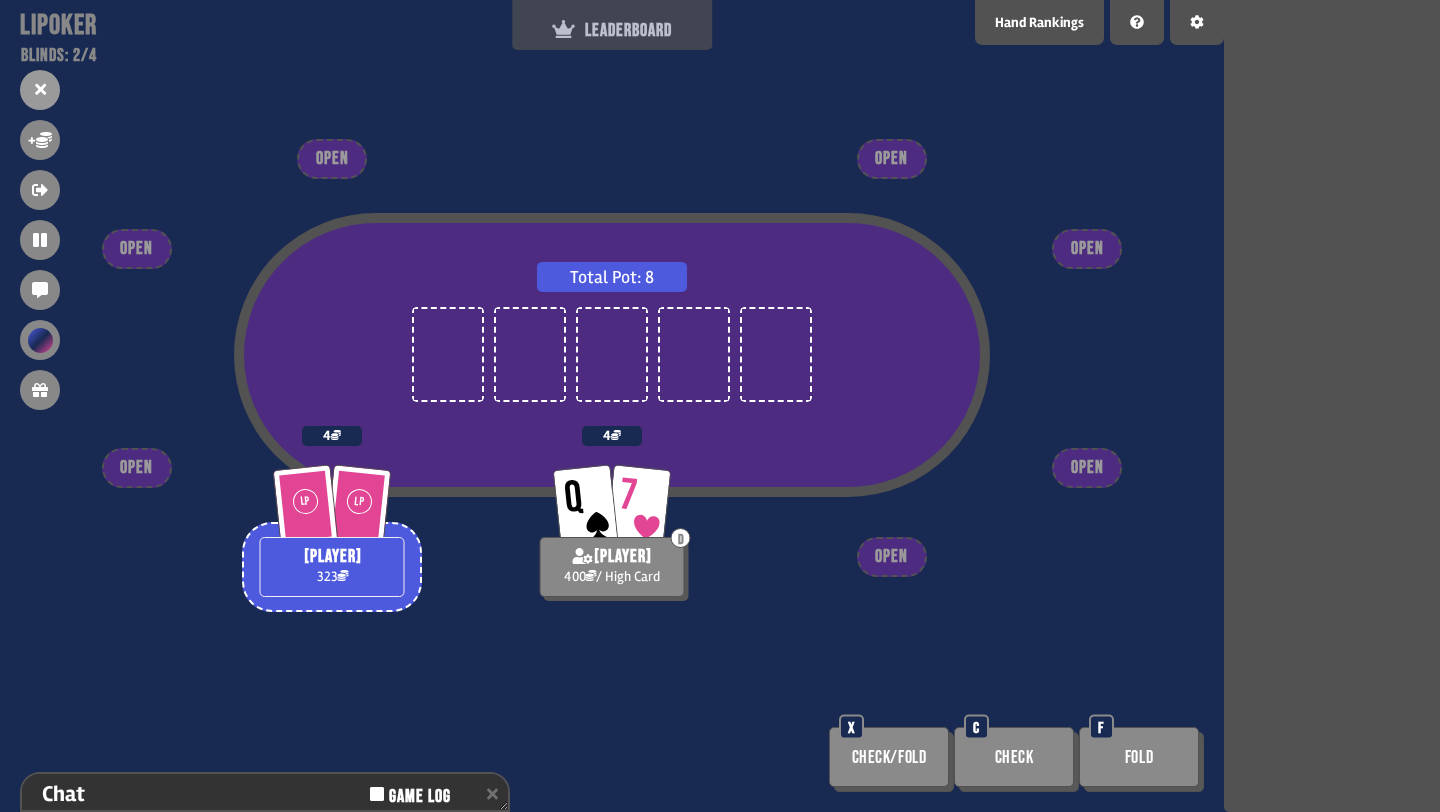 click on "LEADERBOARD" at bounding box center [612, 30] 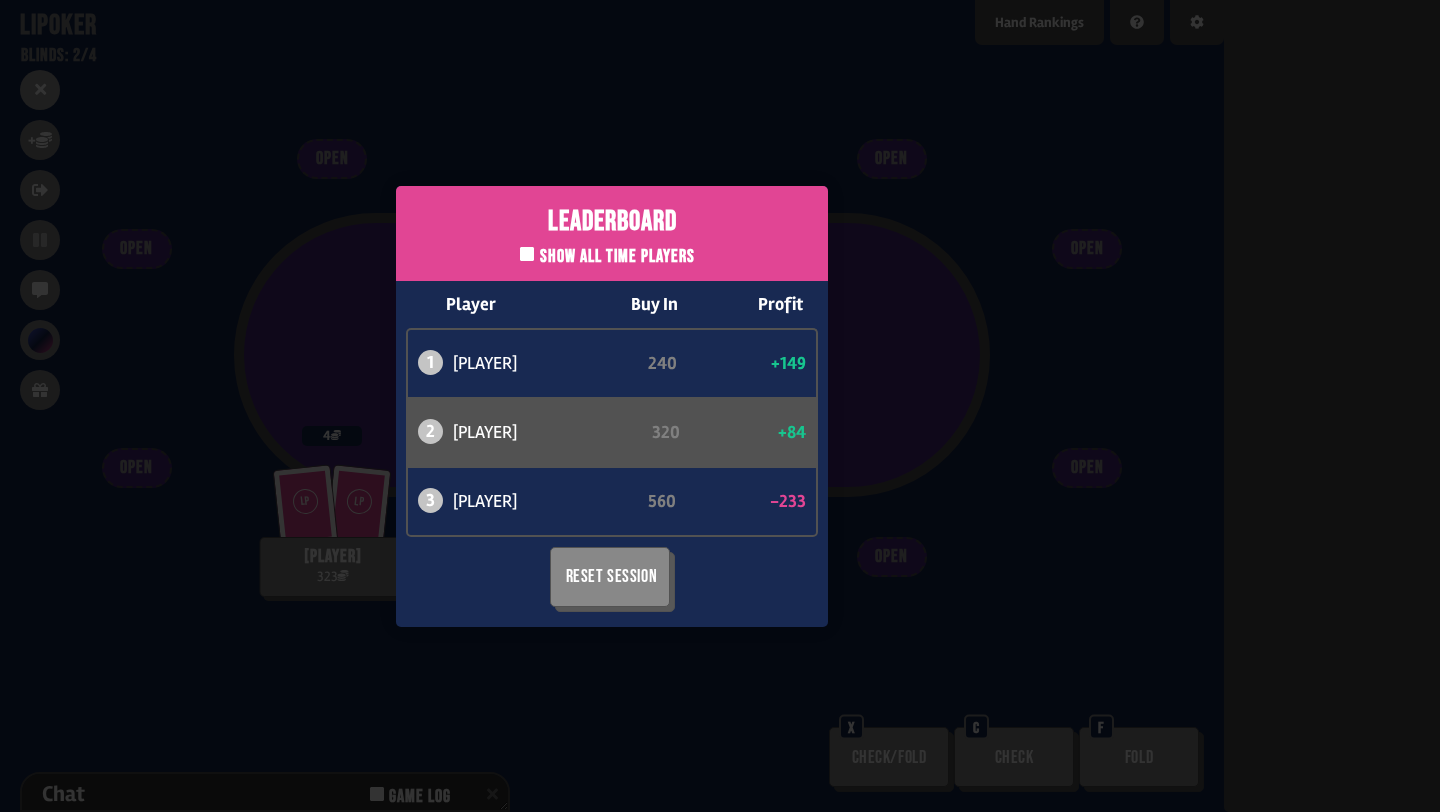 click on "Leaderboard   Show all time players Player Buy In Profit 1 atabaso 240 +149 2 can 320 +84 3 bob 560 -233 Reset Session" at bounding box center (612, 406) 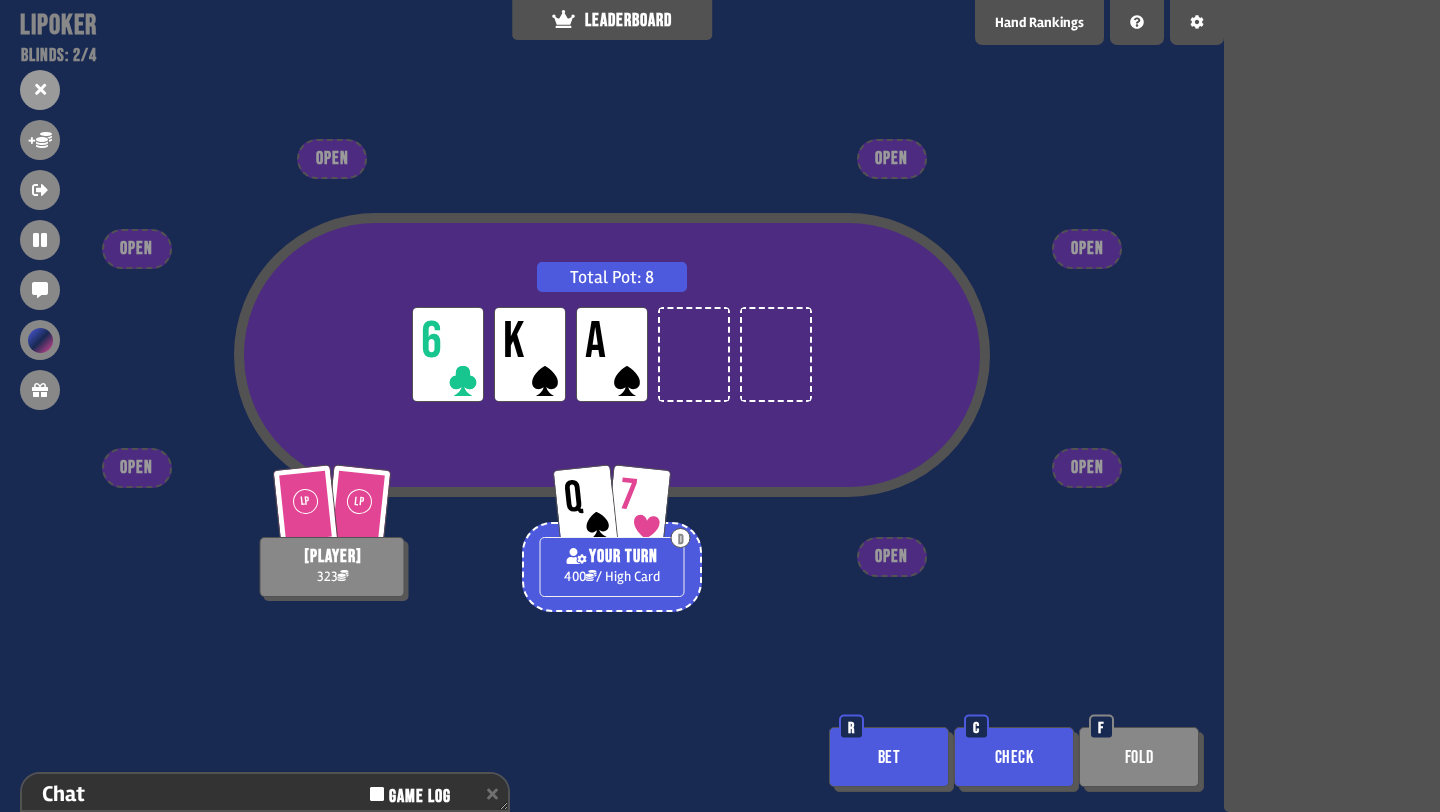 click on "Check" at bounding box center (1014, 757) 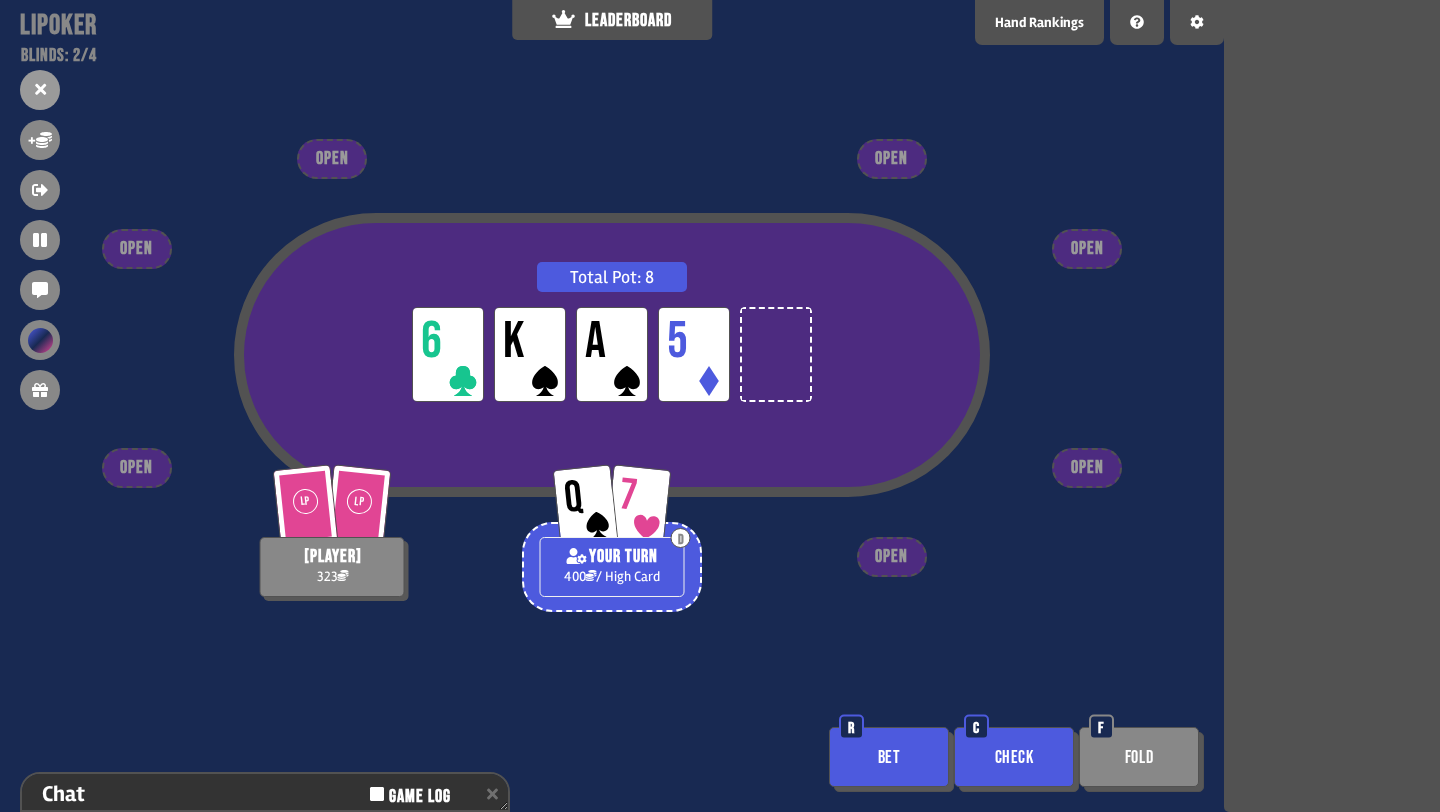click on "Check" at bounding box center (1014, 757) 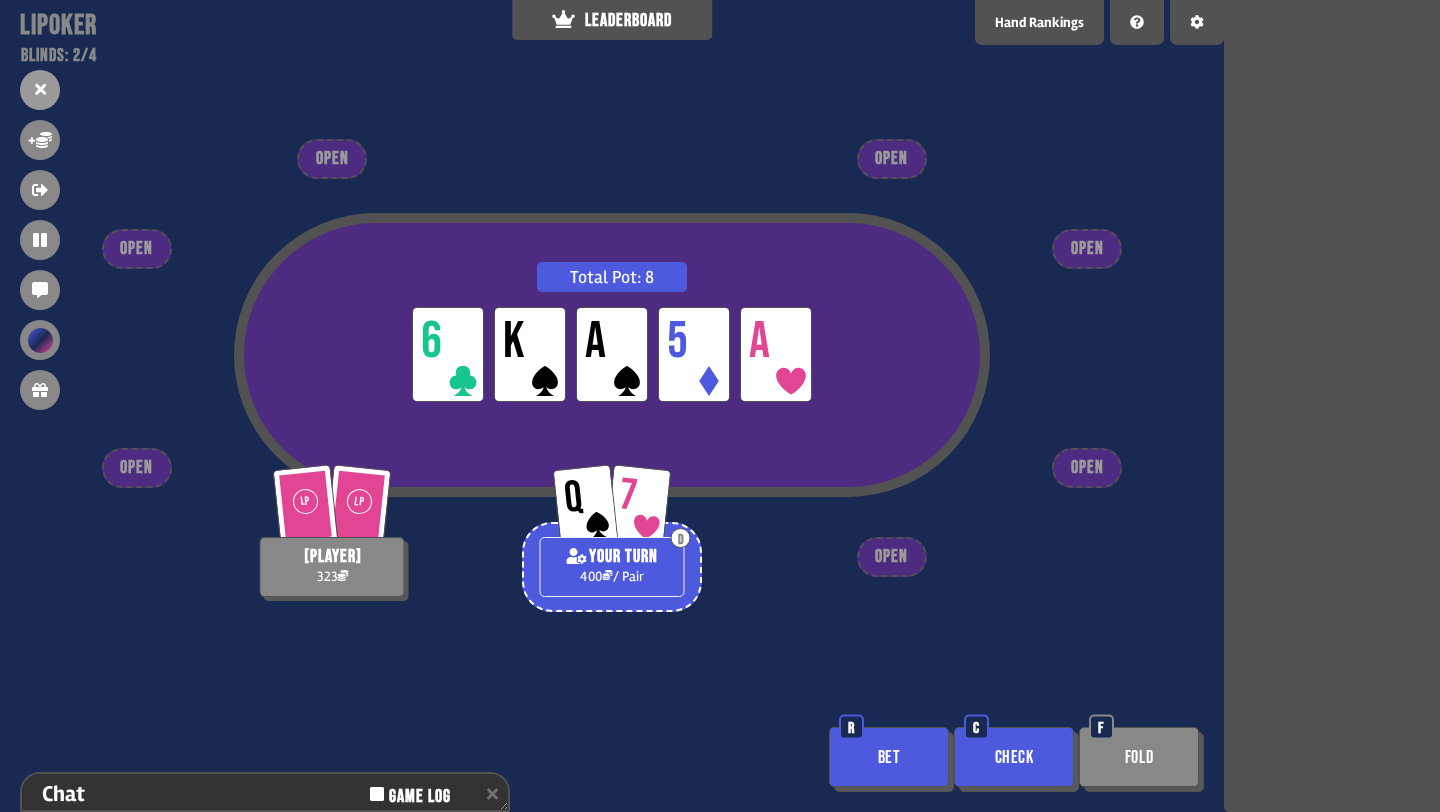 click on "Bet" at bounding box center [889, 757] 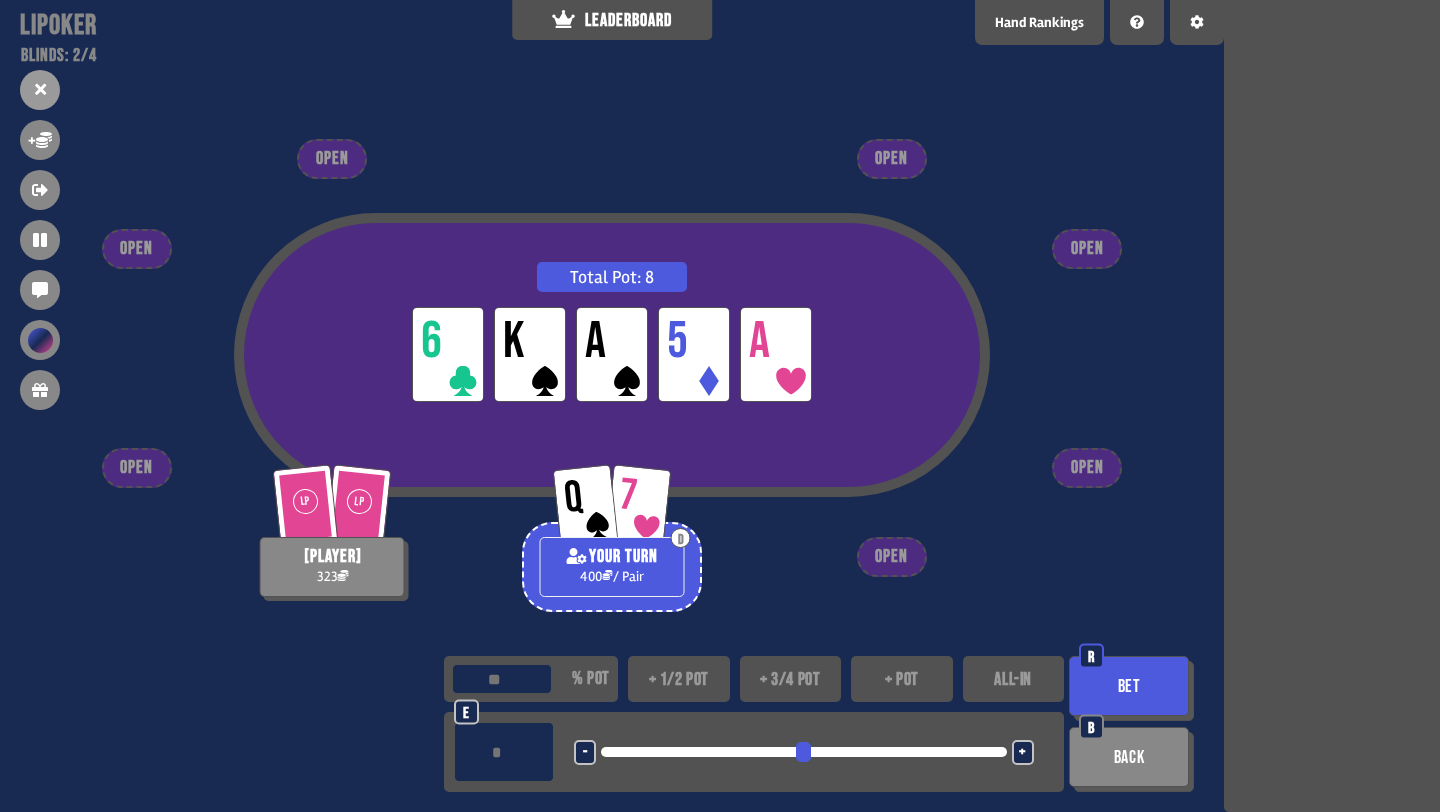 type on "**" 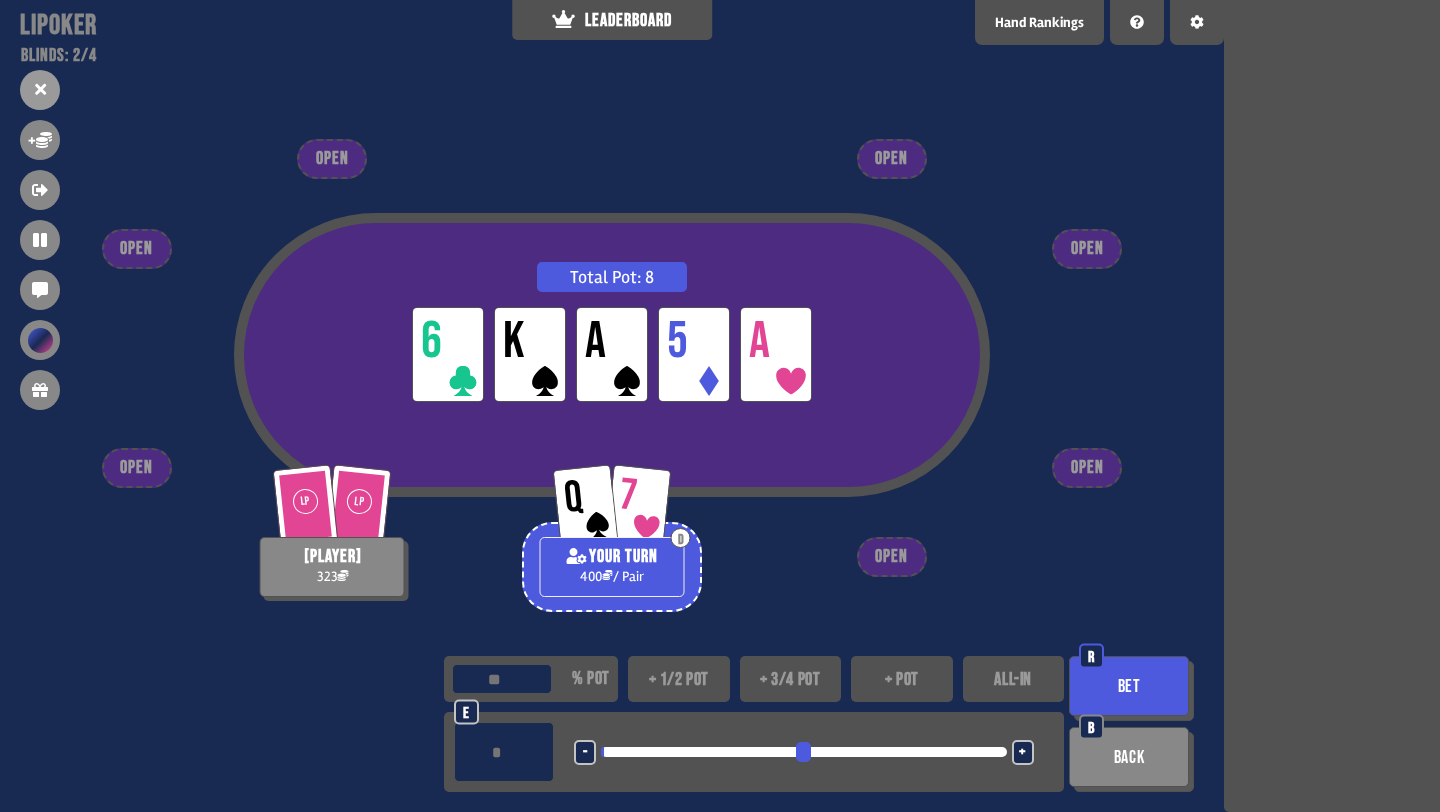 type on "***" 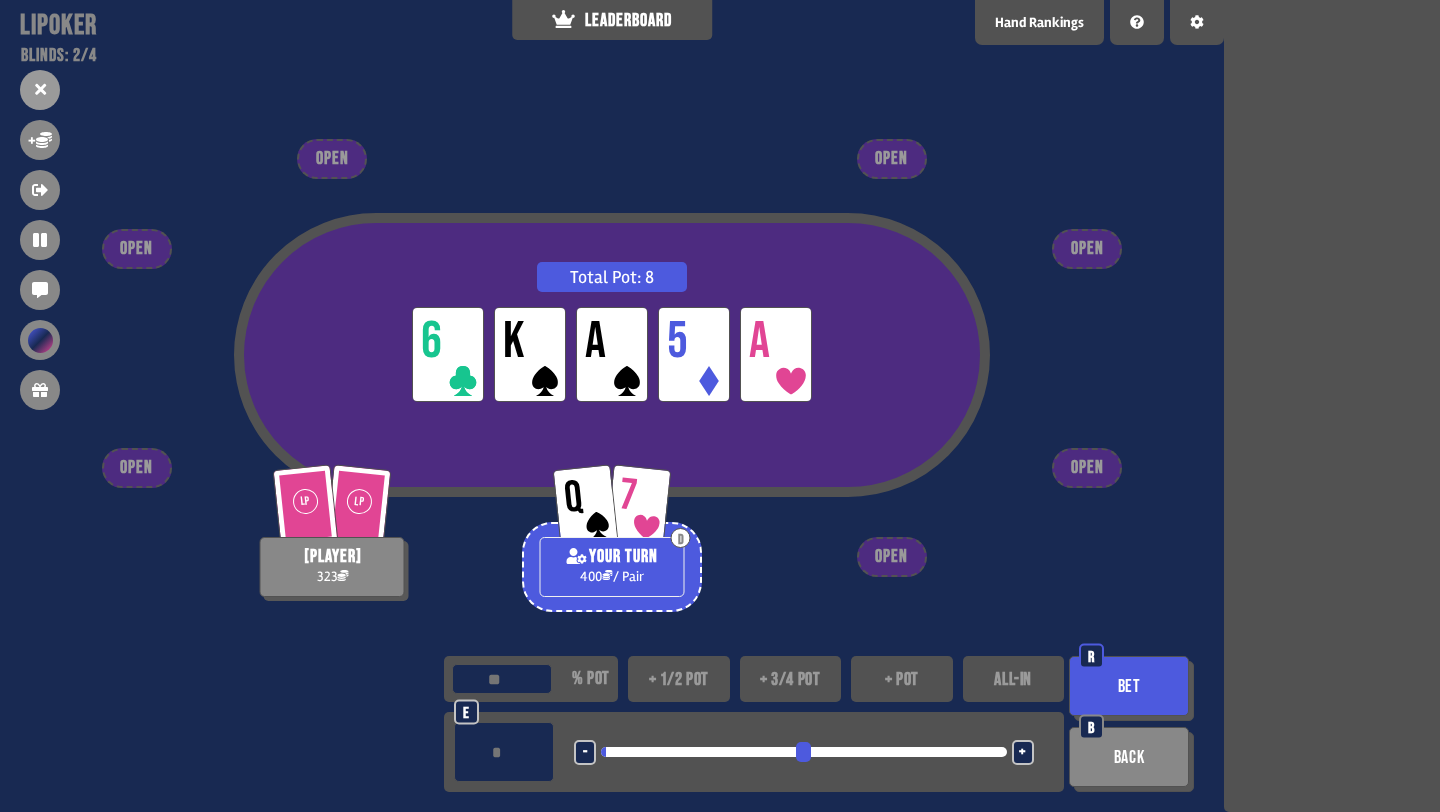 type on "*" 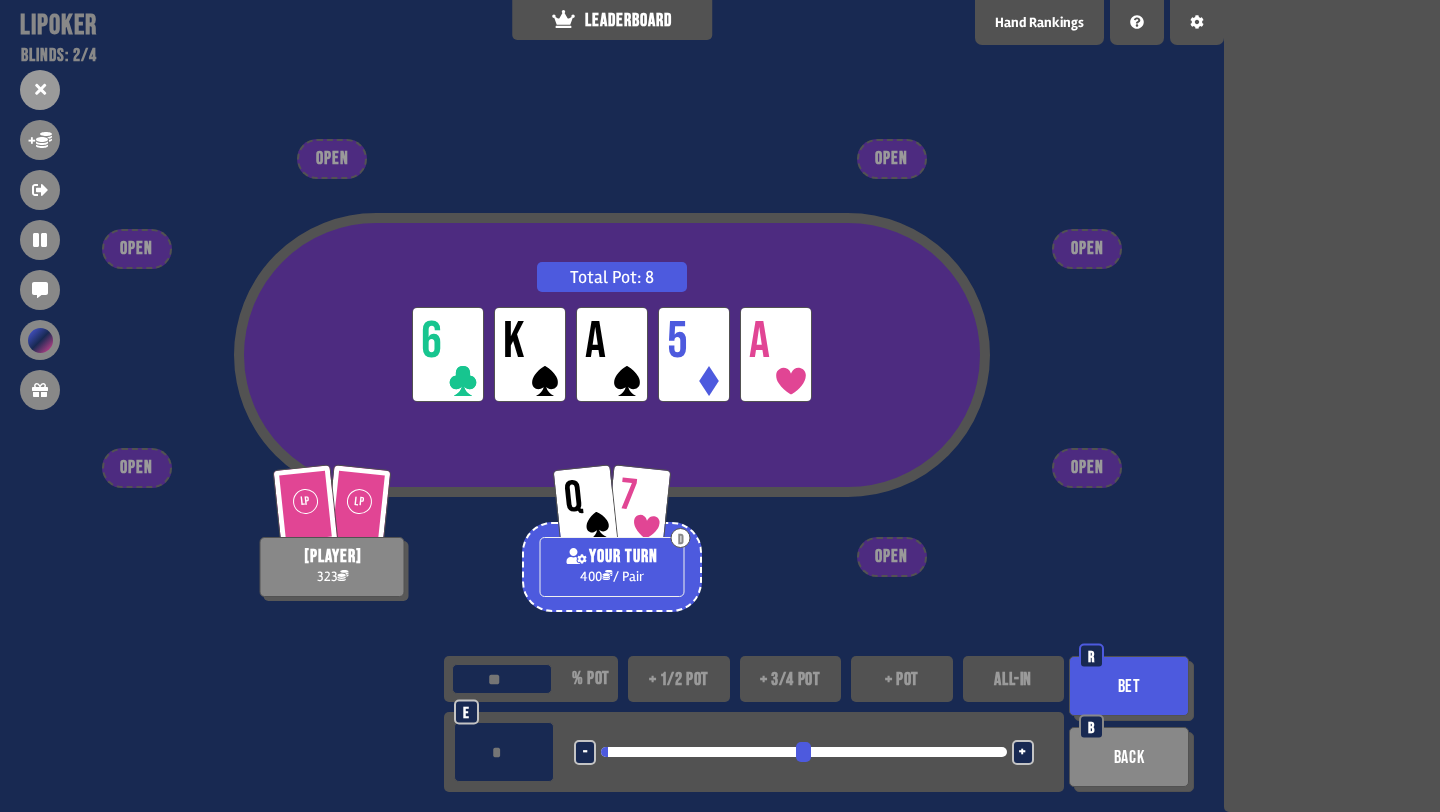 click on "Bet" at bounding box center [1129, 686] 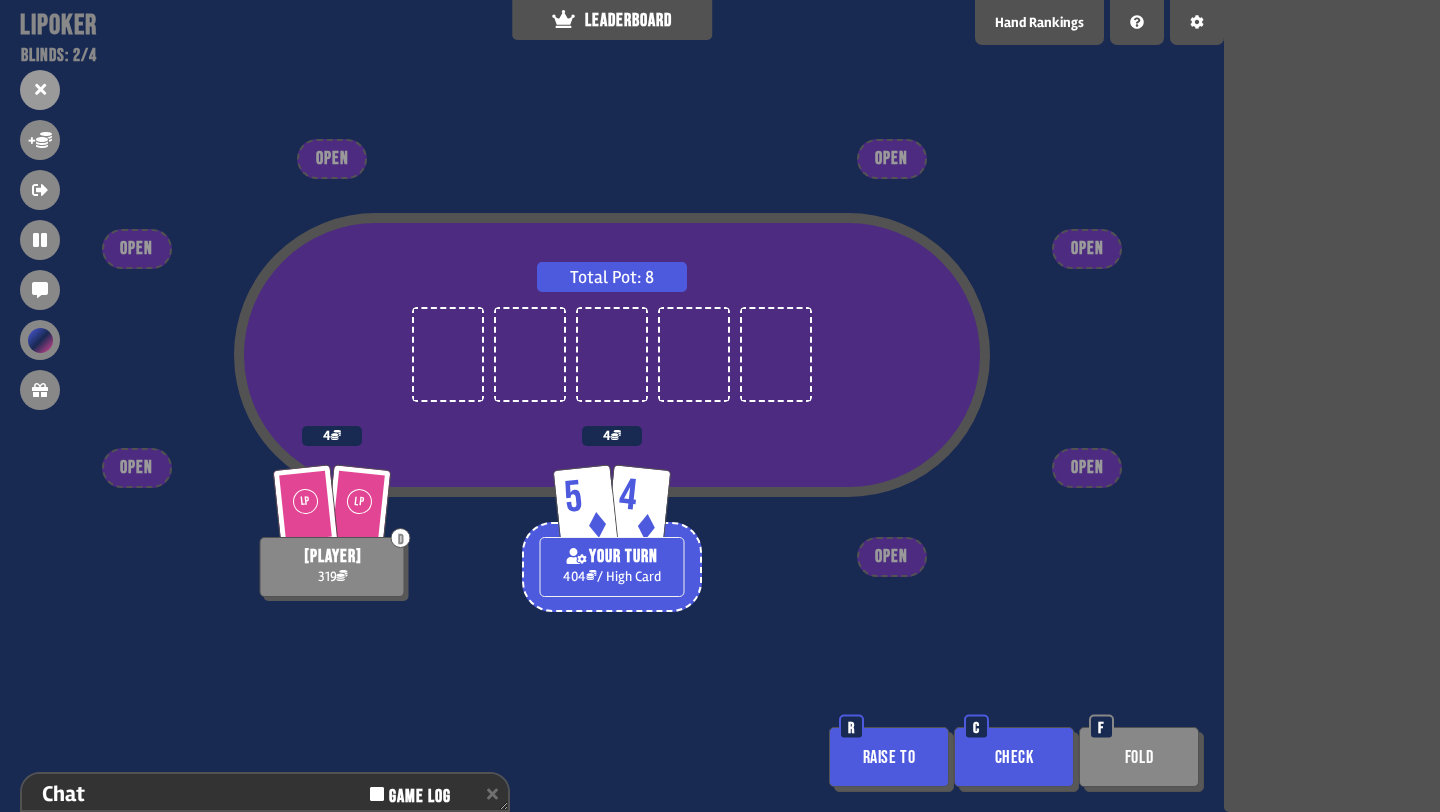 click on "Check" at bounding box center [1014, 757] 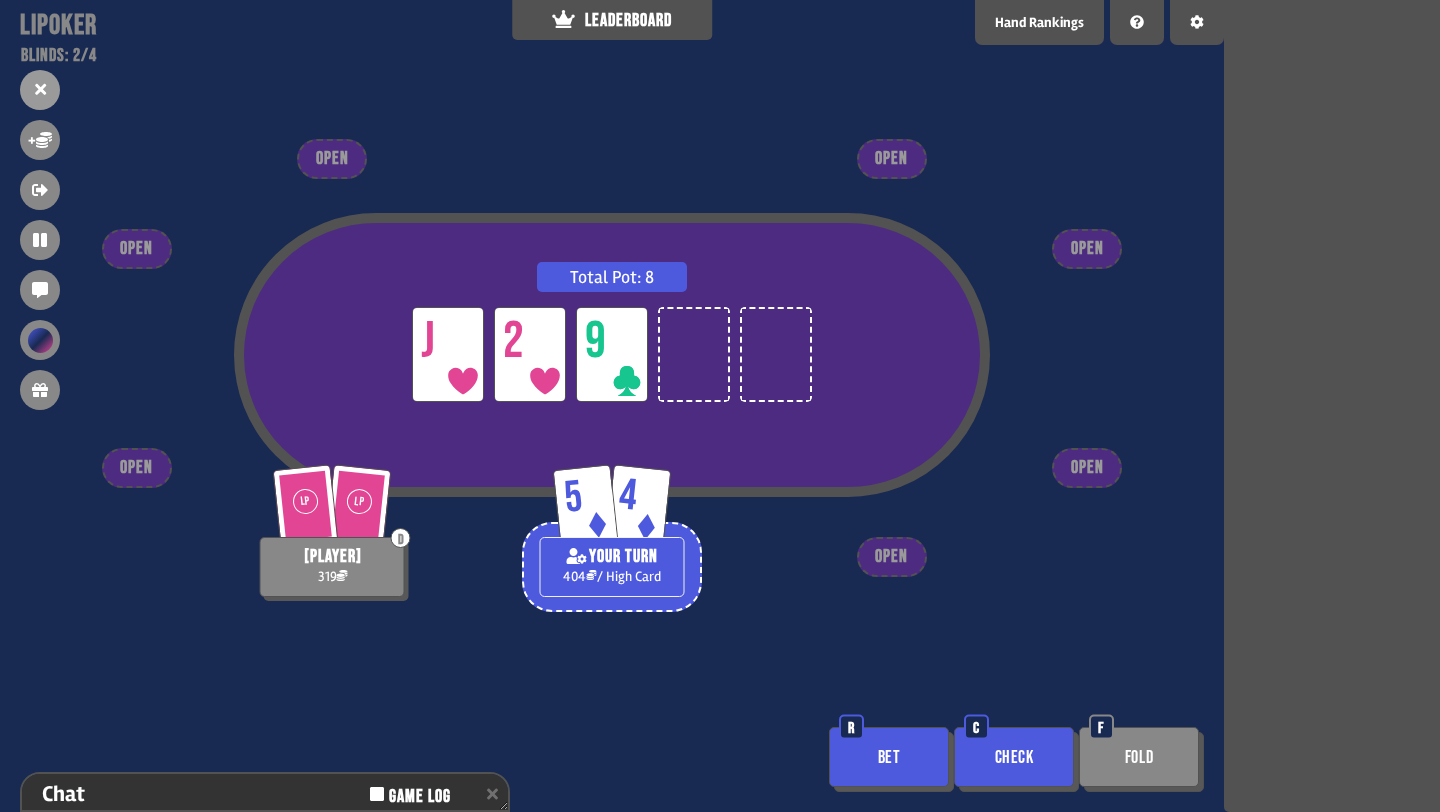 click on "Check" at bounding box center [1014, 757] 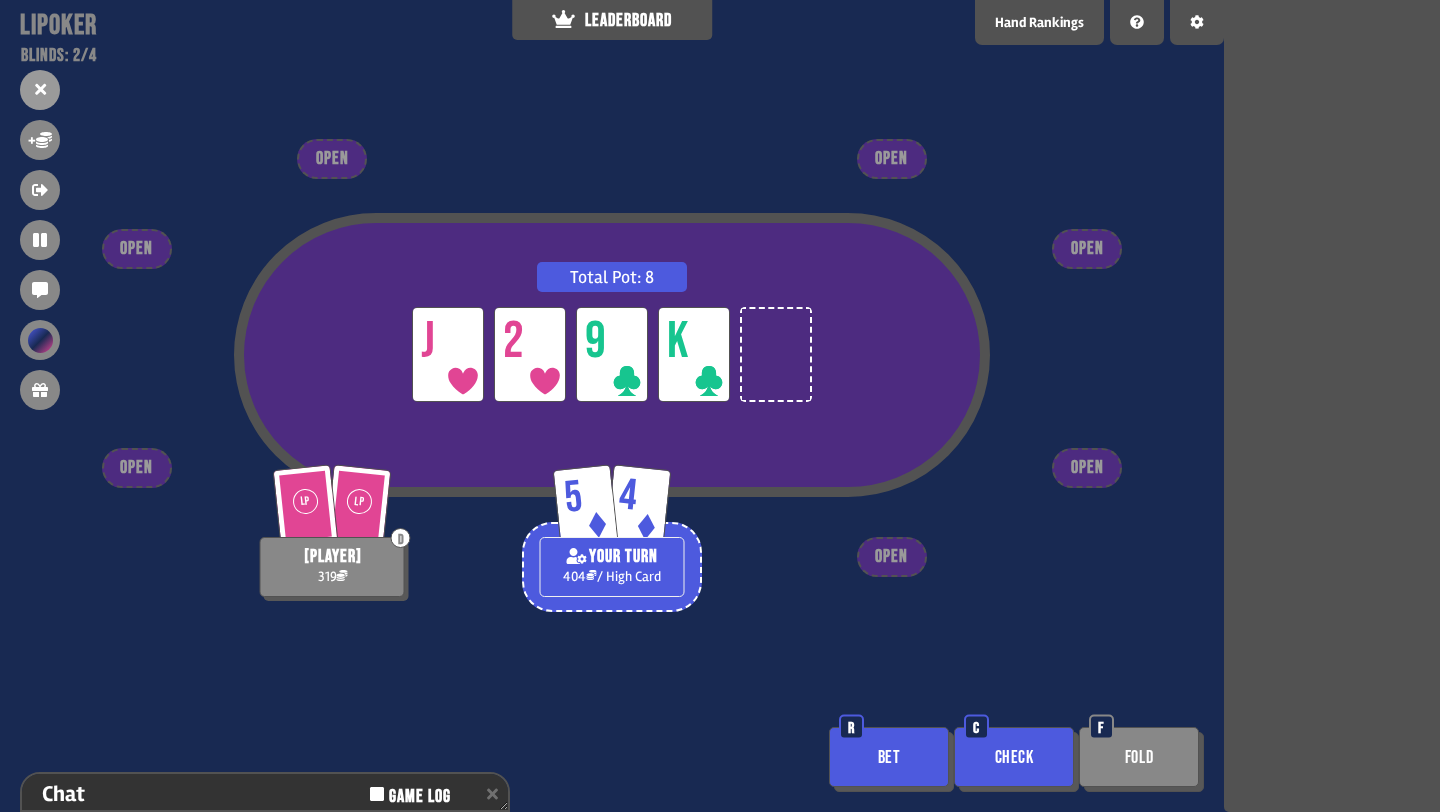 click on "Check" at bounding box center [1014, 757] 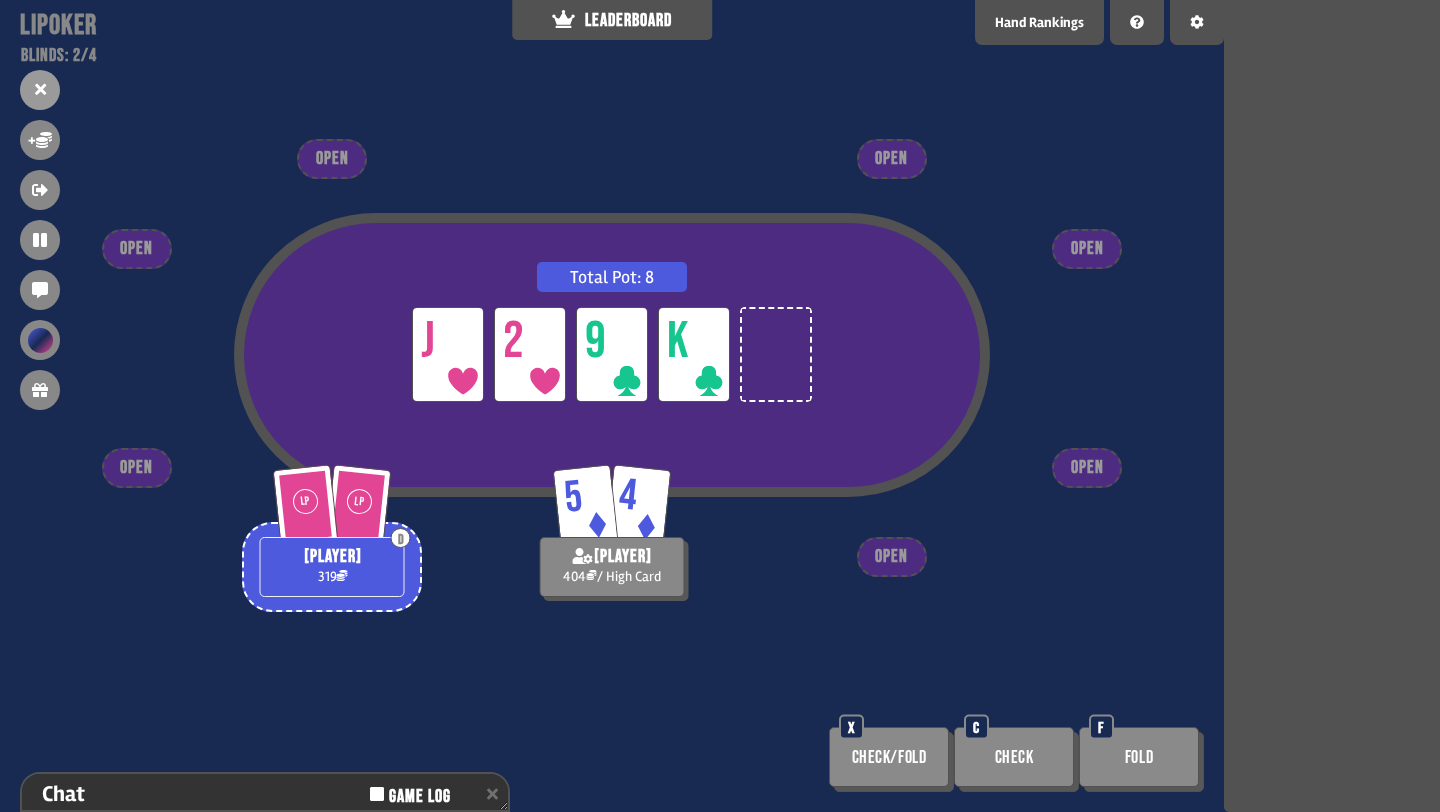 click on "Check" at bounding box center [1014, 757] 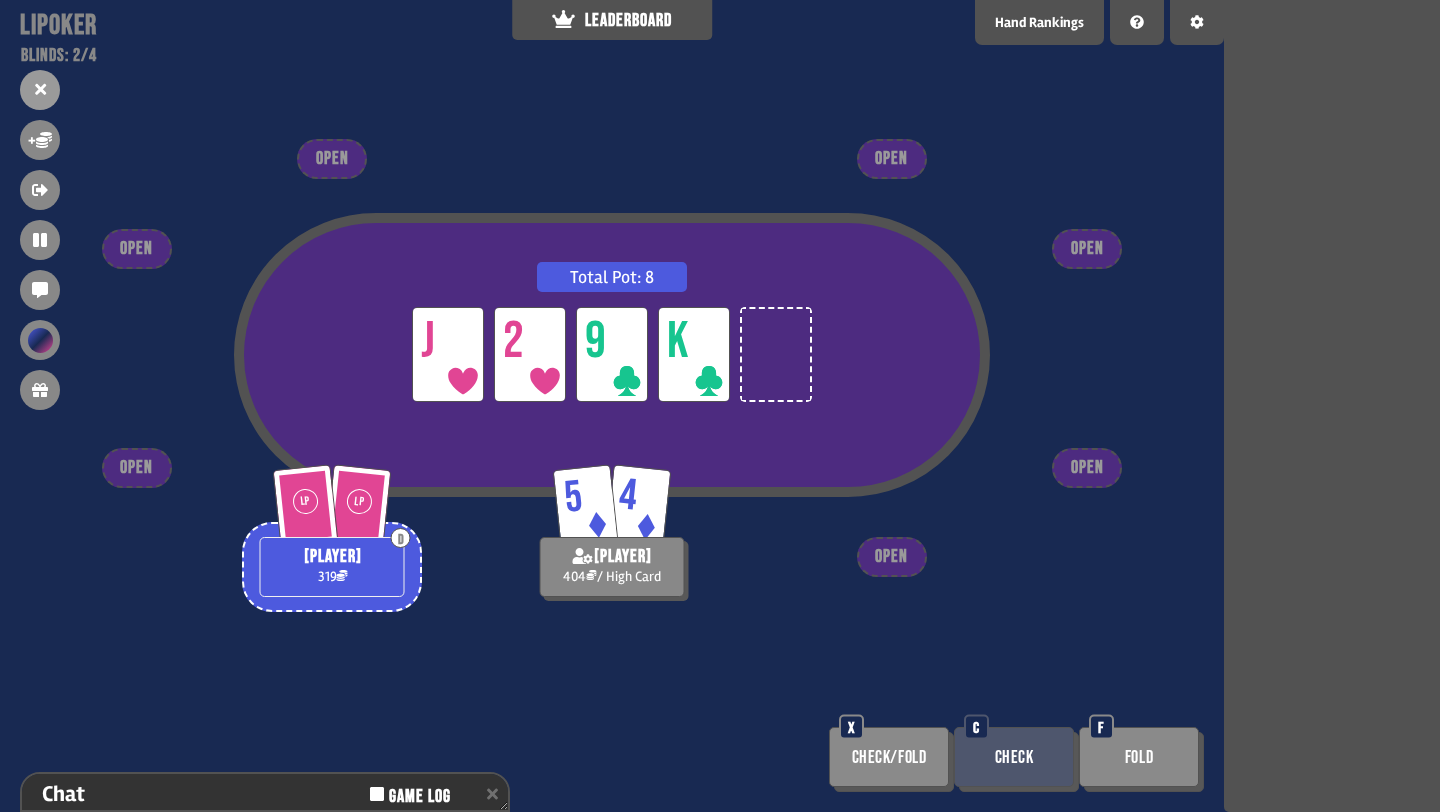 click on "Total Pot: 8   LP J LP 2 LP 9 LP K" at bounding box center [612, 395] 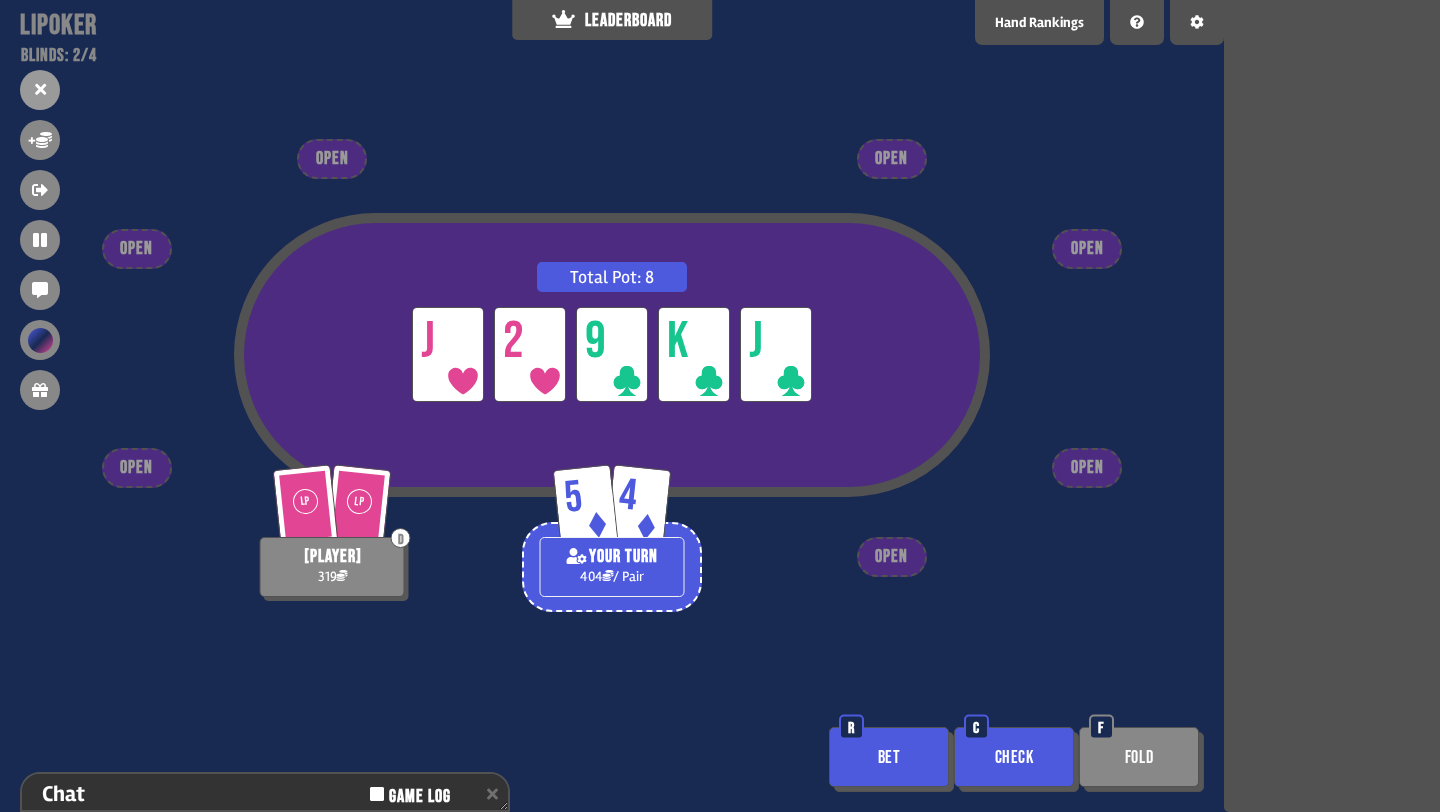 click on "Check" at bounding box center [1014, 757] 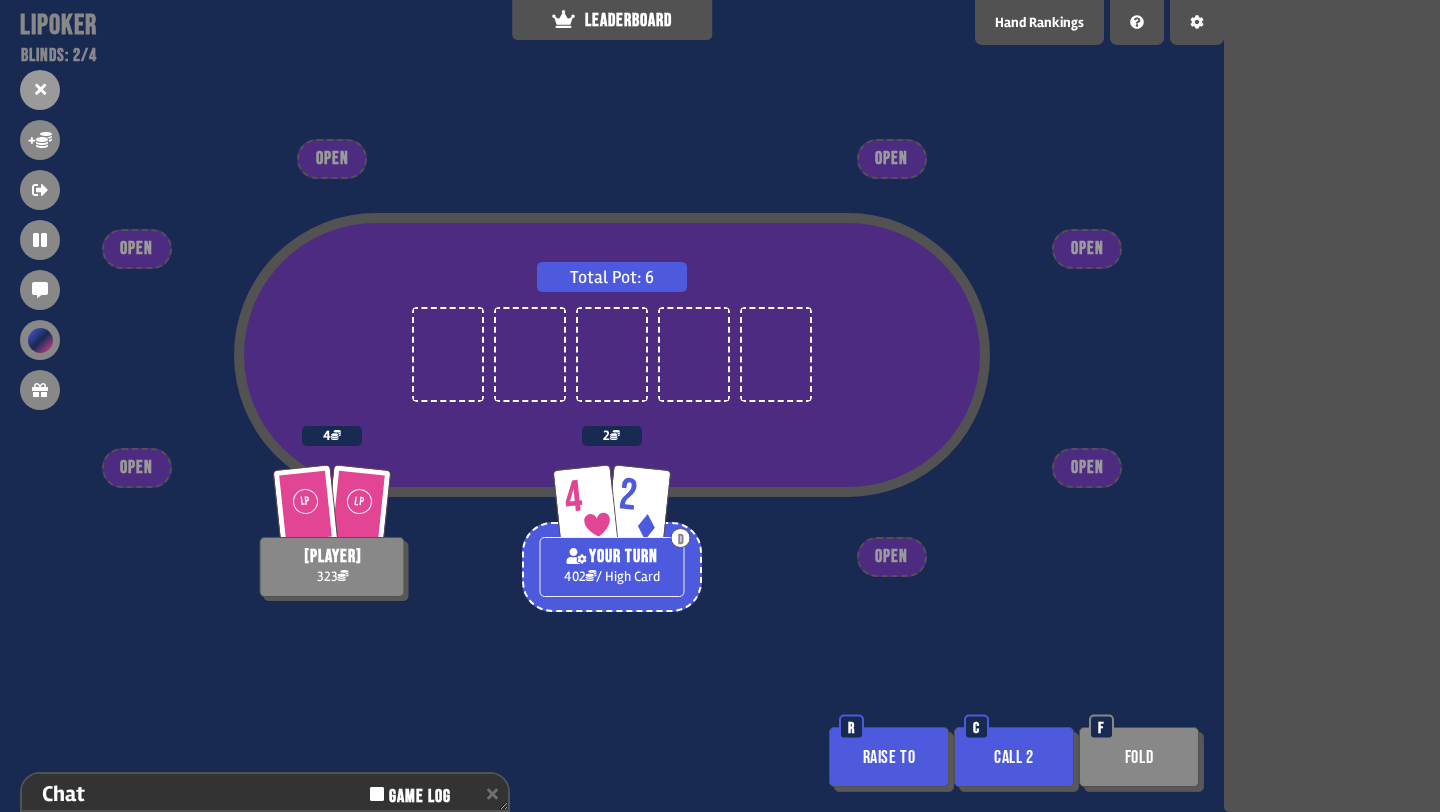 click on "Call 2" at bounding box center [1014, 757] 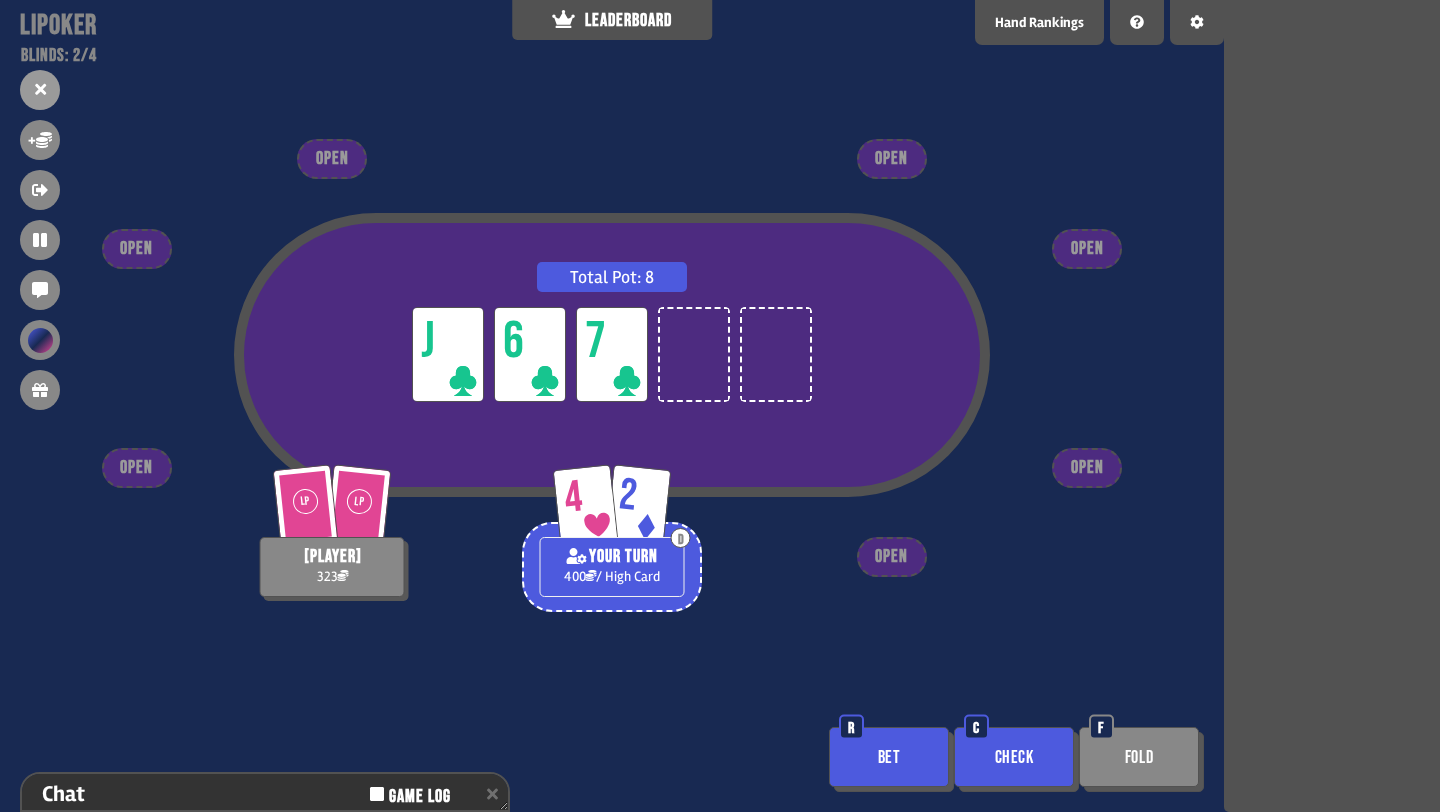 click on "Bet" at bounding box center [889, 757] 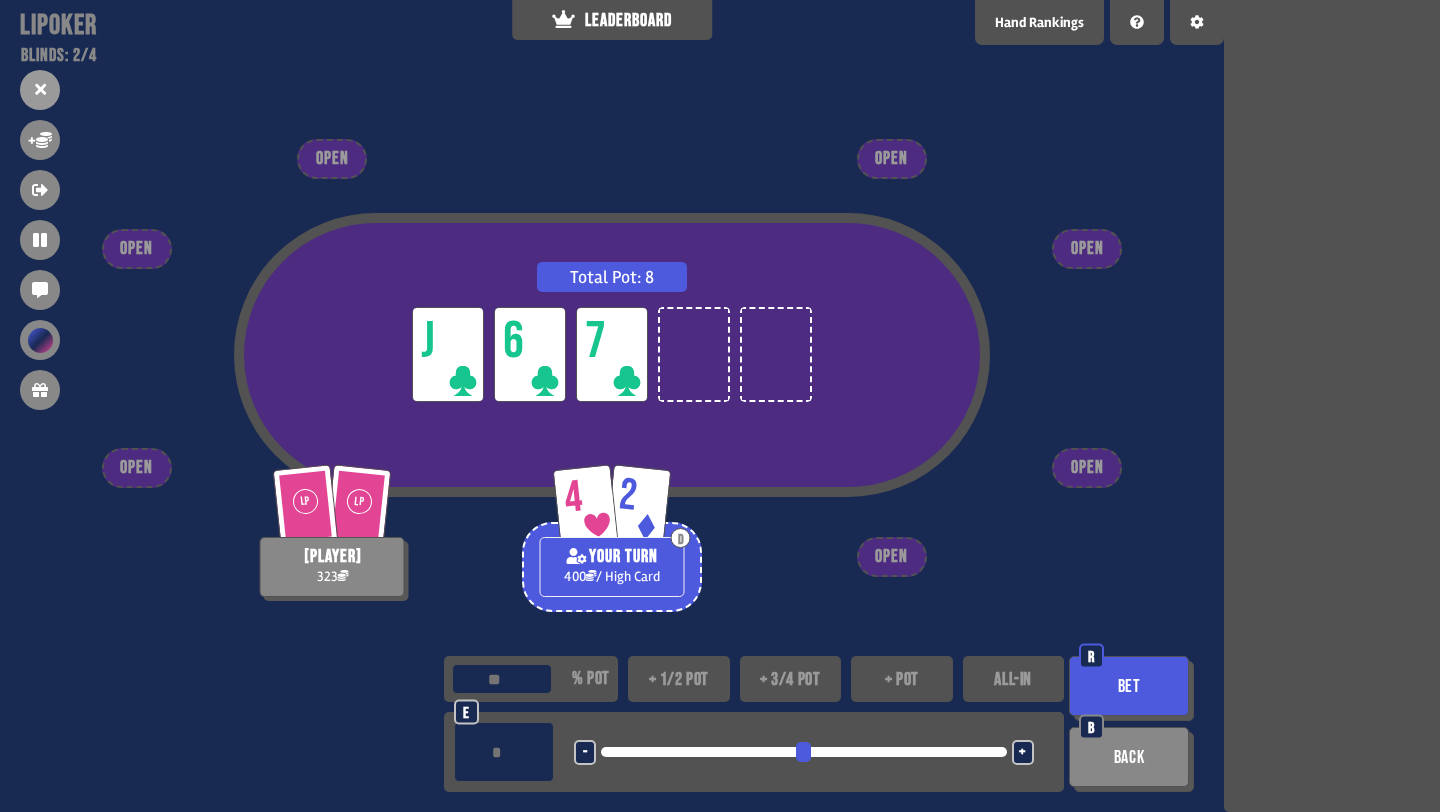 type on "**" 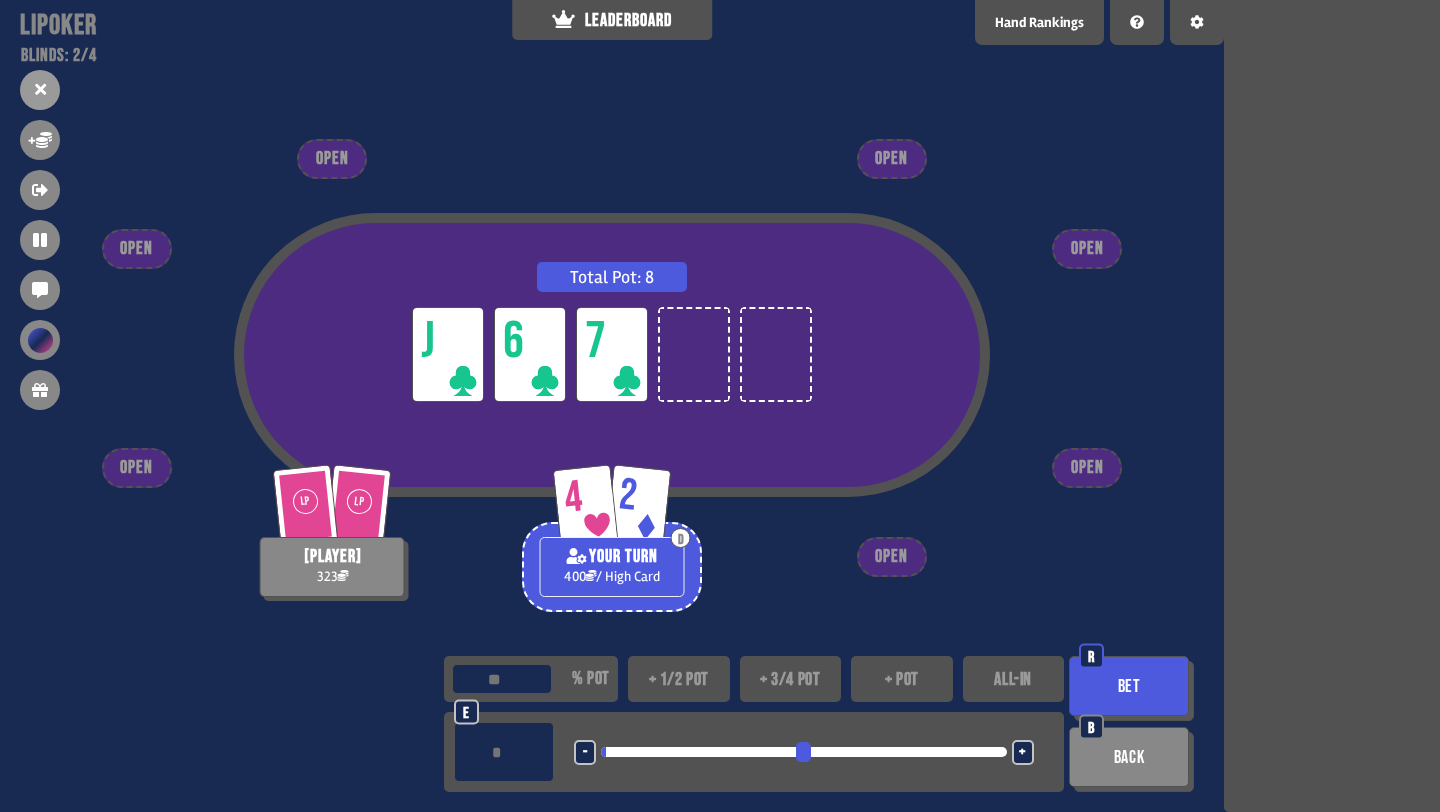 type on "*" 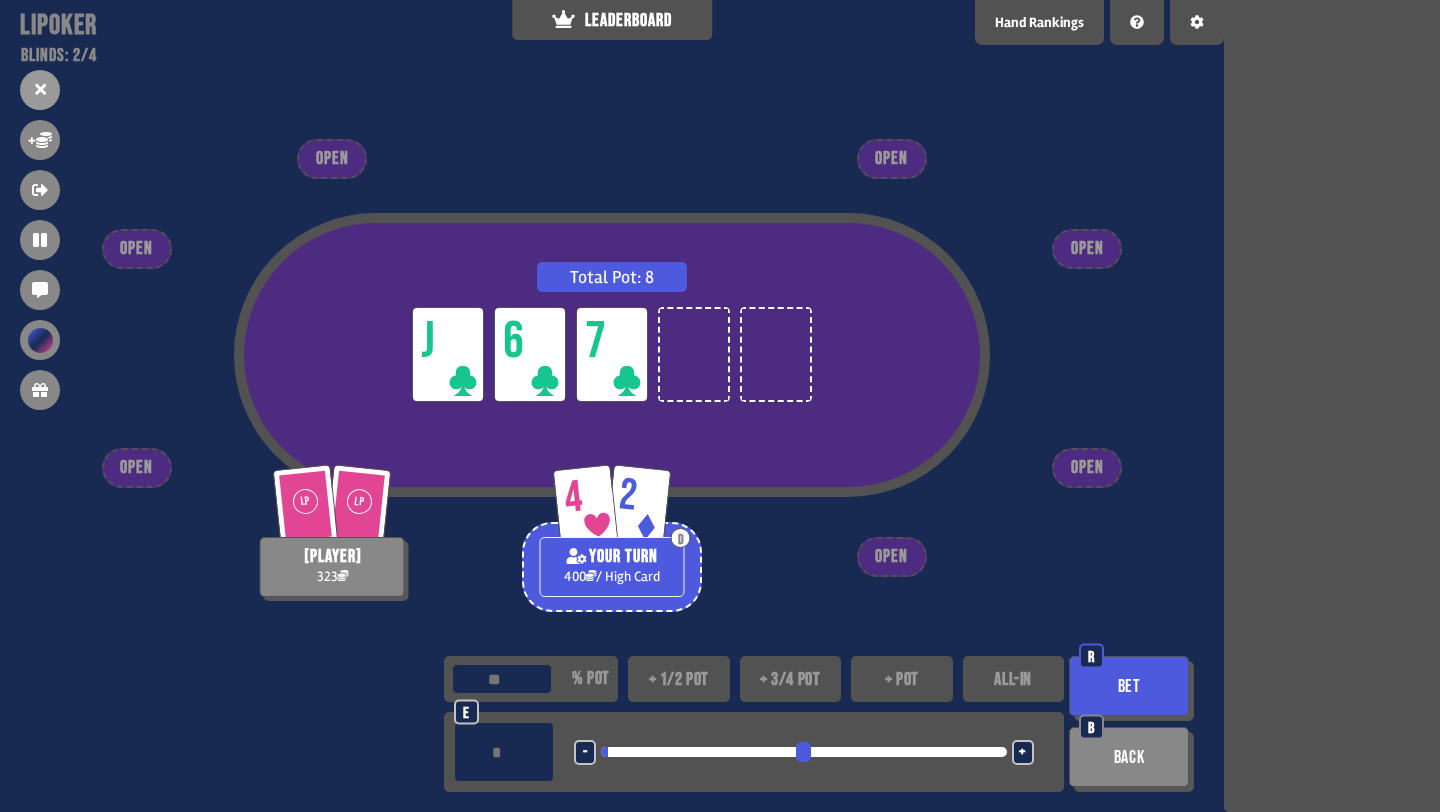 type on "**" 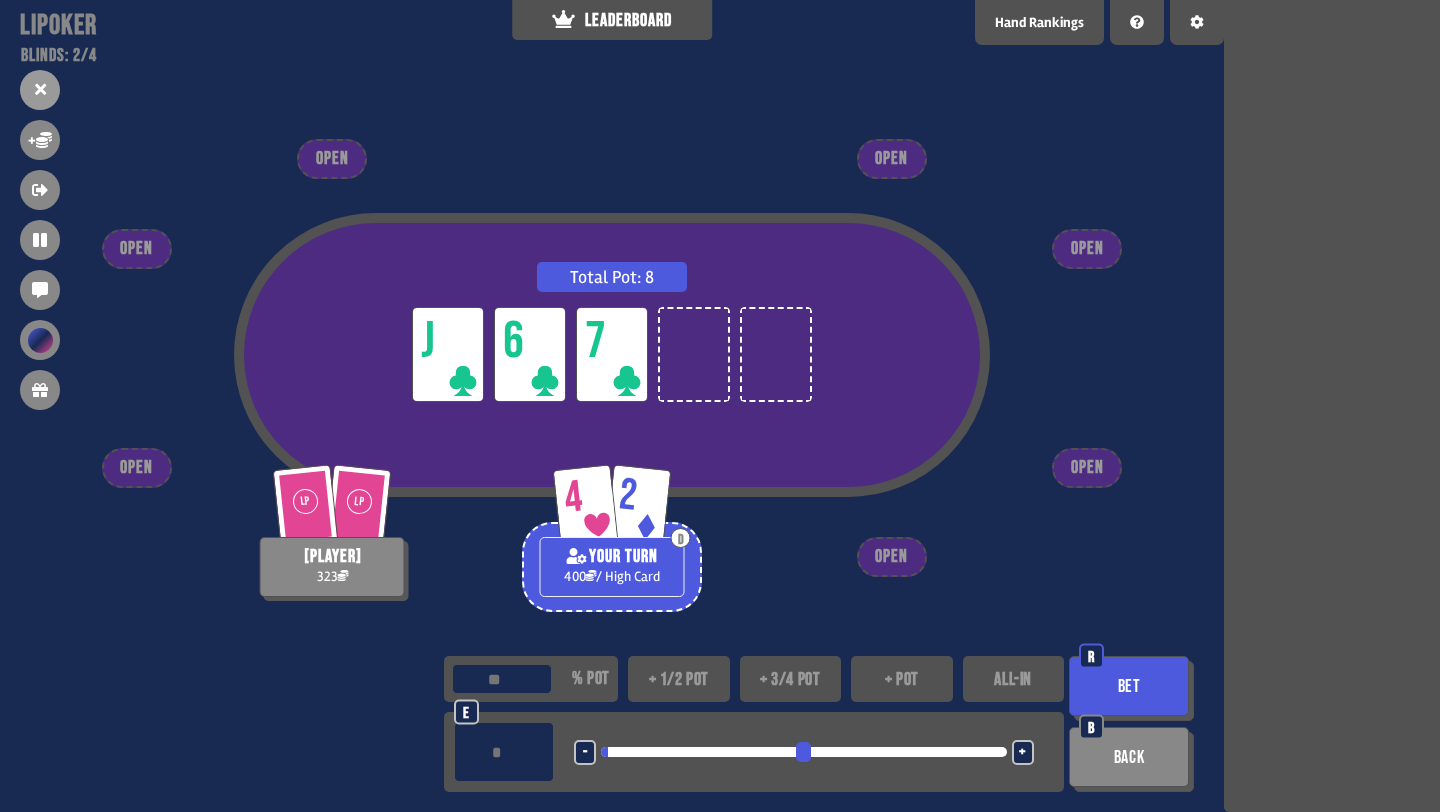 click on "Bet" at bounding box center (1129, 686) 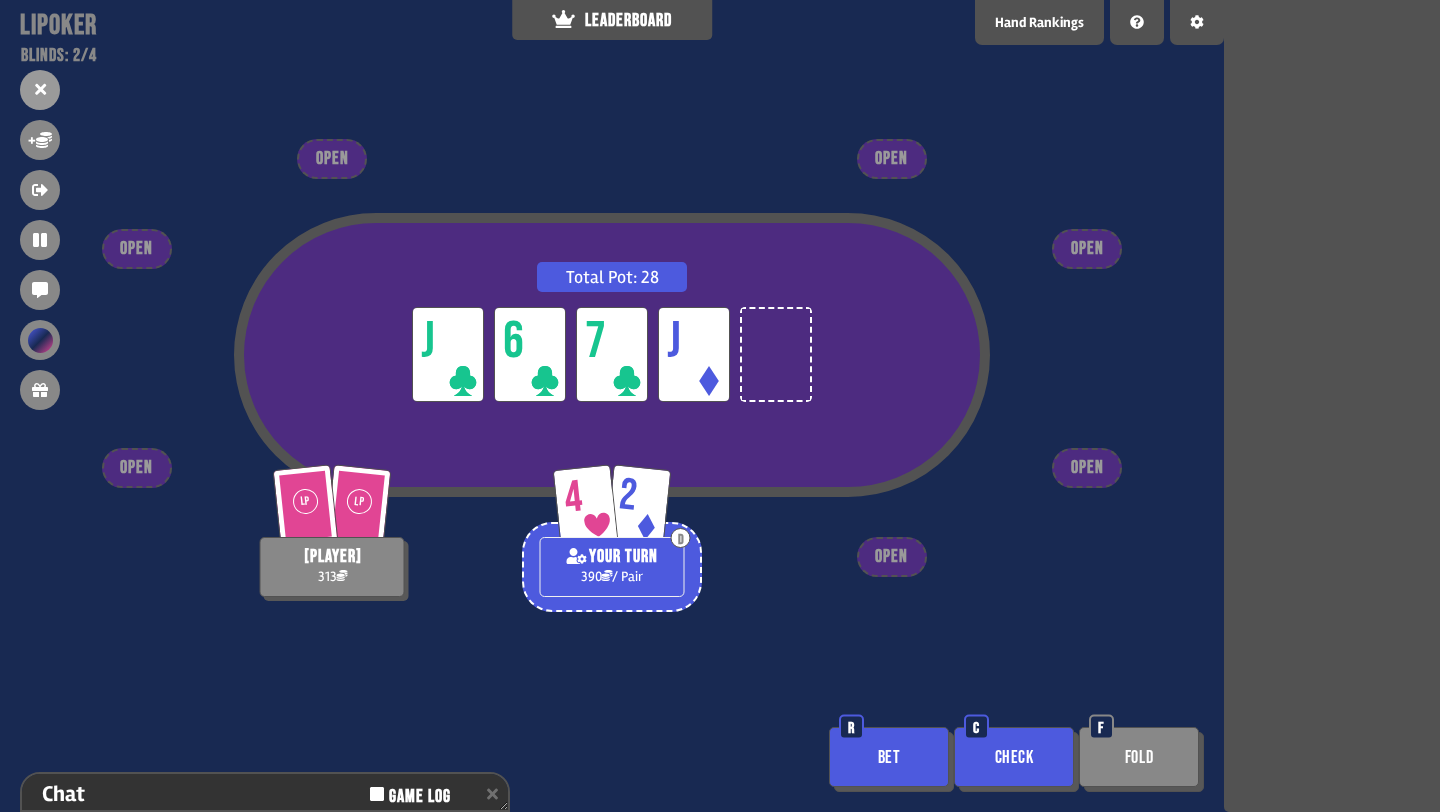 click on "Bet" at bounding box center [889, 757] 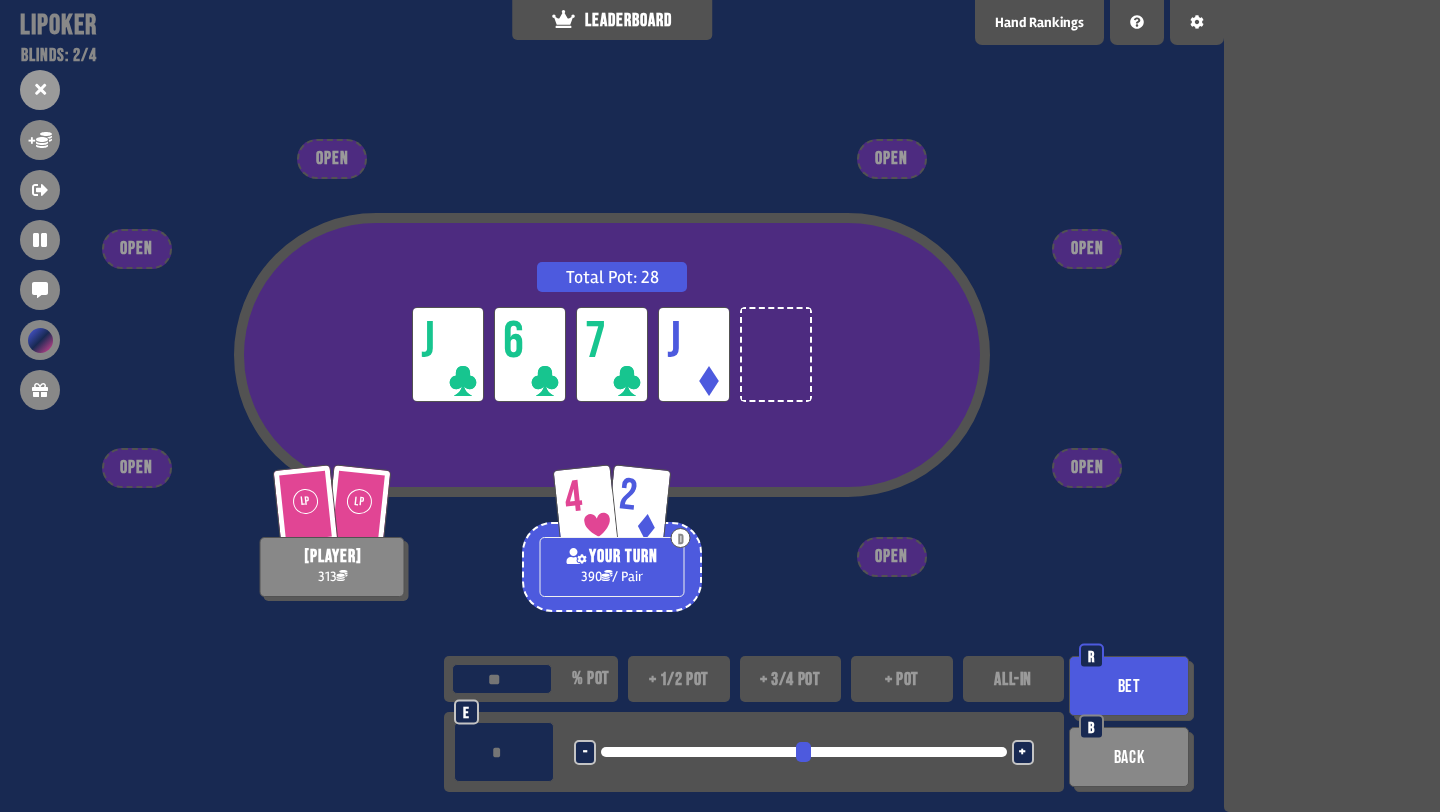click on "+ 1/2 pot" at bounding box center (679, 679) 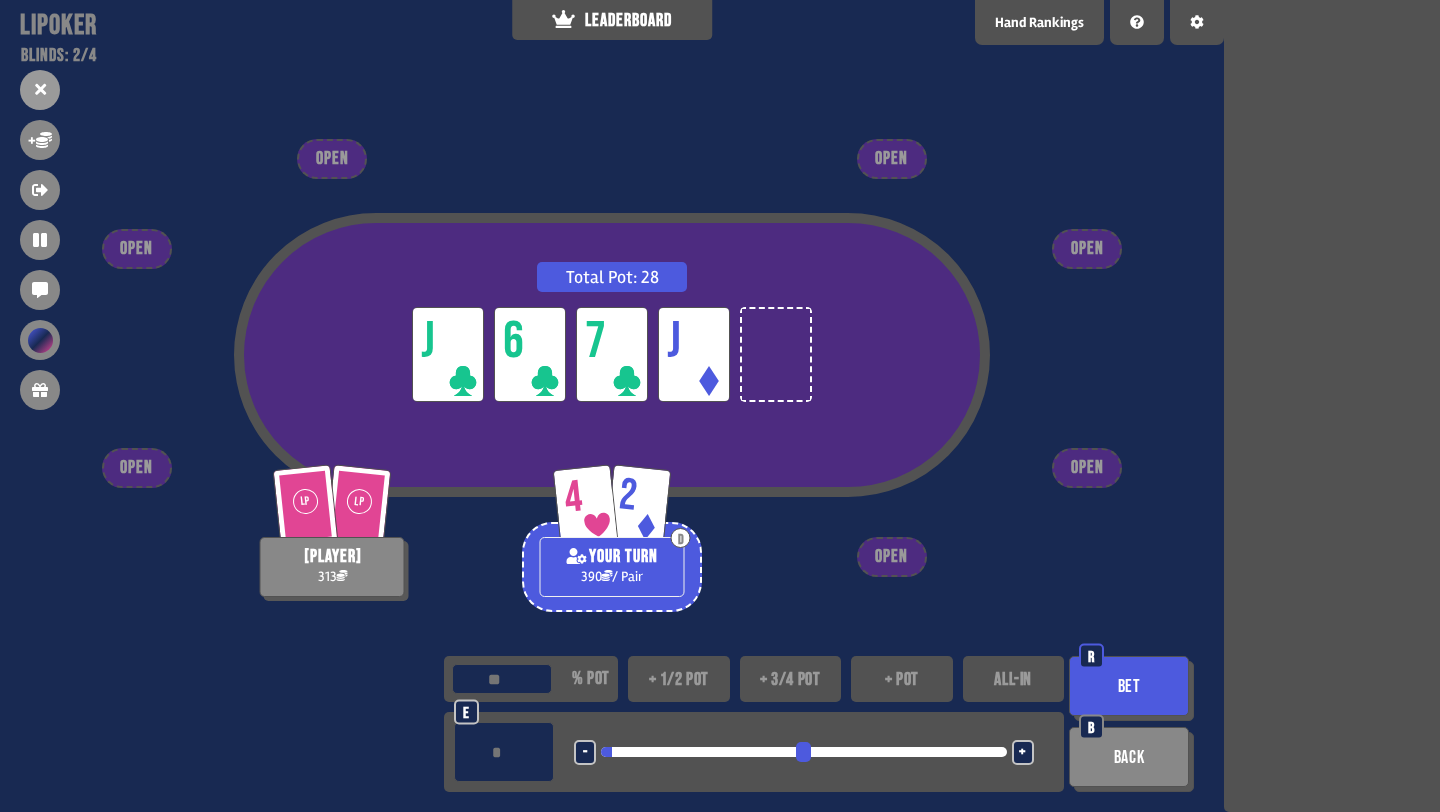 click on "-" at bounding box center [585, 753] 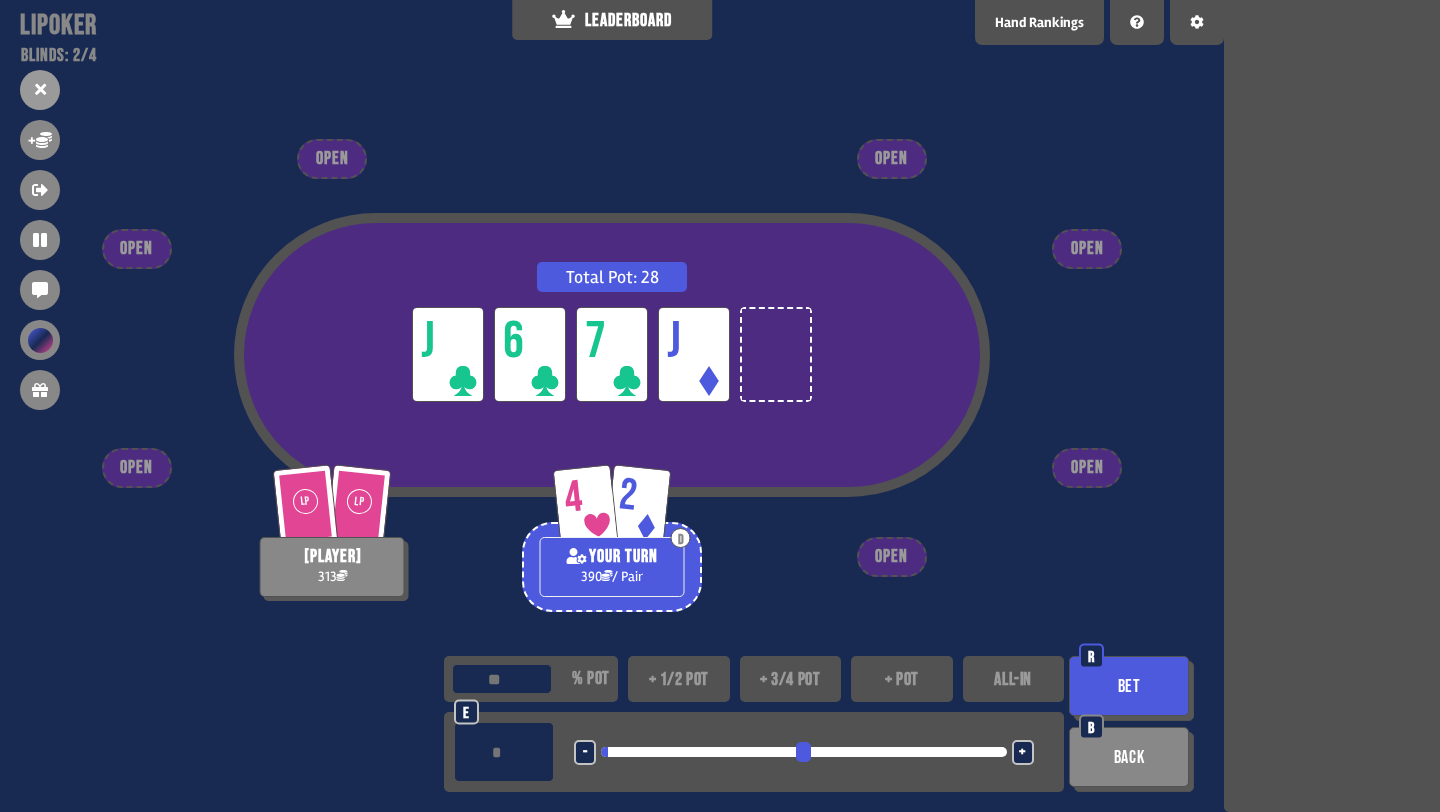 click on "-" at bounding box center [585, 753] 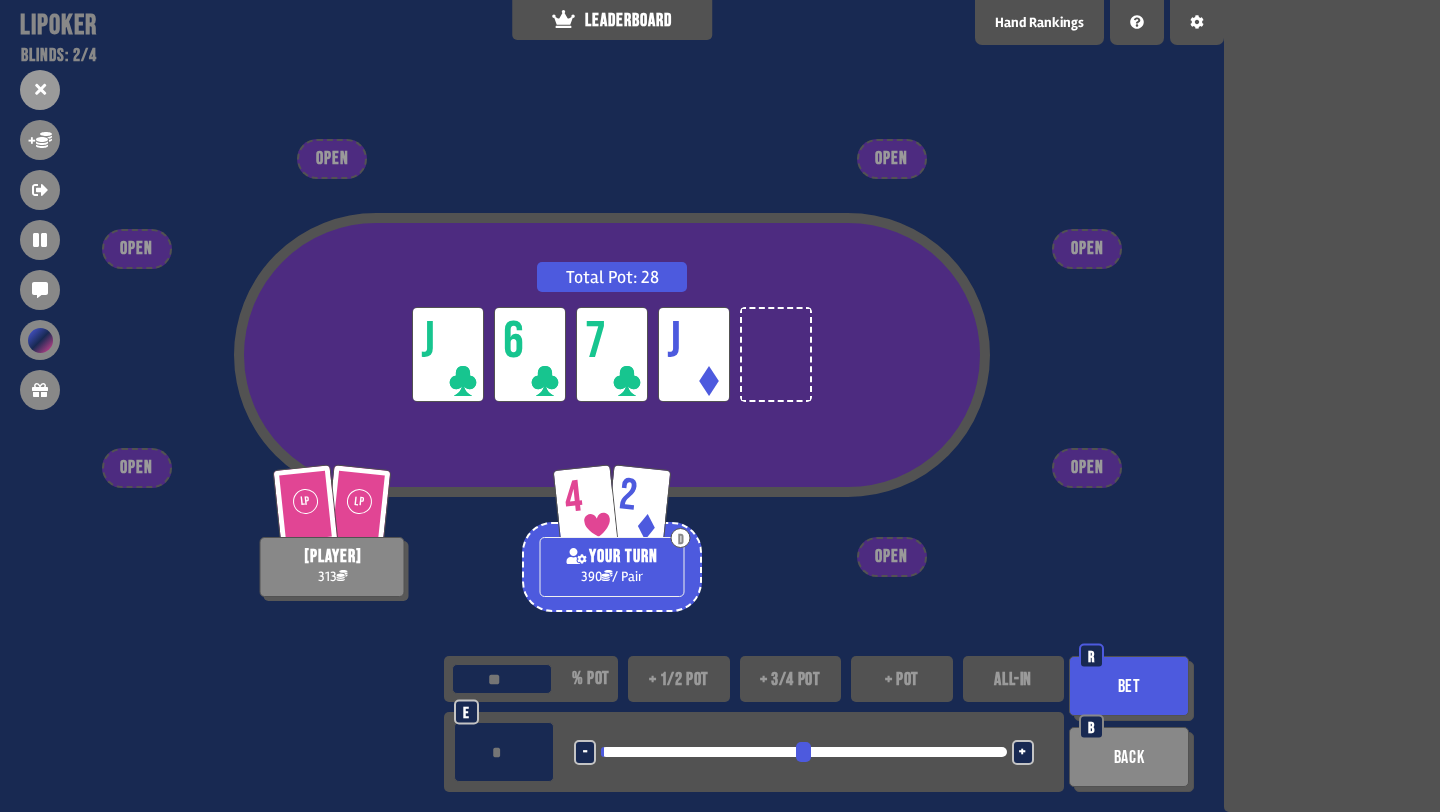 click on "+" at bounding box center (1023, 752) 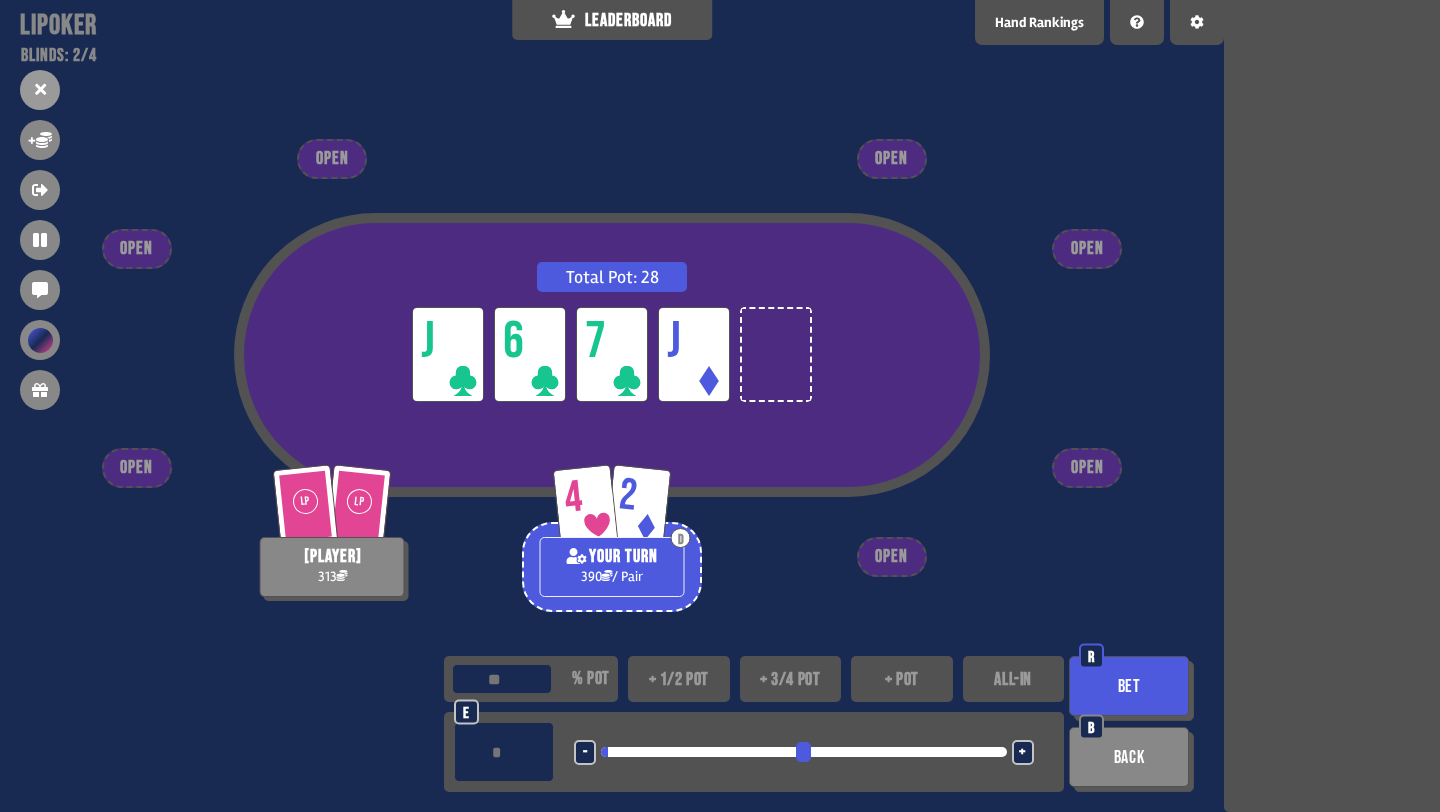 click on "Bet" at bounding box center (1129, 686) 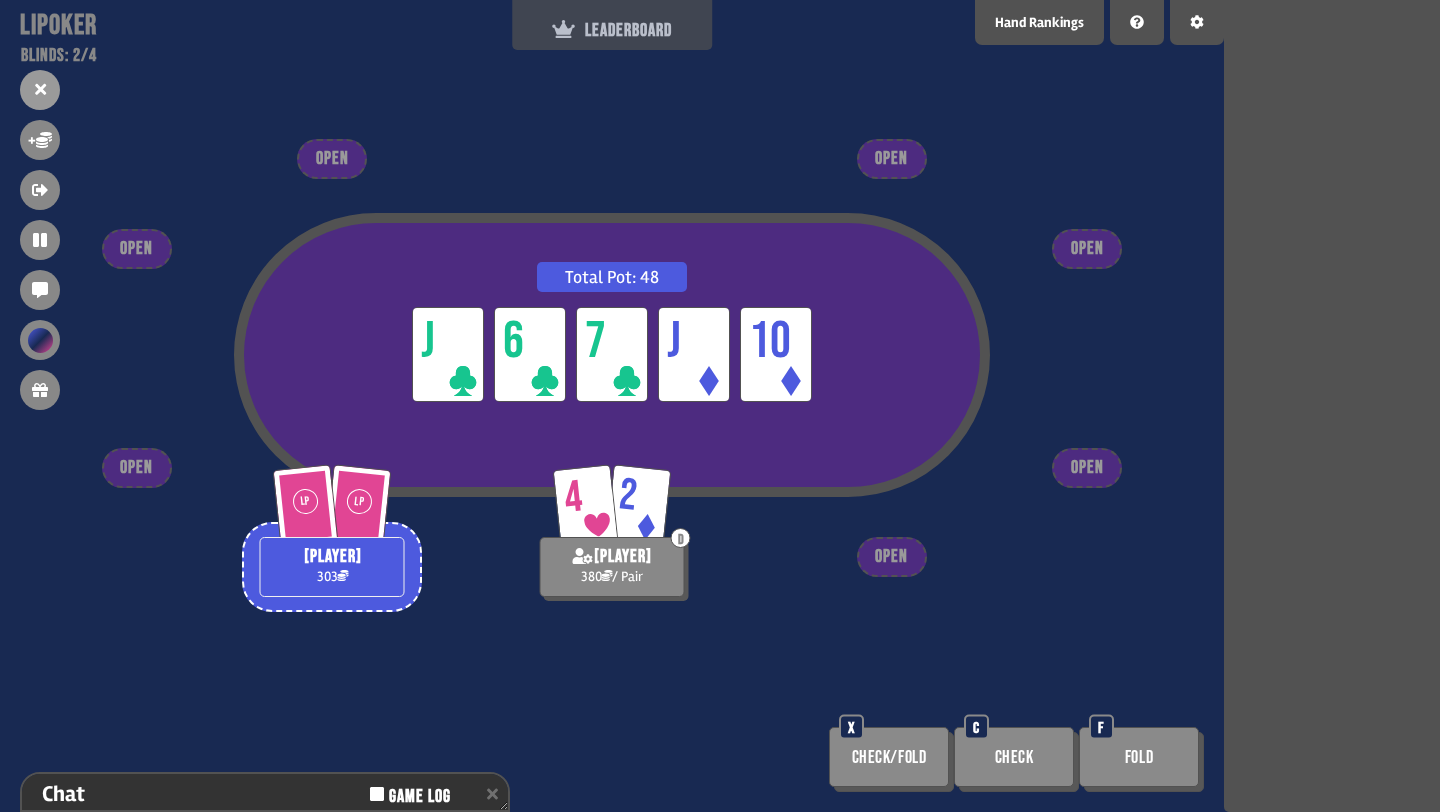 click on "LEADERBOARD" at bounding box center (612, 30) 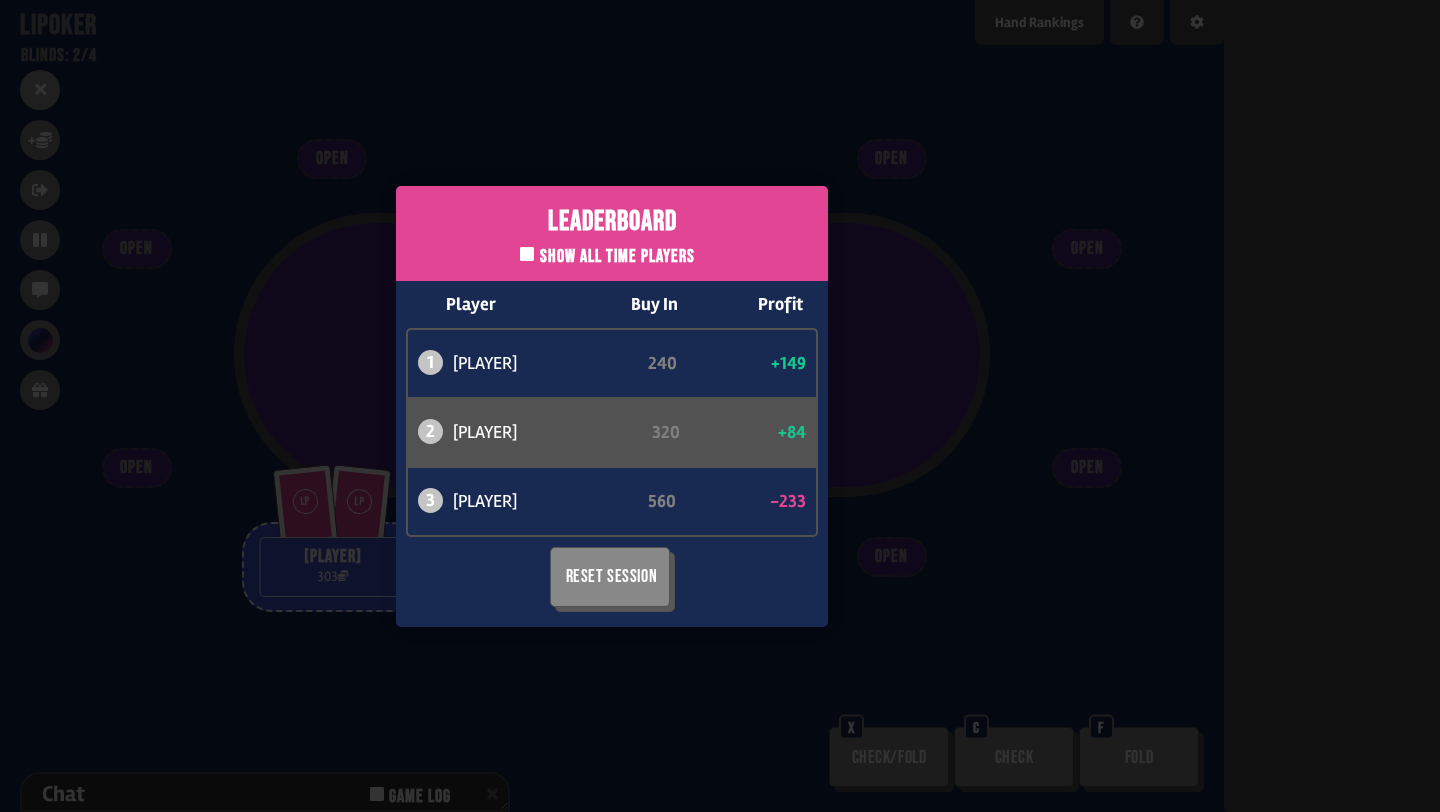 click on "Leaderboard   Show all time players Player Buy In Profit 1 atabaso 240 +149 2 can 320 +84 3 bob 560 -233 Reset Session" at bounding box center [612, 406] 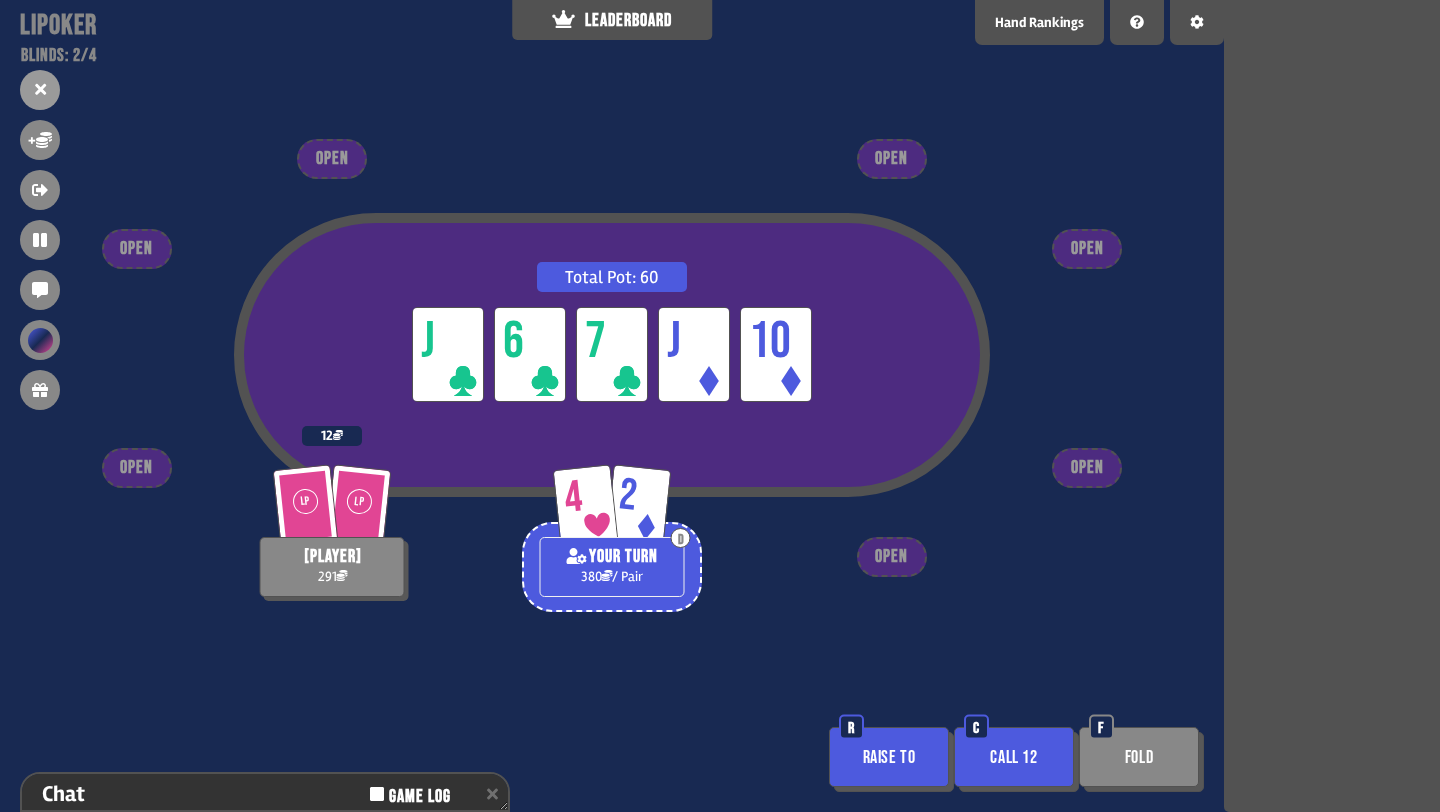 click on "Raise to" at bounding box center [889, 757] 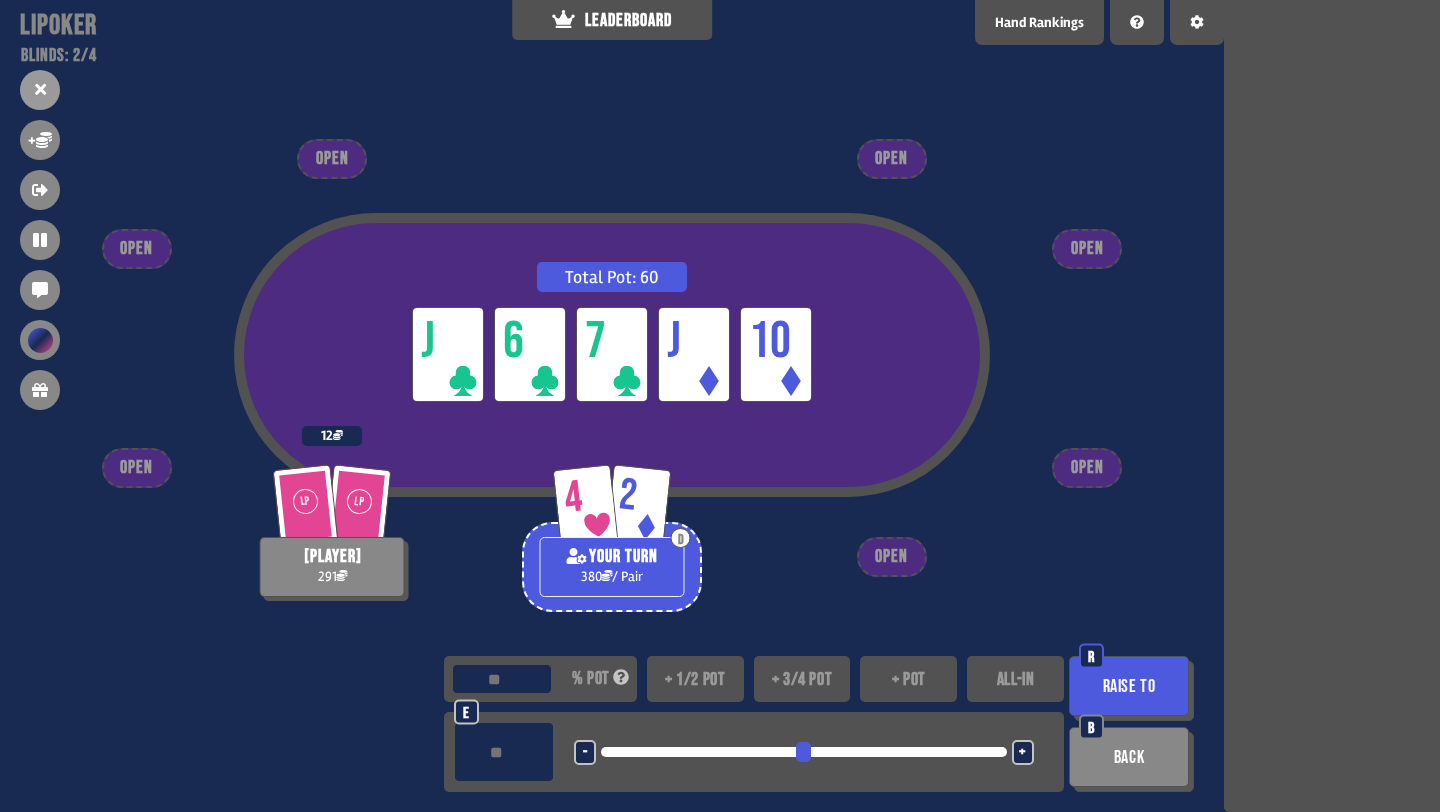 type on "*" 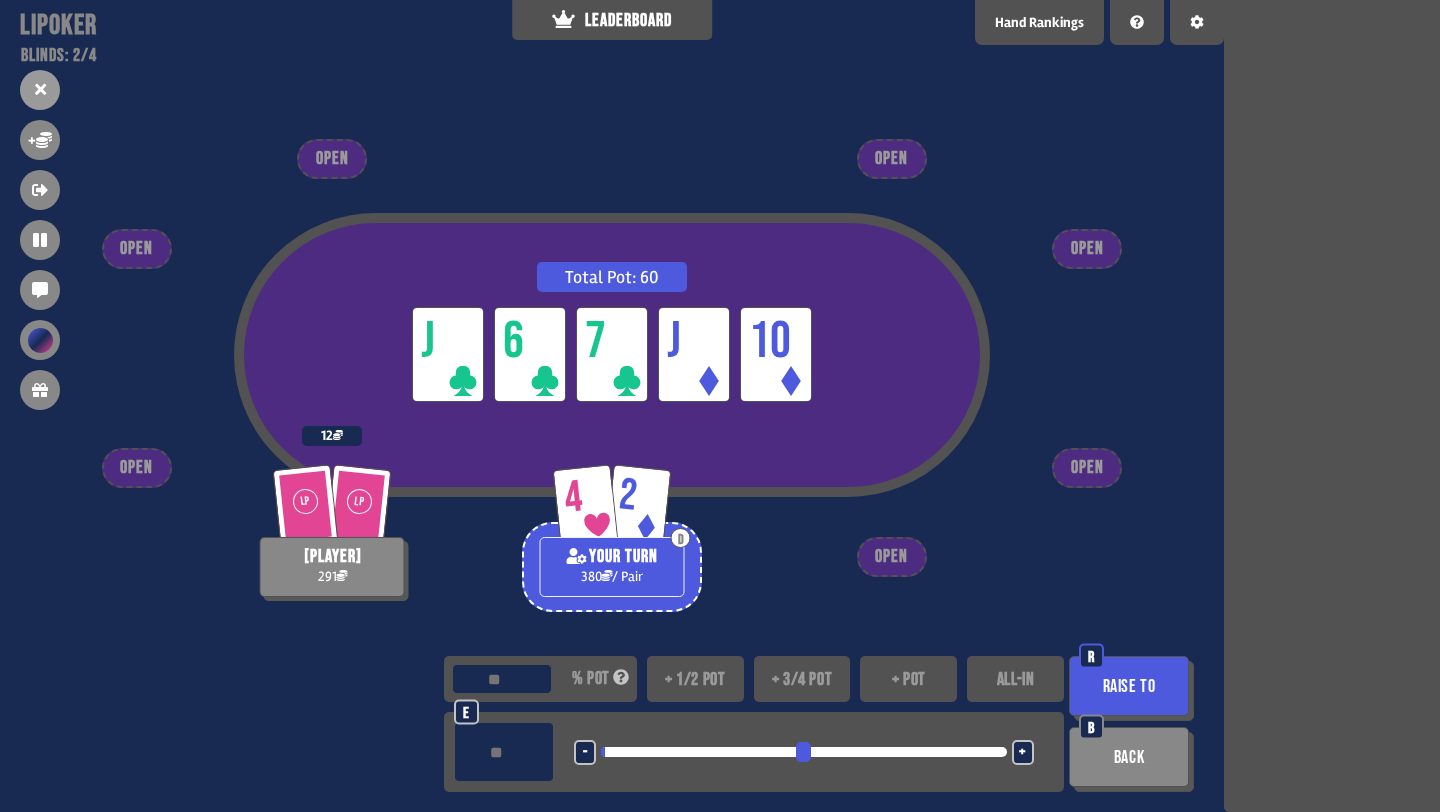 click on "Raise to" at bounding box center [1129, 686] 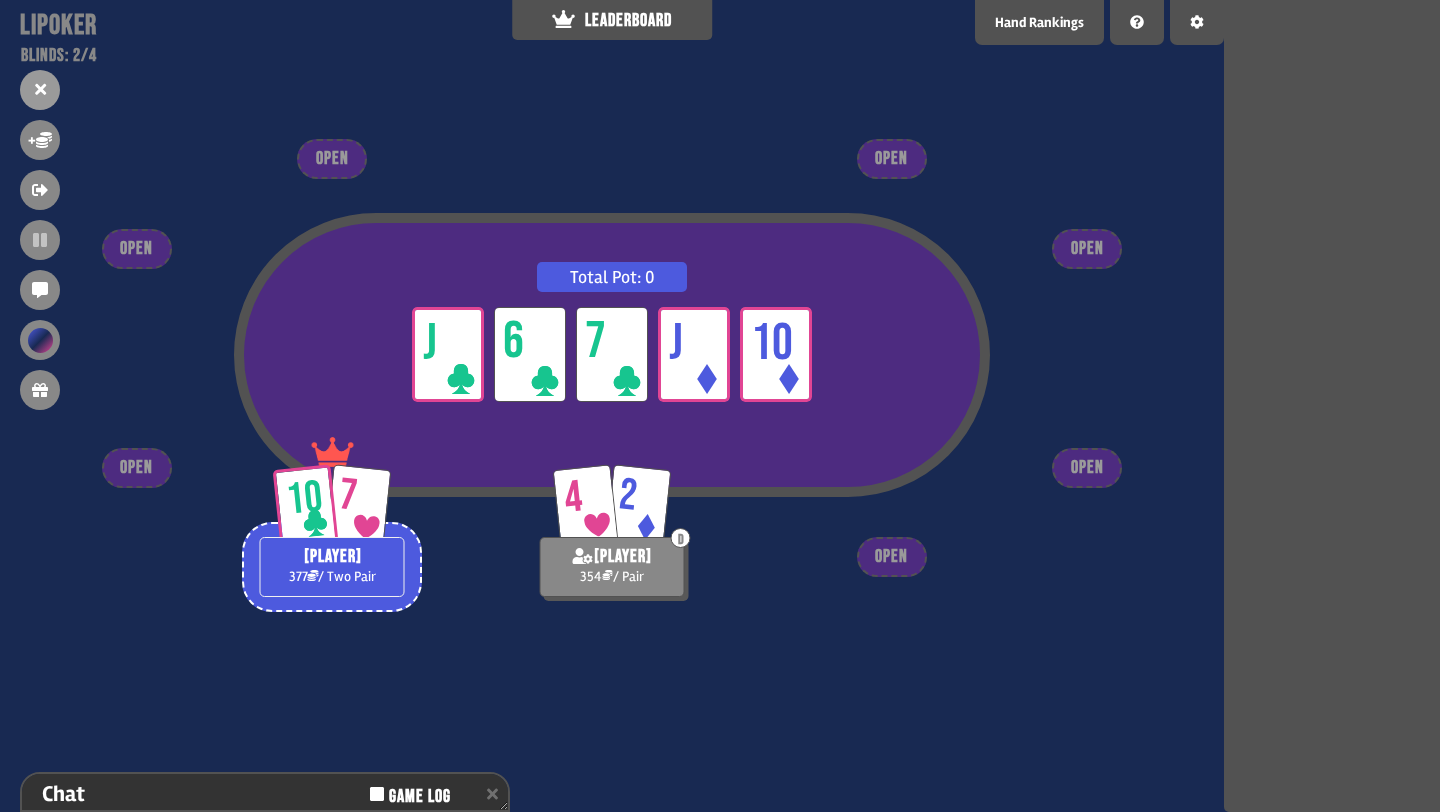 click on "LEADERBOARD" at bounding box center (612, 20) 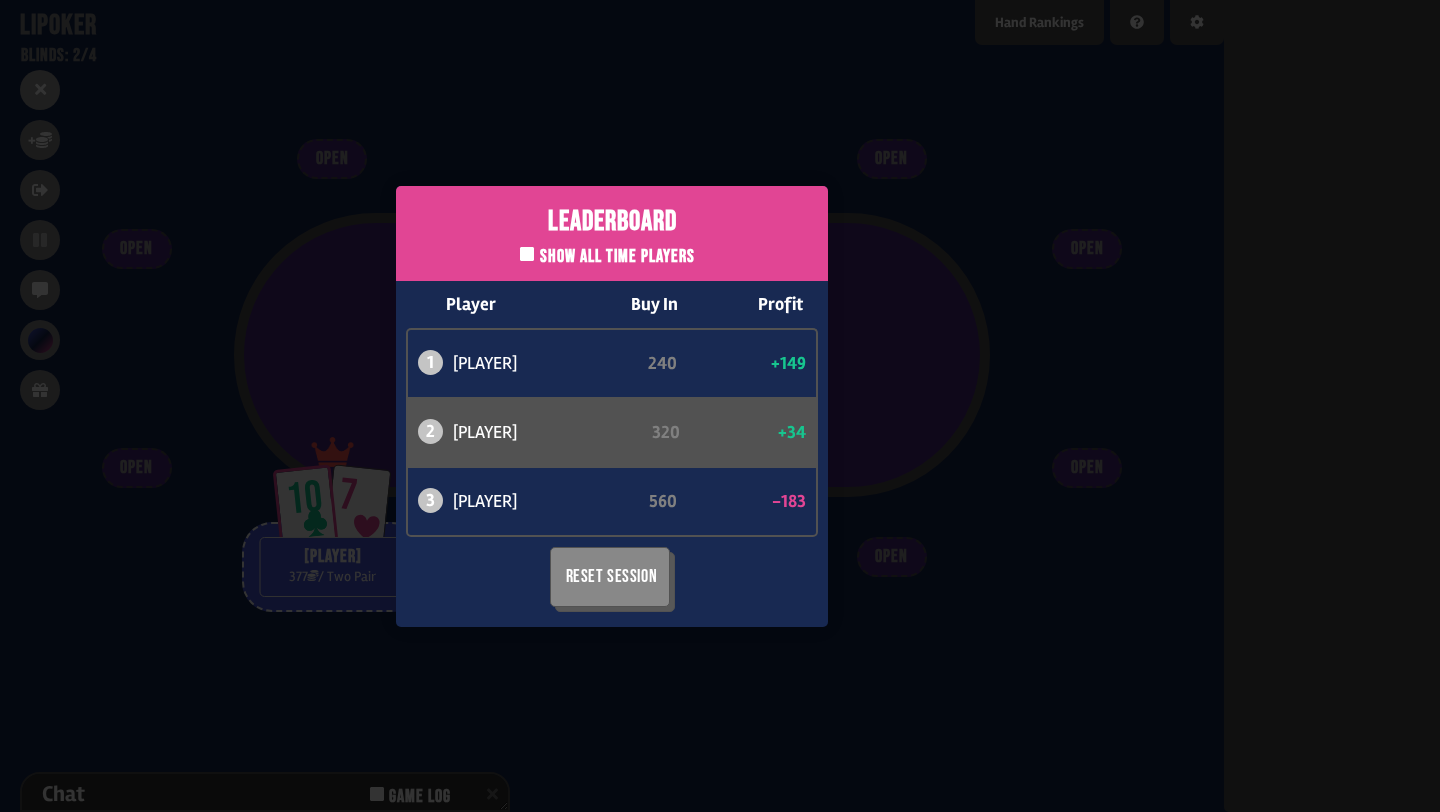click on "Leaderboard   Show all time players Player Buy In Profit 1 atabaso 240 +149 2 can 320 +34 3 bob 560 -183 Reset Session" at bounding box center [612, 406] 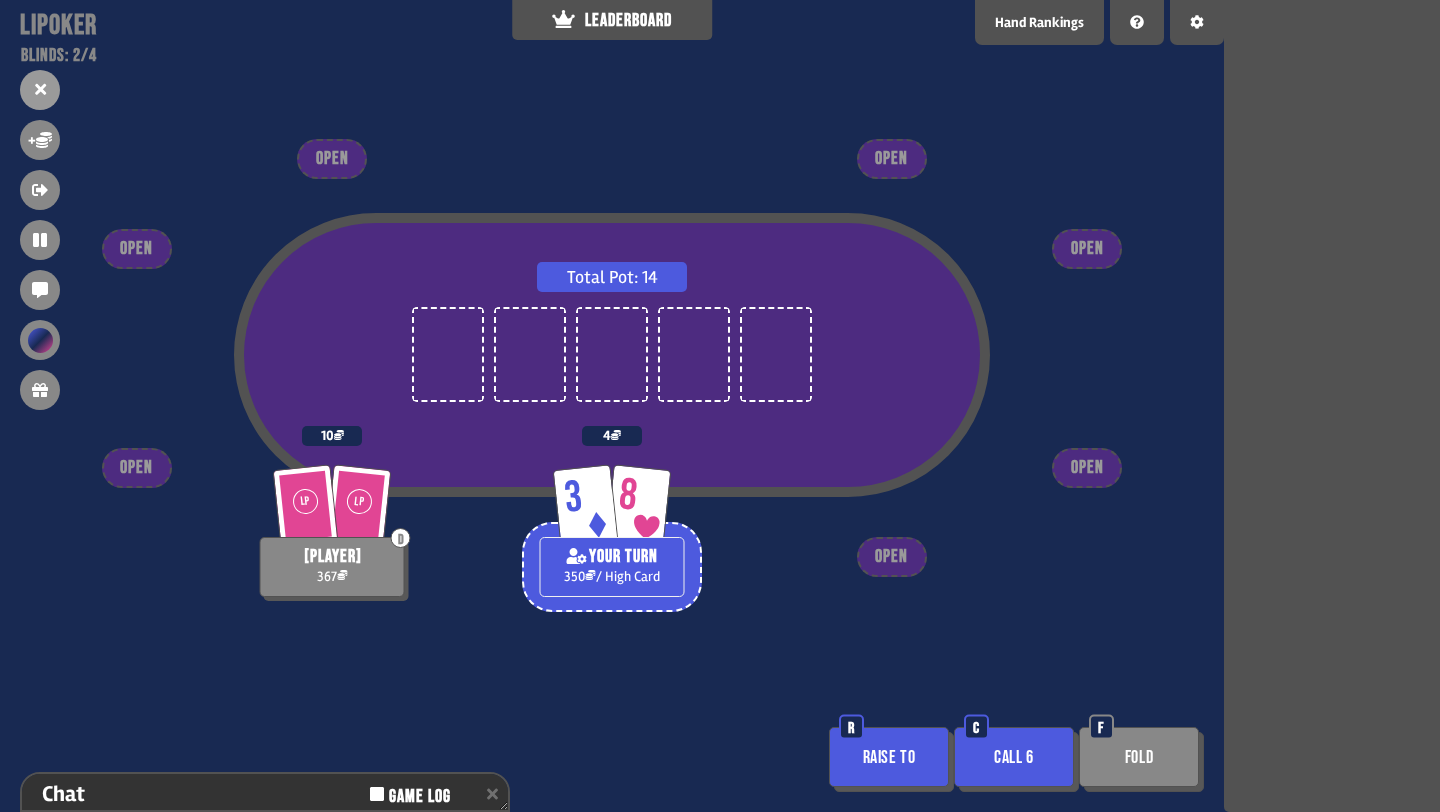 click on "Call 6" at bounding box center (1014, 757) 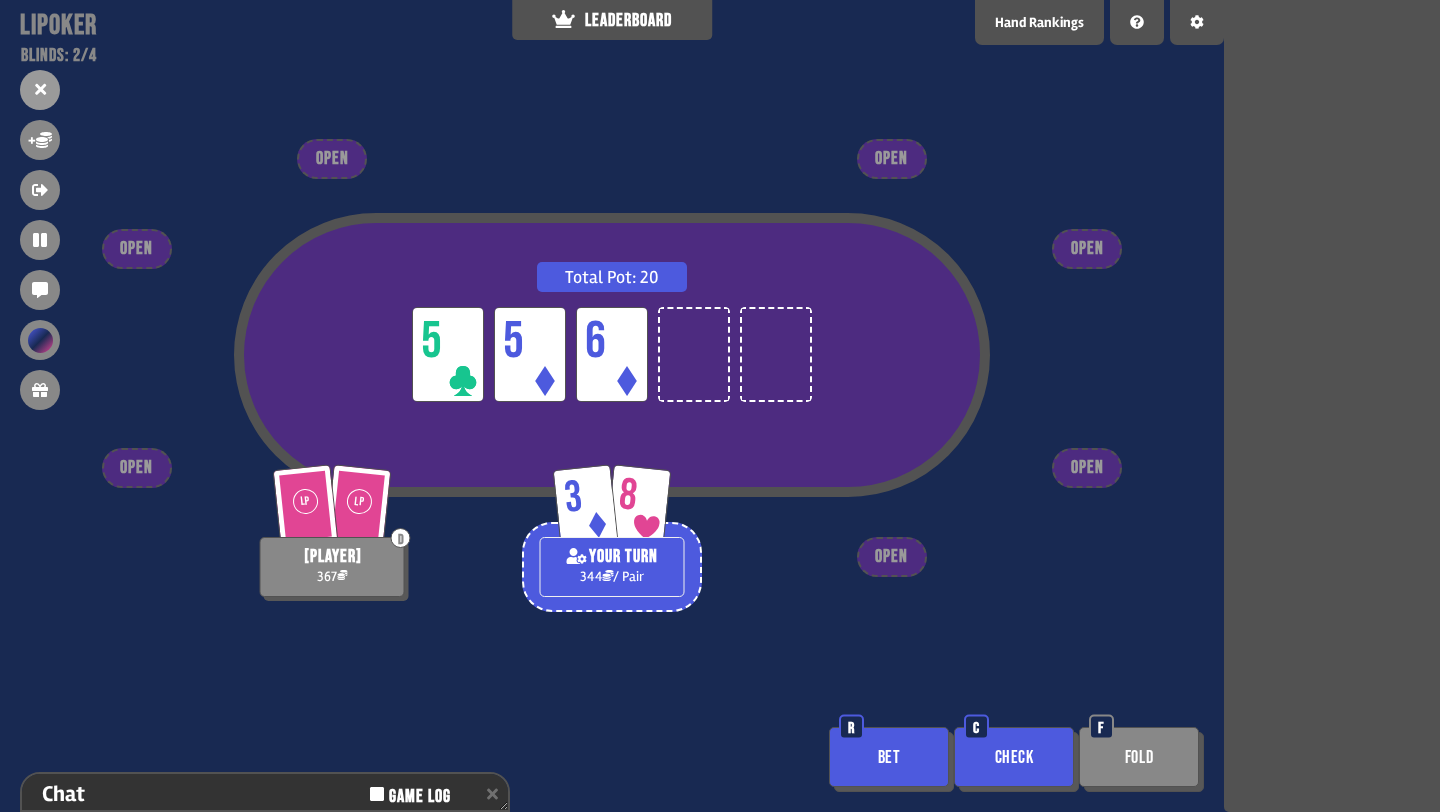 click on "Check" at bounding box center [1014, 757] 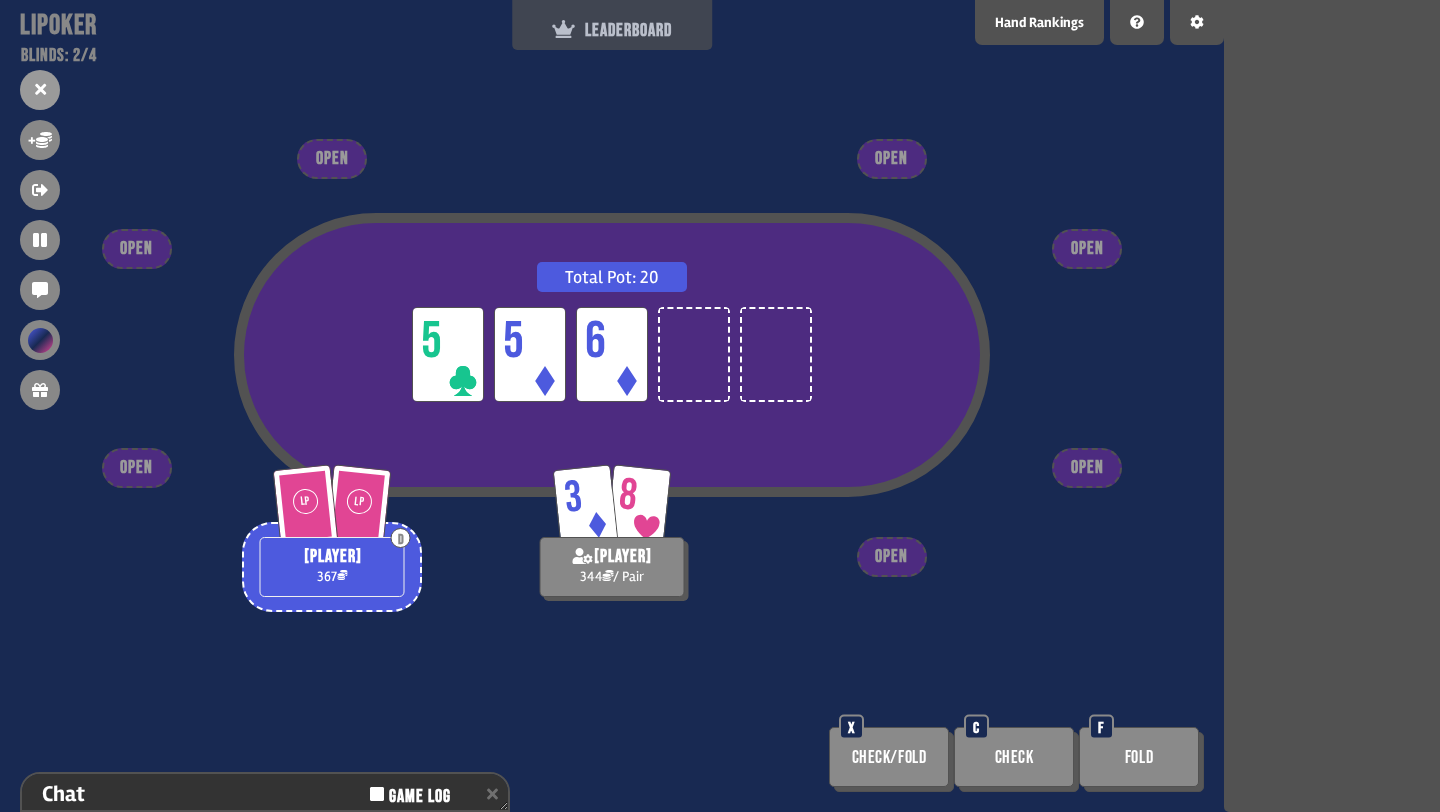 click on "LEADERBOARD" at bounding box center (612, 30) 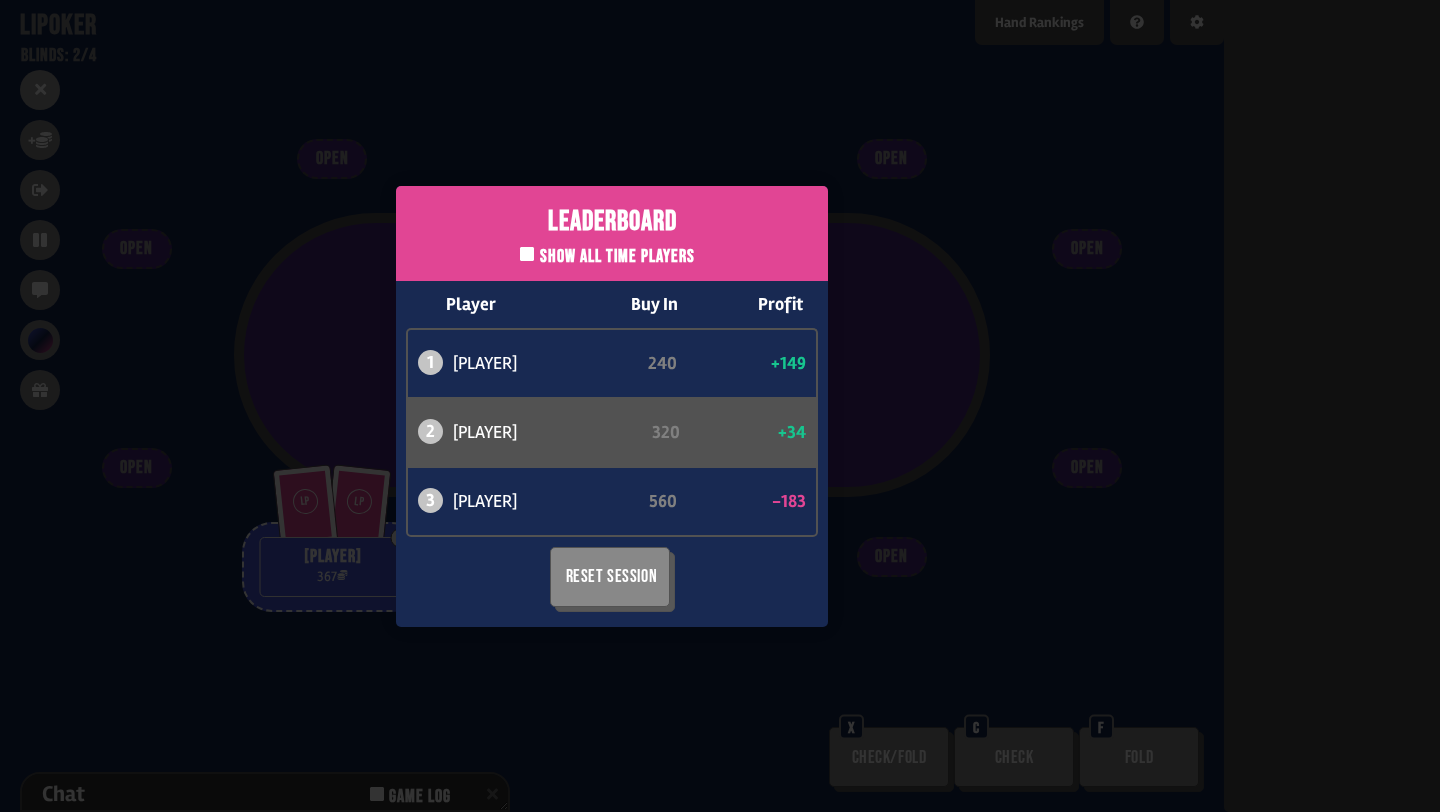 click on "Leaderboard   Show all time players Player Buy In Profit 1 atabaso 240 +149 2 can 320 +34 3 bob 560 -183 Reset Session" at bounding box center [612, 406] 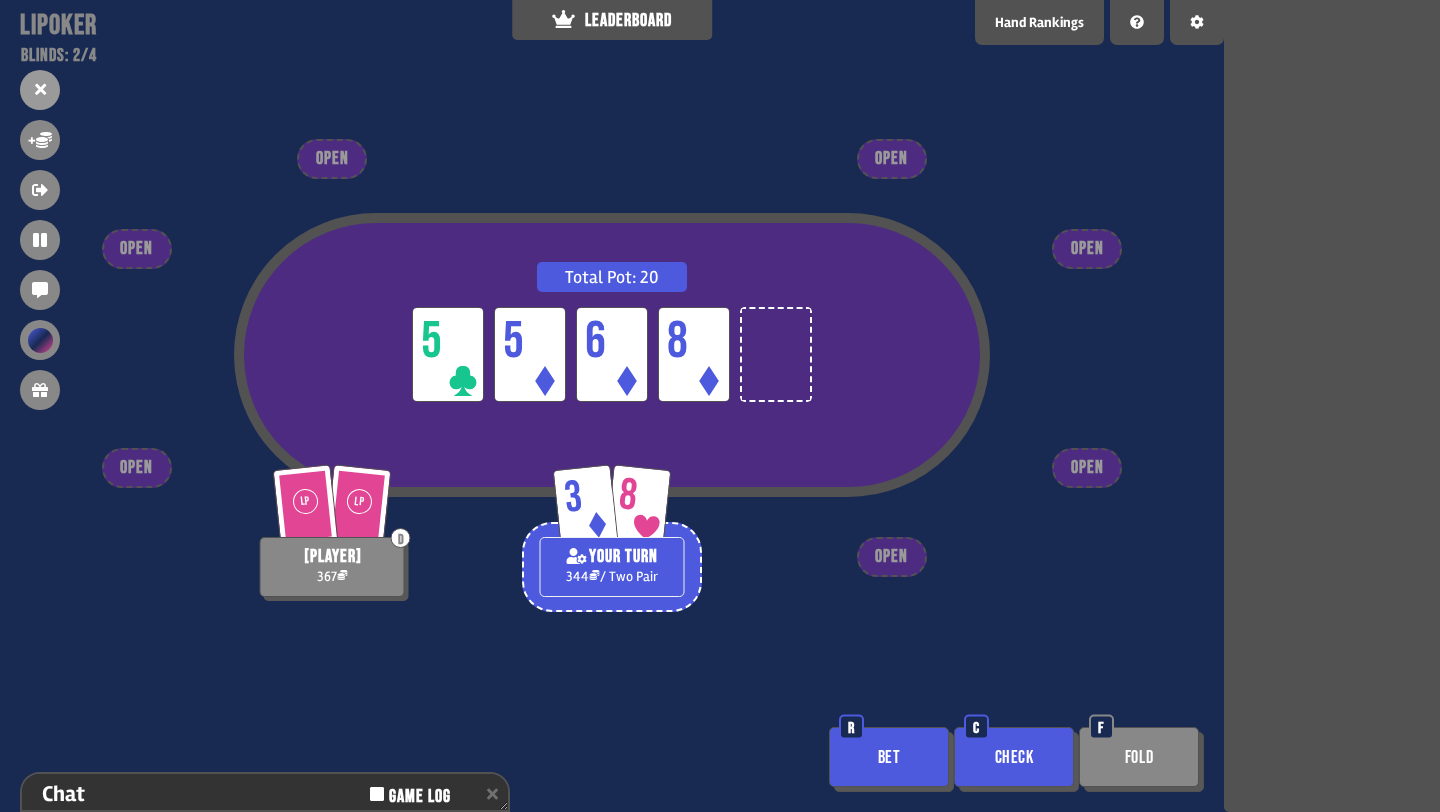 click on "Bet" at bounding box center [889, 757] 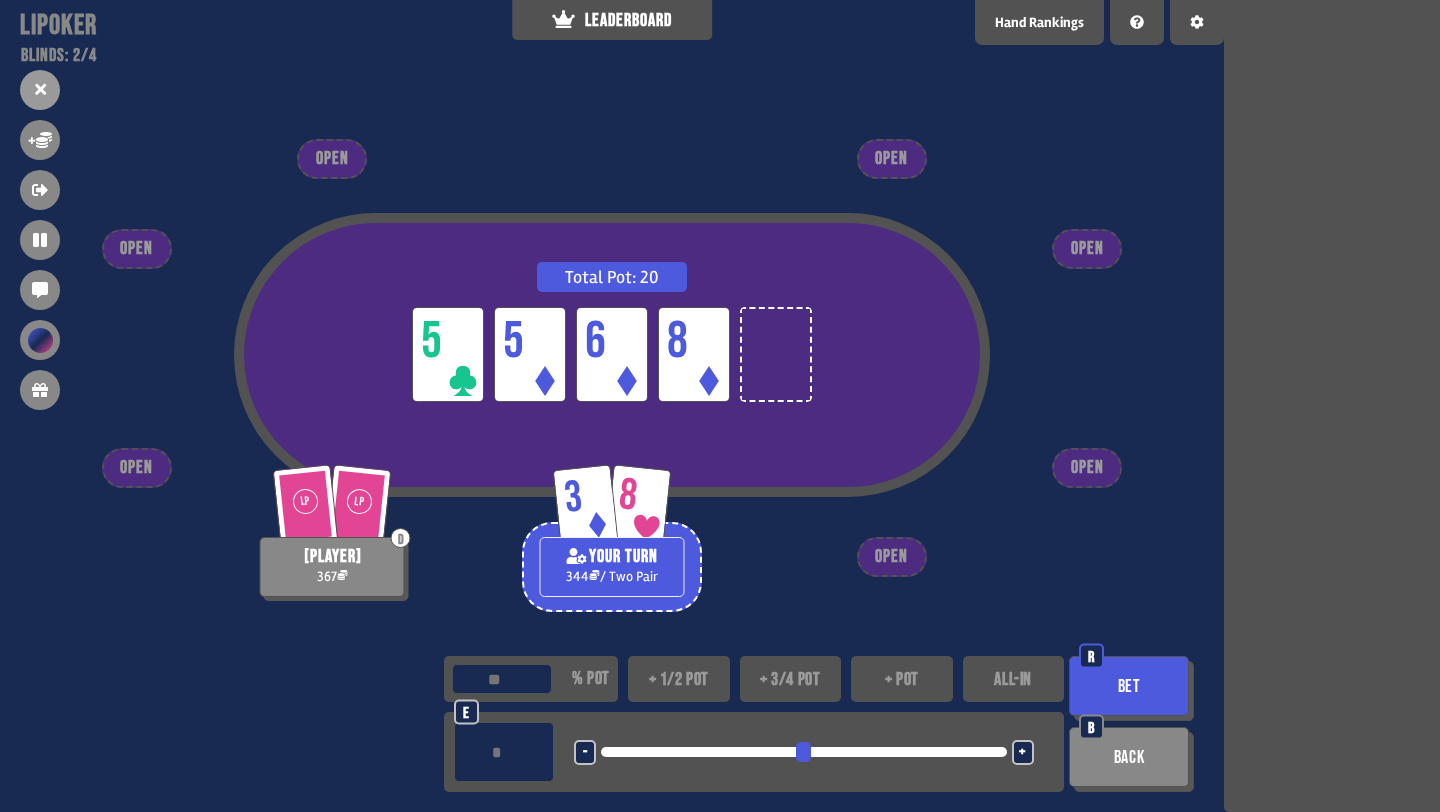 click on "+ 1/2 pot" at bounding box center (679, 679) 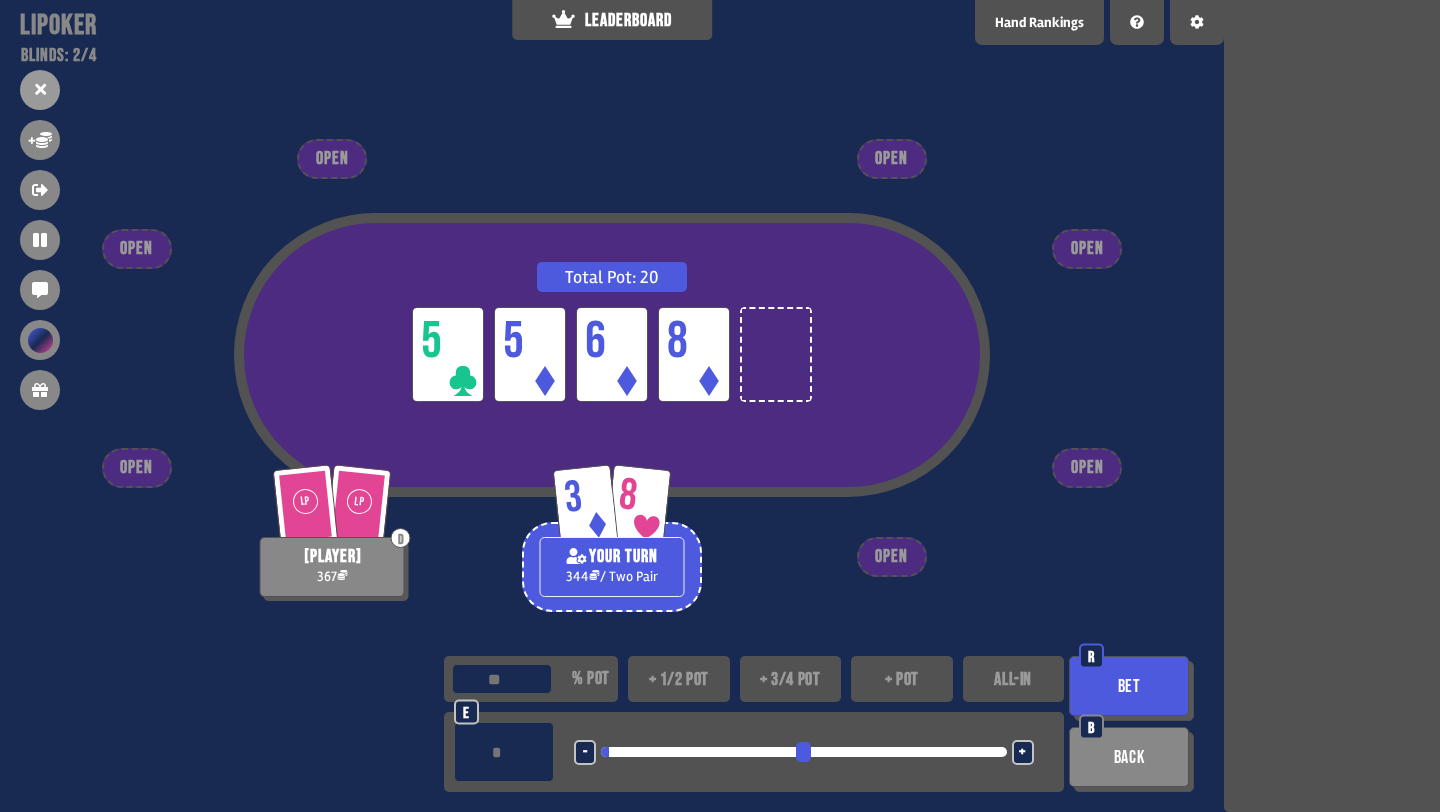 click on "Bet" at bounding box center (1129, 686) 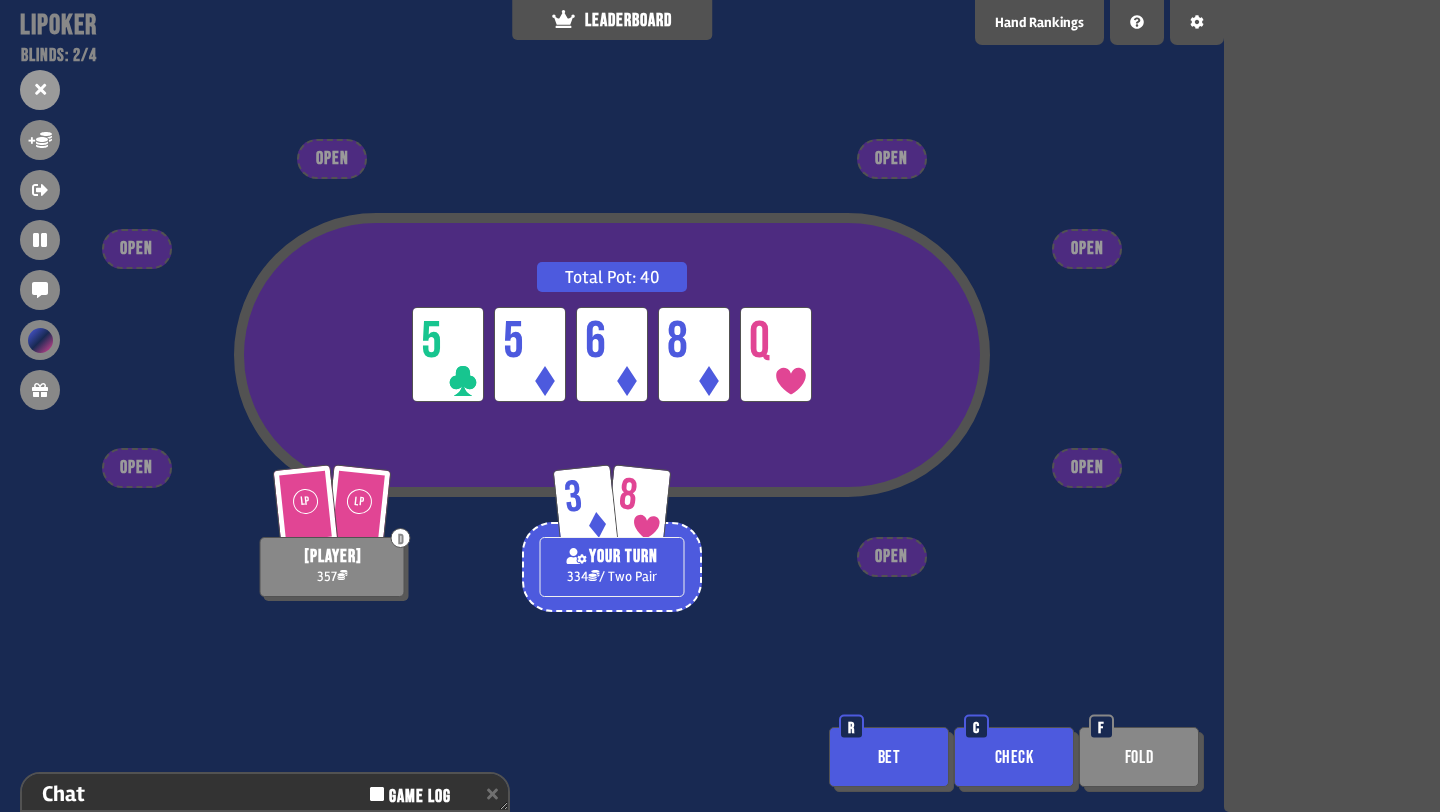 click on "Bet" at bounding box center [889, 757] 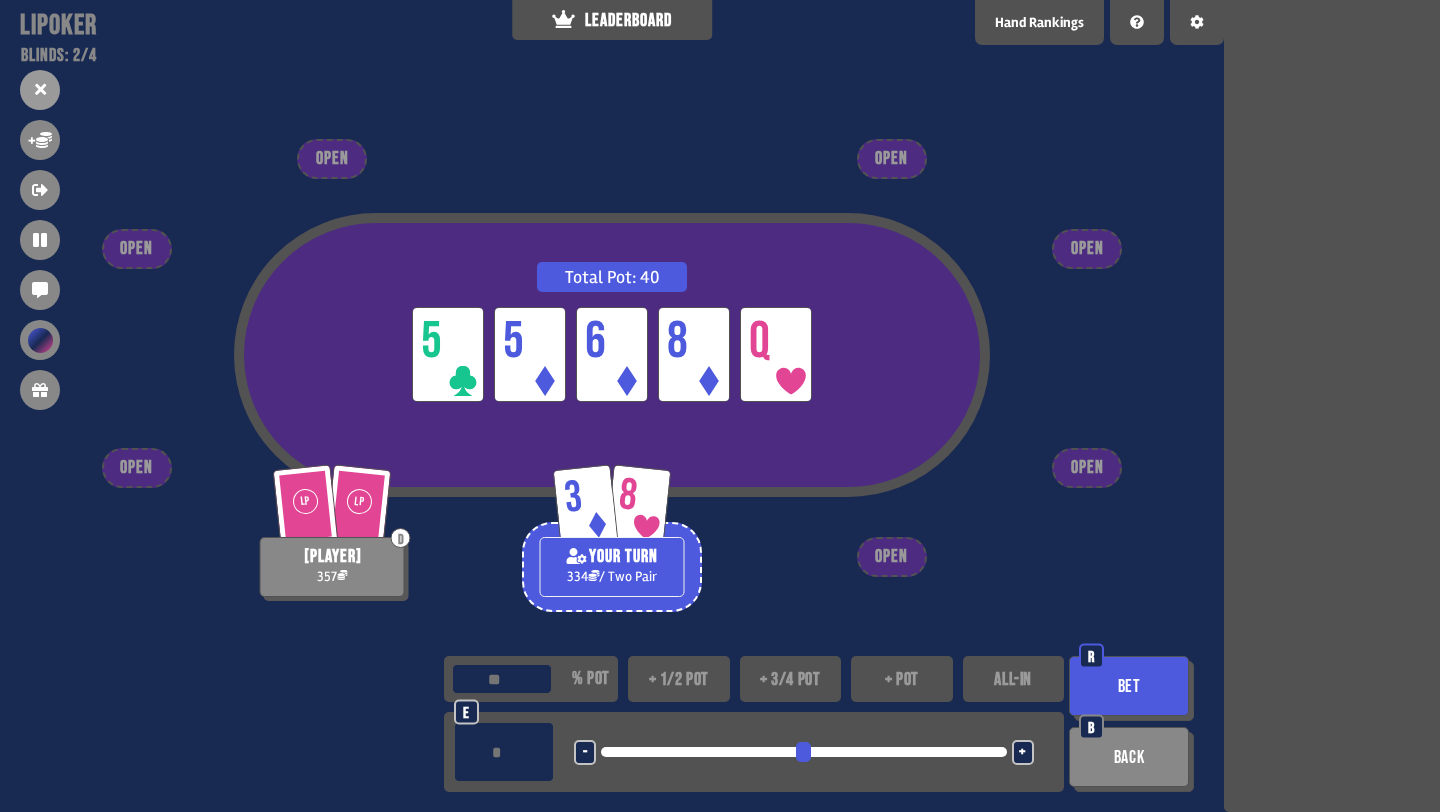 click on "+ 3/4 pot" at bounding box center (791, 679) 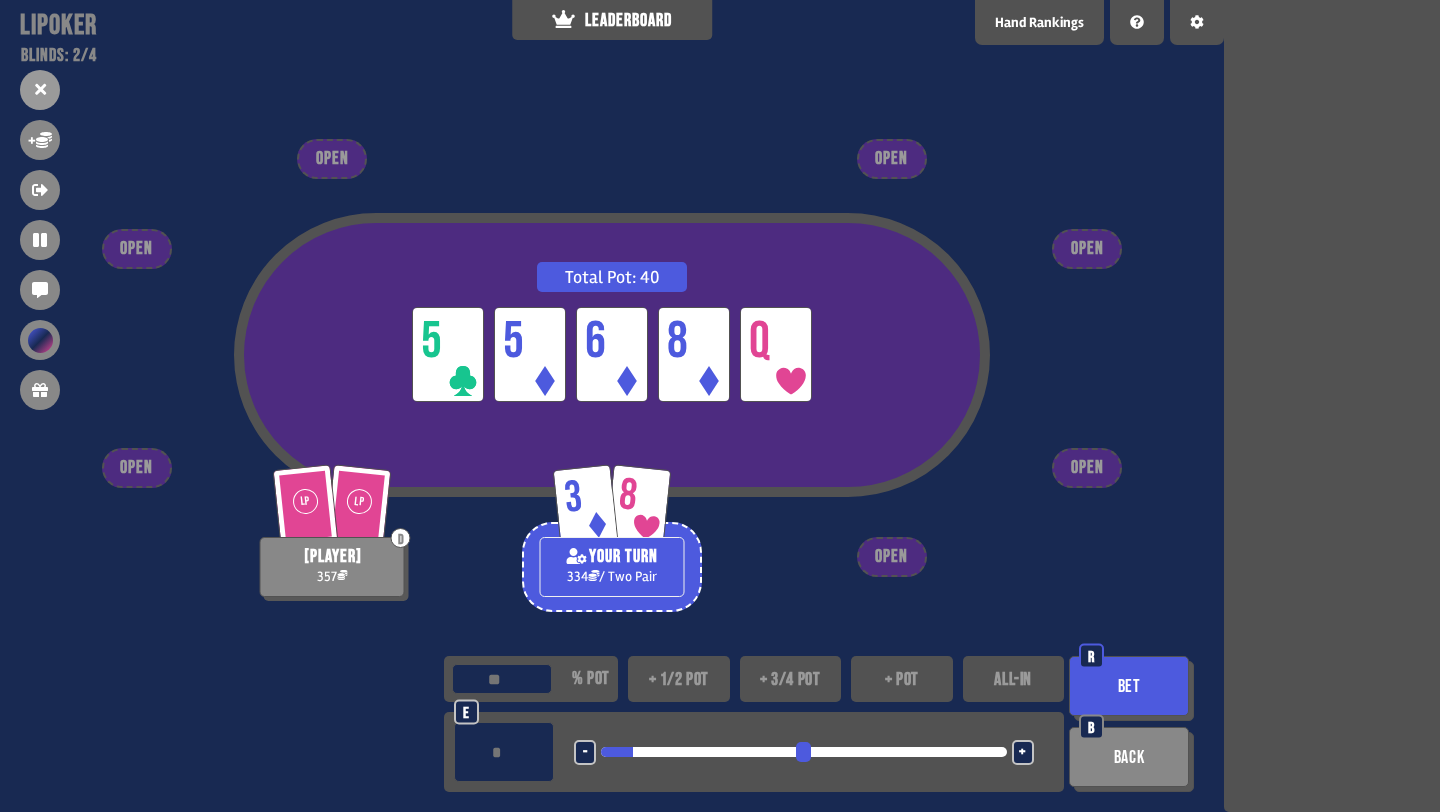 click on "Bet" at bounding box center (1129, 686) 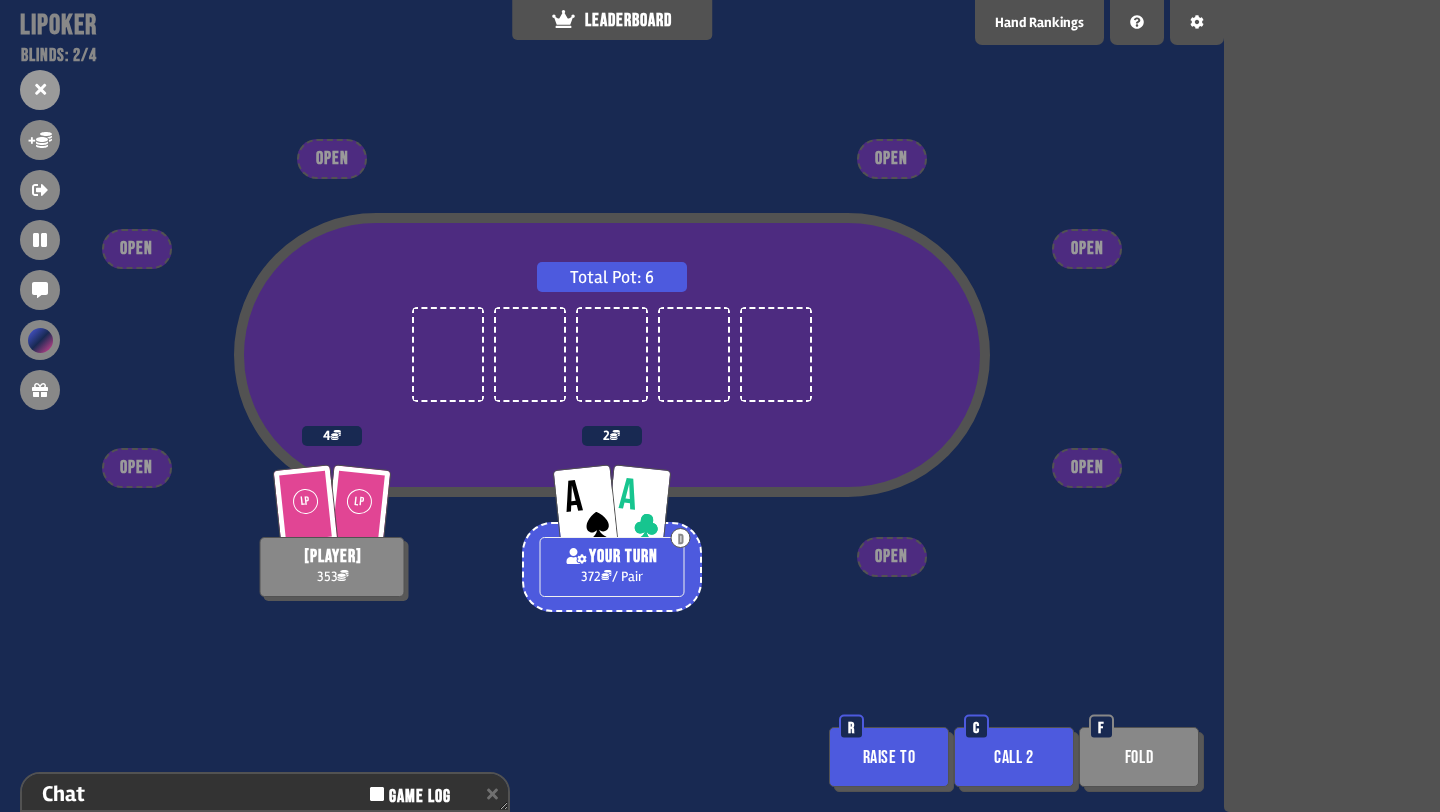 click on "Raise to" at bounding box center [889, 757] 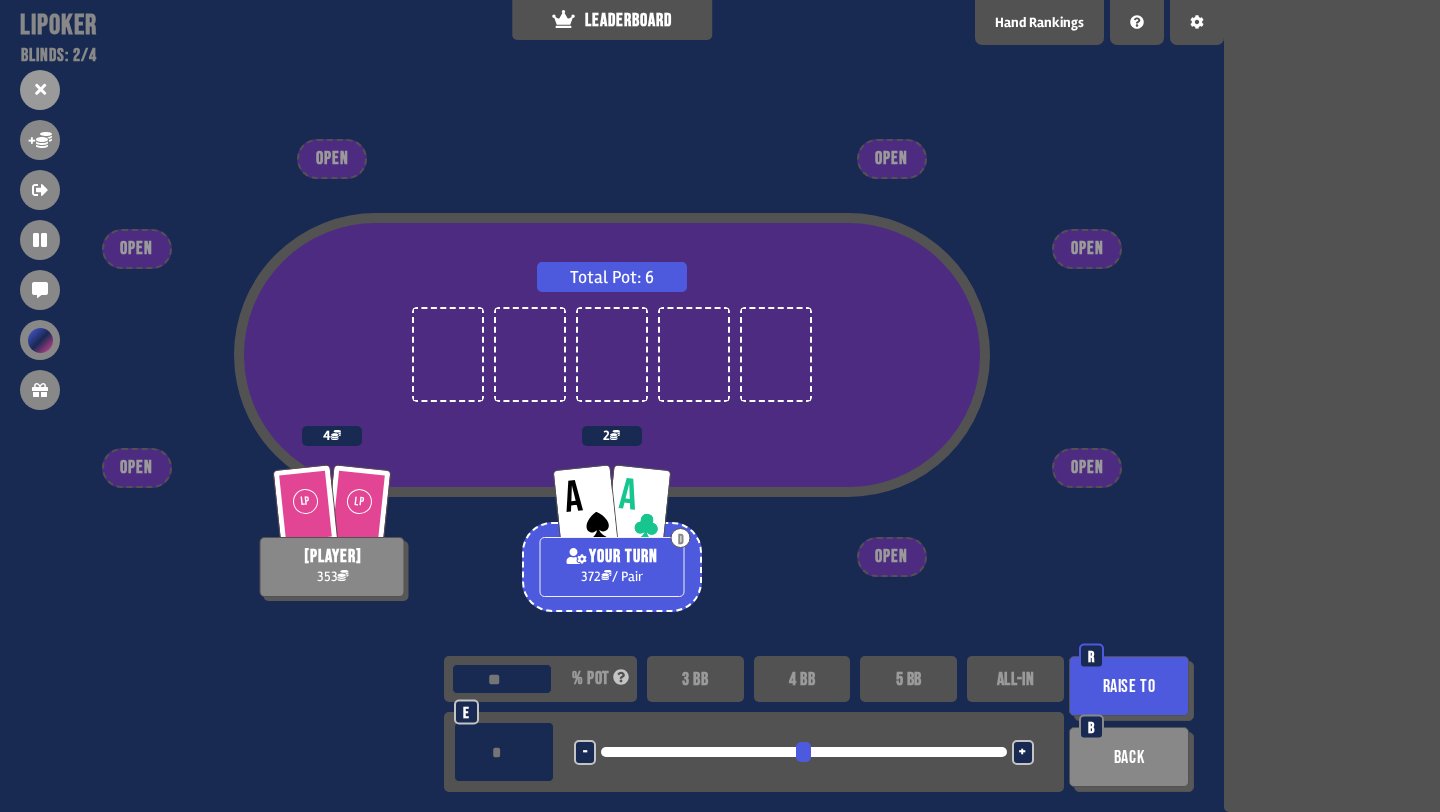 click at bounding box center [504, 752] 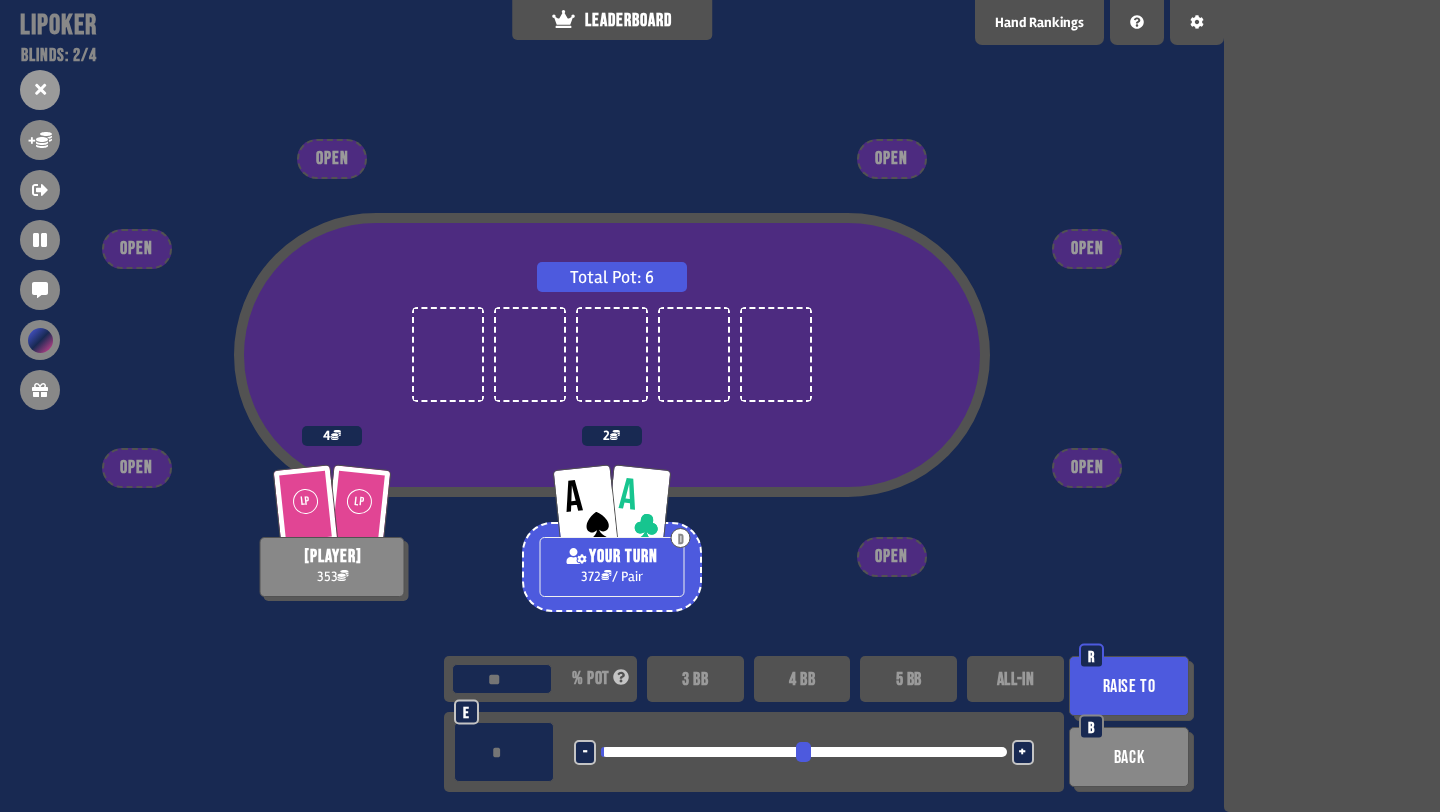 click on "Raise to" at bounding box center [1129, 686] 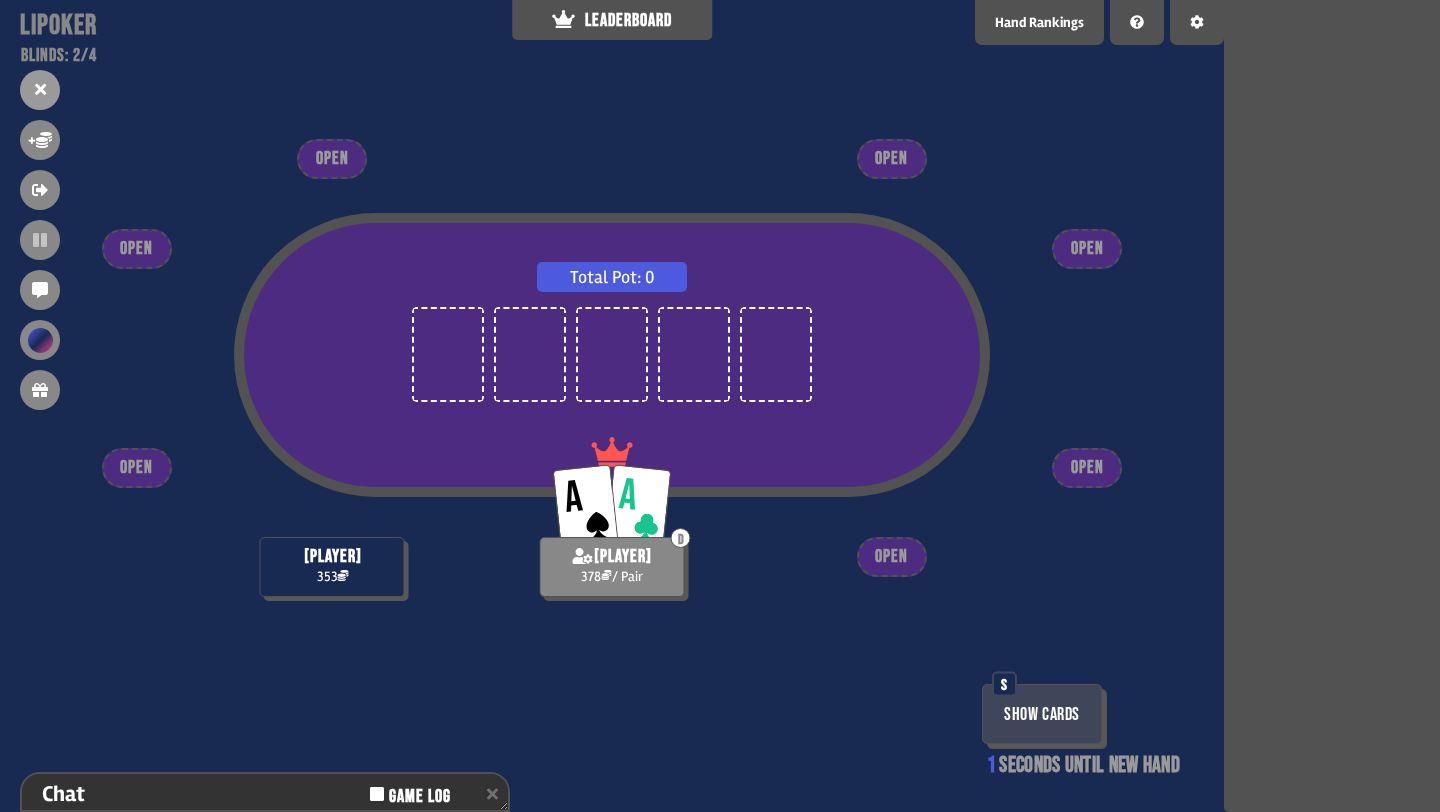click on "Show Cards" at bounding box center [1042, 714] 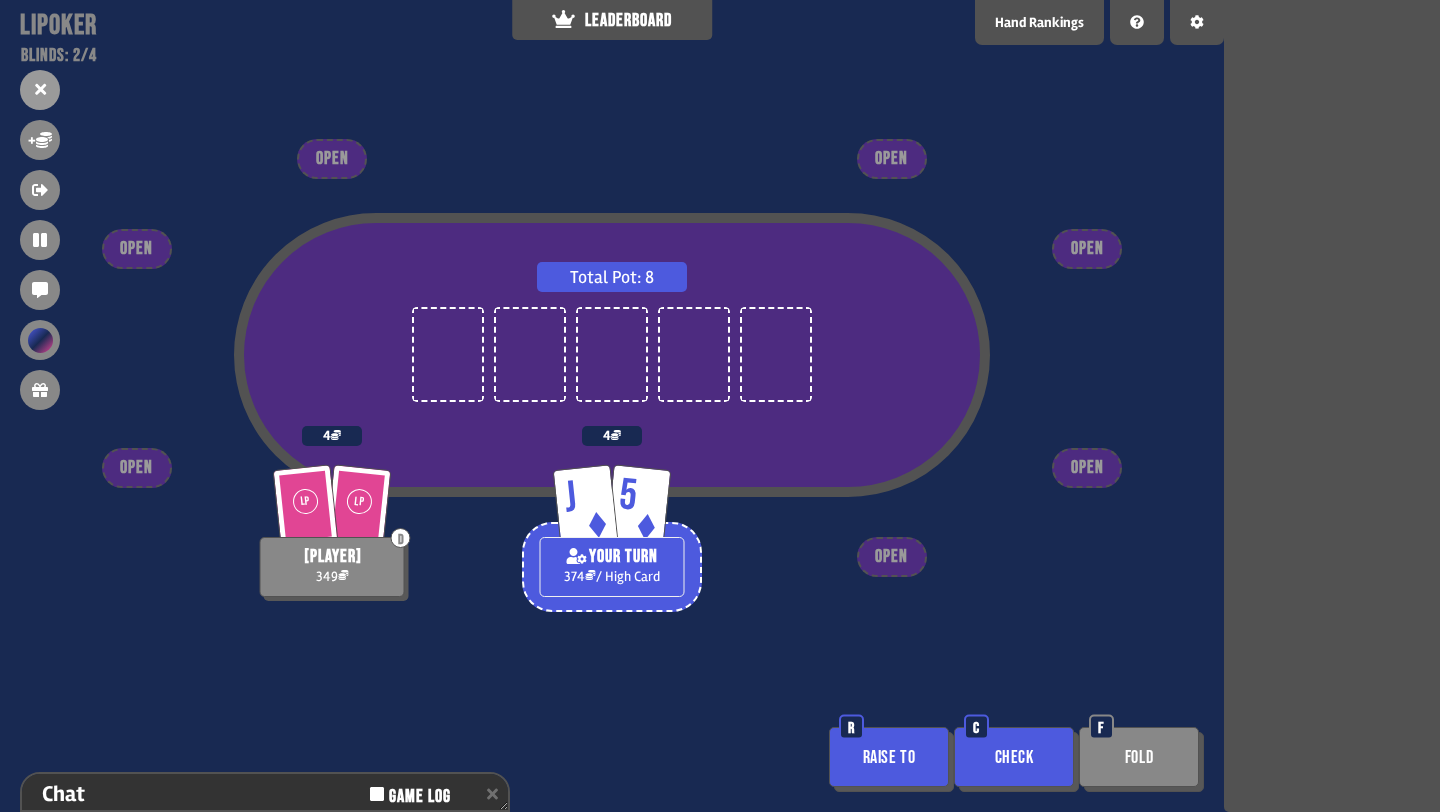 click on "Check" at bounding box center (1014, 757) 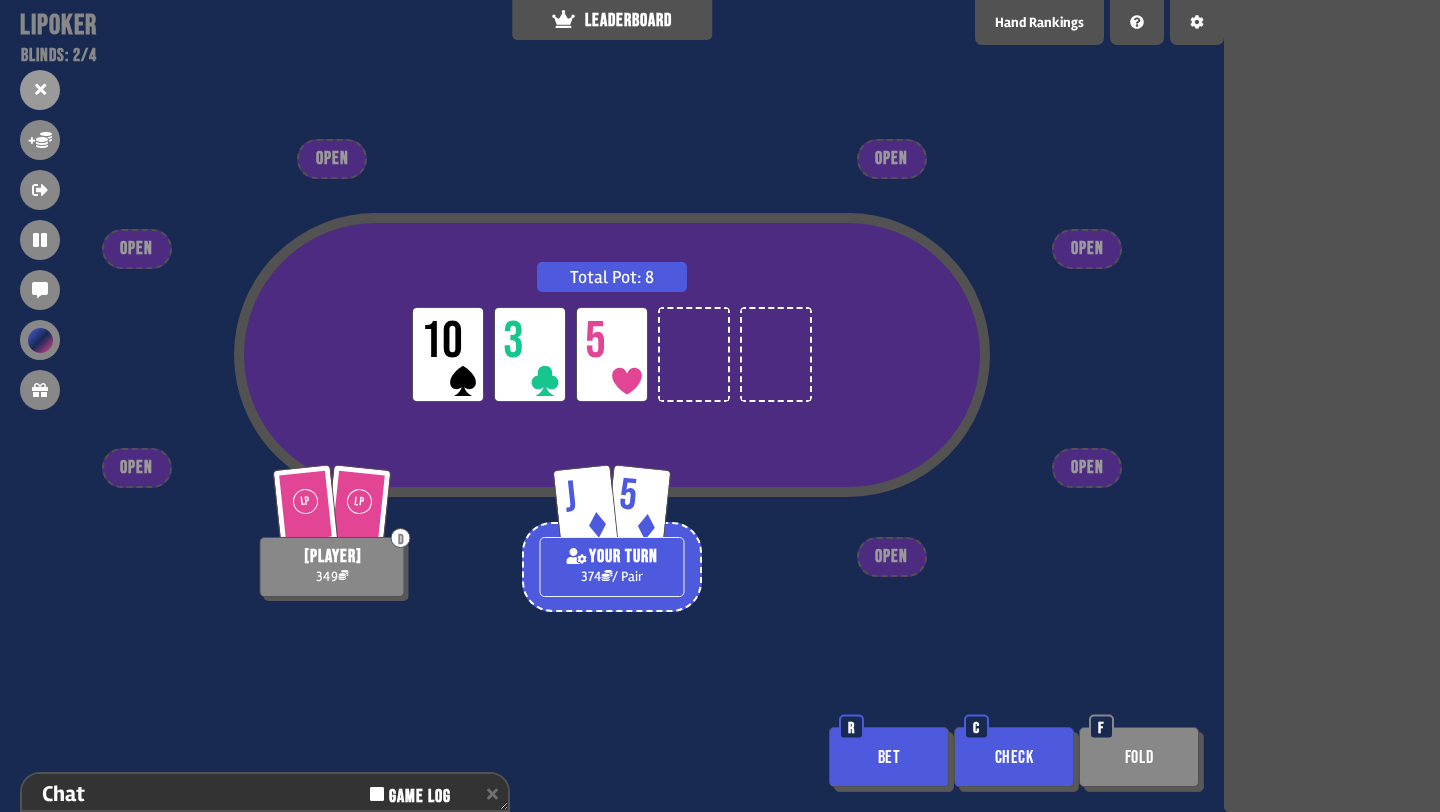 click on "Bet" at bounding box center [889, 757] 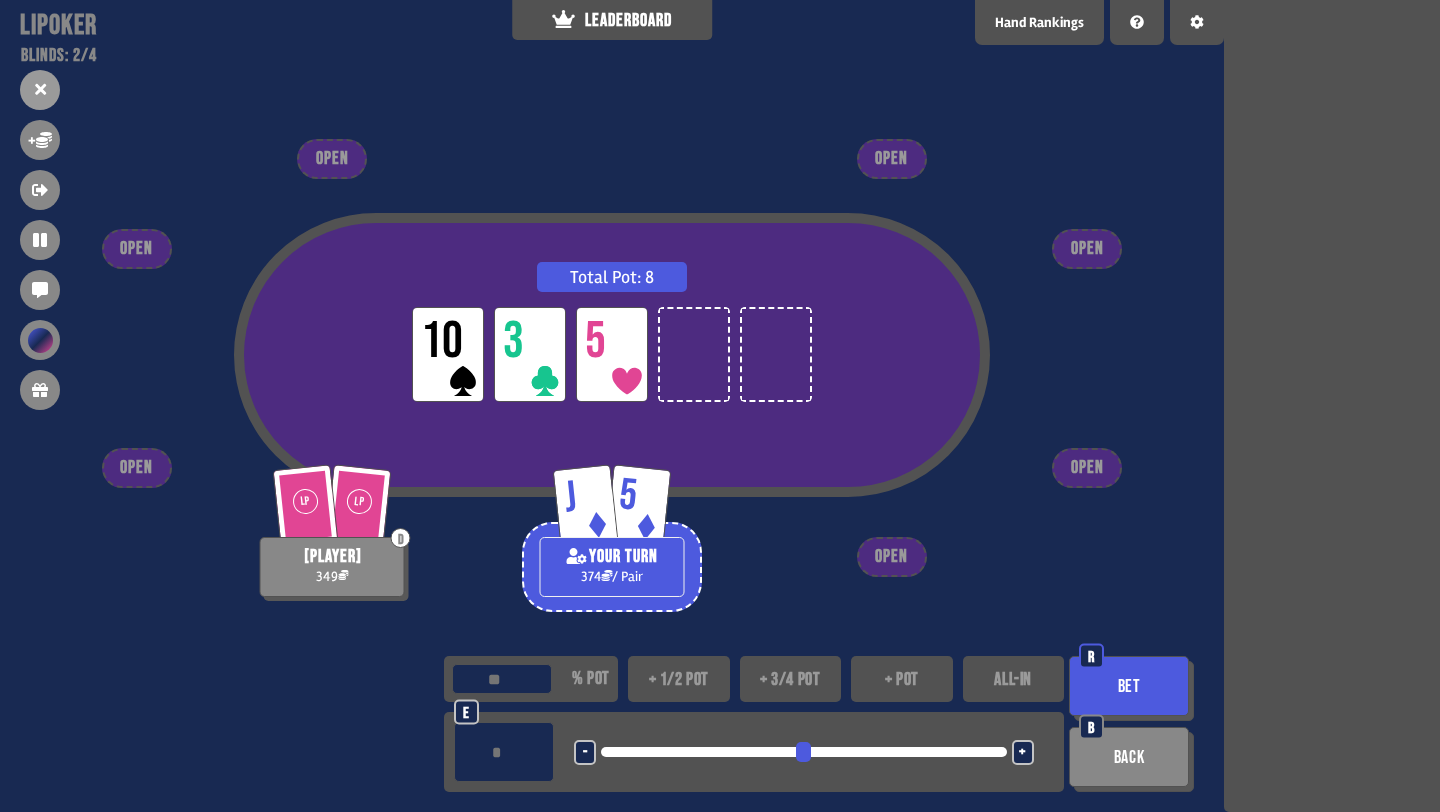 click on "+" at bounding box center (1023, 752) 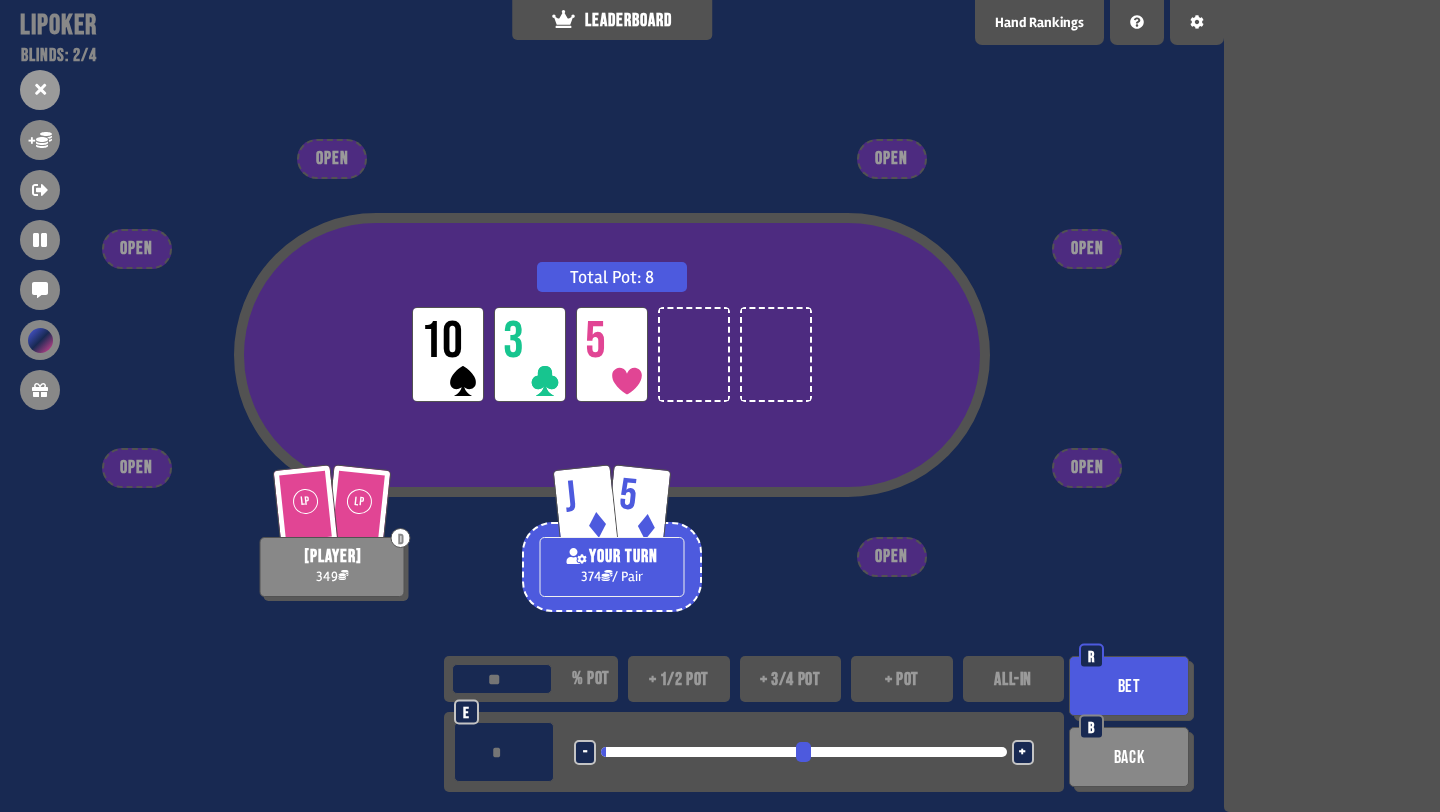 click on "+" at bounding box center [1022, 753] 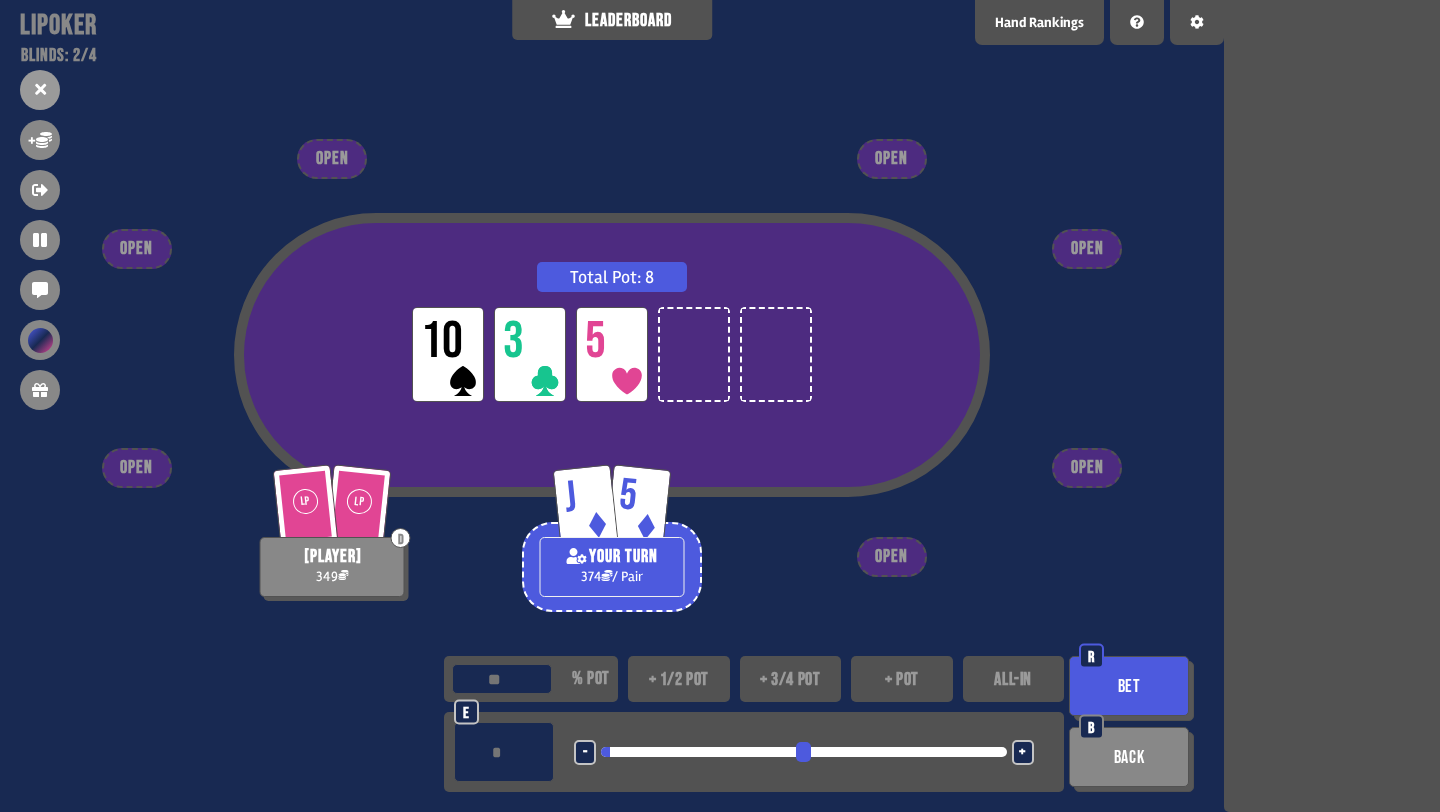 click on "+" at bounding box center (1022, 753) 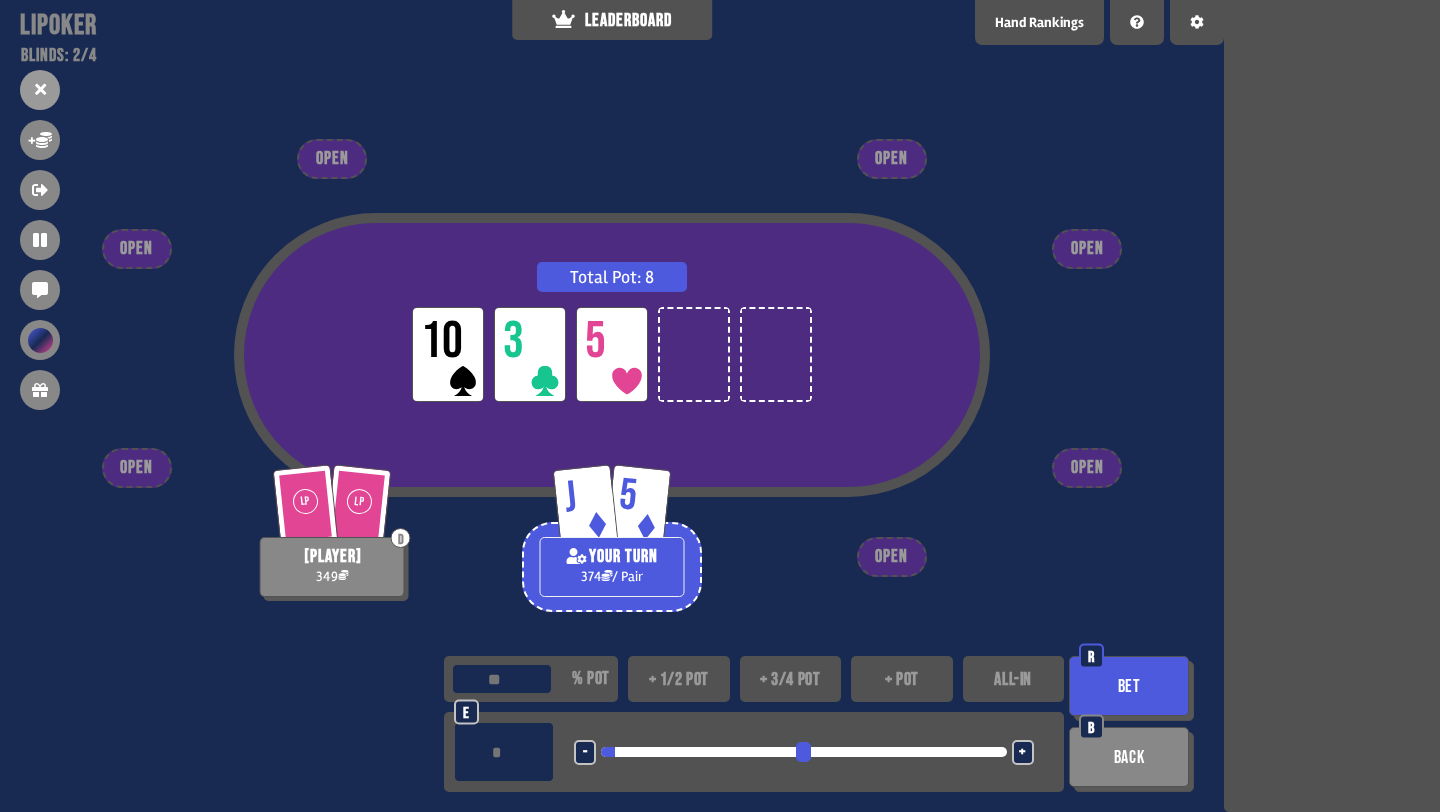 click on "**" at bounding box center (504, 752) 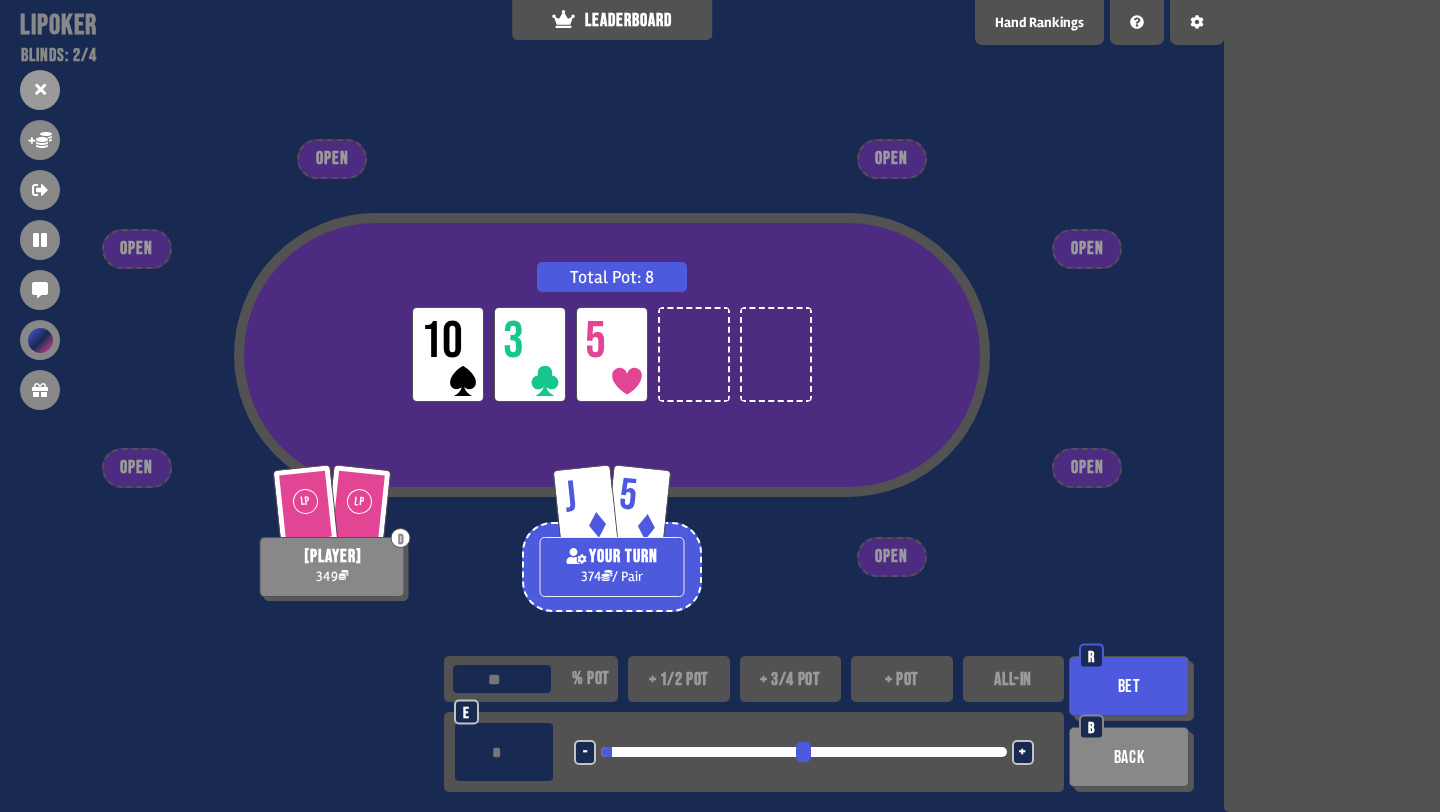 click on "Bet" at bounding box center (1129, 686) 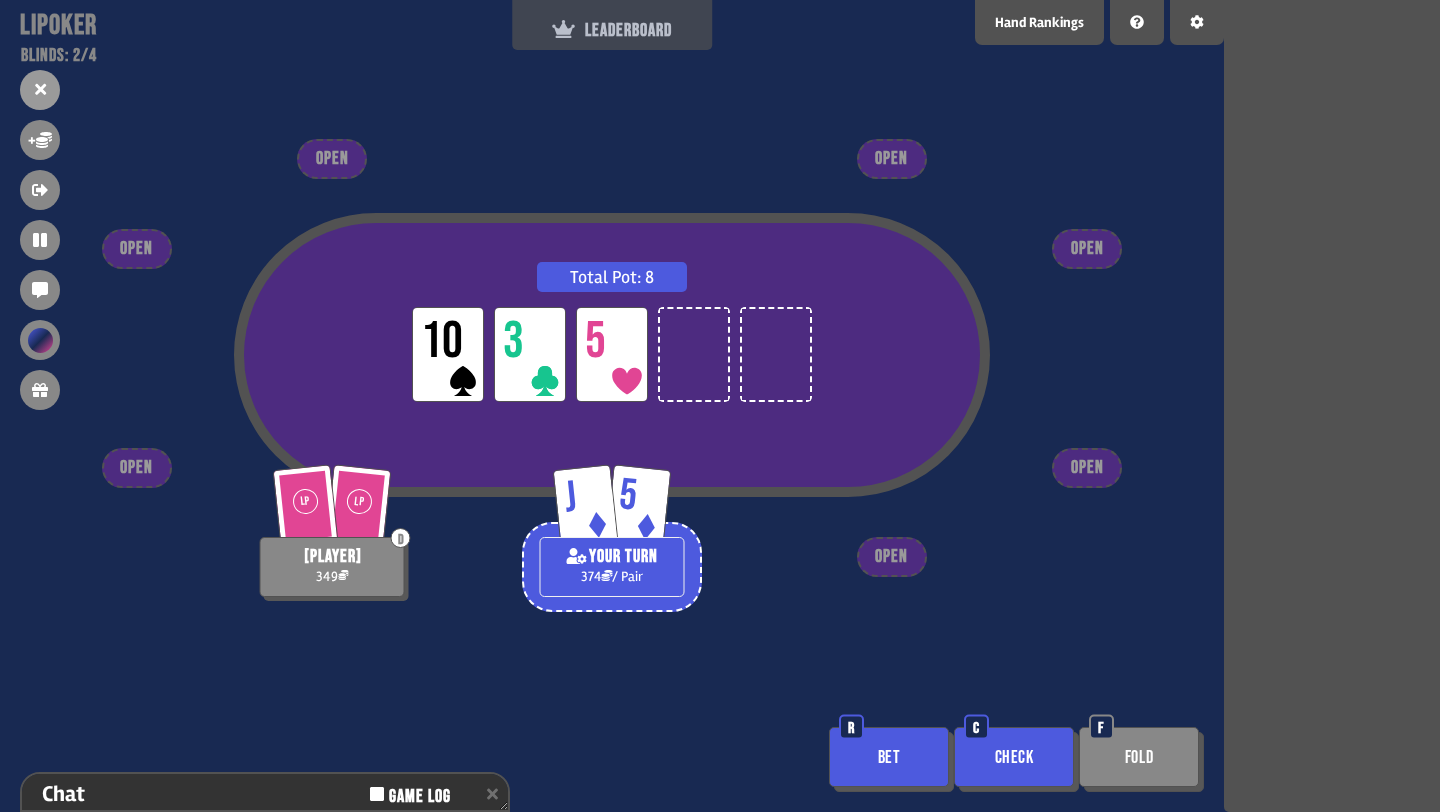 click on "LEADERBOARD" at bounding box center (612, 30) 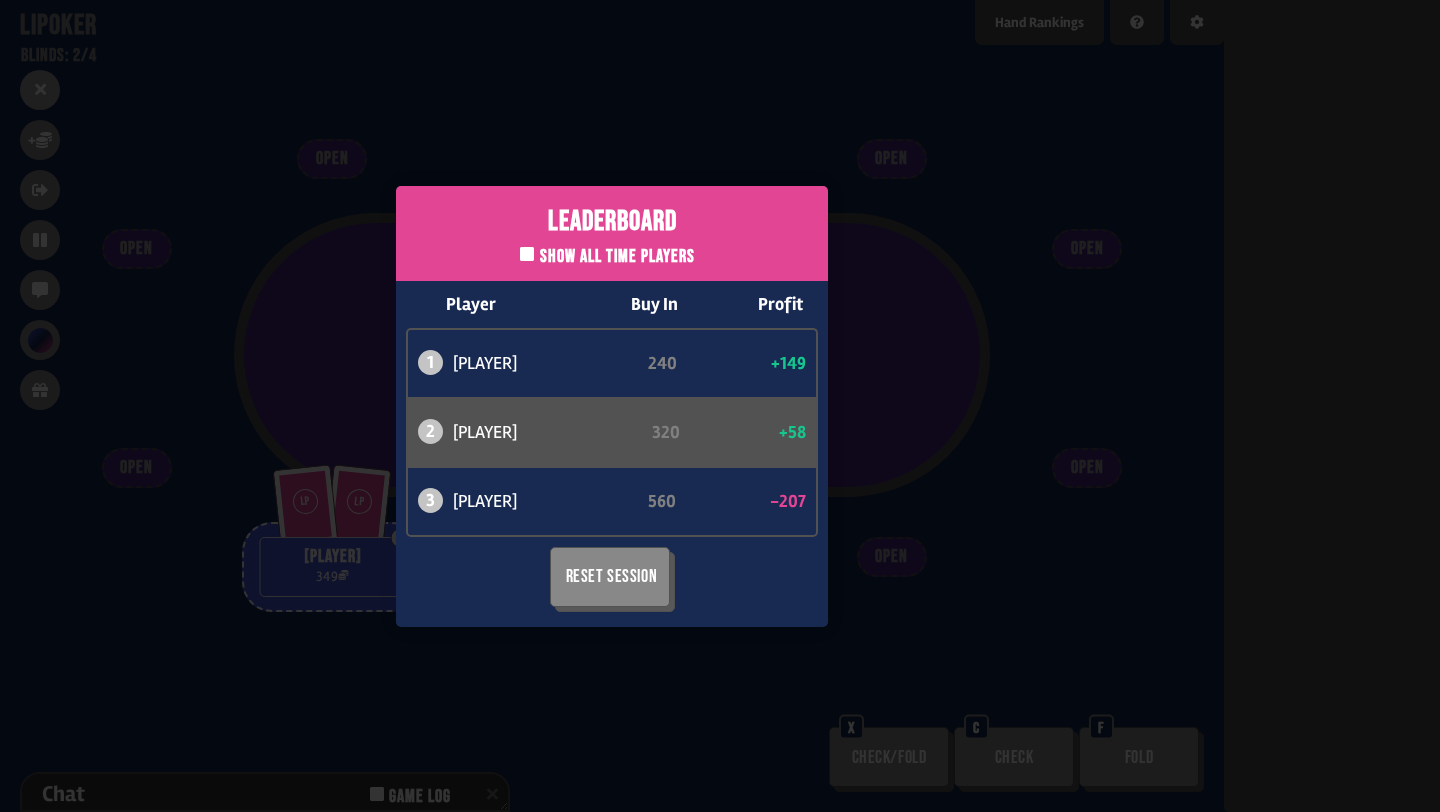 click on "Leaderboard   Show all time players Player Buy In Profit 1 atabaso 240 +149 2 can 320 +58 3 bob 560 -207 Reset Session" at bounding box center (612, 406) 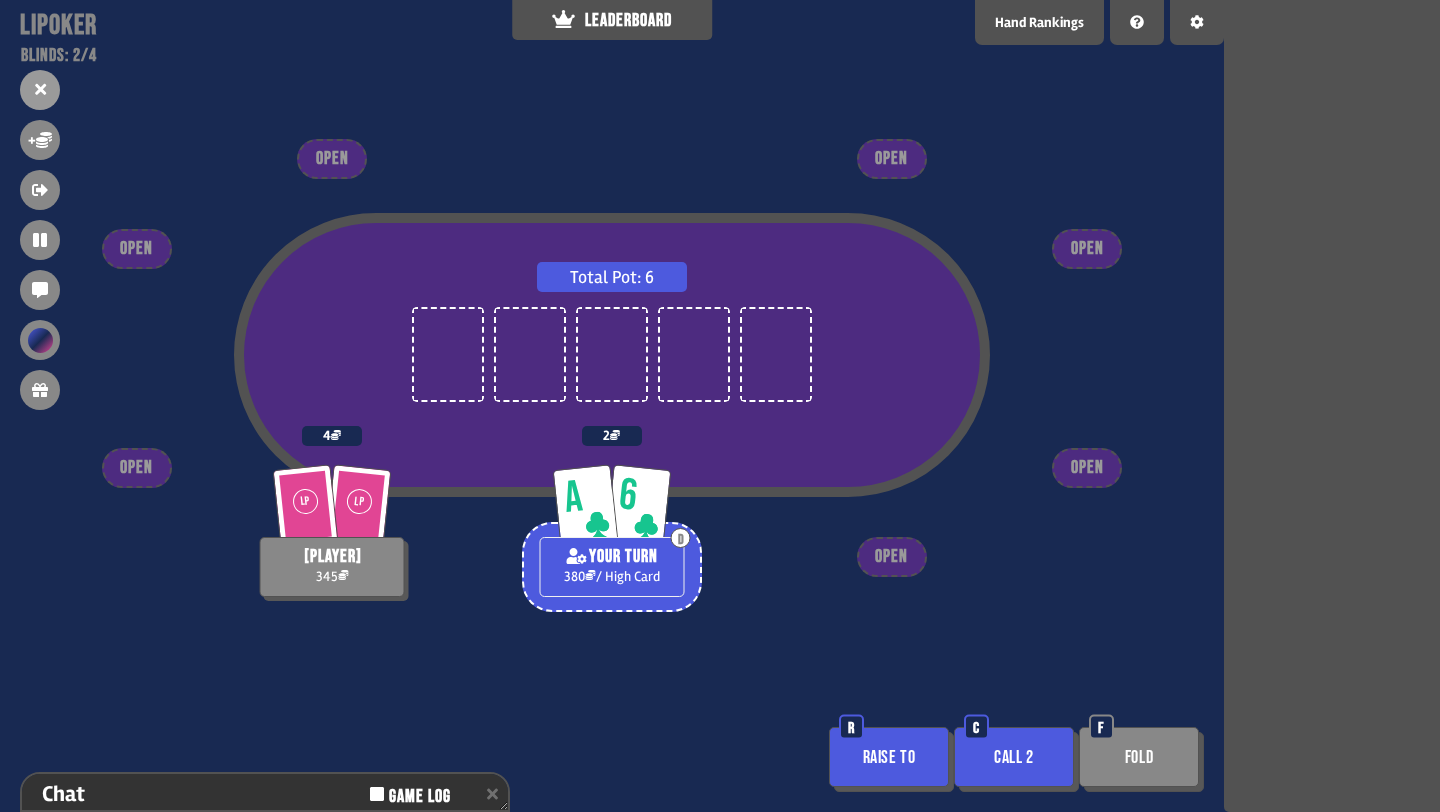 click on "Call 2" at bounding box center (1014, 757) 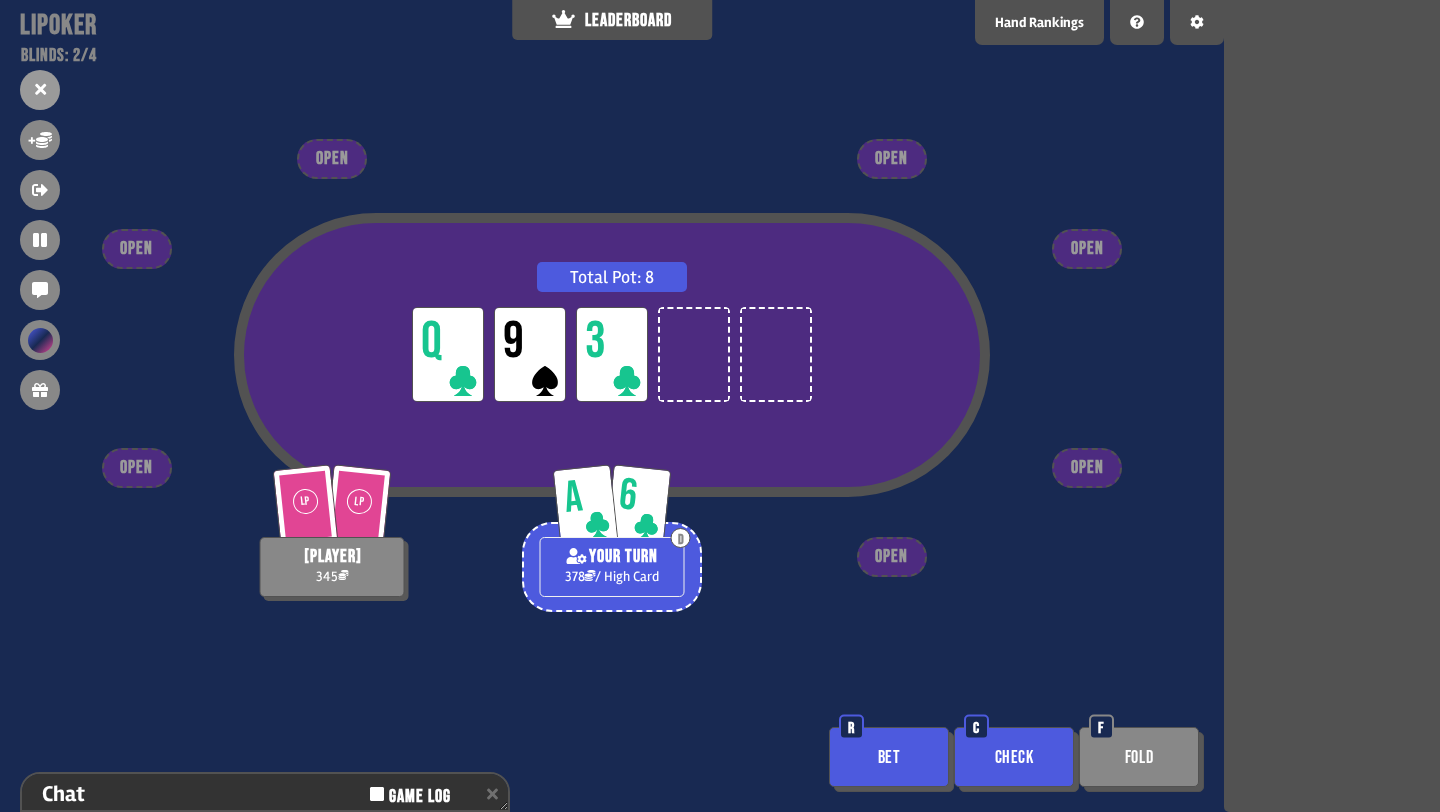 click on "Check" at bounding box center [1014, 757] 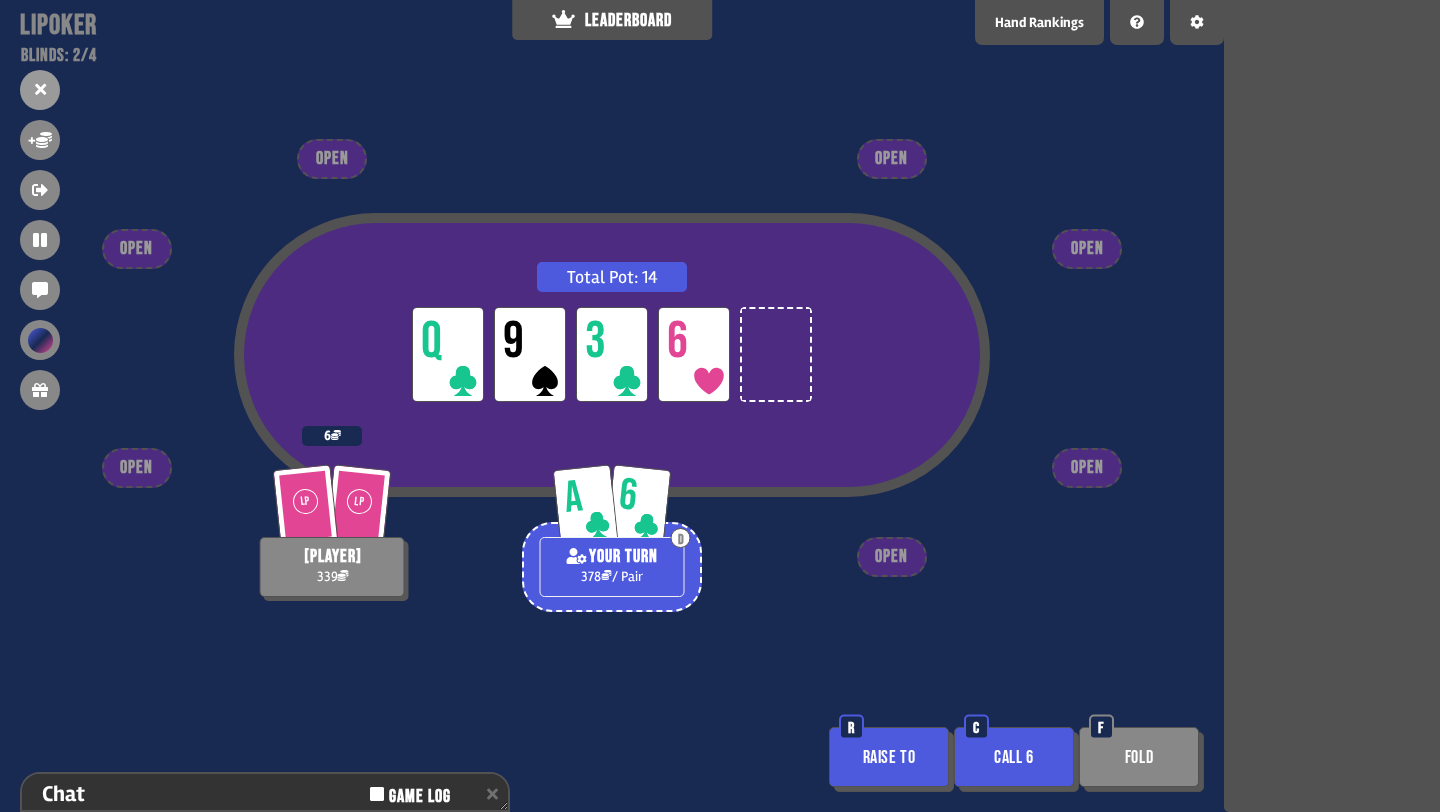 click on "Call 6" at bounding box center (1014, 757) 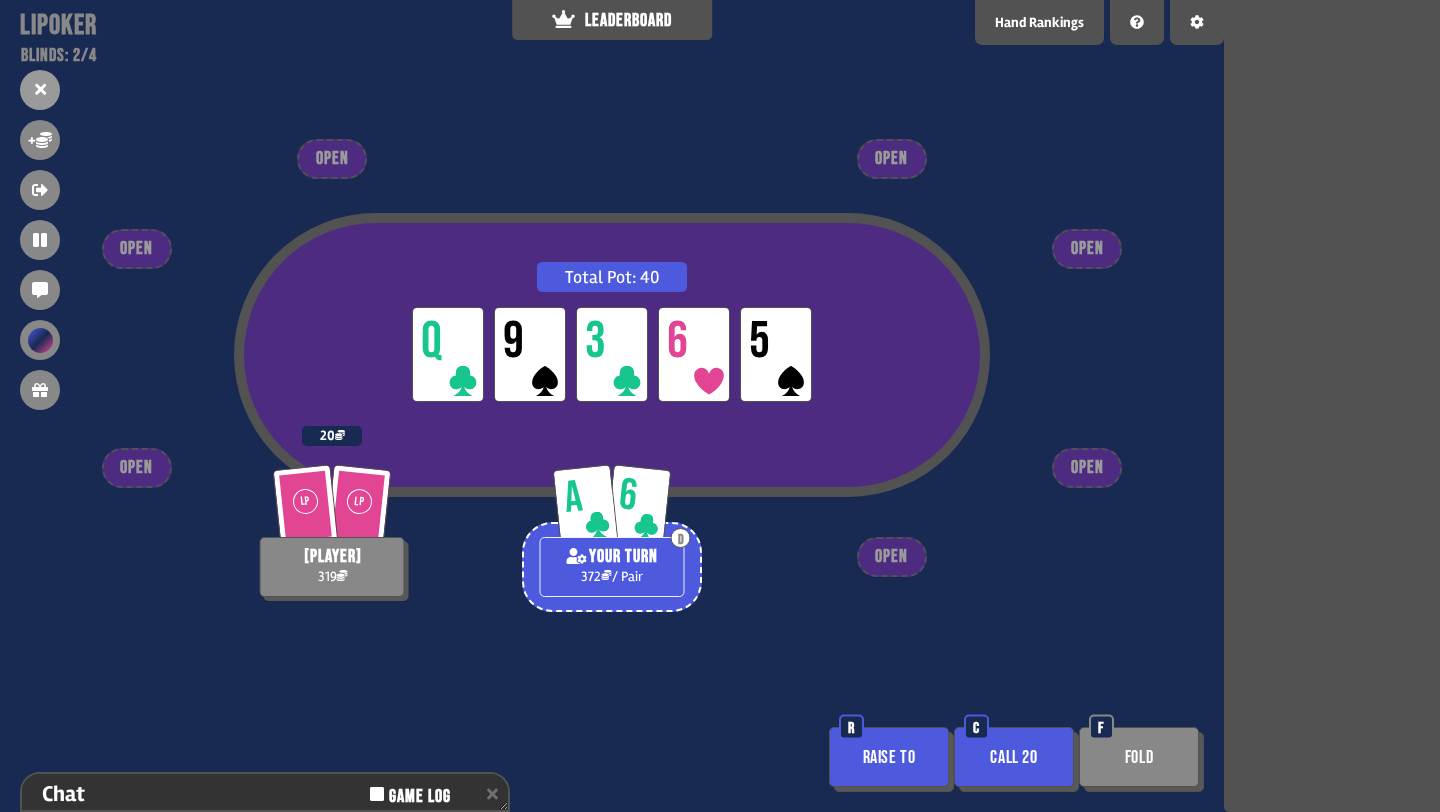 click on "Raise to" at bounding box center [889, 757] 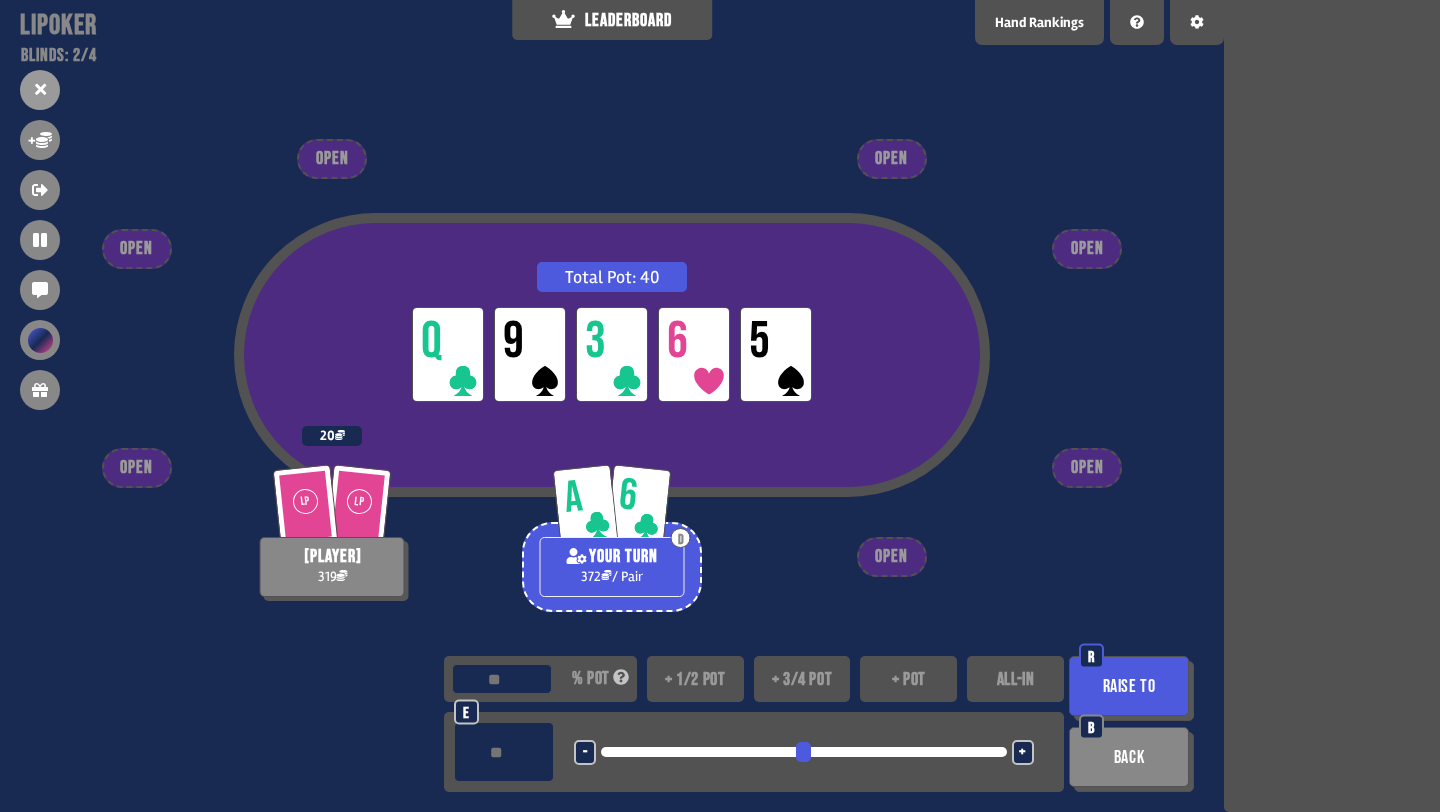 click on "*" at bounding box center (504, 752) 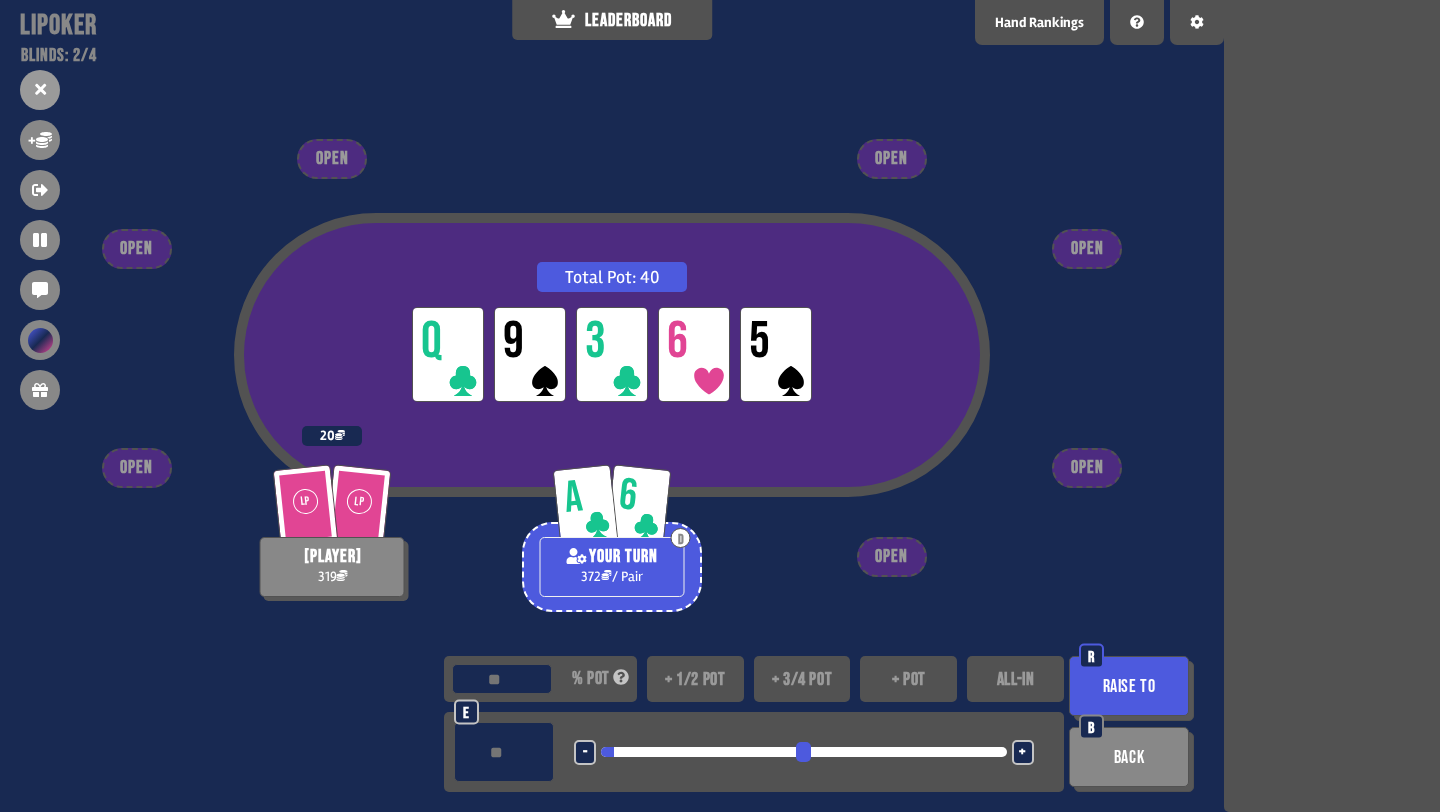 click on "Raise to" at bounding box center (1129, 686) 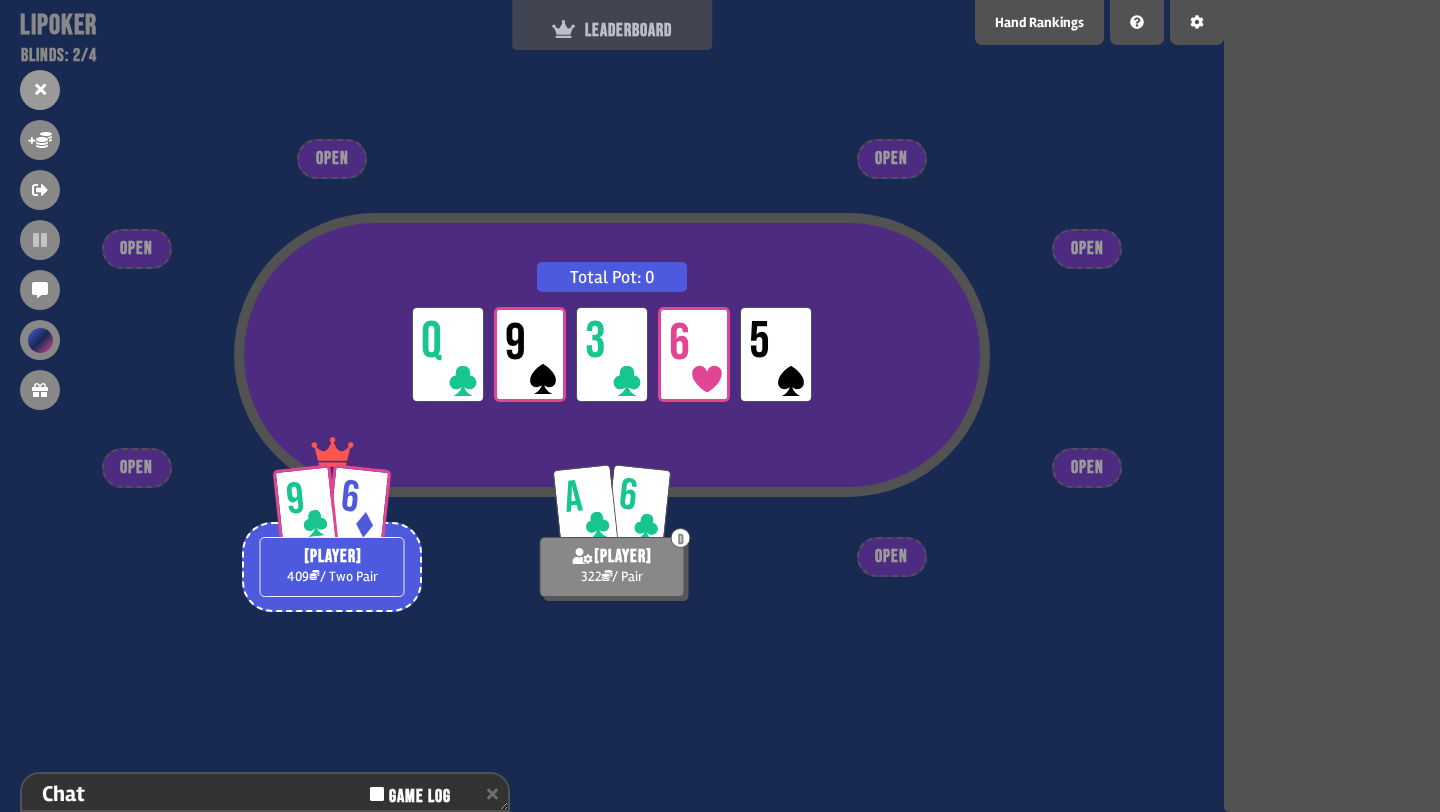 click on "LEADERBOARD" at bounding box center [612, 30] 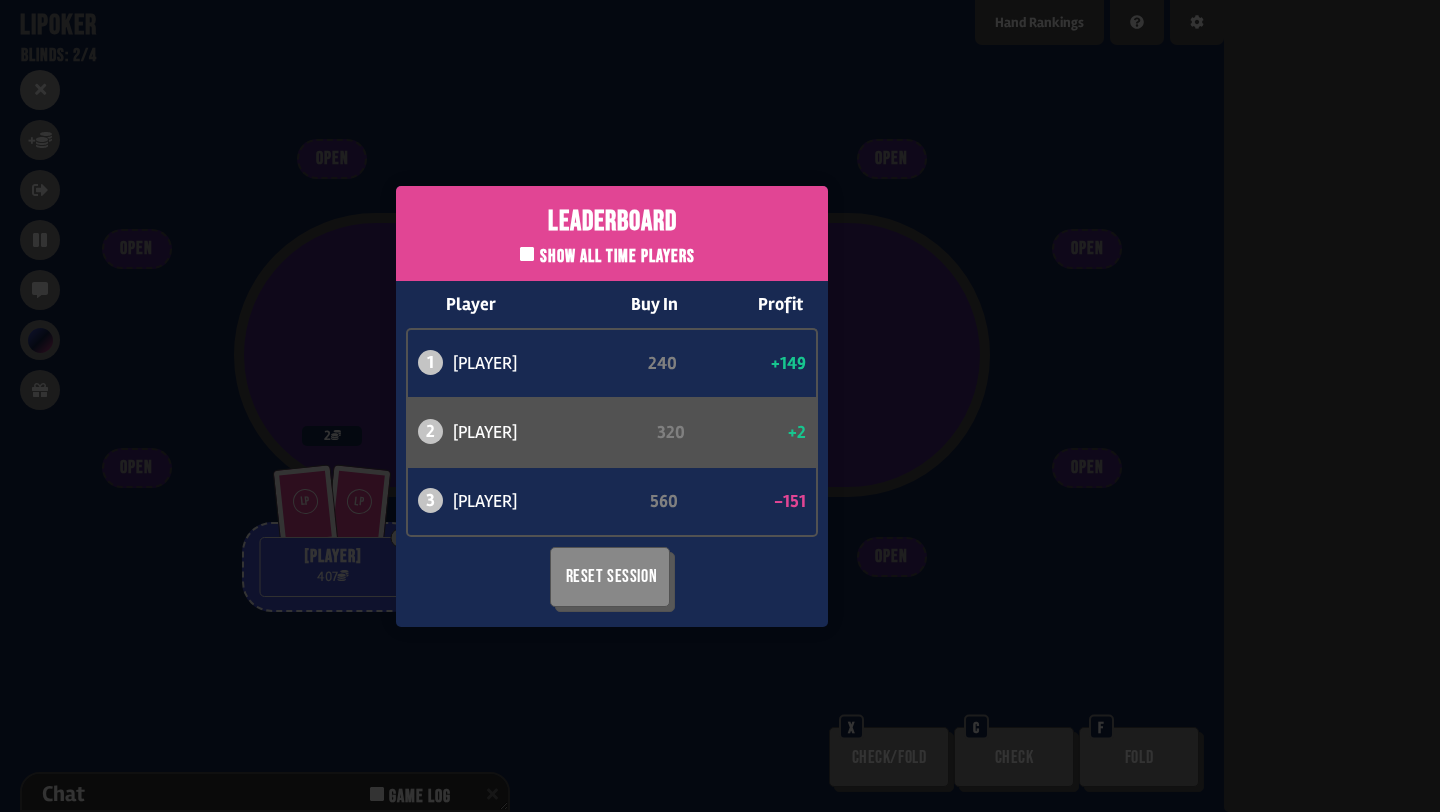 click on "Leaderboard   Show all time players Player Buy In Profit 1 atabaso 240 +149 2 can 320 +2 3 bob 560 -151 Reset Session" at bounding box center [612, 406] 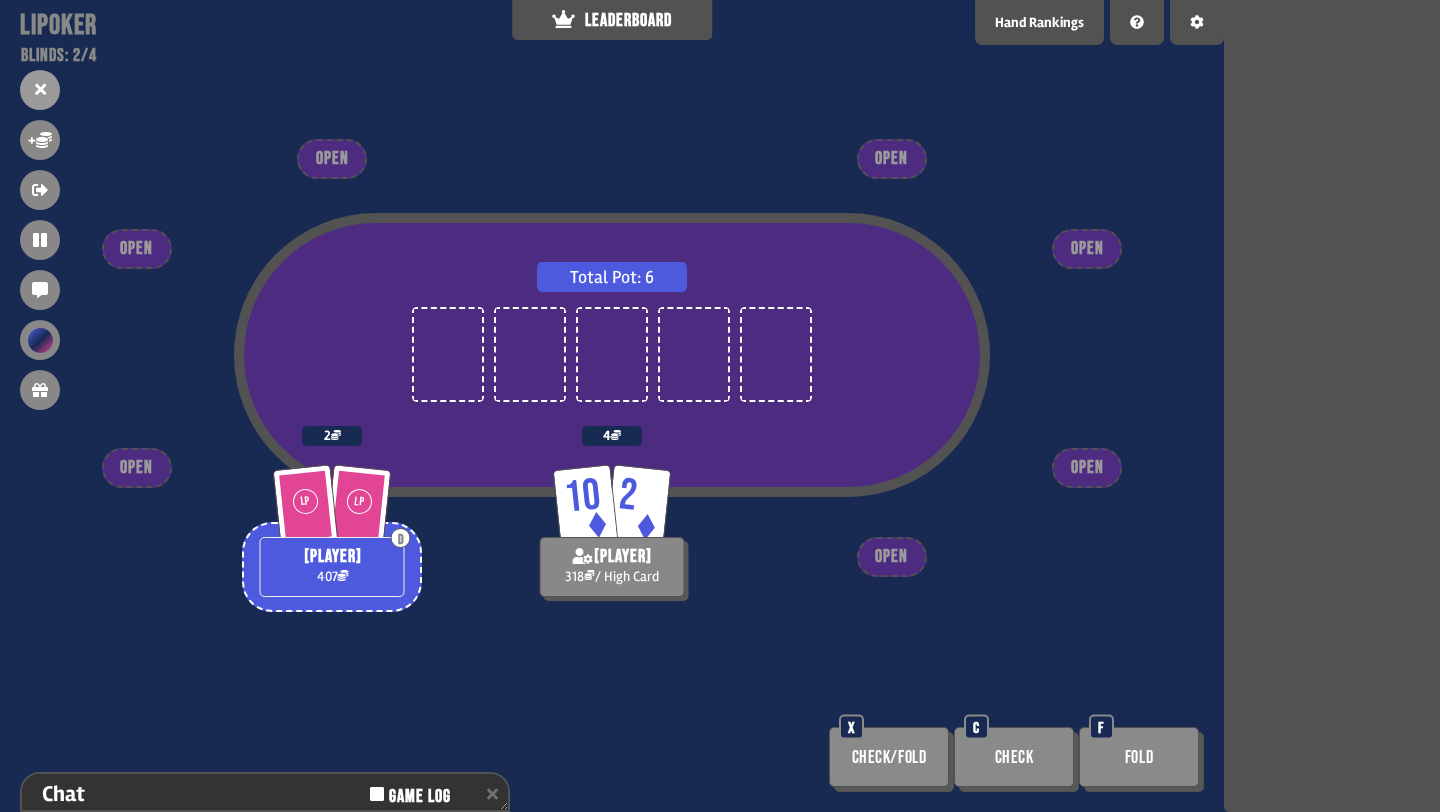 click on "Check" at bounding box center [1014, 757] 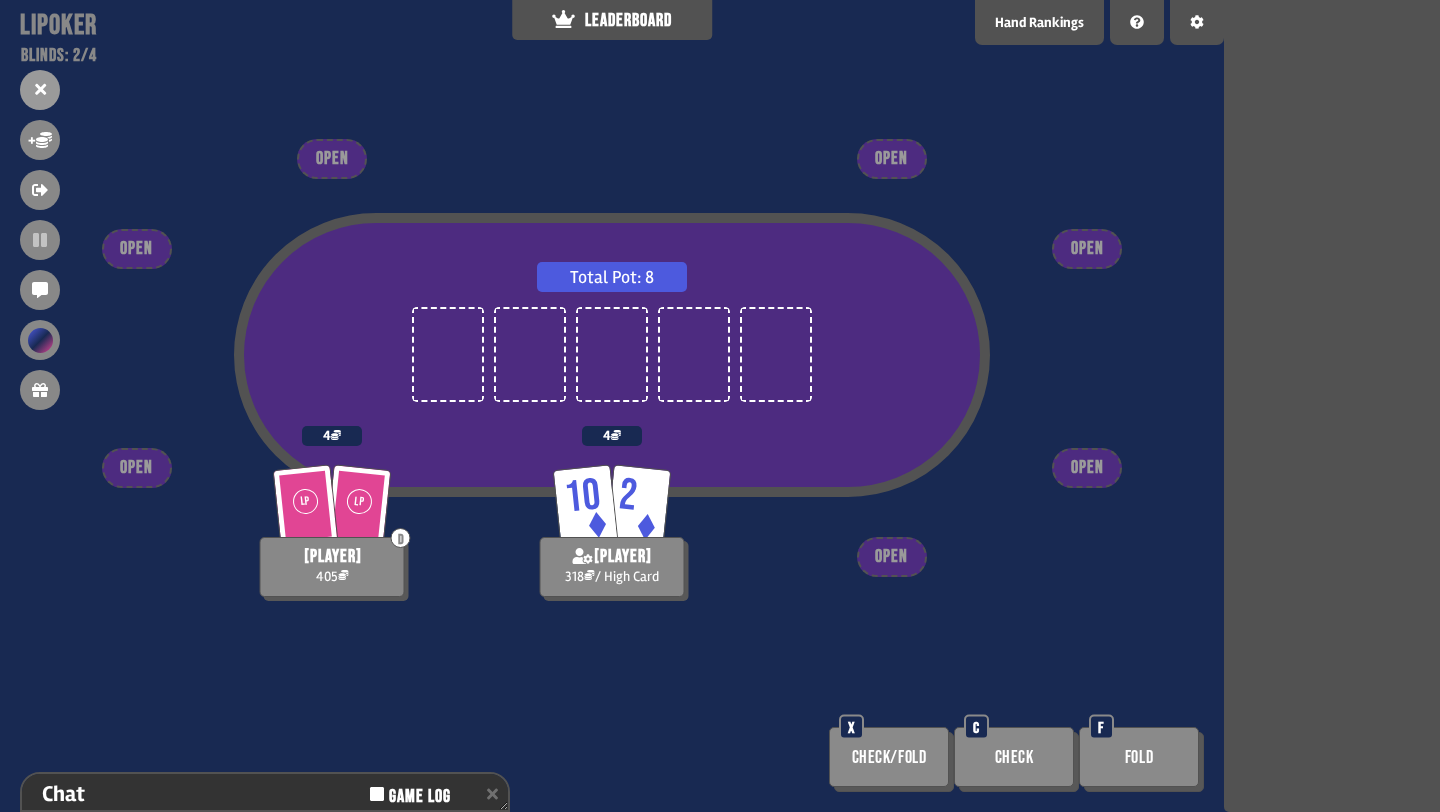 click on "Check" at bounding box center (1014, 757) 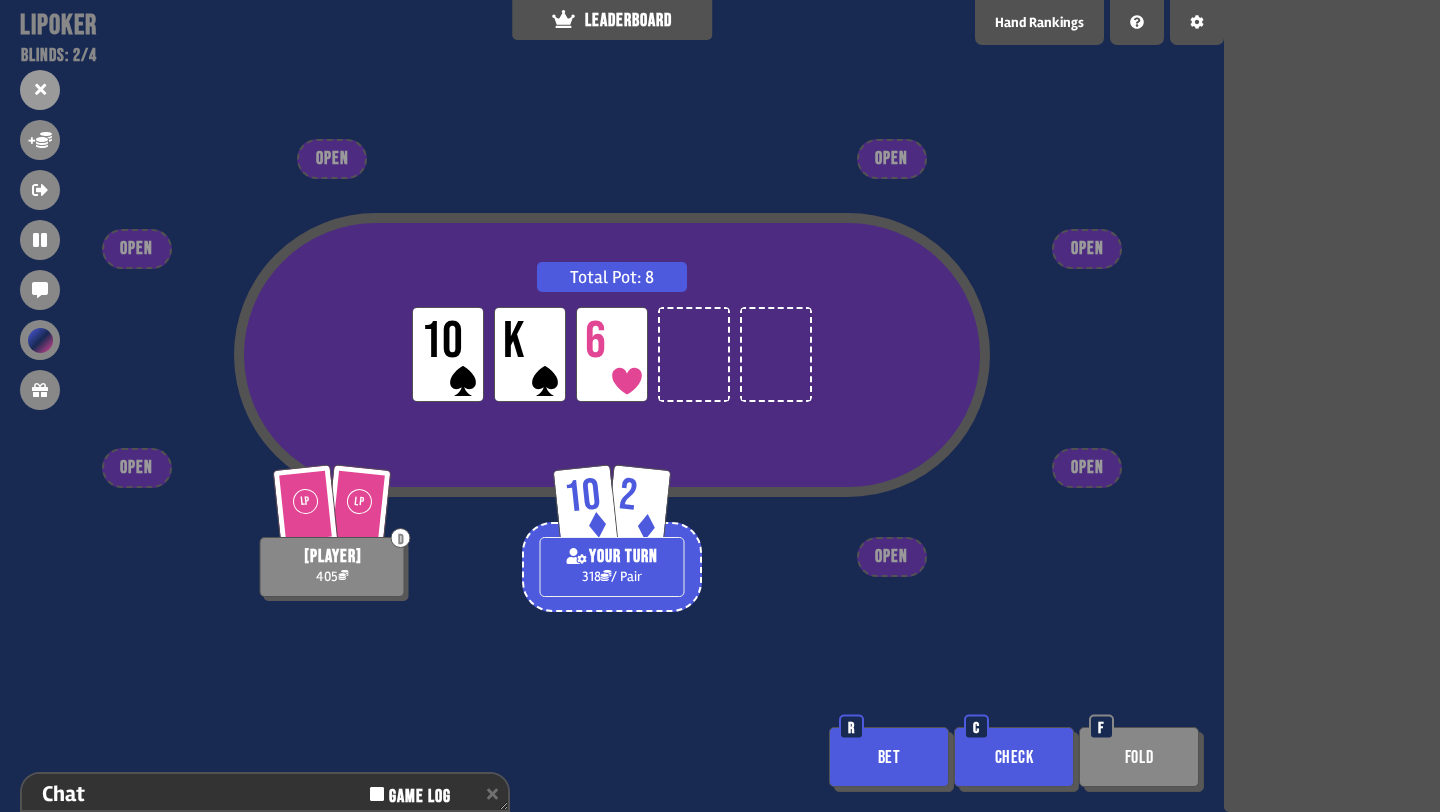 click on "Bet" at bounding box center [889, 757] 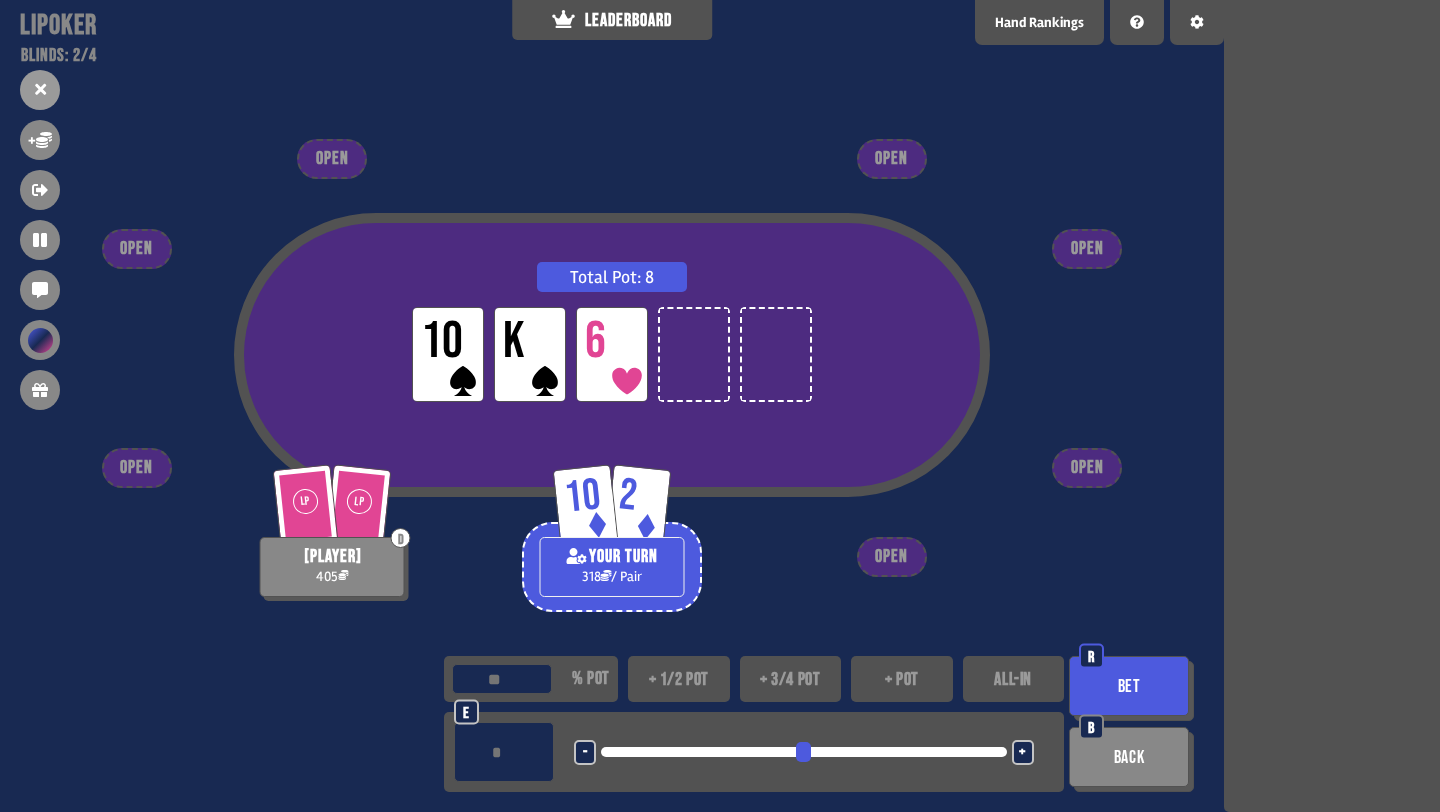 click on "*" at bounding box center [504, 752] 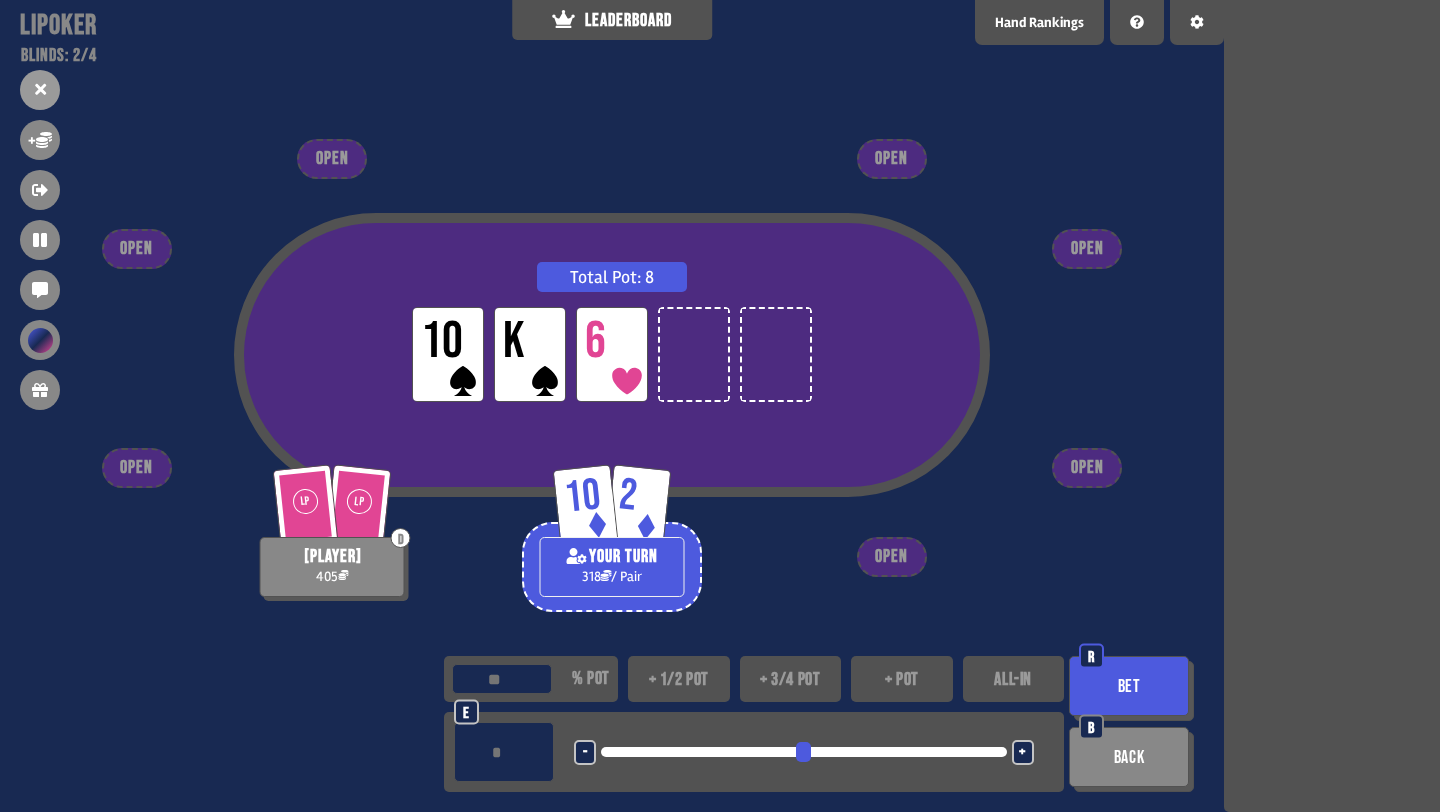 click on "*" at bounding box center (504, 752) 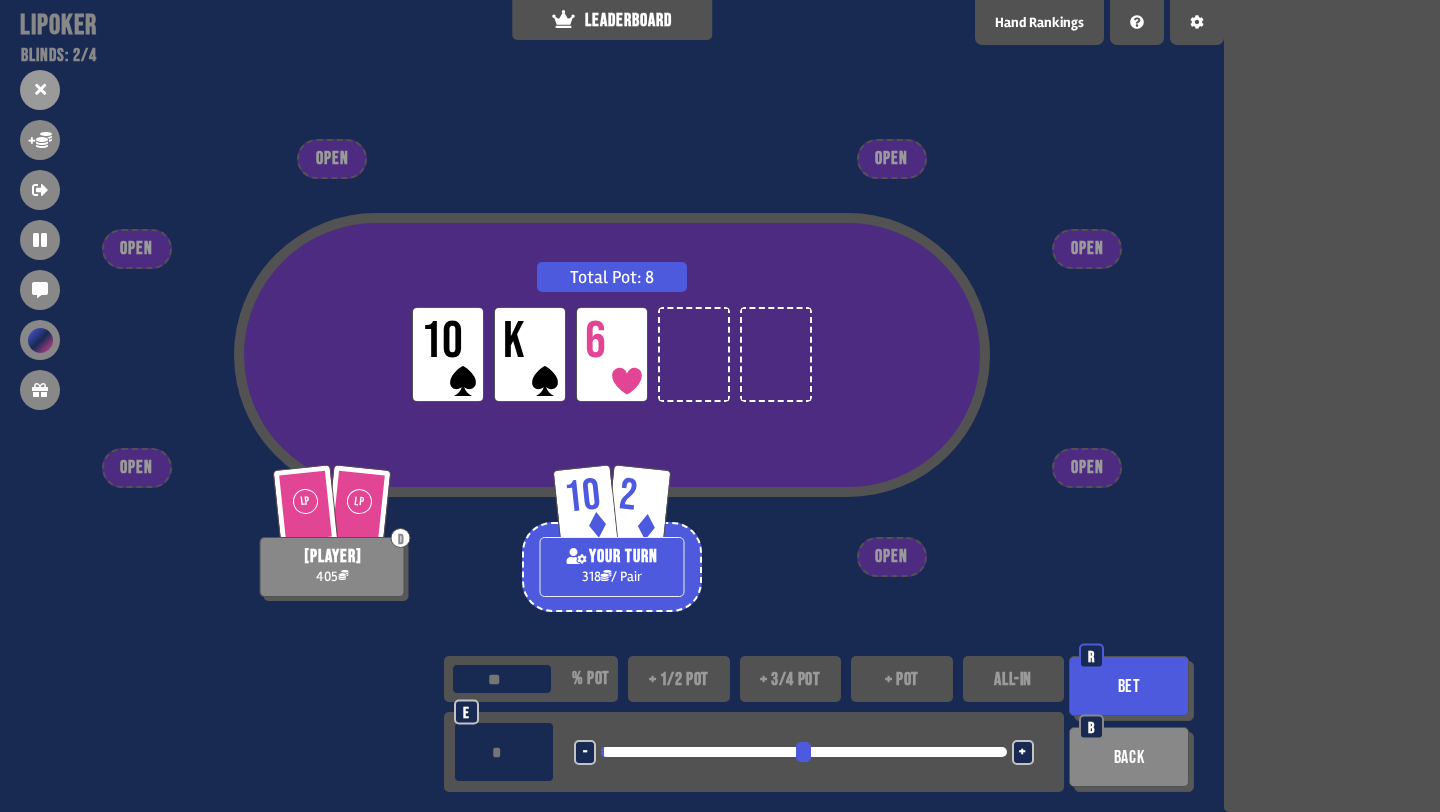 click on "*" at bounding box center [504, 752] 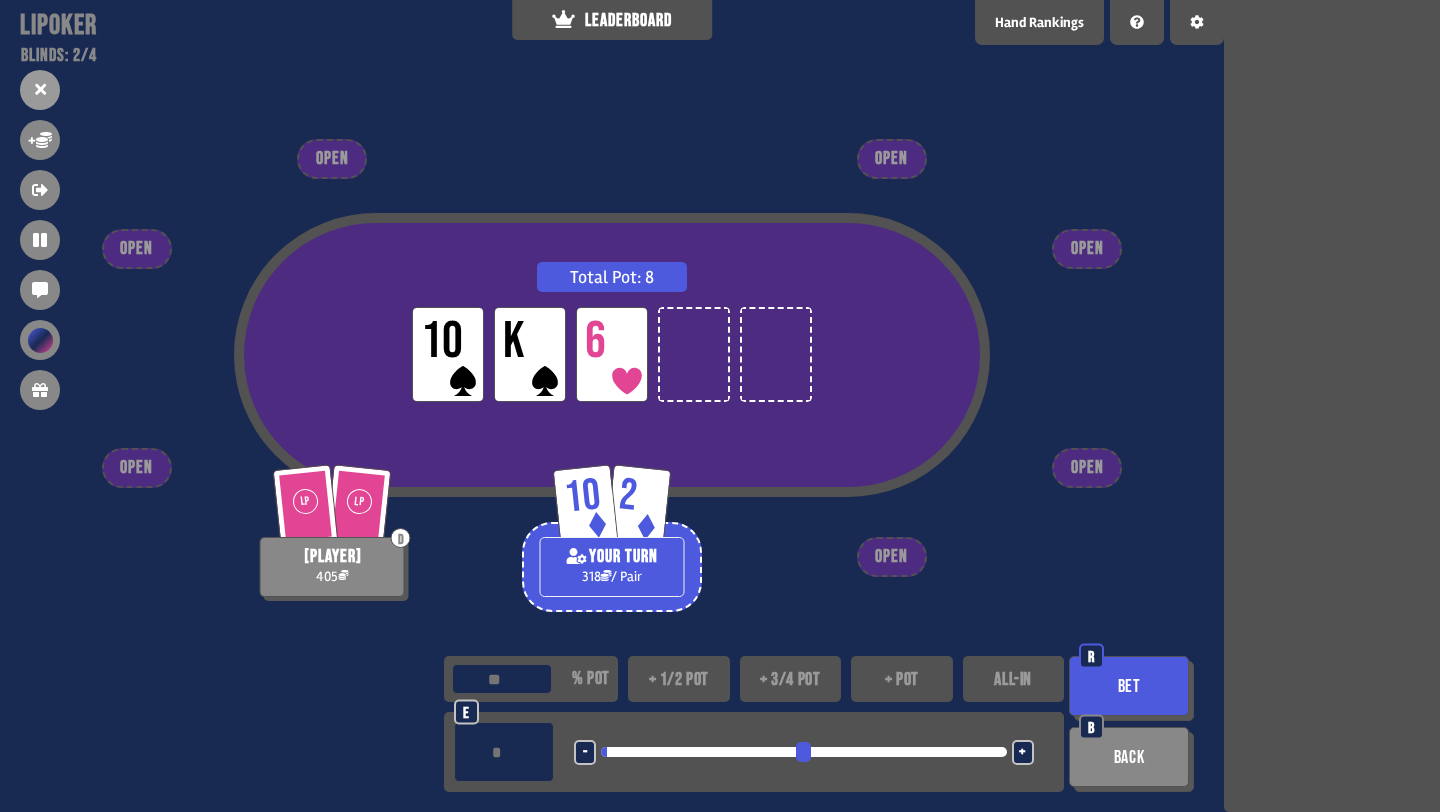 click on "*" at bounding box center [504, 752] 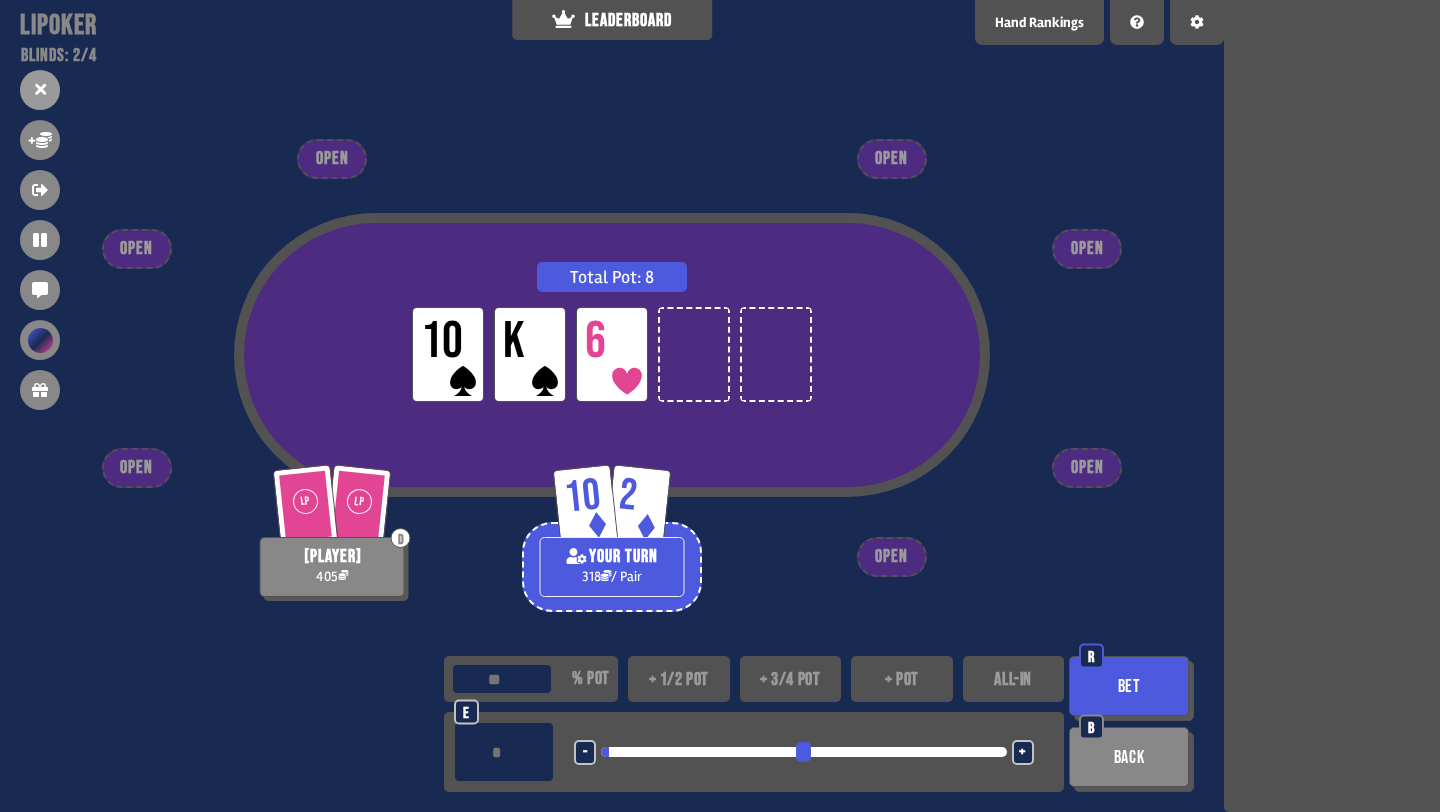 click on "**" at bounding box center (504, 752) 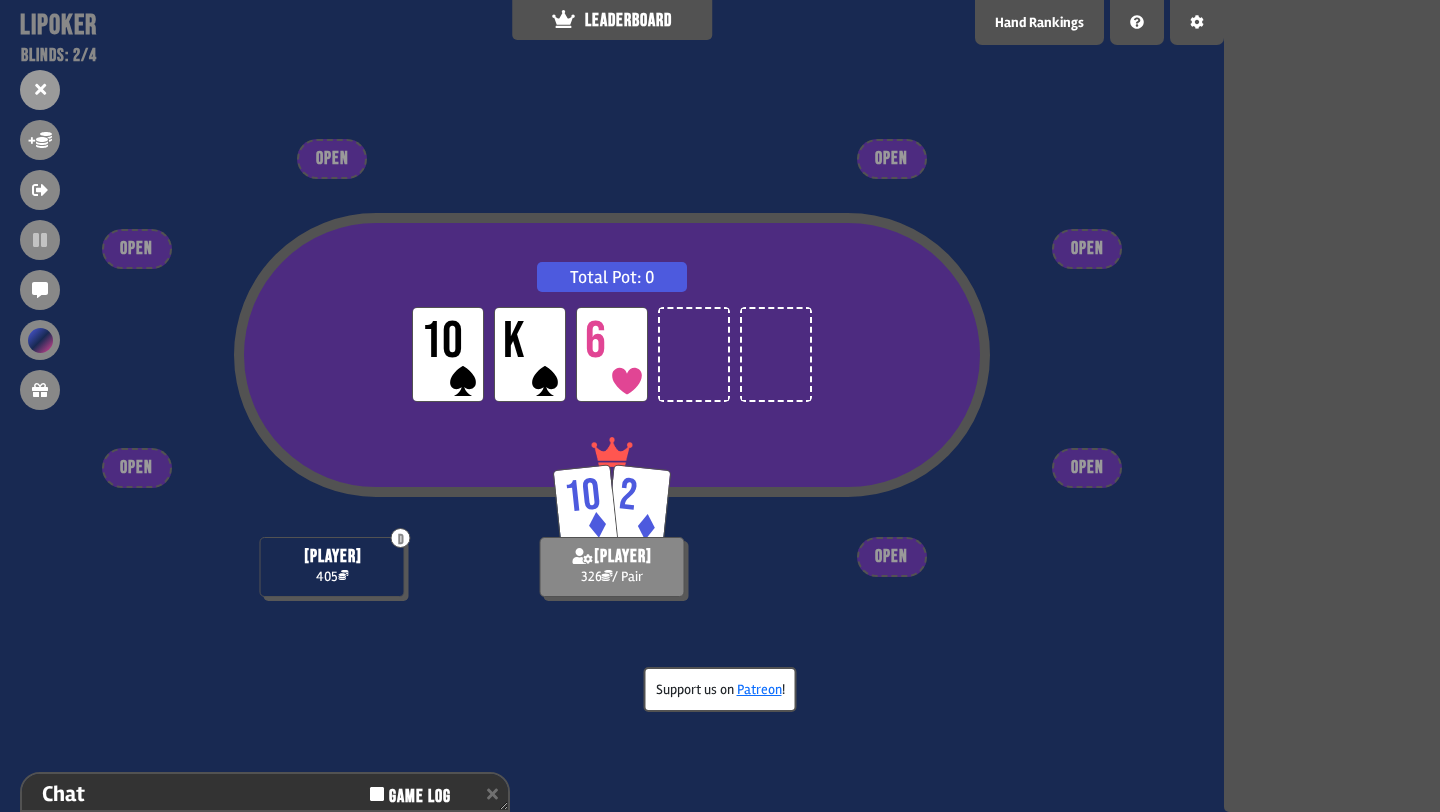 click on "Total Pot: 0   LP 10 LP K LP 6 10 2 can 326   / Pair D bob 405  OPEN OPEN OPEN OPEN OPEN OPEN OPEN" at bounding box center [612, 406] 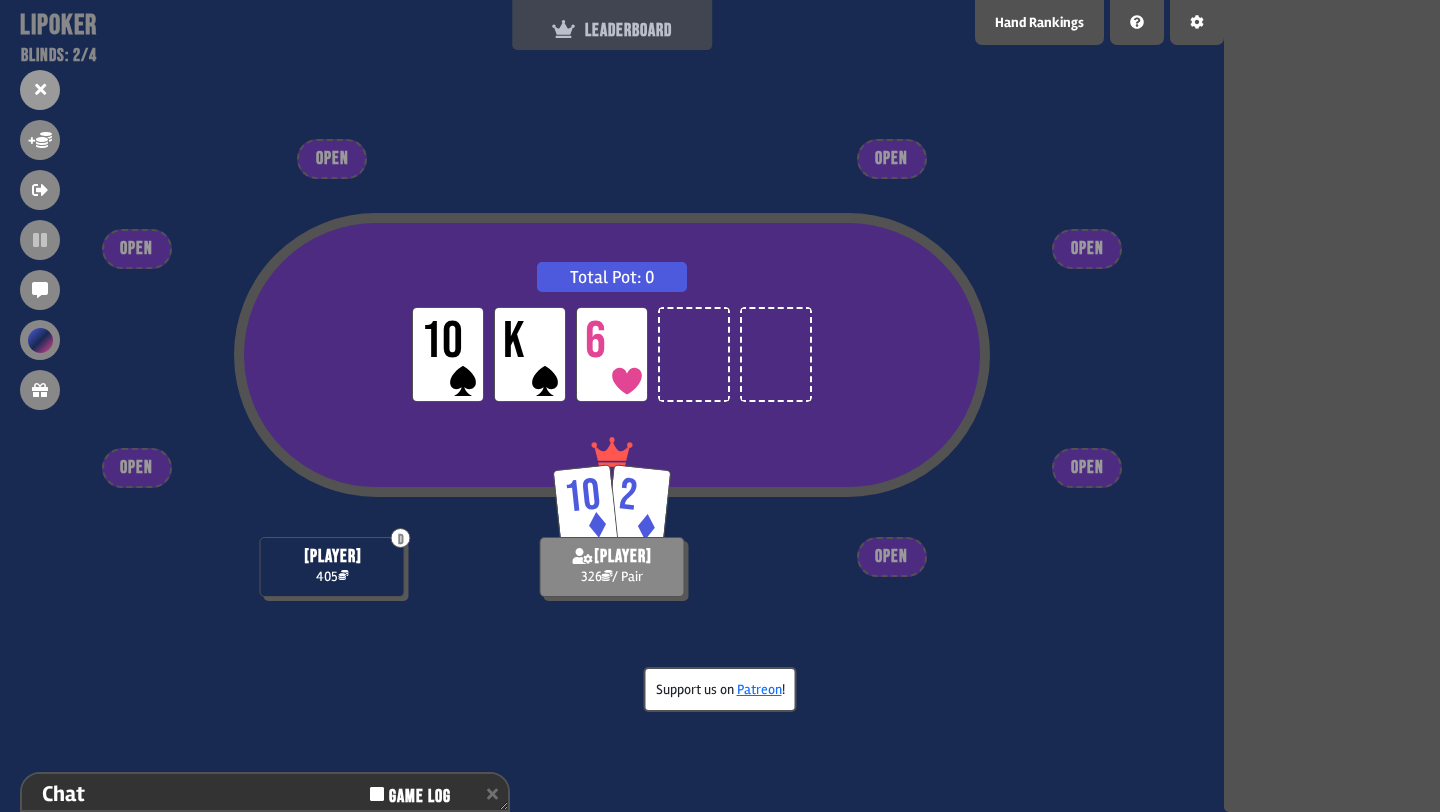 click on "LEADERBOARD" at bounding box center [612, 30] 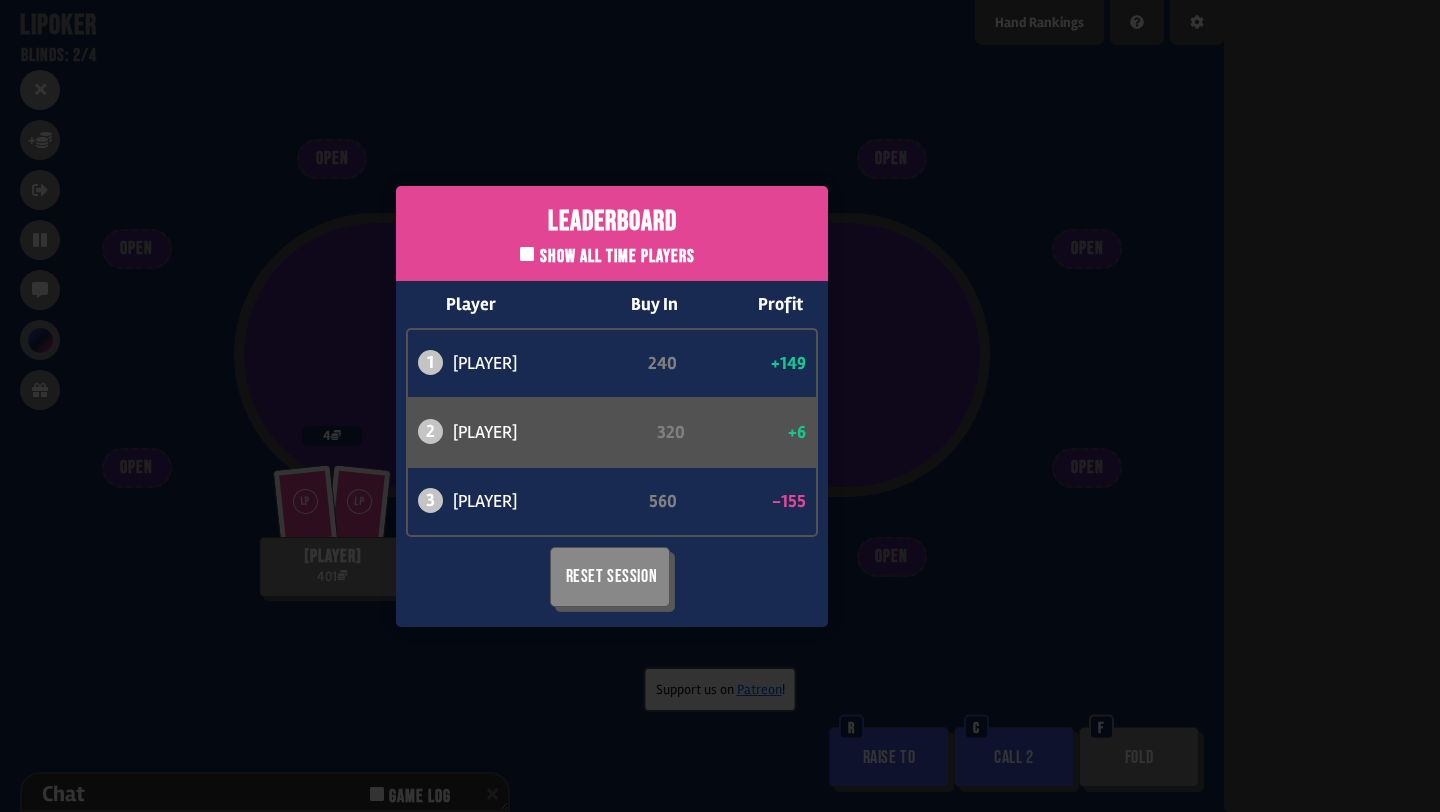 click on "Leaderboard   Show all time players Player Buy In Profit 1 atabaso 240 +149 2 can 320 +6 3 bob 560 -155 Reset Session" at bounding box center [612, 406] 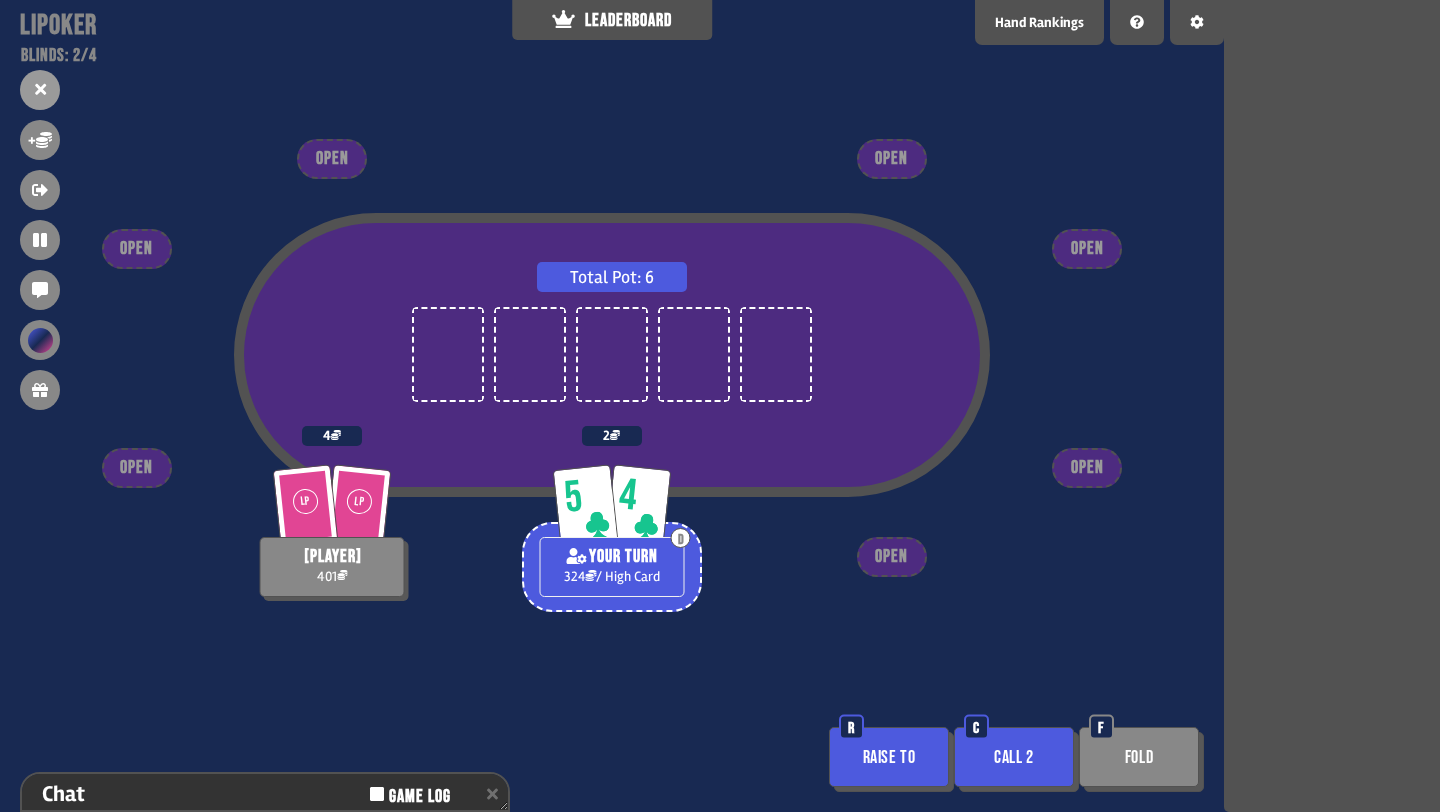 click on "Raise to" at bounding box center (889, 757) 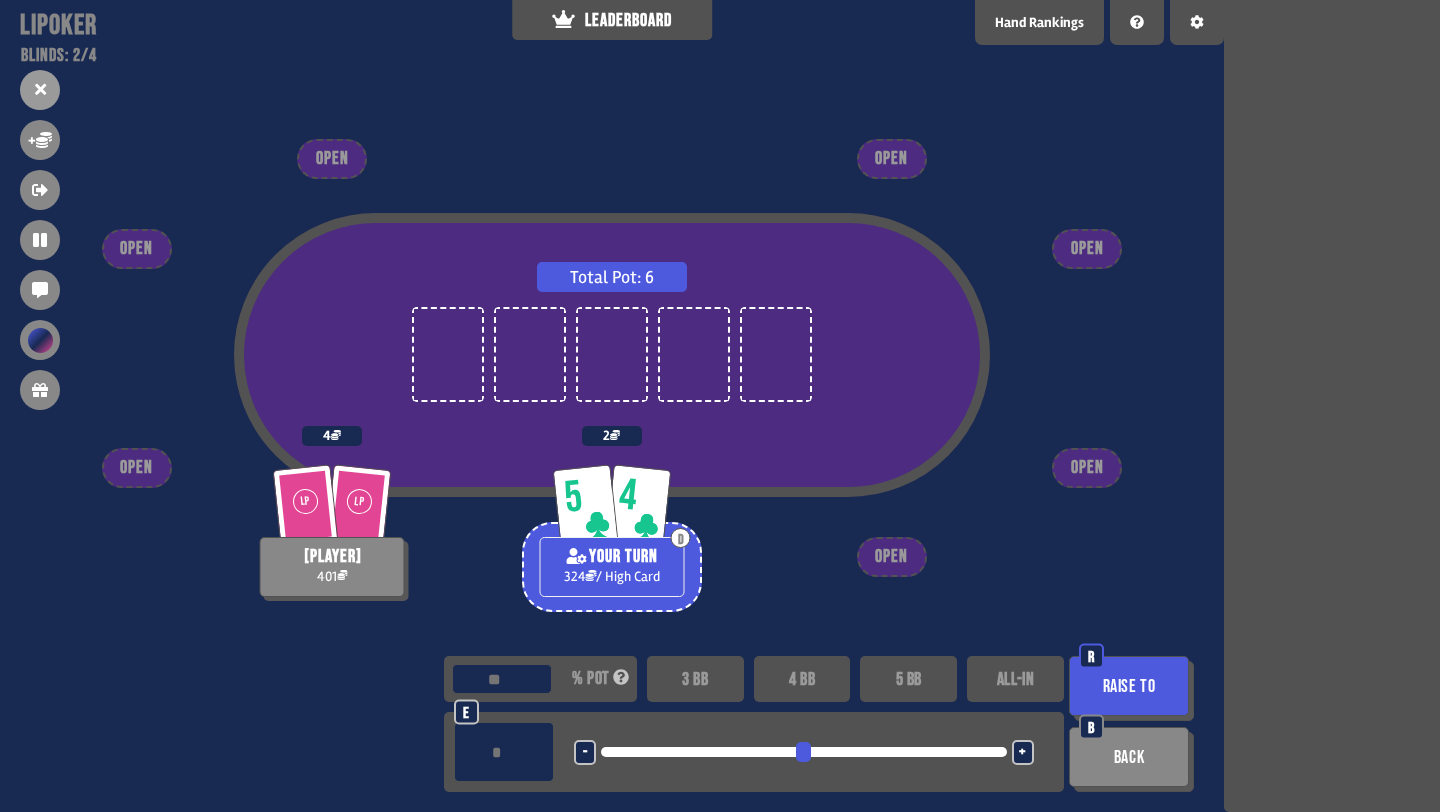 click on "4 BB" at bounding box center (802, 679) 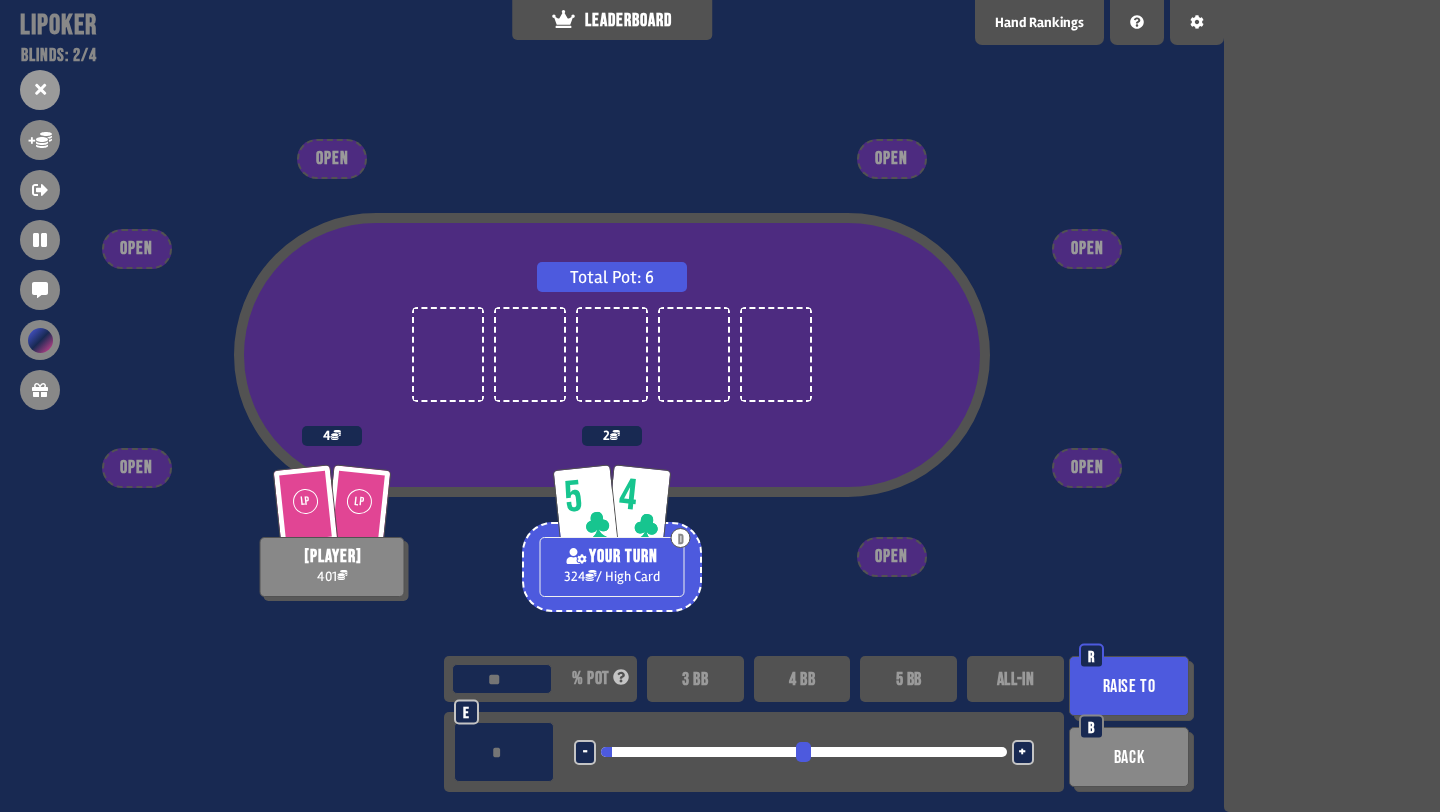 click on "3 BB" at bounding box center [695, 679] 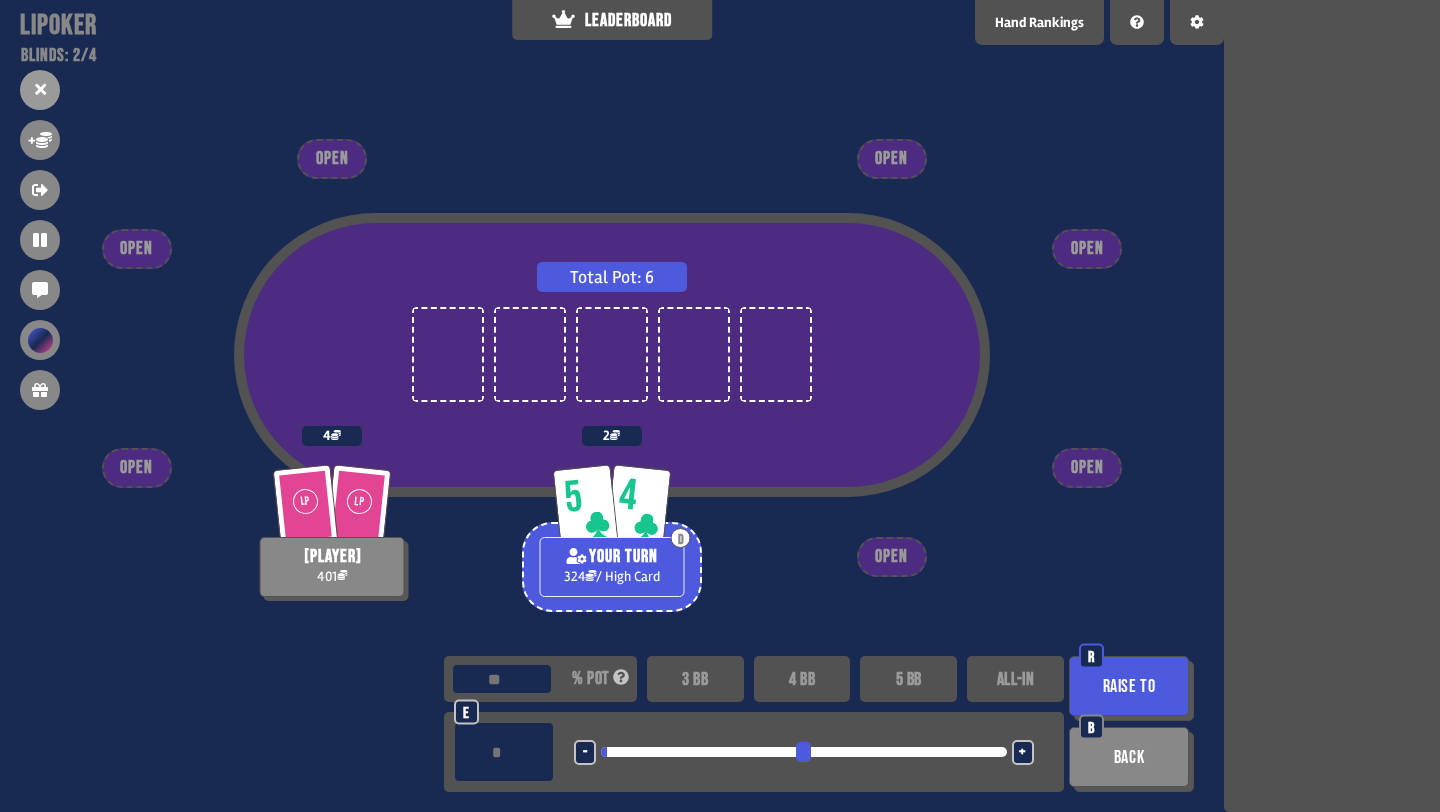 click on "-" at bounding box center (585, 752) 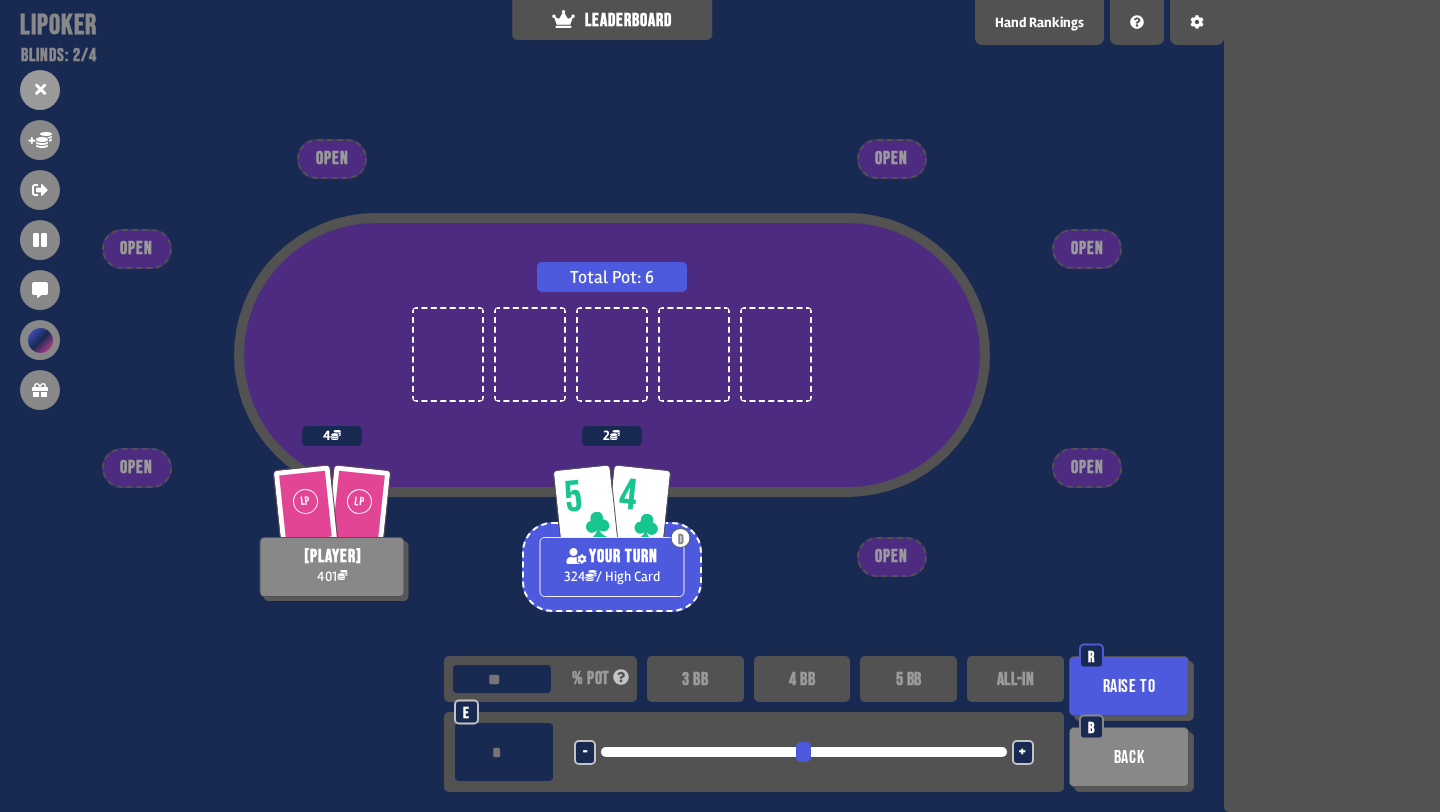 click on "Raise to" at bounding box center (1129, 686) 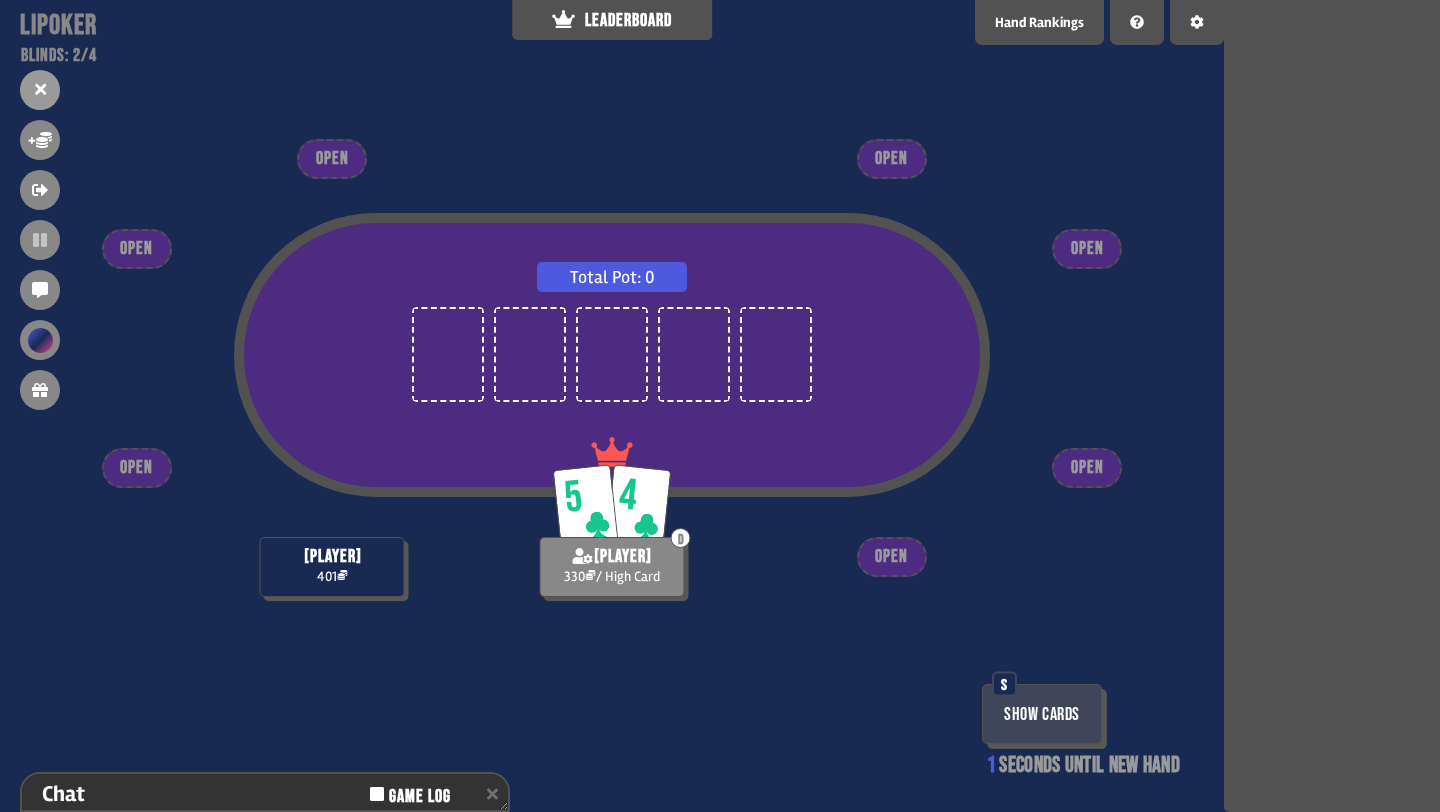 click on "Show Cards" at bounding box center (1042, 714) 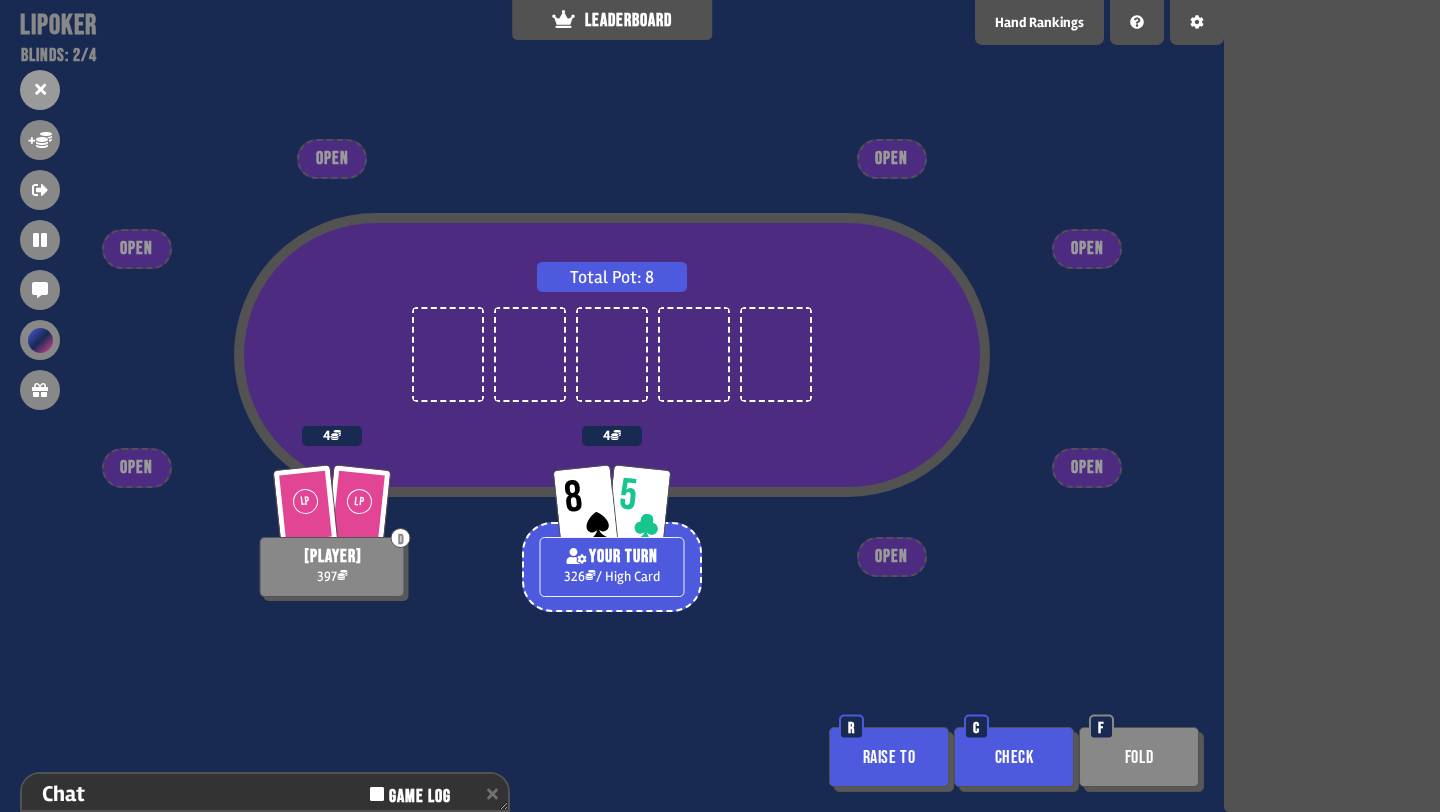 click on "Check" at bounding box center [1014, 757] 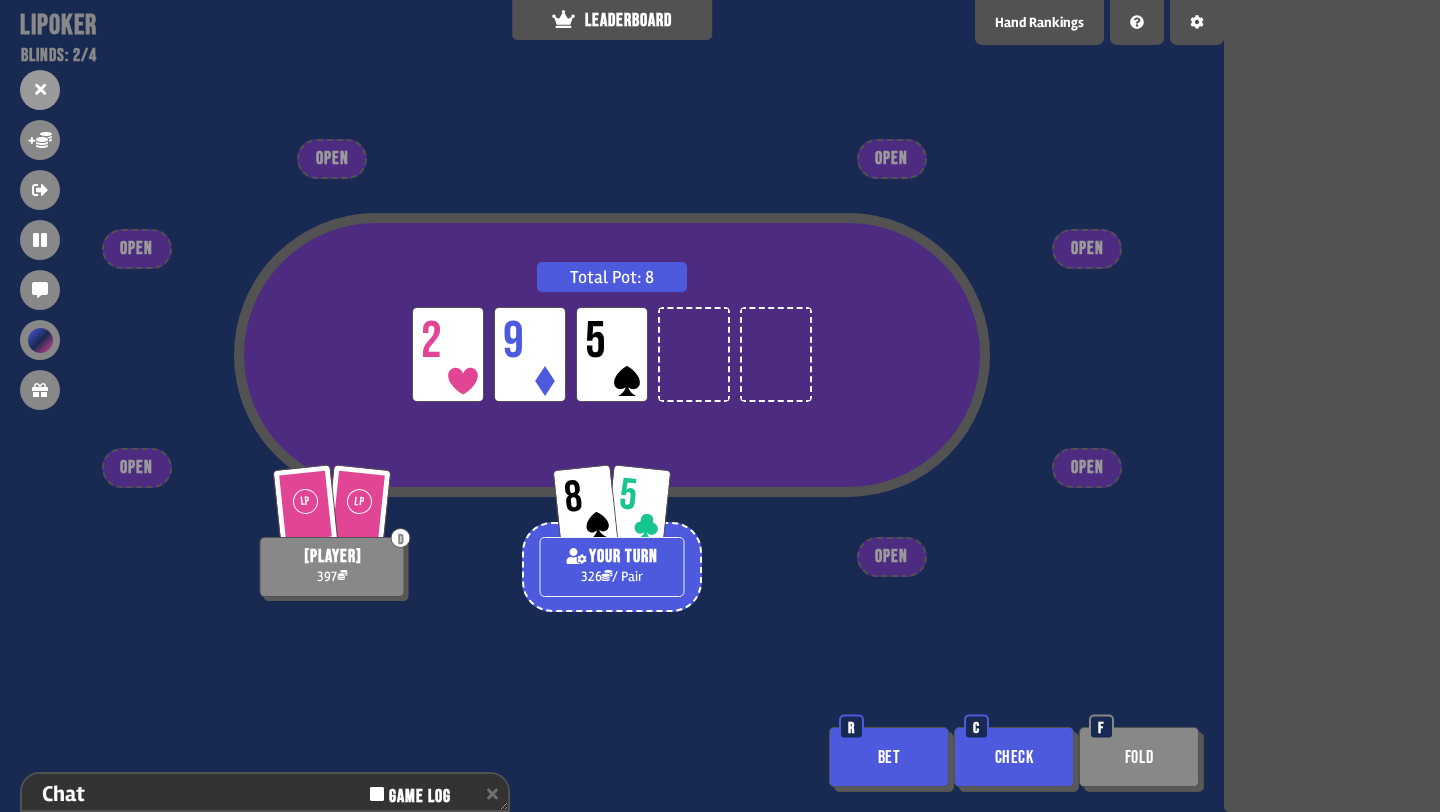 click on "Bet" at bounding box center [889, 757] 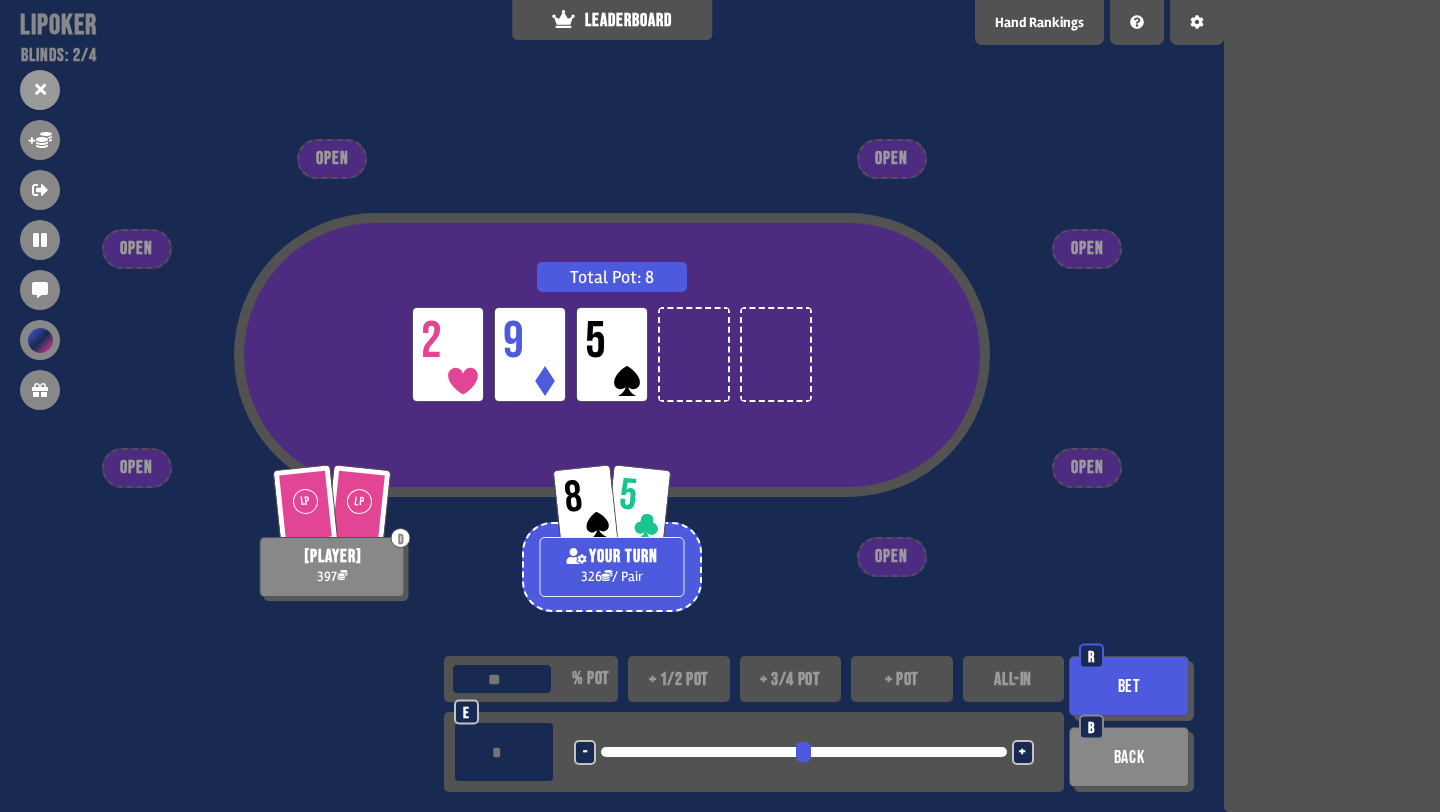 click on "+ pot" at bounding box center [902, 679] 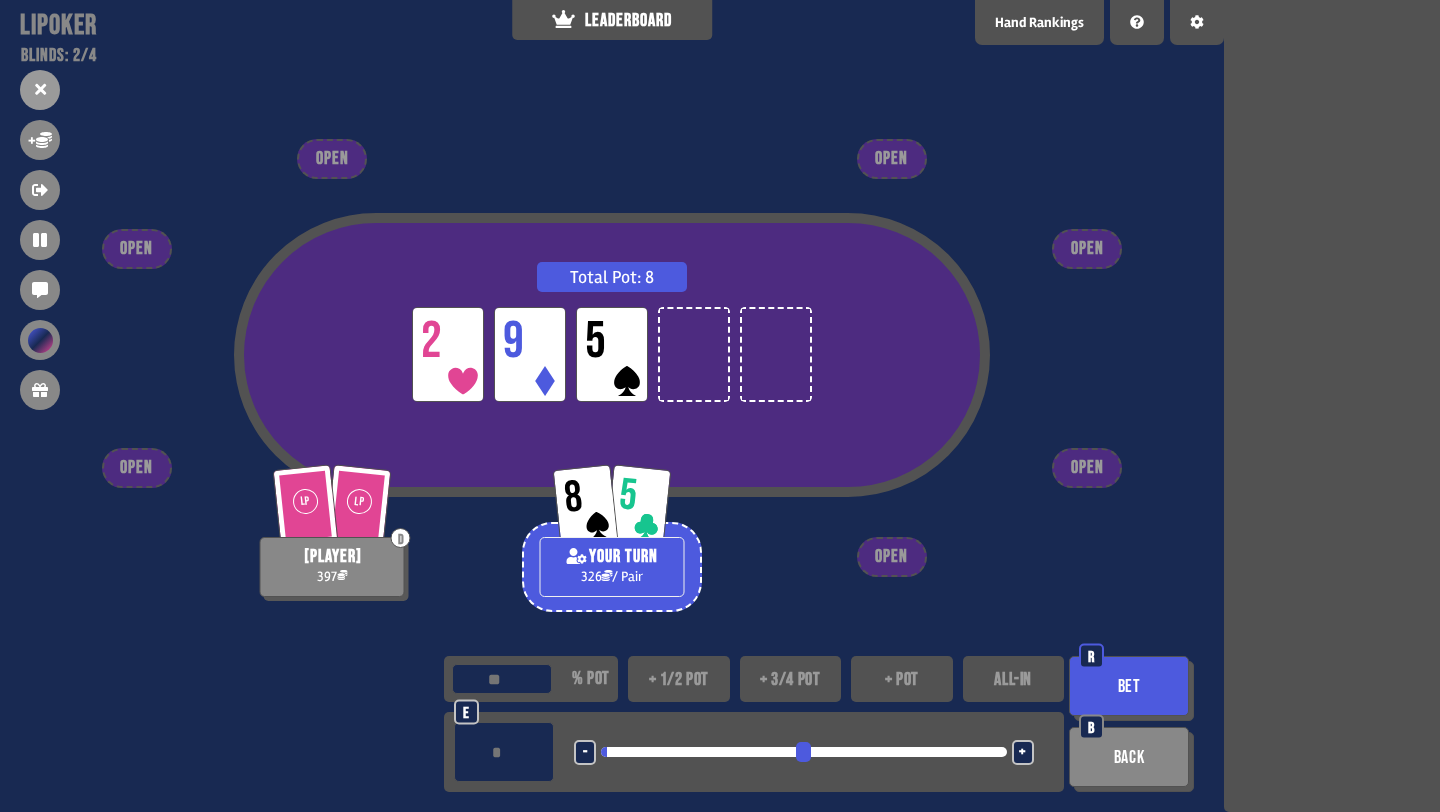 click on "Bet" at bounding box center [1129, 686] 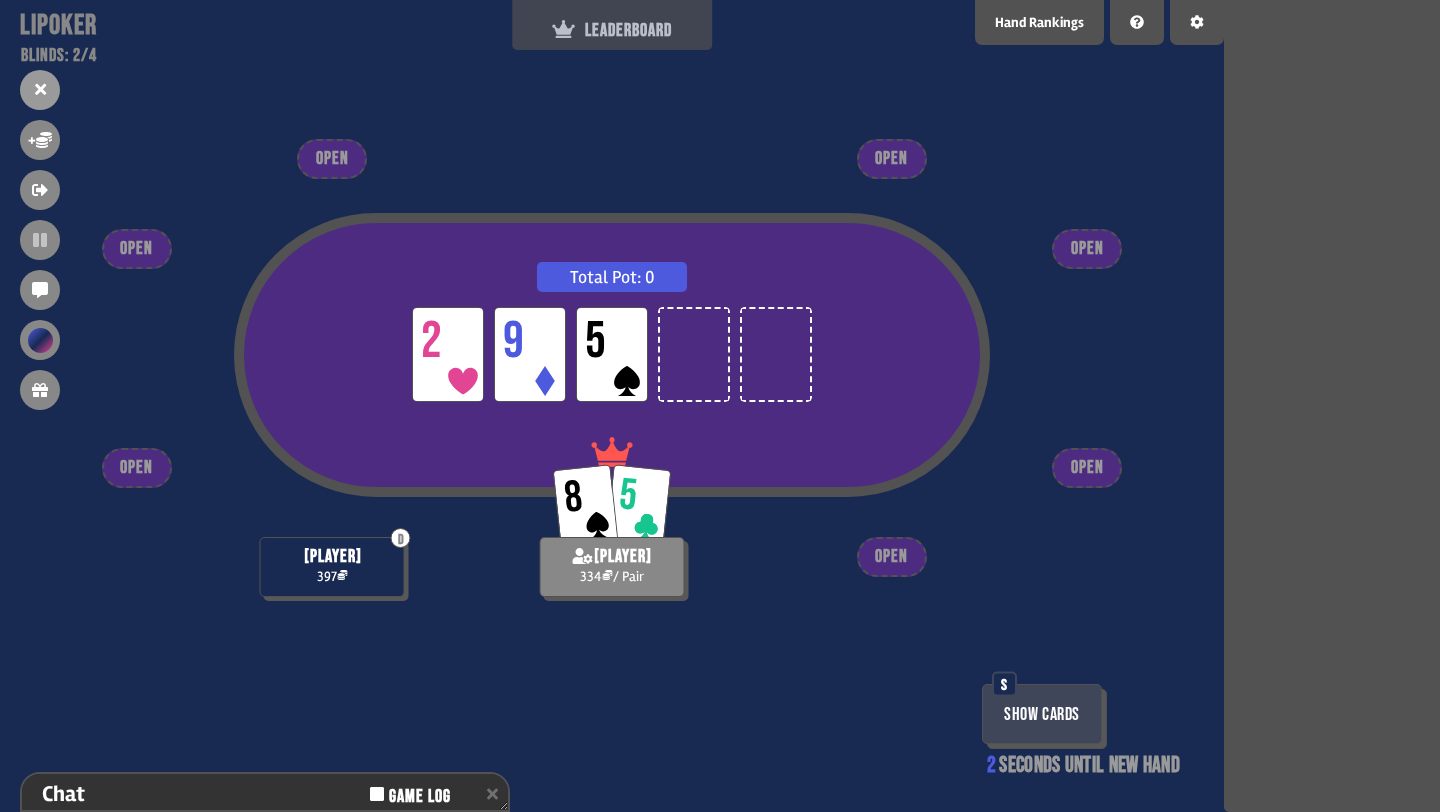 click on "LEADERBOARD" at bounding box center [612, 25] 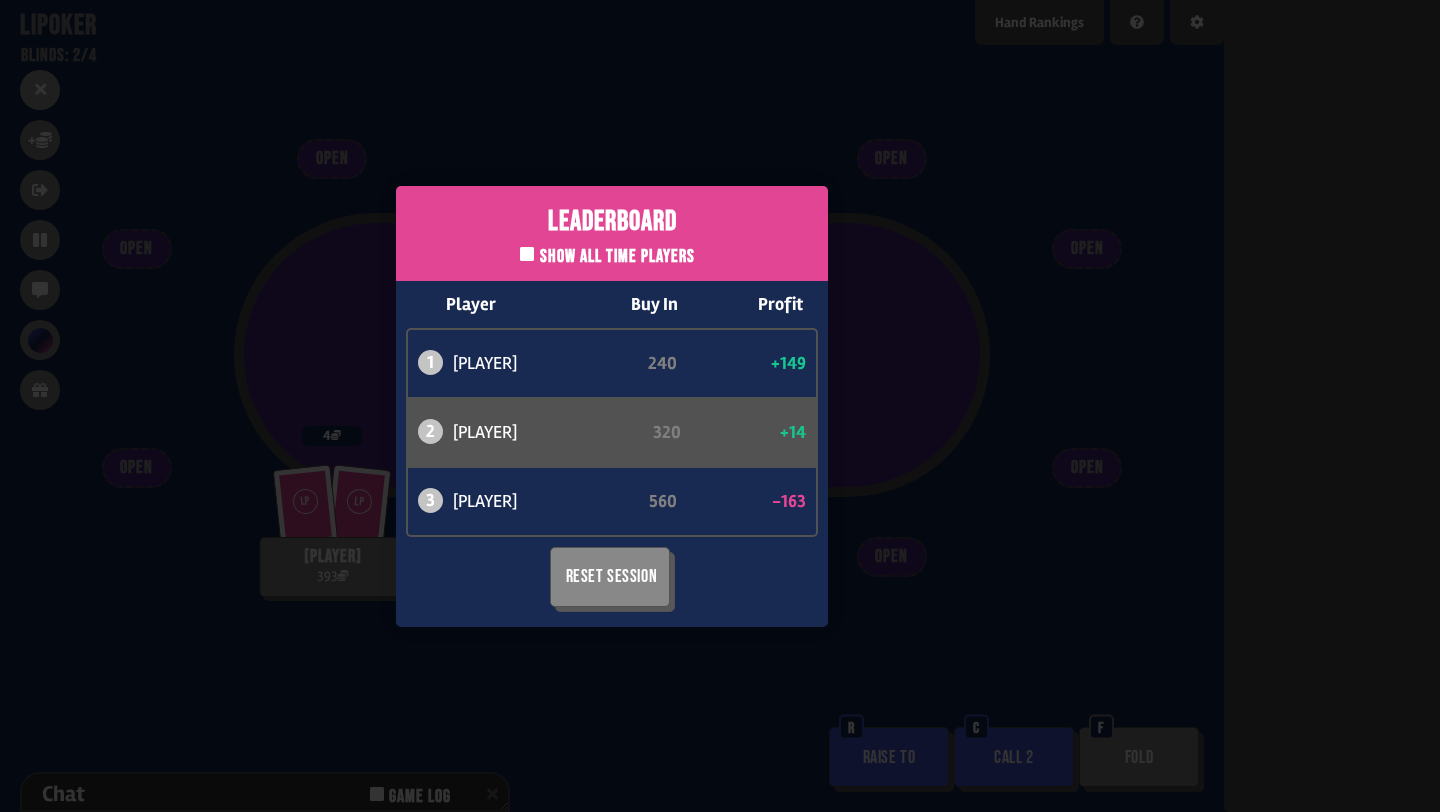 click on "Leaderboard   Show all time players Player Buy In Profit 1 atabaso 240 +149 2 can 320 +14 3 bob 560 -163 Reset Session" at bounding box center [612, 406] 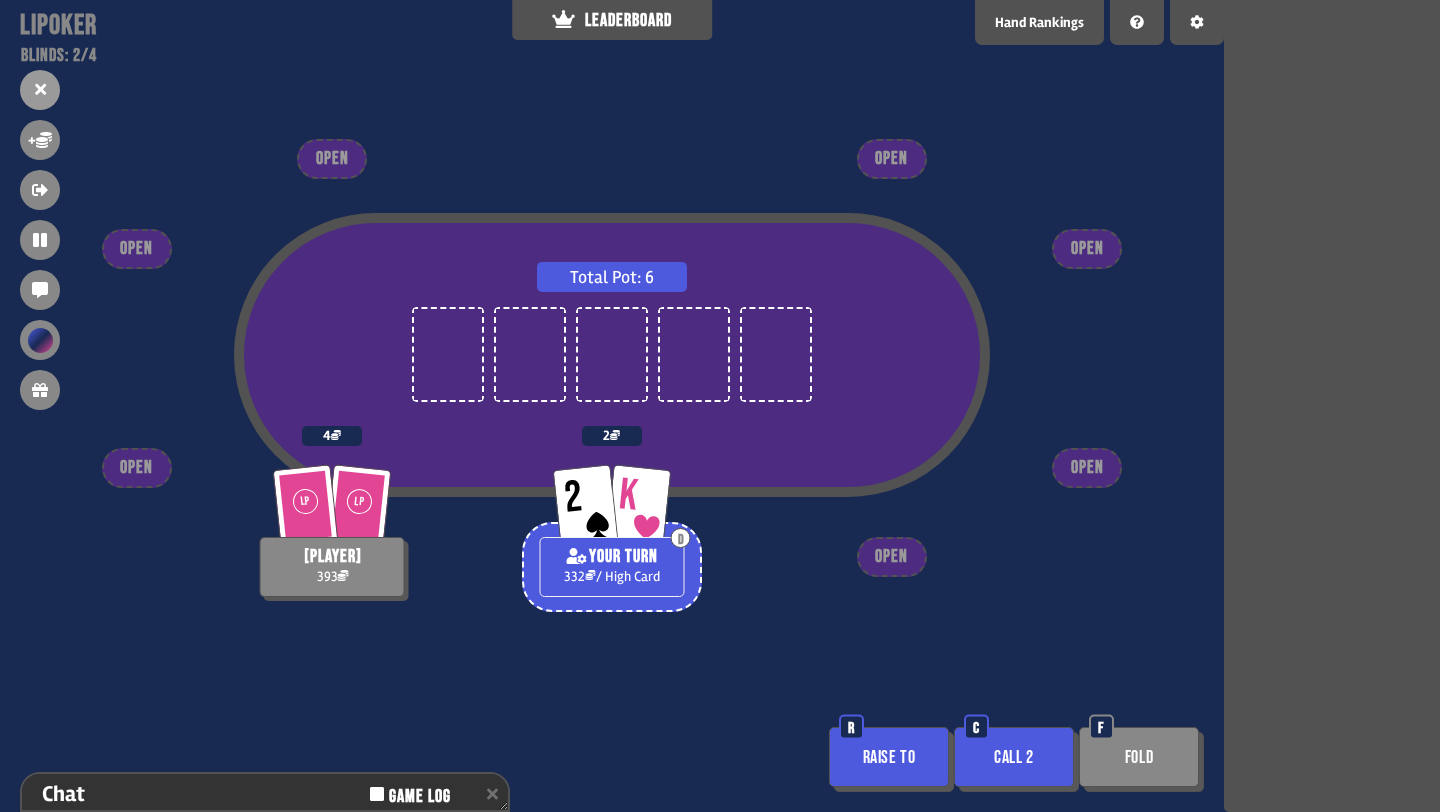 click on "Raise to" at bounding box center (889, 757) 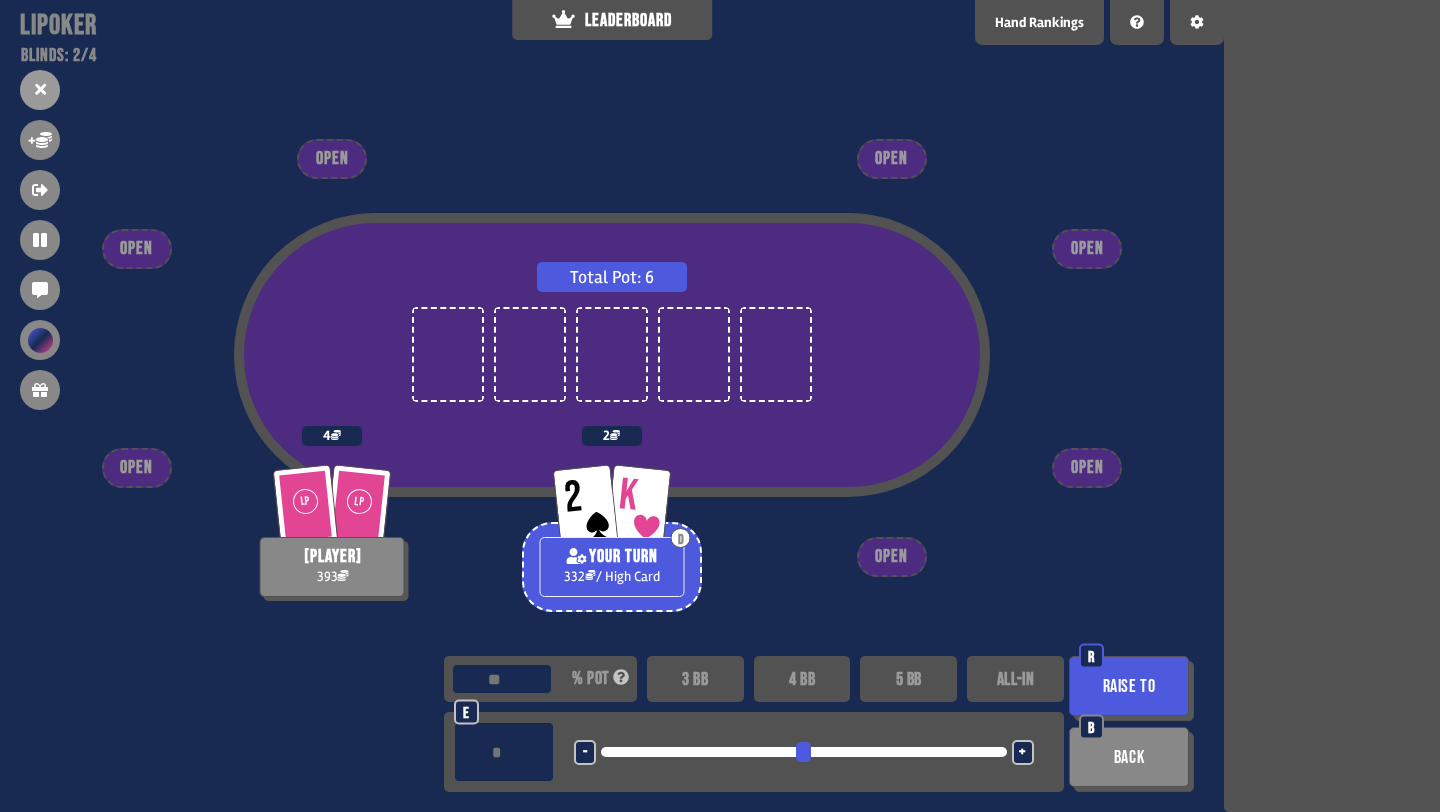 click on "3 BB" at bounding box center (695, 679) 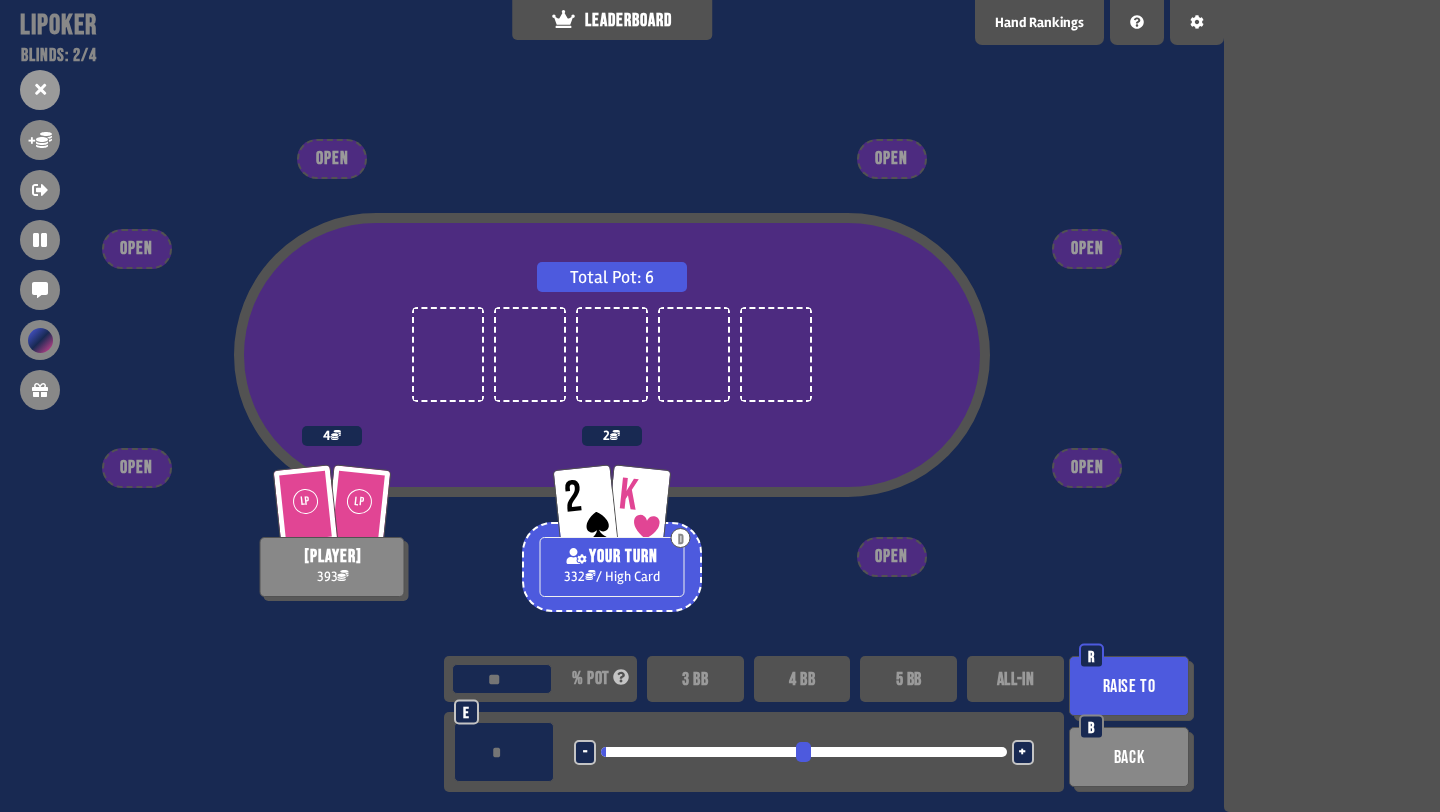 click on "Raise to" at bounding box center [1129, 686] 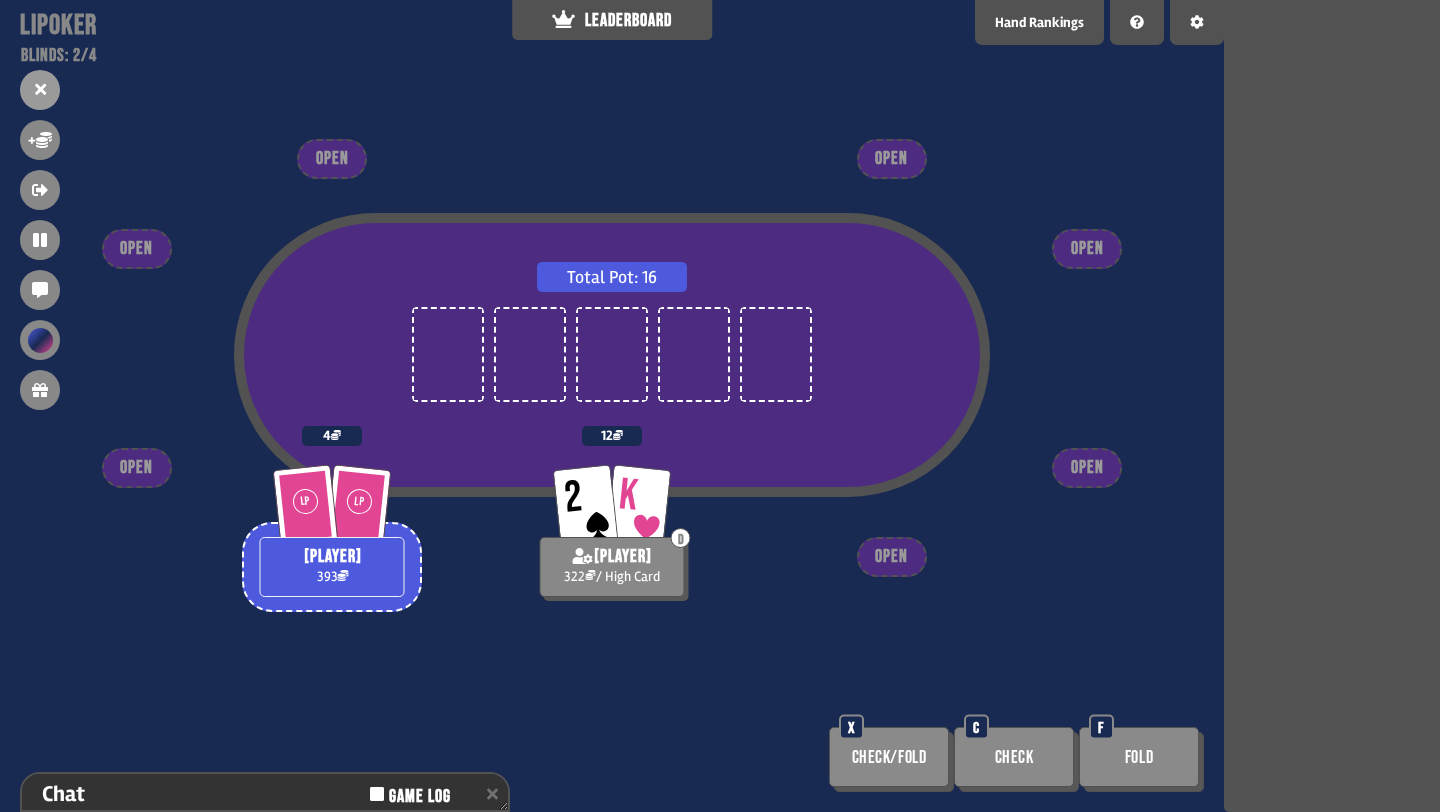 click on "LEADERBOARD" at bounding box center [612, 20] 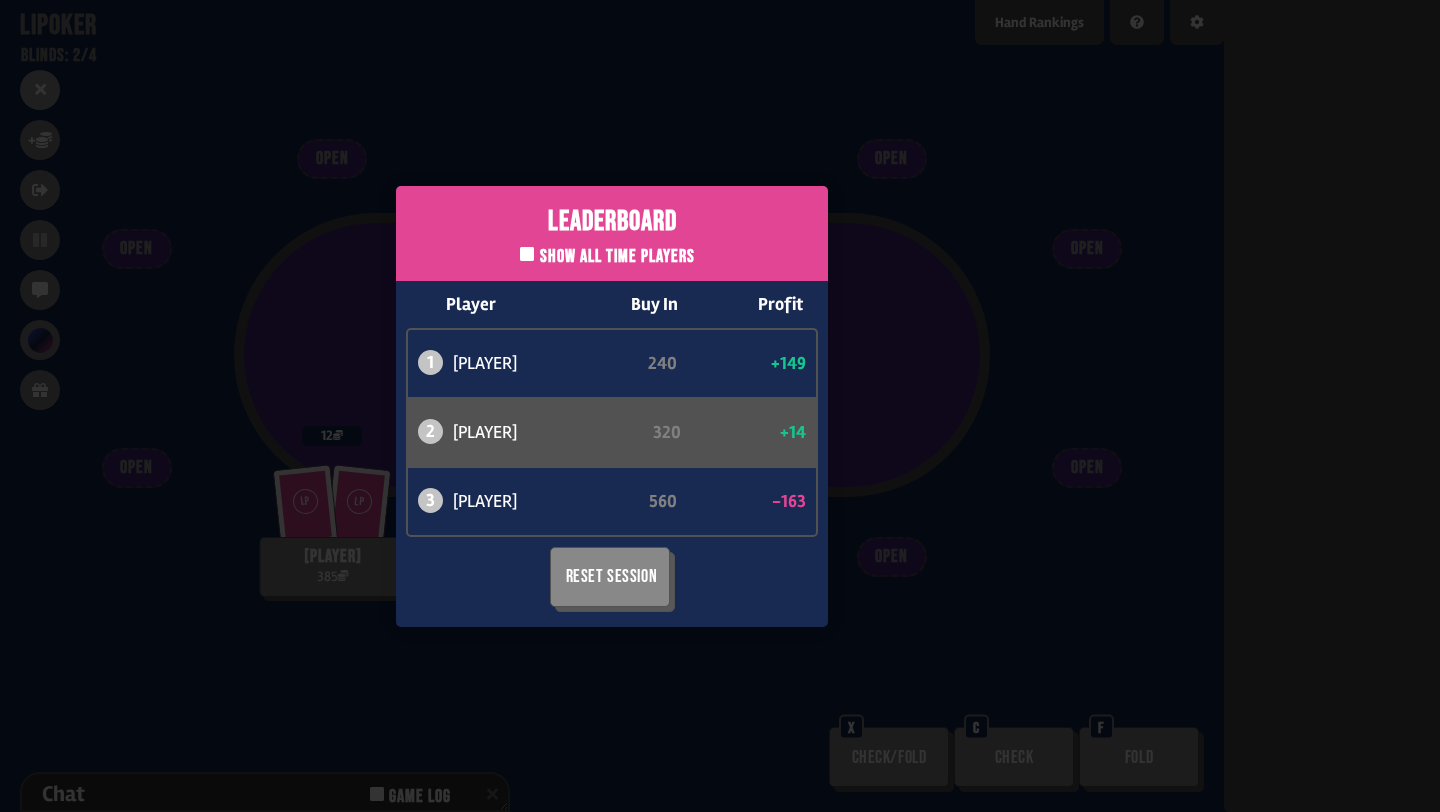 click on "Leaderboard   Show all time players Player Buy In Profit 1 atabaso 240 +149 2 can 320 +14 3 bob 560 -163 Reset Session" at bounding box center (612, 406) 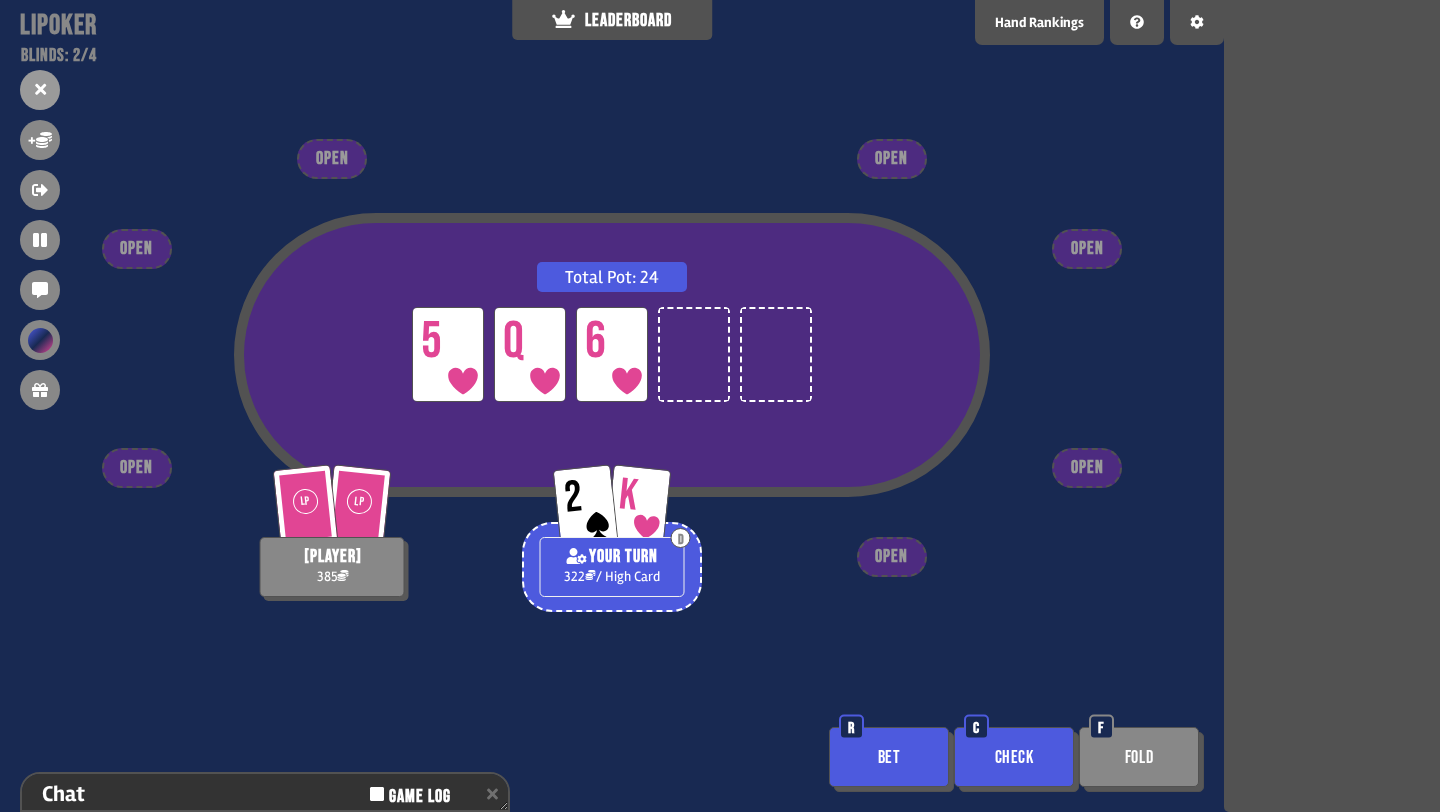 click on "Check" at bounding box center (1014, 757) 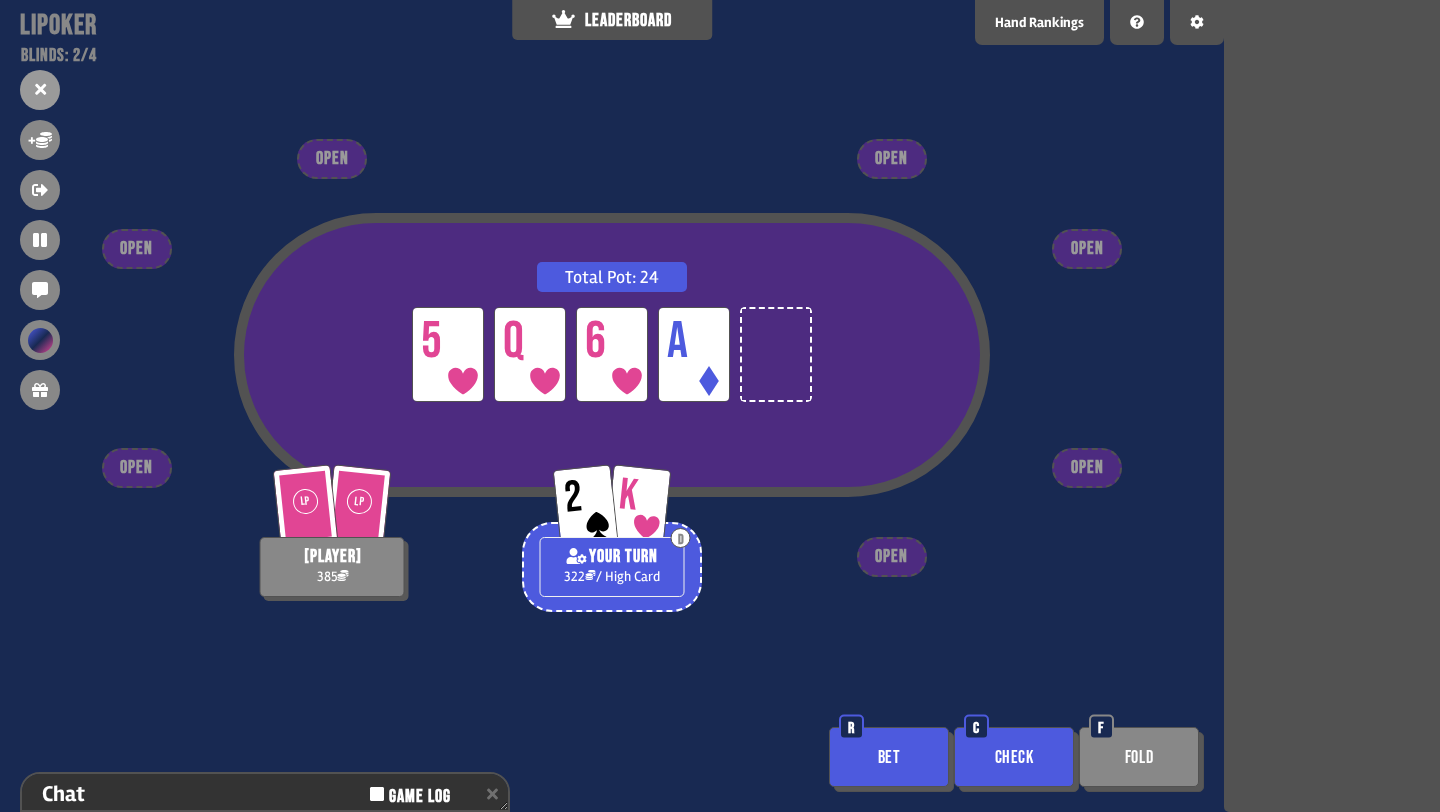 click on "Check" at bounding box center (1014, 757) 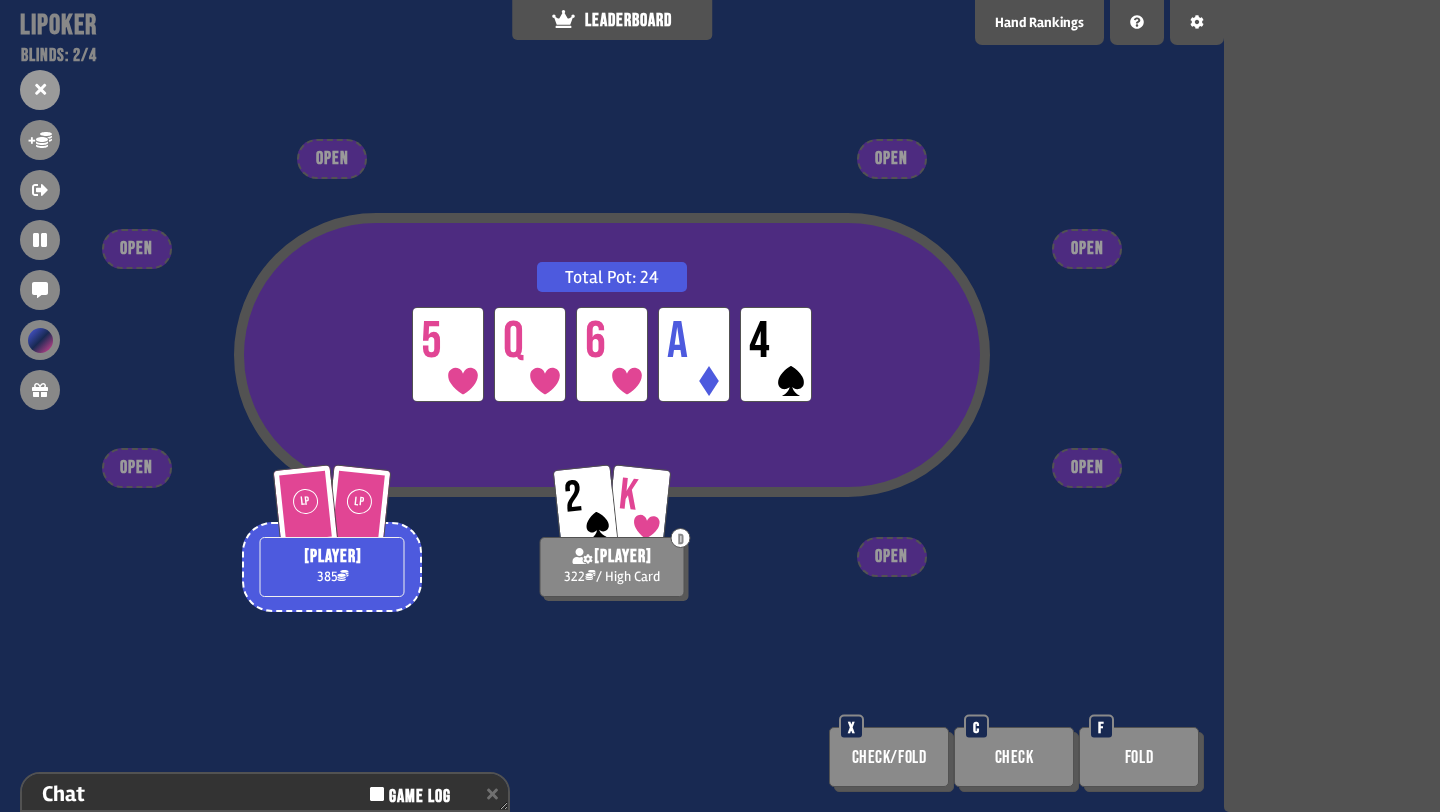click on "Check/Fold" at bounding box center (889, 757) 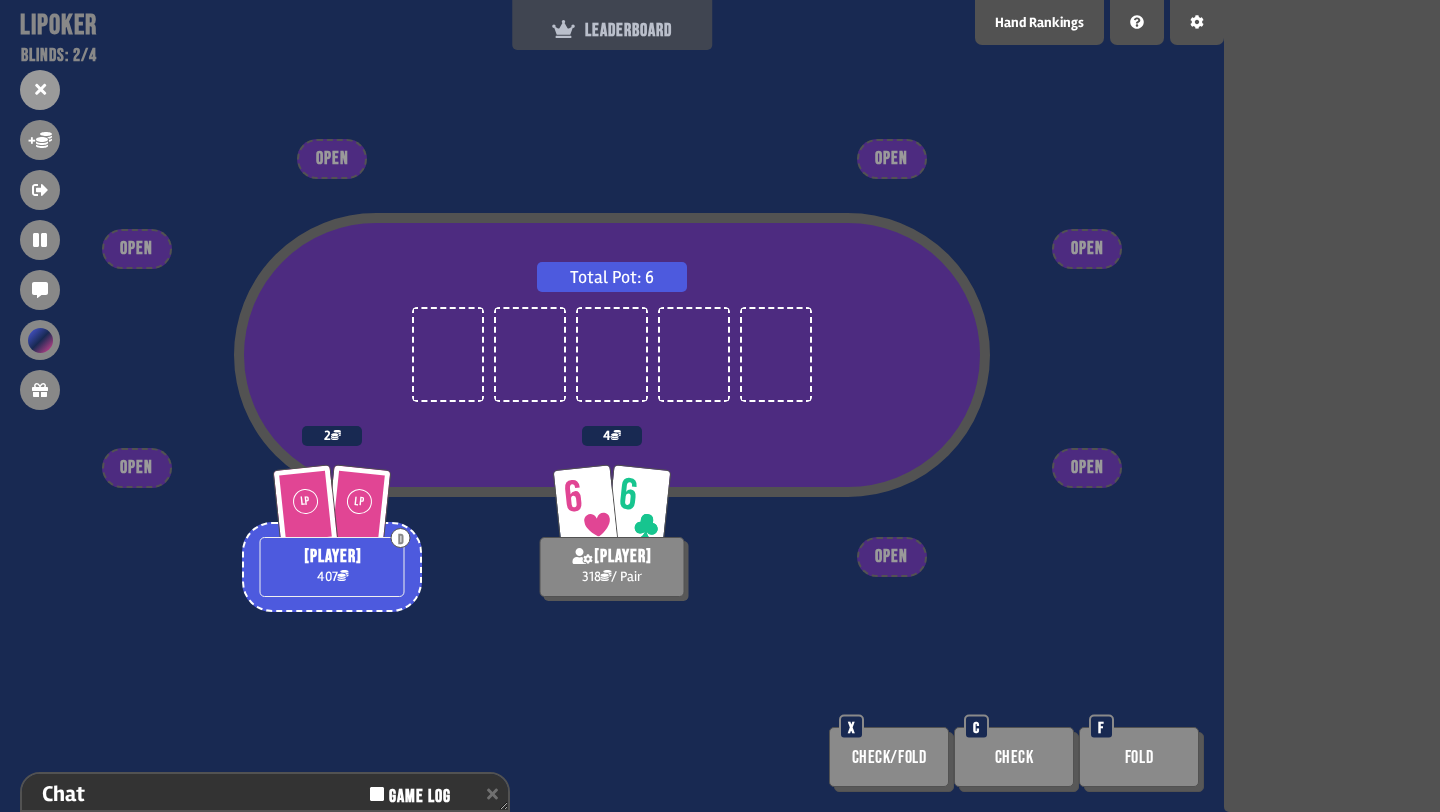 click on "LEADERBOARD" at bounding box center (612, 30) 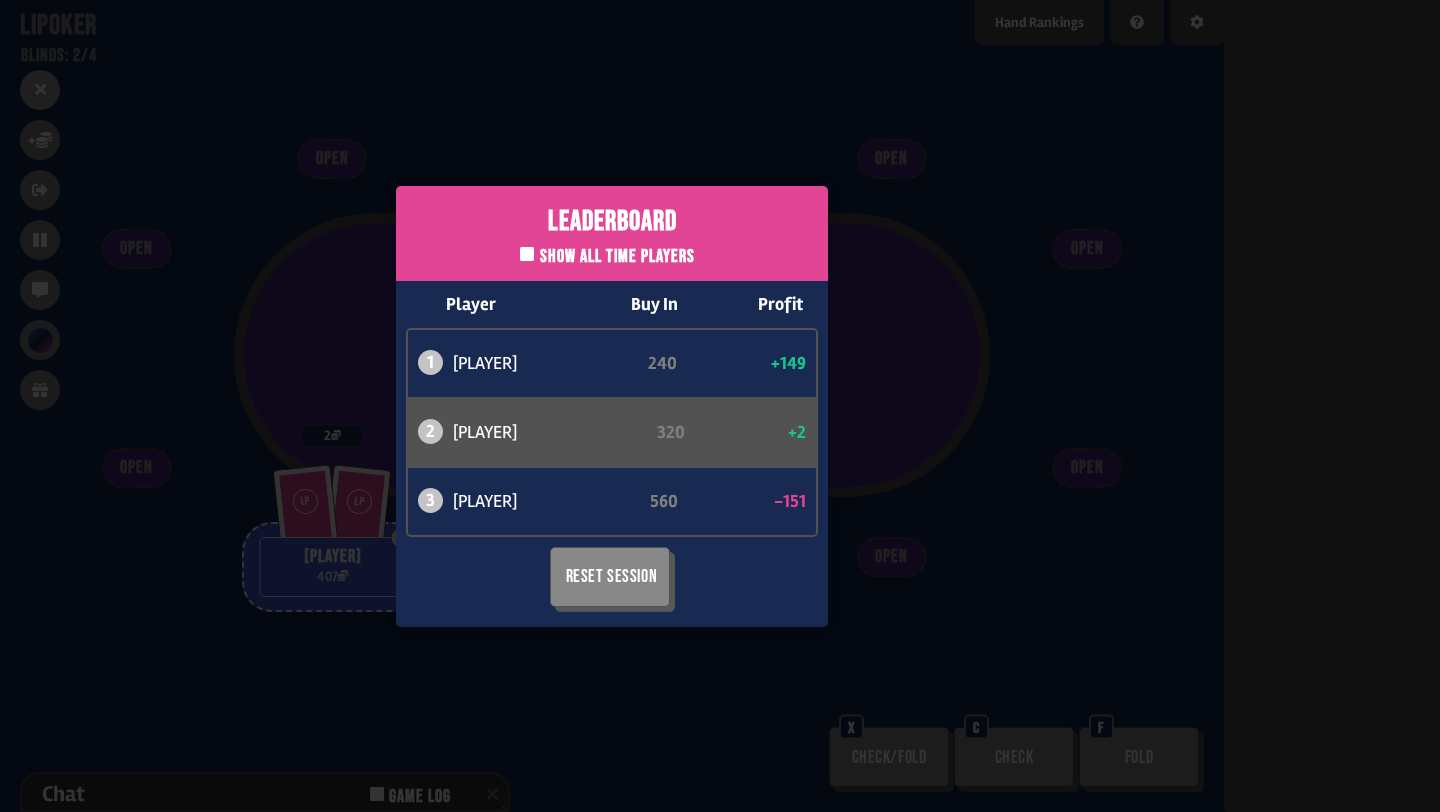 click on "Leaderboard   Show all time players Player Buy In Profit 1 atabaso 240 +149 2 can 320 +2 3 bob 560 -151 Reset Session" at bounding box center (612, 406) 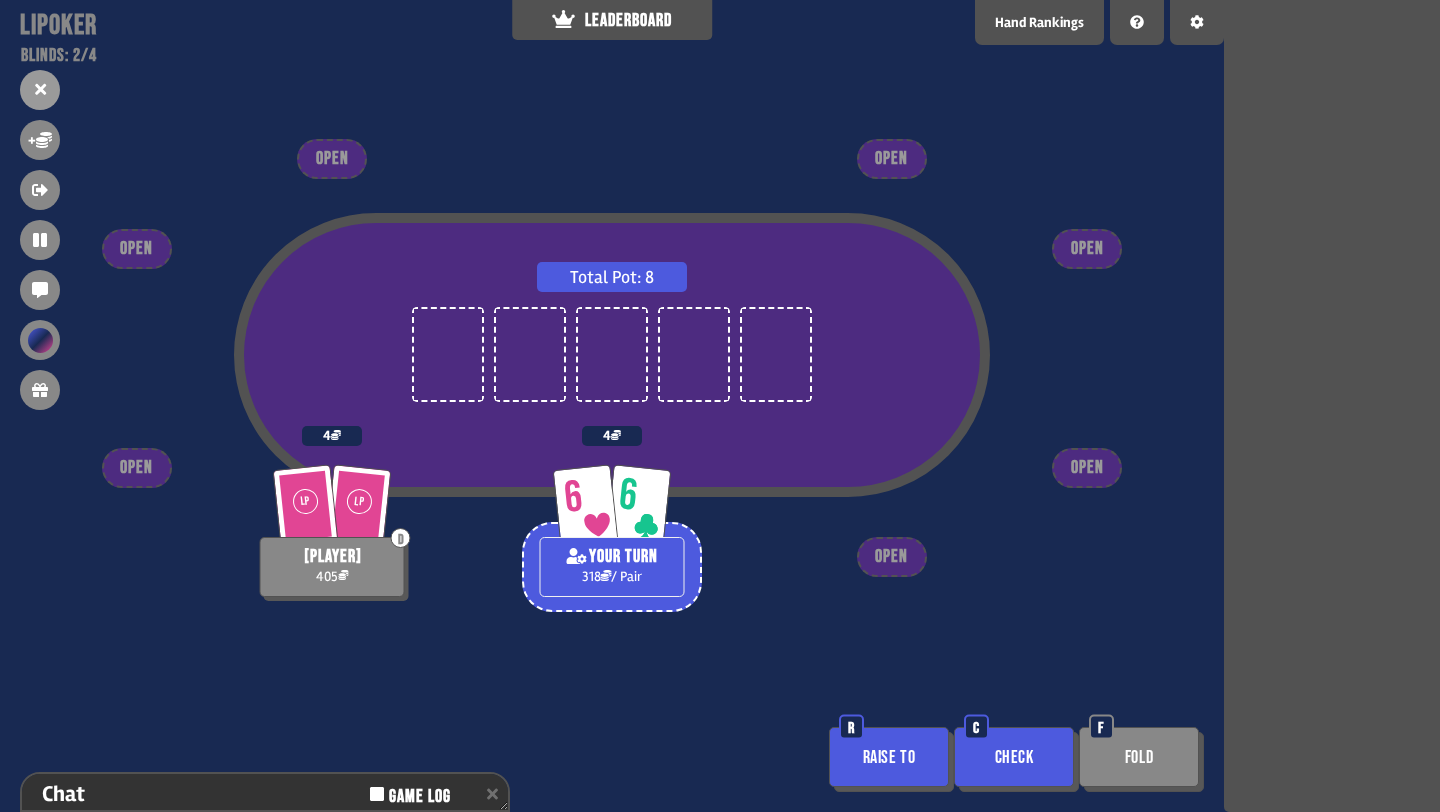click on "Raise to" at bounding box center (889, 757) 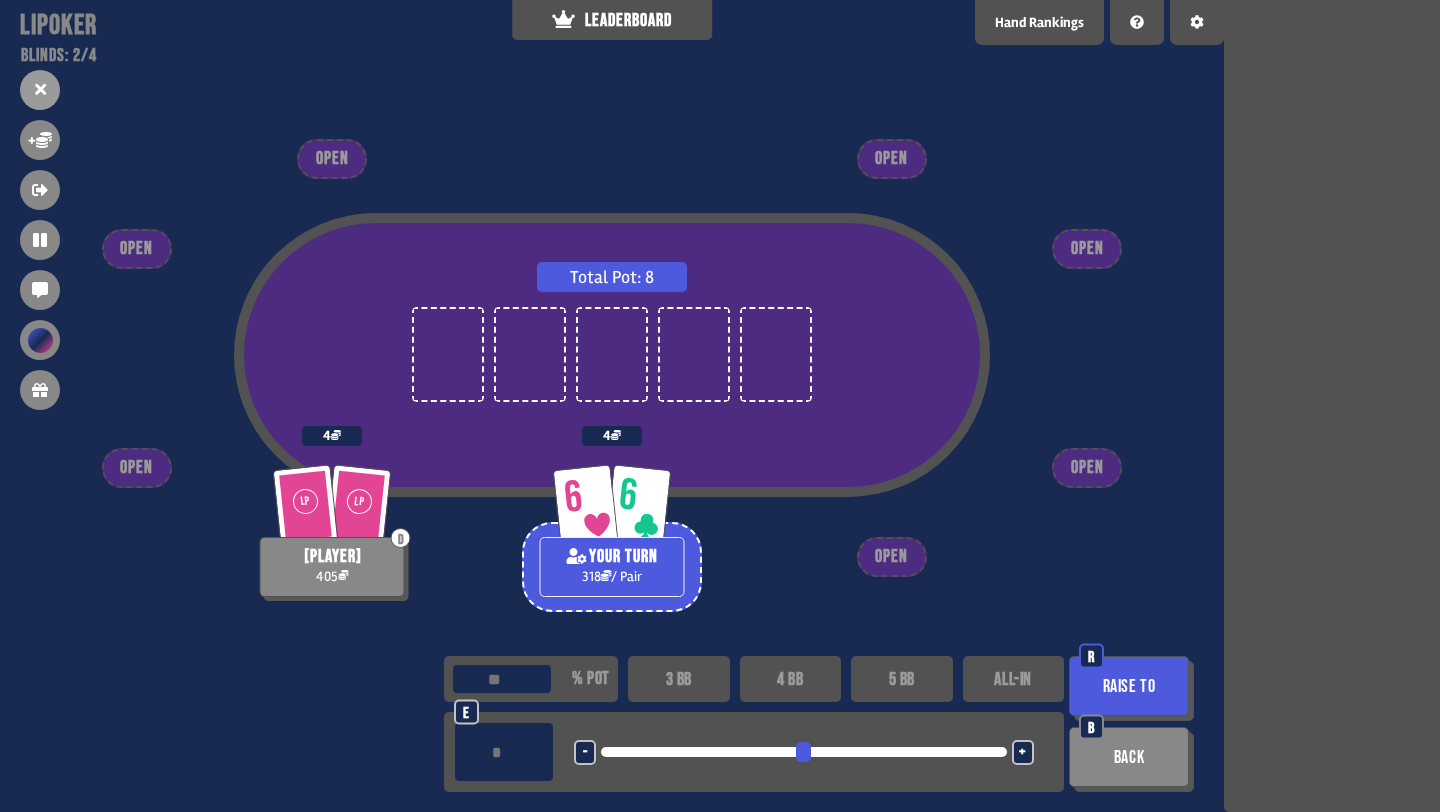 click on "3 BB" at bounding box center (679, 679) 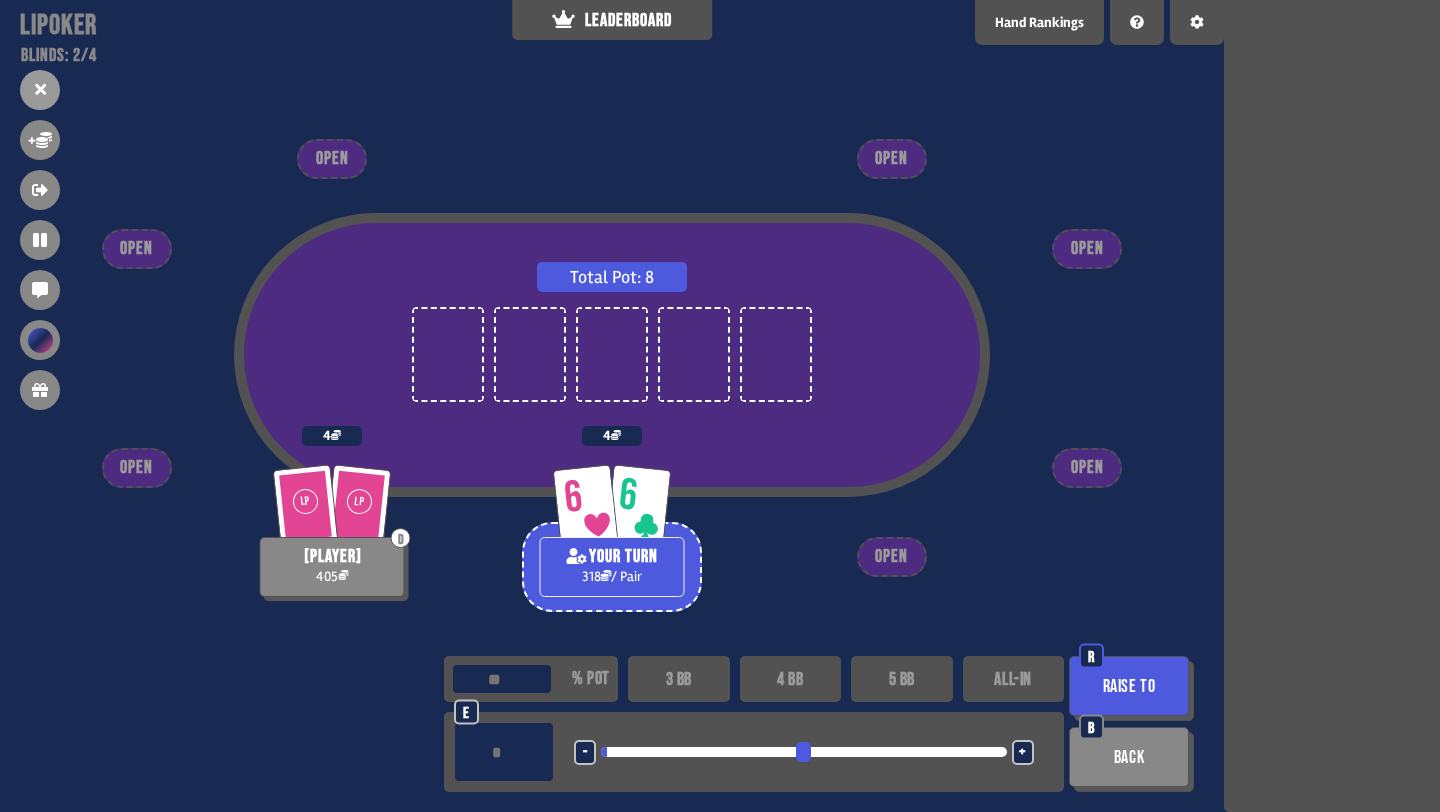 click on "Raise to" at bounding box center (1129, 686) 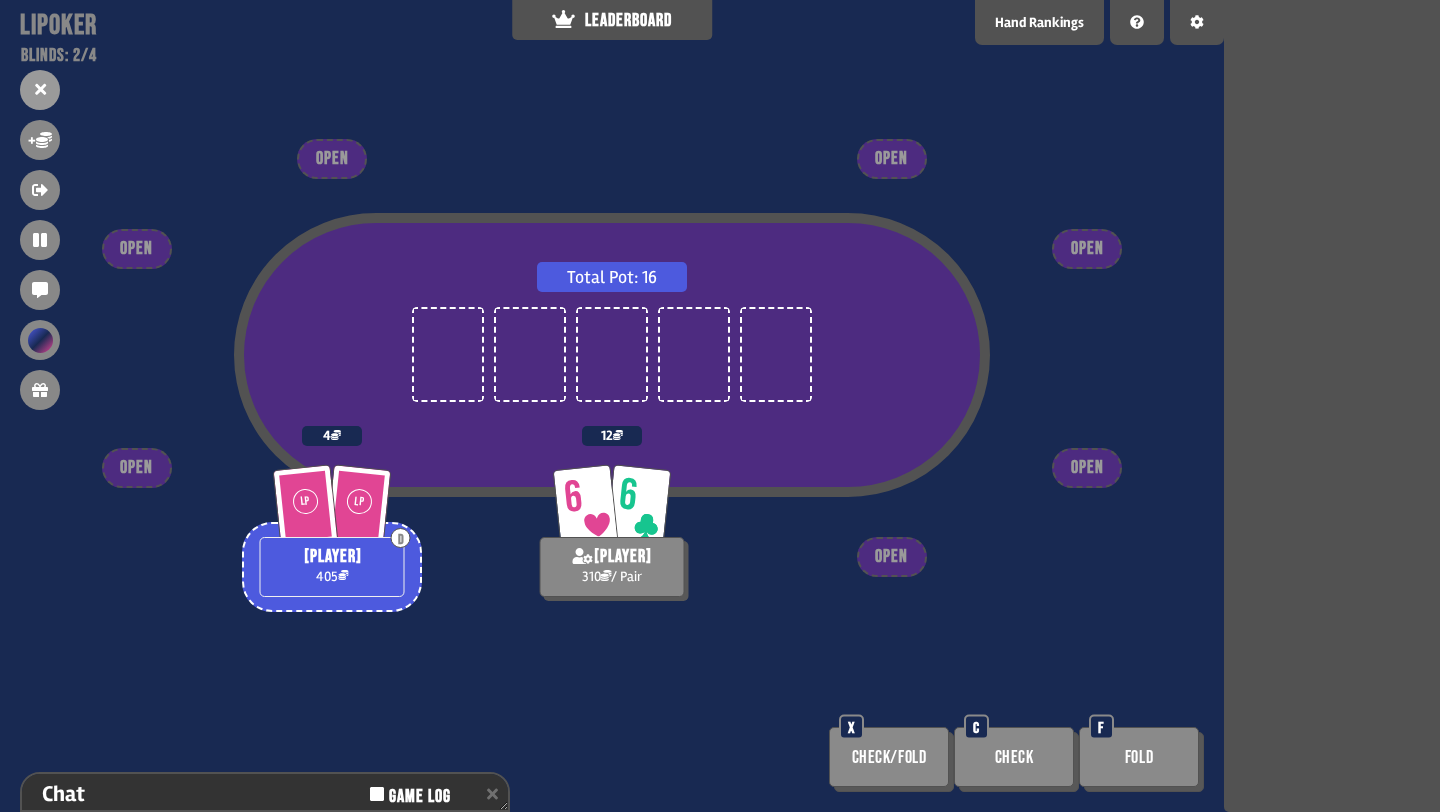 click on "Total Pot: 16   6 6 can 310   / Pair 12  LP LP D bob 405  4  OPEN OPEN OPEN OPEN OPEN OPEN OPEN Check/Fold X Check C Fold F" at bounding box center (612, 406) 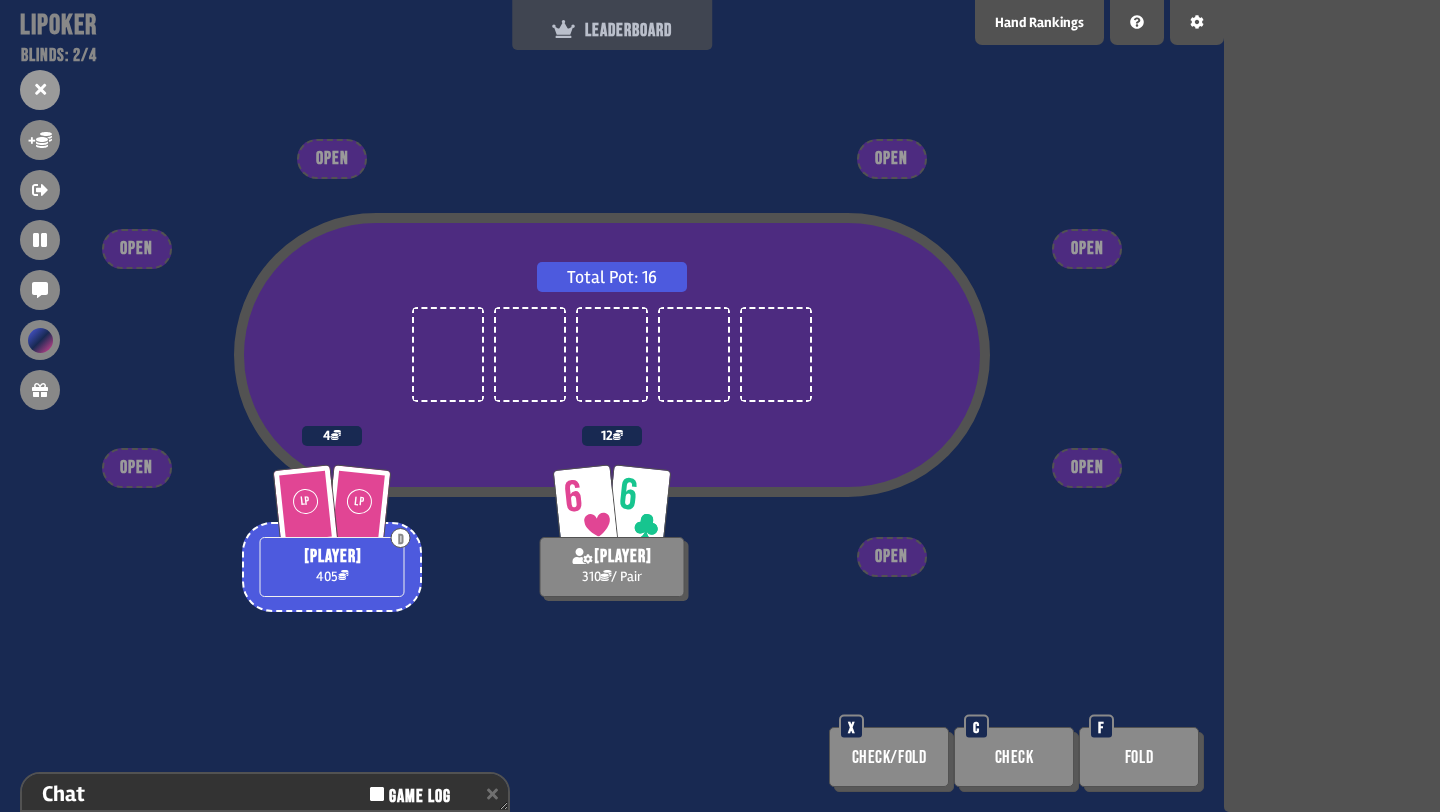 click on "LEADERBOARD" at bounding box center [612, 25] 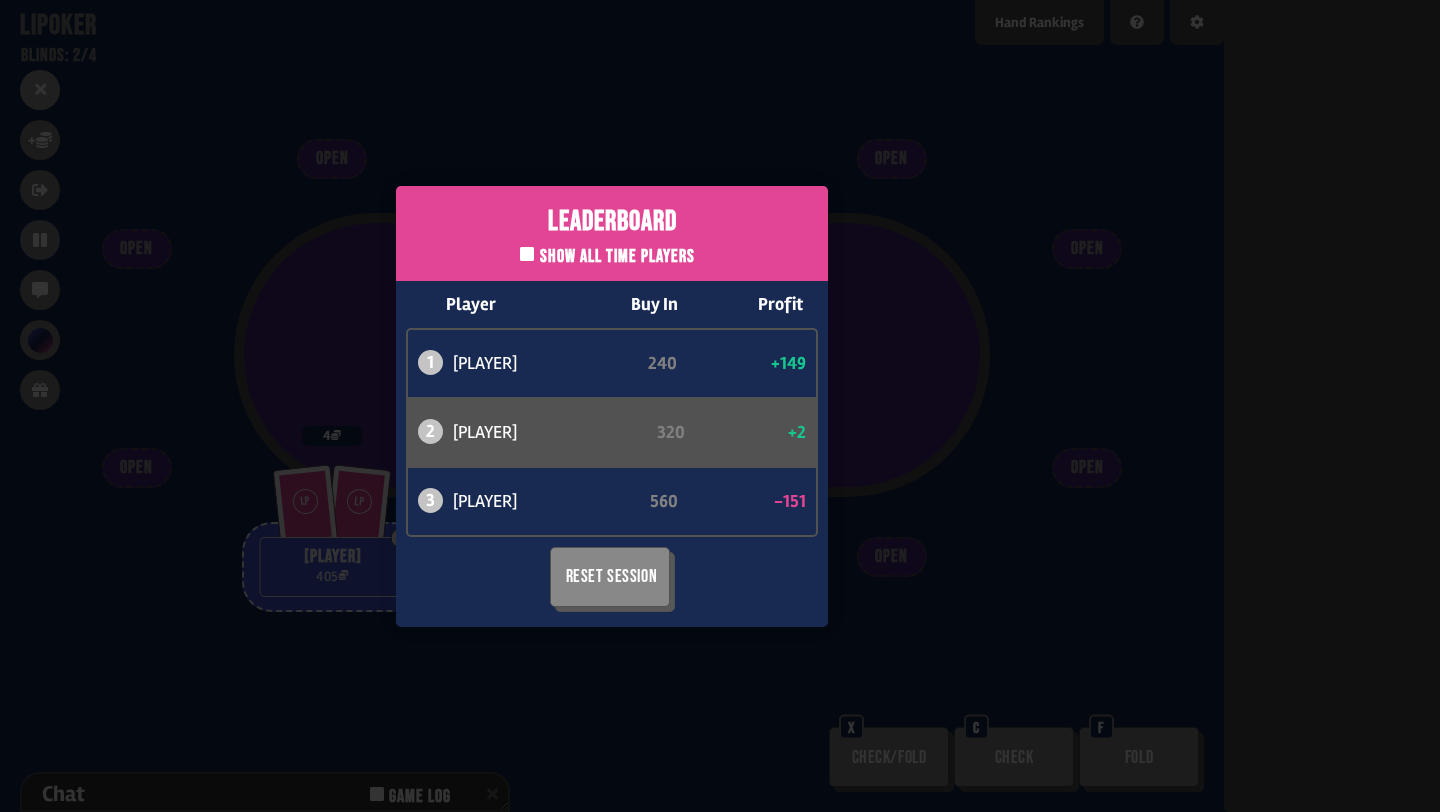 click on "Leaderboard   Show all time players Player Buy In Profit 1 atabaso 240 +149 2 can 320 +2 3 bob 560 -151 Reset Session" at bounding box center (612, 406) 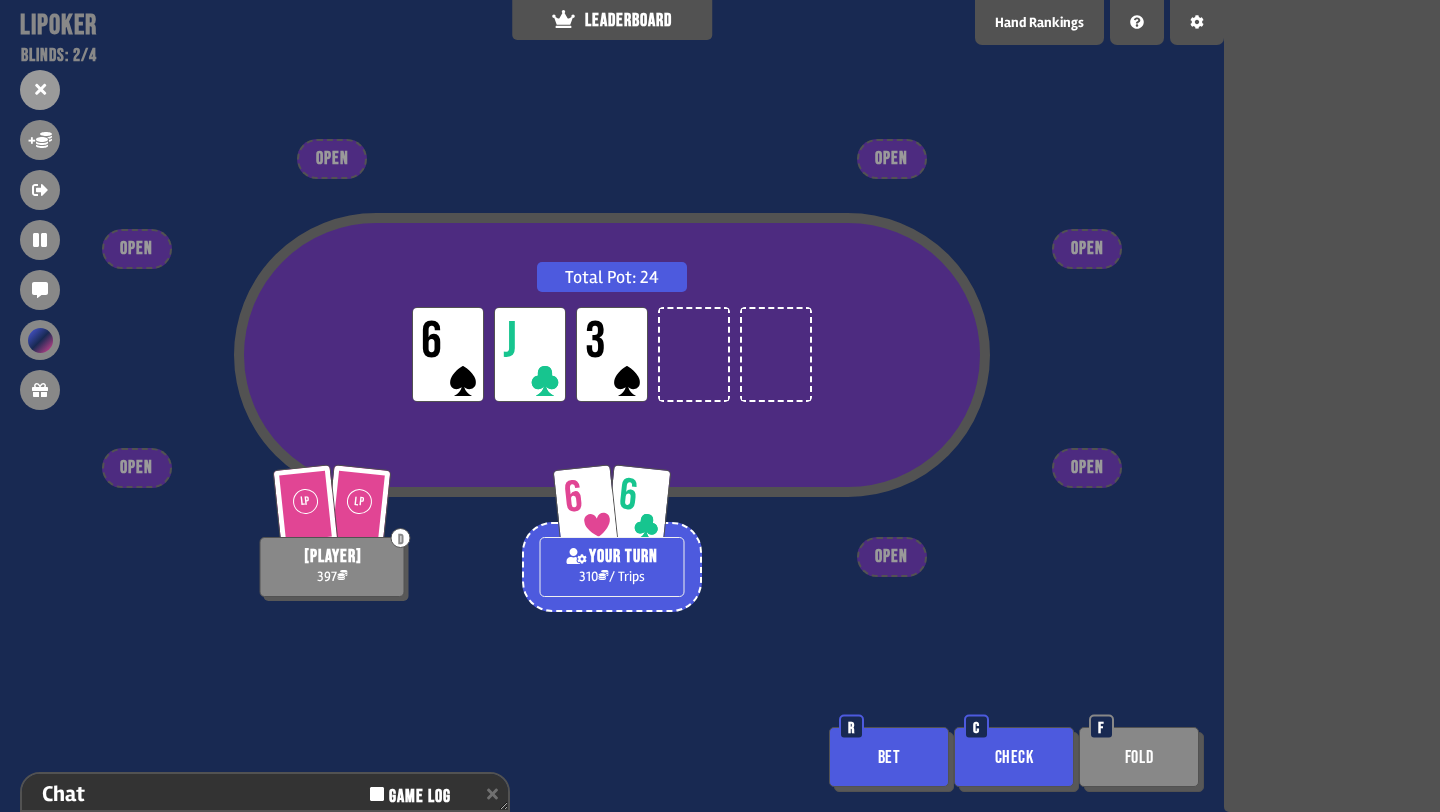 click on "Check" at bounding box center [1014, 757] 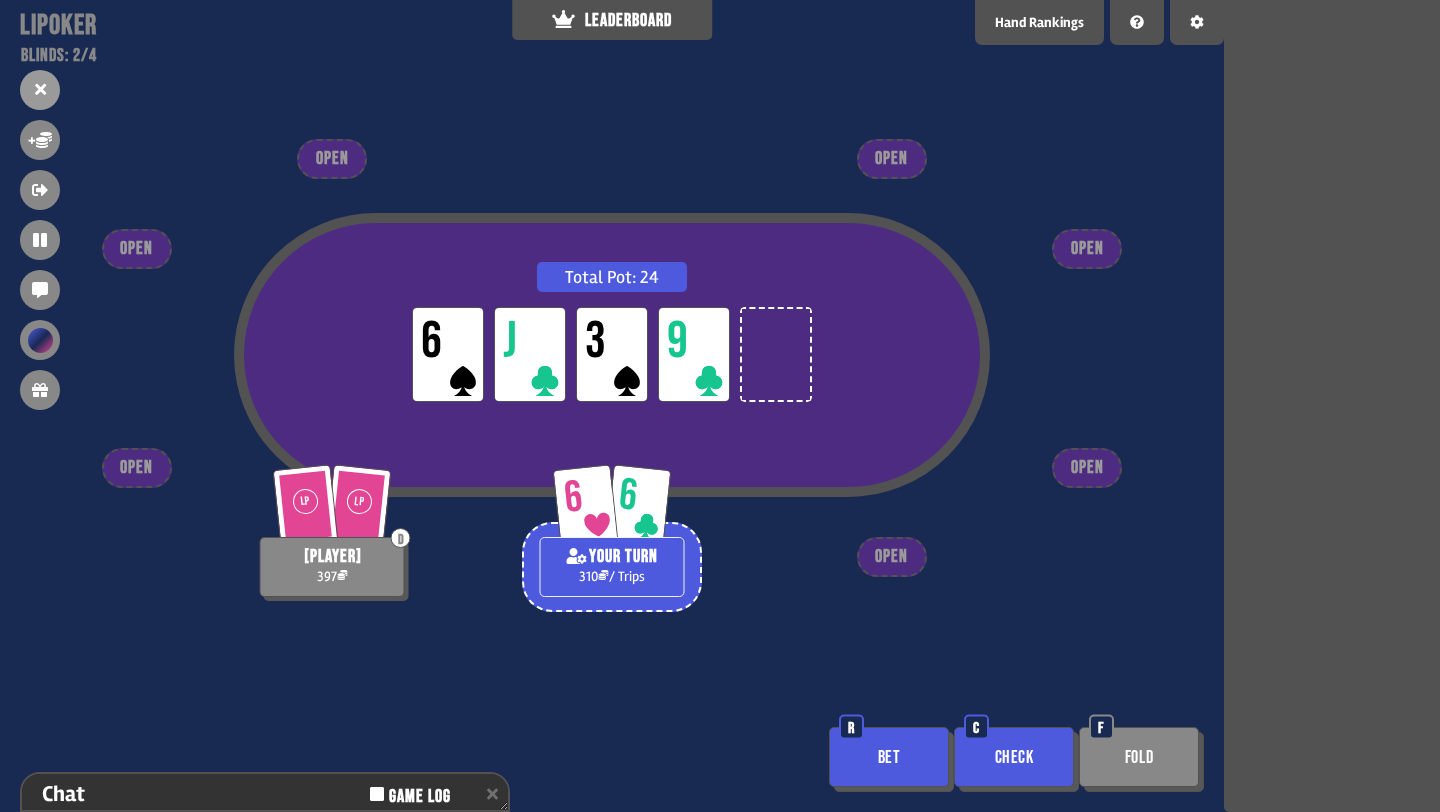 click on "Bet" at bounding box center (889, 757) 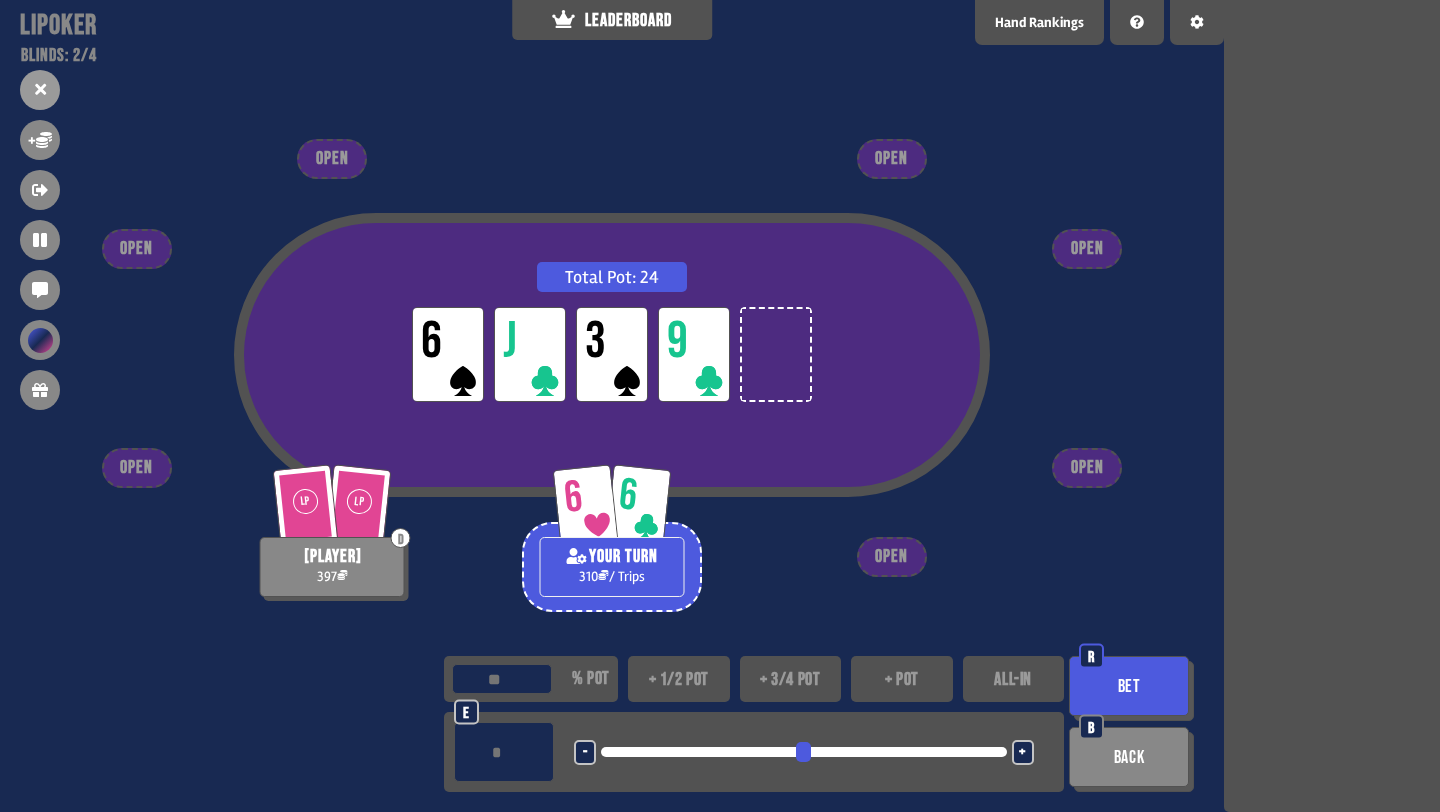 click on "+ 1/2 pot" at bounding box center [679, 679] 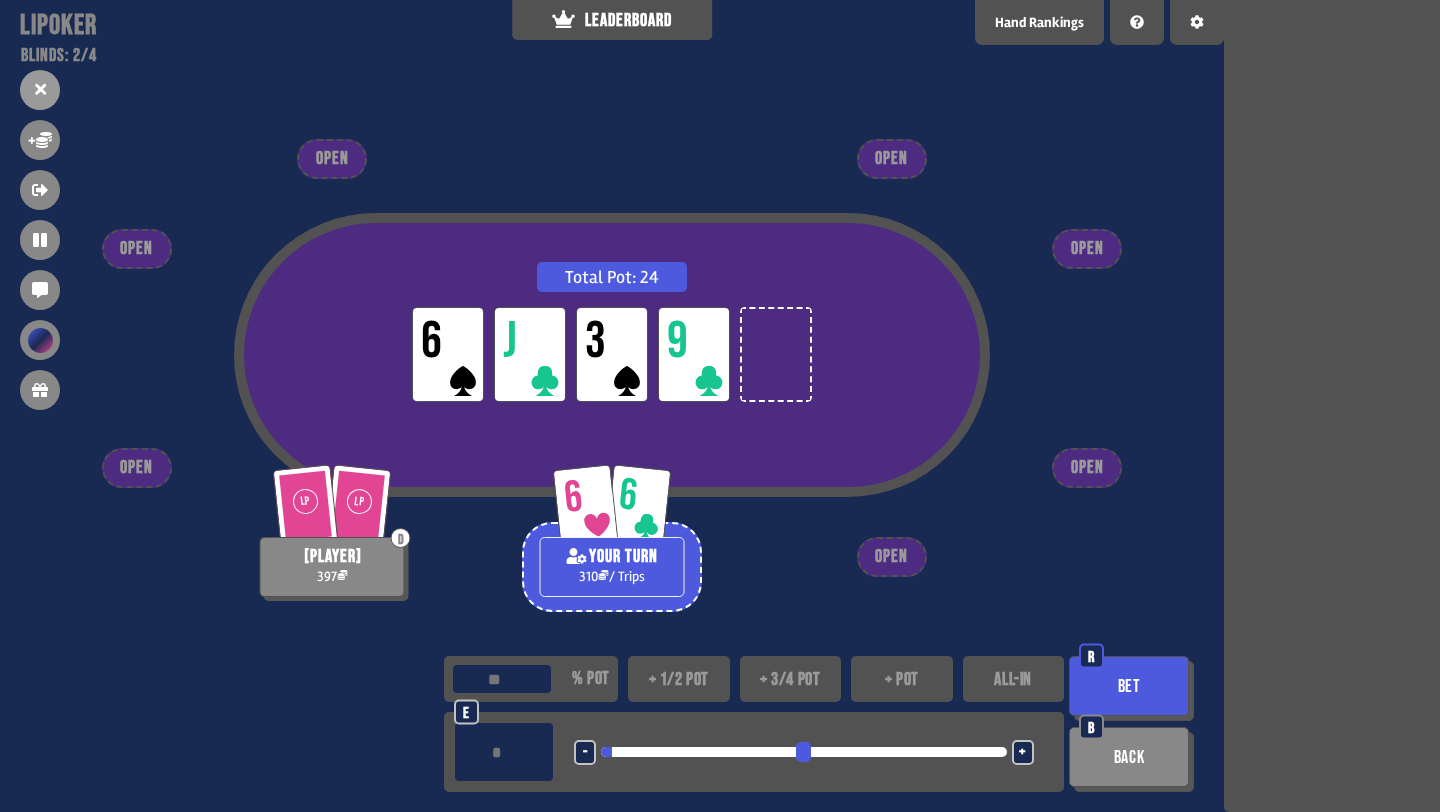click on "Bet" at bounding box center (1129, 686) 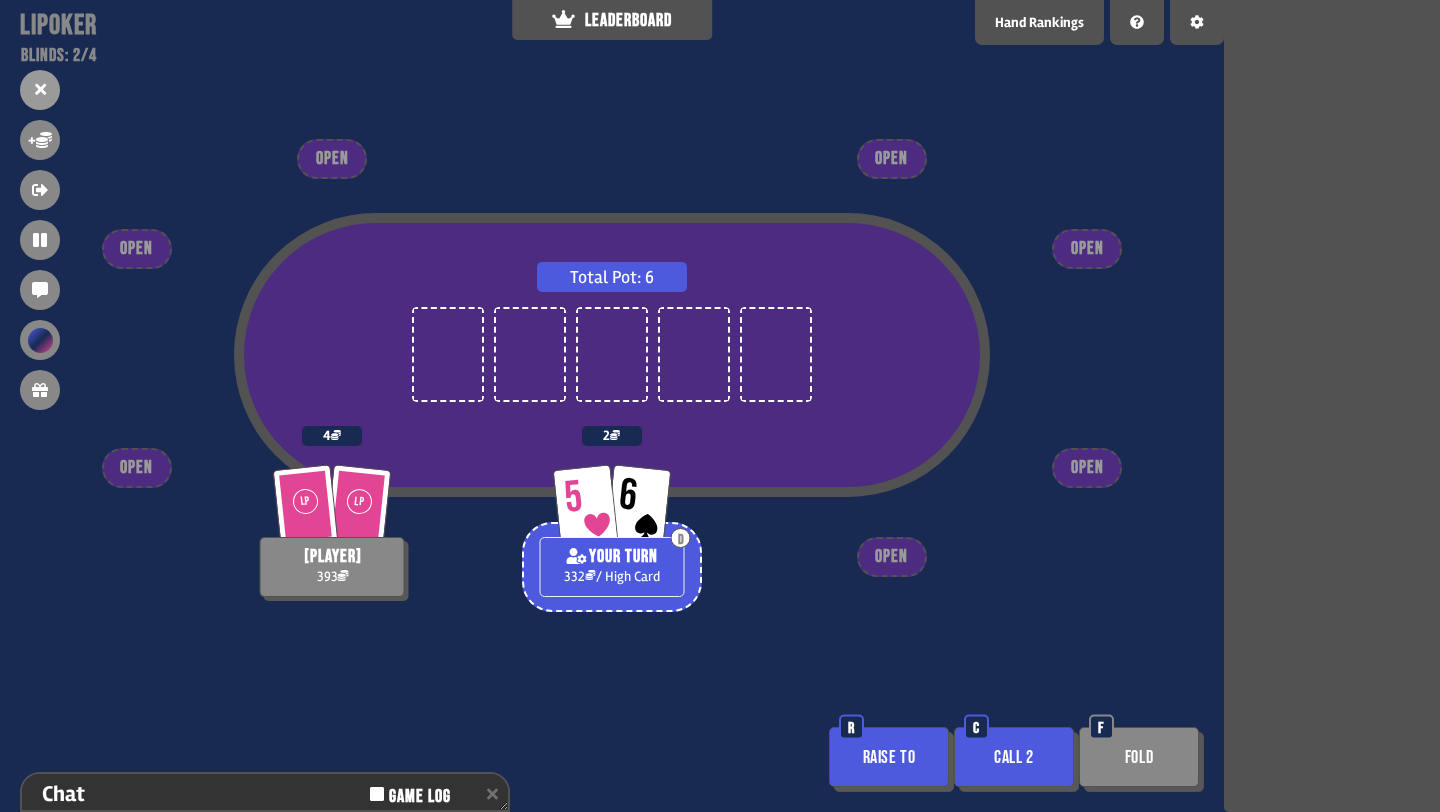 click on "Call 2" at bounding box center (1014, 757) 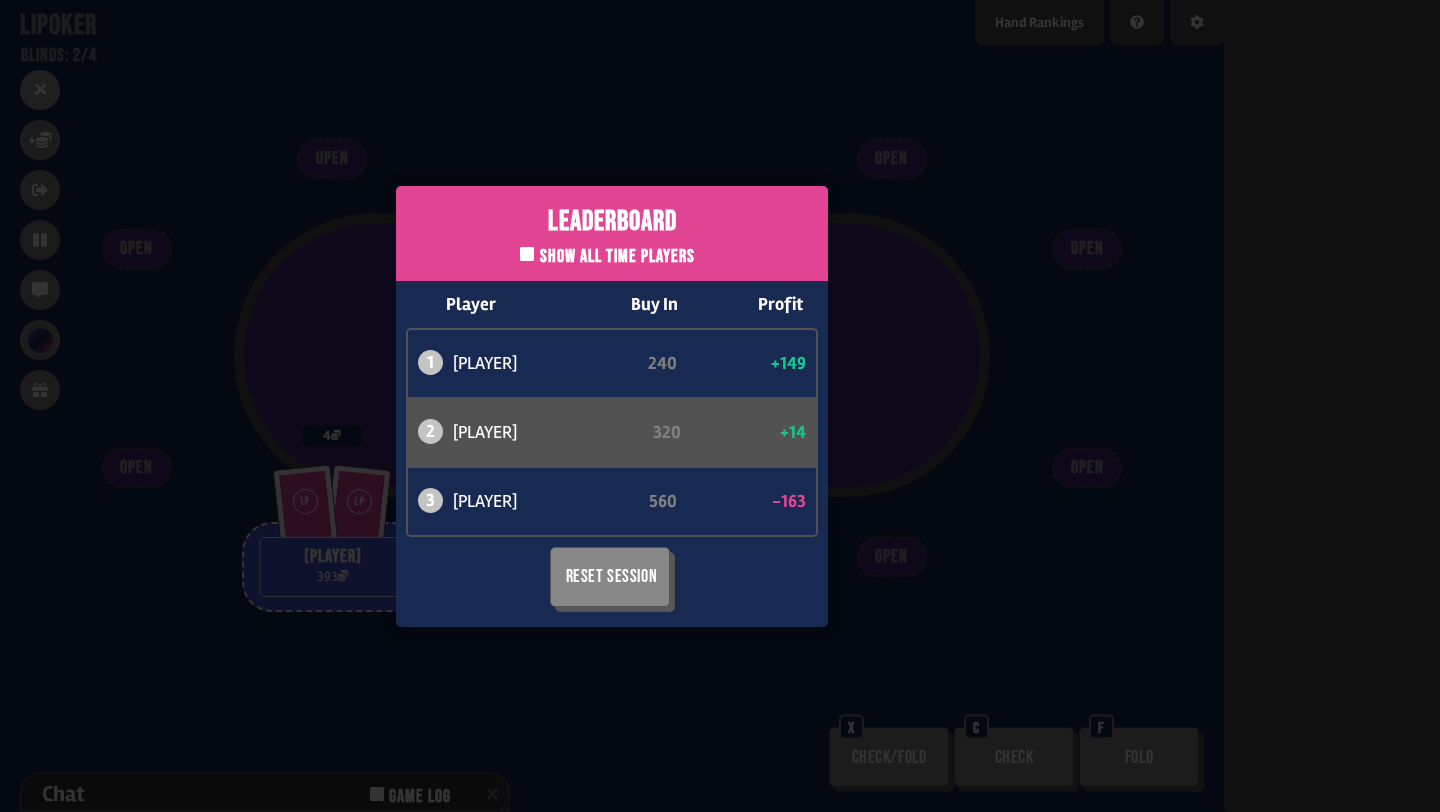 click on "Leaderboard   Show all time players Player Buy In Profit 1 atabaso 240 +149 2 can 320 +14 3 bob 560 -163 Reset Session" at bounding box center [612, 406] 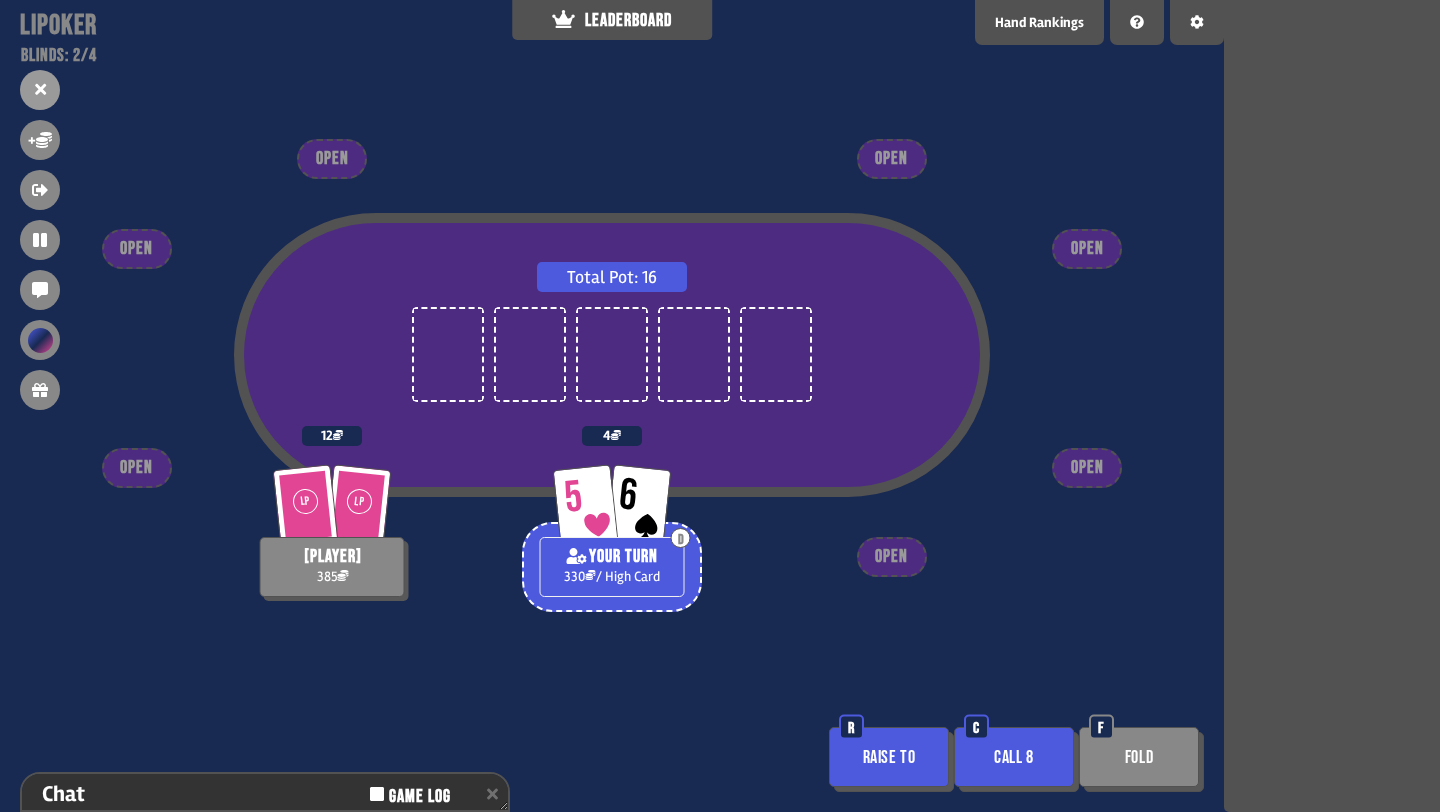 click on "Call 8" at bounding box center [1014, 757] 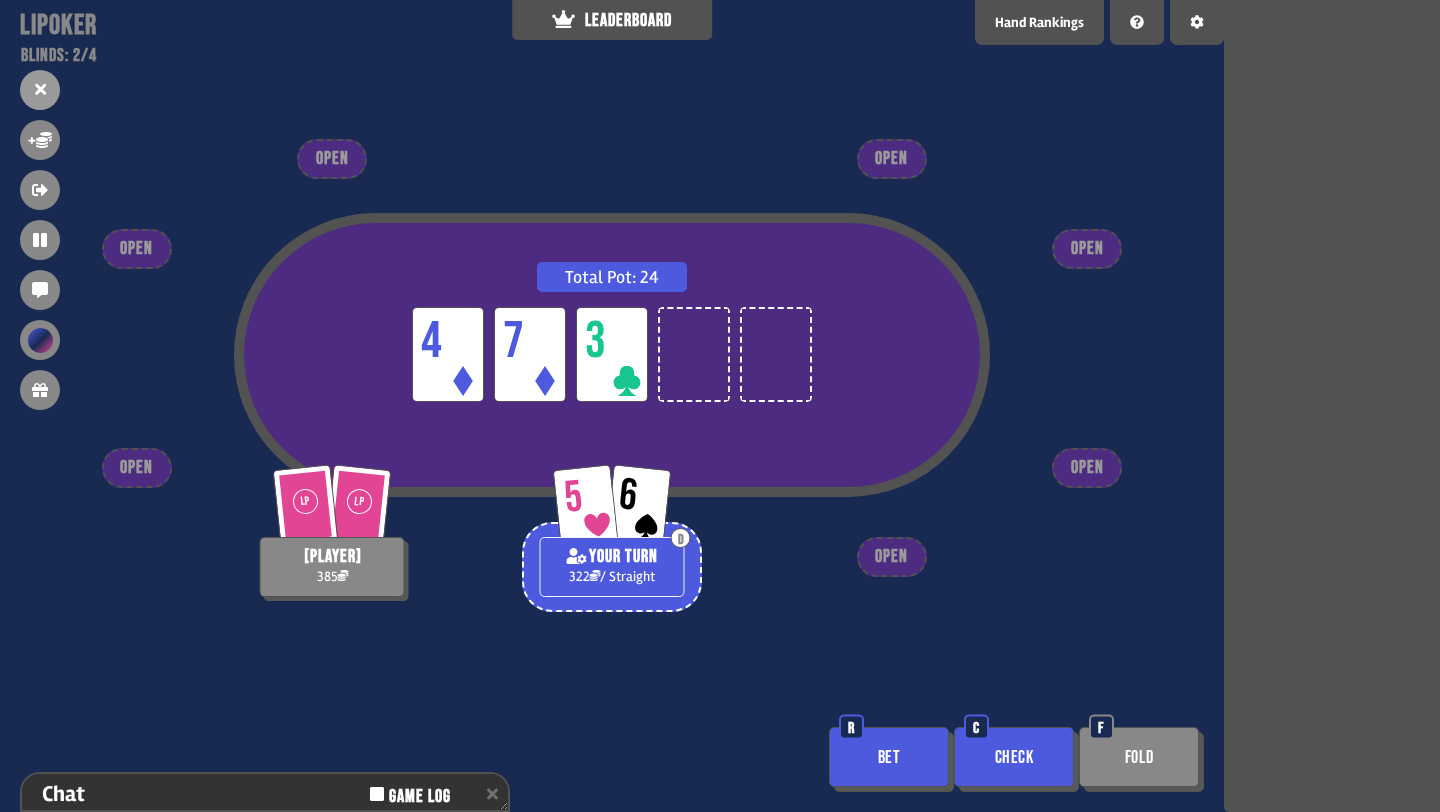 click on "Bet" at bounding box center [889, 757] 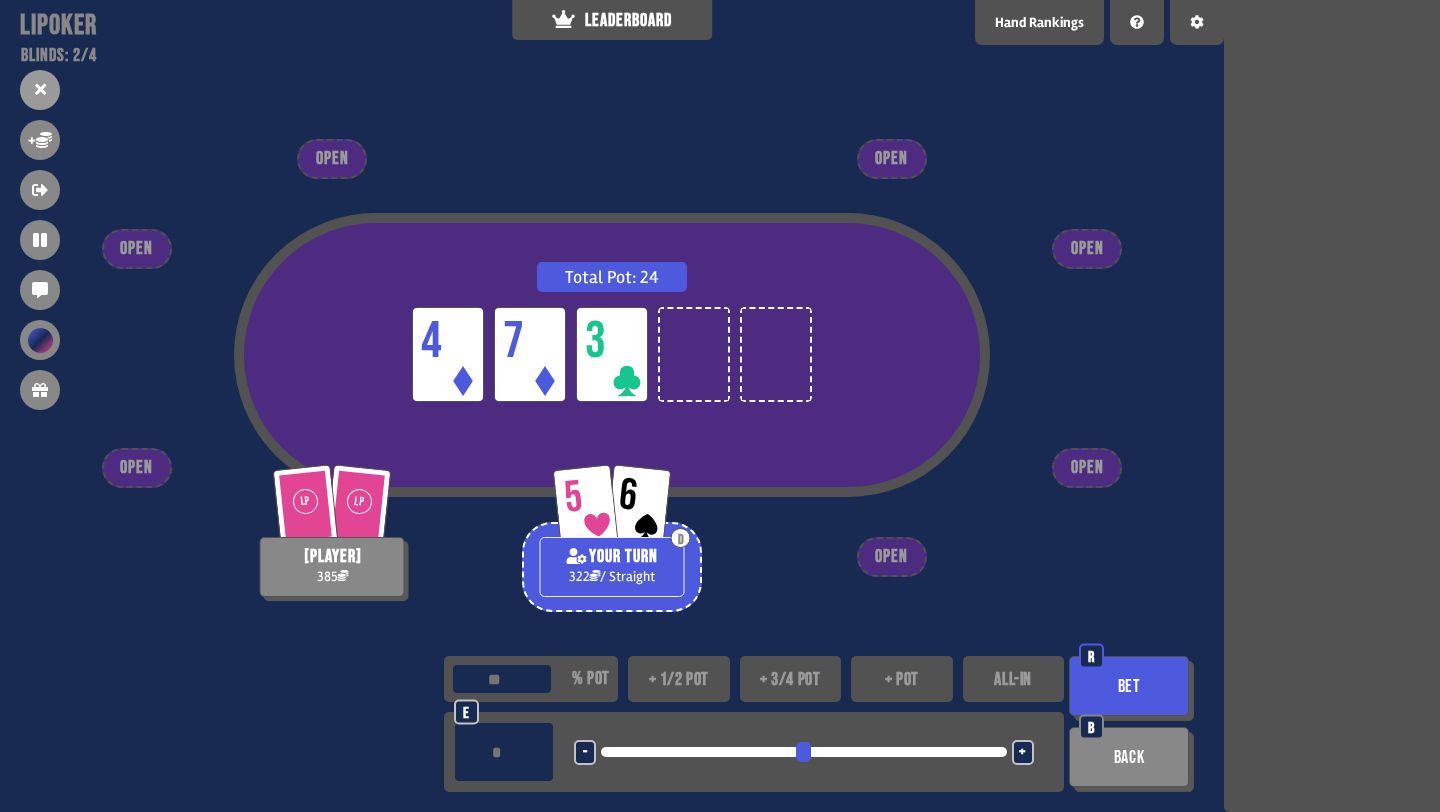 click on "*" at bounding box center [504, 752] 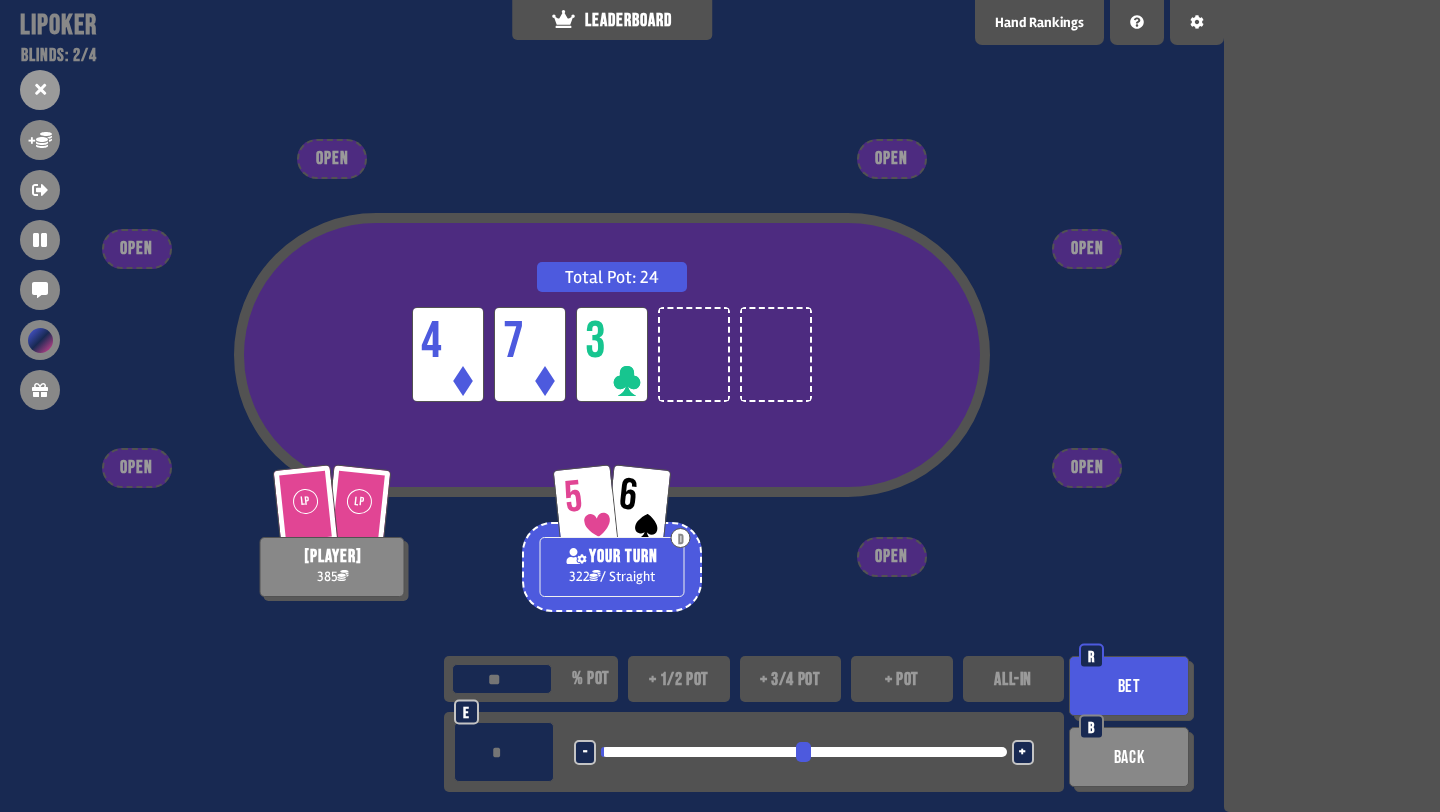 click on "*" at bounding box center [504, 752] 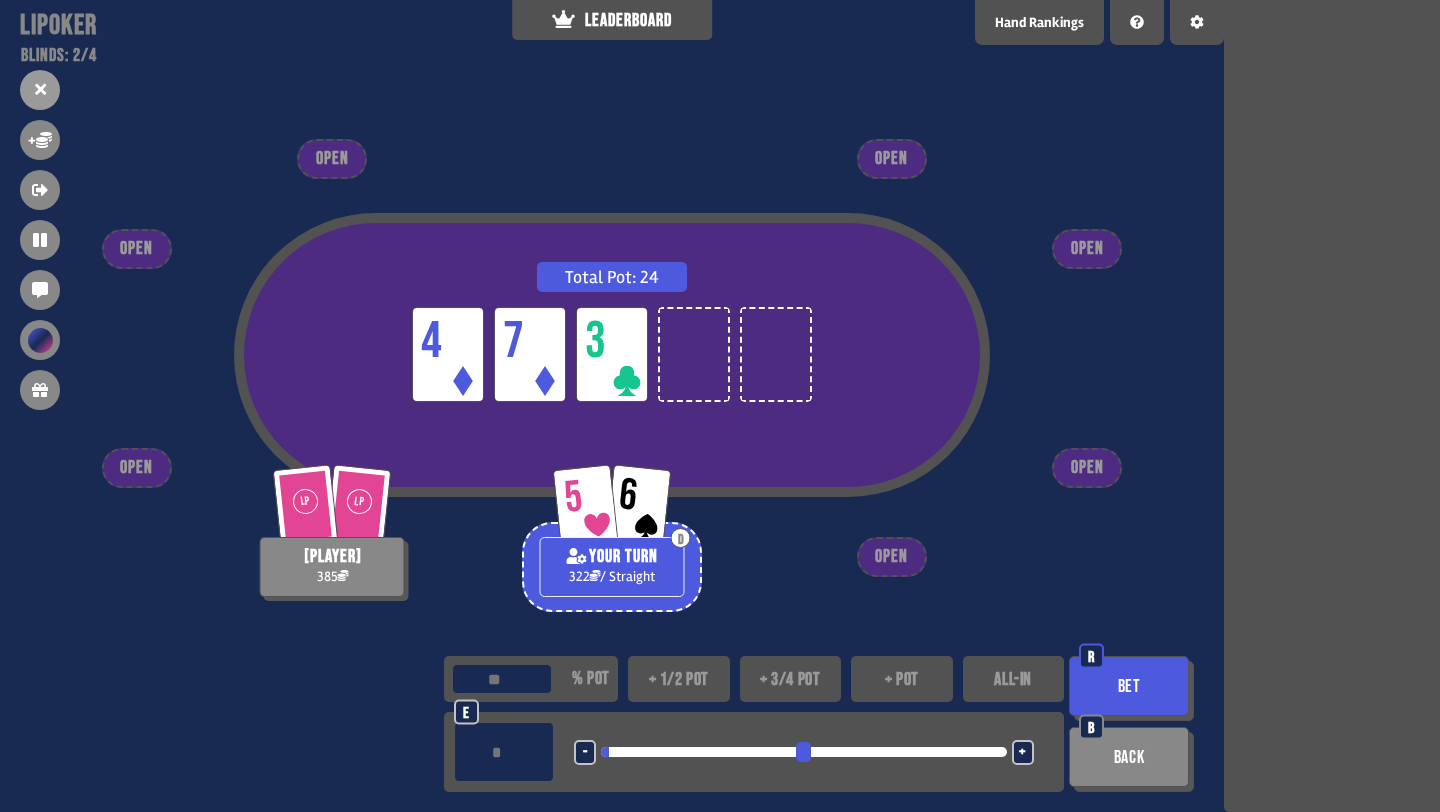 click on "**" at bounding box center (504, 752) 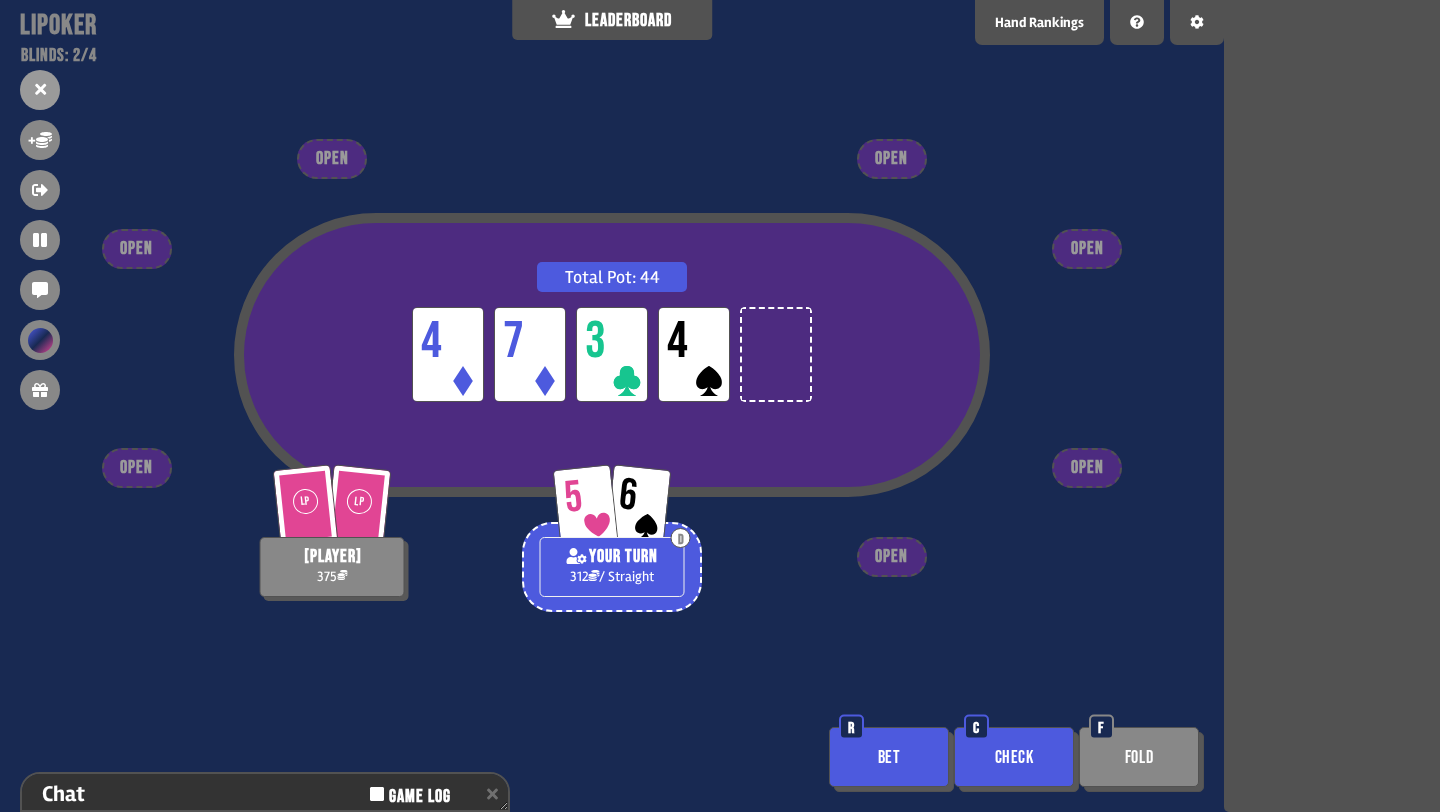 click on "Bet" at bounding box center [889, 757] 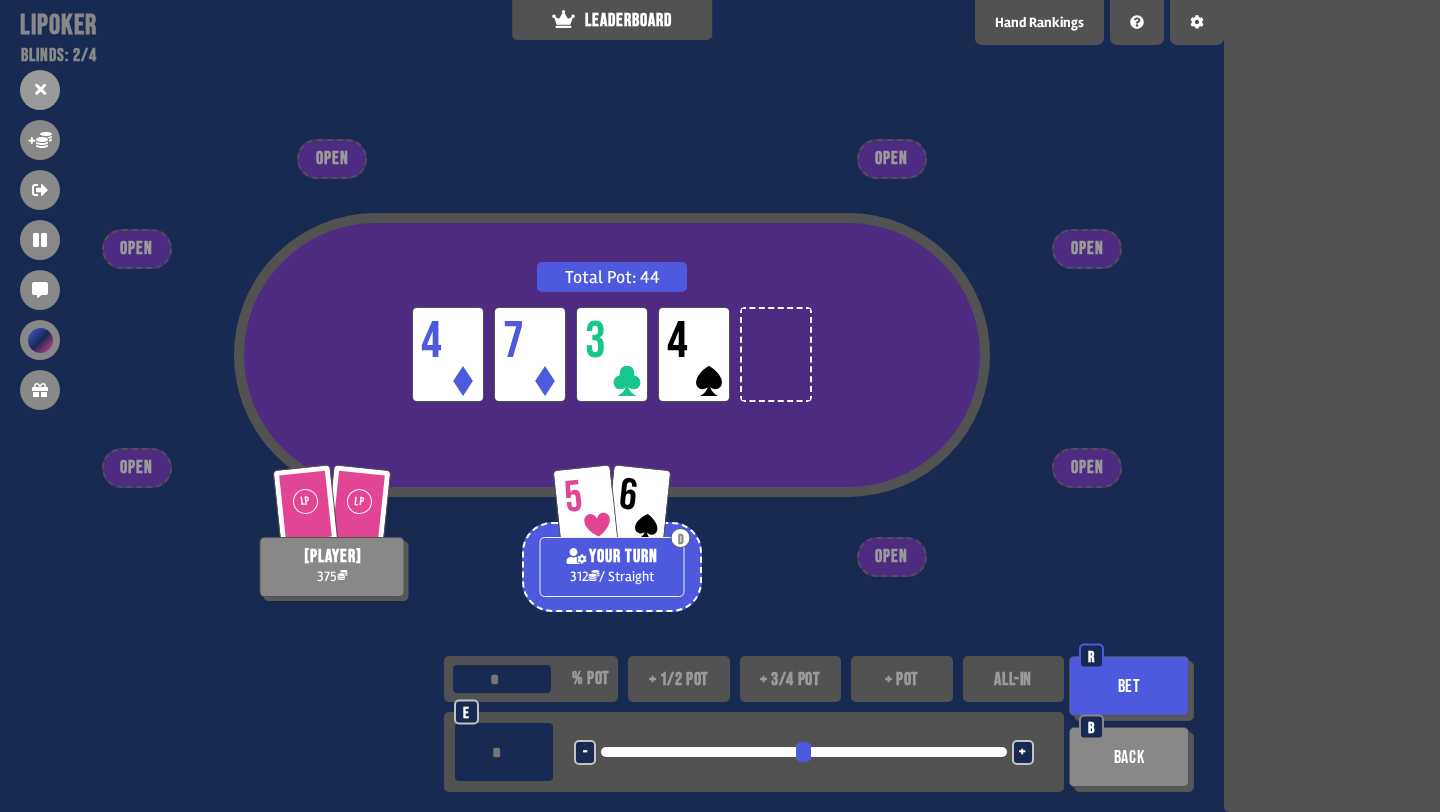 click on "+ 1/2 pot" at bounding box center [679, 679] 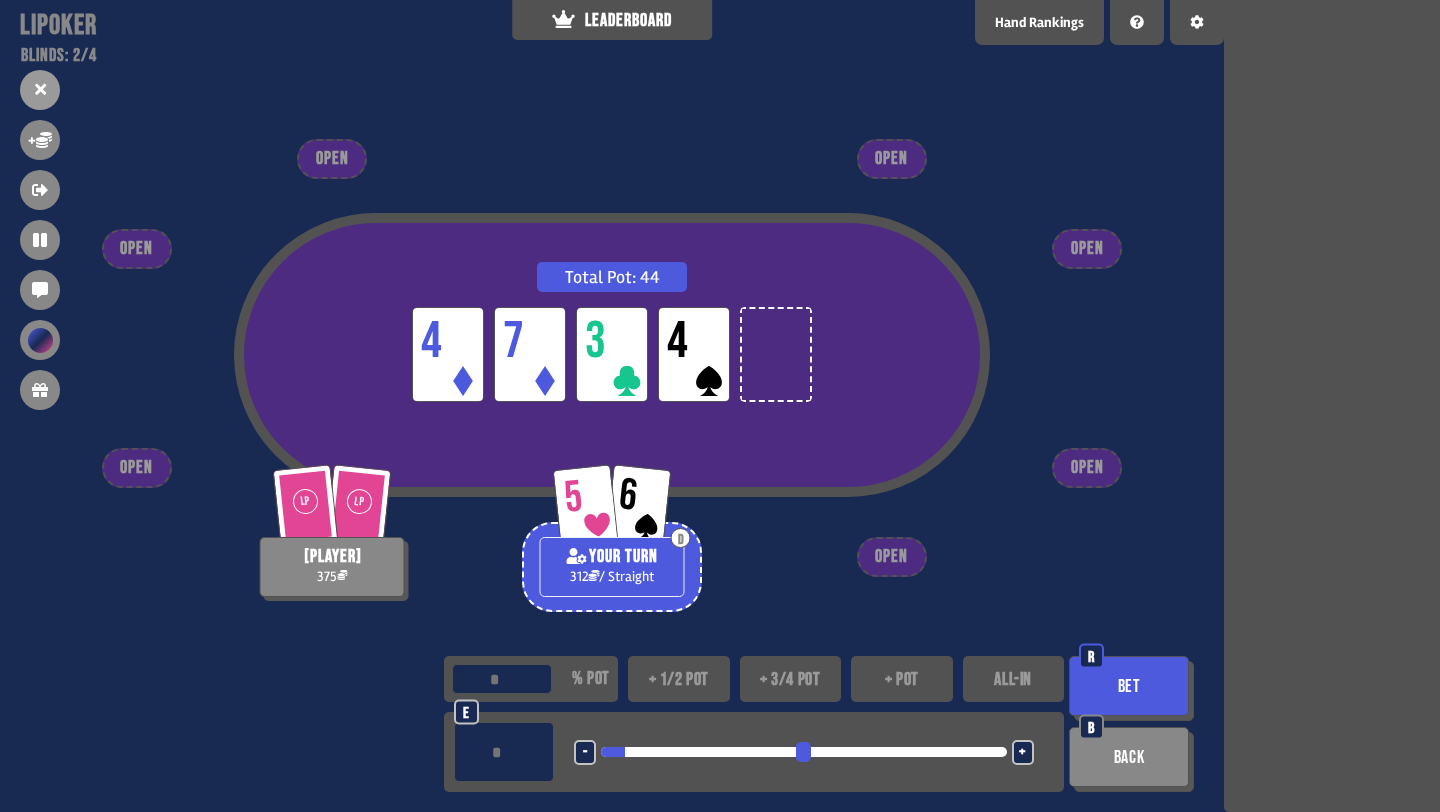 click on "-" at bounding box center (585, 753) 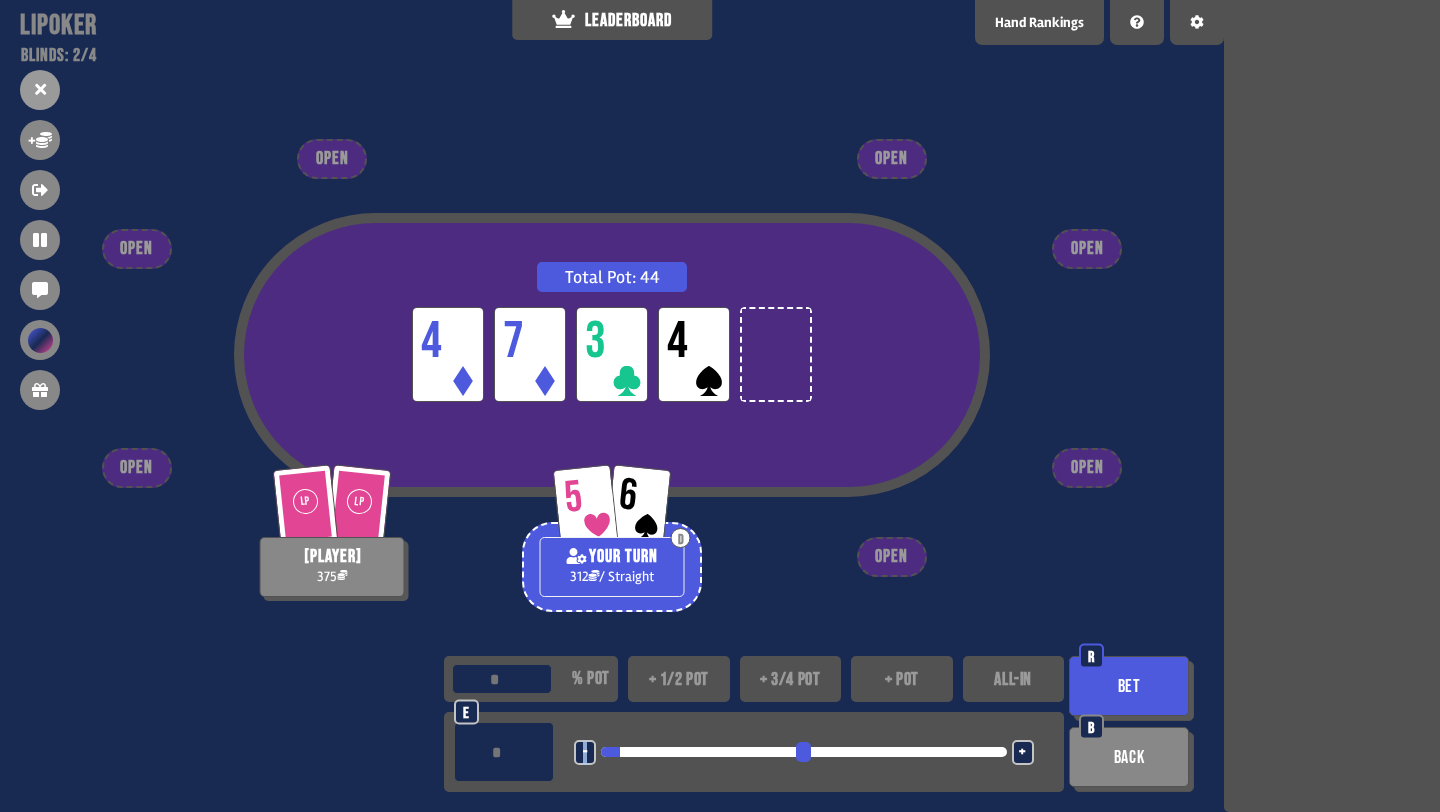 click on "-" at bounding box center [585, 753] 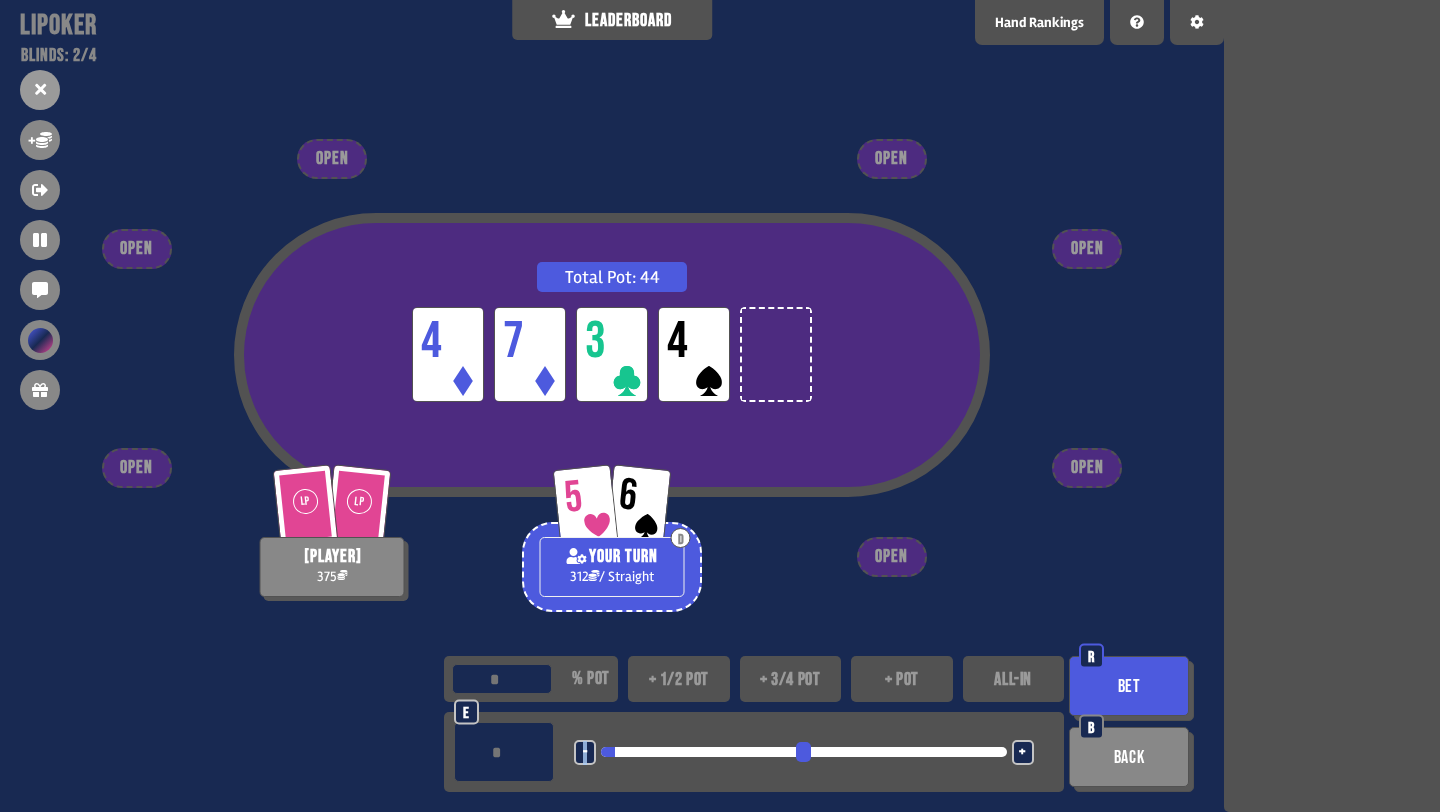 click on "Bet" at bounding box center [1129, 686] 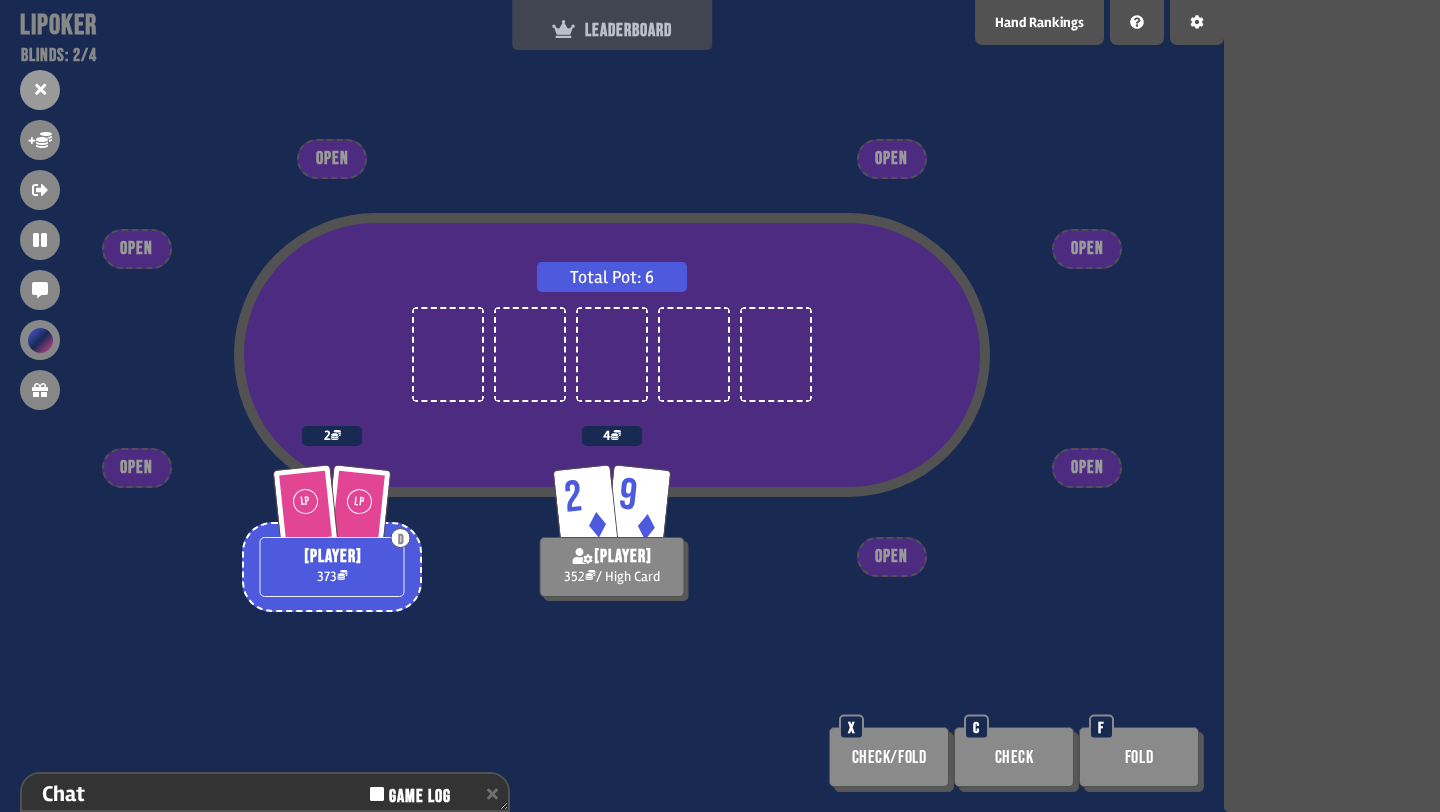 click on "LEADERBOARD" at bounding box center [612, 30] 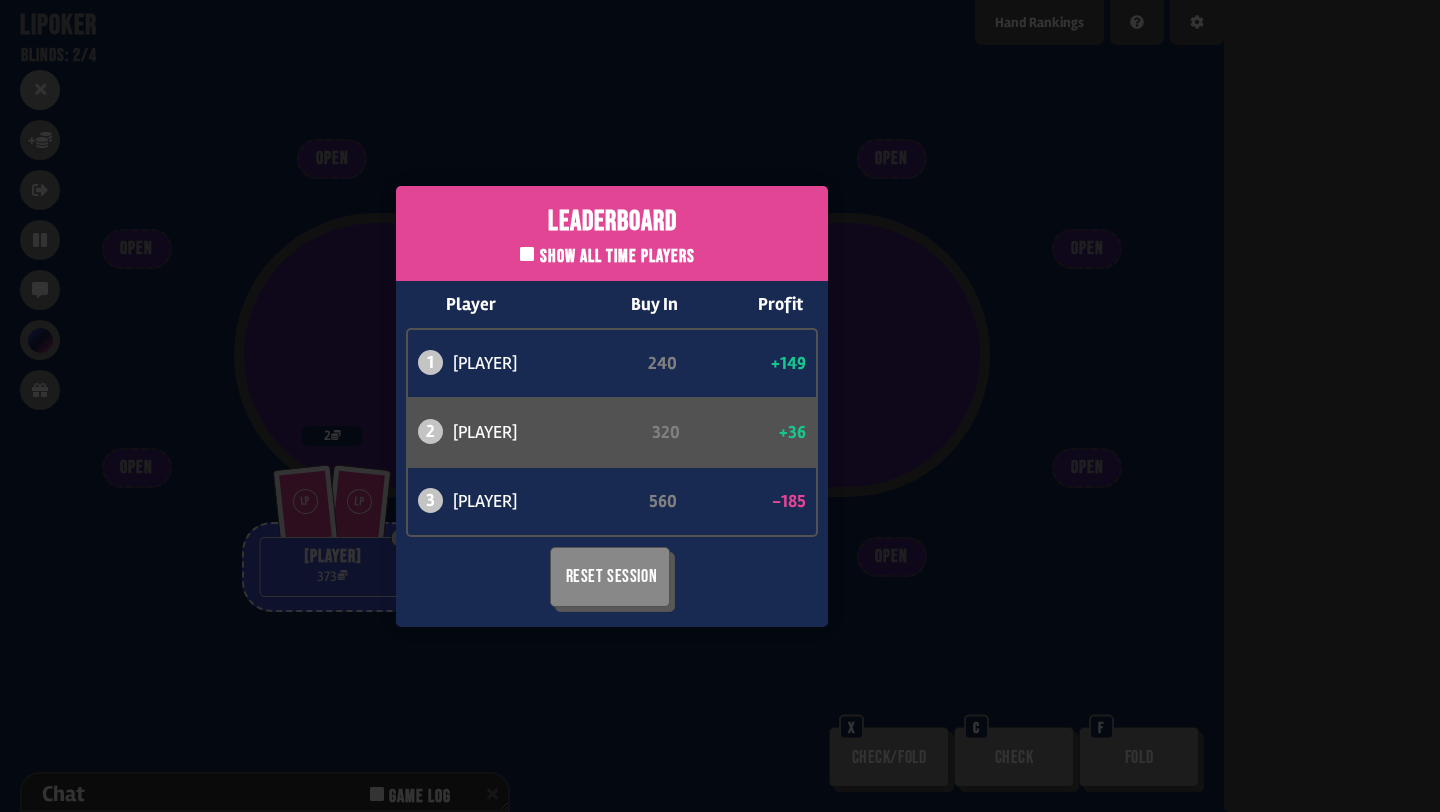 click on "Leaderboard   Show all time players Player Buy In Profit 1 atabaso 240 +149 2 can 320 +36 3 bob 560 -185 Reset Session" at bounding box center (612, 406) 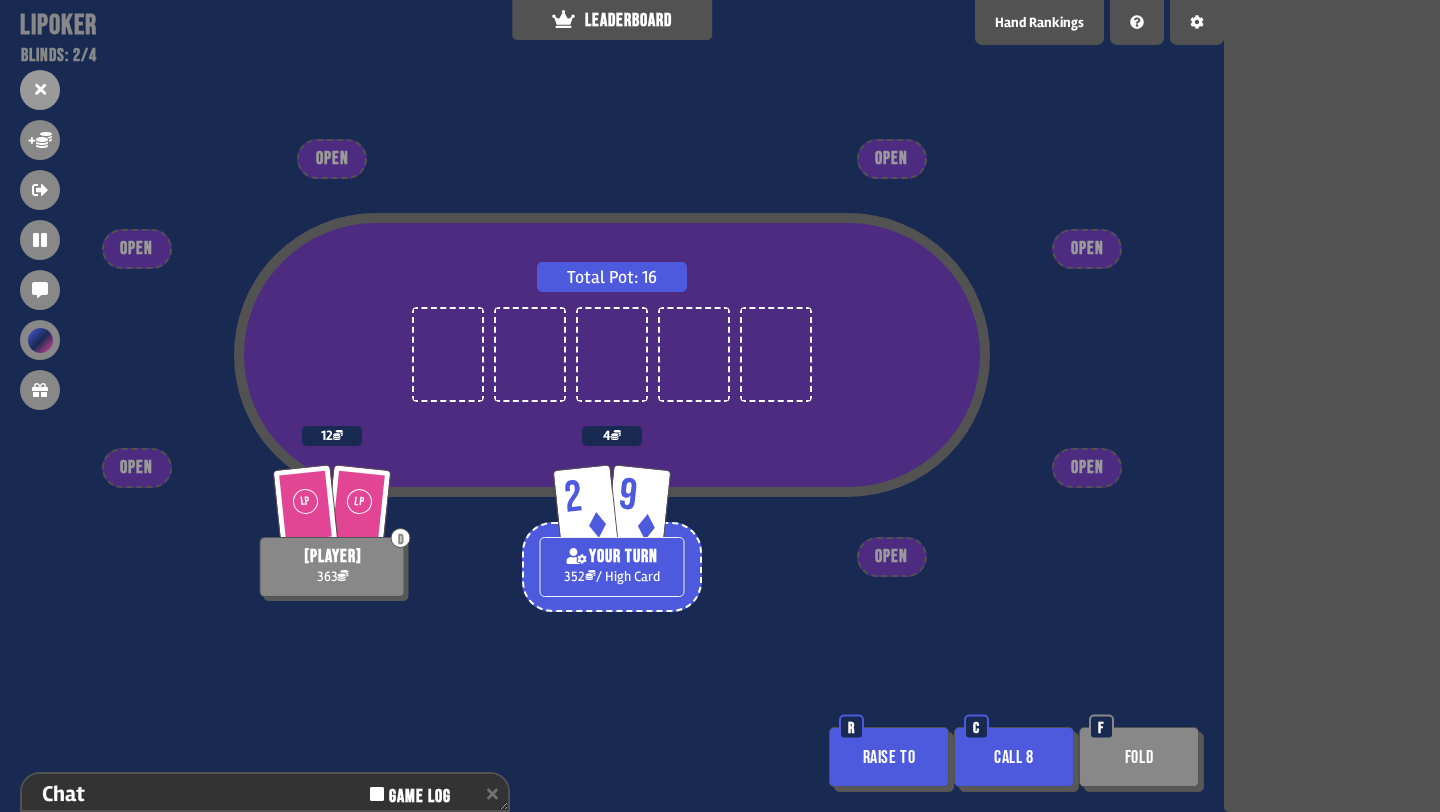 click on "Fold" at bounding box center [1139, 757] 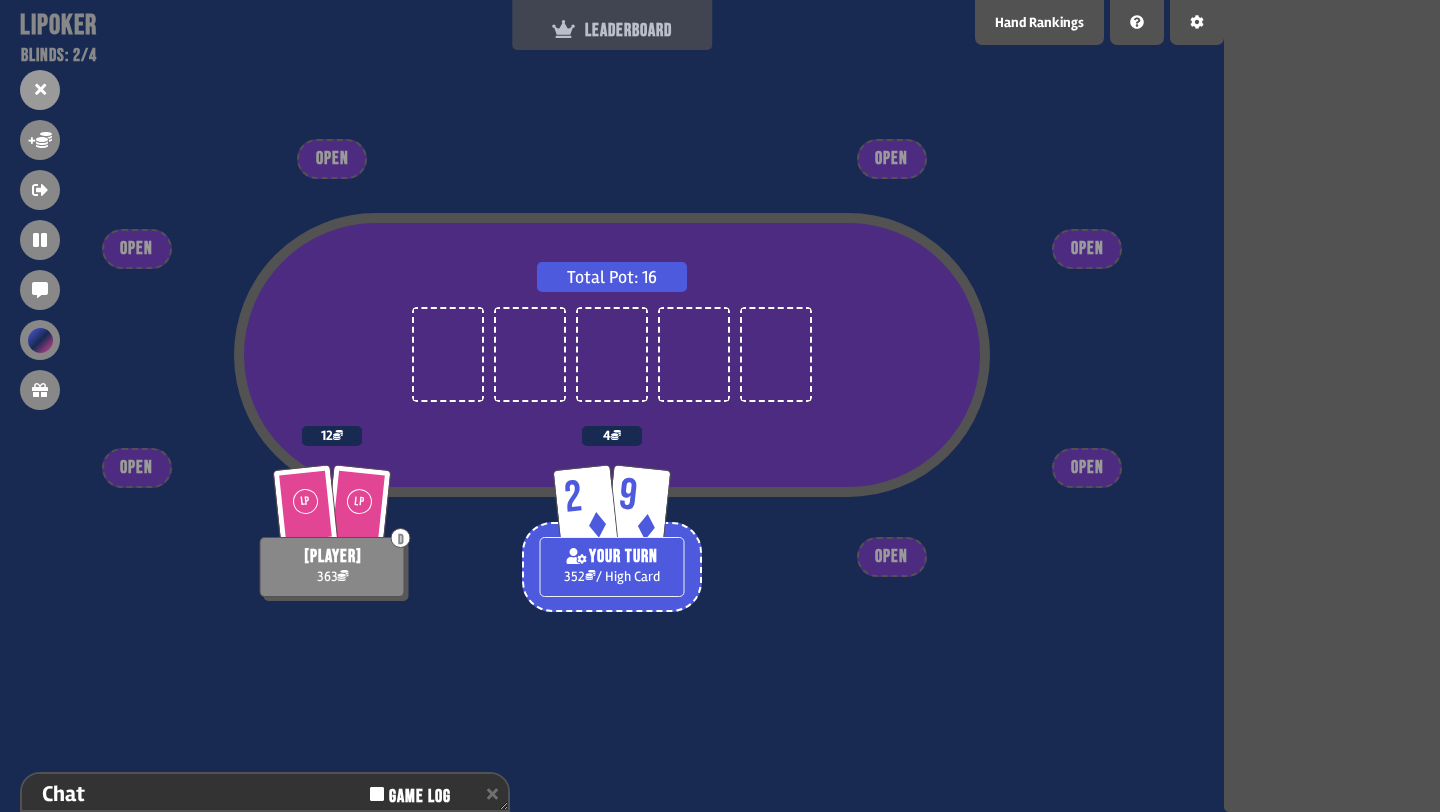 click on "LEADERBOARD" at bounding box center [612, 30] 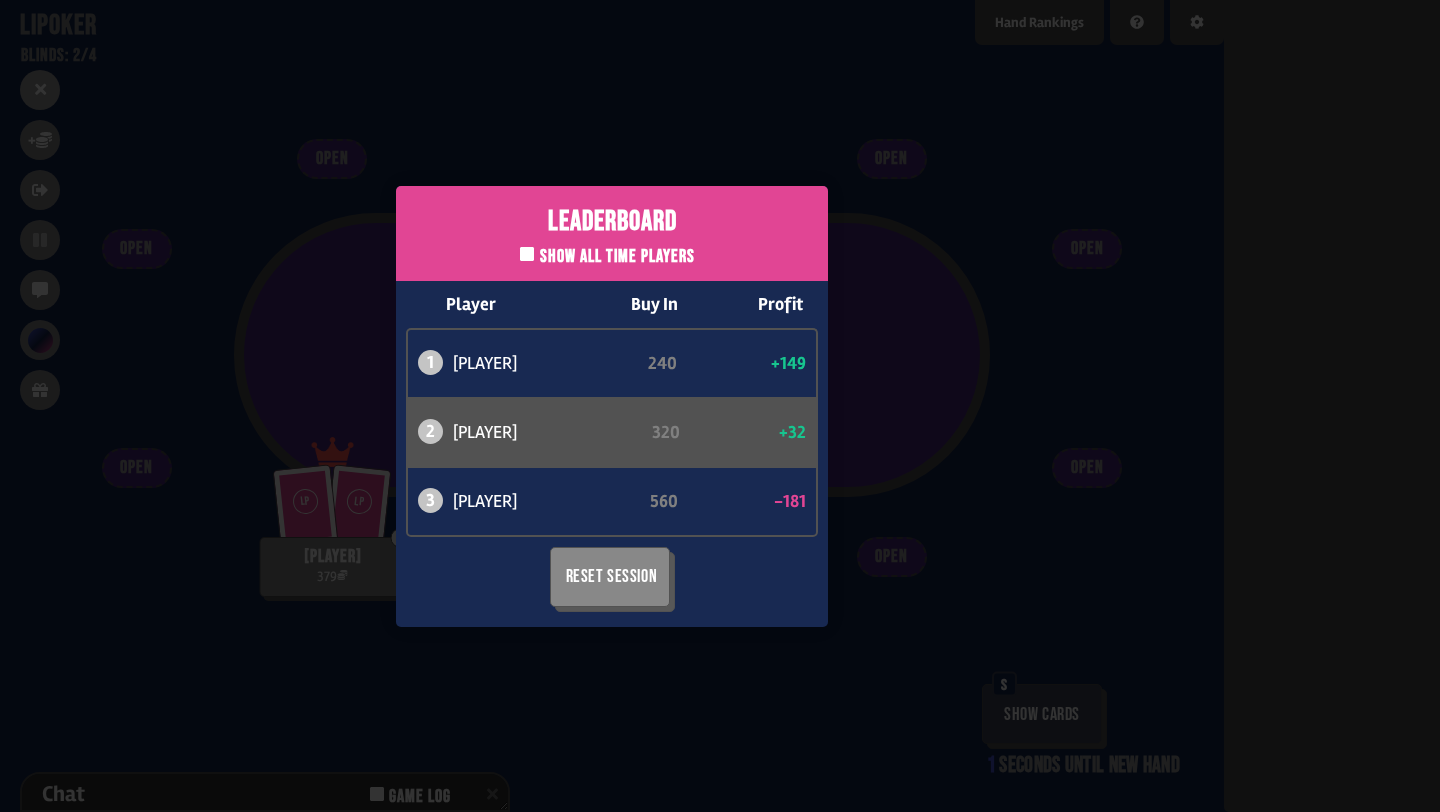 click on "Leaderboard   Show all time players Player Buy In Profit 1 atabaso 240 +149 2 can 320 +32 3 bob 560 -181 Reset Session" at bounding box center [612, 406] 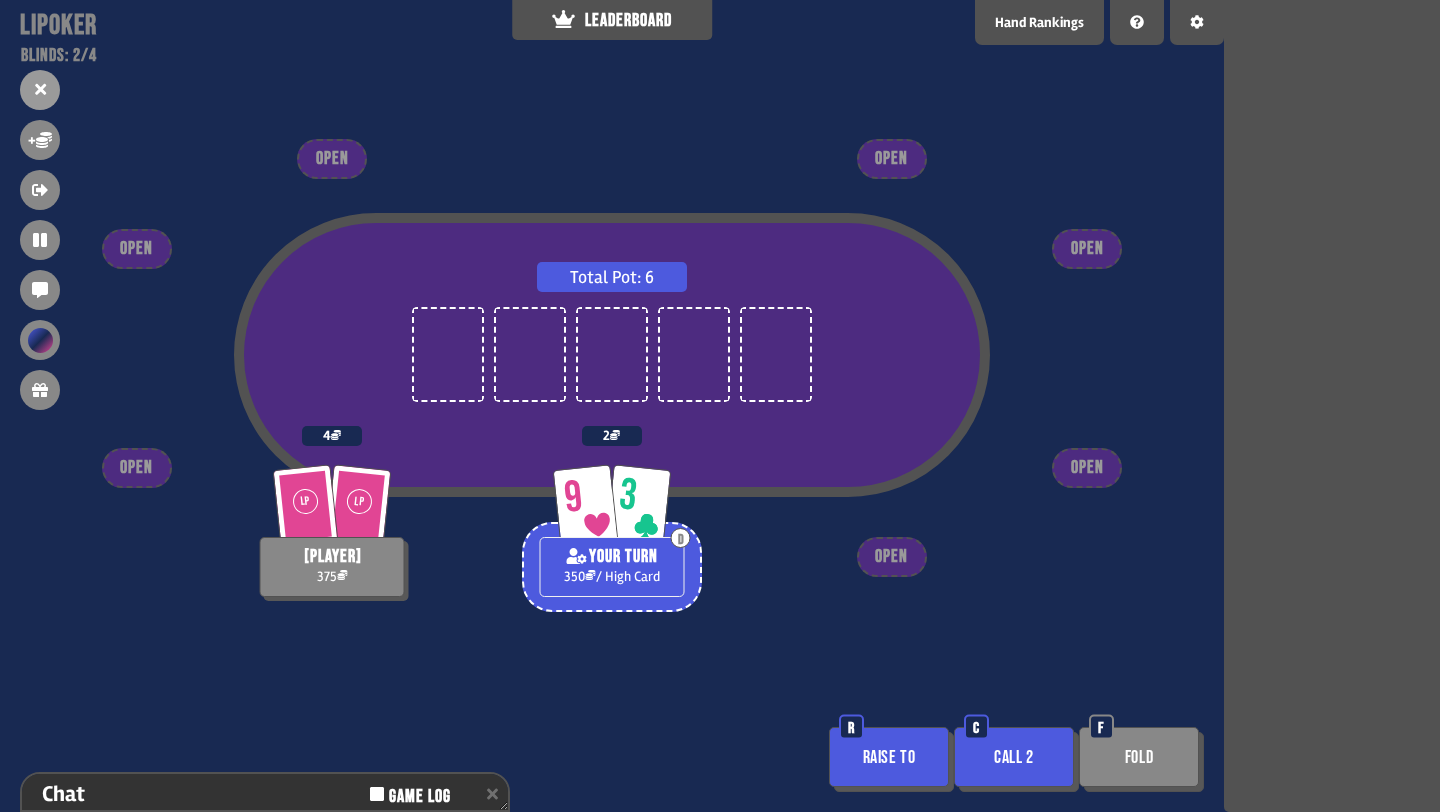 click on "Fold" at bounding box center (1139, 757) 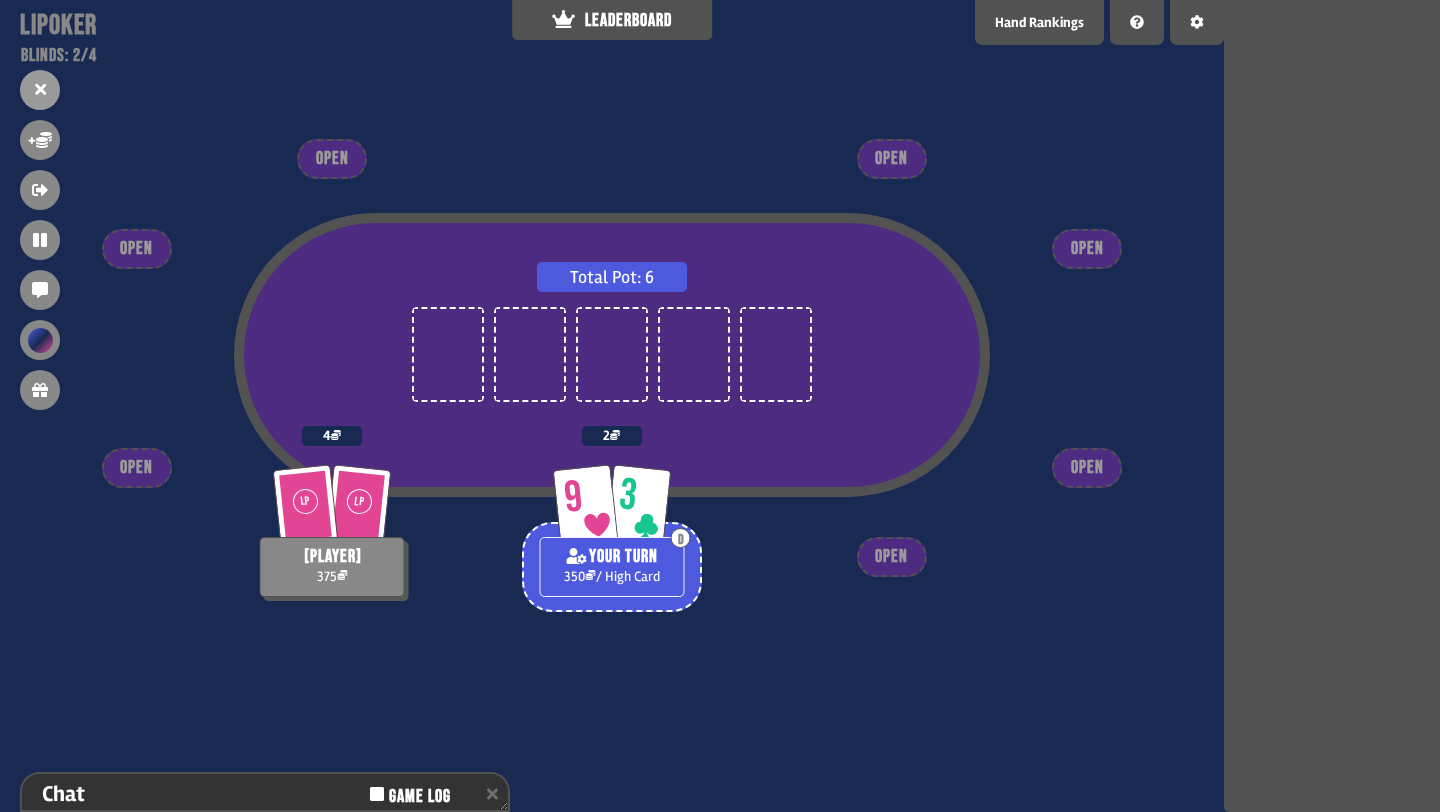 click on "Total Pot: 6   9 3 D YOUR TURN 350   / High Card 2  LP LP bob 375  4  OPEN OPEN OPEN OPEN OPEN OPEN OPEN" at bounding box center (612, 406) 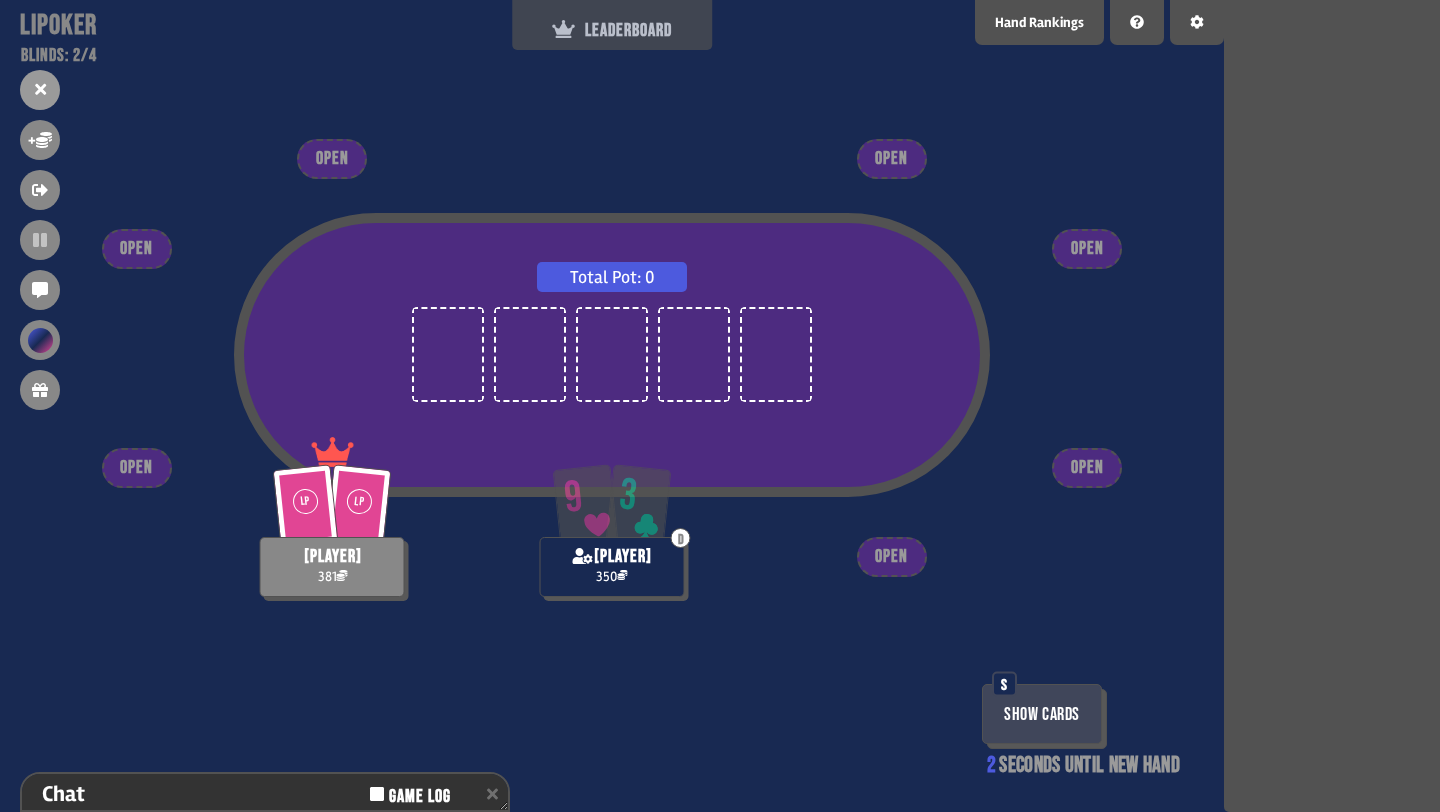 click on "LEADERBOARD" at bounding box center (612, 30) 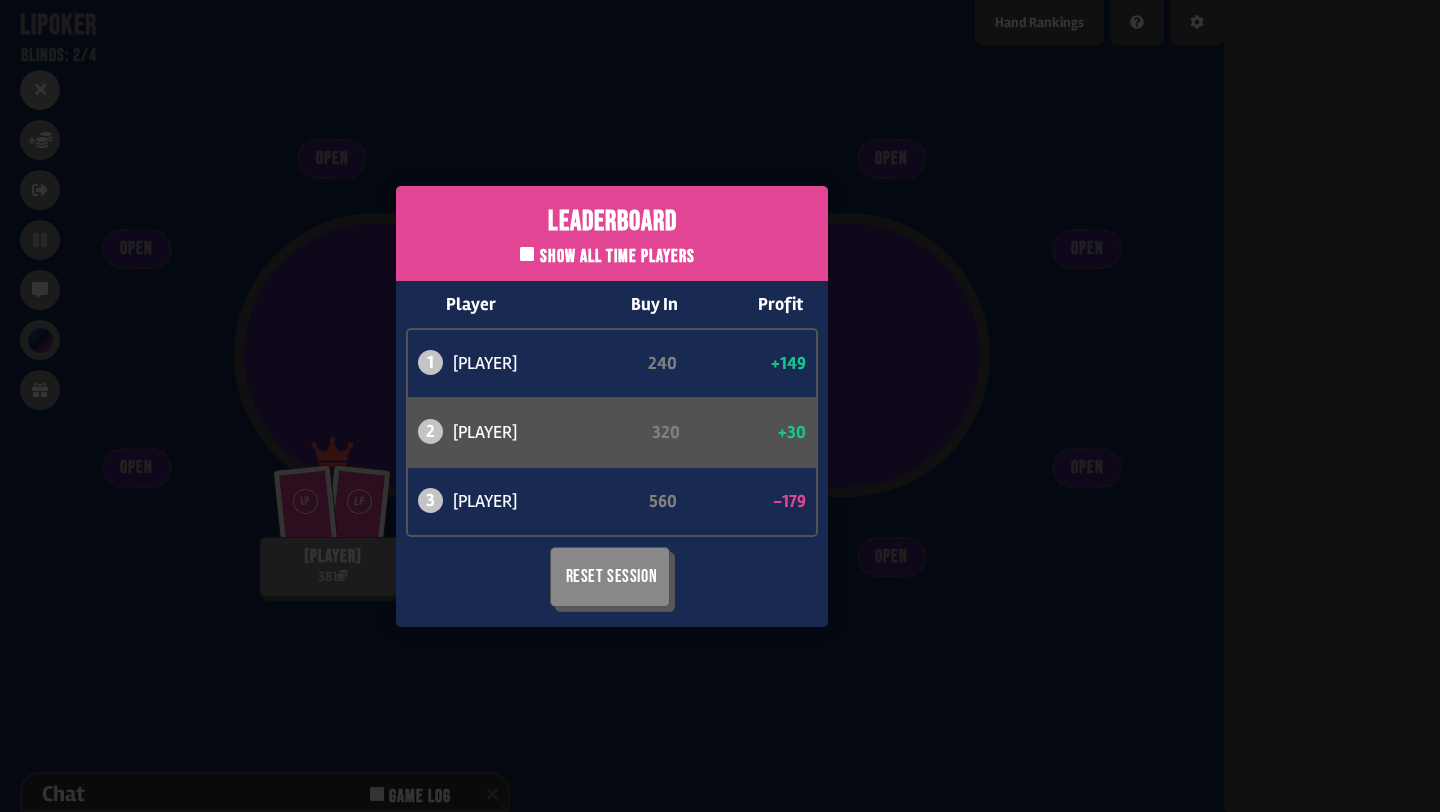 click on "Leaderboard   Show all time players Player Buy In Profit 1 atabaso 240 +149 2 can 320 +30 3 bob 560 -179 Reset Session" at bounding box center [612, 406] 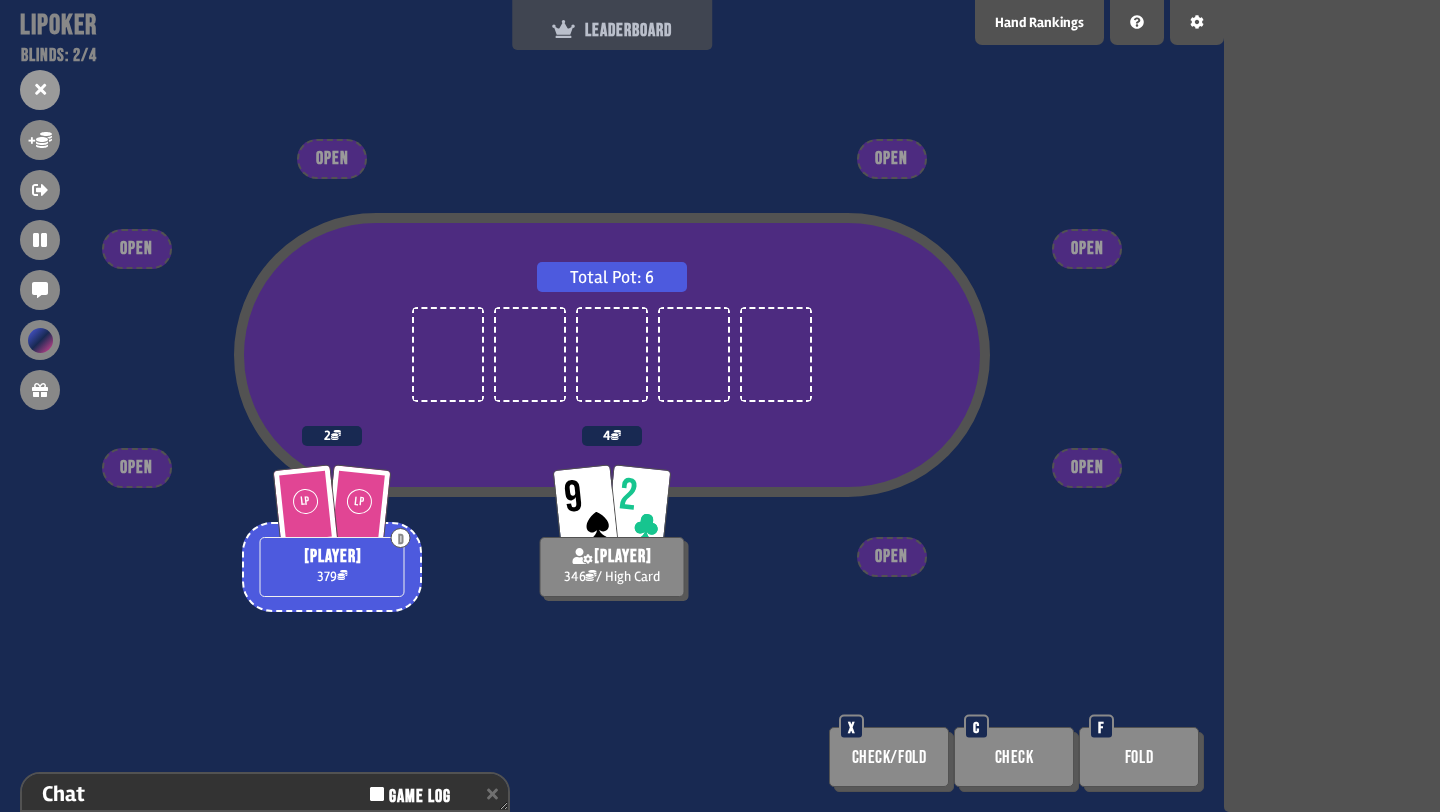 click on "LEADERBOARD" at bounding box center (612, 30) 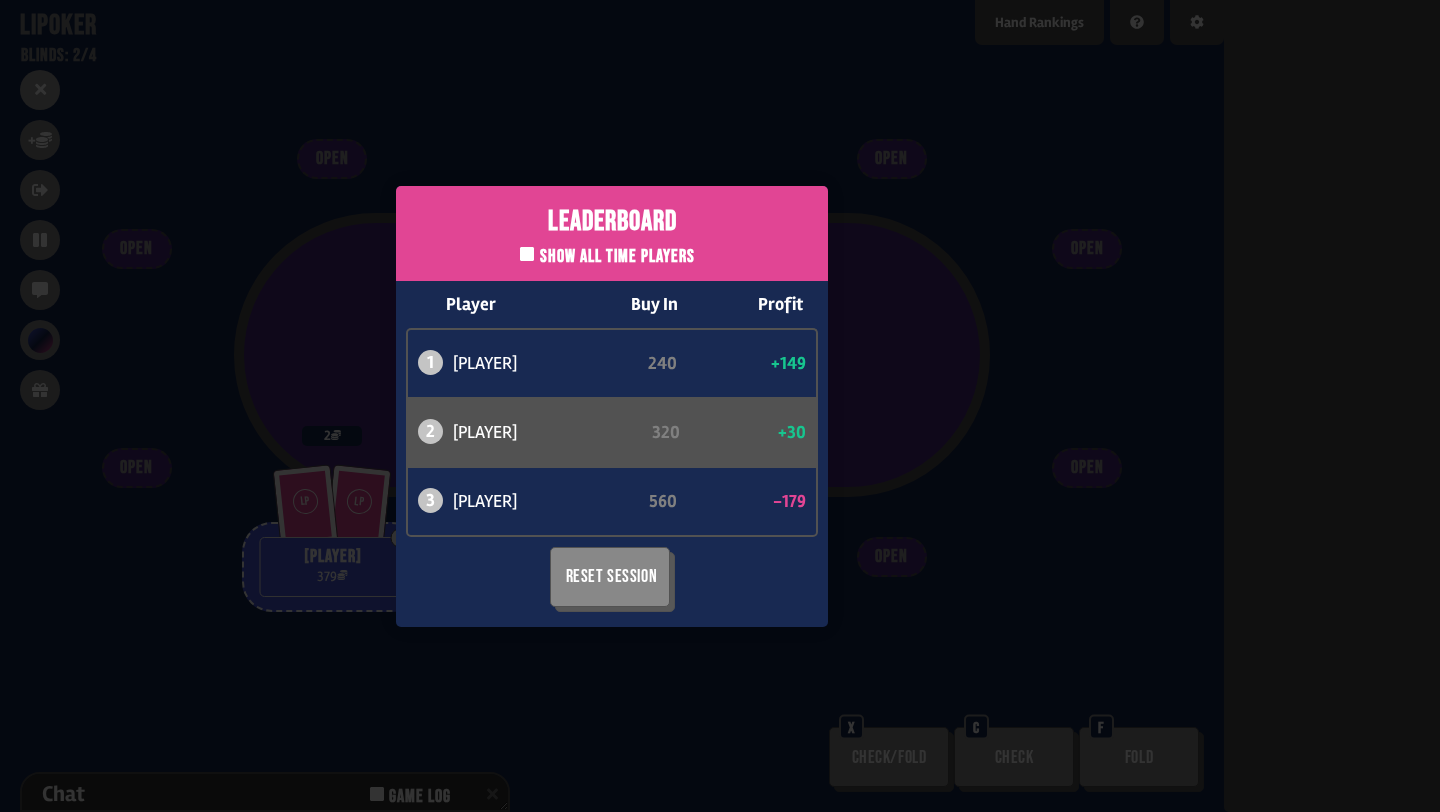click on "Leaderboard   Show all time players Player Buy In Profit 1 atabaso 240 +149 2 can 320 +30 3 bob 560 -179 Reset Session" at bounding box center [612, 406] 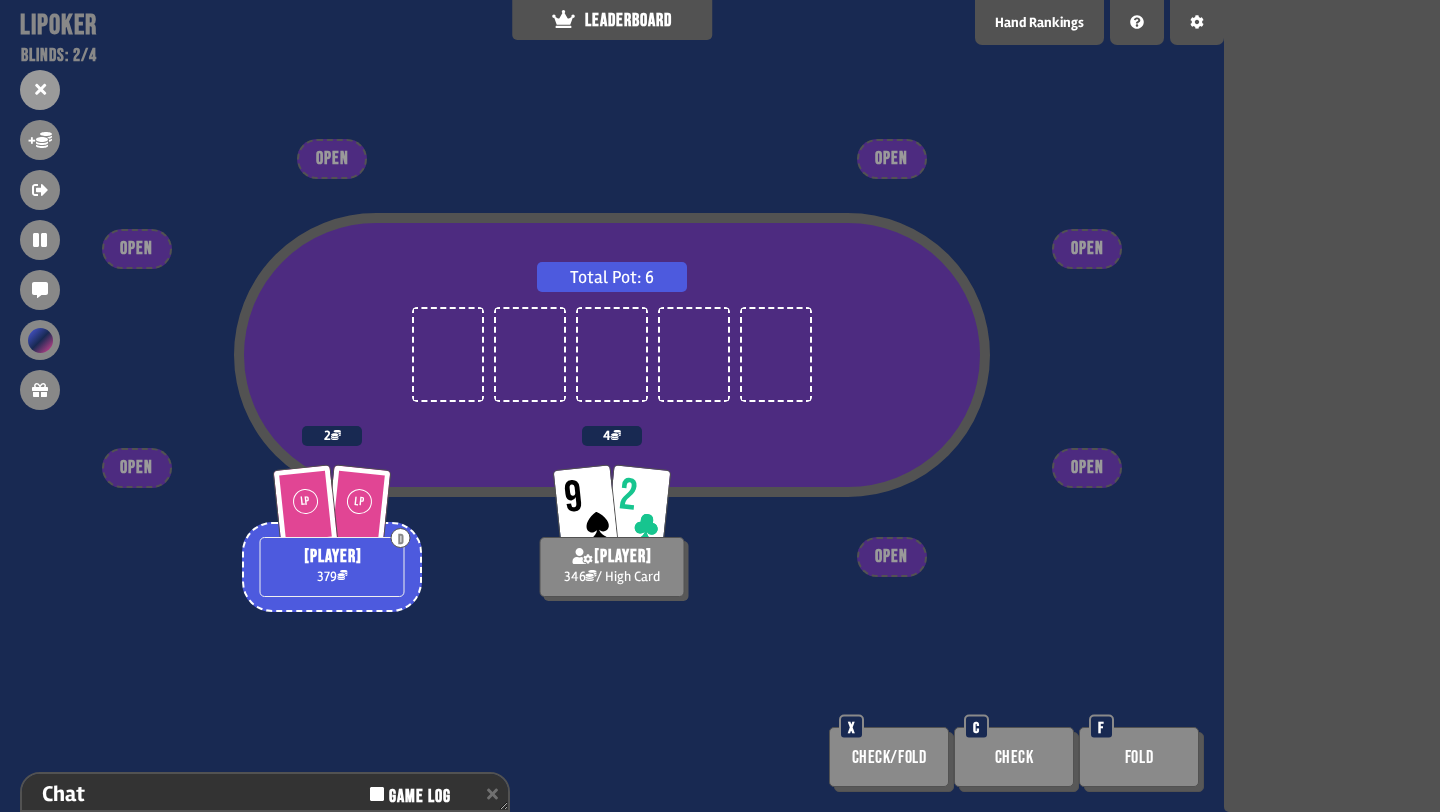 click on "Fold" at bounding box center [1139, 757] 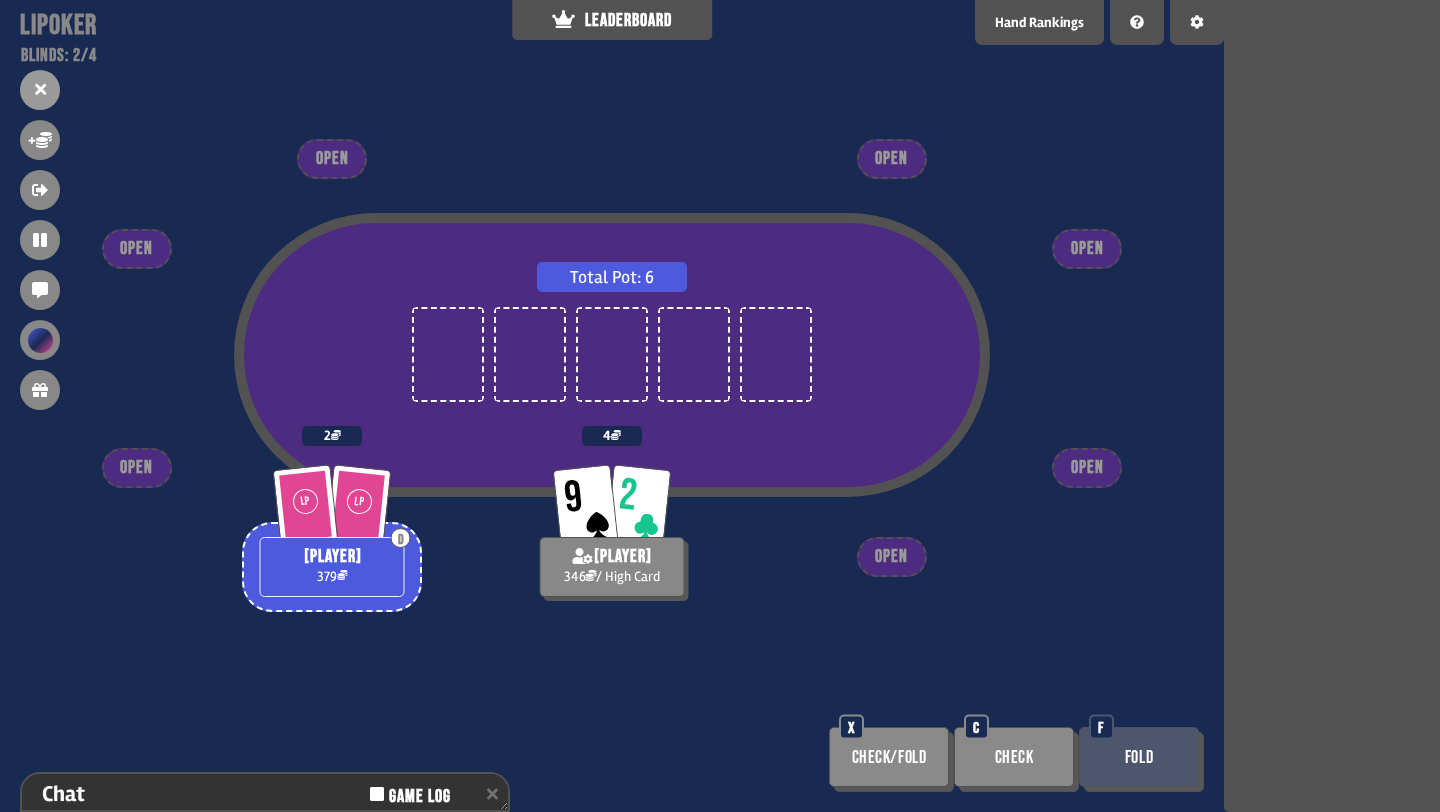 click on "Fold" at bounding box center [1139, 757] 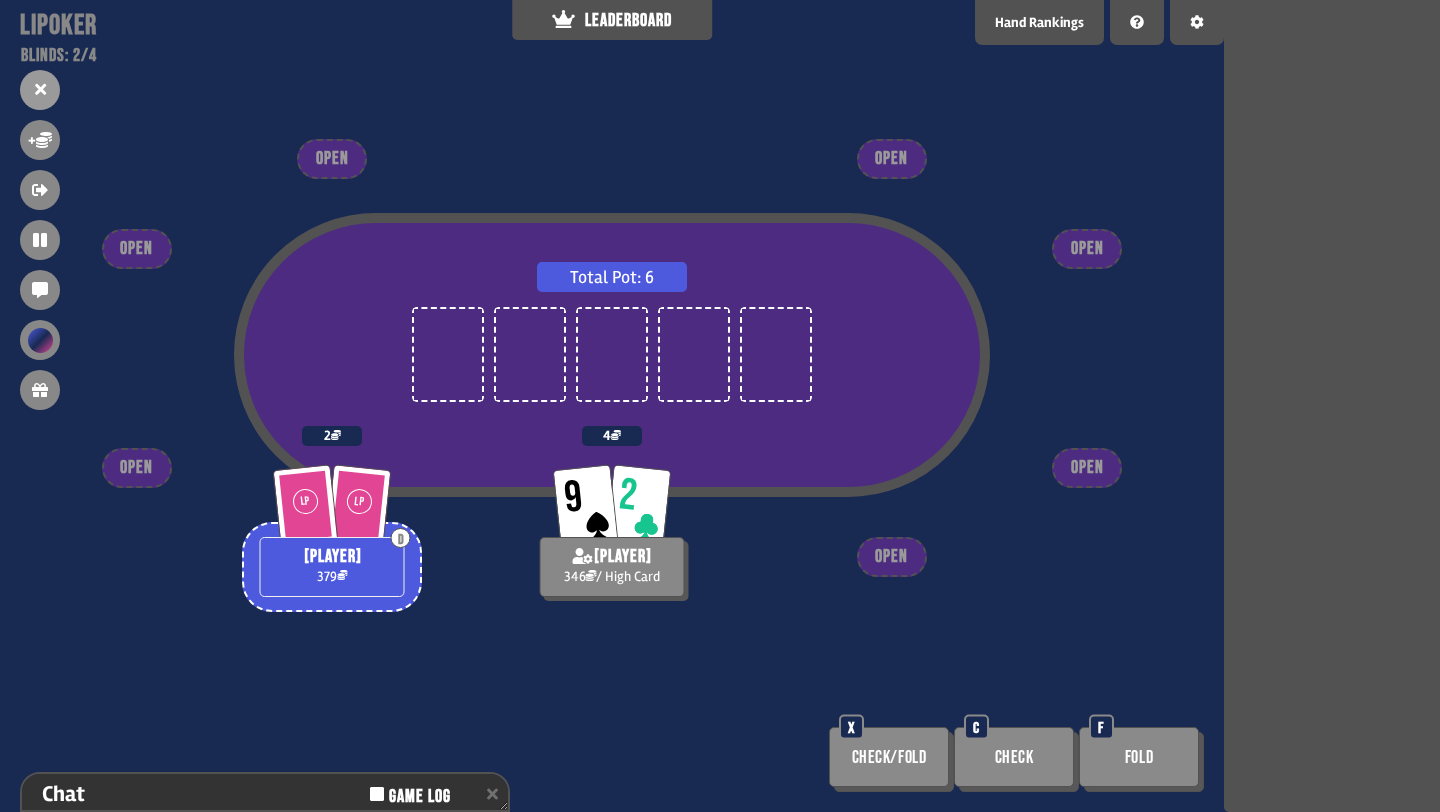 click on "Fold" at bounding box center (1139, 757) 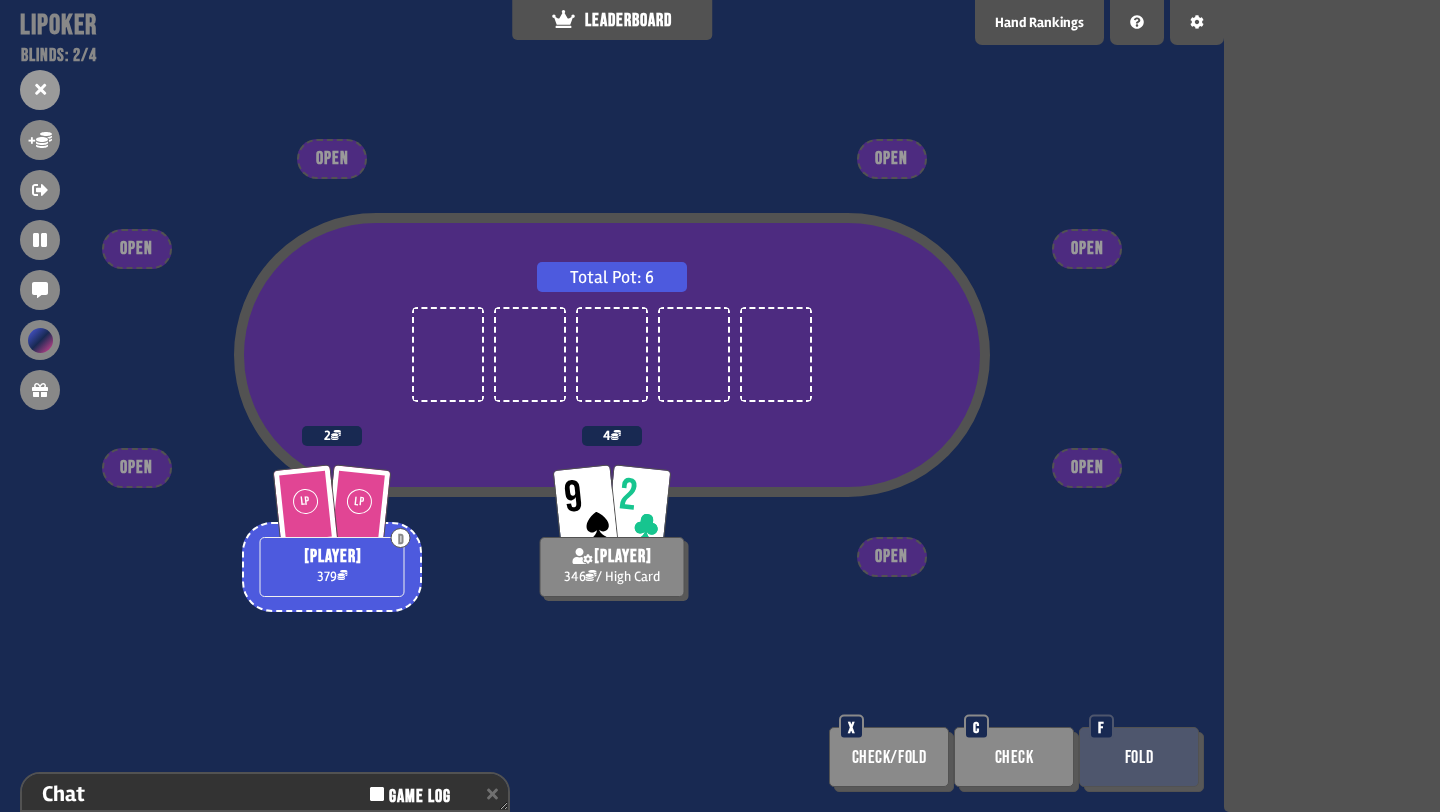 click on "Fold" at bounding box center [1139, 757] 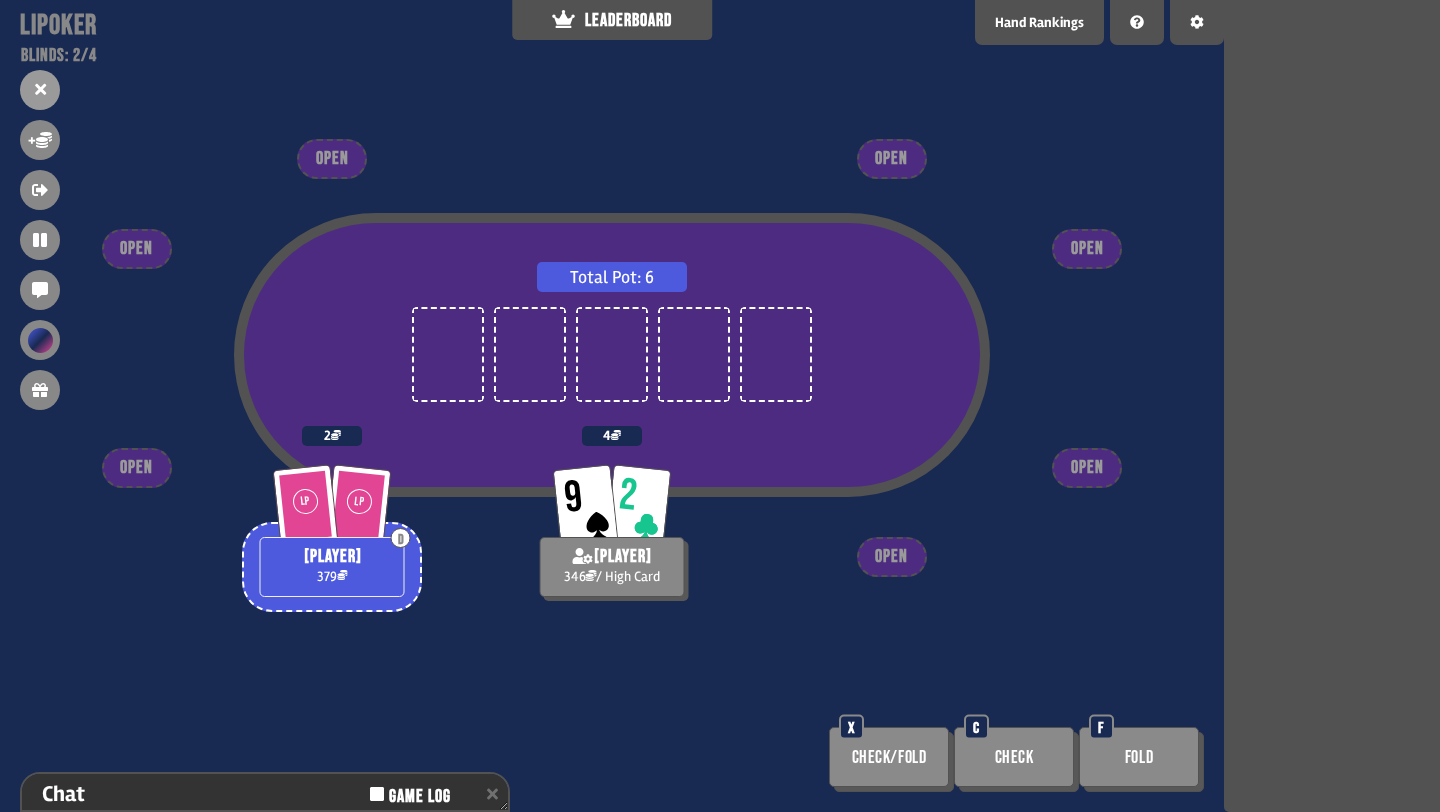 click on "Fold" at bounding box center (1139, 757) 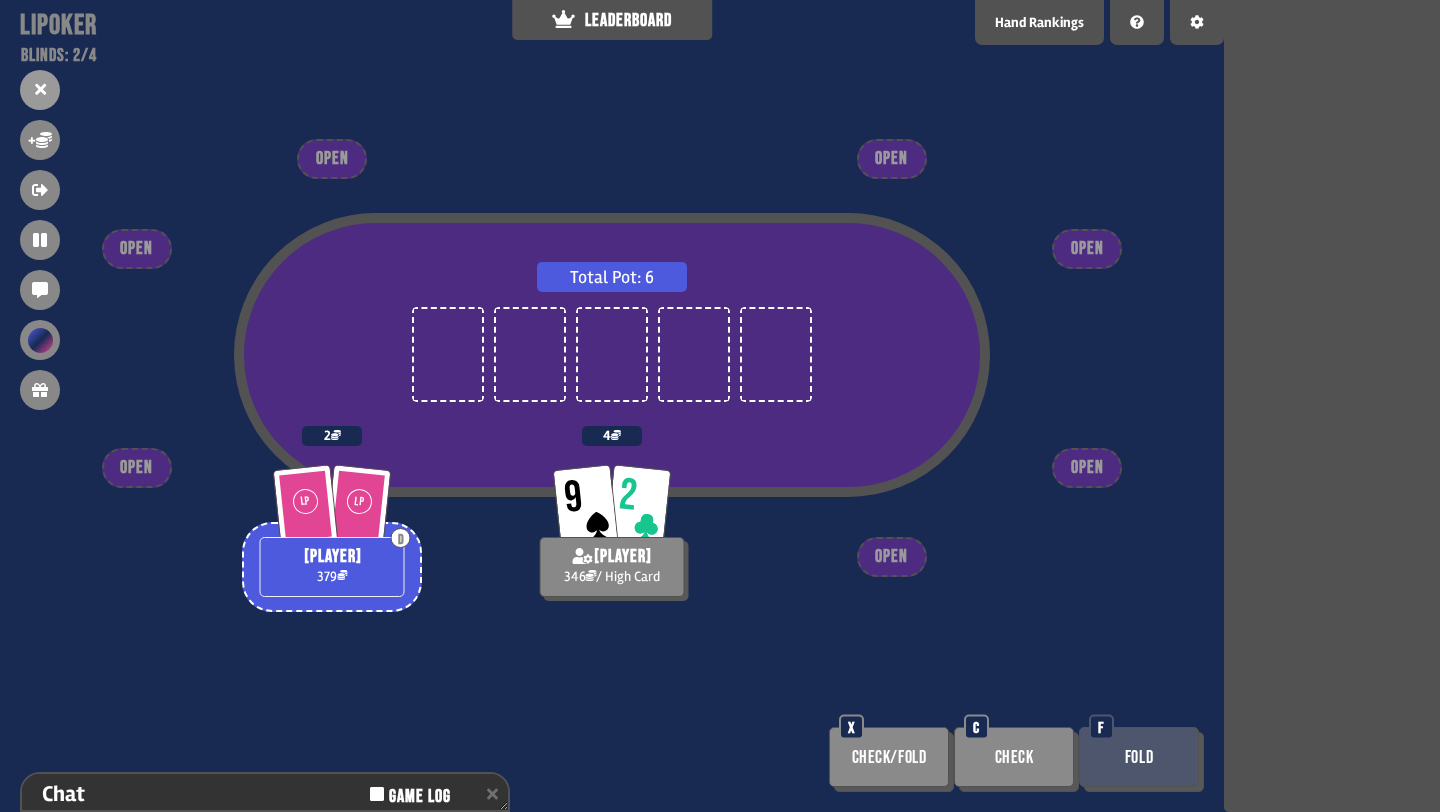click on "LEADERBOARD" at bounding box center [612, 20] 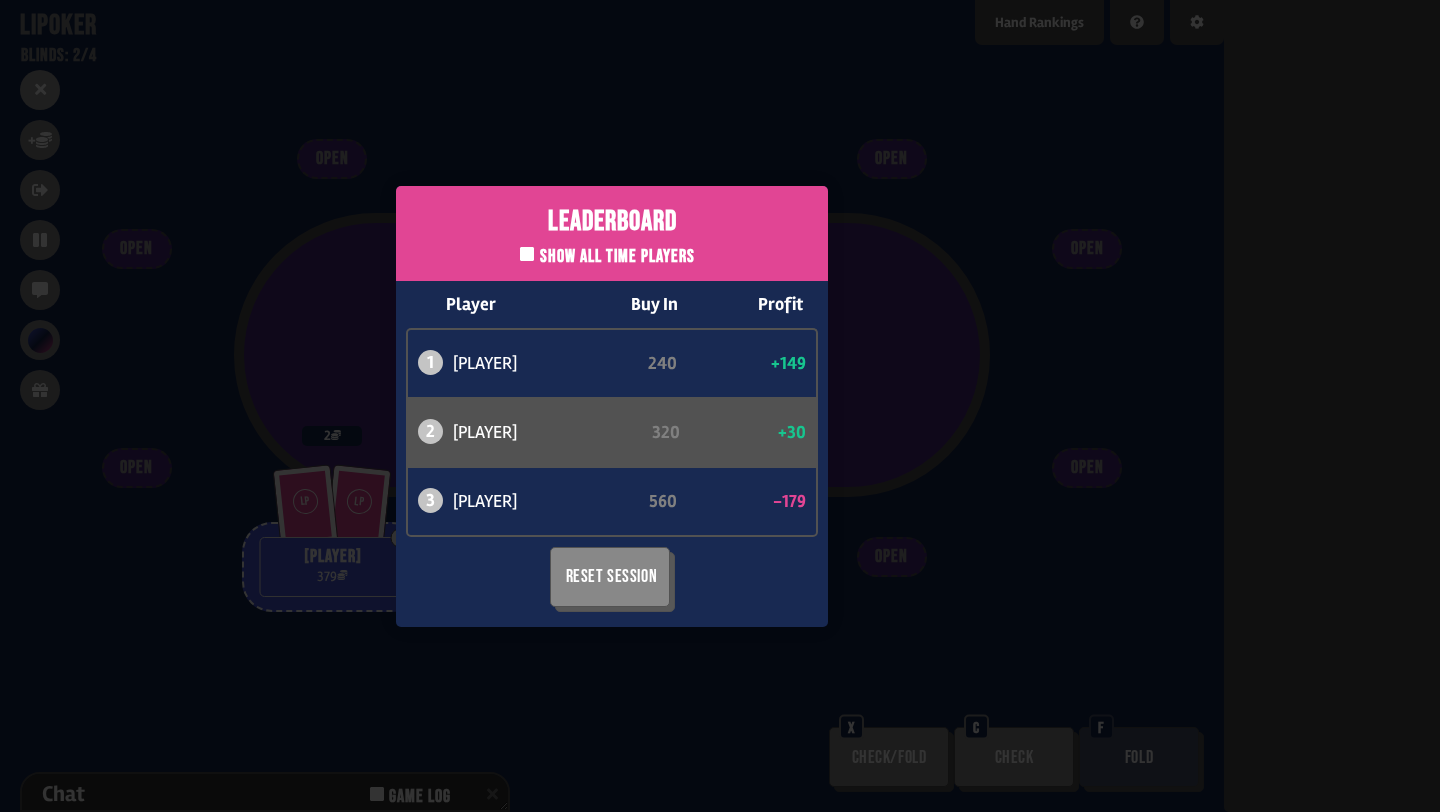 click on "Leaderboard   Show all time players Player Buy In Profit 1 atabaso 240 +149 2 can 320 +30 3 bob 560 -179 Reset Session" at bounding box center (612, 406) 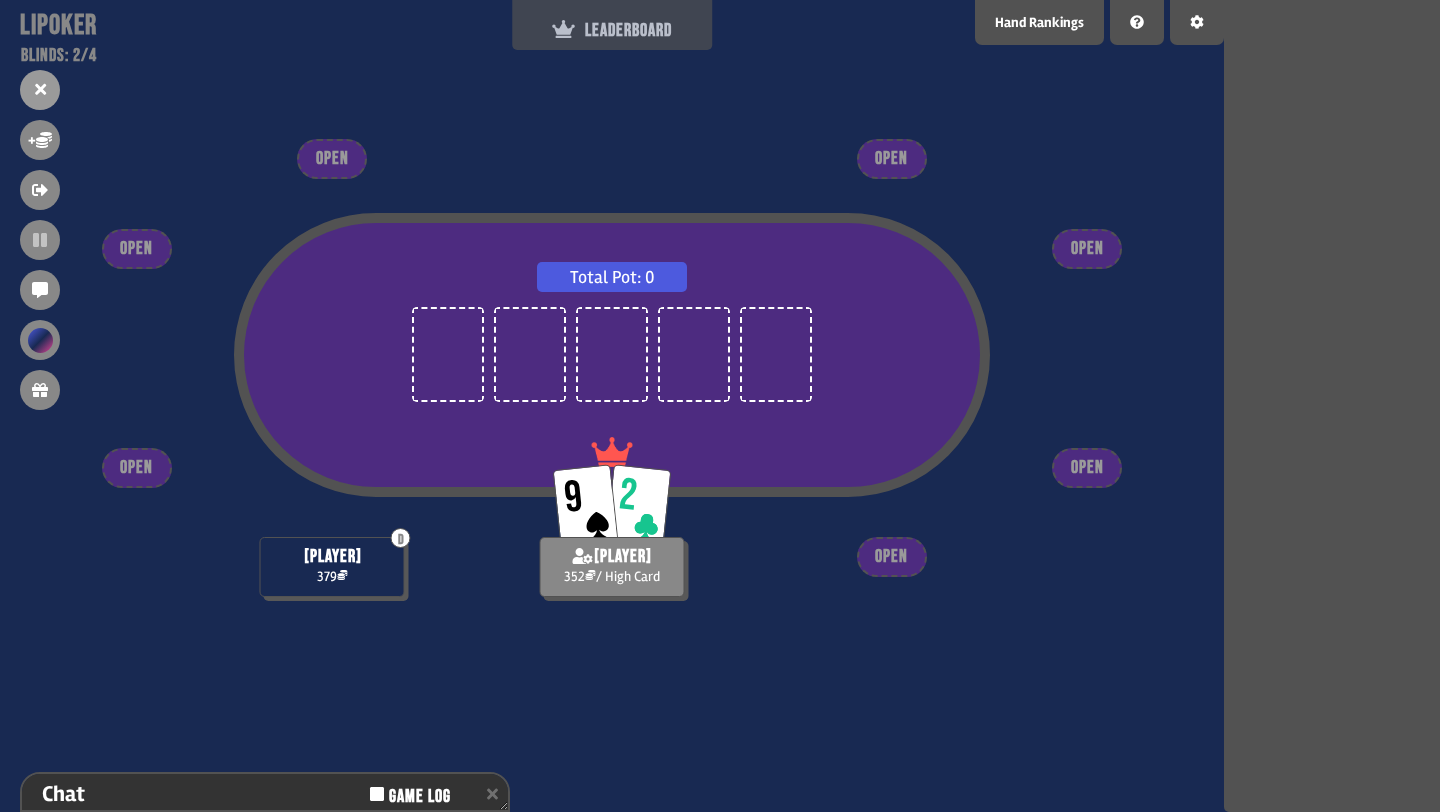 click on "LEADERBOARD" at bounding box center (612, 30) 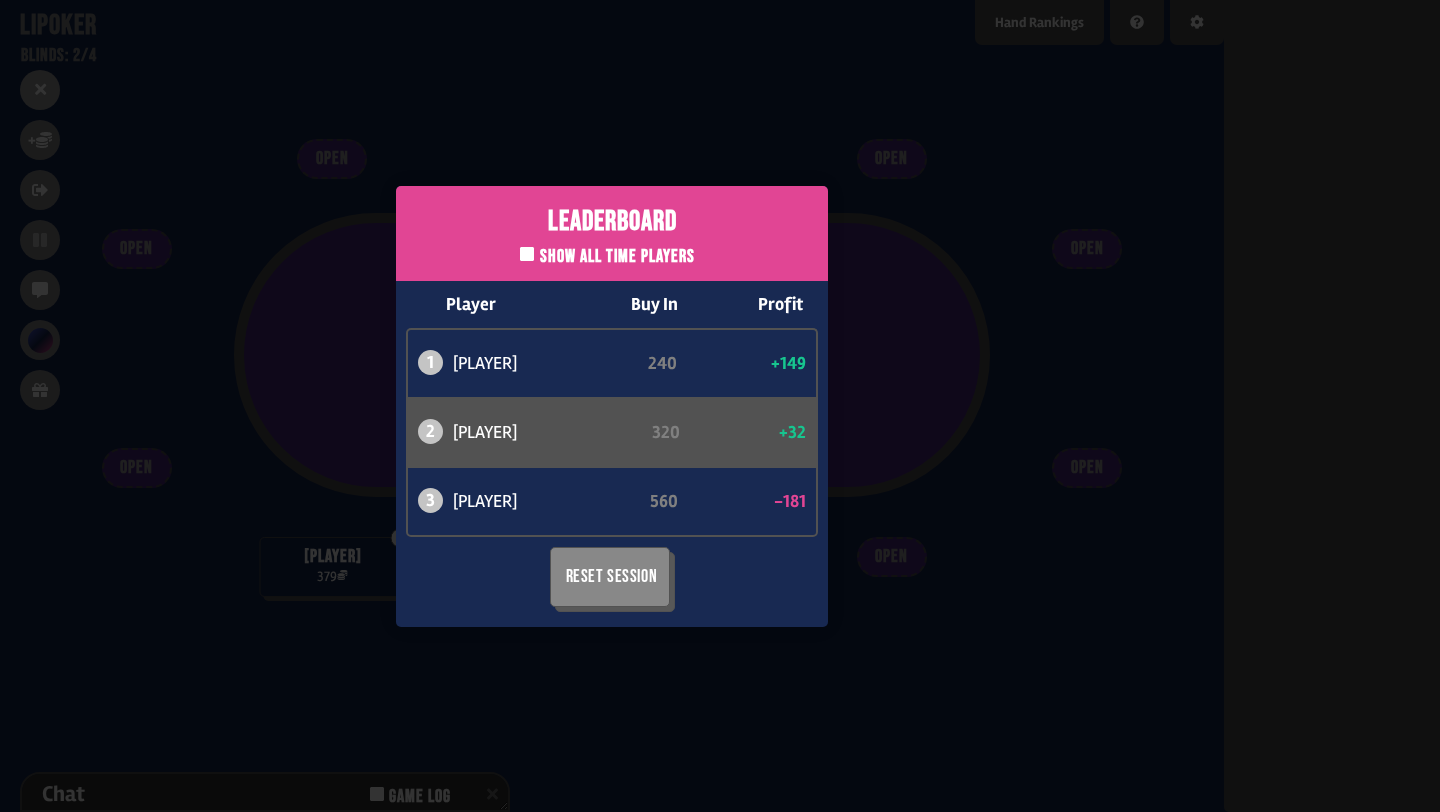 click on "Leaderboard   Show all time players Player Buy In Profit 1 atabaso 240 +149 2 can 320 +32 3 bob 560 -181 Reset Session" at bounding box center [612, 406] 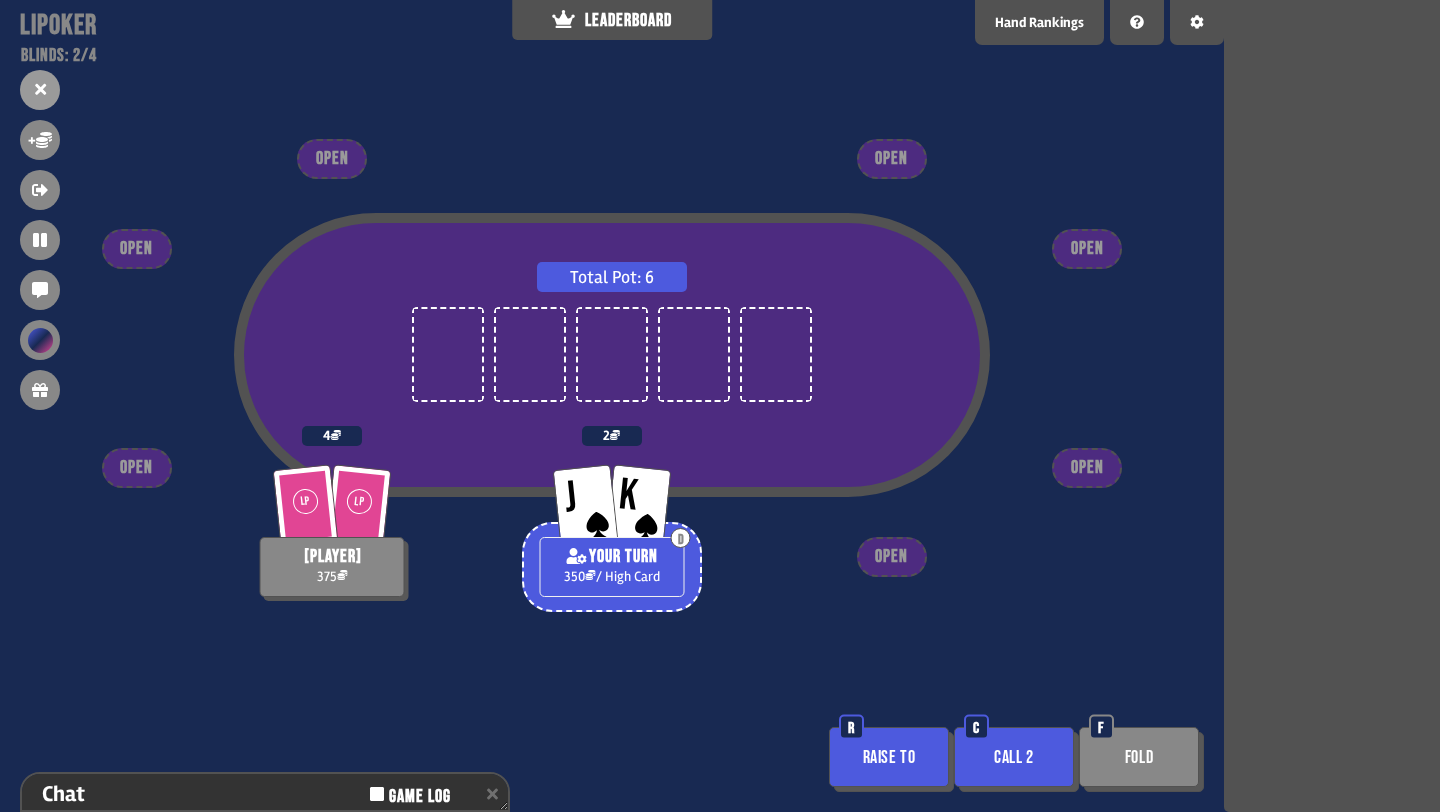 click on "Raise to" at bounding box center [889, 757] 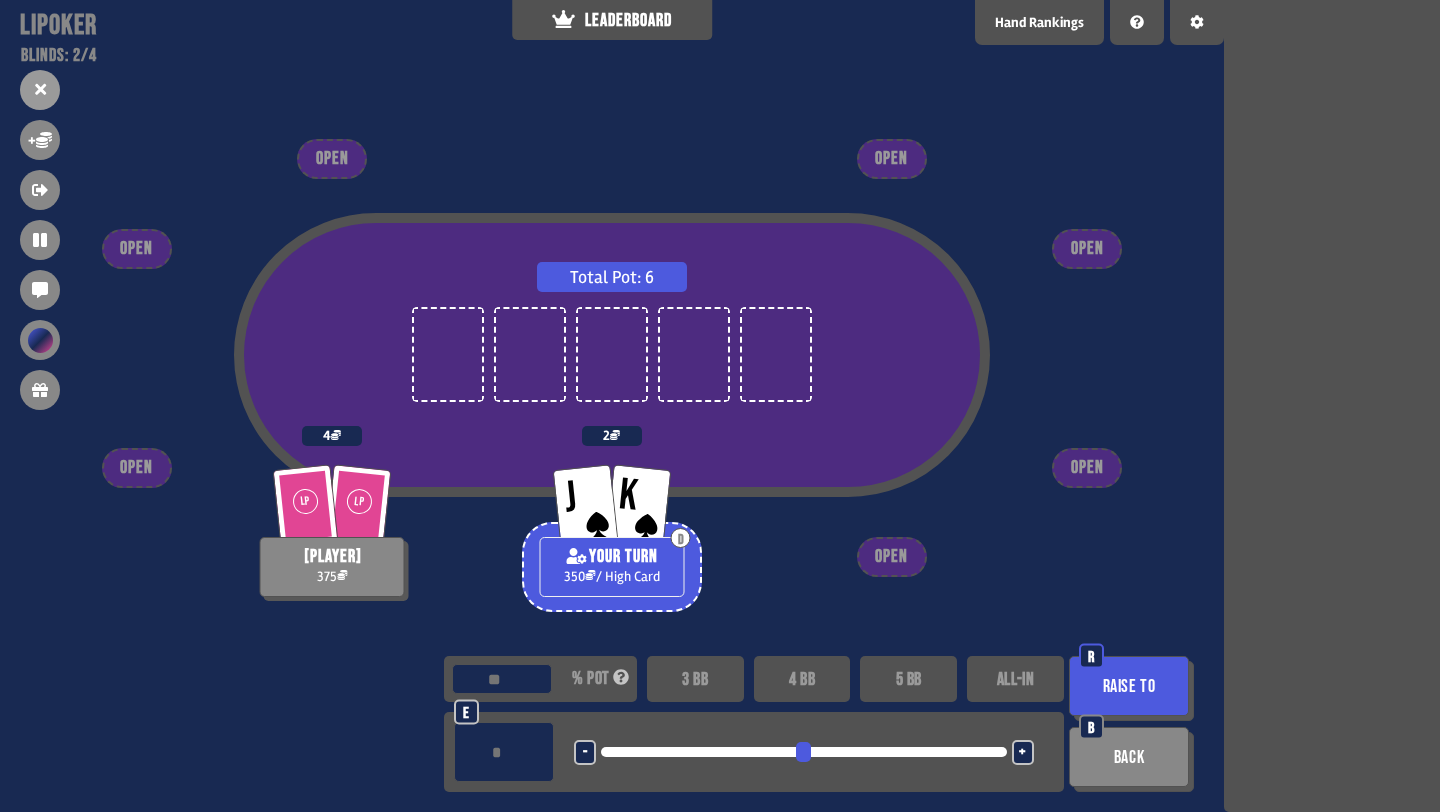 click at bounding box center [504, 752] 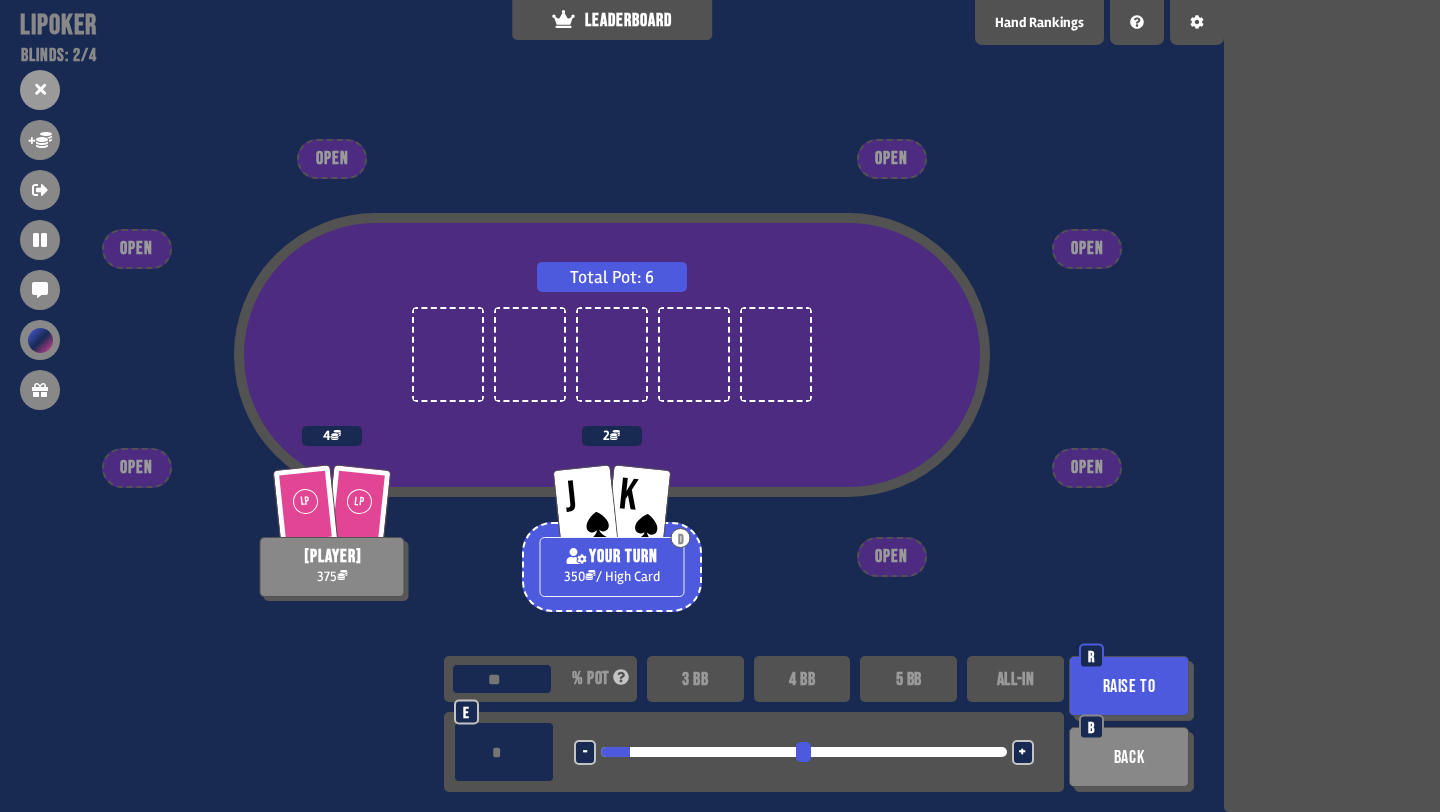 click on "Raise to" at bounding box center (1129, 686) 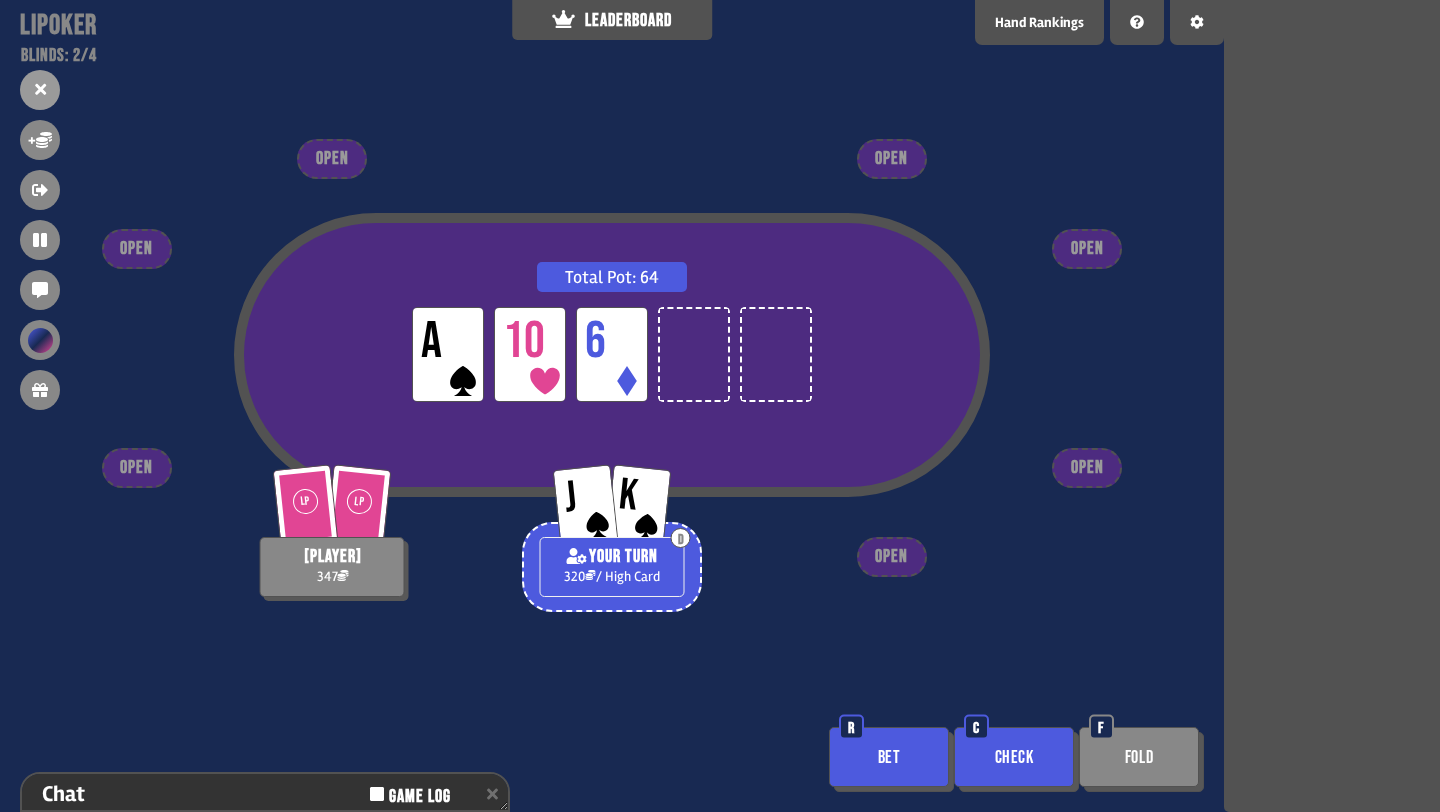 click on "Check" at bounding box center [1014, 757] 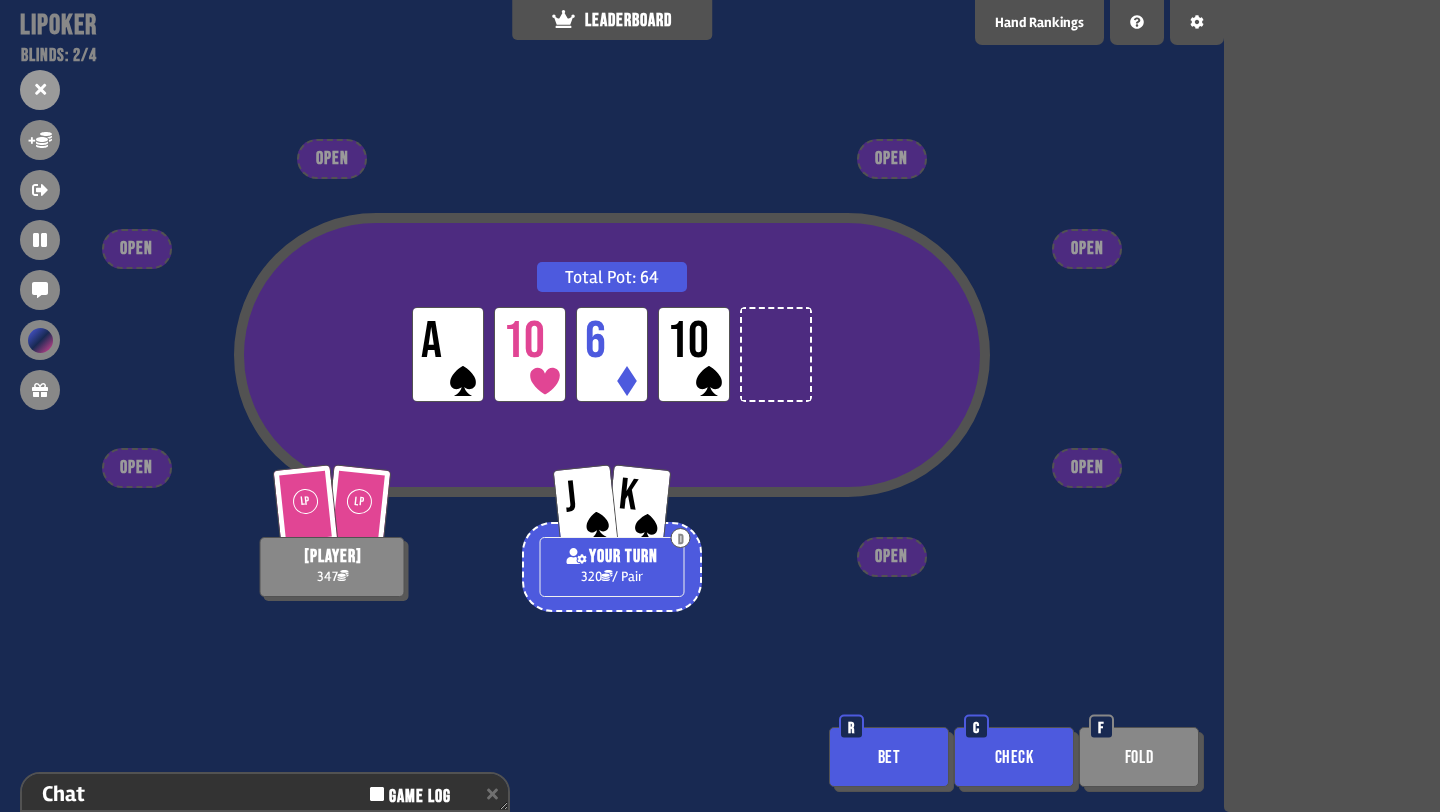 click on "Check" at bounding box center (1014, 757) 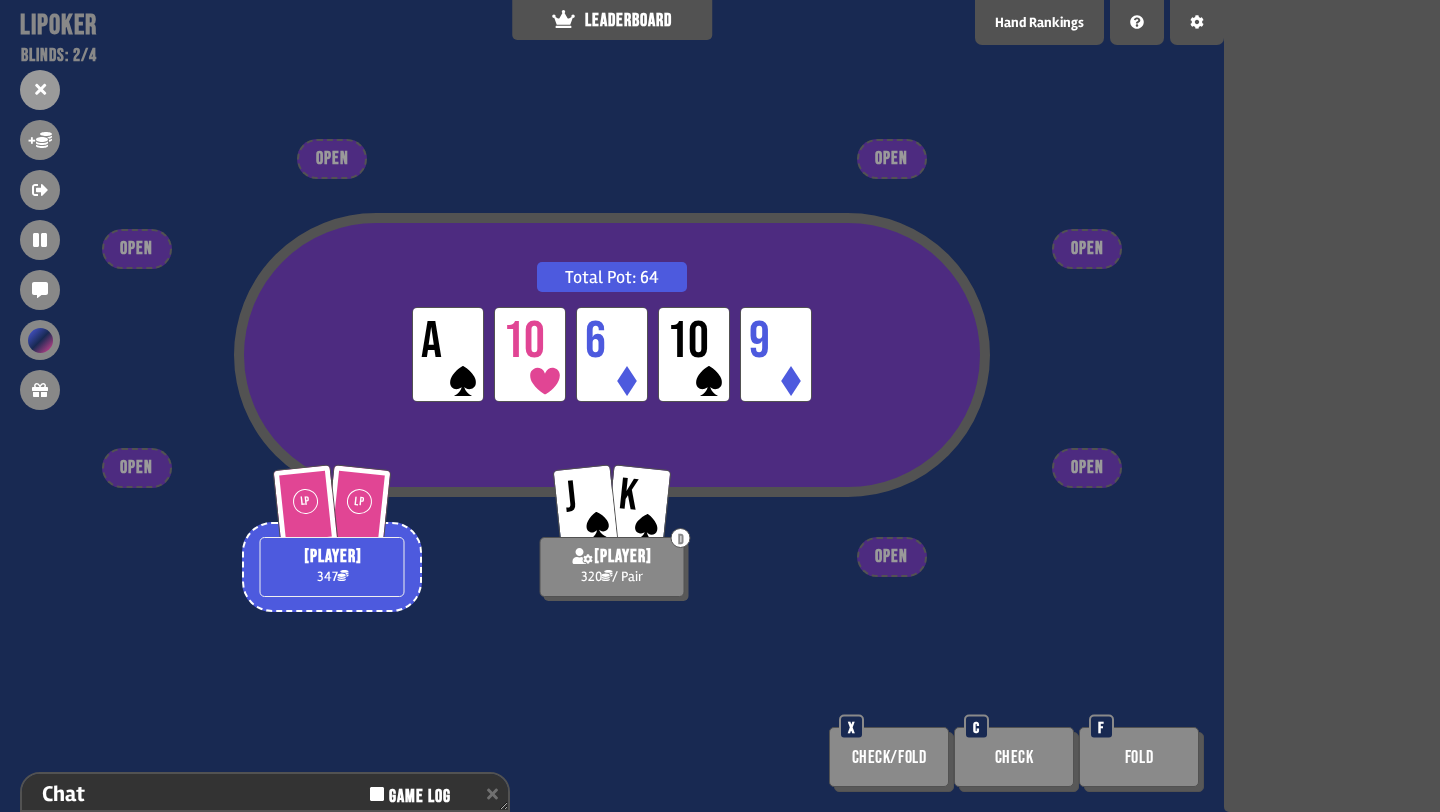 click on "Check" at bounding box center [1014, 757] 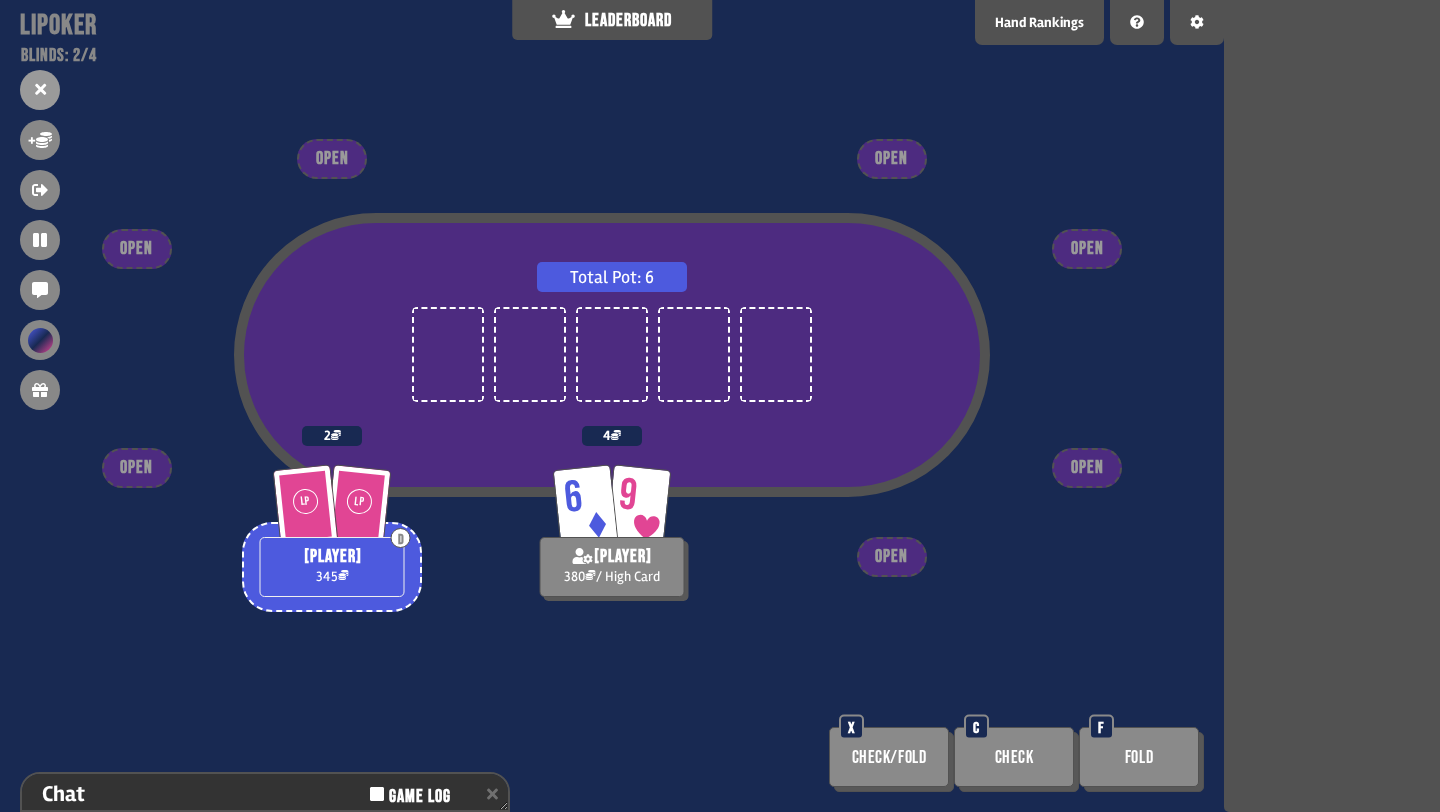 click on "LEADERBOARD" at bounding box center [612, 20] 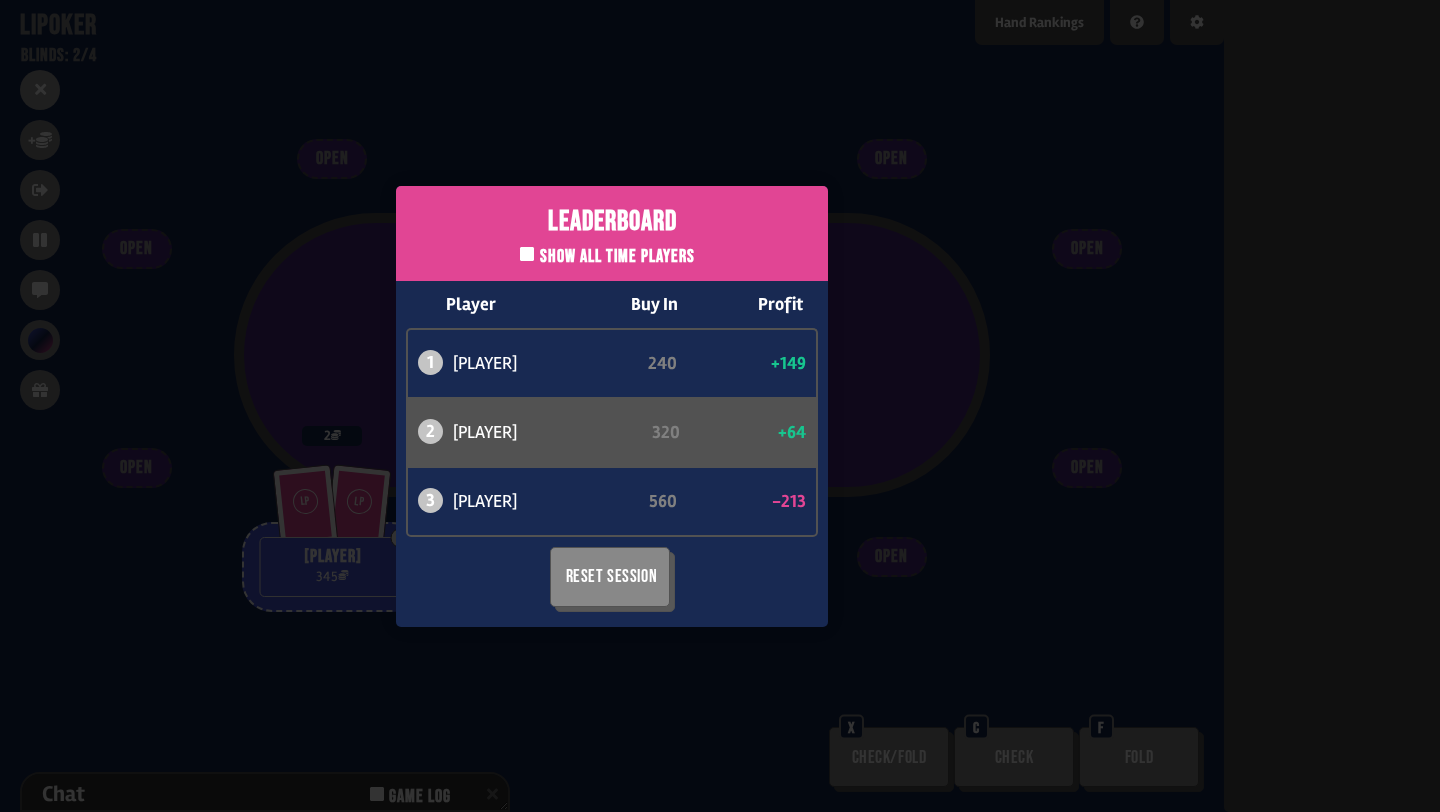 click on "Leaderboard   Show all time players Player Buy In Profit 1 atabaso 240 +149 2 can 320 +64 3 bob 560 -213 Reset Session" at bounding box center [612, 406] 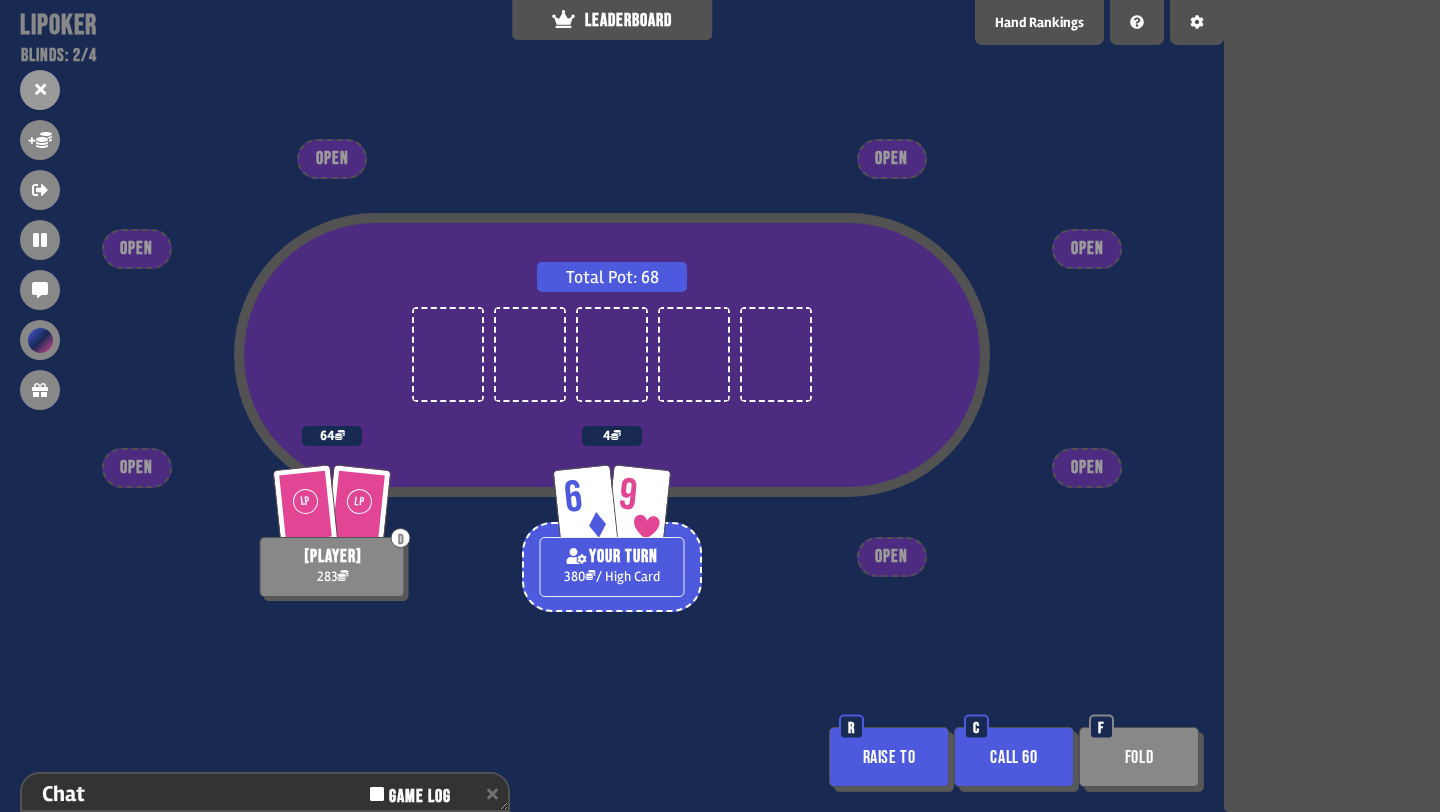 click on "Raise to" at bounding box center [889, 757] 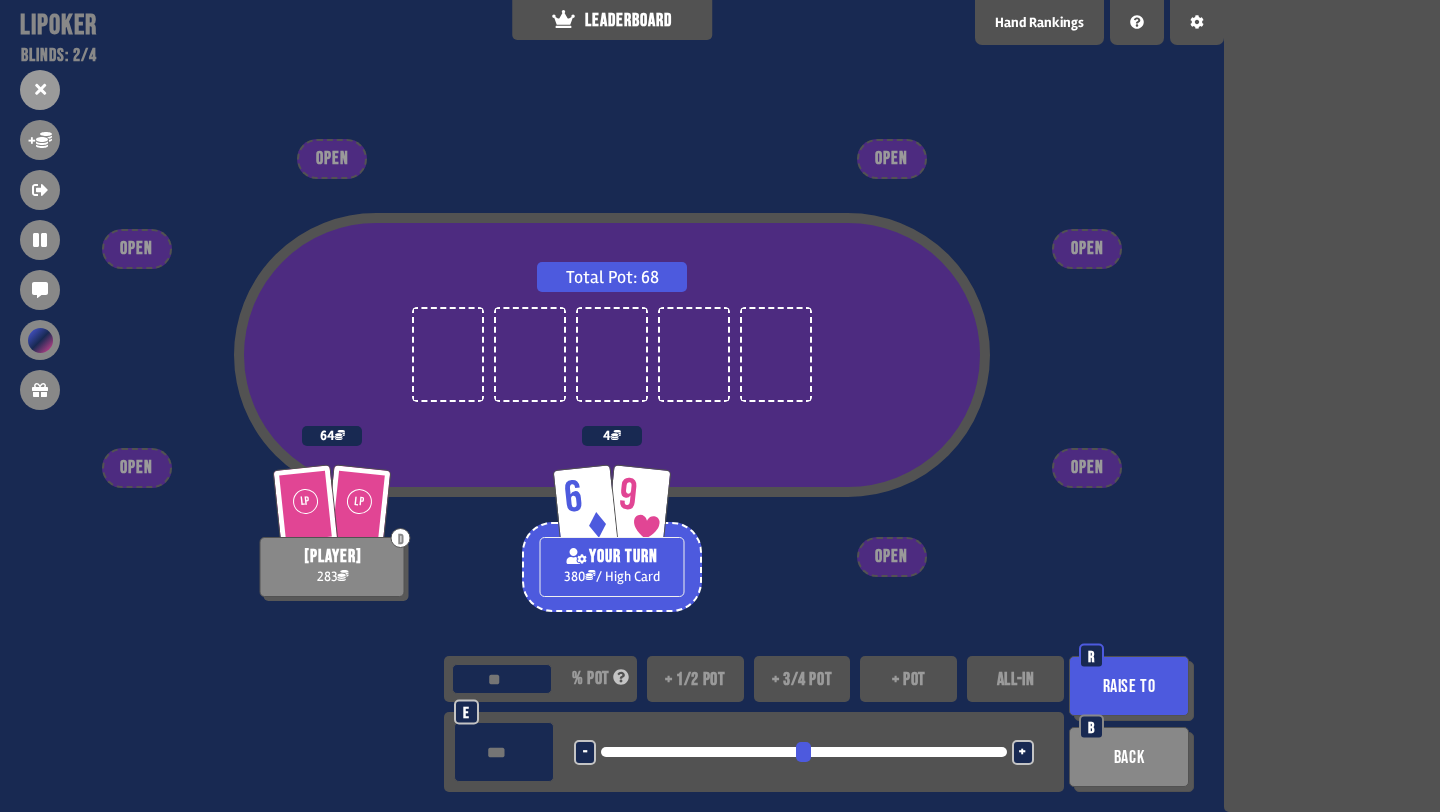 click on "ALL-IN" at bounding box center [1015, 679] 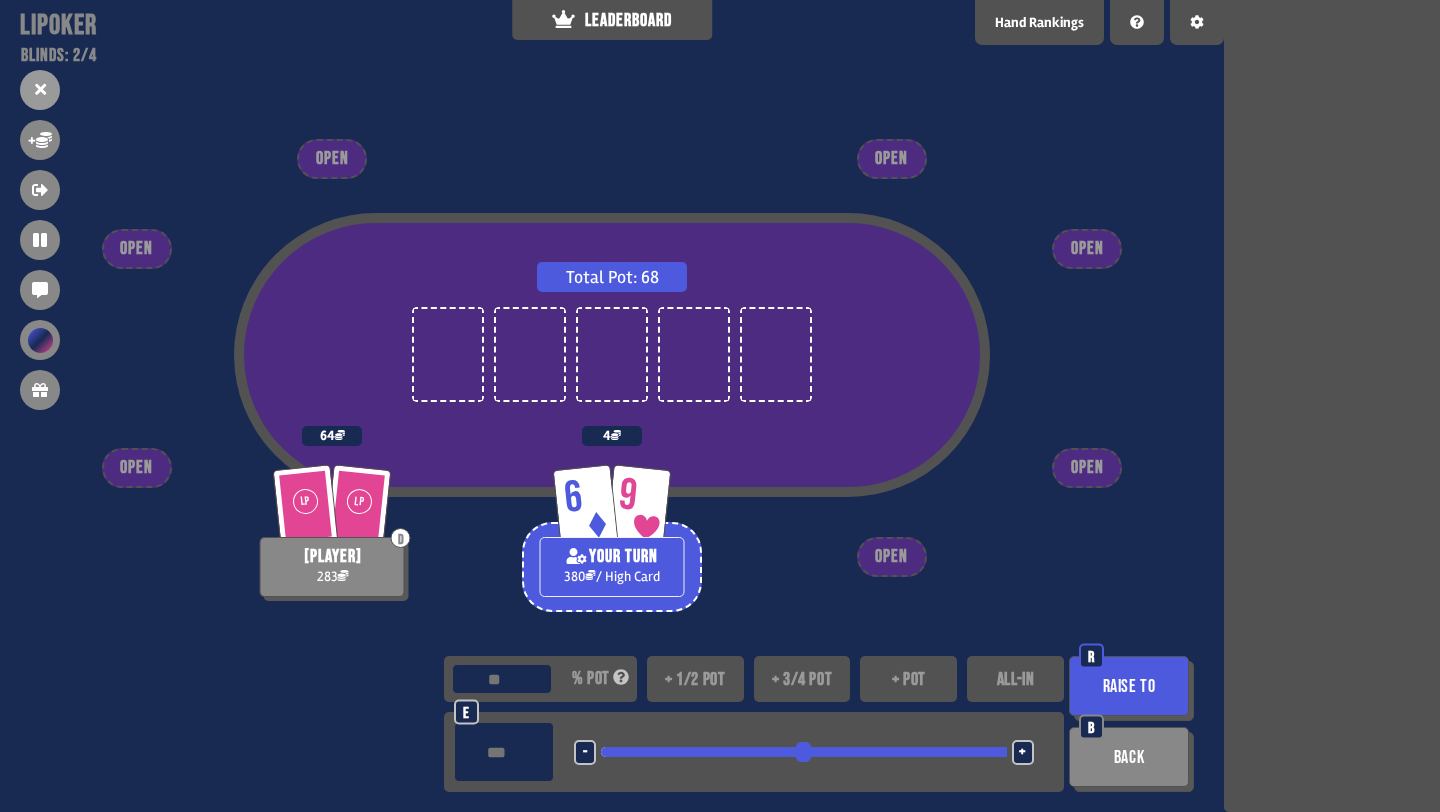 click on "Raise to" at bounding box center (1129, 686) 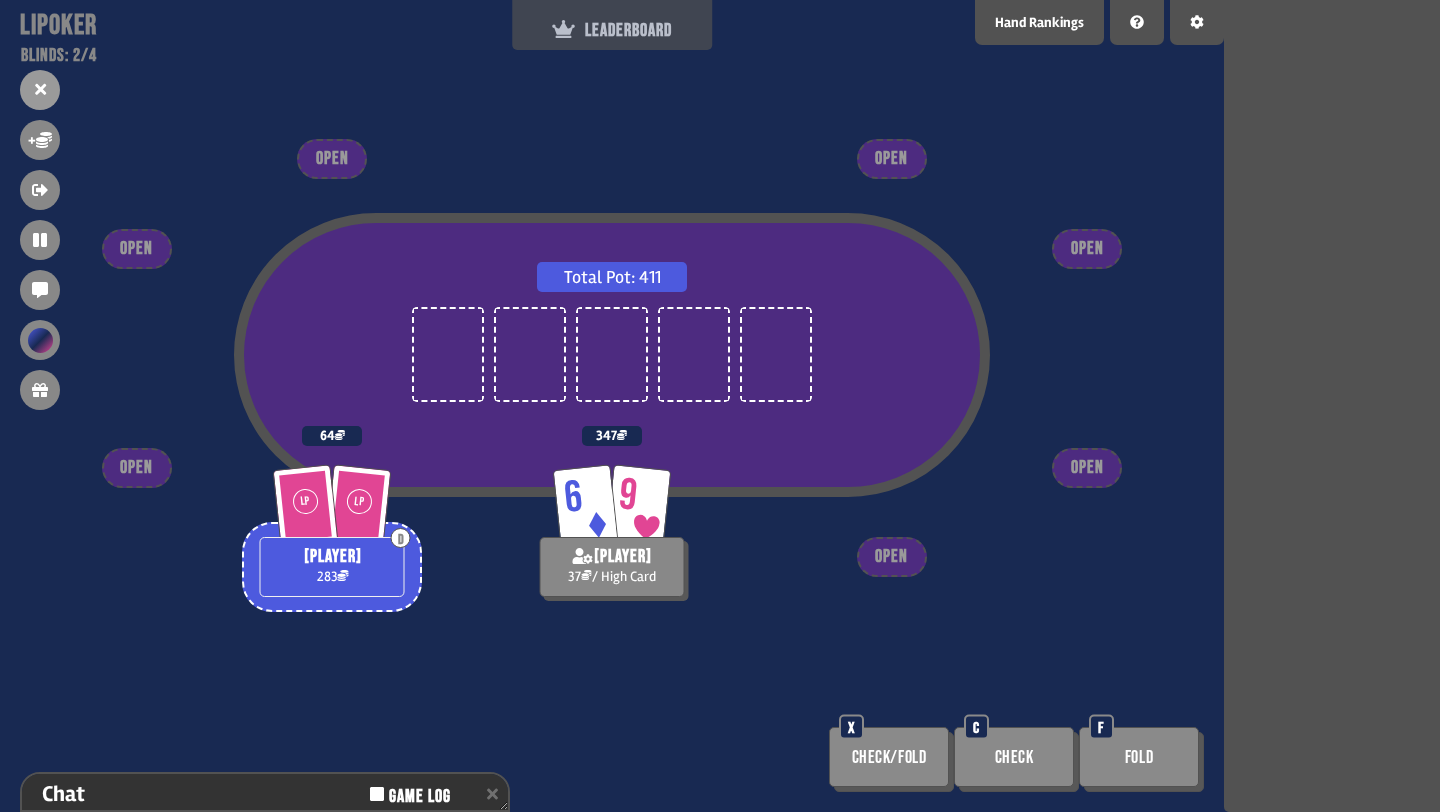 click on "LEADERBOARD" at bounding box center (612, 30) 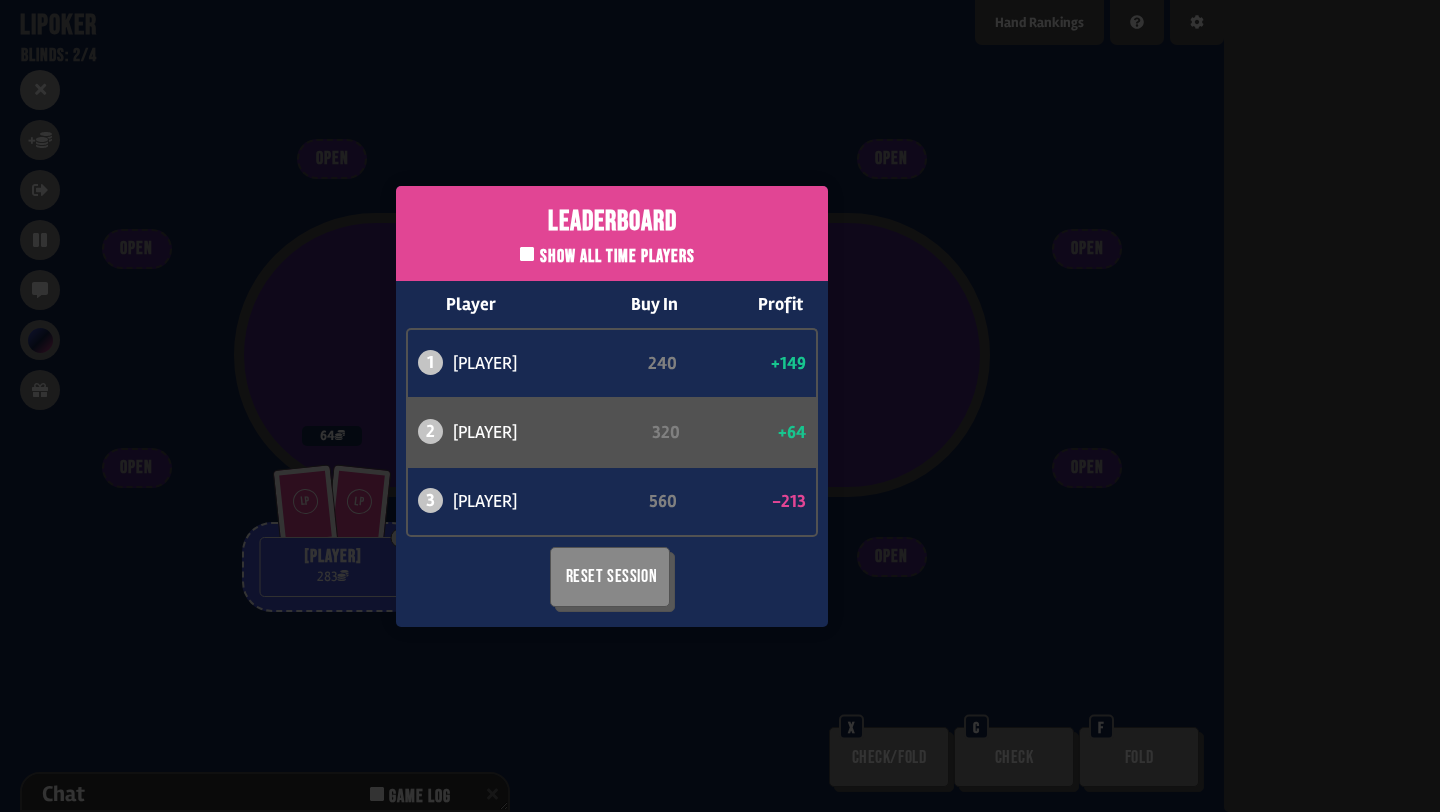 click on "Leaderboard   Show all time players Player Buy In Profit 1 atabaso 240 +149 2 can 320 +64 3 bob 560 -213 Reset Session" at bounding box center [612, 406] 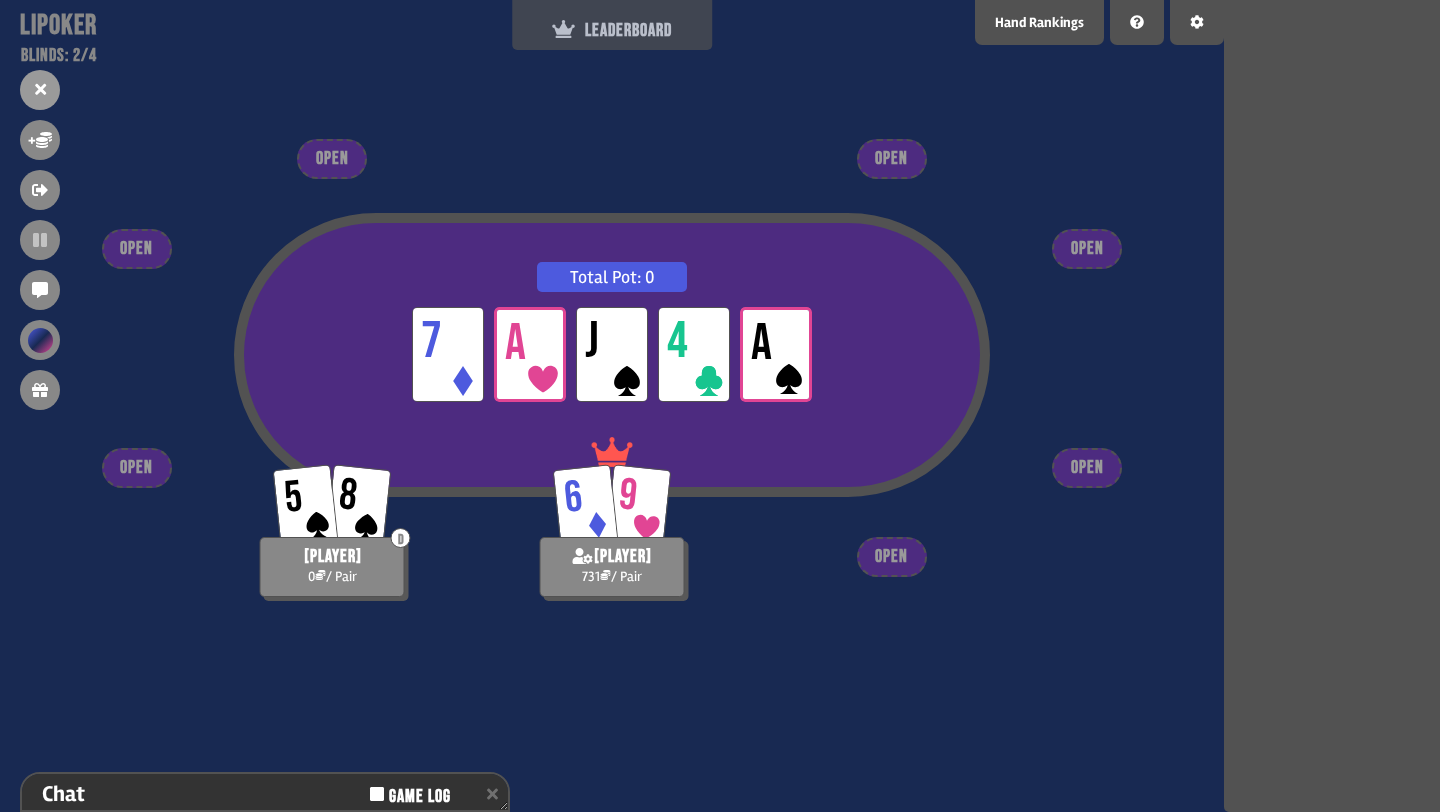 click on "LEADERBOARD" at bounding box center [612, 25] 